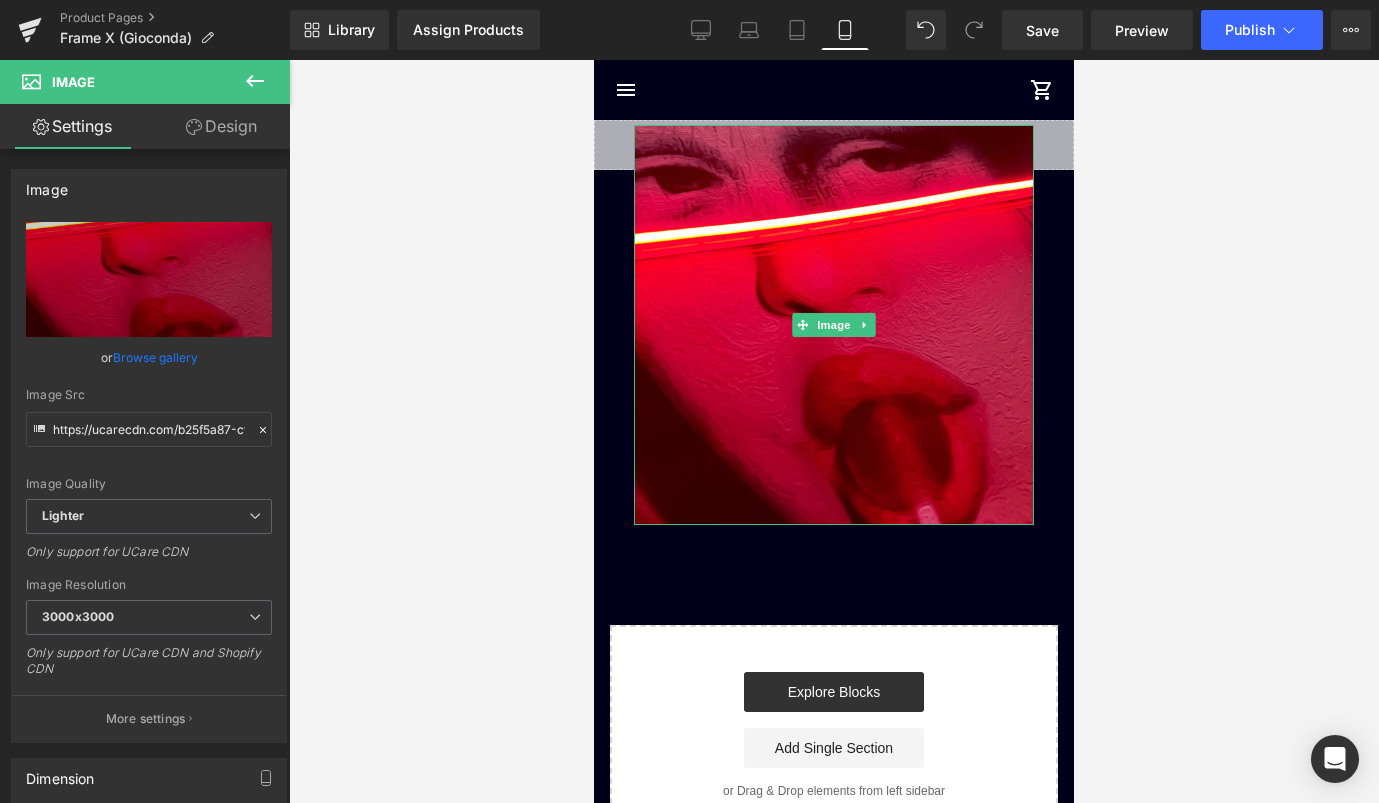 scroll, scrollTop: 0, scrollLeft: 0, axis: both 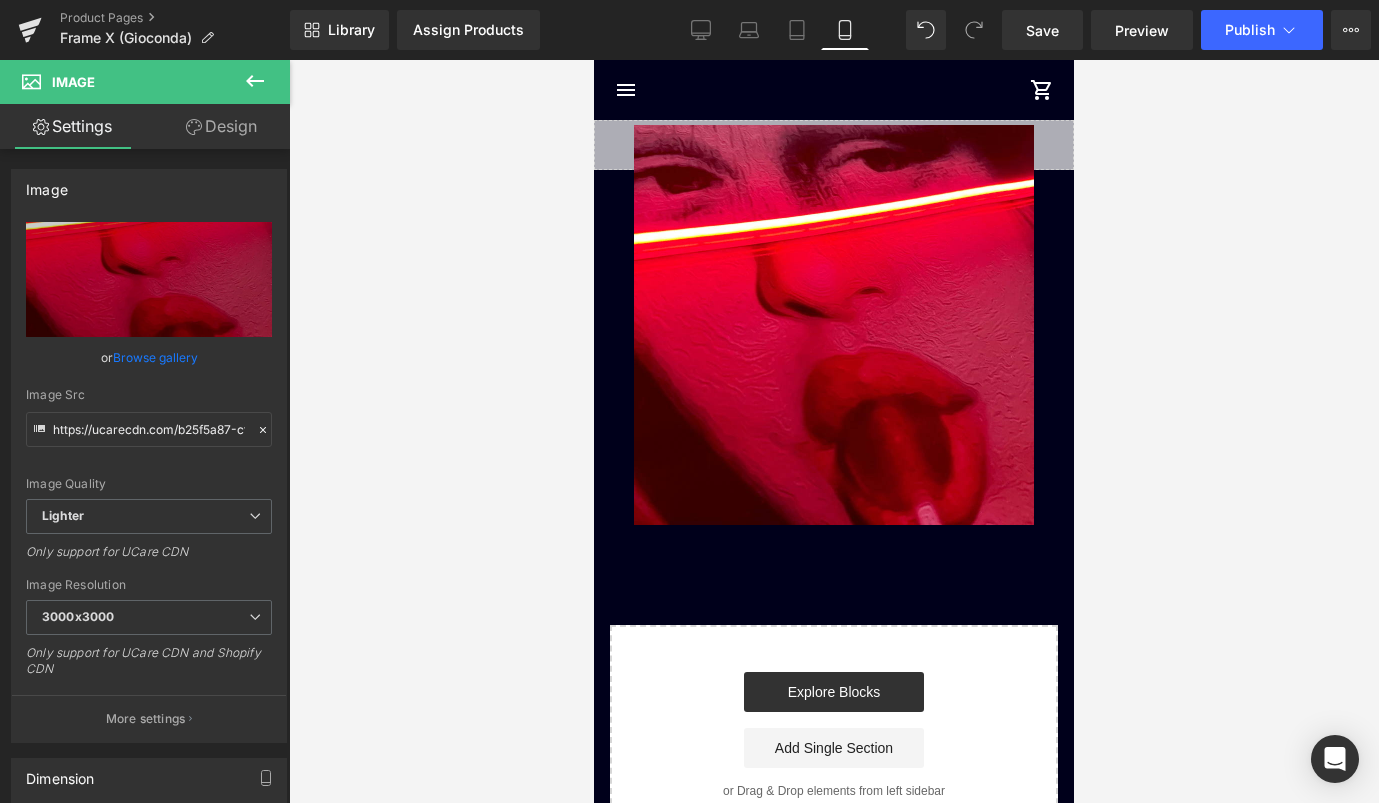click at bounding box center [255, 82] 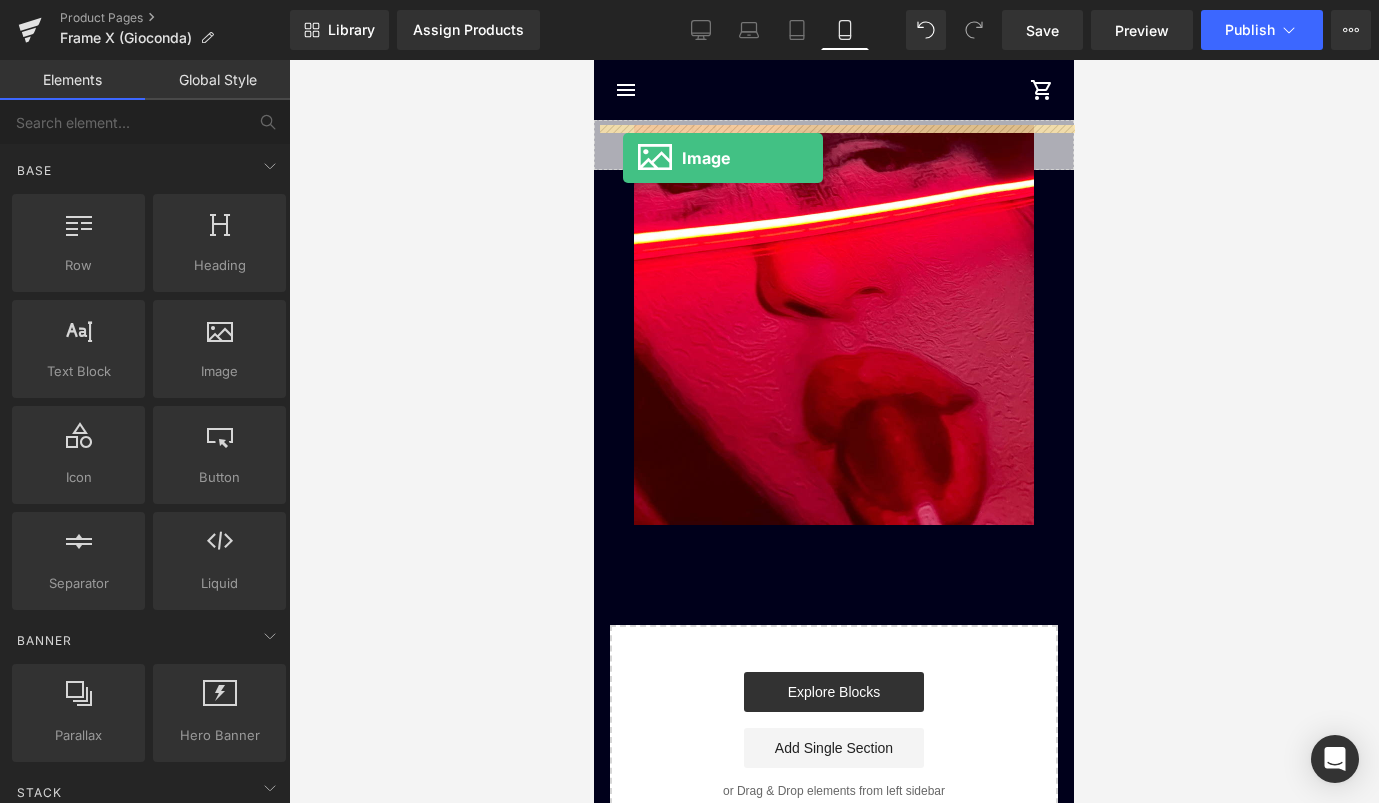 drag, startPoint x: 797, startPoint y: 411, endPoint x: 623, endPoint y: 158, distance: 307.05862 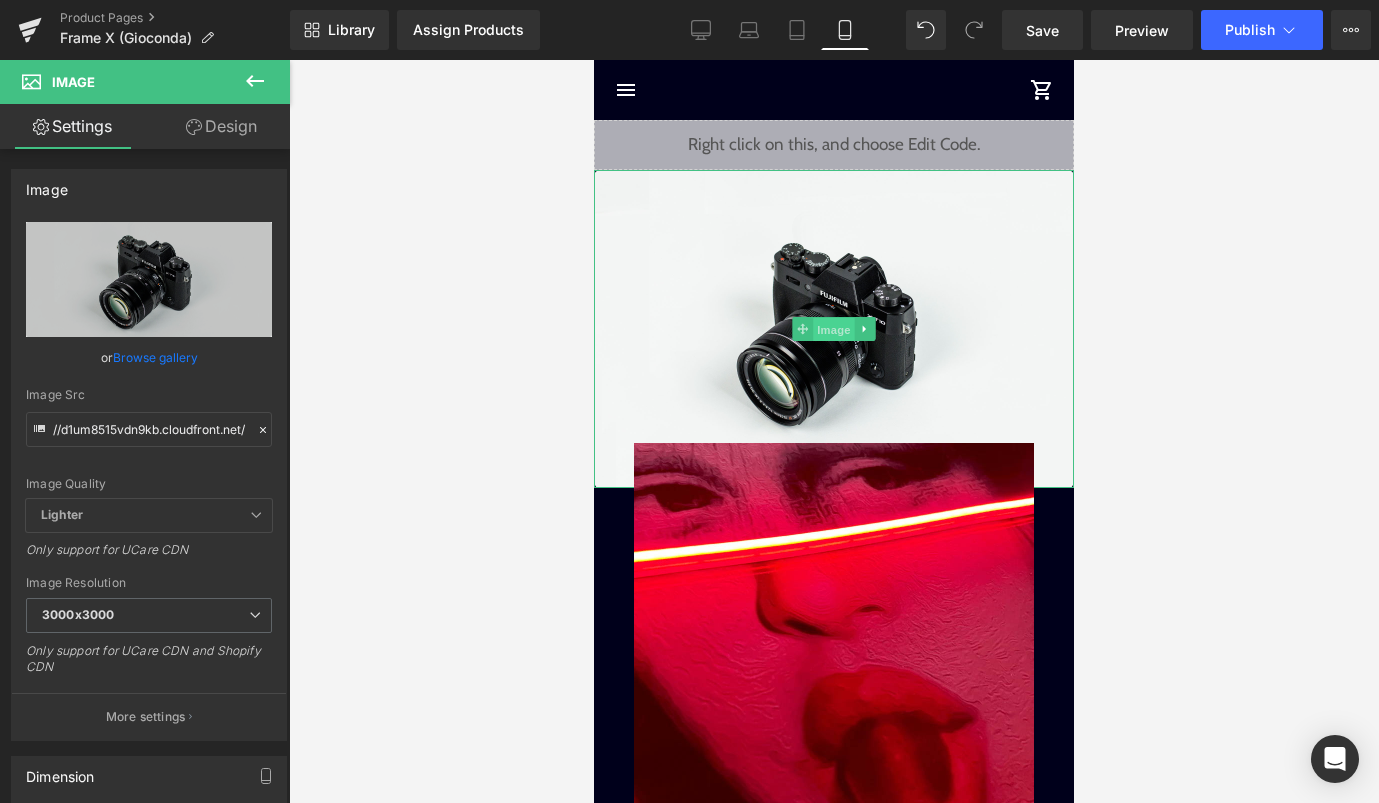 click on "Image" at bounding box center (834, 330) 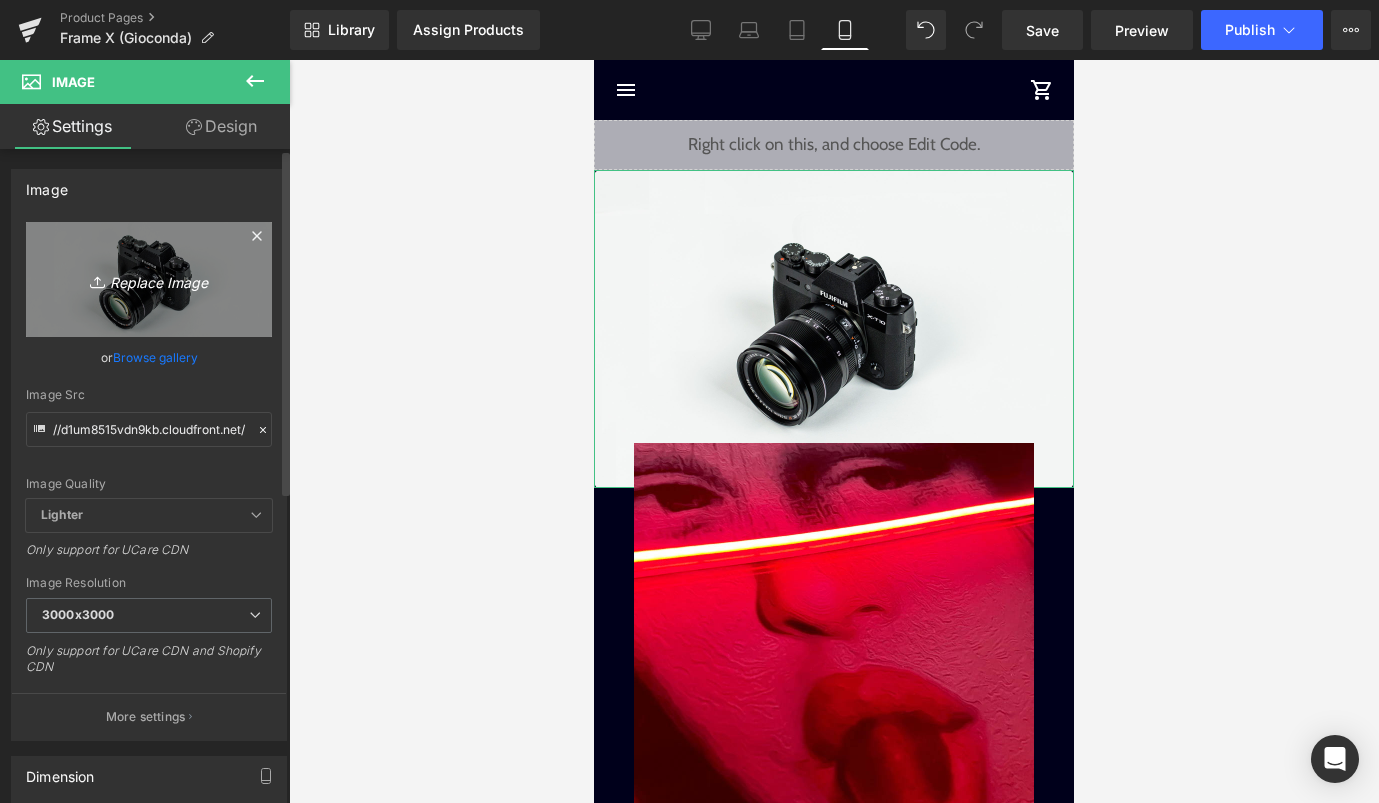 click on "Replace Image" at bounding box center [149, 279] 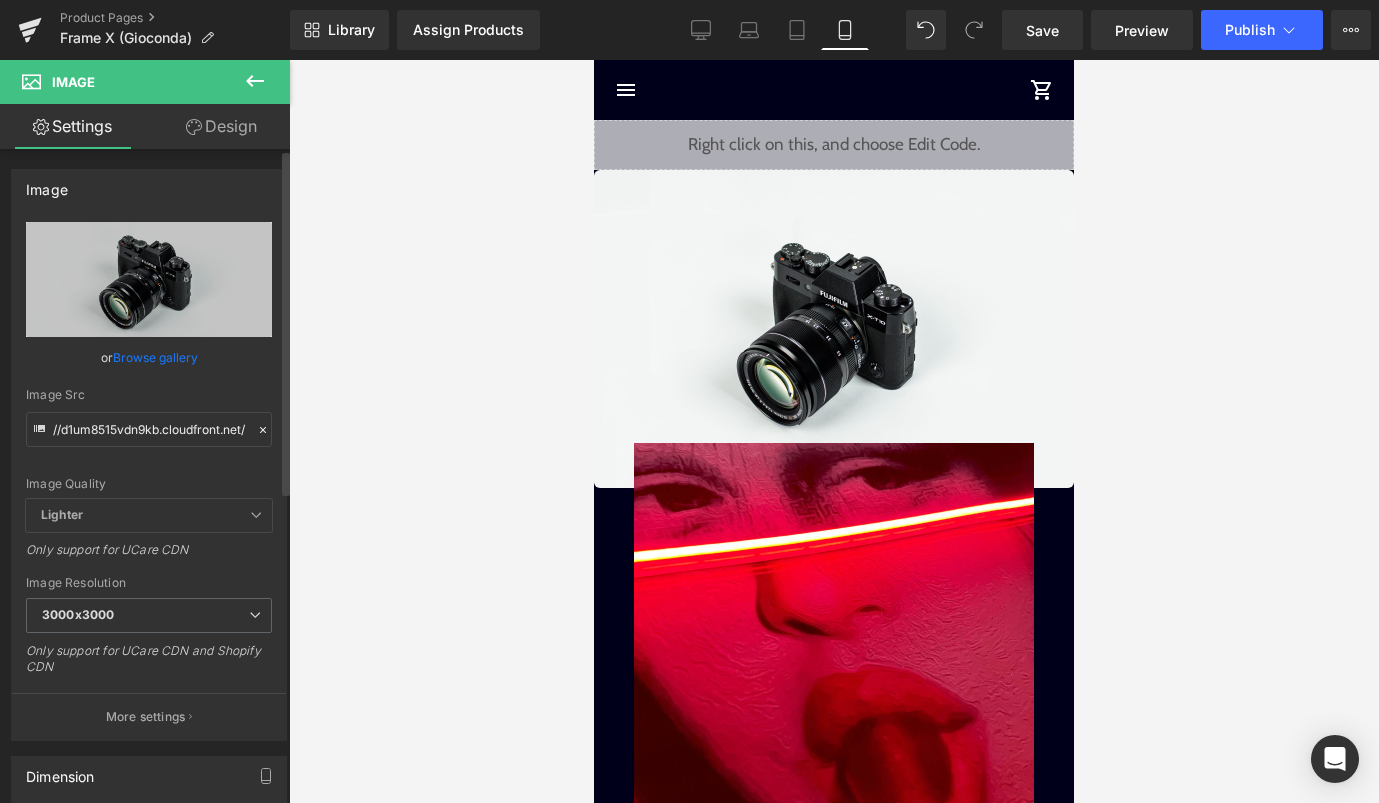 type on "C:\fakepath\[PRODUCT].png" 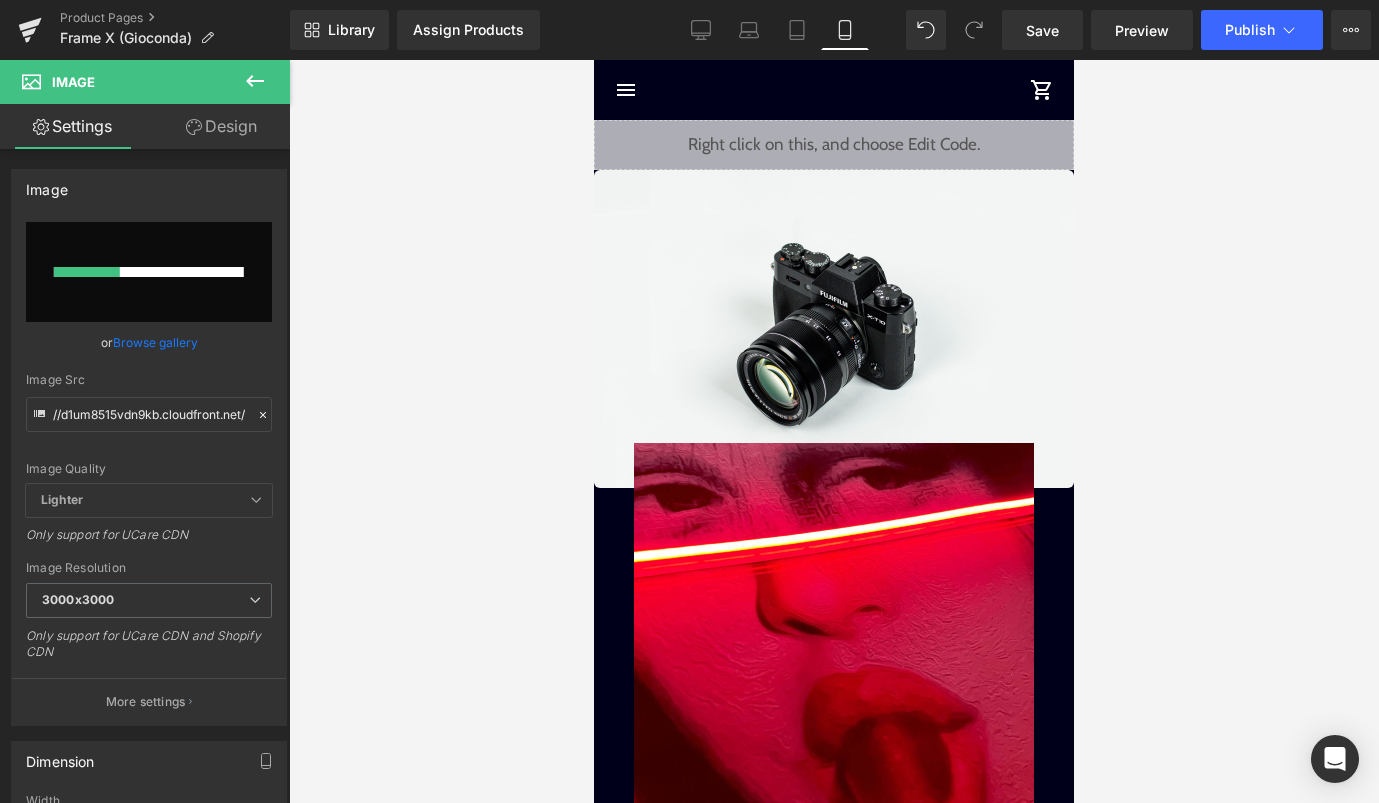 type 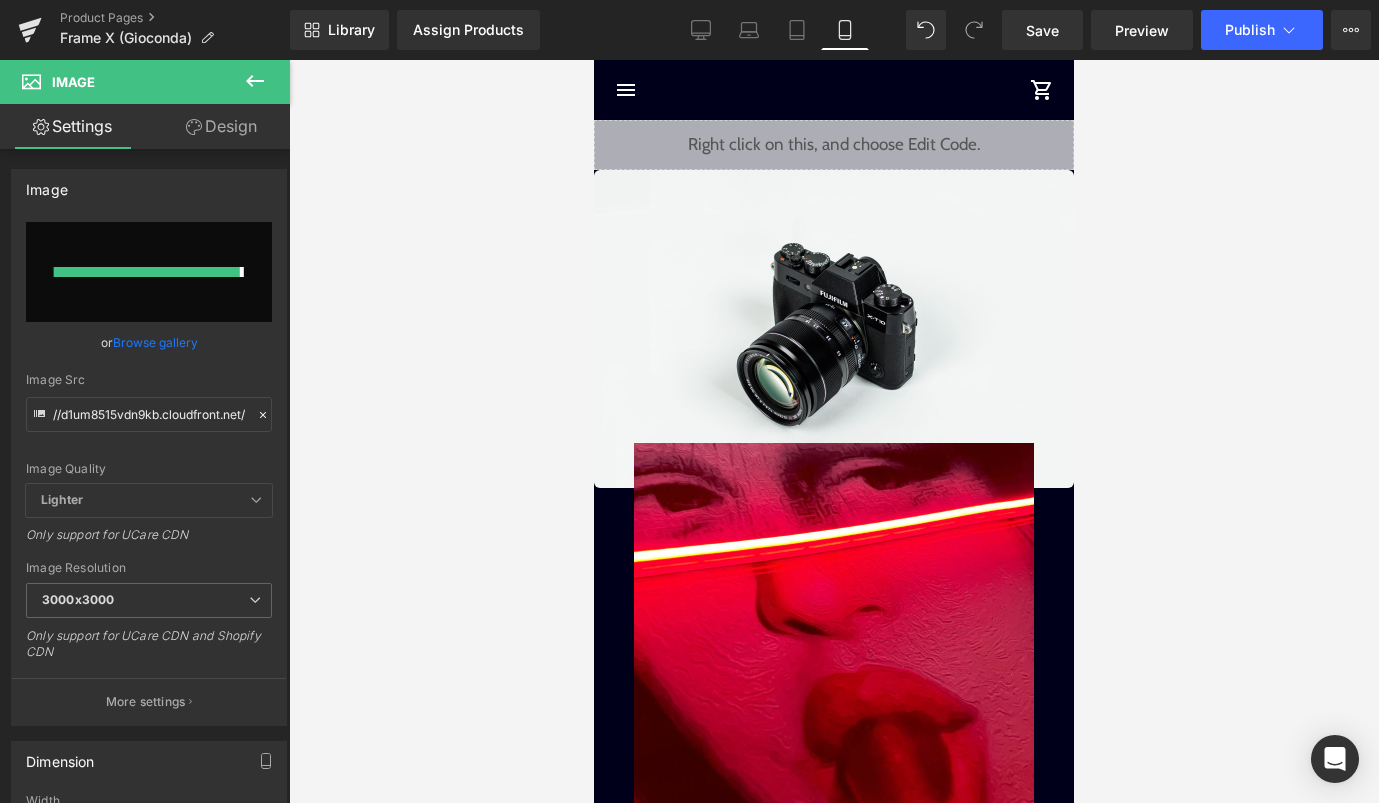 type on "https://ucarecdn.com/3dcc571c-b5bc-4c95-ac2f-de8bfe7c9361/-/format/auto/-/preview/3000x3000/-/quality/lighter/Title%20Mona%20lisa.png" 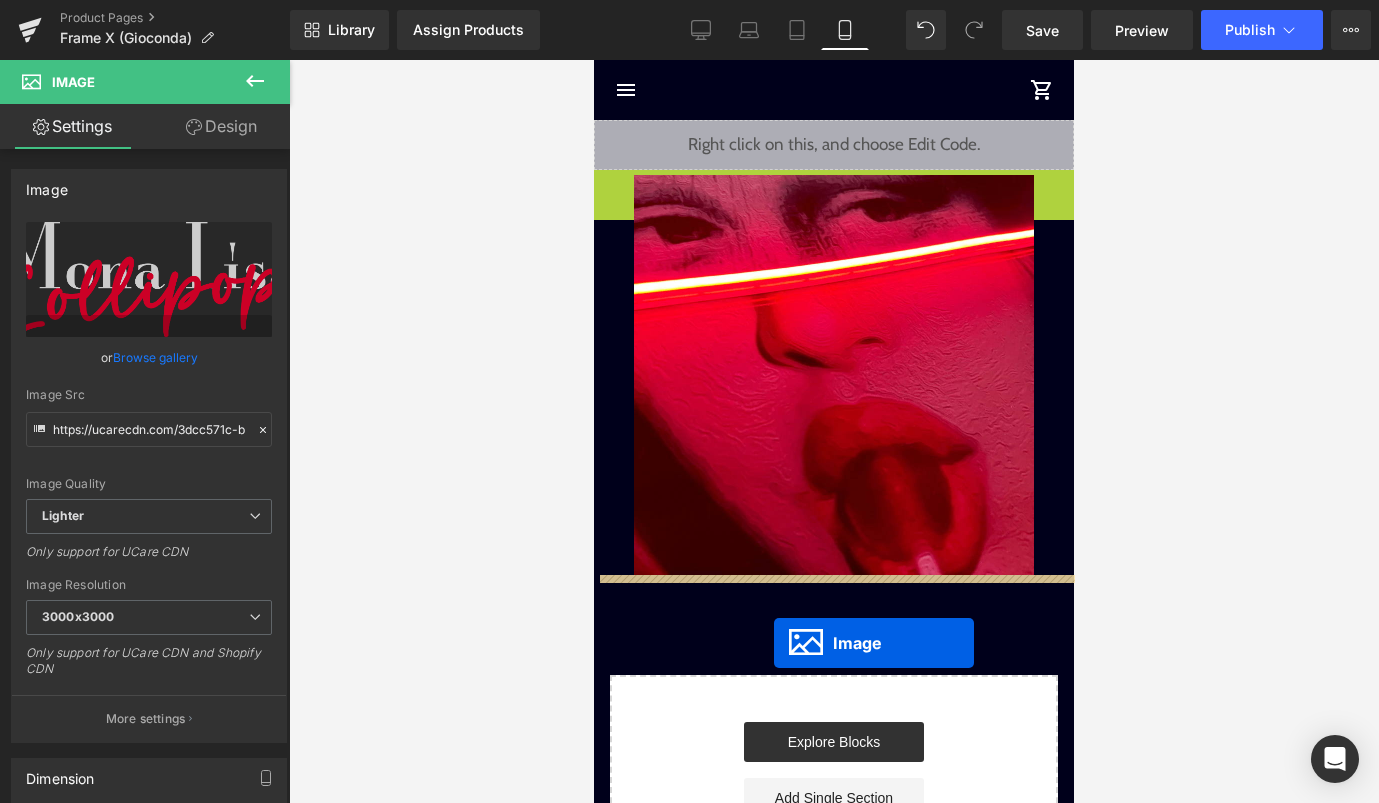 drag, startPoint x: 804, startPoint y: 256, endPoint x: 774, endPoint y: 629, distance: 374.2045 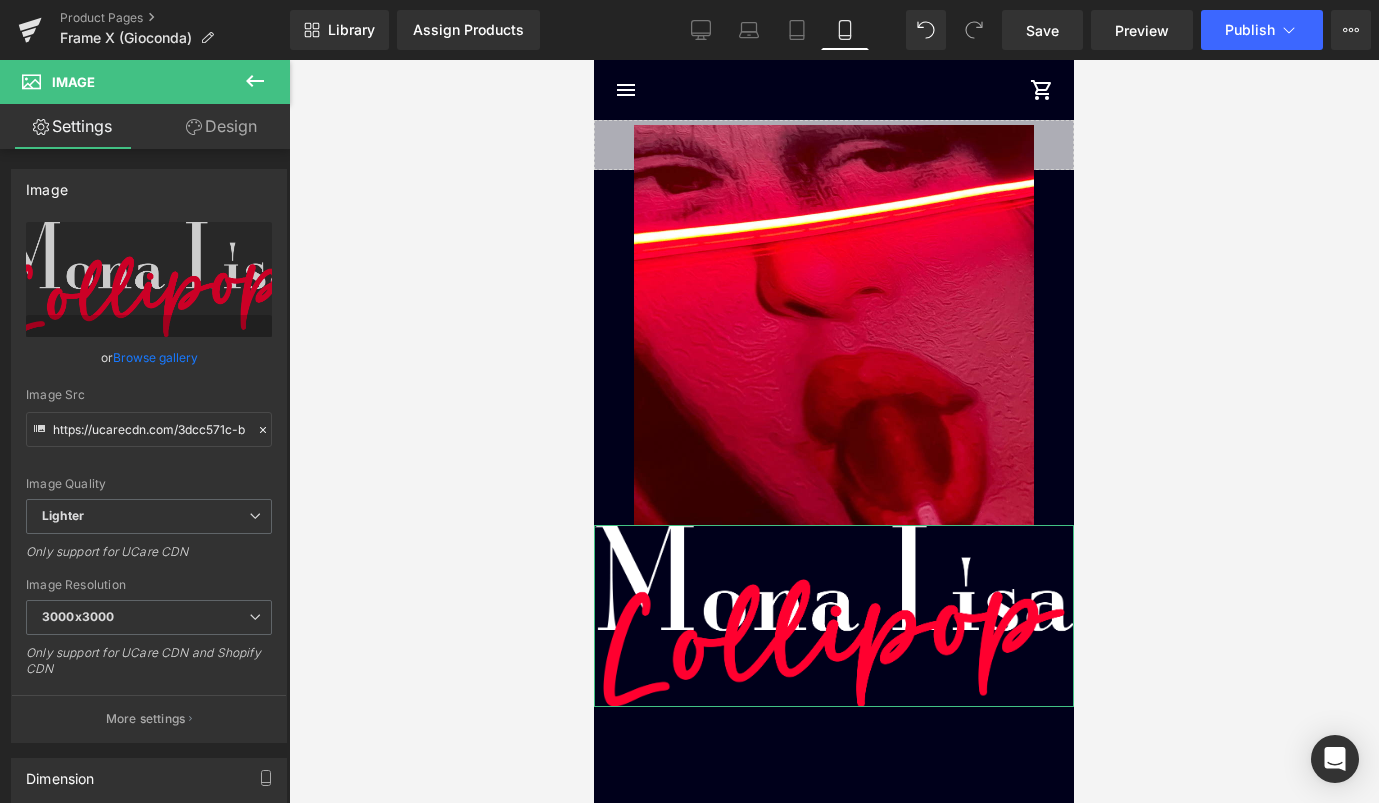 click on "Design" at bounding box center [221, 126] 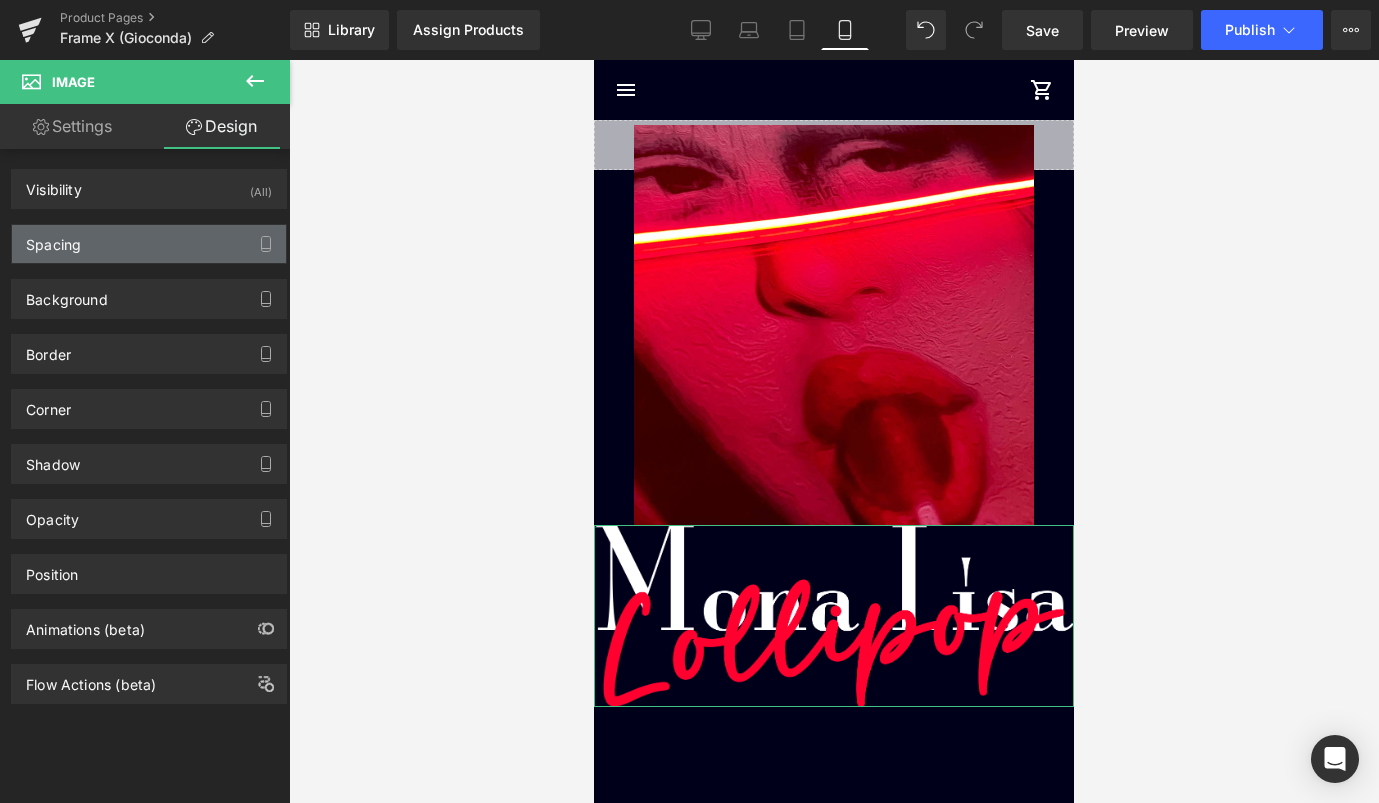 click on "Spacing" at bounding box center [149, 244] 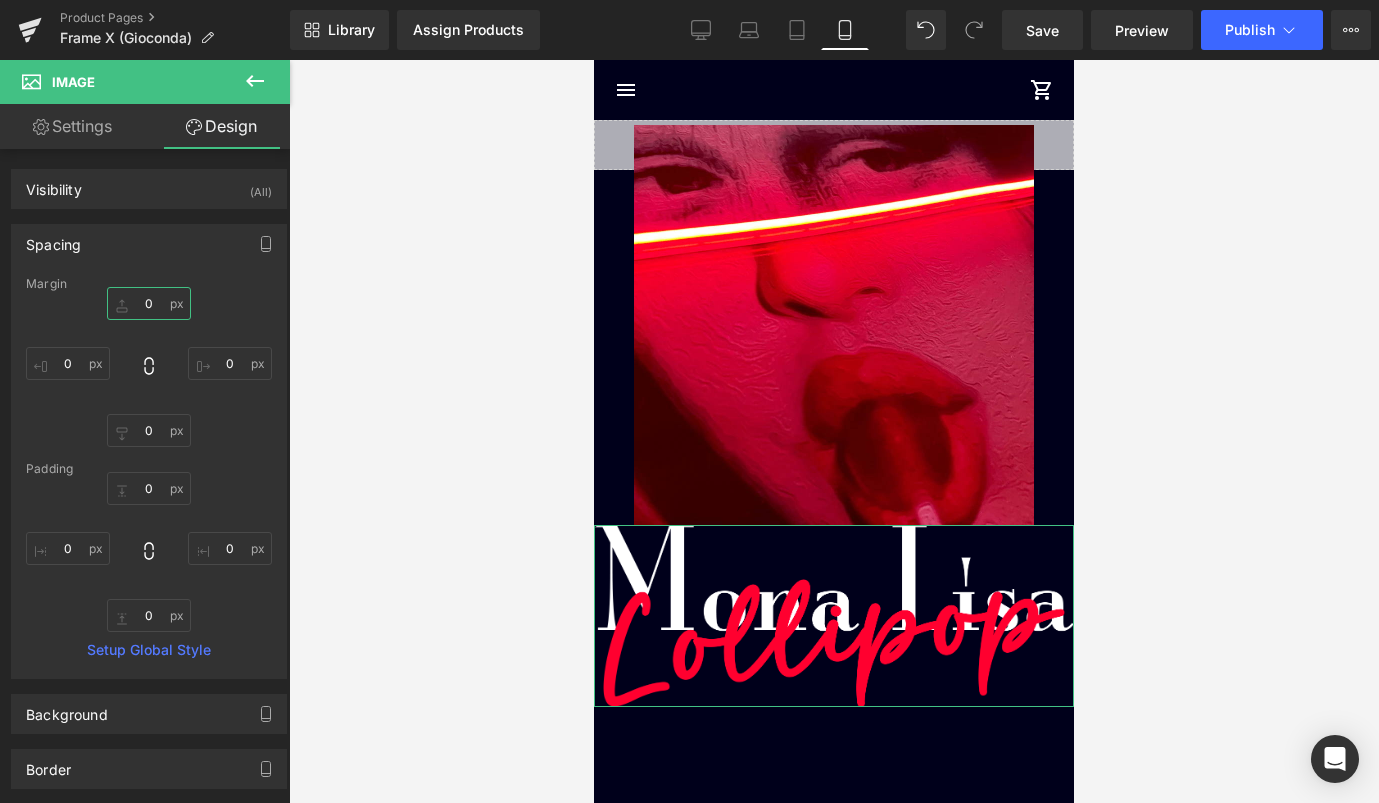 click on "0" at bounding box center [149, 303] 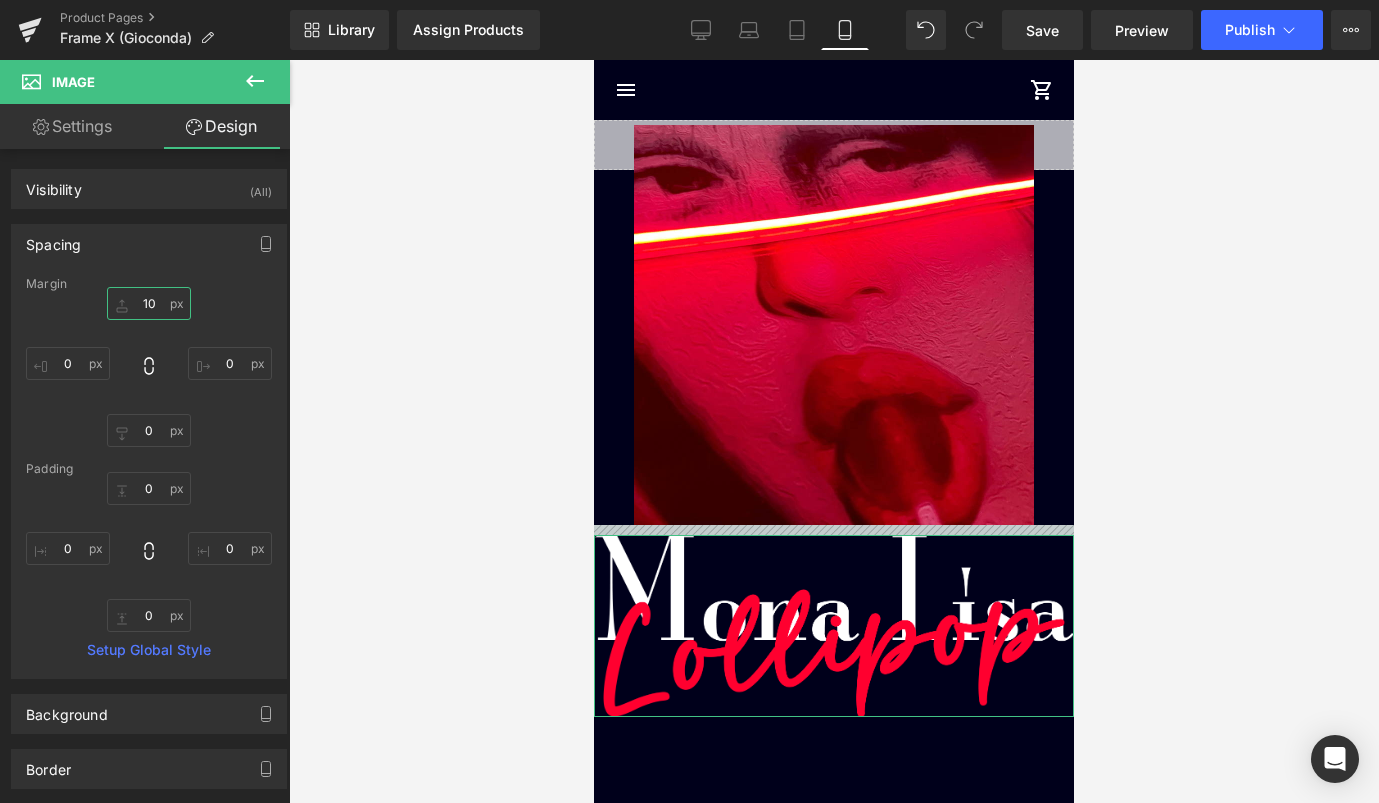 type on "1" 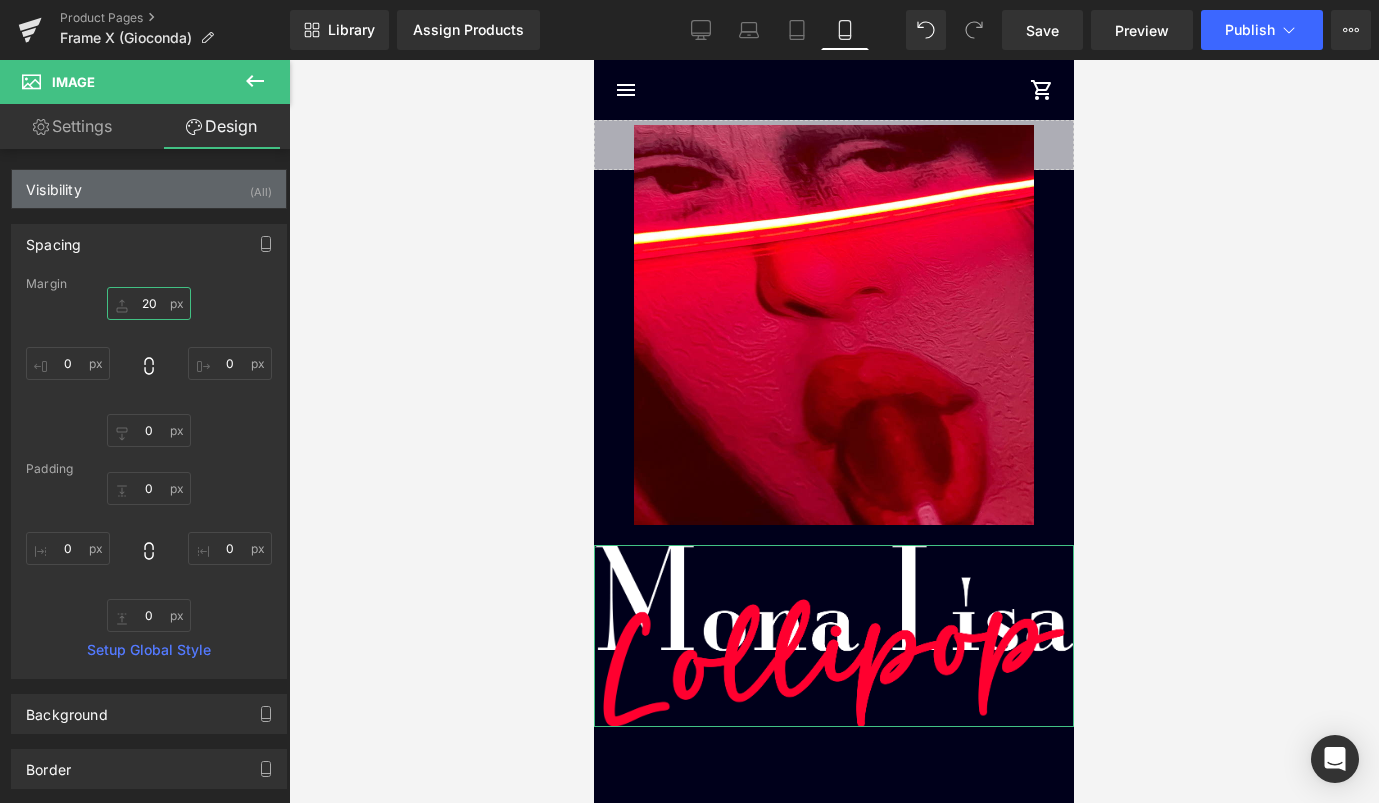 type on "20" 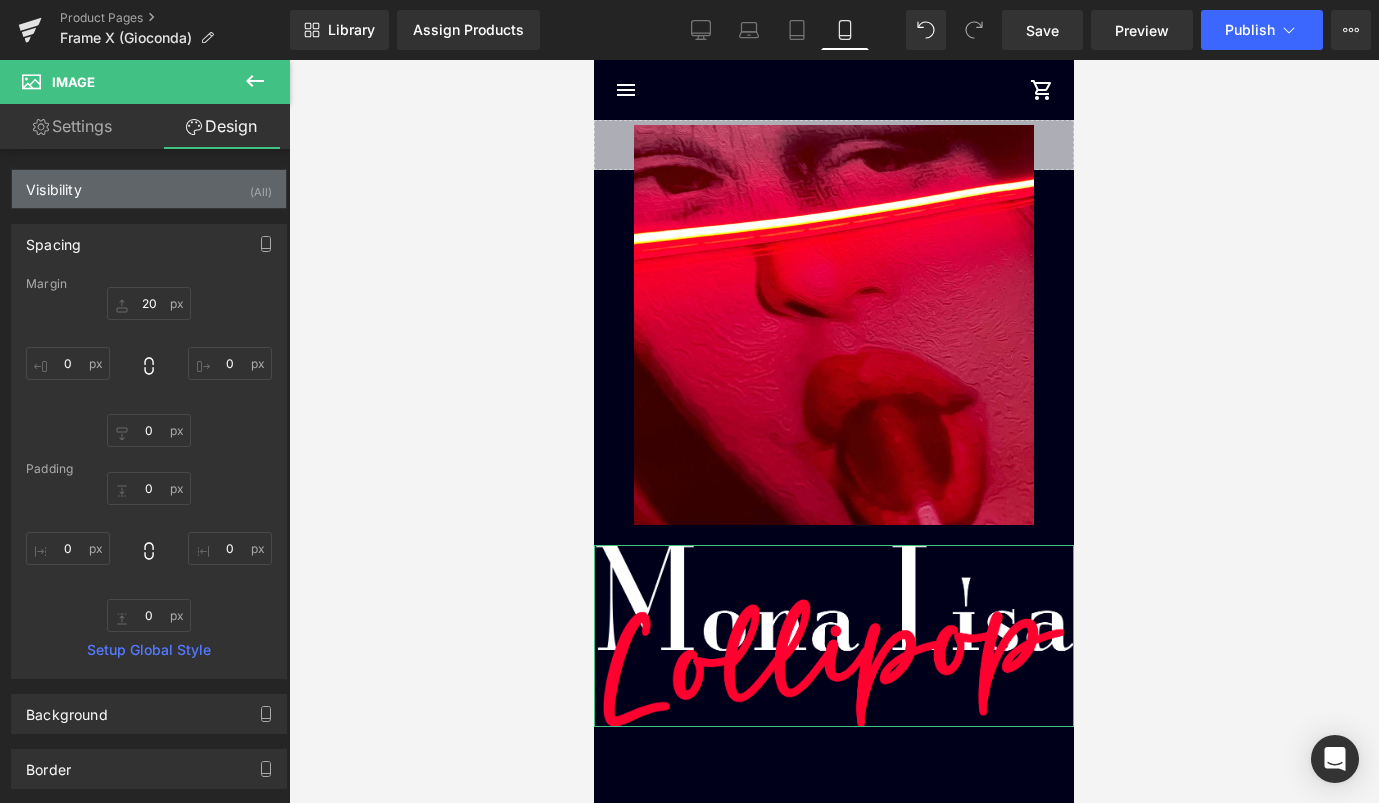 click on "(All)" at bounding box center (261, 186) 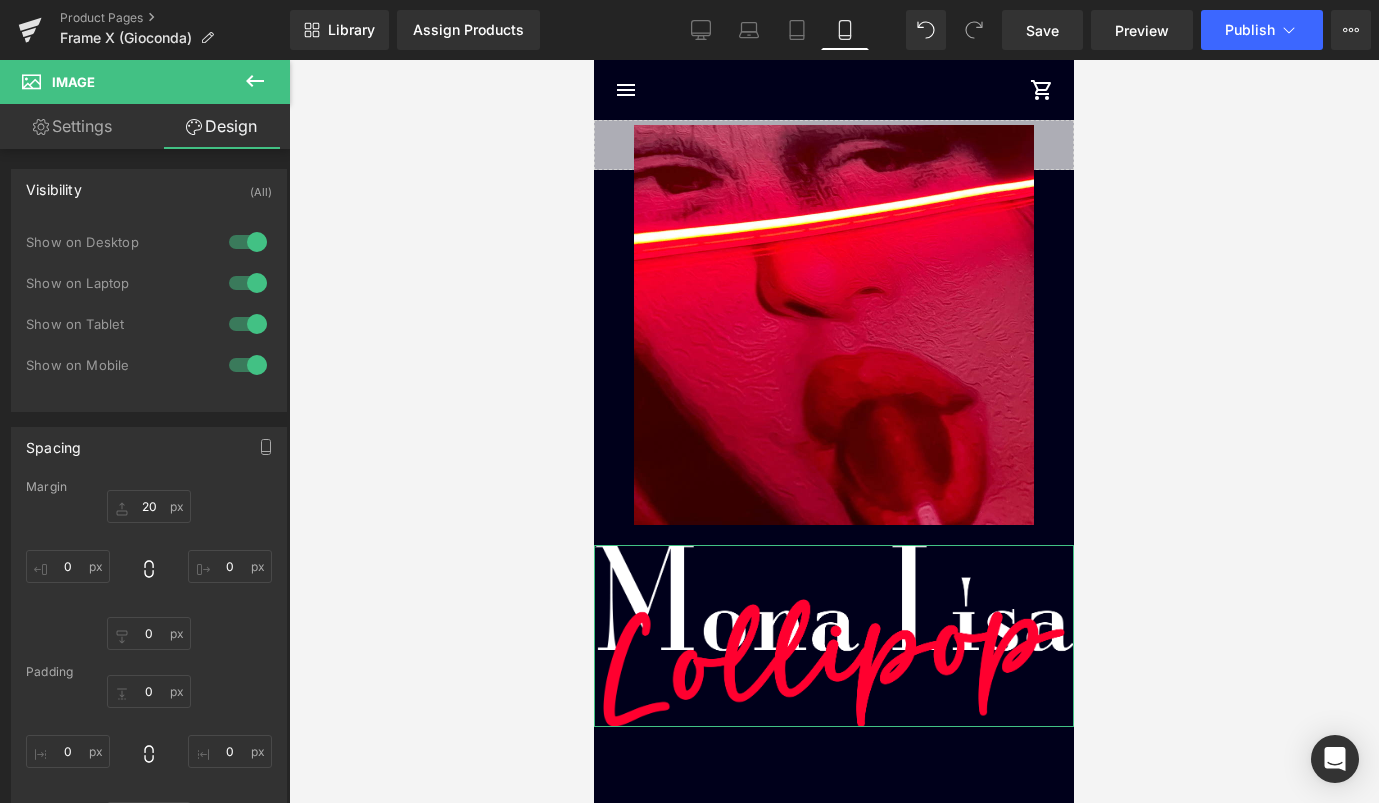 click at bounding box center [248, 242] 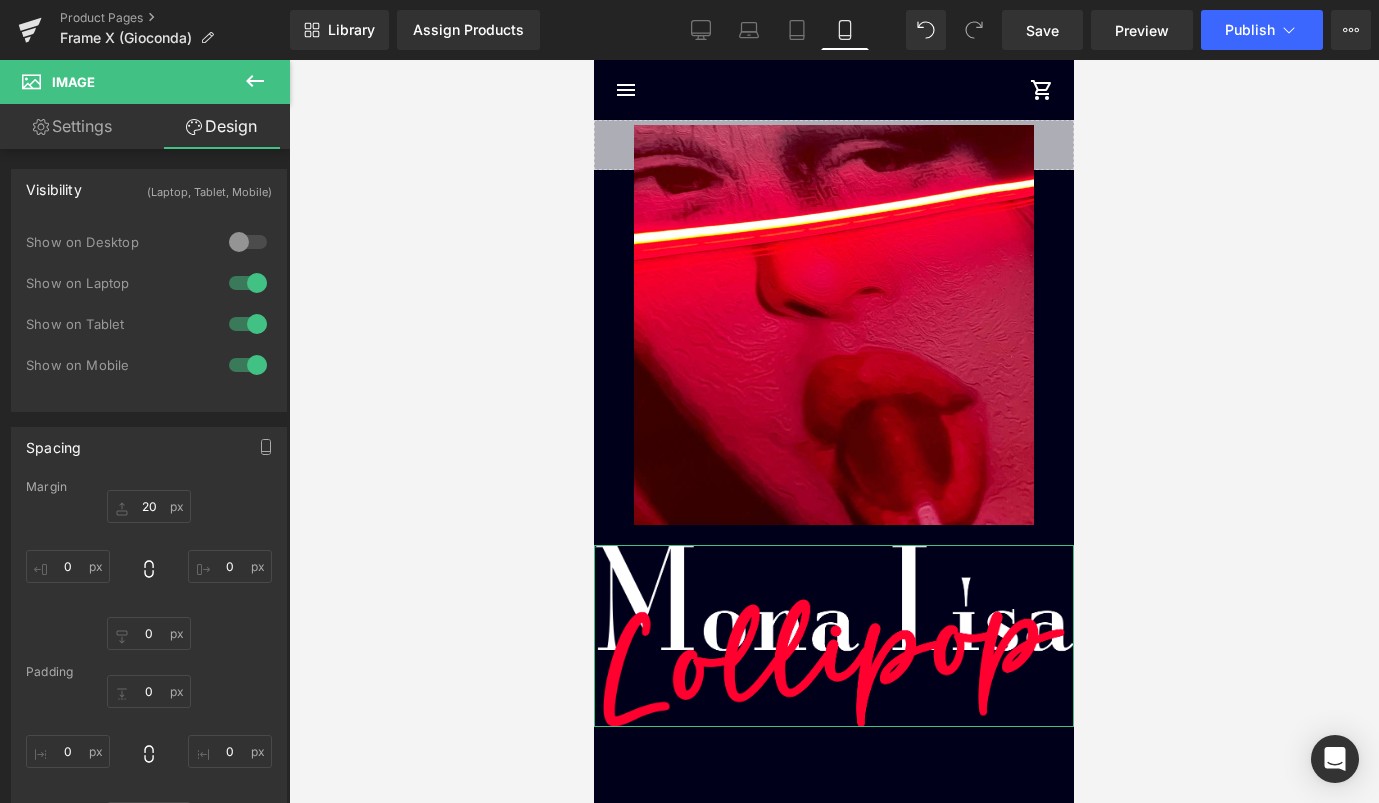 click at bounding box center [248, 283] 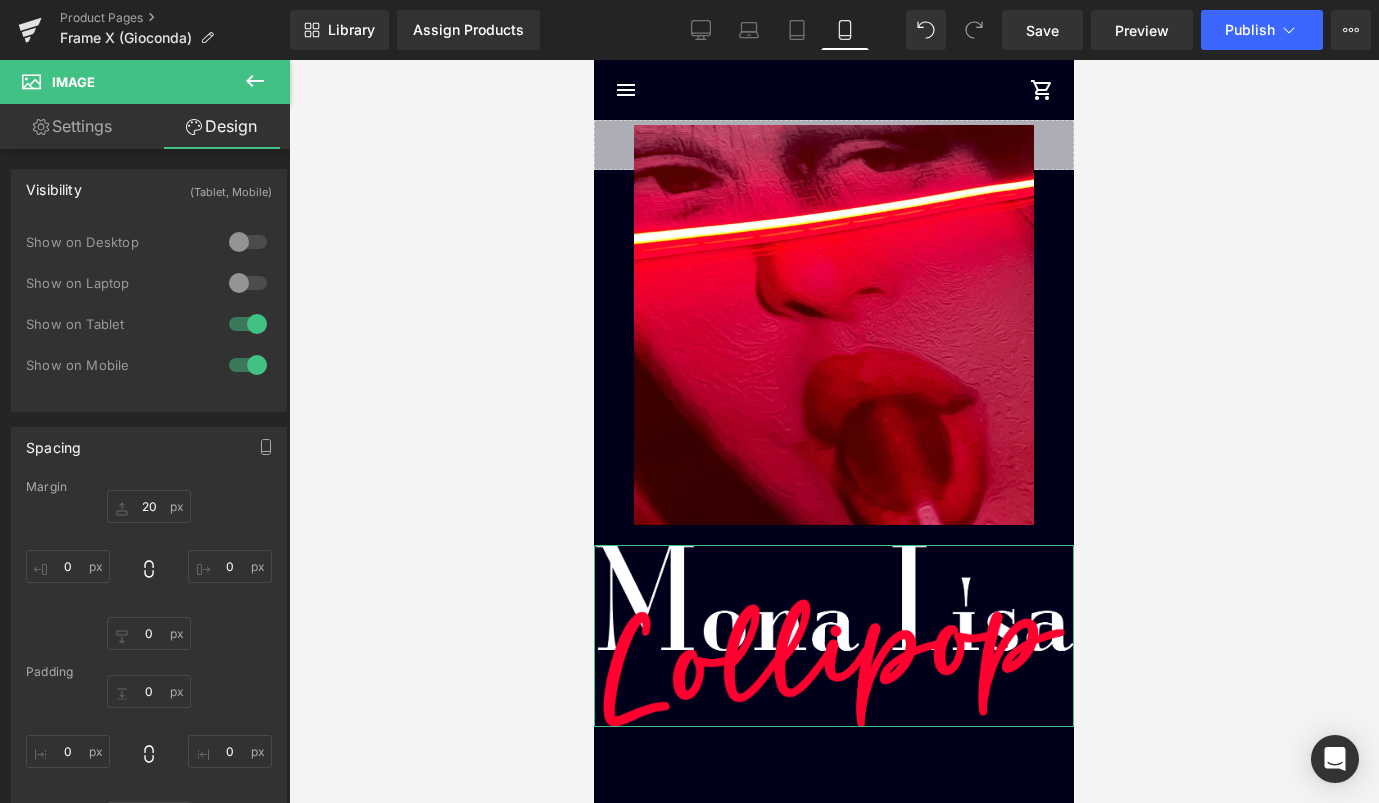 click at bounding box center [248, 324] 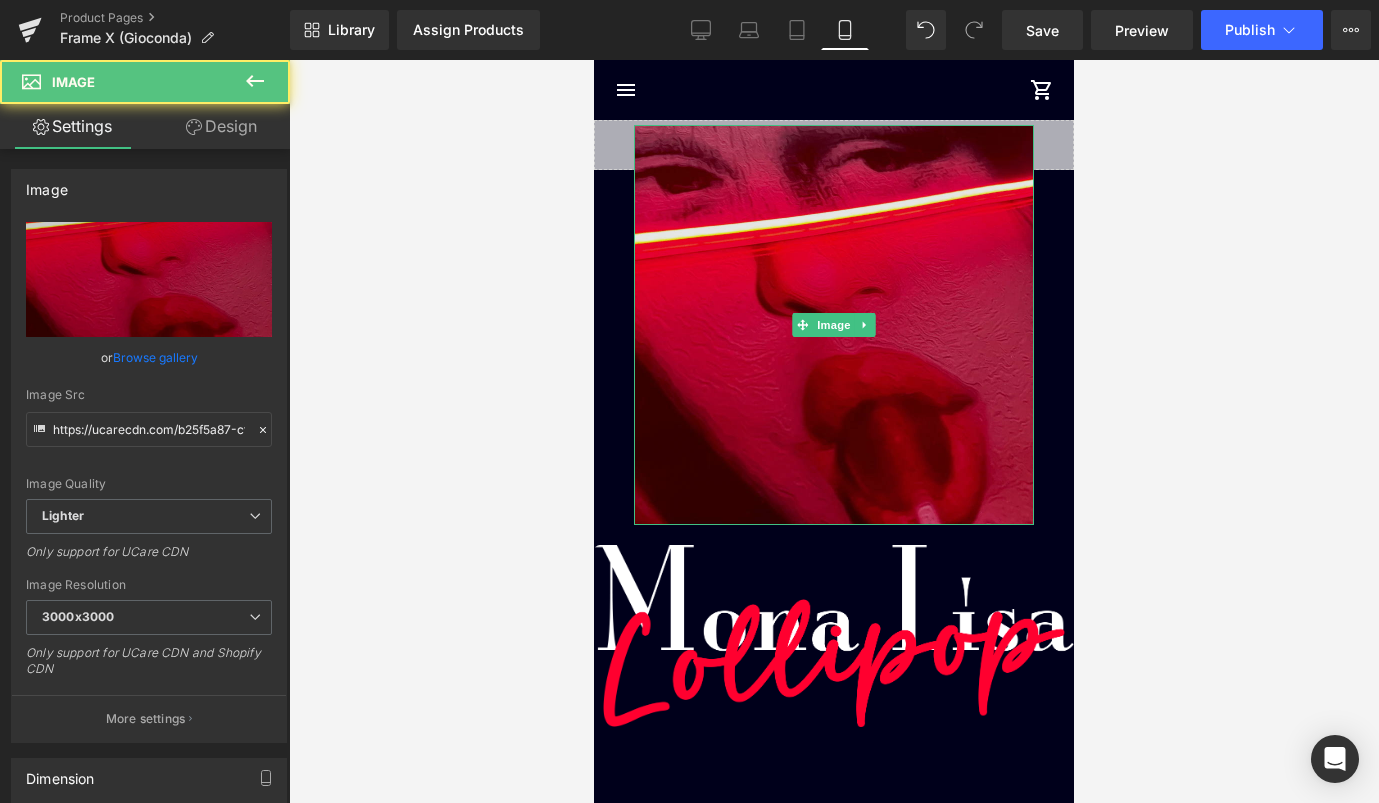 click at bounding box center [834, 325] 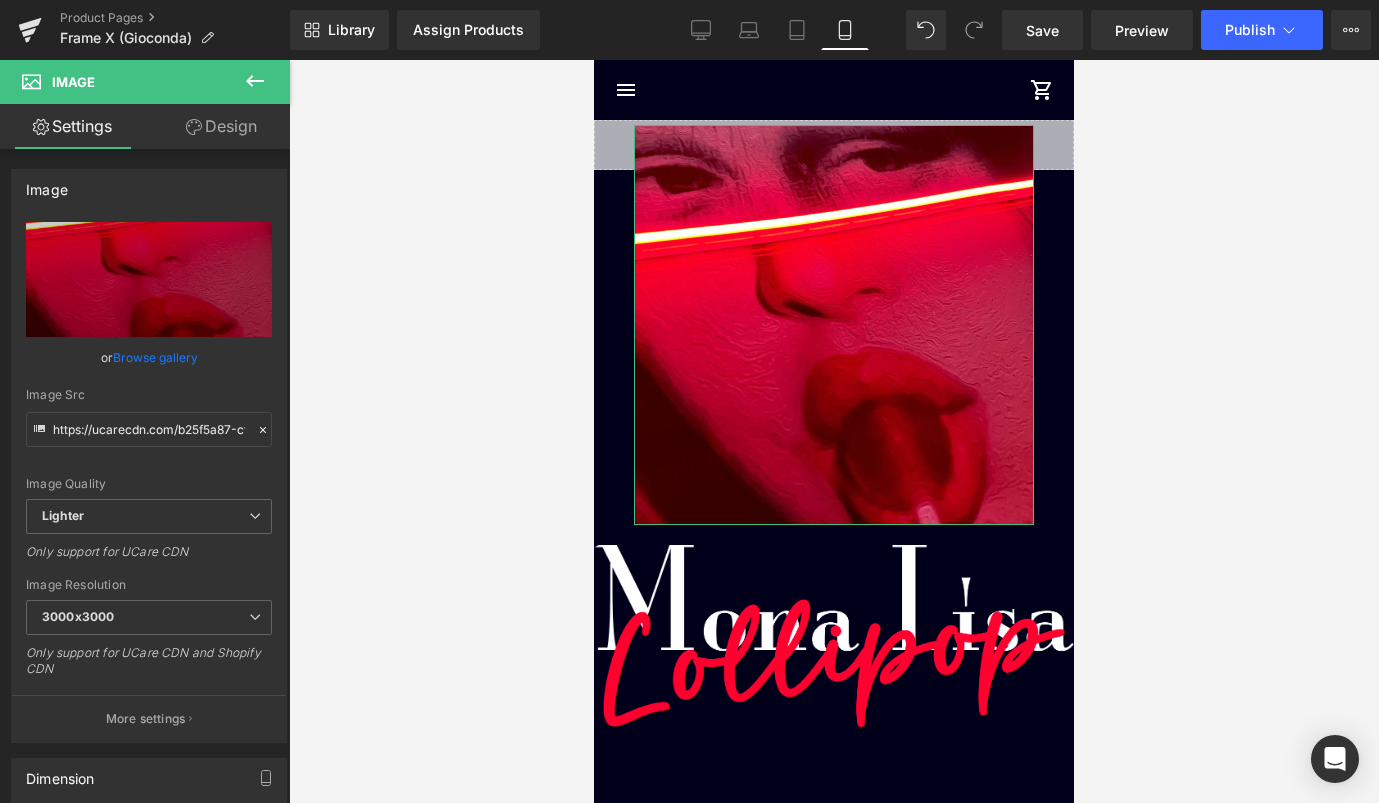 click on "Design" at bounding box center (221, 126) 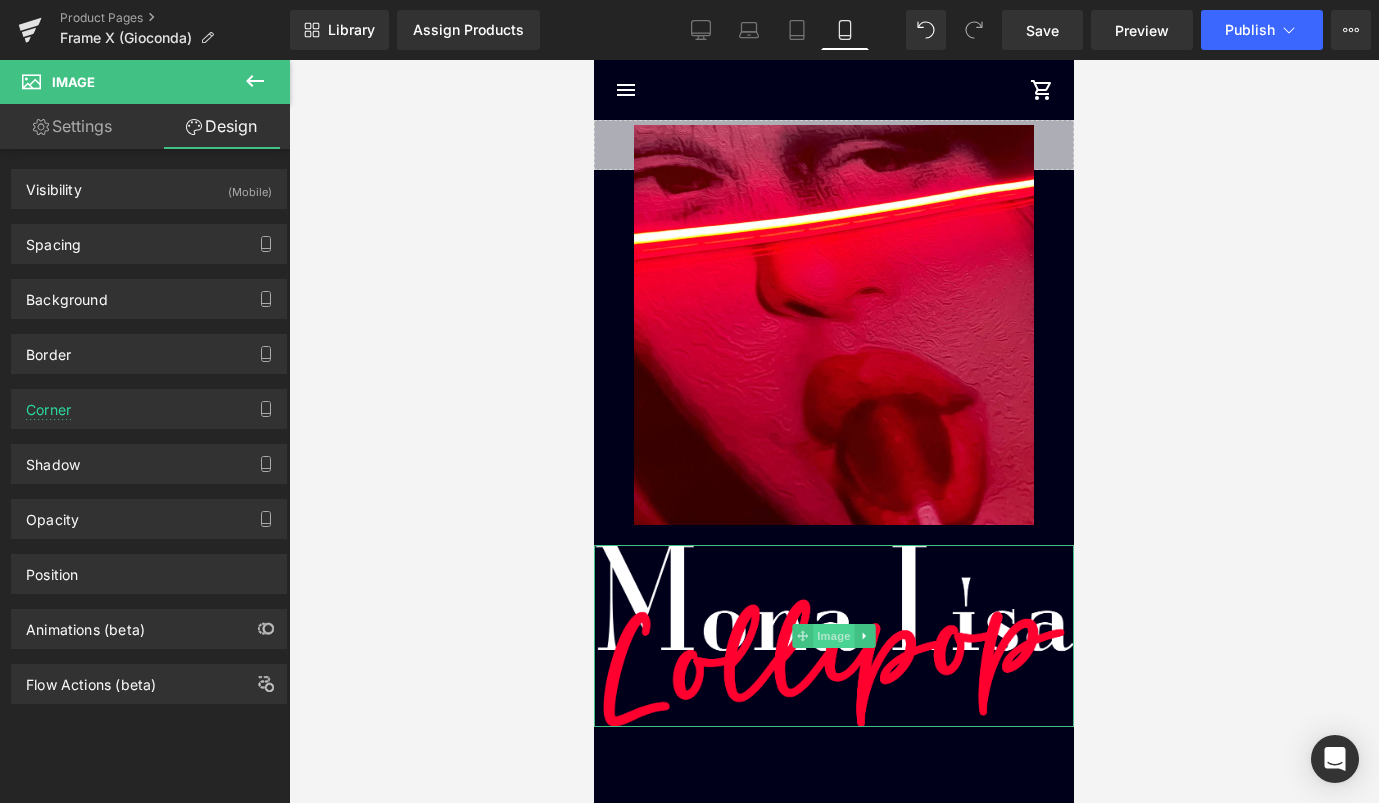 click on "Image" at bounding box center (834, 636) 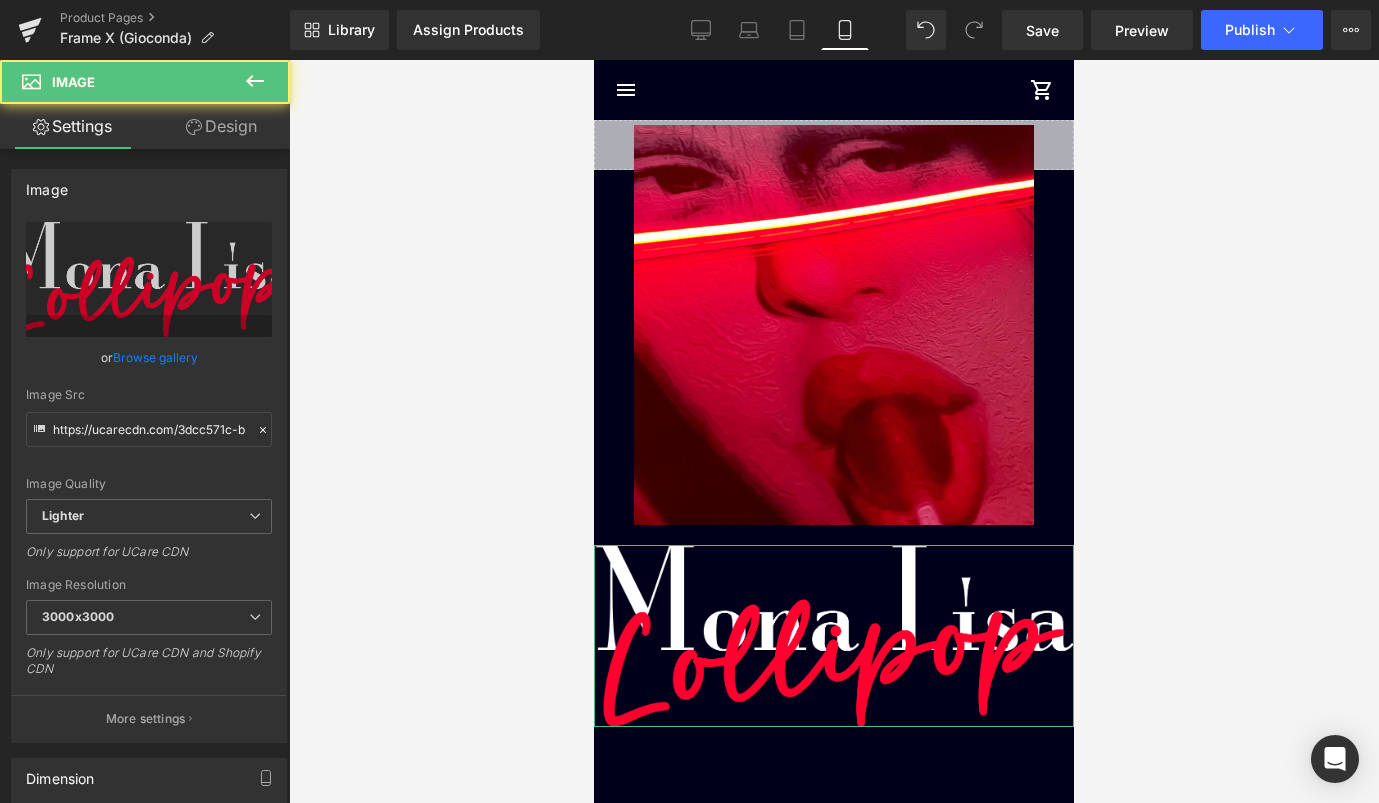 click on "Design" at bounding box center (221, 126) 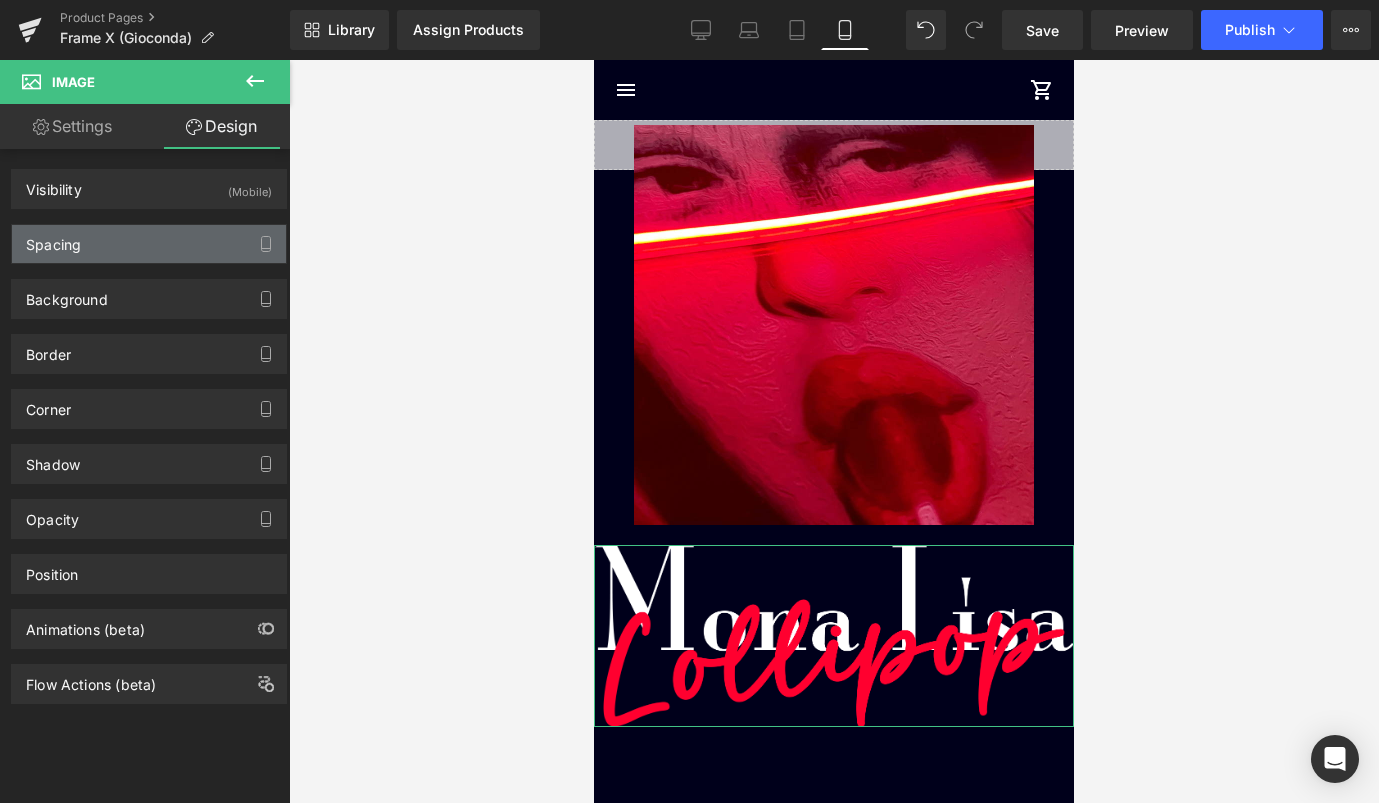 click on "Spacing" at bounding box center (149, 244) 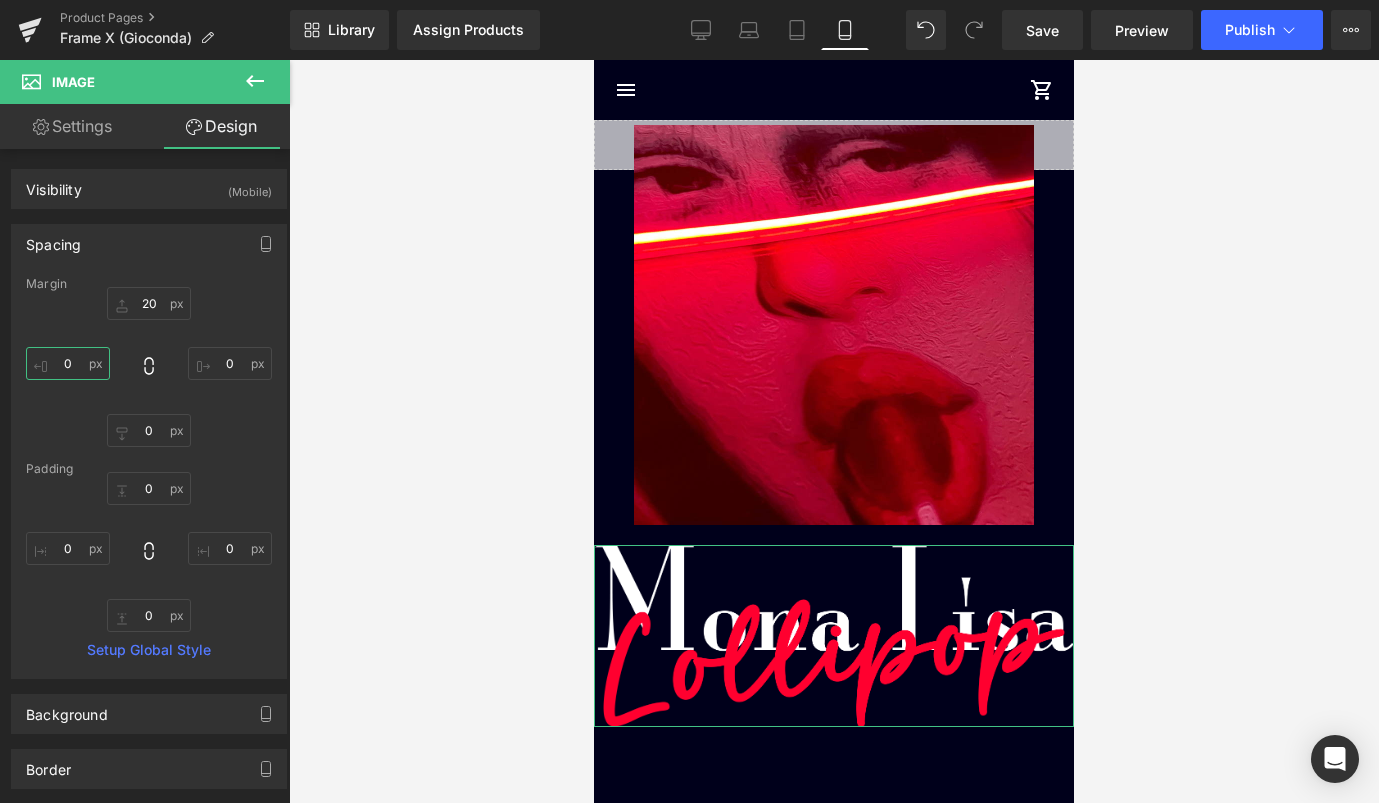 click on "0" at bounding box center (68, 363) 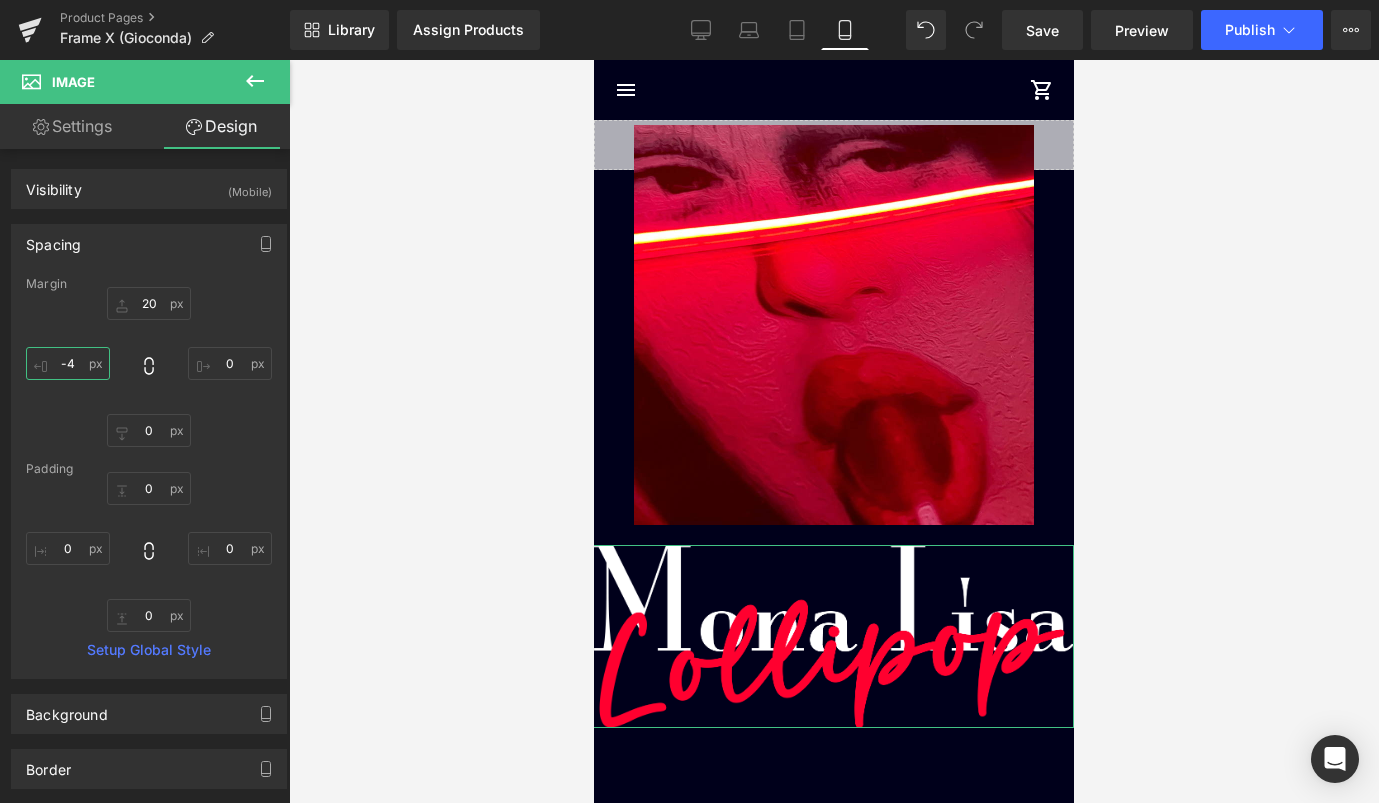 type on "-" 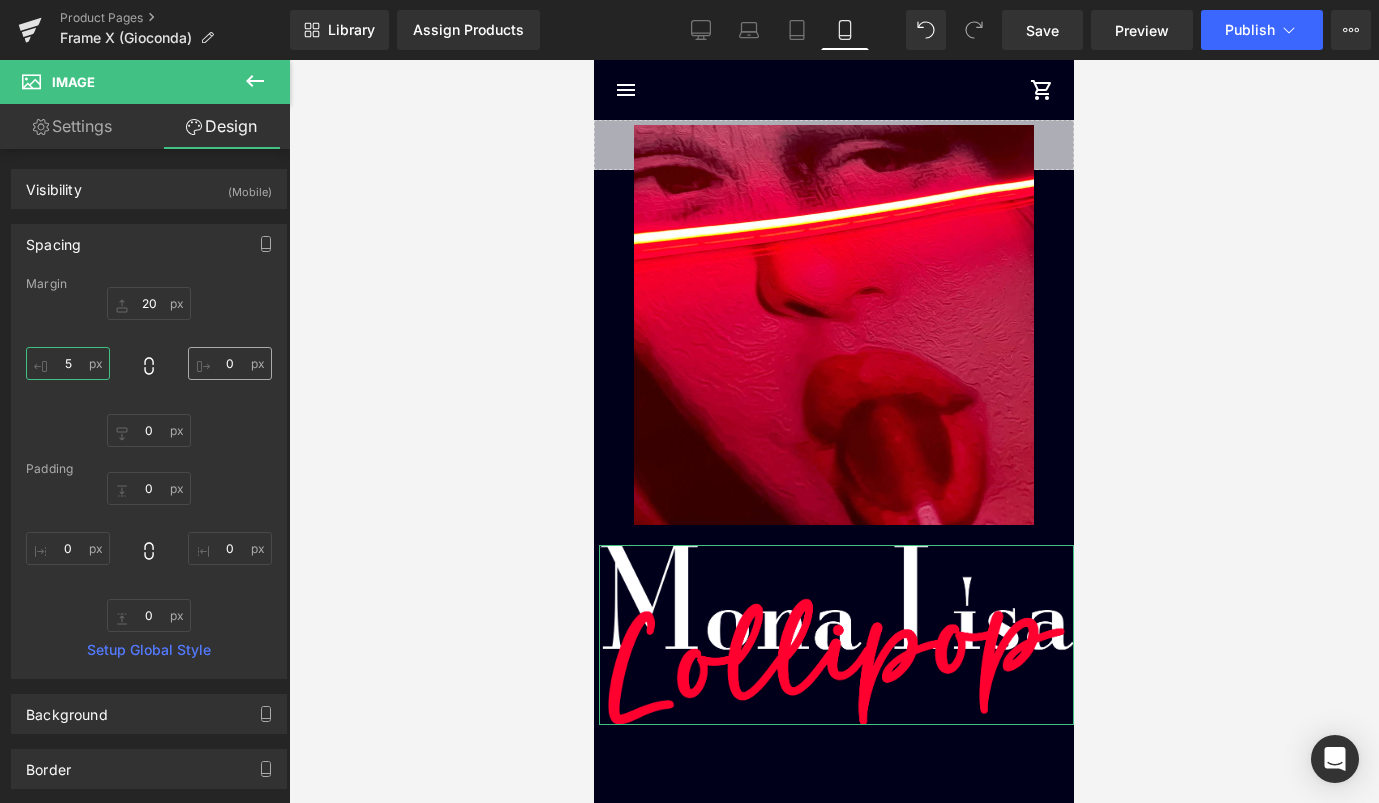 type on "5" 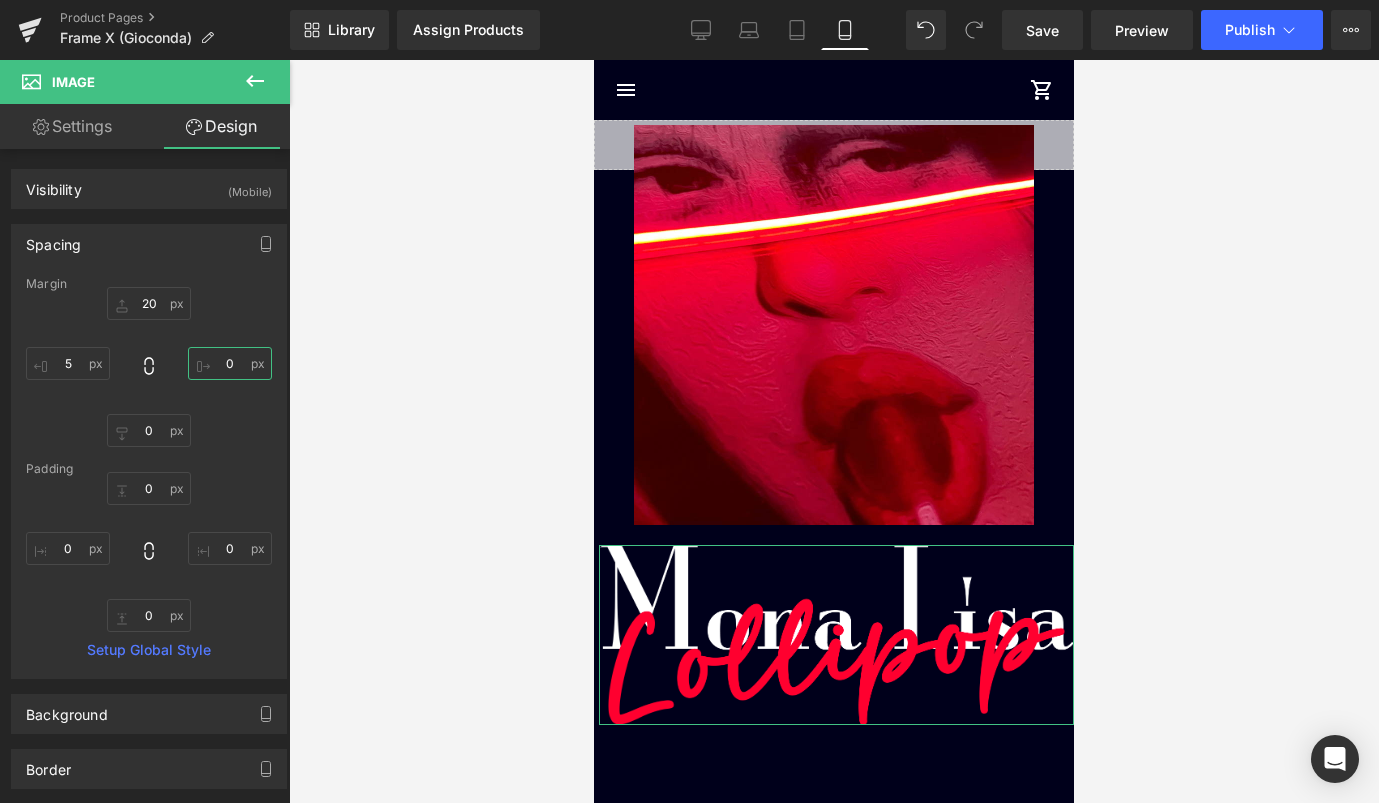 click on "0" at bounding box center [230, 363] 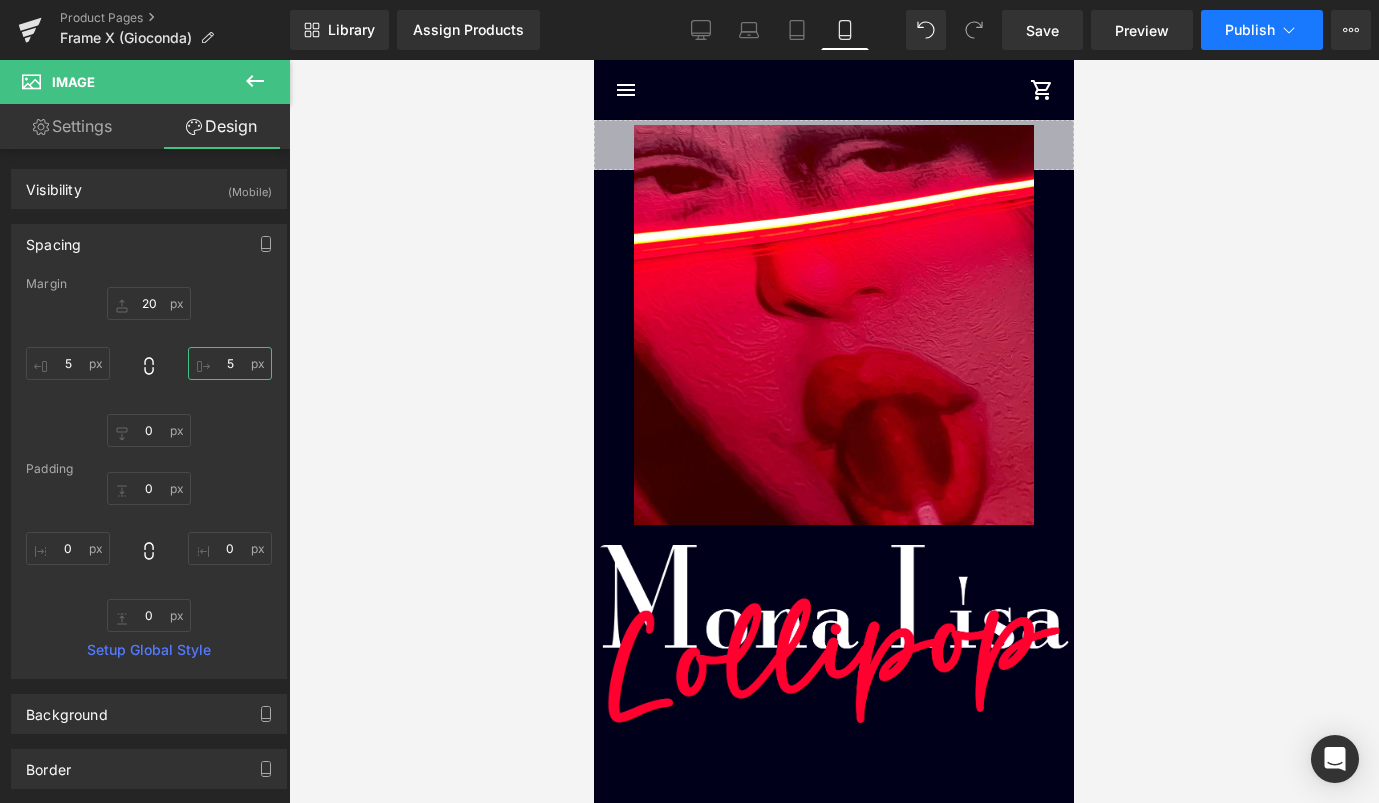 type on "5" 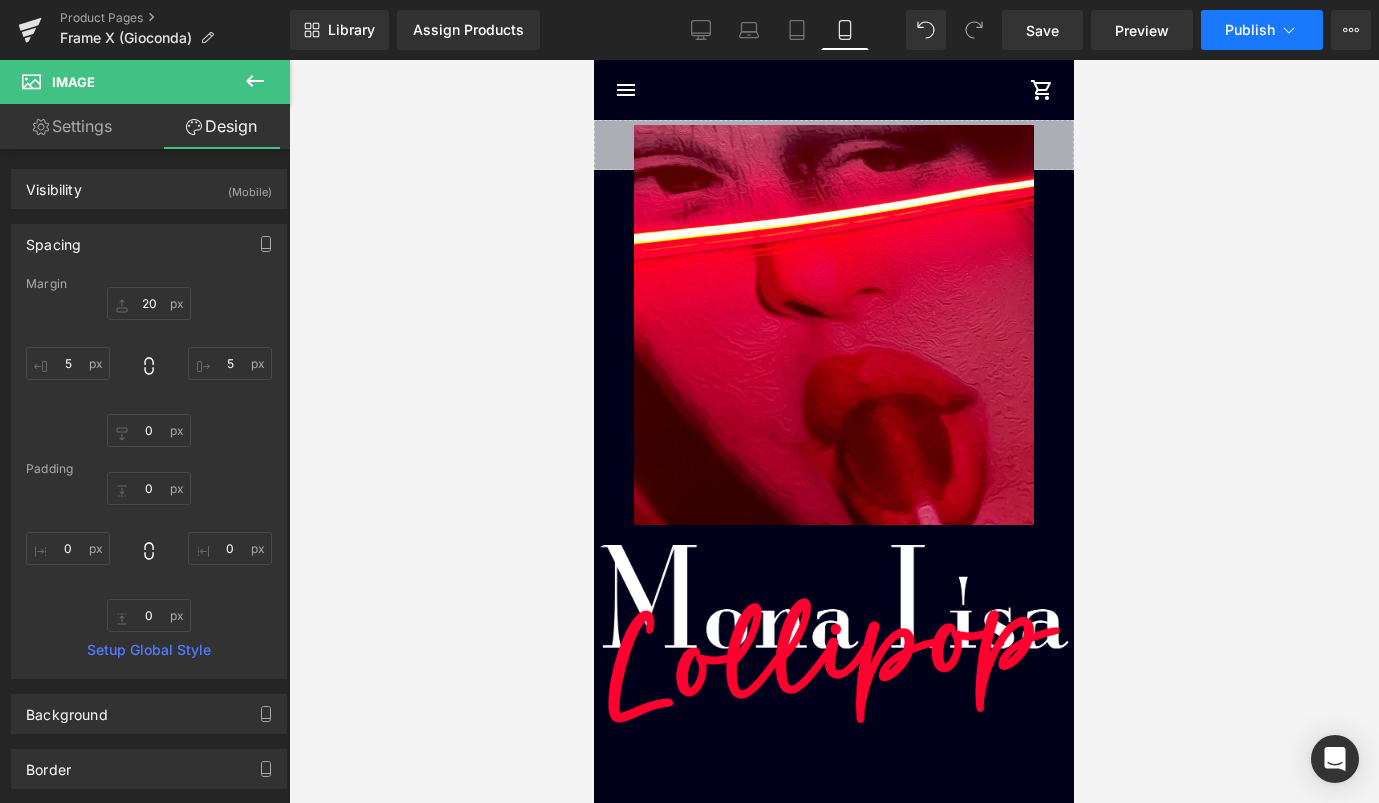 click on "Publish" at bounding box center [1250, 30] 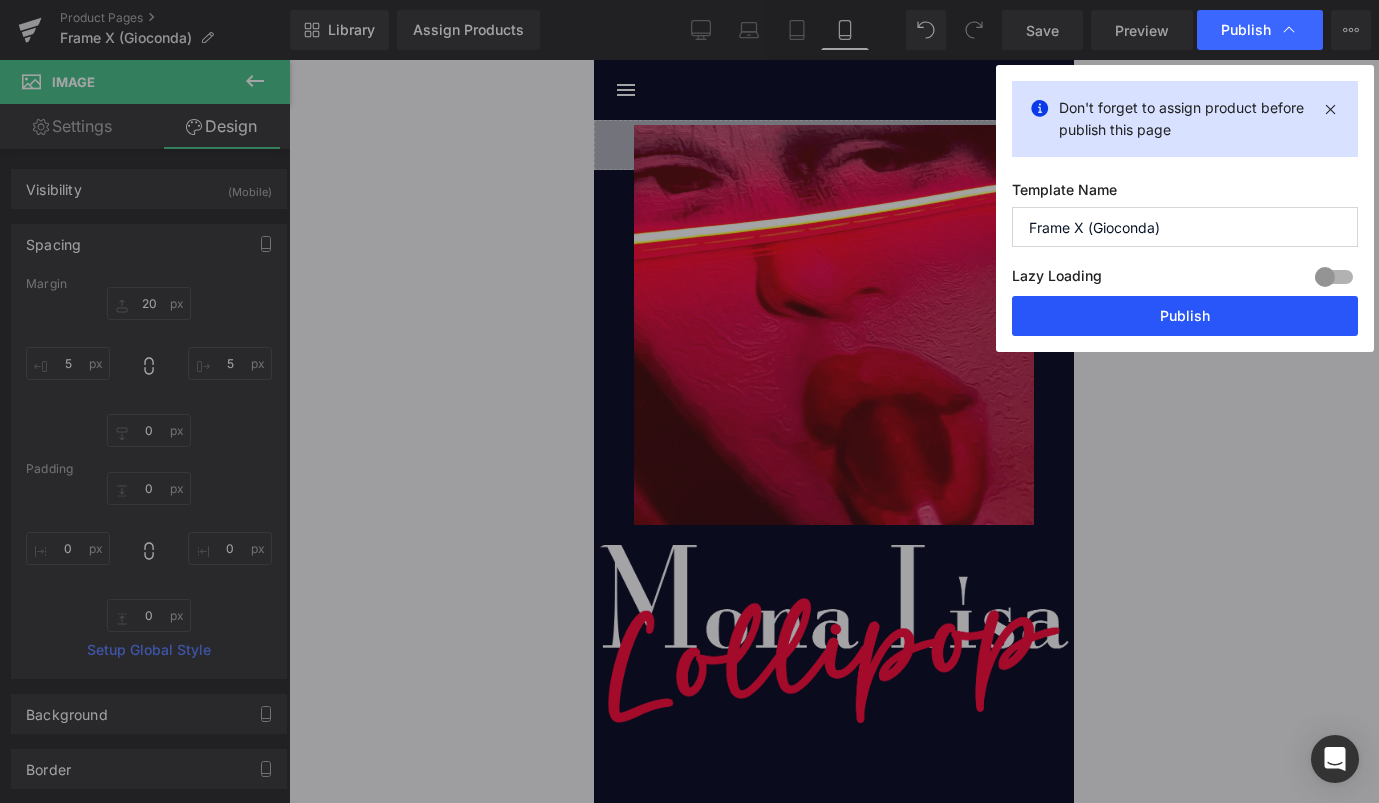 click on "Publish" at bounding box center [1185, 316] 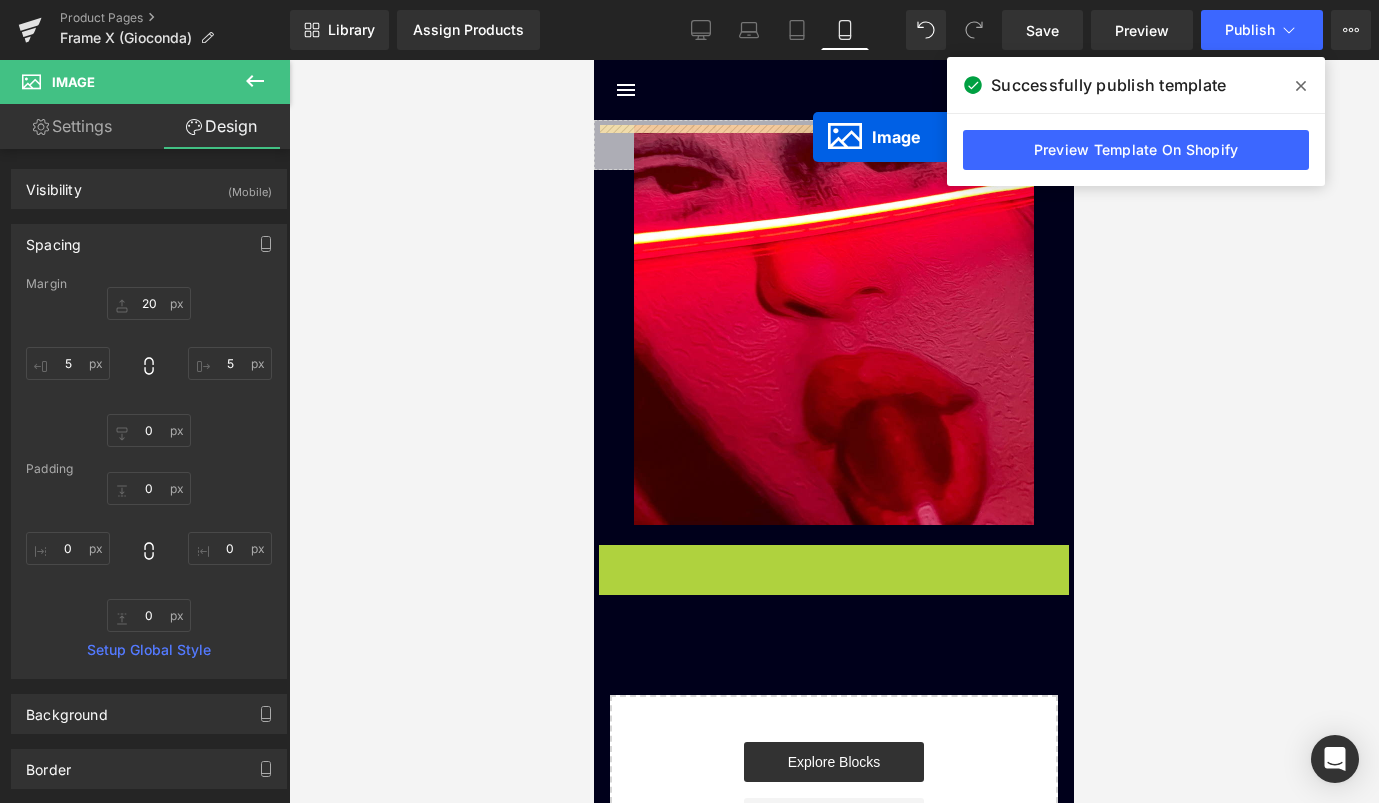 drag, startPoint x: 816, startPoint y: 631, endPoint x: 813, endPoint y: 137, distance: 494.0091 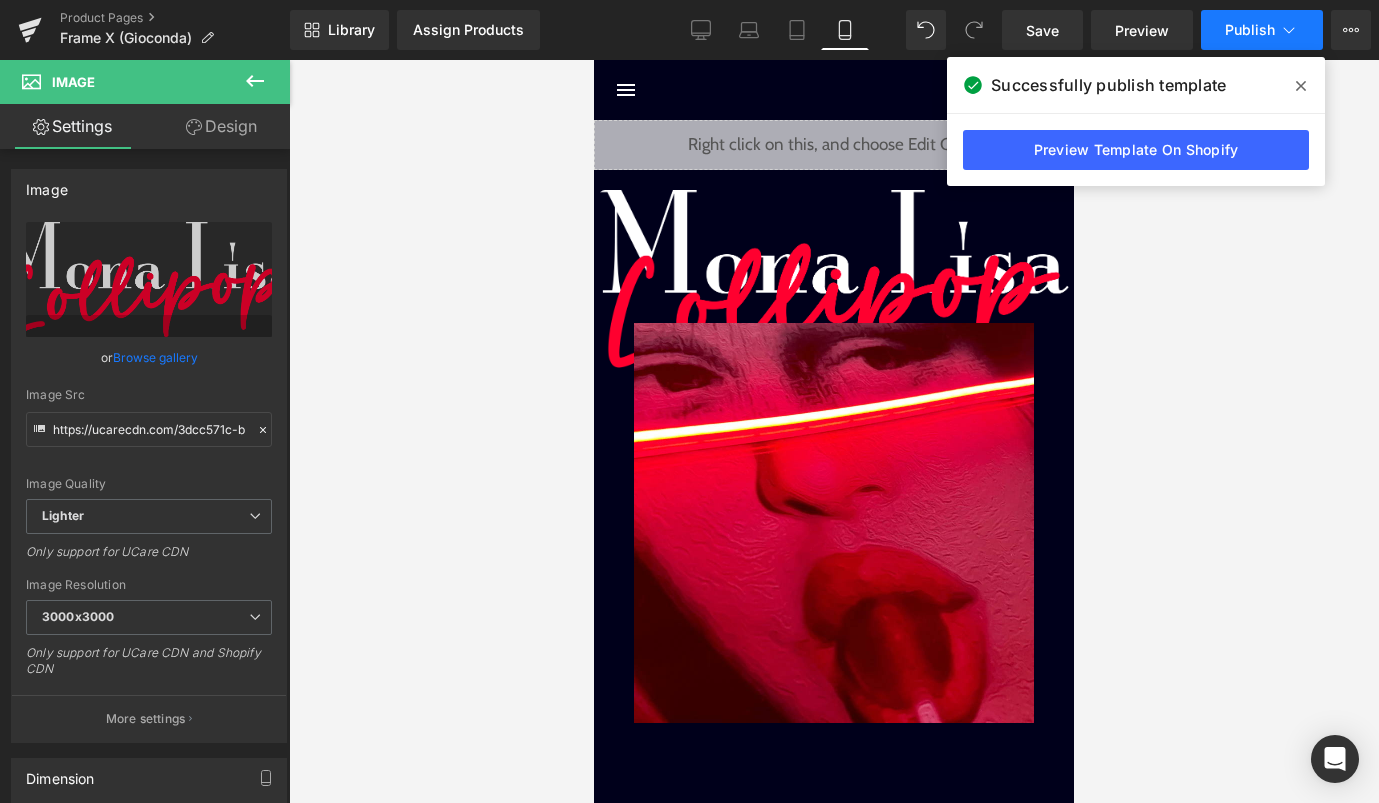 click on "Publish" at bounding box center (1250, 30) 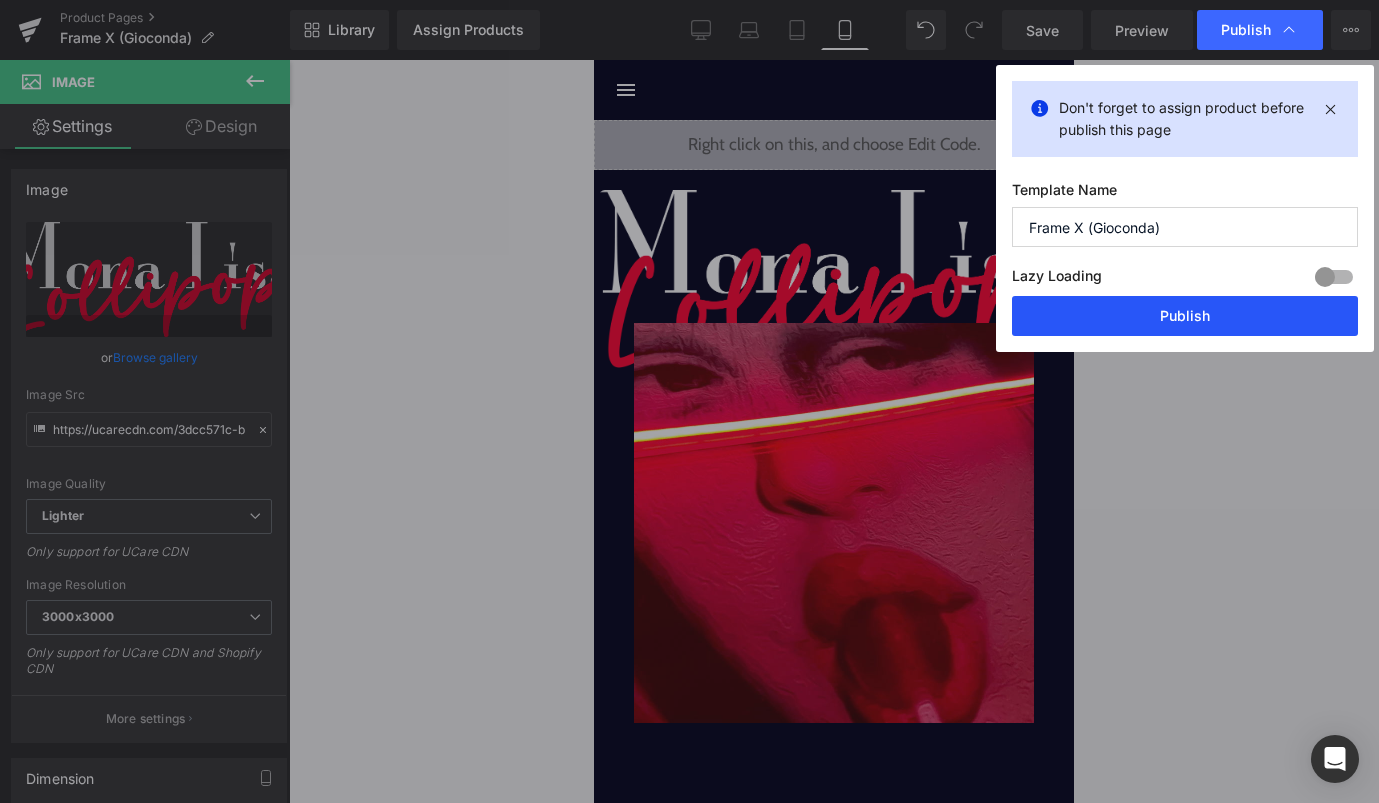 click on "Publish" at bounding box center (1185, 316) 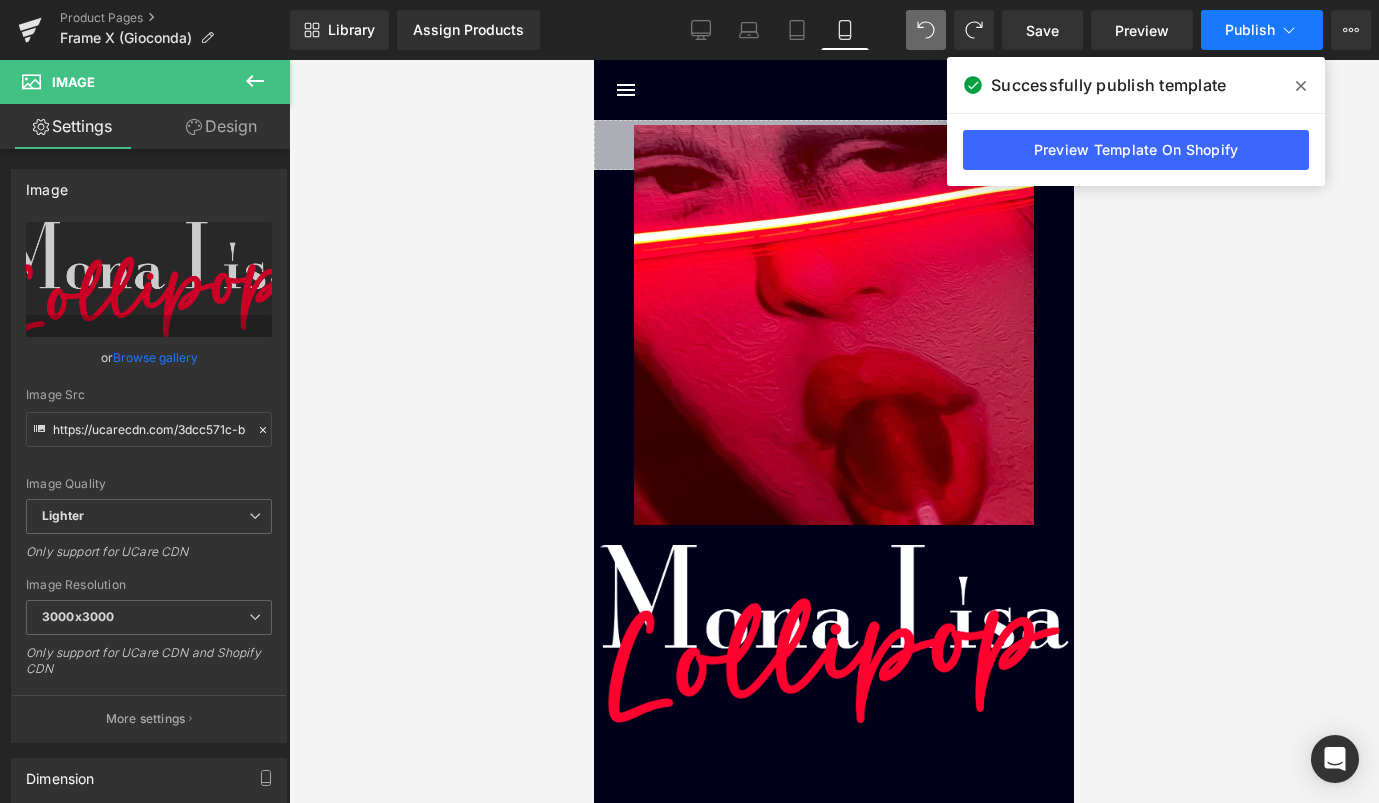 click on "Publish" at bounding box center [1250, 30] 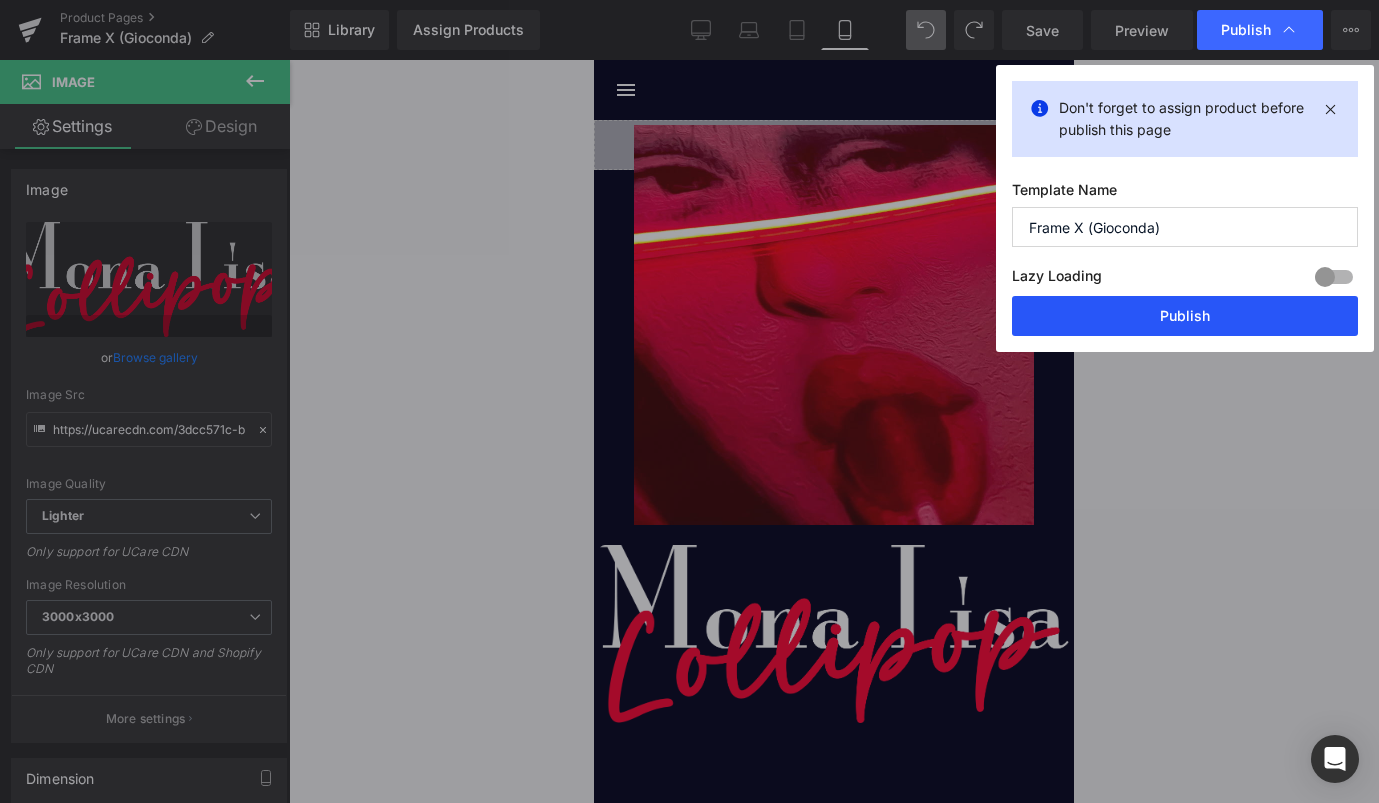 click on "Publish" at bounding box center [1185, 316] 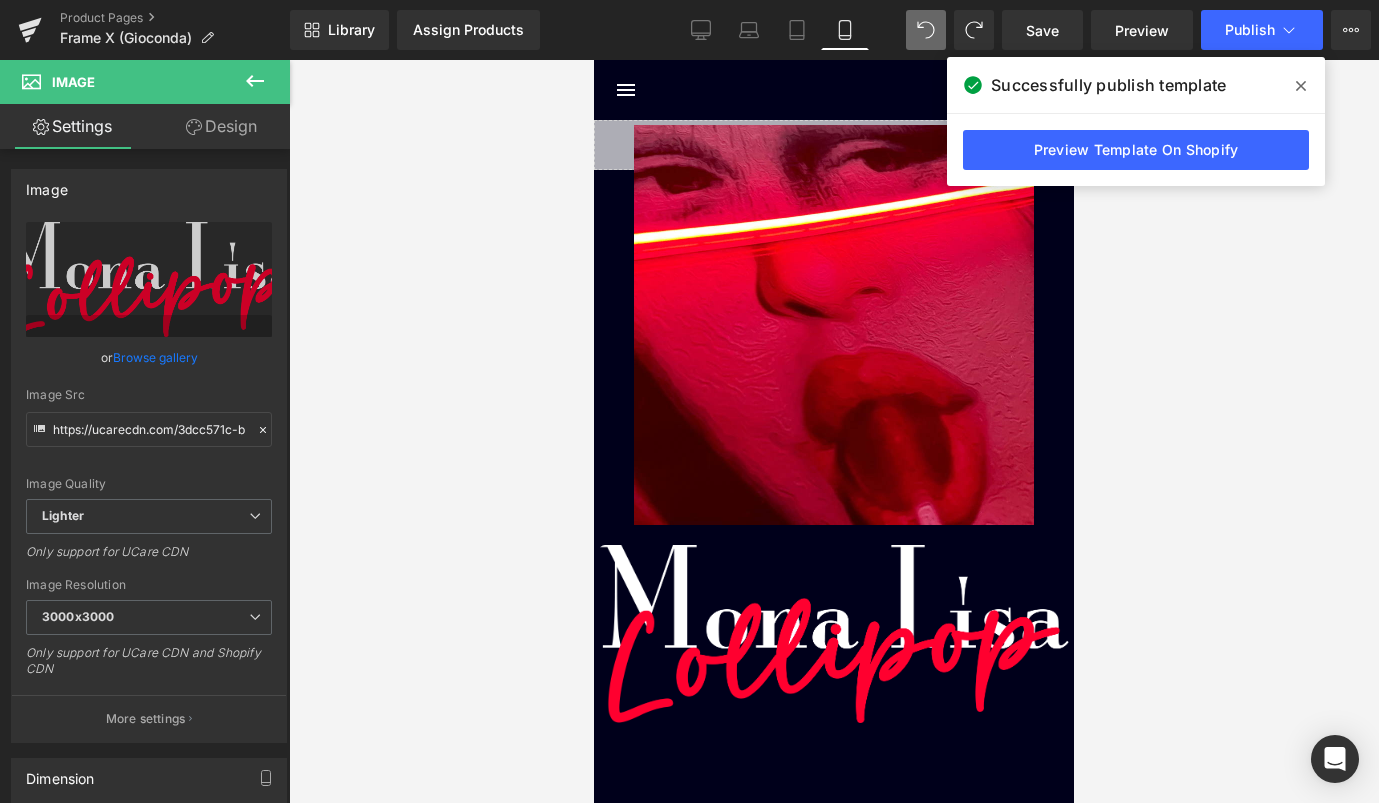 click 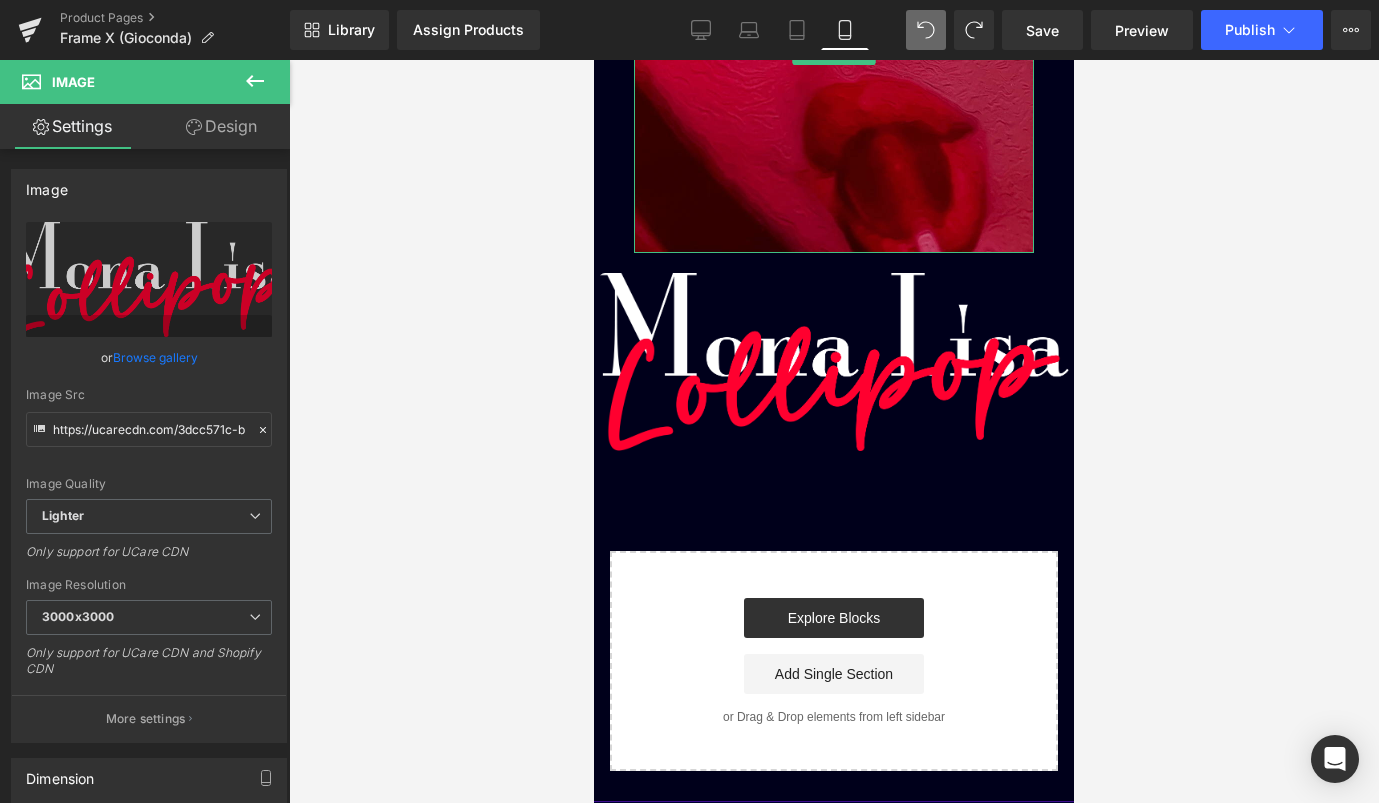 scroll, scrollTop: 311, scrollLeft: 0, axis: vertical 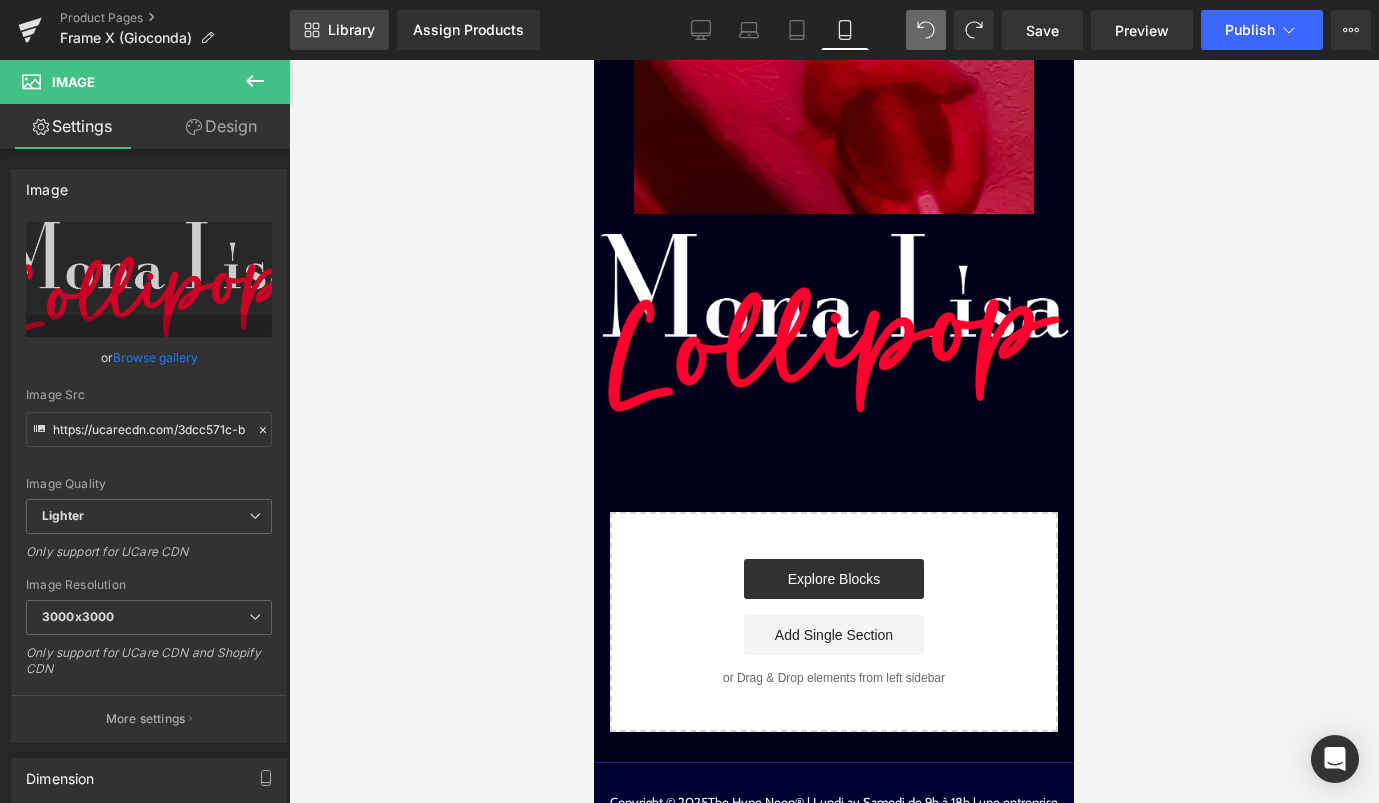 click on "Library" at bounding box center (339, 30) 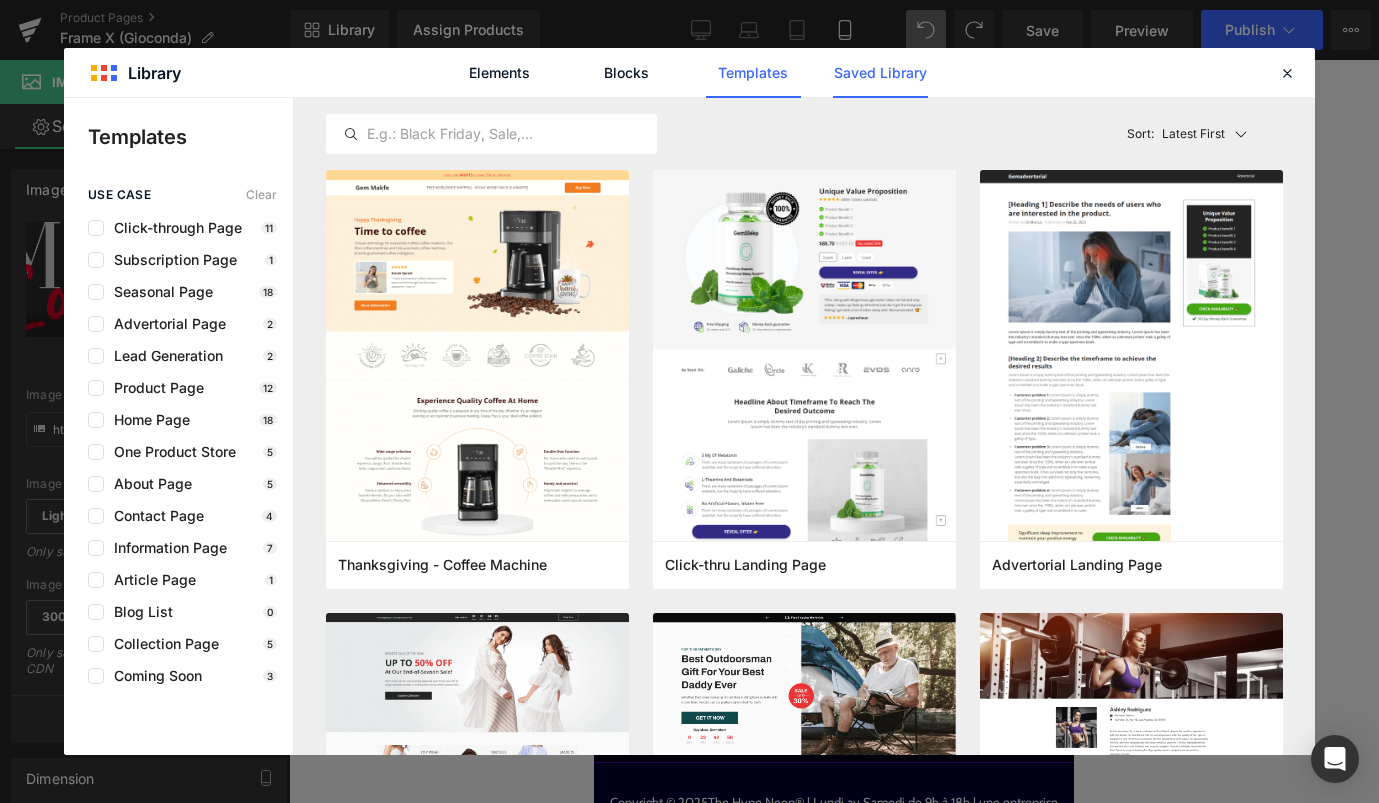click on "Saved Library" 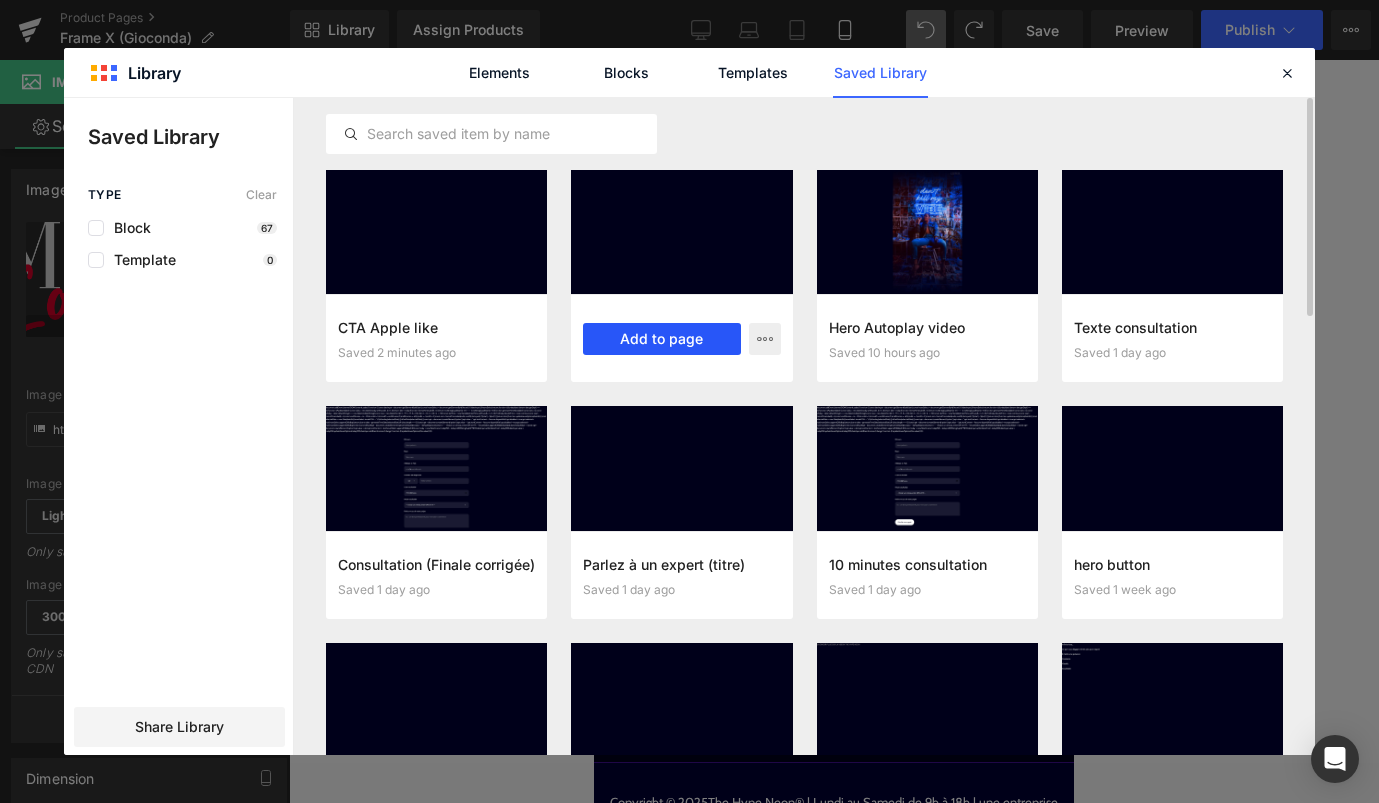 click on "Add to page" at bounding box center (661, 339) 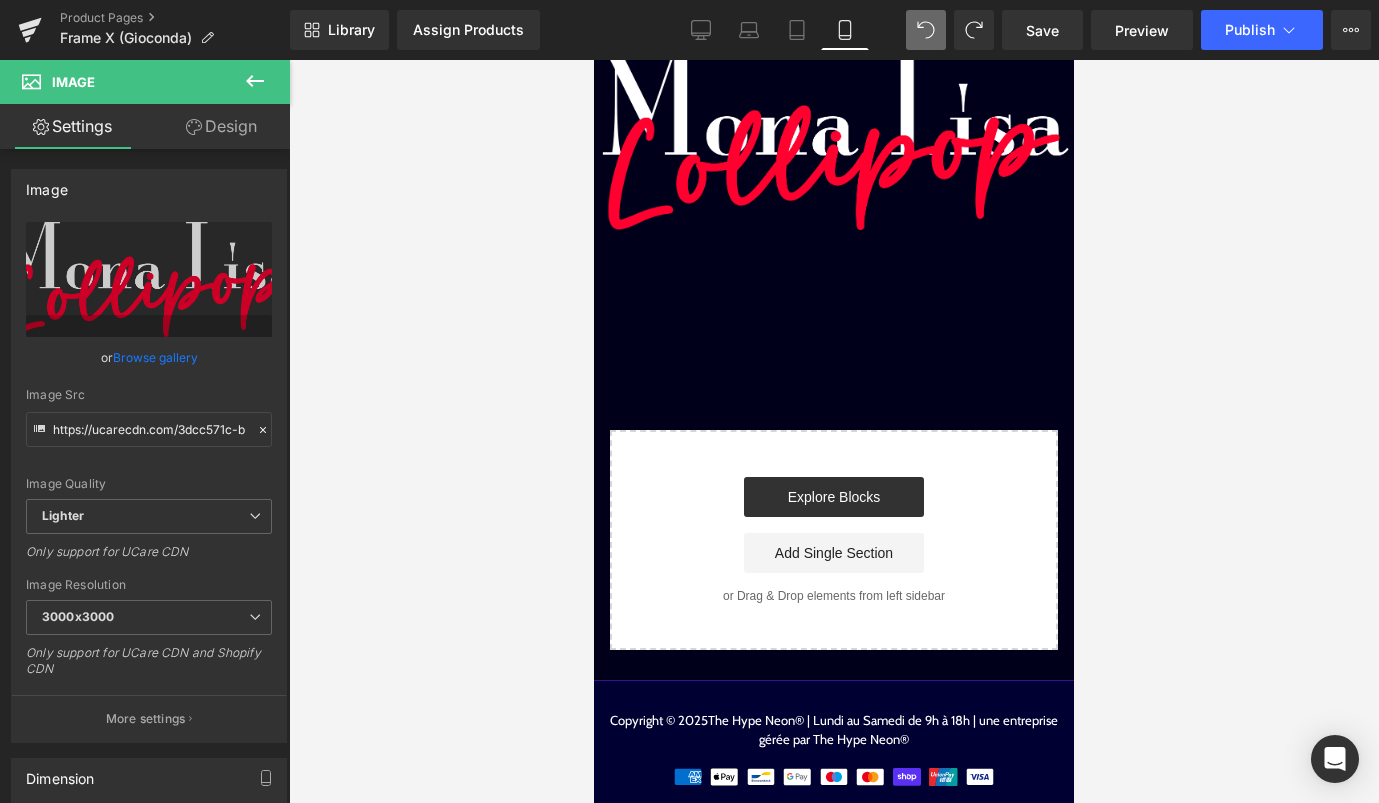 scroll, scrollTop: 504, scrollLeft: 0, axis: vertical 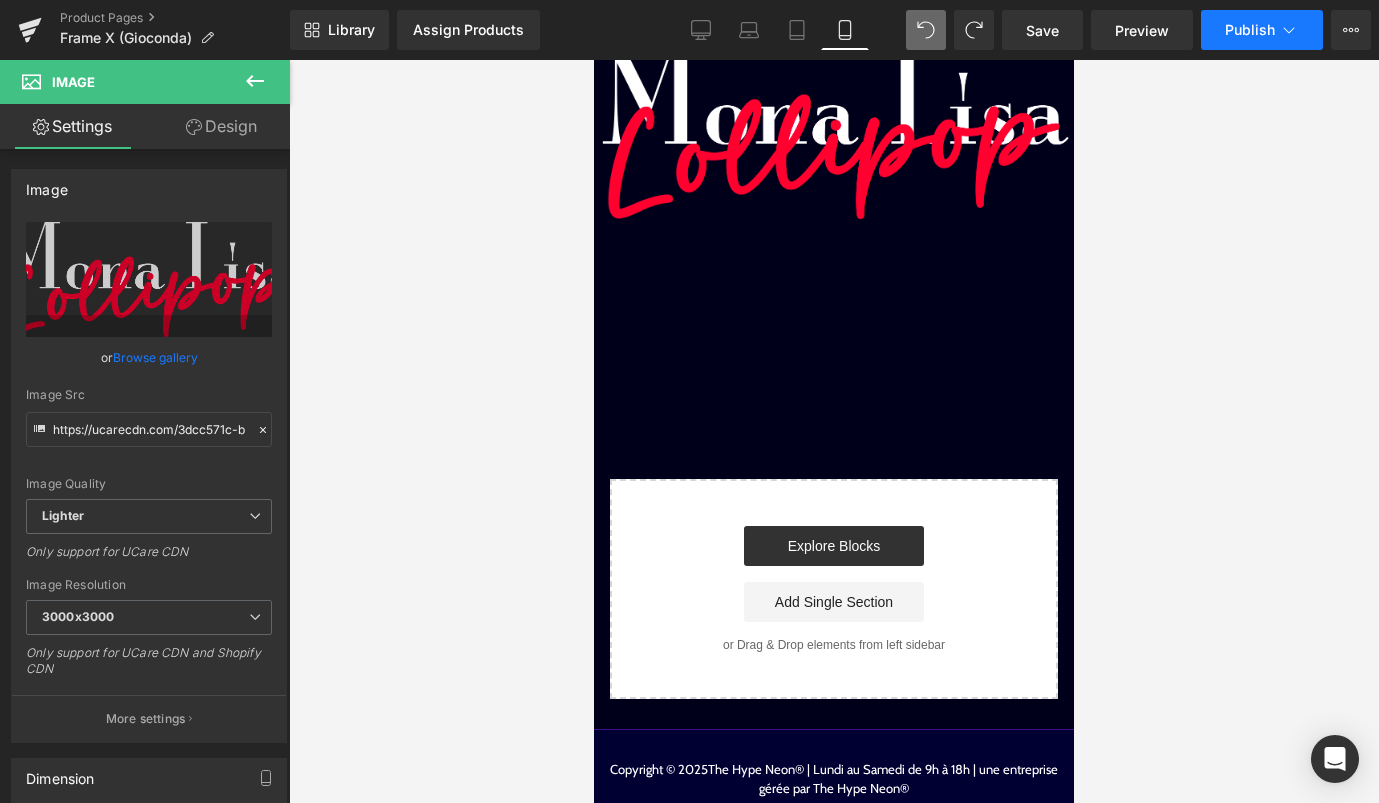 click 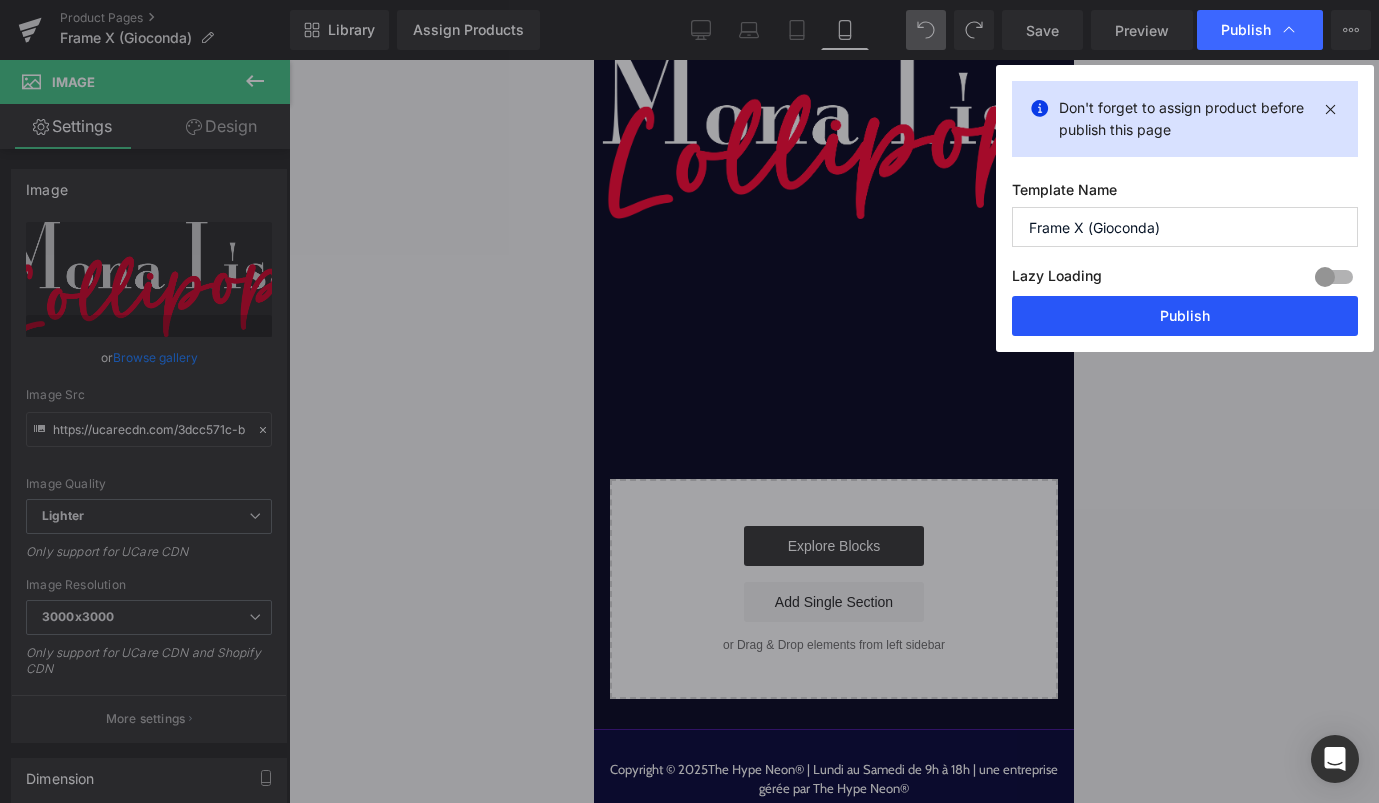 click on "Publish" at bounding box center (1185, 316) 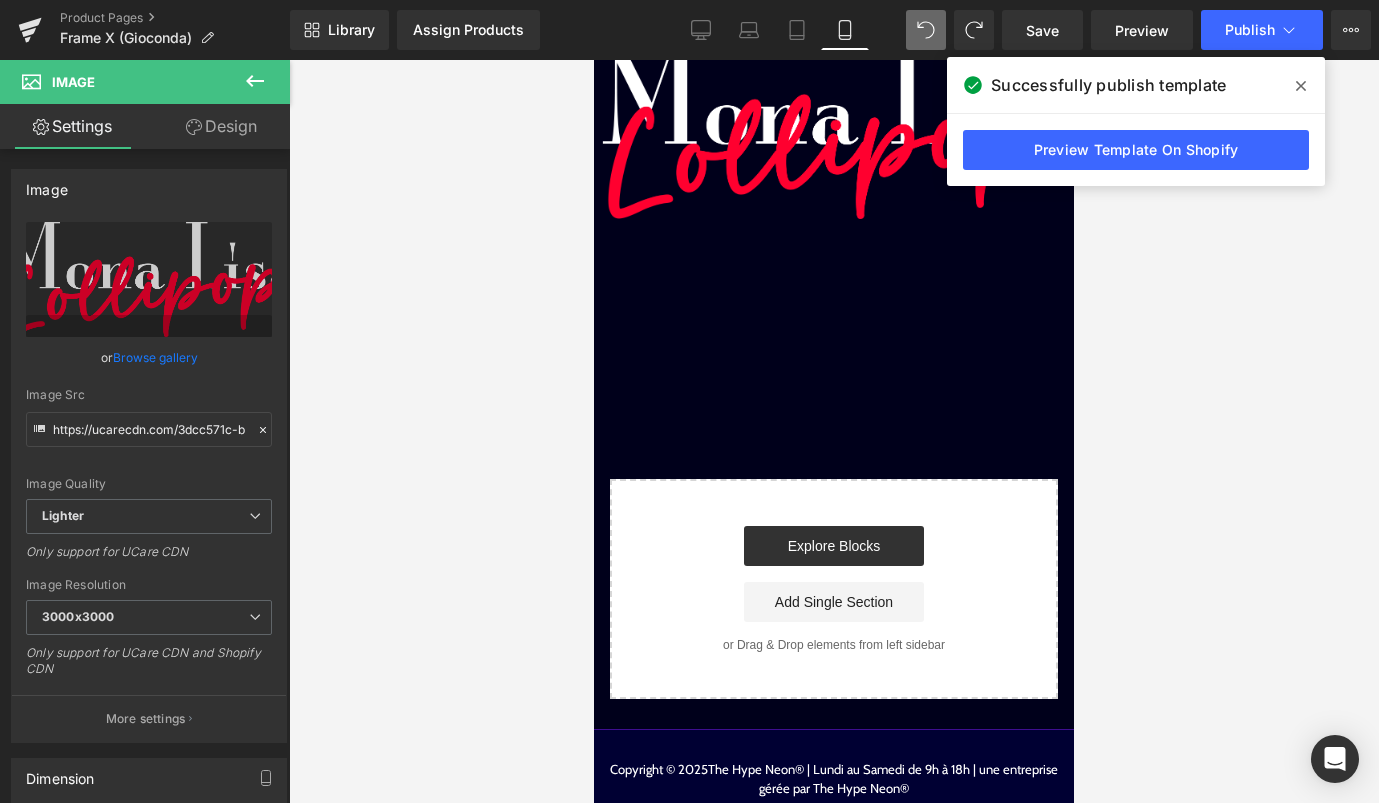 scroll, scrollTop: 394, scrollLeft: 0, axis: vertical 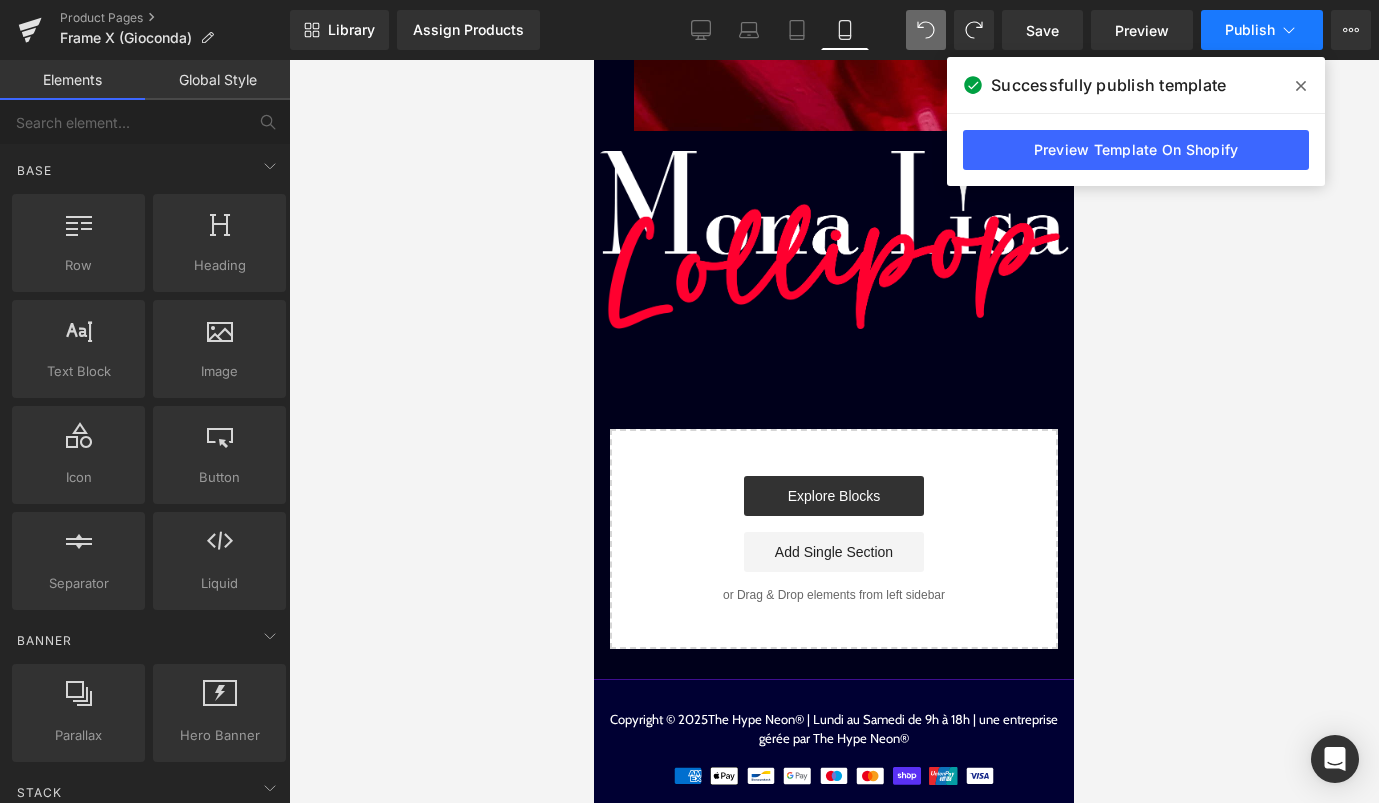 click on "Publish" at bounding box center (1262, 30) 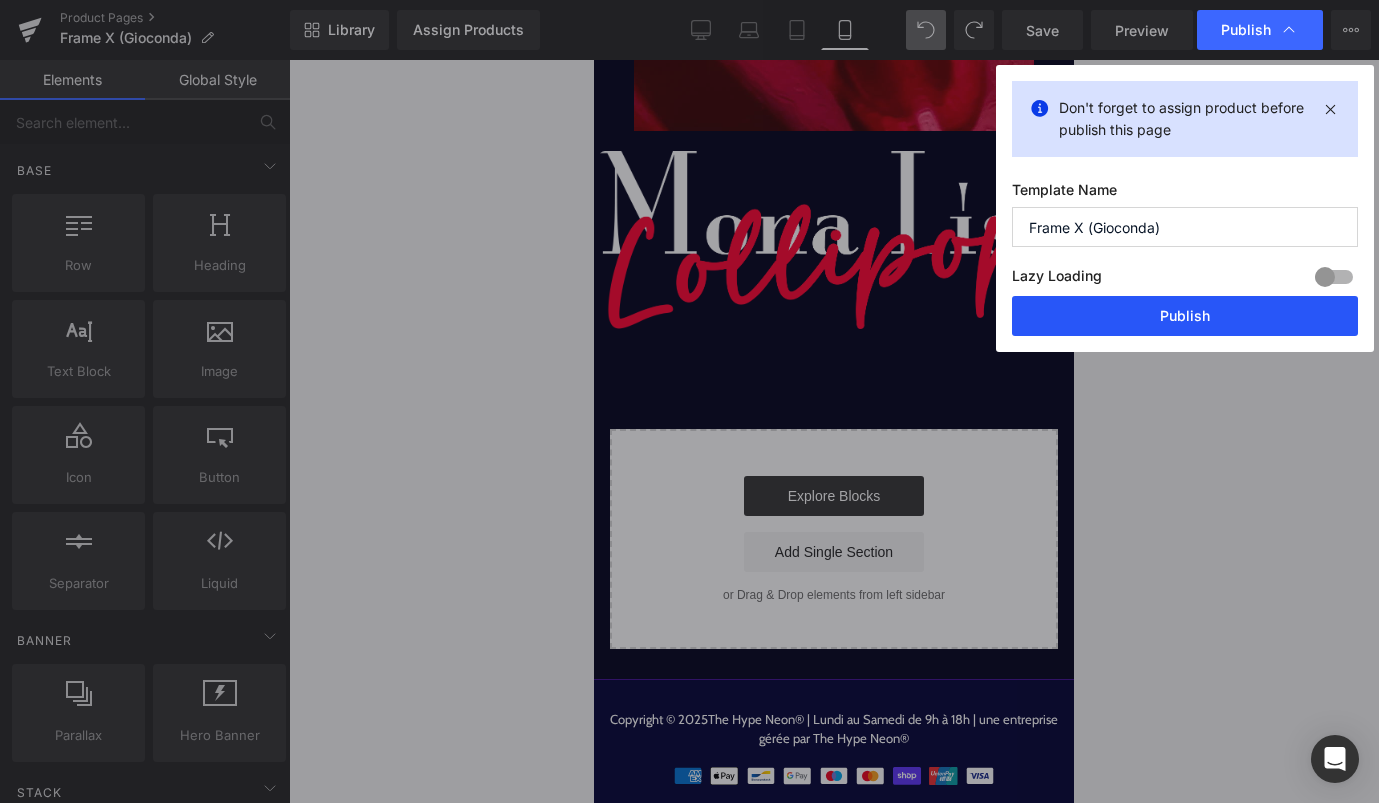 click on "Publish" at bounding box center [1185, 316] 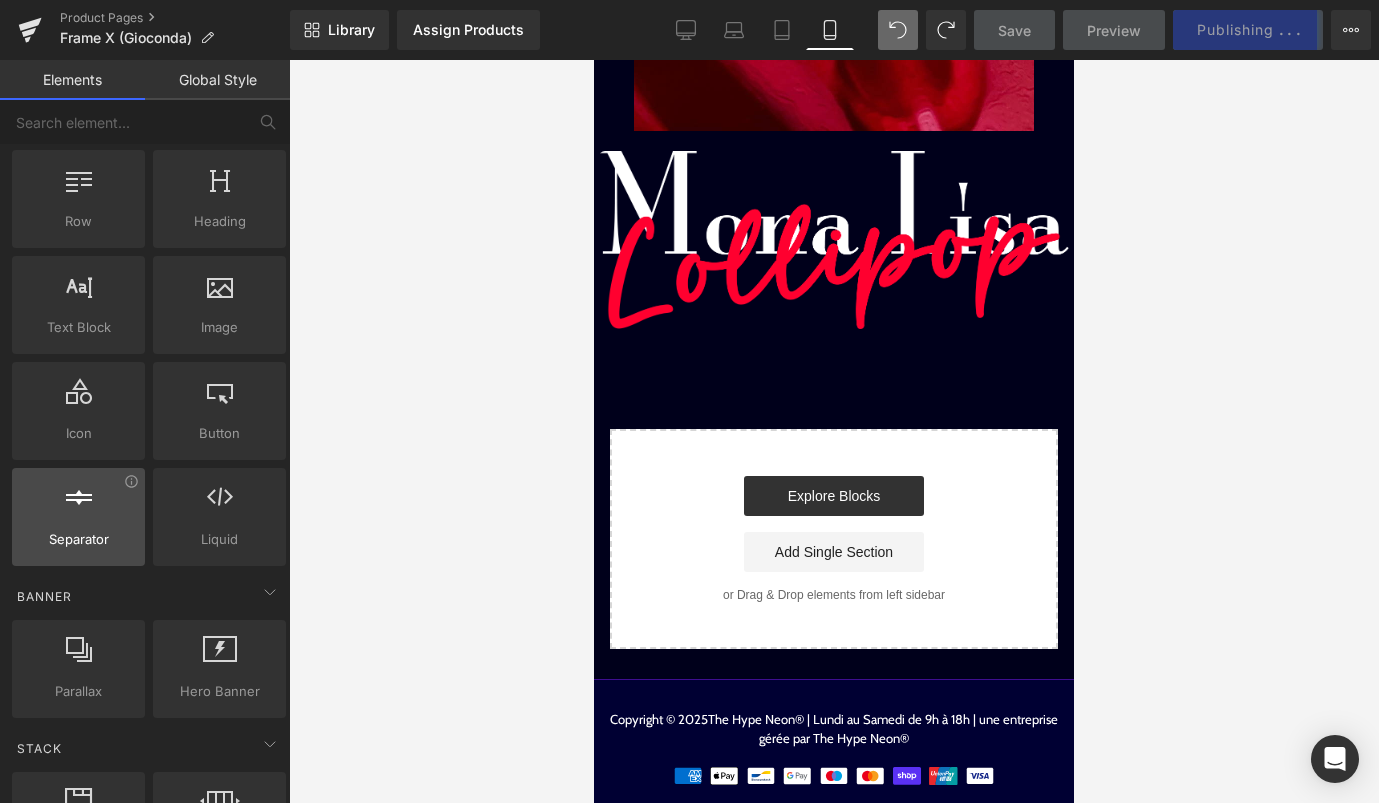 scroll, scrollTop: 0, scrollLeft: 0, axis: both 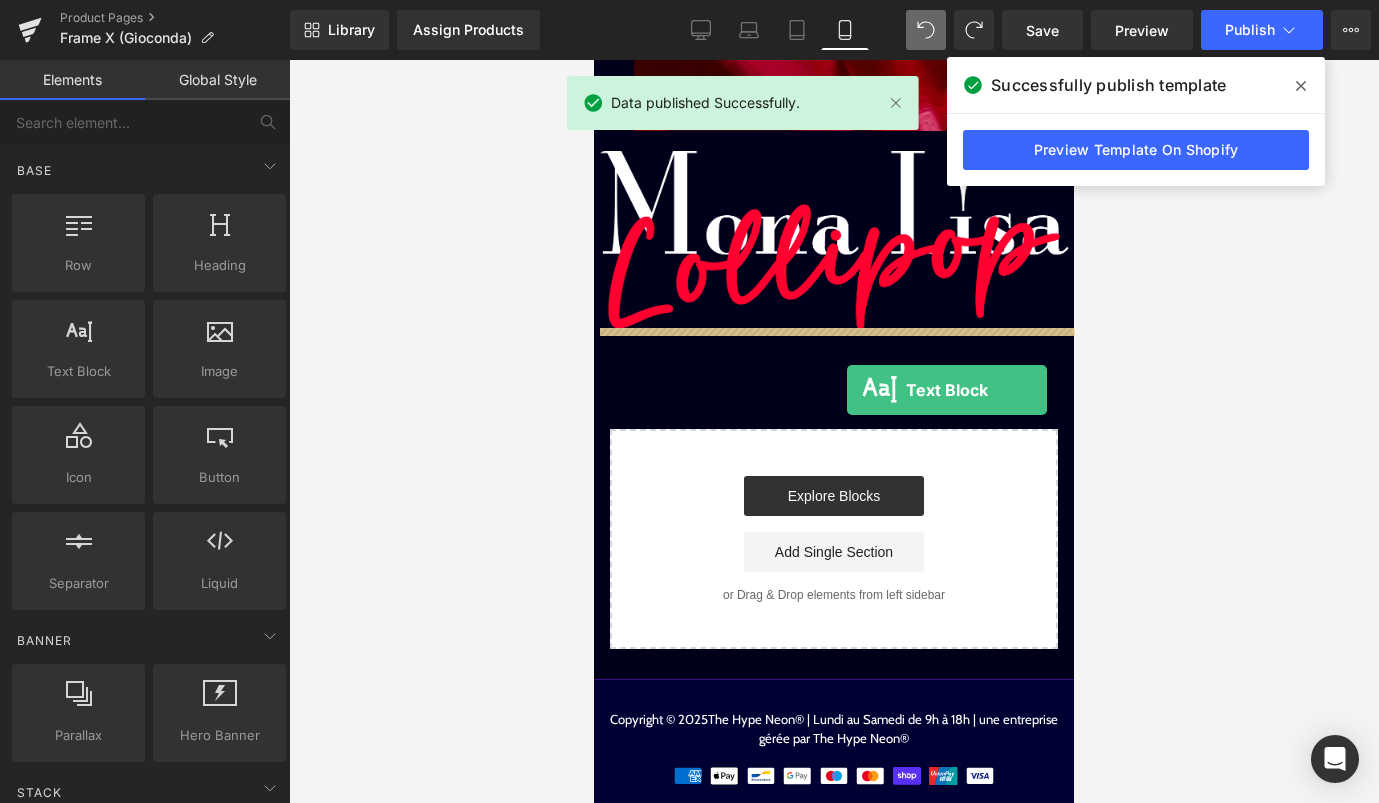 drag, startPoint x: 679, startPoint y: 415, endPoint x: 847, endPoint y: 390, distance: 169.84993 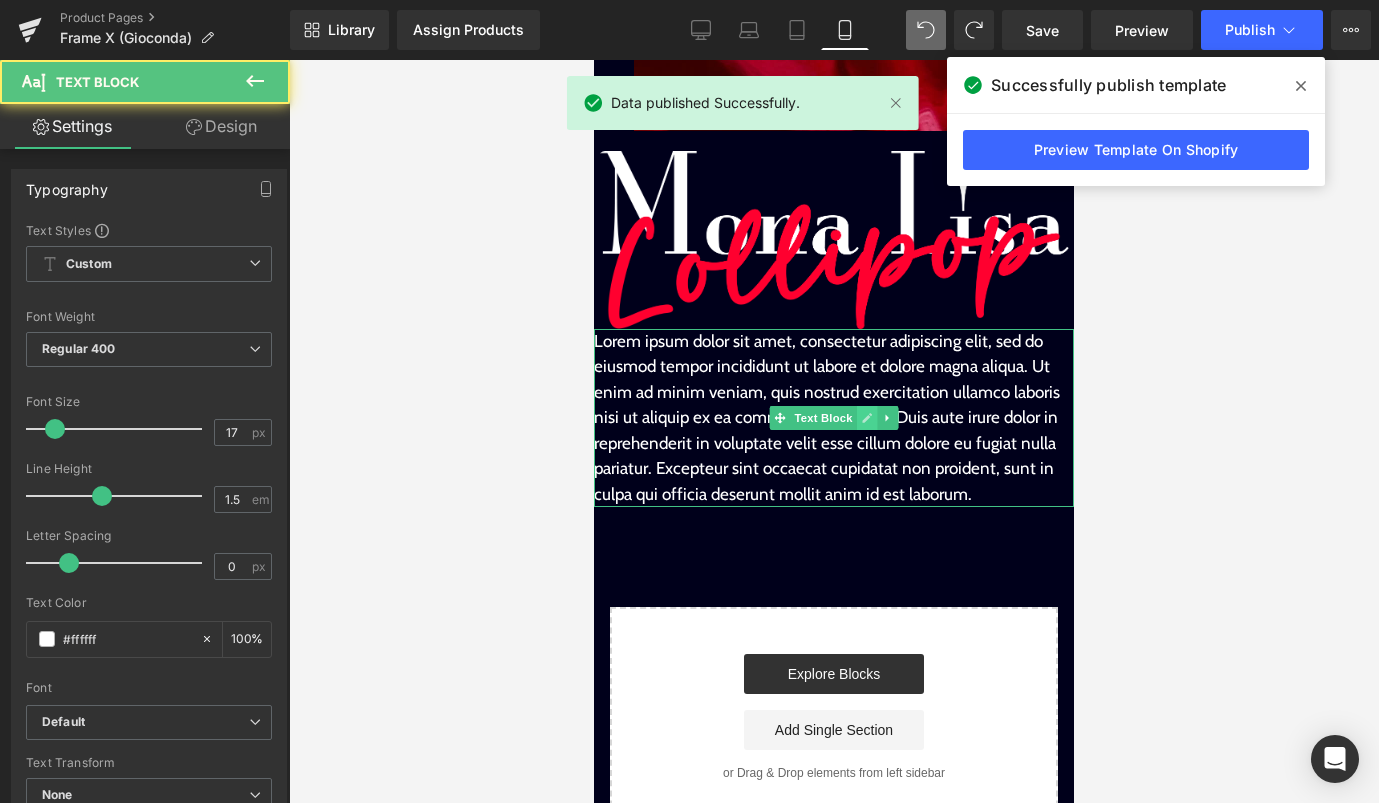click 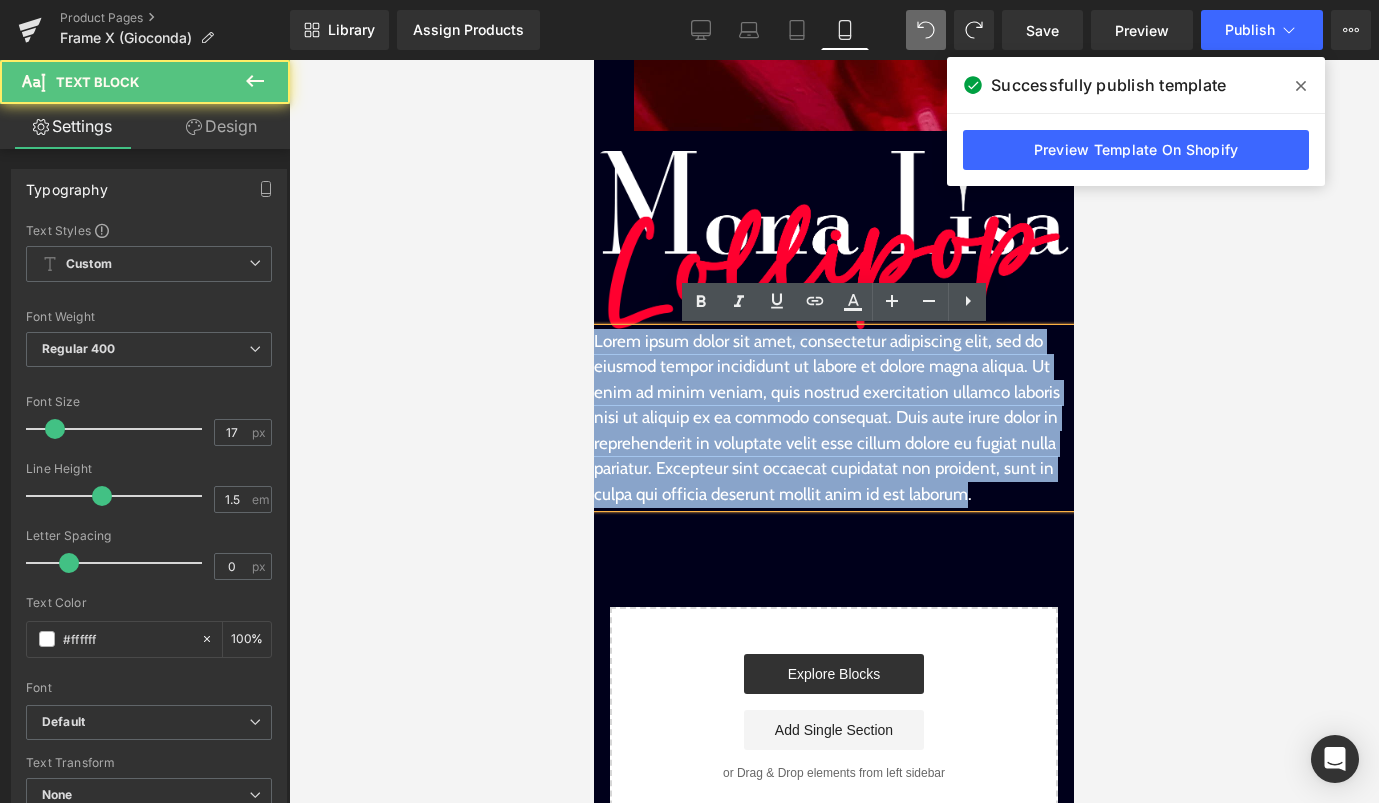 drag, startPoint x: 963, startPoint y: 489, endPoint x: 513, endPoint y: 350, distance: 470.97876 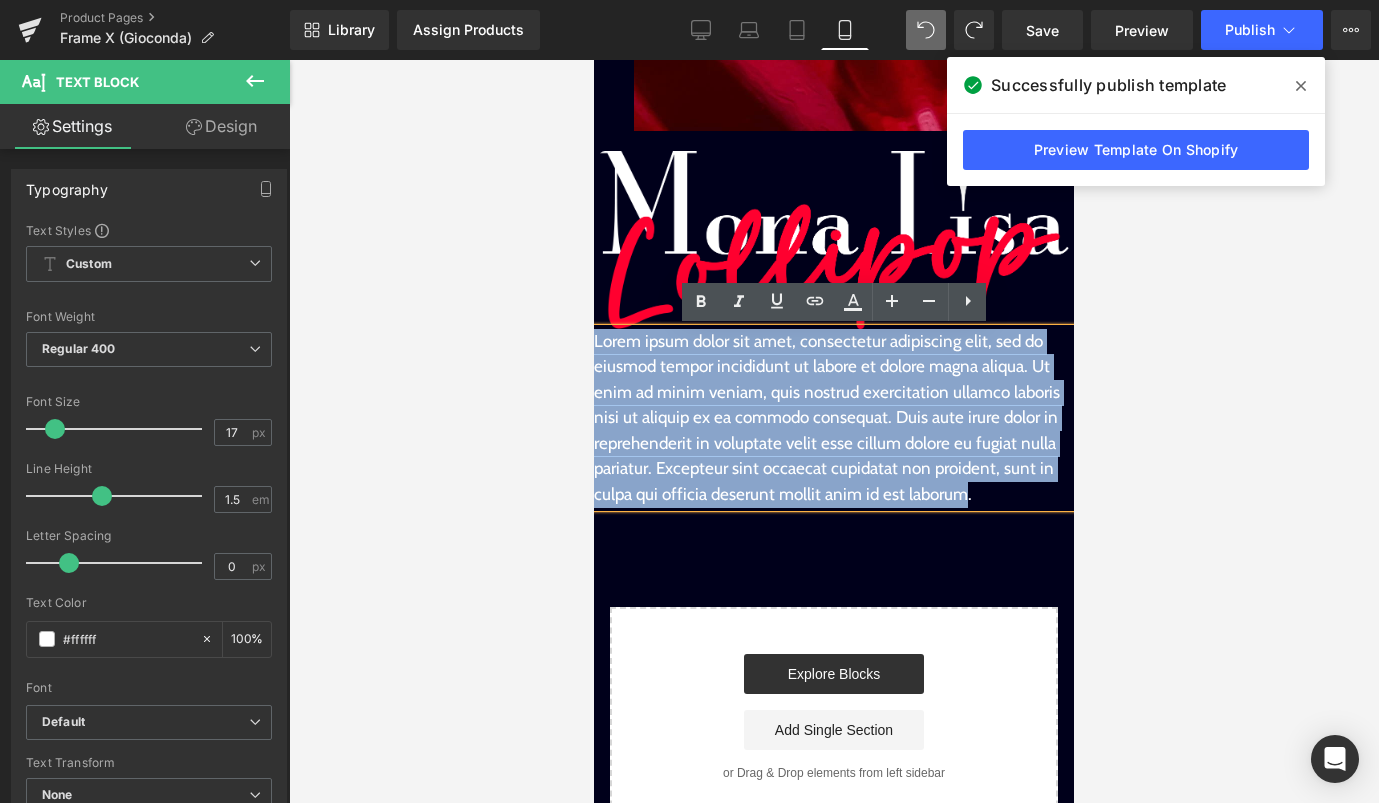 paste 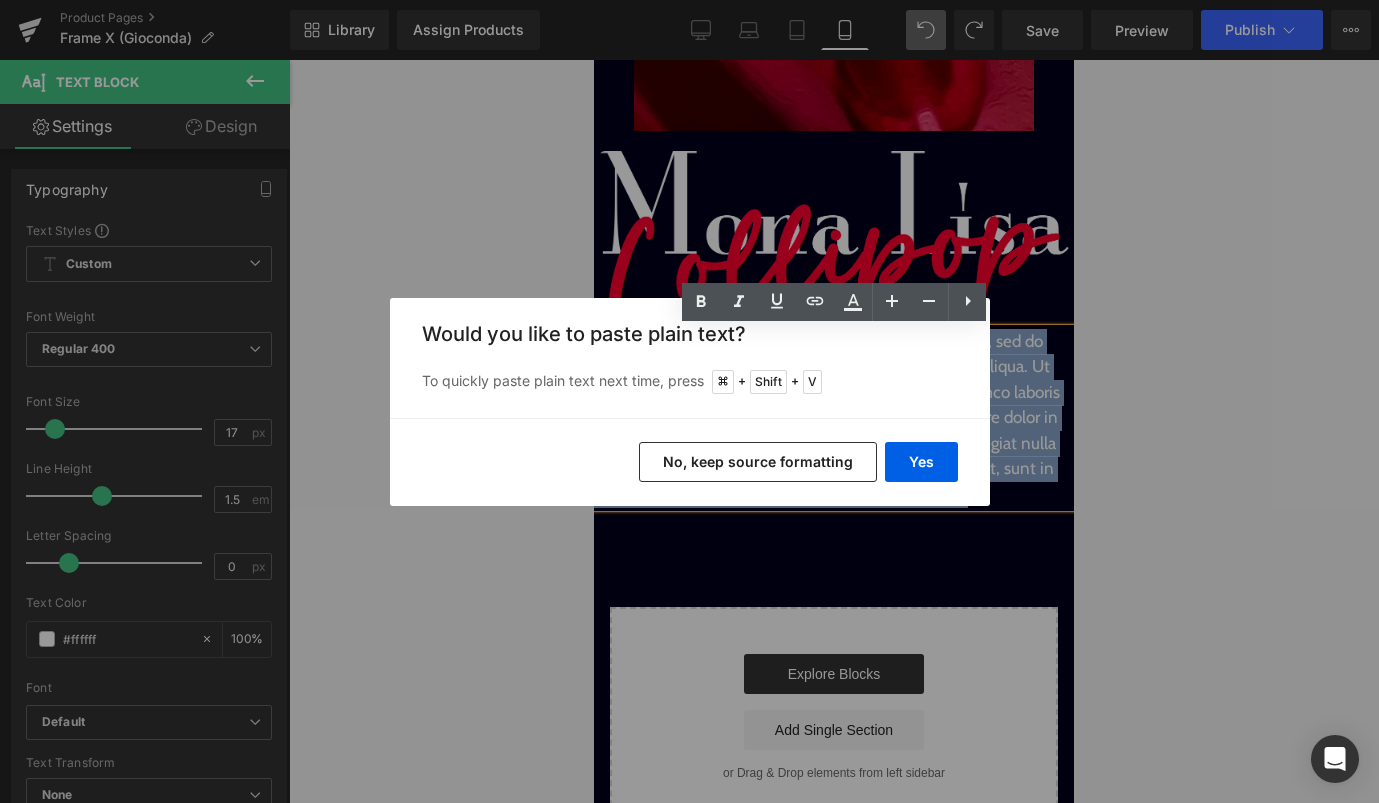 type 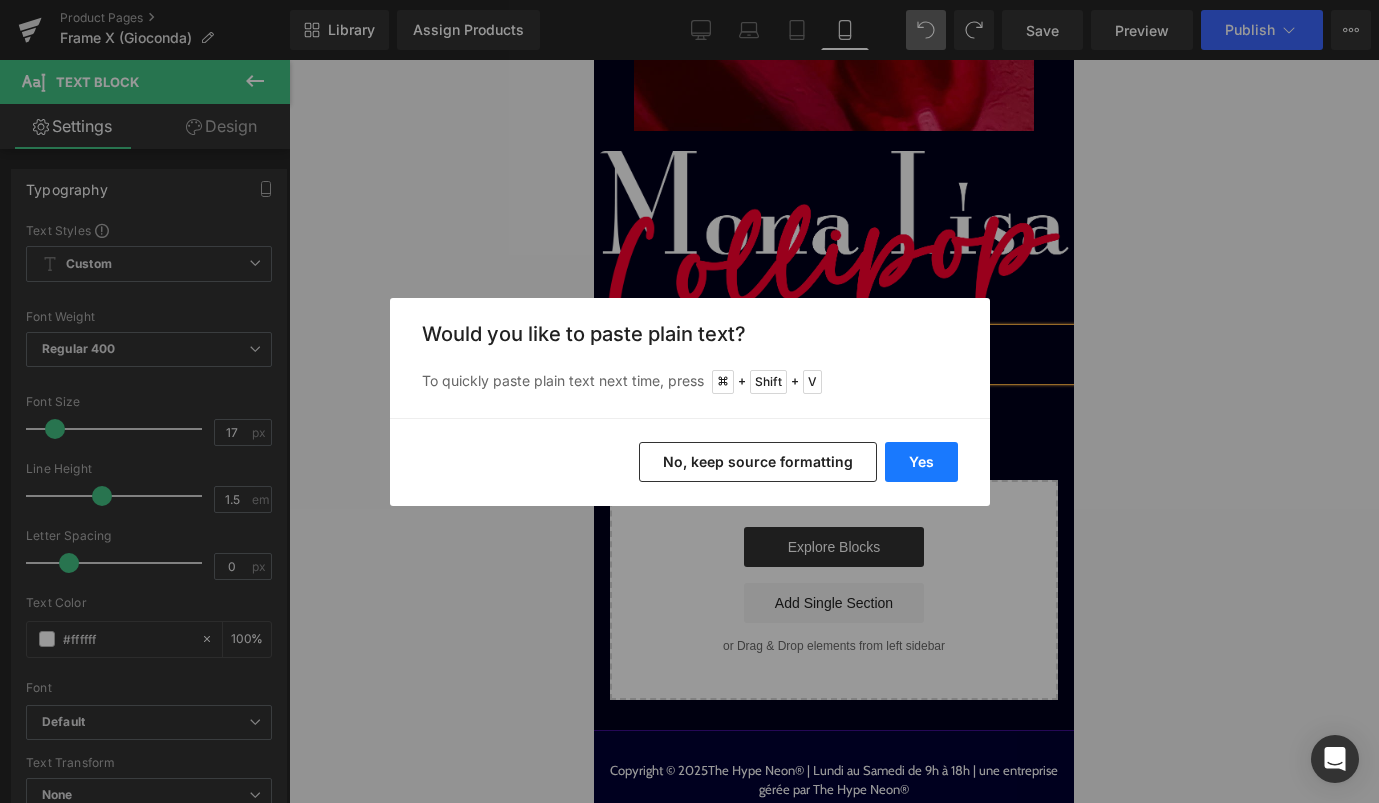 click on "Yes" at bounding box center (921, 462) 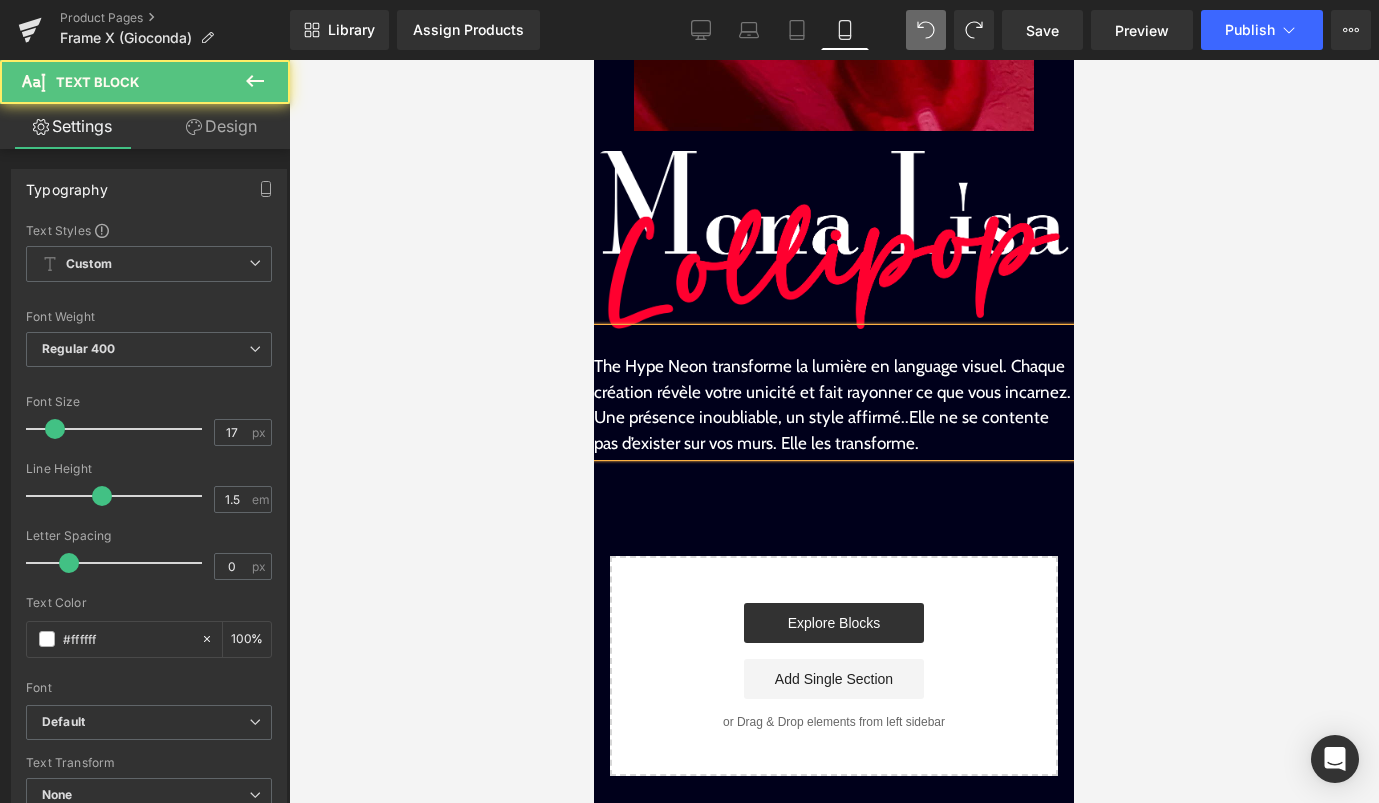 click on "The Hype Neon transforme la lumière en language visuel. Chaque création révèle votre unicité et fait rayonner ce que vous incarnez. Une présence inoubliable, un style affirmé..Elle ne se contente pas d’exister sur vos murs. Elle les transforme." at bounding box center [834, 405] 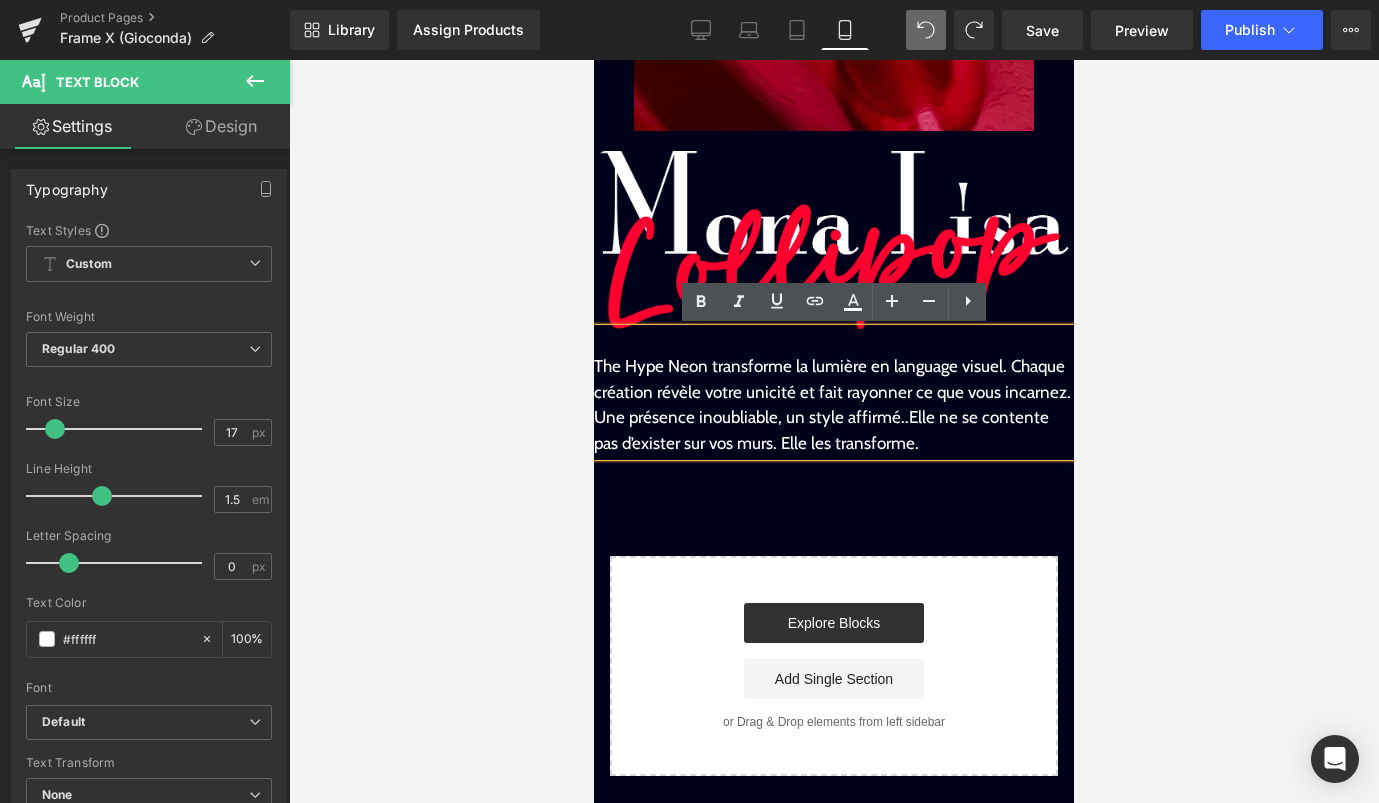 click on "The Hype Neon transforme la lumière en language visuel. Chaque création révèle votre unicité et fait rayonner ce que vous incarnez. Une présence inoubliable, un style affirmé..Elle ne se contente pas d’exister sur vos murs. Elle les transforme." at bounding box center (834, 405) 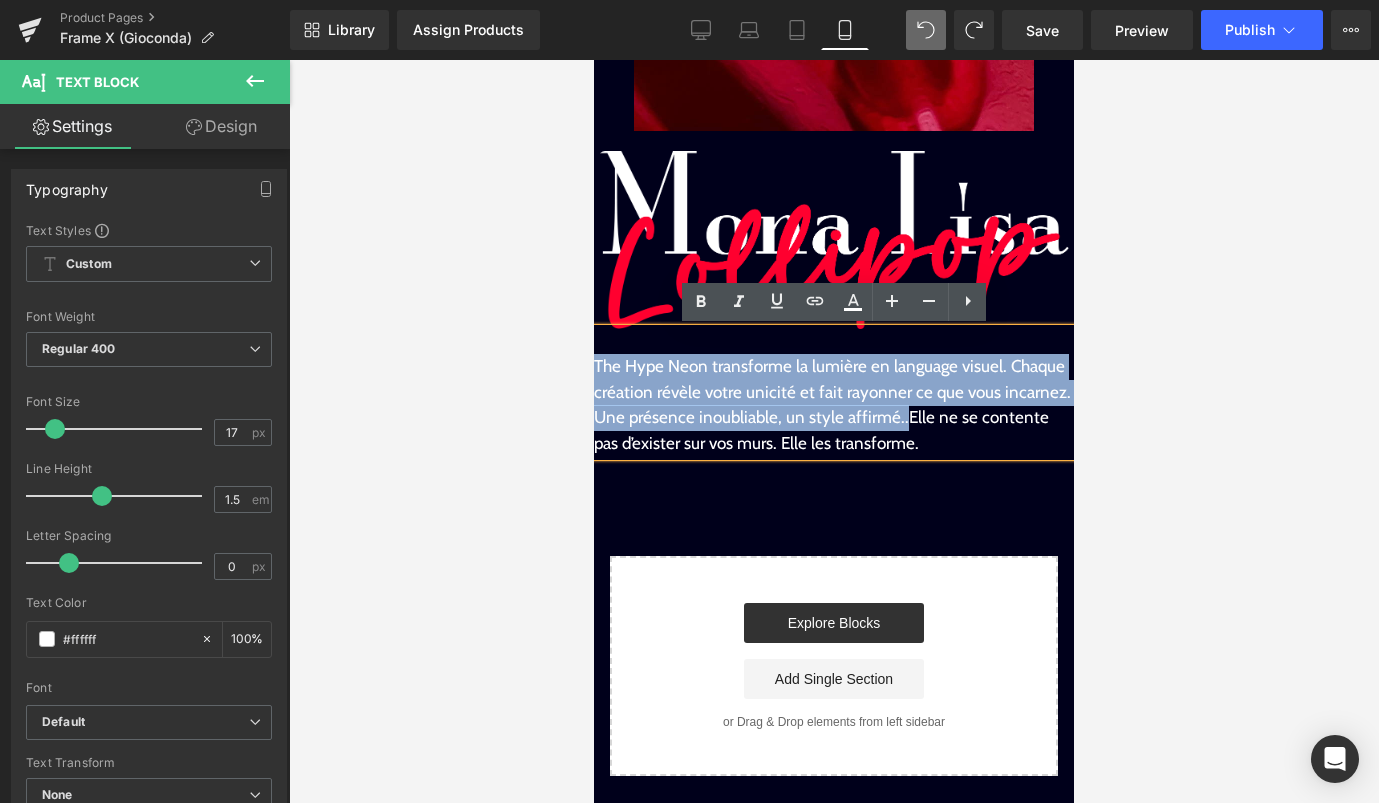 drag, startPoint x: 915, startPoint y: 417, endPoint x: 587, endPoint y: 358, distance: 333.26416 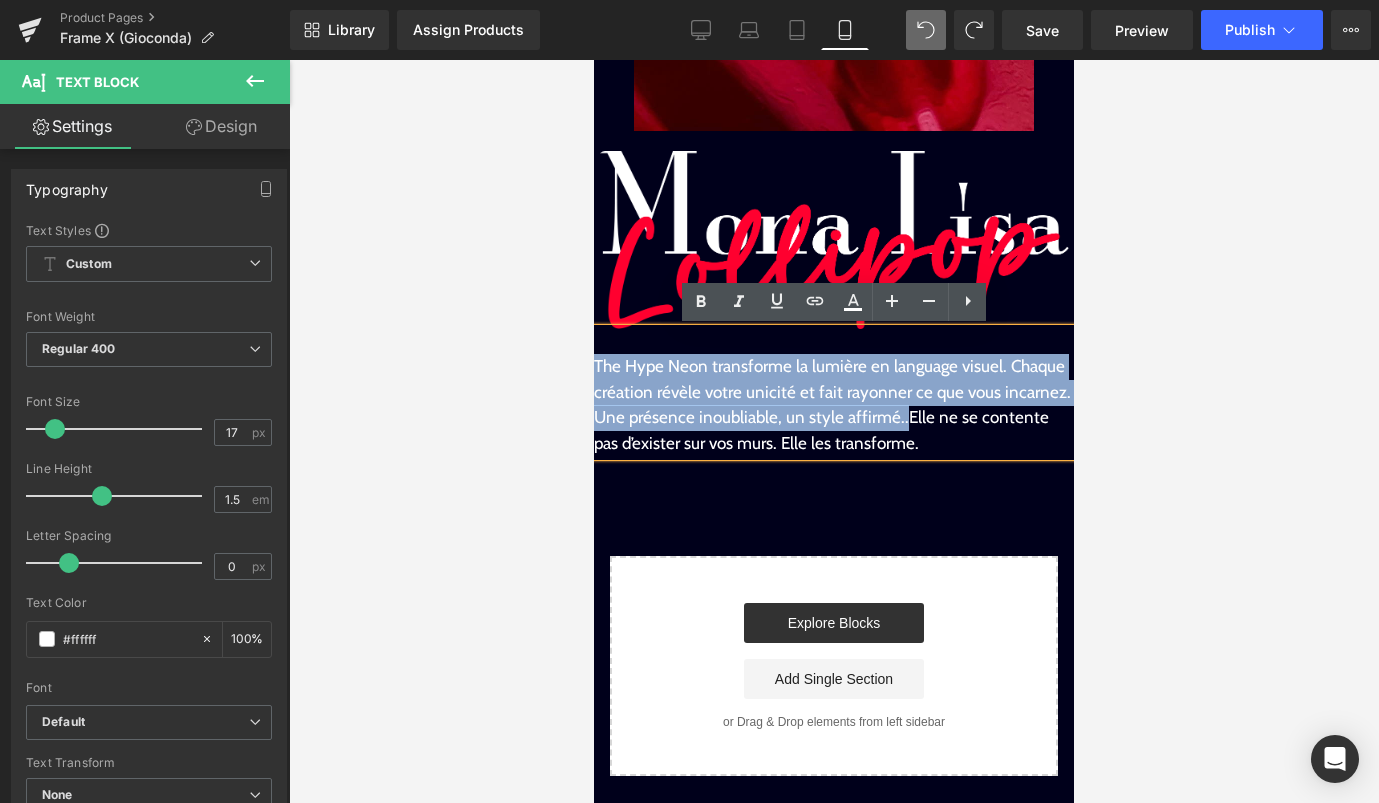 click on "search
close
menu
Menu
close
Mes commandes
Service client
Contact RGPD Condition de service Politique d'expédition Politique de remboursement Mentions légales
Passer au contenu
menu
The Hype Neon®" at bounding box center [834, 38] 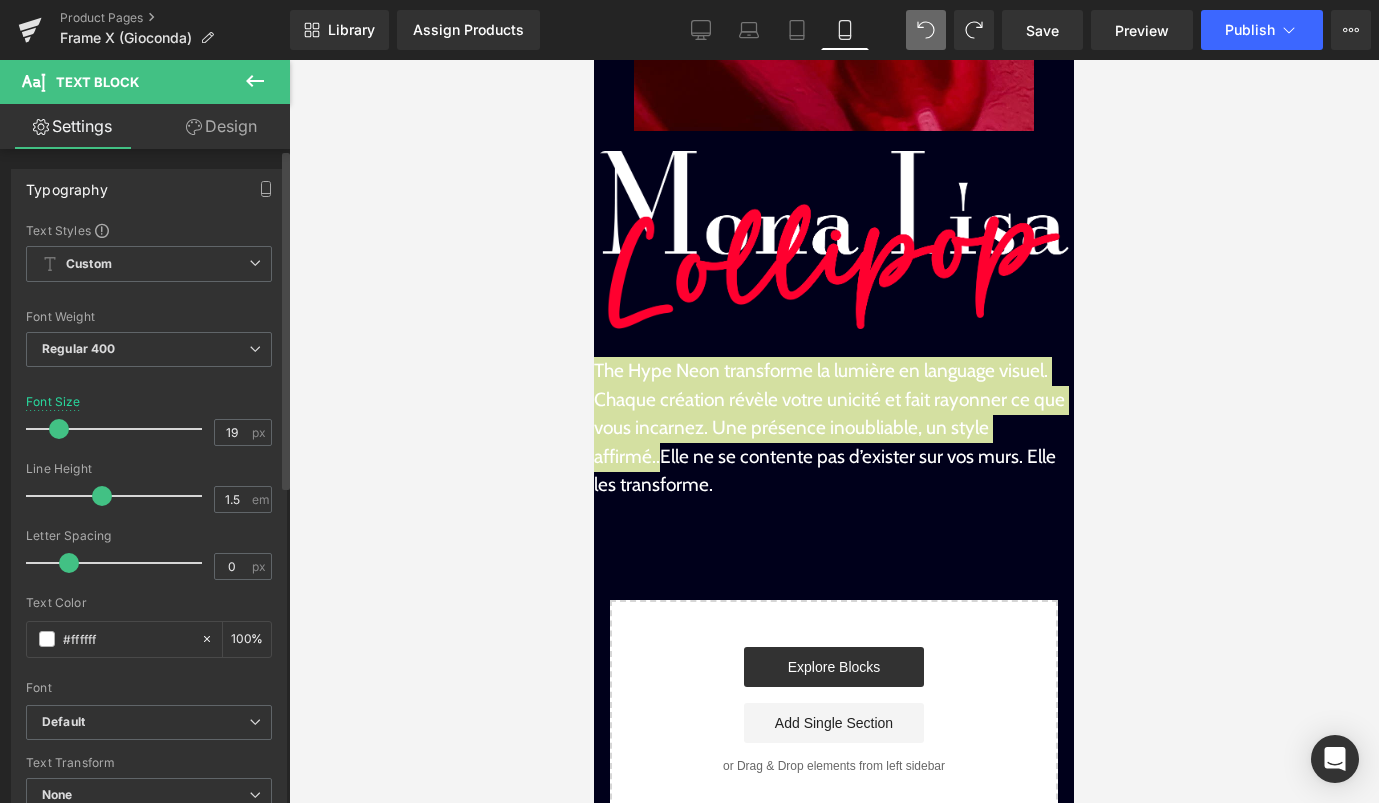 type on "20" 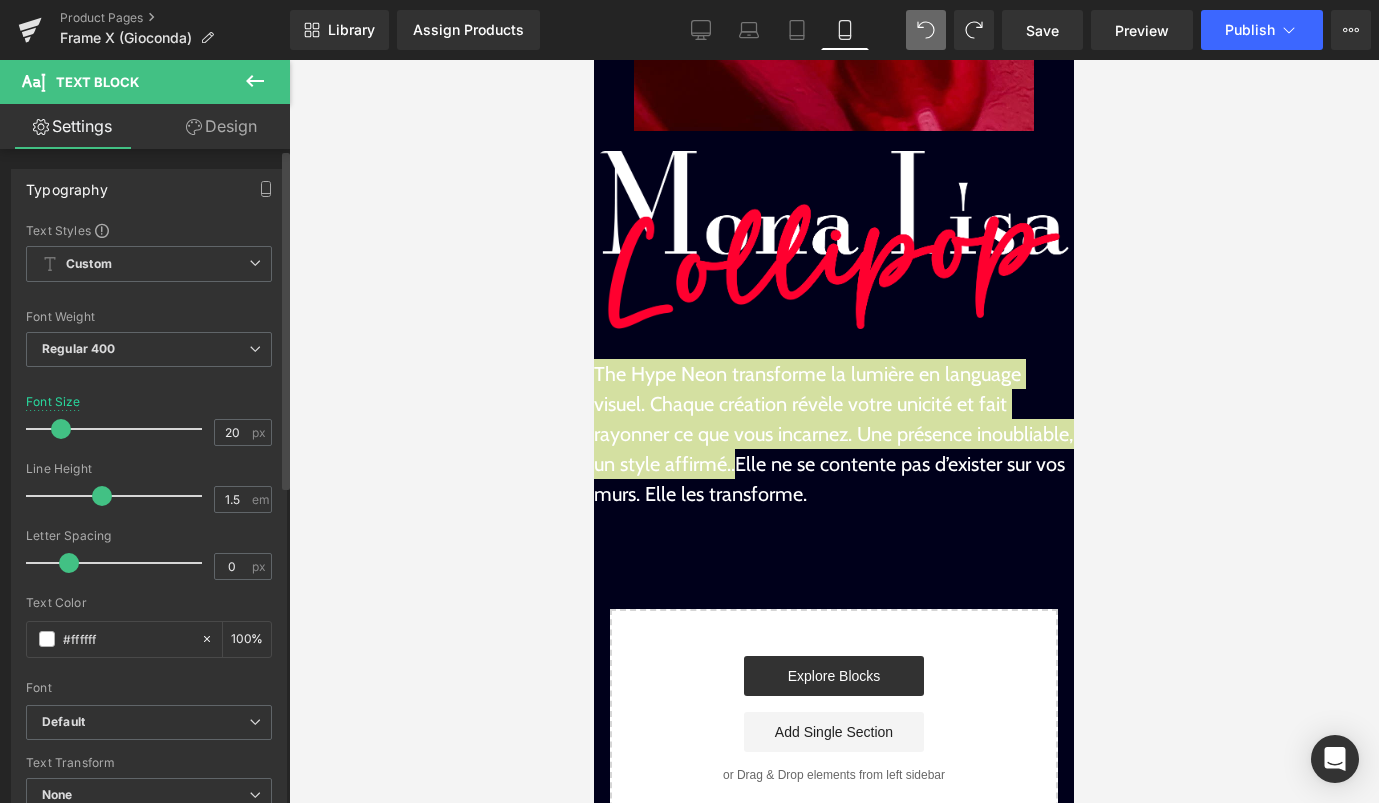 click at bounding box center [119, 429] 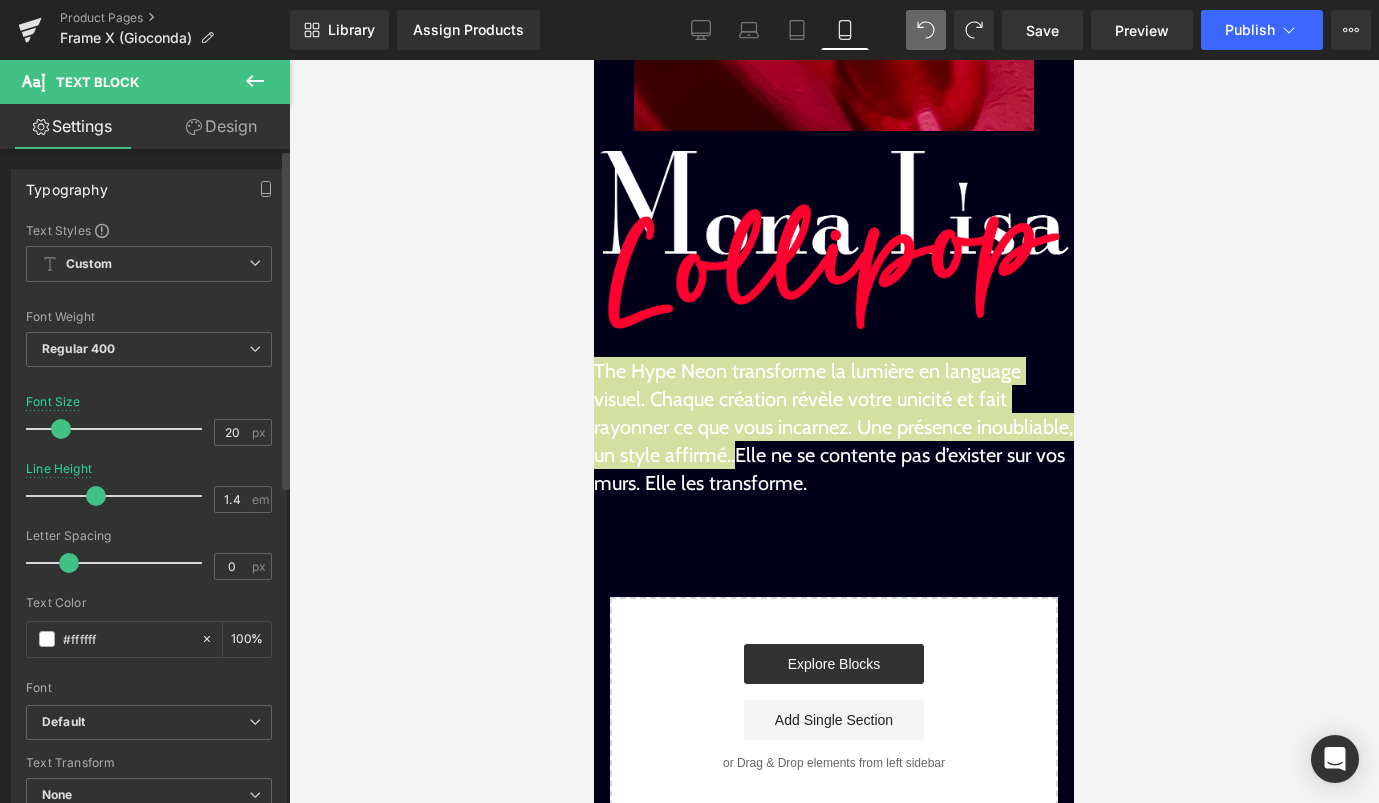 type on "1.3" 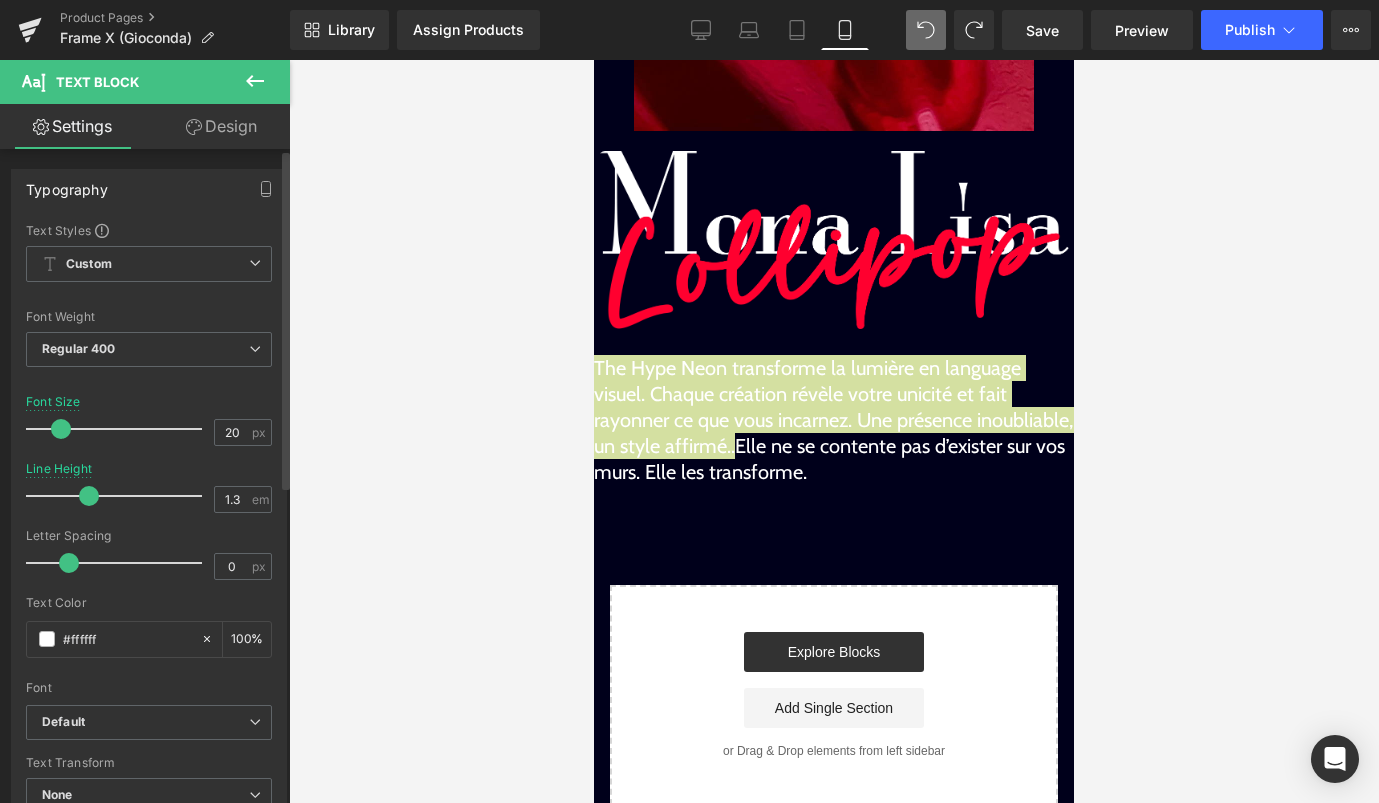 drag, startPoint x: 100, startPoint y: 490, endPoint x: 89, endPoint y: 492, distance: 11.18034 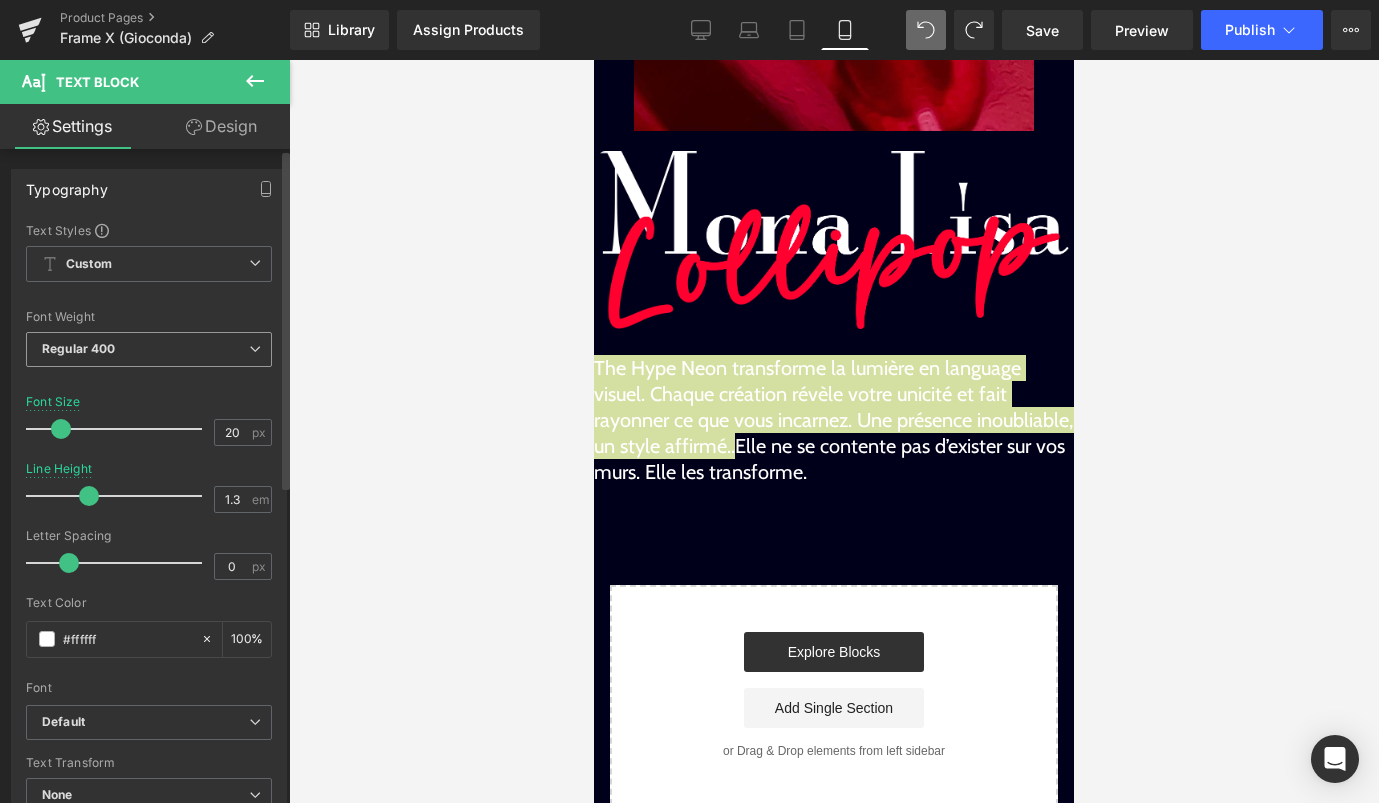 click on "Regular 400" at bounding box center (149, 349) 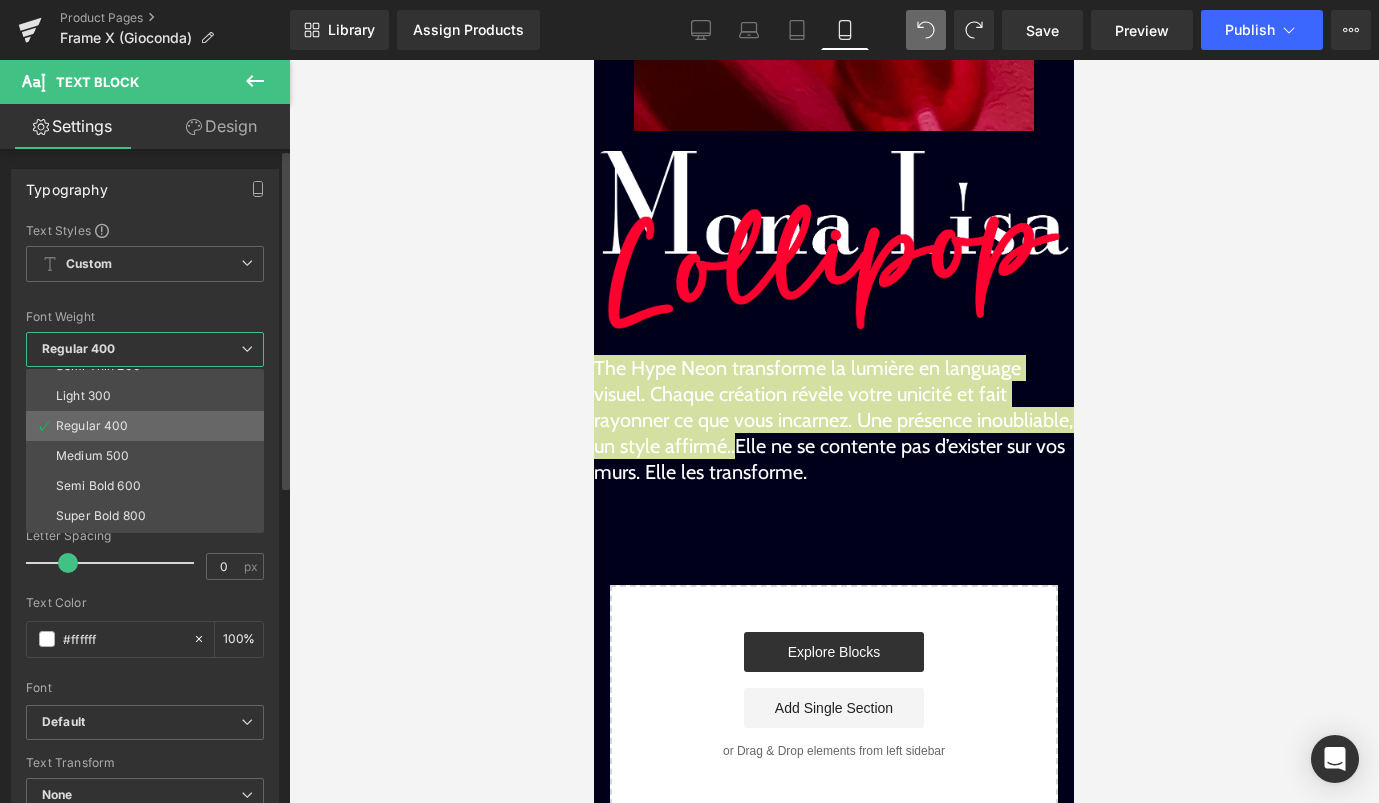 scroll, scrollTop: 0, scrollLeft: 0, axis: both 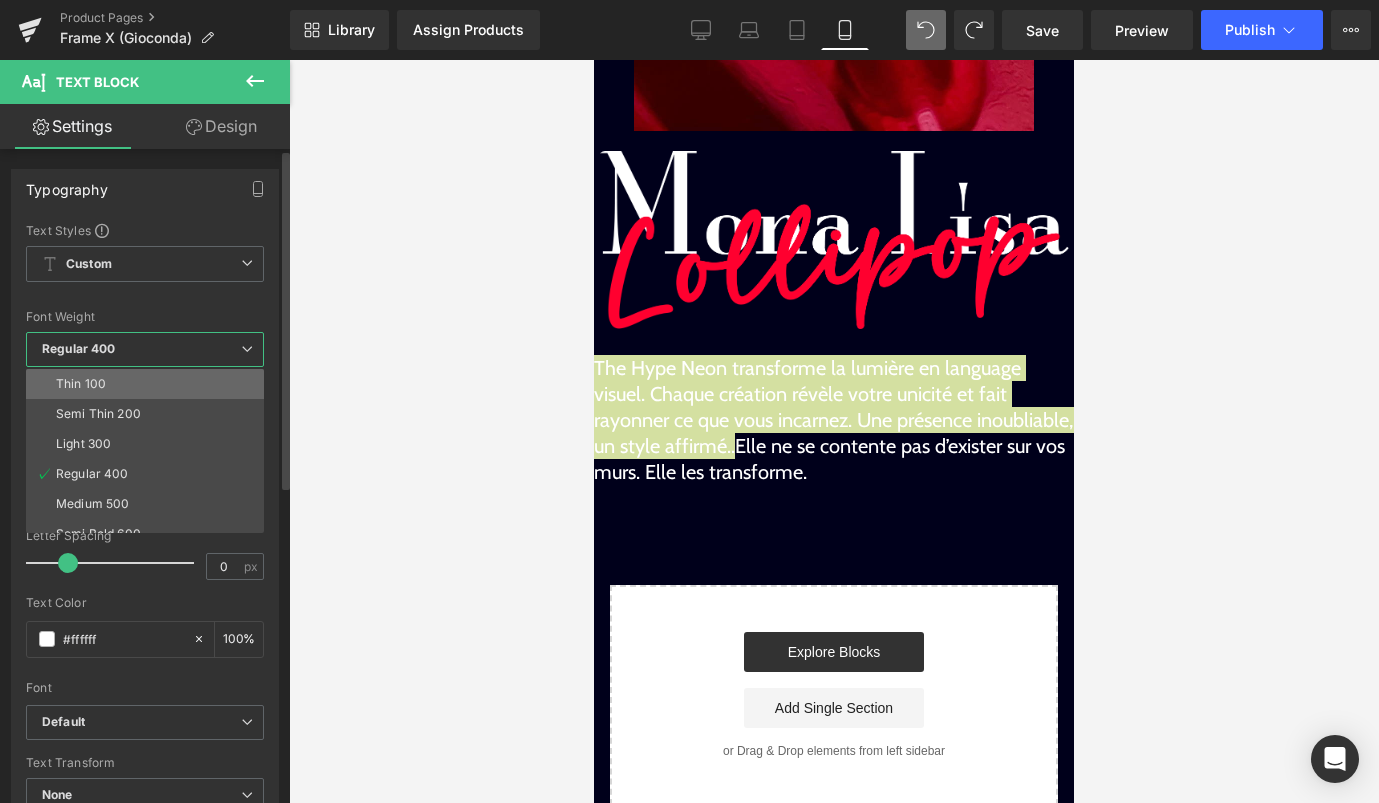 click on "Thin 100" at bounding box center [149, 384] 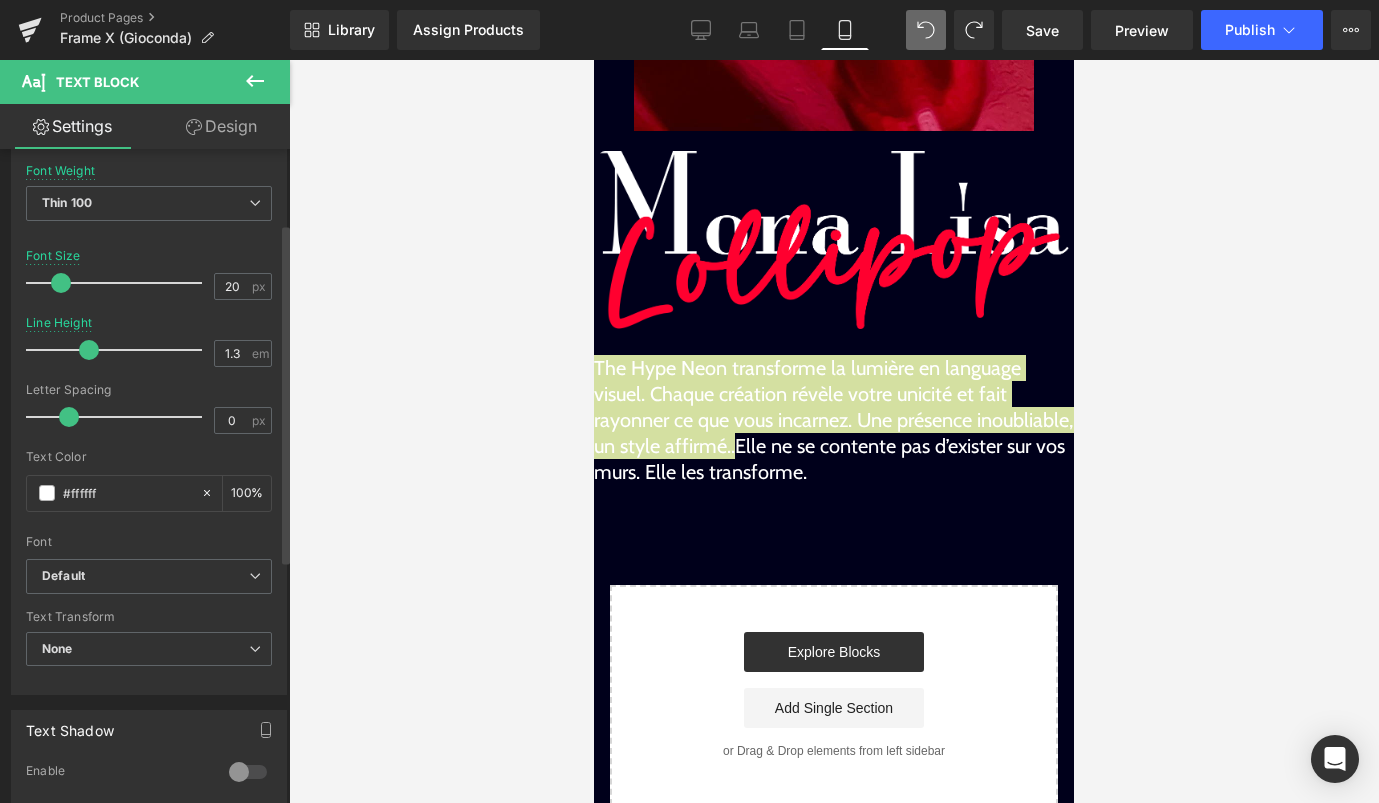 scroll, scrollTop: 148, scrollLeft: 0, axis: vertical 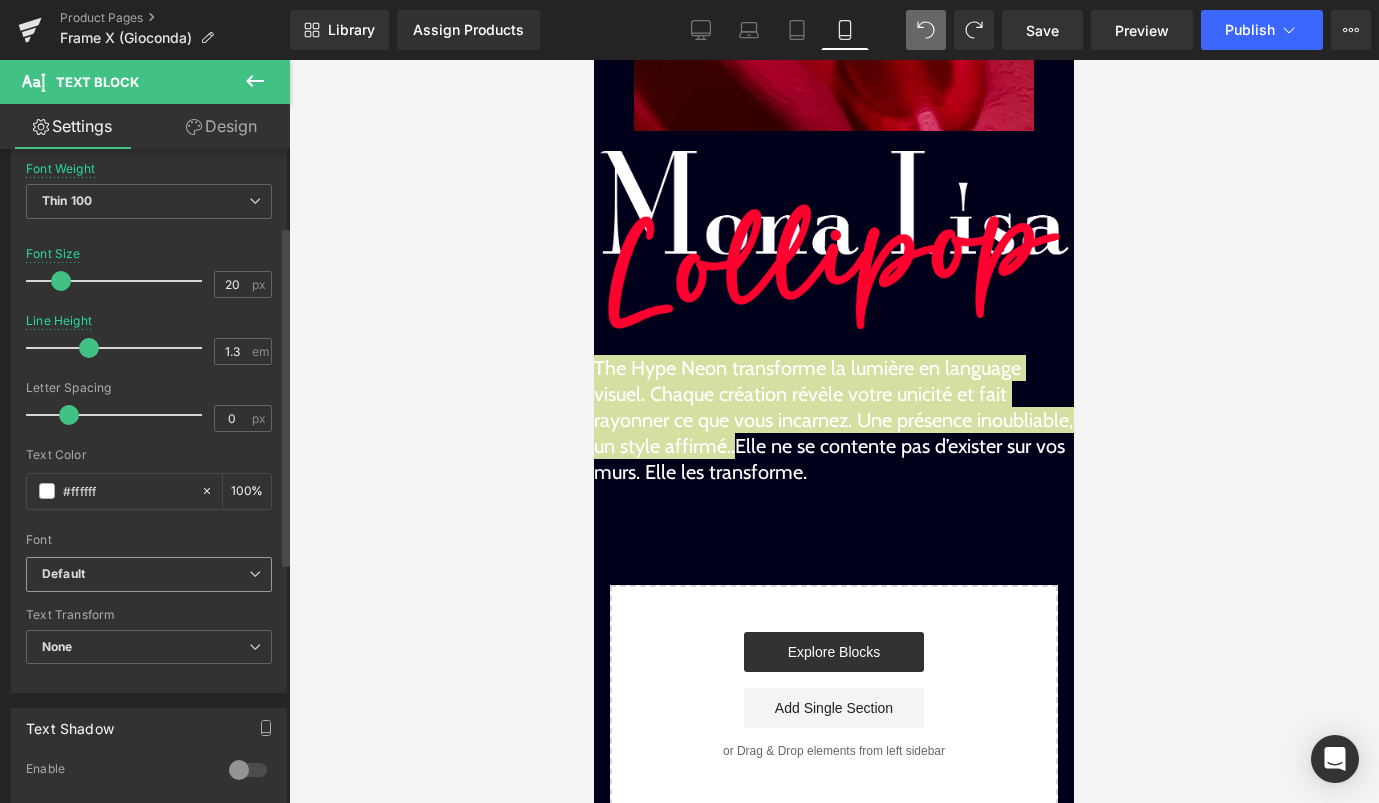 click on "Default" at bounding box center [149, 574] 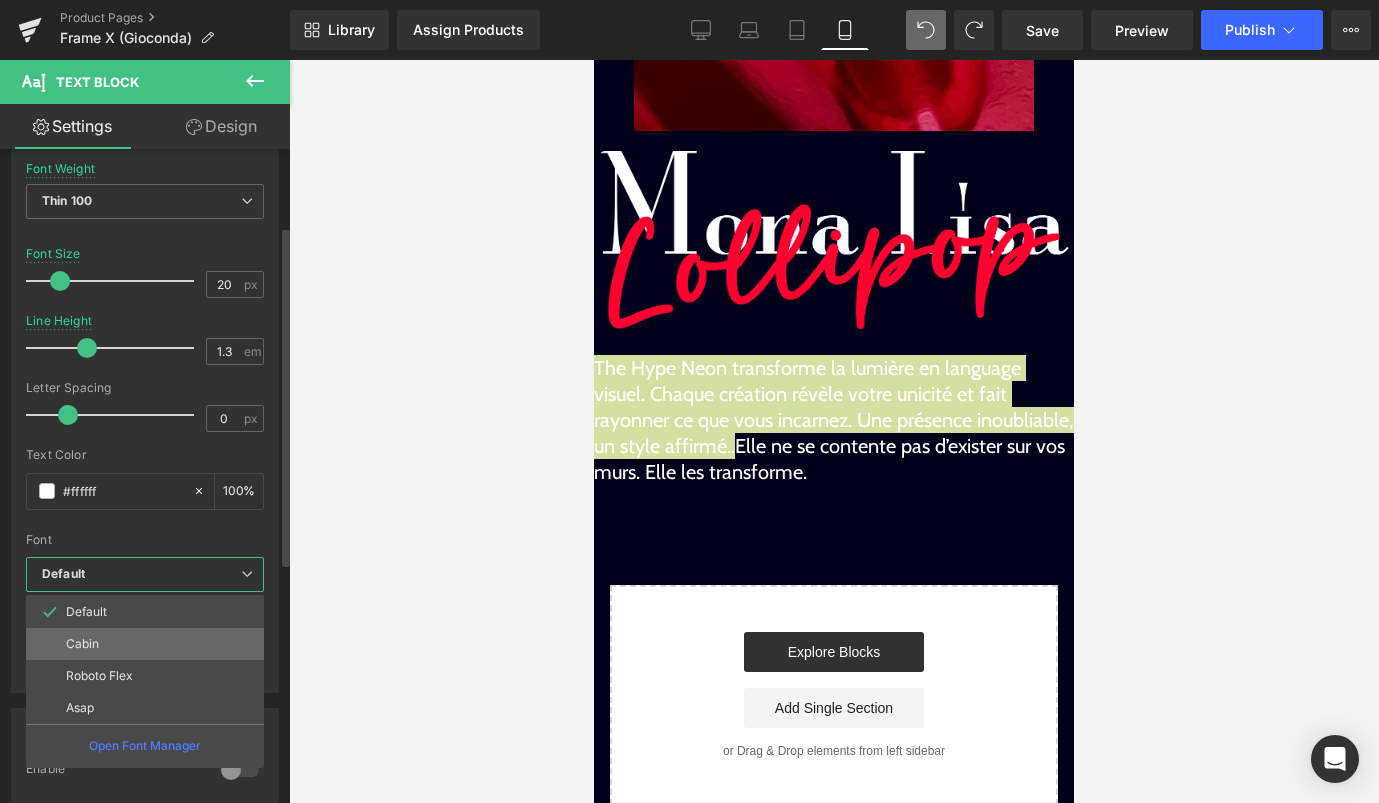 click on "Cabin" at bounding box center [145, 644] 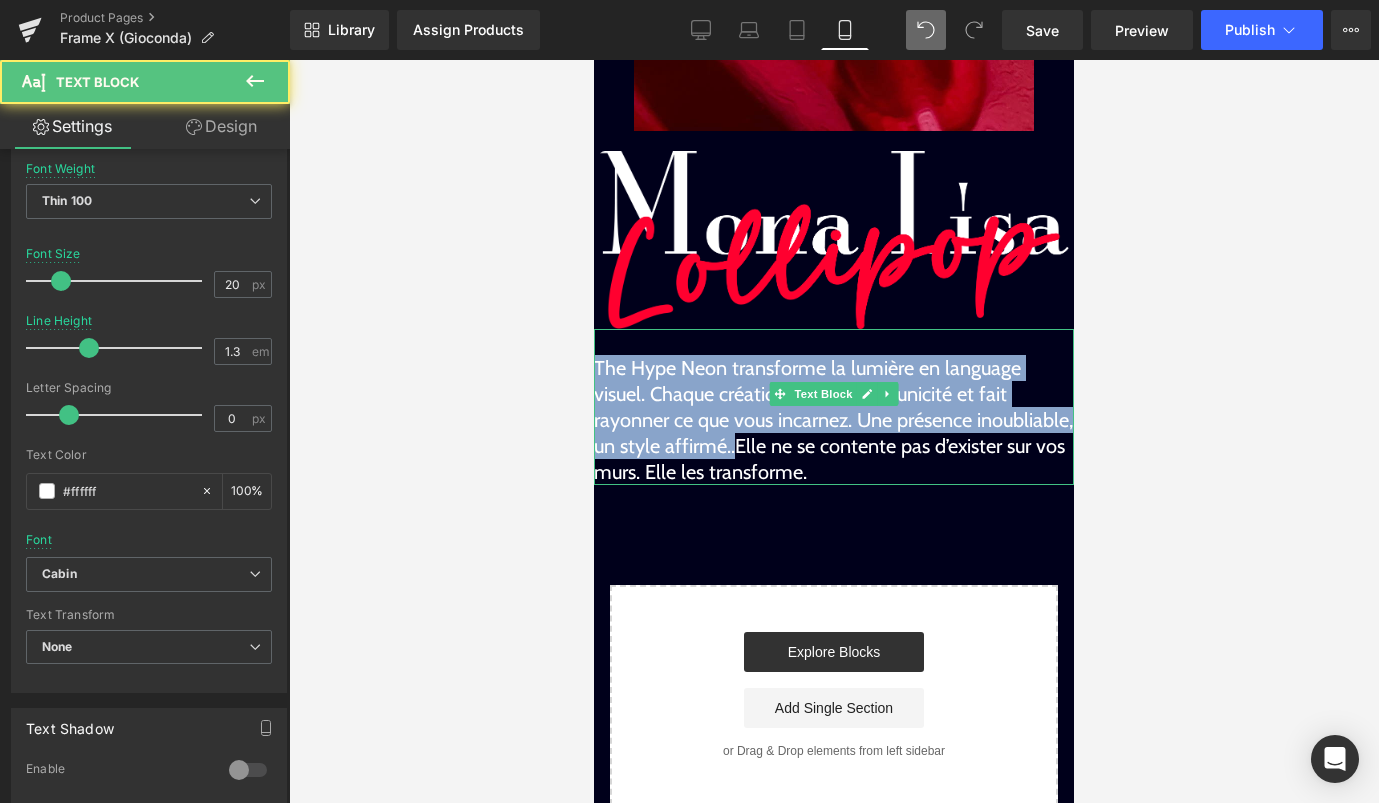 click on "The Hype Neon transforme la lumière en language visuel. Chaque création révèle votre unicité et fait rayonner ce que vous incarnez. Une présence inoubliable, un style affirmé..Elle ne se contente pas d’exister sur vos murs. Elle les transforme." at bounding box center (834, 420) 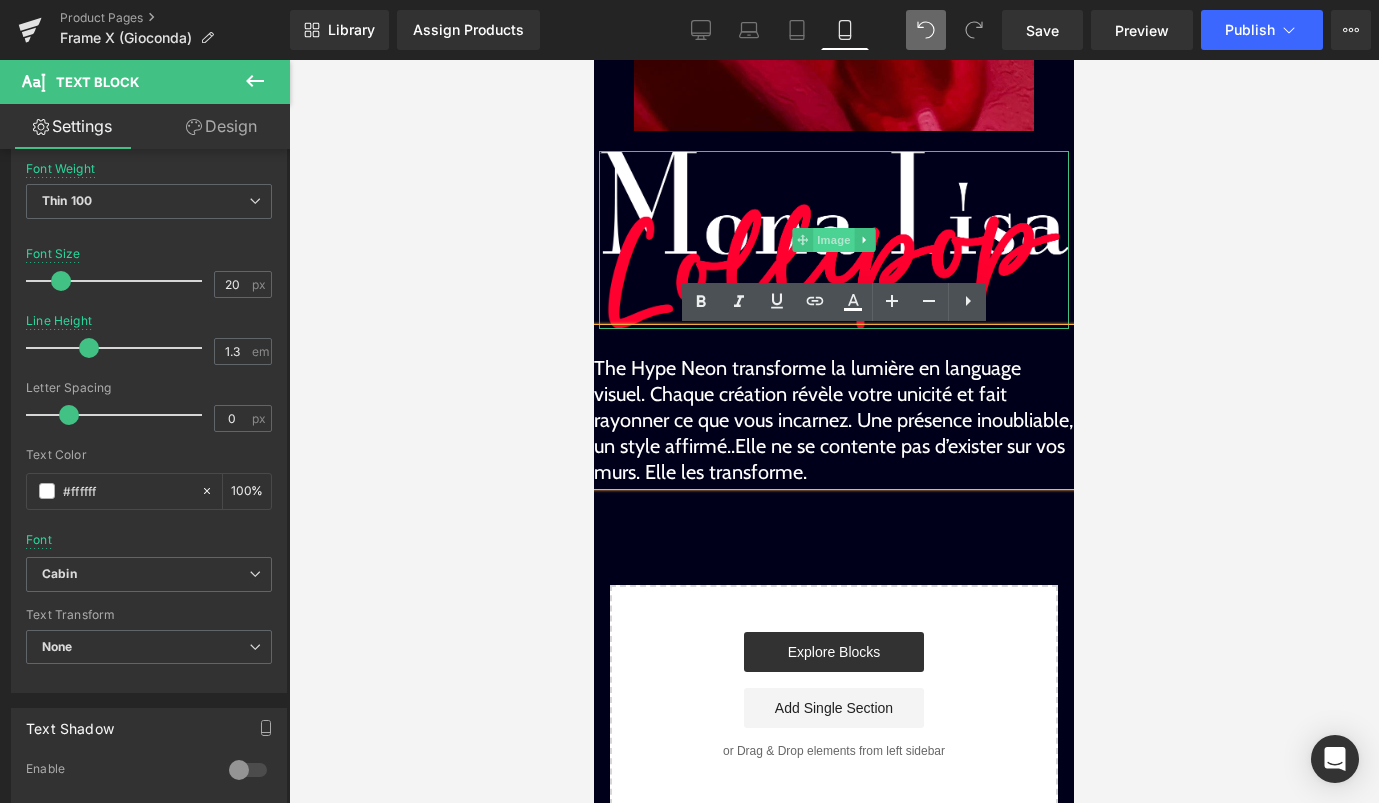 click on "Image" at bounding box center [834, 240] 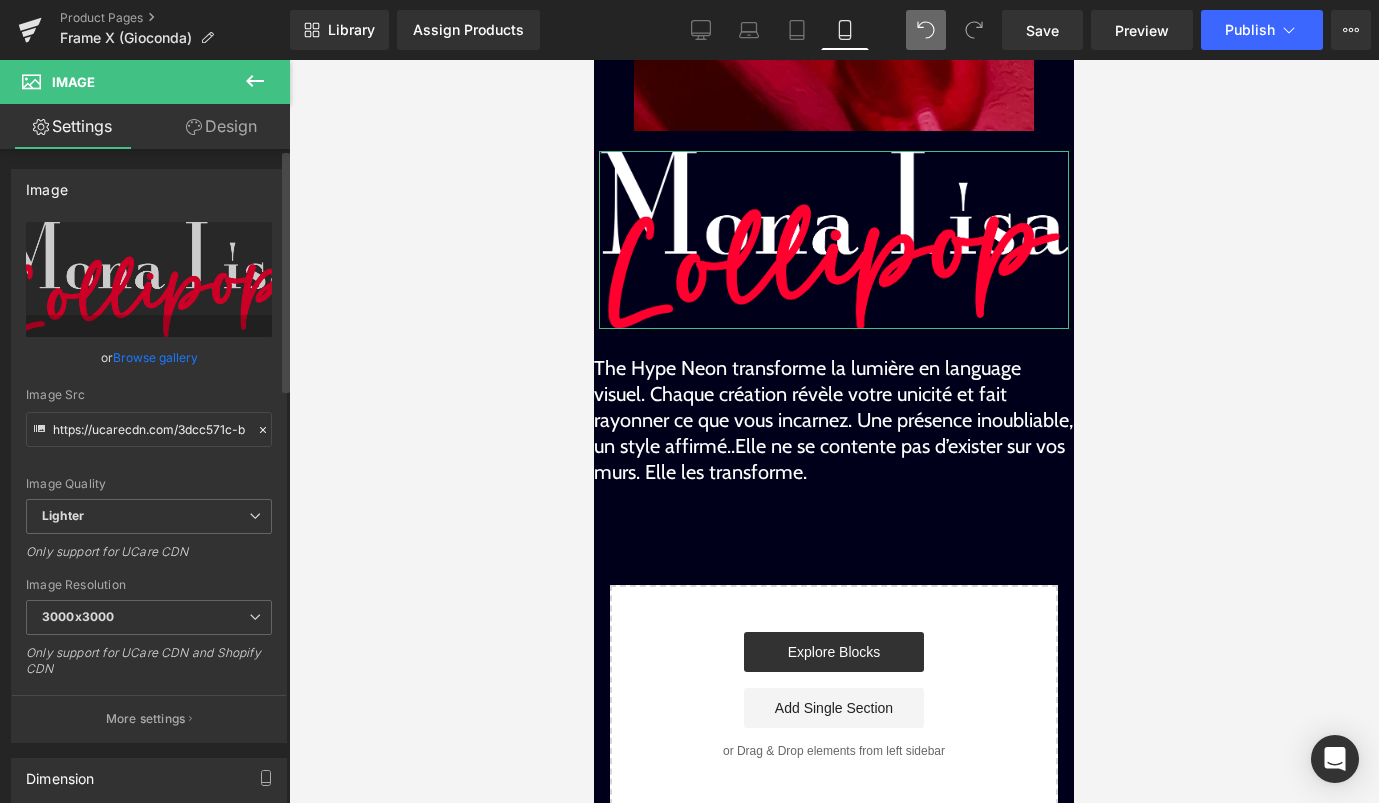click on "Browse gallery" at bounding box center [155, 357] 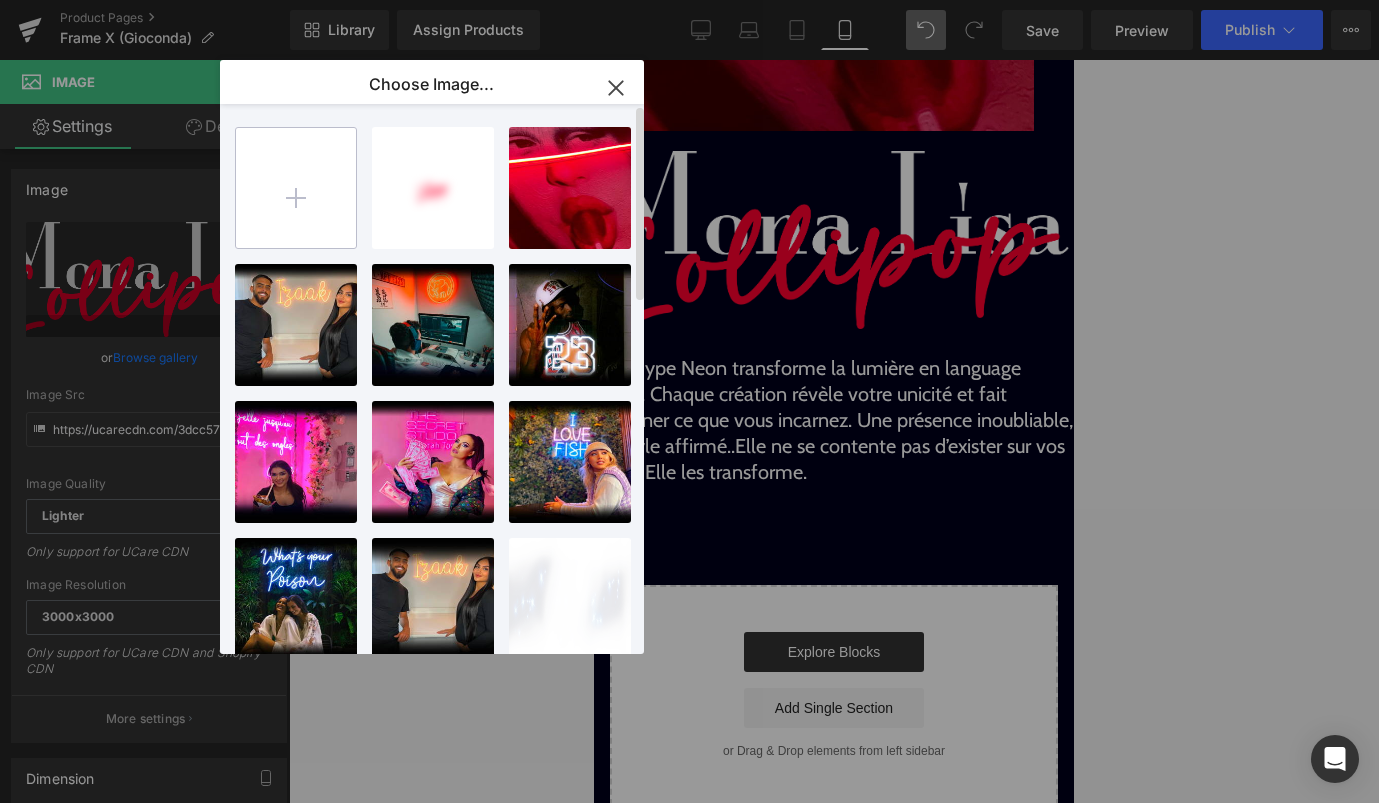 click at bounding box center (296, 188) 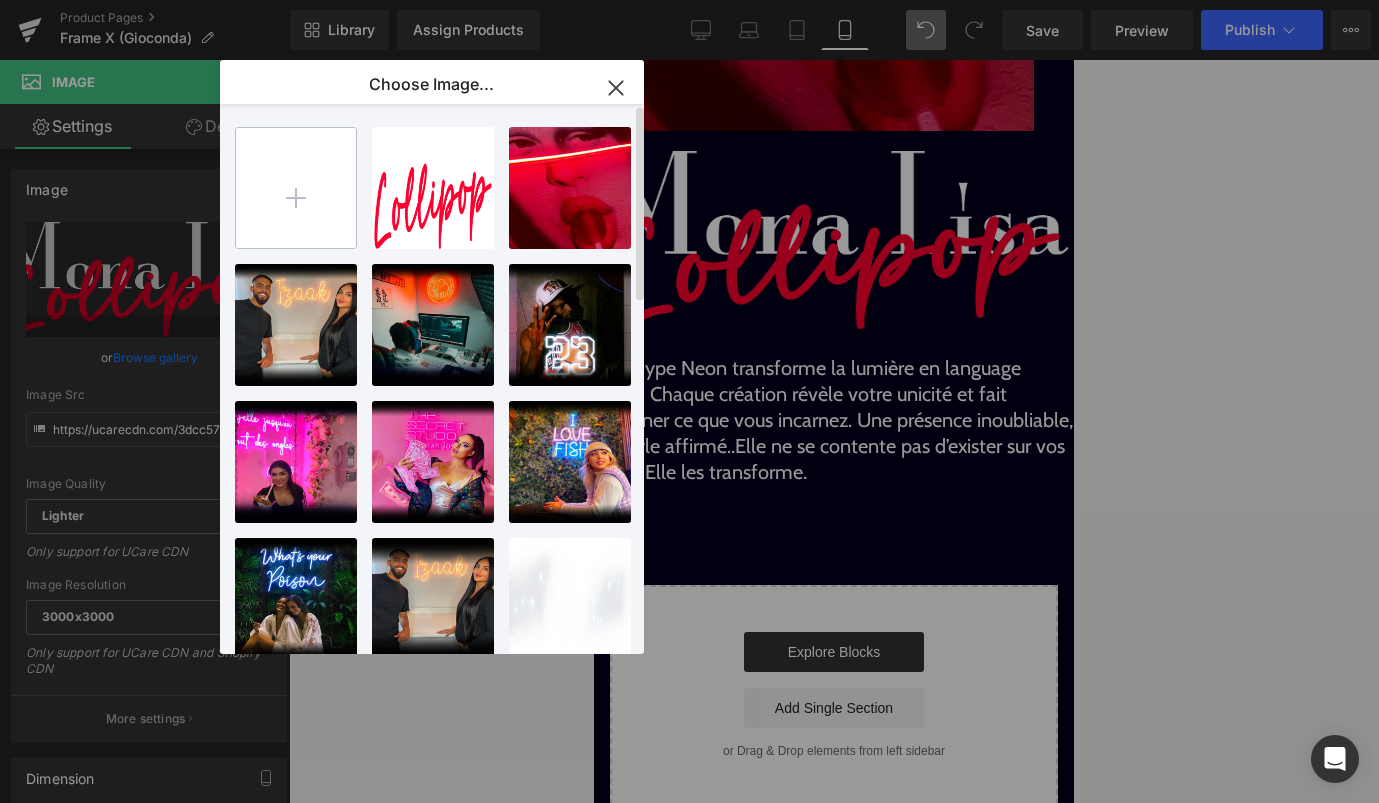 type on "C:\fakepath\Titre 2.png" 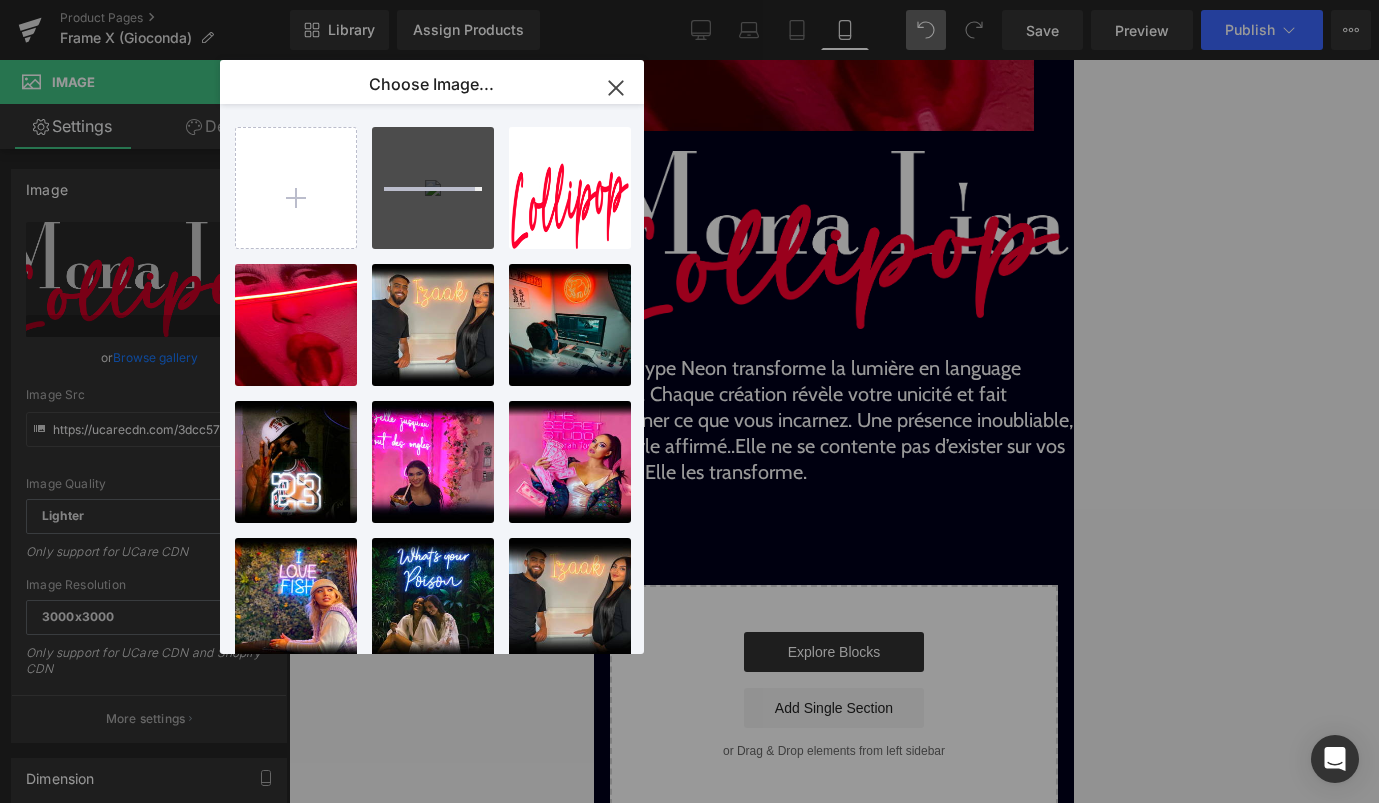 type 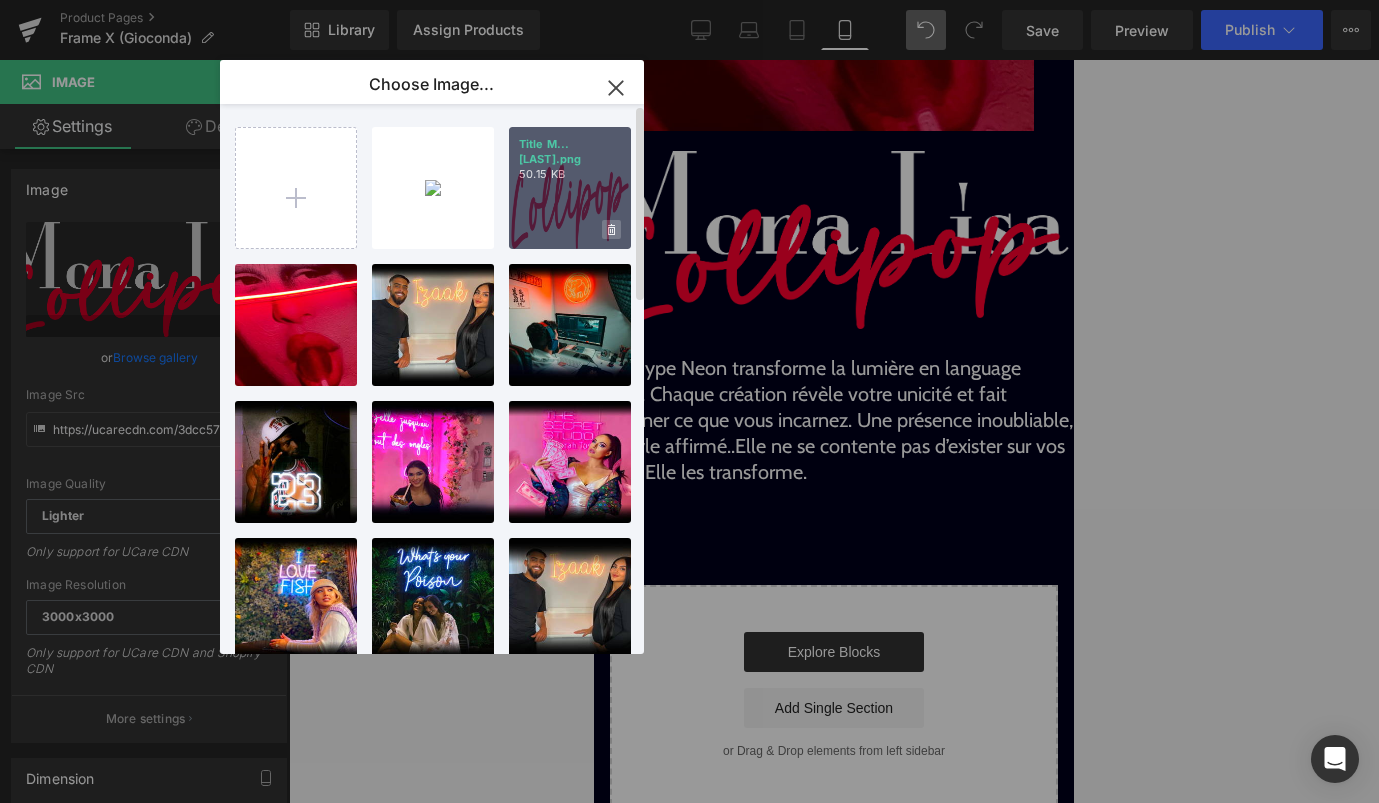 click 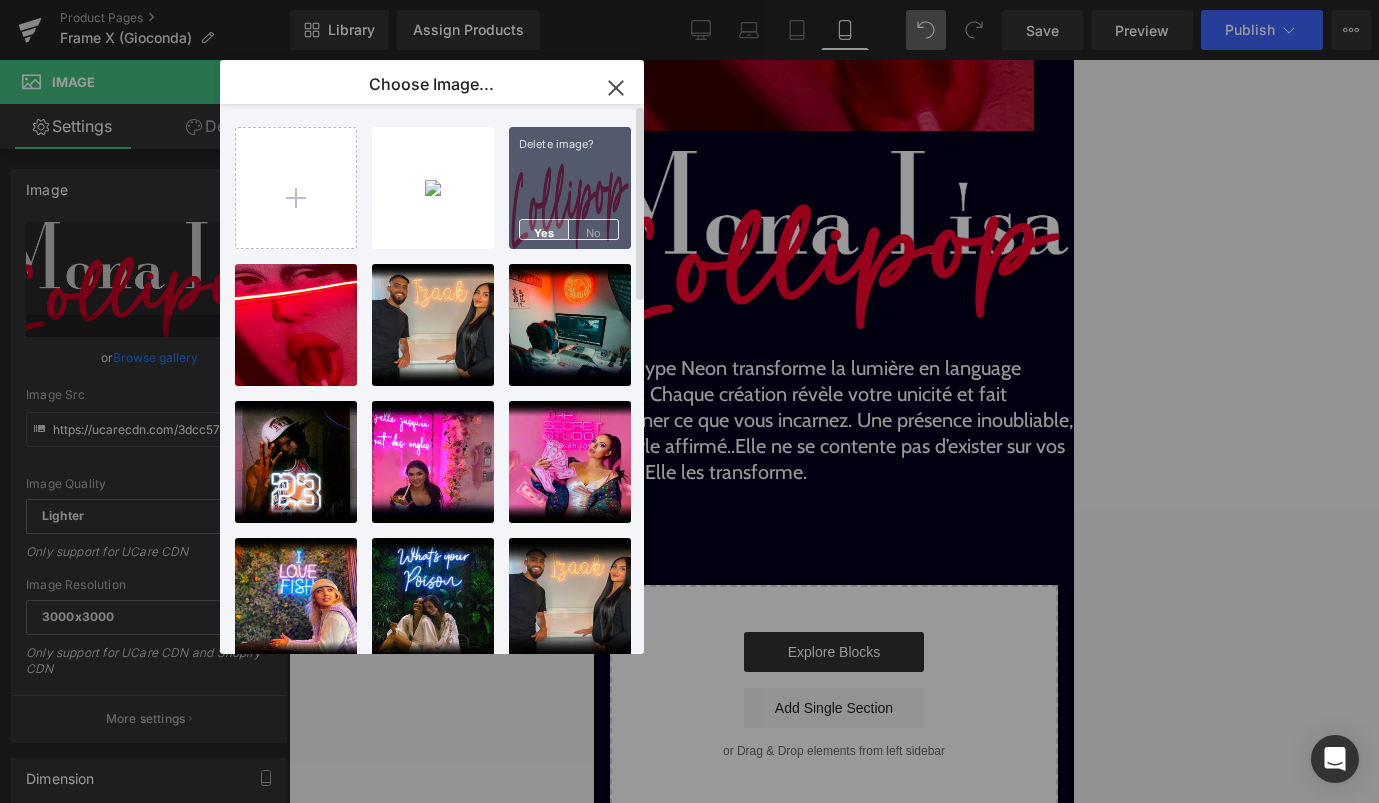 click on "Yes" at bounding box center (544, 229) 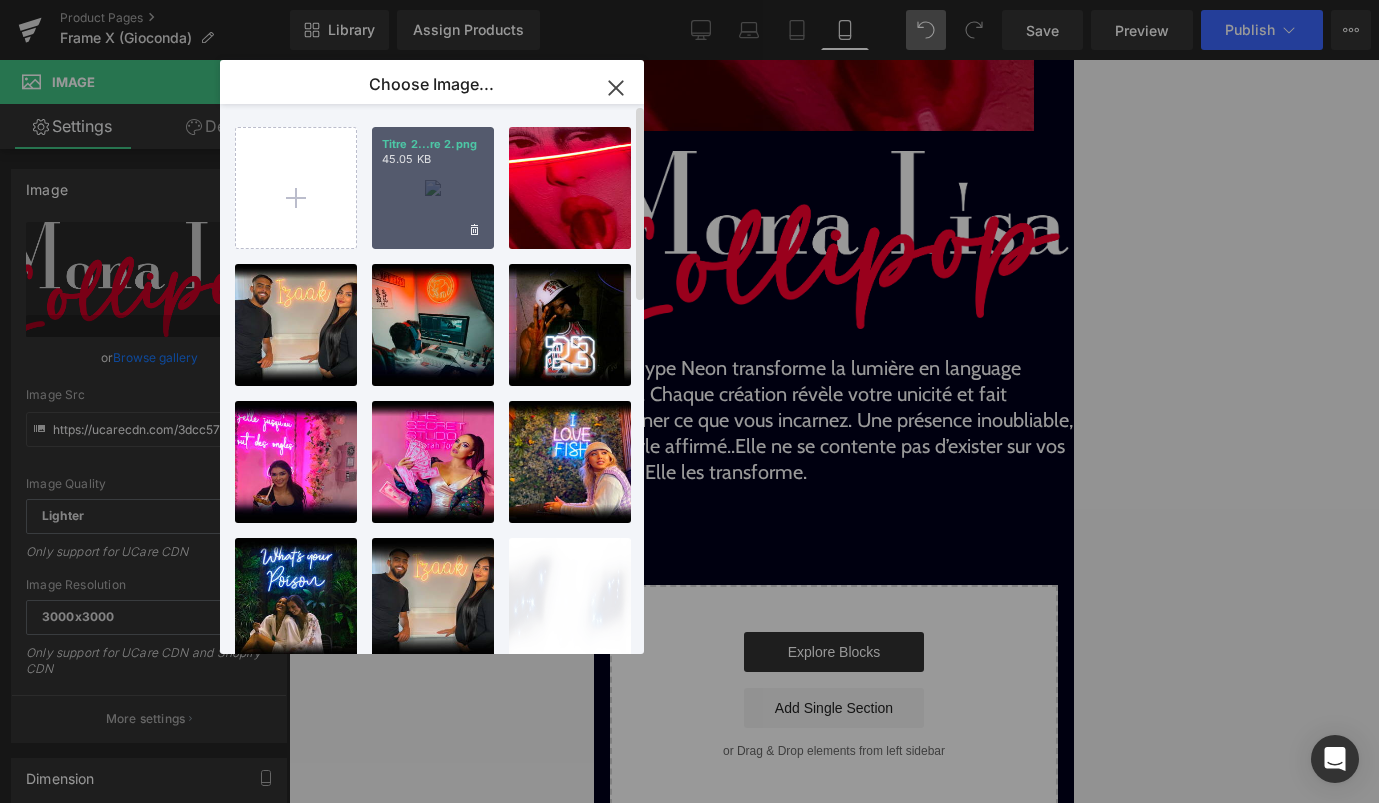click on "Titre 2...re 2.png 45.05 KB" at bounding box center [433, 188] 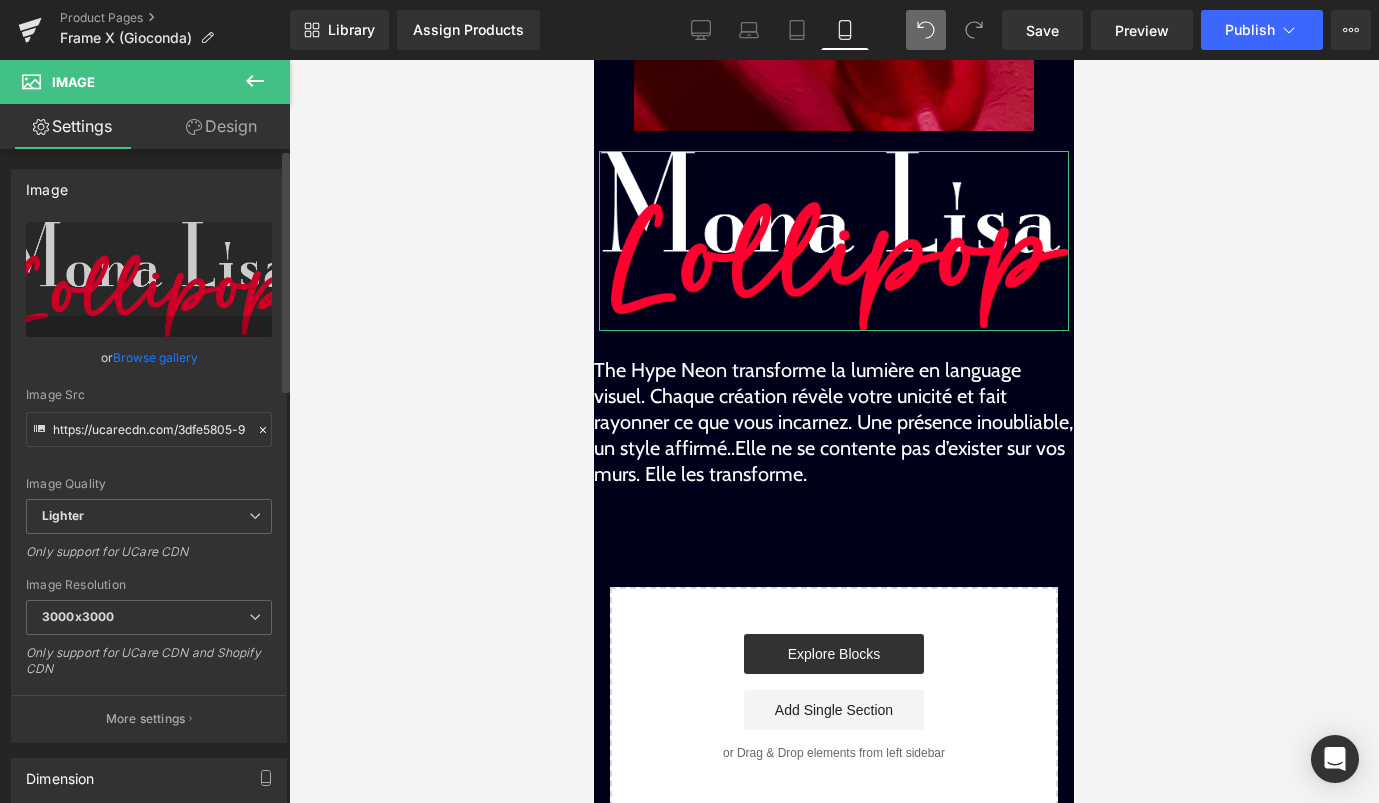click on "Browse gallery" at bounding box center (155, 357) 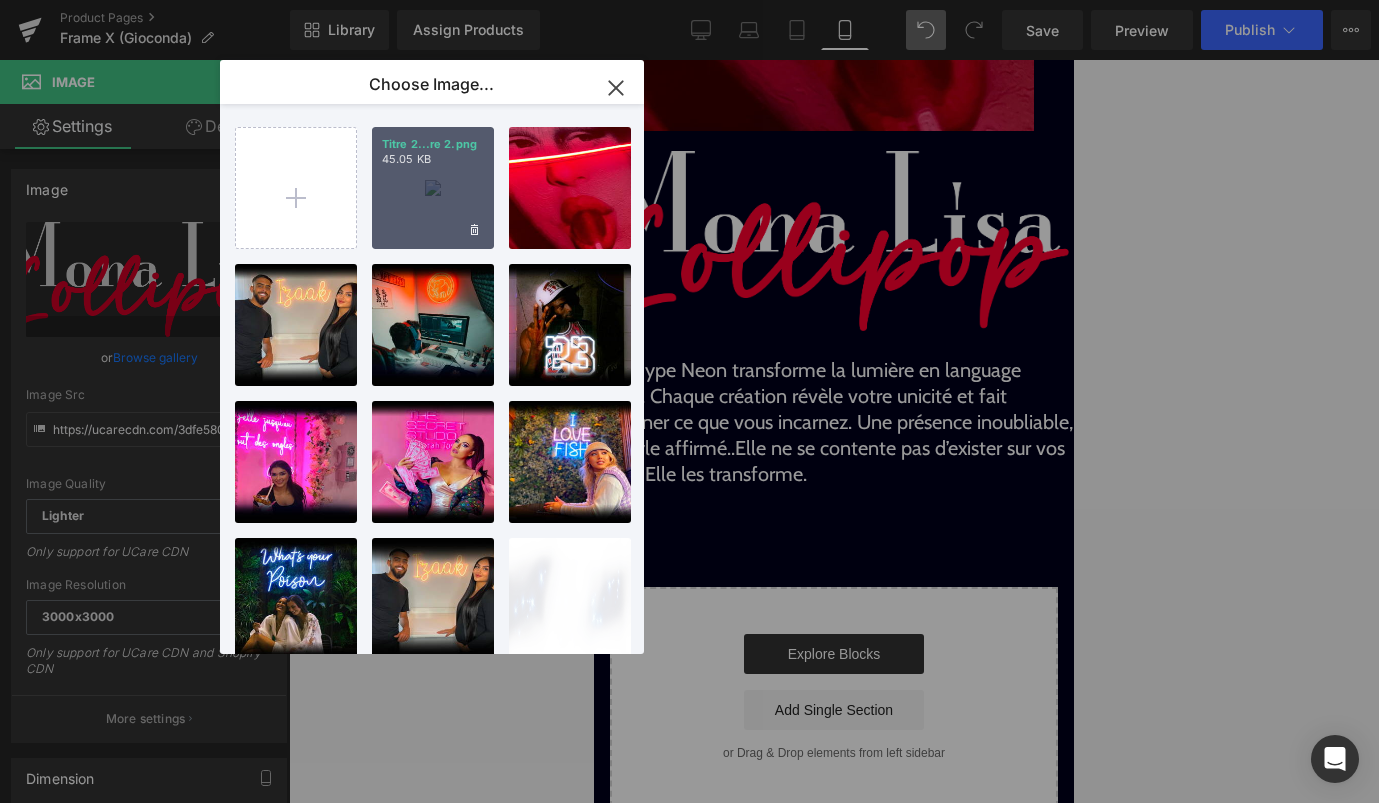 click on "Titre 2...re 2.png 45.05 KB" at bounding box center (433, 188) 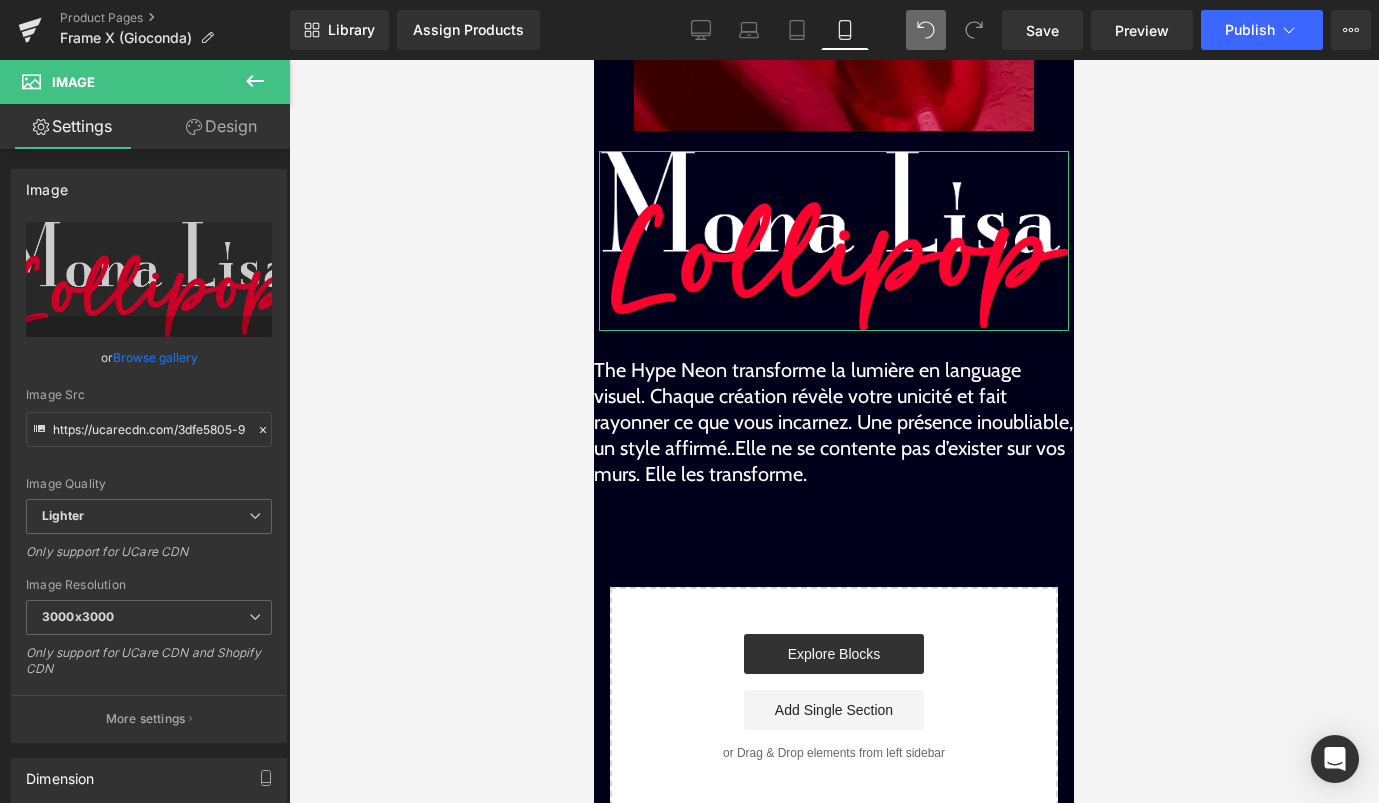 click on "Design" at bounding box center (221, 126) 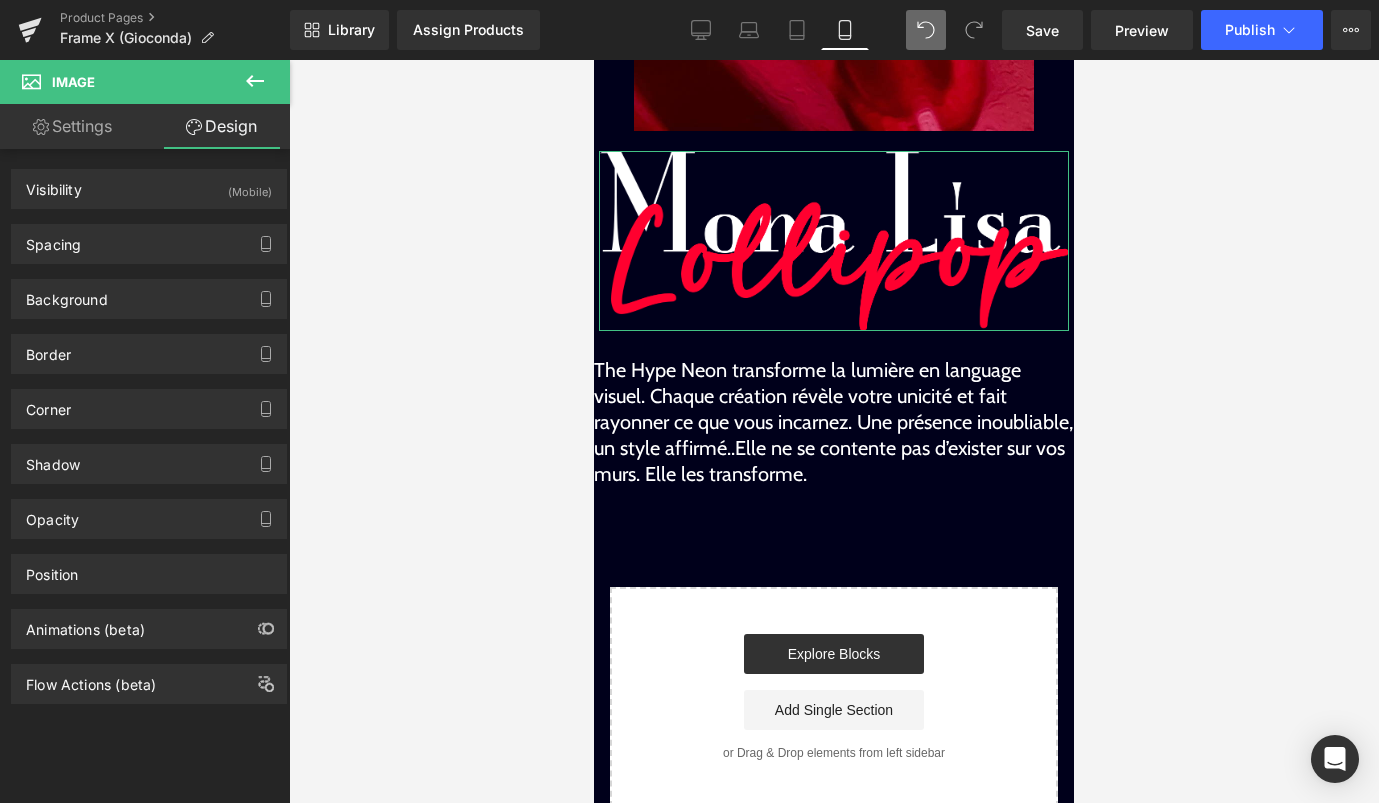 type on "20" 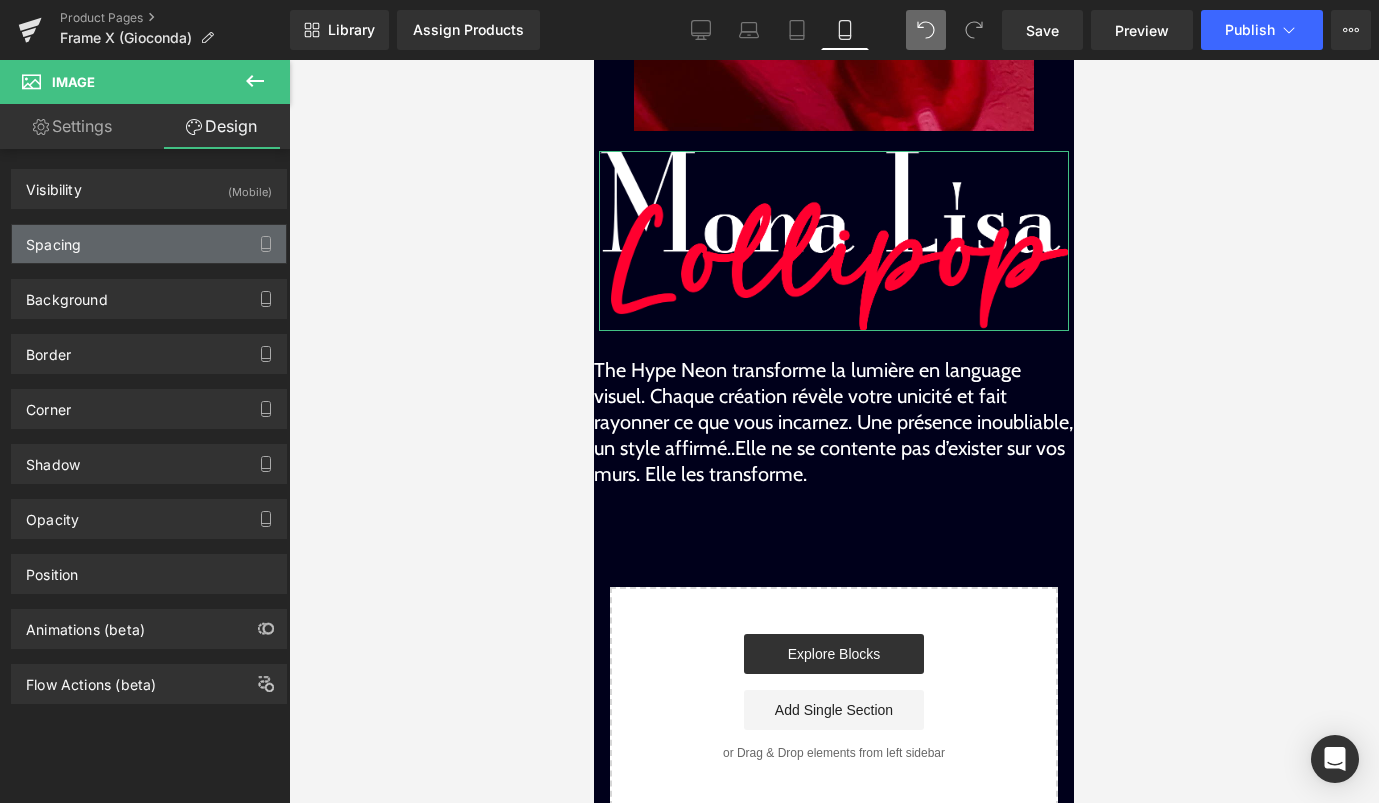 click on "Spacing" at bounding box center (149, 244) 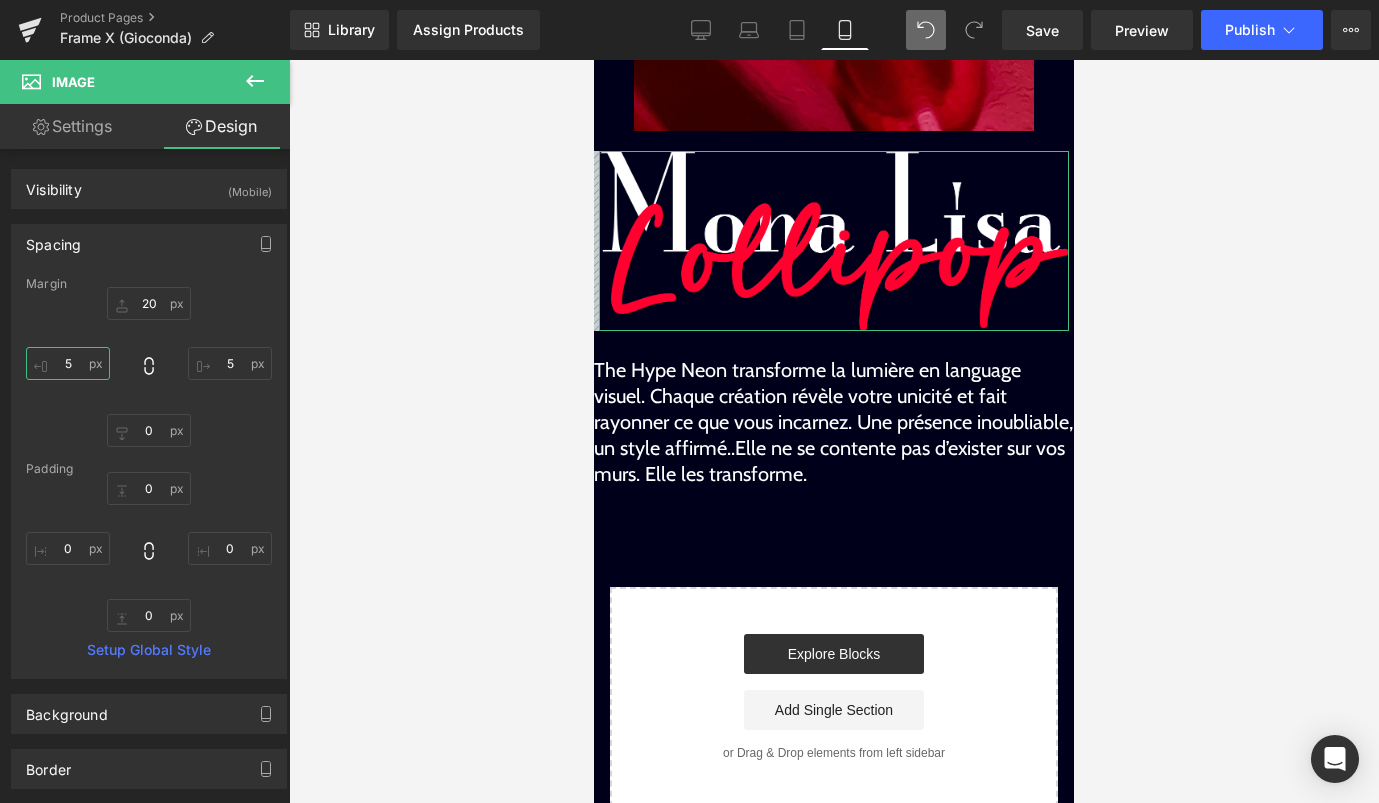 click on "5" at bounding box center [68, 363] 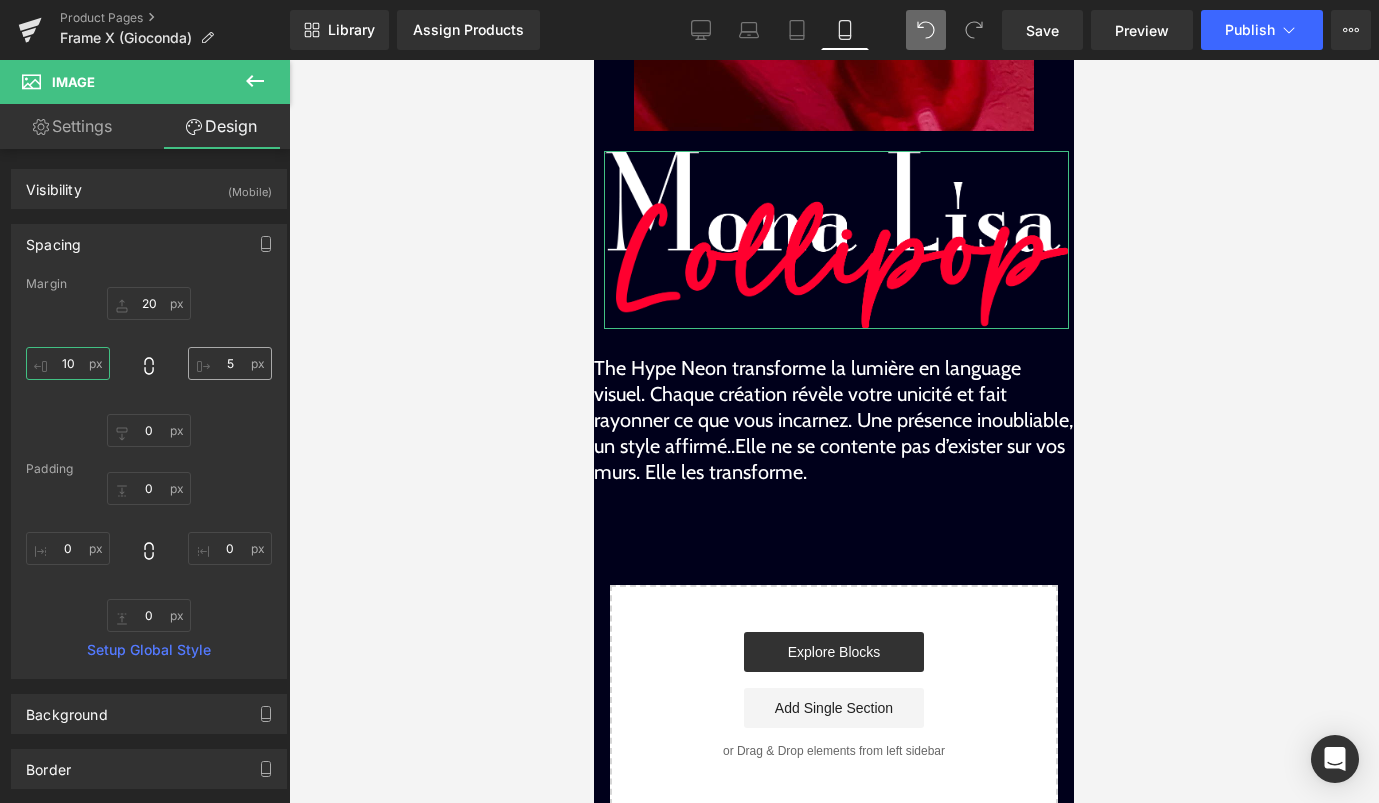 type on "10" 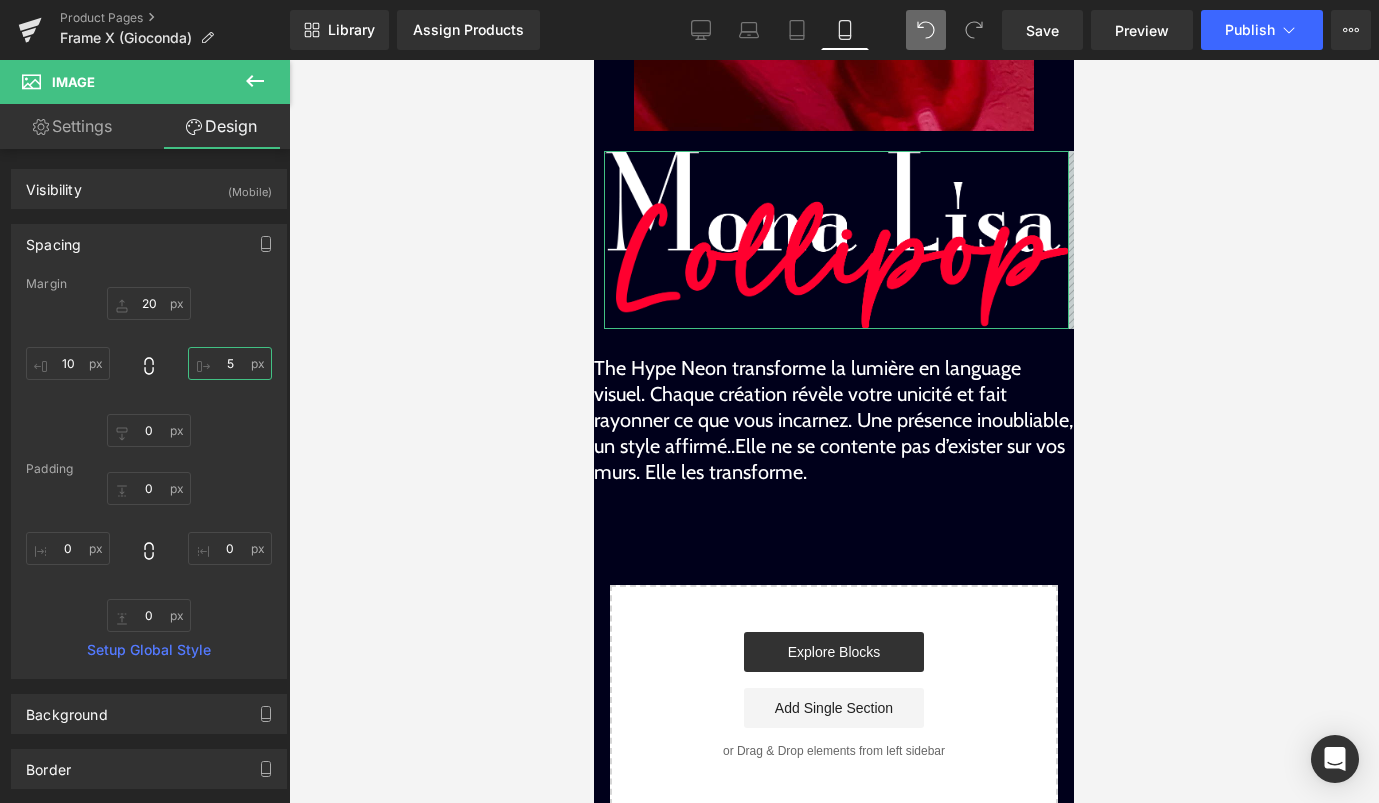 click on "5" at bounding box center (230, 363) 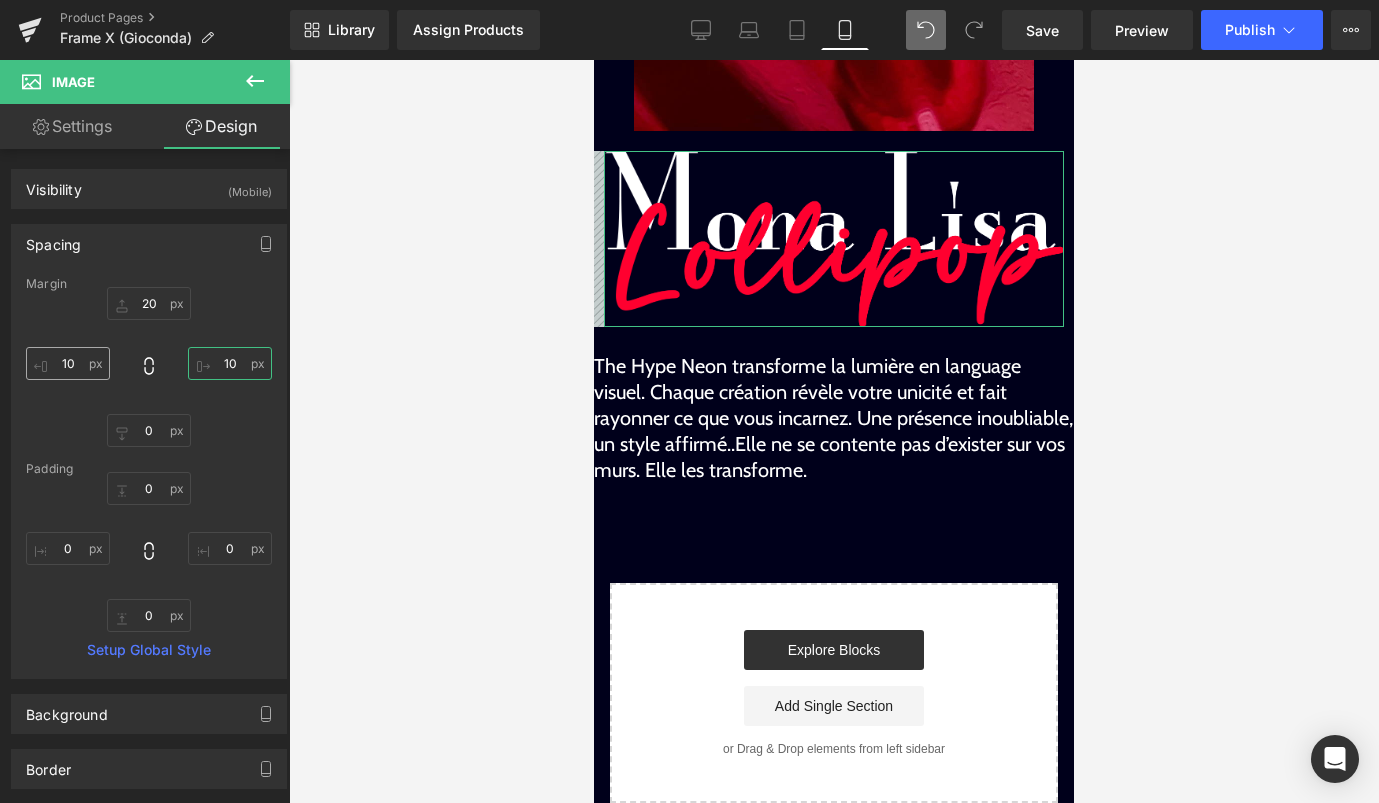 type on "10" 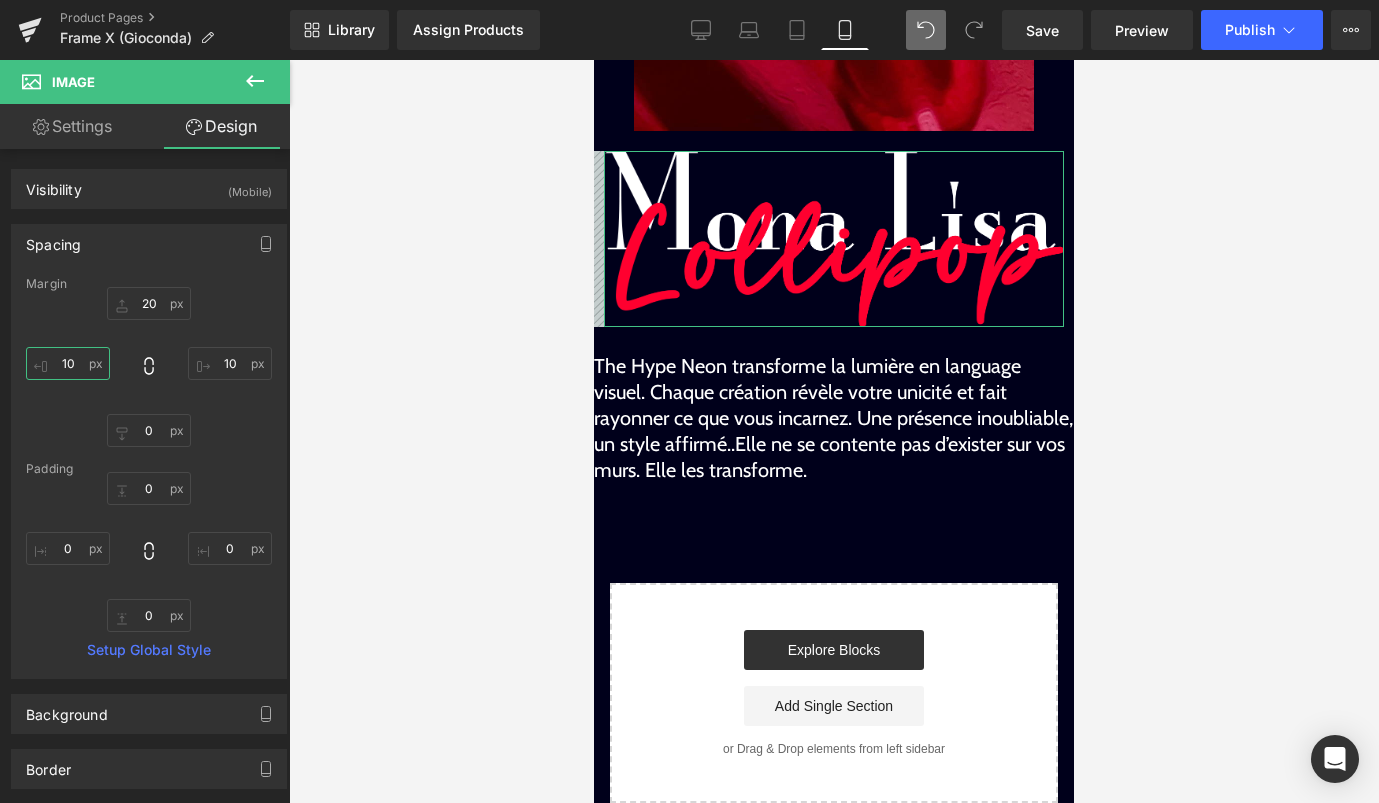 click on "10" at bounding box center (68, 363) 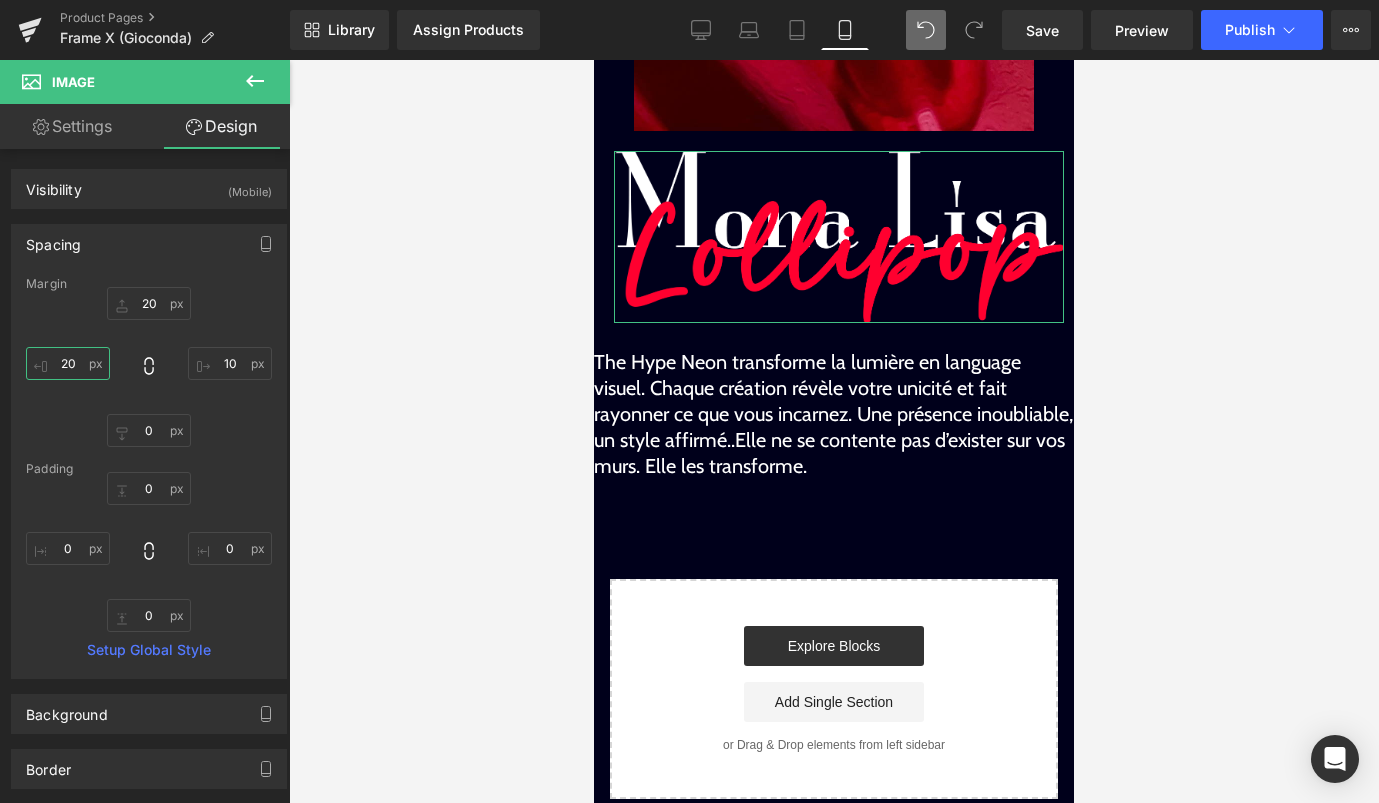 type on "2" 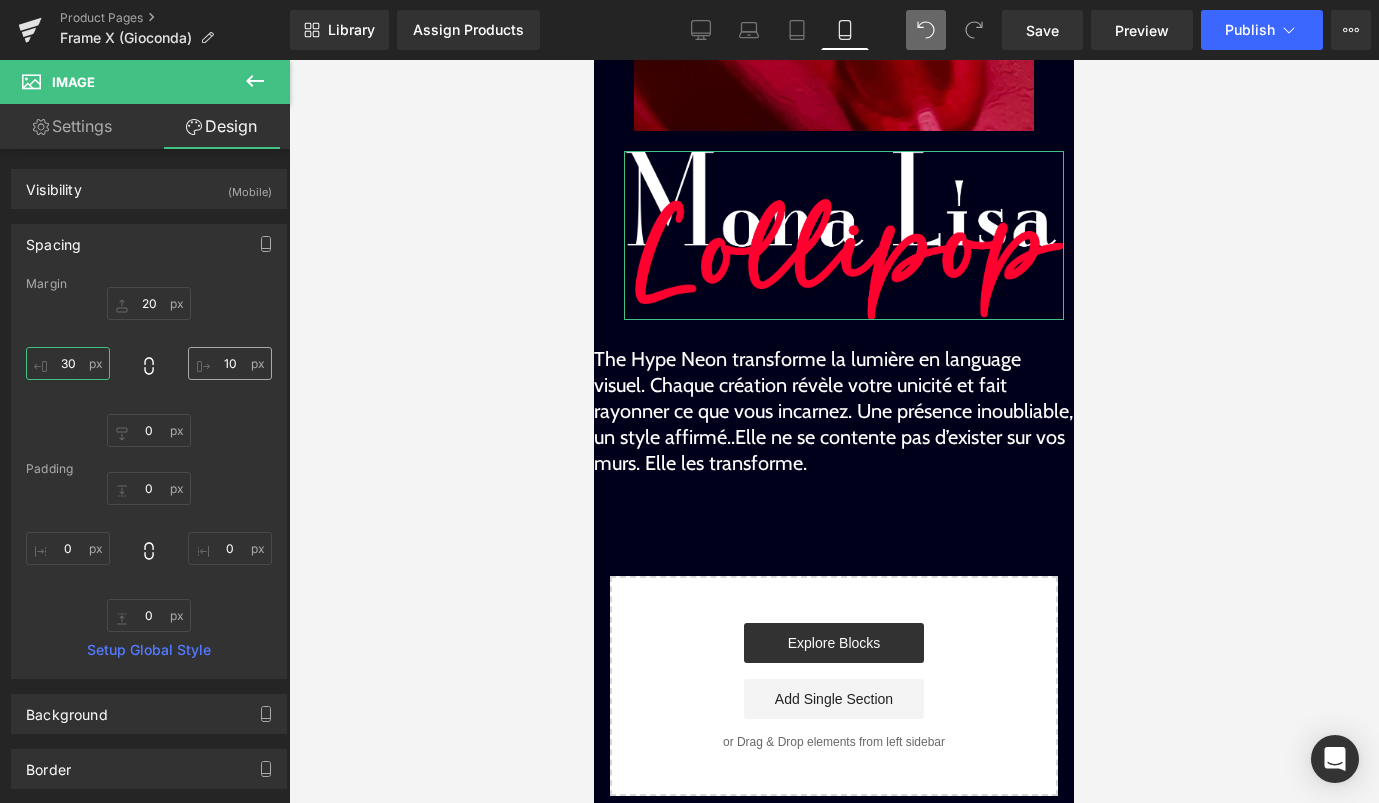 type on "30" 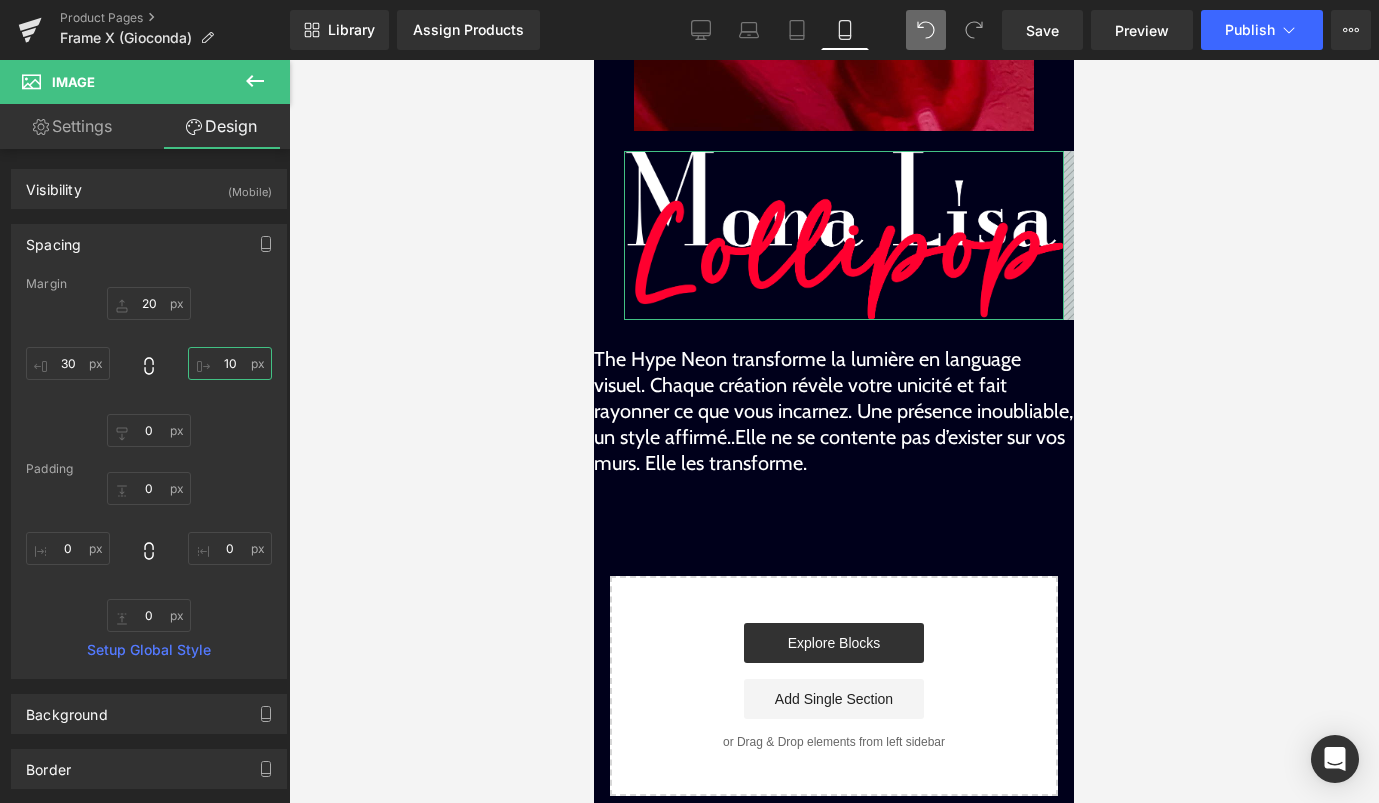 click on "10" at bounding box center [230, 363] 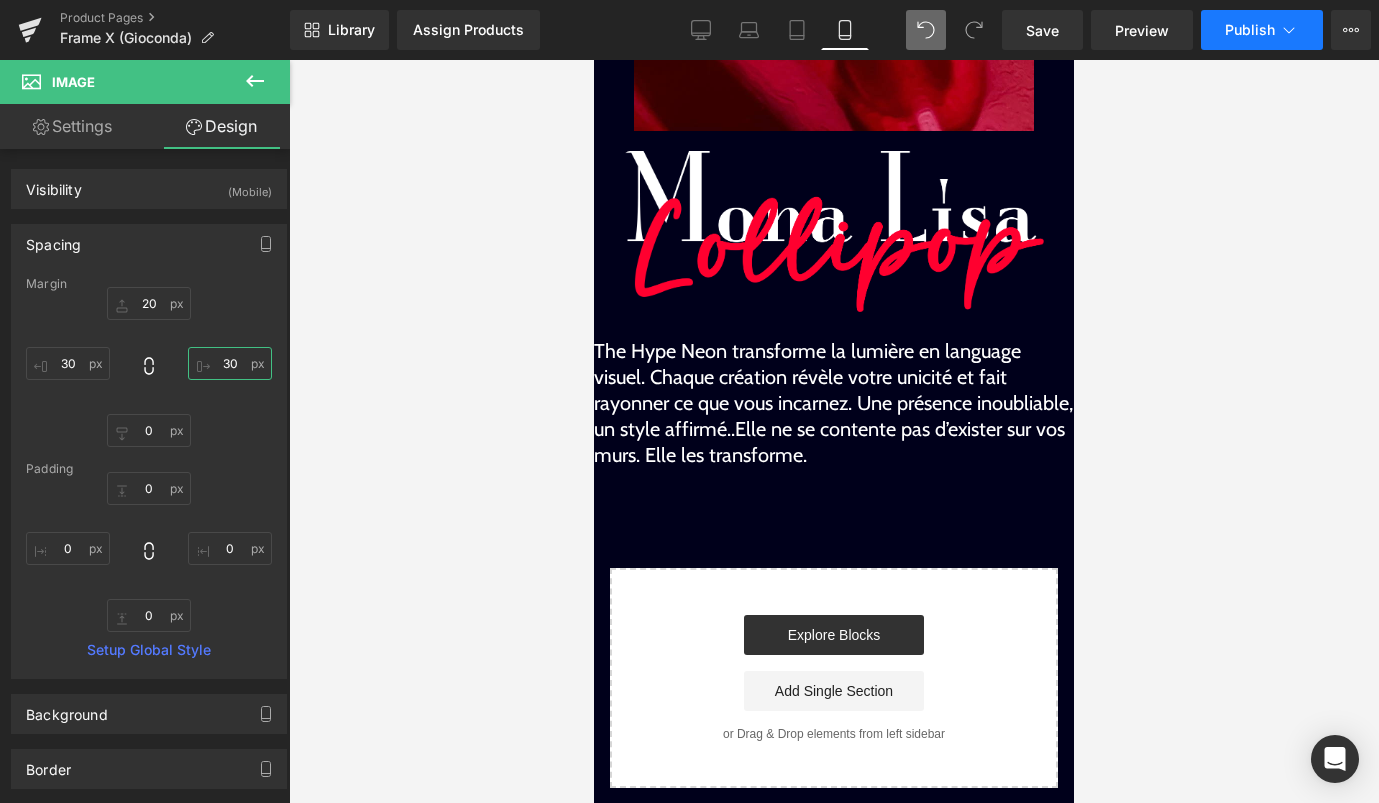 type on "30" 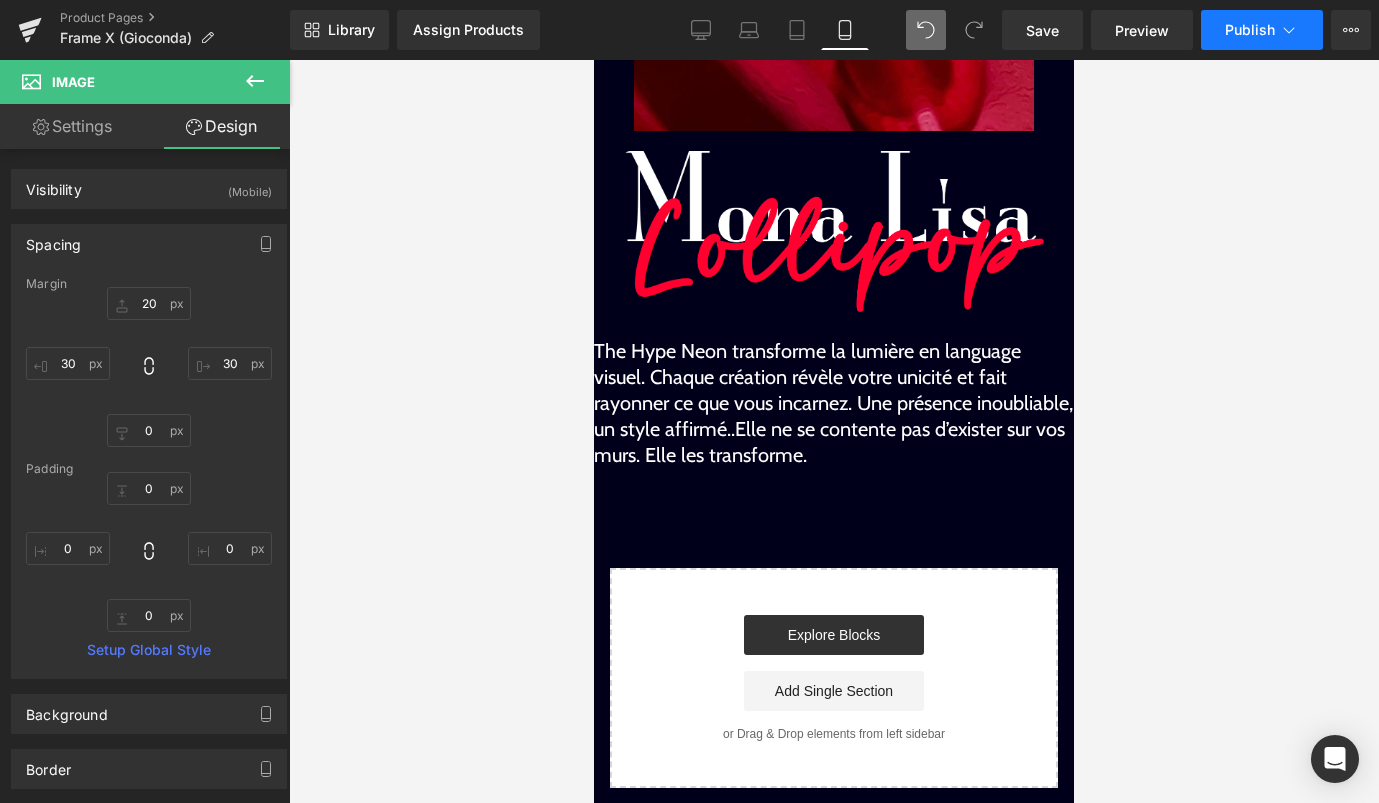 click on "Publish" at bounding box center [1262, 30] 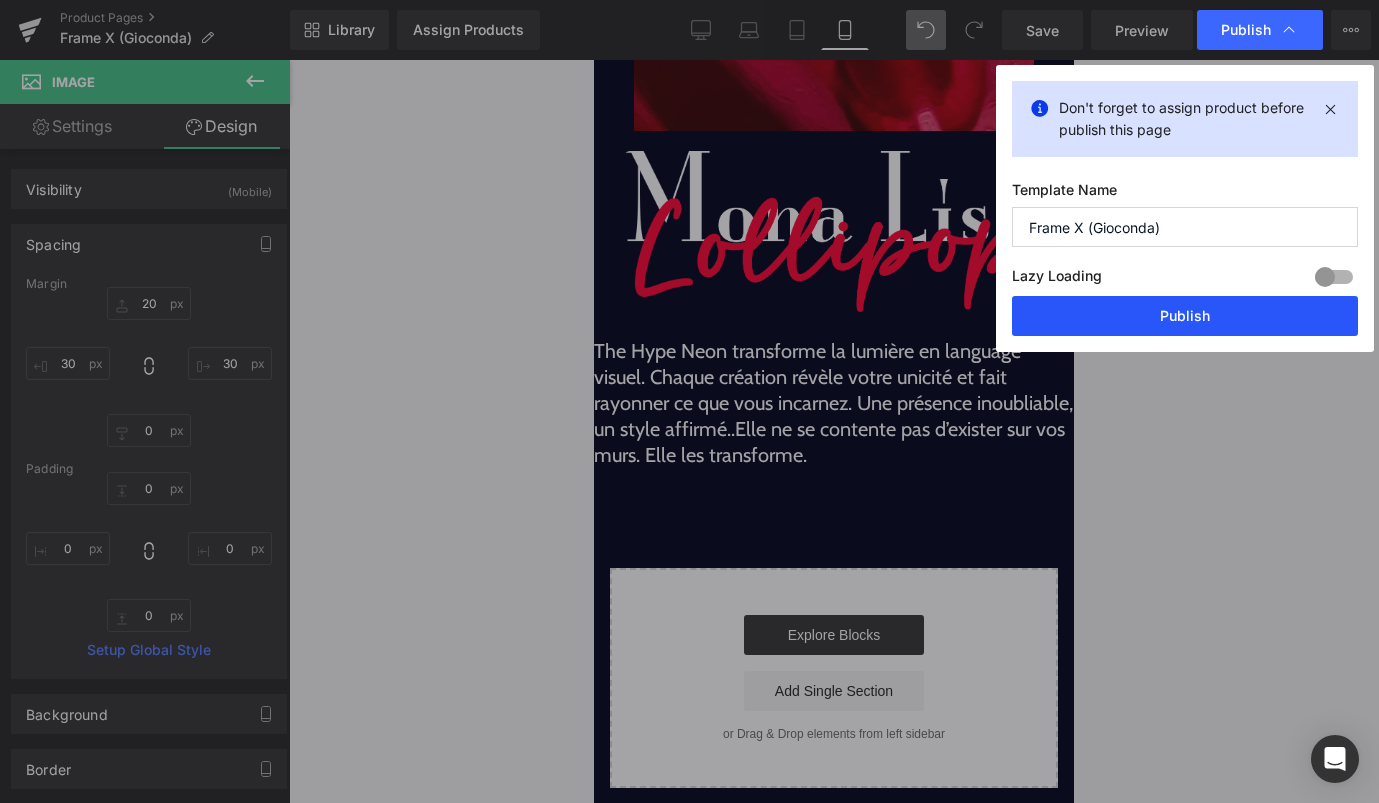 click on "Publish" at bounding box center [1185, 316] 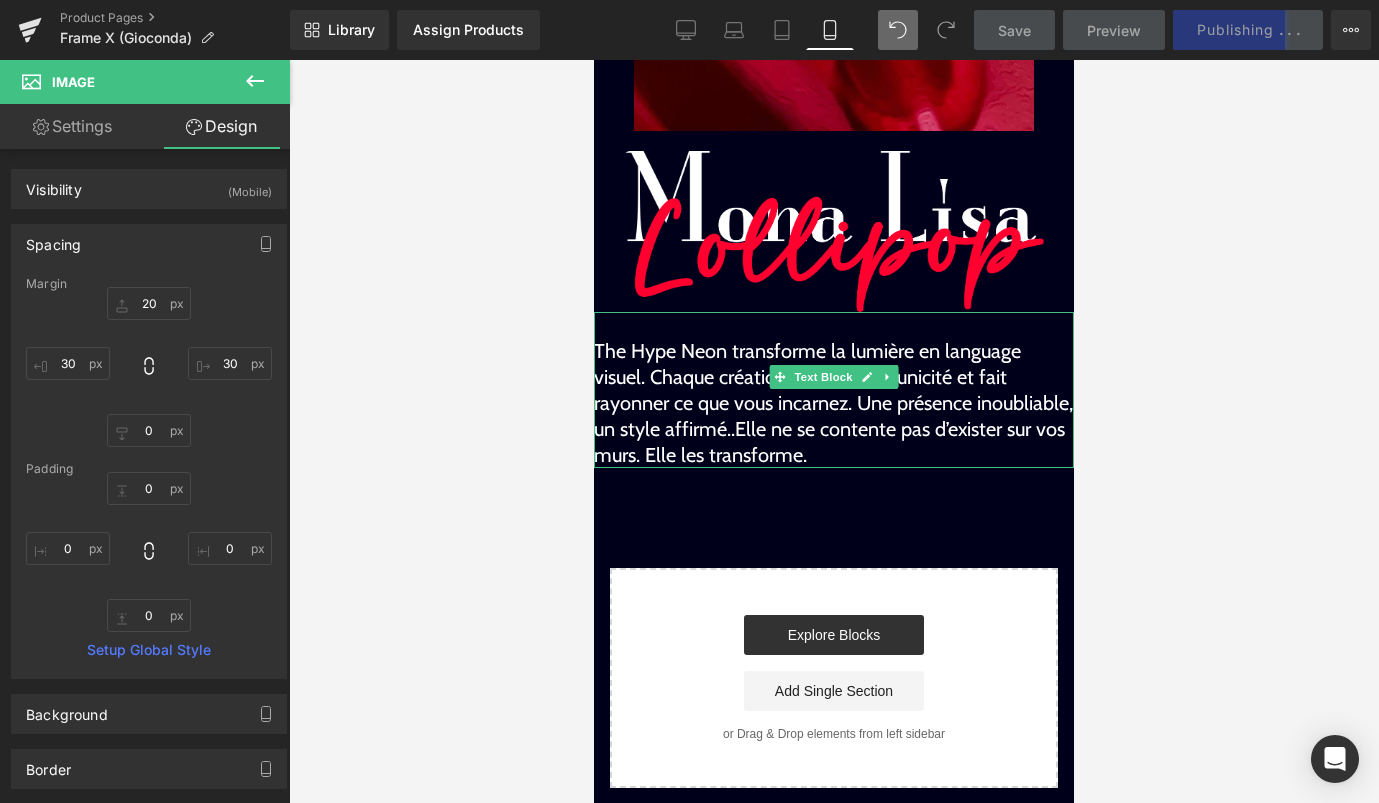 click on "The Hype Neon transforme la lumière en language visuel. Chaque création révèle votre unicité et fait rayonner ce que vous incarnez. Une présence inoubliable, un style affirmé..Elle ne se contente pas d’exister sur vos murs. Elle les transforme." at bounding box center (834, 403) 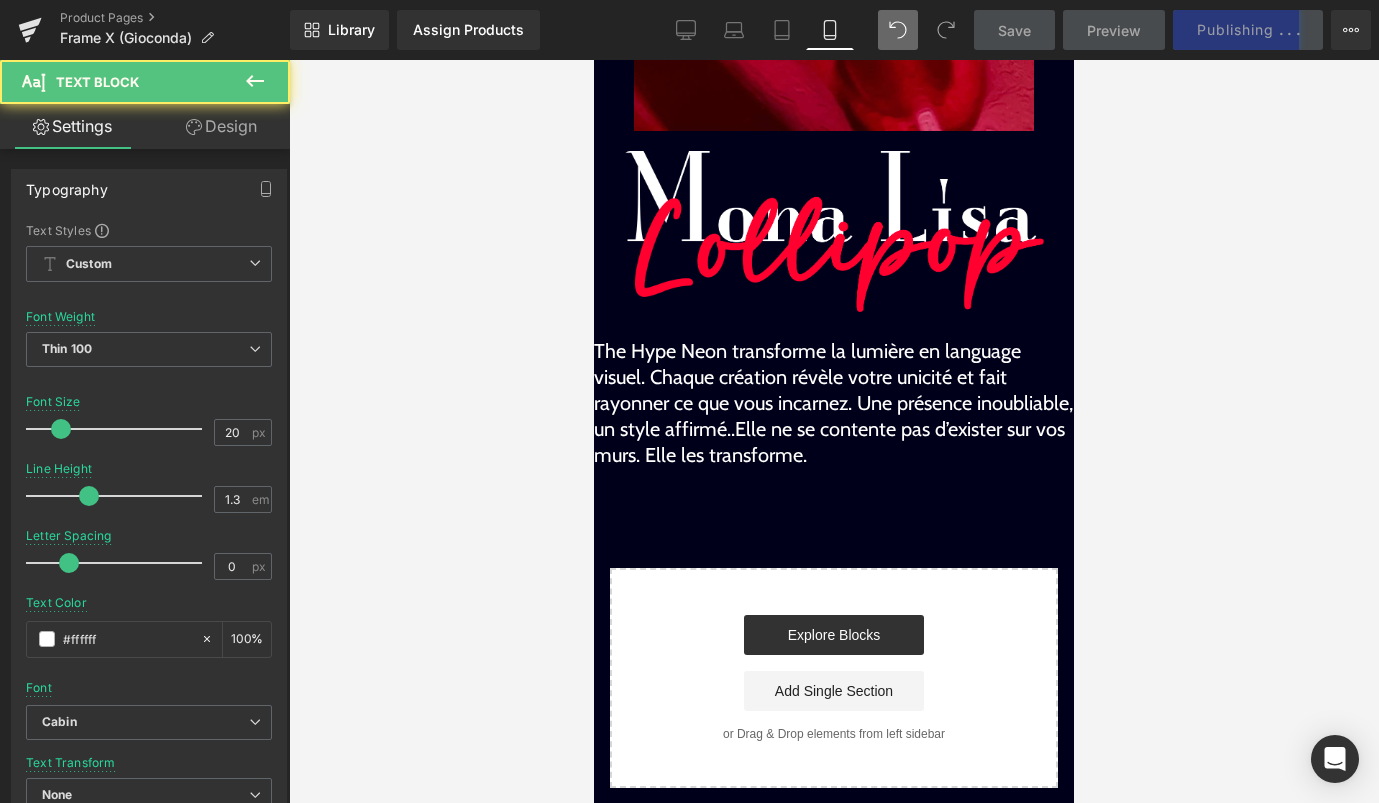 click on "Design" at bounding box center [221, 126] 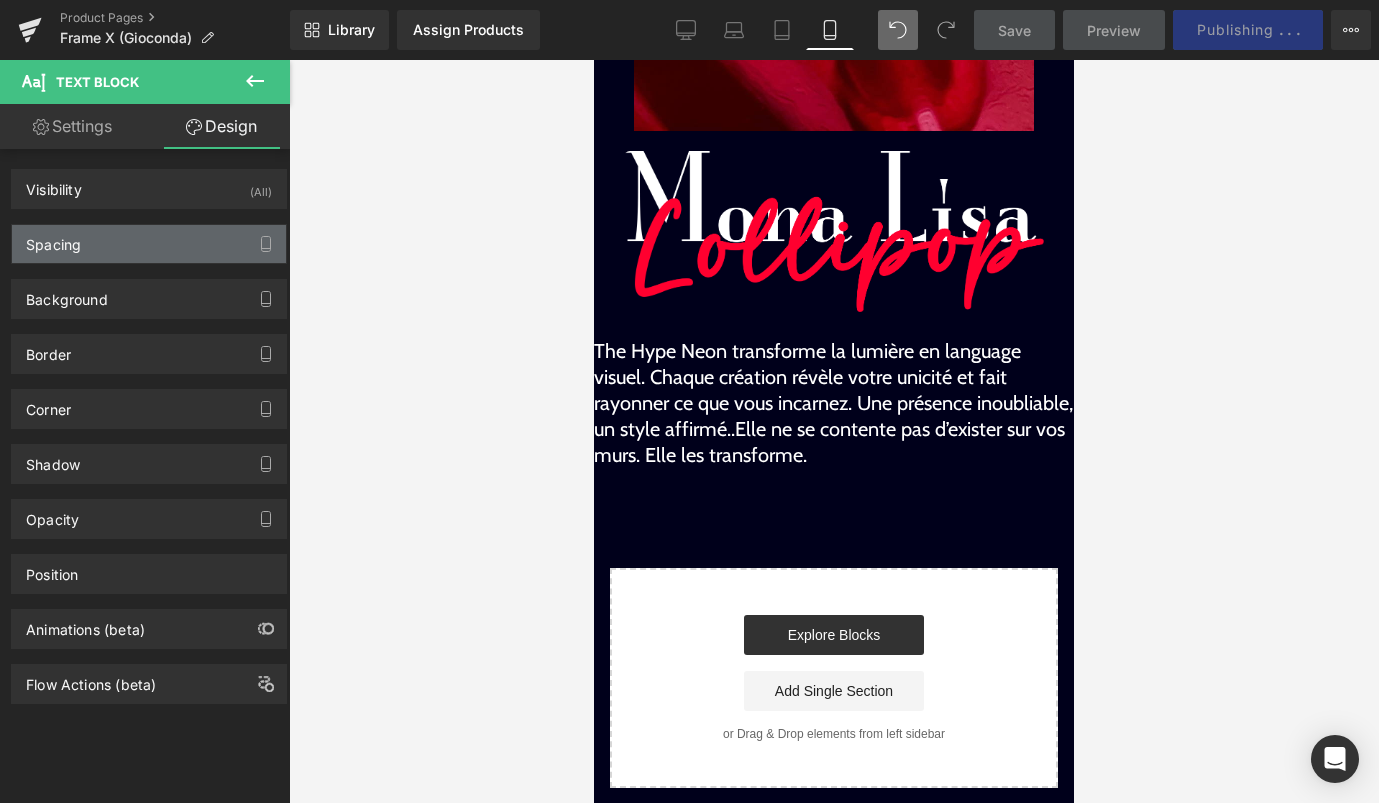 click on "Spacing" at bounding box center (149, 244) 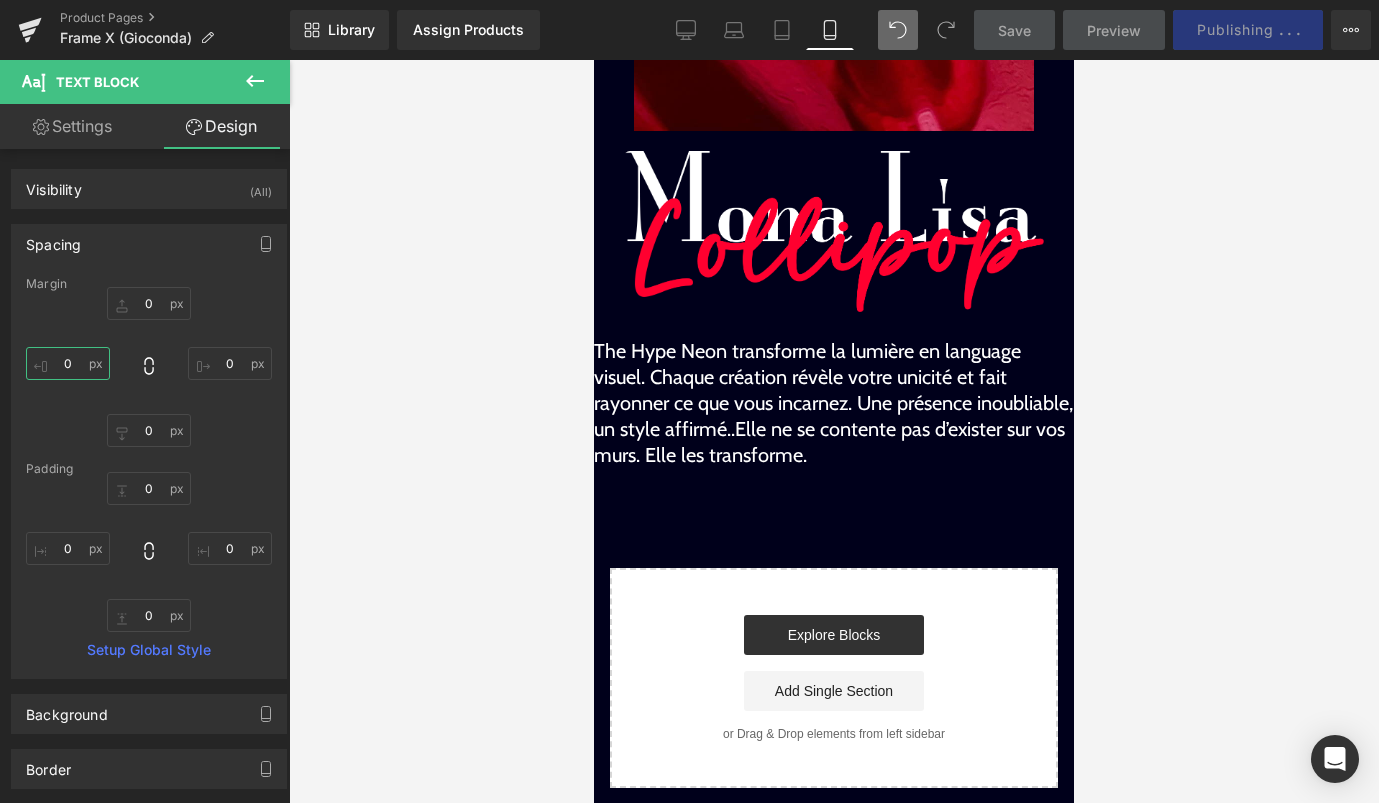 click on "0" at bounding box center (68, 363) 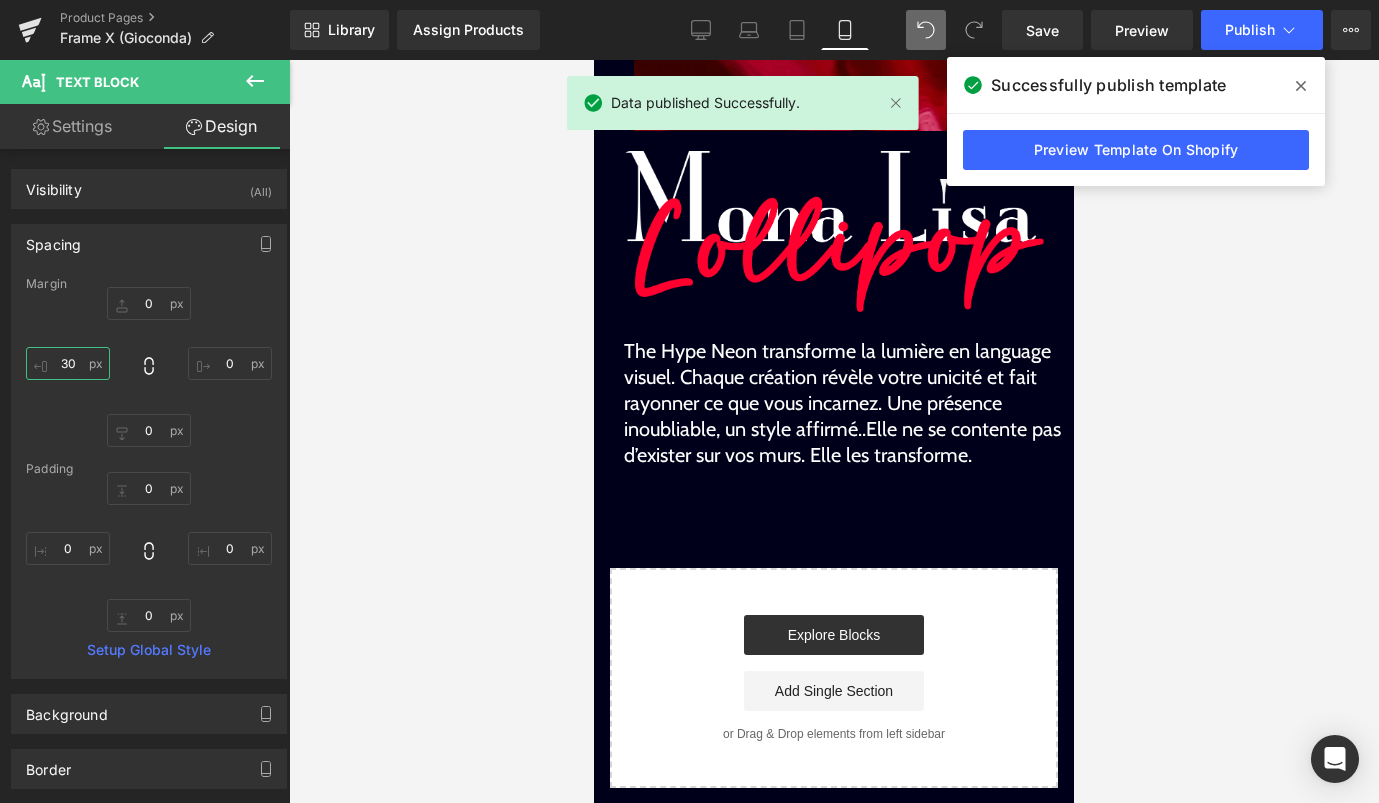 type on "3" 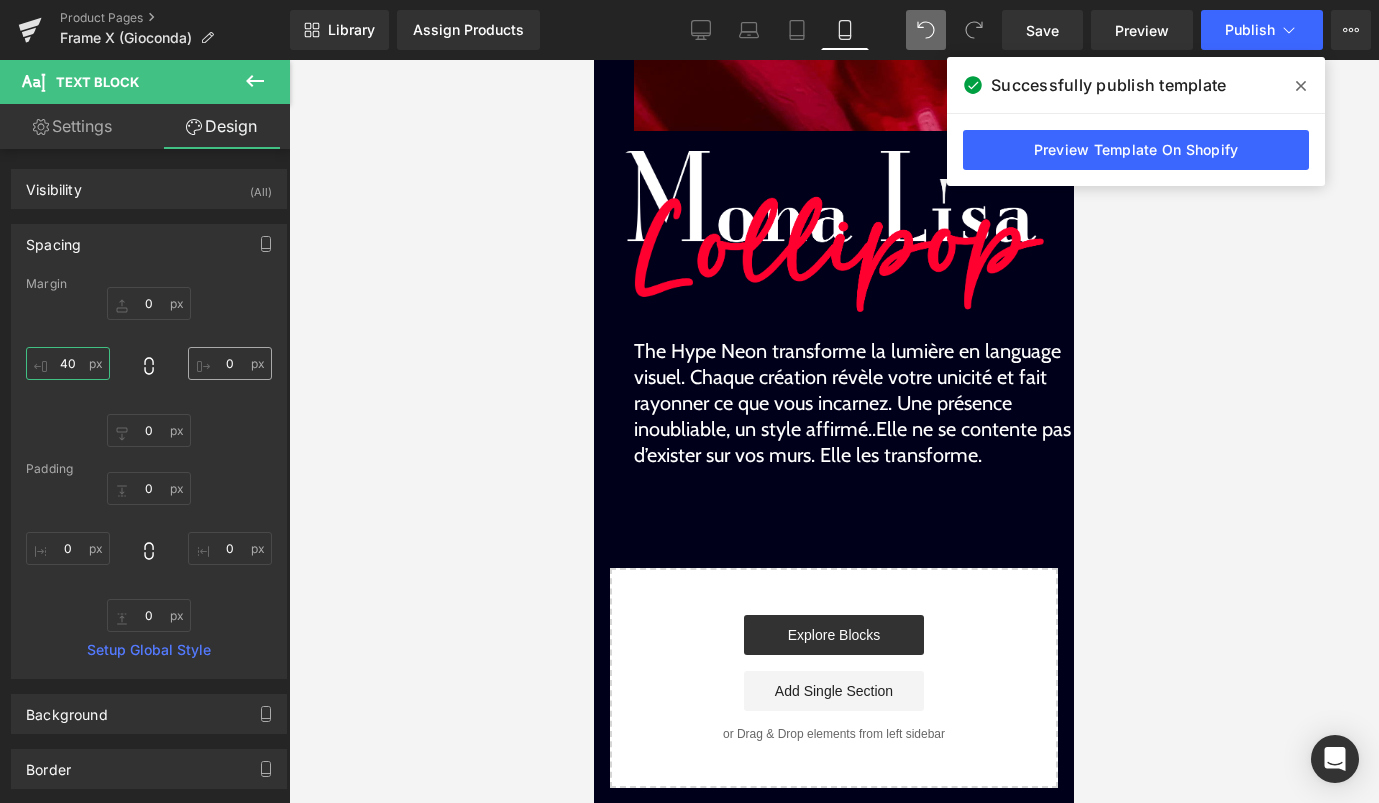type on "40" 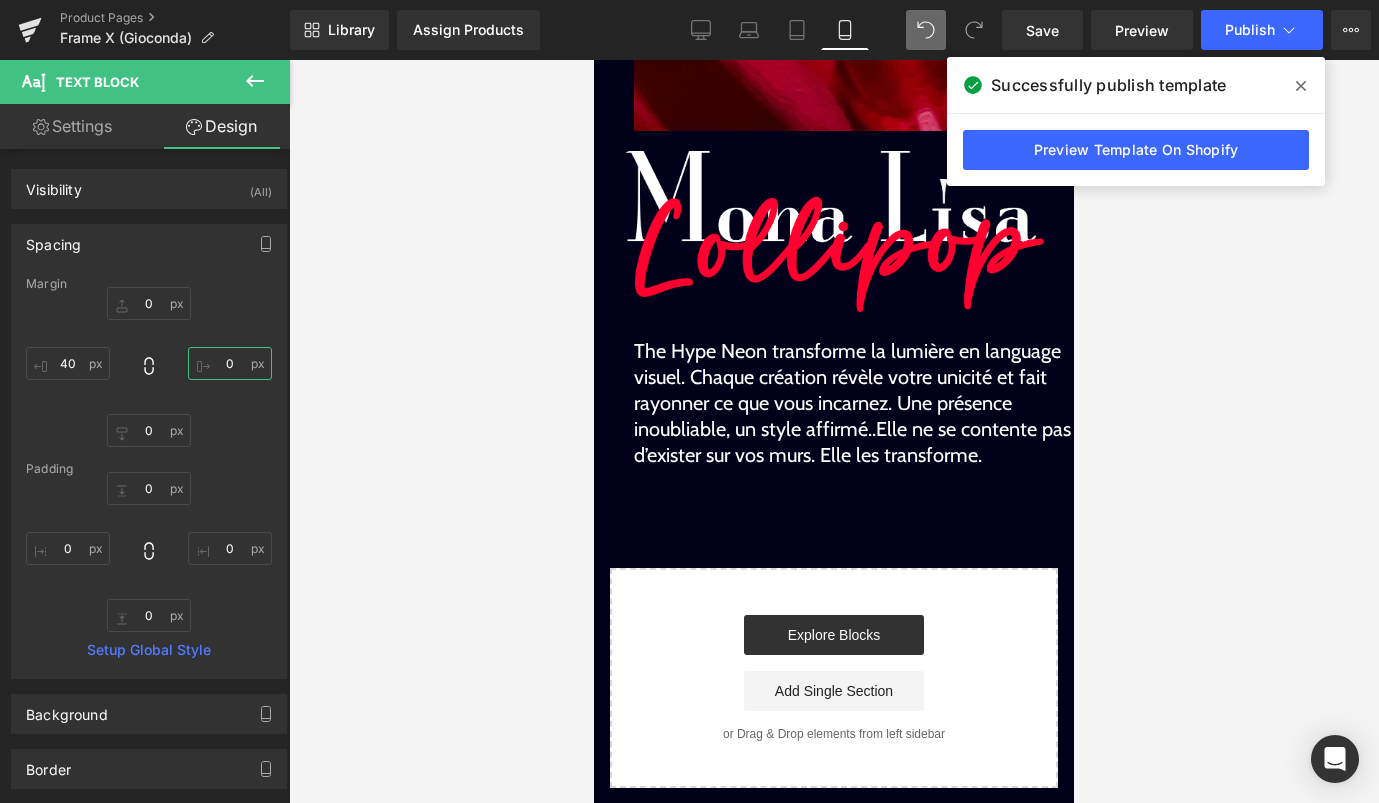 click on "0" at bounding box center [230, 363] 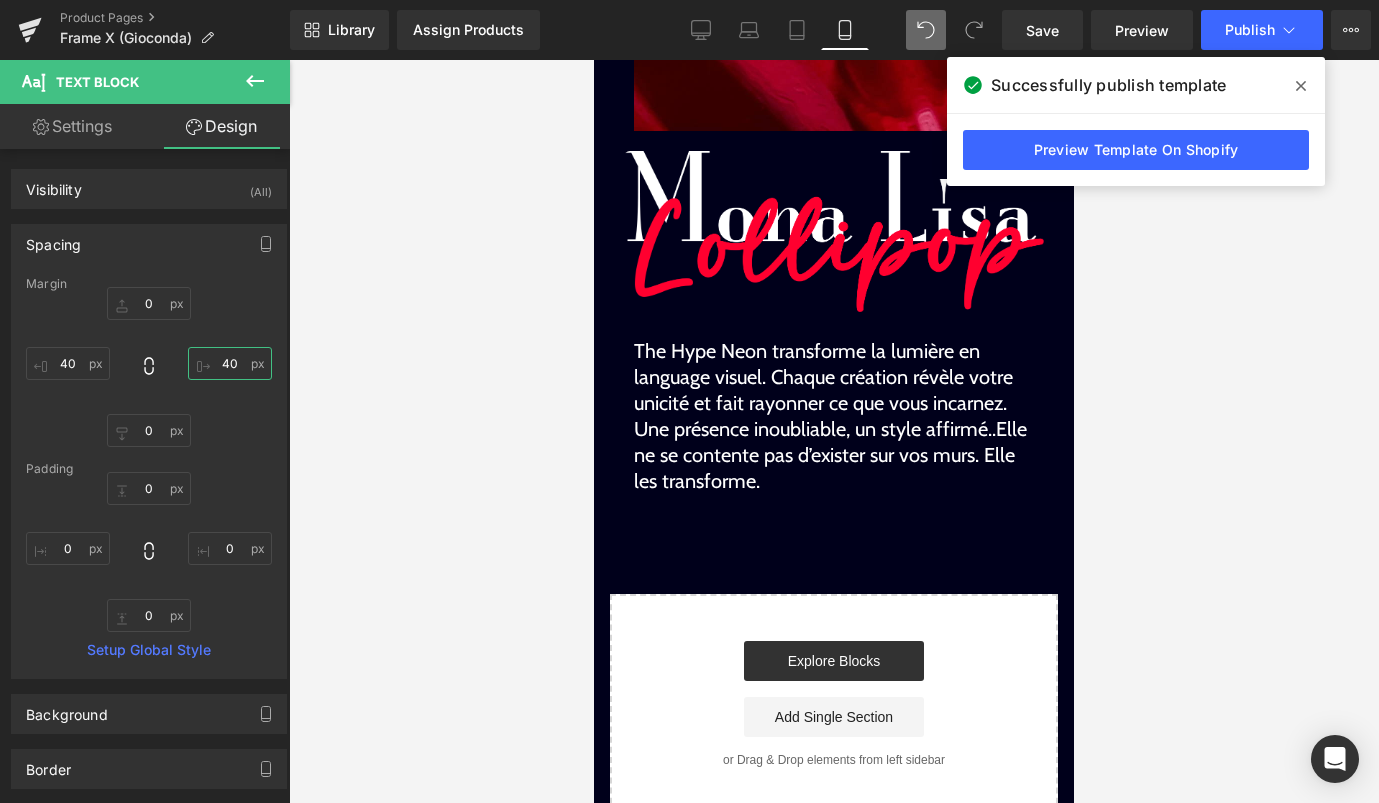 type on "40" 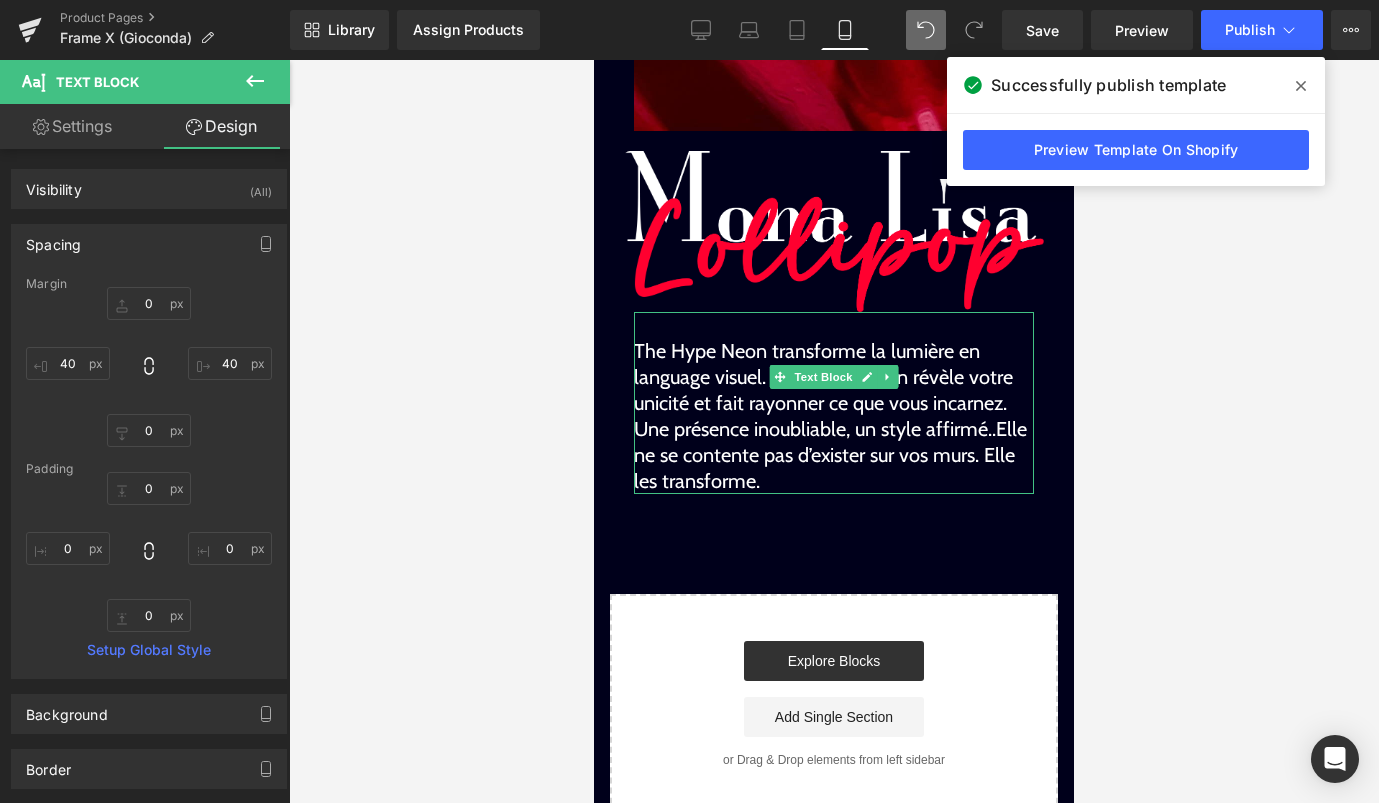 click on "The Hype Neon transforme la lumière en language visuel. Chaque création révèle votre unicité et fait rayonner ce que vous incarnez. Une présence inoubliable, un style affirmé..Elle ne se contente pas d’exister sur vos murs. Elle les transforme." at bounding box center [834, 416] 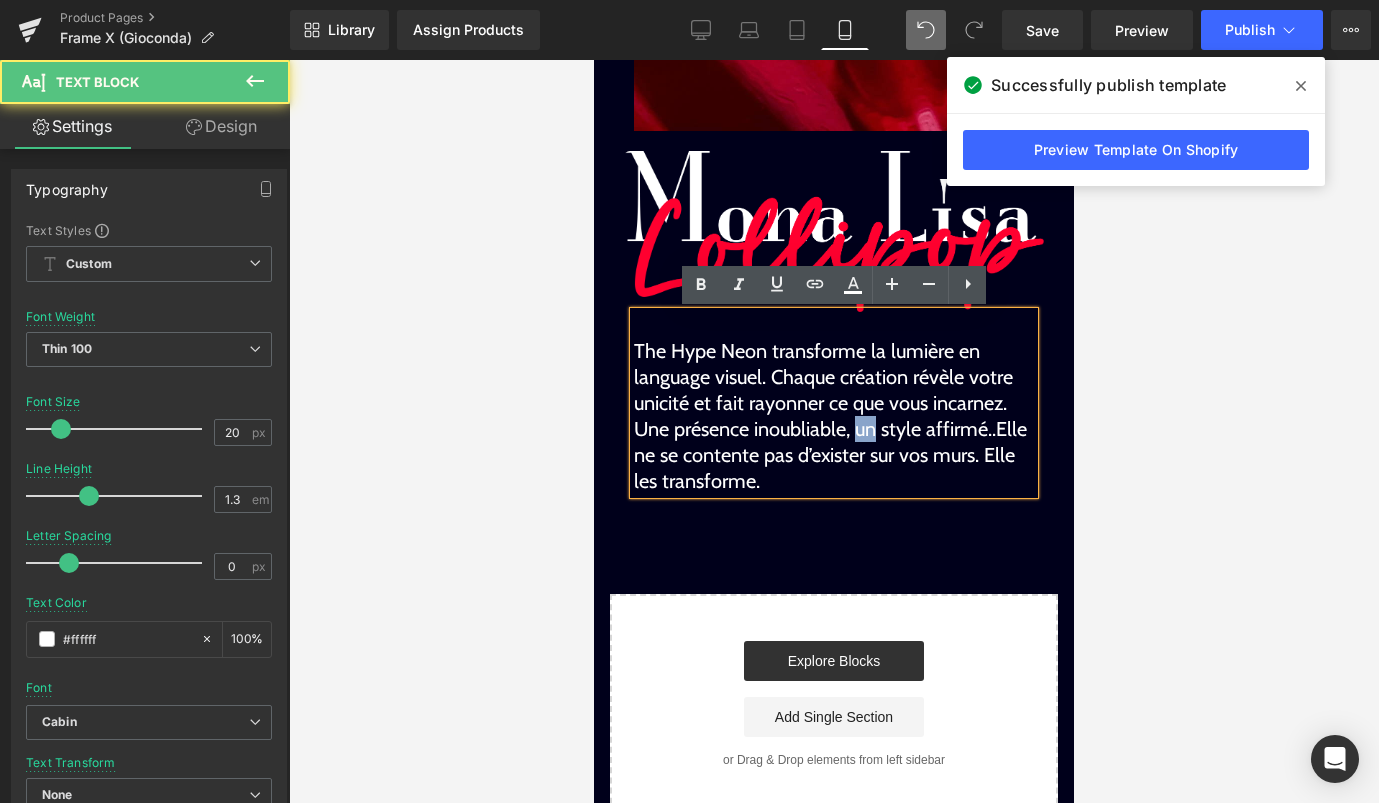 click on "The Hype Neon transforme la lumière en language visuel. Chaque création révèle votre unicité et fait rayonner ce que vous incarnez. Une présence inoubliable, un style affirmé..Elle ne se contente pas d’exister sur vos murs. Elle les transforme." at bounding box center [834, 416] 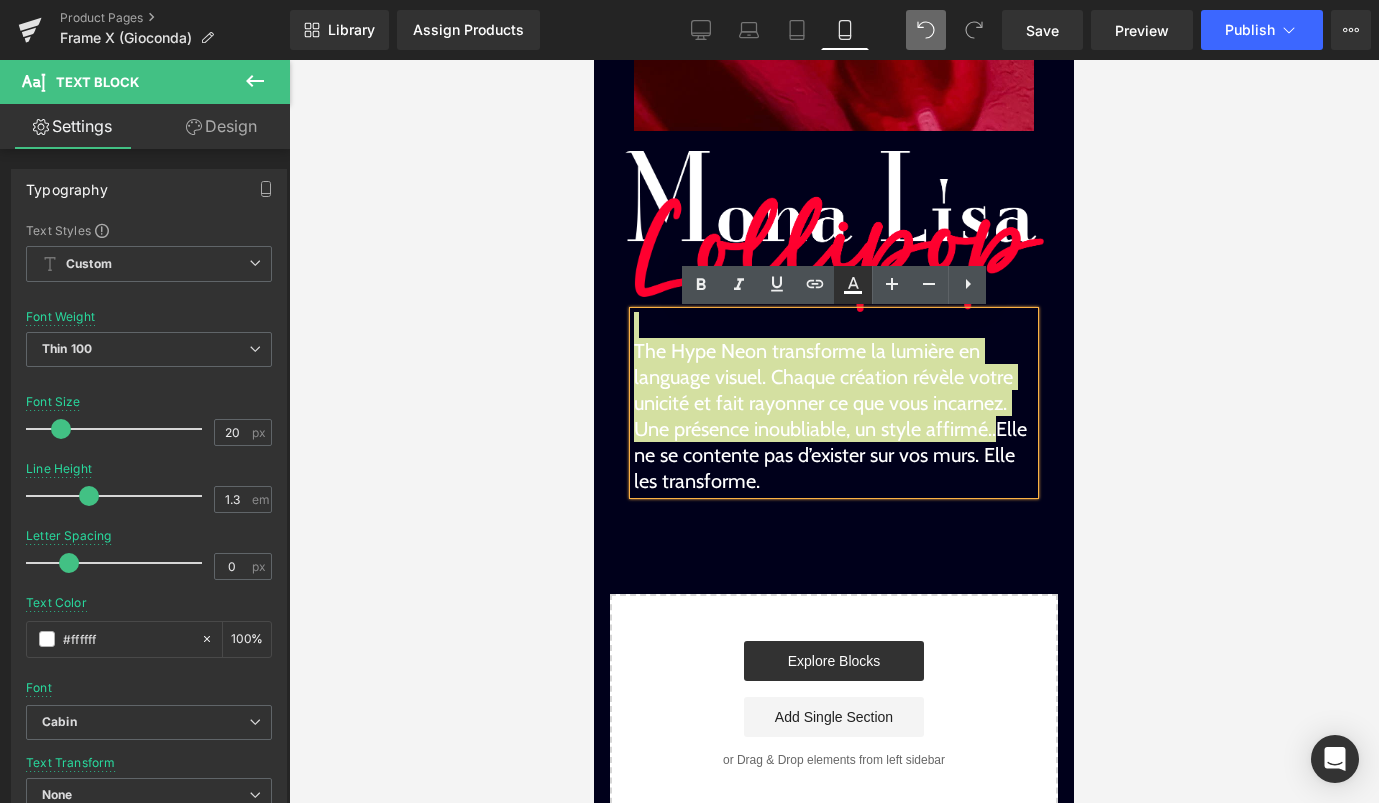 click 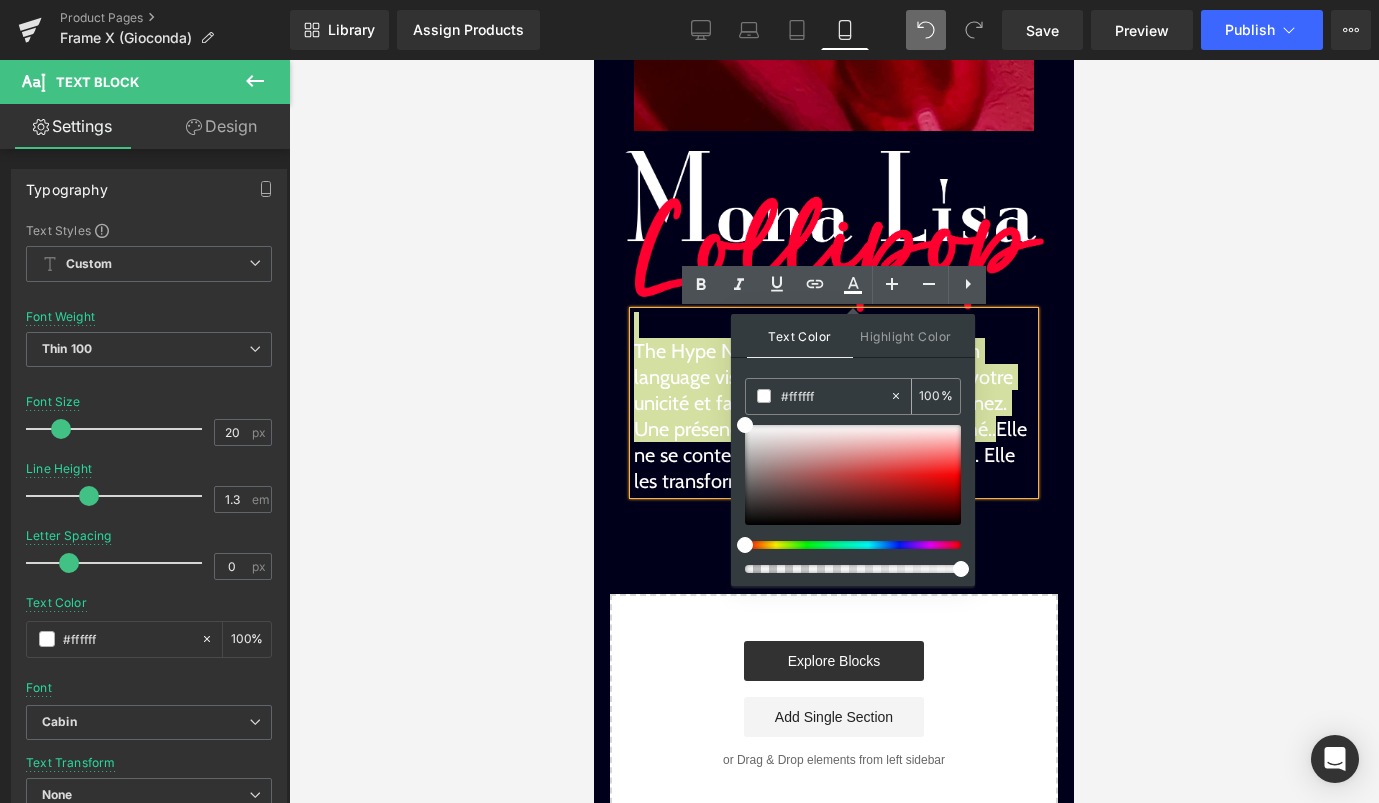 drag, startPoint x: 852, startPoint y: 389, endPoint x: 782, endPoint y: 389, distance: 70 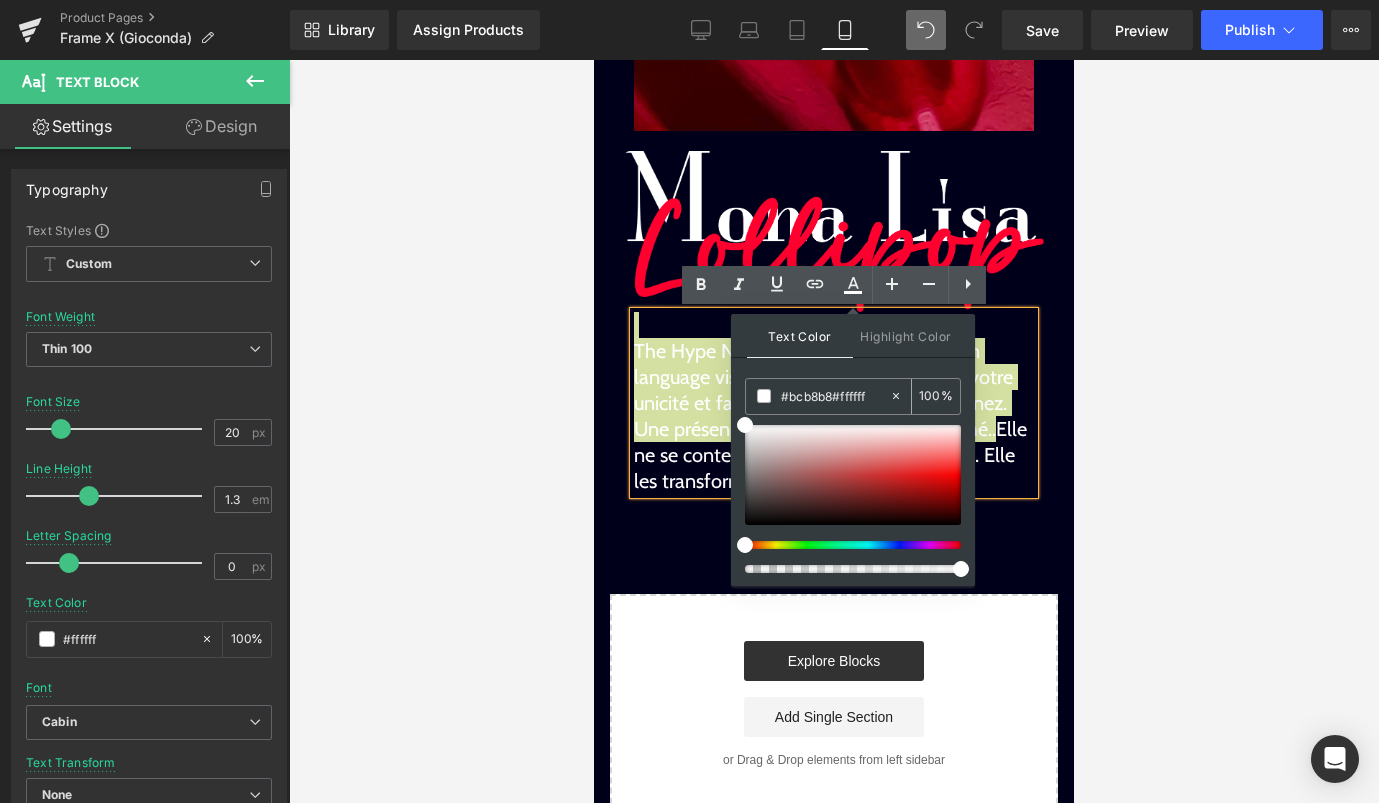 type on "0" 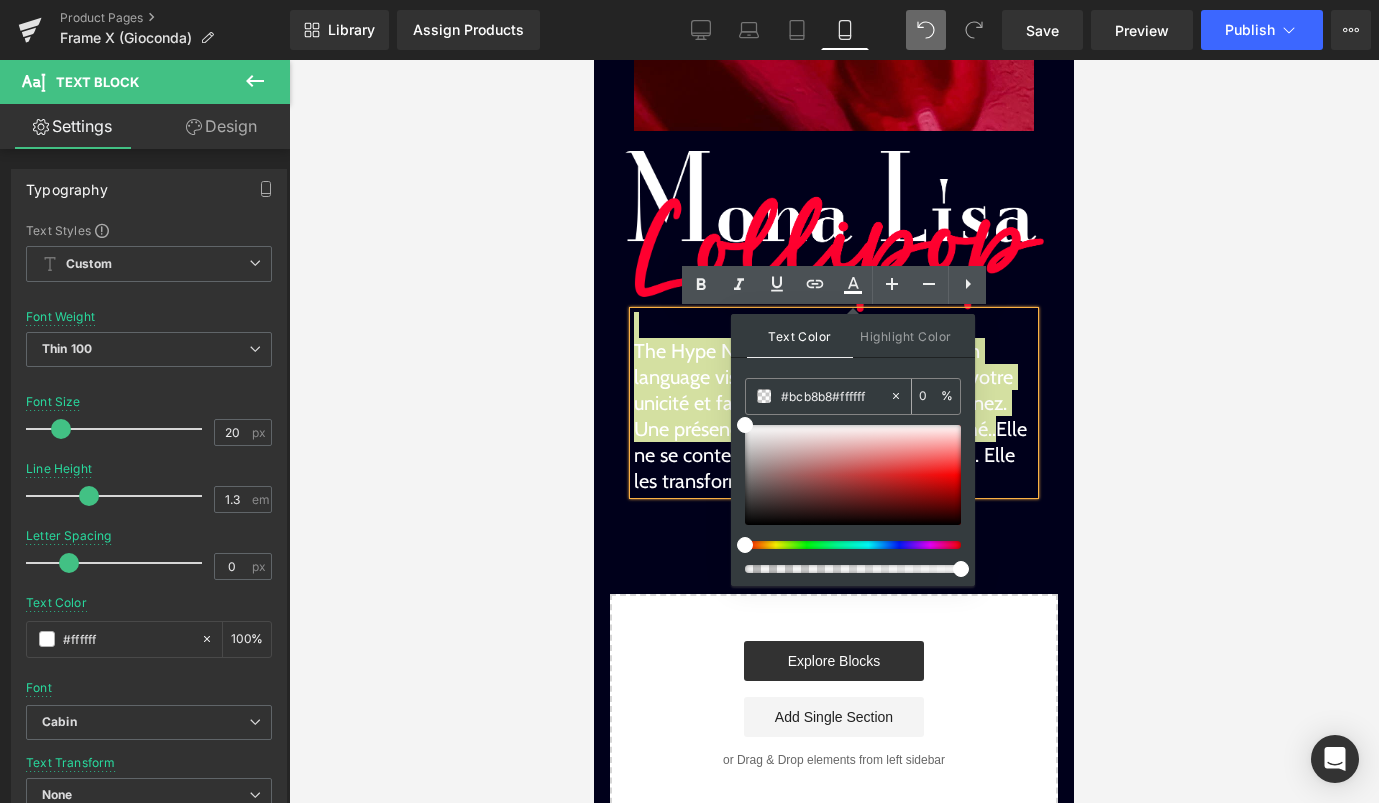 paste 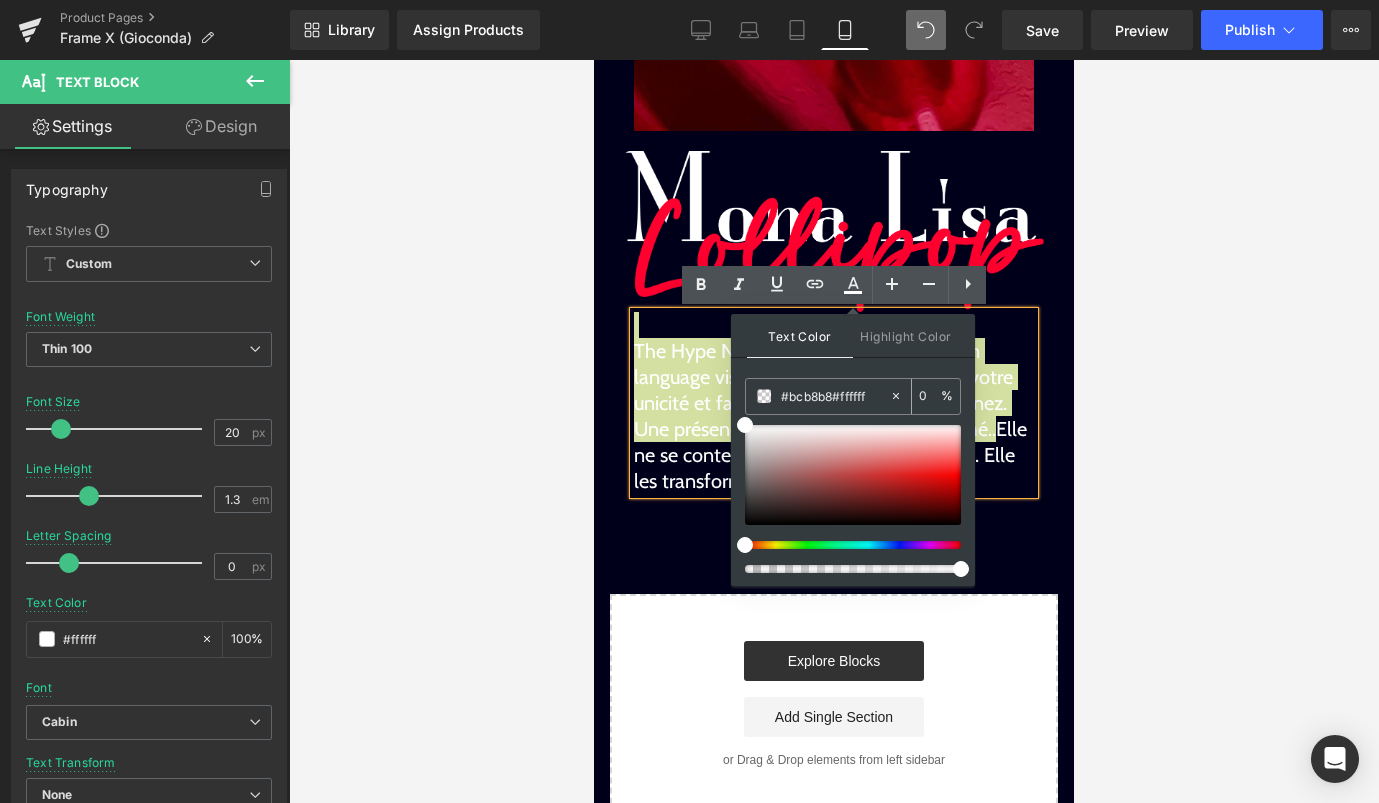 type on "#bcb8b8" 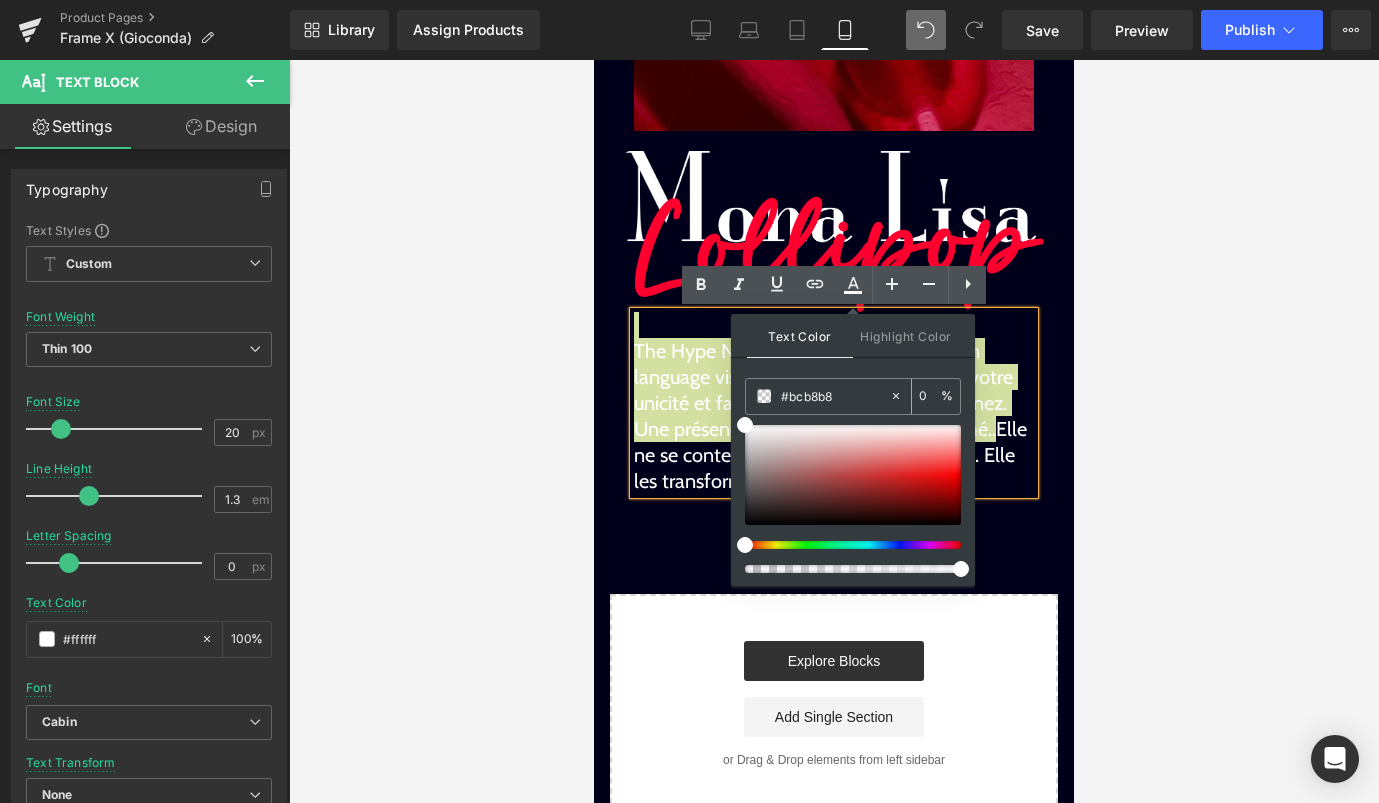 type on "100" 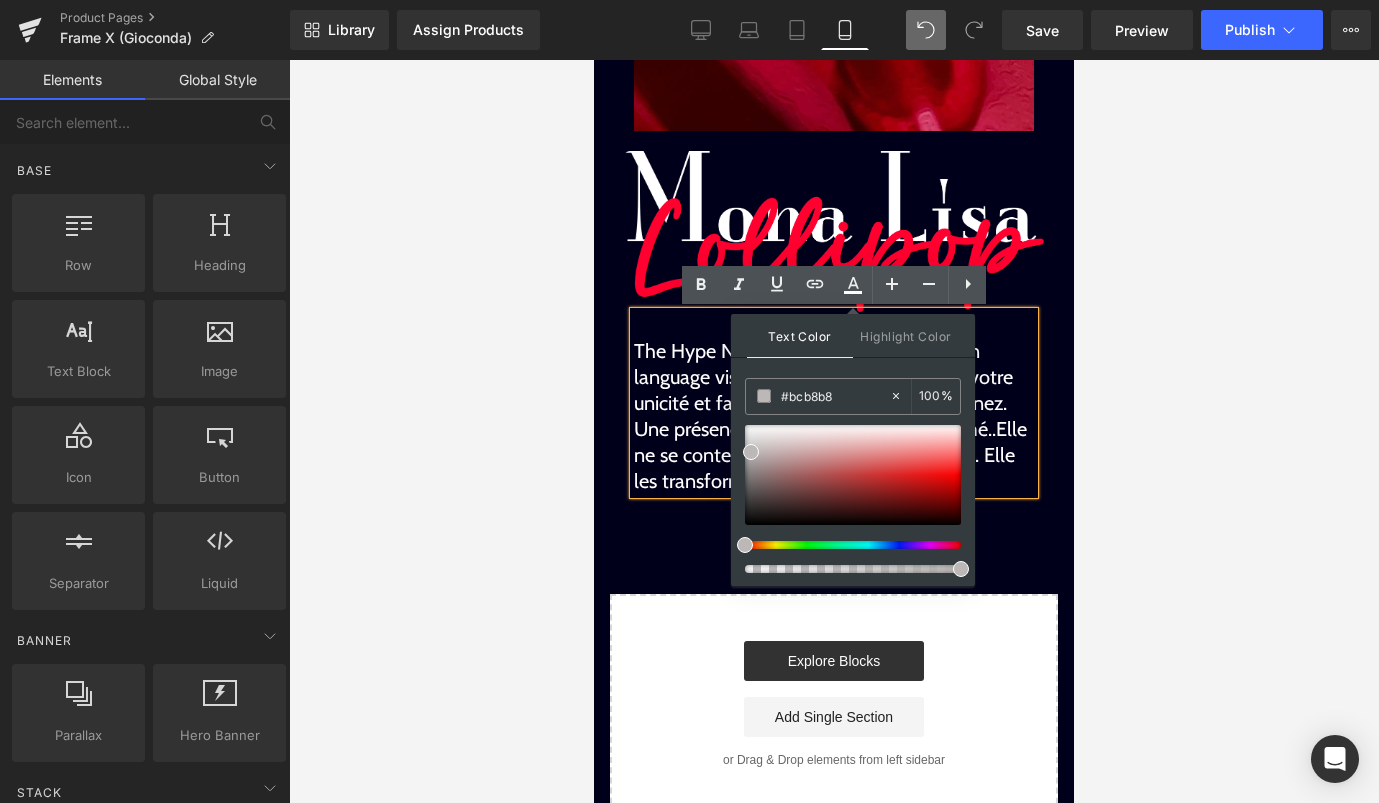 click on "Image         Image         Liquid
Image
Image
The Hype Neon transforme la lumière en language visuel. Chaque création révèle votre unicité et fait rayonner ce que vous incarnez. Une présence inoubliable, un style affirmé..
Text Block
Select your layout" at bounding box center (834, 270) 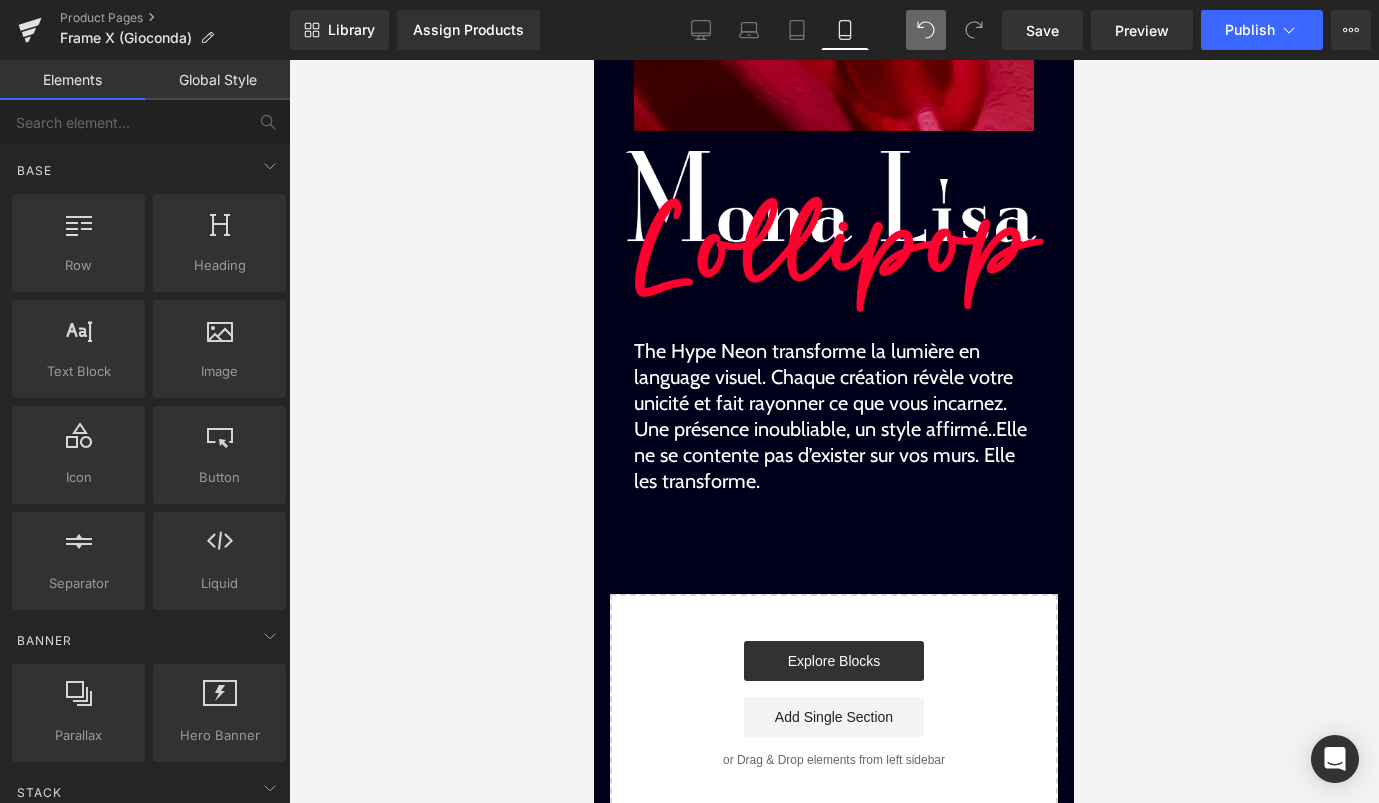 click on "The Hype Neon transforme la lumière en language visuel. Chaque création révèle votre unicité et fait rayonner ce que vous incarnez. Une présence inoubliable, un style affirmé..Elle ne se contente pas d’exister sur vos murs. Elle les transforme." at bounding box center (834, 416) 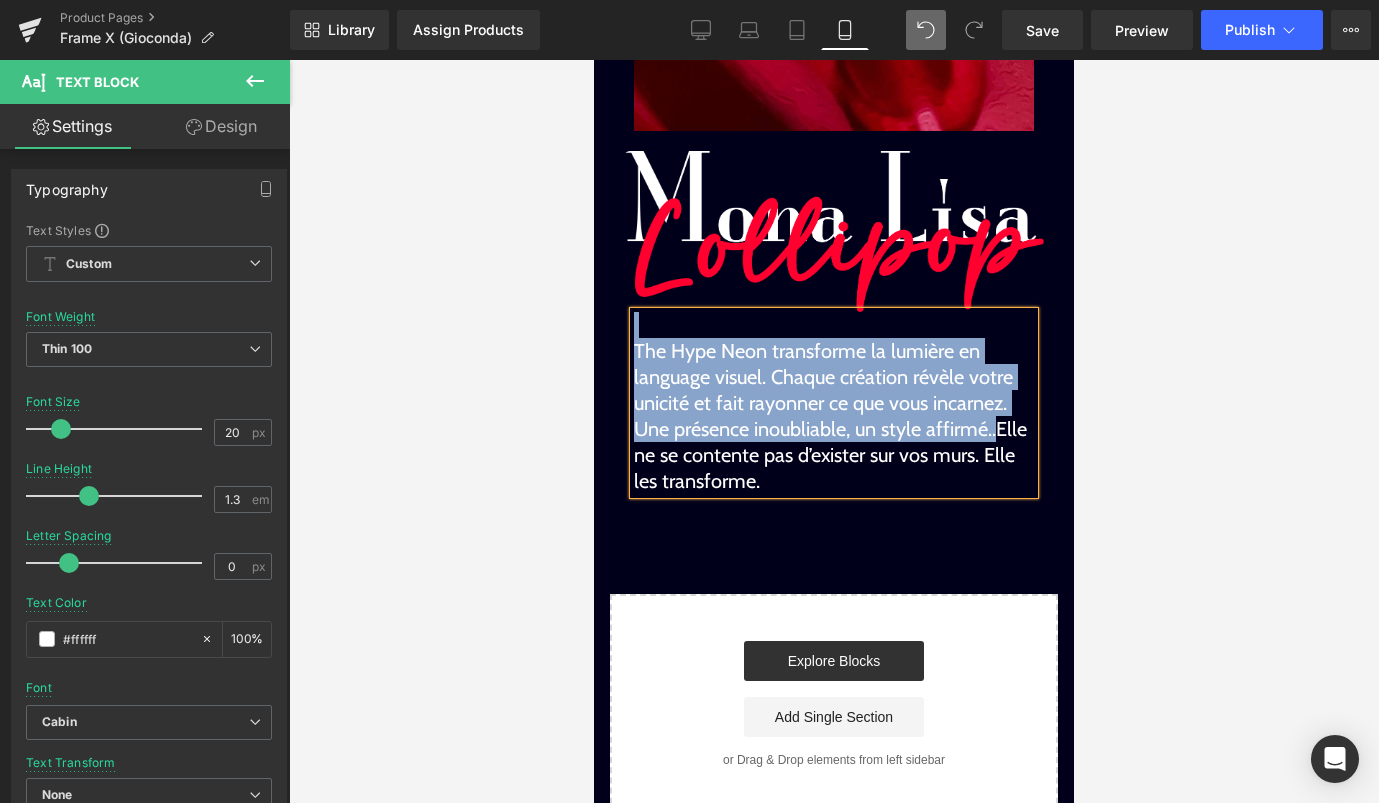click on "The Hype Neon transforme la lumière en language visuel. Chaque création révèle votre unicité et fait rayonner ce que vous incarnez. Une présence inoubliable, un style affirmé..Elle ne se contente pas d’exister sur vos murs. Elle les transforme." at bounding box center (834, 416) 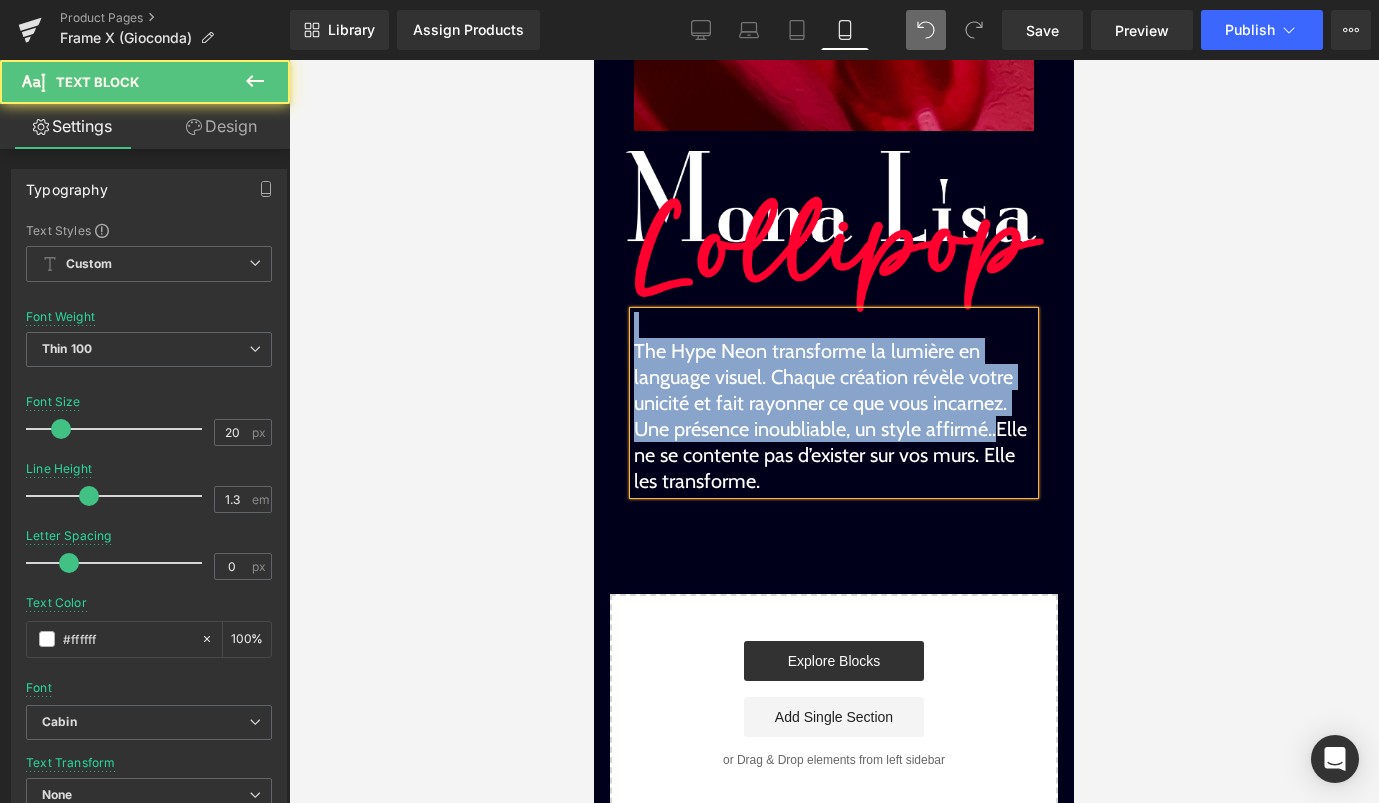 click on "The Hype Neon transforme la lumière en language visuel. Chaque création révèle votre unicité et fait rayonner ce que vous incarnez. Une présence inoubliable, un style affirmé..Elle ne se contente pas d’exister sur vos murs. Elle les transforme." at bounding box center (834, 416) 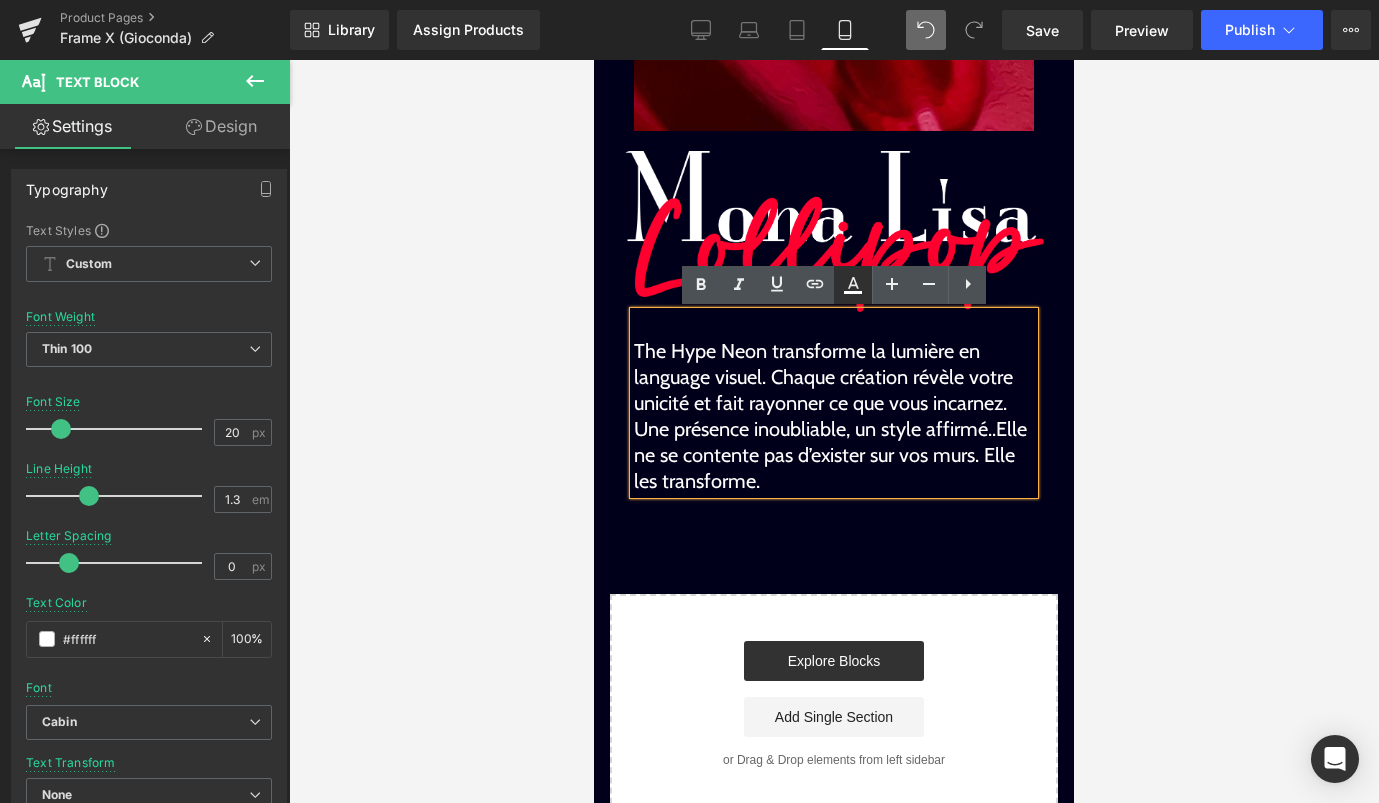 click 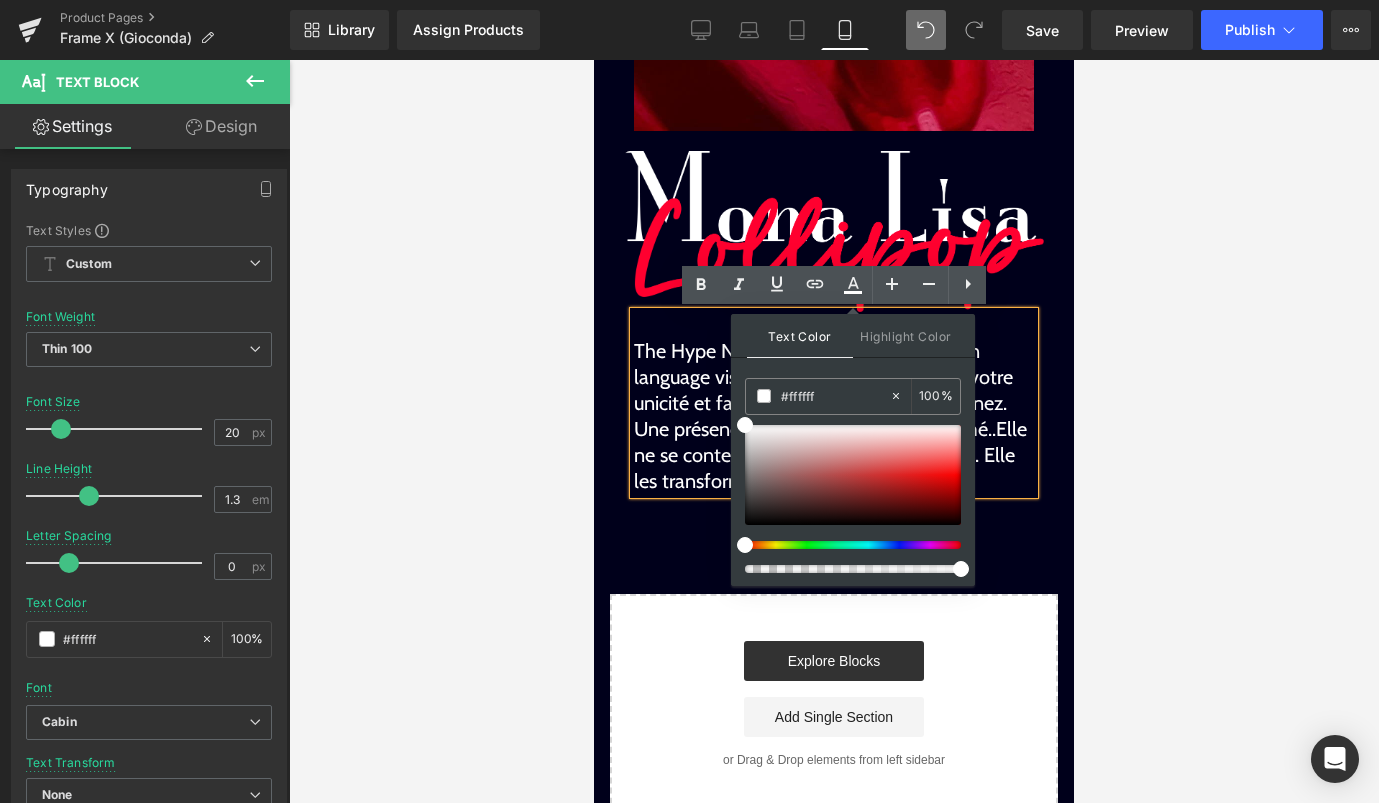 click on "The Hype Neon transforme la lumière en language visuel. Chaque création révèle votre unicité et fait rayonner ce que vous incarnez. Une présence inoubliable, un style affirmé..Elle ne se contente pas d’exister sur vos murs. Elle les transforme." at bounding box center (834, 416) 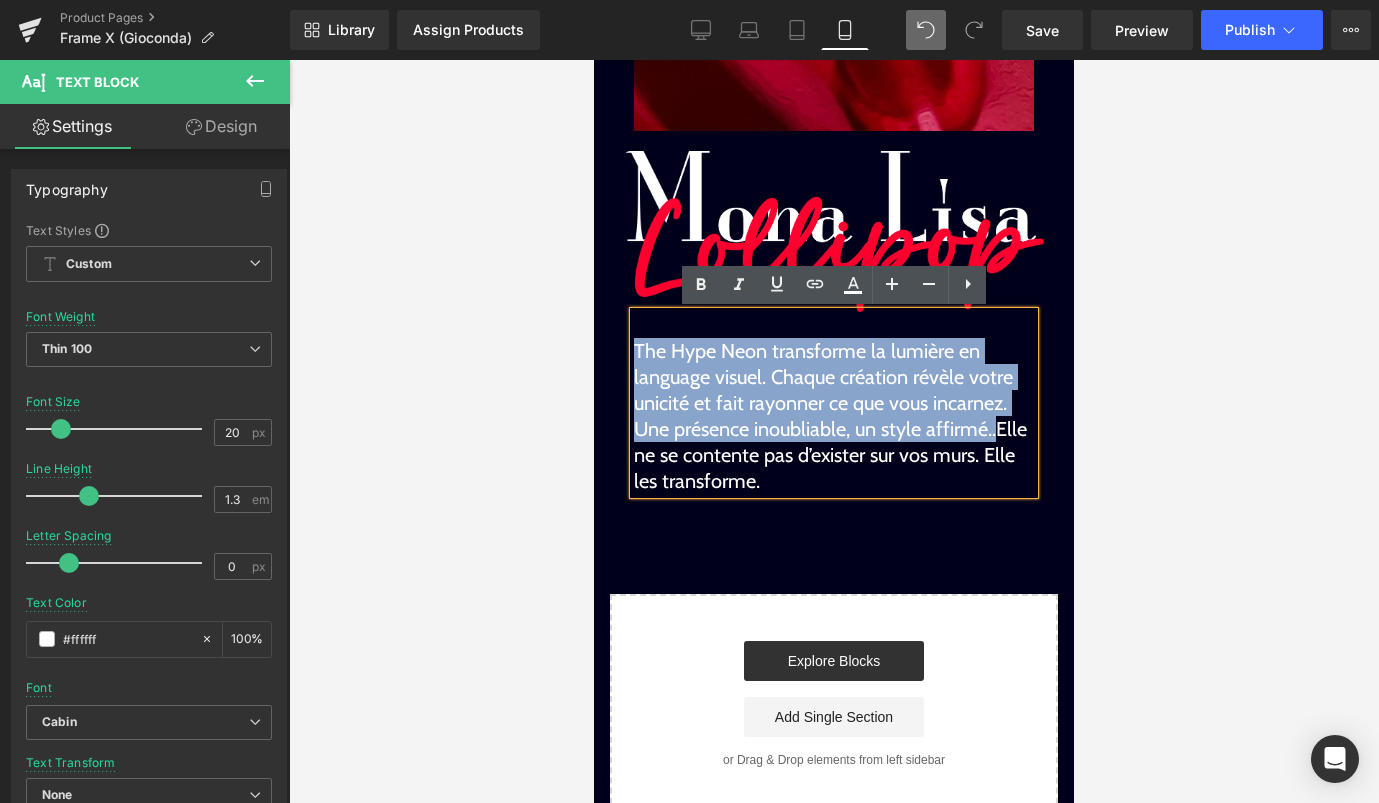 drag, startPoint x: 636, startPoint y: 352, endPoint x: 984, endPoint y: 442, distance: 359.4496 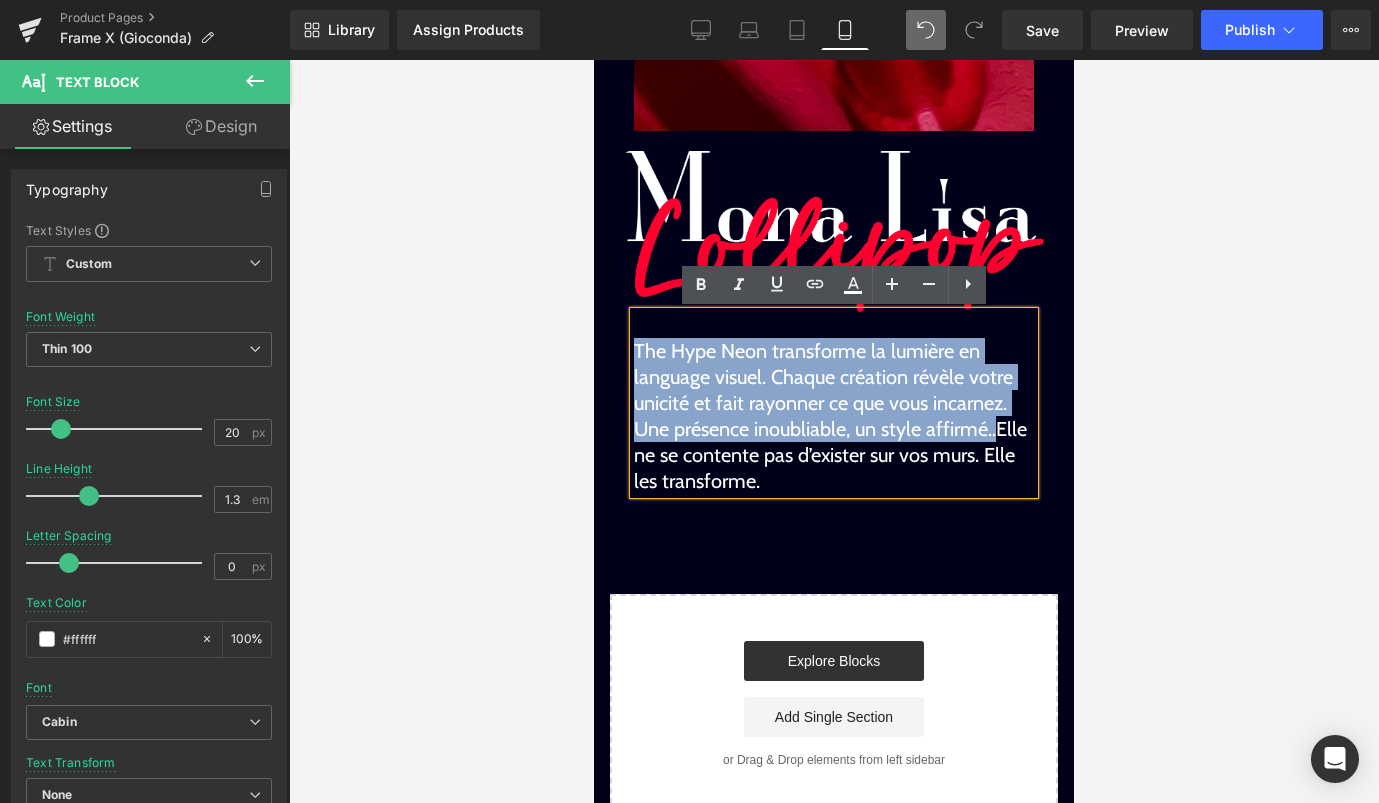 click on "The Hype Neon transforme la lumière en language visuel. Chaque création révèle votre unicité et fait rayonner ce que vous incarnez. Une présence inoubliable, un style affirmé..Elle ne se contente pas d’exister sur vos murs. Elle les transforme." at bounding box center [834, 403] 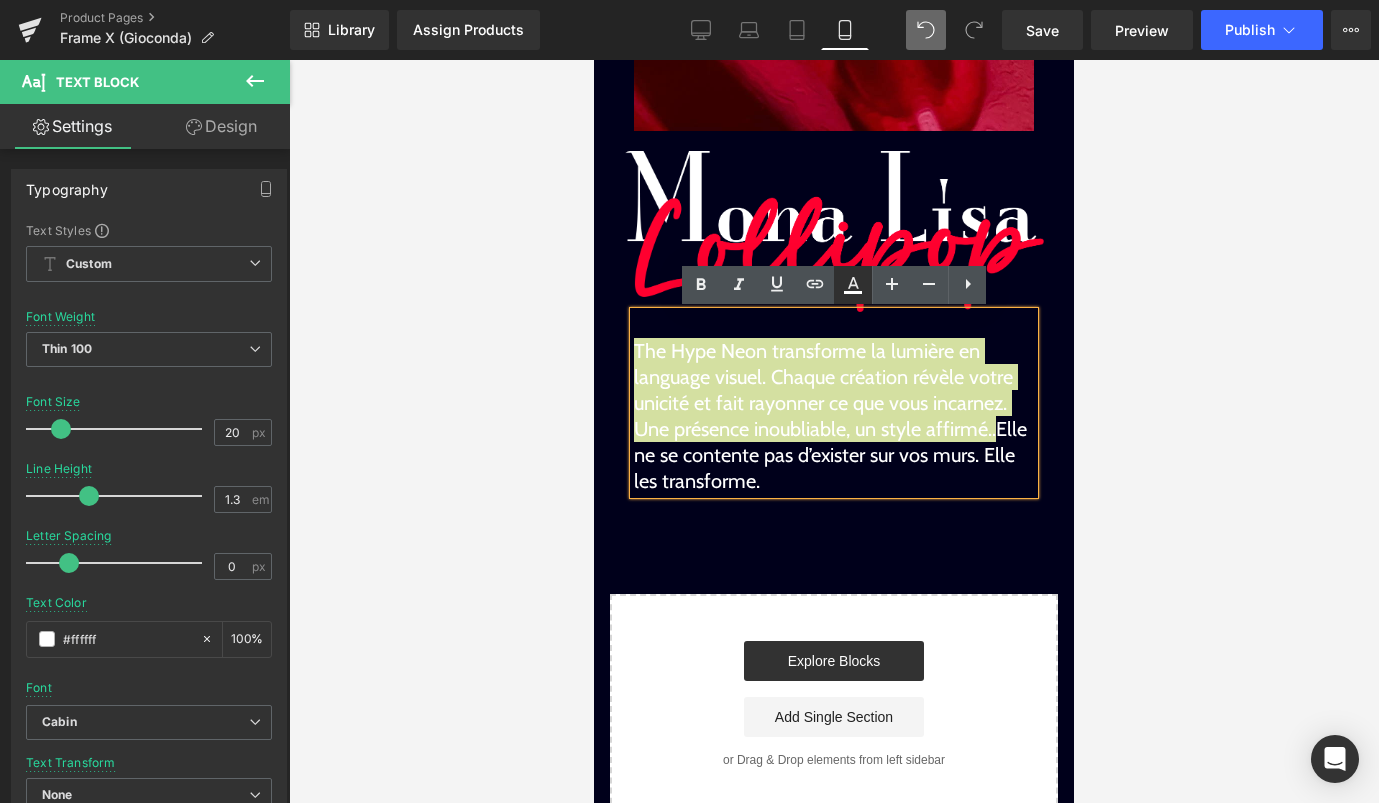 click 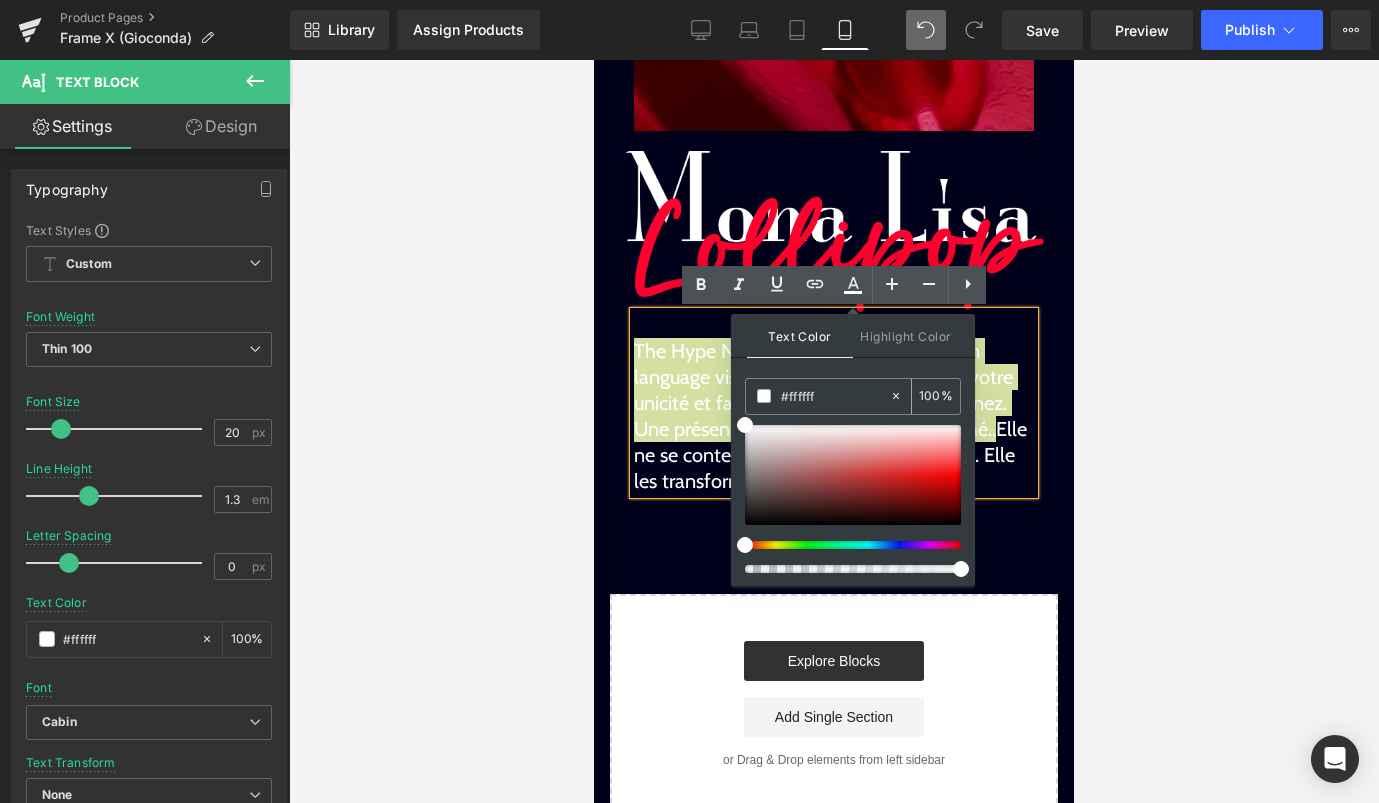 click 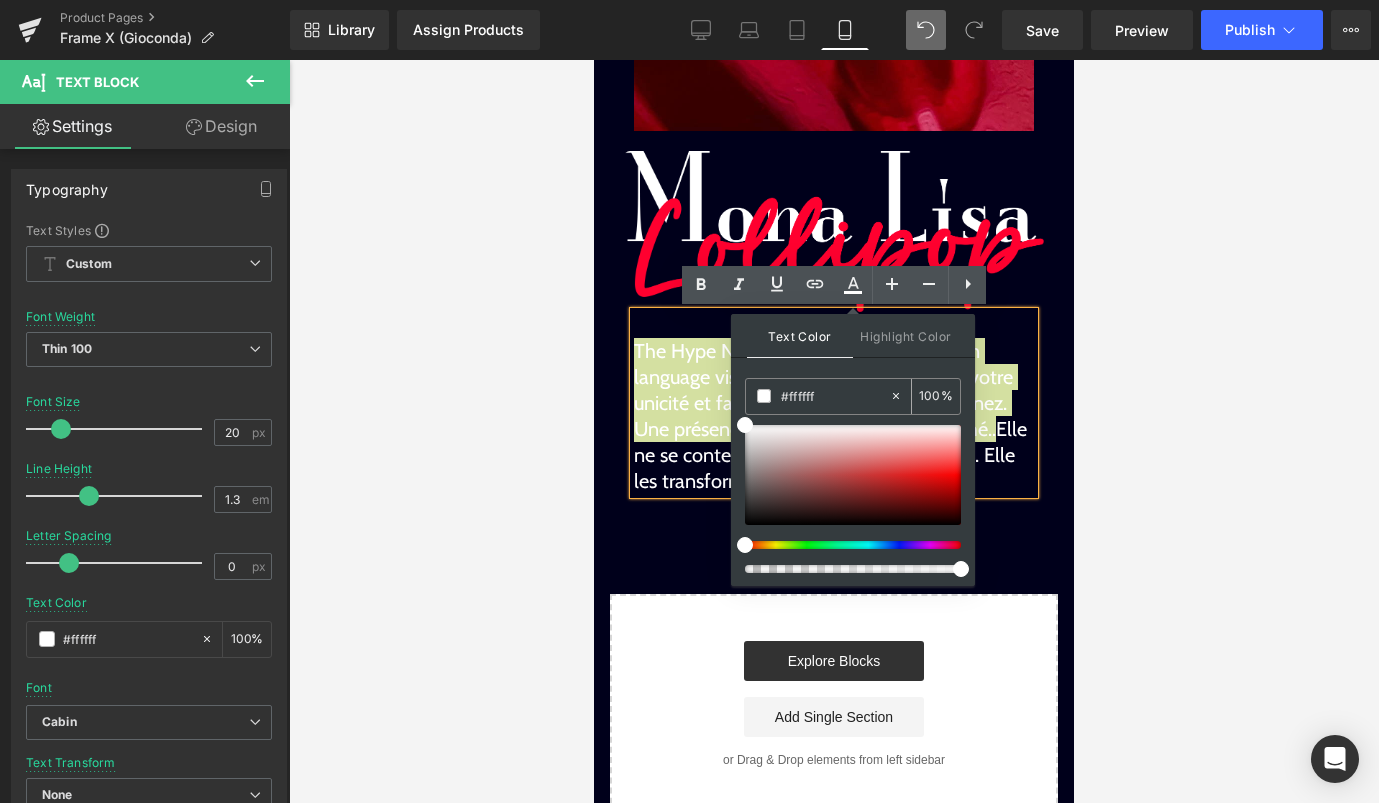 type on "none" 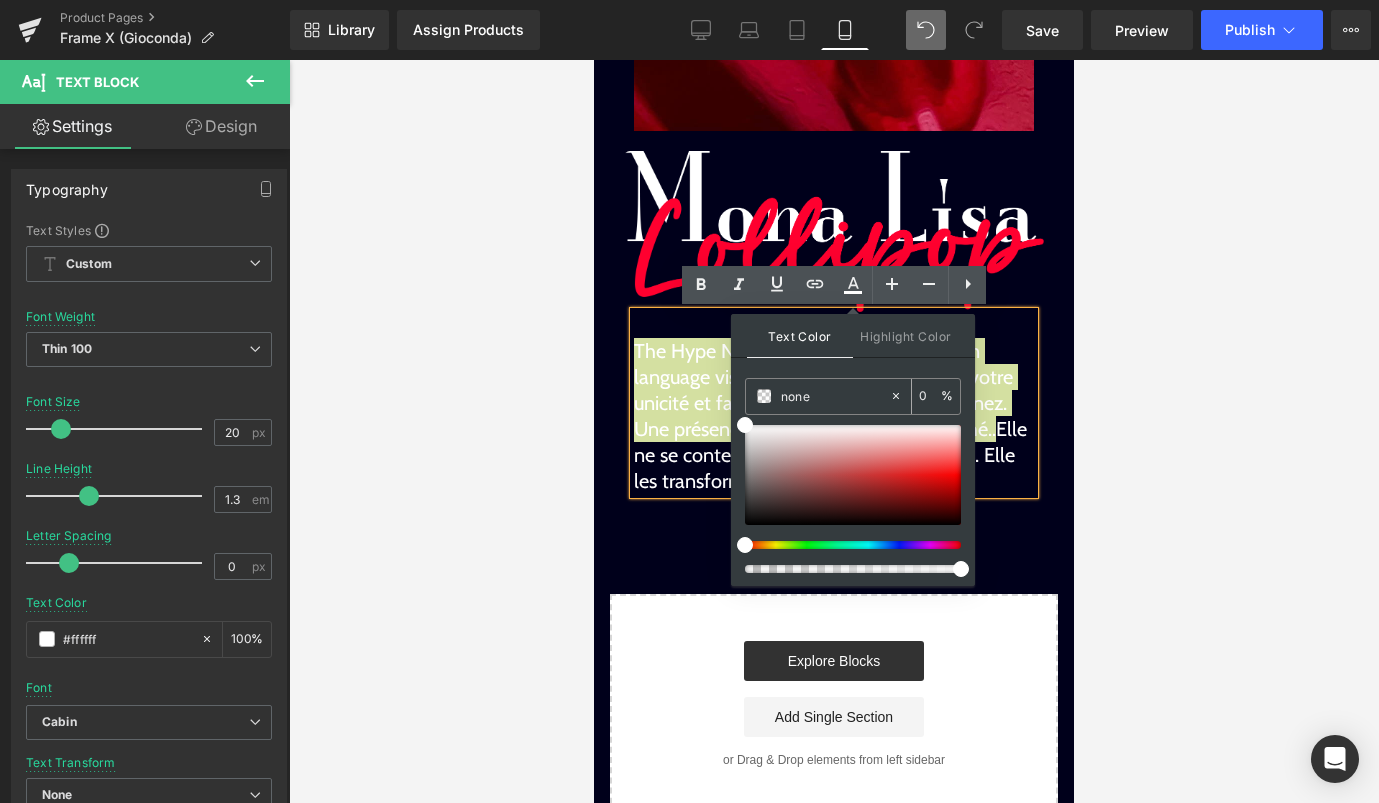 click on "none" at bounding box center (835, 396) 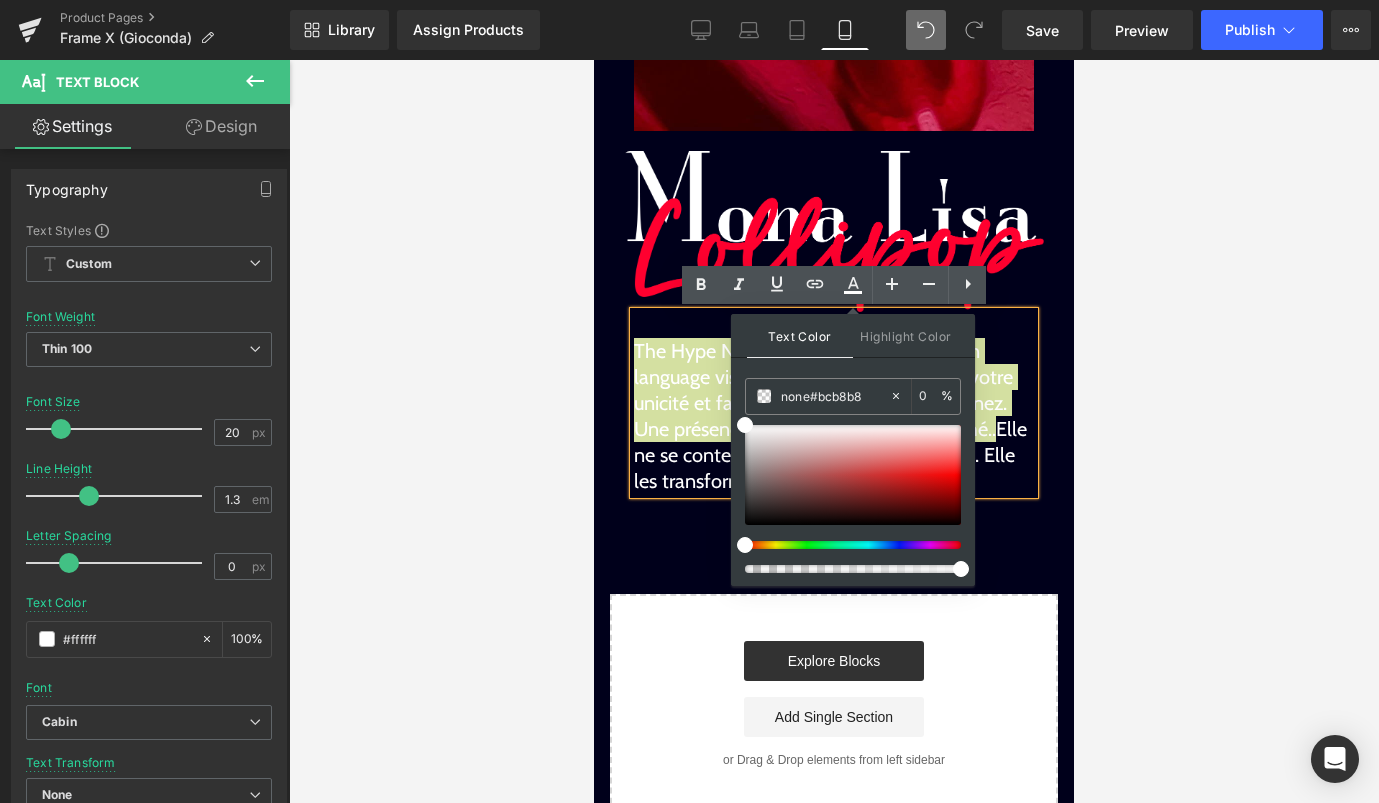 drag, startPoint x: 1403, startPoint y: 454, endPoint x: 713, endPoint y: 397, distance: 692.35034 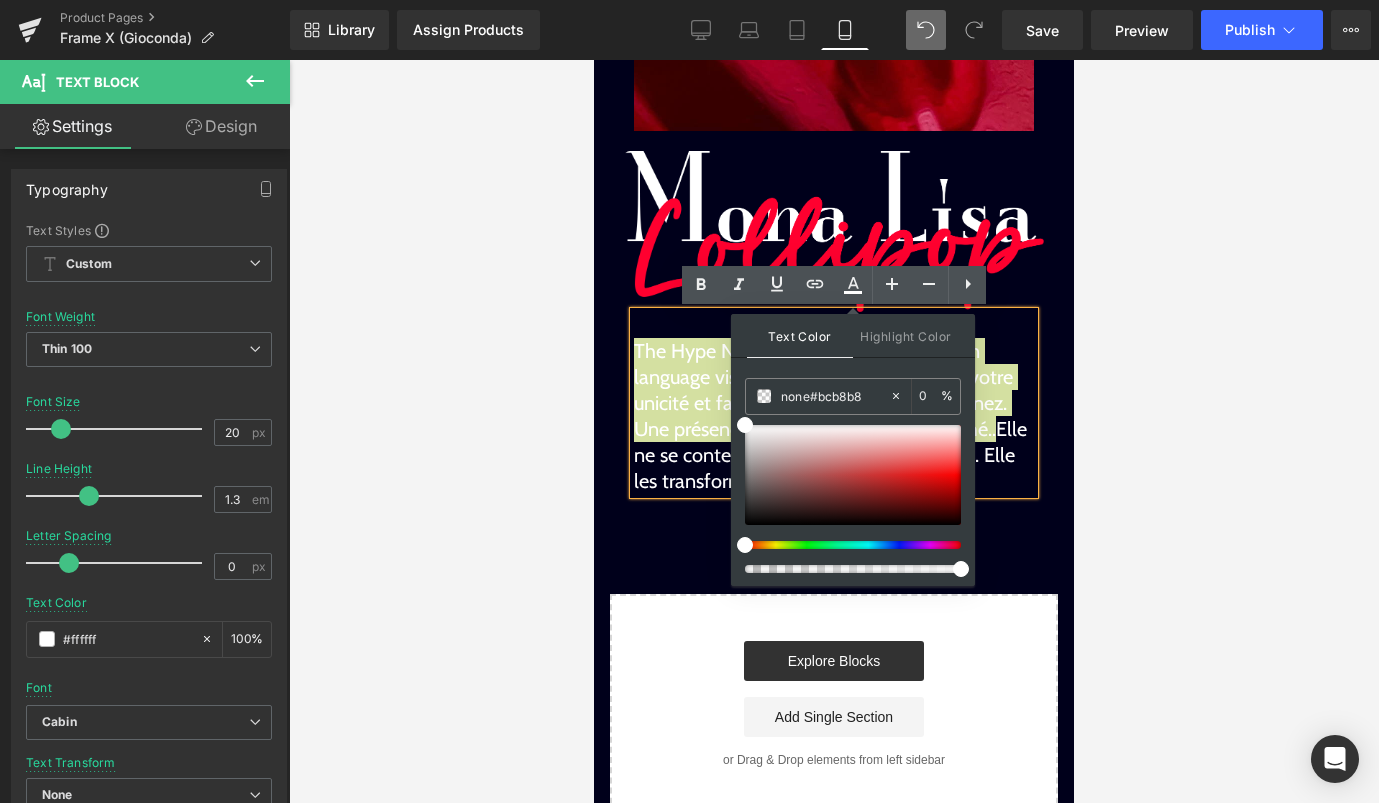 type on "#bcb8b8" 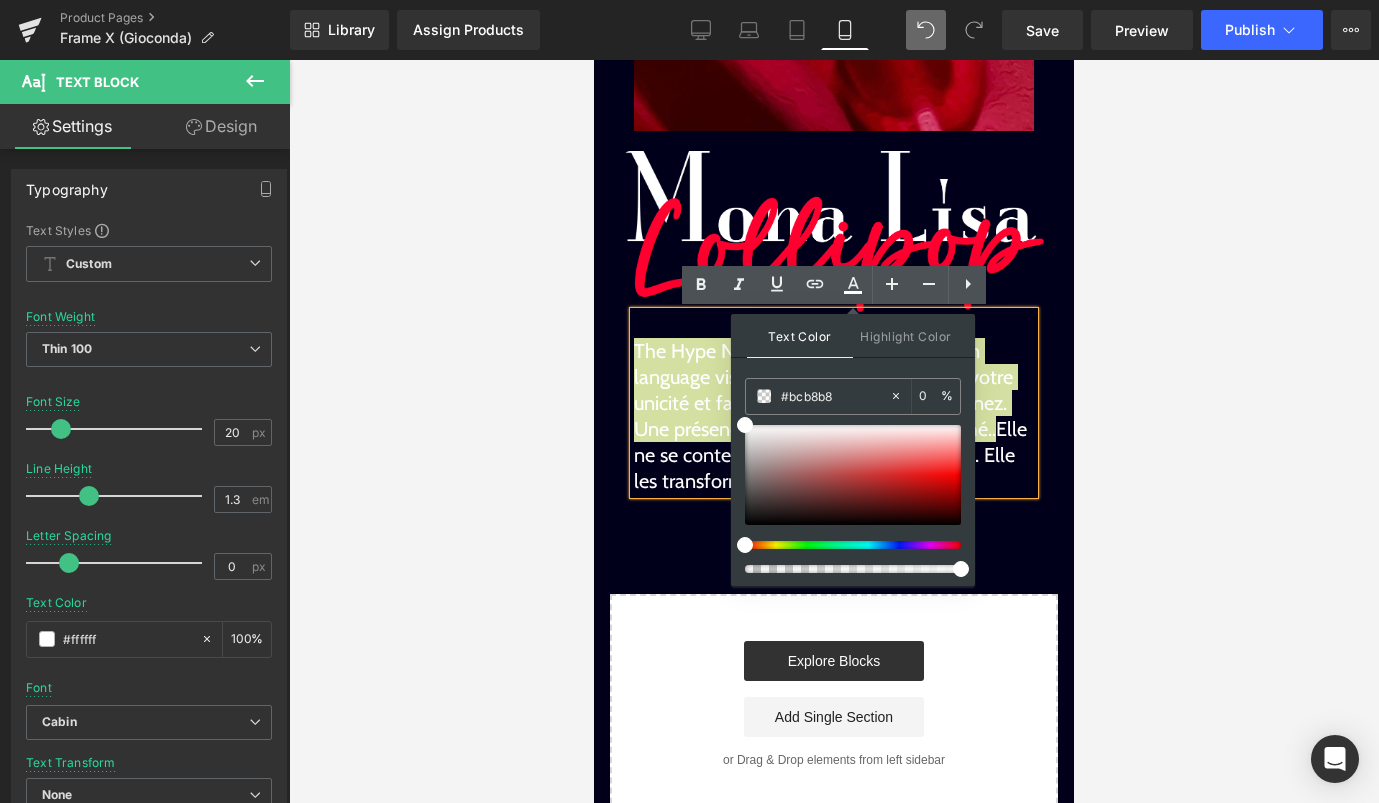 type on "100" 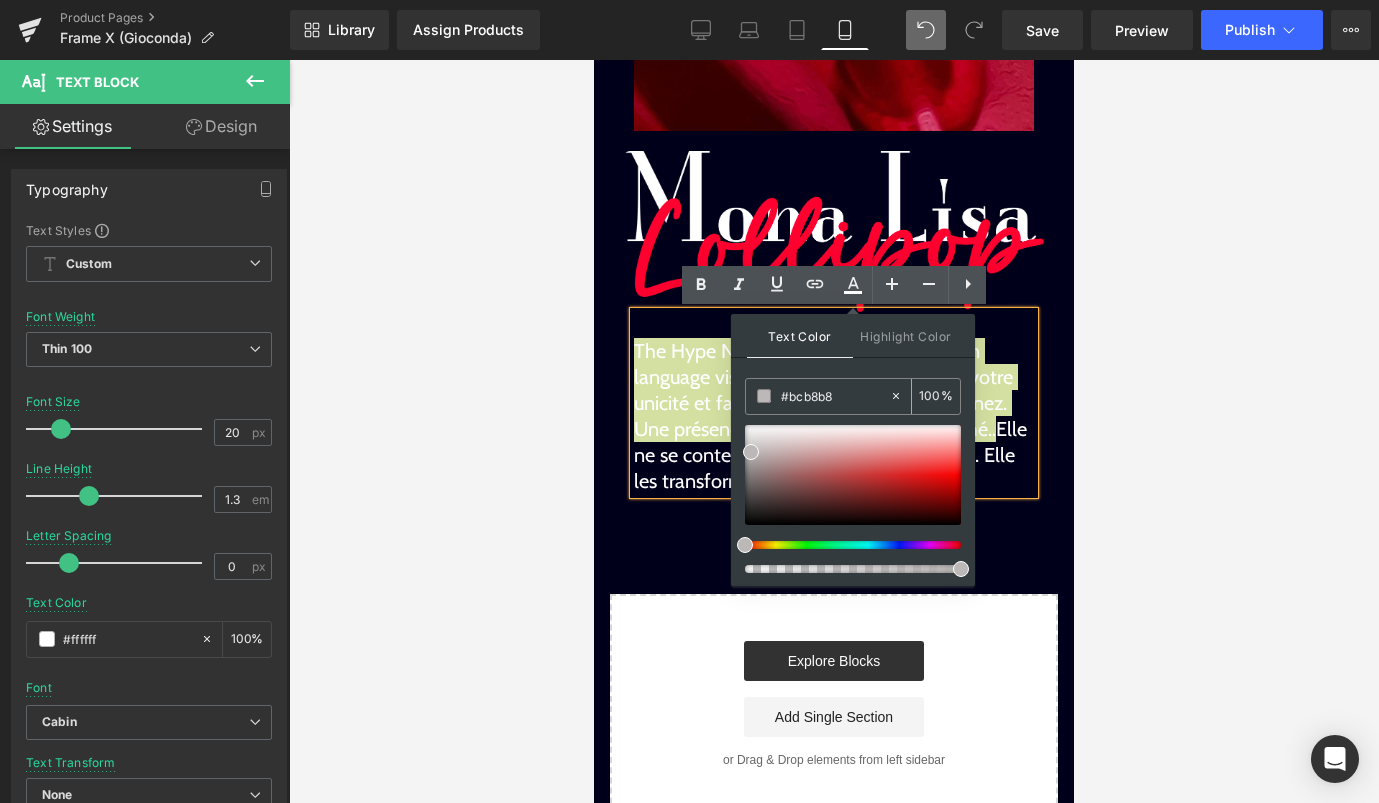 click on "#bcb8b8" at bounding box center [835, 396] 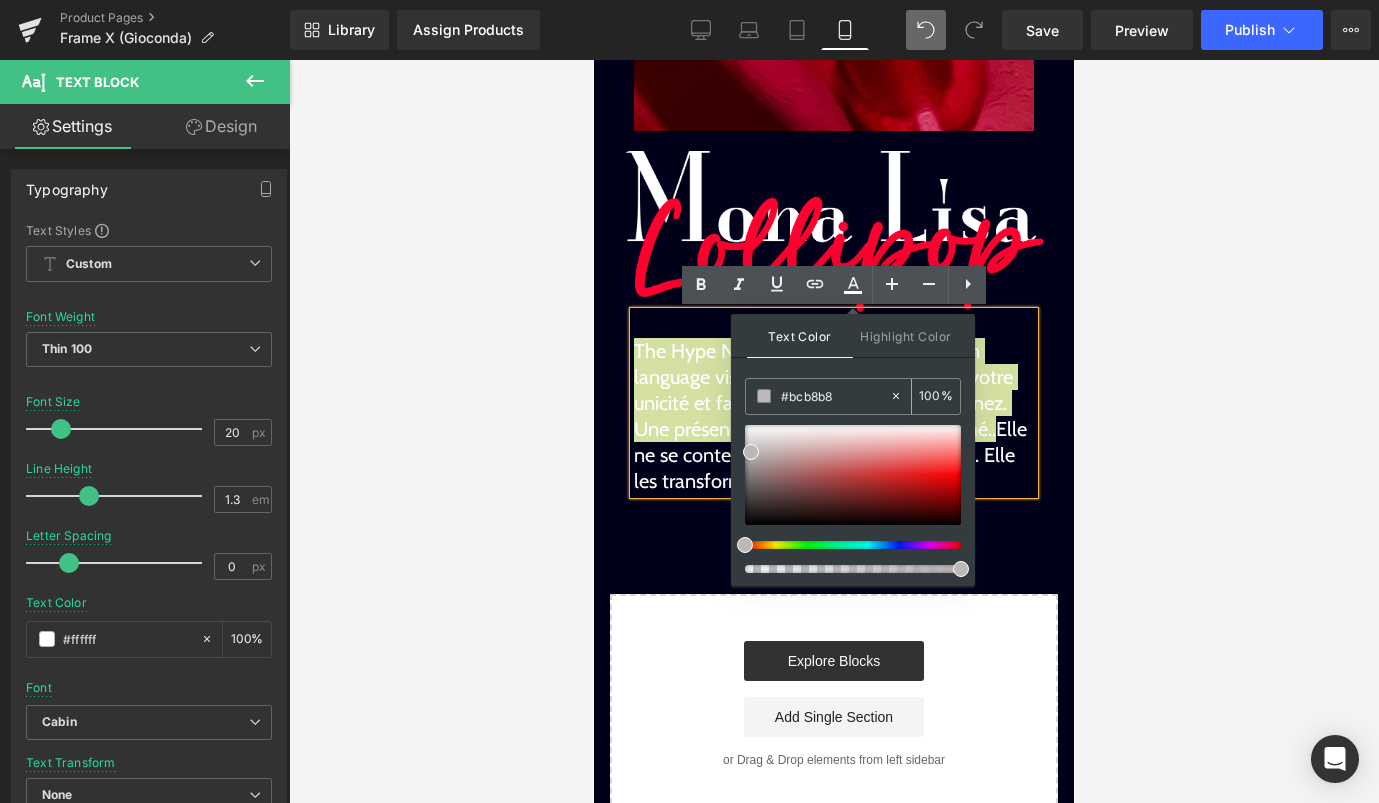 type on "#bcb8b8" 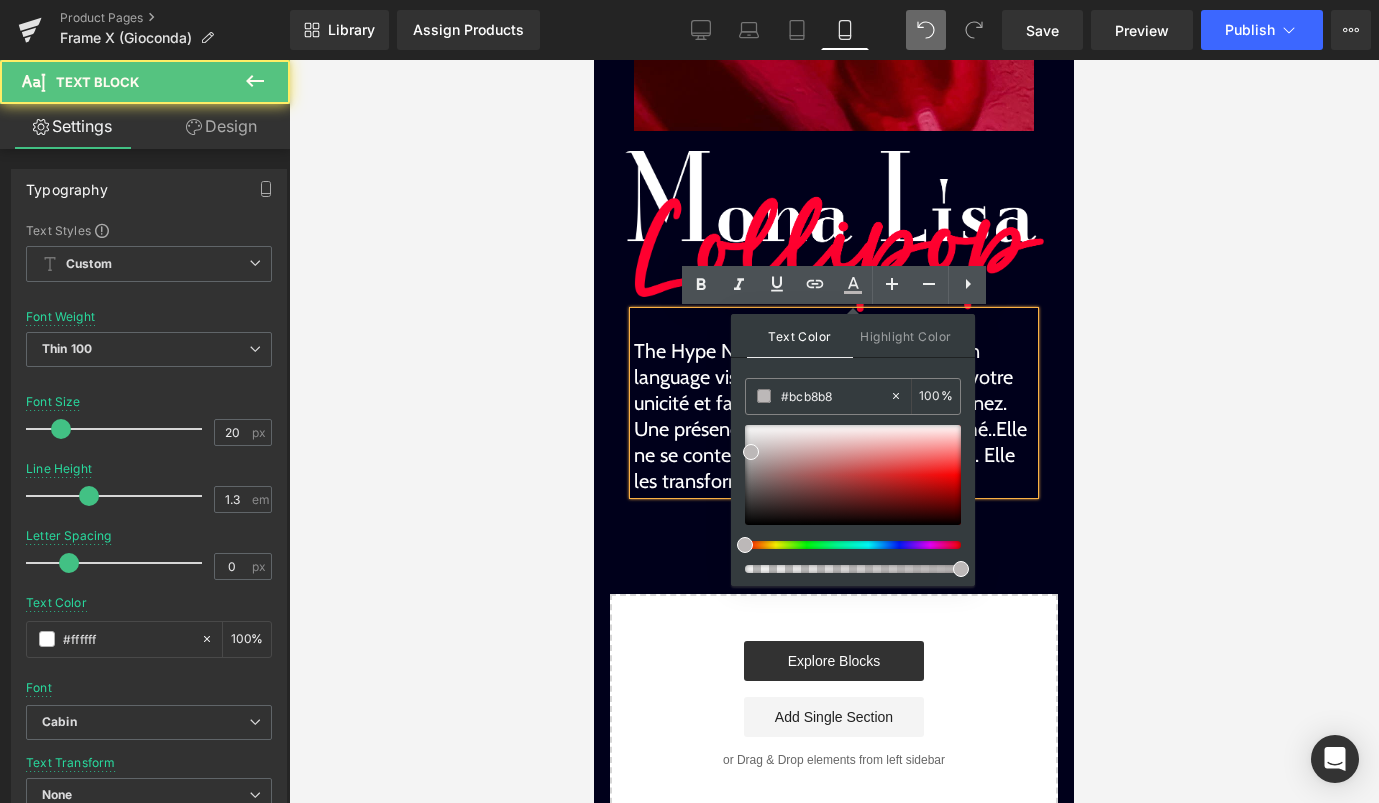 click on "The Hype Neon transforme la lumière en language visuel. Chaque création révèle votre unicité et fait rayonner ce que vous incarnez. Une présence inoubliable, un style affirmé..Elle ne se contente pas d’exister sur vos murs. Elle les transforme." at bounding box center [834, 416] 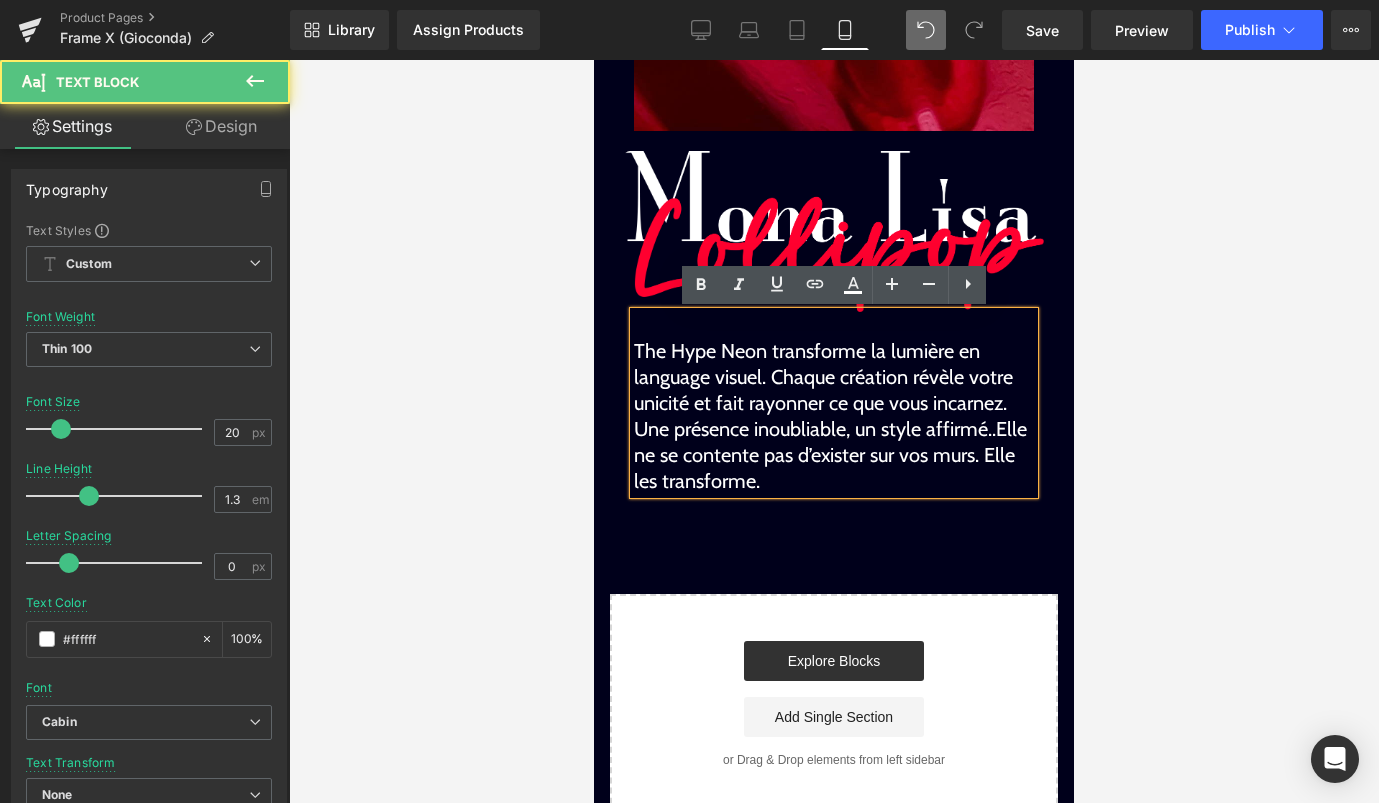 click on "The Hype Neon transforme la lumière en language visuel. Chaque création révèle votre unicité et fait rayonner ce que vous incarnez. Une présence inoubliable, un style affirmé..Elle ne se contente pas d’exister sur vos murs. Elle les transforme." at bounding box center (834, 416) 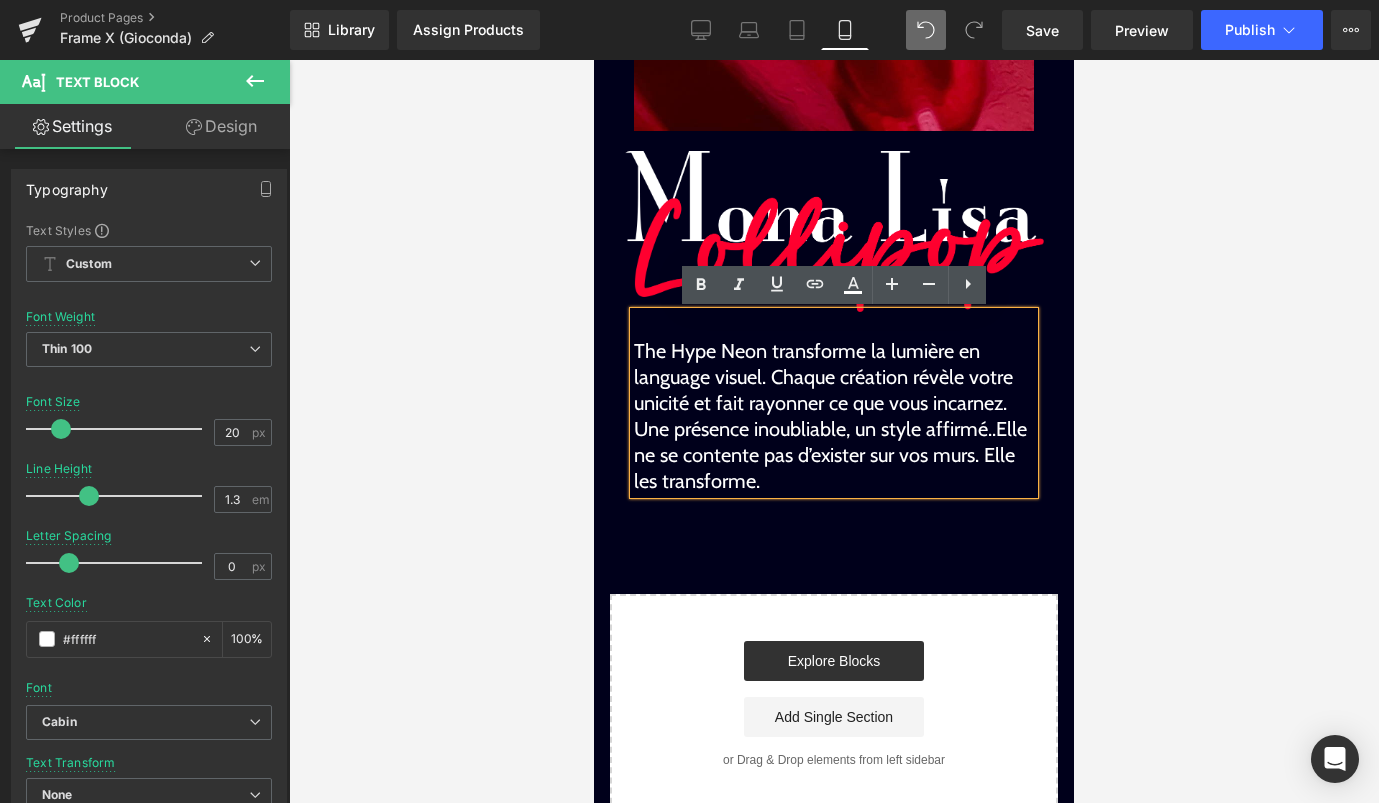 drag, startPoint x: 1005, startPoint y: 430, endPoint x: 632, endPoint y: 353, distance: 380.8648 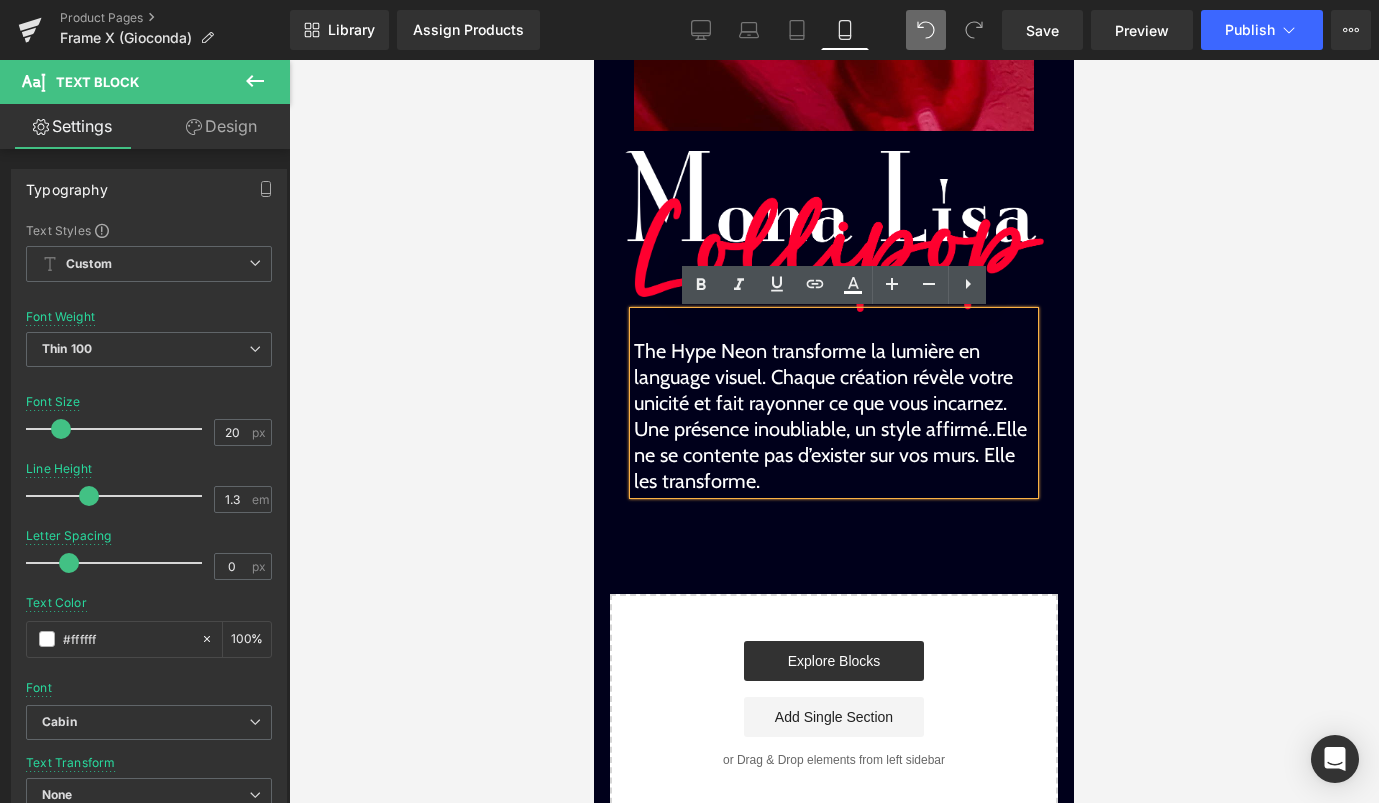 click on "The Hype Neon transforme la lumière en language visuel. Chaque création révèle votre unicité et fait rayonner ce que vous incarnez. Une présence inoubliable, un style affirmé..Elle ne se contente pas d’exister sur vos murs. Elle les transforme." at bounding box center [834, 403] 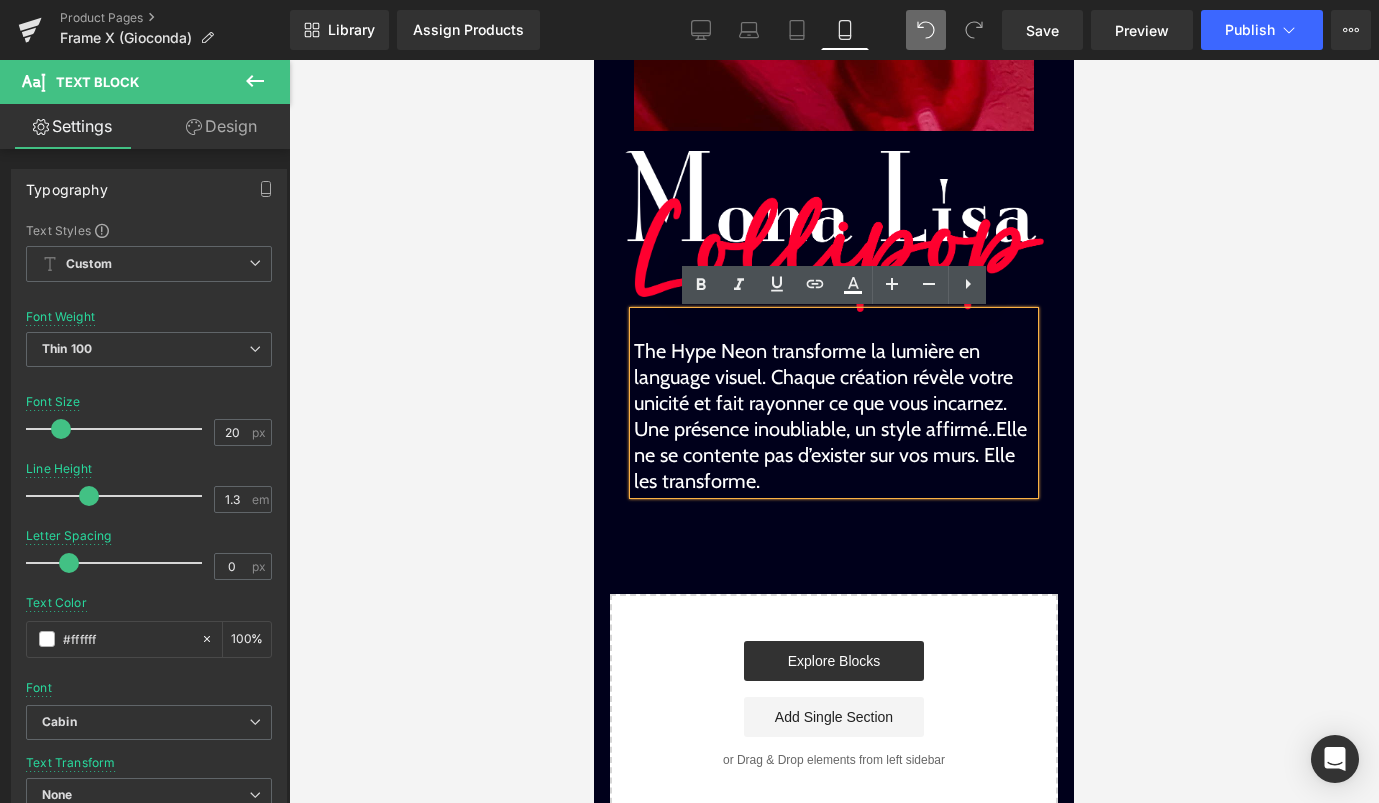 click on "The Hype Neon transforme la lumière en language visuel. Chaque création révèle votre unicité et fait rayonner ce que vous incarnez. Une présence inoubliable, un style affirmé..Elle ne se contente pas d’exister sur vos murs. Elle les transforme." at bounding box center (834, 416) 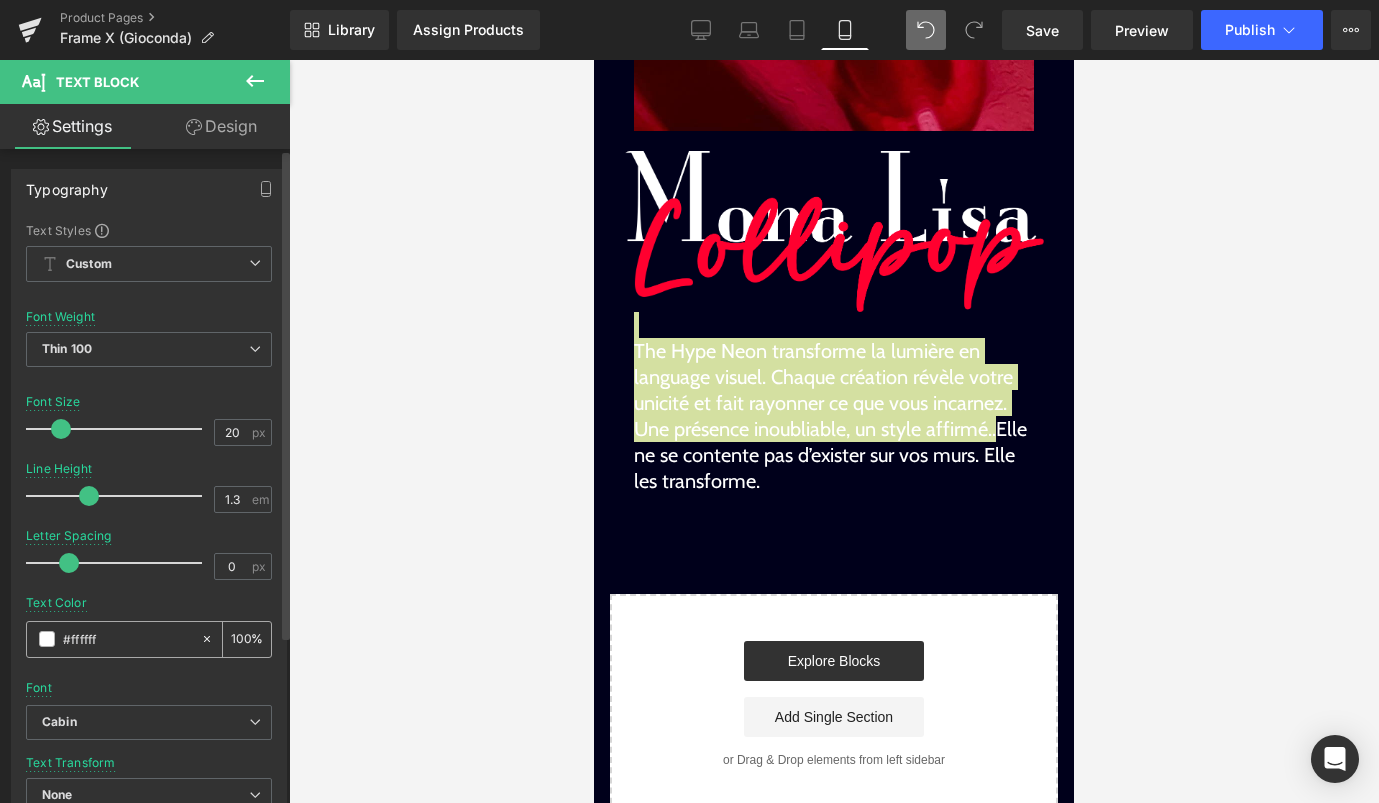 drag, startPoint x: 127, startPoint y: 642, endPoint x: 50, endPoint y: 642, distance: 77 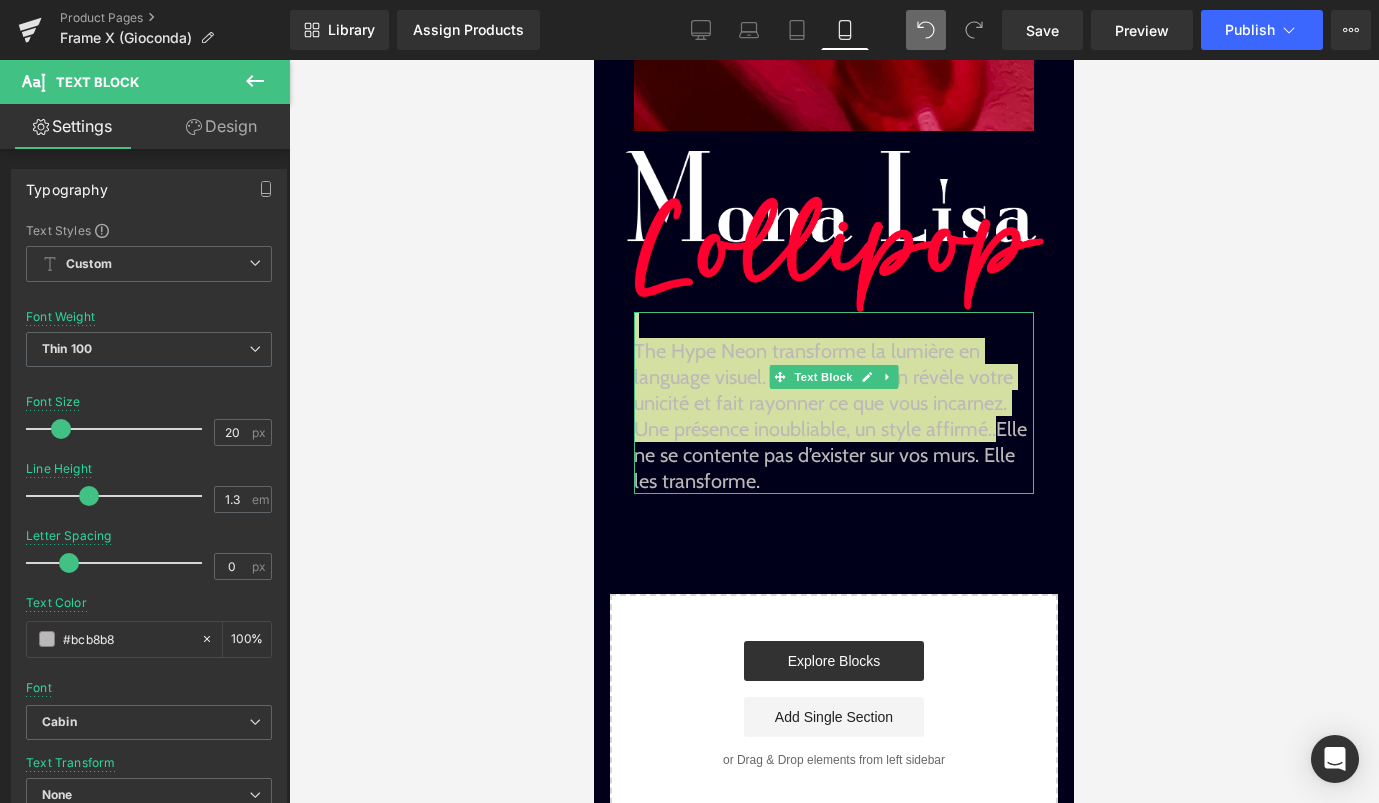 type on "#bcb8b8" 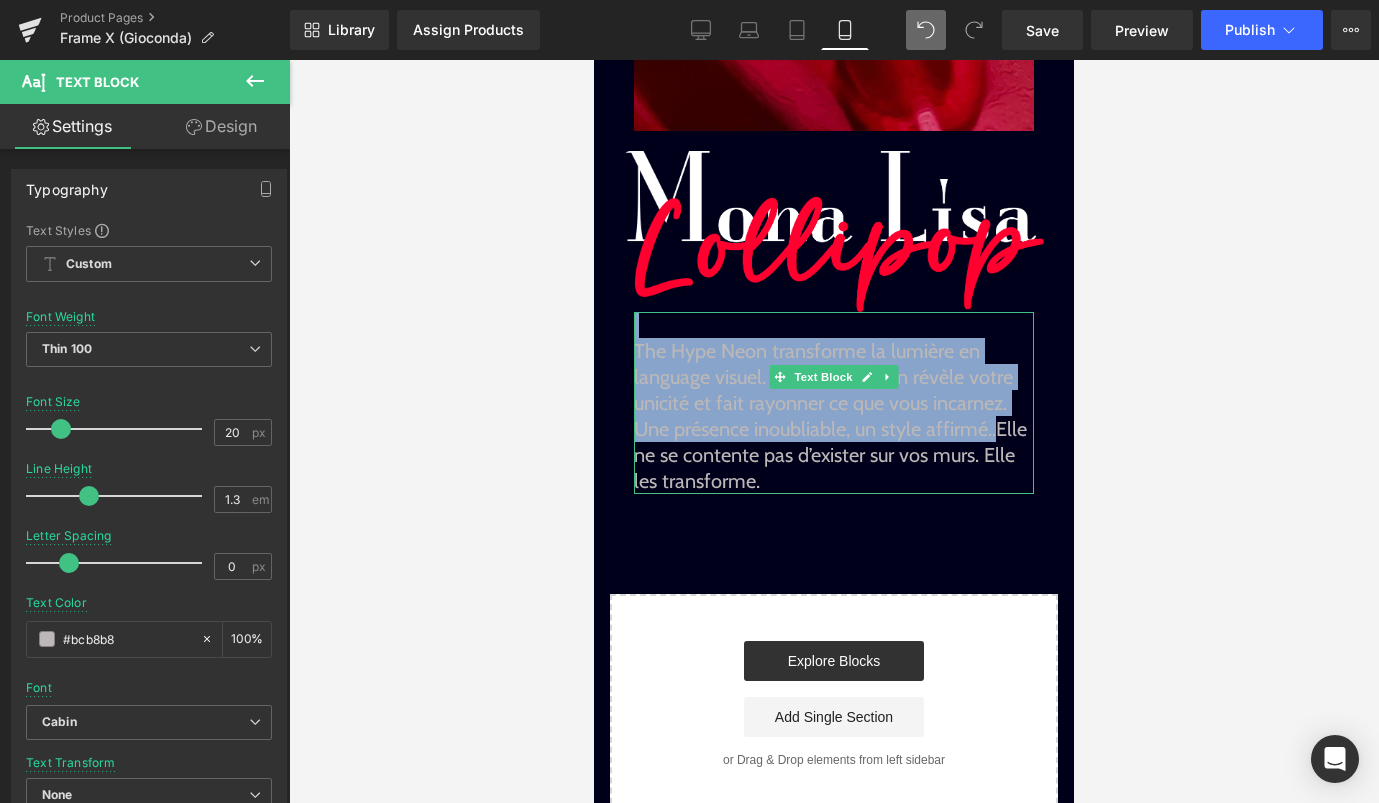 click on "The Hype Neon transforme la lumière en language visuel. Chaque création révèle votre unicité et fait rayonner ce que vous incarnez. Une présence inoubliable, un style affirmé..Elle ne se contente pas d’exister sur vos murs. Elle les transforme." at bounding box center (834, 416) 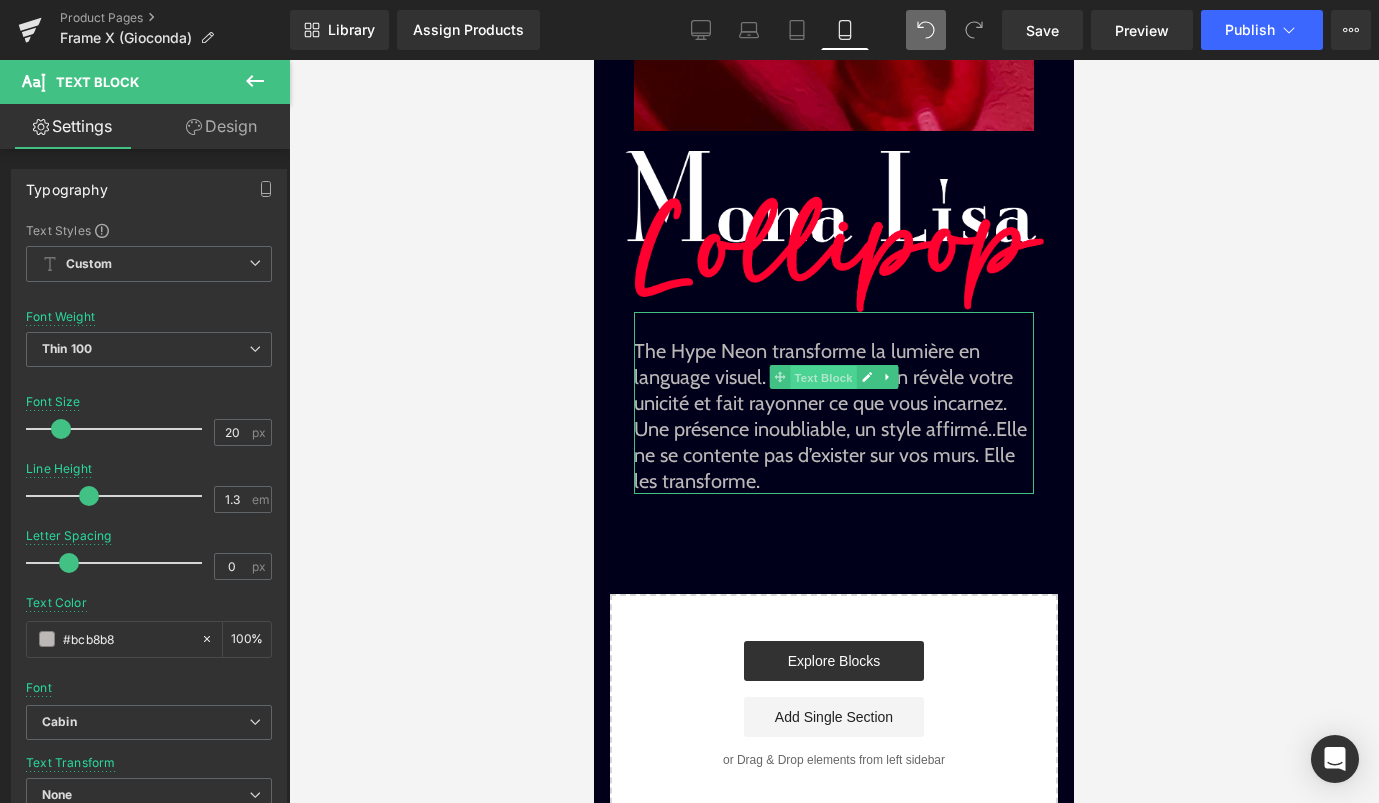 click on "Text Block" at bounding box center [823, 378] 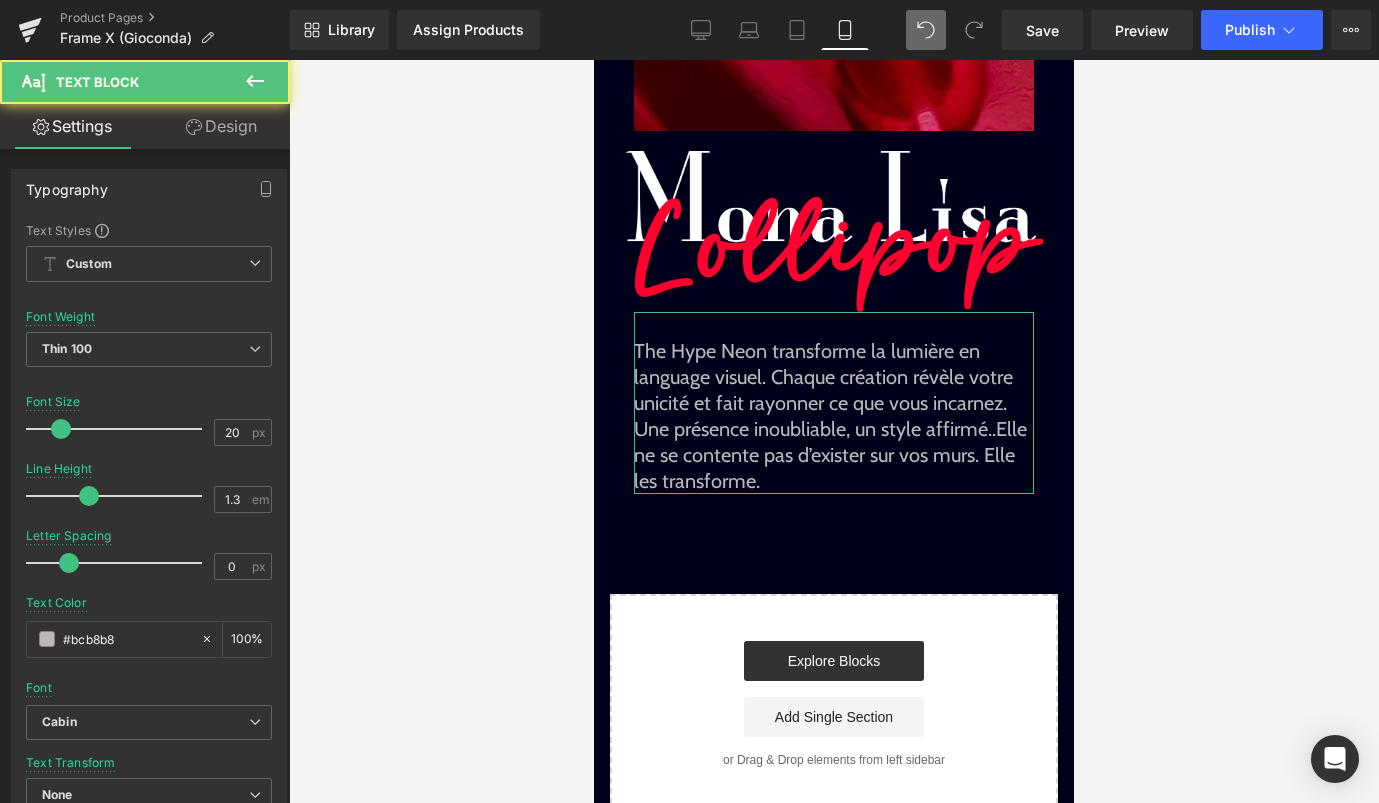 click on "Design" at bounding box center (221, 126) 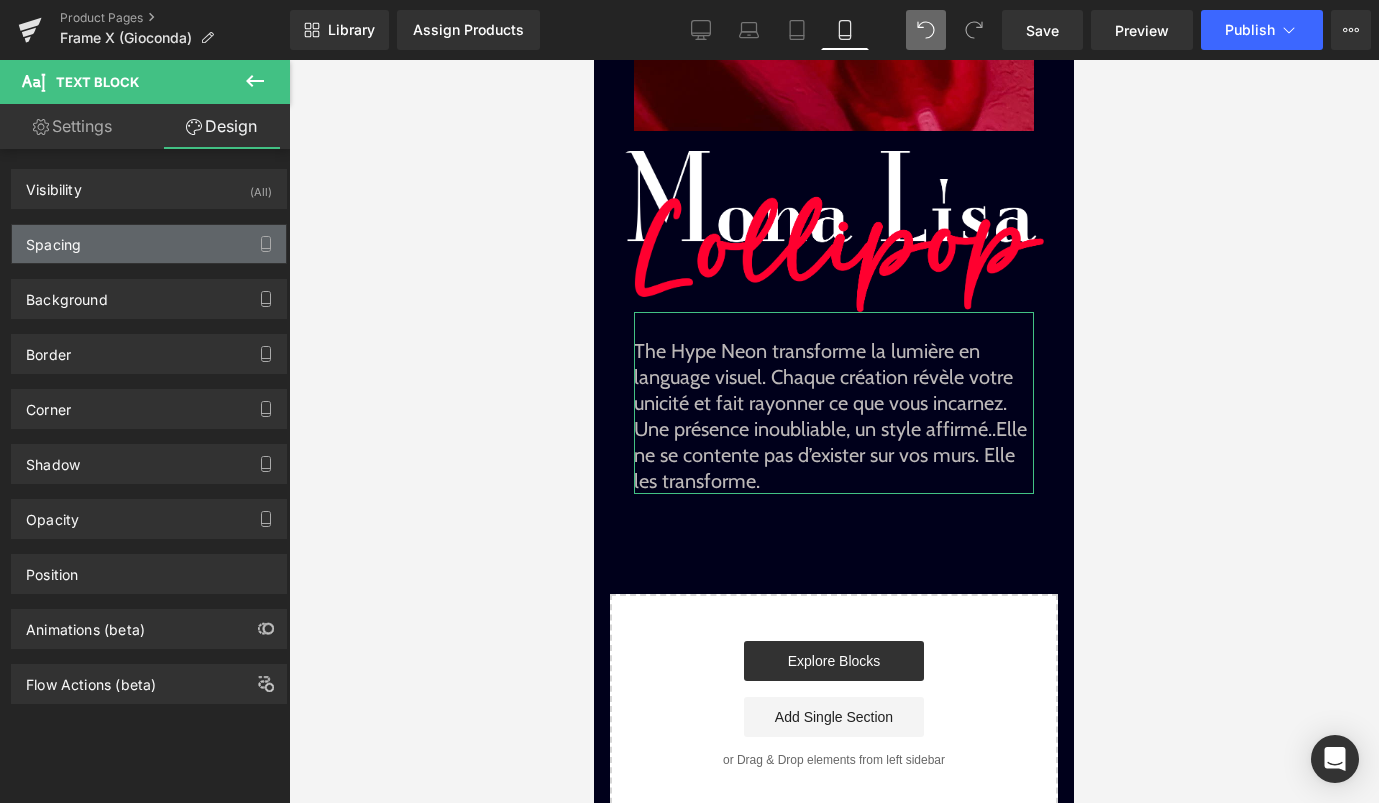 click on "Spacing" at bounding box center (149, 244) 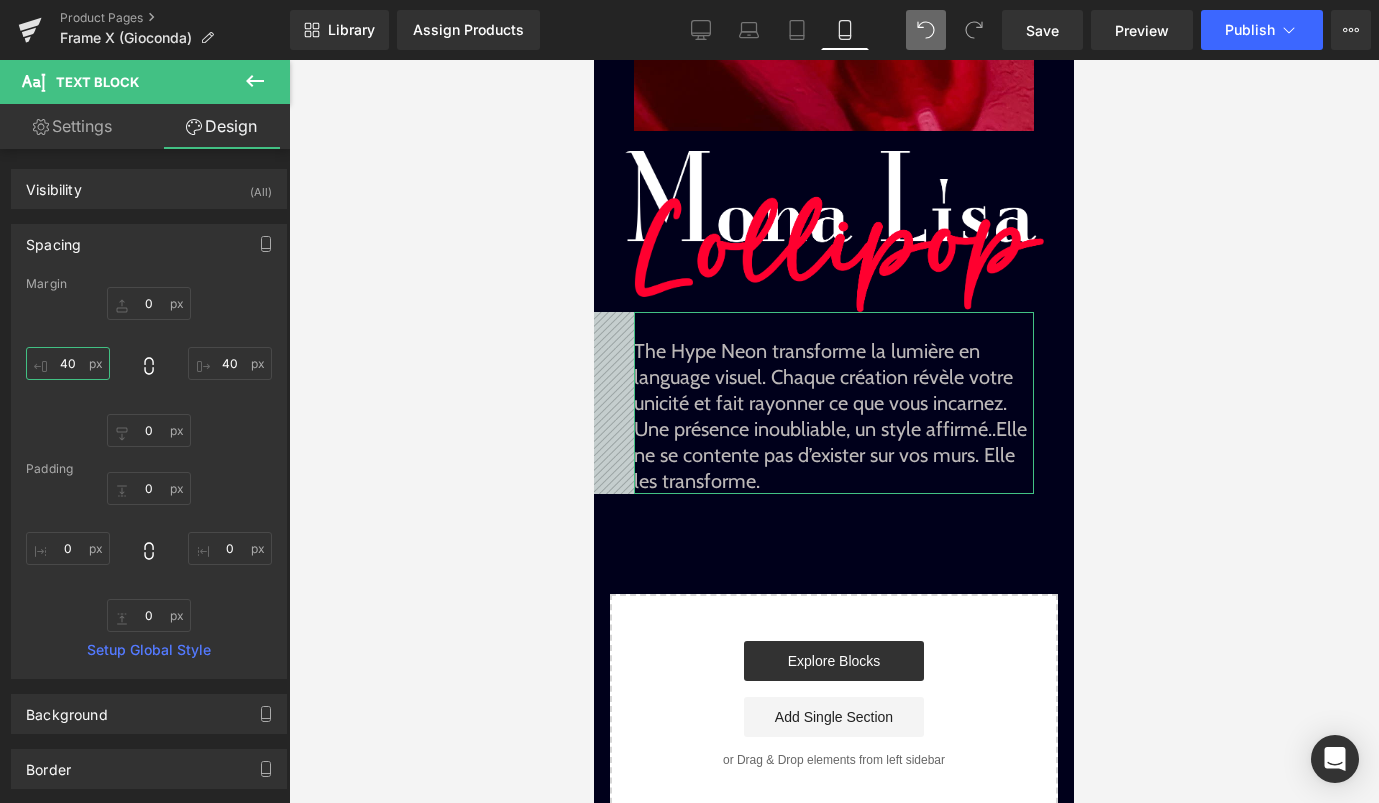 click on "40" at bounding box center (68, 363) 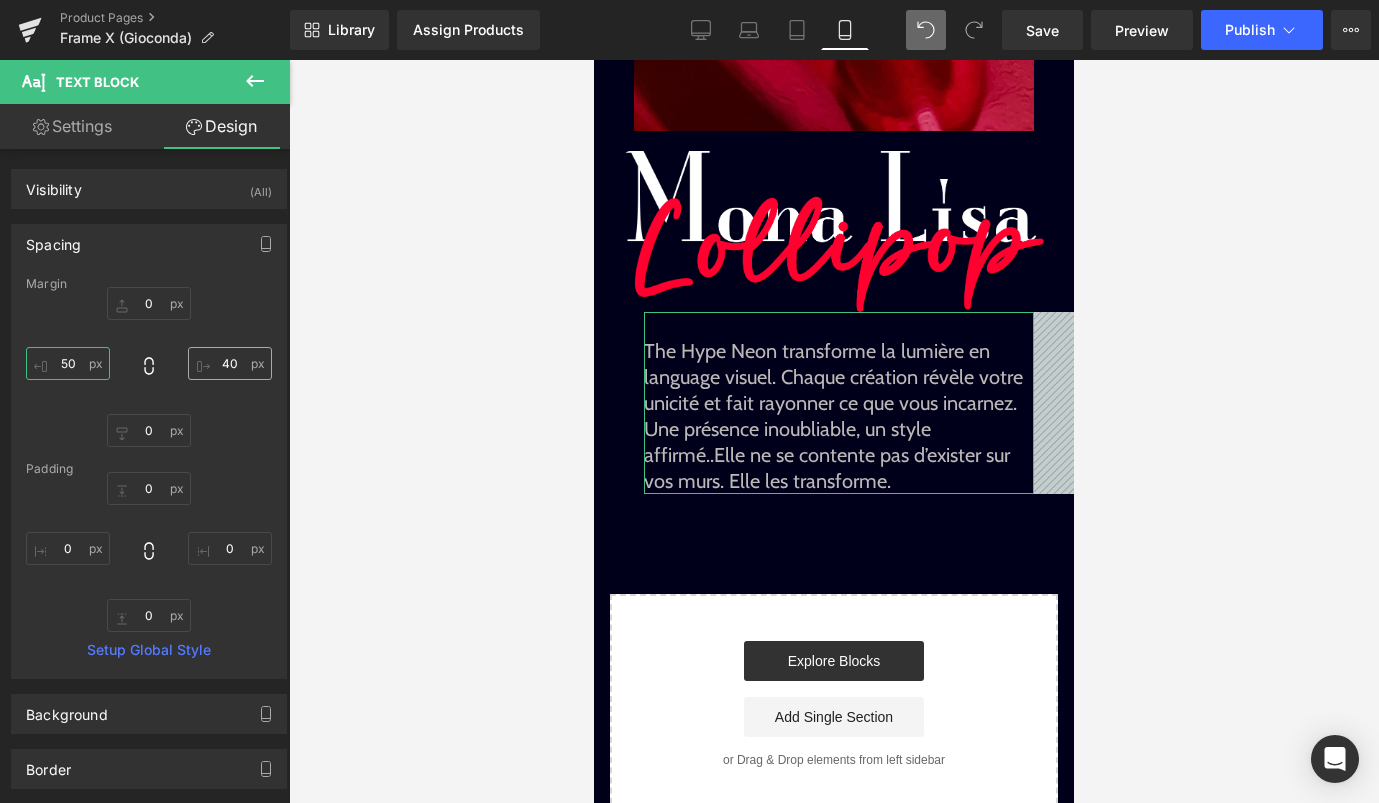 type on "50" 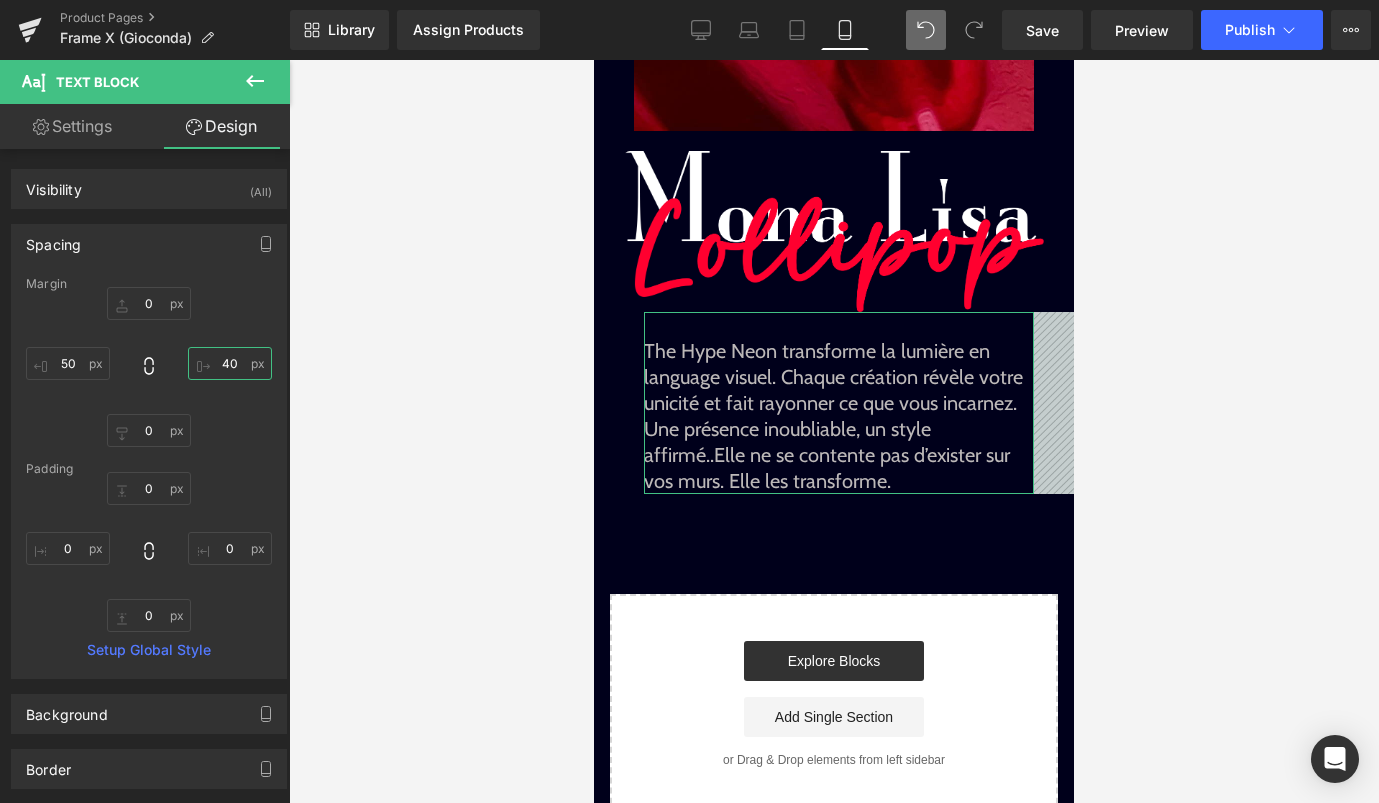 click on "40" at bounding box center [230, 363] 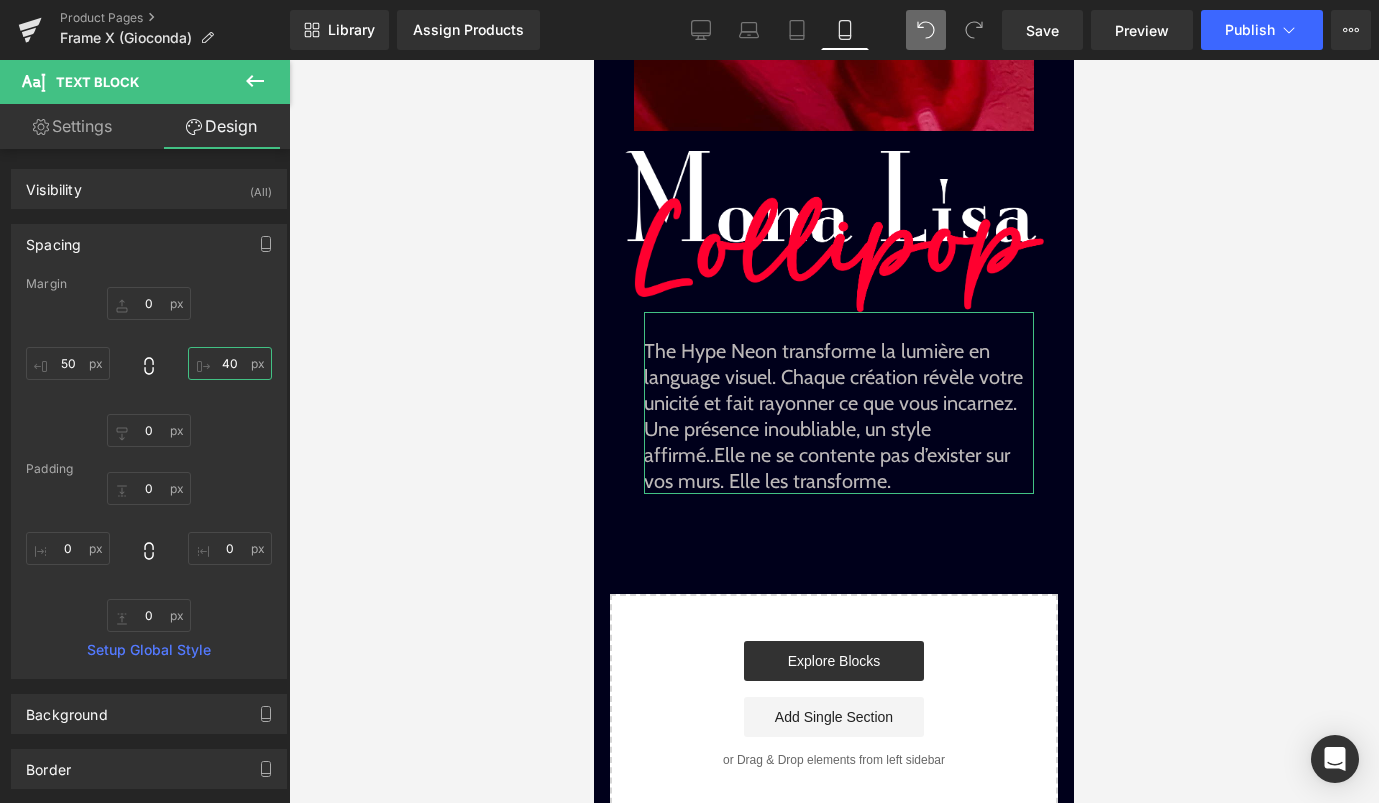 type on "4" 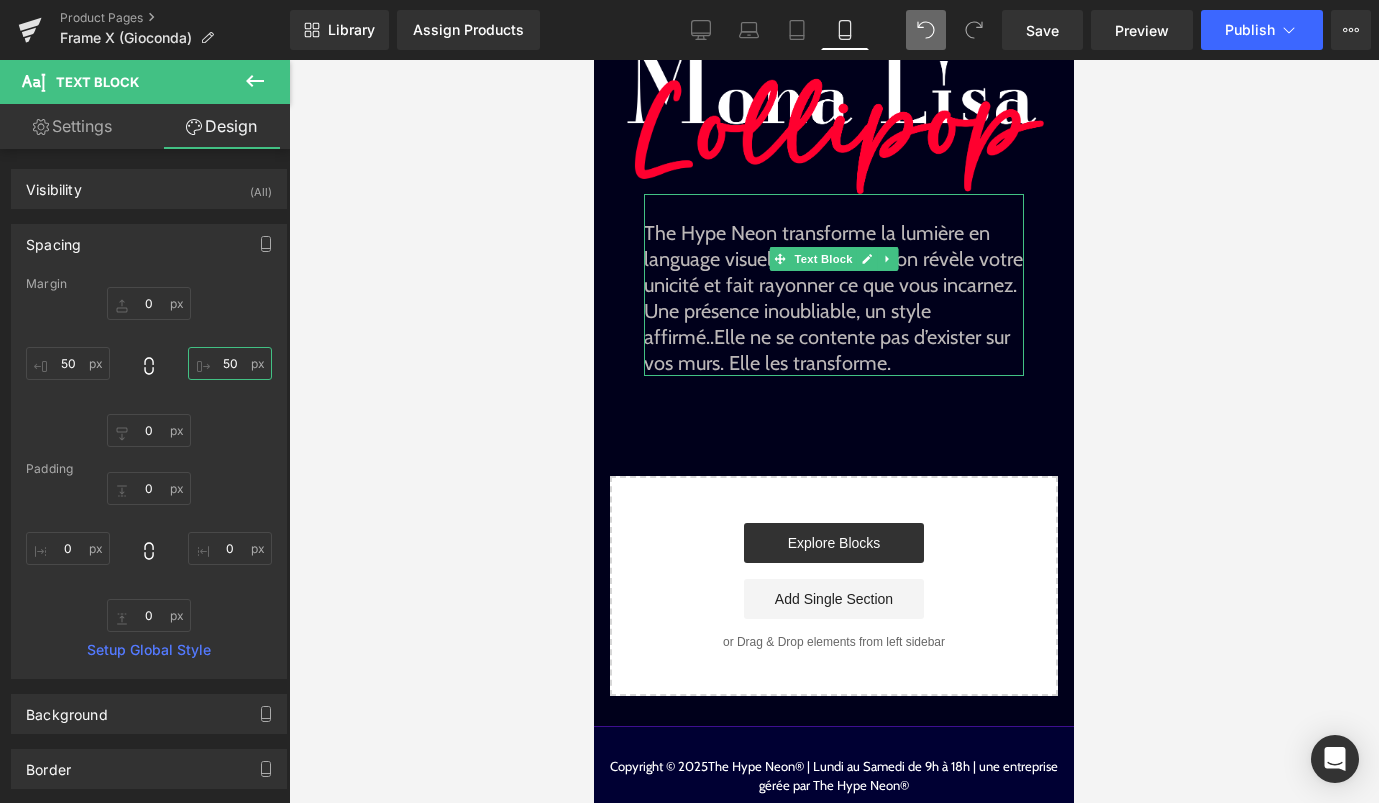 scroll, scrollTop: 517, scrollLeft: 0, axis: vertical 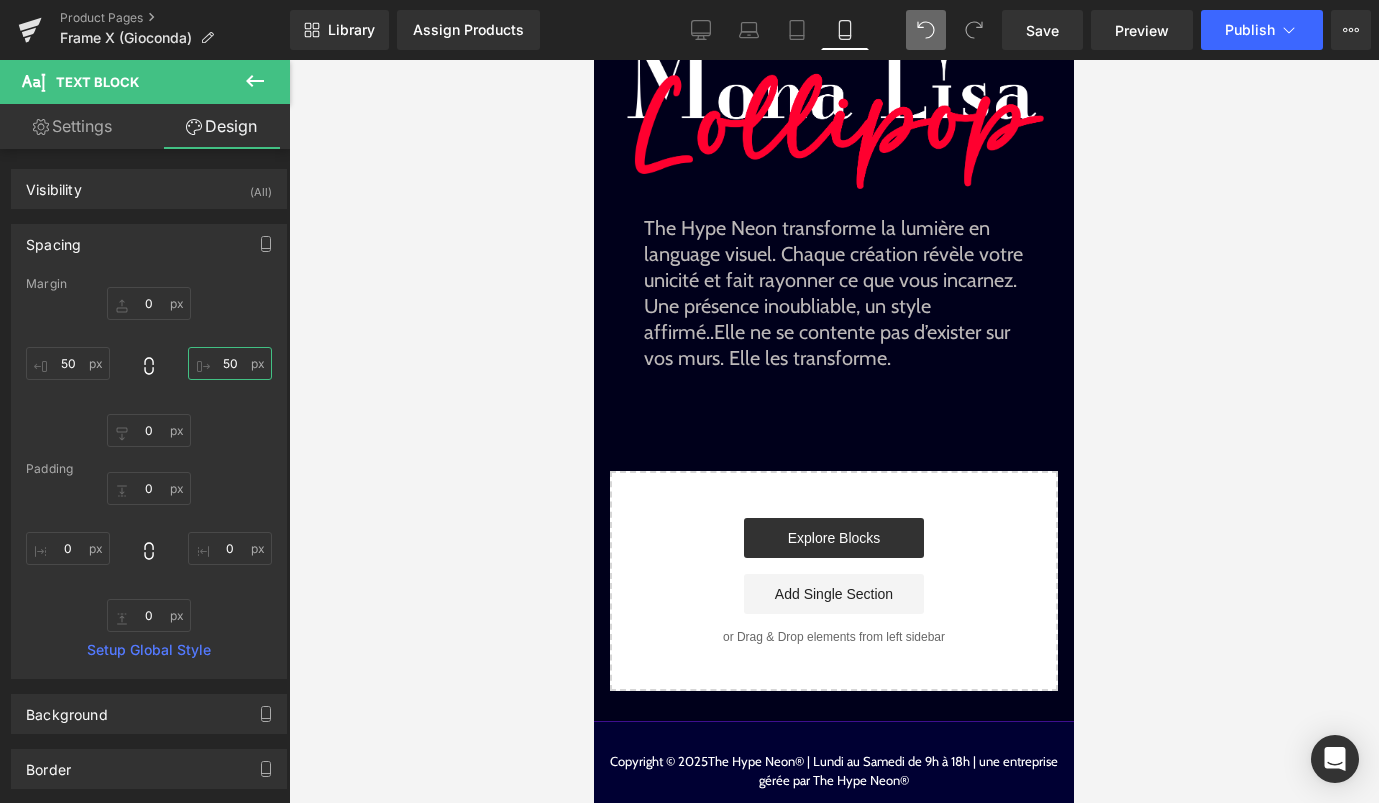 type on "50" 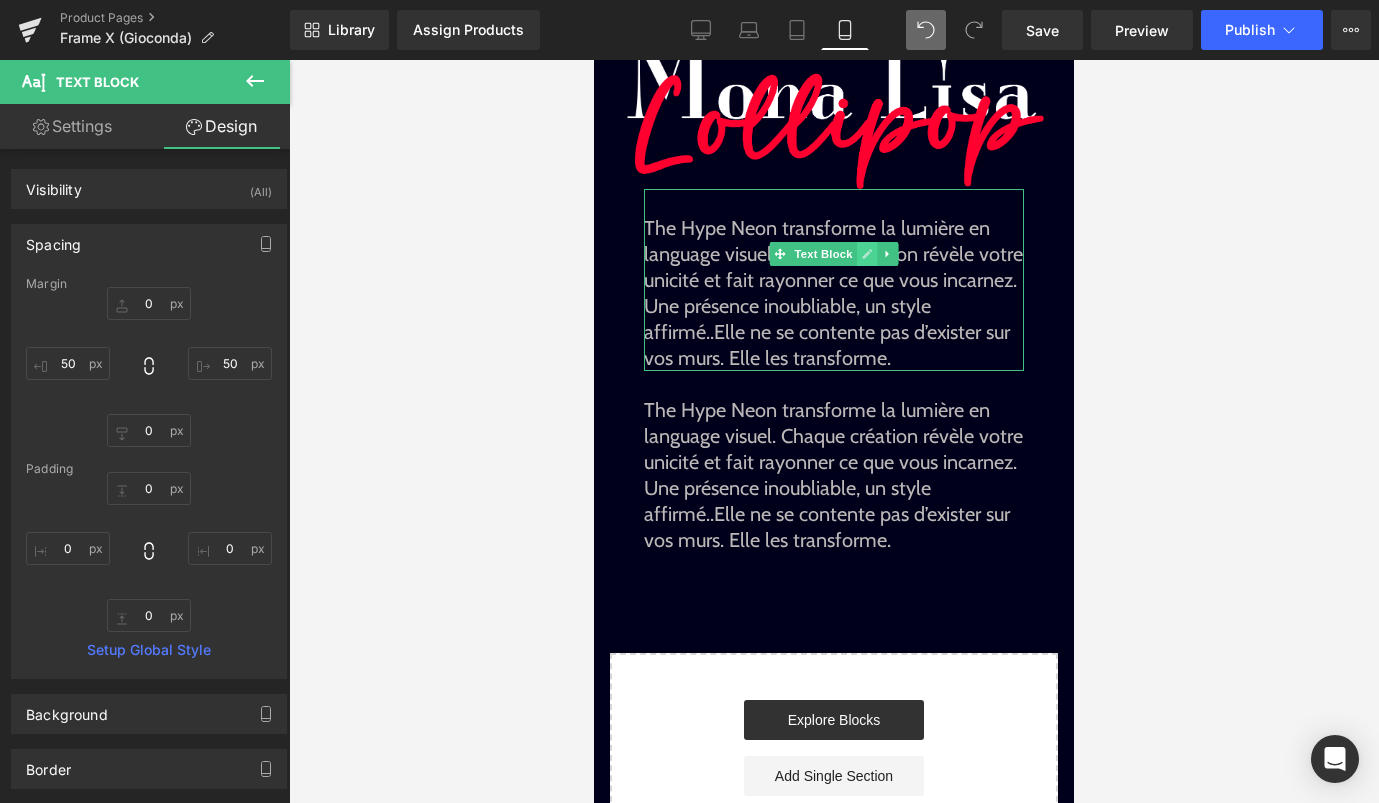 click 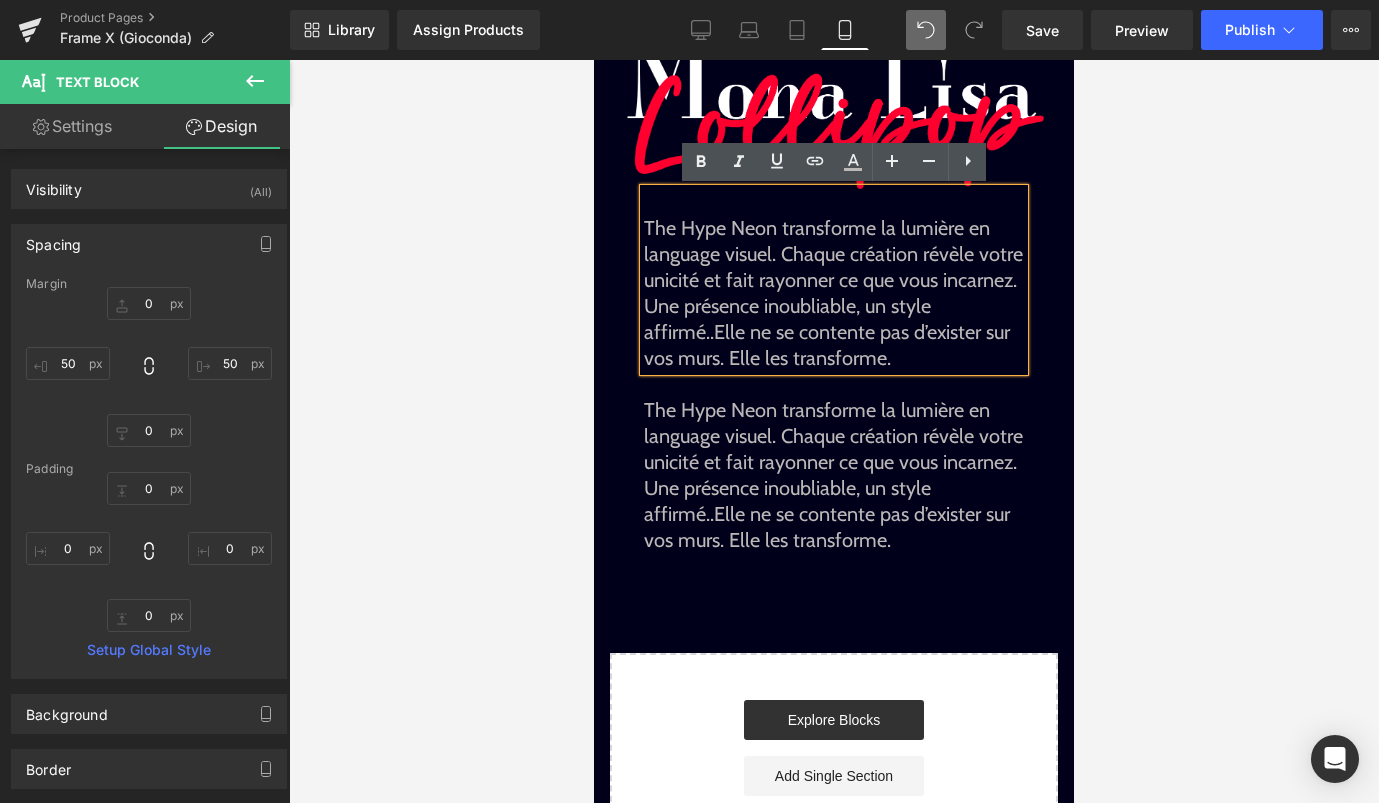 click on "The Hype Neon transforme la lumière en language visuel. Chaque création révèle votre unicité et fait rayonner ce que vous incarnez. Une présence inoubliable, un style affirmé..Elle ne se contente pas d’exister sur vos murs. Elle les transforme." at bounding box center (834, 293) 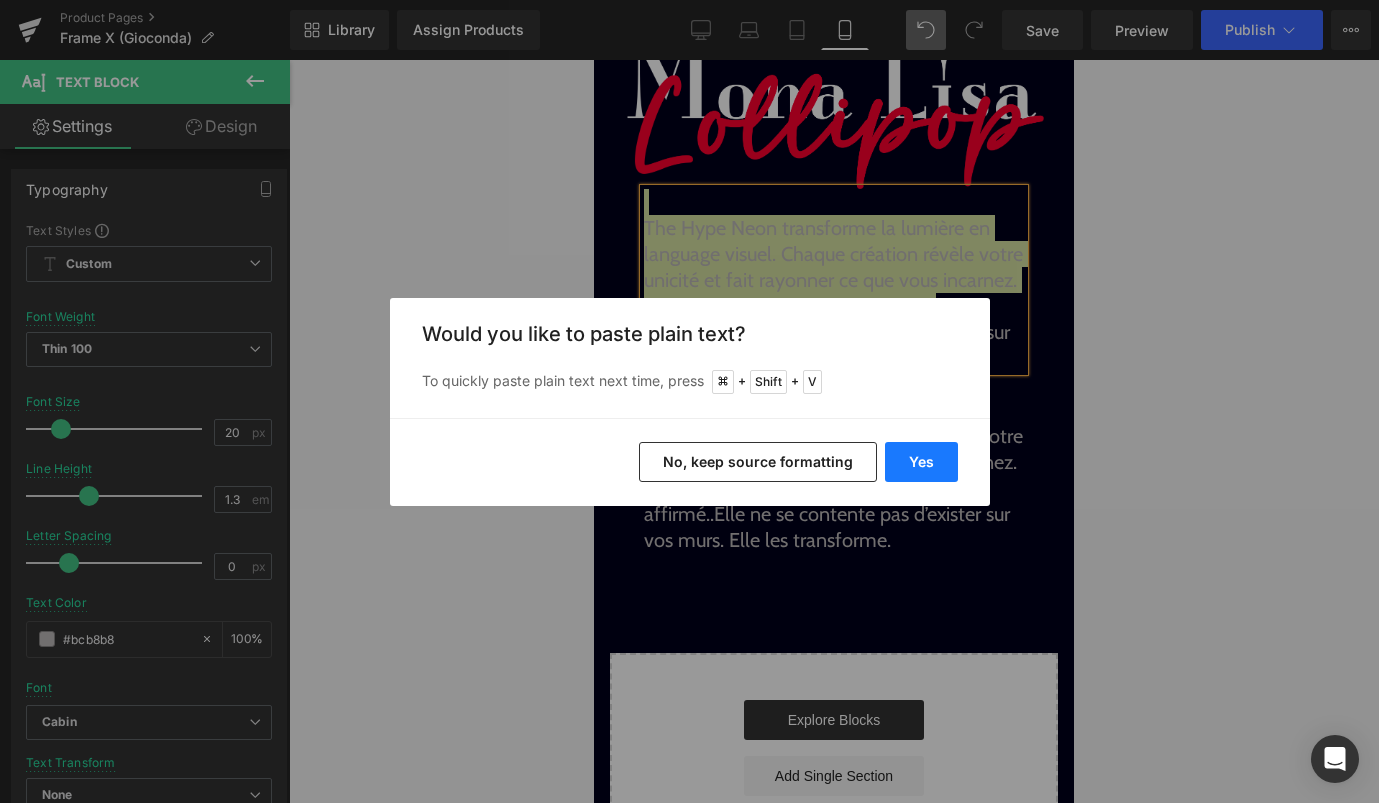 click on "Yes" at bounding box center (921, 462) 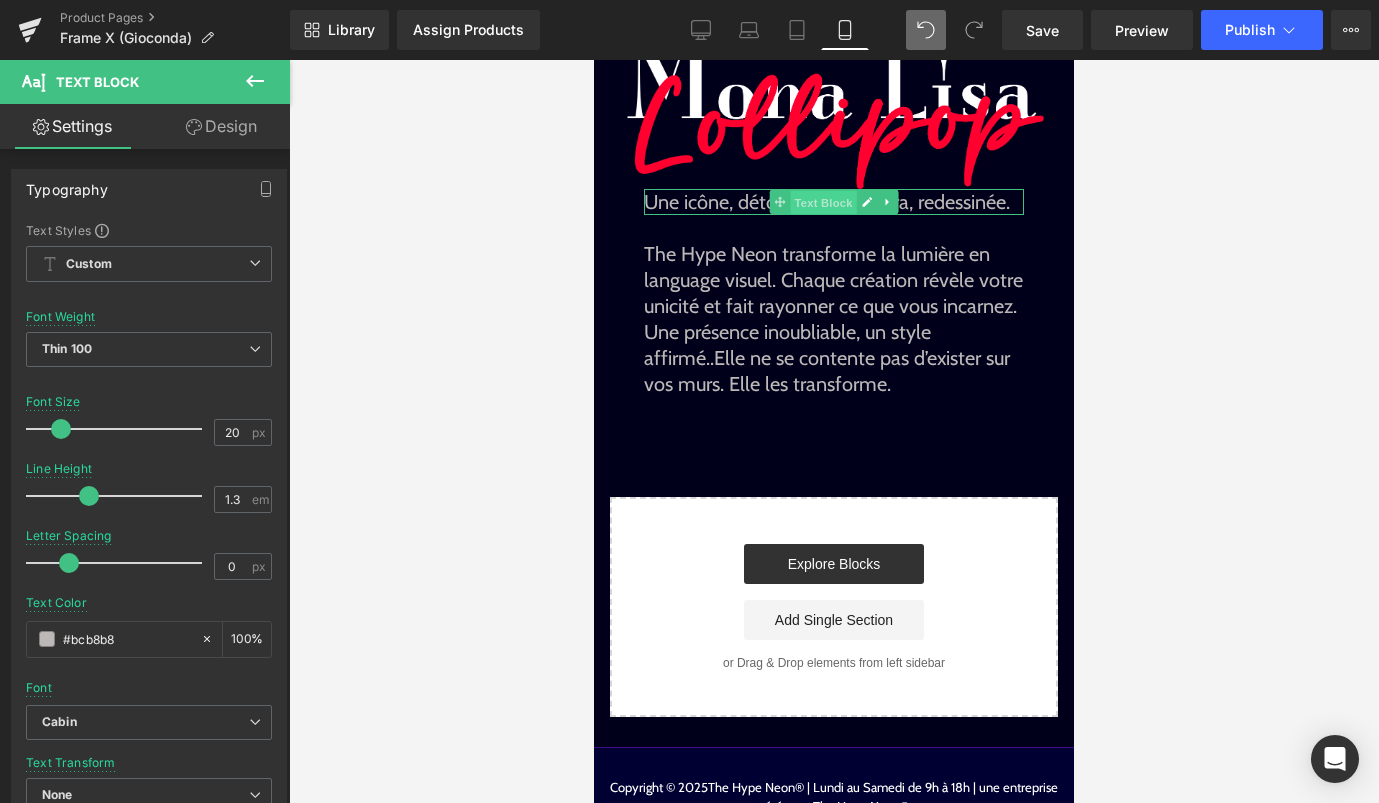 click on "Text Block" at bounding box center [823, 203] 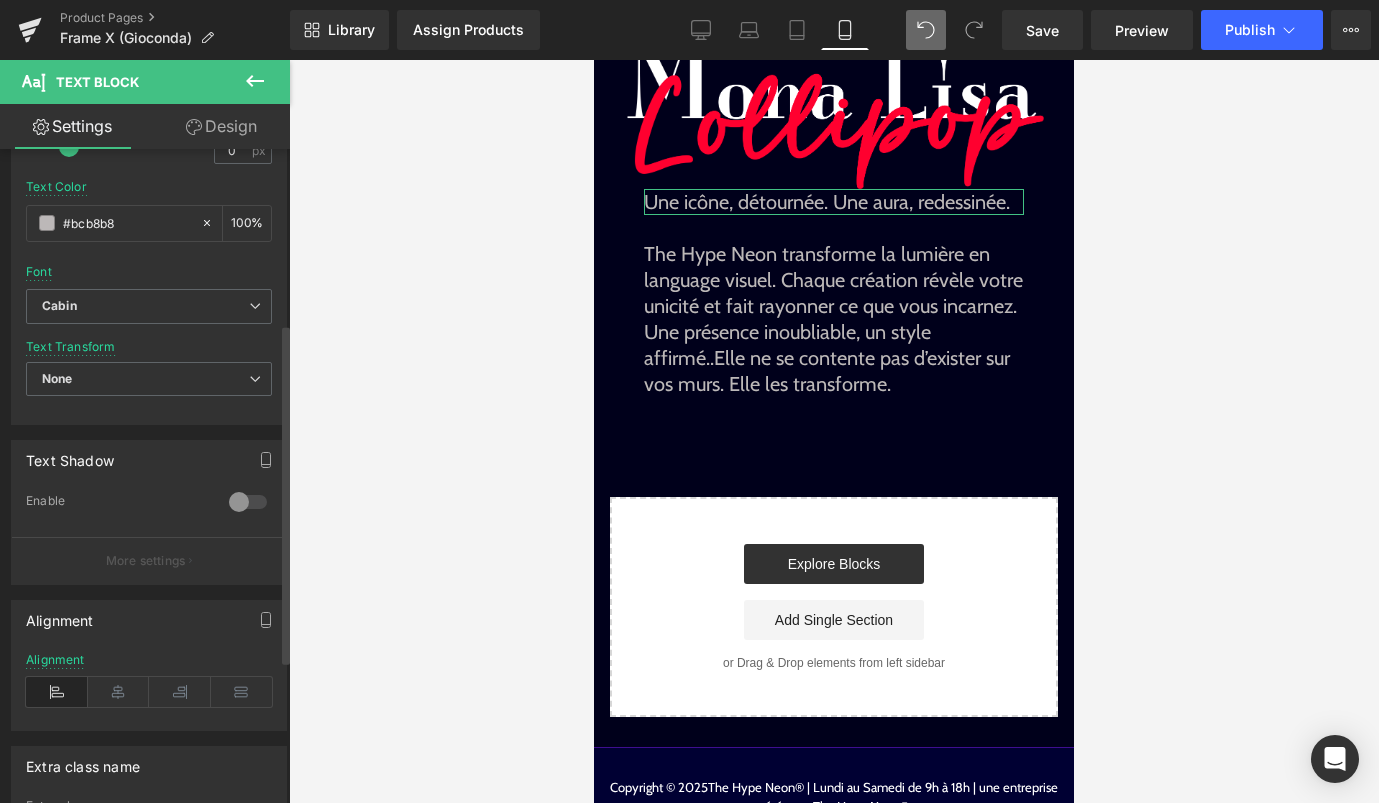 scroll, scrollTop: 418, scrollLeft: 0, axis: vertical 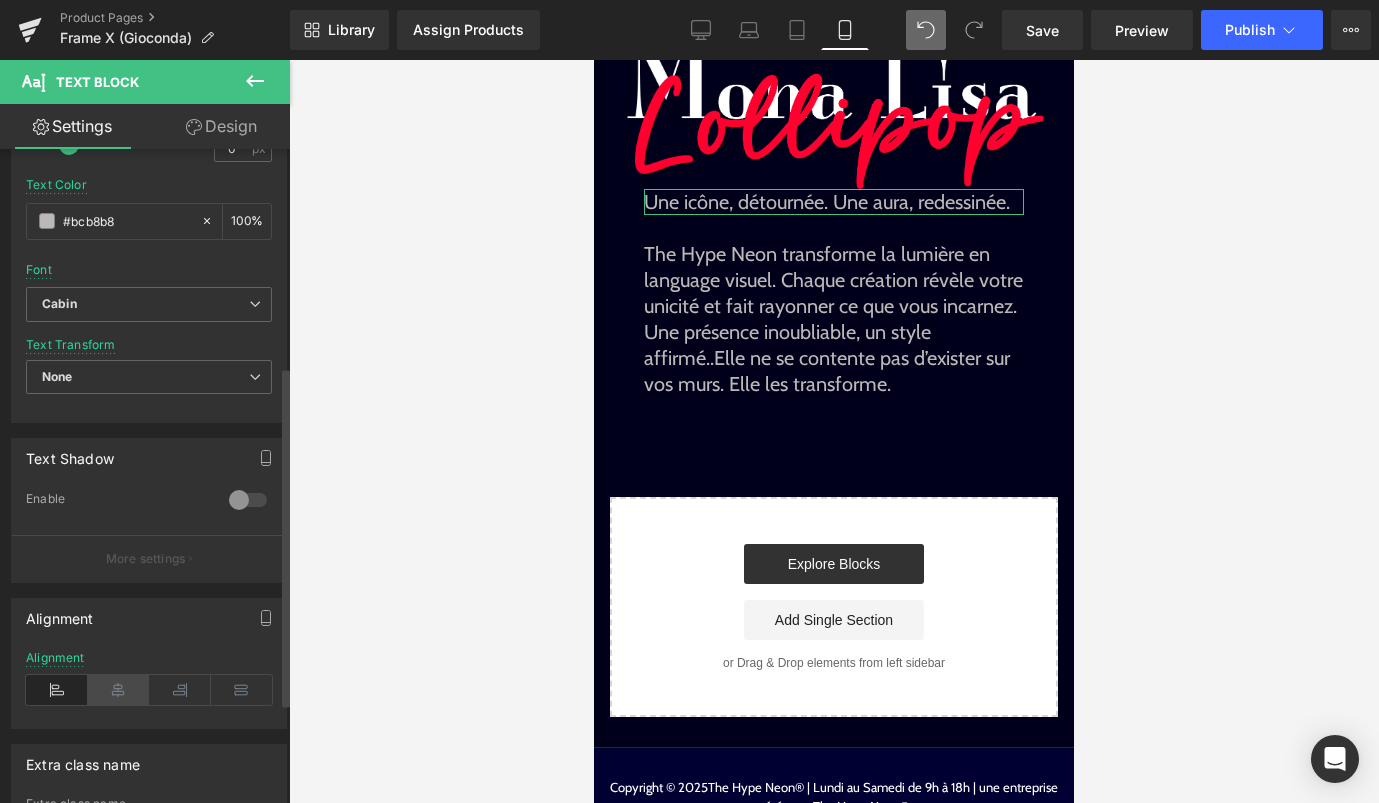 click at bounding box center (119, 690) 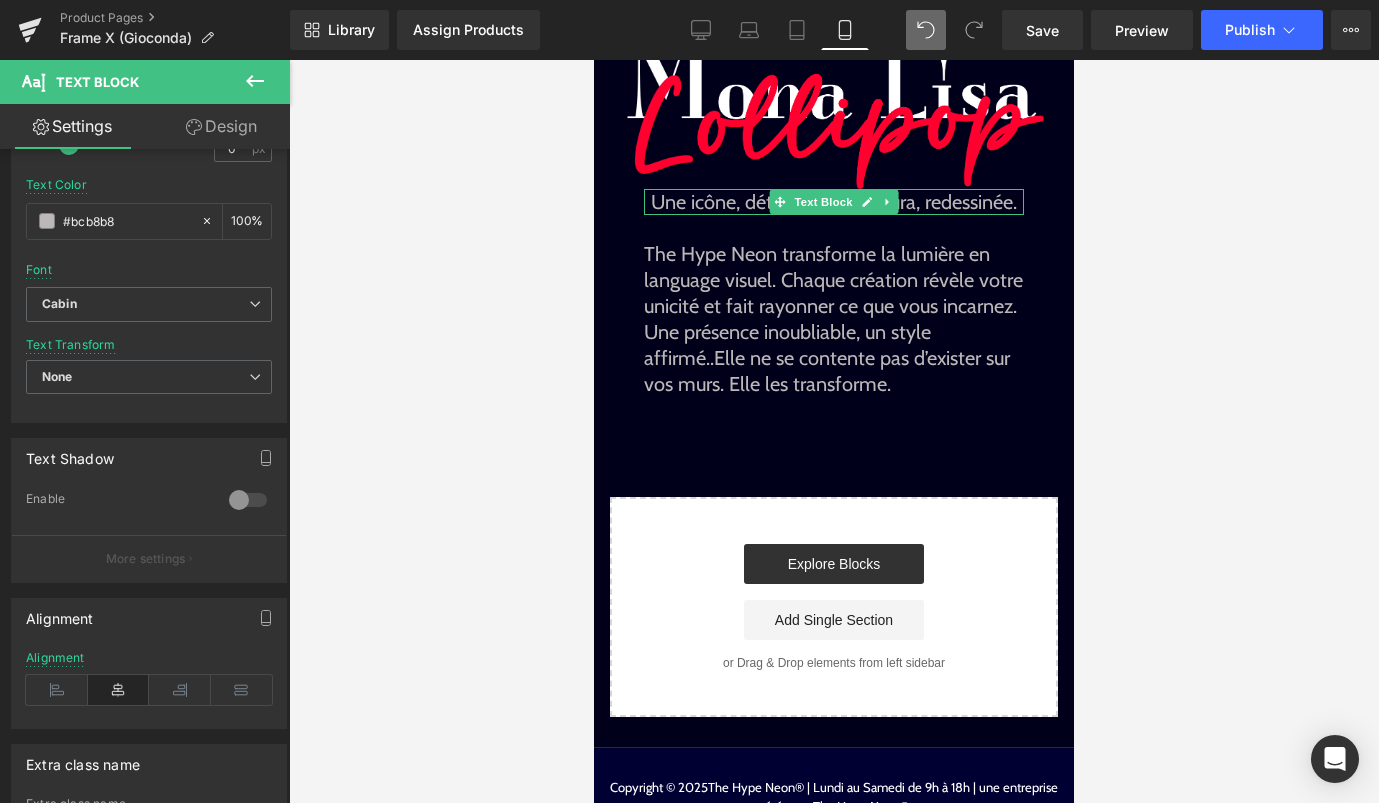 click on "Une icône, détournée. Une aura, redessinée." at bounding box center [834, 202] 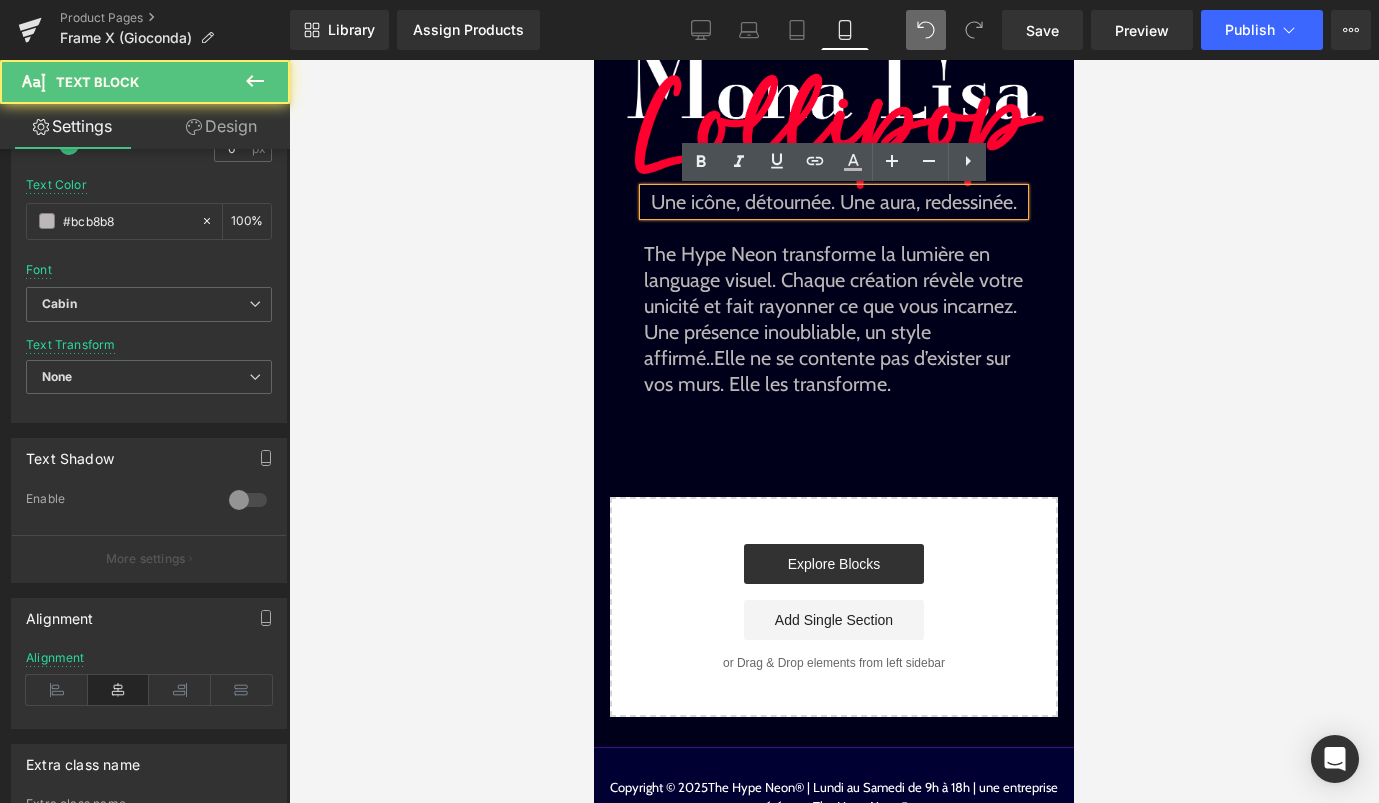 click on "Une icône, détournée. Une aura, redessinée." at bounding box center [834, 202] 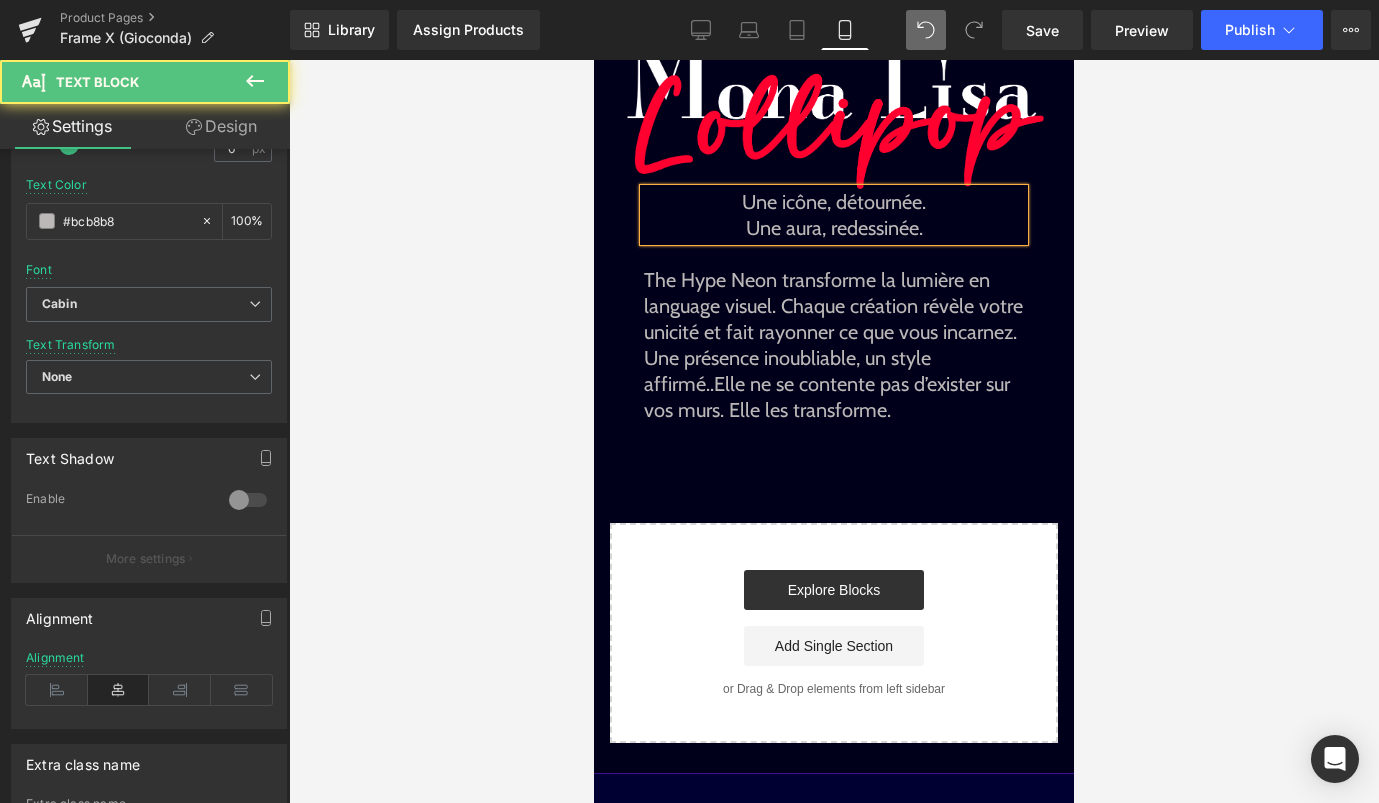 drag, startPoint x: 936, startPoint y: 227, endPoint x: 669, endPoint y: 187, distance: 269.9796 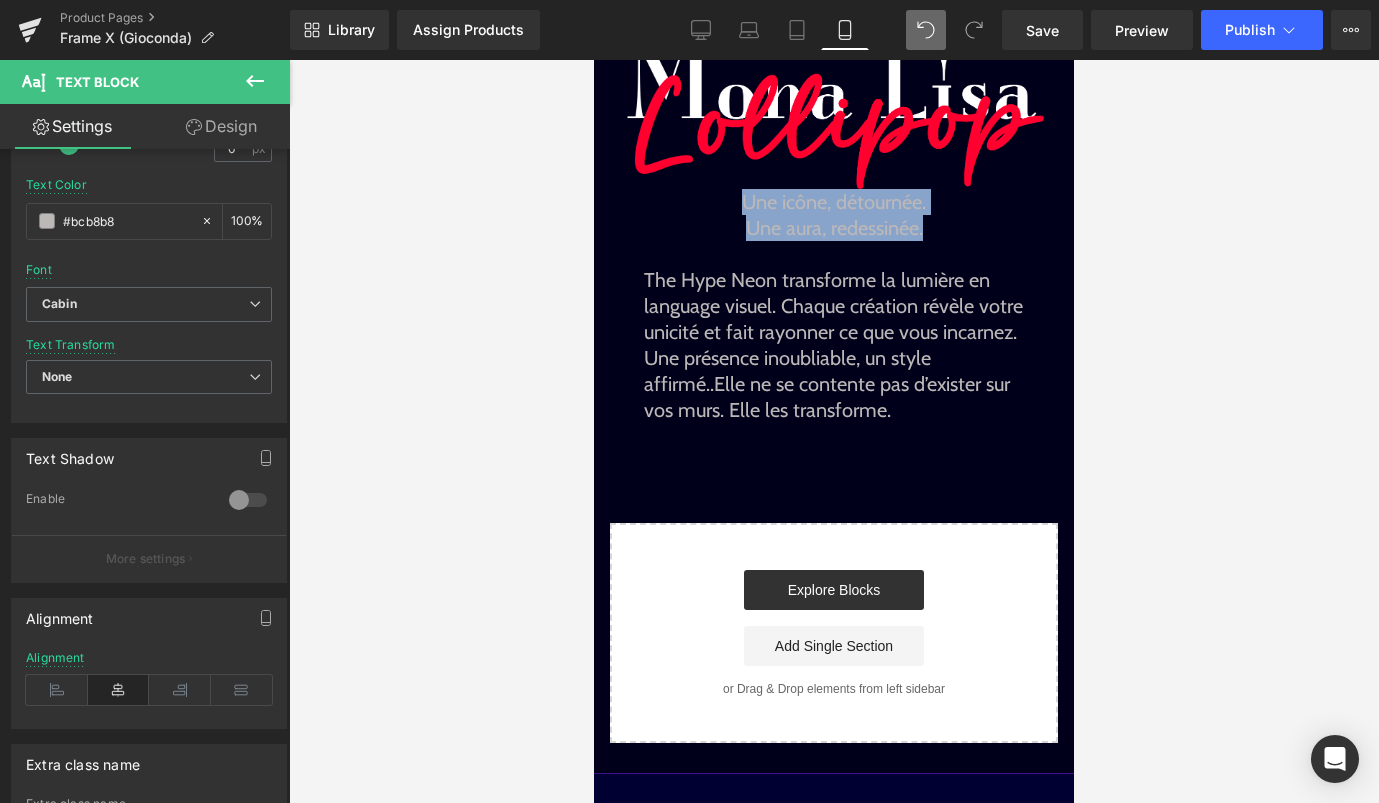 click on "Text Block" at bounding box center (823, 202) 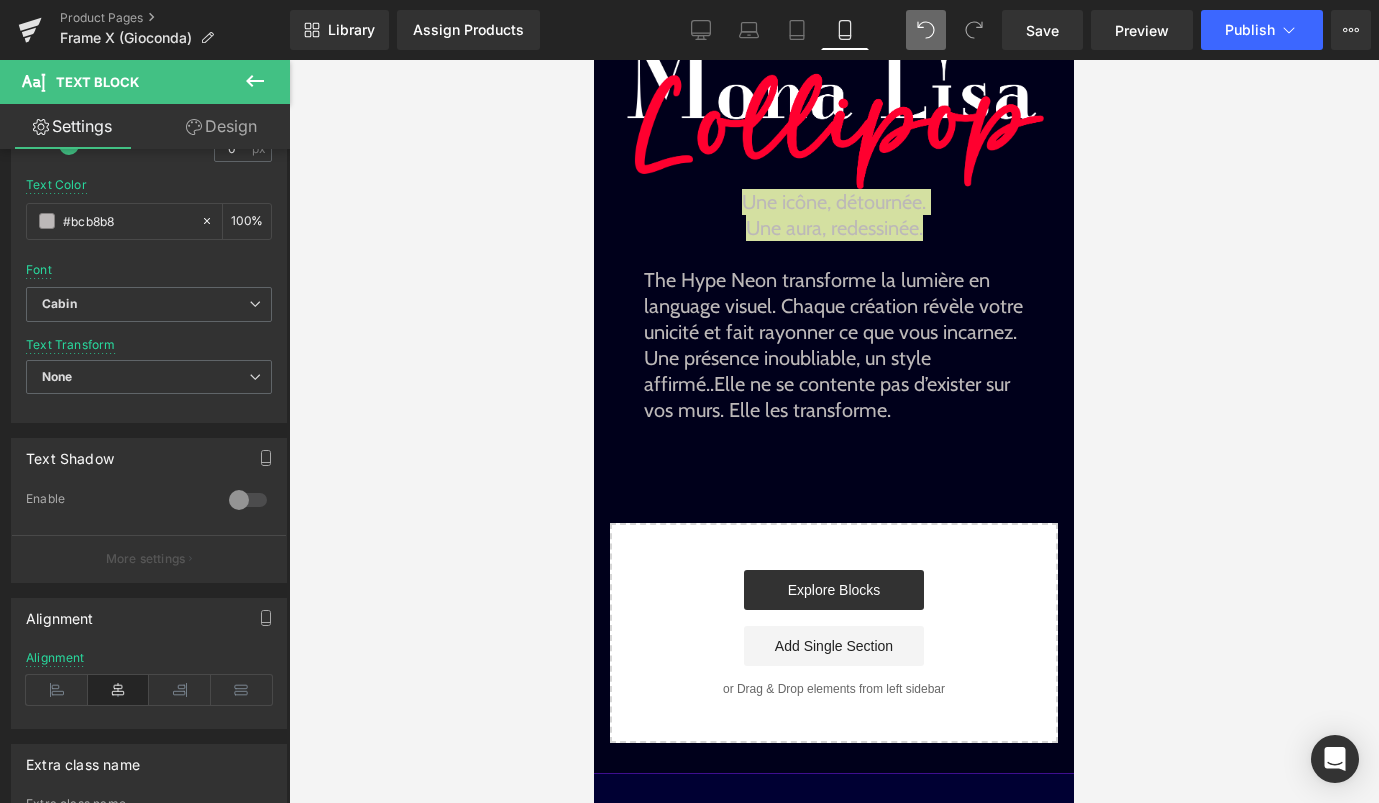 click at bounding box center [834, 431] 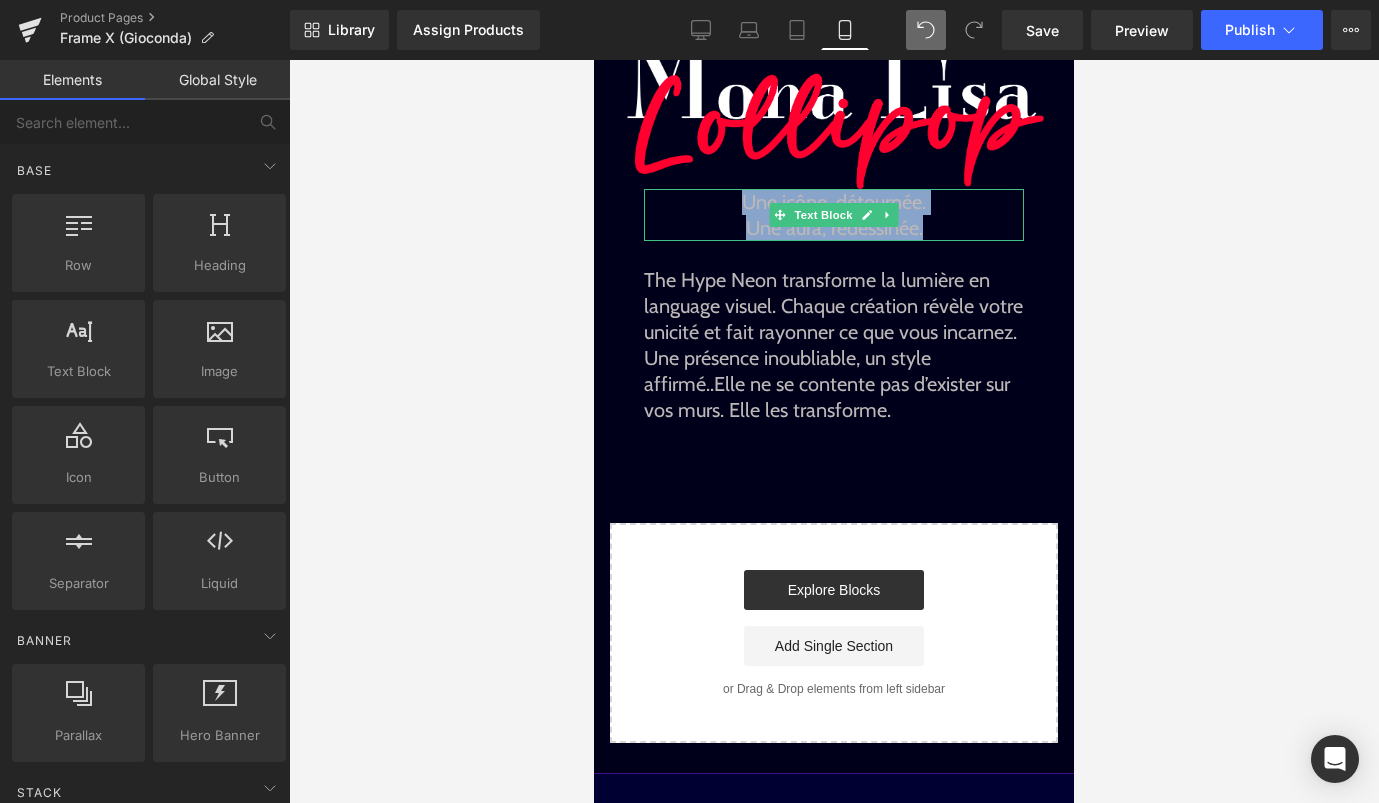 click on "Une icône, détournée.  Une aura, redessinée." at bounding box center [834, 215] 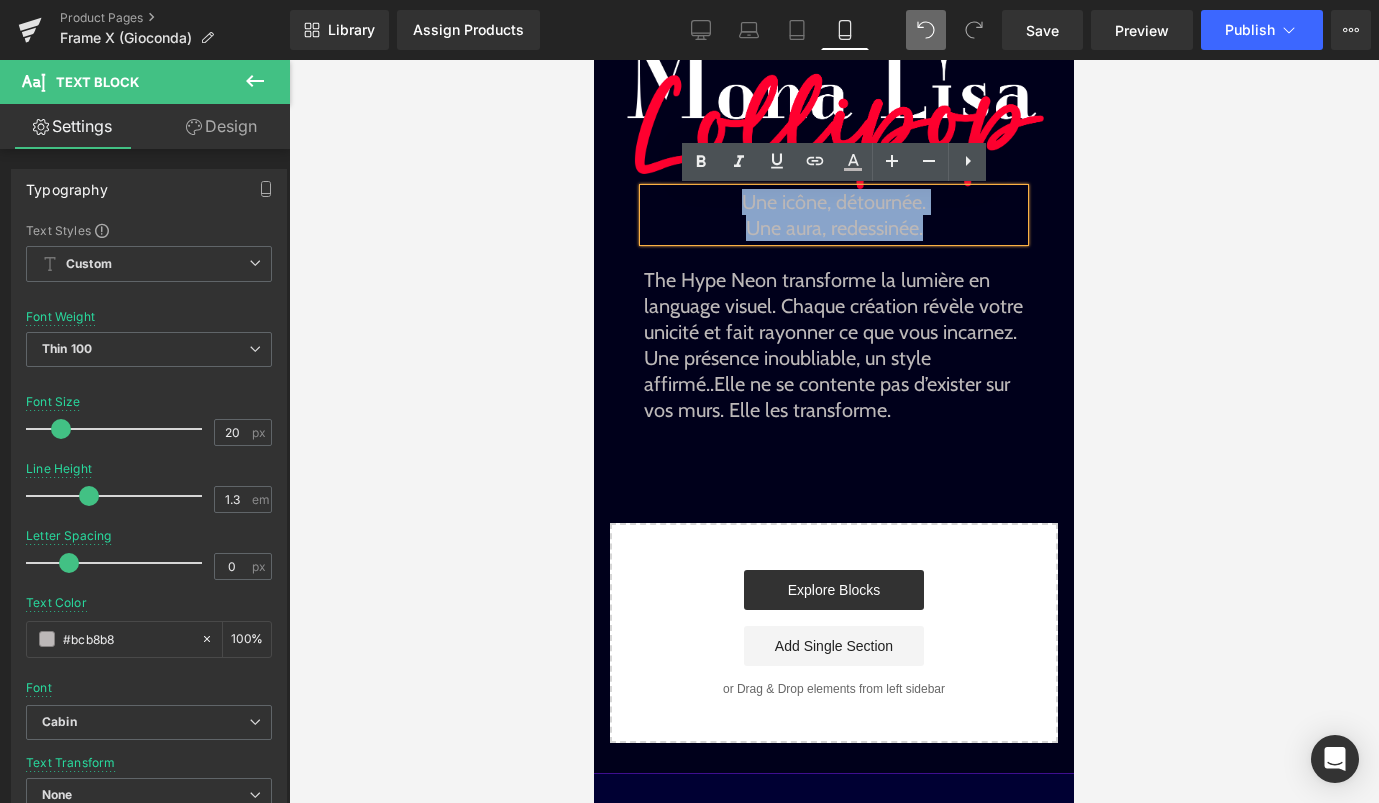 drag, startPoint x: 939, startPoint y: 234, endPoint x: 739, endPoint y: 193, distance: 204.15926 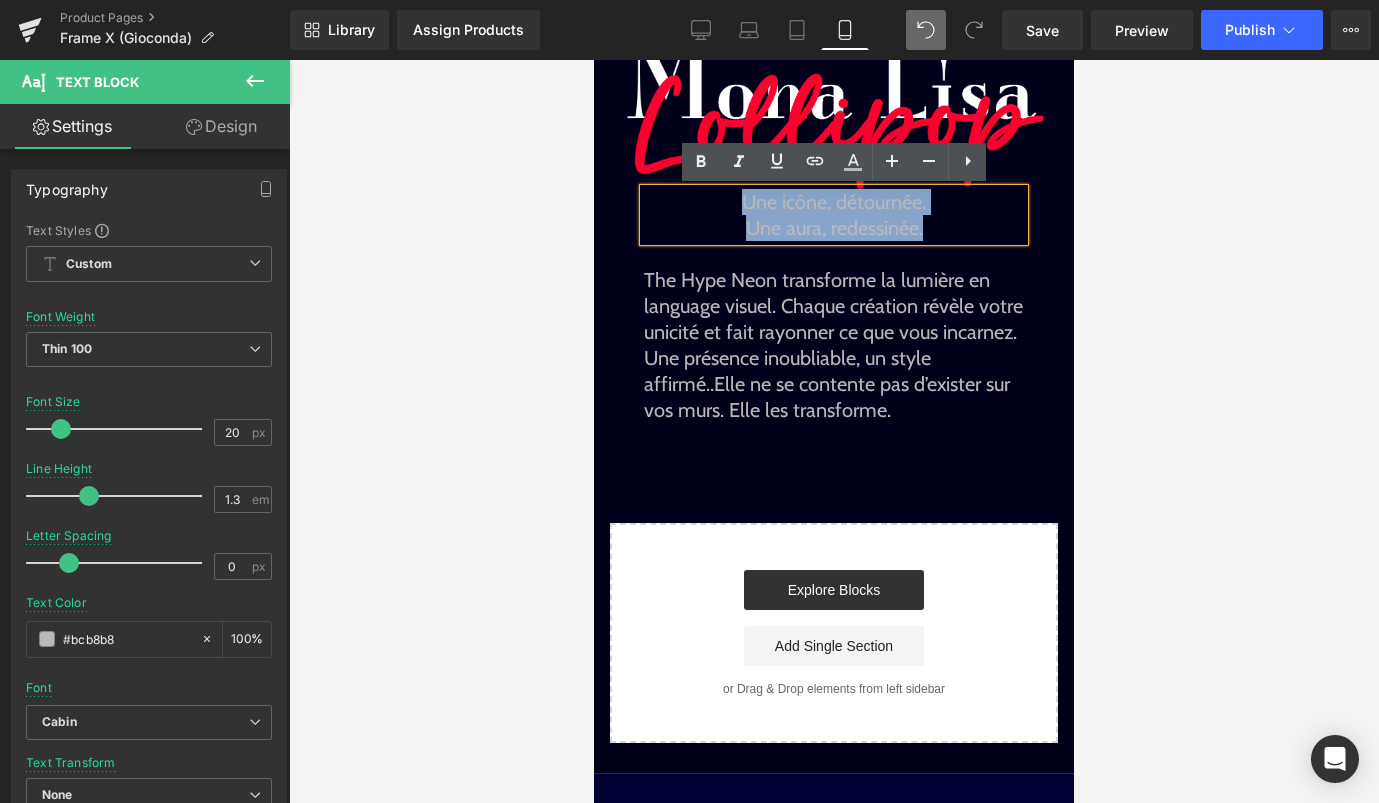 click on "Une icône, détournée.  Une aura, redessinée." at bounding box center (834, 215) 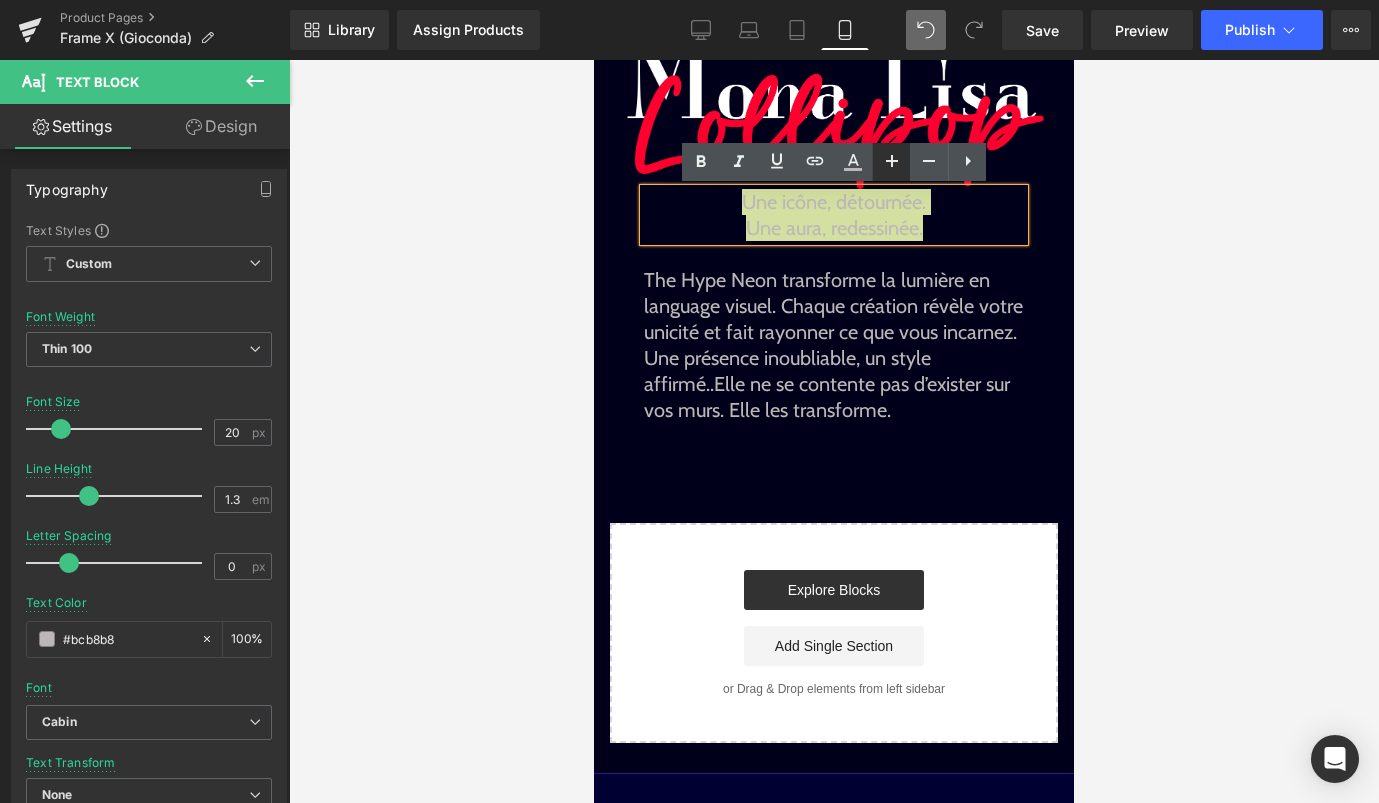 click at bounding box center (891, 162) 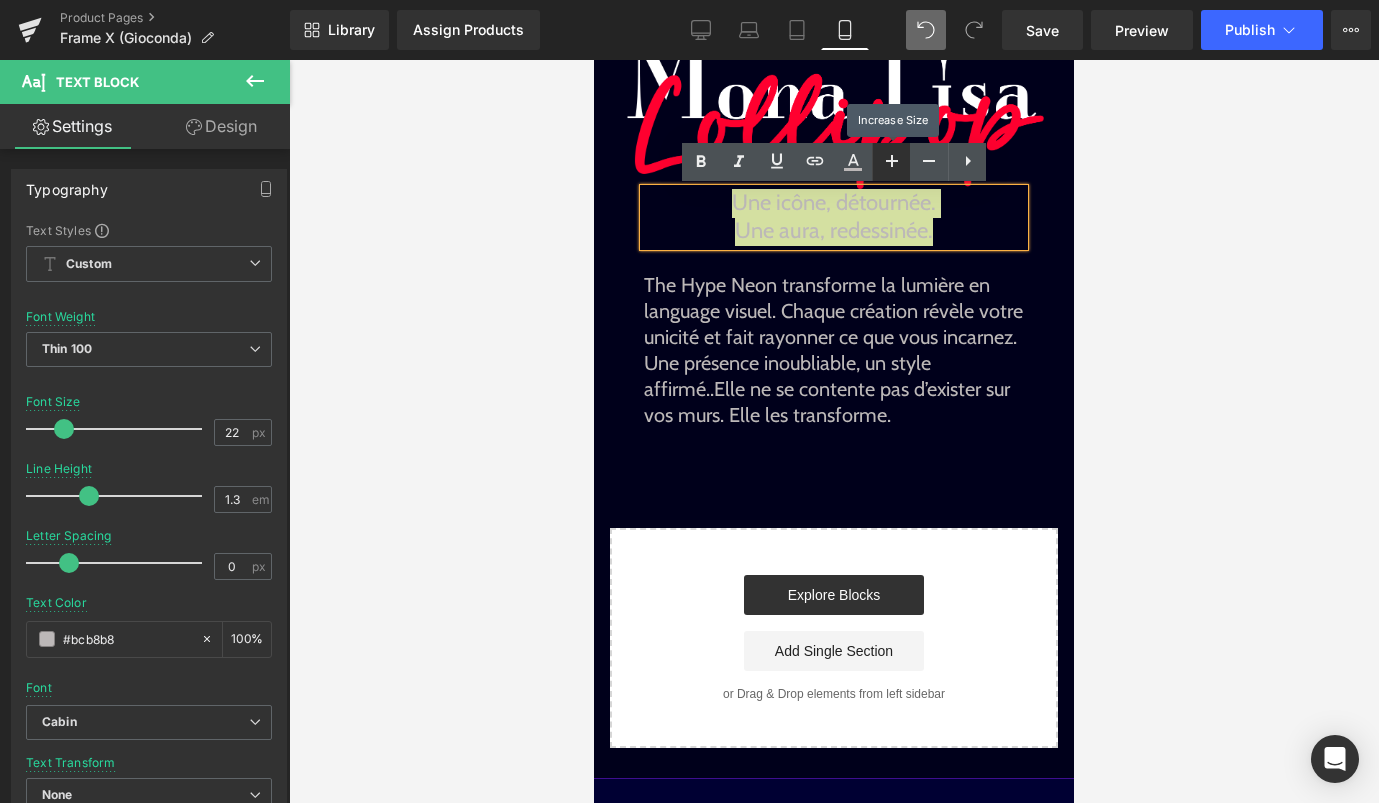 click at bounding box center [891, 162] 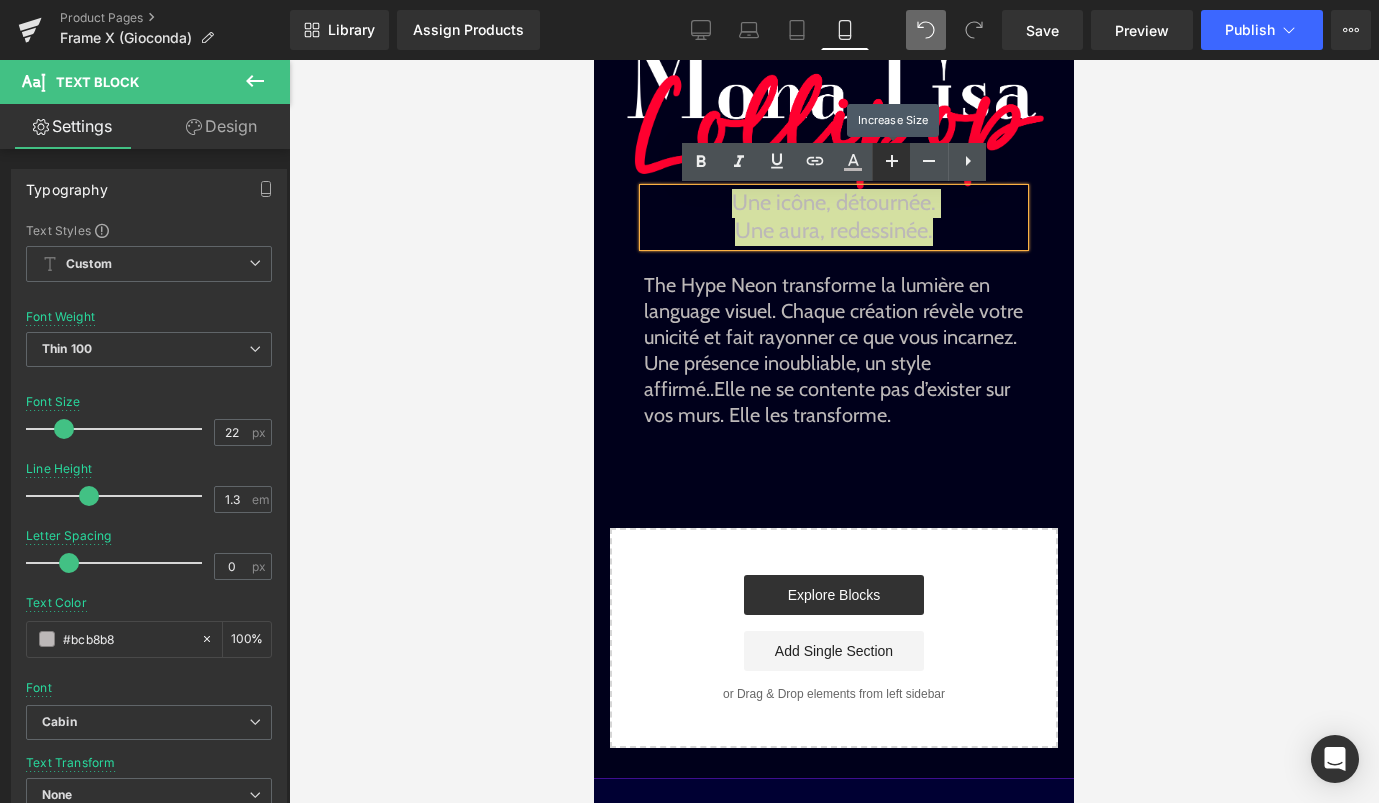 type on "24" 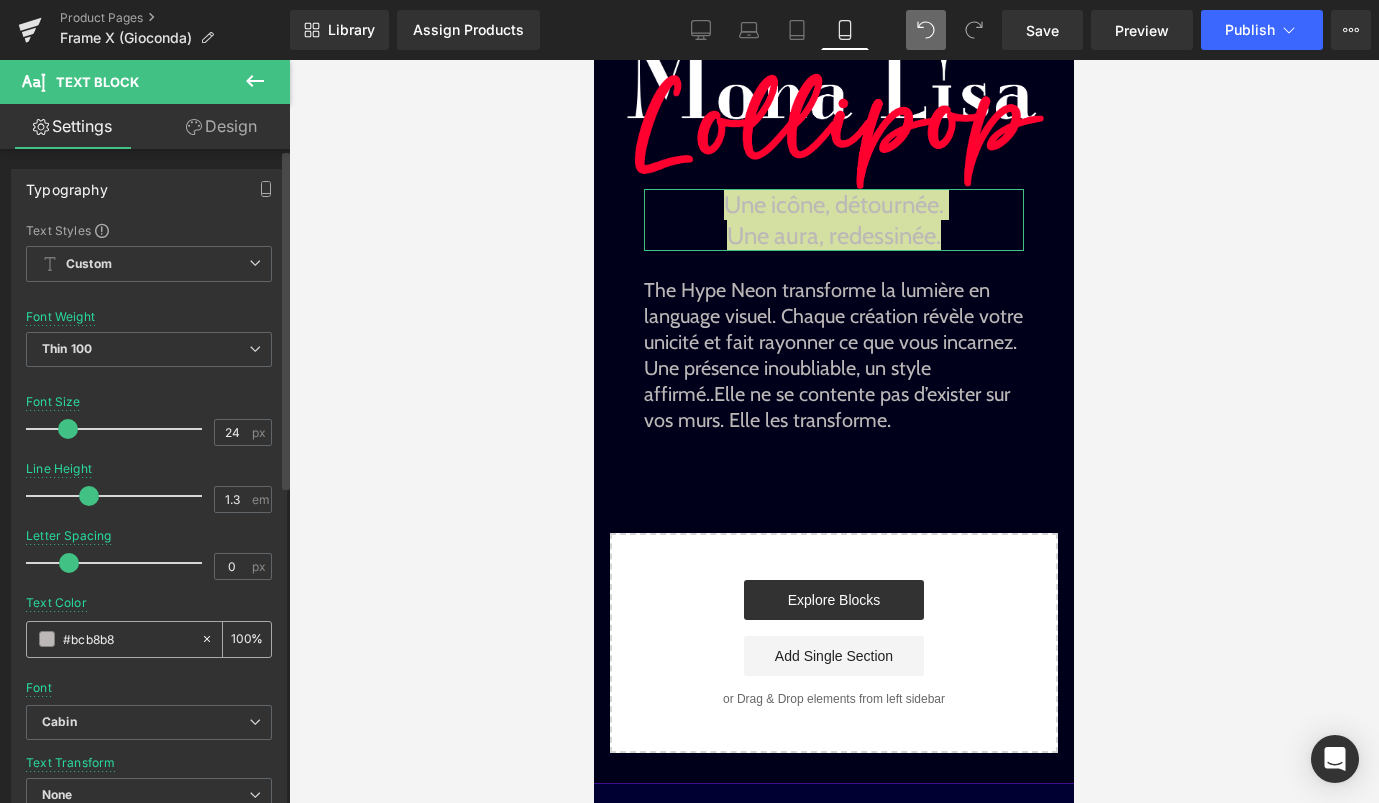 click at bounding box center [47, 639] 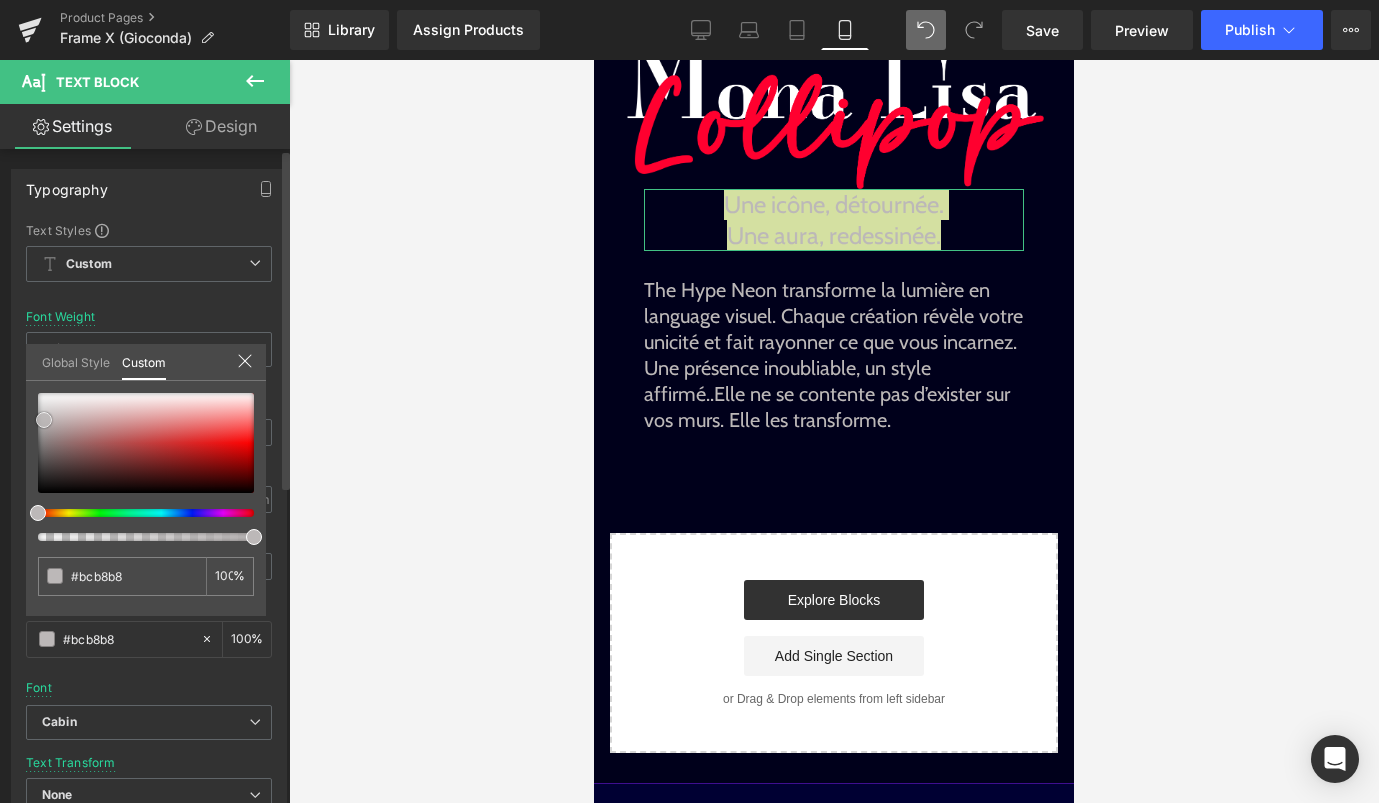 type on "#230a0a" 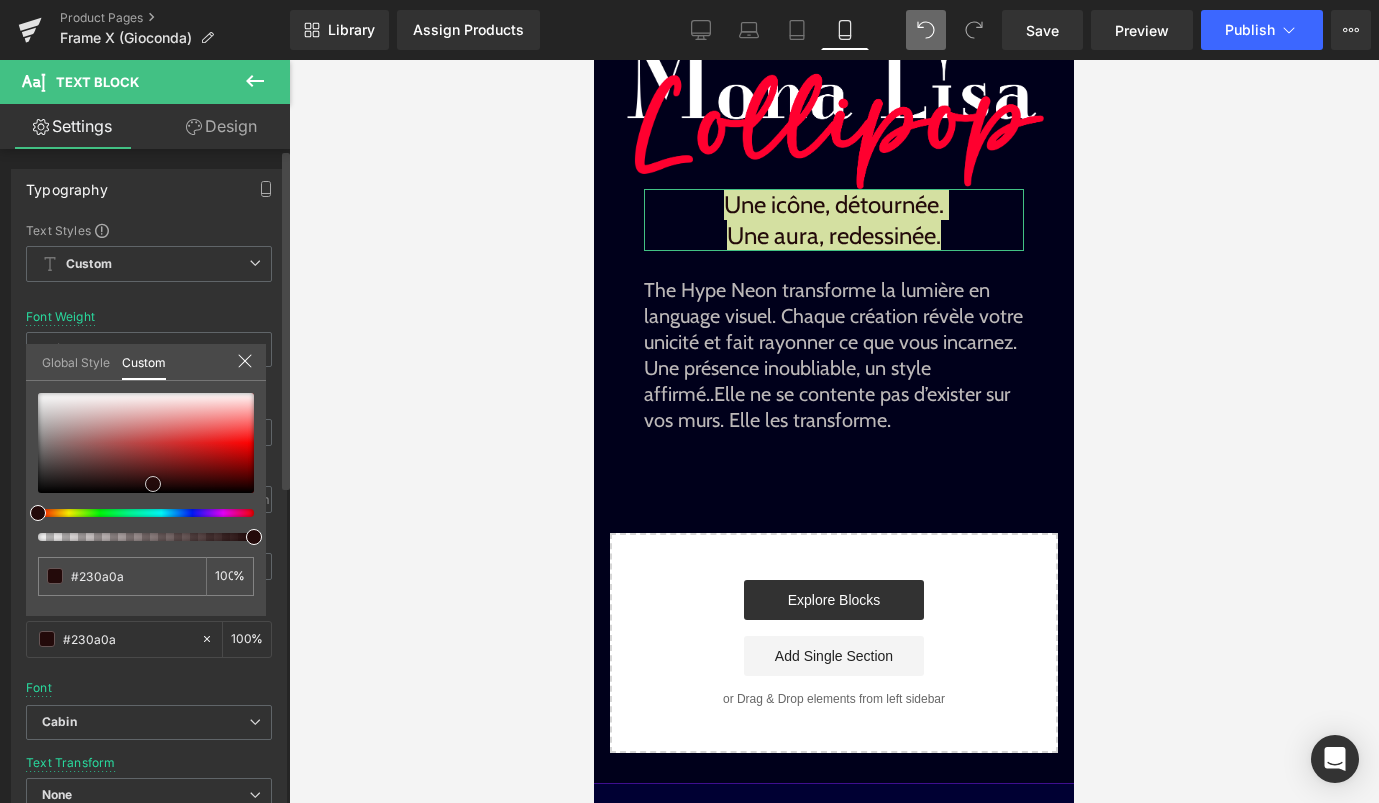 type on "#270b0b" 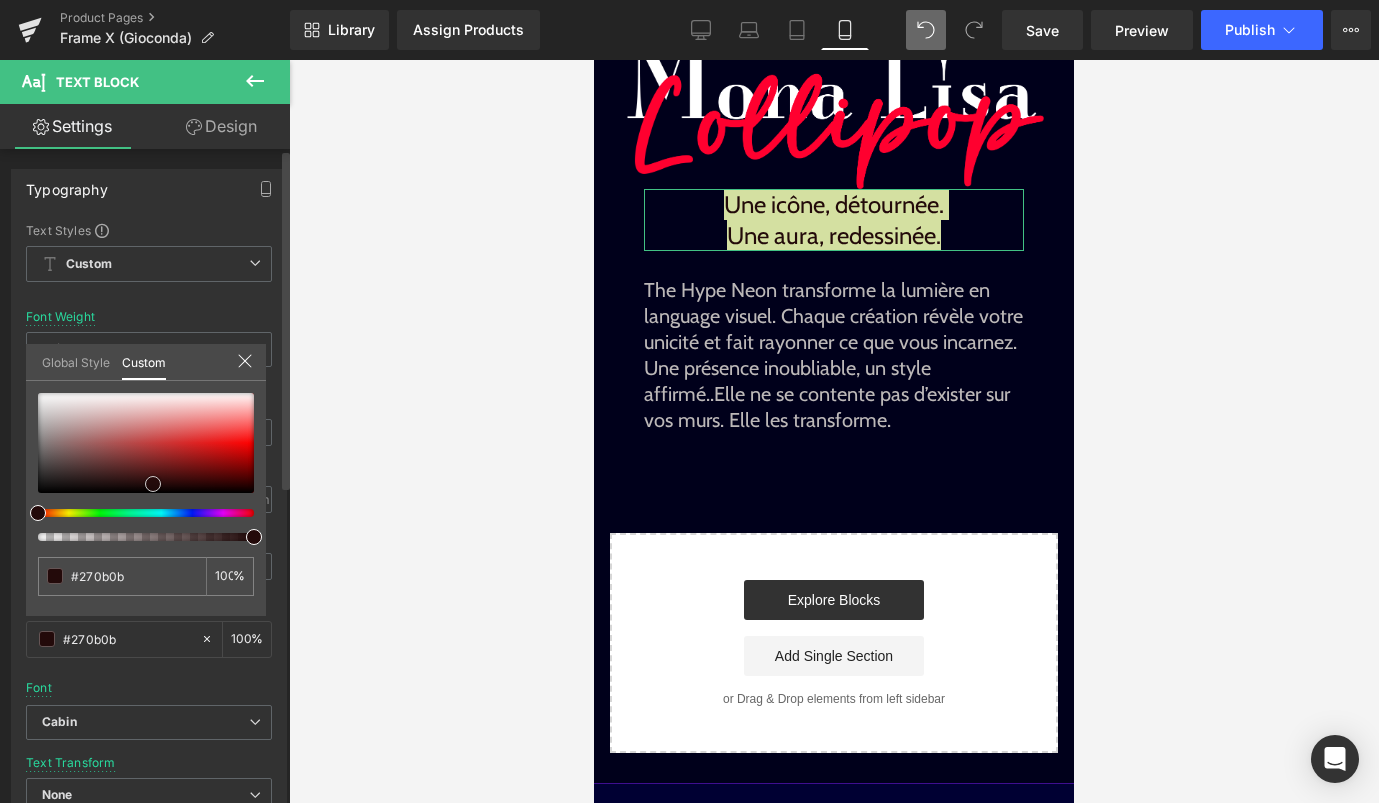 type on "#4a1616" 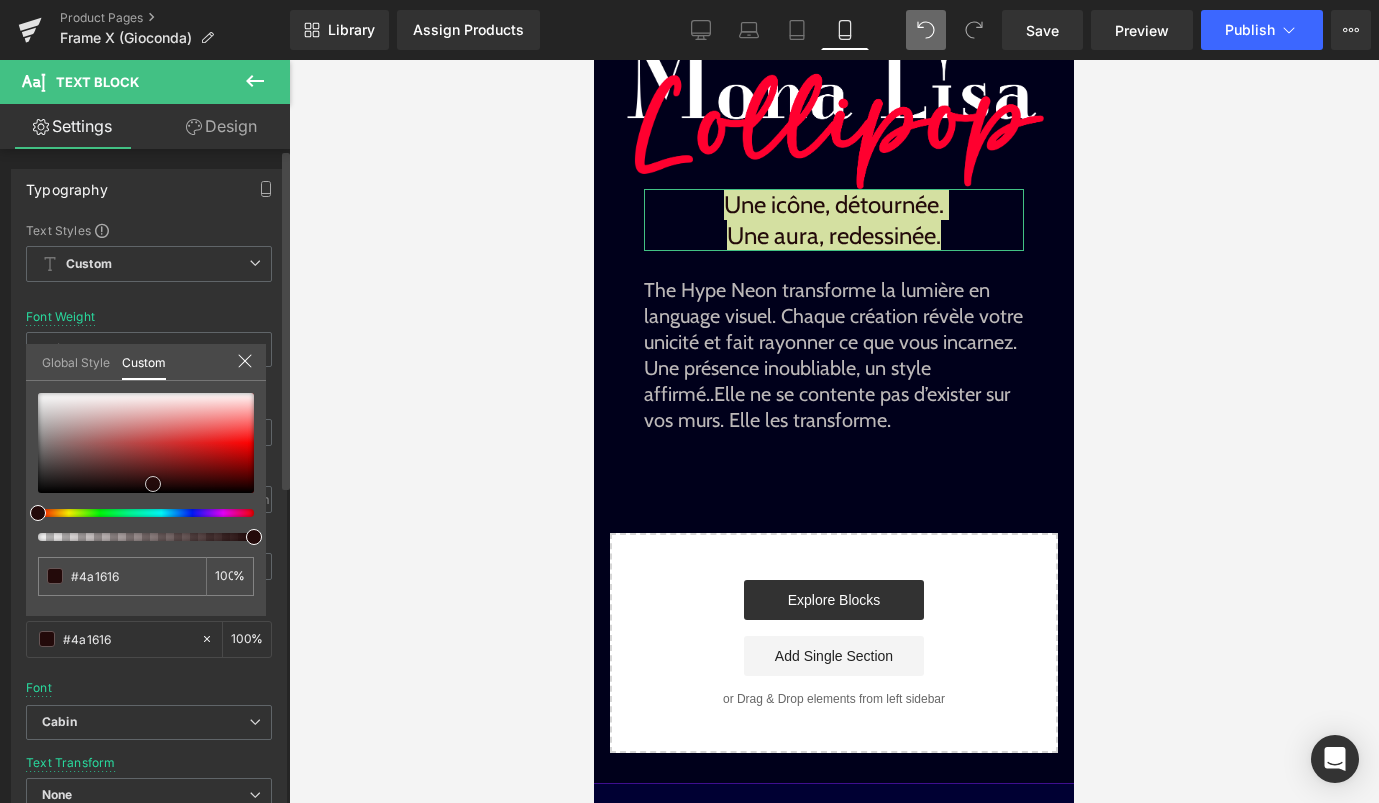 type on "#5d1c1c" 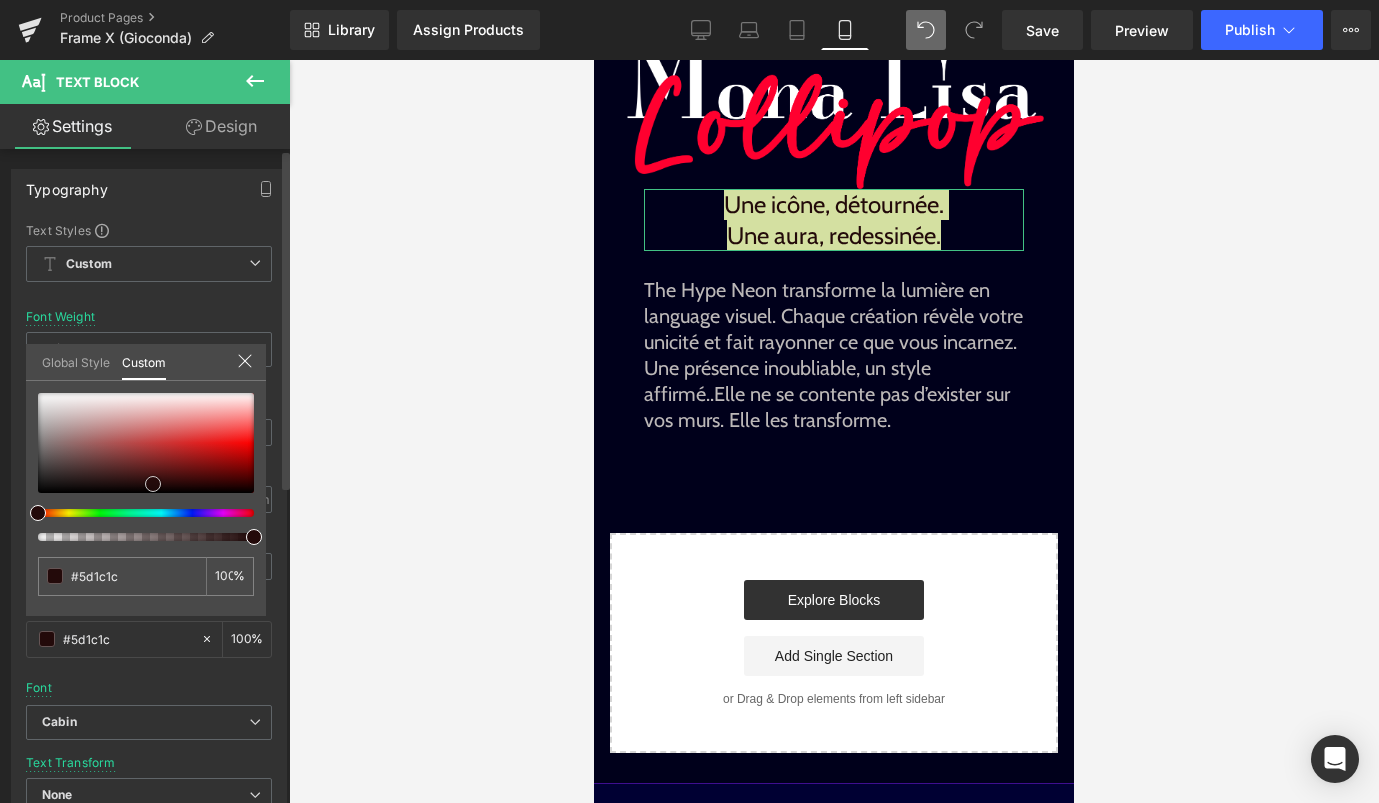 type on "#621d1d" 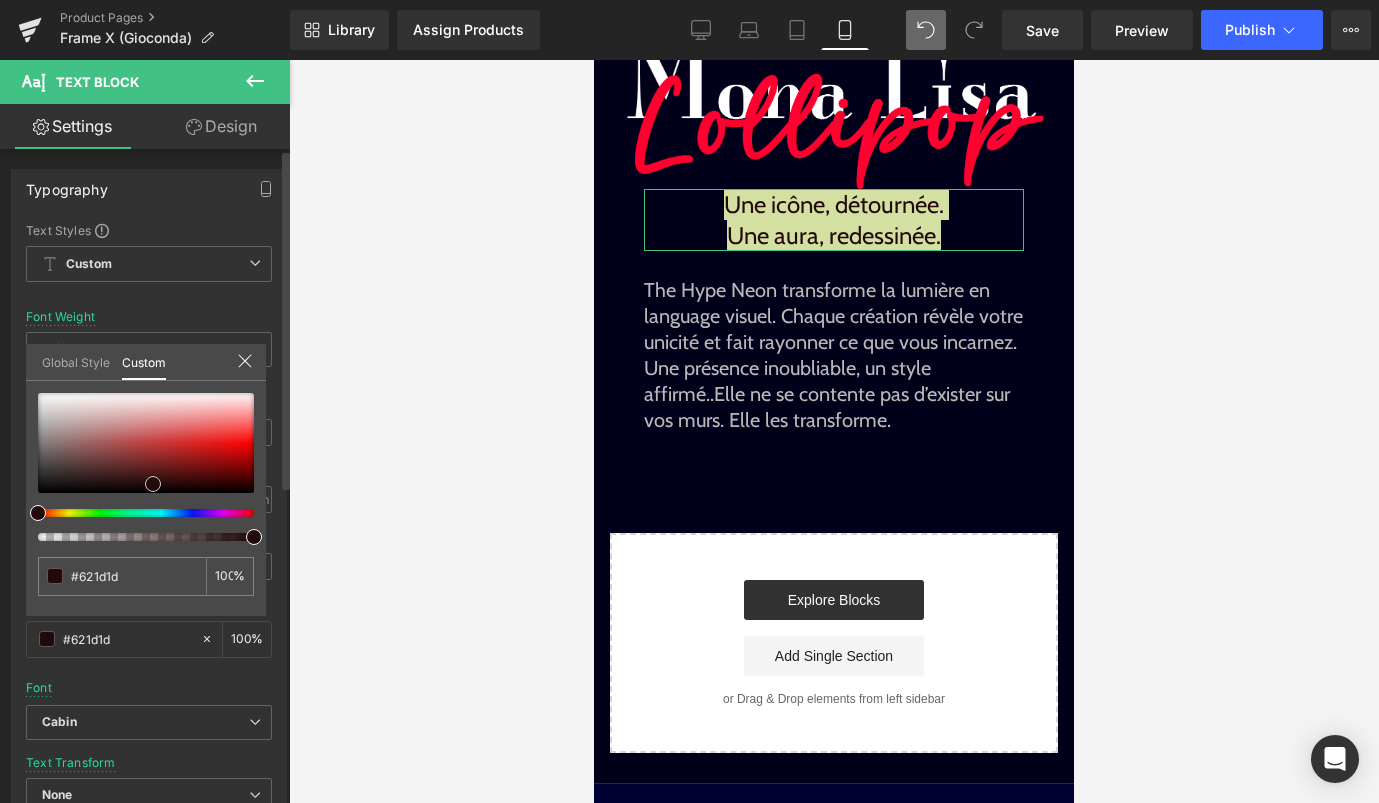 type on "#661e1e" 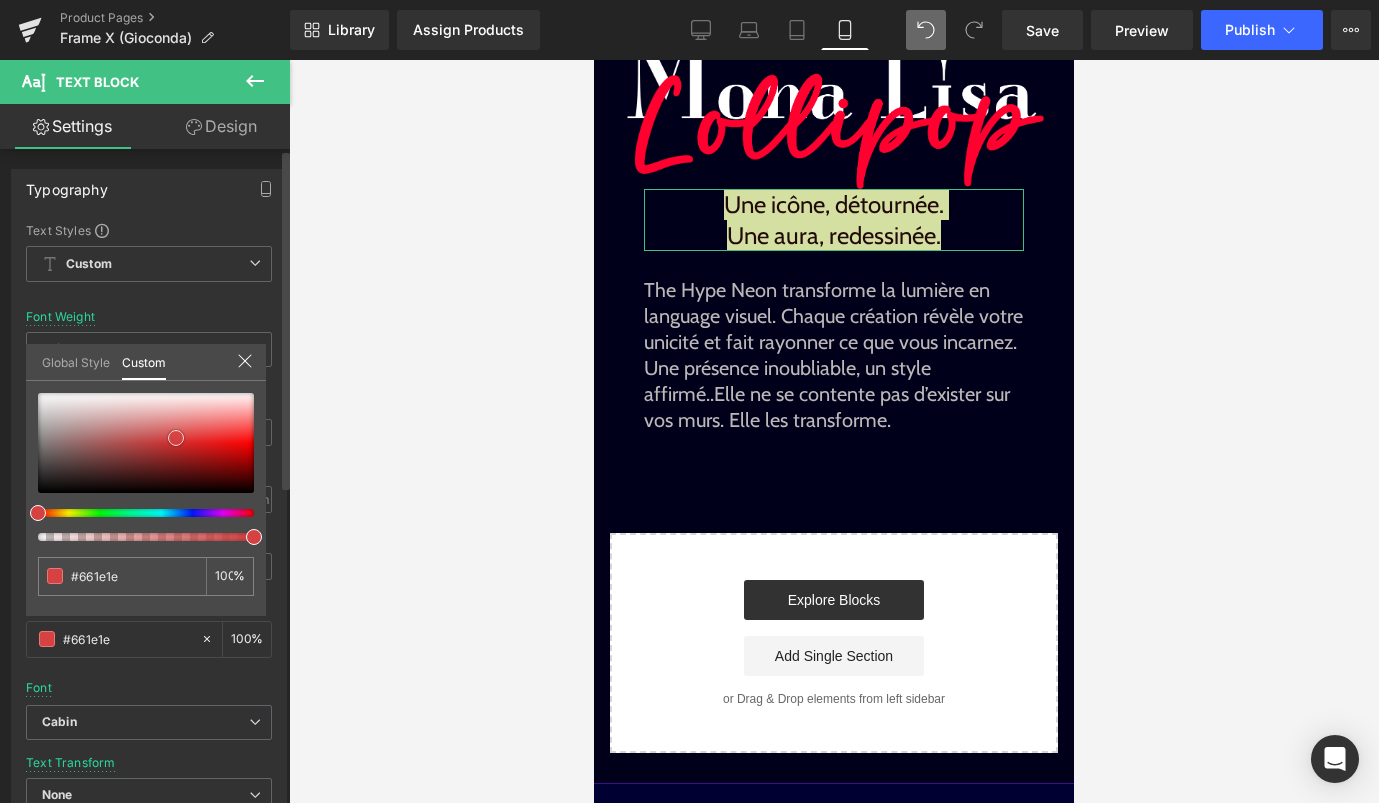 type on "#7a2323" 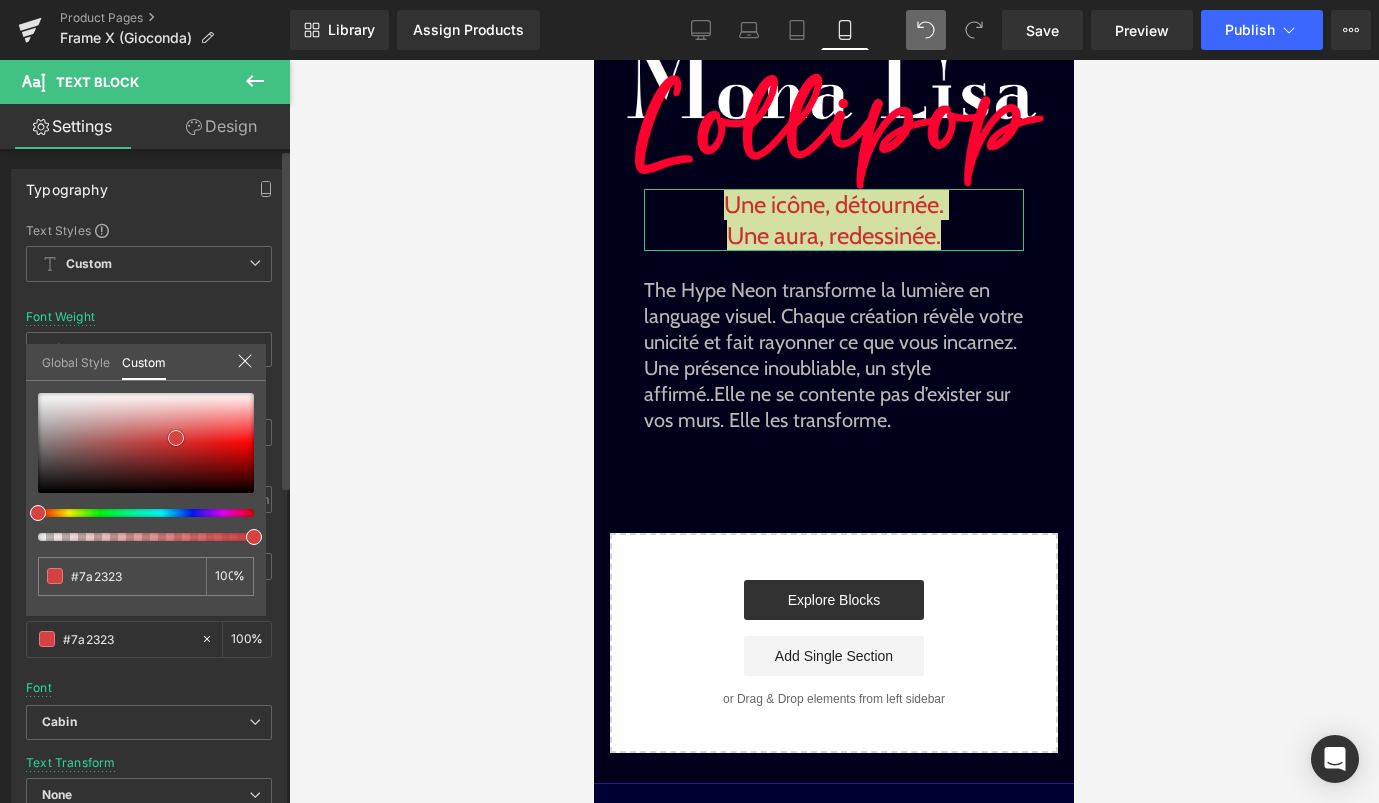 type on "#ca2f2f" 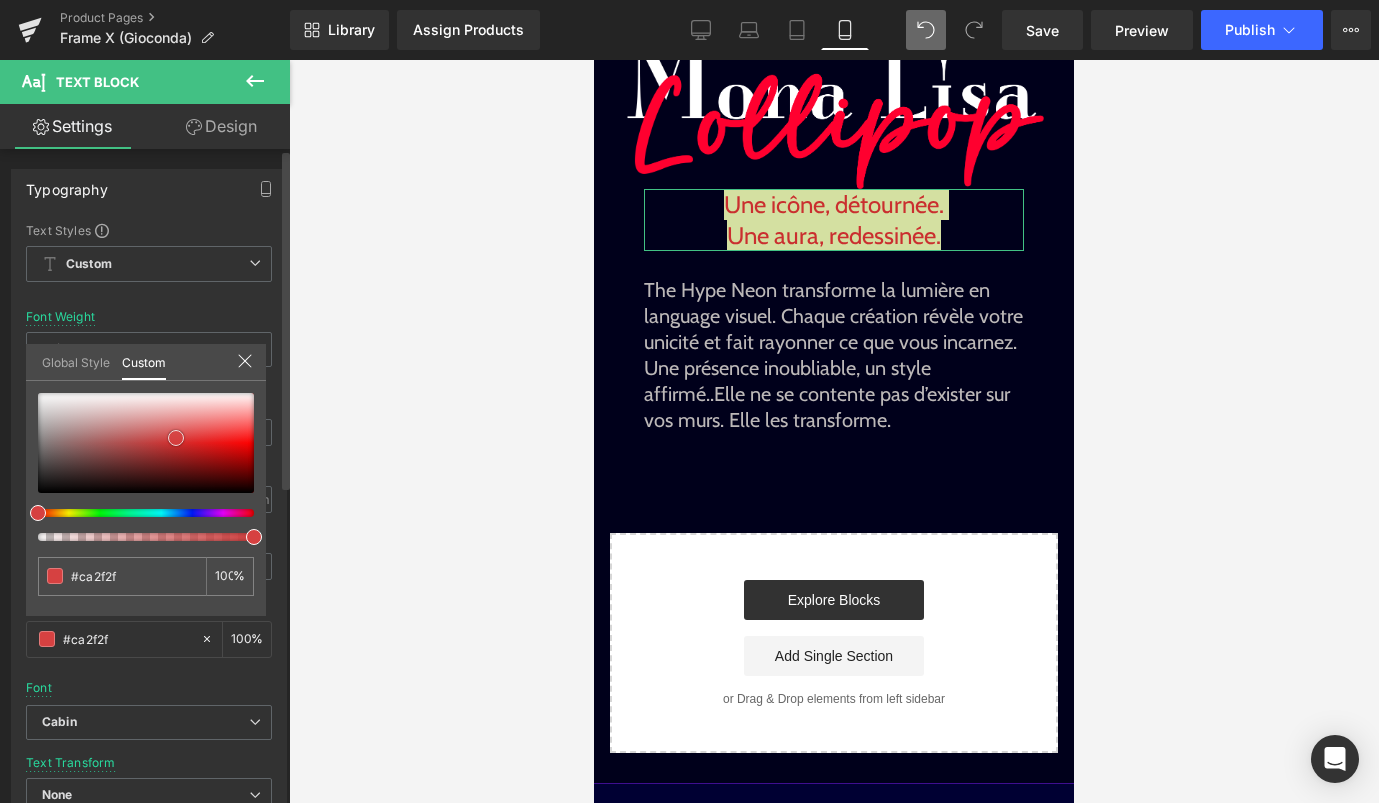 type on "#e66f6f" 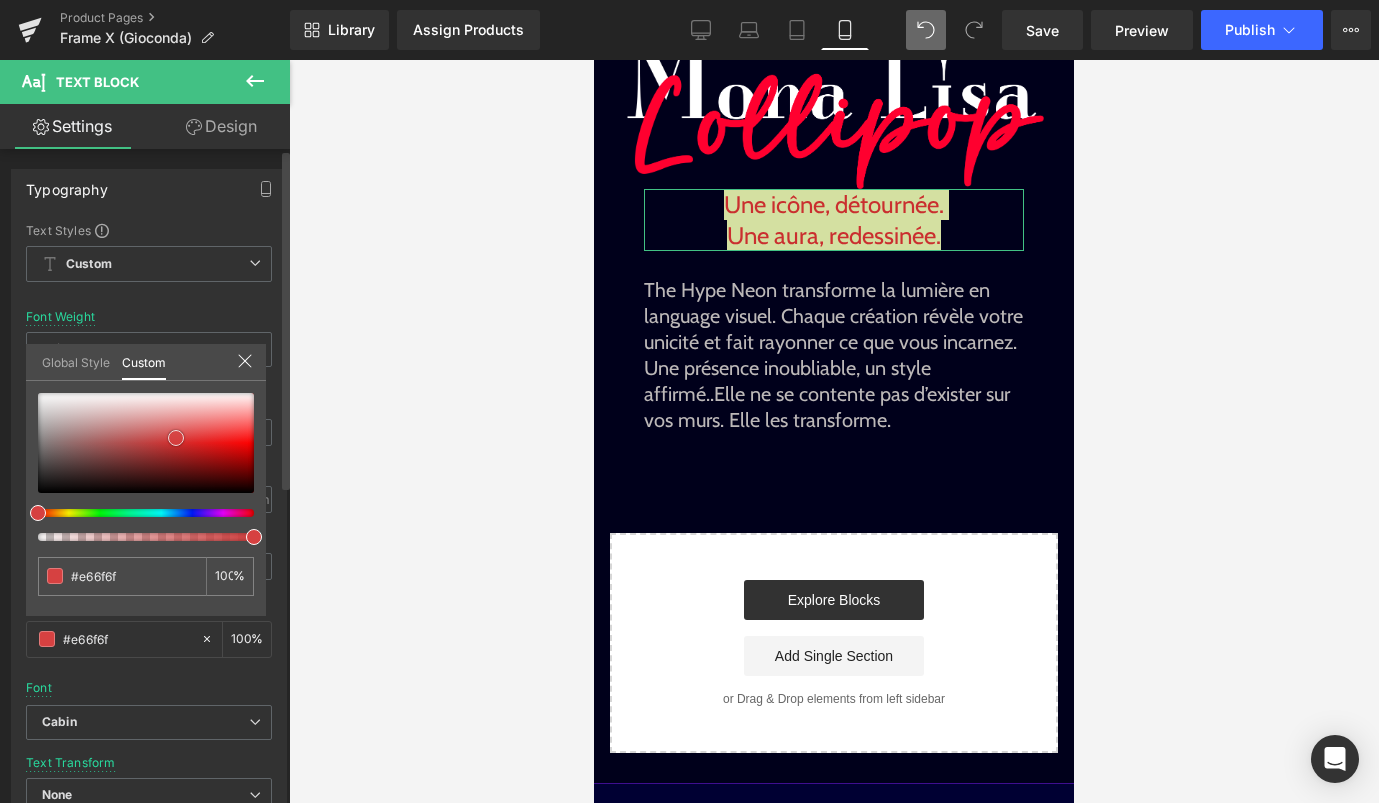 type on "#f29b9b" 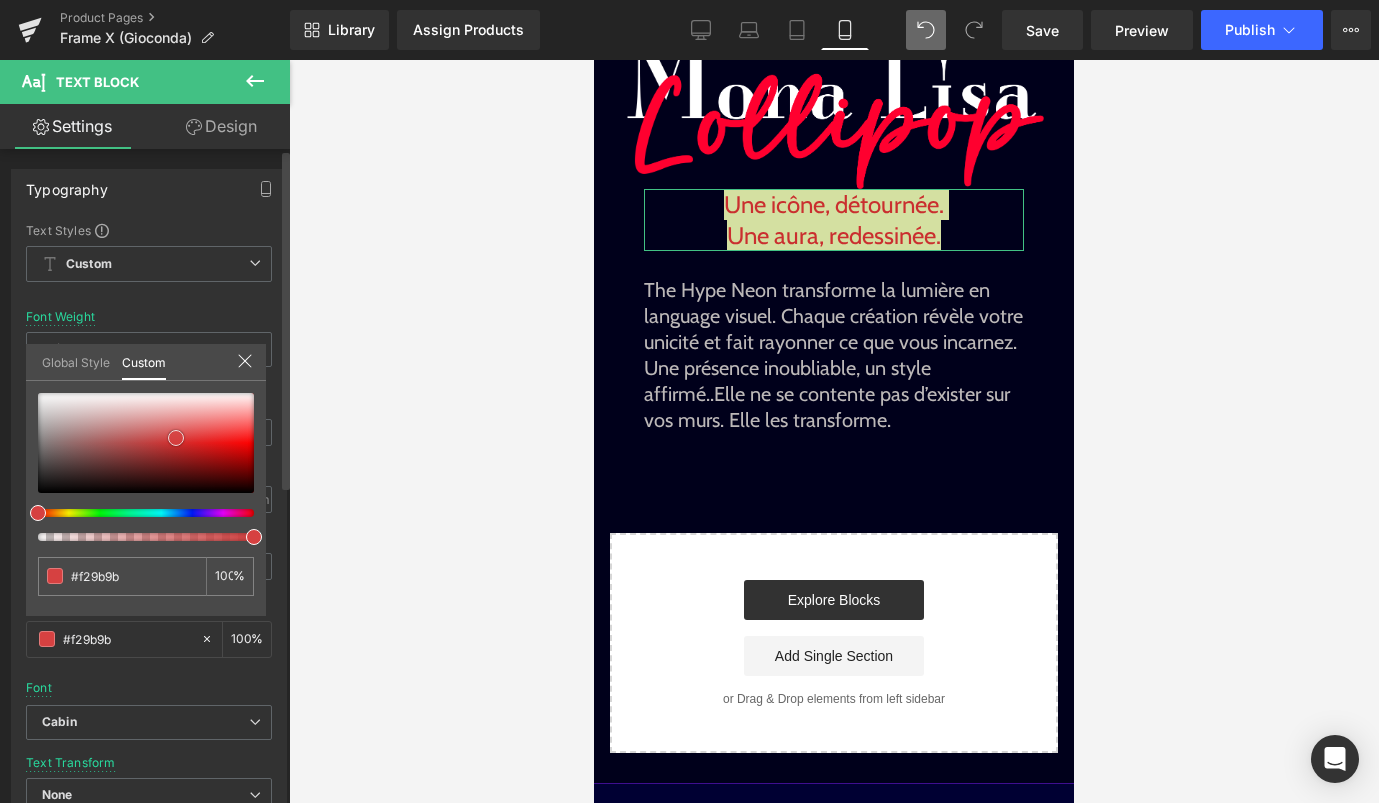 type on "#f7abab" 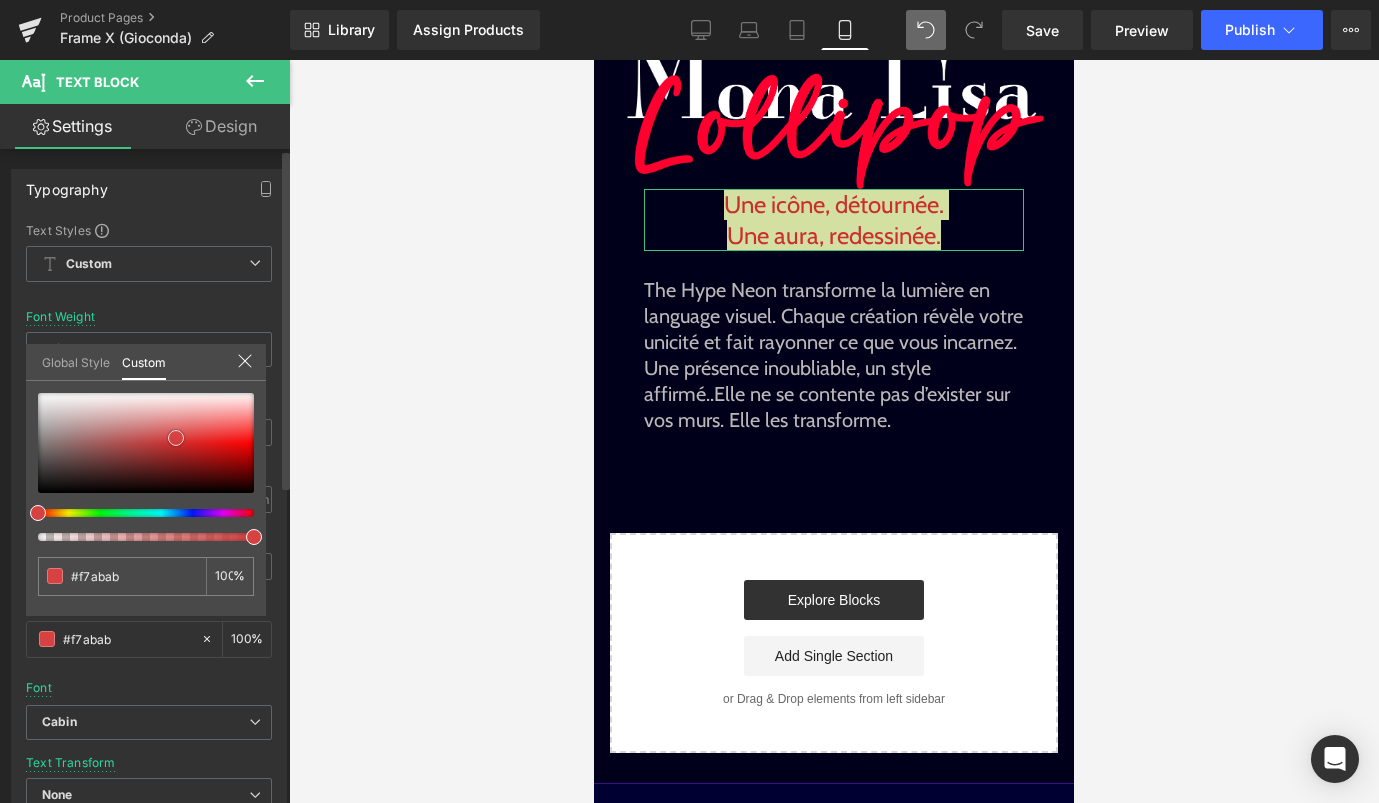 type on "#f9b3b3" 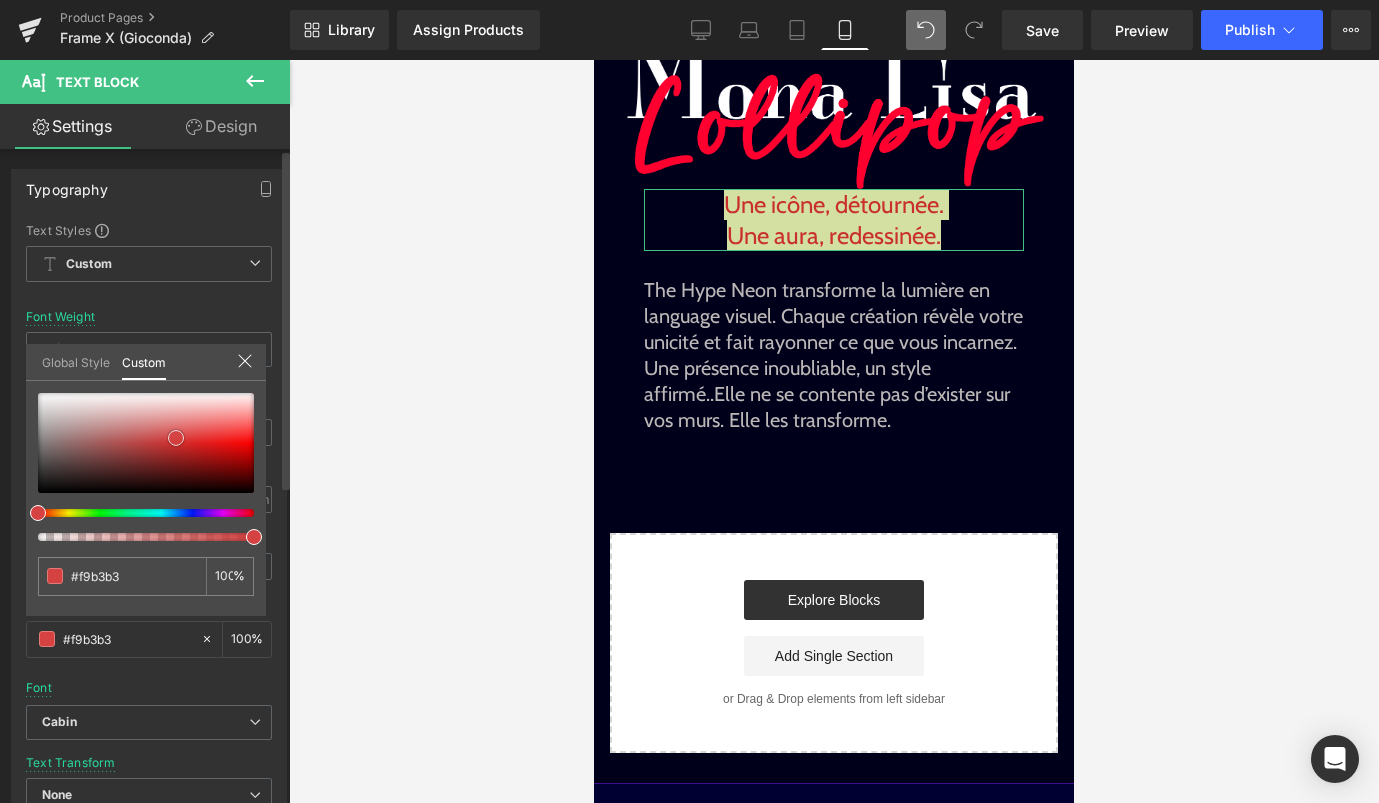 type on "#fbbbbb" 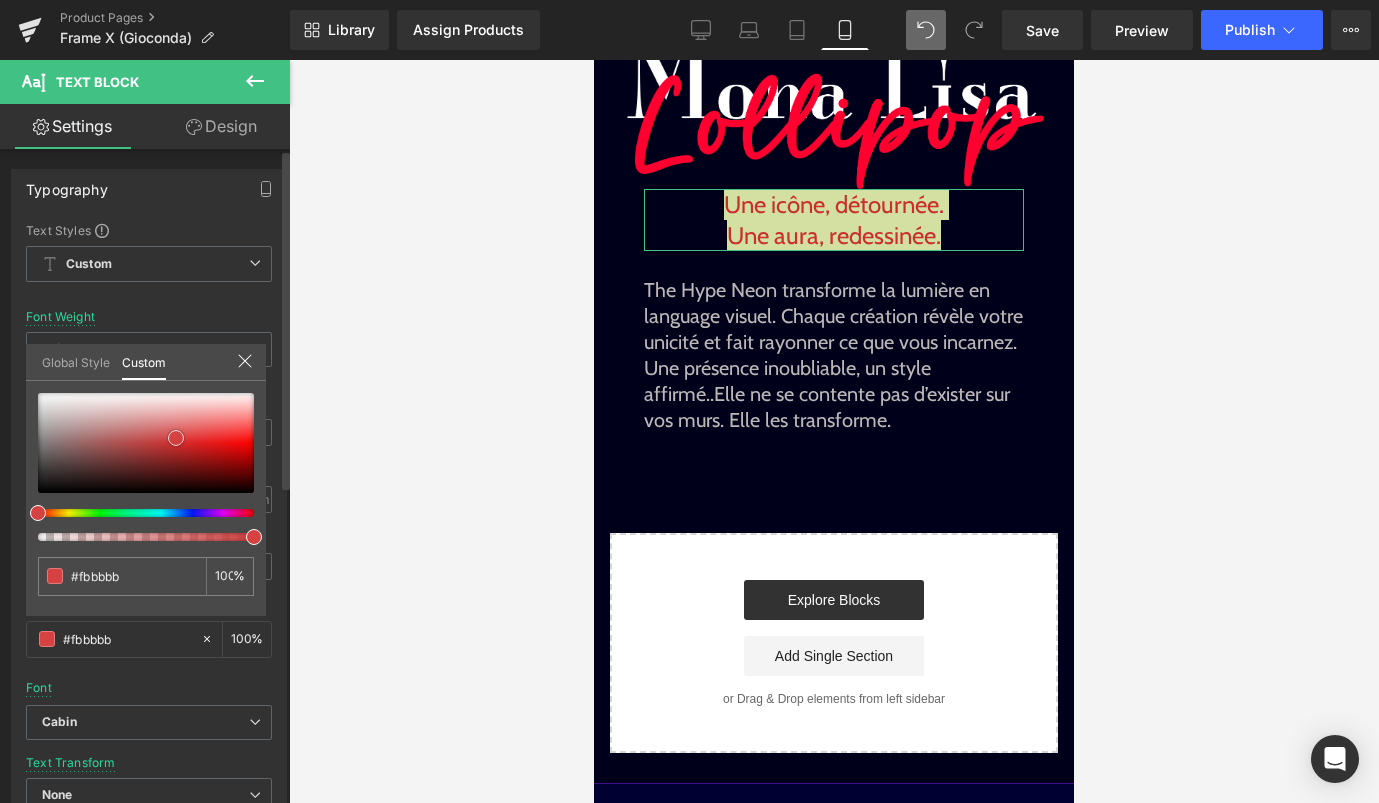 type on "#fcbfbf" 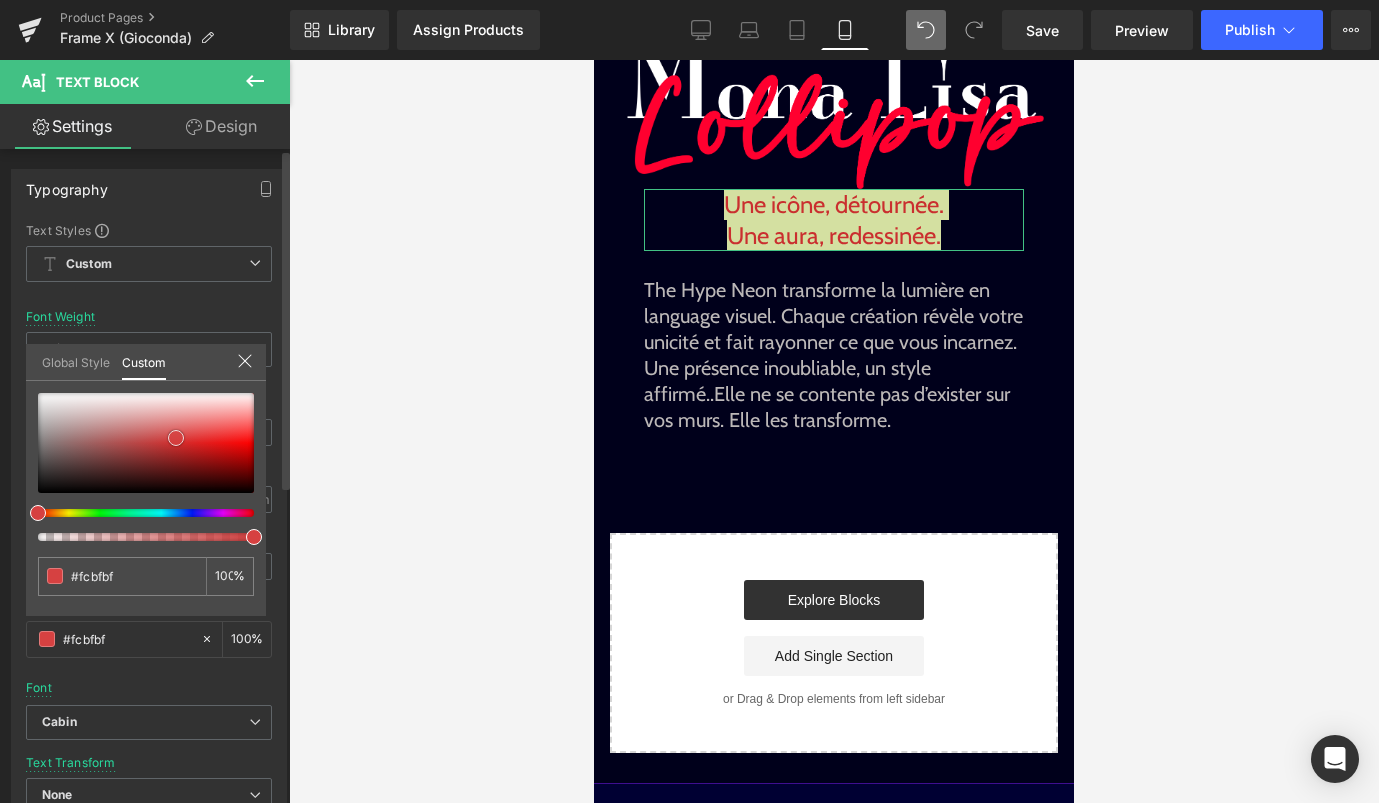 type on "#fdcdcd" 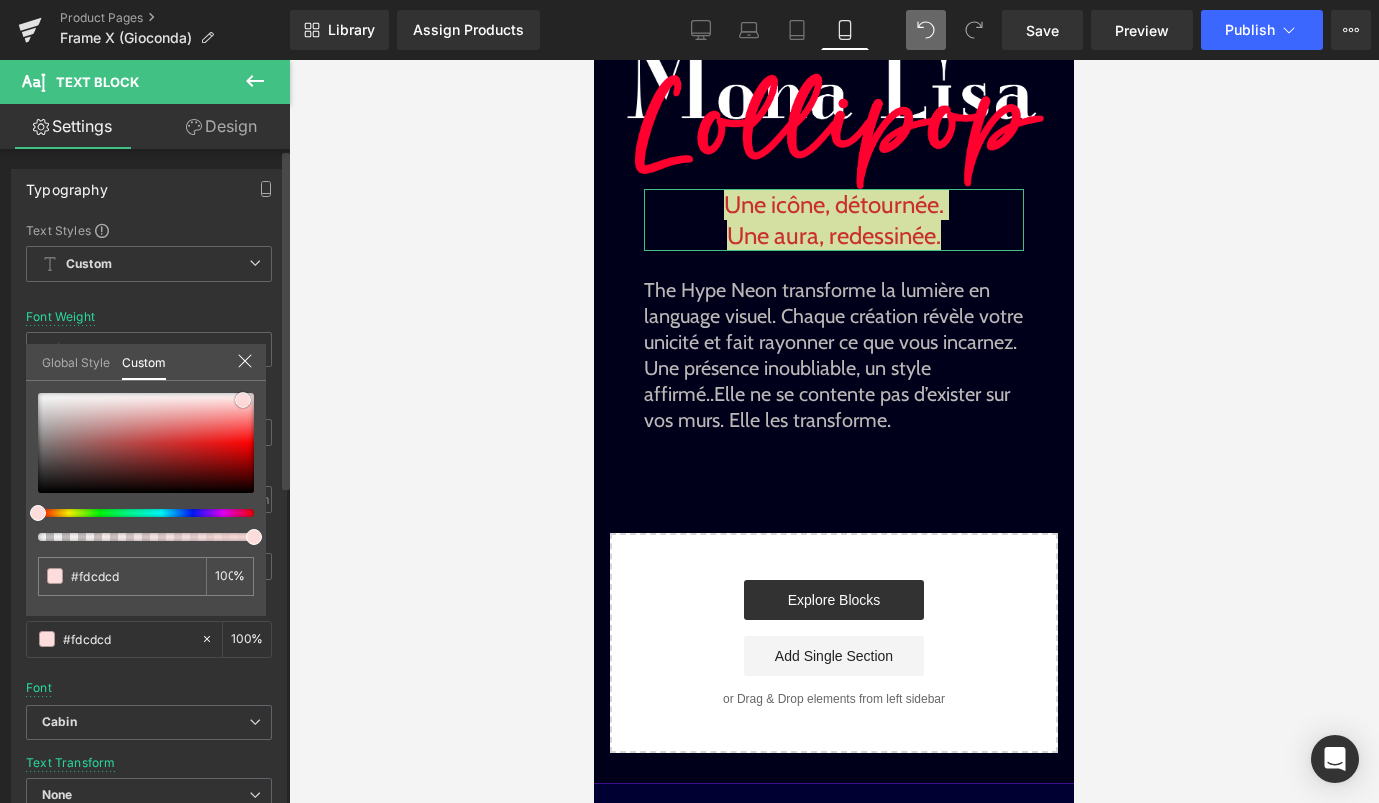 type on "#fddcdc" 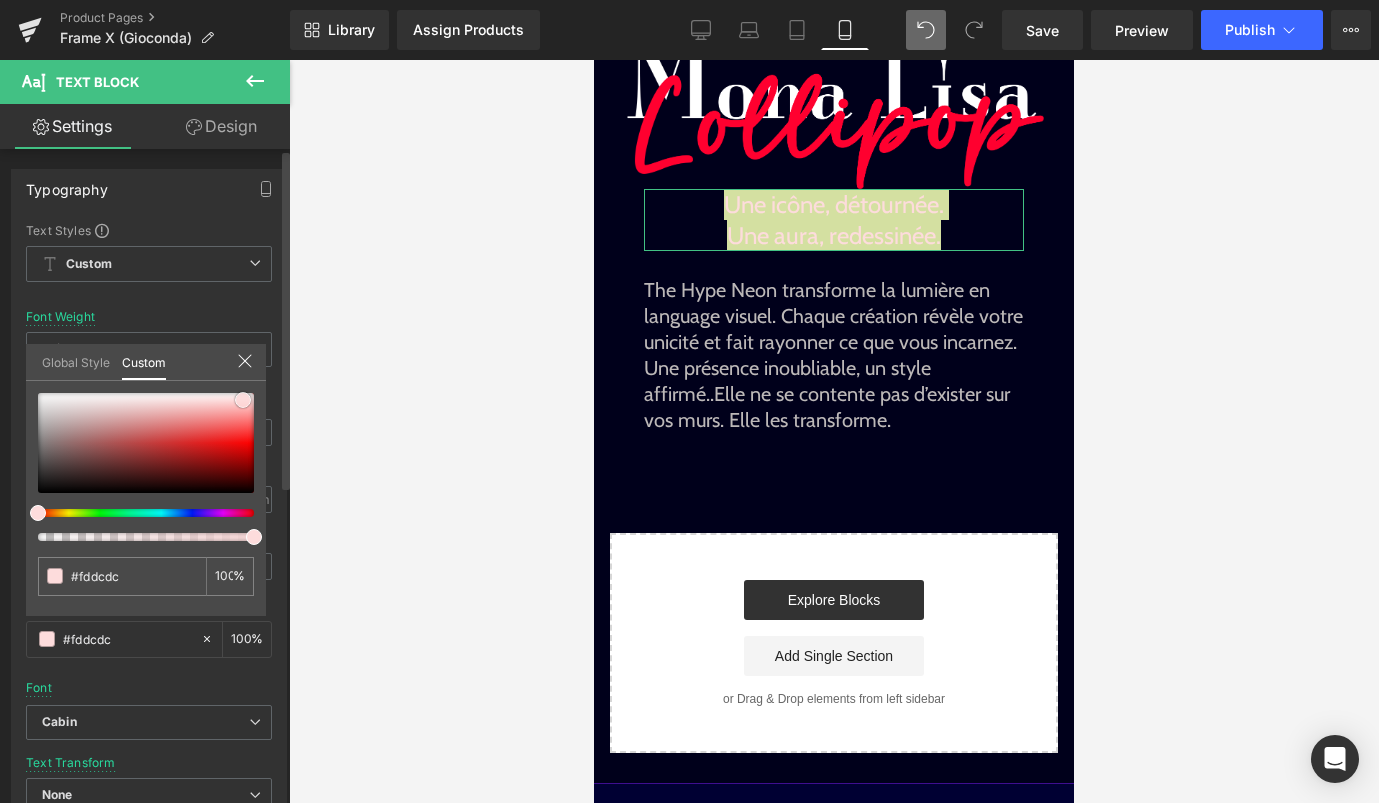 type on "#fef5f5" 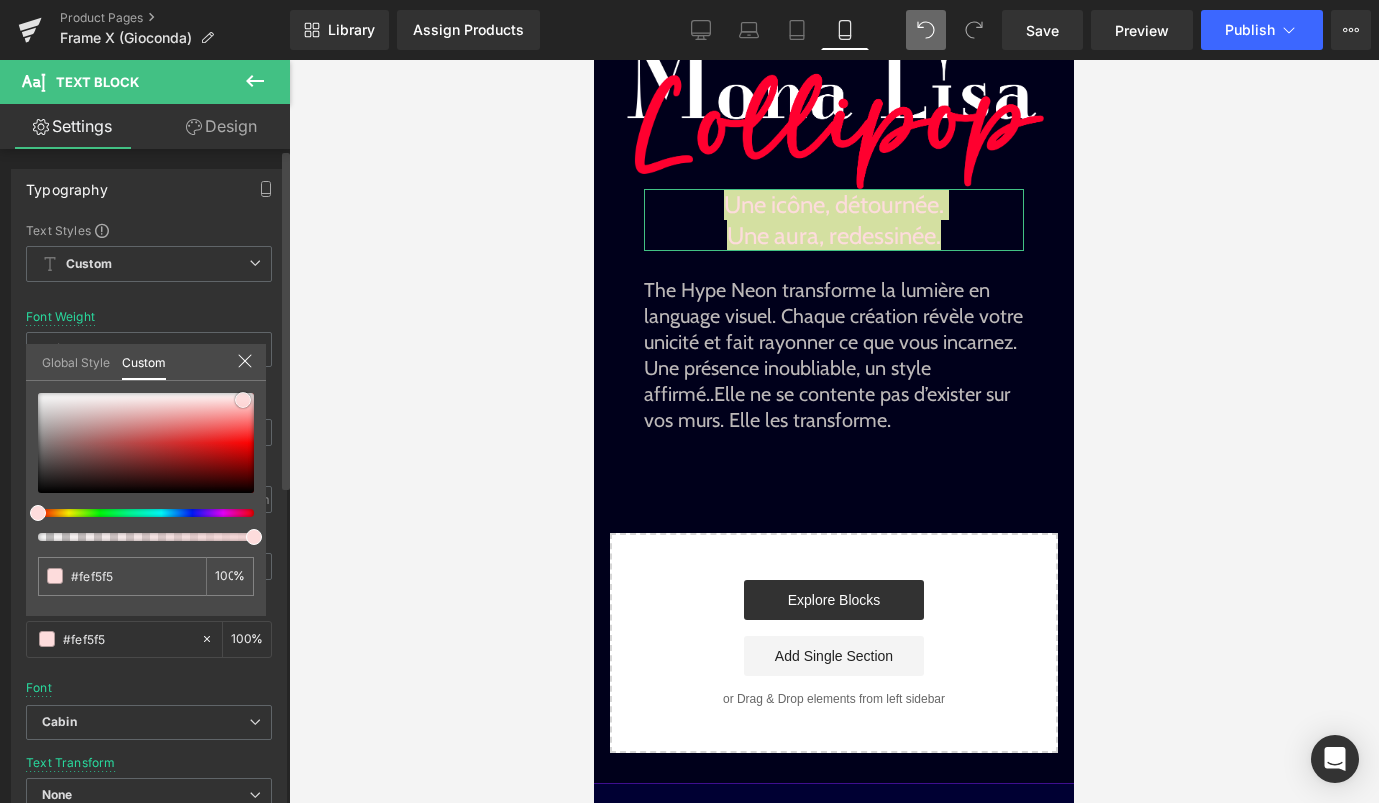 type on "#ffffff" 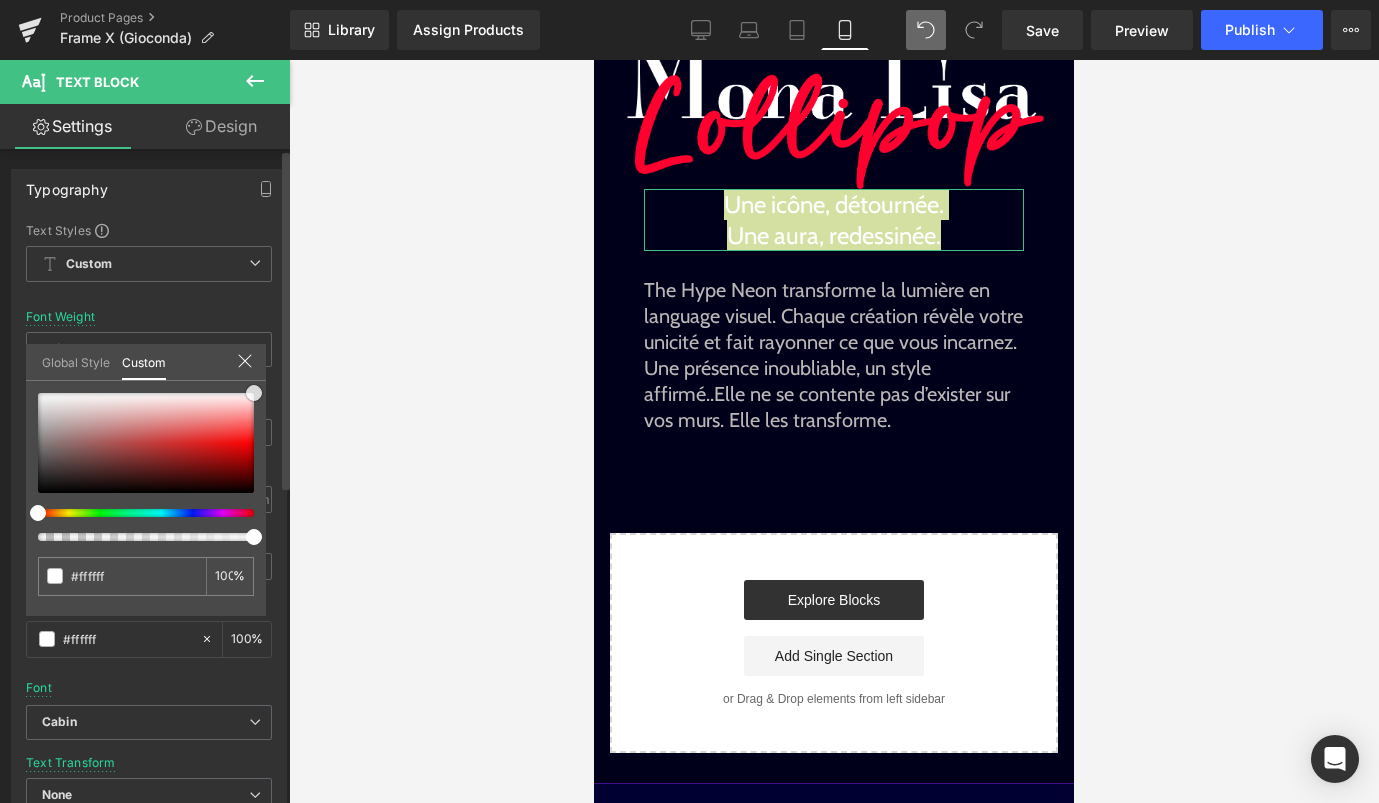 drag, startPoint x: 153, startPoint y: 484, endPoint x: 268, endPoint y: 380, distance: 155.0516 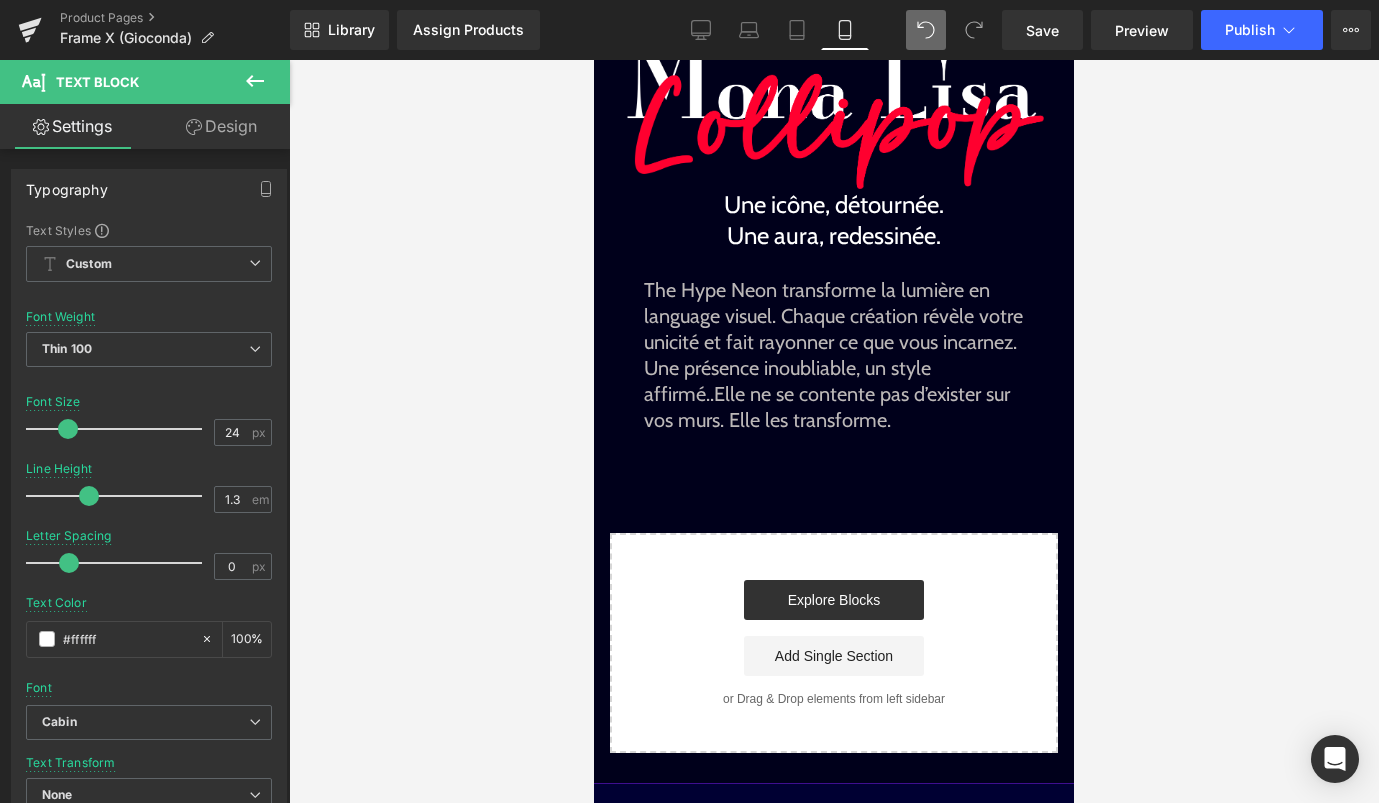 click on "search
close
menu
Menu
close
Mes commandes
Service client
Contact RGPD Condition de service Politique d'expédition Politique de remboursement Mentions légales
Passer au contenu
menu
The Hype Neon®" at bounding box center [834, 231] 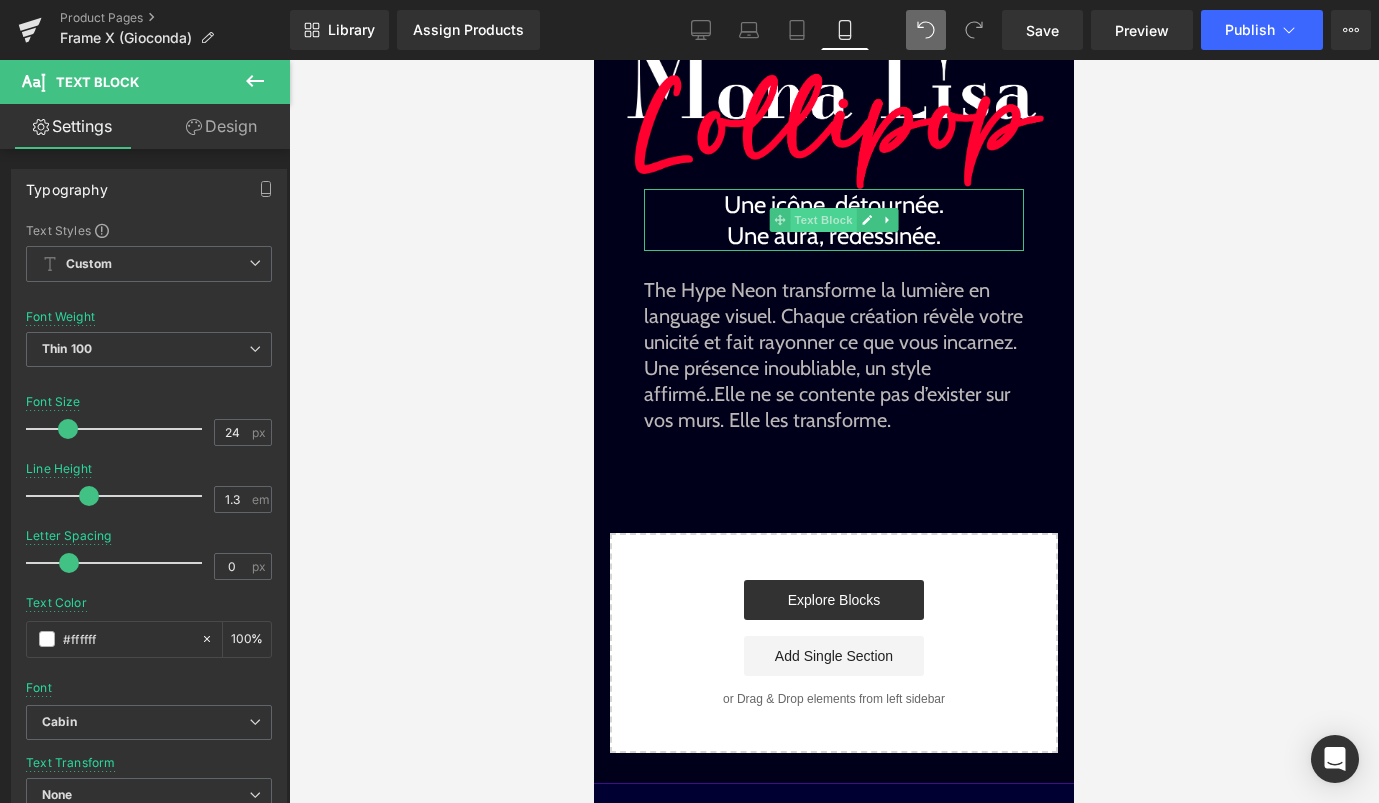 click on "Text Block" at bounding box center (823, 220) 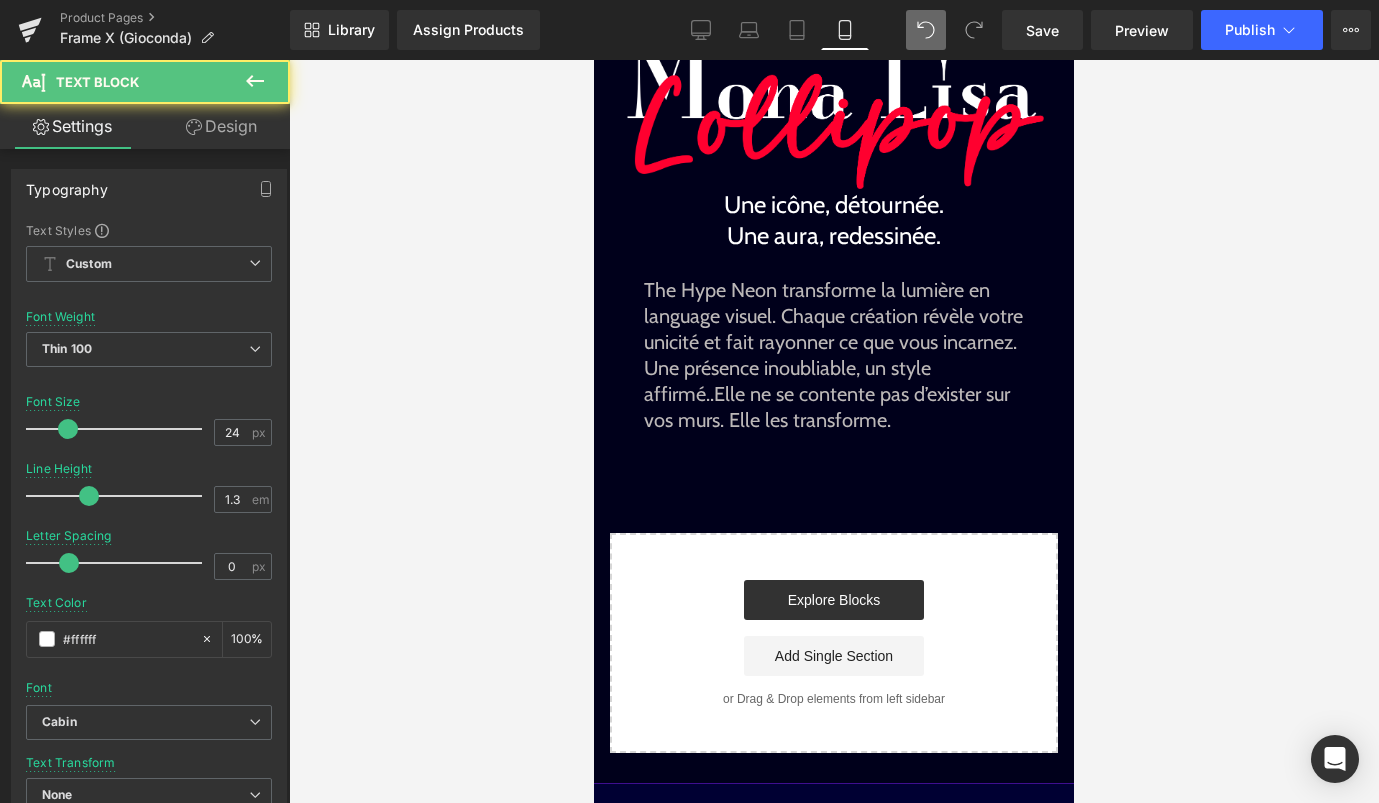 click on "Design" at bounding box center [221, 126] 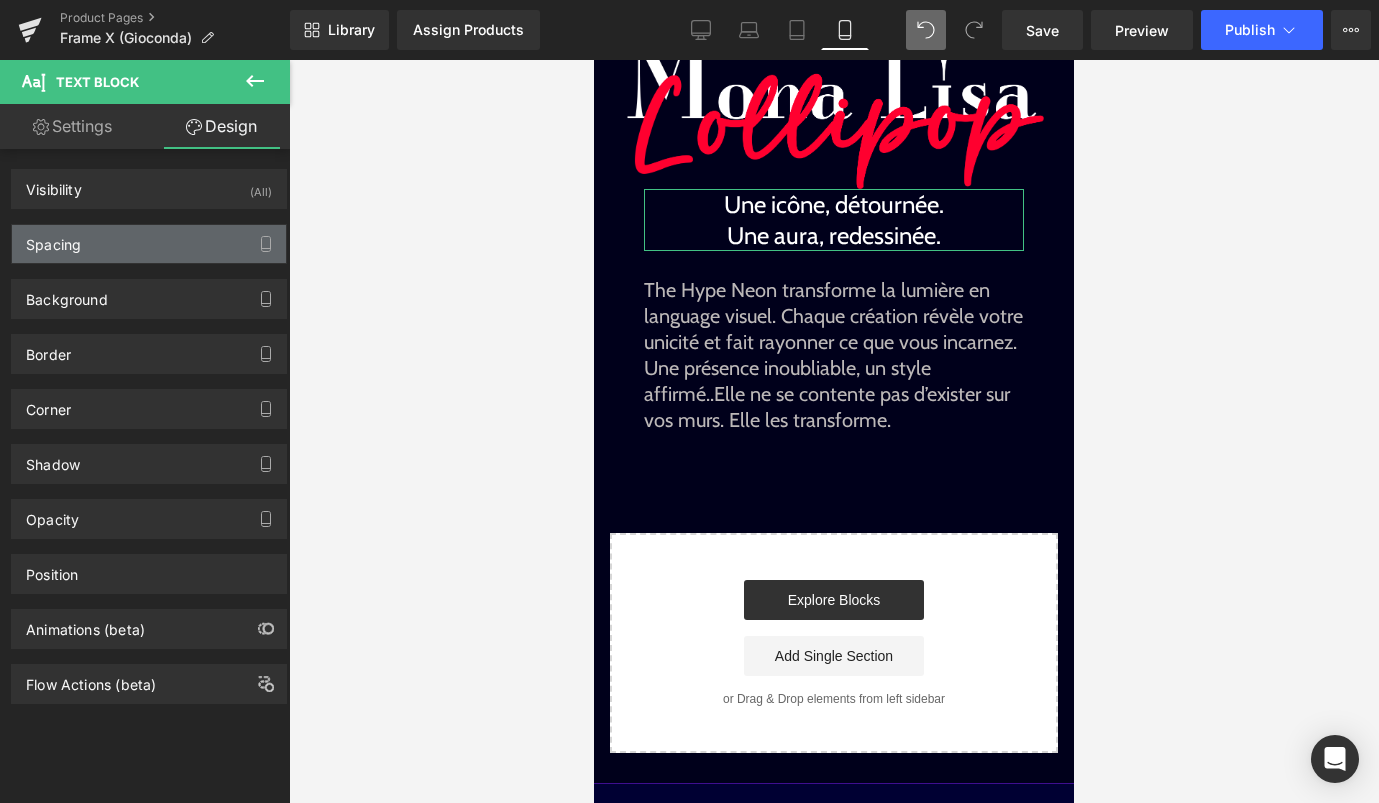 click on "Spacing" at bounding box center [149, 244] 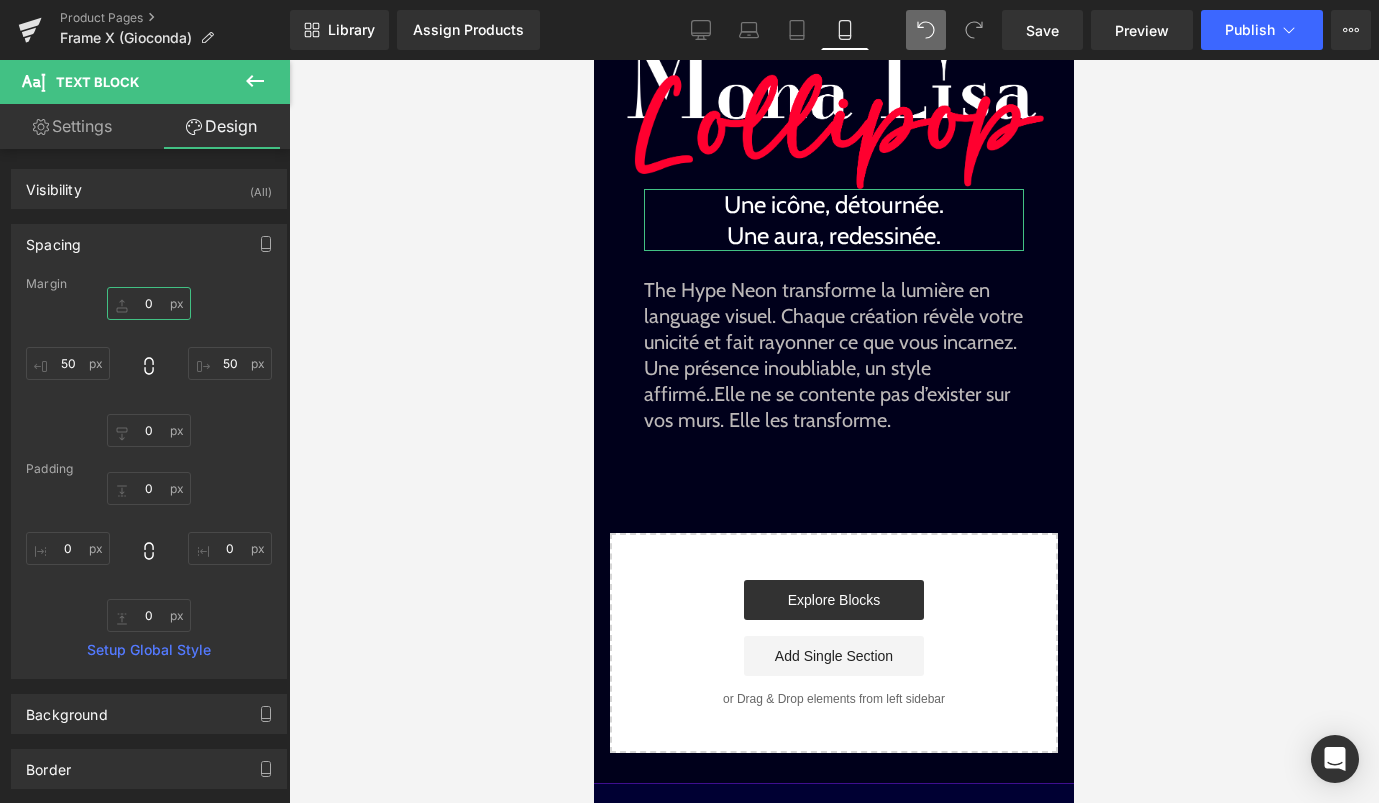 click on "0" at bounding box center [149, 303] 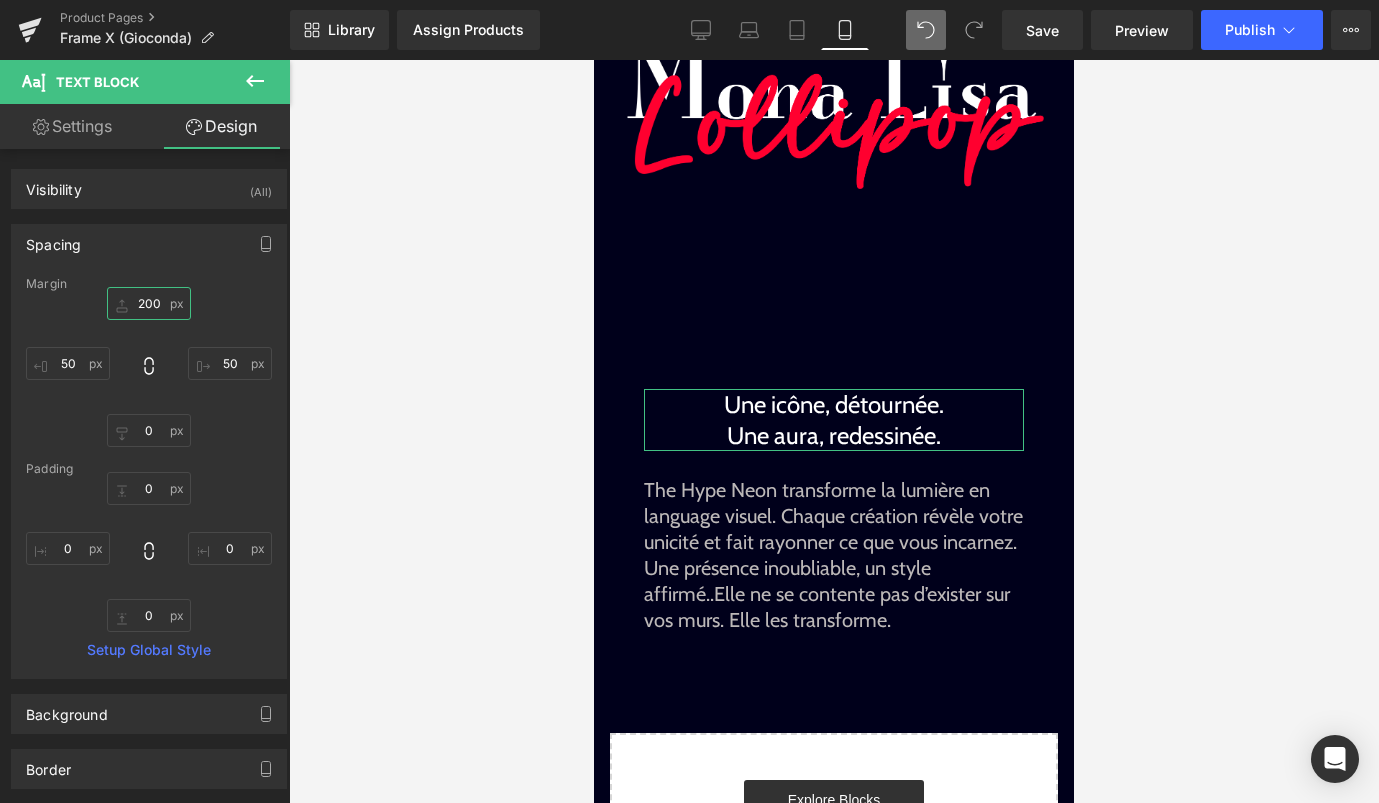 type on "20" 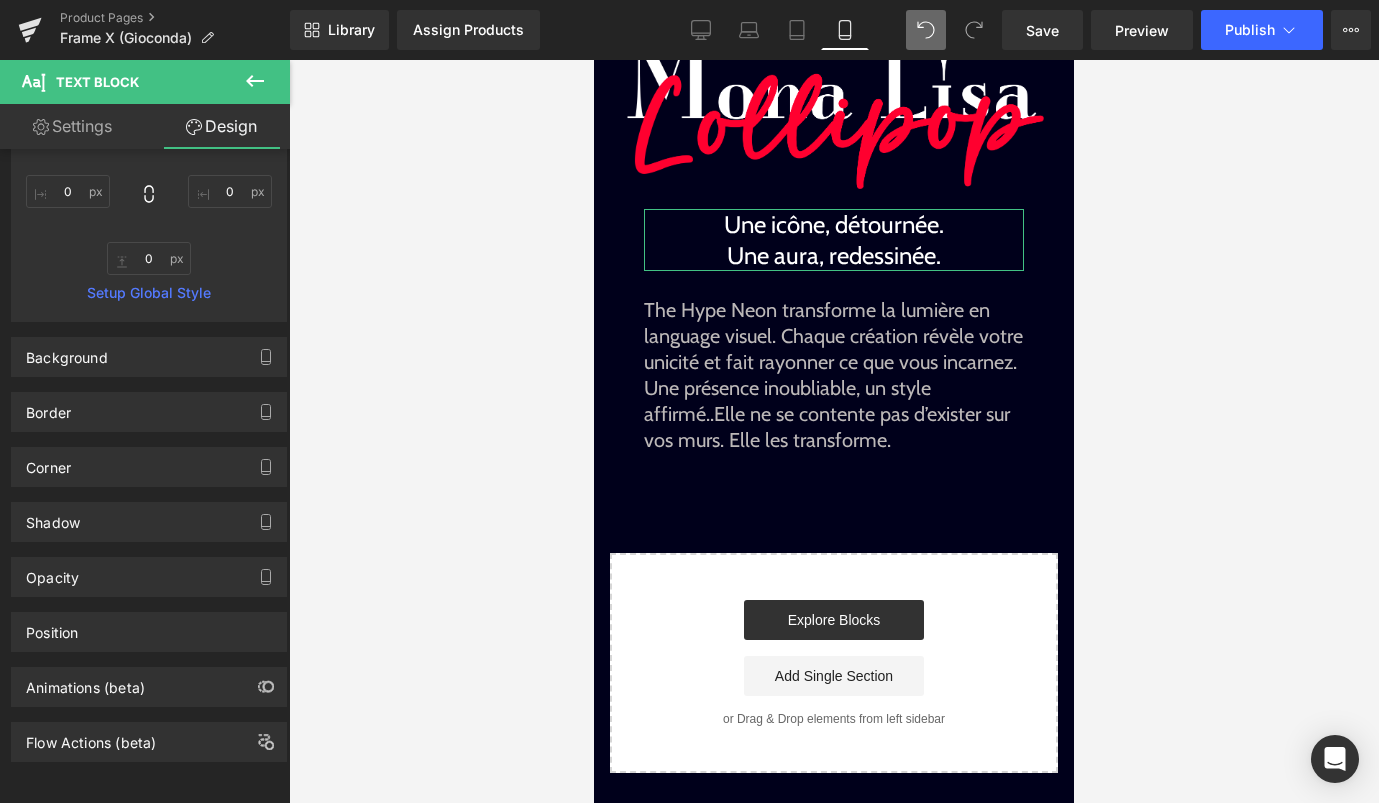 scroll, scrollTop: 373, scrollLeft: 0, axis: vertical 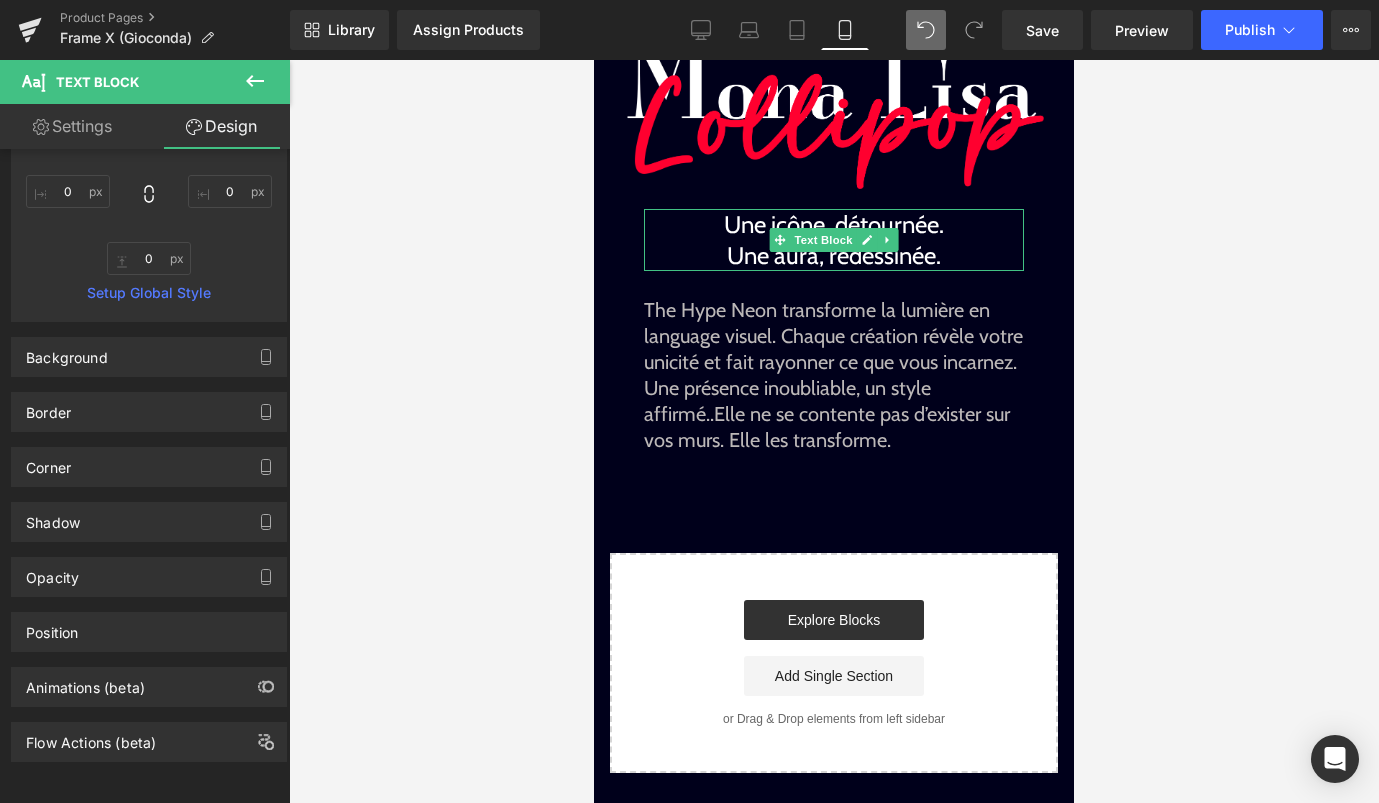 click on "Une icône, détournée.  Une aura, redessinée." at bounding box center (834, 240) 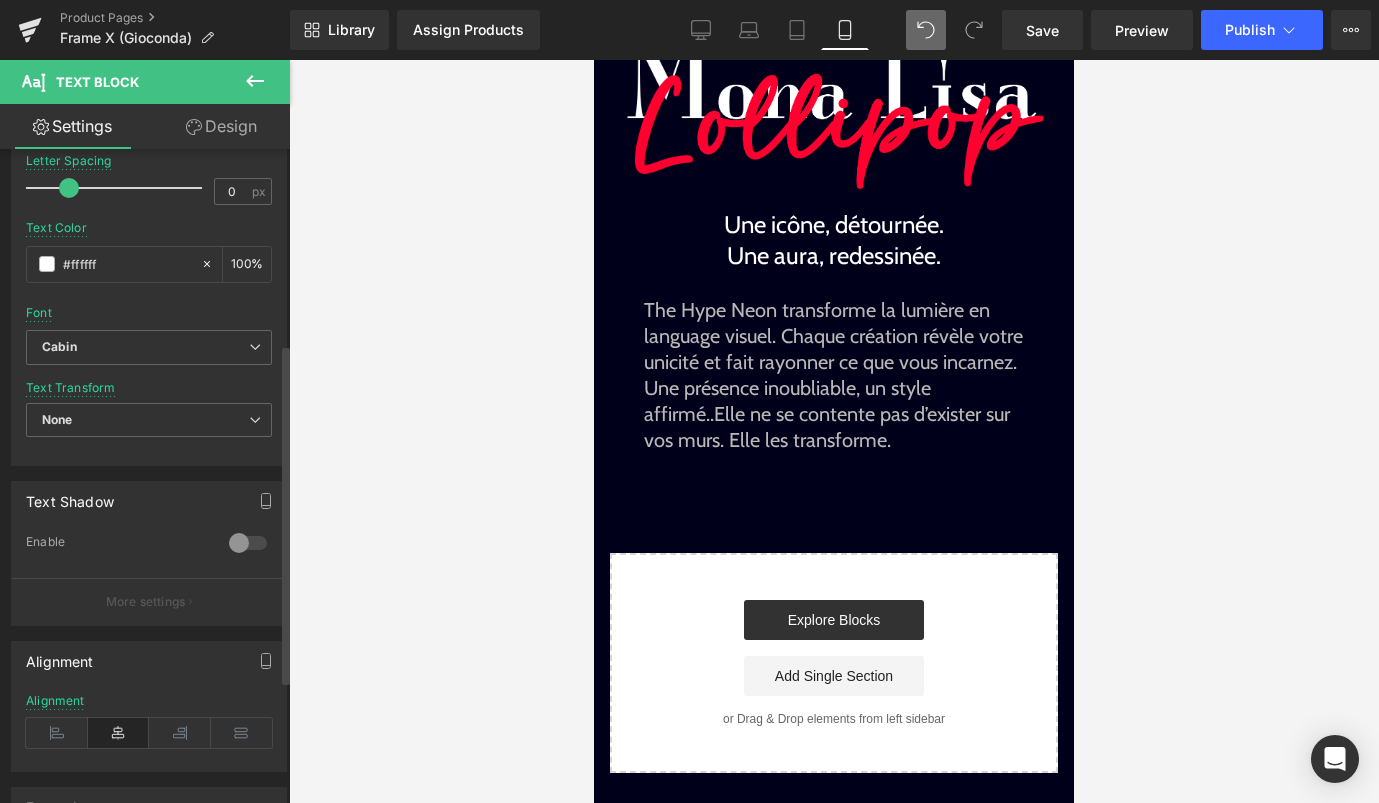 scroll, scrollTop: 612, scrollLeft: 0, axis: vertical 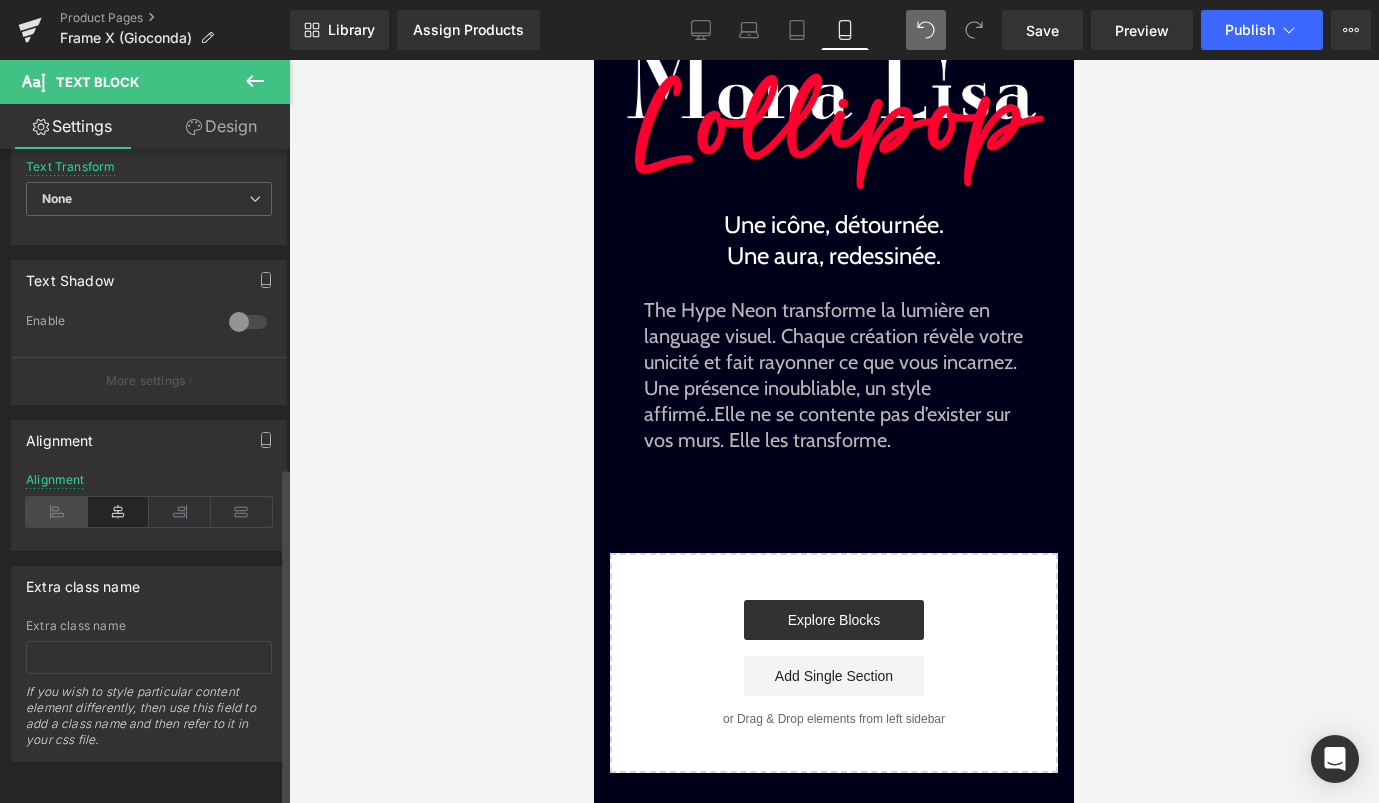 click at bounding box center [57, 512] 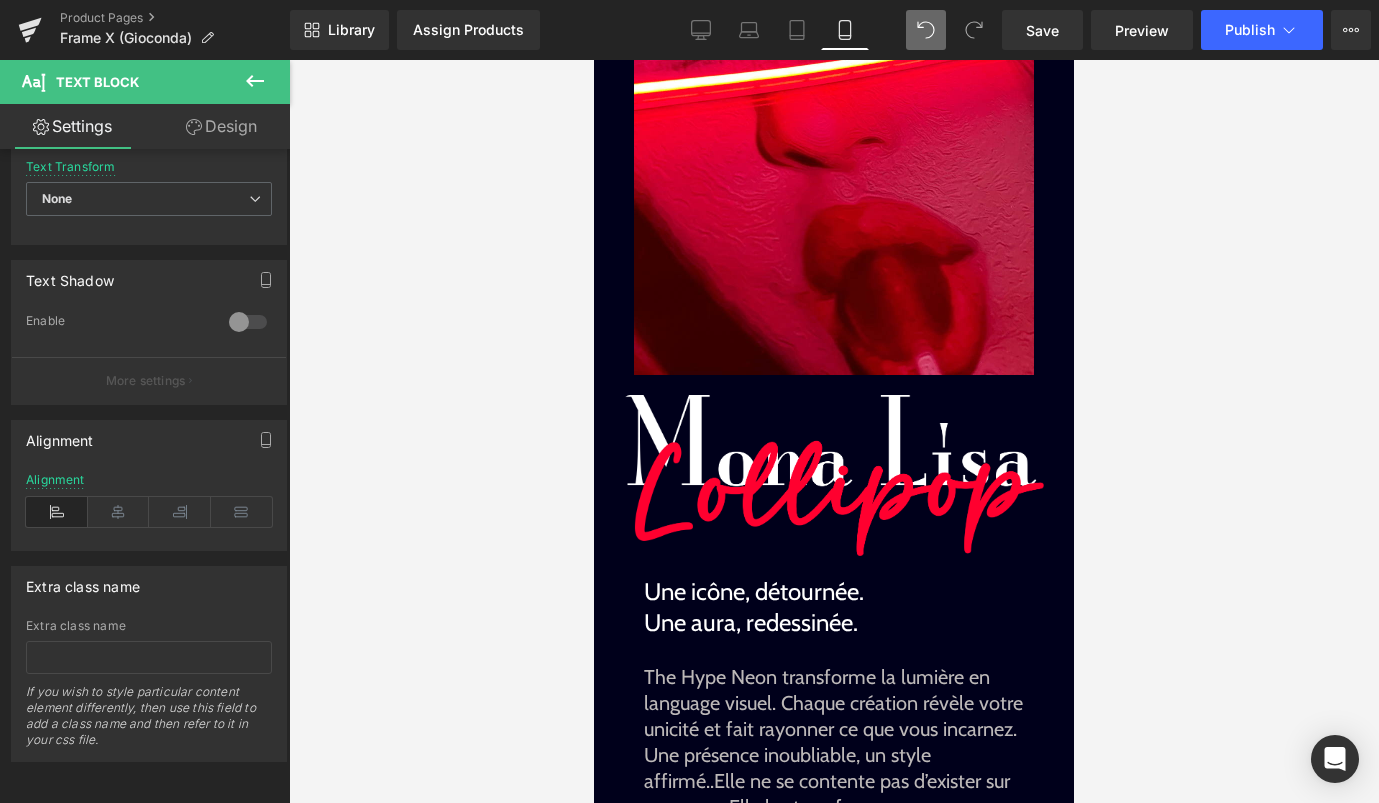 scroll, scrollTop: 162, scrollLeft: 0, axis: vertical 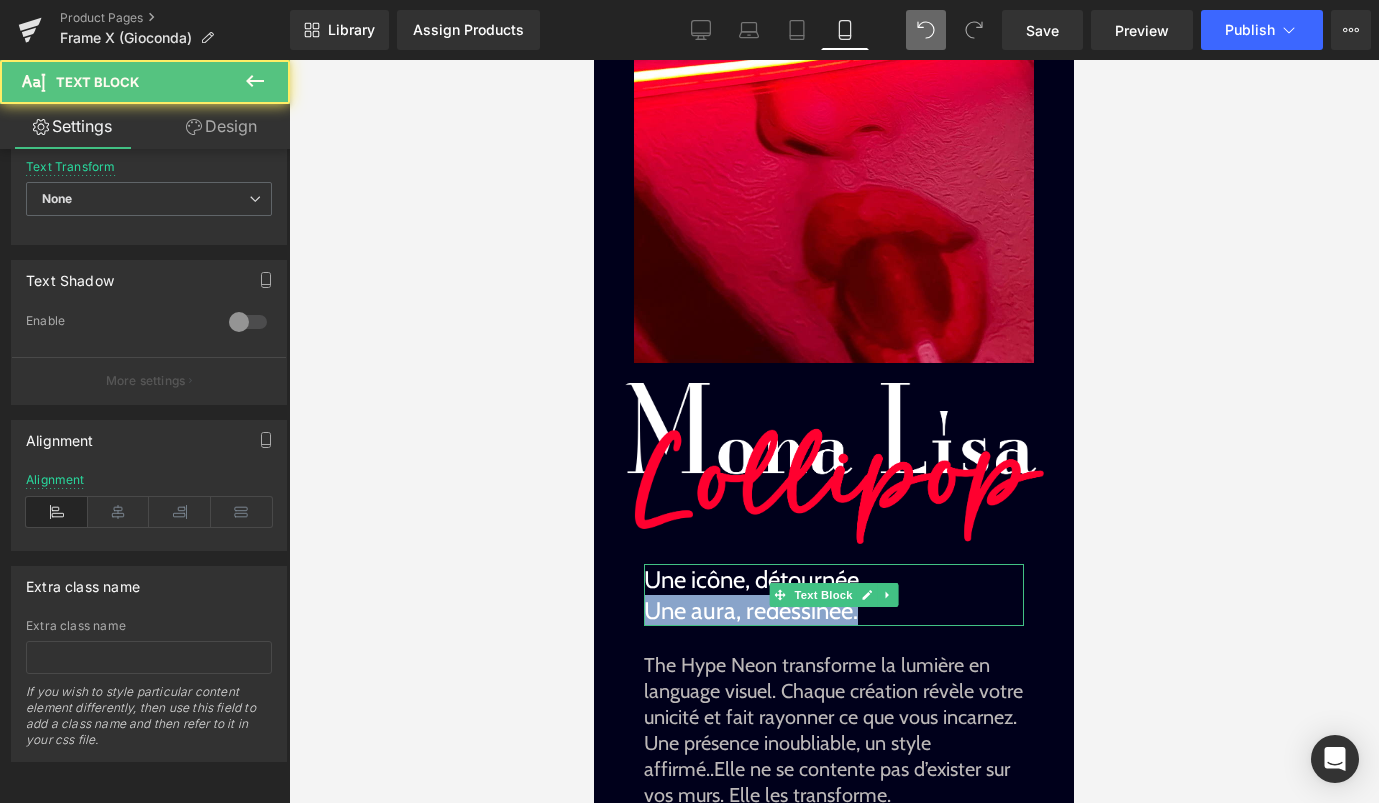 drag, startPoint x: 859, startPoint y: 620, endPoint x: 649, endPoint y: 617, distance: 210.02142 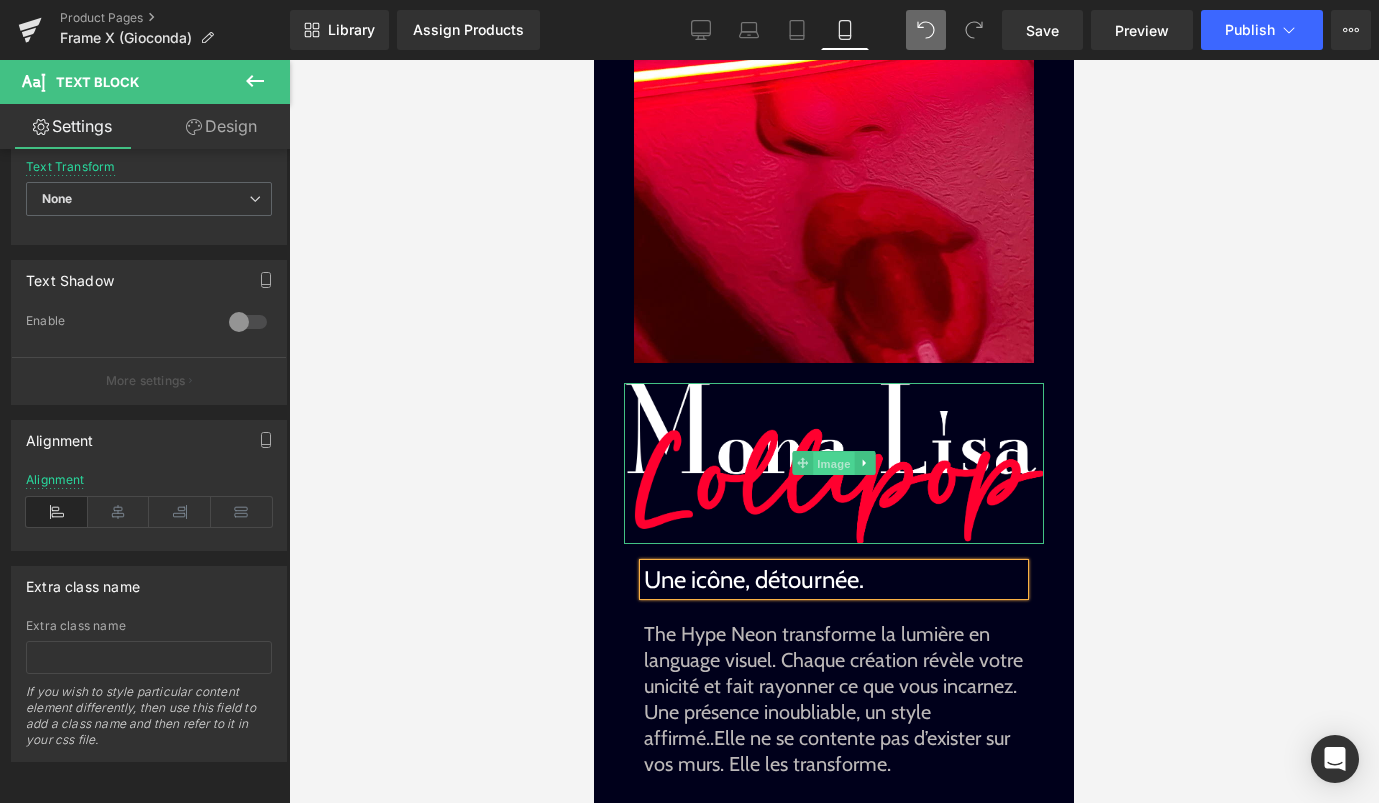 click on "Image" at bounding box center [834, 464] 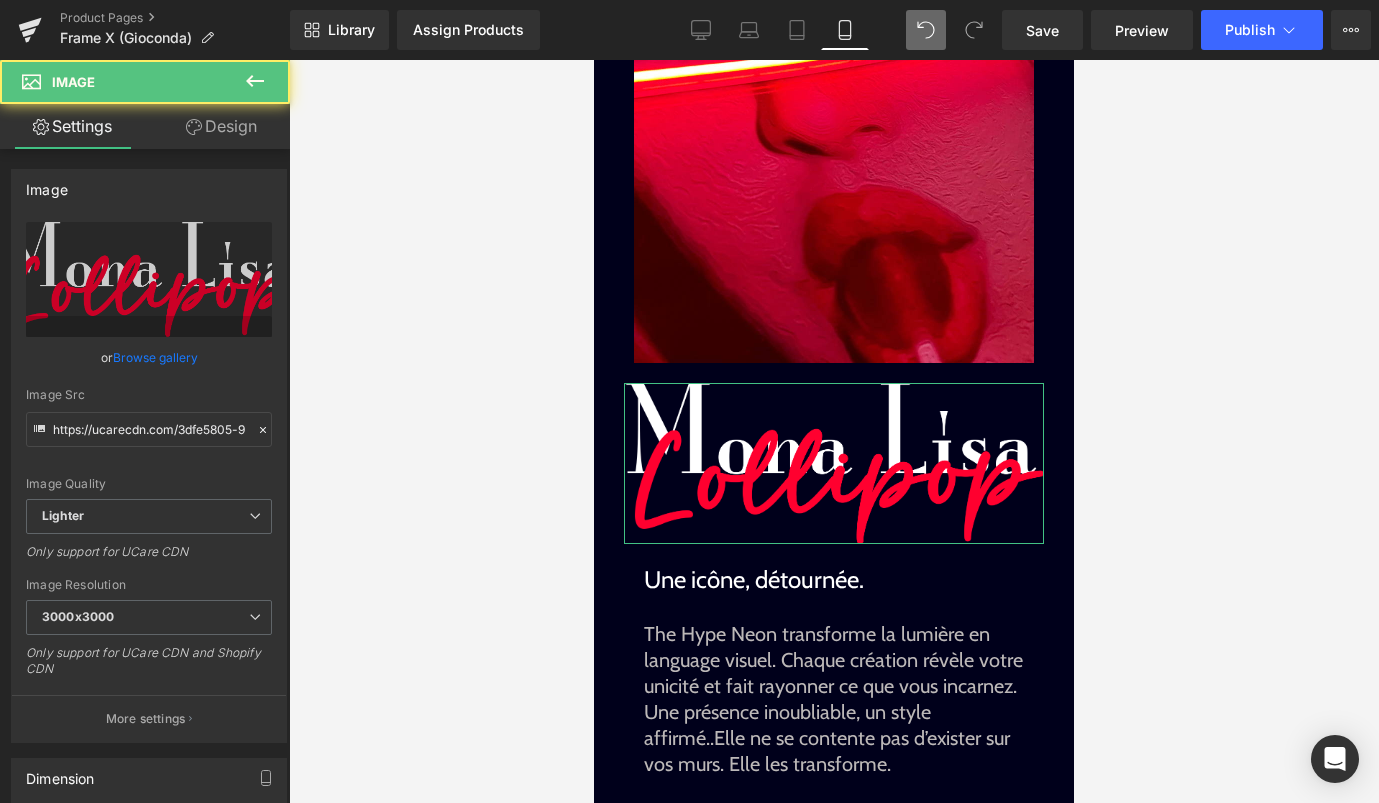 click on "Design" at bounding box center [221, 126] 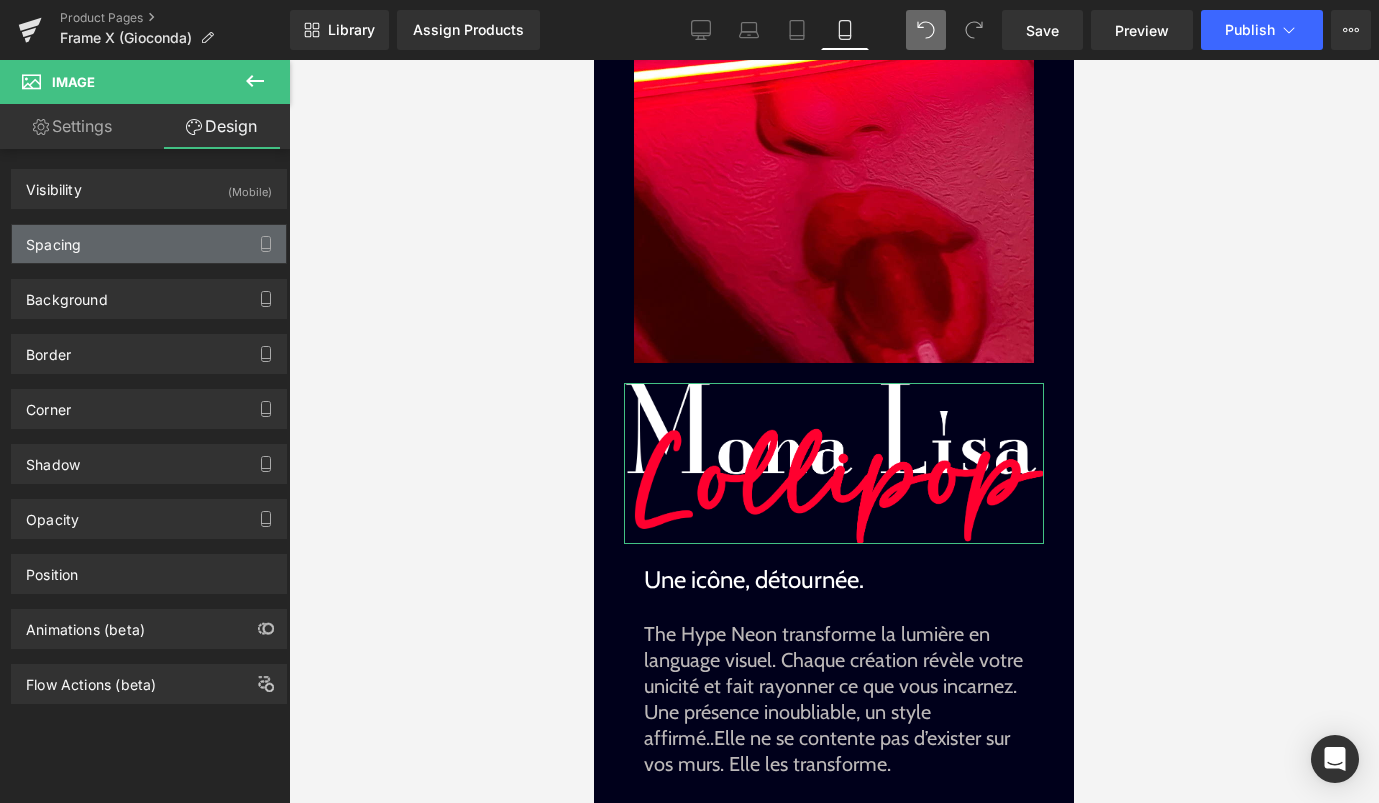click on "Spacing" at bounding box center (149, 244) 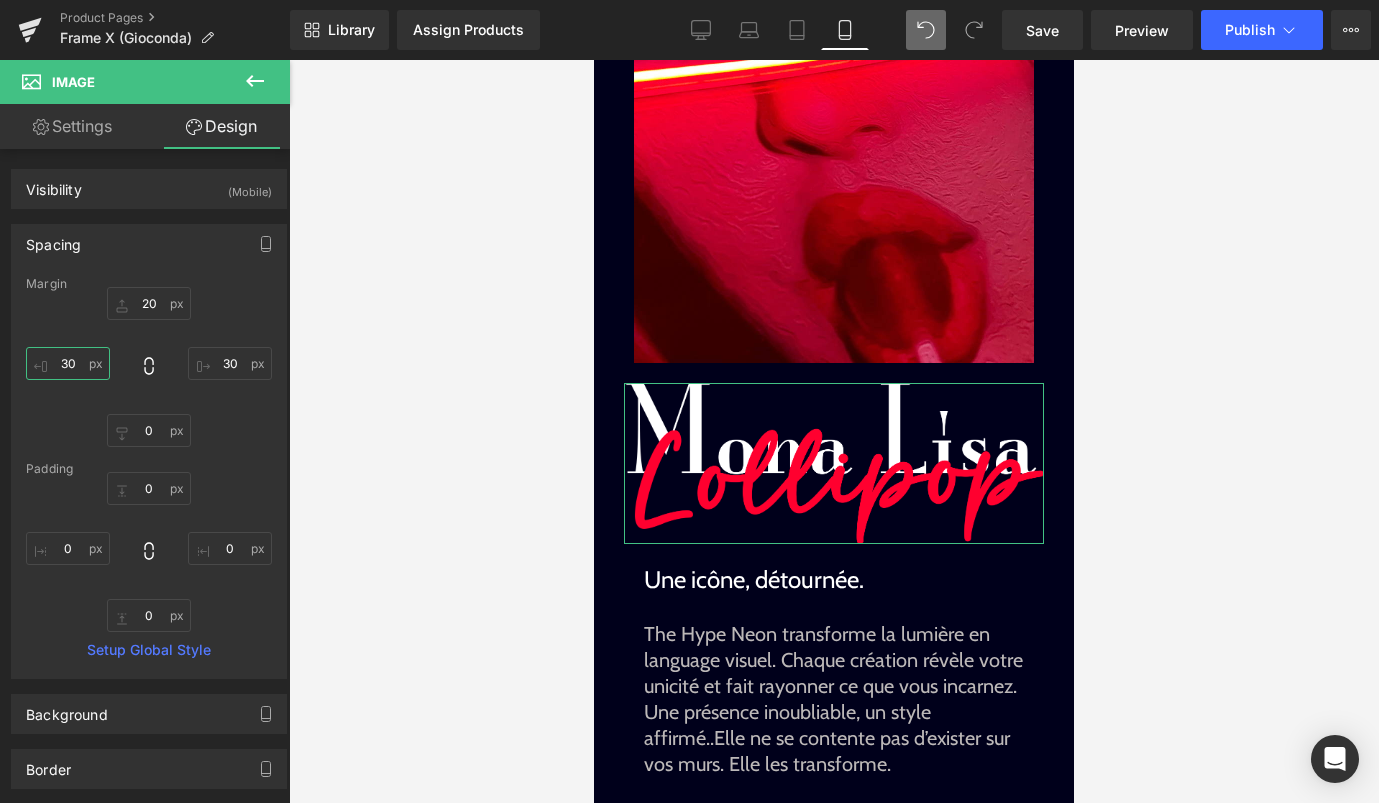 click on "30" at bounding box center [68, 363] 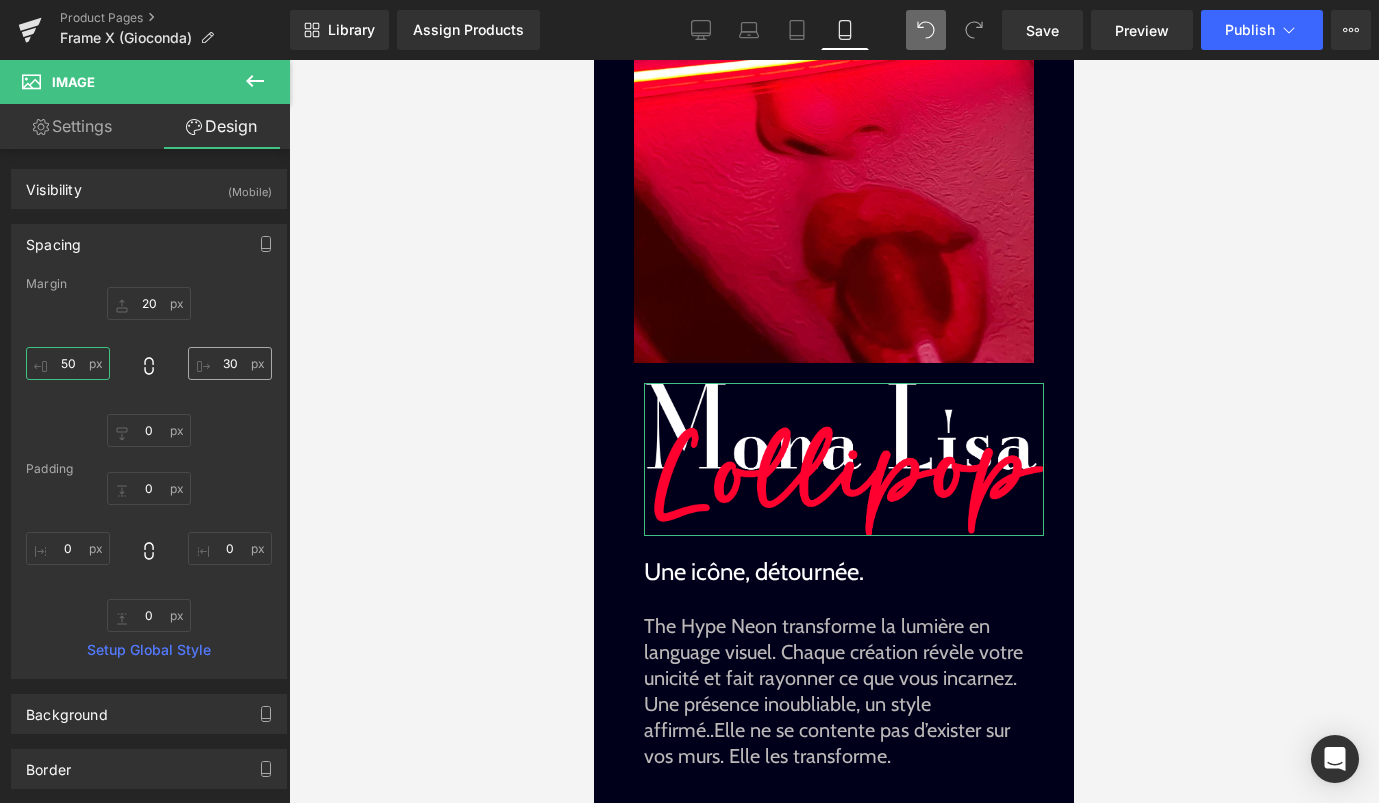 type on "50" 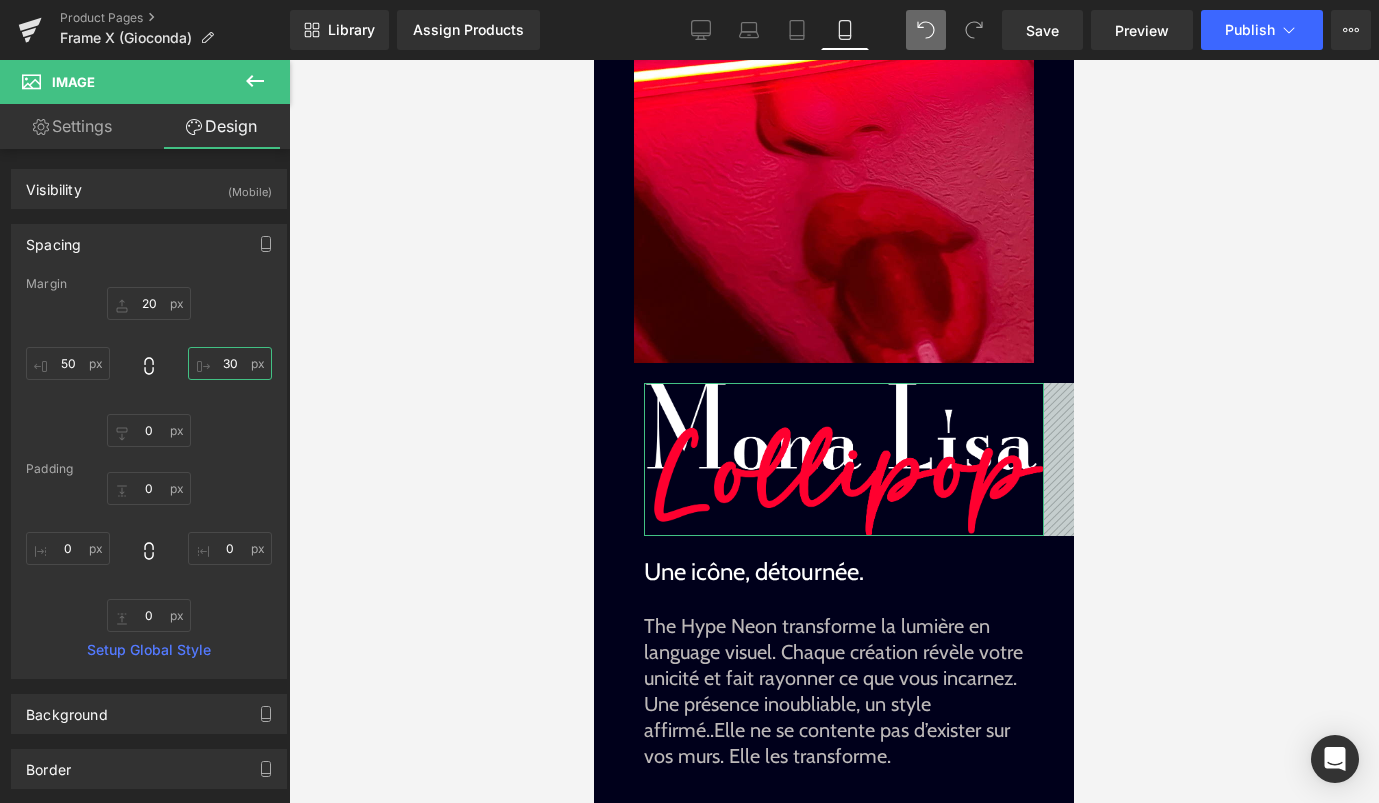 click on "30" at bounding box center (230, 363) 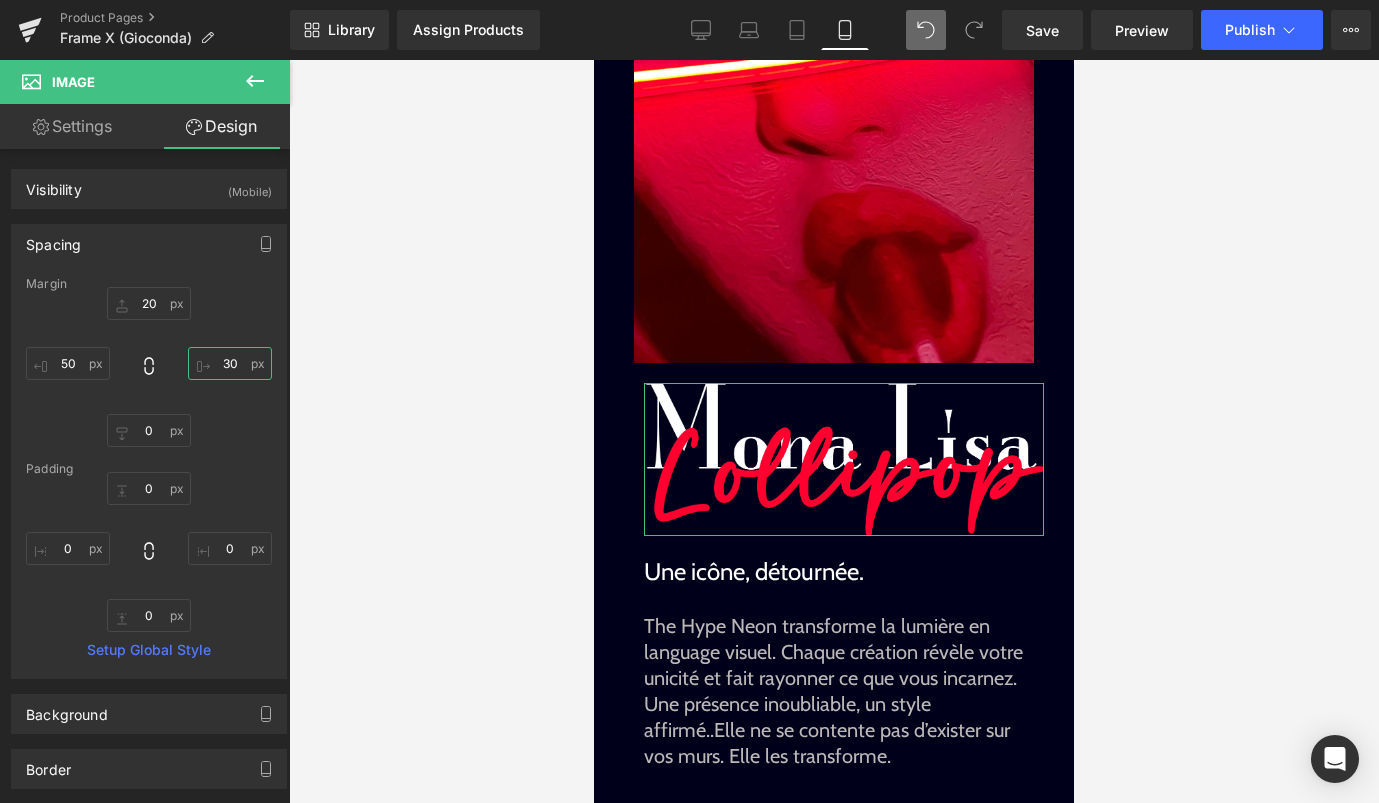 type on "3" 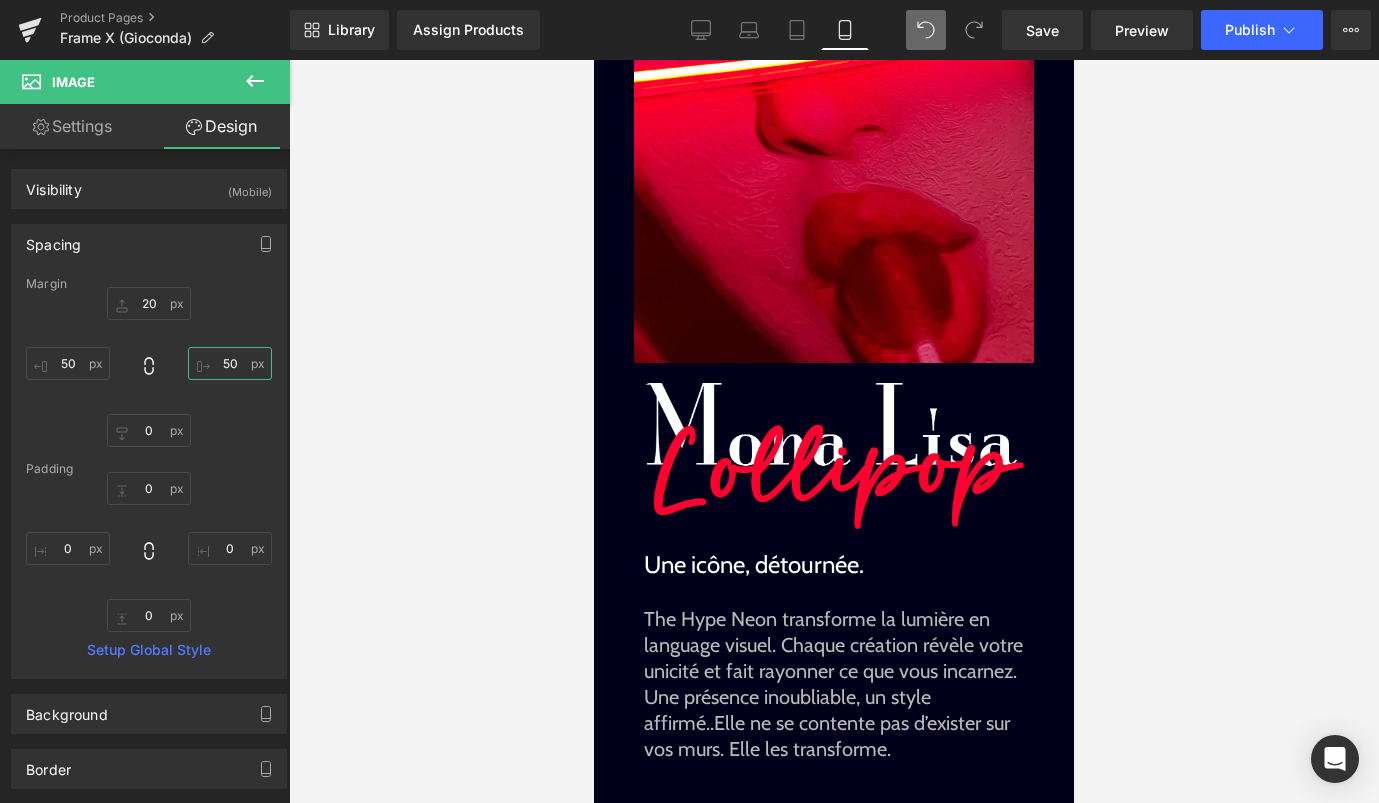 type on "5" 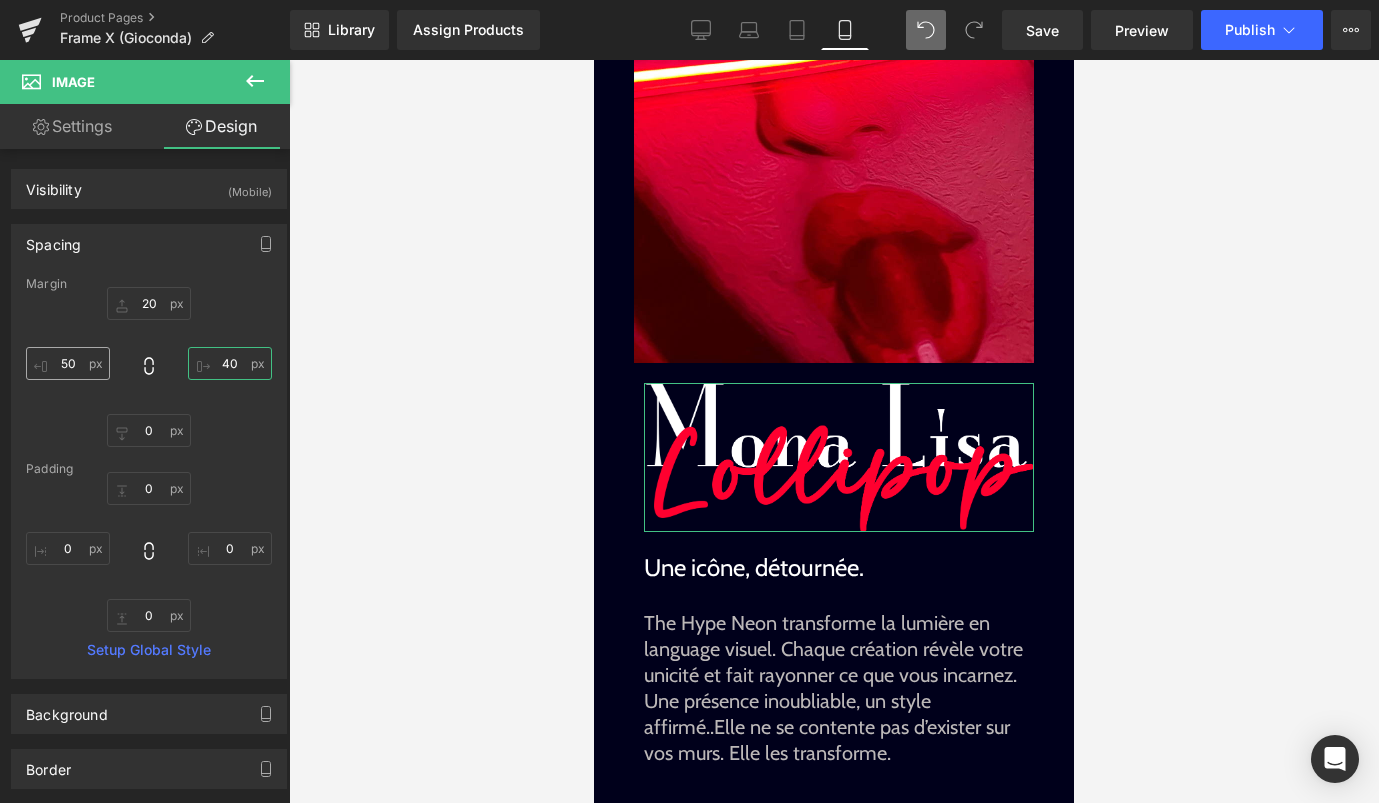 type on "40" 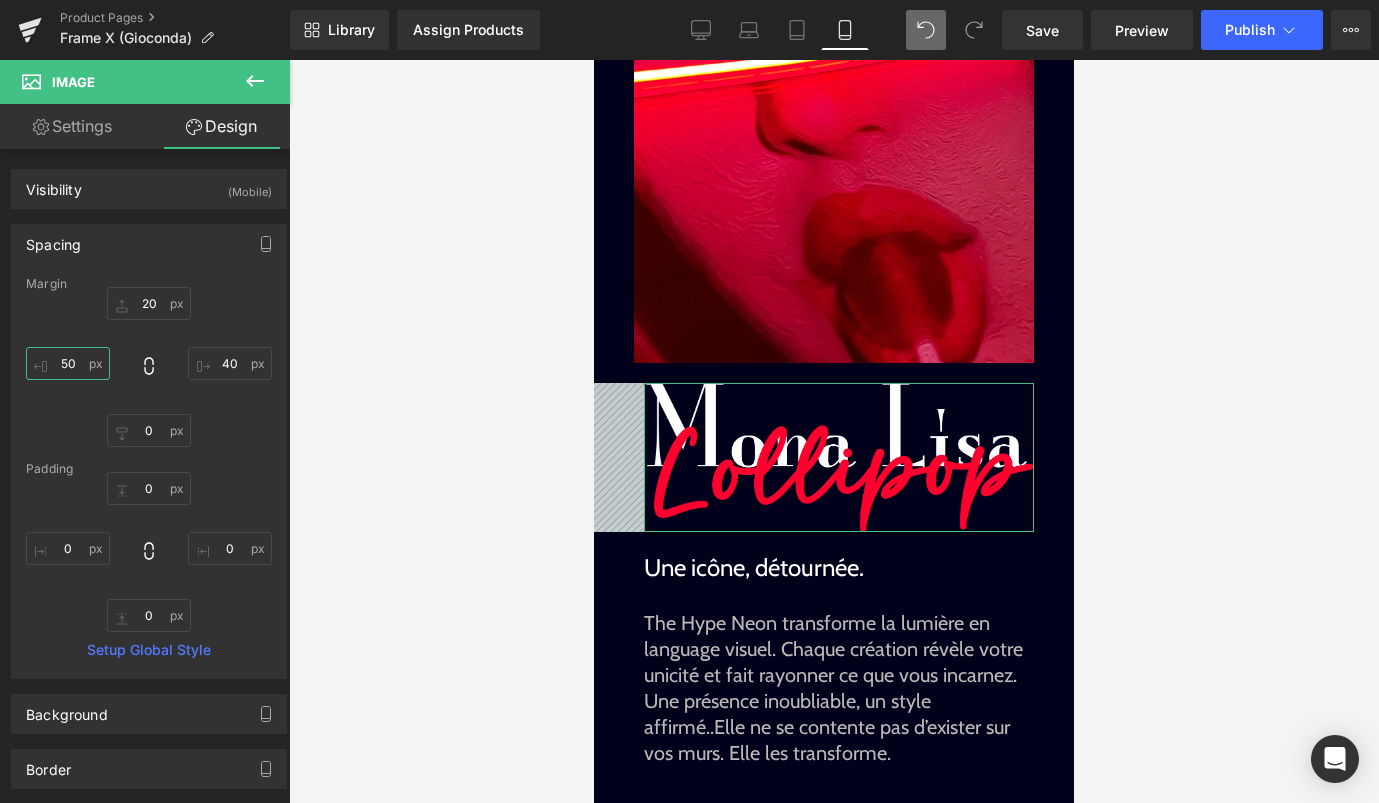 click on "50" at bounding box center (68, 363) 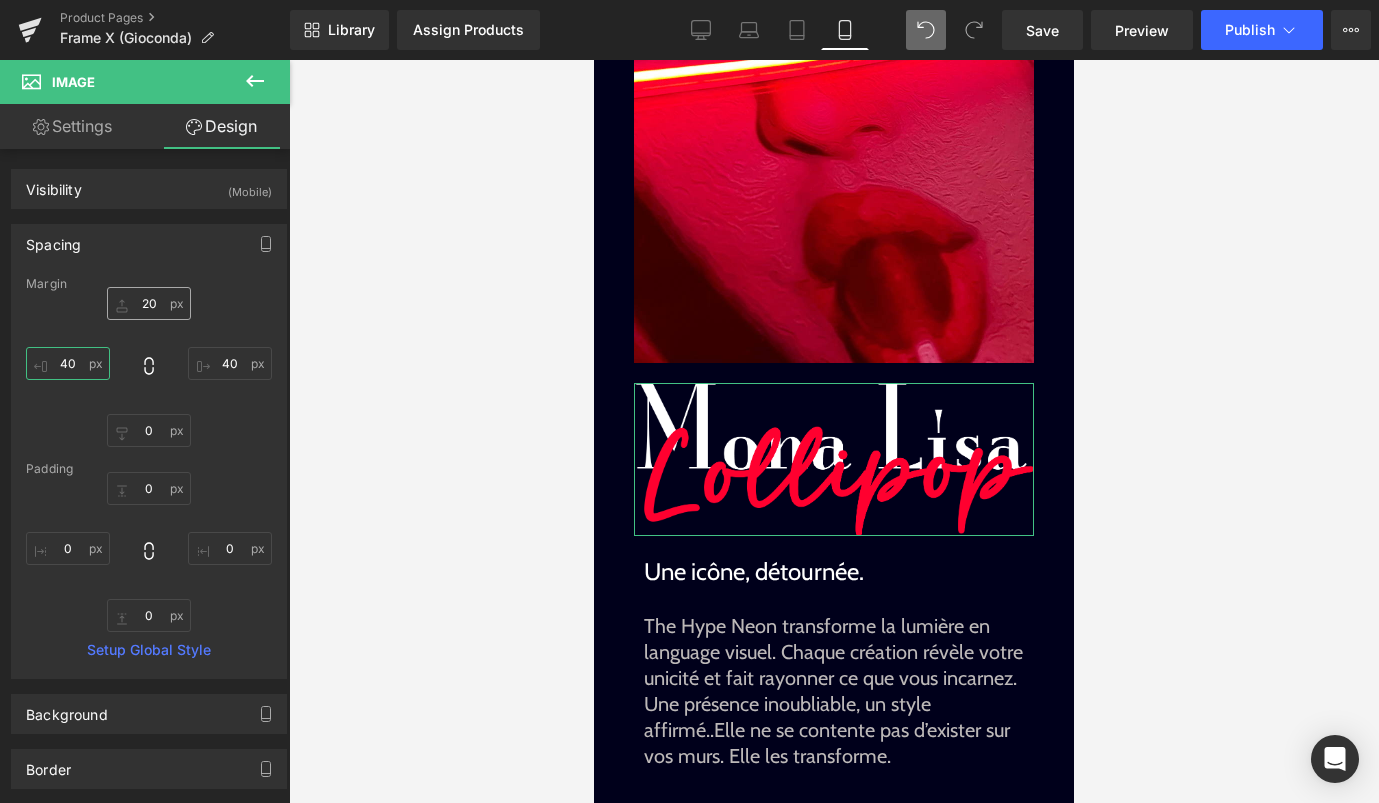 type on "40" 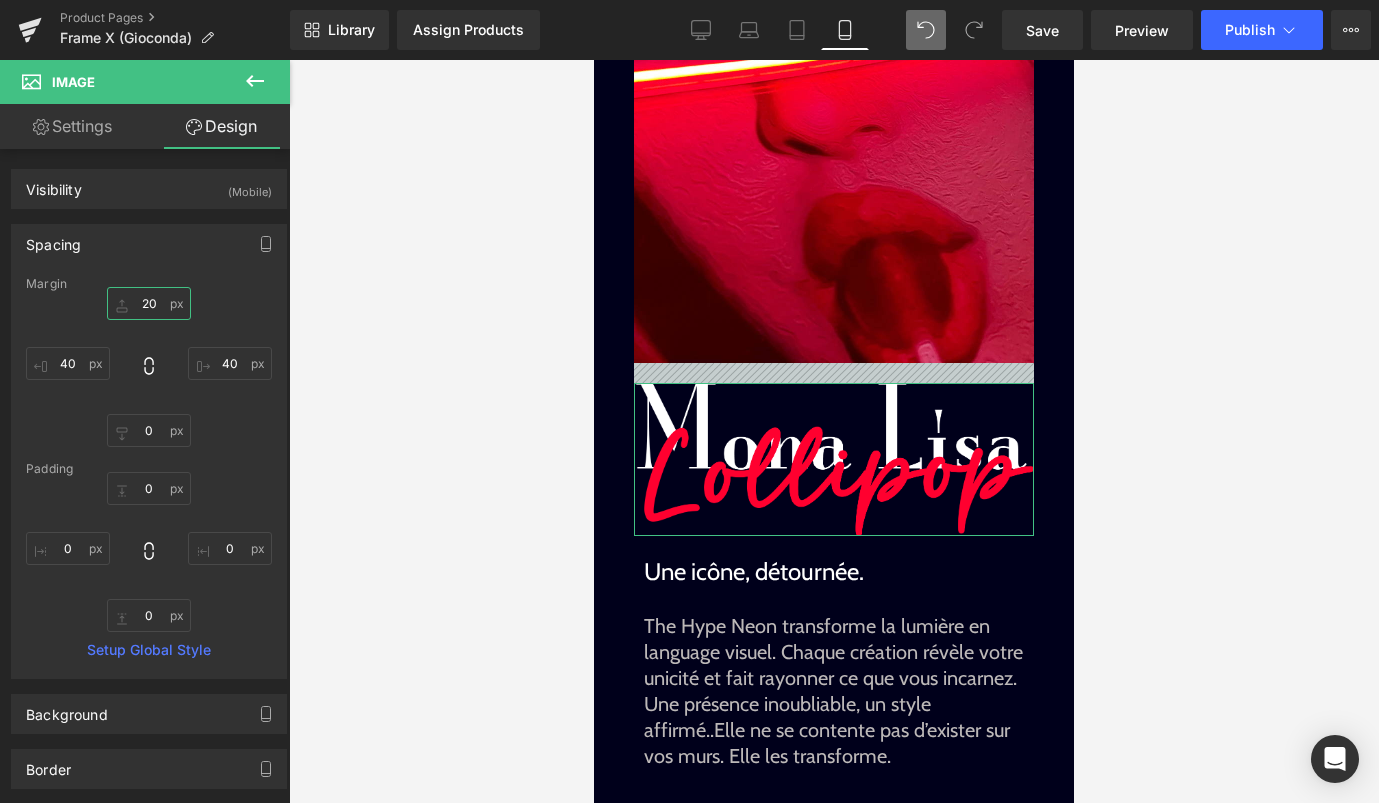 click on "20" at bounding box center (149, 303) 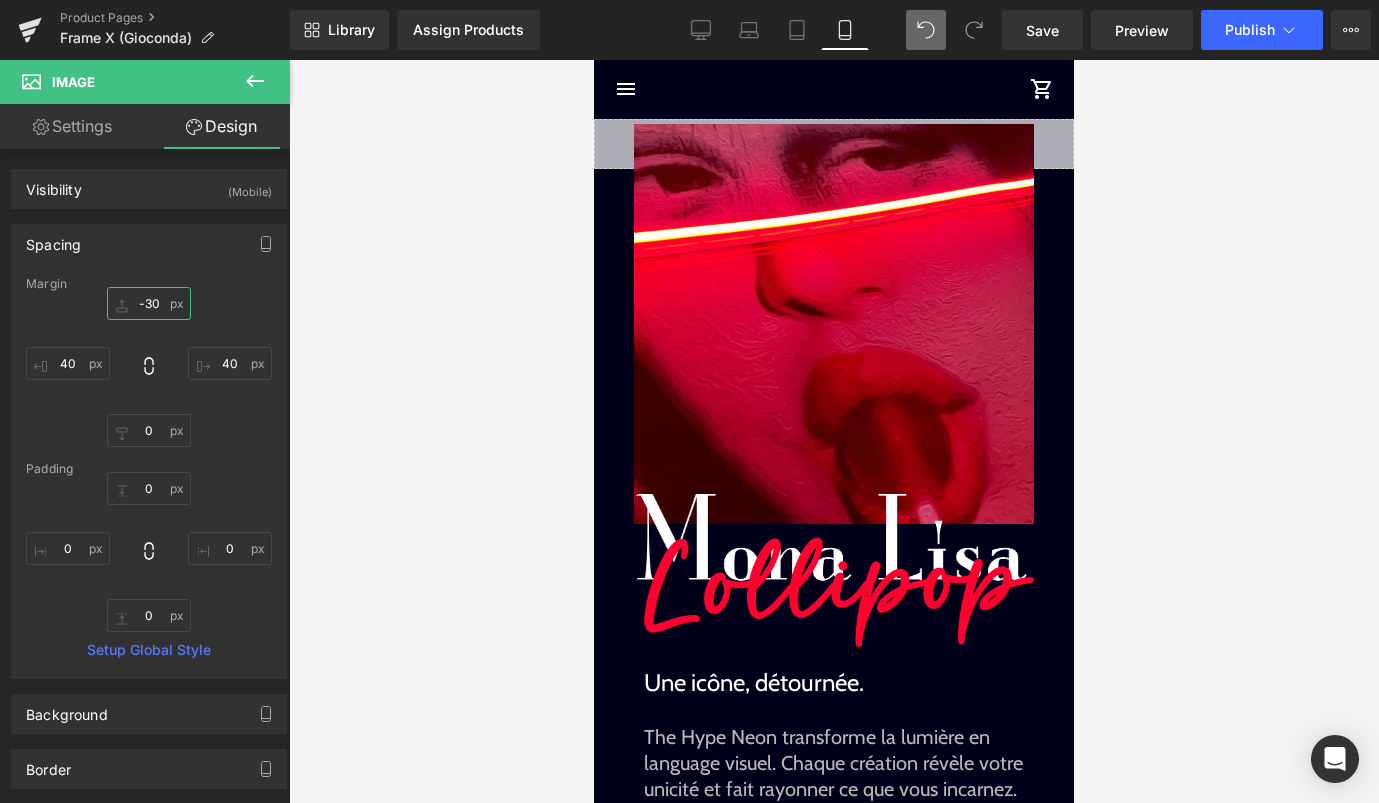 scroll, scrollTop: 0, scrollLeft: 0, axis: both 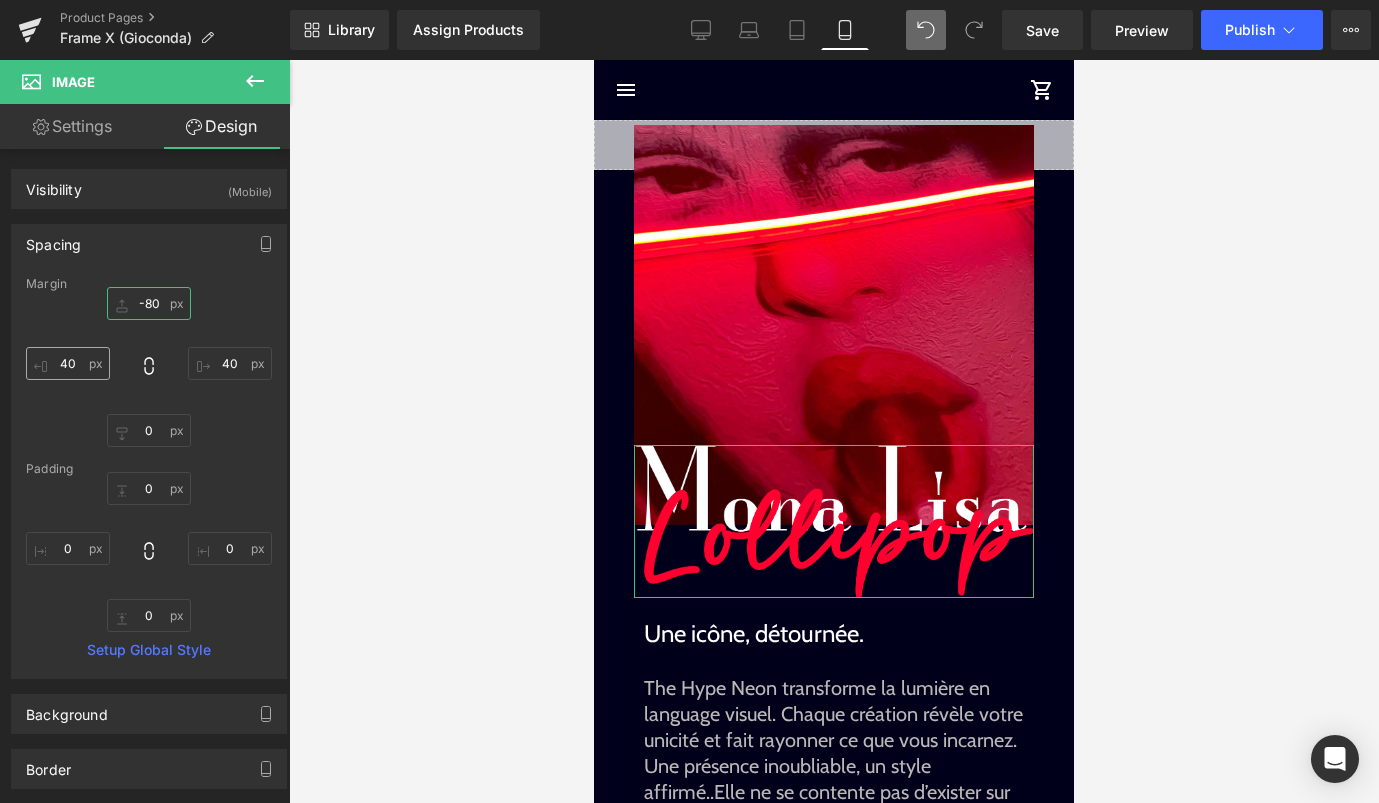 type on "-80" 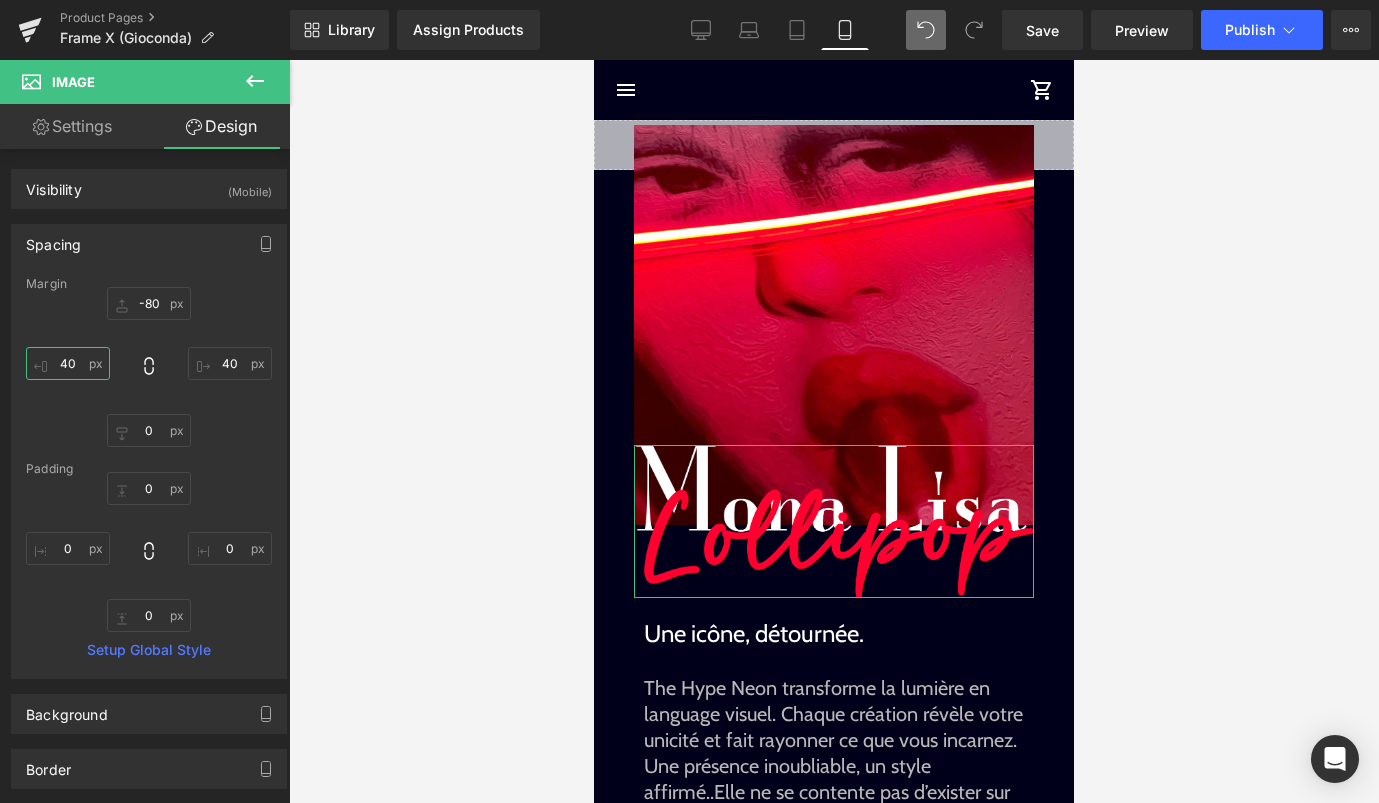 click on "40" at bounding box center [68, 363] 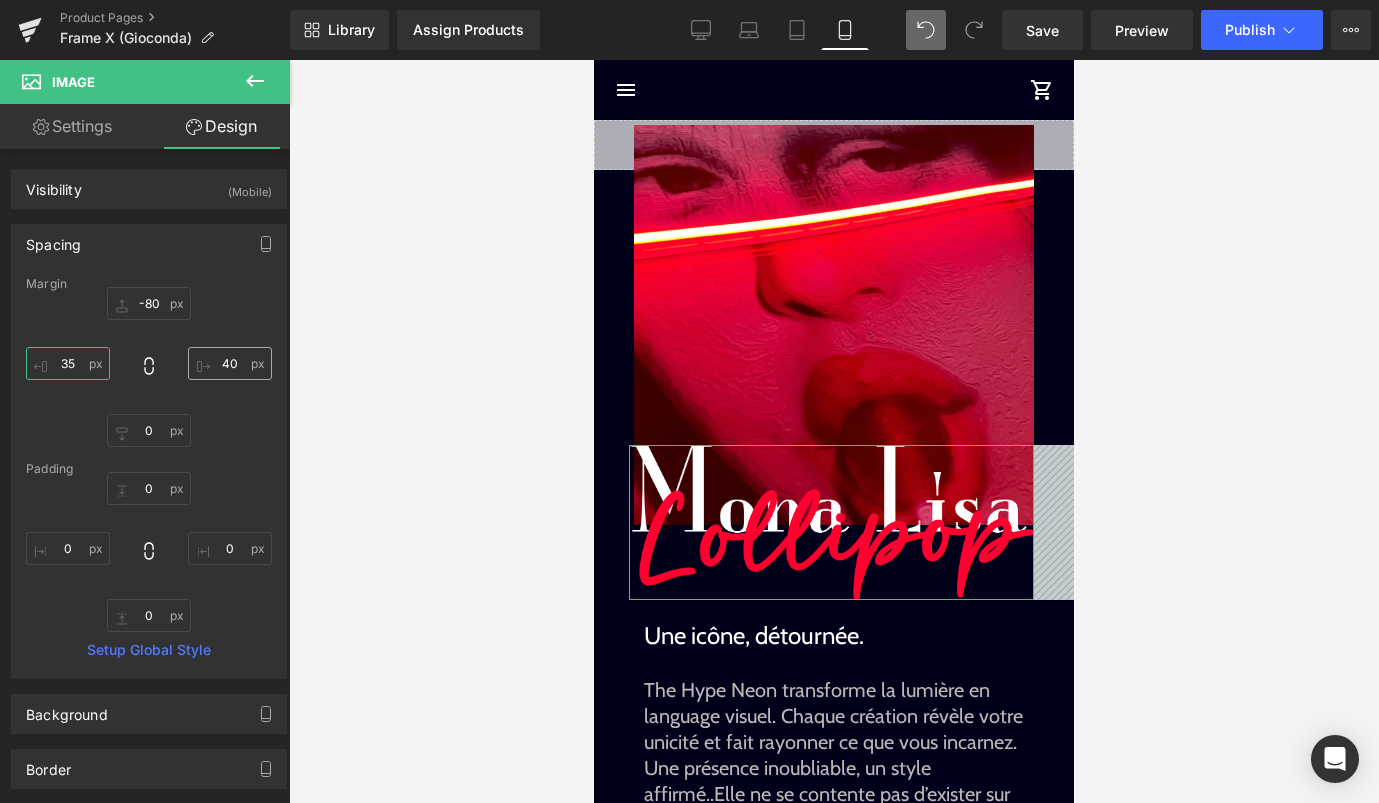 type on "35" 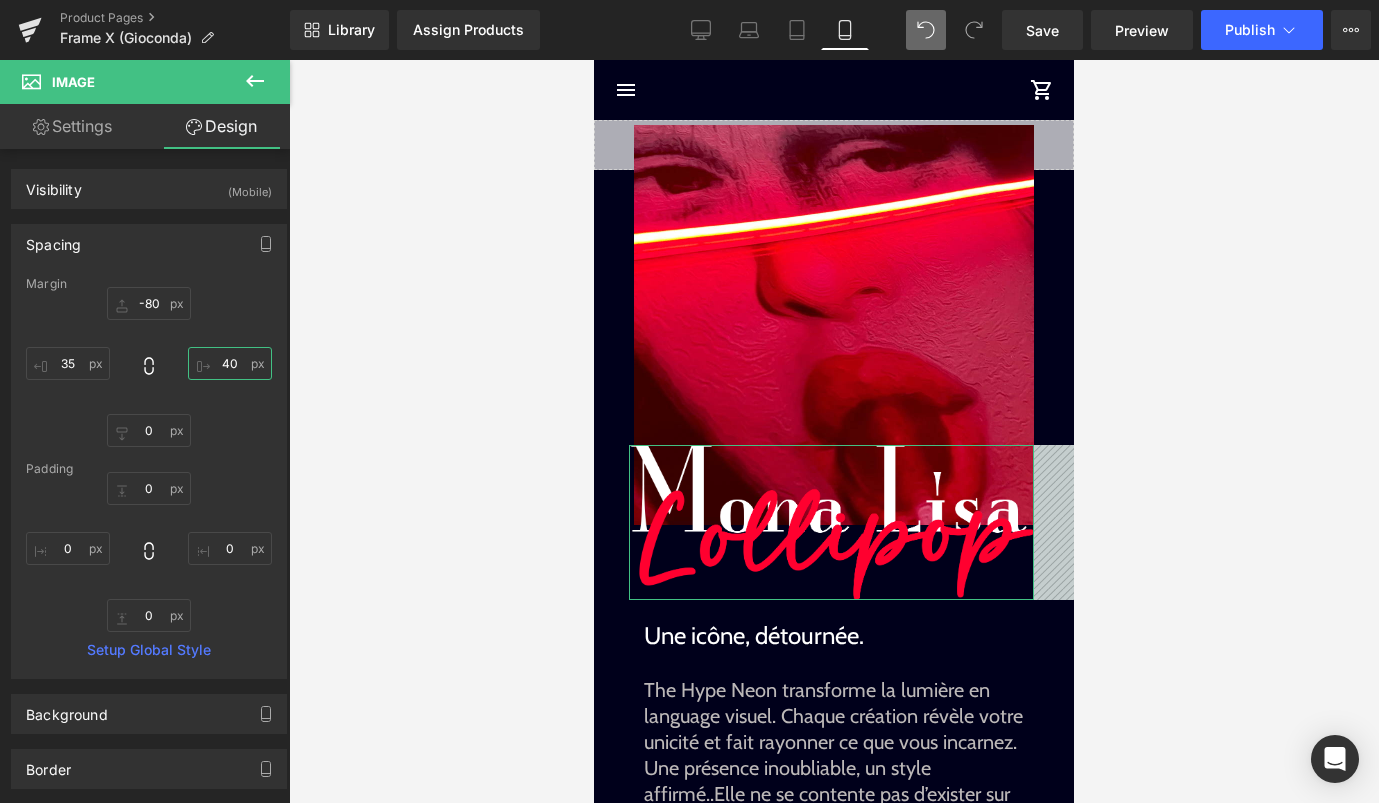 click on "40" at bounding box center (230, 363) 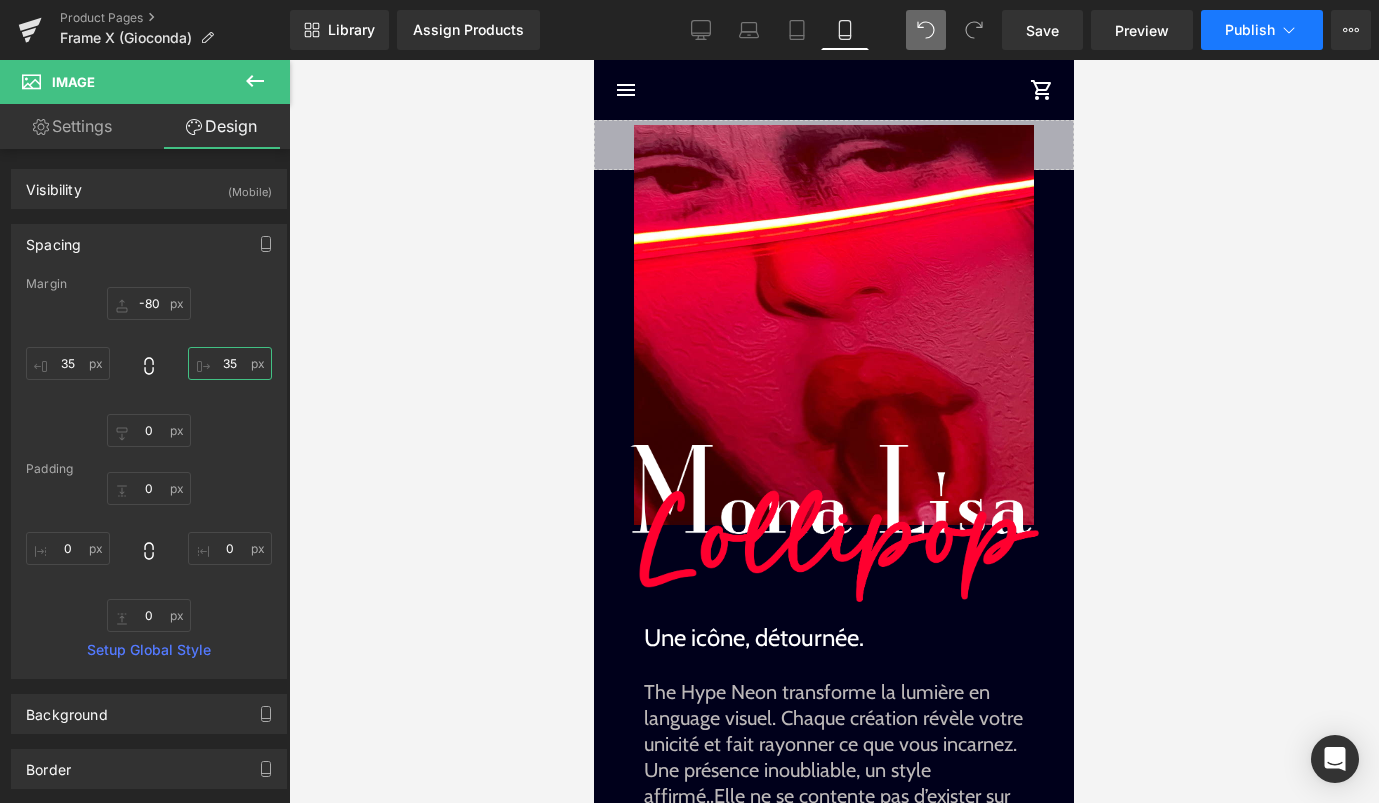 type on "35" 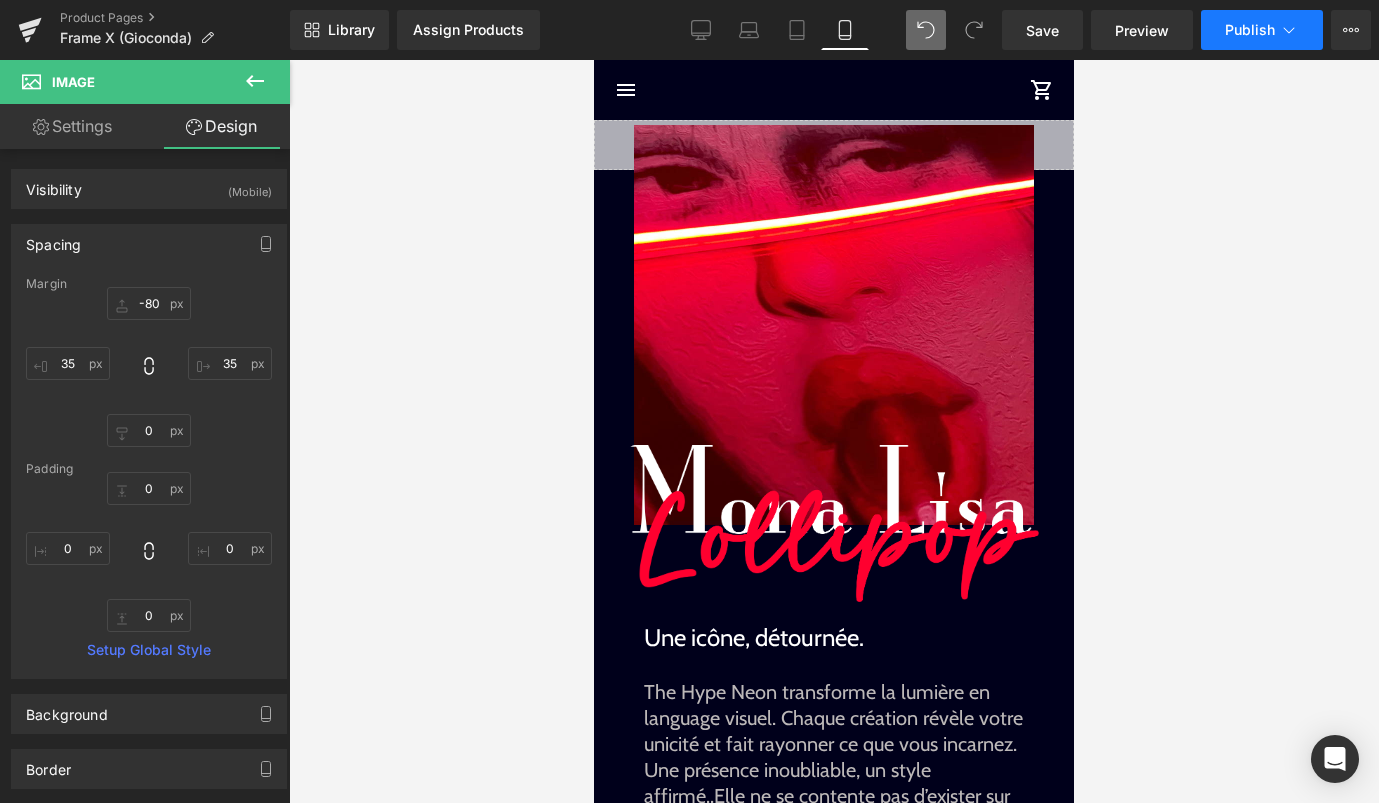 click on "Publish" at bounding box center [1262, 30] 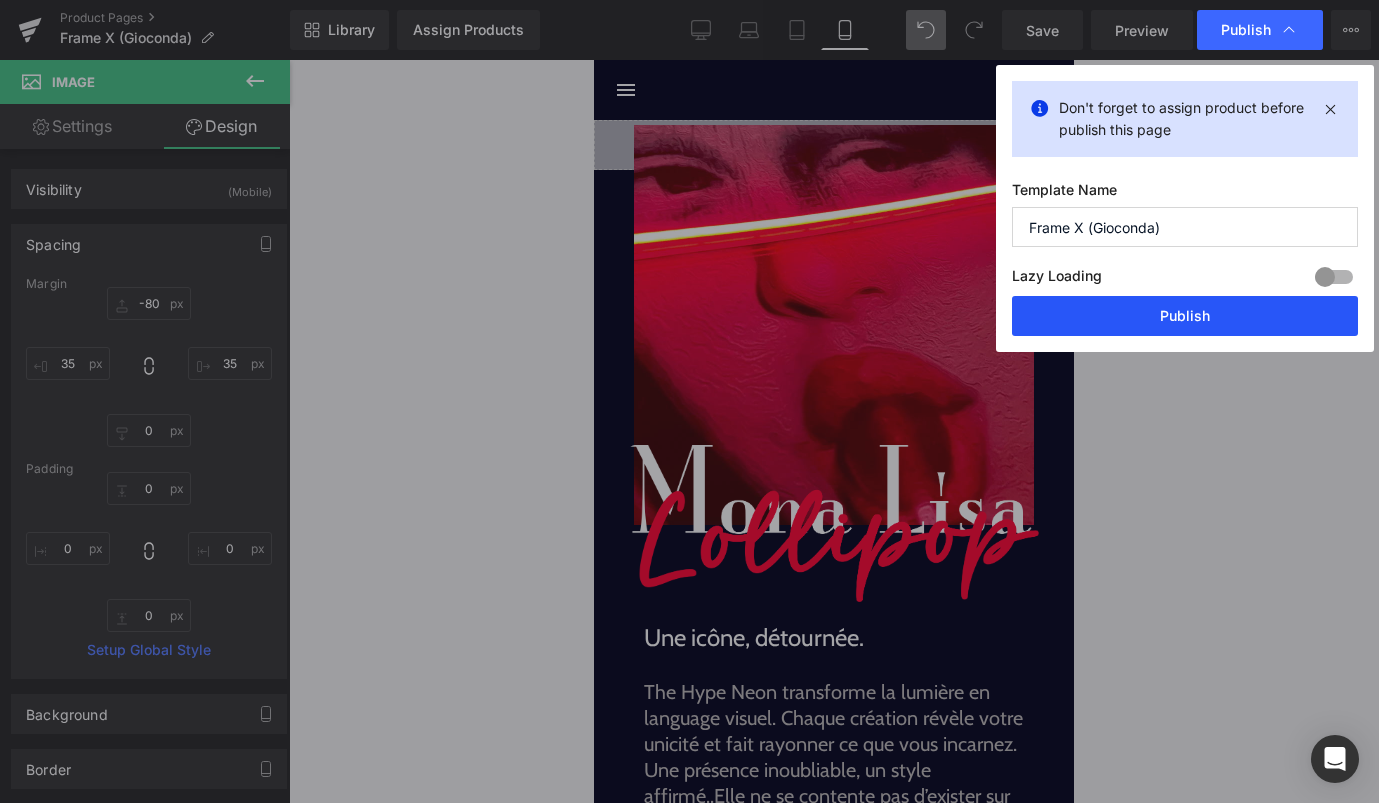 click on "Publish" at bounding box center [1185, 316] 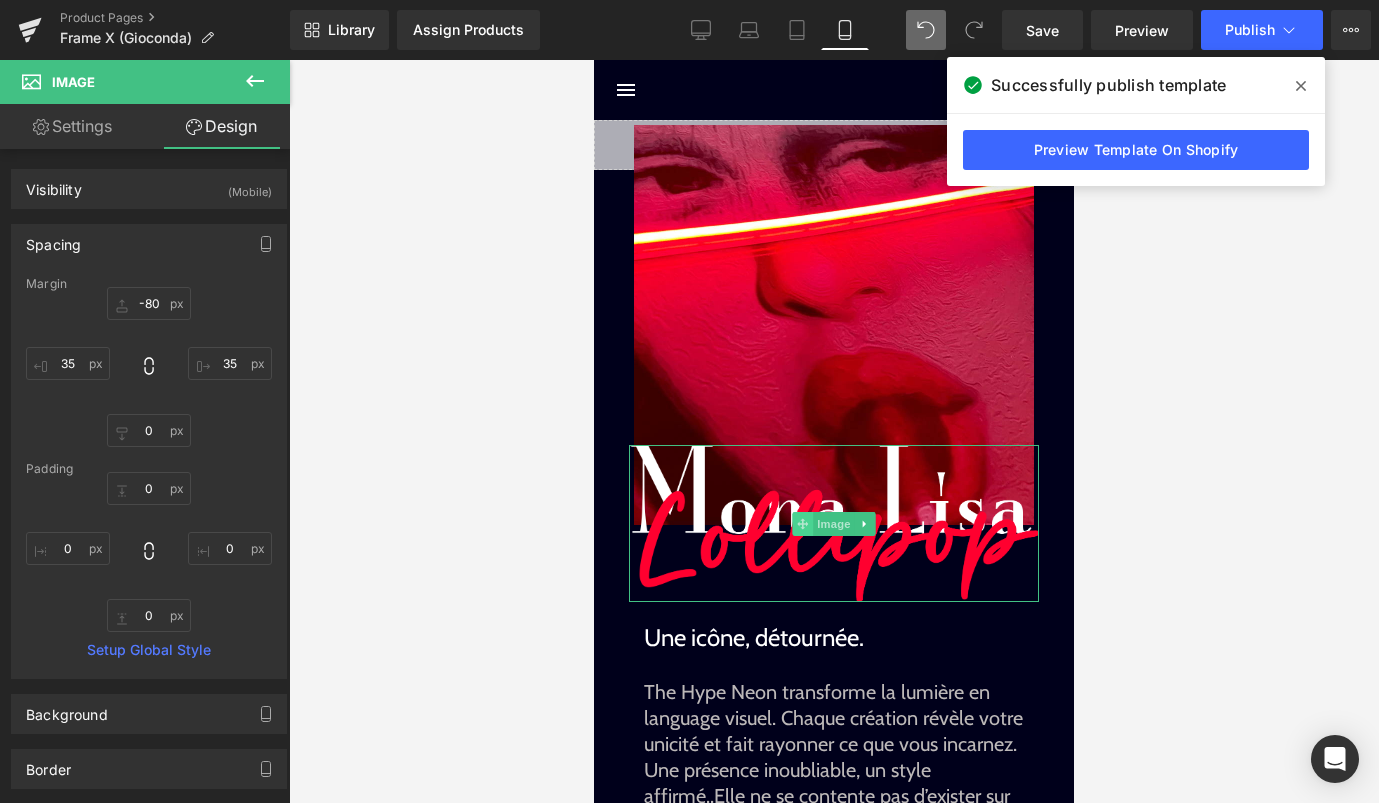 click at bounding box center (802, 524) 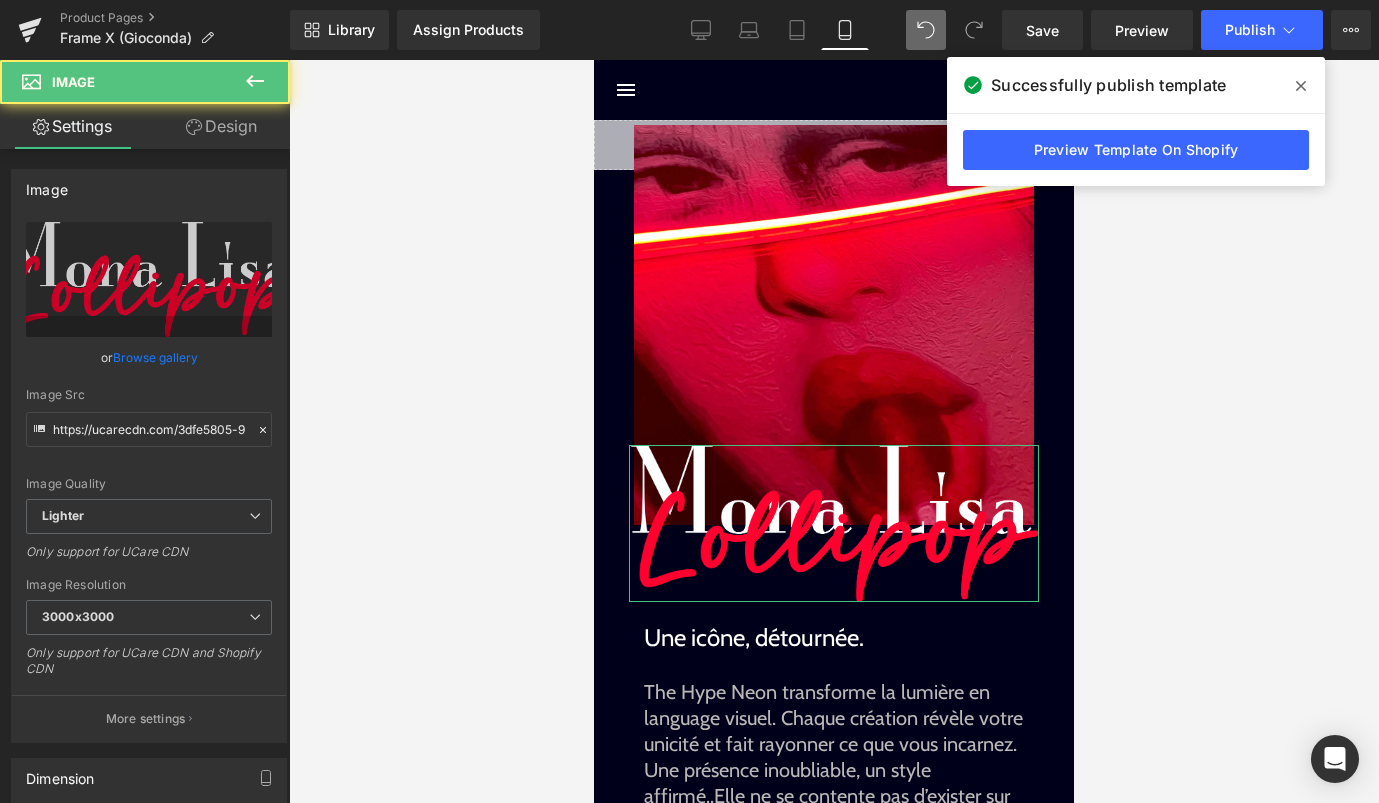click on "Design" at bounding box center (221, 126) 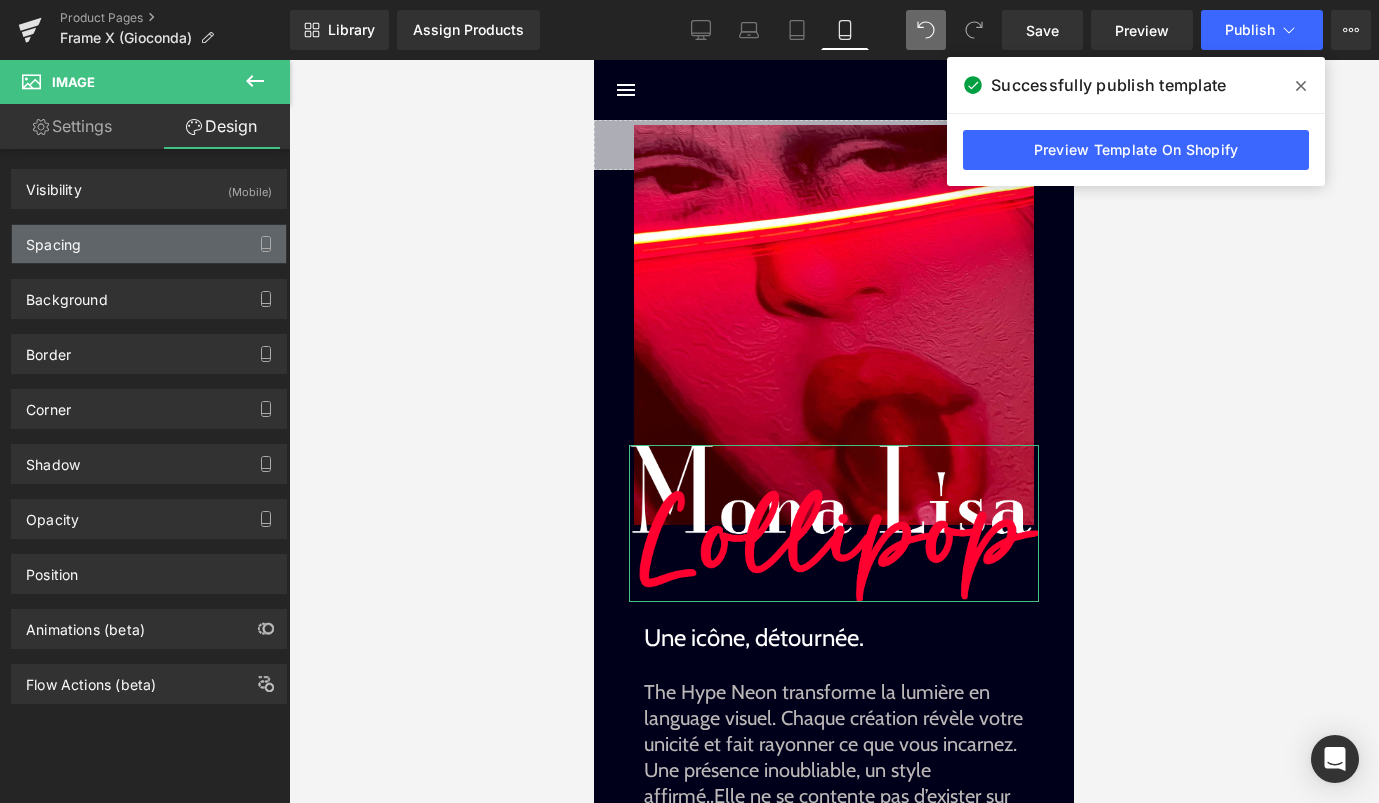 click on "Spacing" at bounding box center (149, 244) 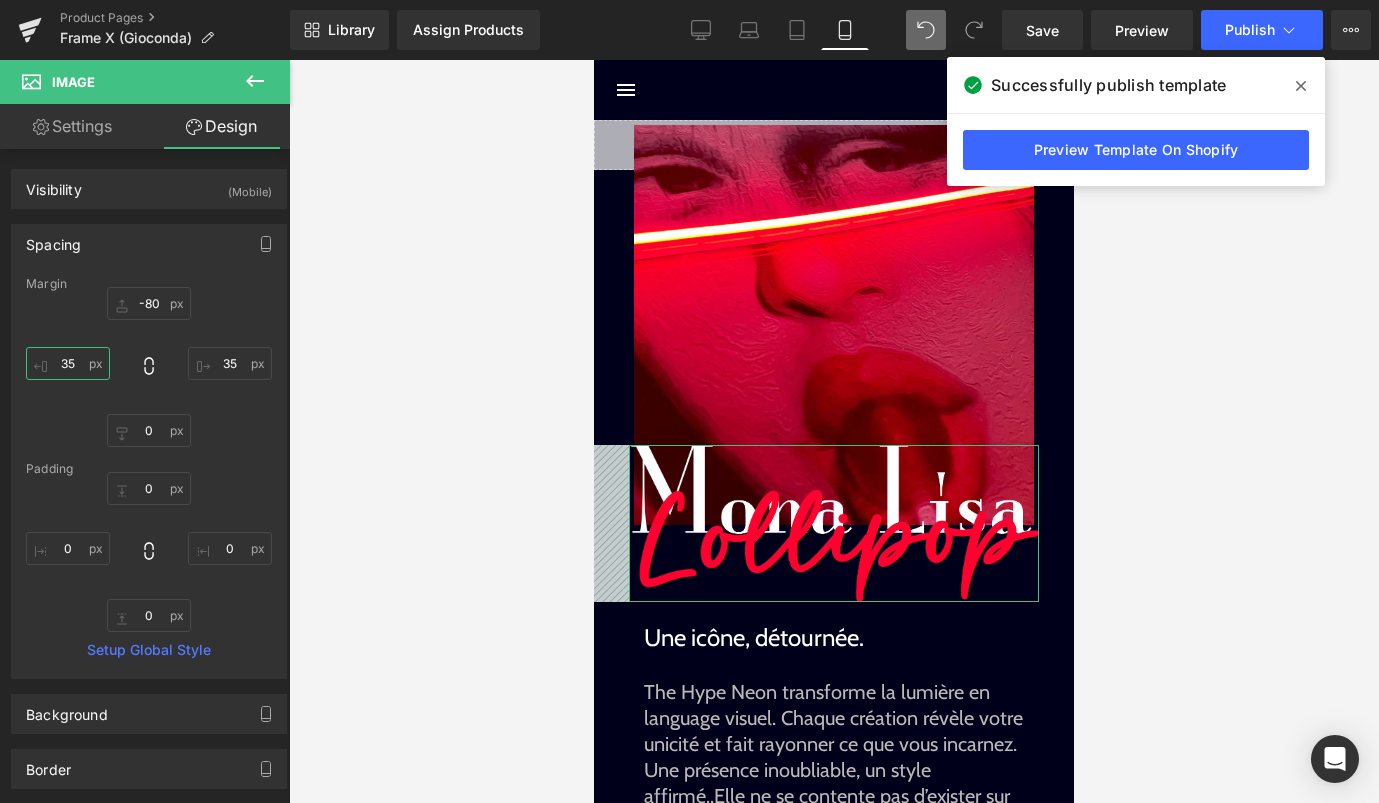 click on "35" at bounding box center (68, 363) 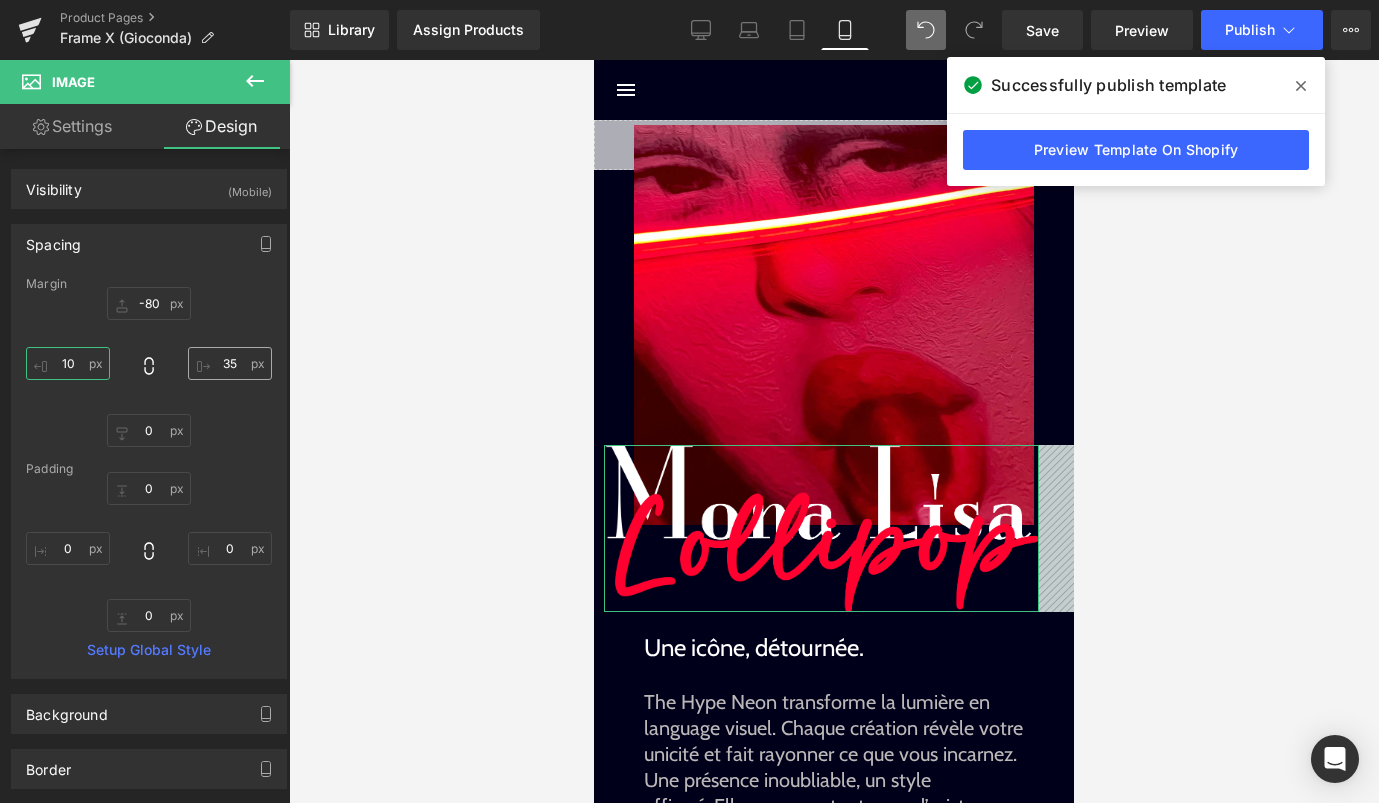 type on "10" 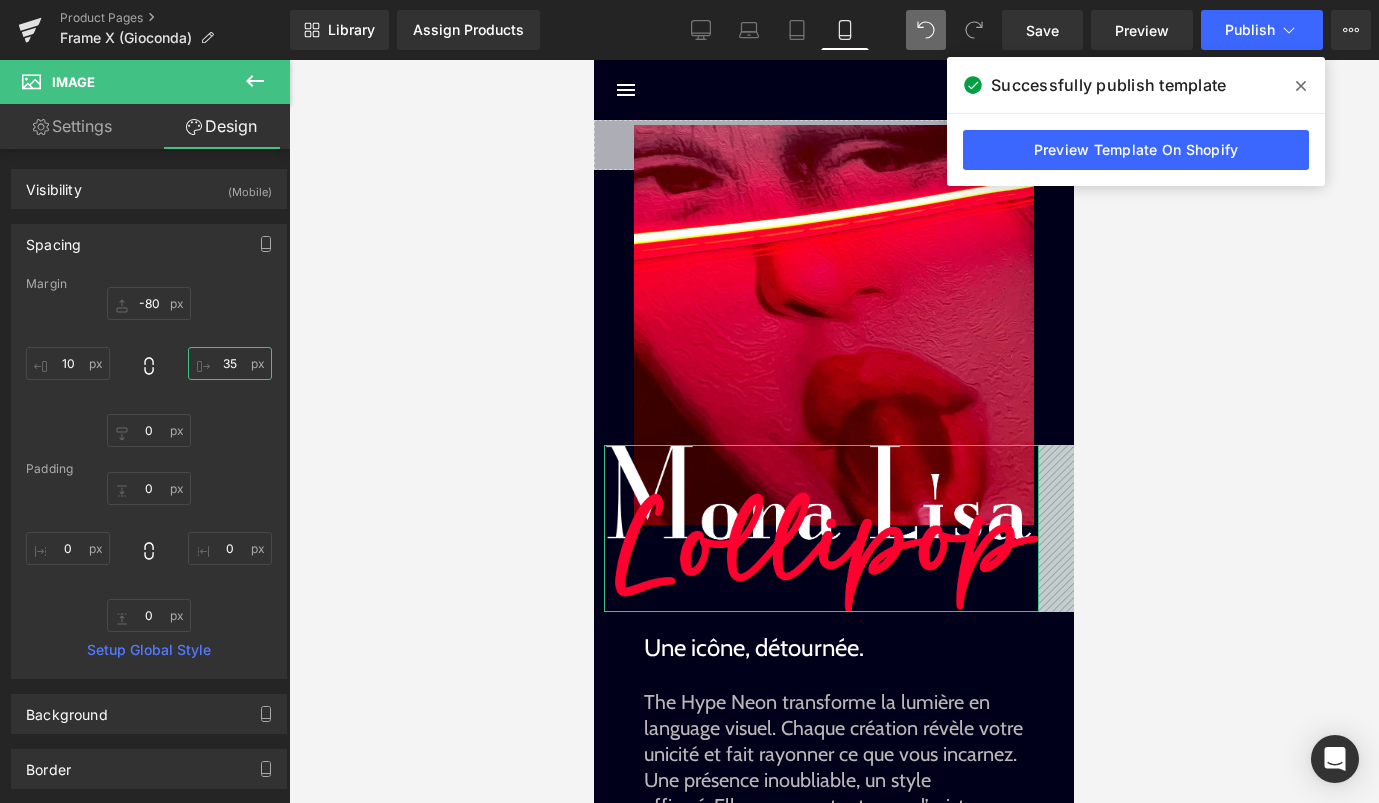 click on "35" at bounding box center [230, 363] 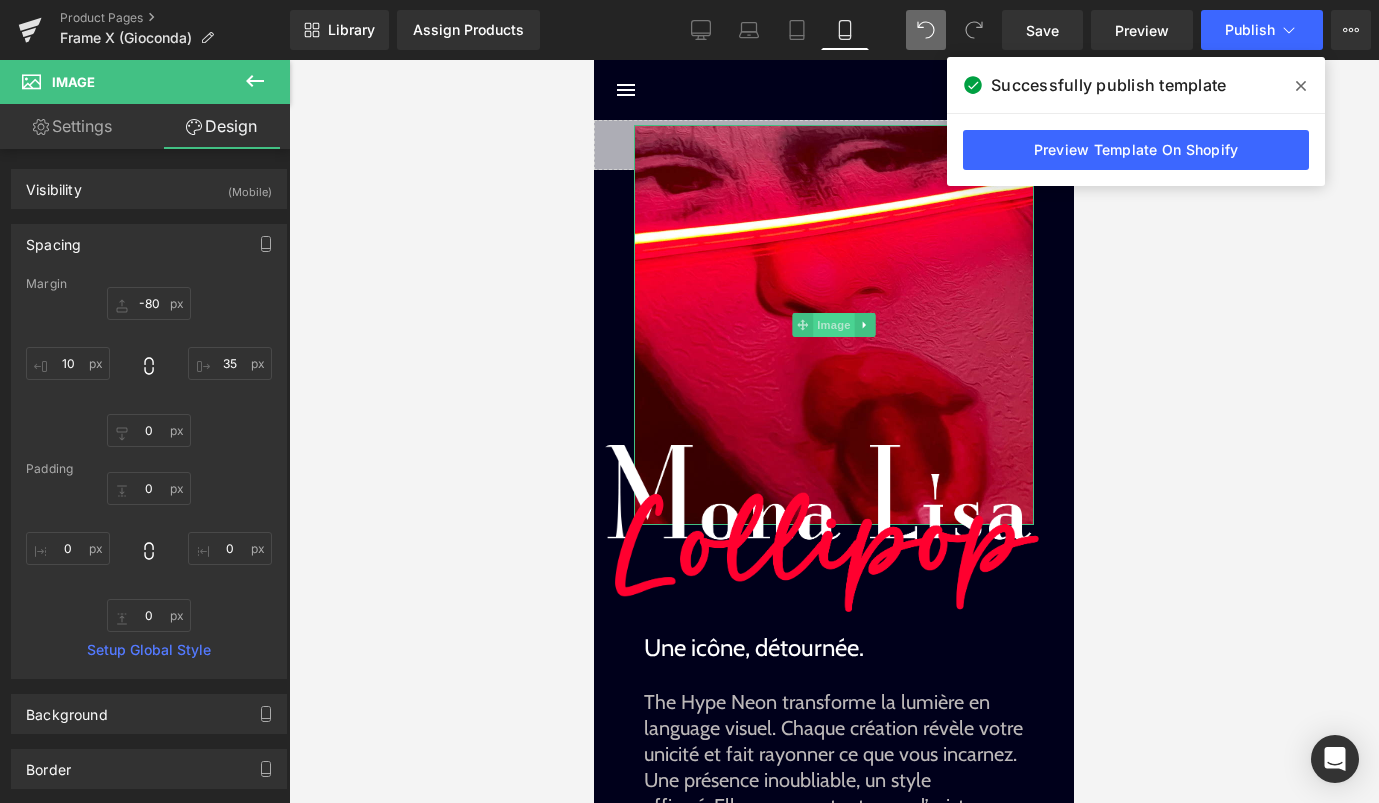click on "Image" at bounding box center [834, 325] 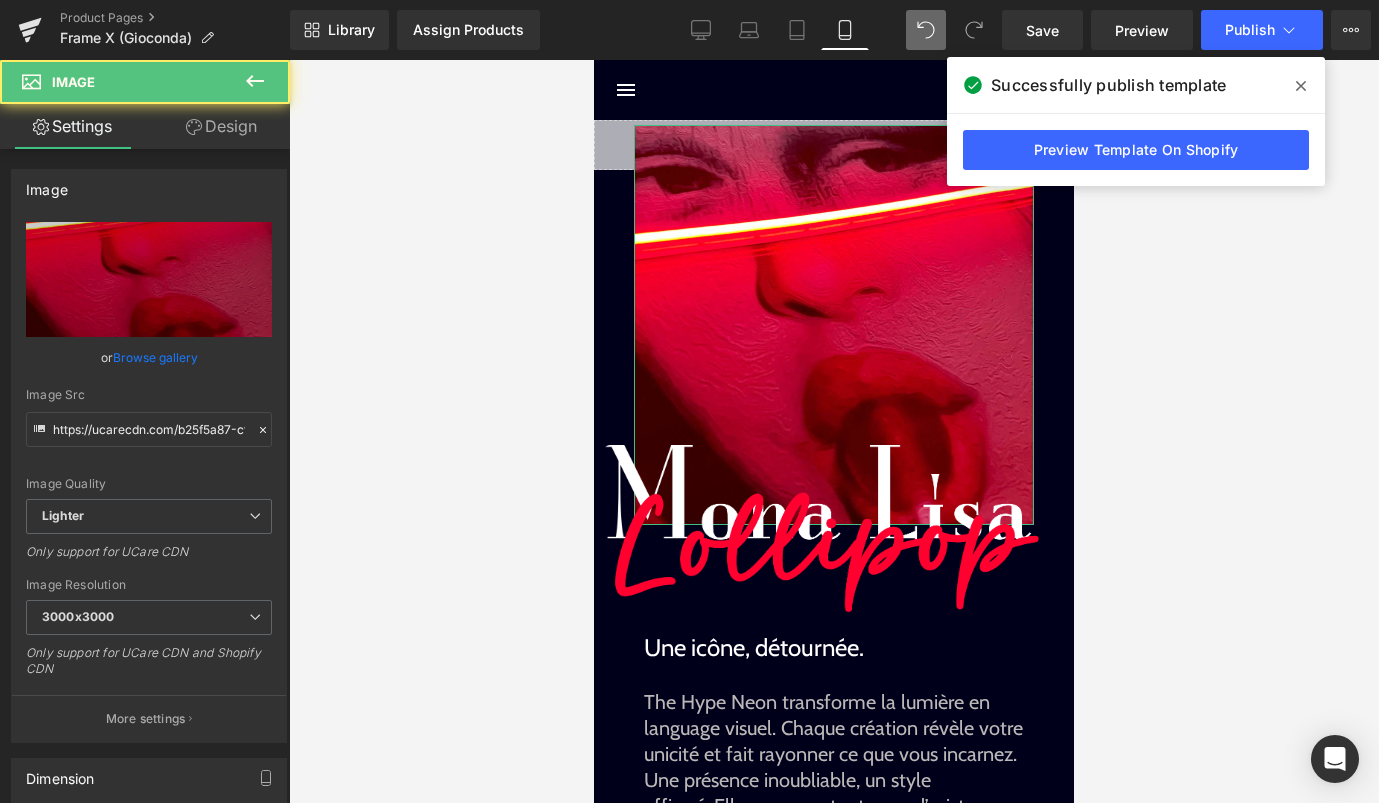 click on "Design" at bounding box center [221, 126] 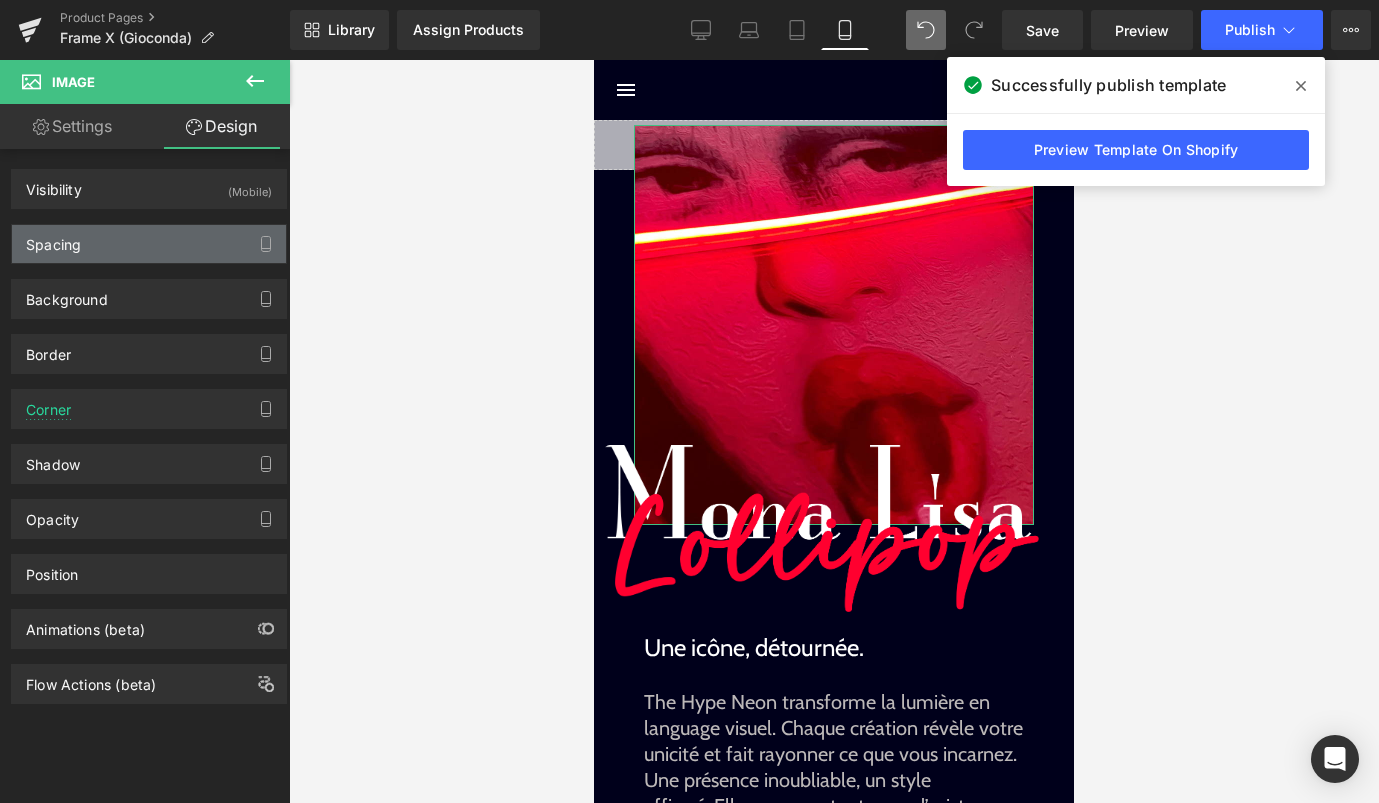 click on "Spacing" at bounding box center [149, 244] 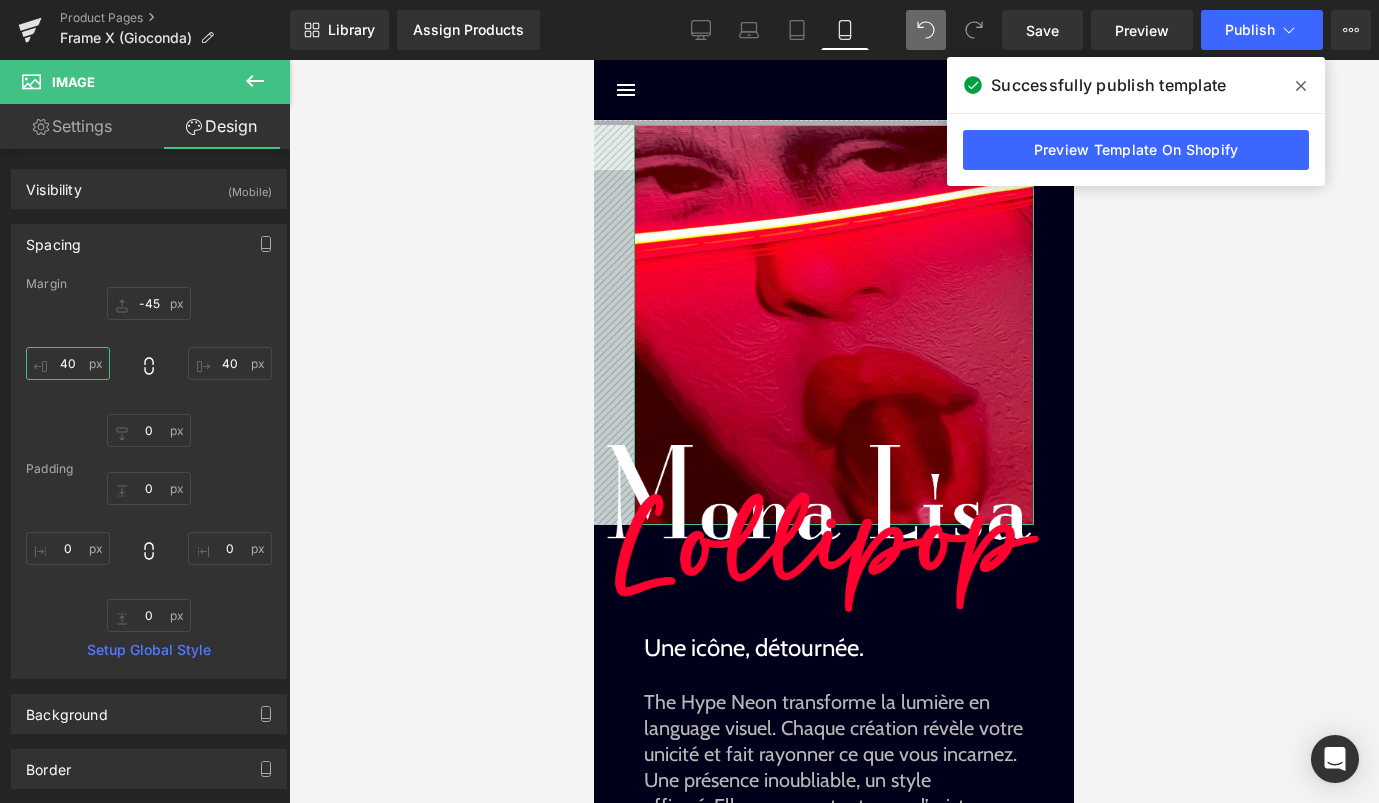 click on "40" at bounding box center [68, 363] 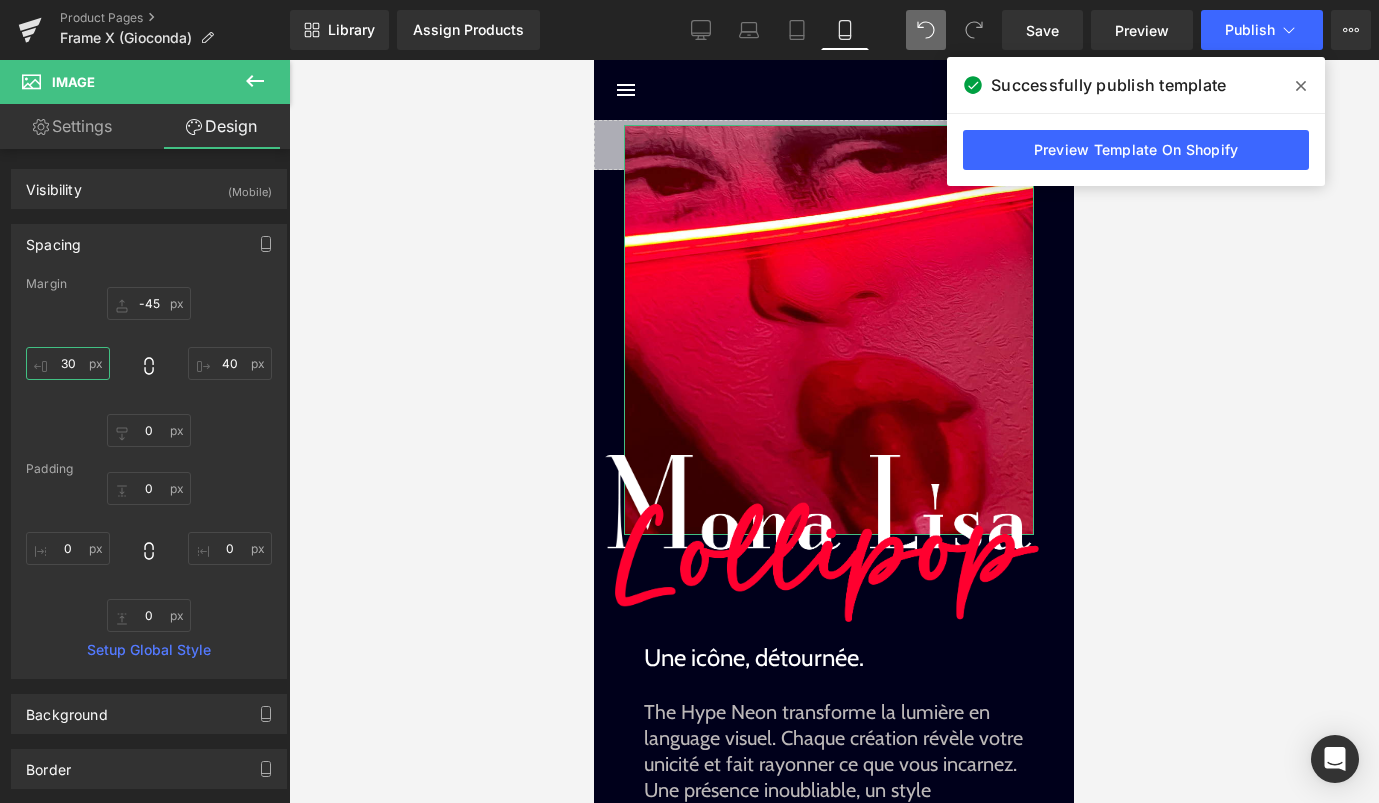 type on "3" 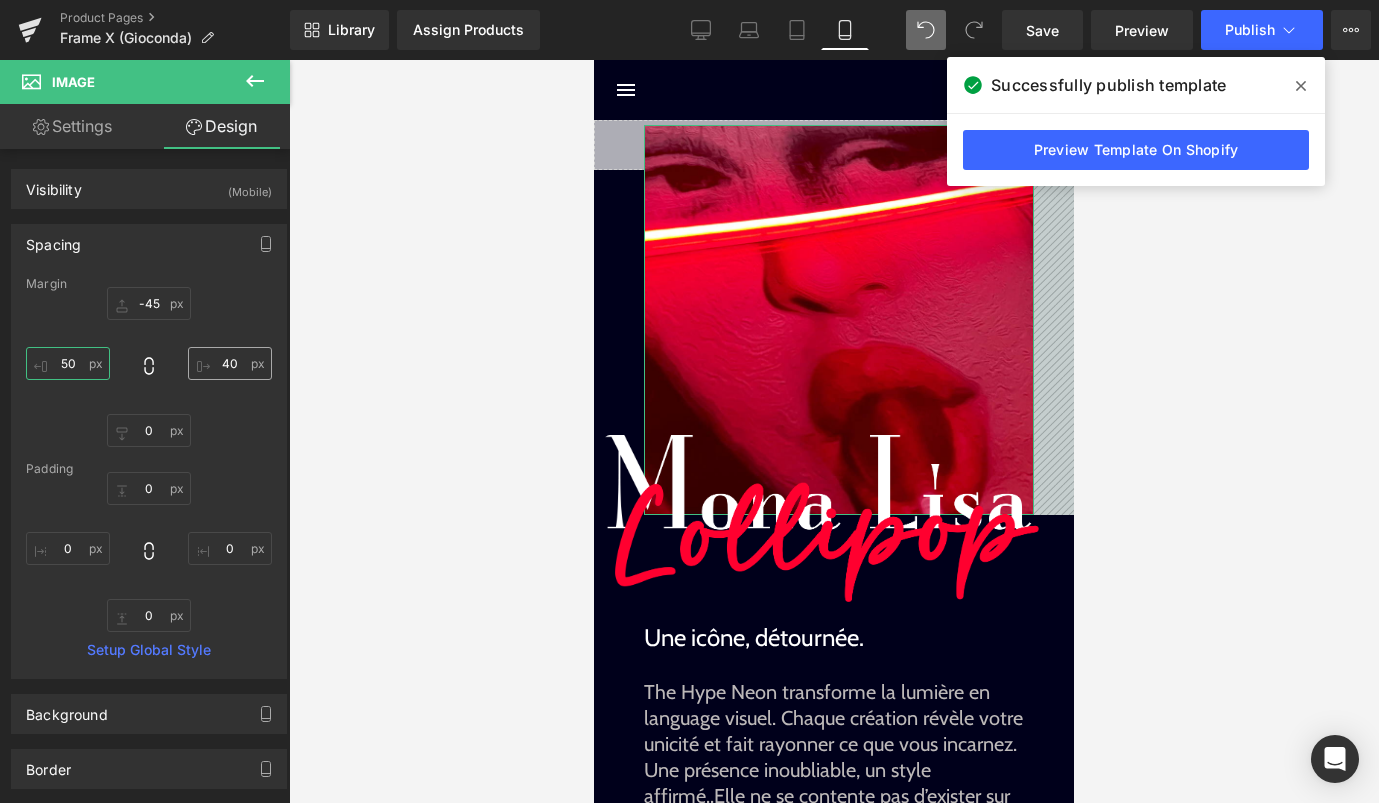 type on "50" 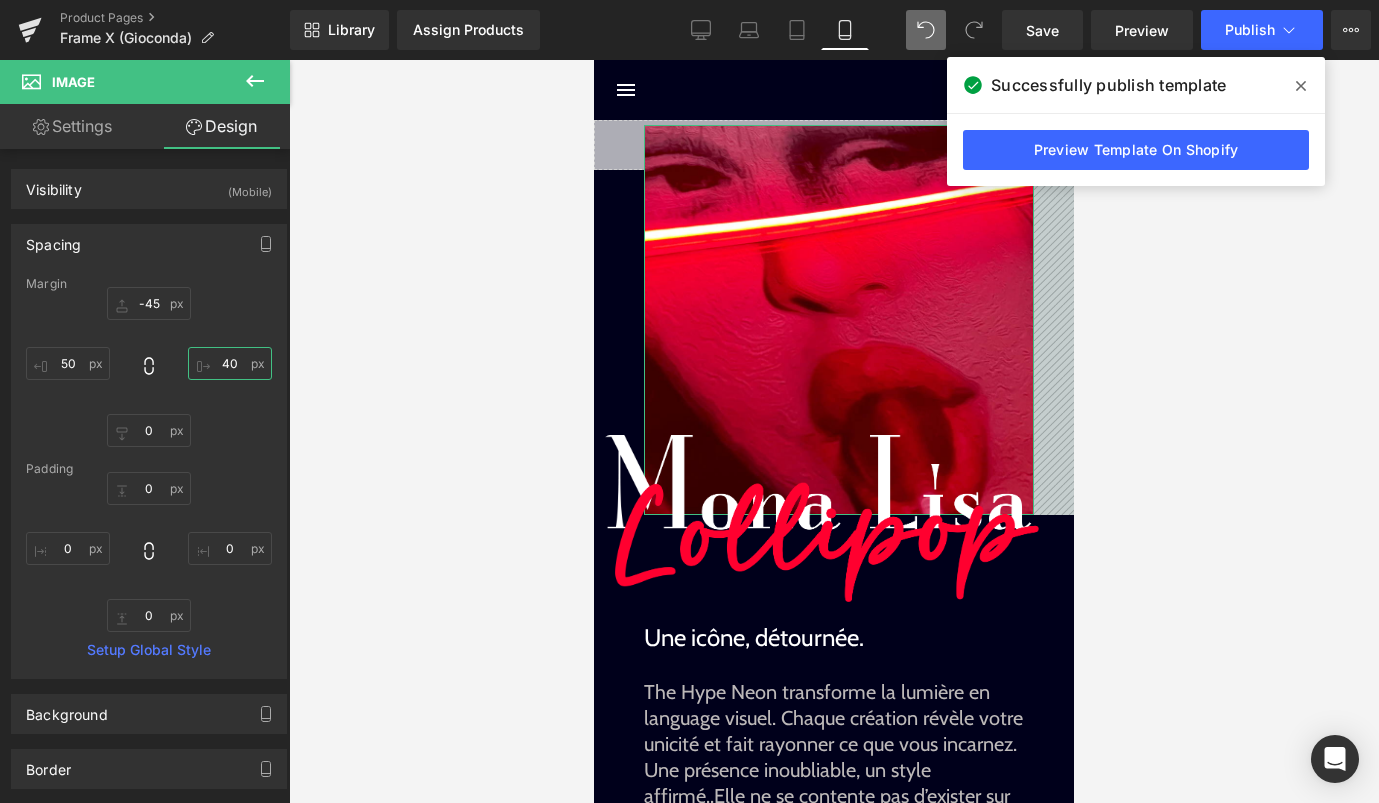 click on "40" at bounding box center [230, 363] 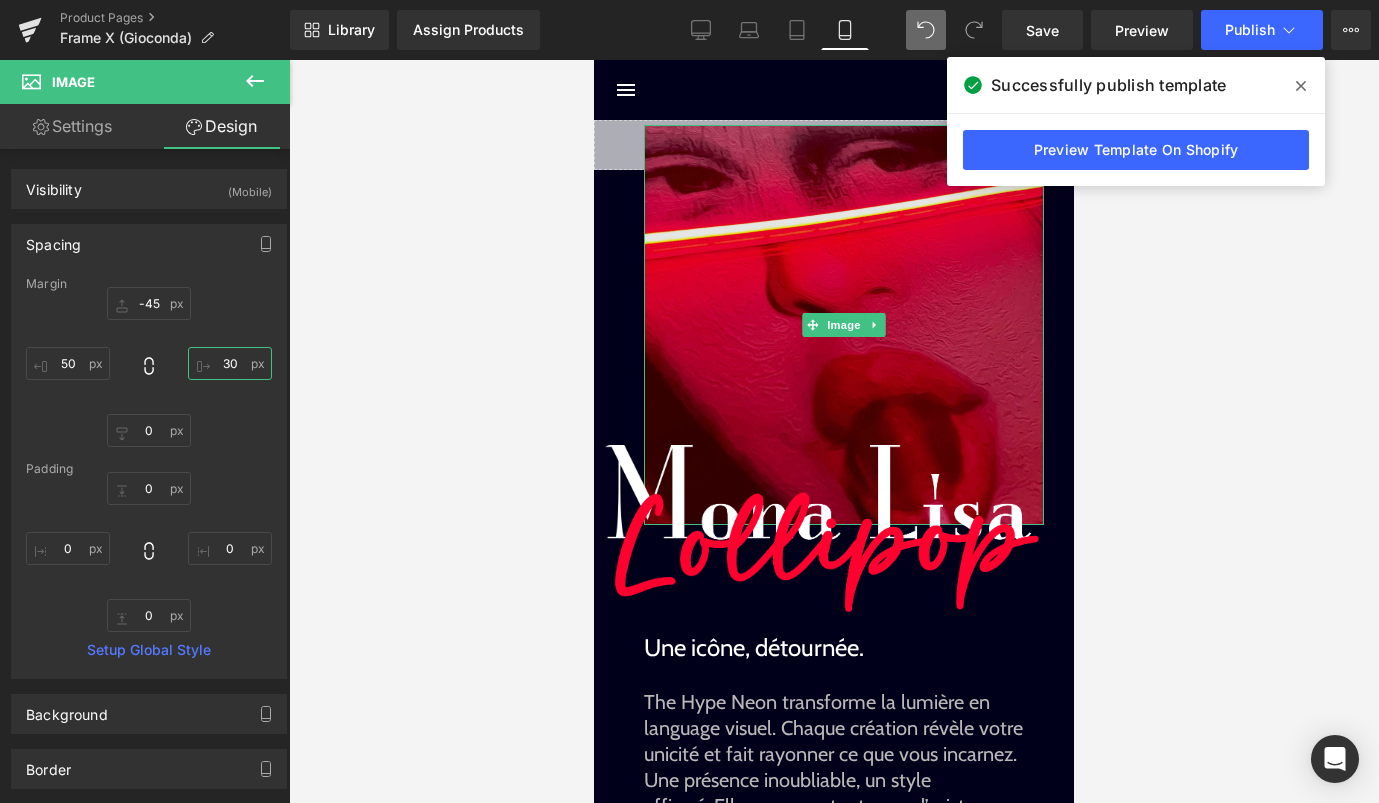 type on "3" 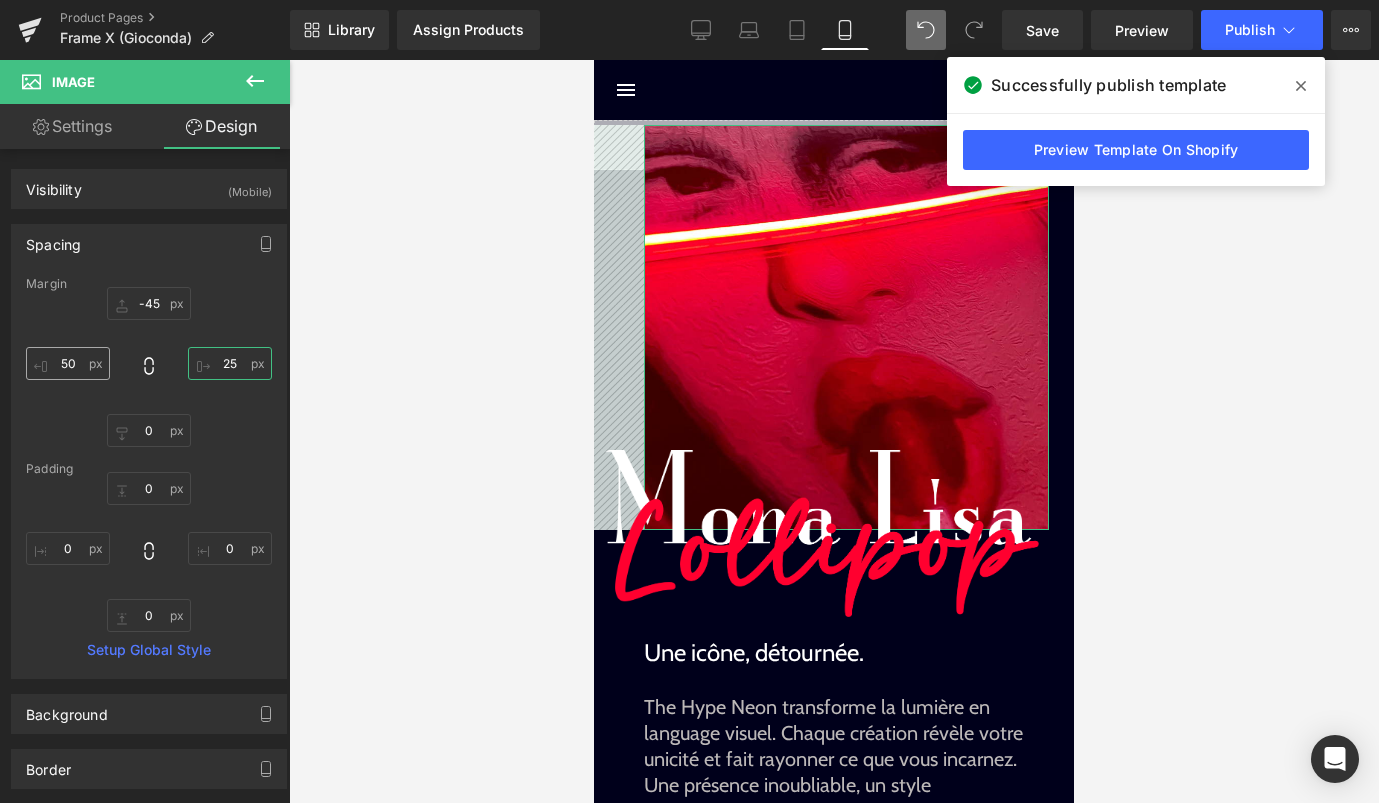 type on "25" 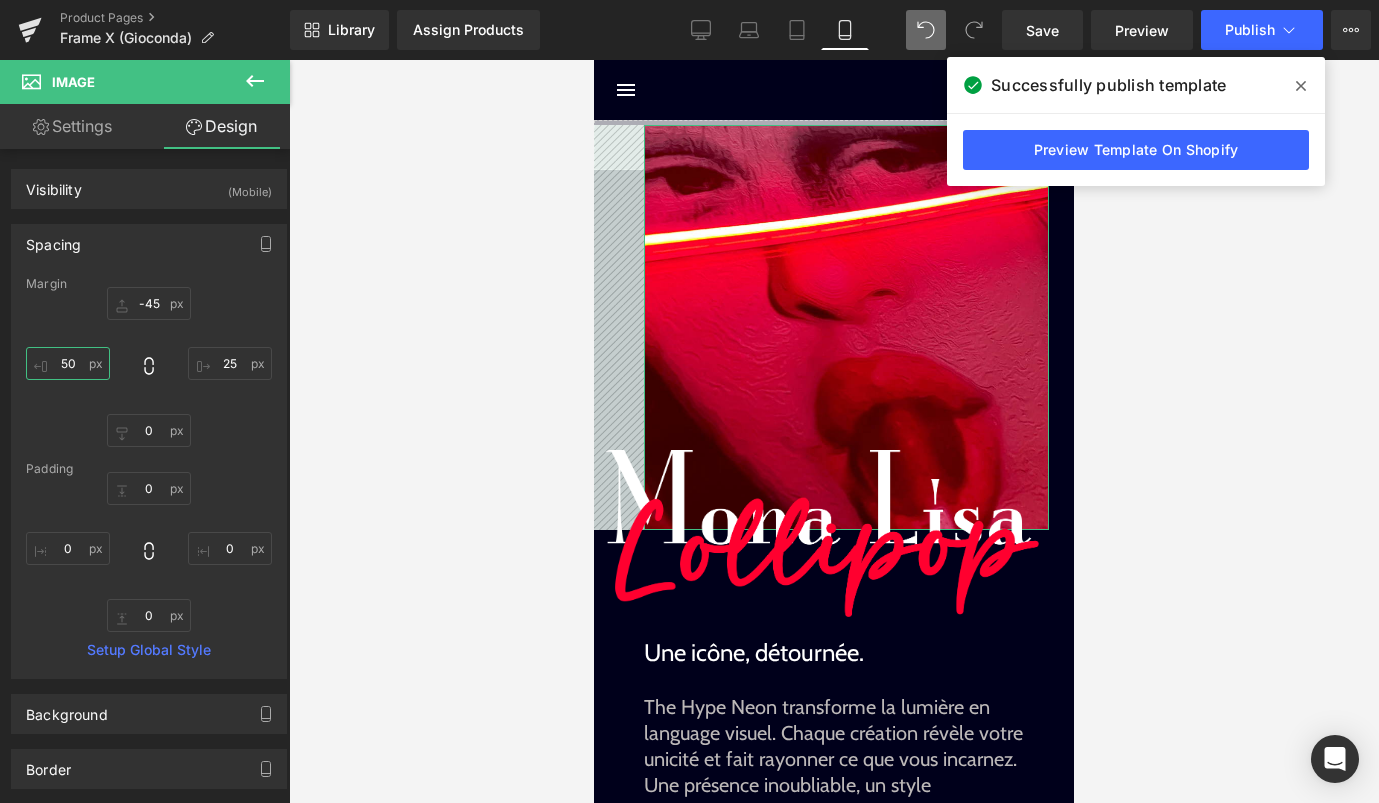 click on "50" at bounding box center [68, 363] 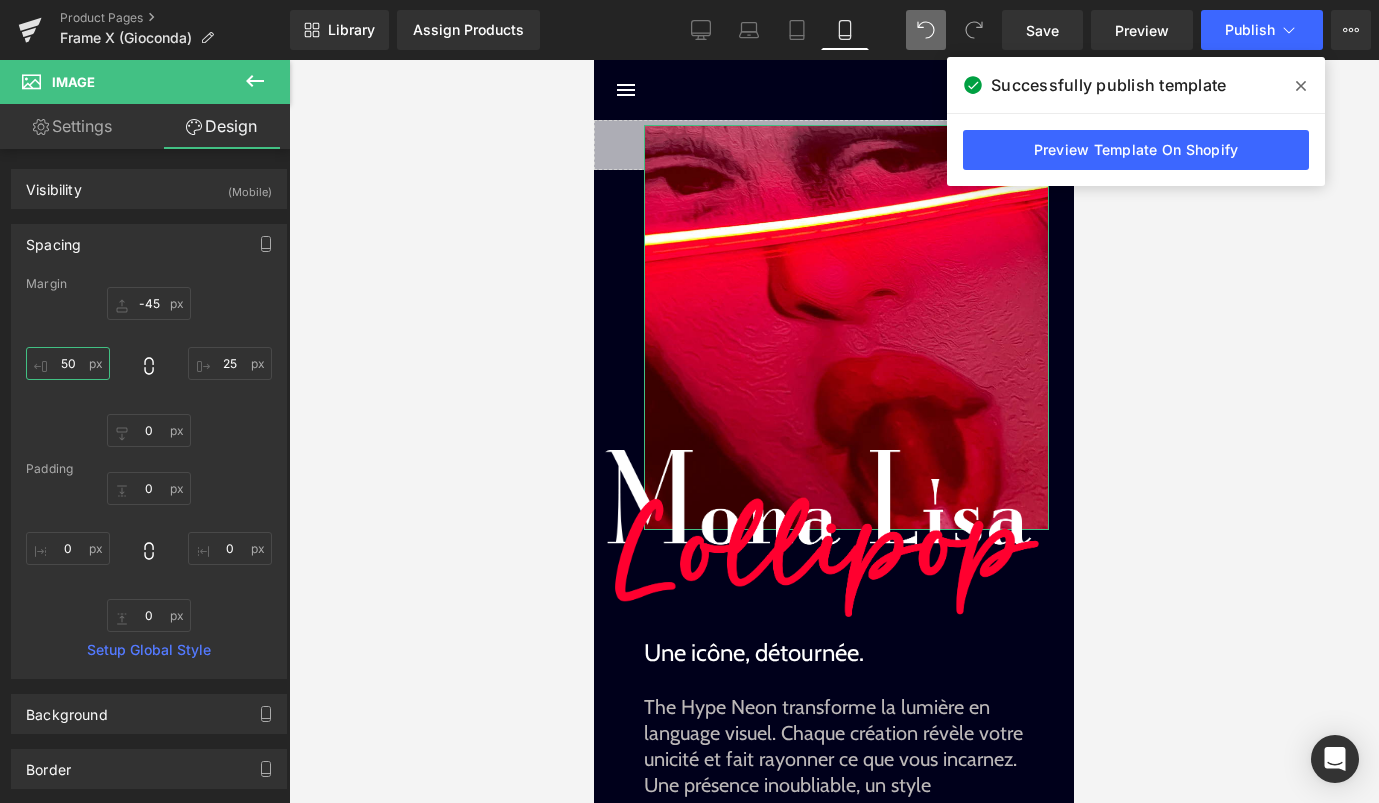click on "50" at bounding box center (68, 363) 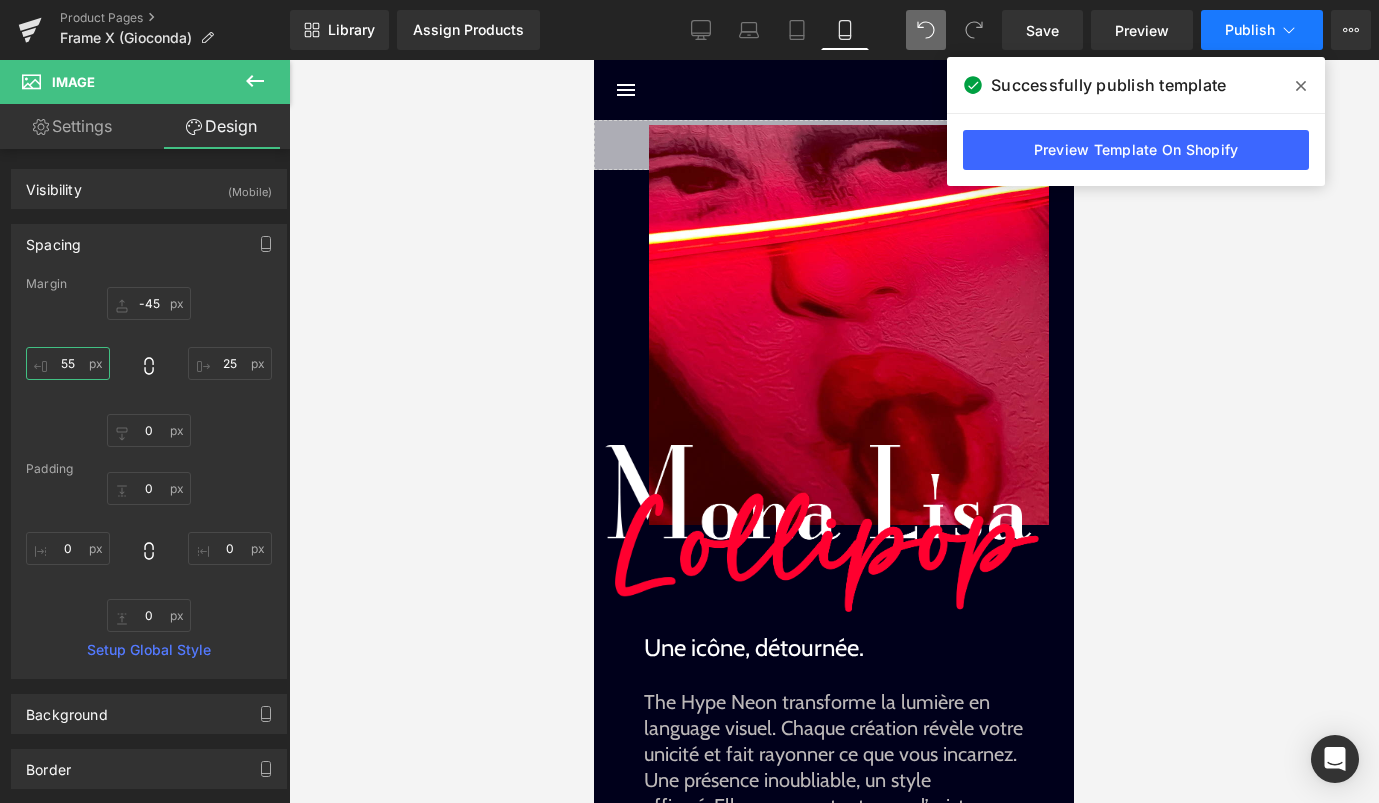 type on "55" 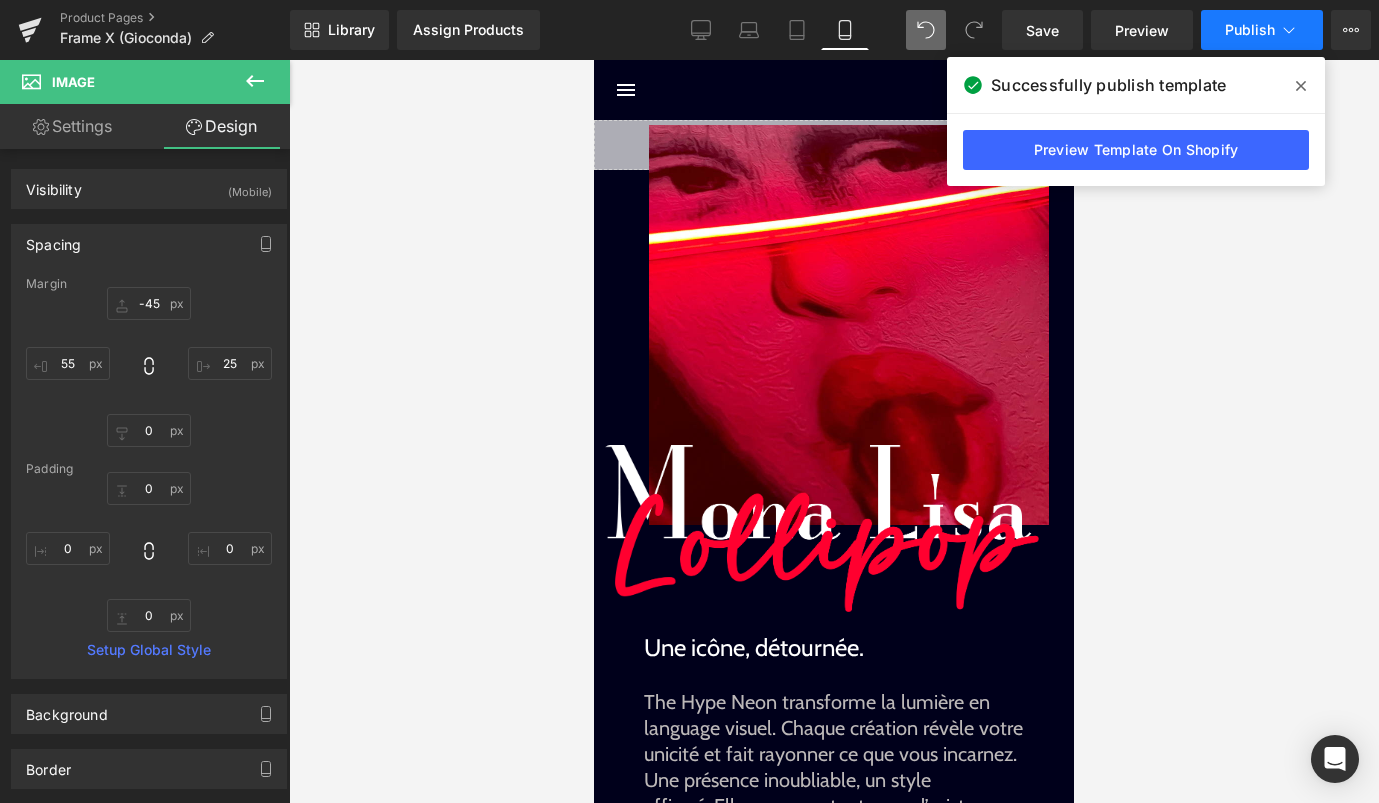 click on "Publish" at bounding box center [1262, 30] 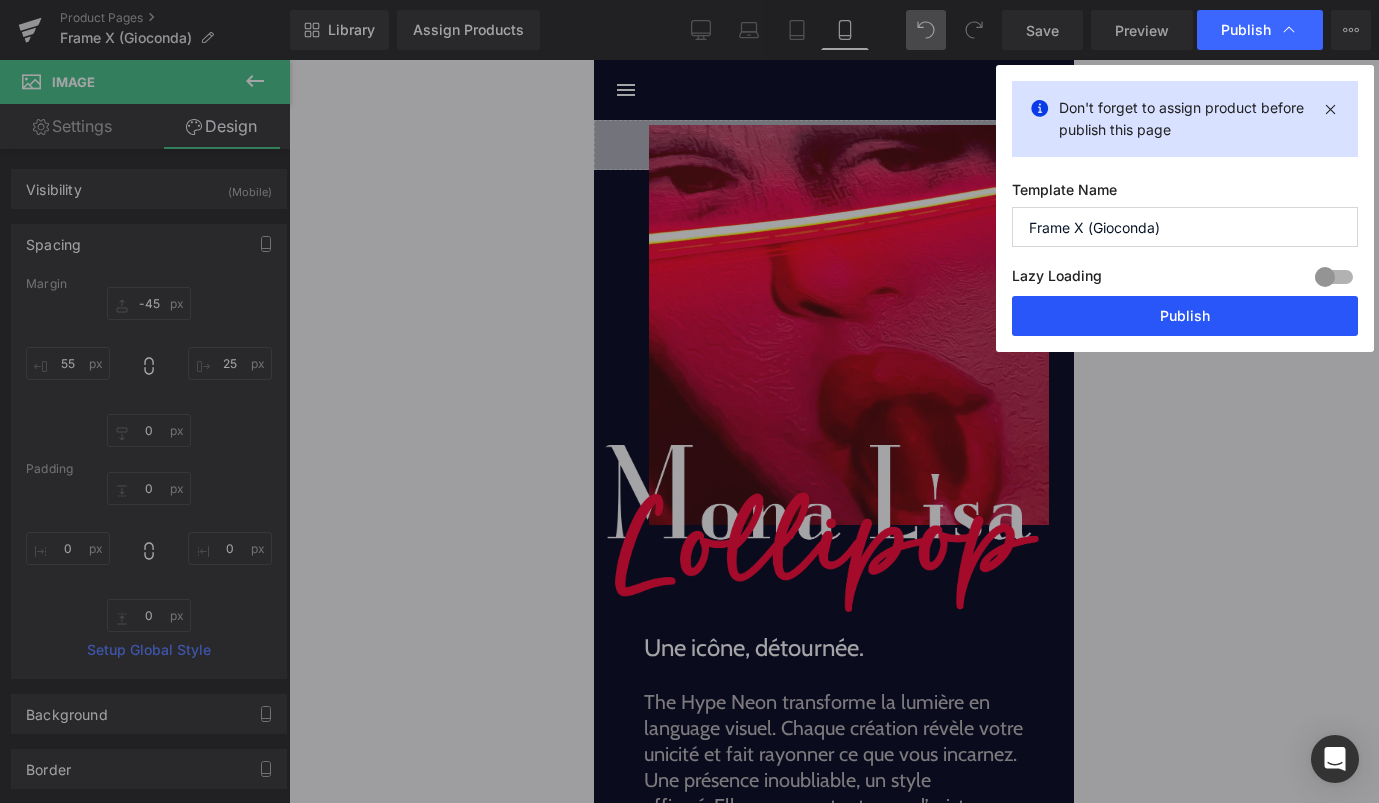 click on "Publish" at bounding box center [1185, 316] 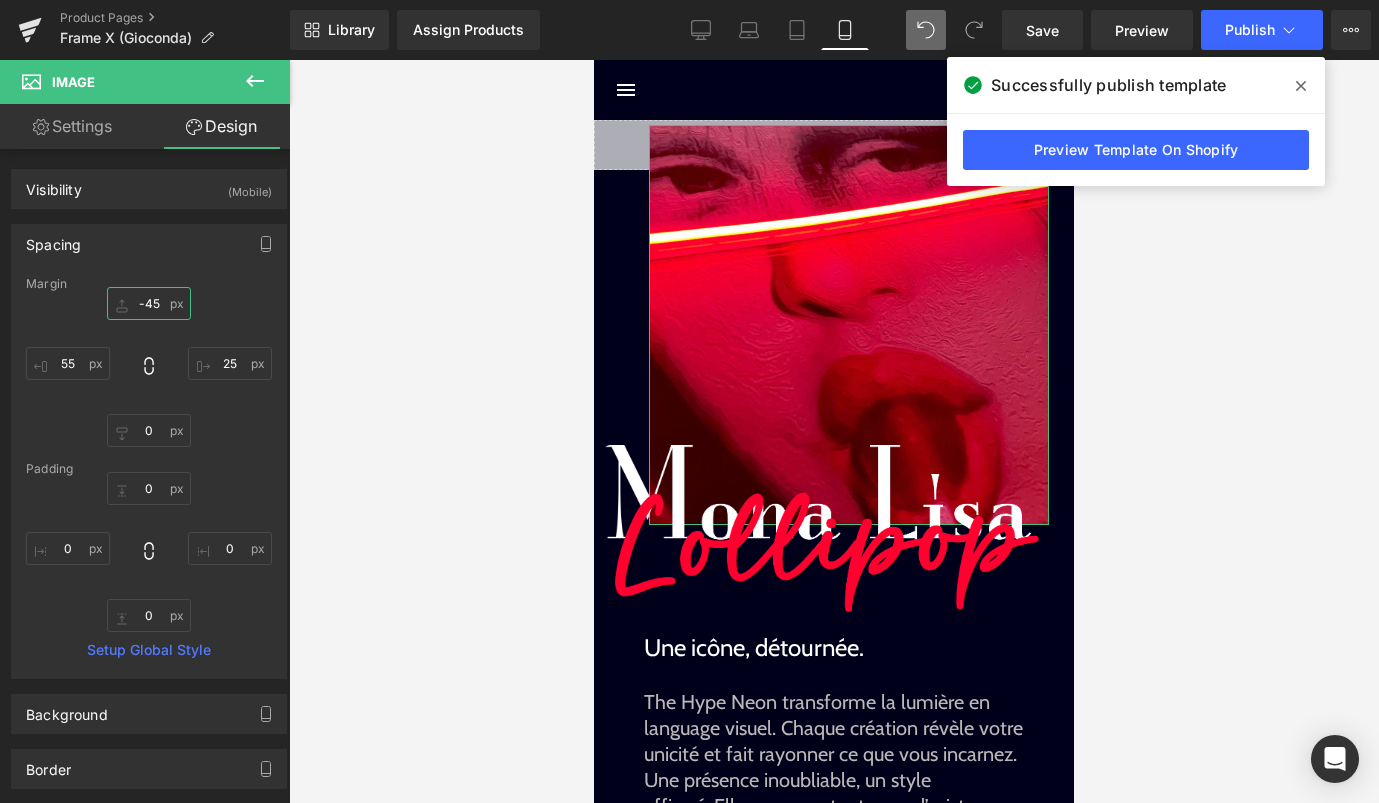 click on "-45" at bounding box center (149, 303) 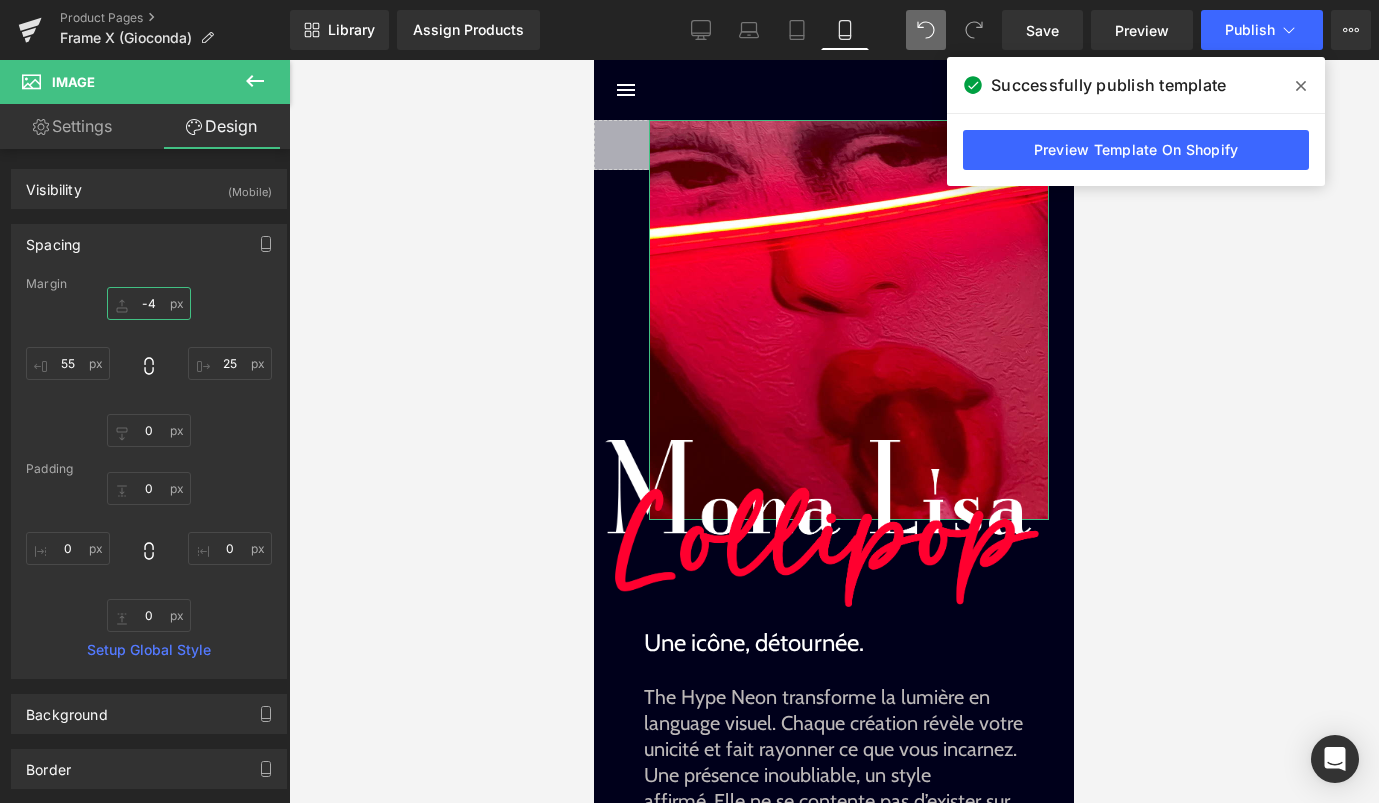 type on "-45" 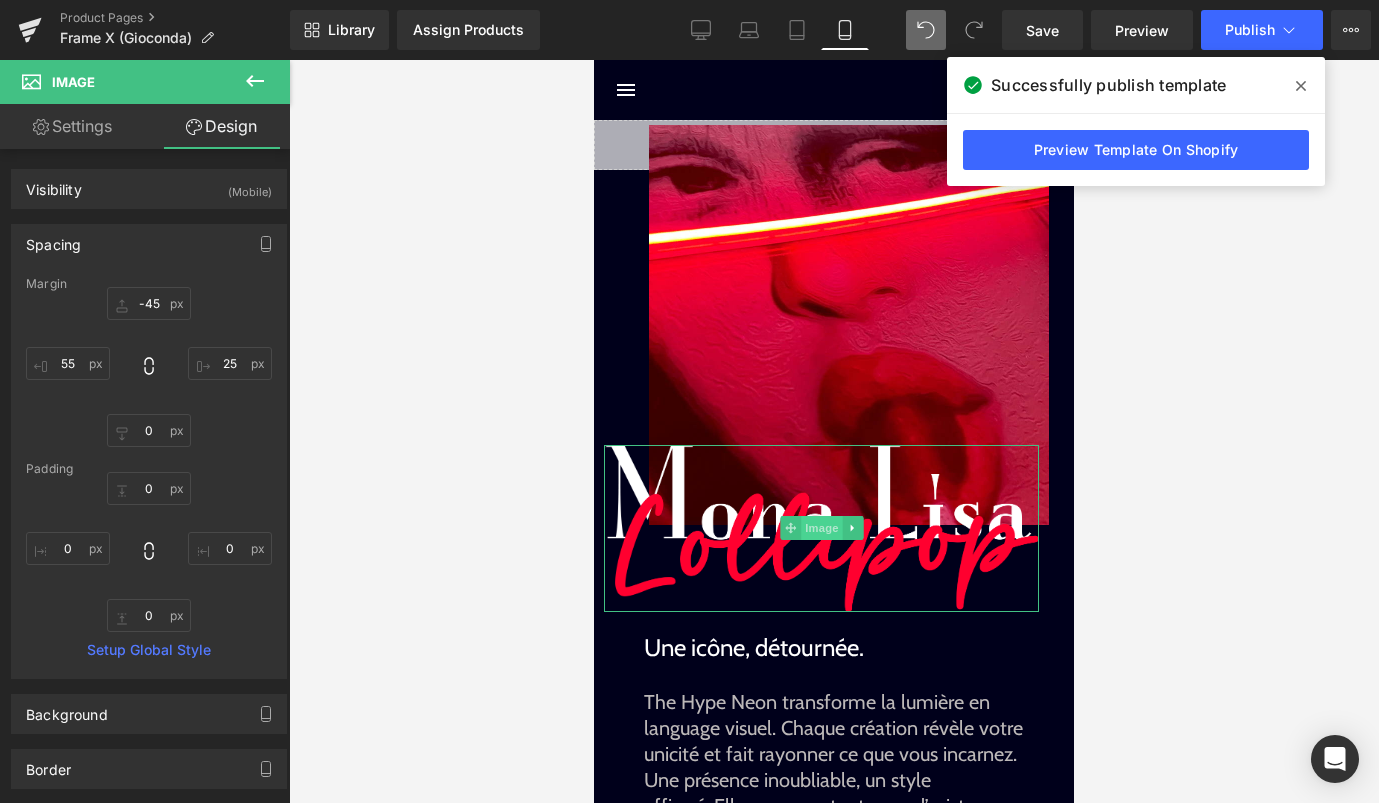 click on "Image" at bounding box center [822, 528] 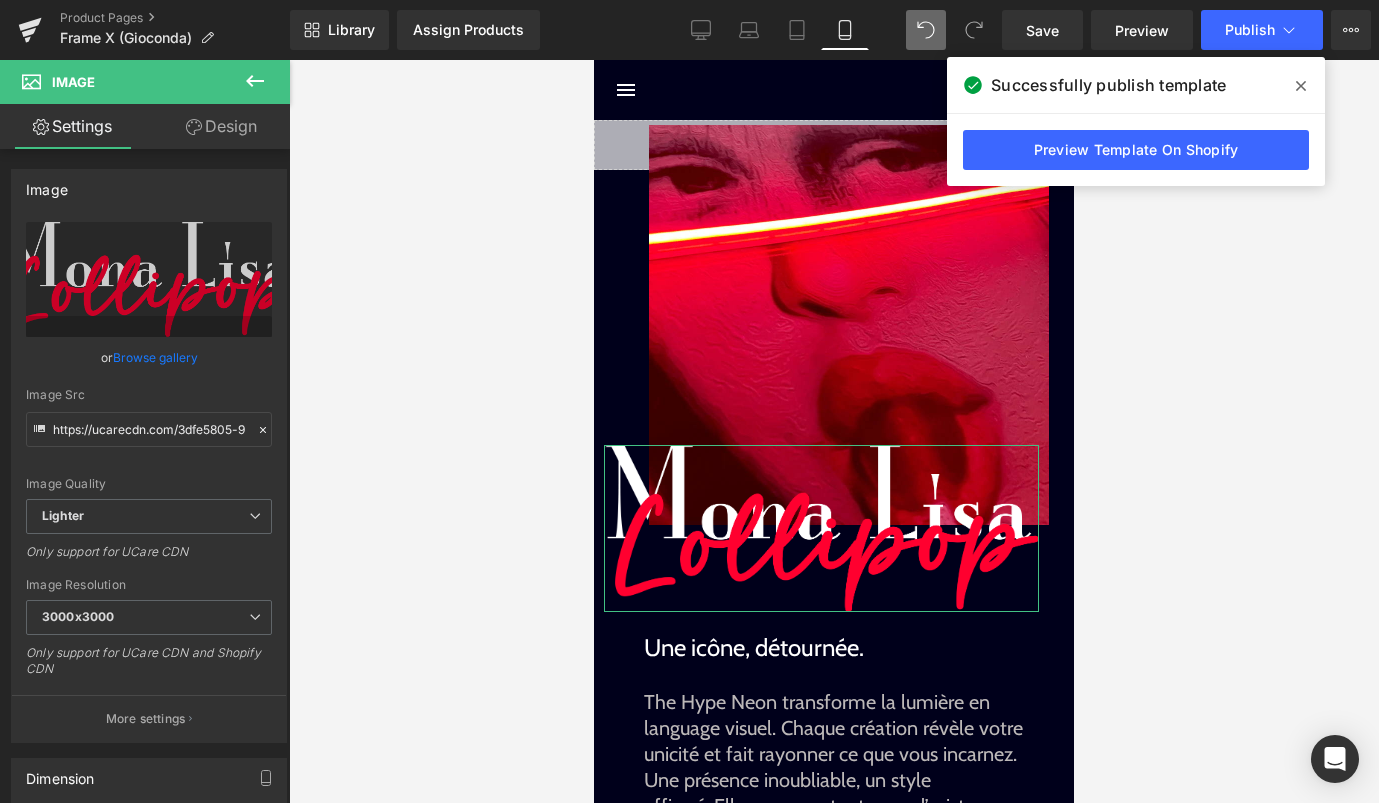 drag, startPoint x: 221, startPoint y: 123, endPoint x: 191, endPoint y: 167, distance: 53.25411 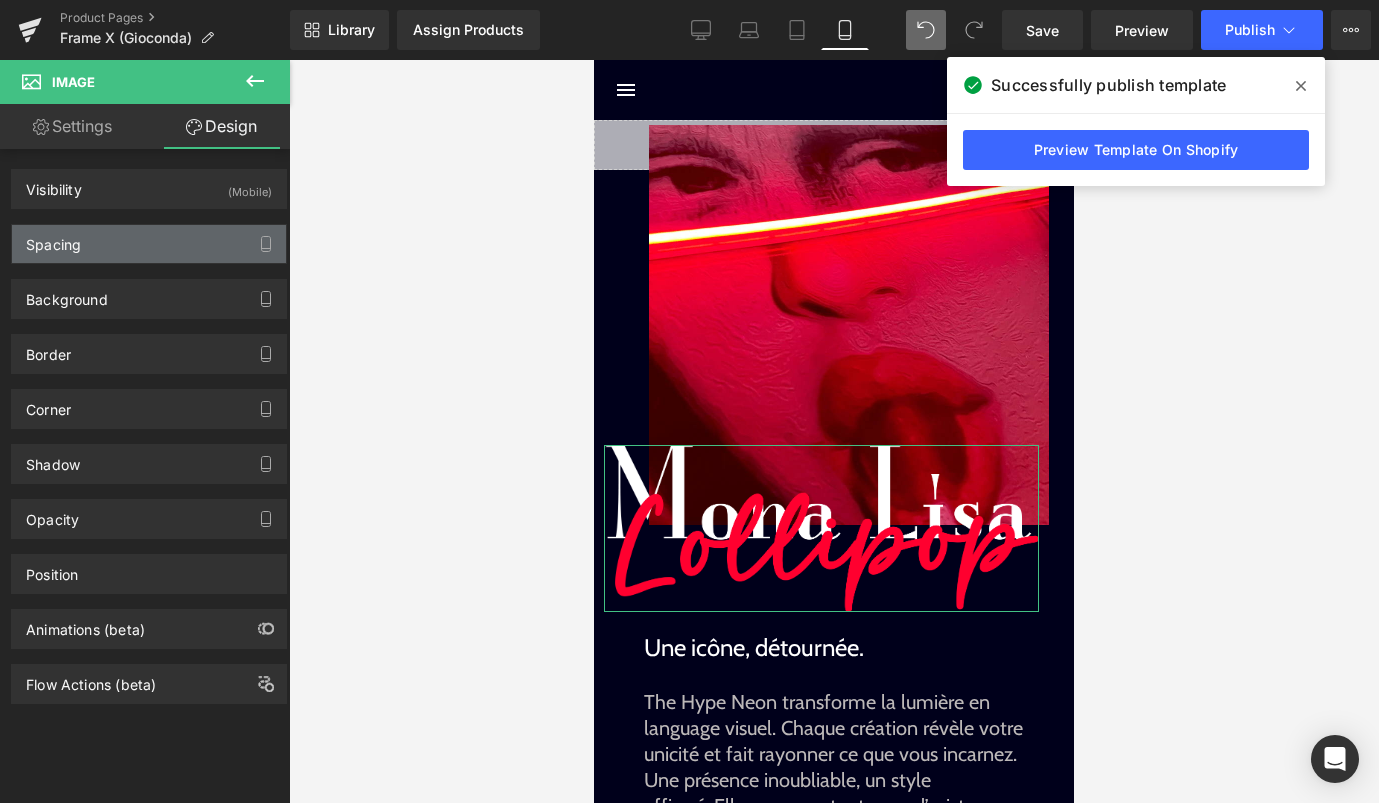 click on "Spacing" at bounding box center [149, 244] 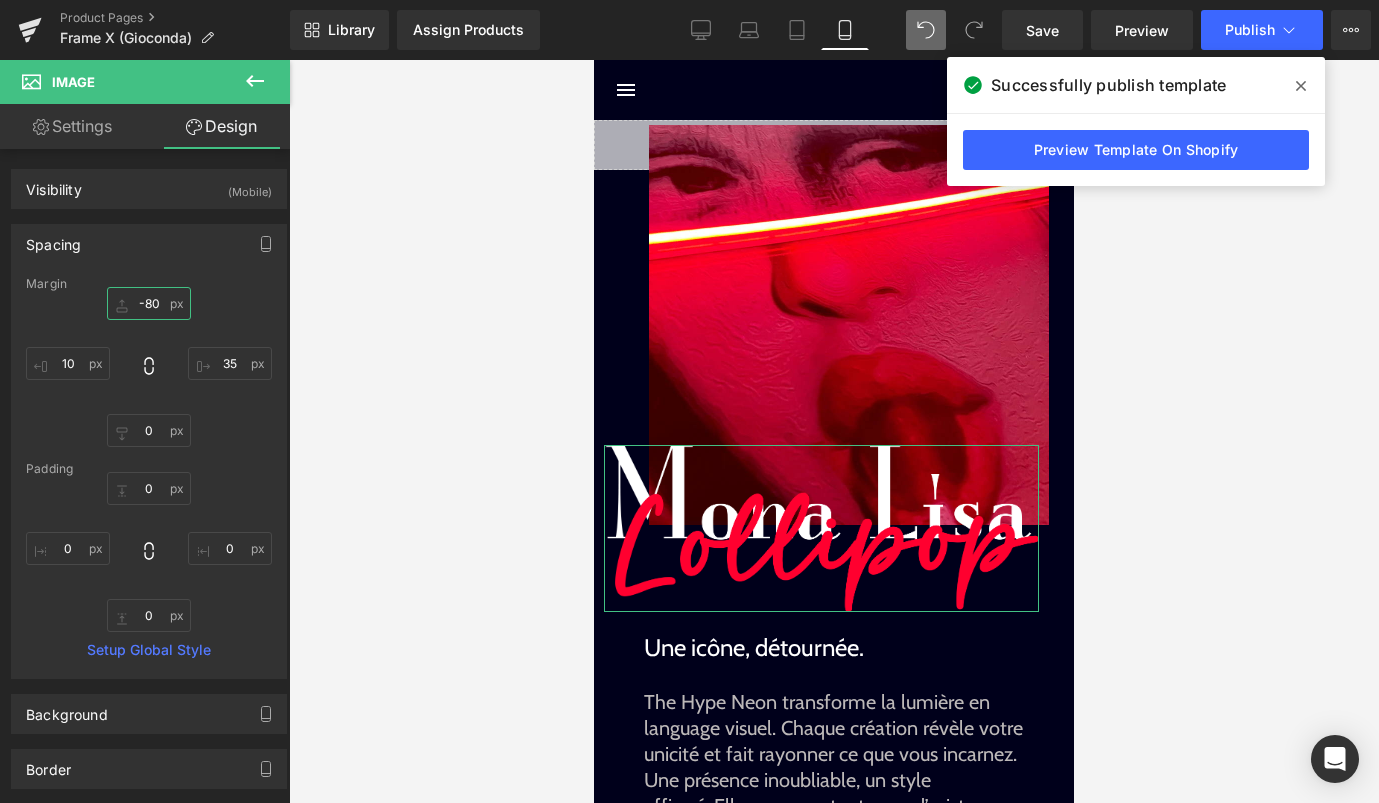click on "-80" at bounding box center (149, 303) 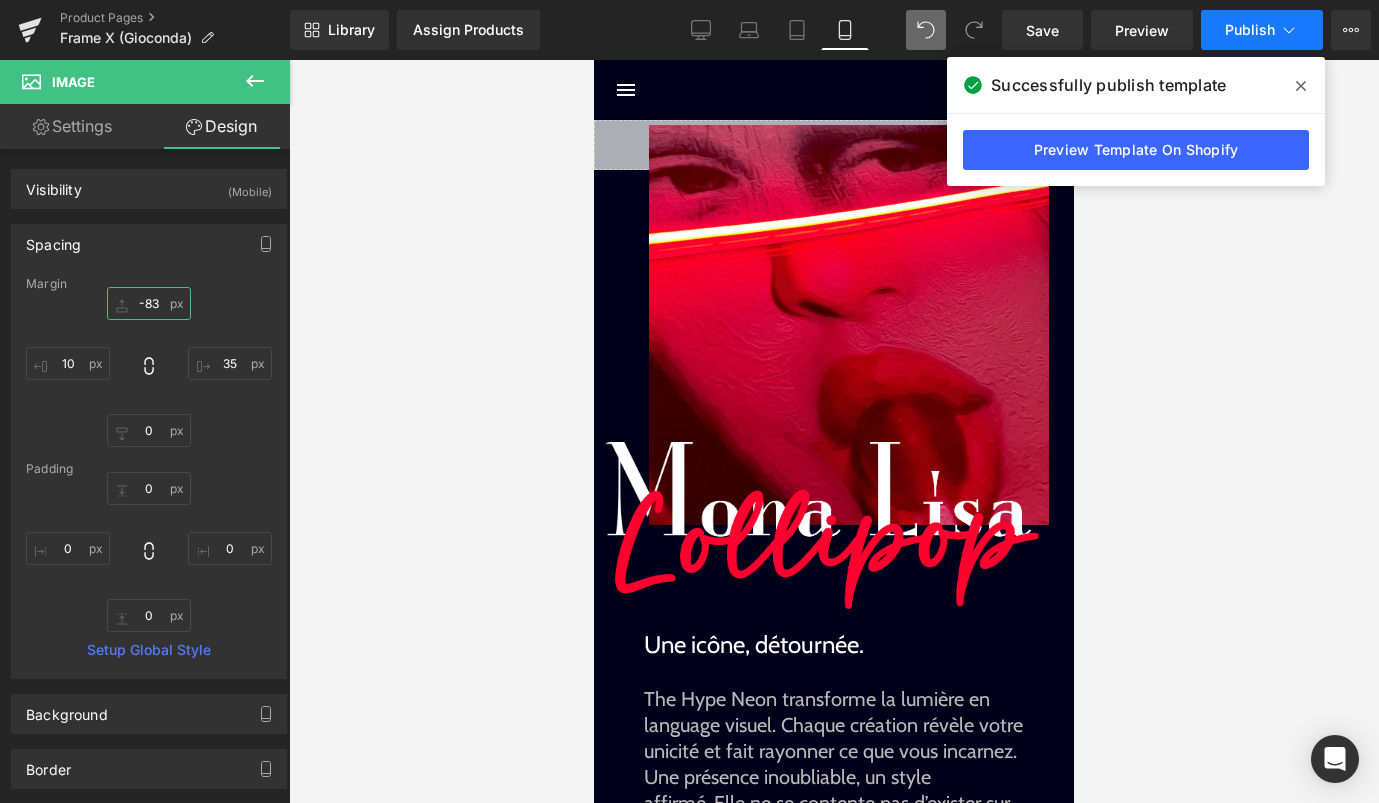 type on "-83" 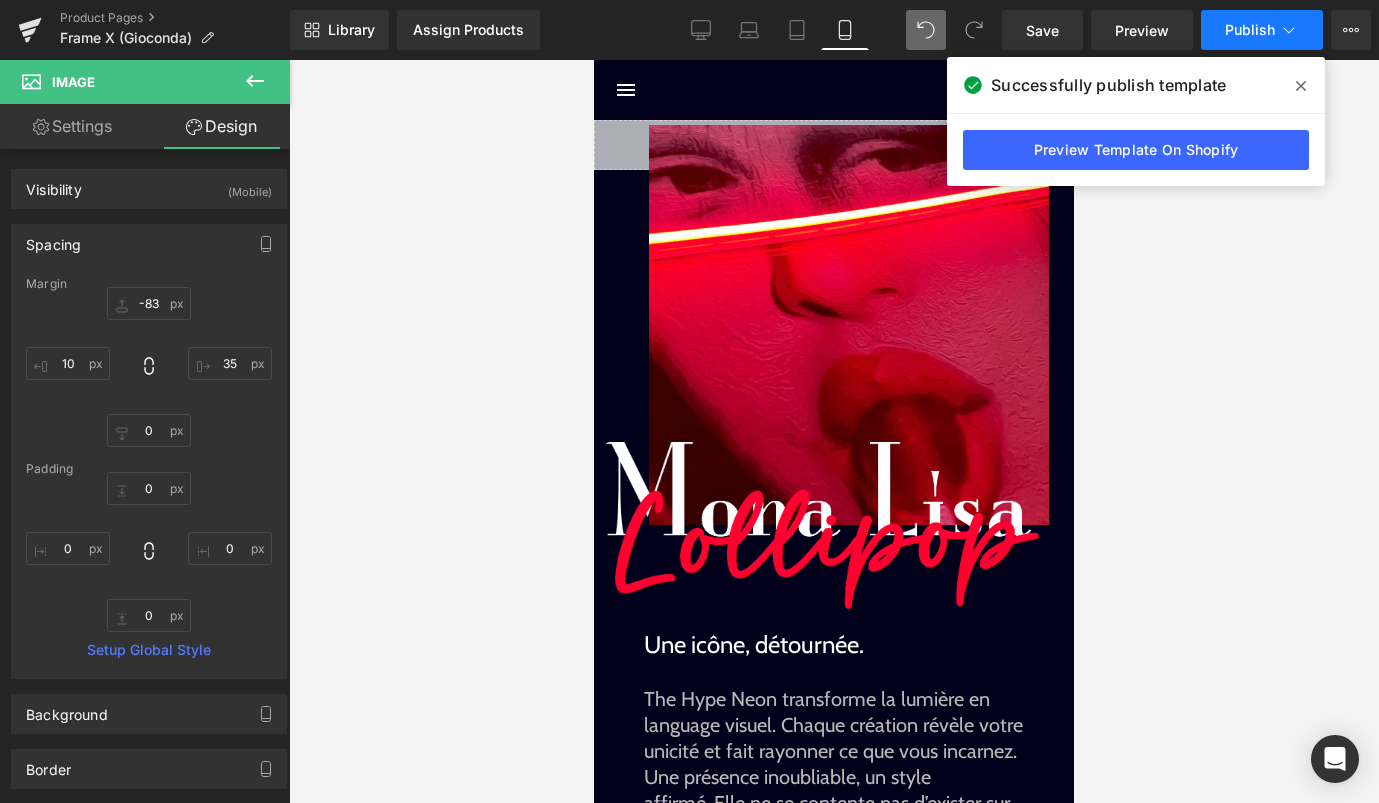 click on "Publish" at bounding box center [1262, 30] 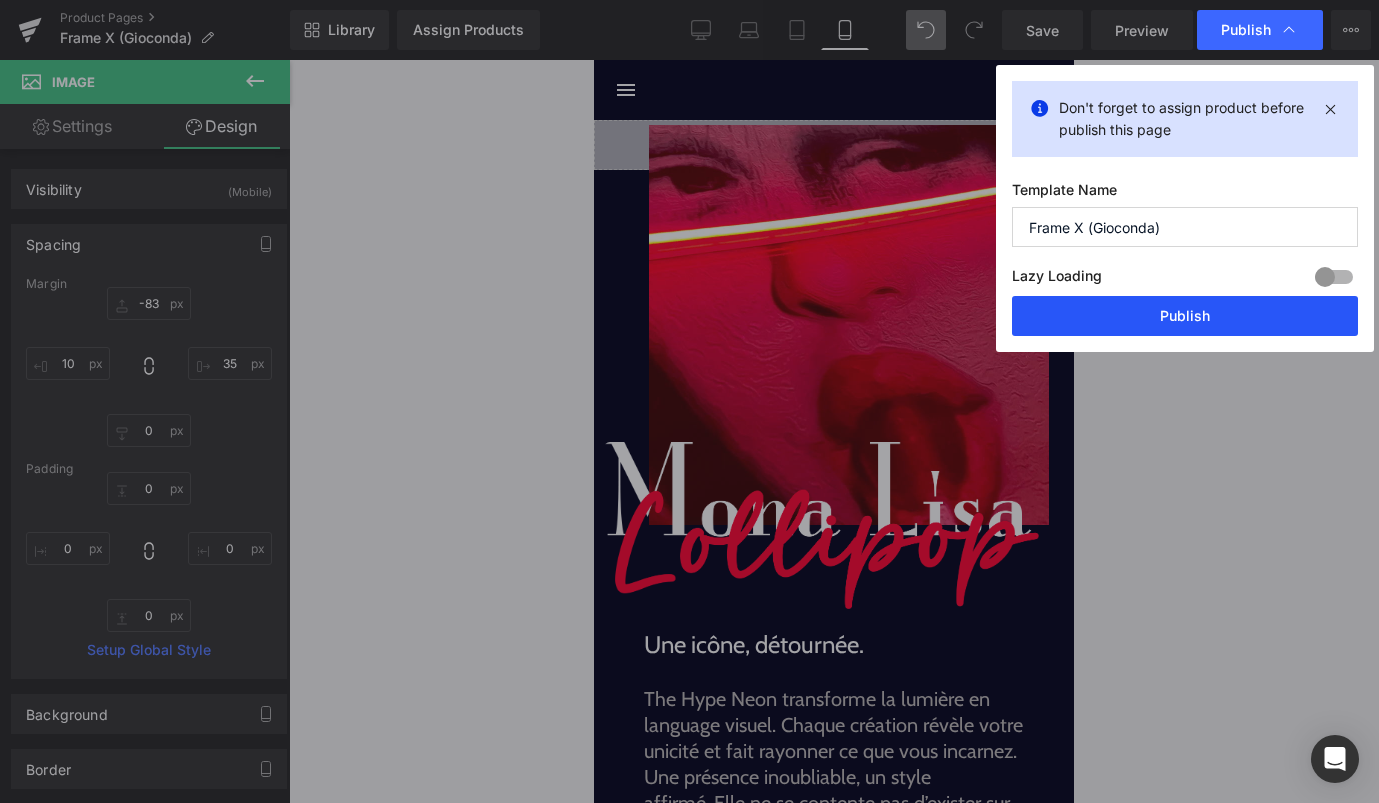 click on "Publish" at bounding box center [1185, 316] 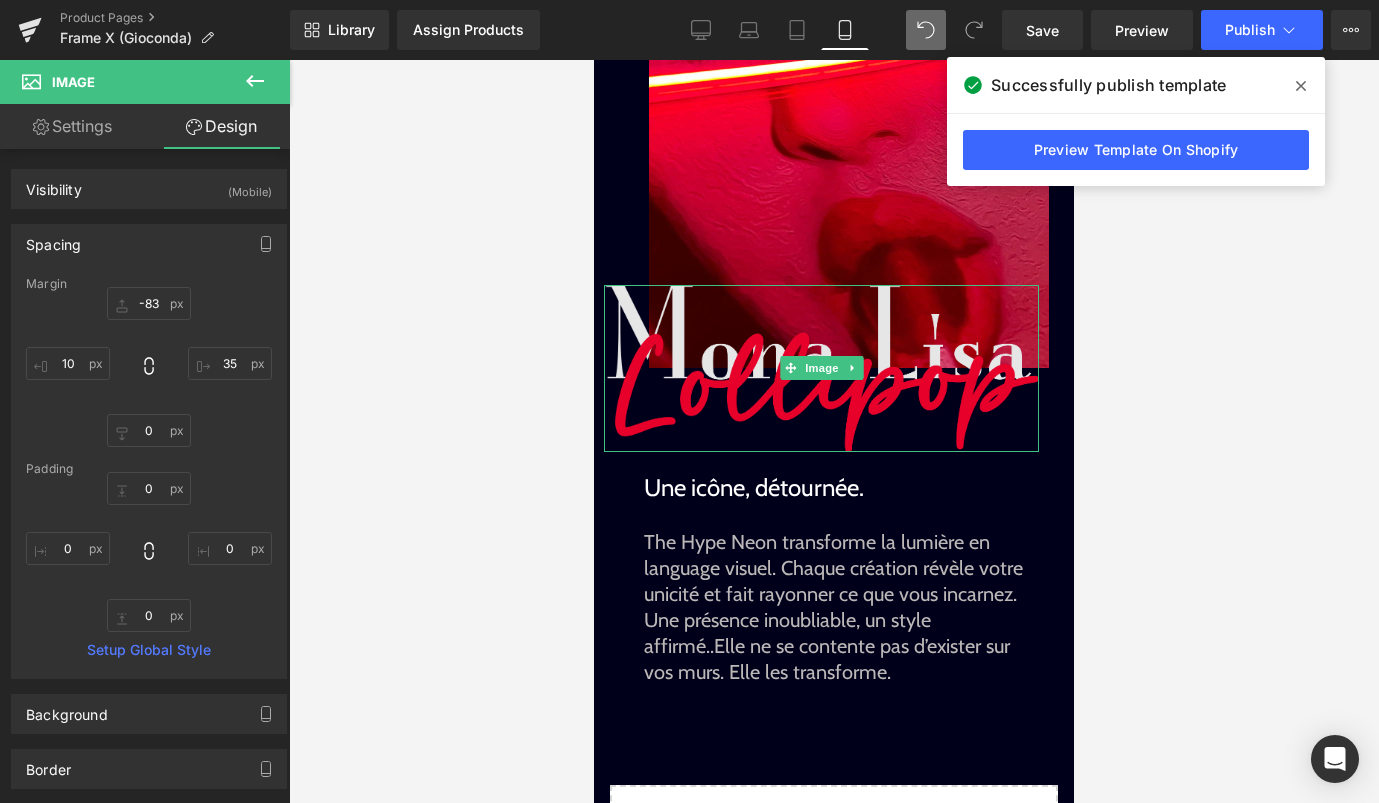 scroll, scrollTop: 160, scrollLeft: 0, axis: vertical 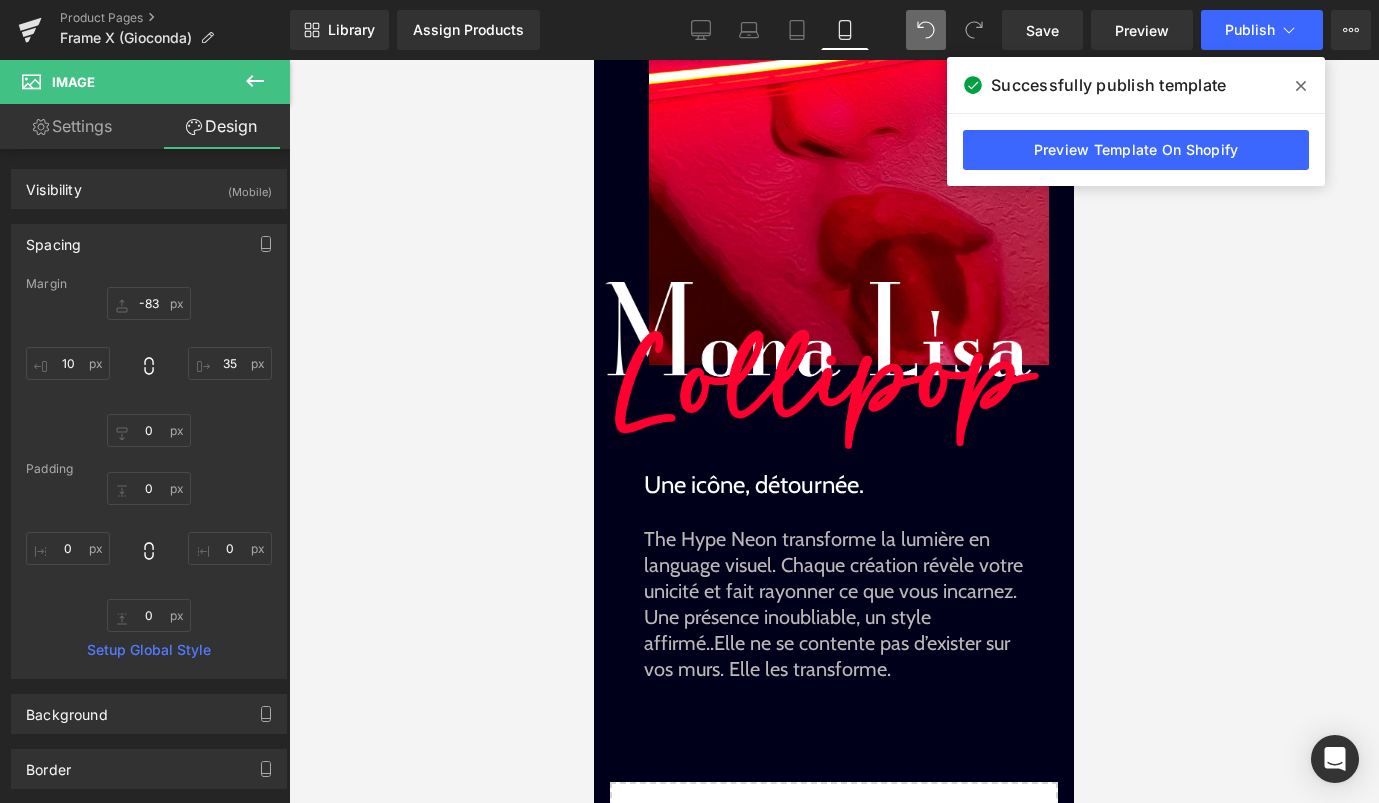 click 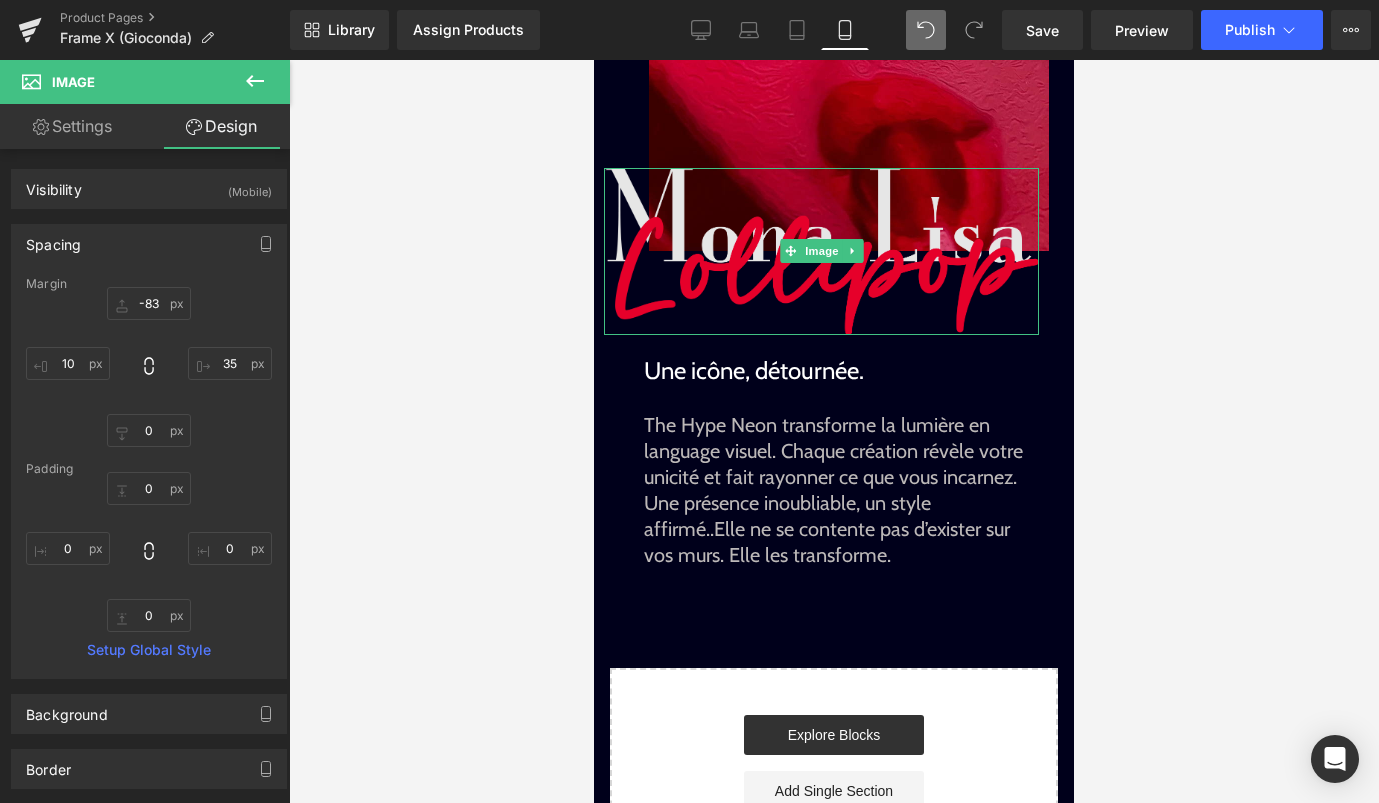 scroll, scrollTop: 285, scrollLeft: 0, axis: vertical 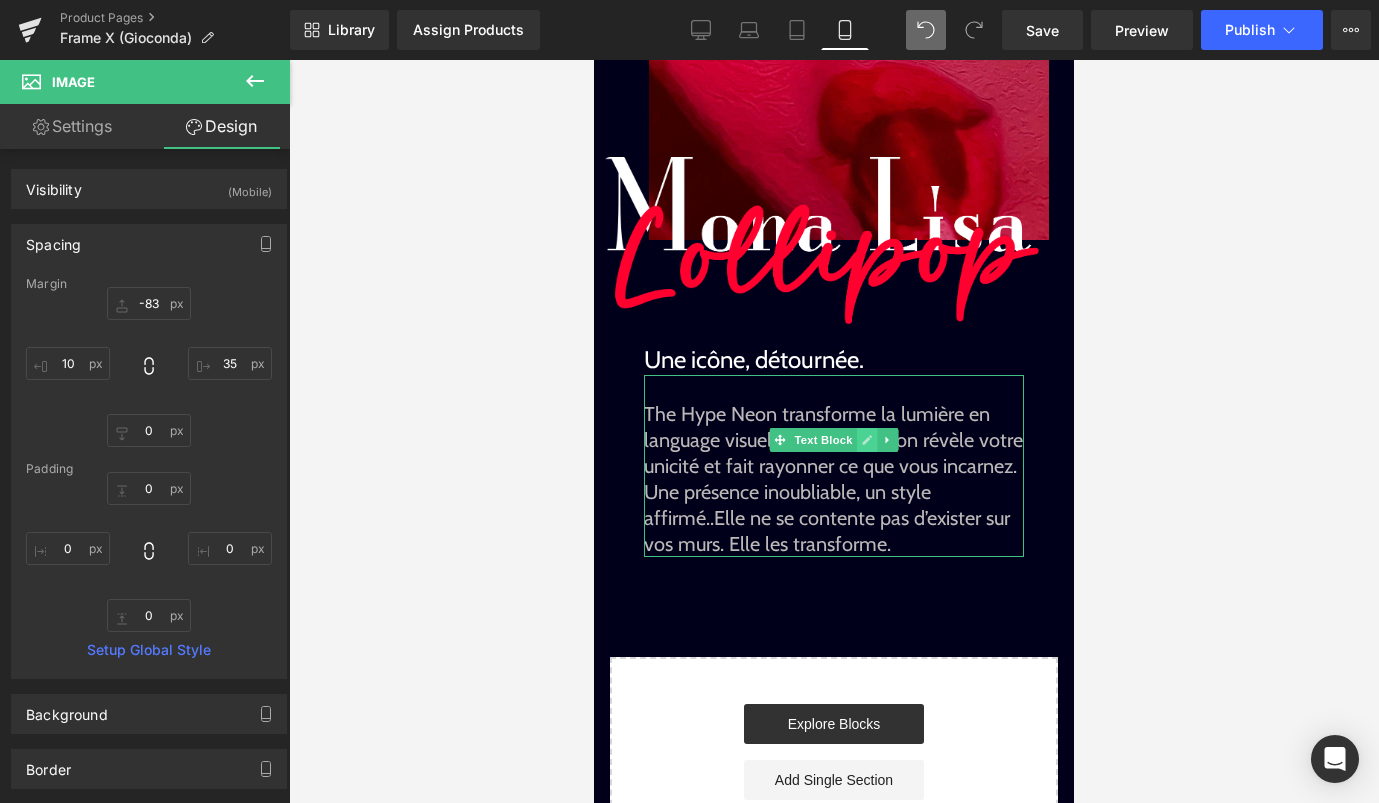 click 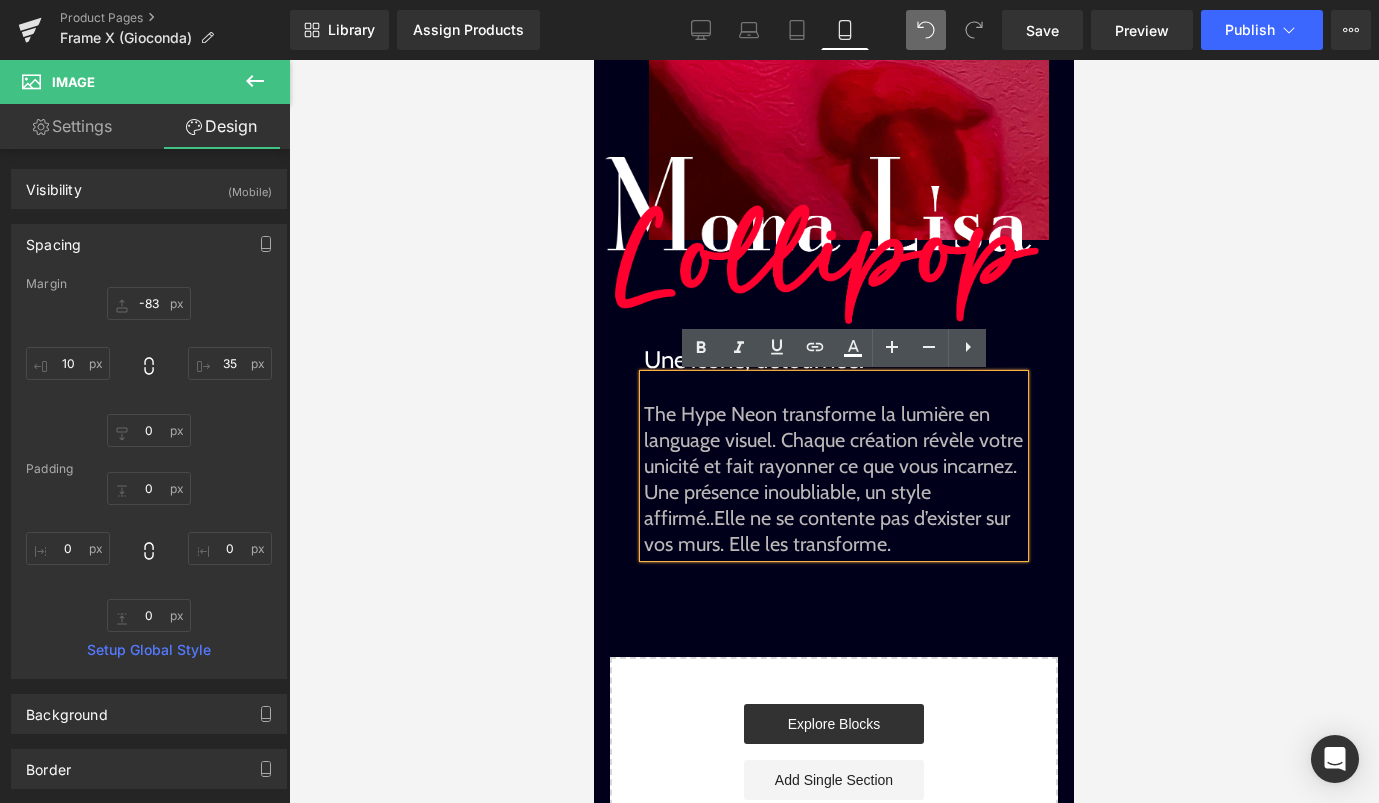 click on "The Hype Neon transforme la lumière en language visuel. Chaque création révèle votre unicité et fait rayonner ce que vous incarnez. Une présence inoubliable, un style affirmé..Elle ne se contente pas d’exister sur vos murs. Elle les transforme." at bounding box center [834, 479] 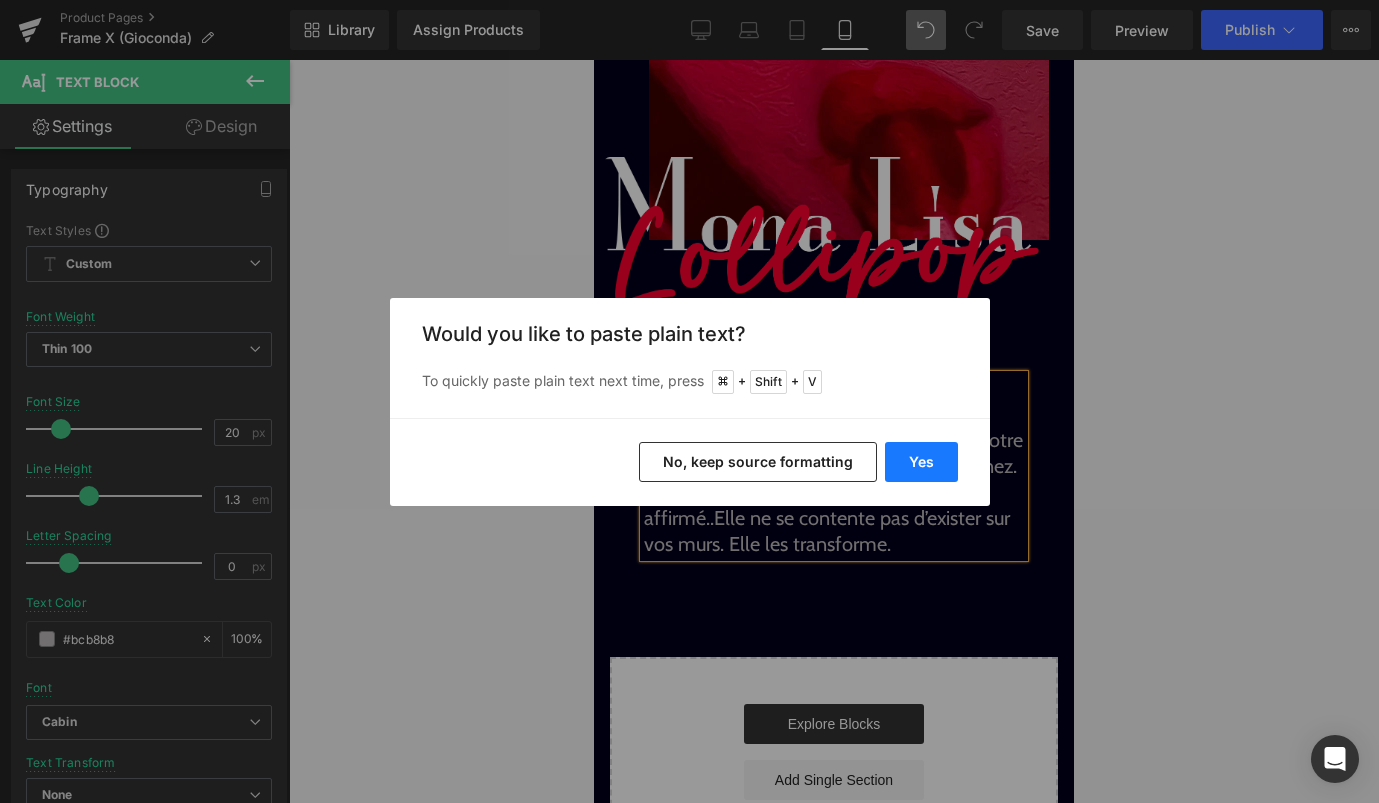 click on "Yes" at bounding box center (921, 462) 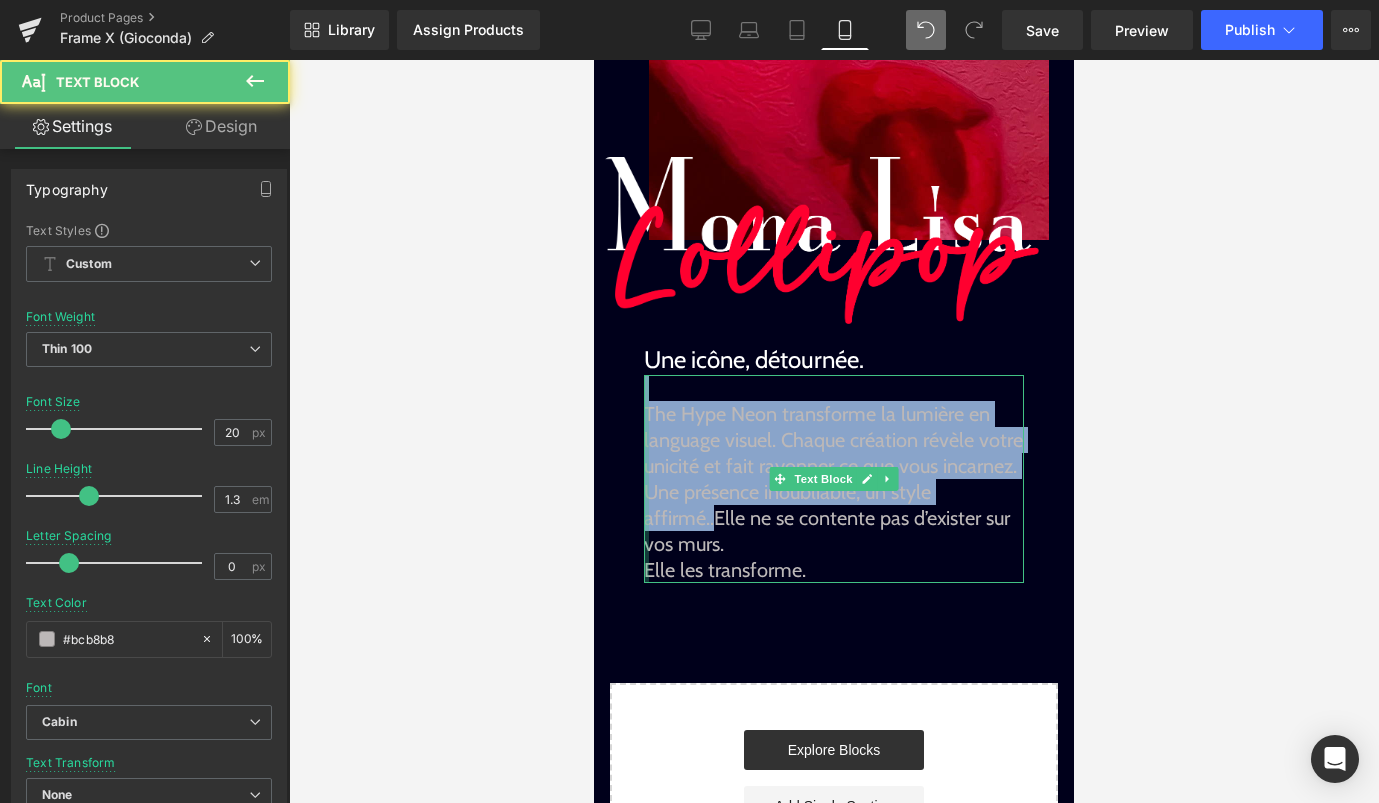 drag, startPoint x: 711, startPoint y: 520, endPoint x: 642, endPoint y: 396, distance: 141.90489 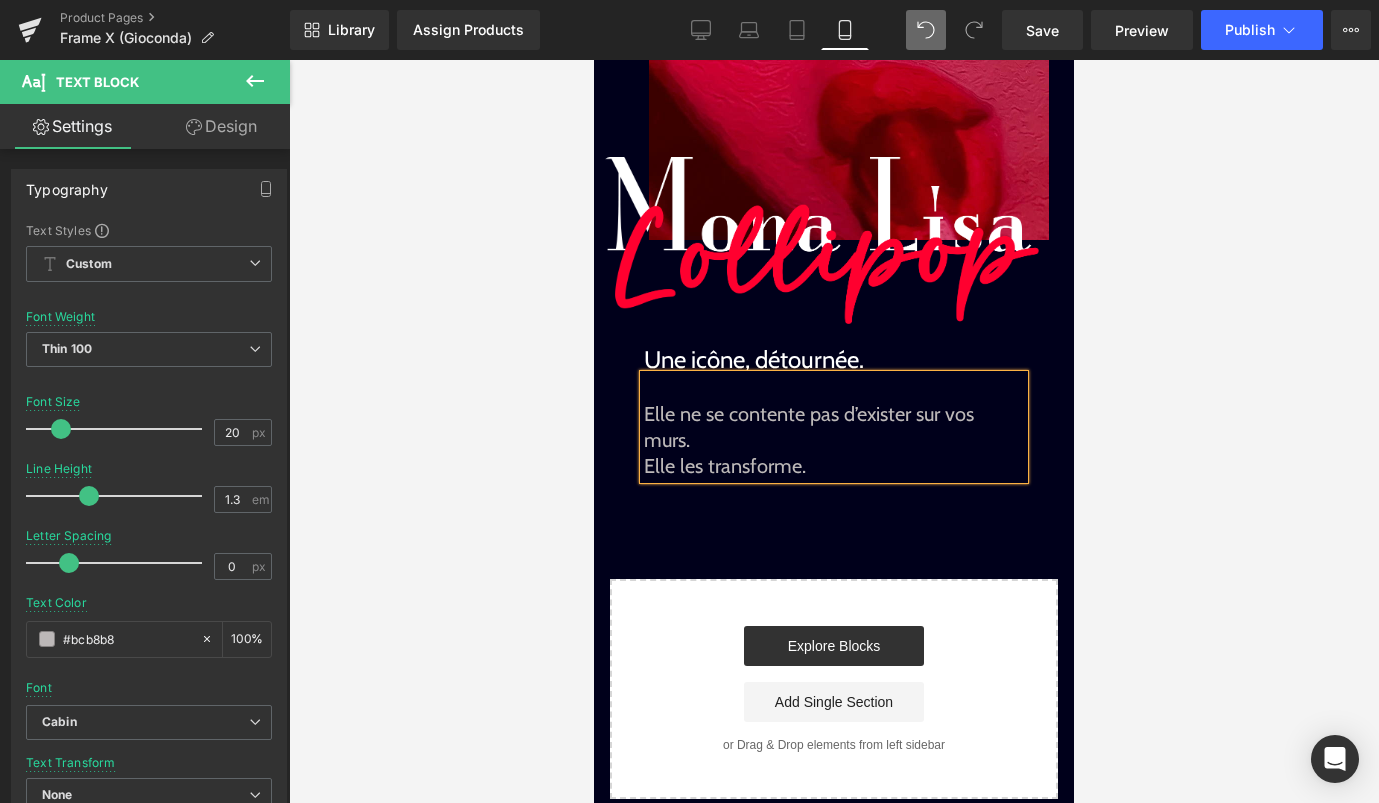 click at bounding box center [834, 431] 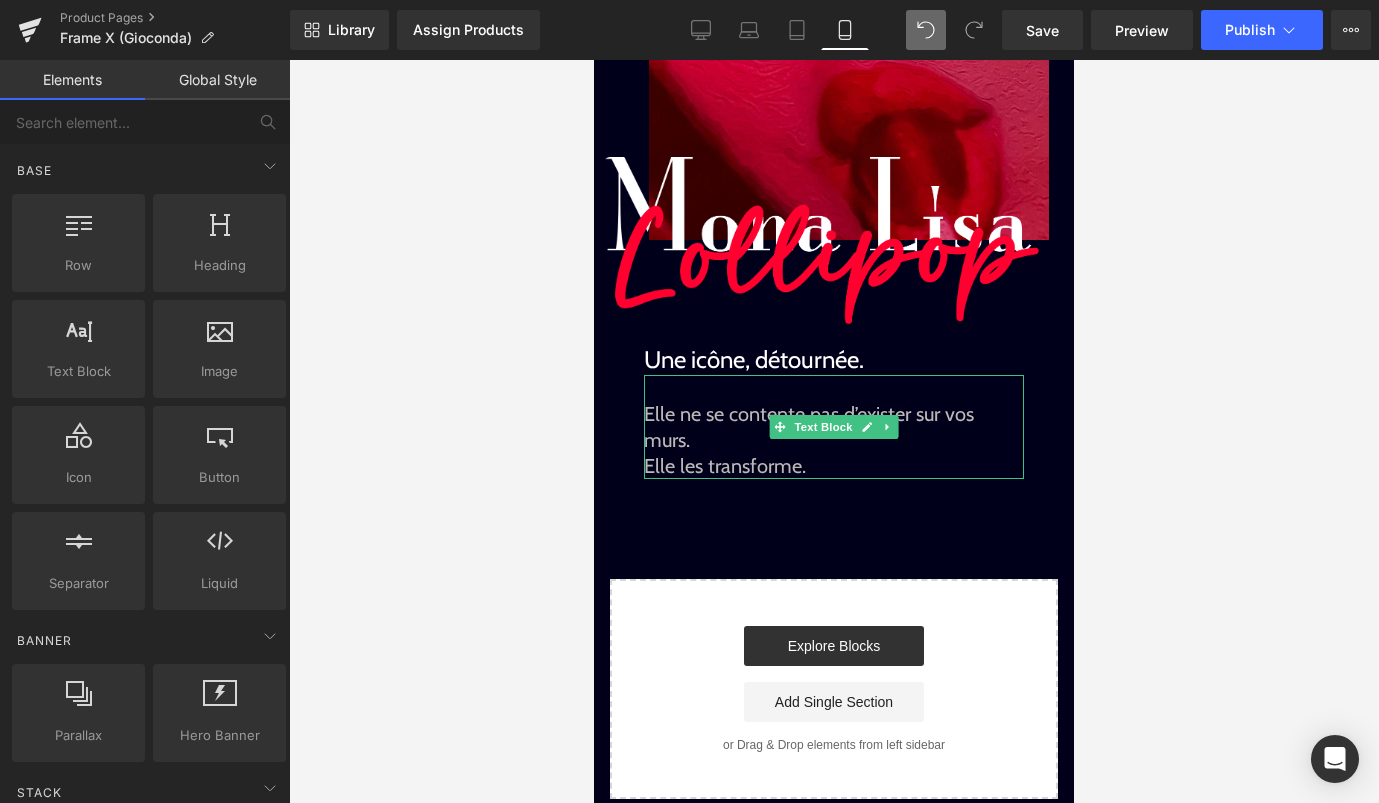 click on "Elle les transforme." at bounding box center (834, 466) 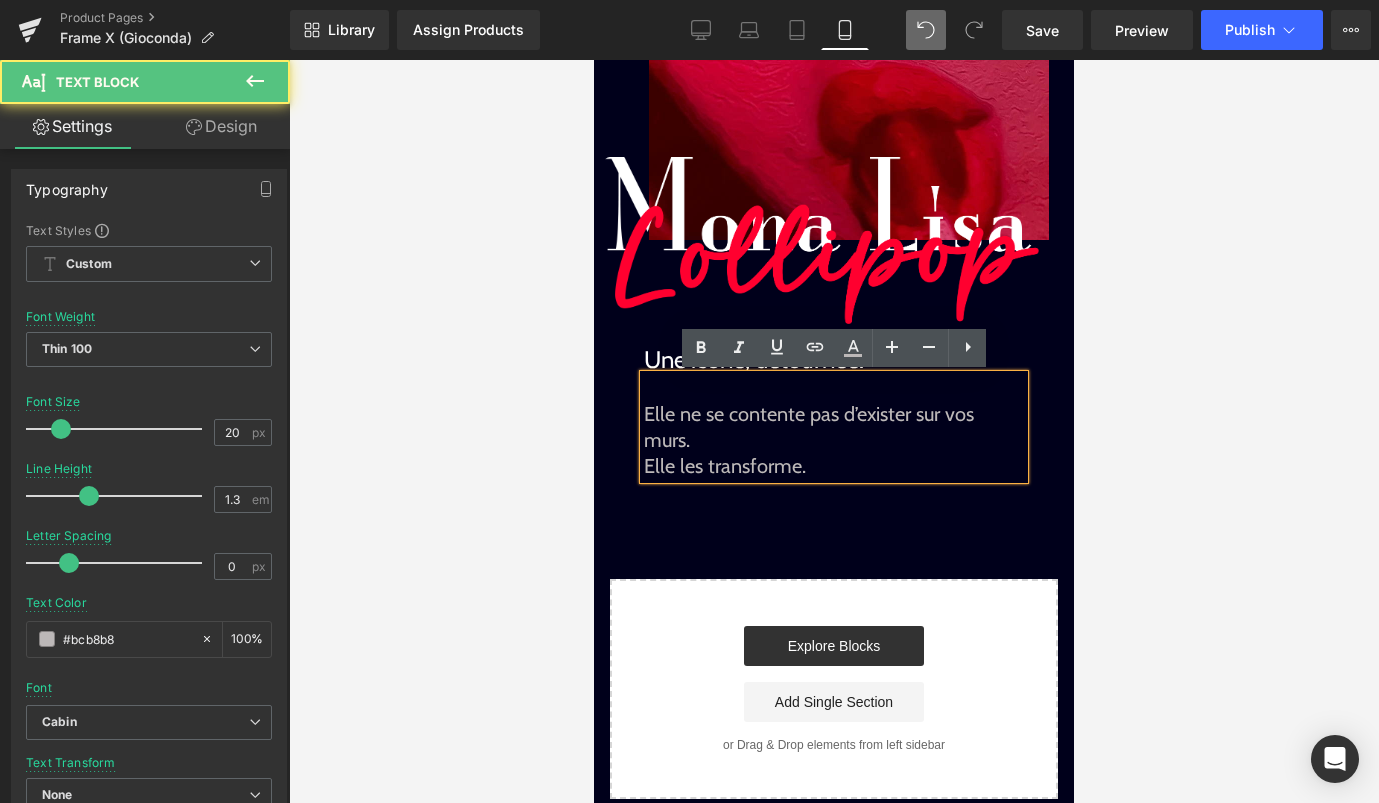 click on "Elle les transforme." at bounding box center (834, 466) 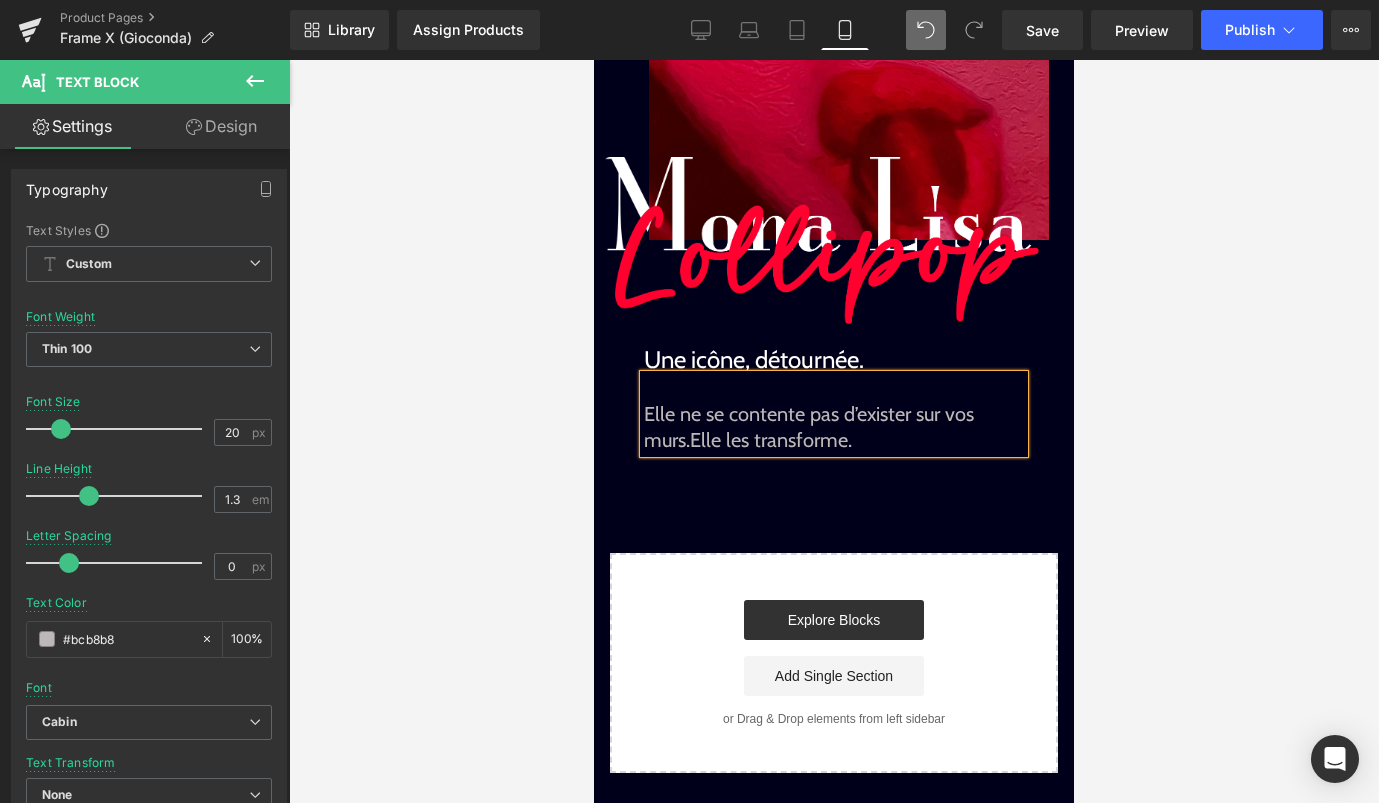 click at bounding box center (834, 431) 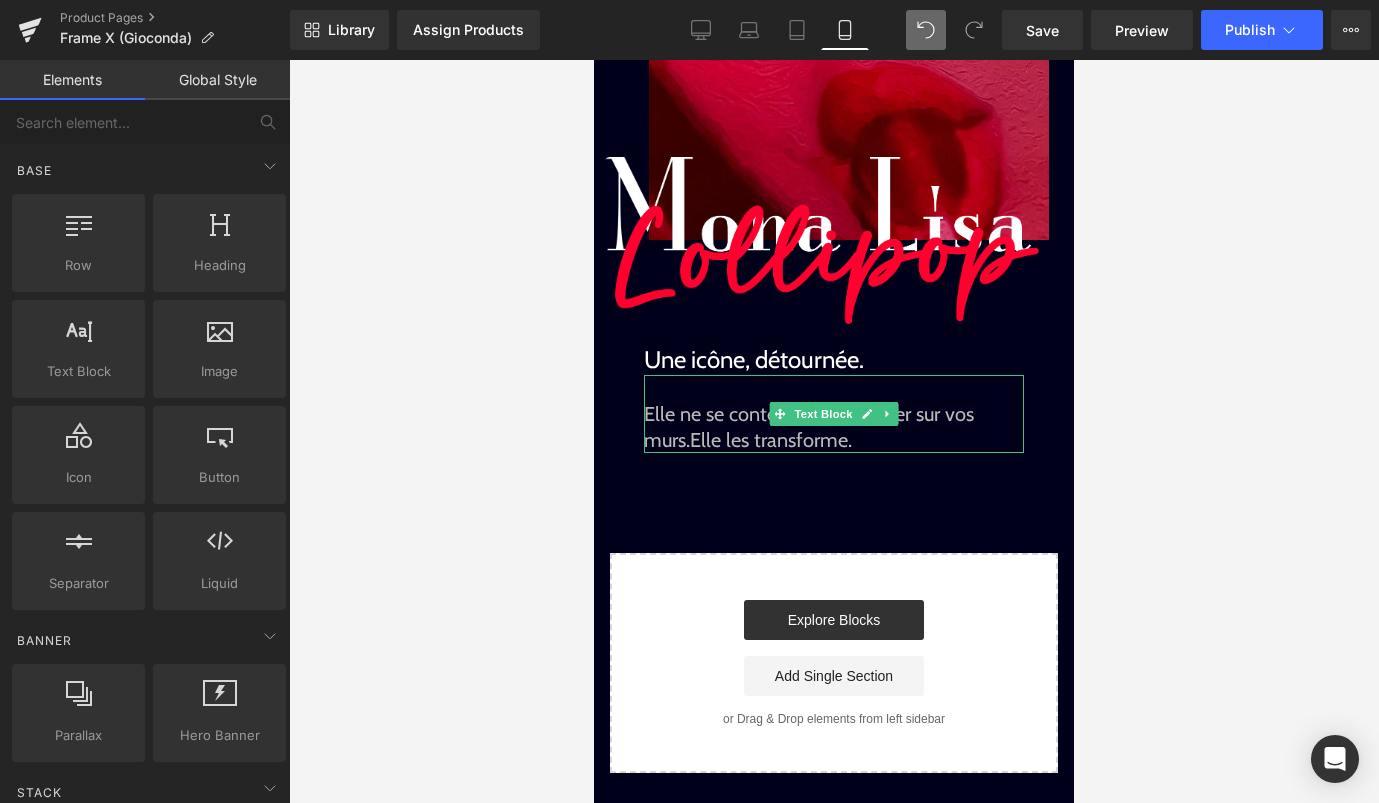 click on "Elle ne se contente pas d’exister sur vos murs." at bounding box center [809, 427] 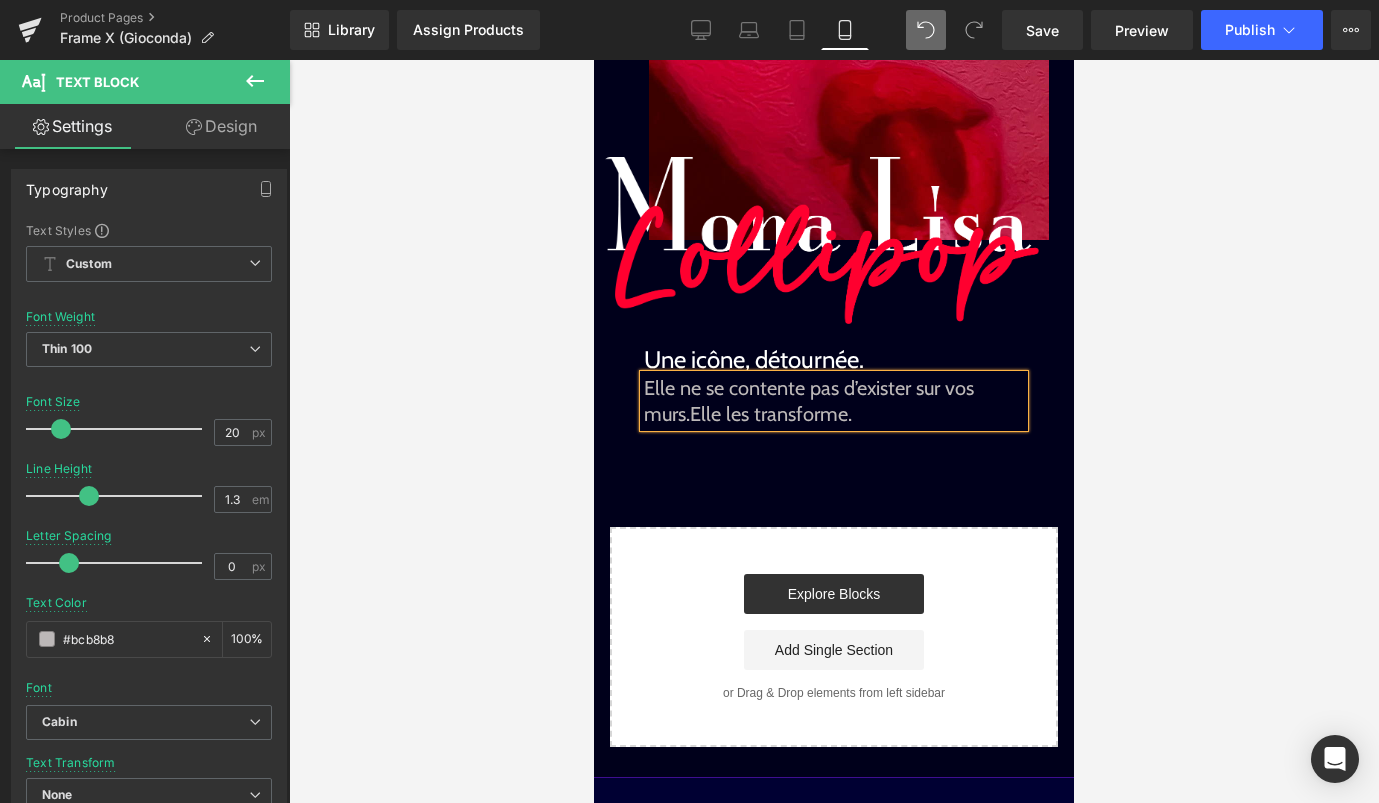 click on "Image         Image         Liquid
Image
Image
Une icône, détournée.
Text Block         Elle ne se contente pas d’exister sur vos murs.  Elle les transforme. Text Block
Select your layout" at bounding box center (834, 291) 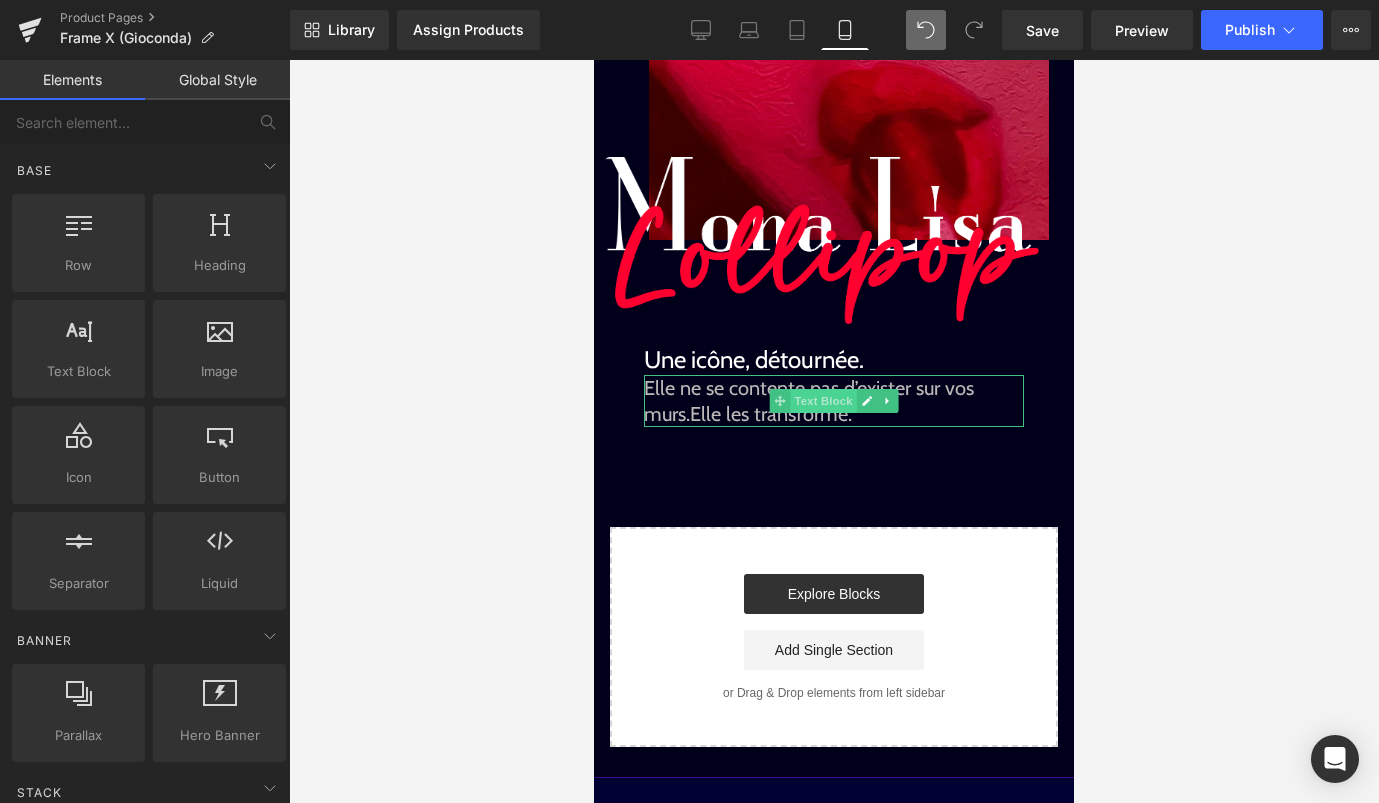 click on "Text Block" at bounding box center (823, 401) 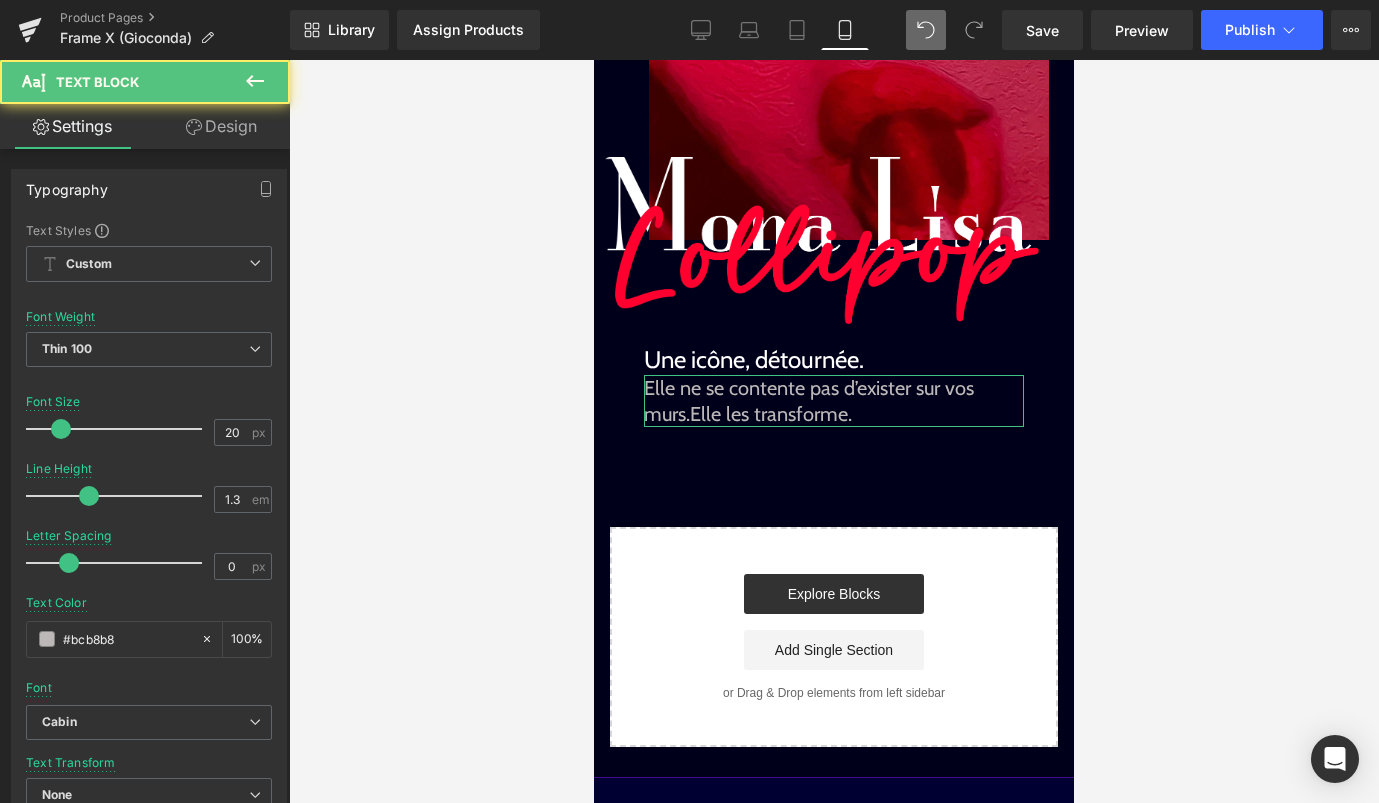 click on "Design" at bounding box center (221, 126) 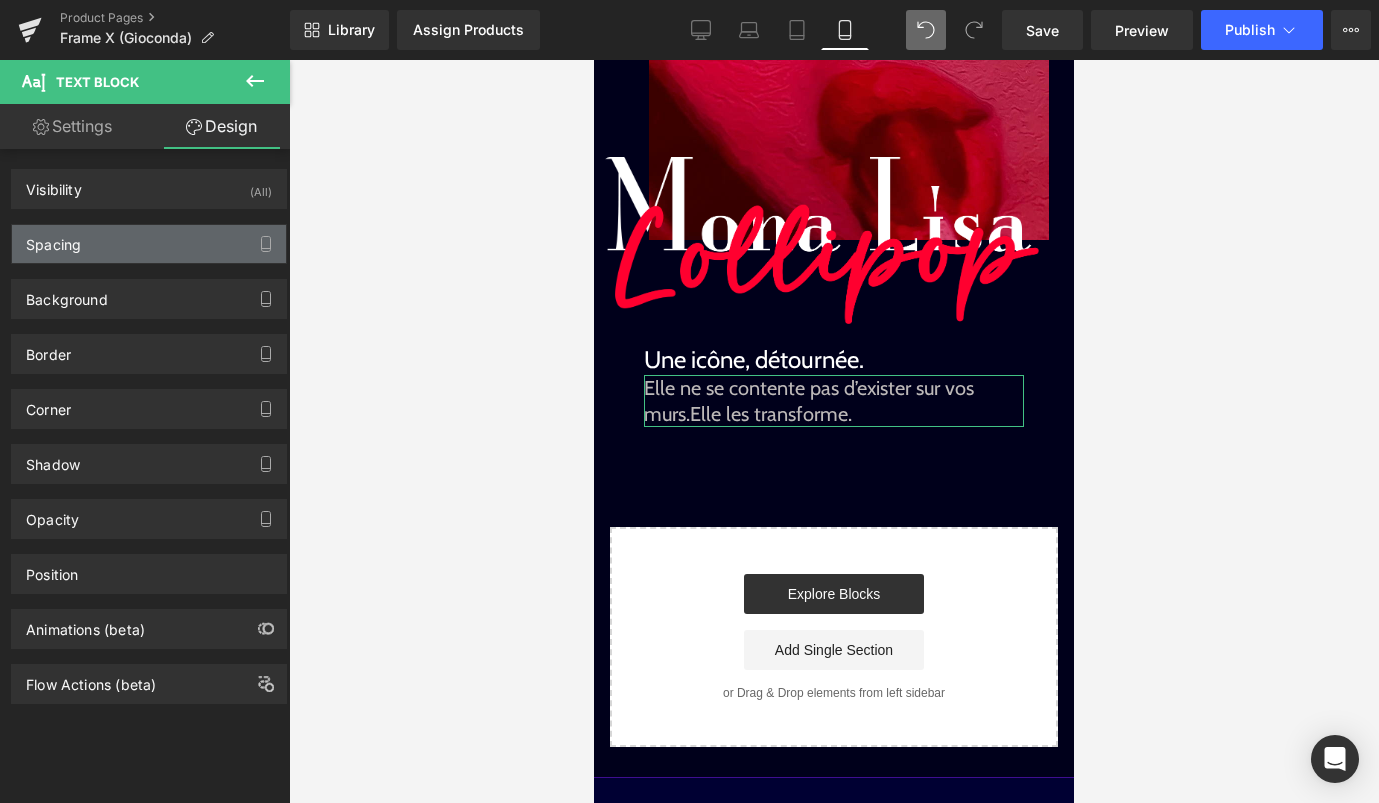 click on "Spacing" at bounding box center (149, 244) 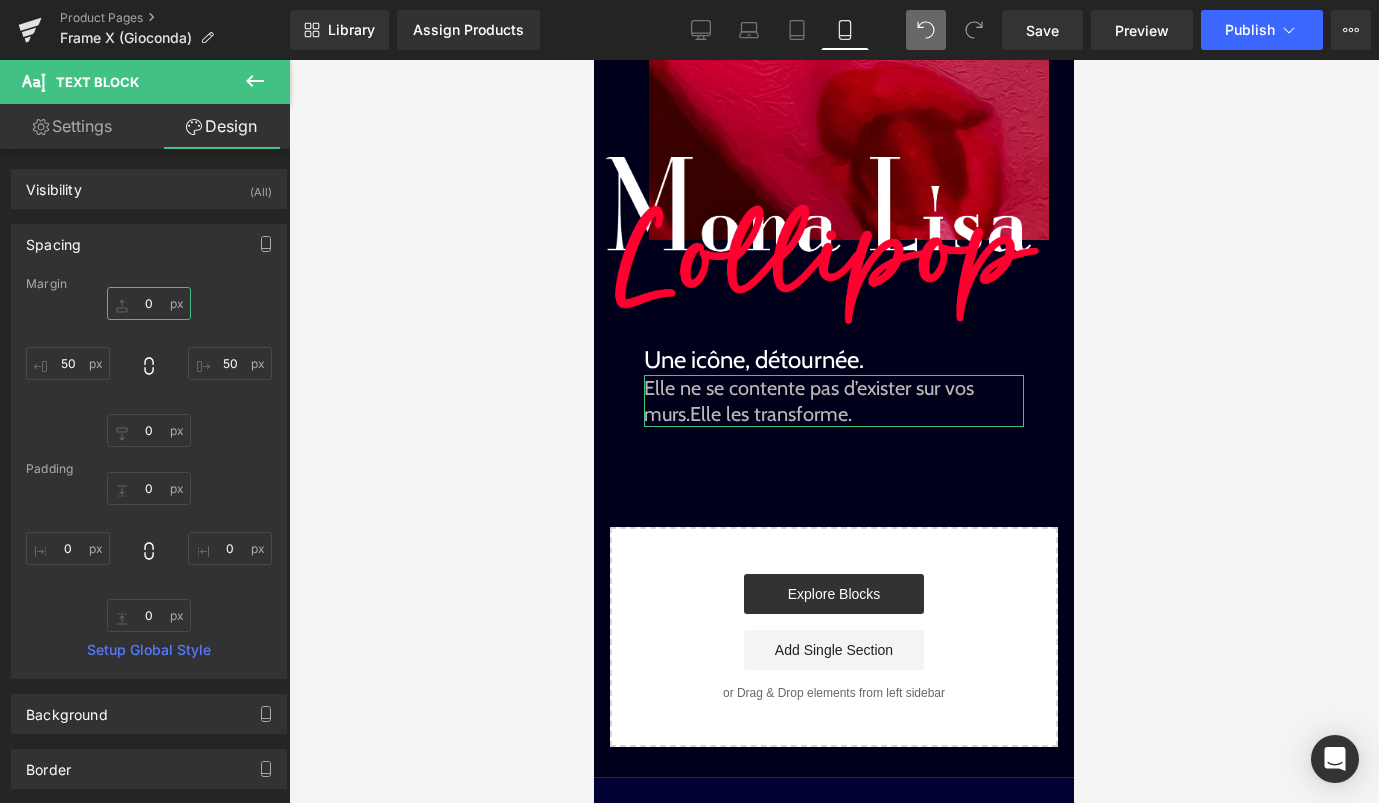 click on "0" at bounding box center [149, 303] 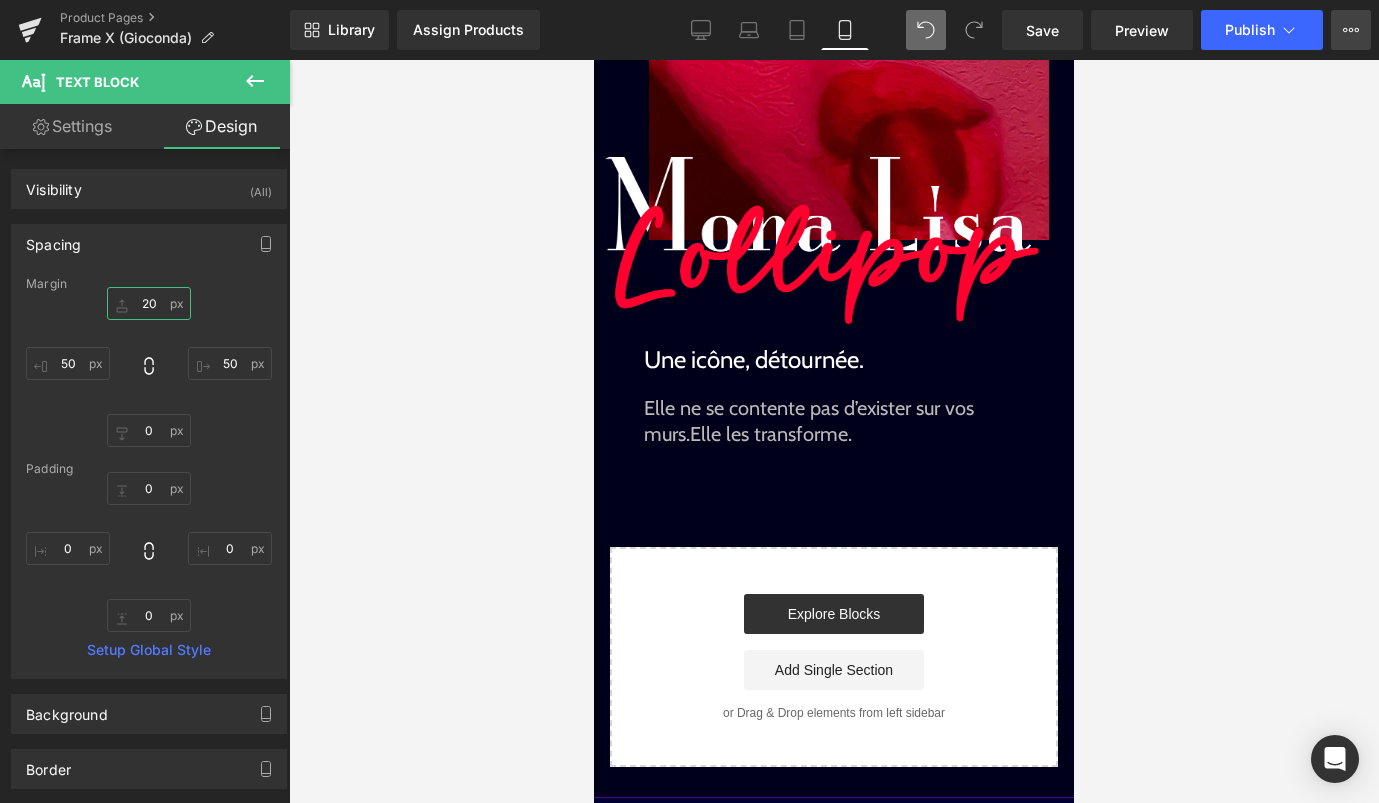 type on "20" 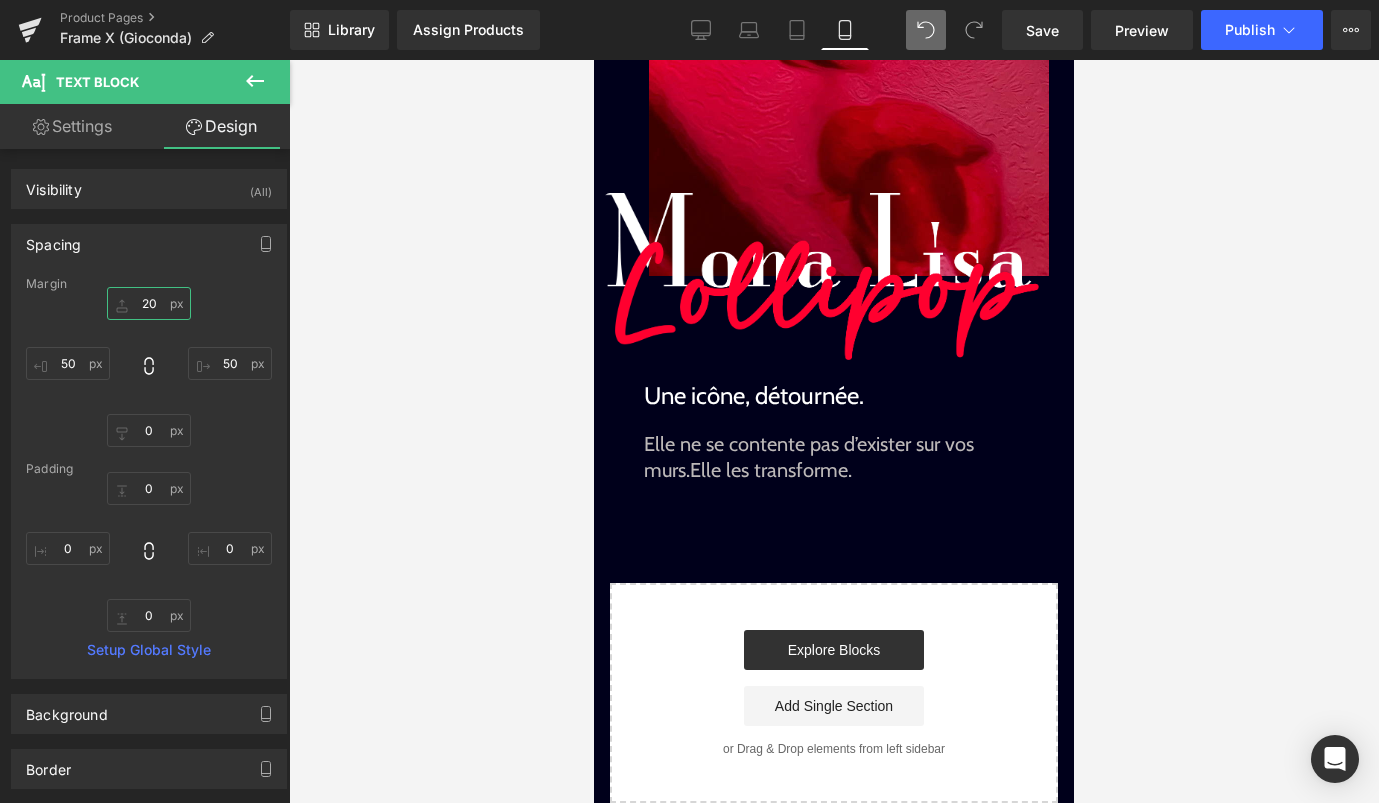 scroll, scrollTop: 250, scrollLeft: 0, axis: vertical 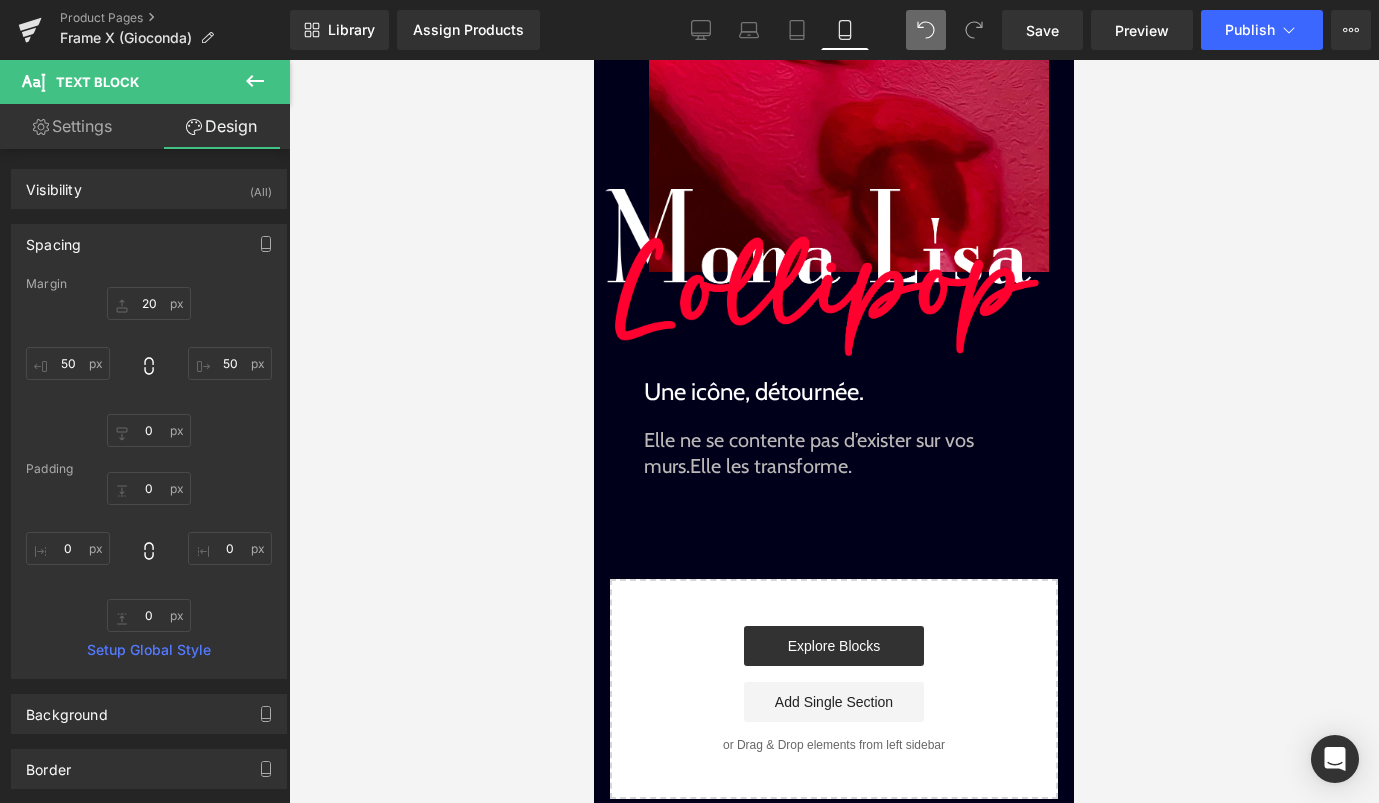 click 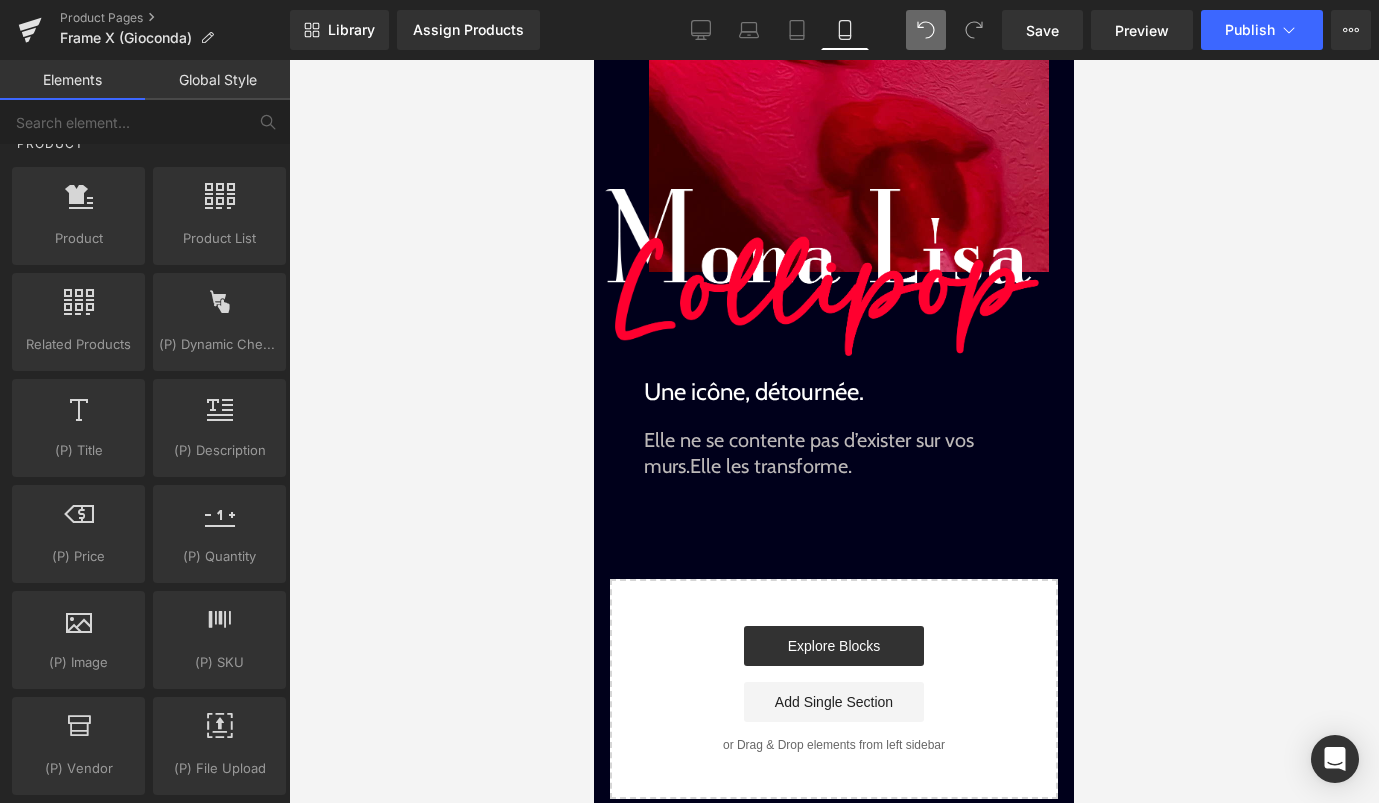 scroll, scrollTop: 1729, scrollLeft: 0, axis: vertical 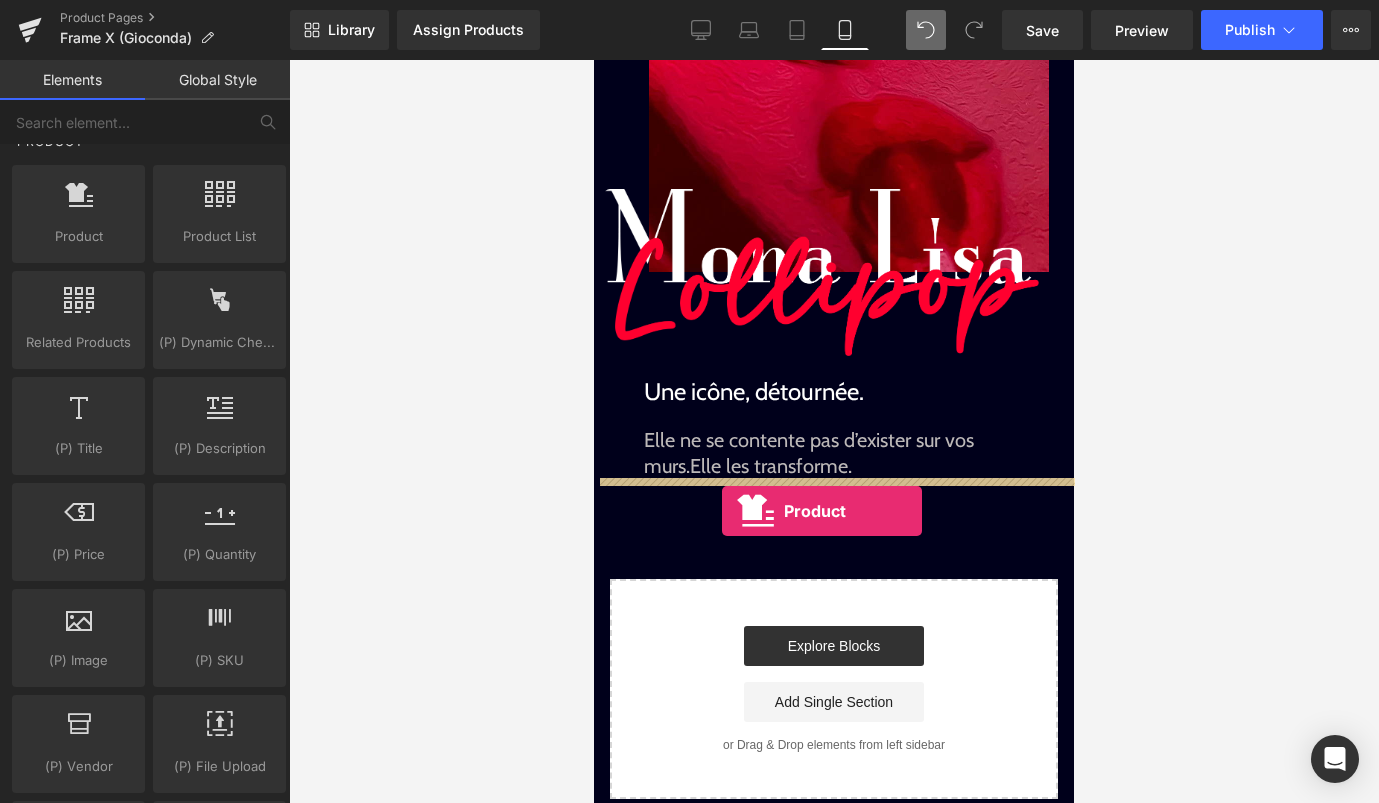 drag, startPoint x: 669, startPoint y: 278, endPoint x: 722, endPoint y: 511, distance: 238.95187 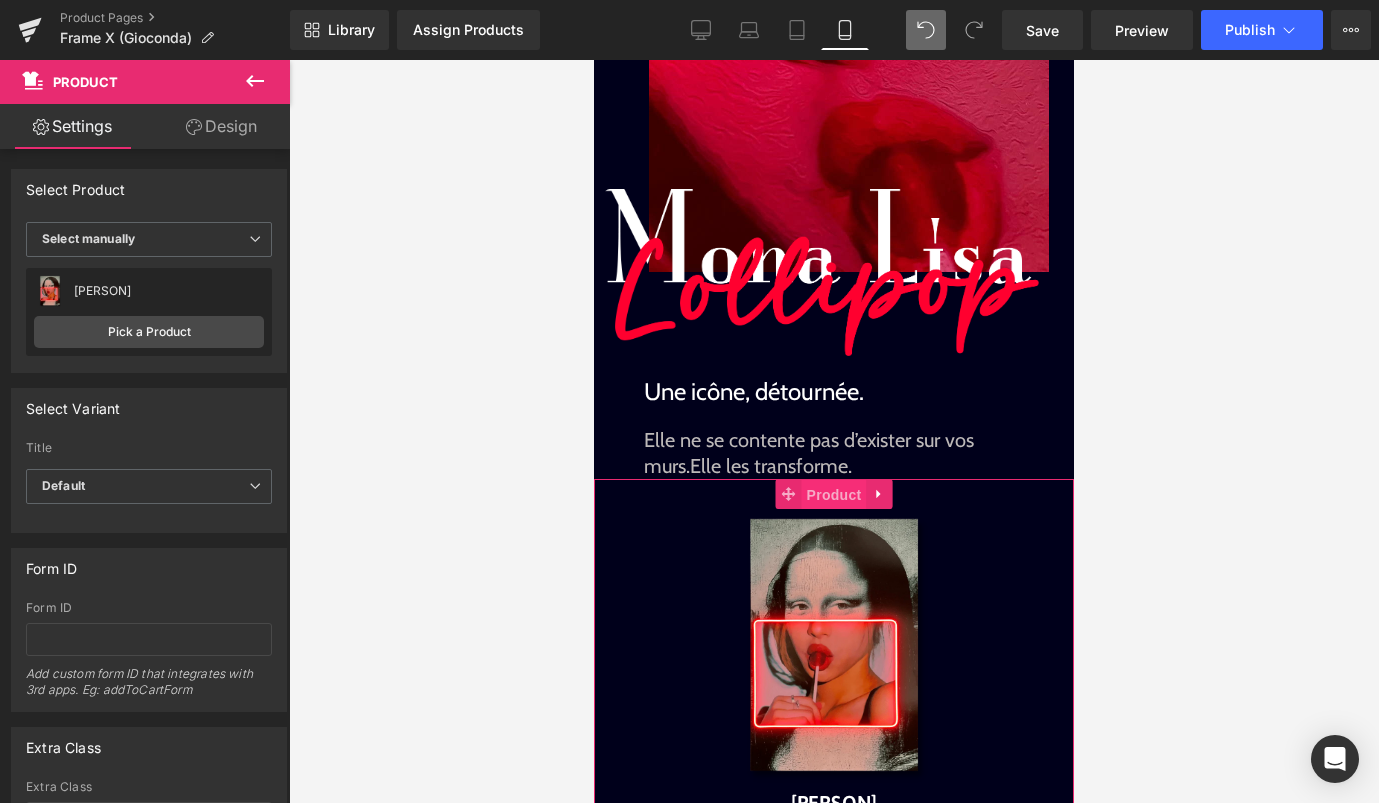 click on "Product" at bounding box center [834, 495] 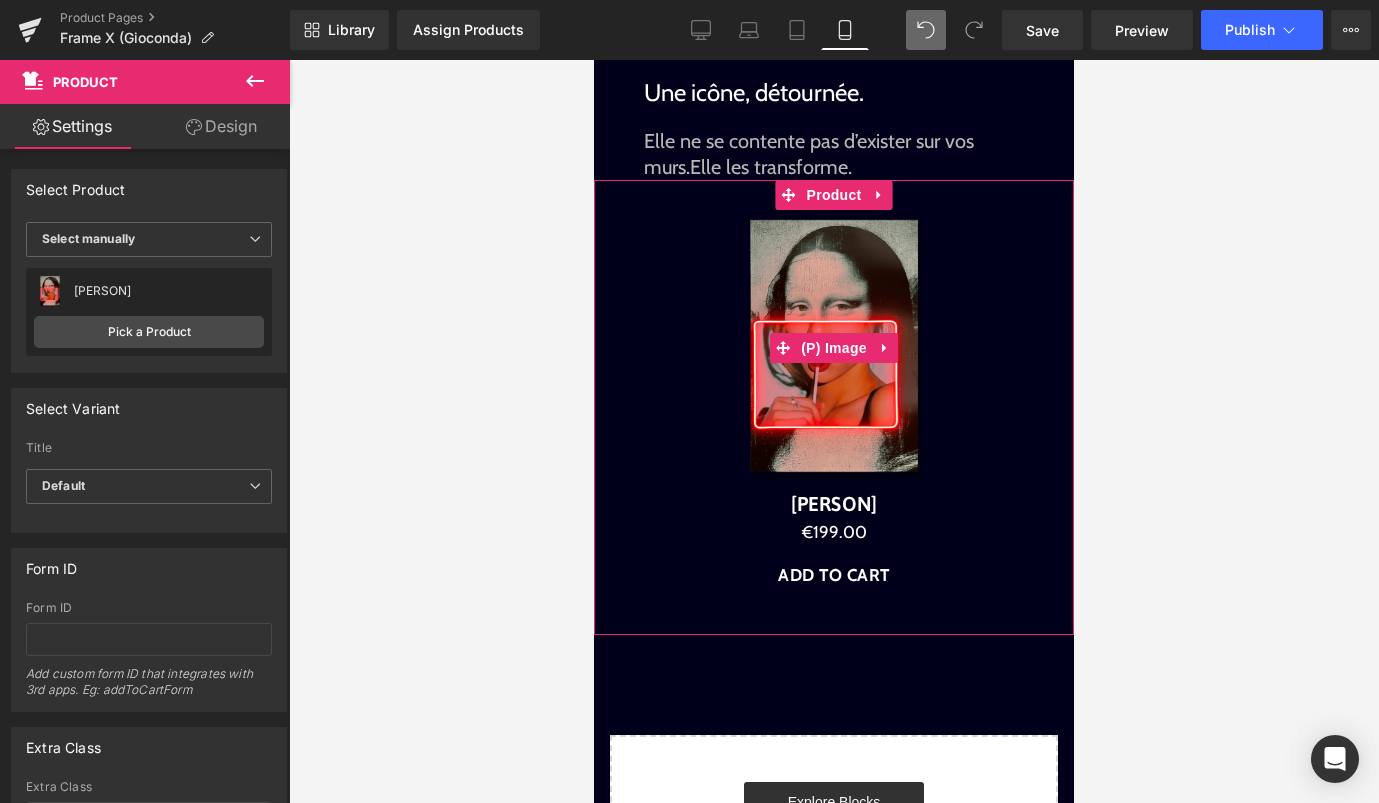 scroll, scrollTop: 574, scrollLeft: 0, axis: vertical 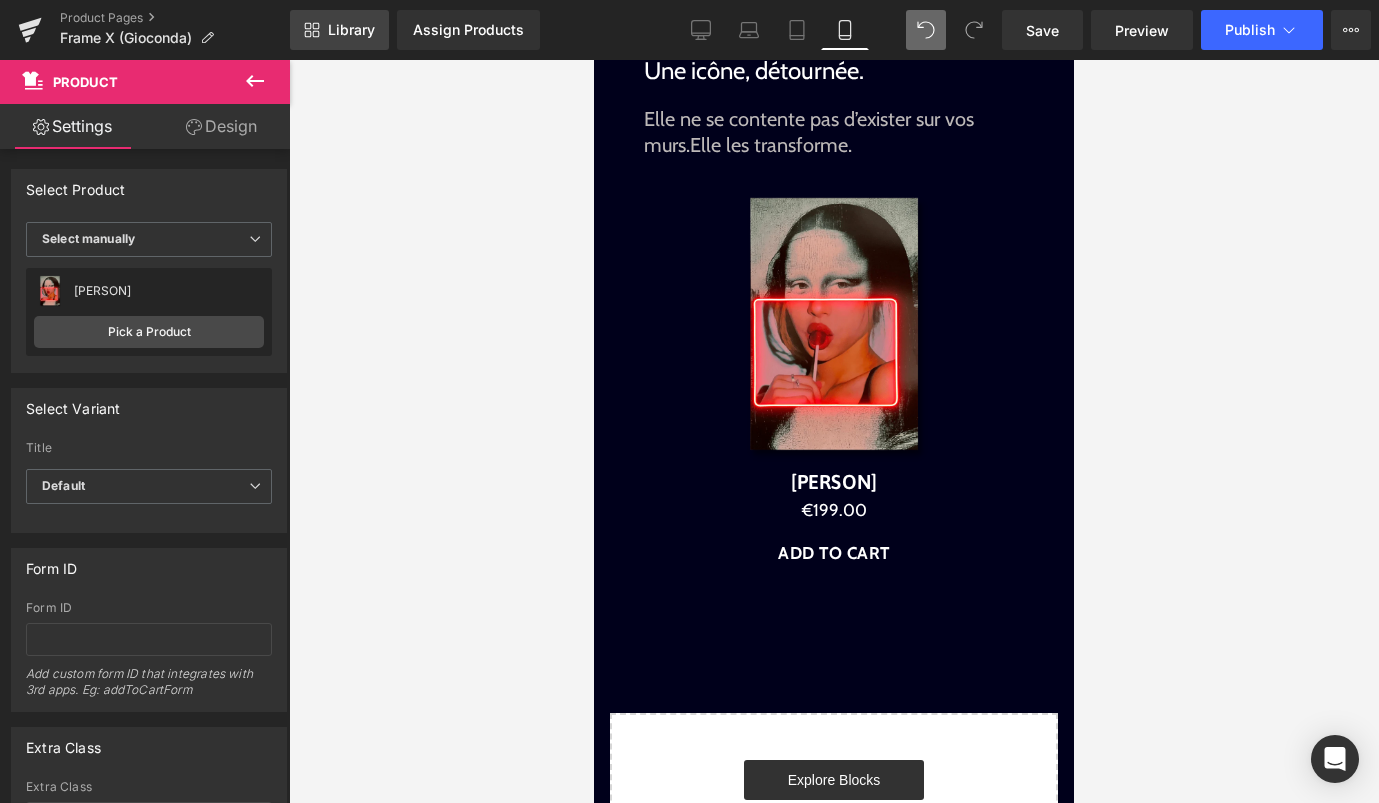 click on "Library" at bounding box center (351, 30) 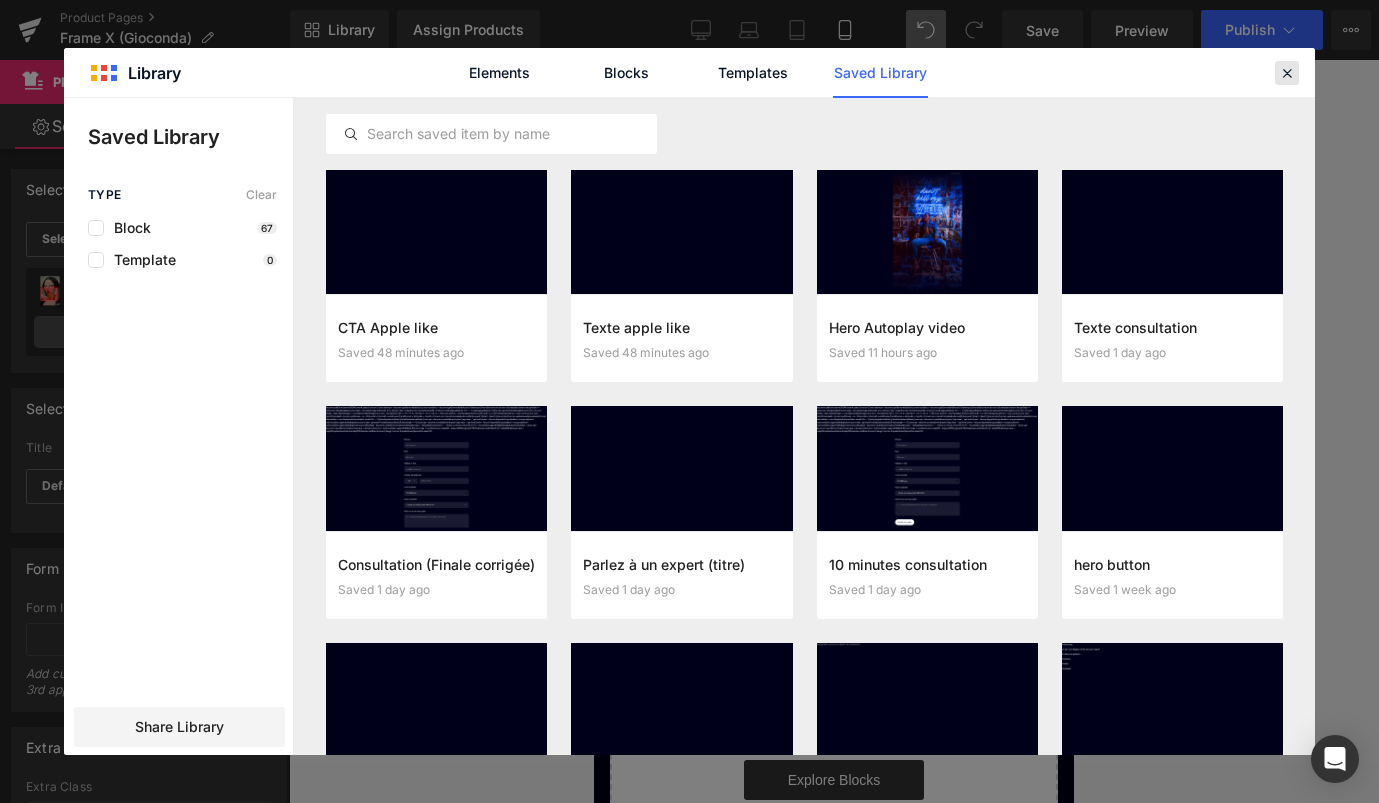 click at bounding box center [1287, 73] 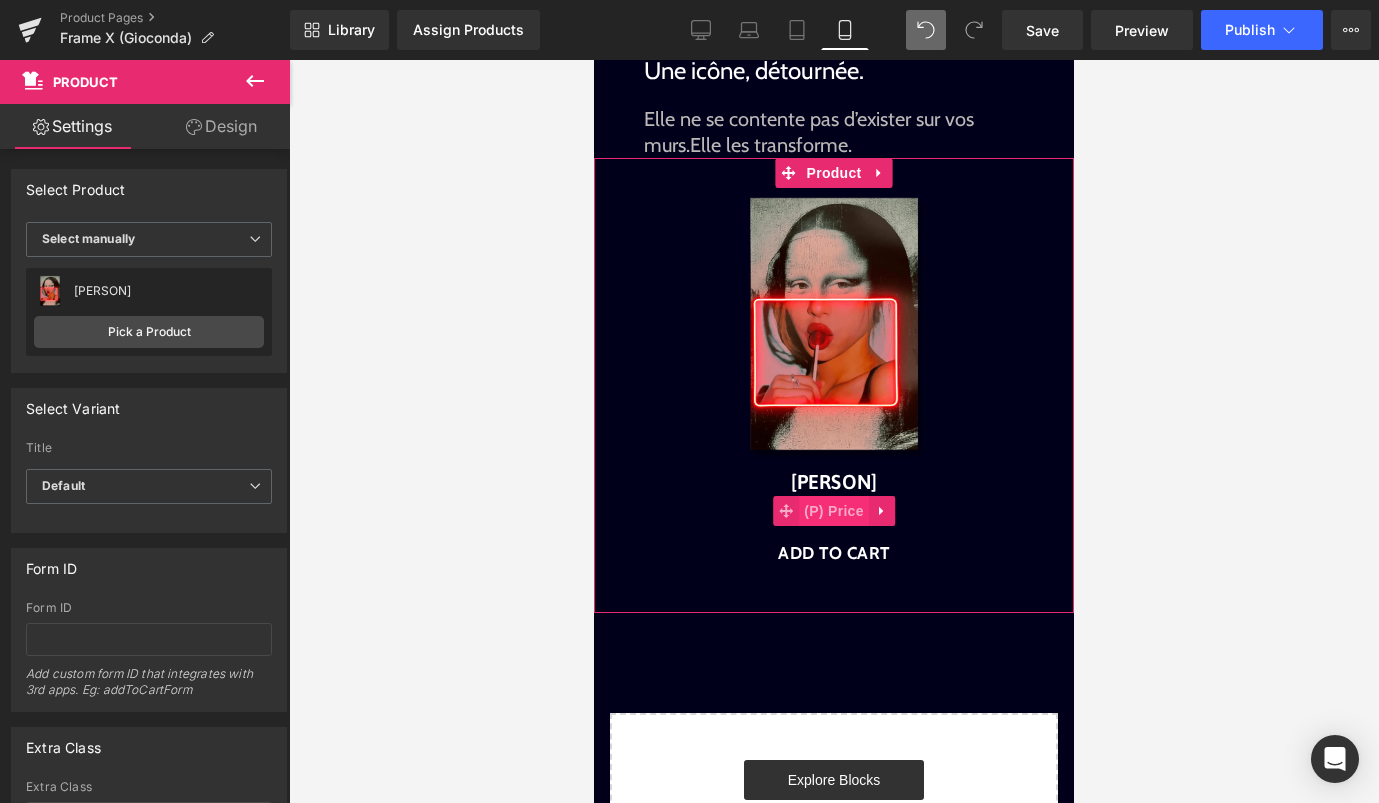 click on "(P) Price" at bounding box center (834, 511) 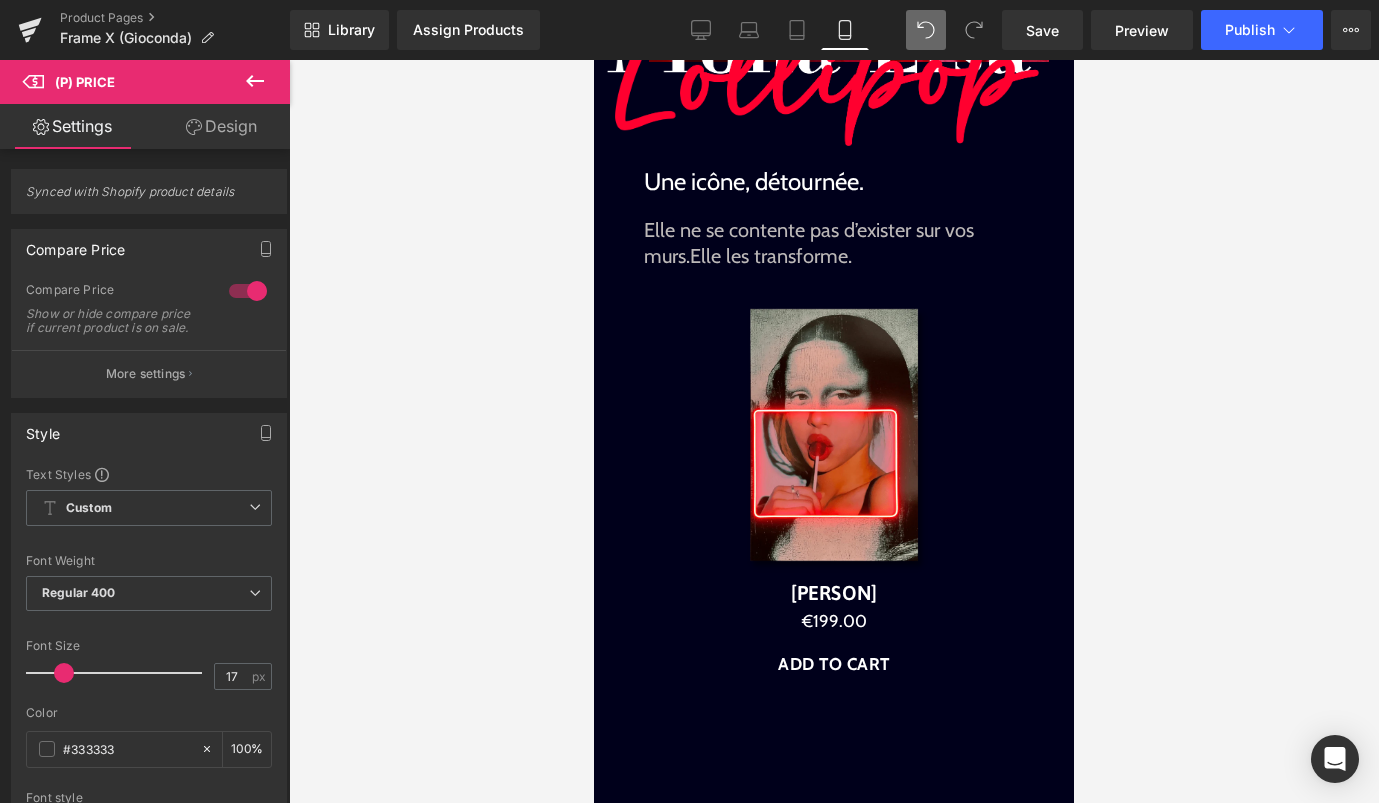 scroll, scrollTop: 464, scrollLeft: 0, axis: vertical 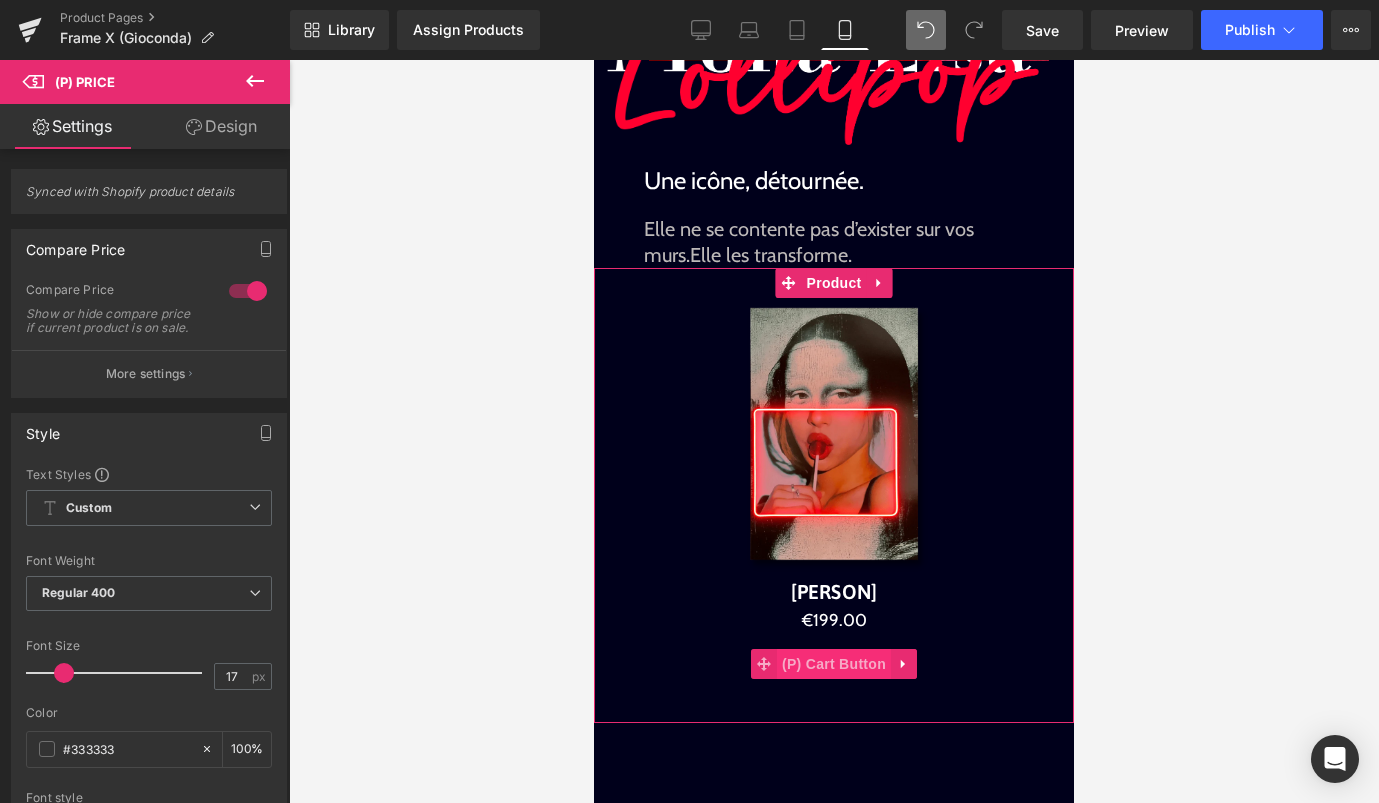 click on "(P) Cart Button" at bounding box center [834, 664] 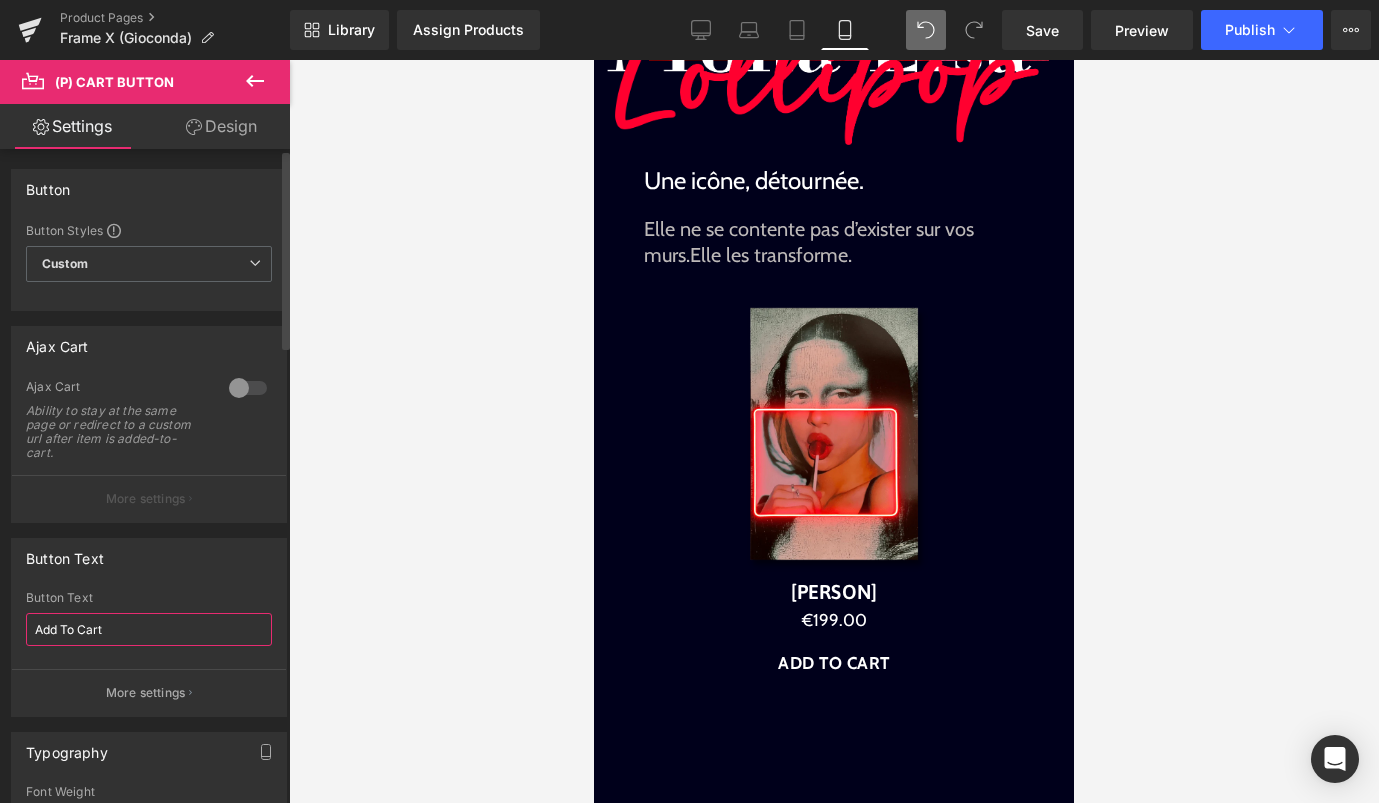 drag, startPoint x: 122, startPoint y: 630, endPoint x: 0, endPoint y: 630, distance: 122 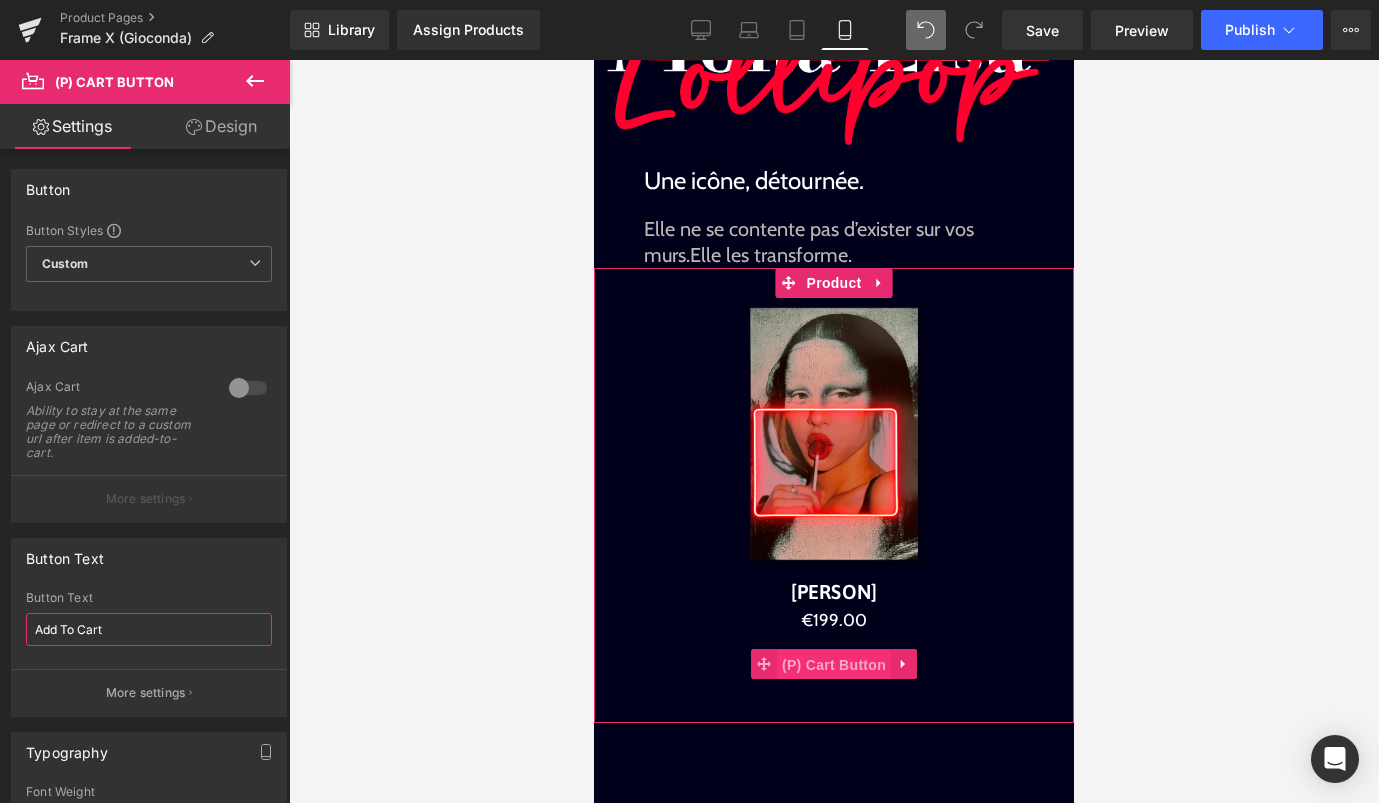 click on "(P) Cart Button" at bounding box center (834, 665) 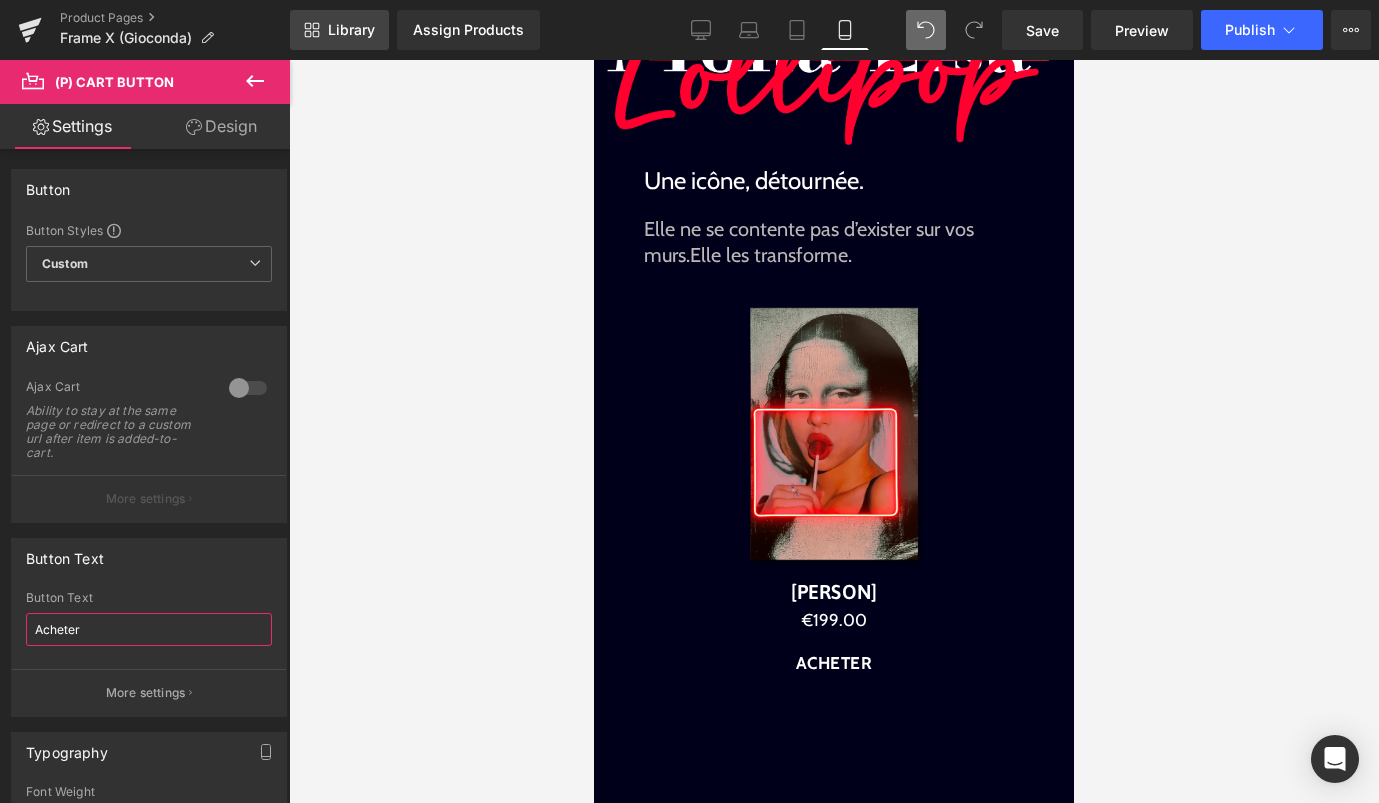 type on "Acheter" 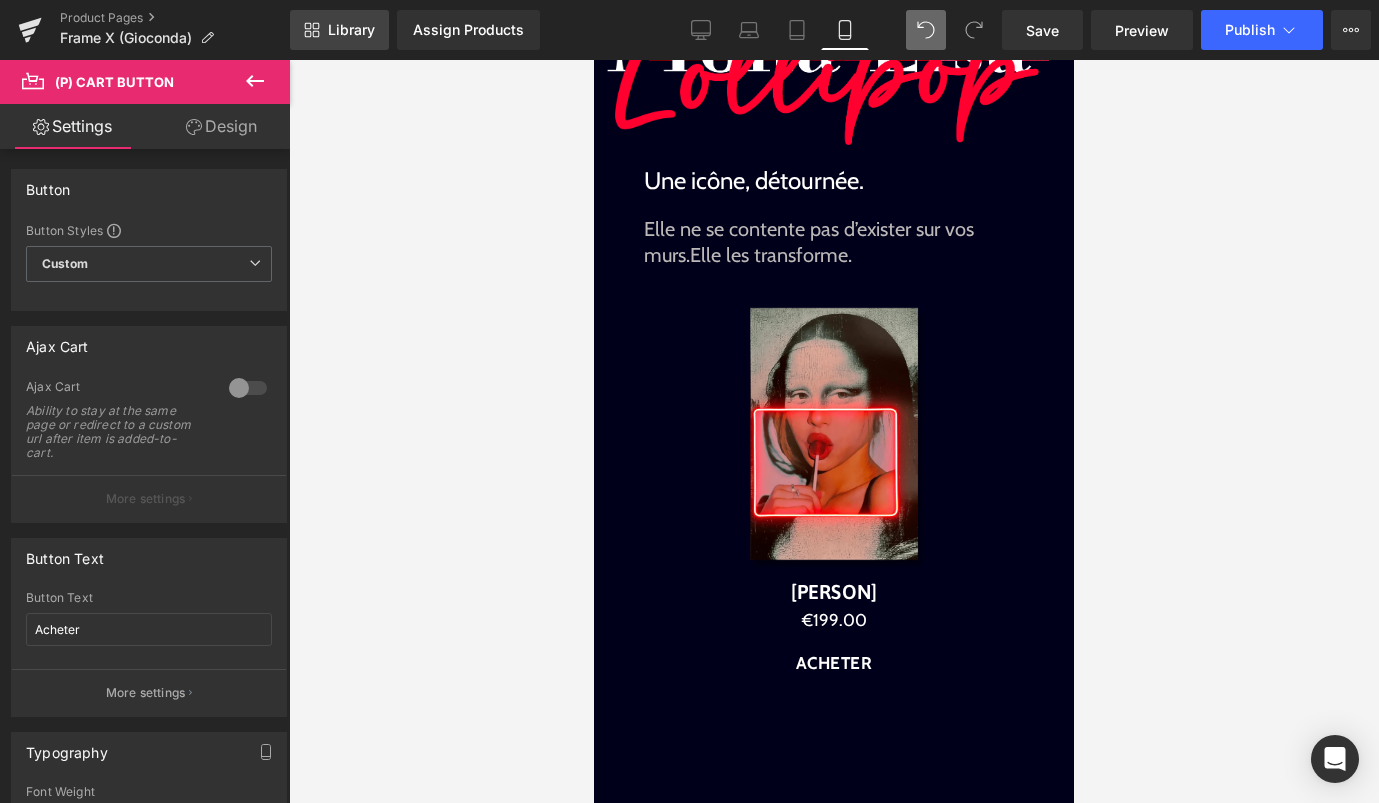 click on "Library" at bounding box center [351, 30] 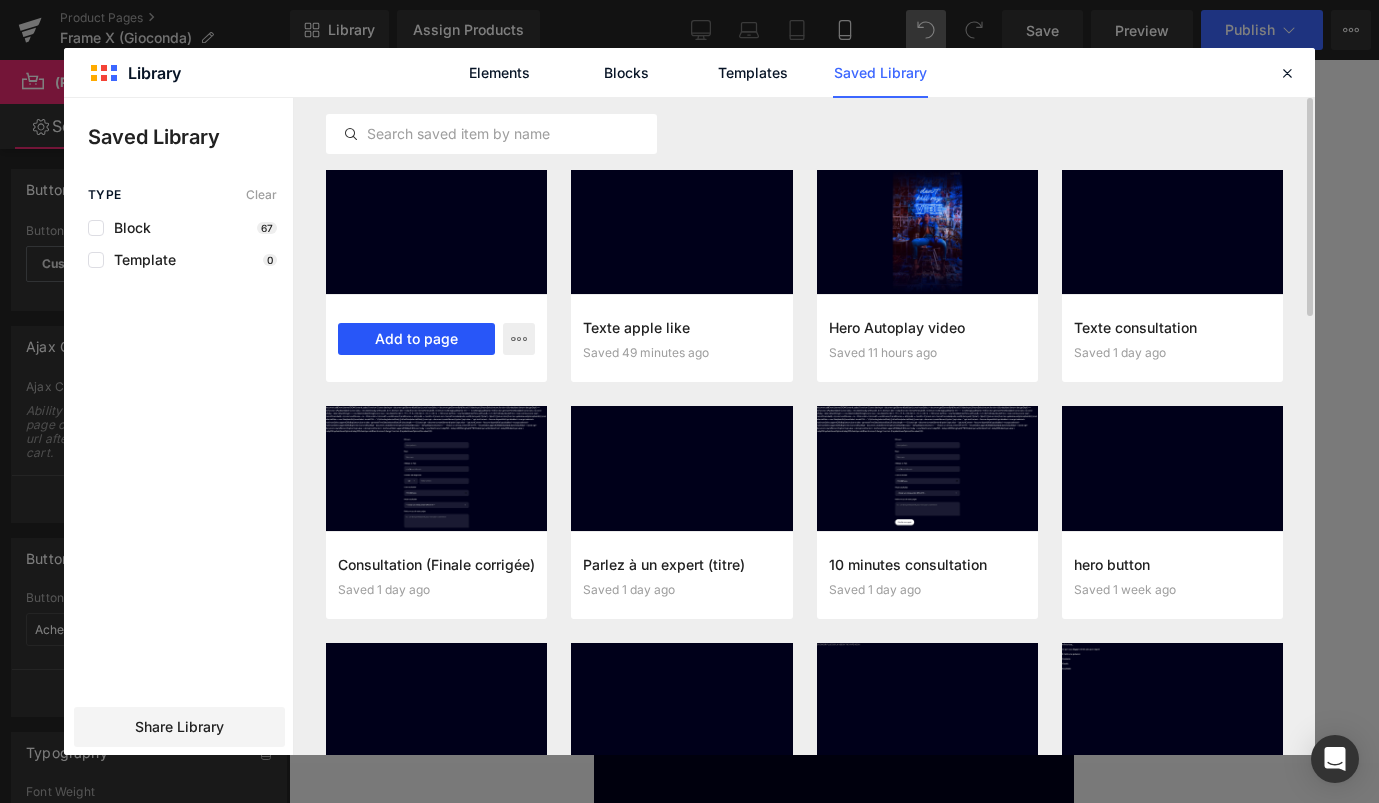 click on "Add to page" at bounding box center [416, 339] 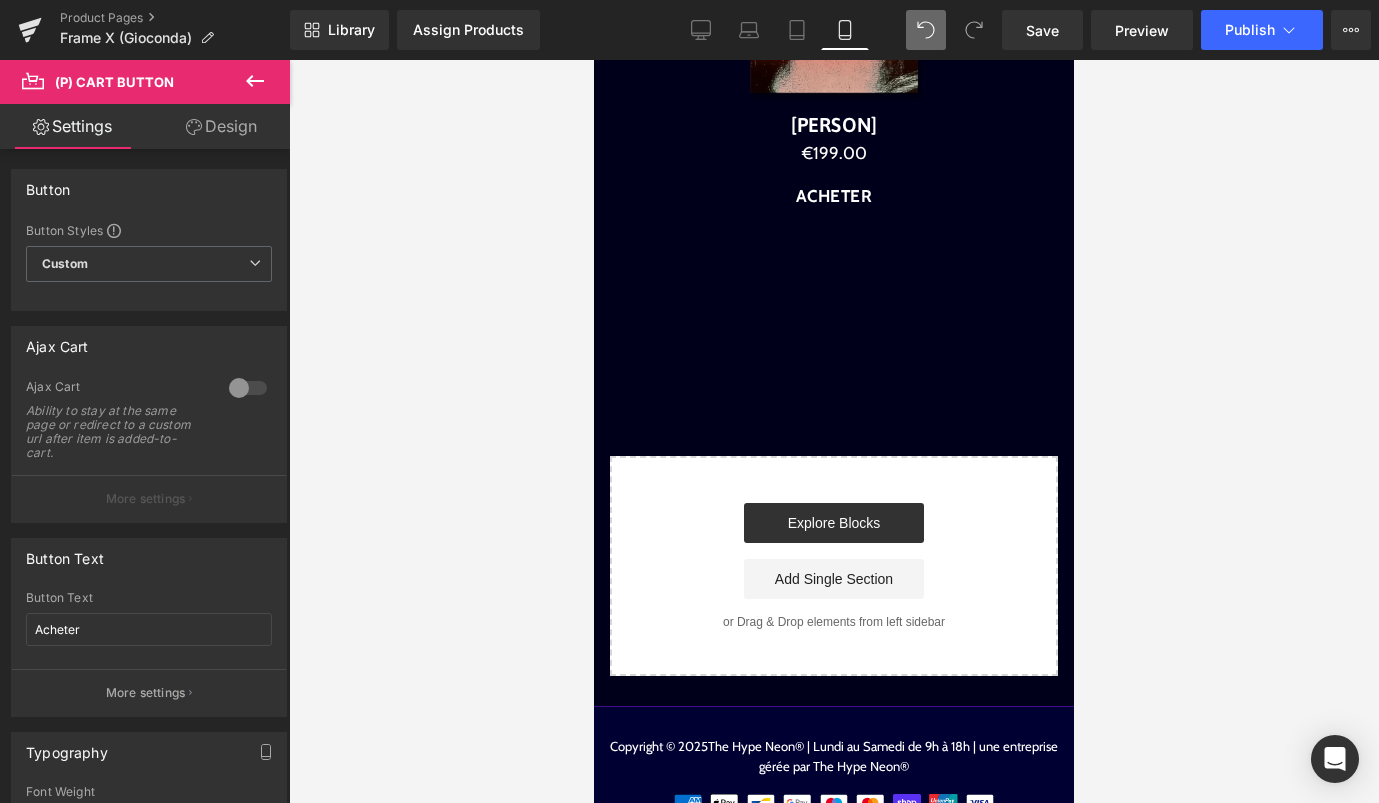 scroll, scrollTop: 968, scrollLeft: 0, axis: vertical 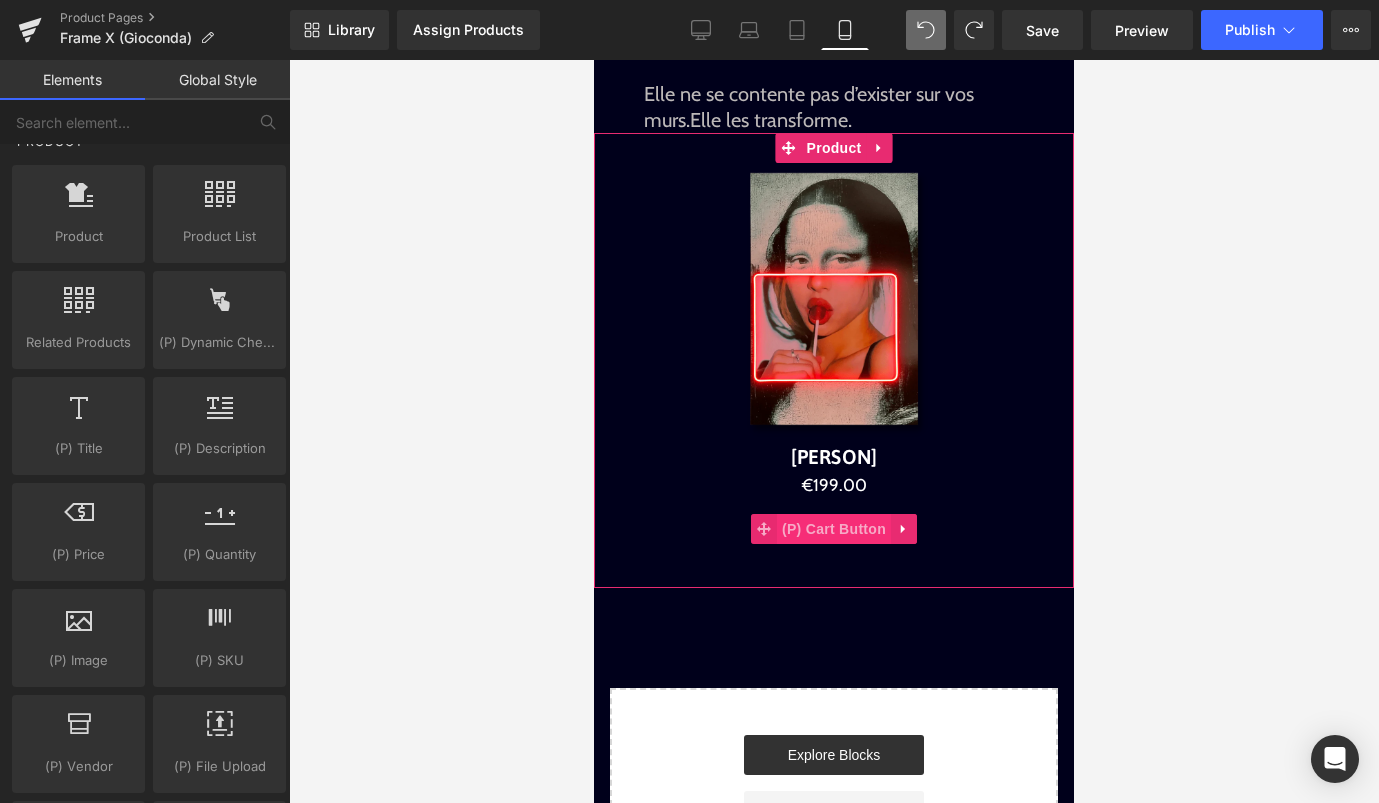 click on "(P) Cart Button" at bounding box center (834, 529) 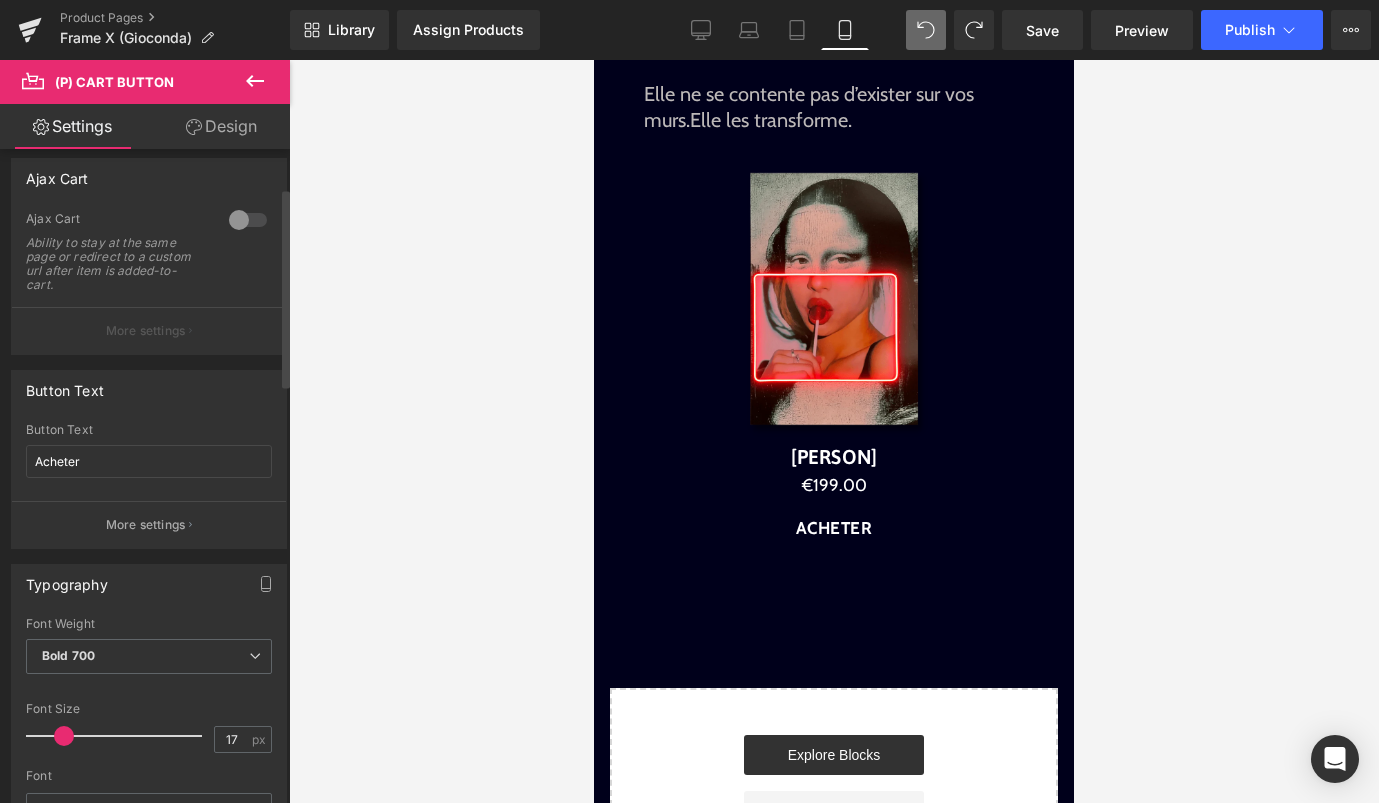scroll, scrollTop: 194, scrollLeft: 0, axis: vertical 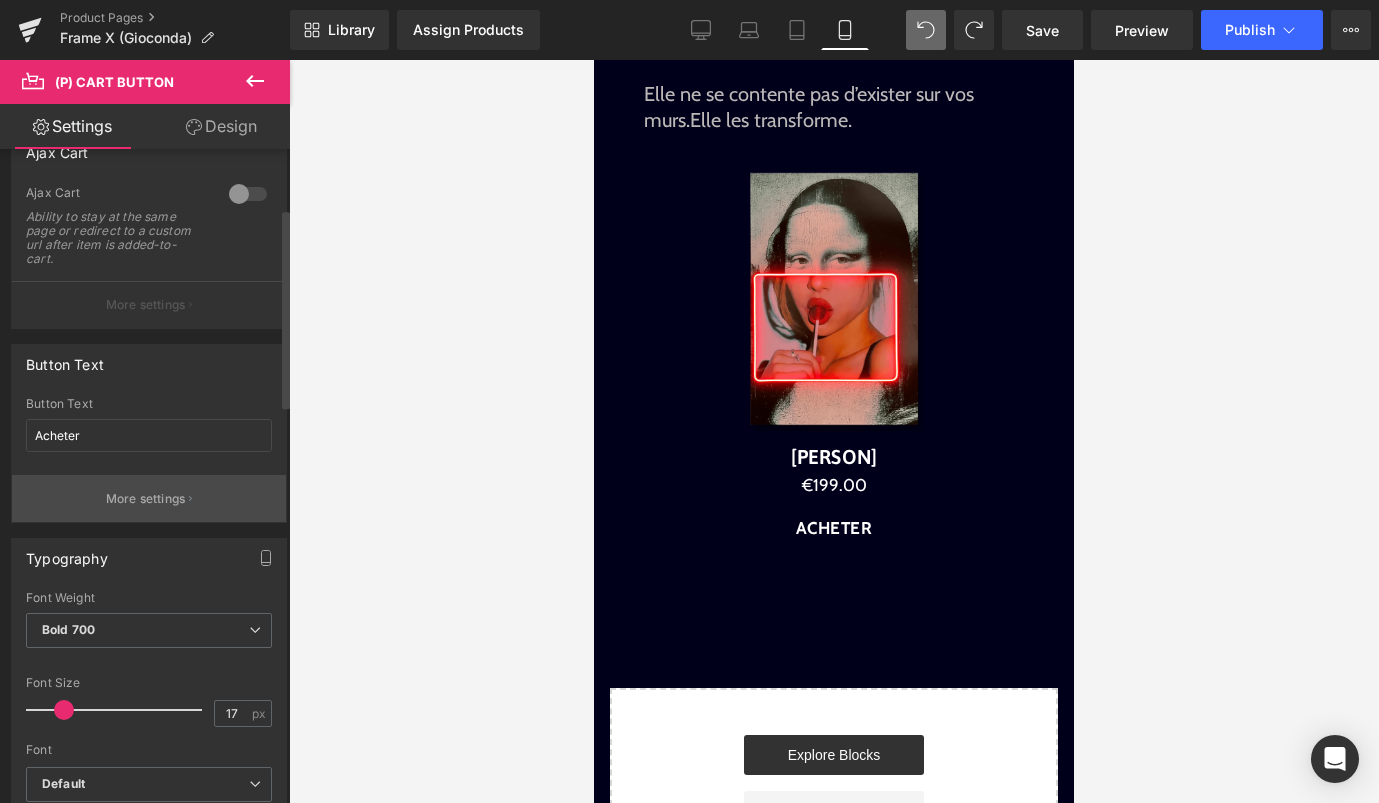 click on "More settings" at bounding box center [146, 499] 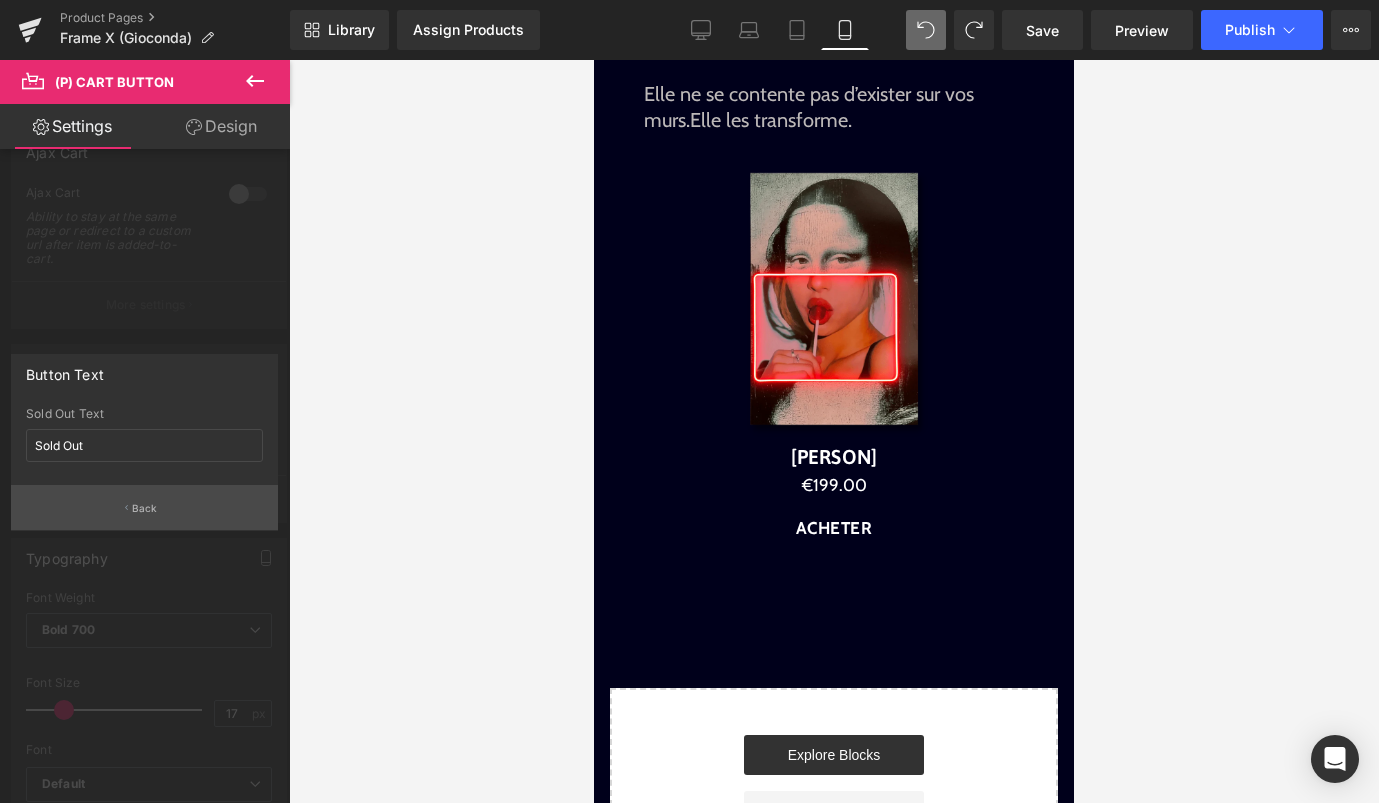 click on "Back" at bounding box center (145, 508) 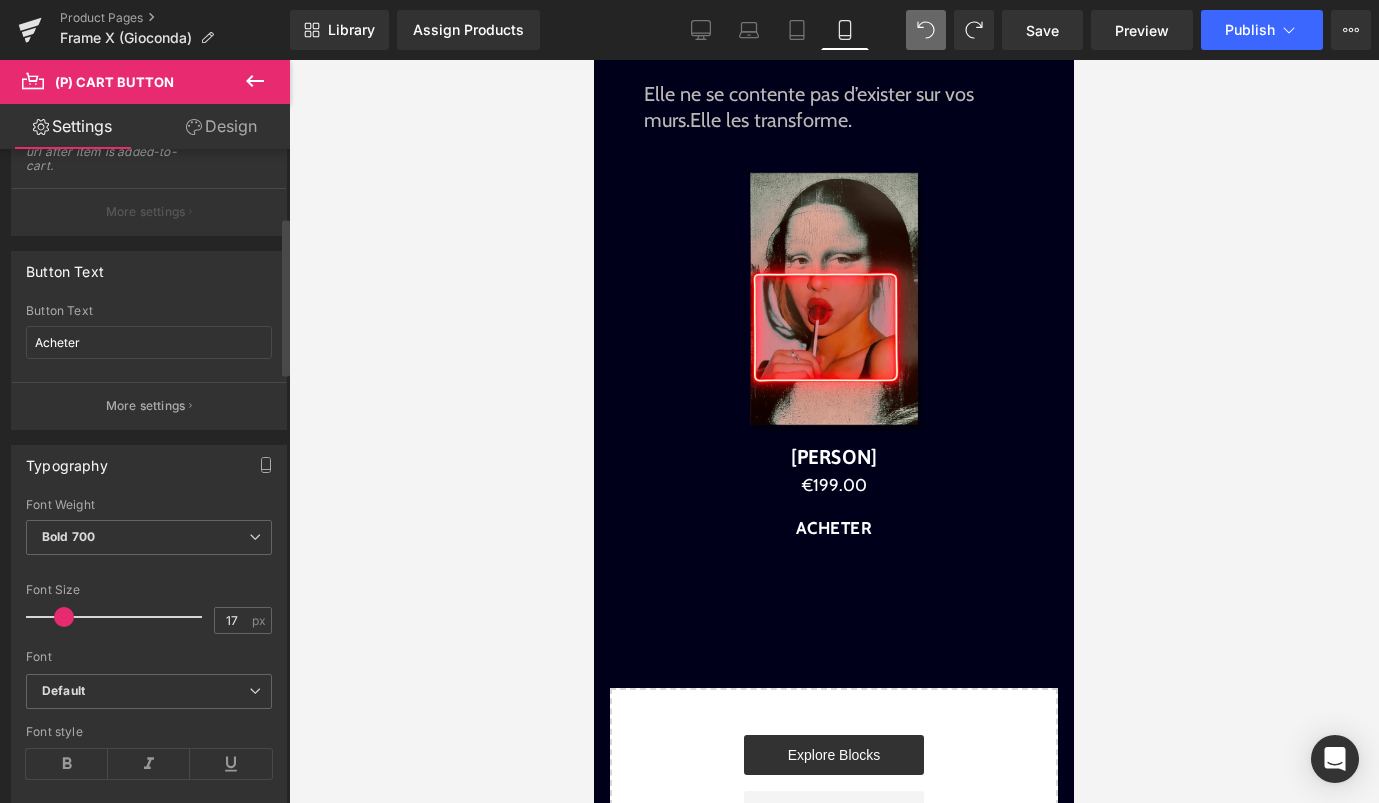 scroll, scrollTop: 292, scrollLeft: 0, axis: vertical 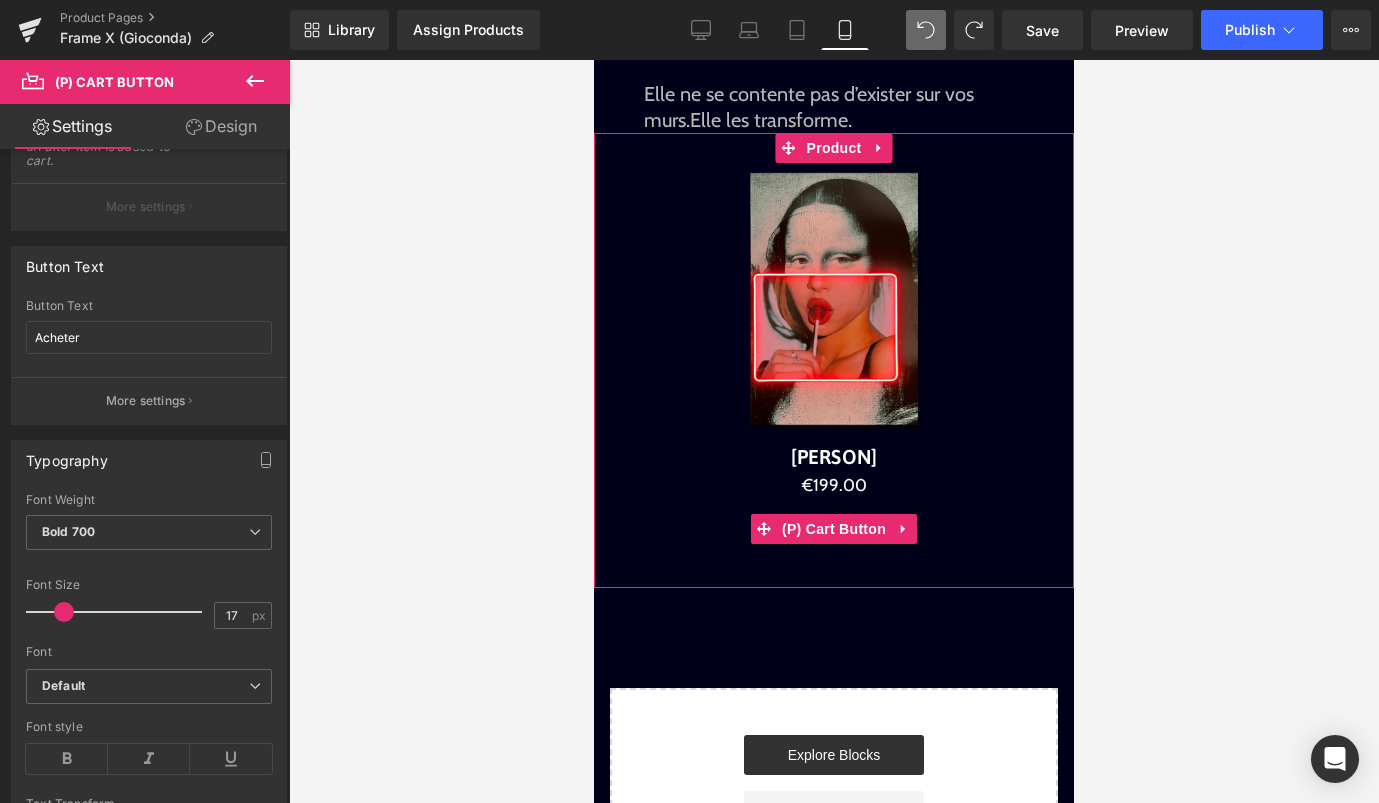 click on "(P) Cart Button" at bounding box center (834, 529) 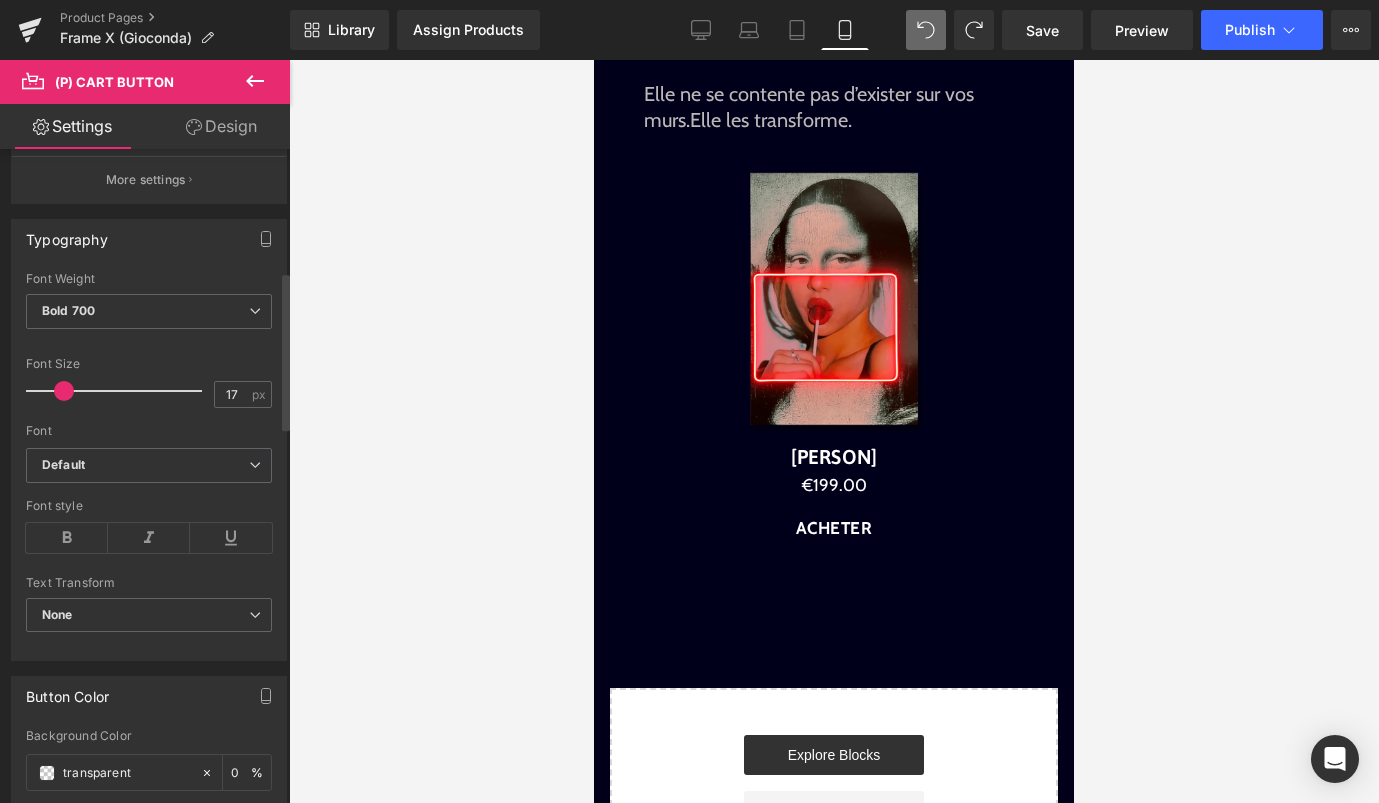 scroll, scrollTop: 504, scrollLeft: 0, axis: vertical 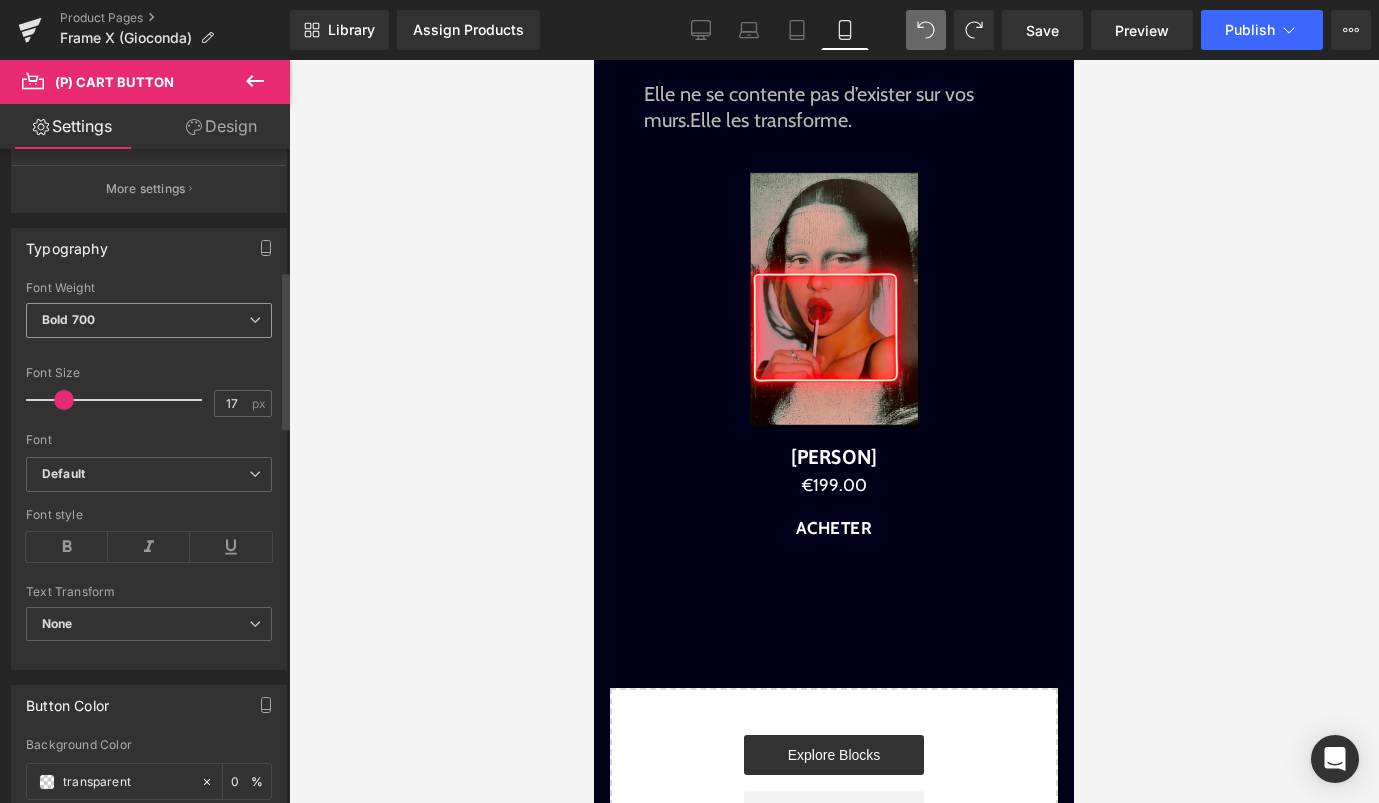 click on "Bold 700" at bounding box center [149, 320] 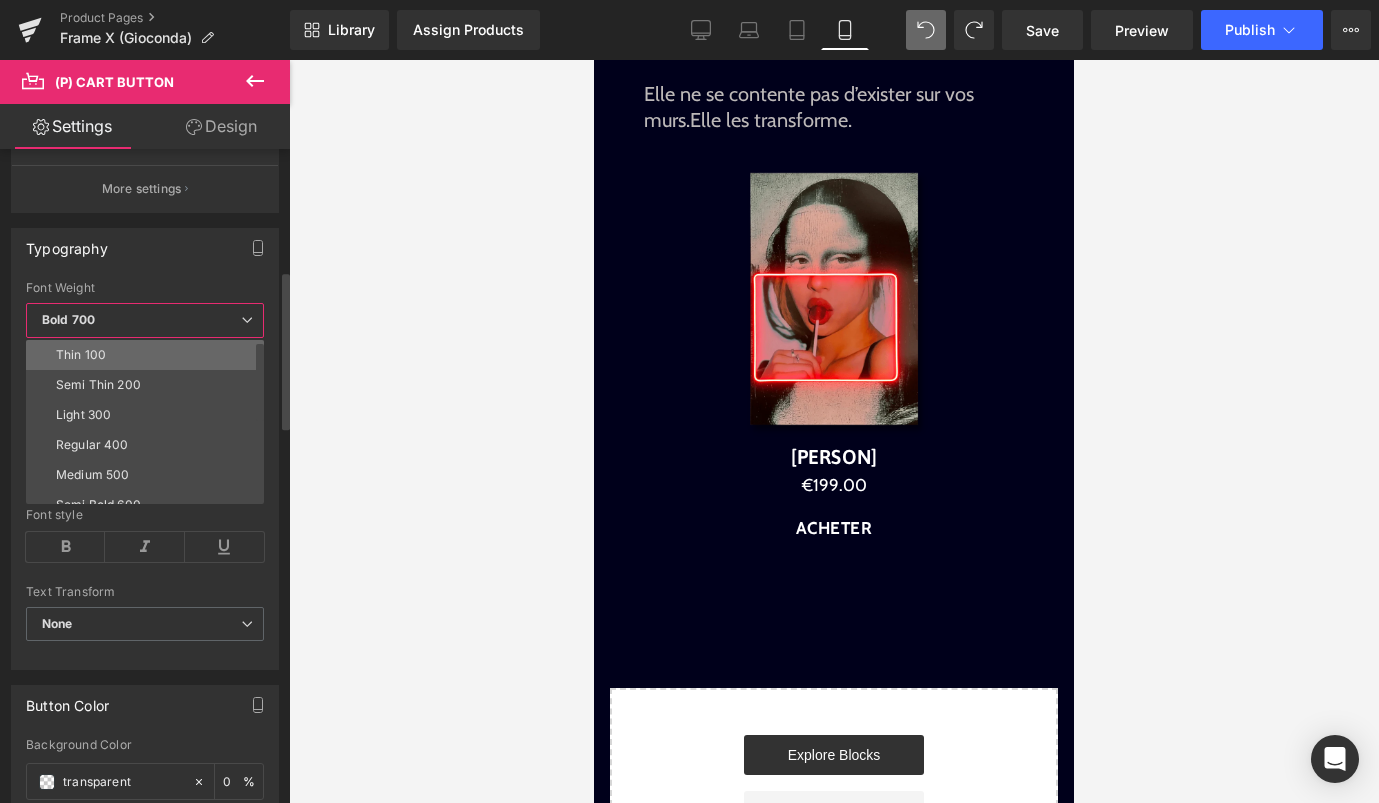 click on "Thin 100" at bounding box center [149, 355] 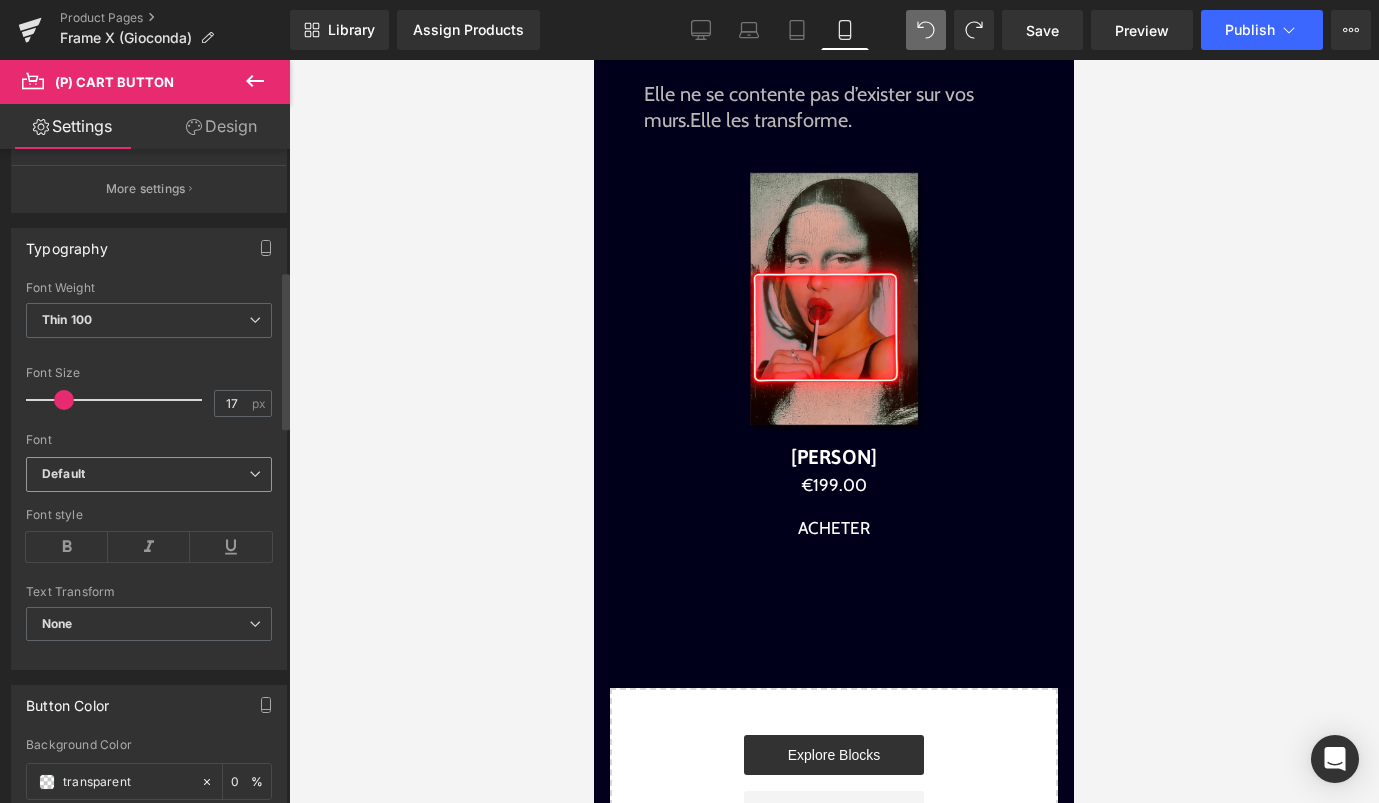 click on "Default" at bounding box center (145, 474) 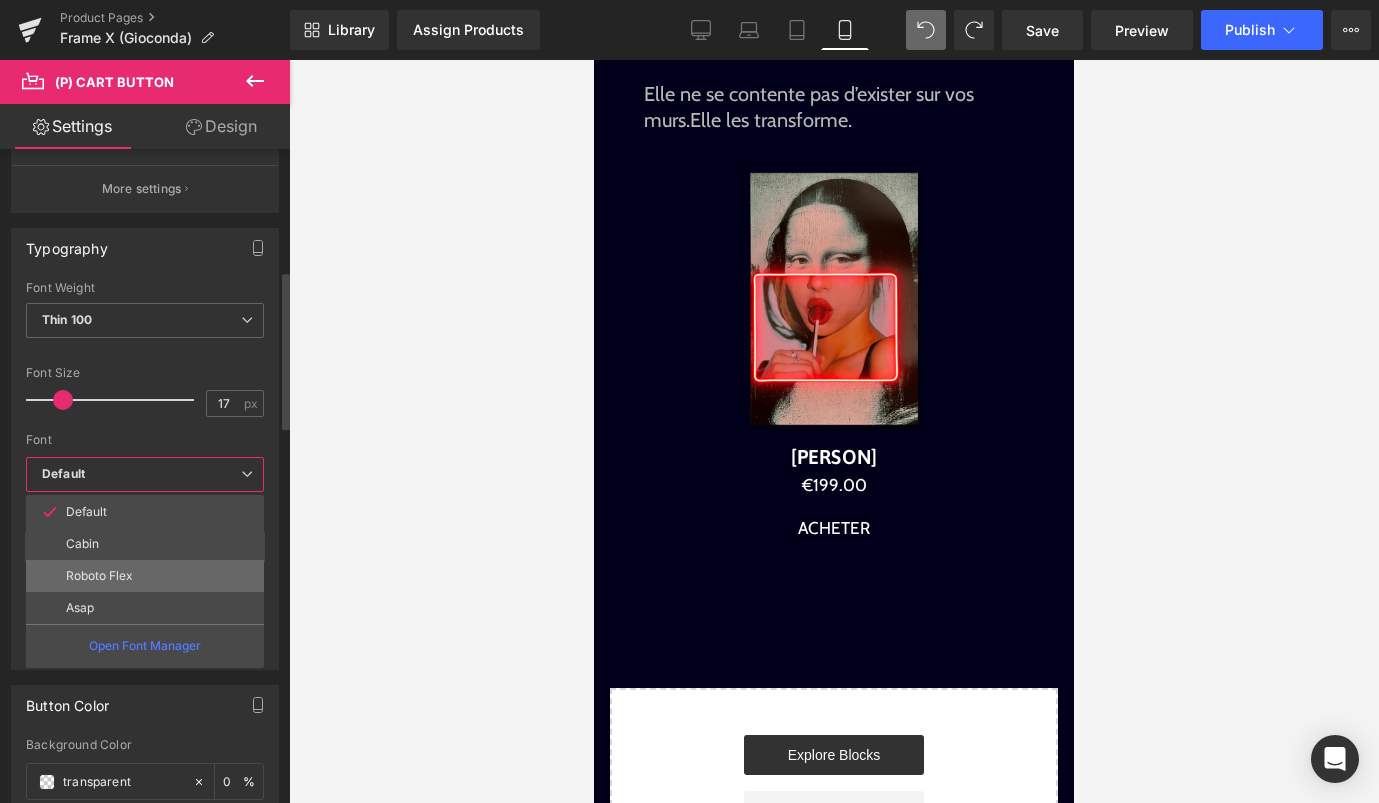 click on "Roboto Flex" at bounding box center [145, 576] 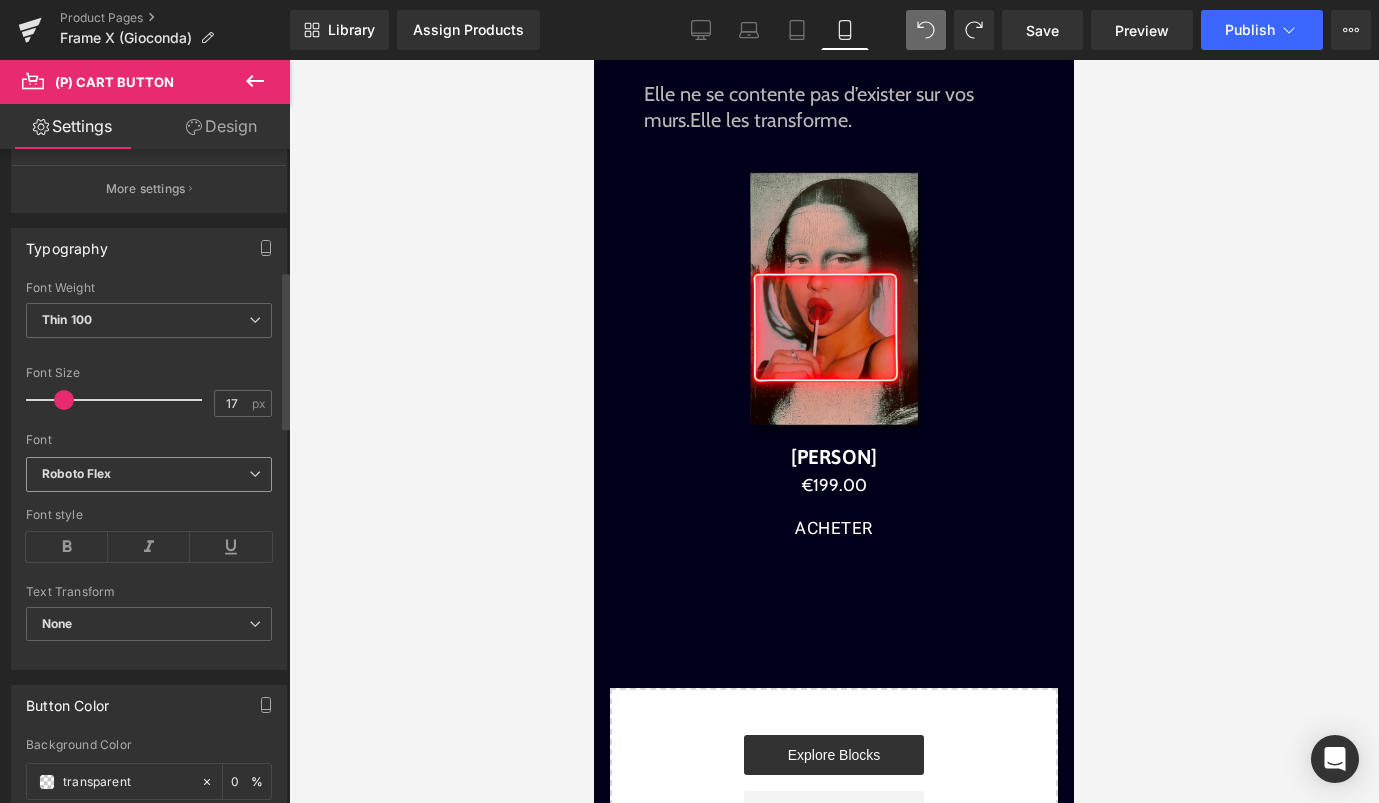 click on "Roboto Flex" at bounding box center (145, 474) 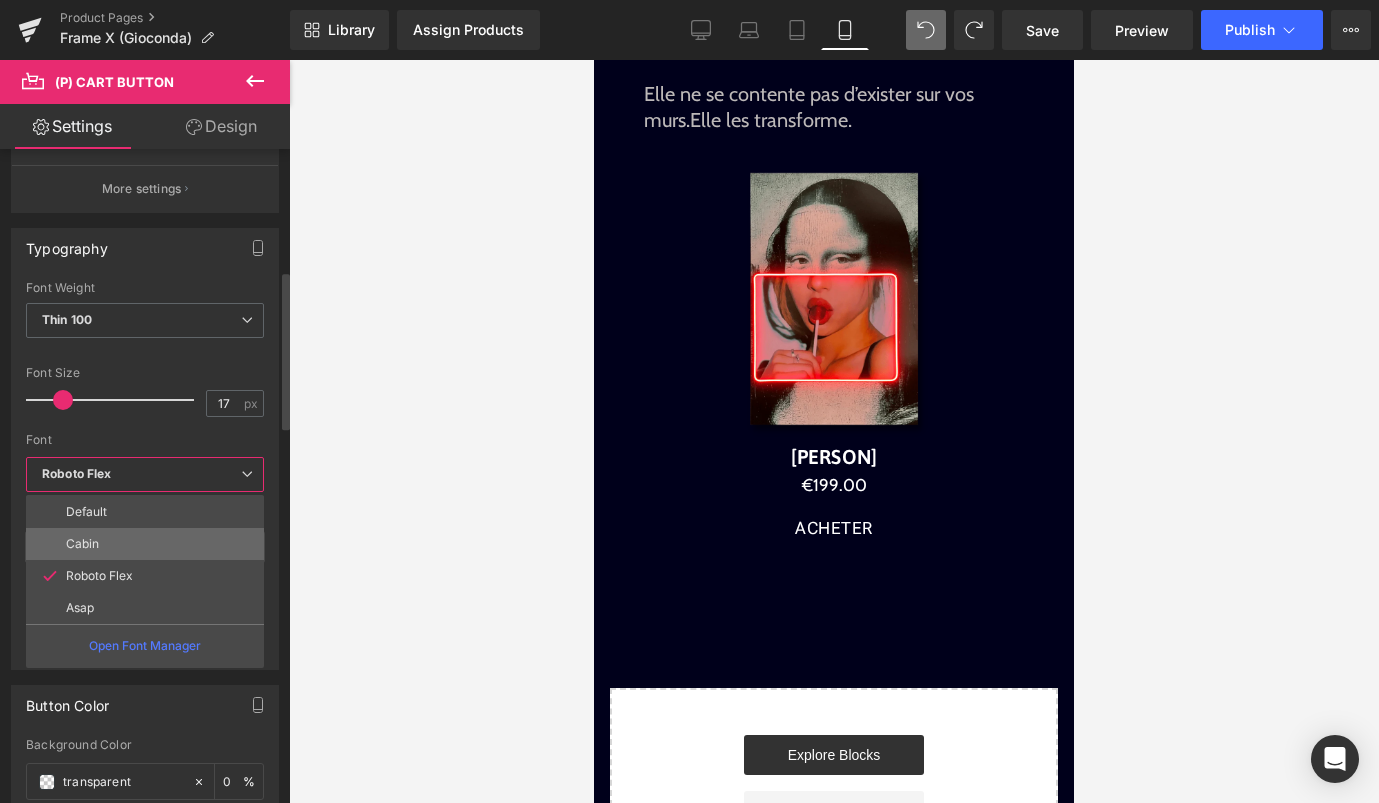 click on "Cabin" at bounding box center [145, 544] 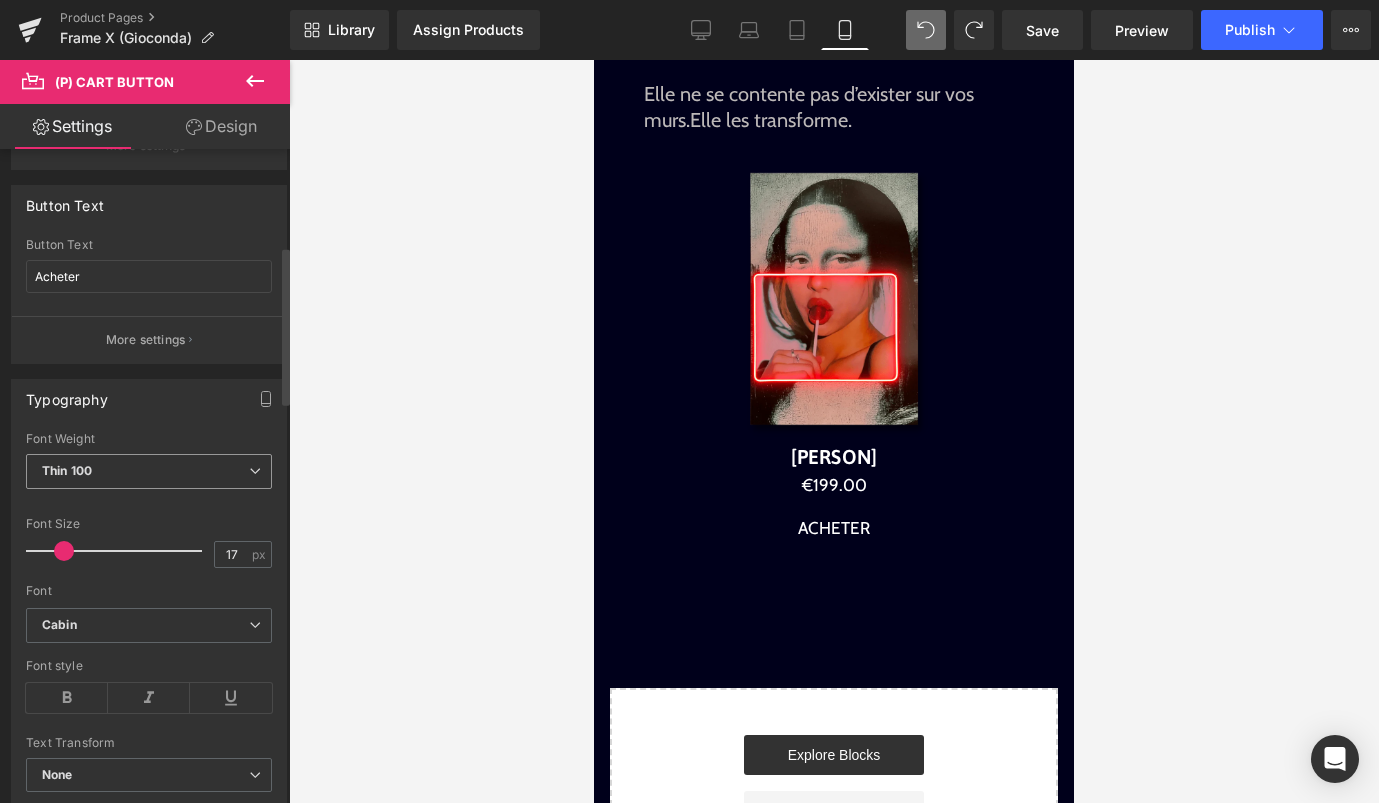 scroll, scrollTop: 340, scrollLeft: 0, axis: vertical 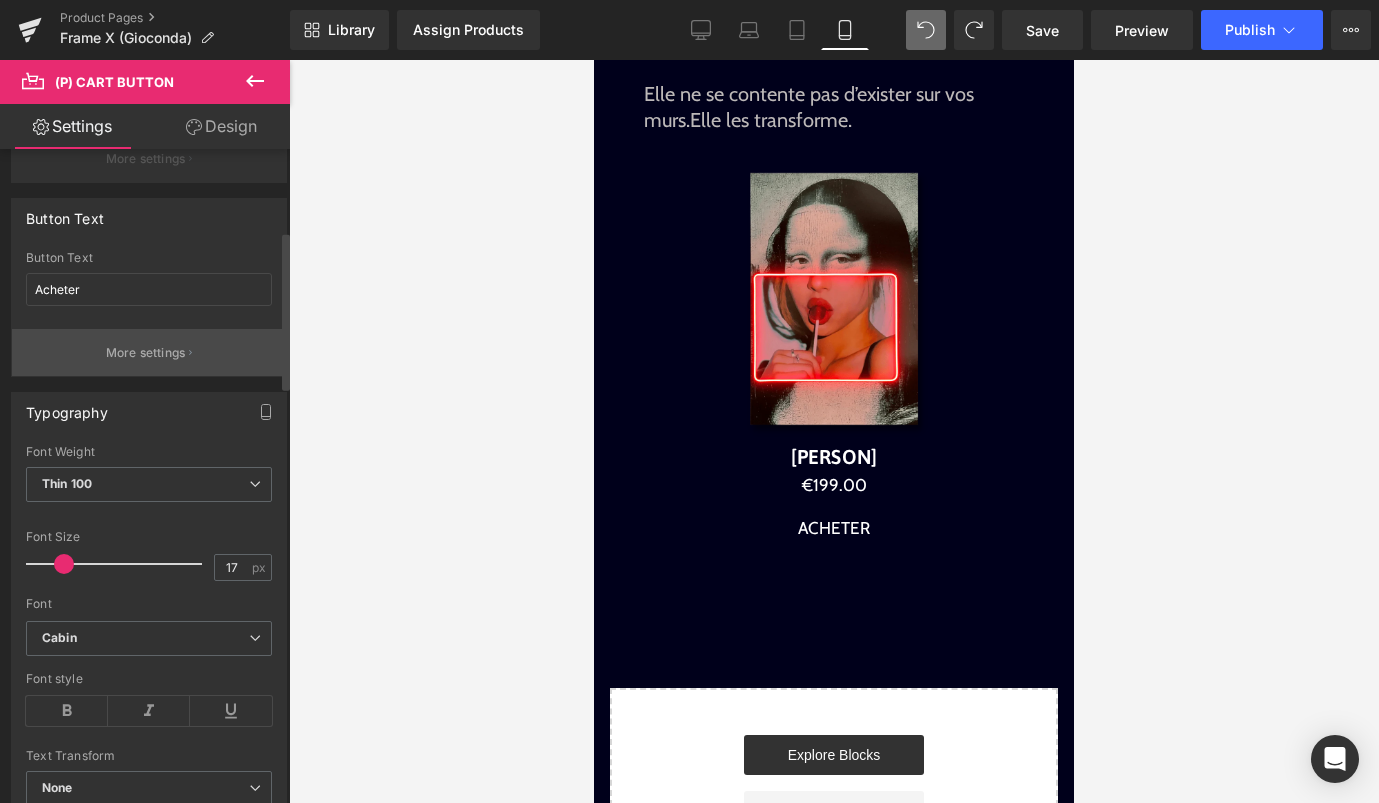 click on "More settings" at bounding box center [146, 353] 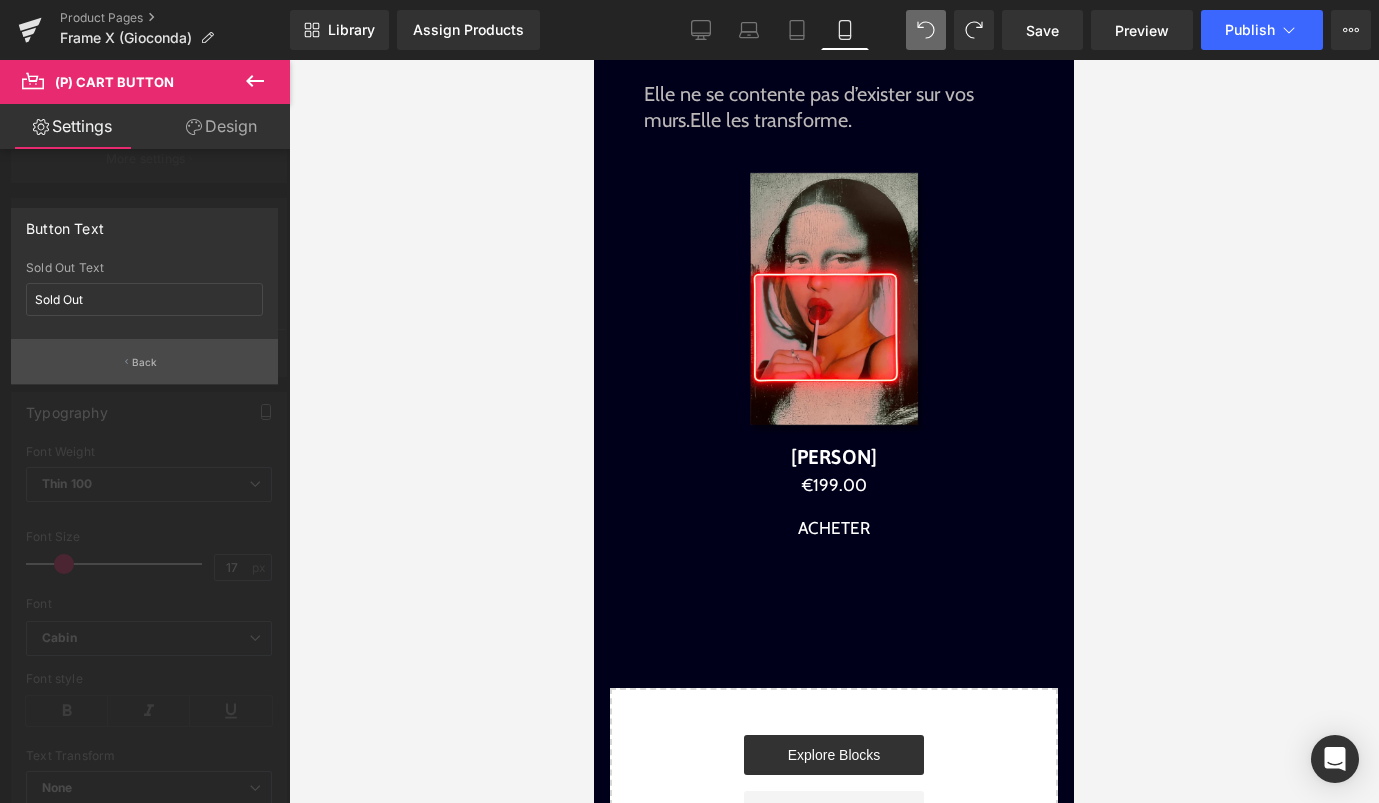 click on "Back" at bounding box center [144, 361] 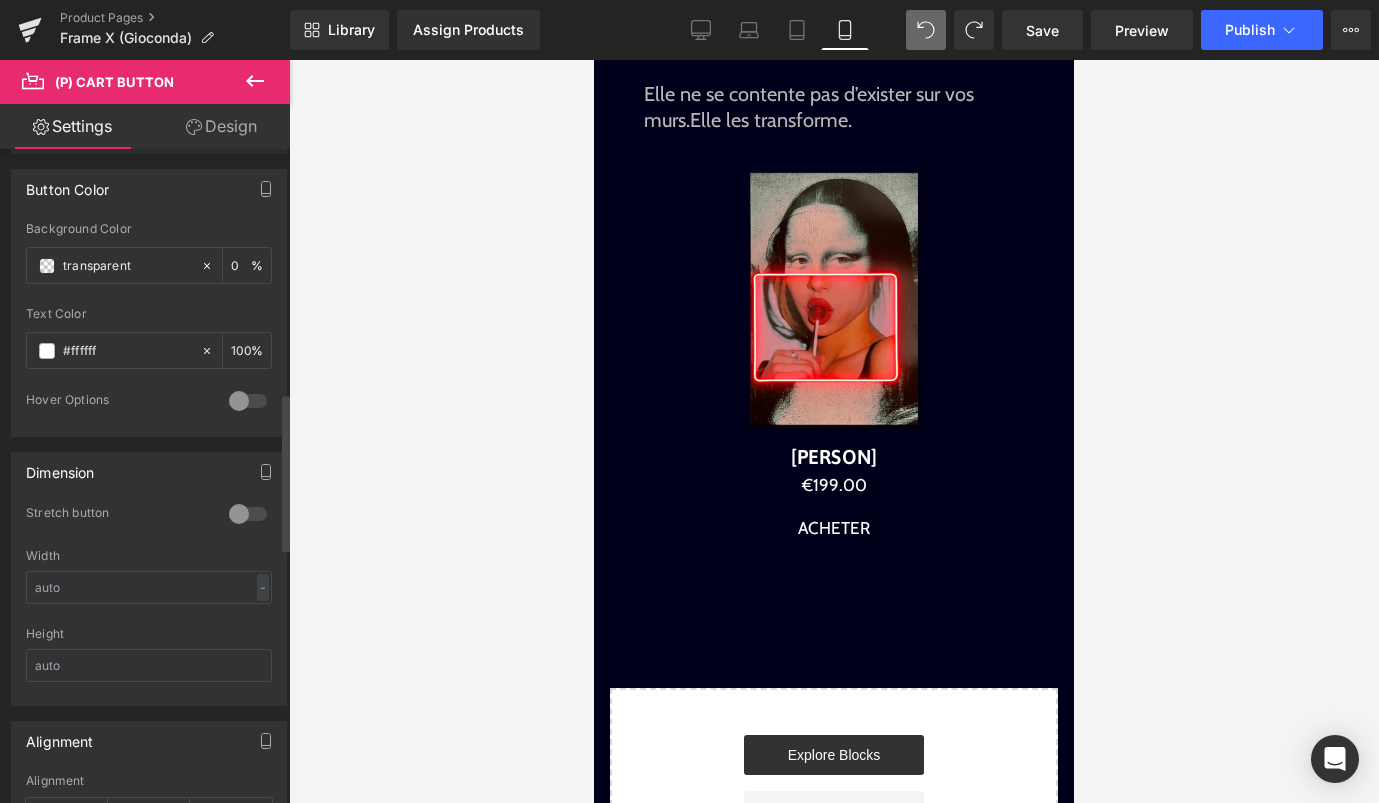 scroll, scrollTop: 1035, scrollLeft: 0, axis: vertical 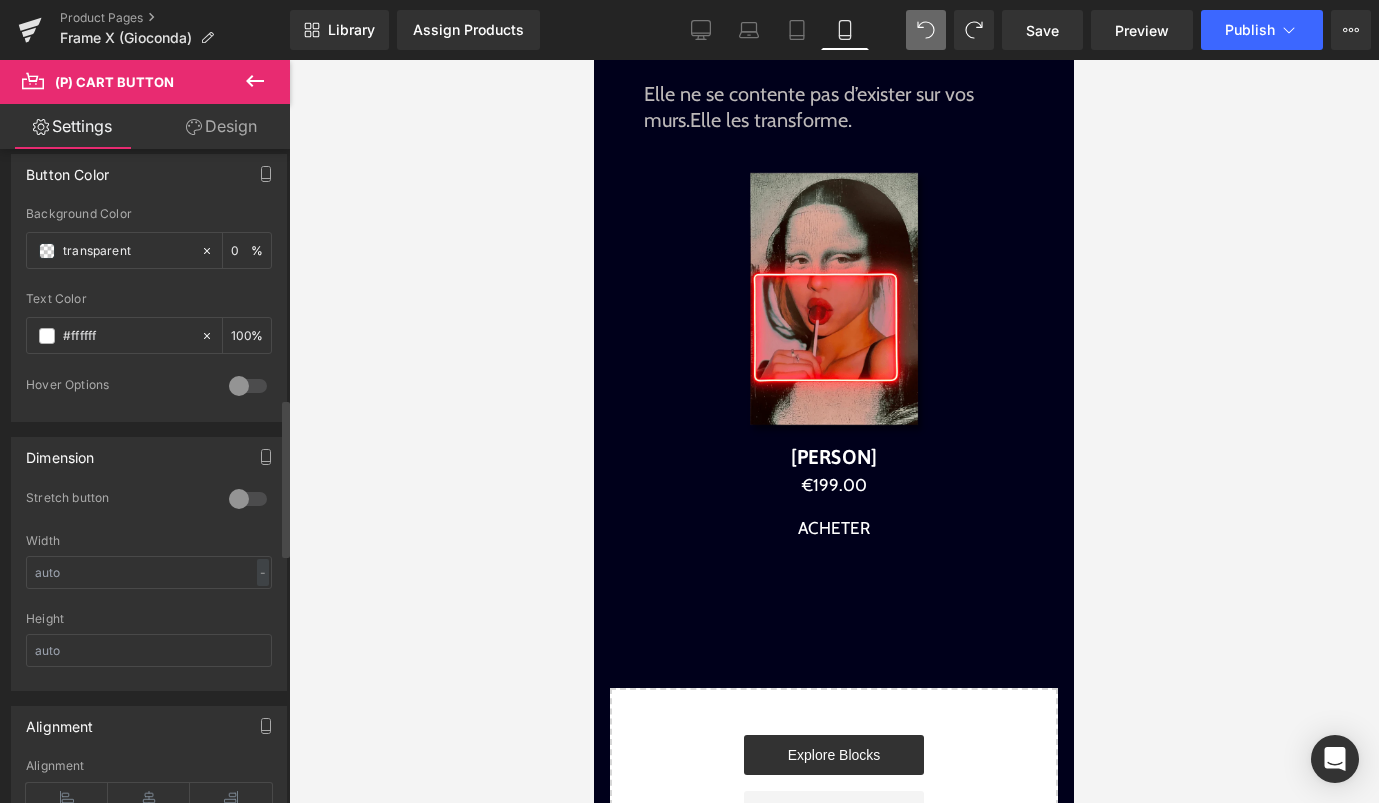 click at bounding box center (248, 386) 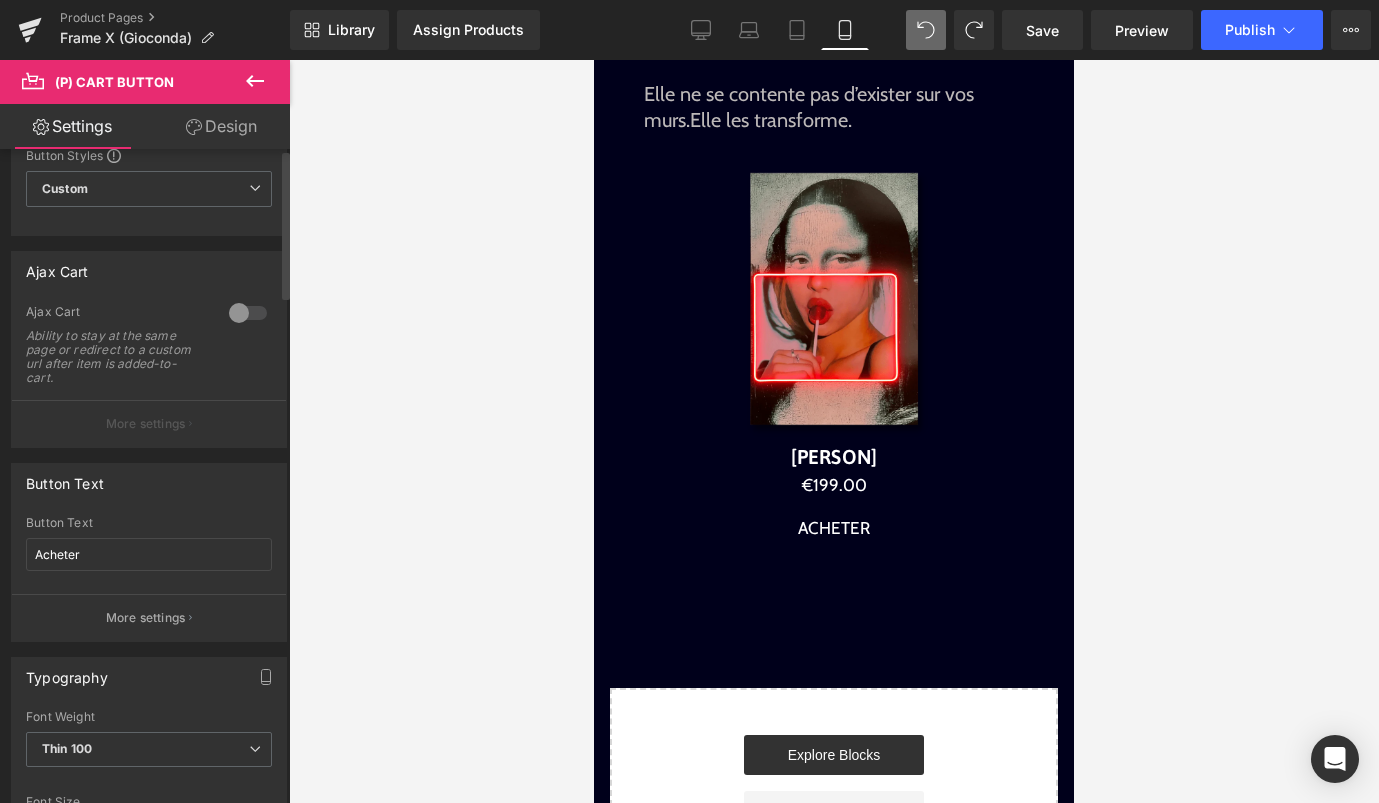 scroll, scrollTop: 0, scrollLeft: 0, axis: both 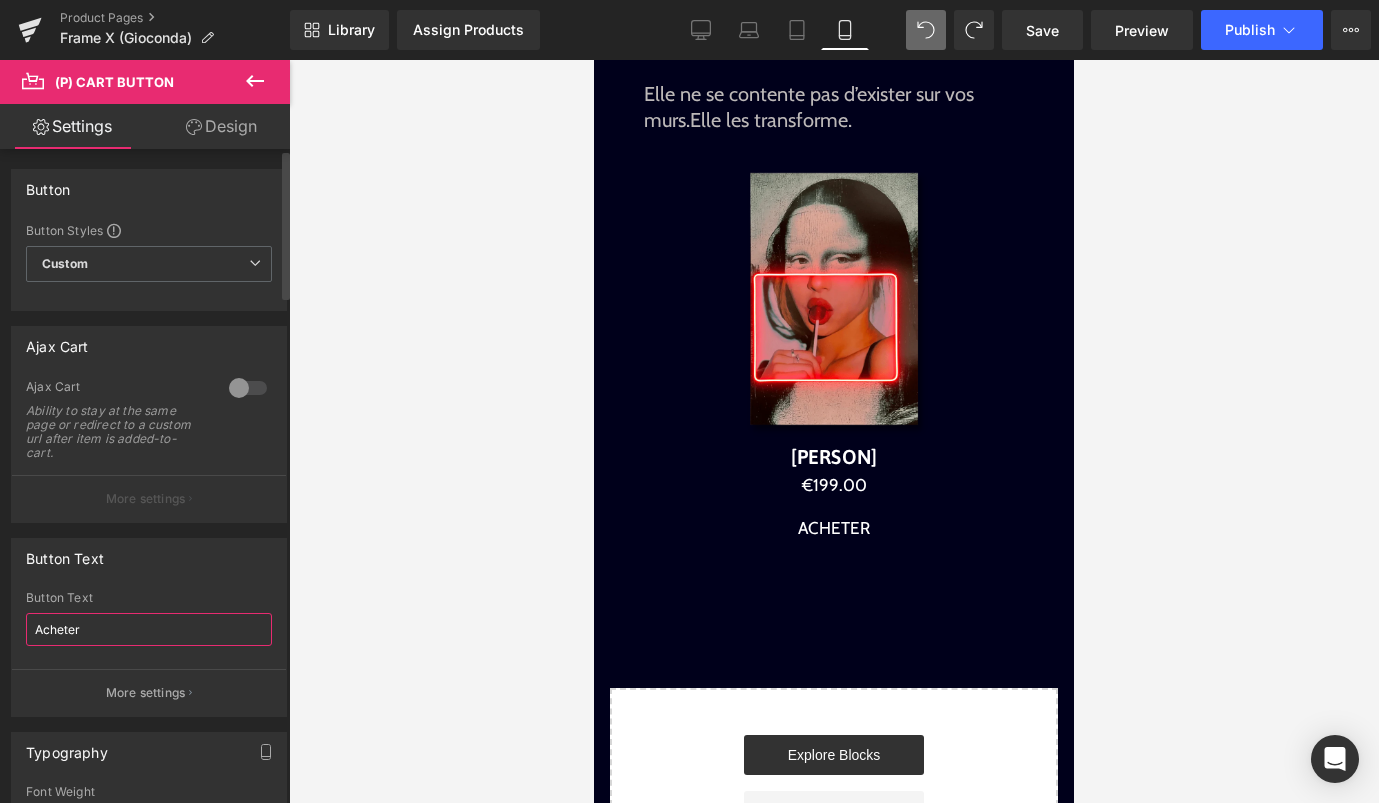 click on "Acheter" at bounding box center (149, 629) 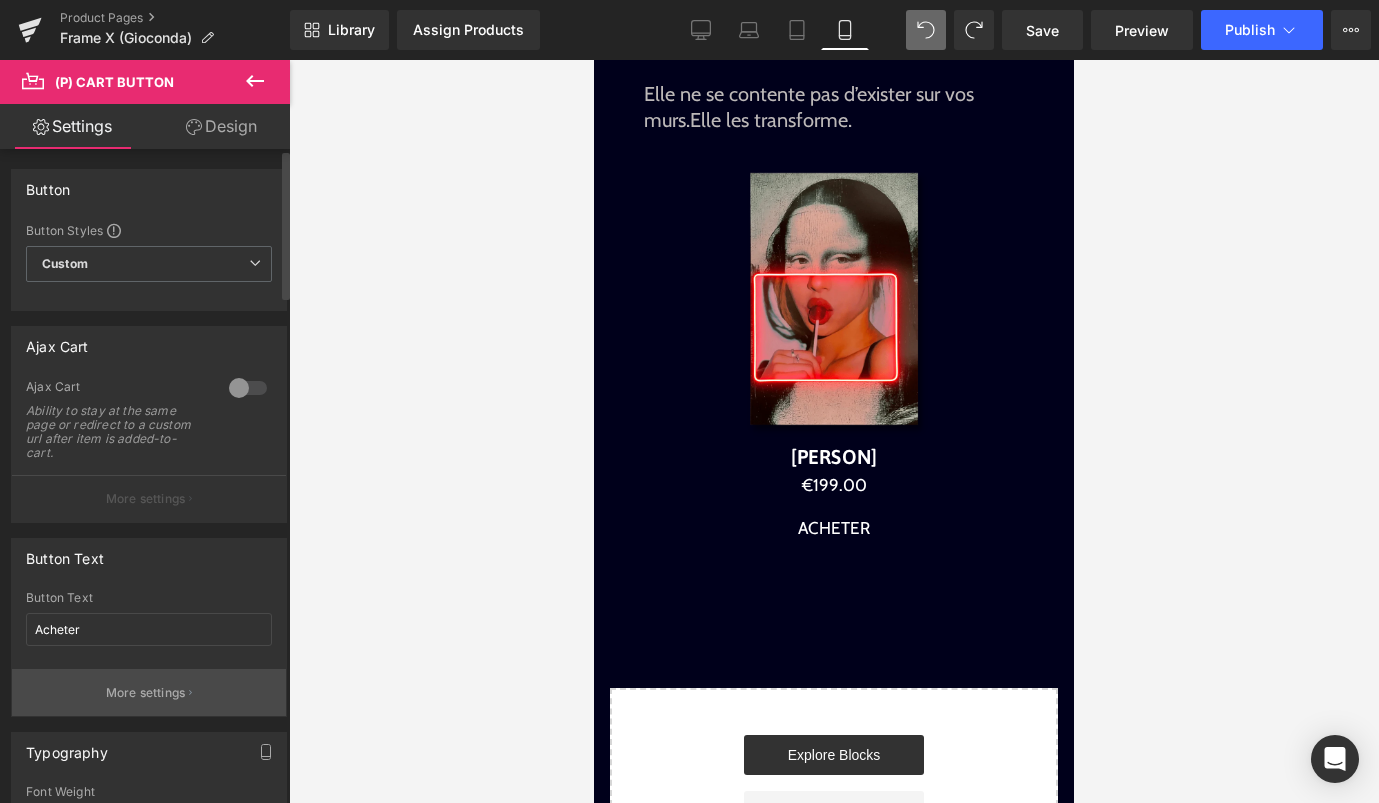 click on "More settings" at bounding box center (146, 693) 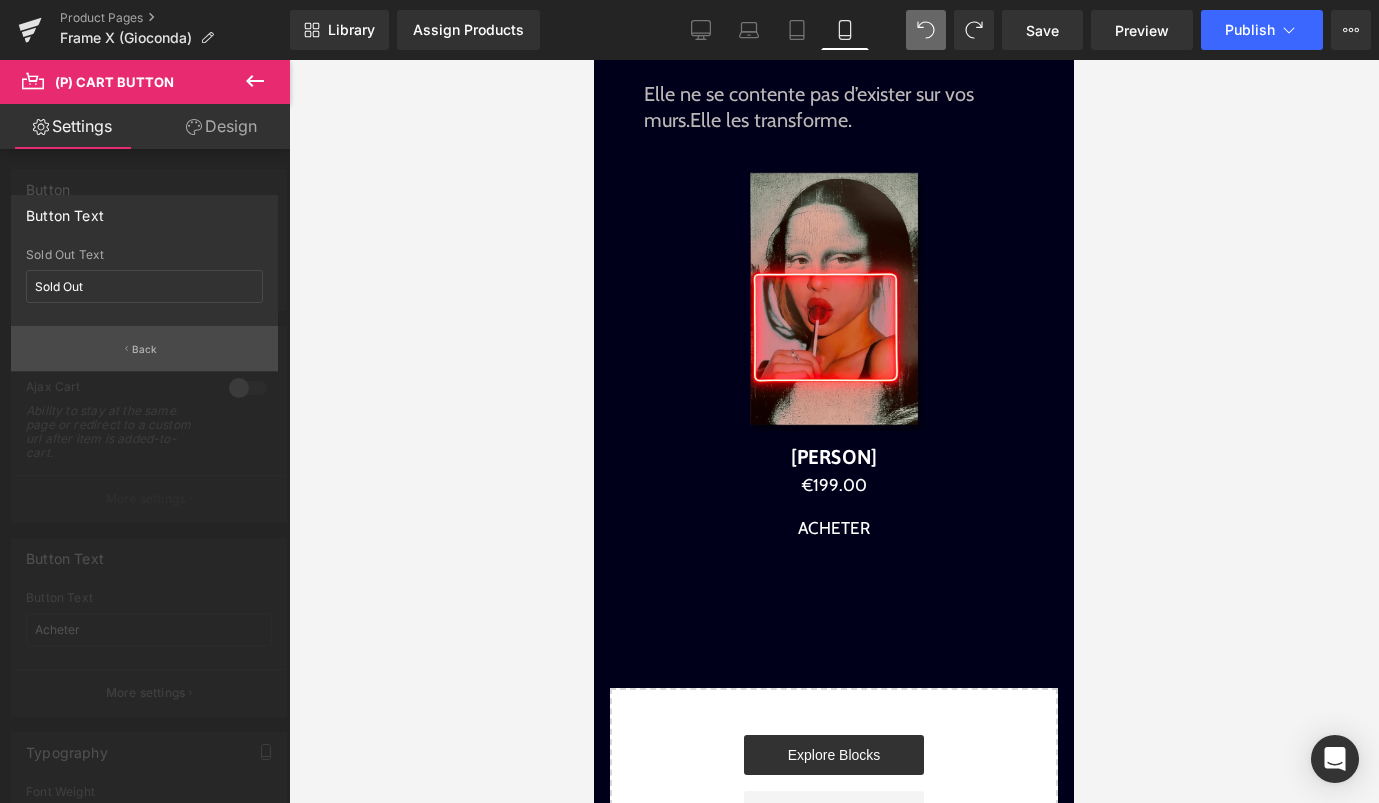 click on "Back" at bounding box center [145, 349] 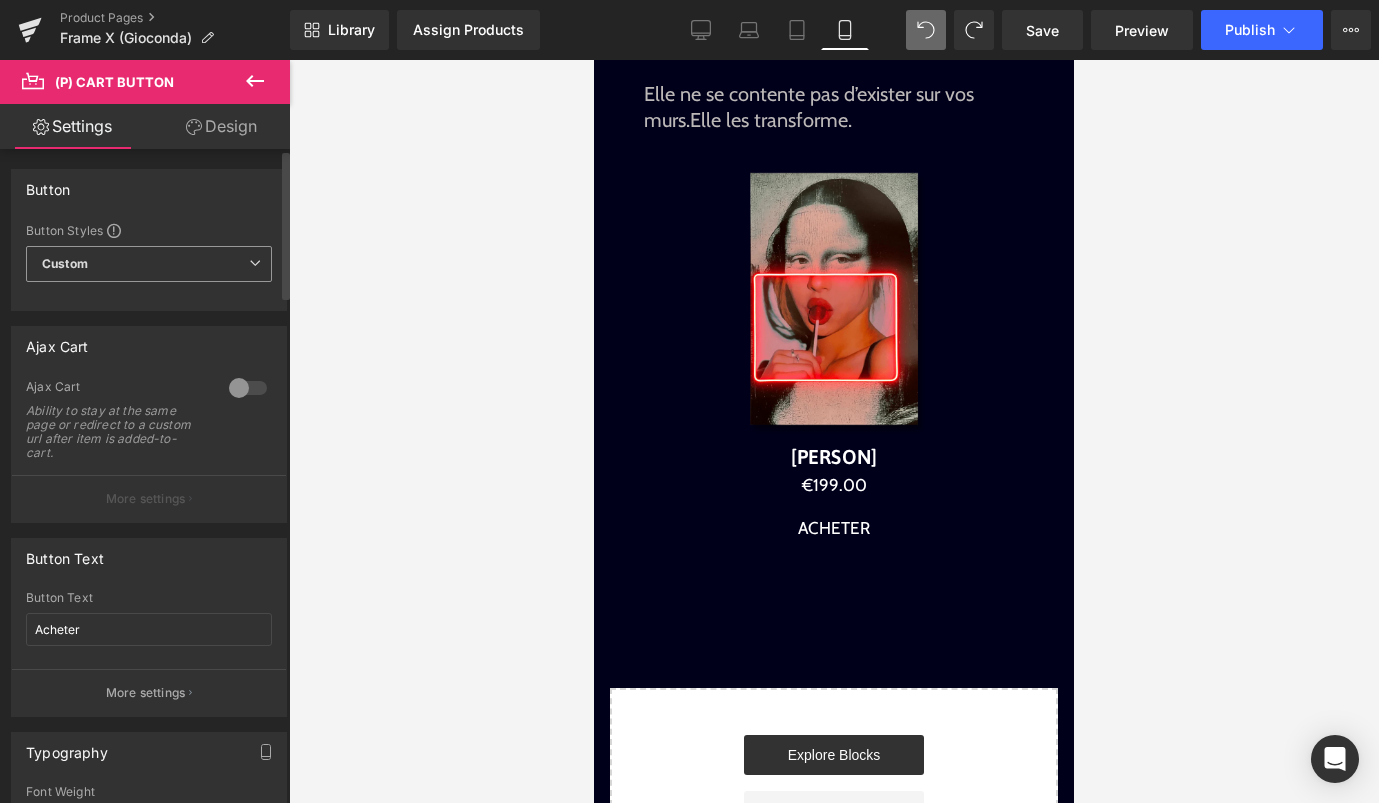 click on "Custom
Setup Global Style" at bounding box center (149, 264) 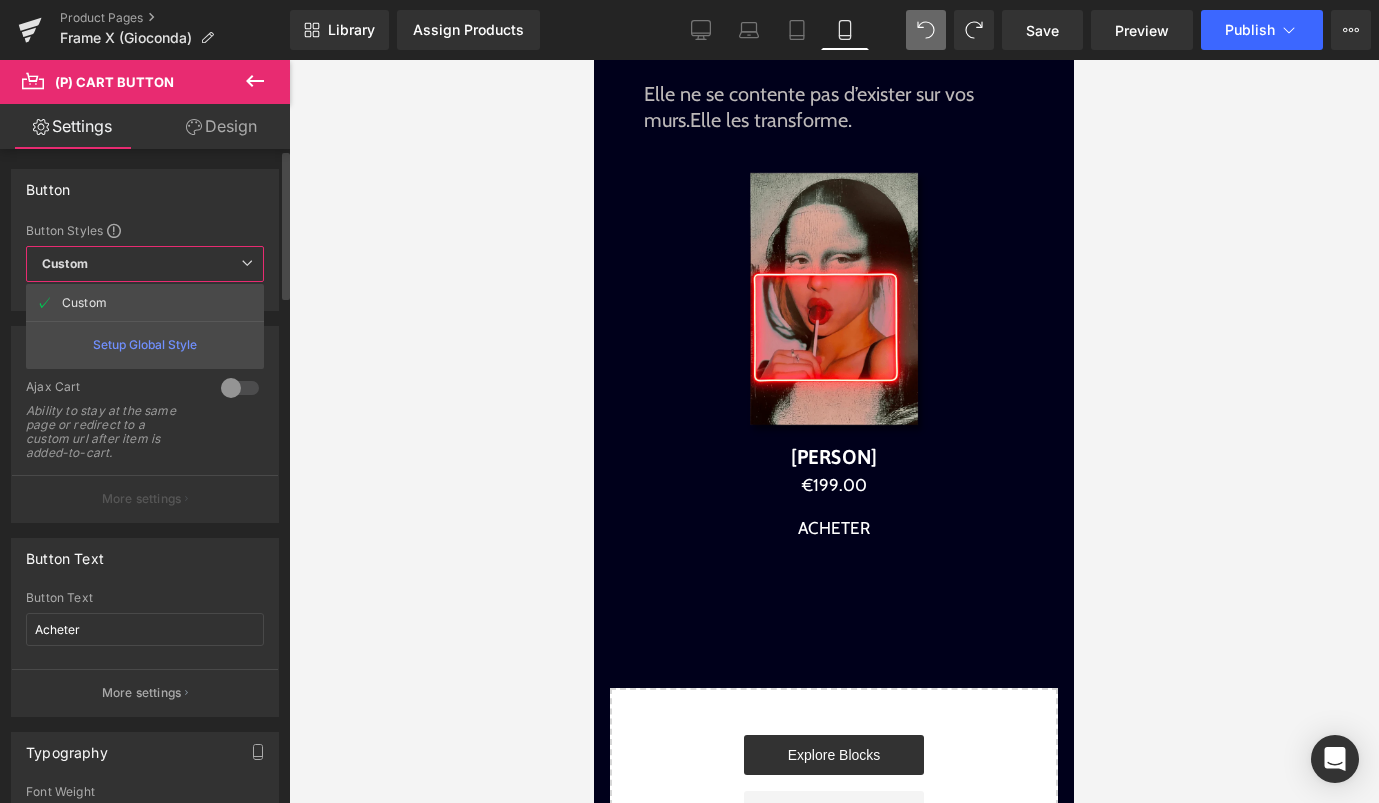 click on "Custom
Setup Global Style" at bounding box center (145, 264) 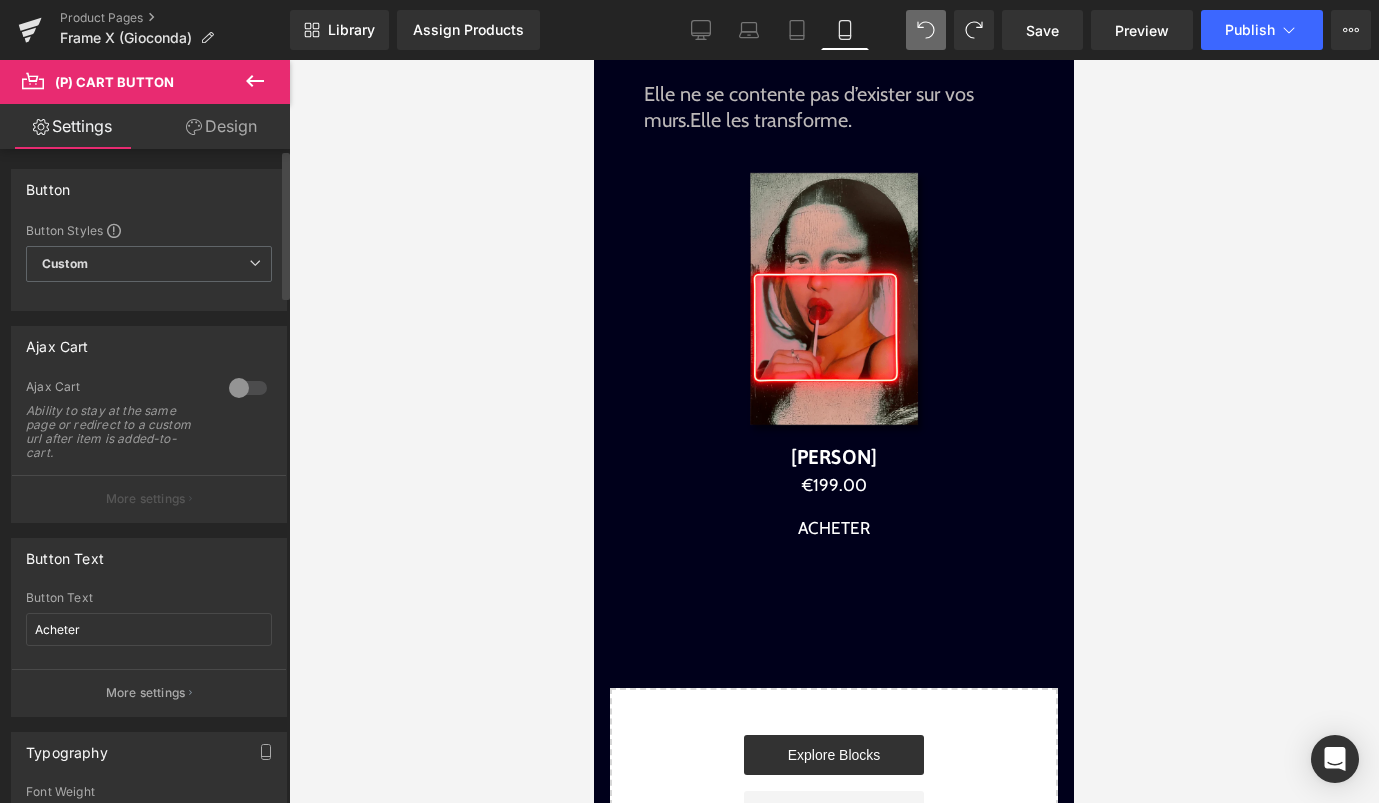 click at bounding box center [248, 388] 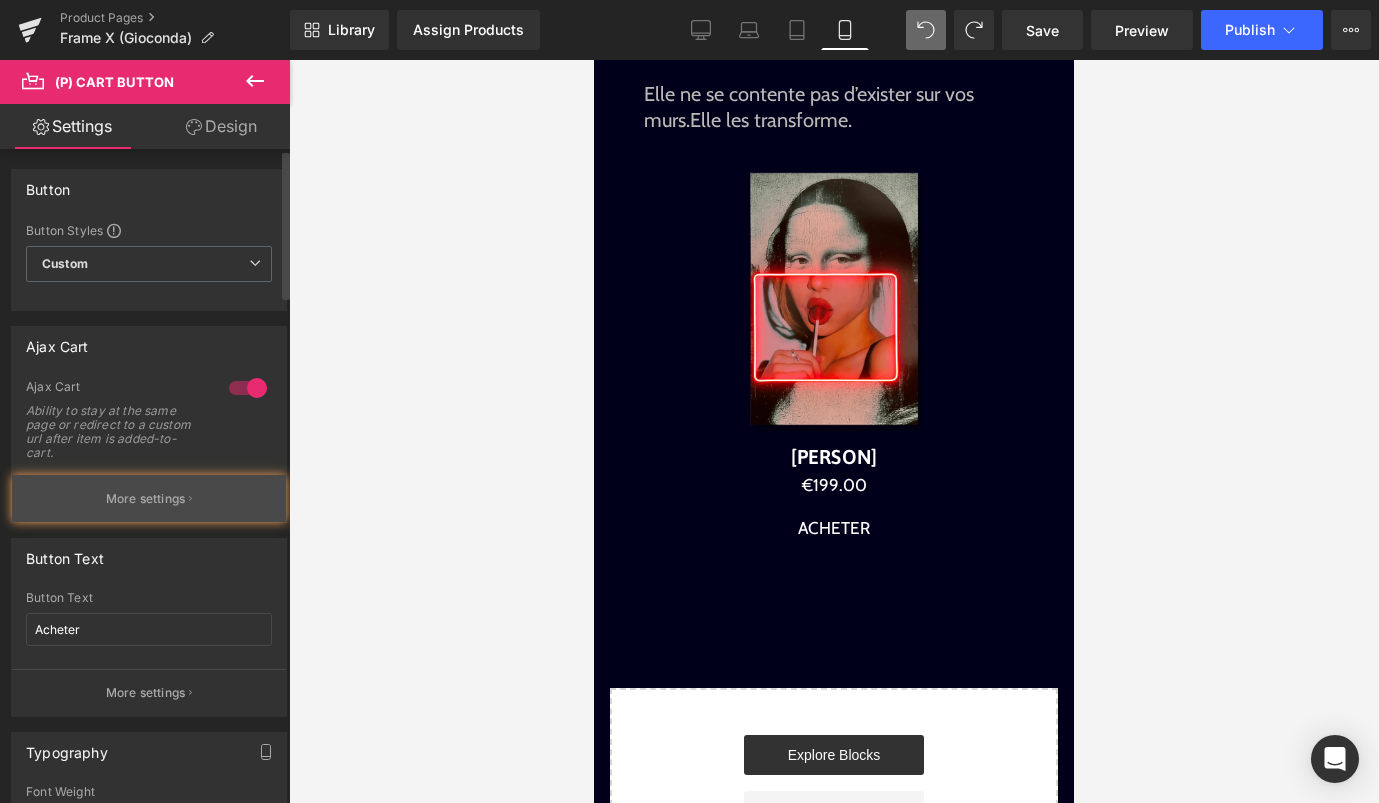 click on "More settings" at bounding box center (146, 499) 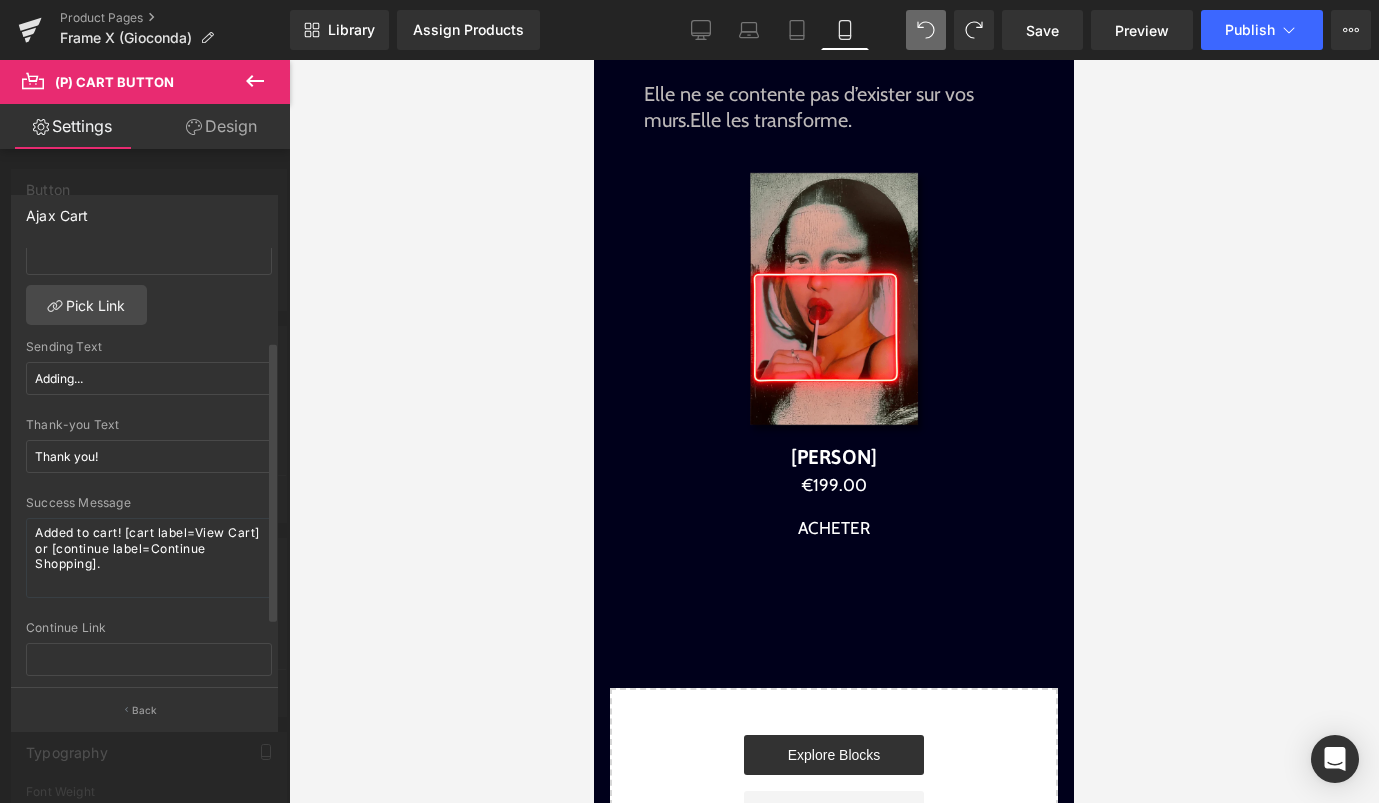 scroll, scrollTop: 96, scrollLeft: 0, axis: vertical 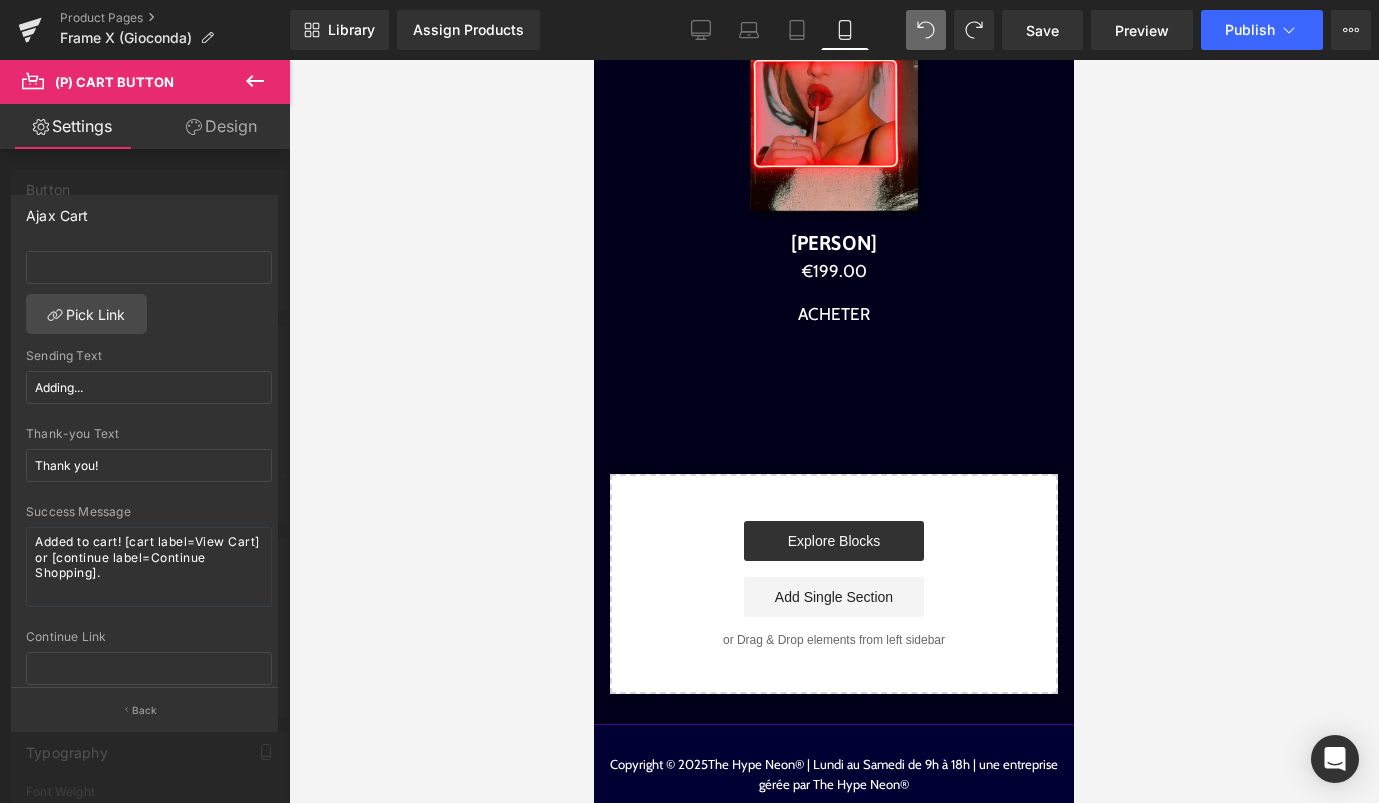 click 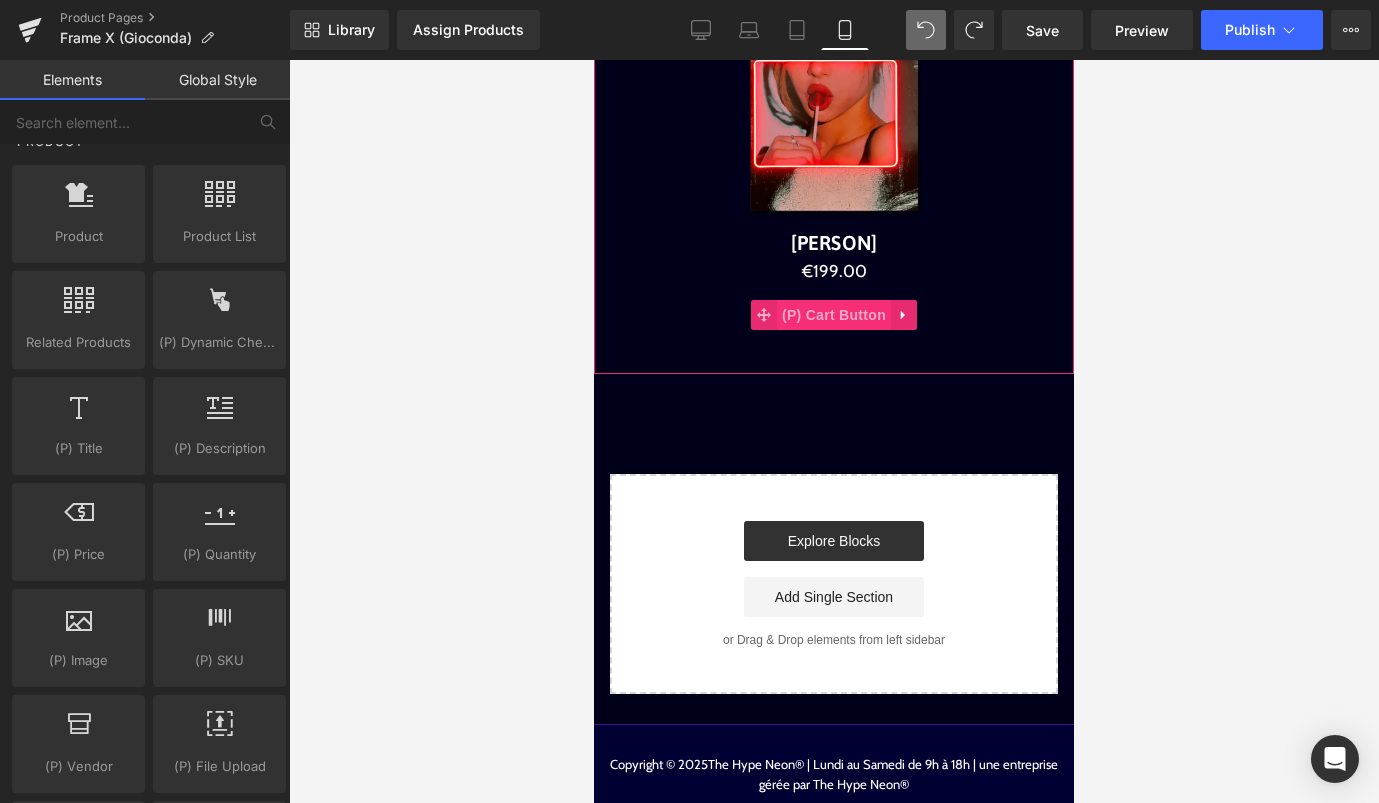 click on "(P) Cart Button" at bounding box center (834, 315) 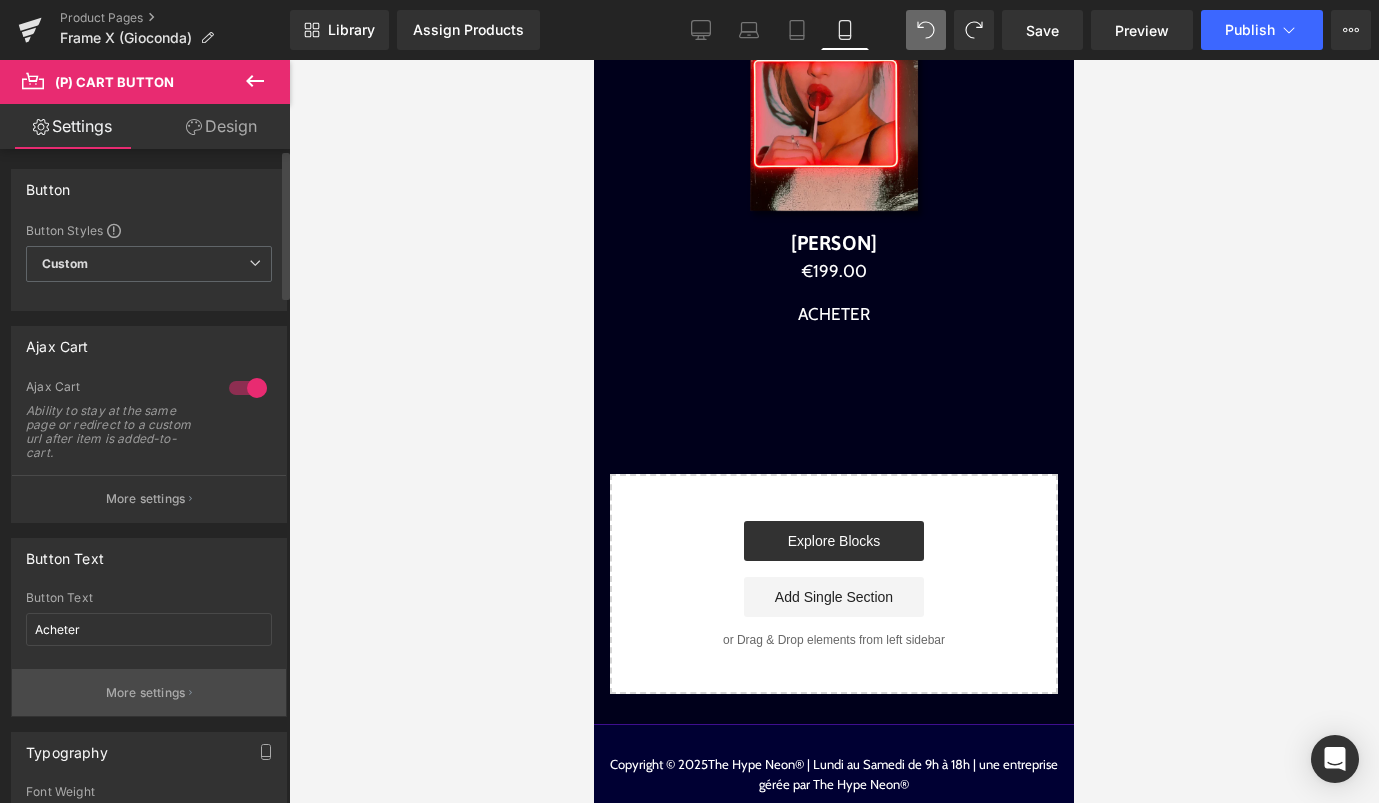 click on "More settings" at bounding box center (149, 692) 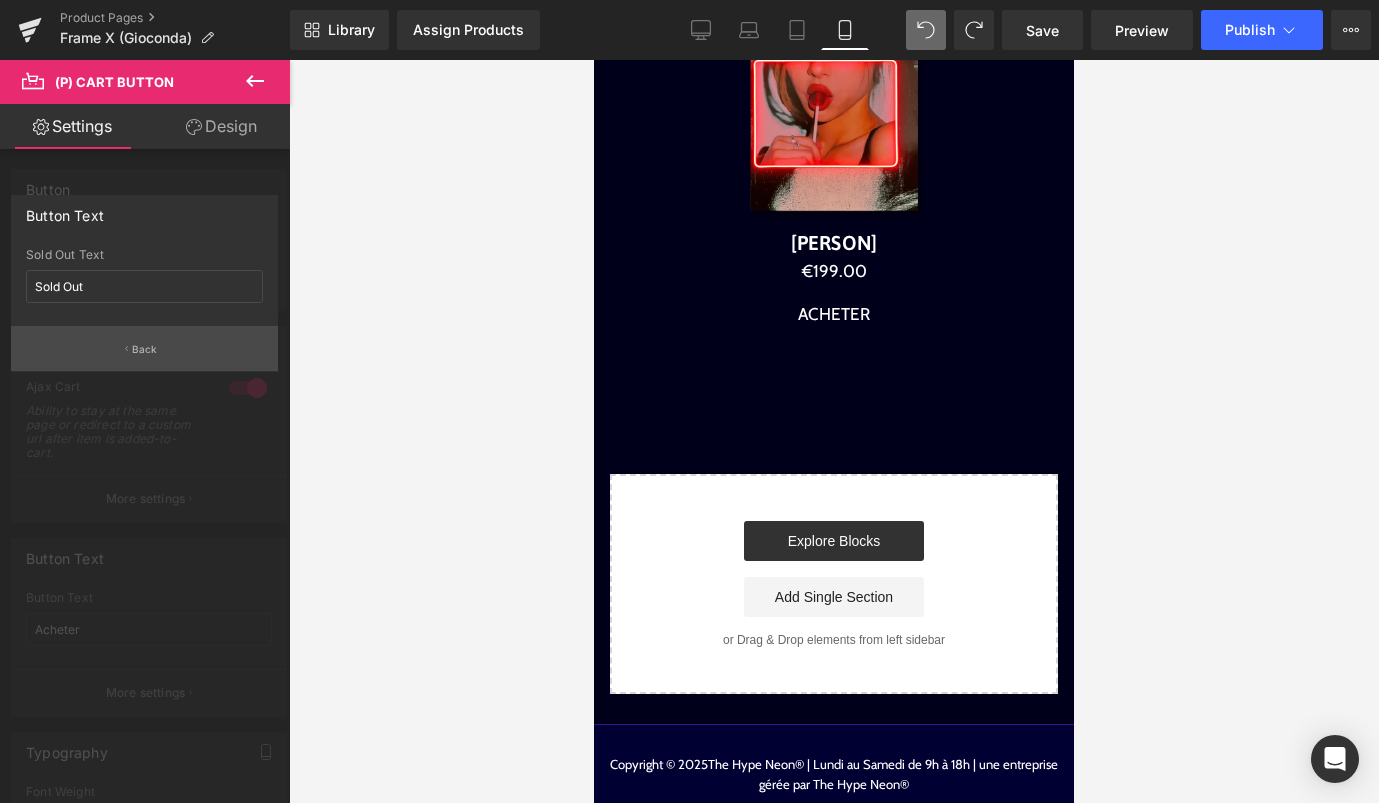 click on "Back" at bounding box center [145, 349] 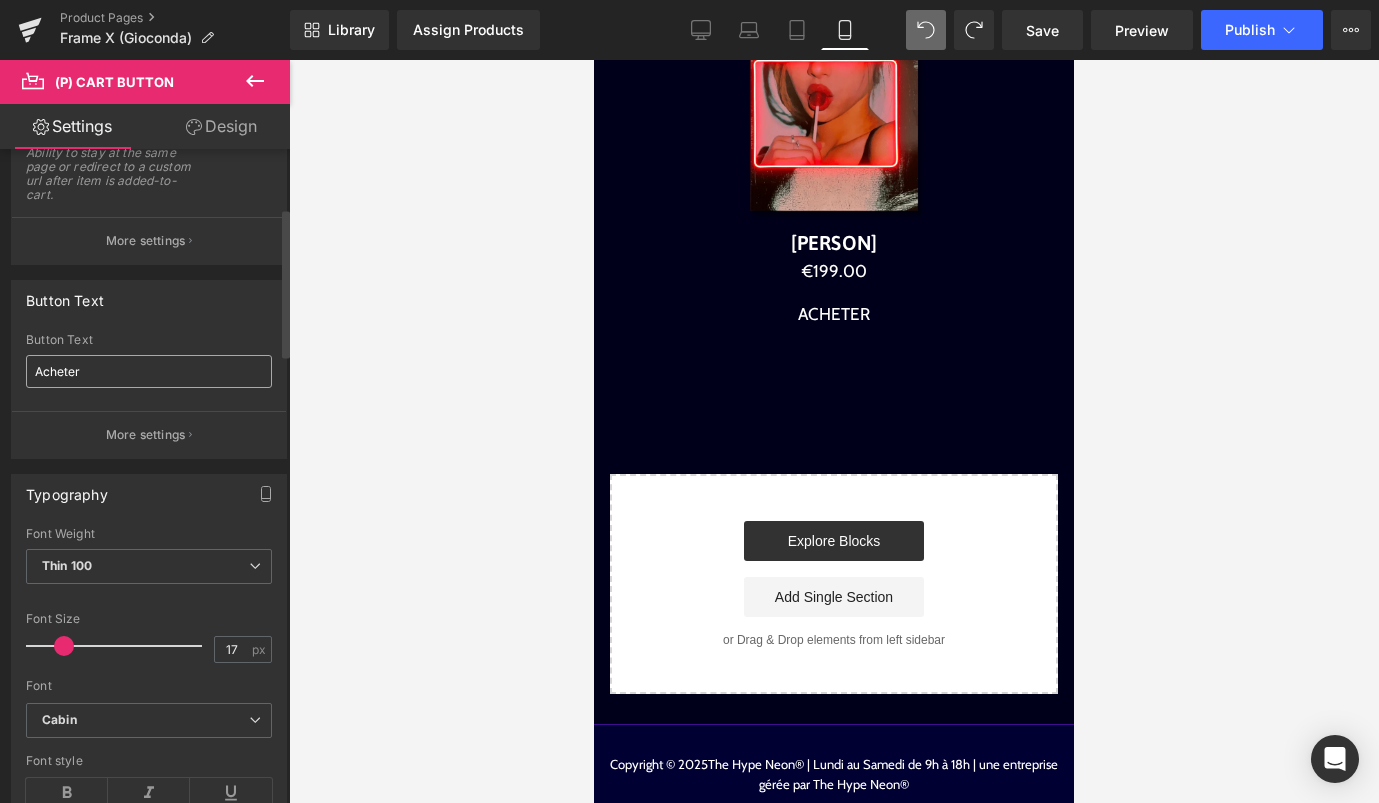 scroll, scrollTop: 0, scrollLeft: 0, axis: both 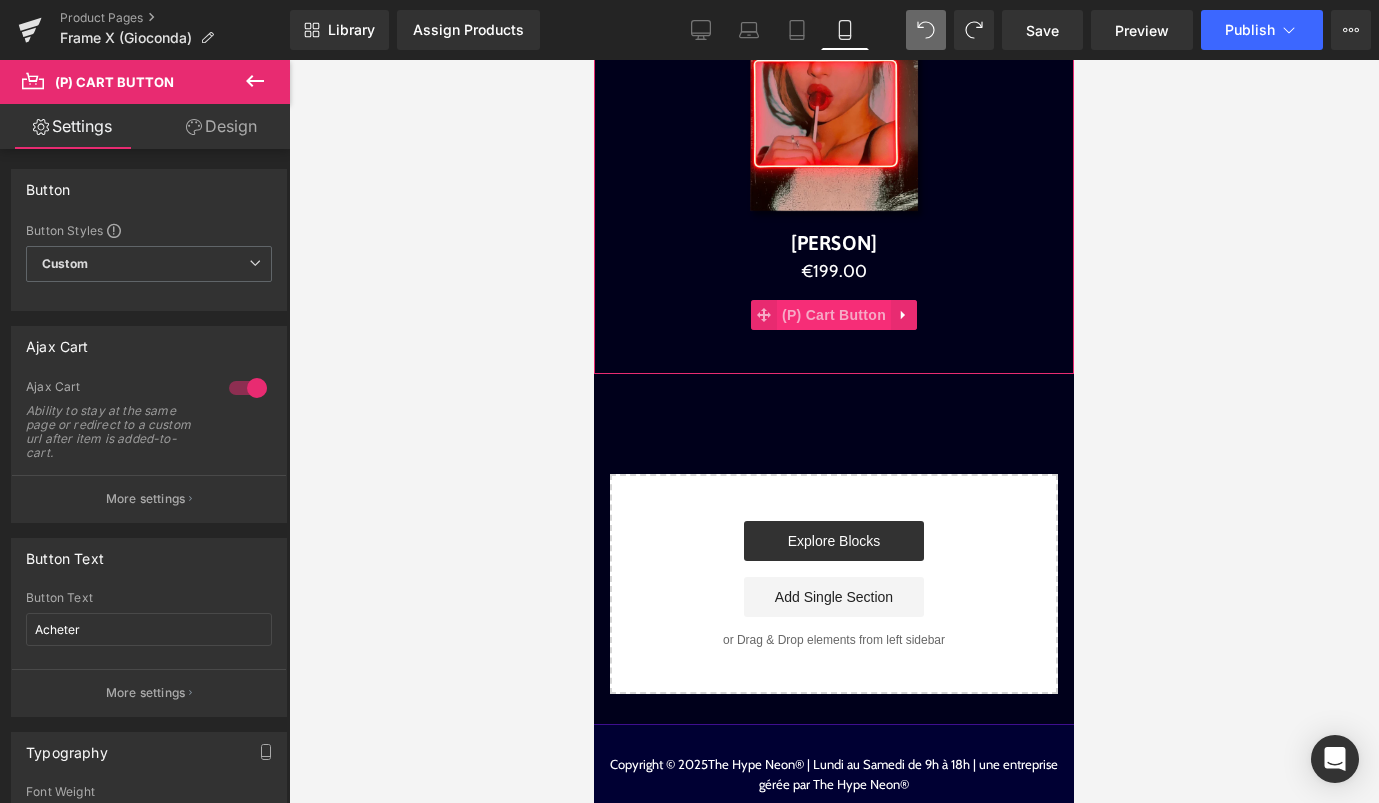 click on "(P) Cart Button" at bounding box center (834, 315) 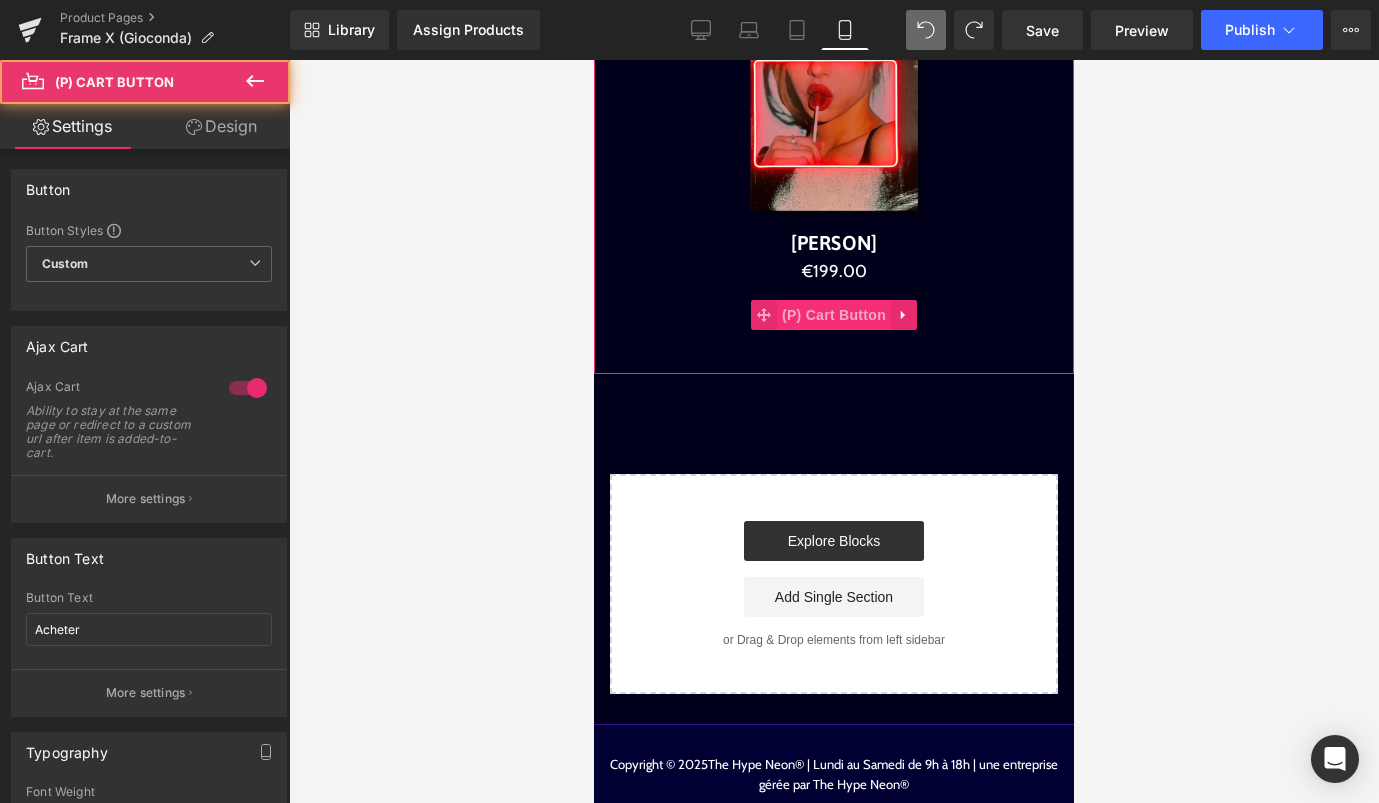 click on "(P) Cart Button" at bounding box center (834, 315) 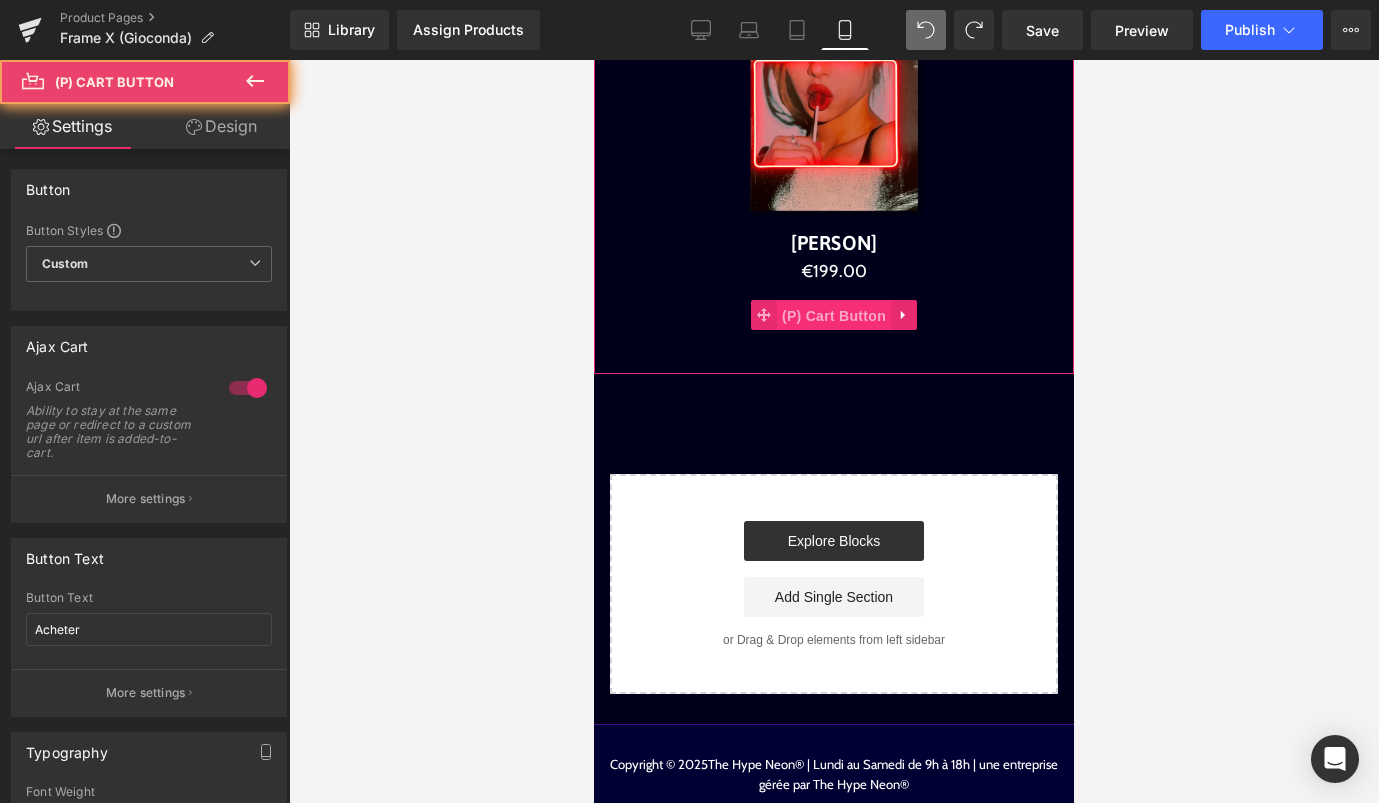 click on "(P) Cart Button" at bounding box center (834, 316) 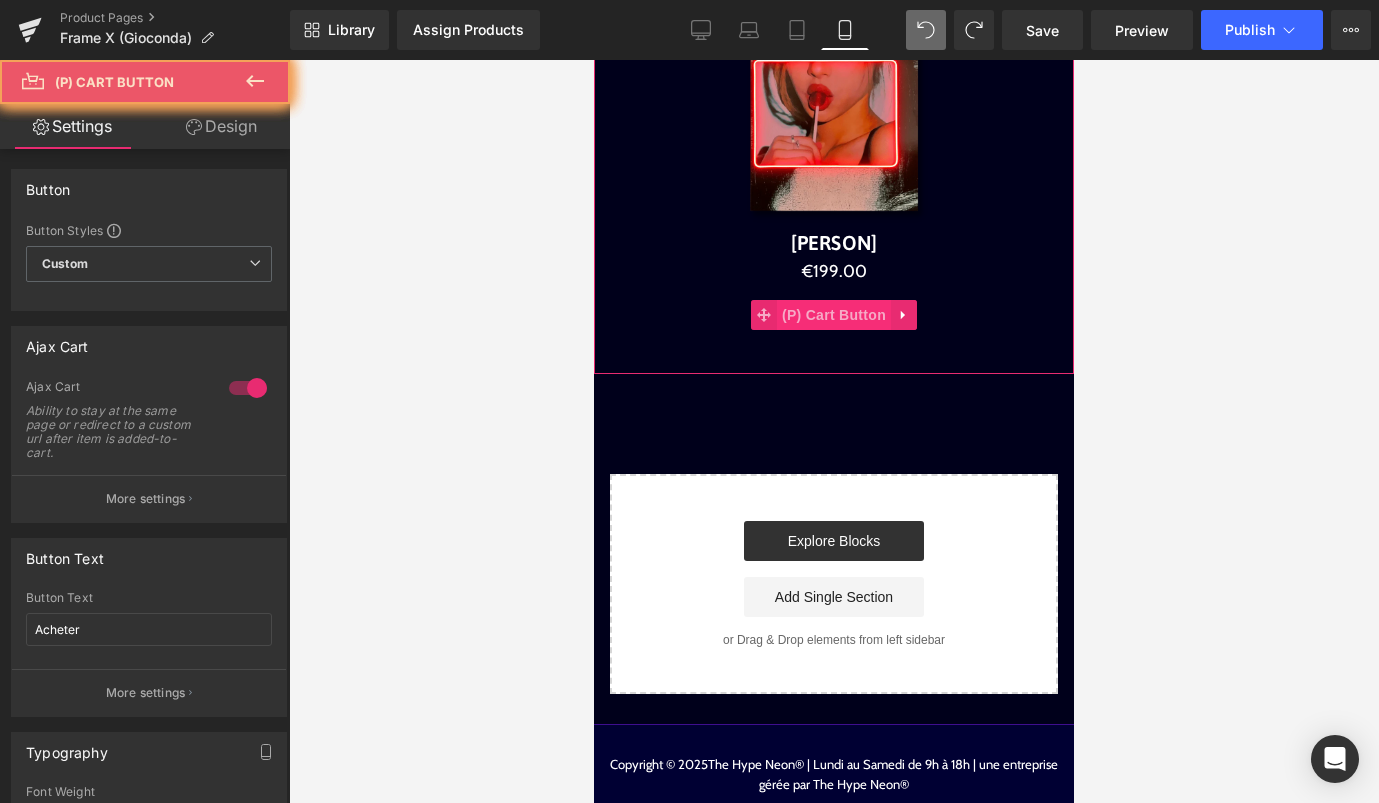 click on "(P) Cart Button" at bounding box center (834, 315) 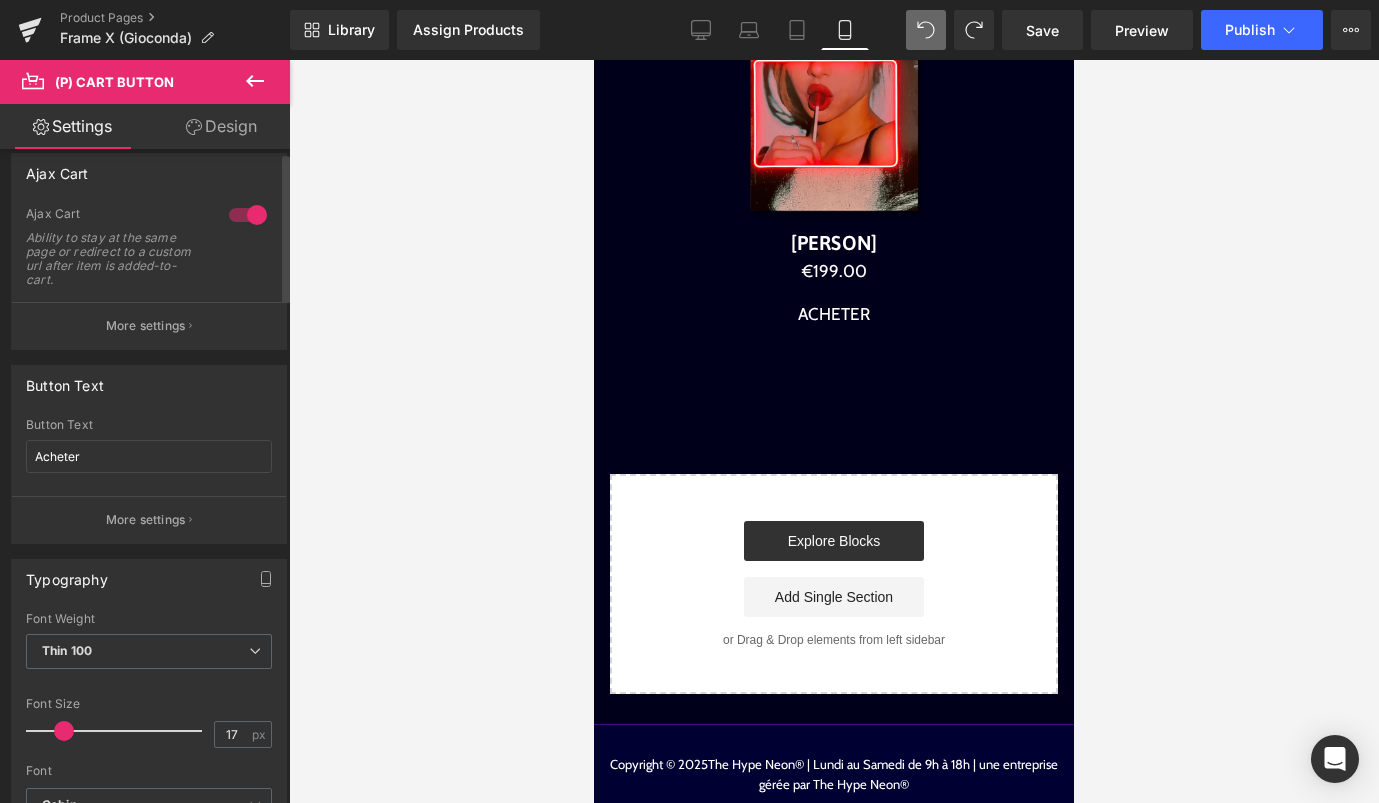 scroll, scrollTop: 185, scrollLeft: 0, axis: vertical 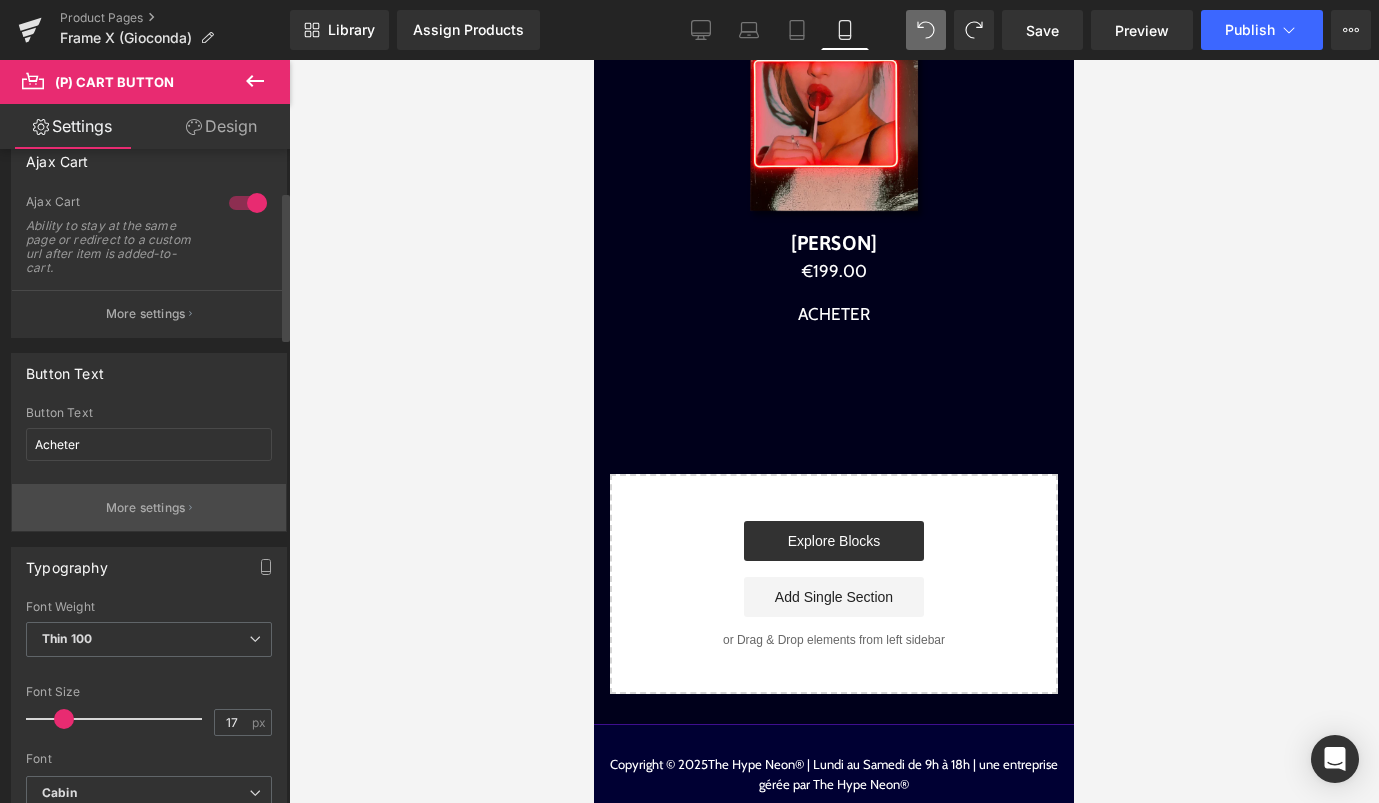 click on "More settings" at bounding box center [149, 507] 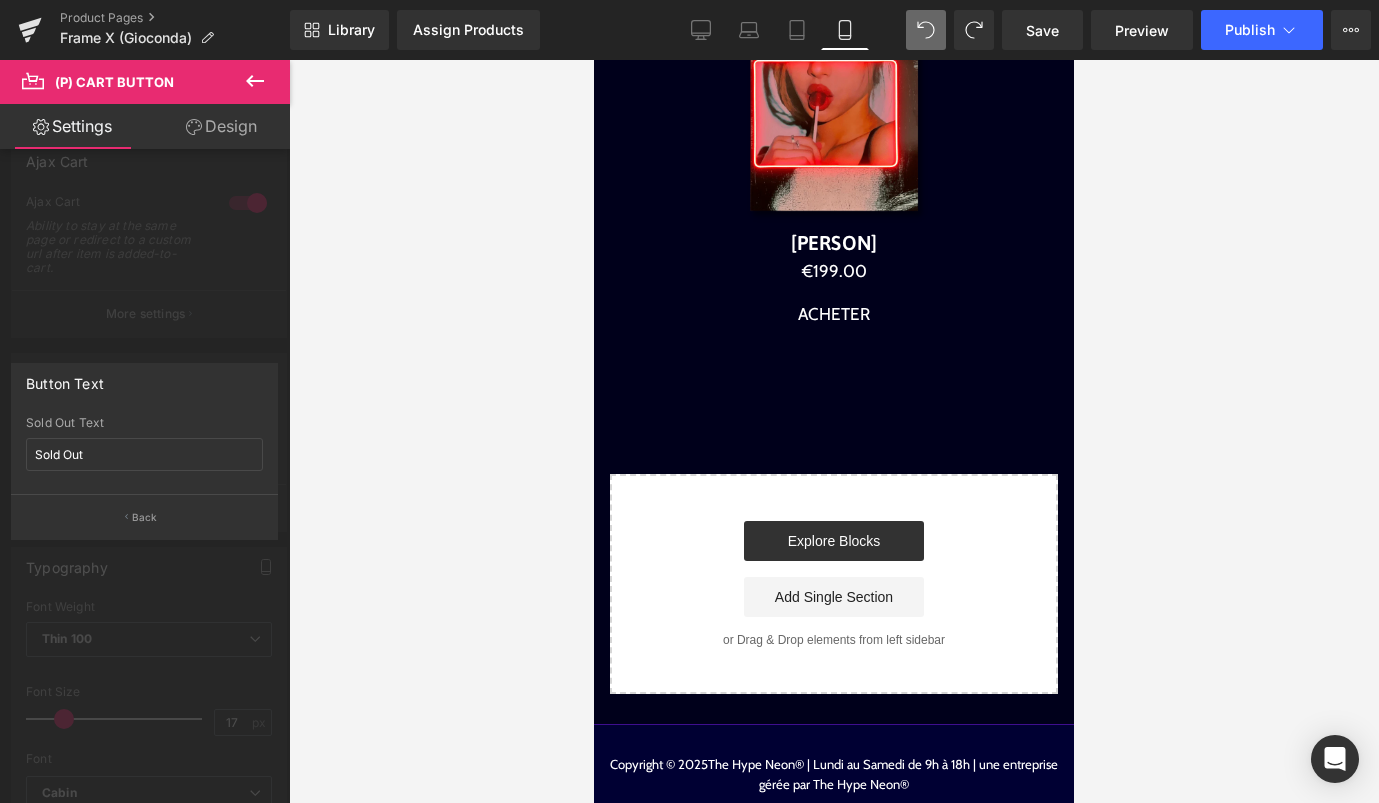 click on "Sold Out Text" at bounding box center [144, 423] 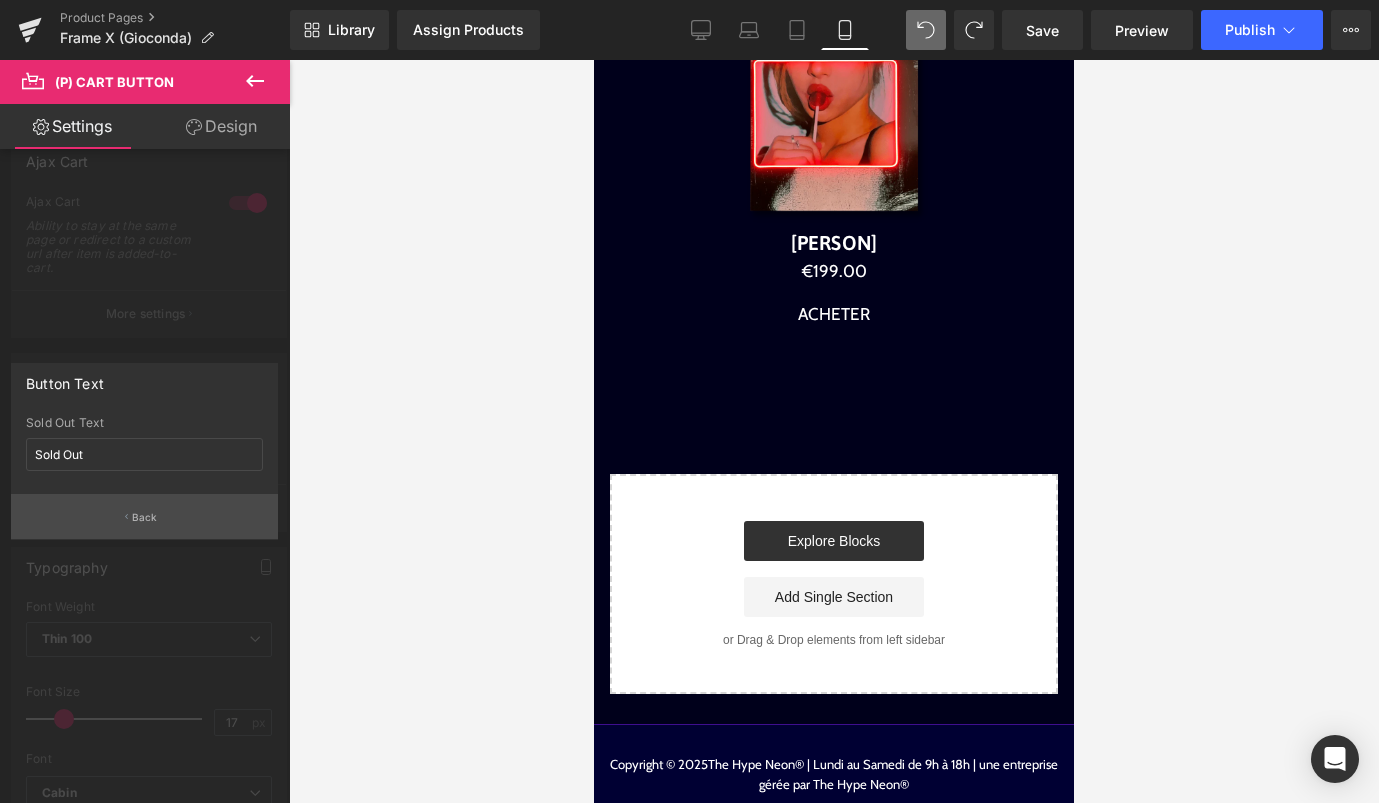 click on "Back" at bounding box center (144, 516) 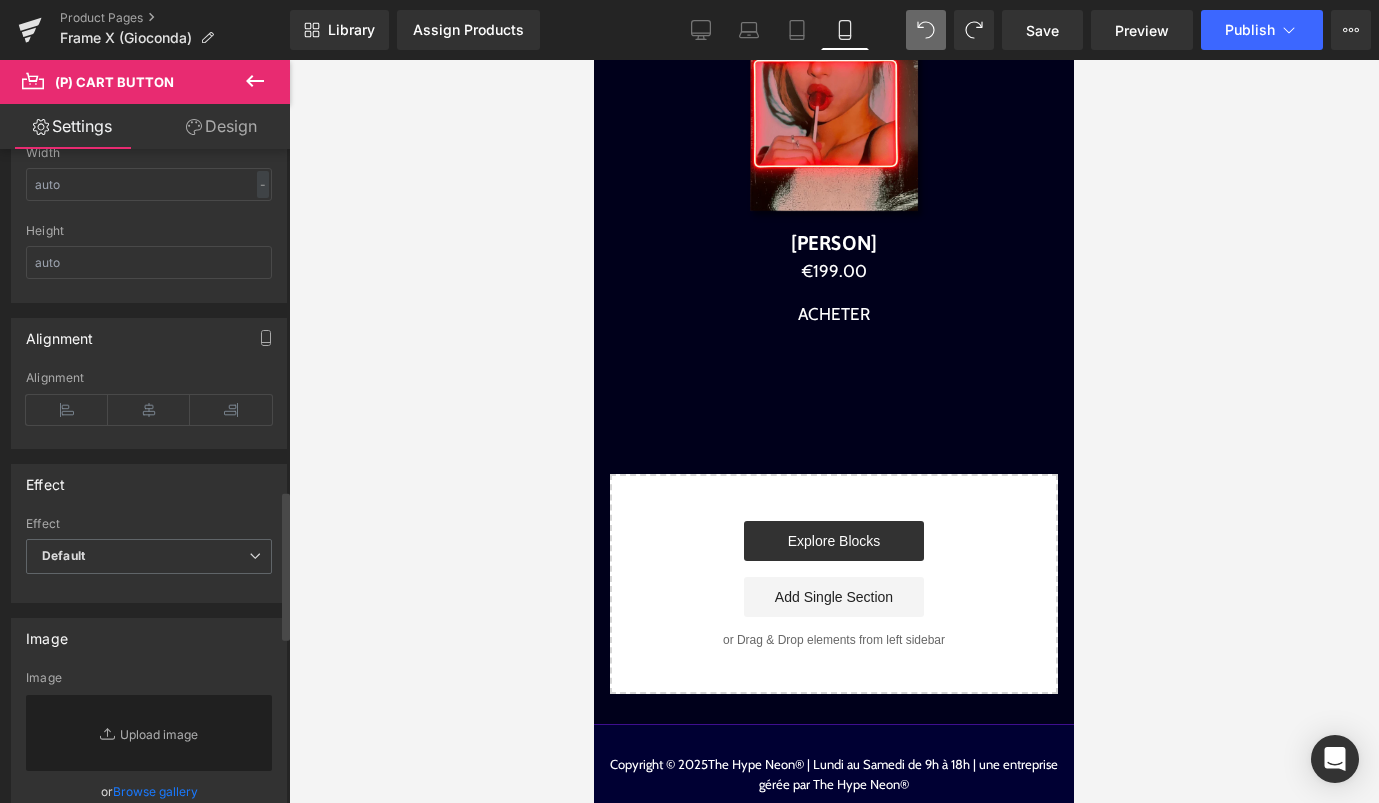 scroll, scrollTop: 1604, scrollLeft: 0, axis: vertical 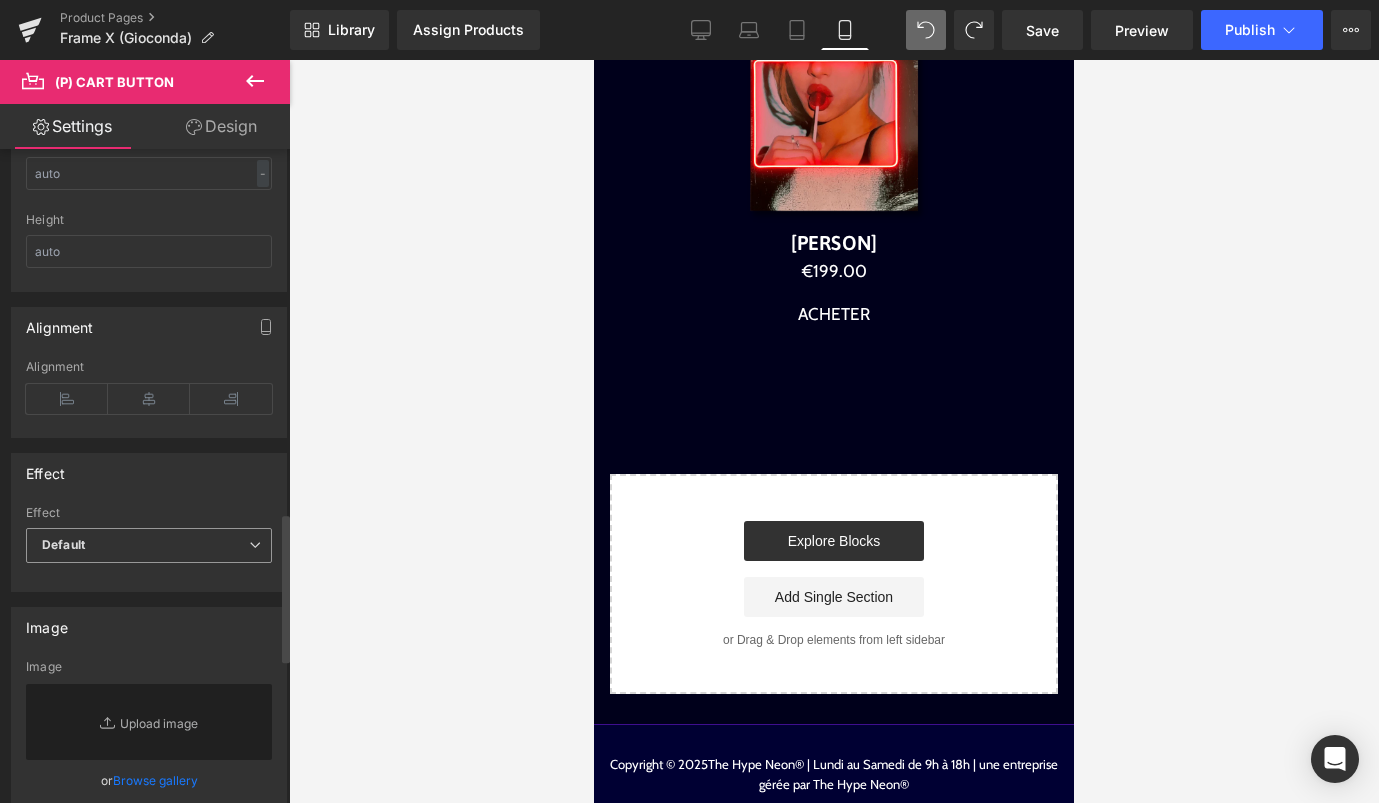 click on "Default" at bounding box center (63, 544) 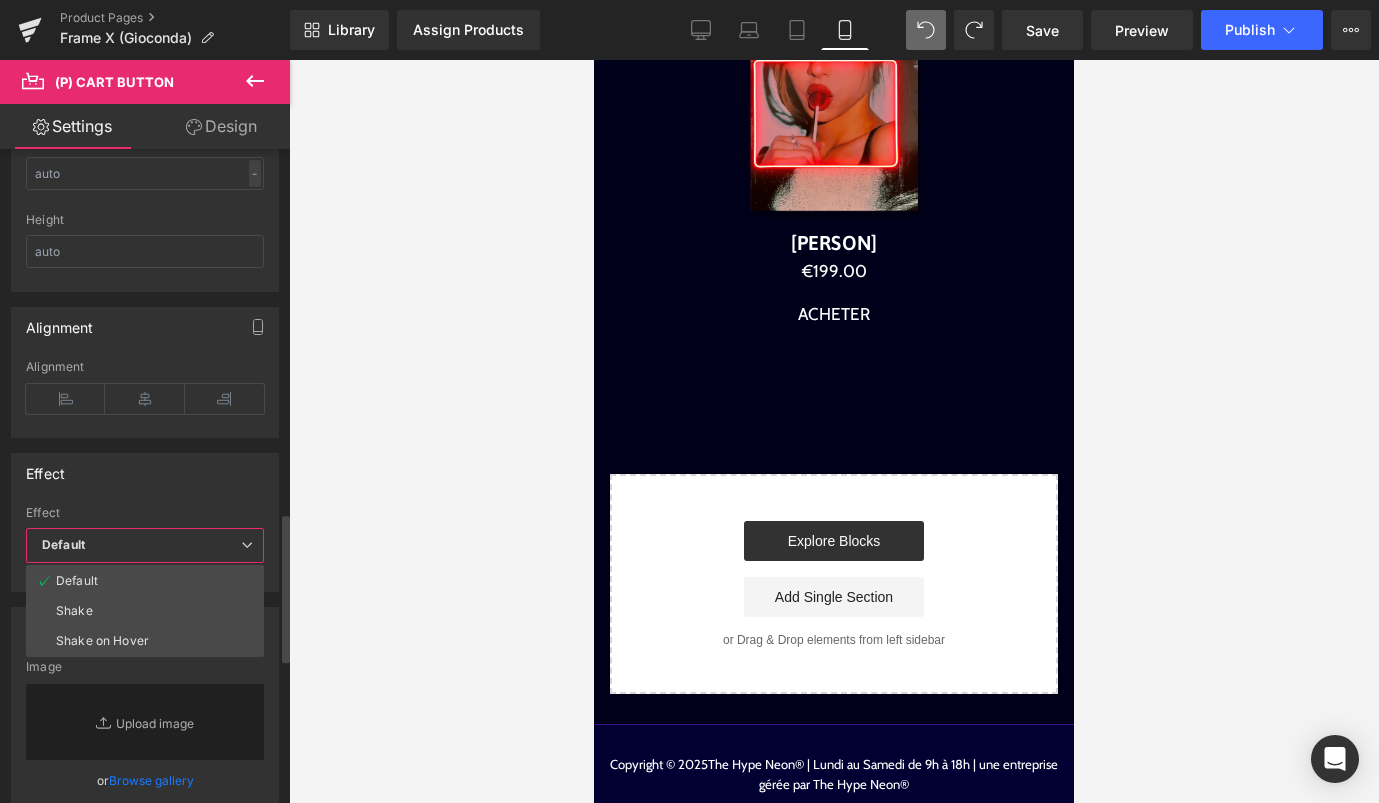 click on "Default" at bounding box center [63, 544] 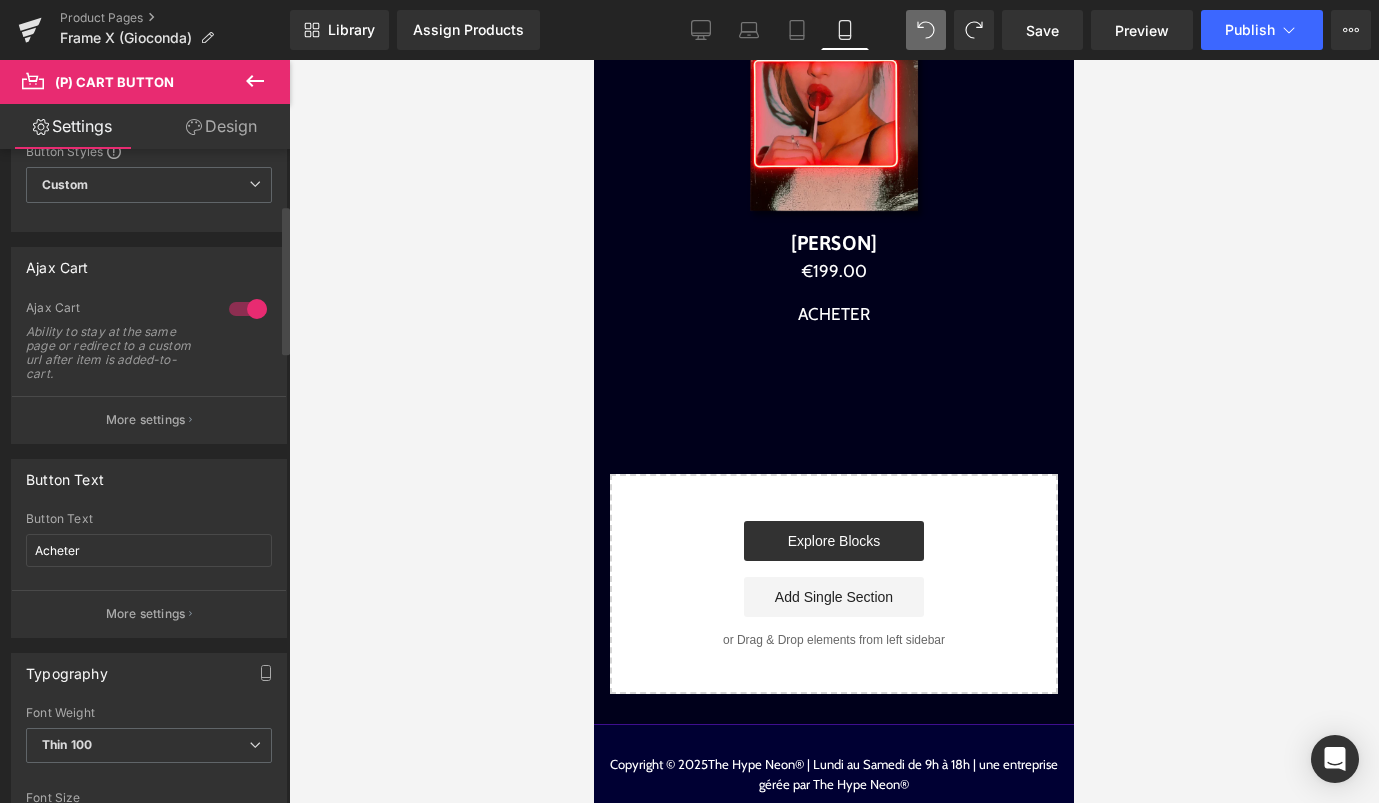 scroll, scrollTop: 0, scrollLeft: 0, axis: both 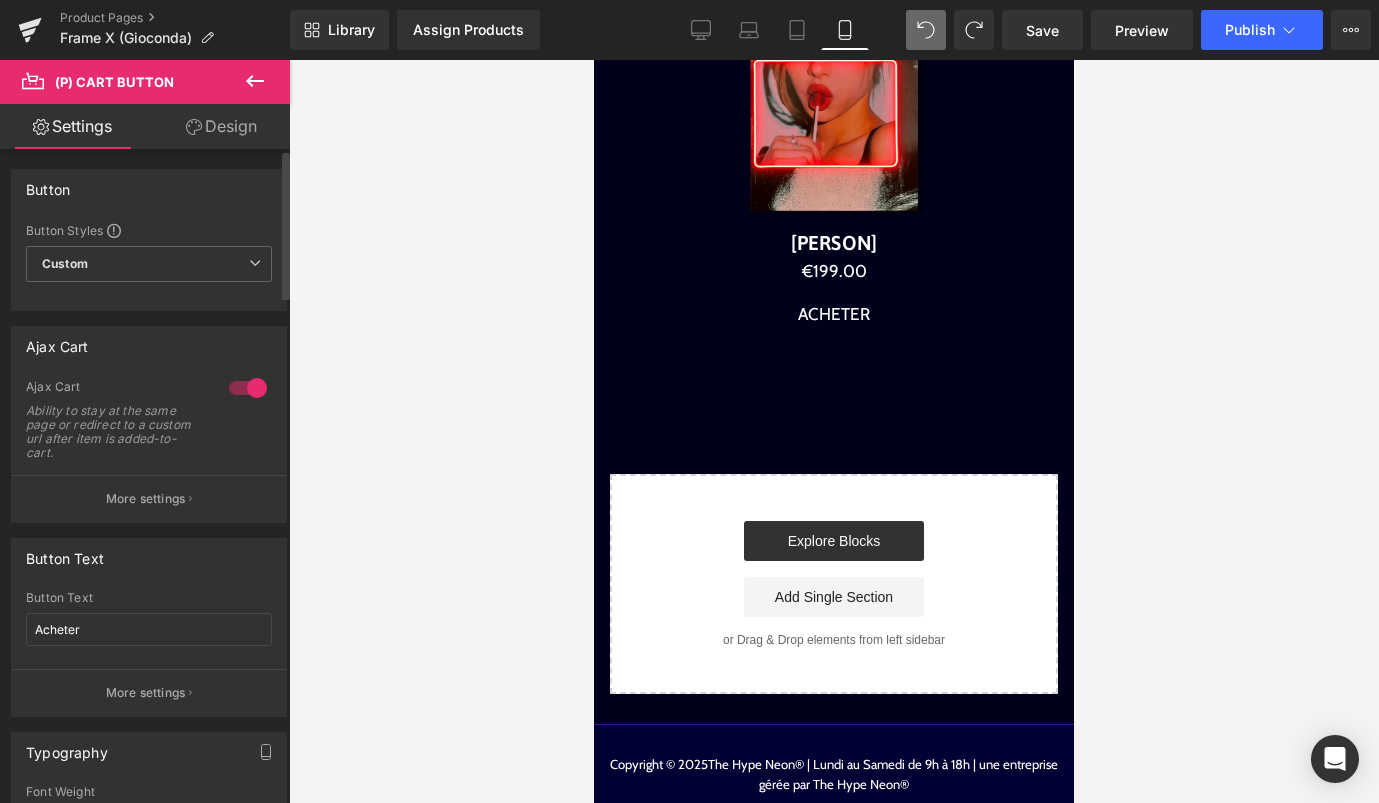 click on "More settings" at bounding box center [149, 498] 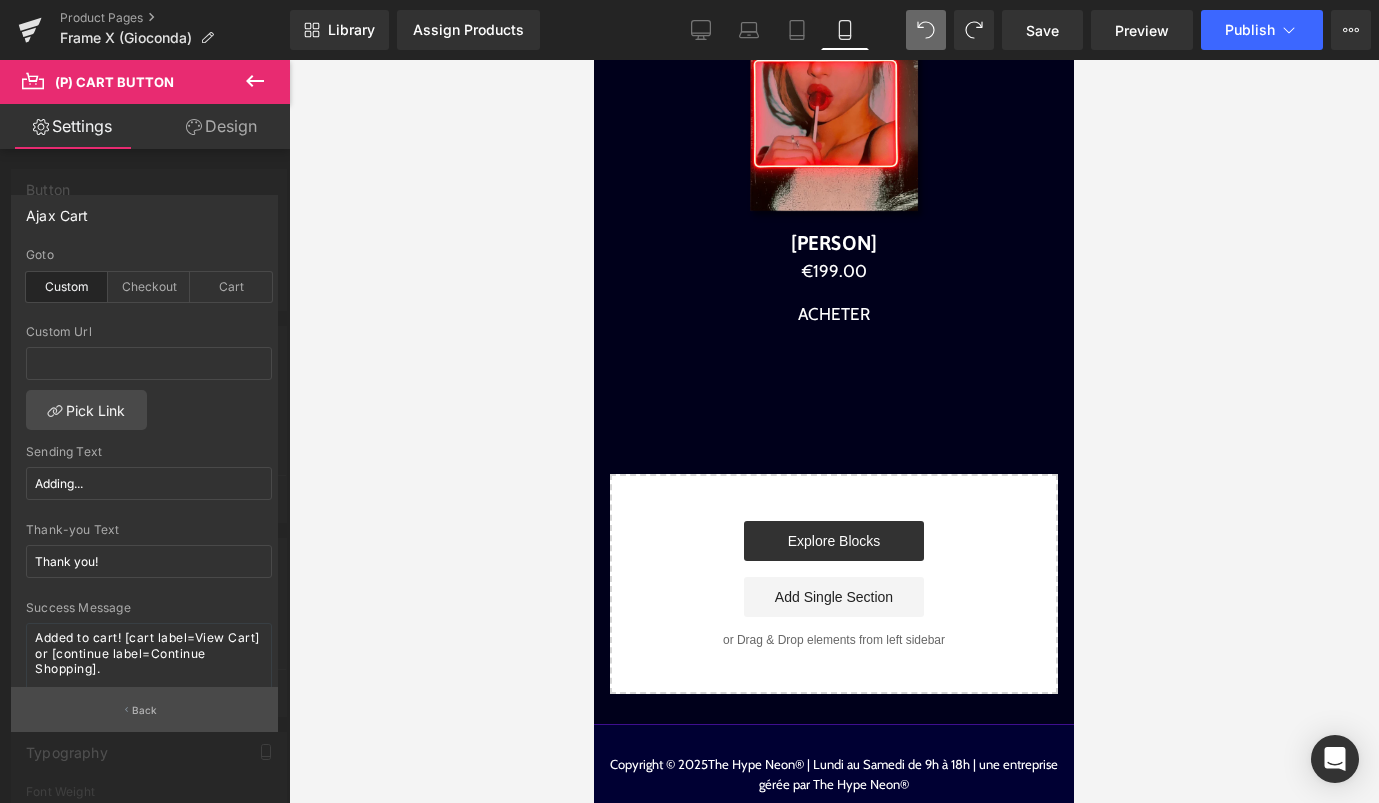 click on "Back" at bounding box center (144, 709) 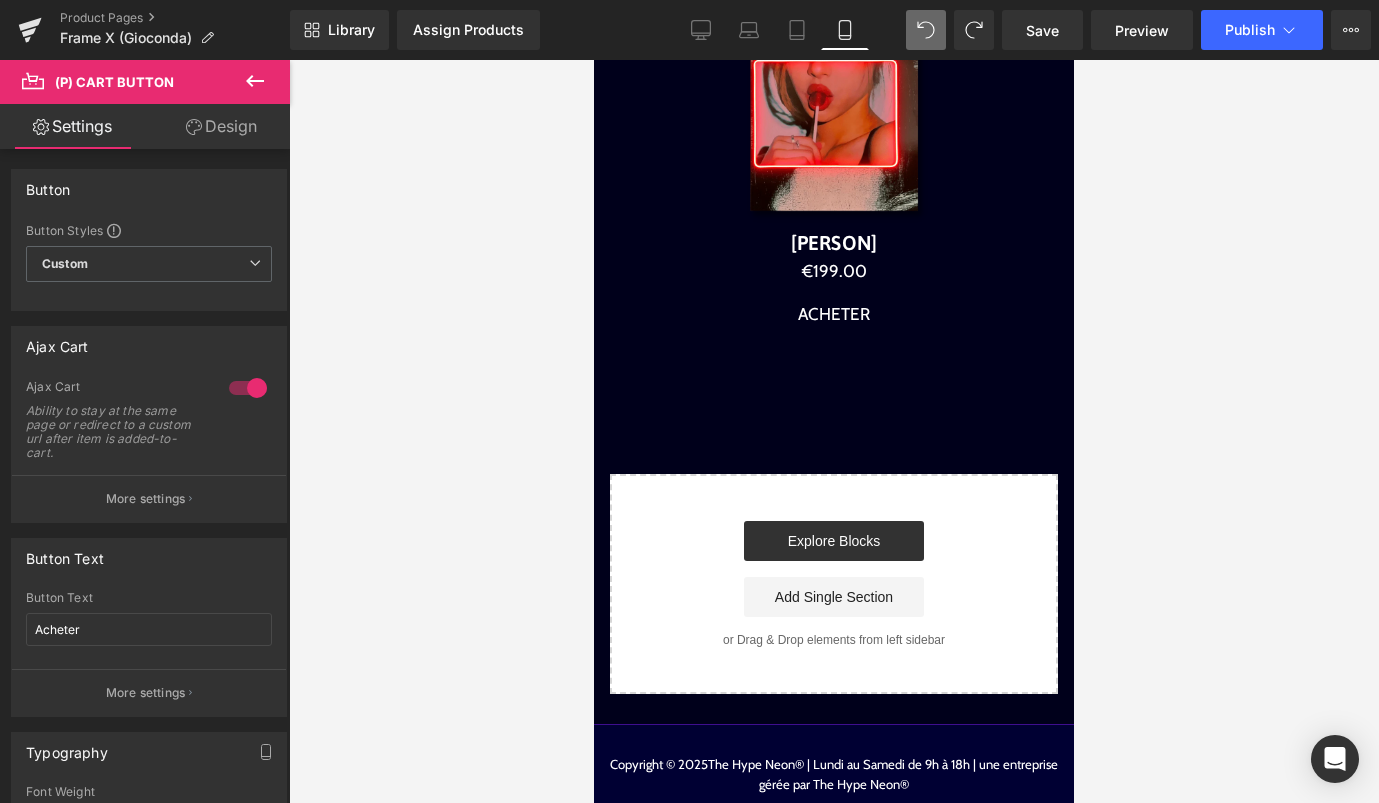 click on "Design" at bounding box center [221, 126] 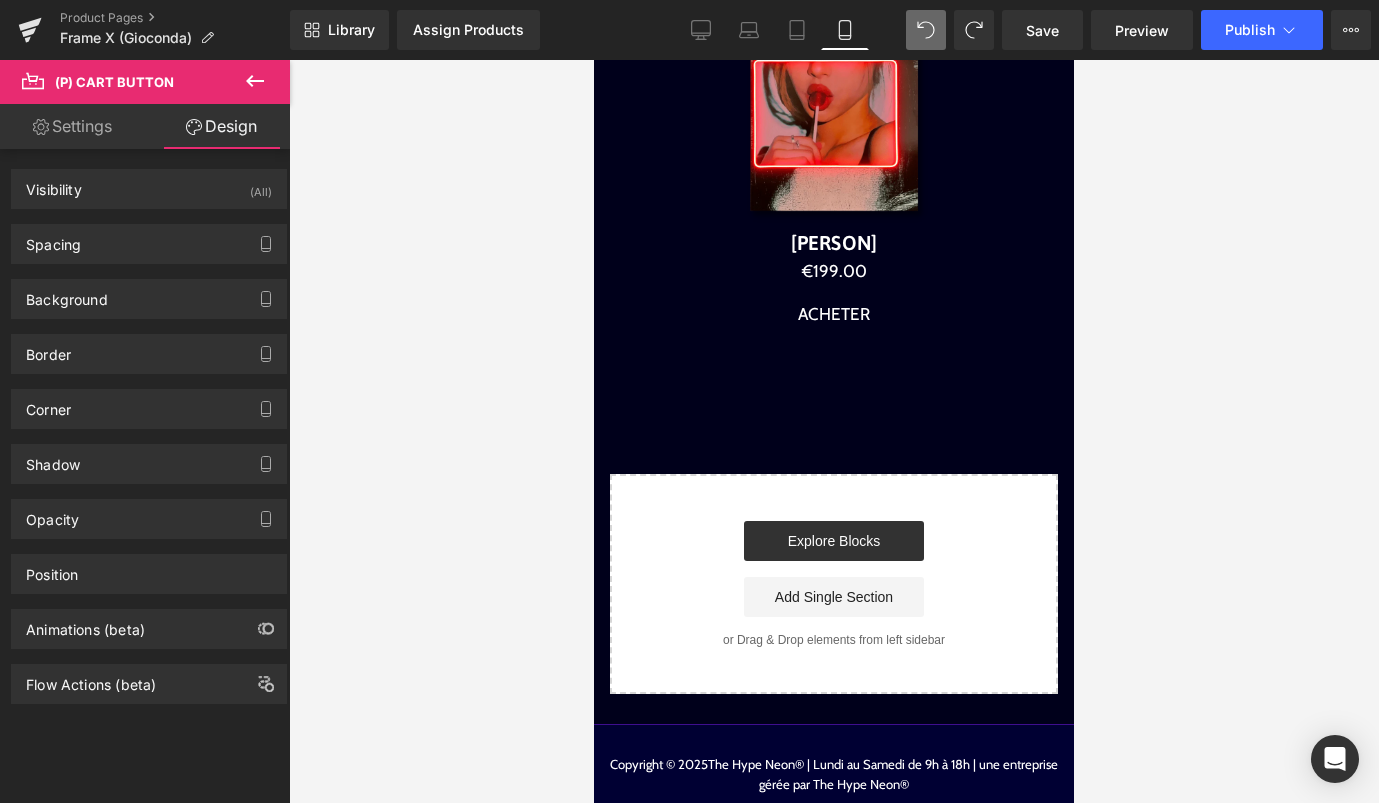 click on "Settings" at bounding box center [72, 126] 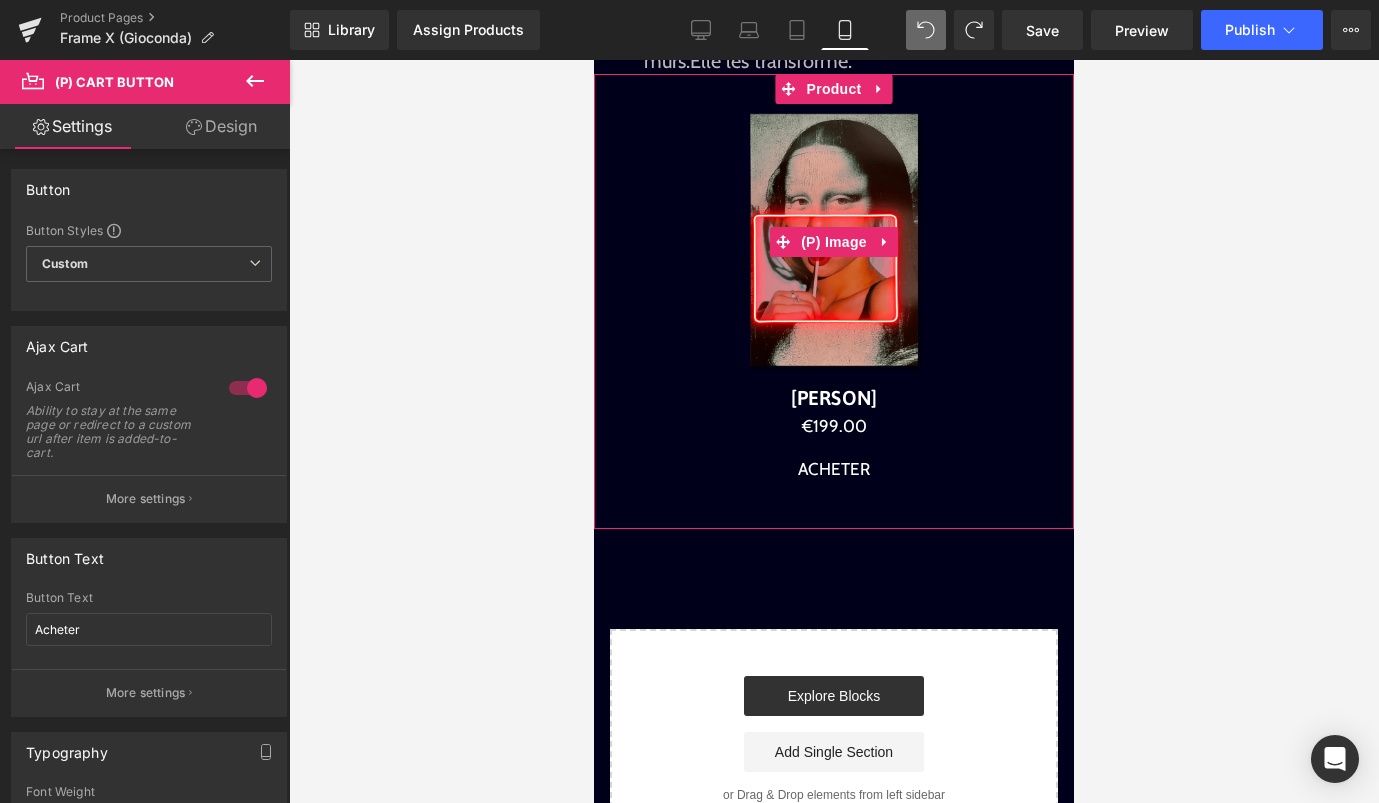 scroll, scrollTop: 631, scrollLeft: 0, axis: vertical 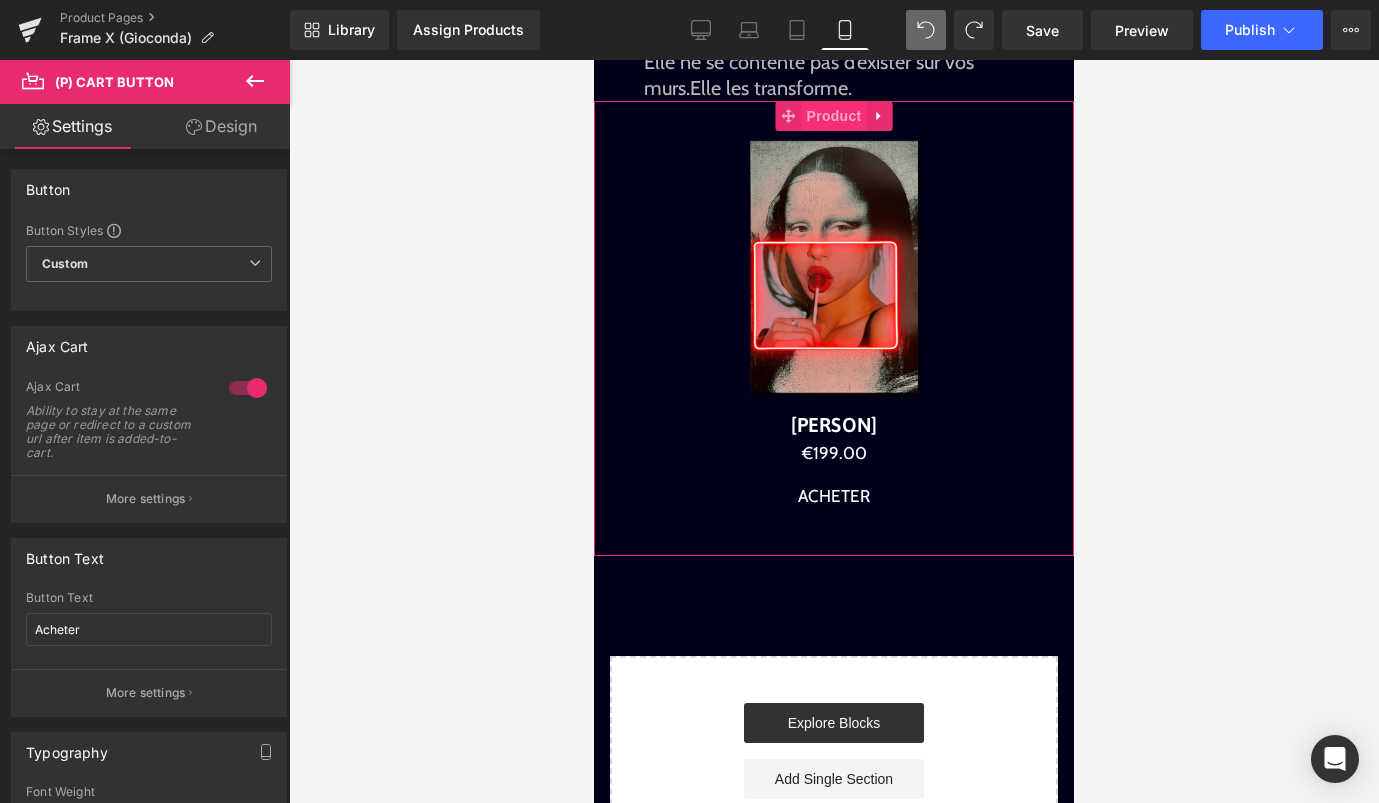 click on "Product" at bounding box center (834, 116) 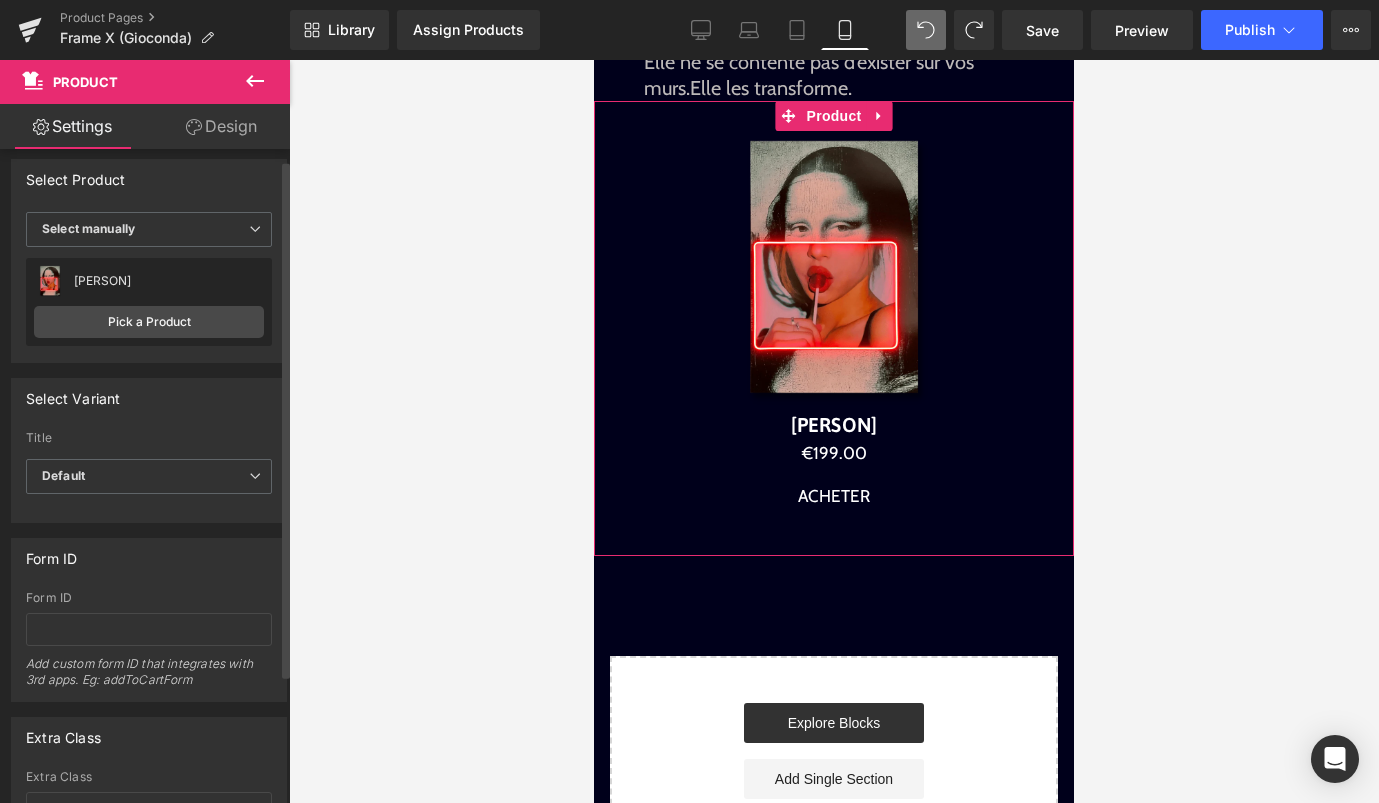 scroll, scrollTop: 0, scrollLeft: 0, axis: both 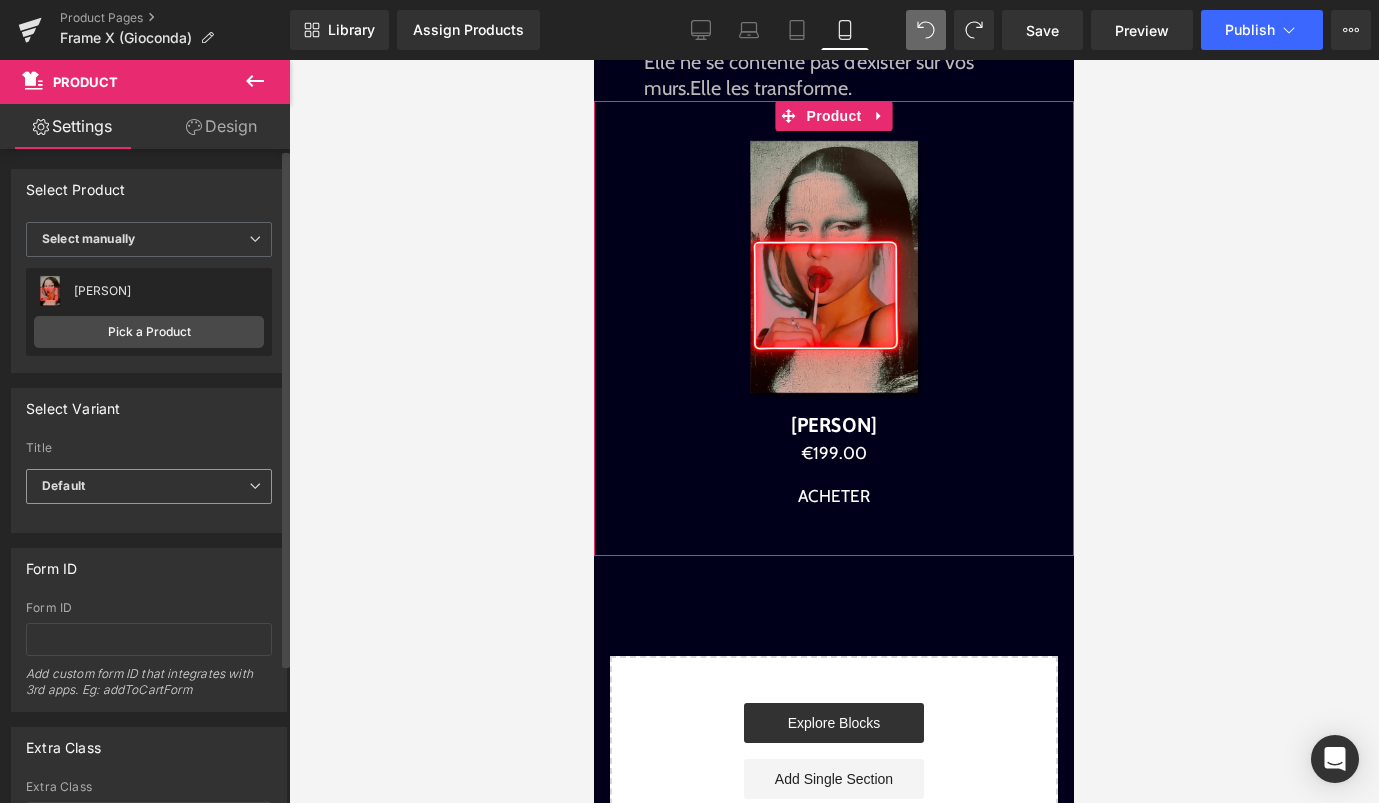 click on "Default" at bounding box center [149, 486] 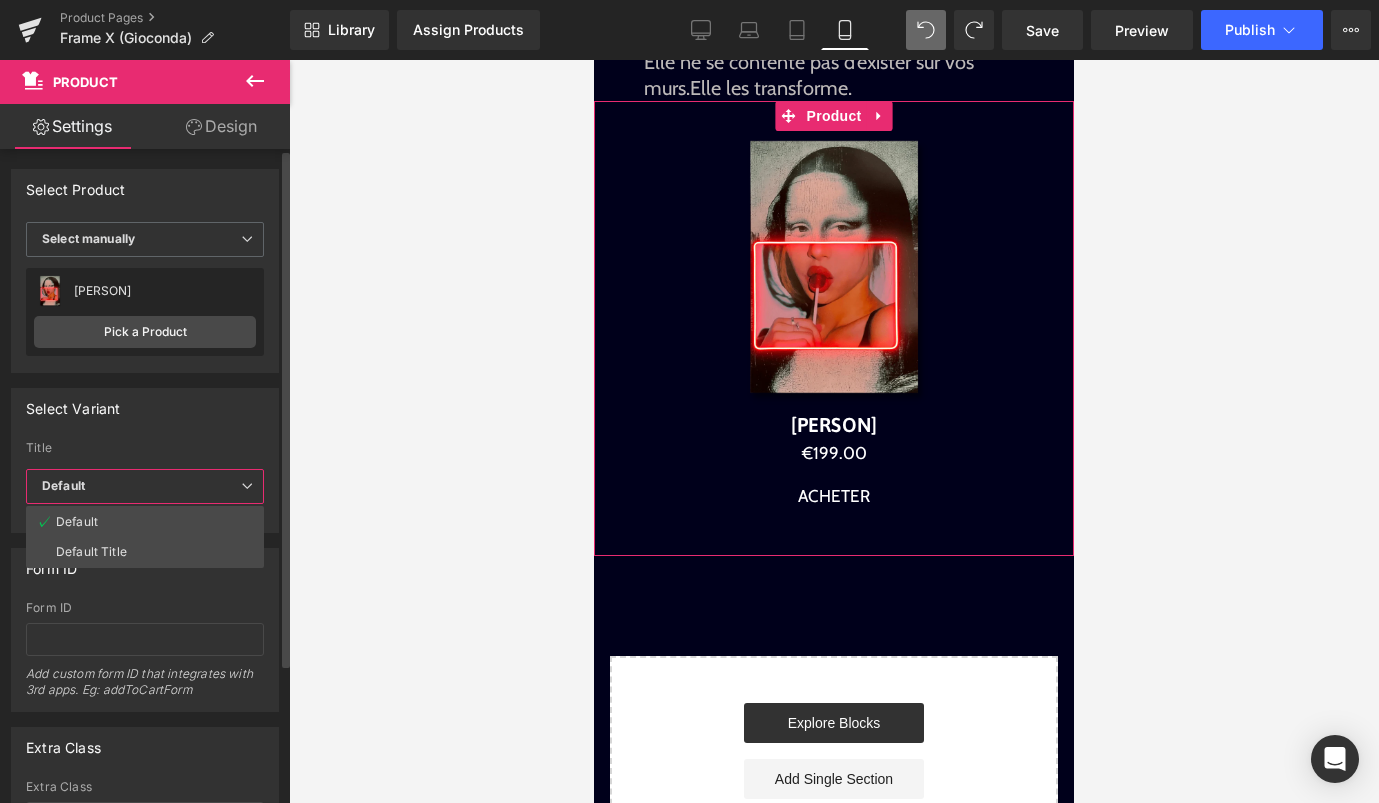 click on "Default" at bounding box center (145, 486) 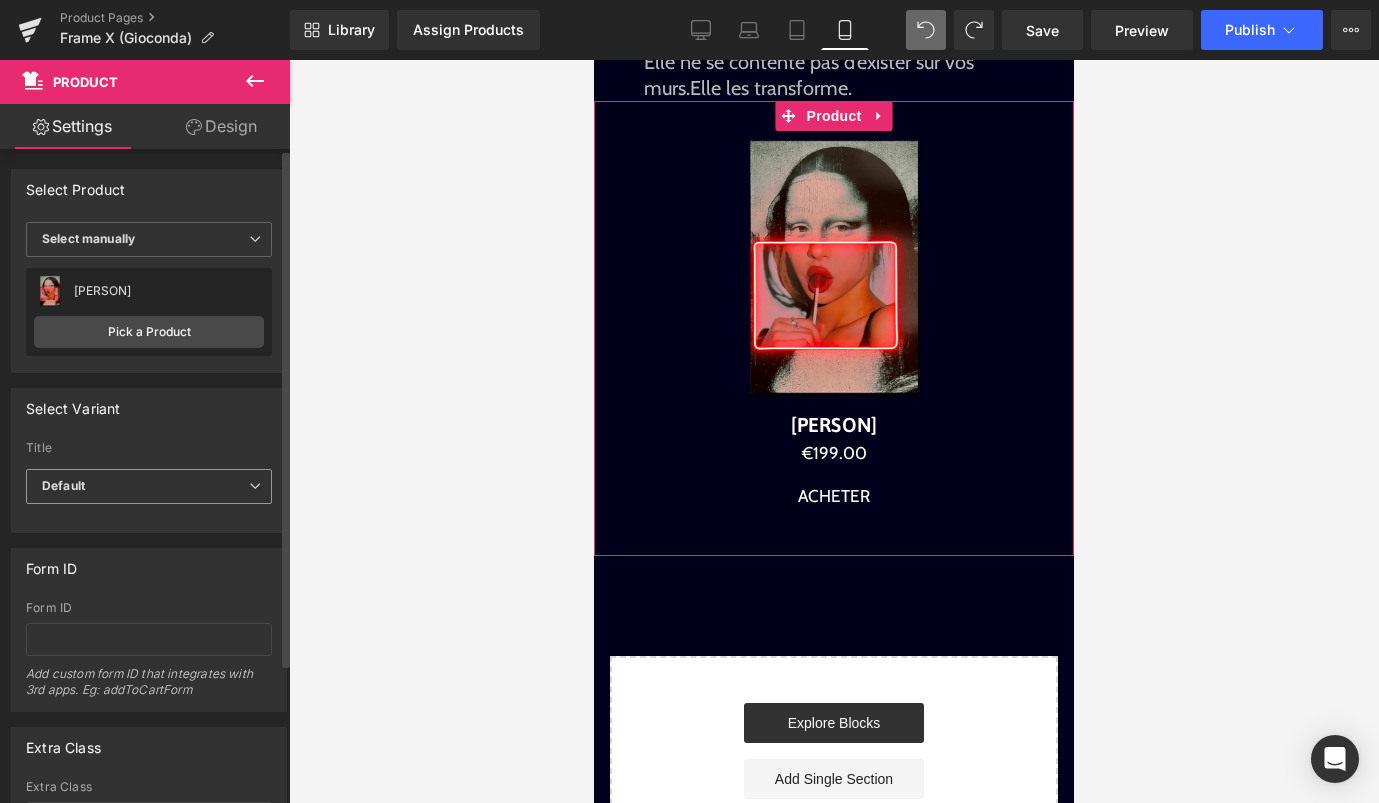click on "Default" at bounding box center [149, 486] 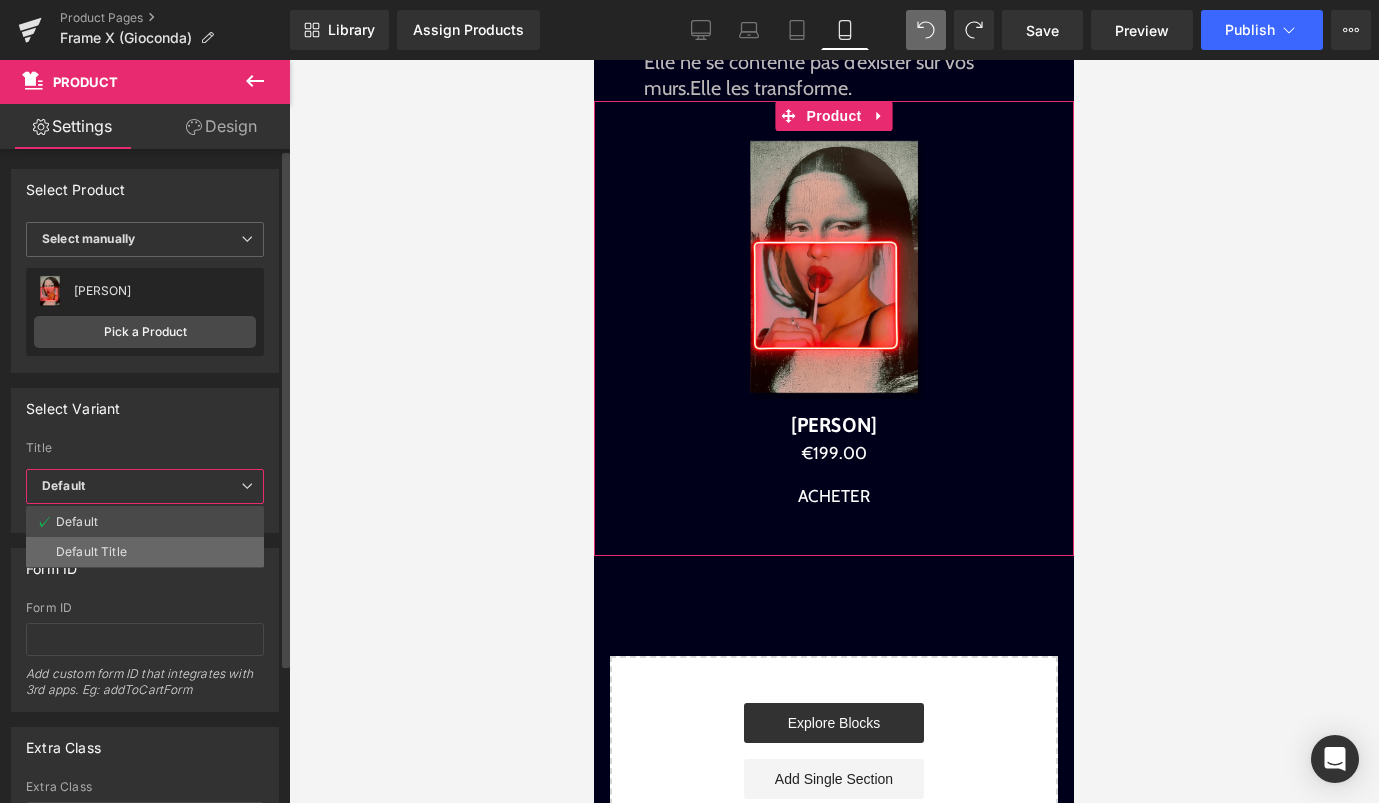 click on "Default Title" at bounding box center (145, 552) 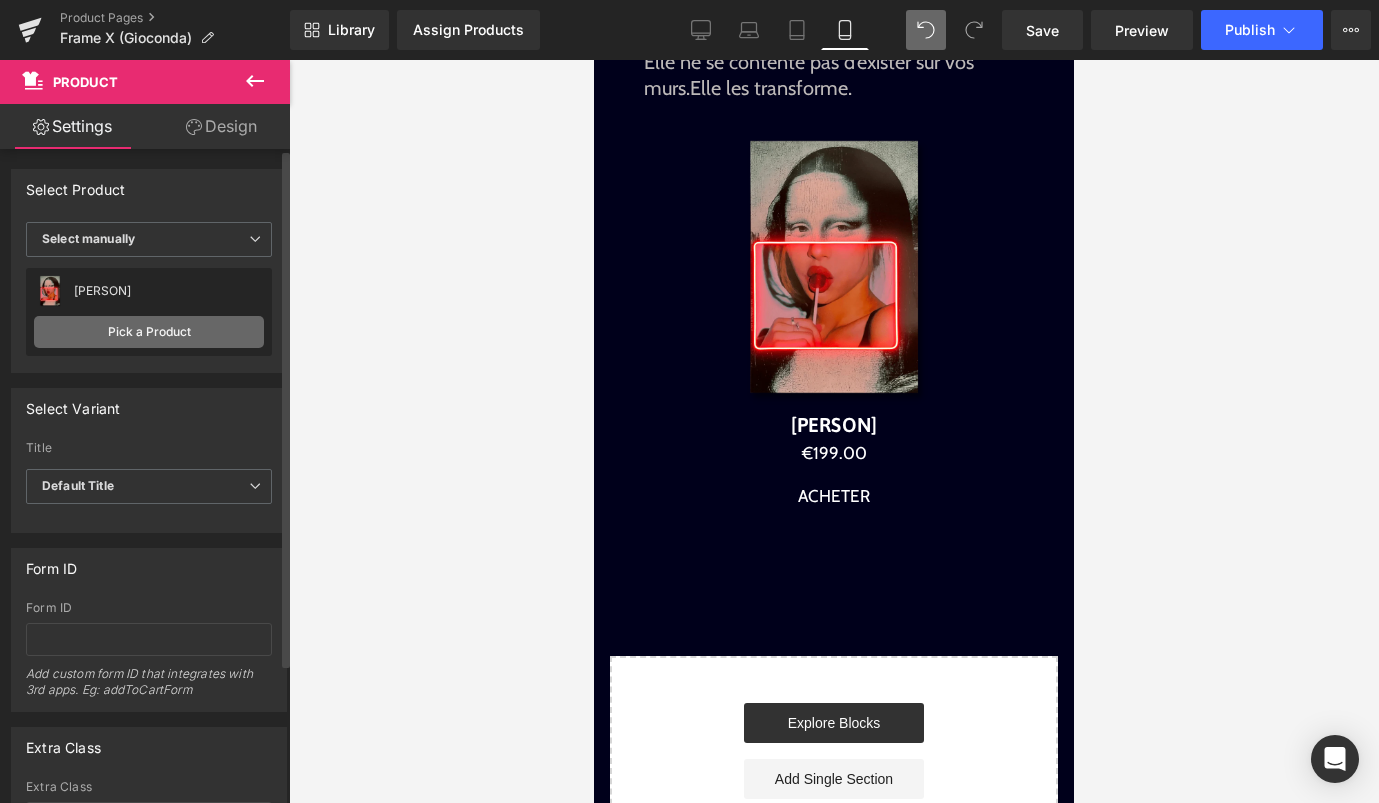 click on "Pick a Product" at bounding box center (149, 332) 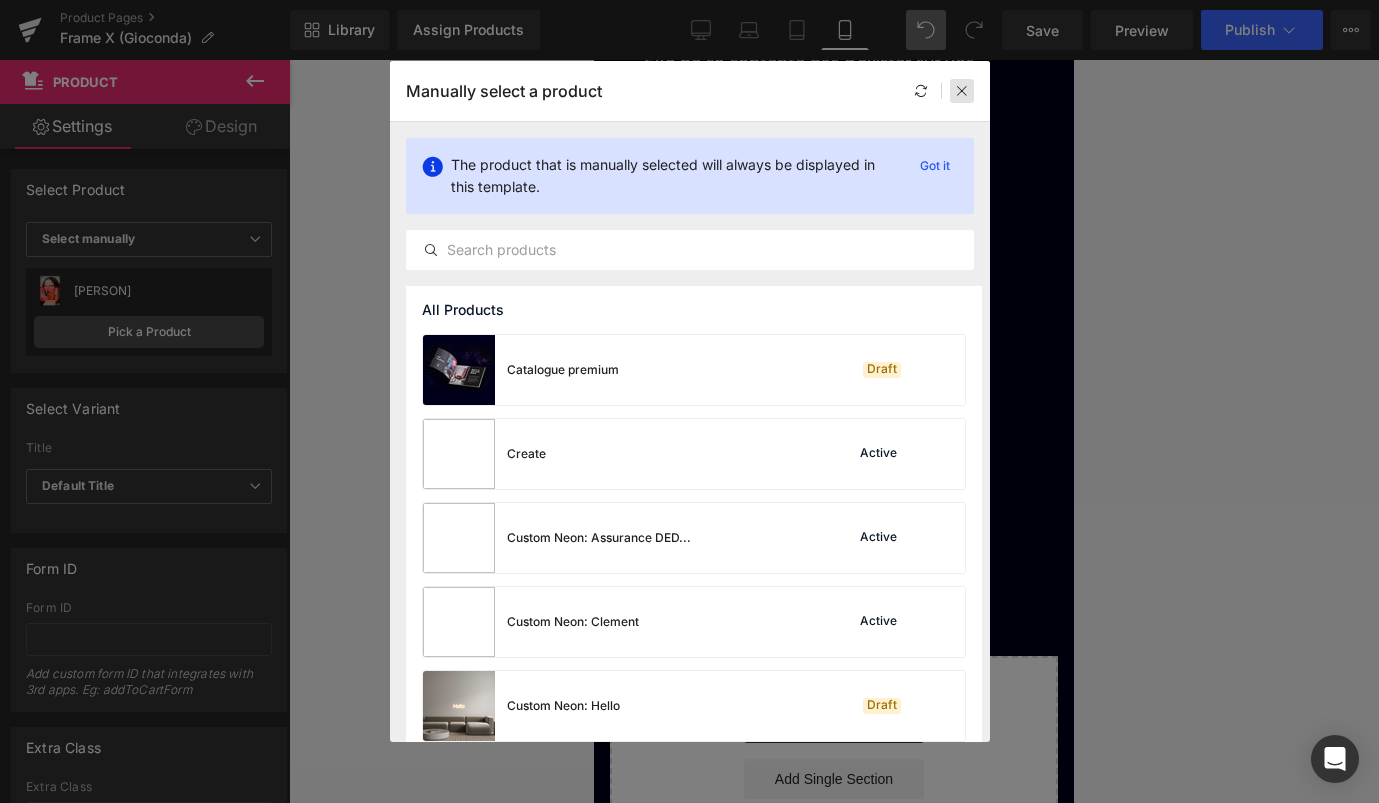 click at bounding box center (962, 91) 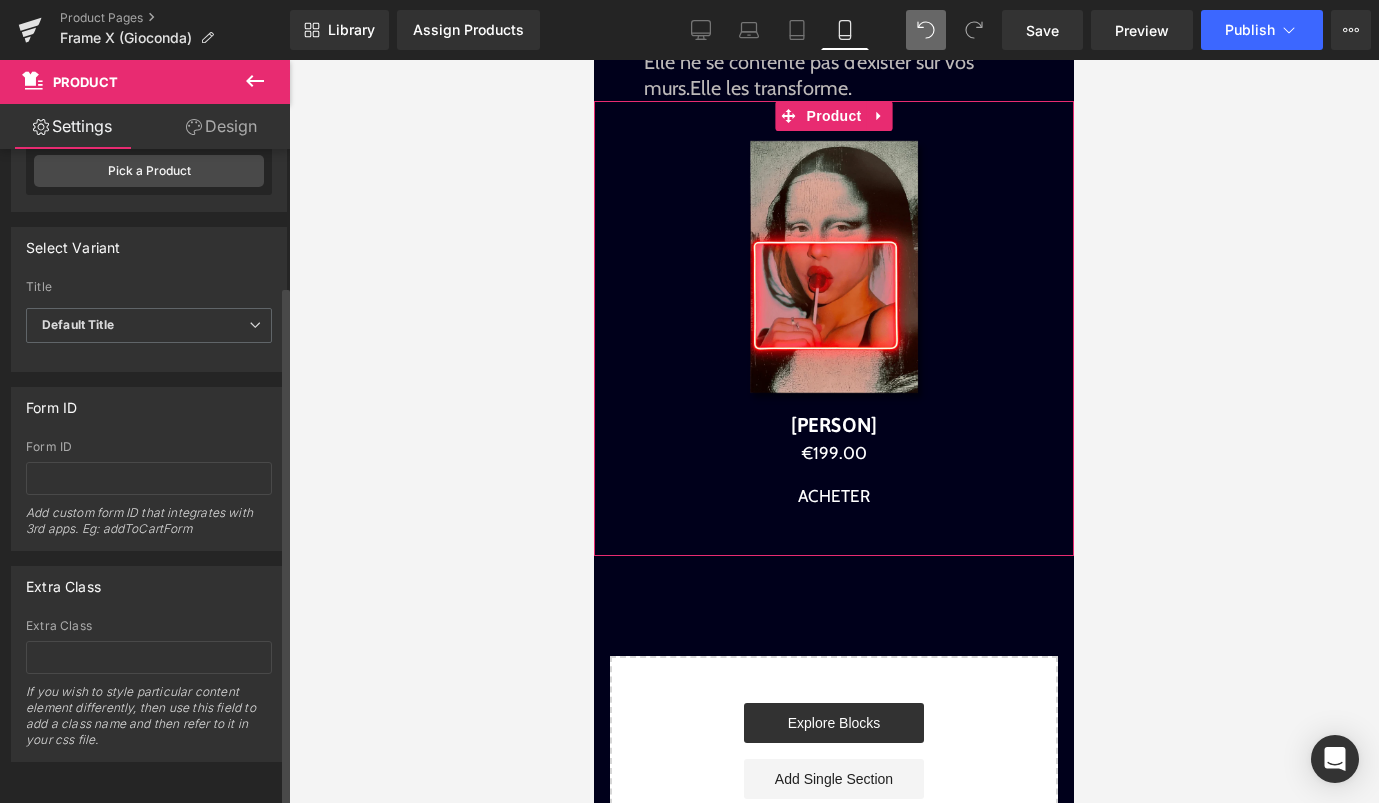 scroll, scrollTop: 175, scrollLeft: 0, axis: vertical 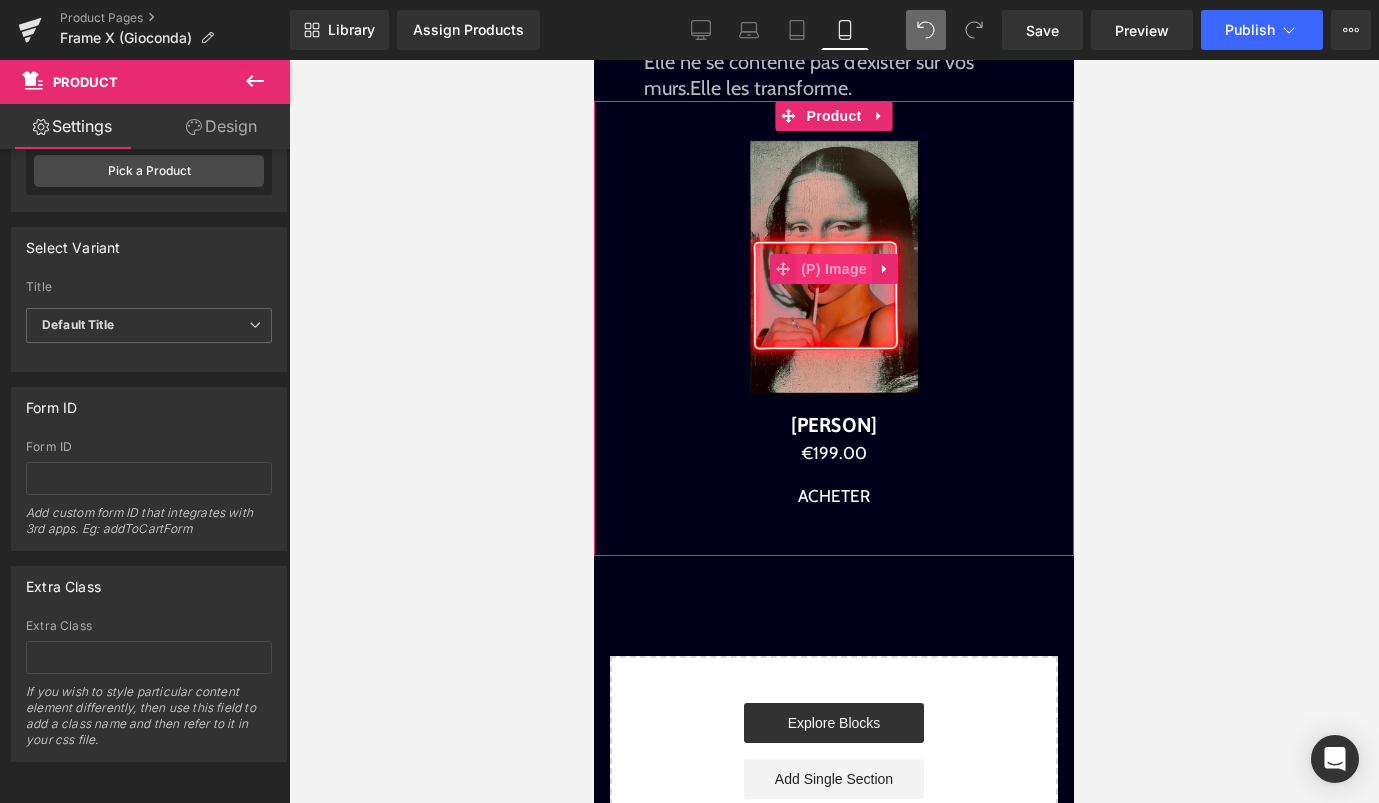 click on "(P) Image" at bounding box center [834, 269] 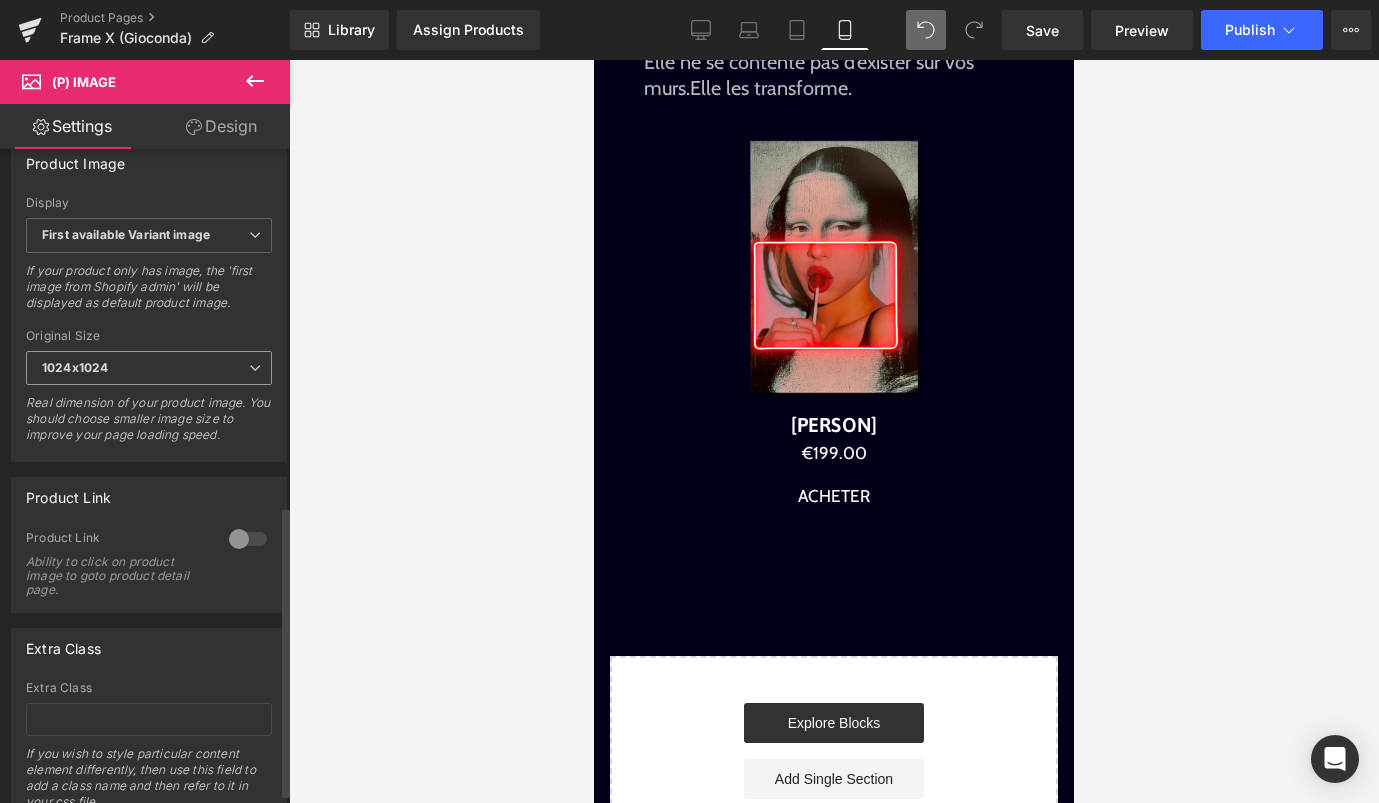 scroll, scrollTop: 826, scrollLeft: 0, axis: vertical 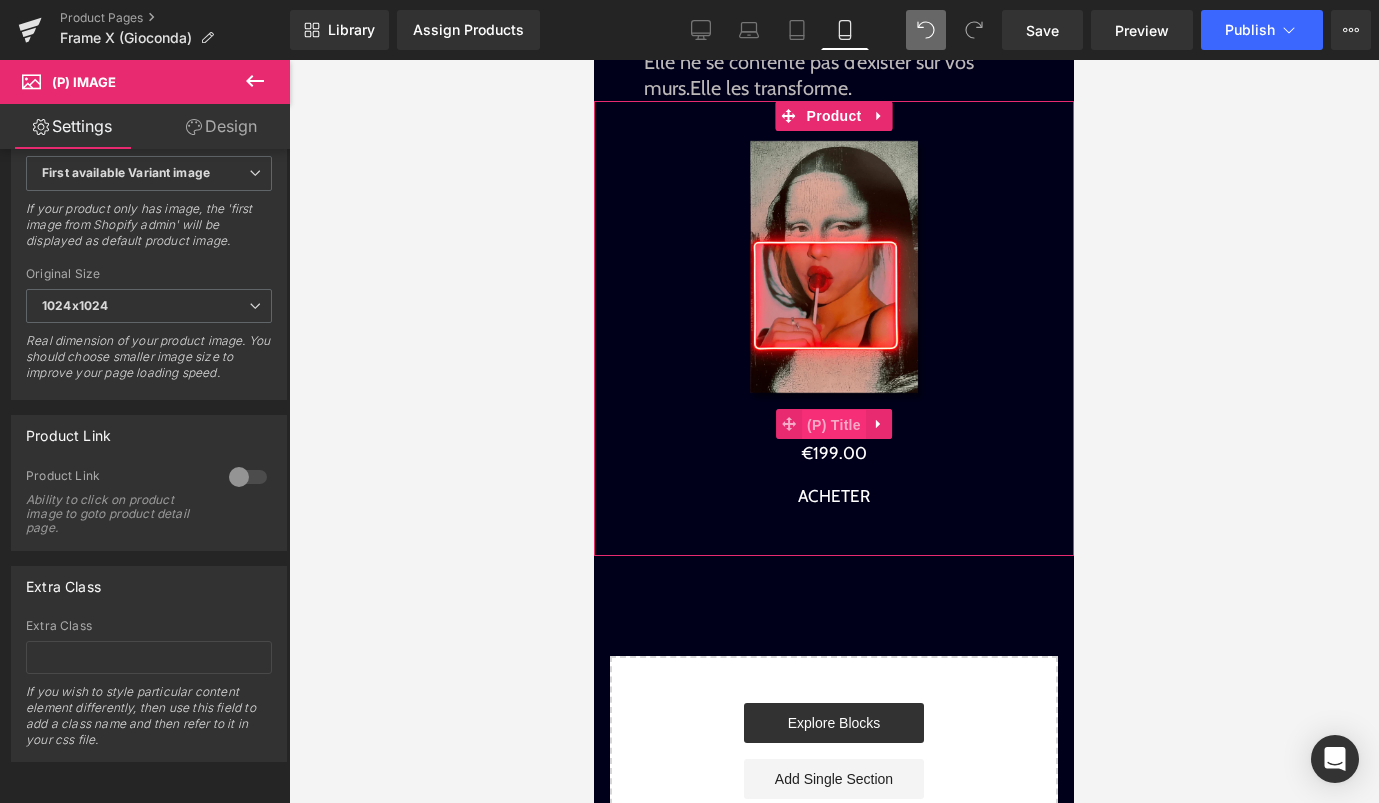 click on "(P) Title" at bounding box center [834, 425] 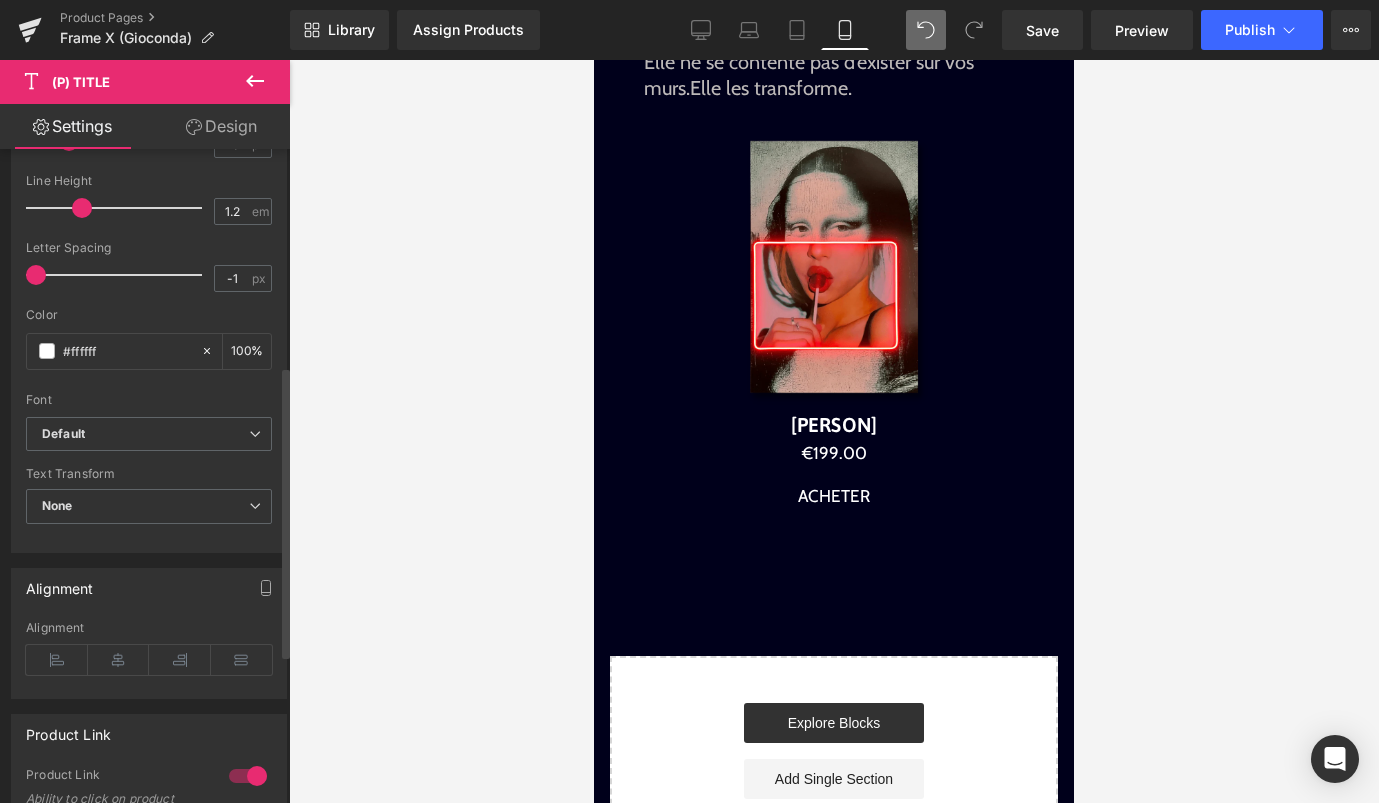 scroll, scrollTop: 475, scrollLeft: 0, axis: vertical 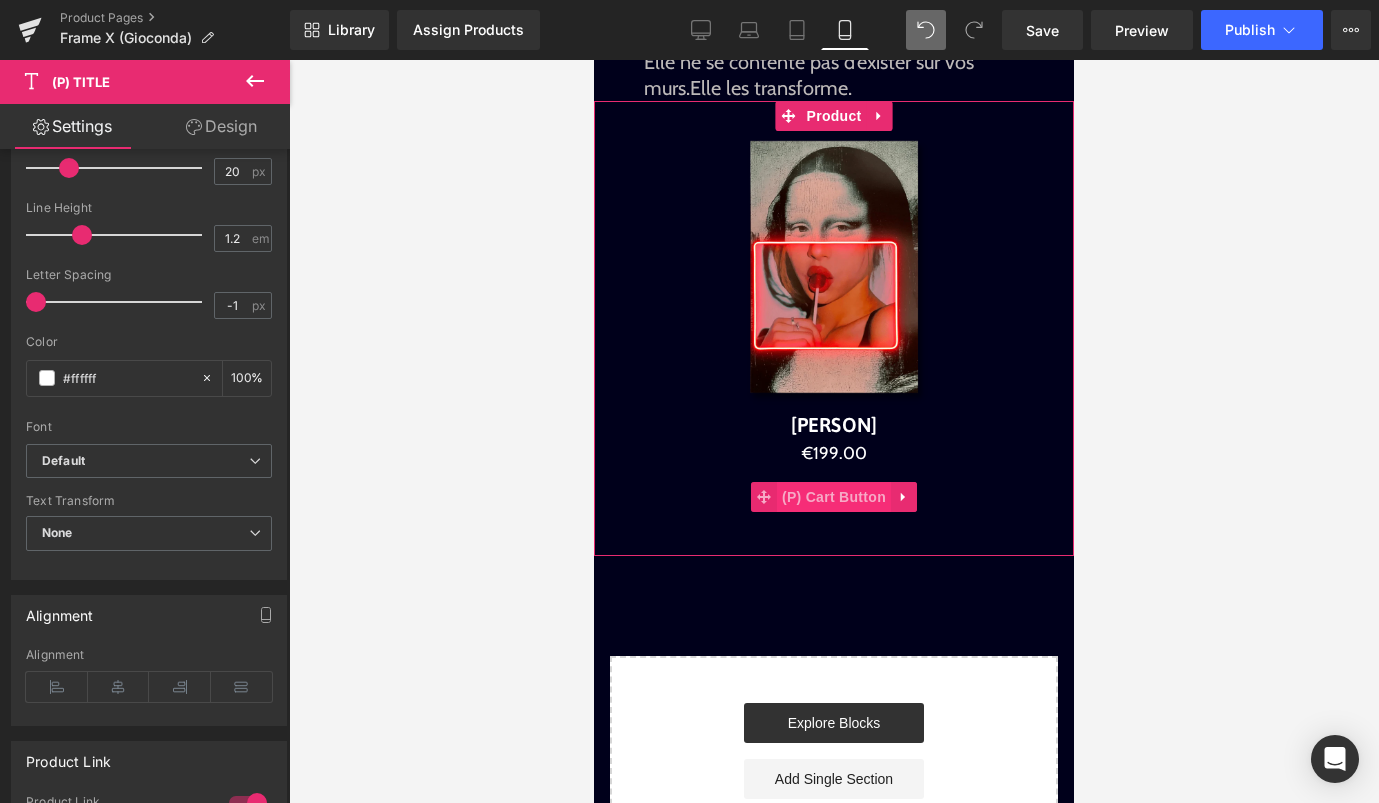 click on "(P) Cart Button" at bounding box center (834, 497) 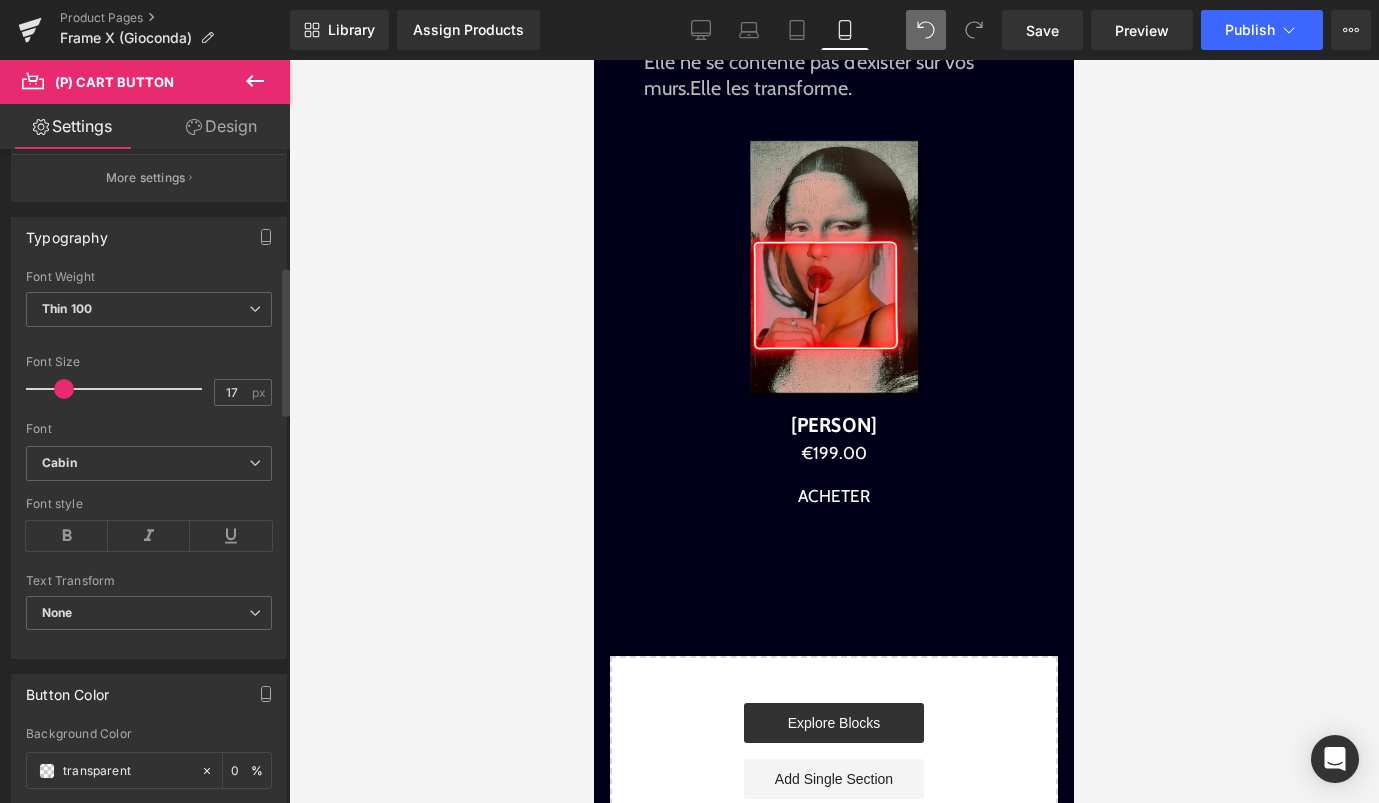 scroll, scrollTop: 528, scrollLeft: 0, axis: vertical 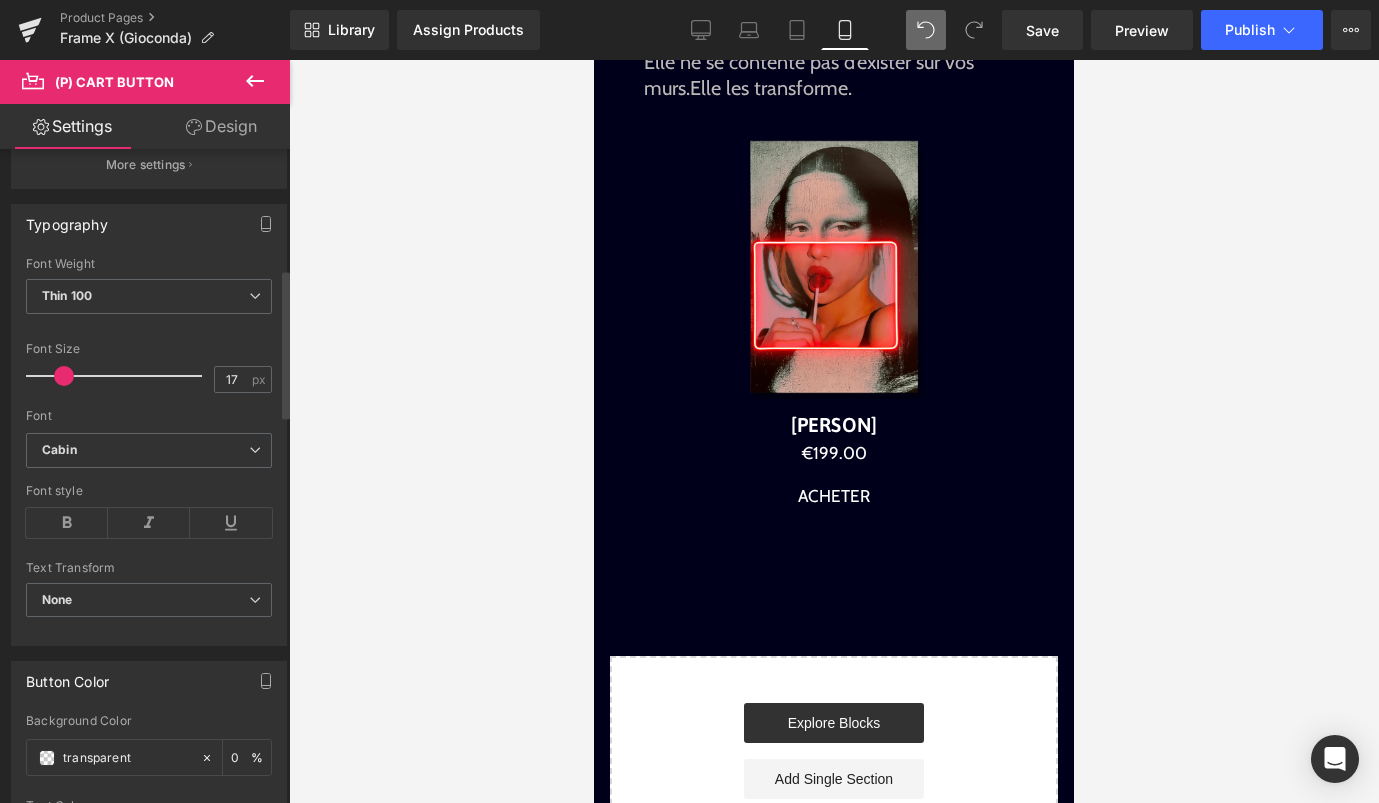 click on "None" at bounding box center (149, 600) 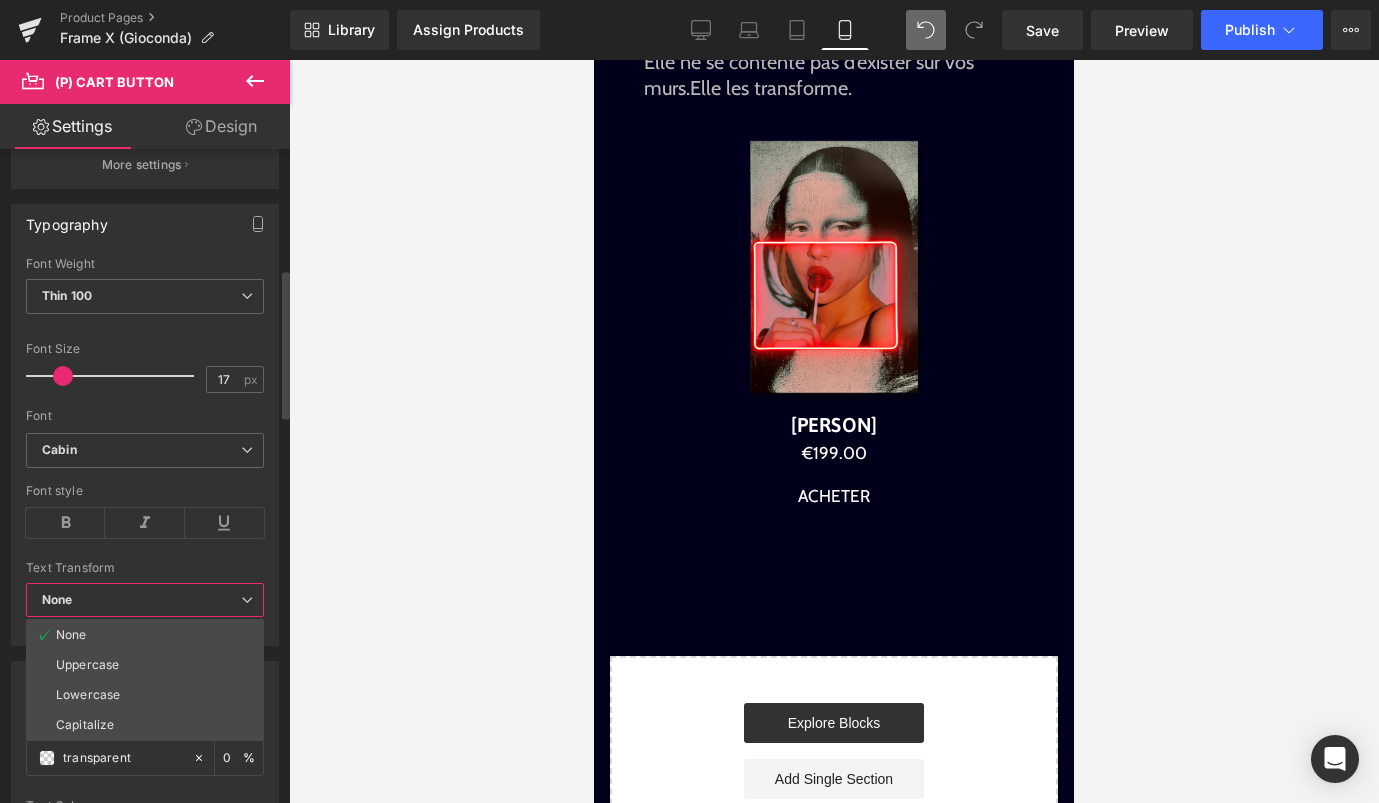 click on "None" at bounding box center [145, 600] 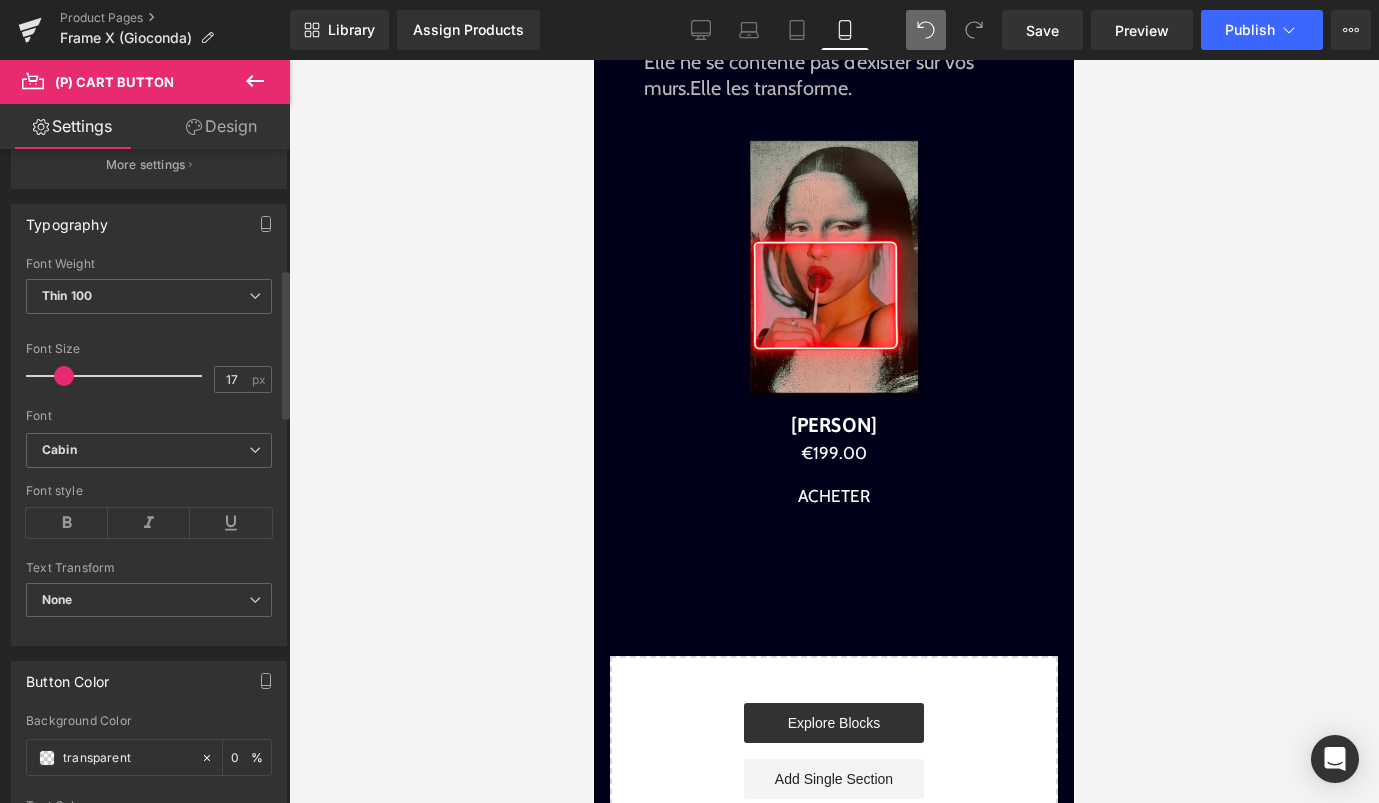 click on "None" at bounding box center (149, 600) 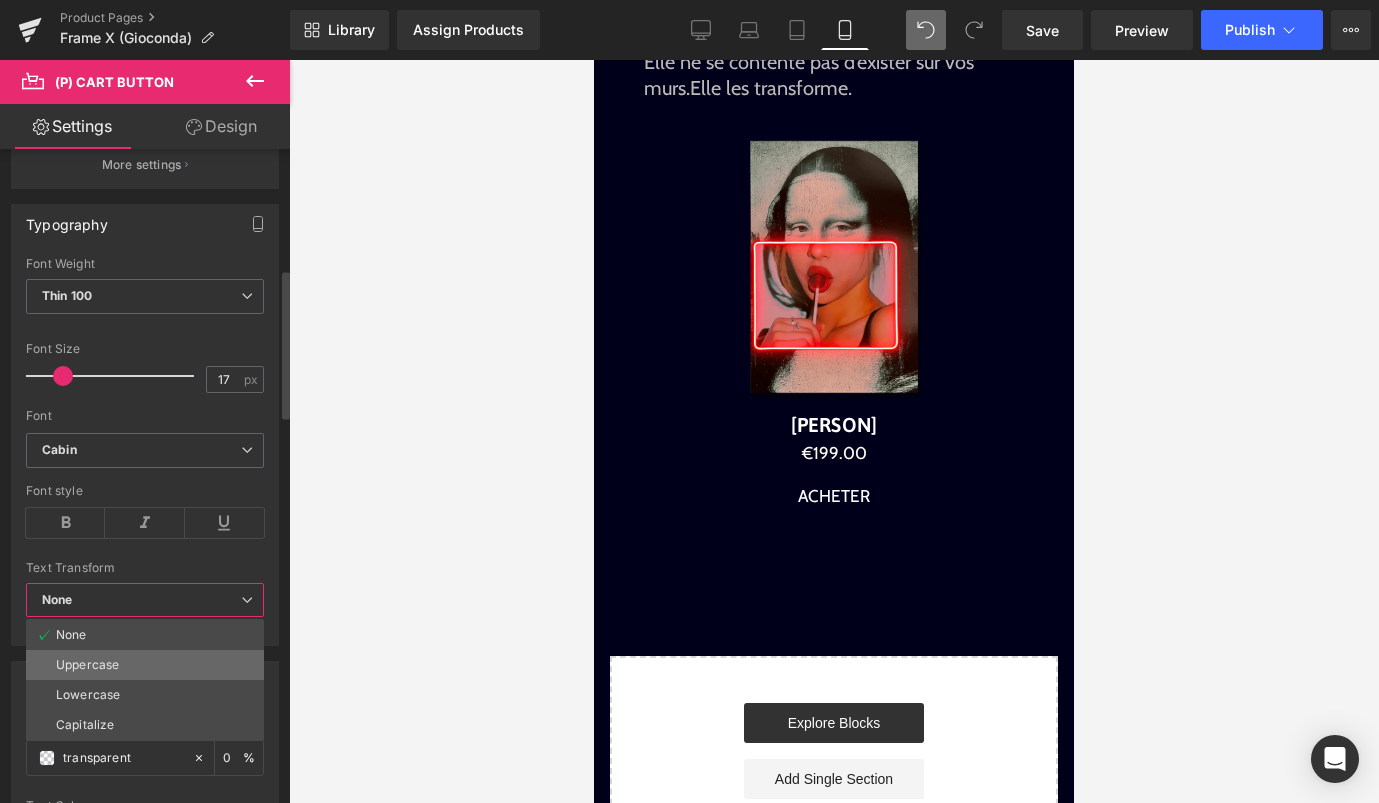 click on "Uppercase" at bounding box center [145, 665] 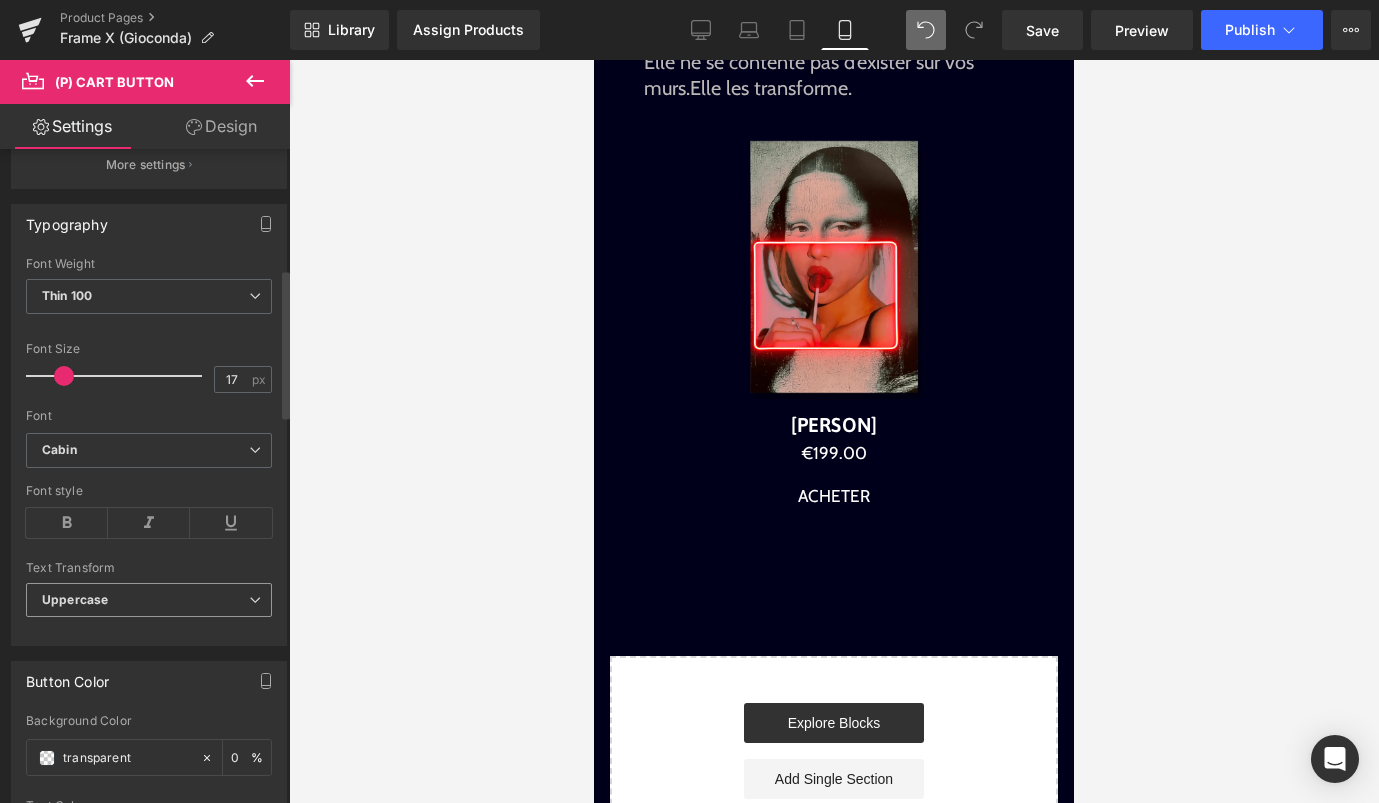 click on "Uppercase" at bounding box center (149, 600) 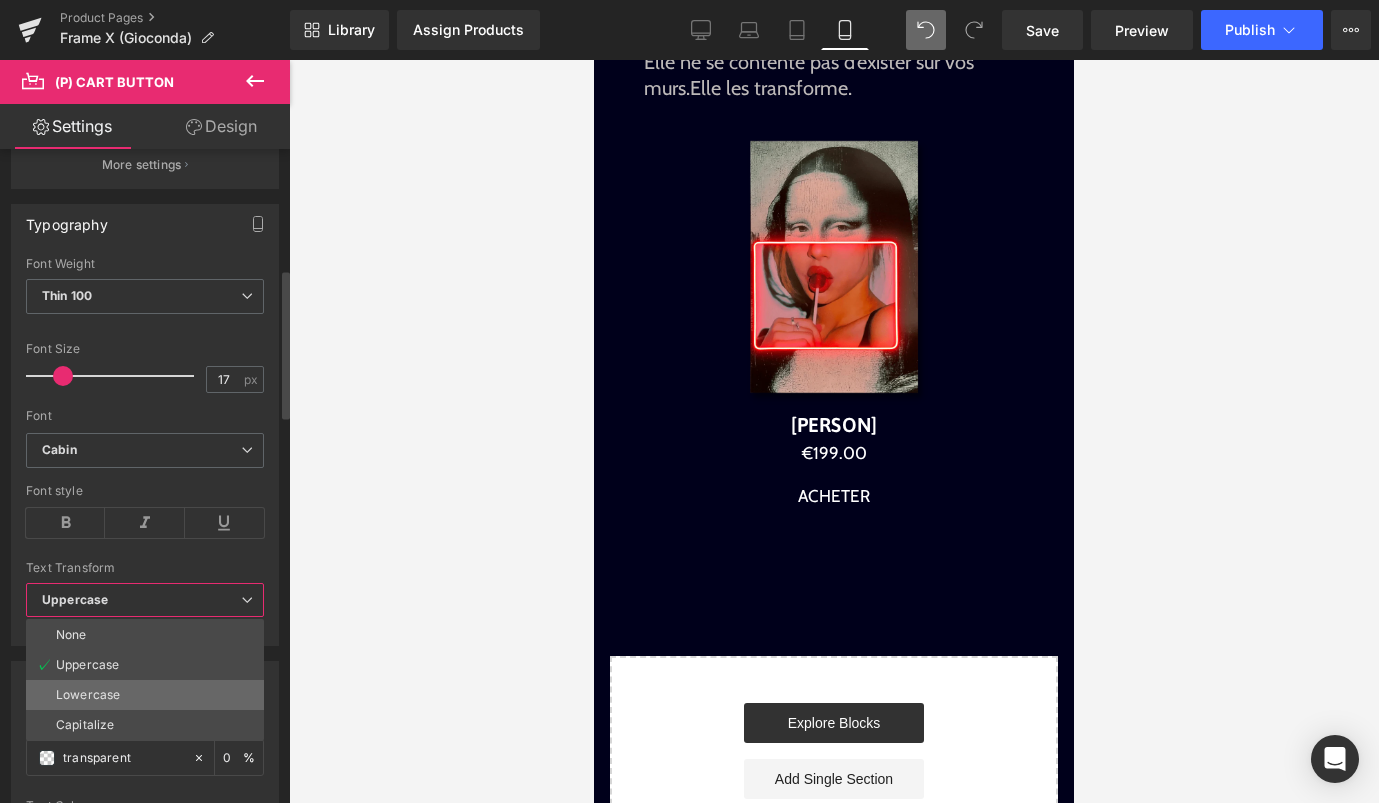 click on "Lowercase" at bounding box center [88, 695] 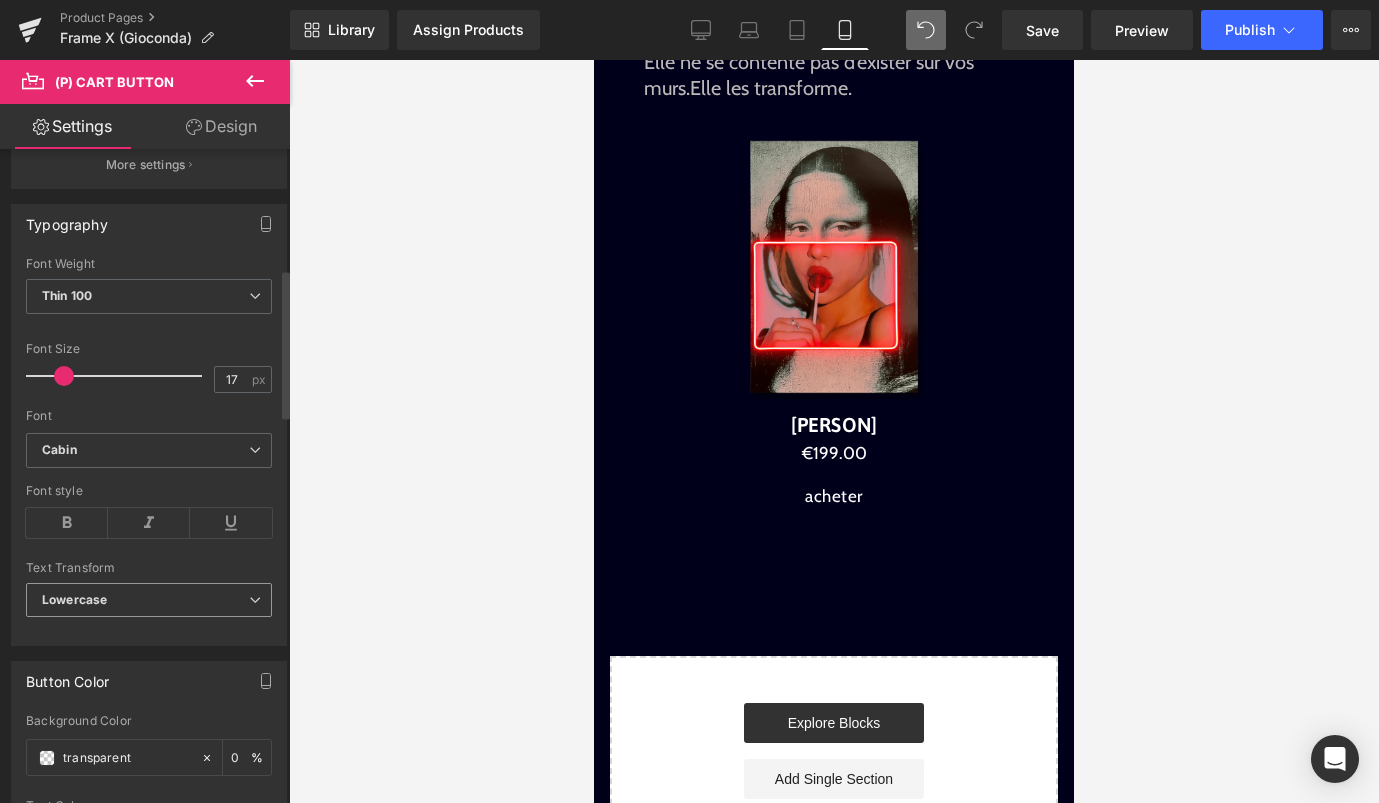 click on "Lowercase" at bounding box center [149, 600] 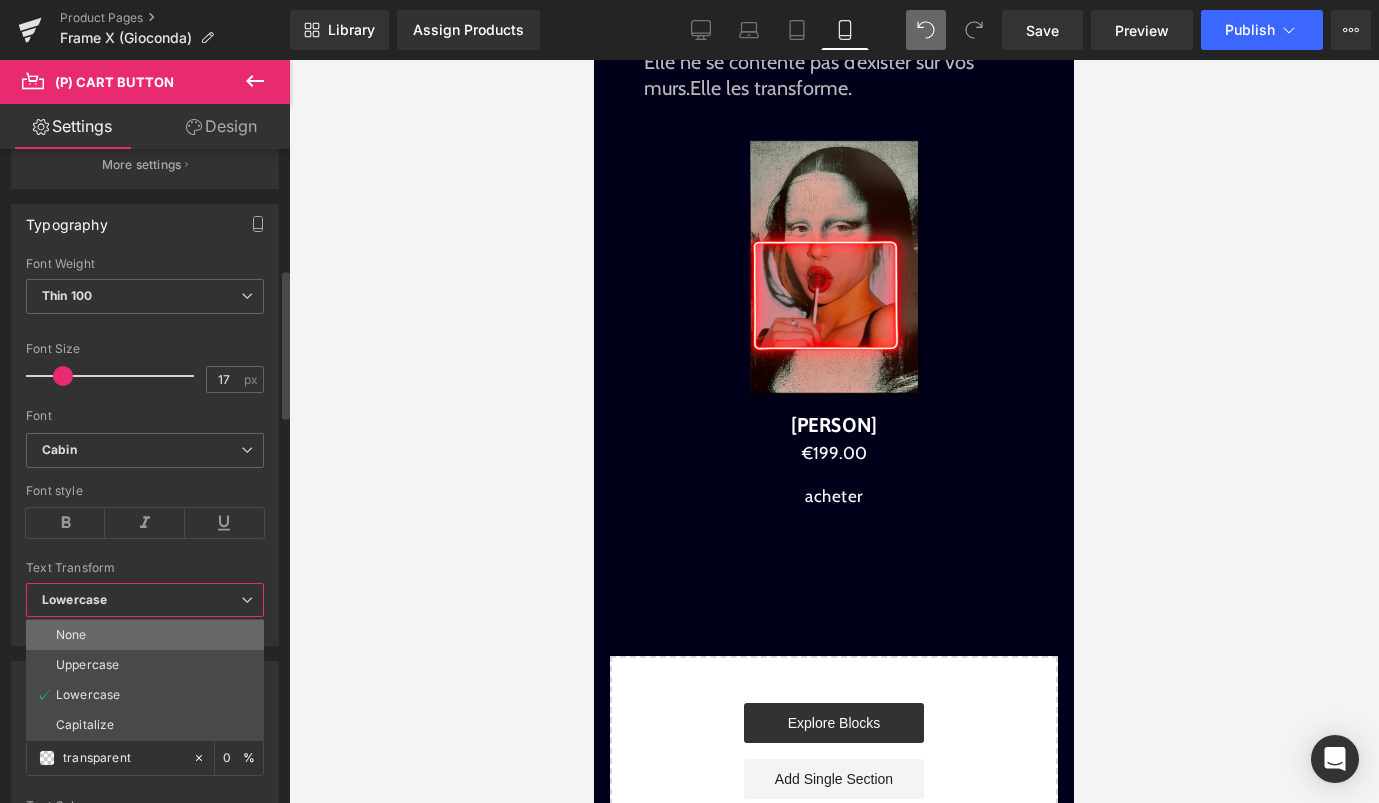 click on "None" at bounding box center [145, 635] 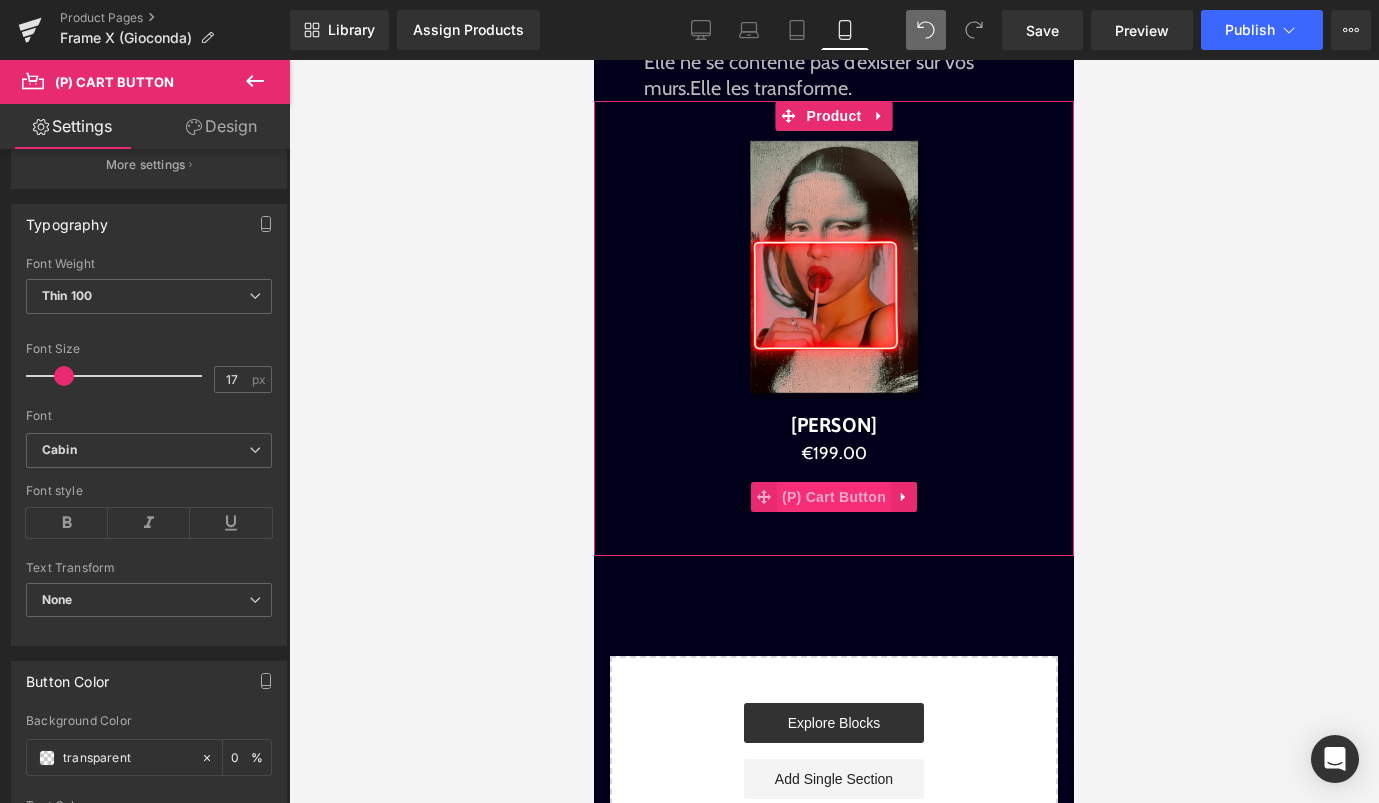 click on "(P) Cart Button" at bounding box center (834, 497) 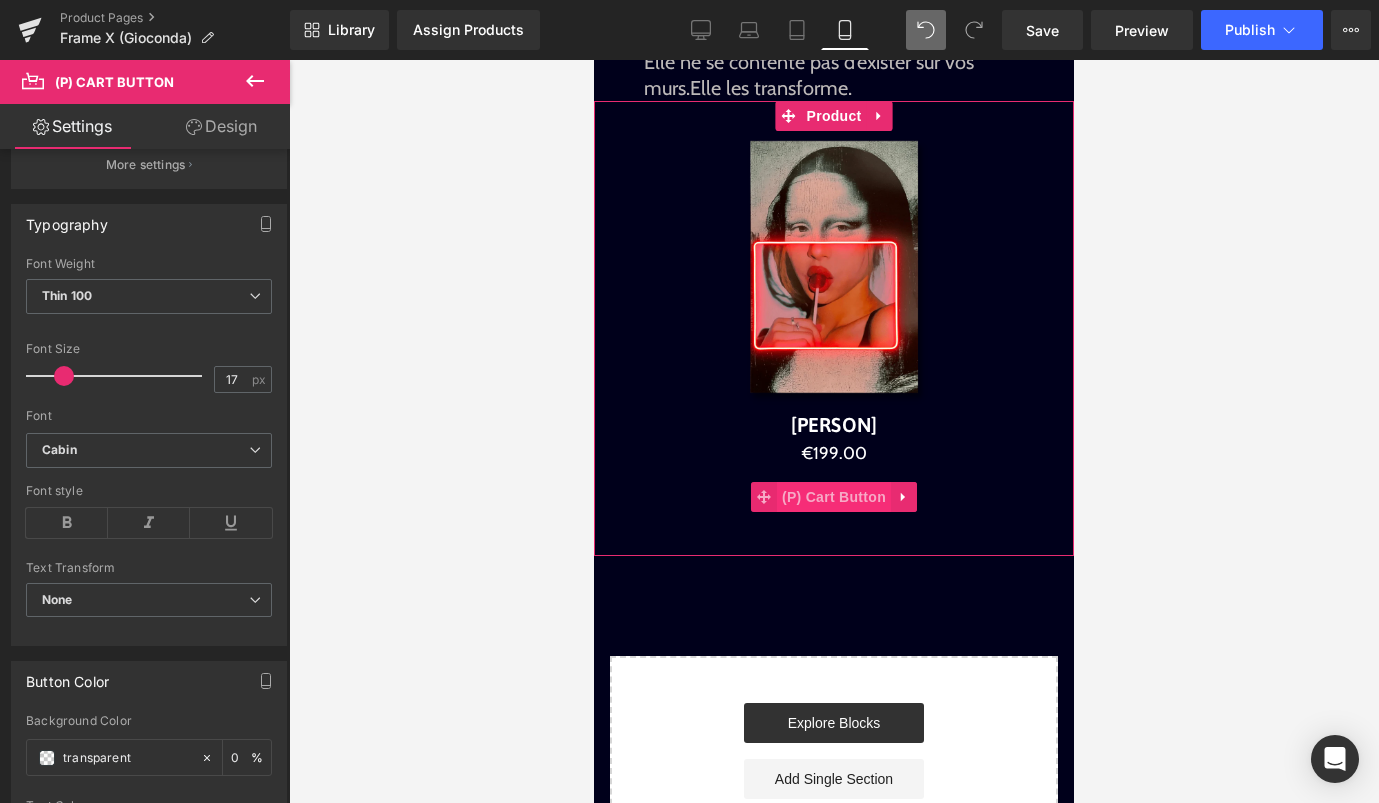 click on "(P) Cart Button" at bounding box center (834, 497) 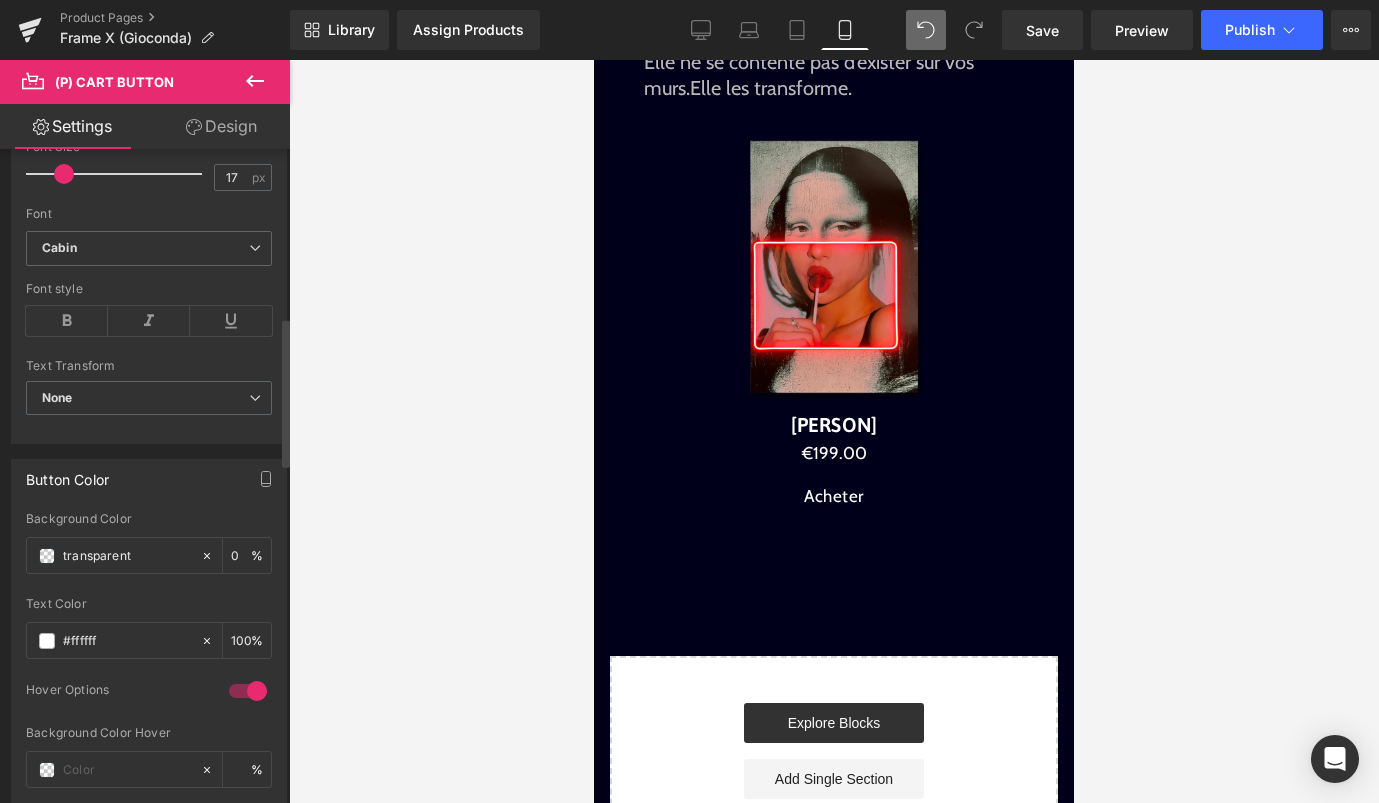 scroll, scrollTop: 752, scrollLeft: 0, axis: vertical 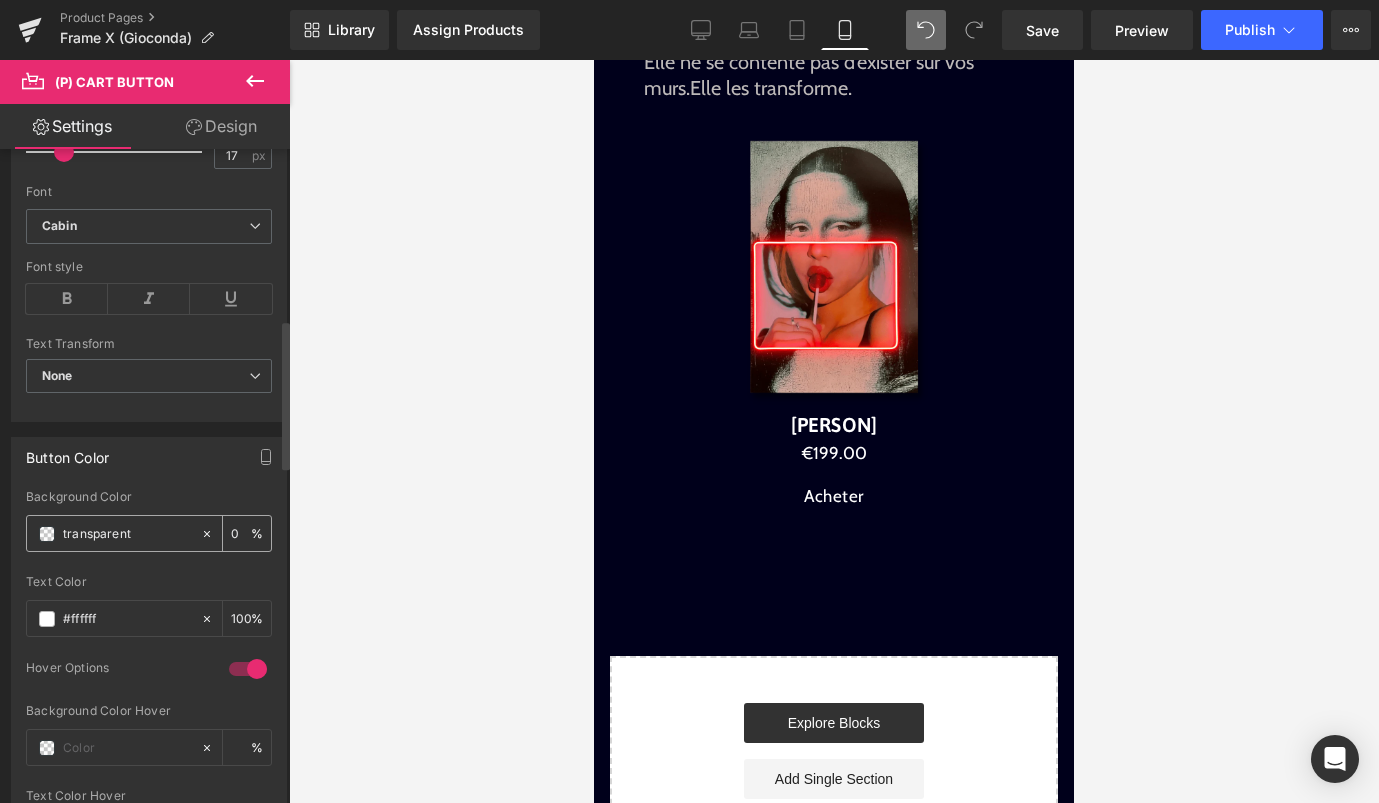 click at bounding box center (47, 534) 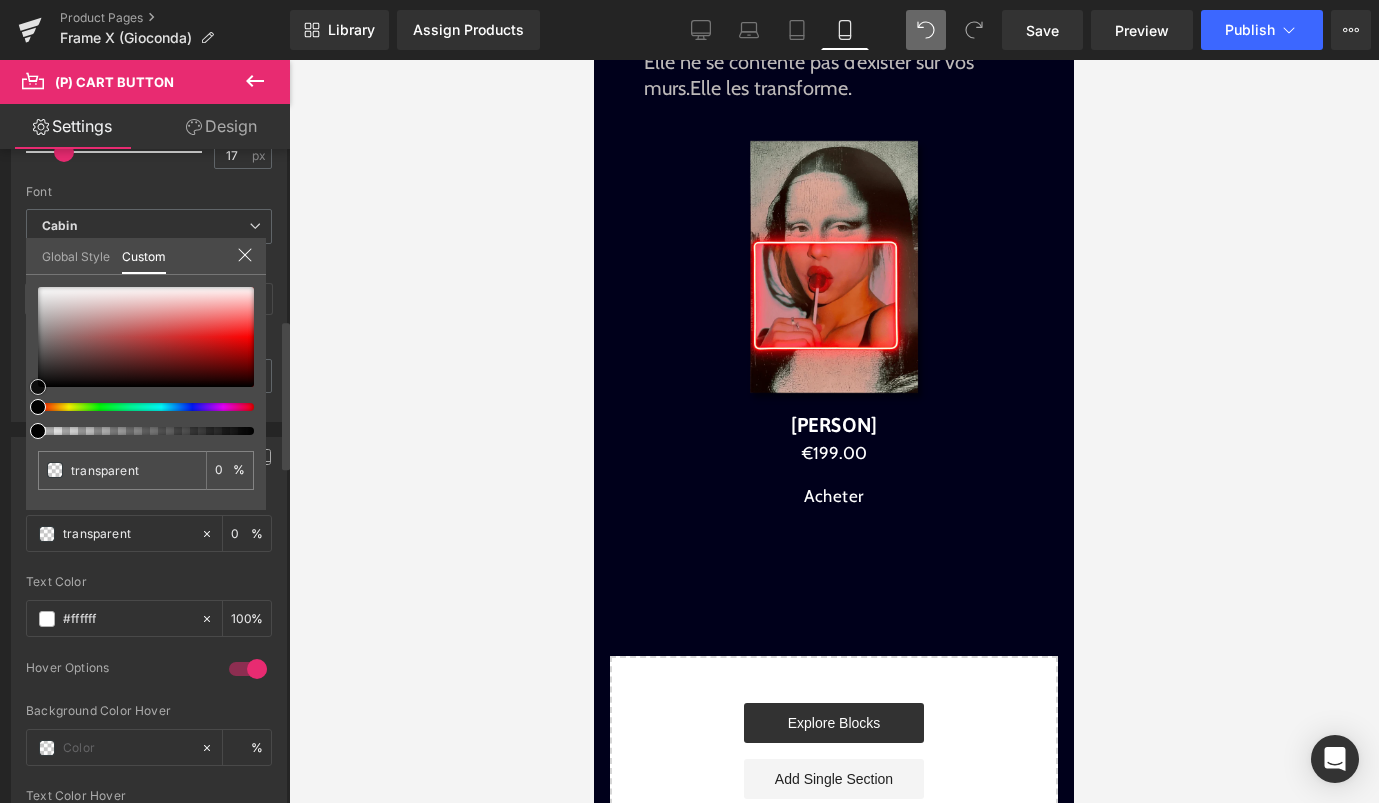 type on "#ddc9c9" 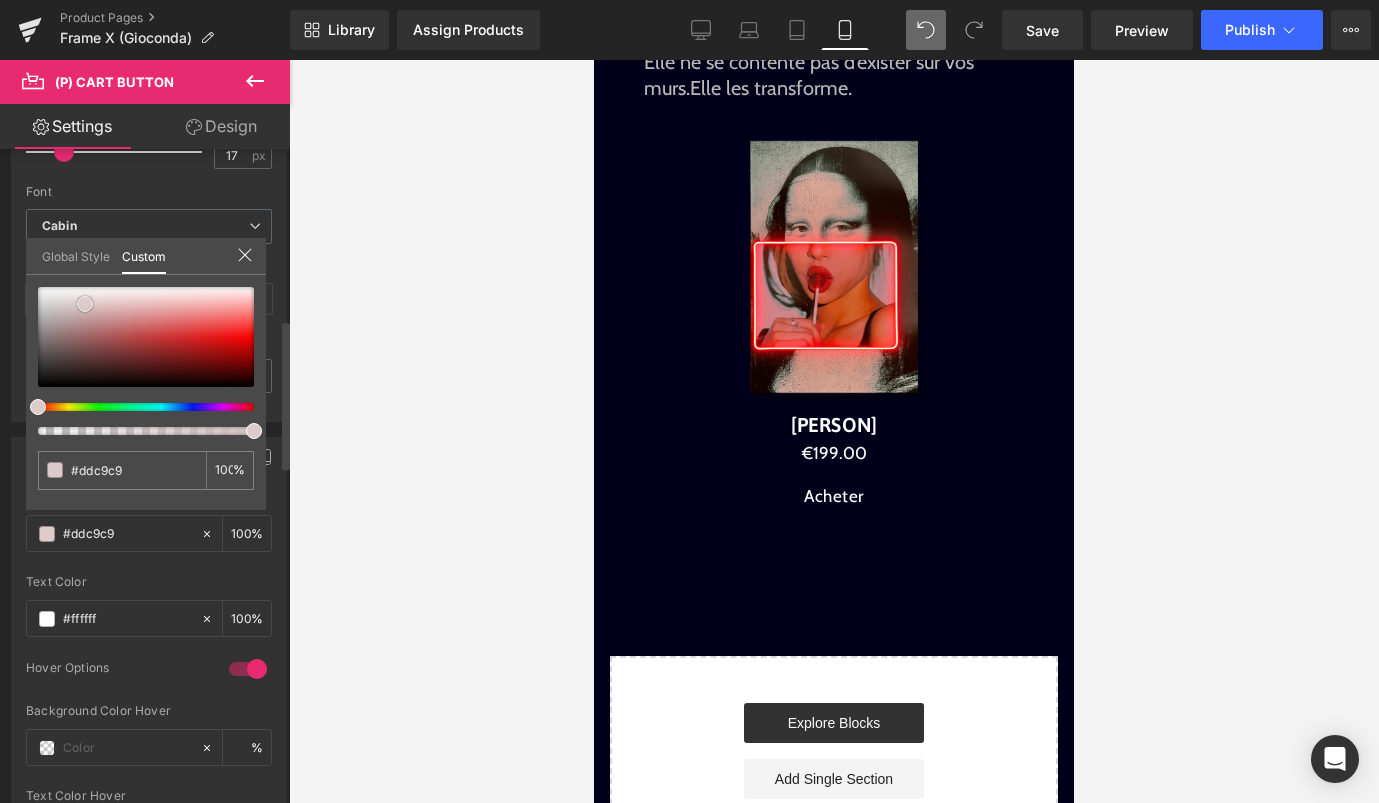 type on "#ddcaca" 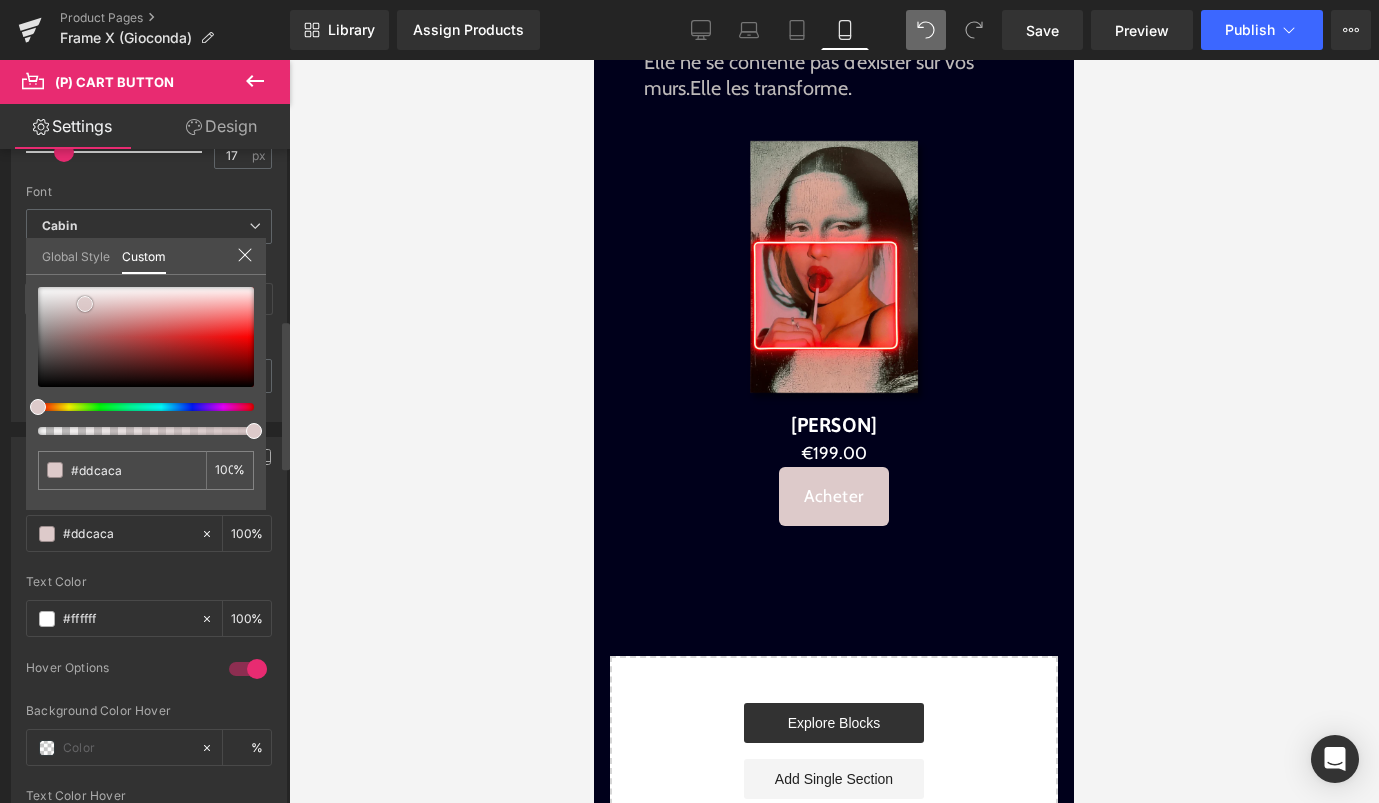 type on "#e1dada" 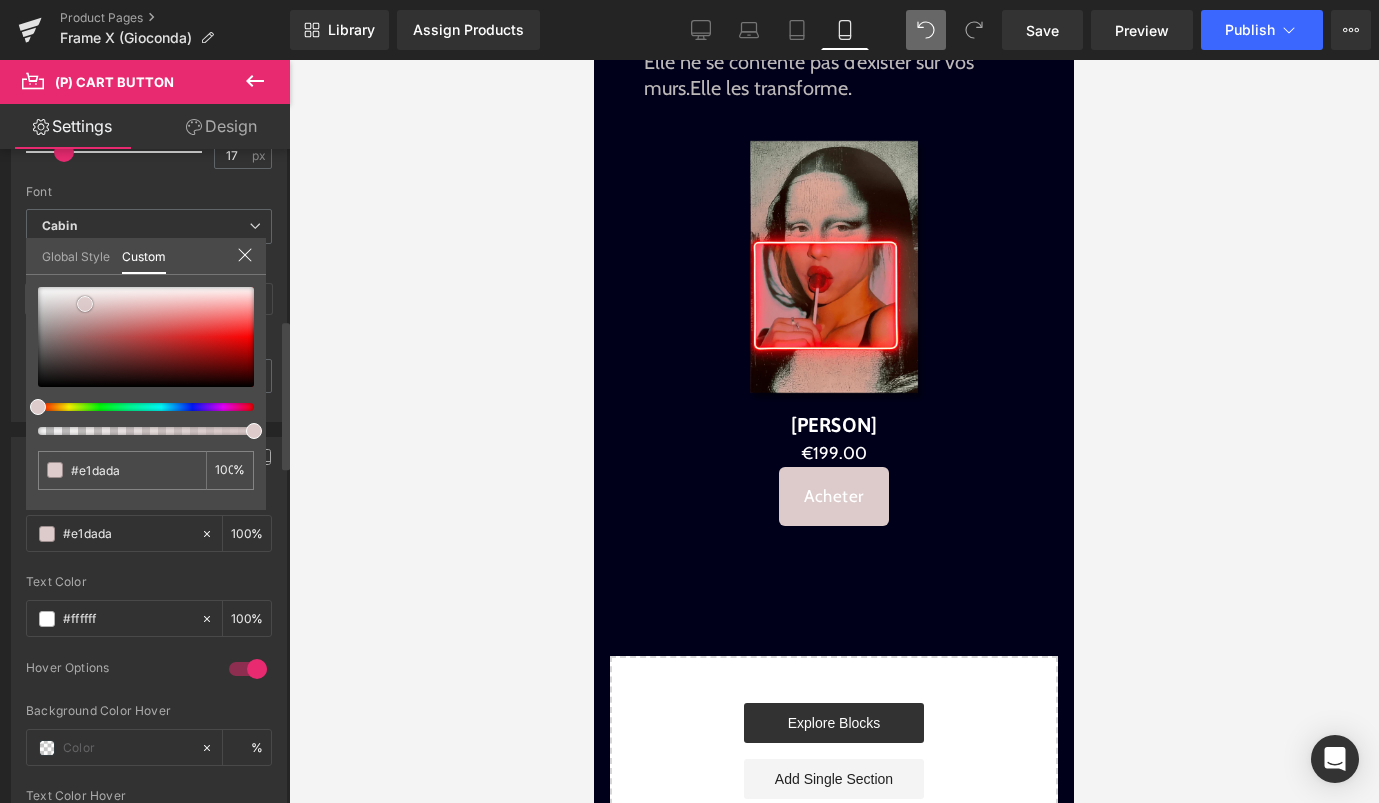 type on "#e9e6e6" 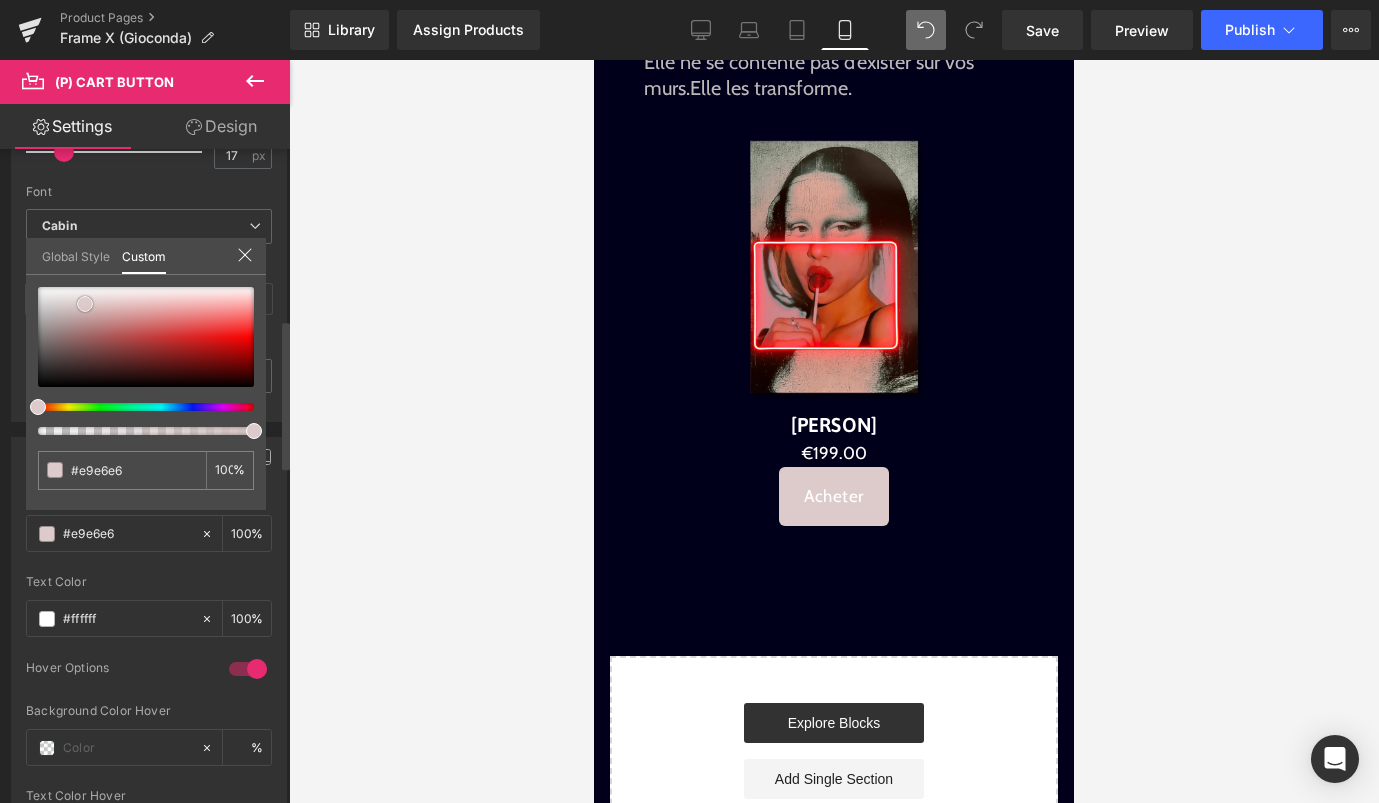 type on "#e8e7e7" 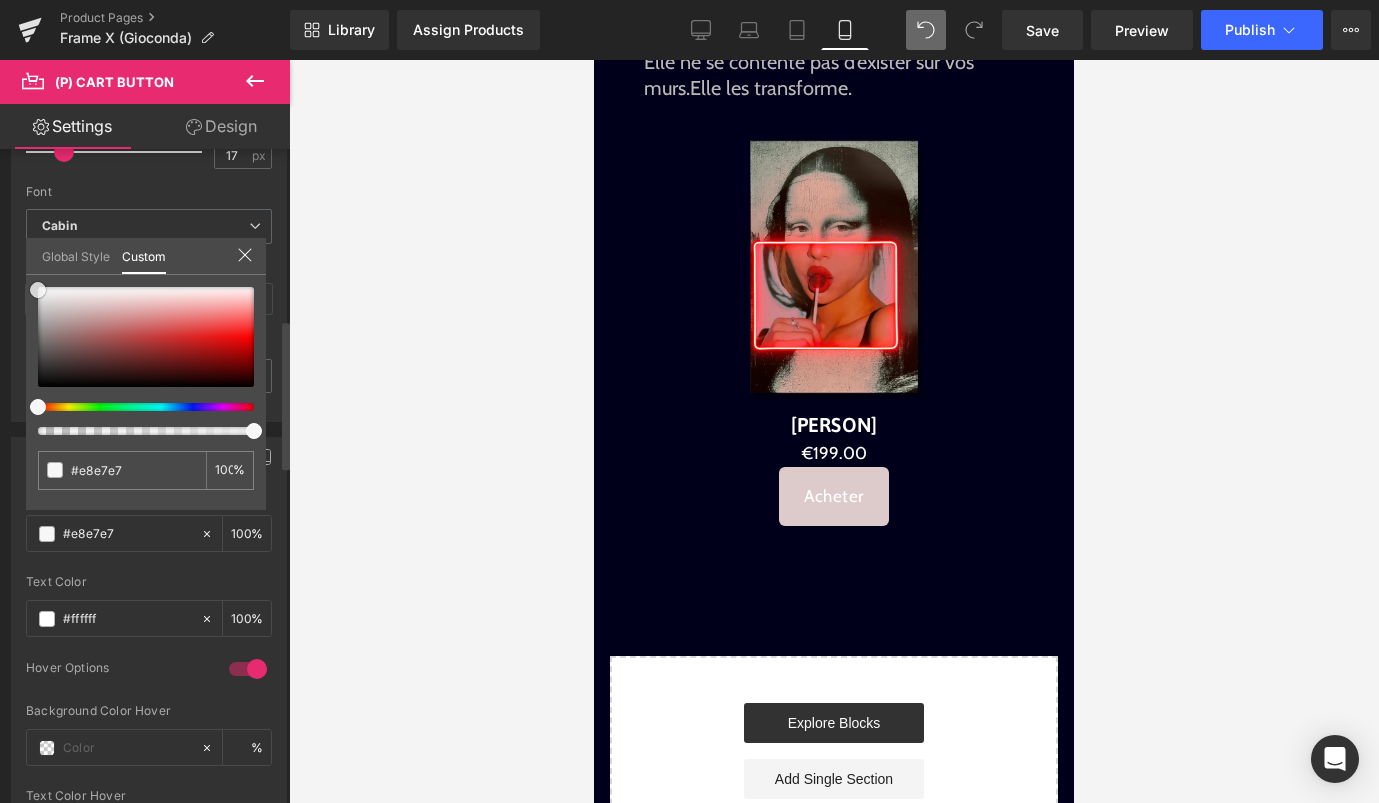 type on "#efefef" 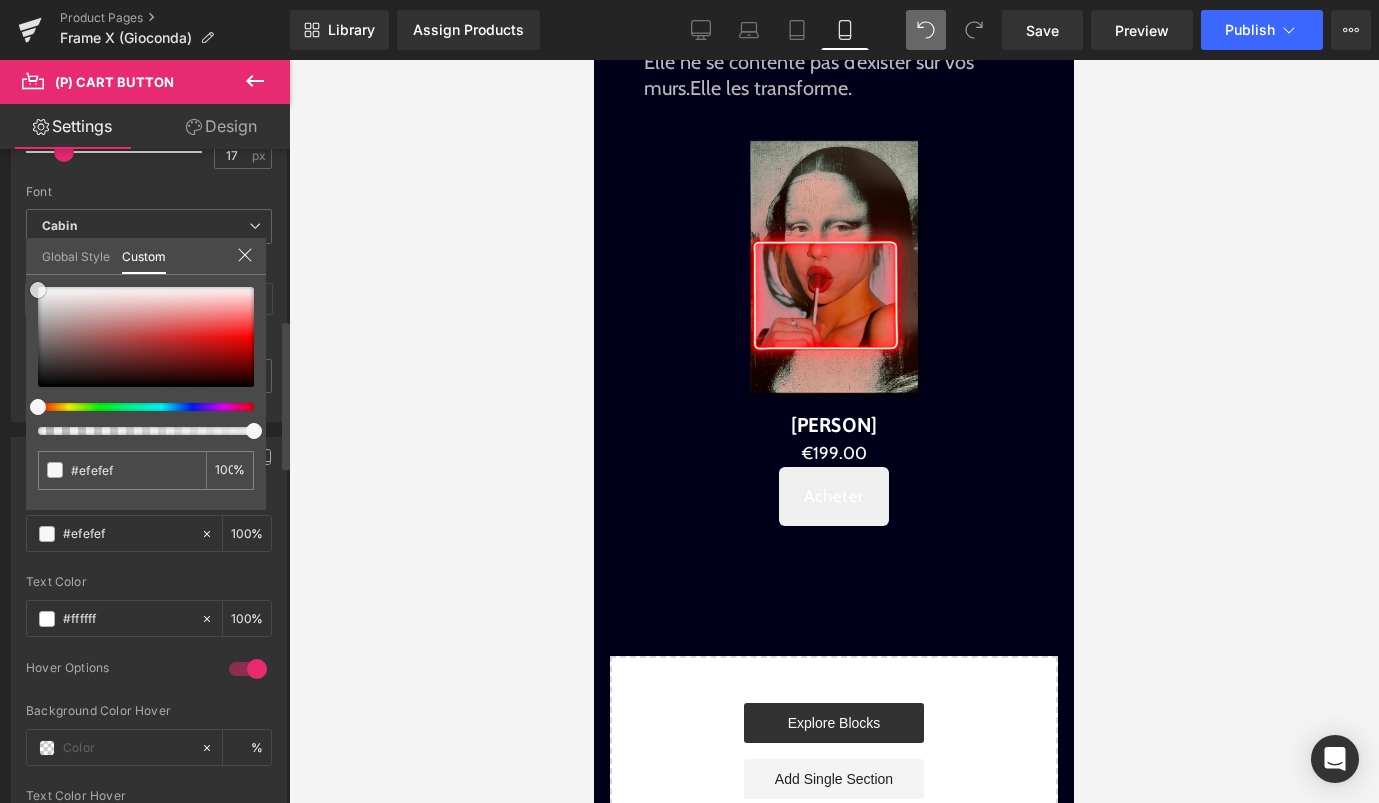 type on "#f7f7f7" 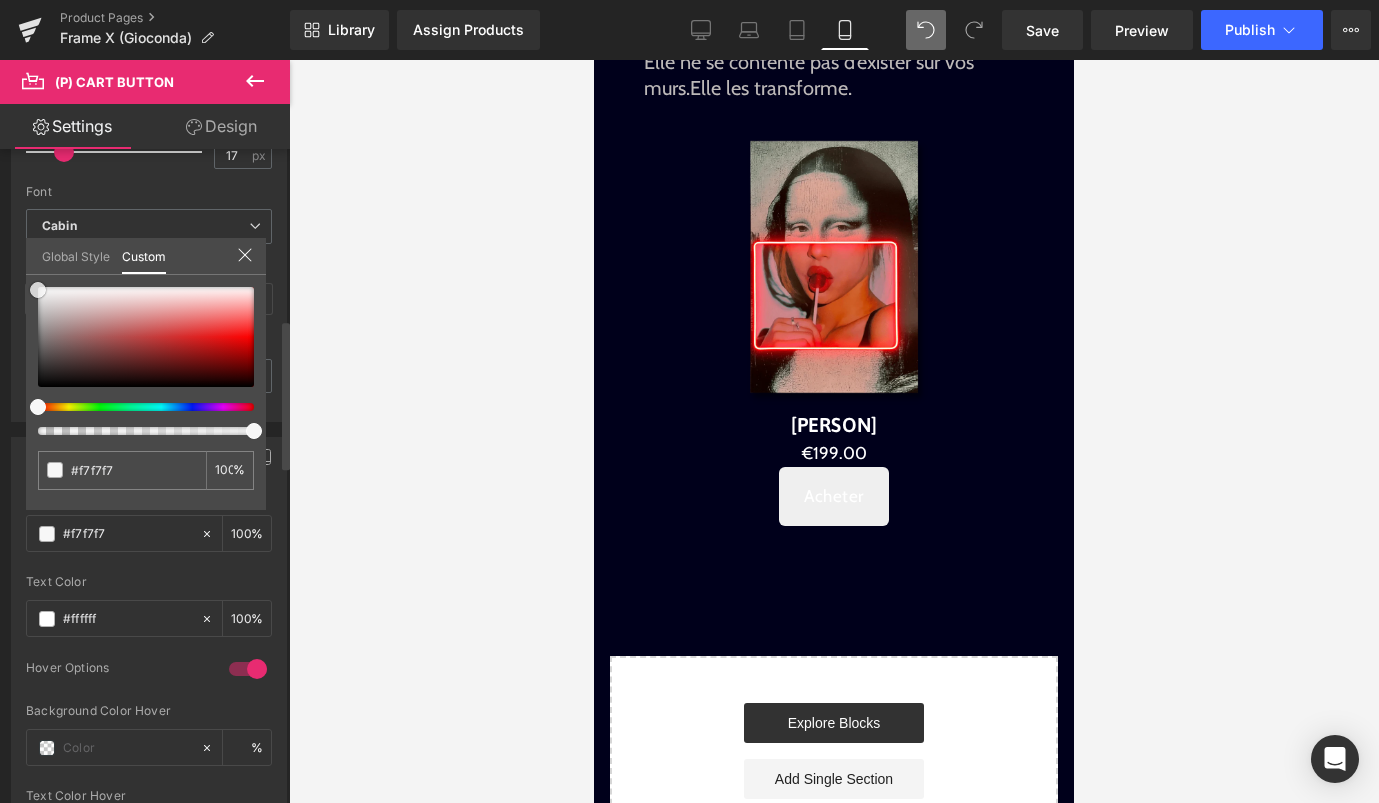 type on "#ffffff" 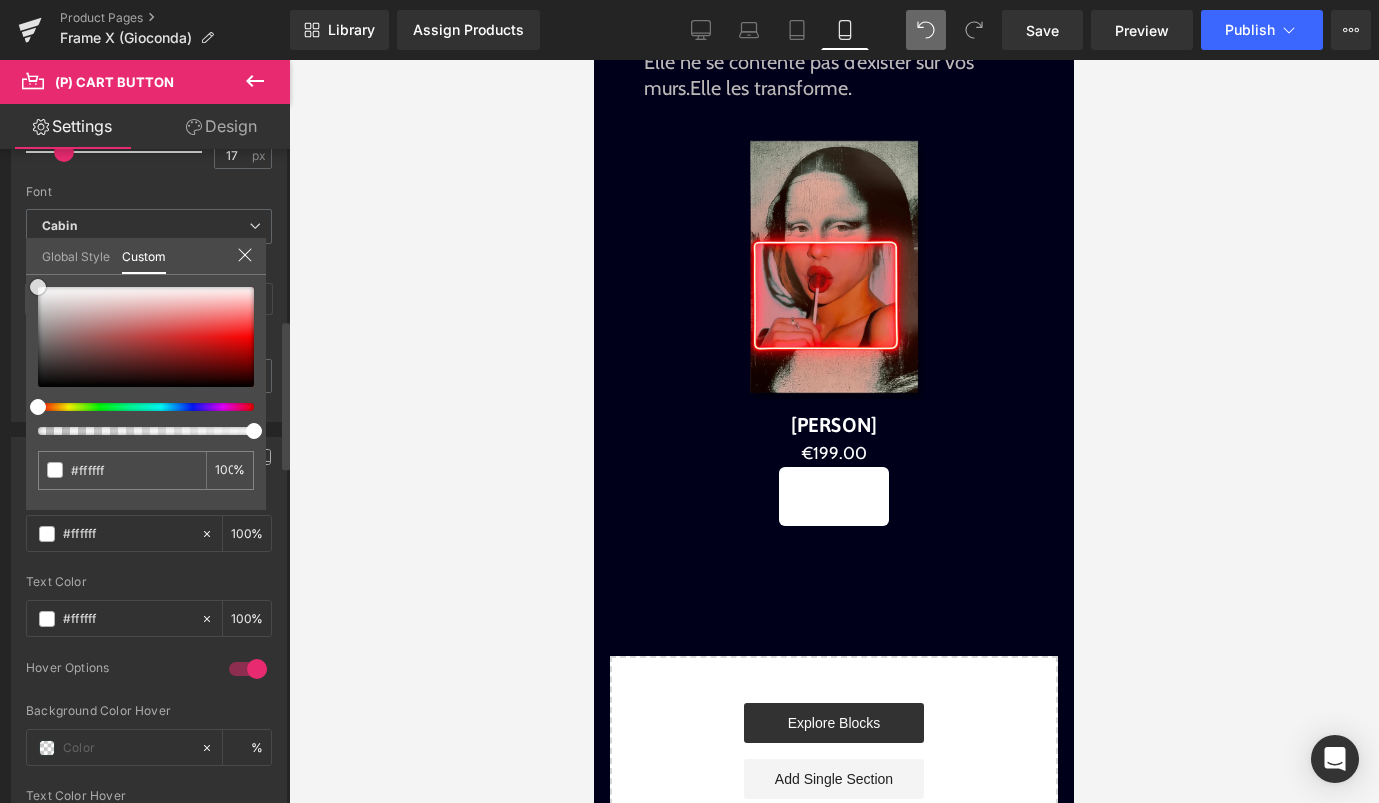 drag, startPoint x: 87, startPoint y: 304, endPoint x: 20, endPoint y: 280, distance: 71.168816 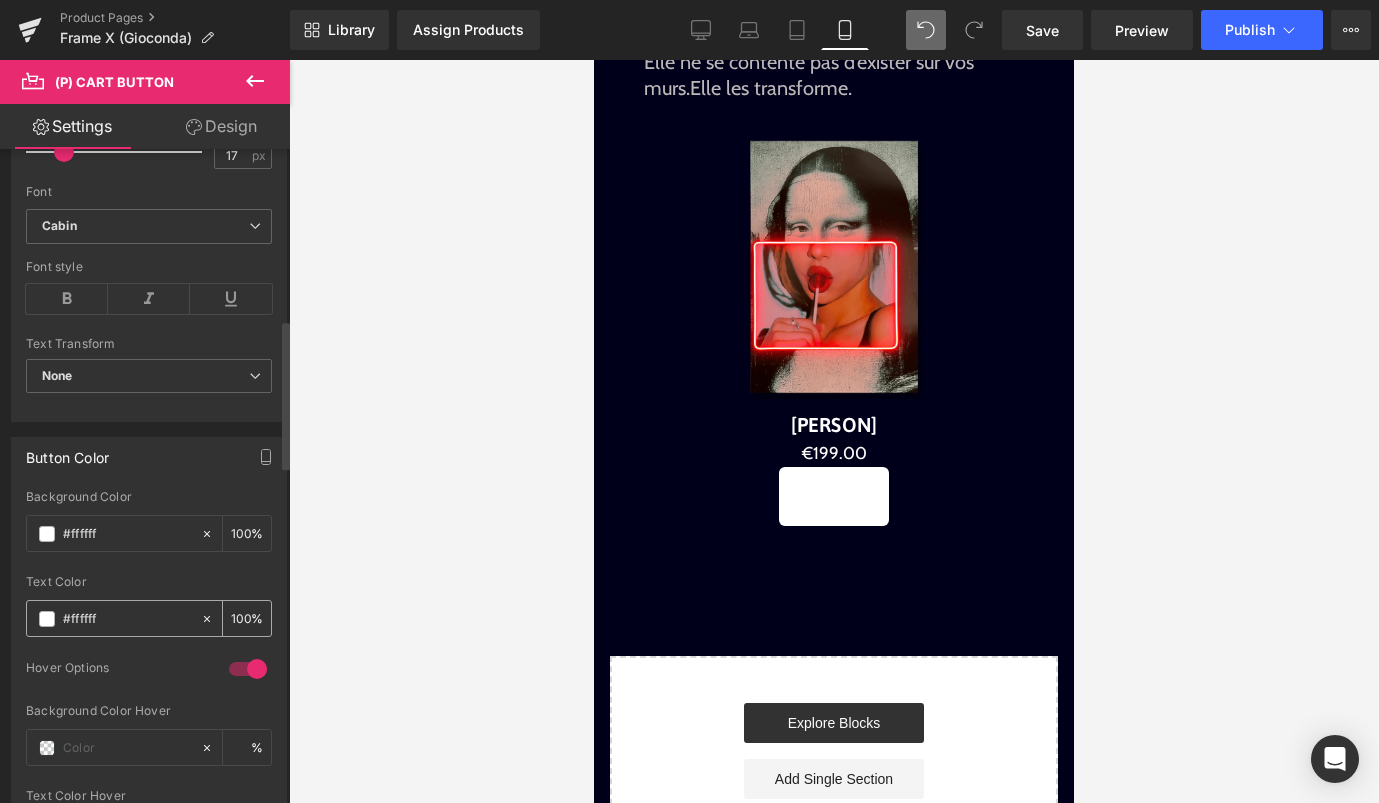 drag, startPoint x: 106, startPoint y: 621, endPoint x: 71, endPoint y: 623, distance: 35.057095 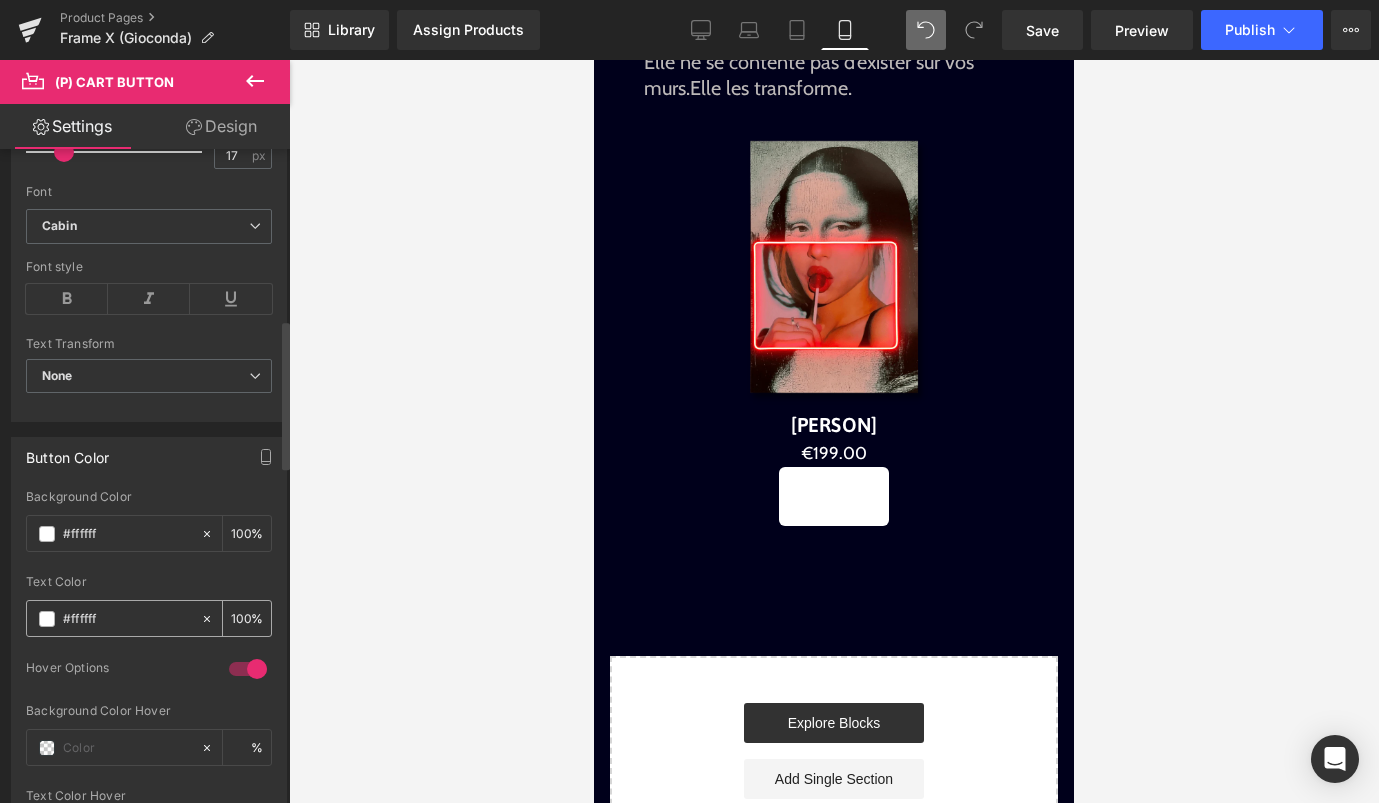 click on "#ffffff" at bounding box center [127, 619] 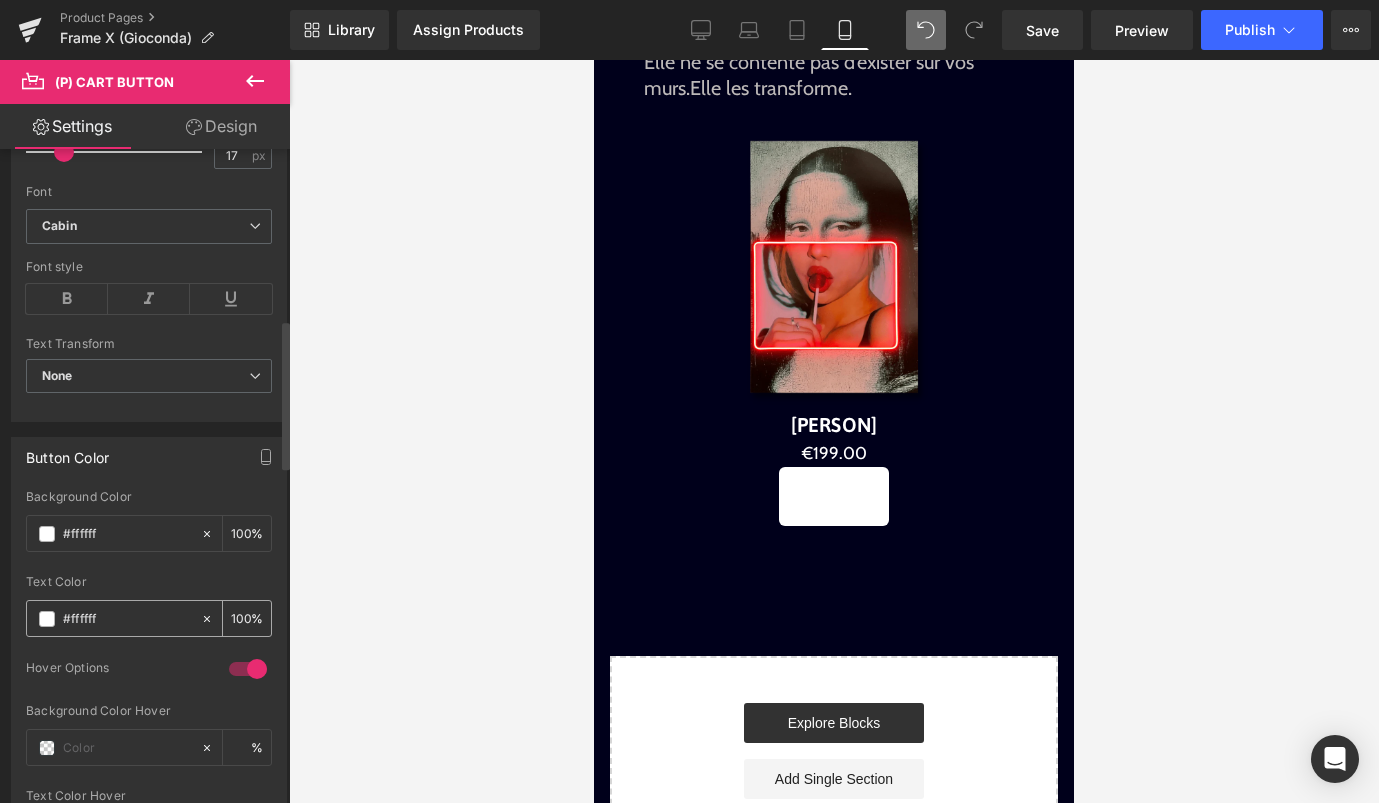 type on "#" 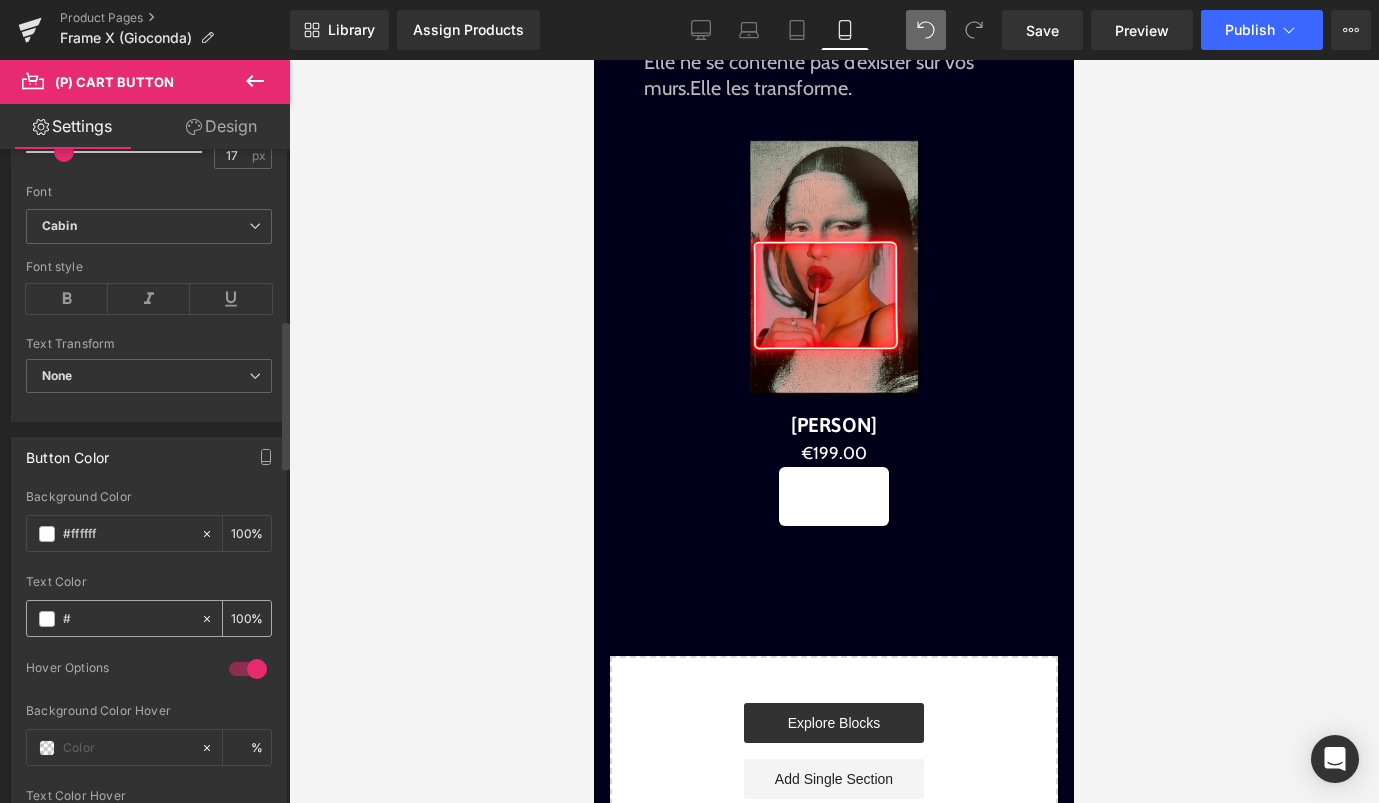 type on "0" 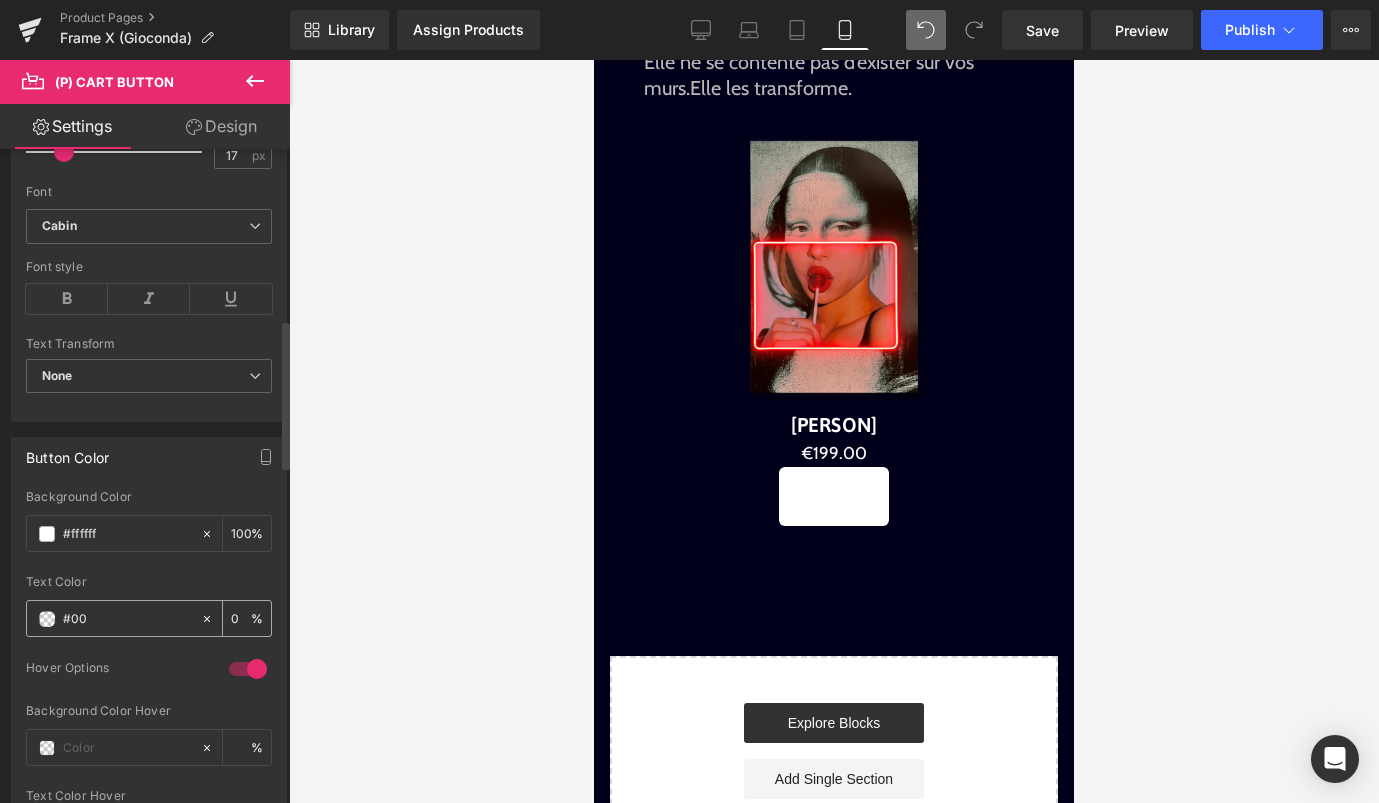 type on "#000" 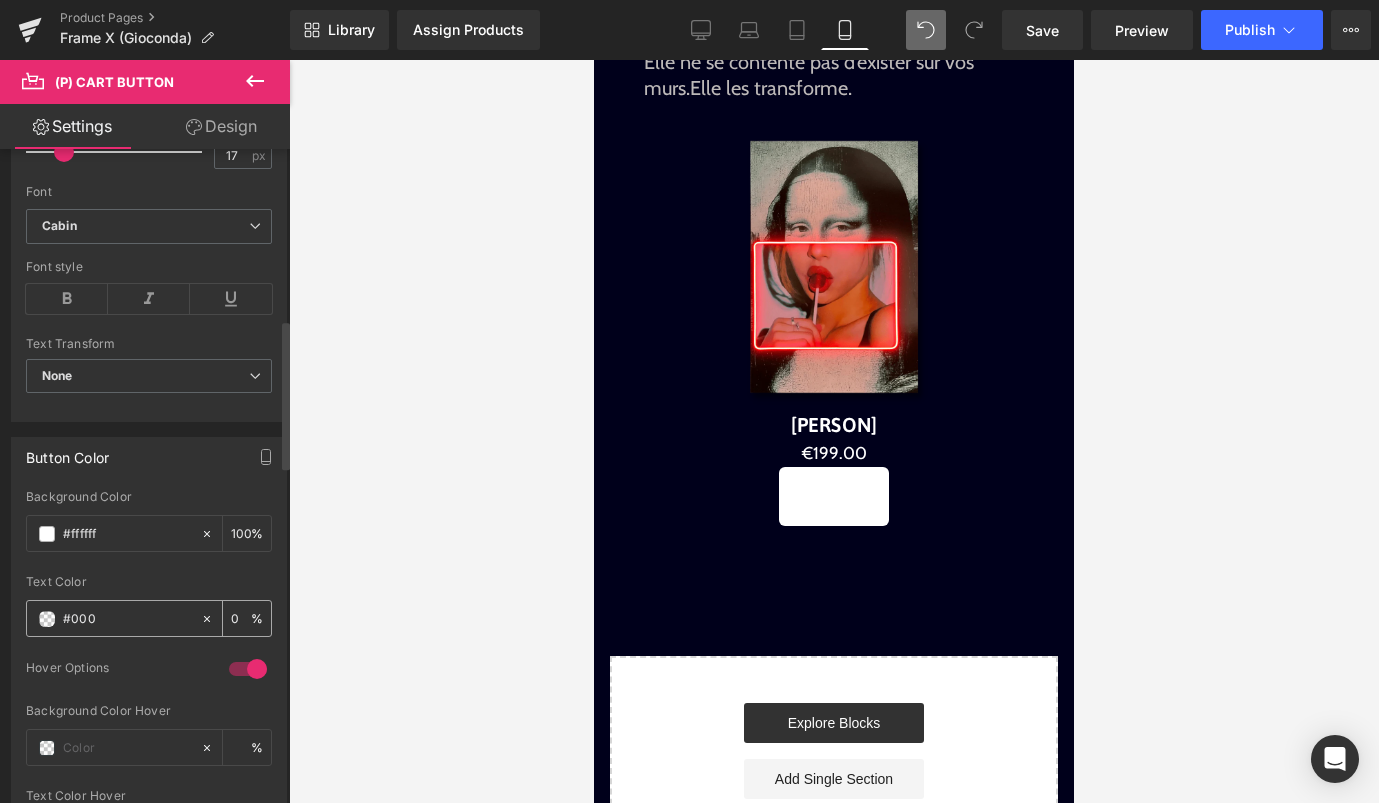 type on "100" 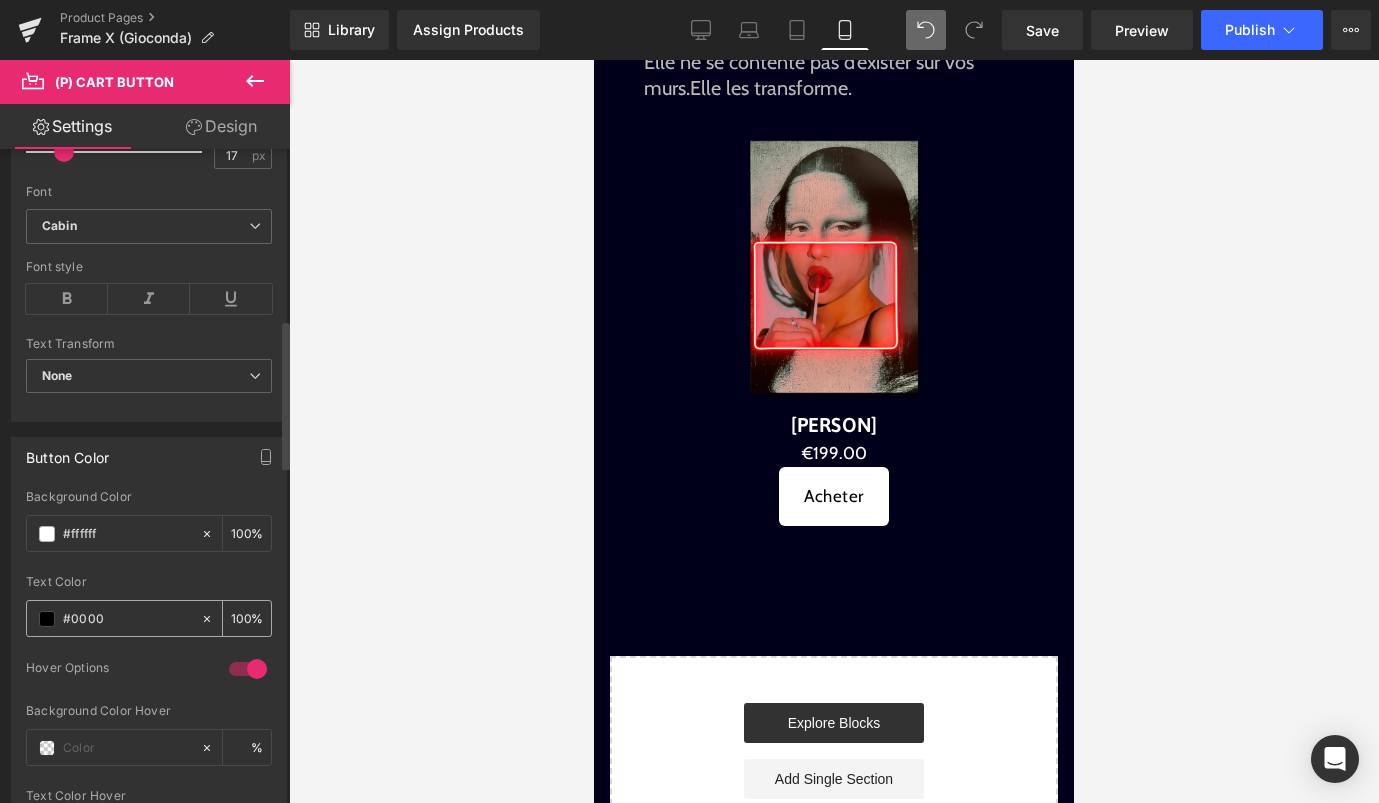 type on "#00001" 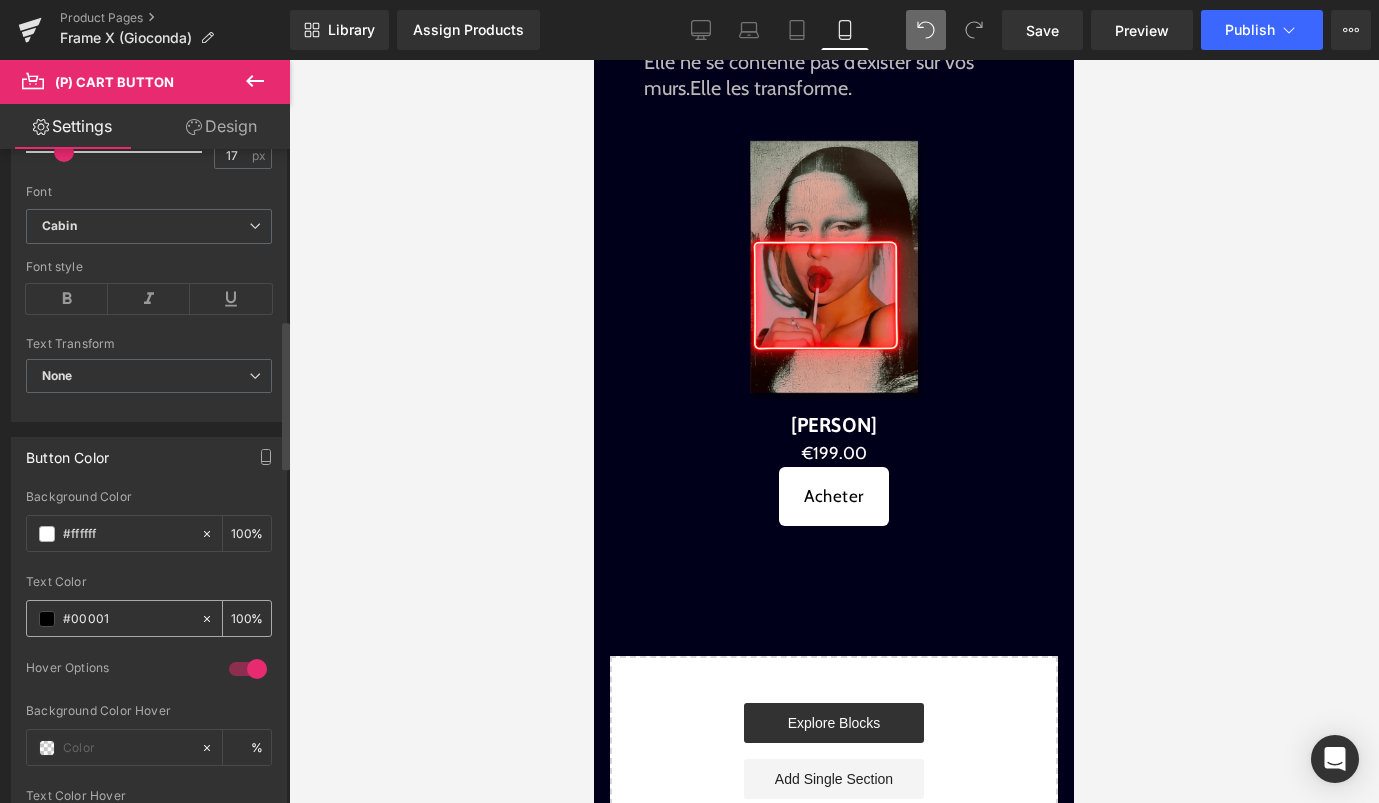 type on "0" 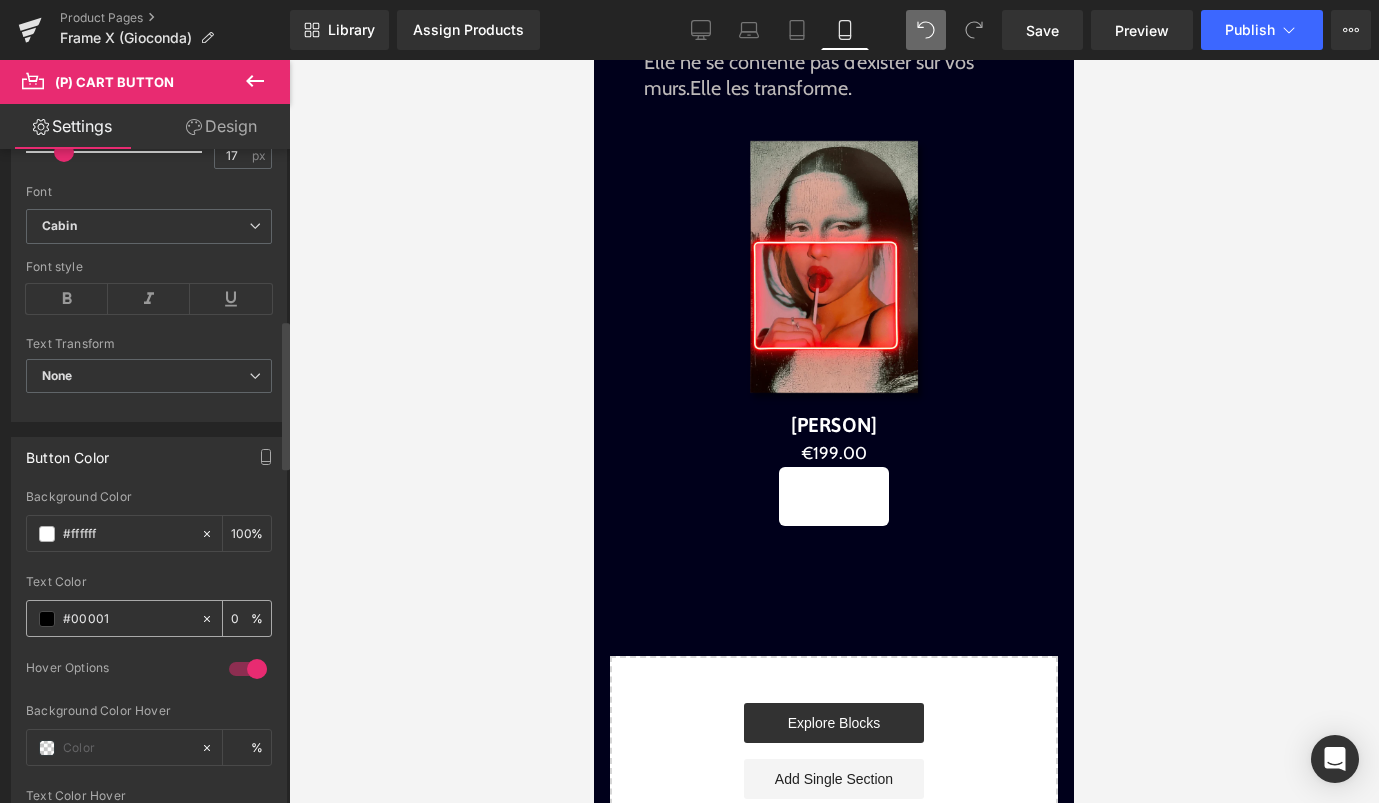type on "#00001B" 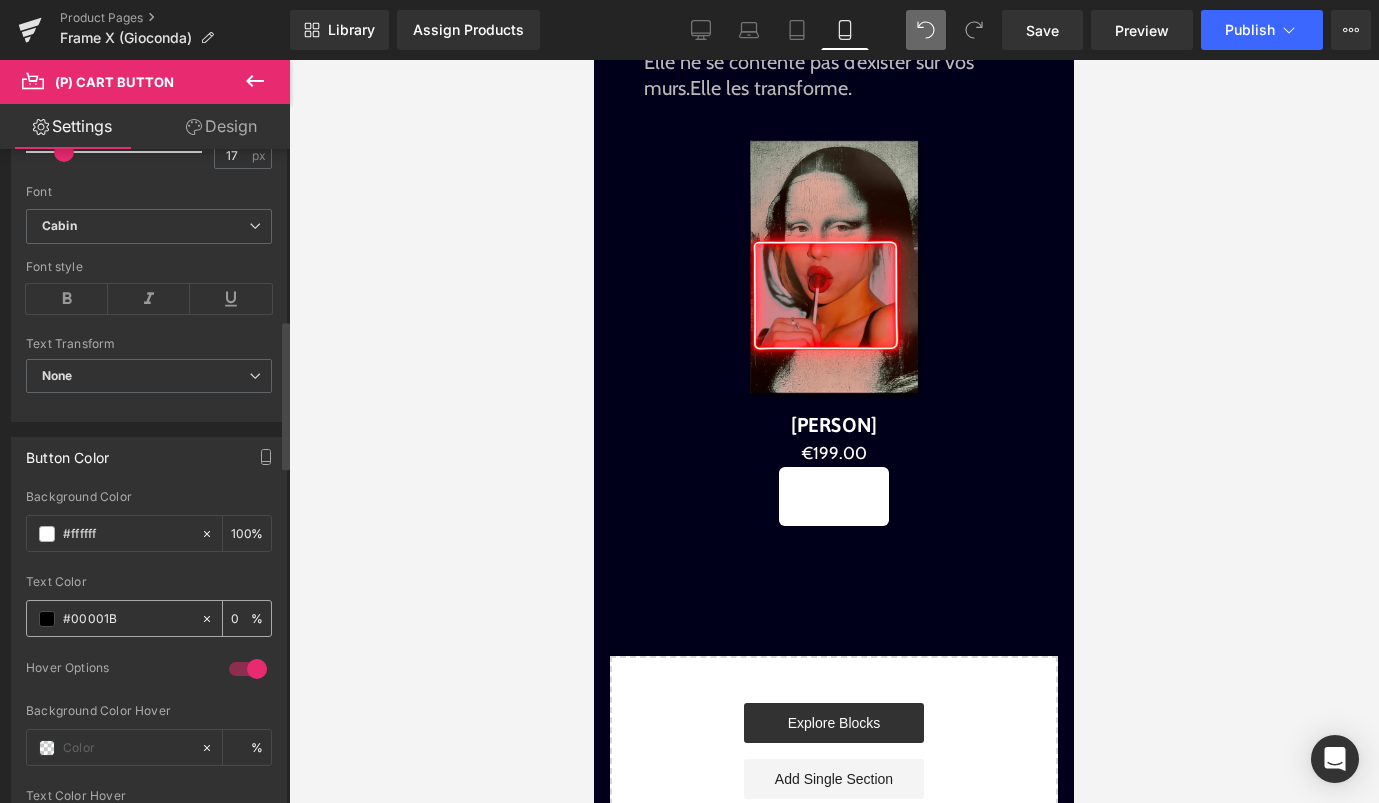 type on "100" 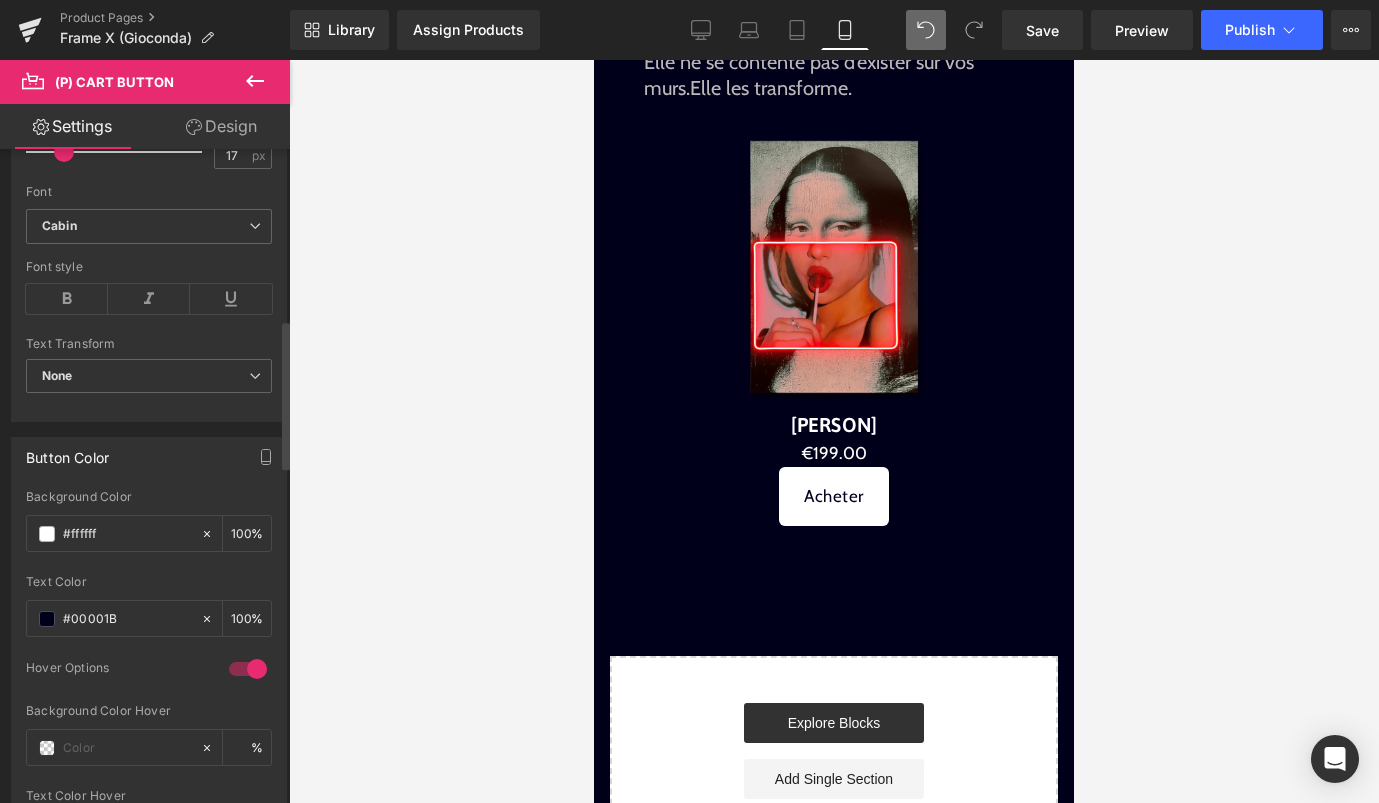 type on "#00001b" 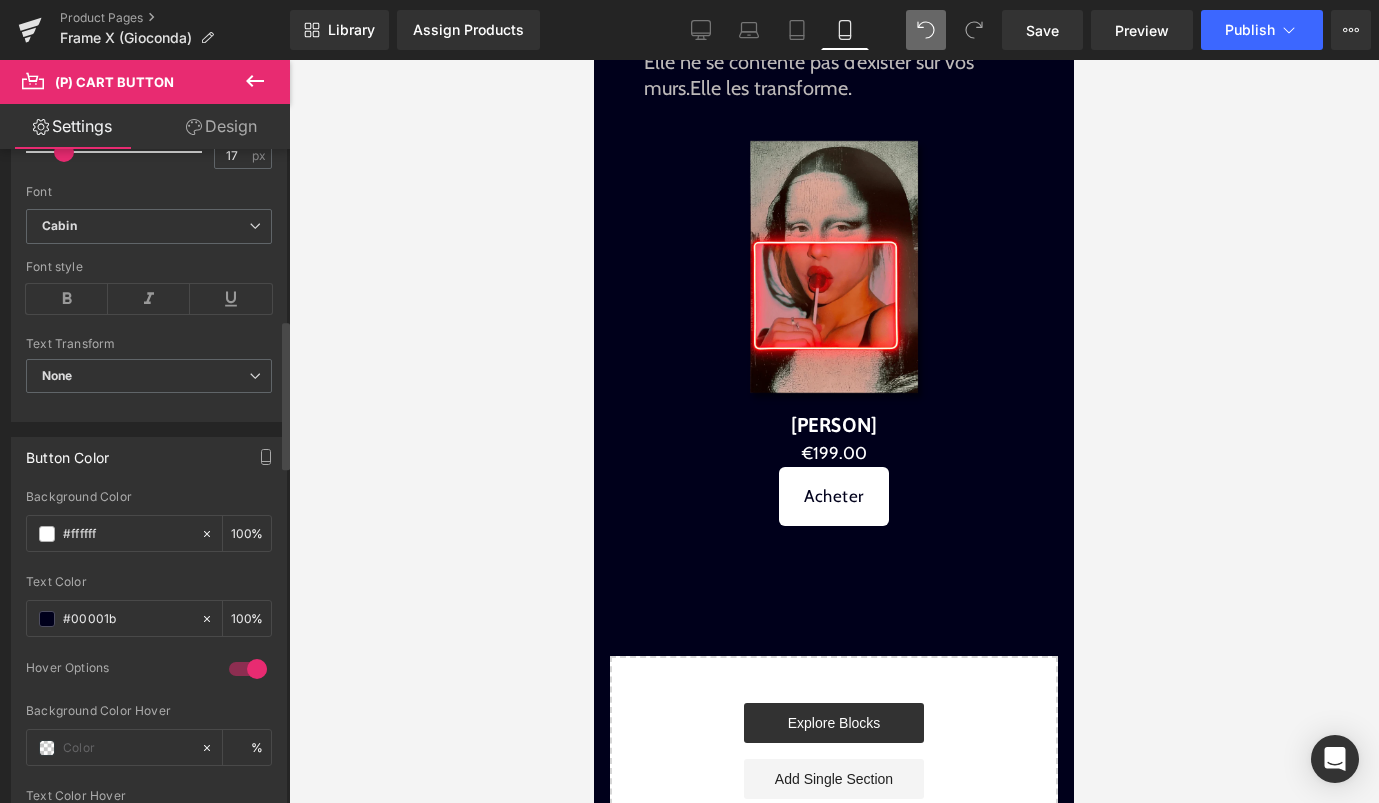click on "Text Color" at bounding box center (149, 582) 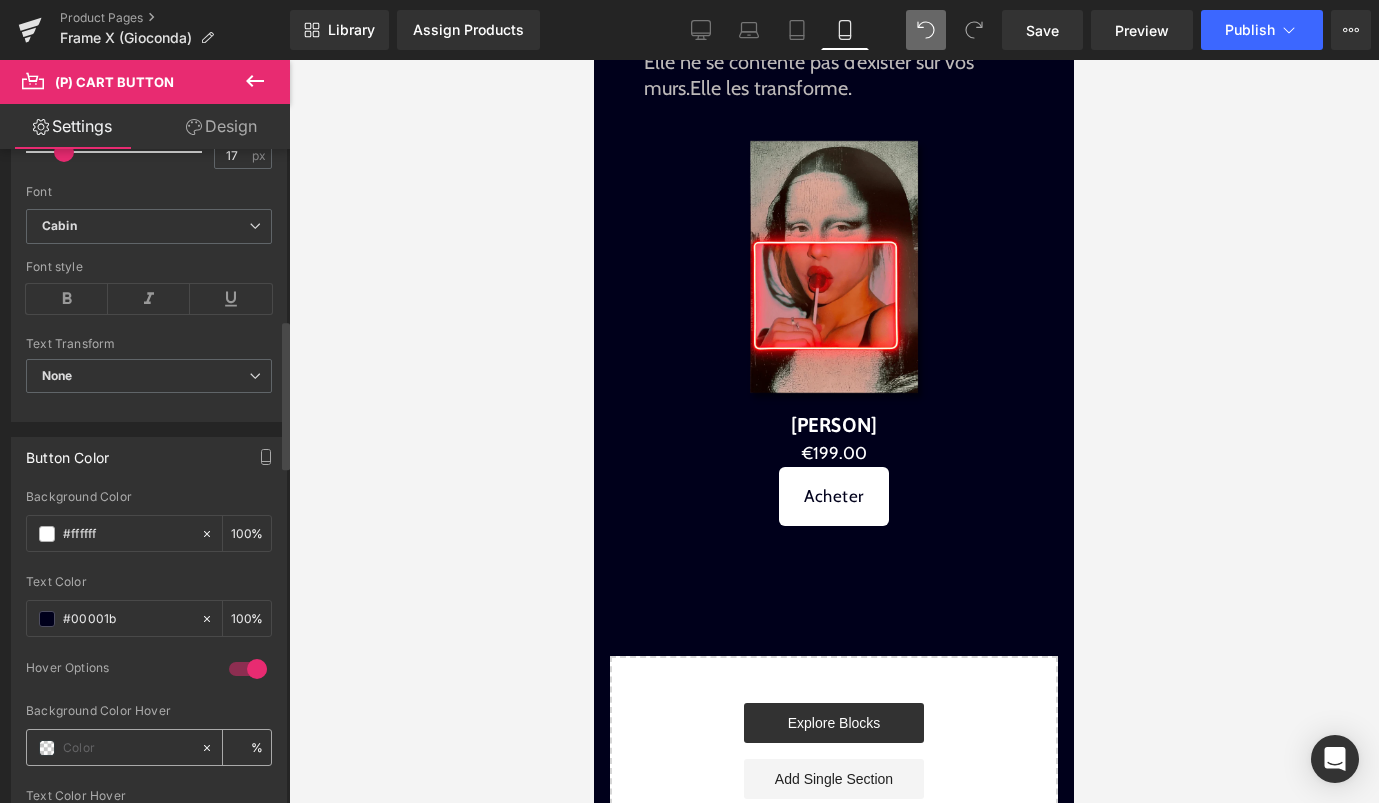 click at bounding box center (127, 748) 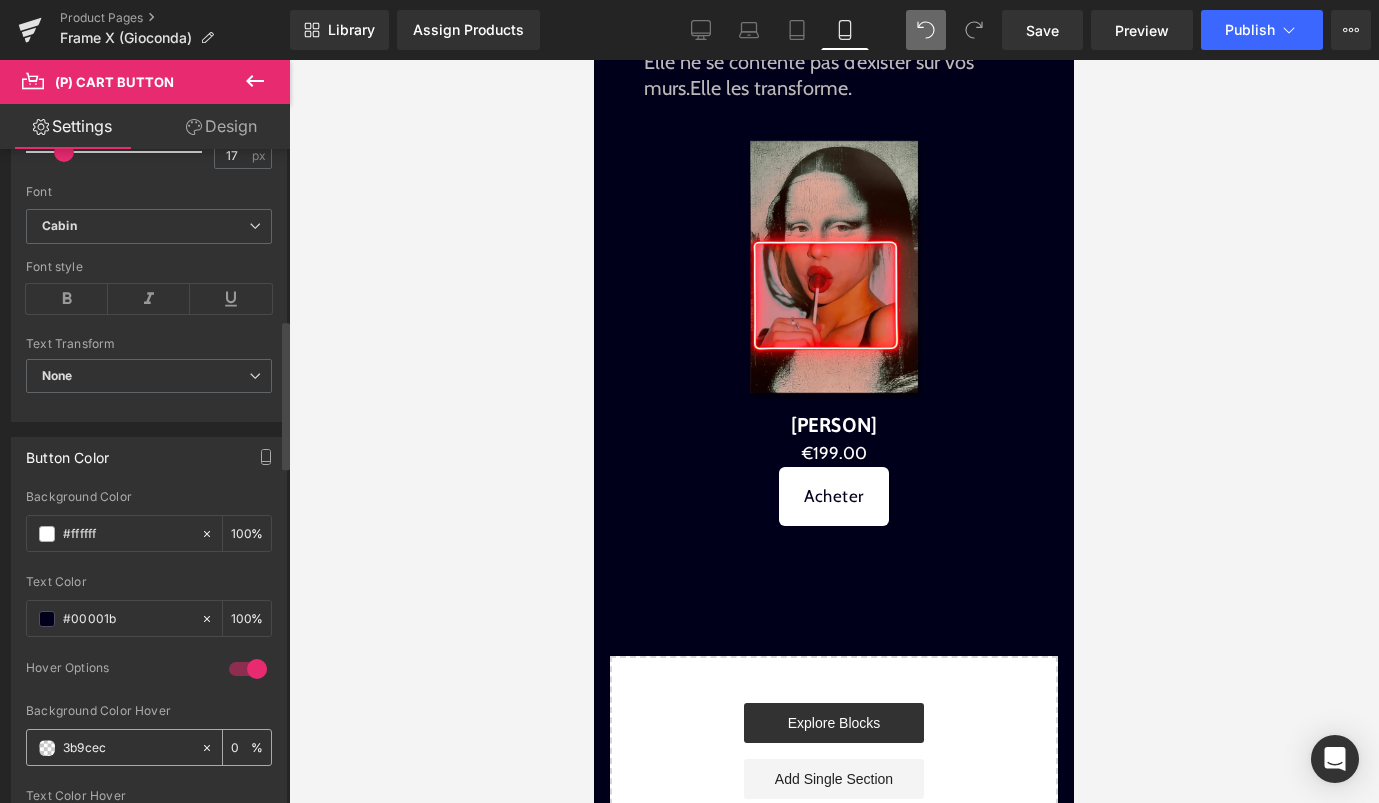 type on "100" 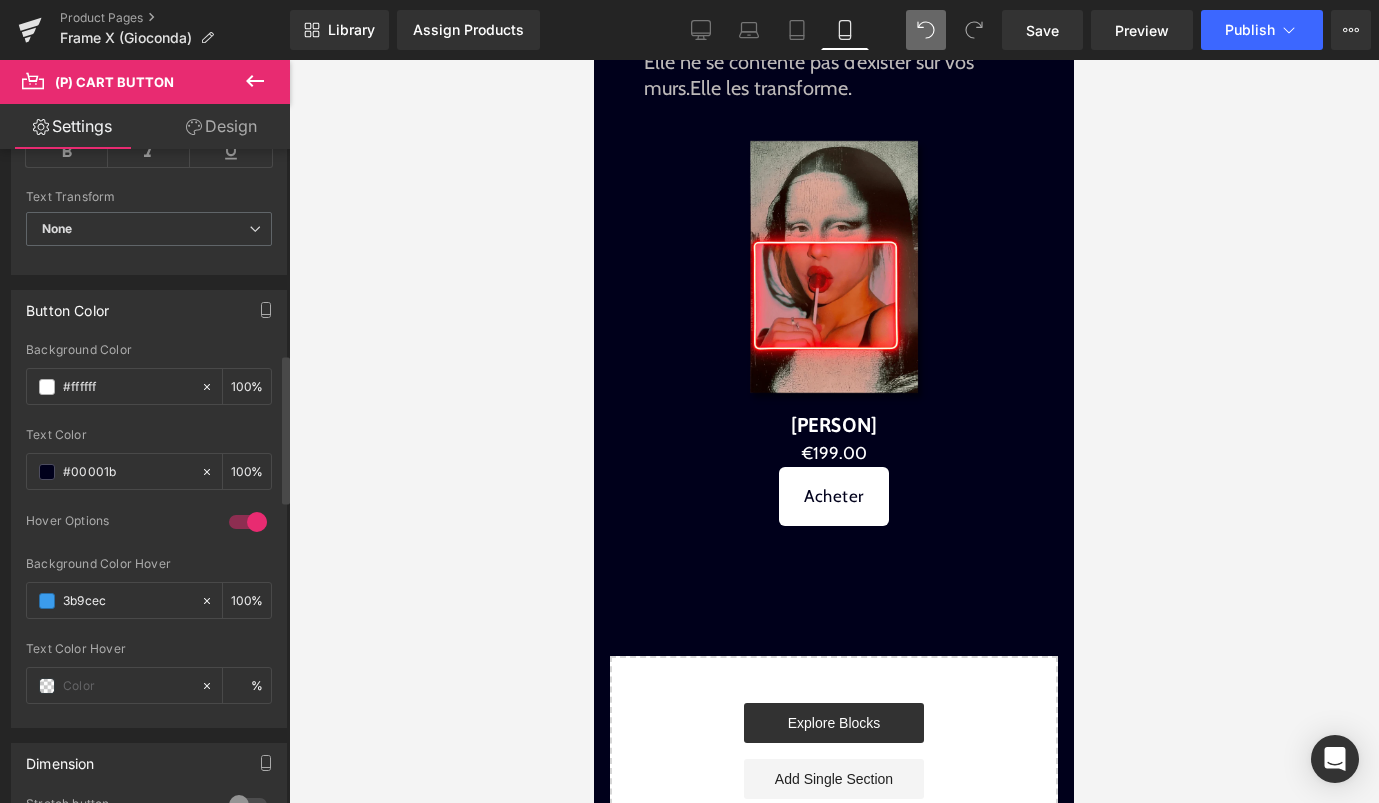 scroll, scrollTop: 903, scrollLeft: 0, axis: vertical 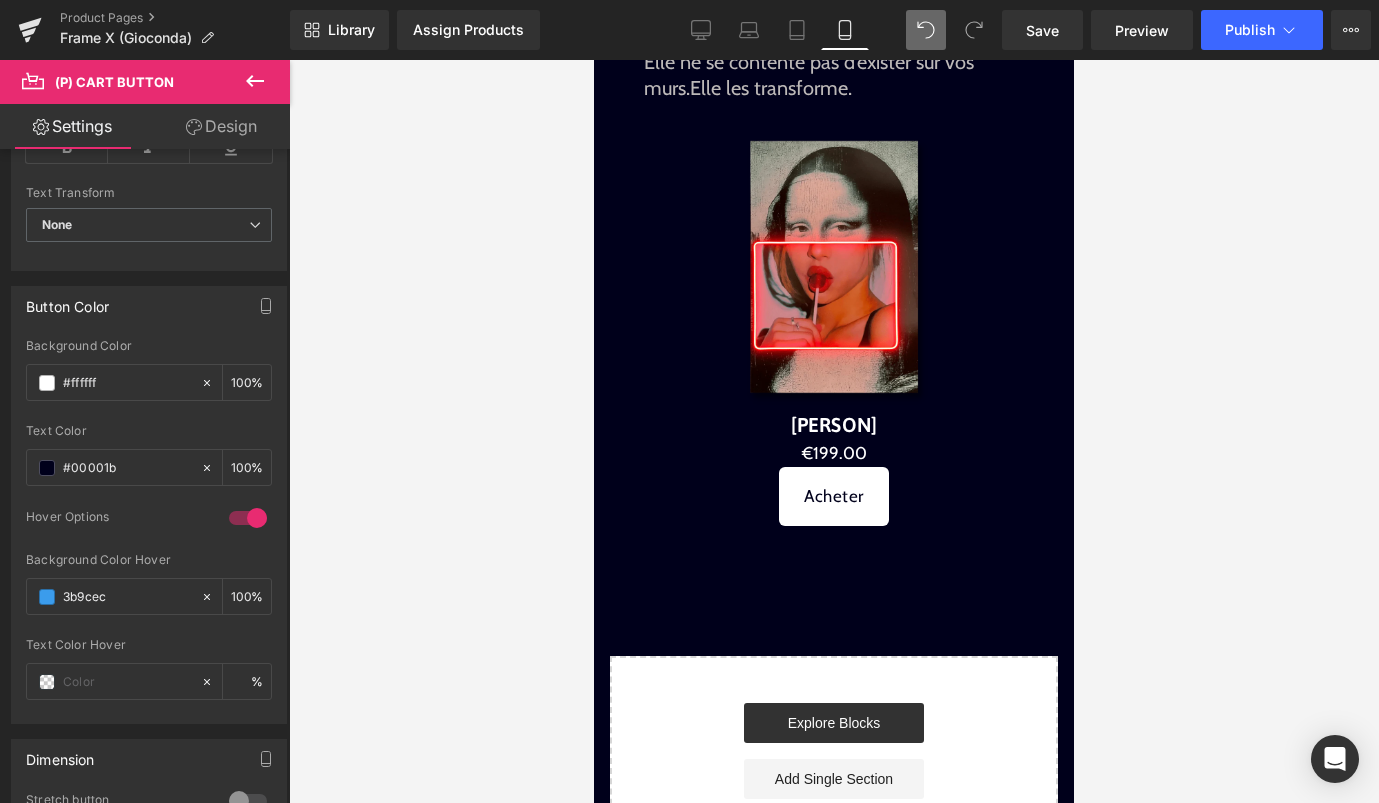 type on "#3b9cec" 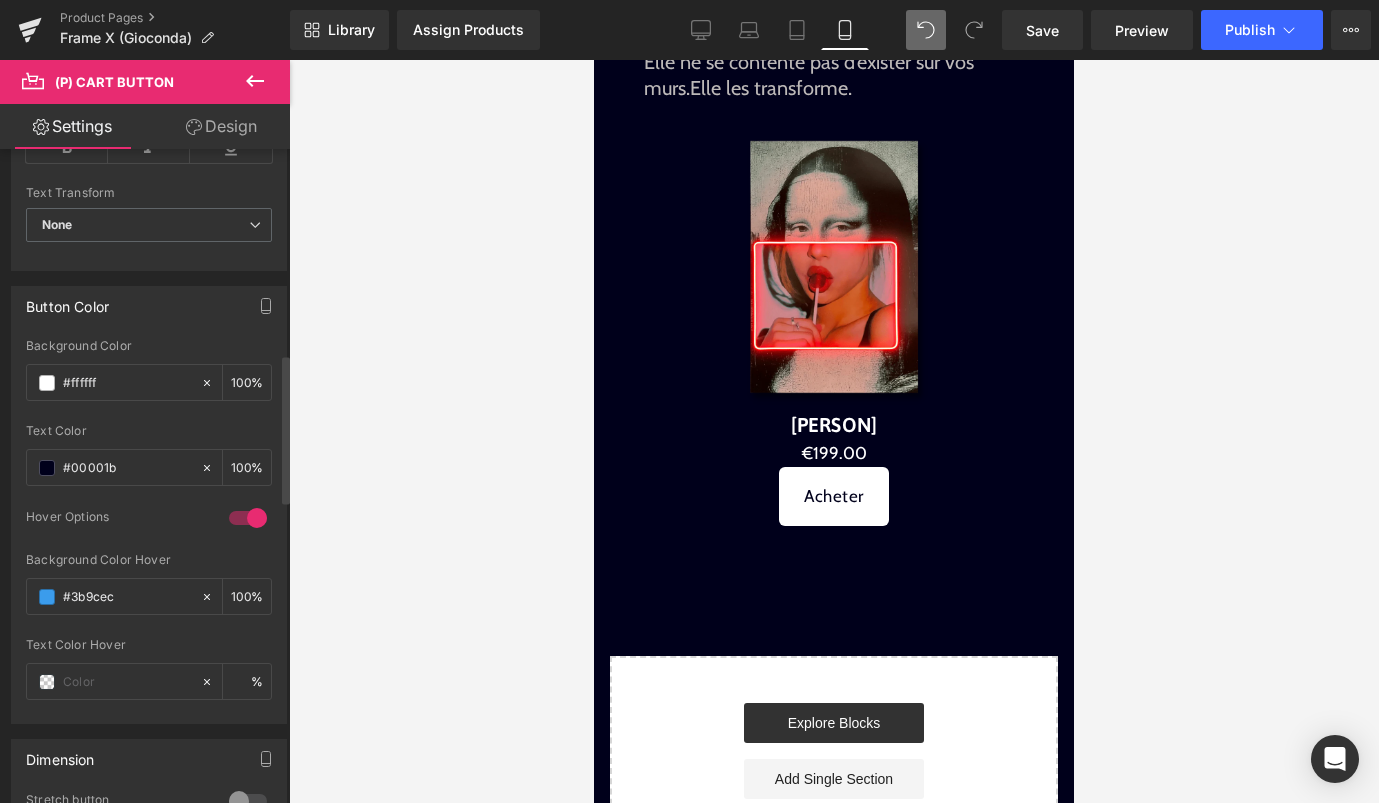 click at bounding box center [149, 631] 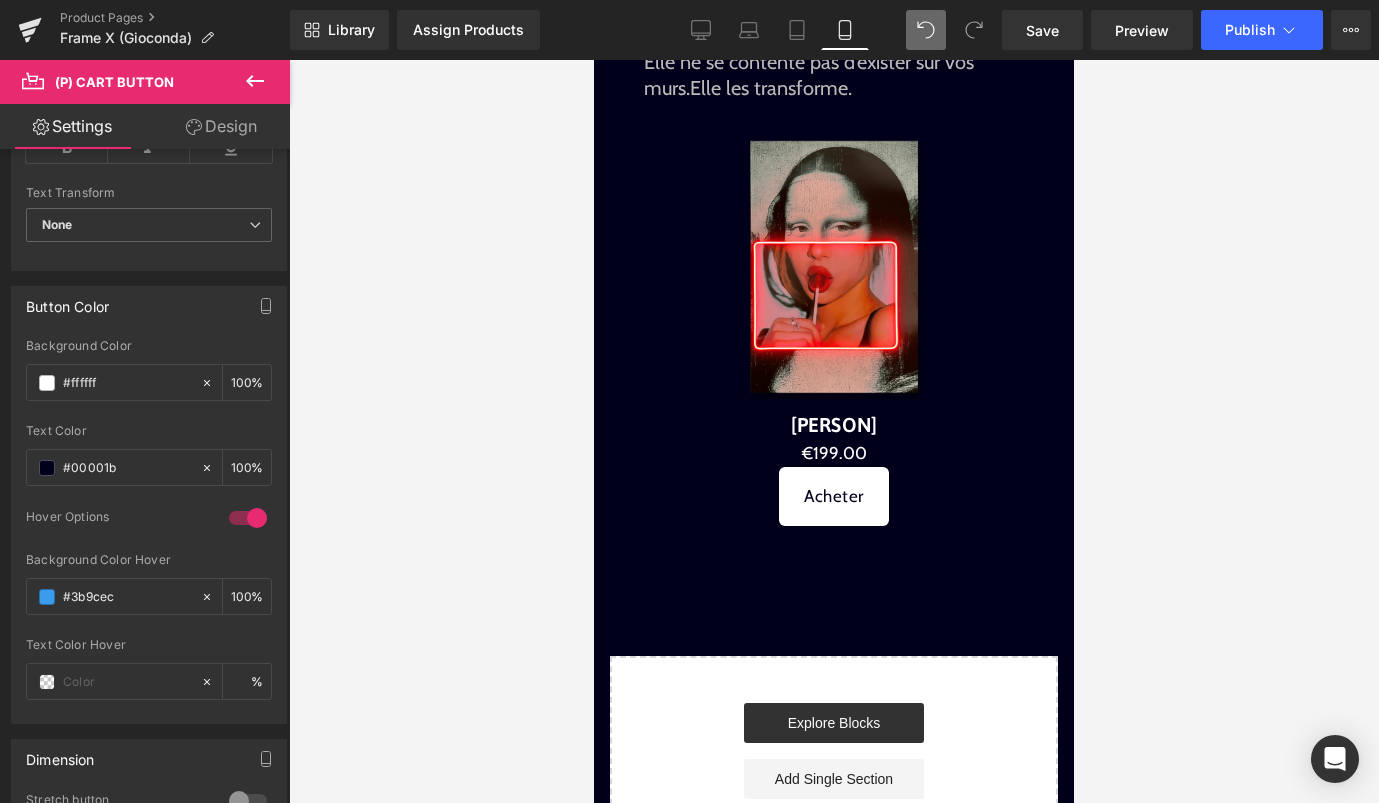 click on "search
close
menu
Menu
close
Mes commandes
Service client
Contact RGPD Condition de service Politique d'expédition Politique de remboursement Mentions légales
Passer au contenu
menu
The Hype Neon®" at bounding box center [834, 235] 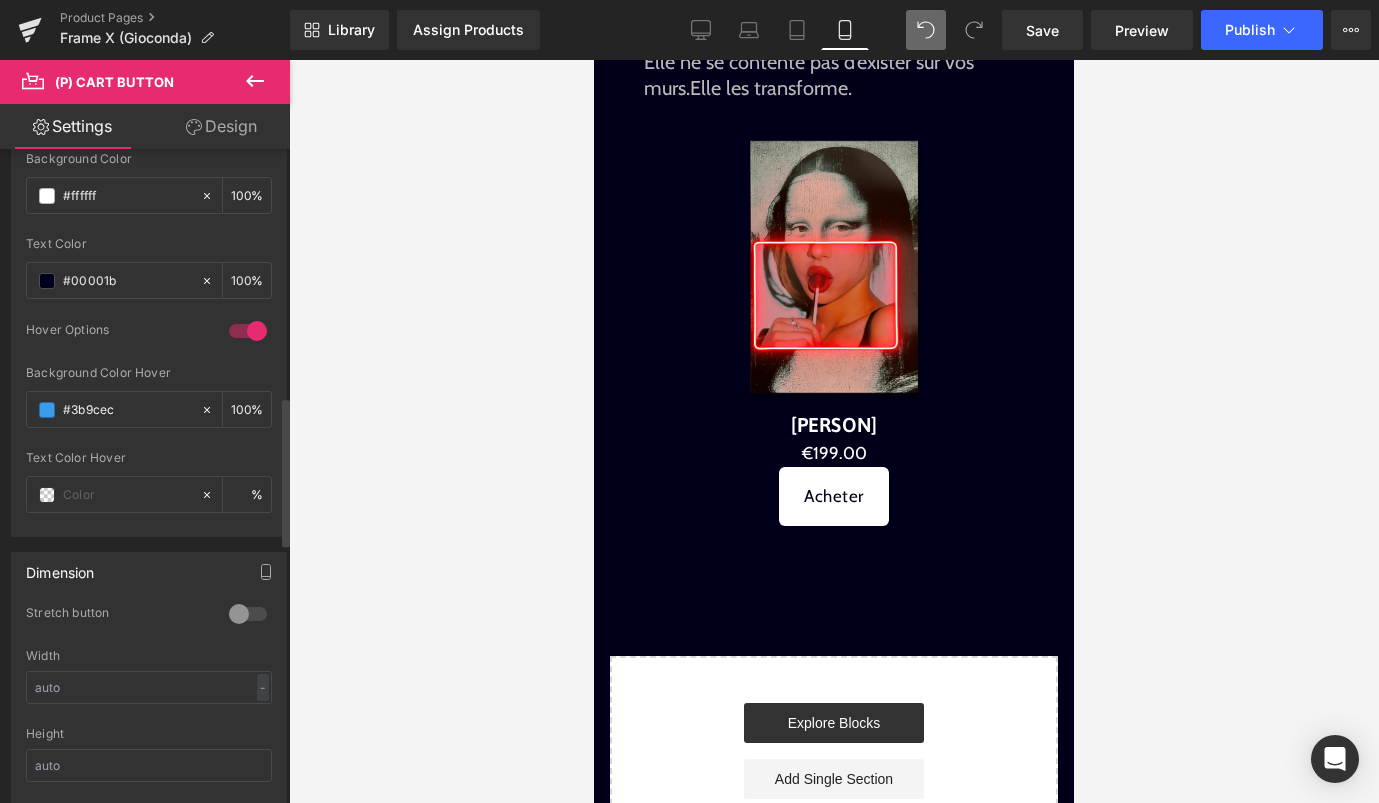 scroll, scrollTop: 1092, scrollLeft: 0, axis: vertical 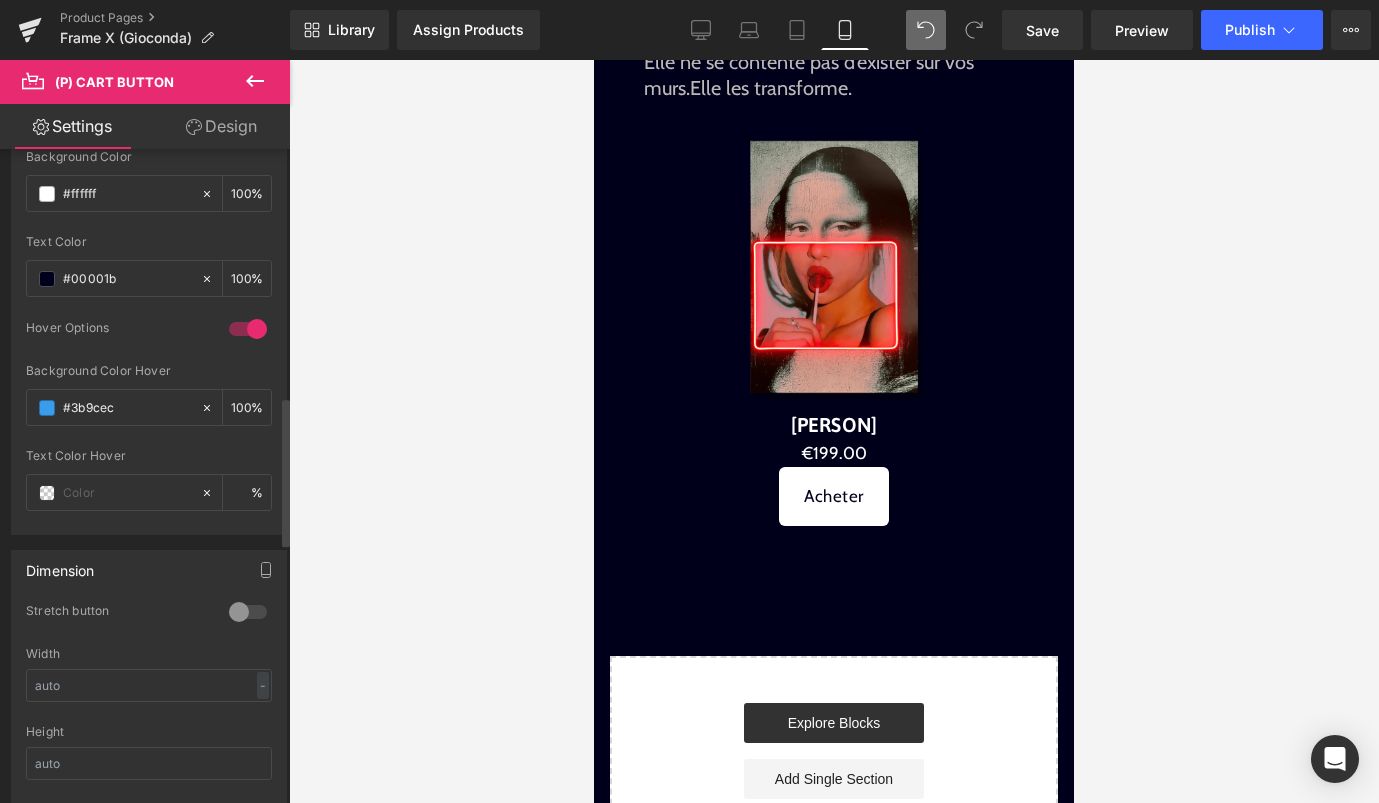 click at bounding box center (248, 612) 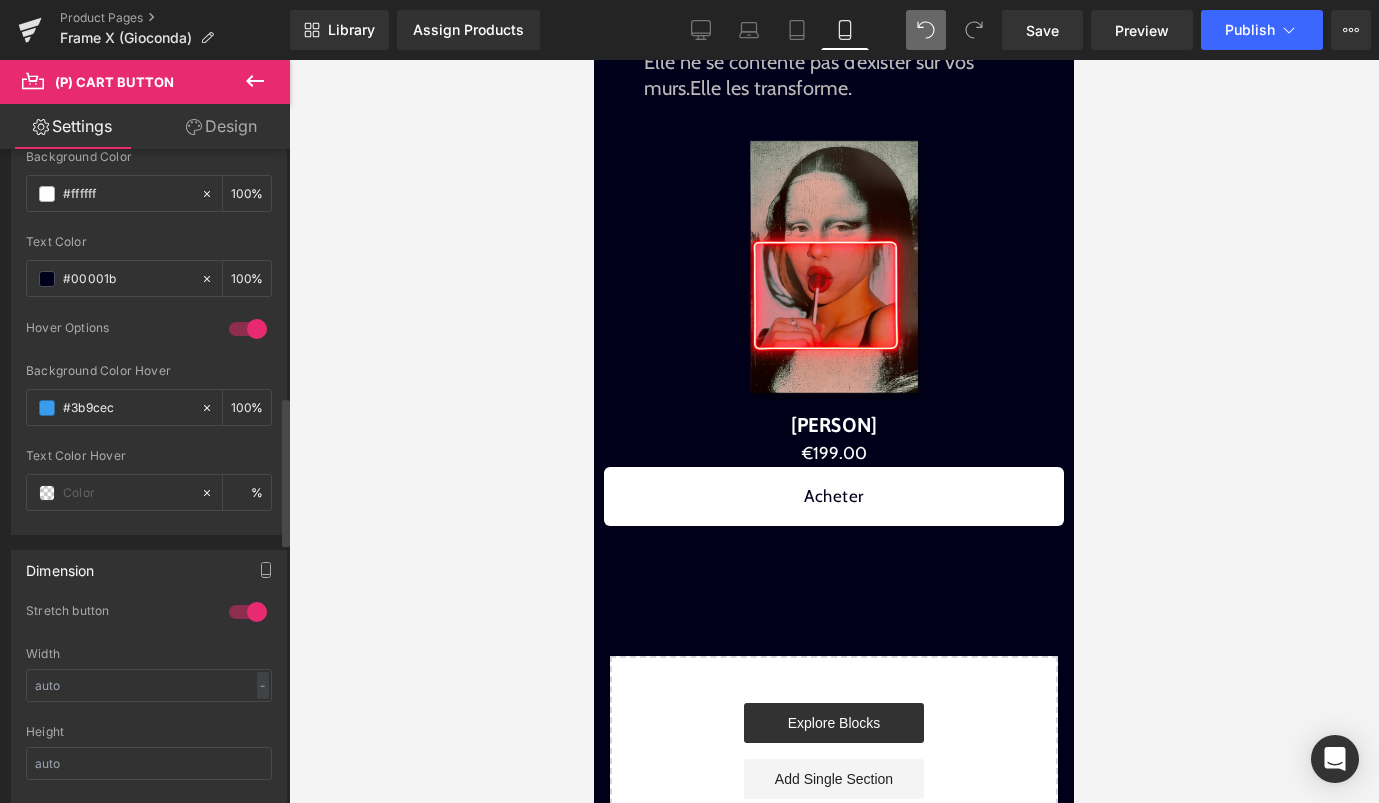click at bounding box center (248, 612) 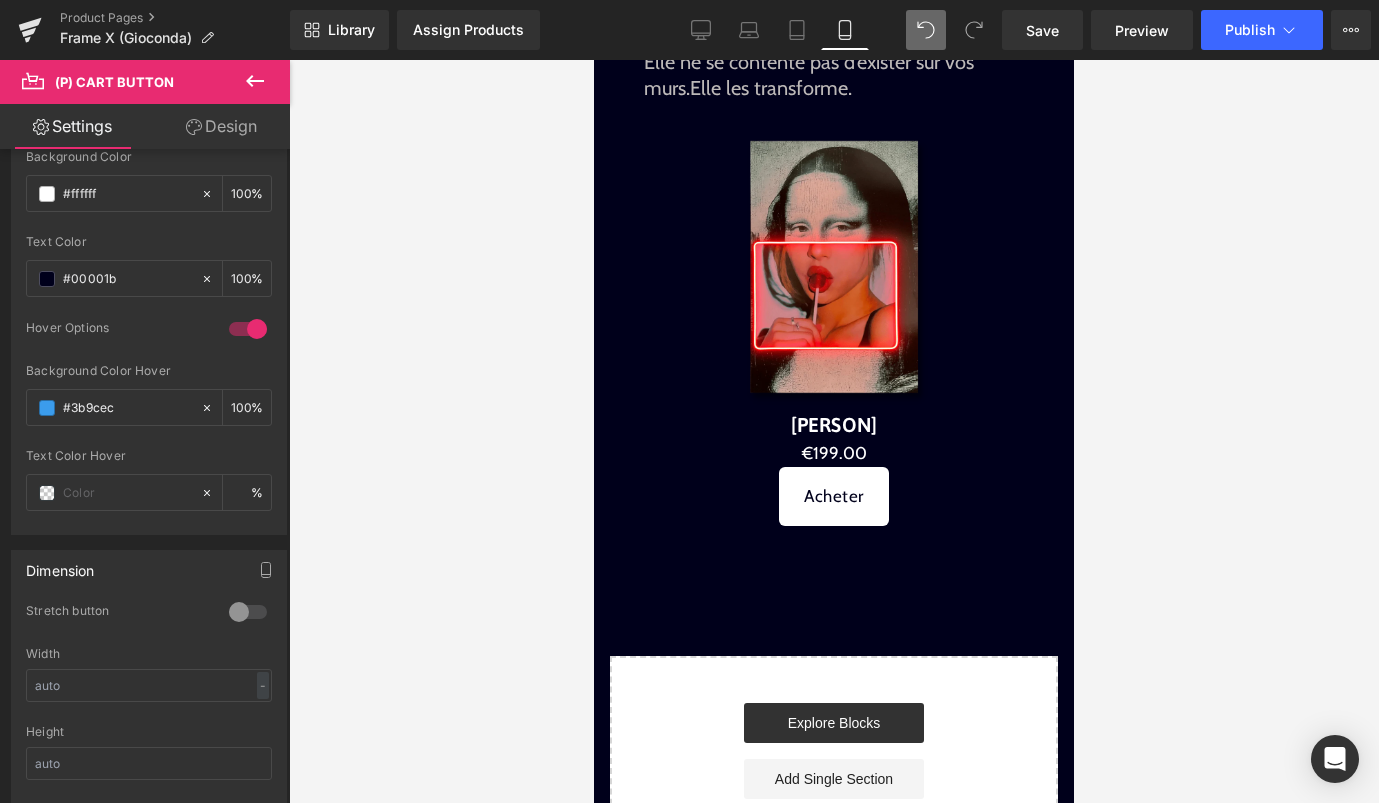 click on "Design" at bounding box center (221, 126) 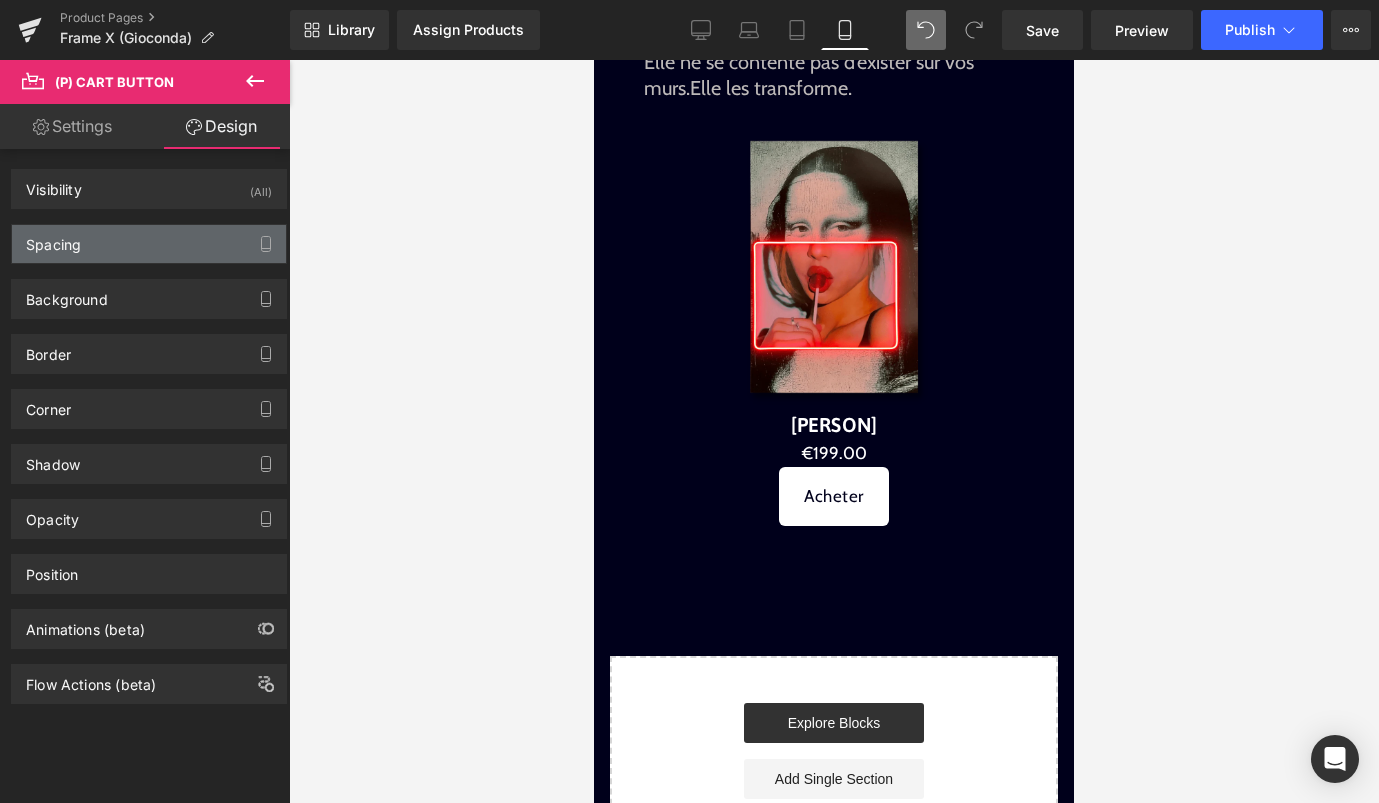 click on "Spacing" at bounding box center [149, 244] 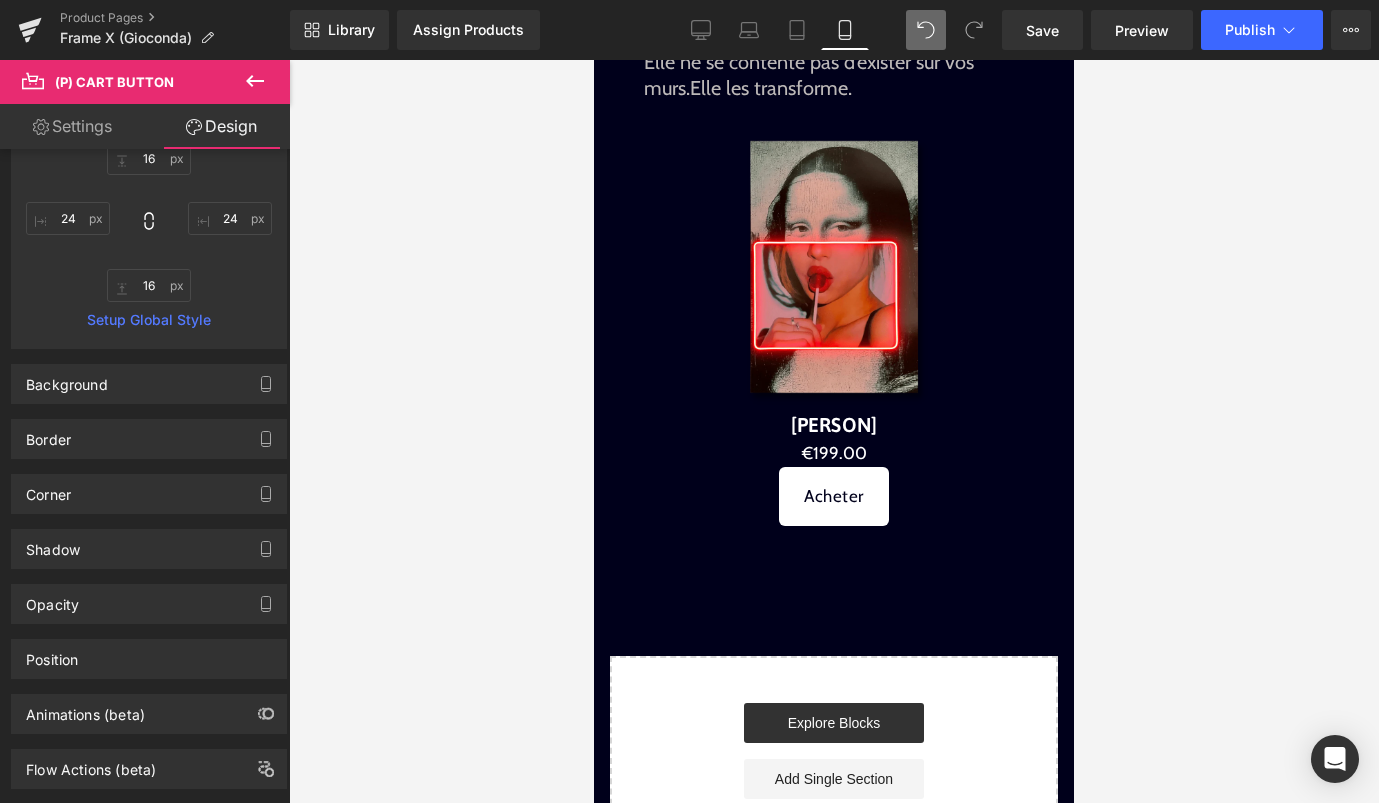 scroll, scrollTop: 363, scrollLeft: 0, axis: vertical 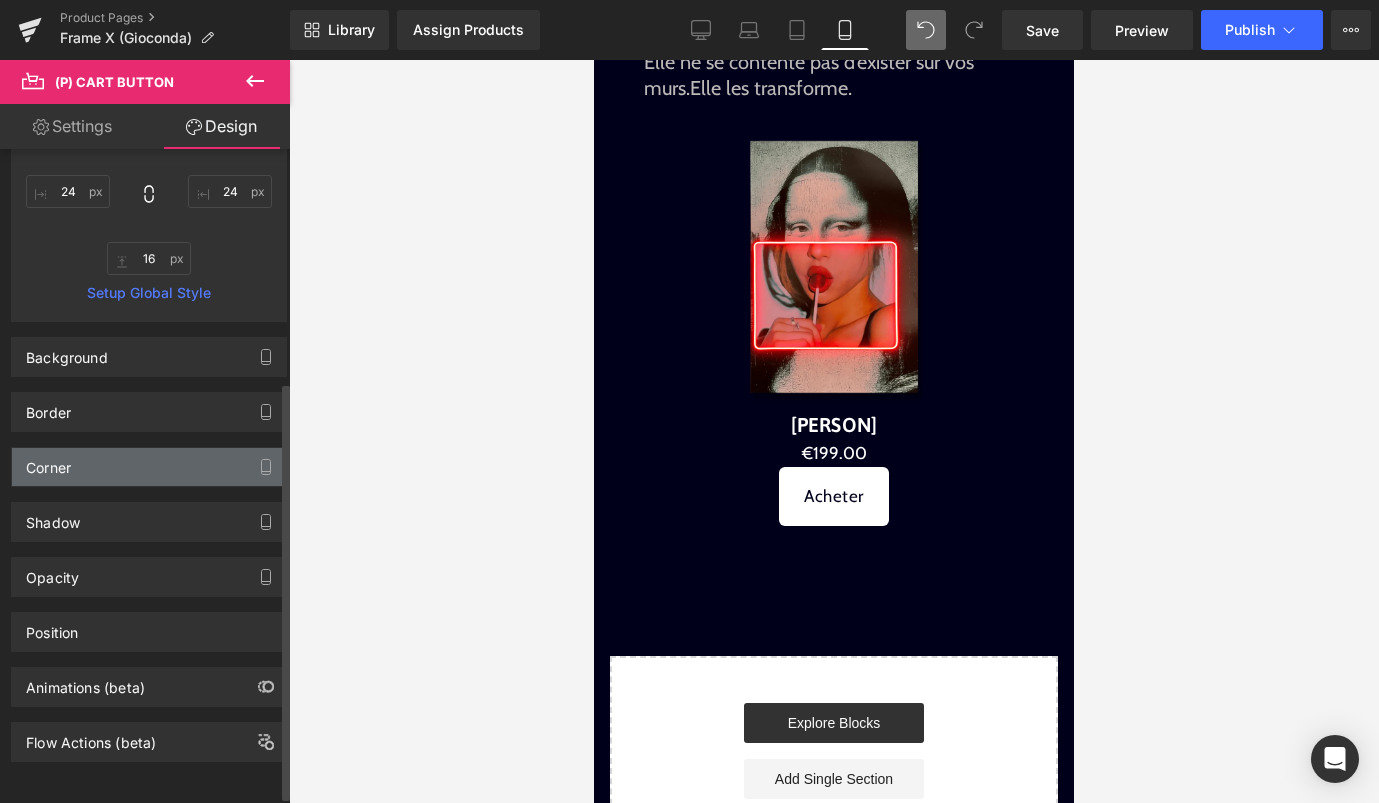 click on "Corner" at bounding box center (149, 467) 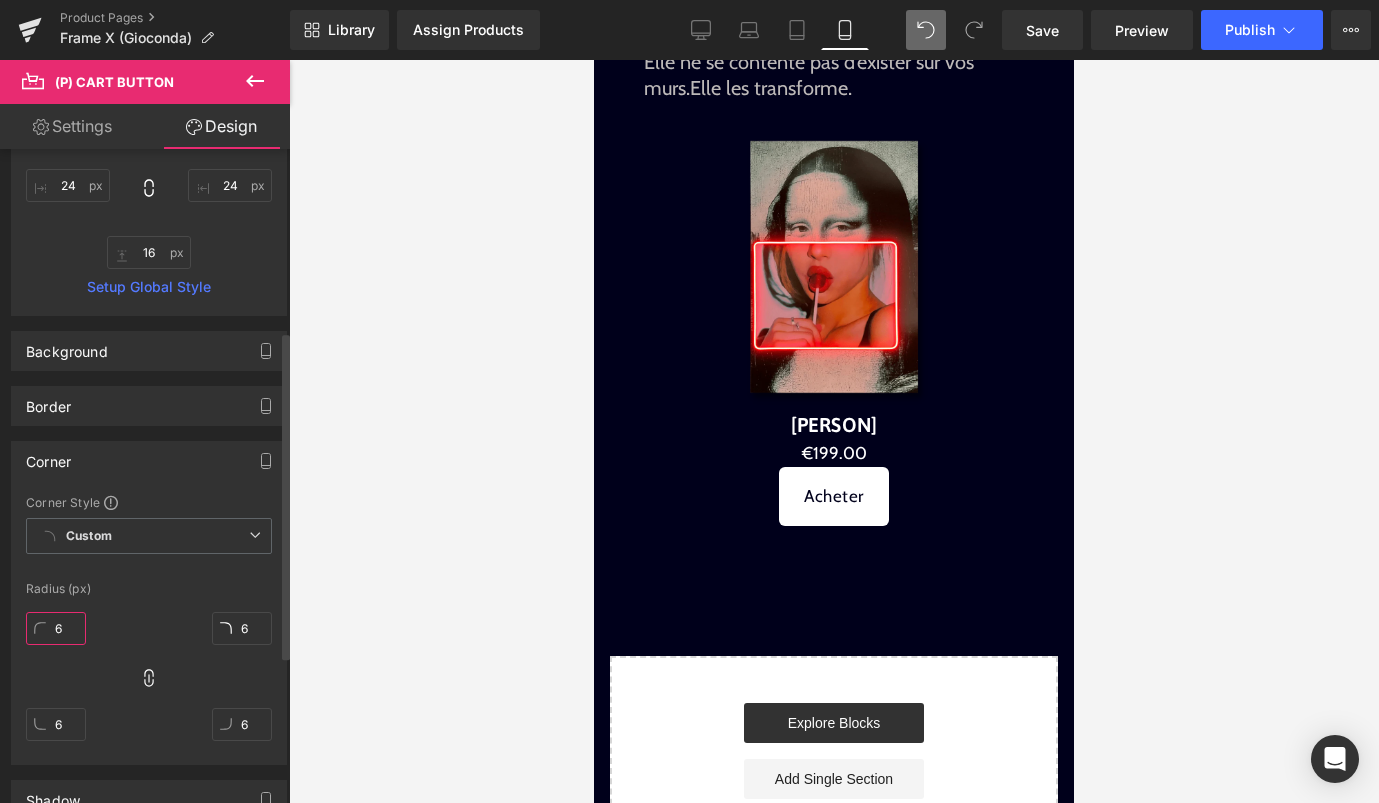 click on "6" at bounding box center (56, 628) 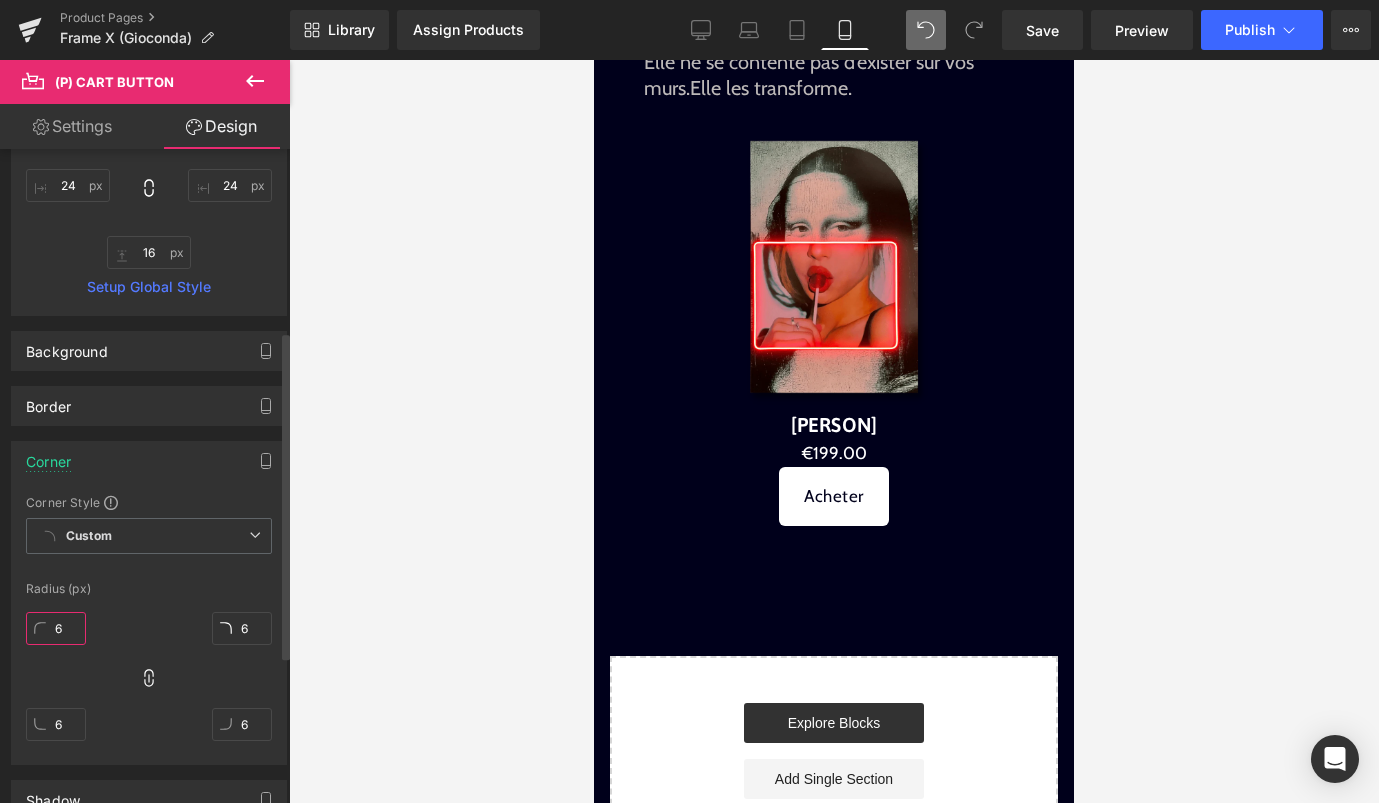 type on "1" 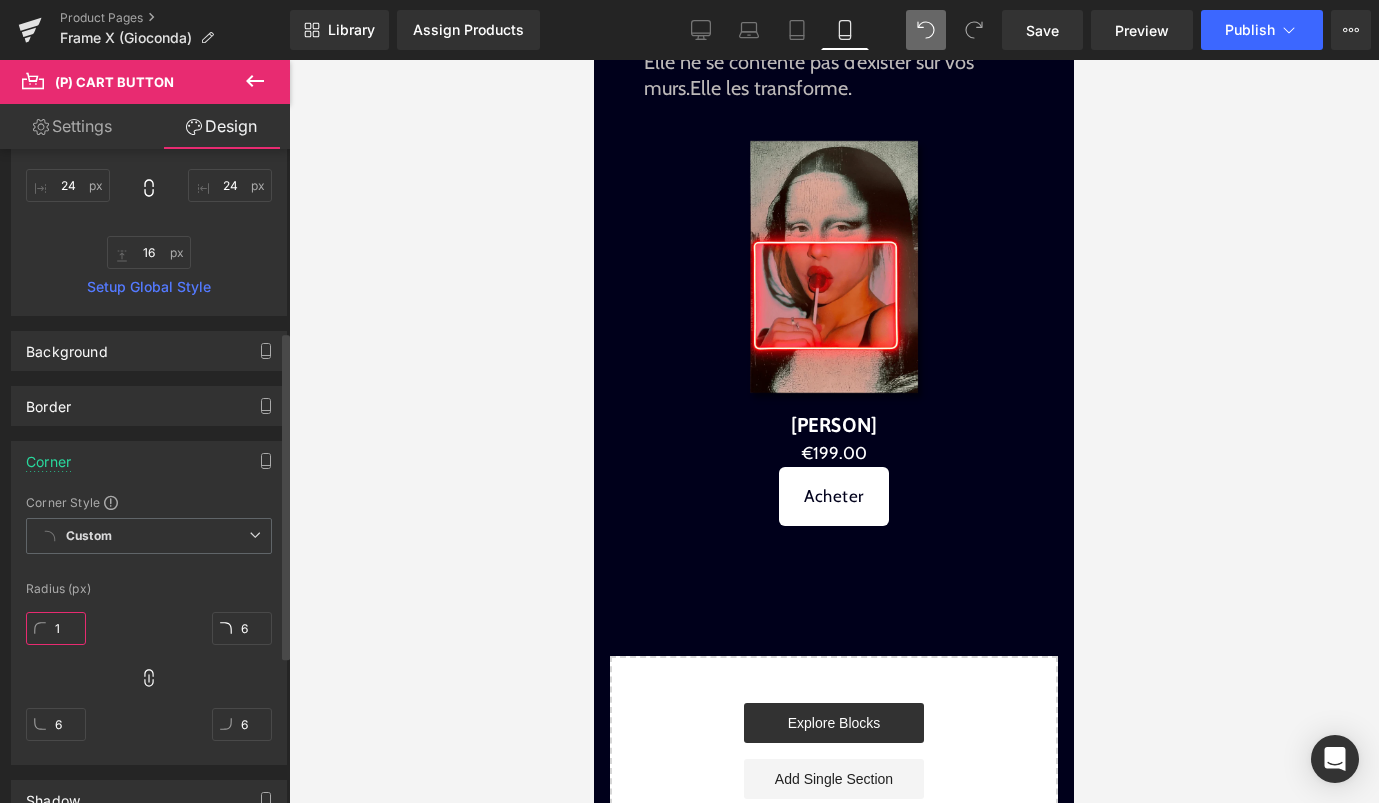 type on "1" 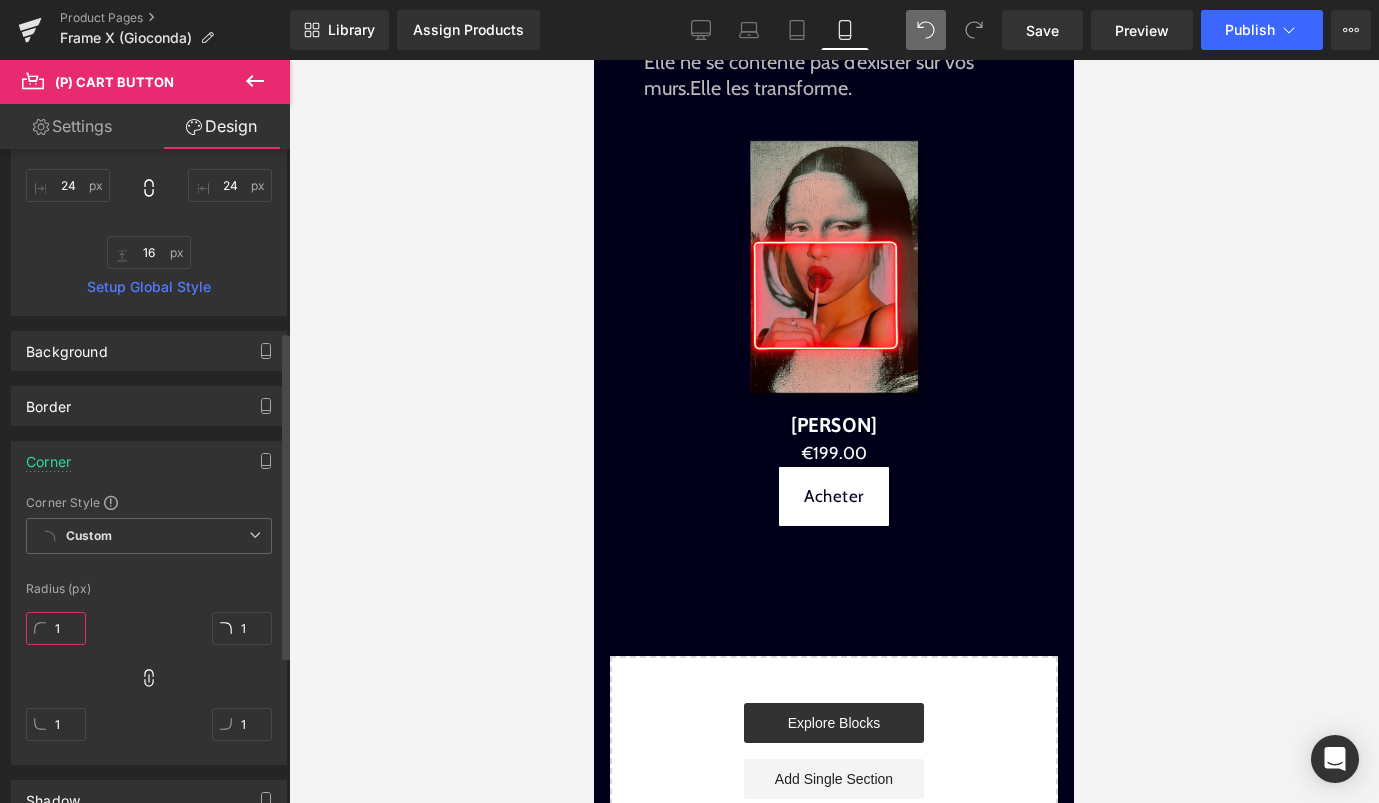 type on "10" 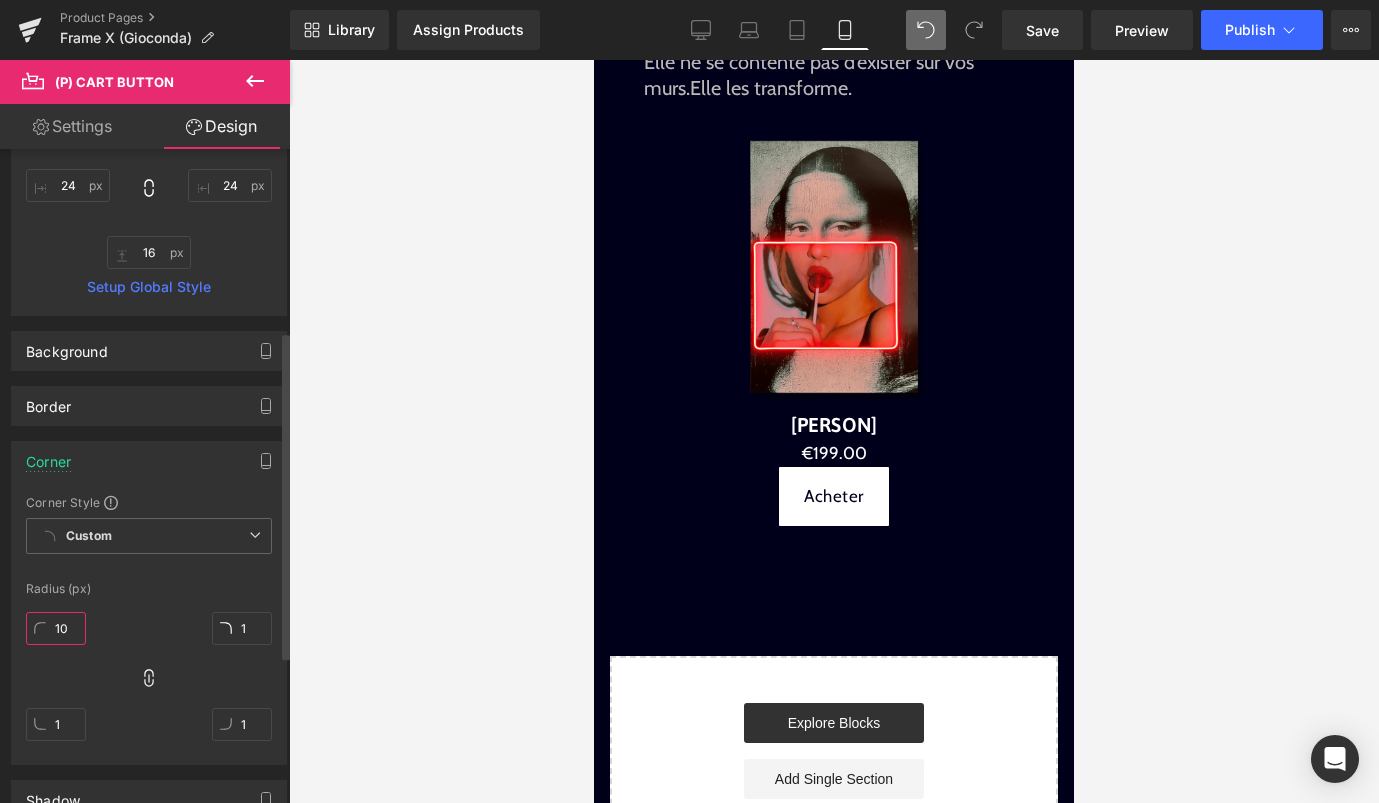type on "10" 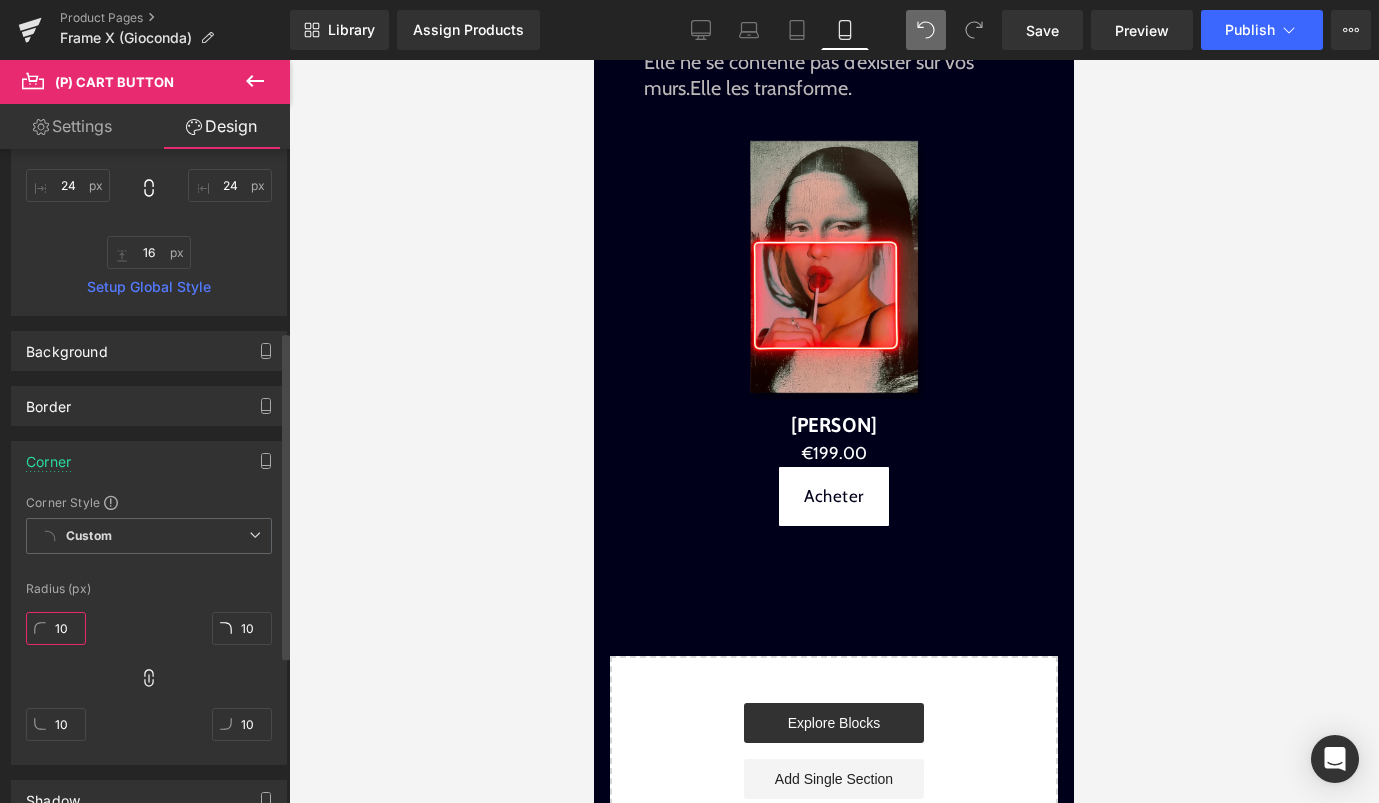 type on "100" 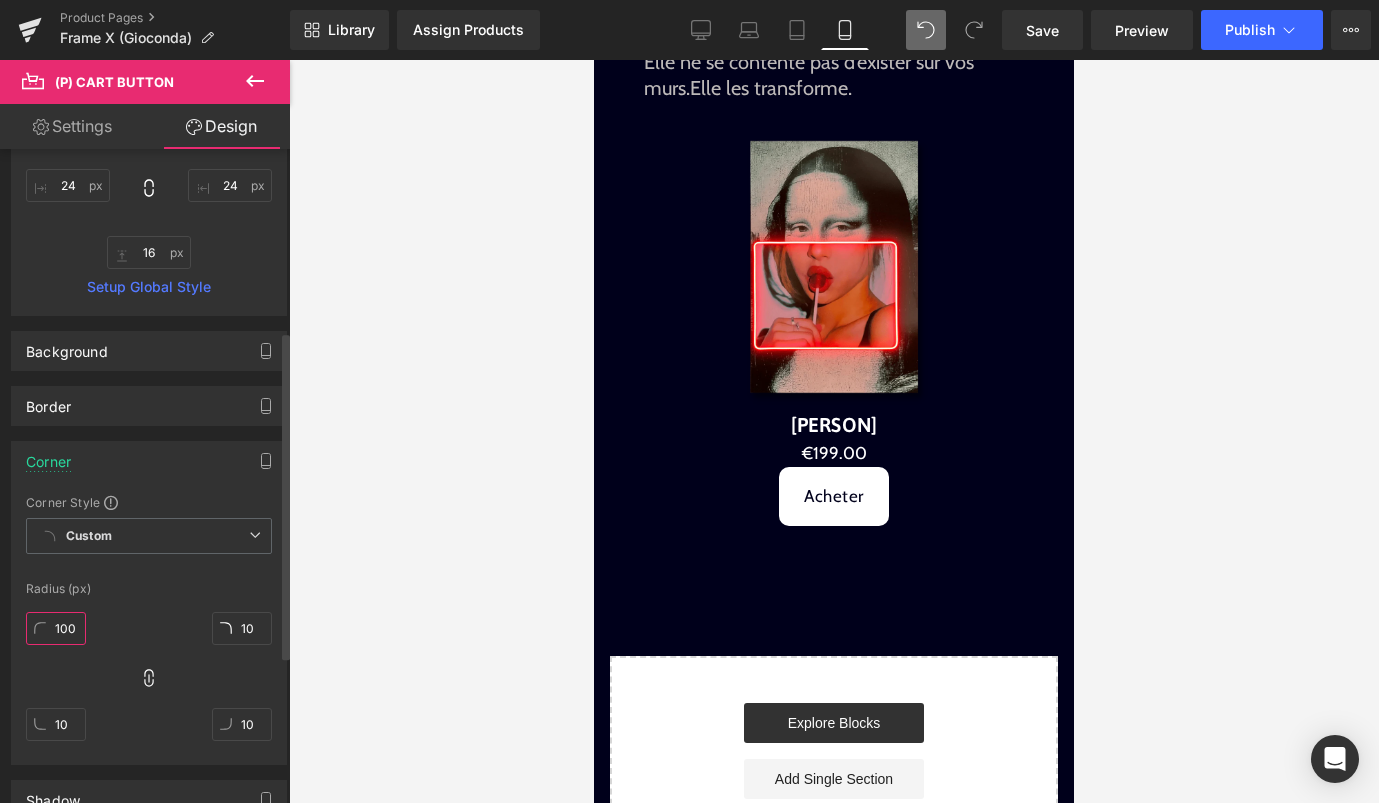type on "100" 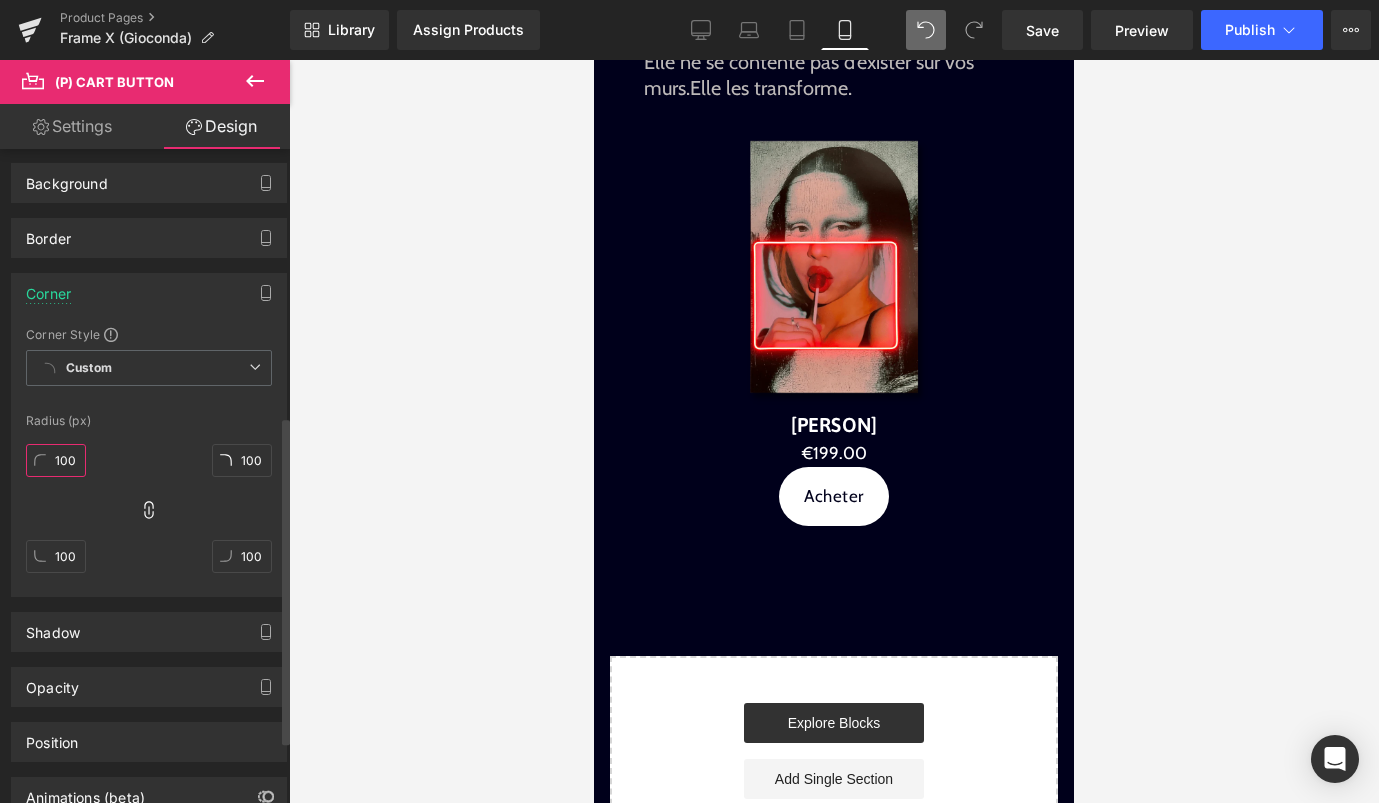 scroll, scrollTop: 533, scrollLeft: 0, axis: vertical 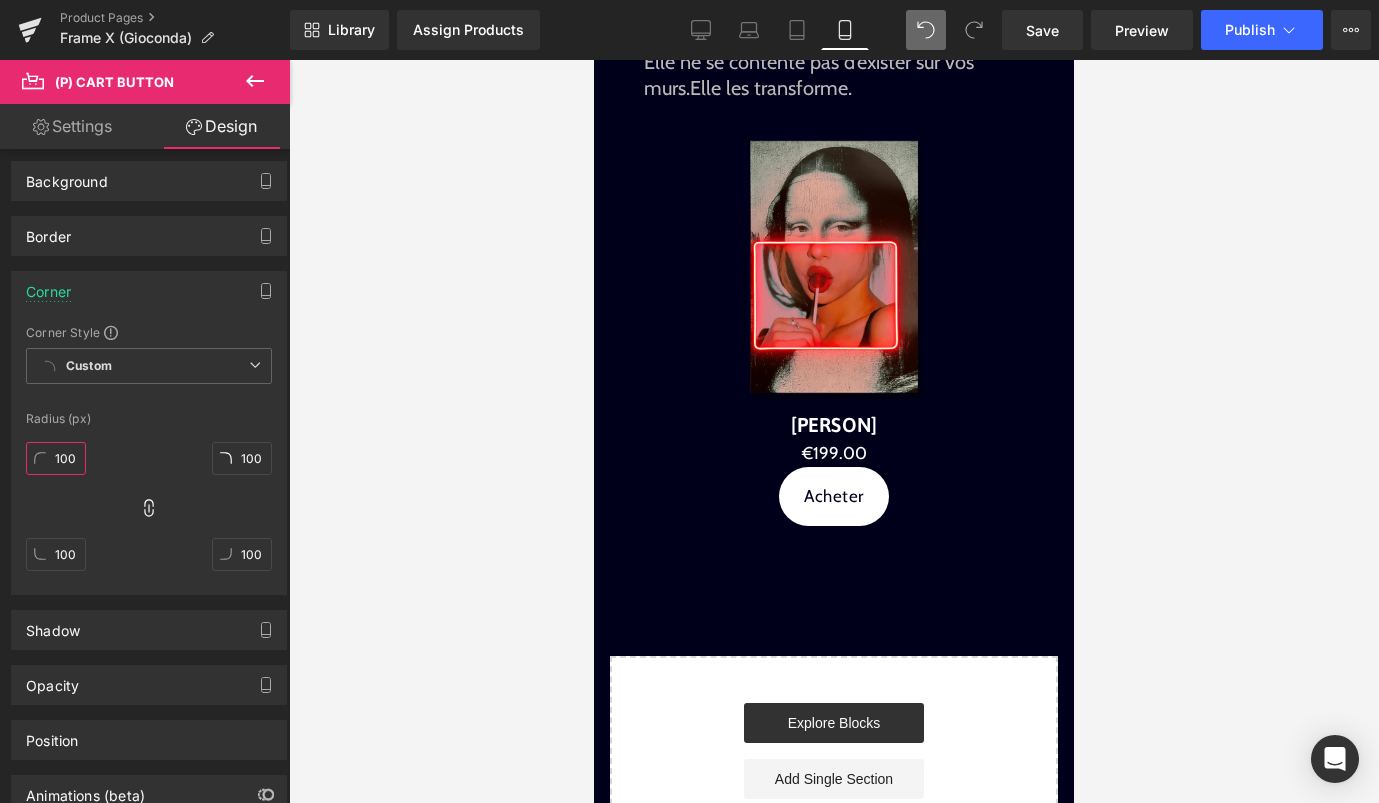 type on "100" 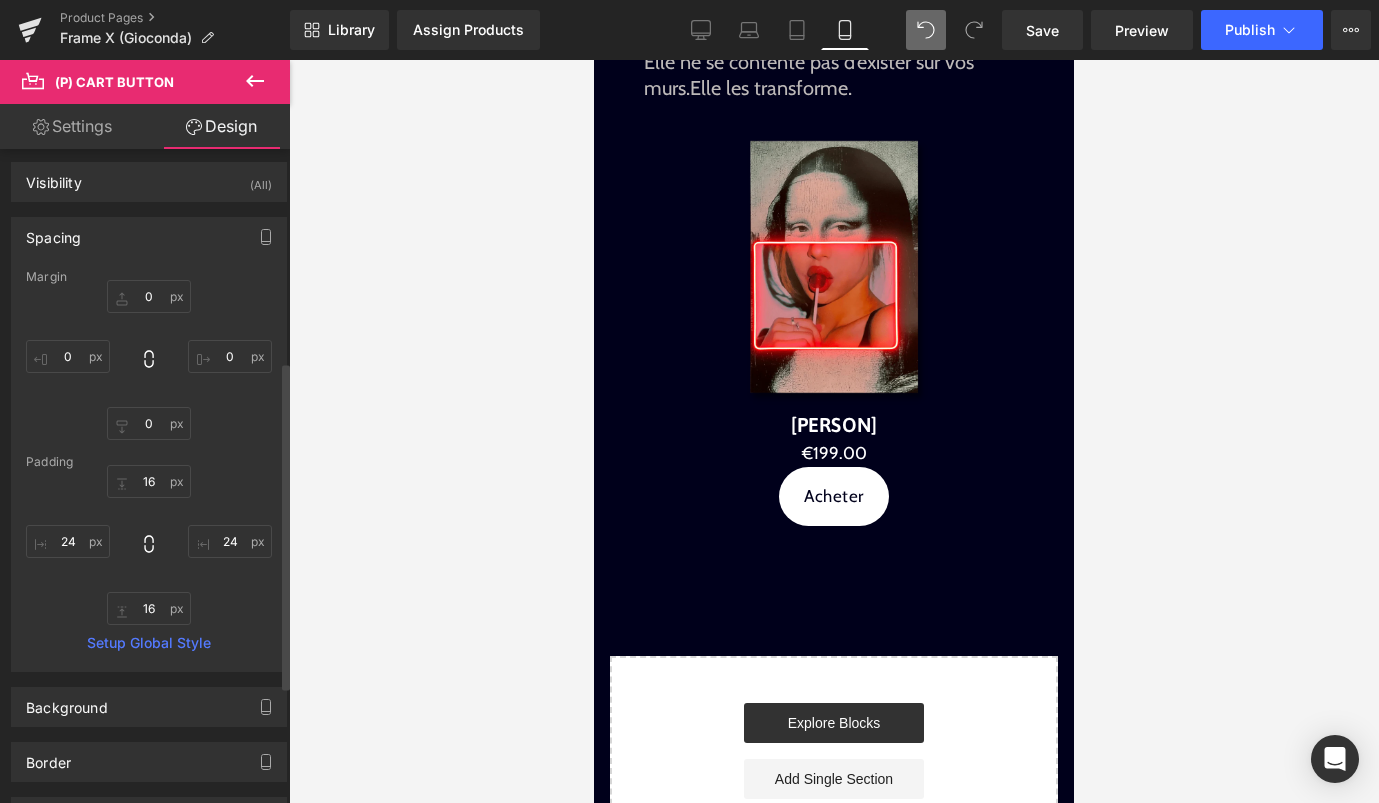 scroll, scrollTop: 0, scrollLeft: 0, axis: both 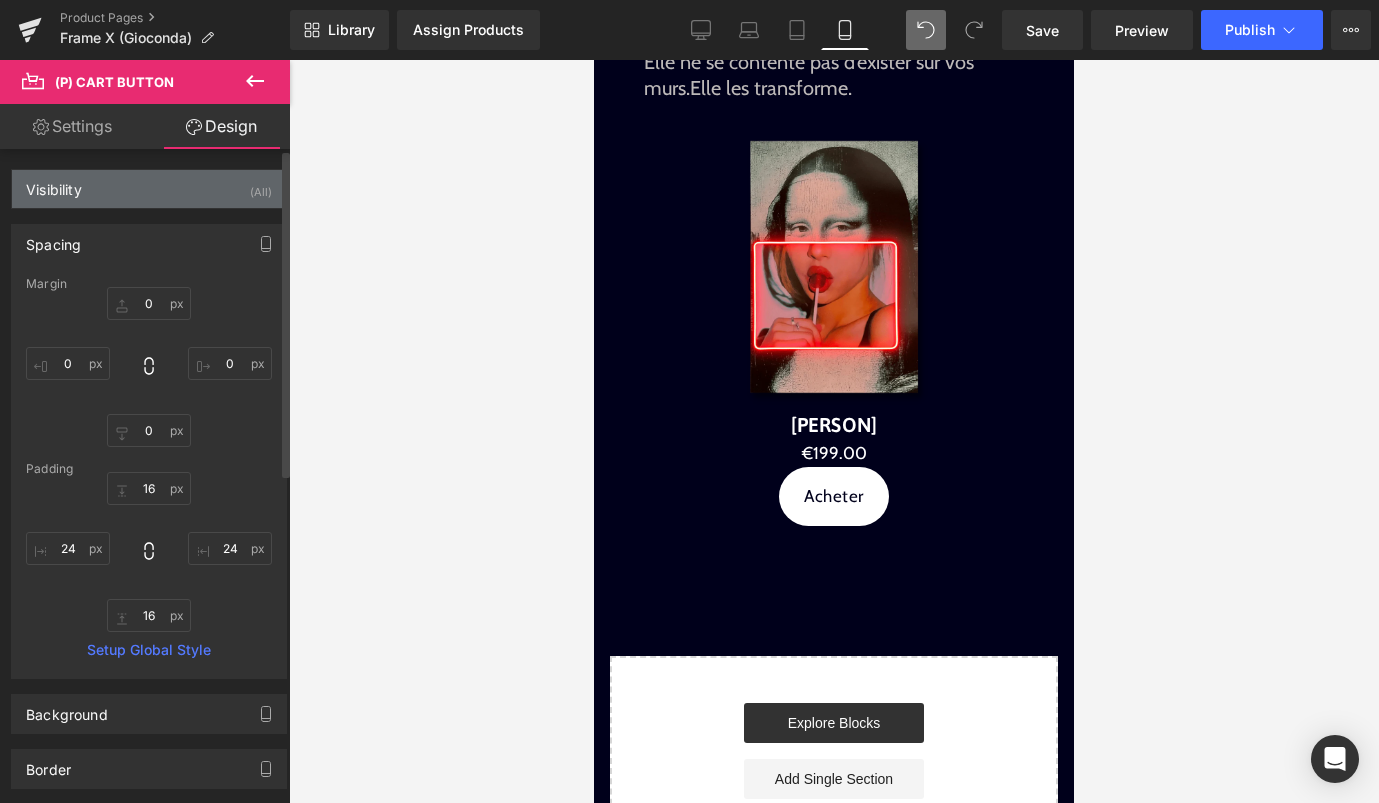 click on "(All)" at bounding box center (261, 186) 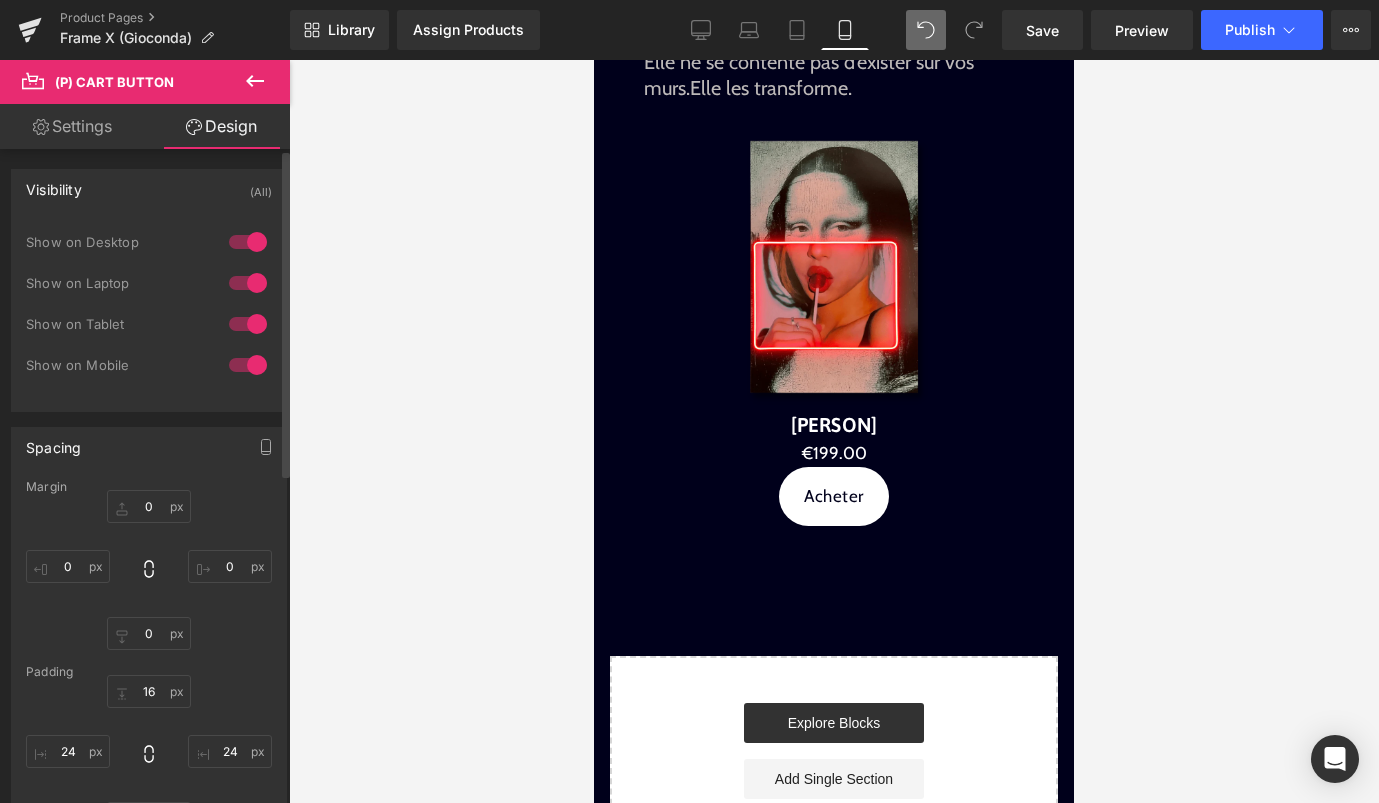 click at bounding box center (248, 242) 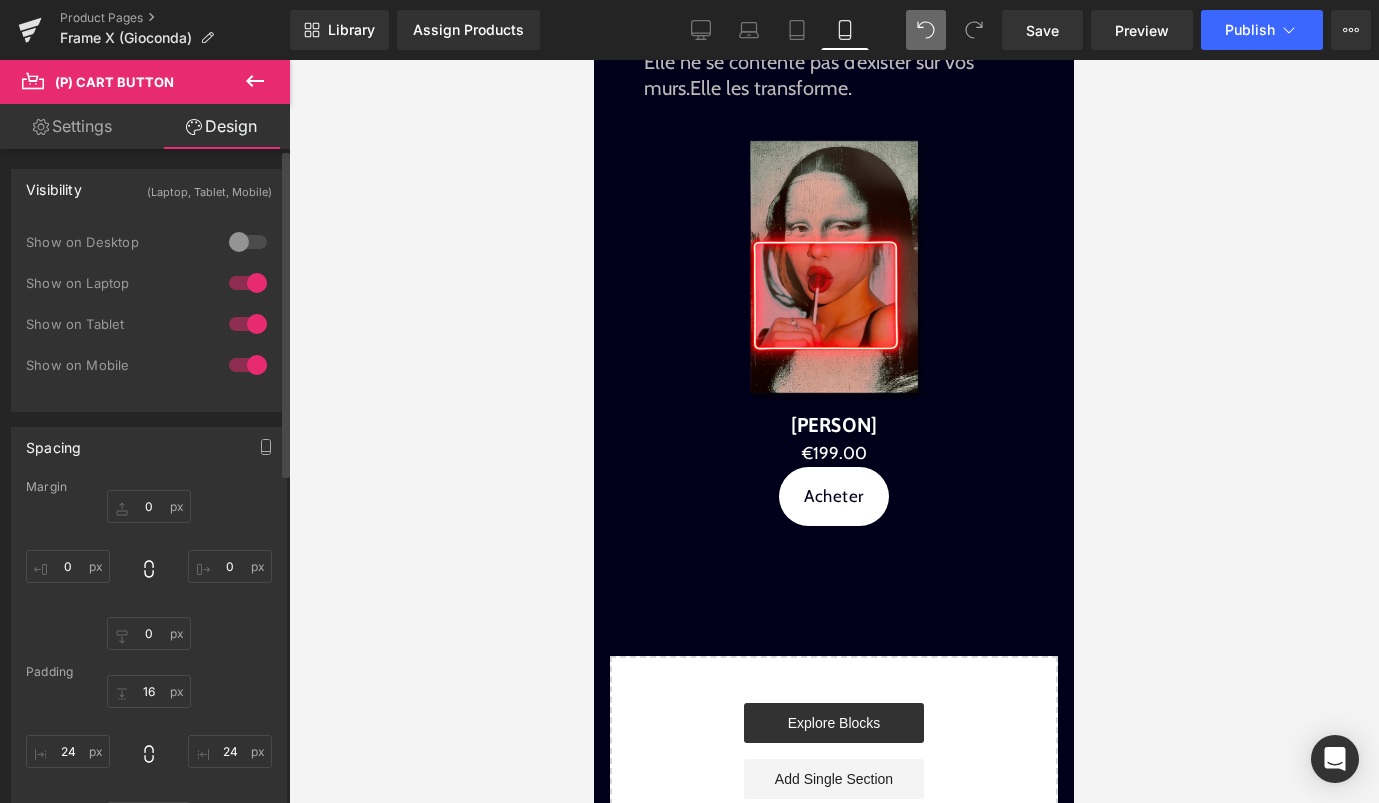 click at bounding box center [248, 283] 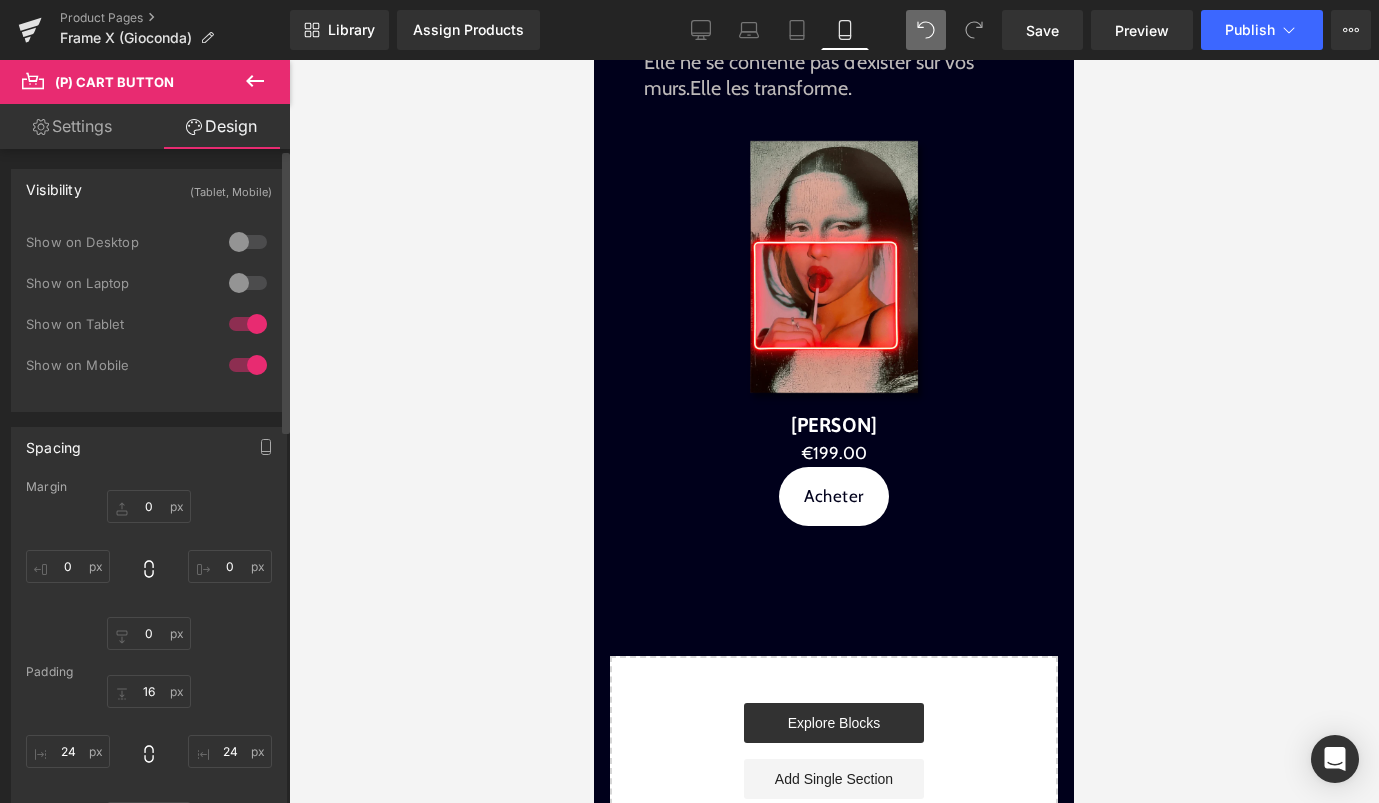 click at bounding box center (248, 324) 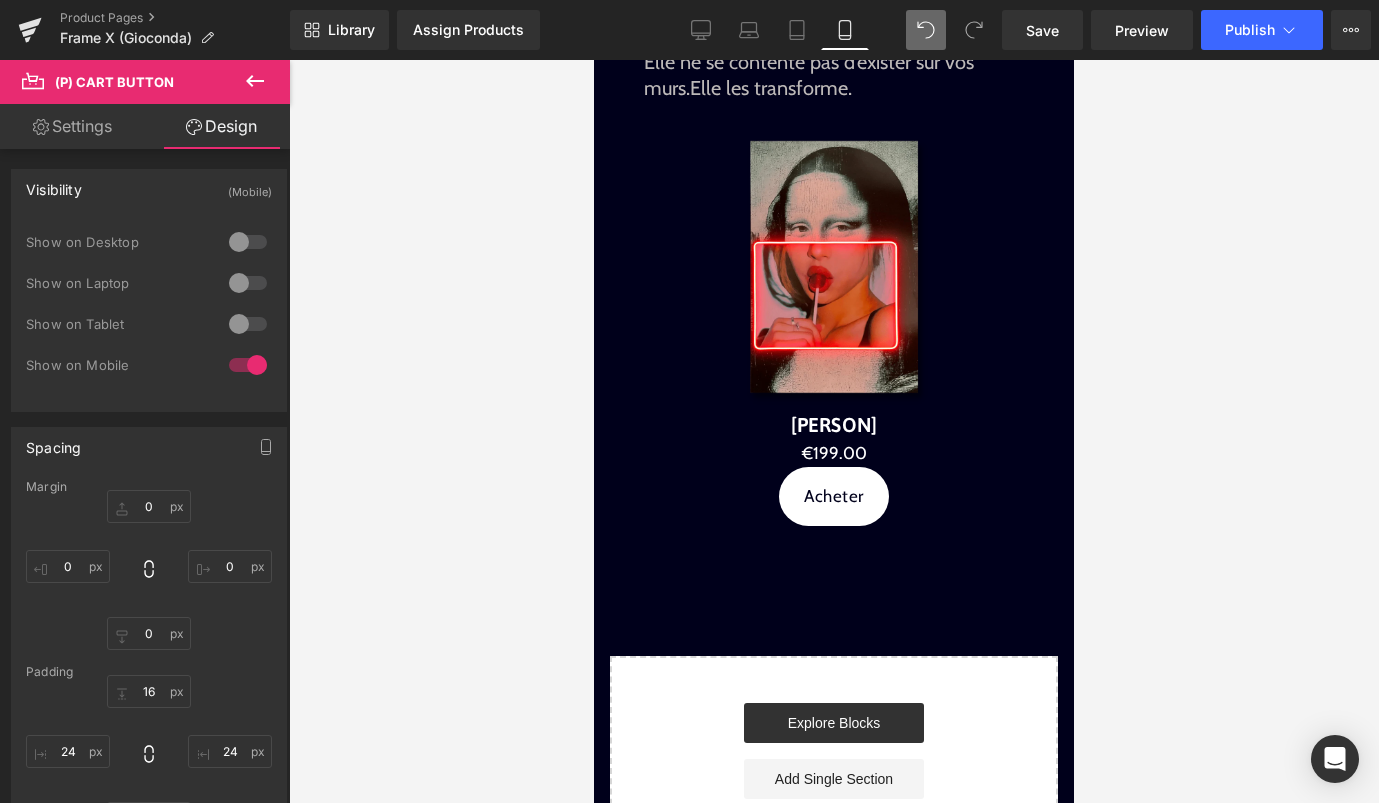 click on "Settings" at bounding box center (72, 126) 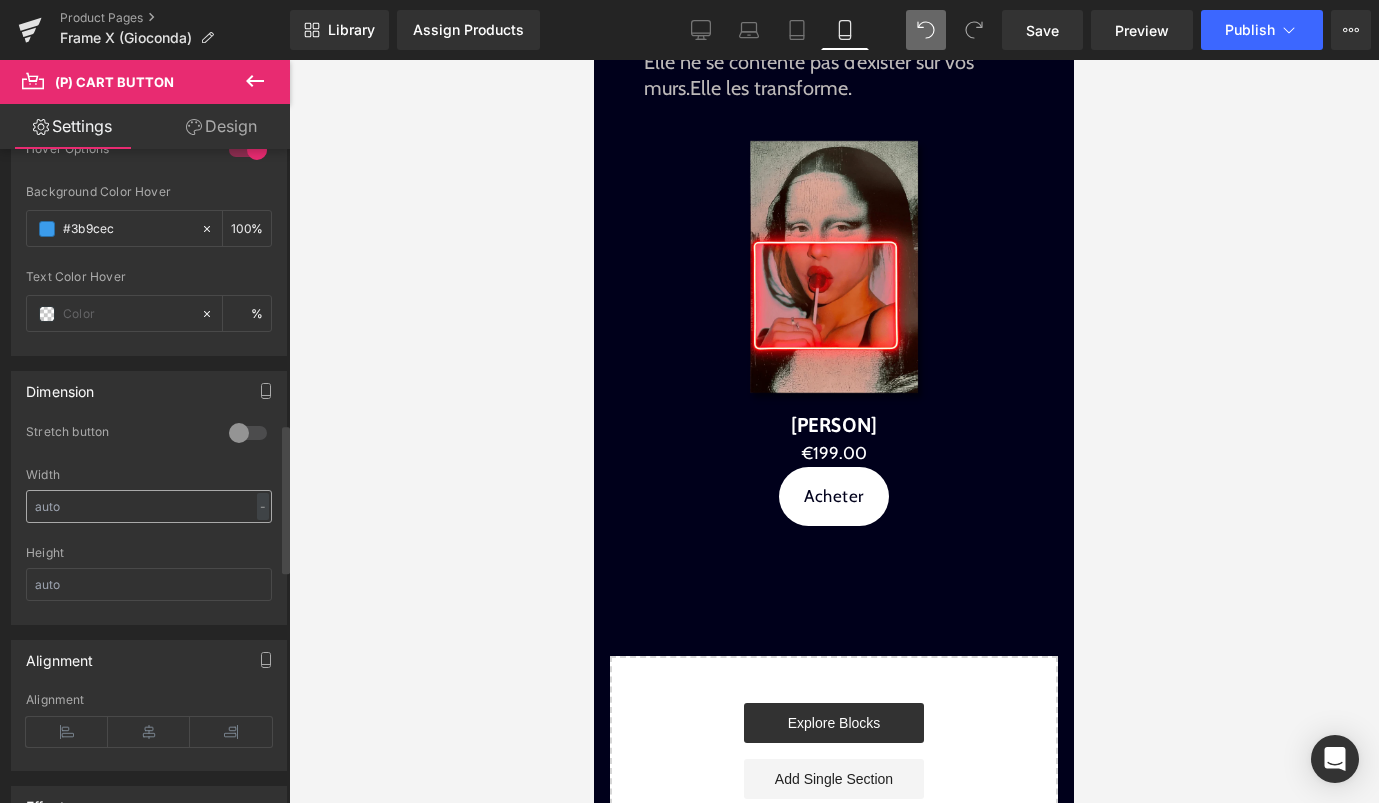 scroll, scrollTop: 1284, scrollLeft: 0, axis: vertical 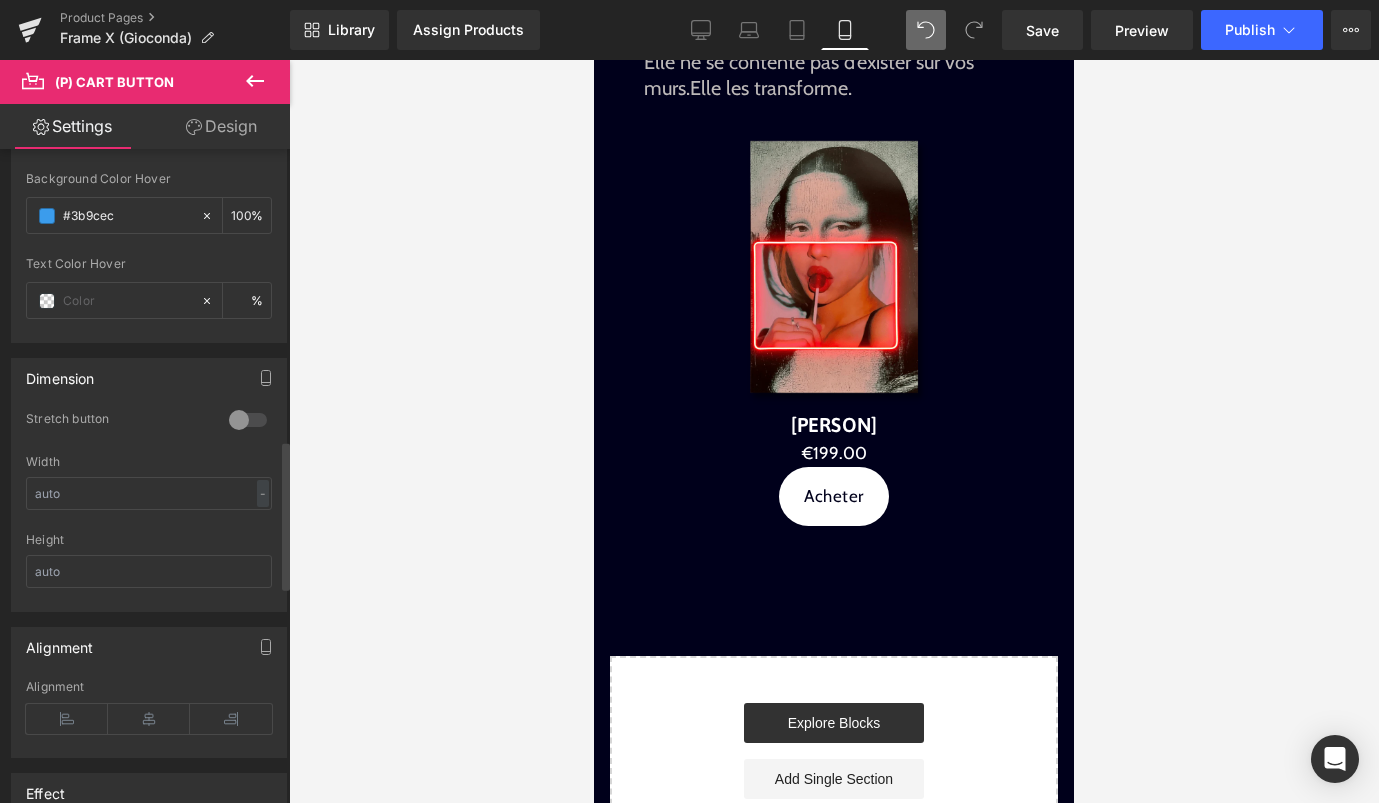 click at bounding box center (248, 420) 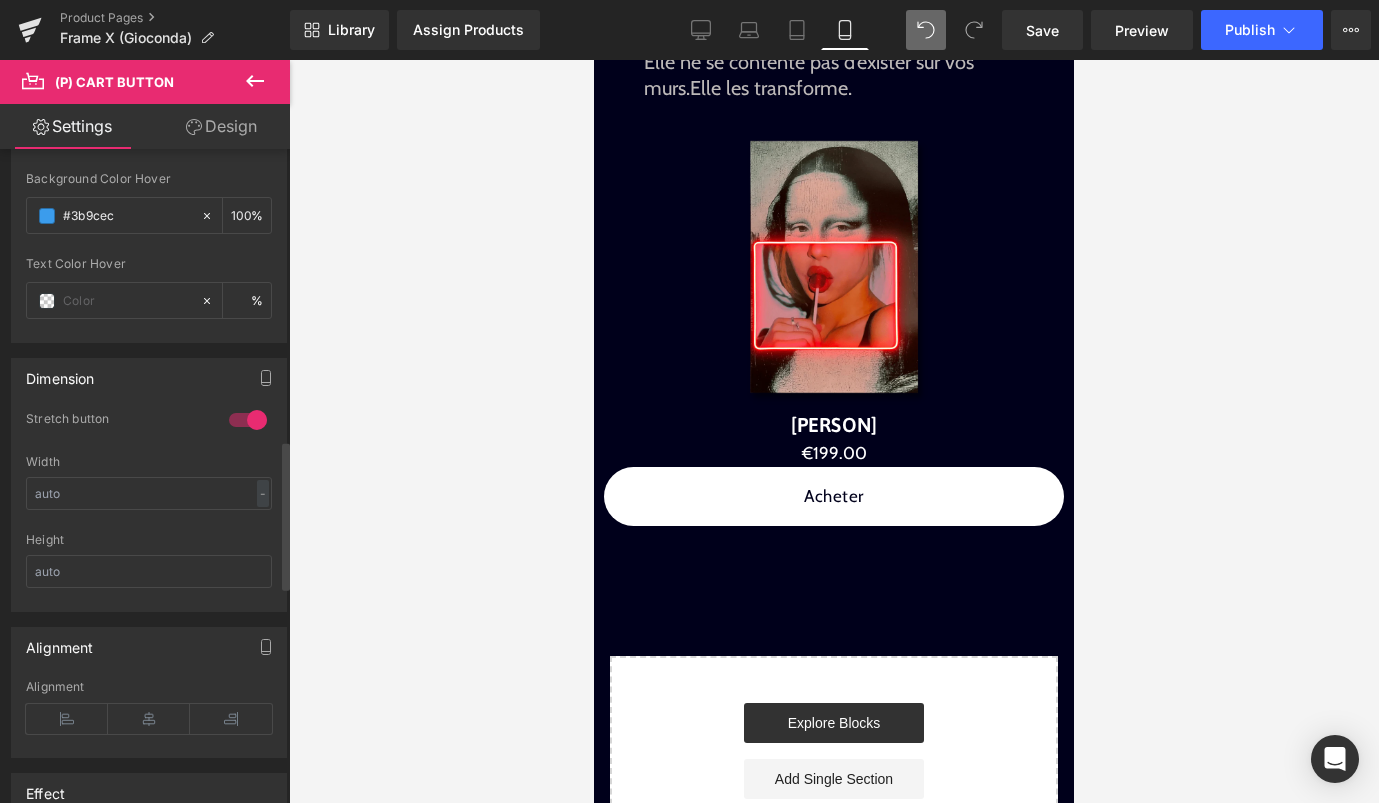 click at bounding box center (248, 420) 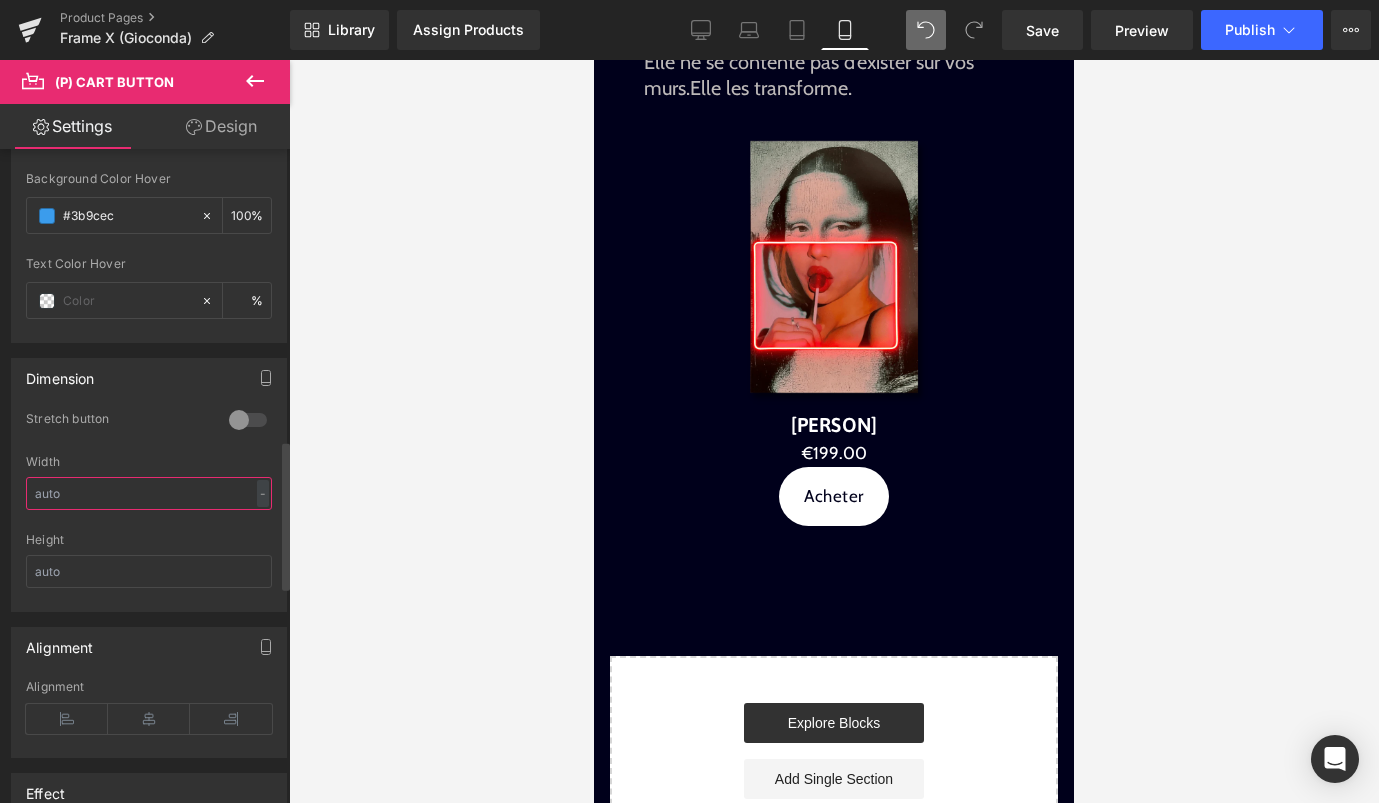 click at bounding box center (149, 493) 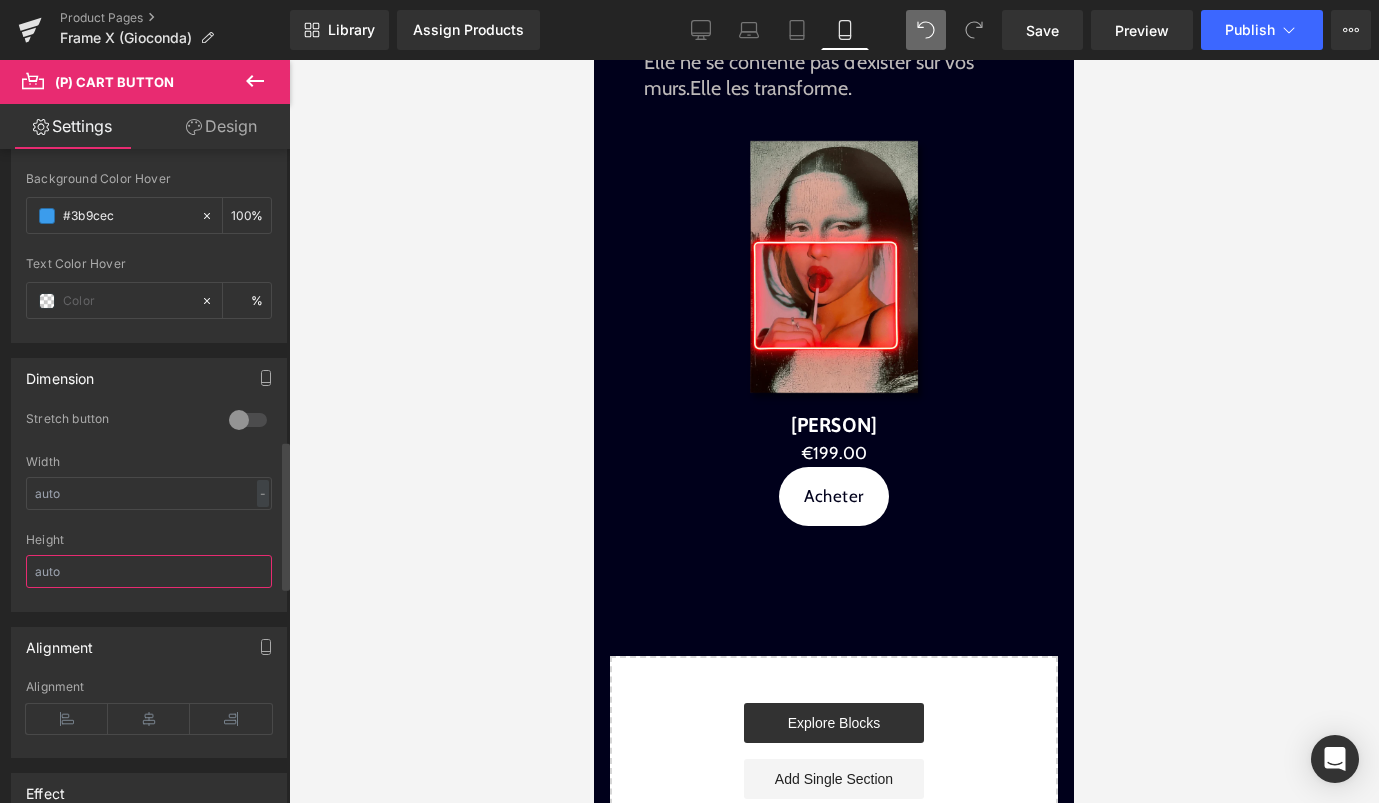 click at bounding box center (149, 571) 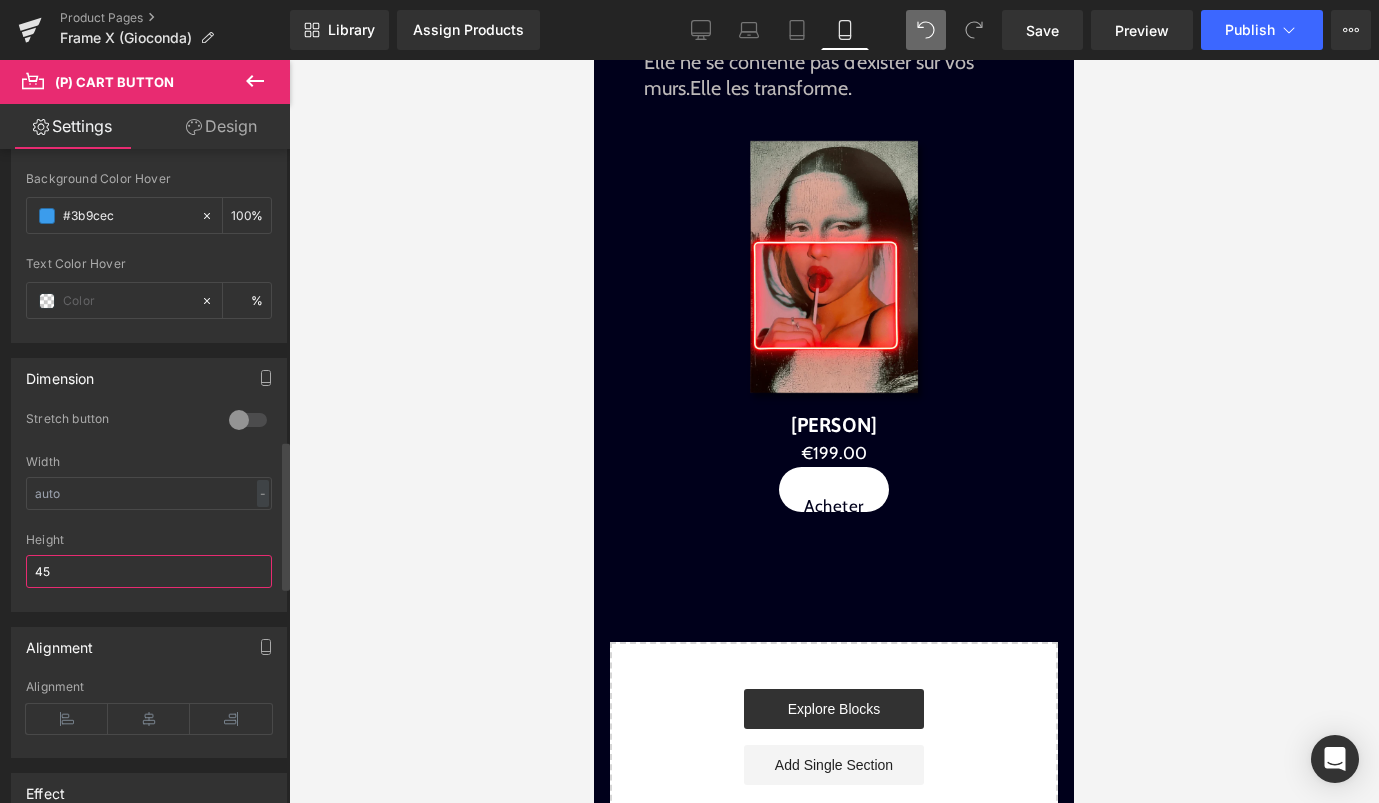 type on "4" 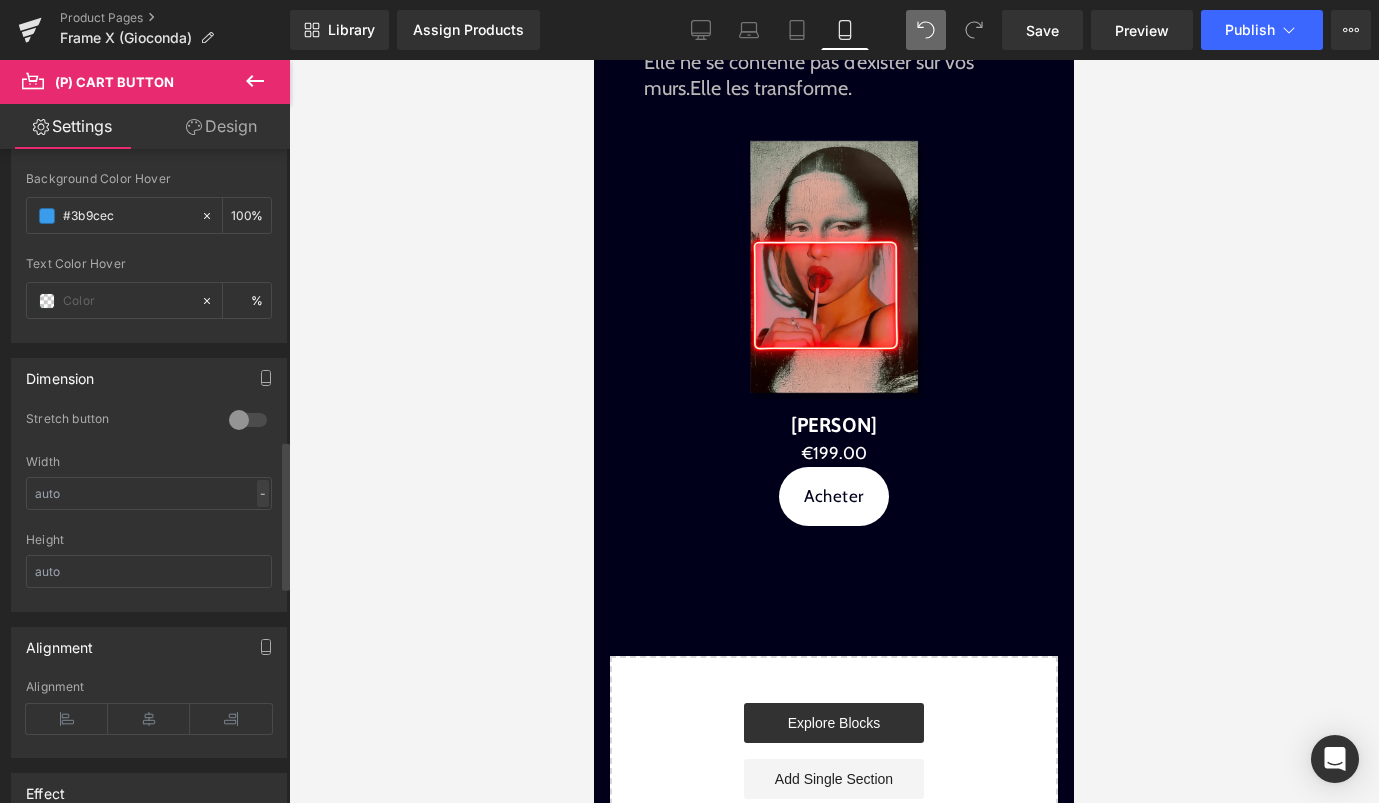 click on "-" at bounding box center [263, 493] 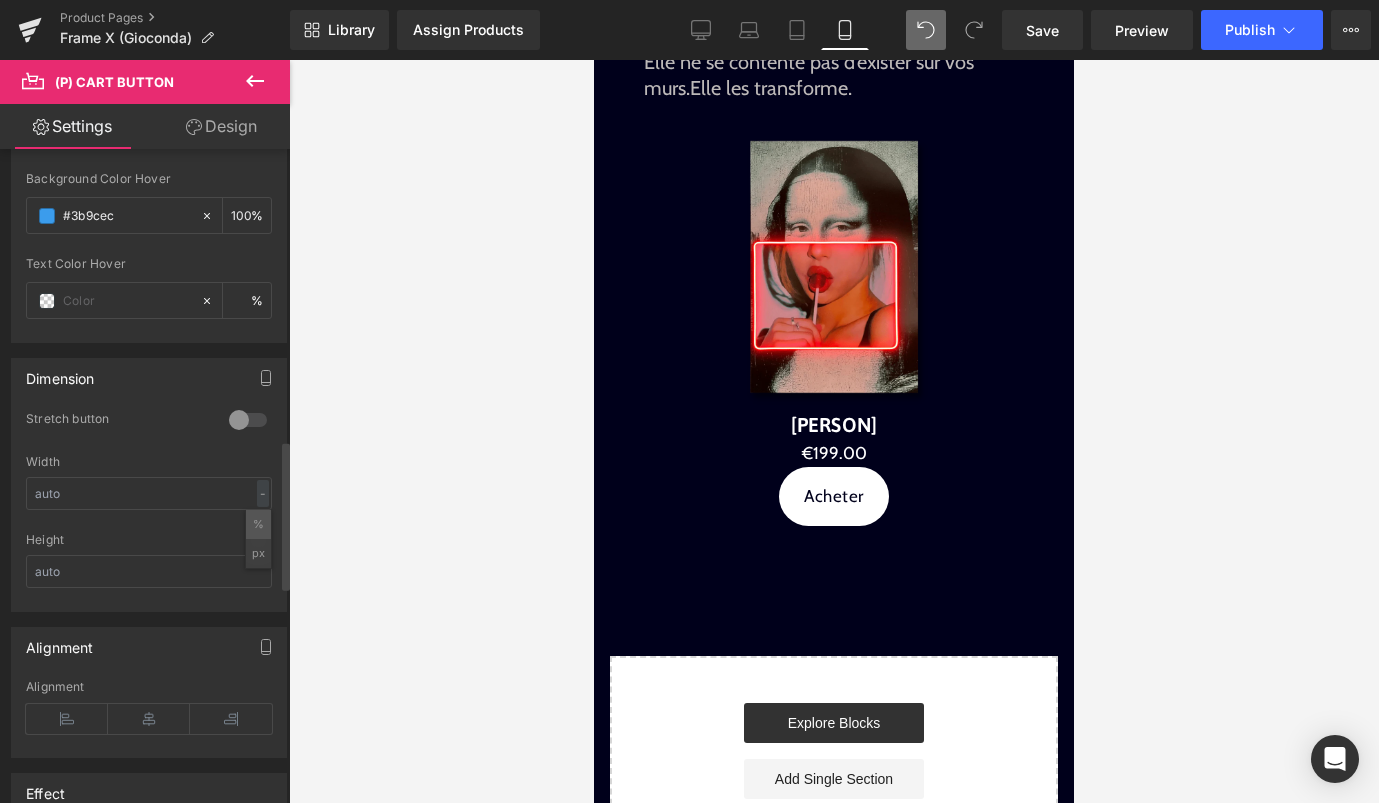 click on "%" at bounding box center [258, 524] 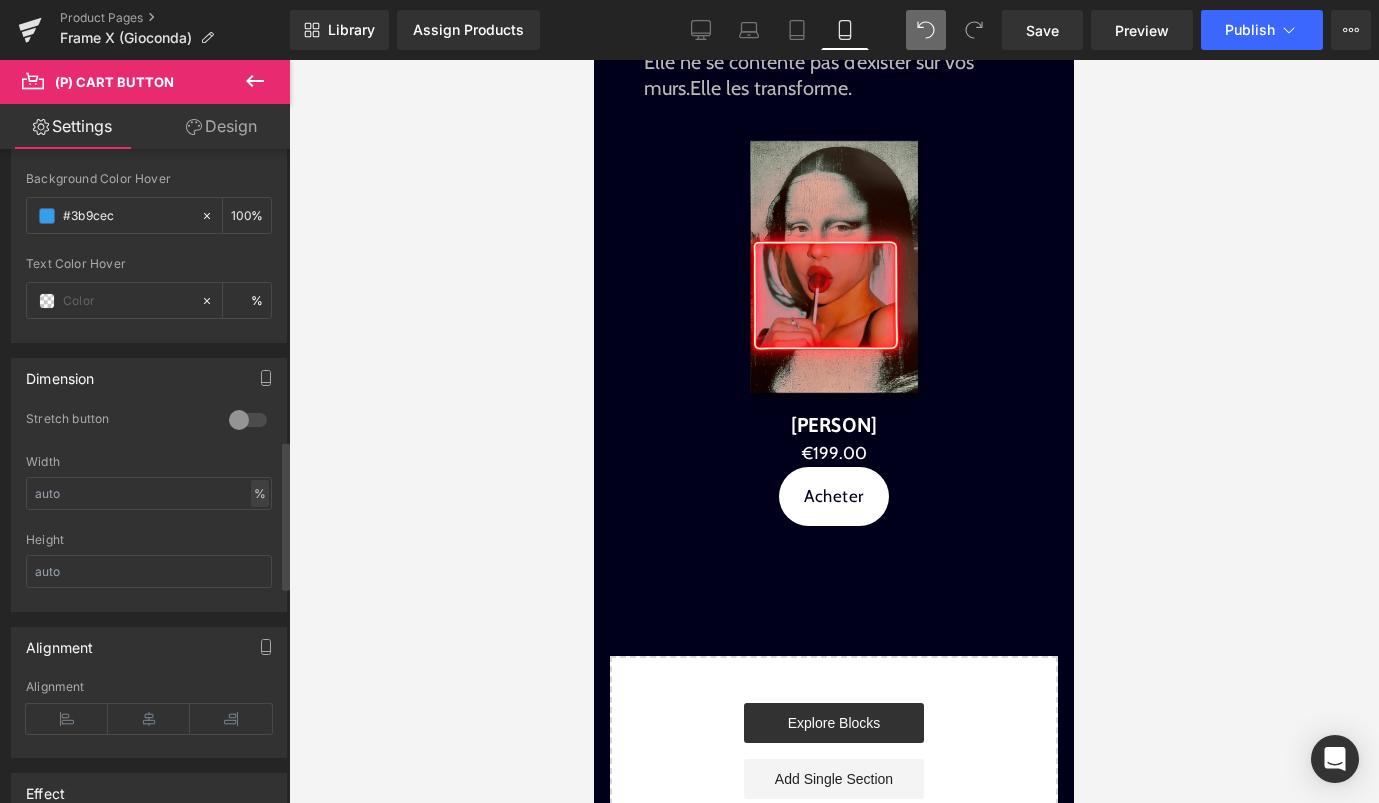 click on "%" at bounding box center [260, 493] 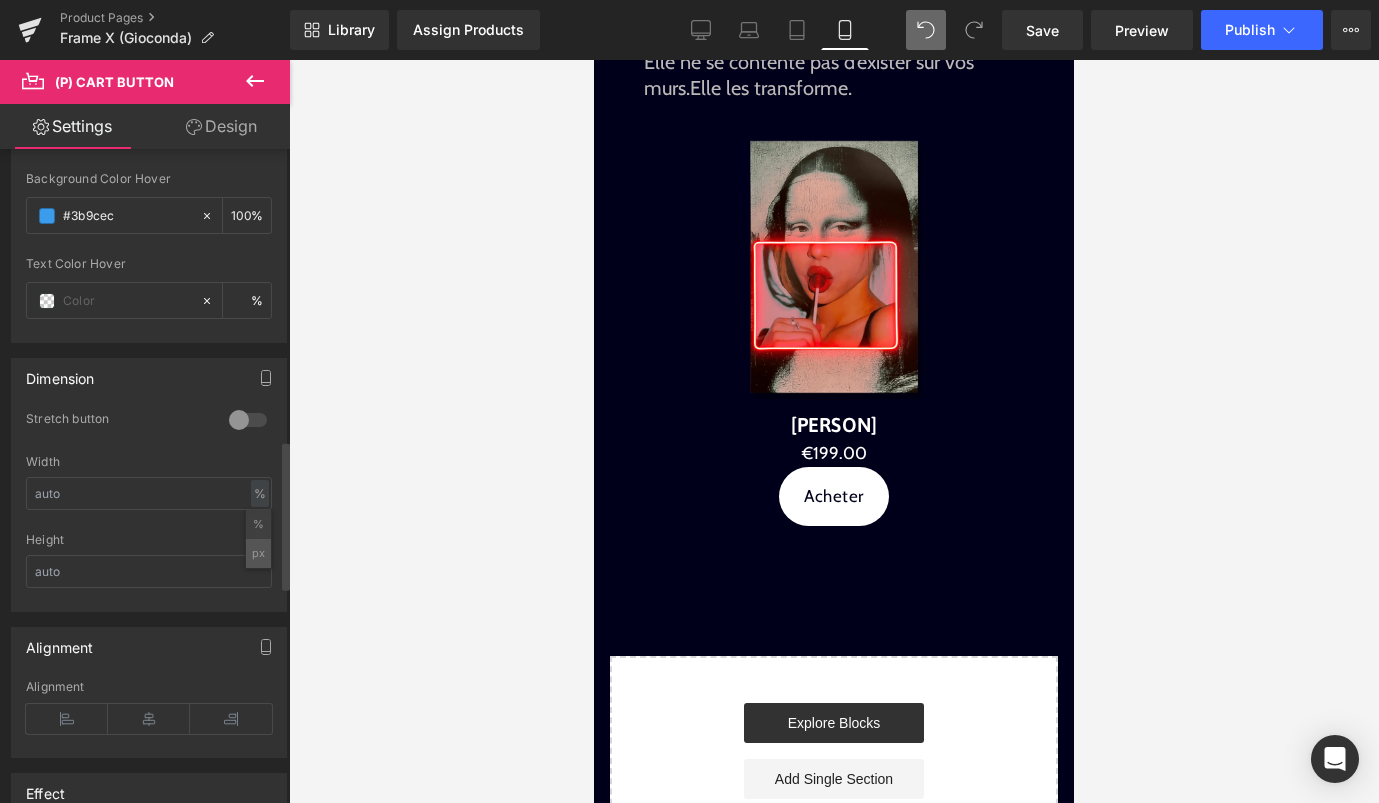 click on "px" at bounding box center [258, 553] 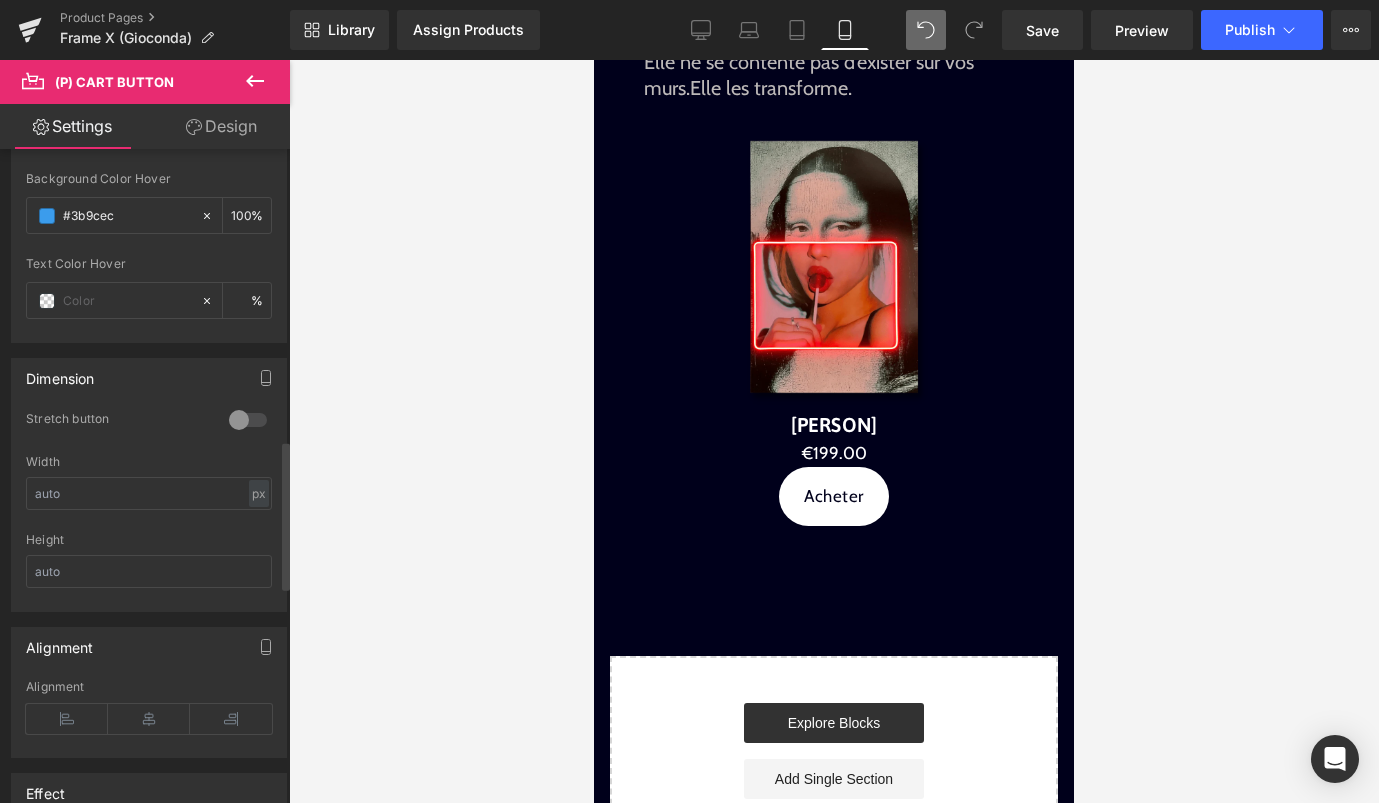 click on "Height" at bounding box center (149, 572) 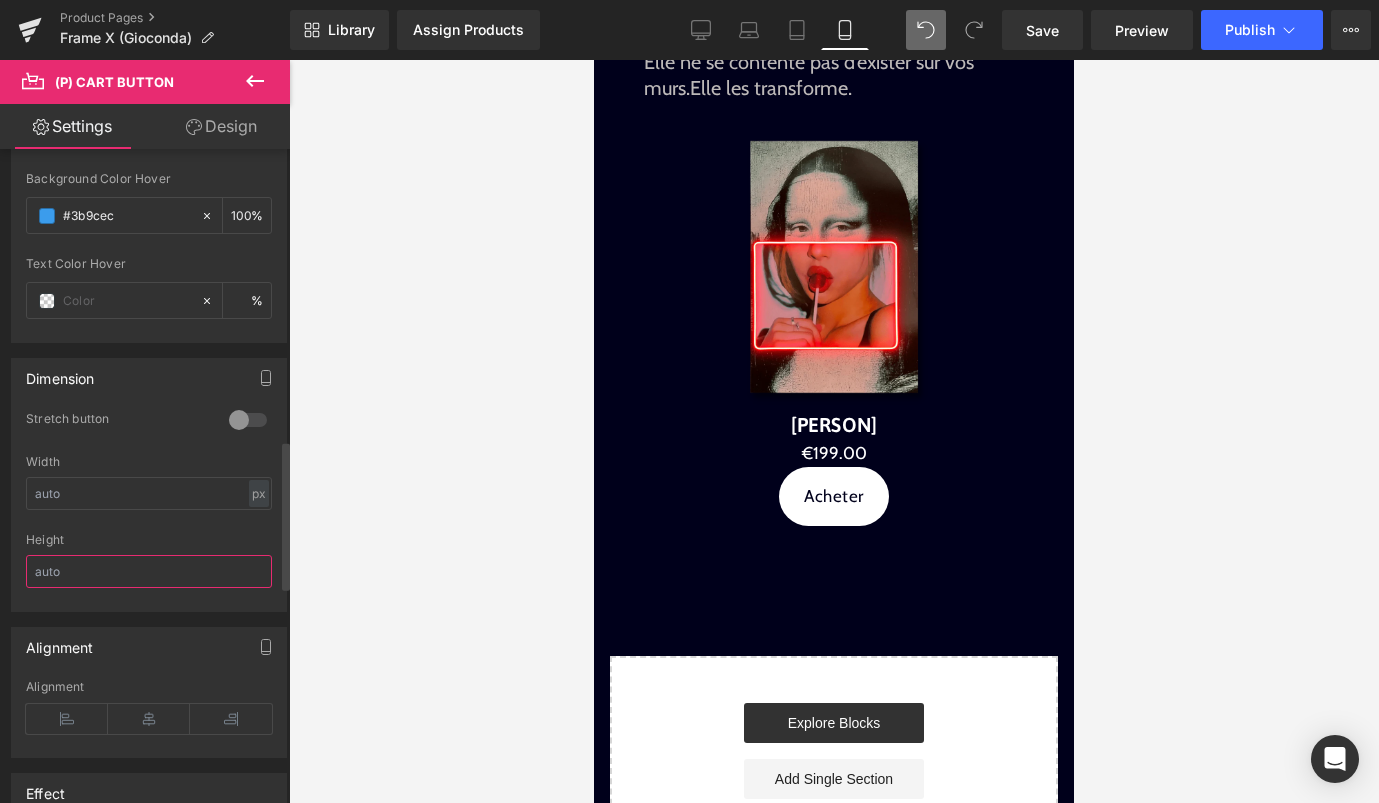 click at bounding box center [149, 571] 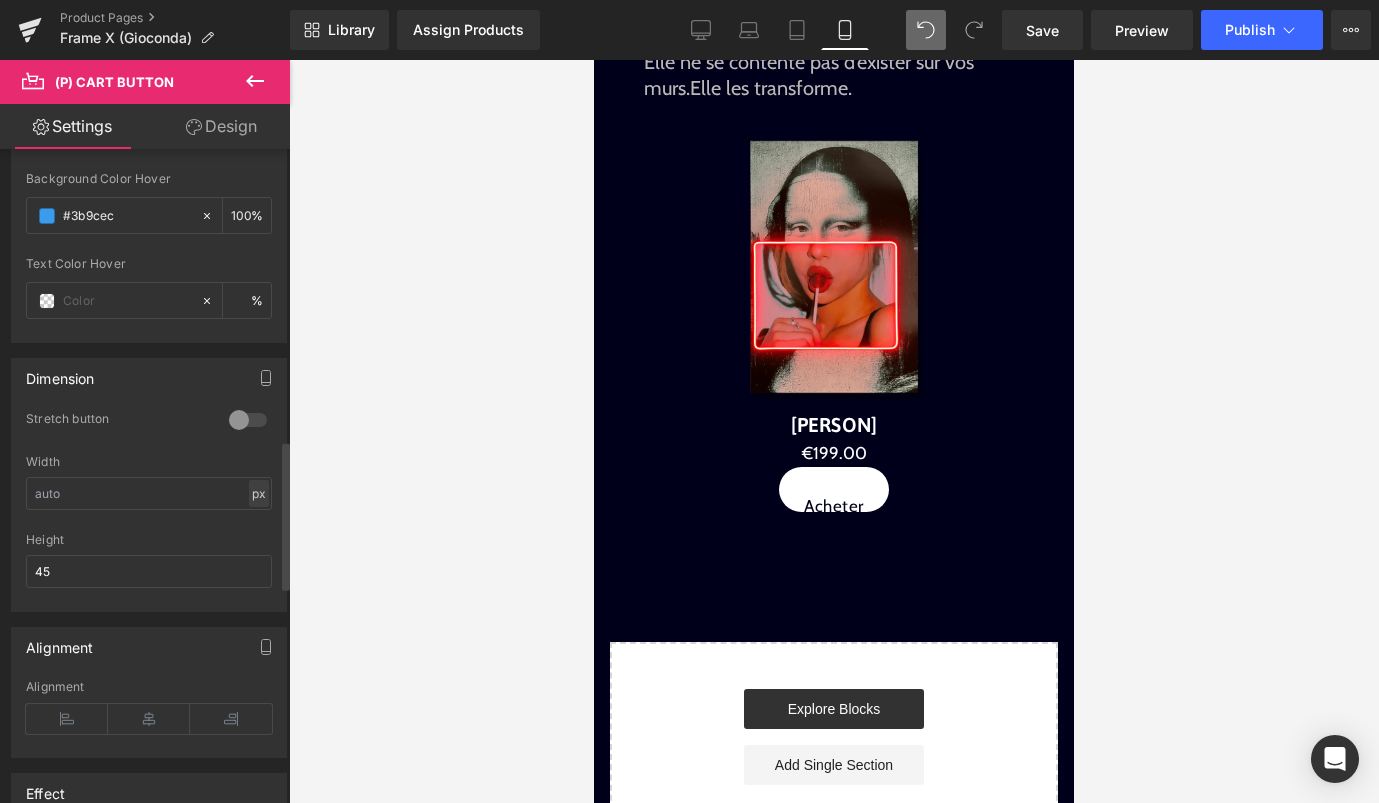 click on "px" at bounding box center (259, 493) 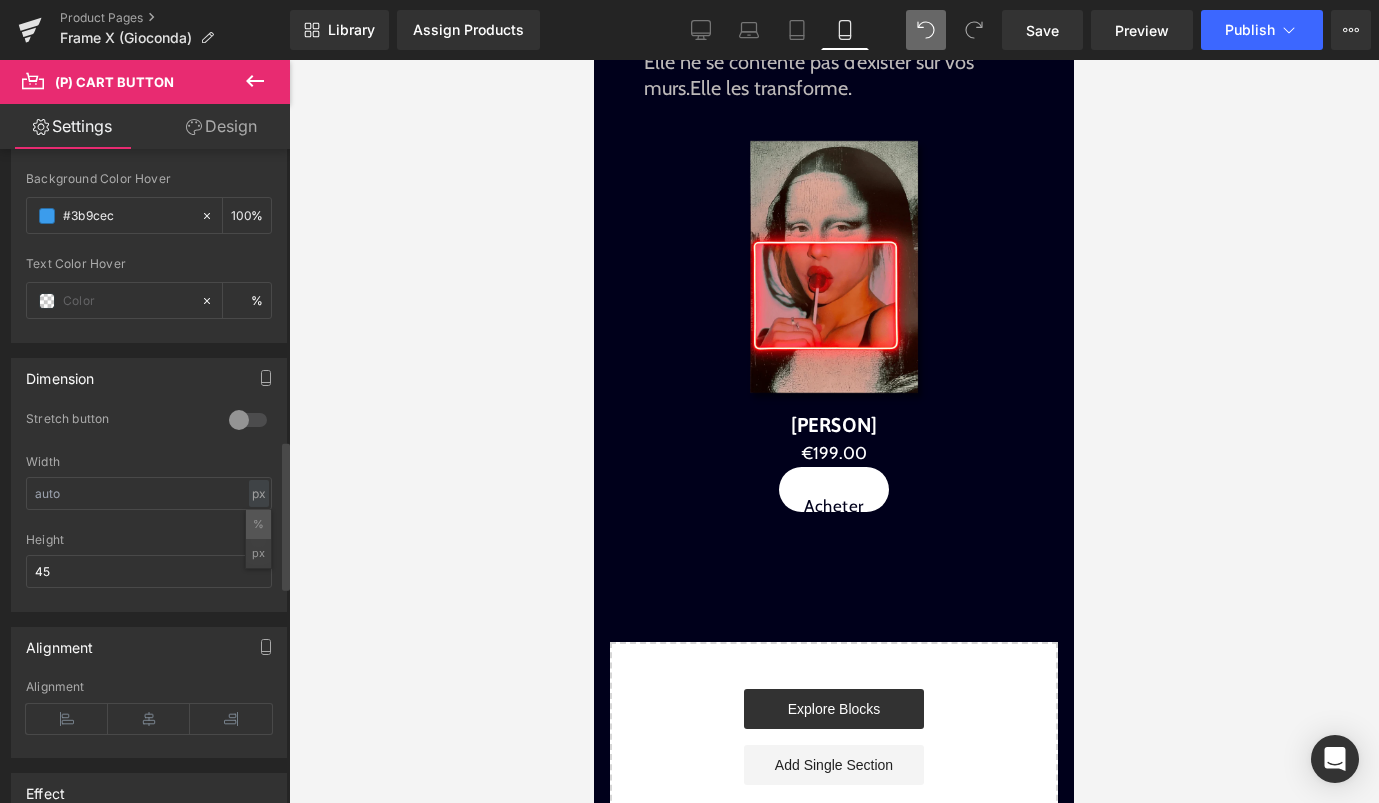 click on "%" at bounding box center (258, 524) 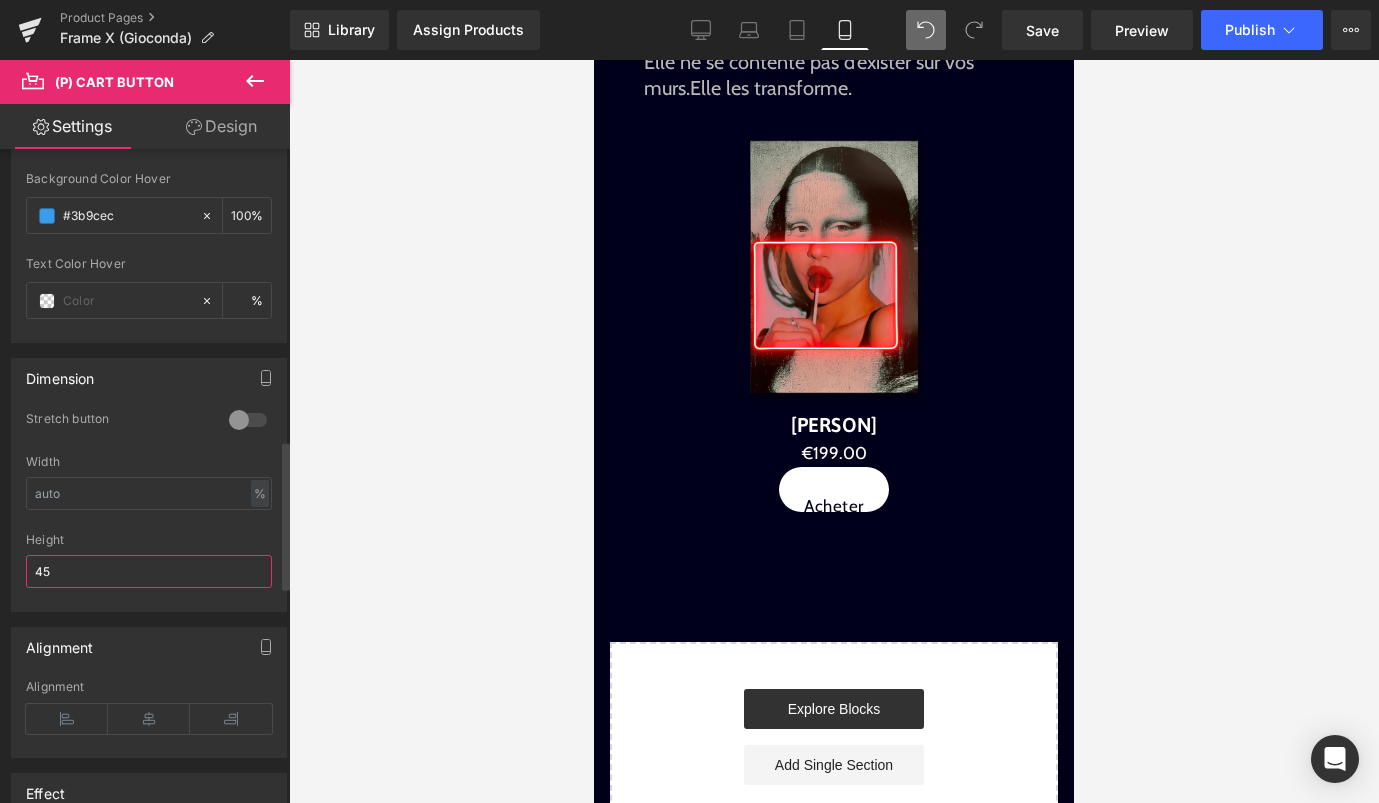 click on "45" at bounding box center (149, 571) 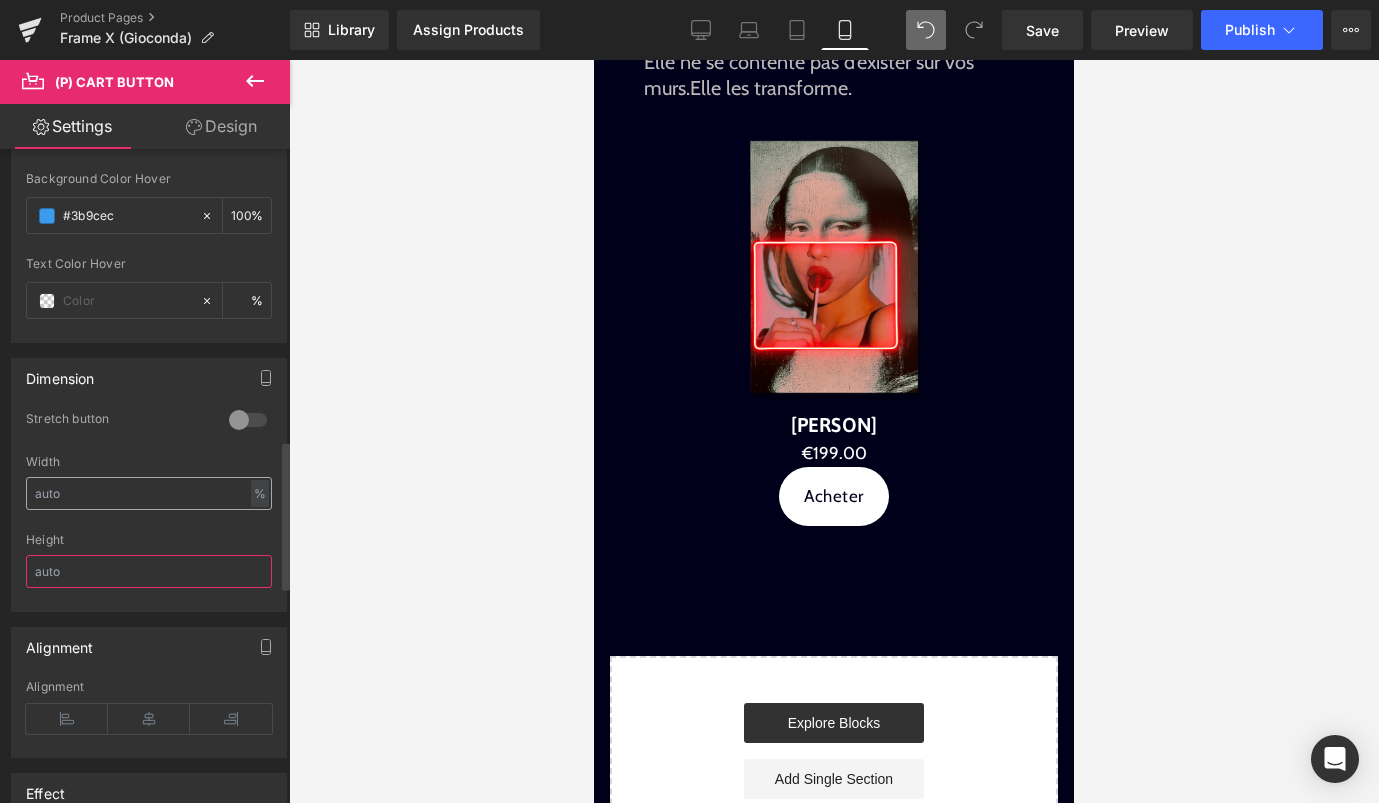 type 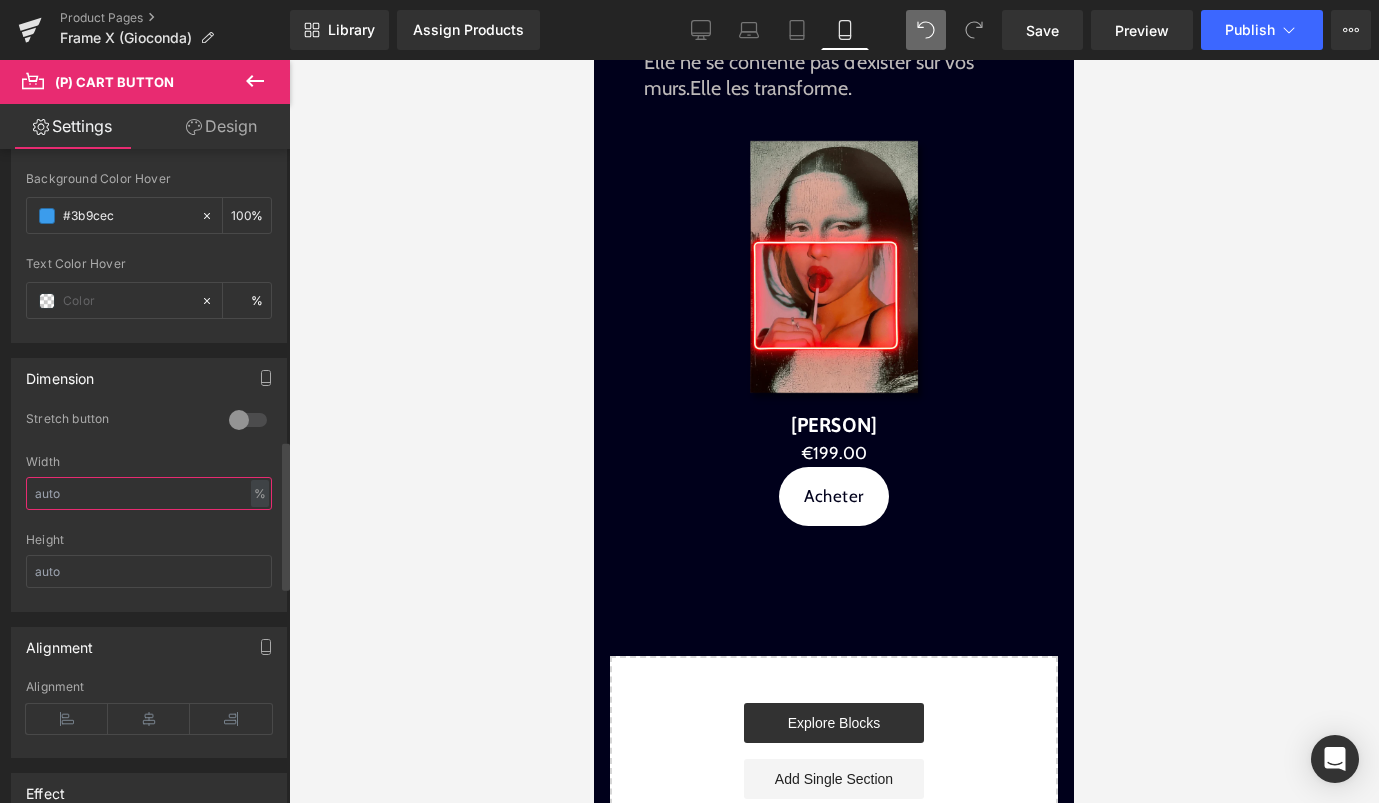click at bounding box center (149, 493) 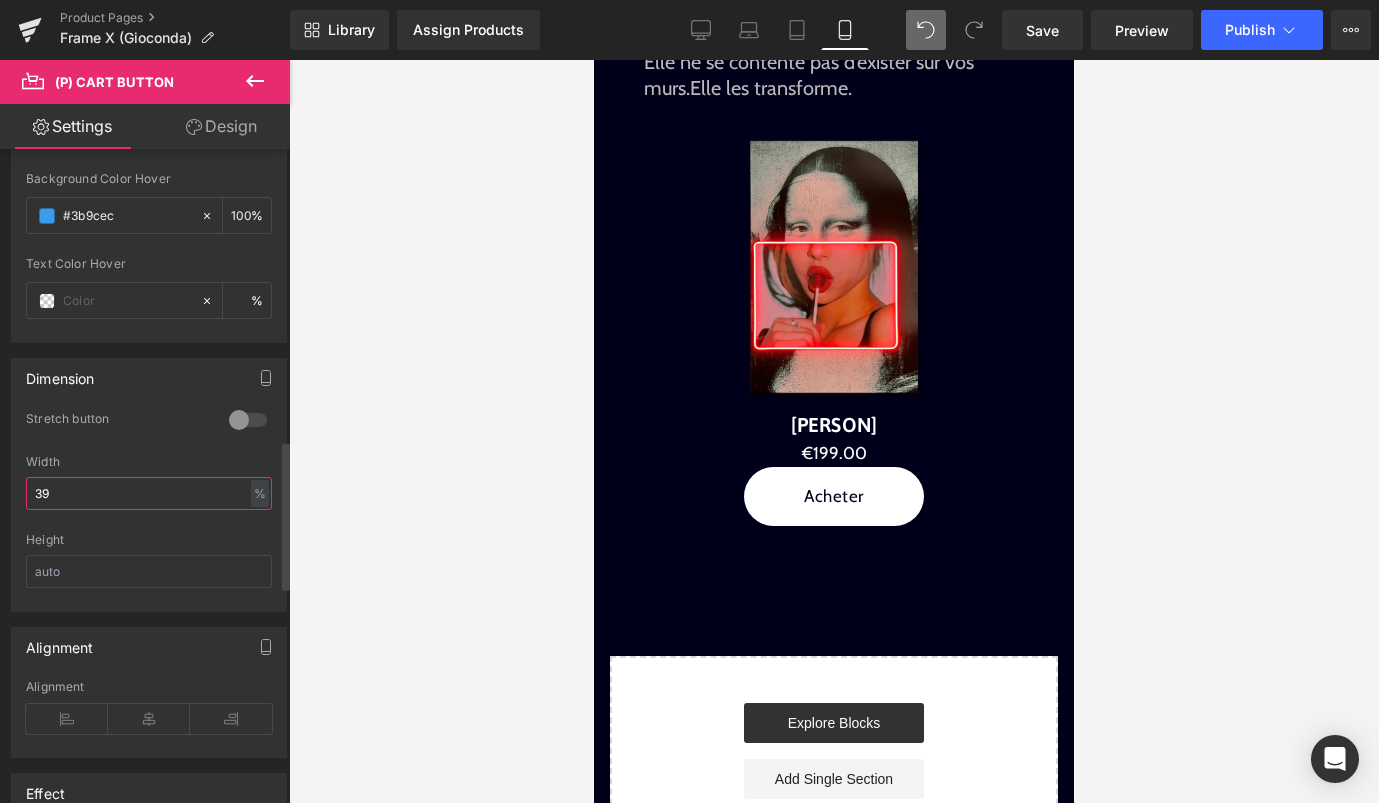 type on "3" 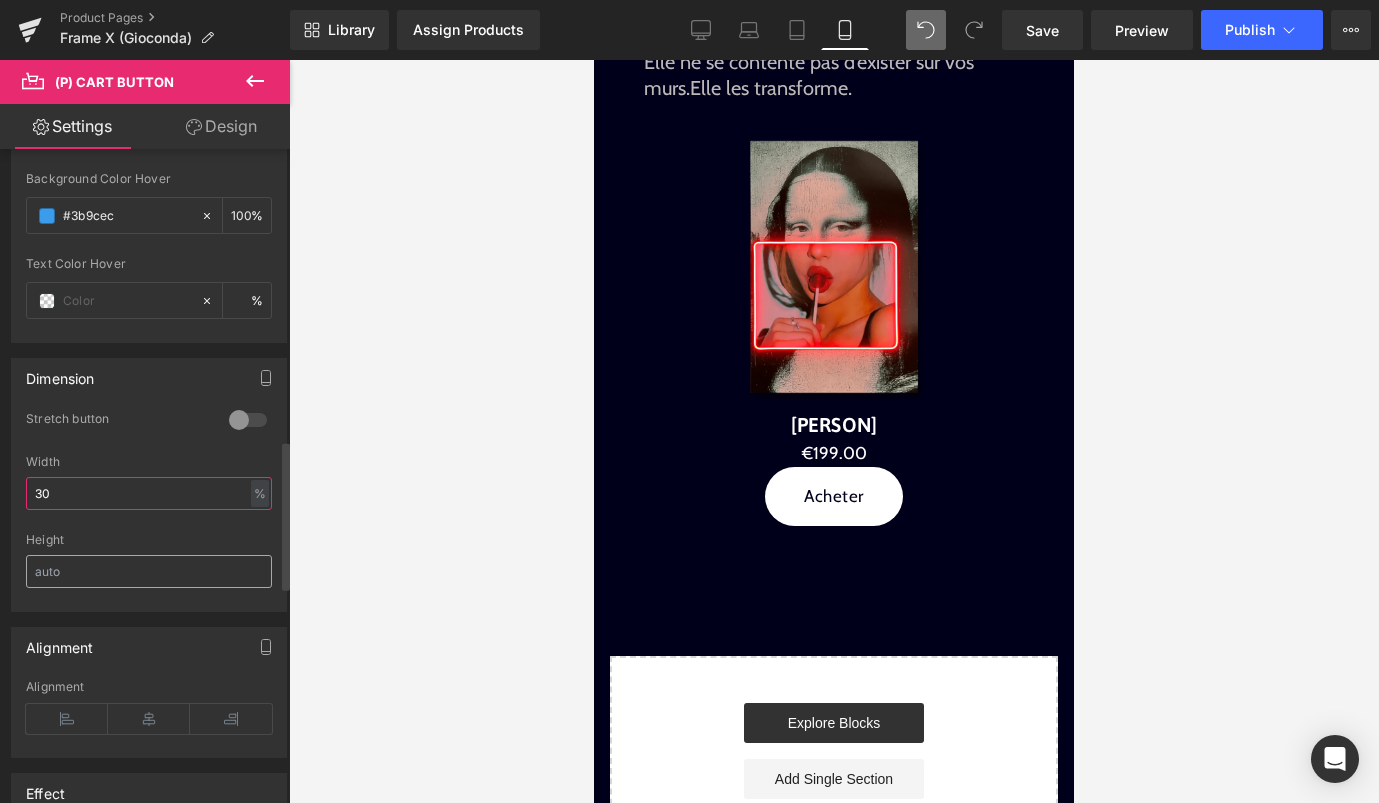 type on "30" 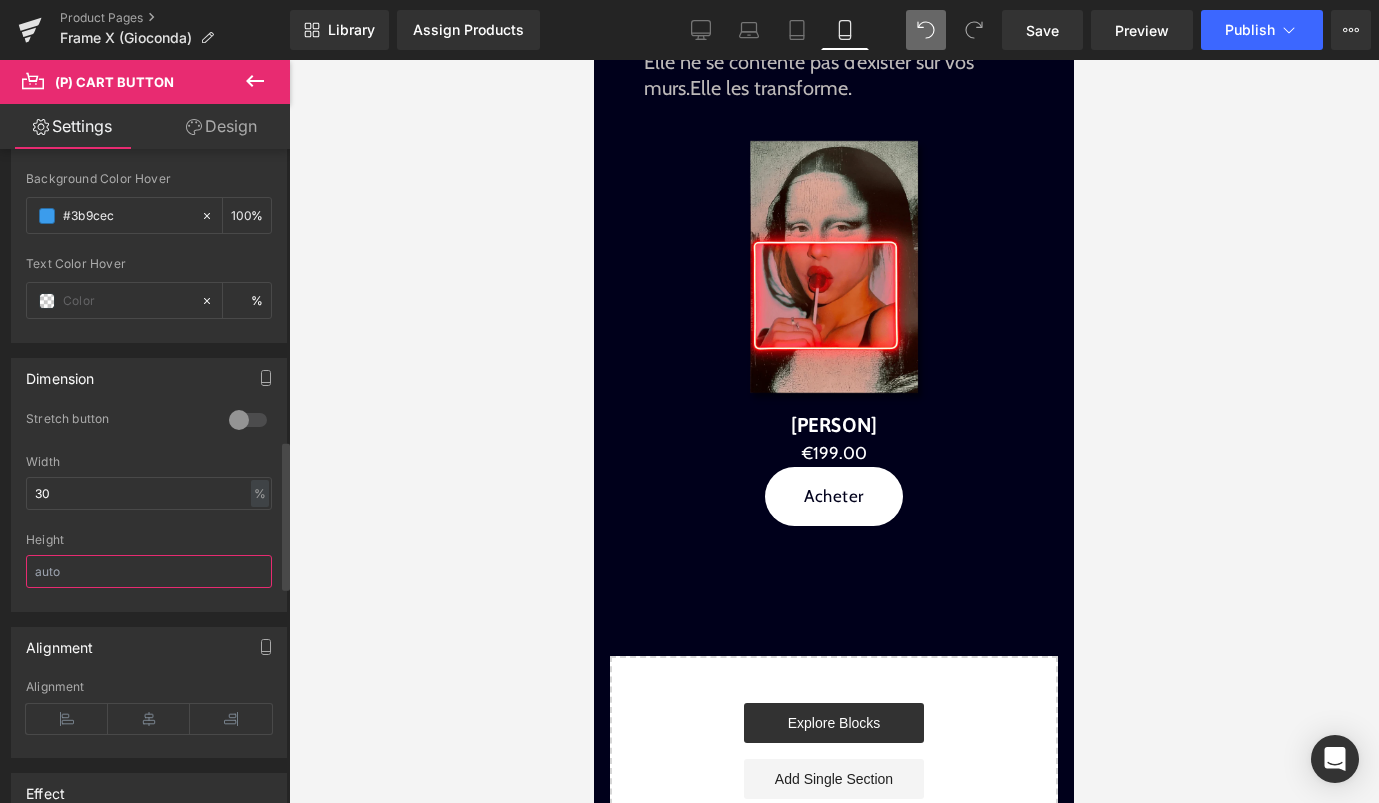 click at bounding box center (149, 571) 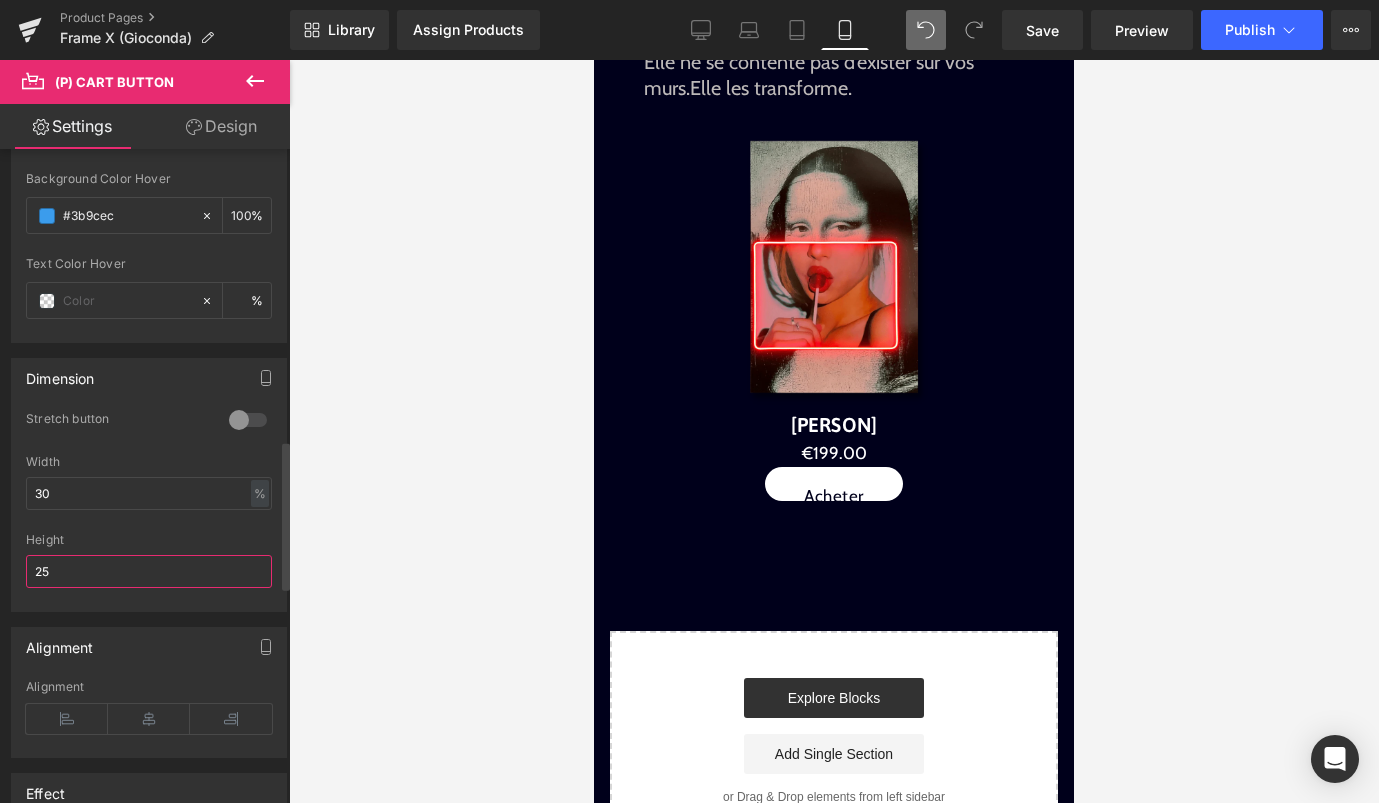 type on "2" 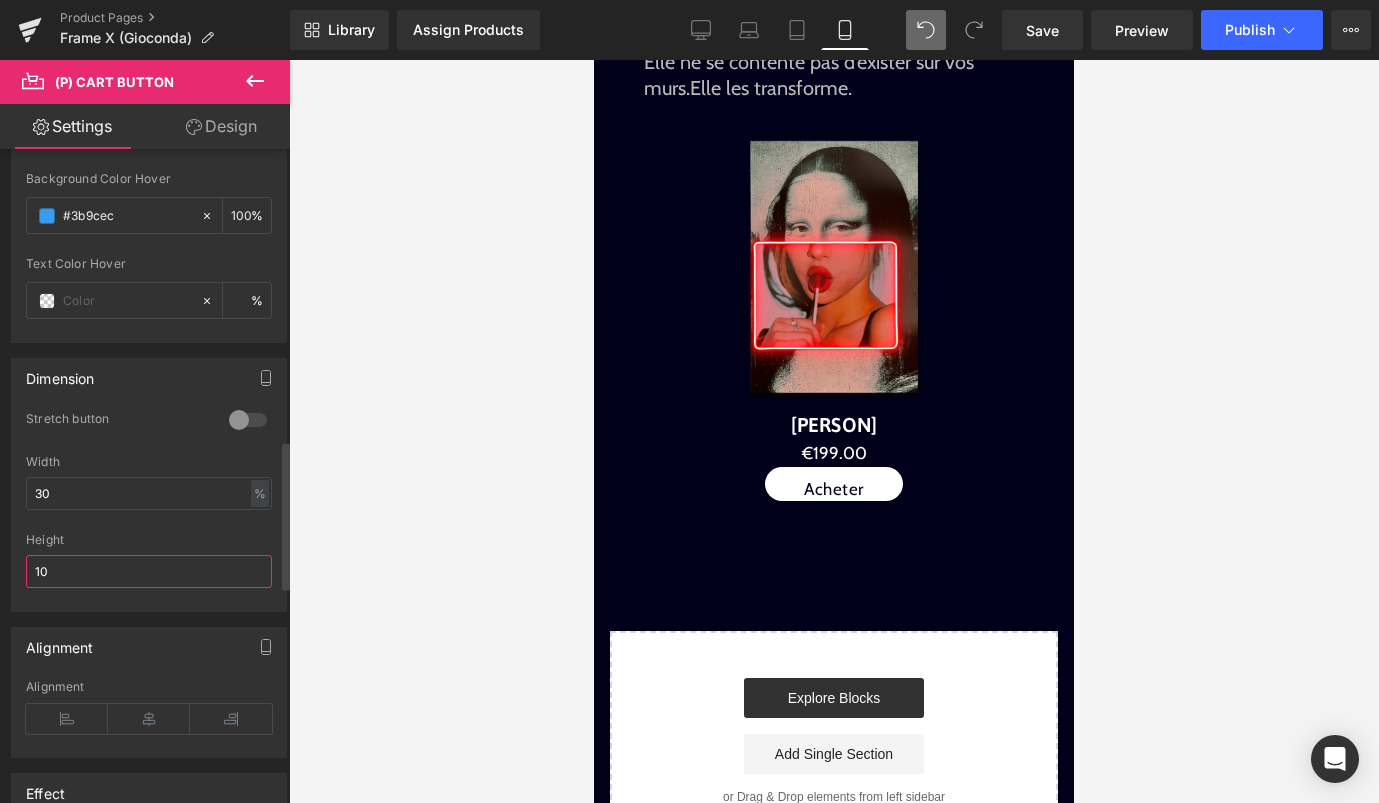 type on "1" 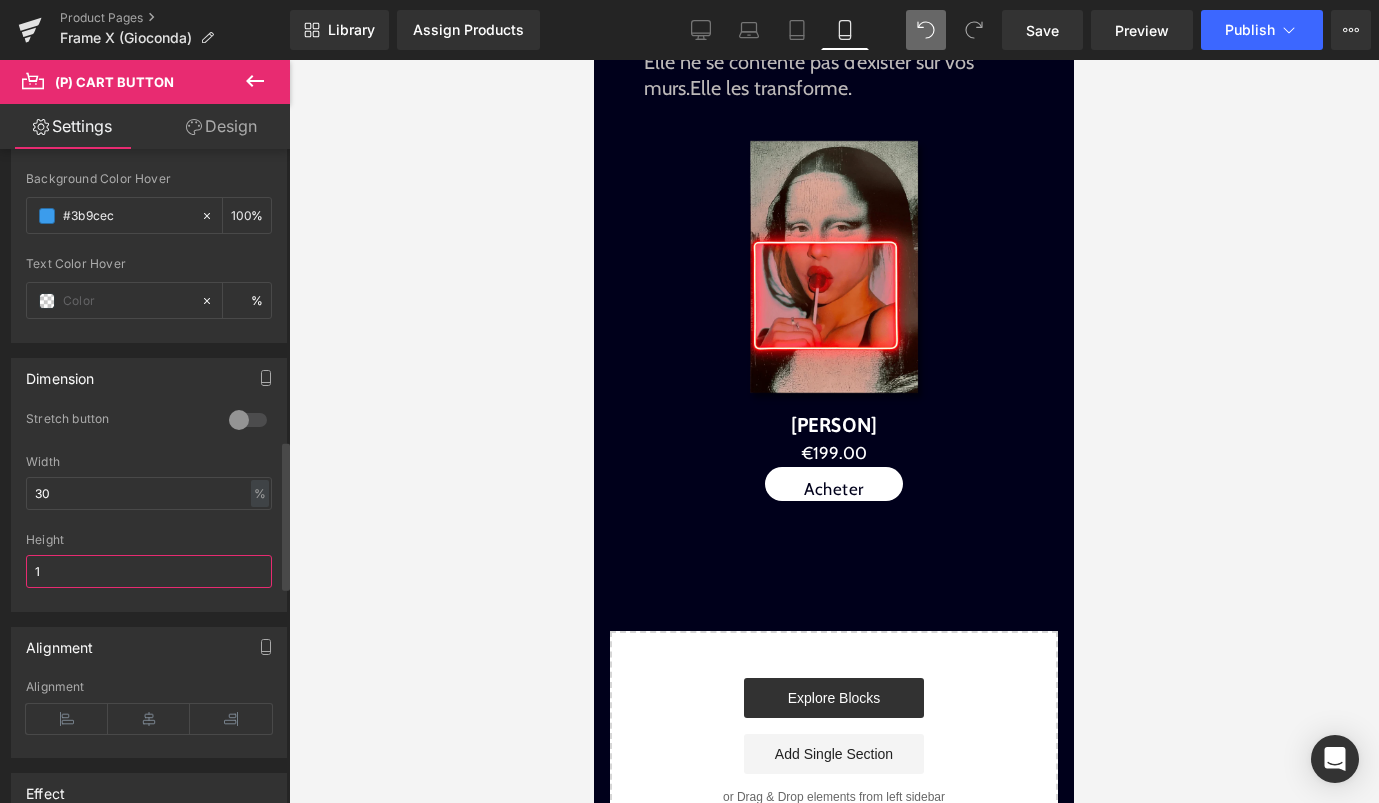type 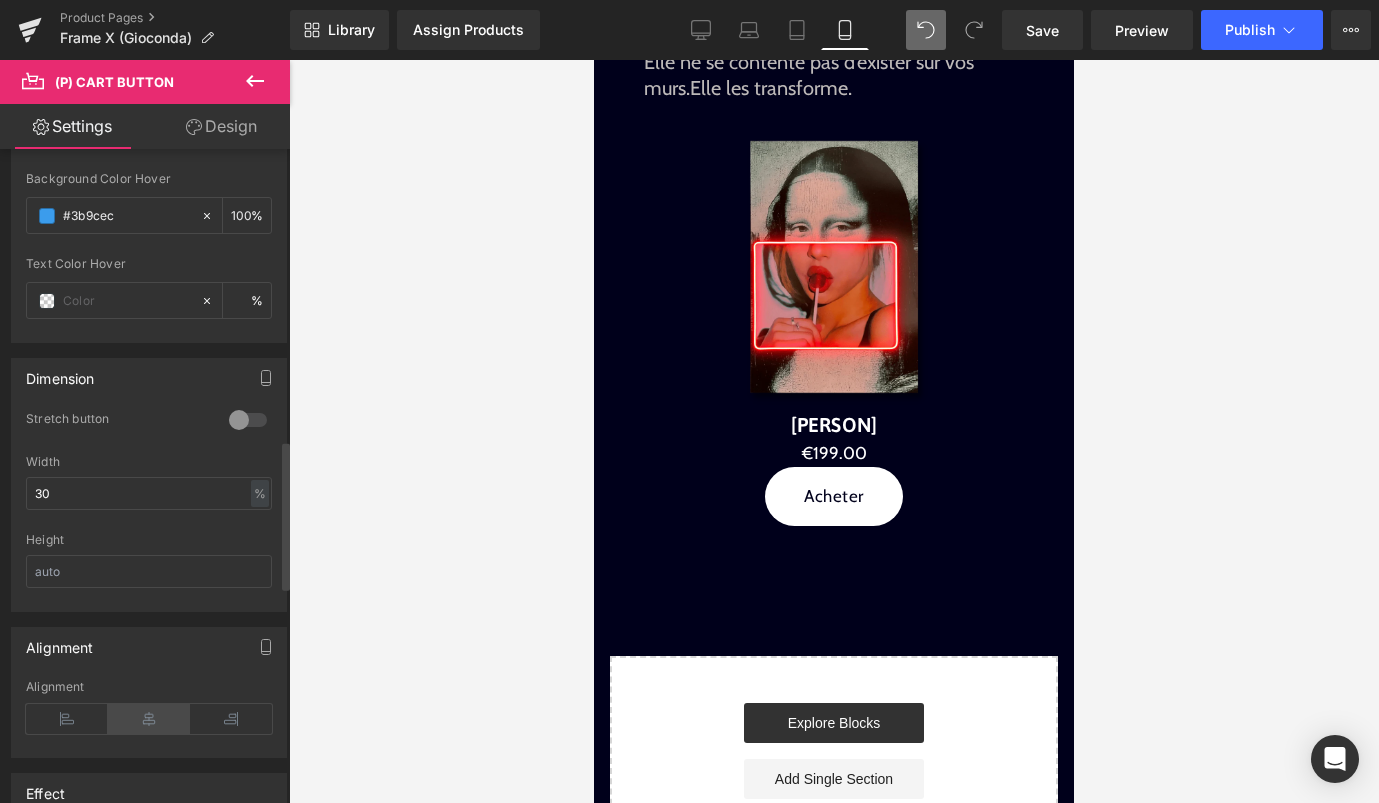 click at bounding box center [149, 719] 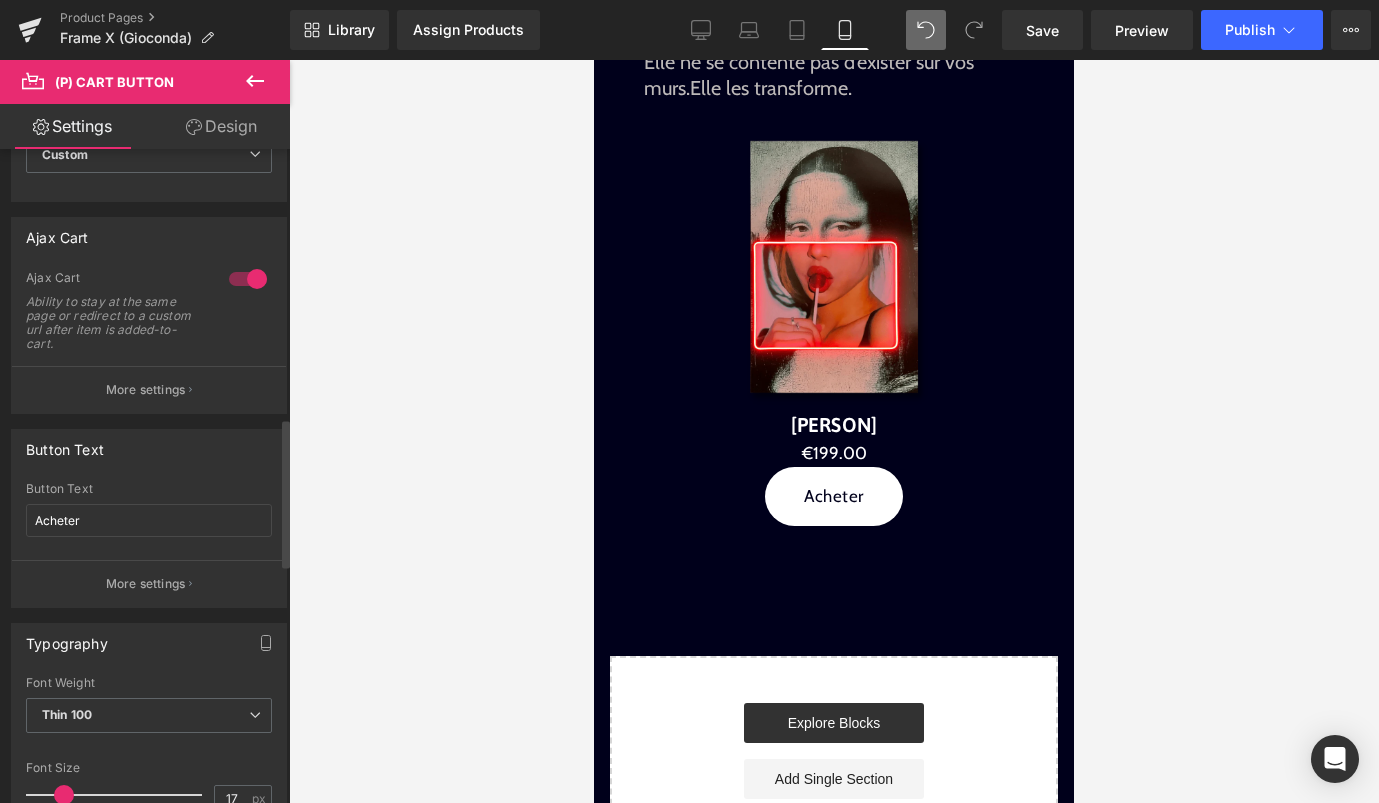 scroll, scrollTop: 0, scrollLeft: 0, axis: both 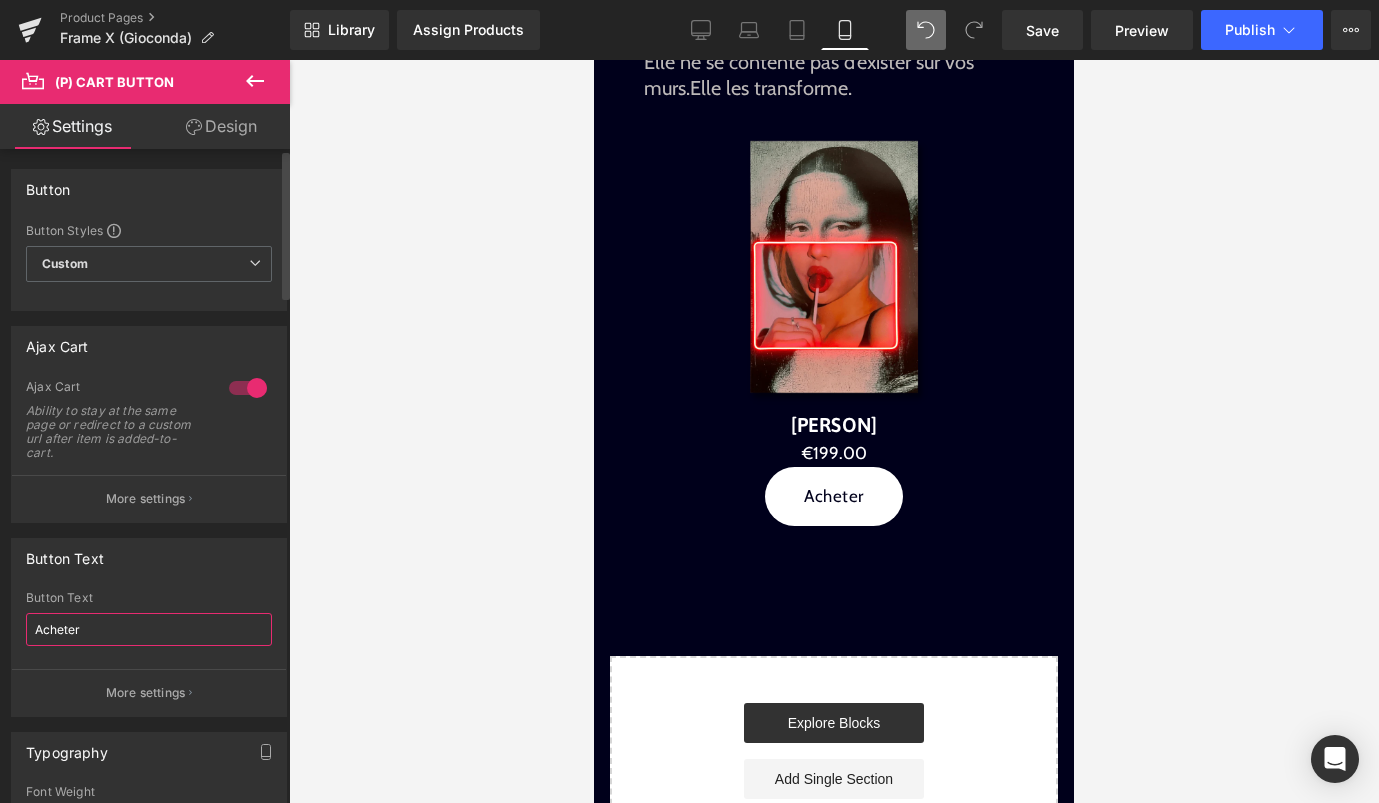 drag, startPoint x: 85, startPoint y: 632, endPoint x: 0, endPoint y: 632, distance: 85 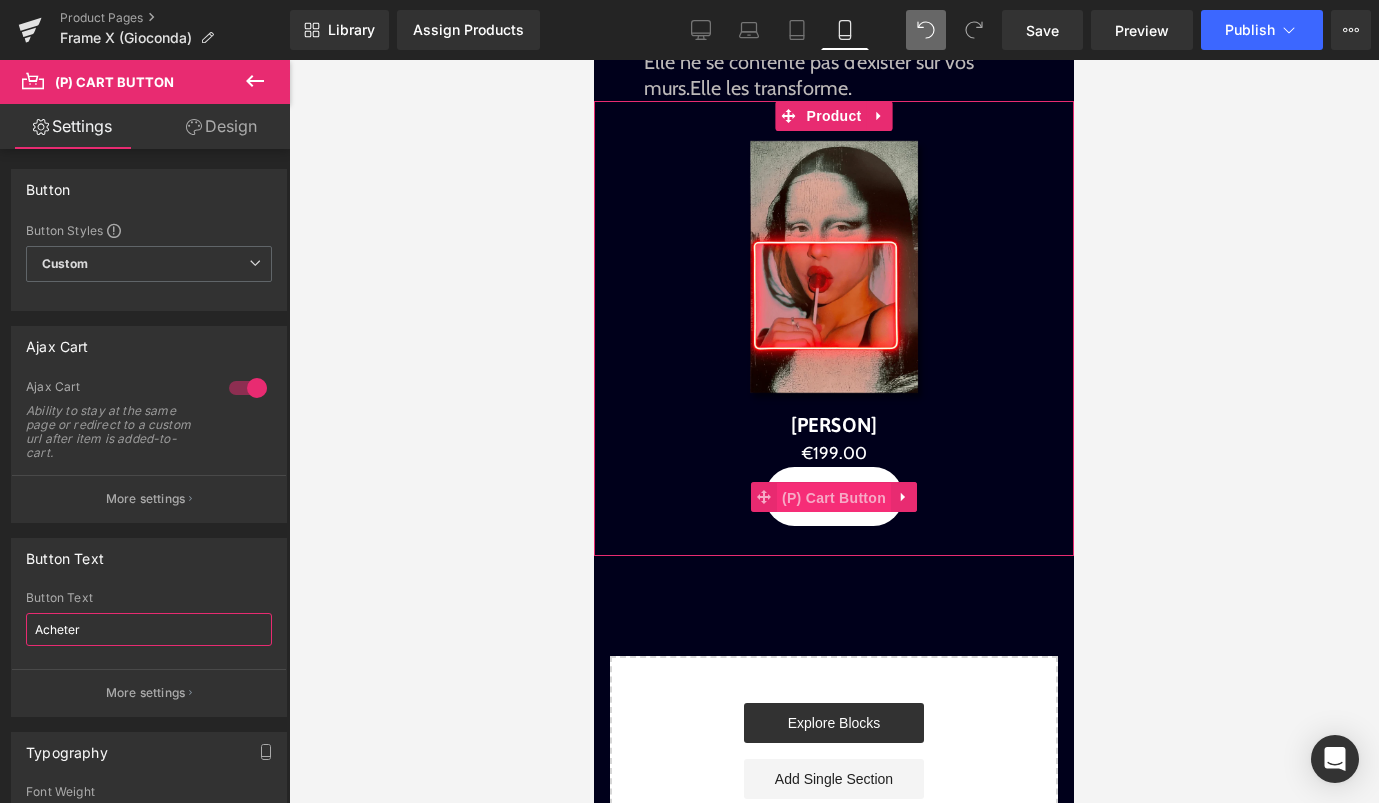 click on "(P) Cart Button" at bounding box center [834, 498] 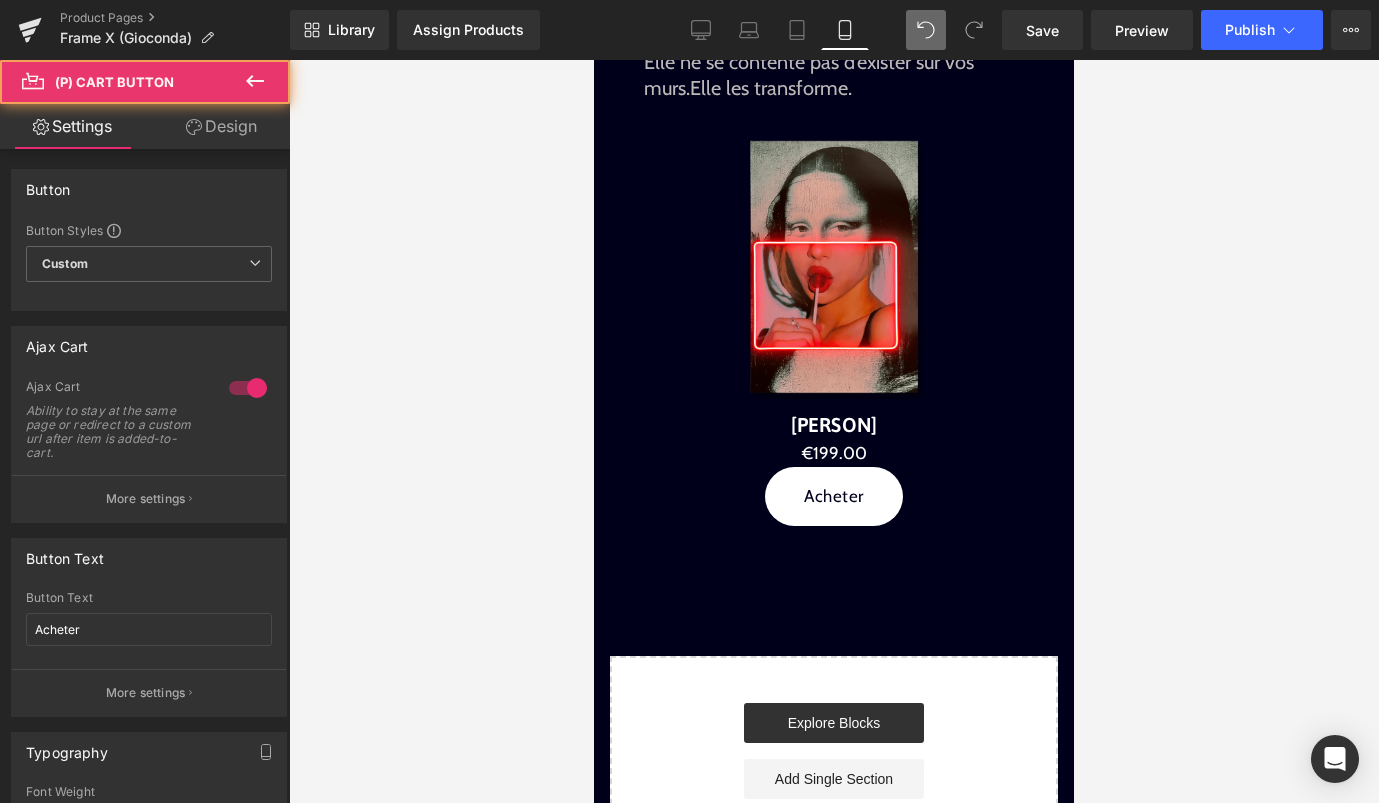 click on "Design" at bounding box center (221, 126) 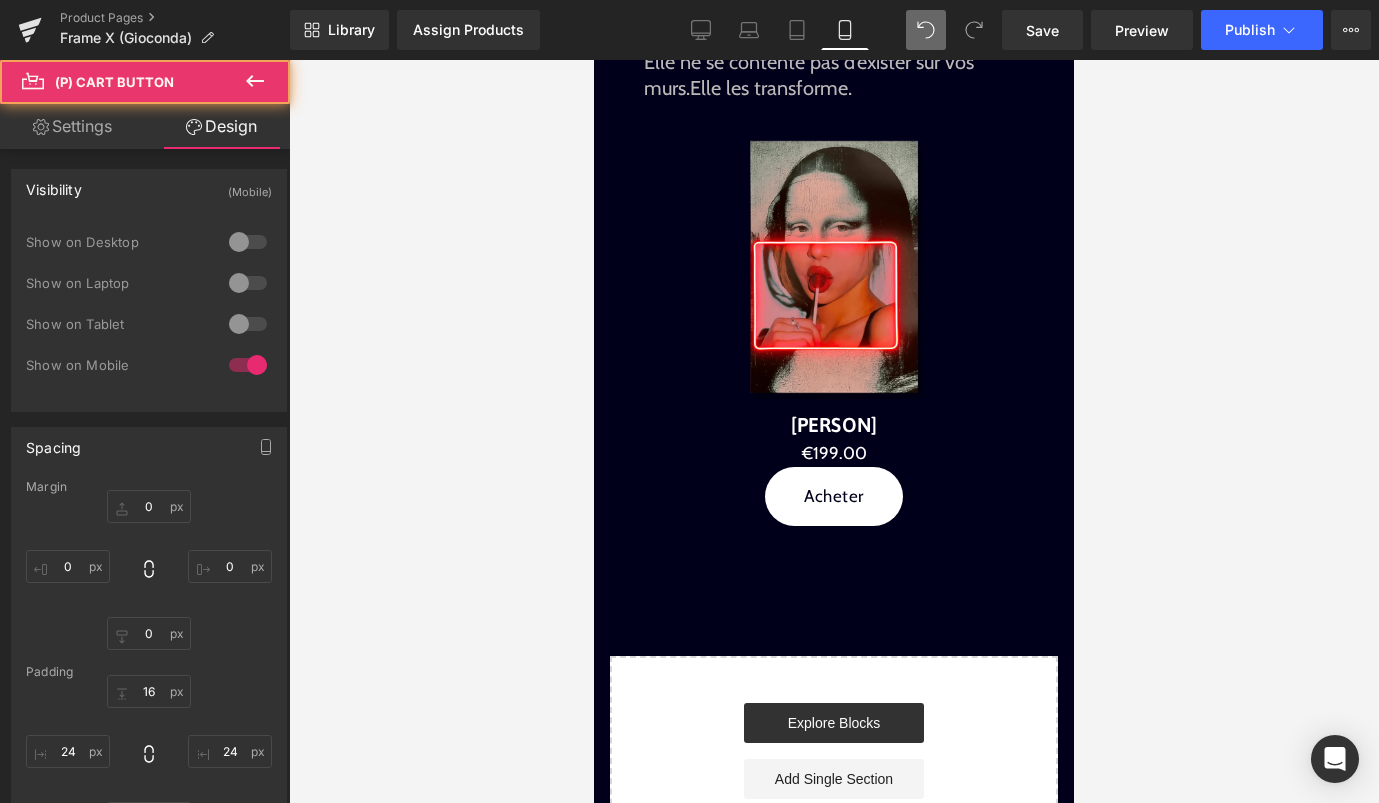 type on "0" 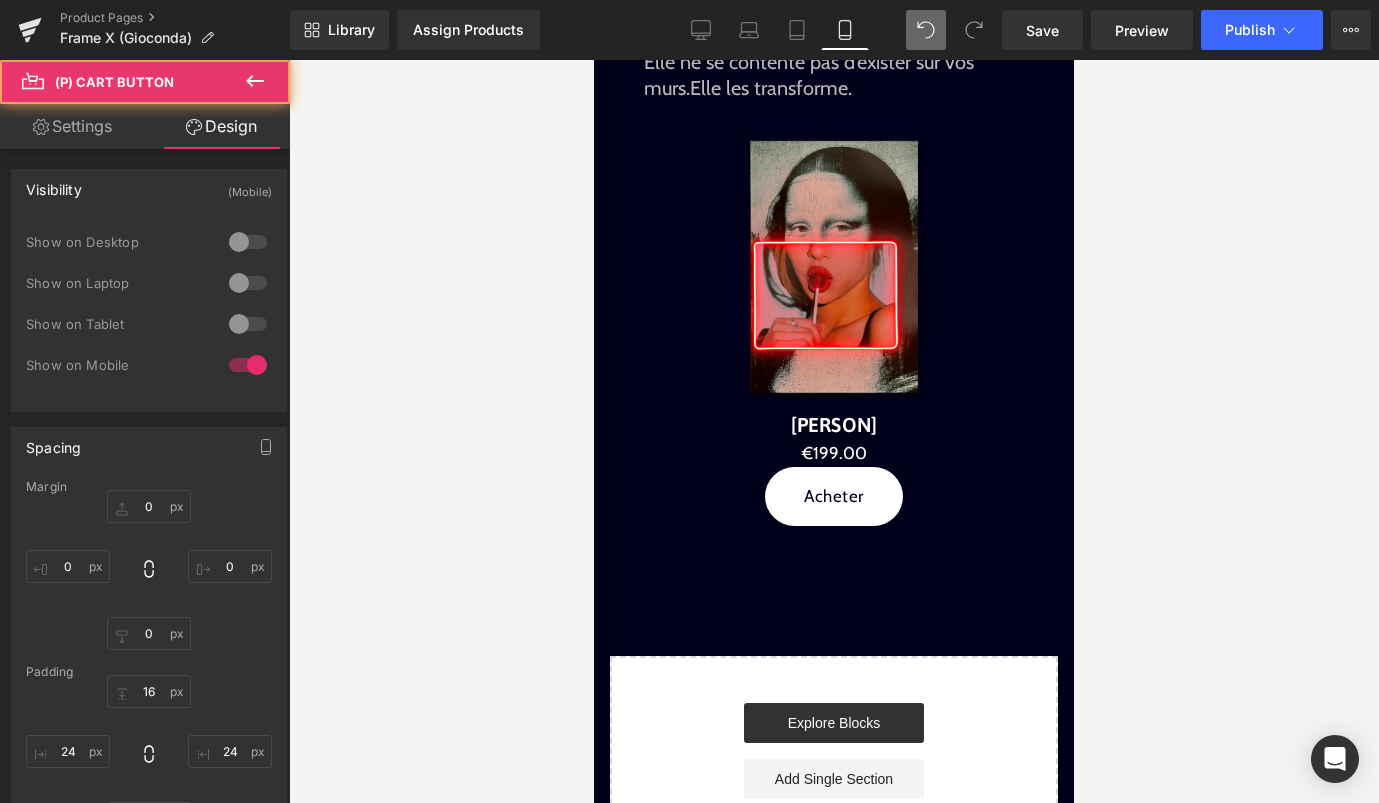 type on "0" 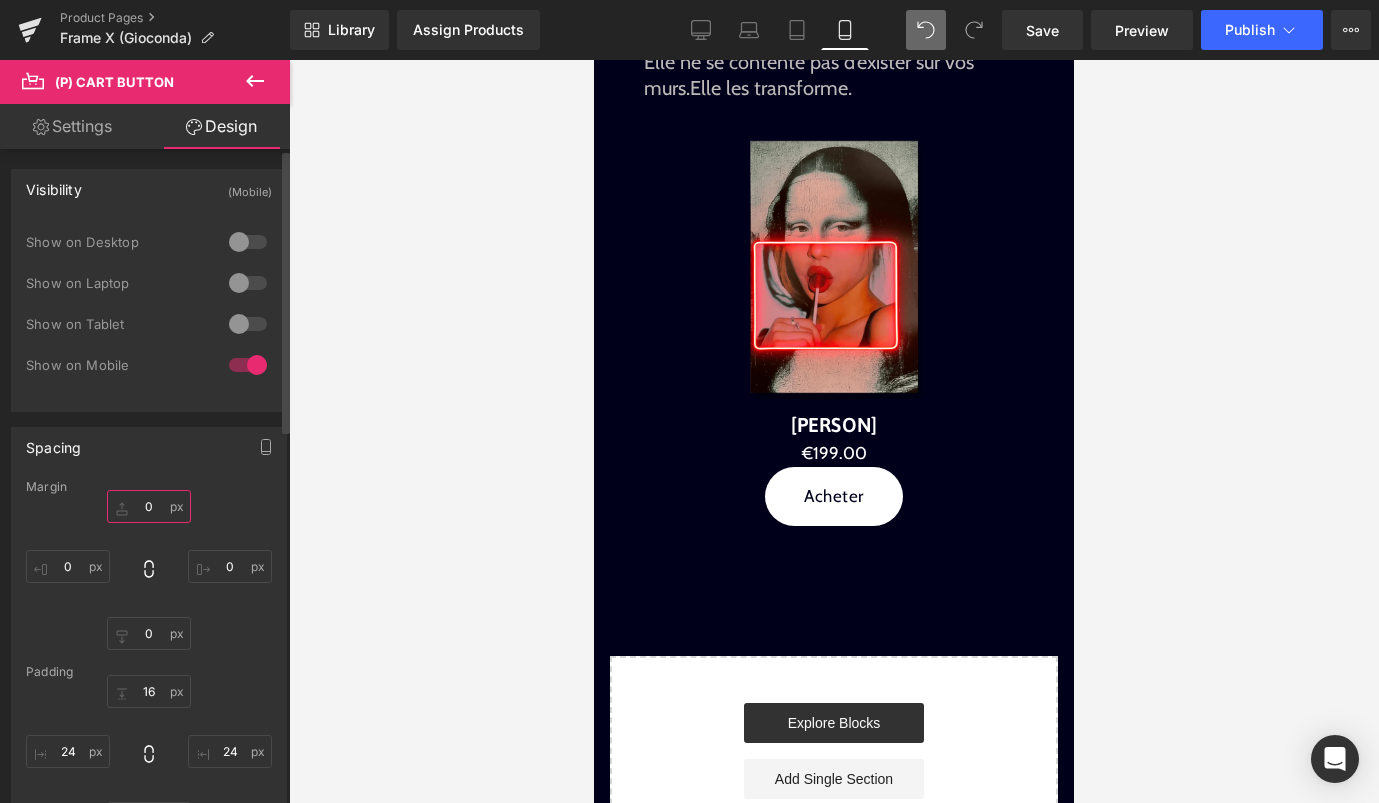 click on "0" at bounding box center [149, 506] 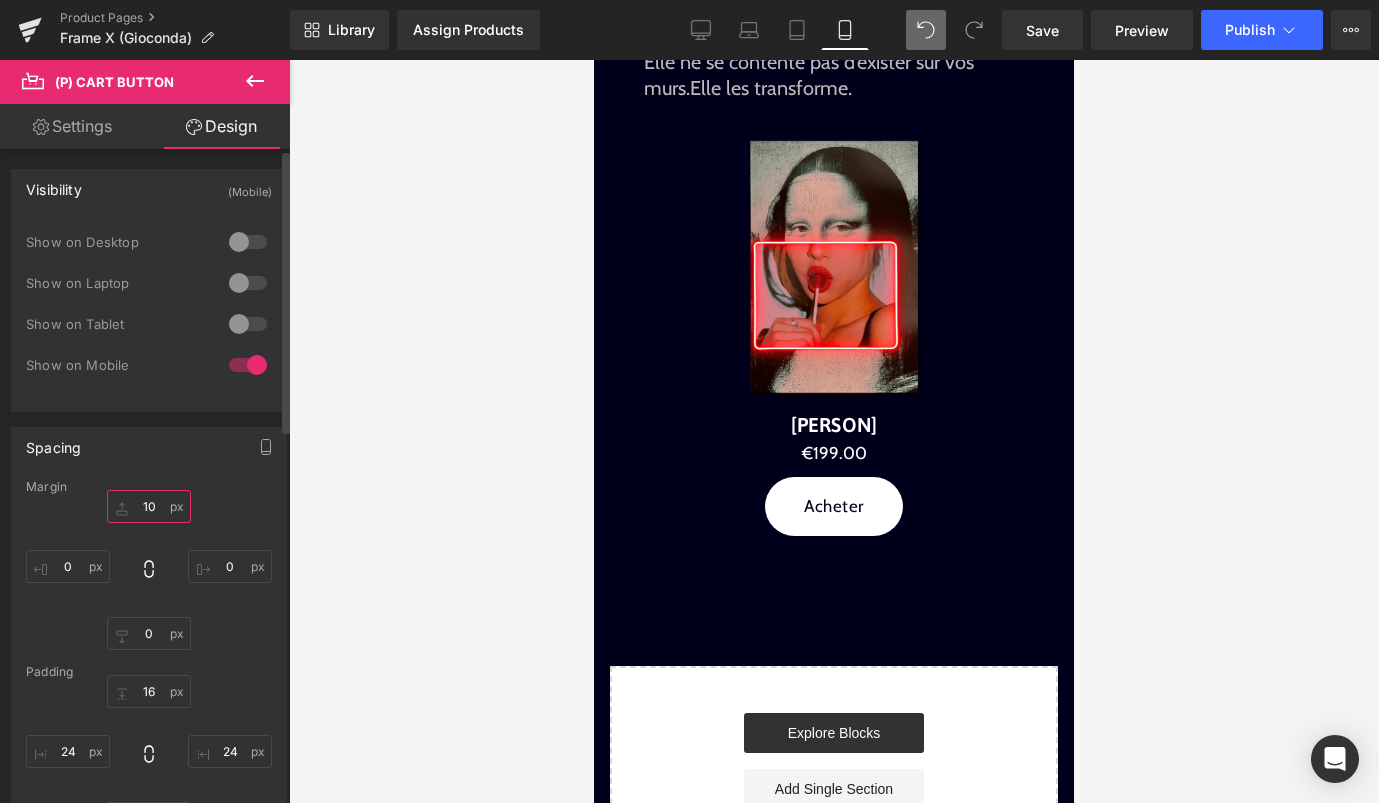 type on "1" 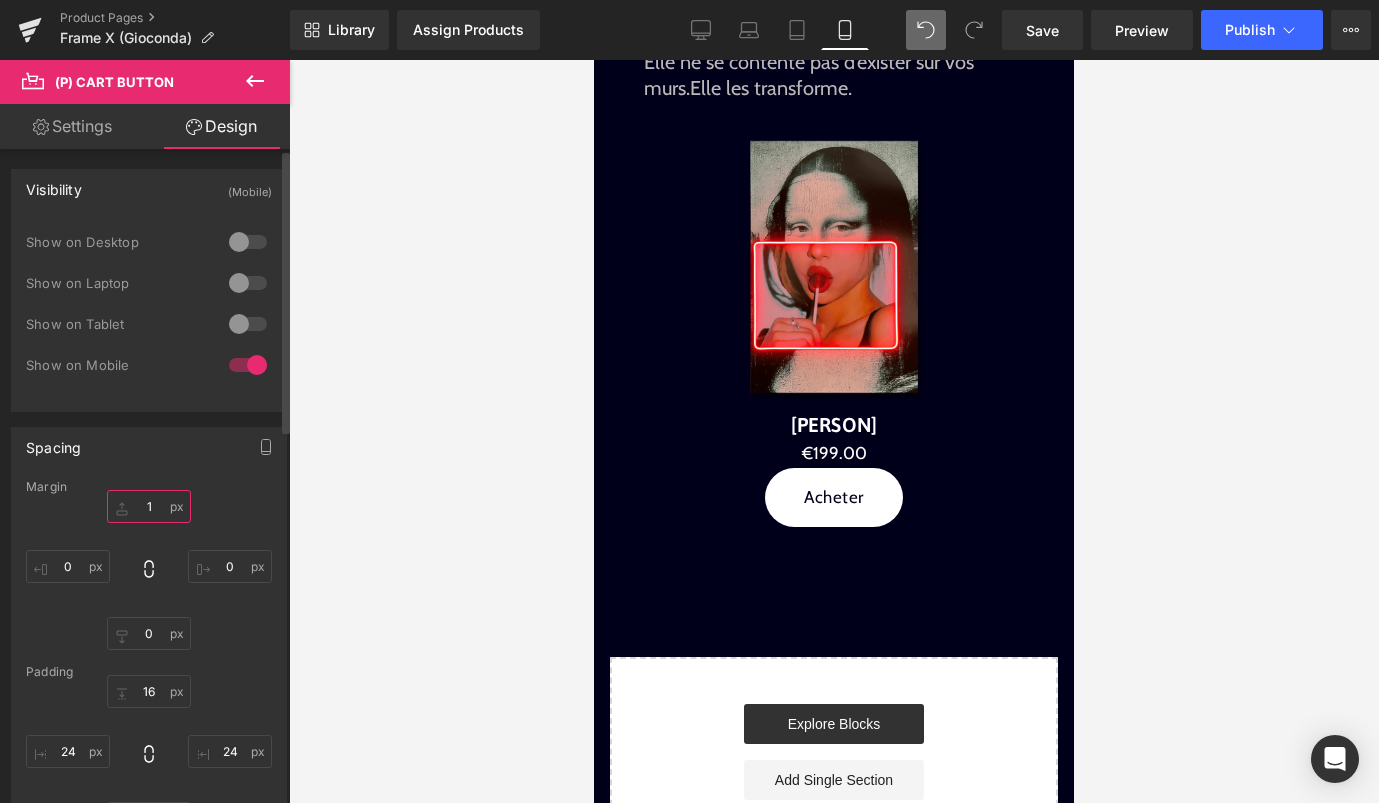 type on "15" 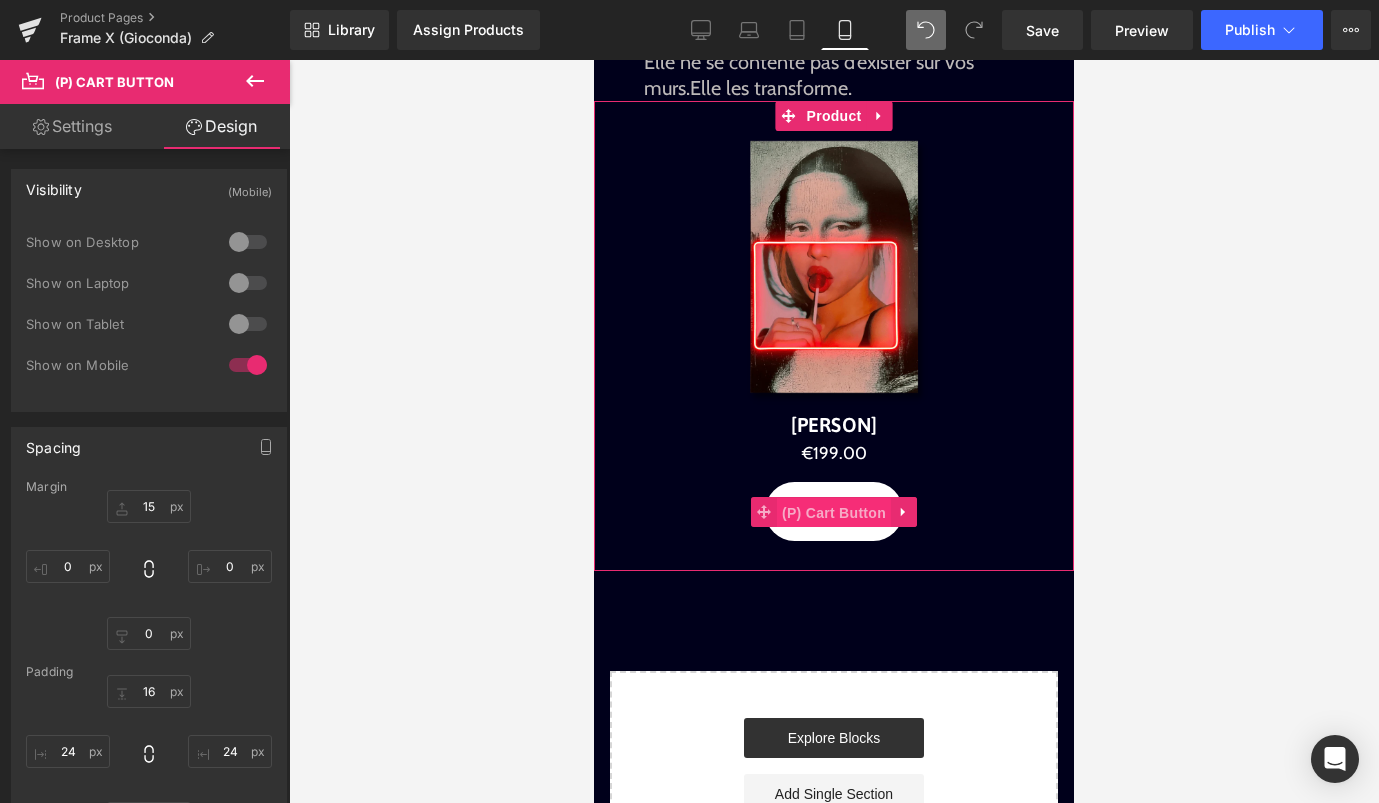 click on "(P) Cart Button" at bounding box center (834, 513) 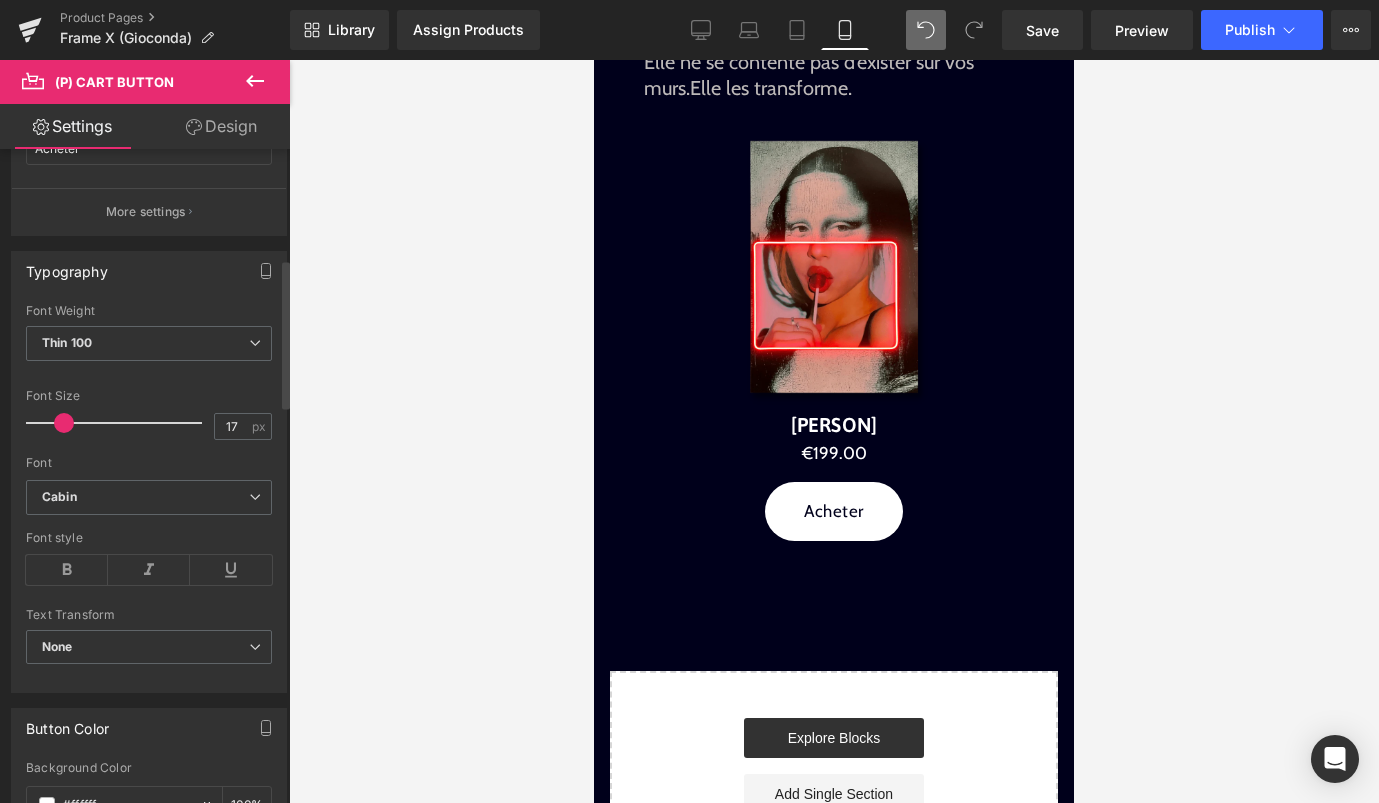 scroll, scrollTop: 483, scrollLeft: 0, axis: vertical 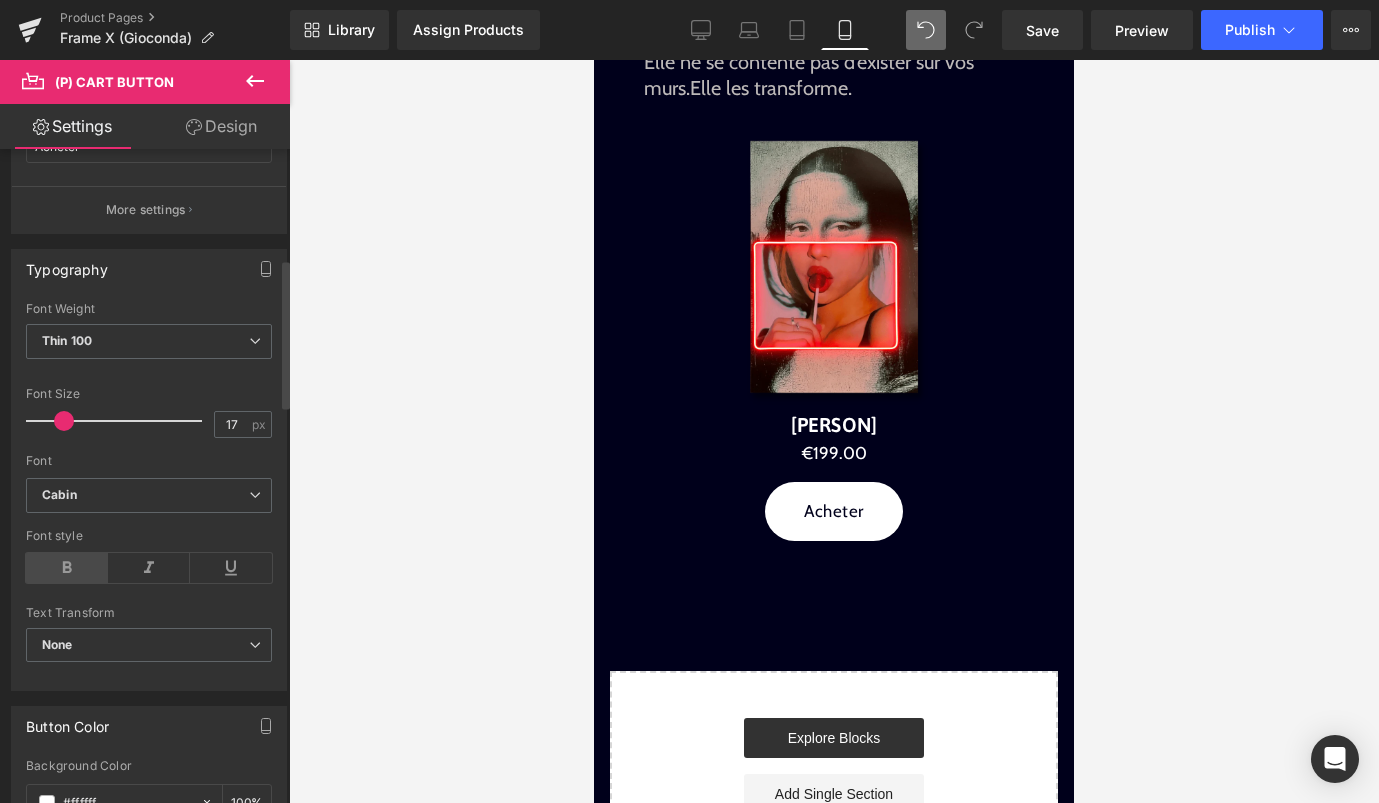 click at bounding box center [67, 568] 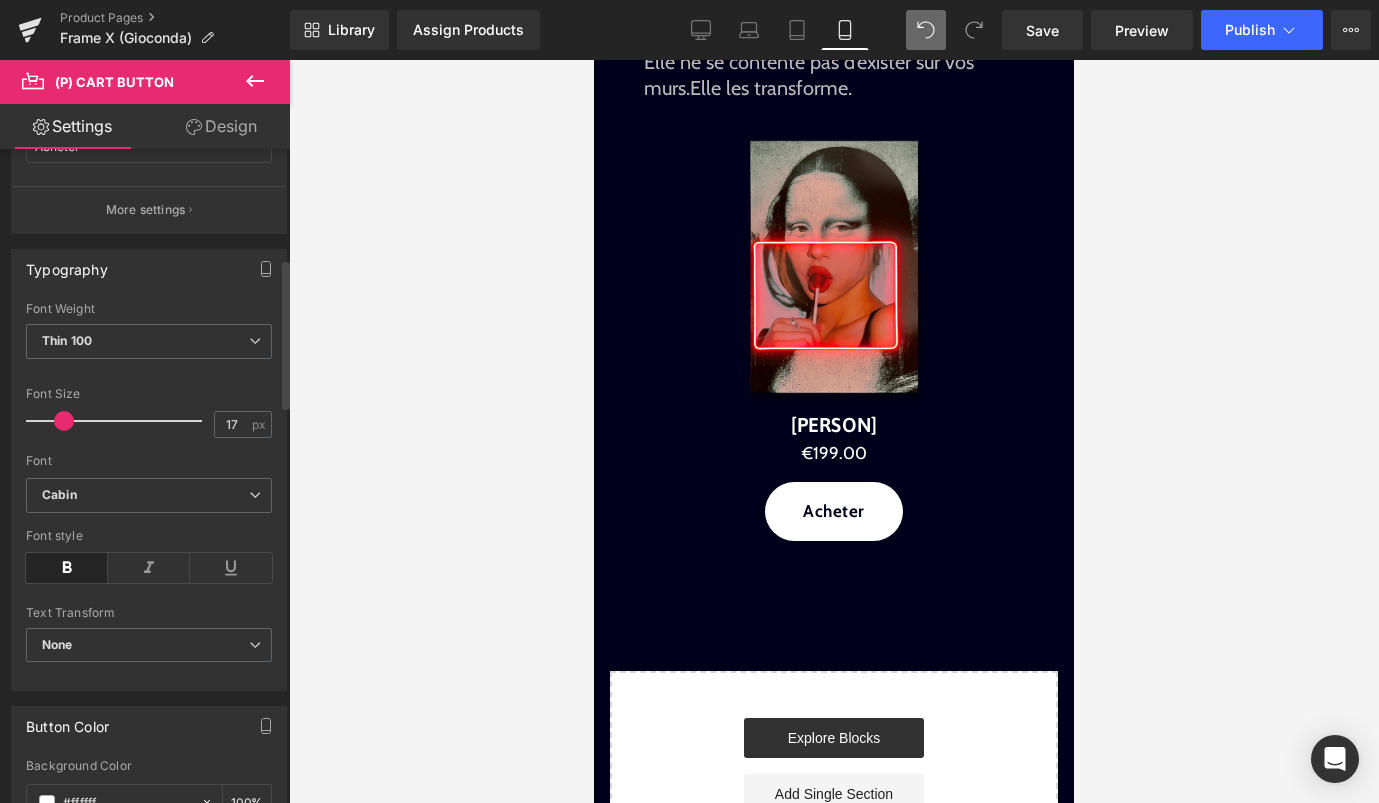 click at bounding box center [67, 568] 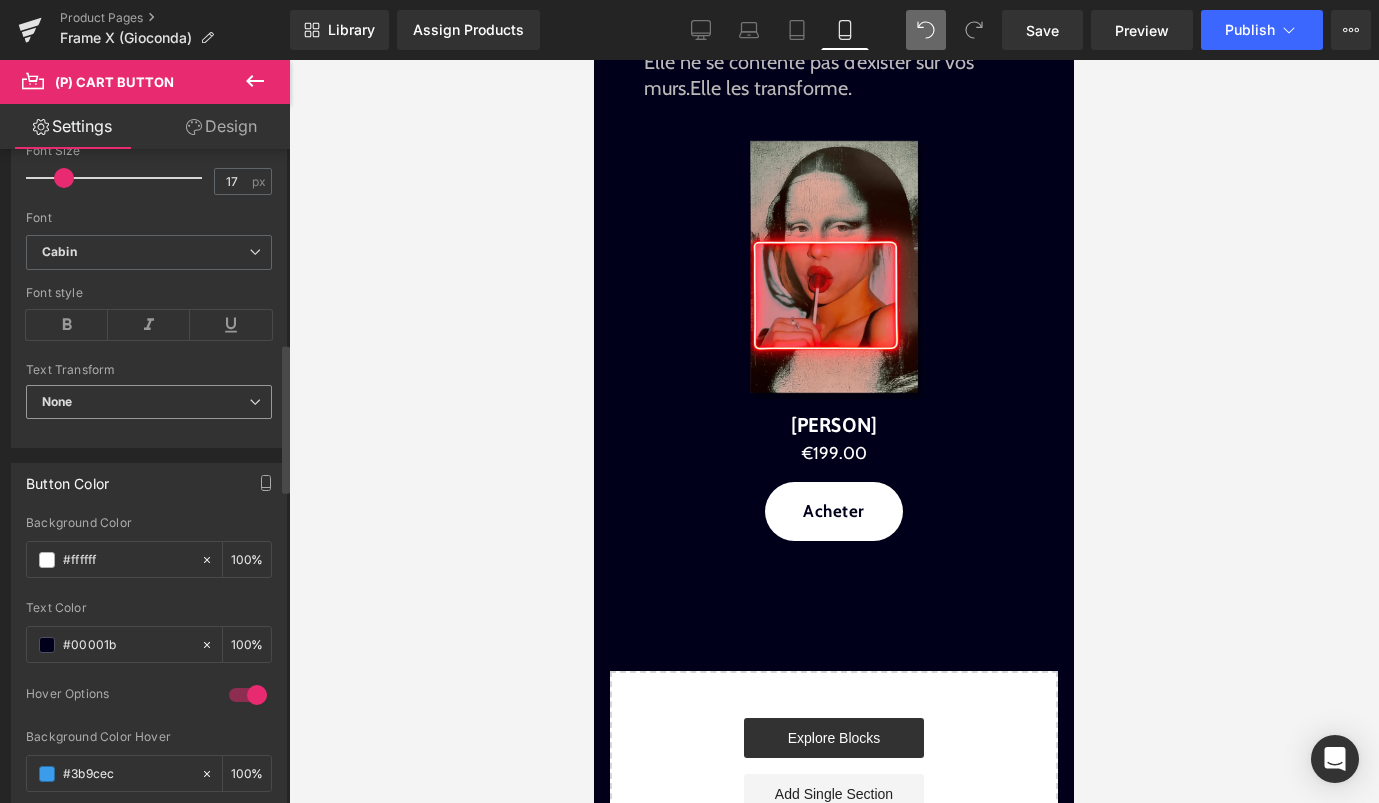 scroll, scrollTop: 716, scrollLeft: 0, axis: vertical 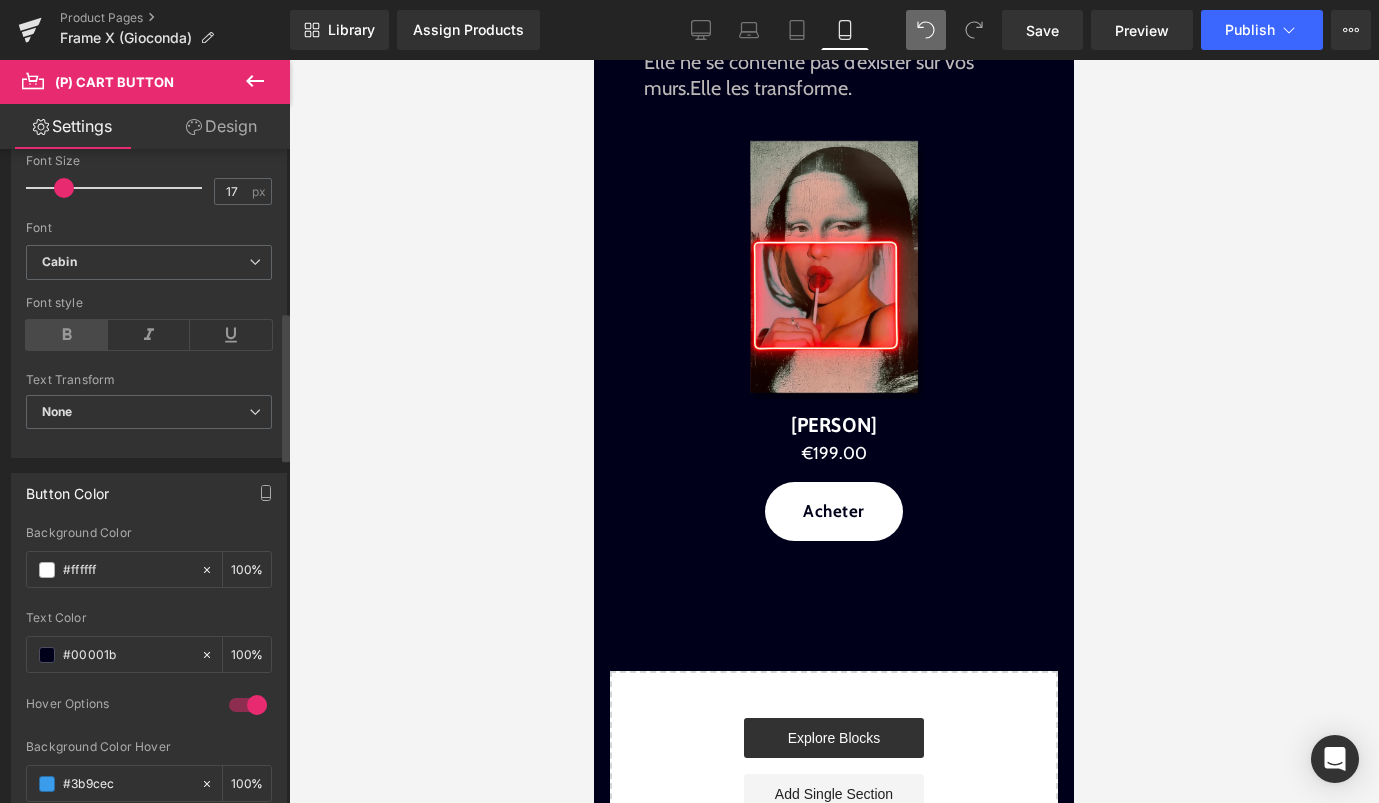click at bounding box center [67, 335] 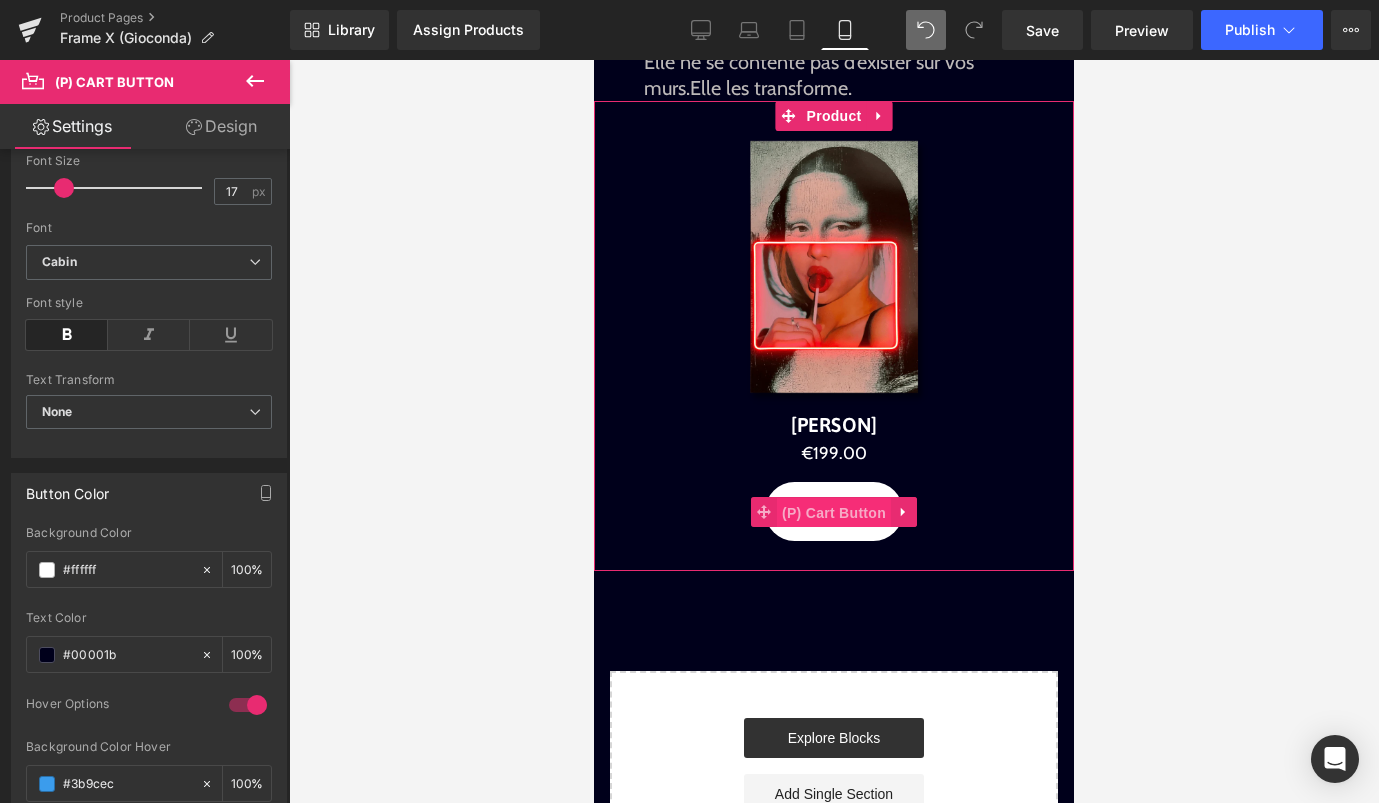 click on "(P) Cart Button" at bounding box center [834, 513] 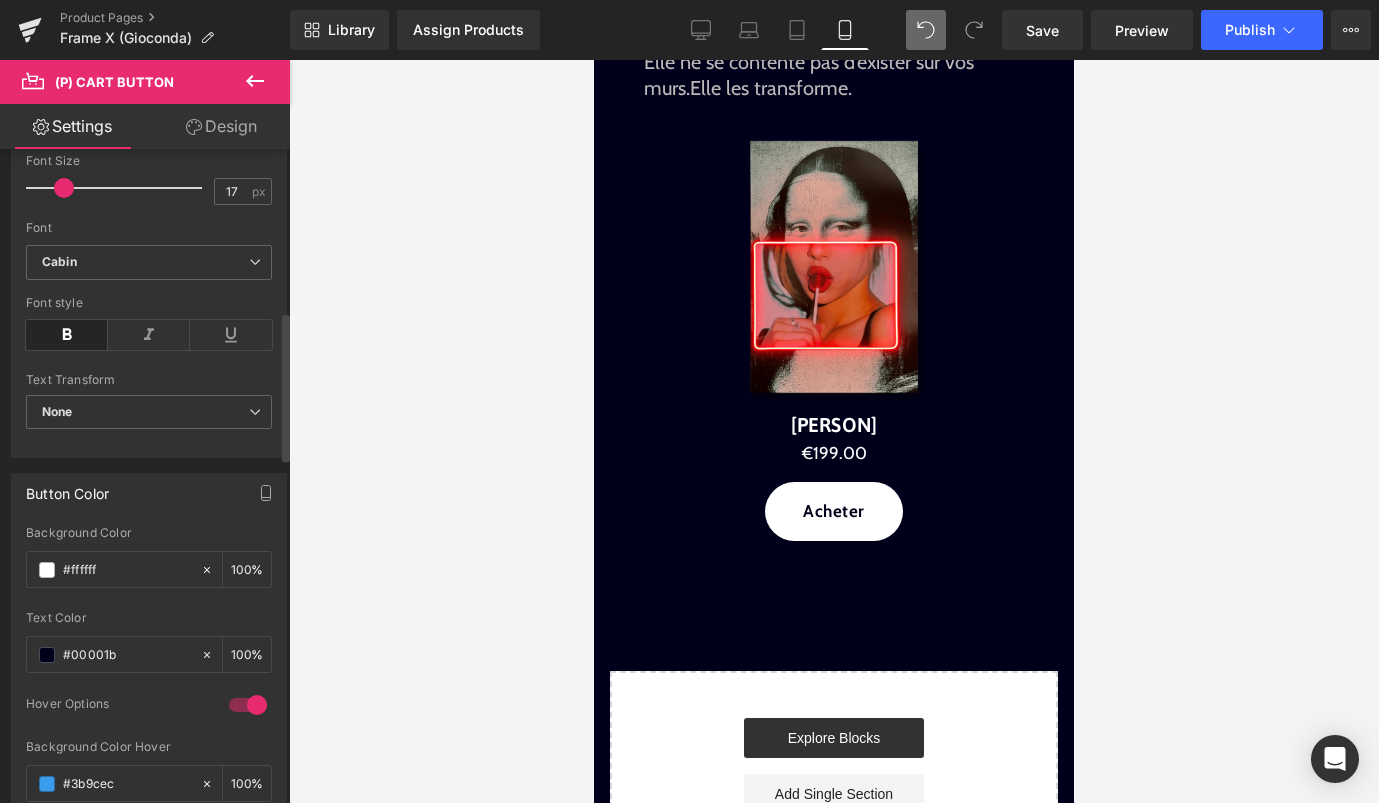 click at bounding box center [67, 335] 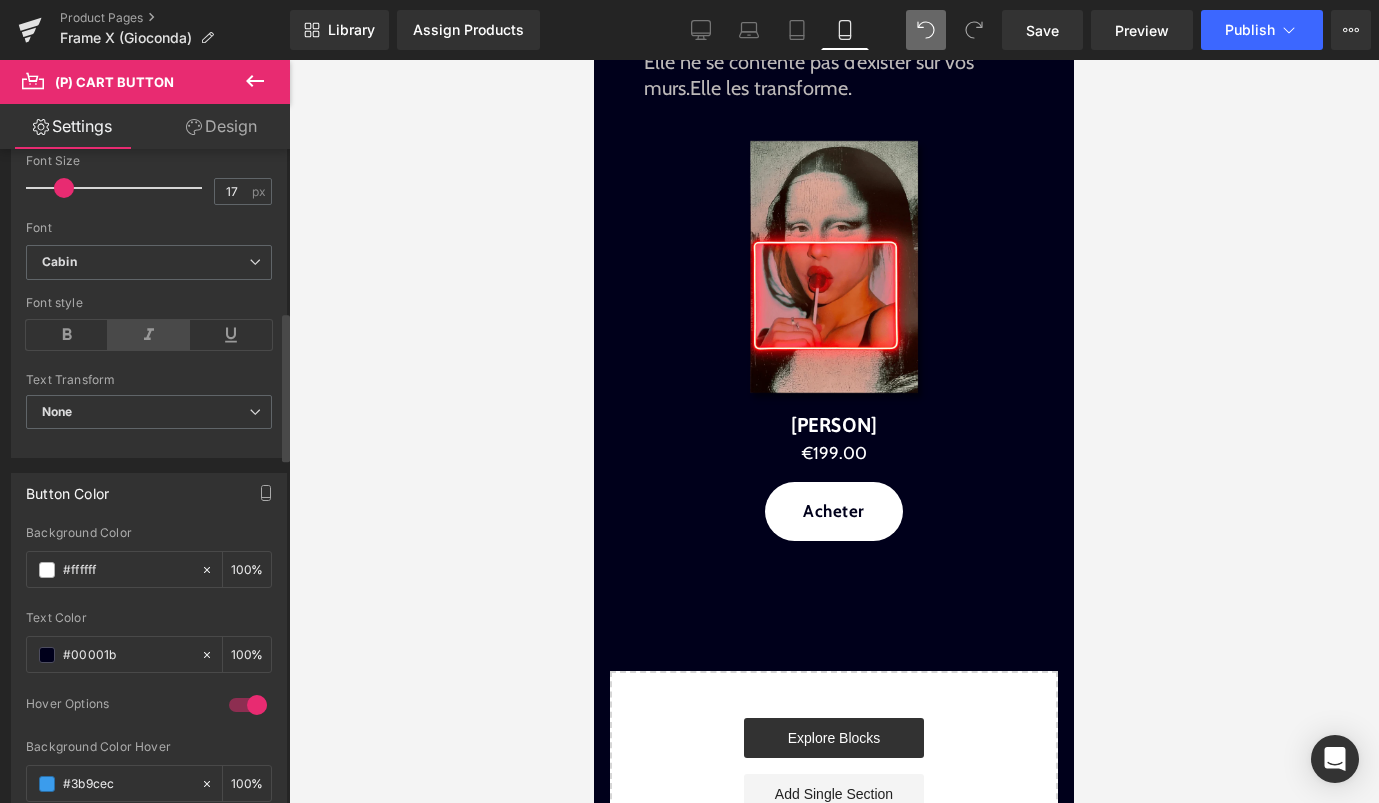 click at bounding box center [149, 335] 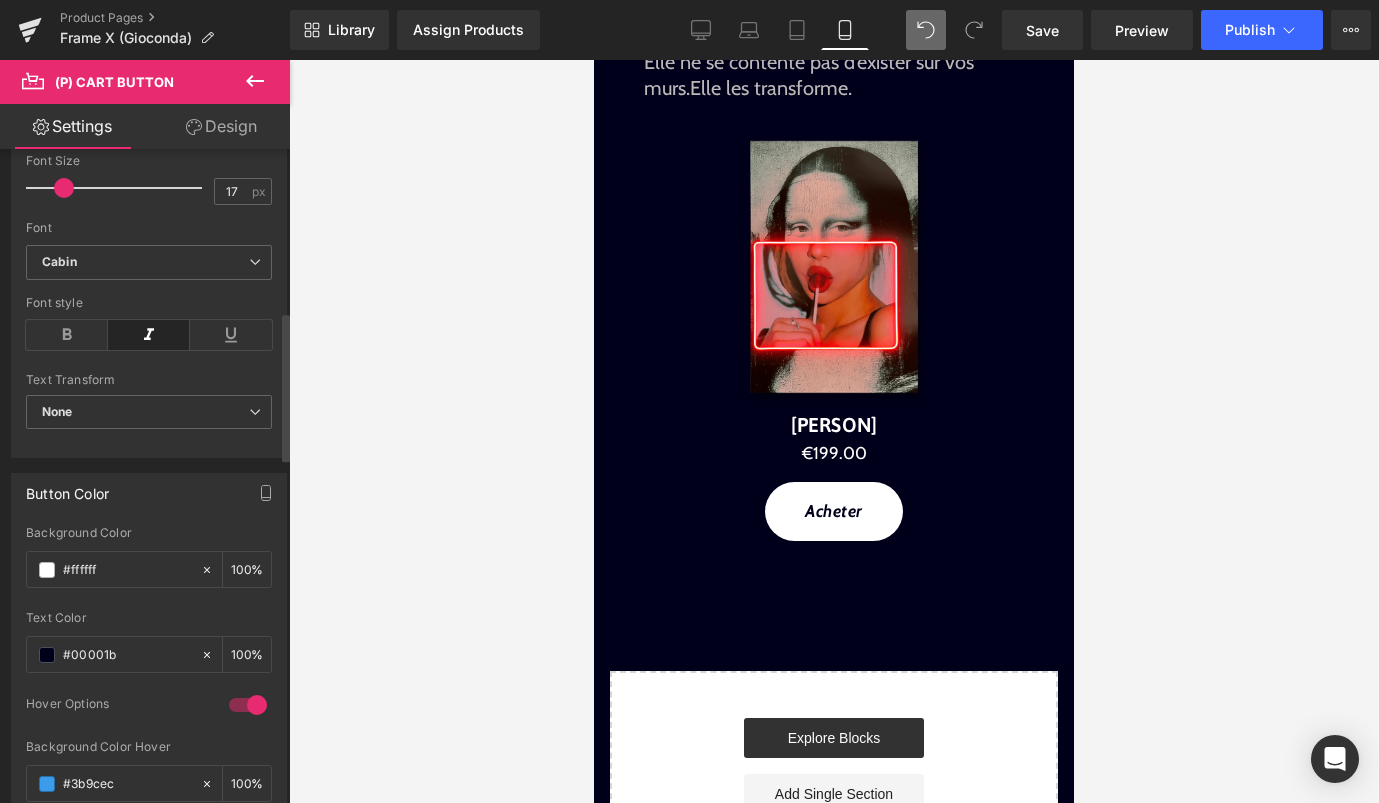 click at bounding box center (149, 335) 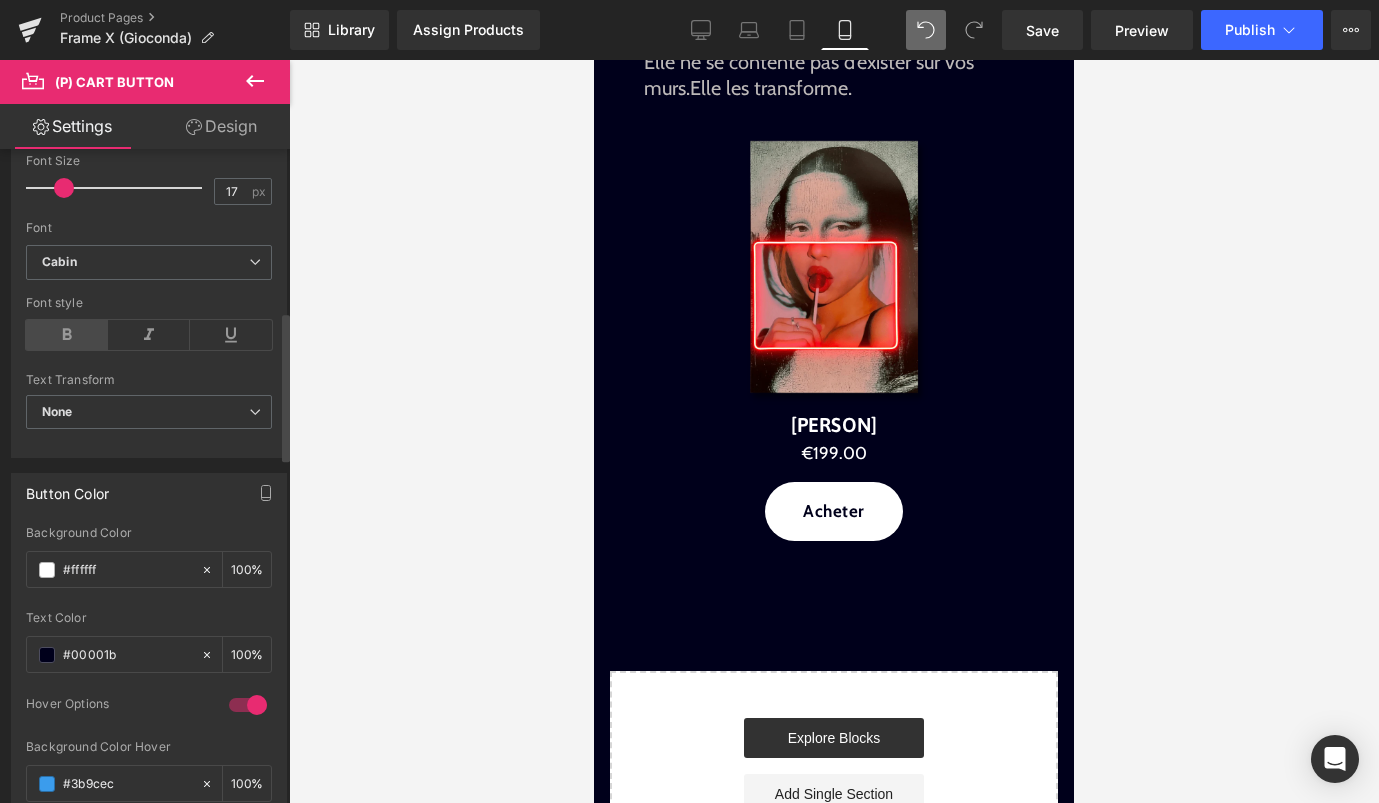 click at bounding box center (67, 335) 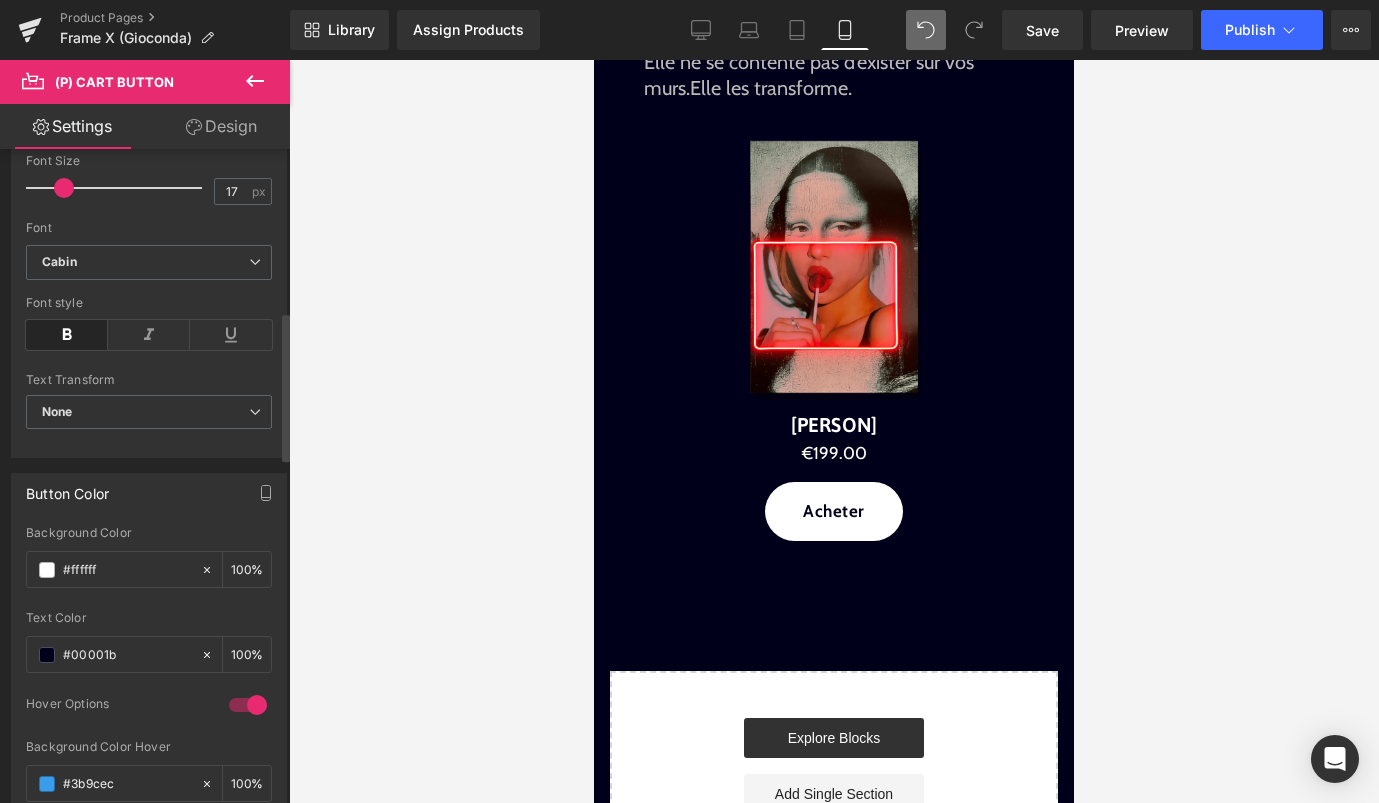 click at bounding box center (67, 335) 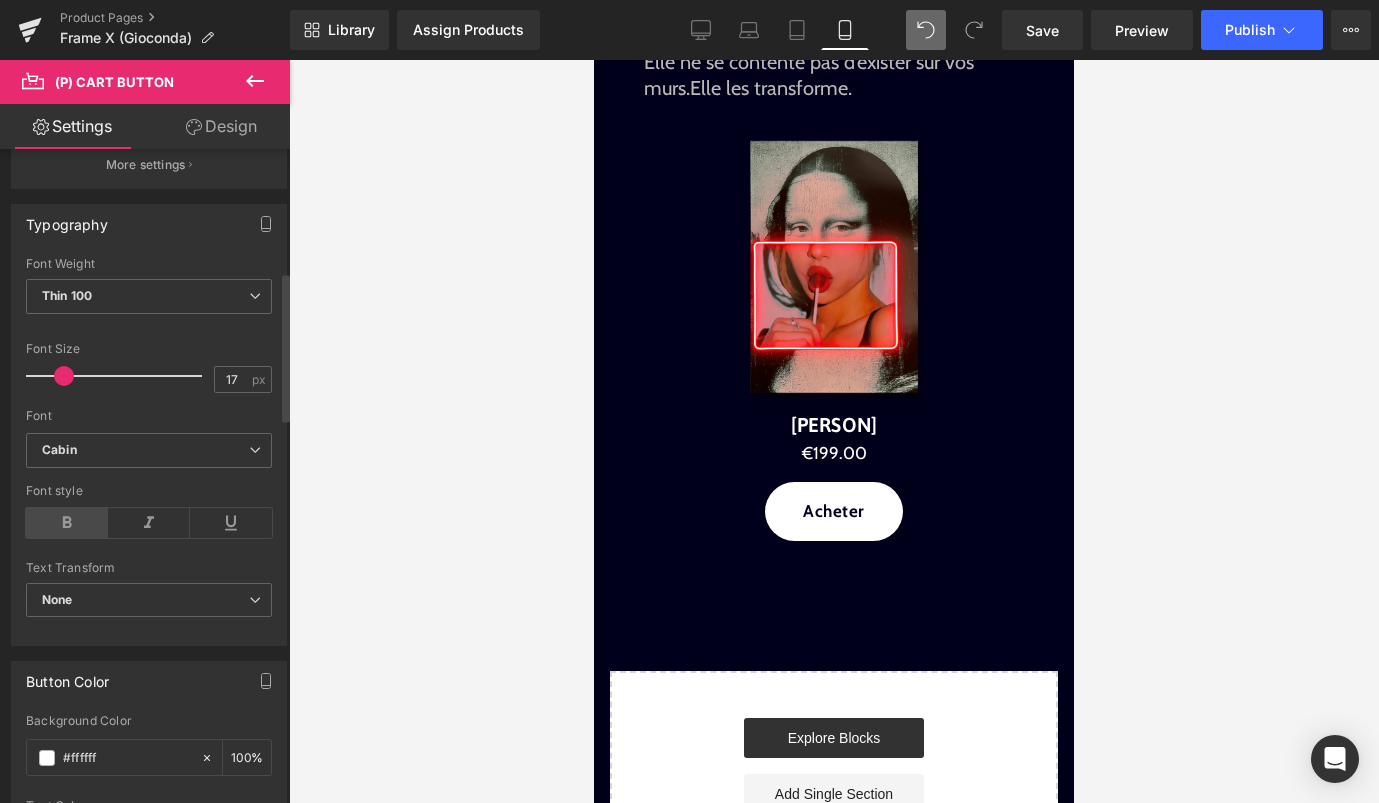 scroll, scrollTop: 513, scrollLeft: 0, axis: vertical 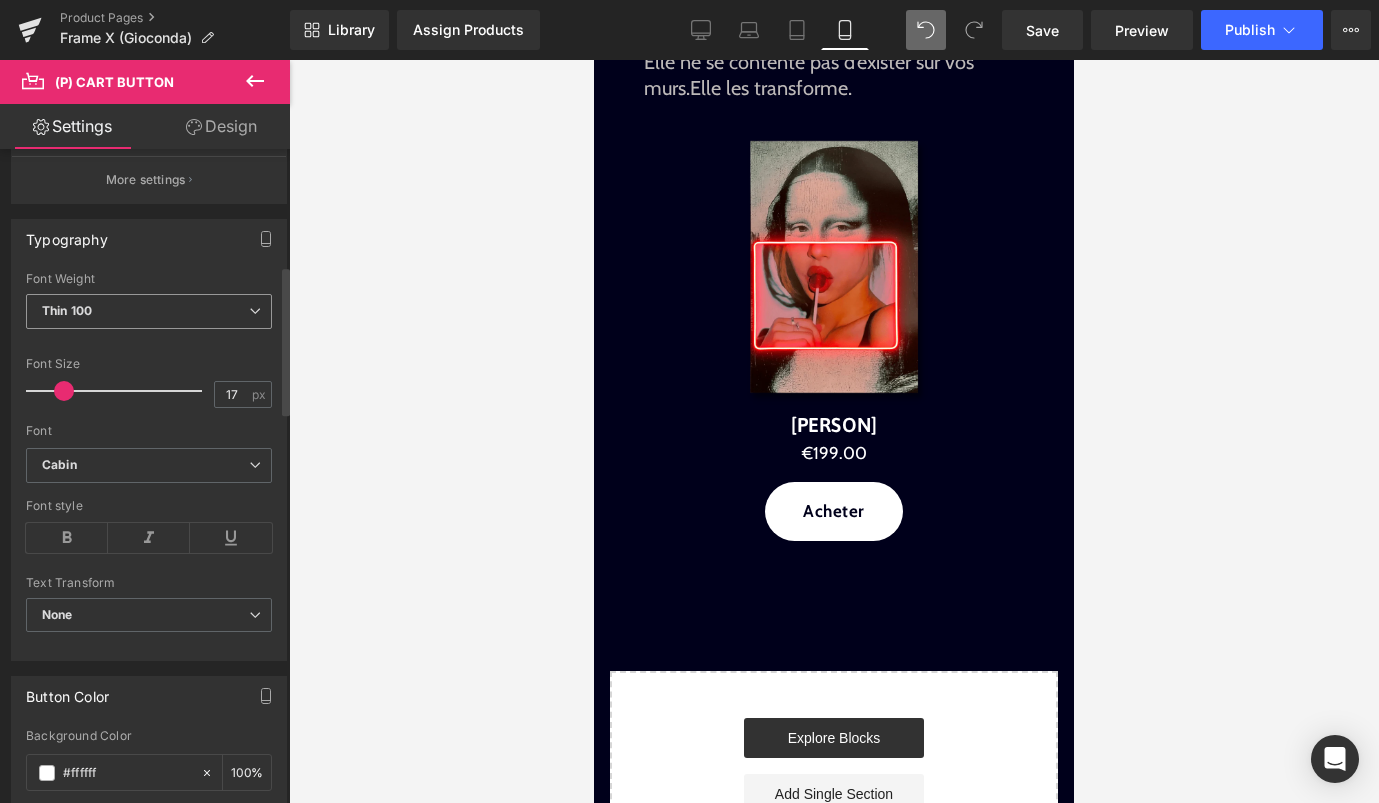 click on "Thin 100" at bounding box center [149, 311] 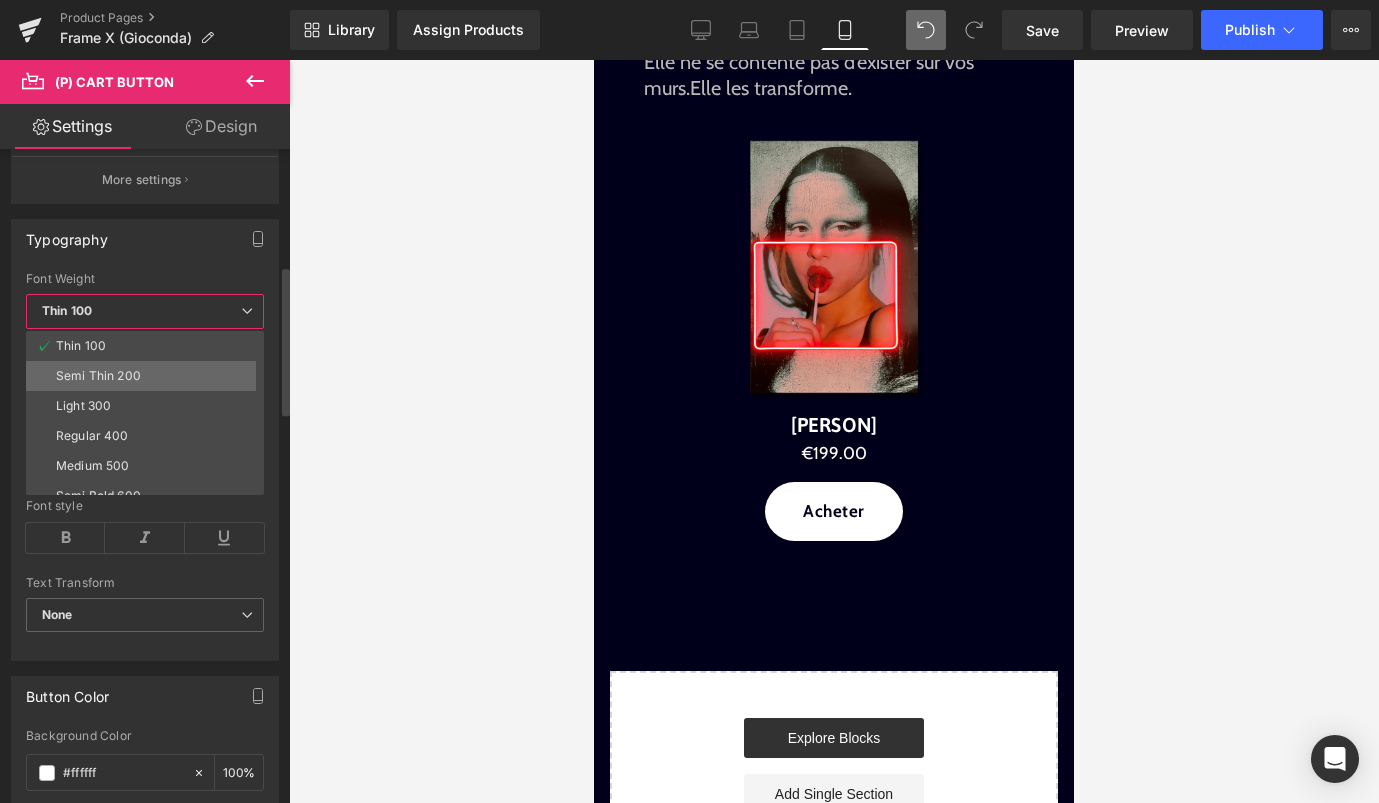 click on "Semi Thin 200" at bounding box center (98, 376) 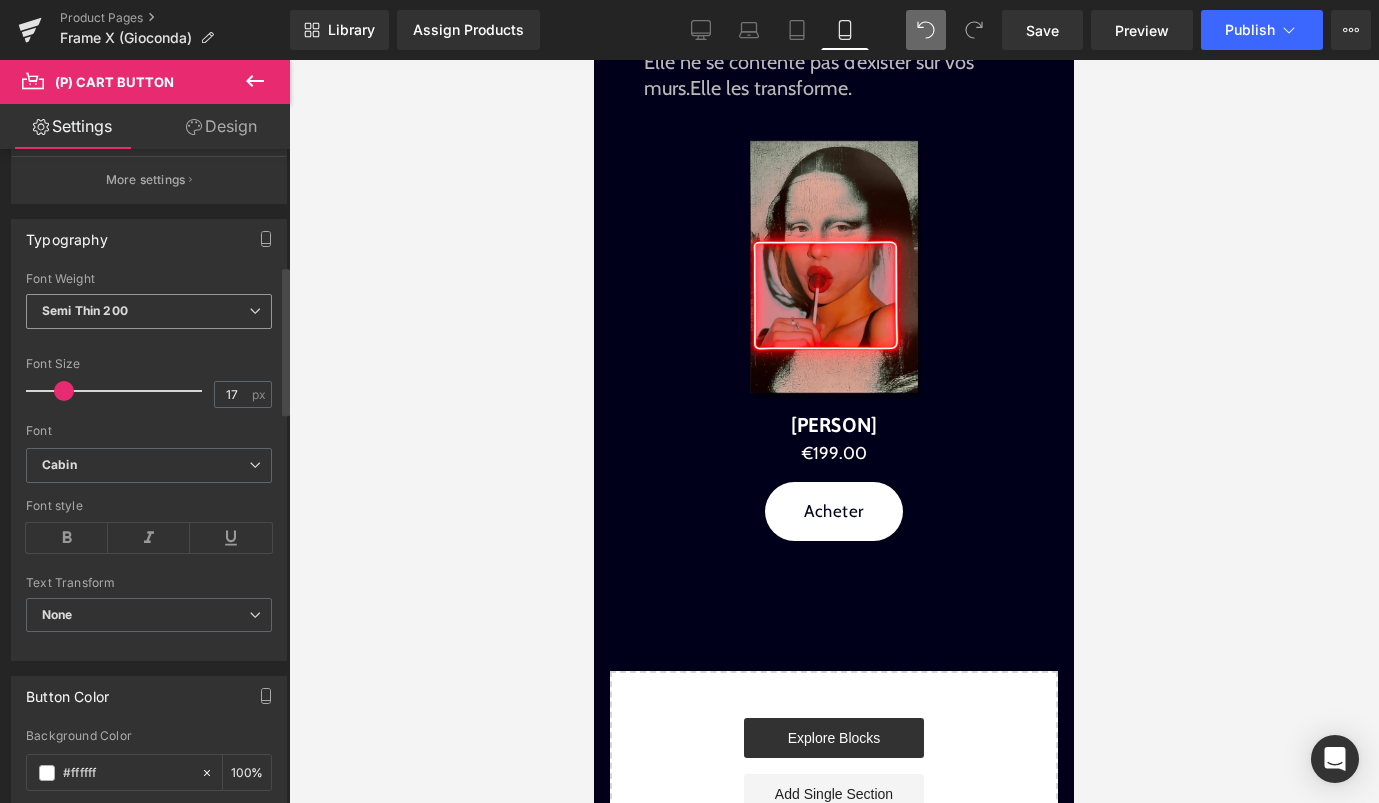 click on "Semi Thin 200" at bounding box center (149, 311) 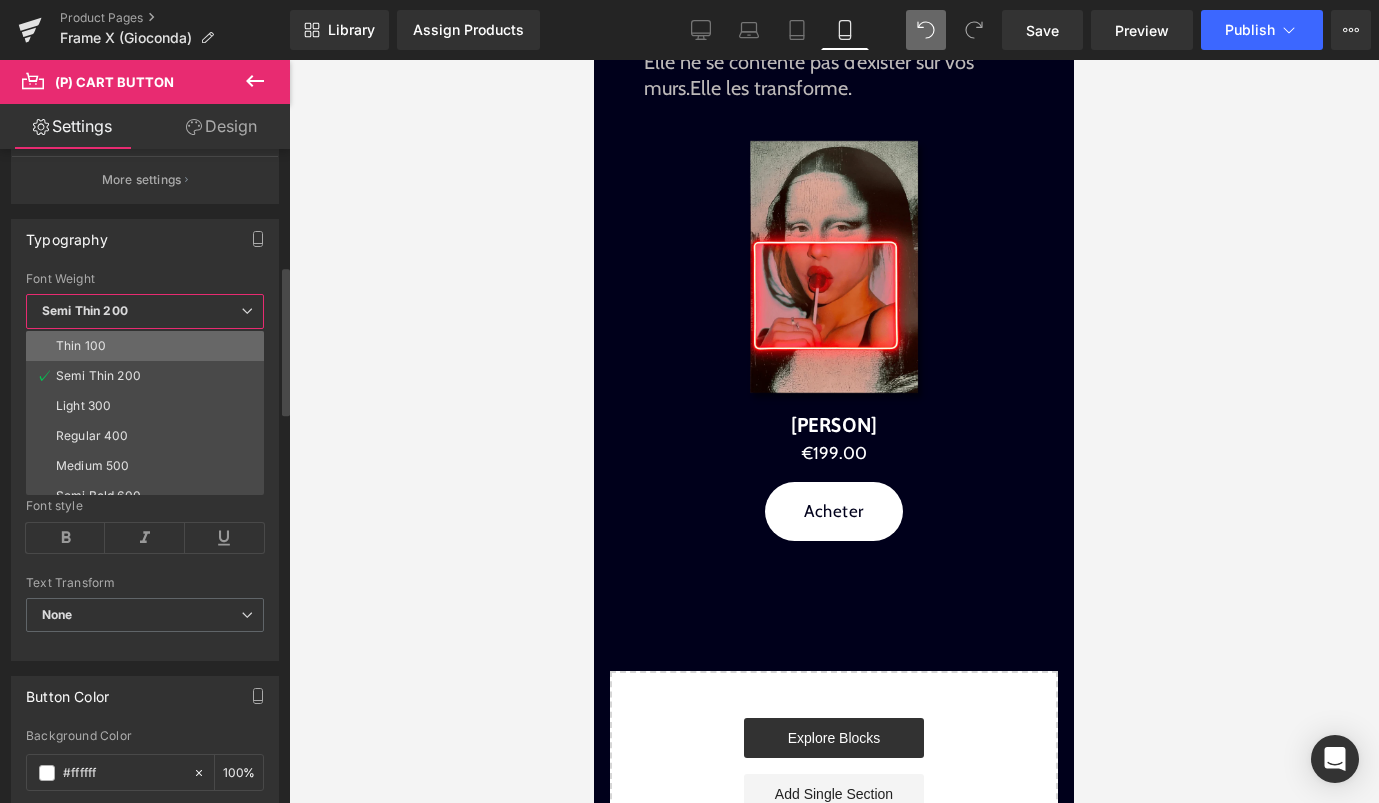 click on "Thin 100" at bounding box center [149, 346] 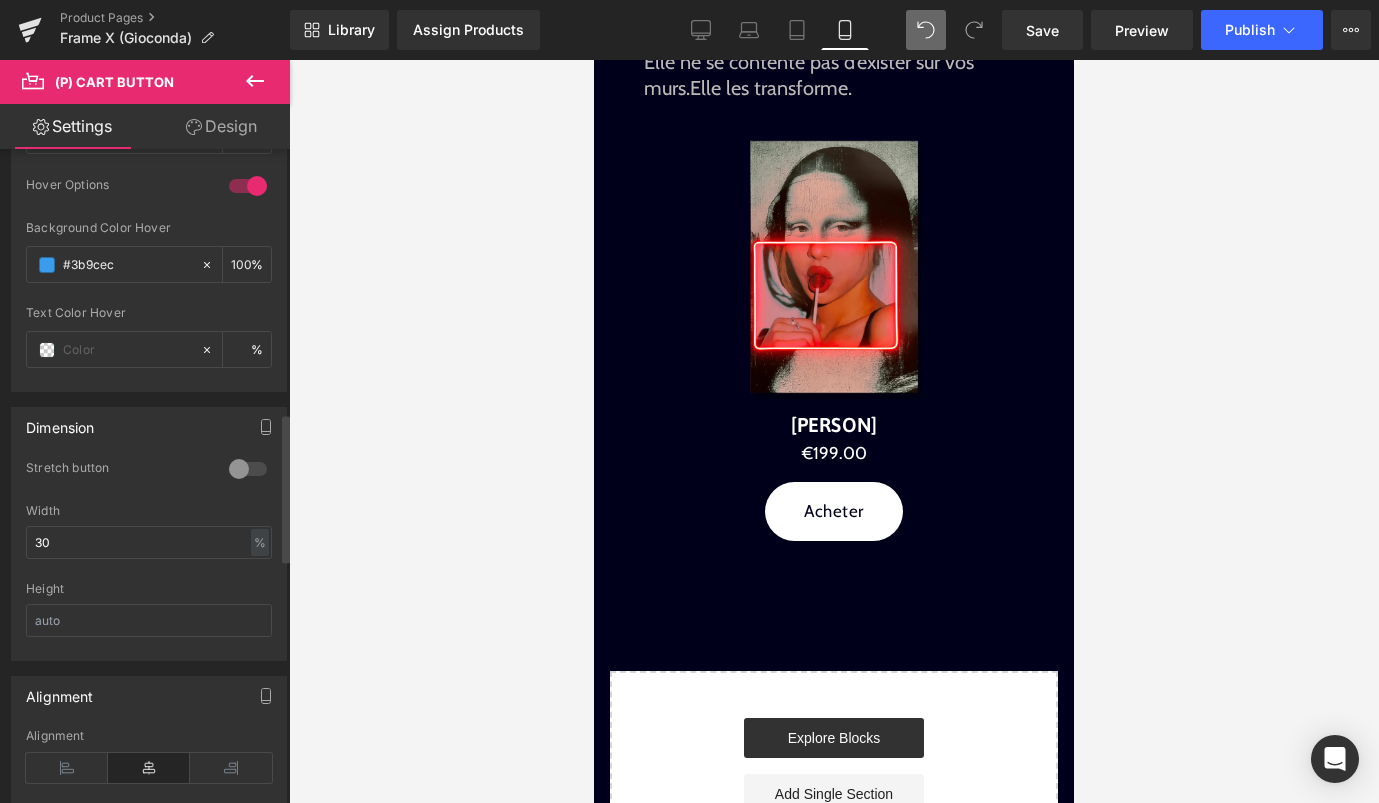 scroll, scrollTop: 1239, scrollLeft: 0, axis: vertical 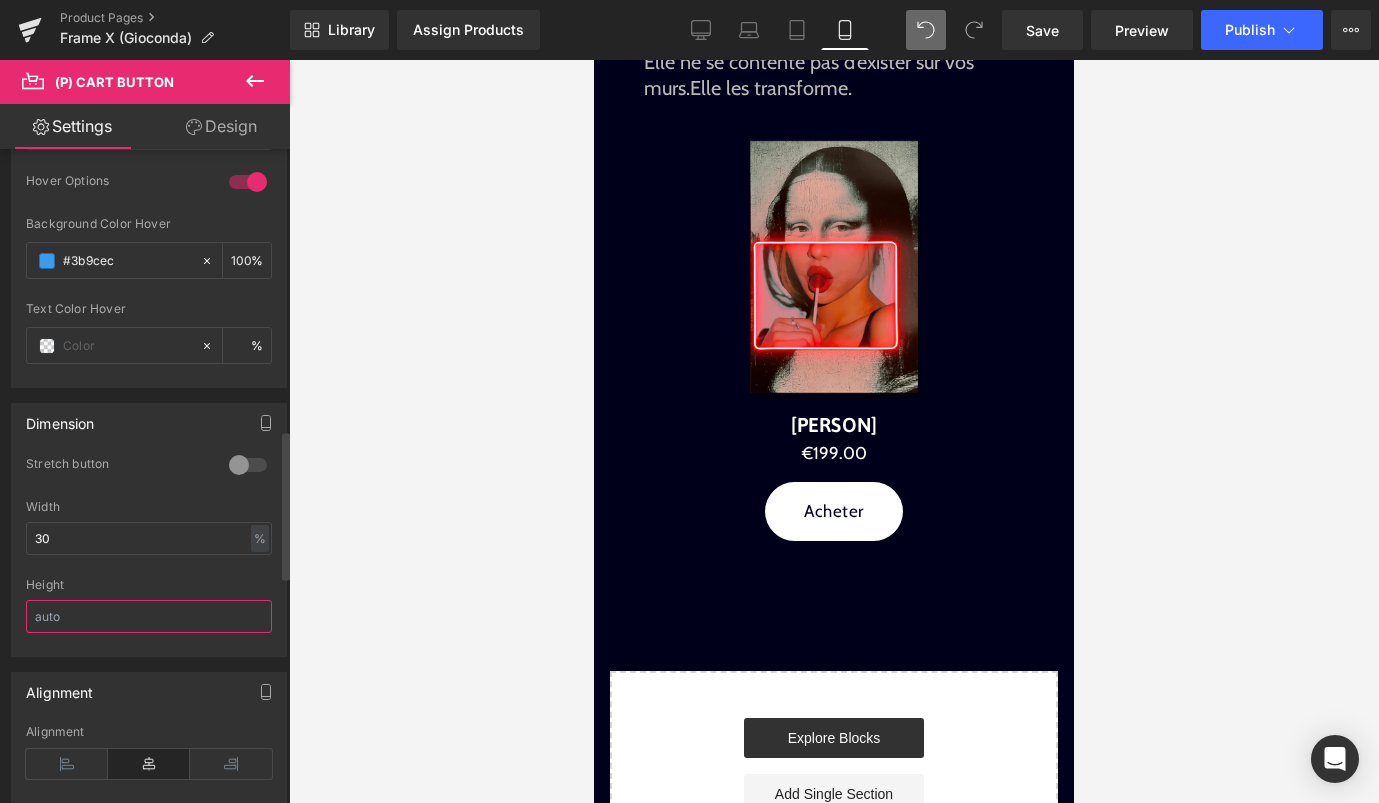 click at bounding box center (149, 616) 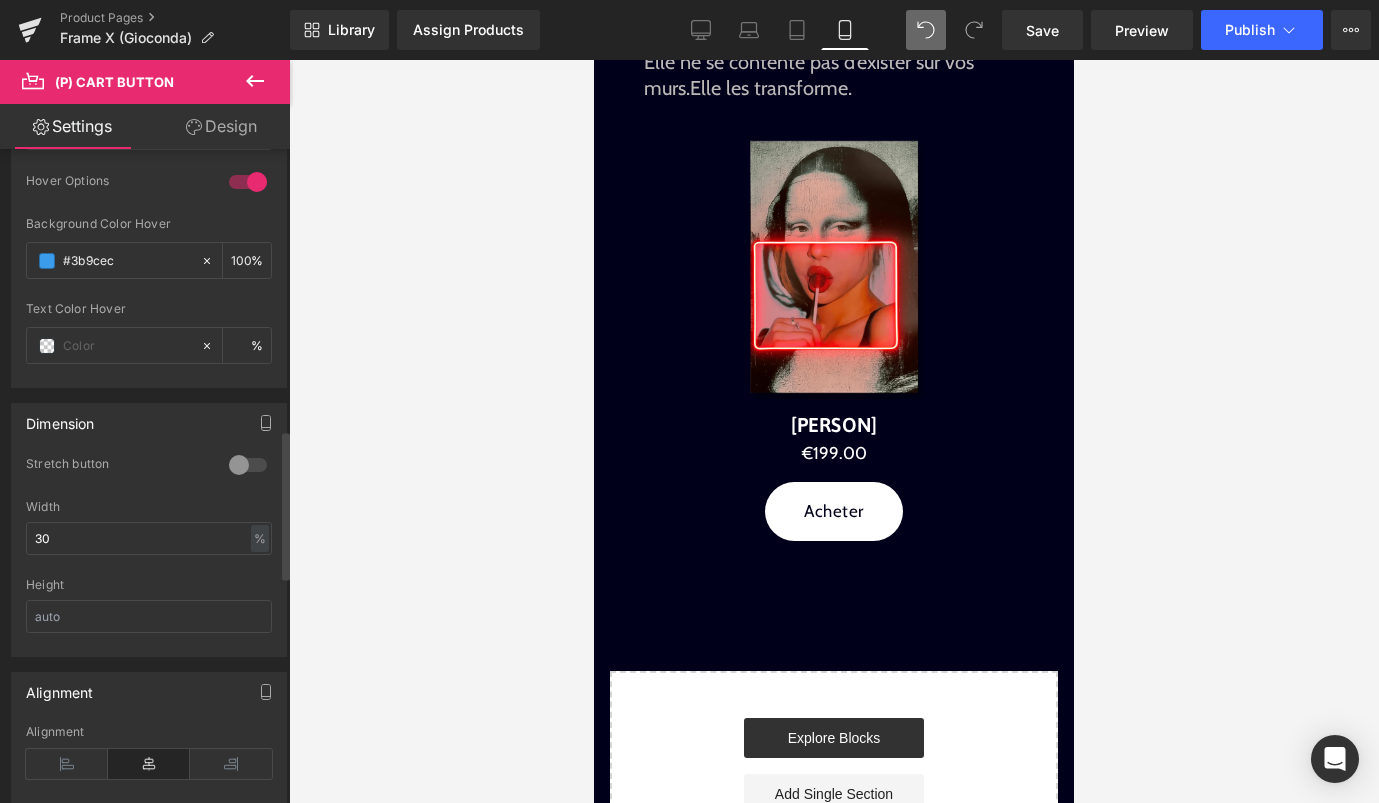 click at bounding box center (248, 465) 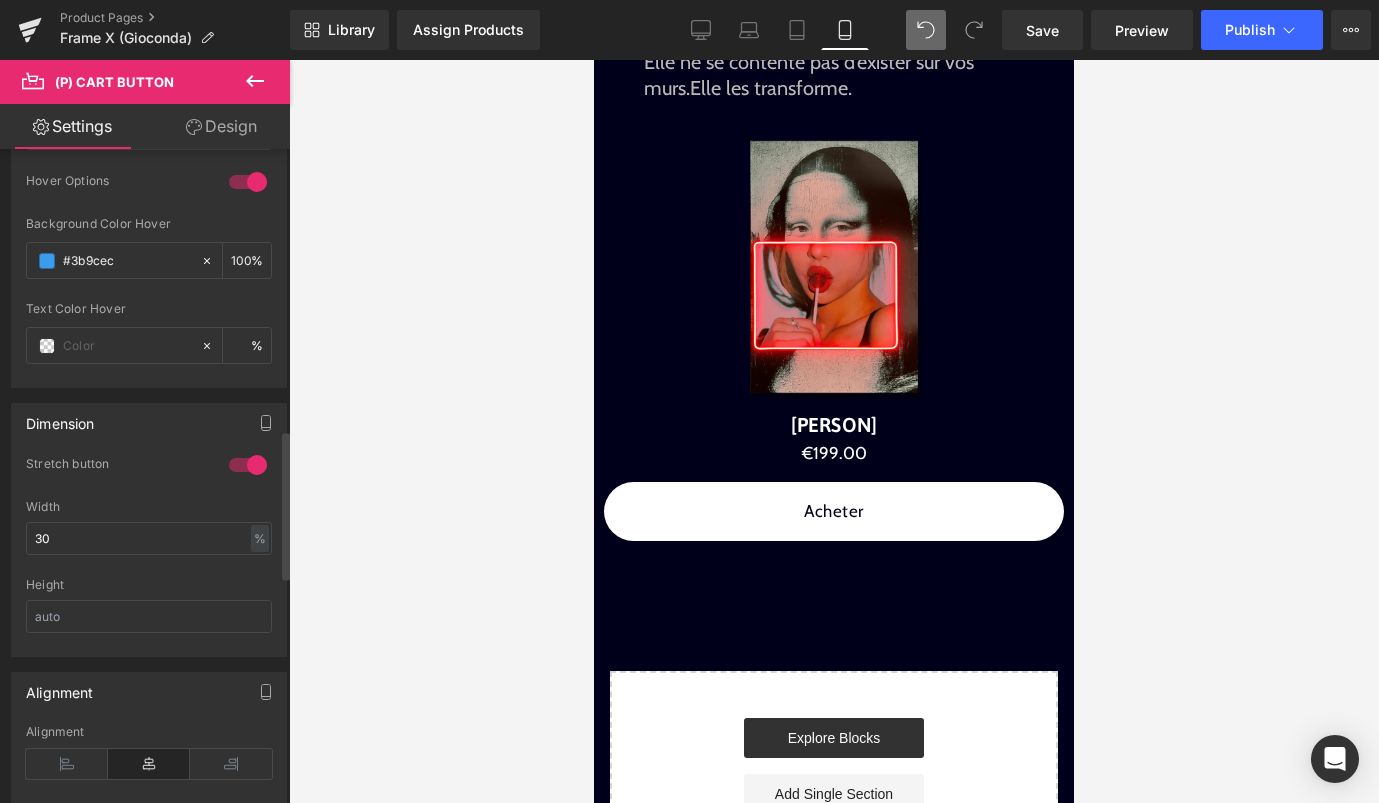 click at bounding box center [248, 465] 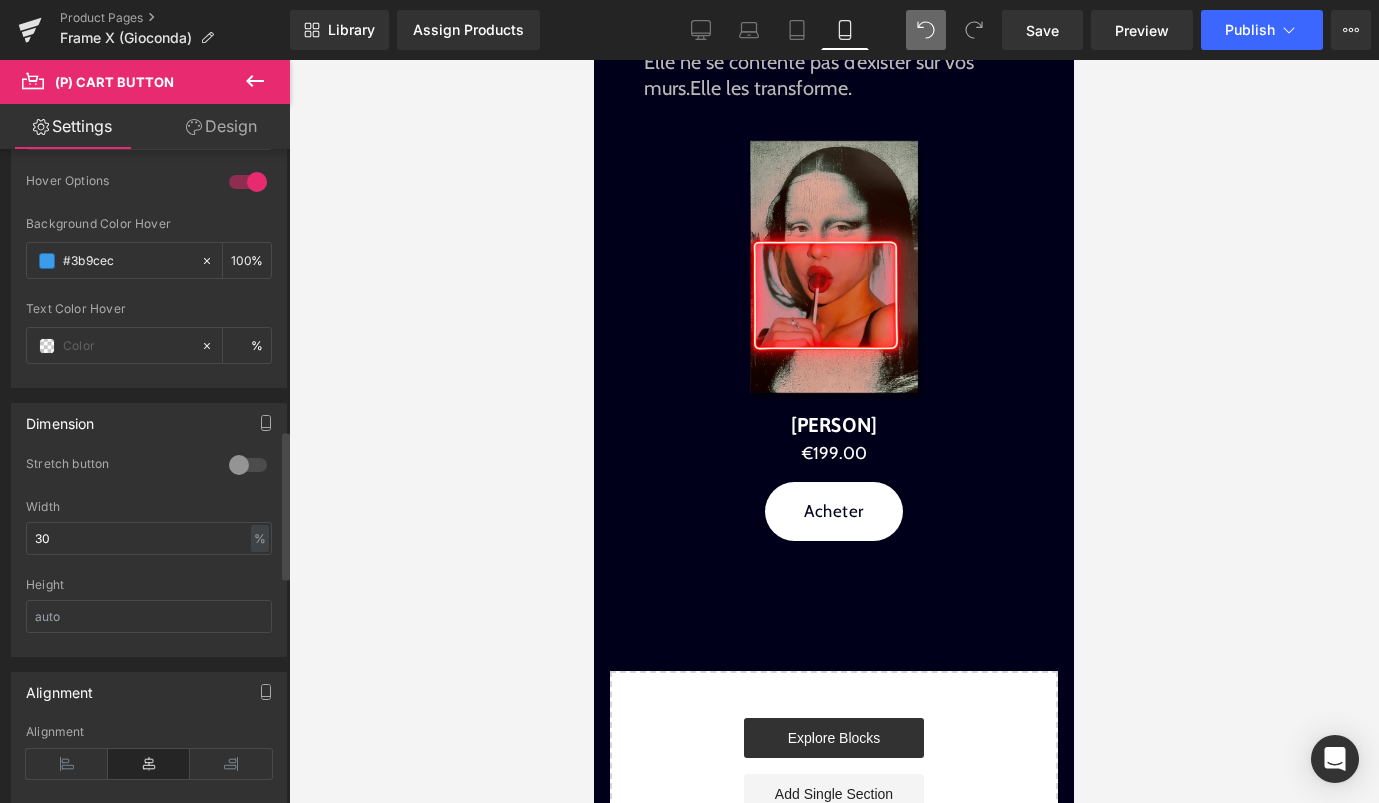 click on "Height" at bounding box center (149, 617) 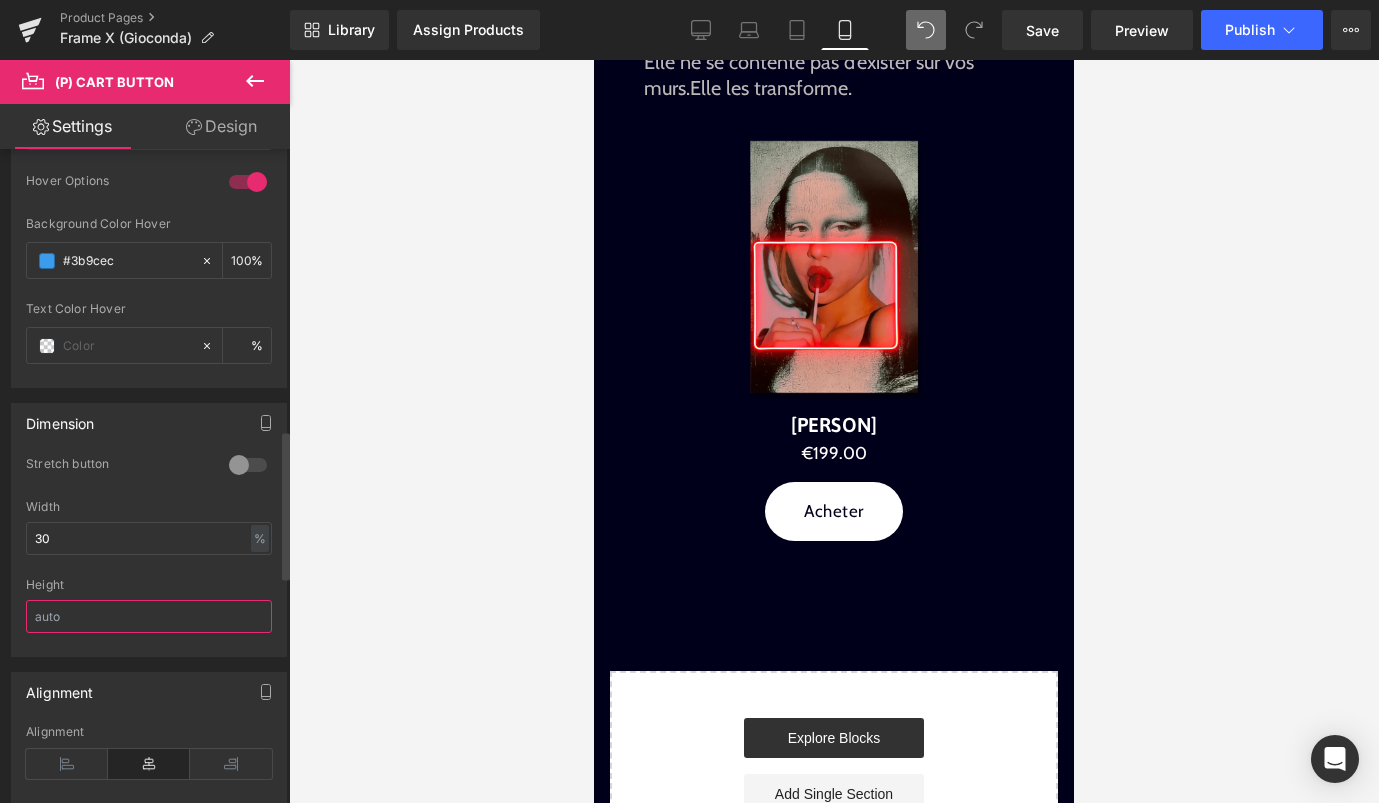 click at bounding box center (149, 616) 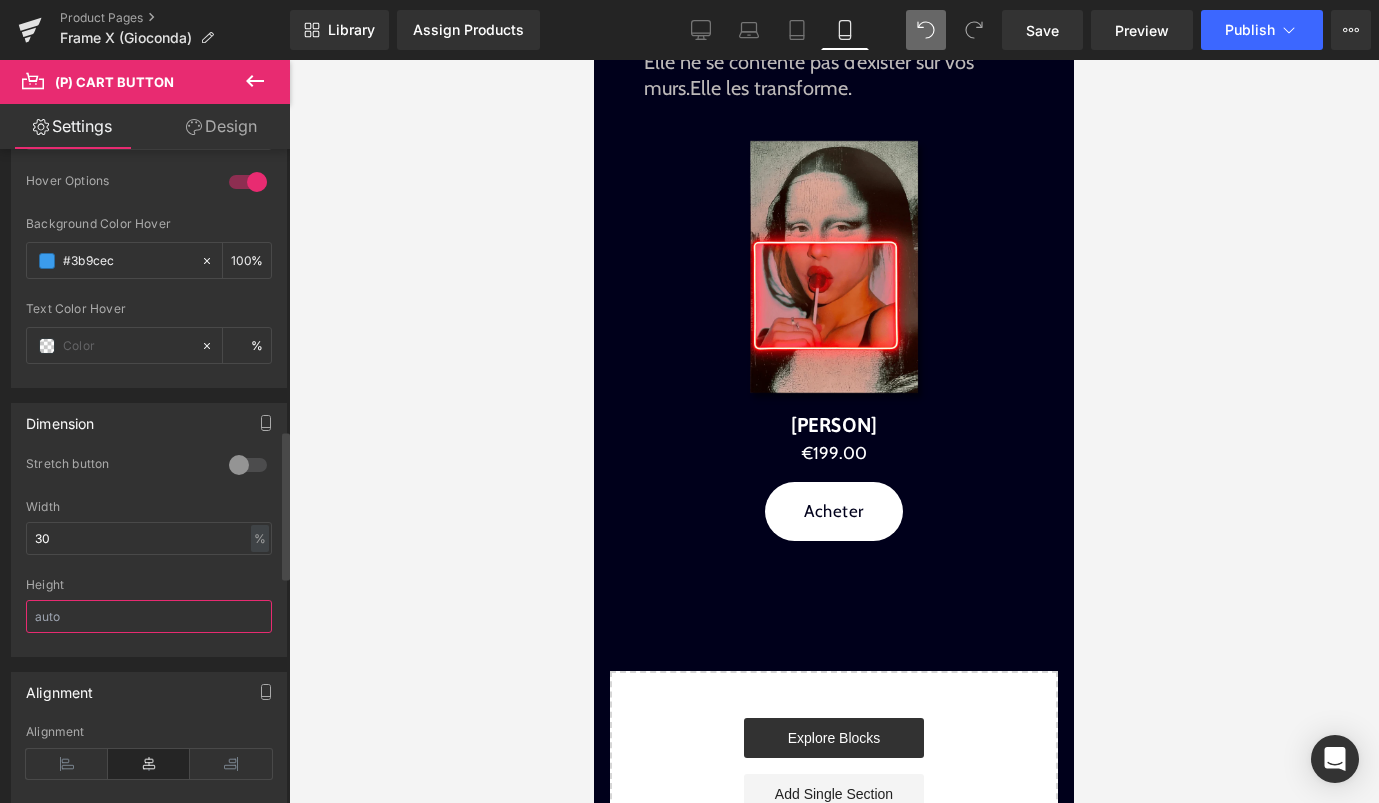 type on "7" 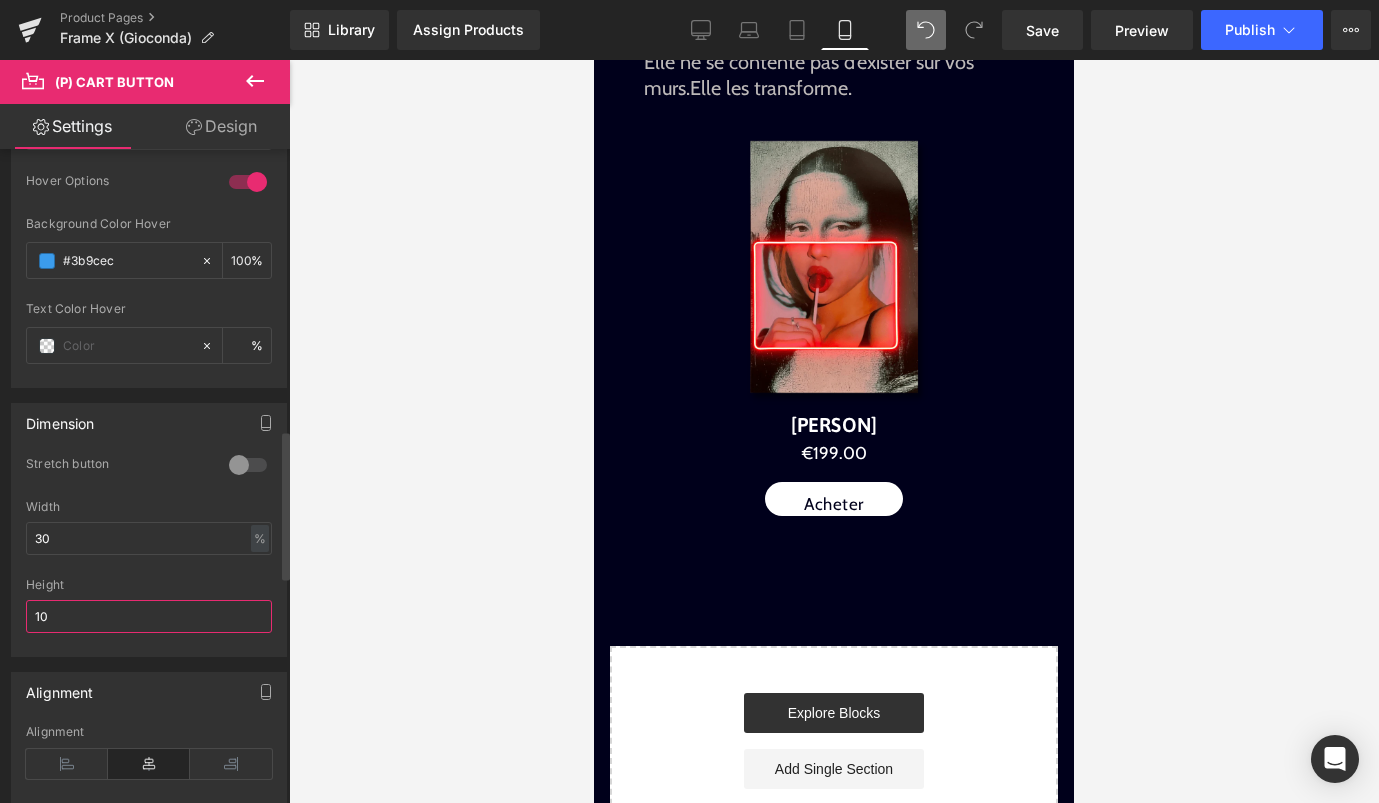 type on "1" 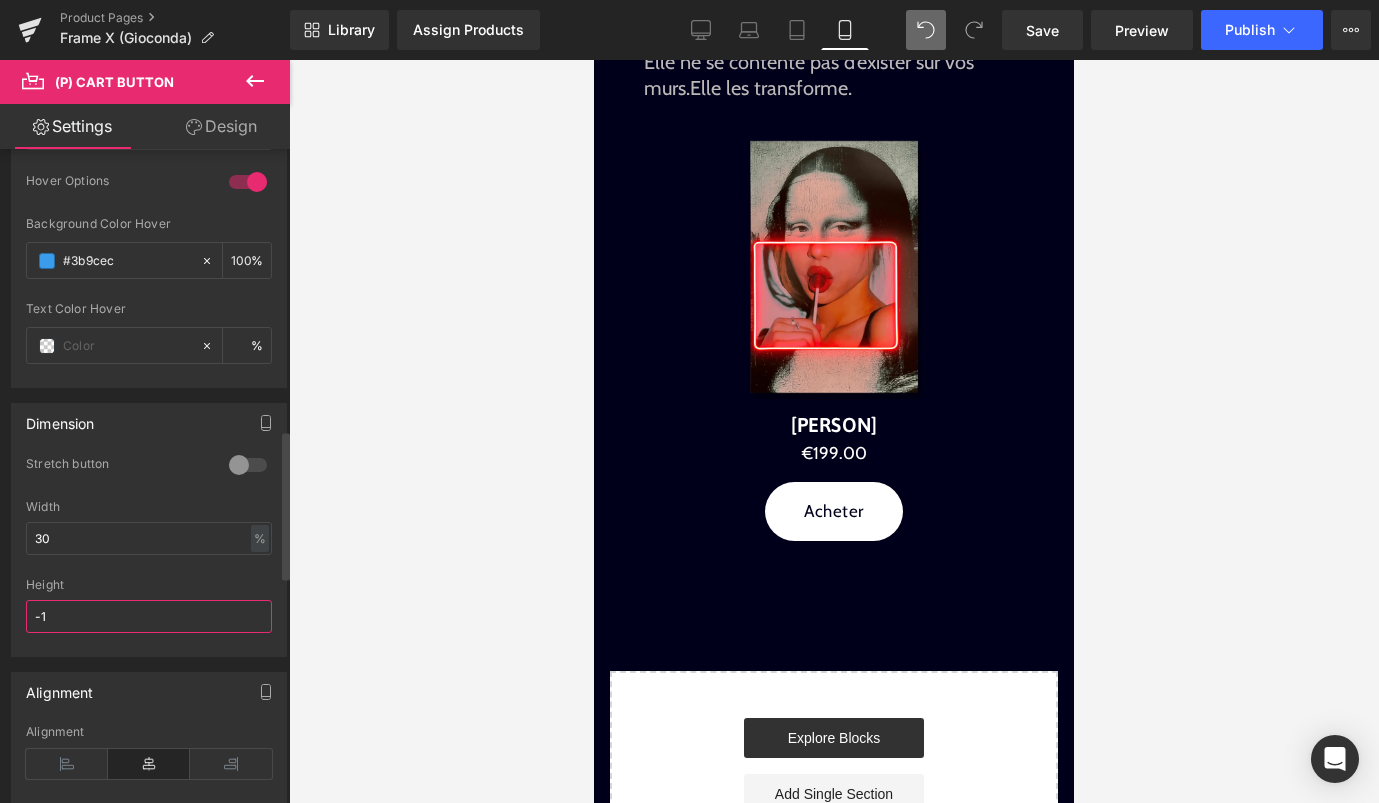 type on "-" 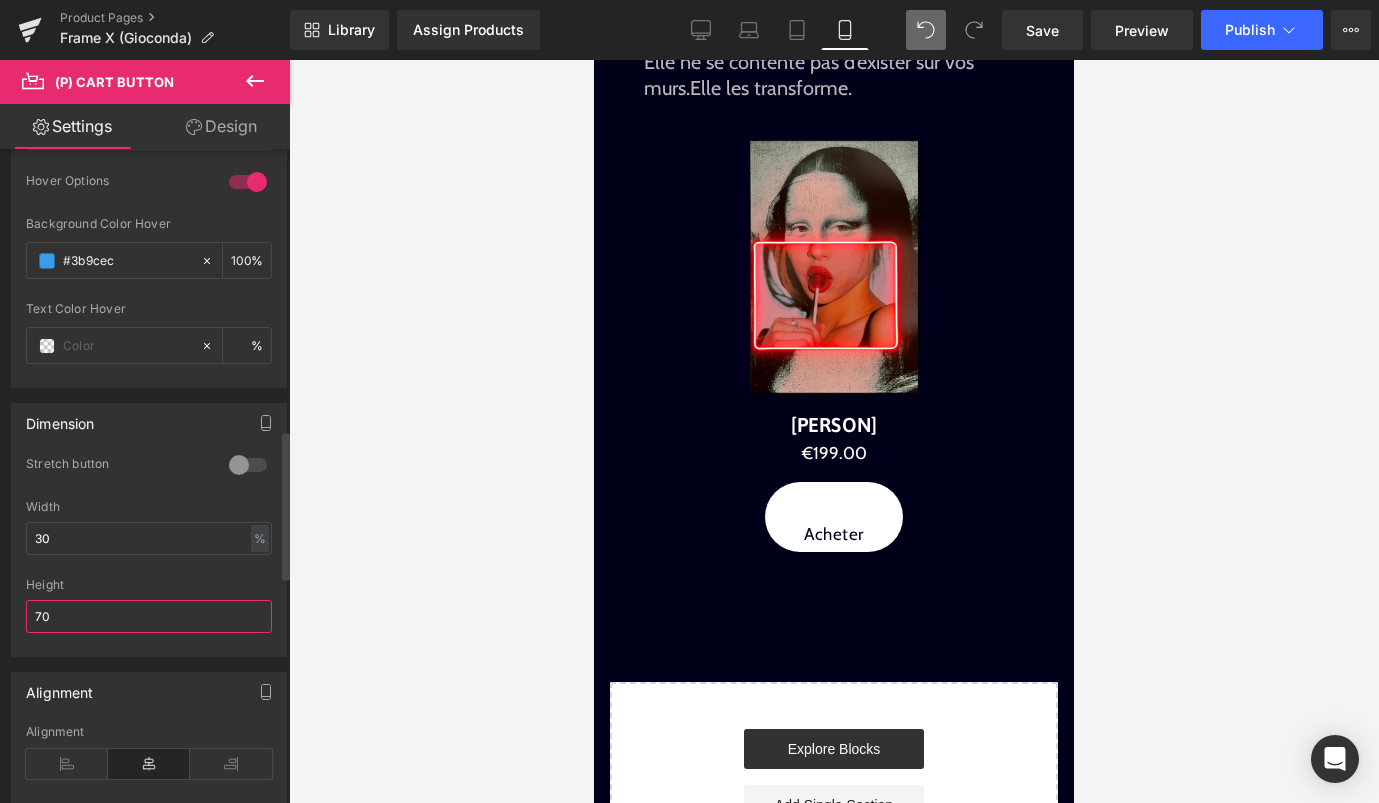 type on "7" 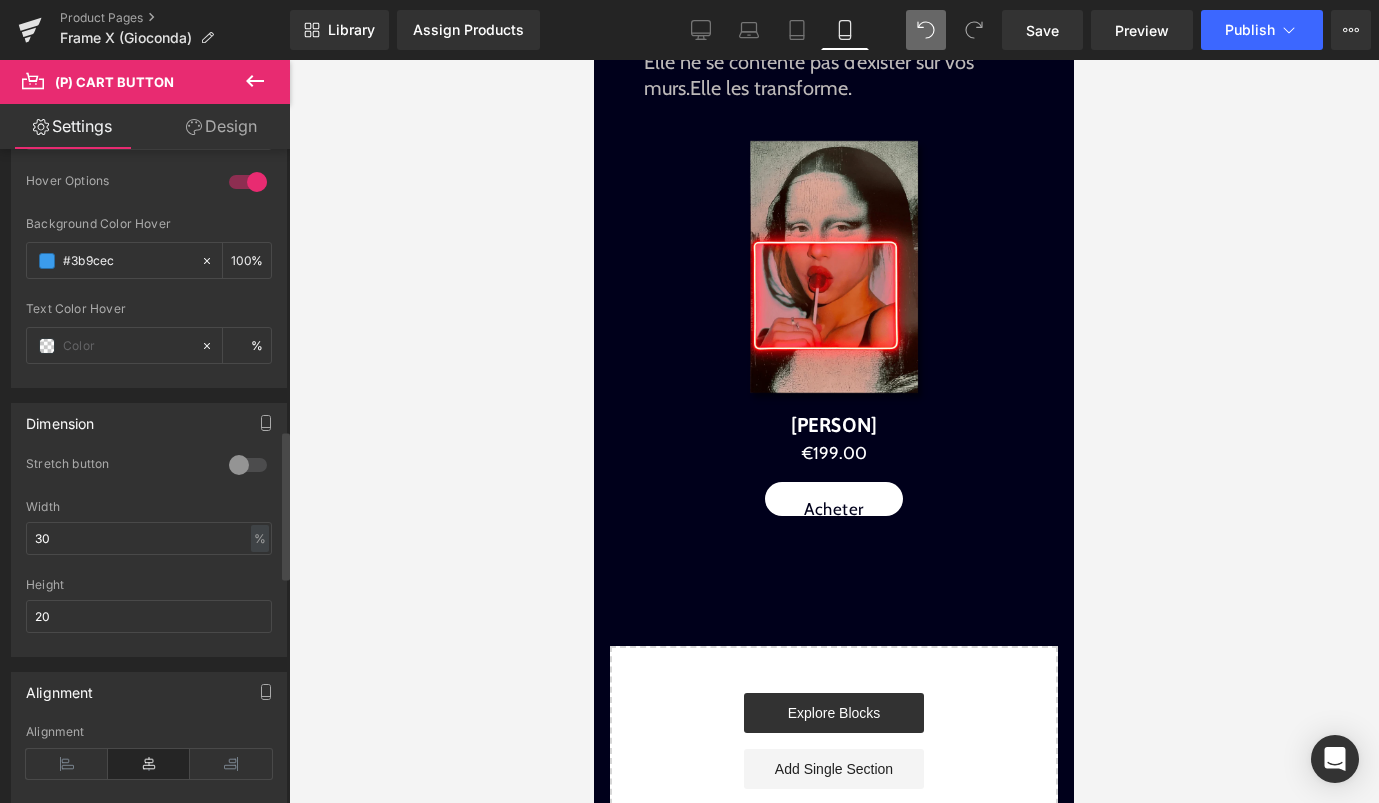 click at bounding box center (149, 571) 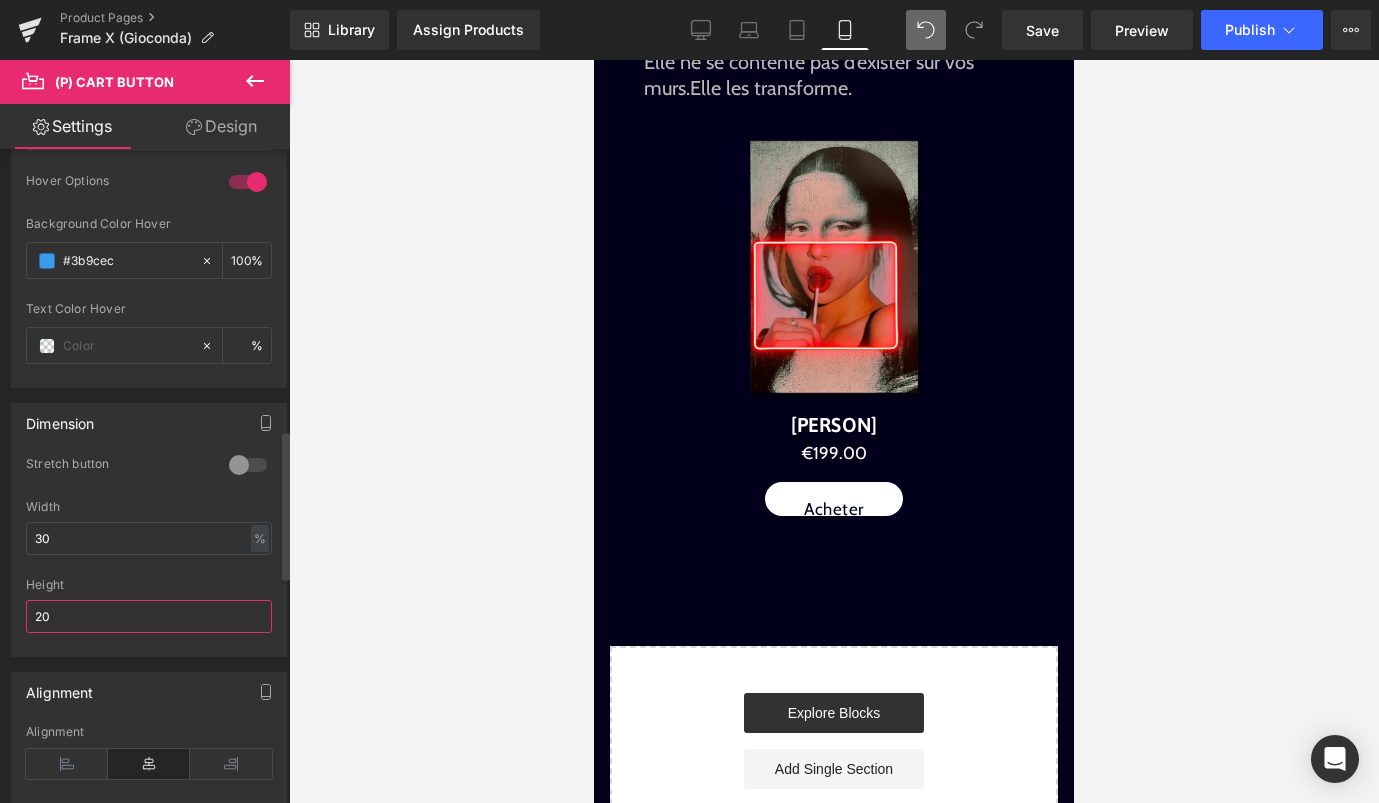 click on "20" at bounding box center (149, 616) 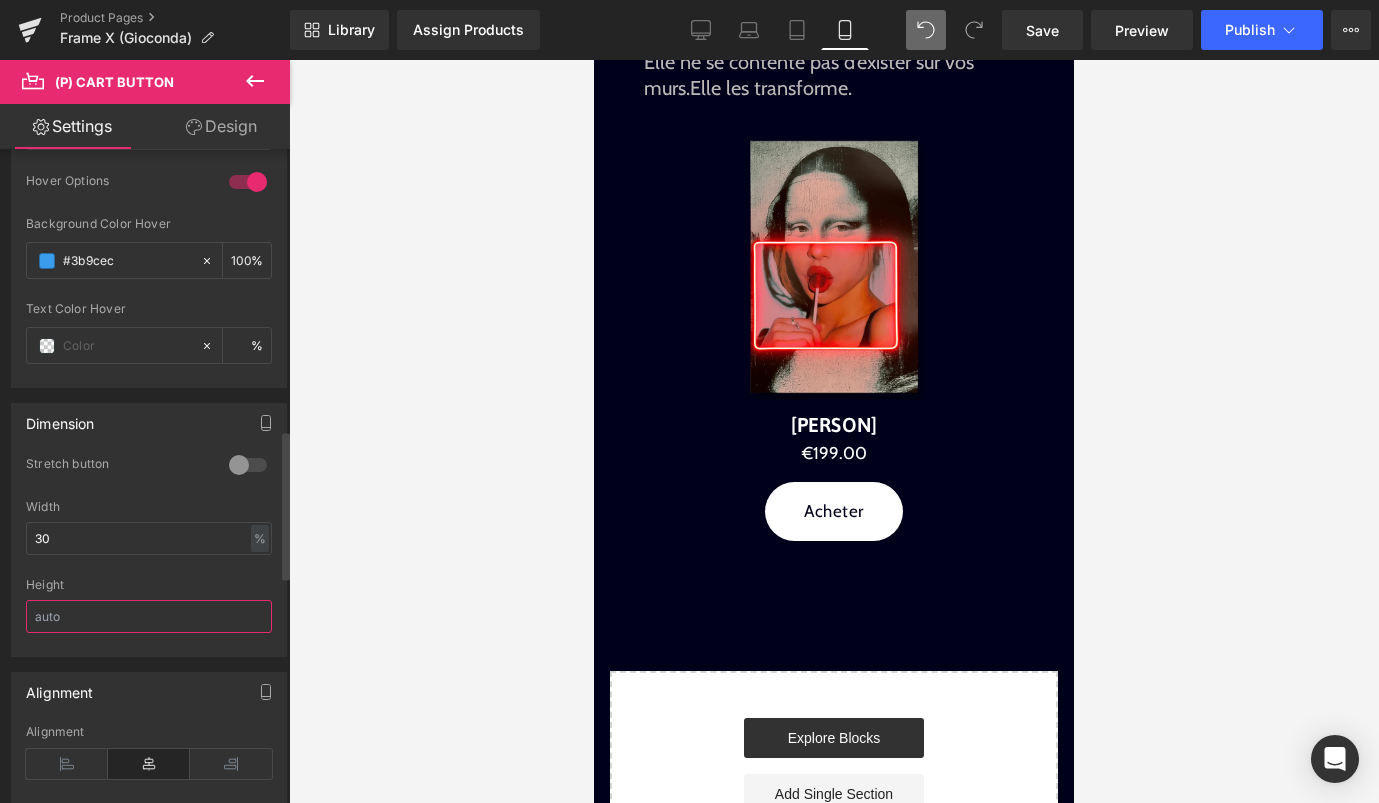 type on "(" 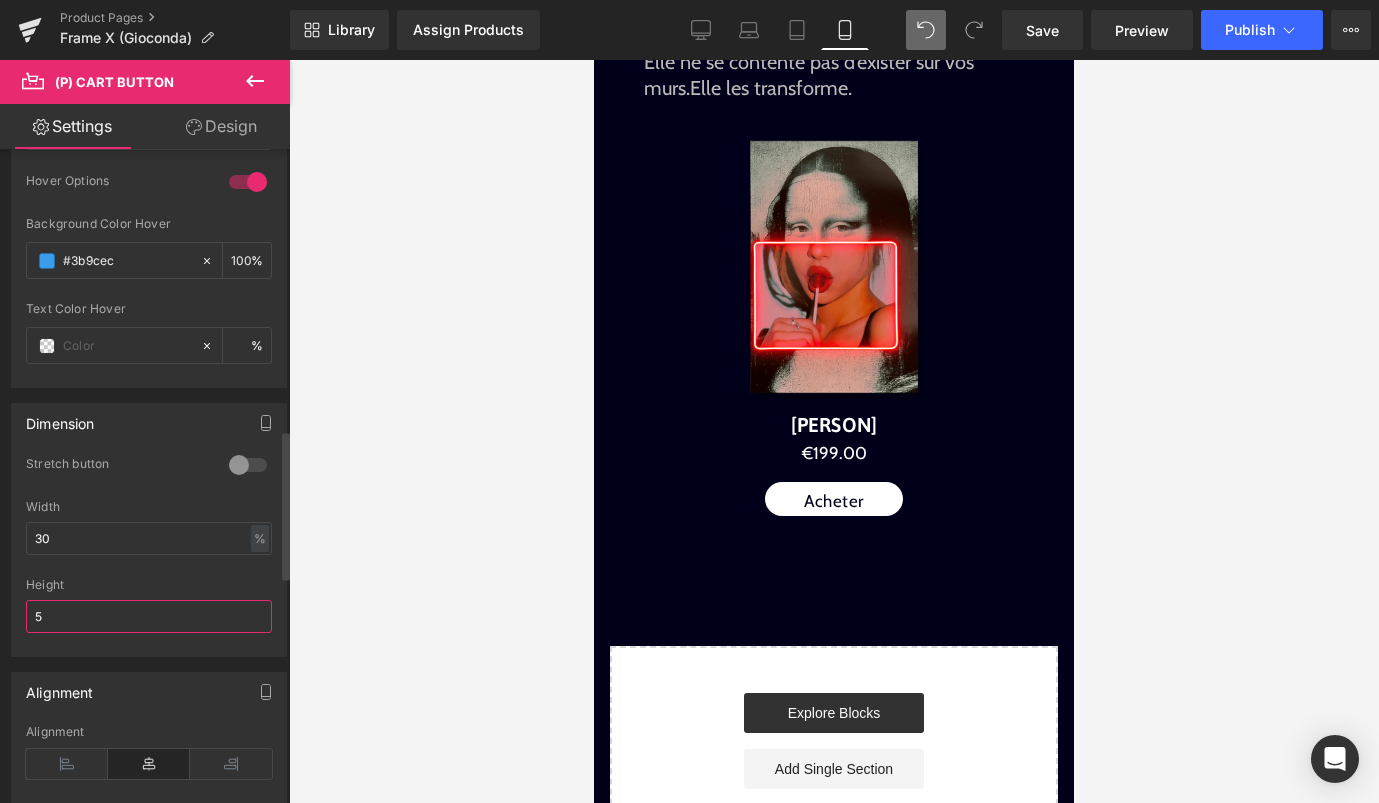 type on "5" 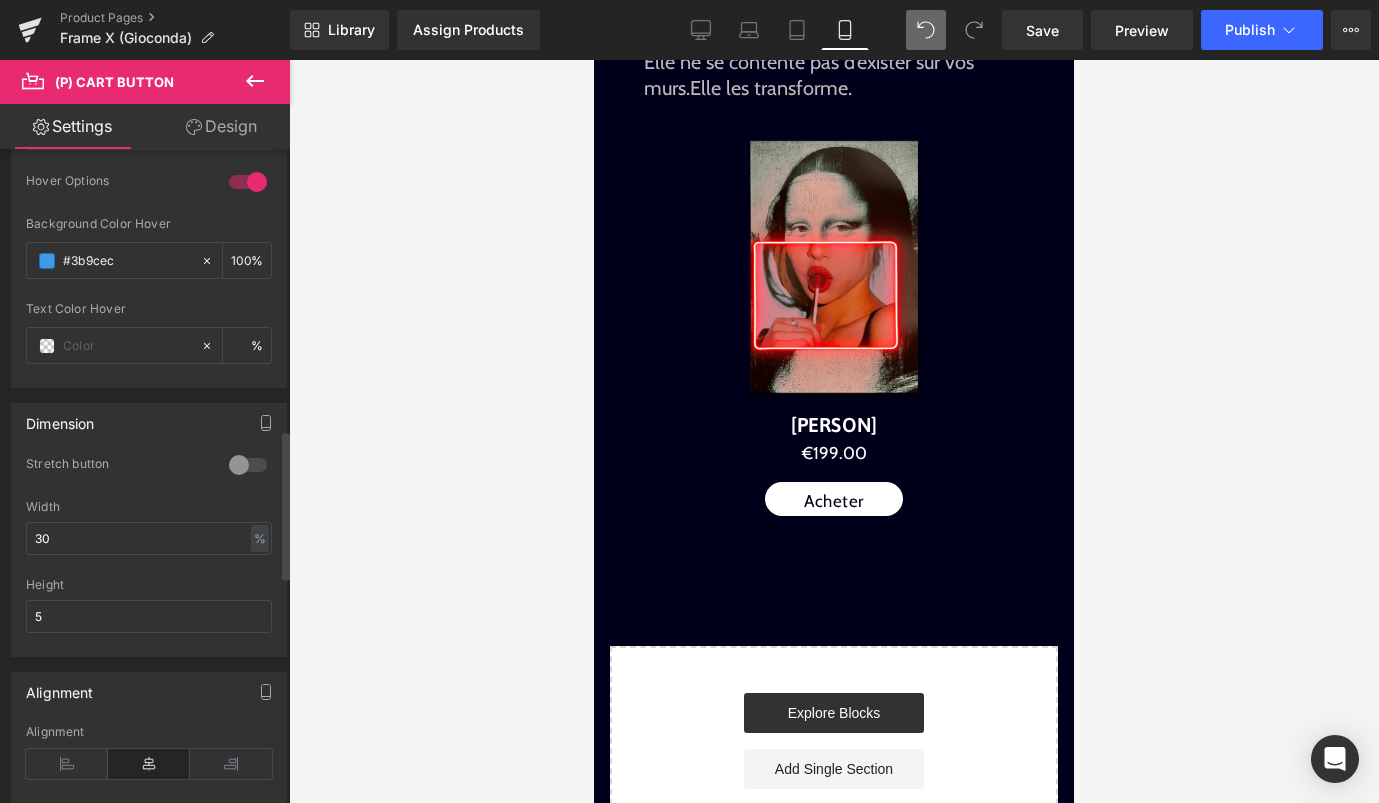 click on "Height 5" at bounding box center [149, 617] 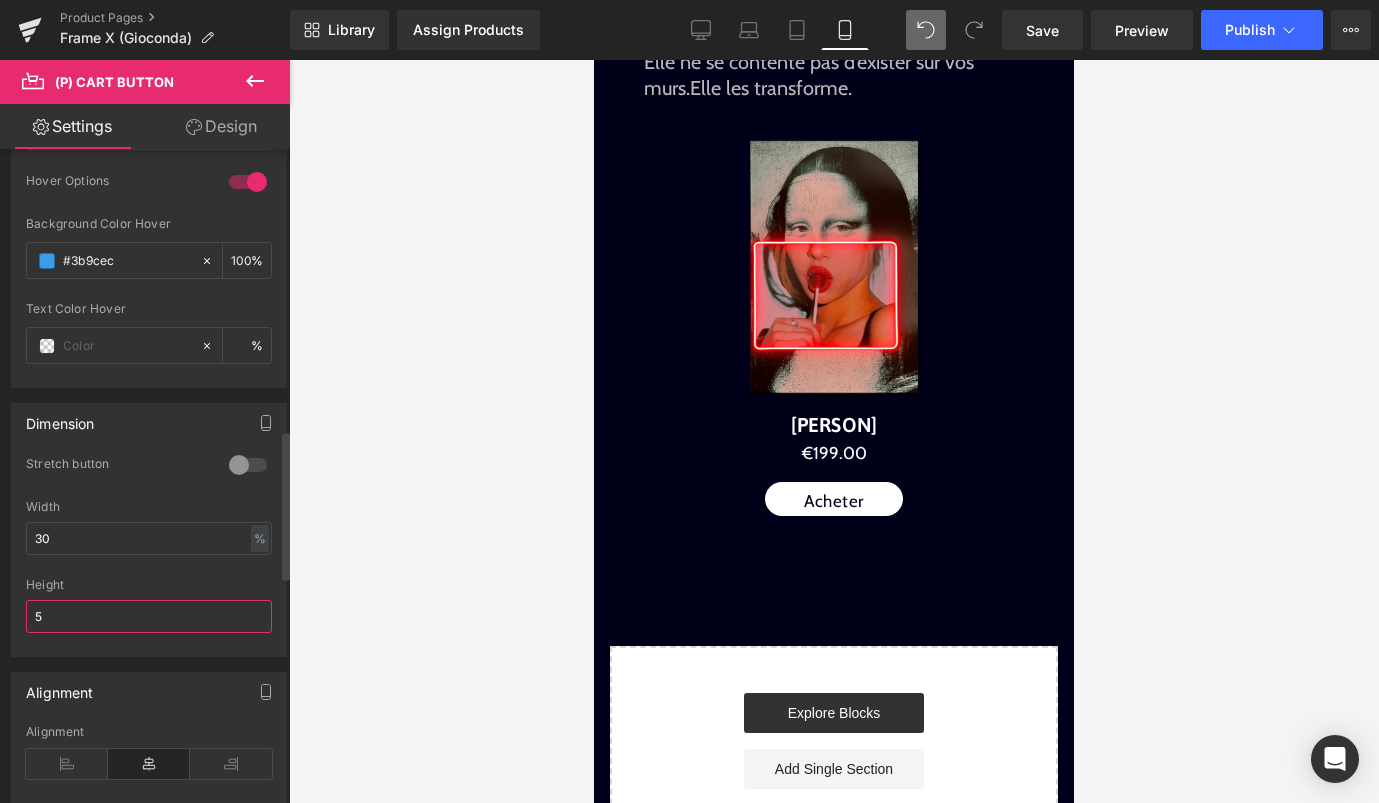click on "5" at bounding box center [149, 616] 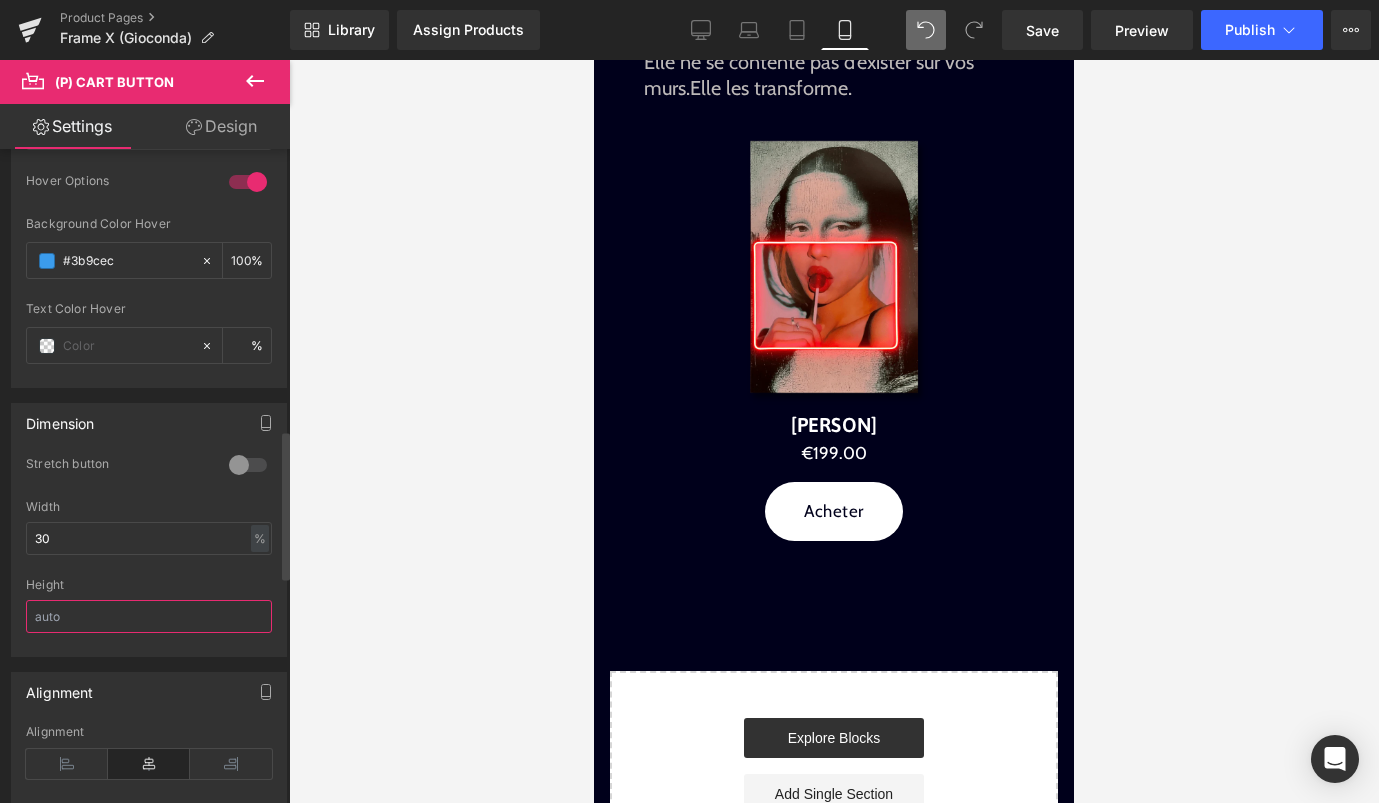 type on "9" 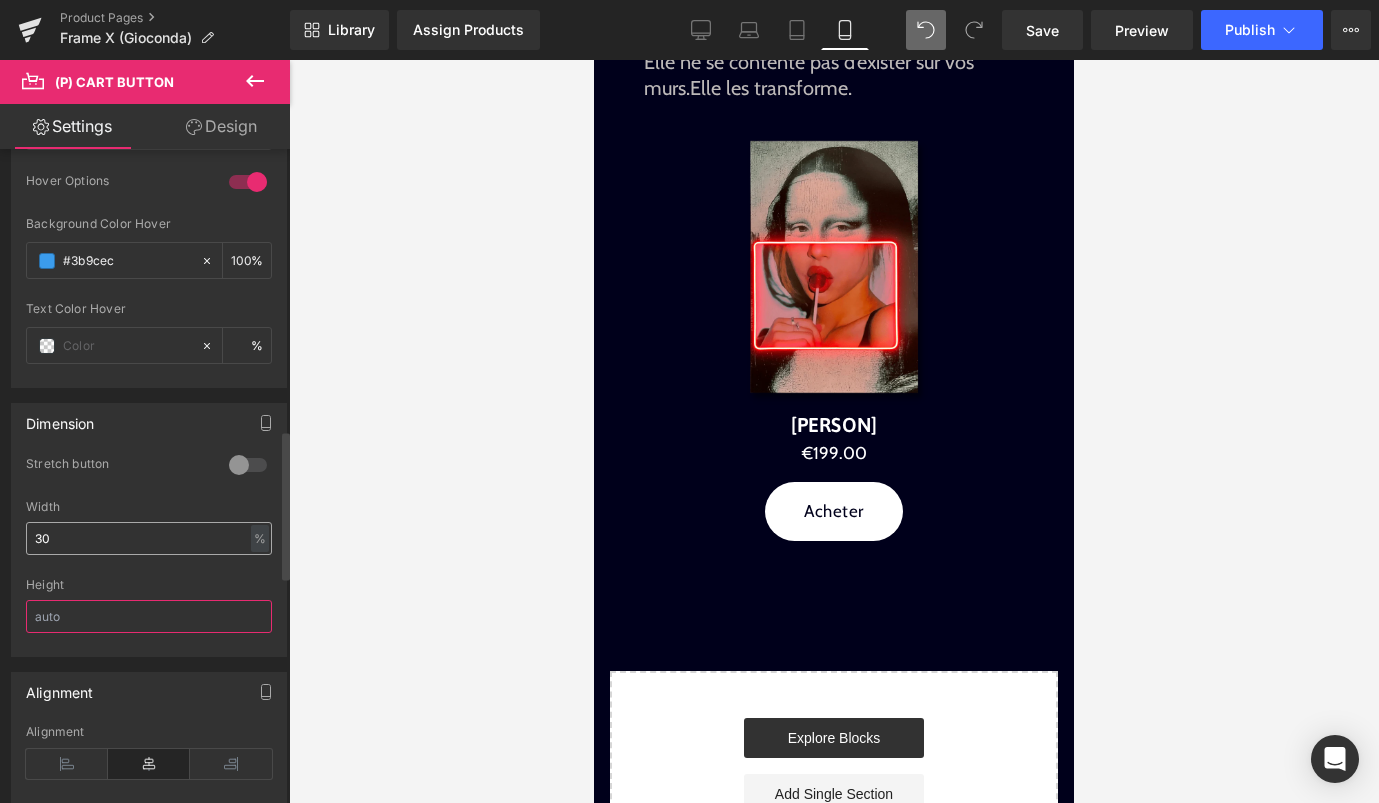 type 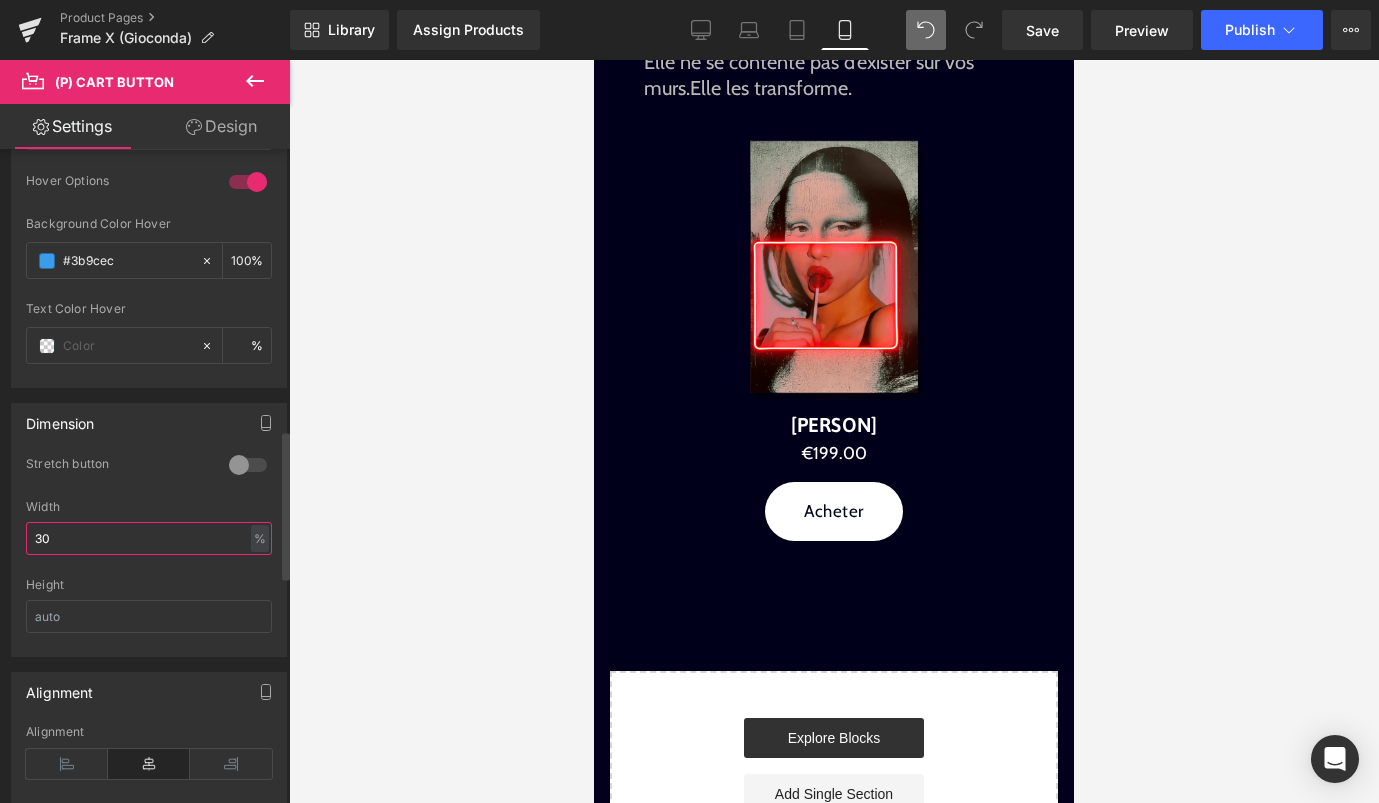 click on "30" at bounding box center [149, 538] 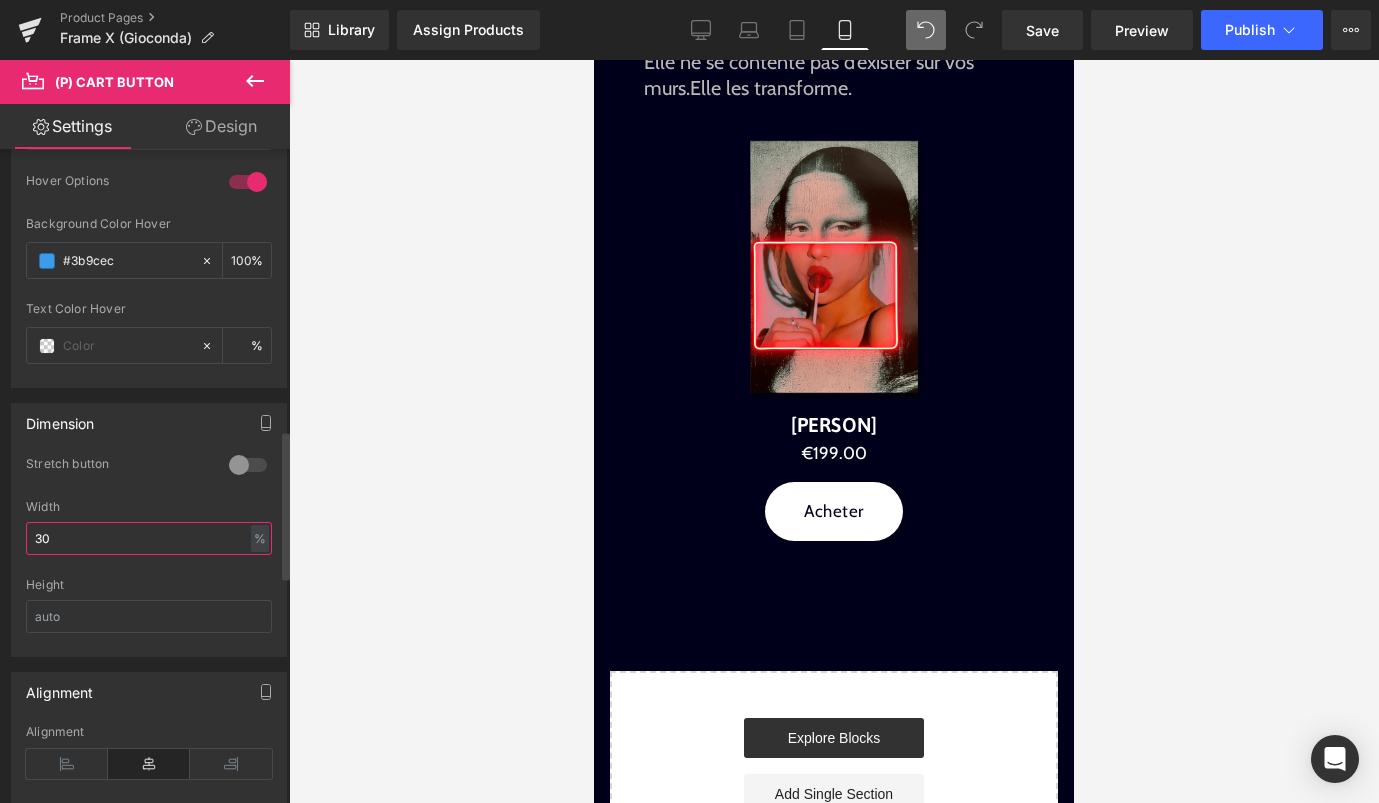 type on "3" 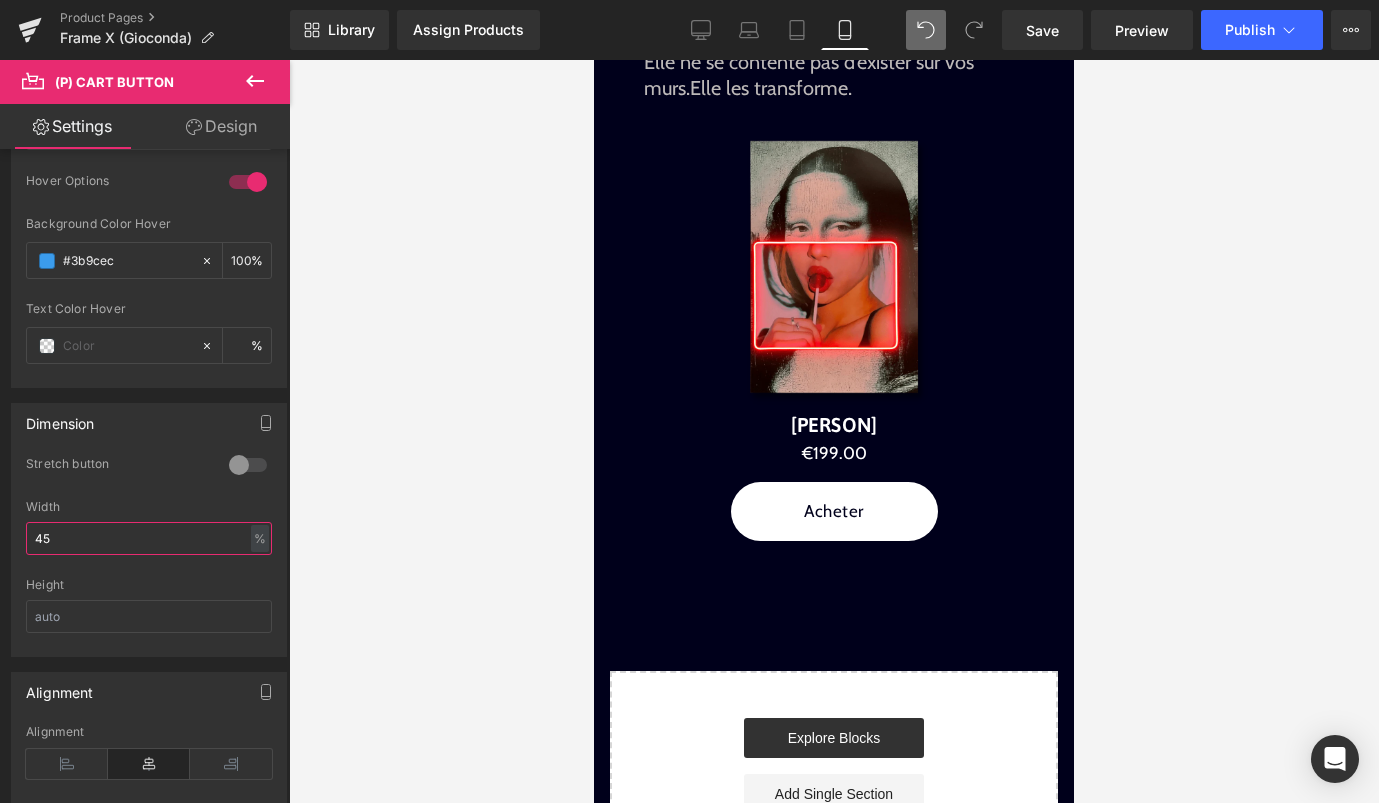 type on "4" 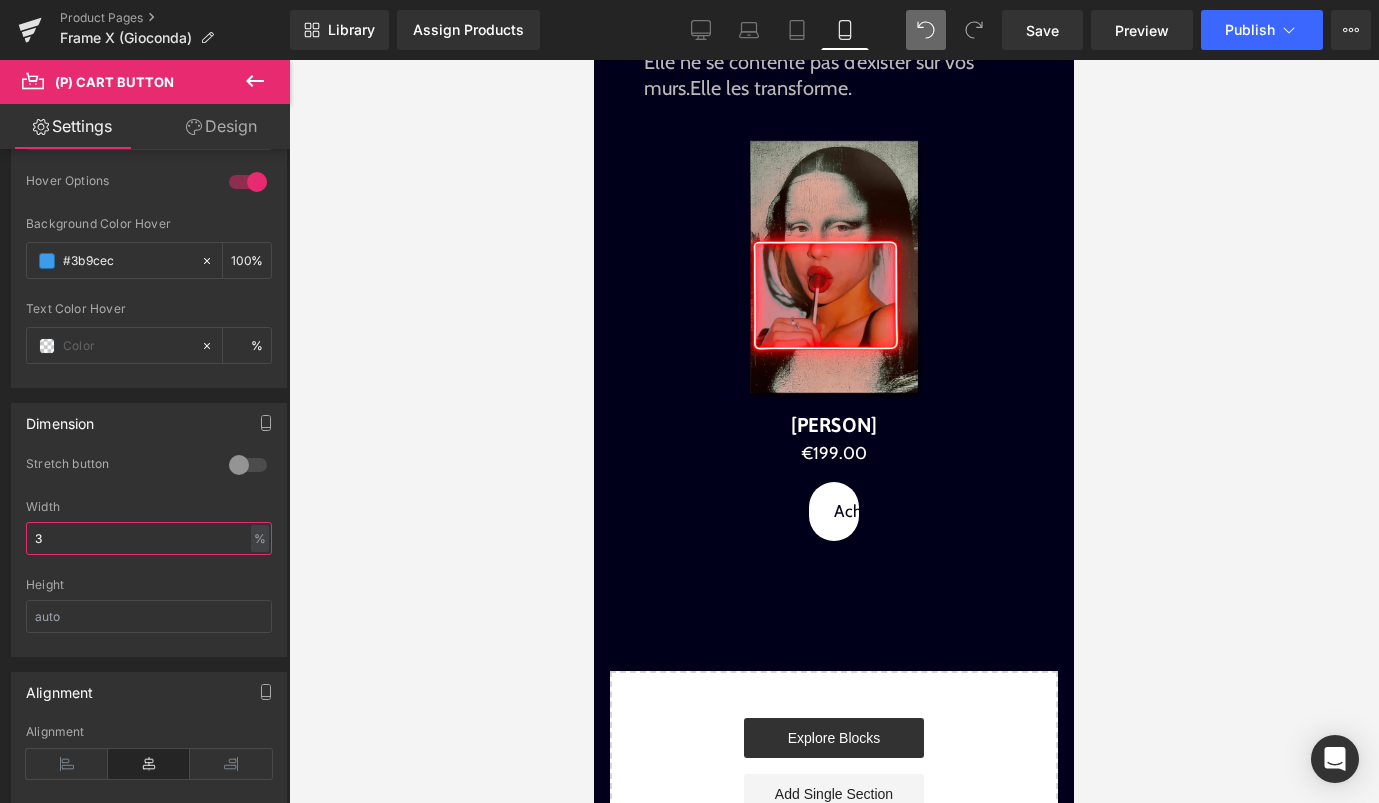 type on "30" 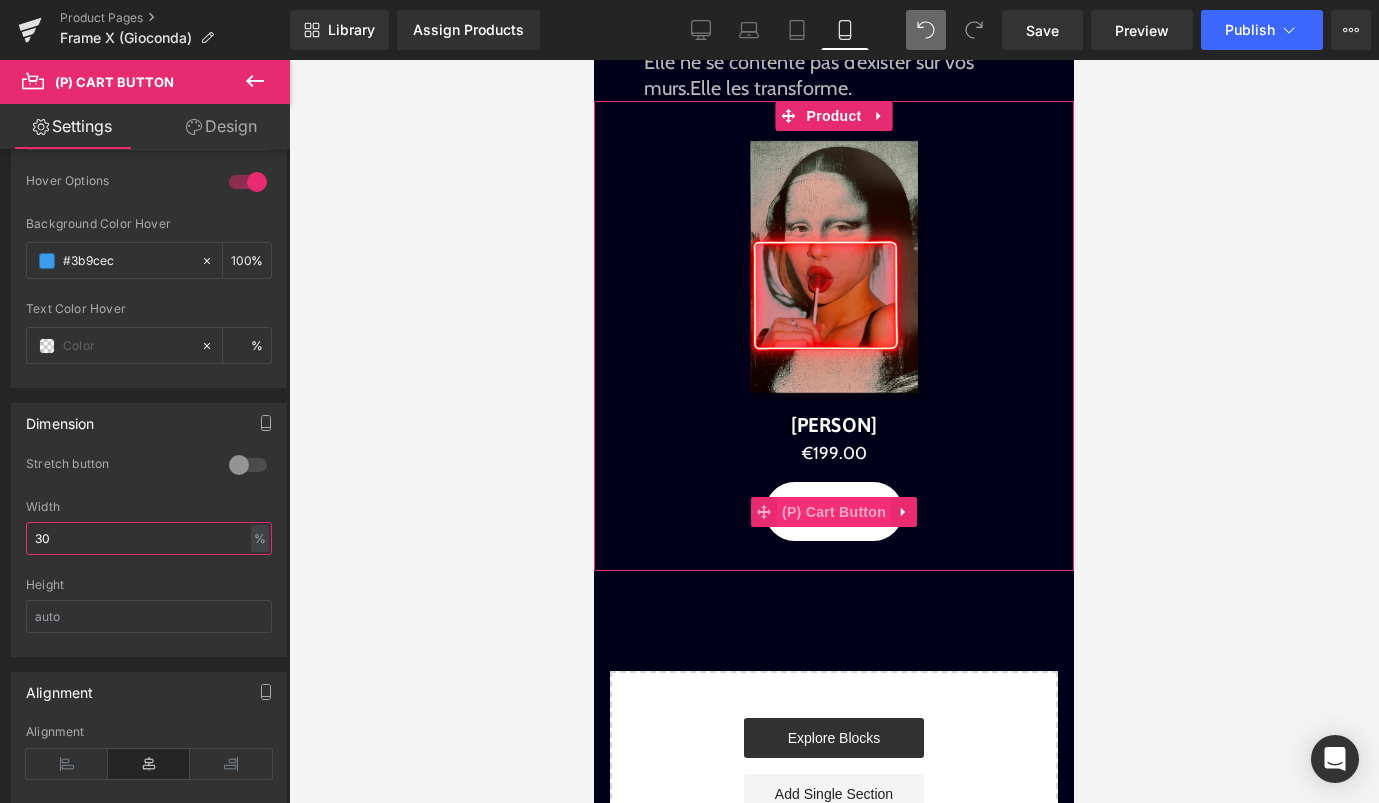 click on "(P) Cart Button" at bounding box center (834, 512) 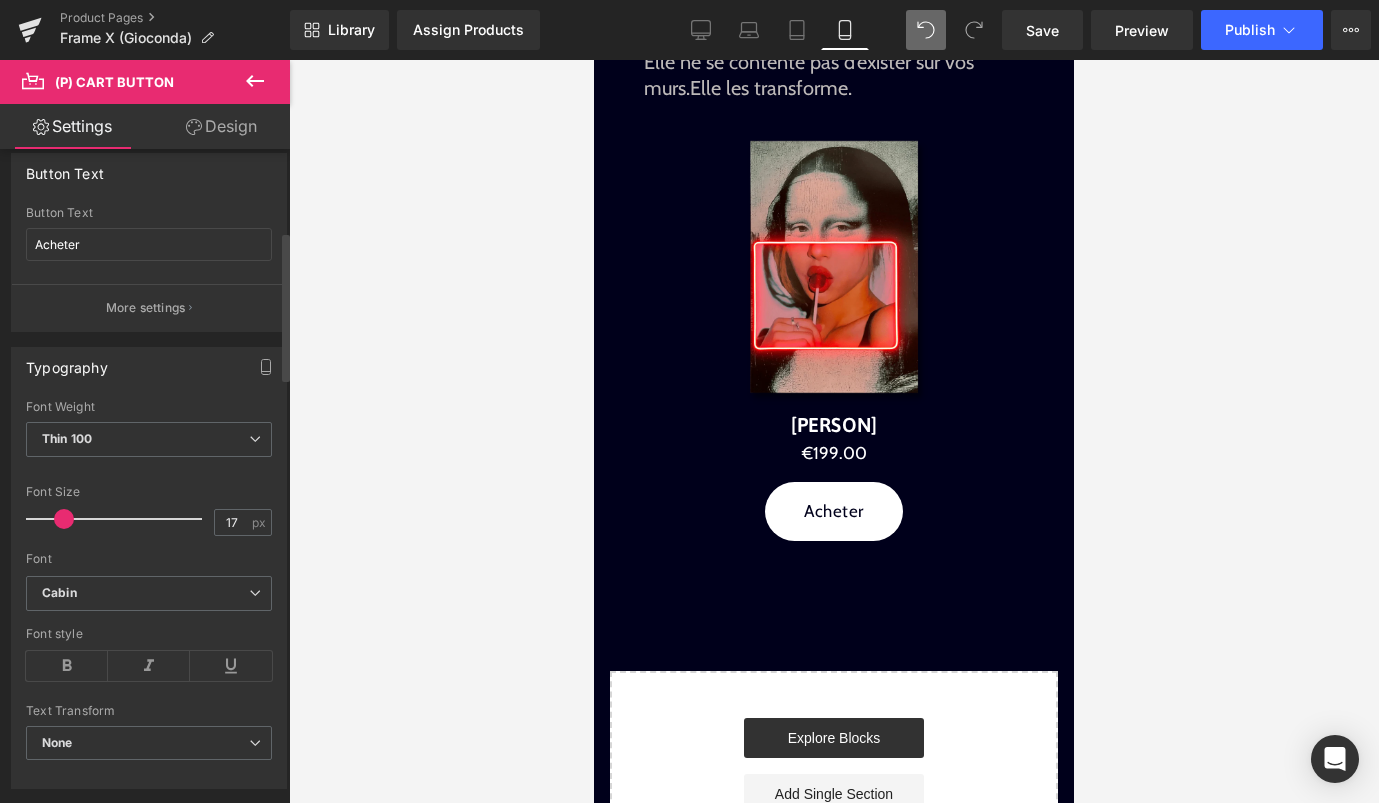 scroll, scrollTop: 397, scrollLeft: 0, axis: vertical 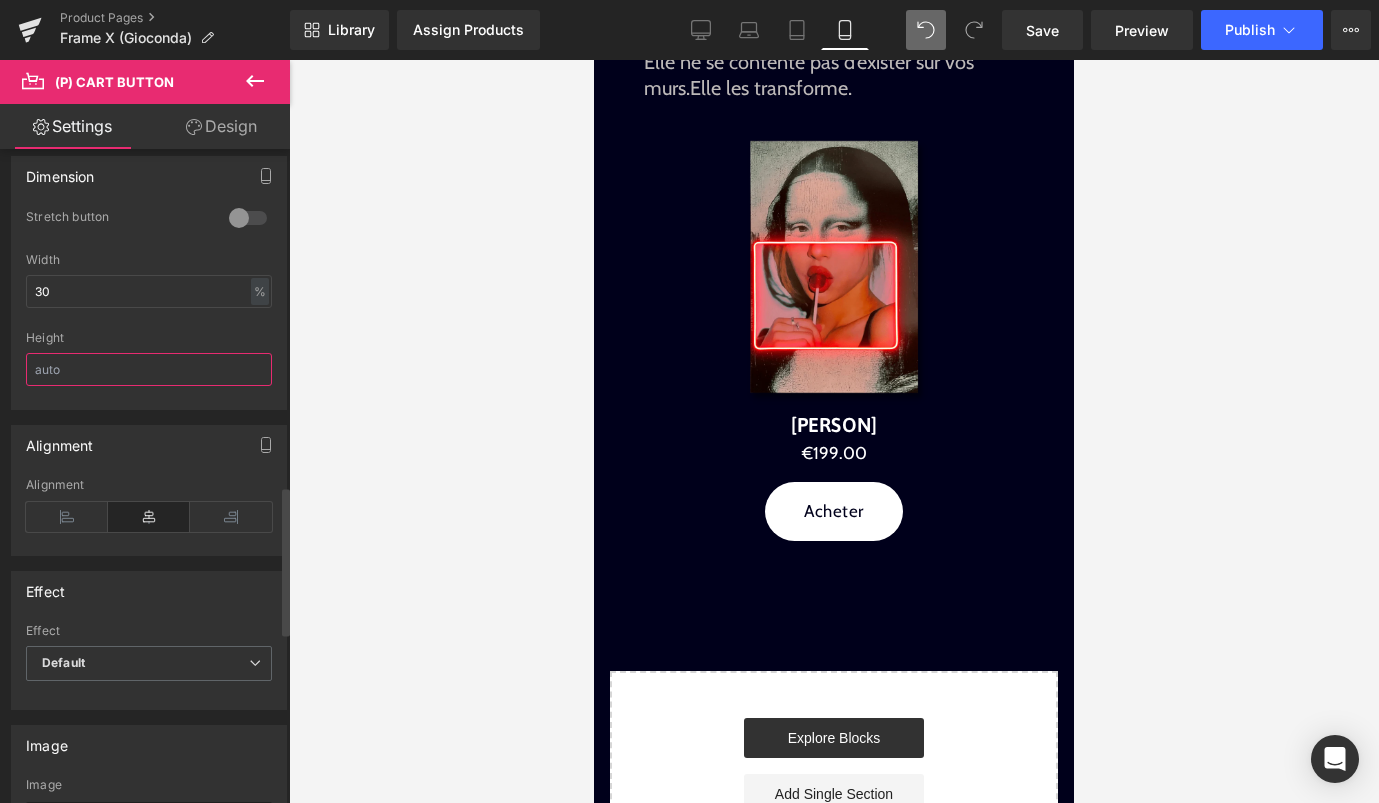 click at bounding box center [149, 369] 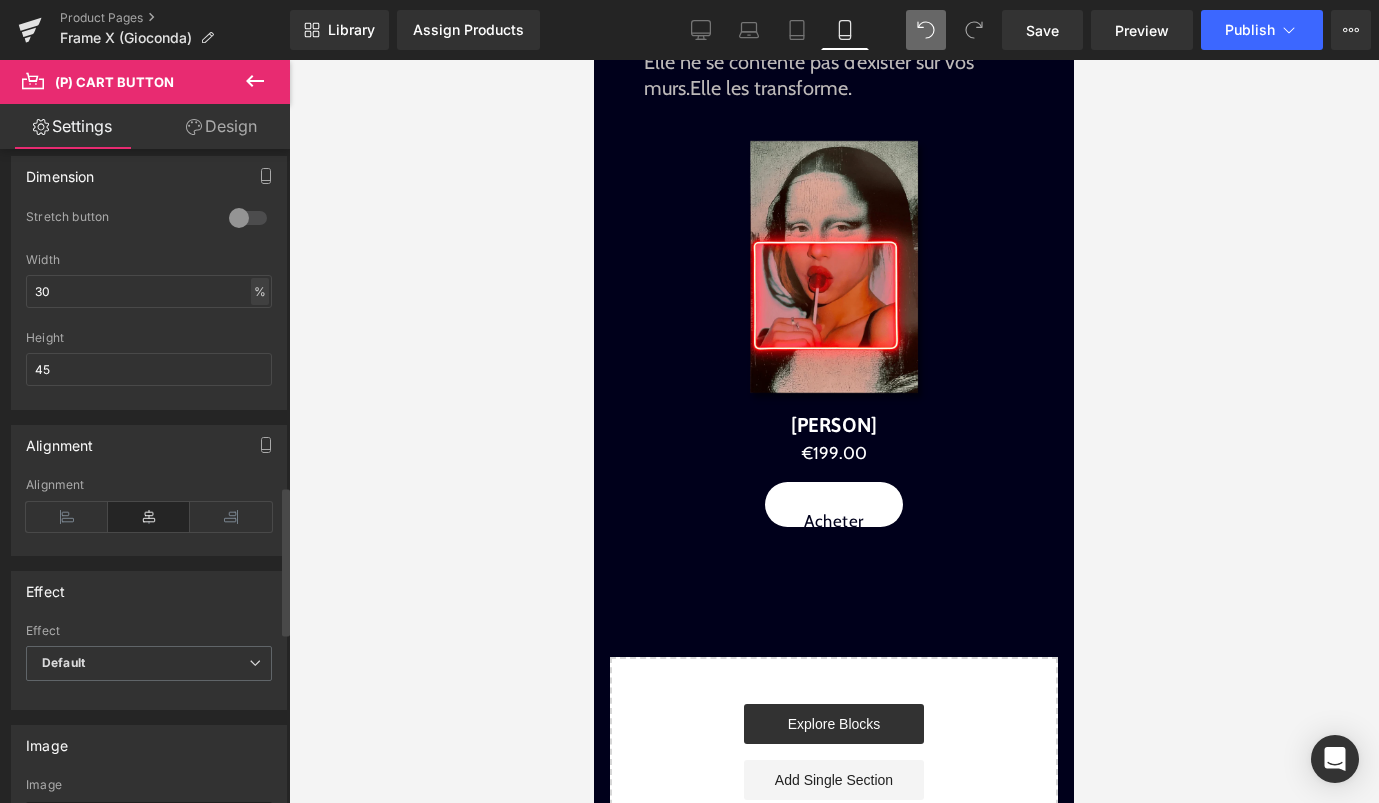 click on "%" at bounding box center (260, 291) 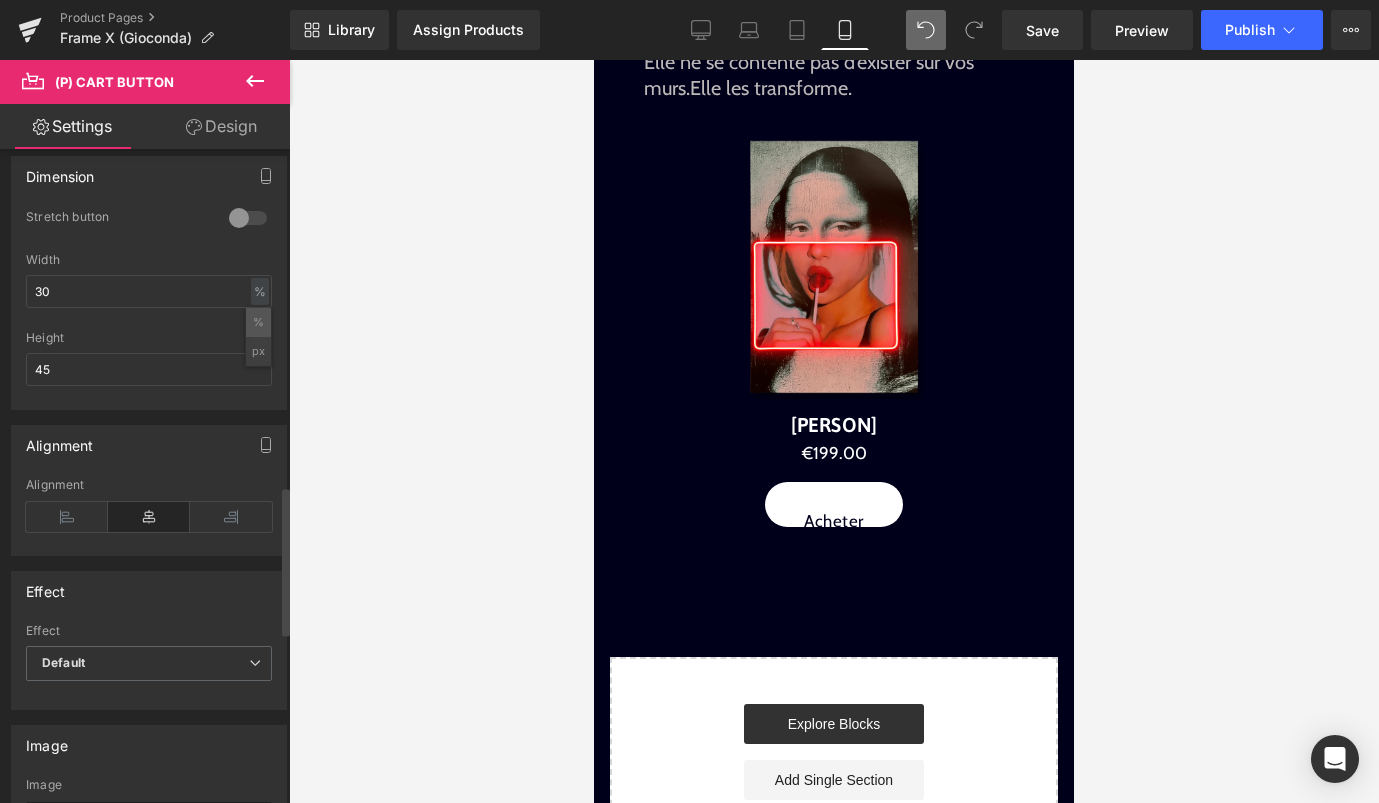 click on "%" at bounding box center (258, 322) 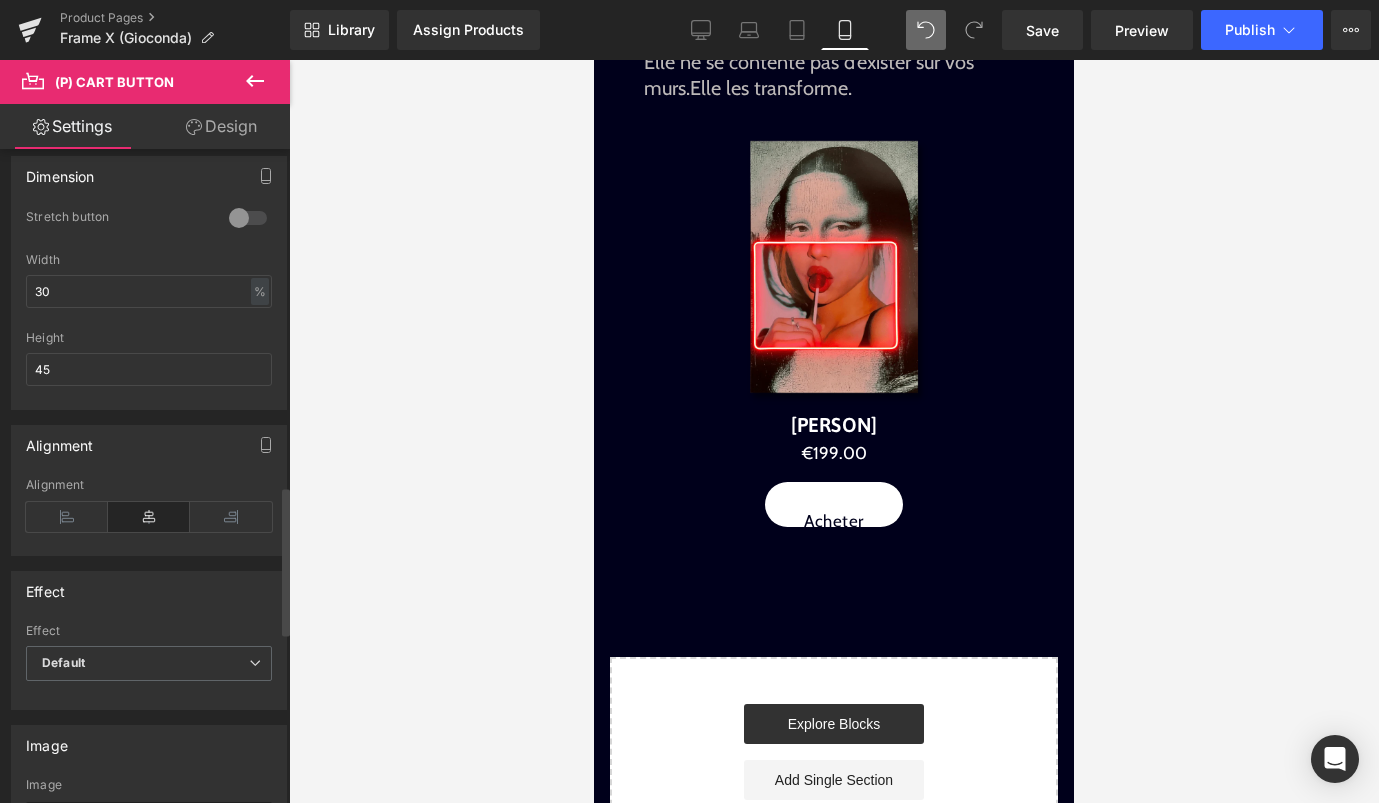 click on "Height 45" at bounding box center [149, 370] 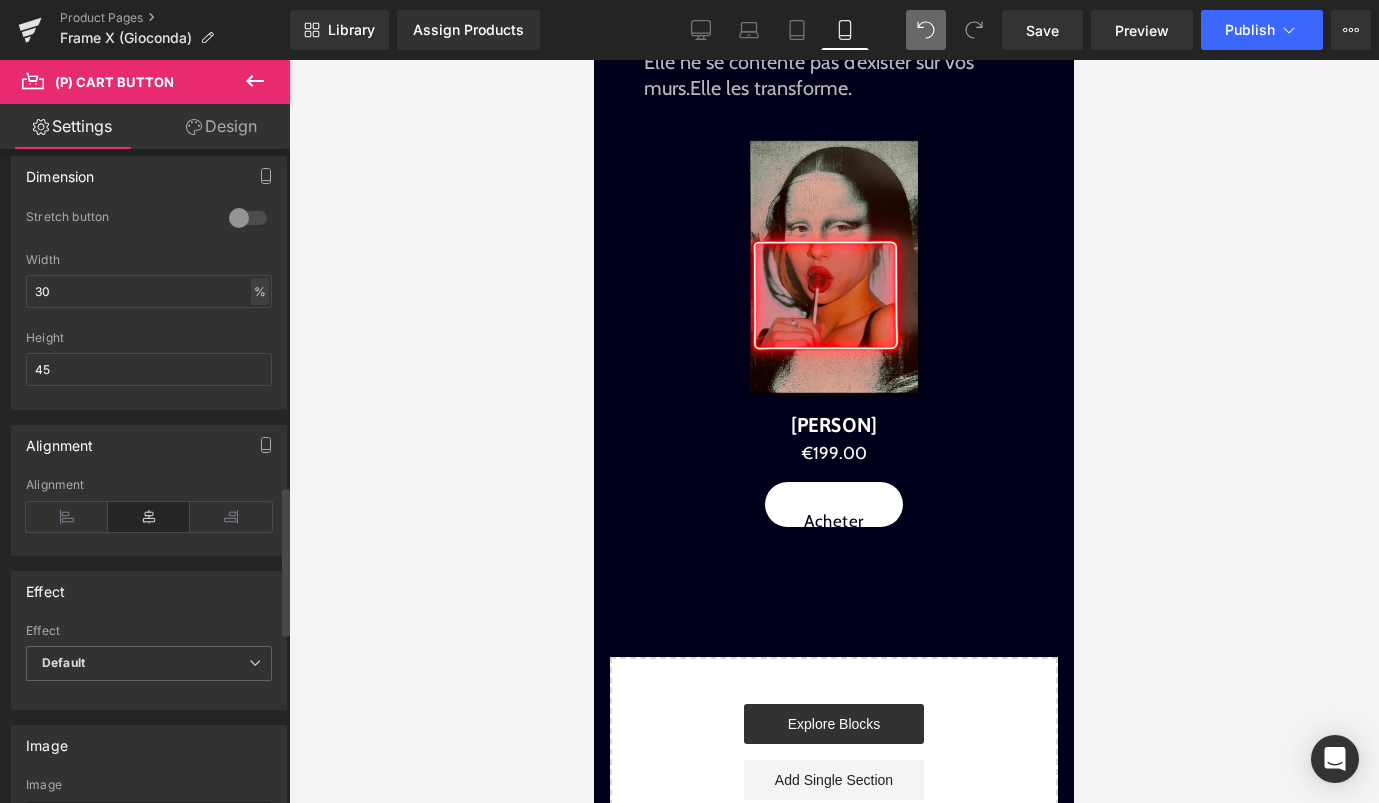 click on "%" at bounding box center [260, 291] 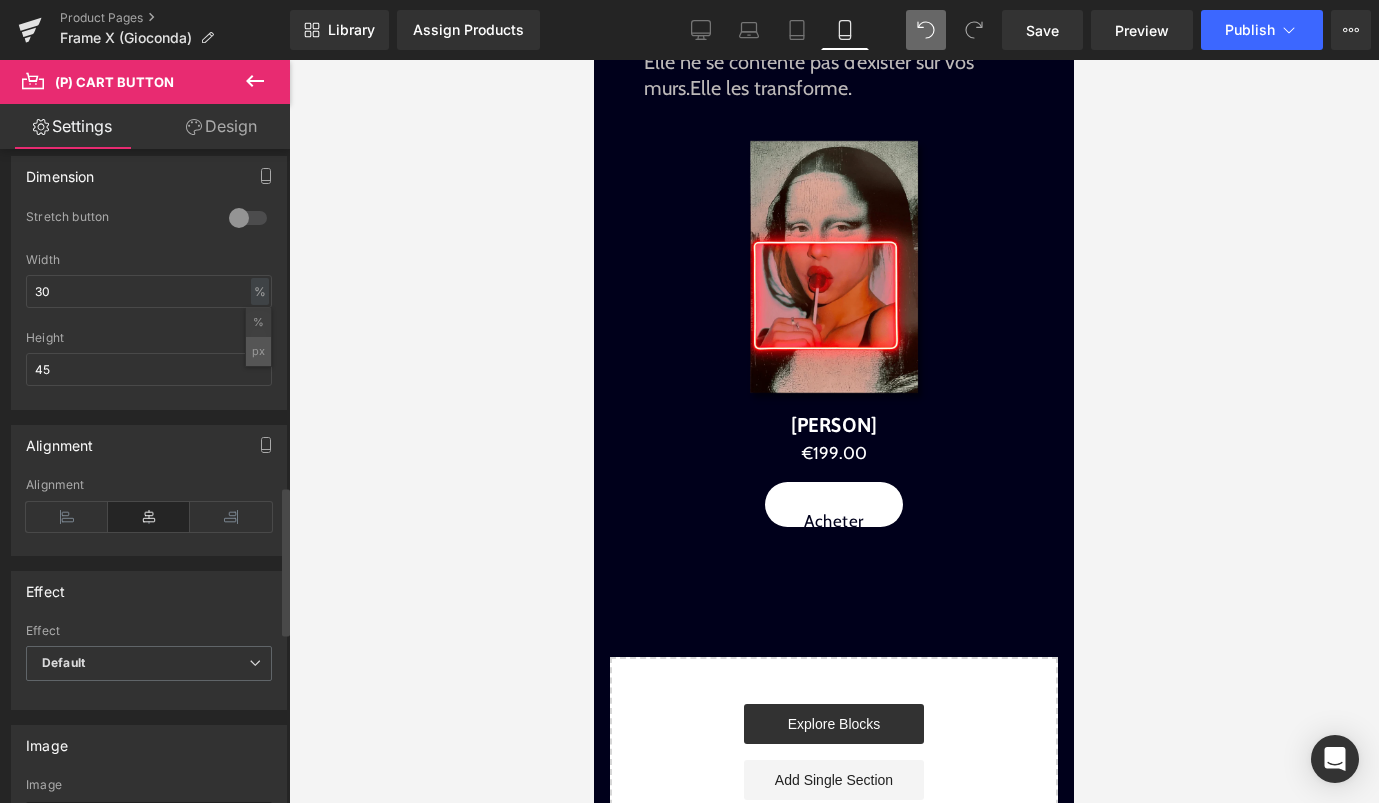 click on "px" at bounding box center [258, 351] 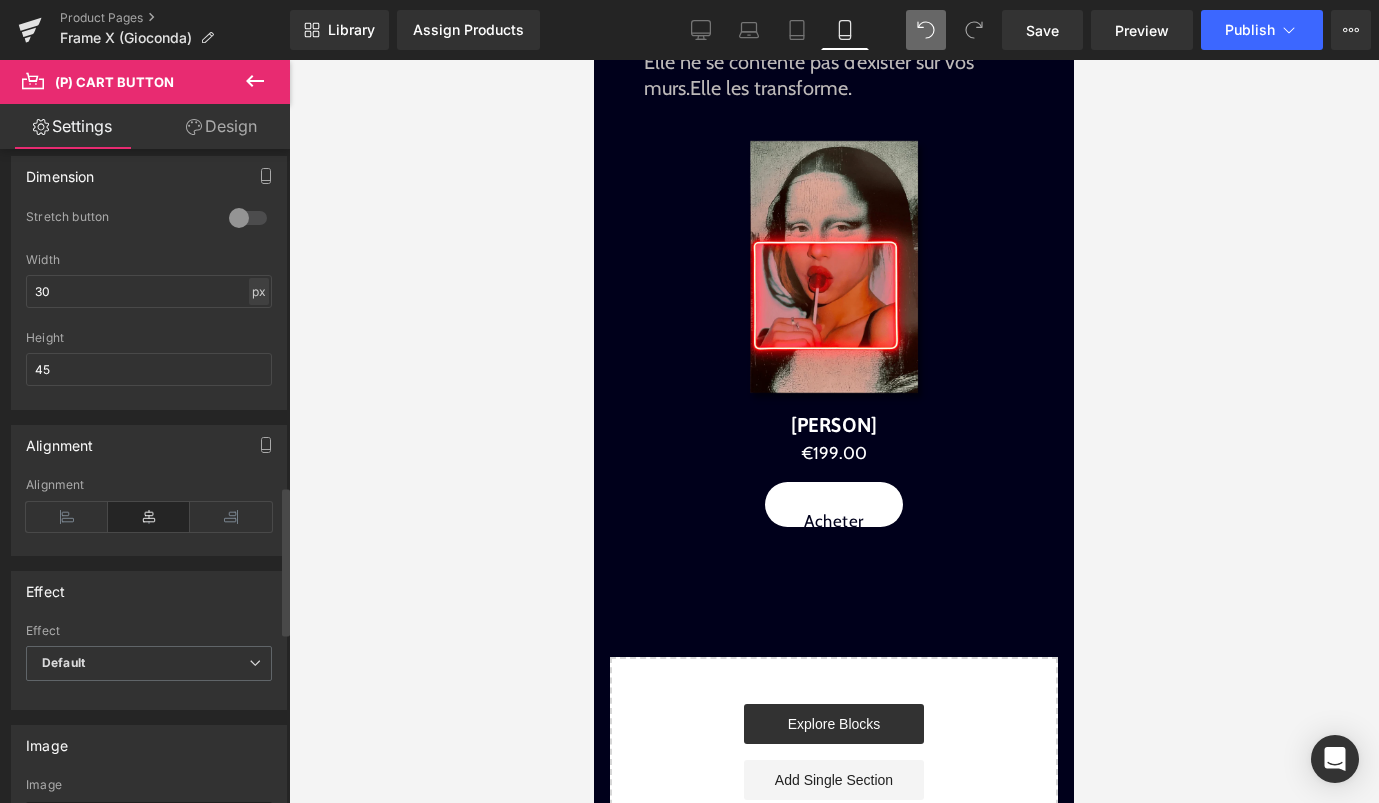 click on "px" at bounding box center [259, 291] 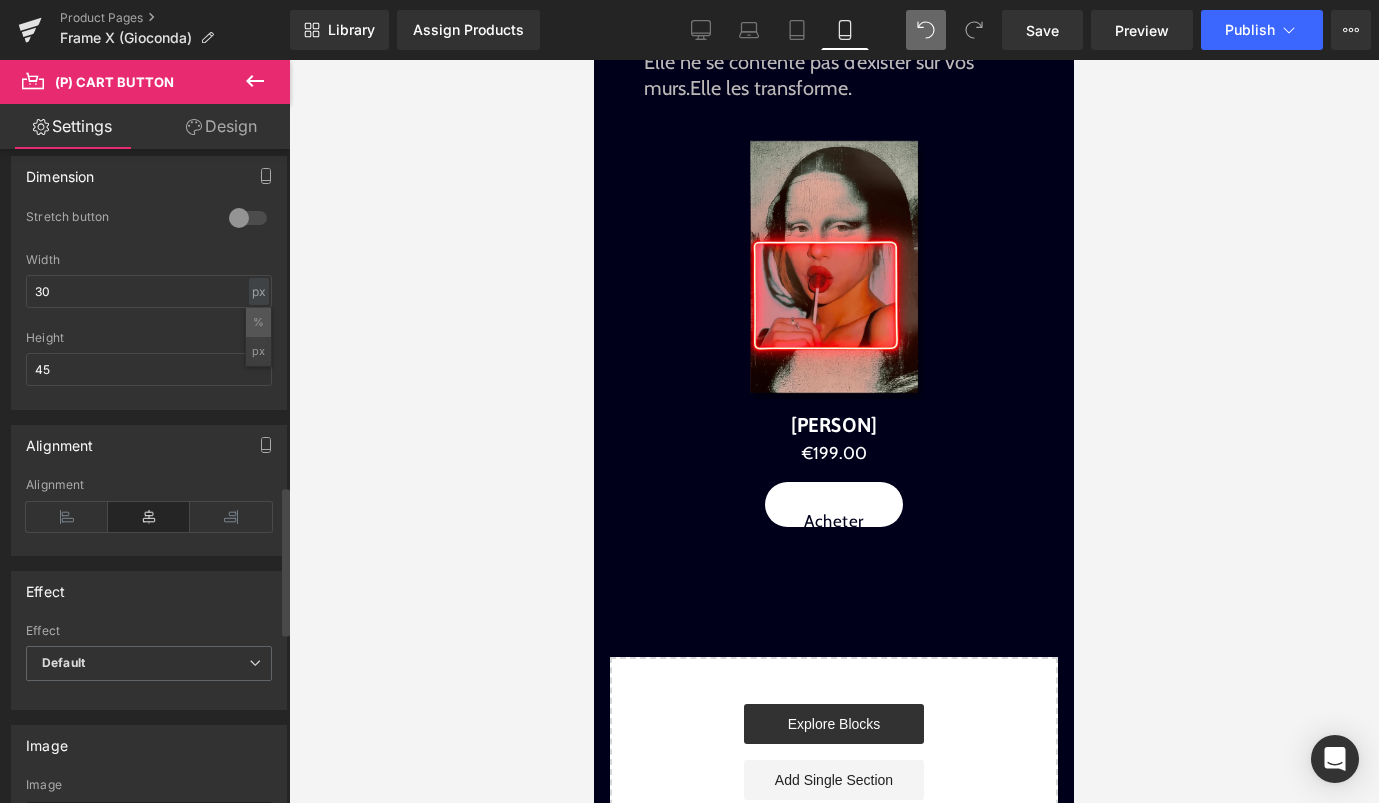 click on "%" at bounding box center (258, 322) 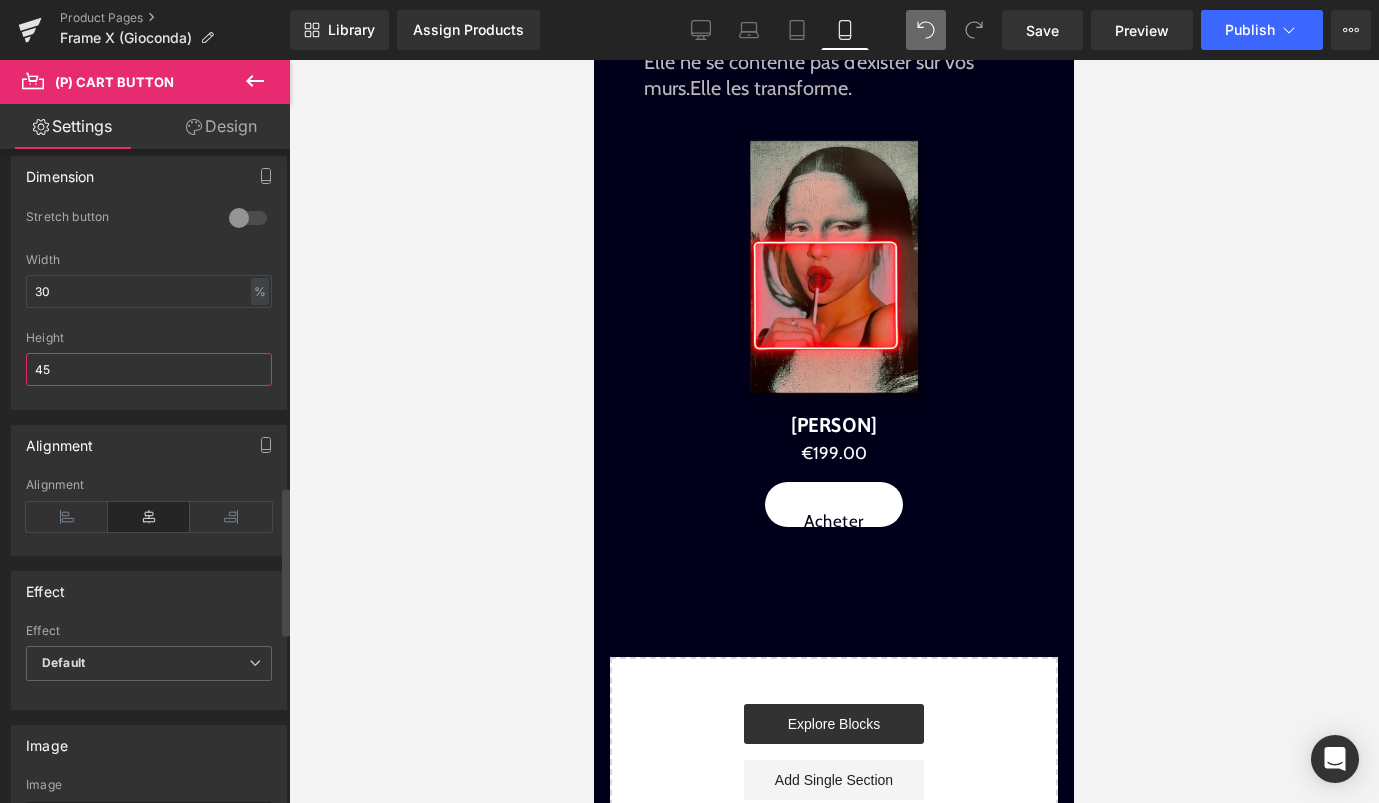 click on "45" at bounding box center [149, 369] 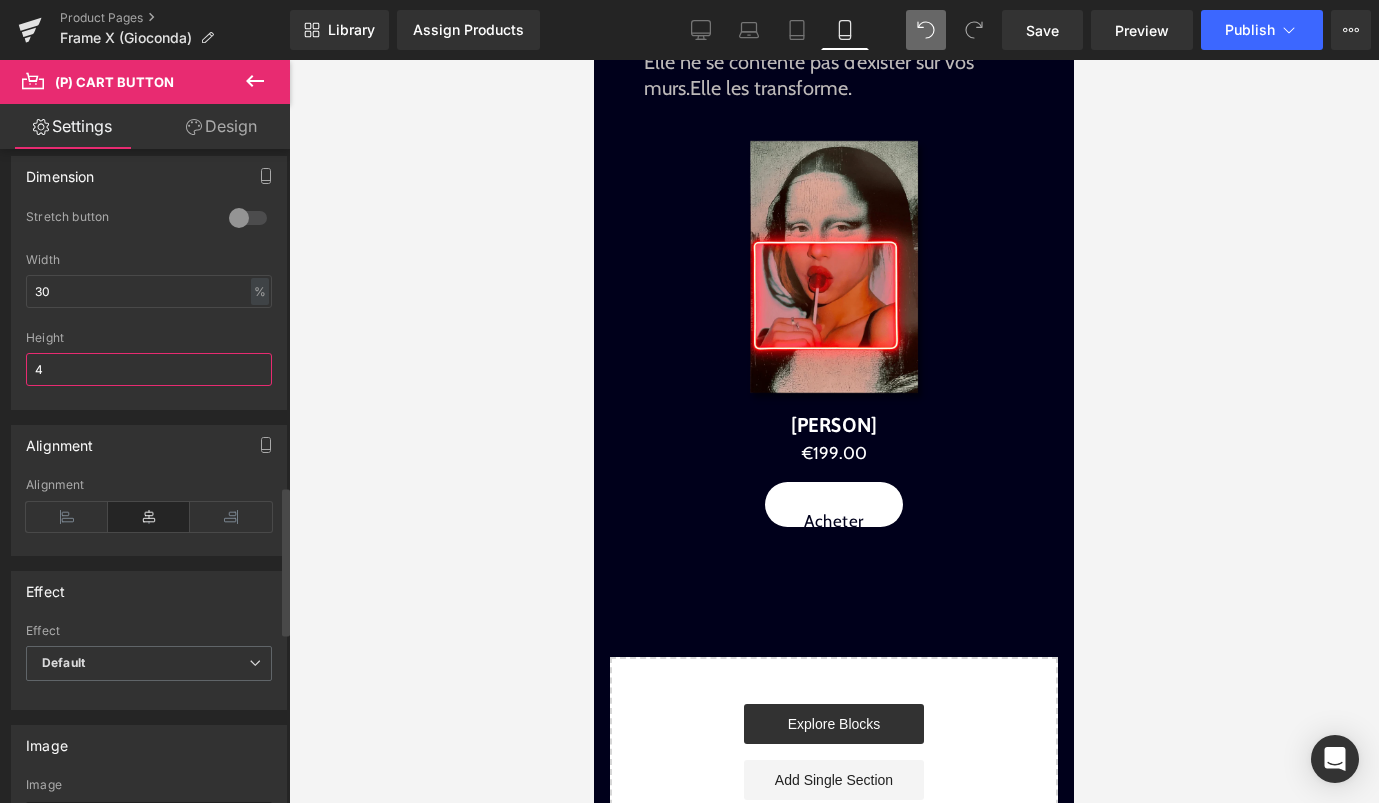 type 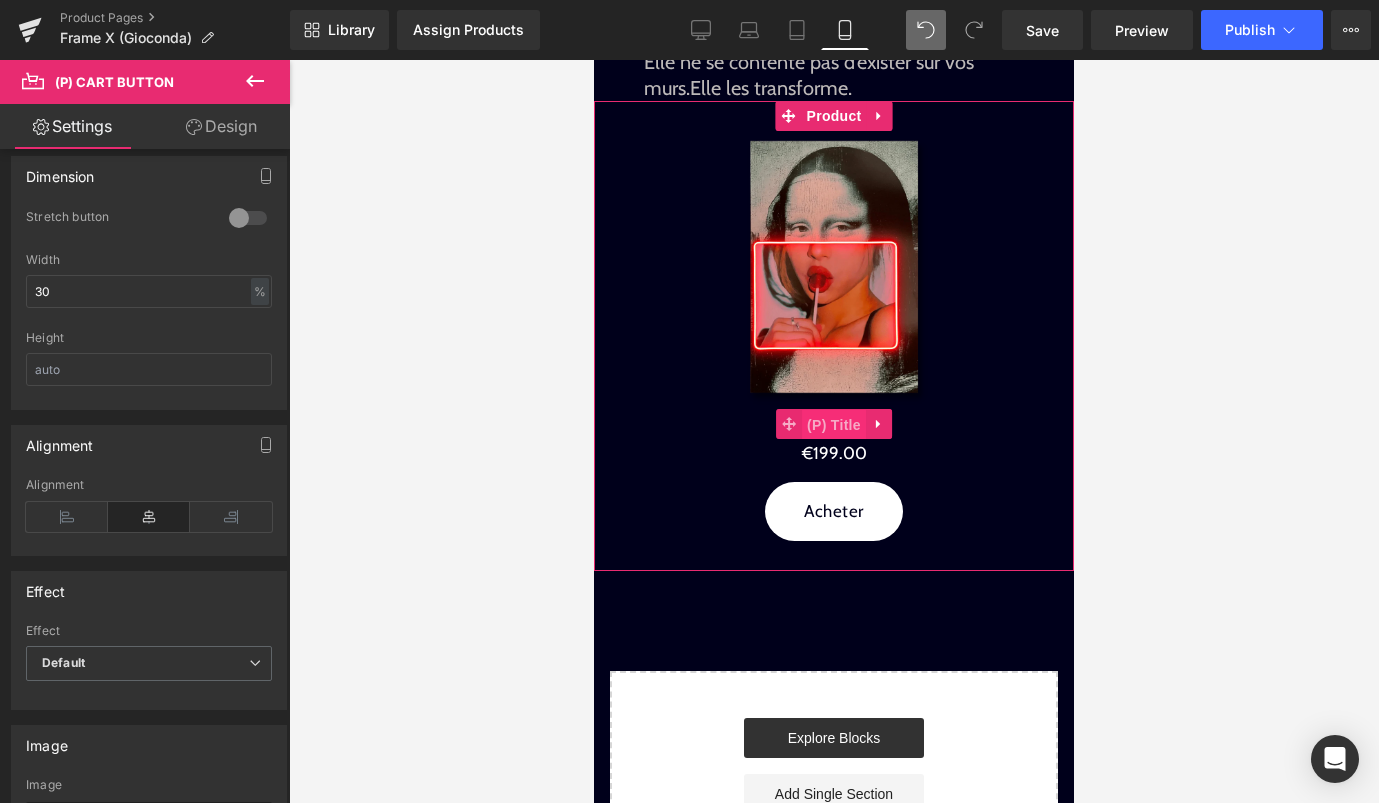 click on "(P) Title" at bounding box center (834, 425) 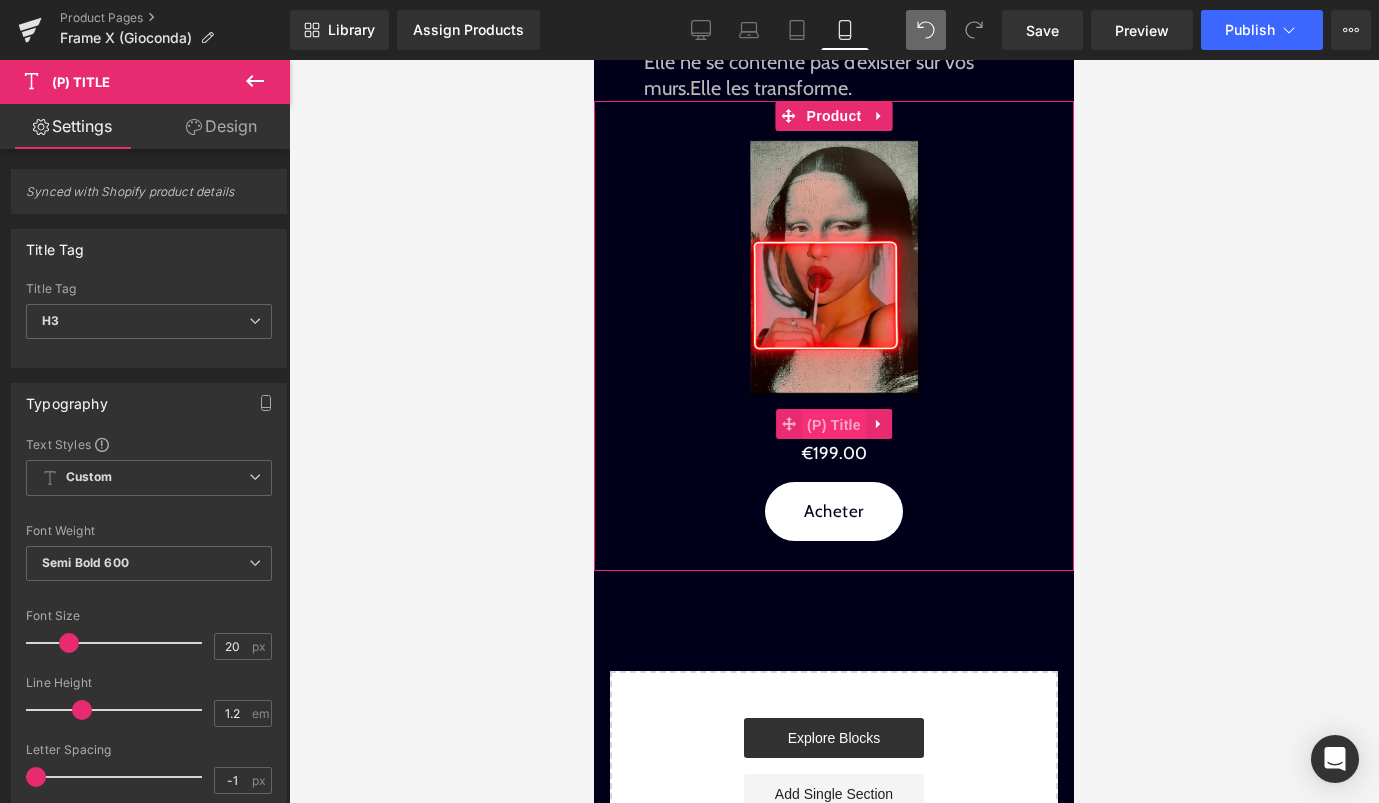 click on "(P) Title" at bounding box center (834, 425) 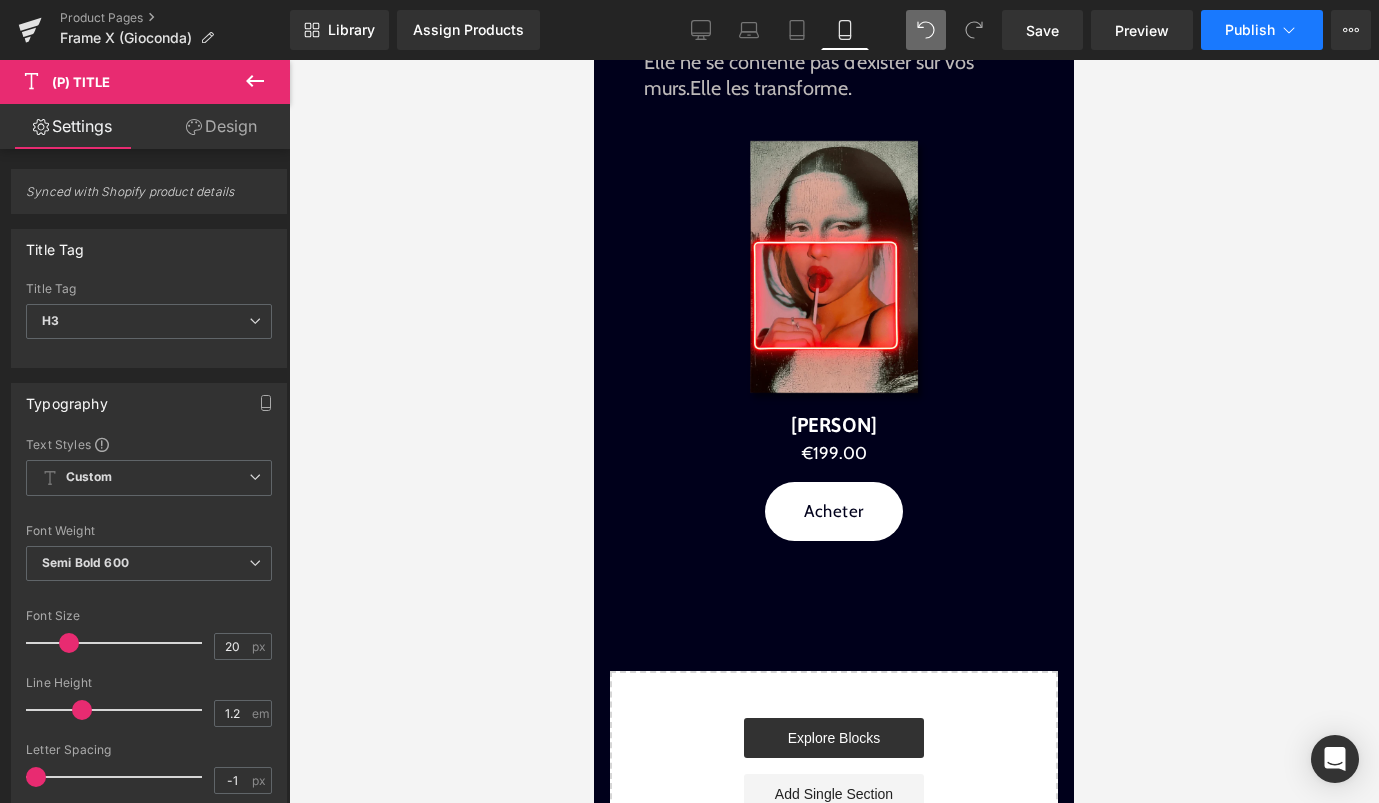 click on "Publish" at bounding box center [1250, 30] 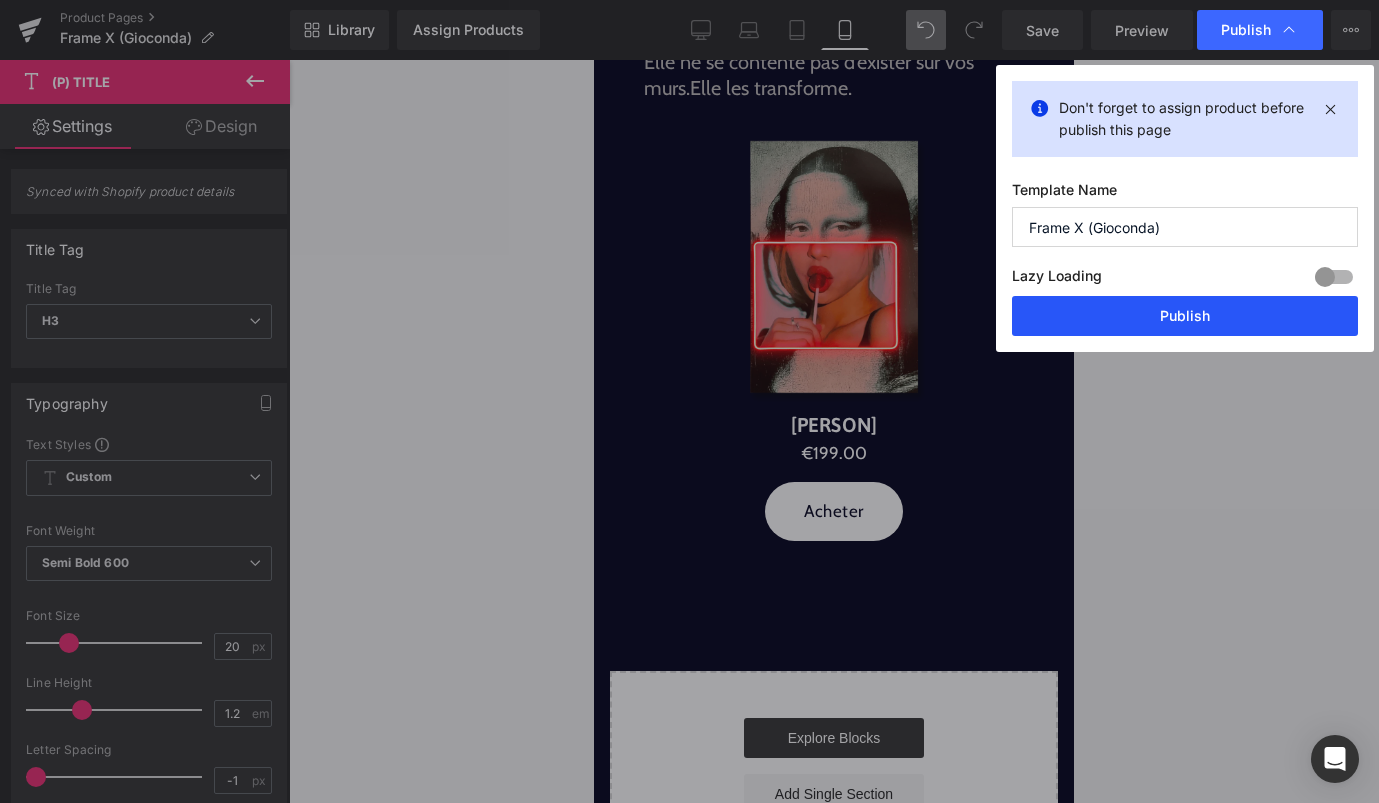click on "Publish" at bounding box center [1185, 316] 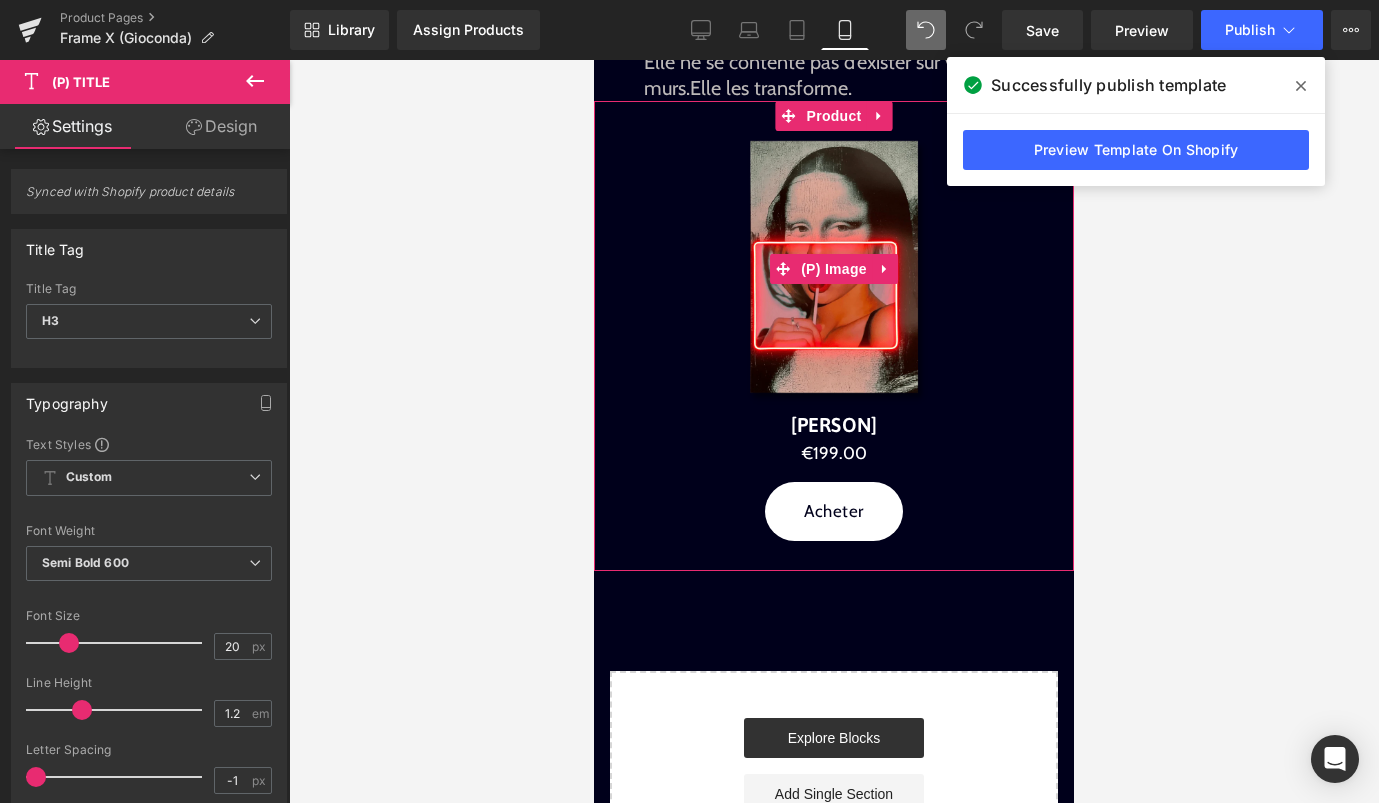 scroll, scrollTop: 0, scrollLeft: 0, axis: both 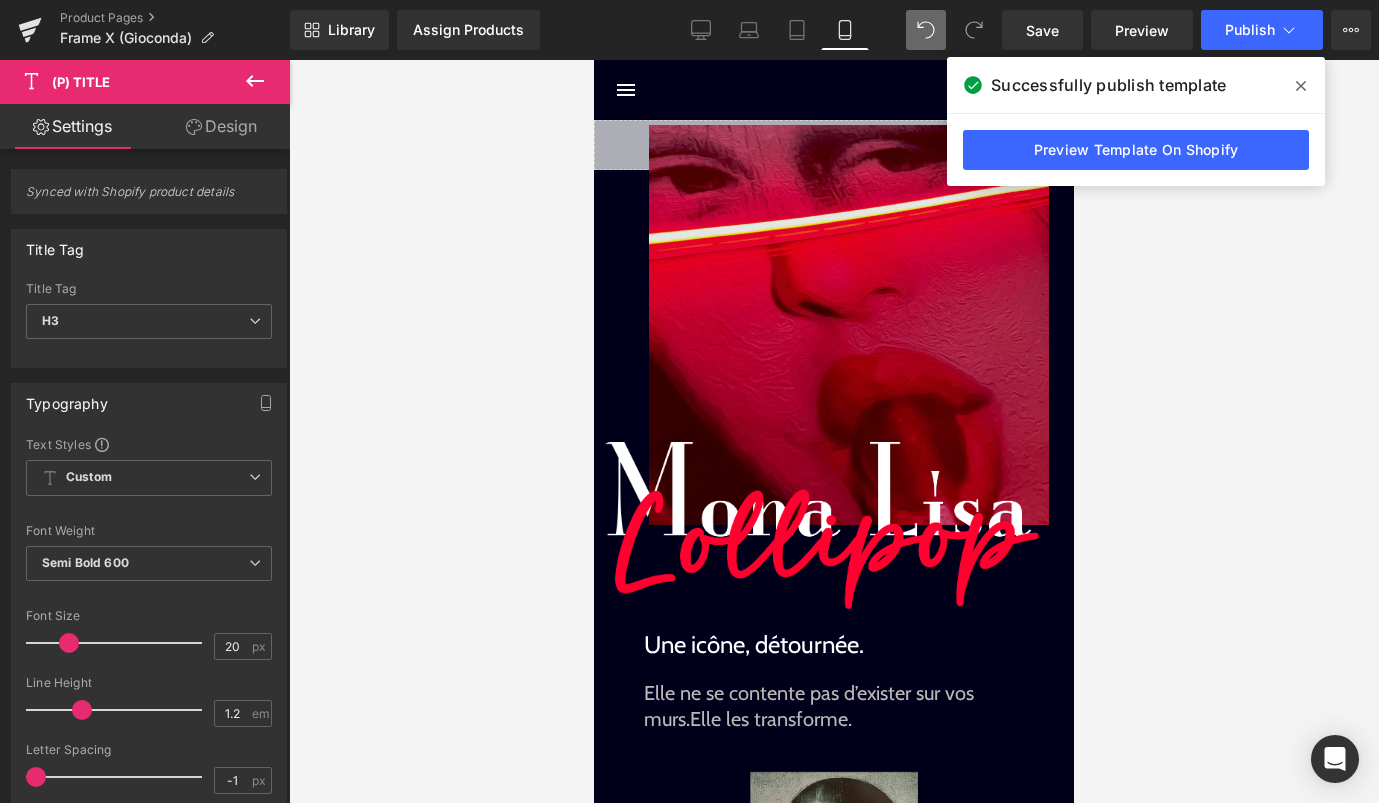 click at bounding box center [849, 325] 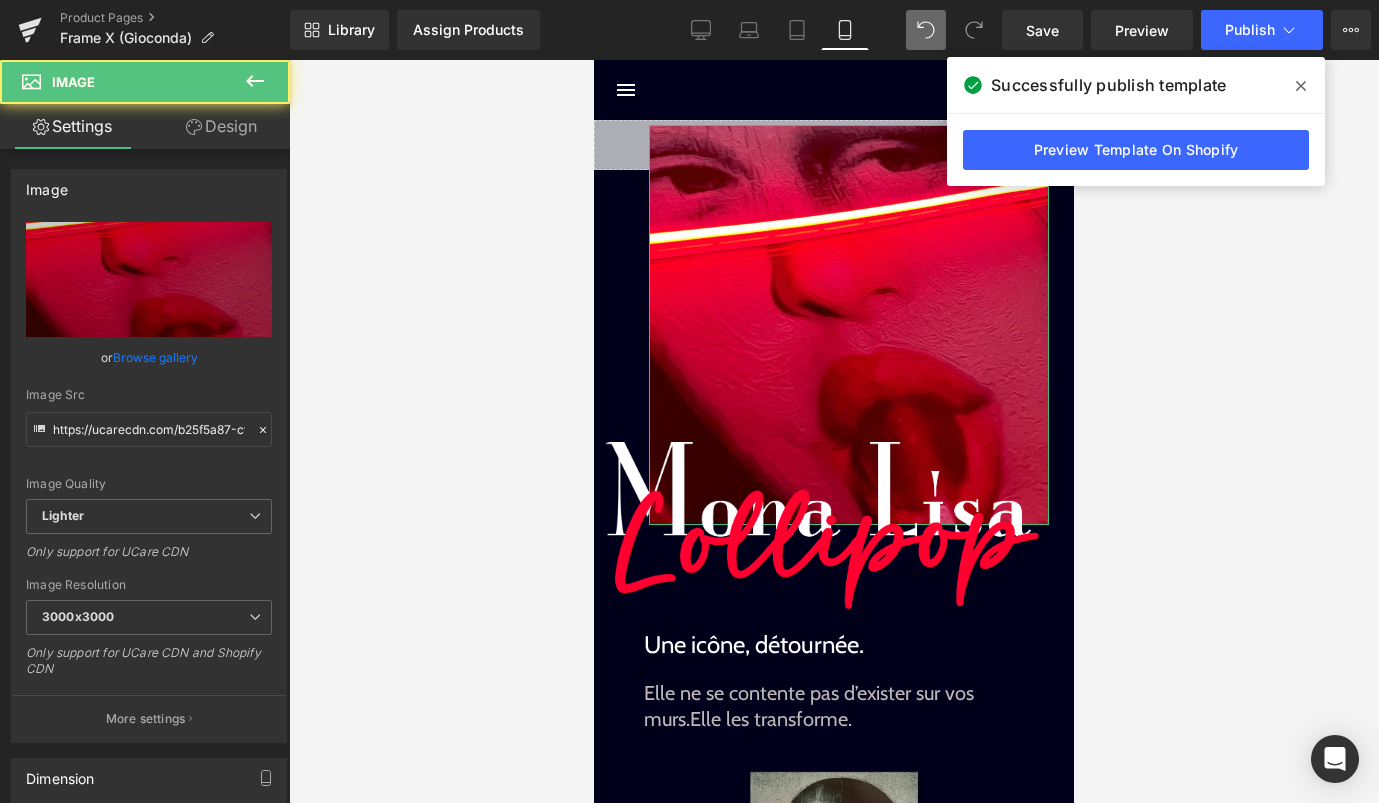 click on "Design" at bounding box center [221, 126] 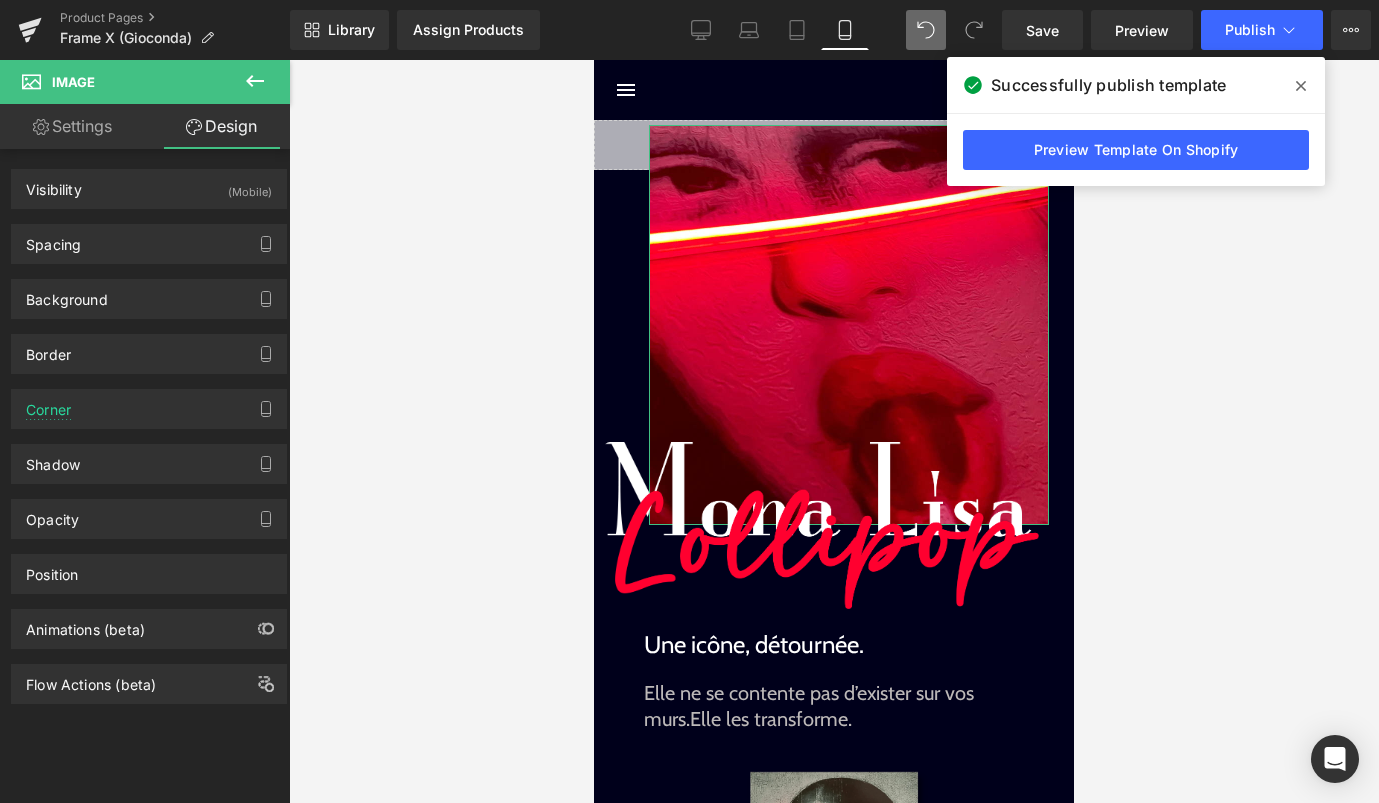 click on "Spacing
Margin
-45
25
0
55
Padding
0
0
0
0
Setup Global Style" at bounding box center [149, 244] 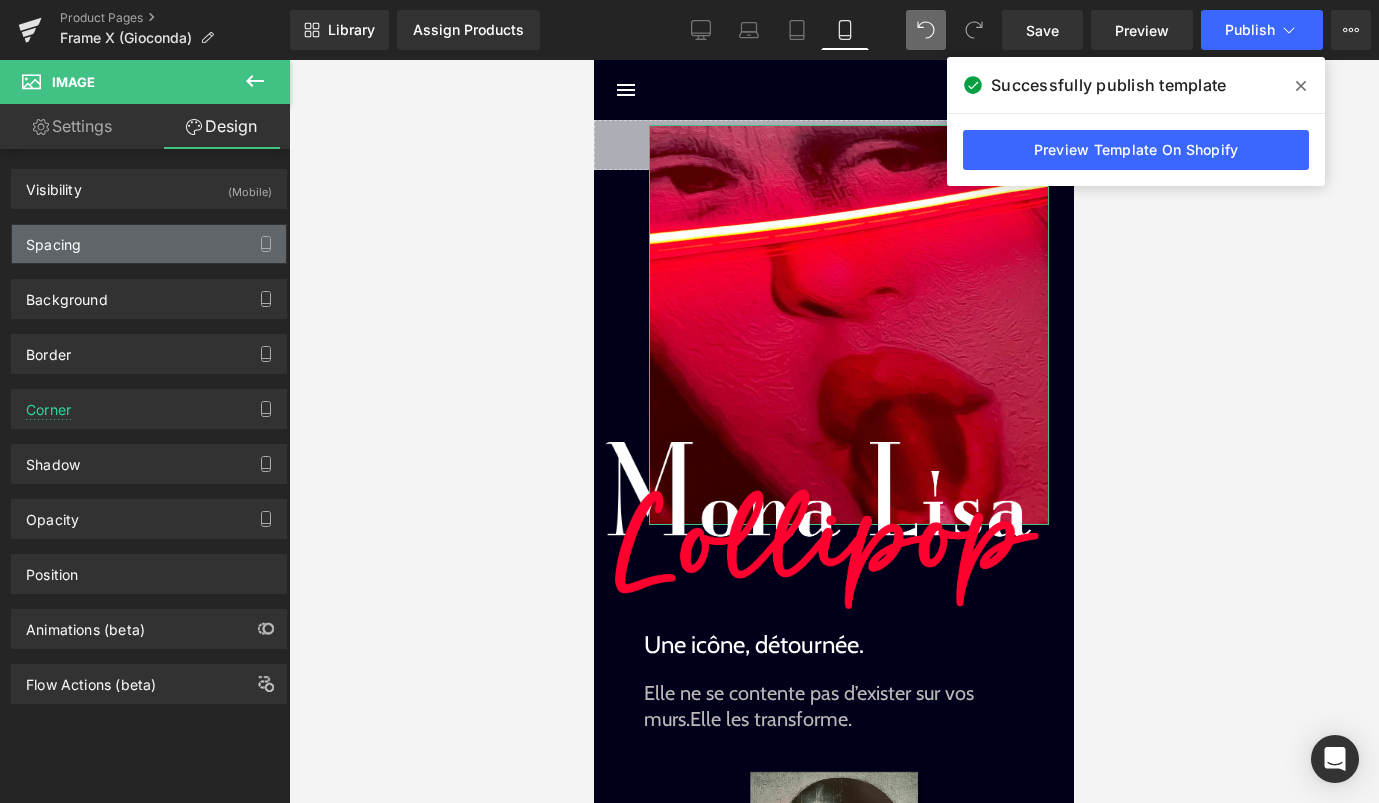click on "Spacing" at bounding box center [149, 244] 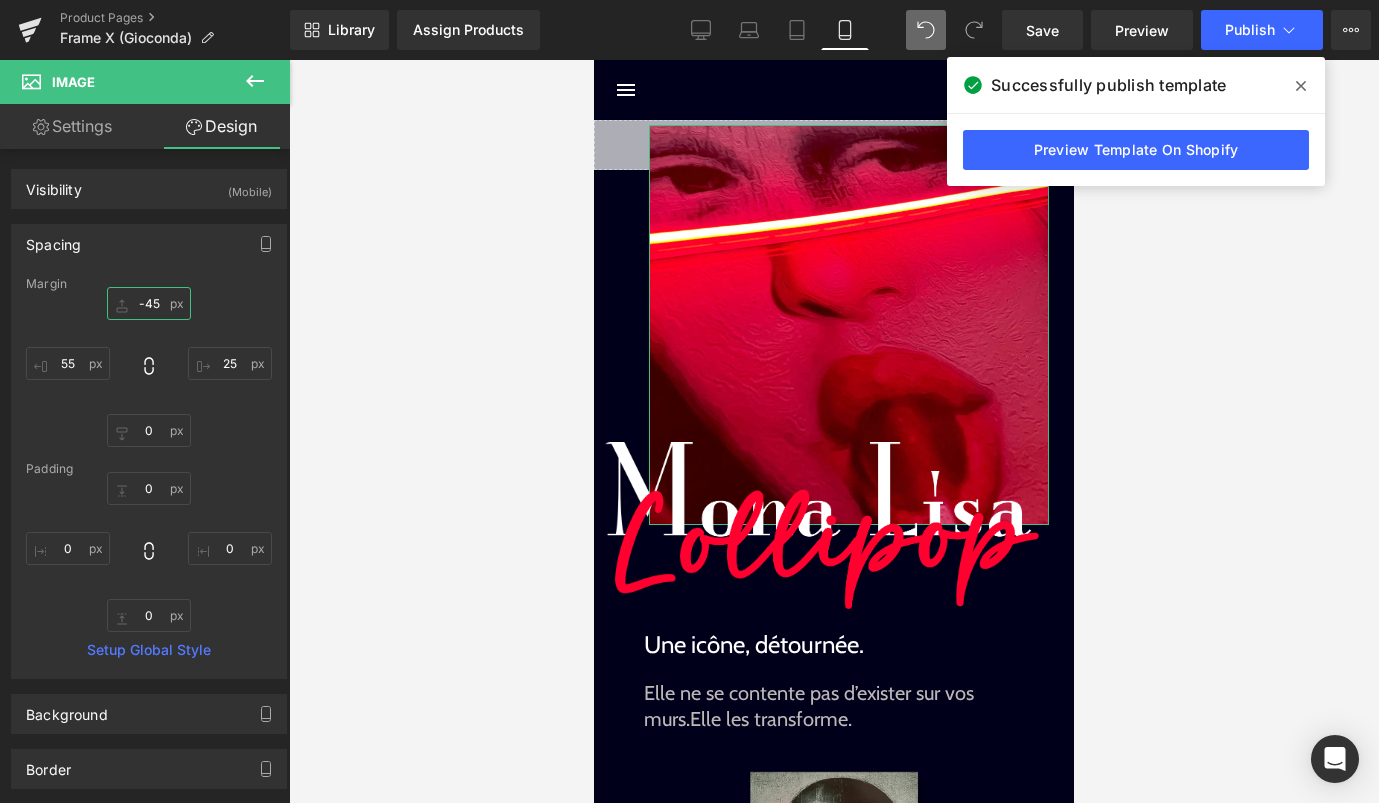 click on "-45" at bounding box center [149, 303] 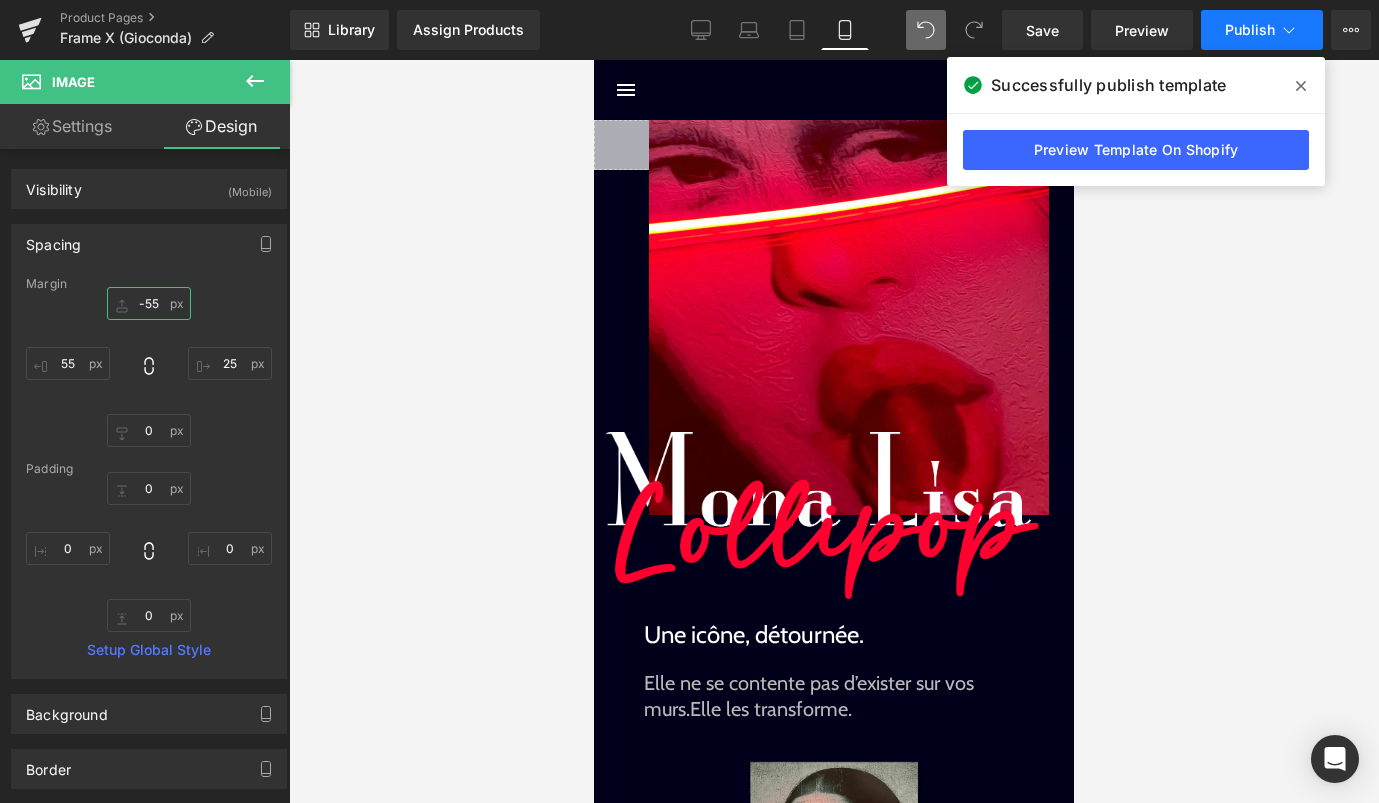 type on "-55" 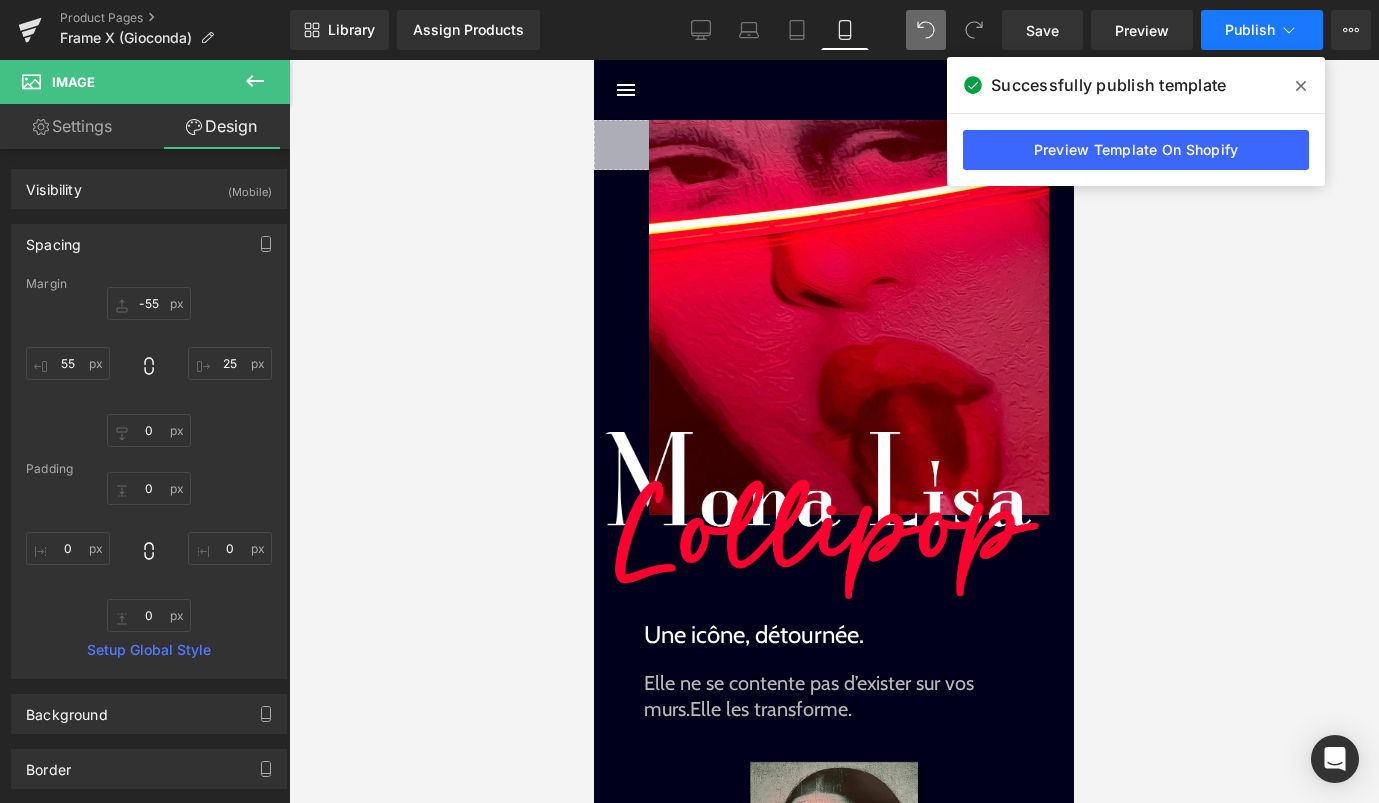 click on "Publish" at bounding box center (1262, 30) 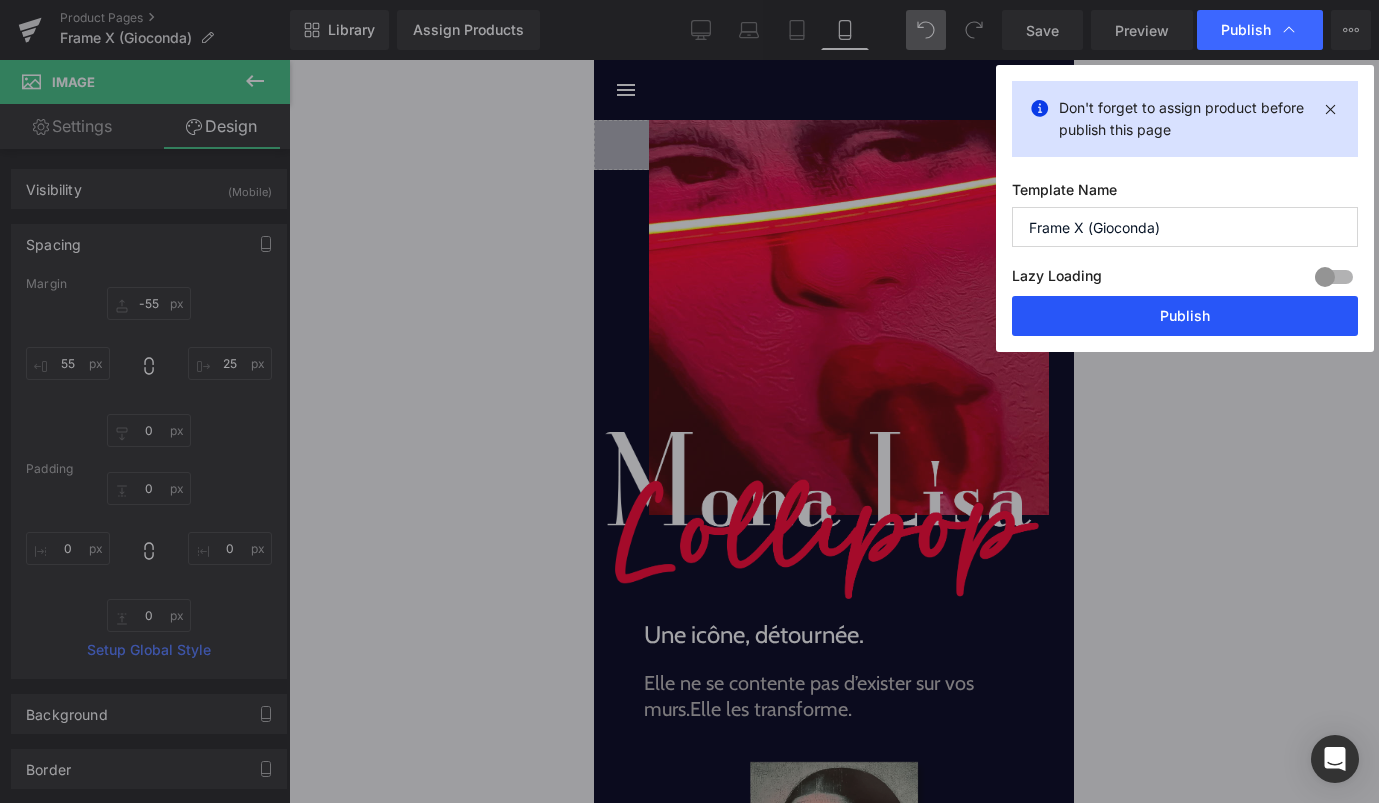 click on "Publish" at bounding box center (1185, 316) 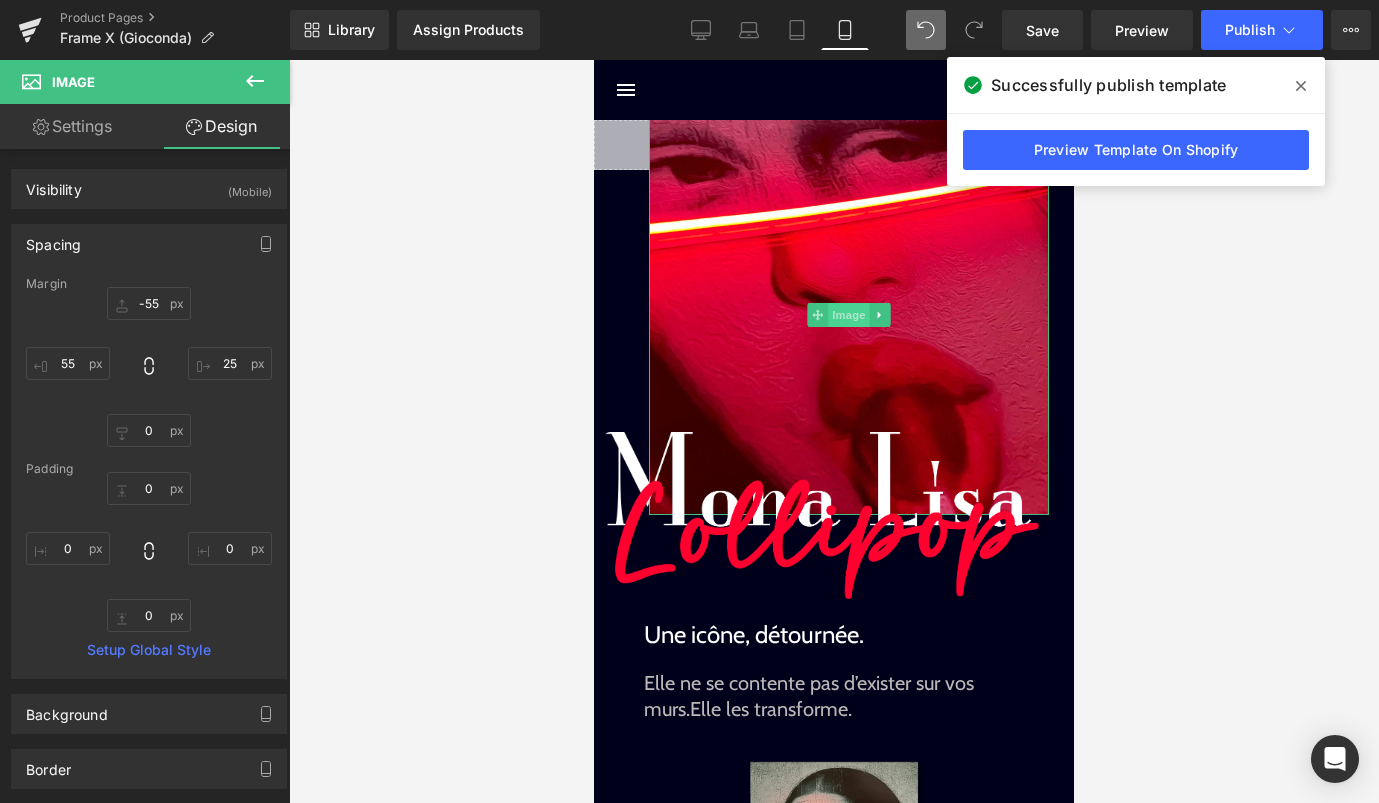 click on "Image" at bounding box center (849, 315) 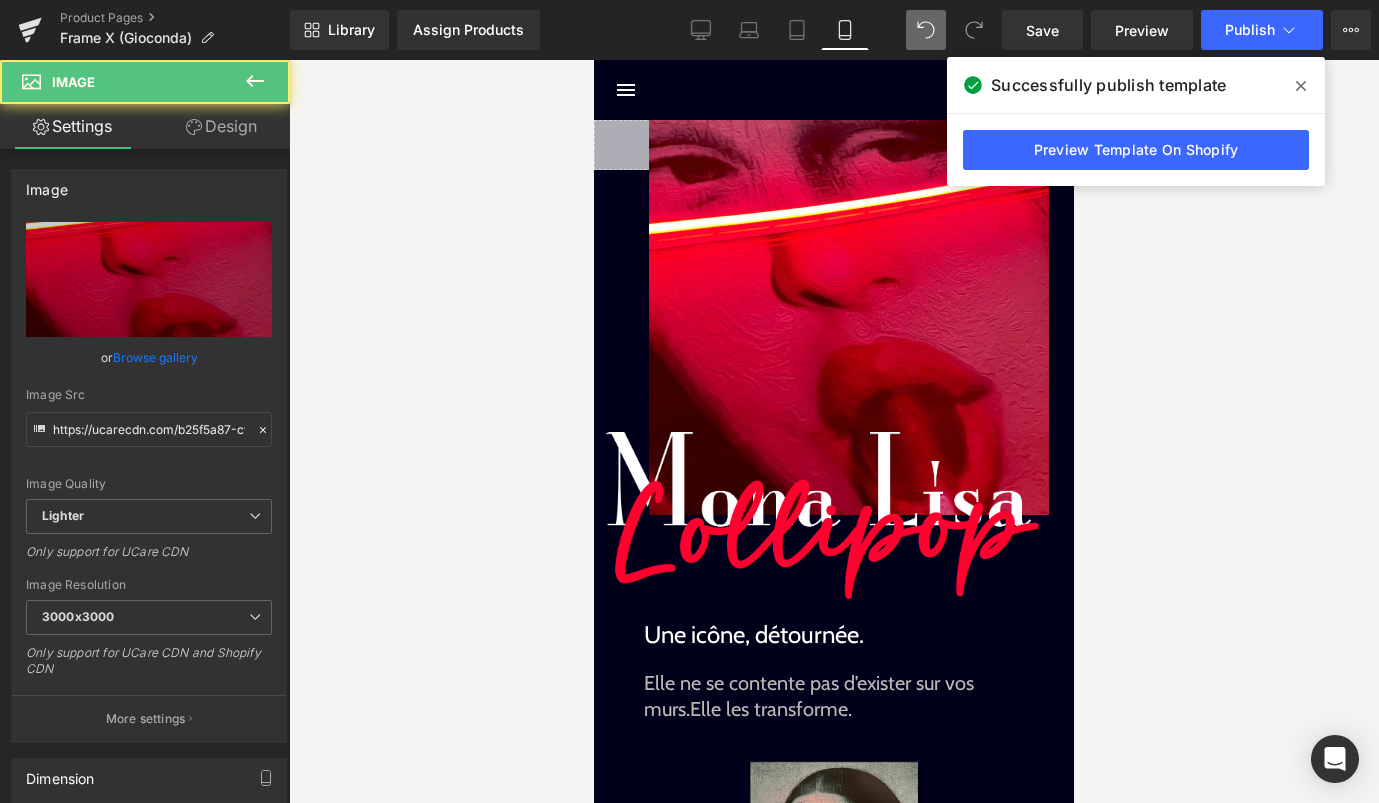 click on "Design" at bounding box center (221, 126) 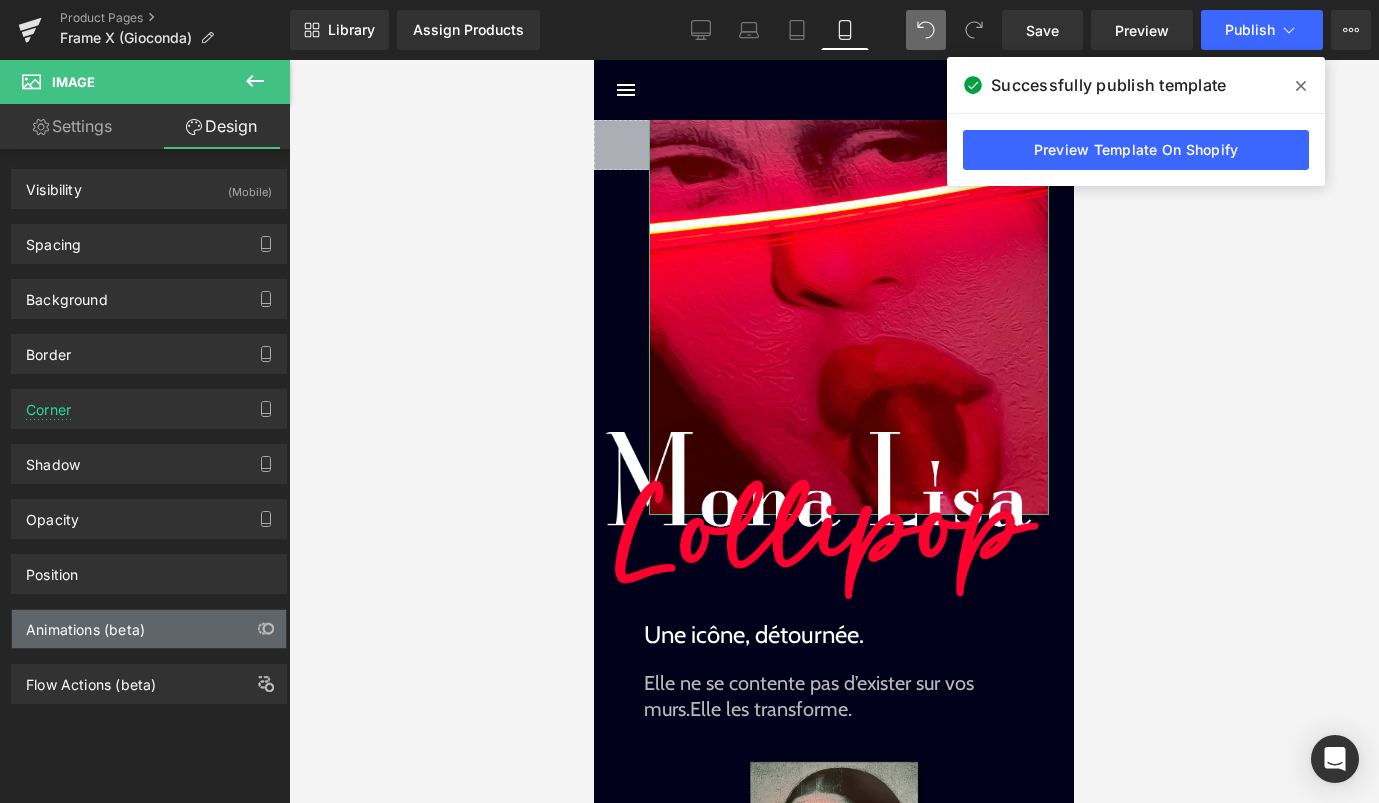 click on "Animations (beta)" at bounding box center [85, 624] 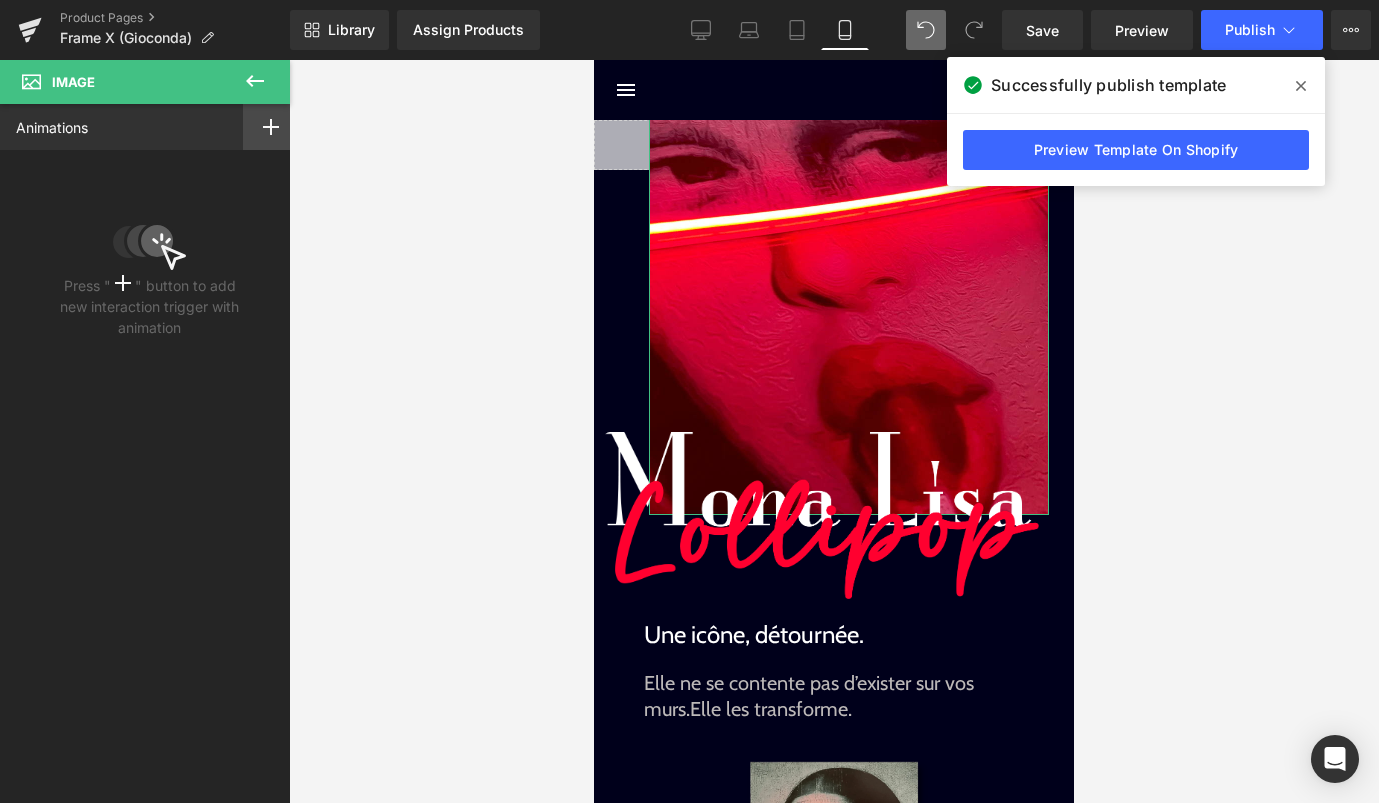 click at bounding box center [271, 127] 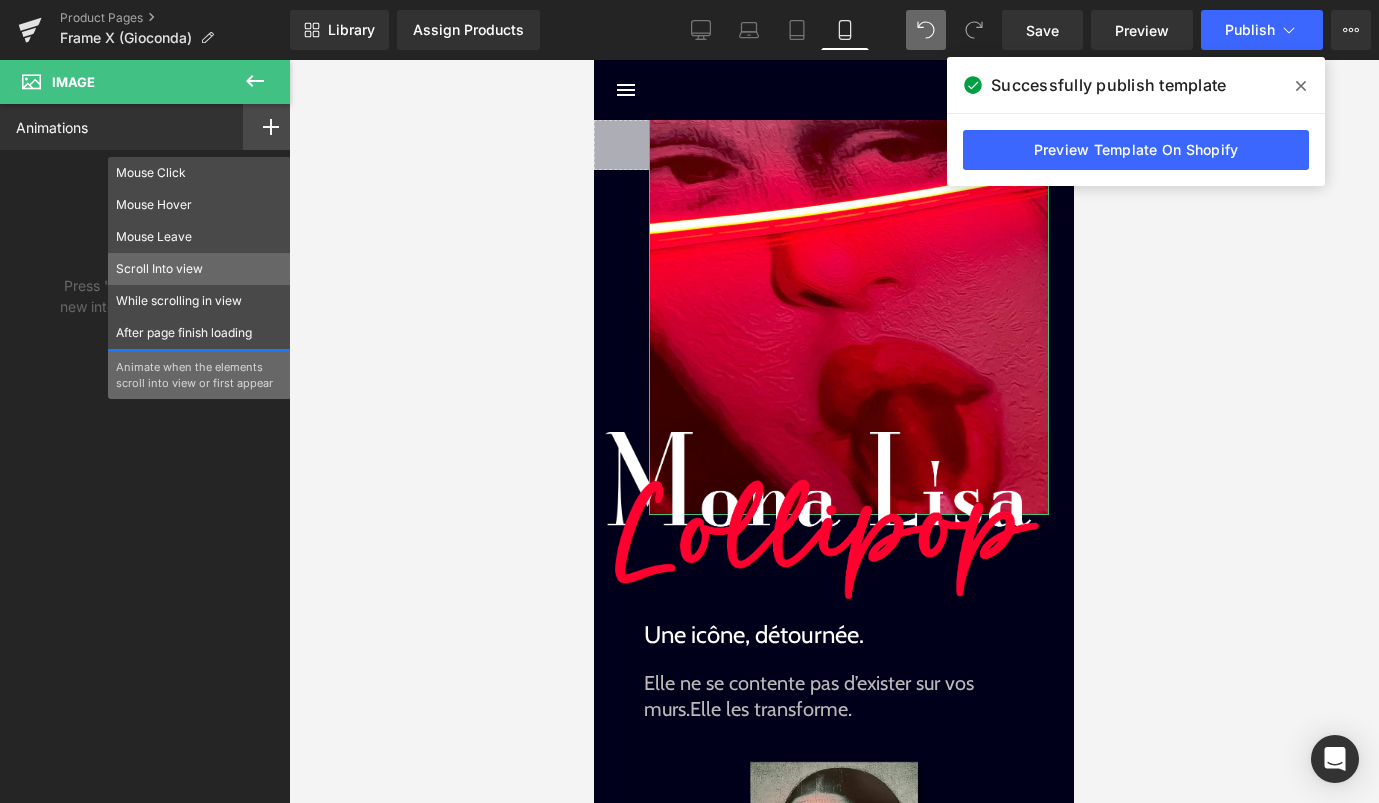 click on "Scroll Into view" at bounding box center [199, 269] 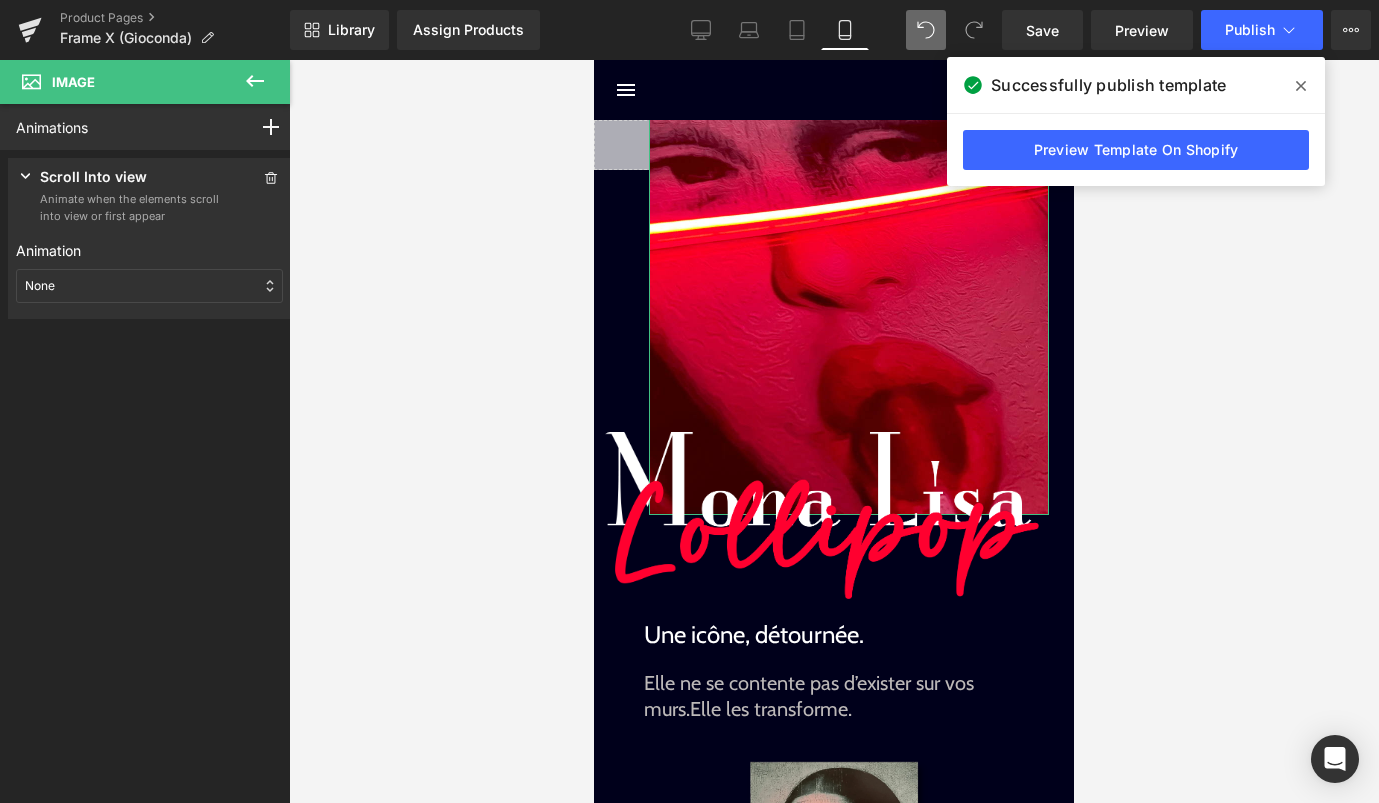 click on "None" at bounding box center (149, 286) 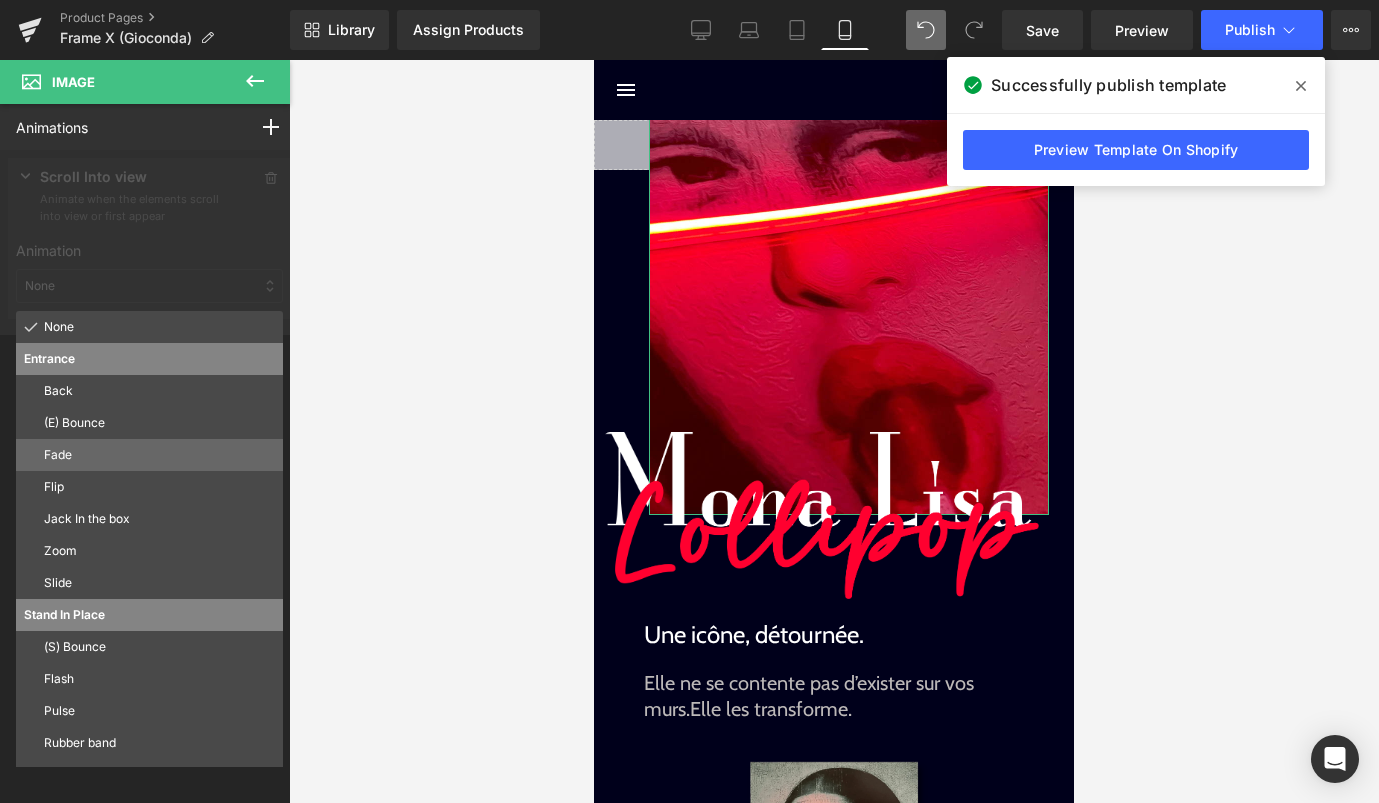 click on "Fade" at bounding box center [159, 455] 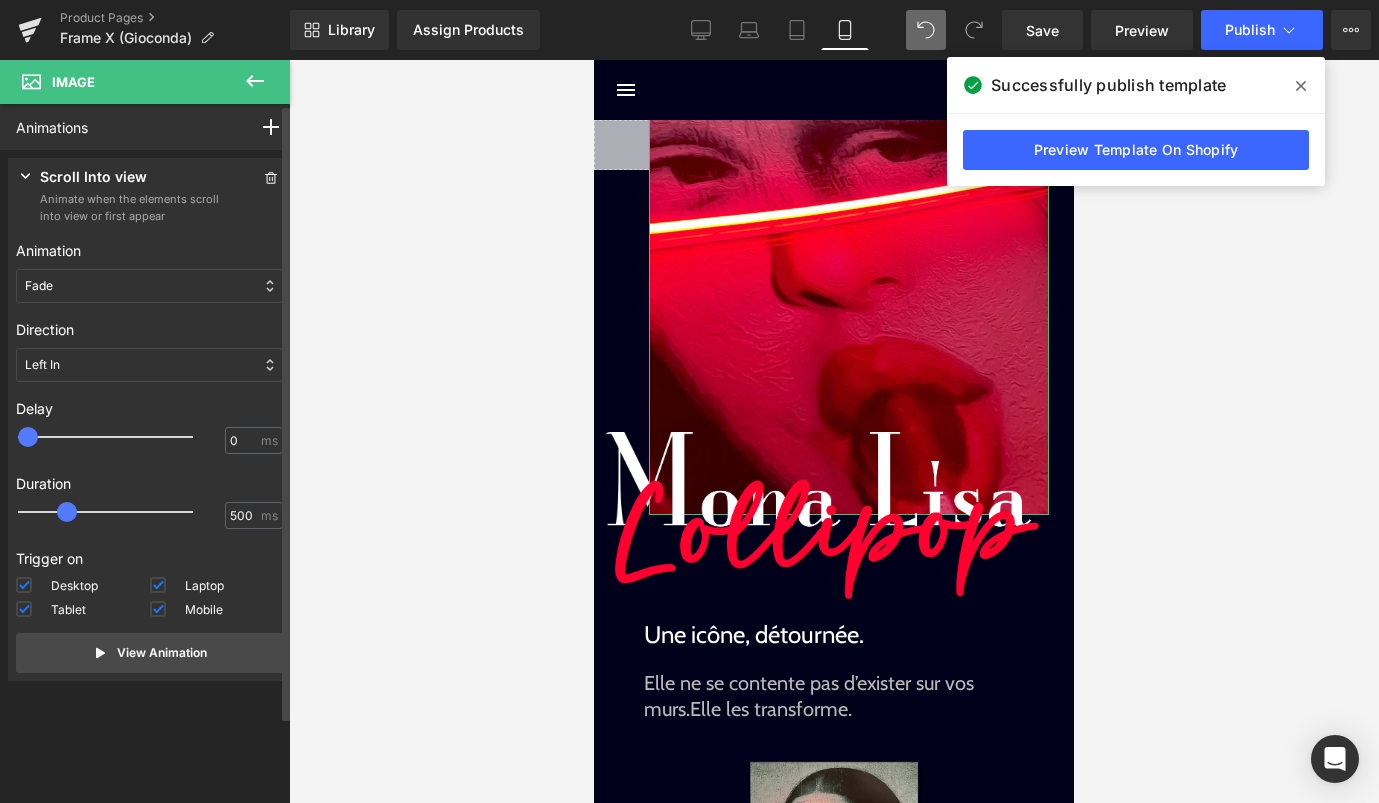 click on "Left In" at bounding box center (149, 365) 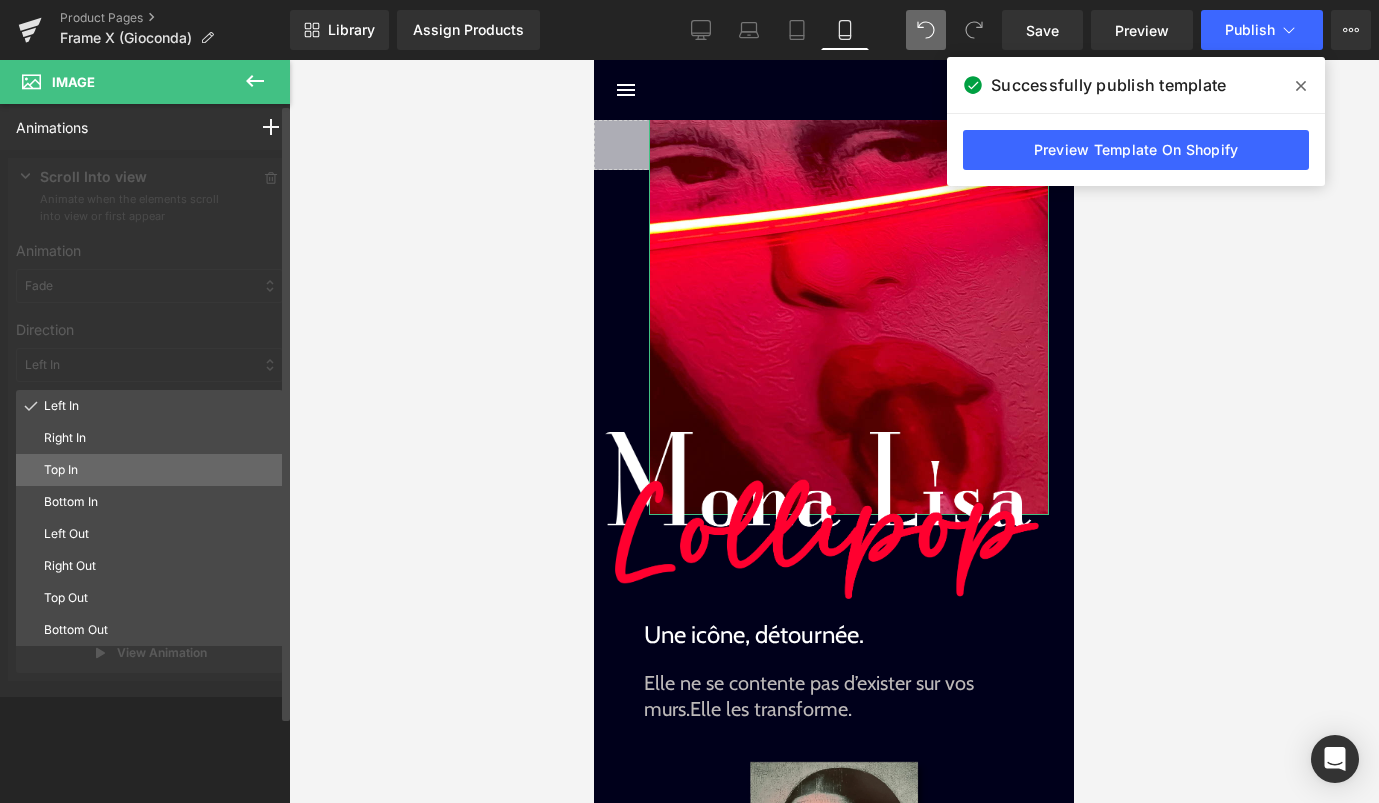 click on "Top In" at bounding box center (159, 470) 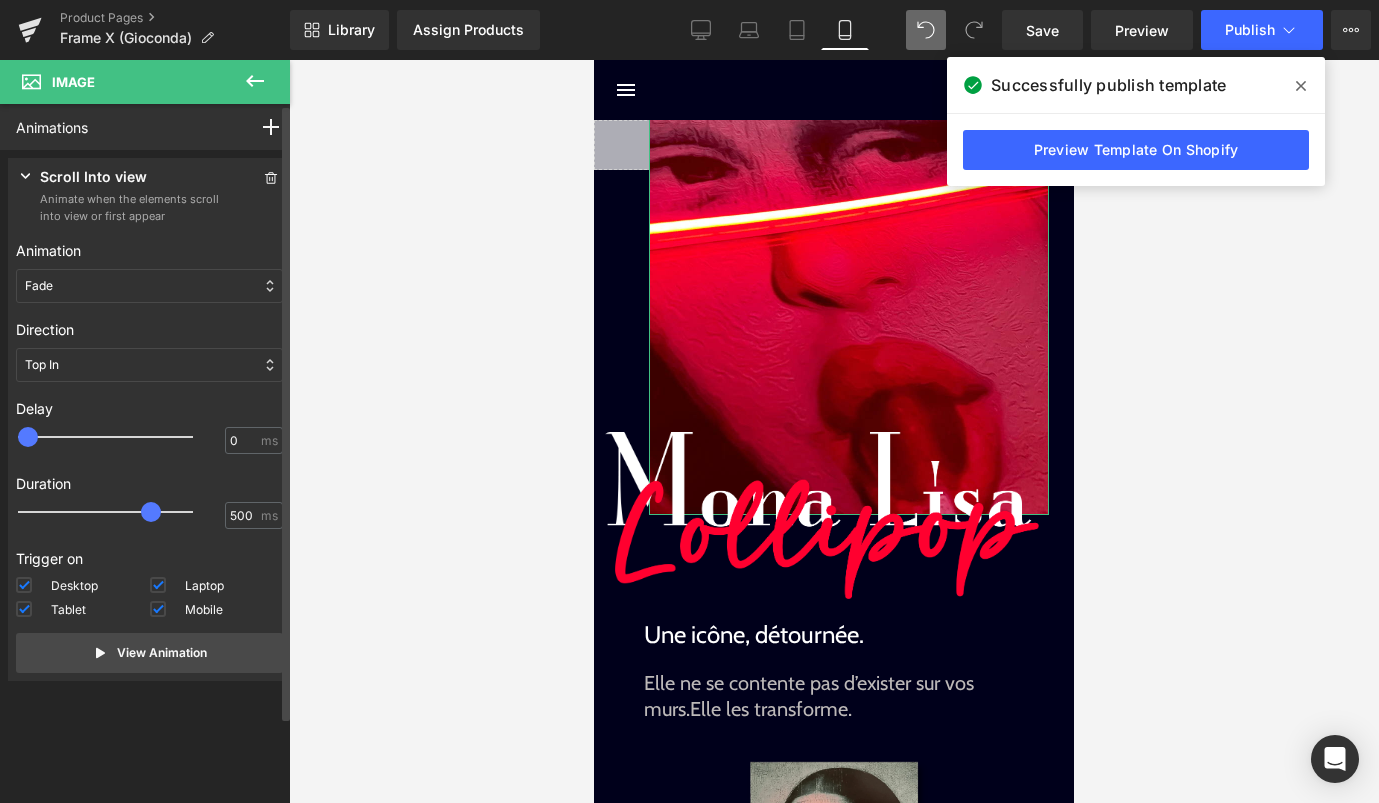 drag, startPoint x: 69, startPoint y: 513, endPoint x: 156, endPoint y: 511, distance: 87.02299 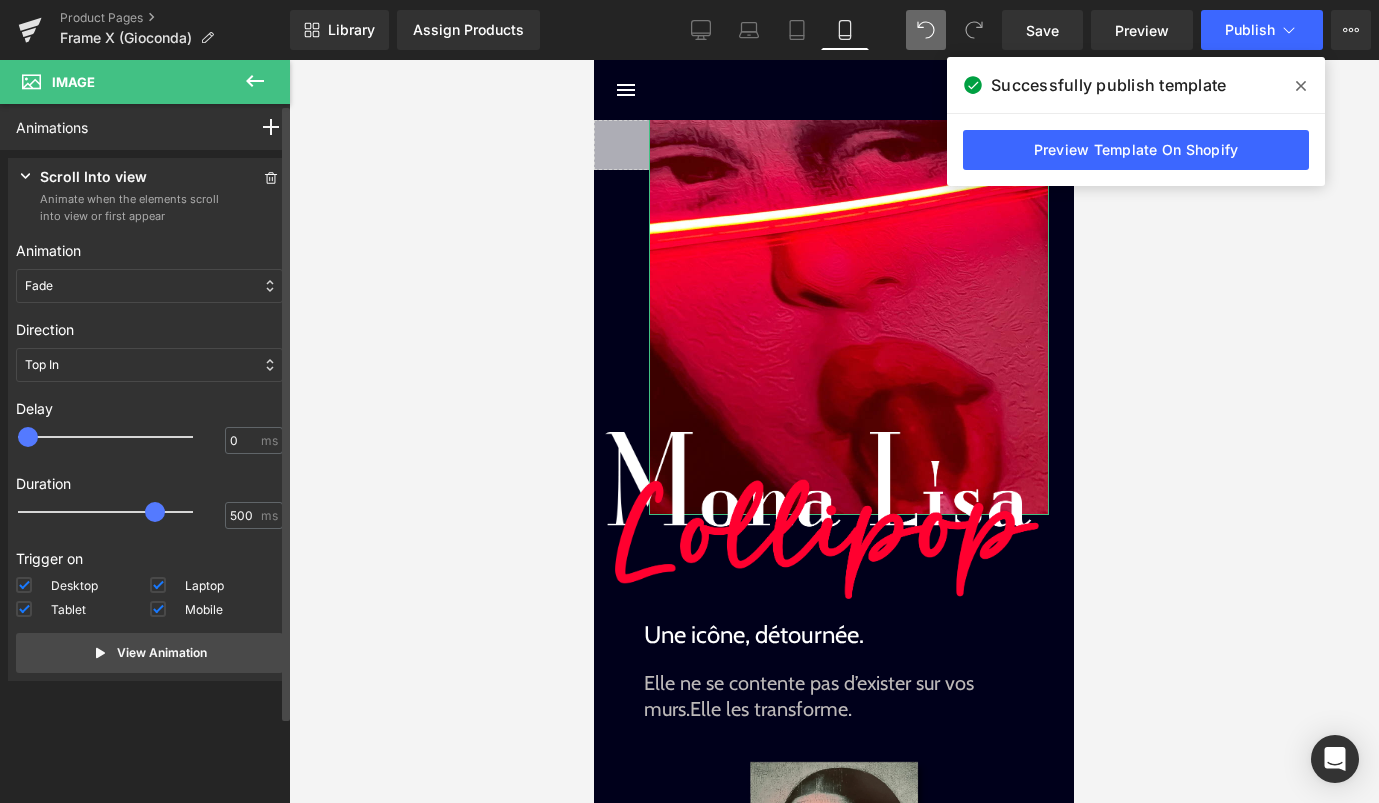 click at bounding box center [119, 512] 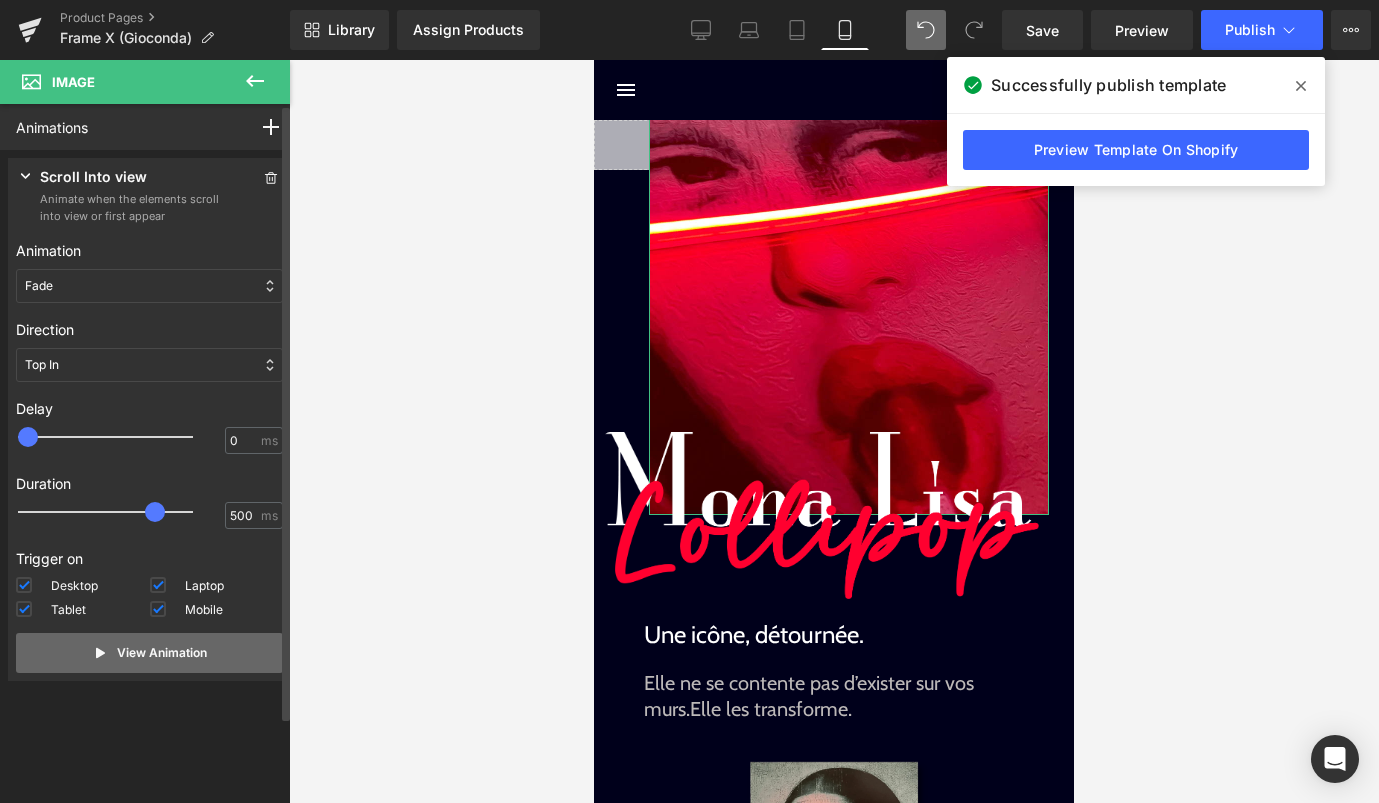 click on "View Animation" at bounding box center [162, 653] 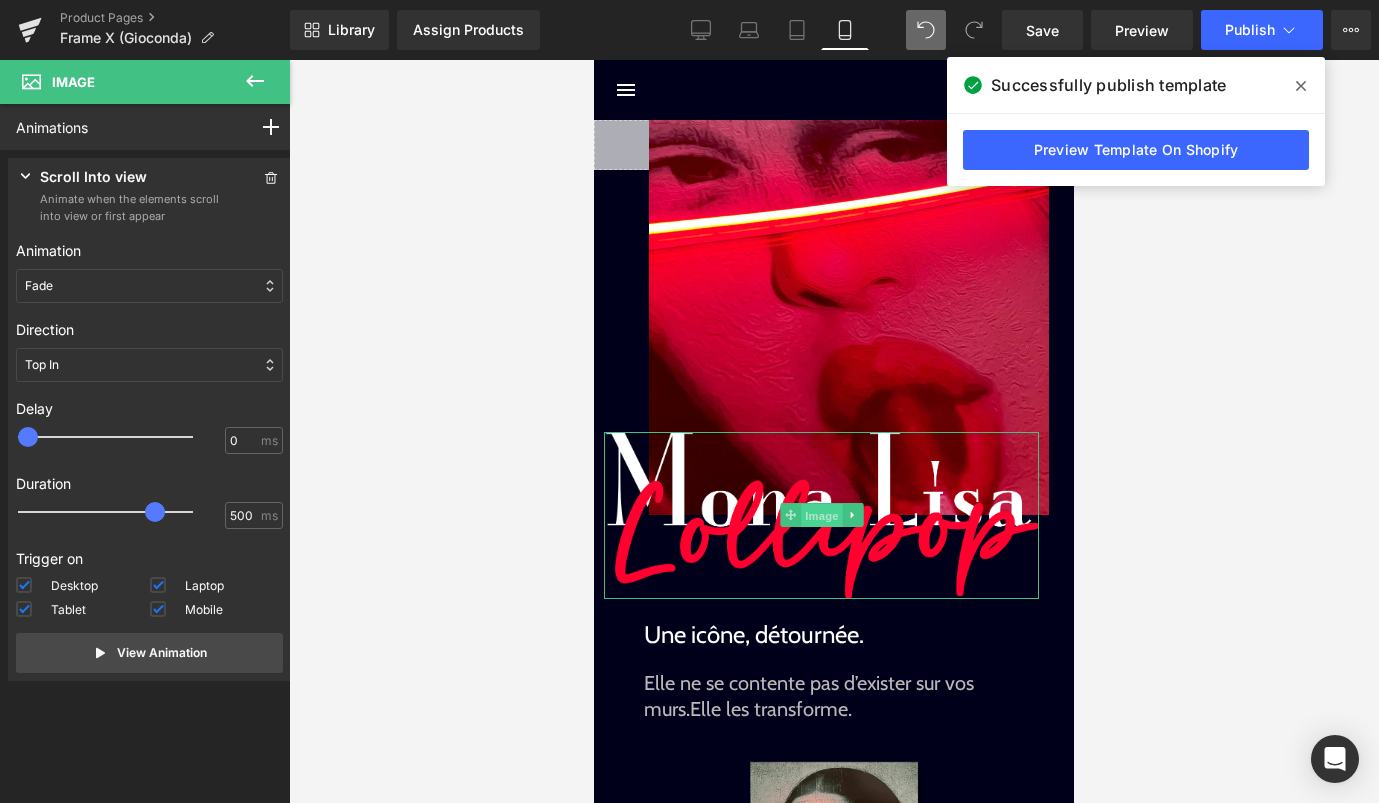 click on "Image" at bounding box center [822, 516] 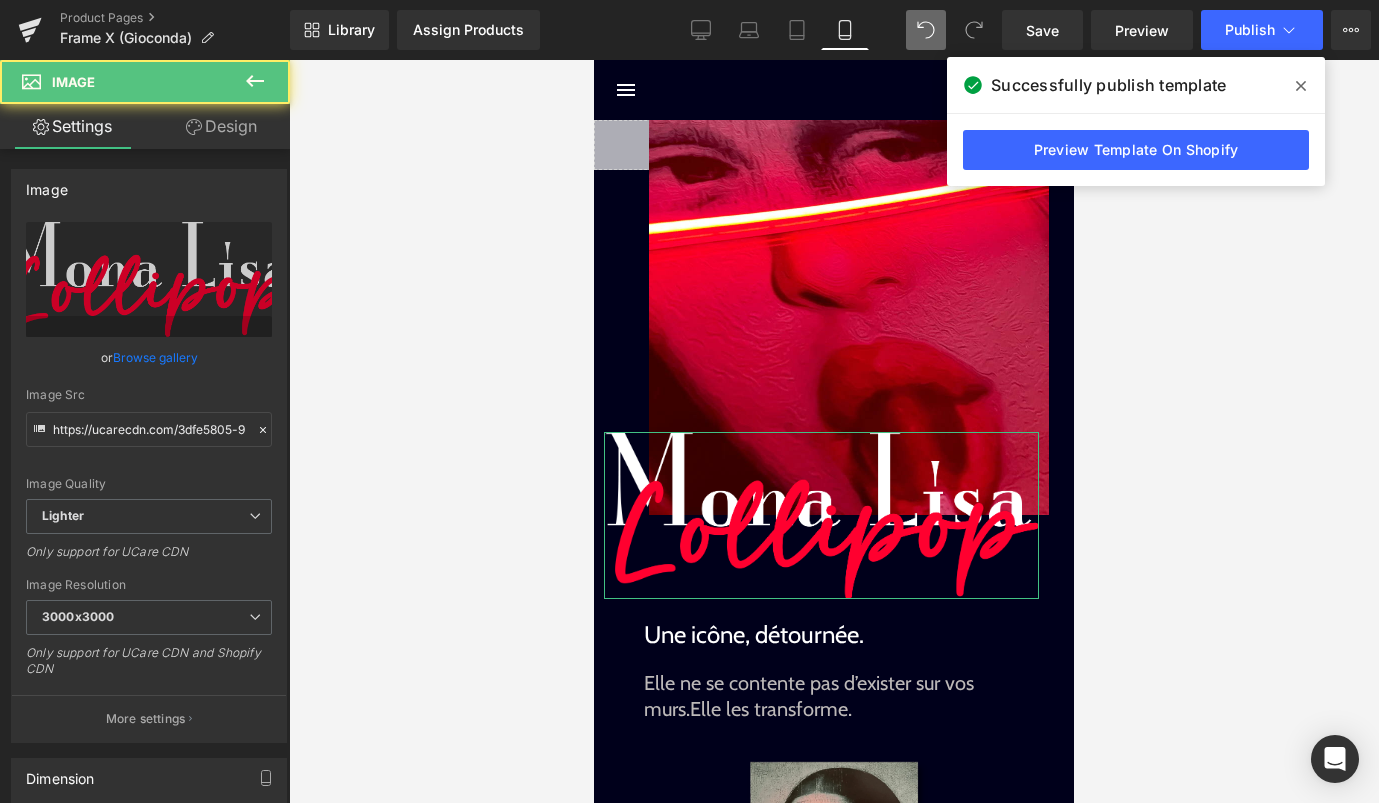 click on "Design" at bounding box center [221, 126] 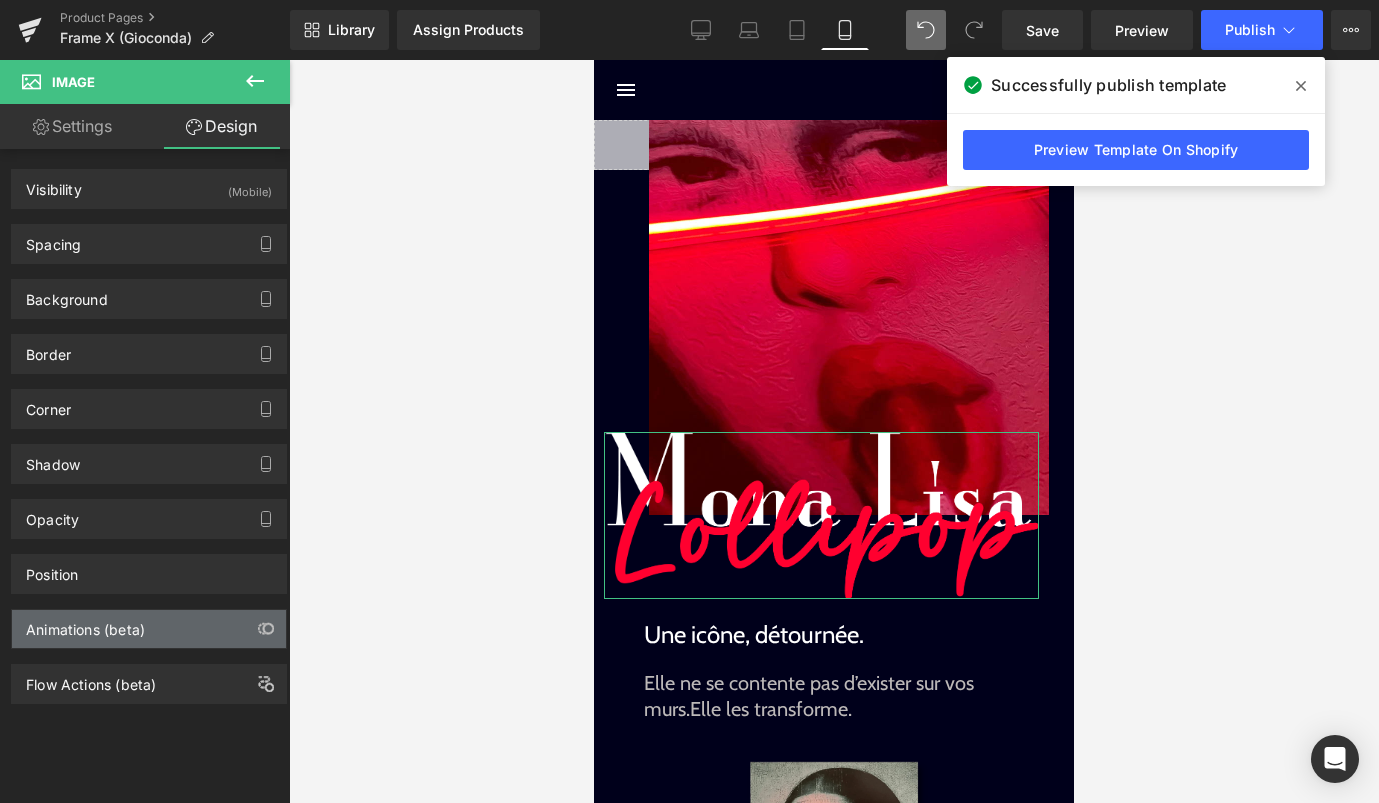 click on "Animations (beta)" at bounding box center (149, 629) 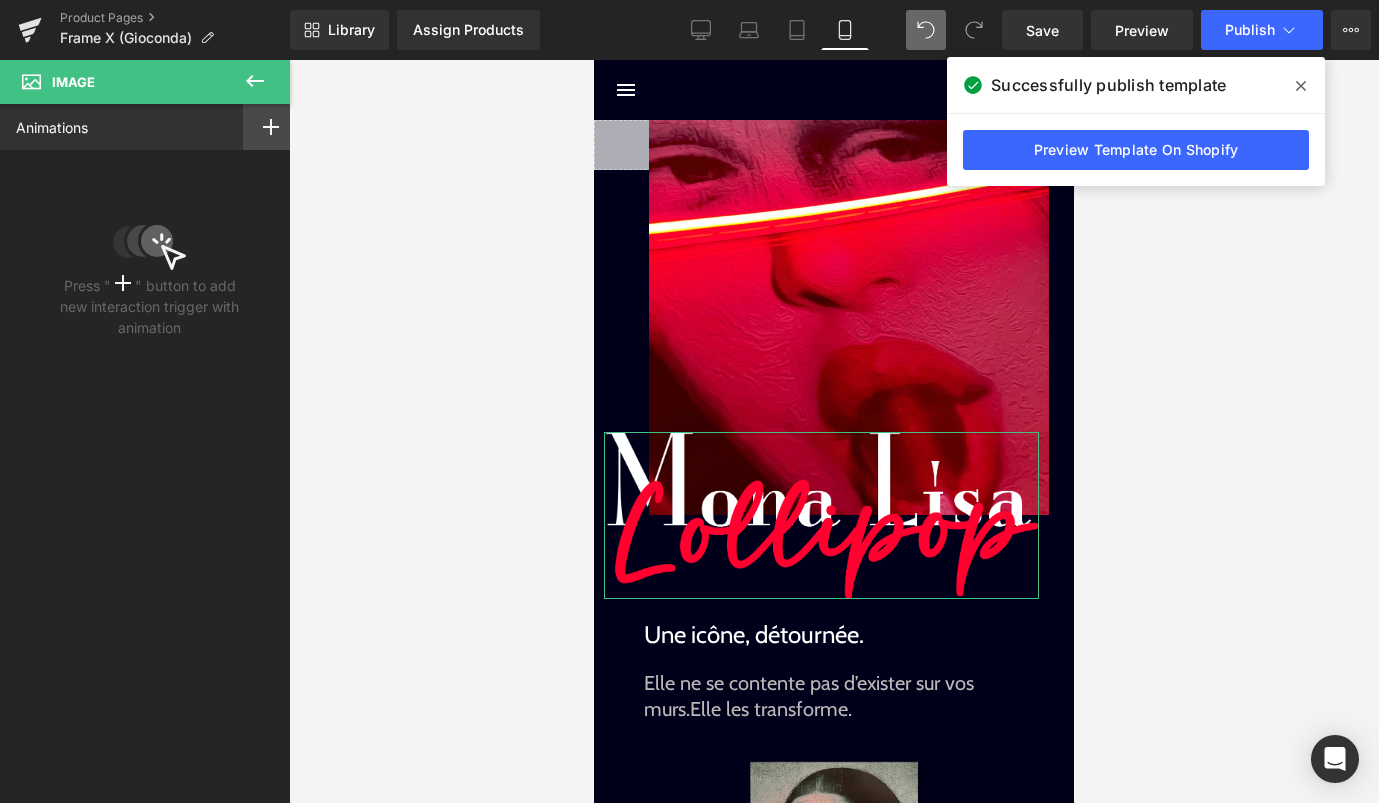 click at bounding box center [271, 127] 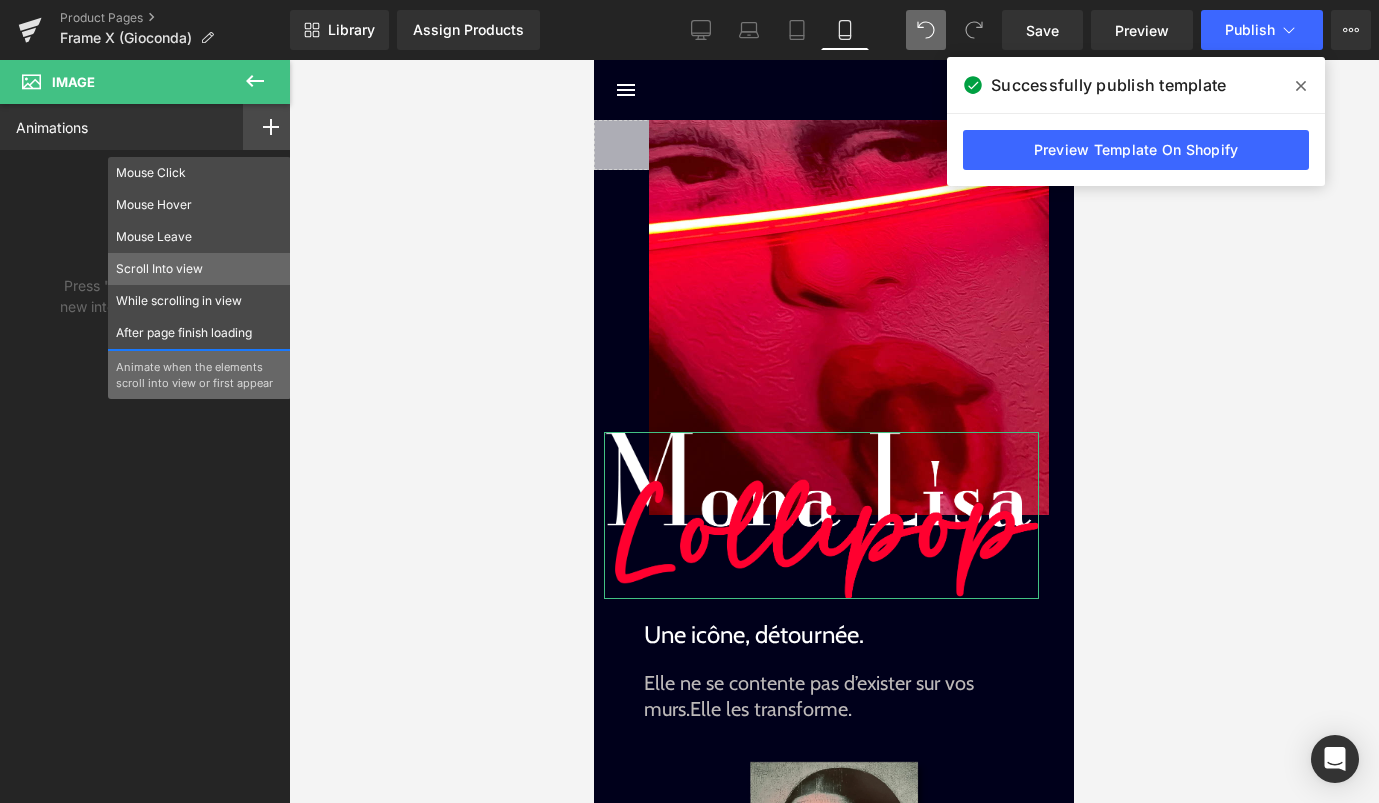 click on "Scroll Into view" at bounding box center [199, 269] 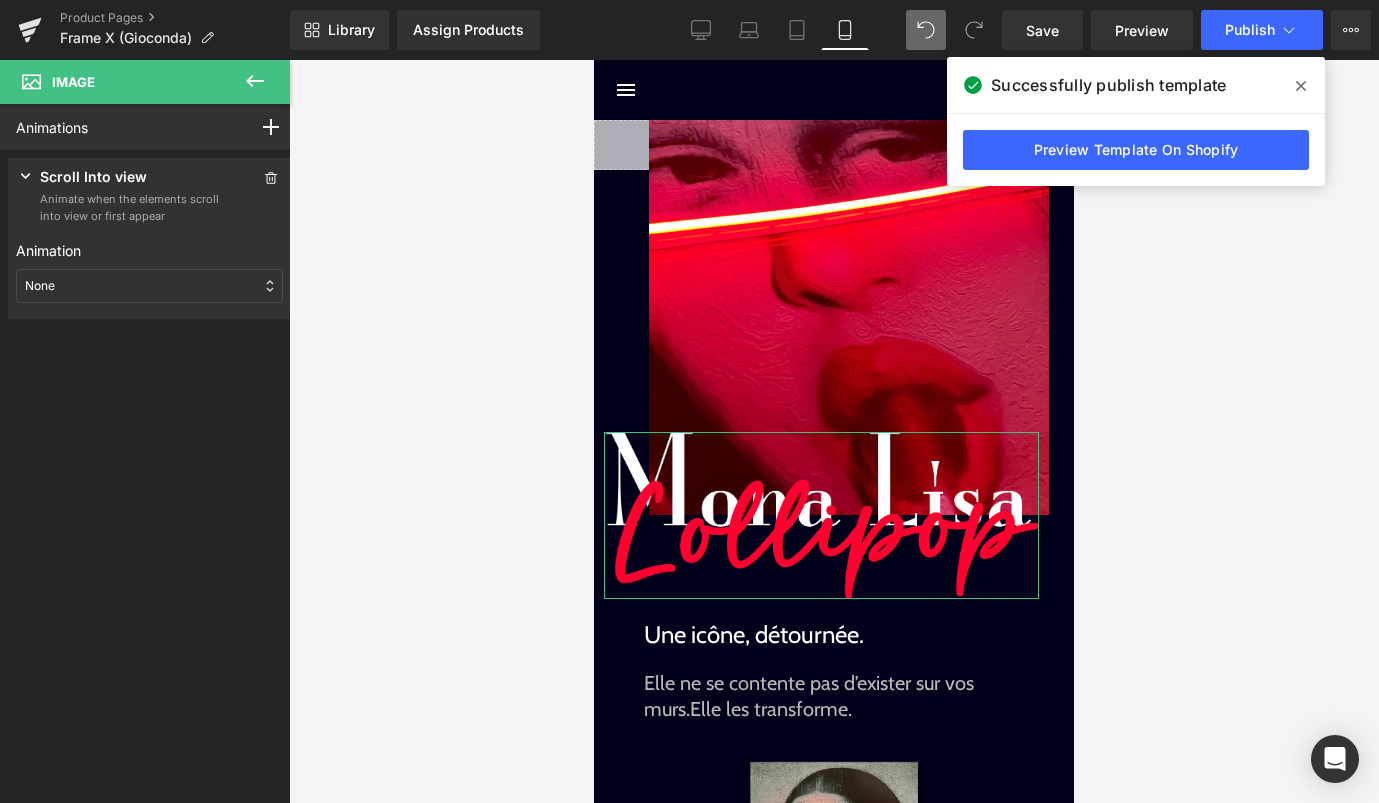 click on "None" at bounding box center [149, 286] 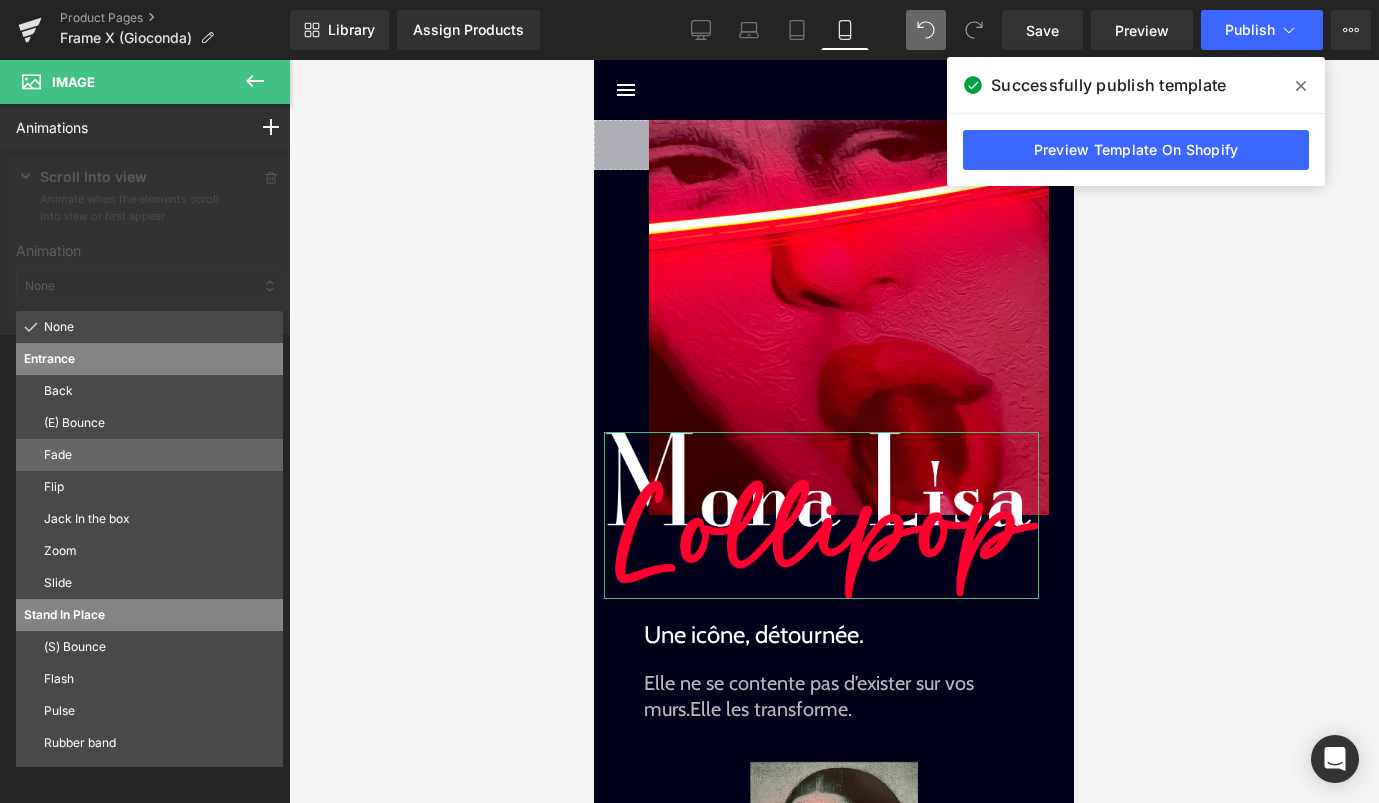 click on "Fade" at bounding box center (159, 455) 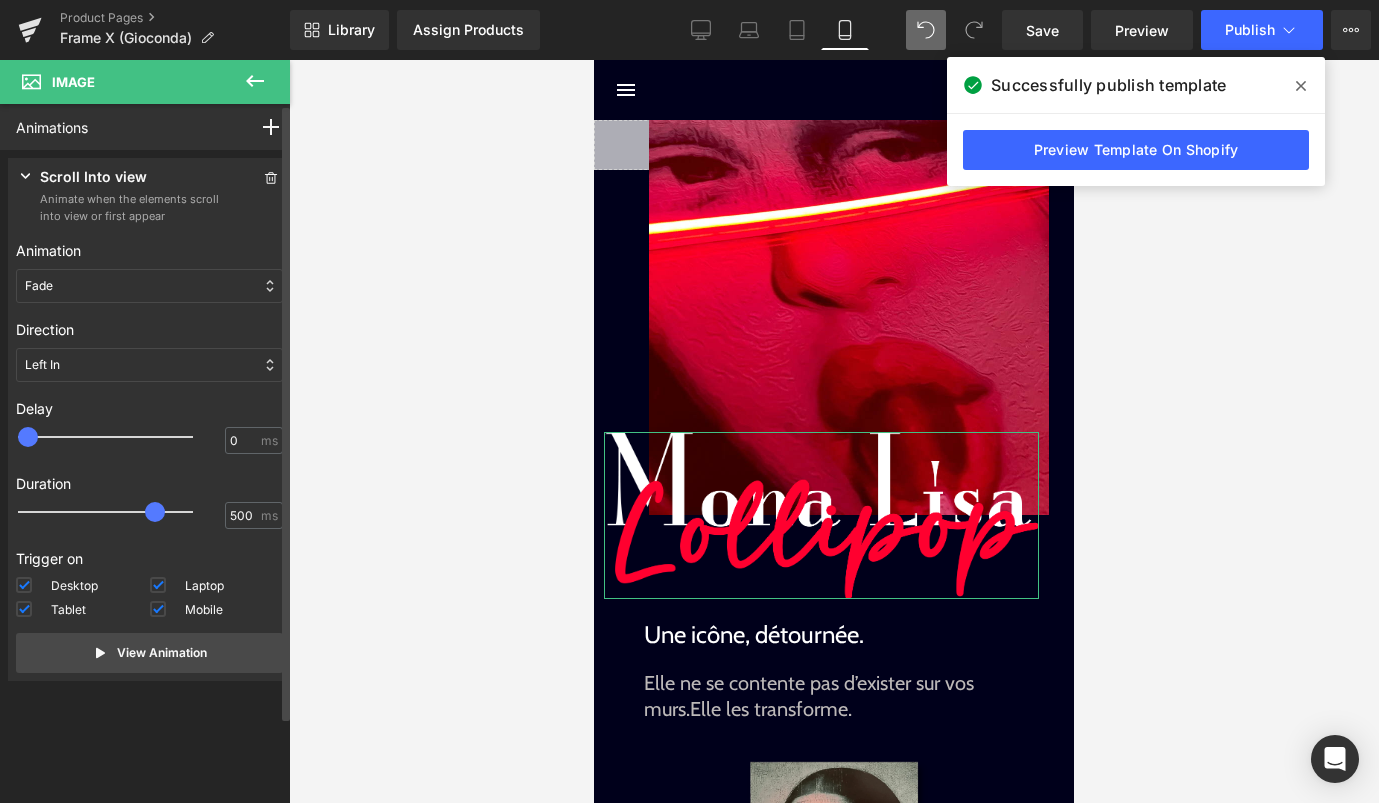 drag, startPoint x: 65, startPoint y: 506, endPoint x: 157, endPoint y: 501, distance: 92.13577 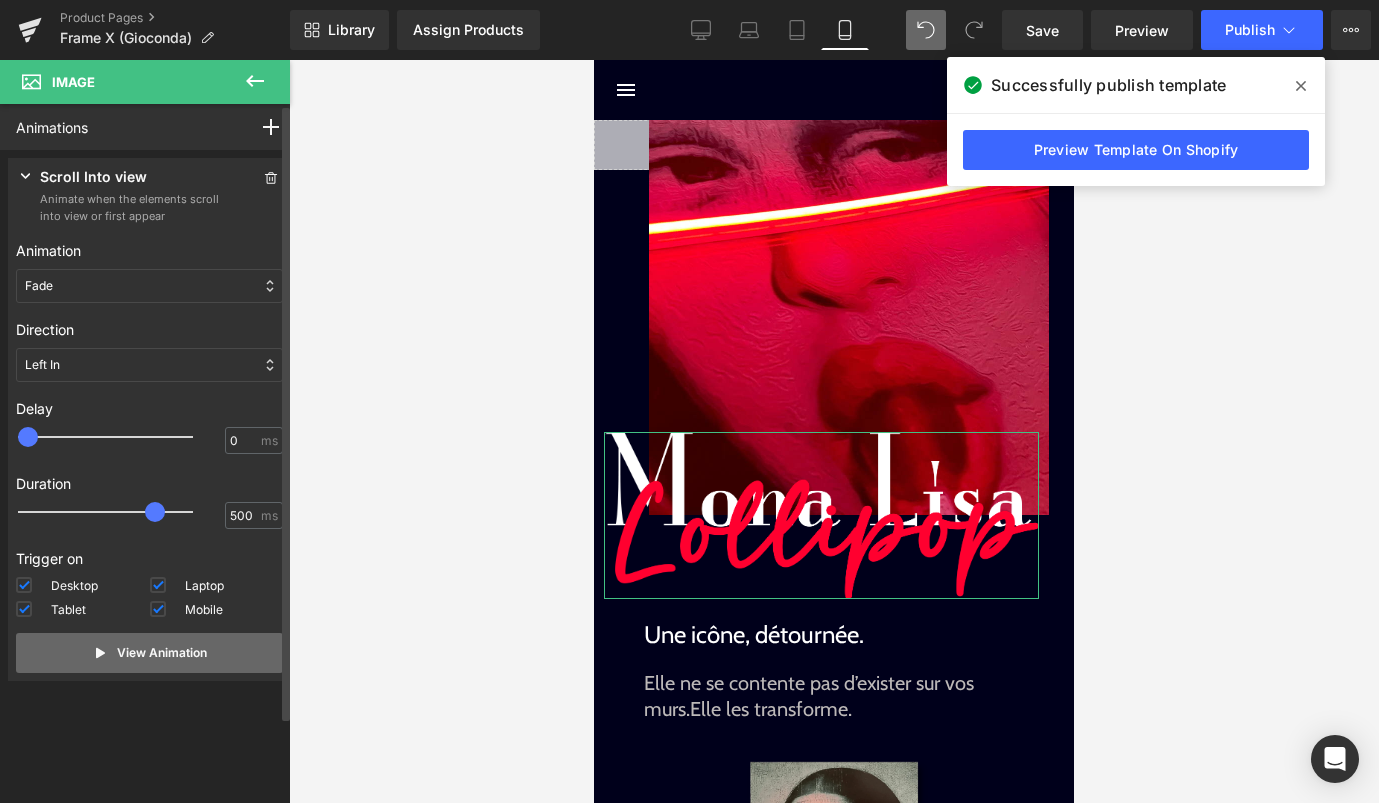 click on "View Animation" at bounding box center [162, 653] 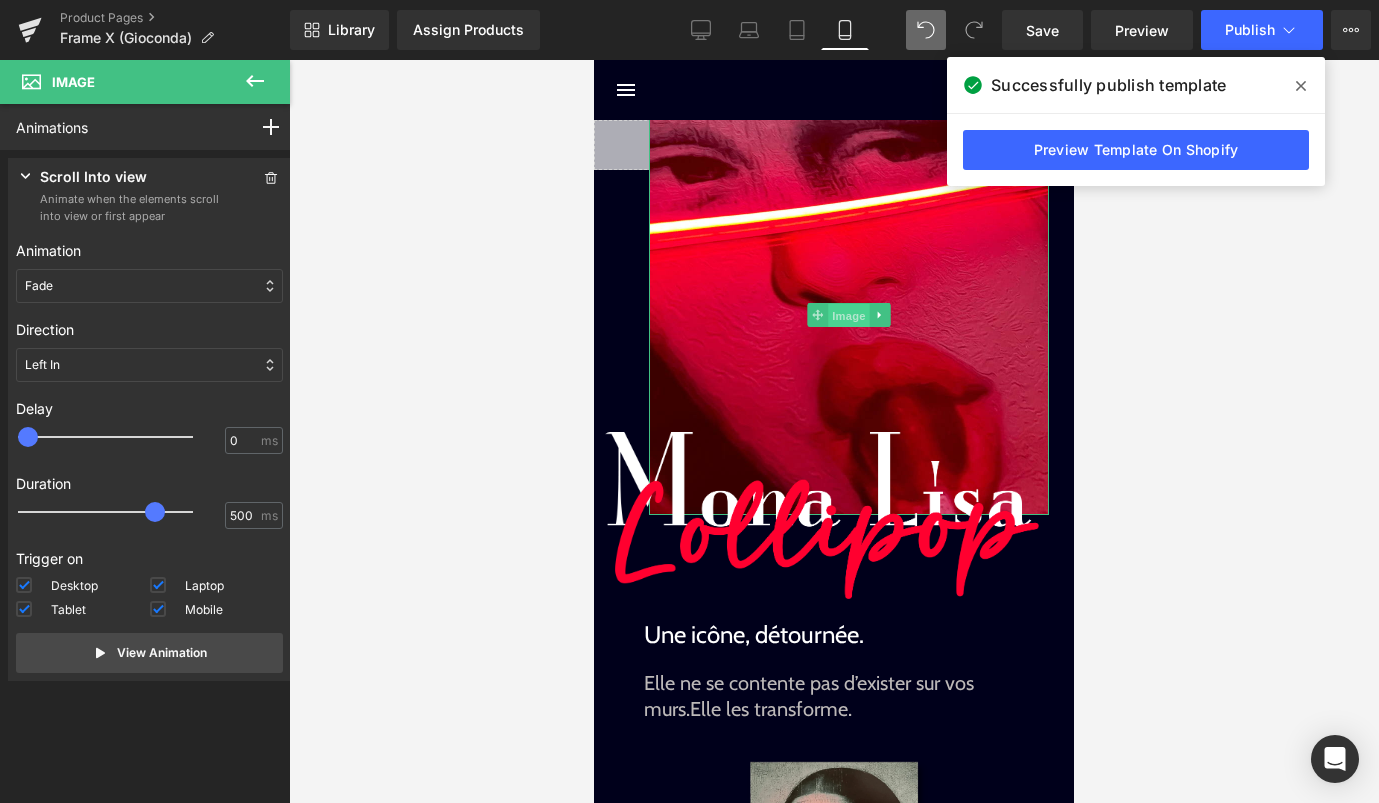 click on "Image" at bounding box center [849, 316] 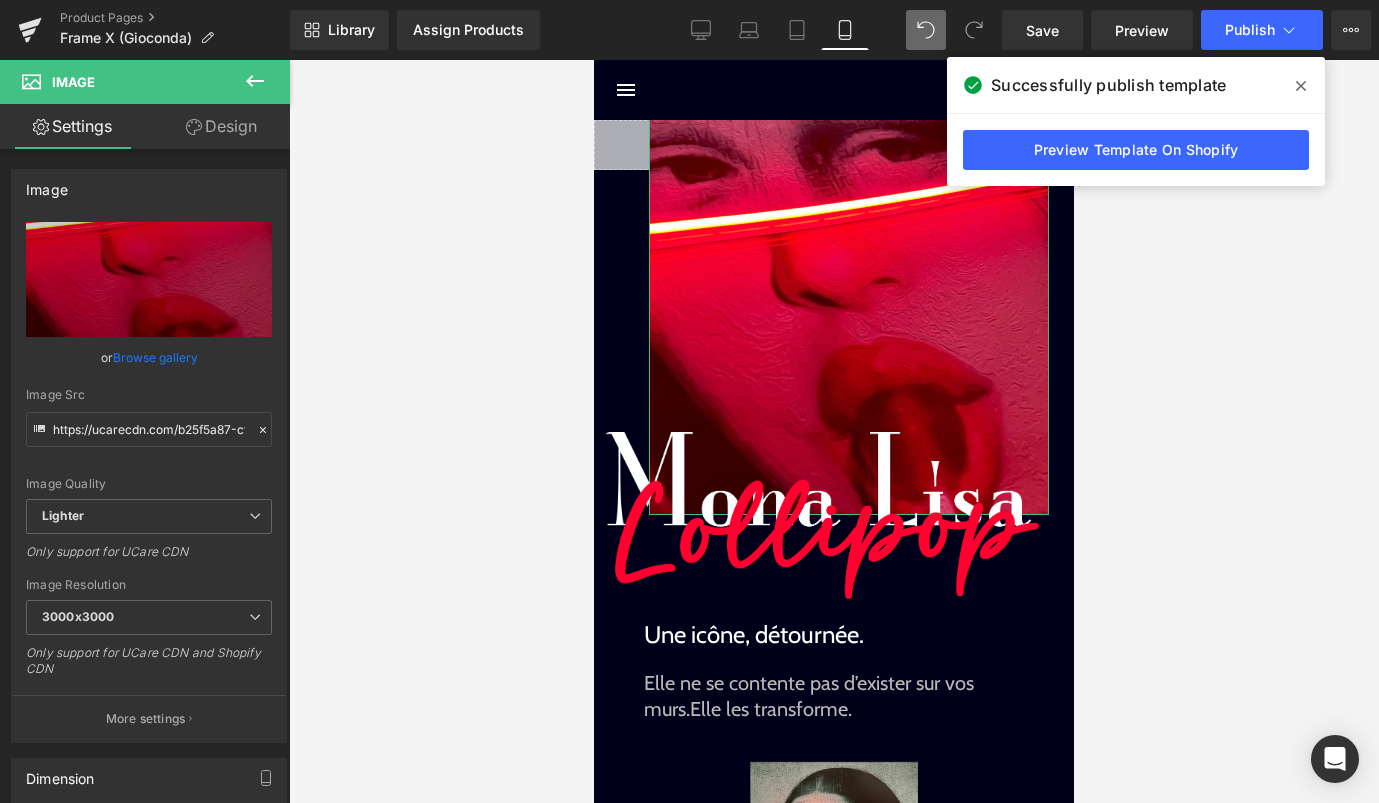 click on "Design" at bounding box center (221, 126) 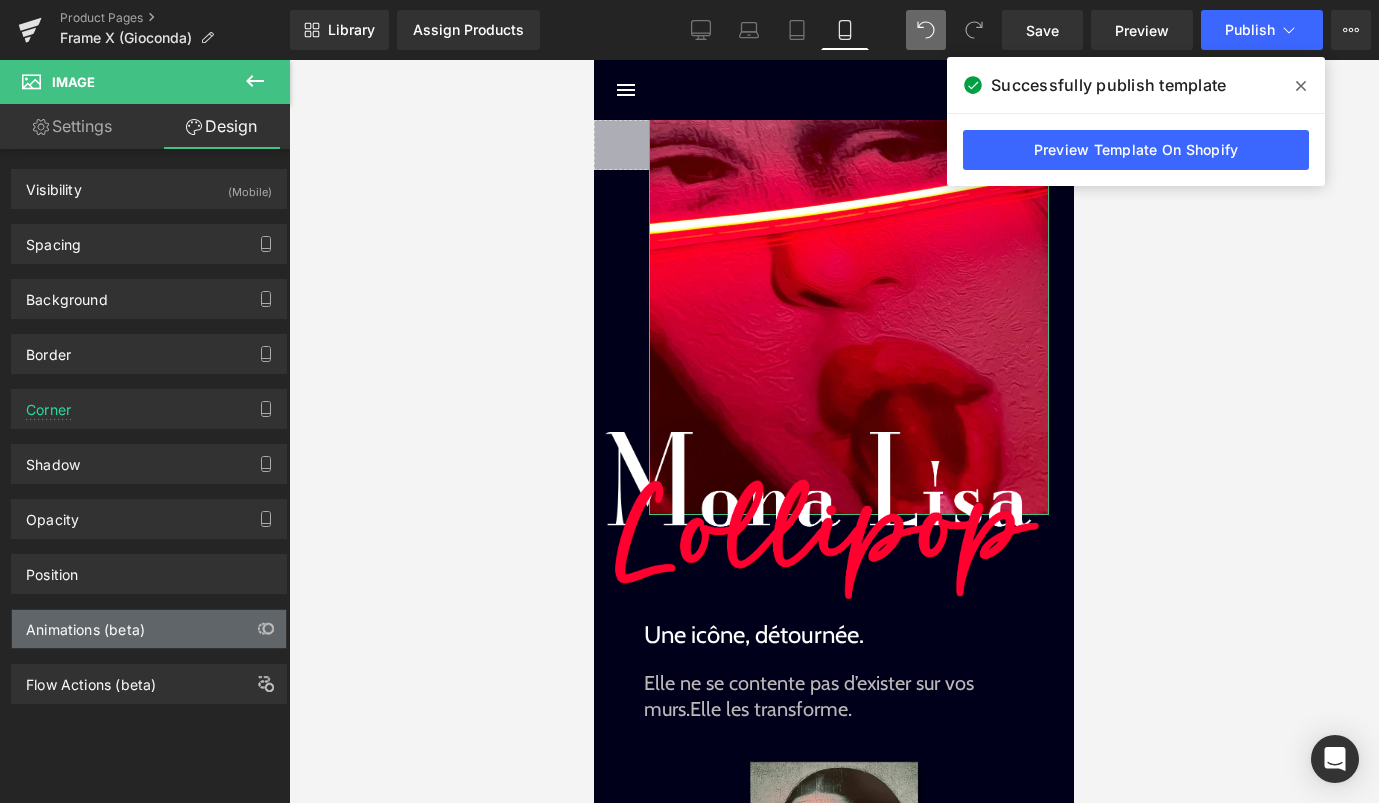 click on "Animations (beta)" at bounding box center [149, 629] 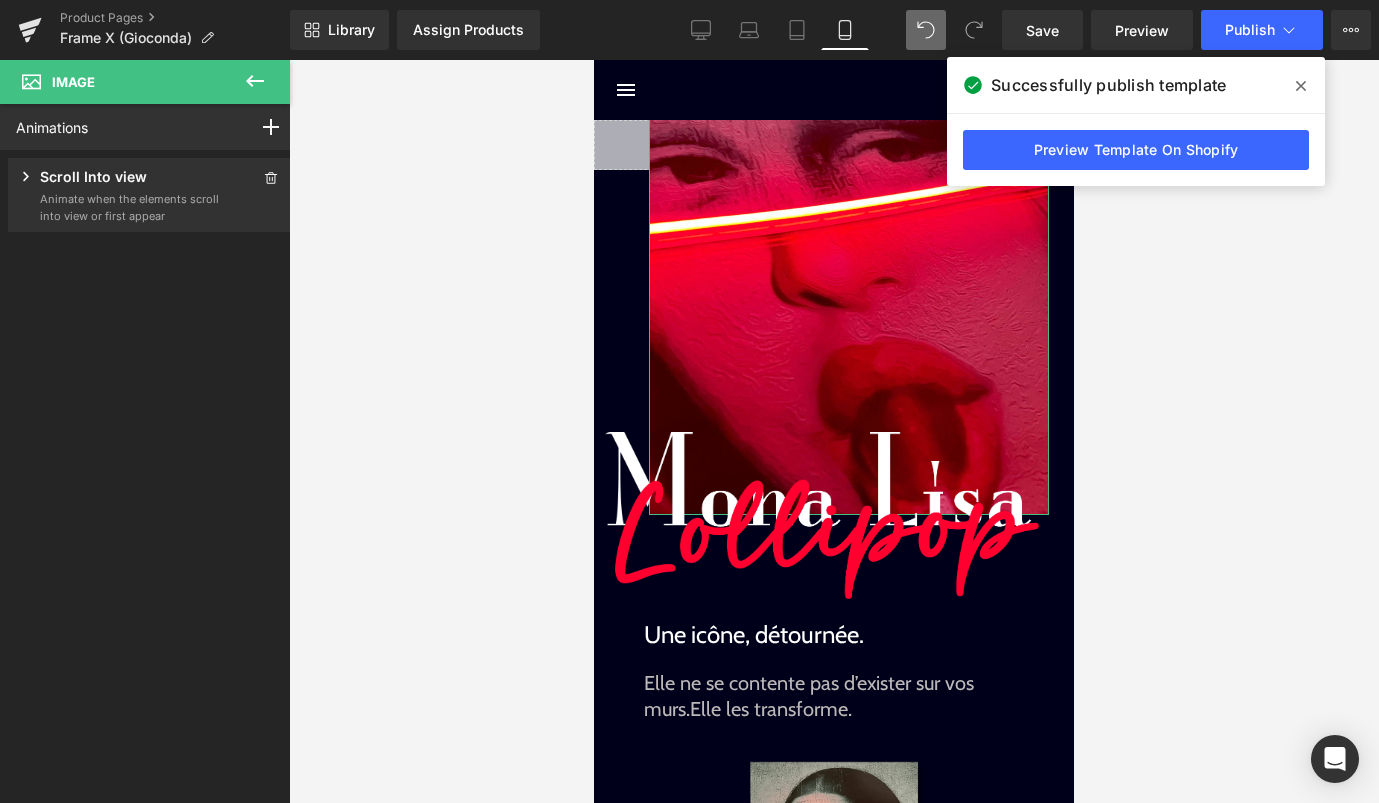 click on "Animate when the elements scroll into view or first appear" at bounding box center (130, 207) 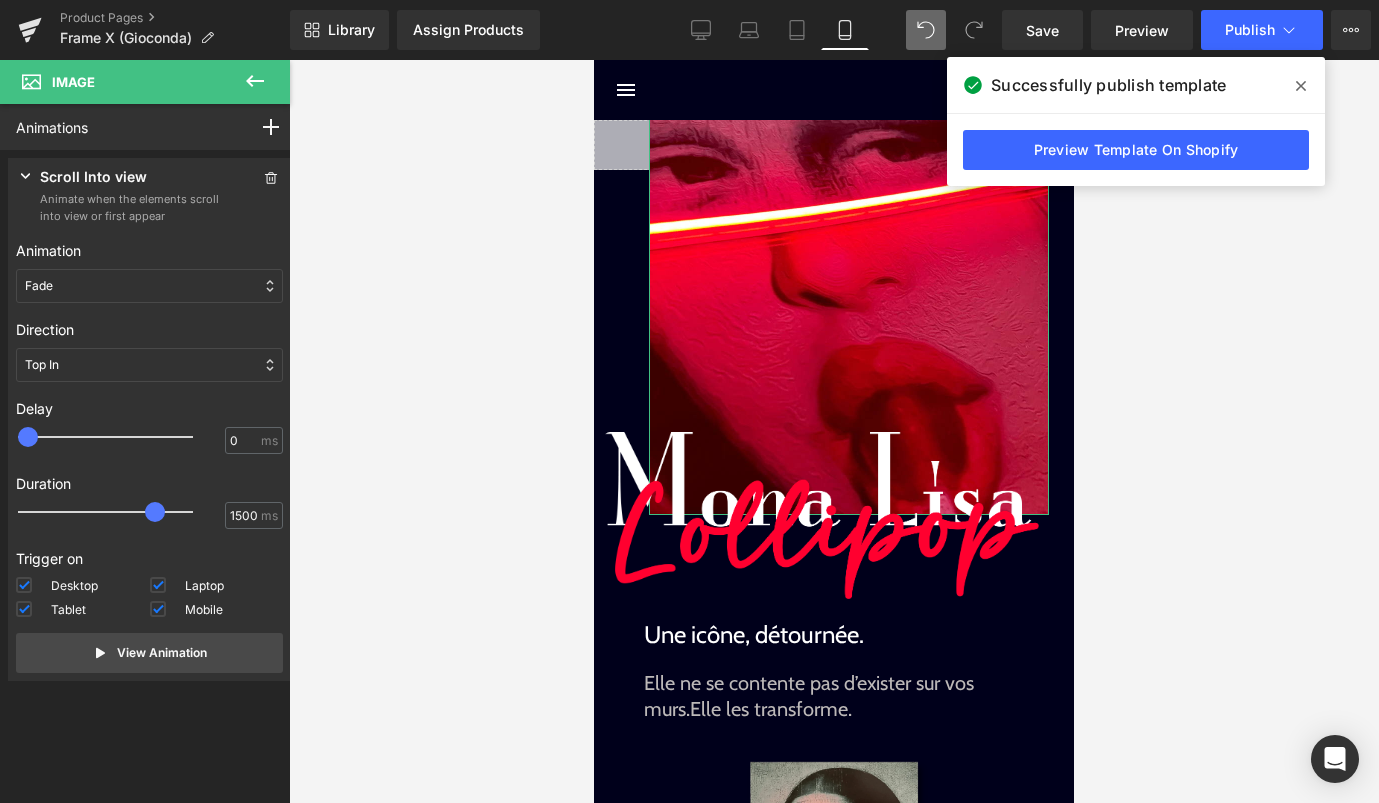 click on "Top In" at bounding box center (149, 365) 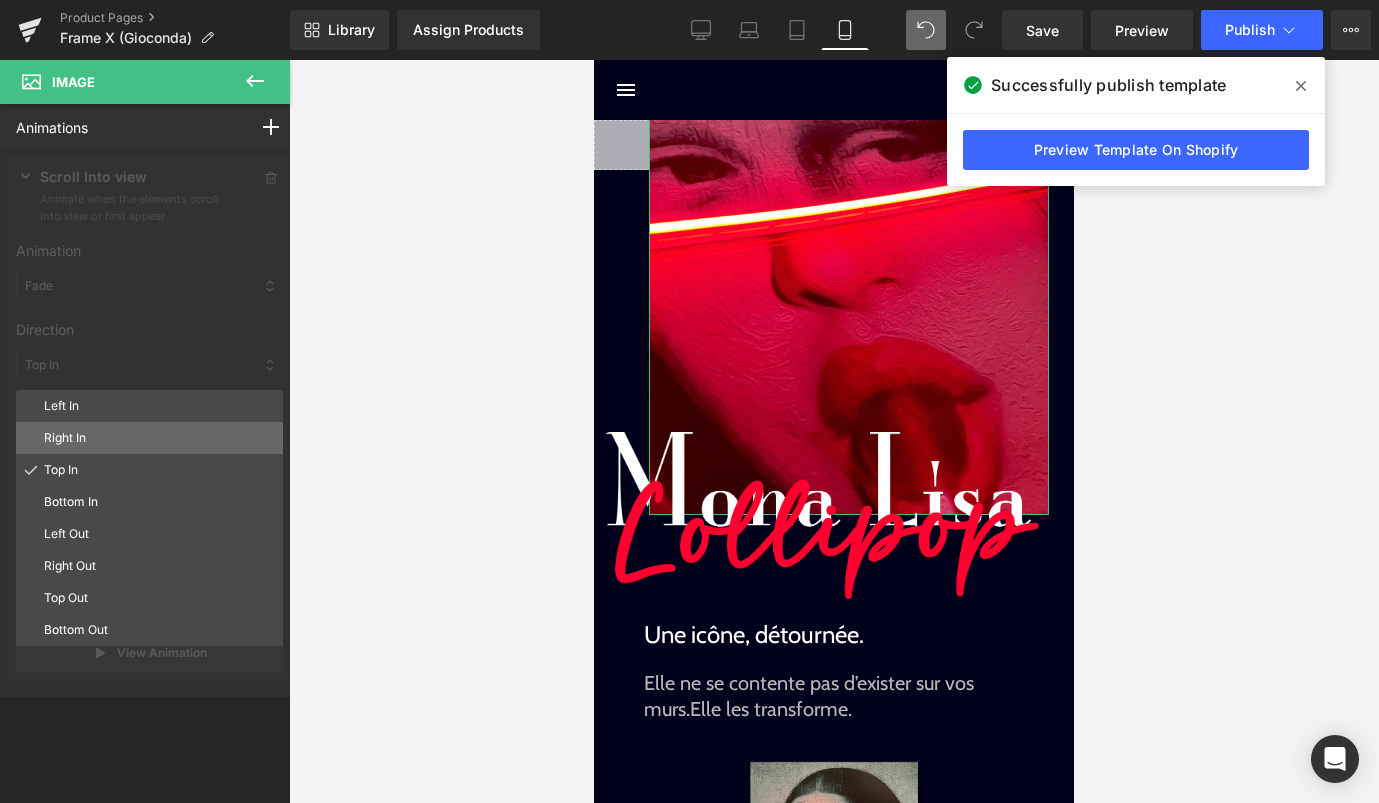 click on "Right In" at bounding box center (159, 438) 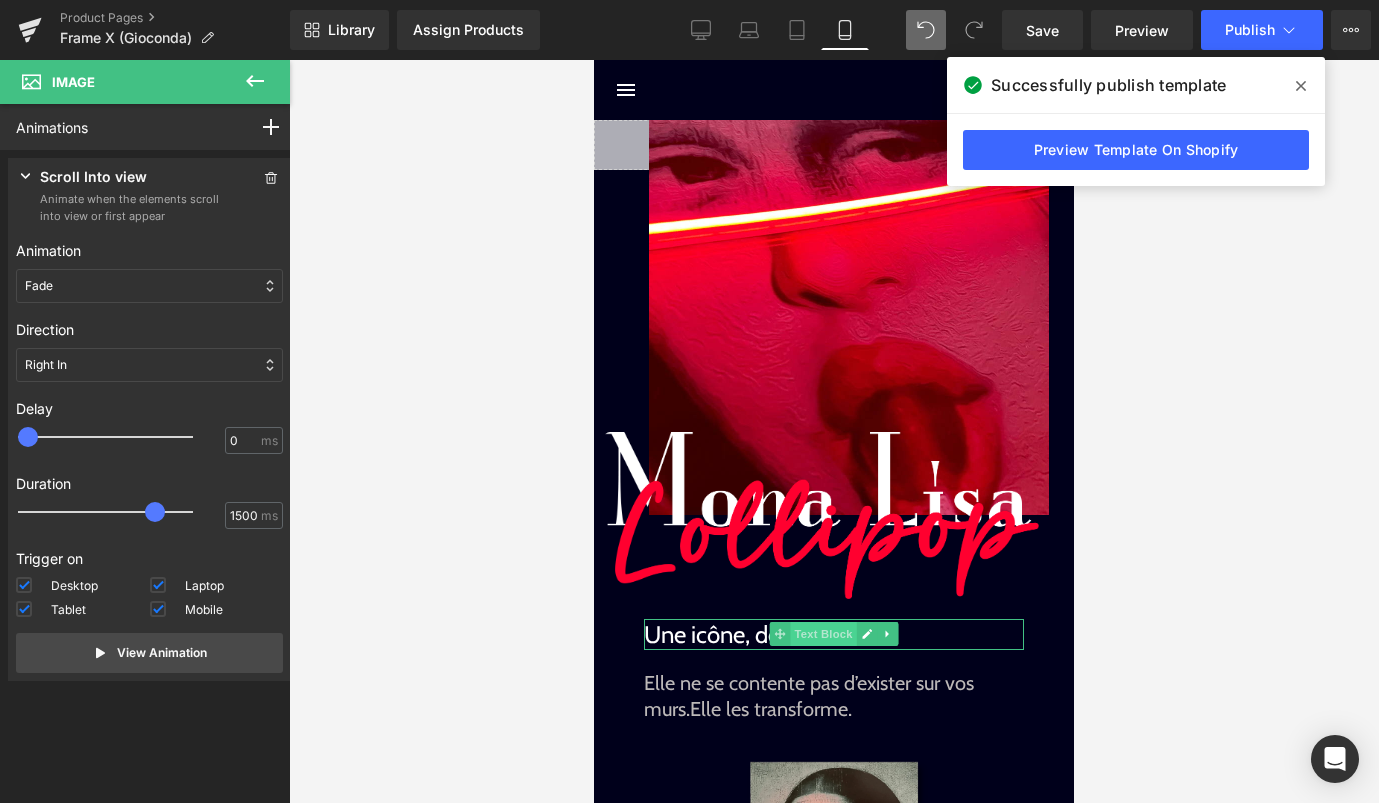 click on "Text Block" at bounding box center [823, 634] 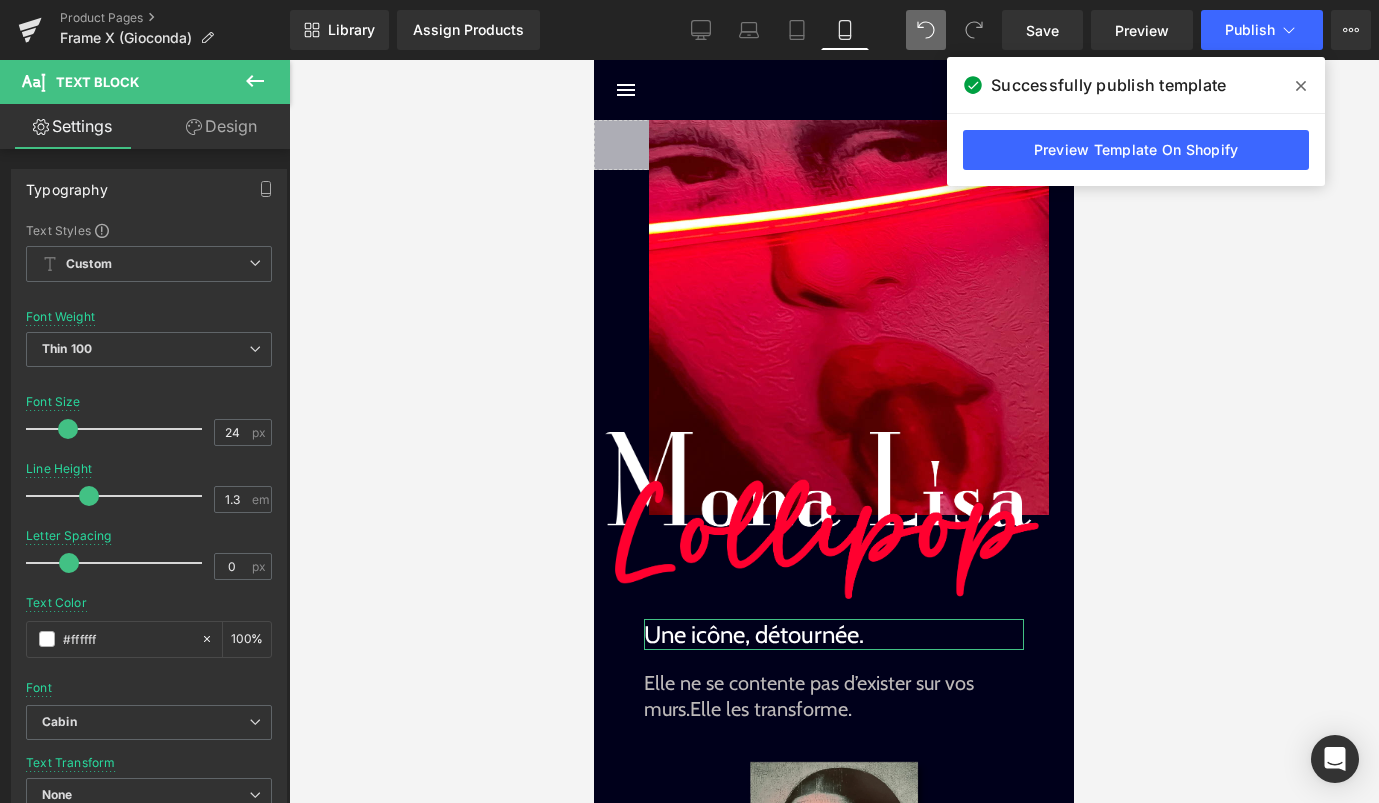 click on "Design" at bounding box center [221, 126] 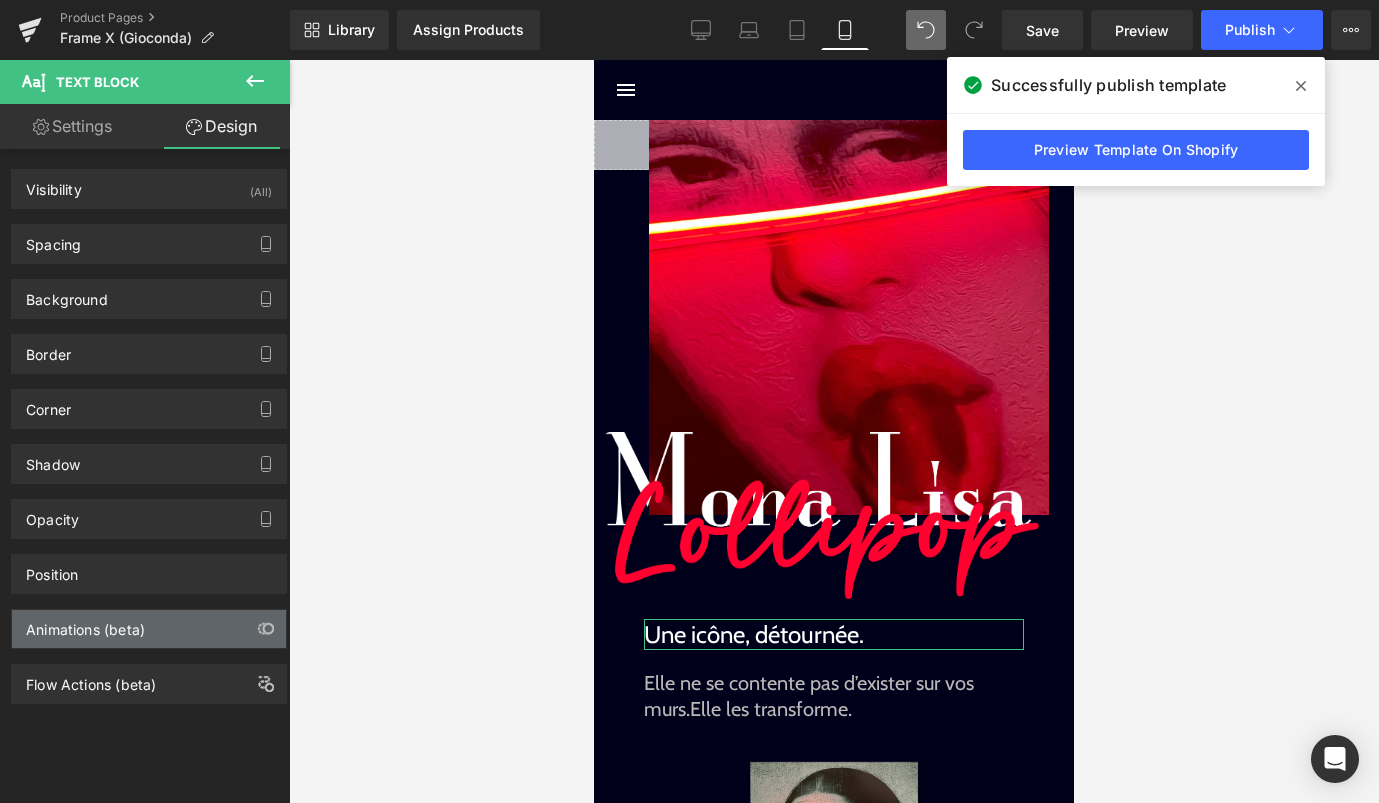 click on "Animations (beta)" at bounding box center [149, 629] 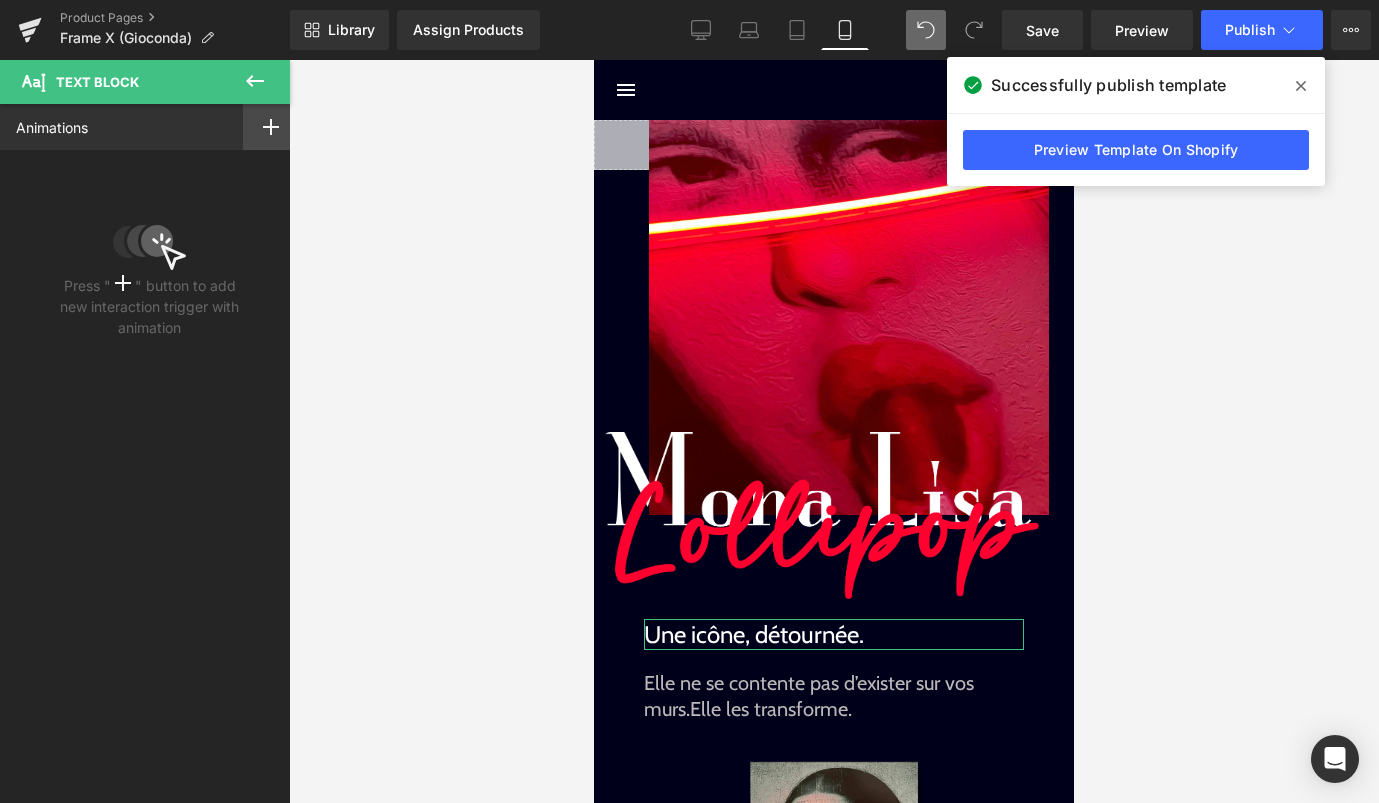 click 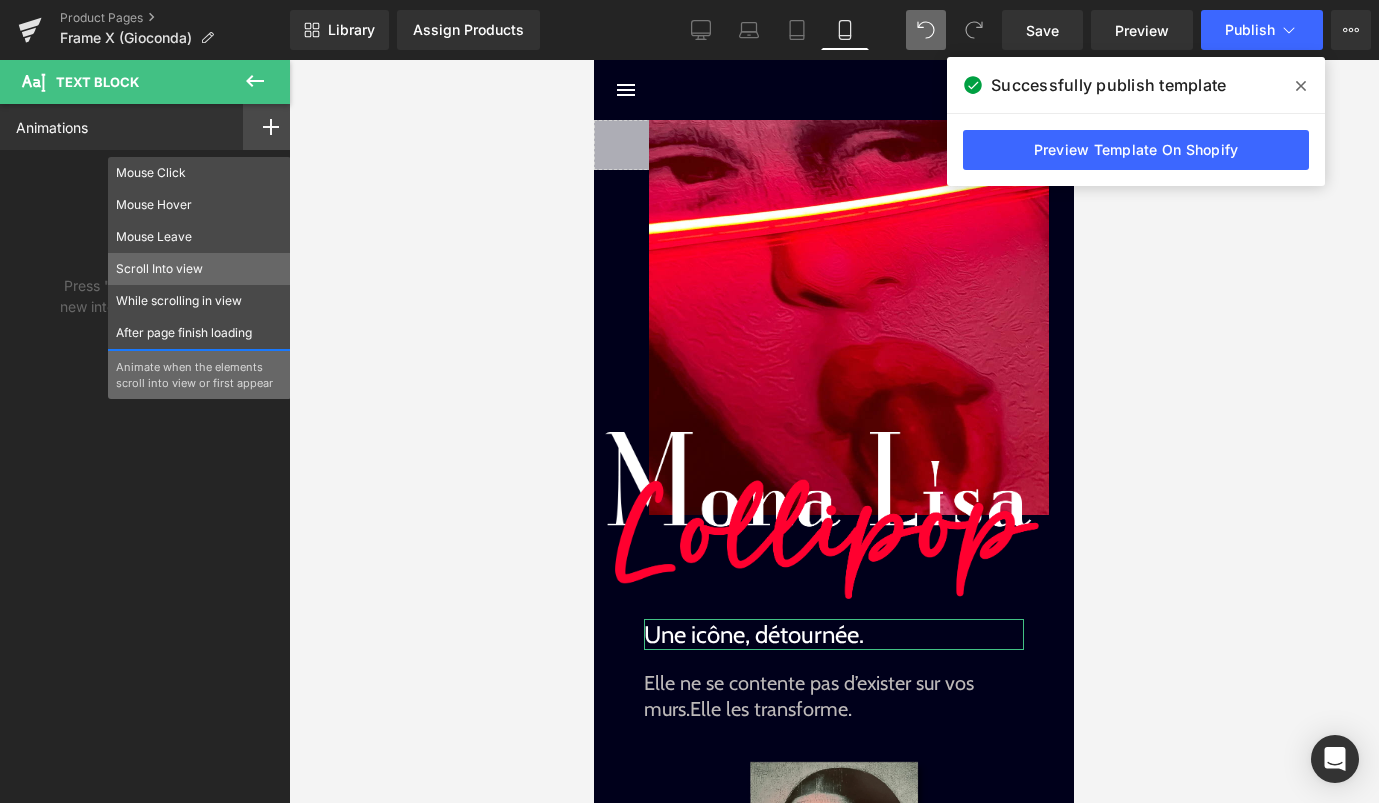 click on "Scroll Into view" at bounding box center [199, 269] 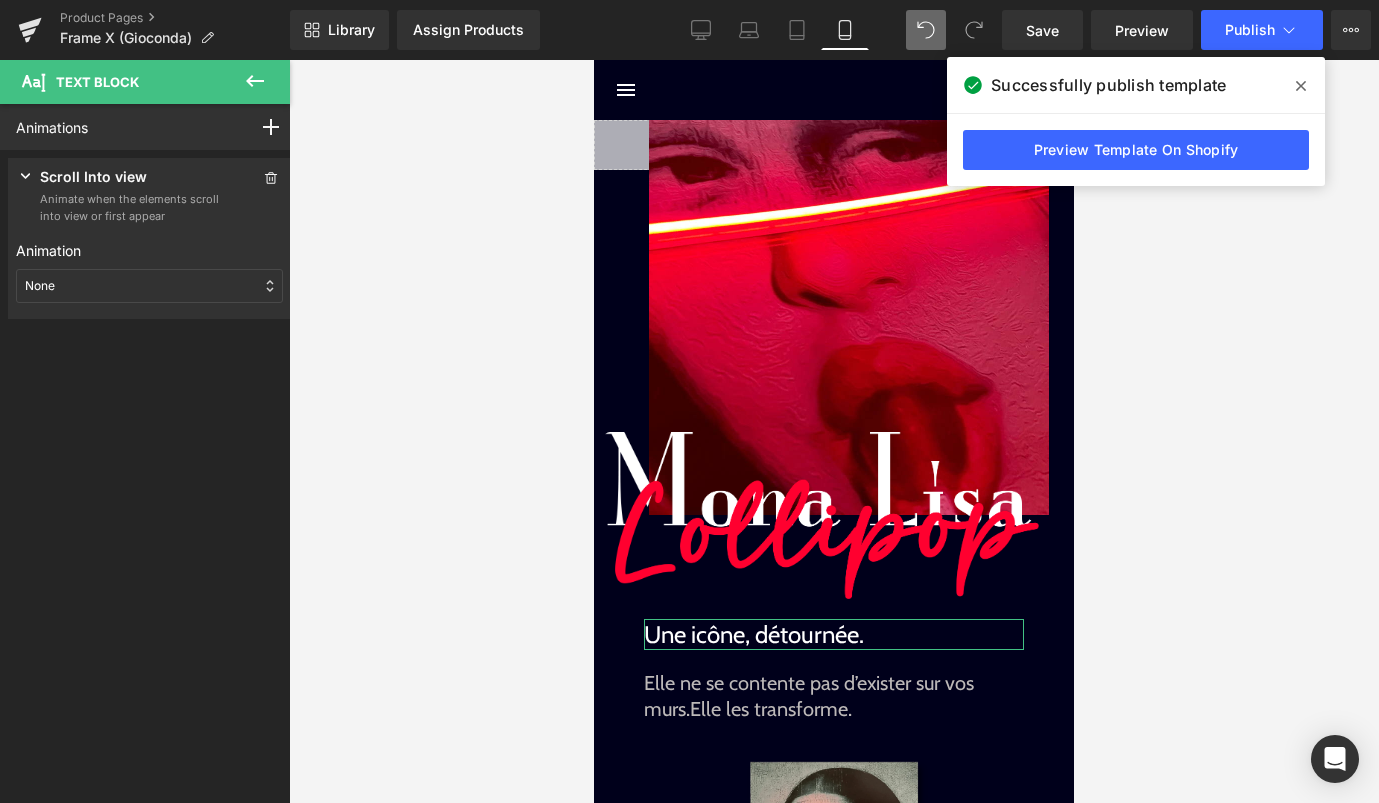 click on "None" at bounding box center (149, 286) 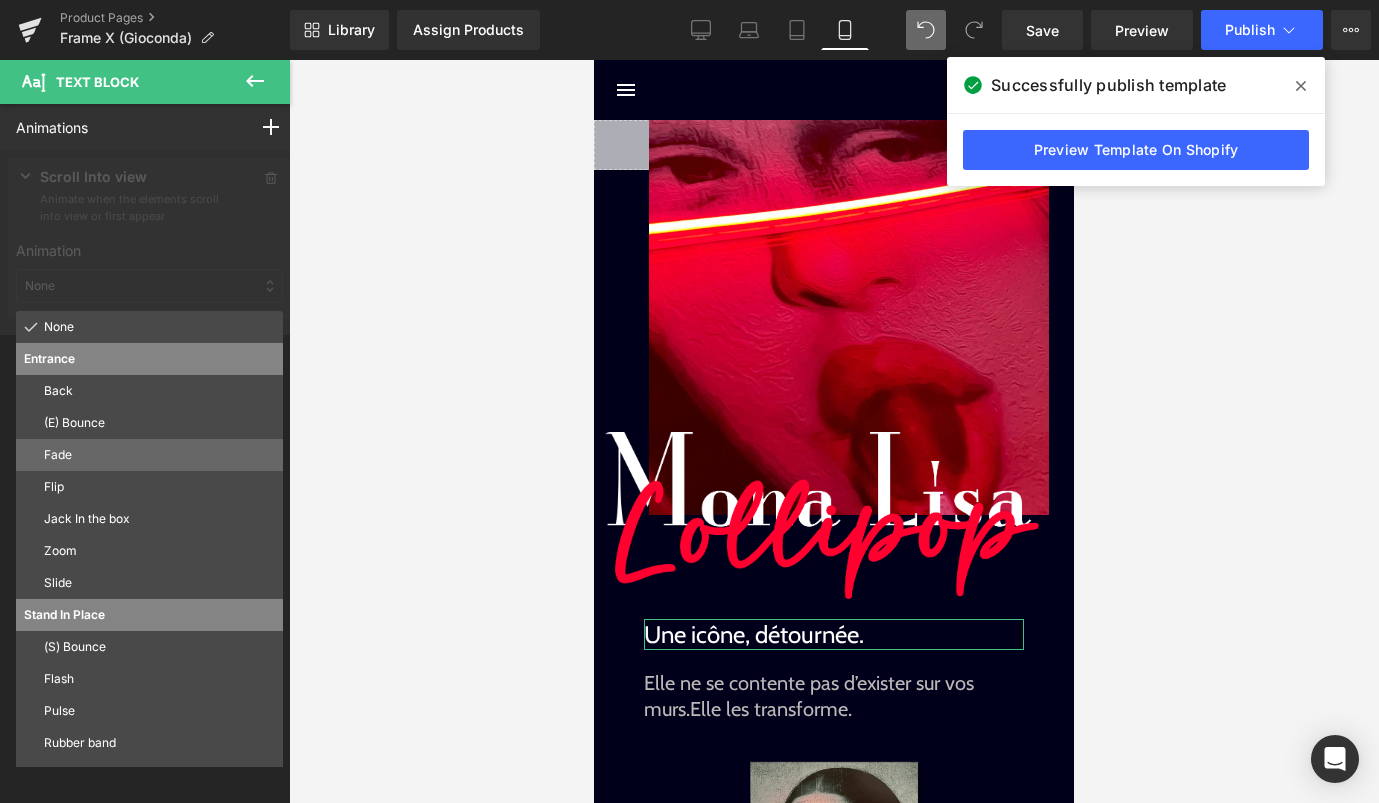 click on "Fade" at bounding box center (159, 455) 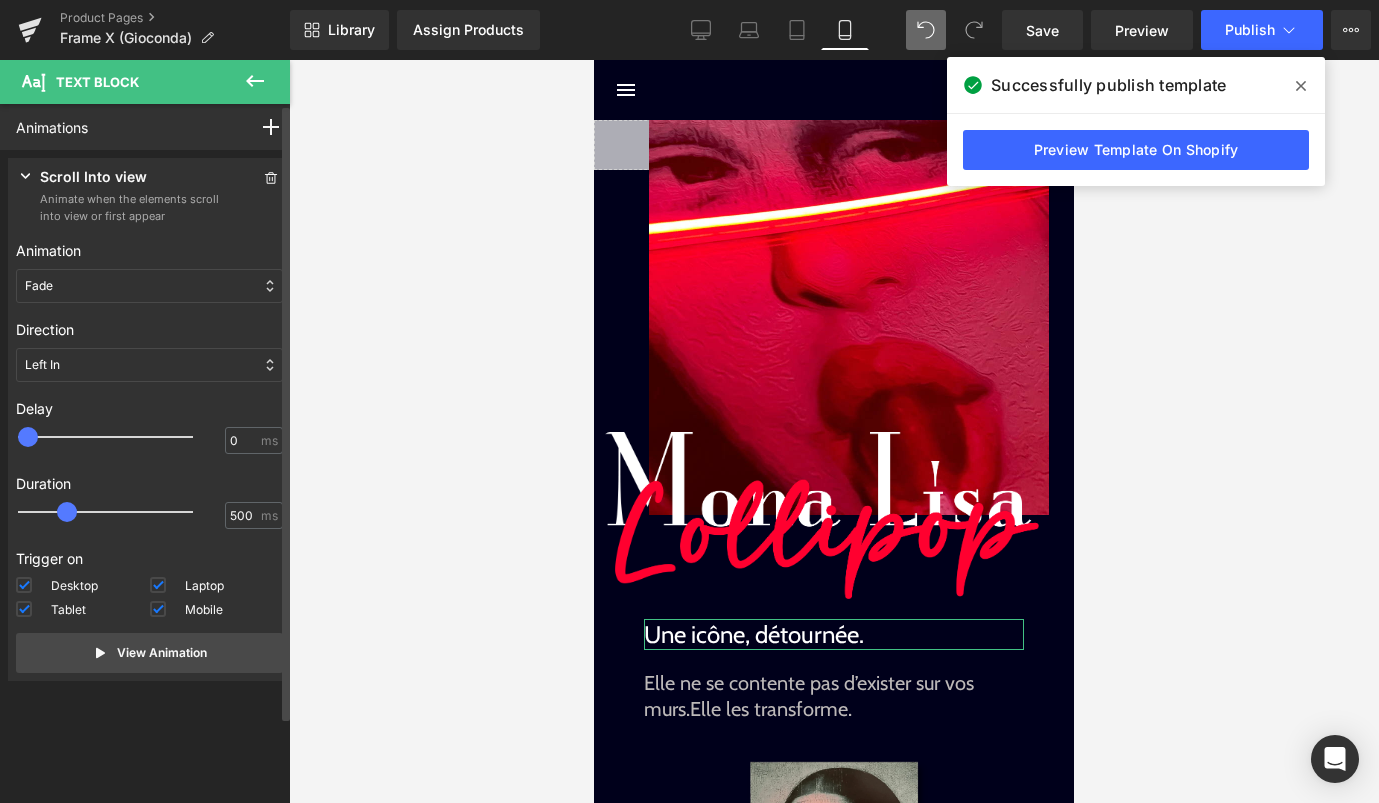 click on "Left In" at bounding box center [149, 365] 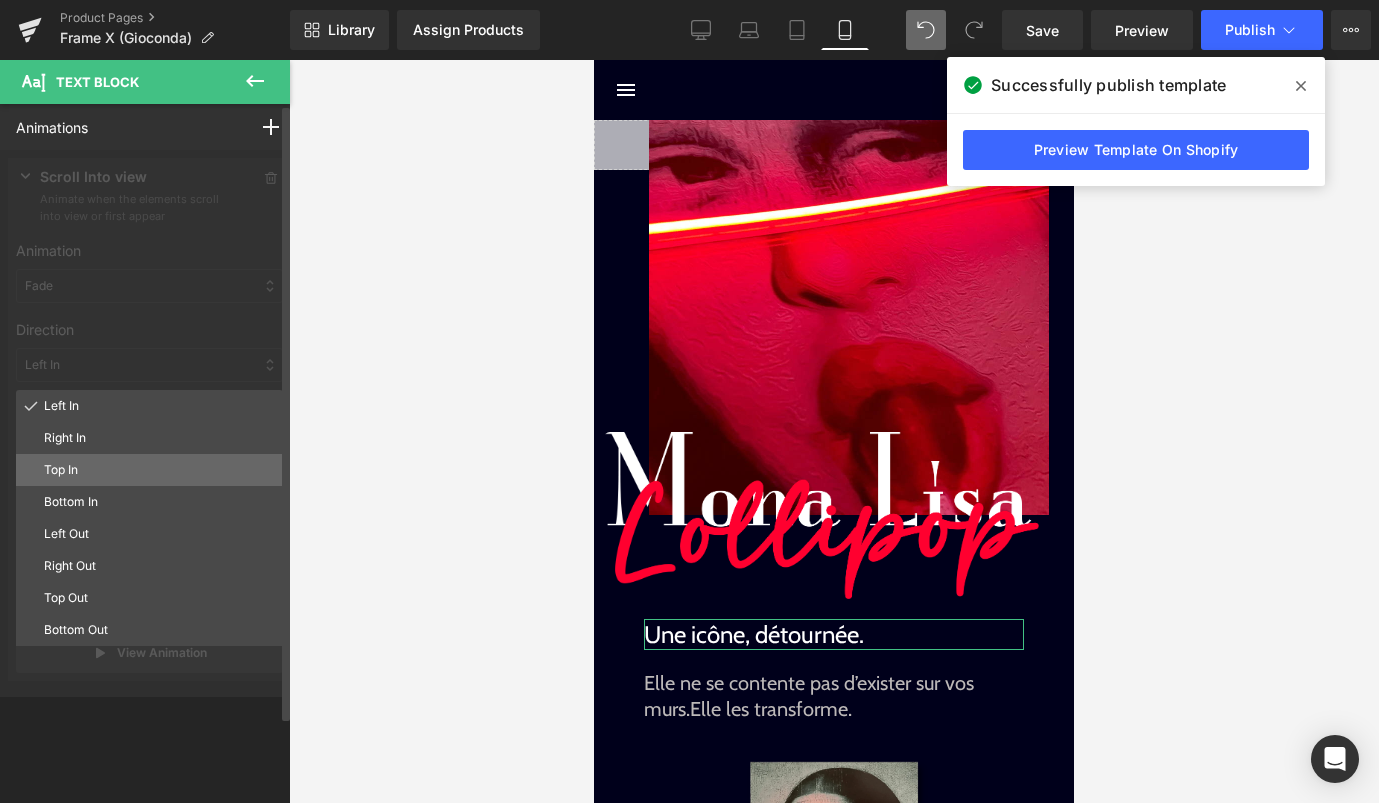 click on "Top In" at bounding box center (159, 470) 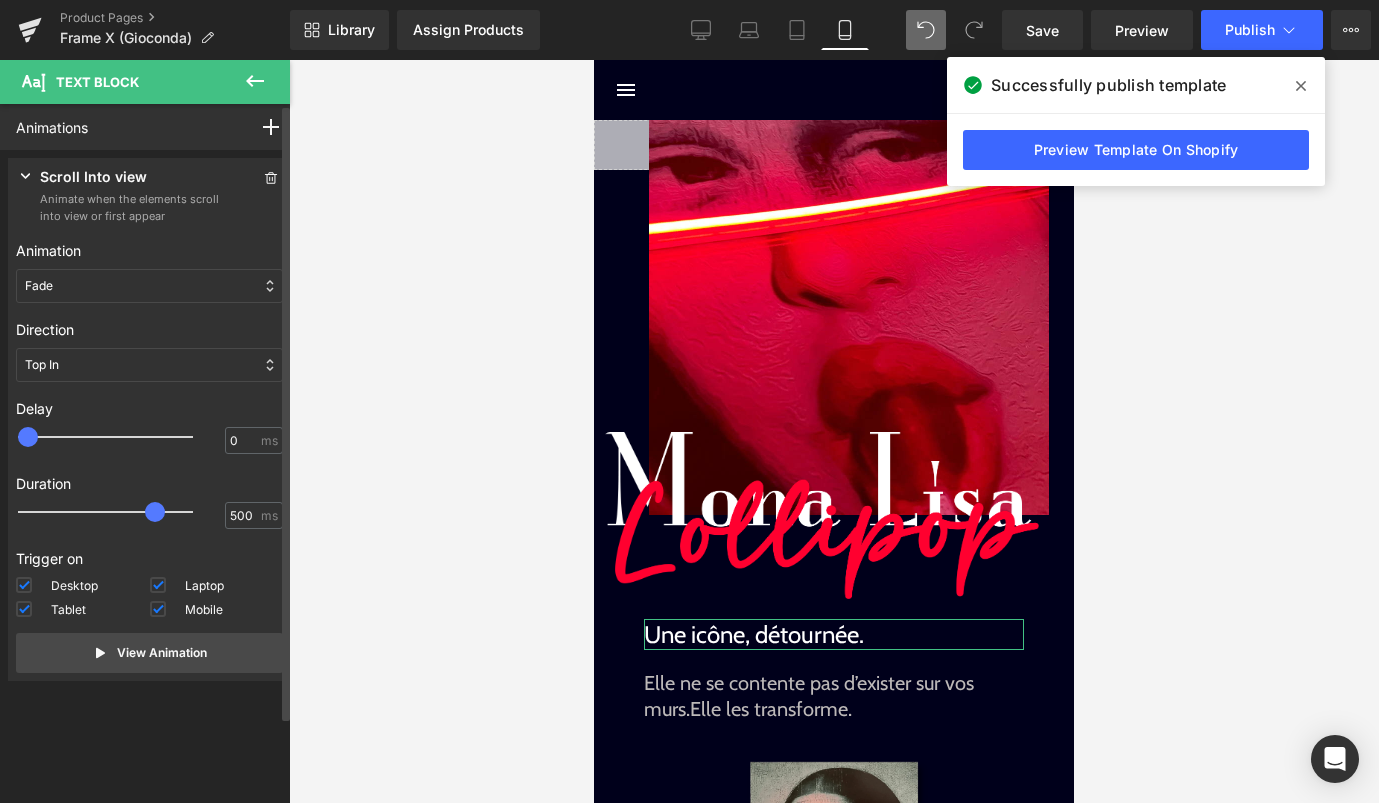 drag, startPoint x: 70, startPoint y: 515, endPoint x: 160, endPoint y: 515, distance: 90 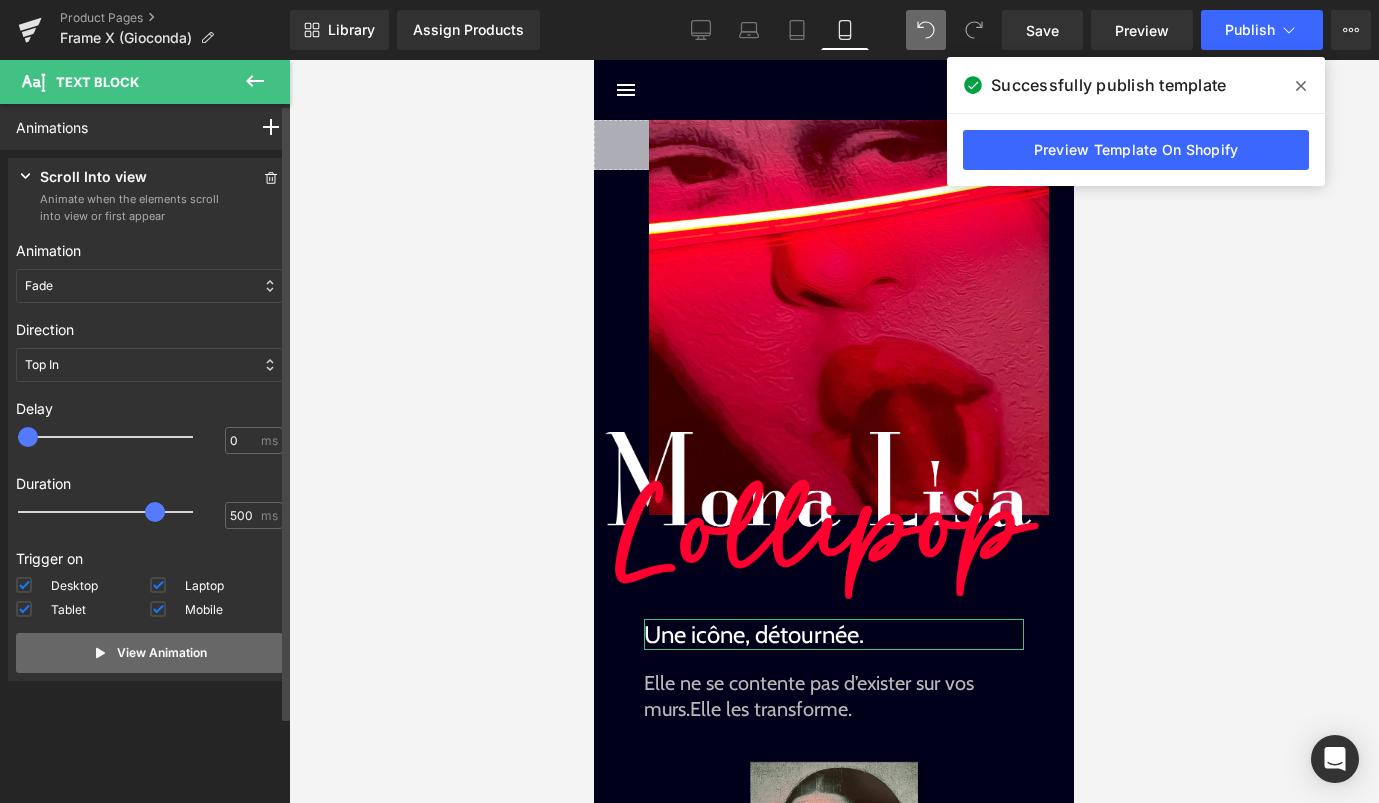 click on "View Animation" at bounding box center [162, 653] 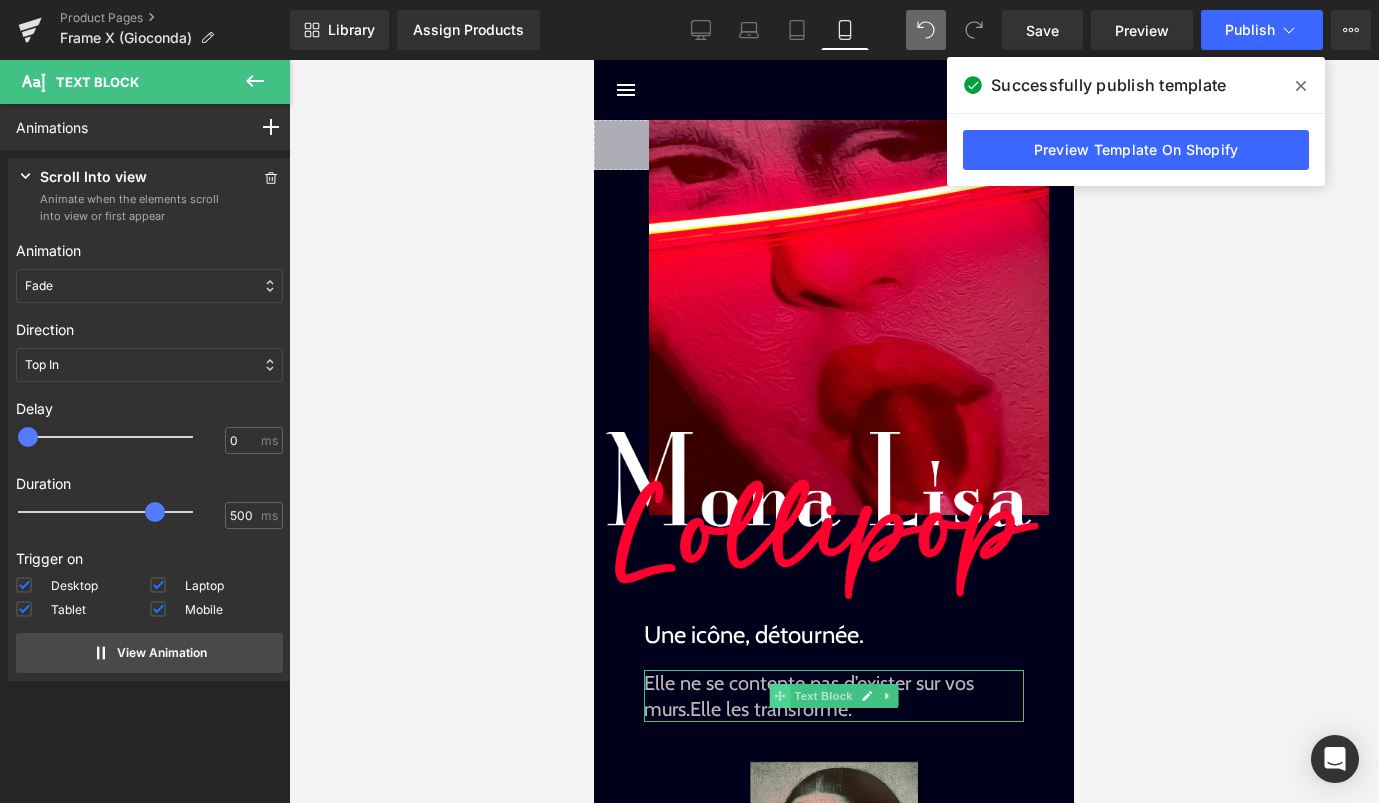 click 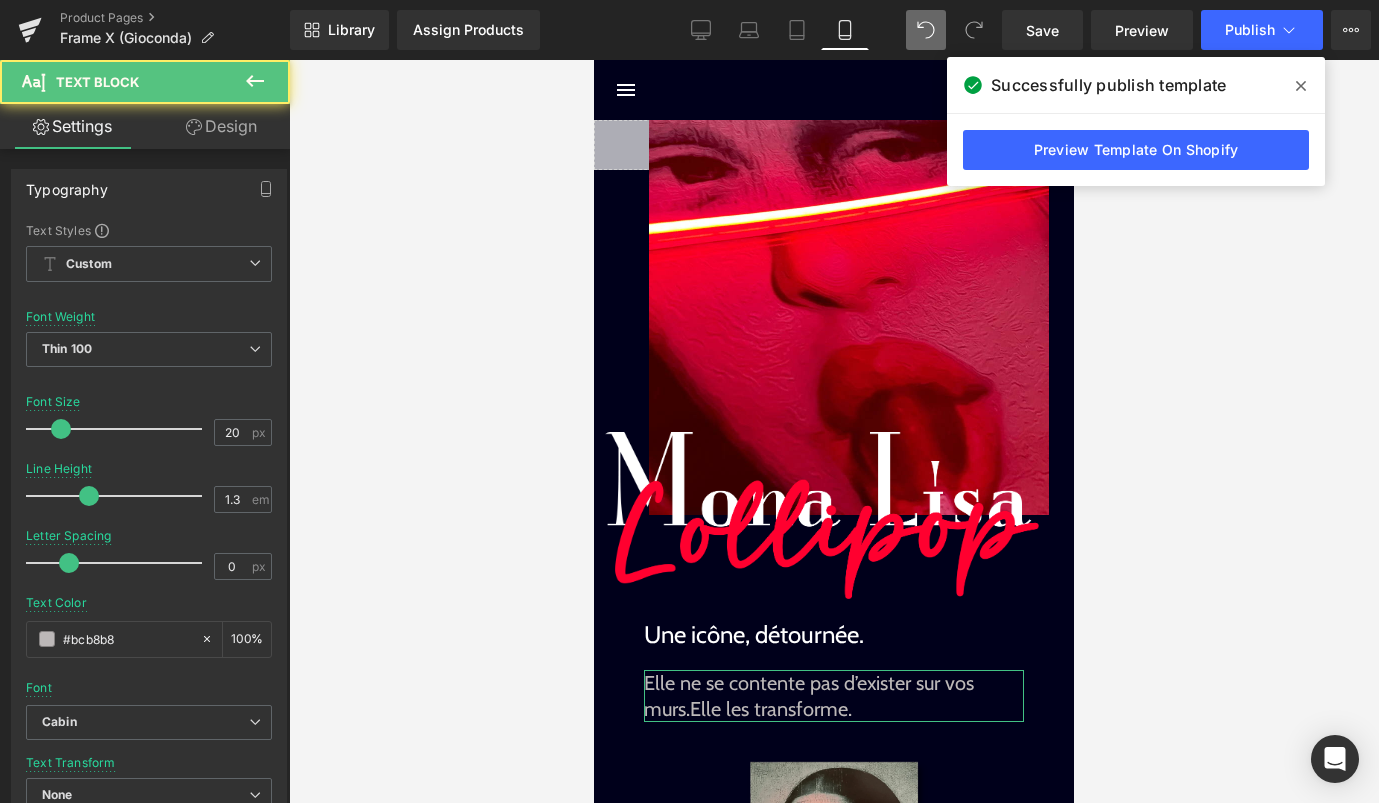 click on "Design" at bounding box center (221, 126) 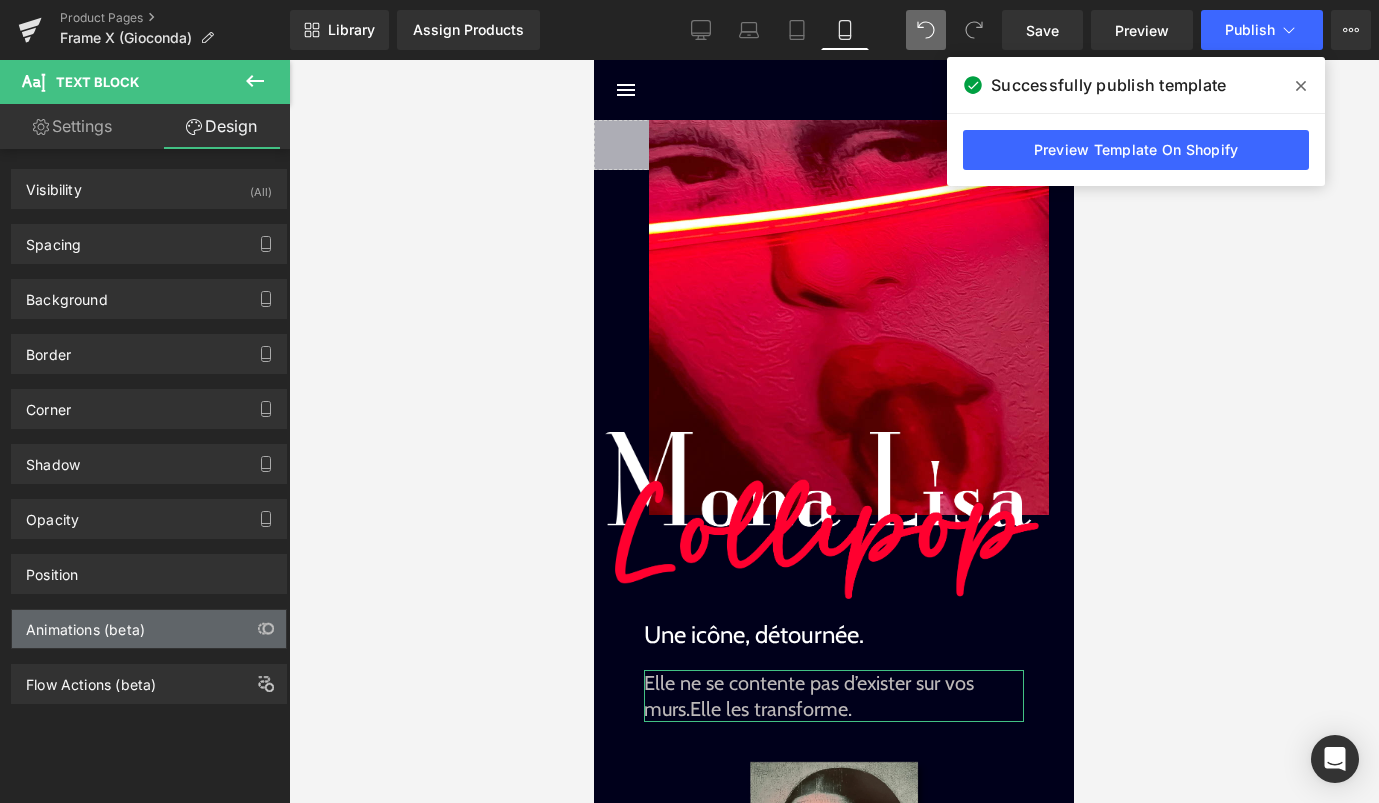 click on "Animations (beta)" at bounding box center (149, 629) 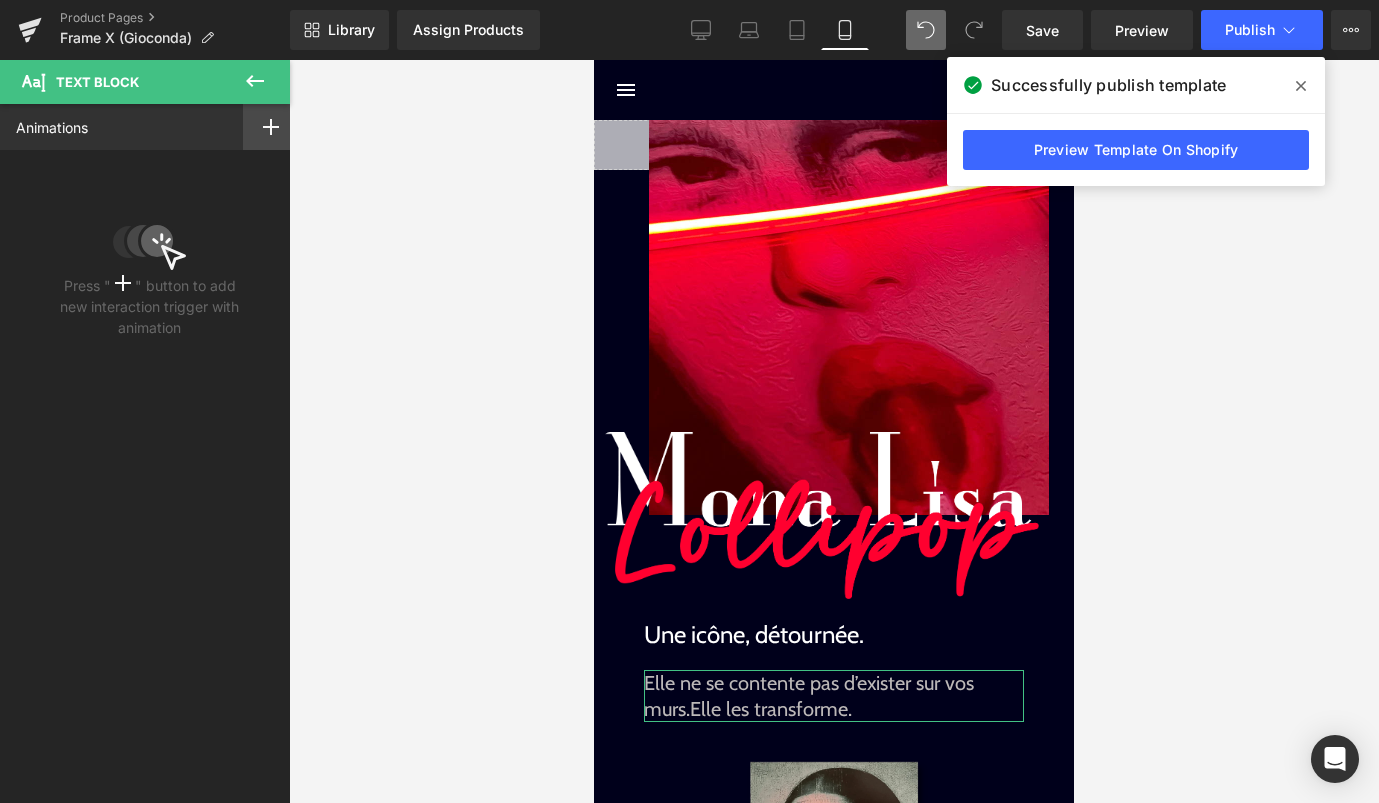 click 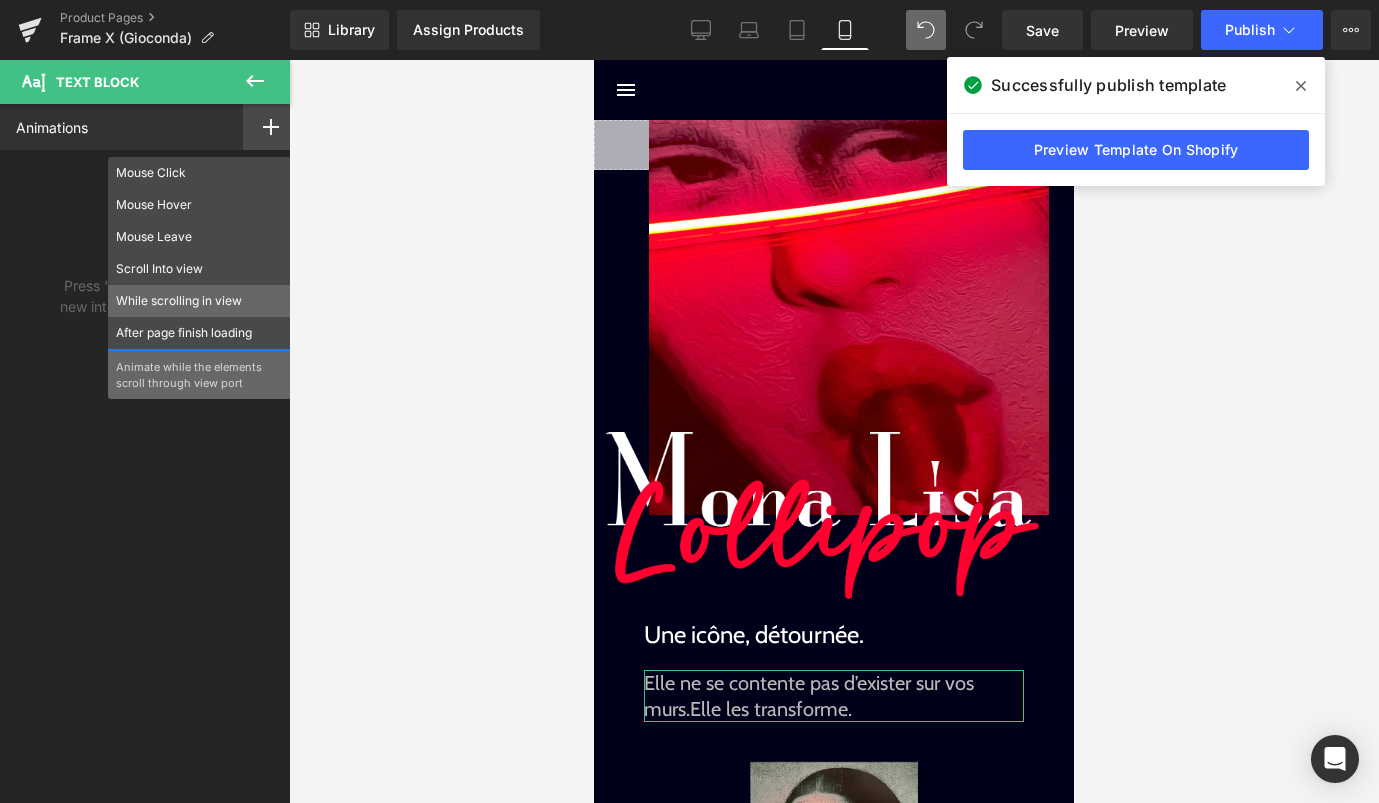 click on "While scrolling in view" at bounding box center [199, 301] 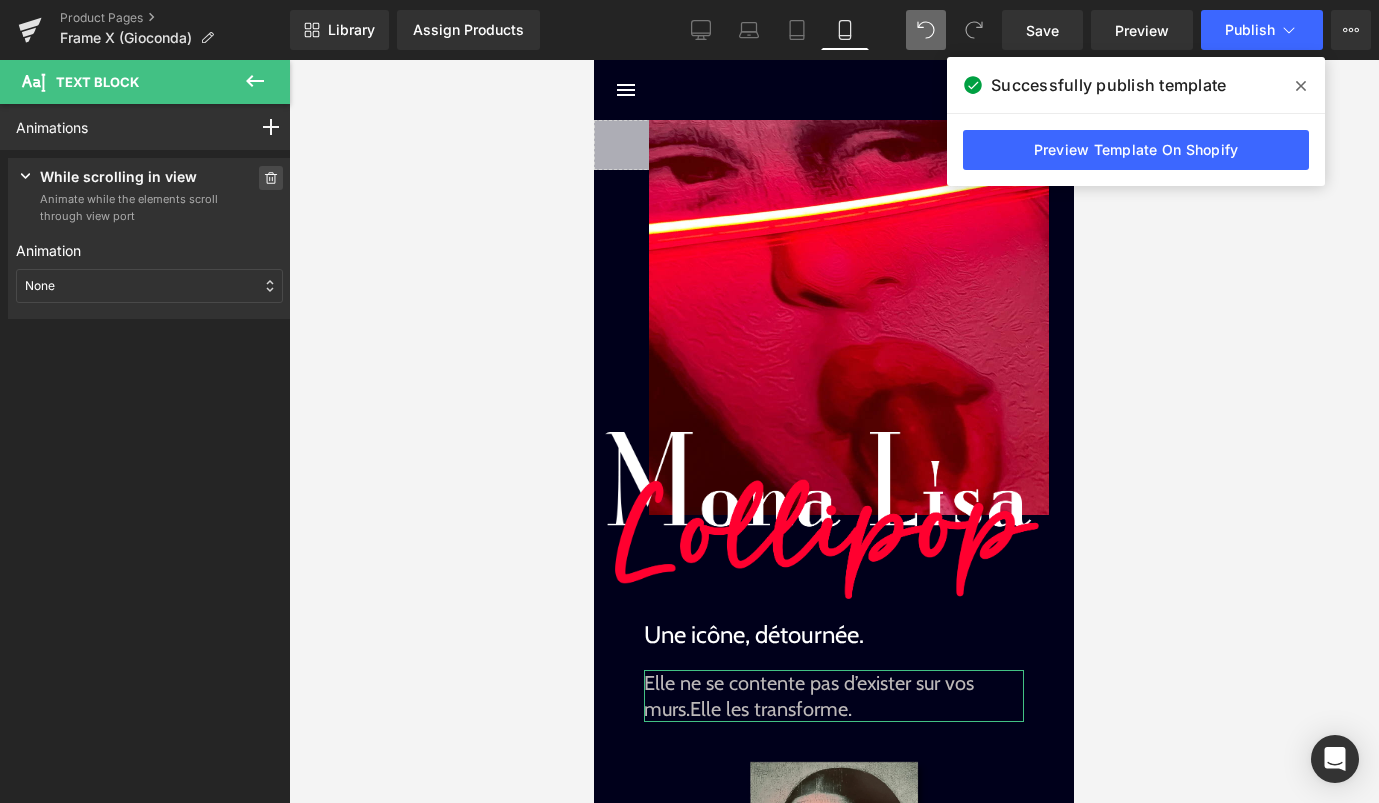 click 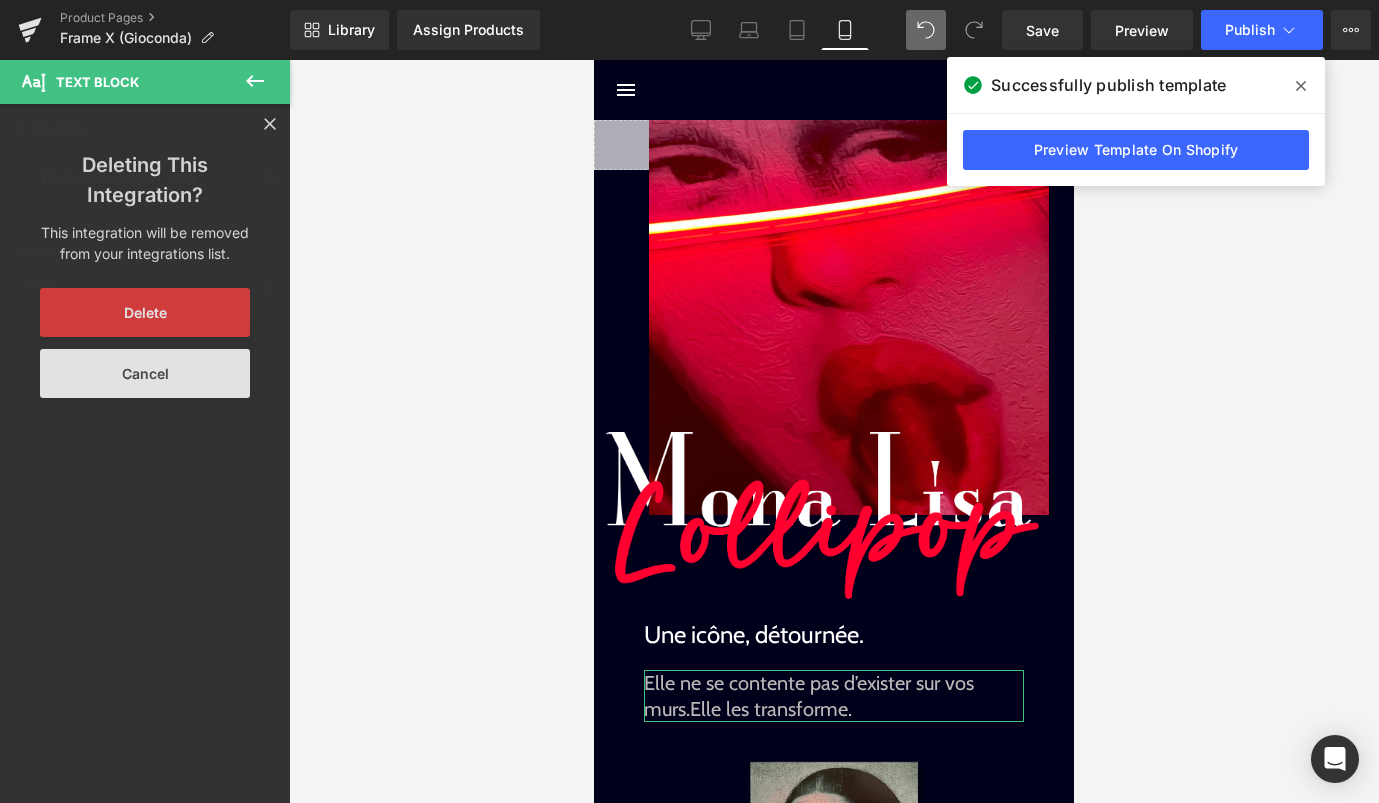 click on "Deleting This Integration?" at bounding box center [145, 180] 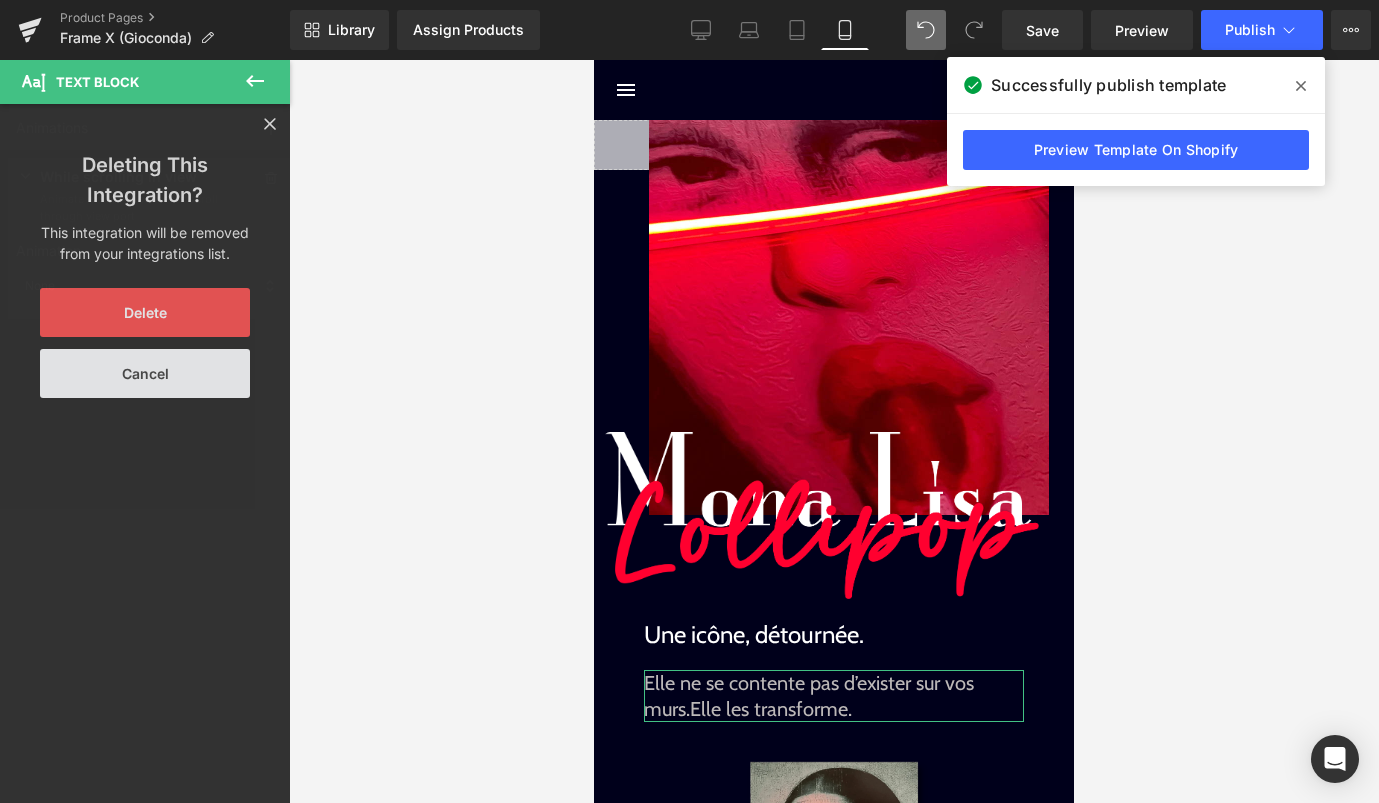 click on "Delete" at bounding box center (145, 312) 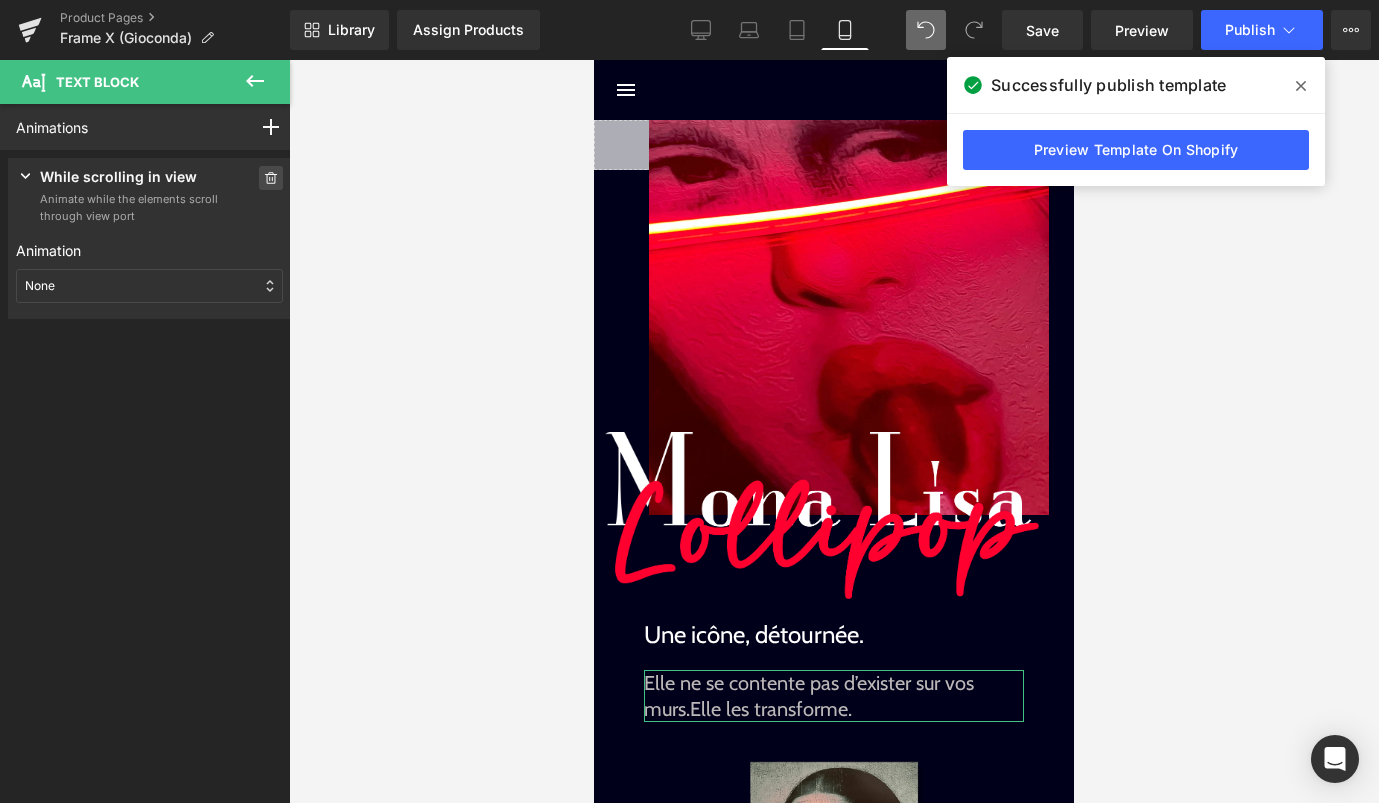 click 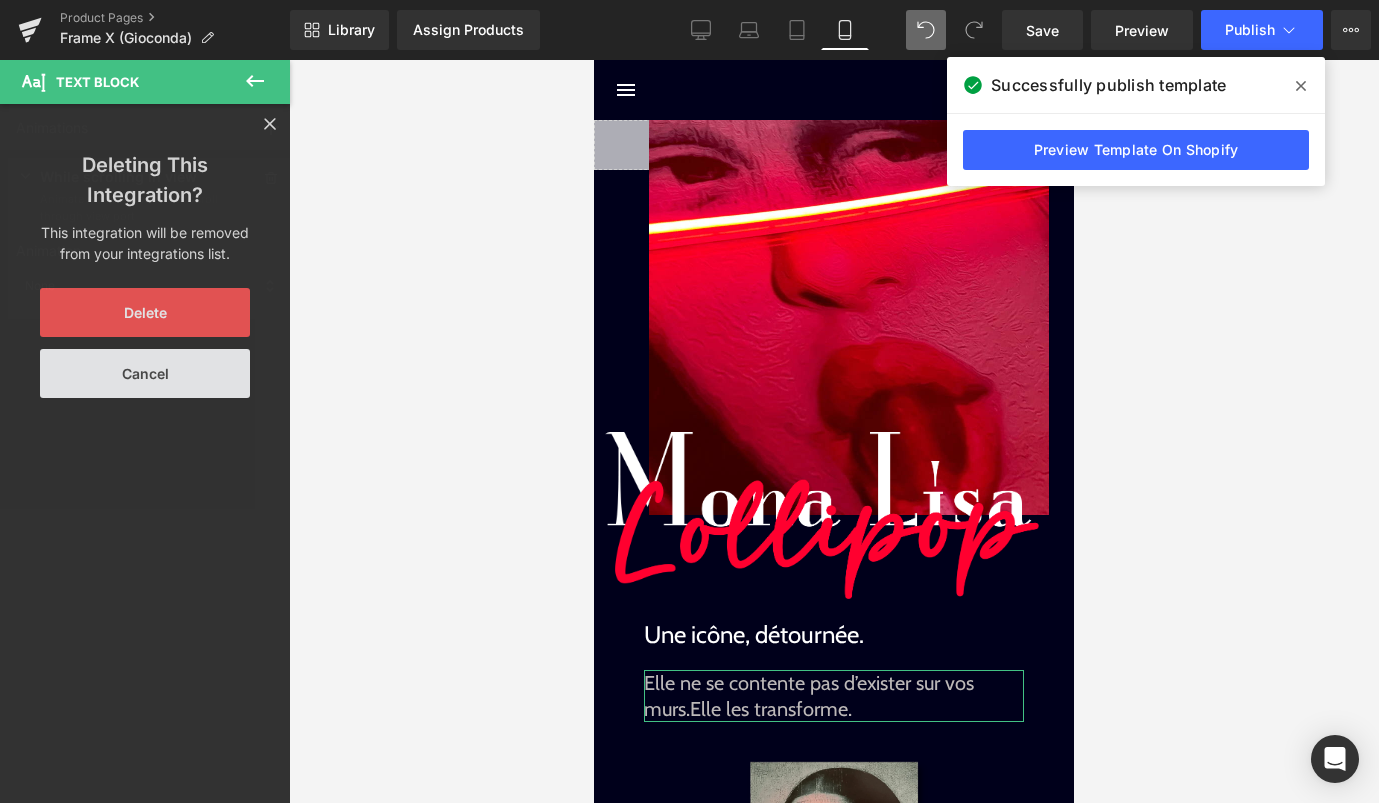 click on "Delete" at bounding box center [145, 312] 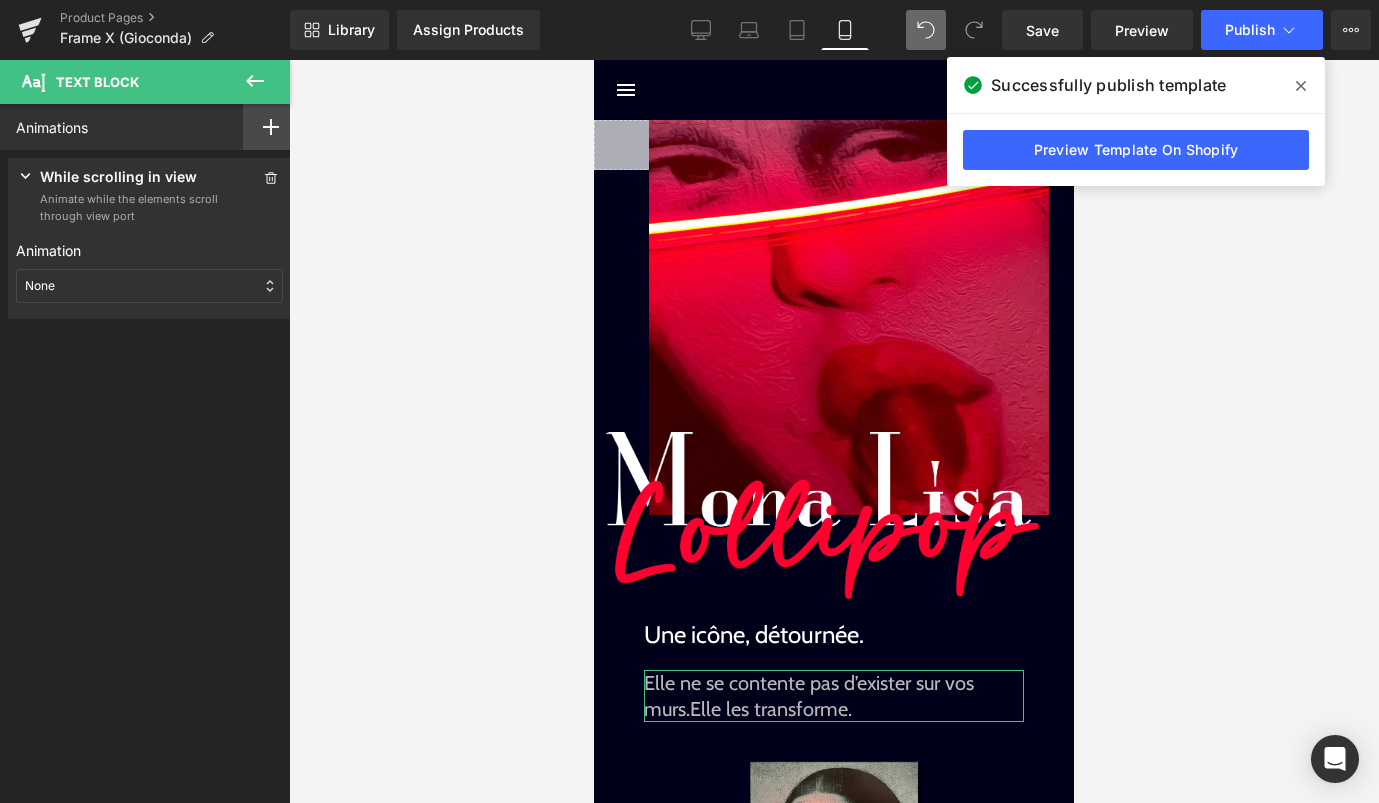 click 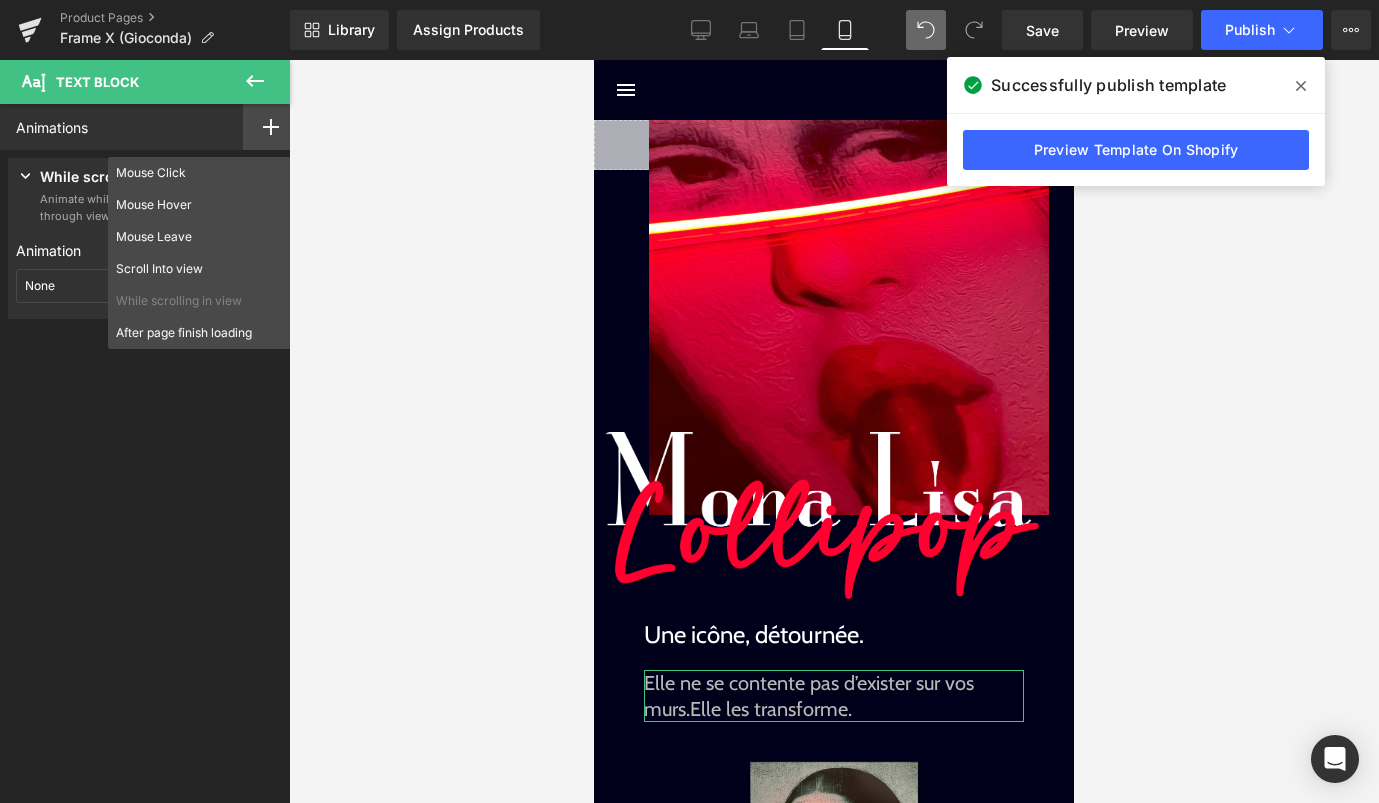 click on "Animations
Mouse Click Mouse Hover Mouse Leave Scroll Into view While scrolling in view After page finish loading
Animate trigger after page load
Press "
" button to add new interaction trigger with animation
While scrolling in view
Animate while the elements scroll through view port" at bounding box center [149, 435] 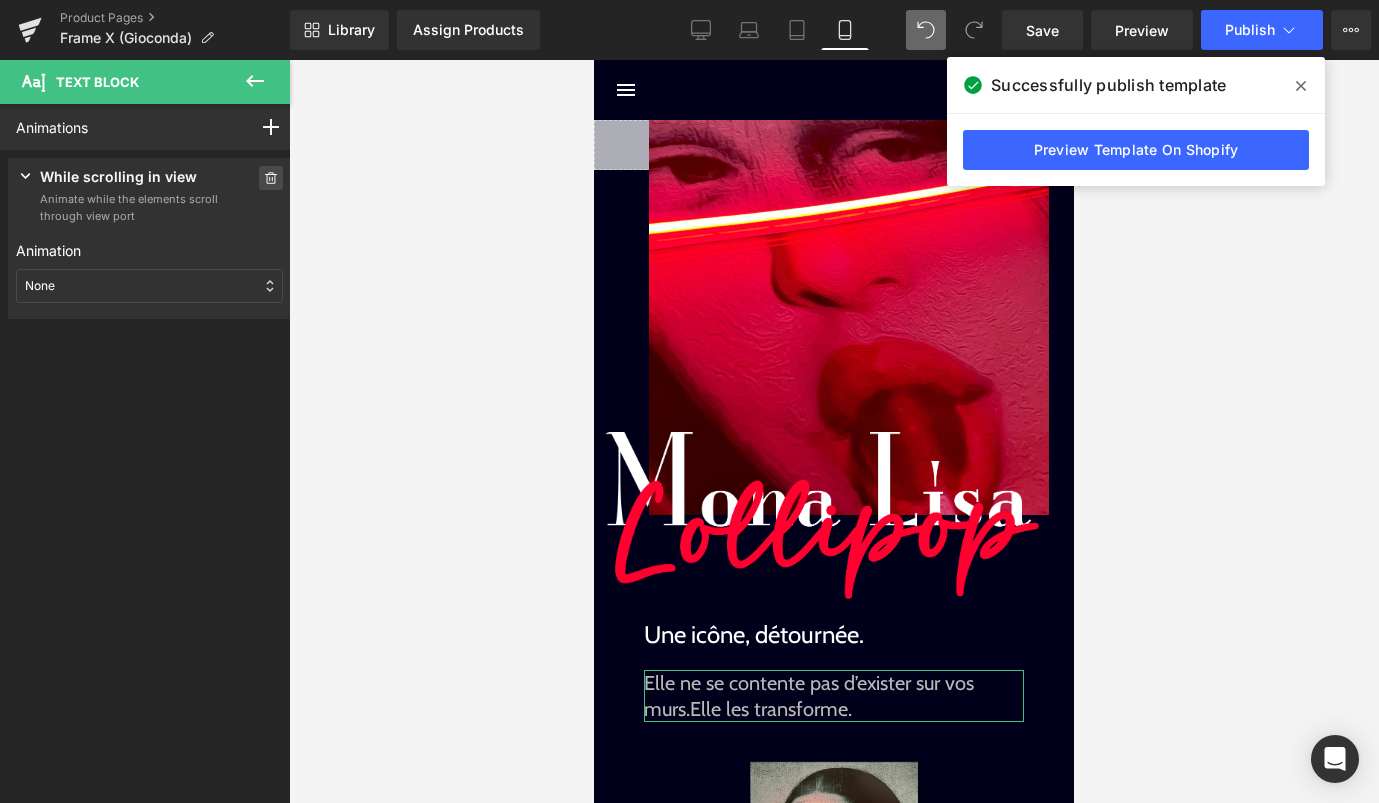 click 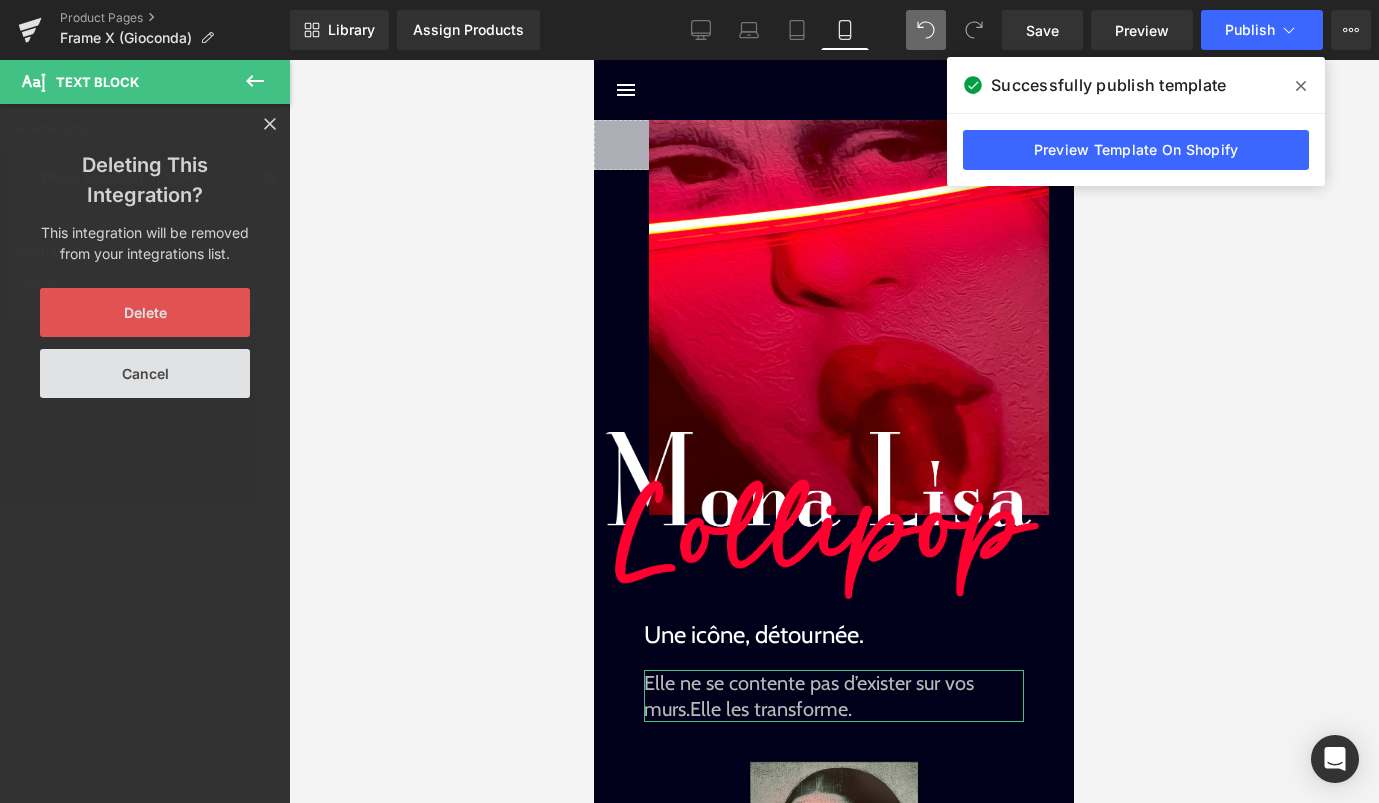 click on "Delete" at bounding box center (145, 312) 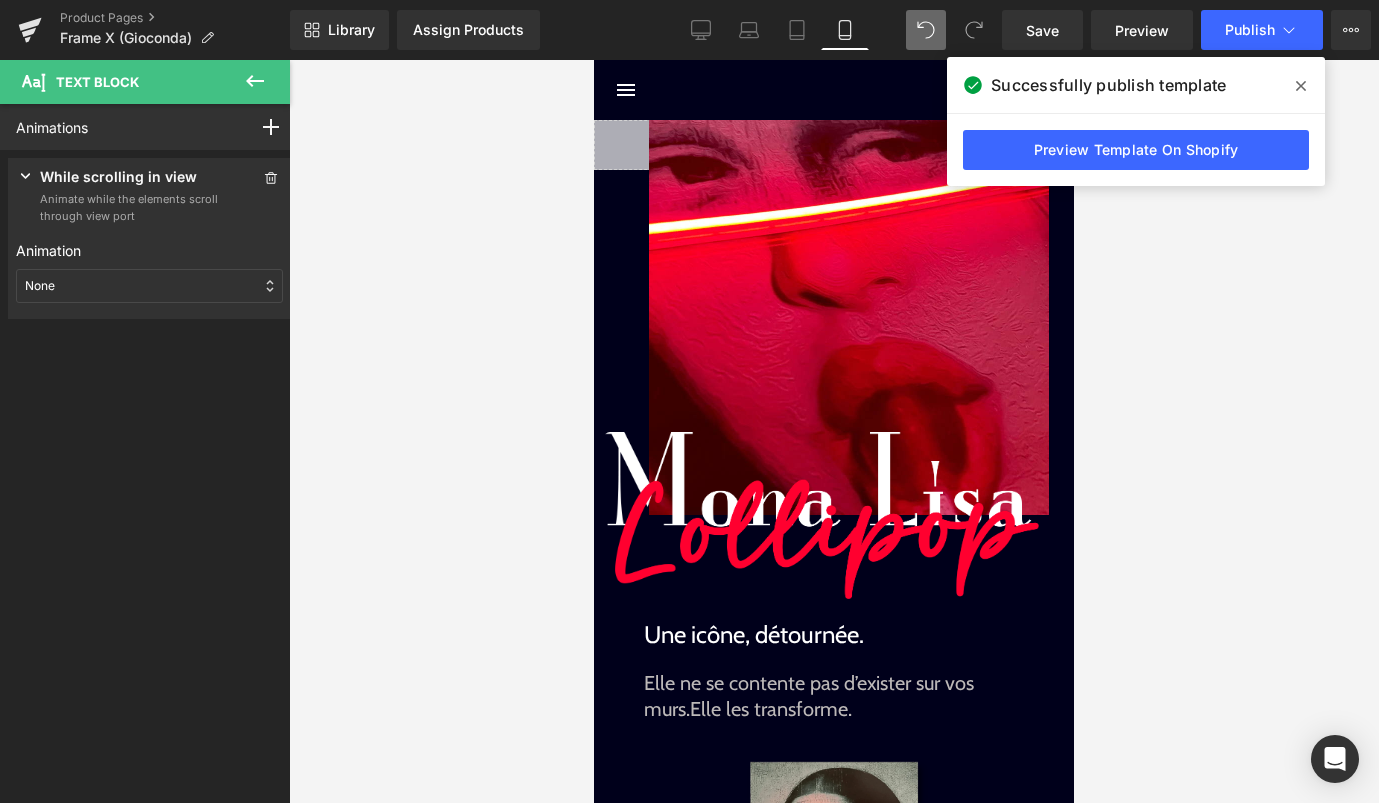 click at bounding box center (834, 431) 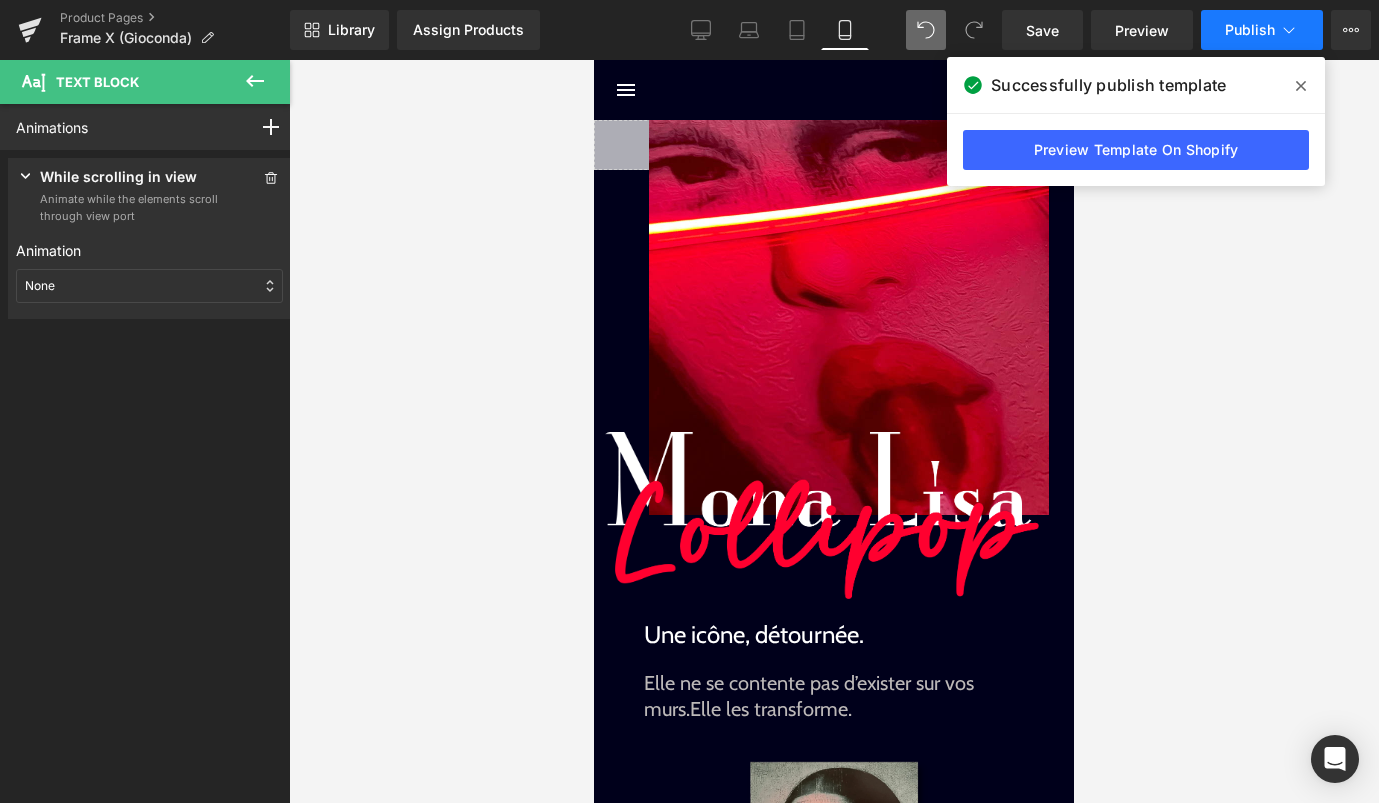 click on "Publish" at bounding box center (1262, 30) 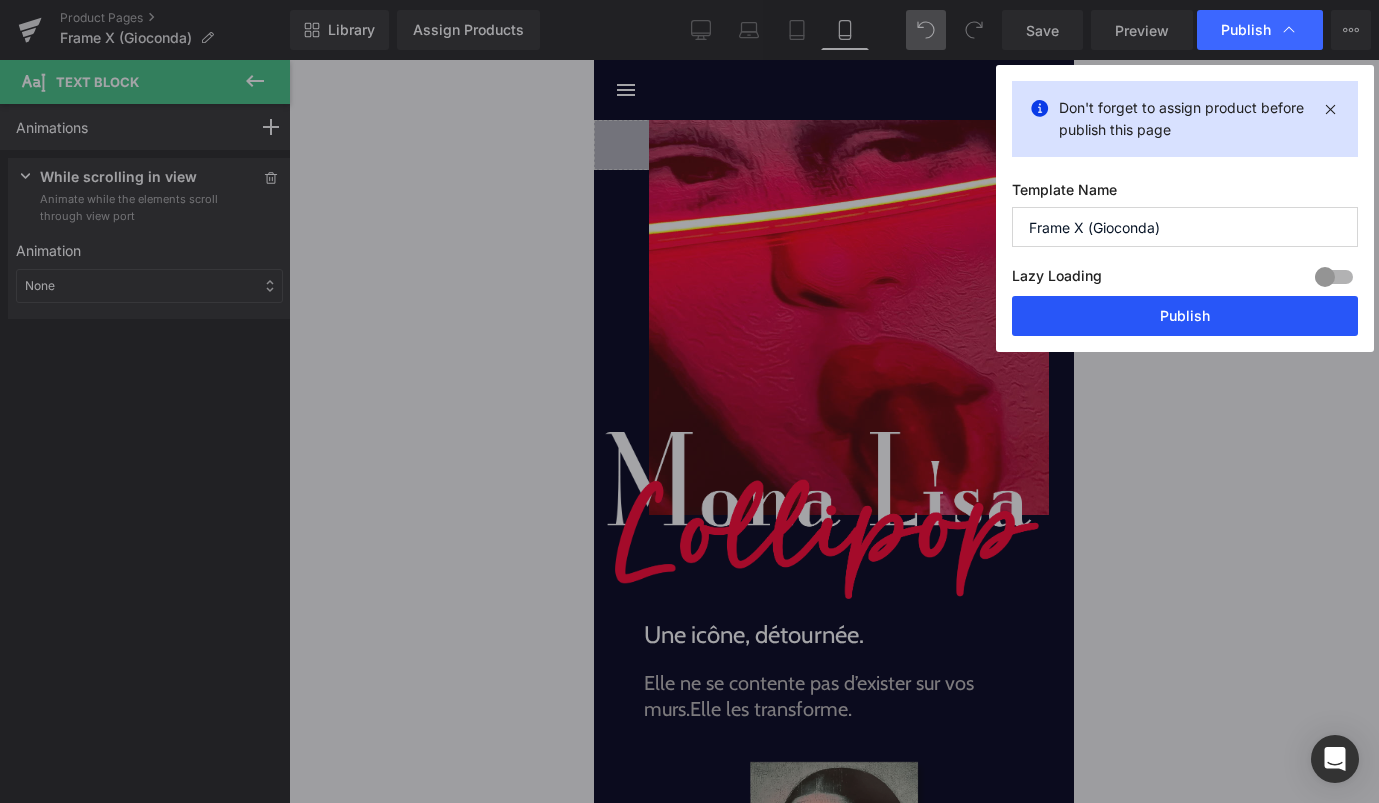 click on "Publish" at bounding box center [1185, 316] 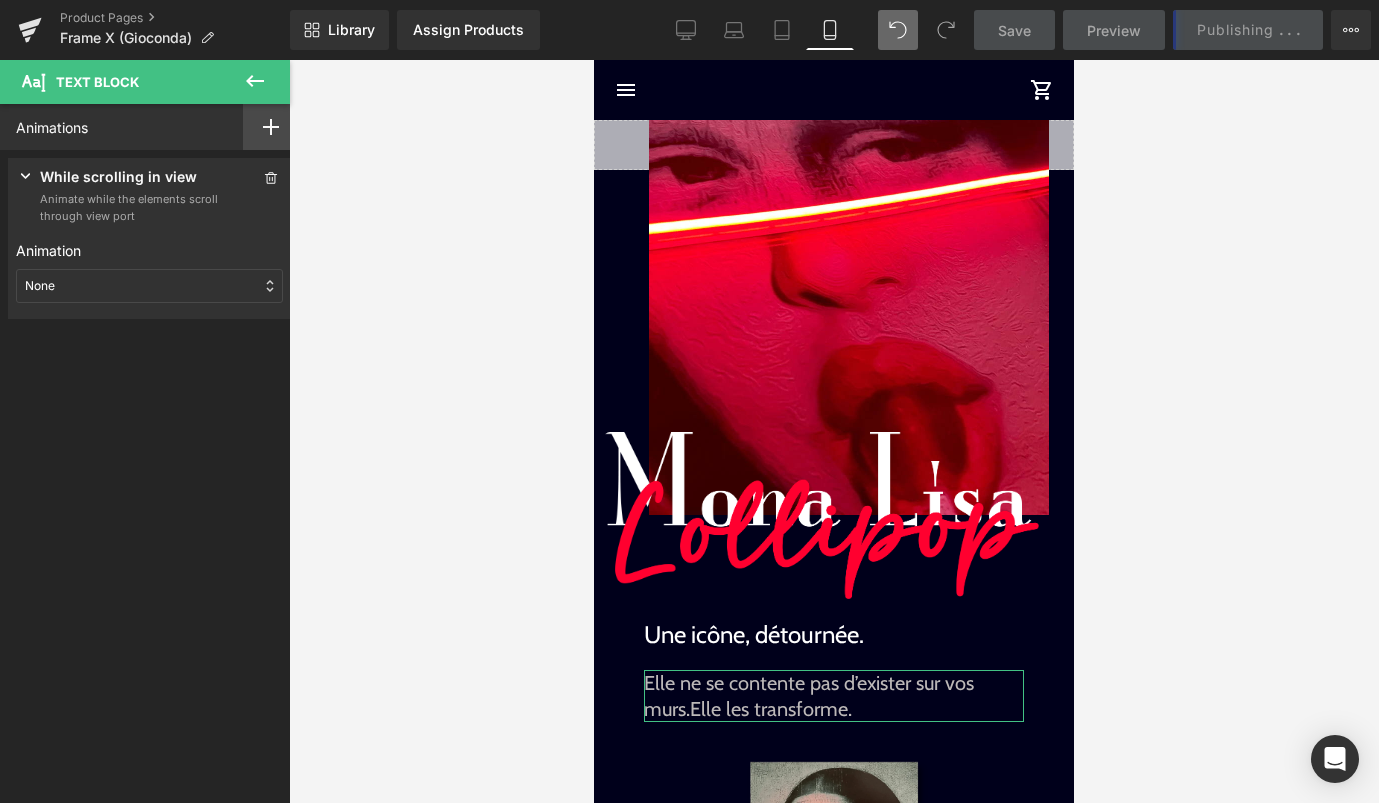 click 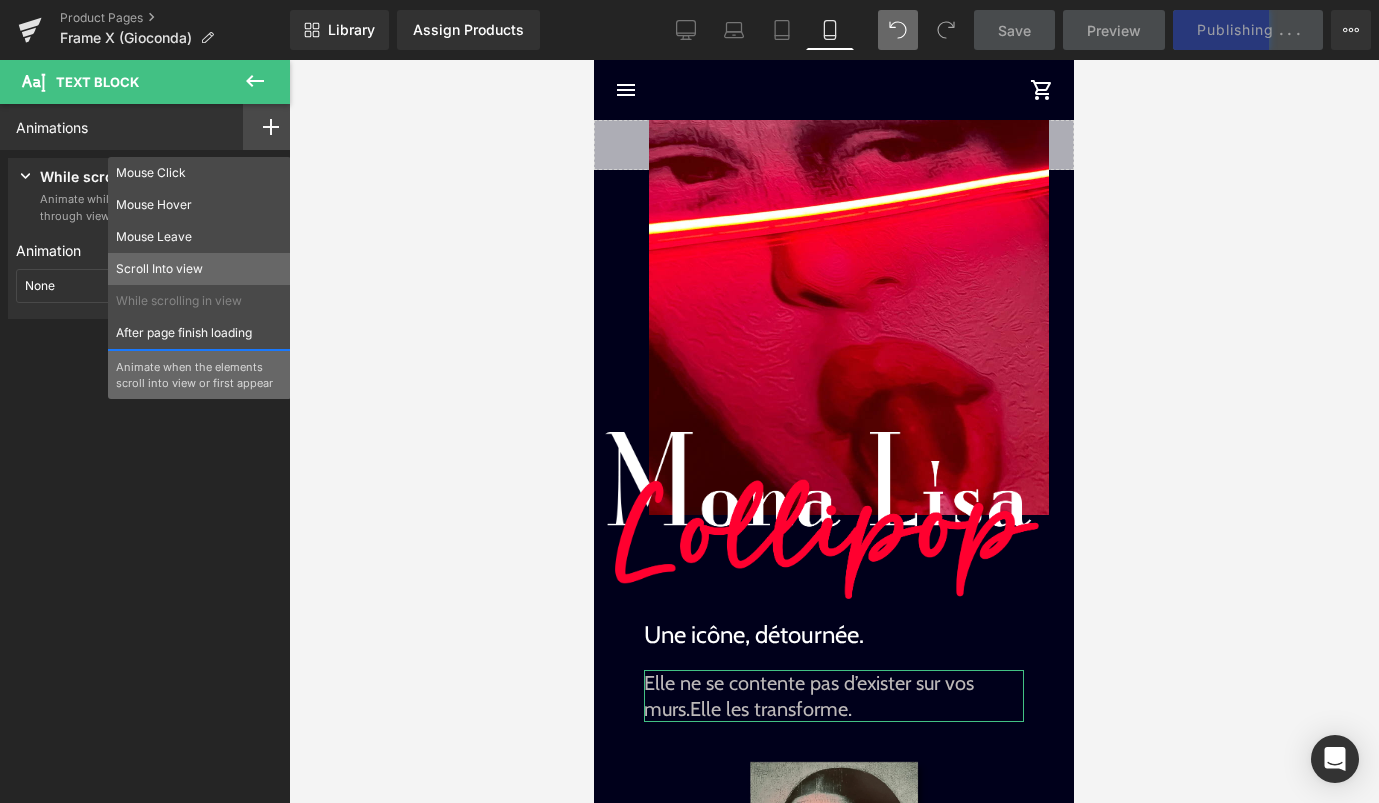 click on "Scroll Into view" at bounding box center (199, 269) 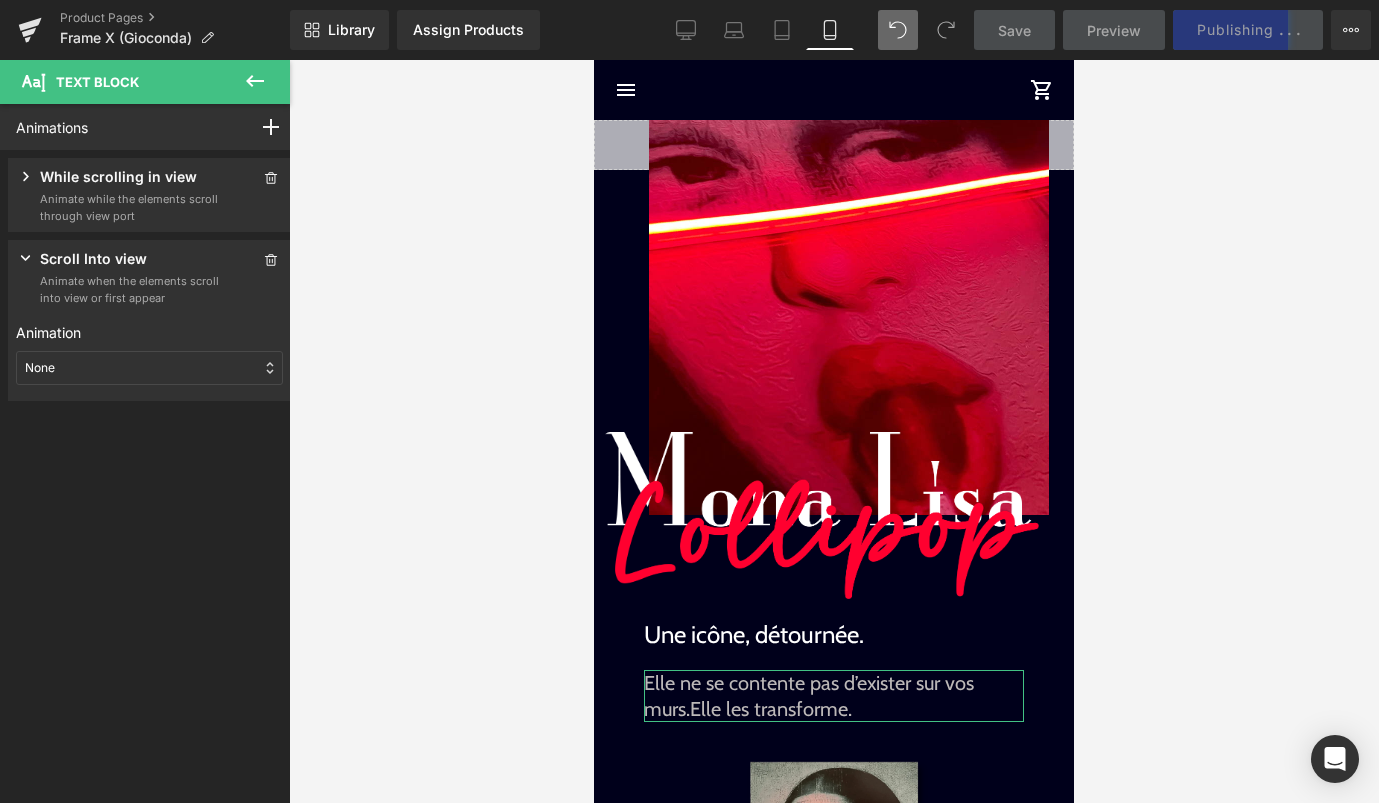 click on "Animate when the elements scroll into view or first appear" at bounding box center [130, 289] 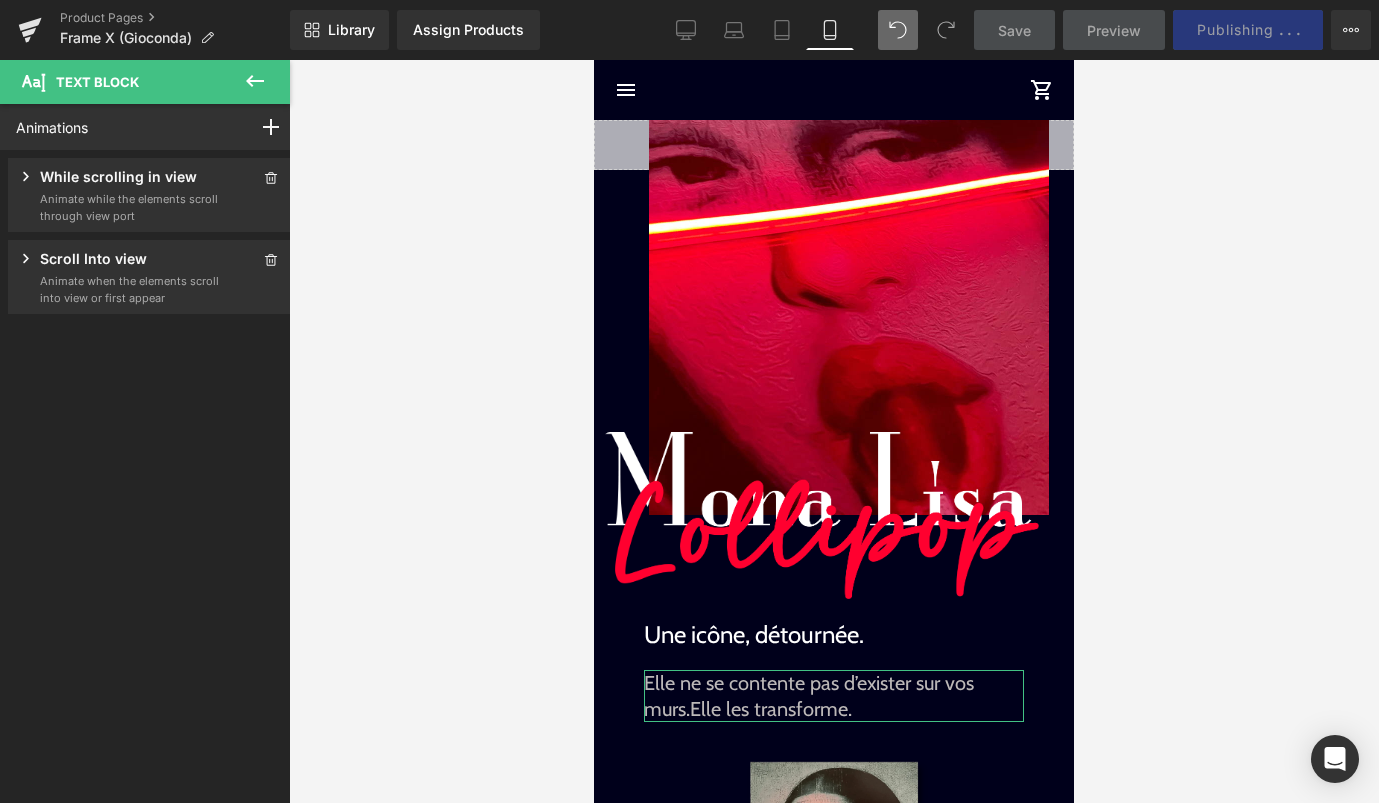 click on "Animate when the elements scroll into view or first appear" at bounding box center (130, 289) 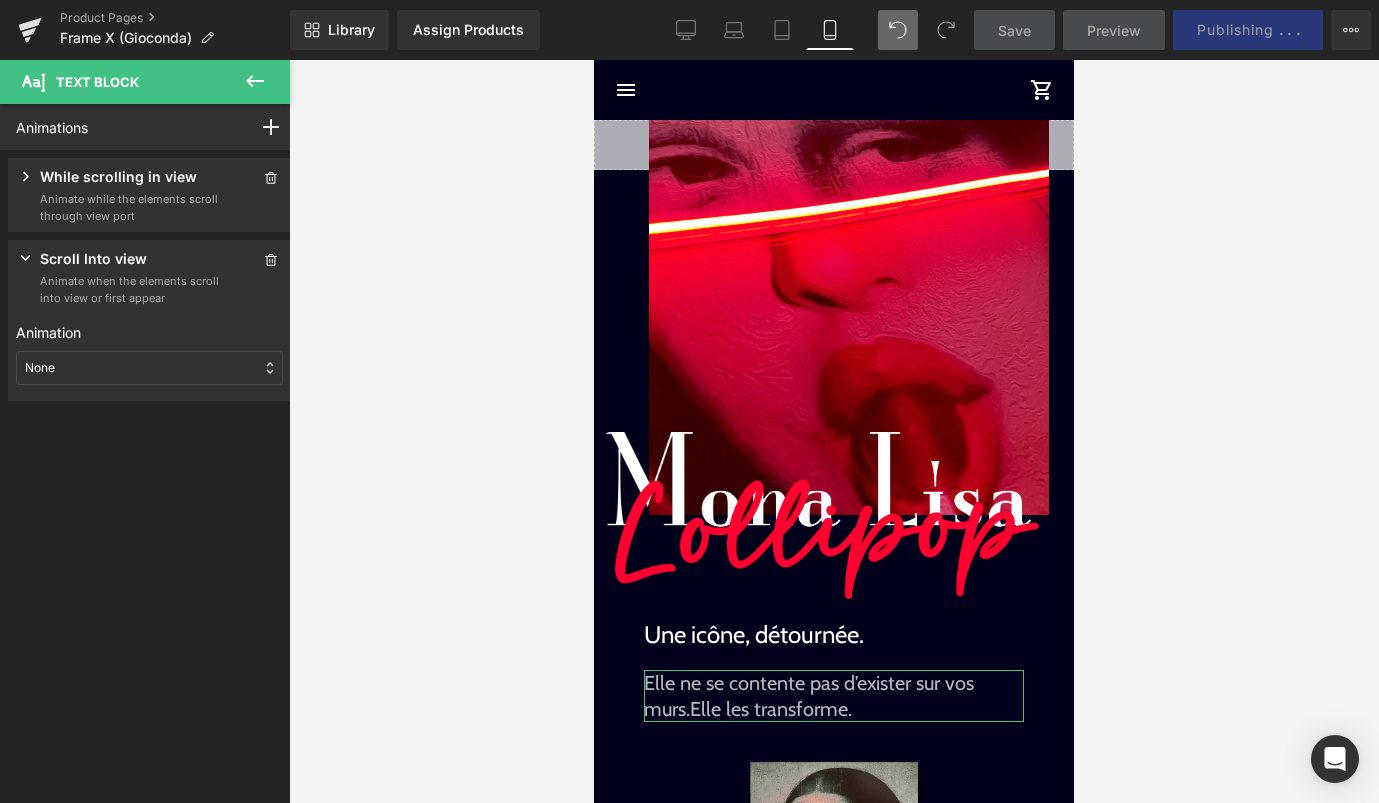 click on "None" at bounding box center [149, 368] 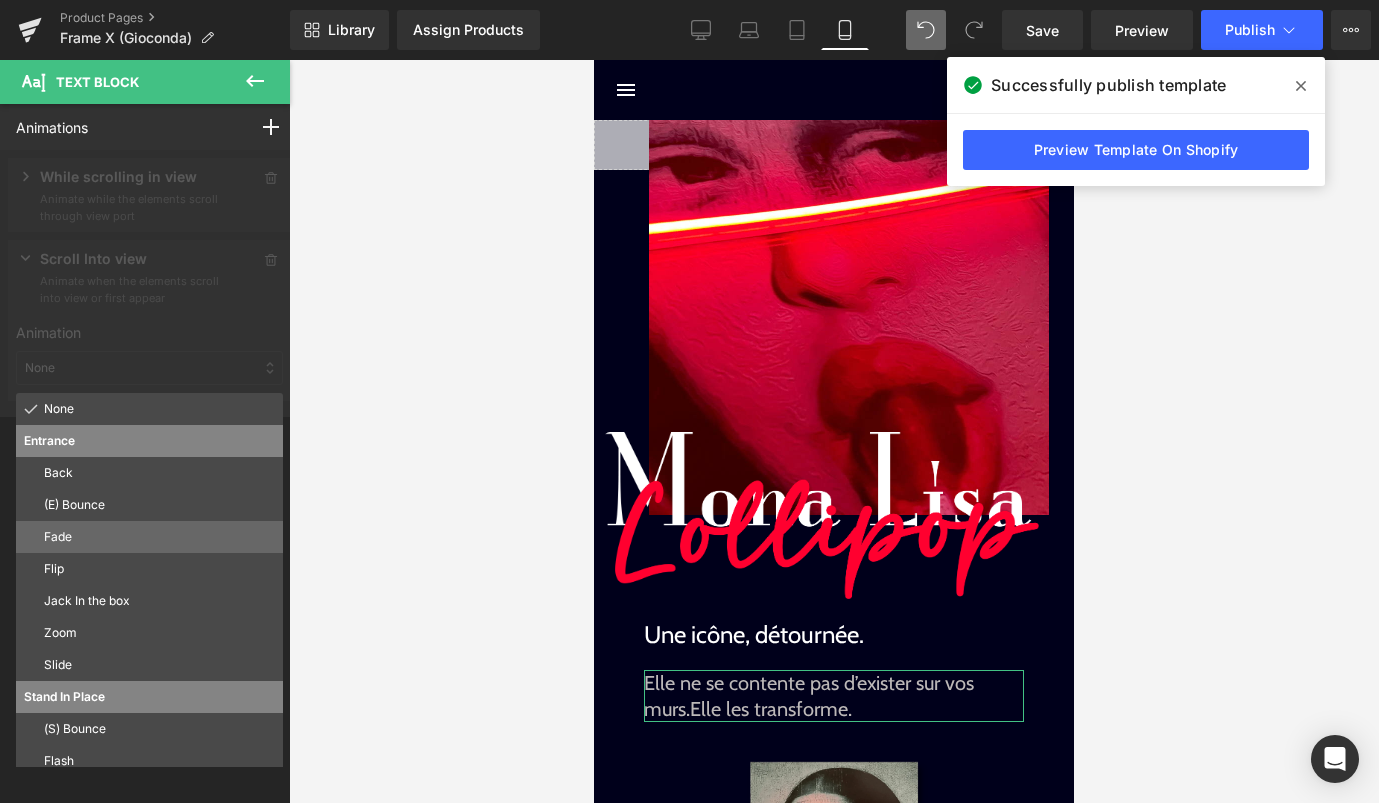 click on "Fade" at bounding box center (159, 537) 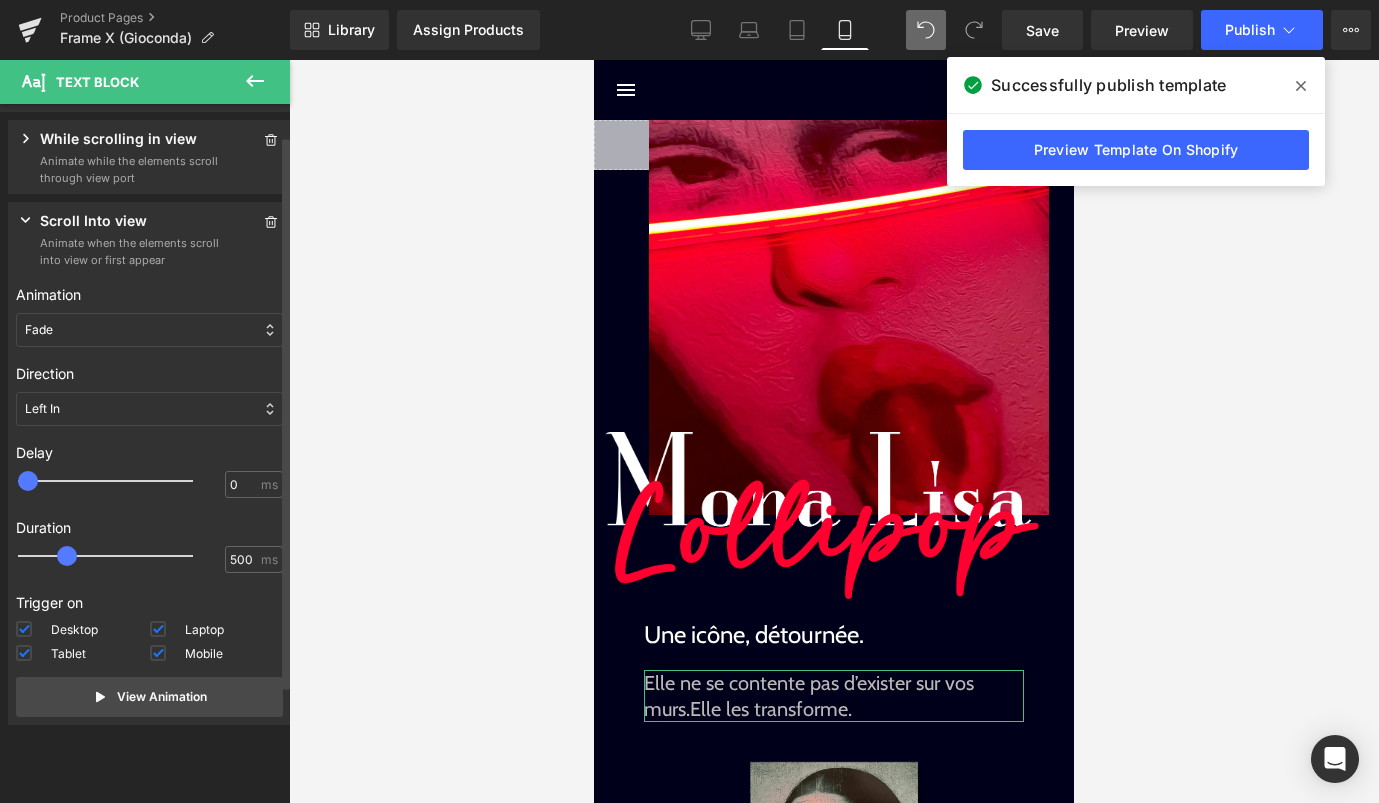 scroll, scrollTop: 63, scrollLeft: 0, axis: vertical 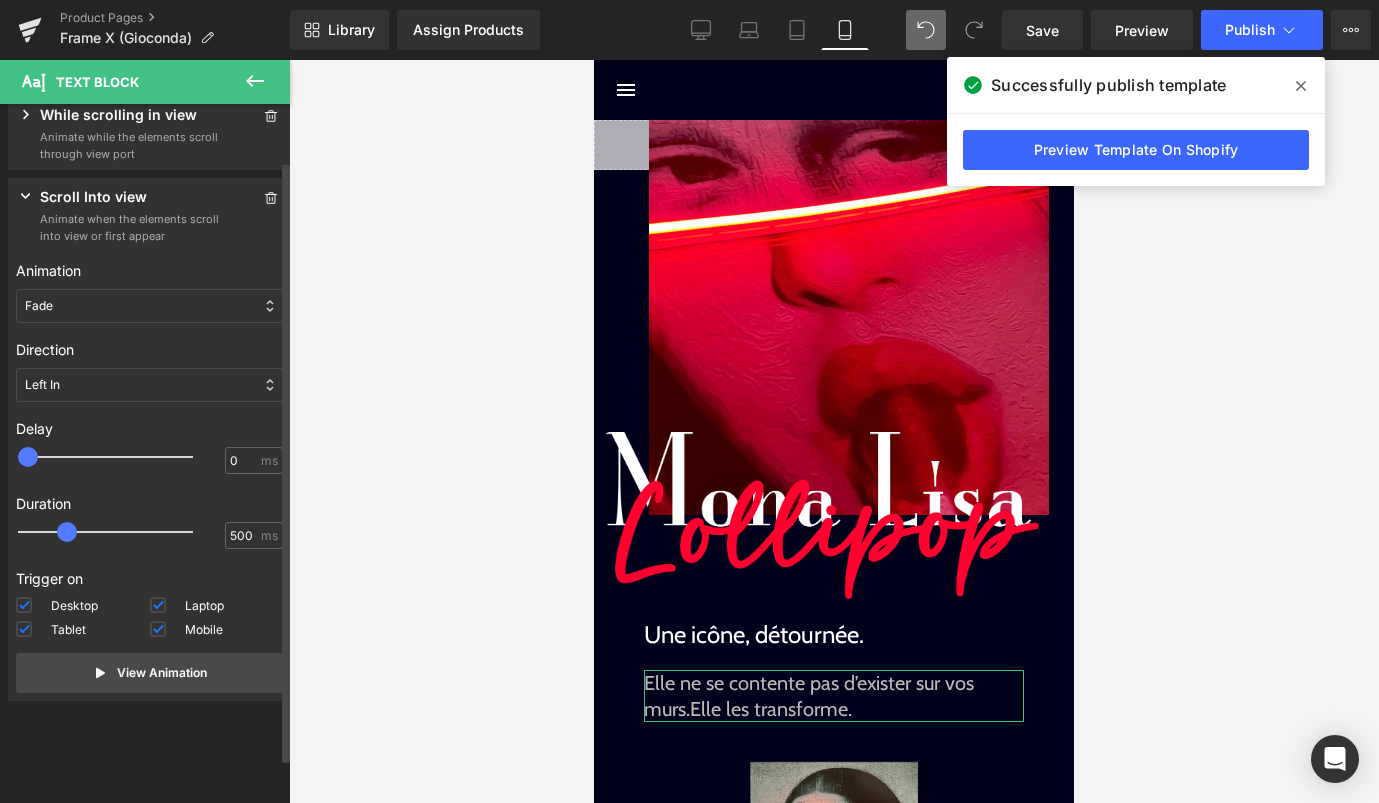 click on "Left In" at bounding box center [149, 385] 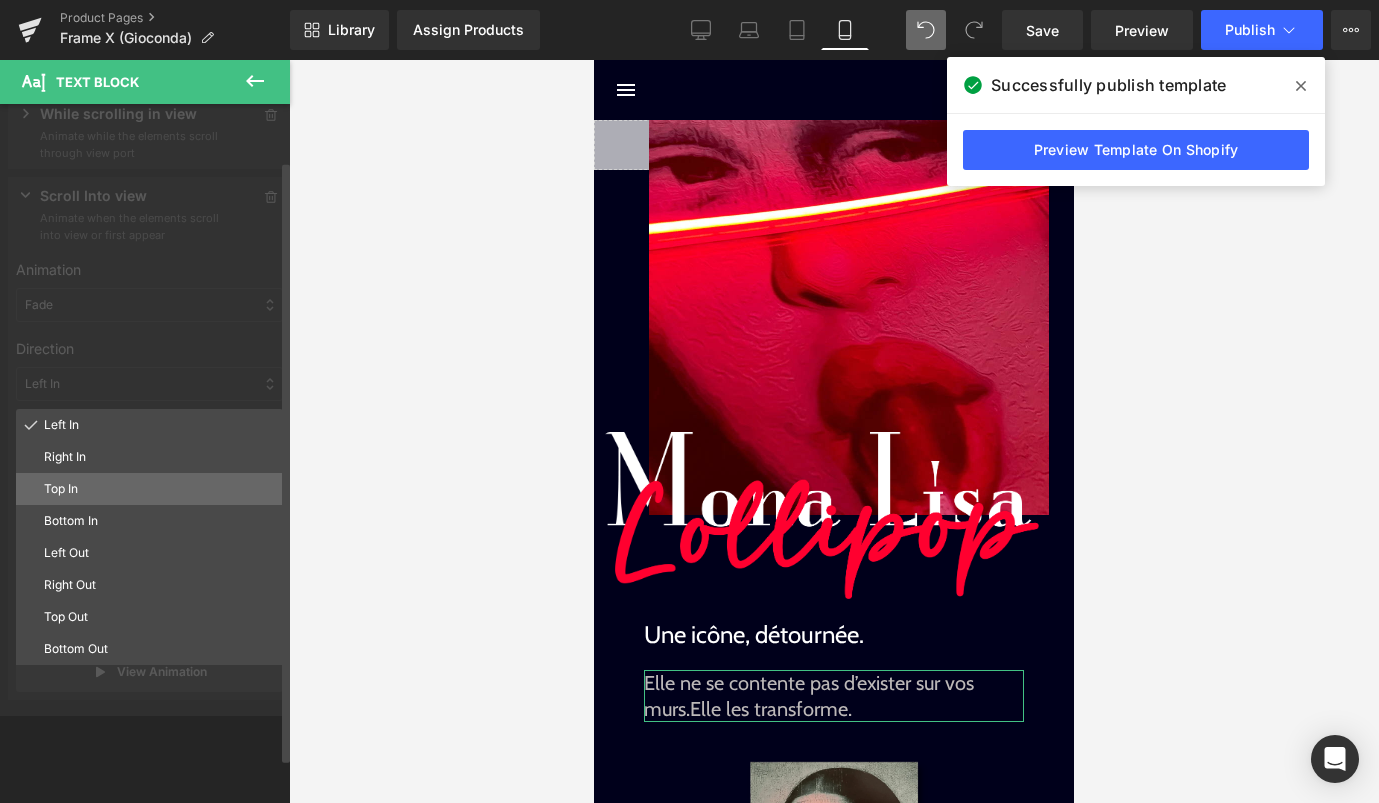click on "Top In" at bounding box center [159, 489] 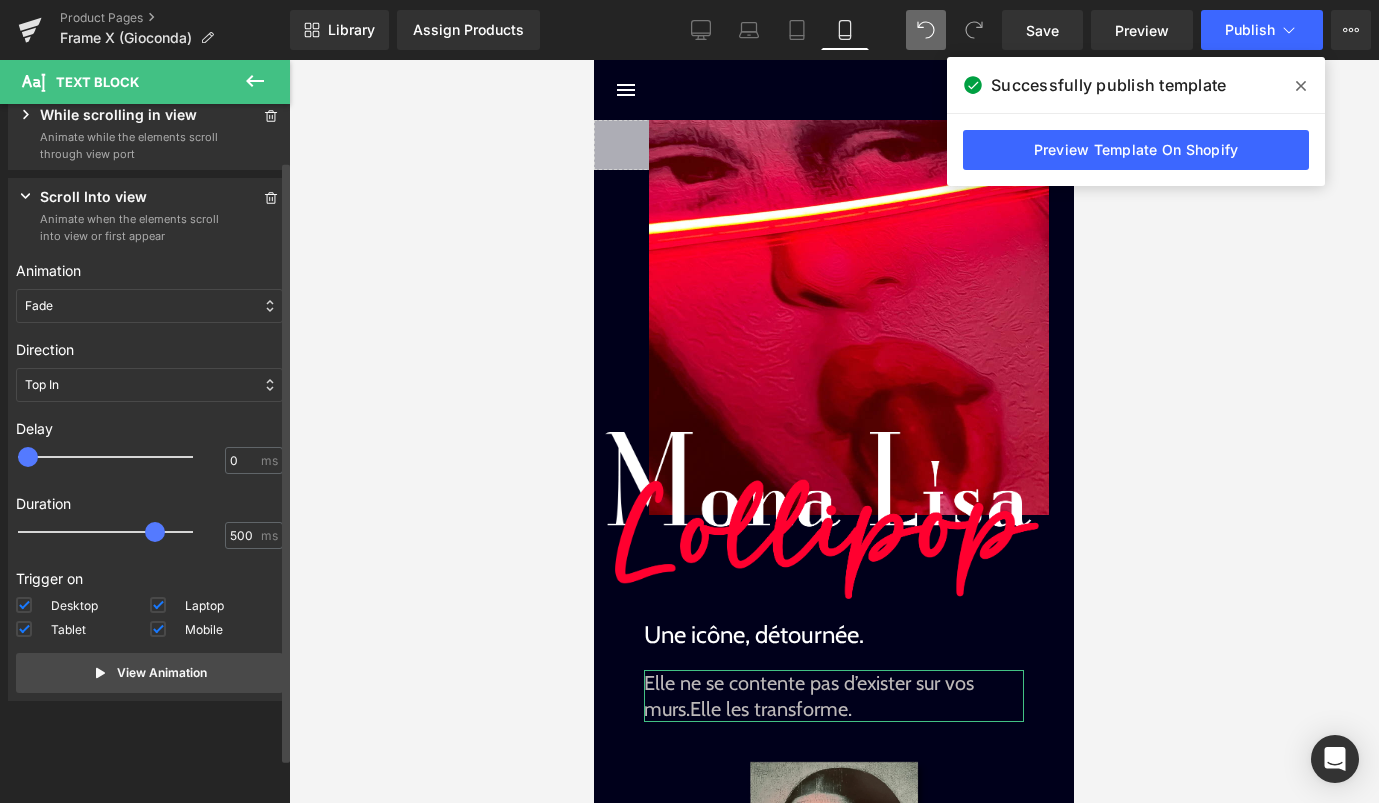 drag, startPoint x: 65, startPoint y: 527, endPoint x: 157, endPoint y: 521, distance: 92.19544 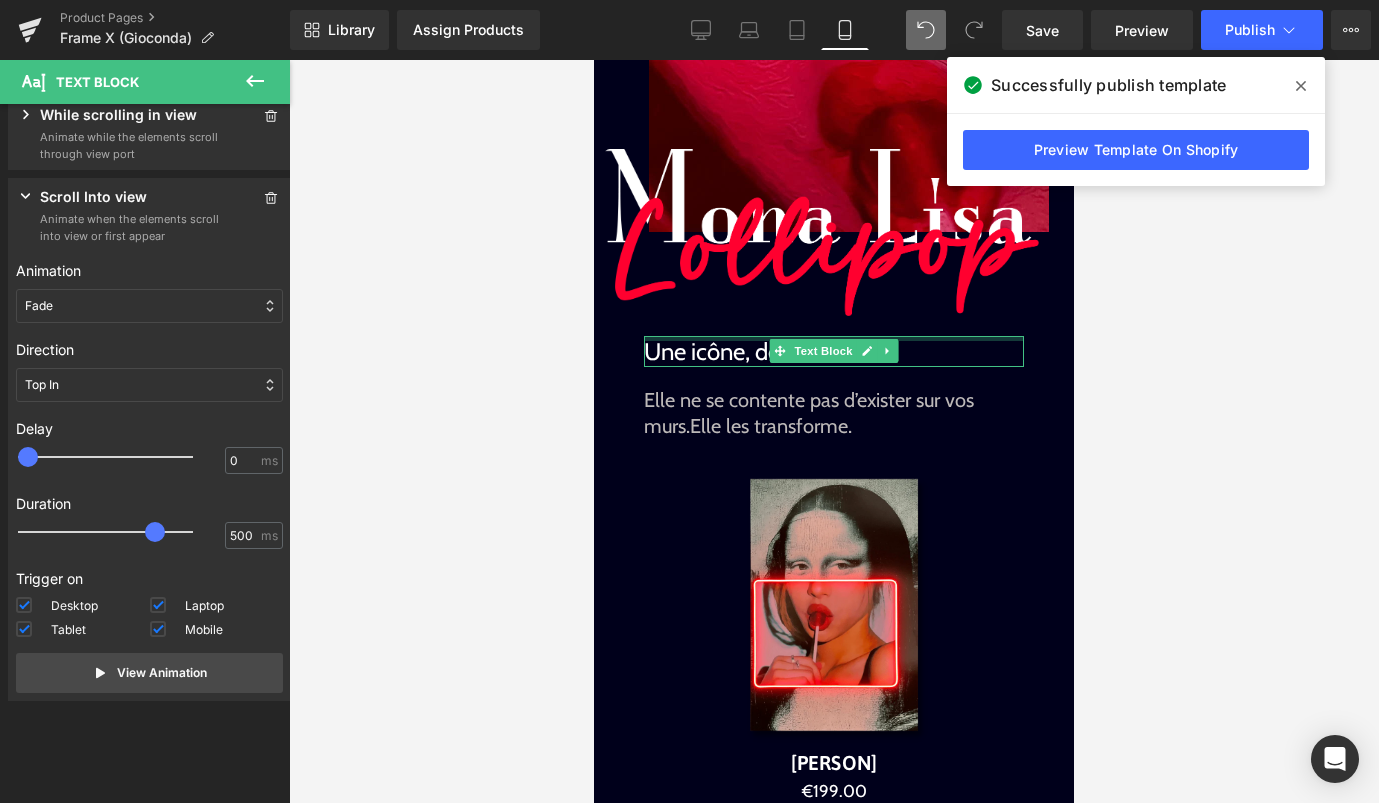 scroll, scrollTop: 297, scrollLeft: 0, axis: vertical 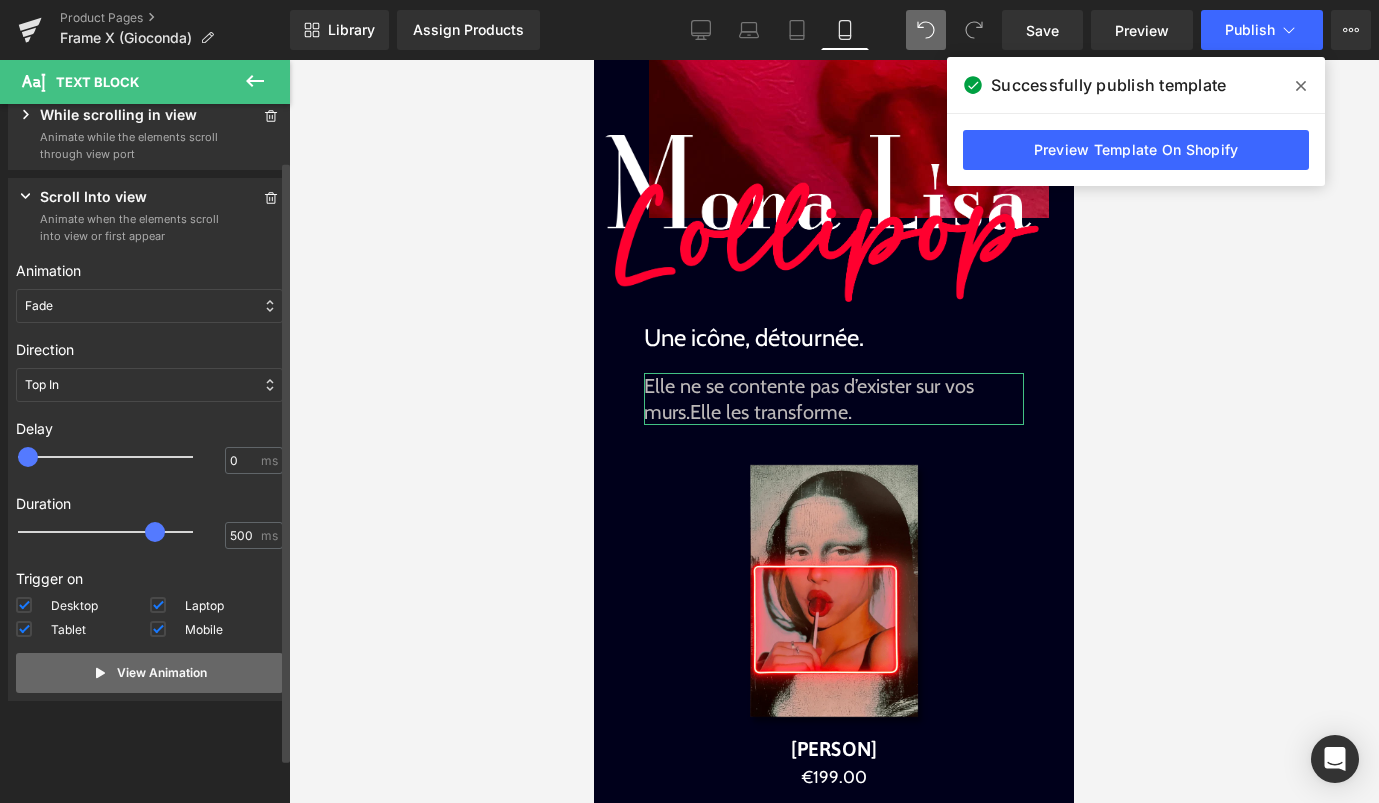 click on "View Animation" at bounding box center [149, 673] 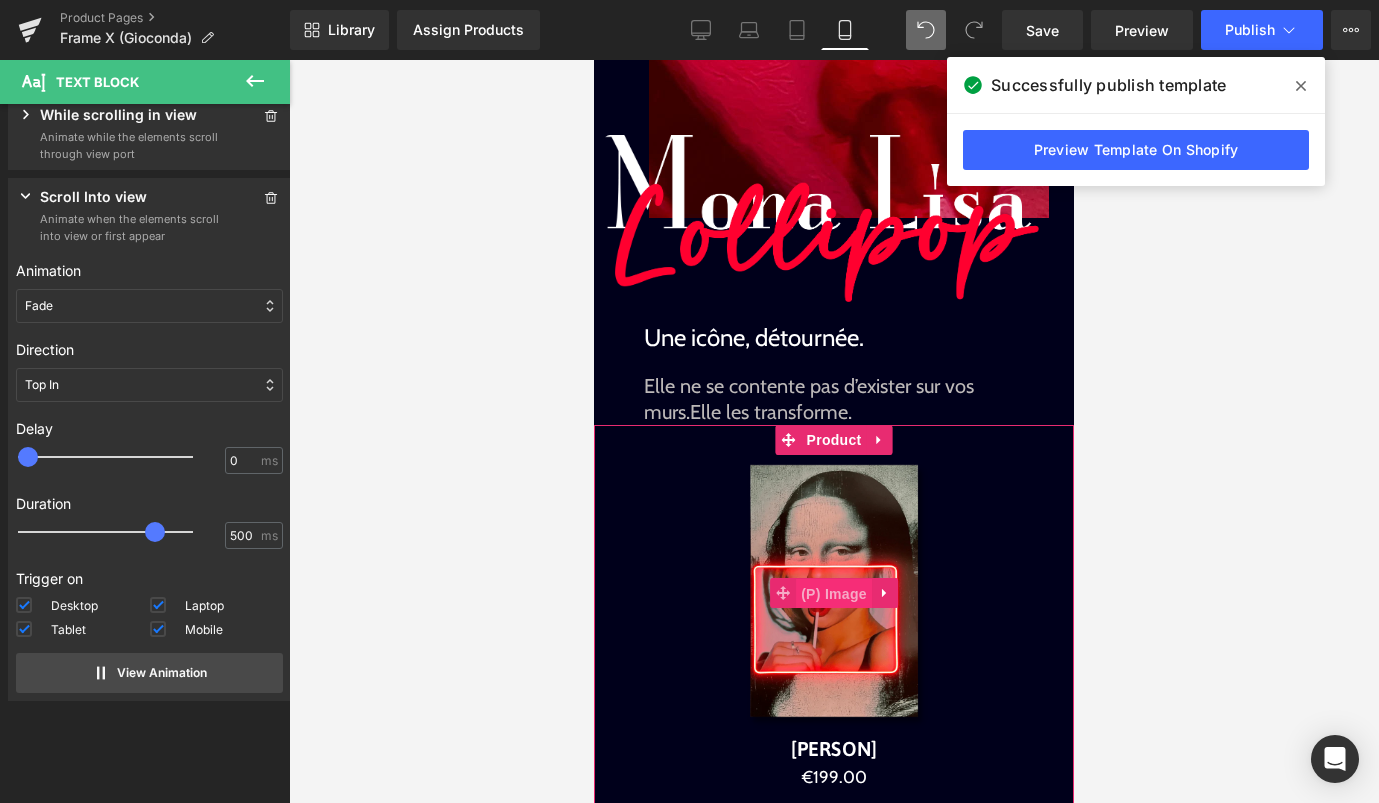 click on "(P) Image" at bounding box center (834, 594) 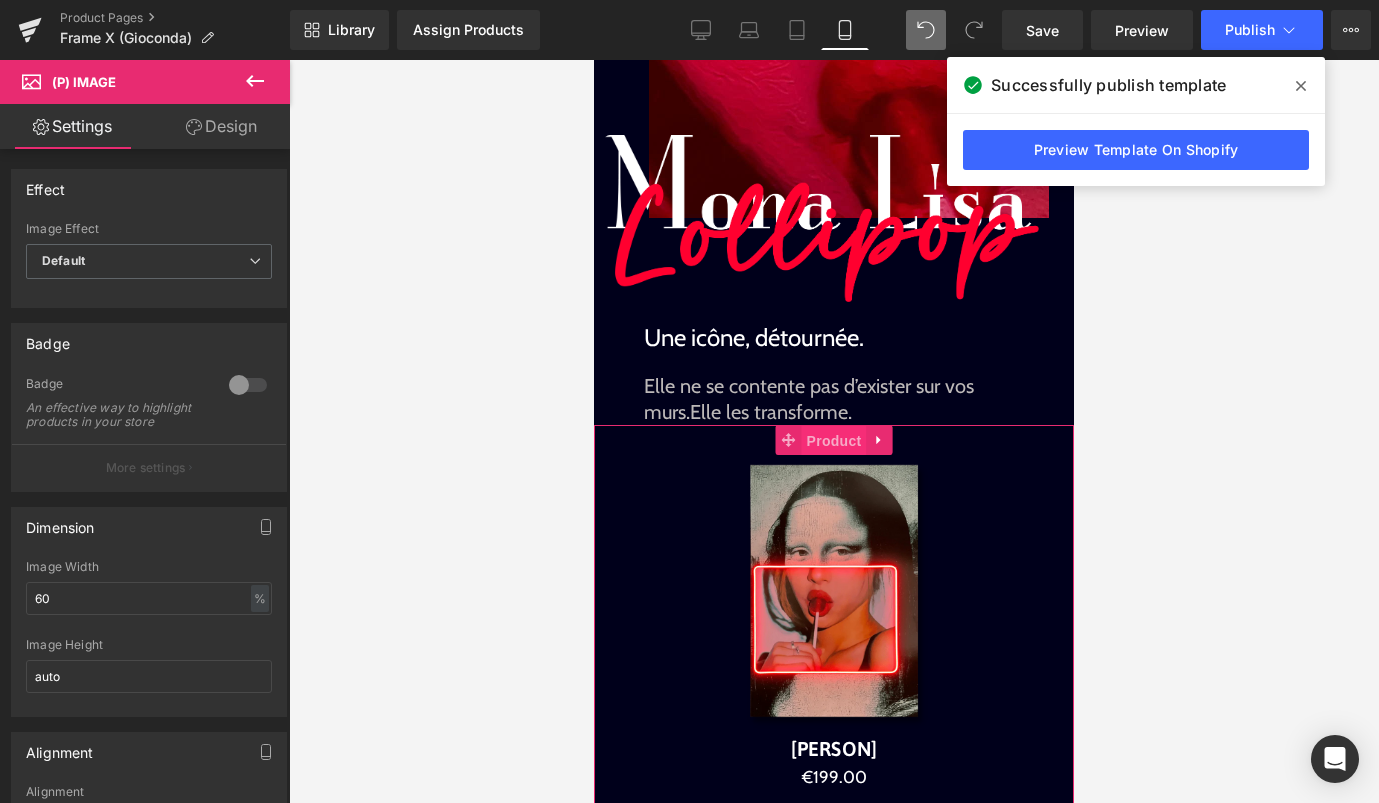click on "Product" at bounding box center [834, 441] 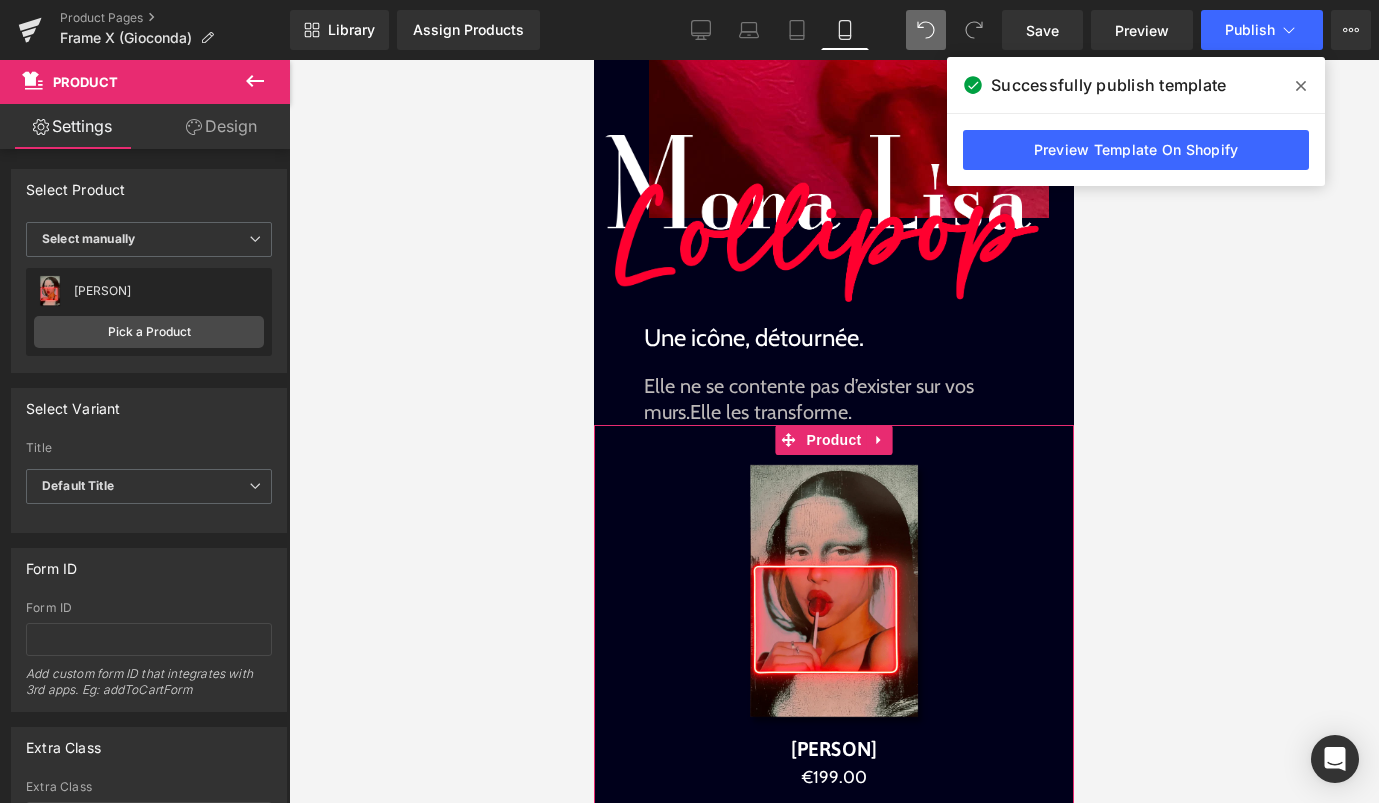 click on "Design" at bounding box center [221, 126] 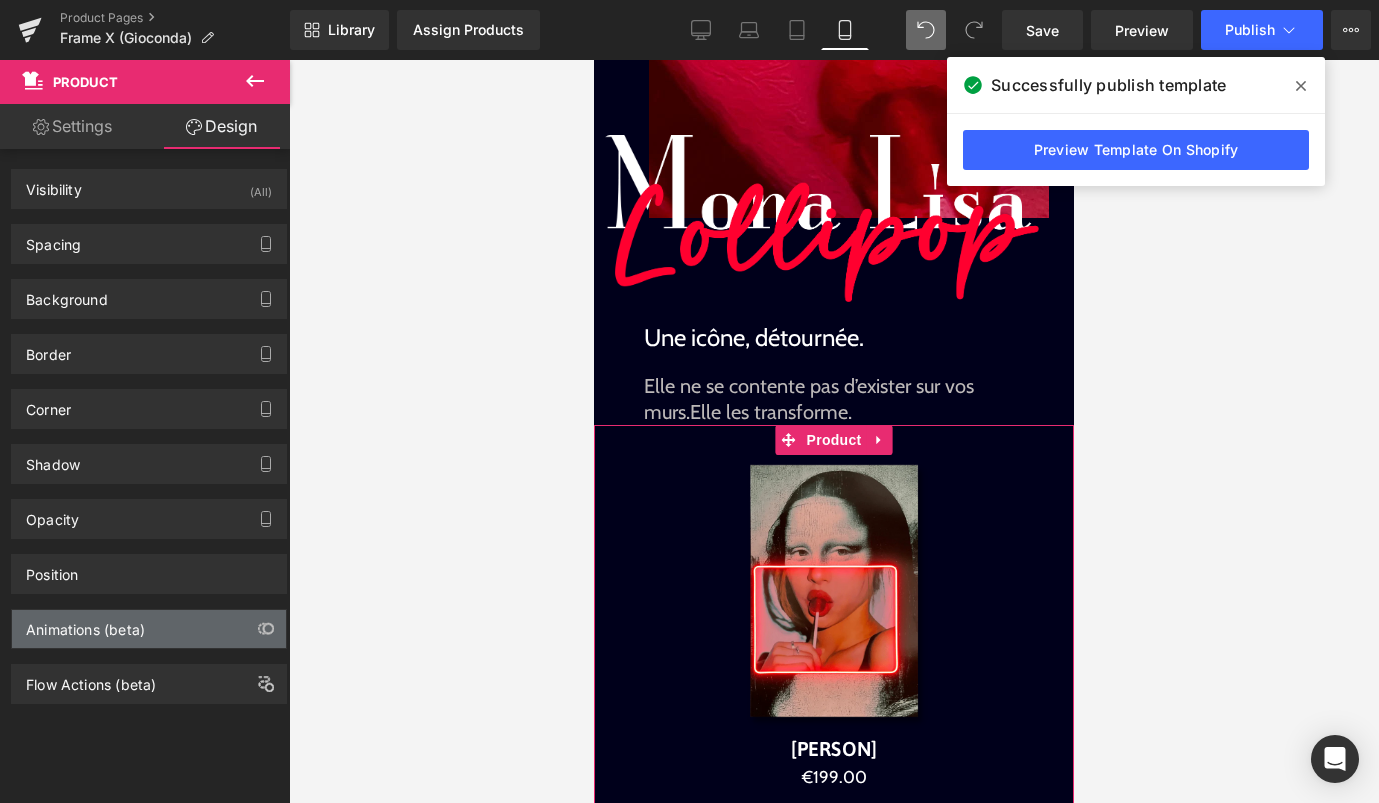 click on "Animations (beta)" at bounding box center [149, 629] 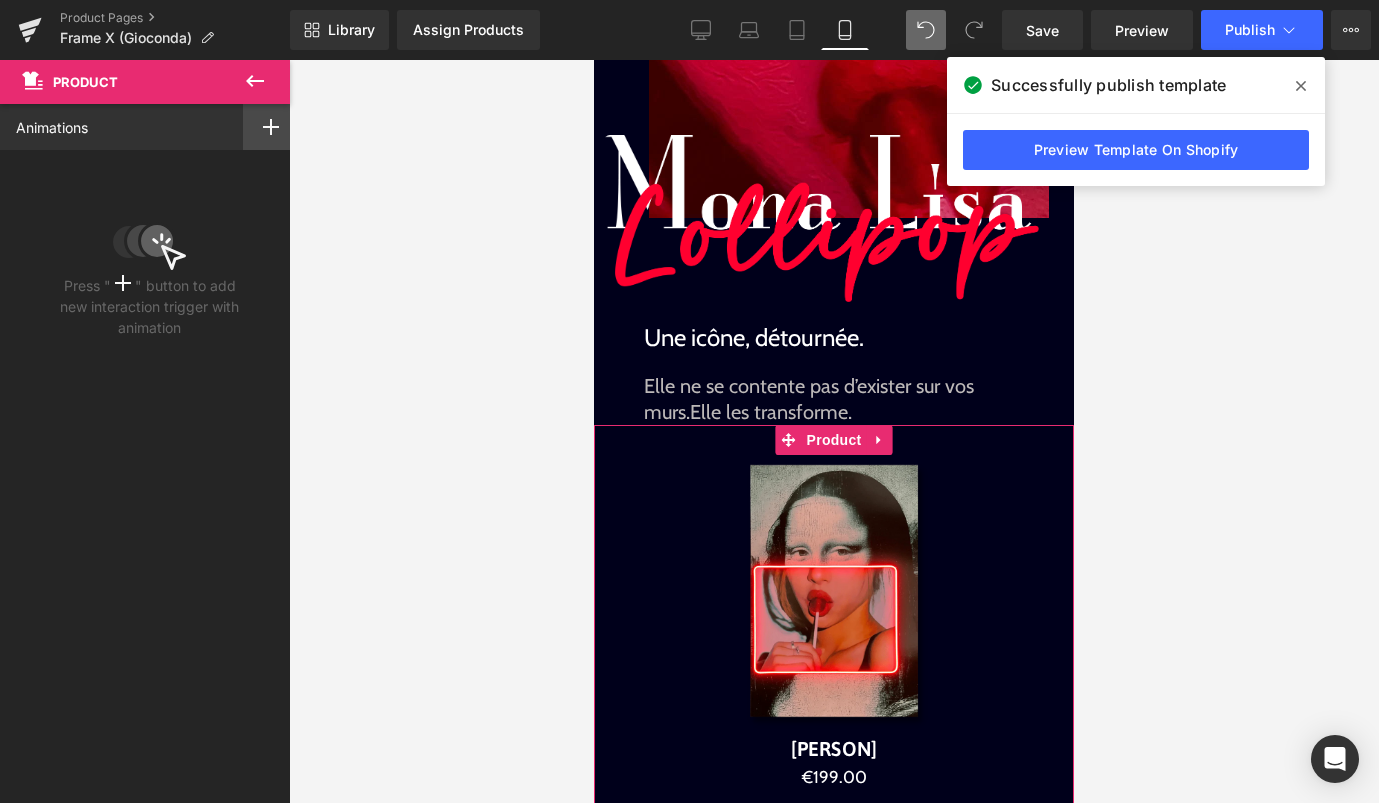 click 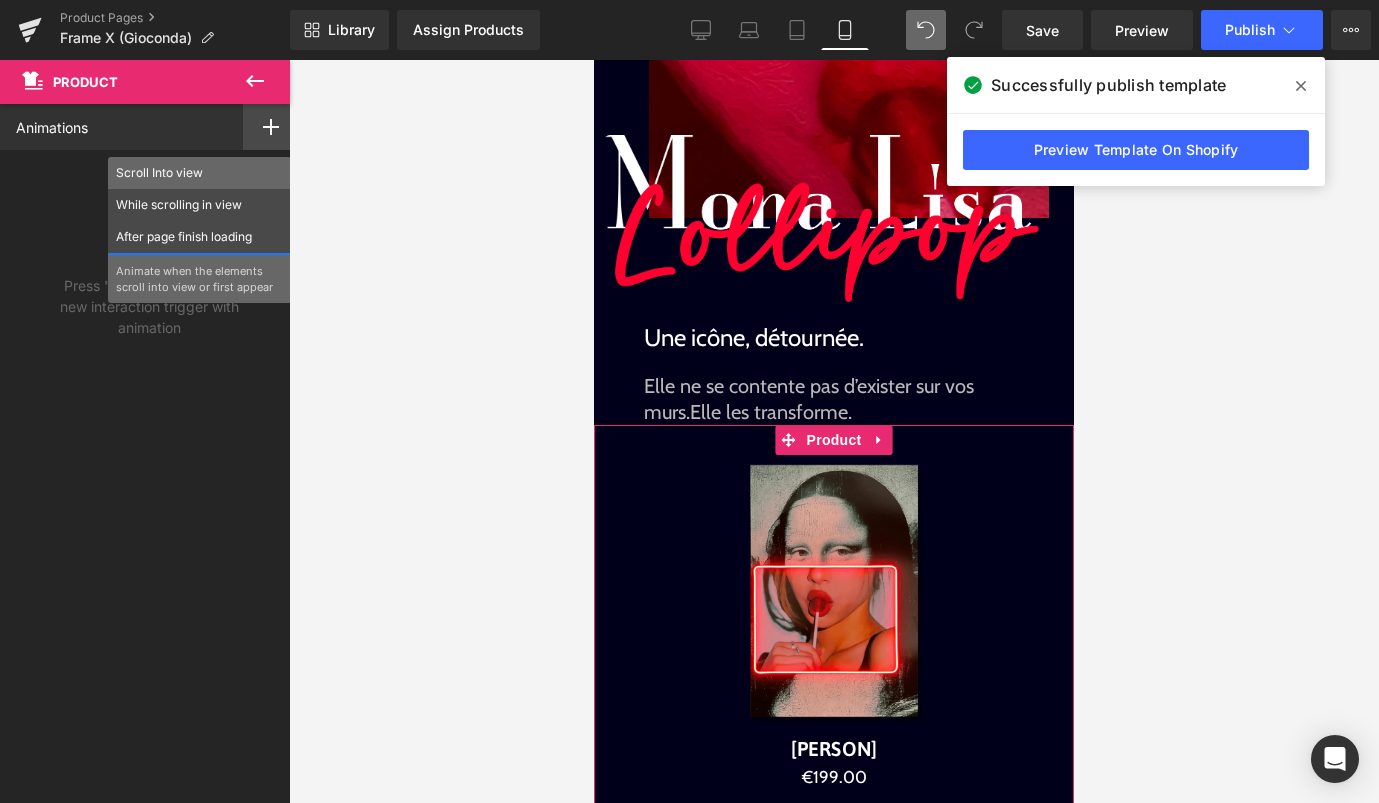 click on "Scroll Into view" at bounding box center [199, 173] 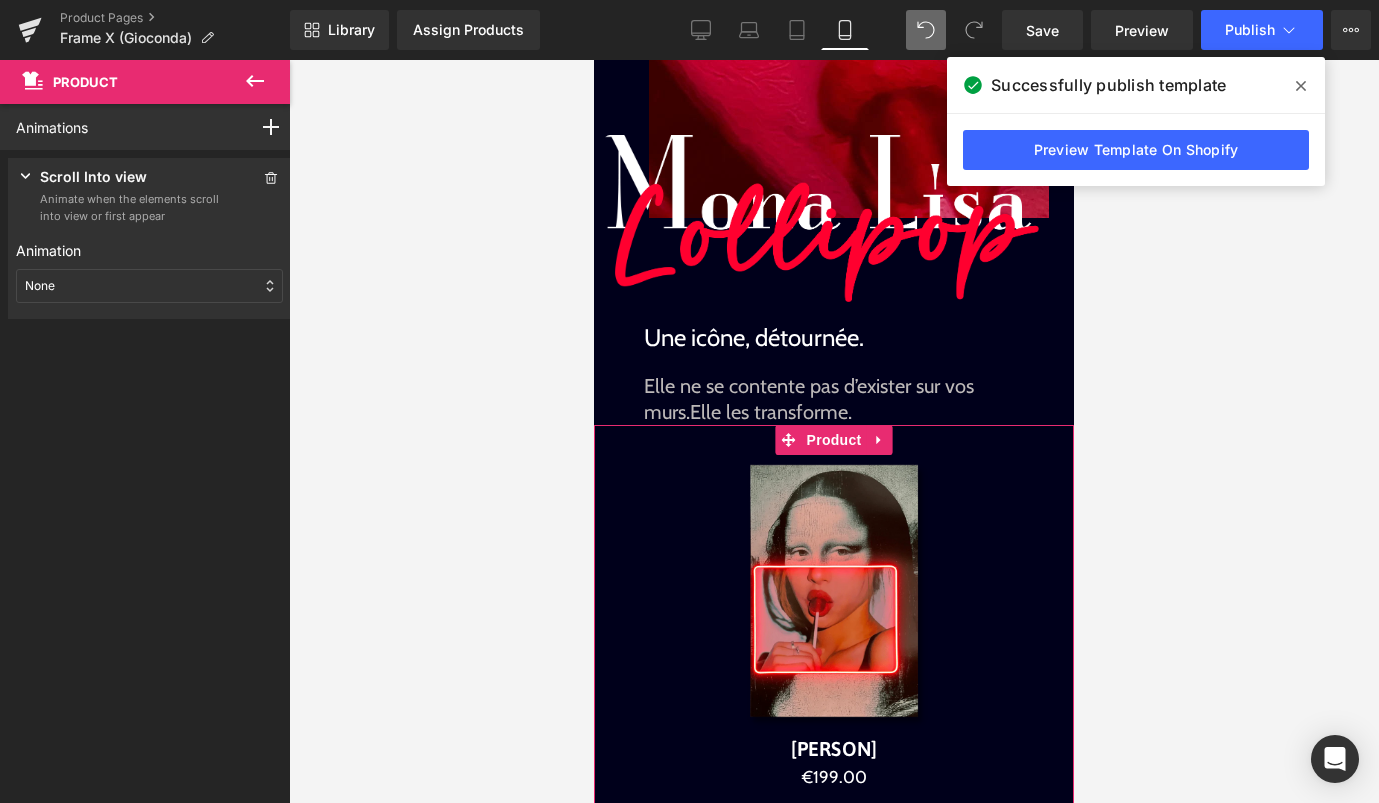 click on "None" at bounding box center [149, 286] 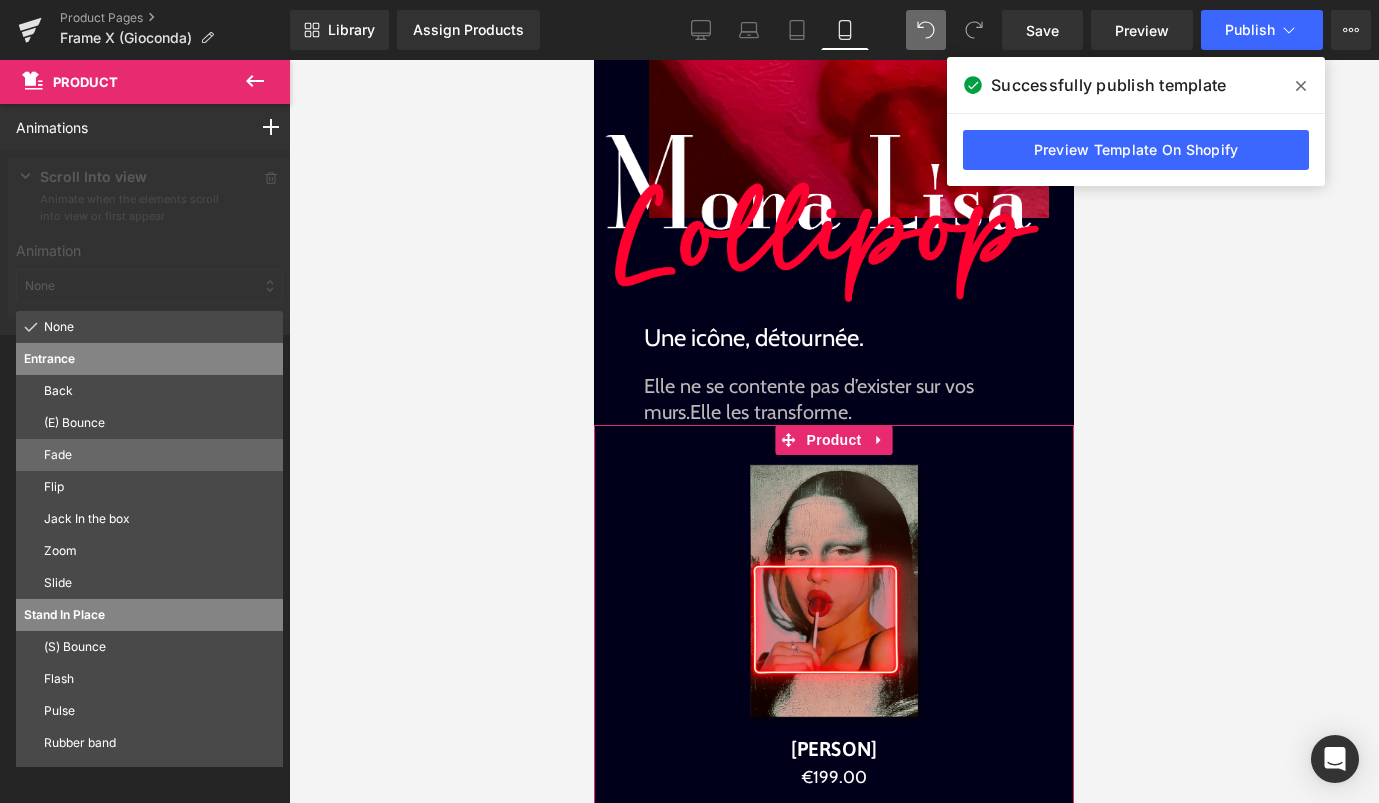 click on "Fade" at bounding box center [159, 455] 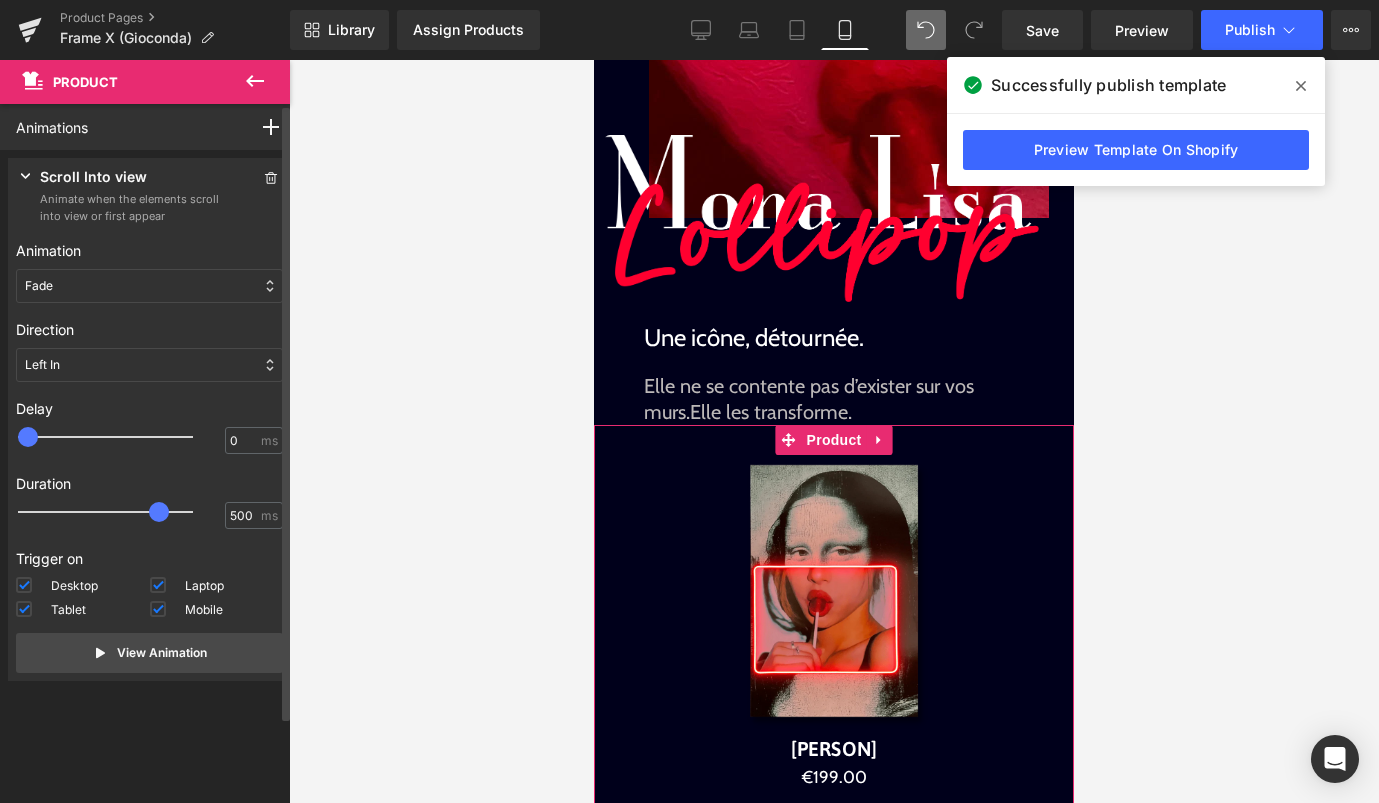 drag, startPoint x: 67, startPoint y: 511, endPoint x: 161, endPoint y: 498, distance: 94.89468 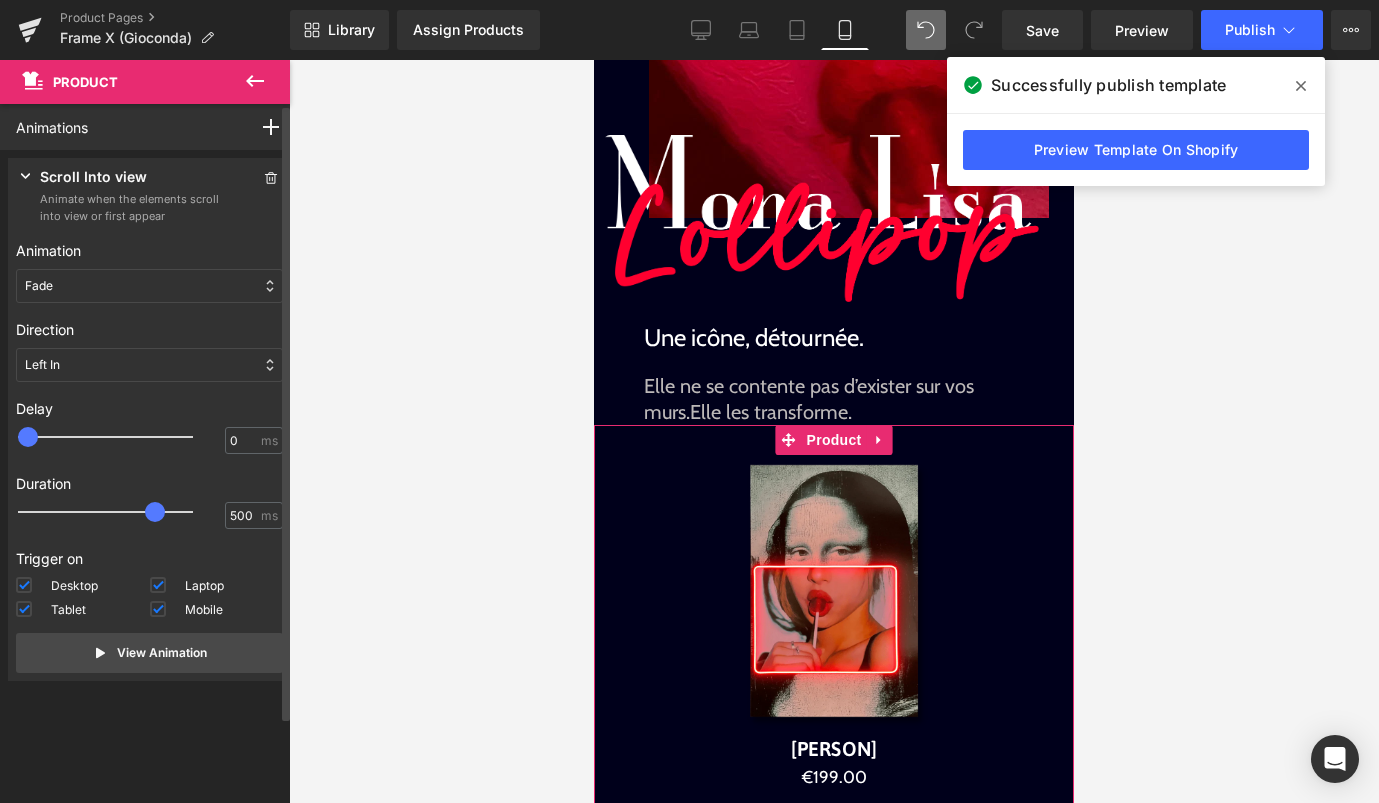 click on "Left In" at bounding box center (149, 365) 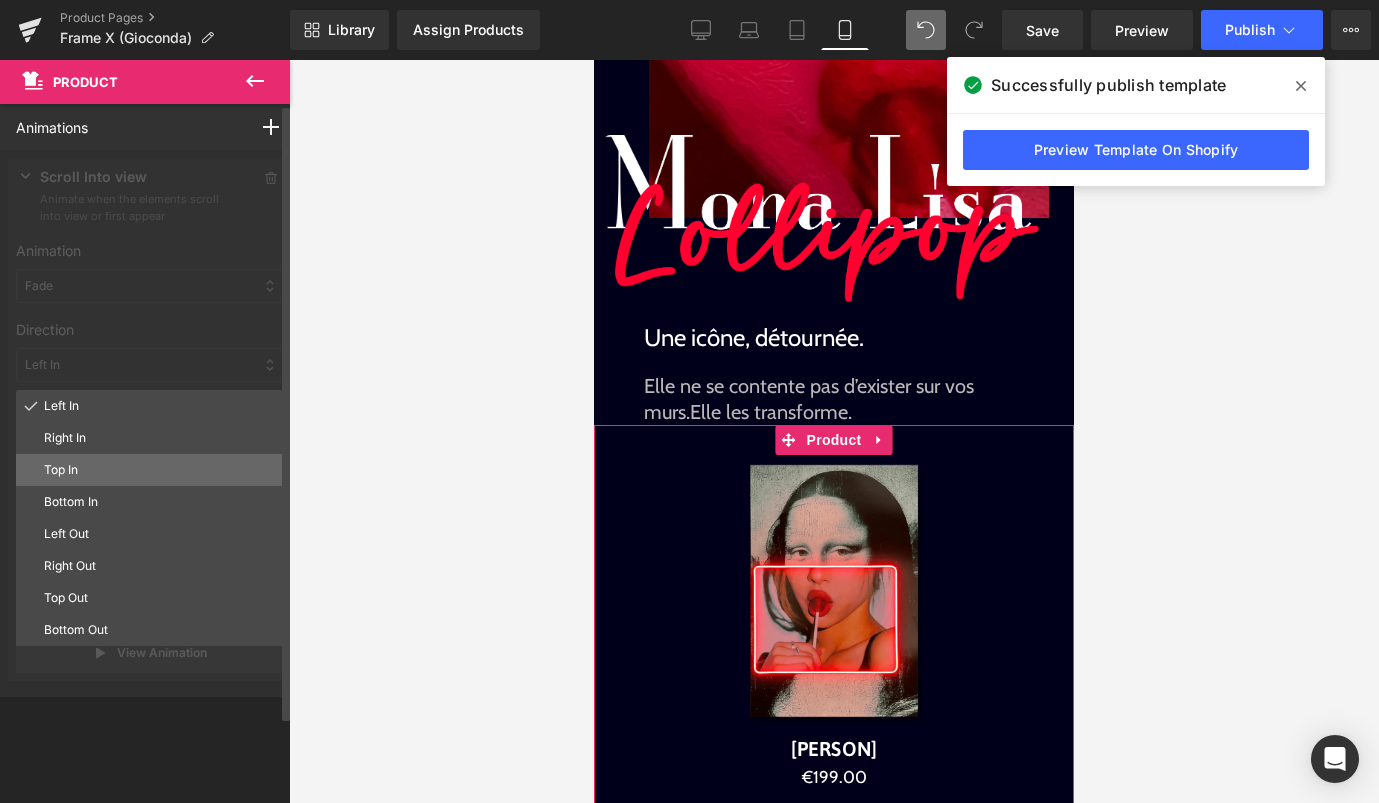 click on "Top In" at bounding box center (159, 470) 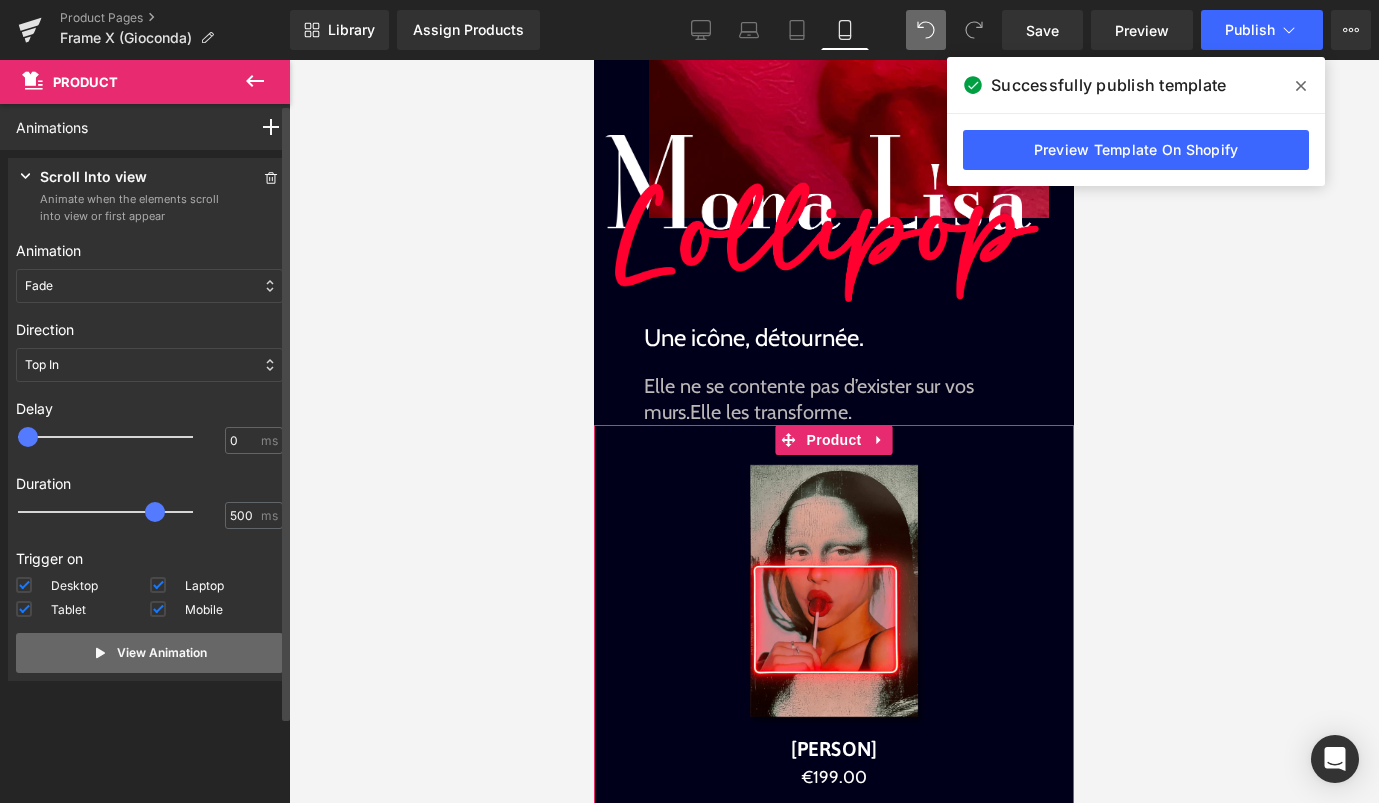 click on "View Animation" at bounding box center [162, 653] 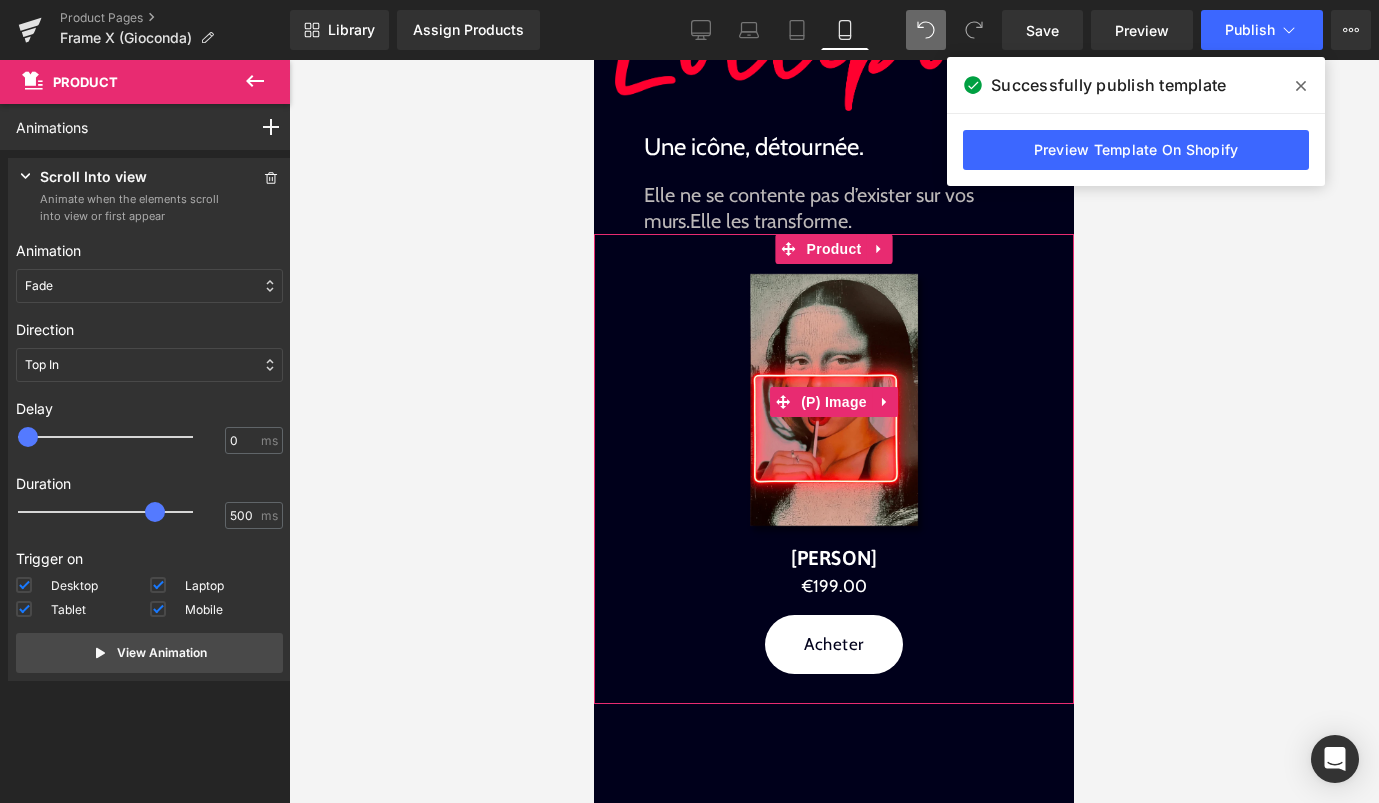 scroll, scrollTop: 497, scrollLeft: 0, axis: vertical 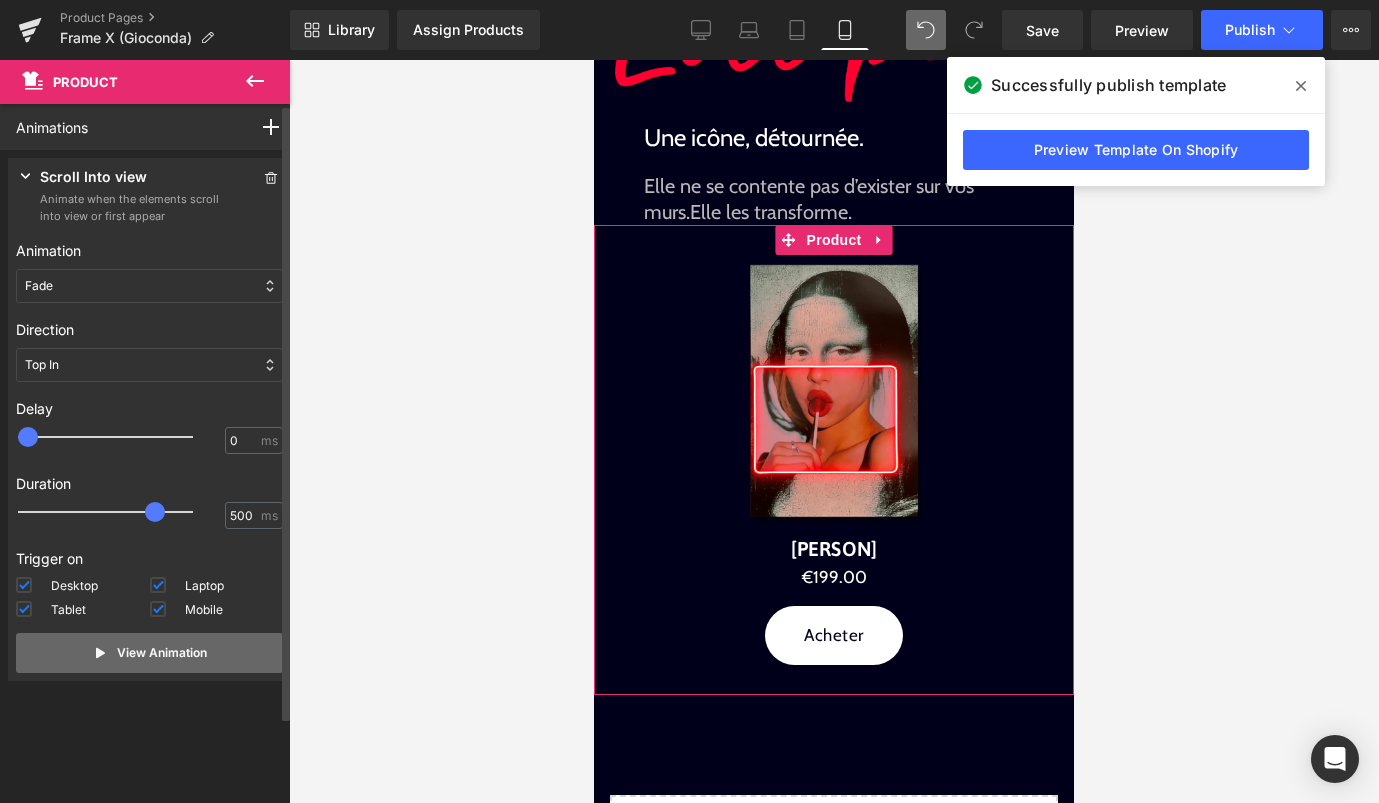 click on "View Animation" at bounding box center (149, 653) 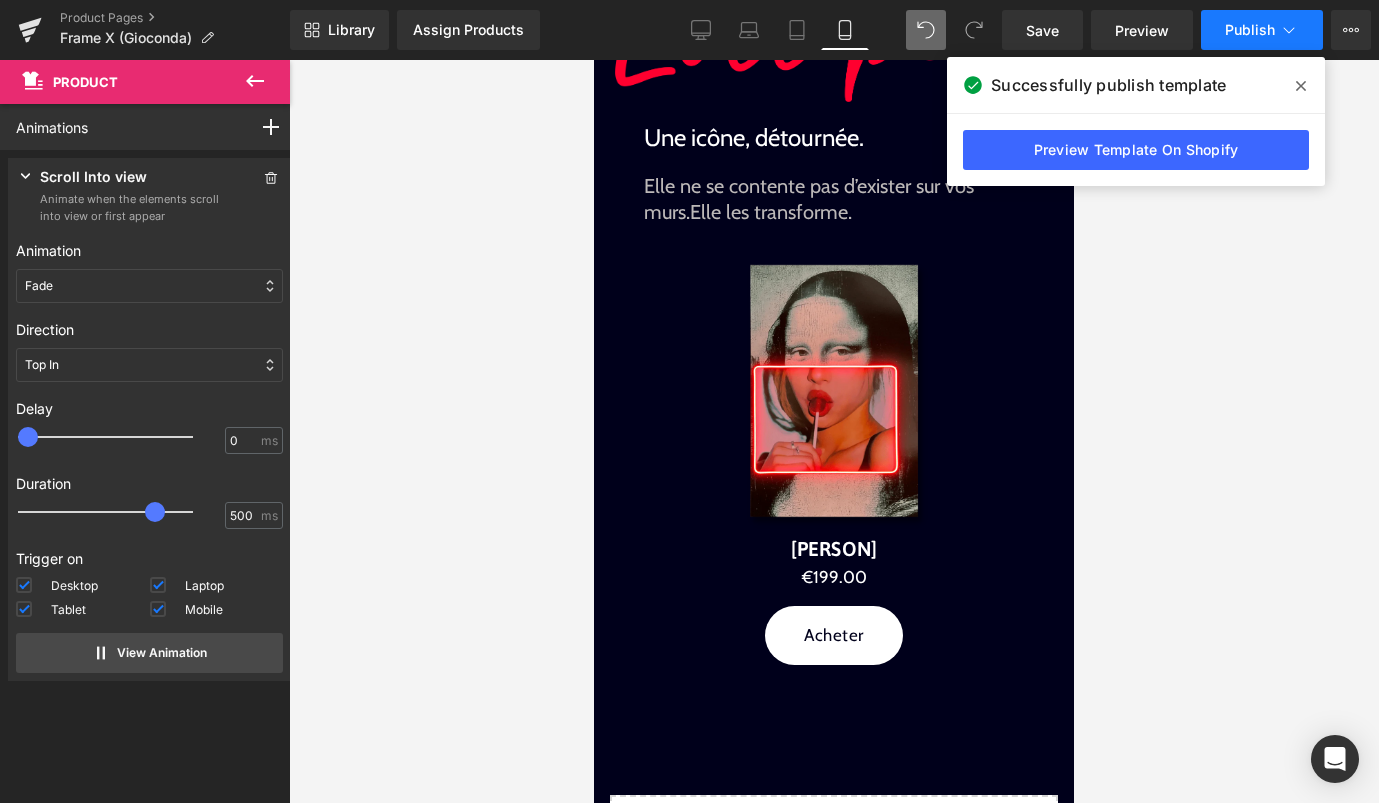 click 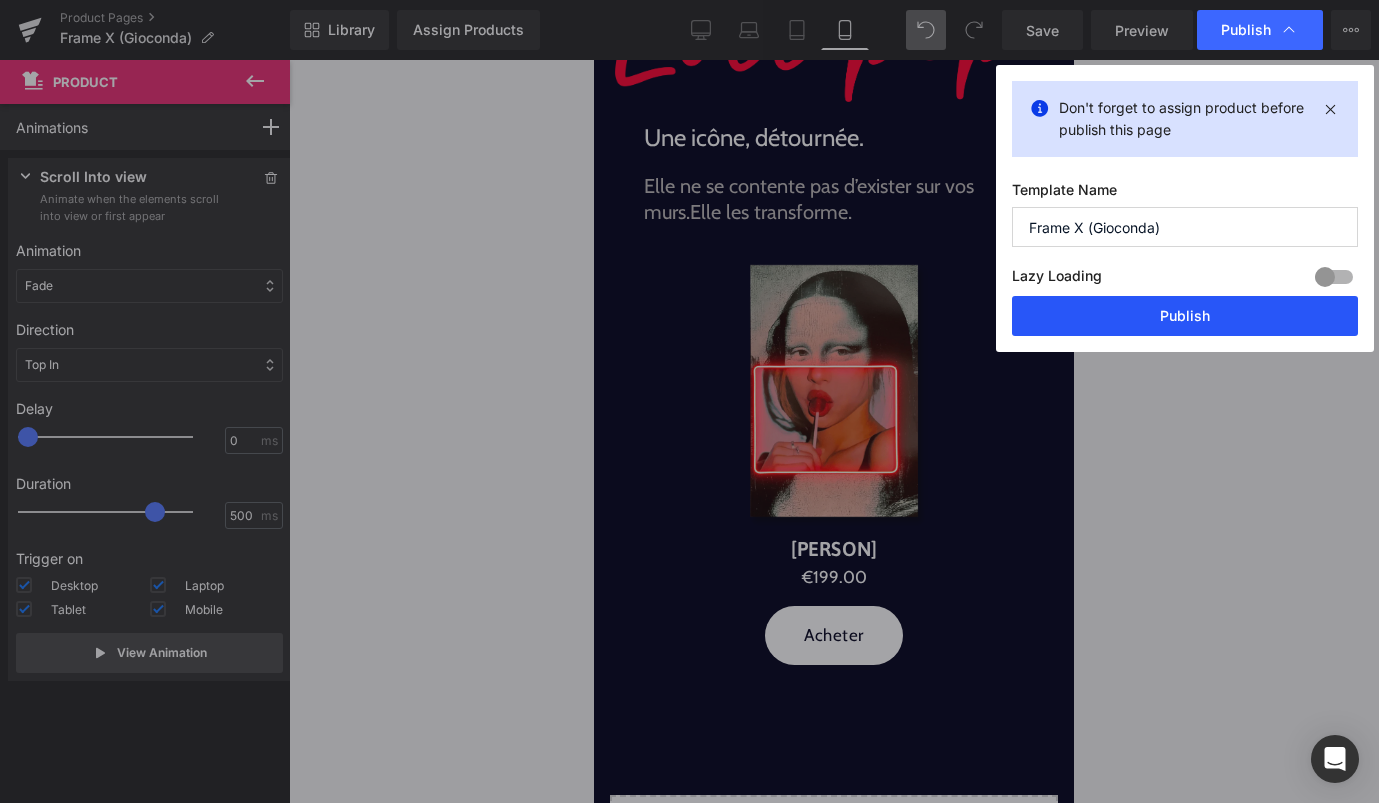 click on "Publish" at bounding box center (1185, 316) 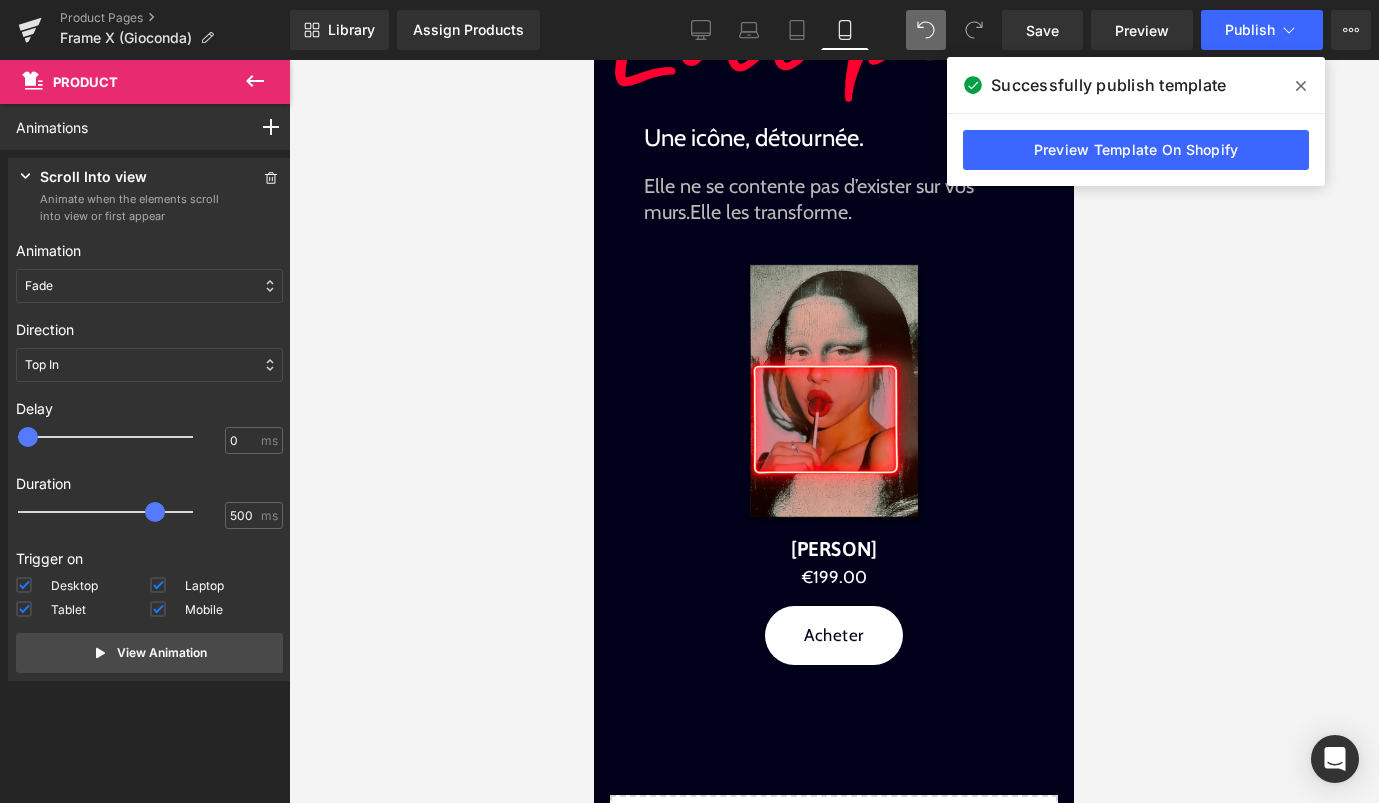 click 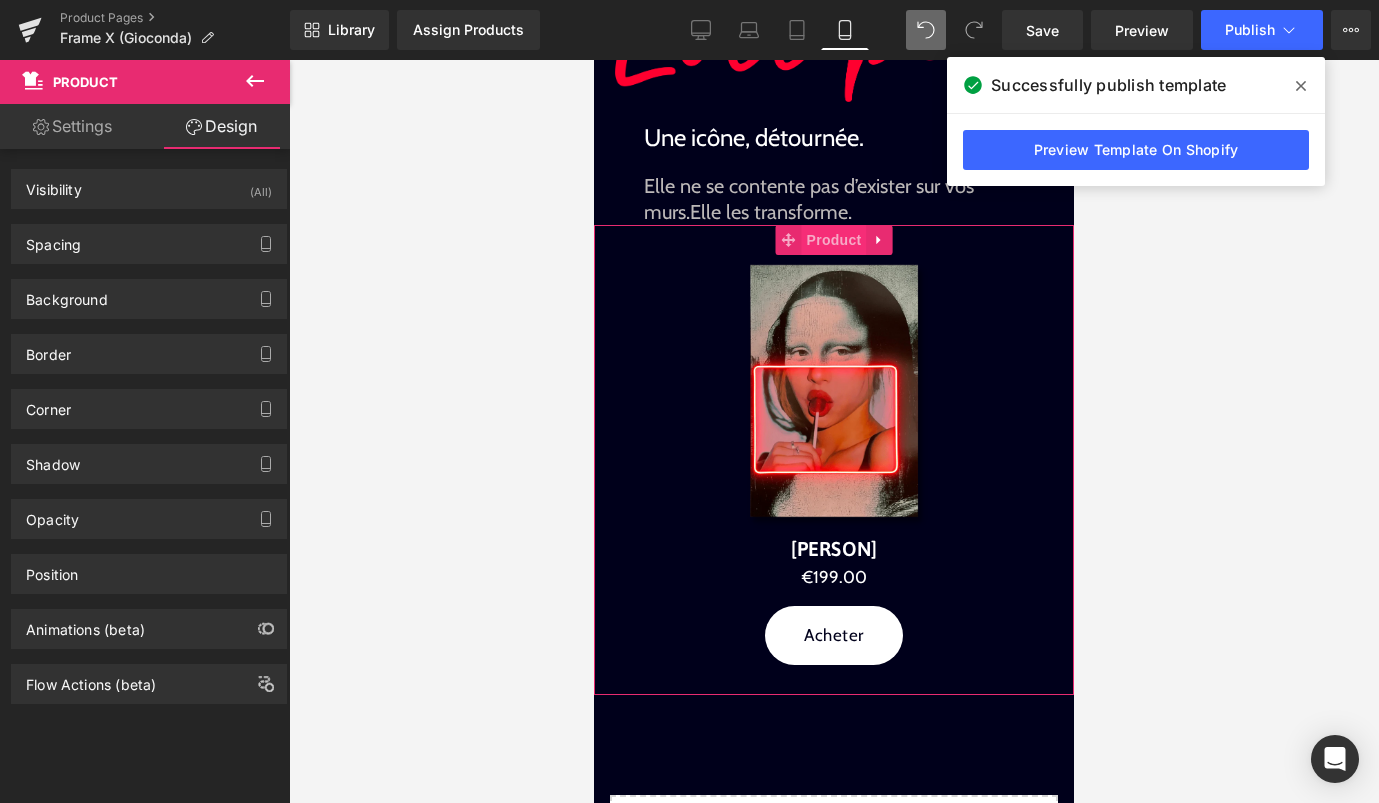click on "Product" at bounding box center (834, 240) 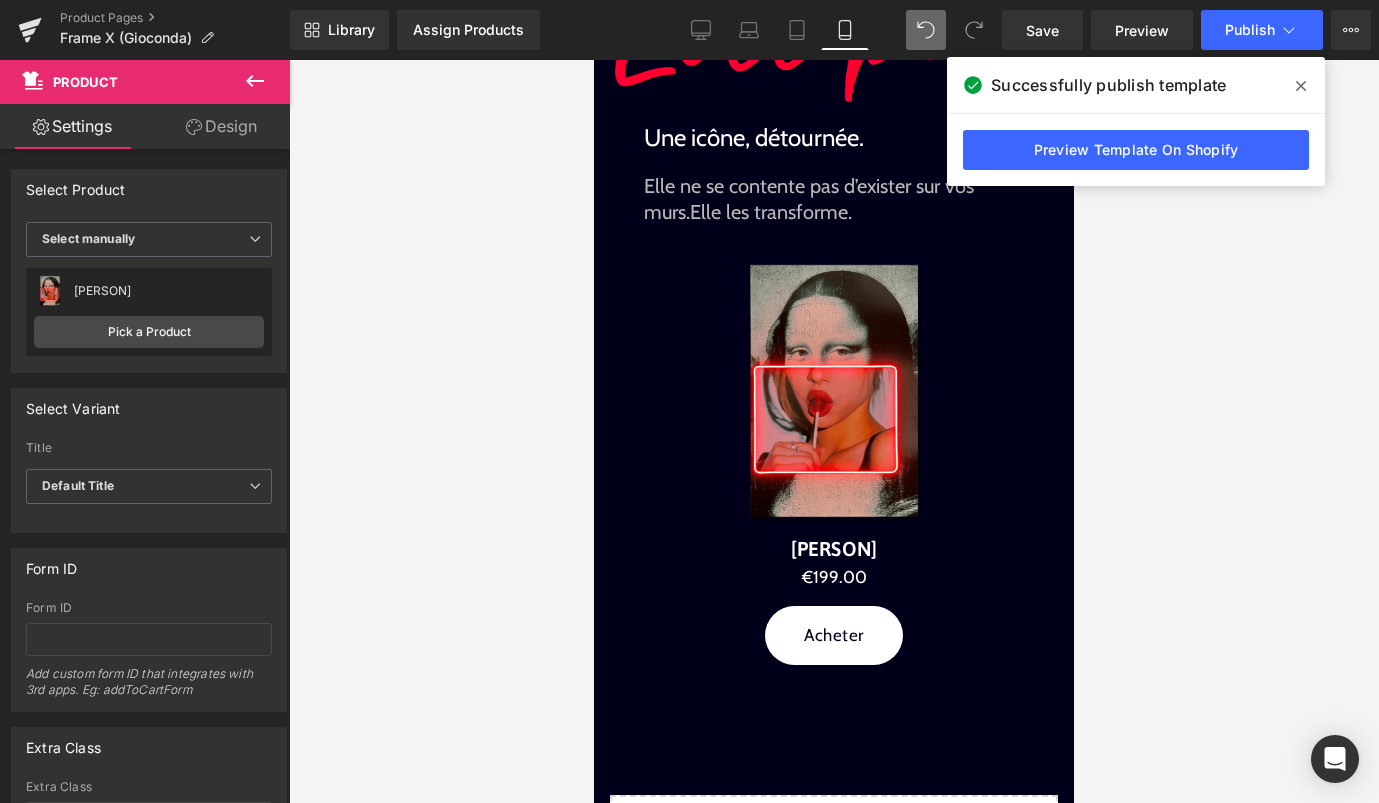 click 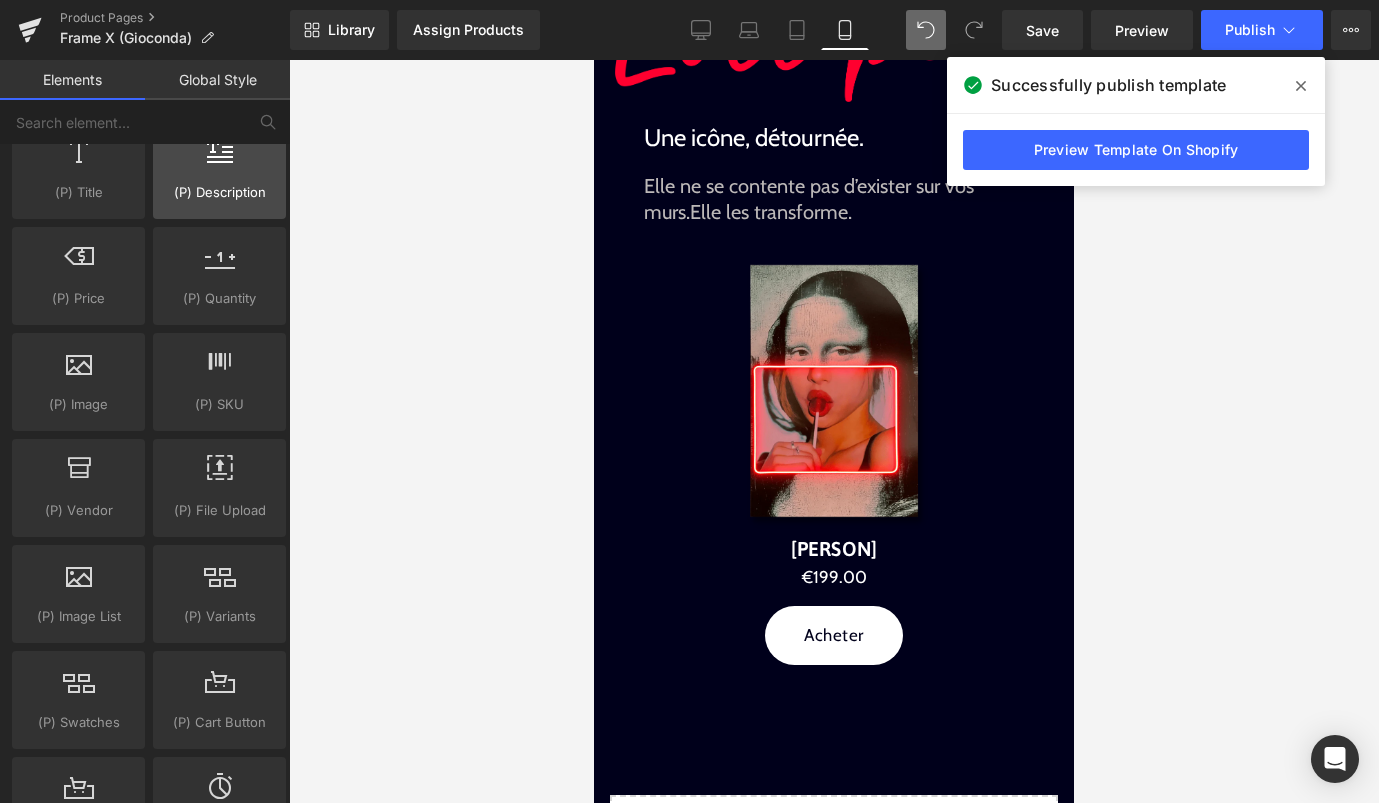 scroll, scrollTop: 1995, scrollLeft: 0, axis: vertical 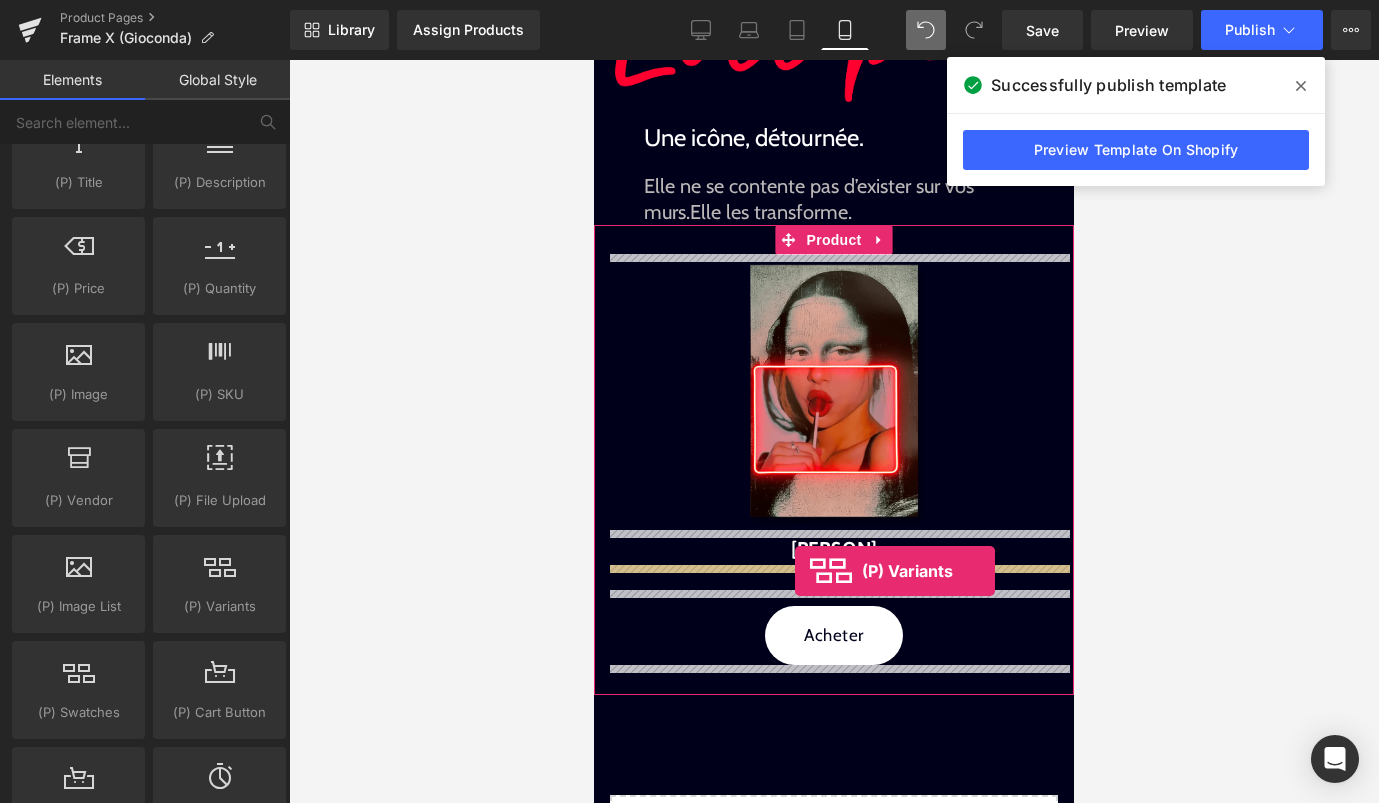 drag, startPoint x: 829, startPoint y: 647, endPoint x: 795, endPoint y: 571, distance: 83.25864 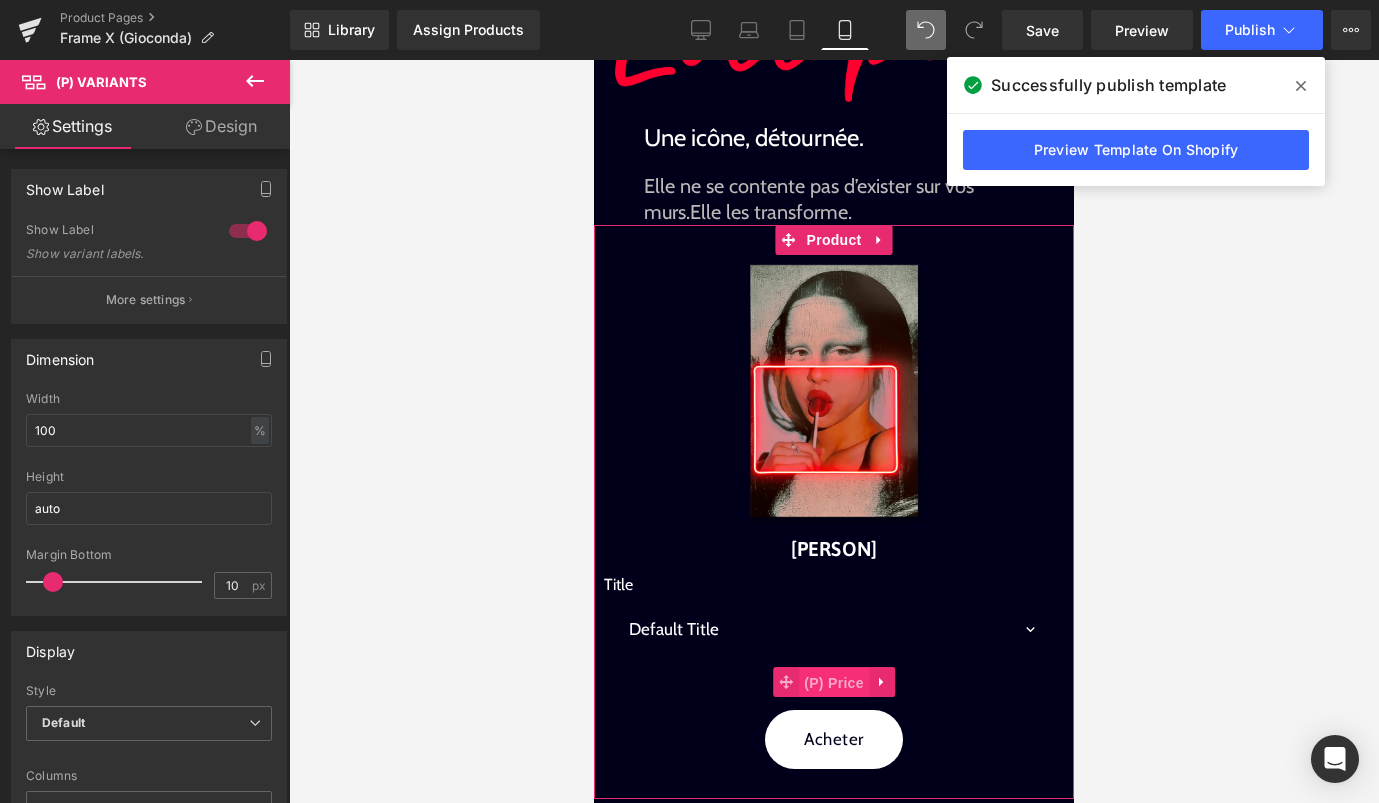 click on "(P) Price" at bounding box center (834, 683) 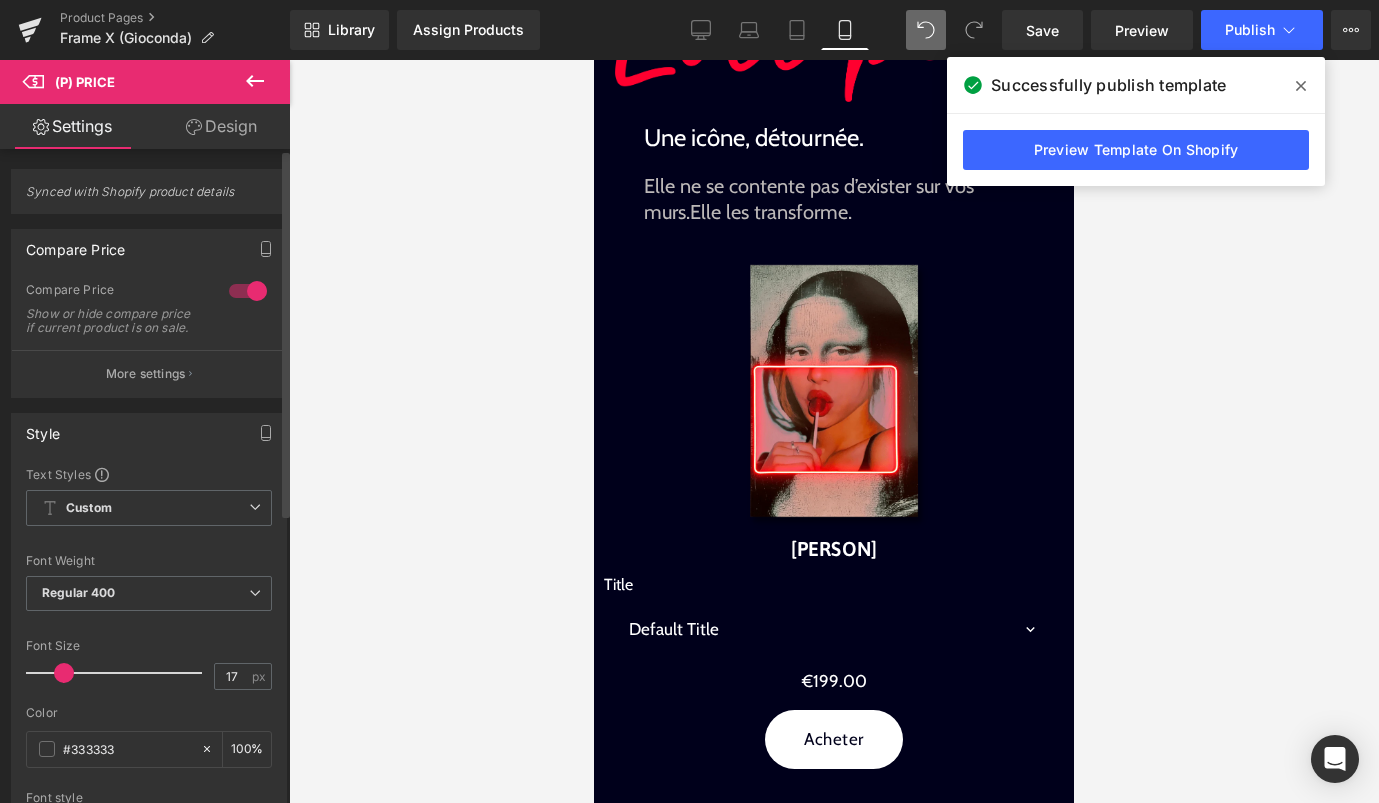 click at bounding box center (248, 291) 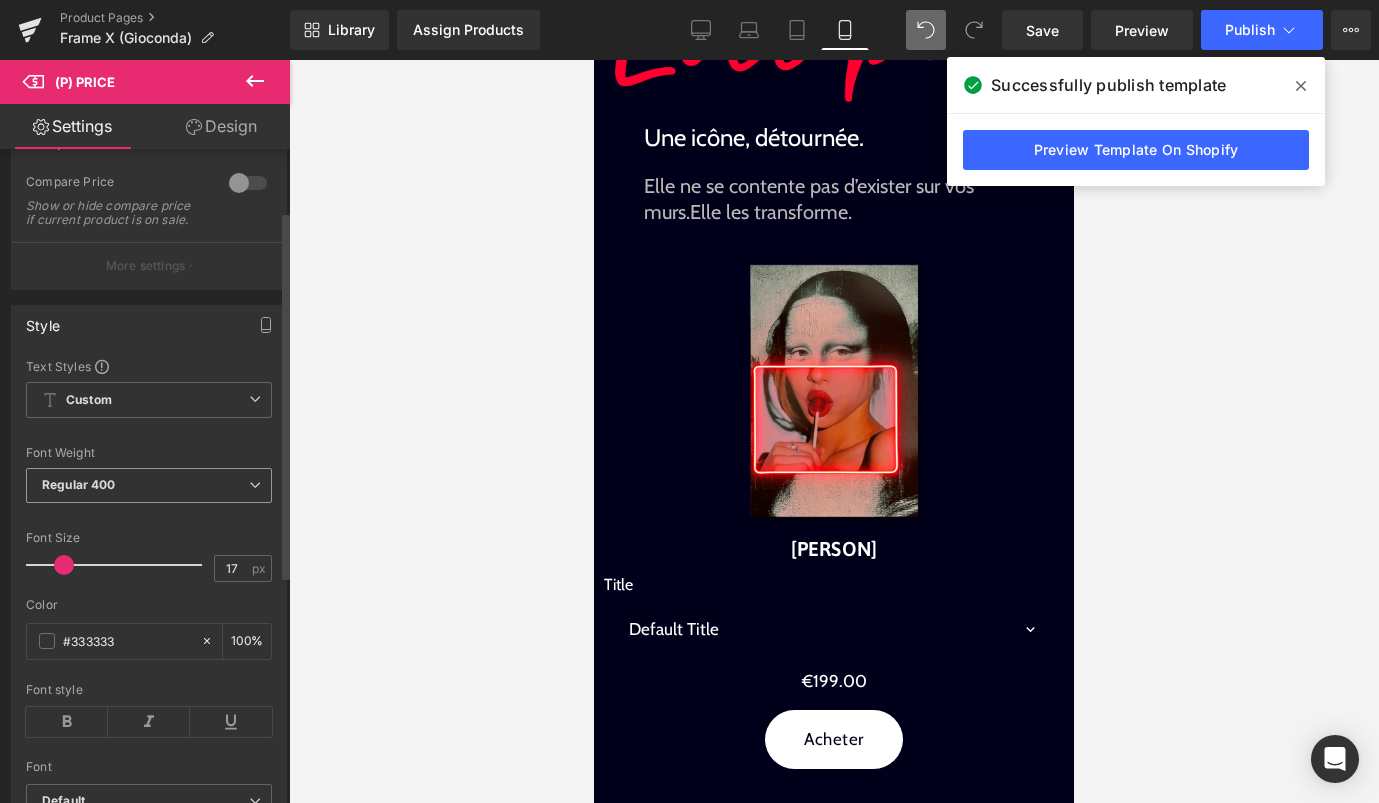 scroll, scrollTop: 110, scrollLeft: 0, axis: vertical 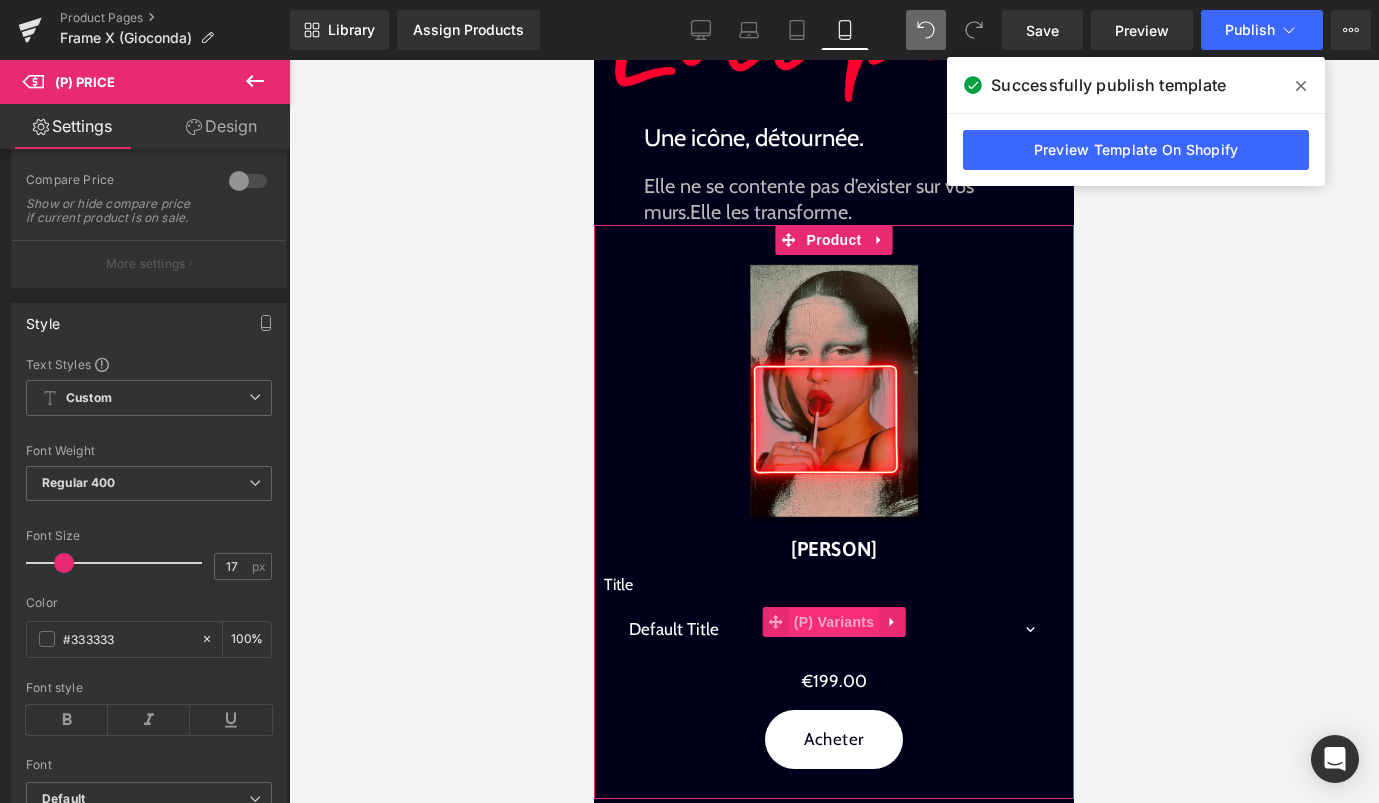 click on "(P) Variants" at bounding box center (834, 622) 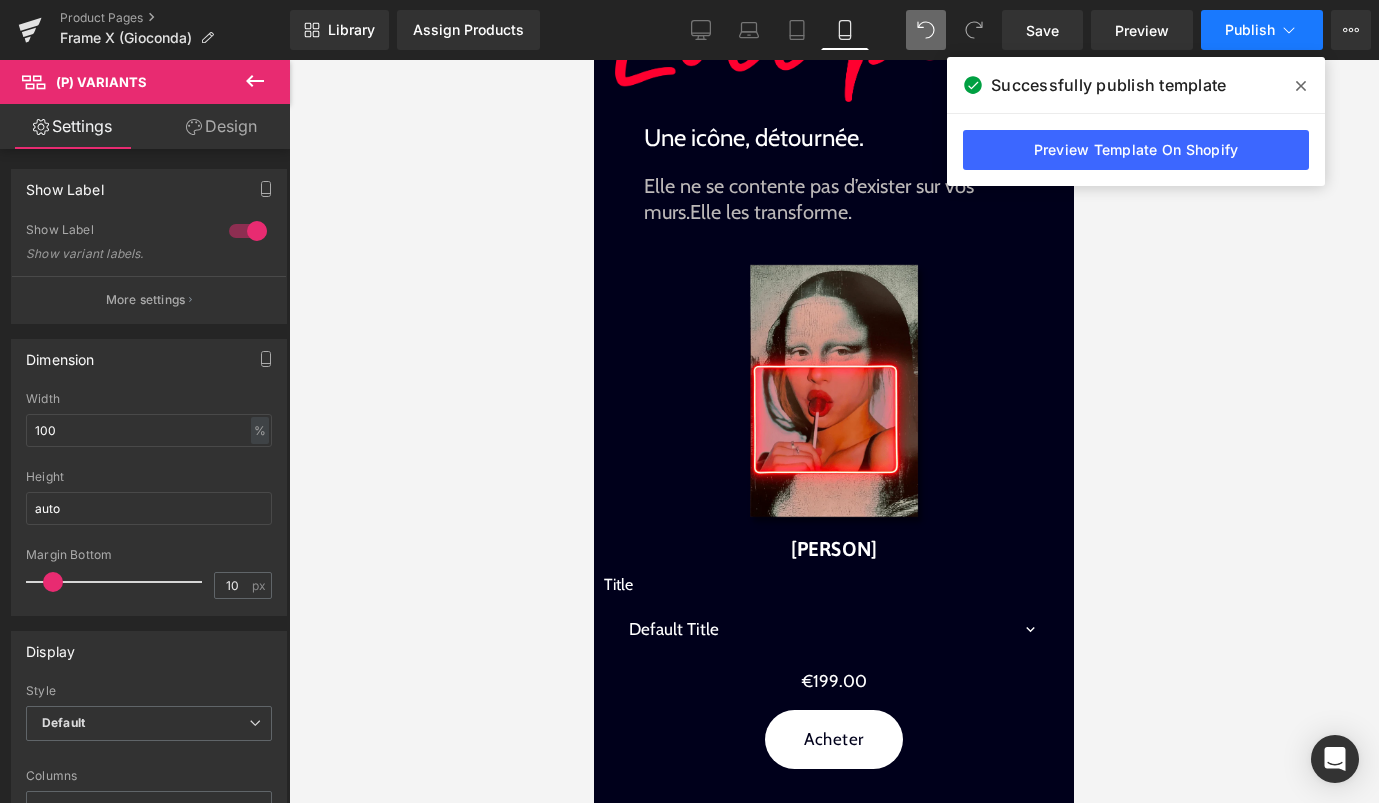 click on "Publish" at bounding box center (1262, 30) 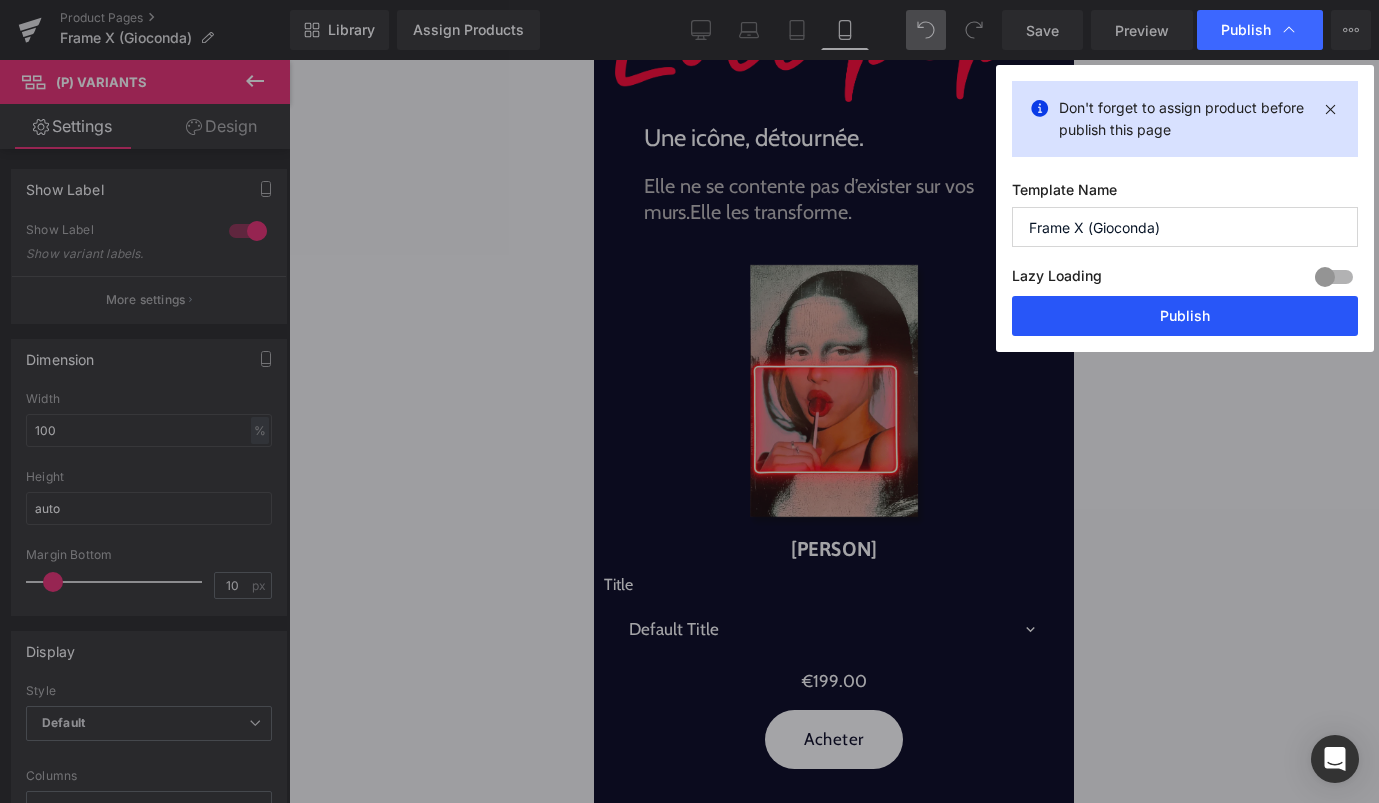 click on "Publish" at bounding box center [1185, 316] 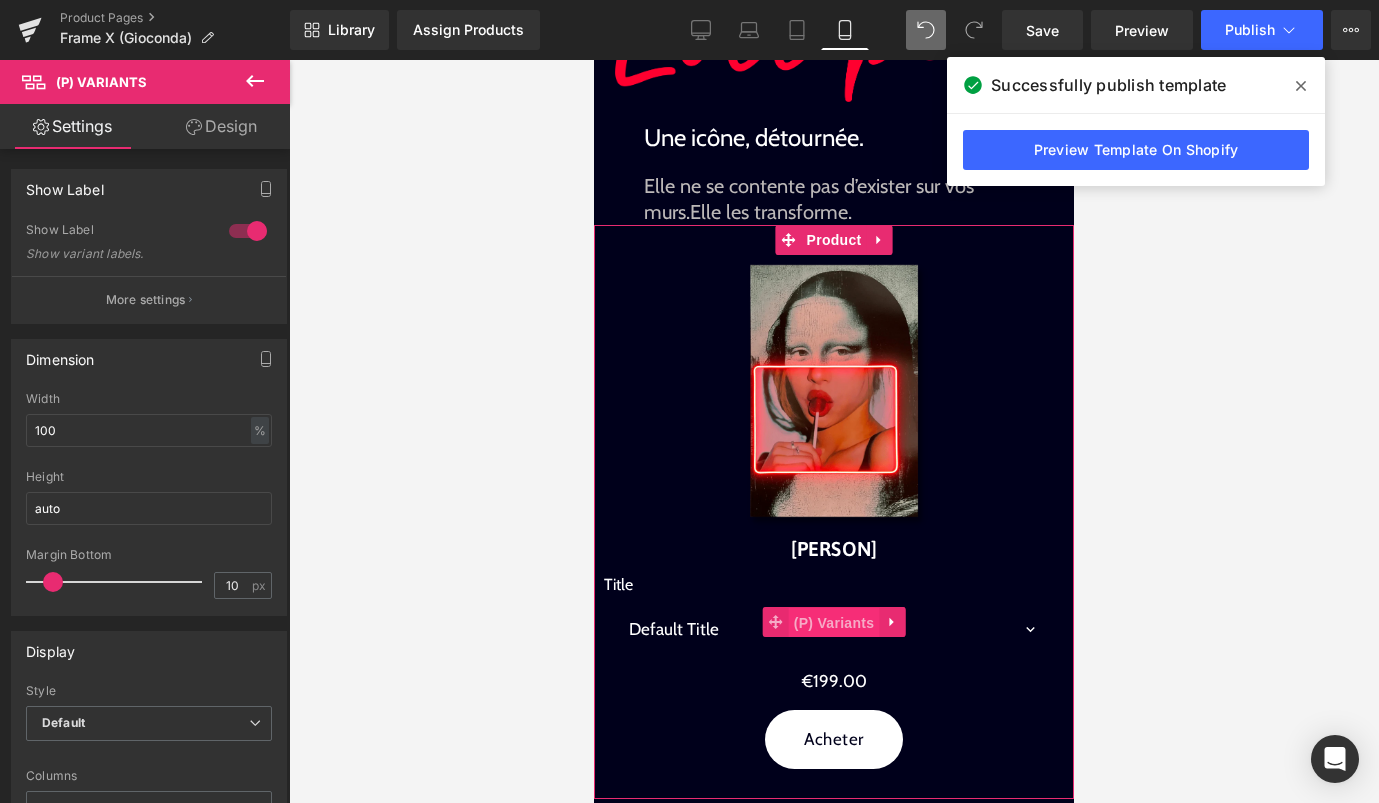 click on "(P) Variants" at bounding box center (834, 623) 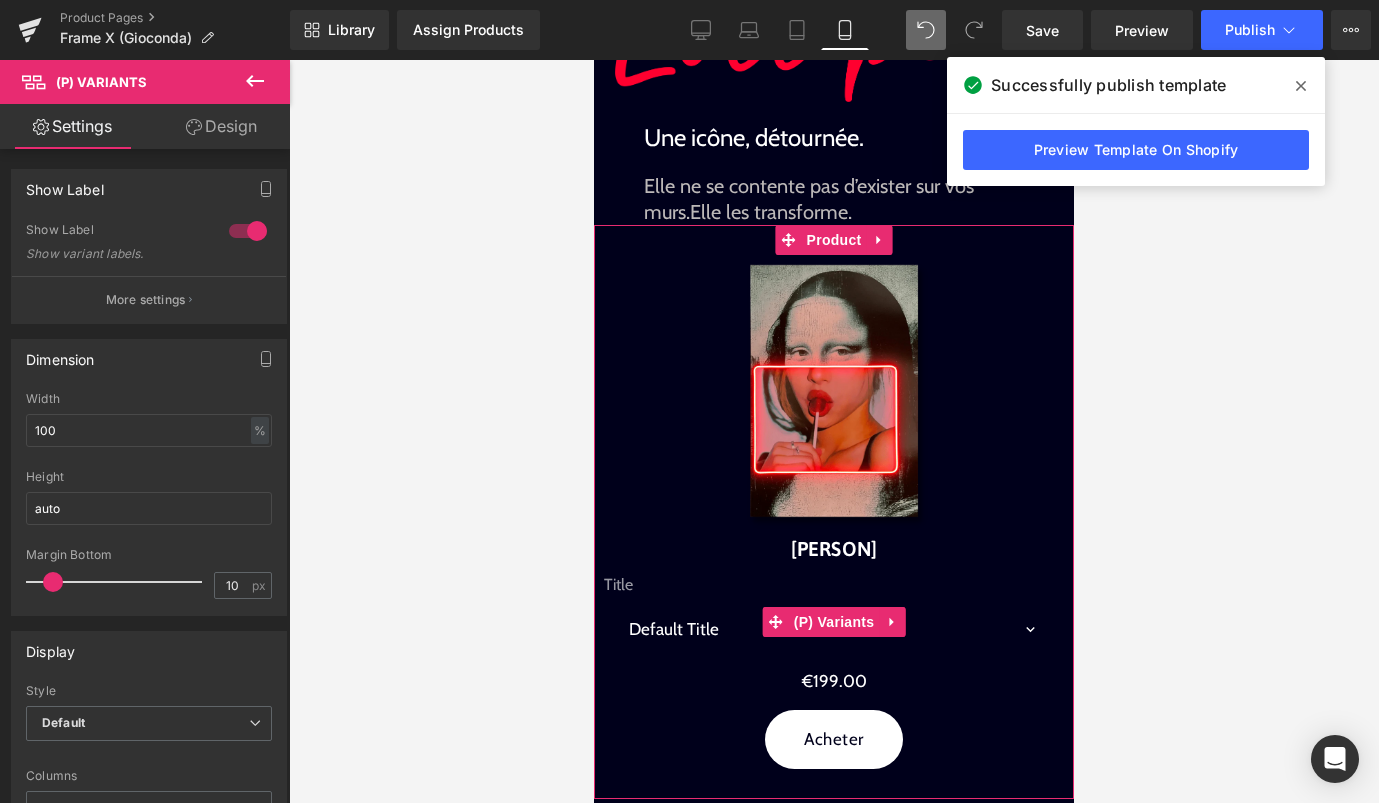 click on "Title" at bounding box center [834, 587] 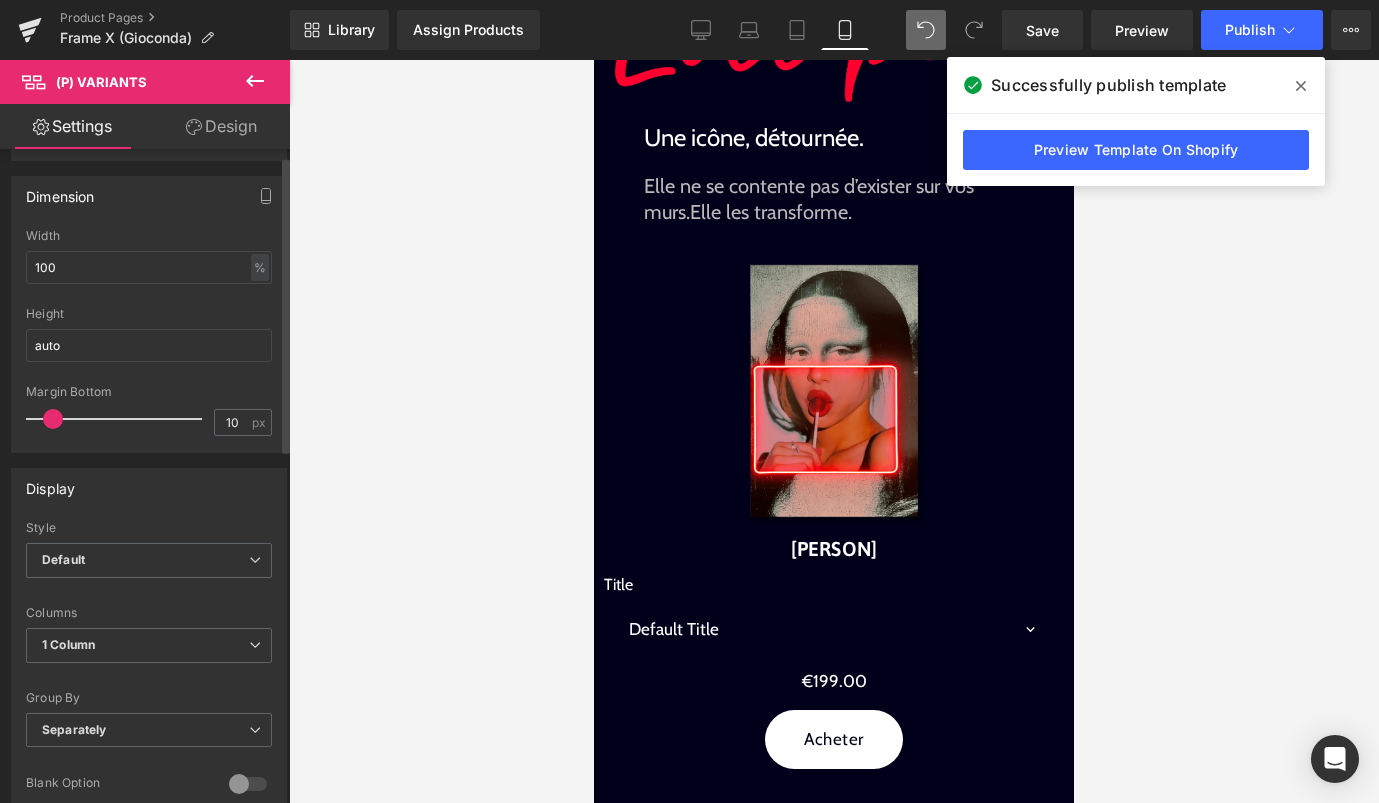 scroll, scrollTop: 188, scrollLeft: 0, axis: vertical 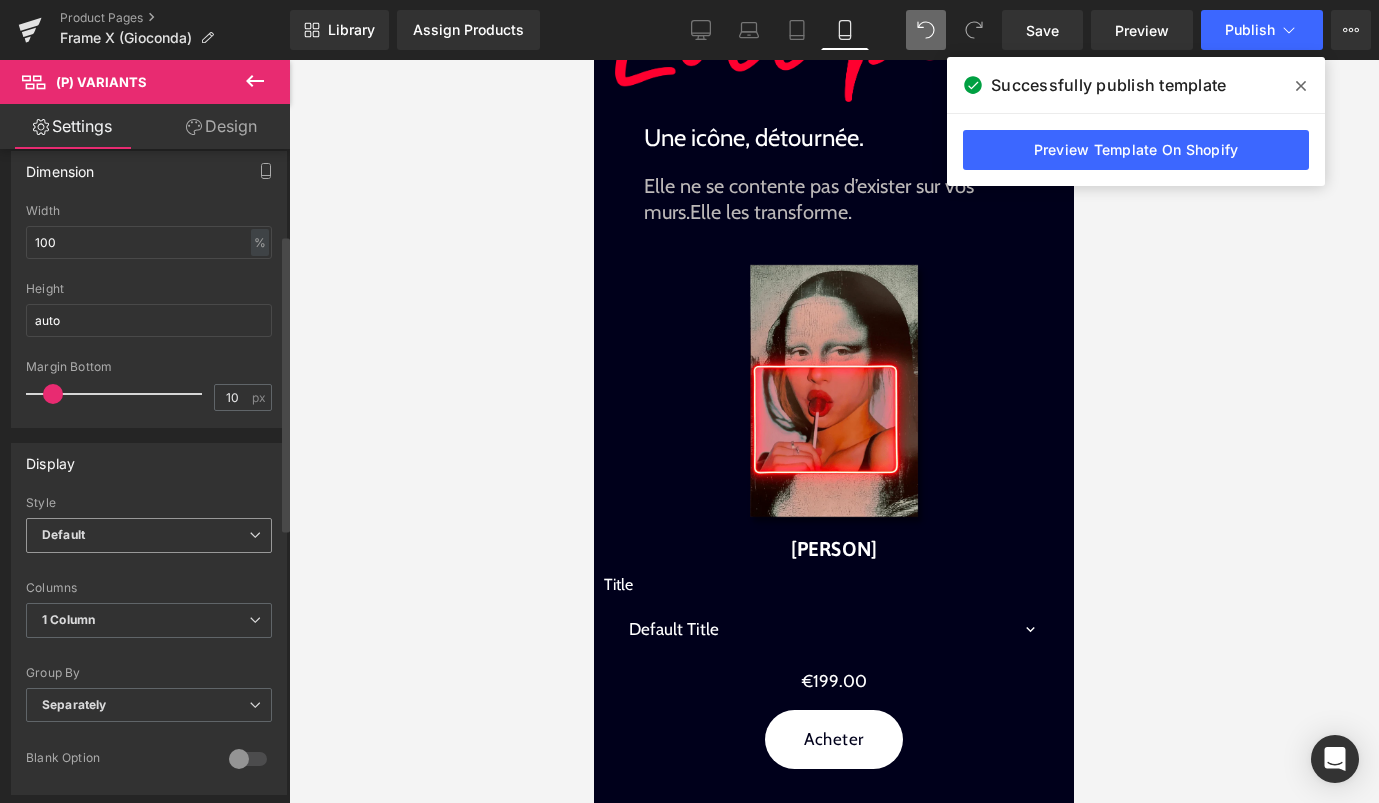 click on "Default" at bounding box center (149, 535) 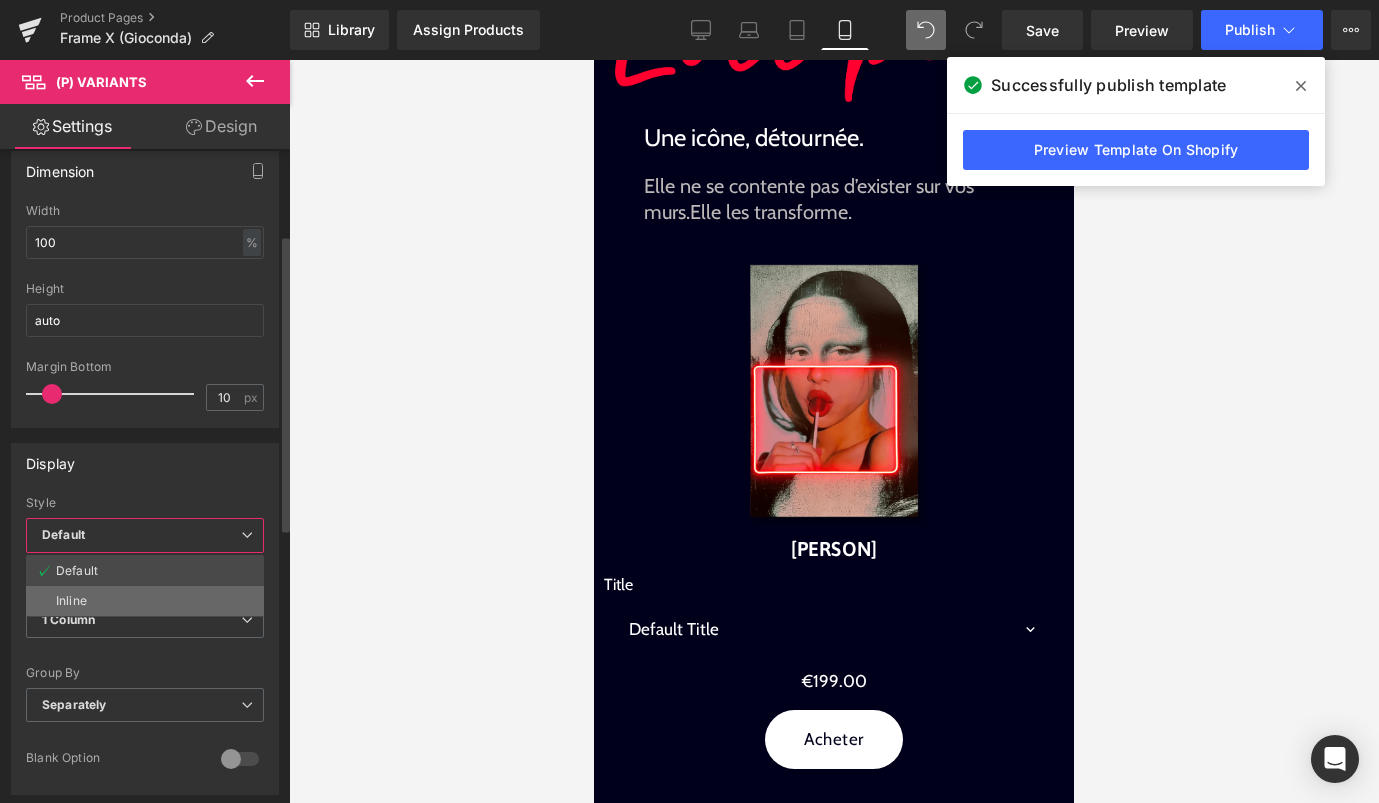 click on "Inline" at bounding box center [145, 601] 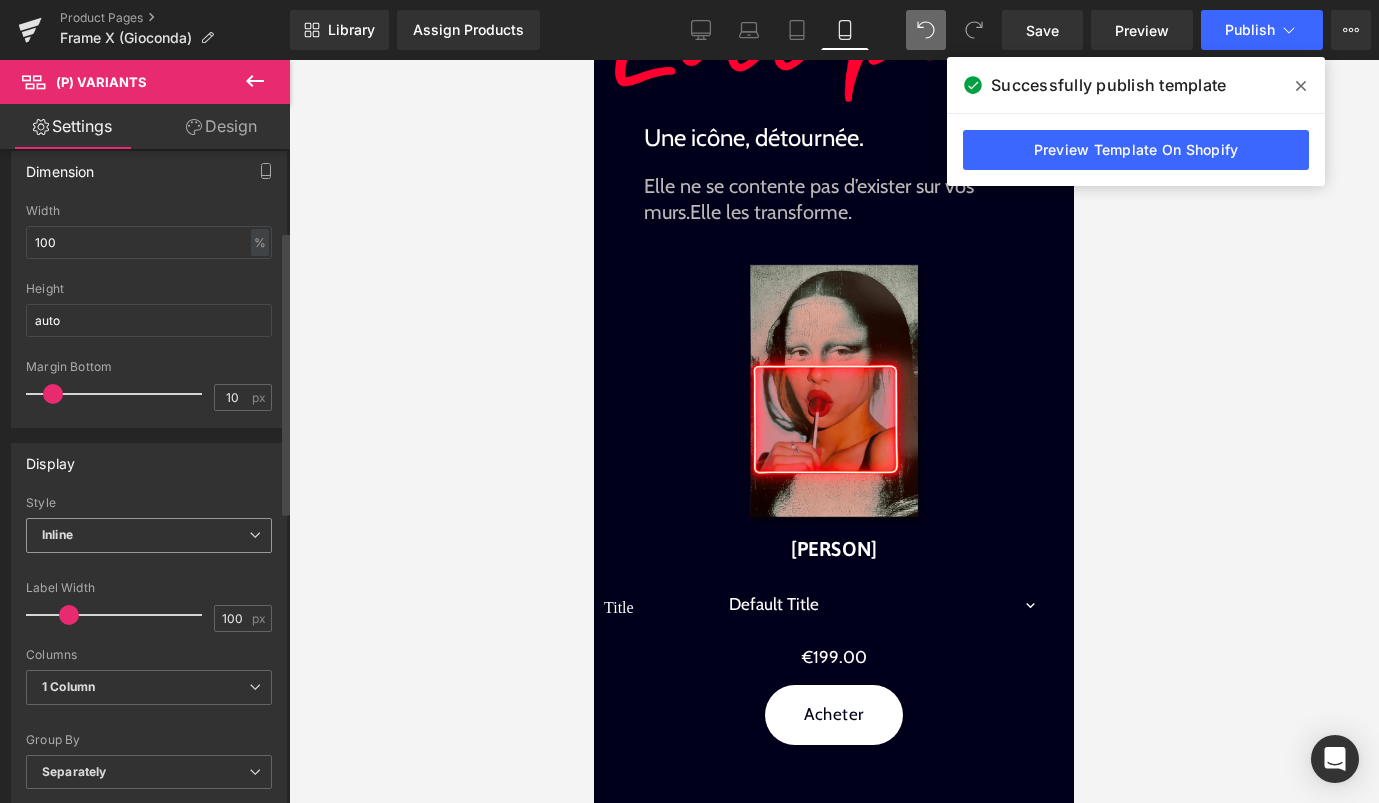 click on "Inline" at bounding box center (149, 535) 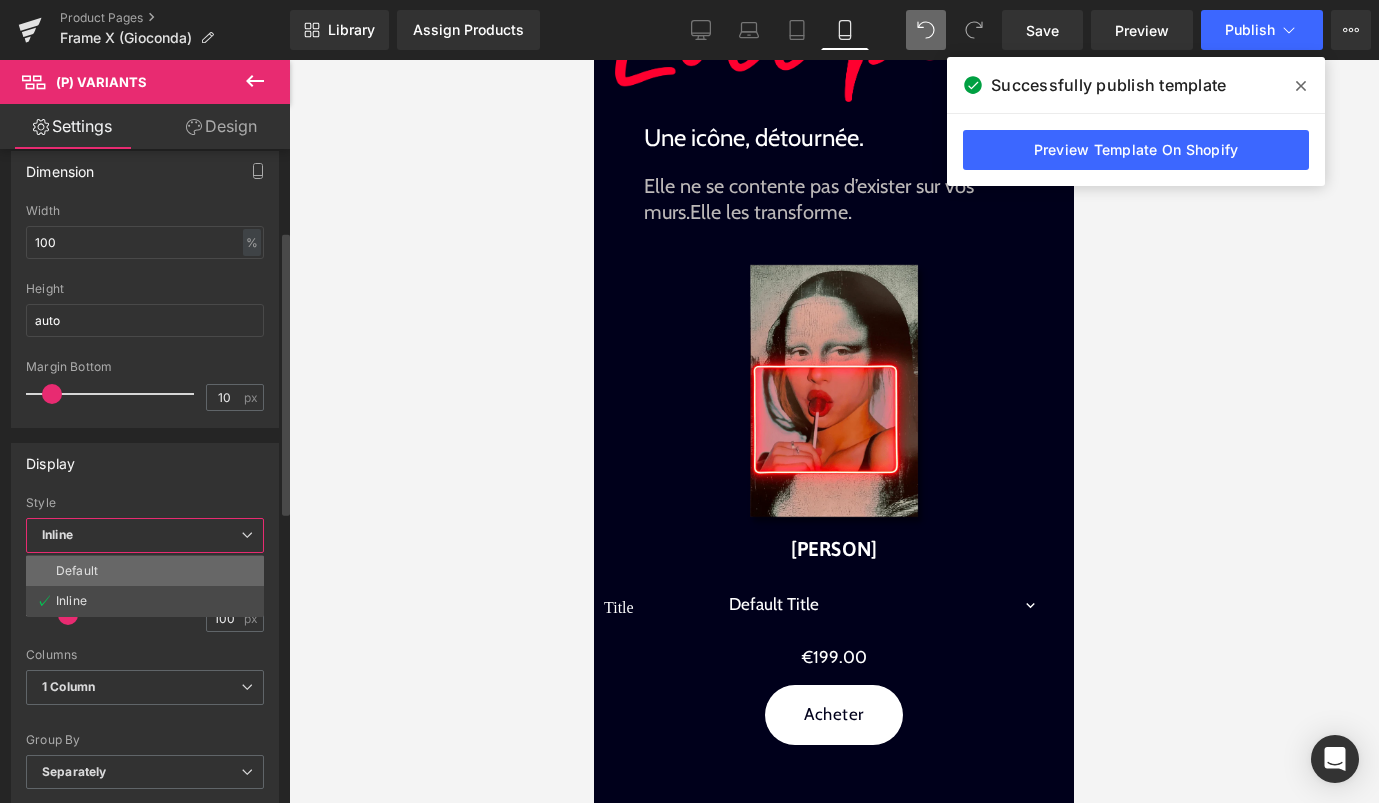click on "Default" at bounding box center (145, 571) 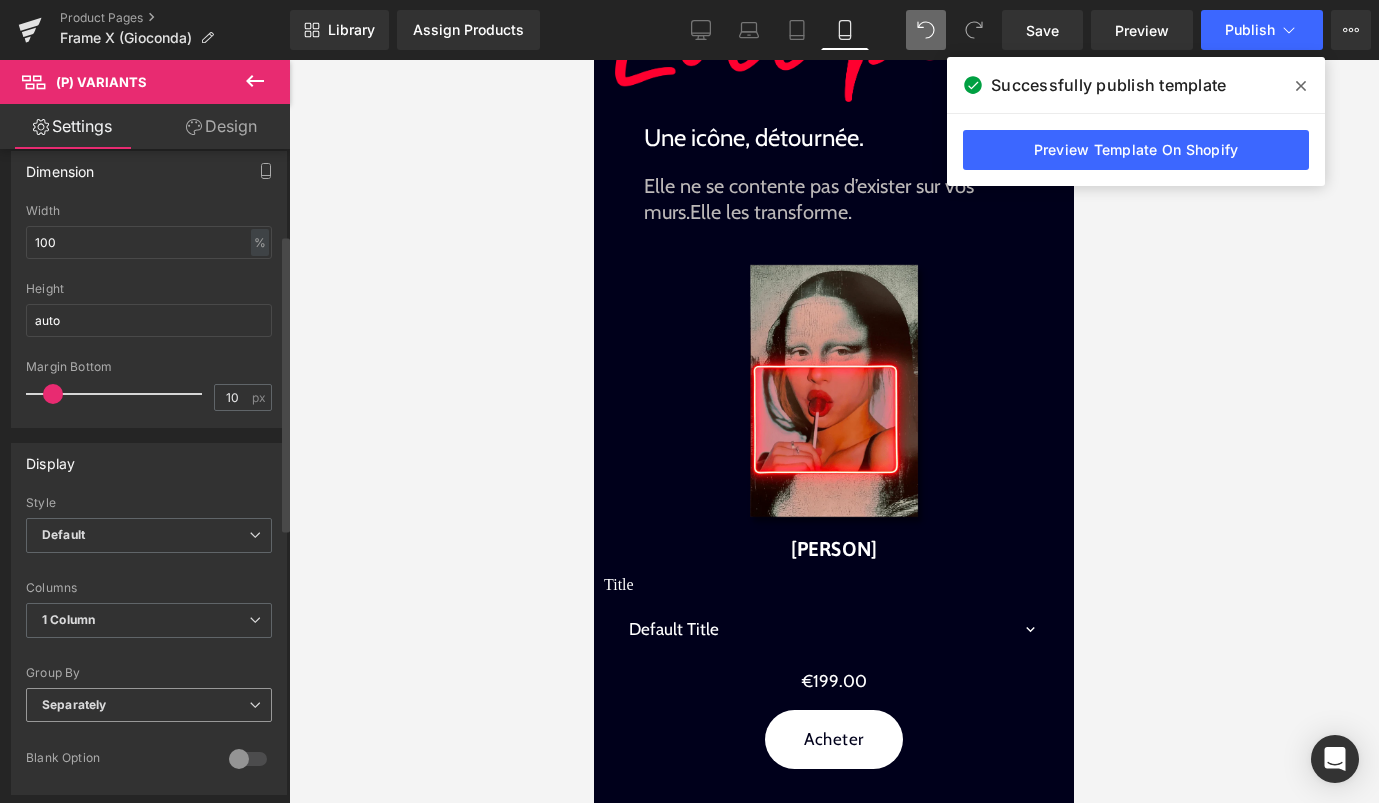 click on "Separately" at bounding box center [149, 705] 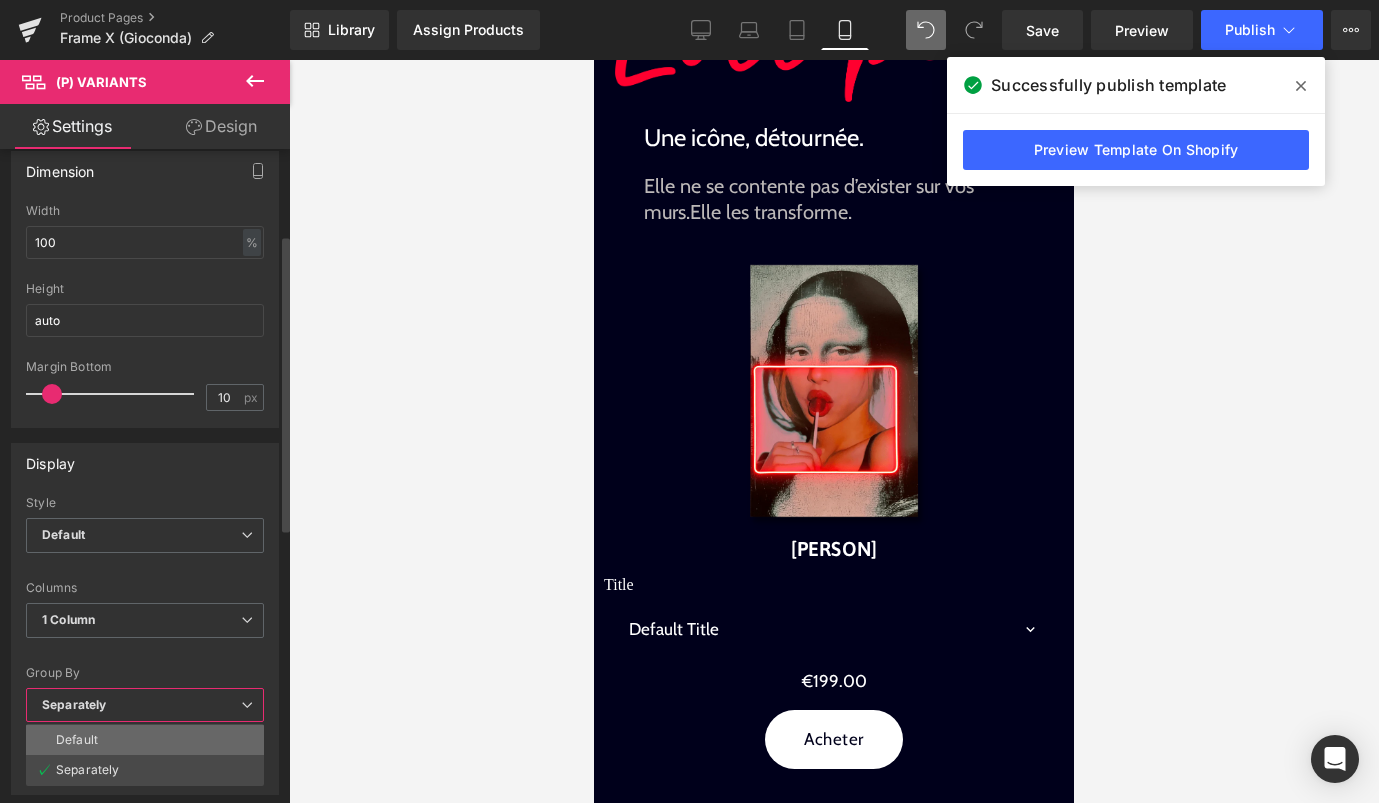 click on "Default" at bounding box center (145, 740) 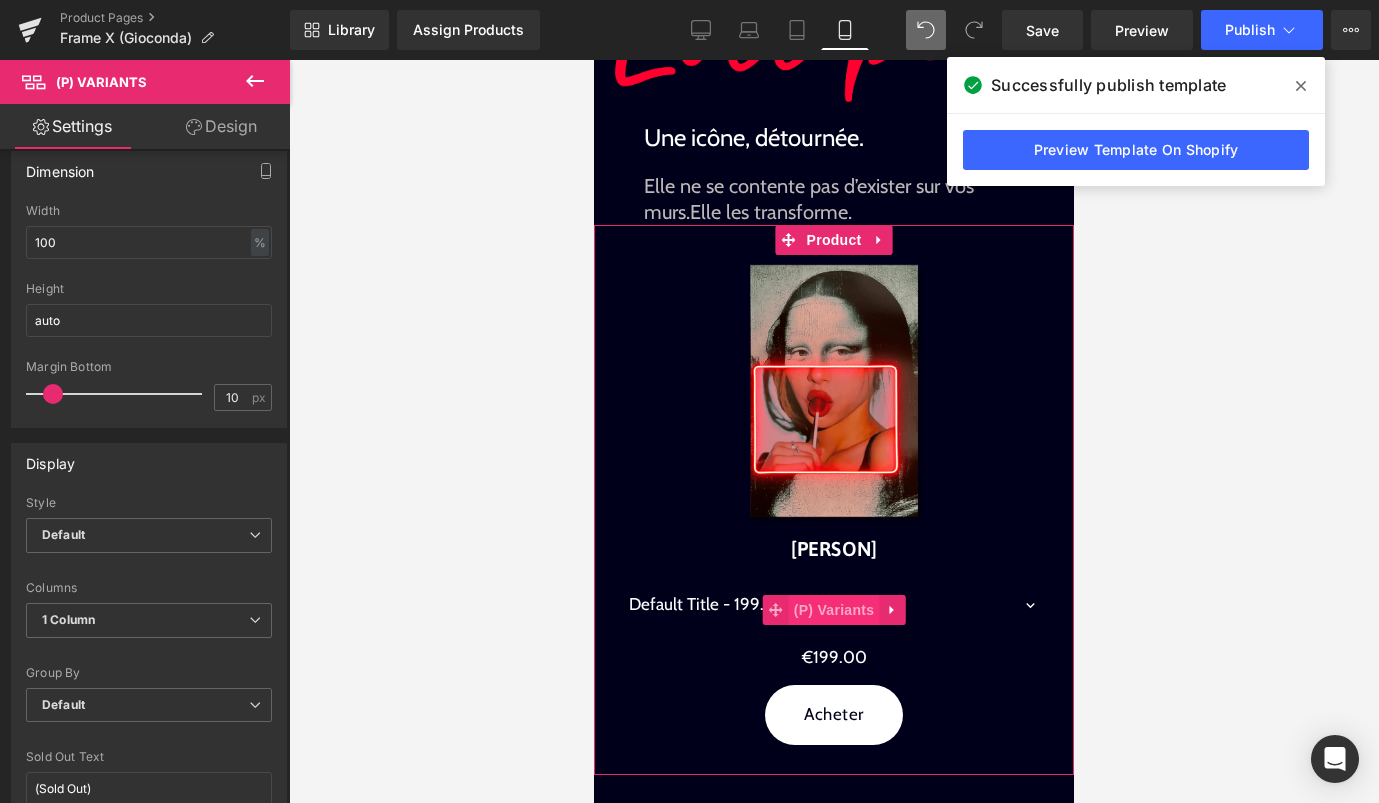 click on "(P) Variants" at bounding box center (834, 610) 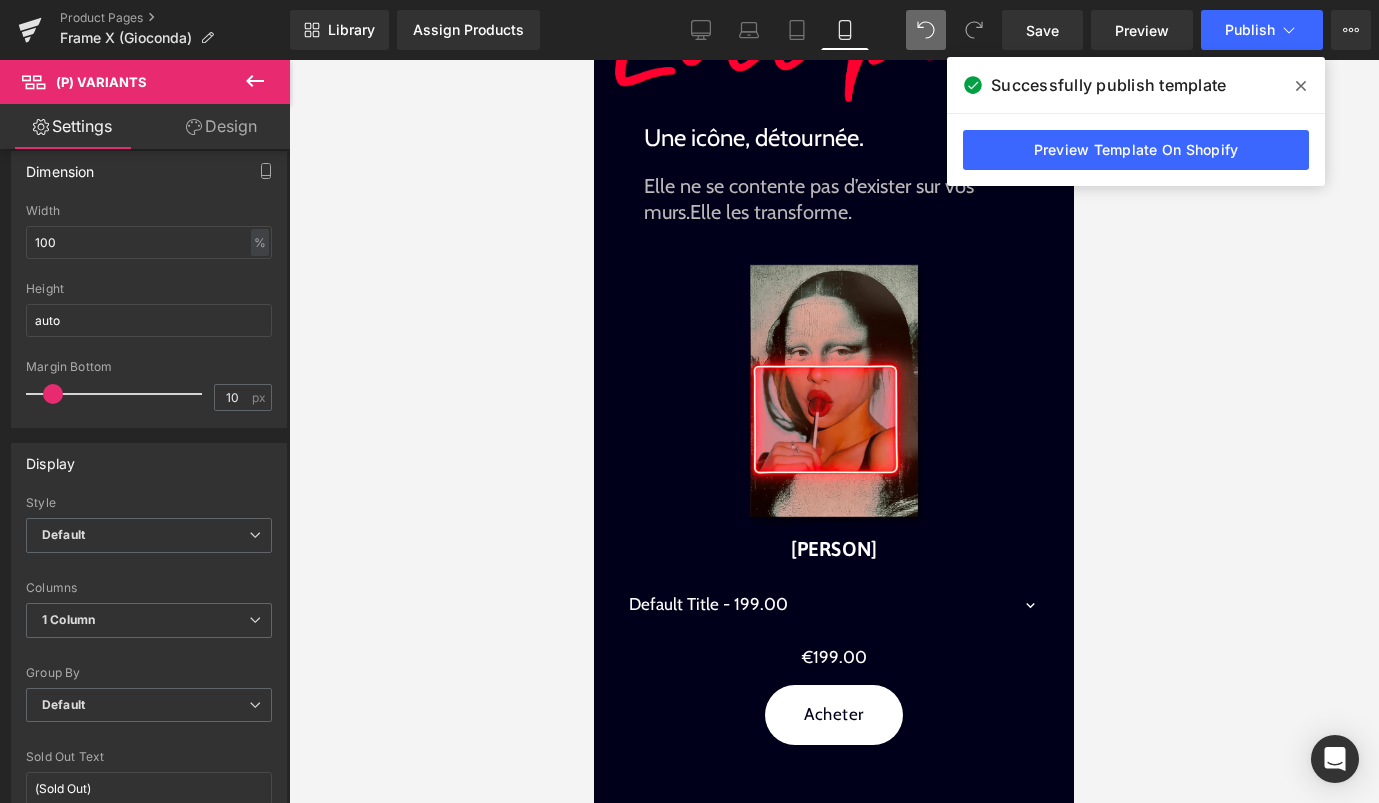 click on "Design" at bounding box center (221, 126) 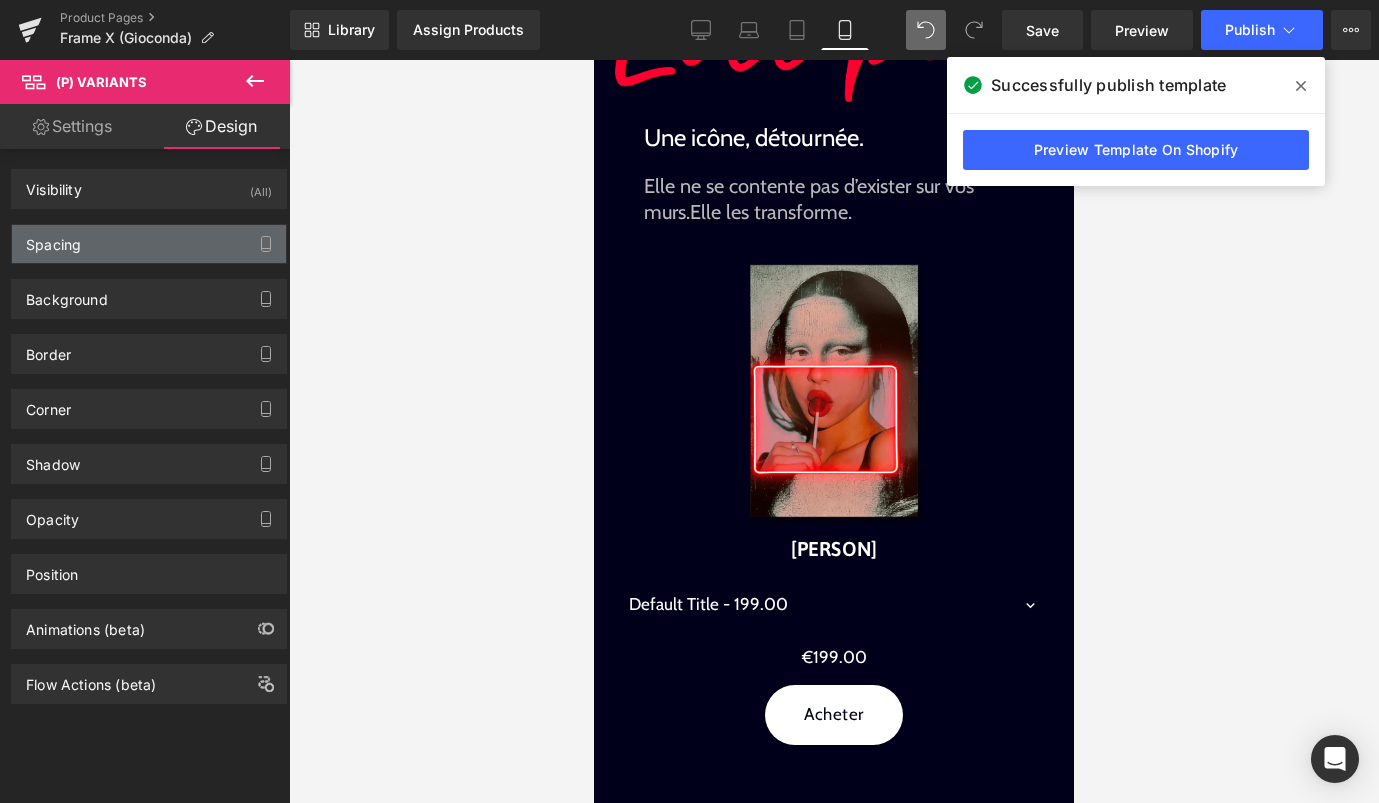 click on "Spacing" at bounding box center [149, 244] 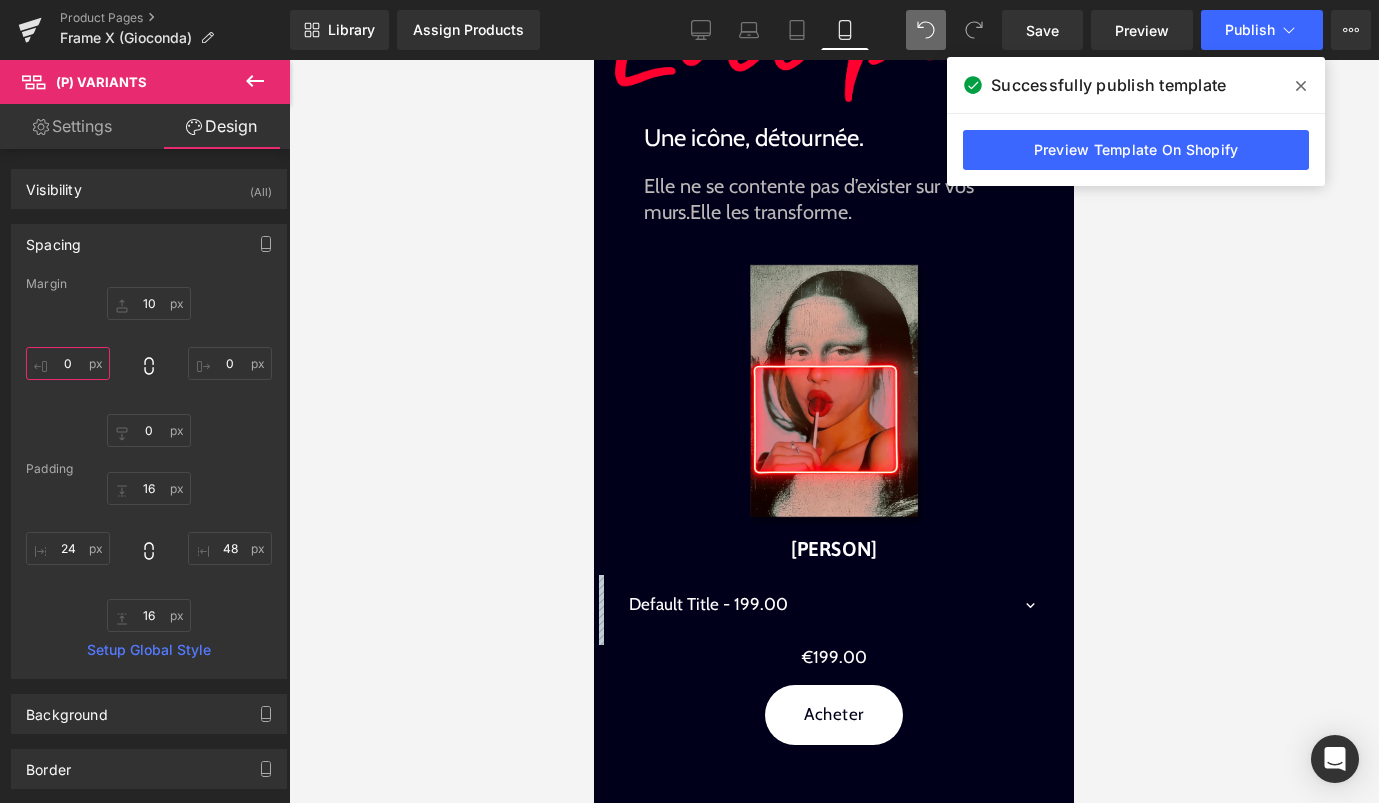 click on "0" at bounding box center (68, 363) 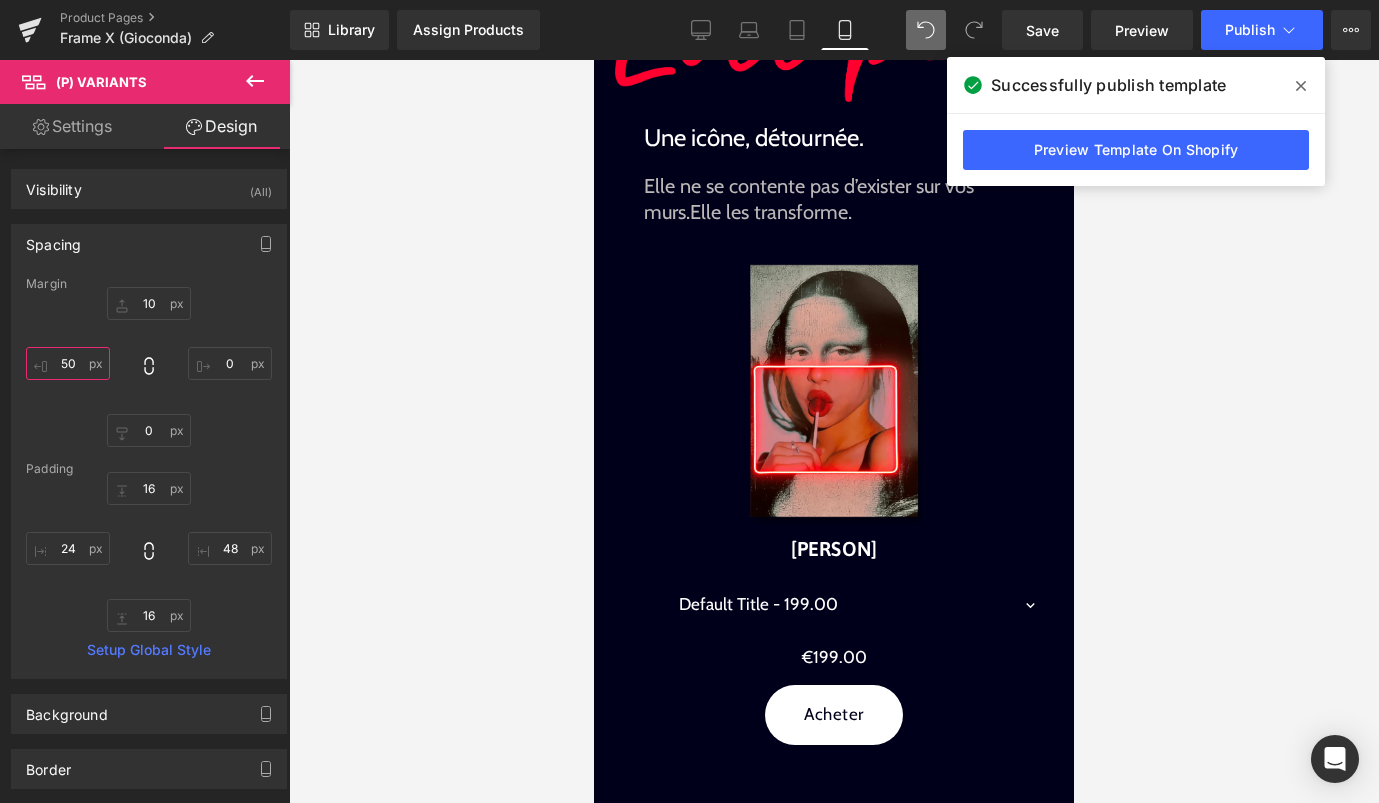 type on "50" 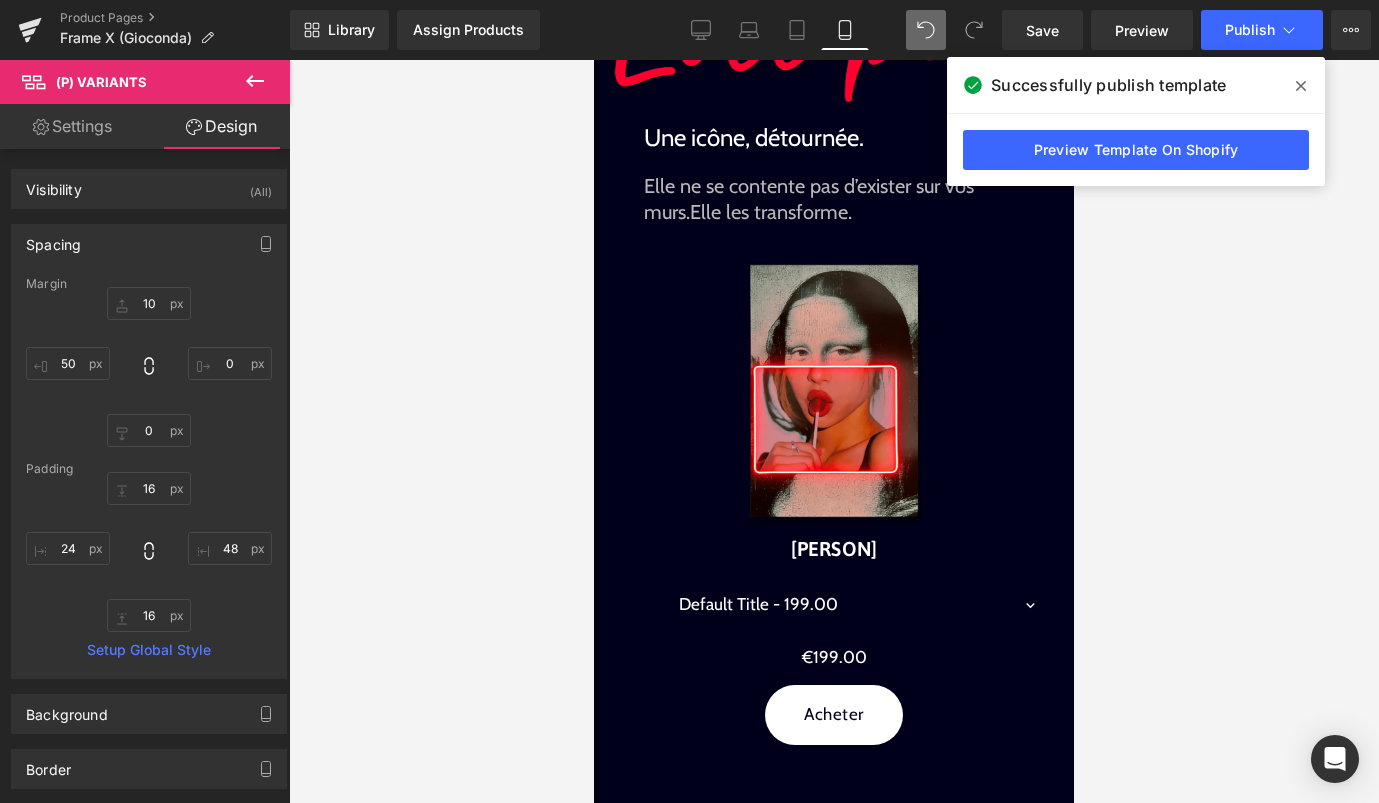 click on "10
0
0
50" at bounding box center [149, 367] 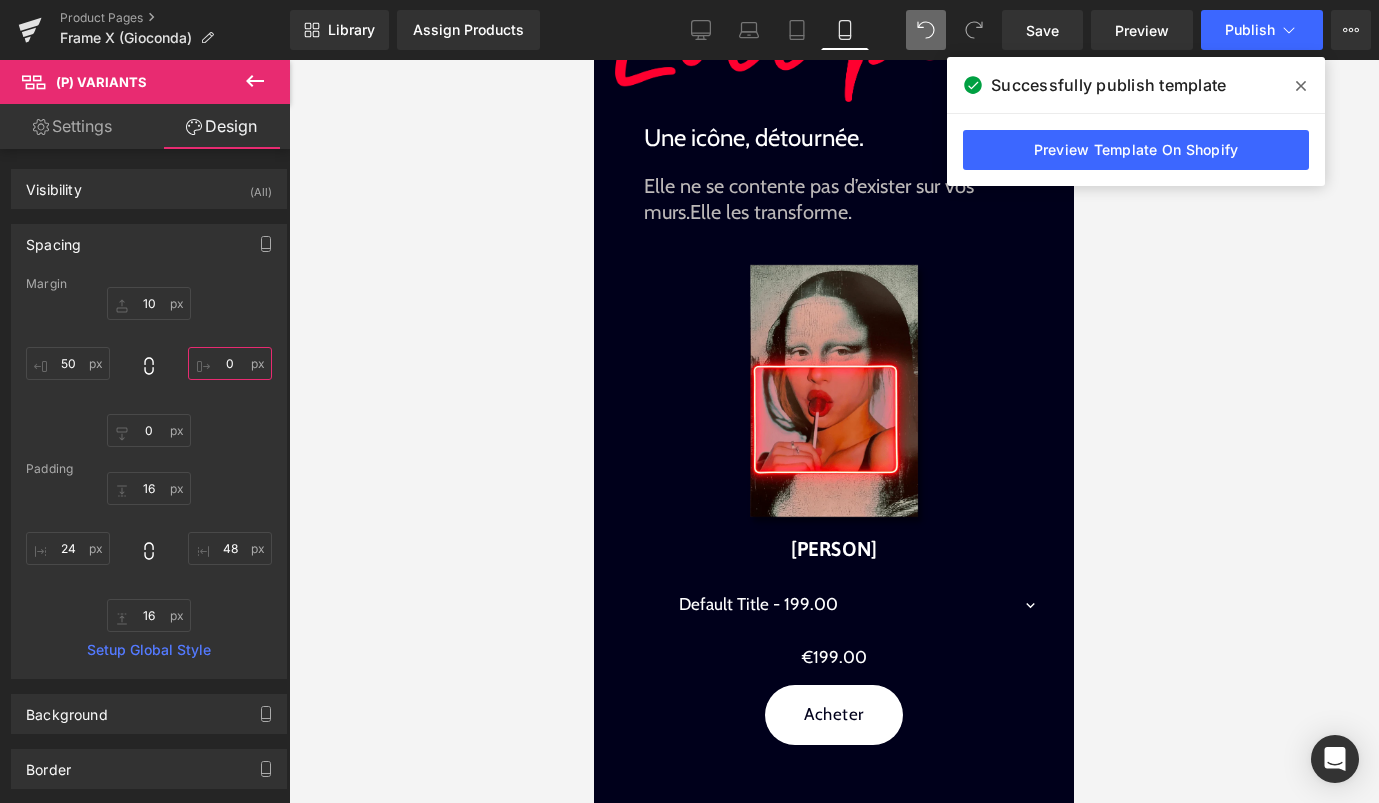 click on "0" at bounding box center [230, 363] 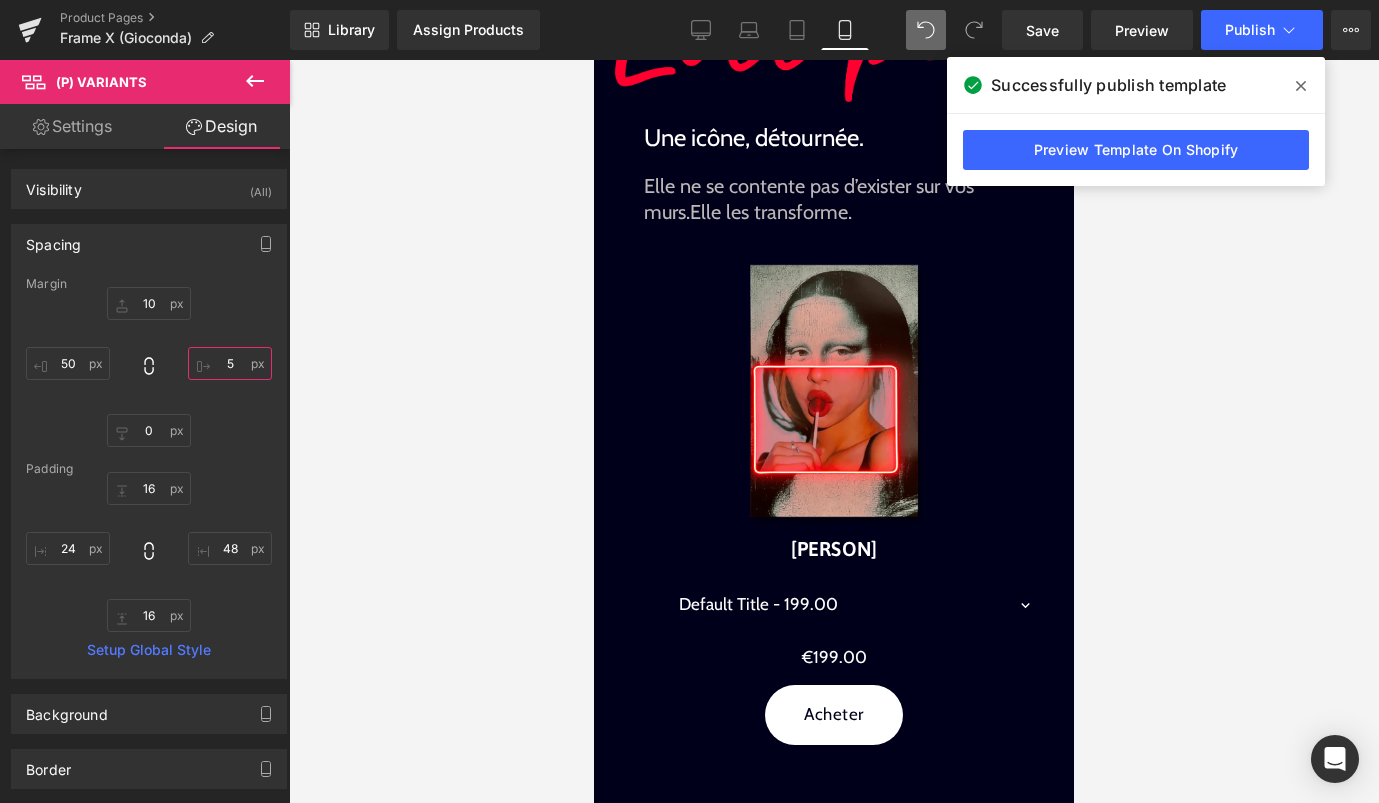 type on "50" 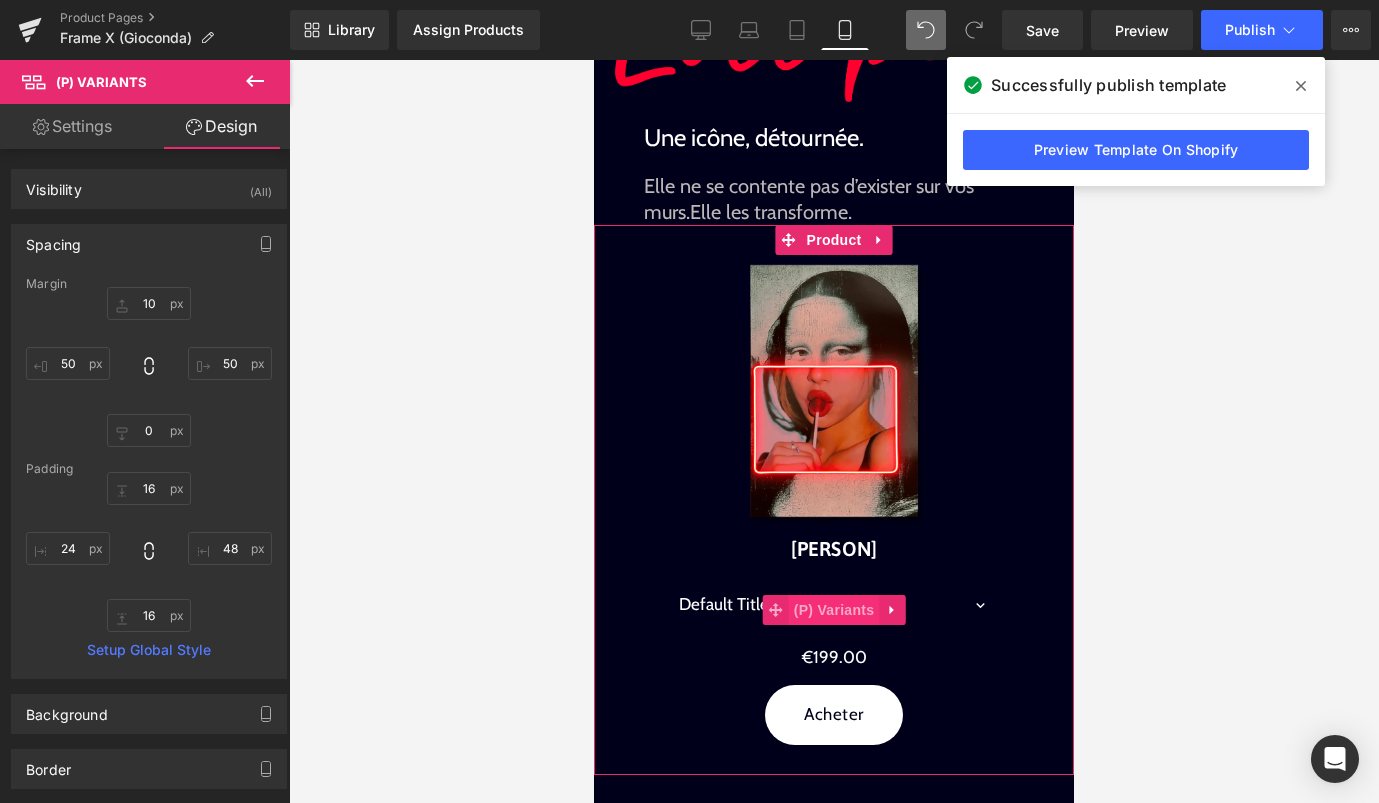 click on "(P) Variants" at bounding box center [834, 610] 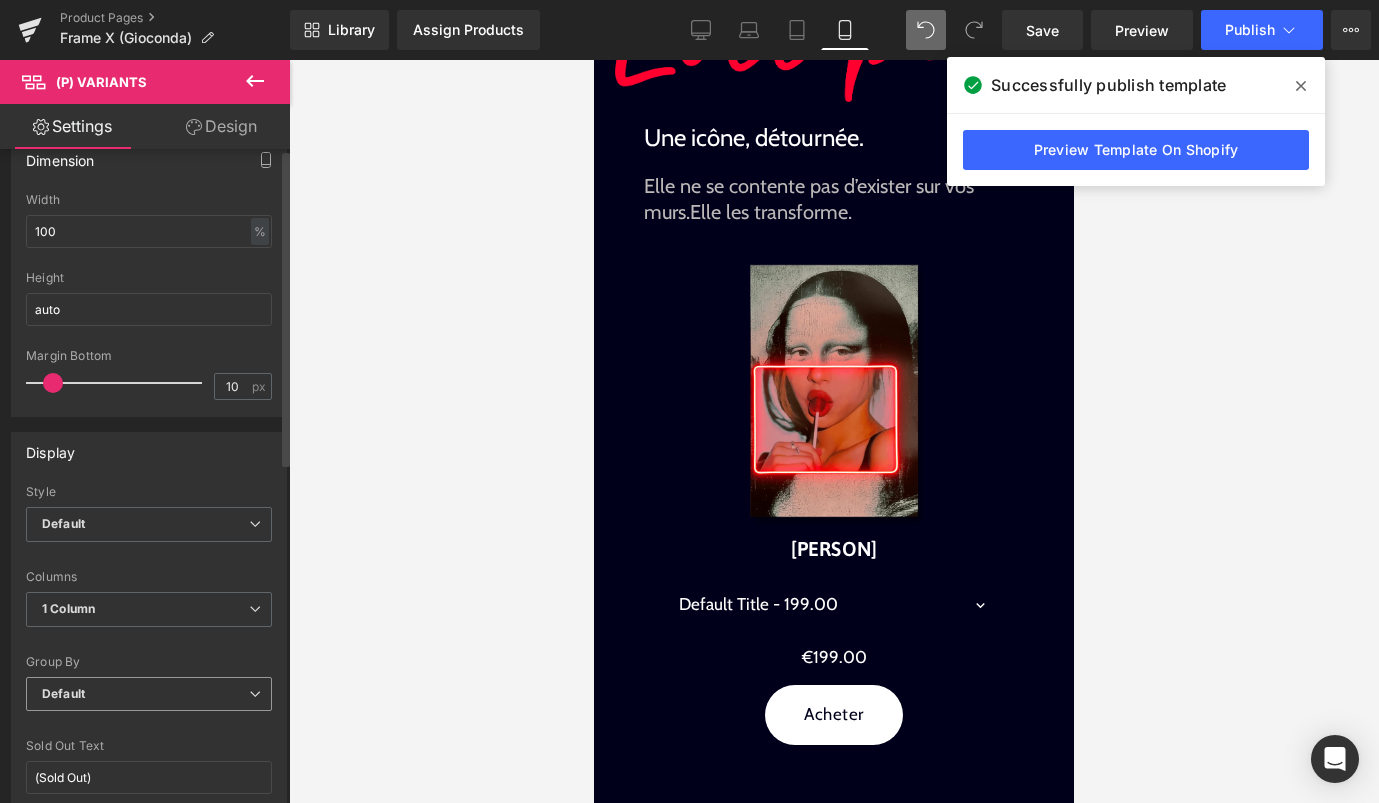scroll, scrollTop: 219, scrollLeft: 0, axis: vertical 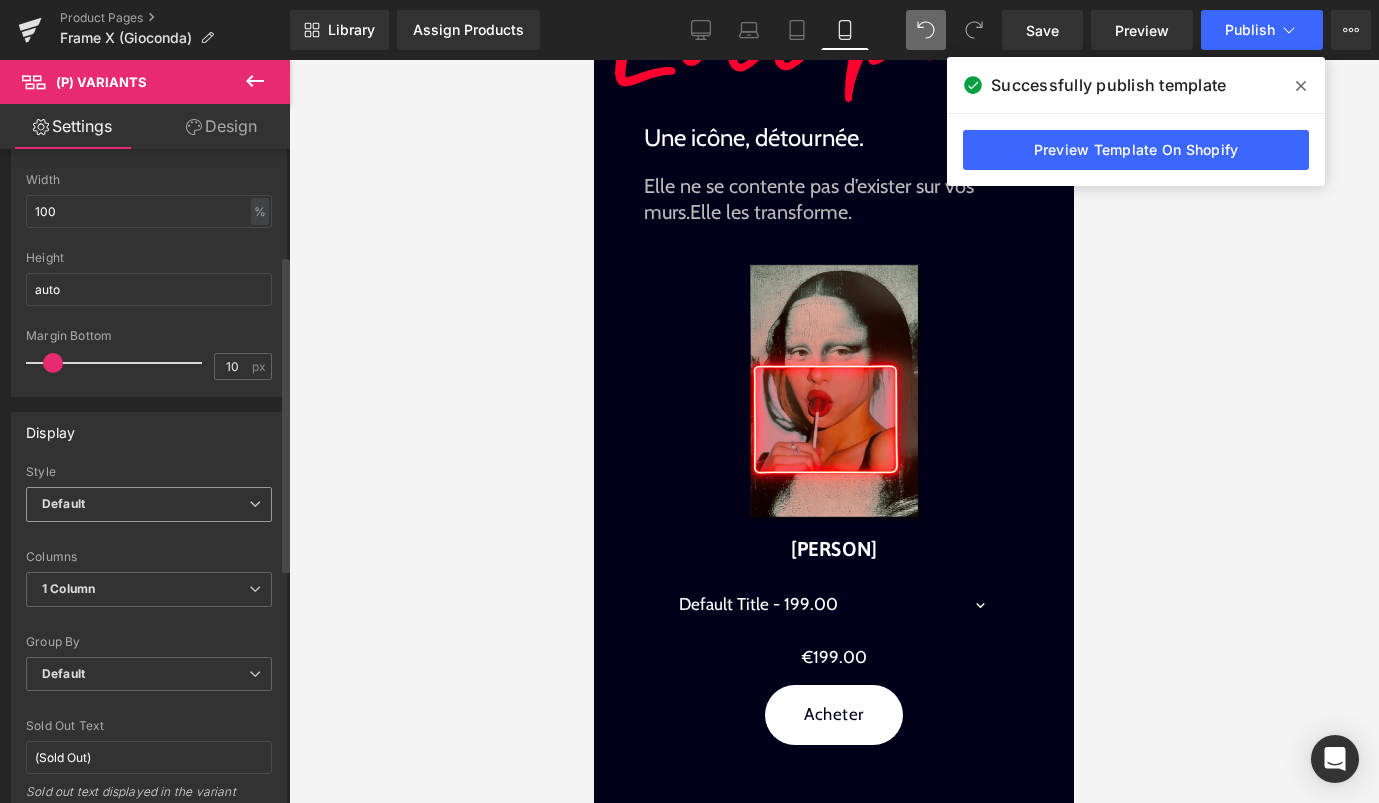 click on "Default" at bounding box center [149, 504] 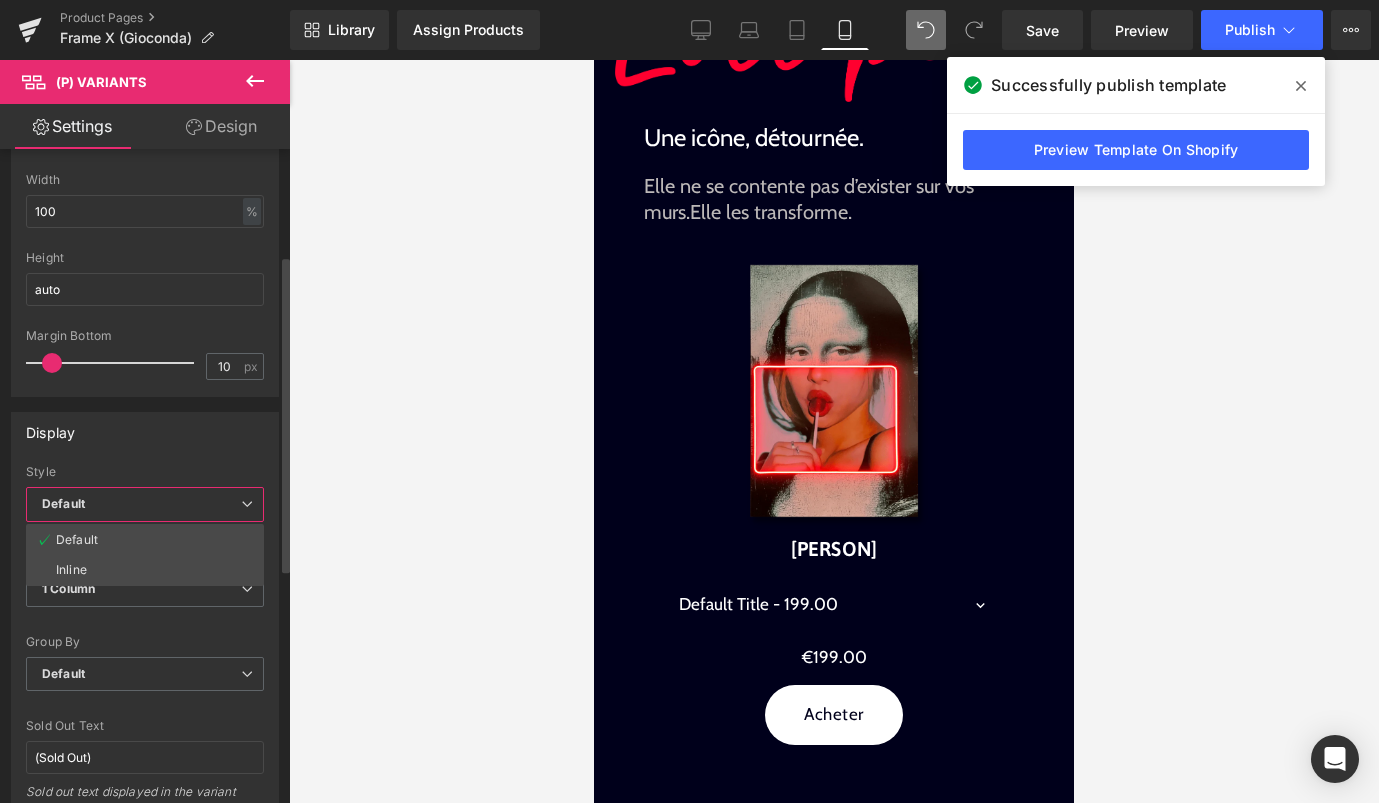 click on "Default" at bounding box center (145, 504) 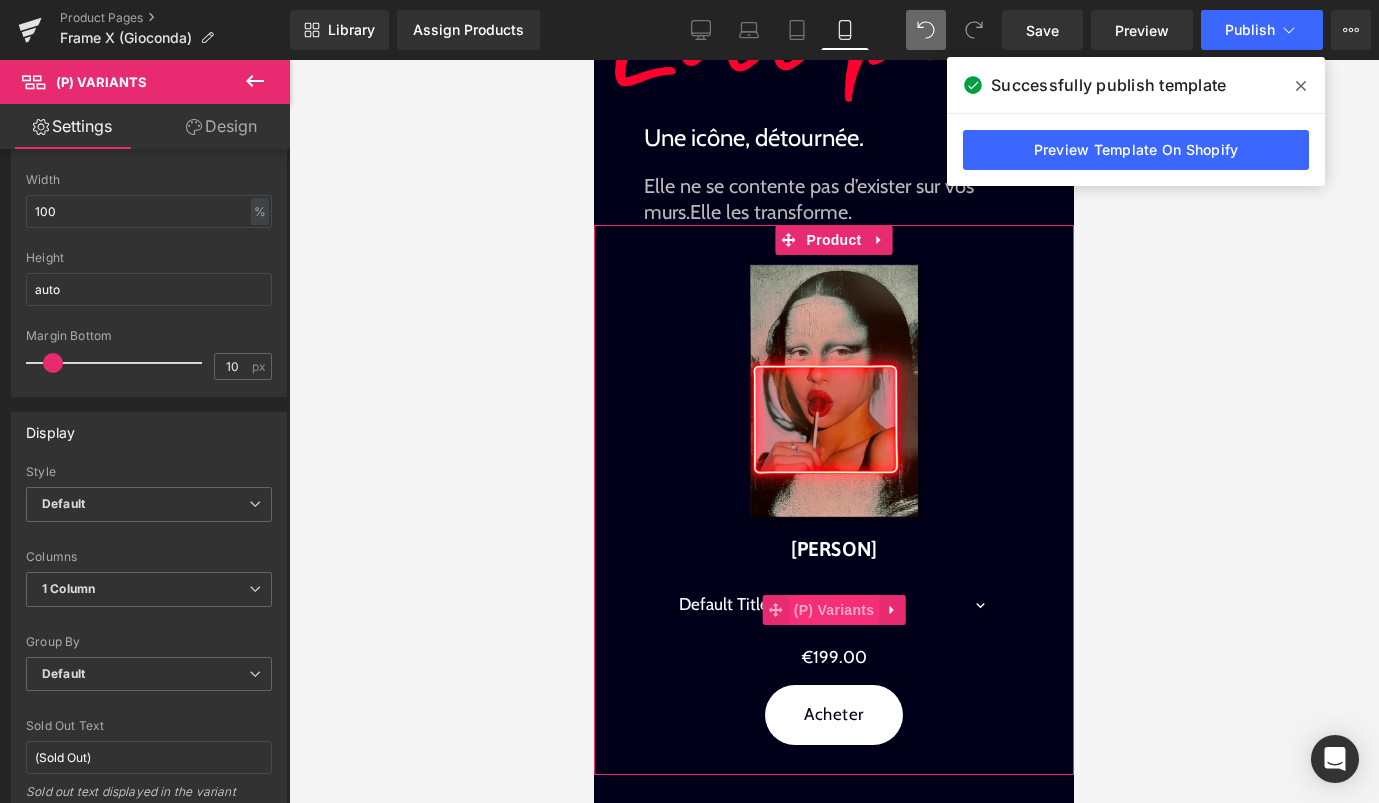 click on "(P) Variants" at bounding box center [834, 610] 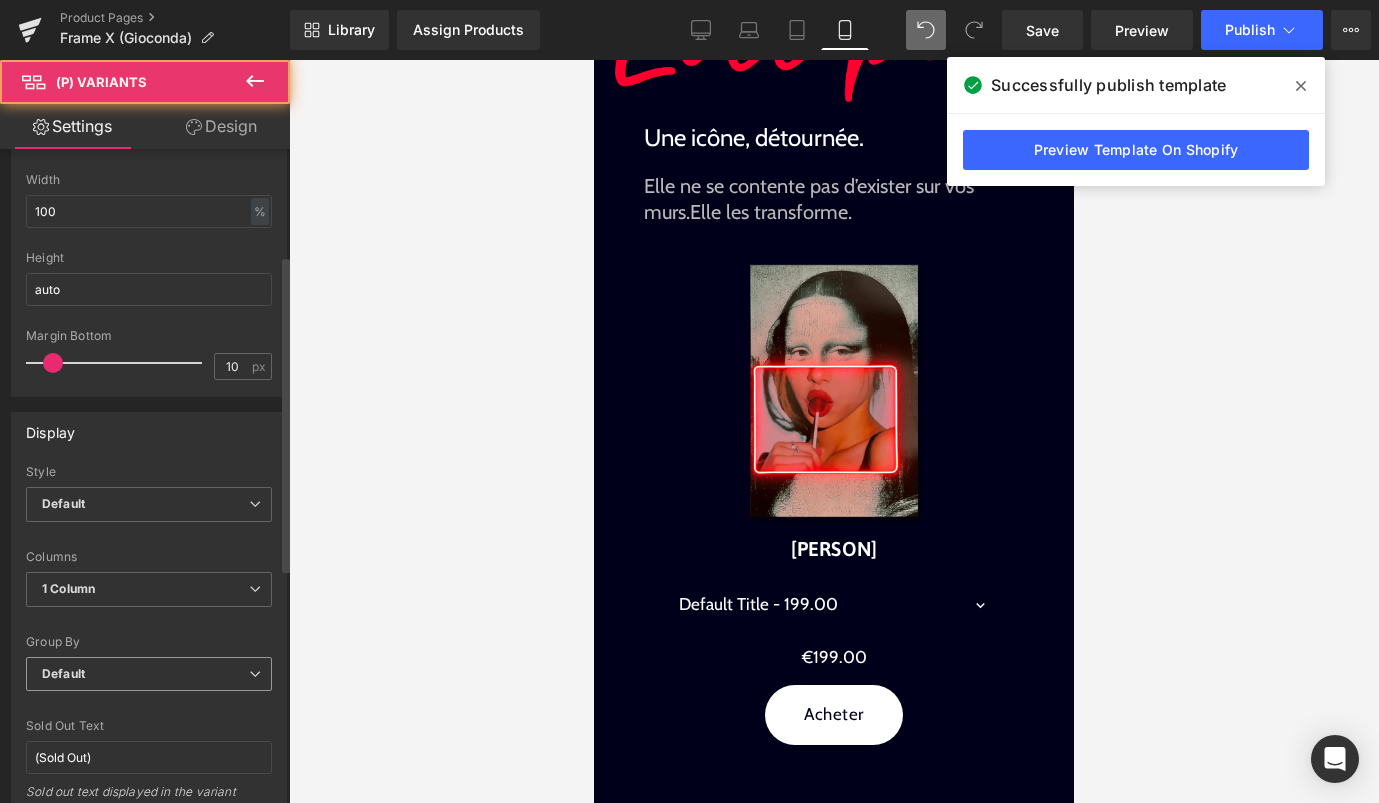 click on "Default" at bounding box center [149, 674] 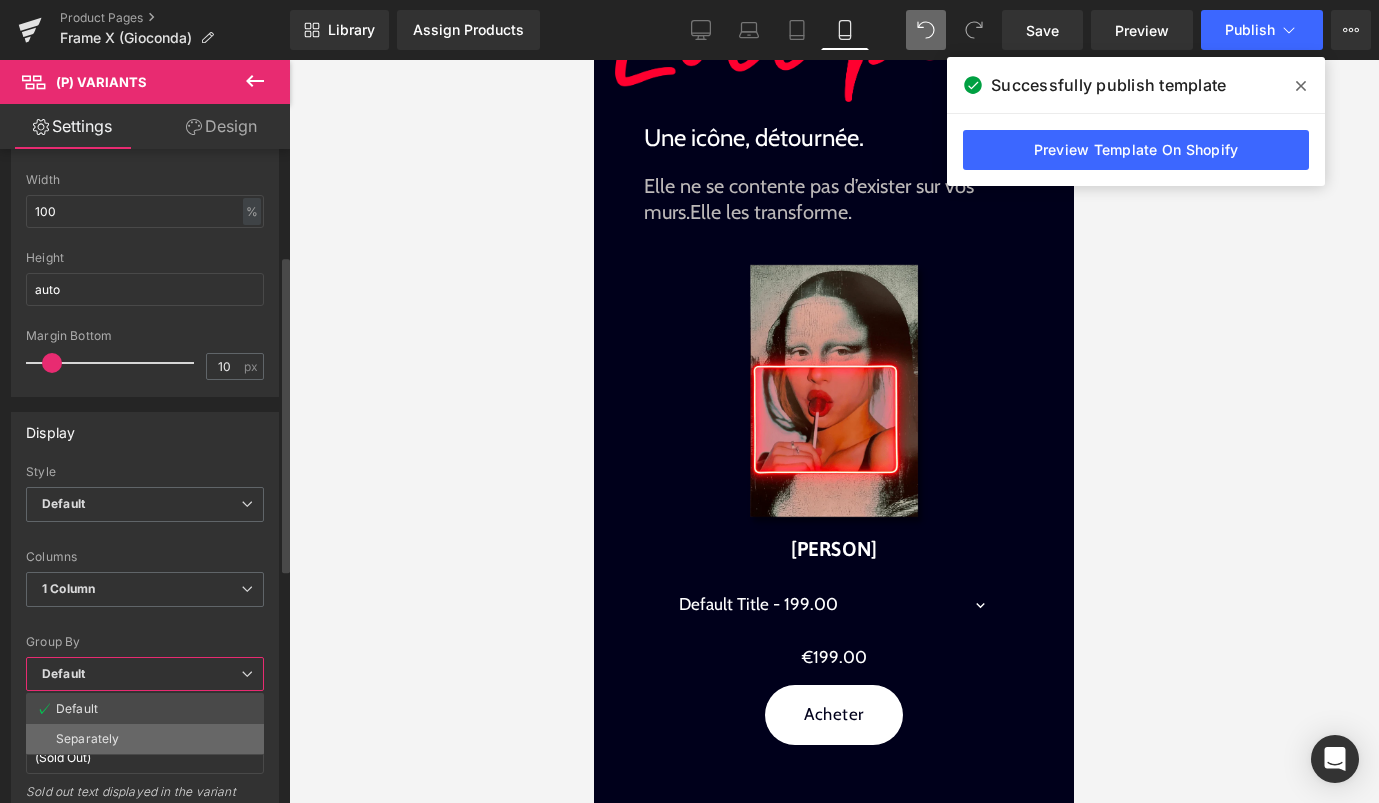 click on "Separately" at bounding box center (145, 739) 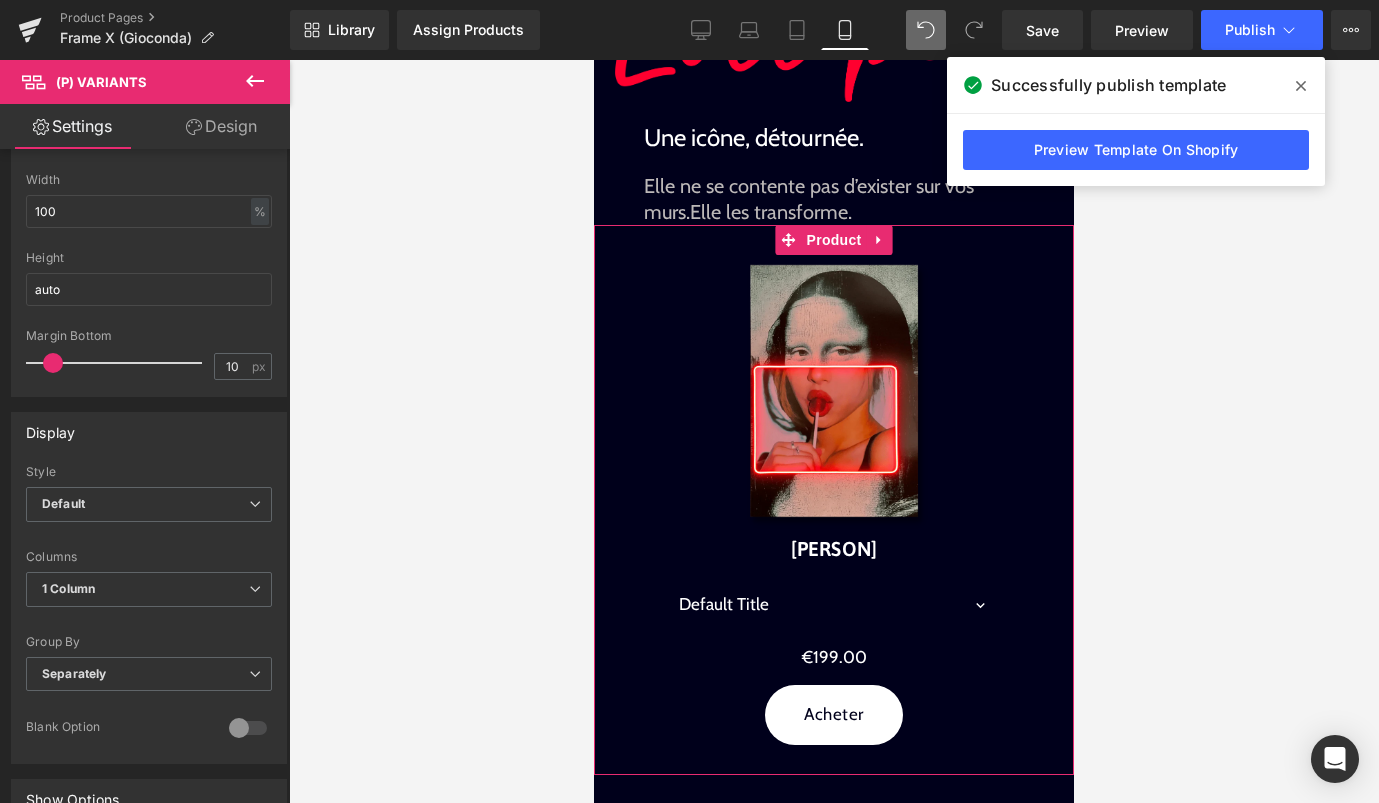 click on "Default Title" at bounding box center [834, 605] 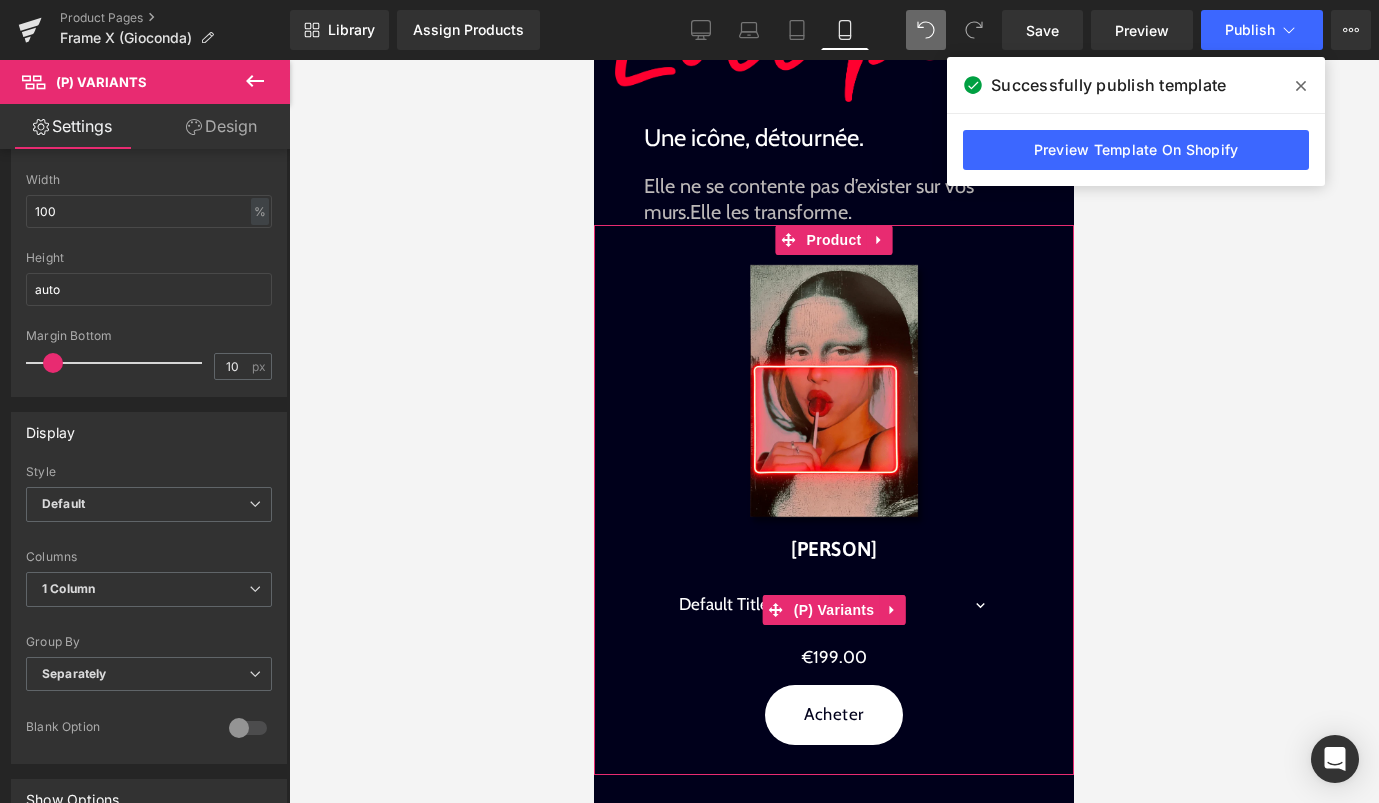 click on "Default Title" at bounding box center [834, 605] 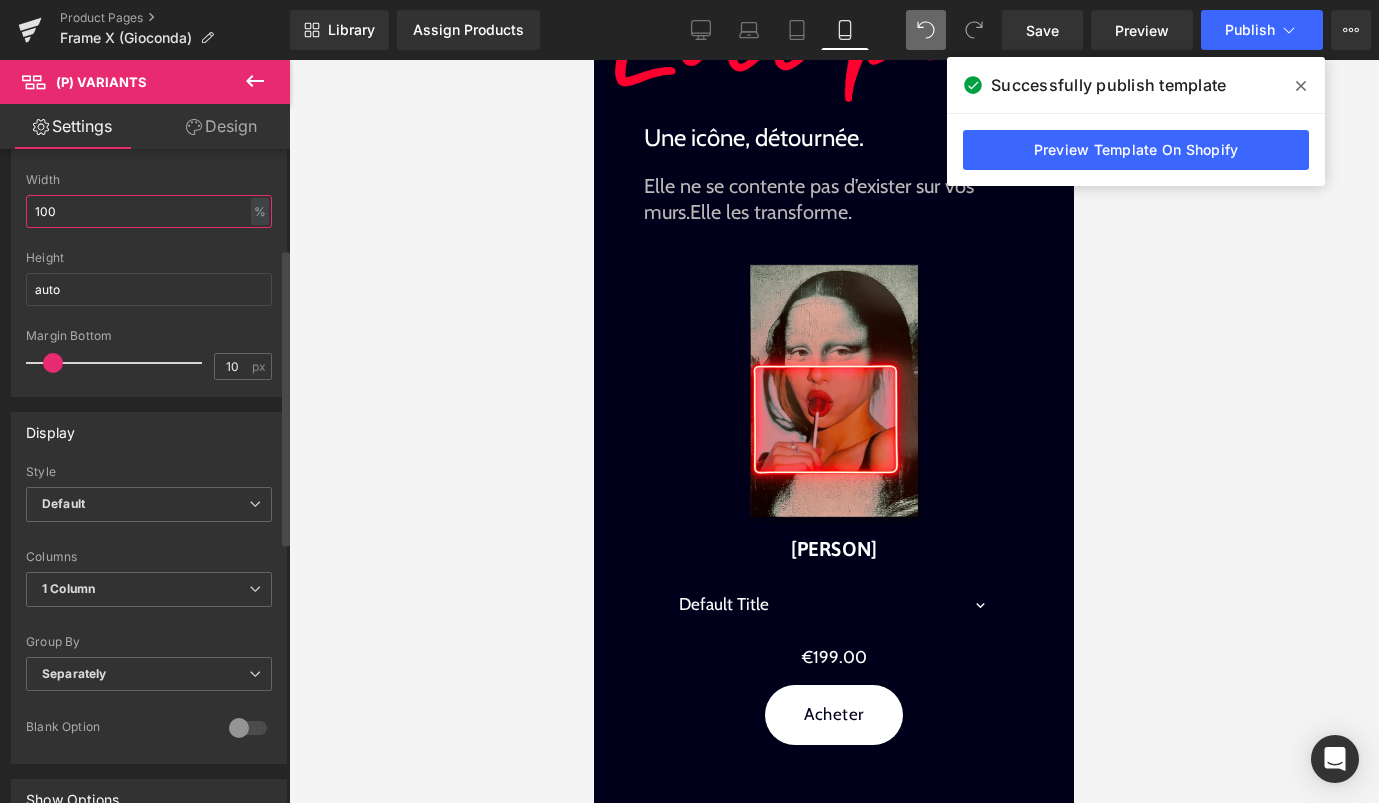click on "100" at bounding box center [149, 211] 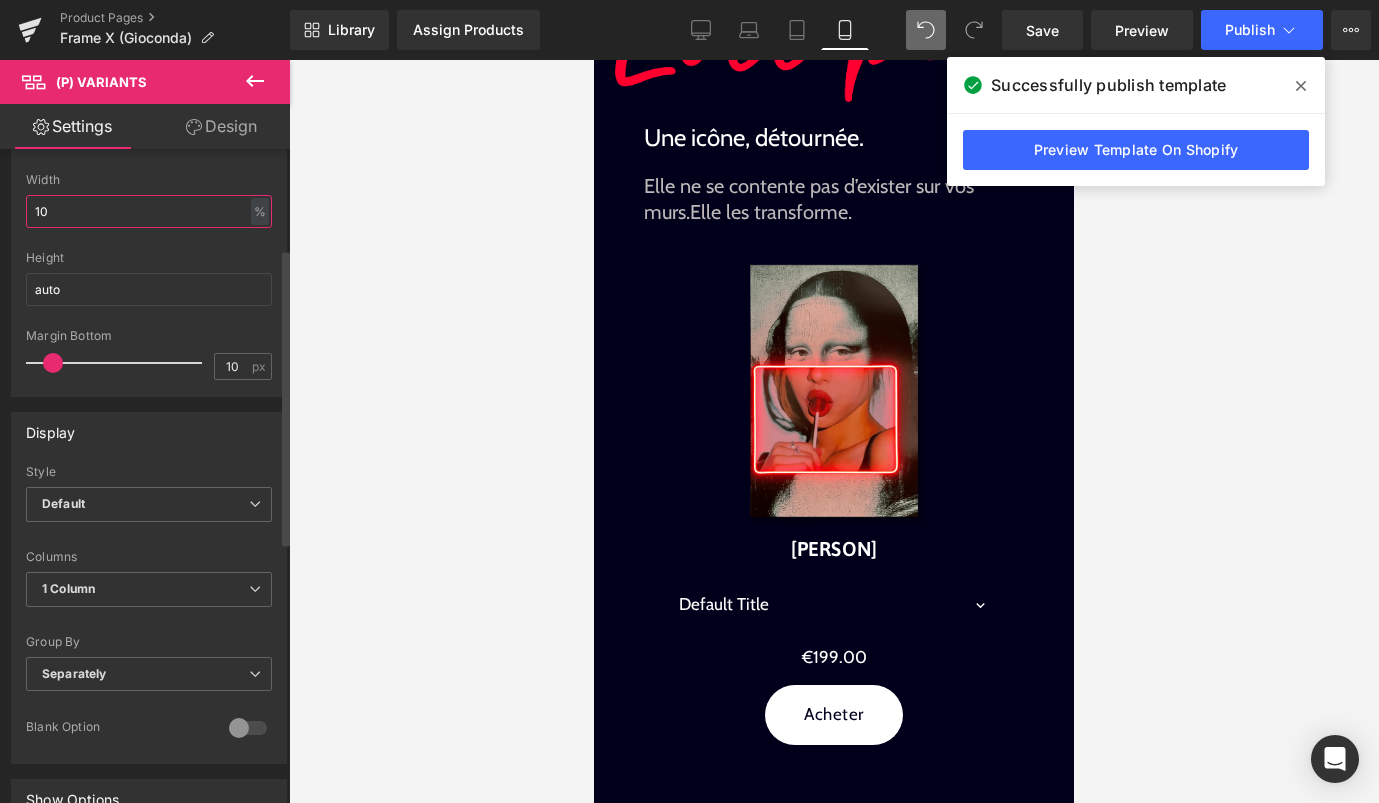 type on "1" 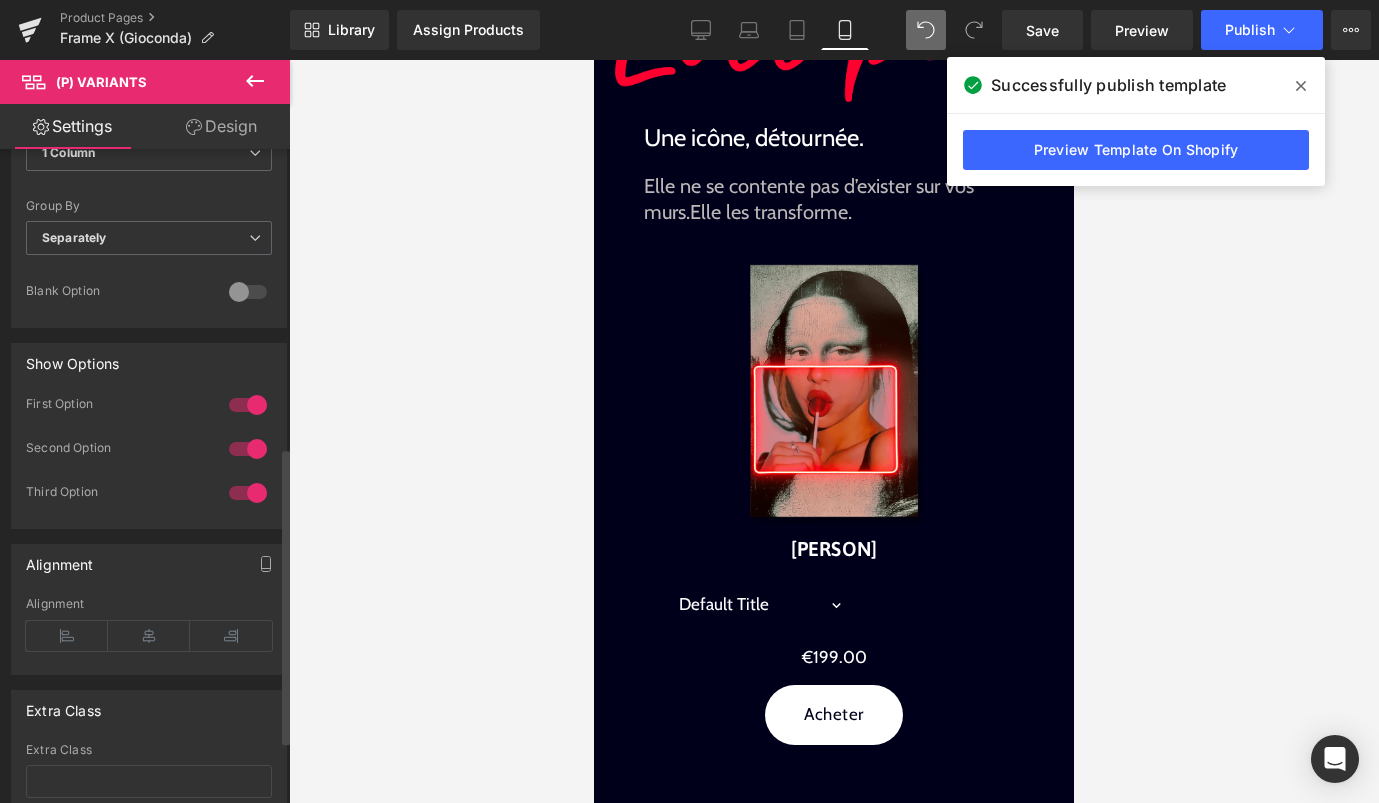 scroll, scrollTop: 700, scrollLeft: 0, axis: vertical 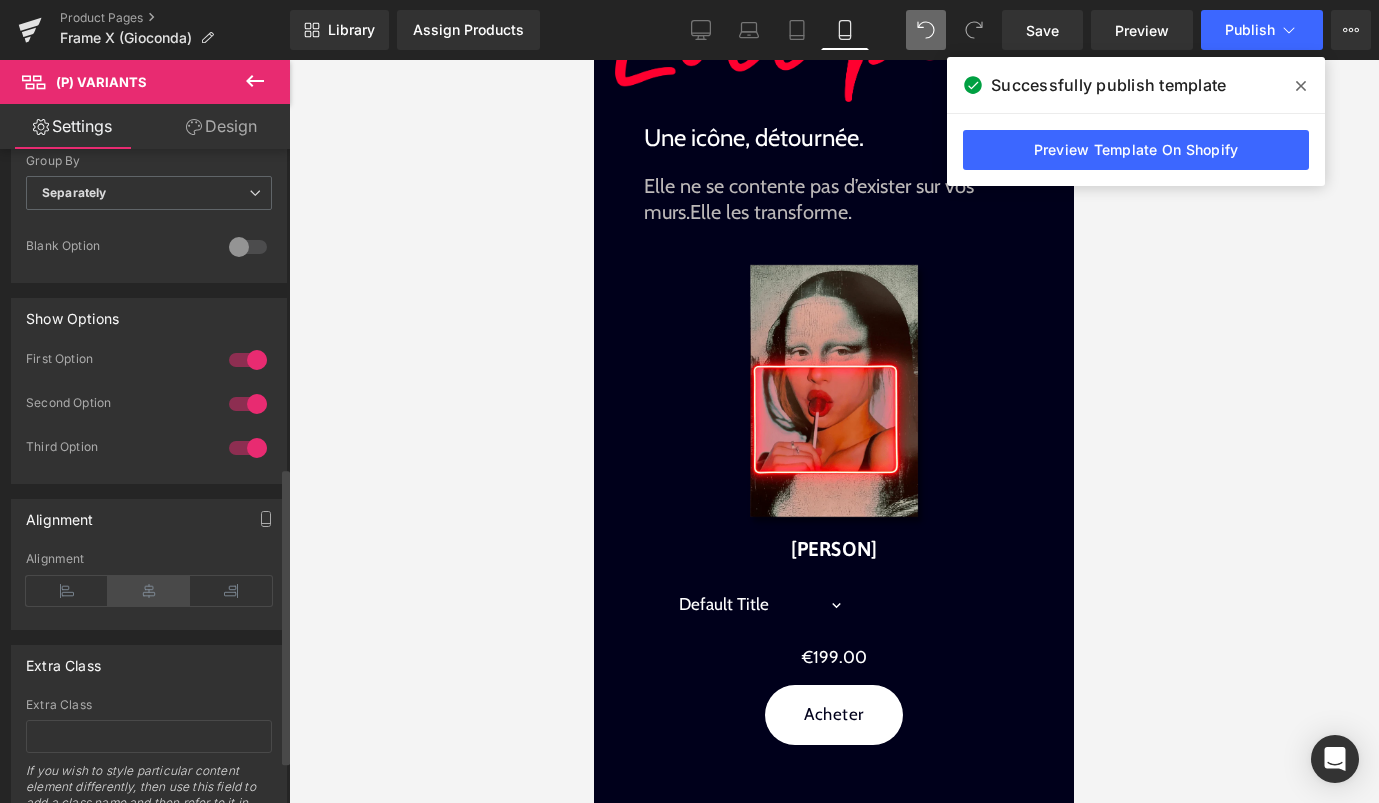 click at bounding box center (149, 591) 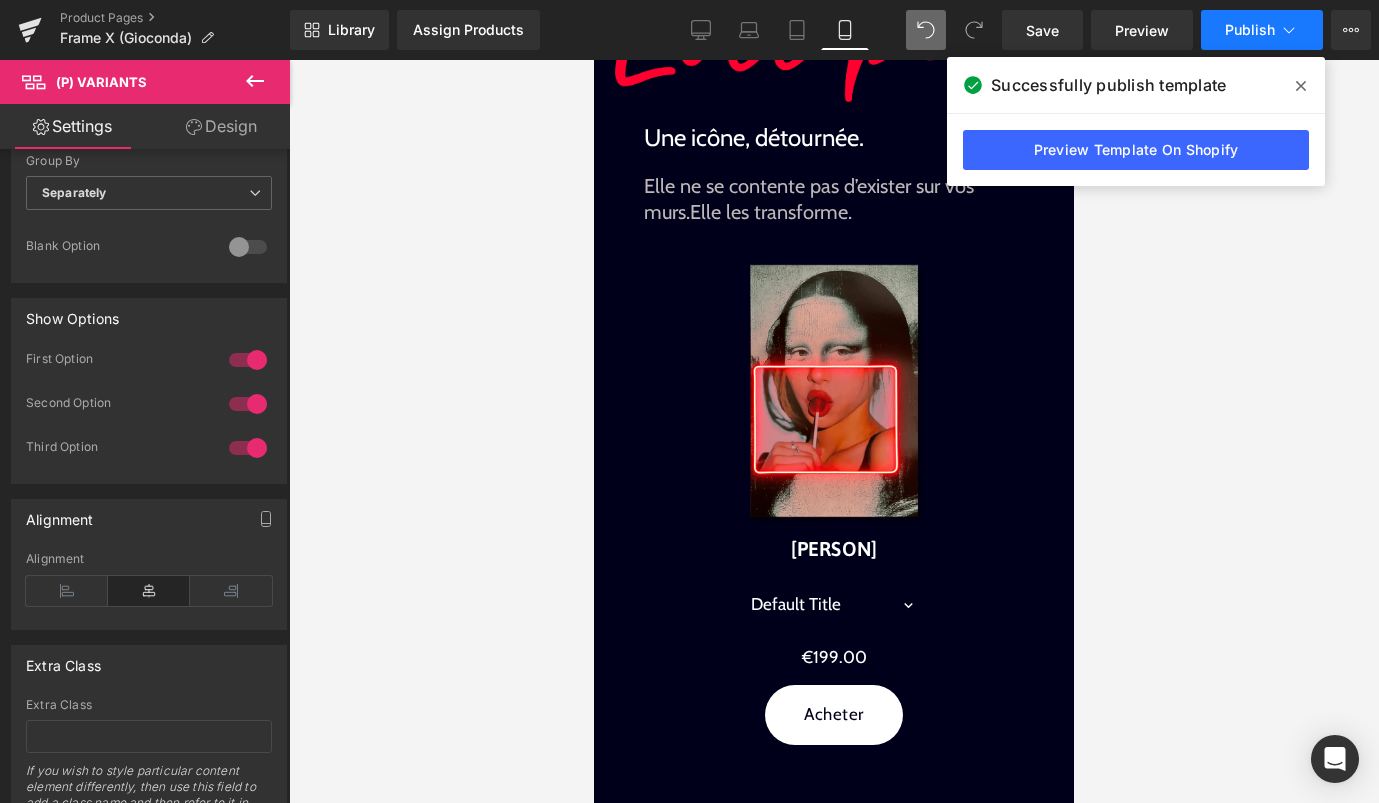 click 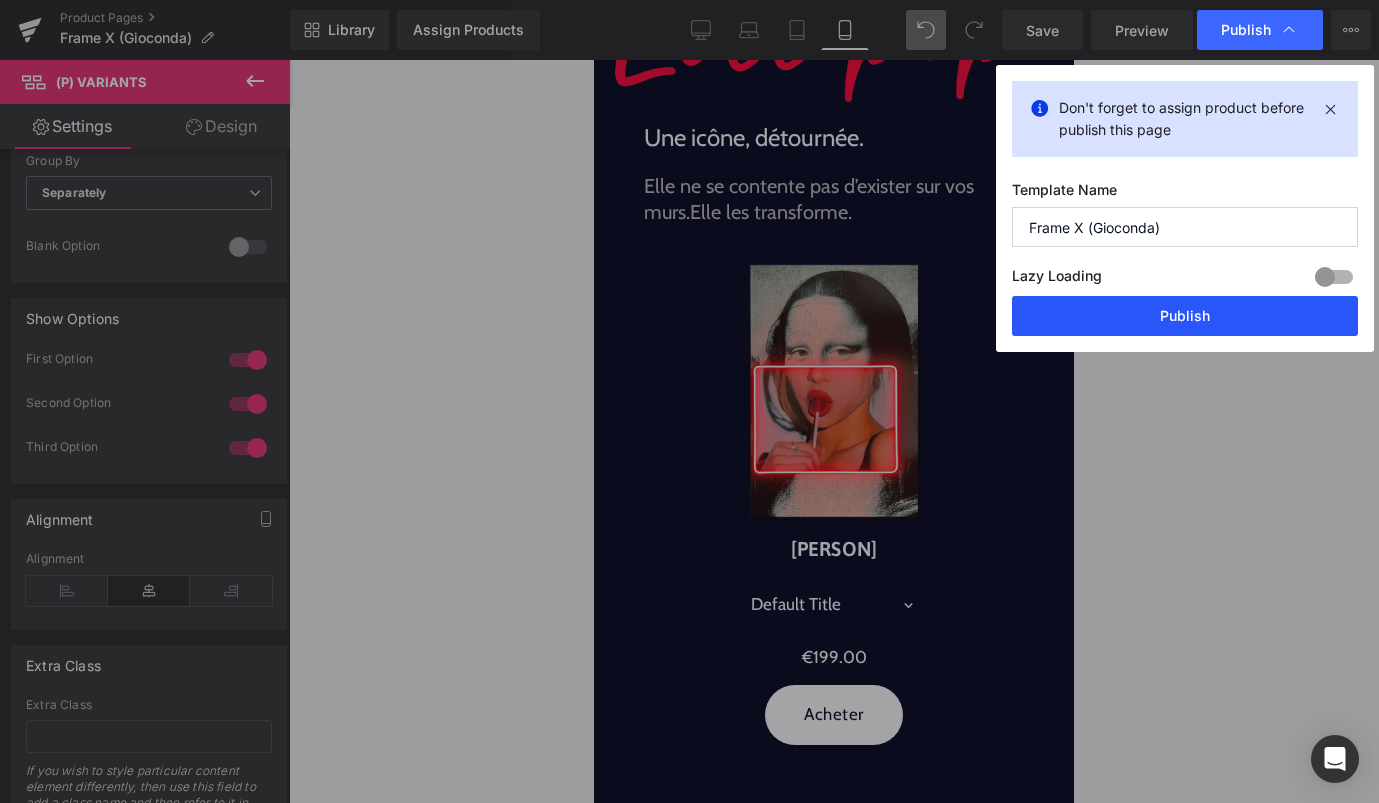 click on "Publish" at bounding box center [1185, 316] 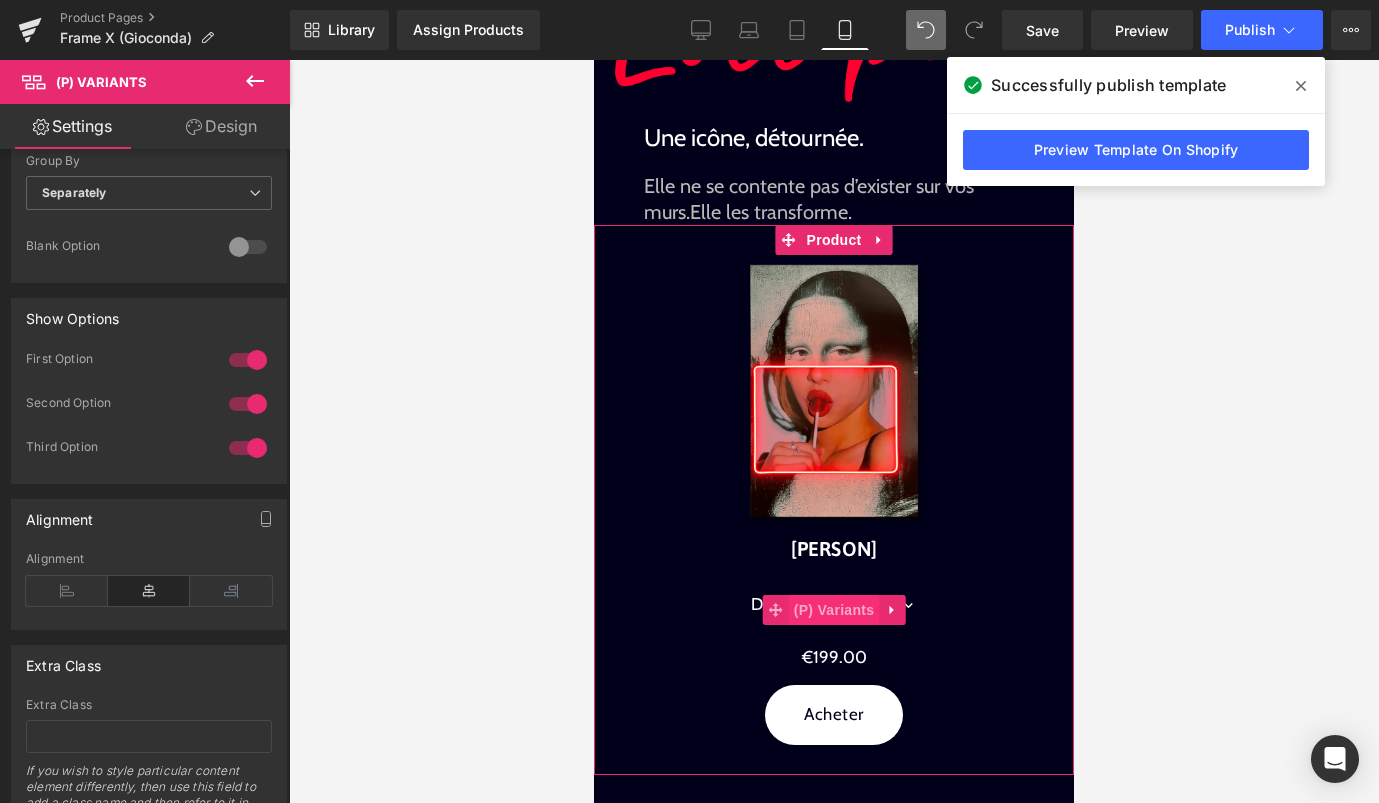 click on "(P) Variants" at bounding box center (834, 610) 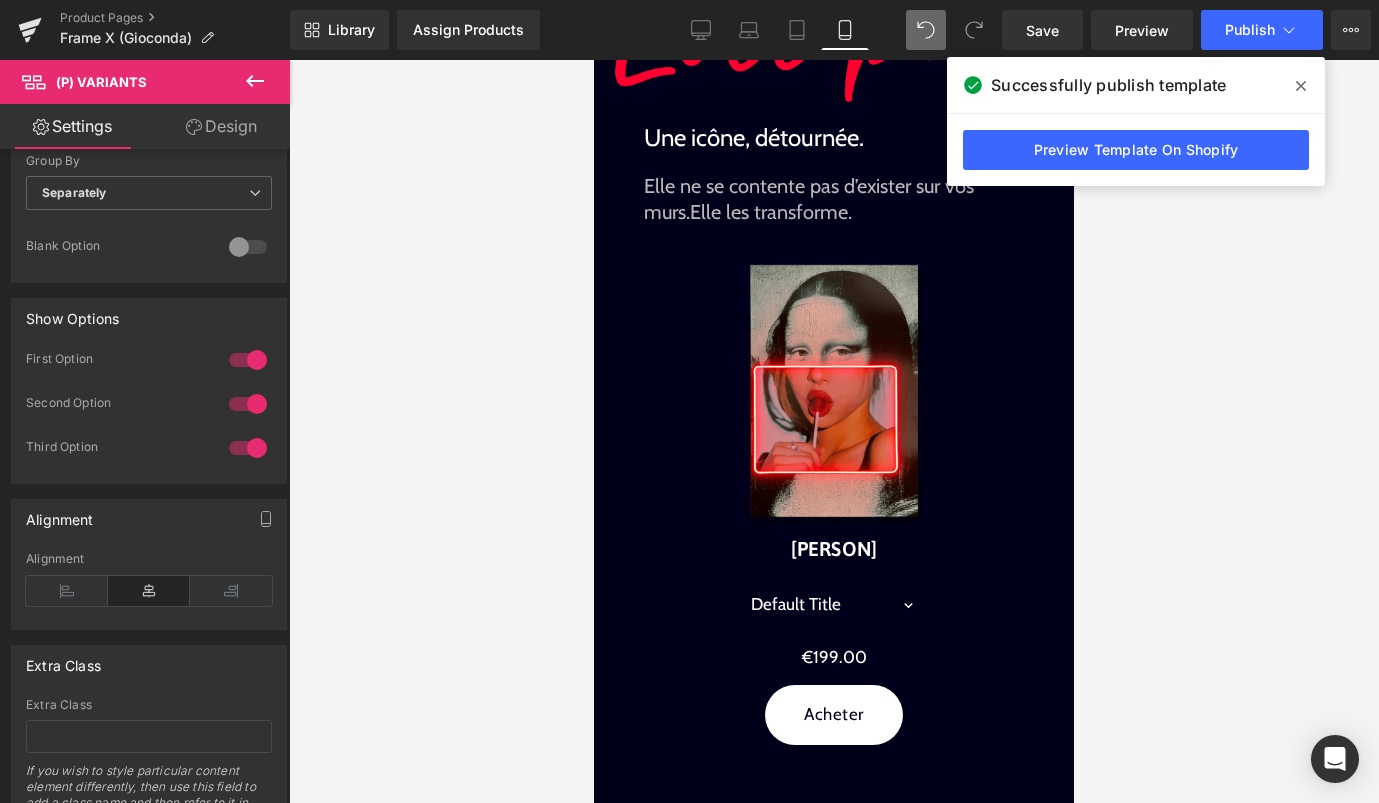click 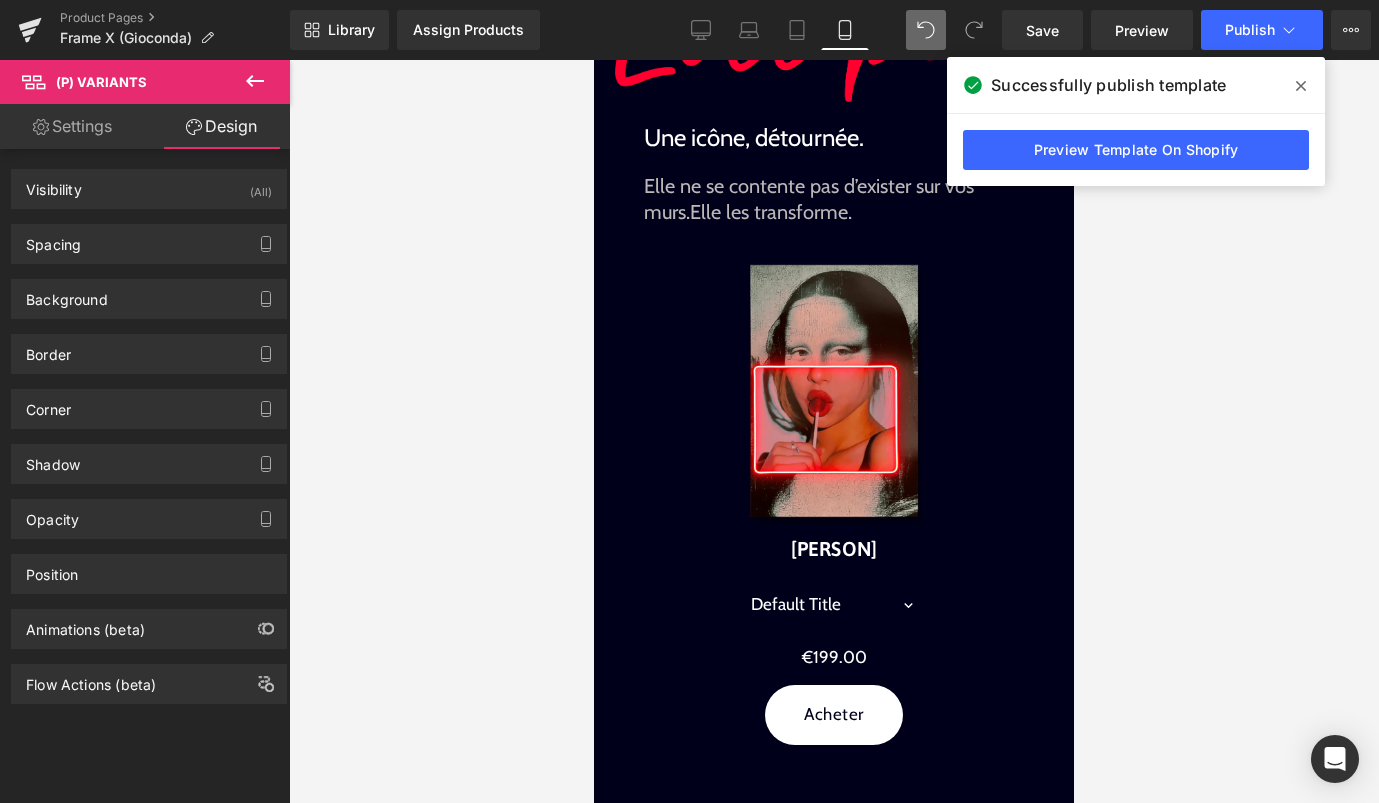 click on "Settings" at bounding box center (72, 126) 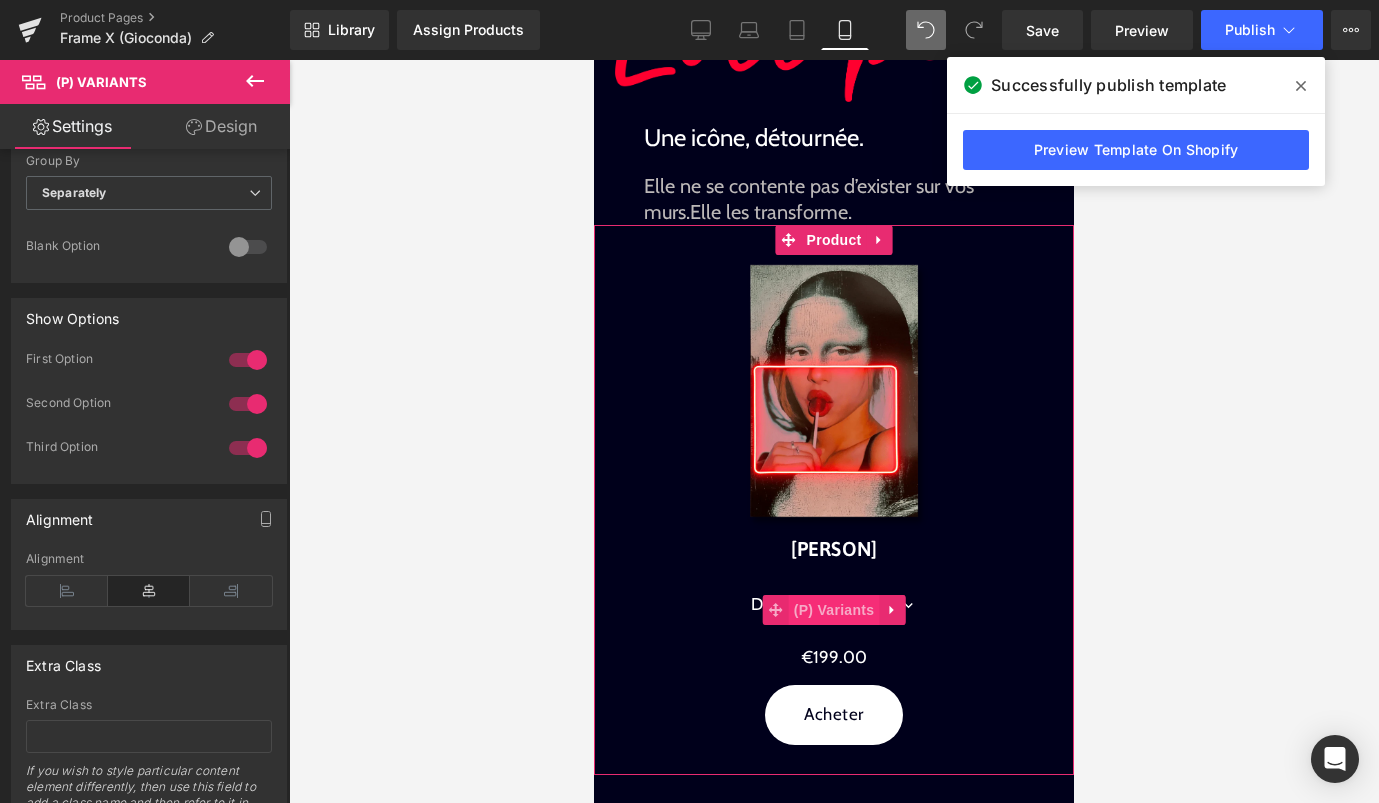 click on "(P) Variants" at bounding box center [834, 610] 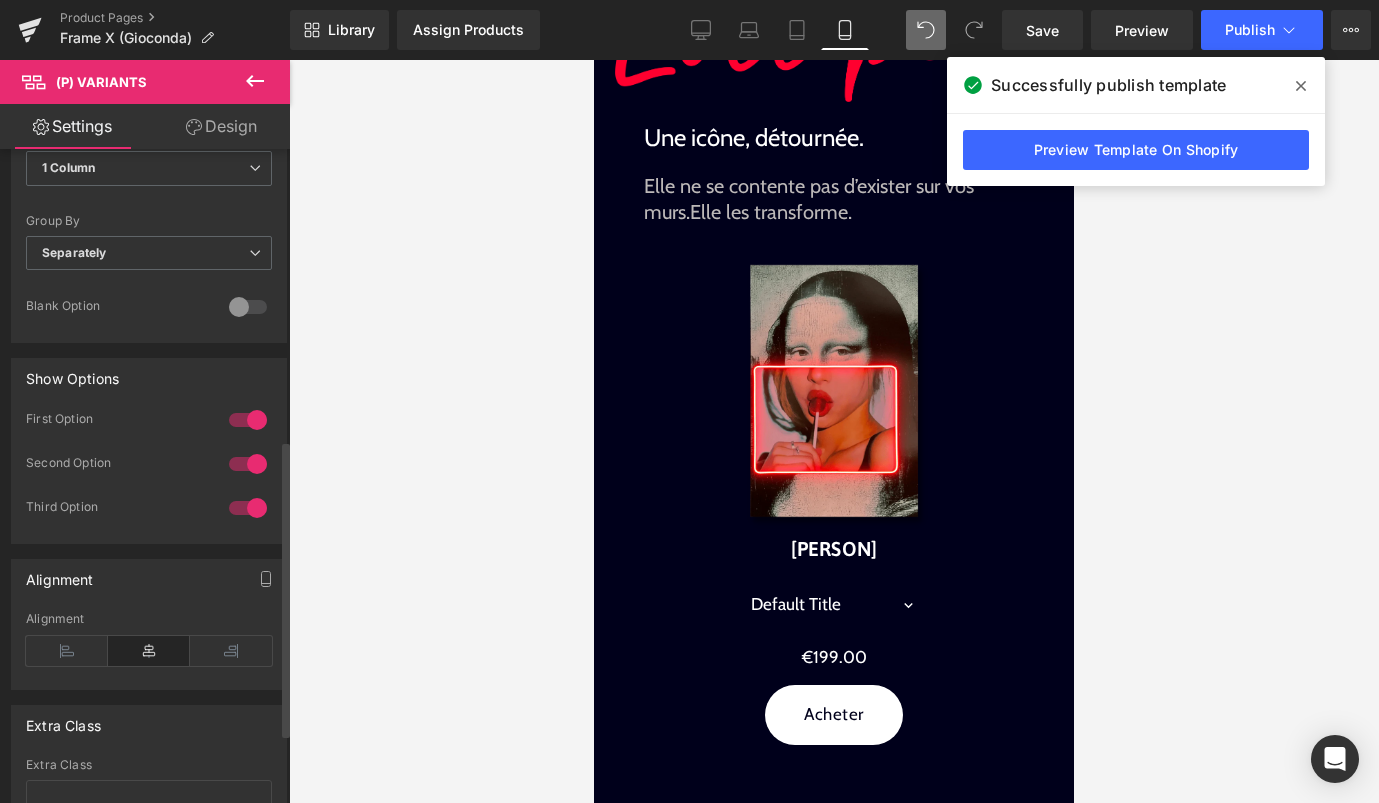 scroll, scrollTop: 0, scrollLeft: 0, axis: both 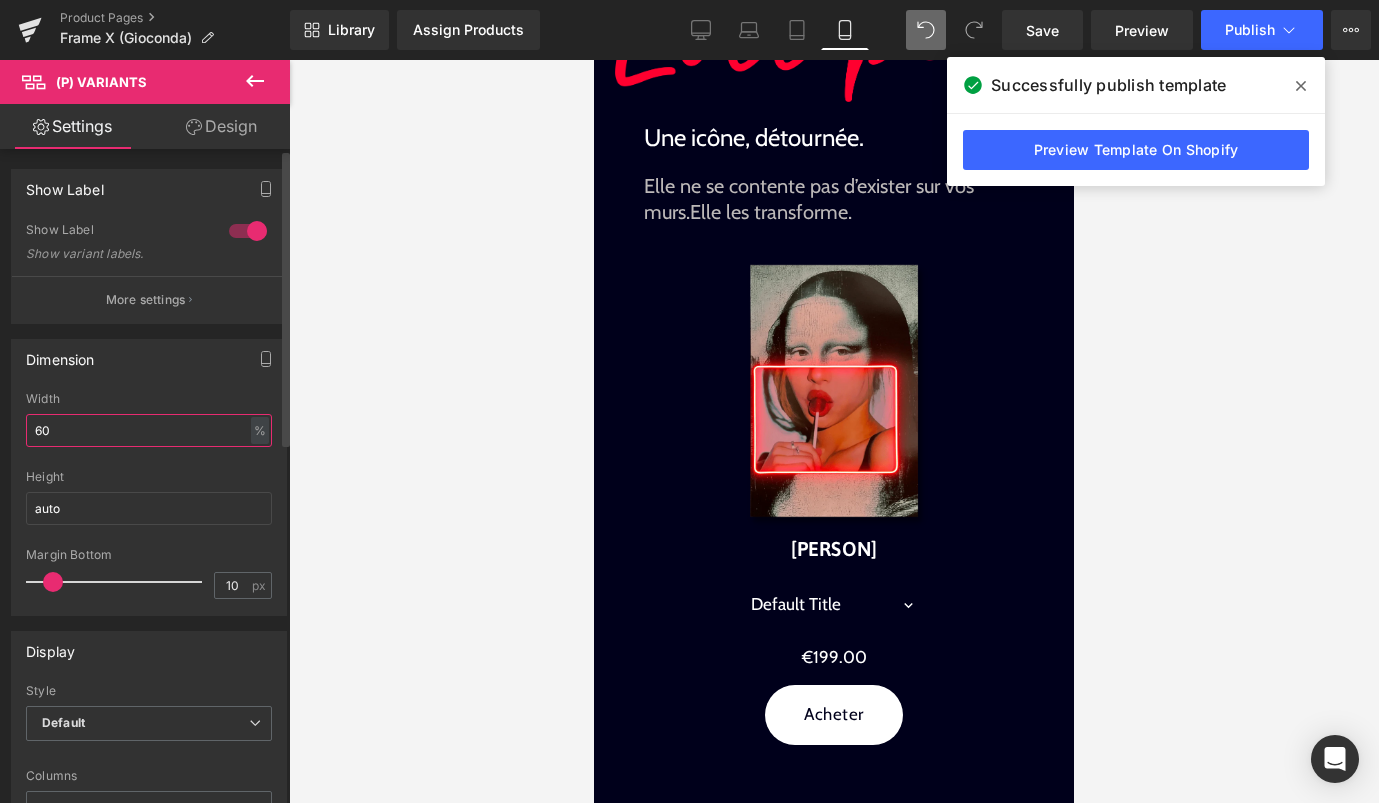 click on "60" at bounding box center (149, 430) 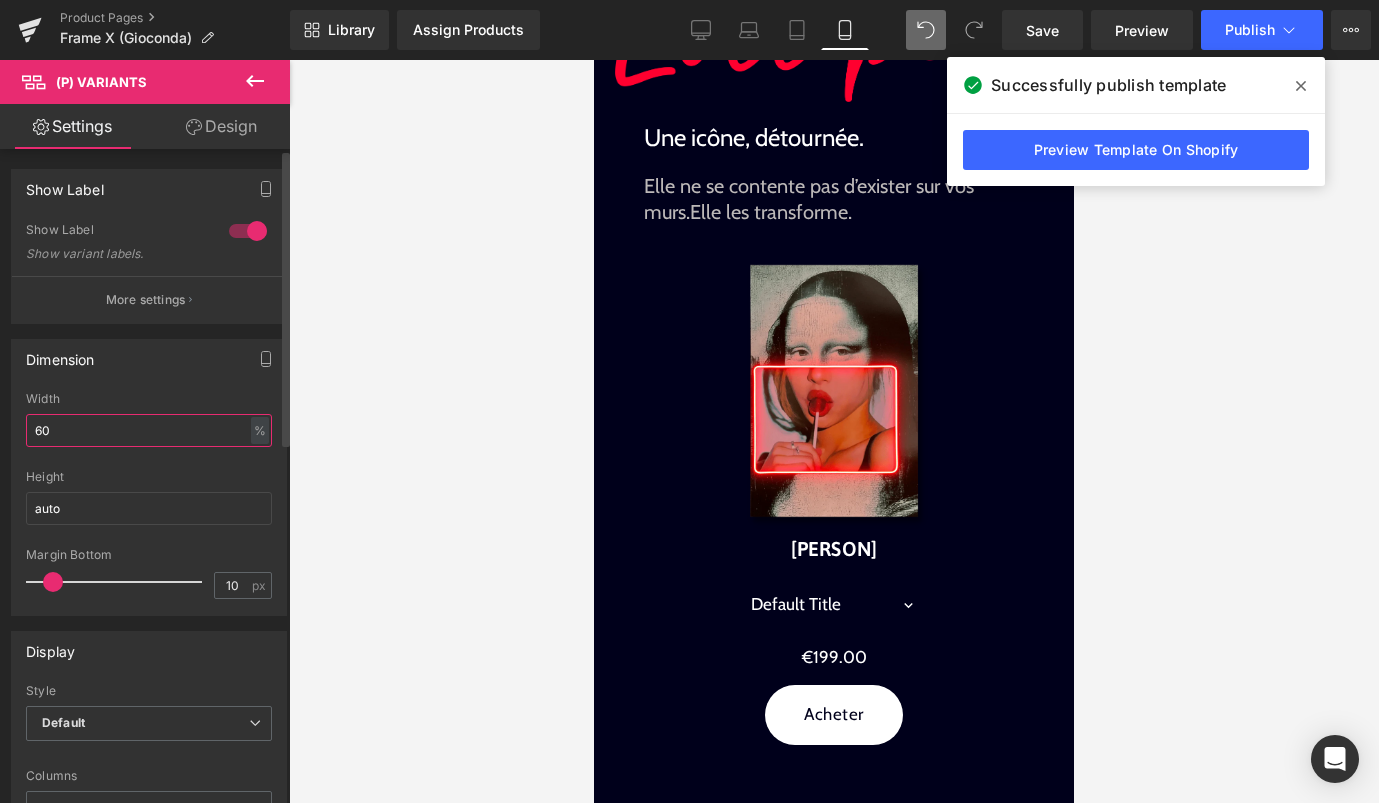 type on "6" 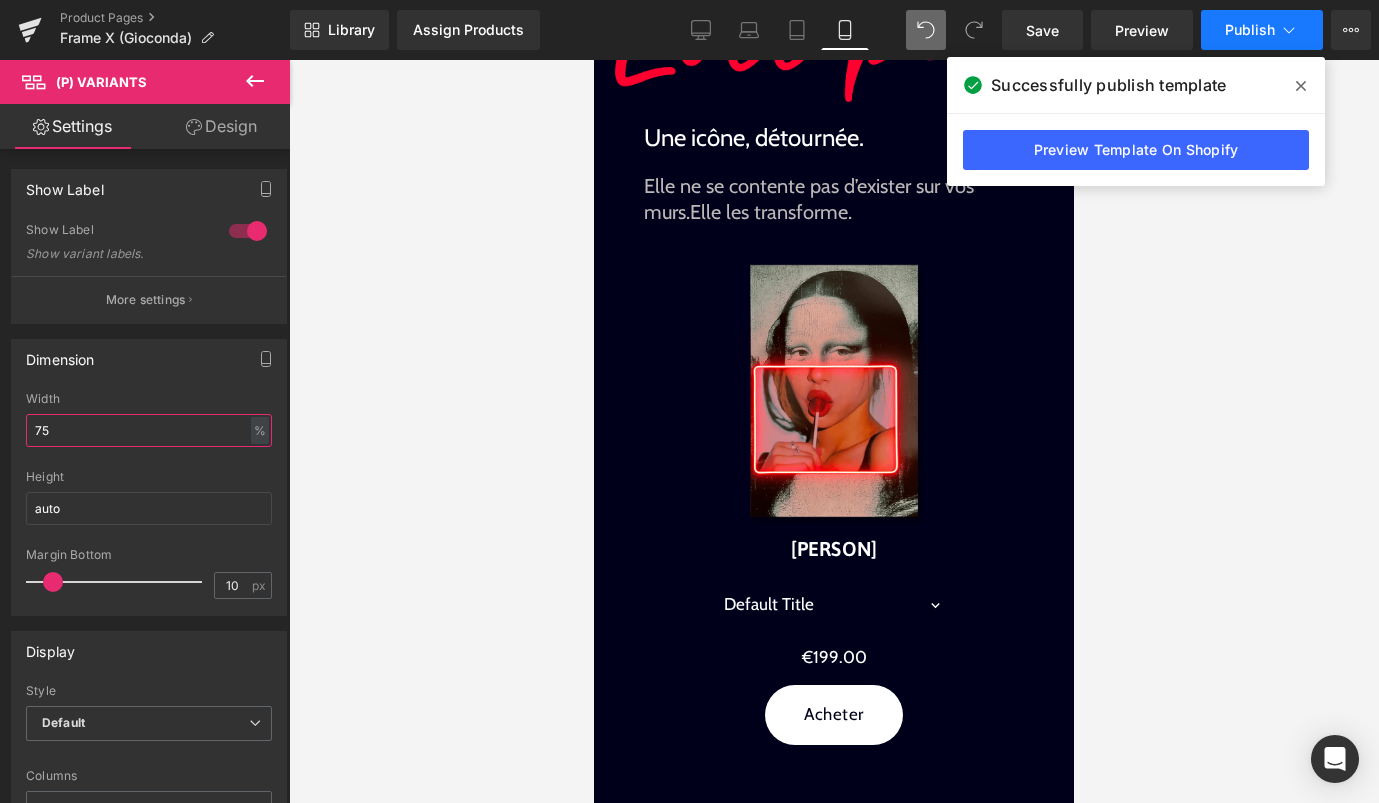type on "75" 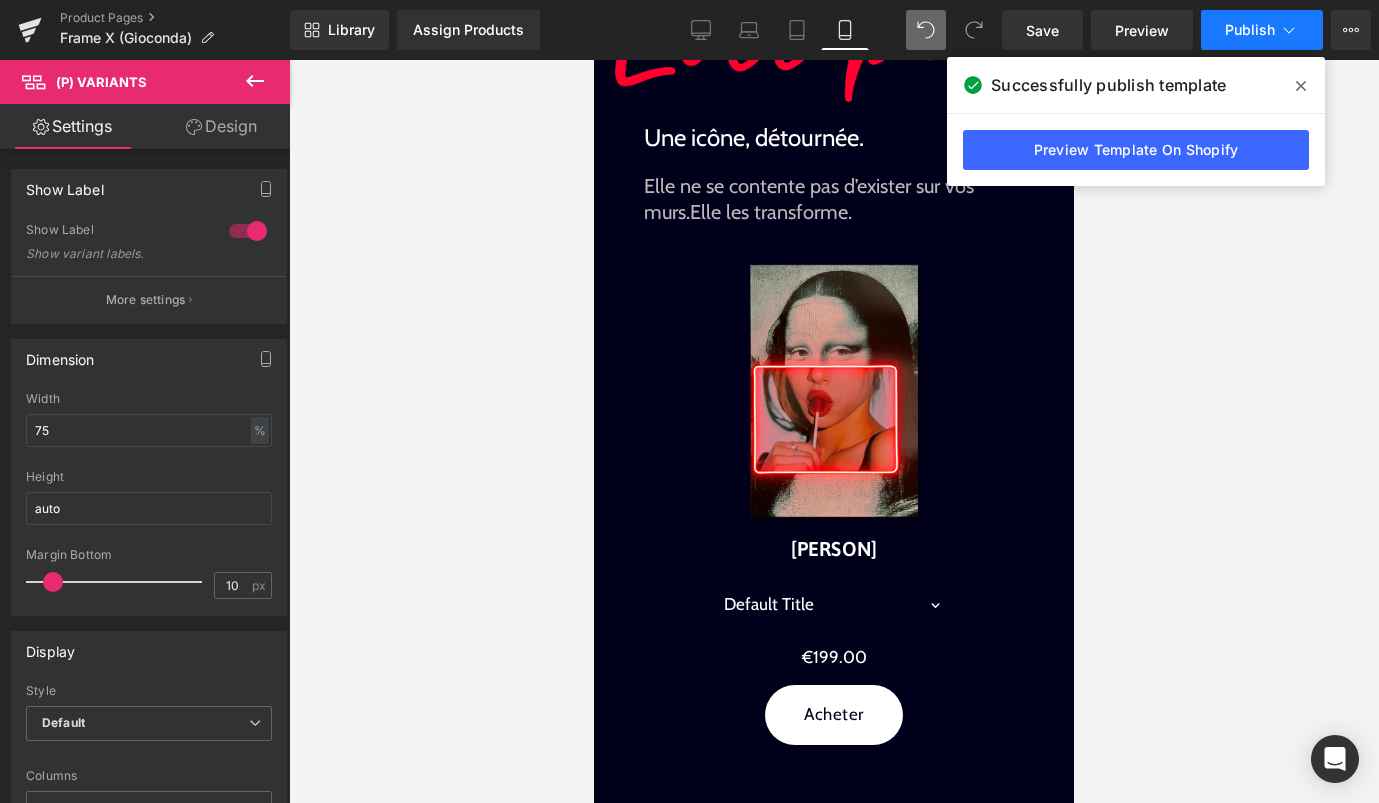 click on "Publish" at bounding box center [1250, 30] 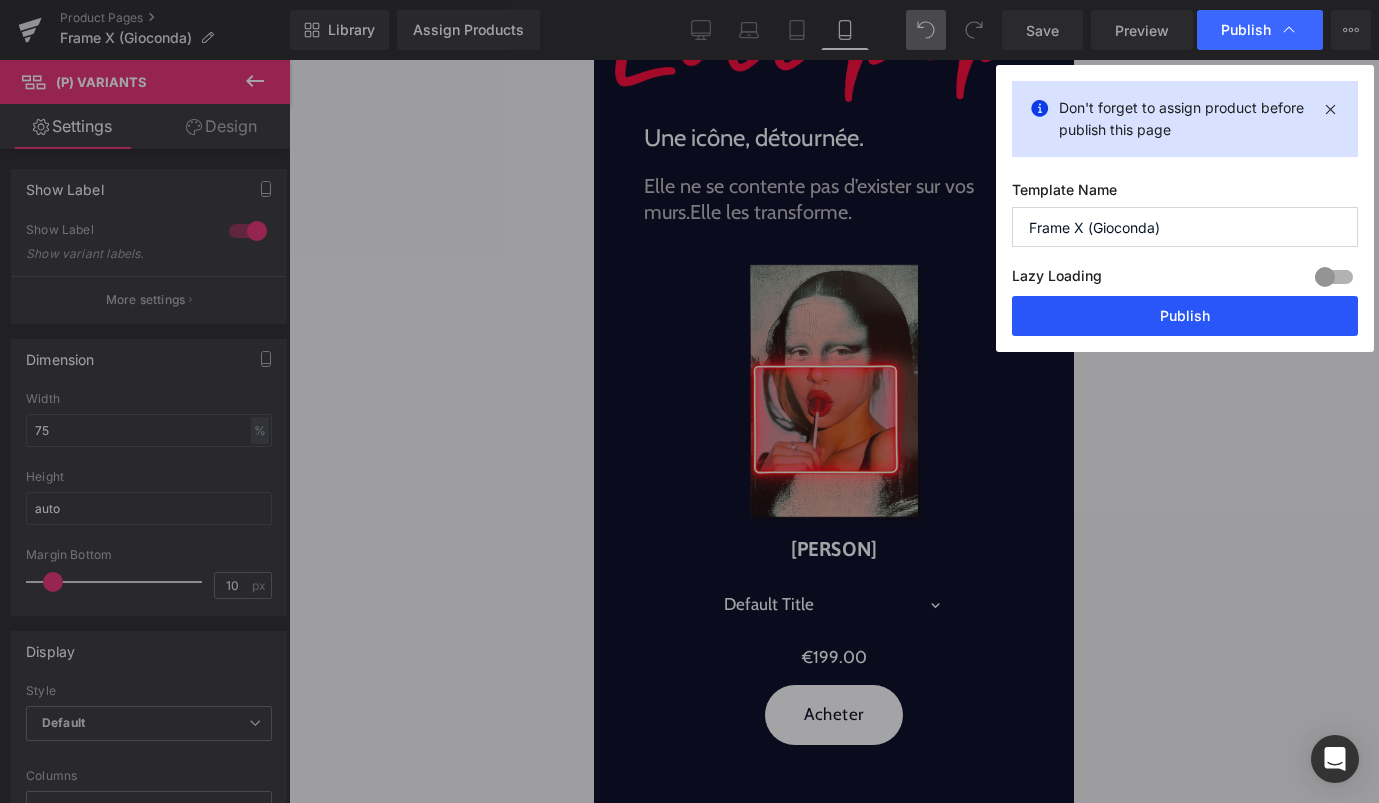click on "Publish" at bounding box center [1185, 316] 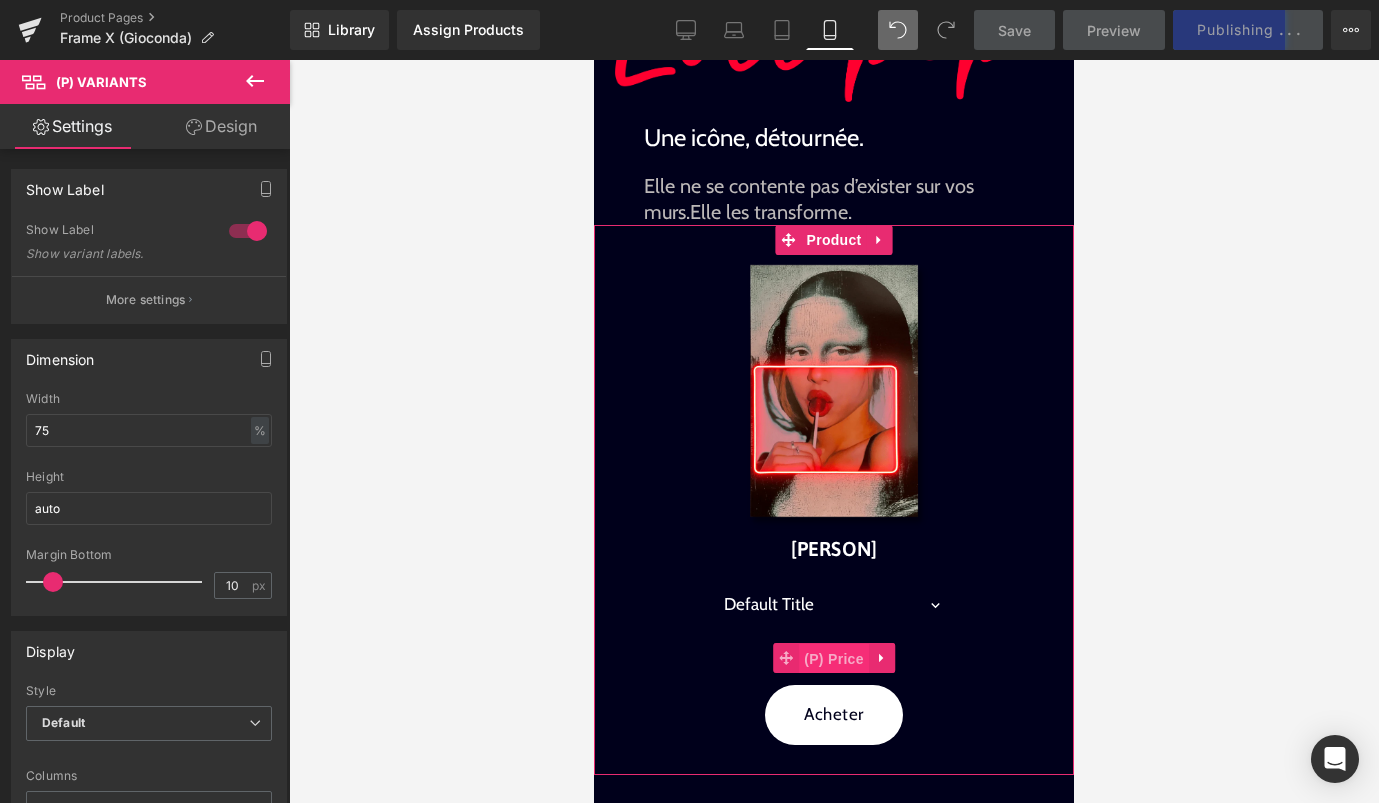 click on "(P) Price" at bounding box center (834, 659) 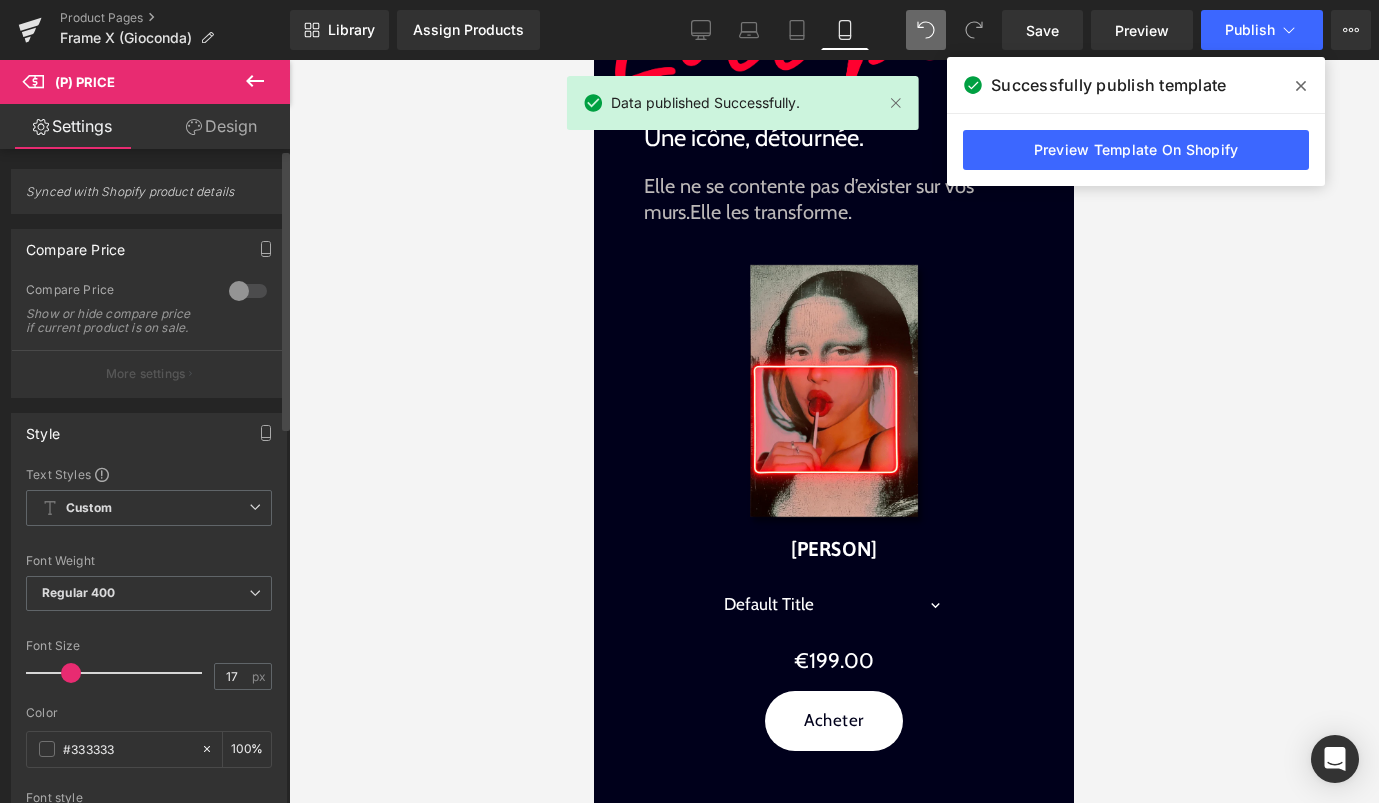 click at bounding box center (71, 673) 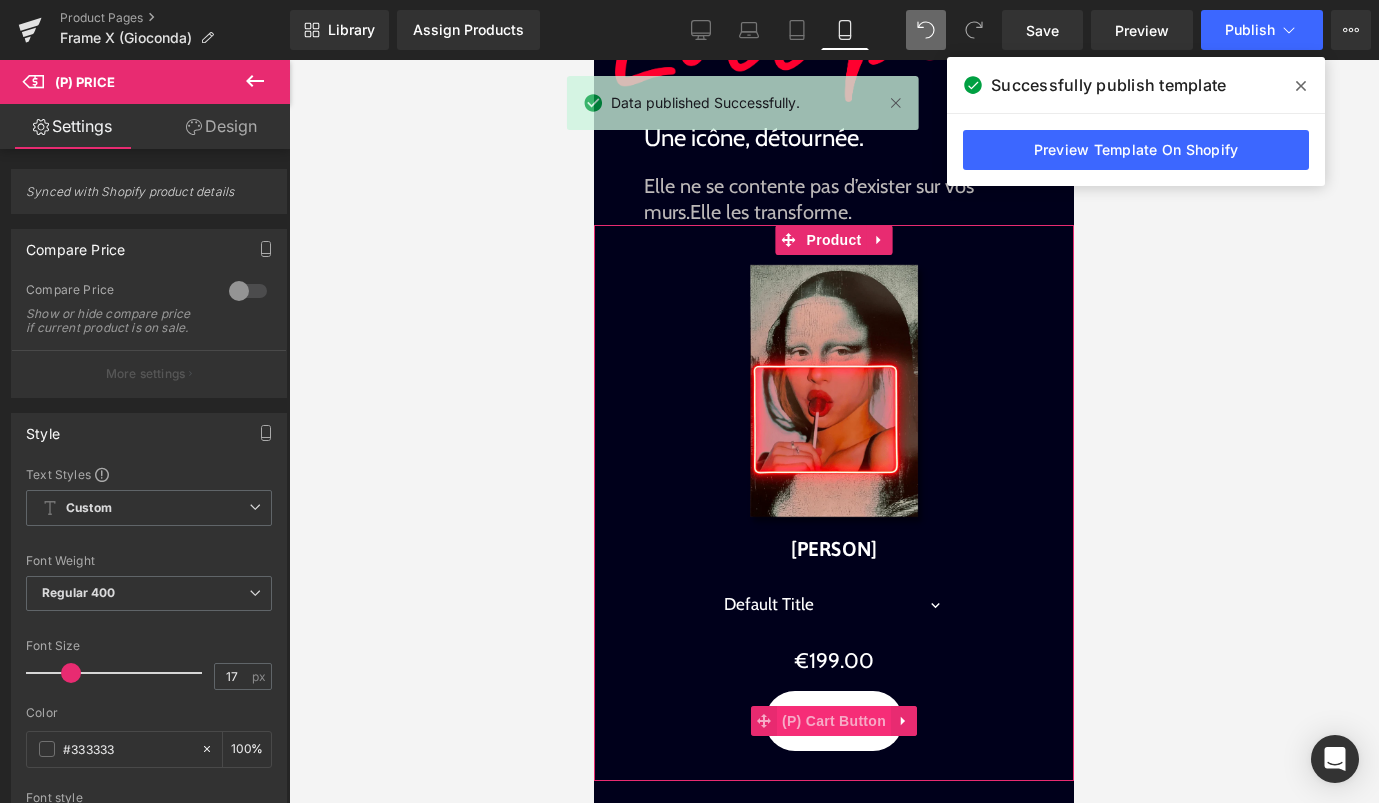click on "(P) Cart Button" at bounding box center [834, 721] 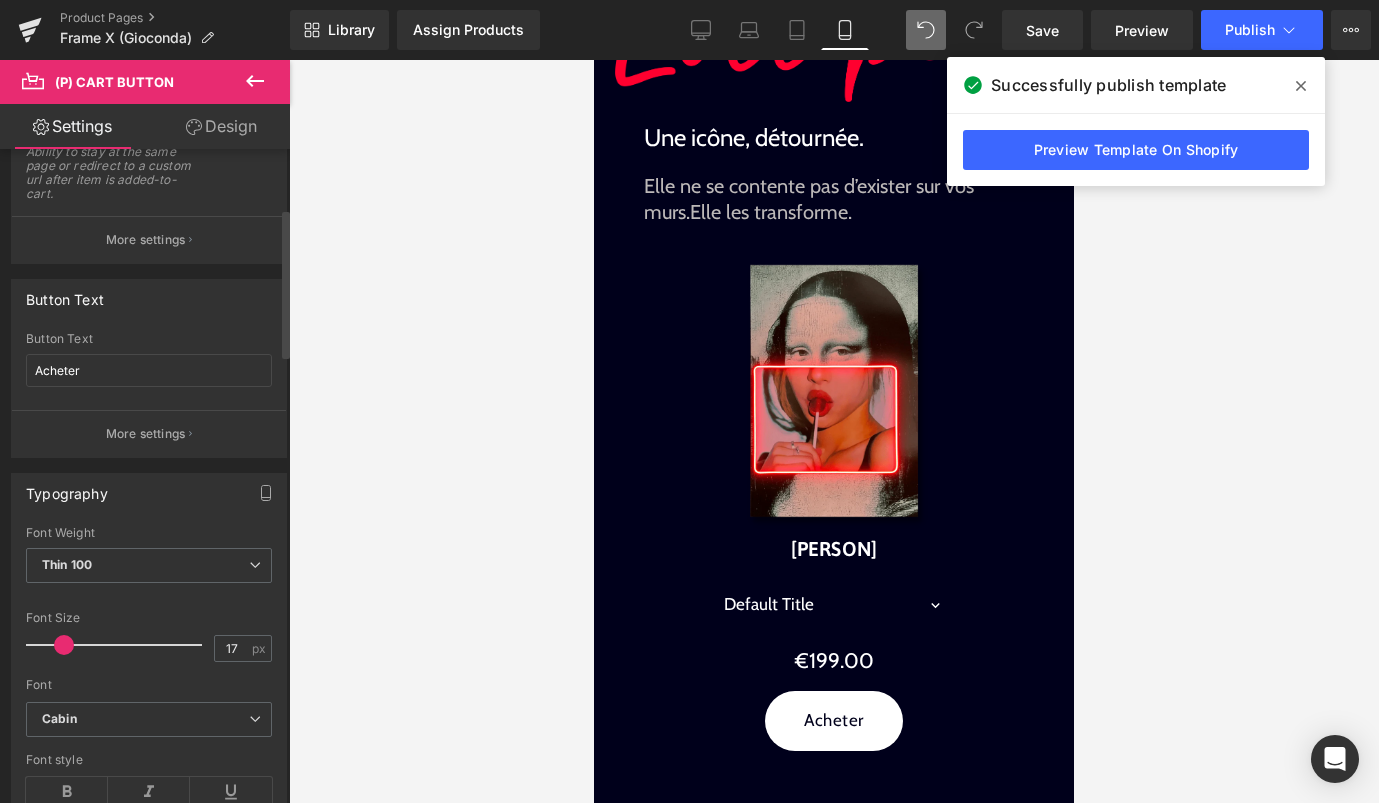 scroll, scrollTop: 269, scrollLeft: 0, axis: vertical 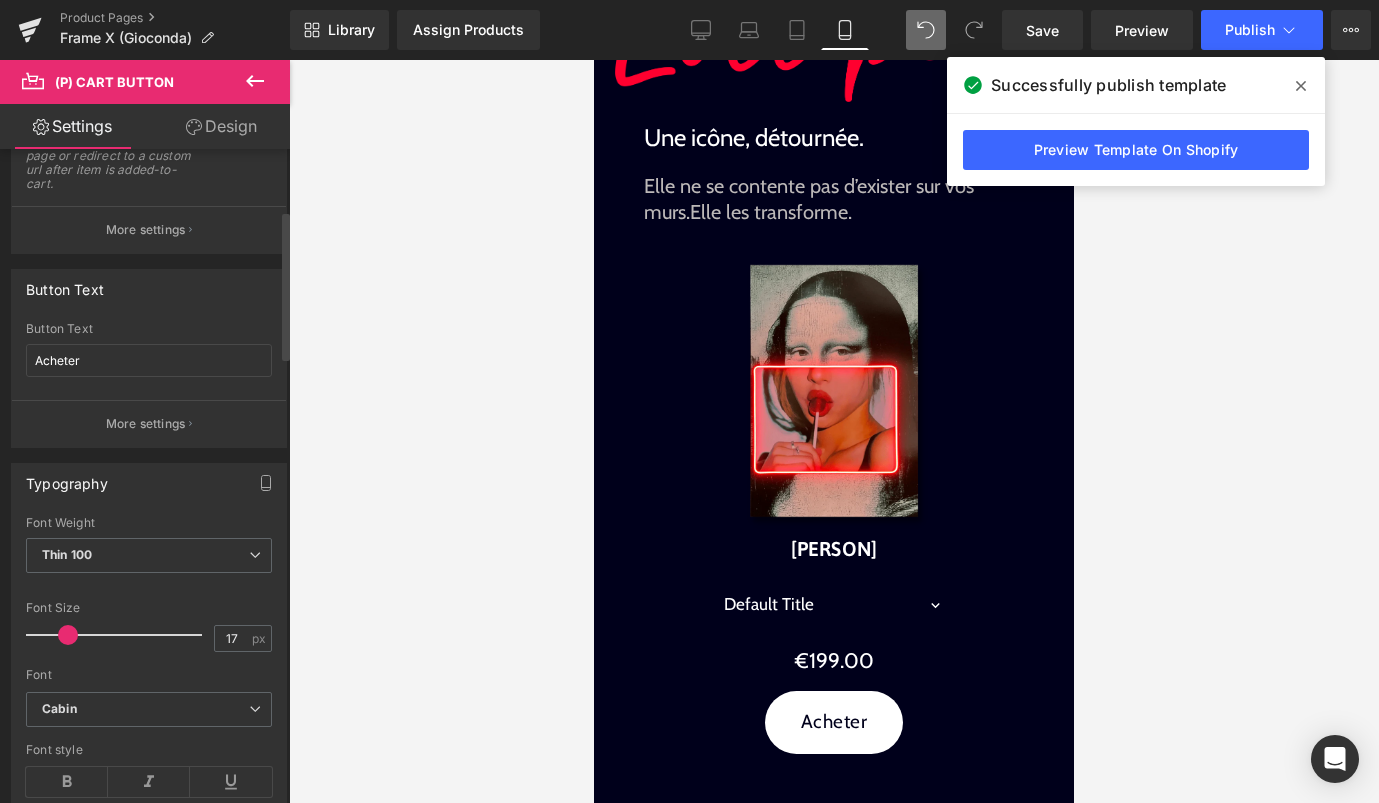 click at bounding box center (68, 635) 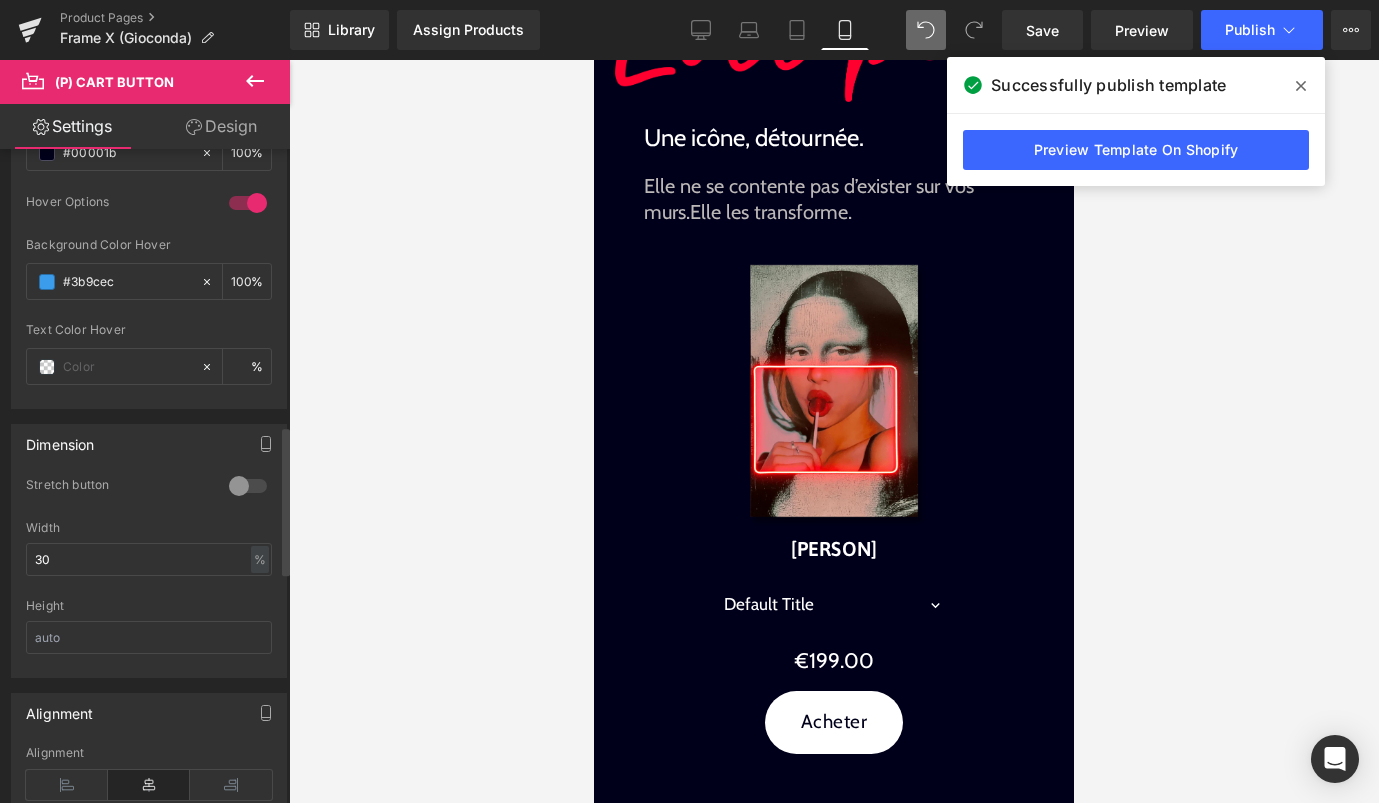 scroll, scrollTop: 1220, scrollLeft: 0, axis: vertical 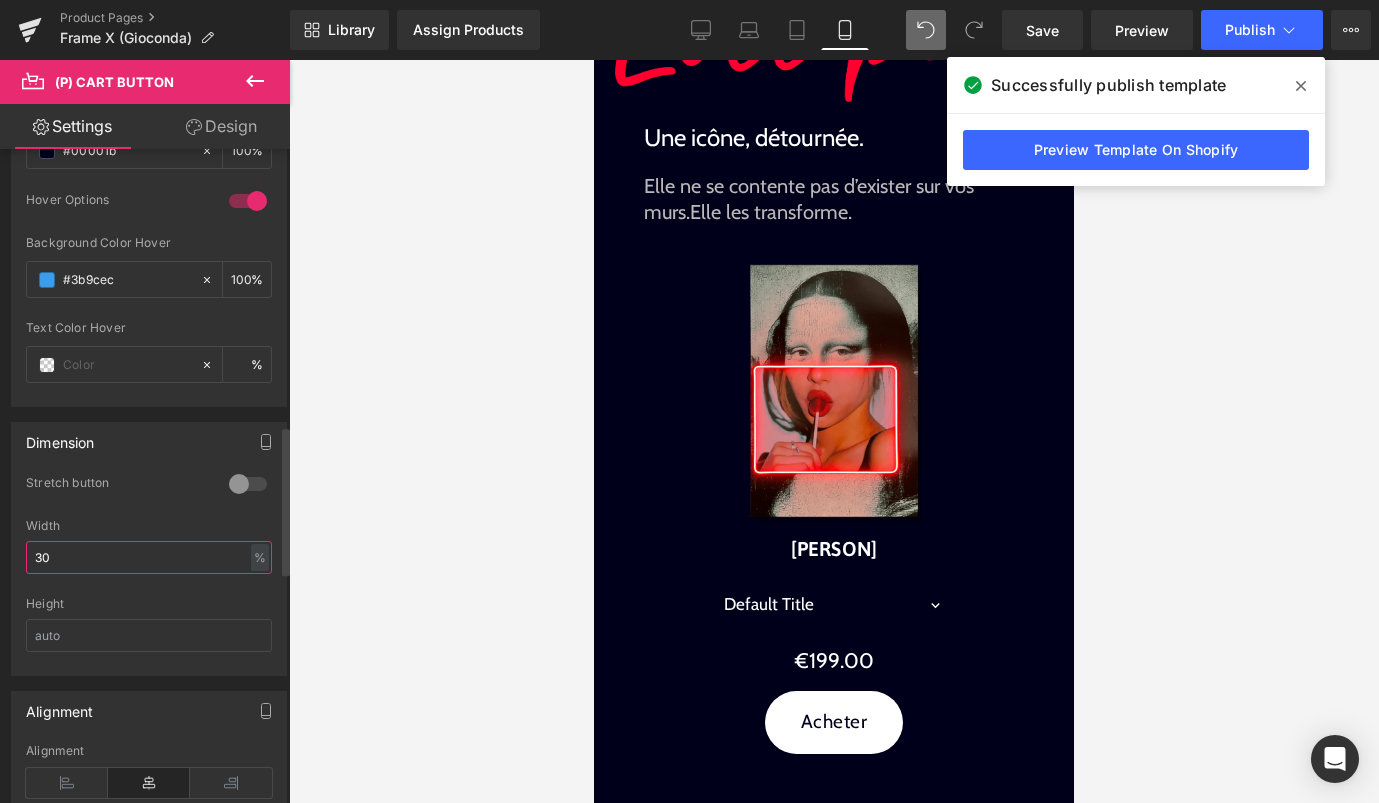 click on "30" at bounding box center (149, 557) 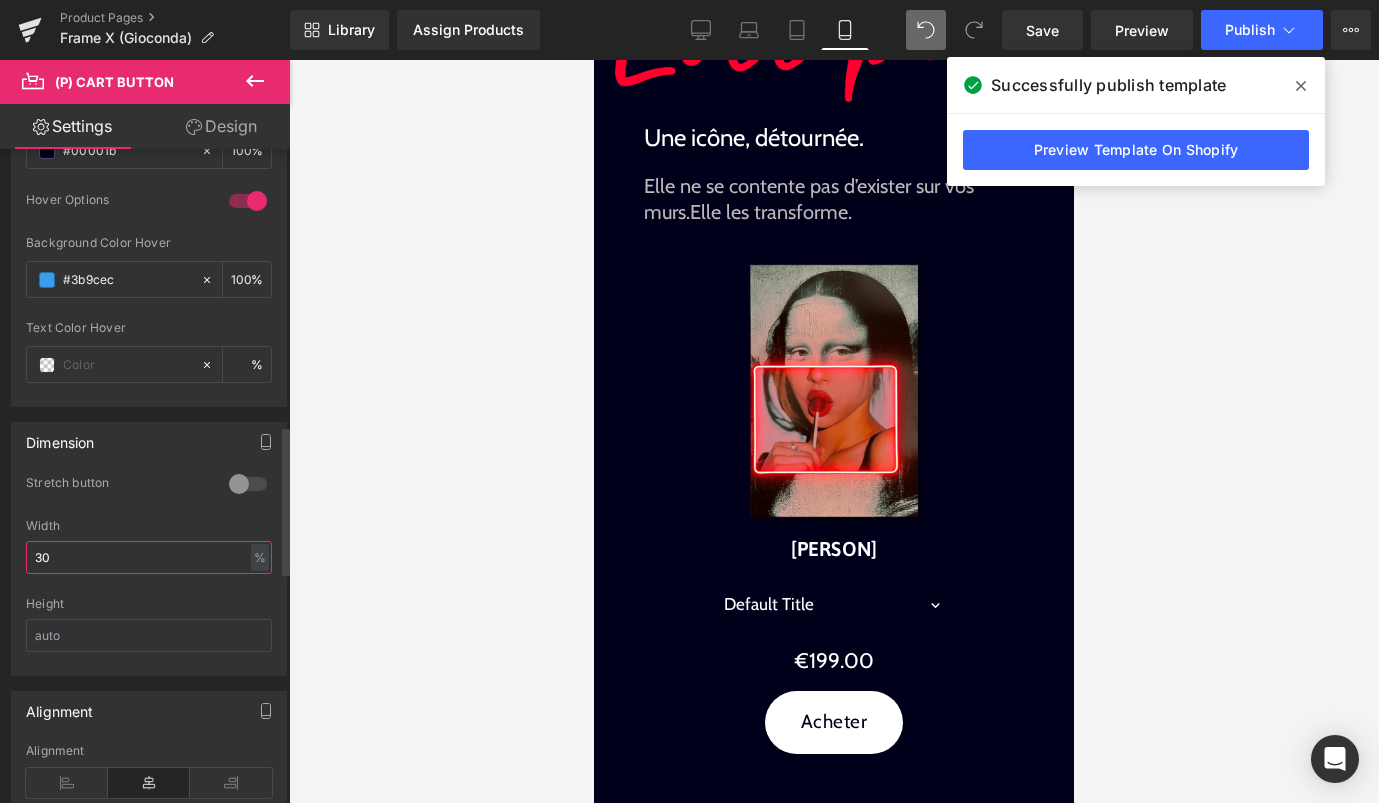 type on "3" 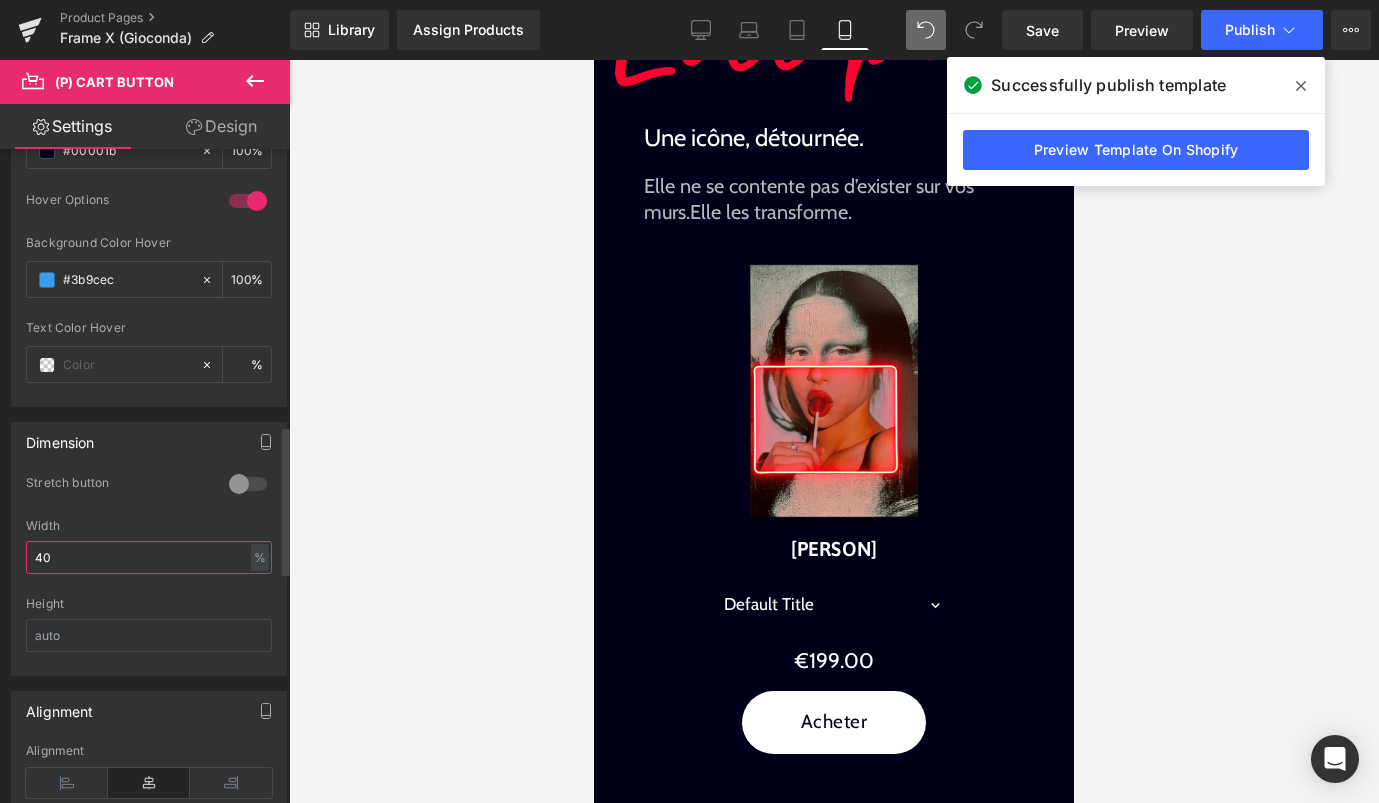 type on "4" 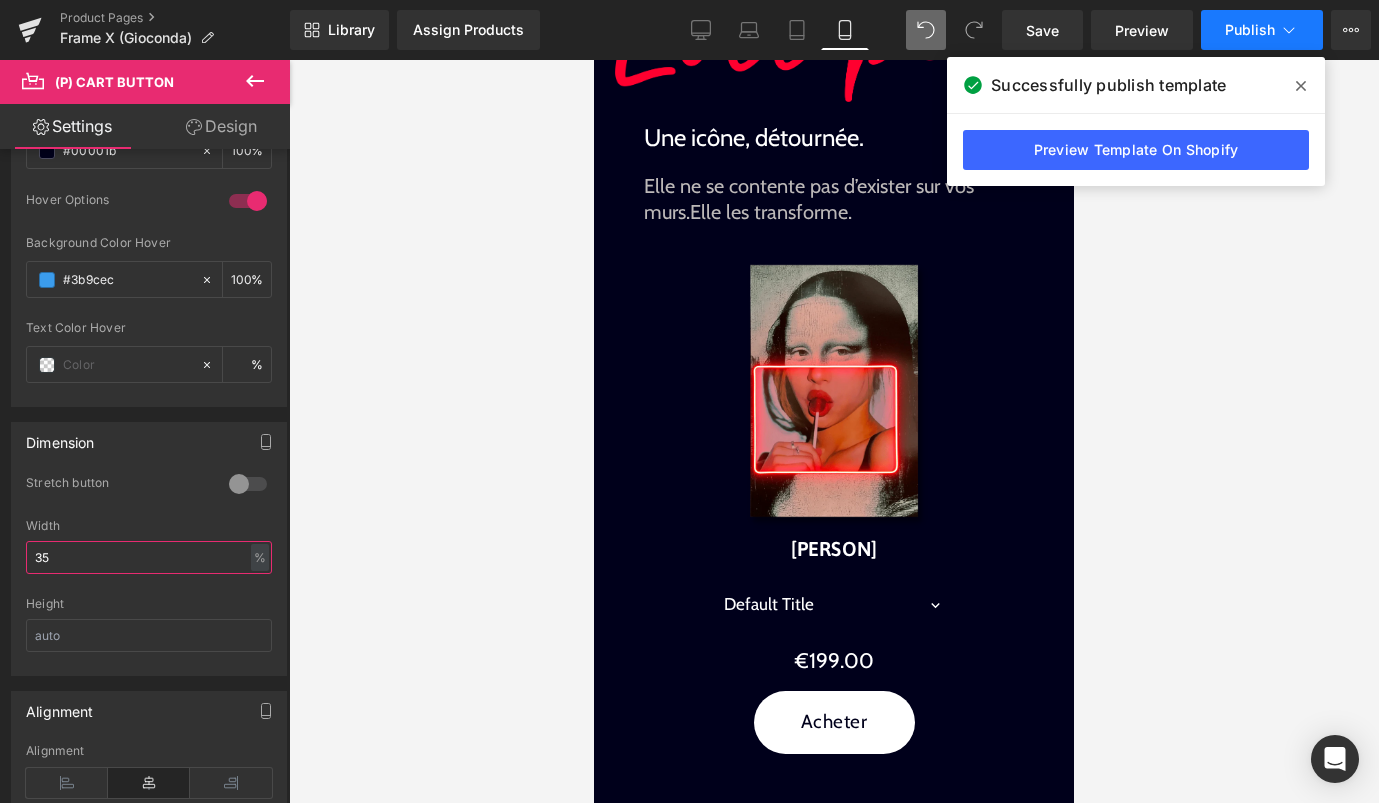 type on "35" 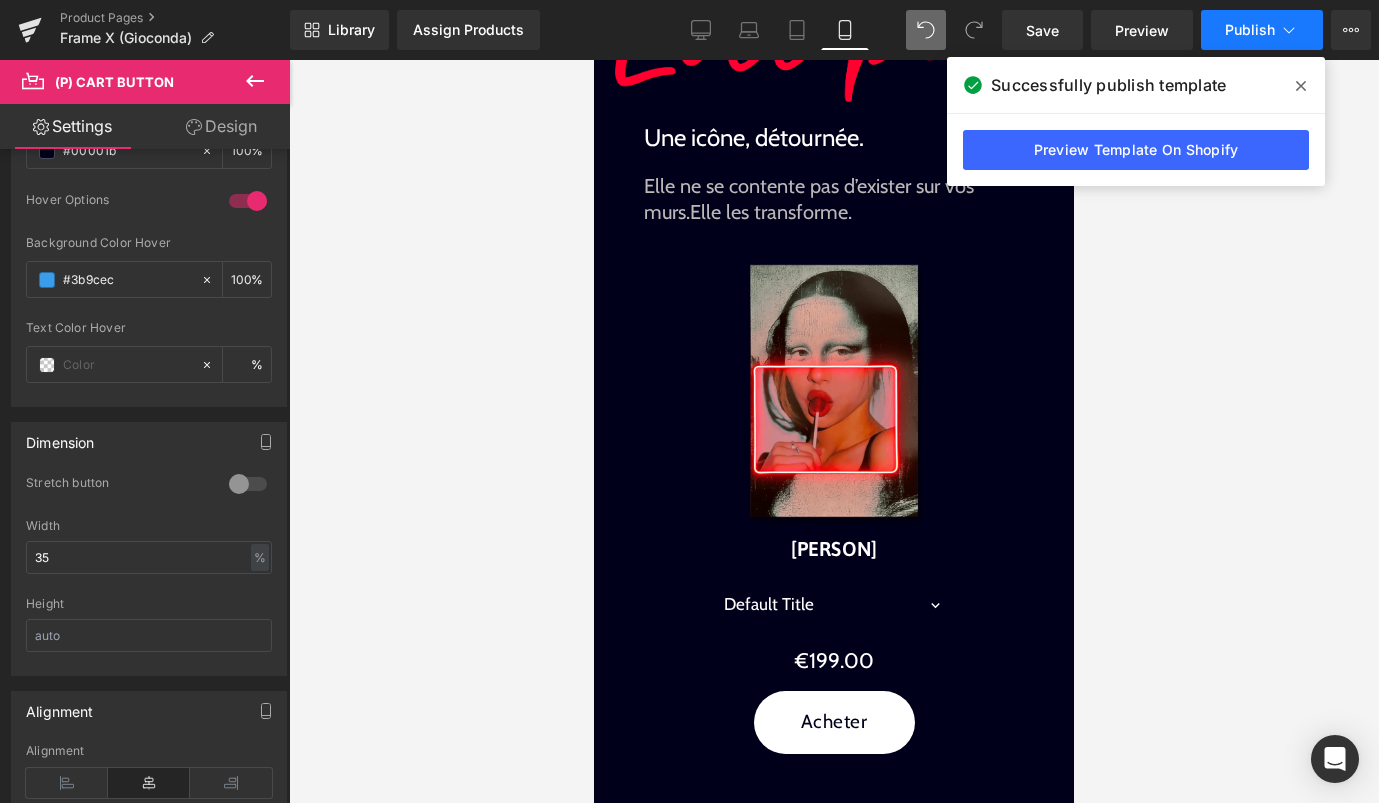 click on "Publish" at bounding box center [1262, 30] 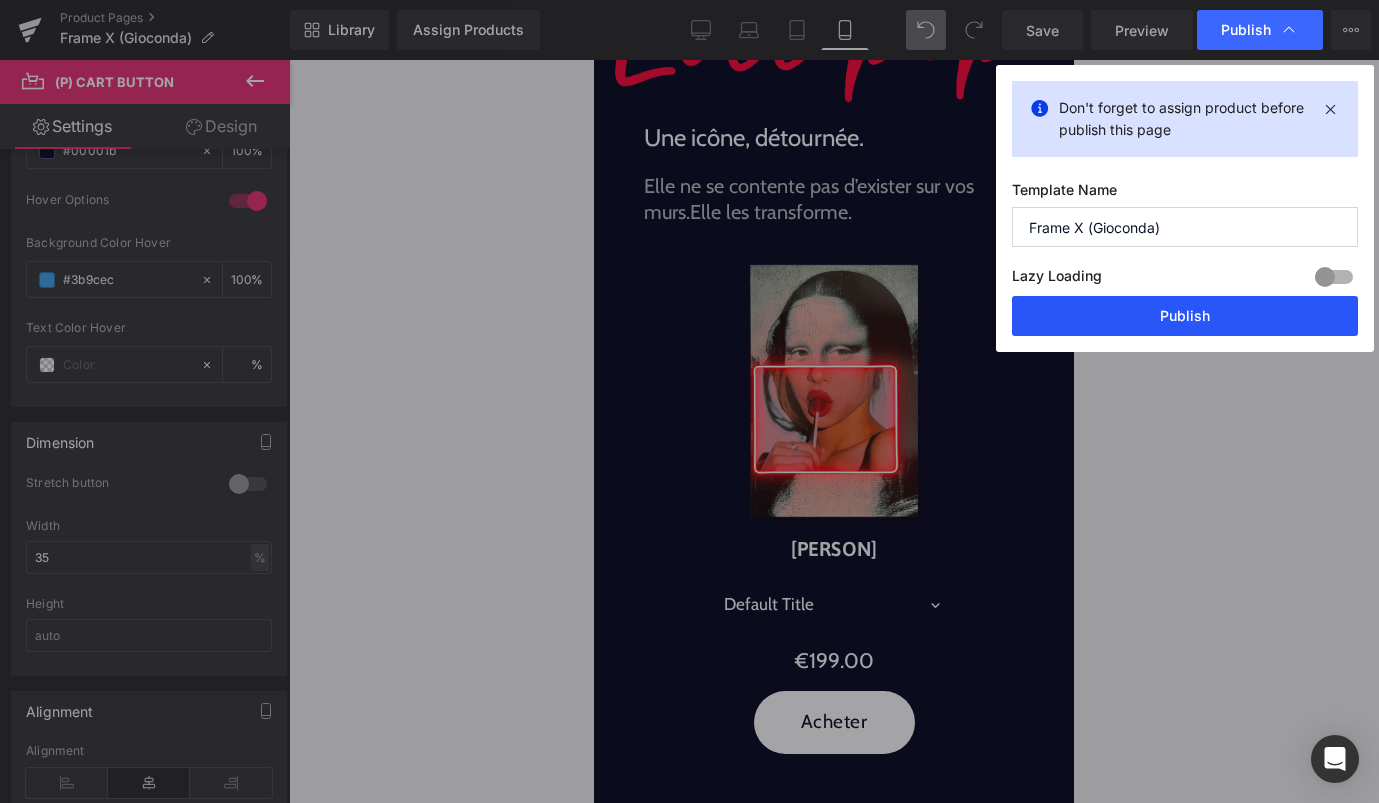 click on "Publish" at bounding box center [1185, 316] 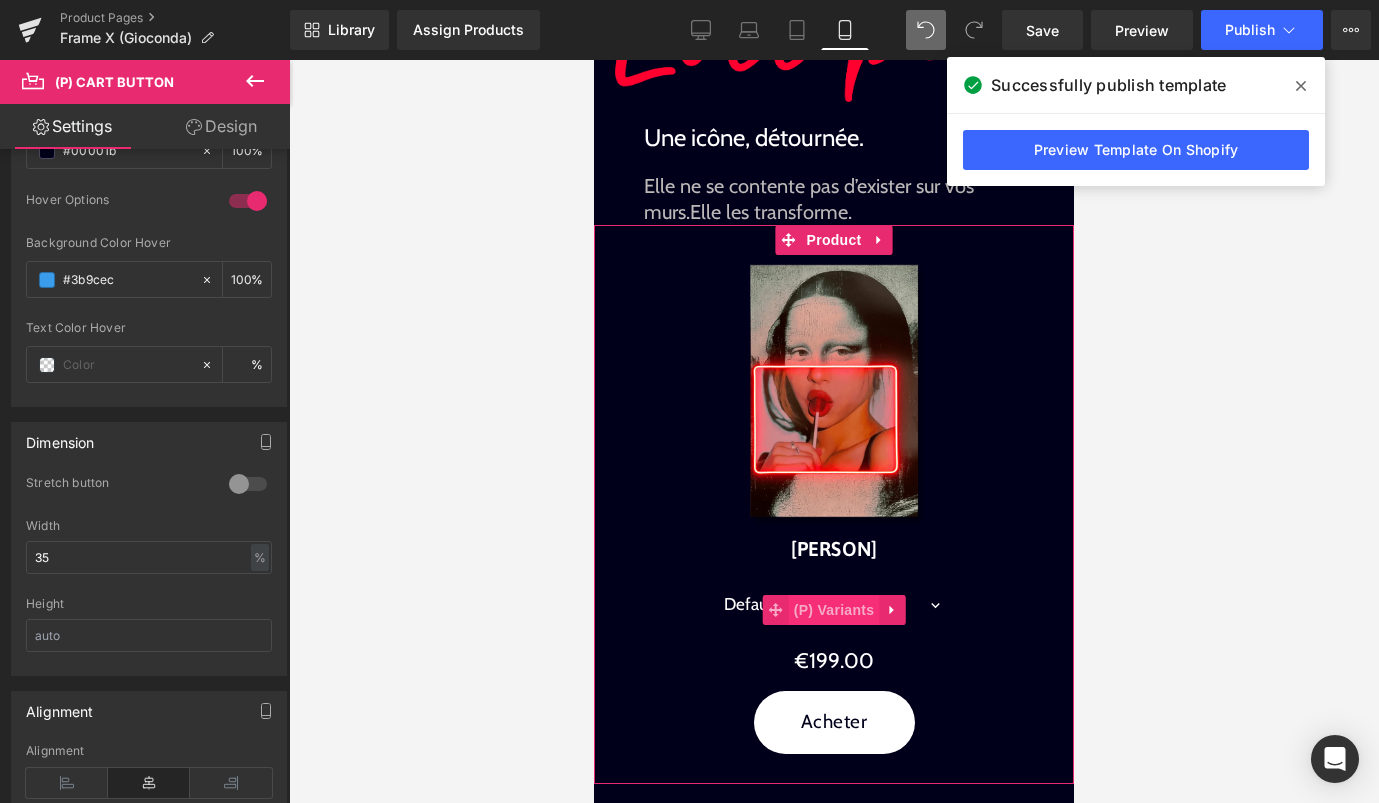 click on "(P) Variants" at bounding box center [834, 610] 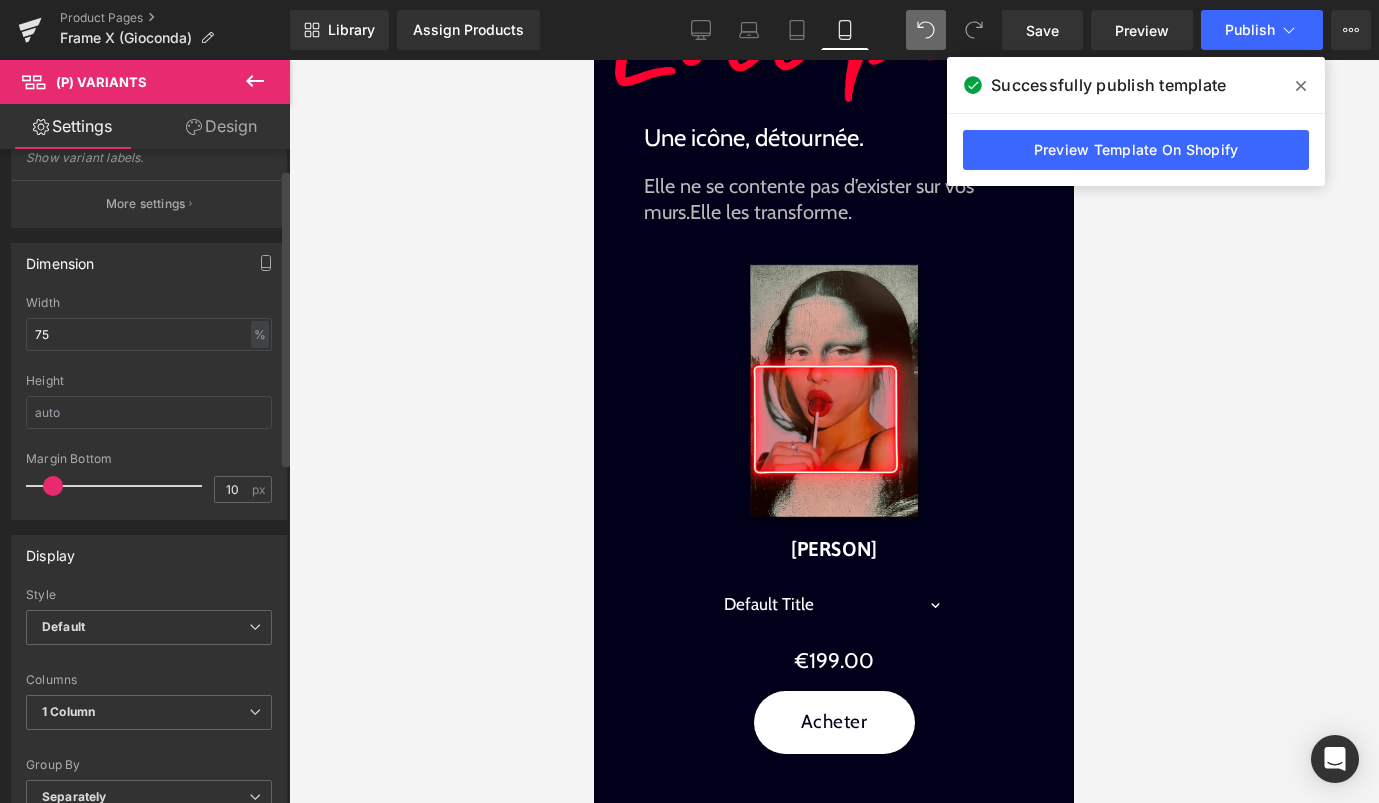 scroll, scrollTop: 101, scrollLeft: 0, axis: vertical 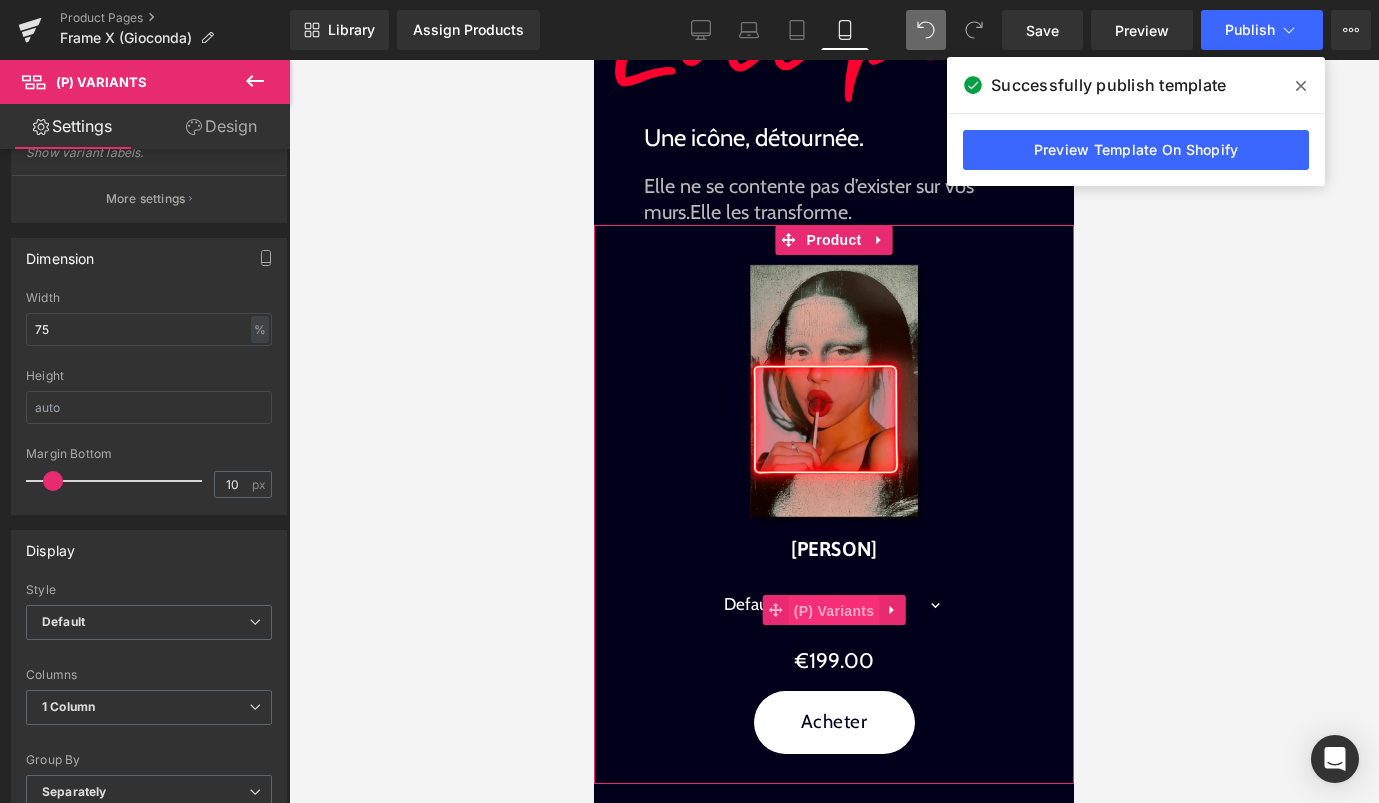click on "(P) Variants" at bounding box center (834, 611) 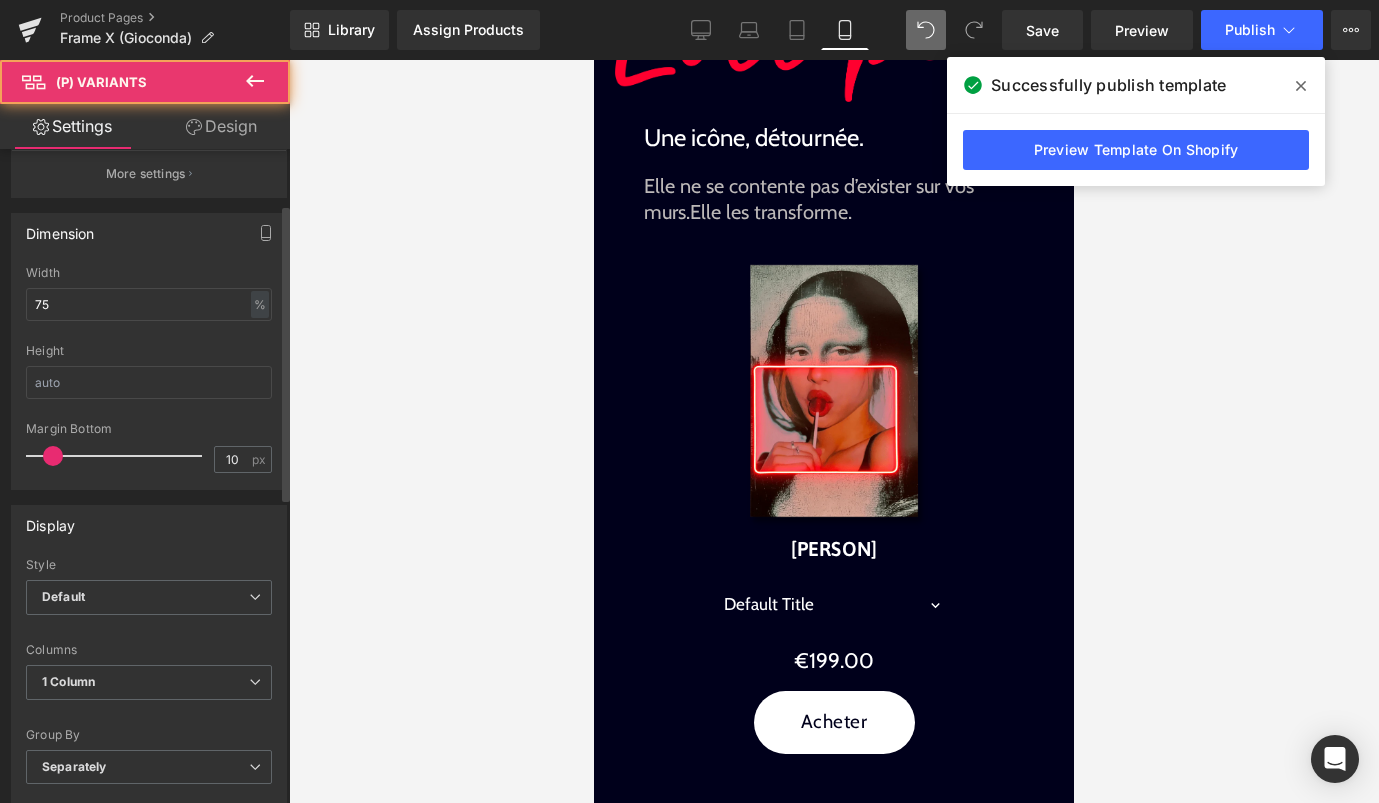 scroll, scrollTop: 135, scrollLeft: 0, axis: vertical 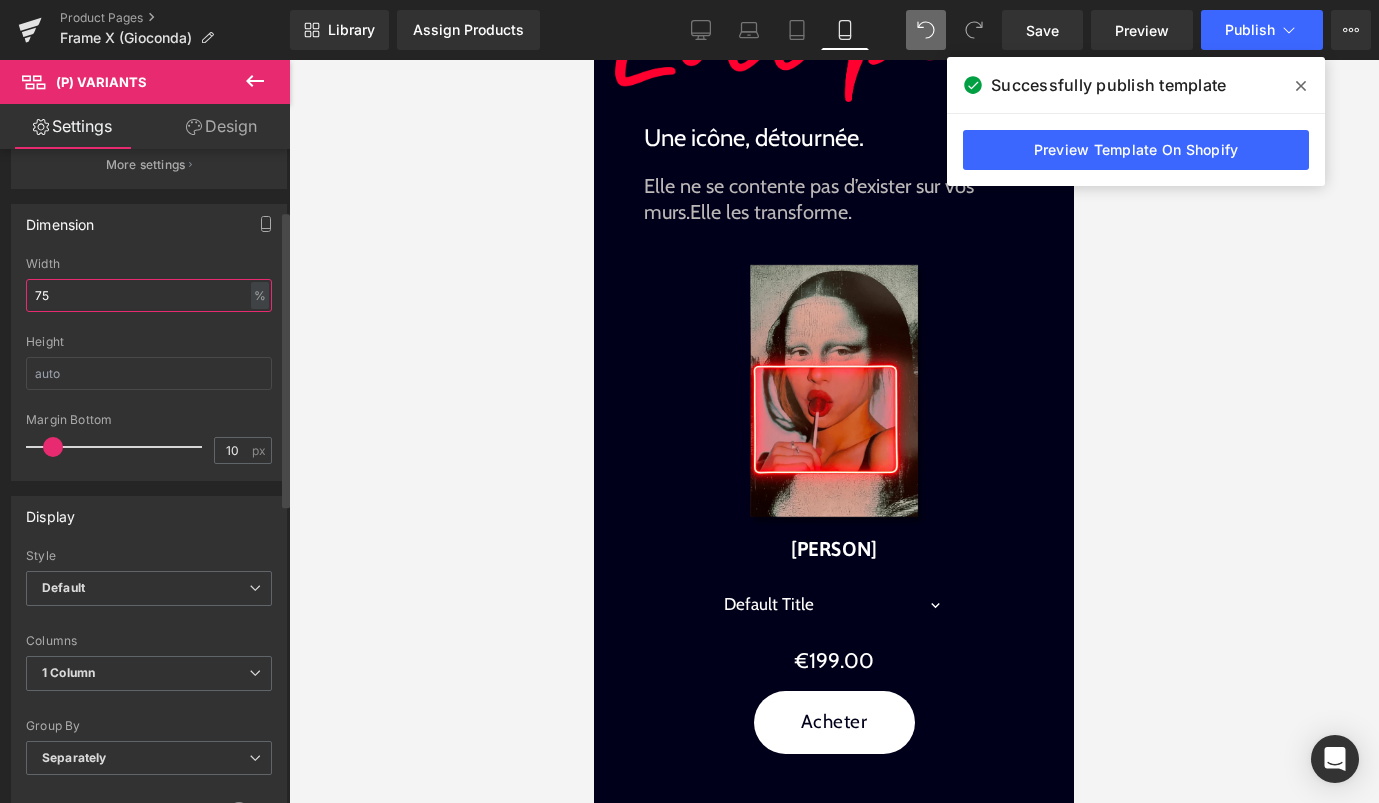 click on "75" at bounding box center [149, 295] 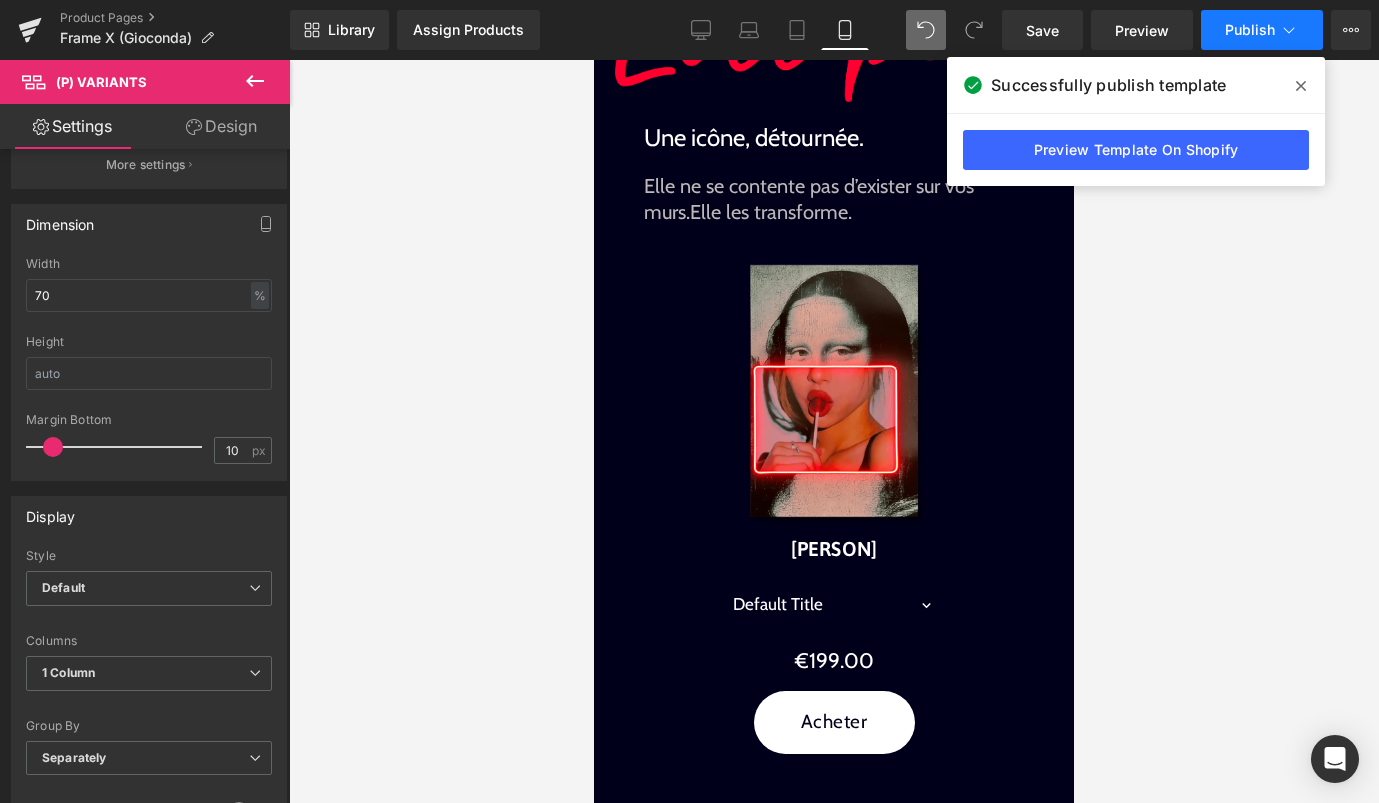 click 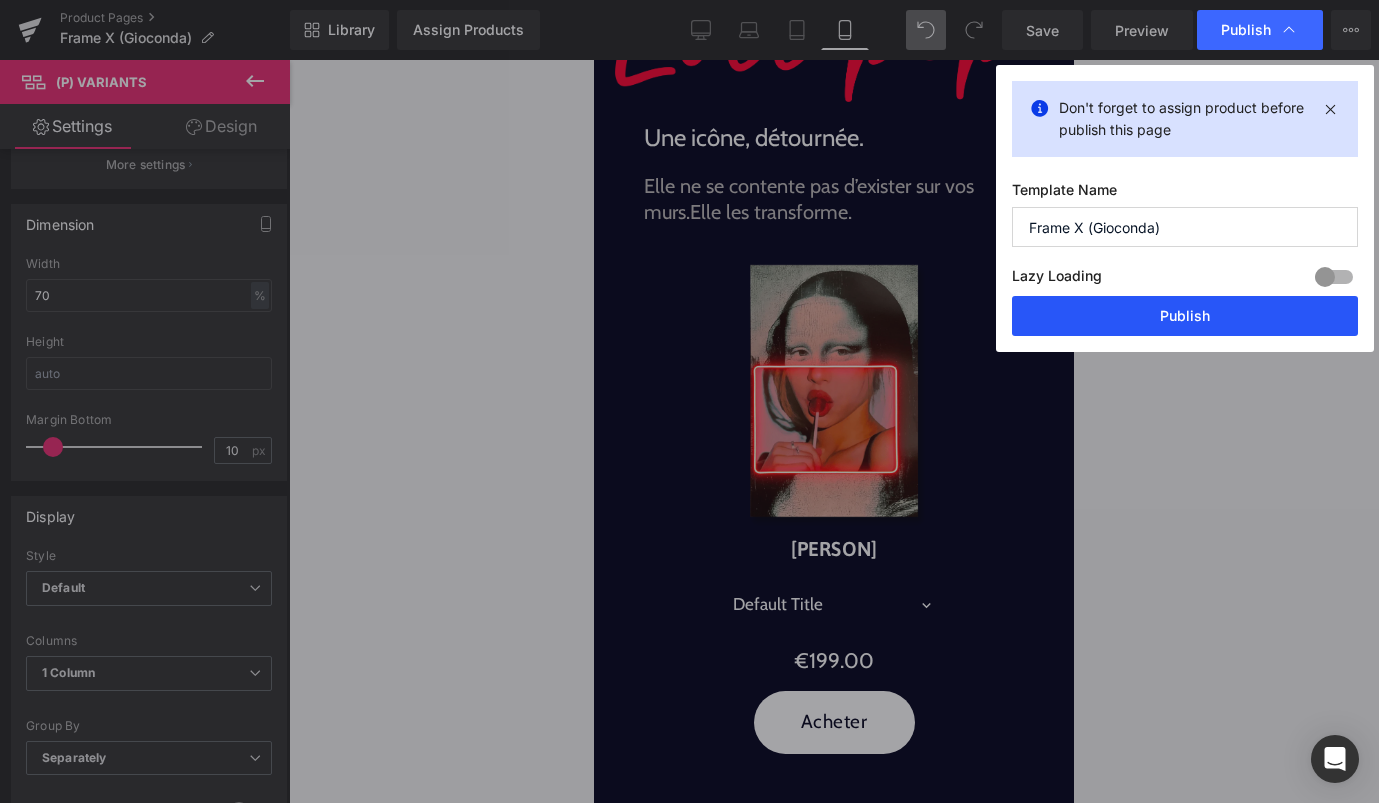 click on "Publish" at bounding box center (1185, 316) 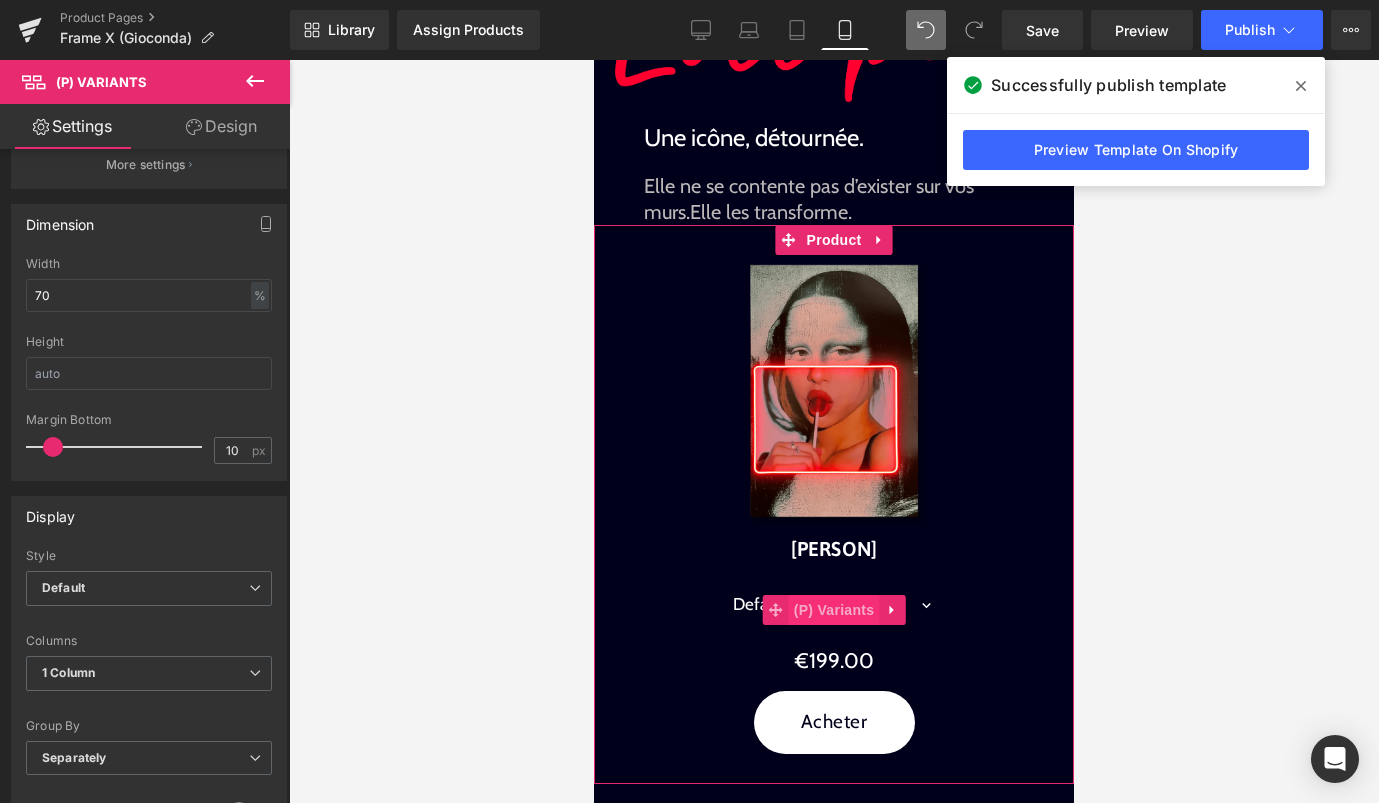 click on "(P) Variants" at bounding box center (834, 610) 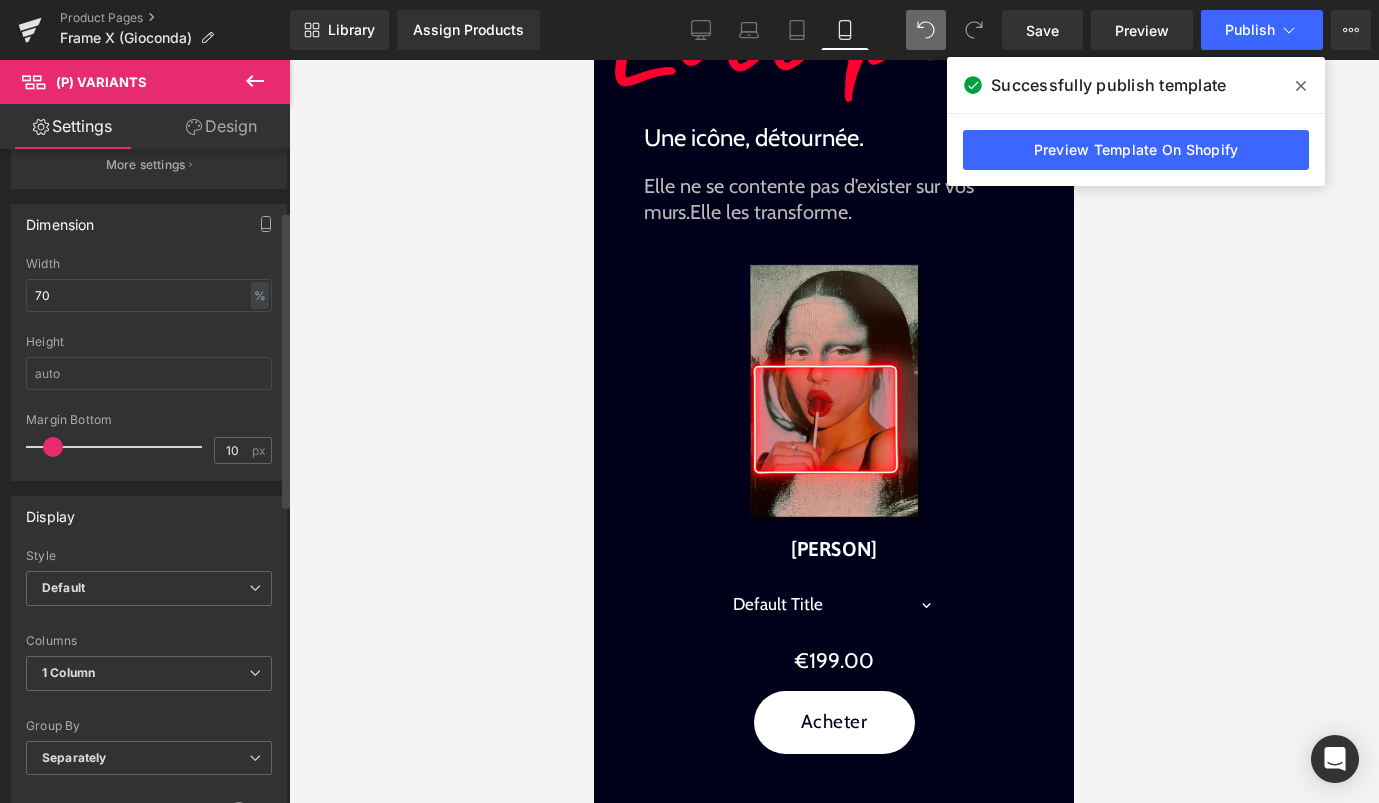 scroll, scrollTop: 178, scrollLeft: 0, axis: vertical 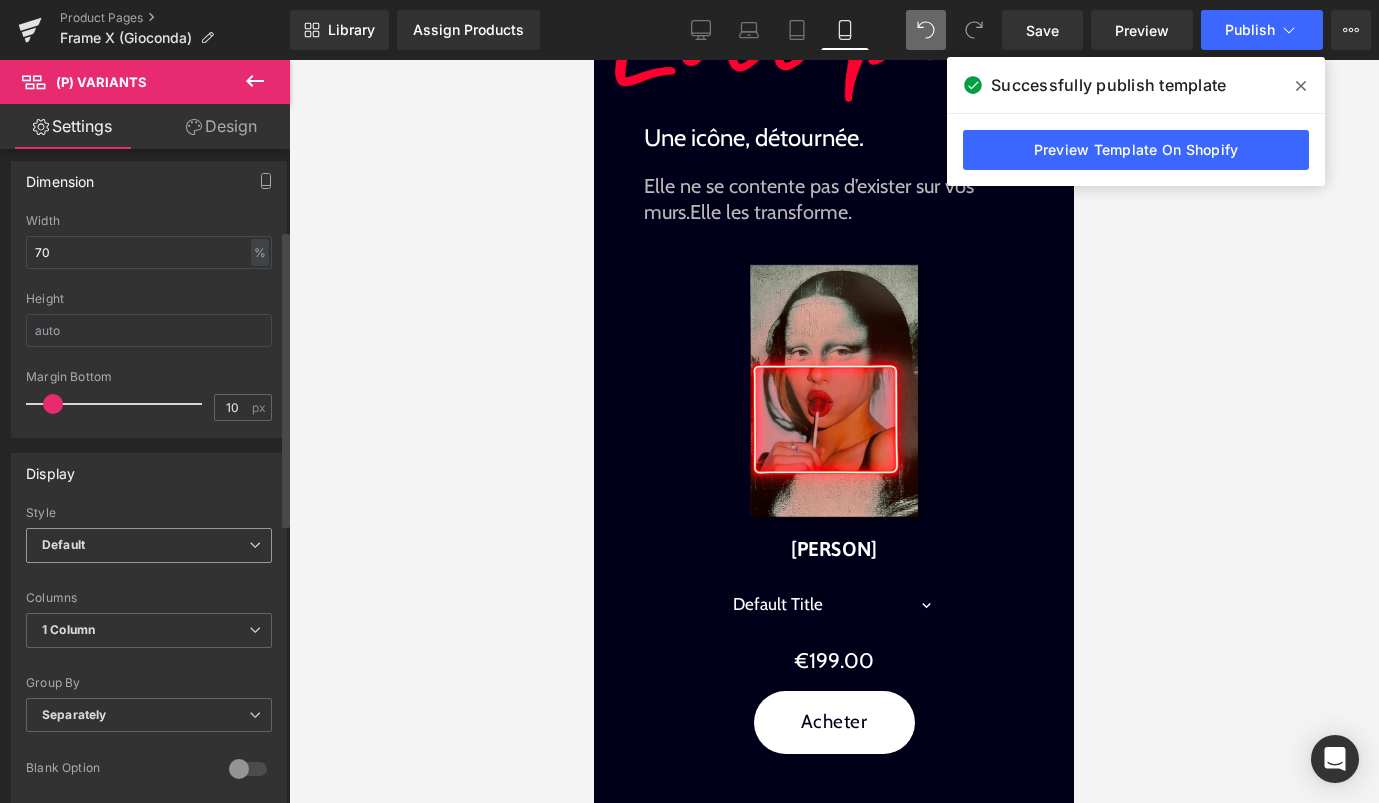 click on "Default" at bounding box center [149, 545] 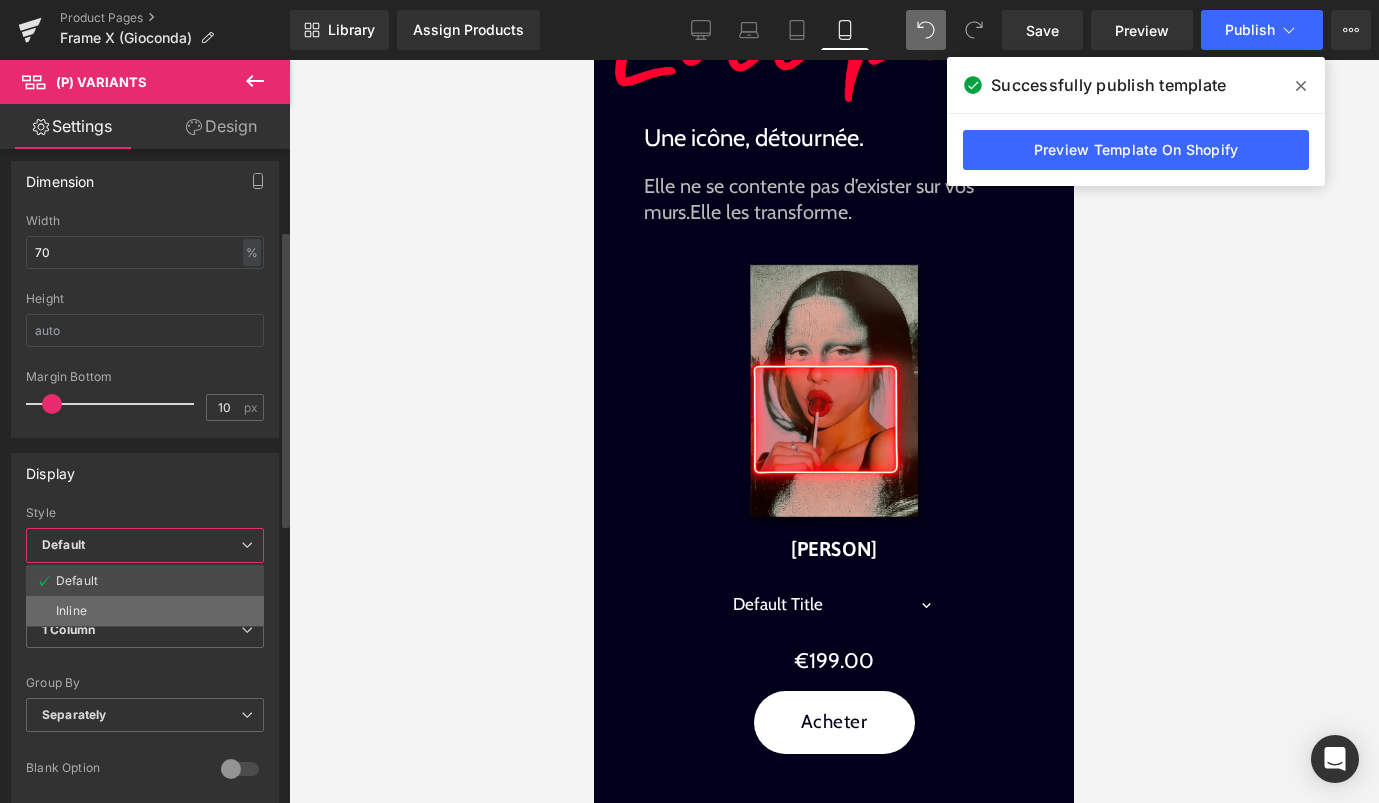 click on "Inline" at bounding box center (145, 611) 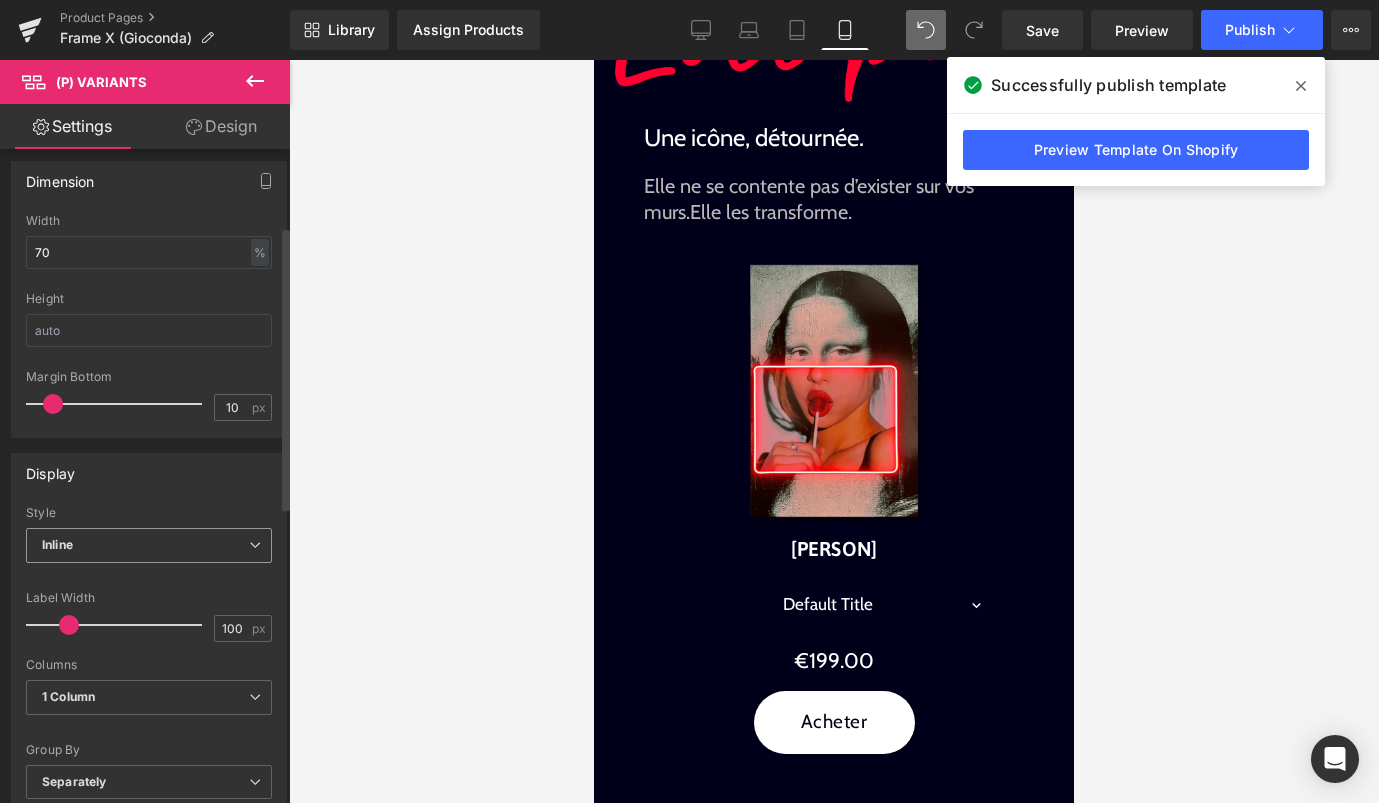 click on "Inline" at bounding box center (149, 545) 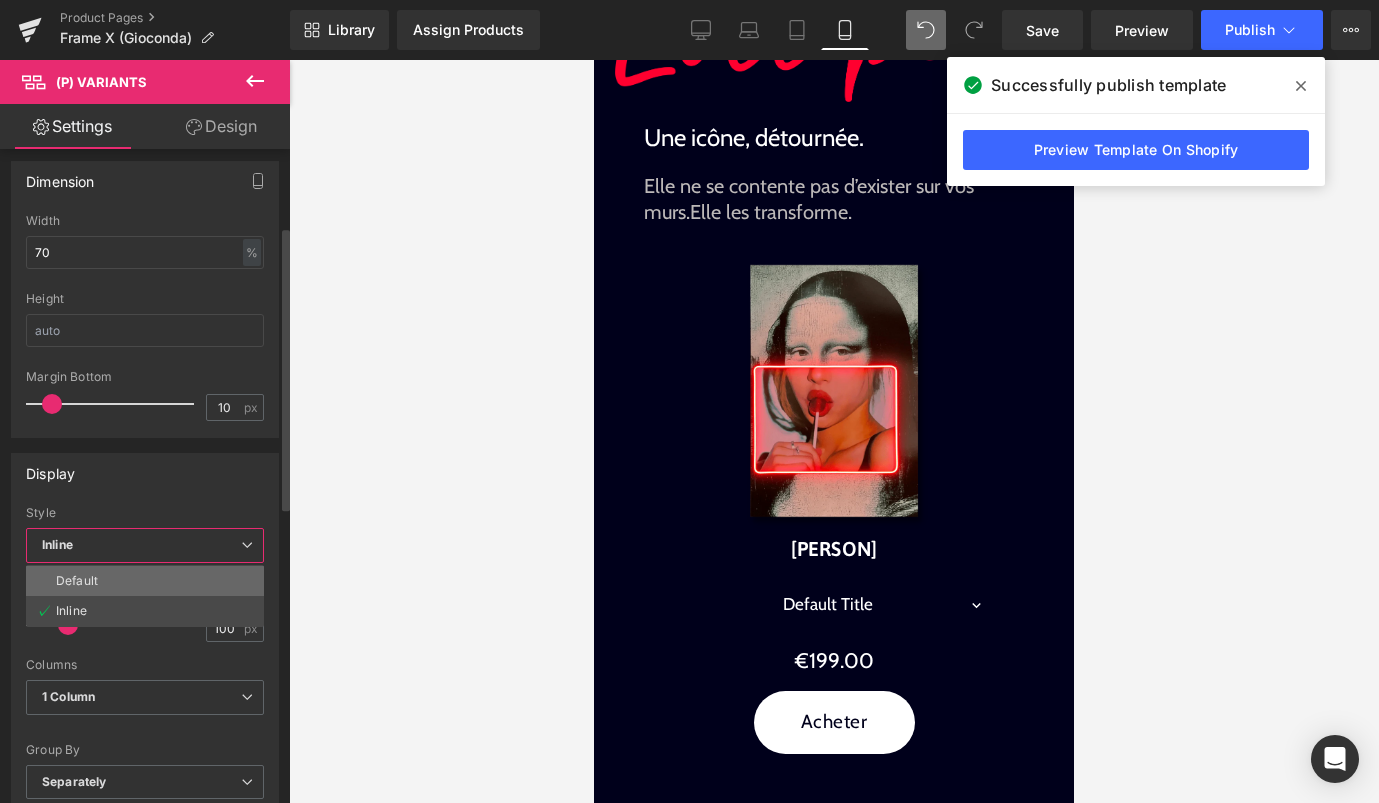click on "Default" at bounding box center (145, 581) 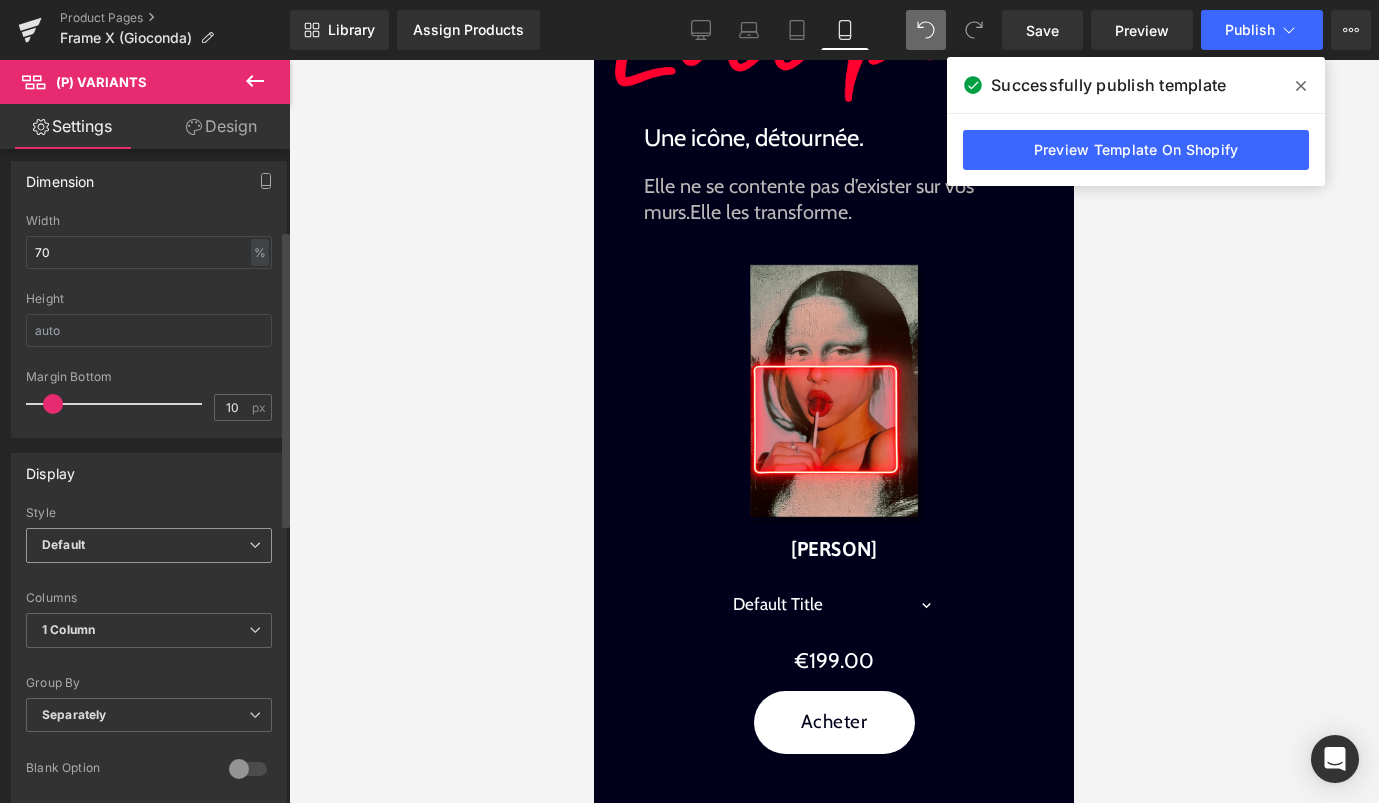 click on "Default" at bounding box center [149, 545] 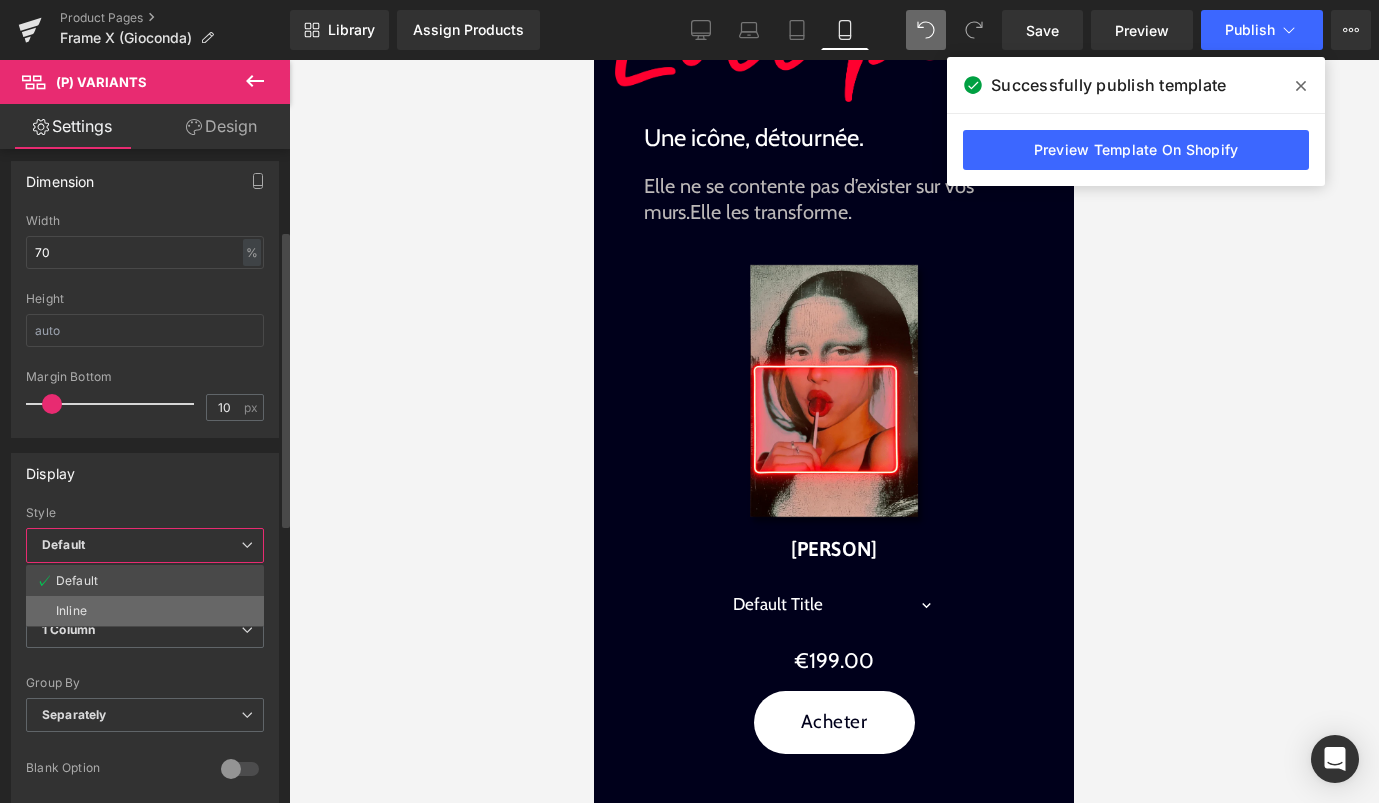 click on "Inline" at bounding box center [145, 611] 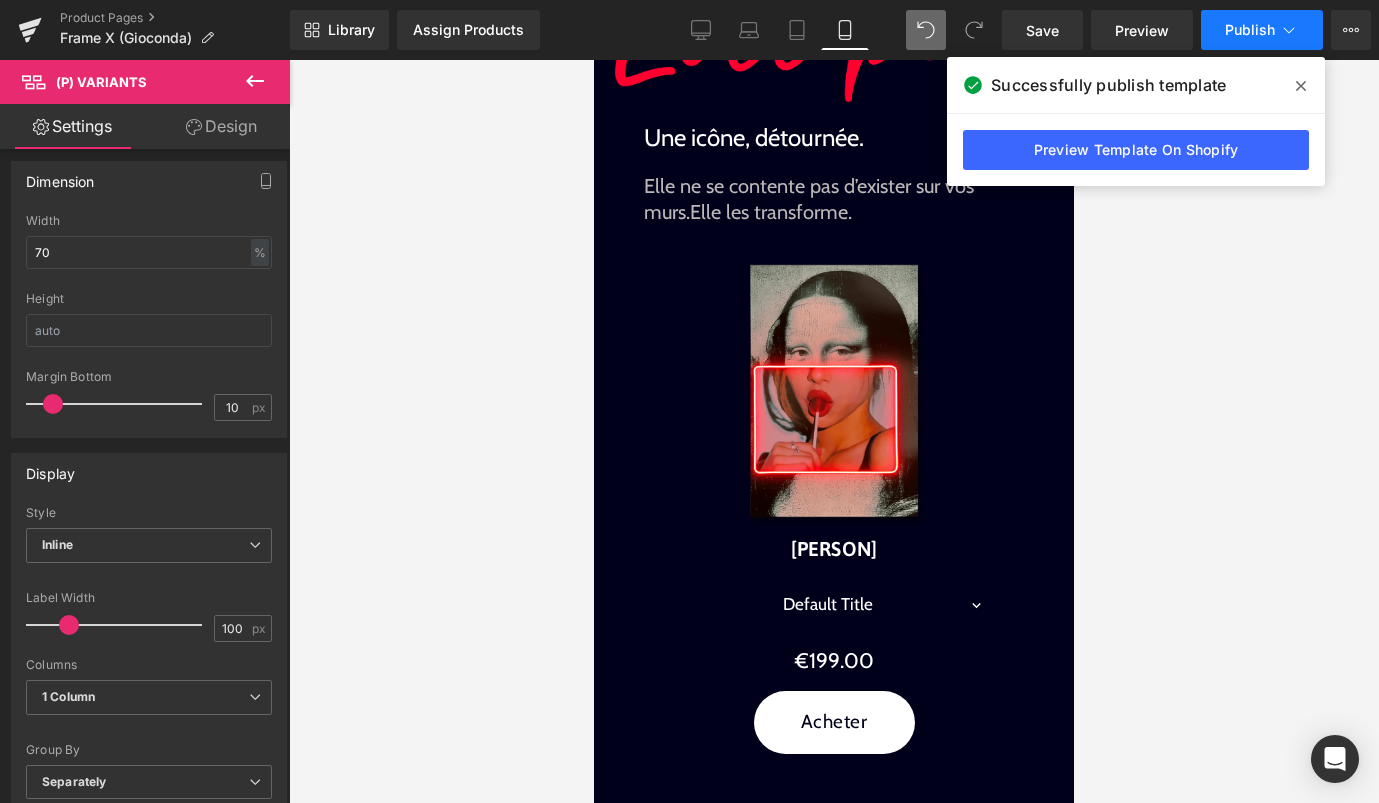 click on "Publish" at bounding box center [1250, 30] 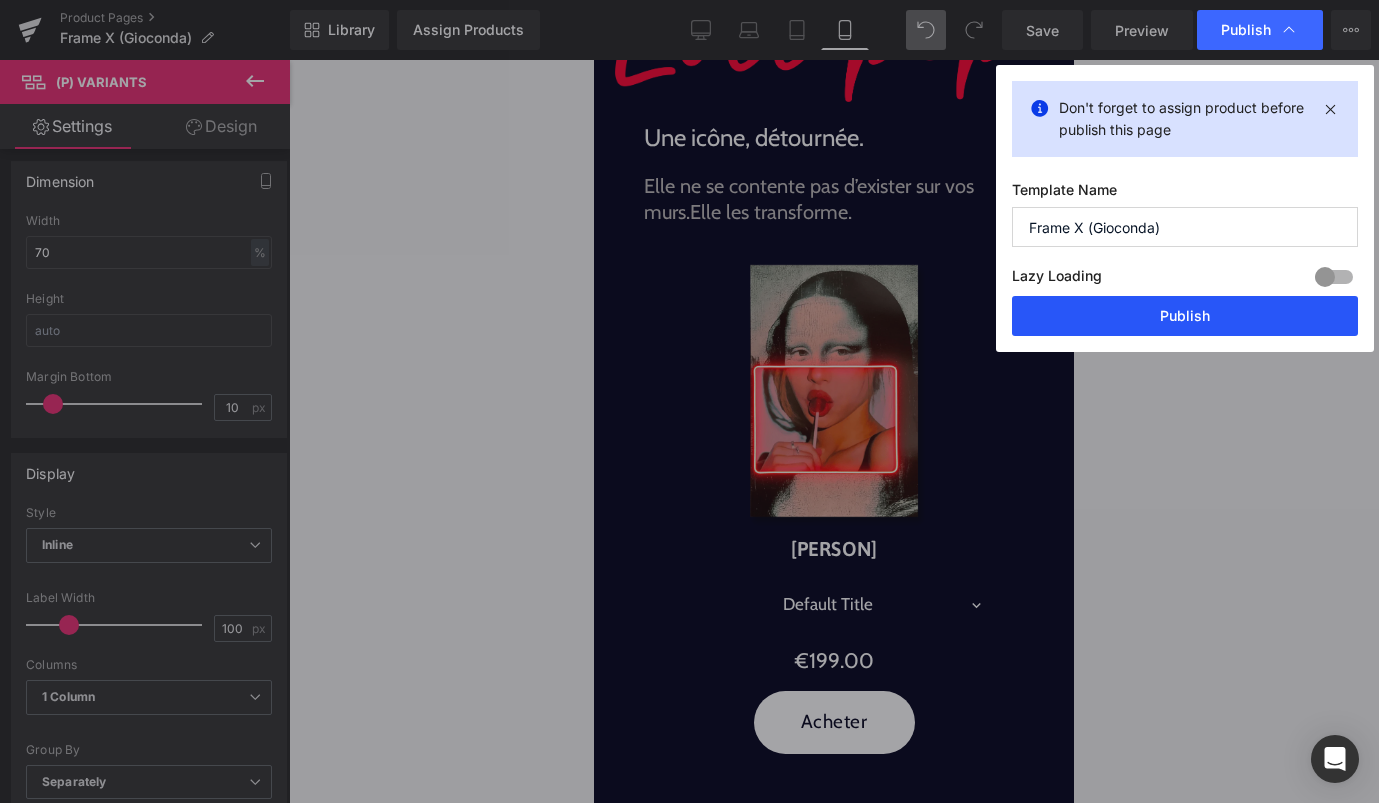 click on "Publish" at bounding box center (1185, 316) 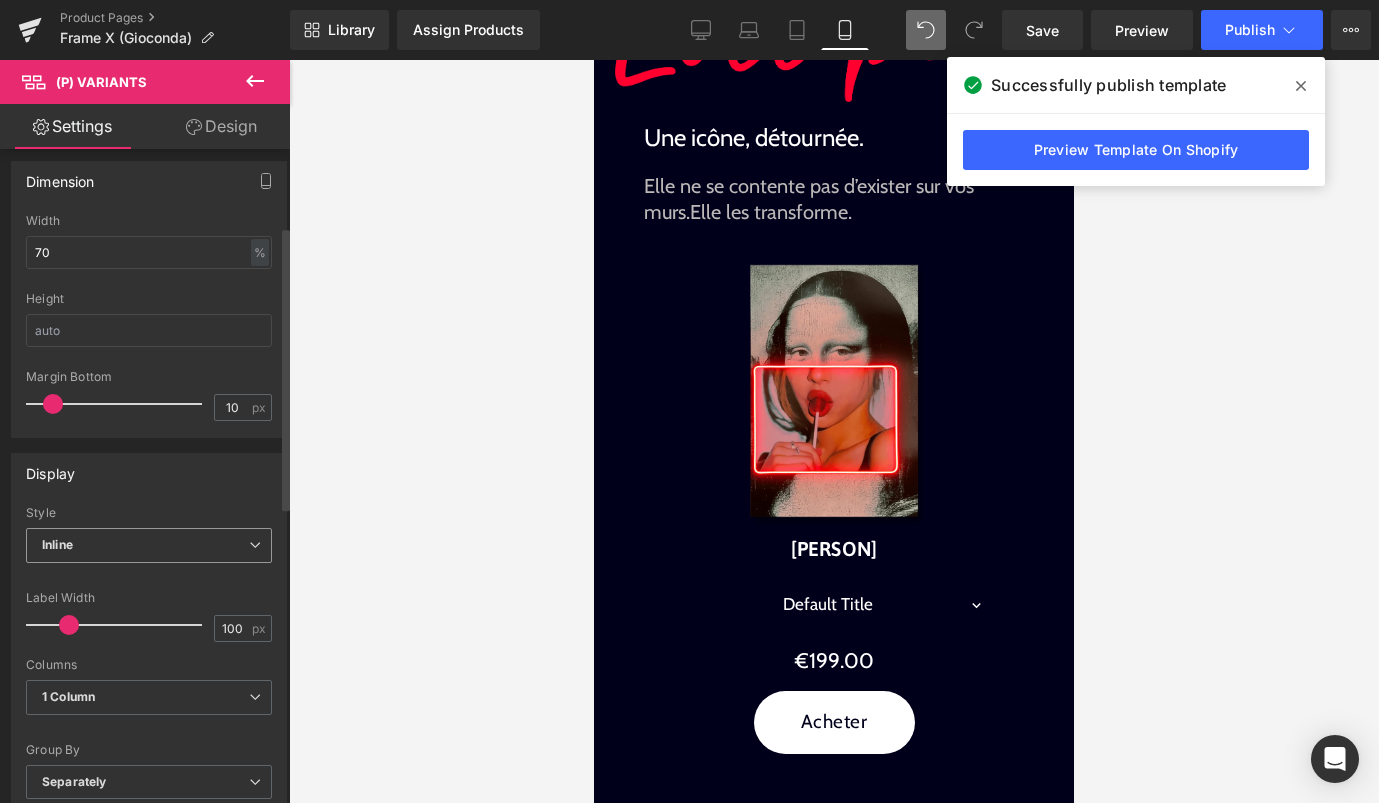click on "Inline" at bounding box center [149, 545] 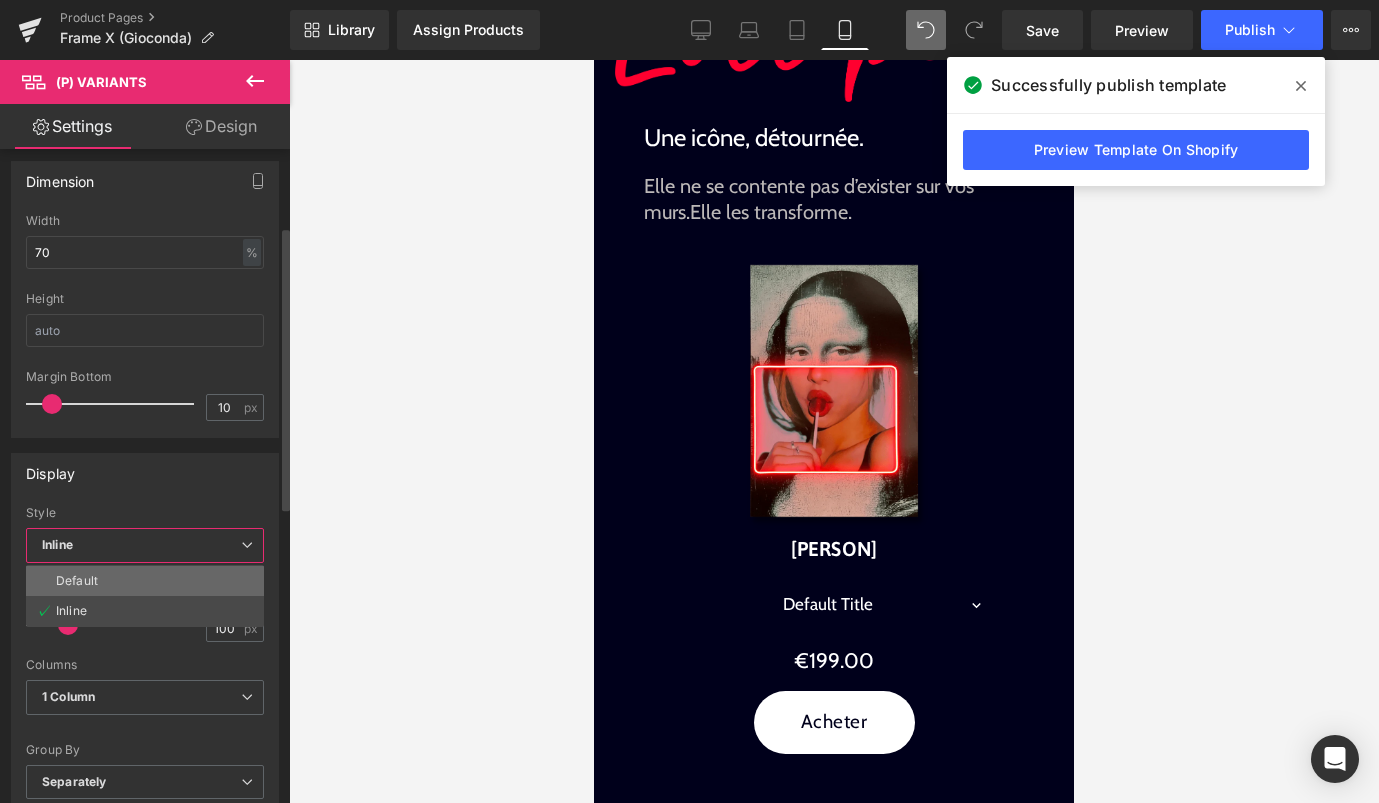 click on "Default" at bounding box center [145, 581] 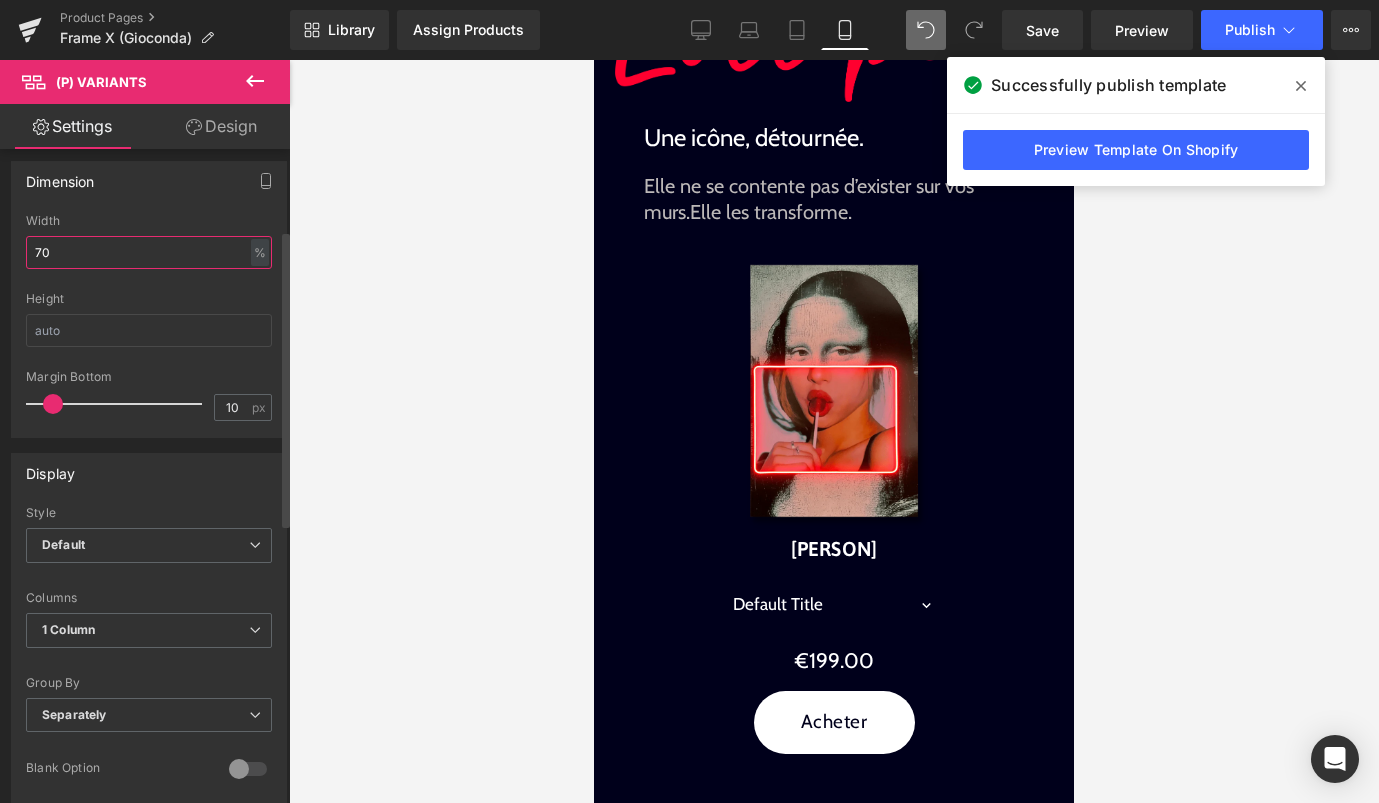 click on "70" at bounding box center [149, 252] 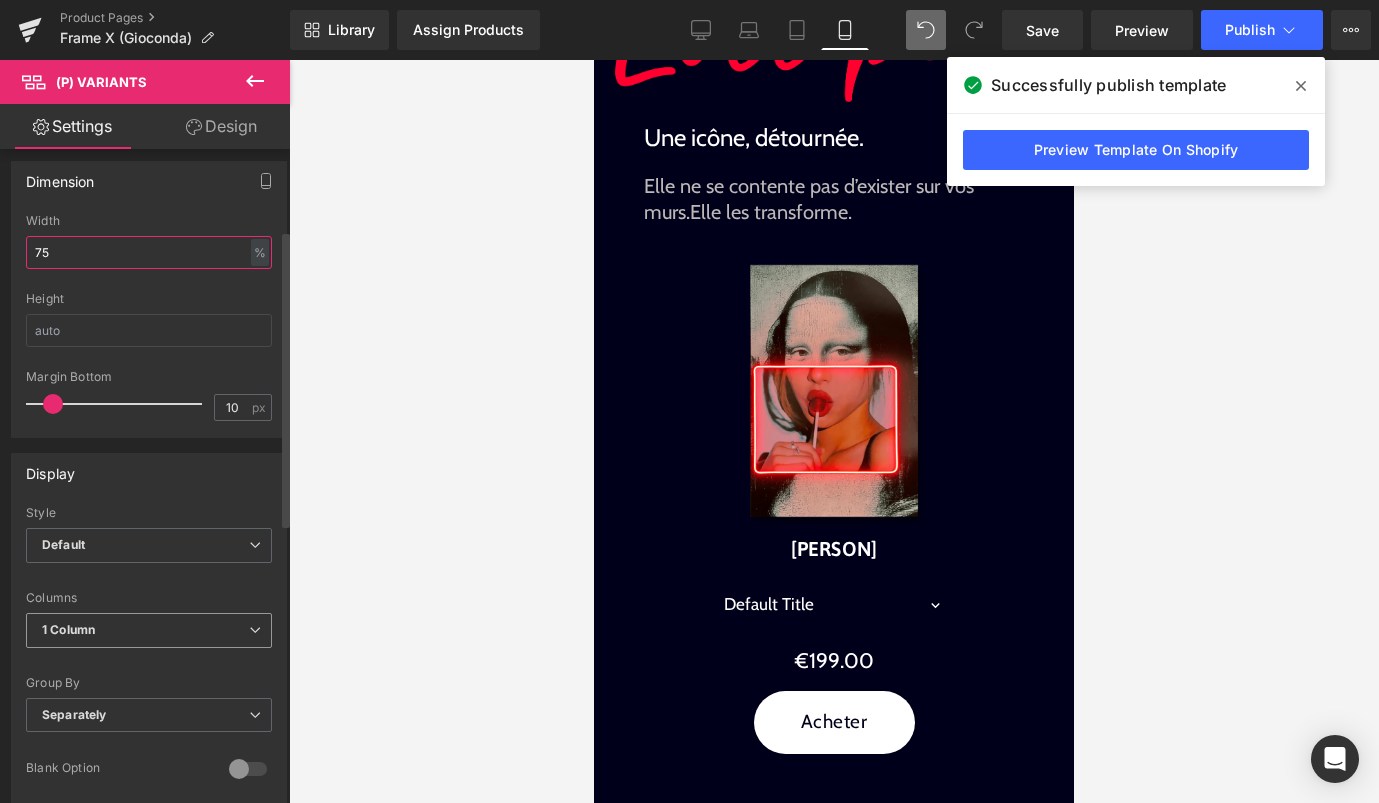 type on "75" 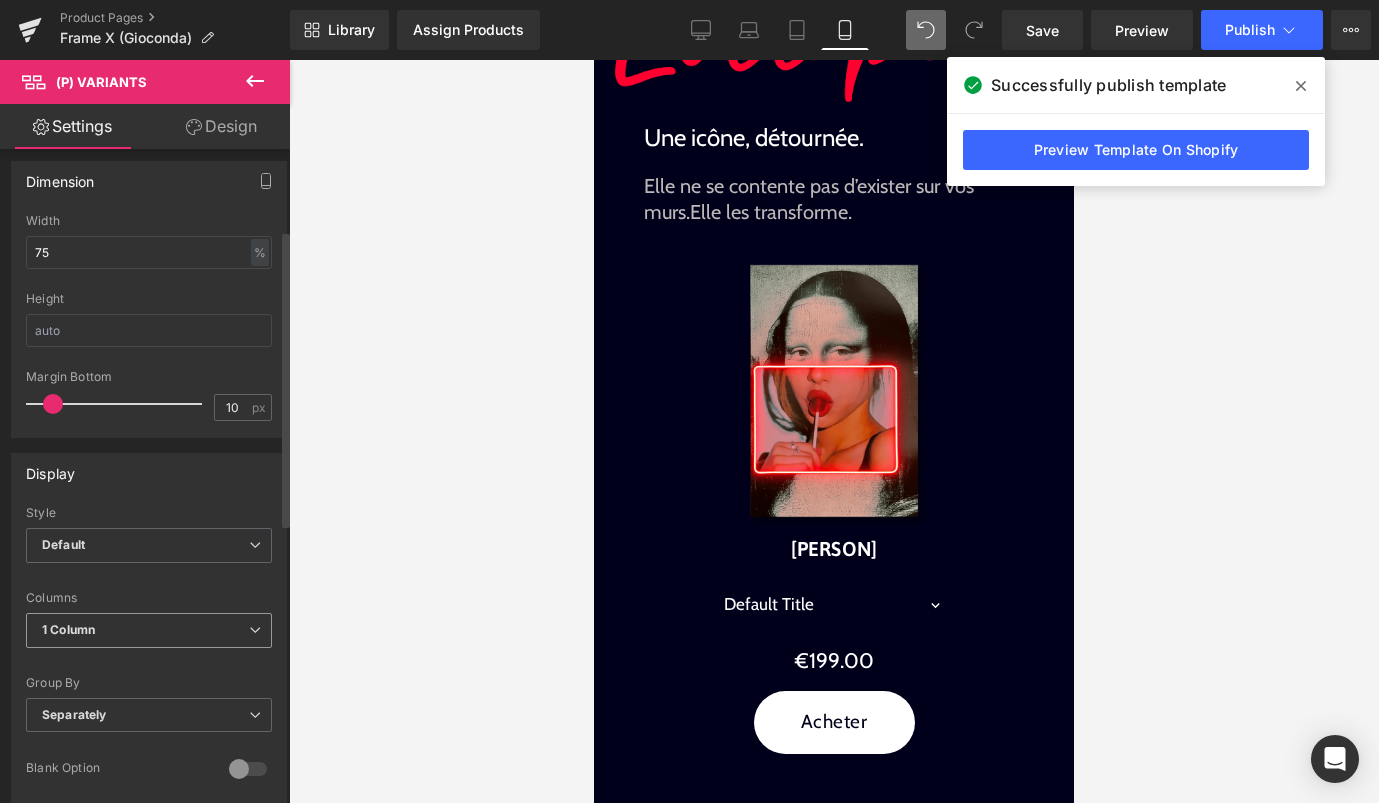 click on "1 Column" at bounding box center (149, 630) 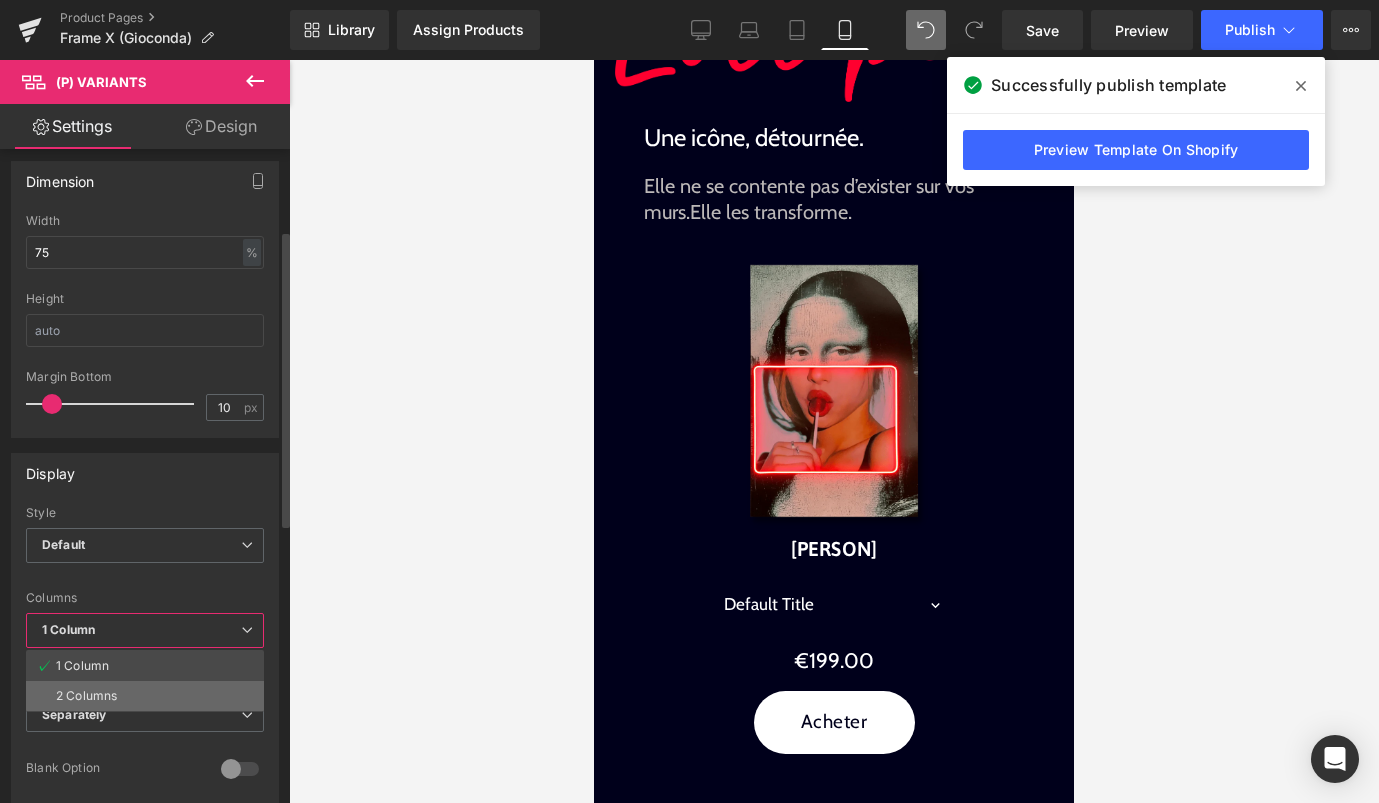 click on "2 Columns" at bounding box center [145, 696] 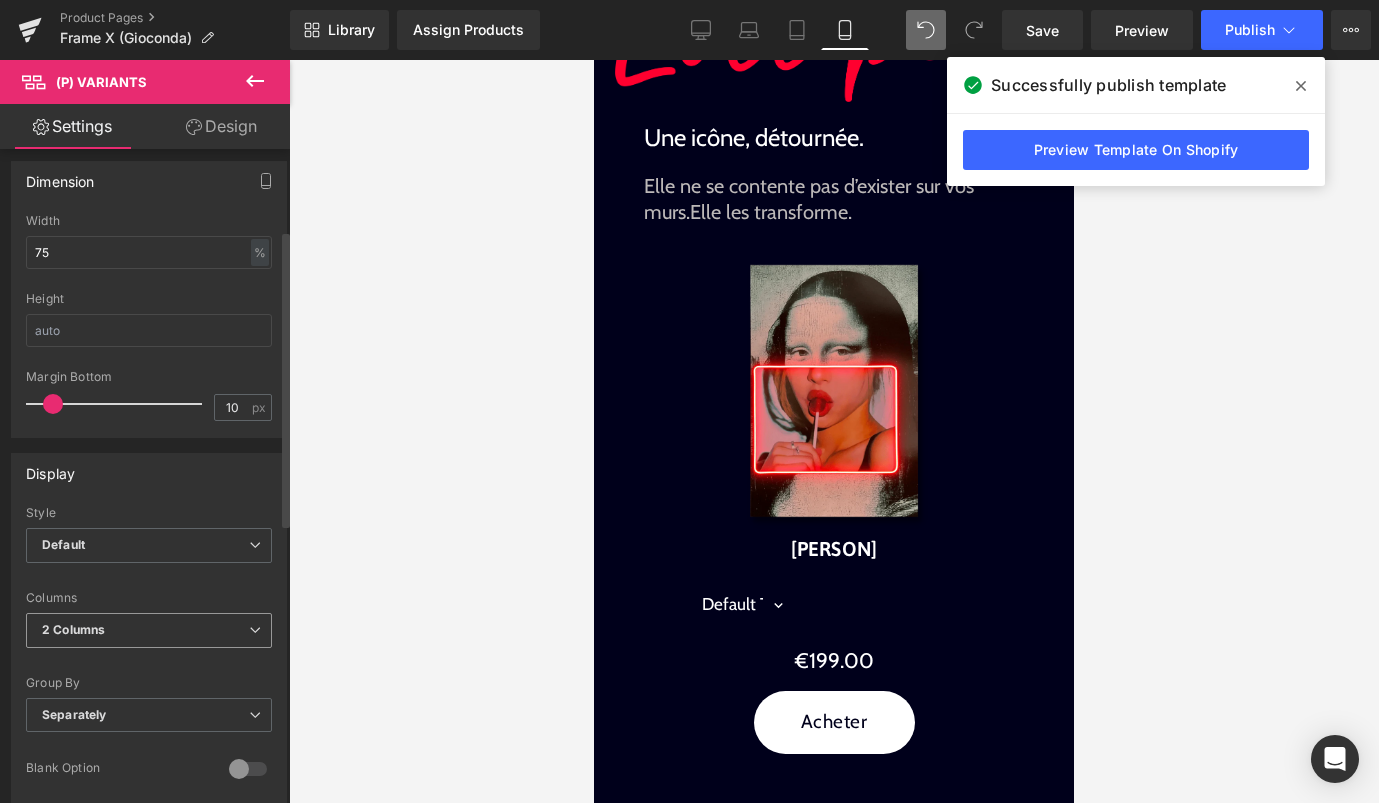 click on "2 Columns" at bounding box center (149, 630) 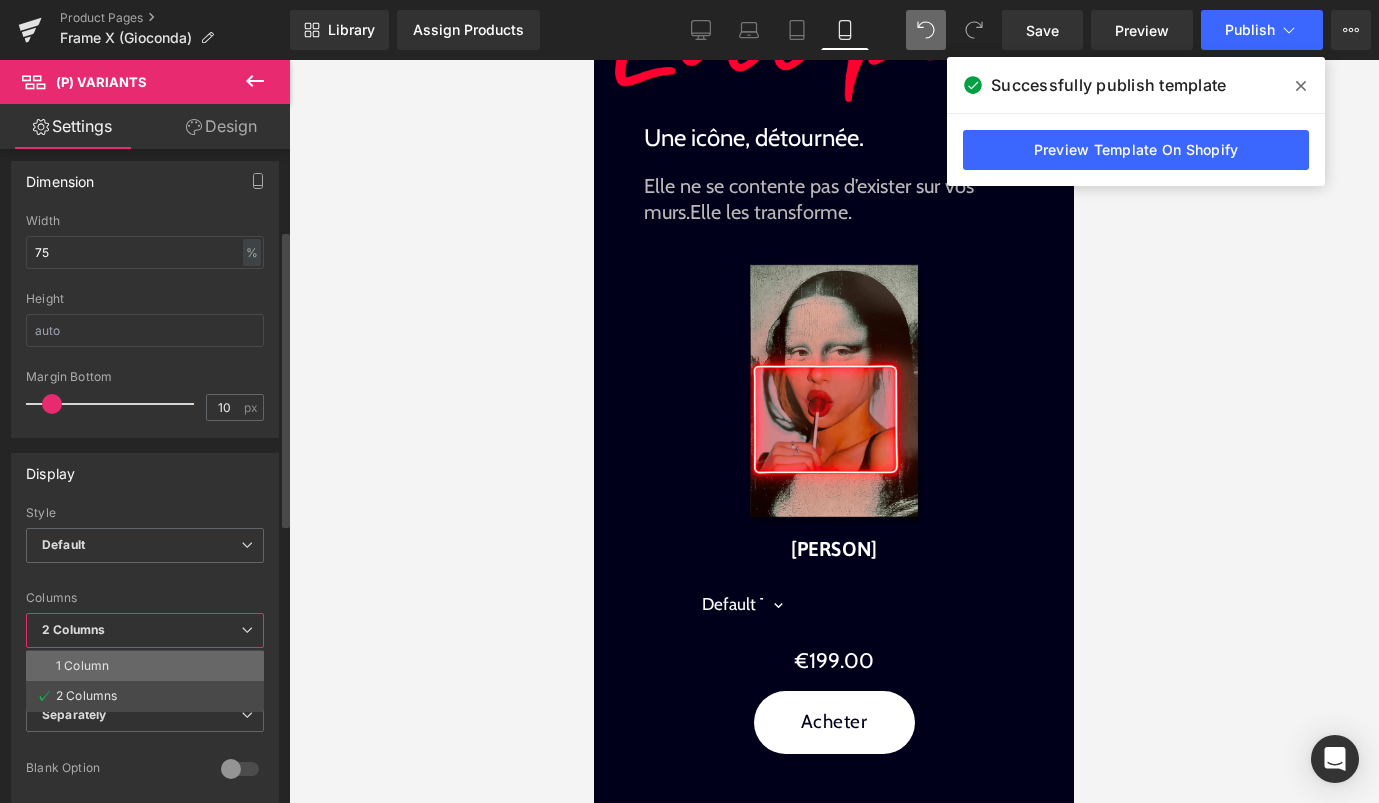click on "1 Column" at bounding box center (145, 666) 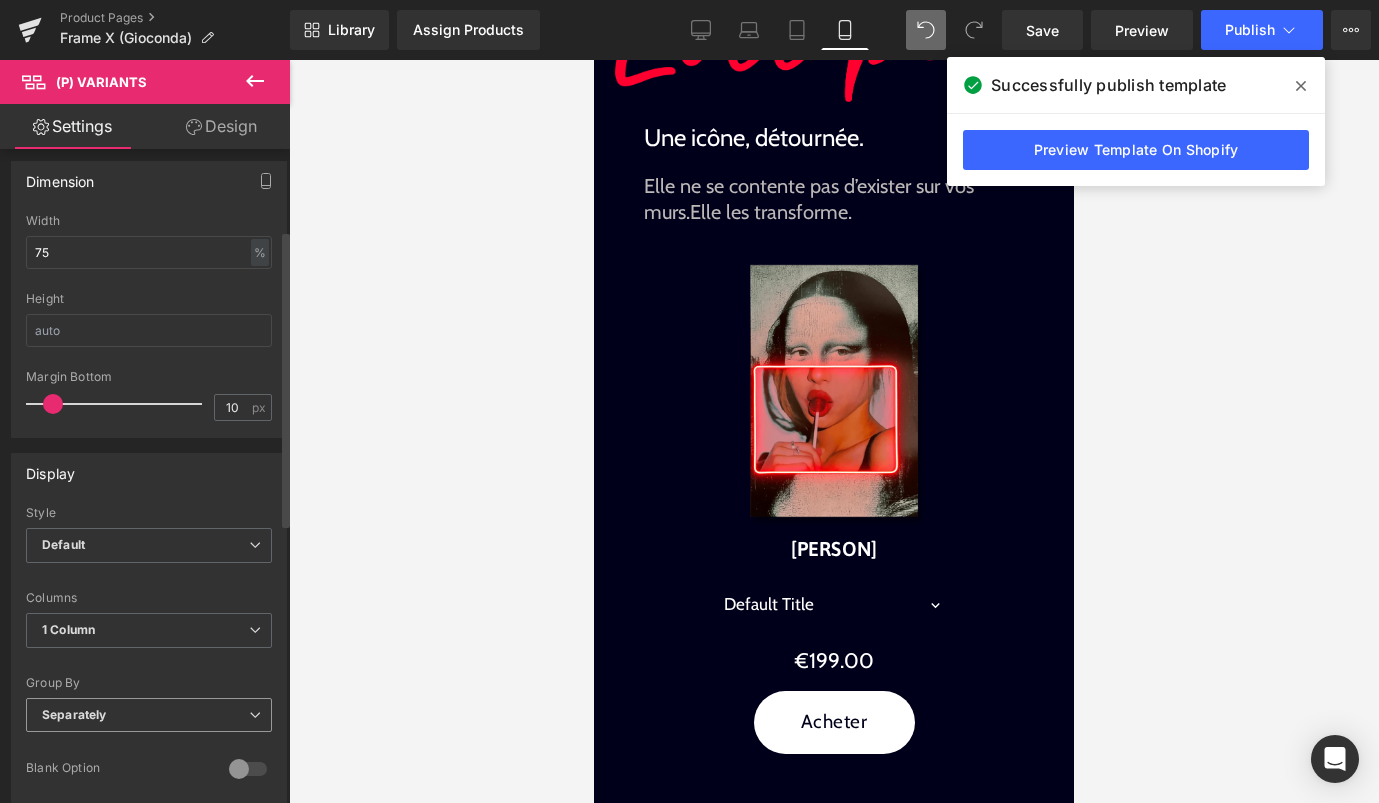 click on "Separately" at bounding box center [149, 715] 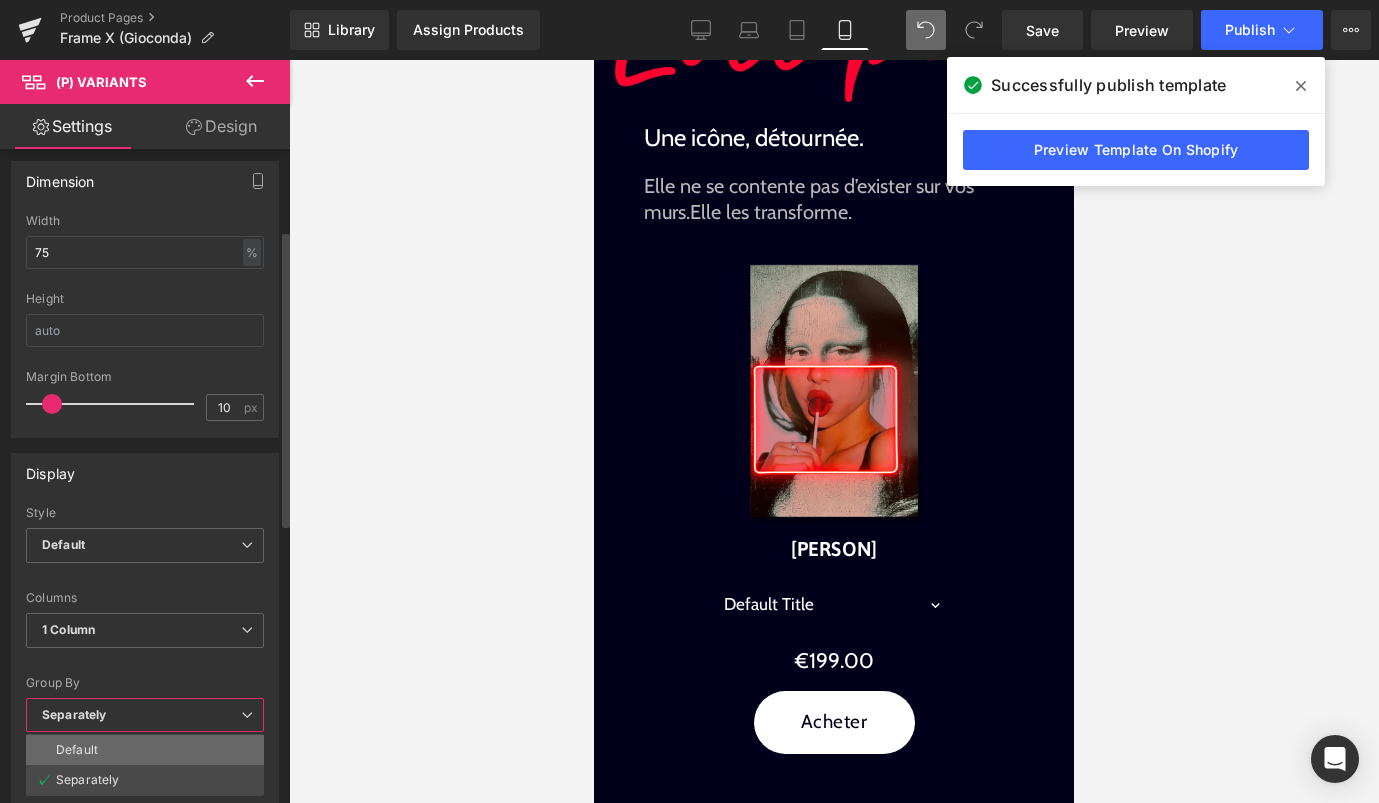 click on "Default" at bounding box center (145, 750) 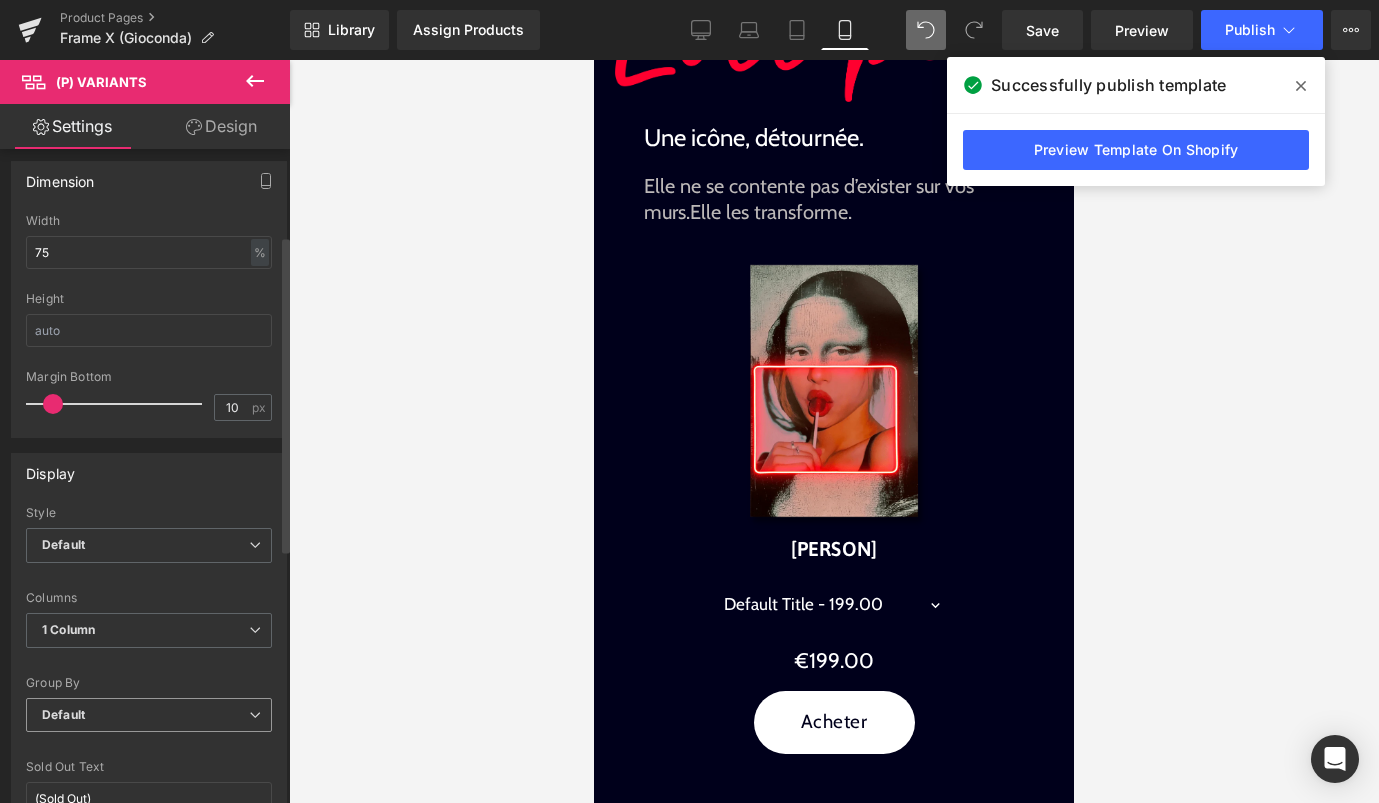 click on "Default" at bounding box center (149, 715) 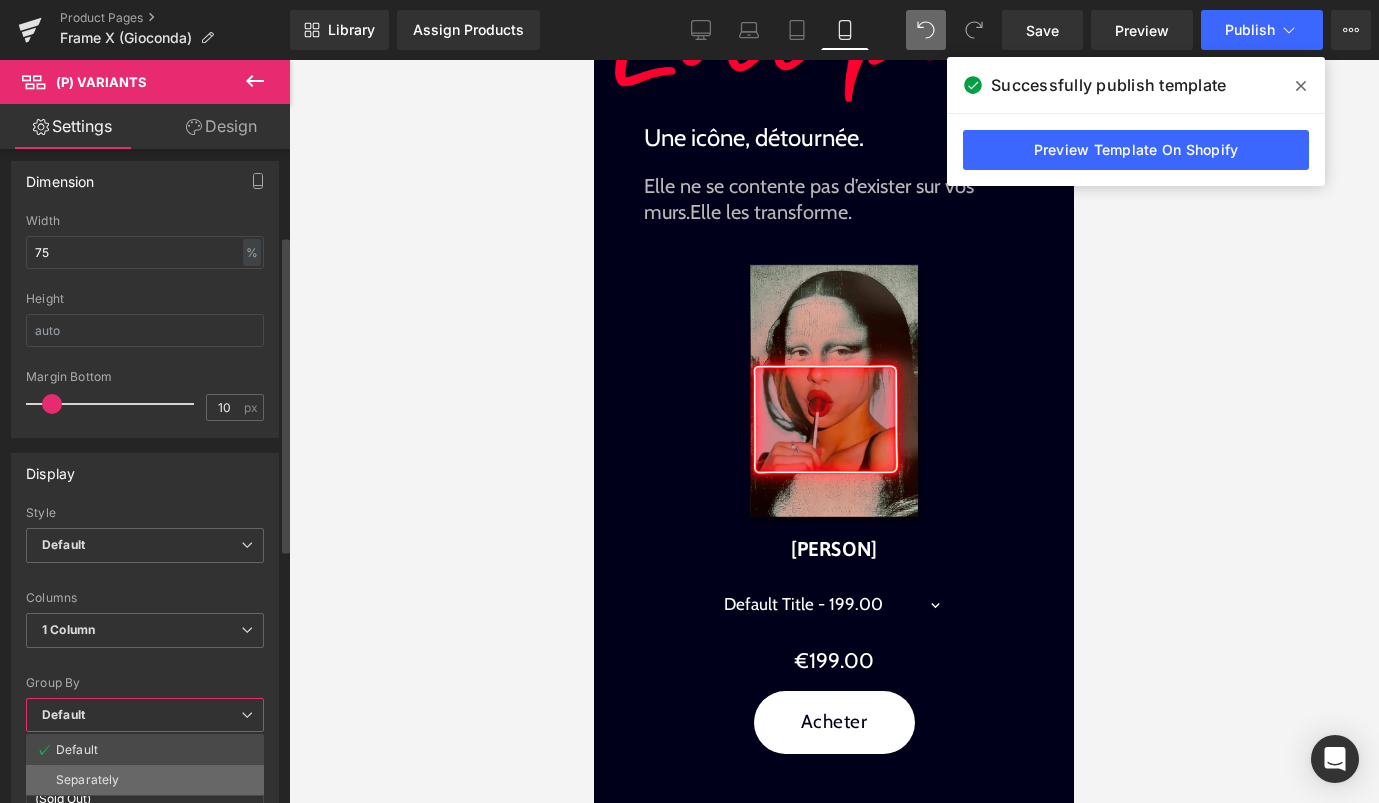 click on "Separately" at bounding box center [87, 780] 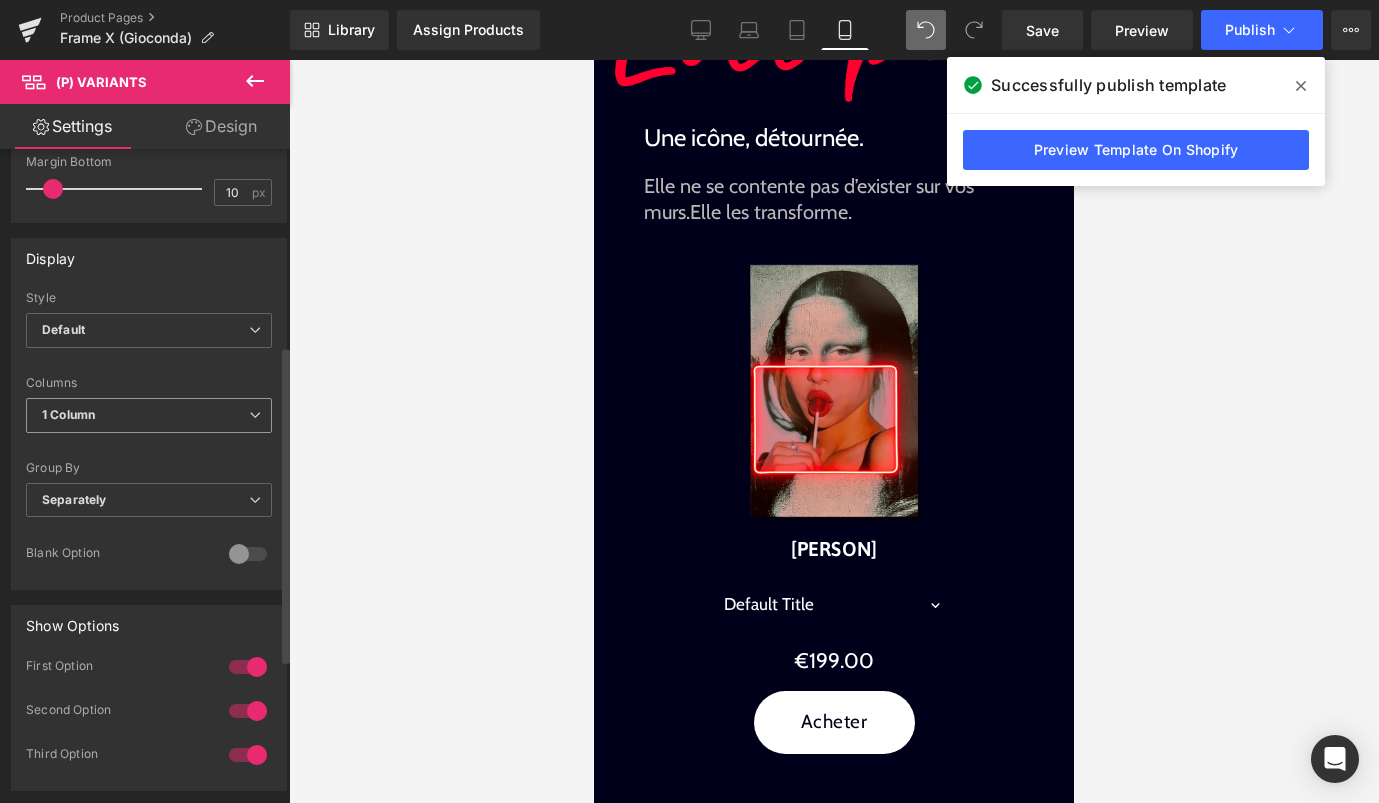scroll, scrollTop: 413, scrollLeft: 0, axis: vertical 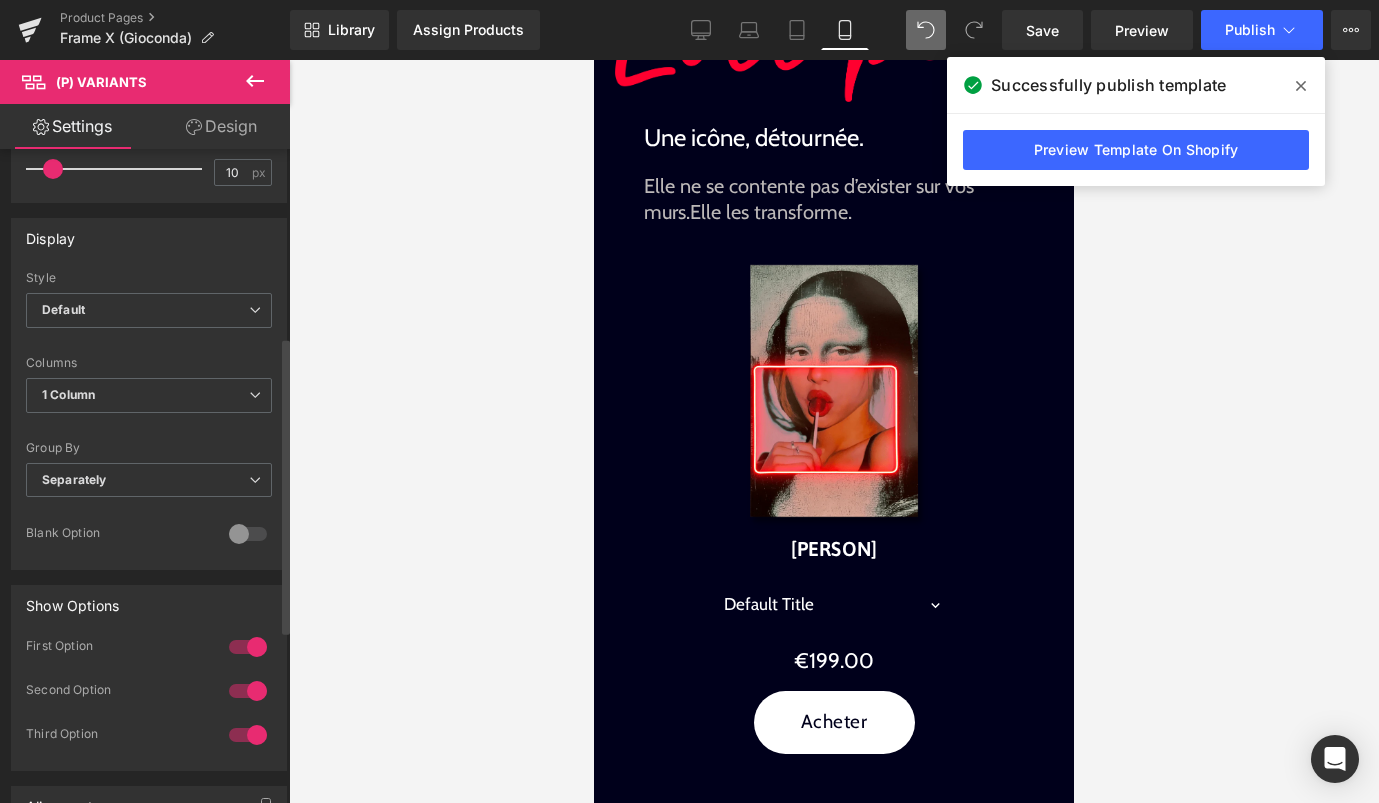 click at bounding box center [248, 534] 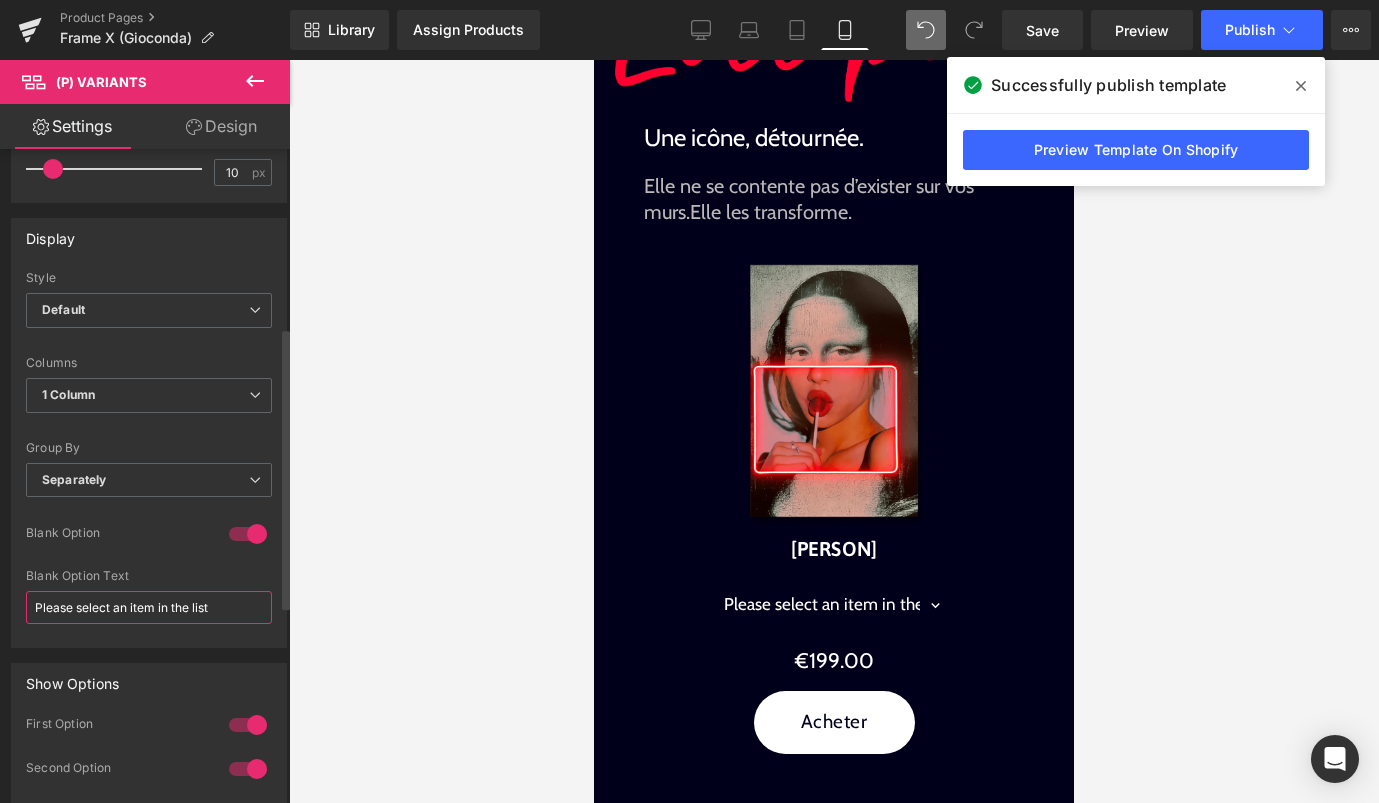 drag, startPoint x: 216, startPoint y: 606, endPoint x: 28, endPoint y: 607, distance: 188.00266 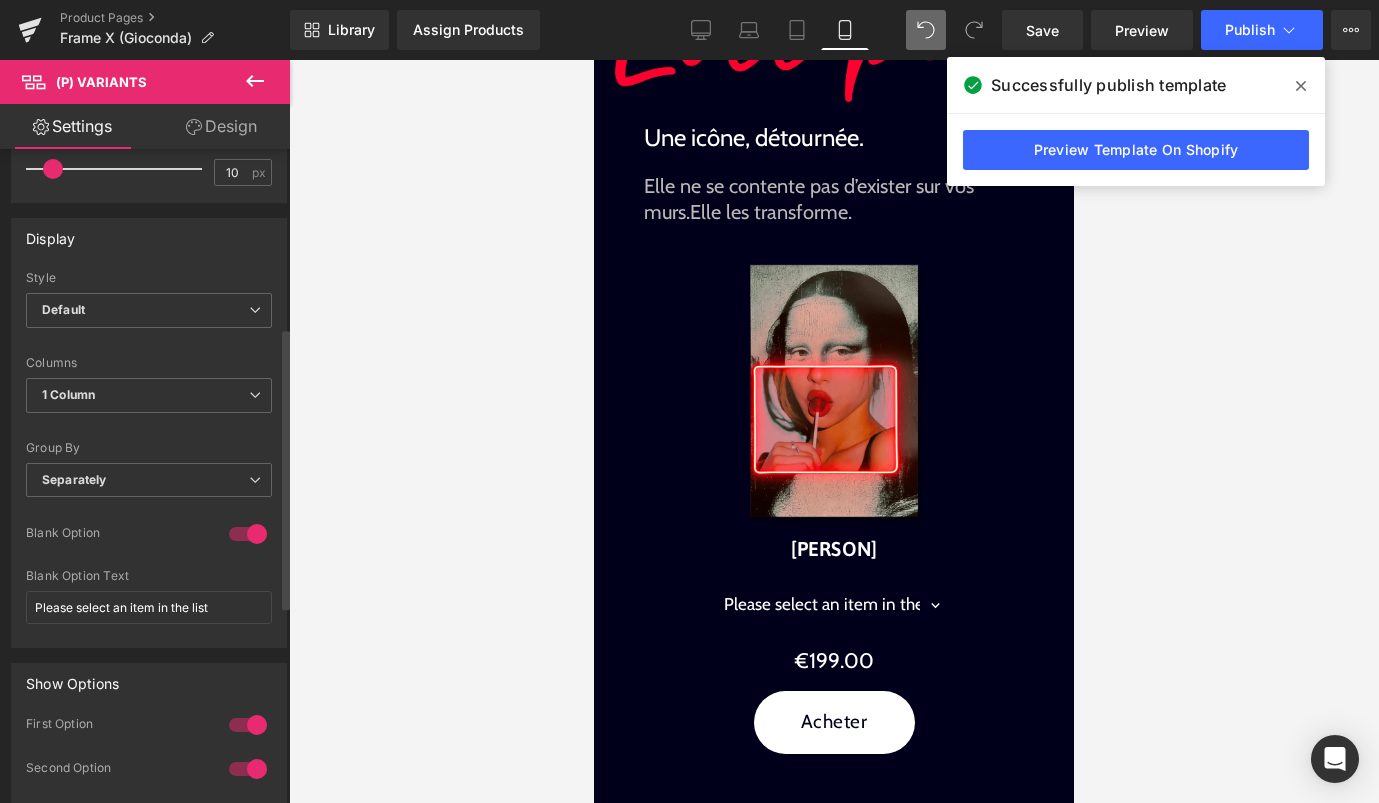 click at bounding box center [248, 534] 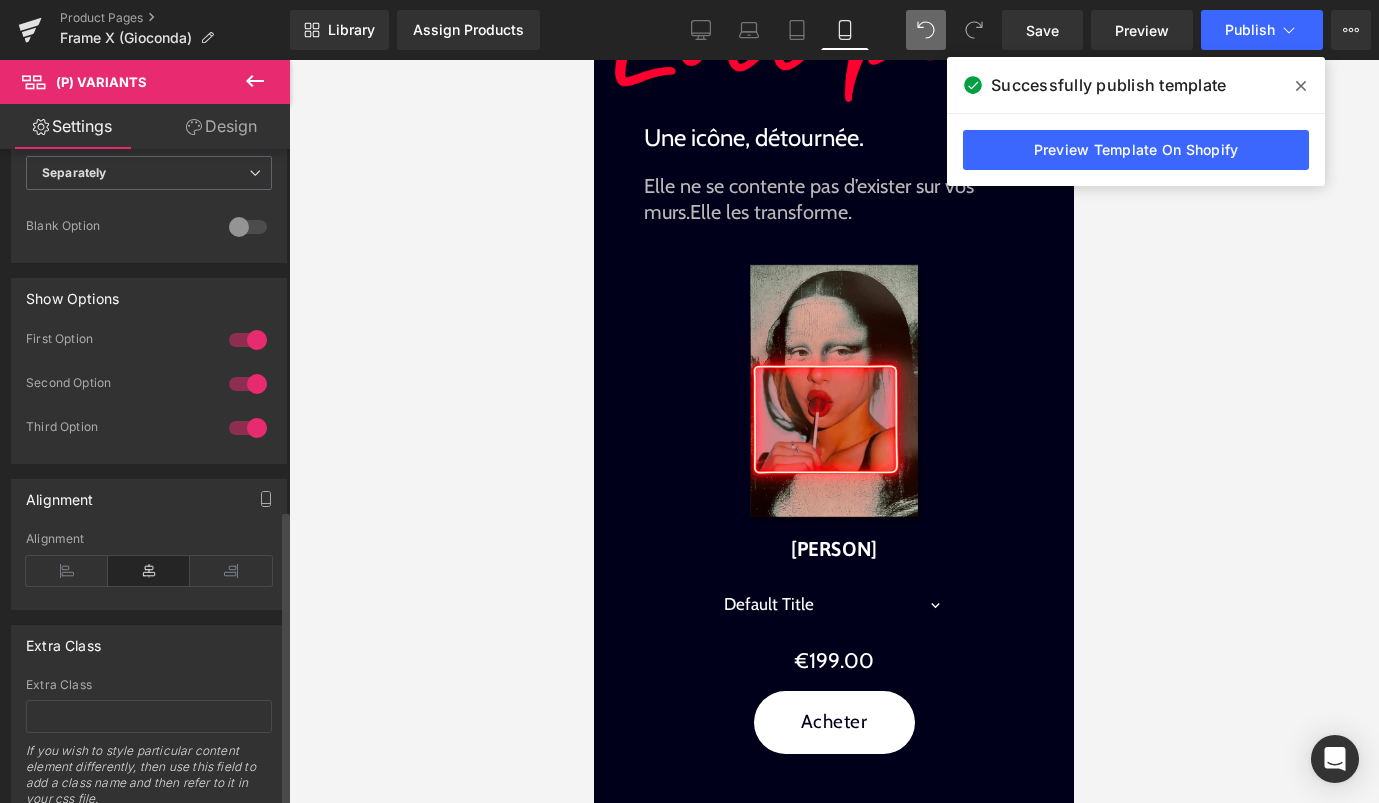 scroll, scrollTop: 794, scrollLeft: 0, axis: vertical 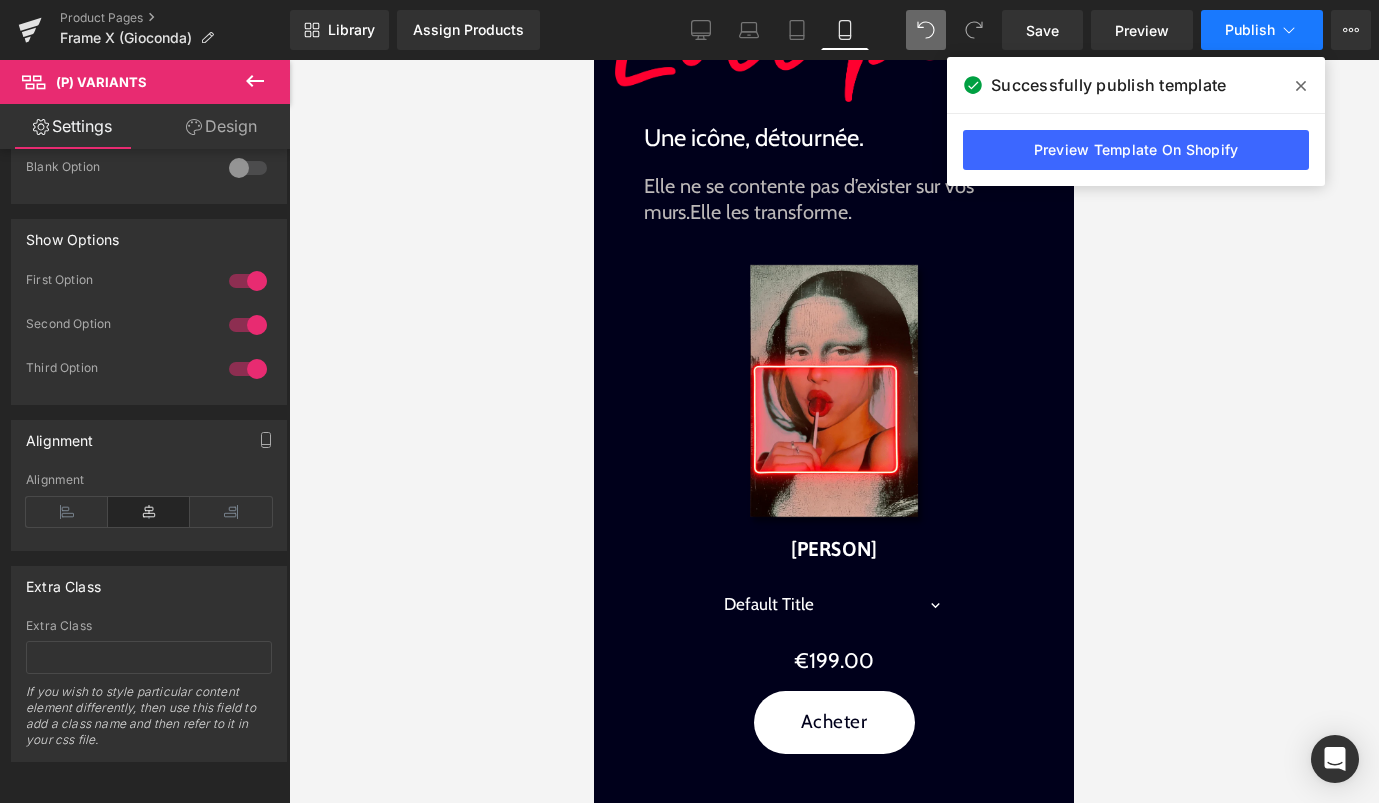 click on "Publish" at bounding box center (1262, 30) 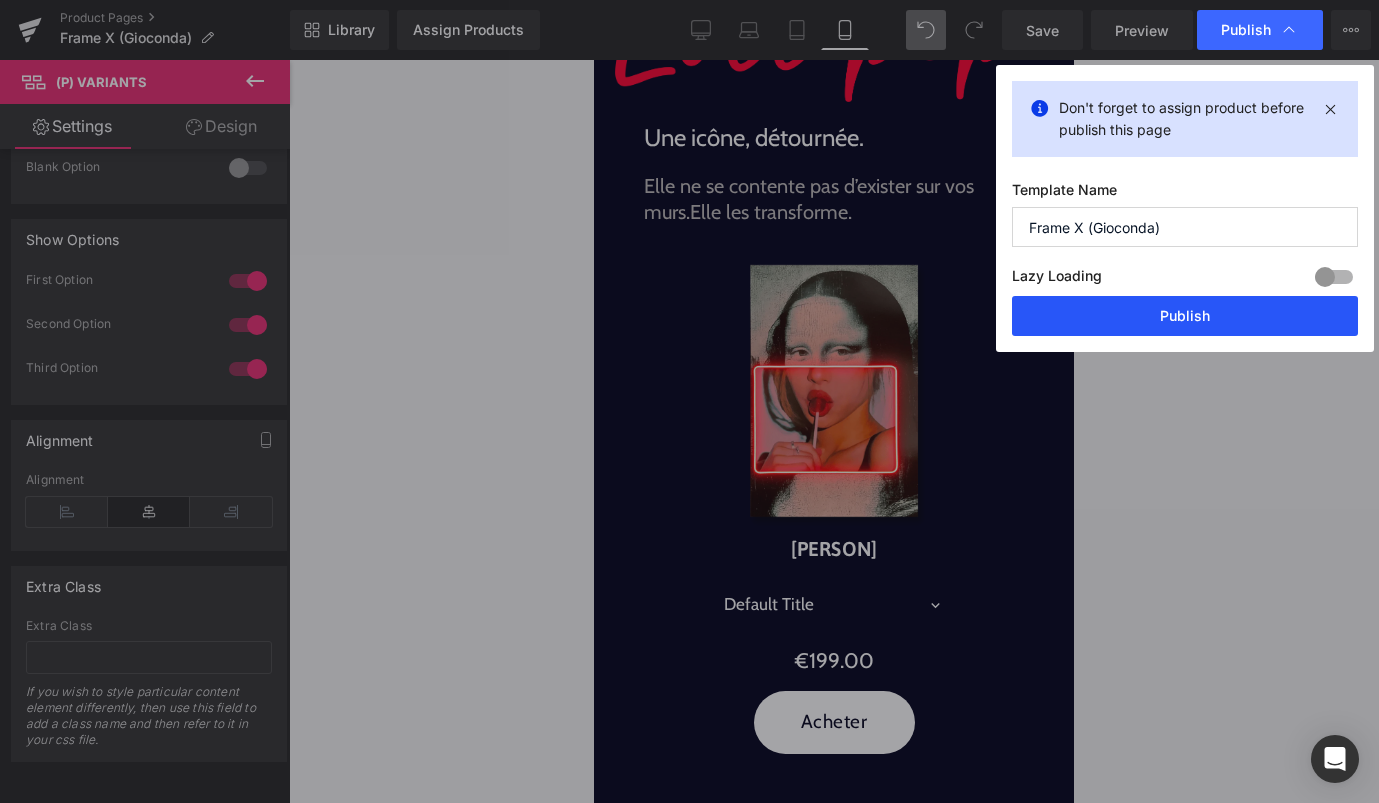 click on "Publish" at bounding box center (1185, 316) 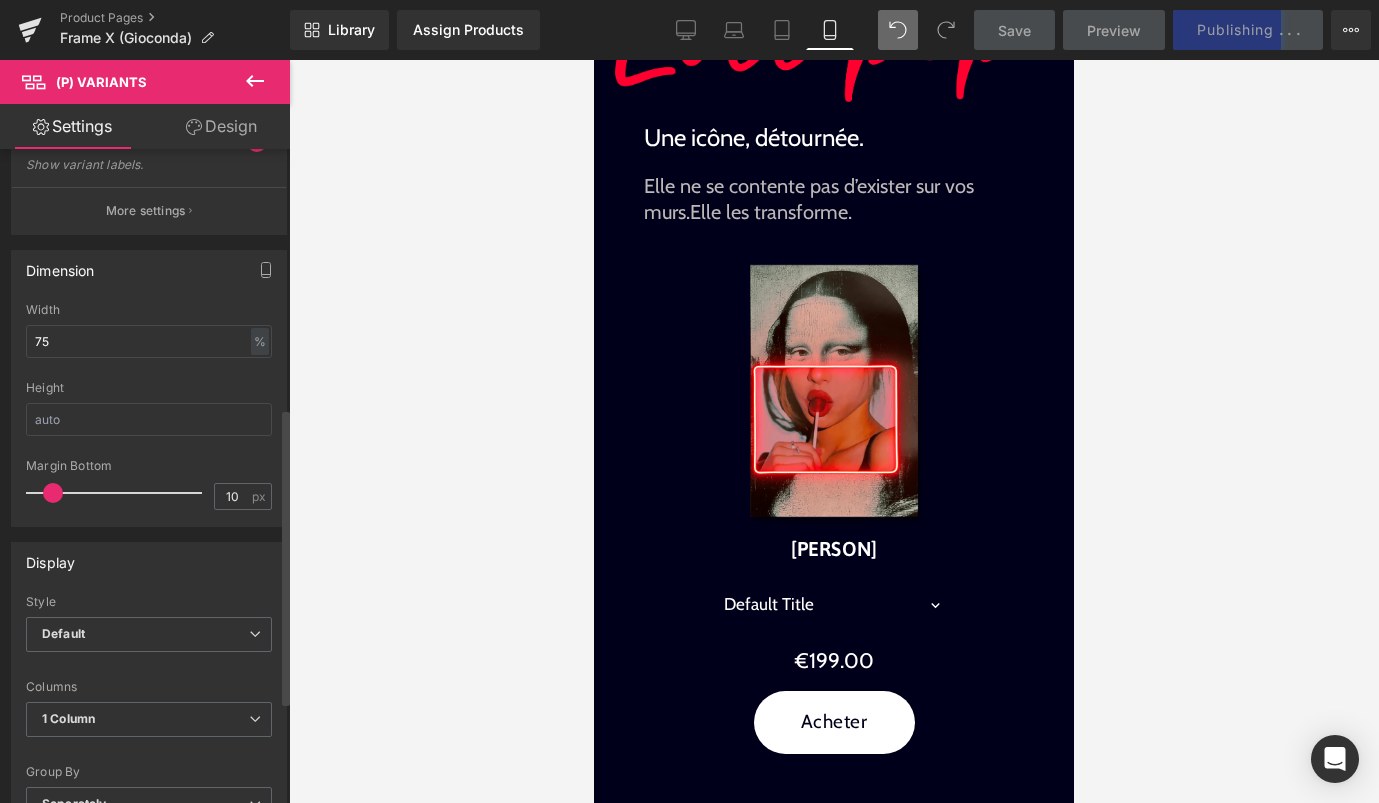 scroll, scrollTop: 0, scrollLeft: 0, axis: both 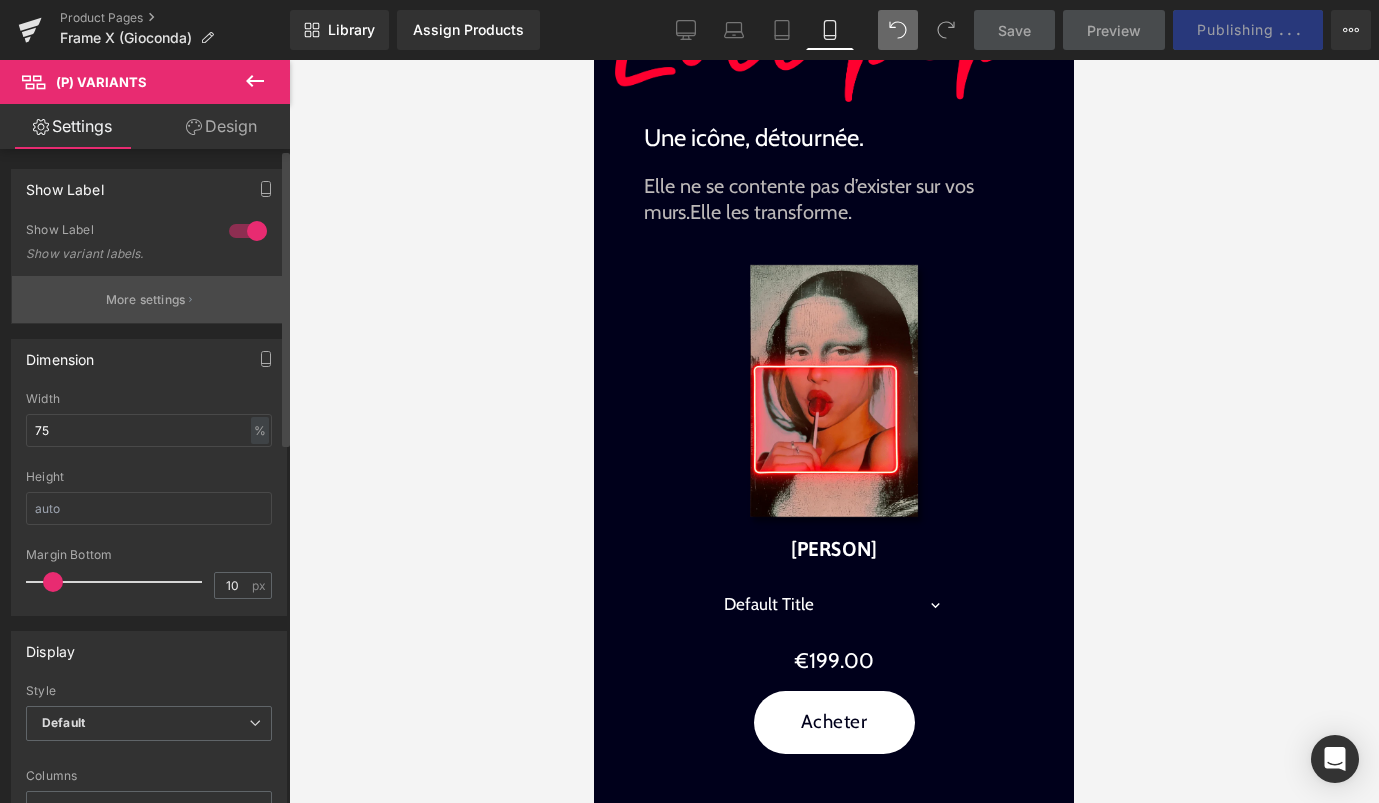 click on "More settings" at bounding box center (146, 300) 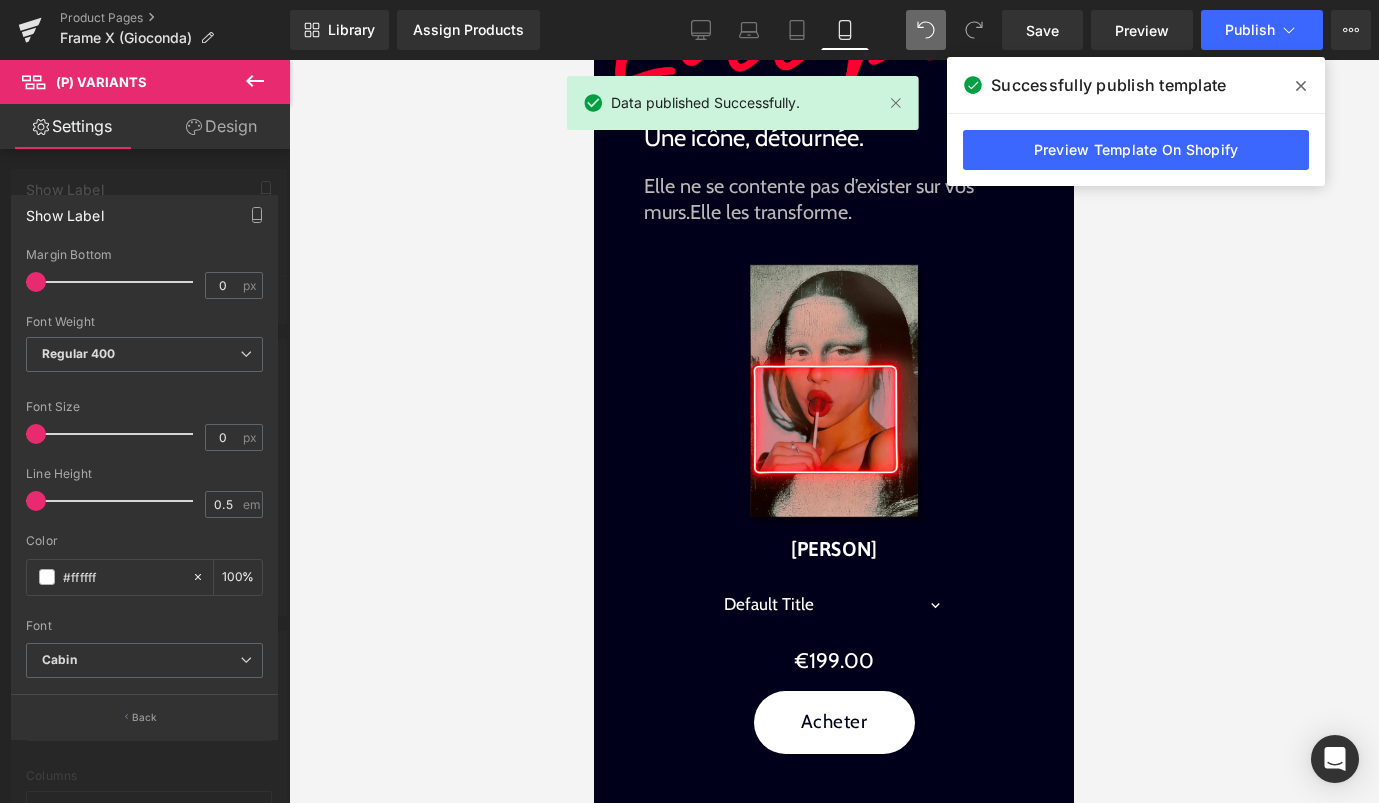 click at bounding box center (145, 436) 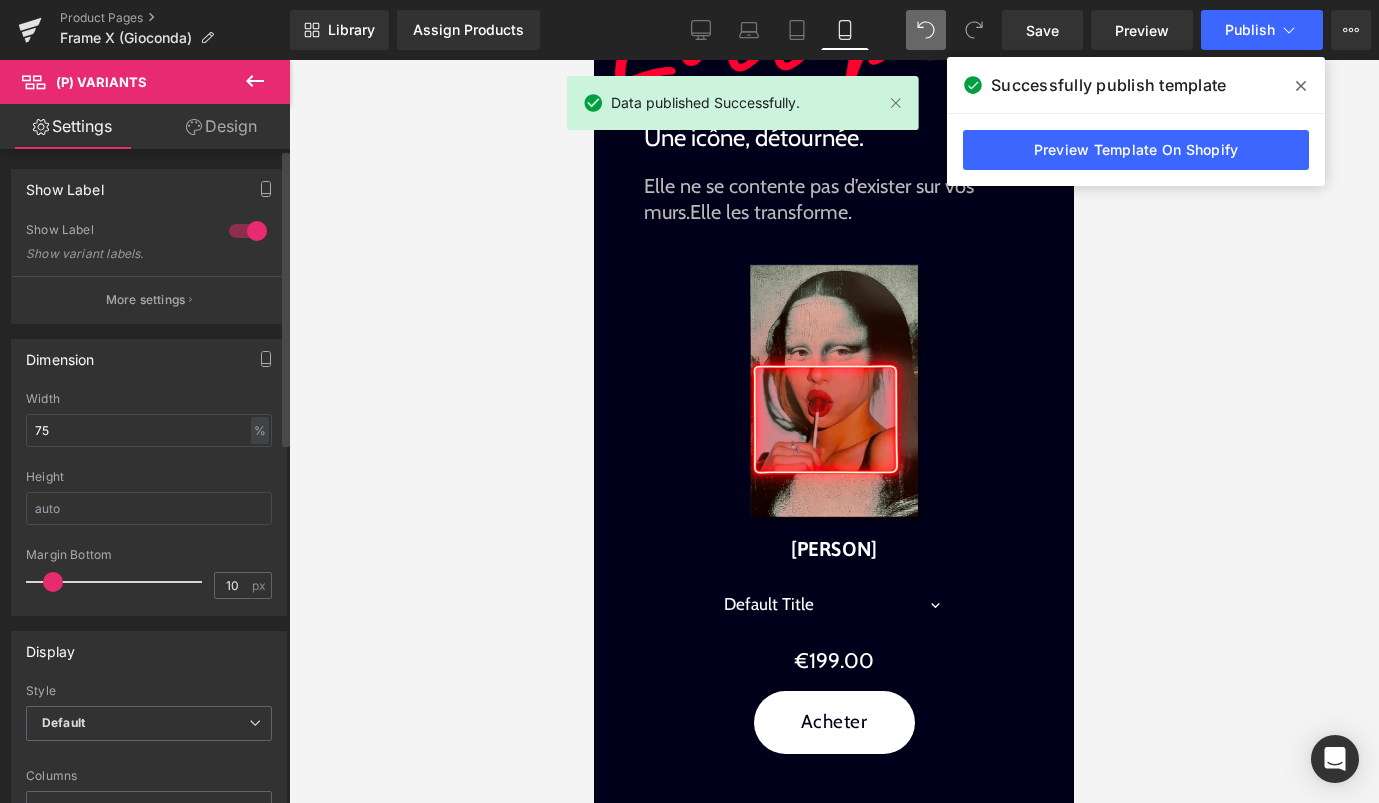 click at bounding box center (248, 231) 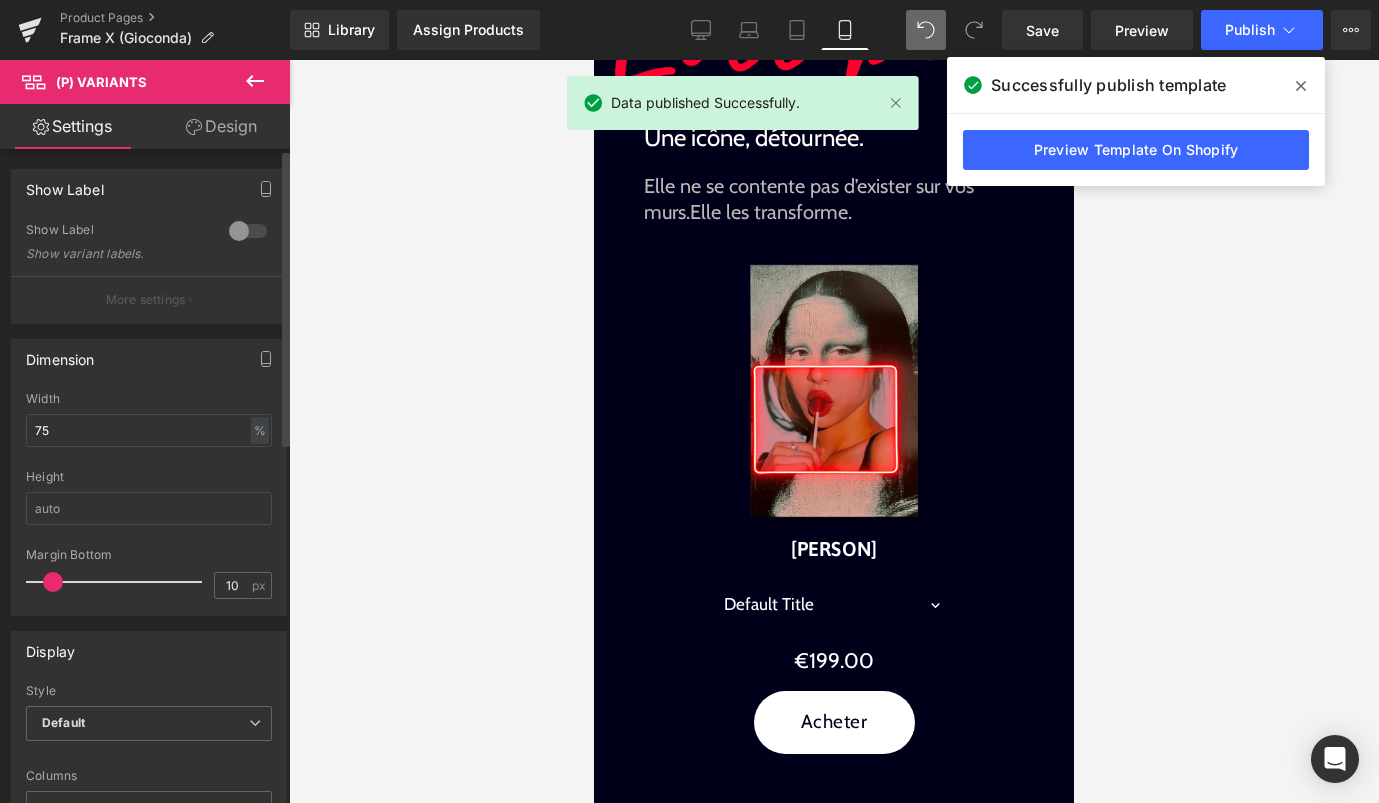 click at bounding box center (248, 231) 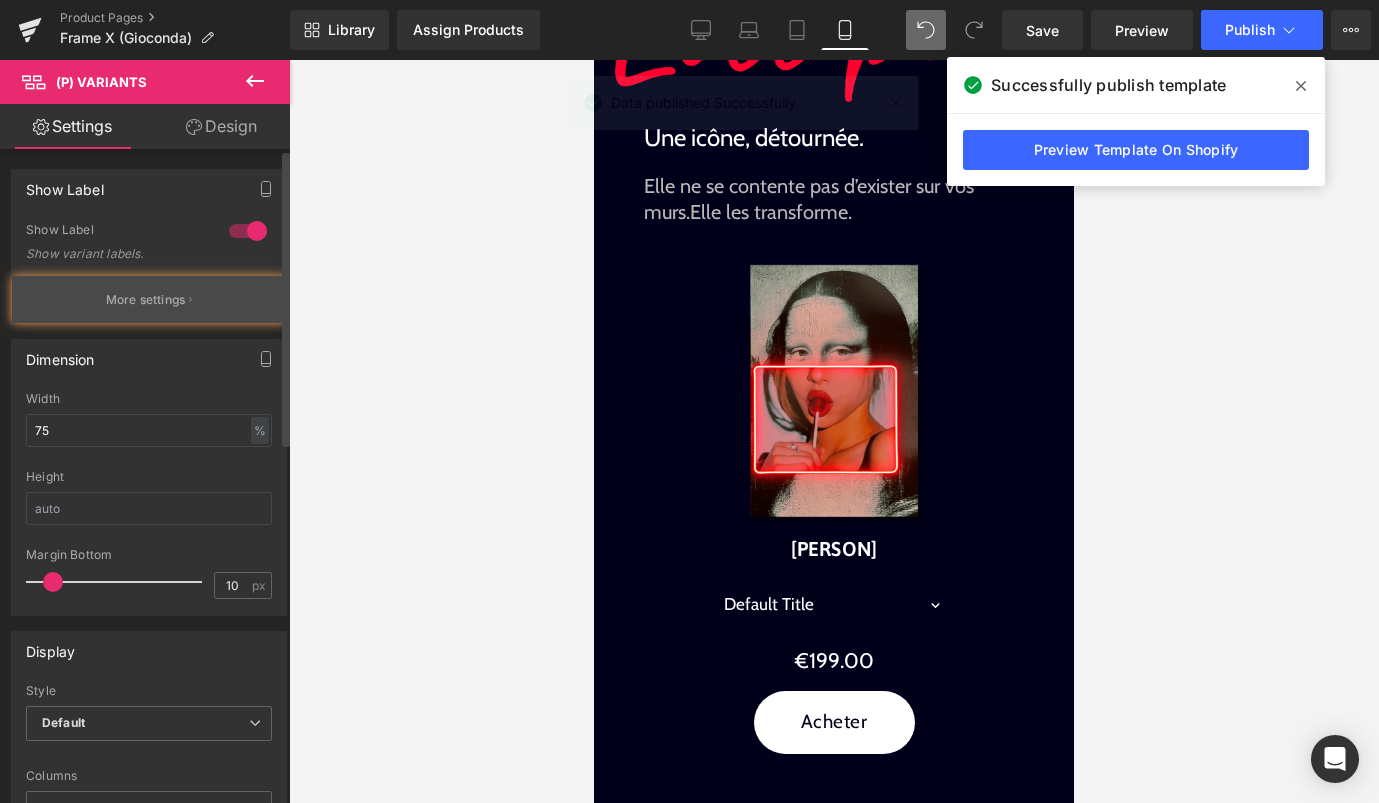 click on "More settings" at bounding box center [149, 299] 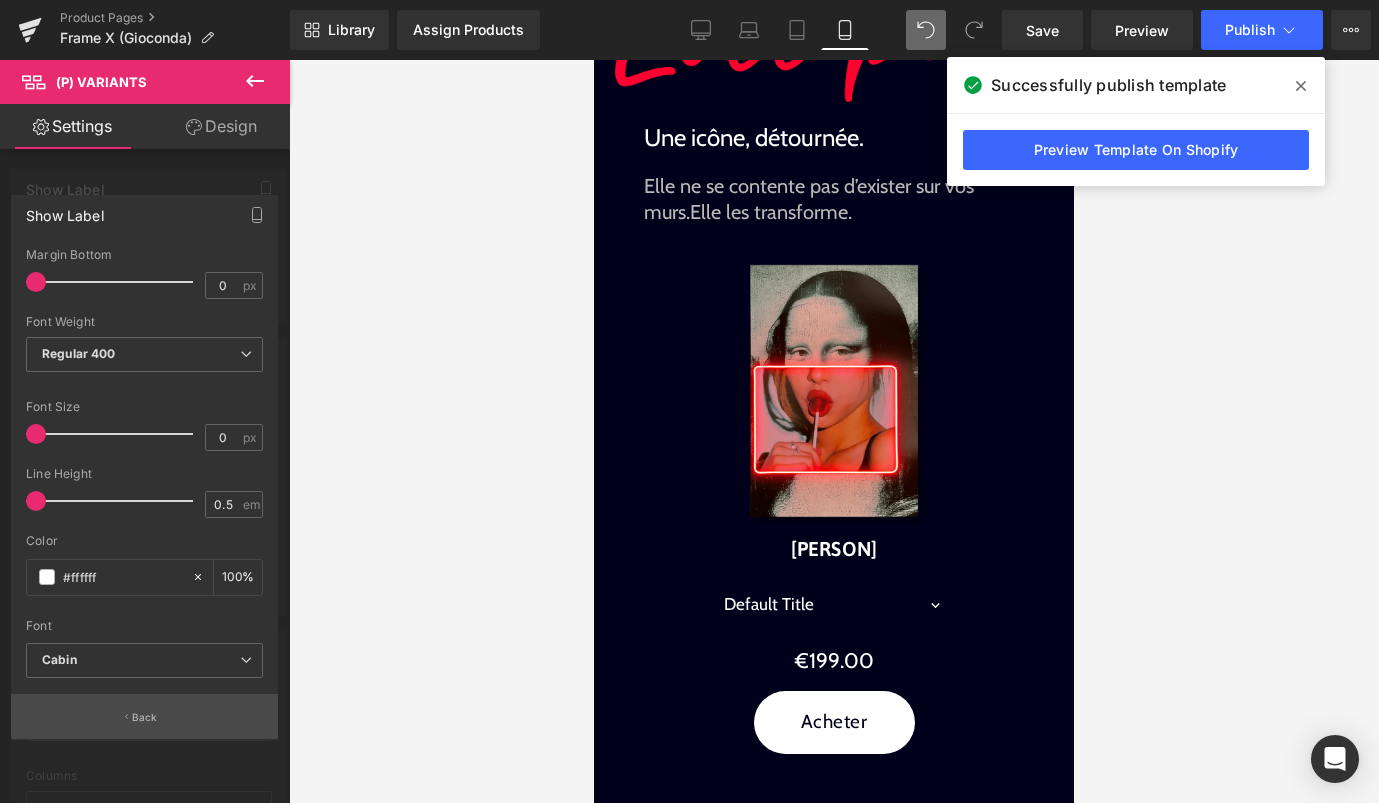 click on "Back" at bounding box center (144, 716) 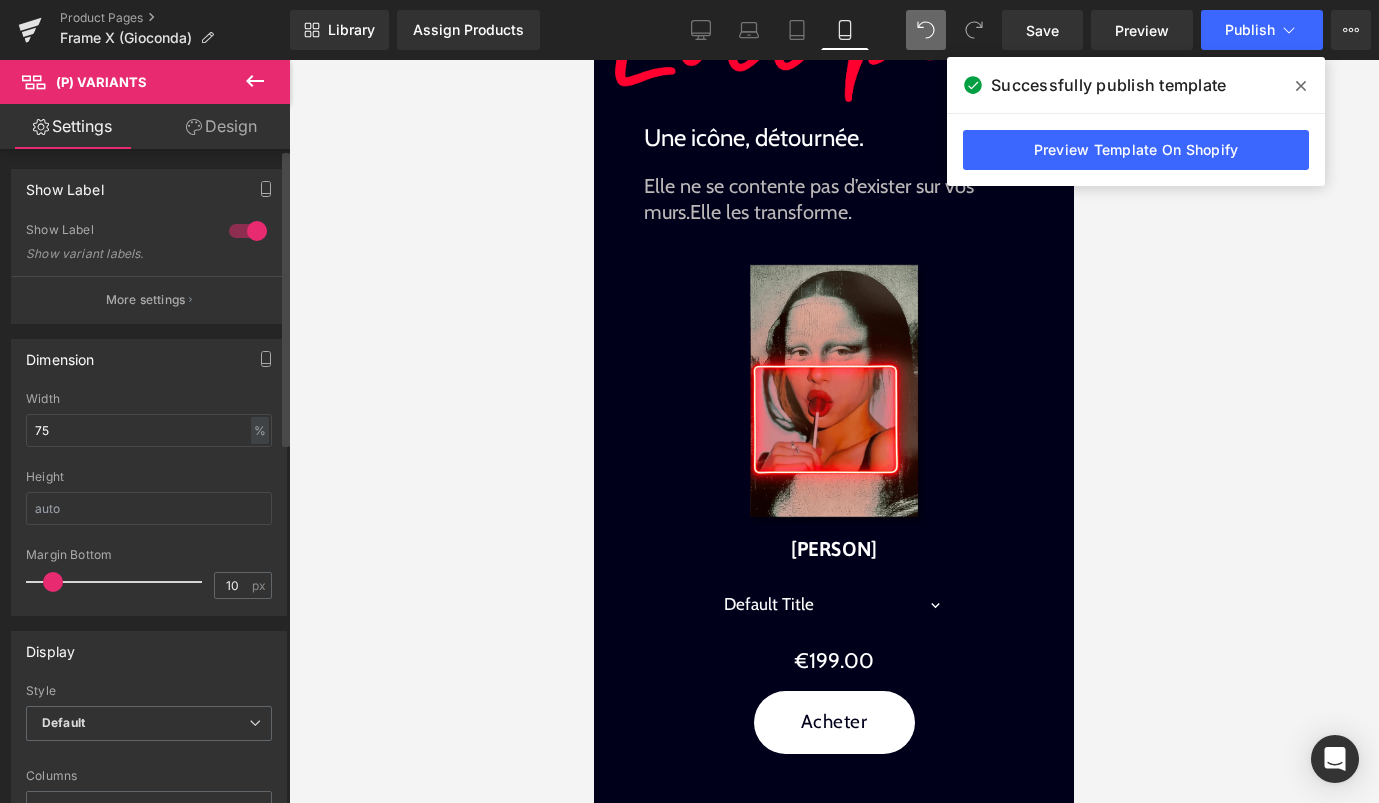 click at bounding box center (248, 231) 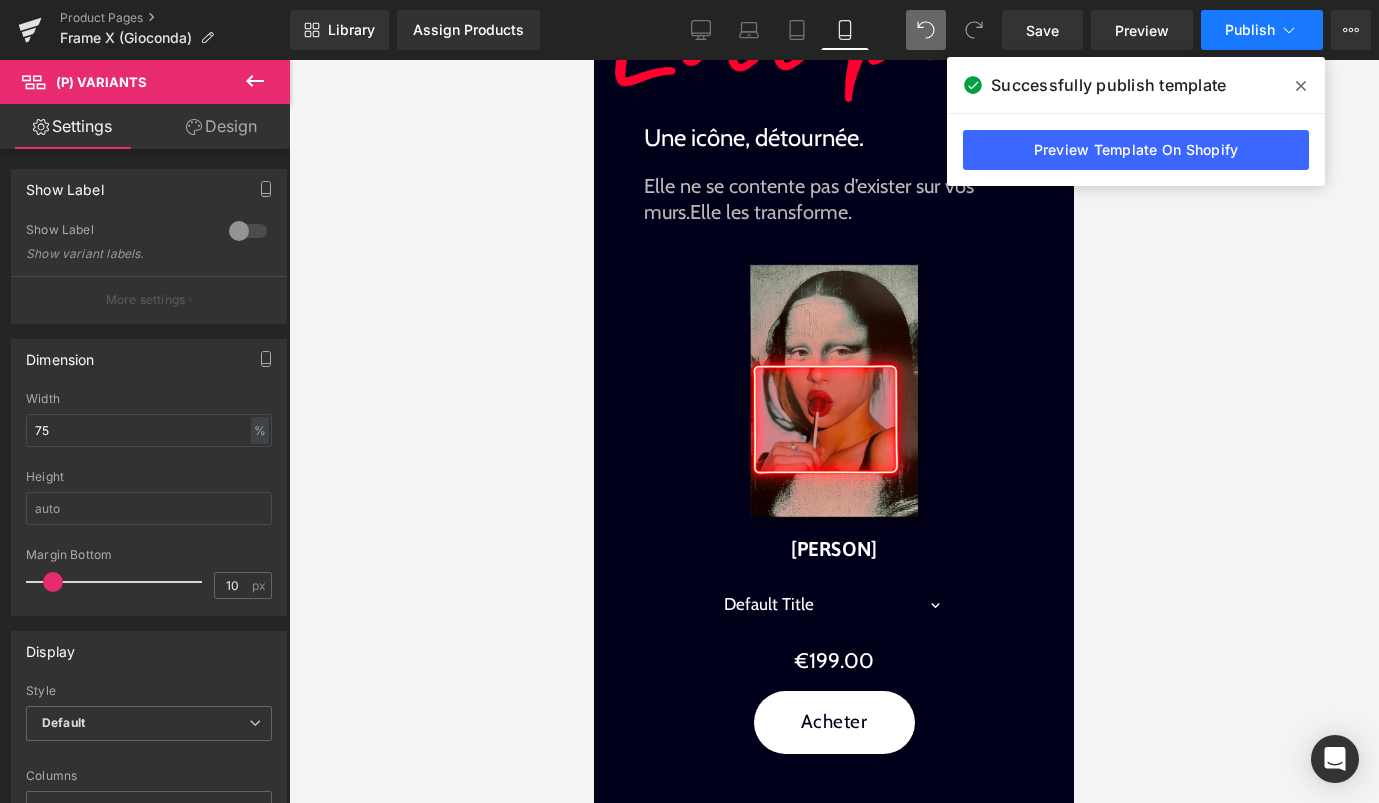 click on "Publish" at bounding box center [1262, 30] 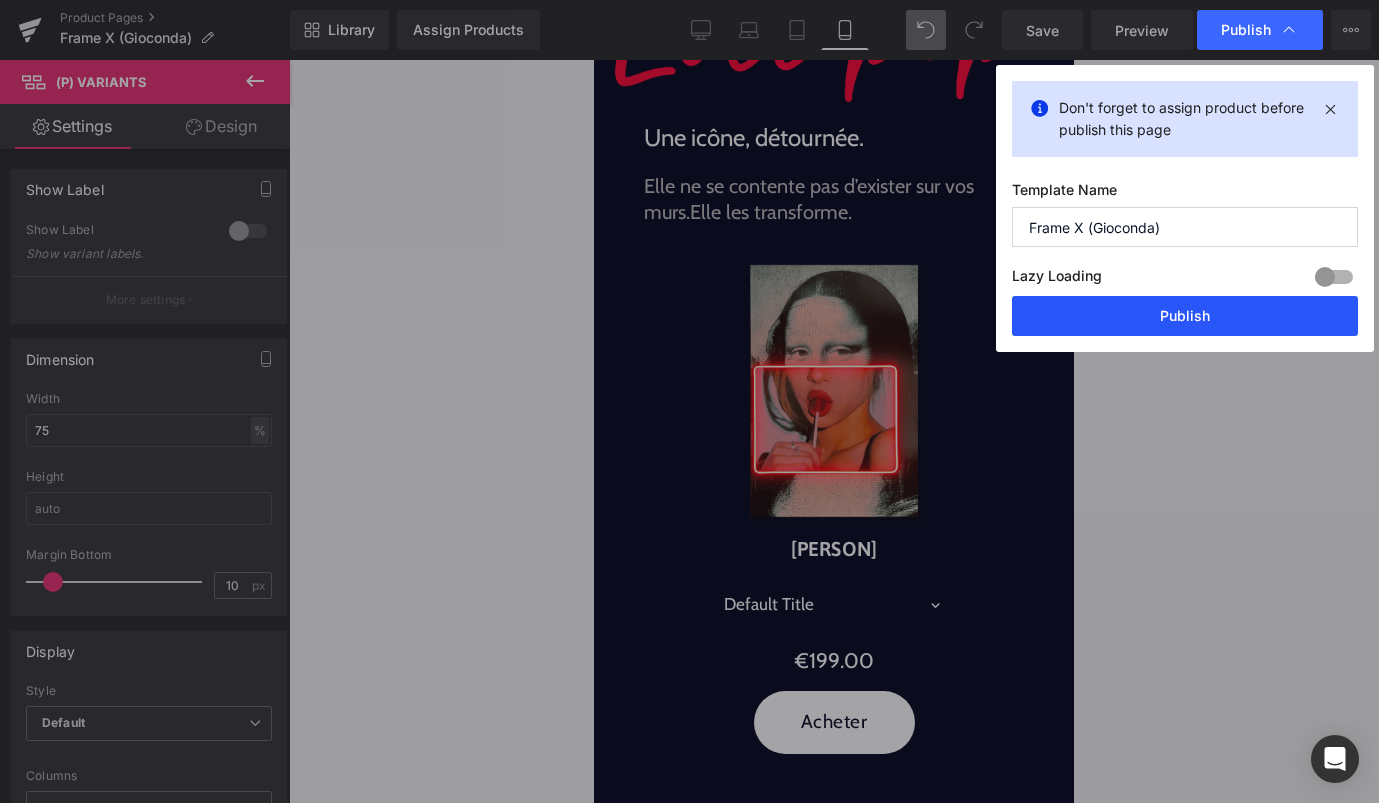 click on "Publish" at bounding box center (1185, 316) 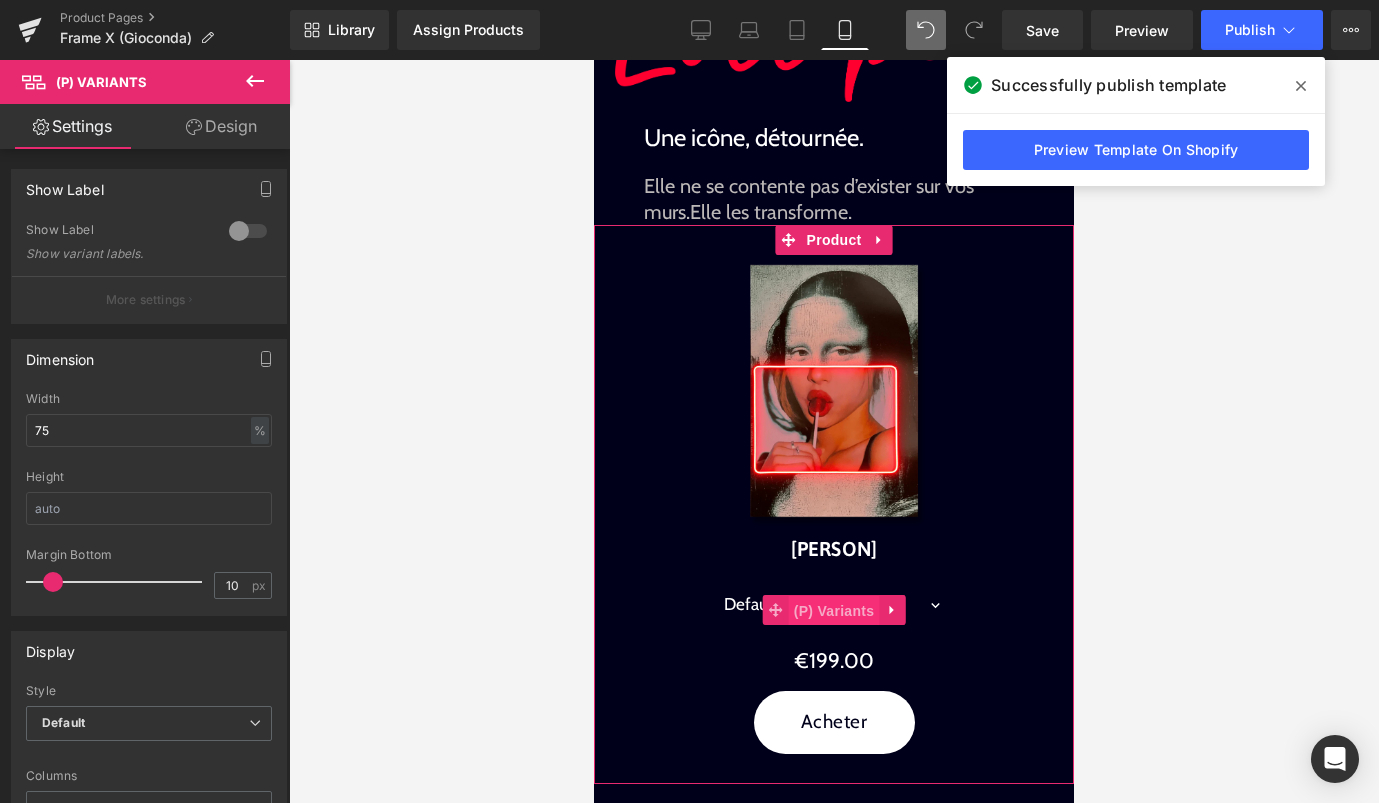 click on "(P) Variants" at bounding box center [834, 611] 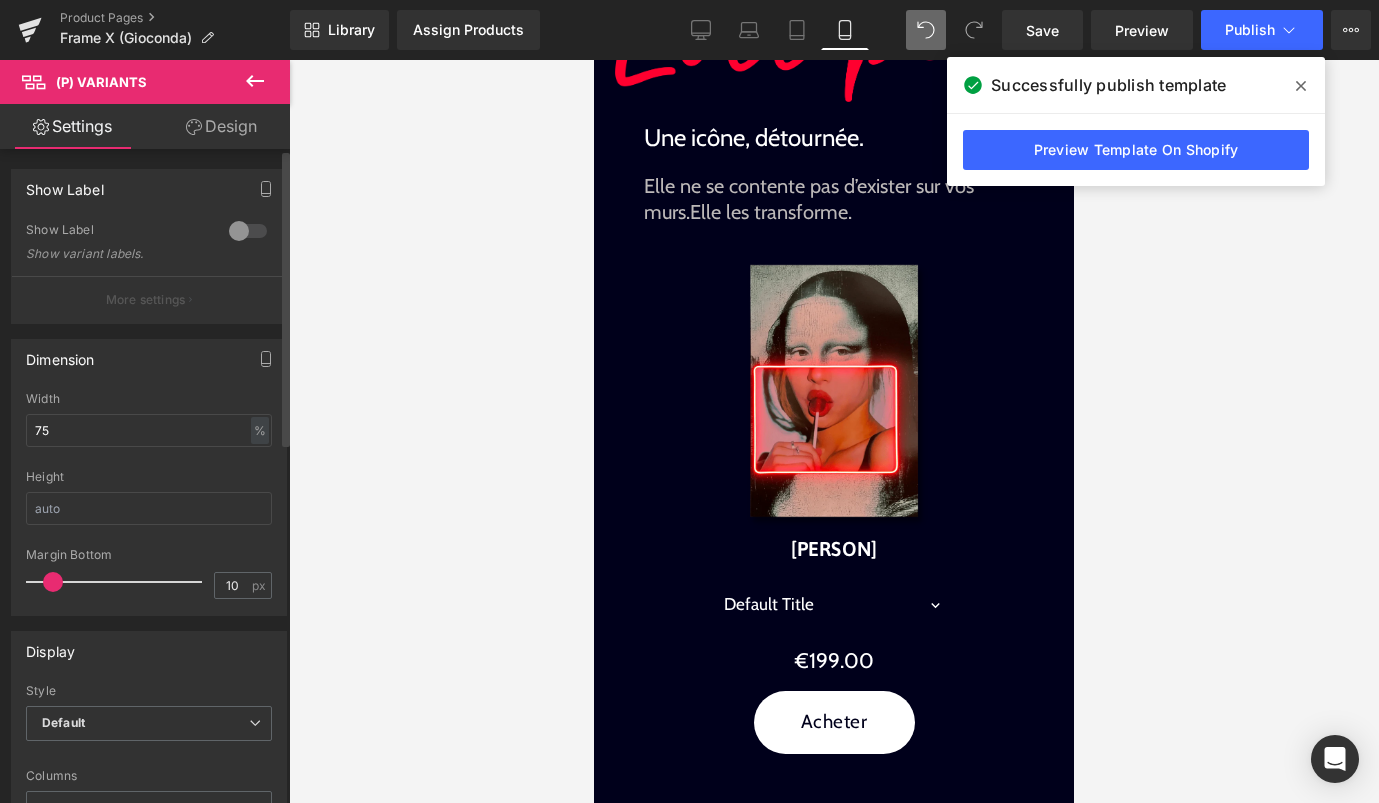 drag, startPoint x: 50, startPoint y: 580, endPoint x: 50, endPoint y: 569, distance: 11 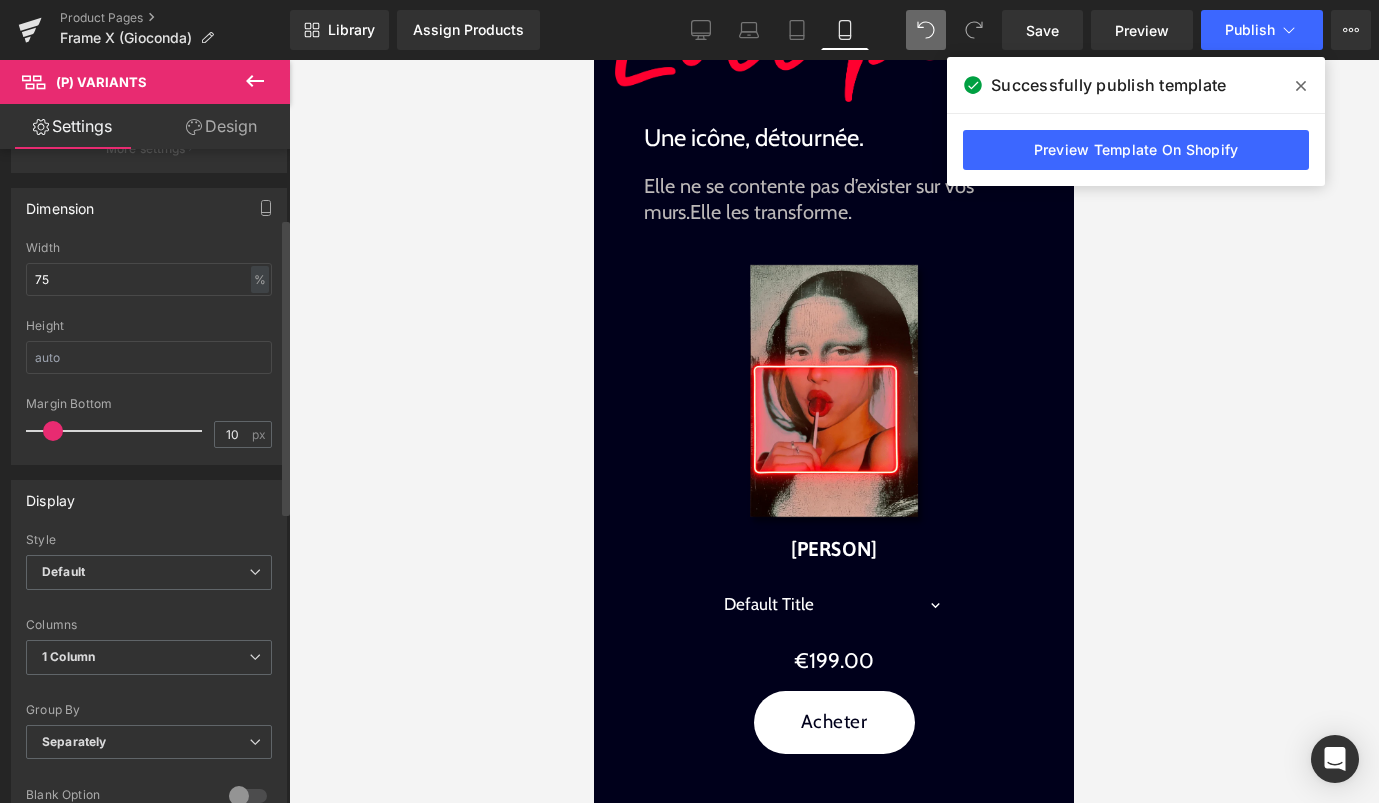 scroll, scrollTop: 152, scrollLeft: 0, axis: vertical 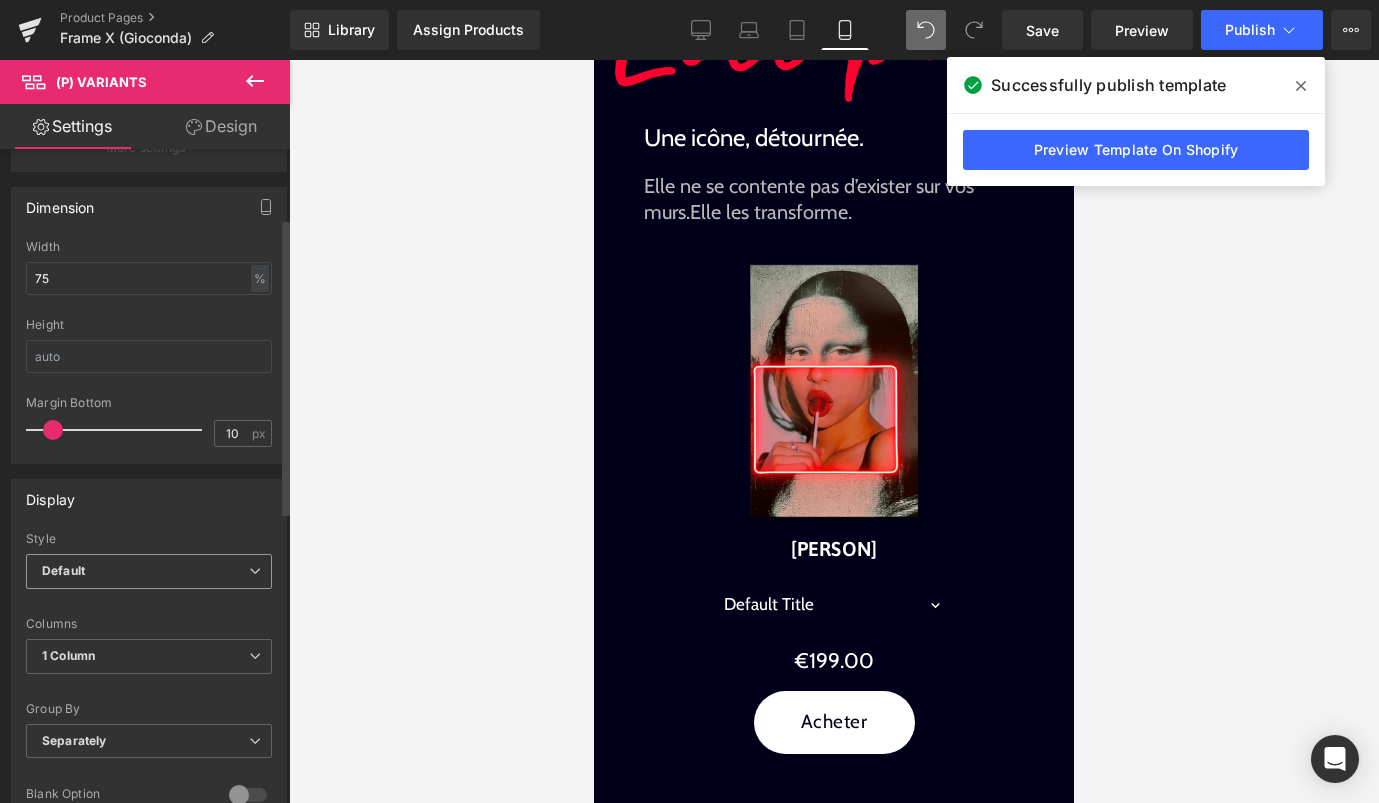 click on "Default" at bounding box center (149, 571) 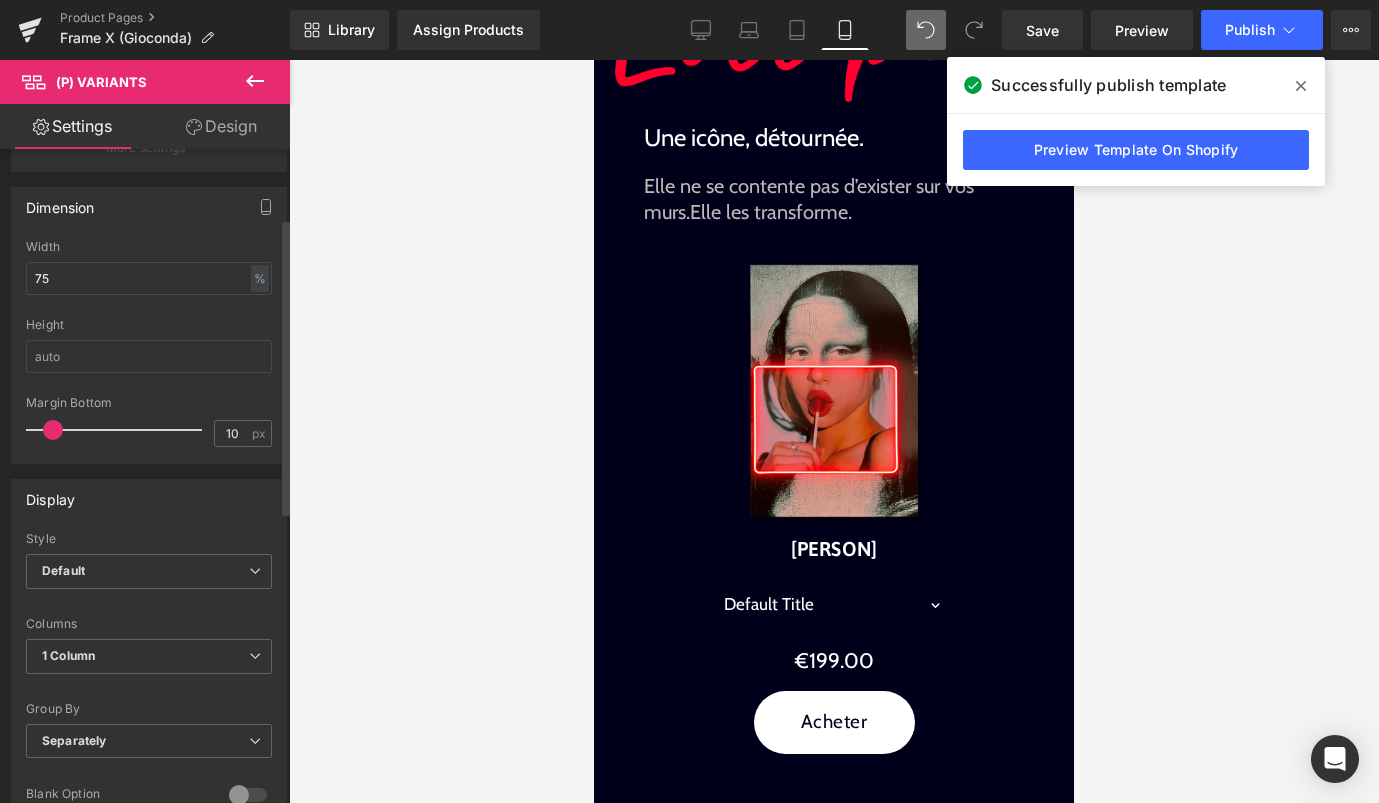 click on "Style" at bounding box center (149, 539) 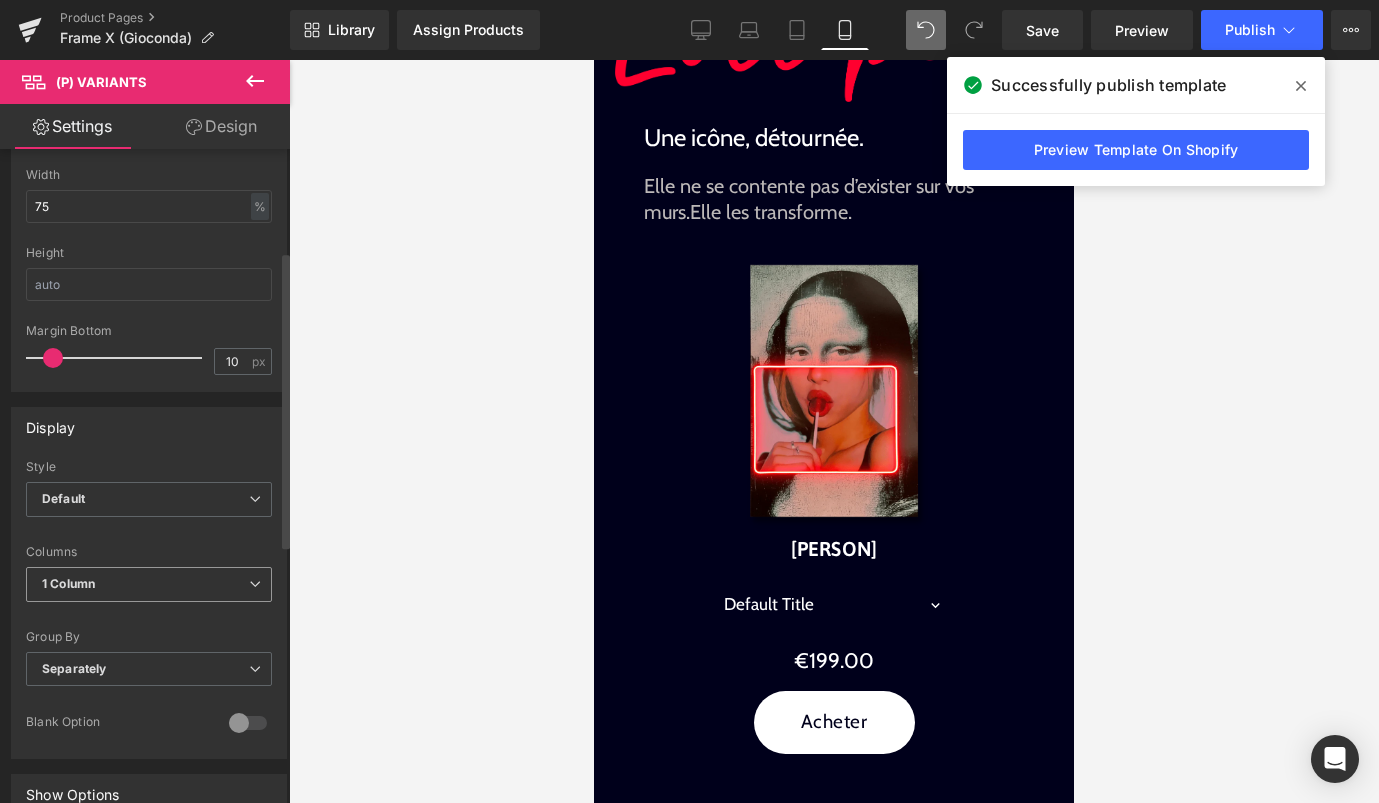 scroll, scrollTop: 226, scrollLeft: 0, axis: vertical 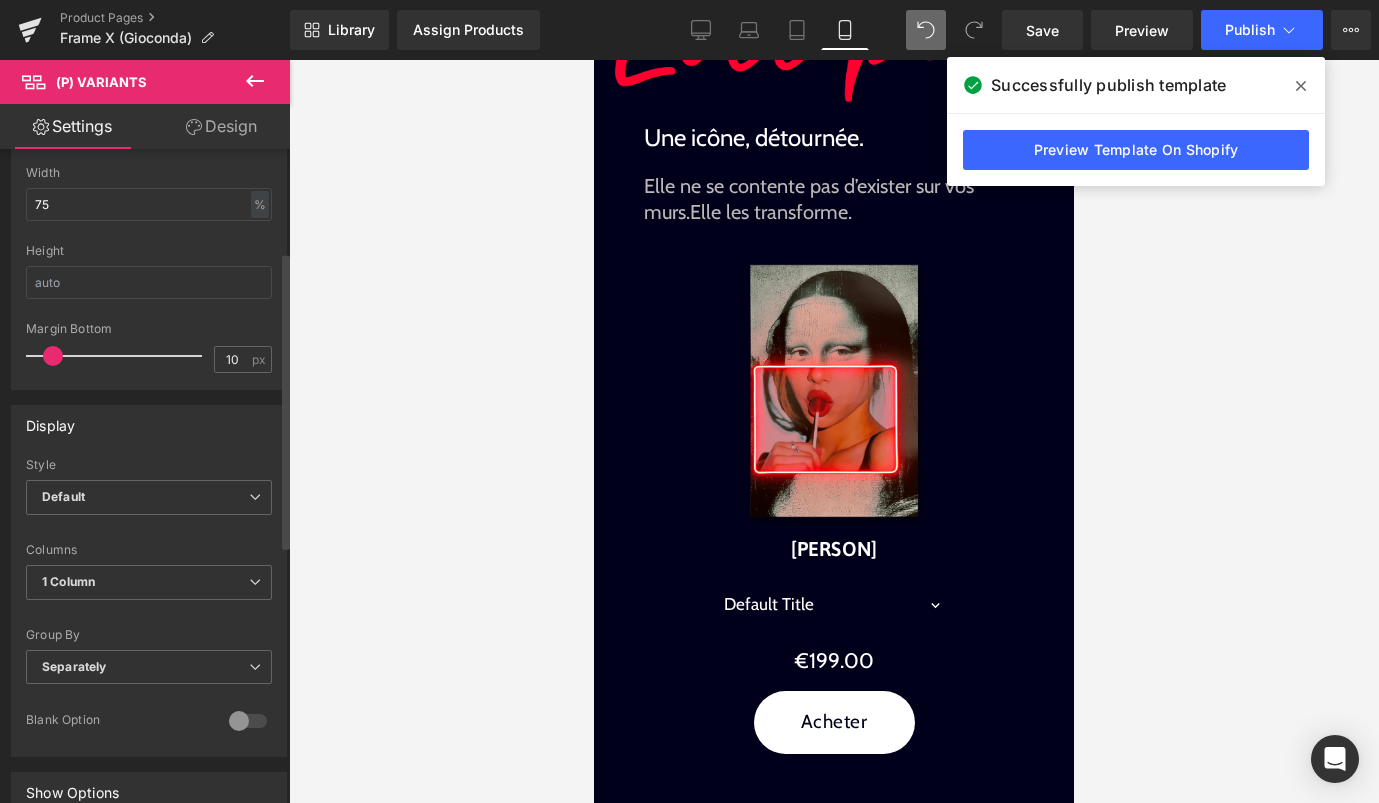 click at bounding box center (248, 721) 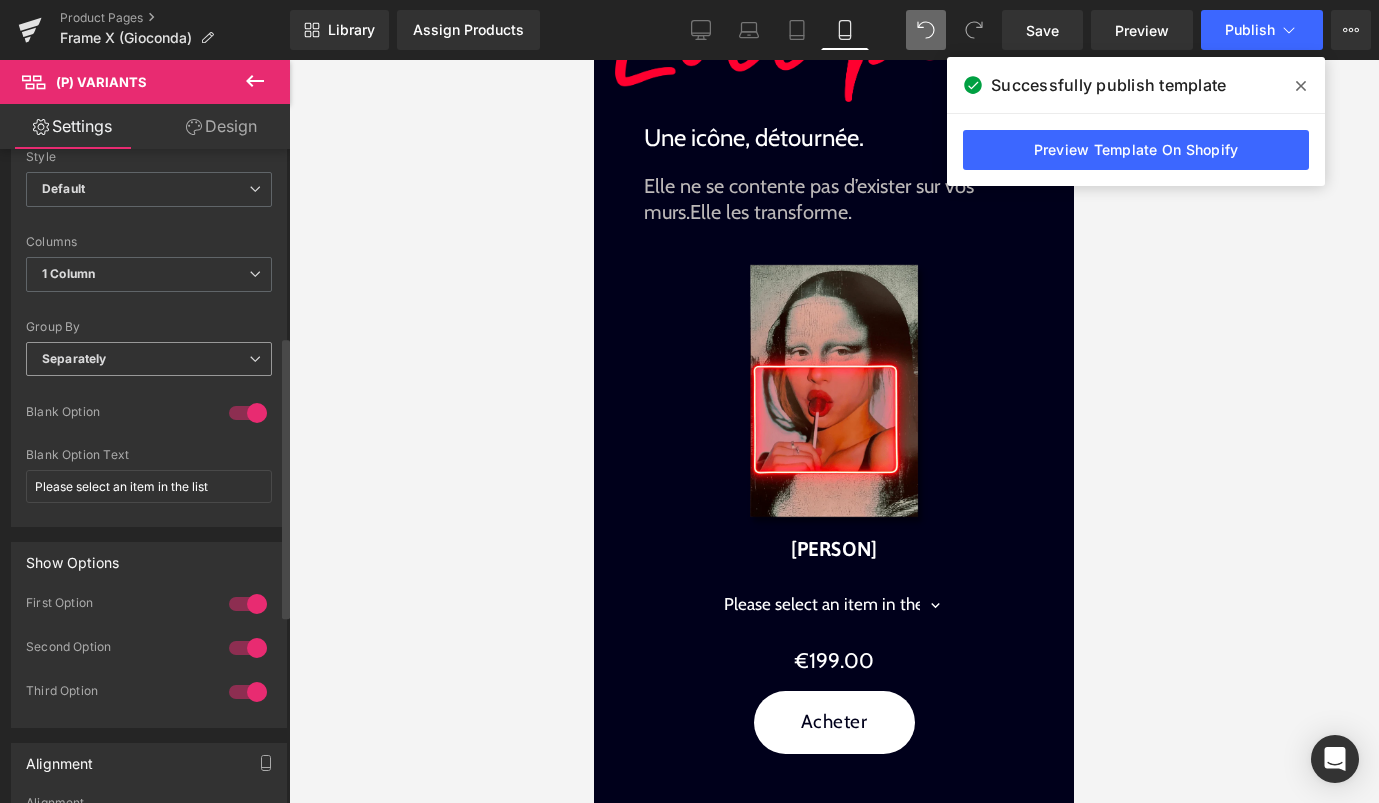 scroll, scrollTop: 544, scrollLeft: 0, axis: vertical 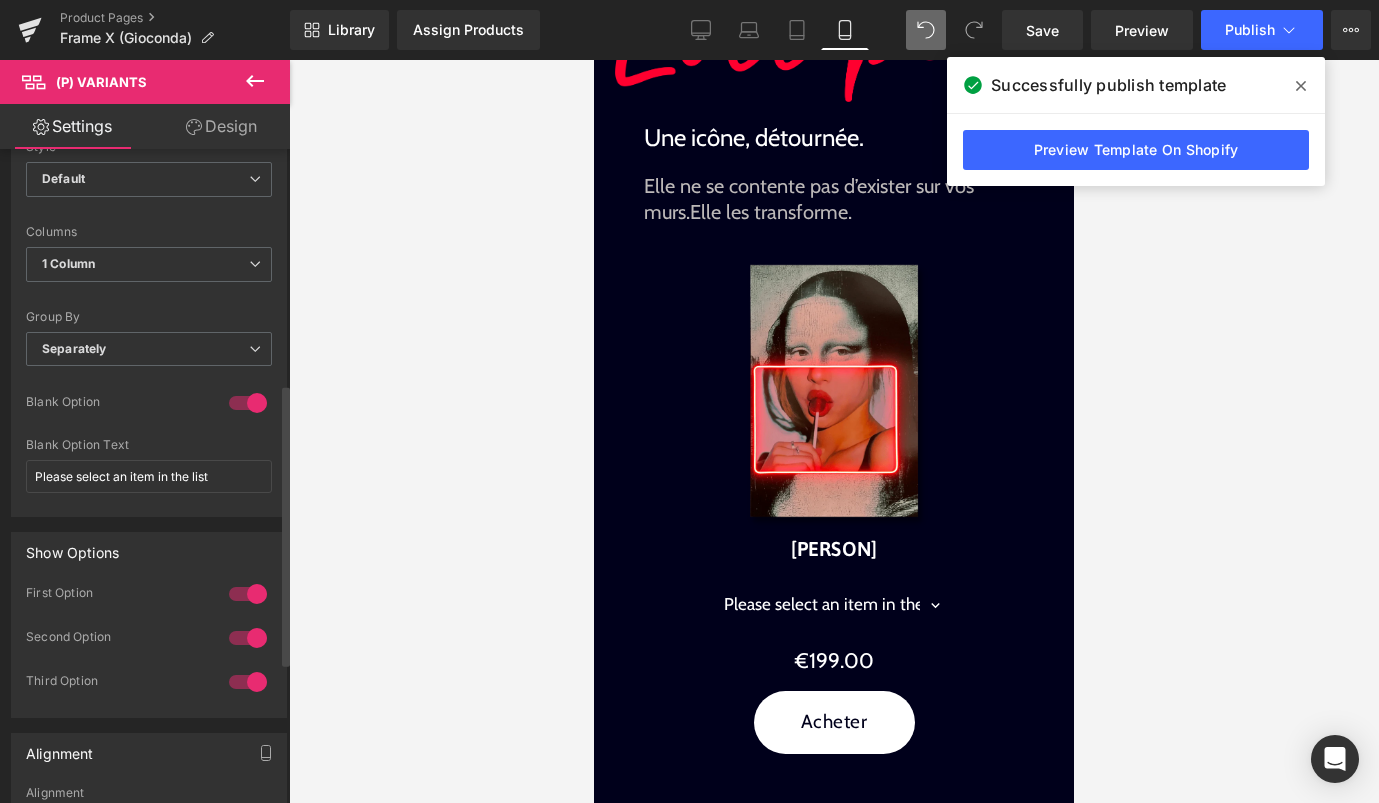 click at bounding box center [248, 403] 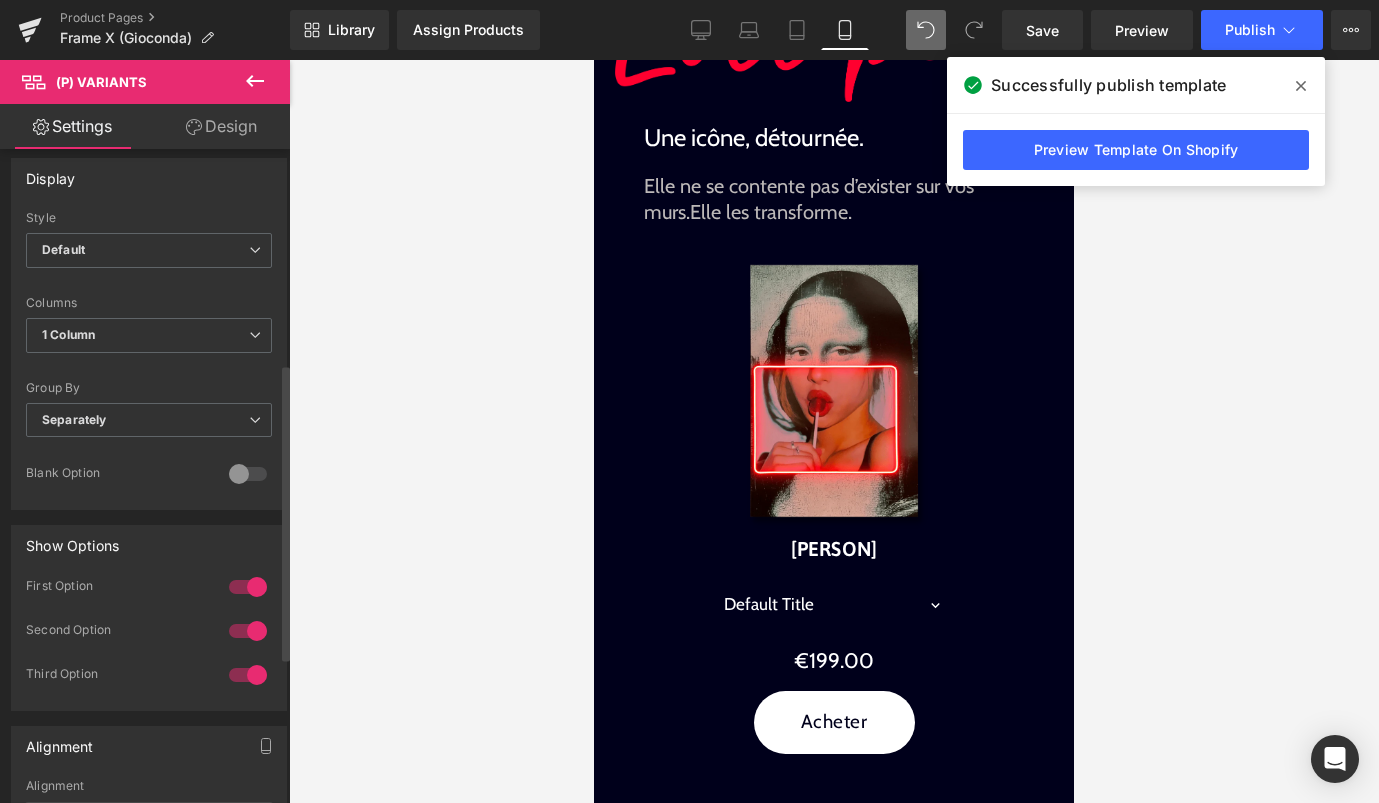 scroll, scrollTop: 469, scrollLeft: 0, axis: vertical 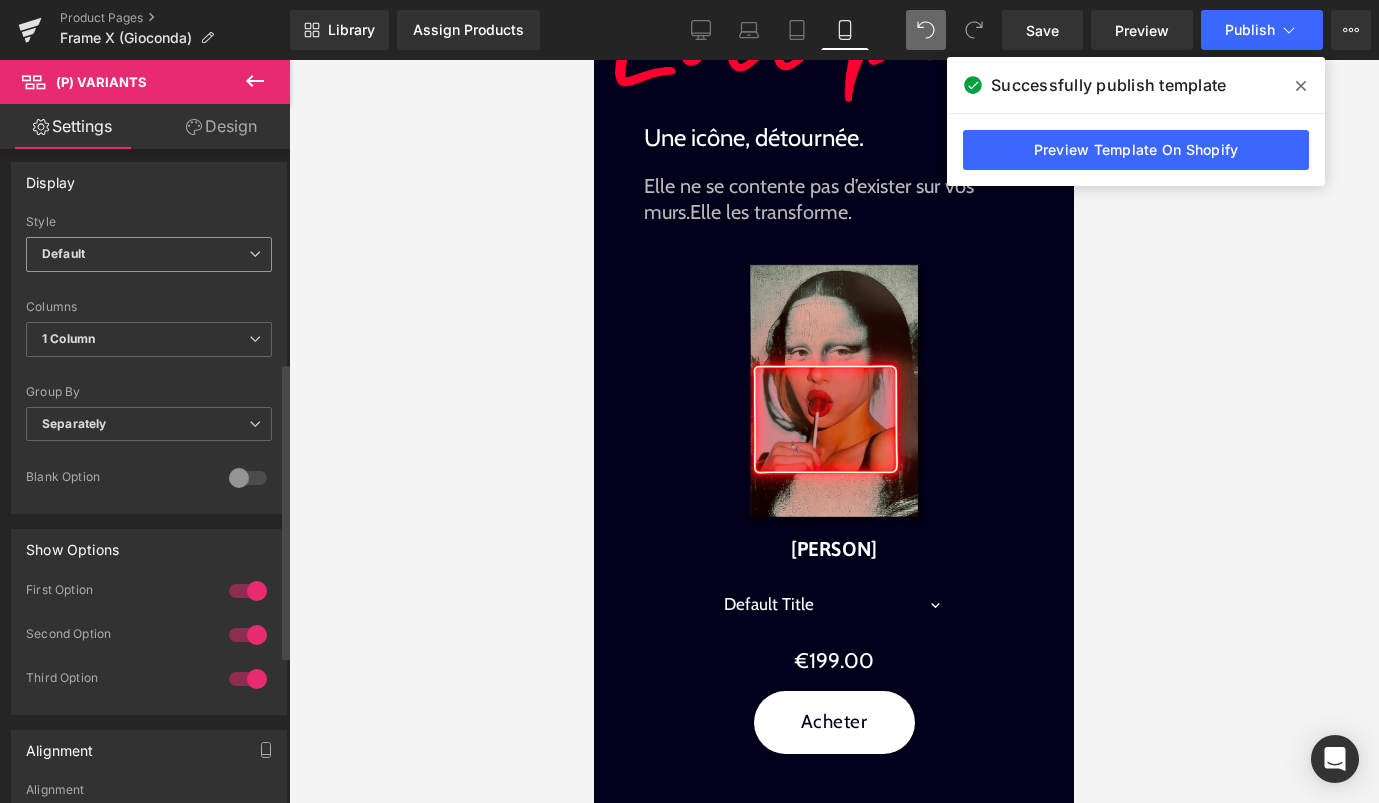 click on "Default" at bounding box center [149, 254] 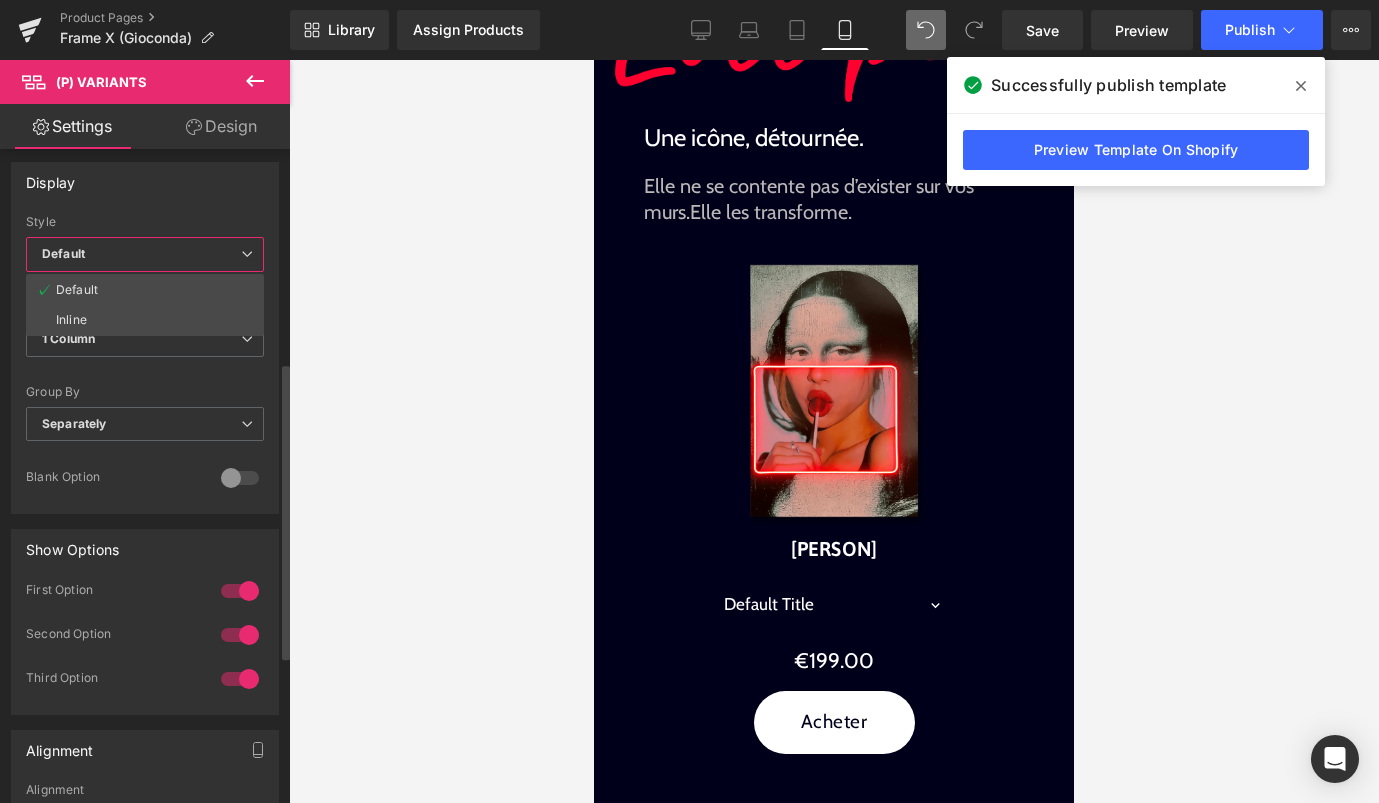 click on "Default" at bounding box center [145, 254] 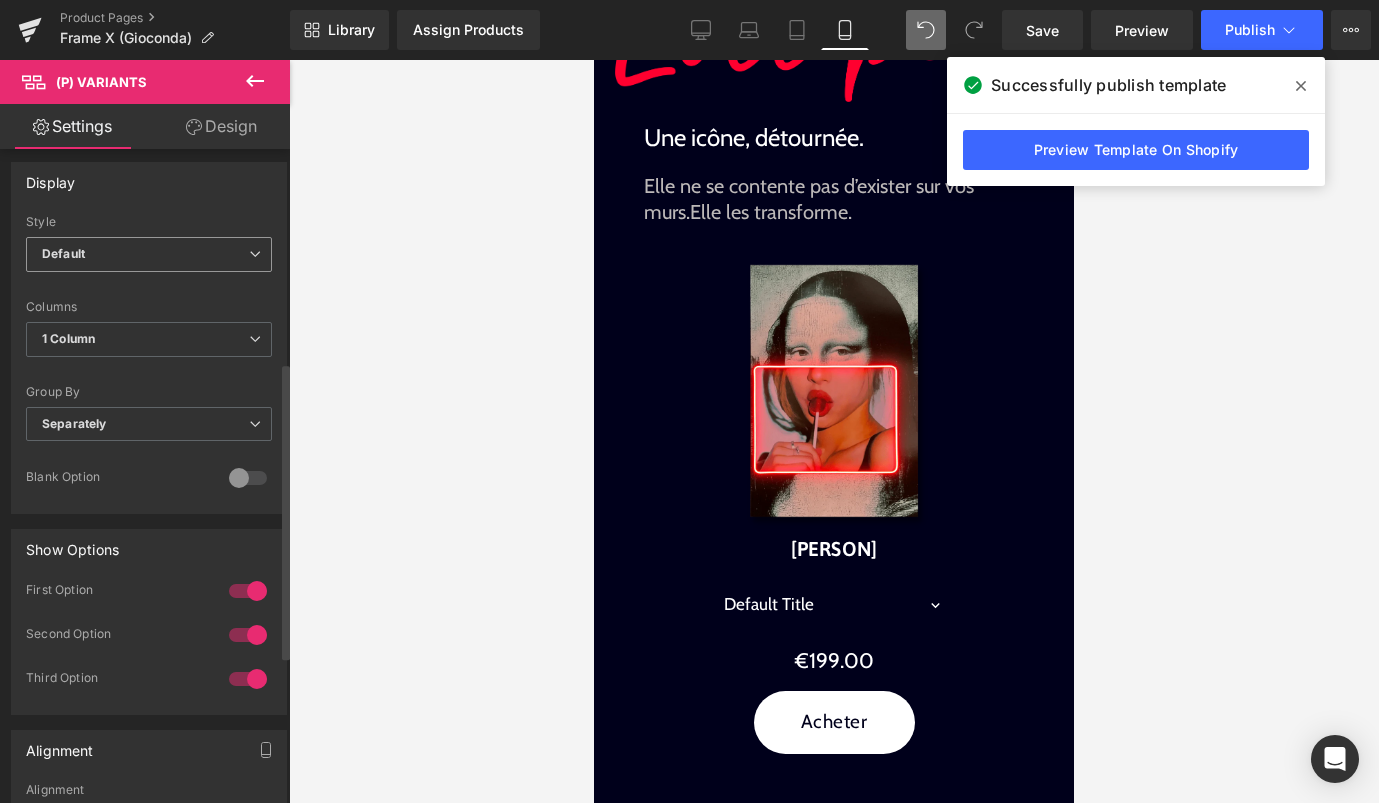click on "Default" at bounding box center [149, 254] 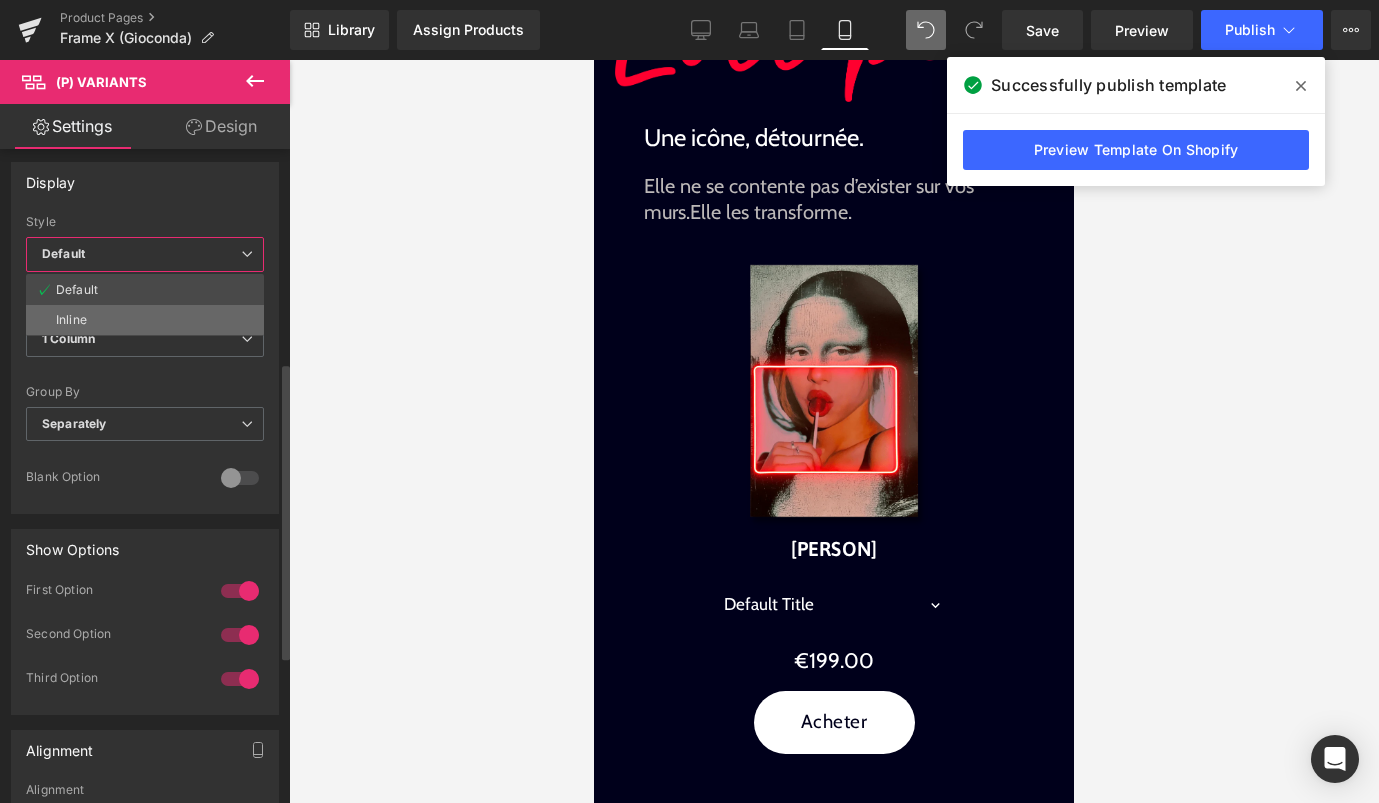 click on "Inline" at bounding box center (145, 320) 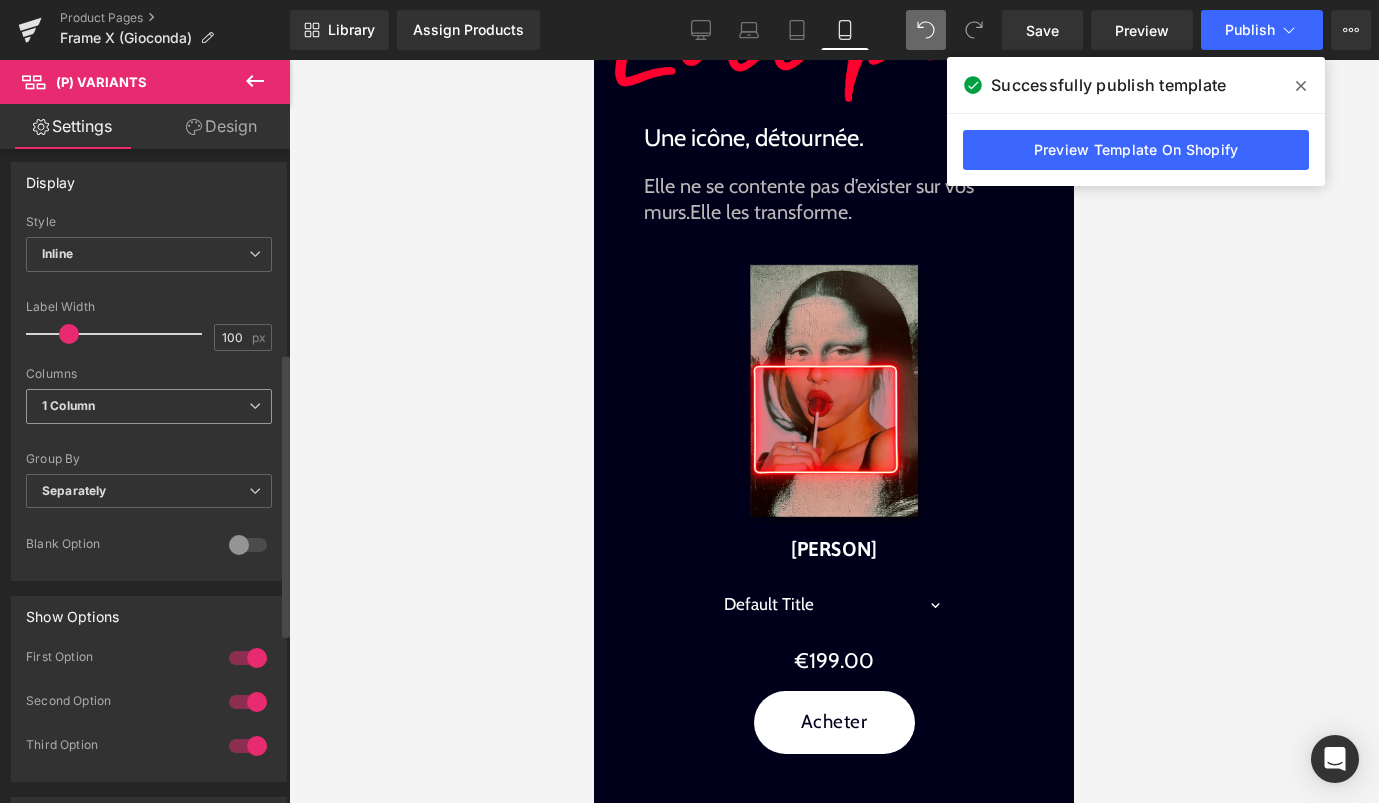 click on "1 Column" at bounding box center (149, 406) 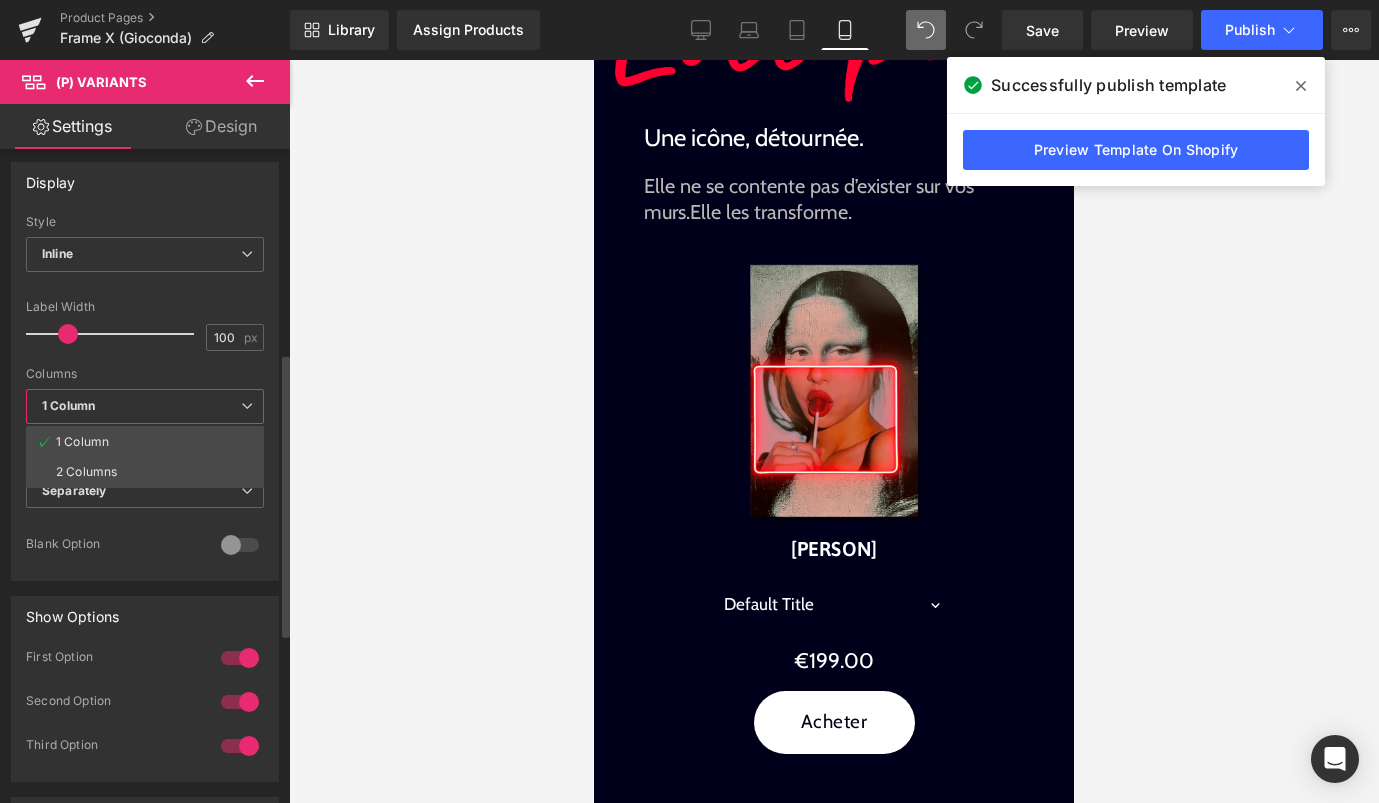 click on "1 Column" at bounding box center (145, 406) 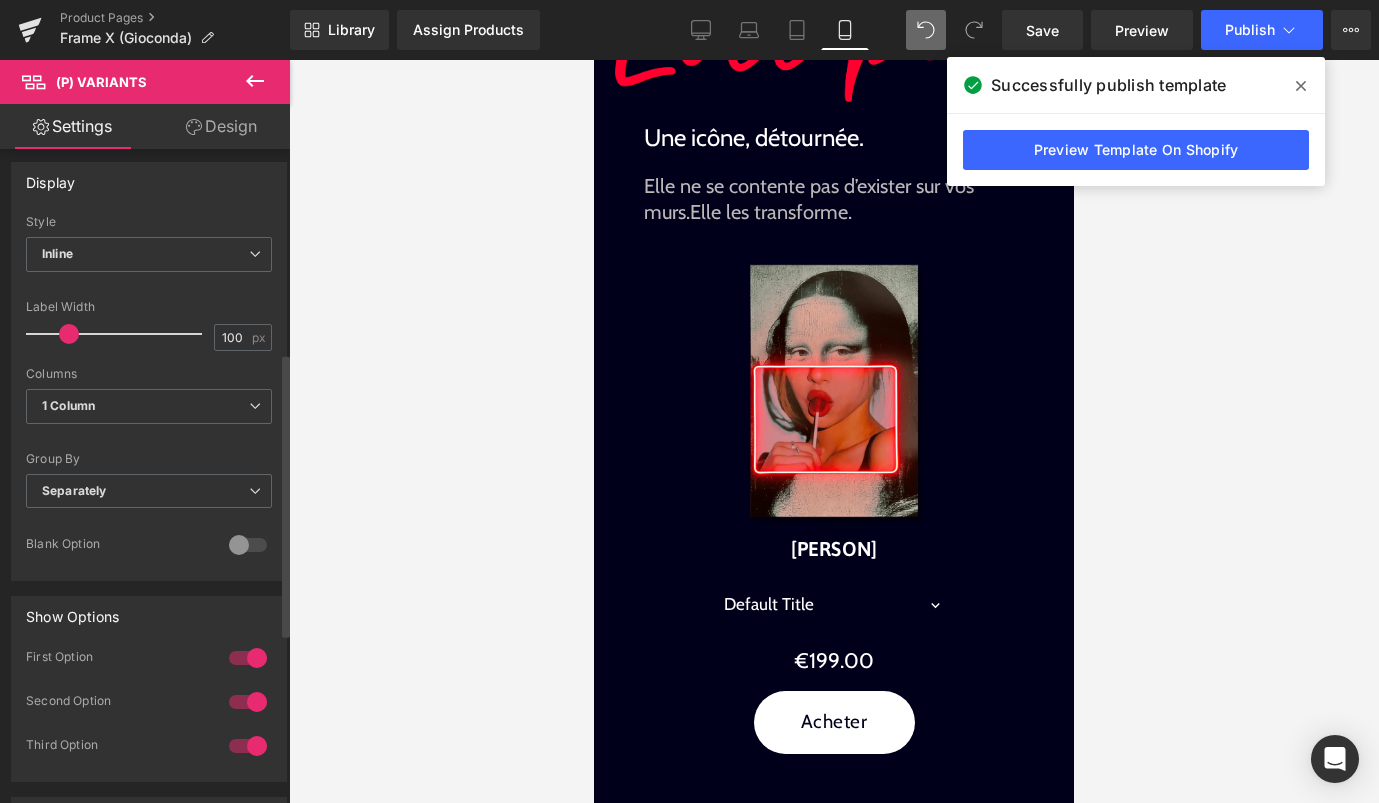 click at bounding box center [149, 524] 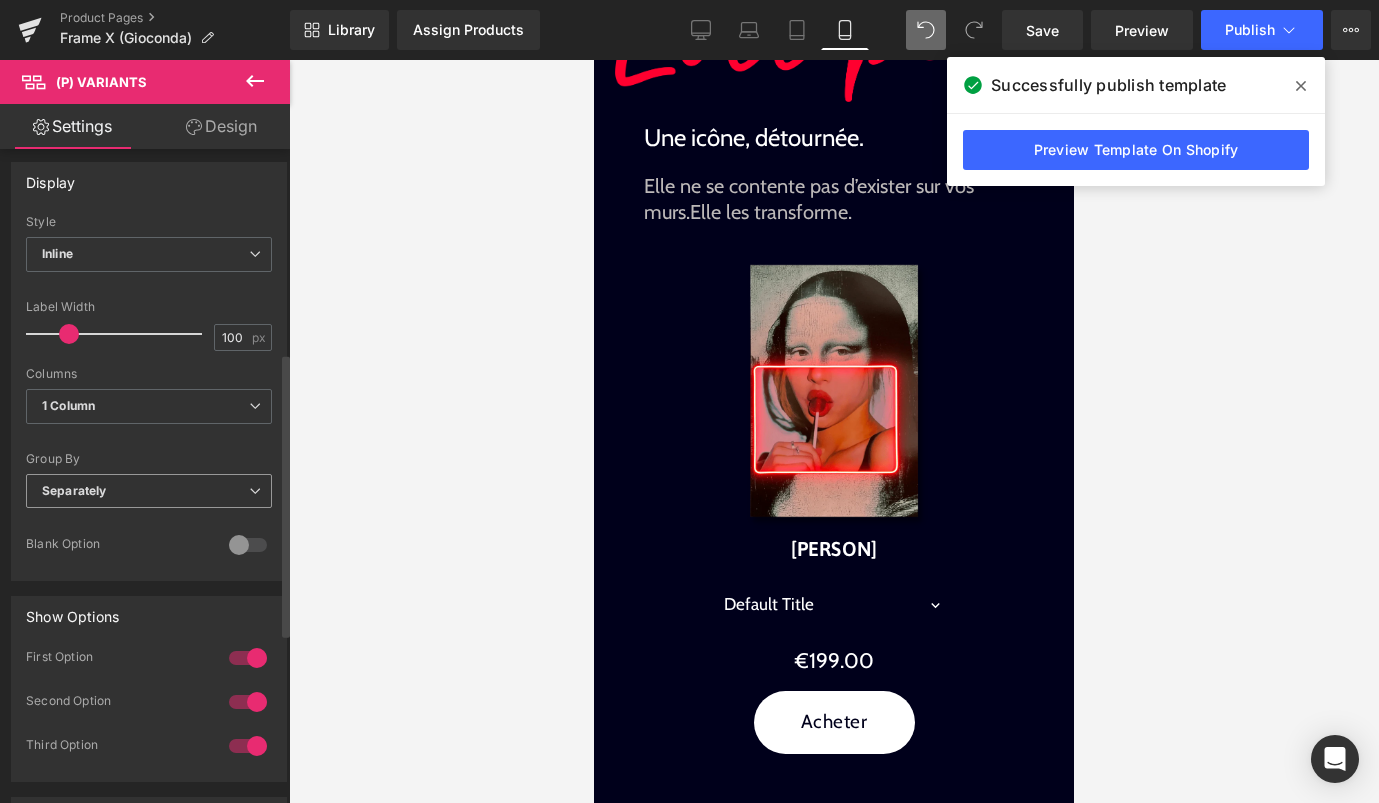 click on "Separately" at bounding box center [149, 491] 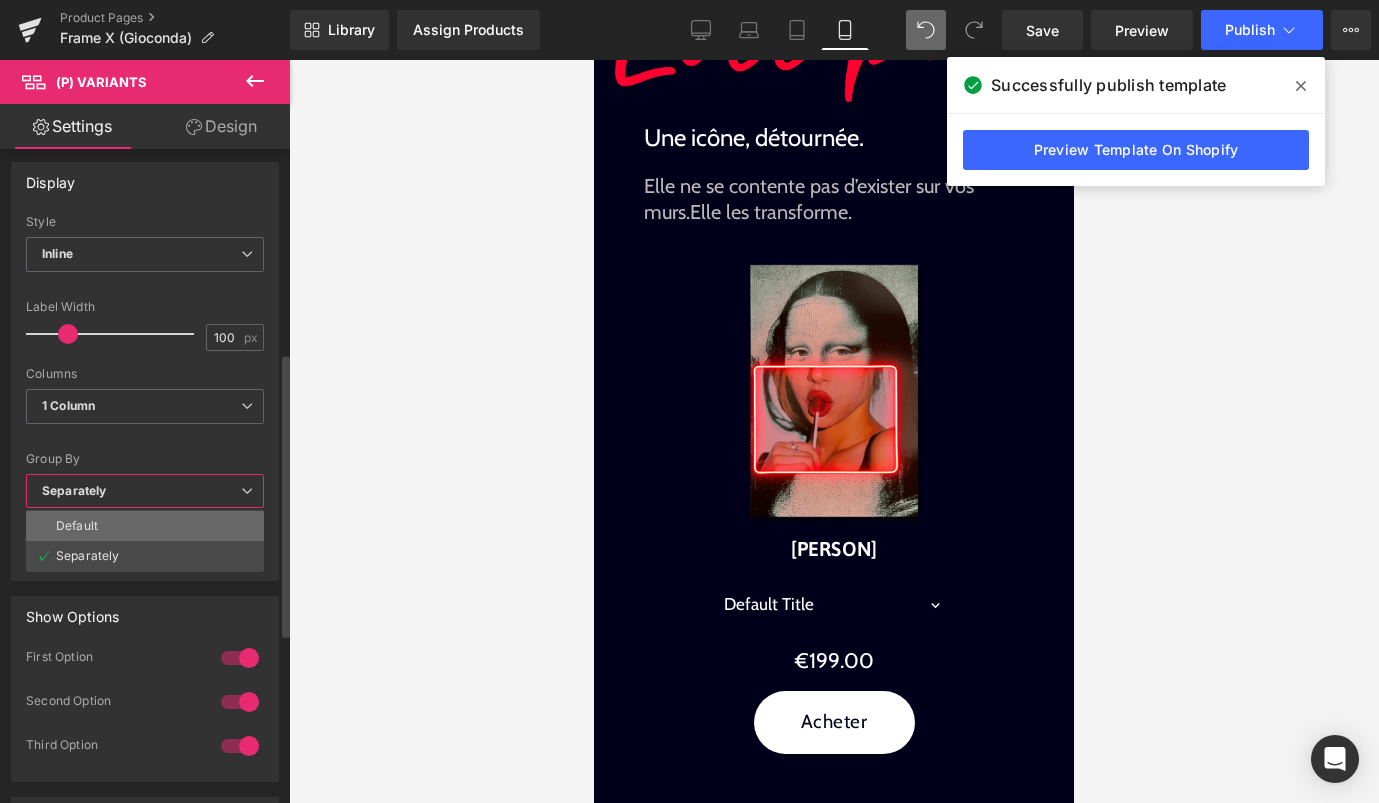click on "Default" at bounding box center [145, 526] 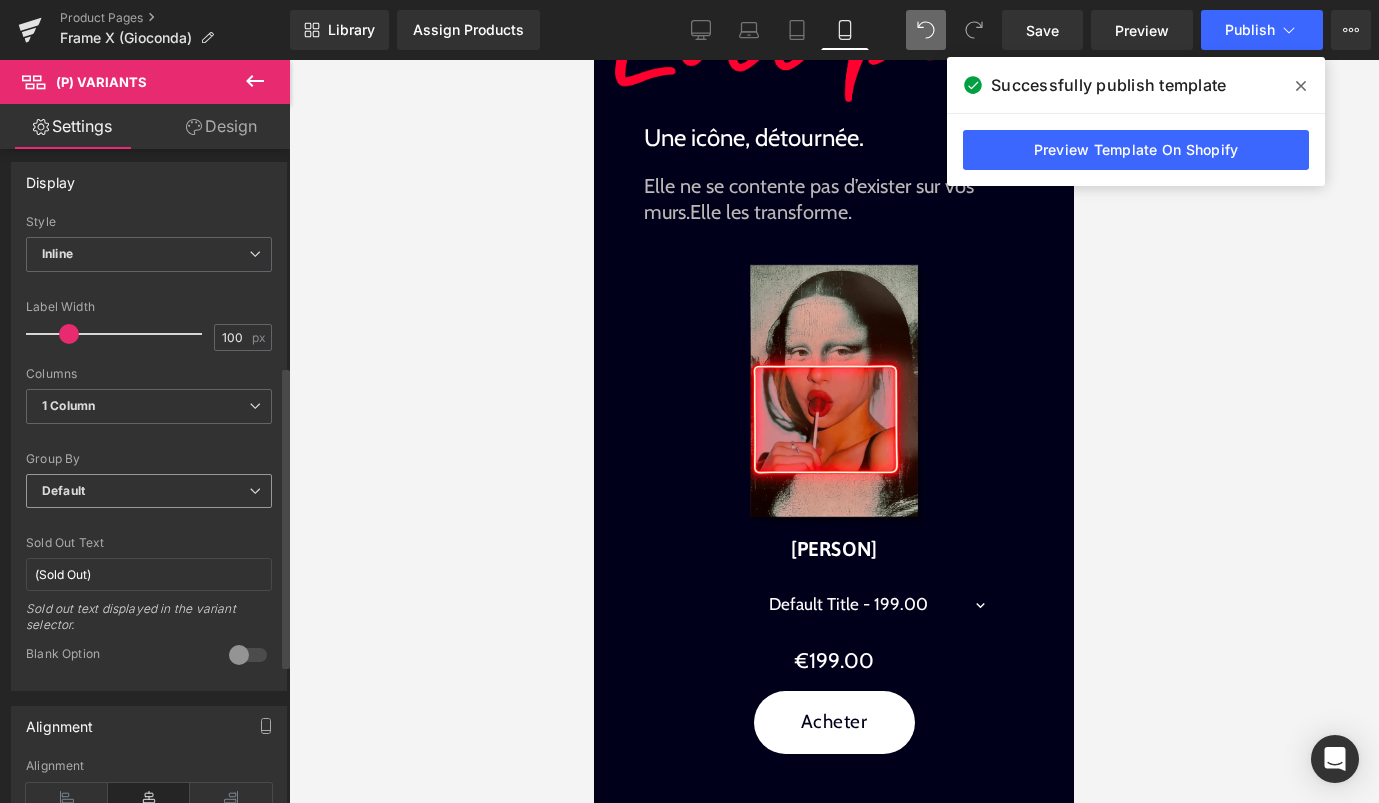 click on "Default" at bounding box center [149, 491] 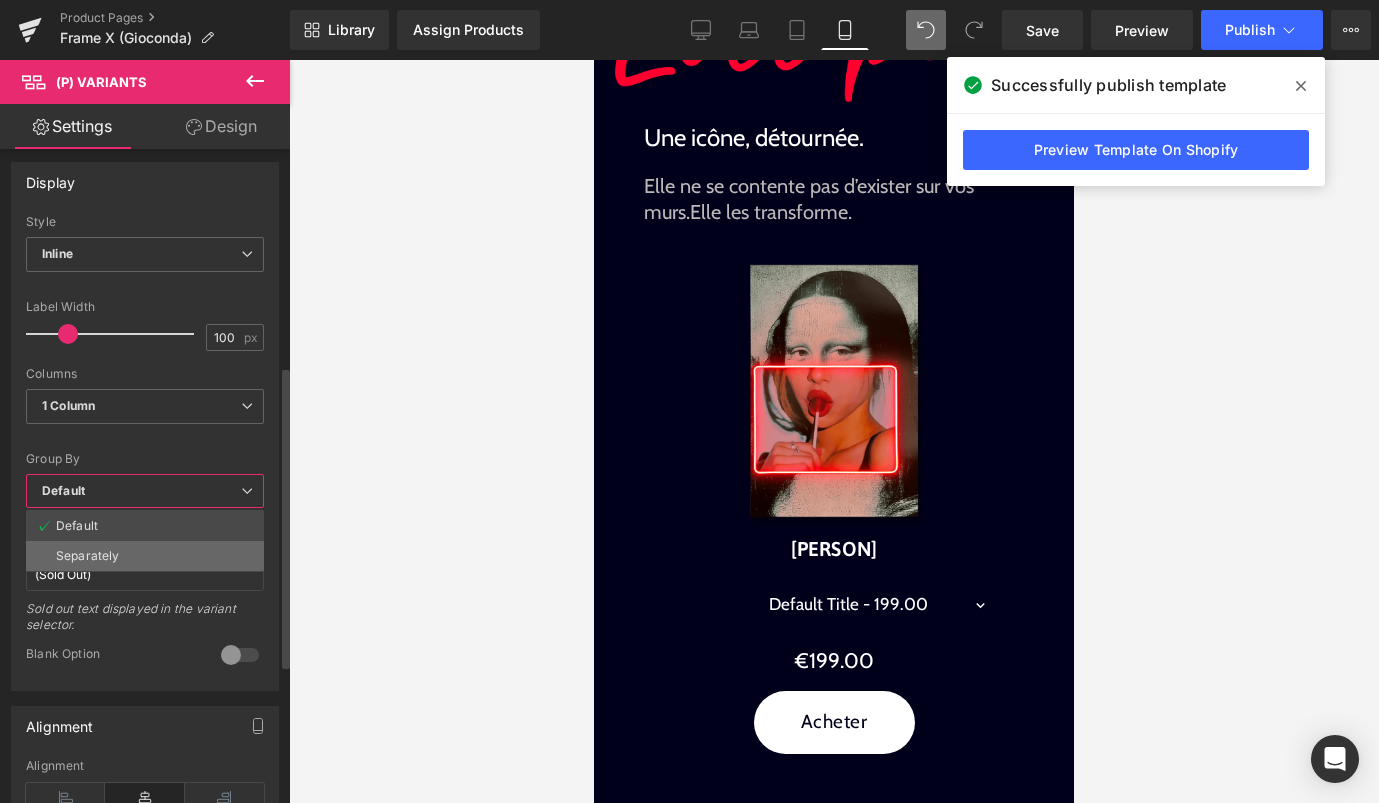 click on "Separately" at bounding box center (145, 556) 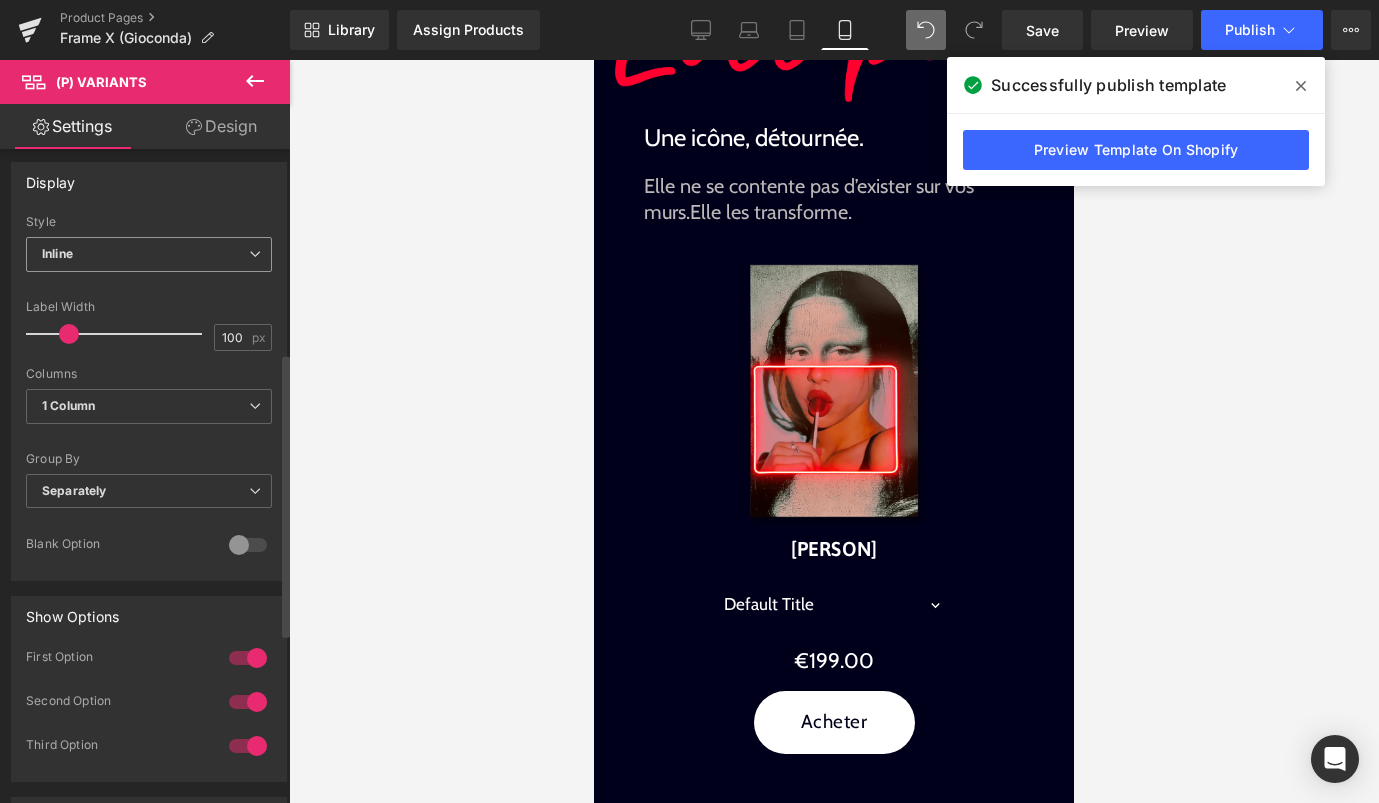 click on "Inline" at bounding box center (149, 254) 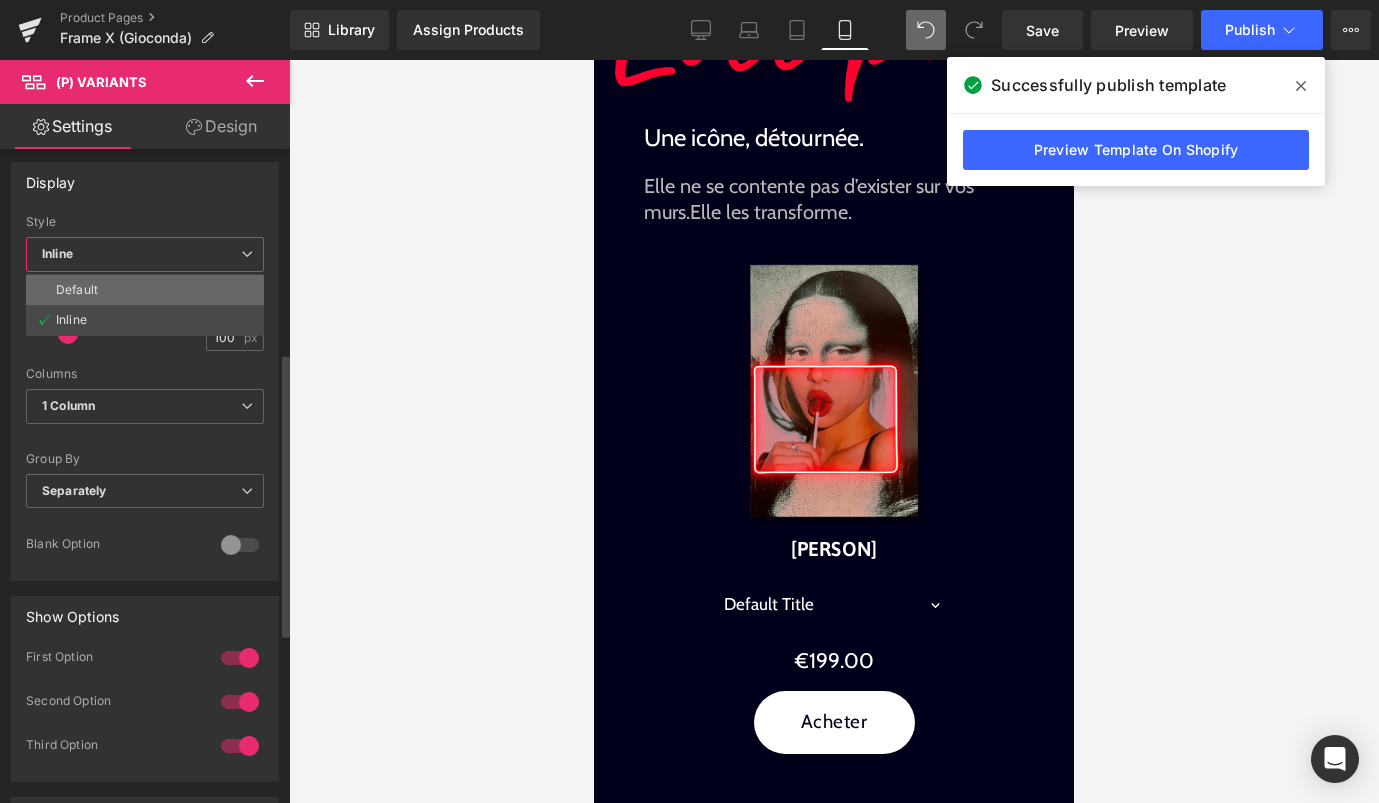 click on "Default" at bounding box center [145, 290] 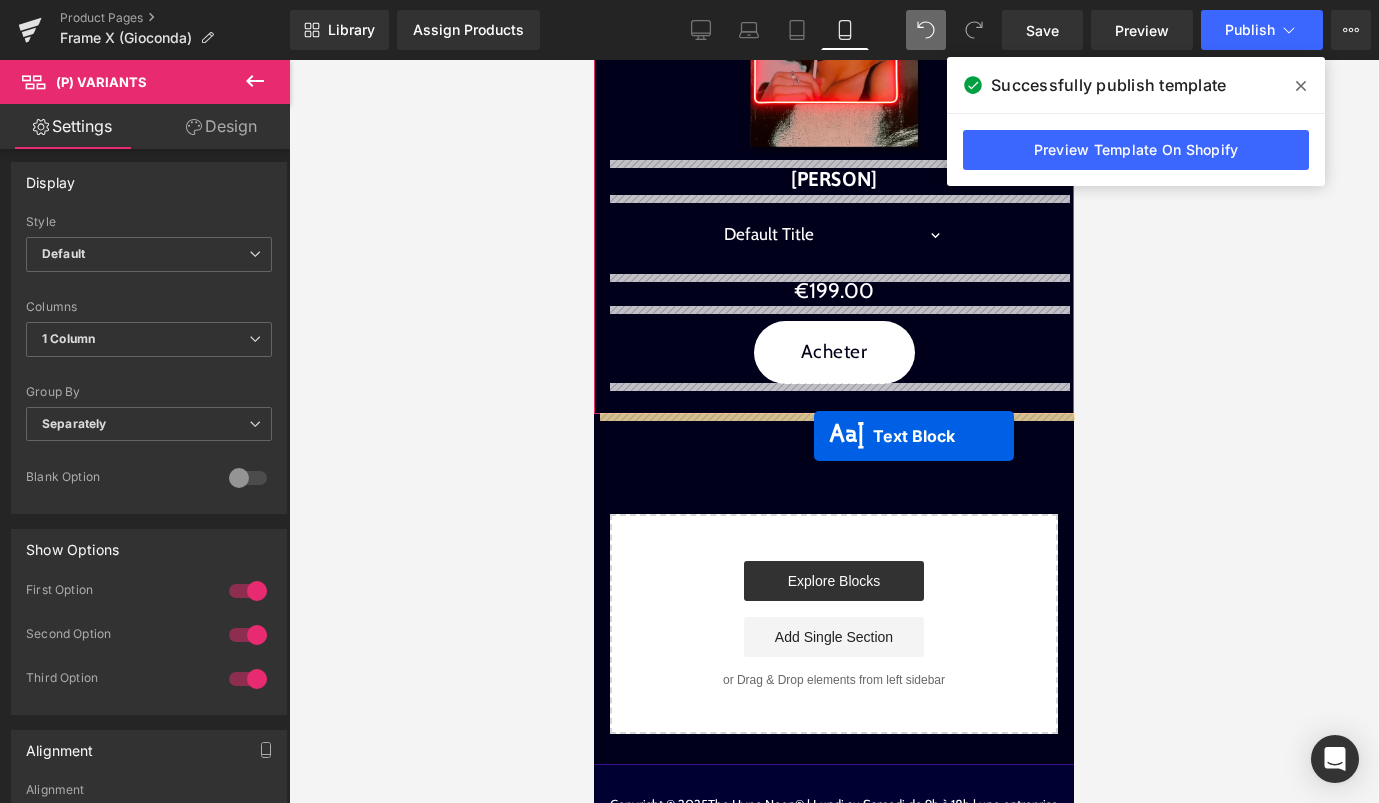 drag, startPoint x: 823, startPoint y: 310, endPoint x: 814, endPoint y: 436, distance: 126.32102 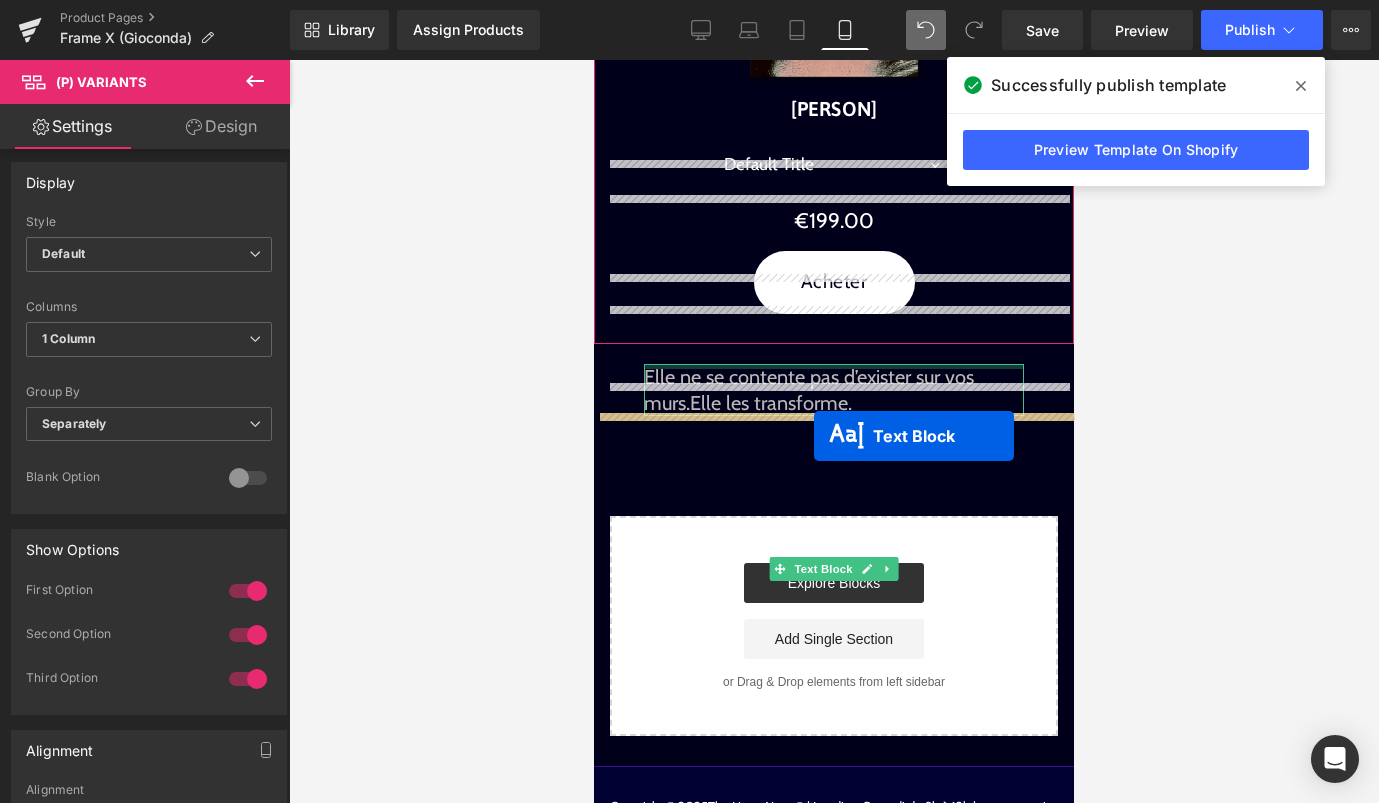 scroll, scrollTop: 867, scrollLeft: 0, axis: vertical 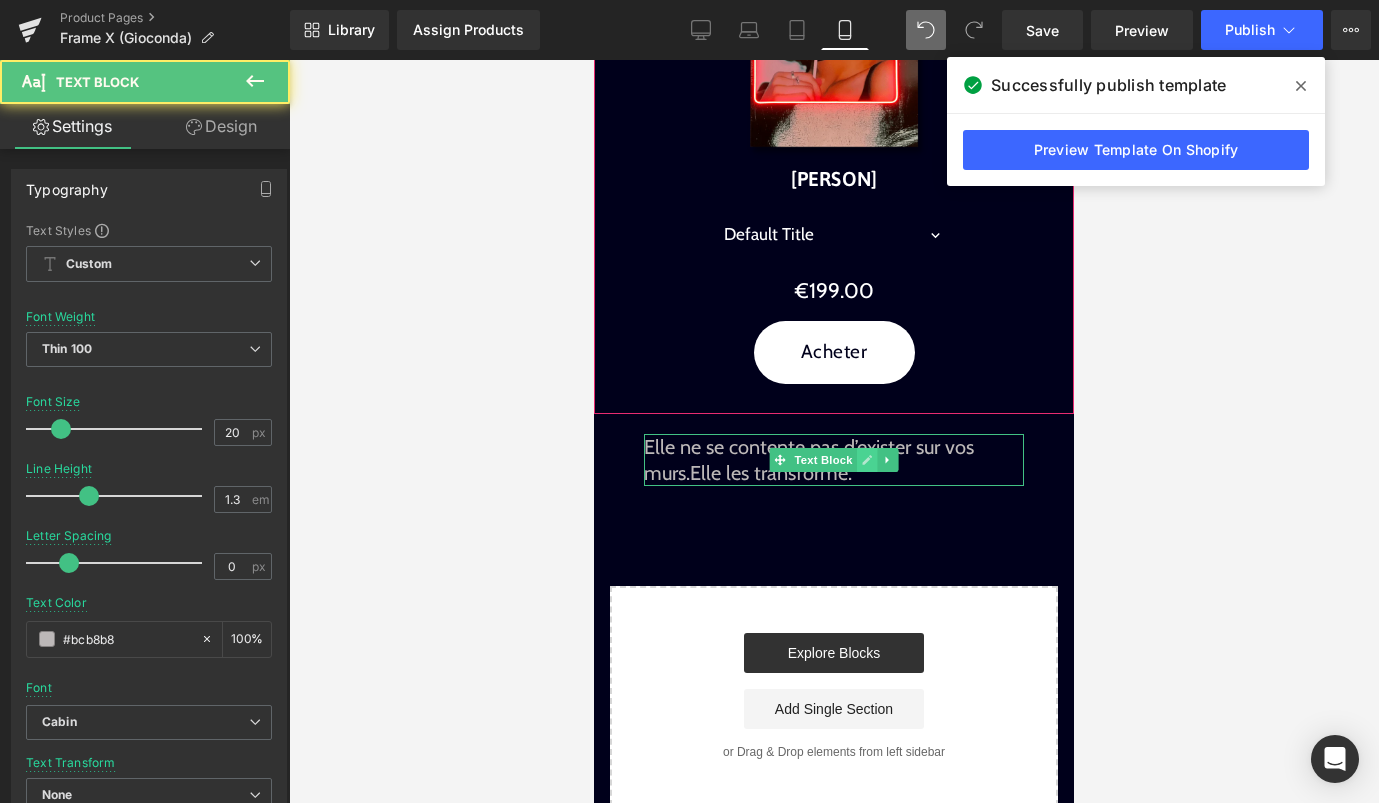 click at bounding box center (867, 460) 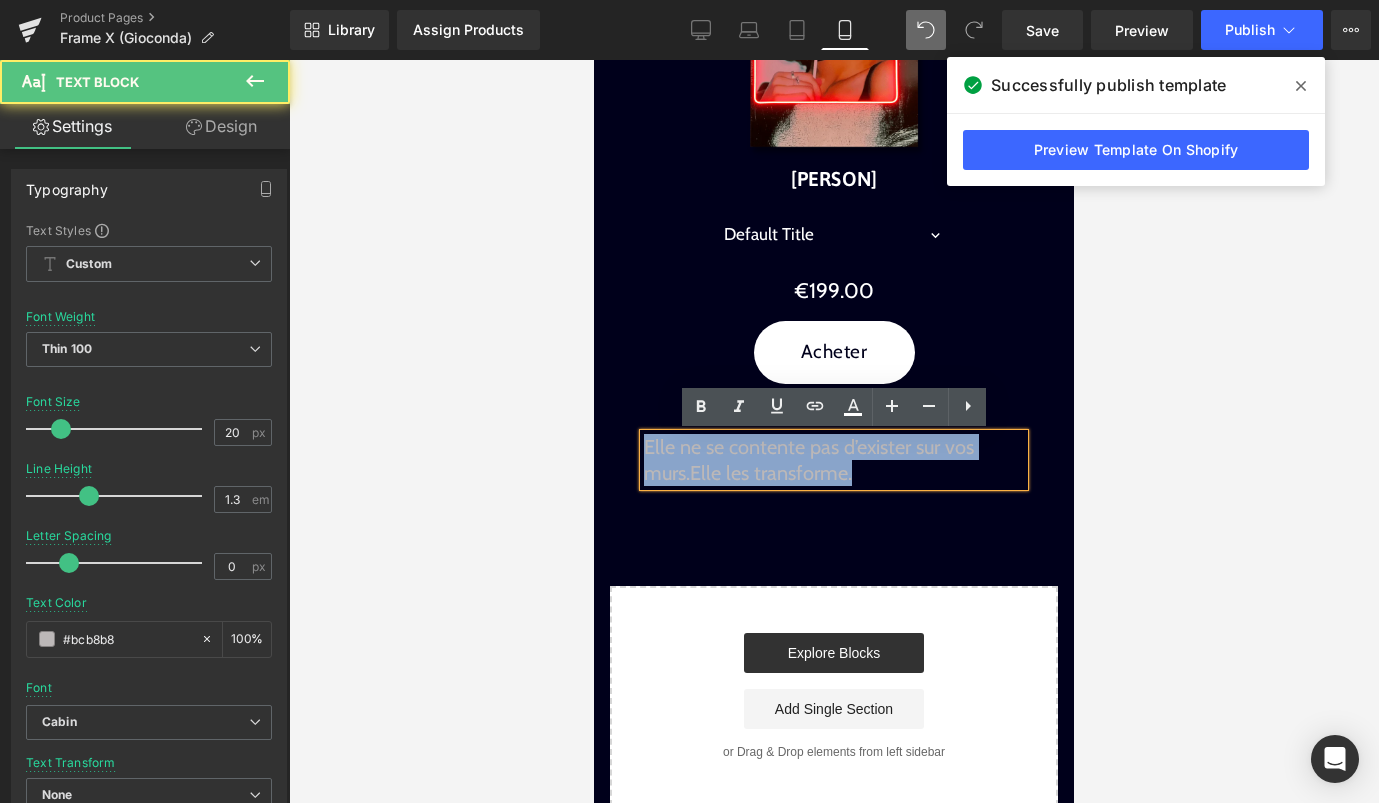 drag, startPoint x: 862, startPoint y: 480, endPoint x: 626, endPoint y: 452, distance: 237.65521 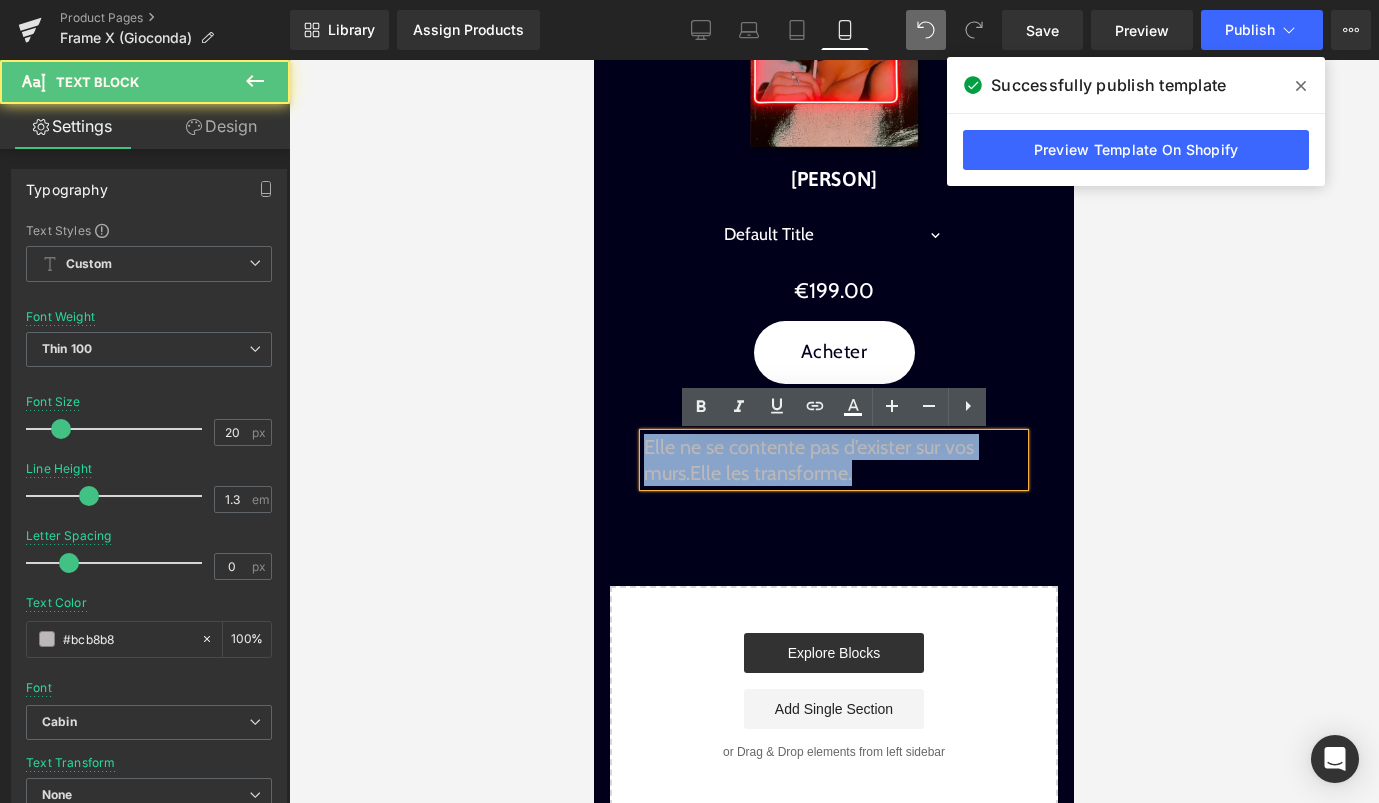 click on "Image         Image         Liquid
Image
Image
Une icône, détournée.
Text Block         Elle ne se contente pas d’exister sur vos murs.  Elle les transforme. Text Block
Sale Off
(P) Image
[FIRST] [LAST]
(P) Title
Default Title
[NUMBER]
(P) Variants
€199.00
(P) Price" at bounding box center (834, 29) 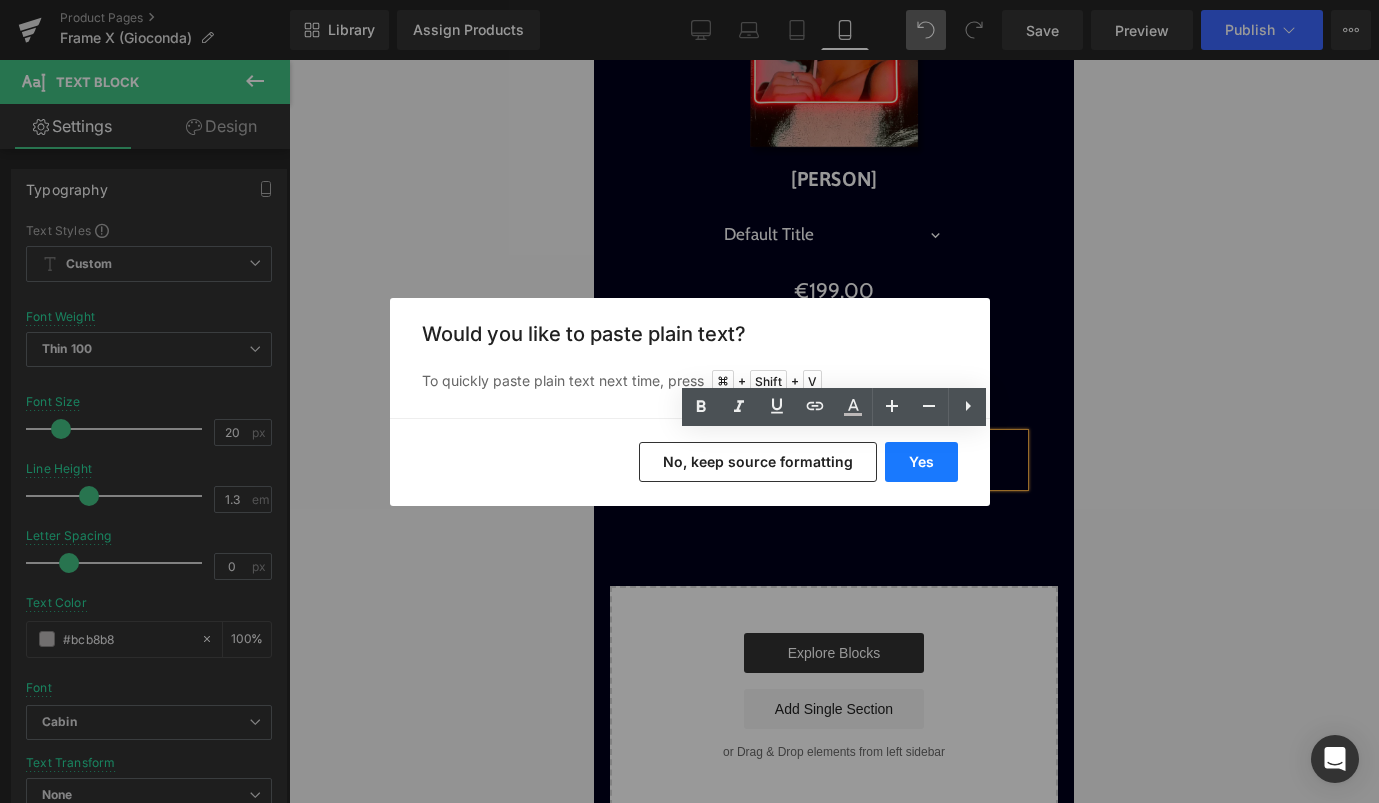 click on "Yes" at bounding box center (921, 462) 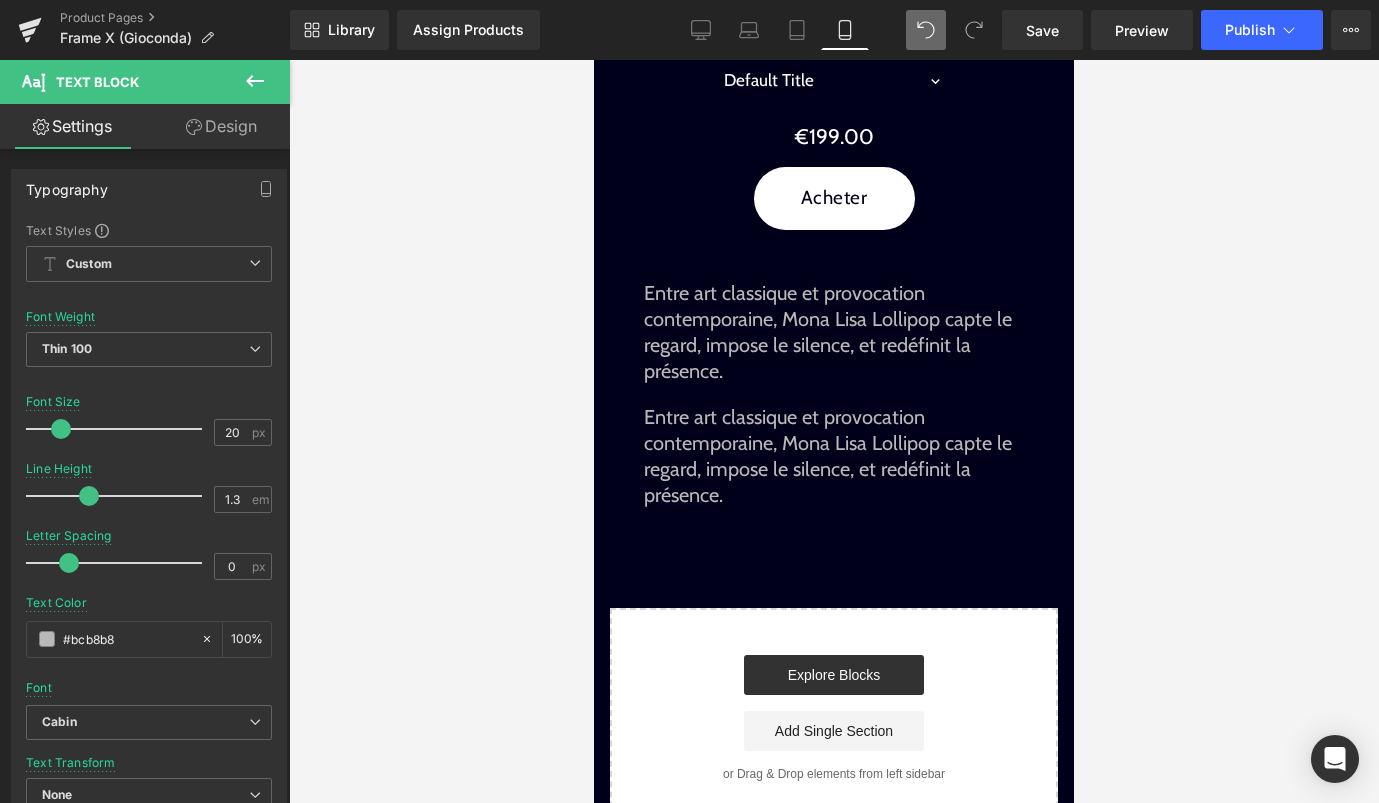 scroll, scrollTop: 1024, scrollLeft: 0, axis: vertical 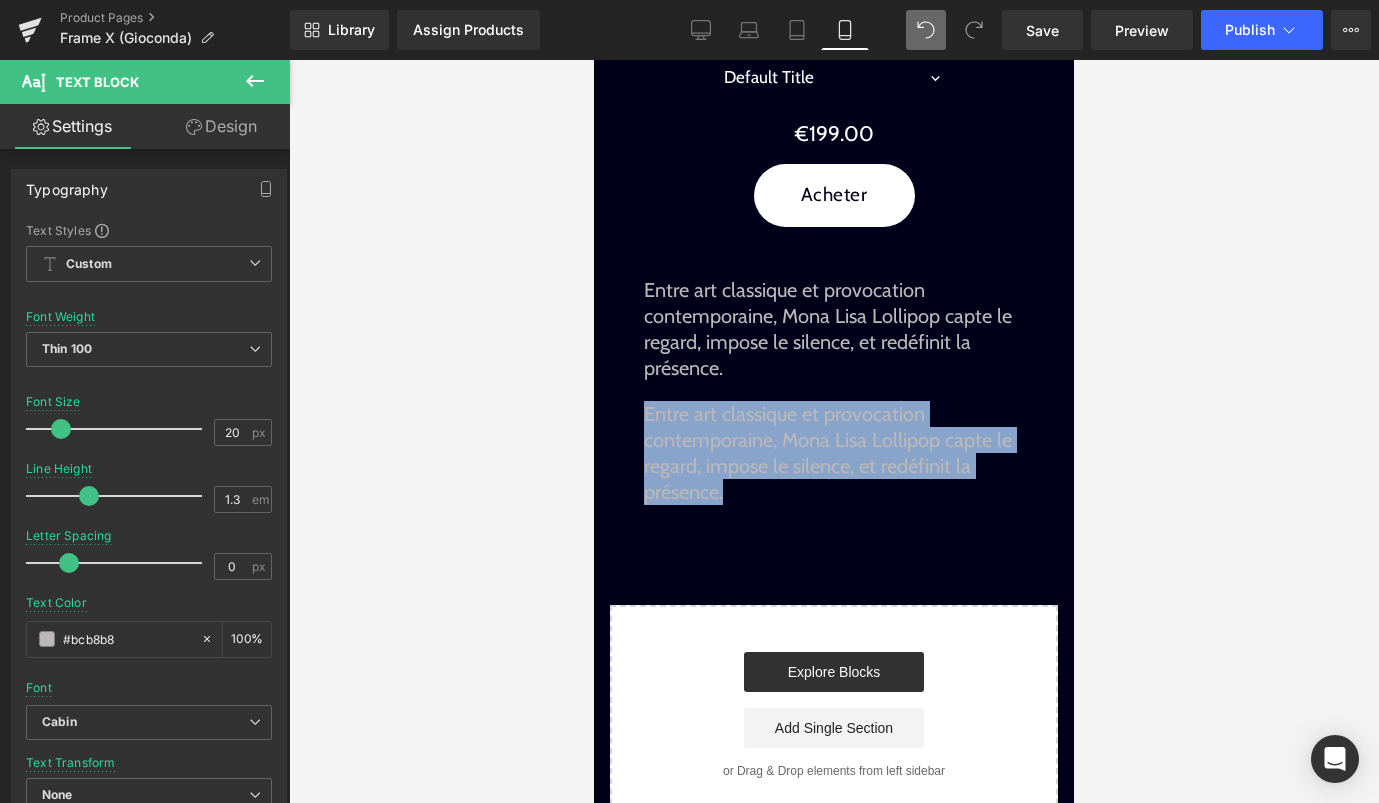 drag, startPoint x: 757, startPoint y: 492, endPoint x: 640, endPoint y: 409, distance: 143.45033 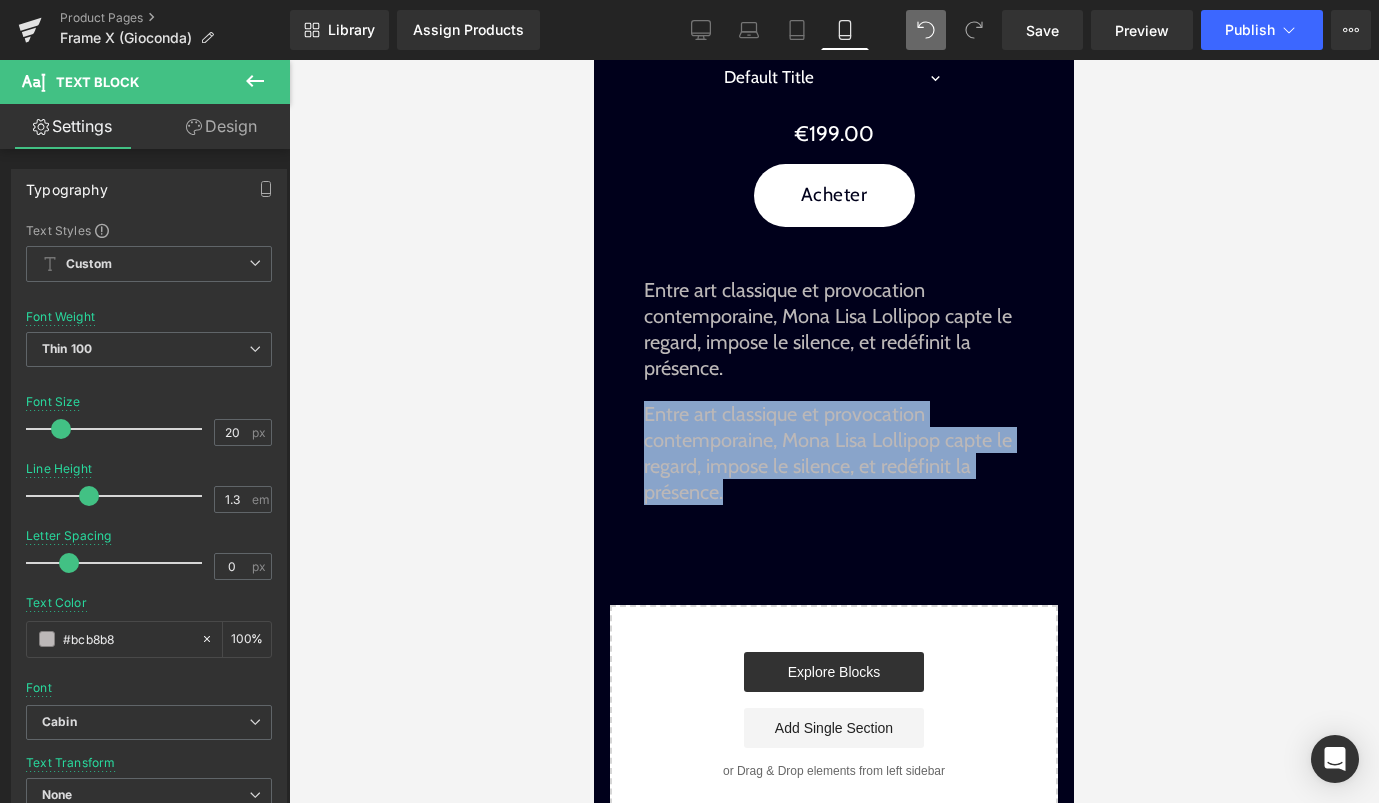 click on "Image         Image         Liquid
Image
Image
Une icône, détournée.
Text Block         Elle ne se contente pas d’exister sur vos murs.  Elle les transforme. Text Block
Sale Off
(P) Image
[FIRST] [LAST]
(P) Title
Default Title
[NUMBER]
(P) Variants
€199.00
(P) Price" at bounding box center (834, -40) 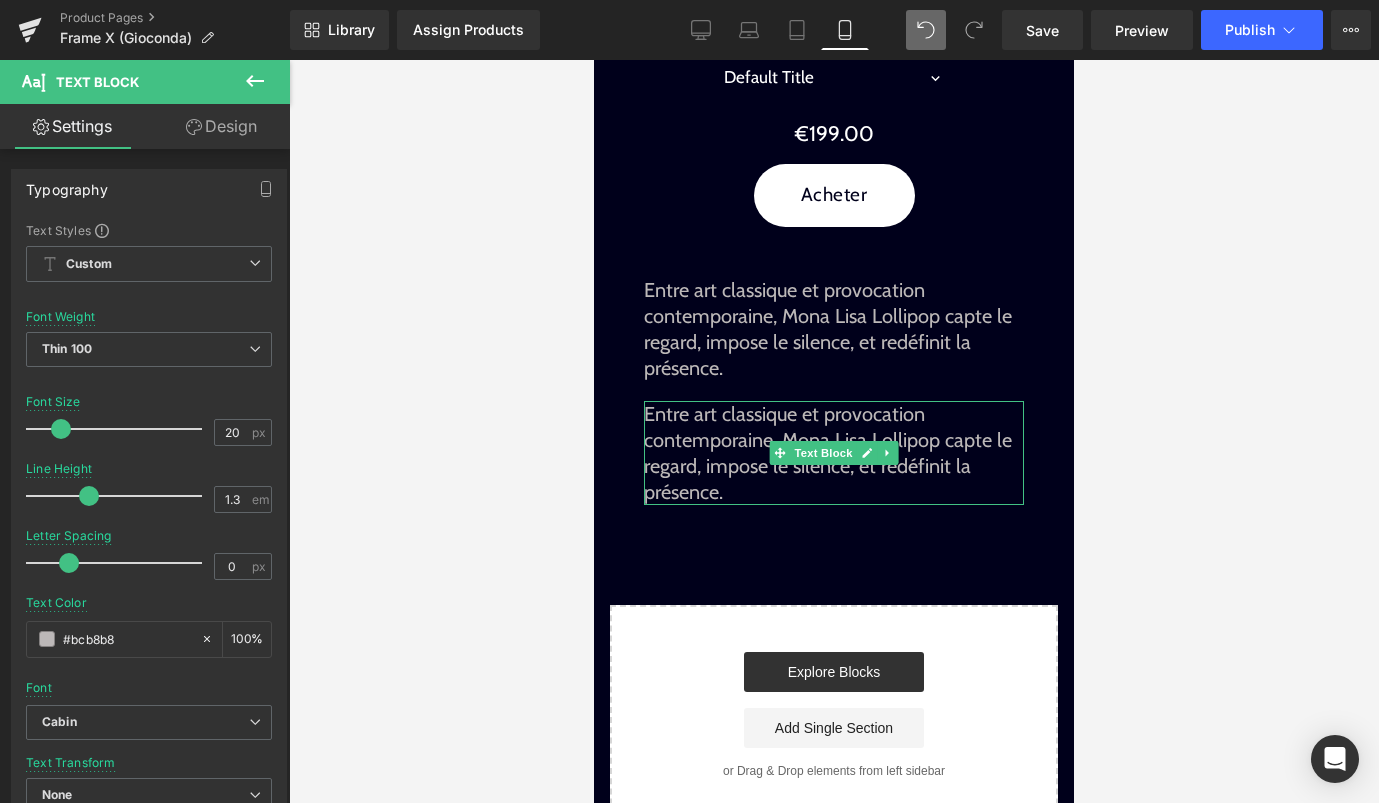 click on "Entre art classique et provocation contemporaine, Mona Lisa Lollipop capte le regard, impose le silence, et redéfinit la présence." at bounding box center [834, 453] 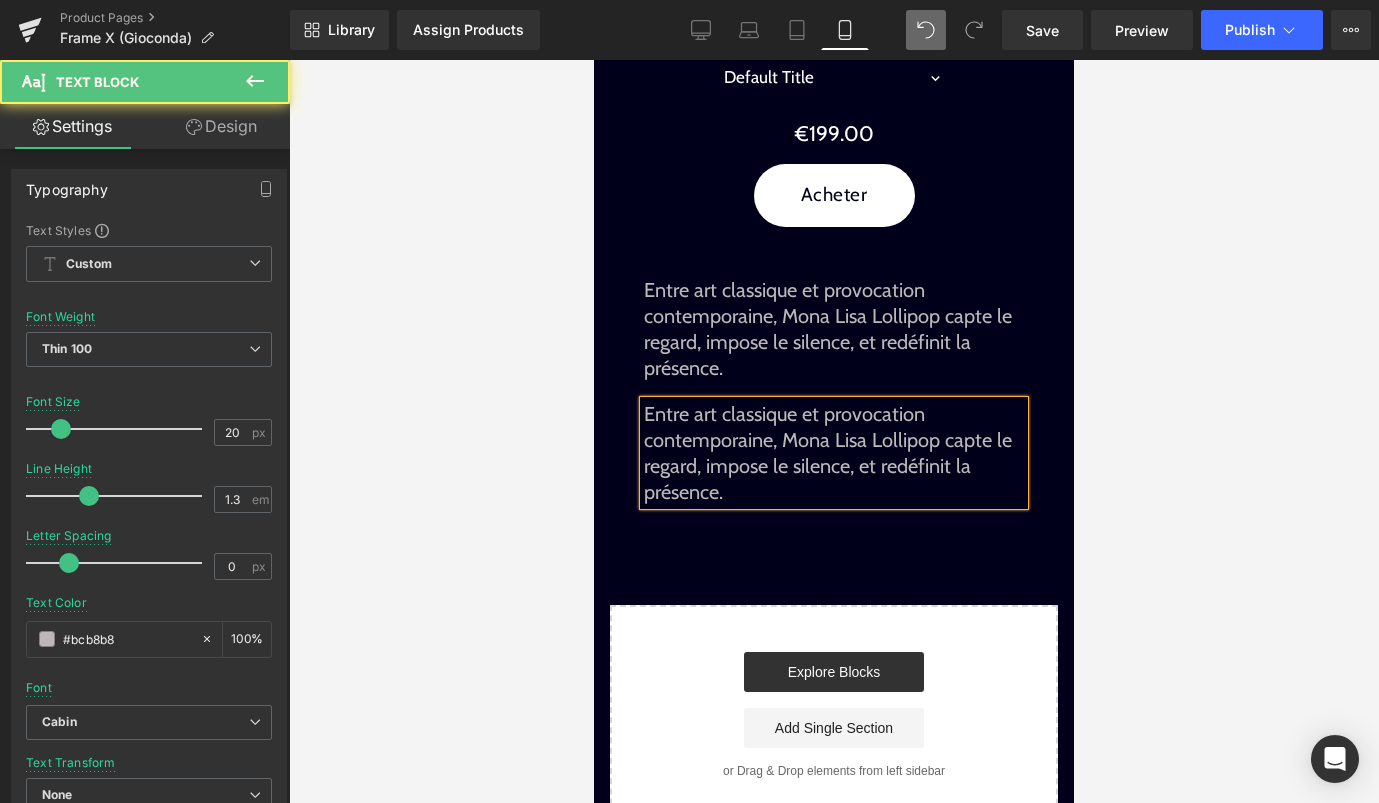 click on "Entre art classique et provocation contemporaine, Mona Lisa Lollipop capte le regard, impose le silence, et redéfinit la présence." at bounding box center [834, 453] 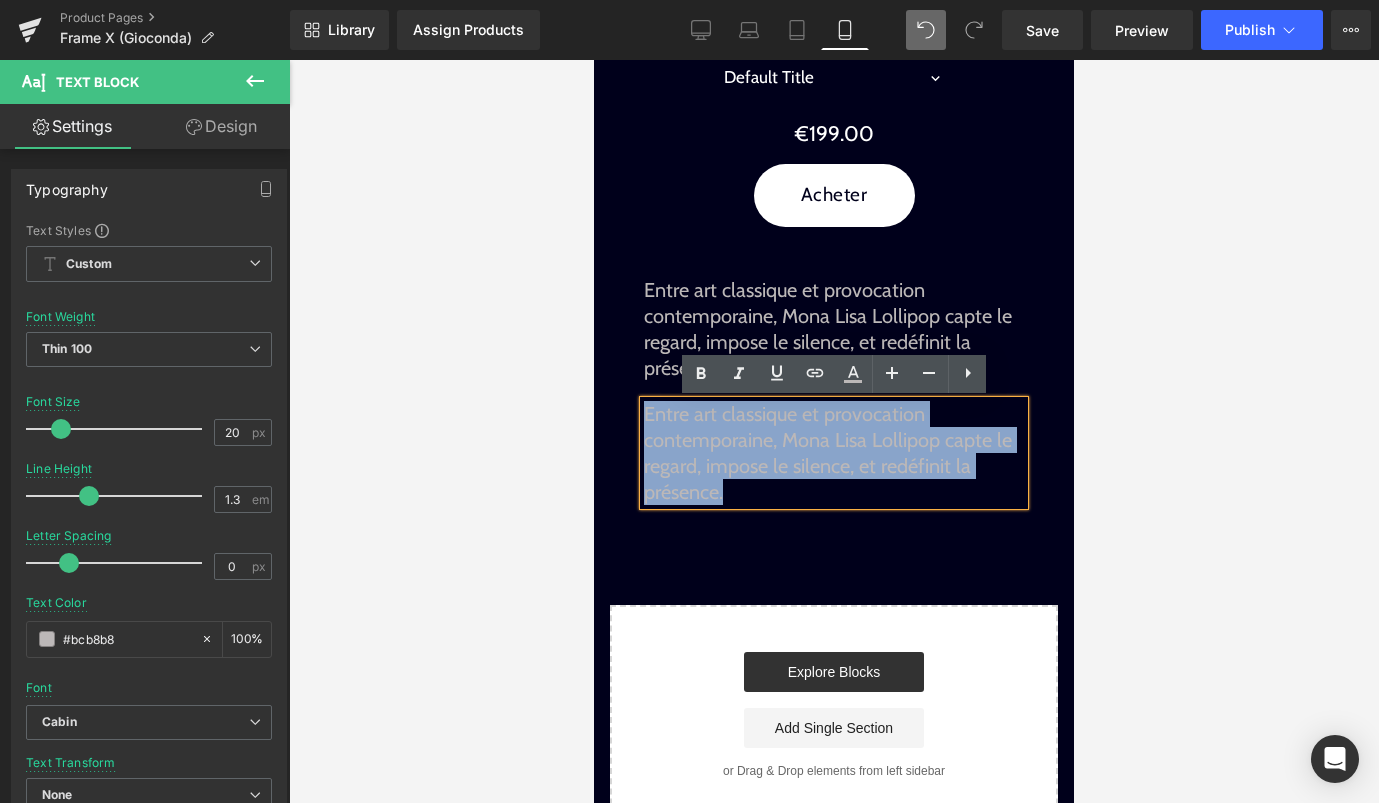 drag, startPoint x: 758, startPoint y: 494, endPoint x: 647, endPoint y: 417, distance: 135.09256 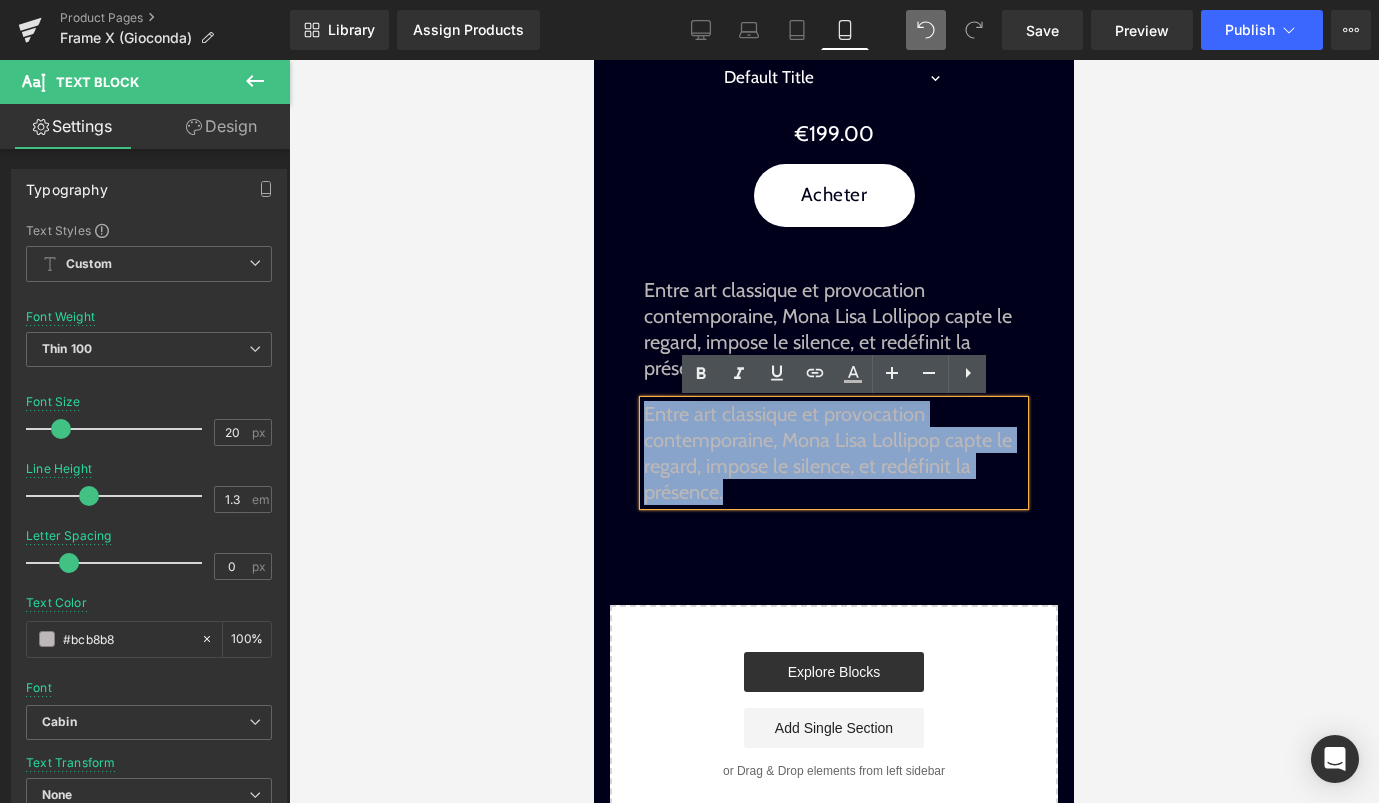 click on "Entre art classique et provocation contemporaine, Mona Lisa Lollipop capte le regard, impose le silence, et redéfinit la présence." at bounding box center (834, 453) 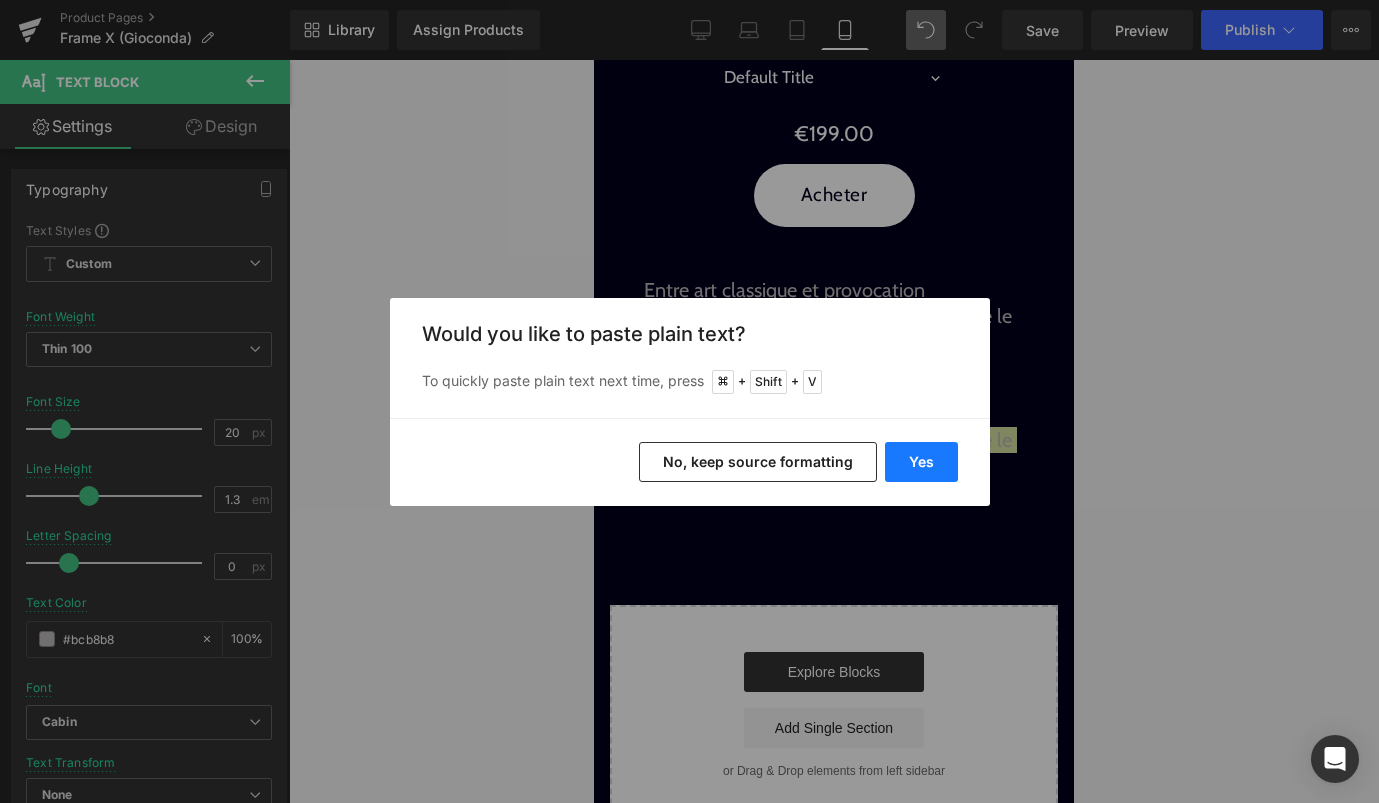 click on "Yes" at bounding box center [921, 462] 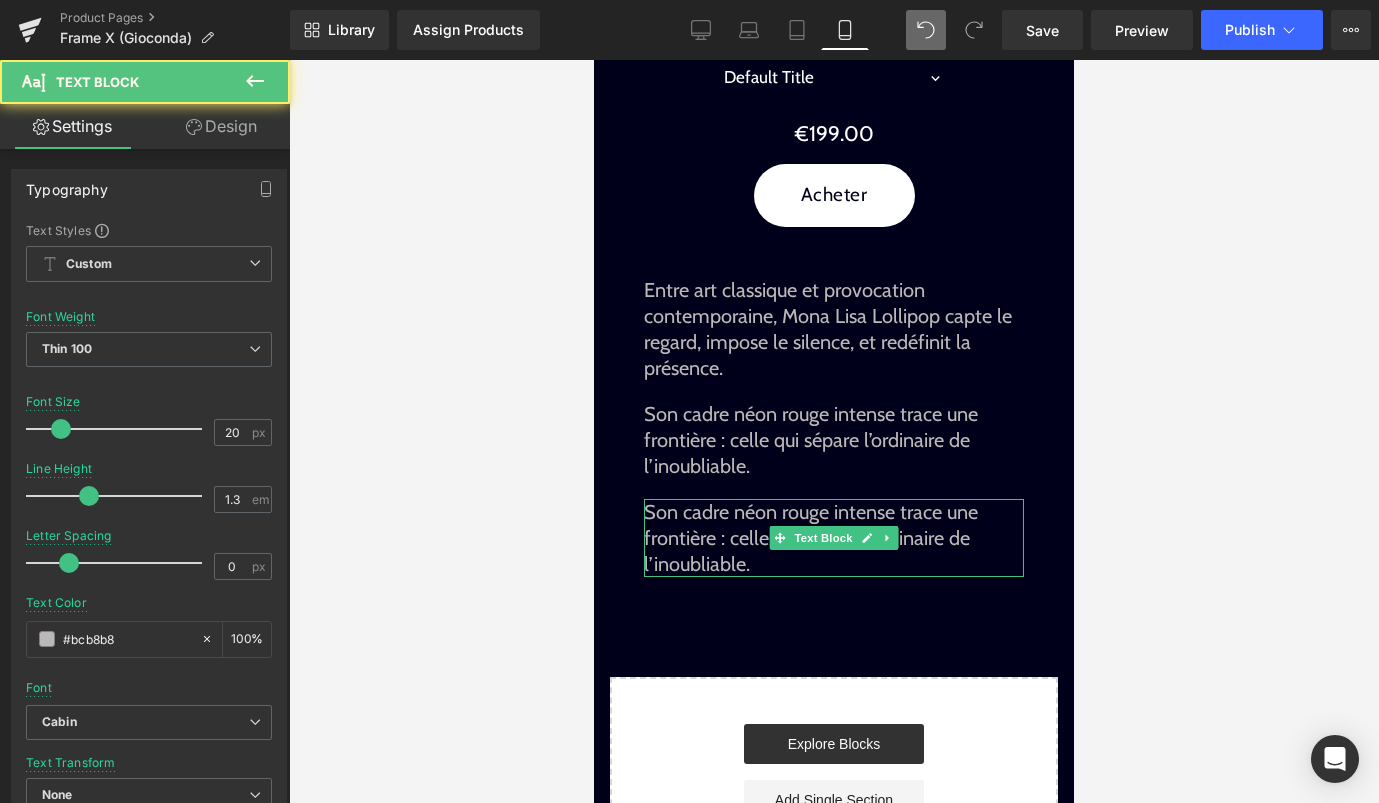 click on "Son cadre néon rouge intense trace une frontière : celle qui sépare l’ordinaire de l’inoubliable." at bounding box center [834, 538] 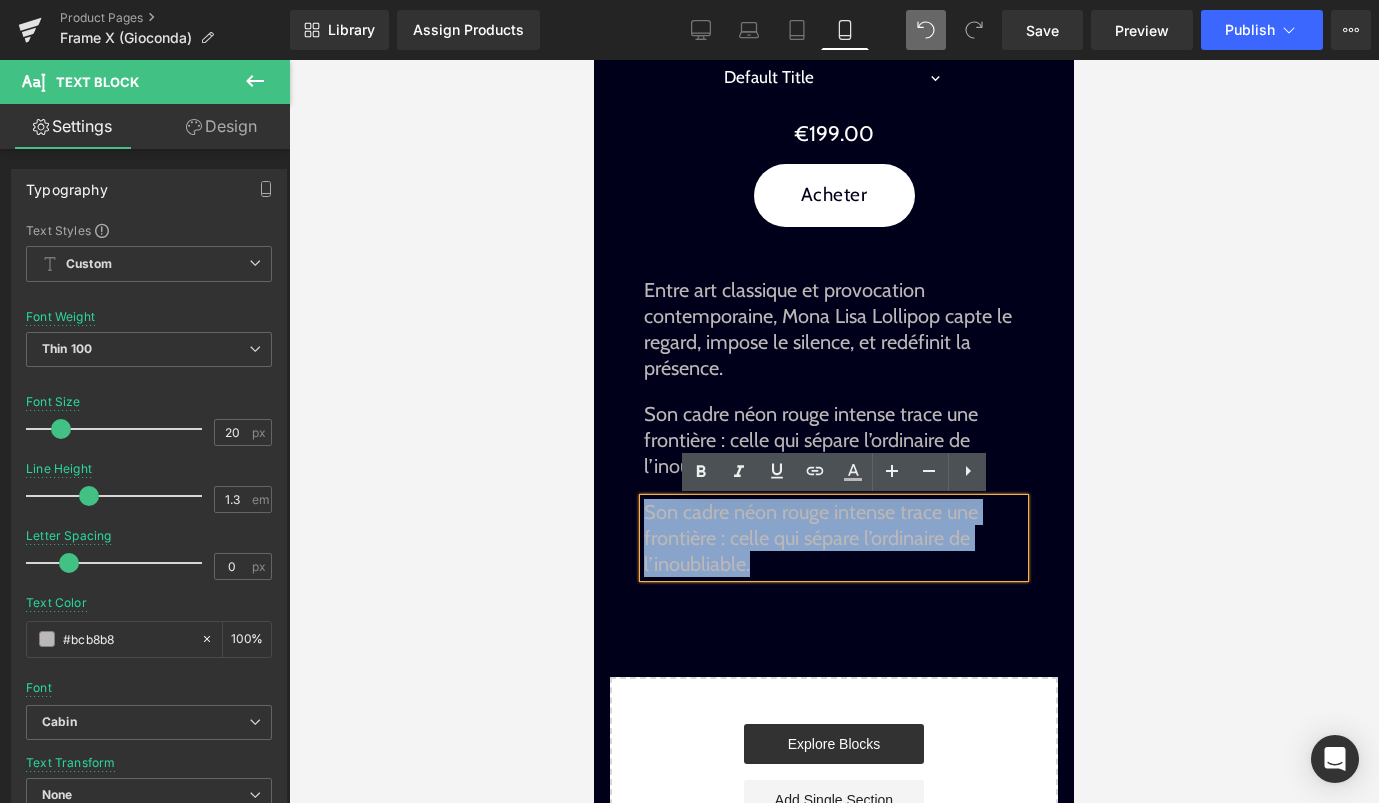 drag, startPoint x: 755, startPoint y: 559, endPoint x: 647, endPoint y: 513, distance: 117.388245 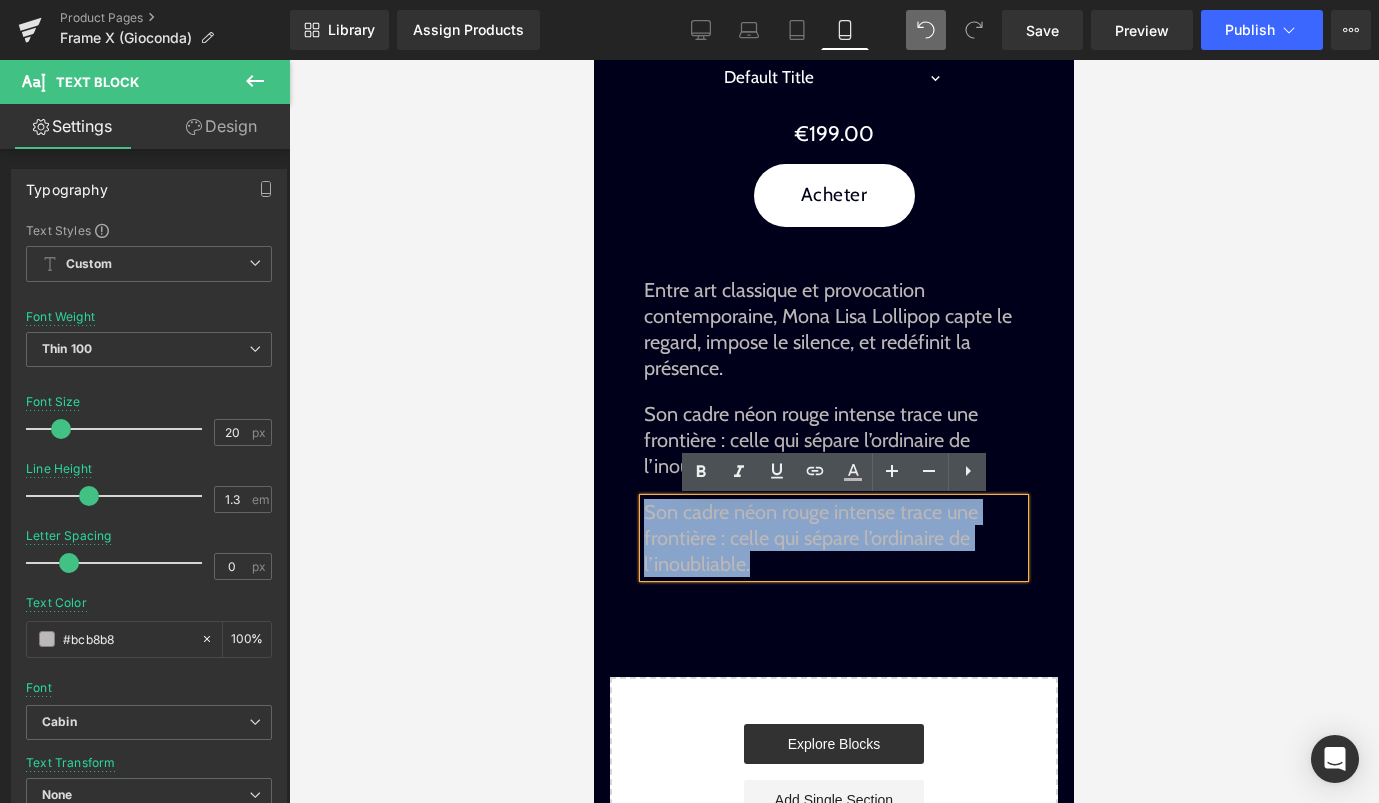 click on "Son cadre néon rouge intense trace une frontière : celle qui sépare l’ordinaire de l’inoubliable." at bounding box center [834, 538] 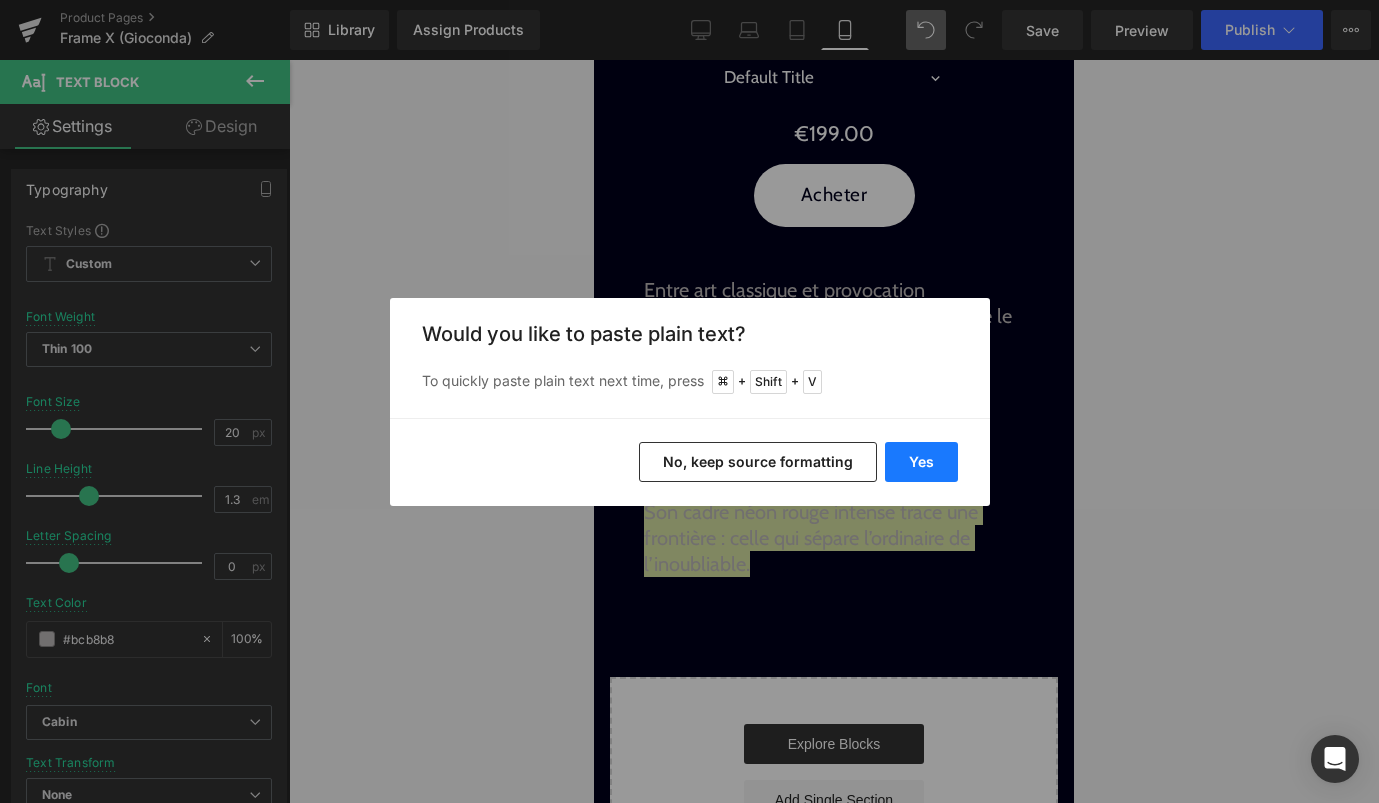 click on "Yes" at bounding box center [921, 462] 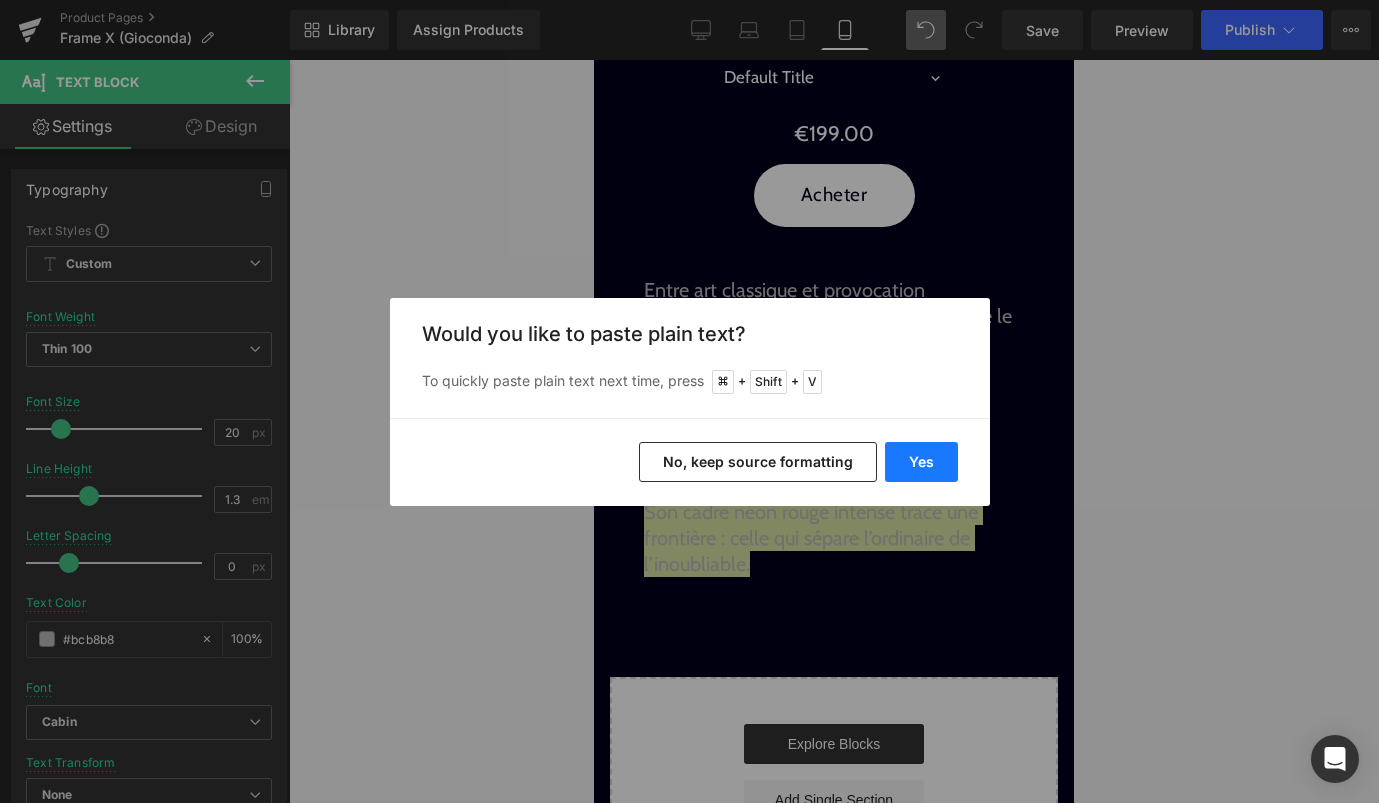 type 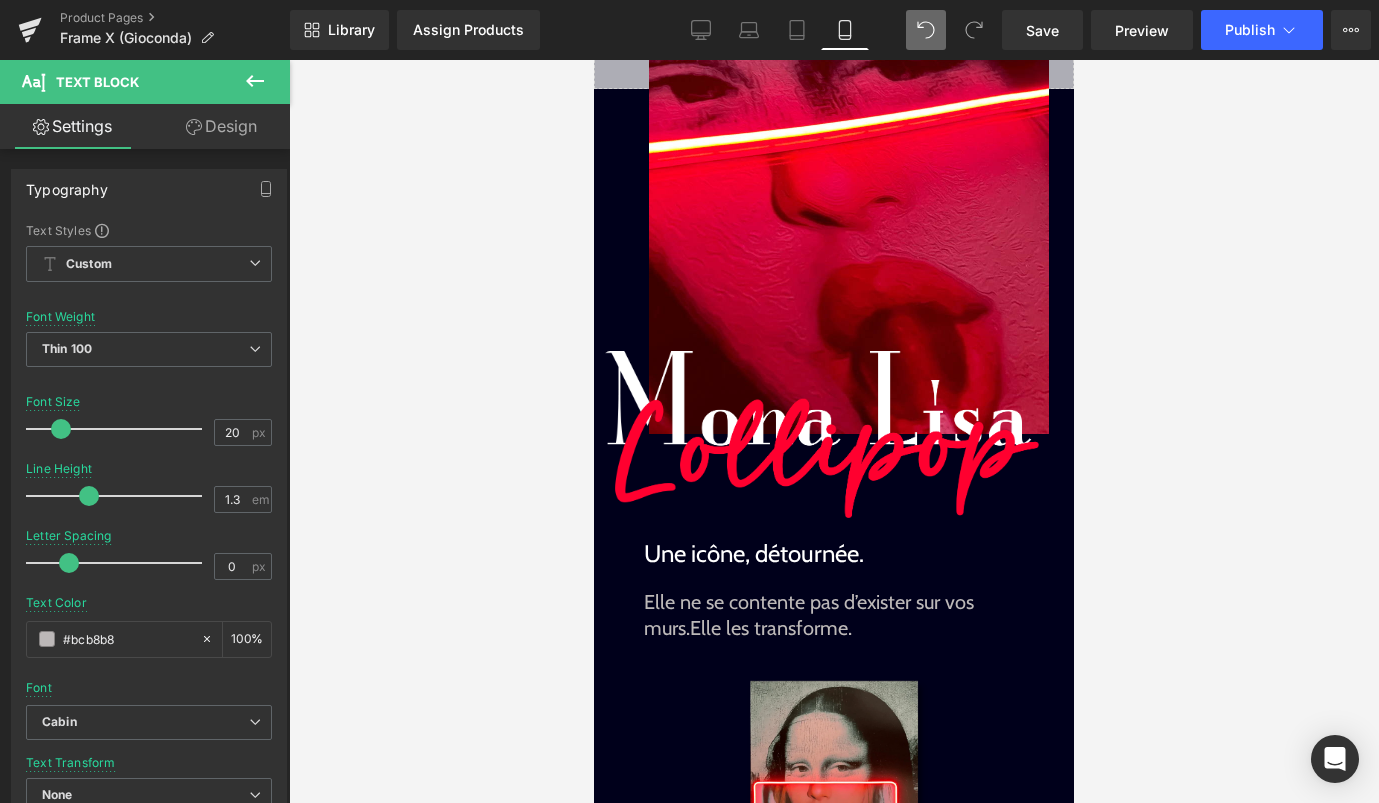 scroll, scrollTop: 32, scrollLeft: 0, axis: vertical 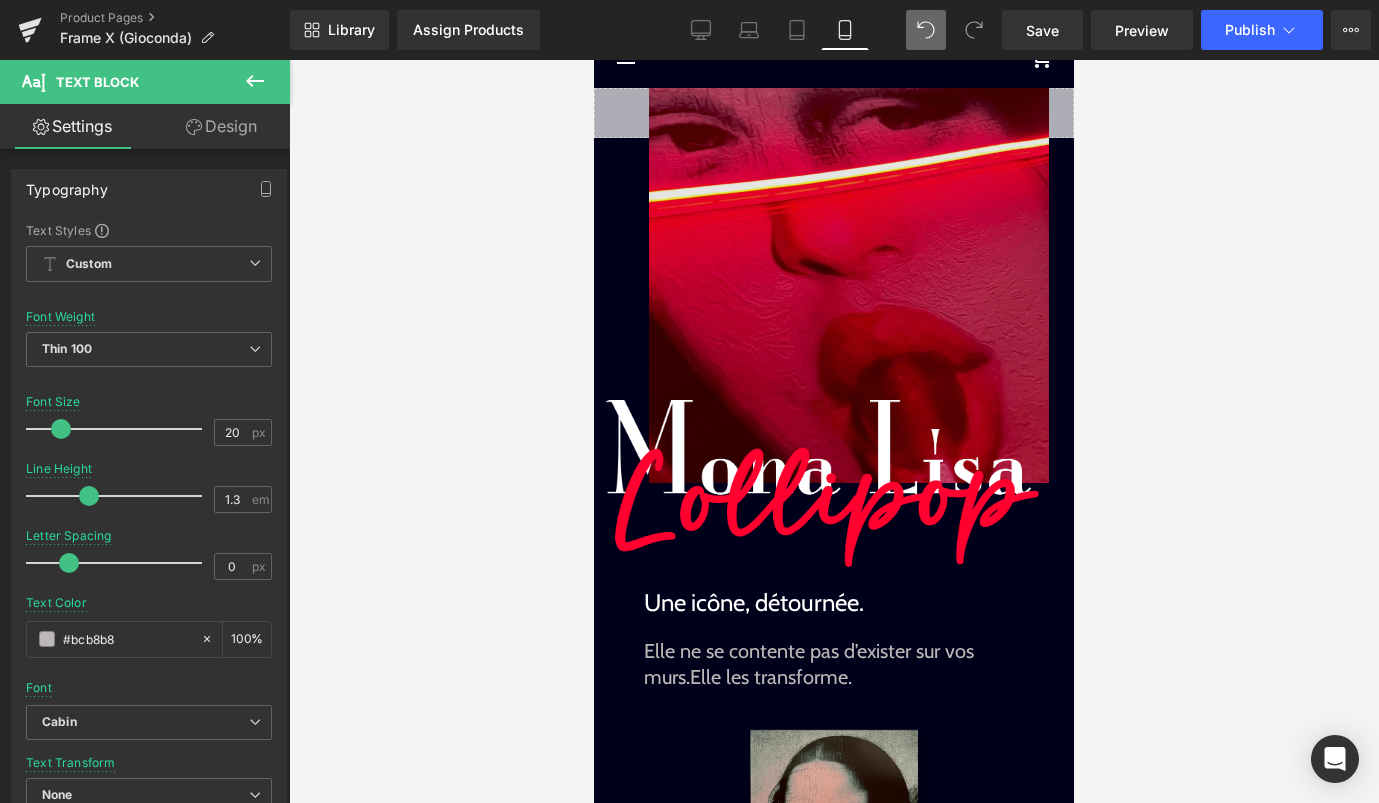 click on "Image" at bounding box center (849, 283) 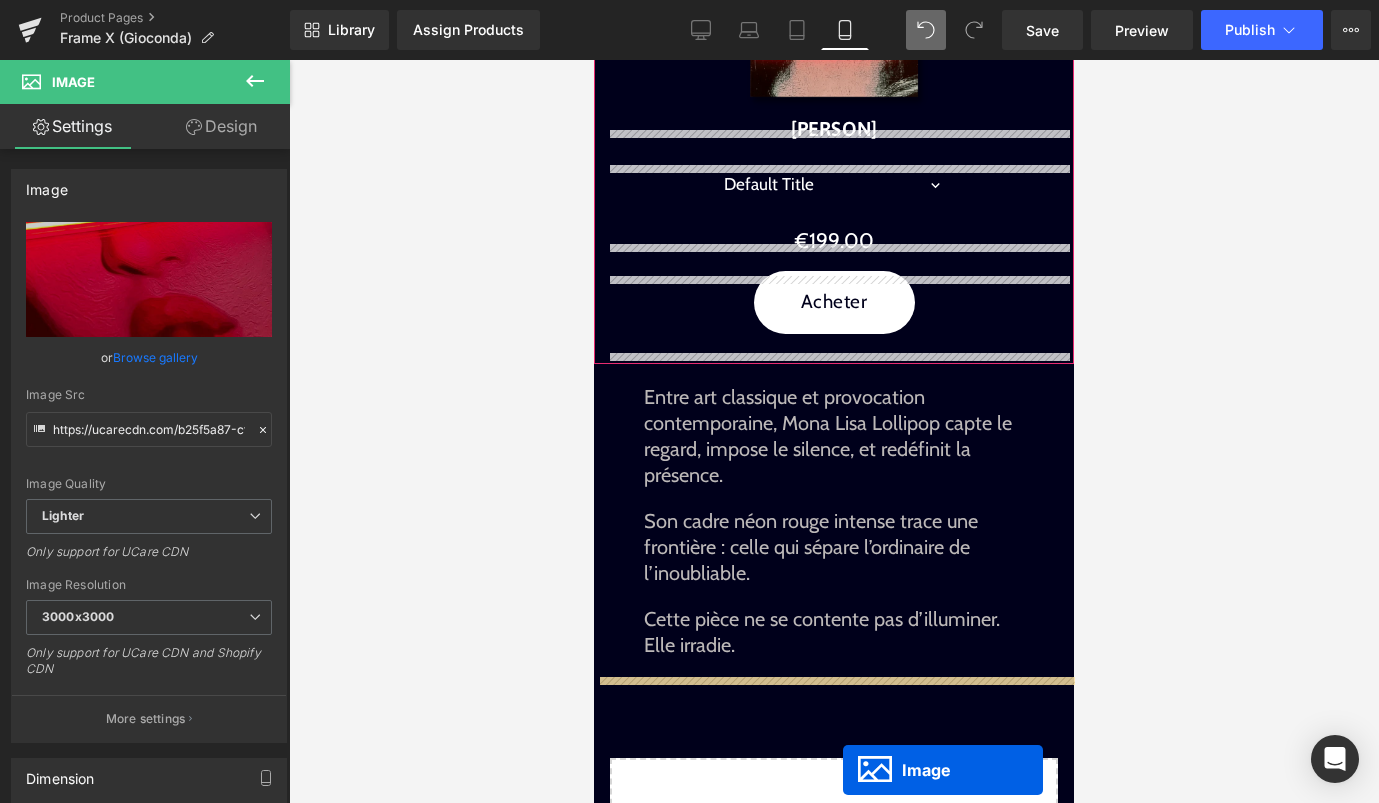 scroll, scrollTop: 1032, scrollLeft: 0, axis: vertical 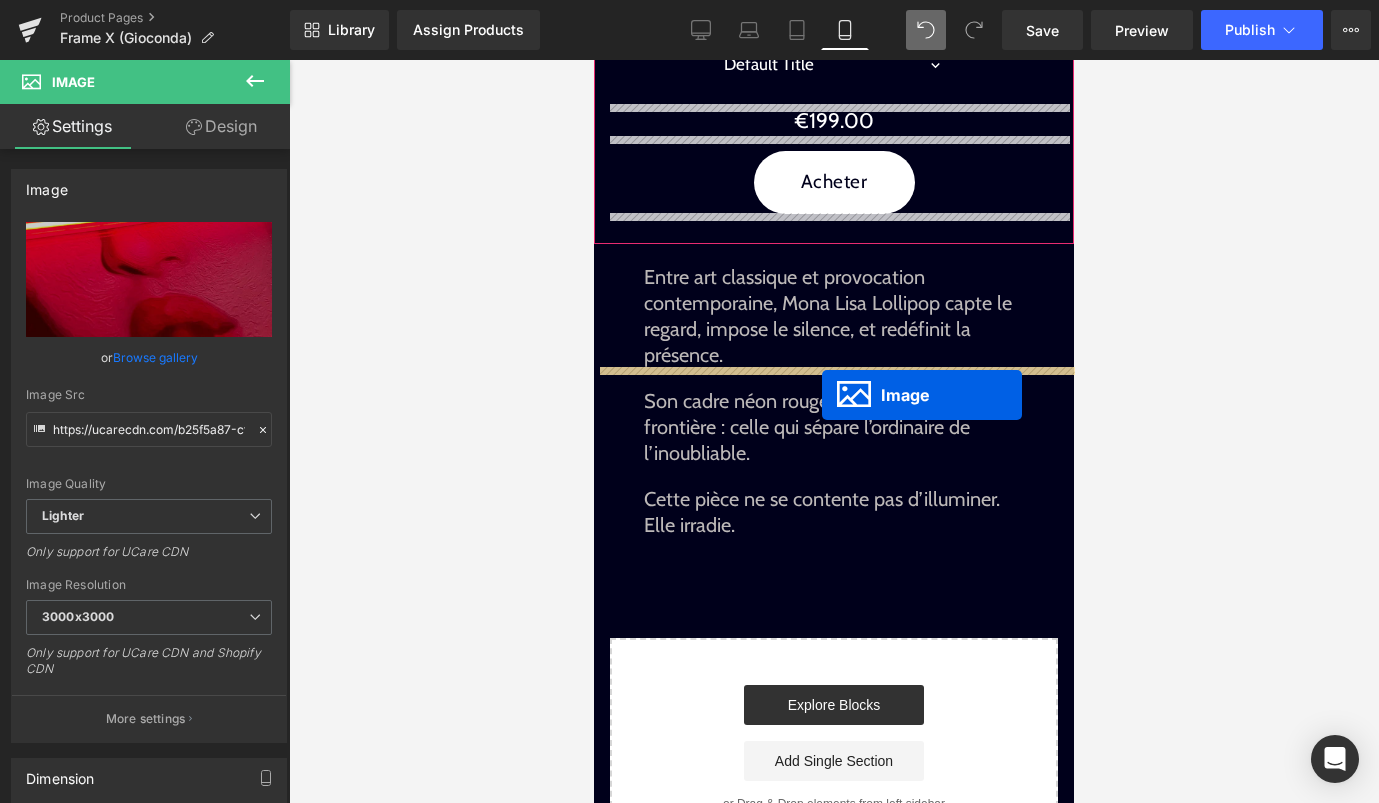 drag, startPoint x: 857, startPoint y: 624, endPoint x: 822, endPoint y: 395, distance: 231.65923 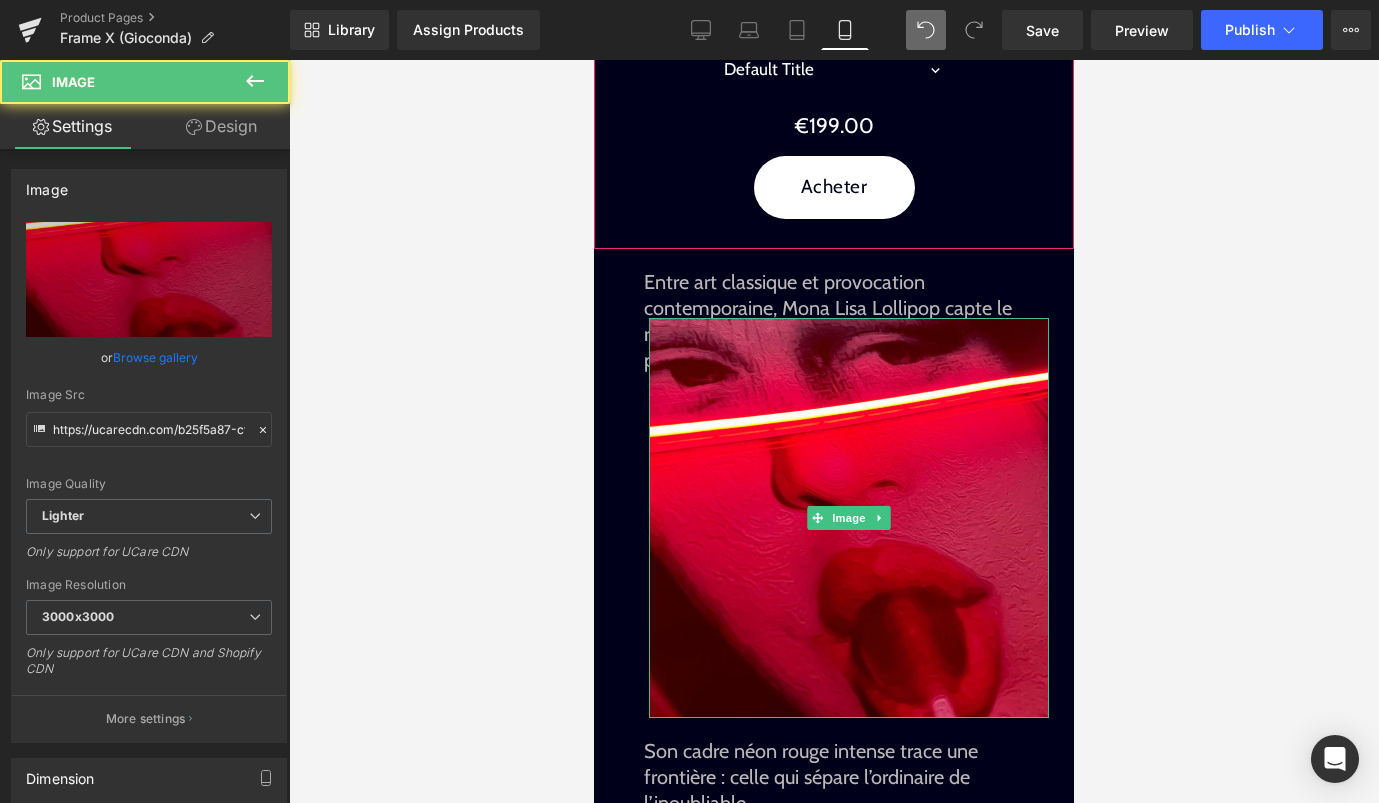 scroll, scrollTop: 1037, scrollLeft: 0, axis: vertical 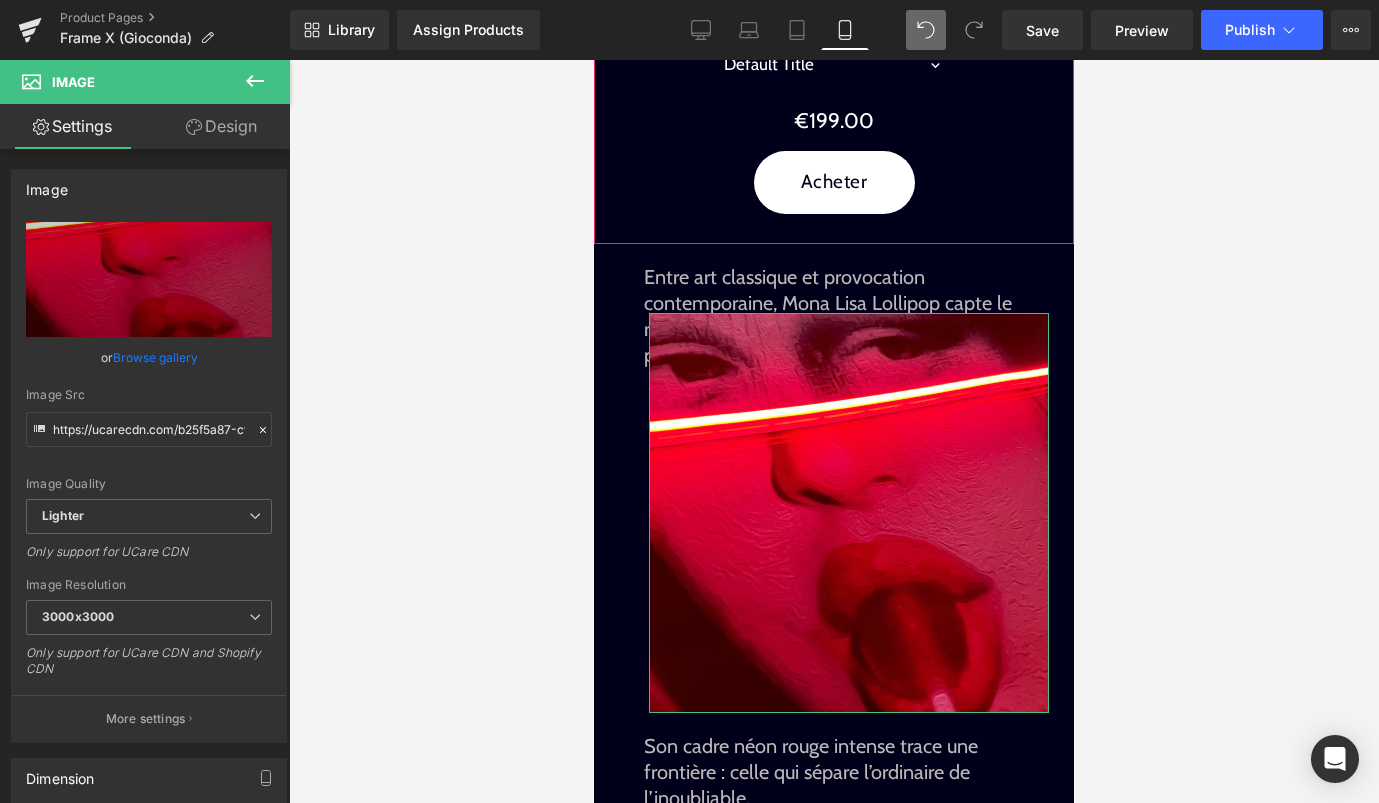 click on "Design" at bounding box center [221, 126] 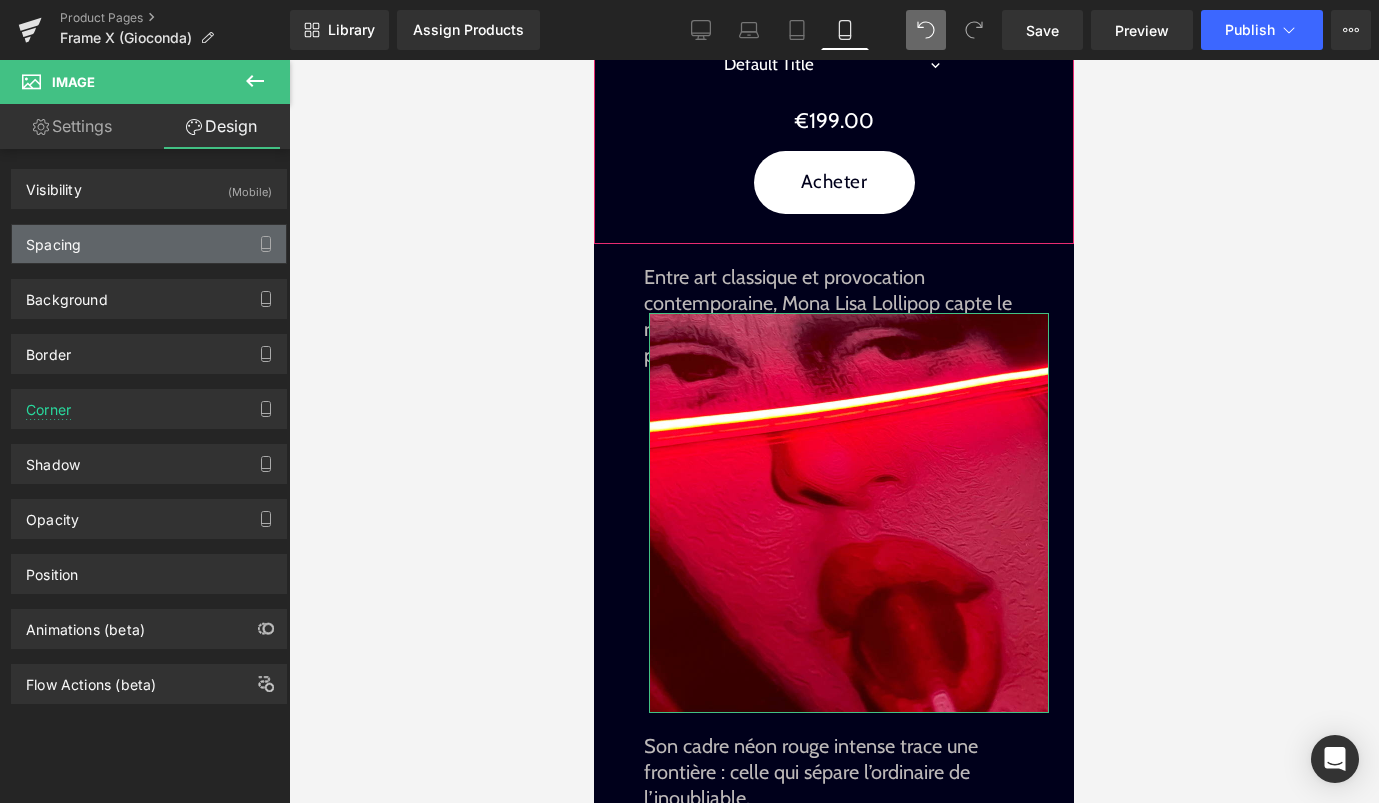 click on "Spacing" at bounding box center [149, 244] 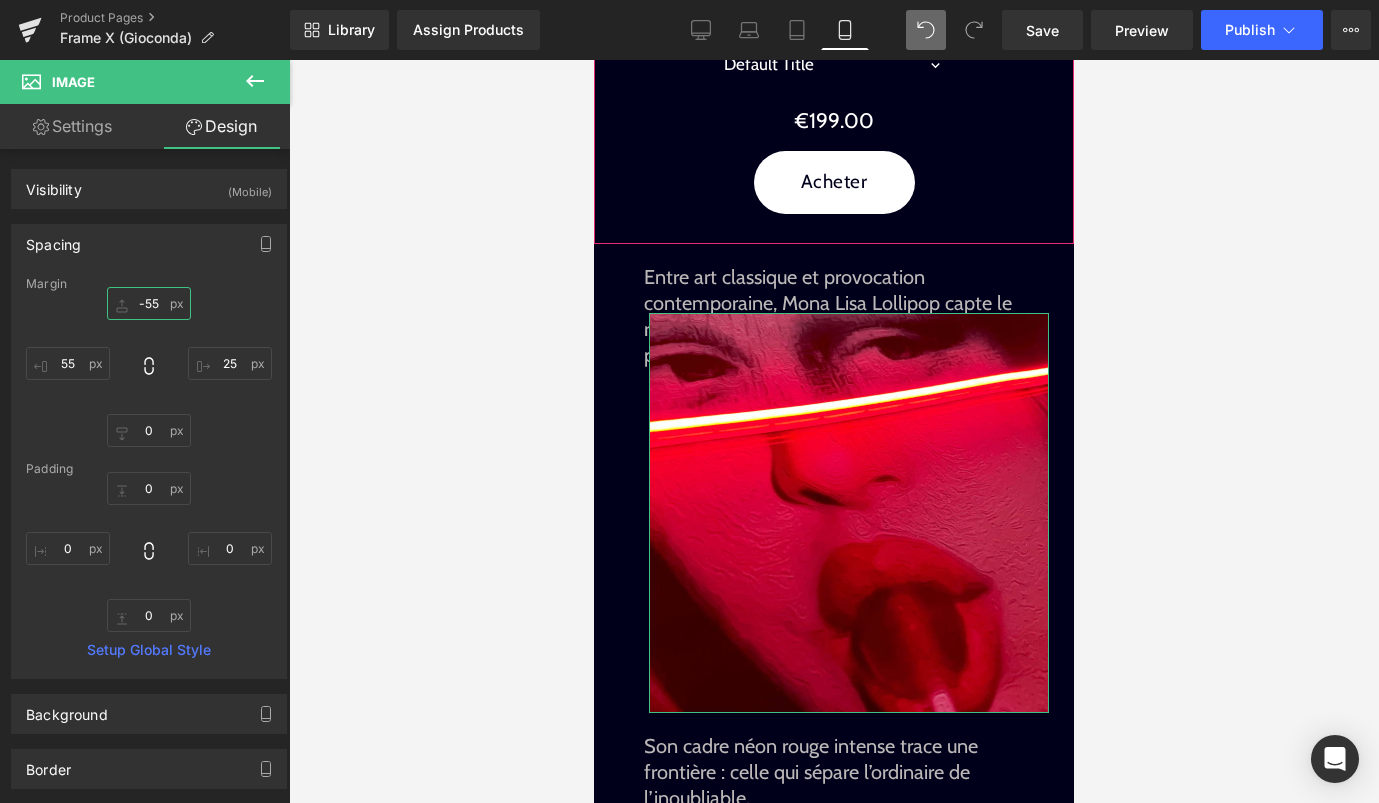 click at bounding box center (149, 303) 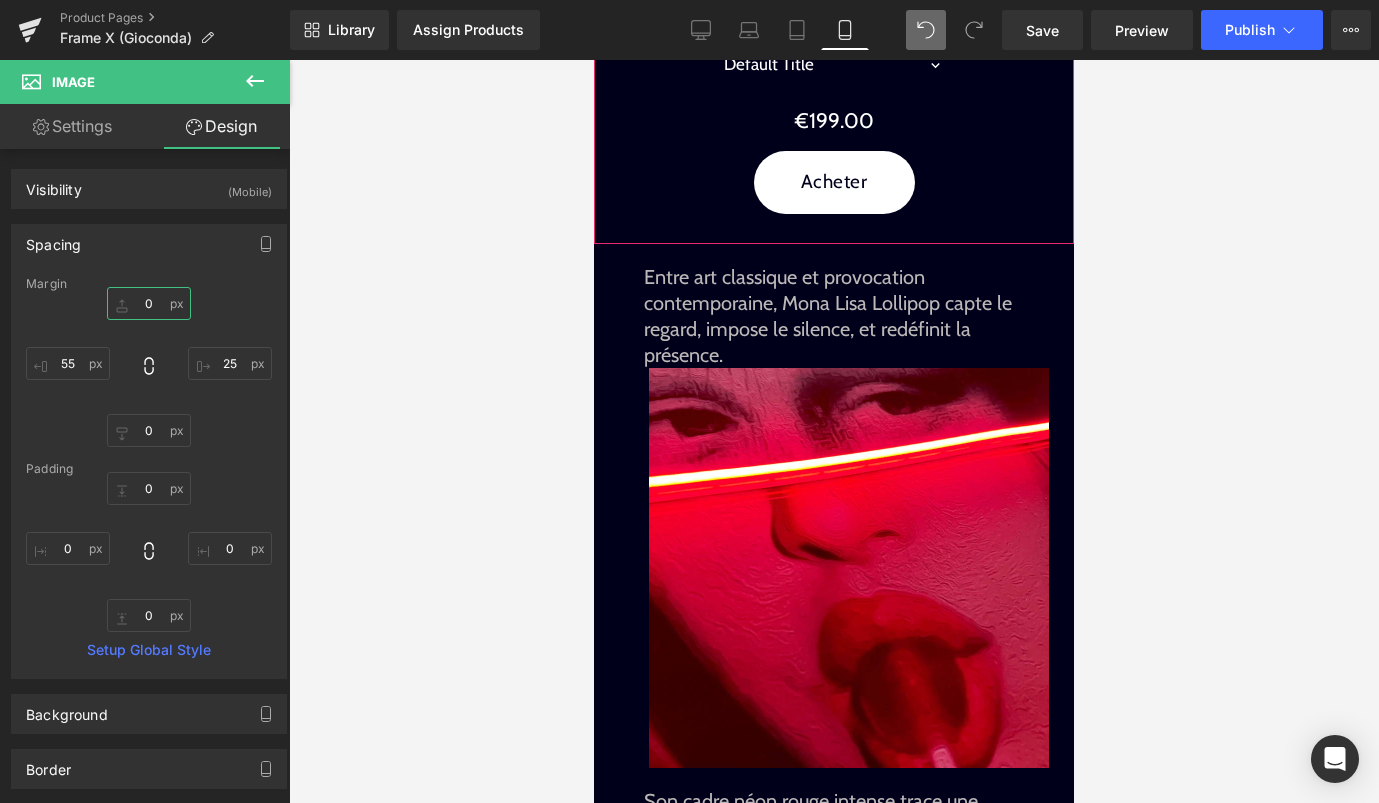type 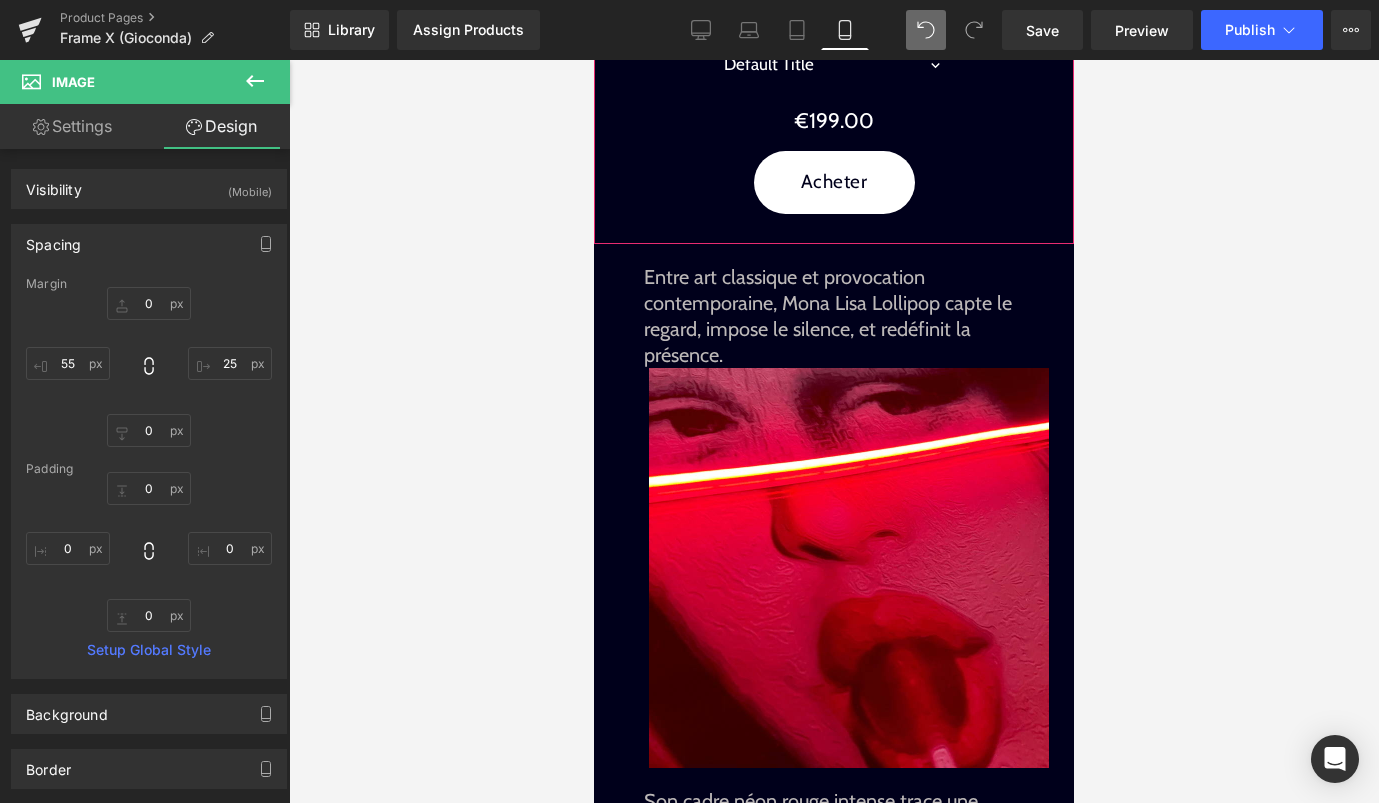 click at bounding box center [834, 431] 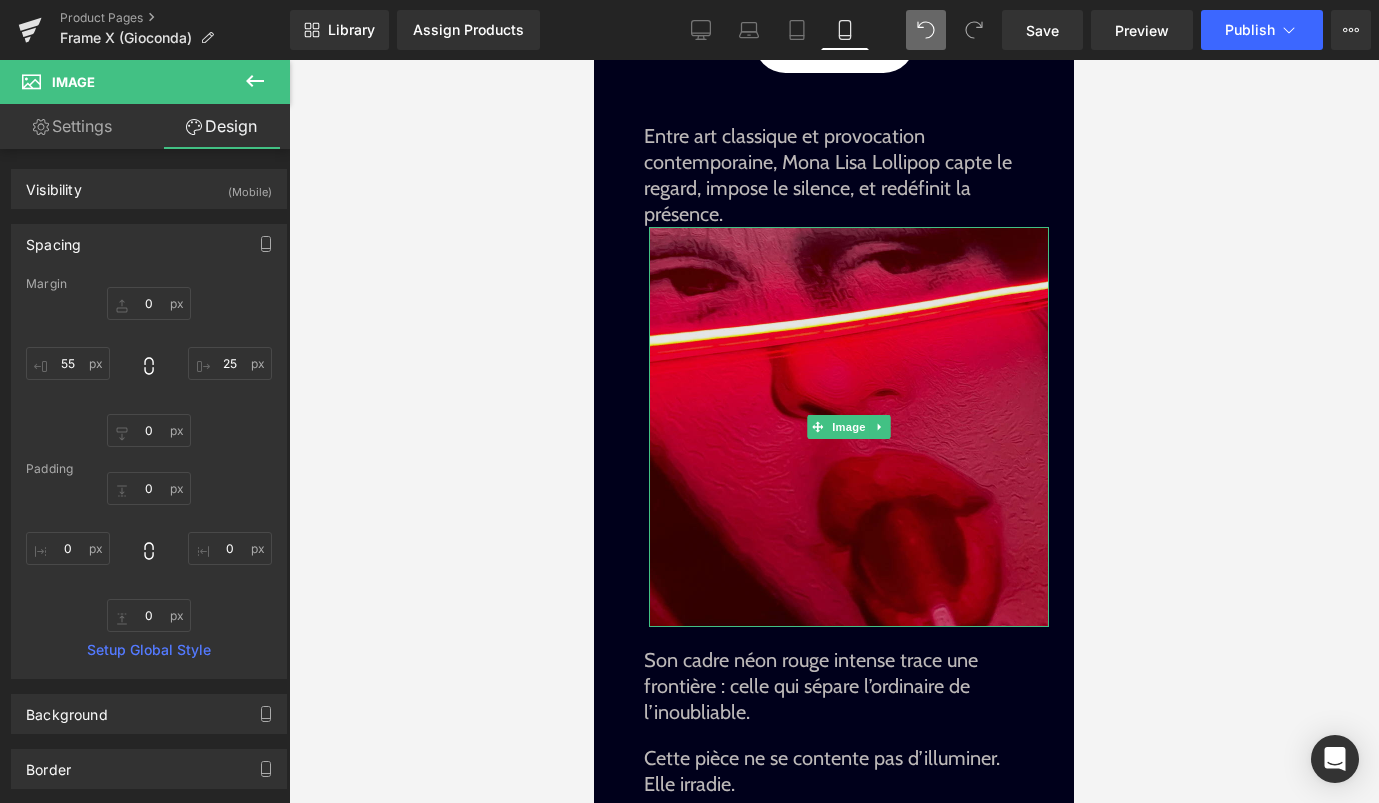 scroll, scrollTop: 1181, scrollLeft: 0, axis: vertical 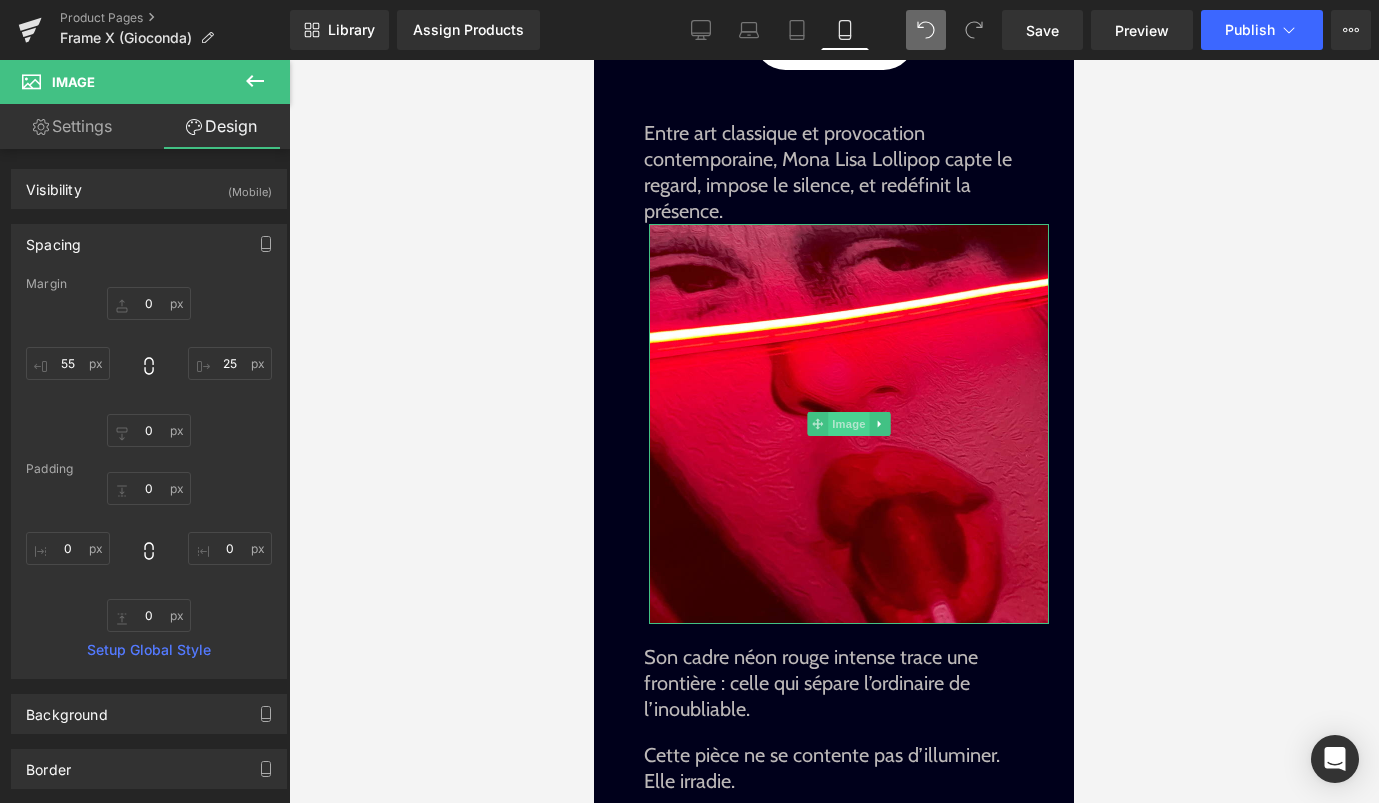 click on "Image" at bounding box center (849, 424) 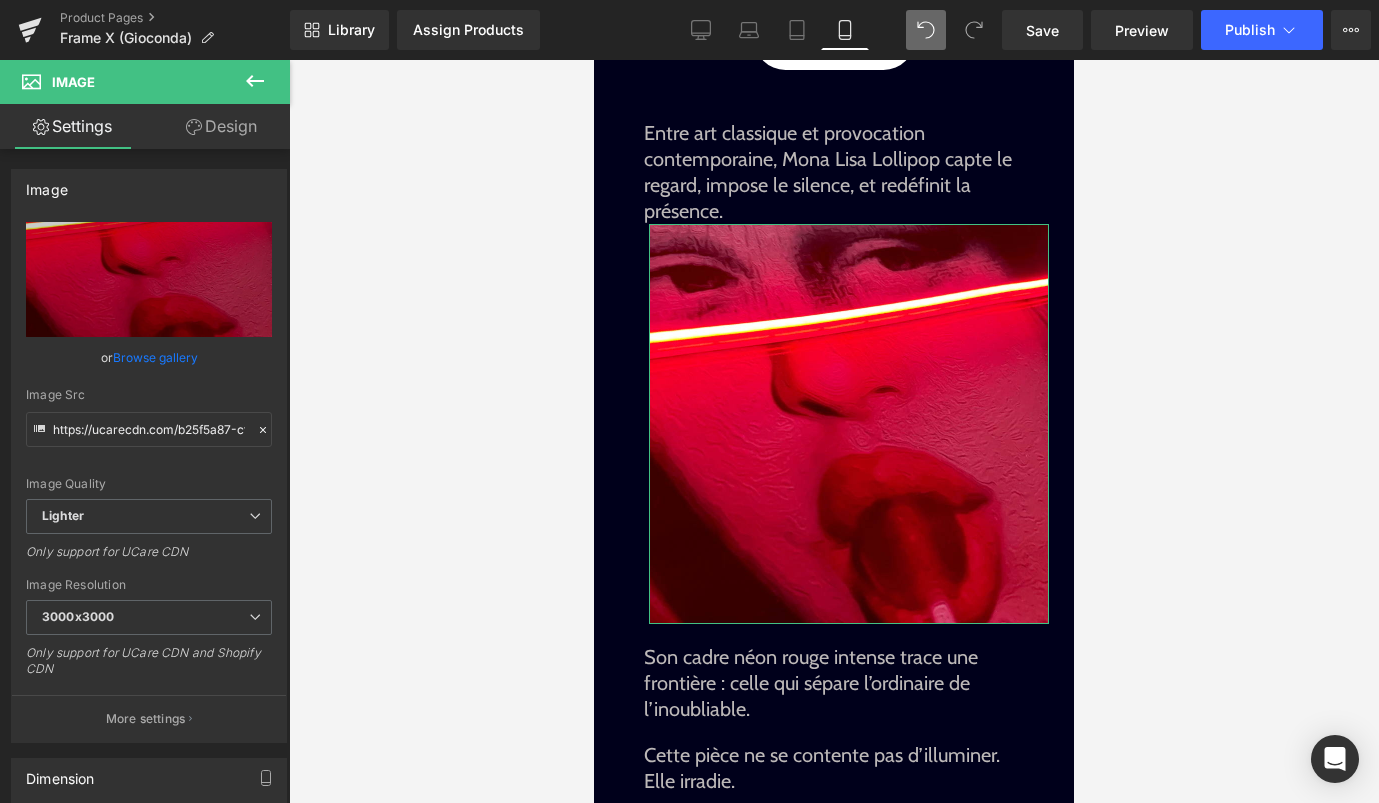 click on "Design" at bounding box center (221, 126) 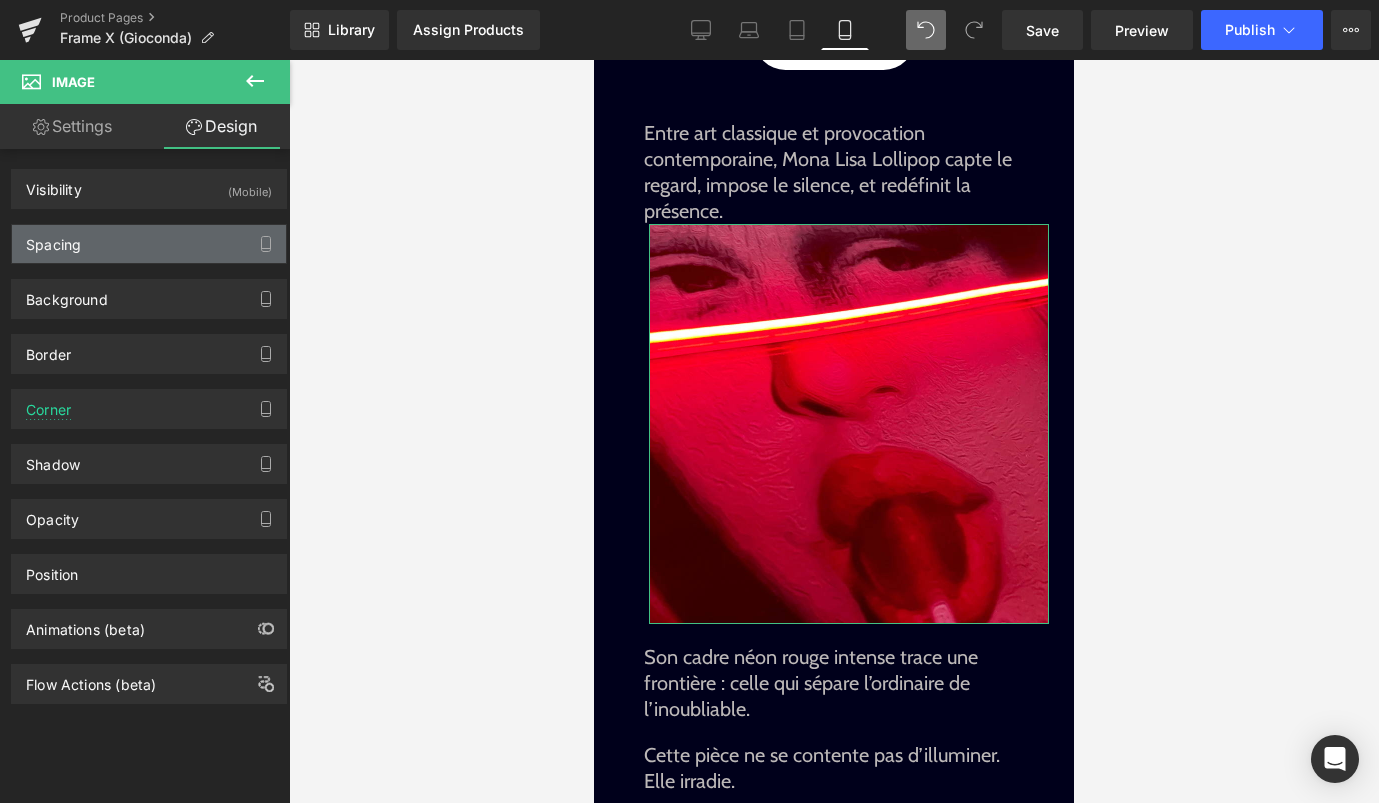 click on "Spacing" at bounding box center [149, 244] 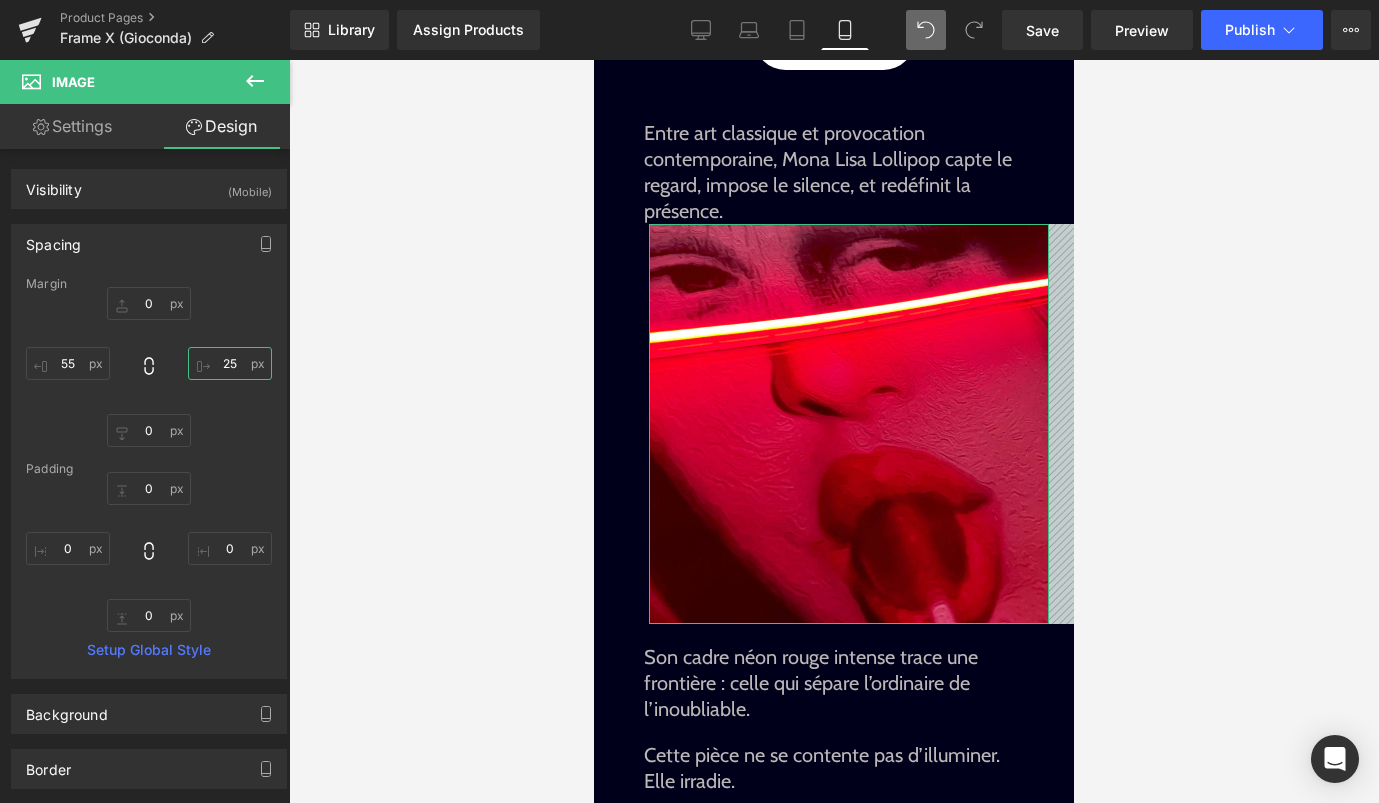 click at bounding box center (230, 363) 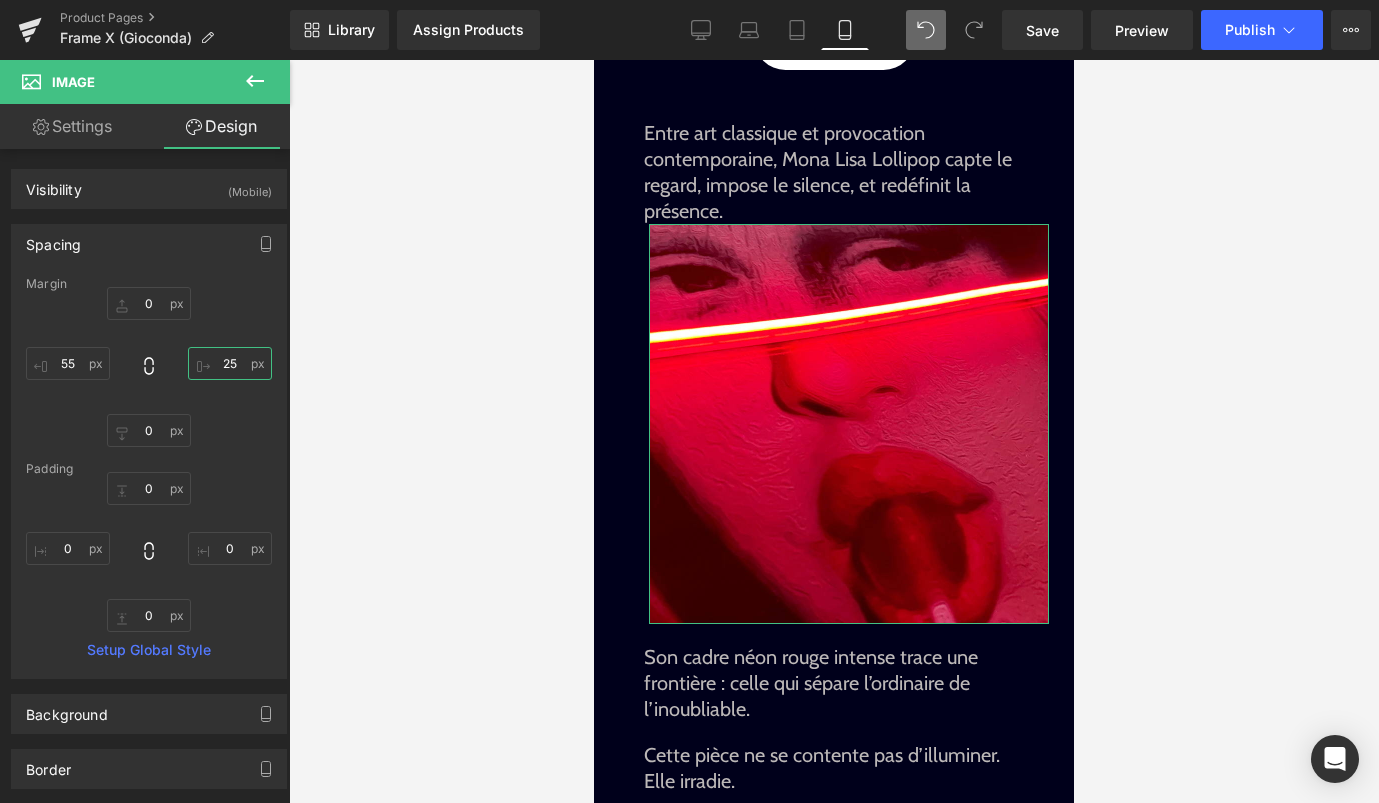 type on "25" 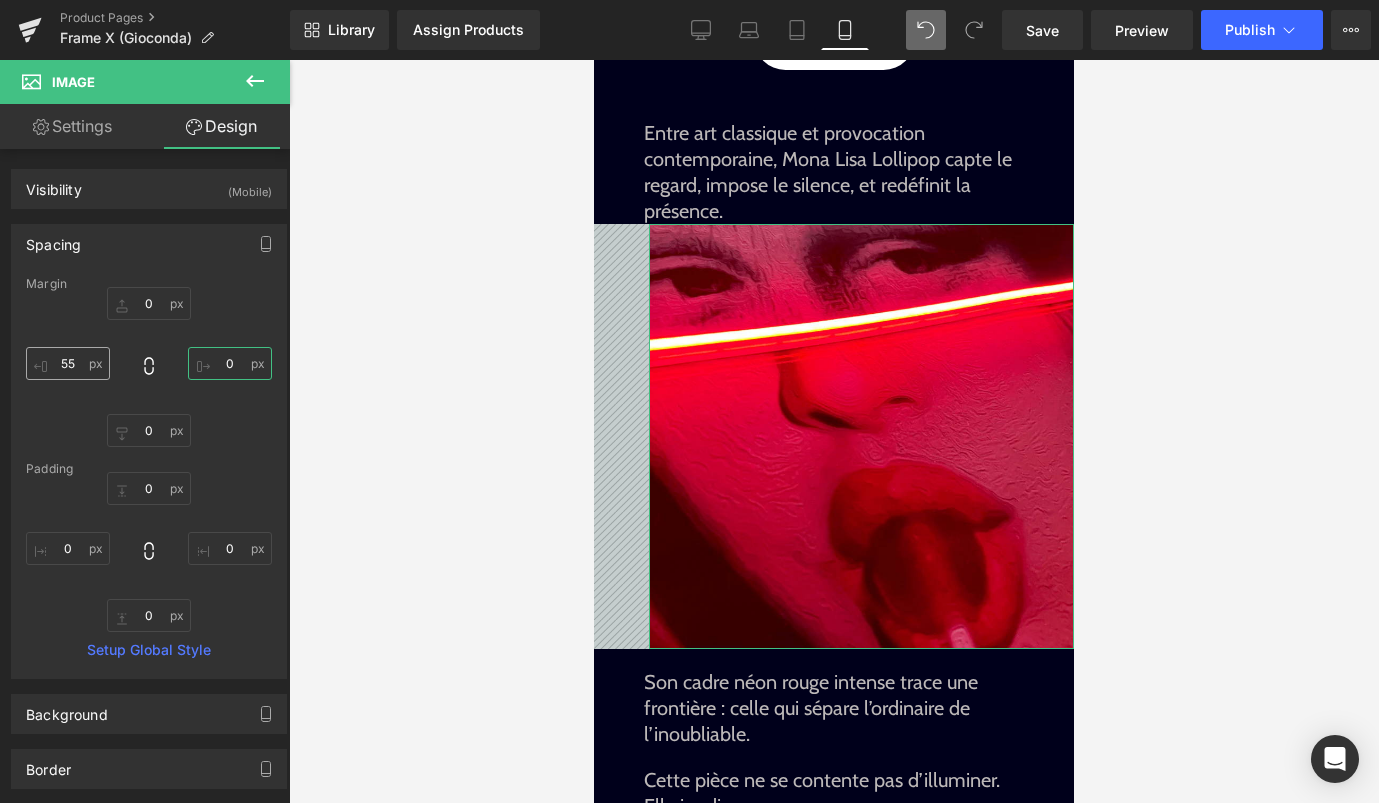 type 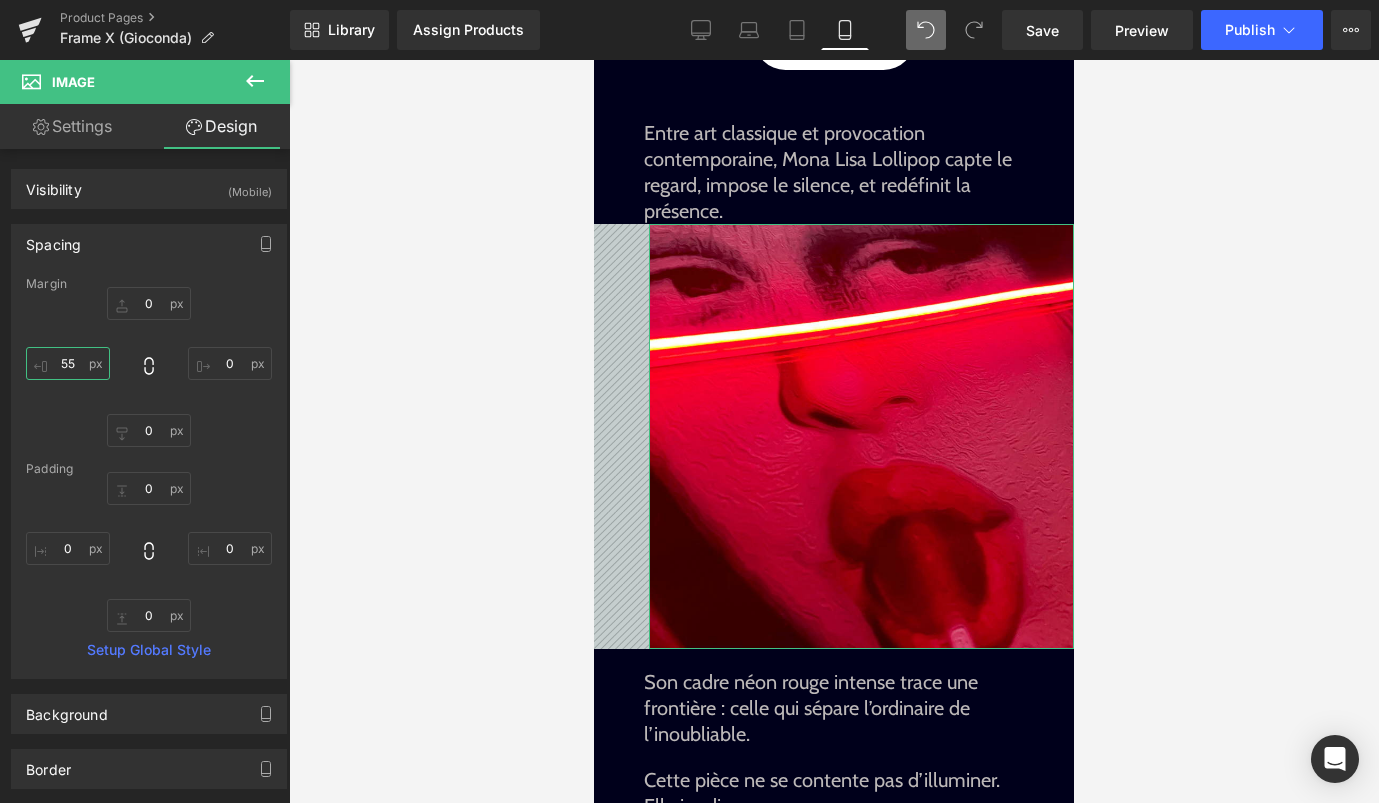 click at bounding box center (68, 363) 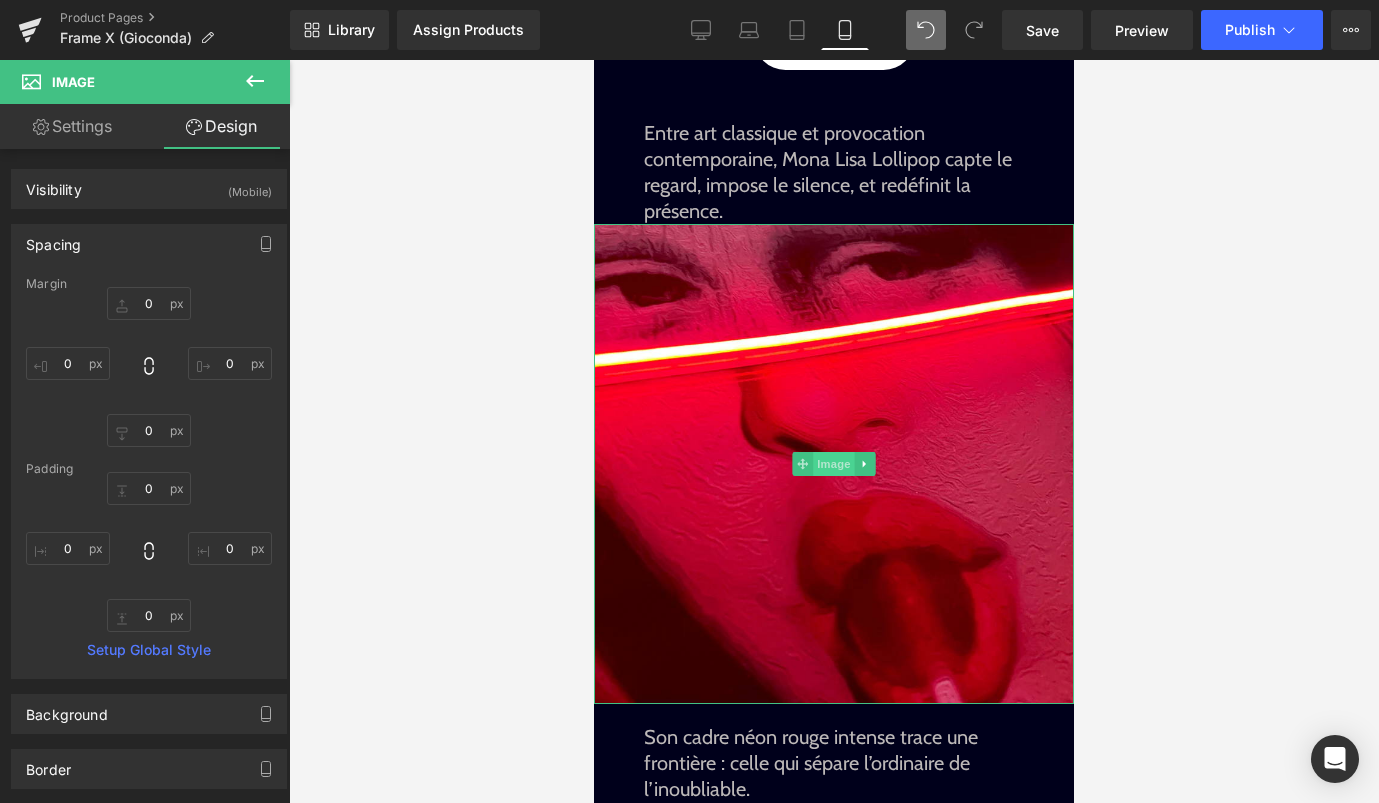 click on "Image" at bounding box center (834, 464) 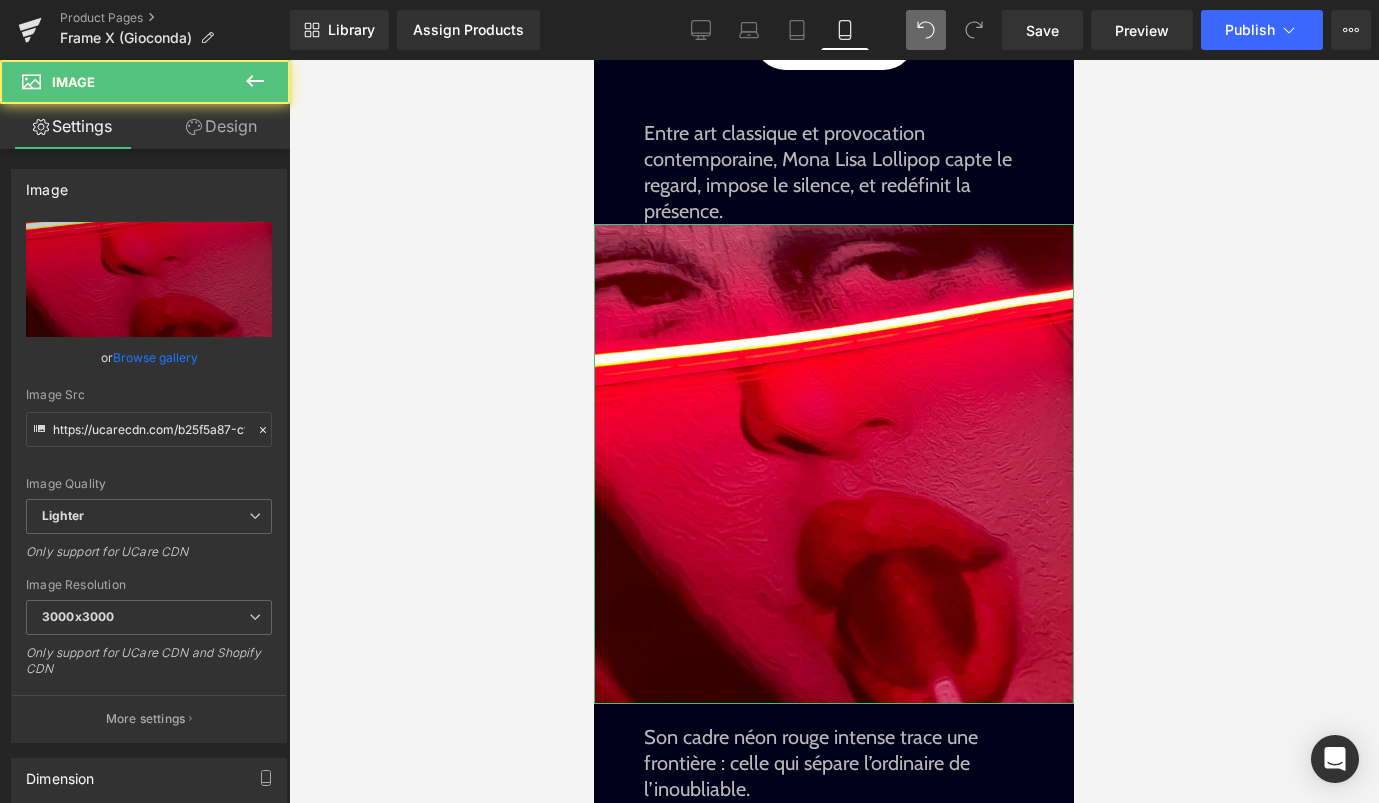 click on "Design" at bounding box center (221, 126) 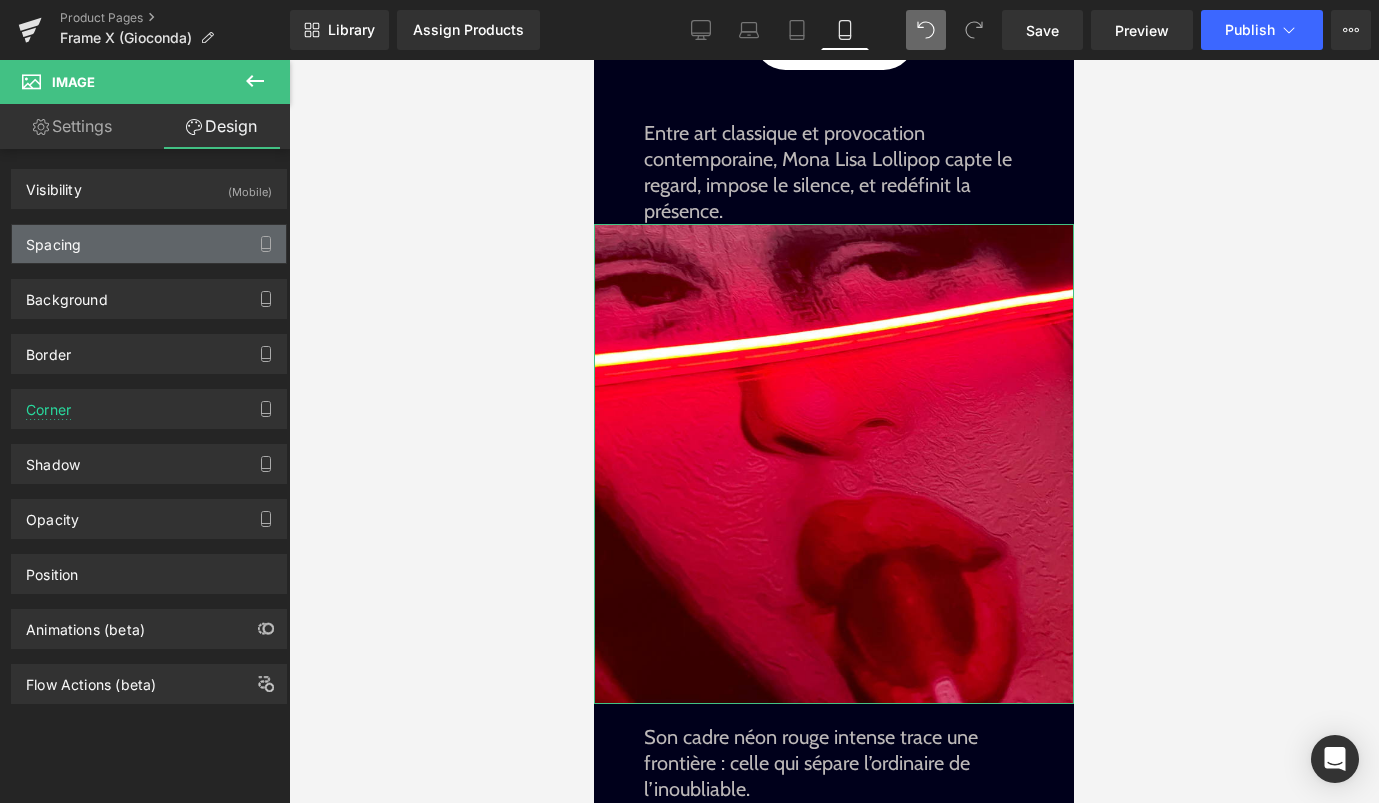click on "Spacing" at bounding box center (149, 244) 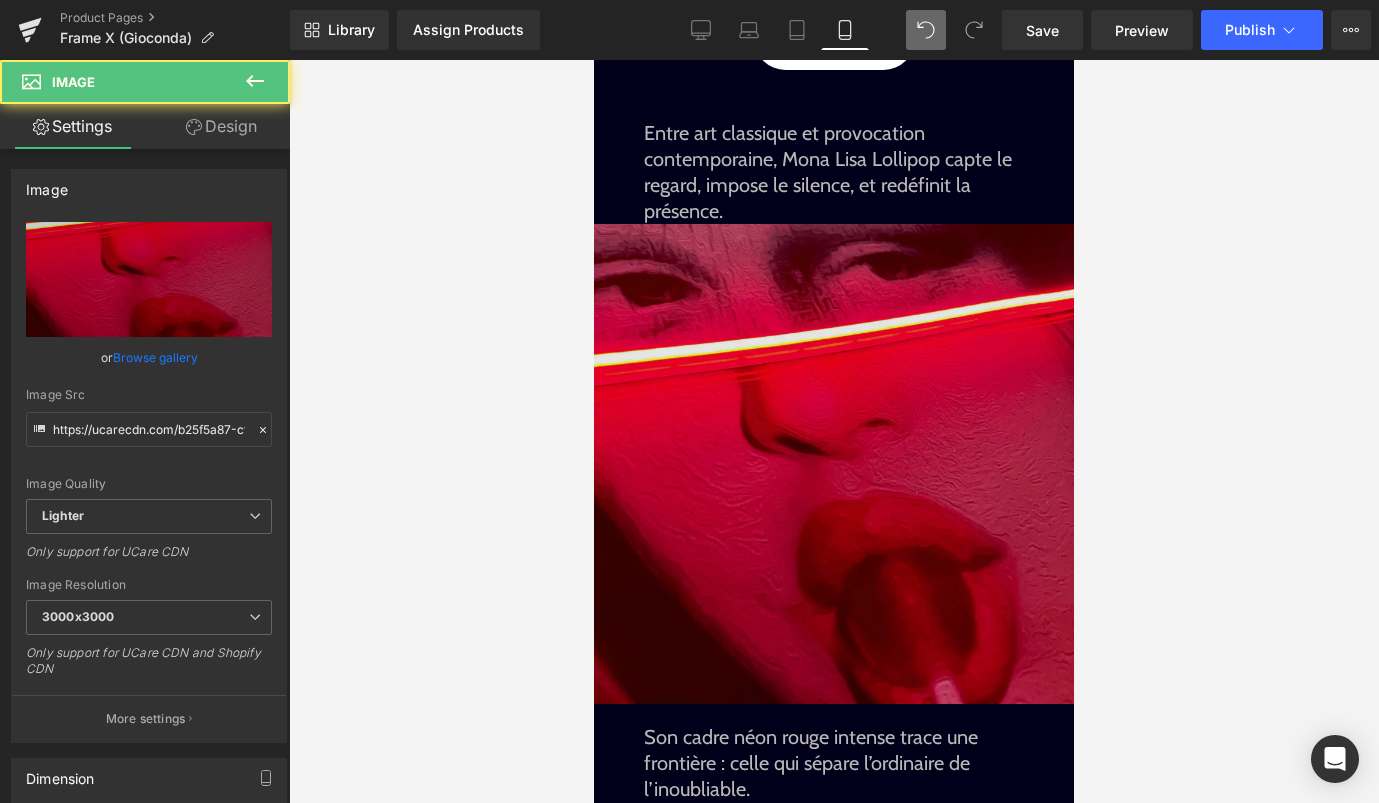 click at bounding box center (834, 464) 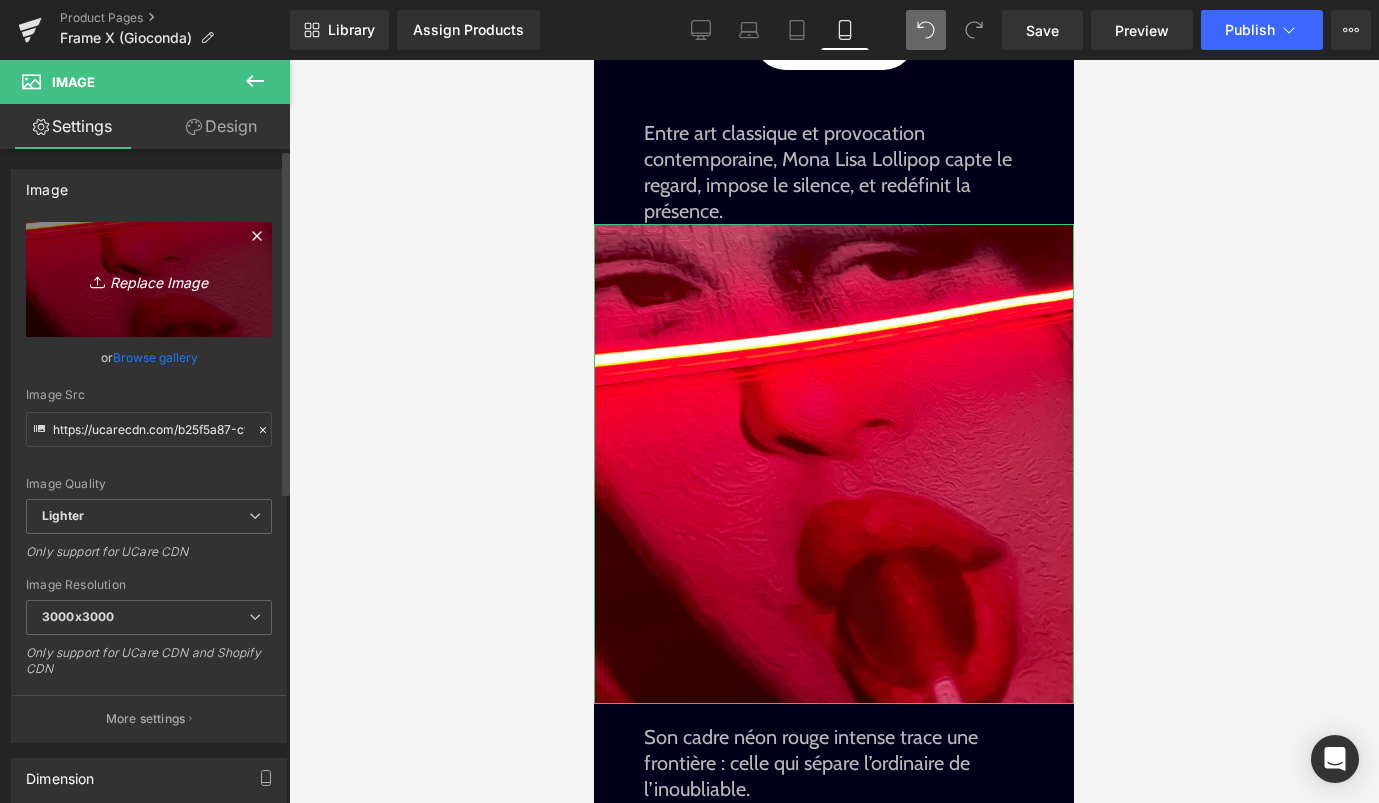 click on "Replace Image" at bounding box center [149, 279] 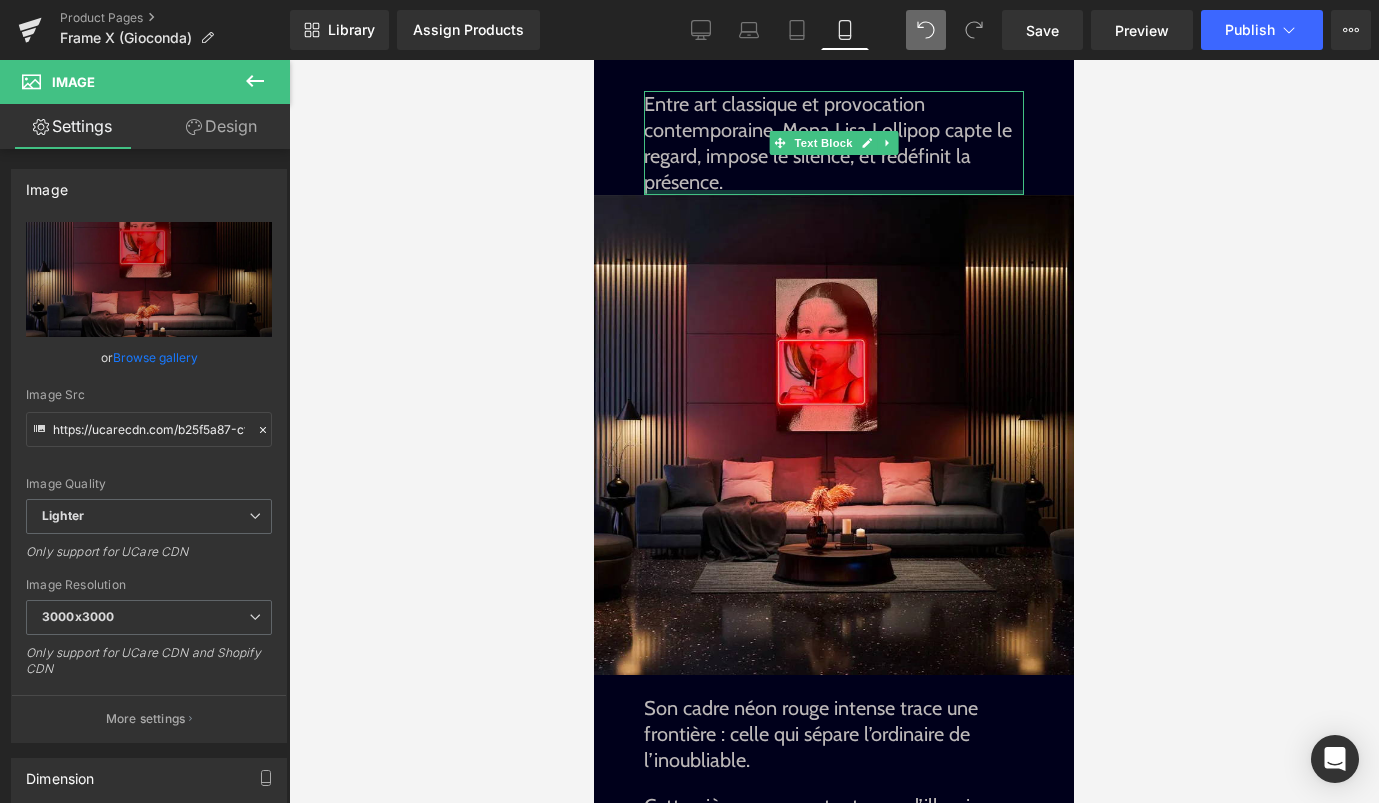 scroll, scrollTop: 1213, scrollLeft: 0, axis: vertical 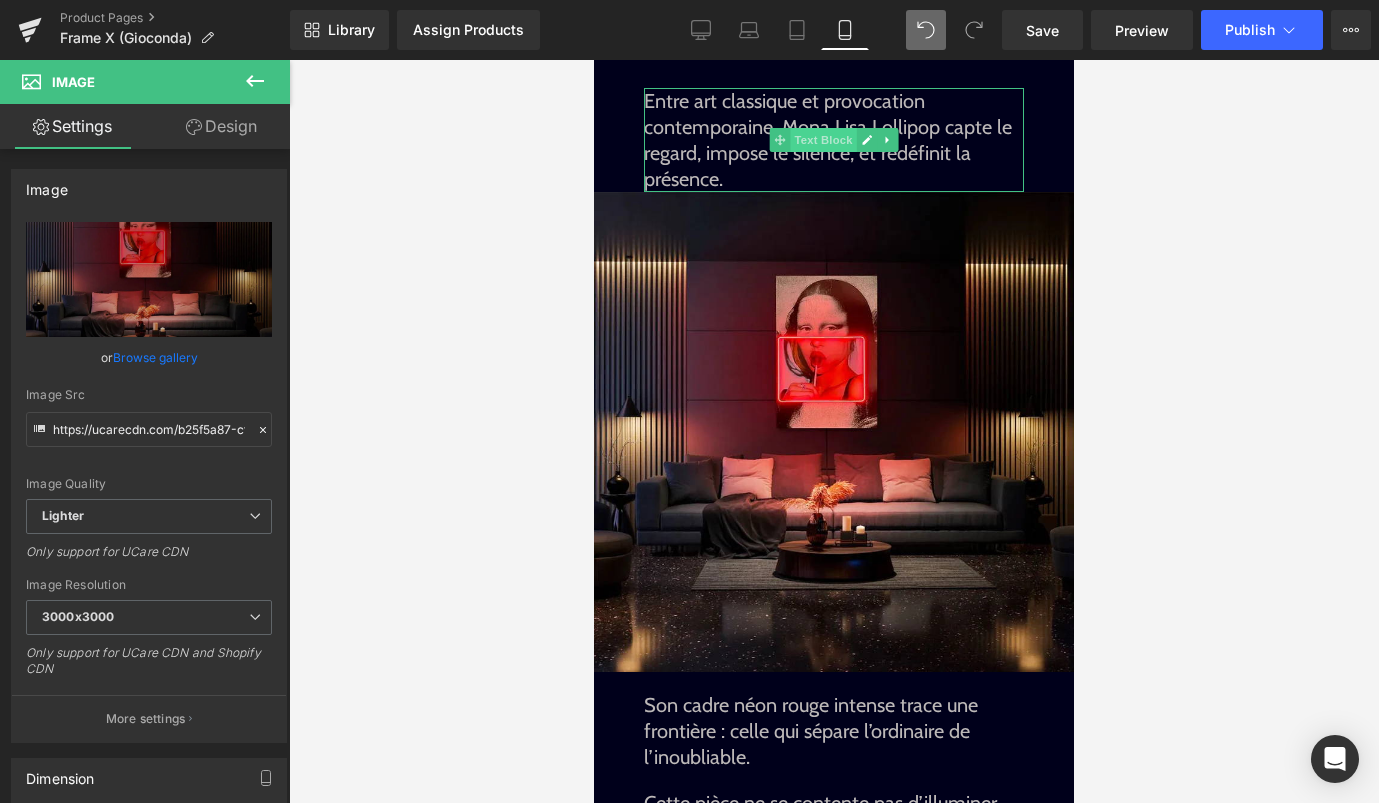 click on "Text Block" at bounding box center [823, 140] 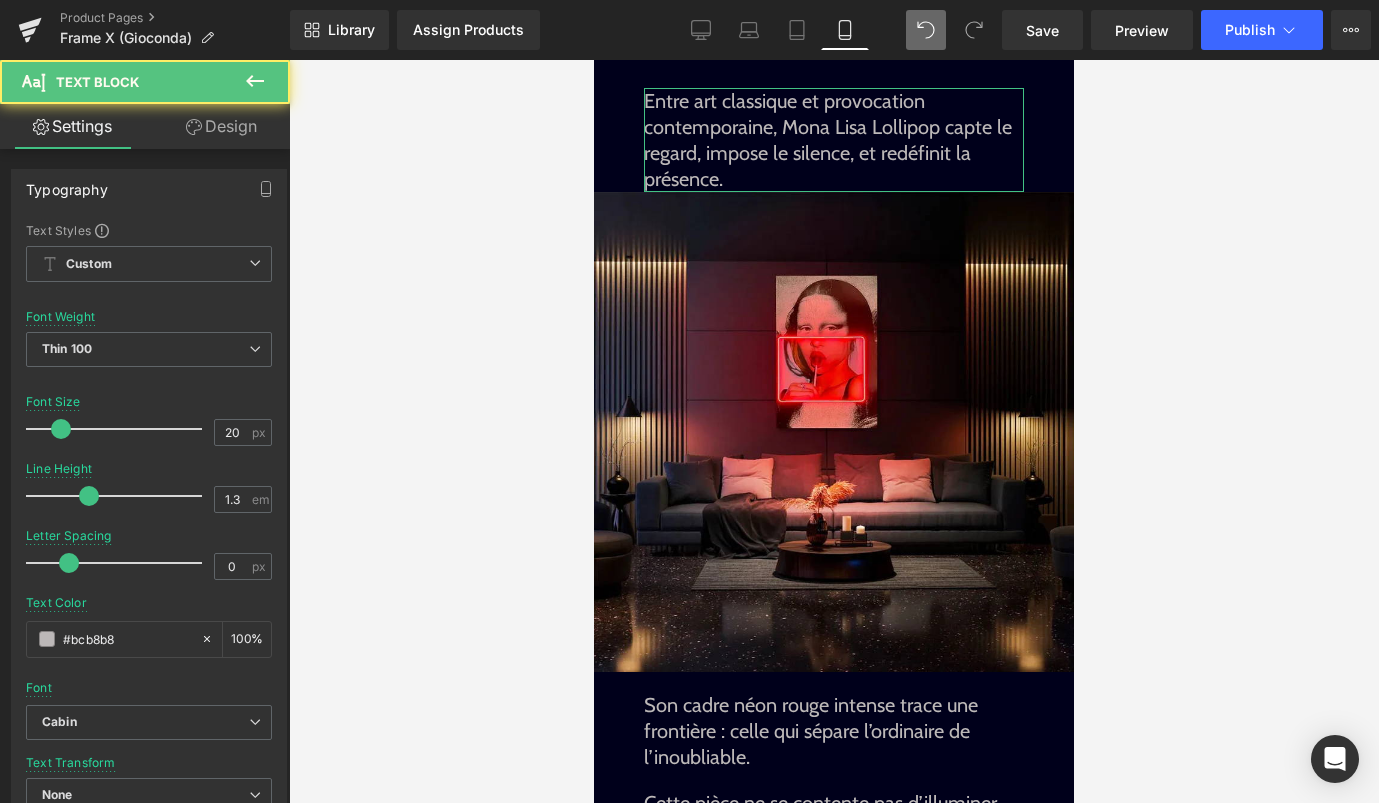 click on "Design" at bounding box center (221, 126) 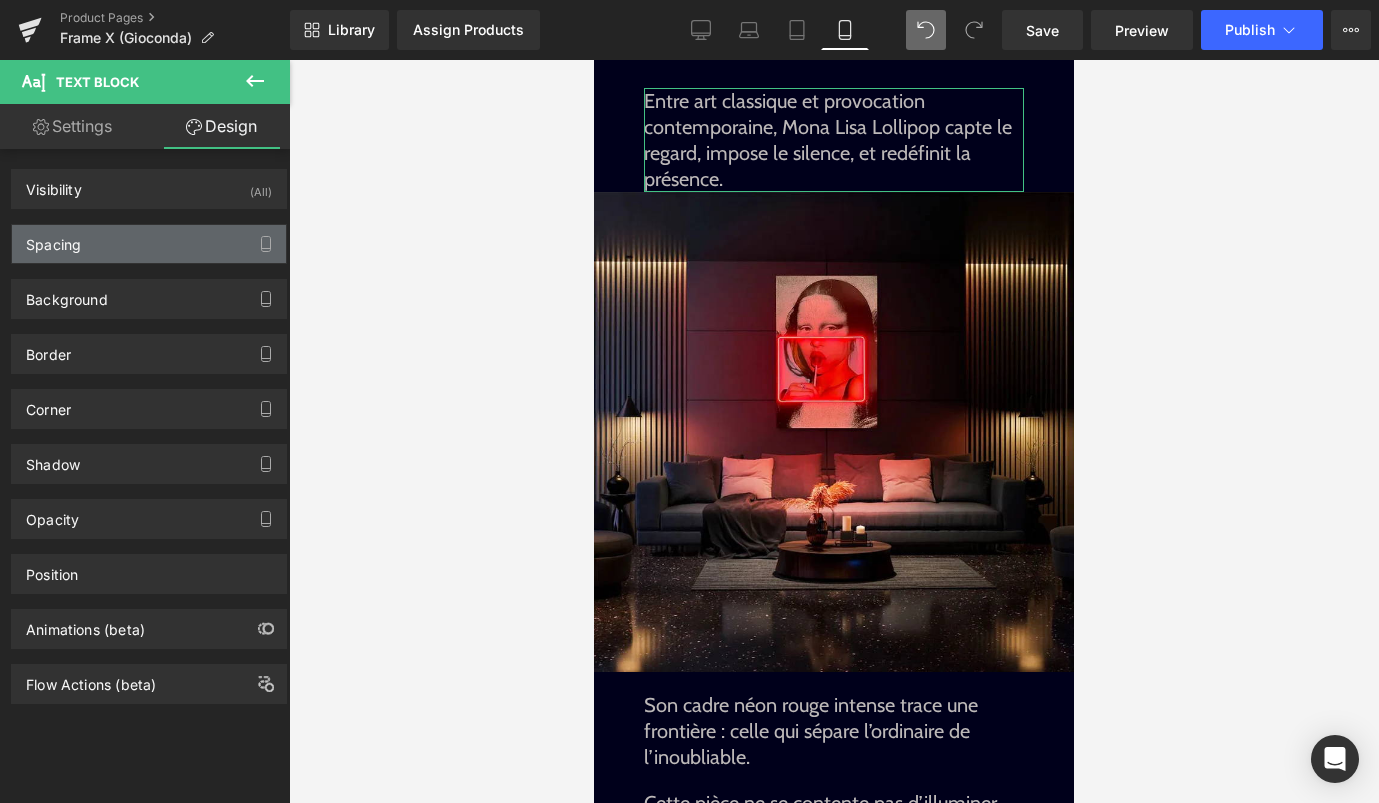 click on "Spacing" at bounding box center [149, 244] 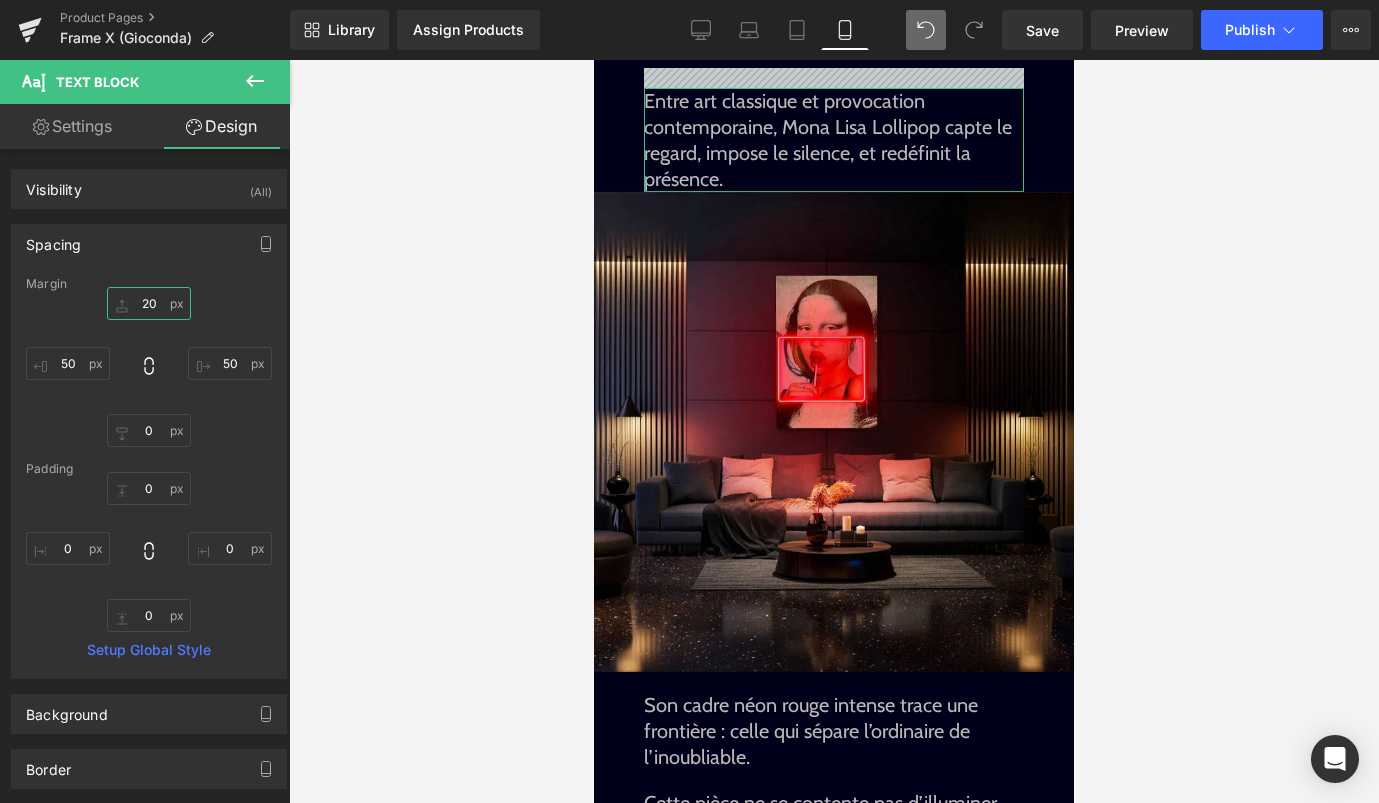 click on "20" at bounding box center [149, 303] 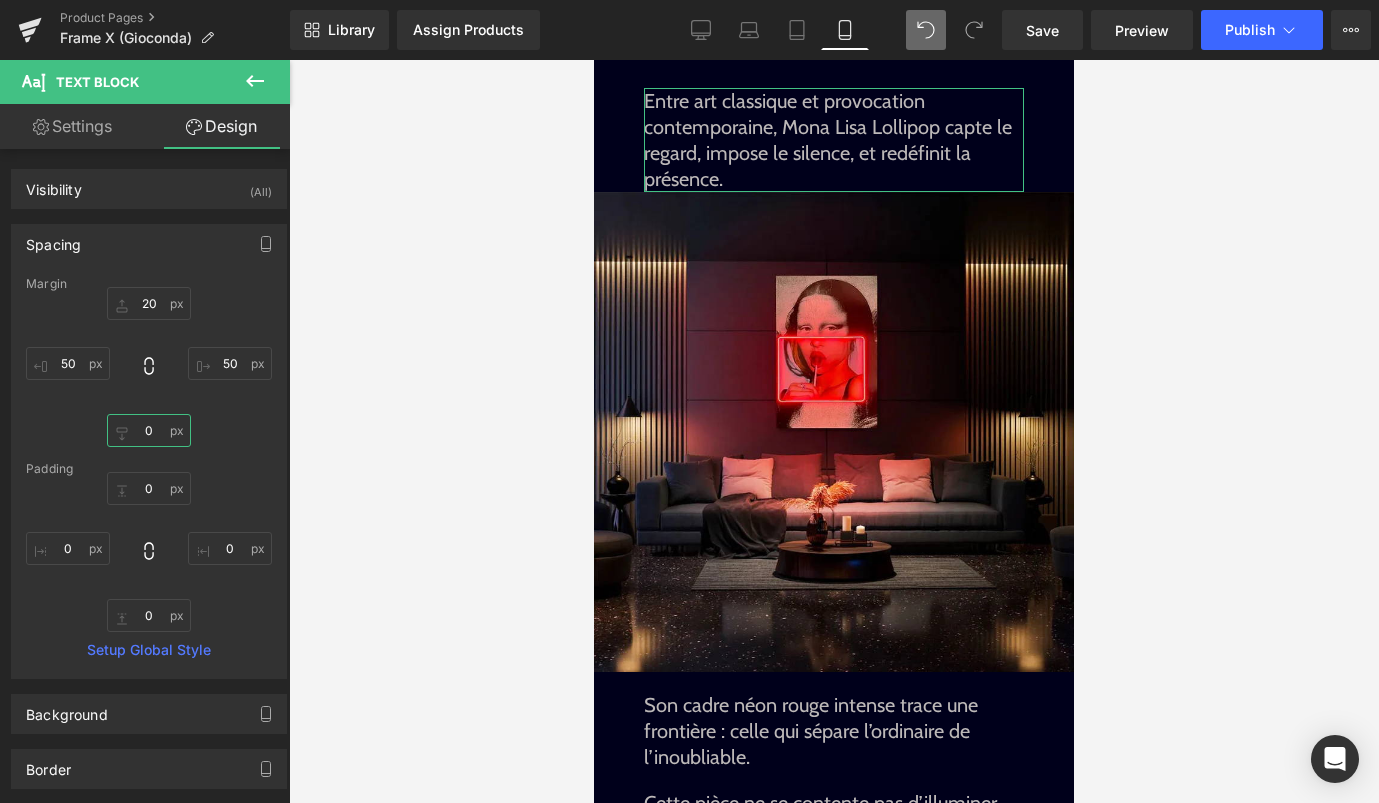 click on "0" at bounding box center (149, 430) 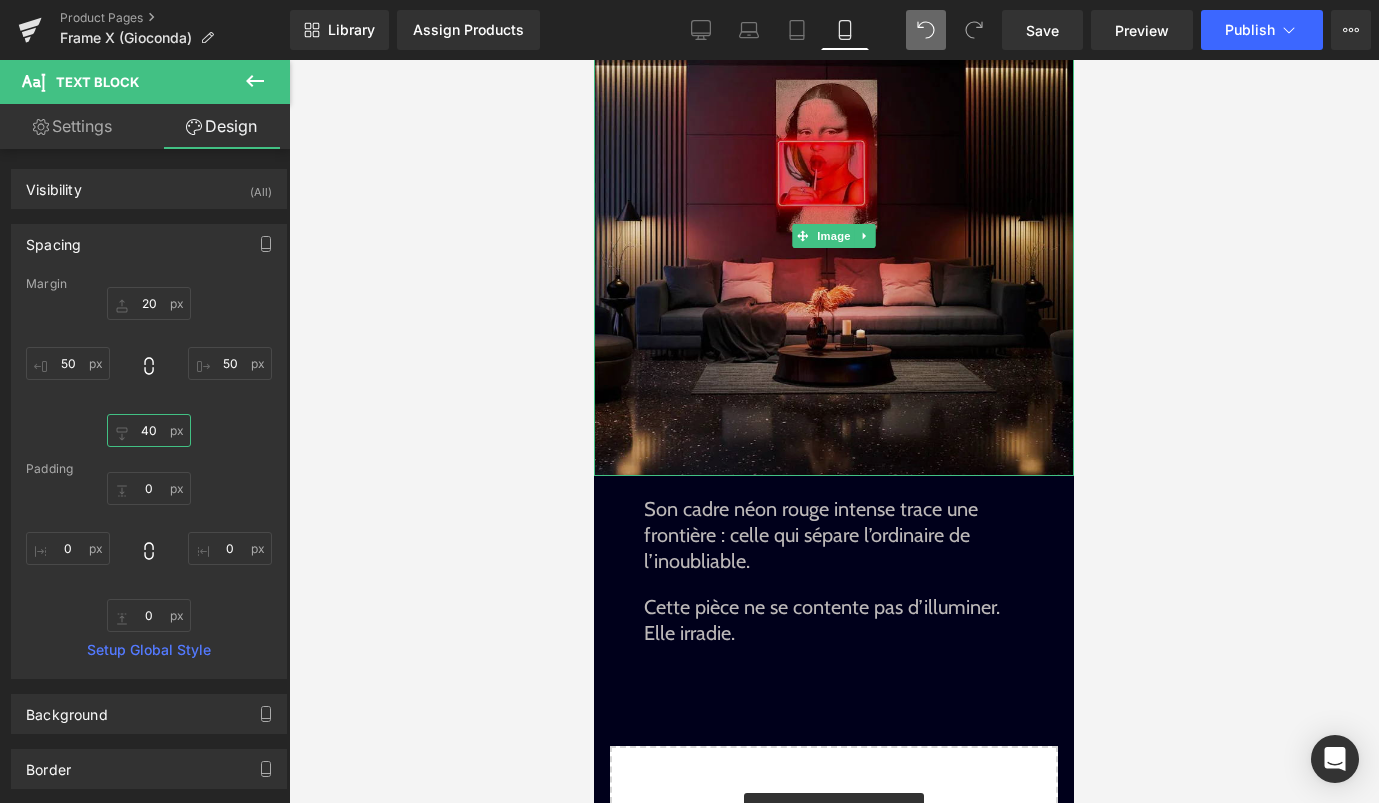 scroll, scrollTop: 1458, scrollLeft: 0, axis: vertical 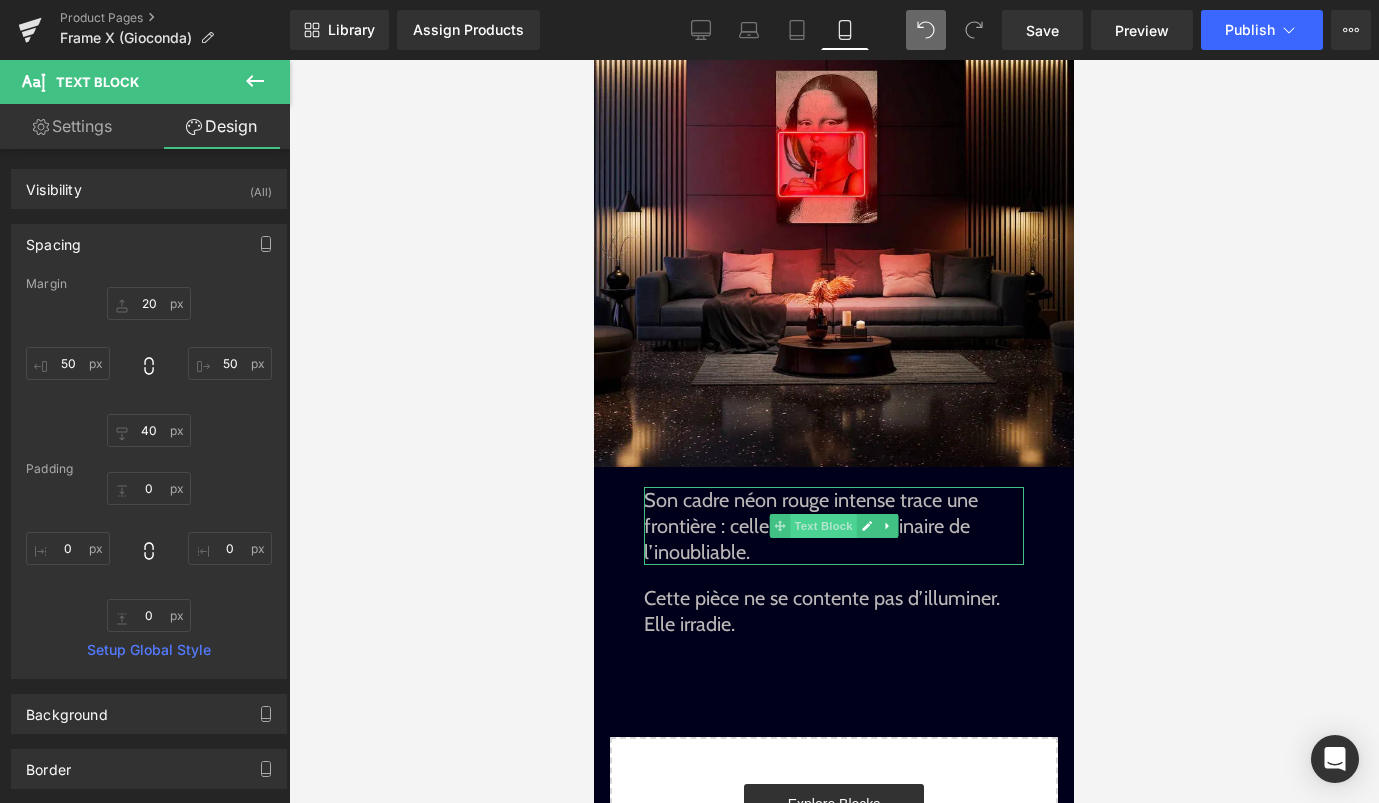 click on "Text Block" at bounding box center (823, 526) 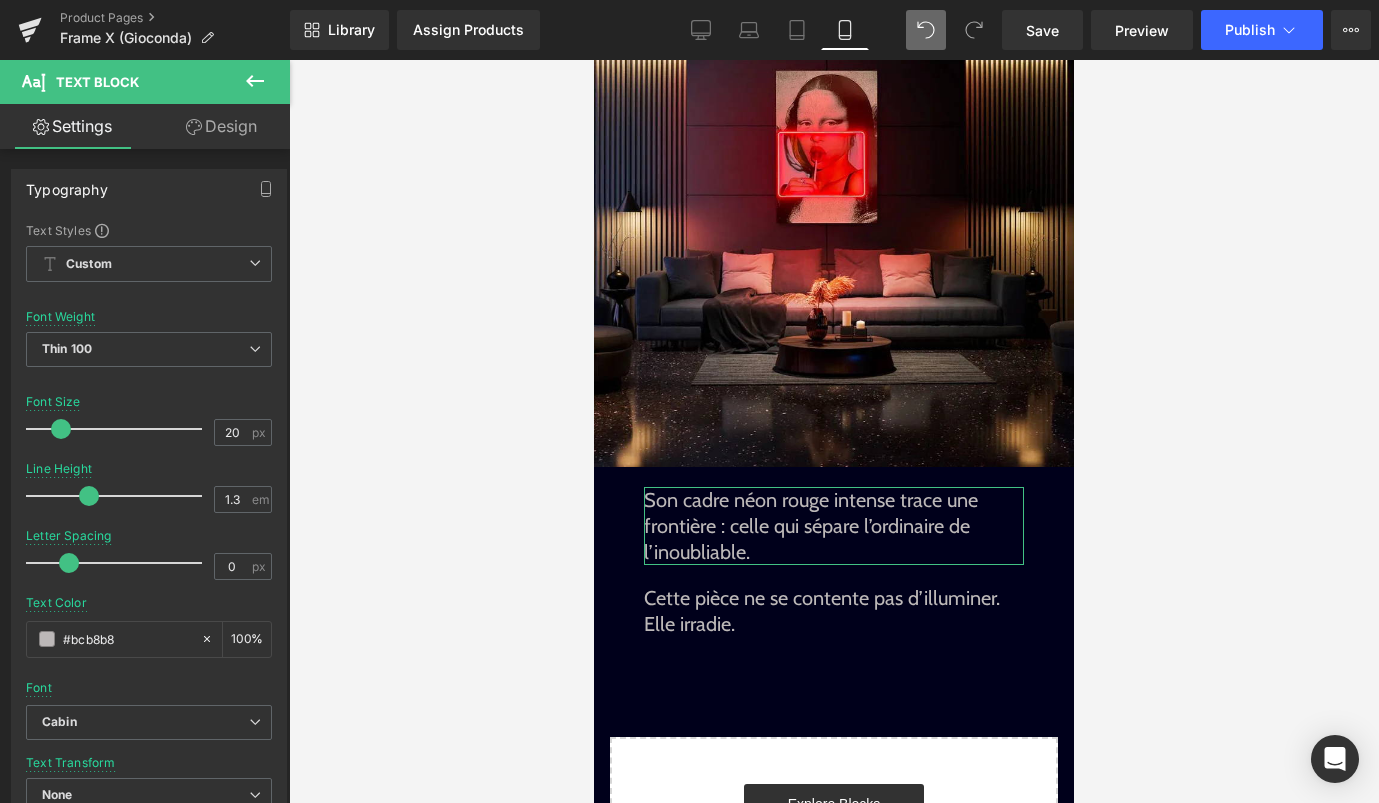 click on "Design" at bounding box center (221, 126) 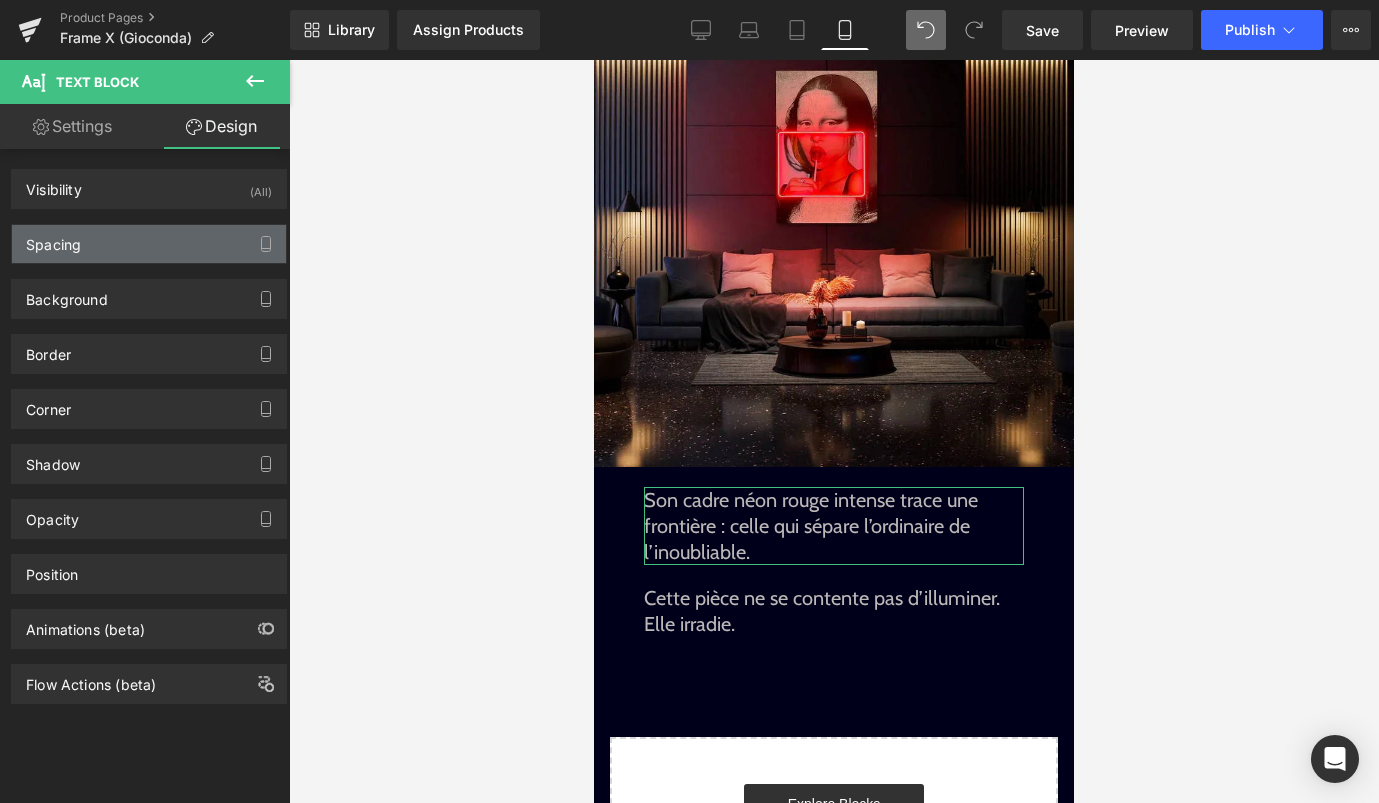 click on "Spacing" at bounding box center (149, 244) 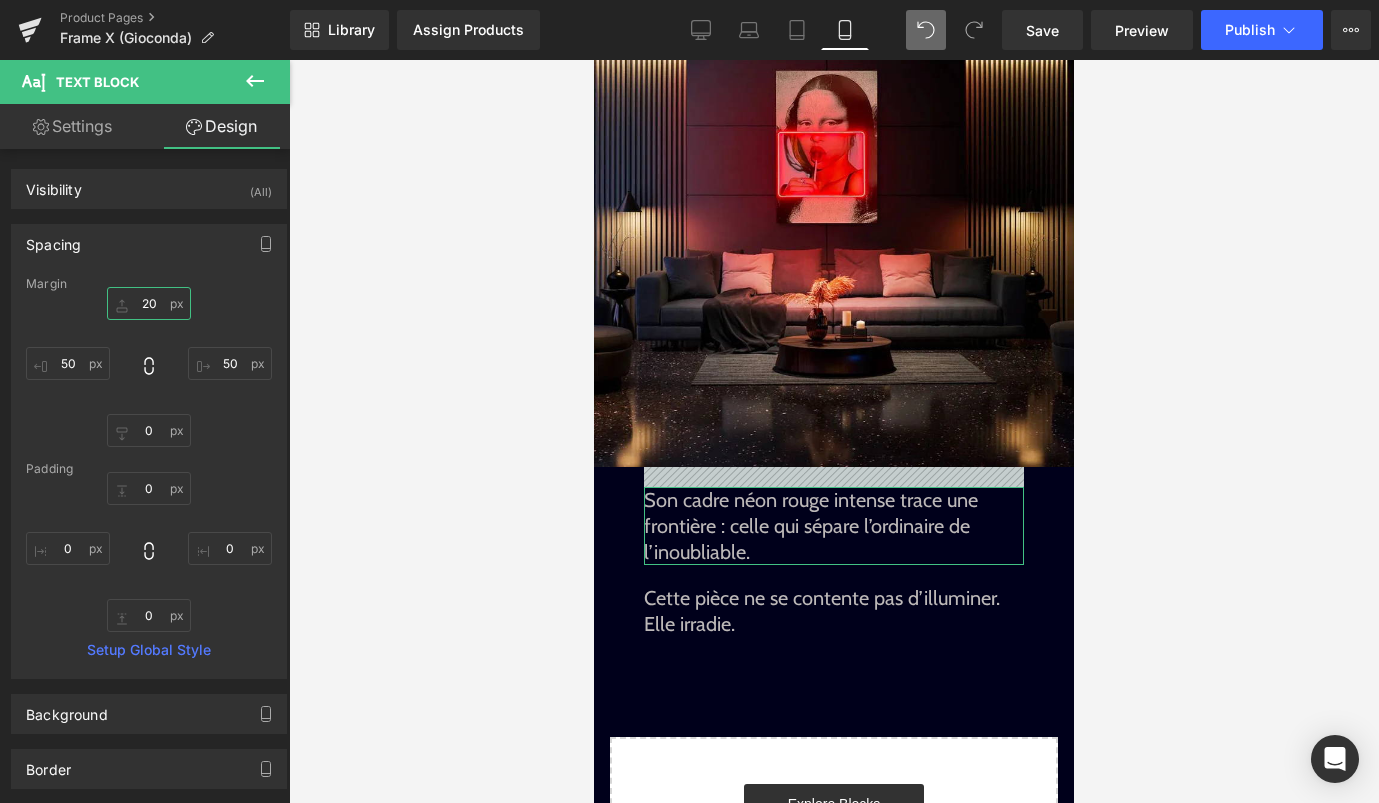 click on "20" at bounding box center (149, 303) 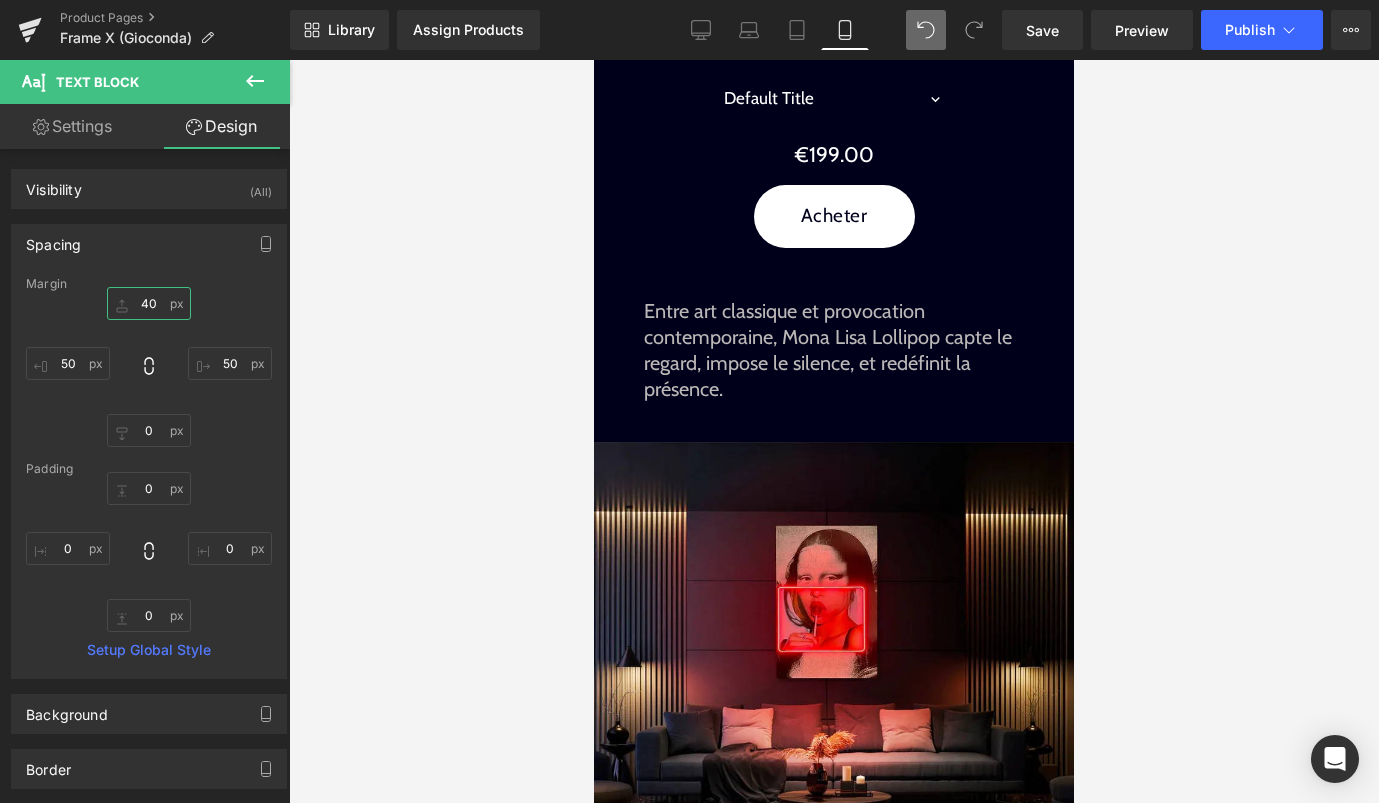 scroll, scrollTop: 1005, scrollLeft: 0, axis: vertical 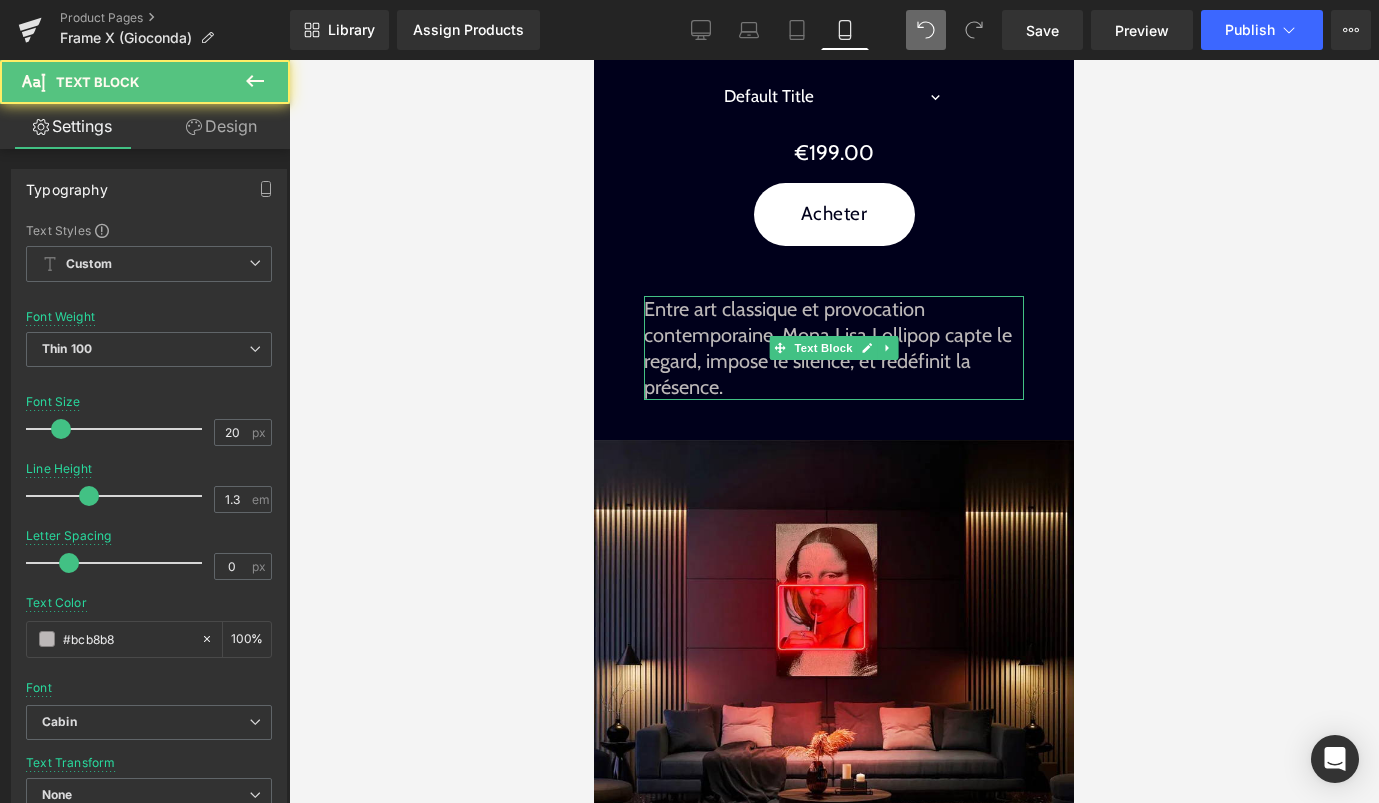 click on "Entre art classique et provocation contemporaine, Mona Lisa Lollipop capte le regard, impose le silence, et redéfinit la présence." at bounding box center (834, 348) 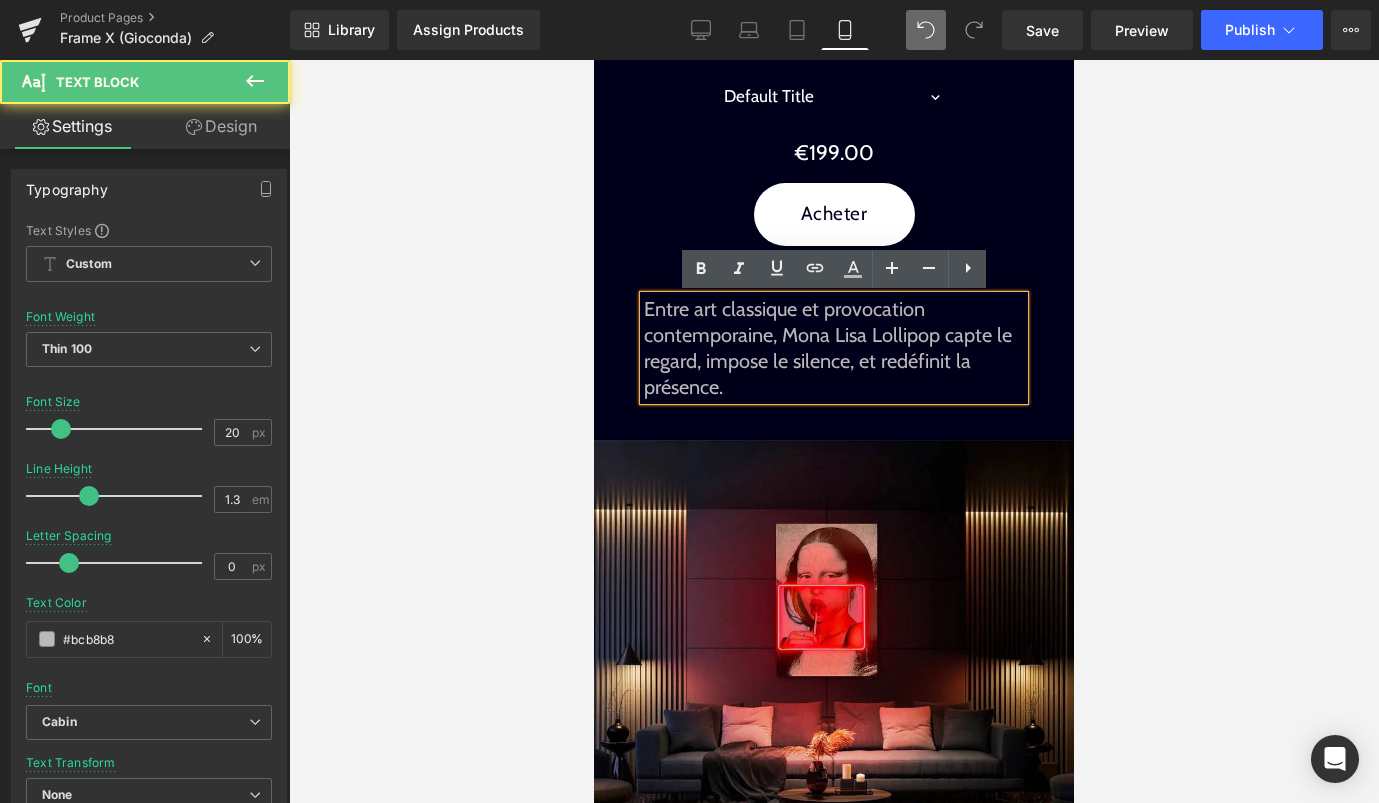 click on "Entre art classique et provocation contemporaine, Mona Lisa Lollipop capte le regard, impose le silence, et redéfinit la présence." at bounding box center [834, 348] 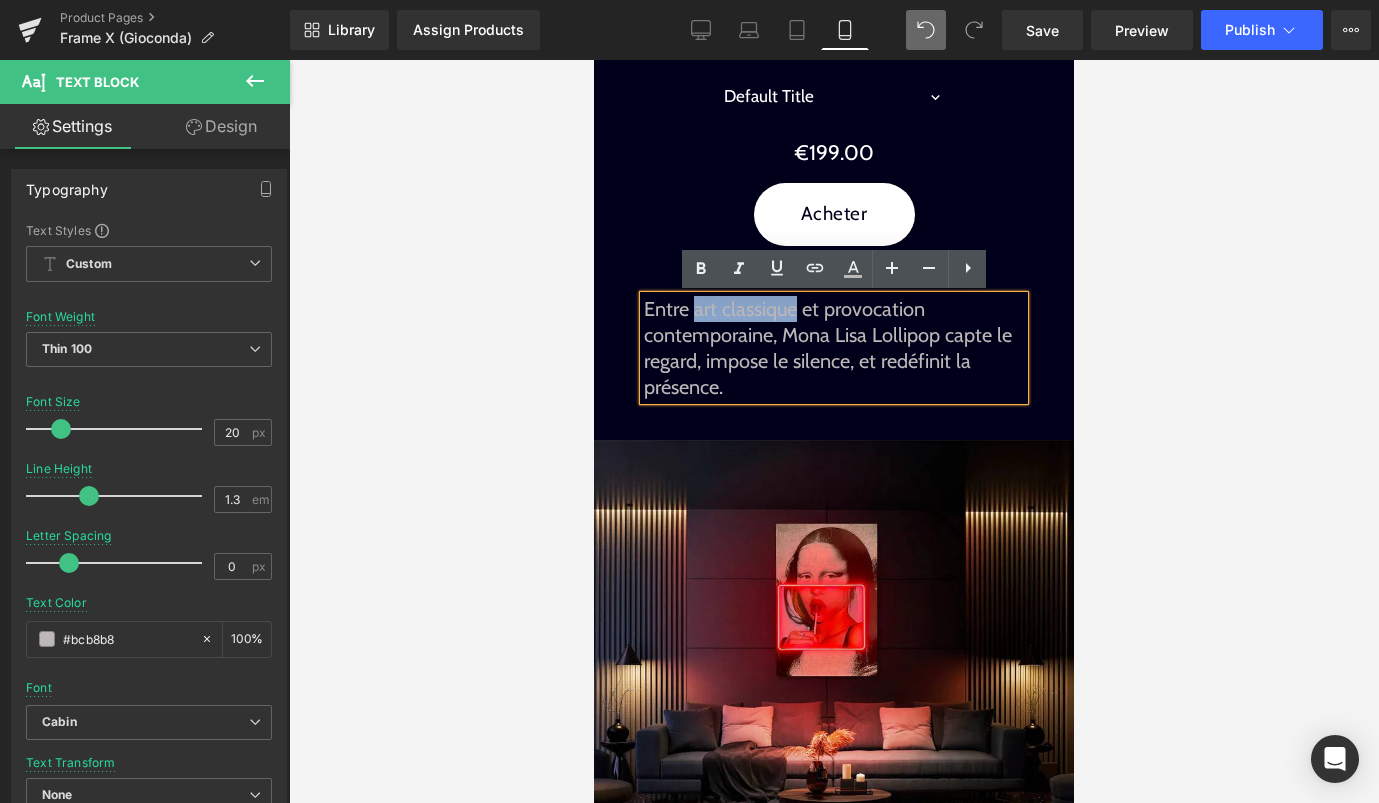 drag, startPoint x: 695, startPoint y: 311, endPoint x: 797, endPoint y: 309, distance: 102.01961 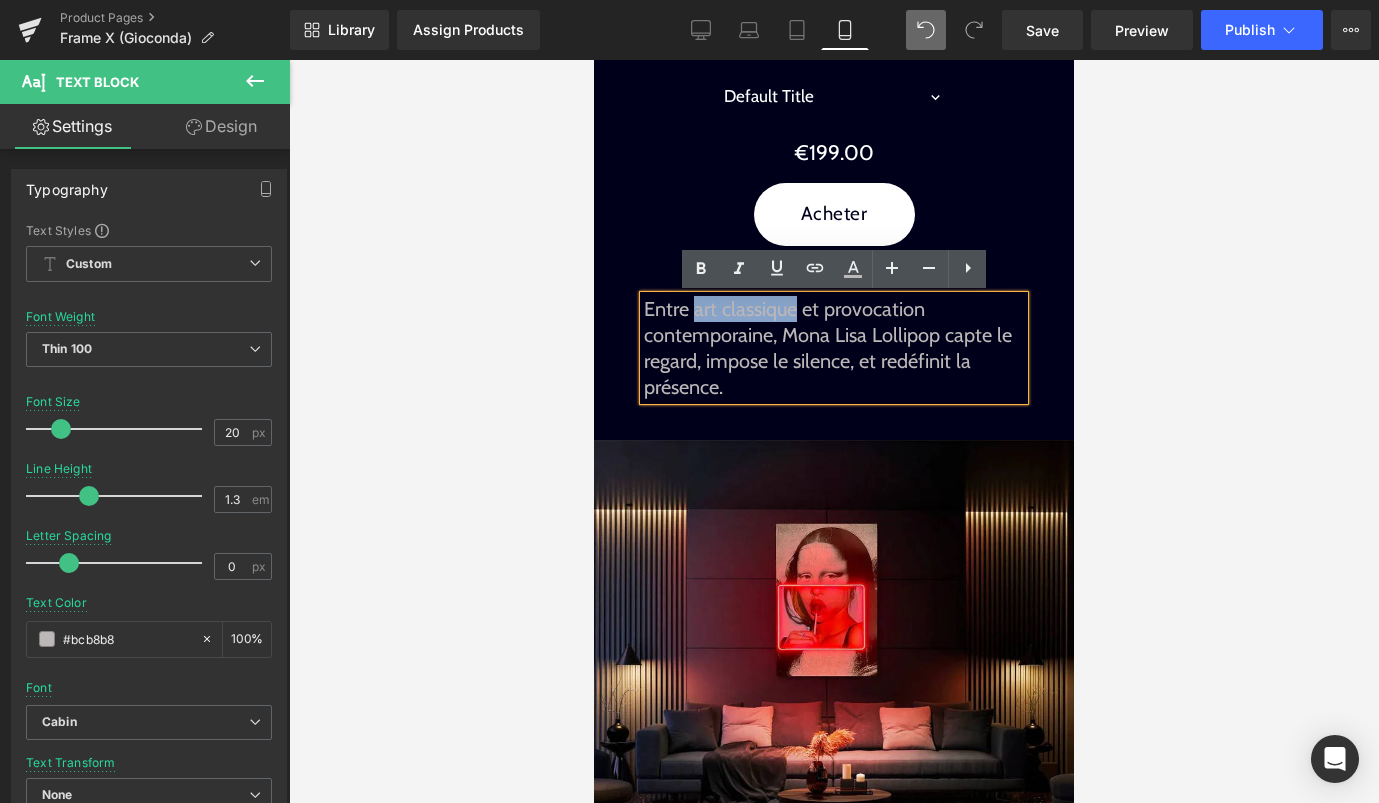 click on "Entre art classique et provocation contemporaine, Mona Lisa Lollipop capte le regard, impose le silence, et redéfinit la présence." at bounding box center [834, 348] 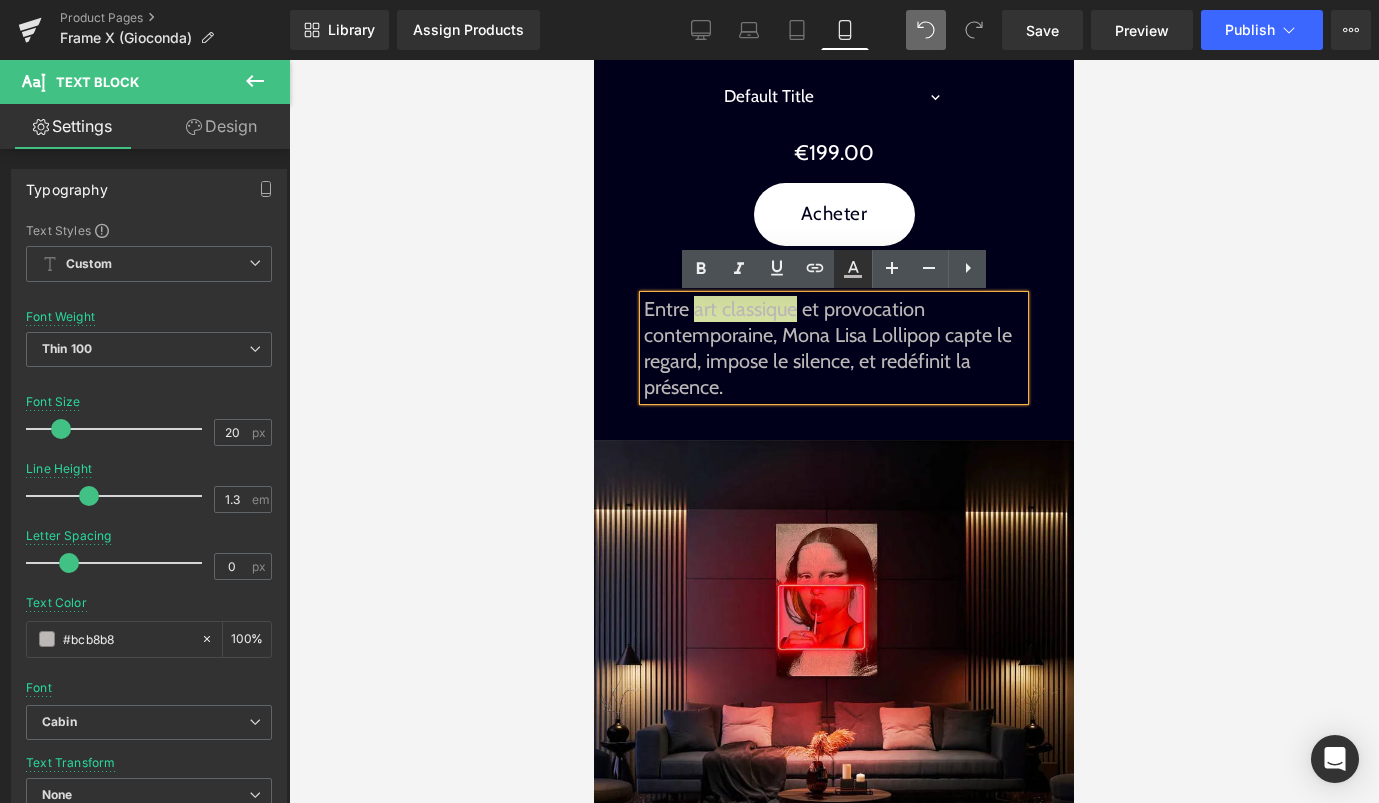 click 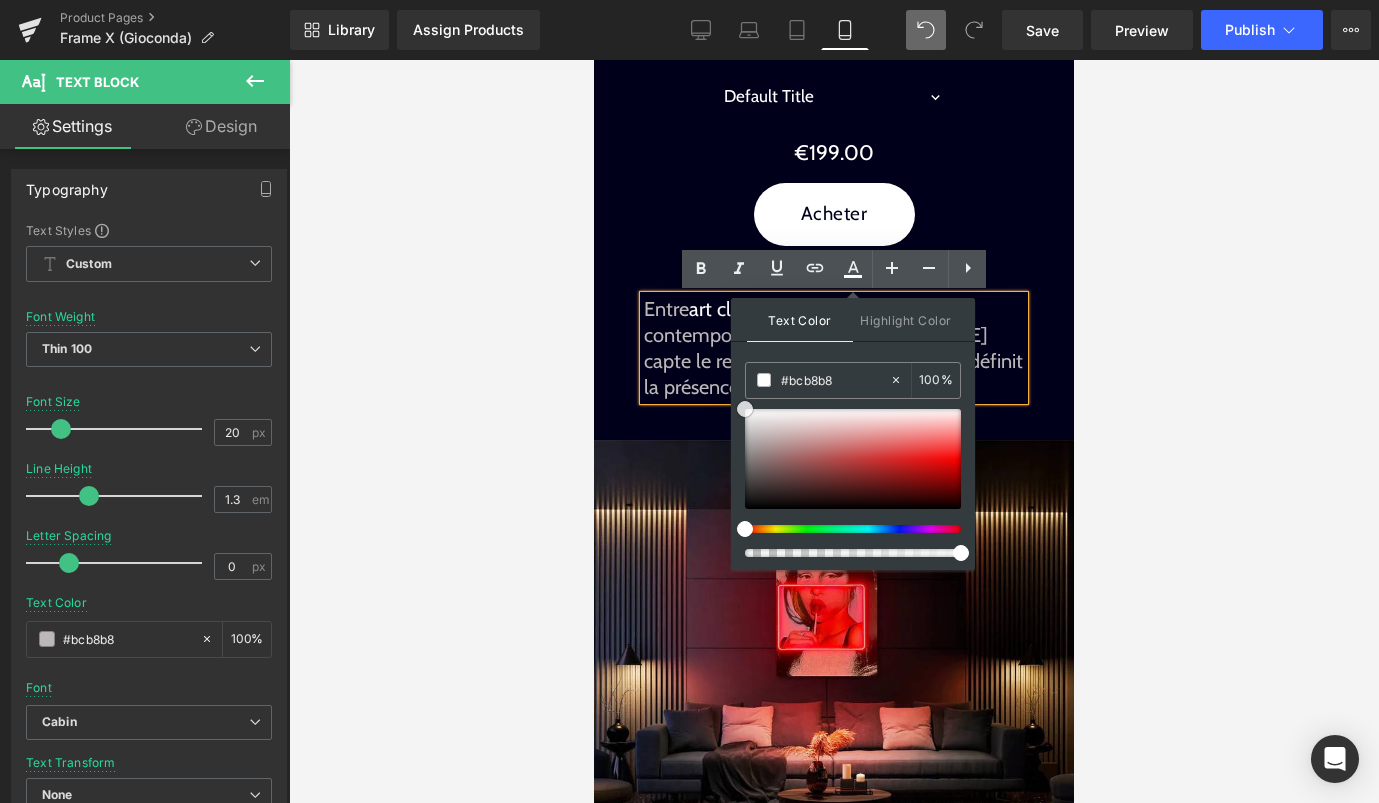 drag, startPoint x: 1356, startPoint y: 479, endPoint x: 729, endPoint y: 400, distance: 631.9573 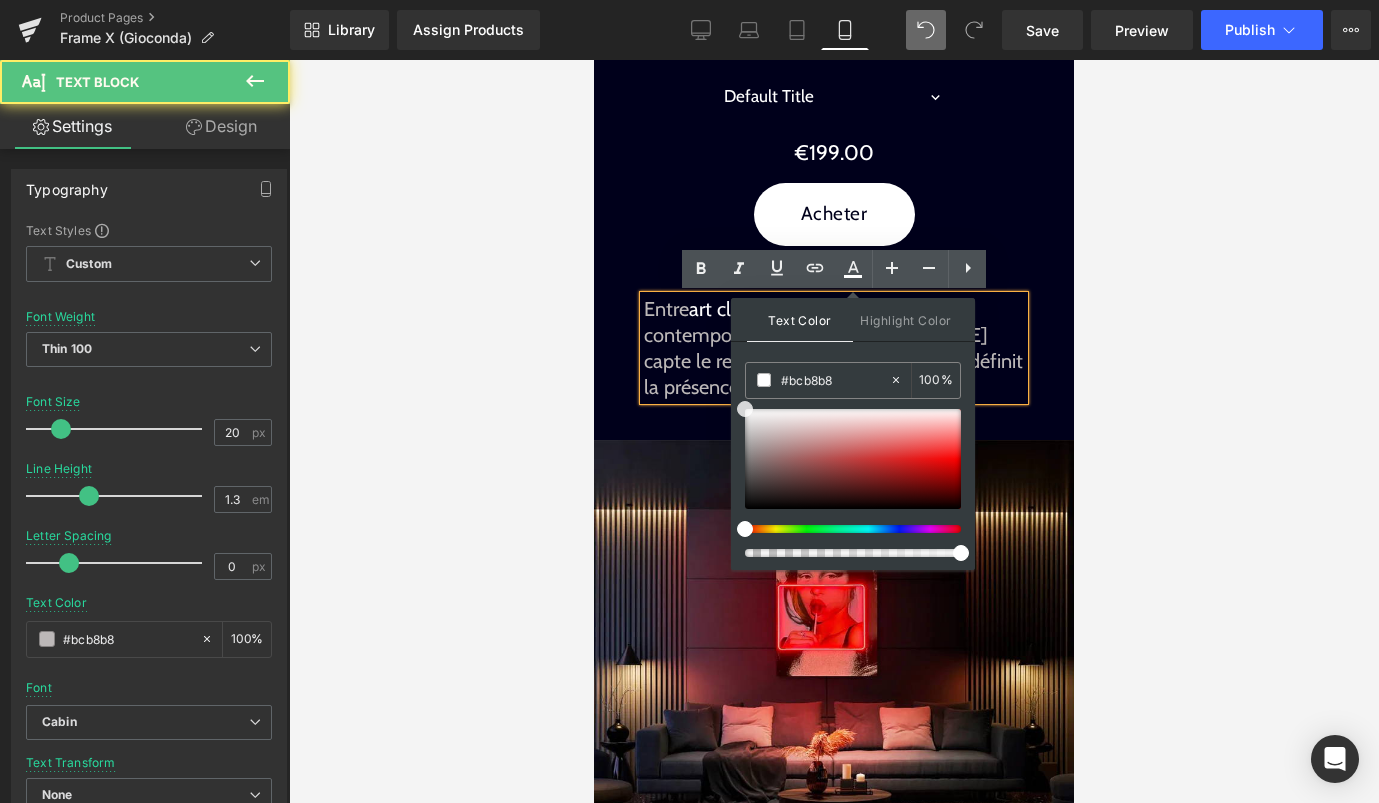 click on "Entre art classique et provocation contemporaine, Mona Lisa Lollipop capte le regard, impose le silence, et redéfinit la présence." at bounding box center (834, 348) 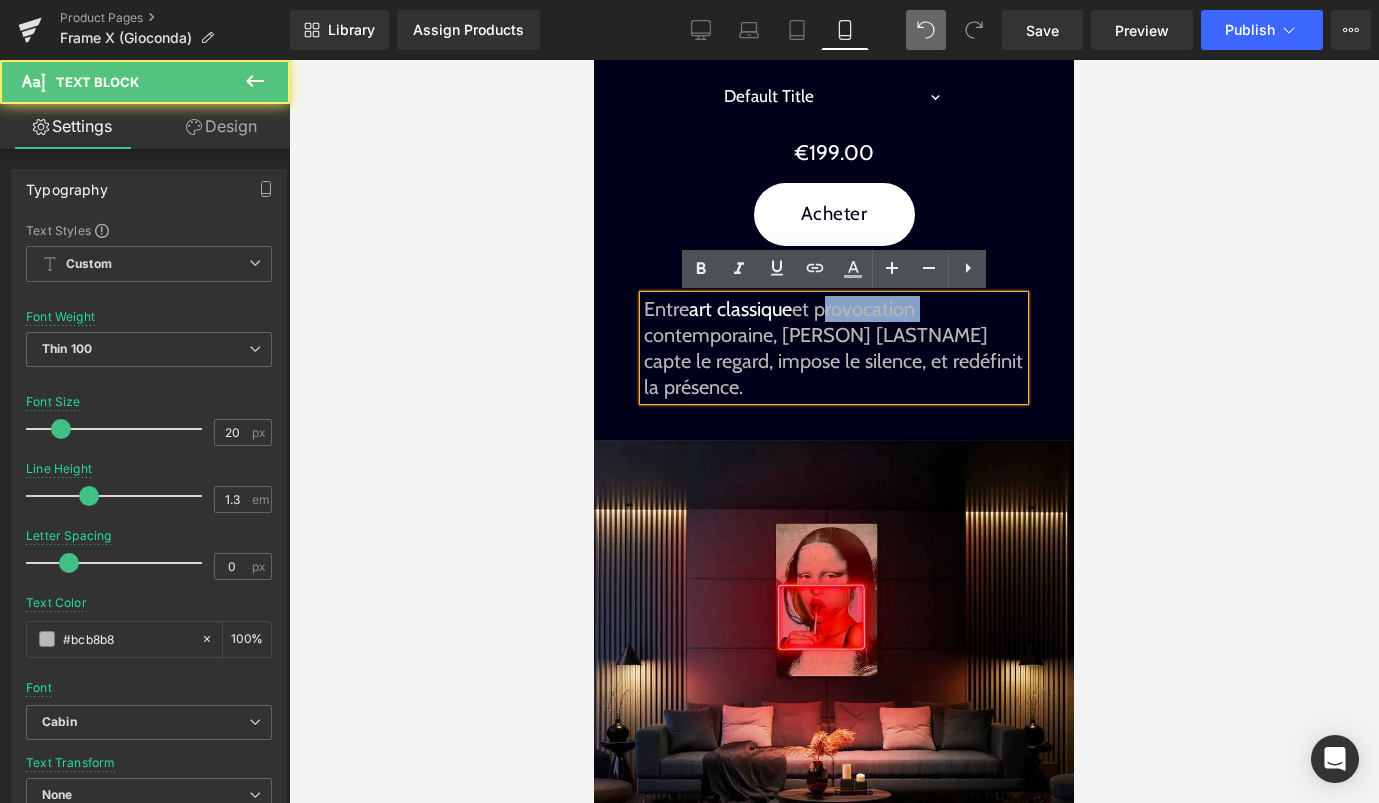 drag, startPoint x: 824, startPoint y: 307, endPoint x: 919, endPoint y: 309, distance: 95.02105 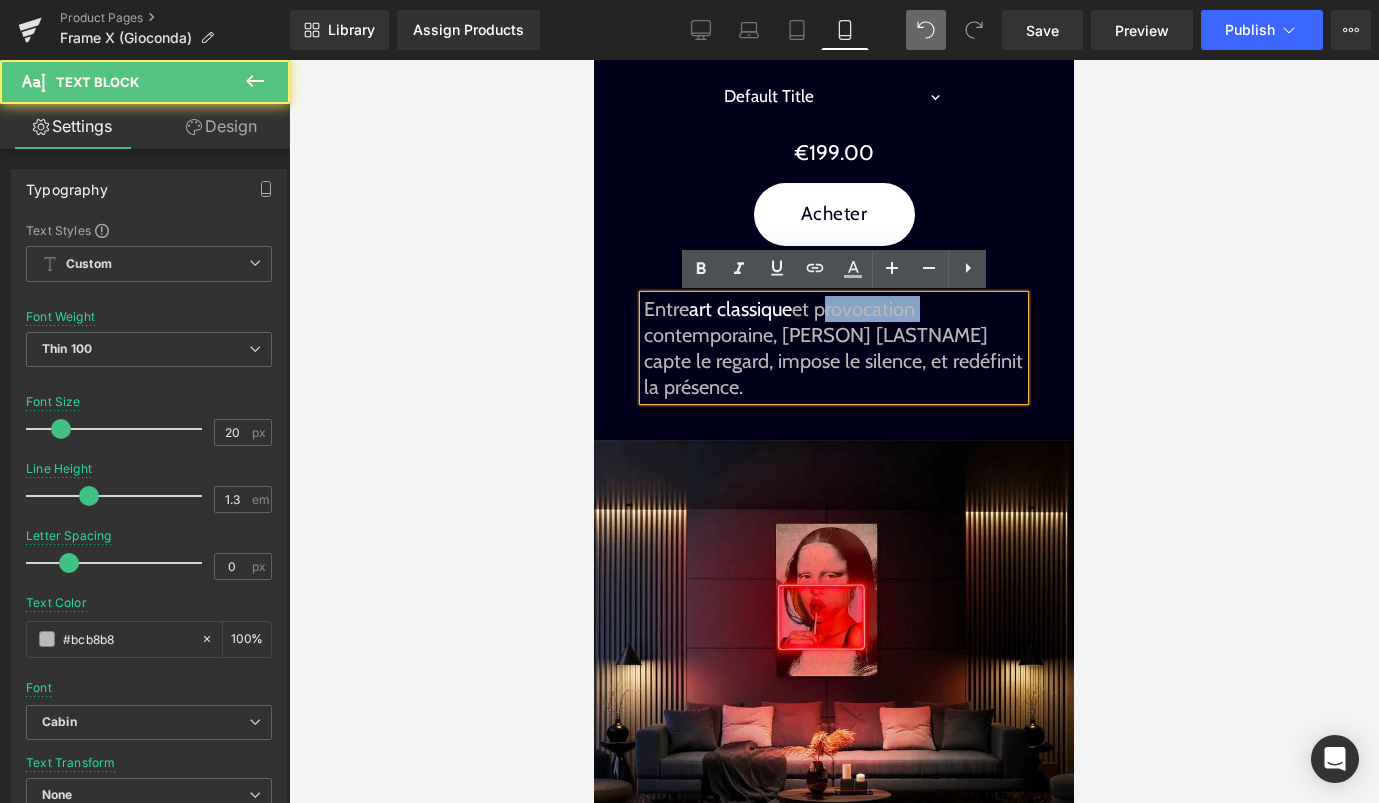 click on "Entre art classique et provocation contemporaine, Mona Lisa Lollipop capte le regard, impose le silence, et redéfinit la présence." at bounding box center [834, 348] 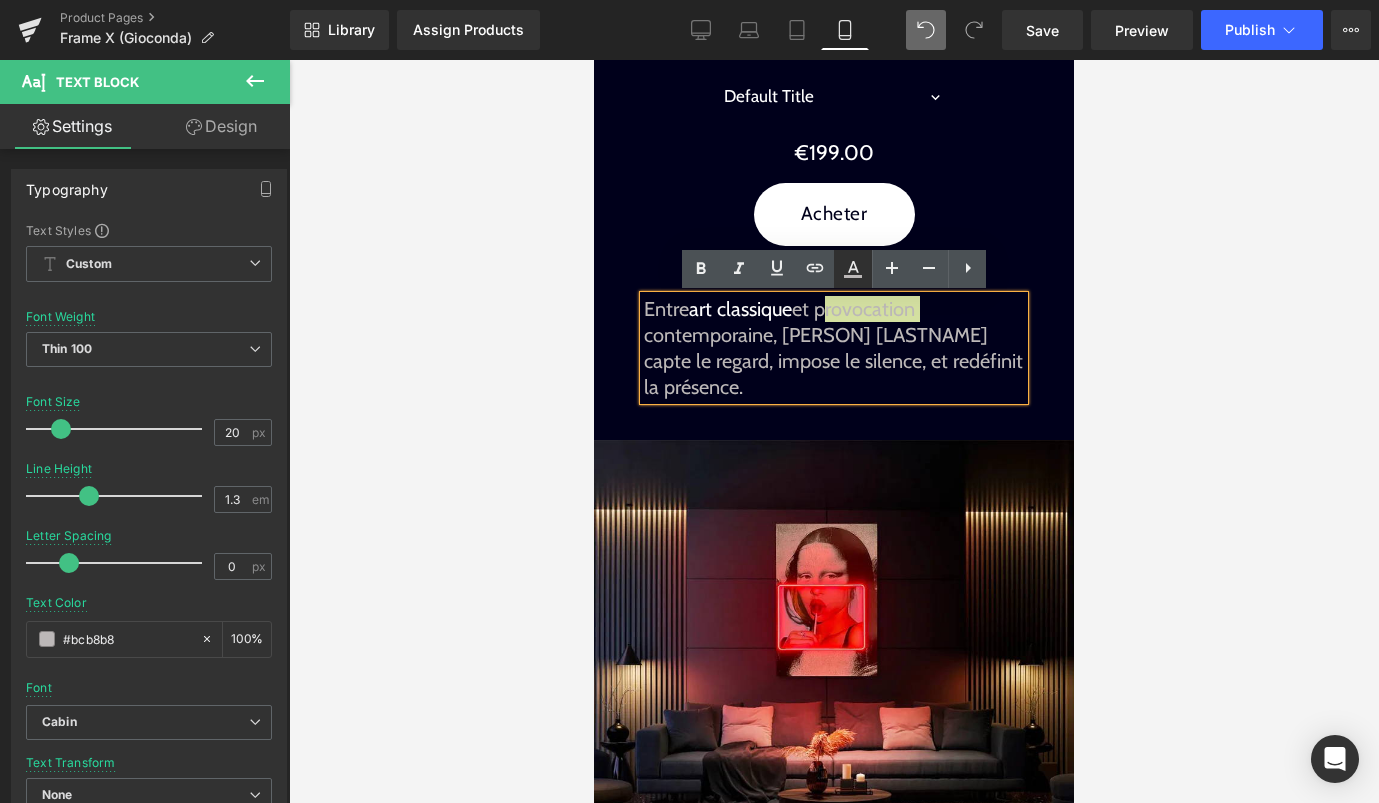 click 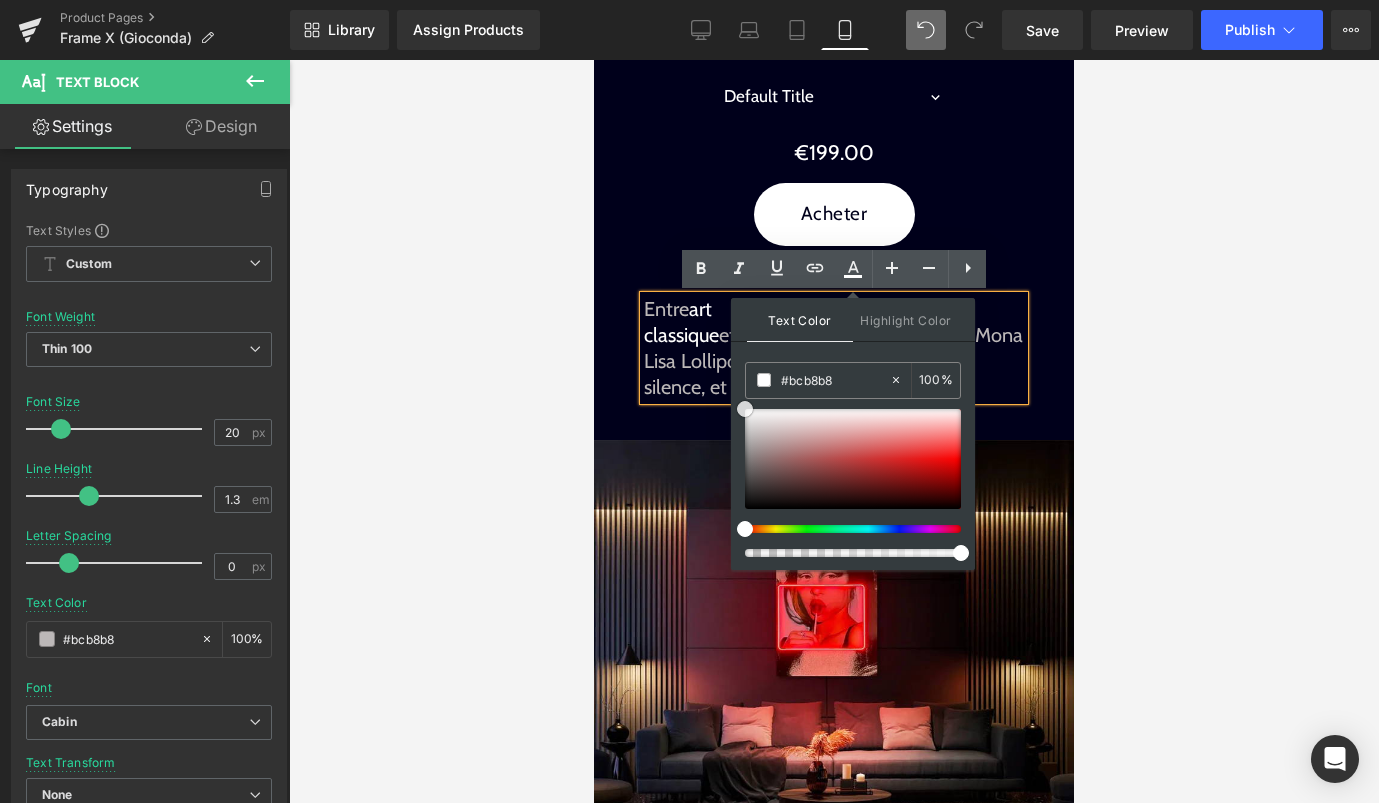 drag, startPoint x: 750, startPoint y: 420, endPoint x: 736, endPoint y: 402, distance: 22.803509 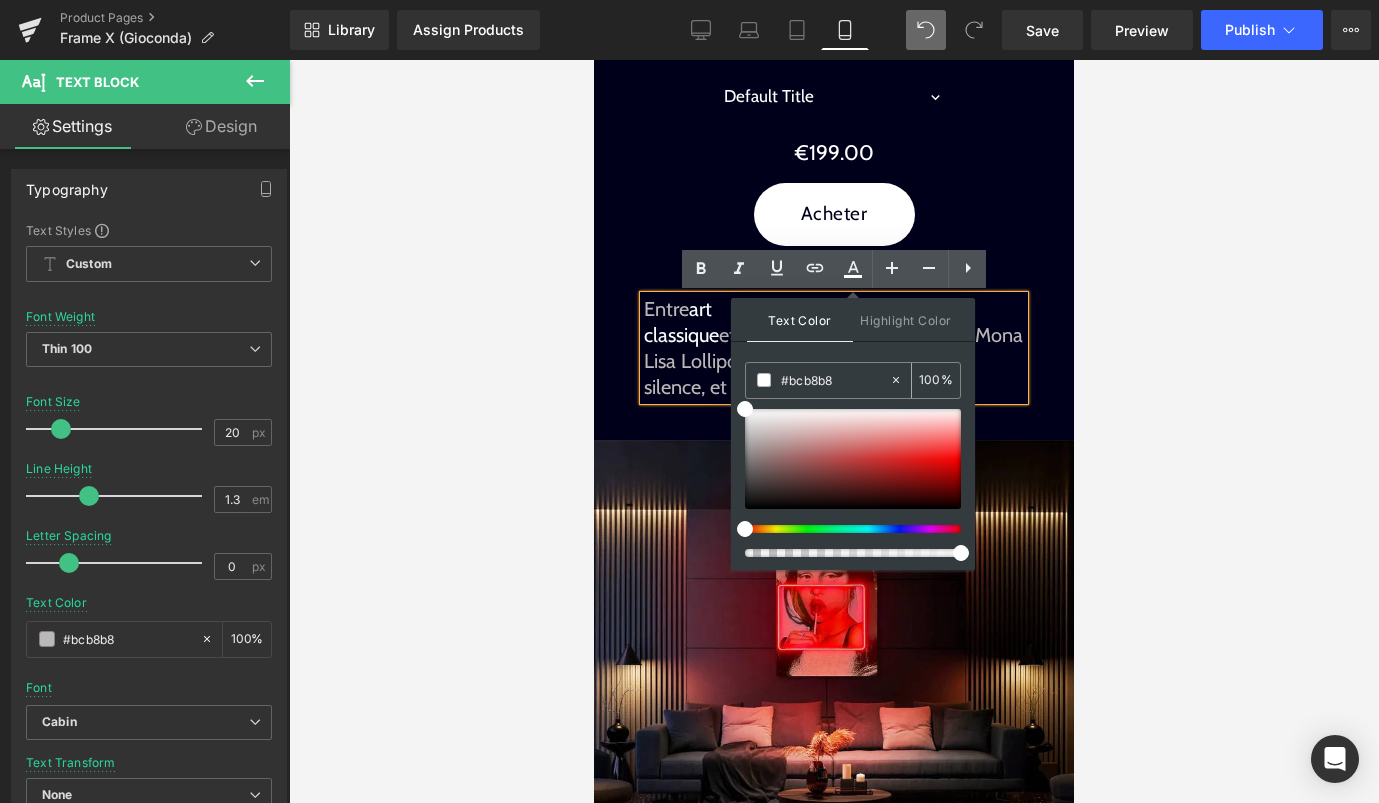 drag, startPoint x: 835, startPoint y: 386, endPoint x: 779, endPoint y: 382, distance: 56.142673 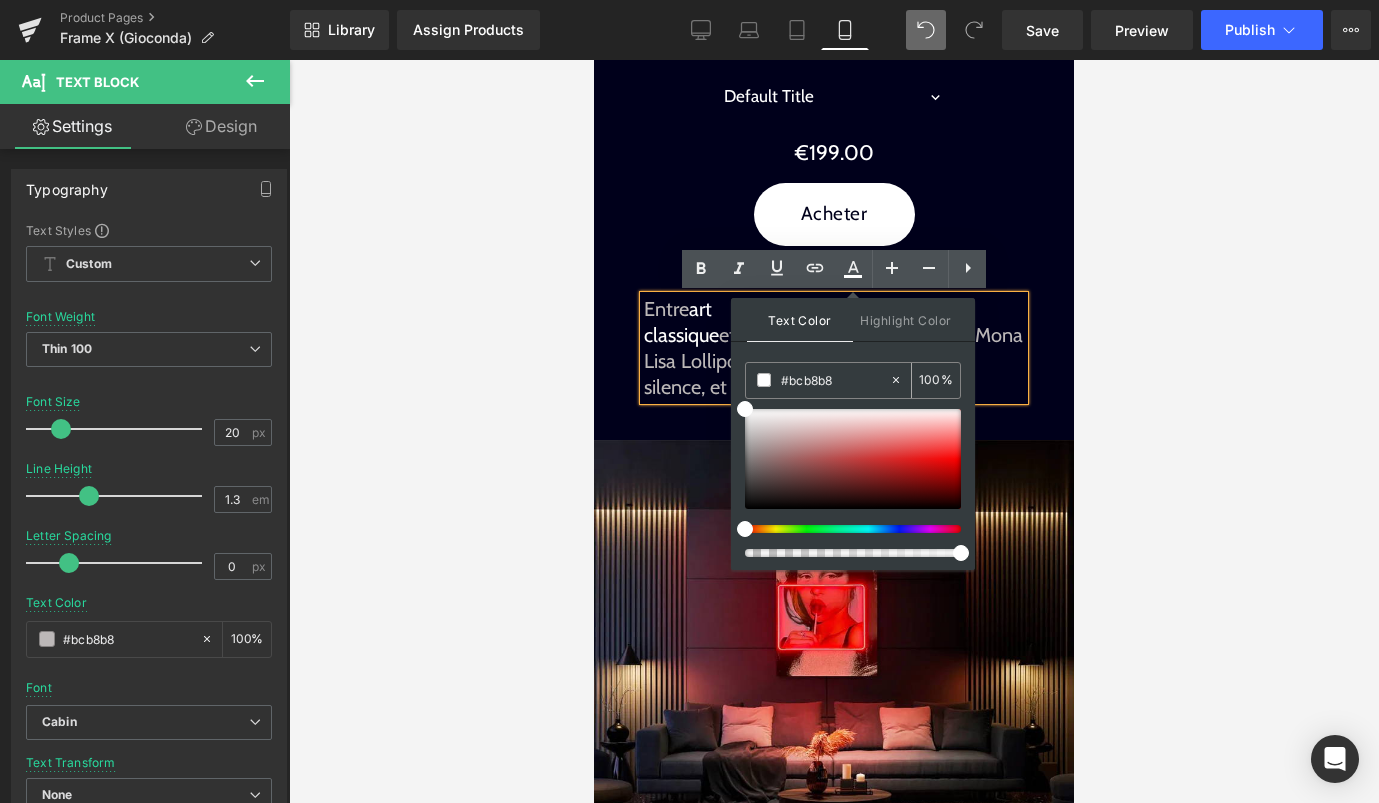 click on "#bcb8b8" at bounding box center (817, 380) 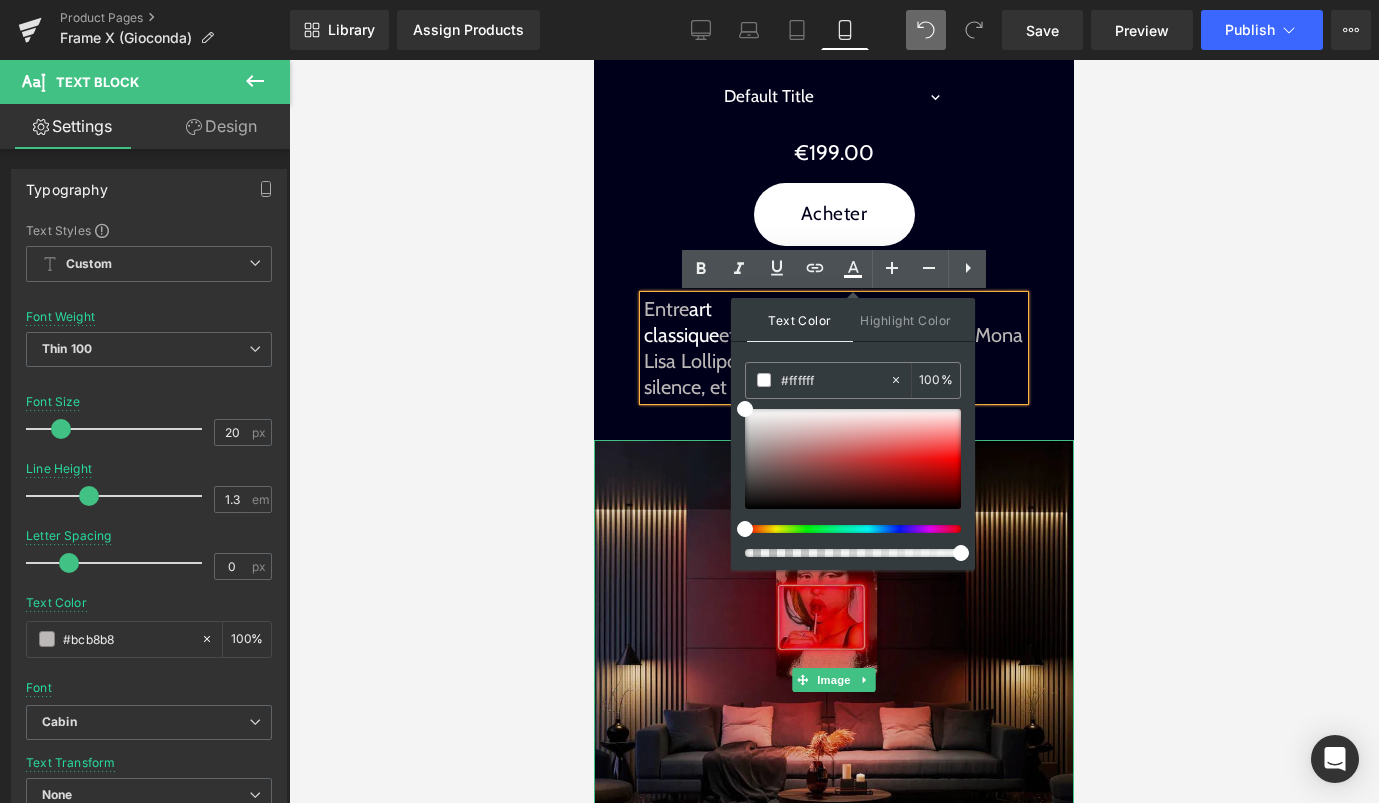 click at bounding box center [834, 680] 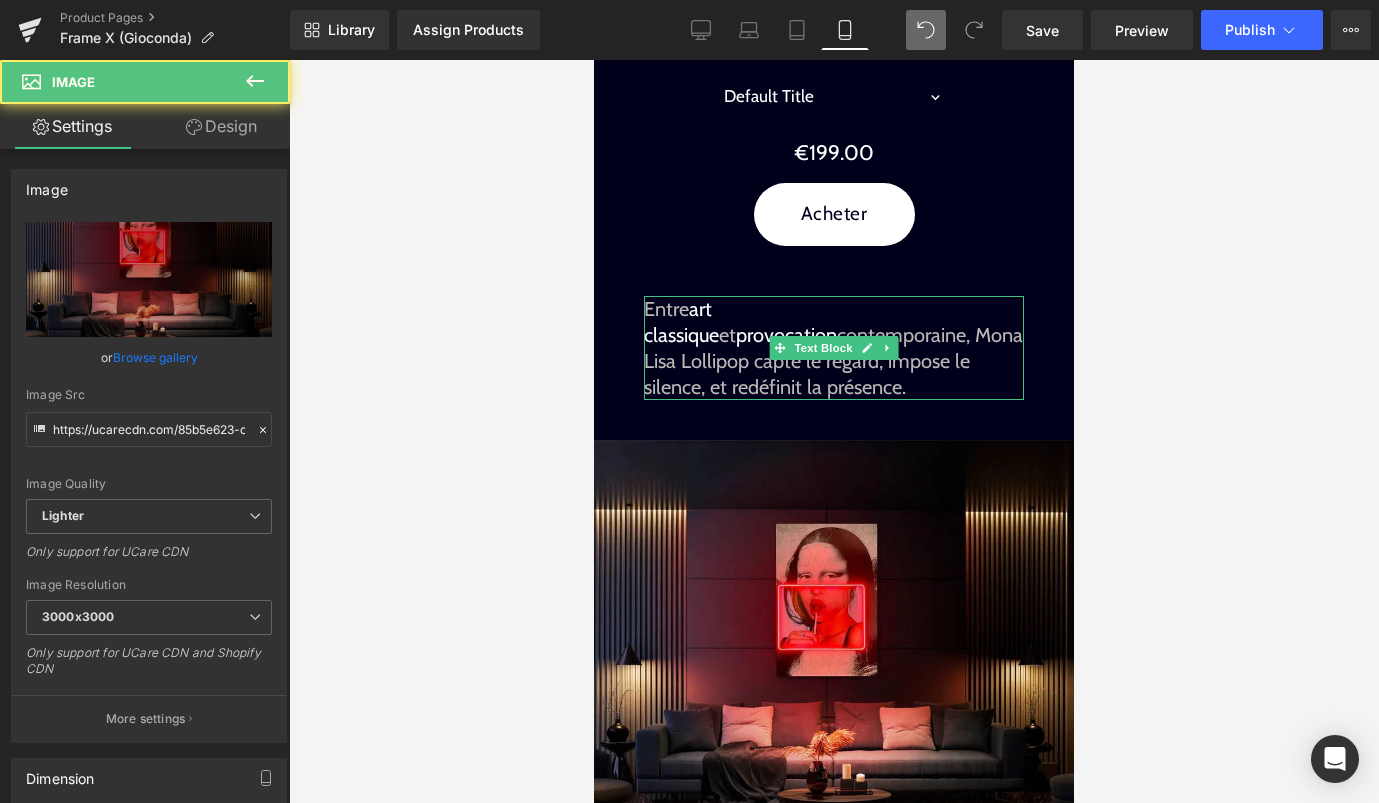click on "Entre  art classique  et  provocation  contemporaine, [PERSON] [LASTNAME] capte le regard, impose le silence, et redéfinit la présence." at bounding box center (834, 348) 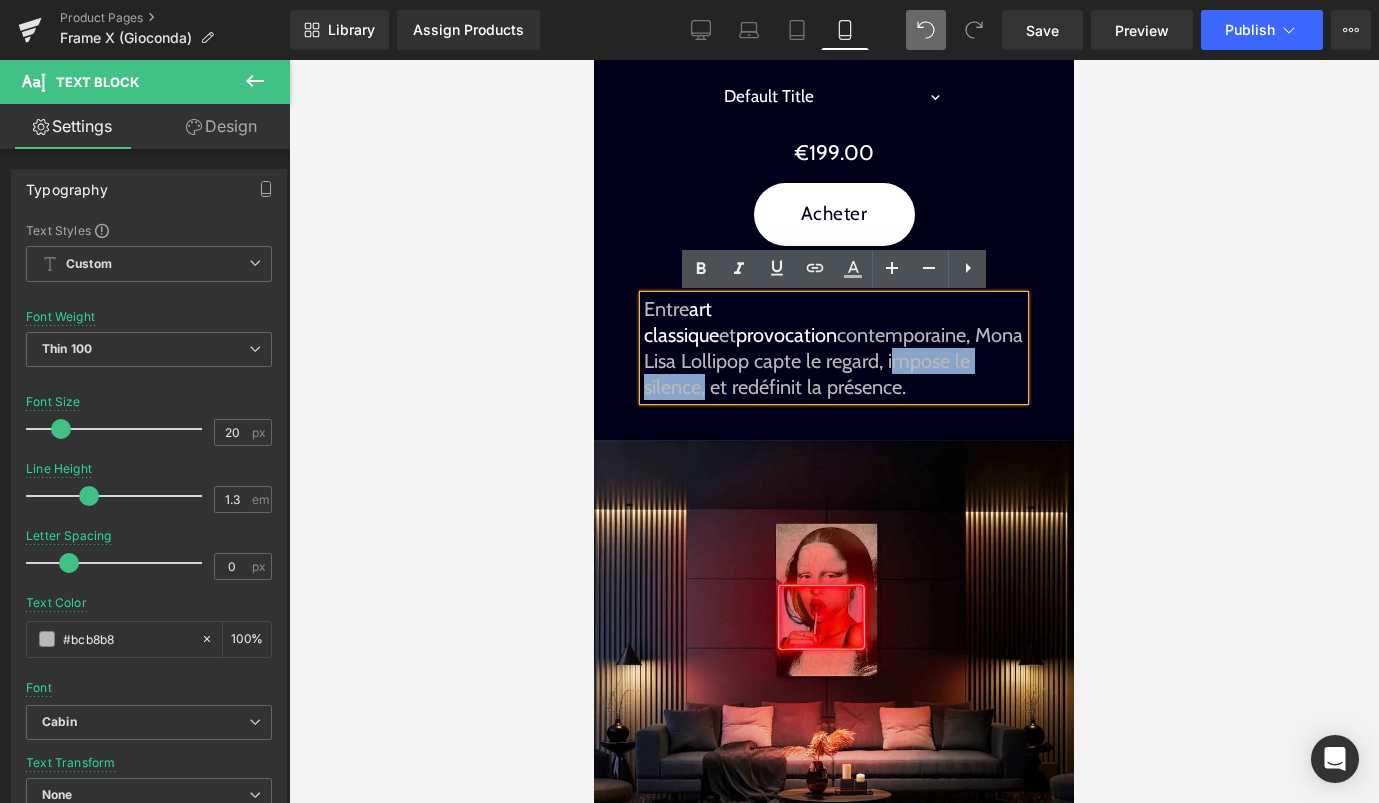 drag, startPoint x: 705, startPoint y: 361, endPoint x: 849, endPoint y: 358, distance: 144.03125 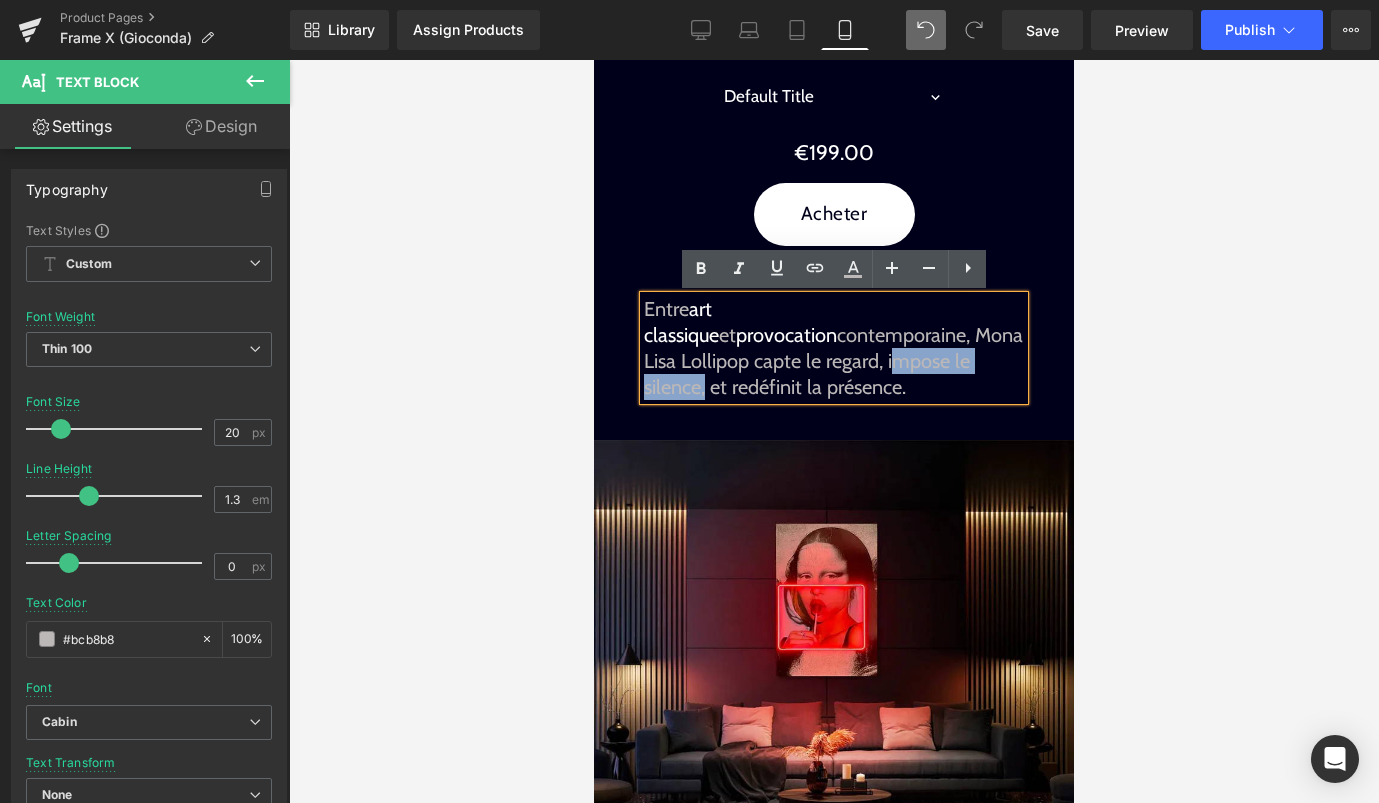 click on "Entre  art classique  et  provocation  contemporaine, [PERSON] [LASTNAME] capte le regard, impose le silence, et redéfinit la présence." at bounding box center (834, 348) 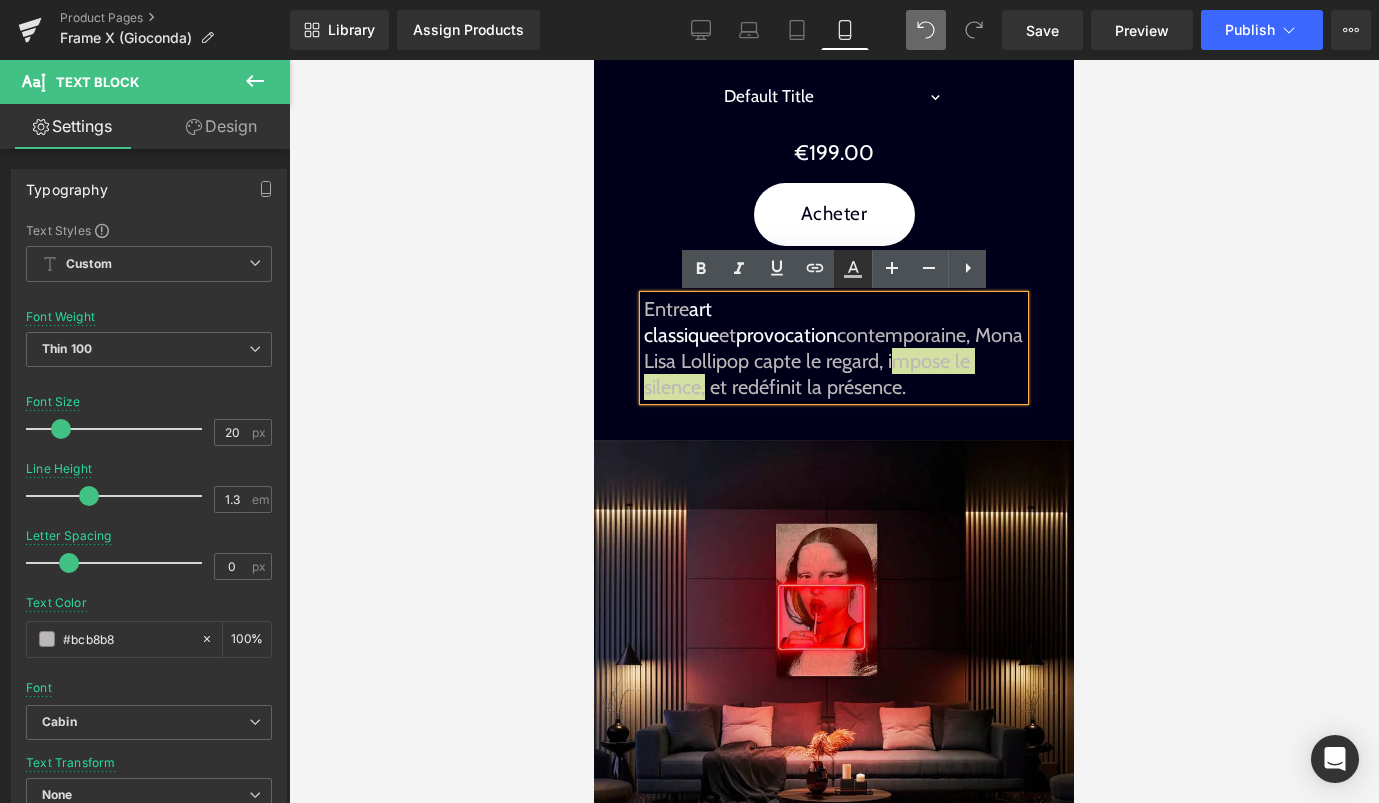 click 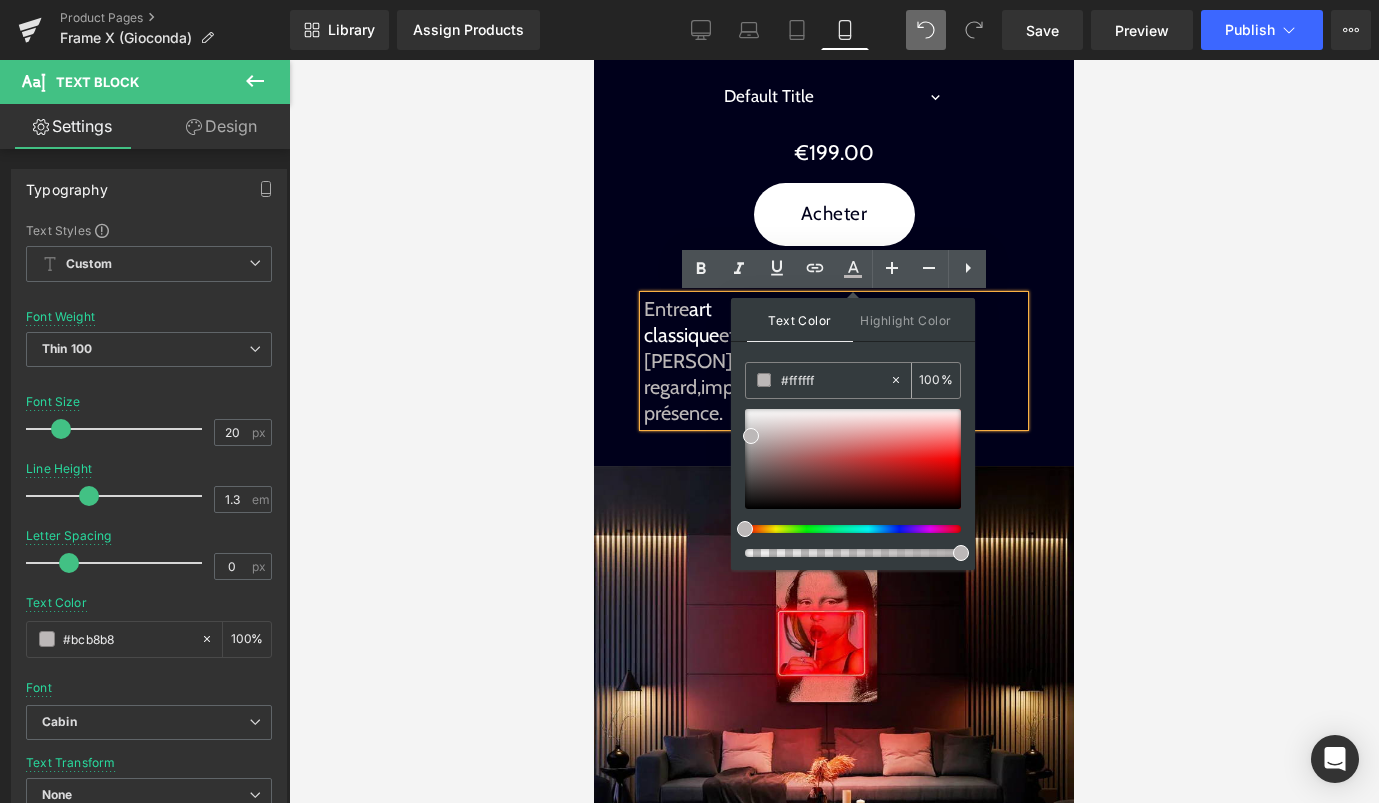 click 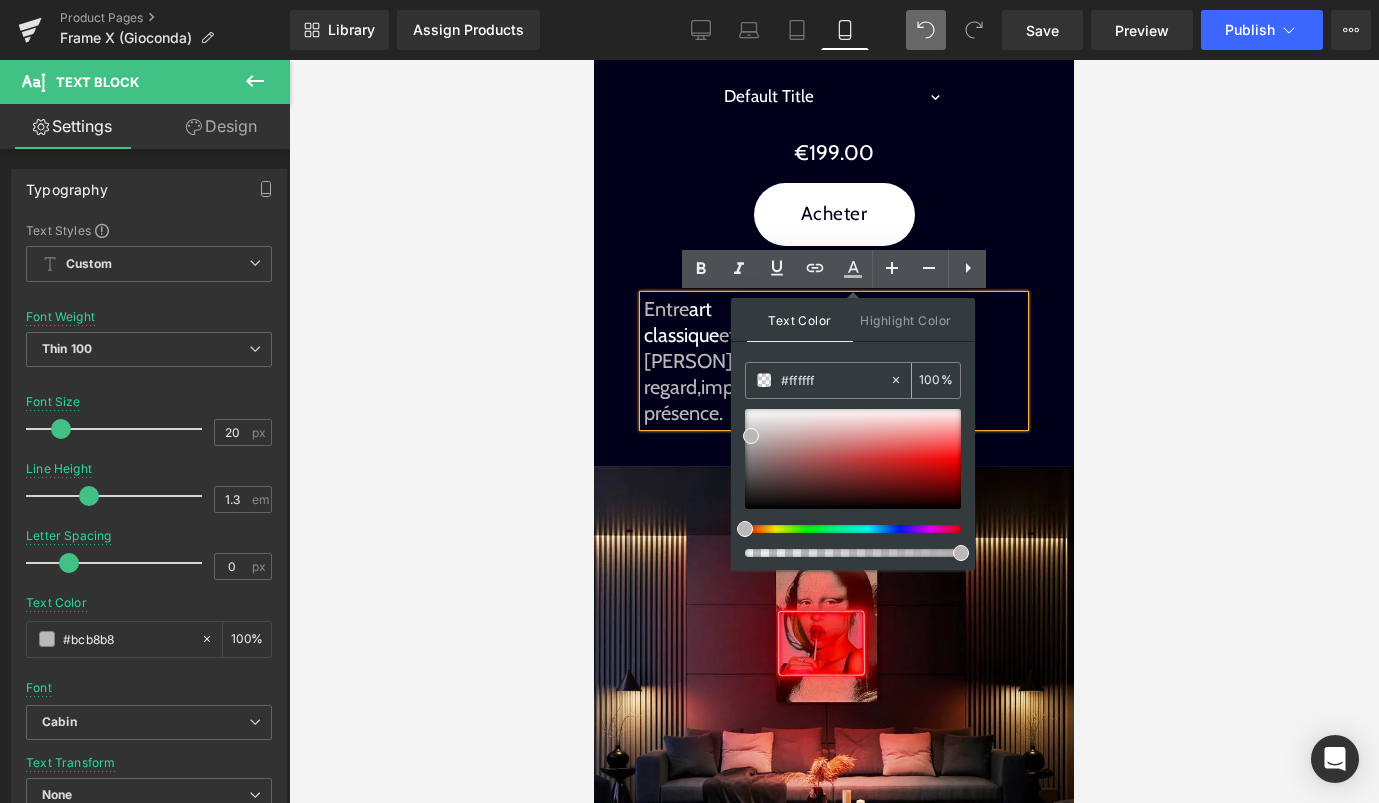 click on "#ffffff" at bounding box center (835, 380) 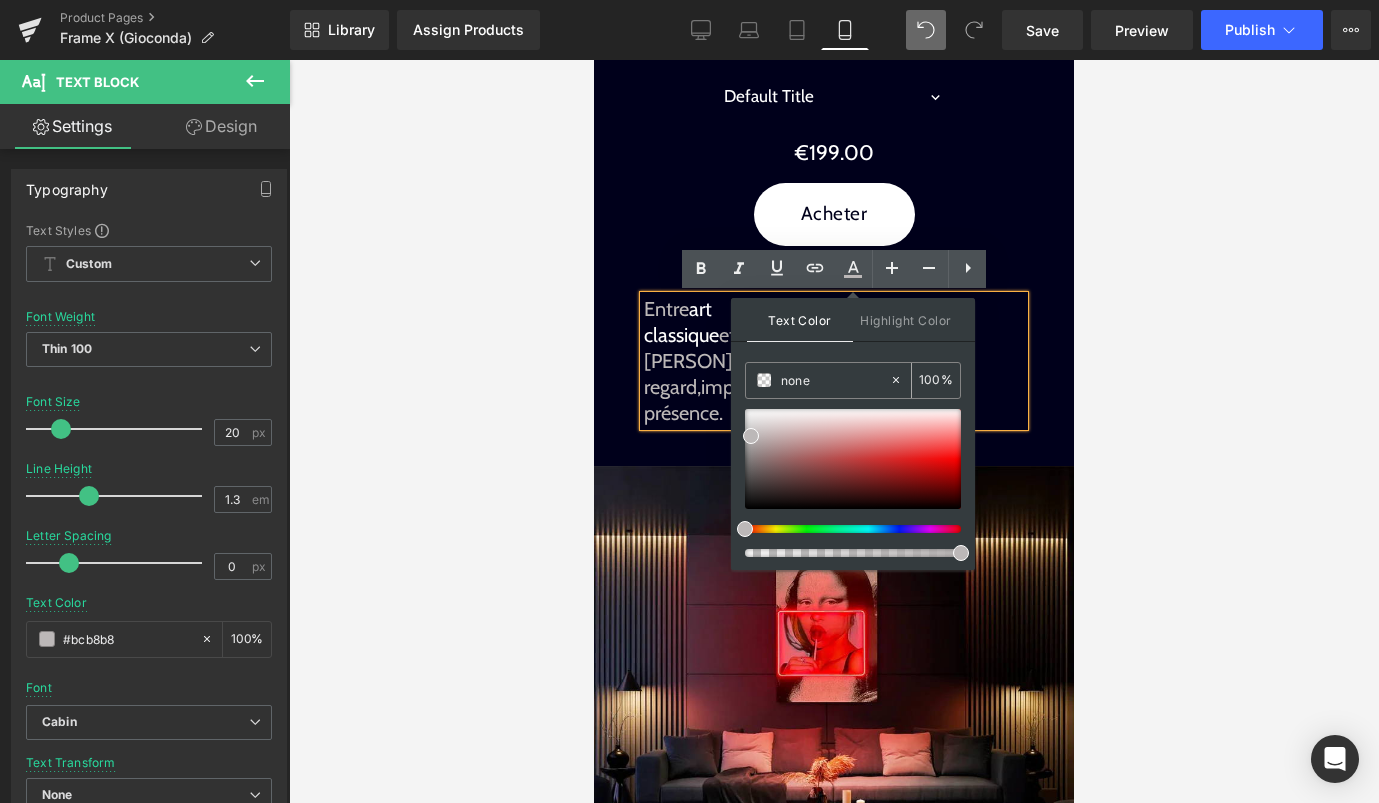 paste on "#ffffff" 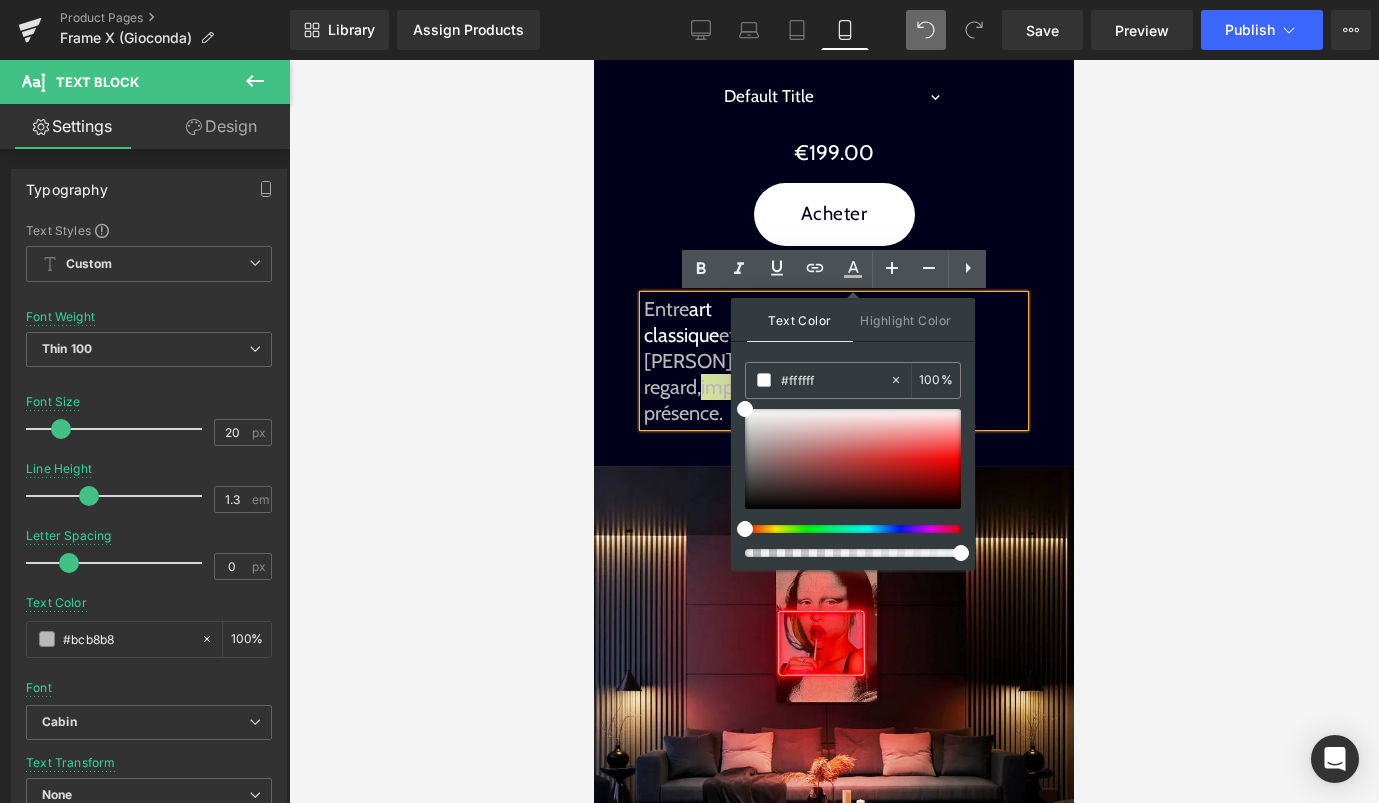 click on "Text Color Highlight Color rgba(188, 184, 184, 1) #ffffff 100 % transparent transparent 0 %" at bounding box center [853, 434] 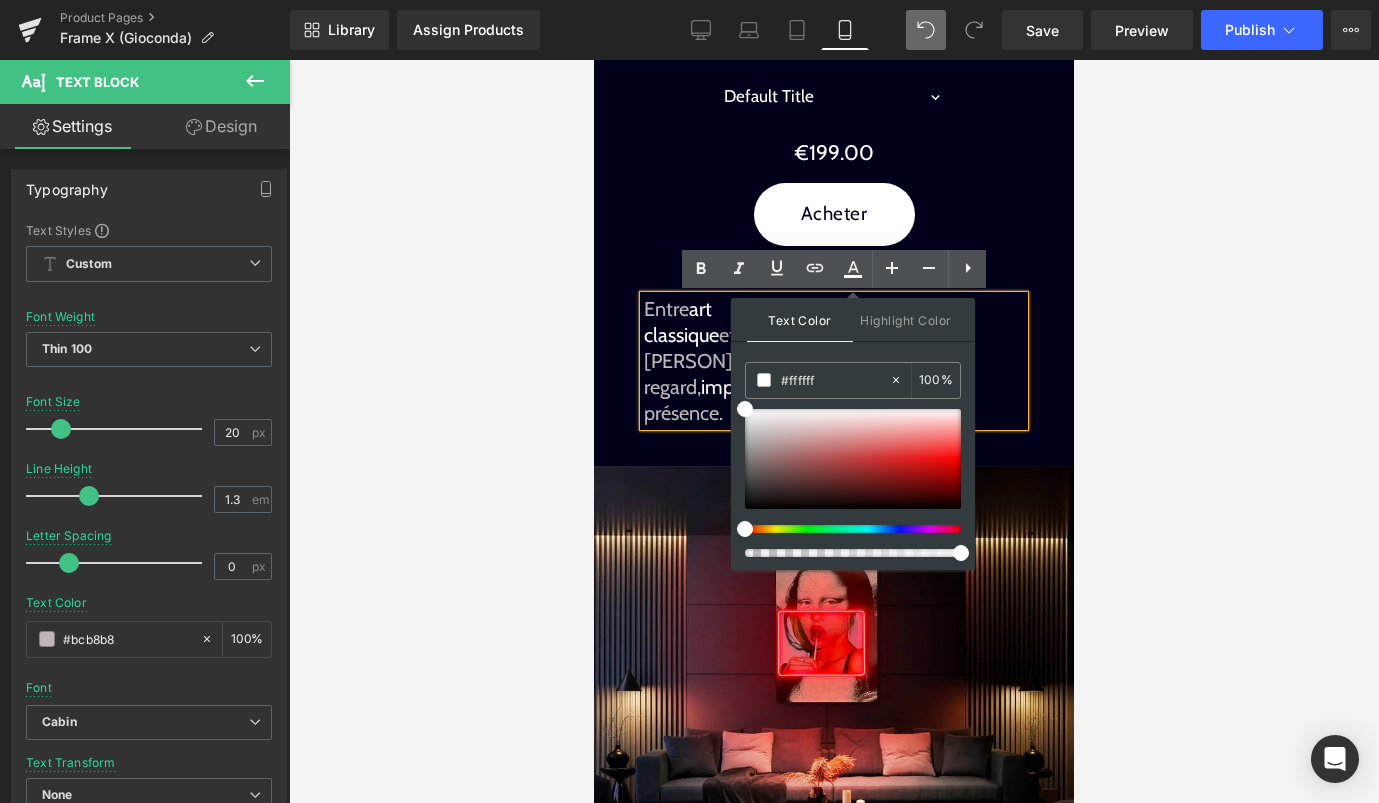 click on "Entre  art classique  et  provocation  contemporaine, [PERSON] [LASTNAME] capte le regard,  impose le silence , et redéfinit la présence." at bounding box center [834, 361] 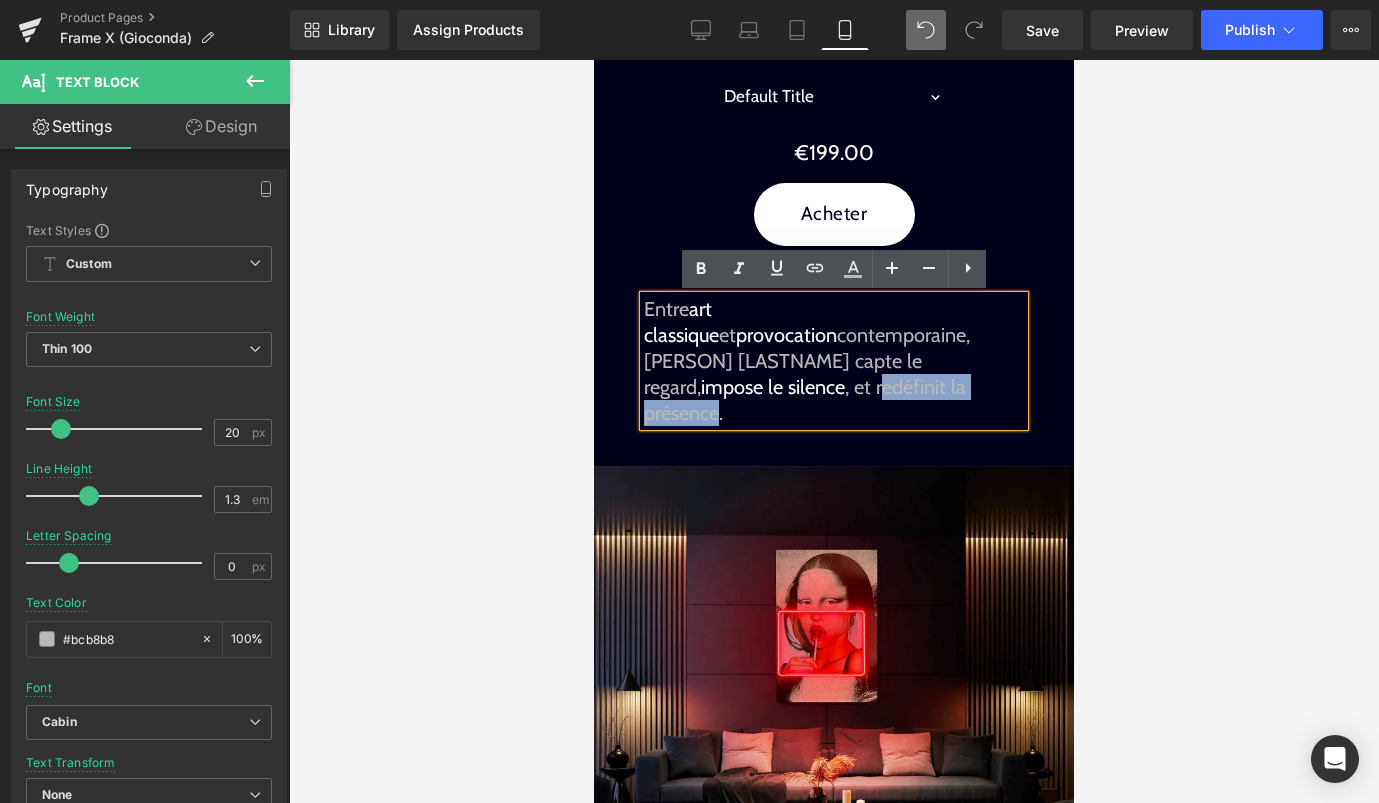 drag, startPoint x: 886, startPoint y: 357, endPoint x: 719, endPoint y: 383, distance: 169.01184 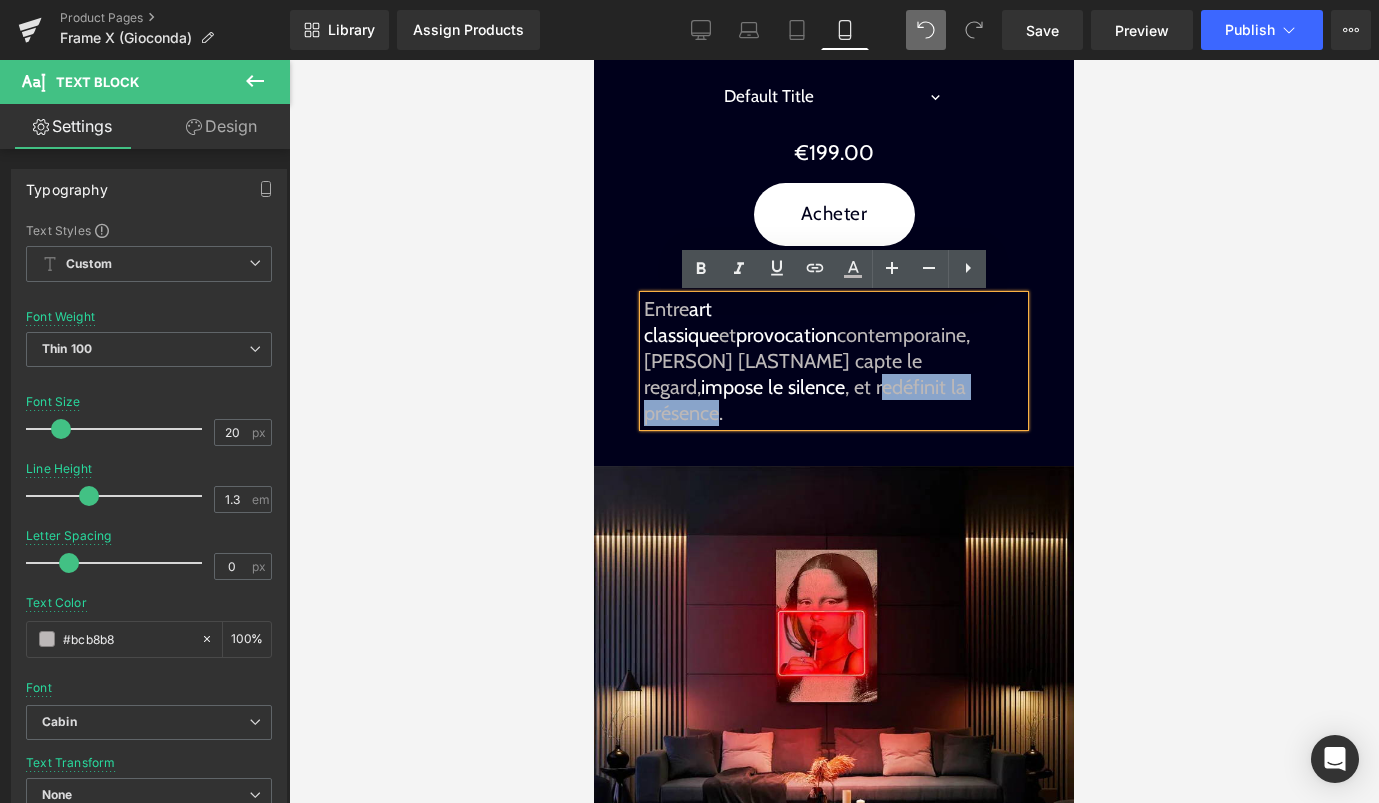 click on "Entre  art classique  et  provocation  contemporaine, [PERSON] [LASTNAME] capte le regard,  impose le silence , et redéfinit la présence." at bounding box center (834, 361) 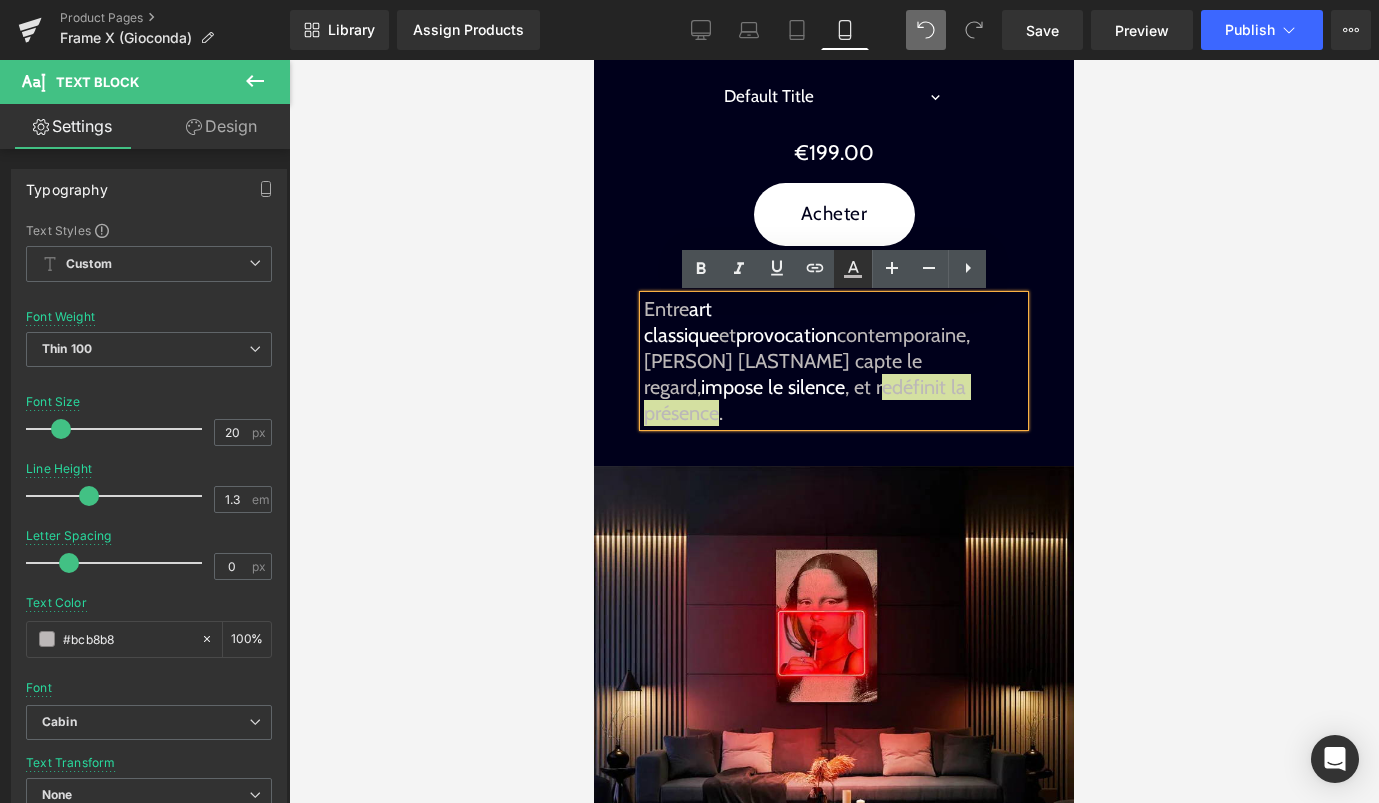 click 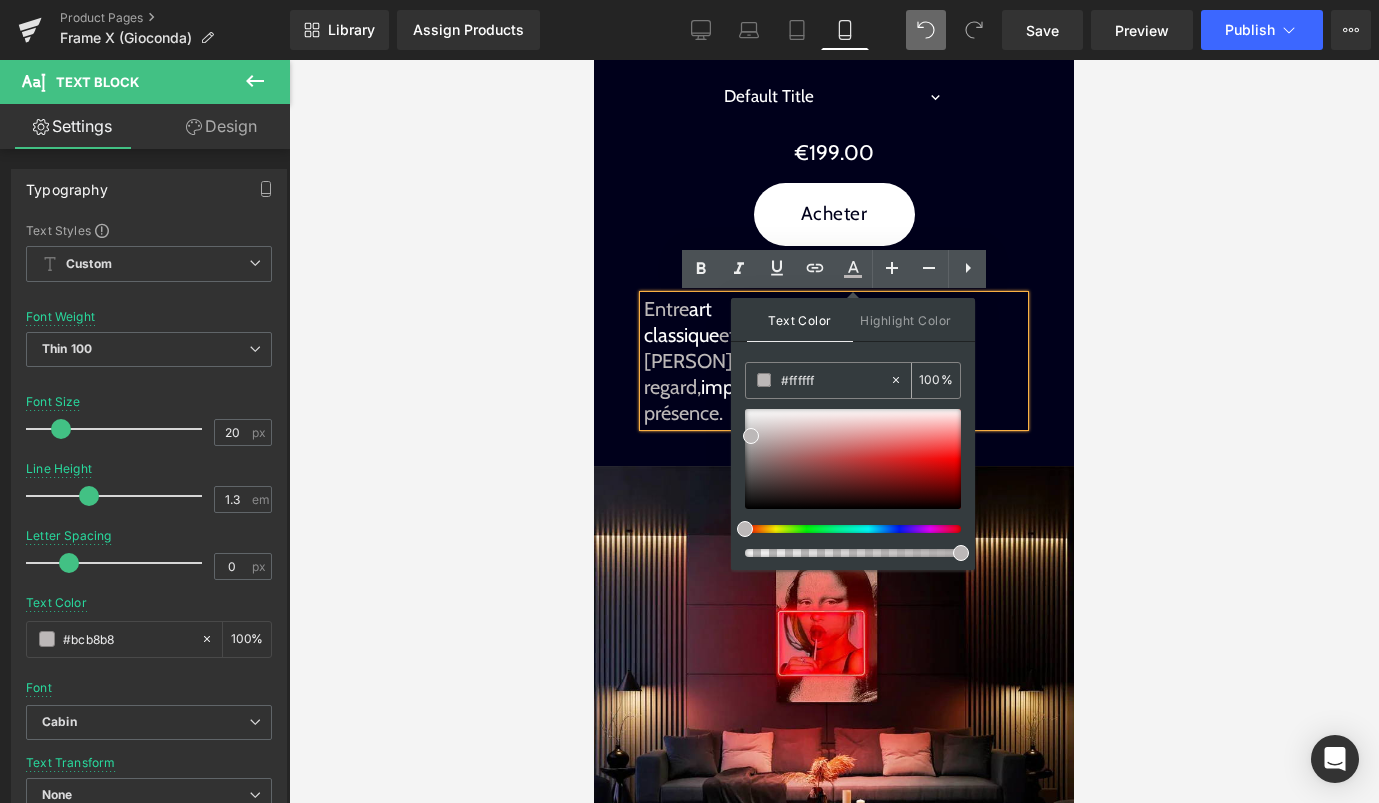 click 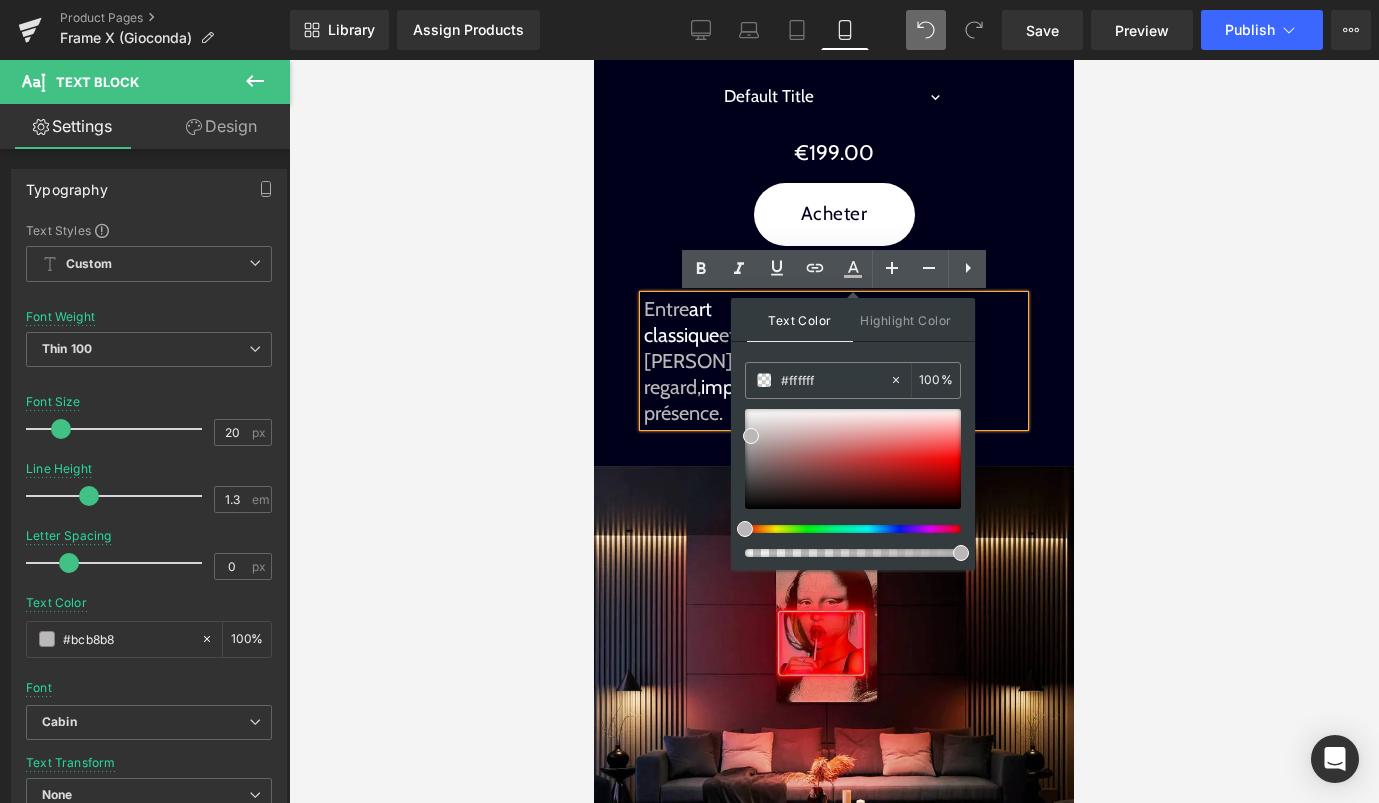drag, startPoint x: 1446, startPoint y: 446, endPoint x: 716, endPoint y: 386, distance: 732.4616 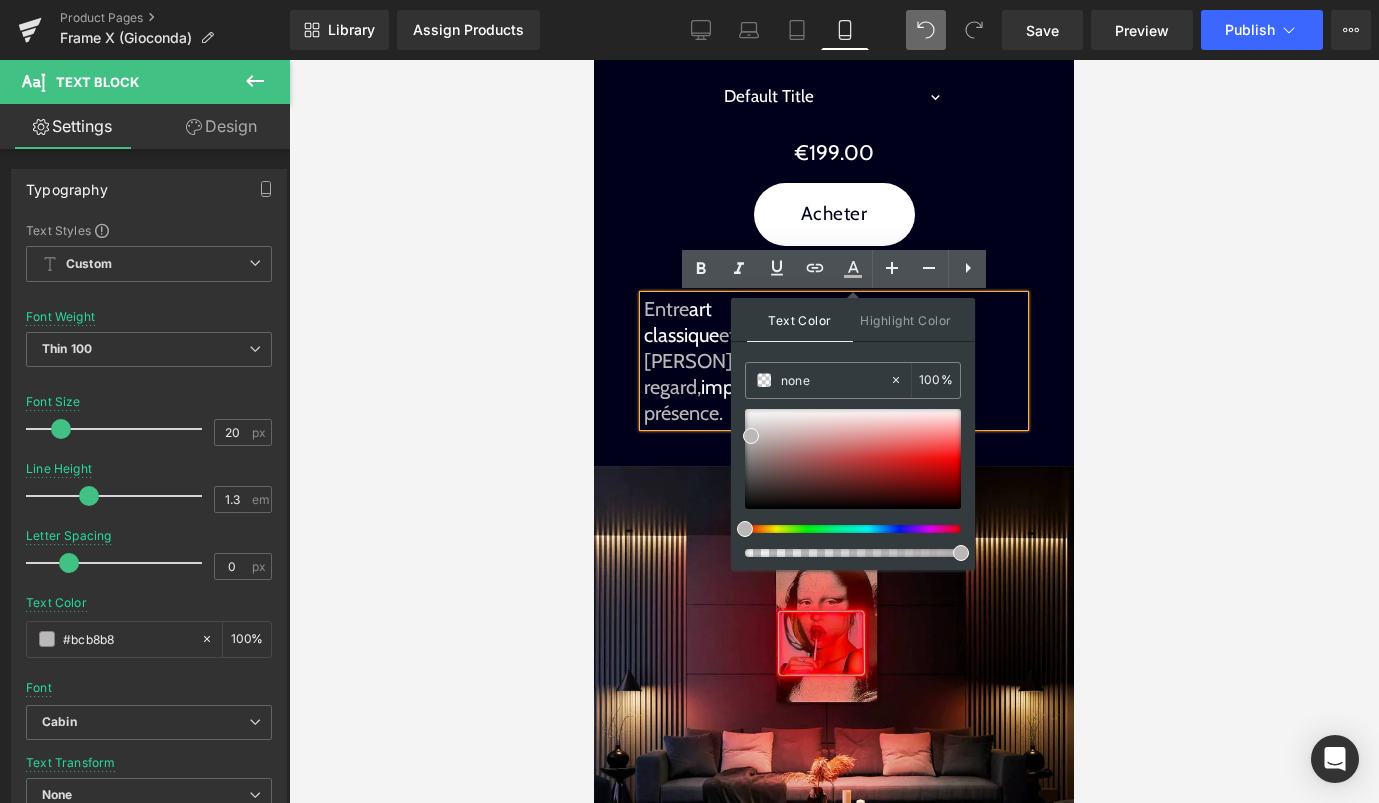 paste on "#ffffff" 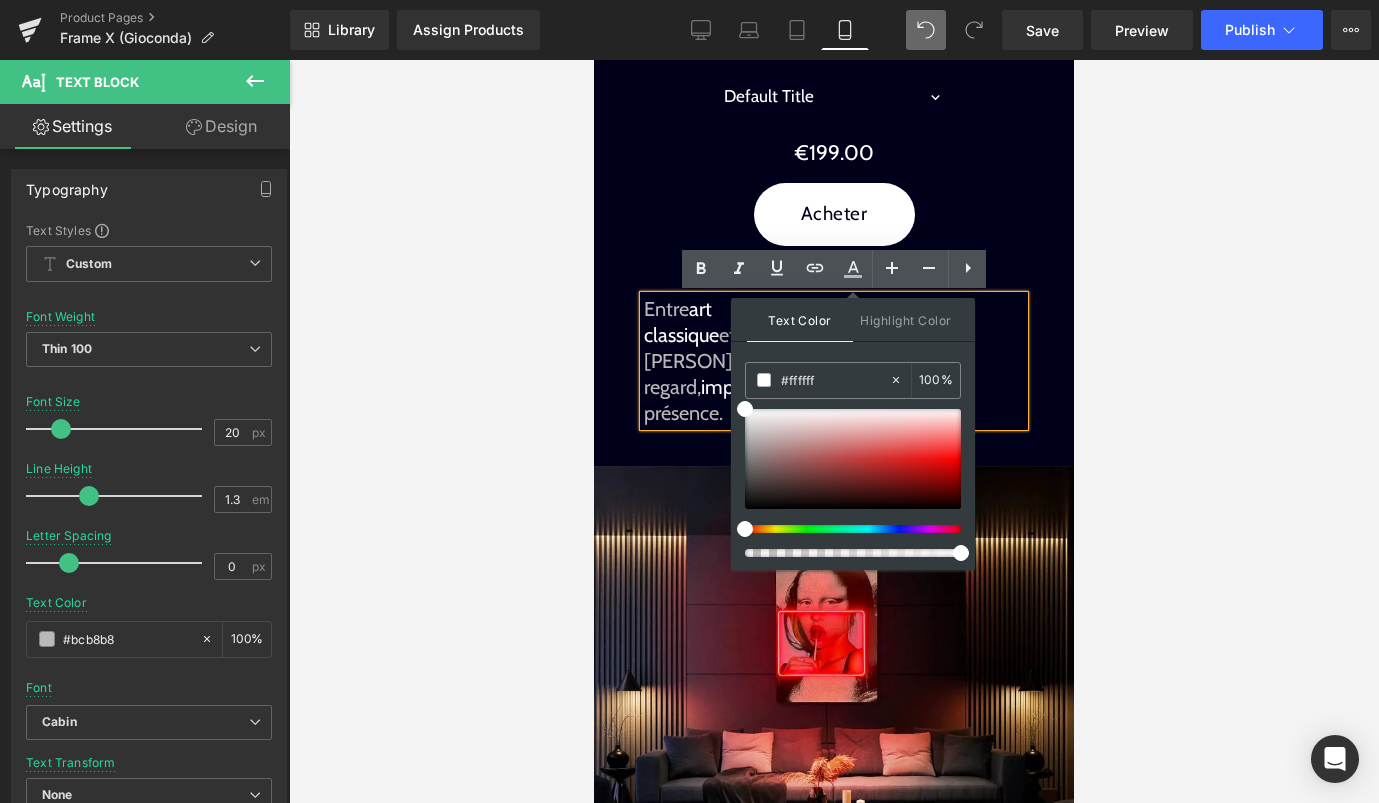 click on "Image         Image         Liquid
Image
Image
Une icône, détournée.
Text Block         Elle ne se contente pas d’exister sur vos murs.  Elle les transforme. Text Block
Sale Off
(P) Image
[FIRST] [LAST]
(P) Title
Default Title
[NUMBER]
(P) Variants
€199.00
(P) Price" at bounding box center (834, 285) 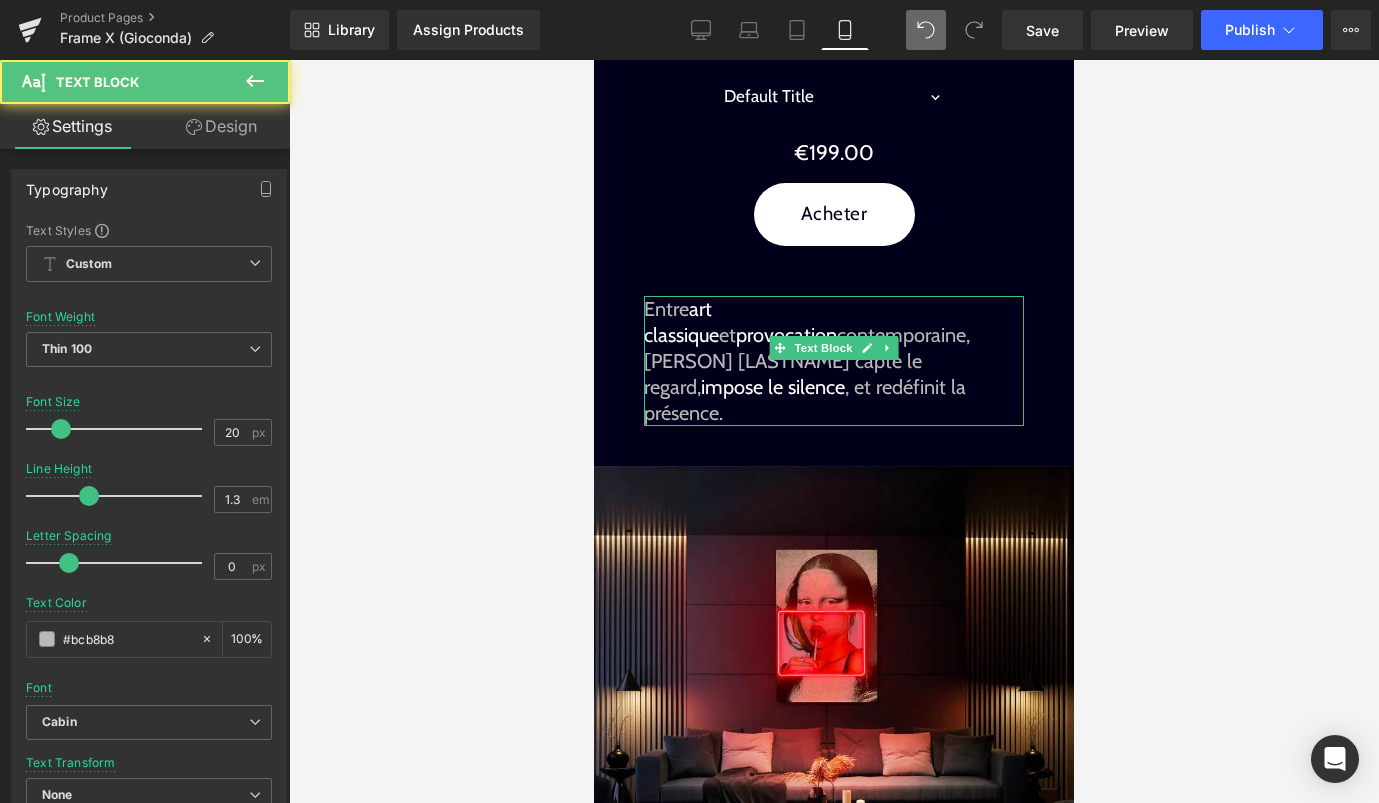 click on "Entre  art classique  et  provocation  contemporaine, Mona Lisa Lollipop capte le regard,  impose le silence , et r edéfinit la présence ." at bounding box center [834, 361] 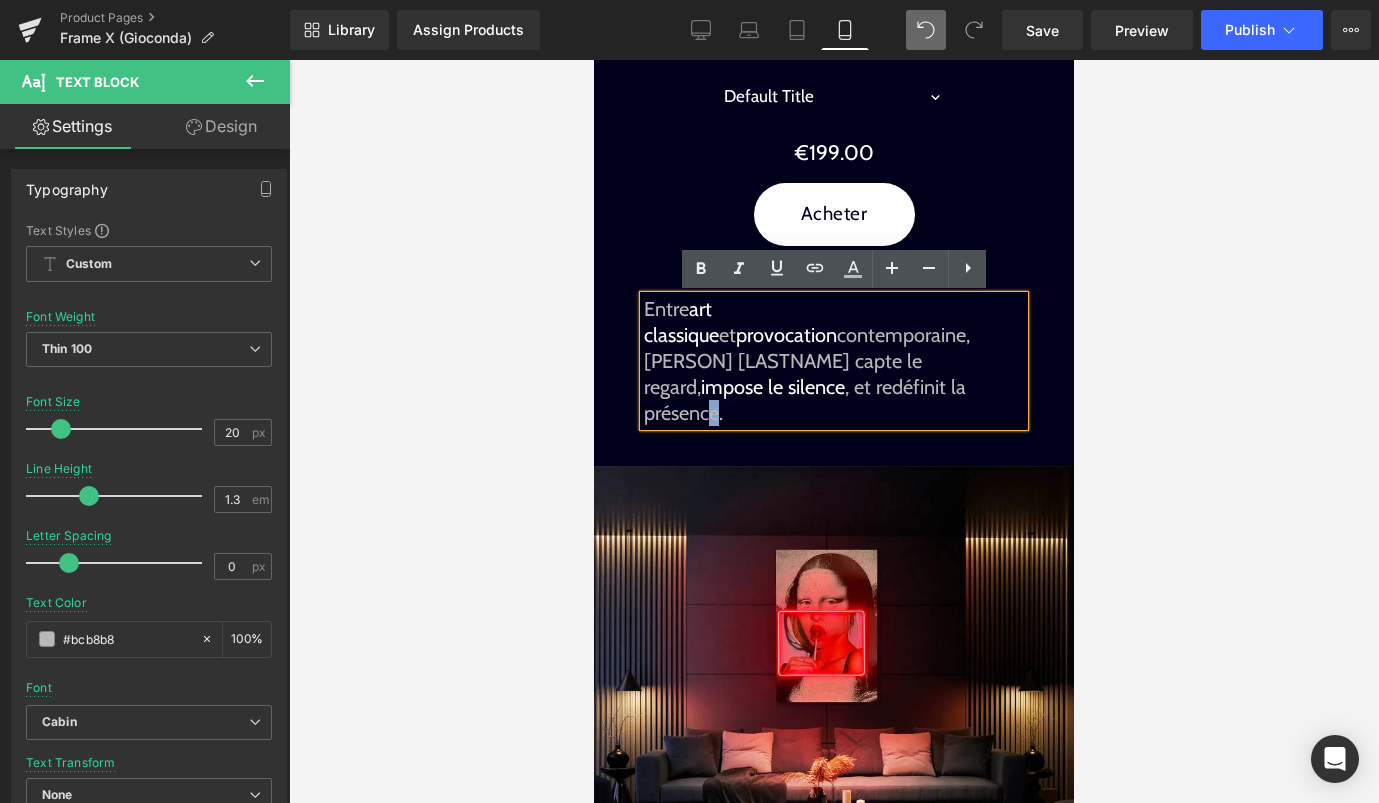 drag, startPoint x: 716, startPoint y: 389, endPoint x: 720, endPoint y: 378, distance: 11.7046995 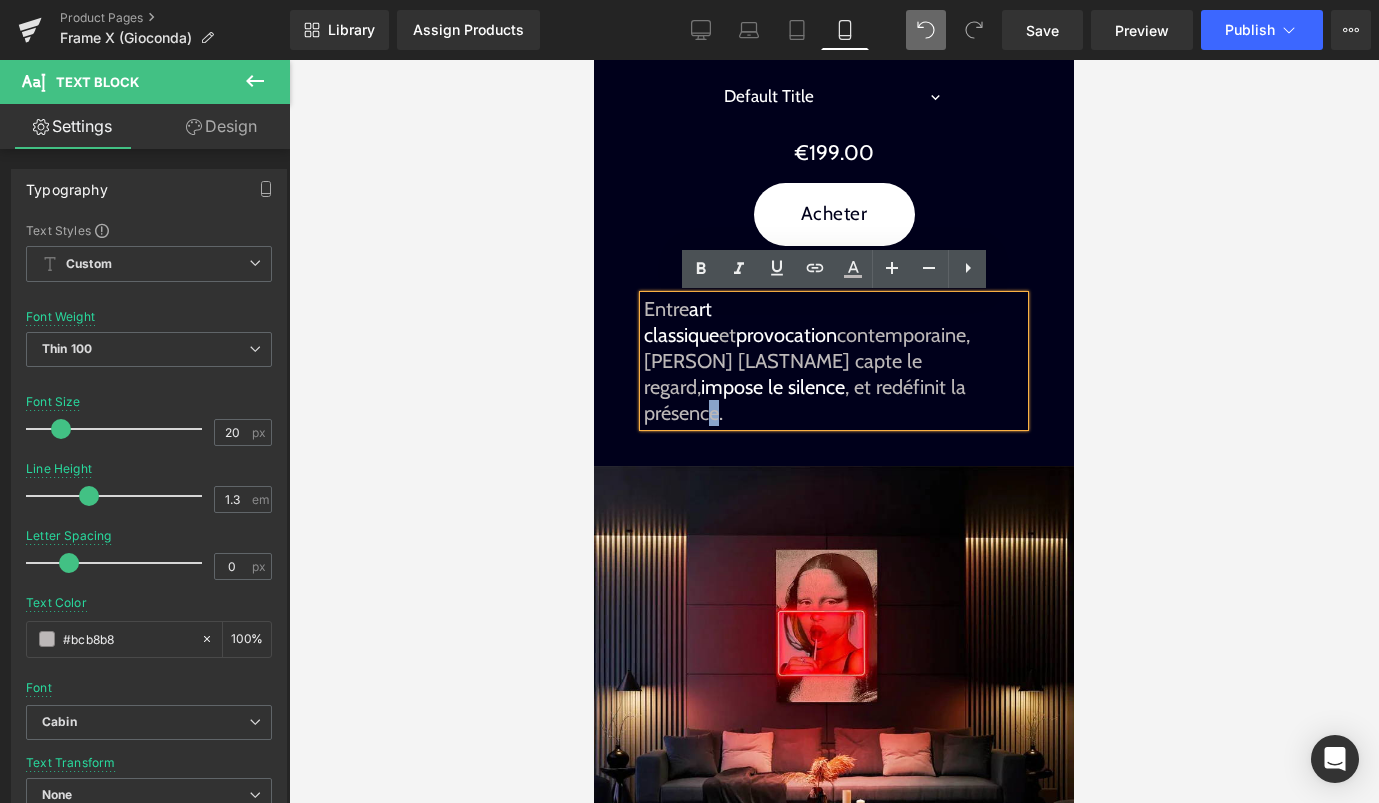 click on "Entre  art classique  et  provocation  contemporaine, Mona Lisa Lollipop capte le regard,  impose le silence , et r edéfinit la présence ." at bounding box center (834, 361) 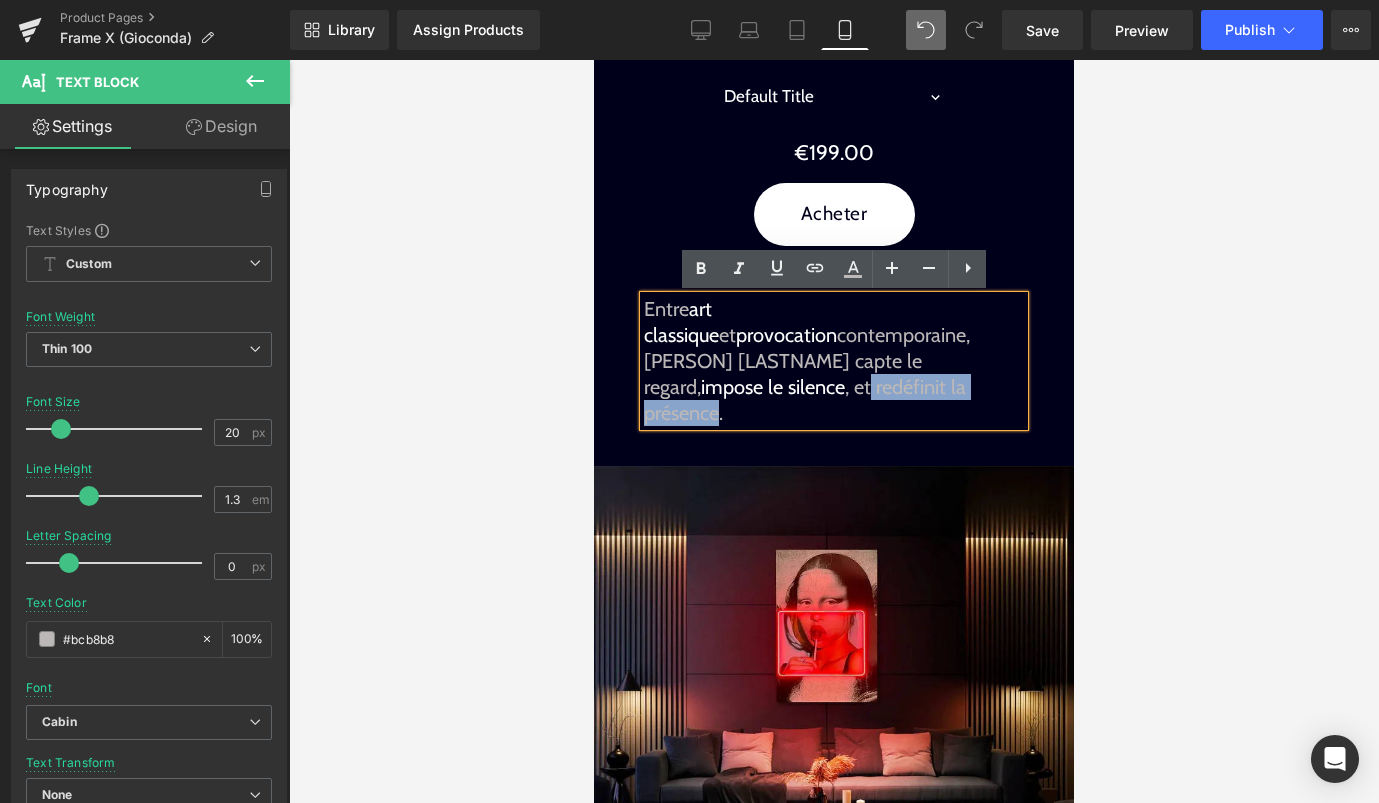 drag, startPoint x: 877, startPoint y: 362, endPoint x: 718, endPoint y: 387, distance: 160.95341 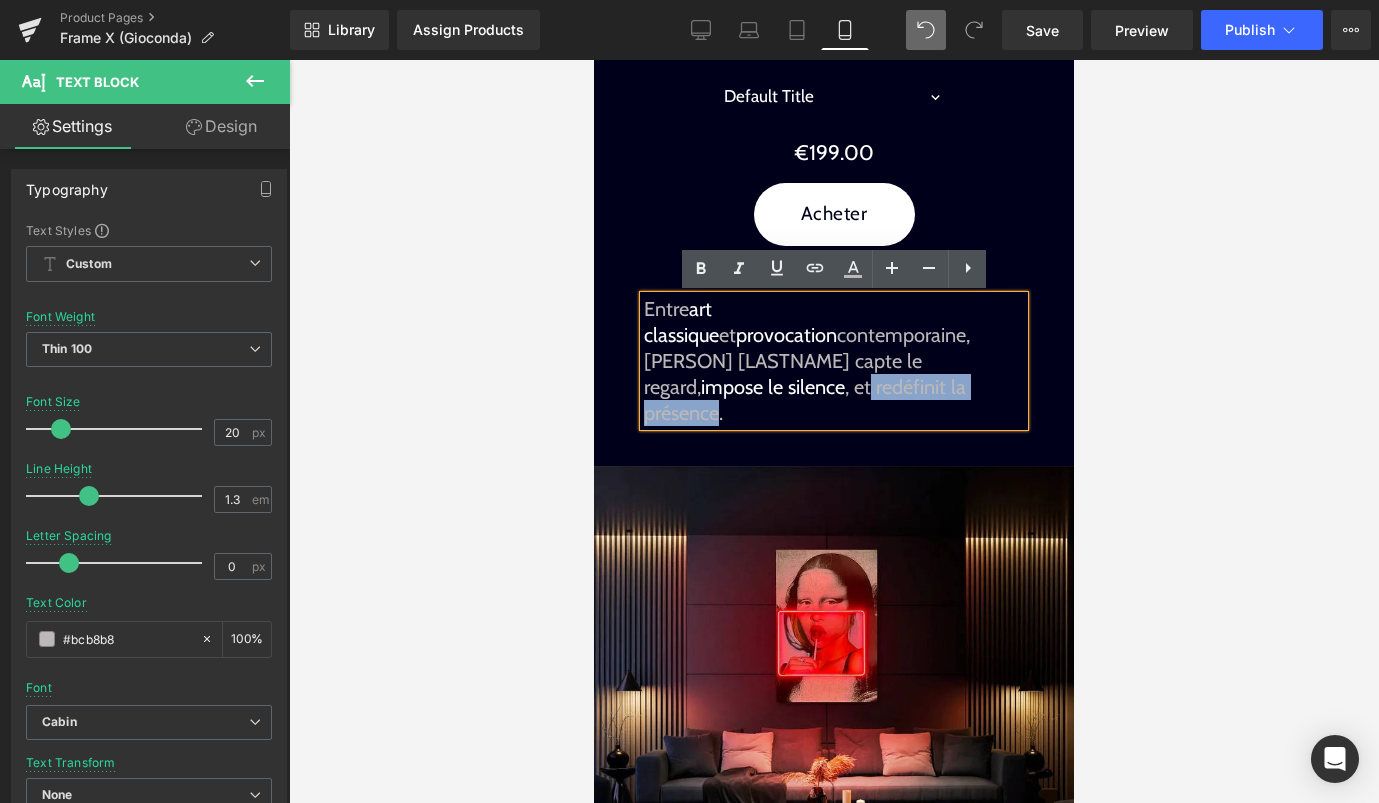 click on "Entre  art classique  et  provocation  contemporaine, Mona Lisa Lollipop capte le regard,  impose le silence , et r edéfinit la présence ." at bounding box center [834, 361] 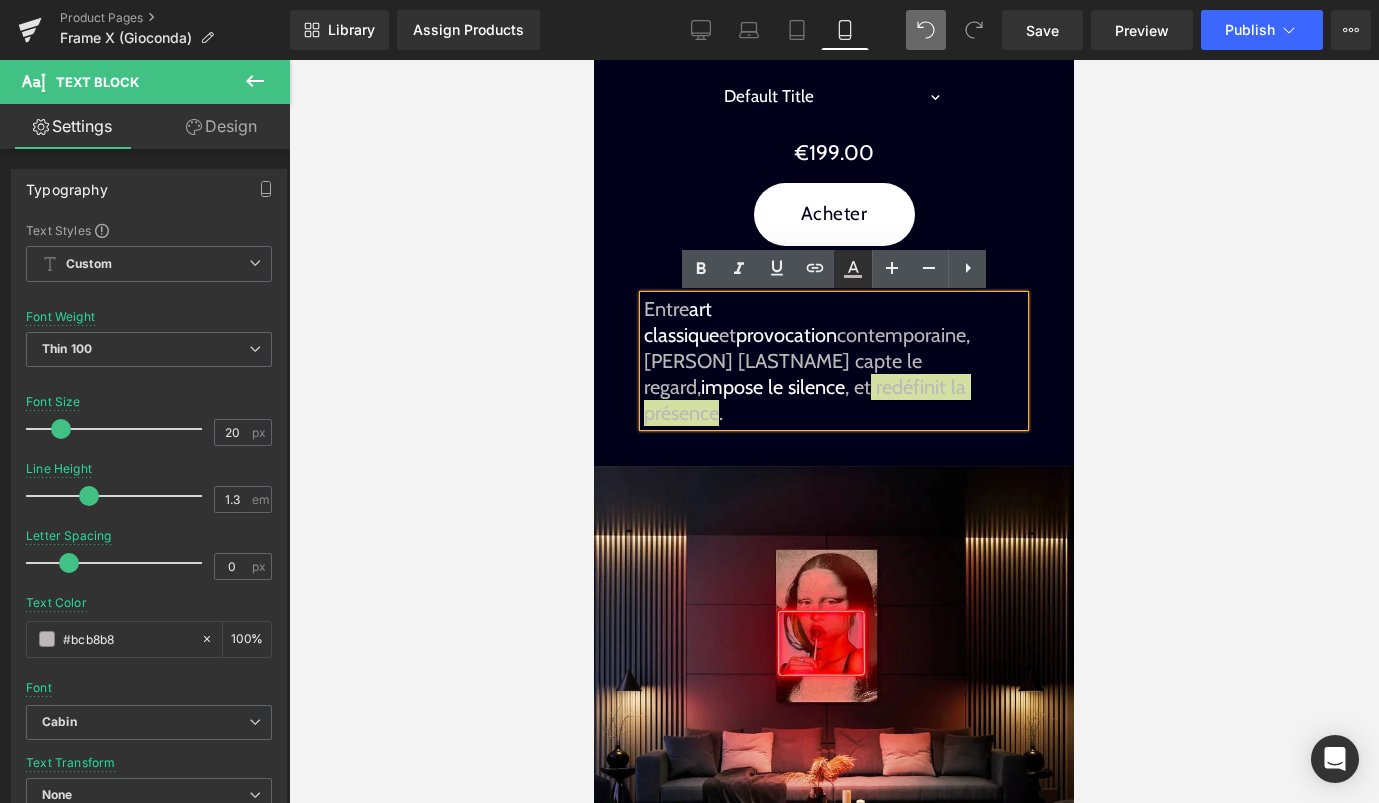 click 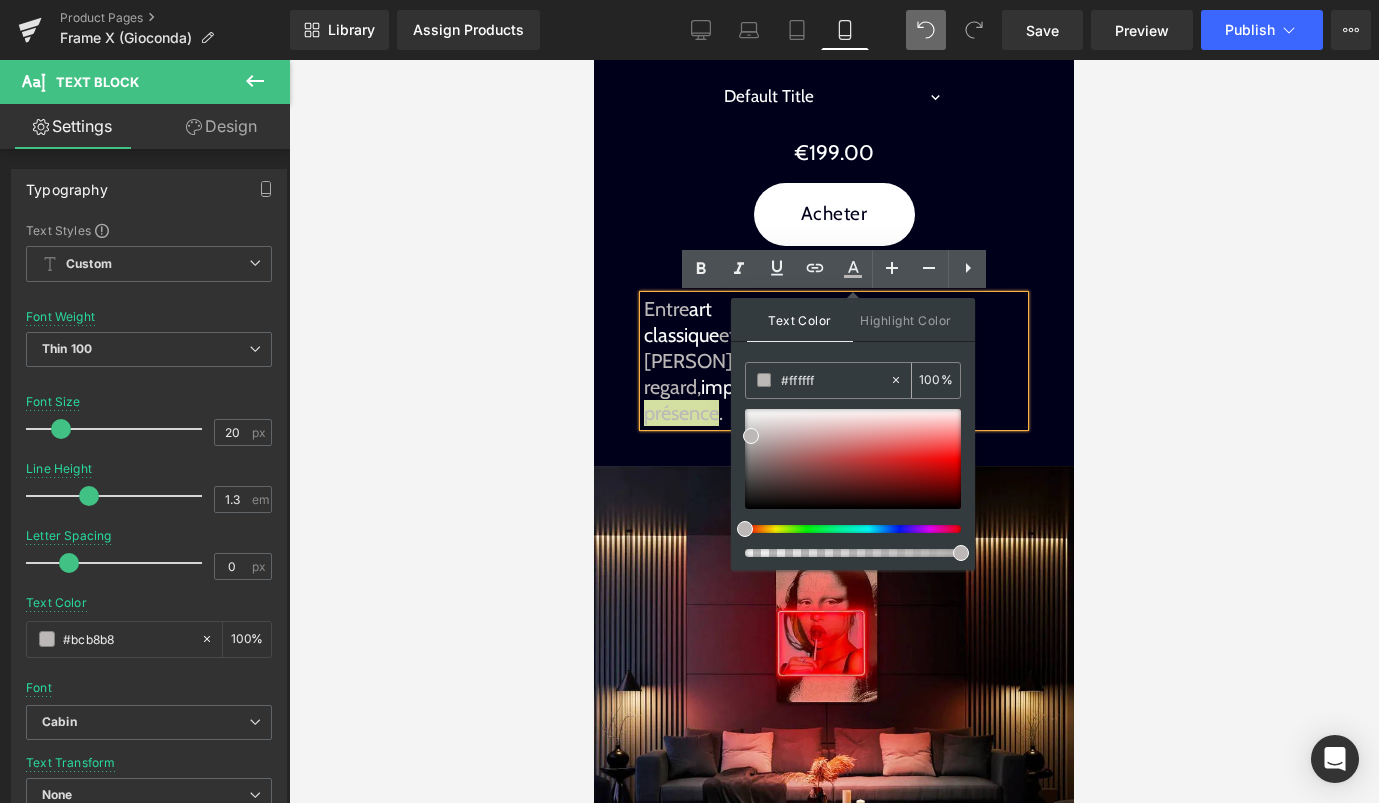 click 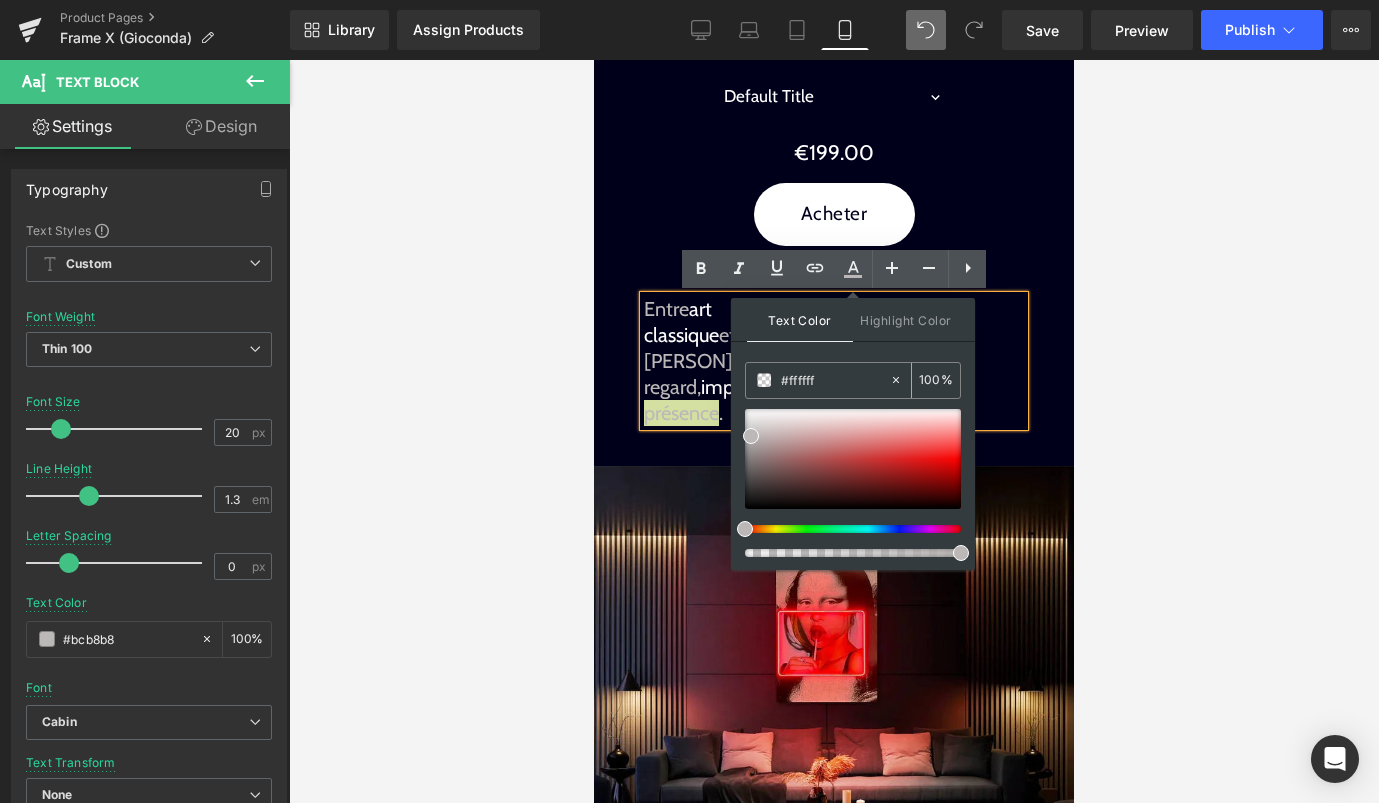 click on "#ffffff" at bounding box center (835, 380) 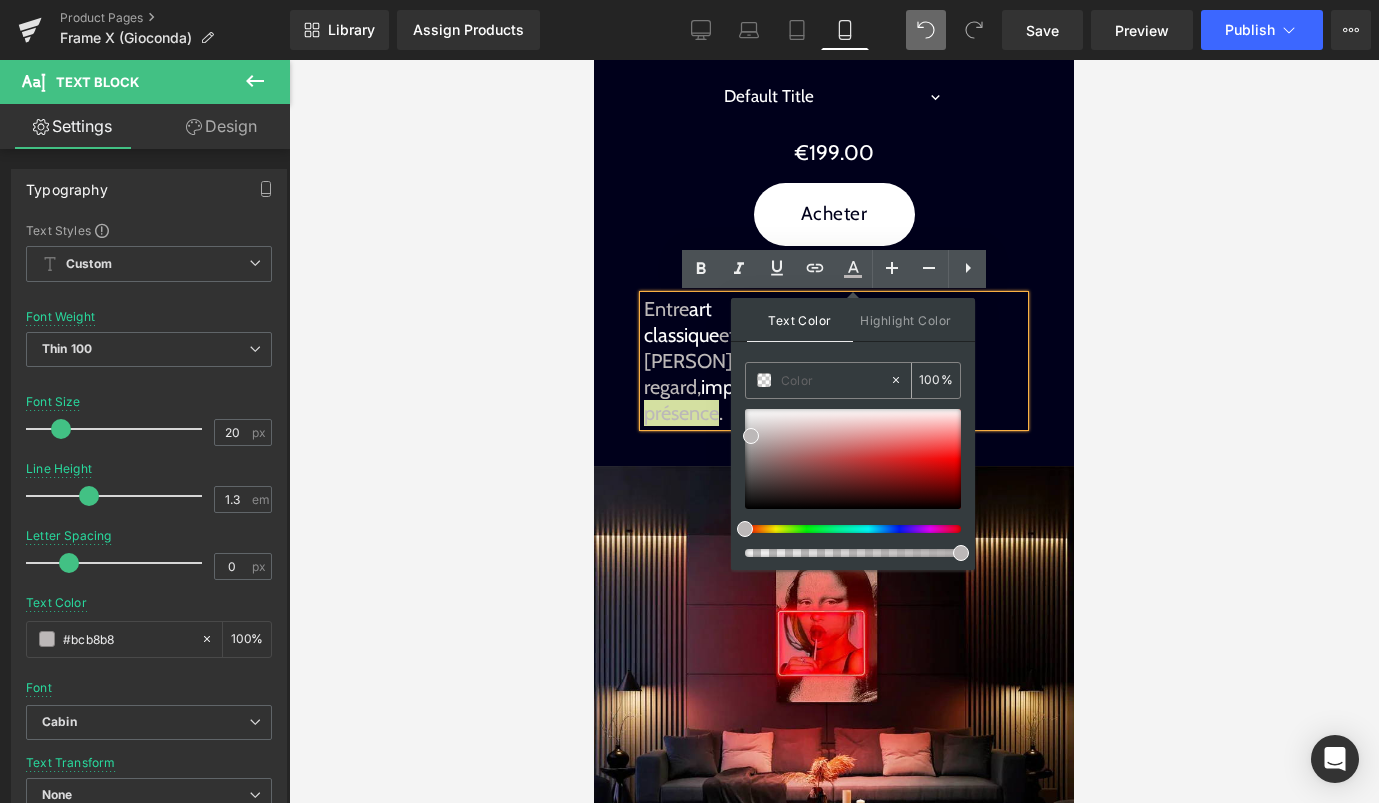 paste on "#ffffff" 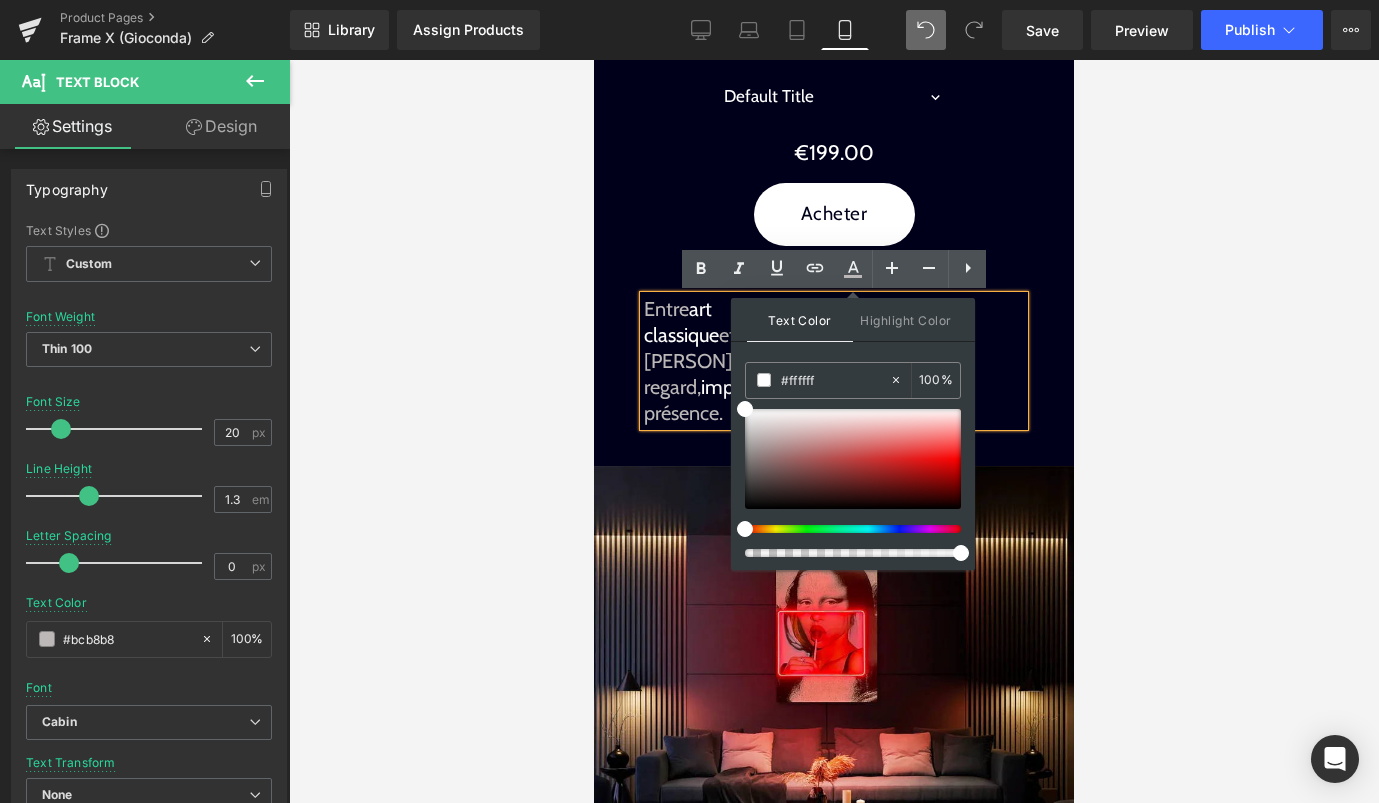 click on "Entre  art classique  et  provocation  contemporaine, [PERSON] [LASTNAME] capte le regard,  impose le silence , et   r edéfinit la présence ." at bounding box center (834, 361) 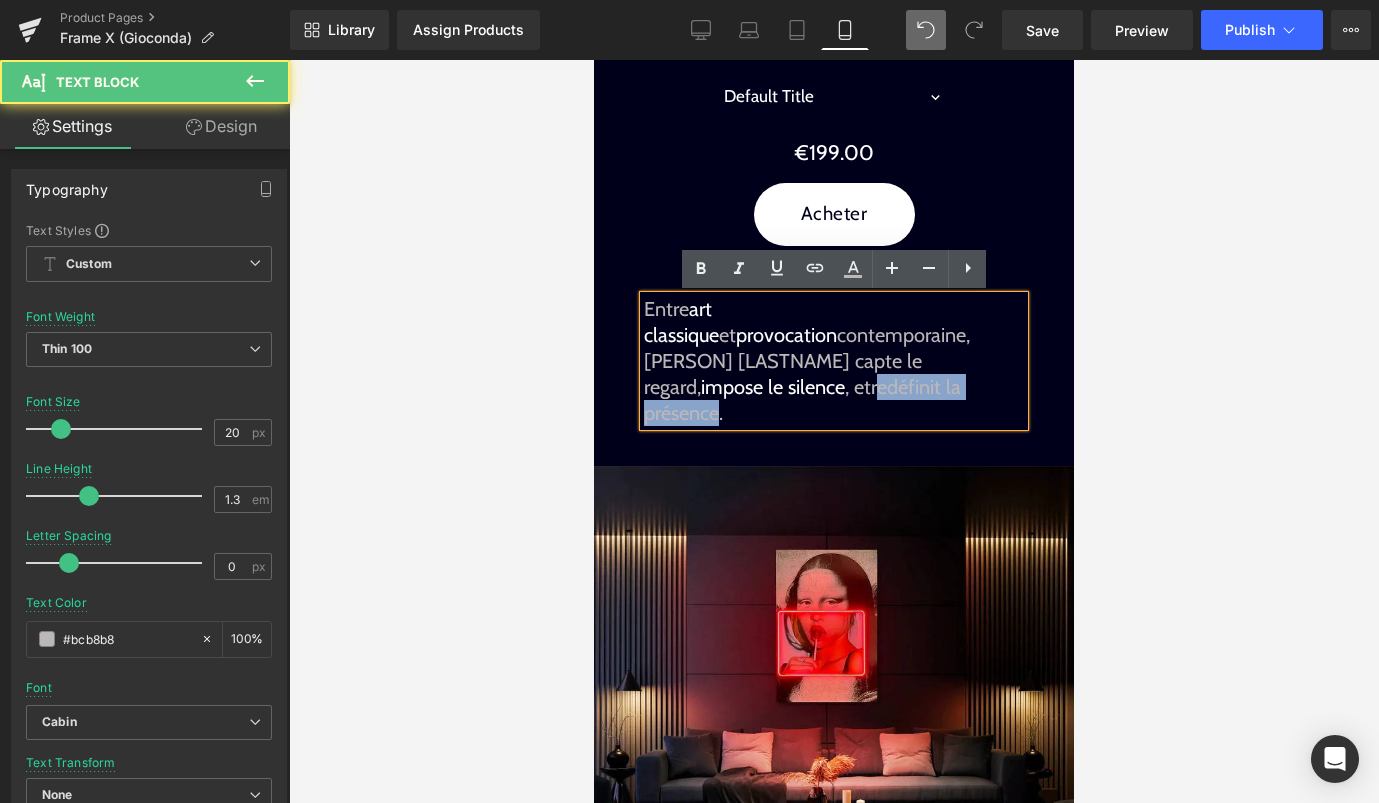 drag, startPoint x: 883, startPoint y: 364, endPoint x: 720, endPoint y: 379, distance: 163.68874 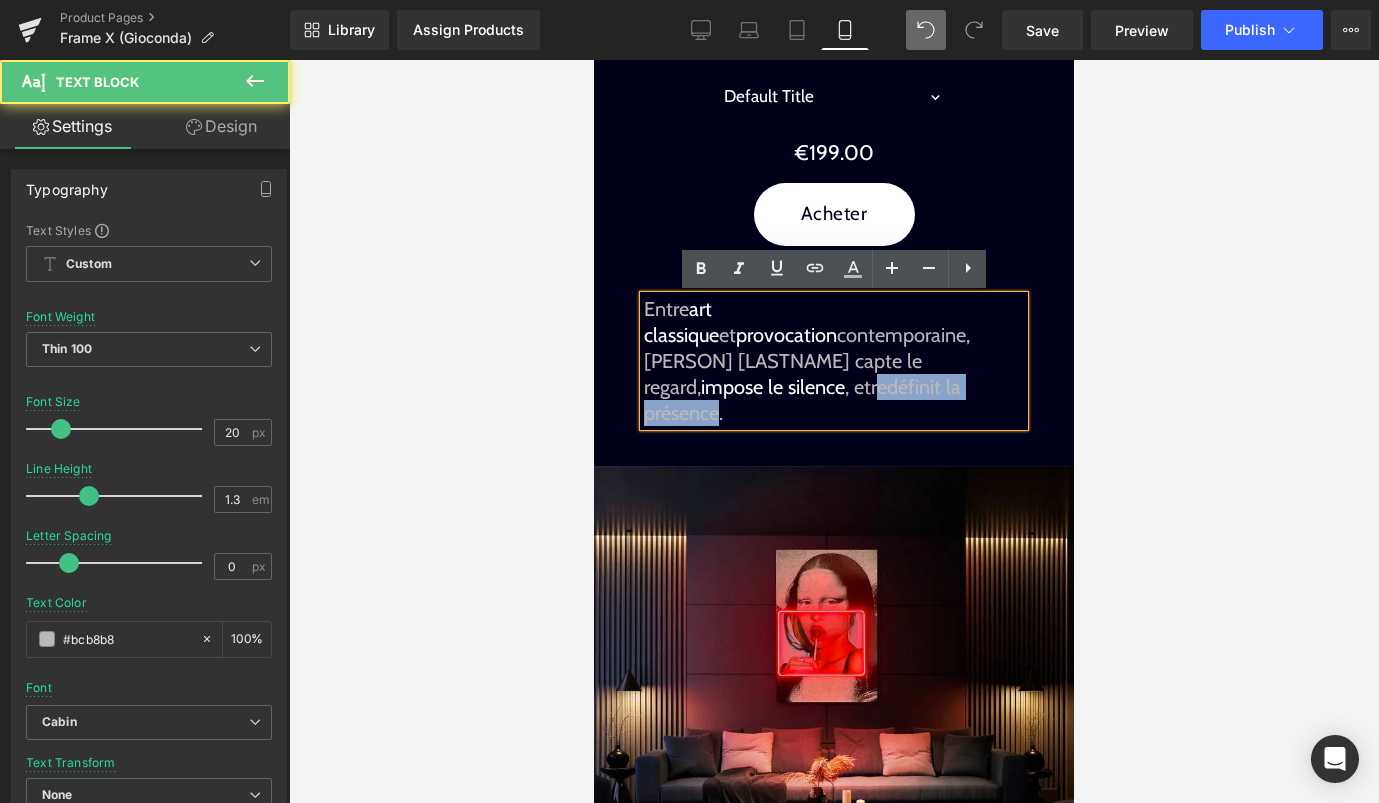 click on "Entre  art classique  et  provocation  contemporaine, [PERSON] [LASTNAME] capte le regard,  impose le silence , et   r edéfinit la présence ." at bounding box center [834, 361] 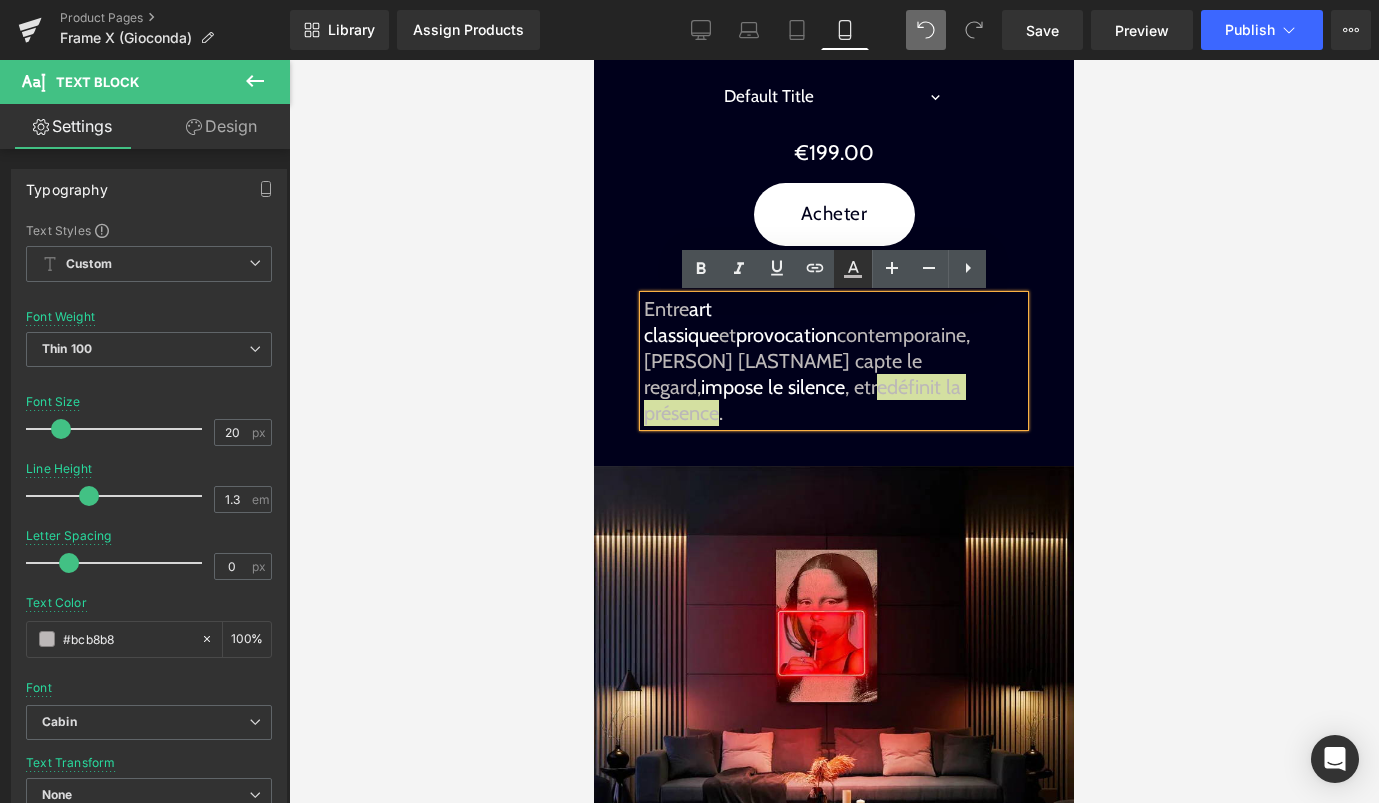 click 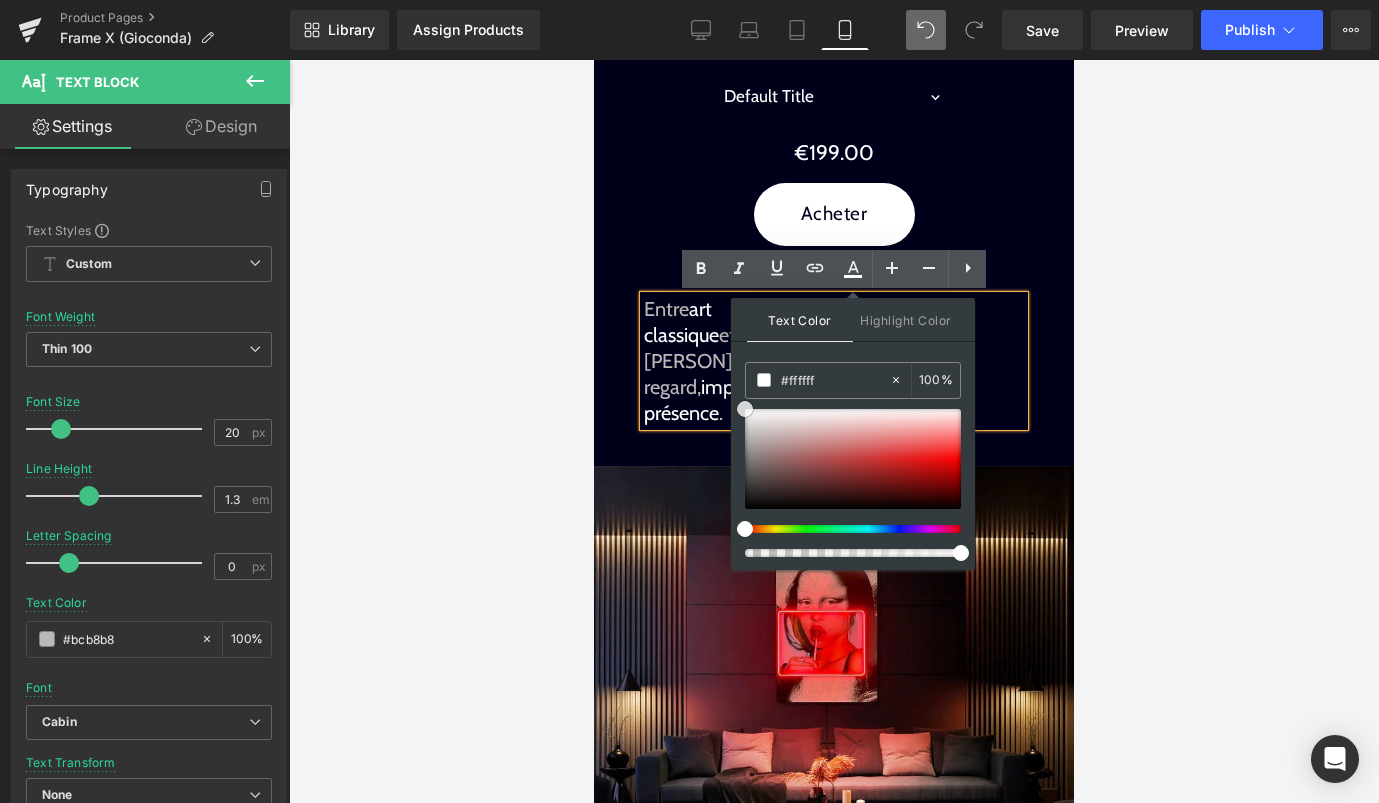 drag, startPoint x: 750, startPoint y: 430, endPoint x: 738, endPoint y: 401, distance: 31.38471 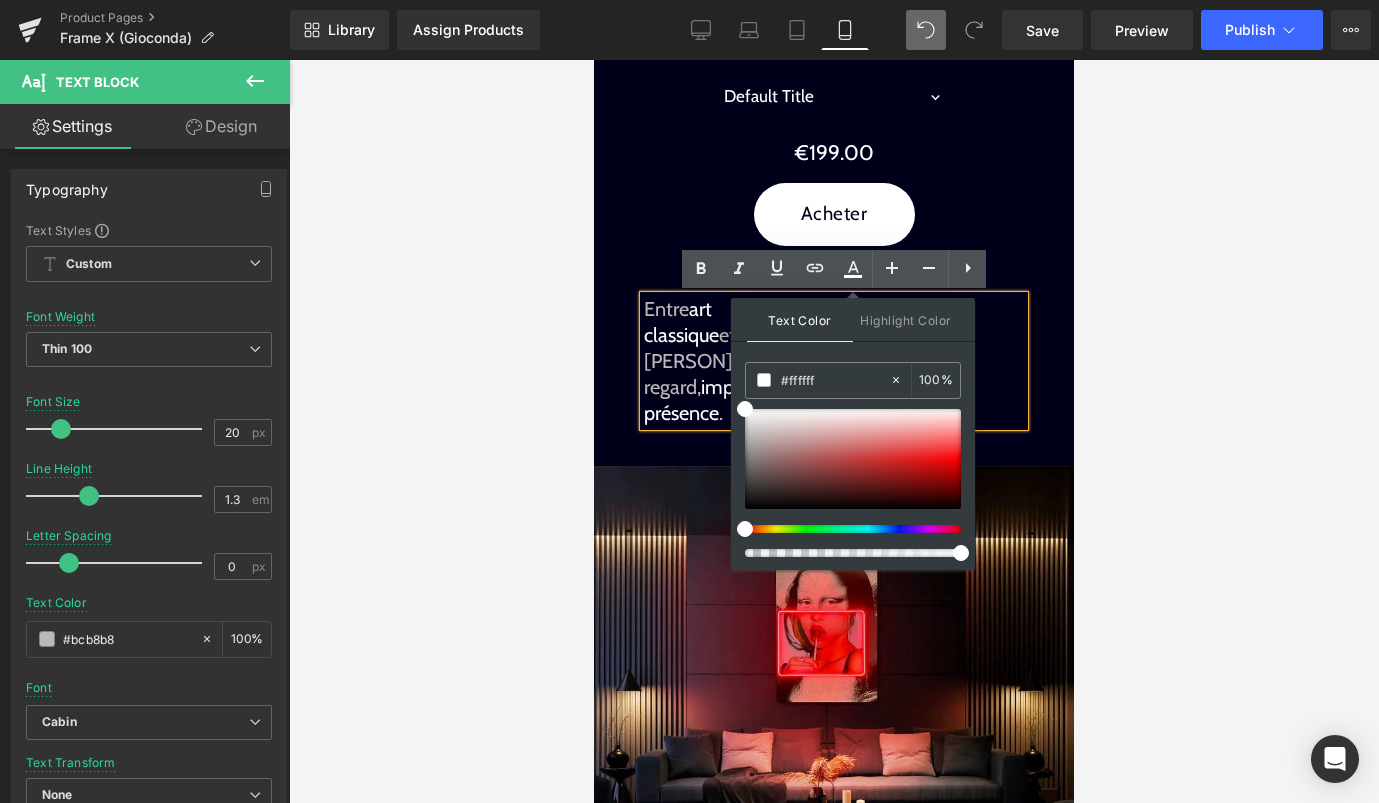 click on "r edéfinit la présence" at bounding box center [805, 400] 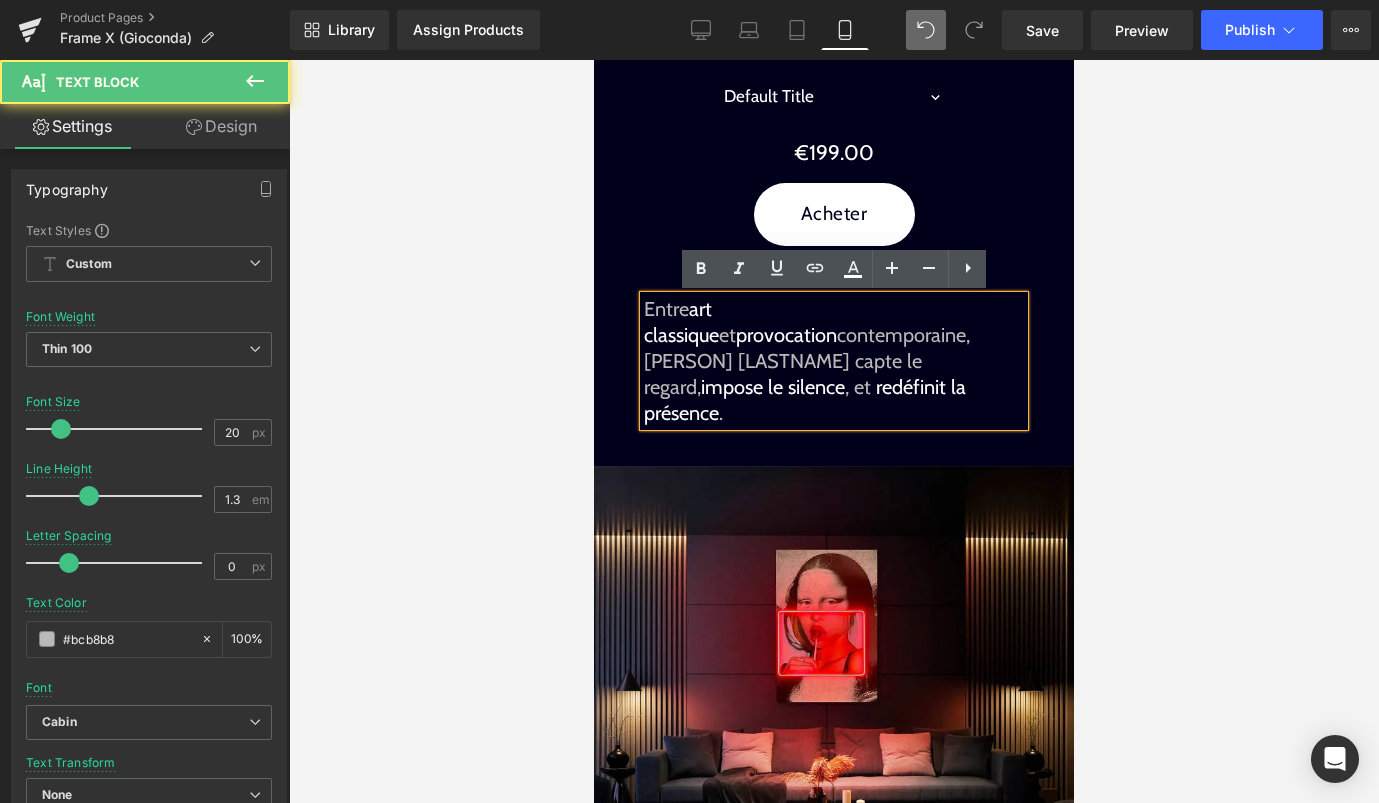 click on "Entre  art classique  et  provocation  contemporaine, [PERSON] [LASTNAME] capte le regard,  impose le silence , et   r edéfinit la présence ." at bounding box center [834, 361] 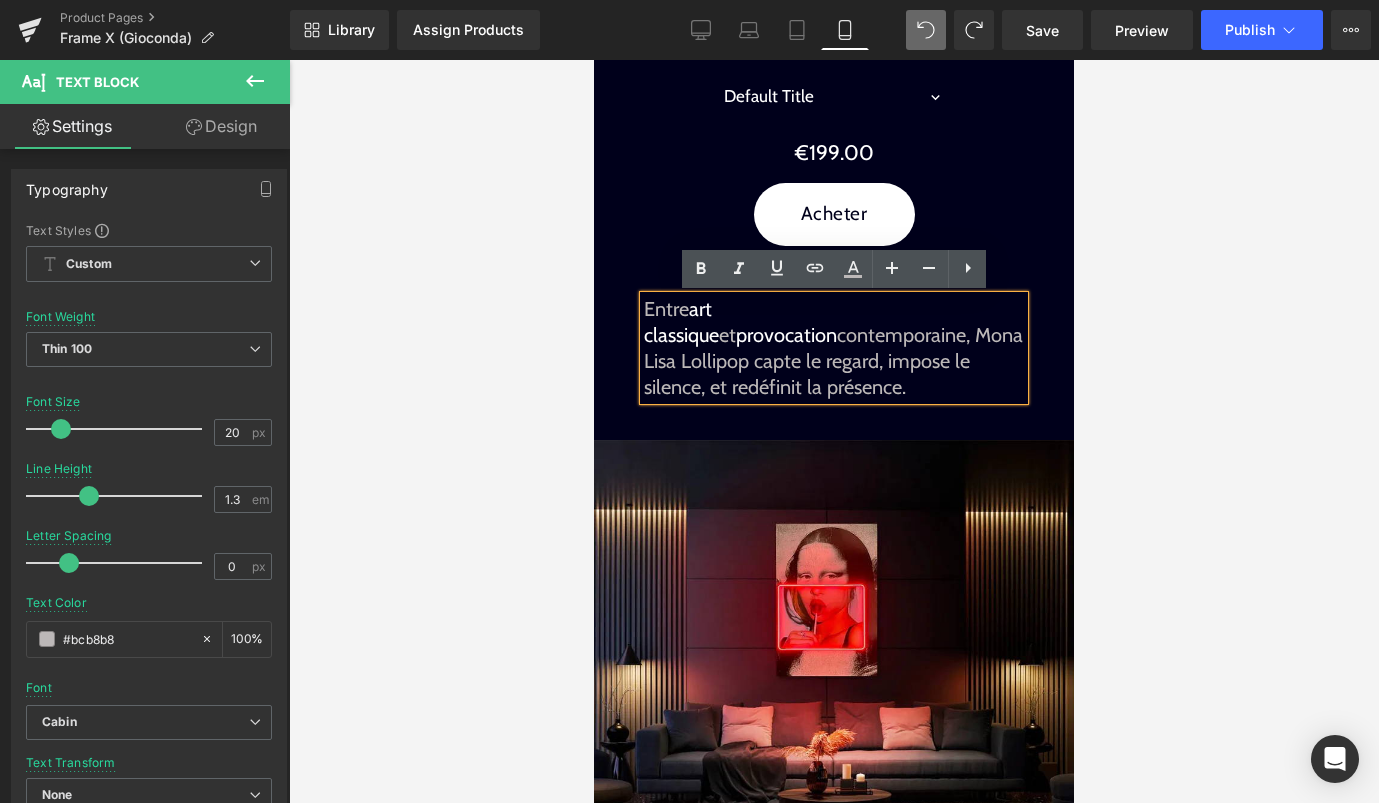 click at bounding box center [834, 431] 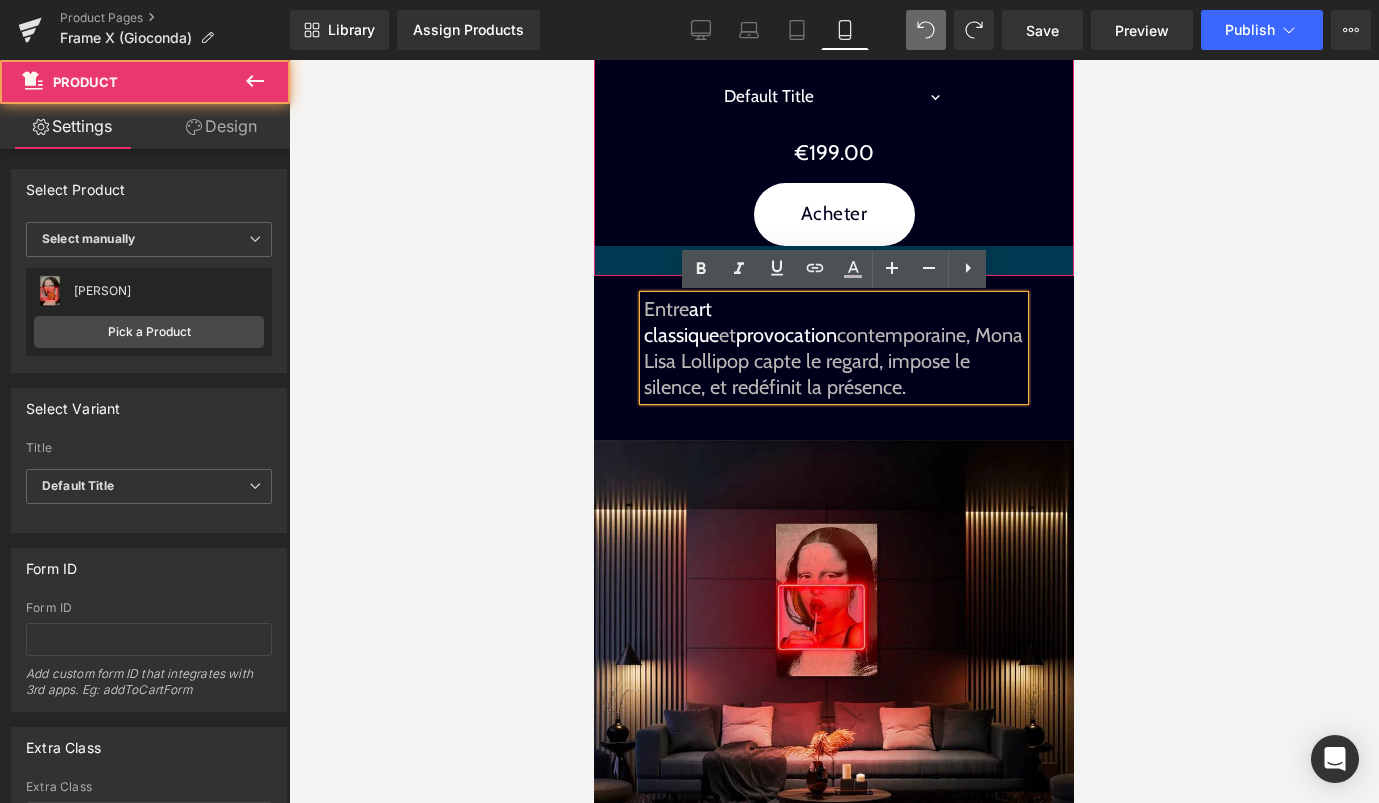click at bounding box center (834, 261) 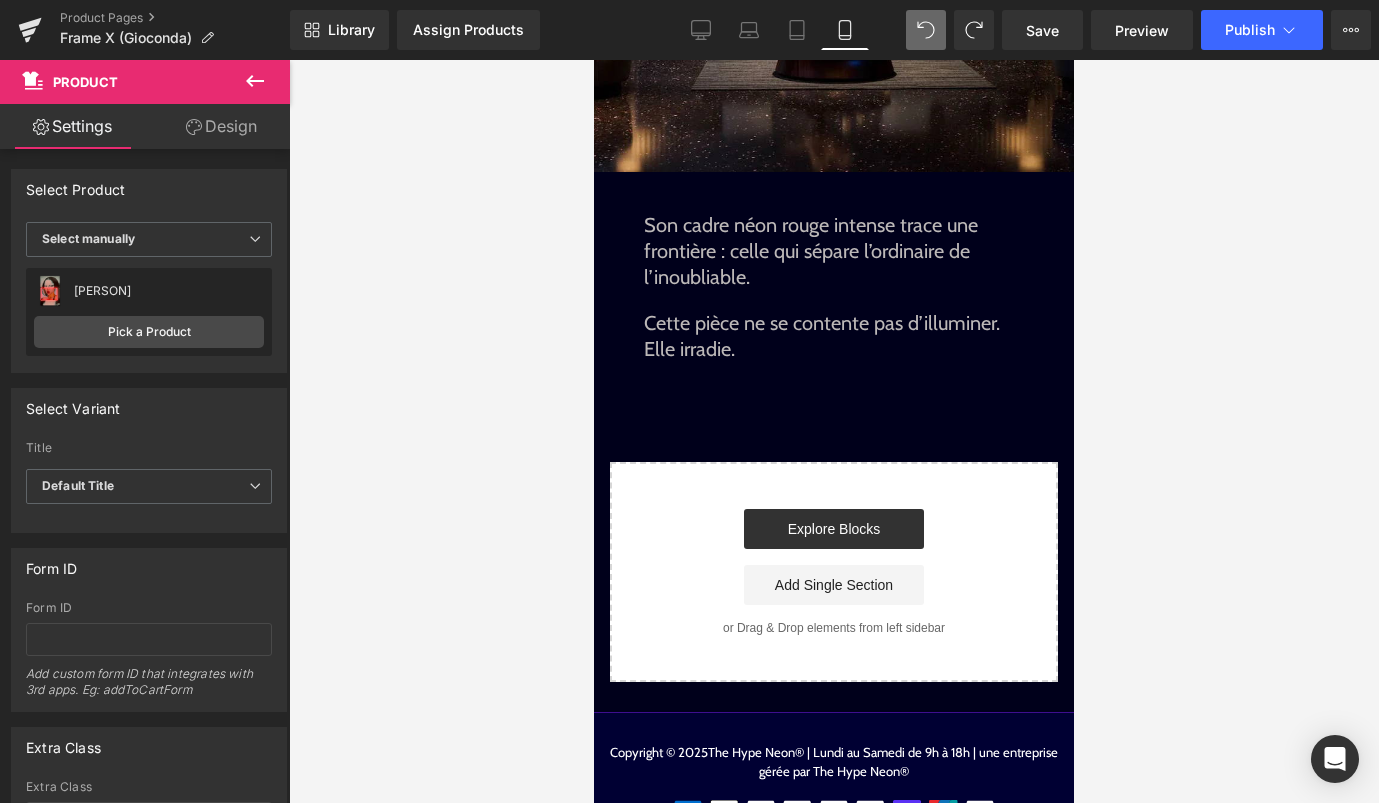 scroll, scrollTop: 1754, scrollLeft: 0, axis: vertical 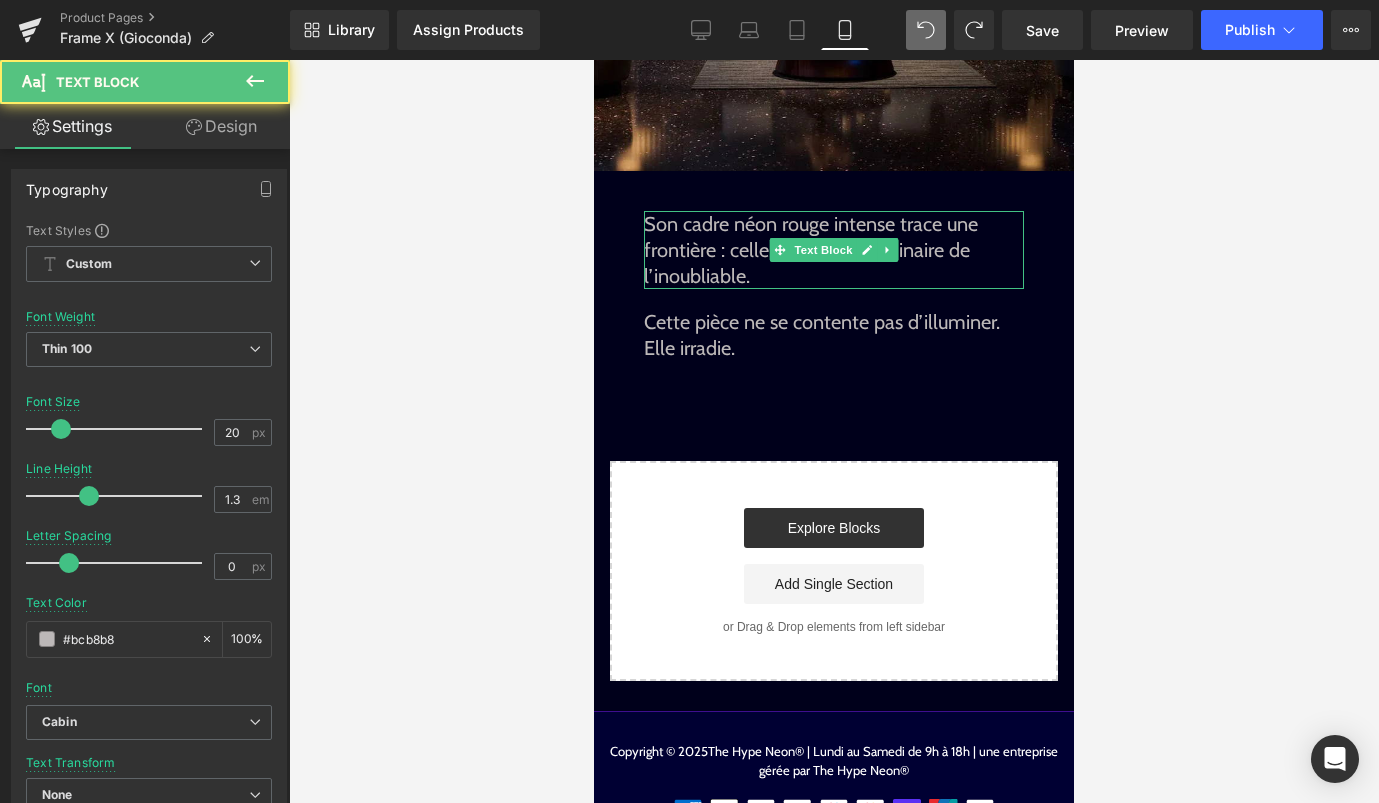 click on "Son cadre néon rouge intense trace une frontière : celle qui sépare l’ordinaire de l’inoubliable." at bounding box center [834, 250] 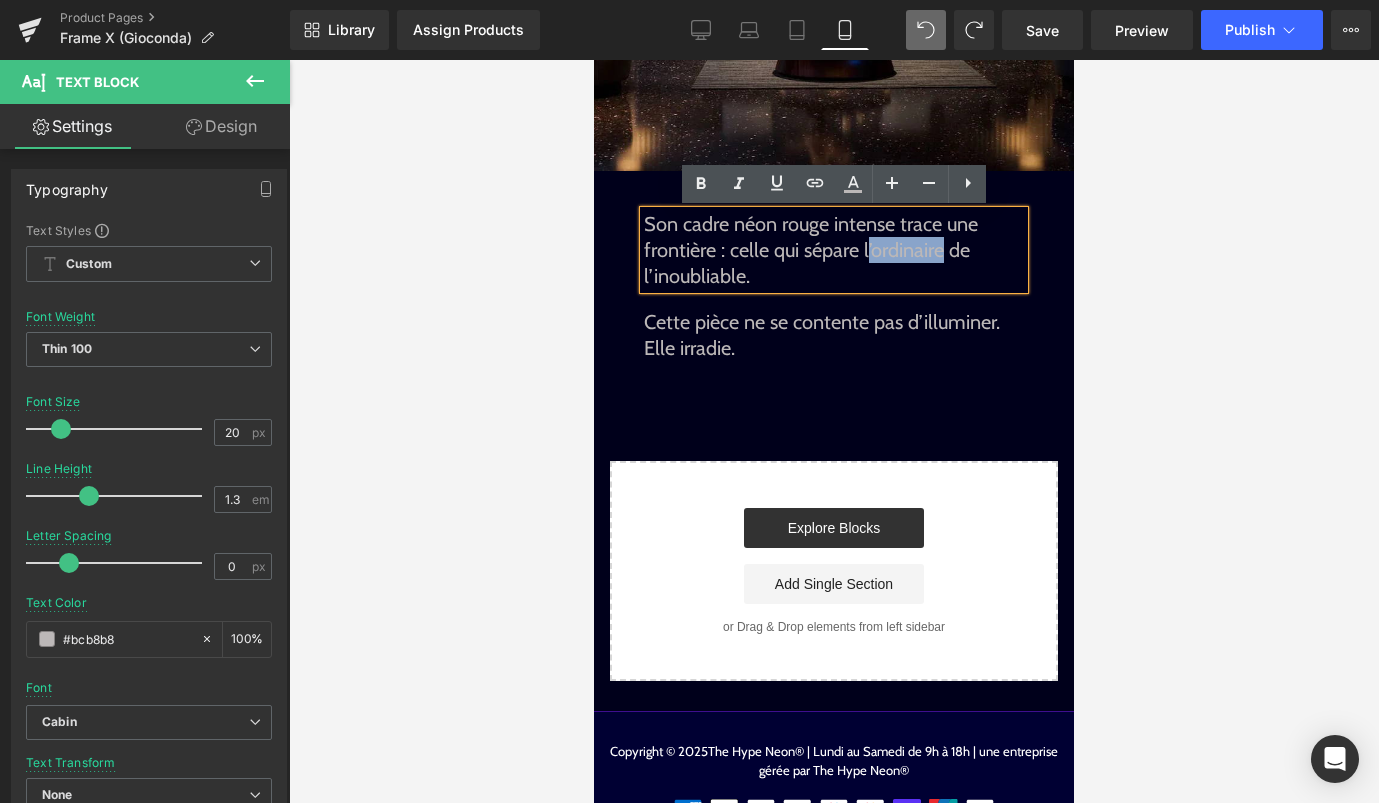 drag, startPoint x: 940, startPoint y: 253, endPoint x: 866, endPoint y: 250, distance: 74.06078 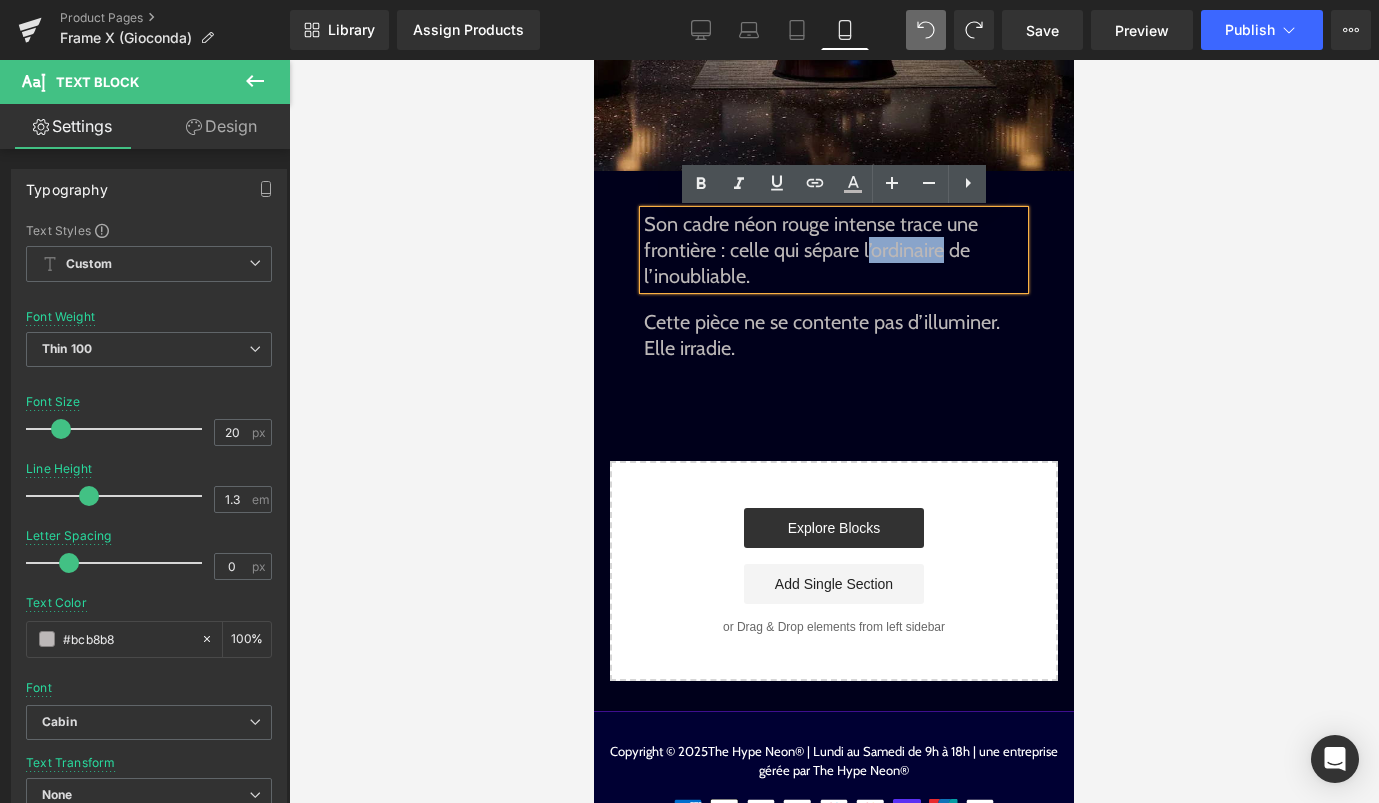 click on "Son cadre néon rouge intense trace une frontière : celle qui sépare l’ordinaire de l’inoubliable." at bounding box center (834, 250) 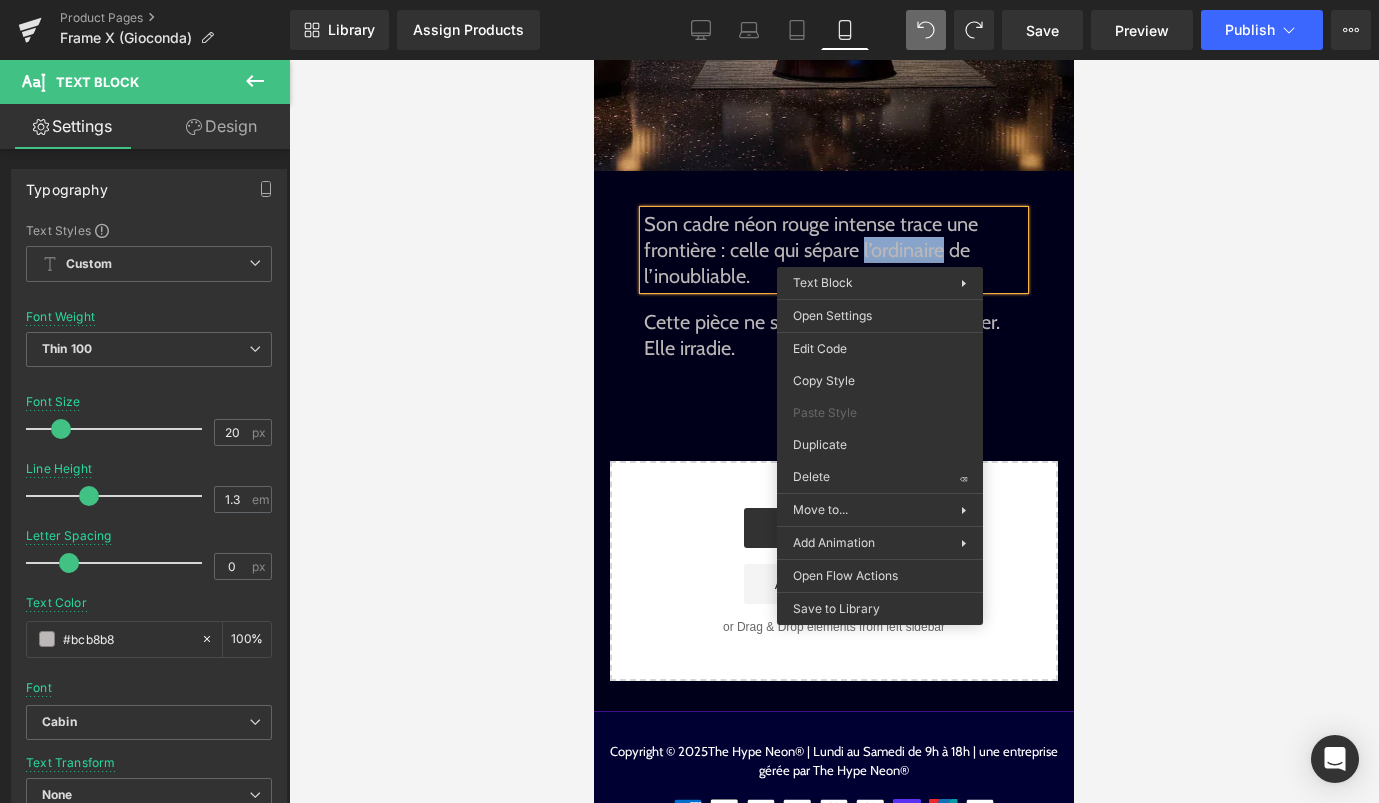 click on "Son cadre néon rouge intense trace une frontière : celle qui sépare l’ordinaire de l’inoubliable." at bounding box center (834, 250) 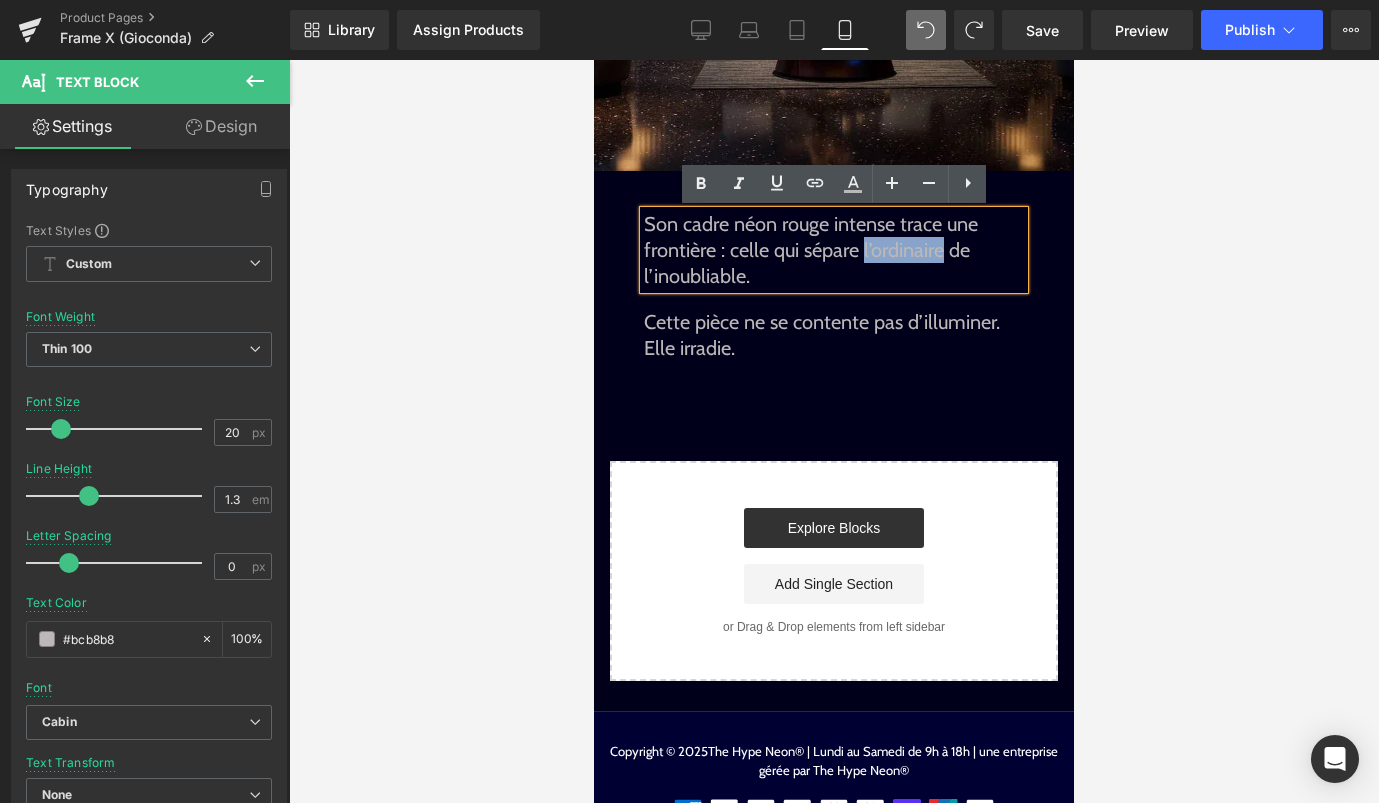 drag, startPoint x: 862, startPoint y: 251, endPoint x: 943, endPoint y: 256, distance: 81.154175 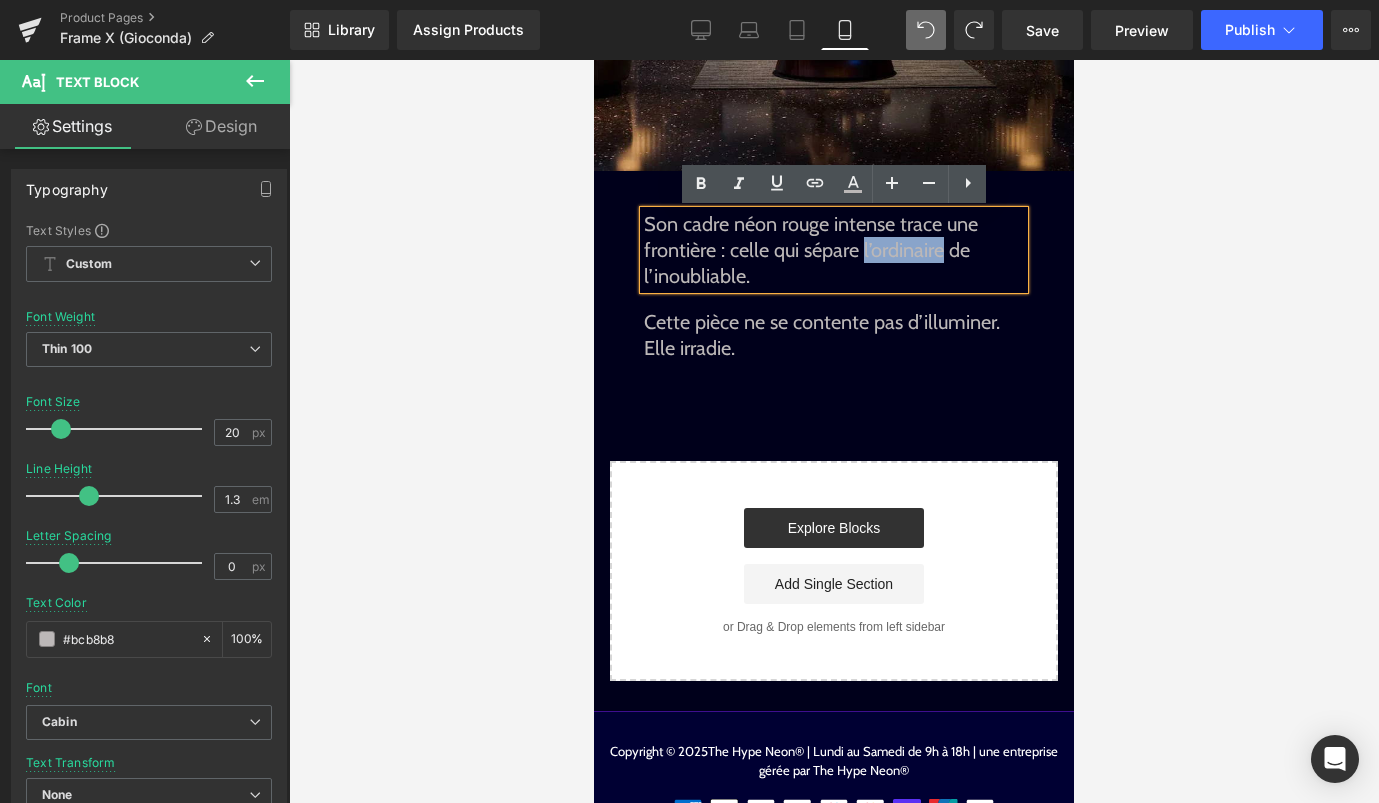 click on "Son cadre néon rouge intense trace une frontière : celle qui sépare l’ordinaire de l’inoubliable." at bounding box center [834, 250] 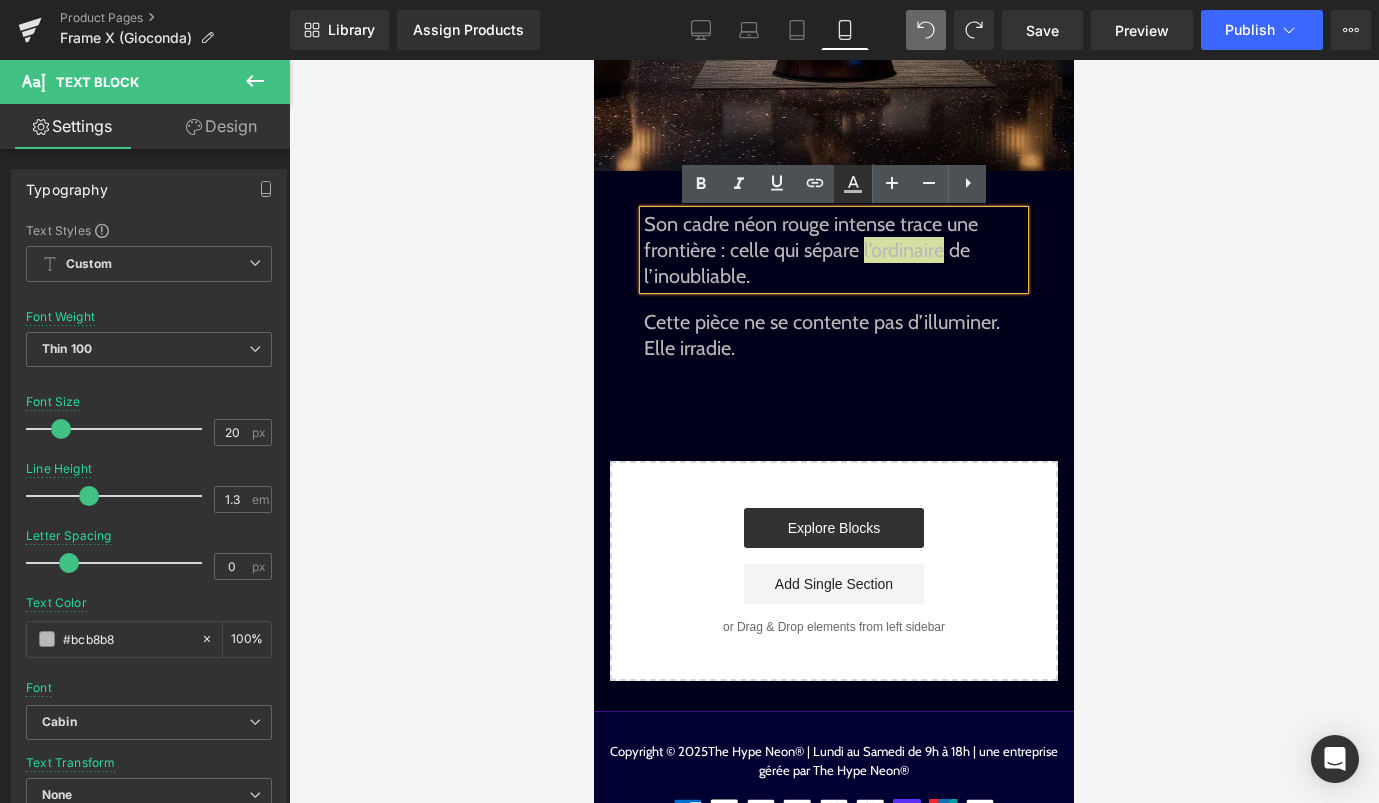 click 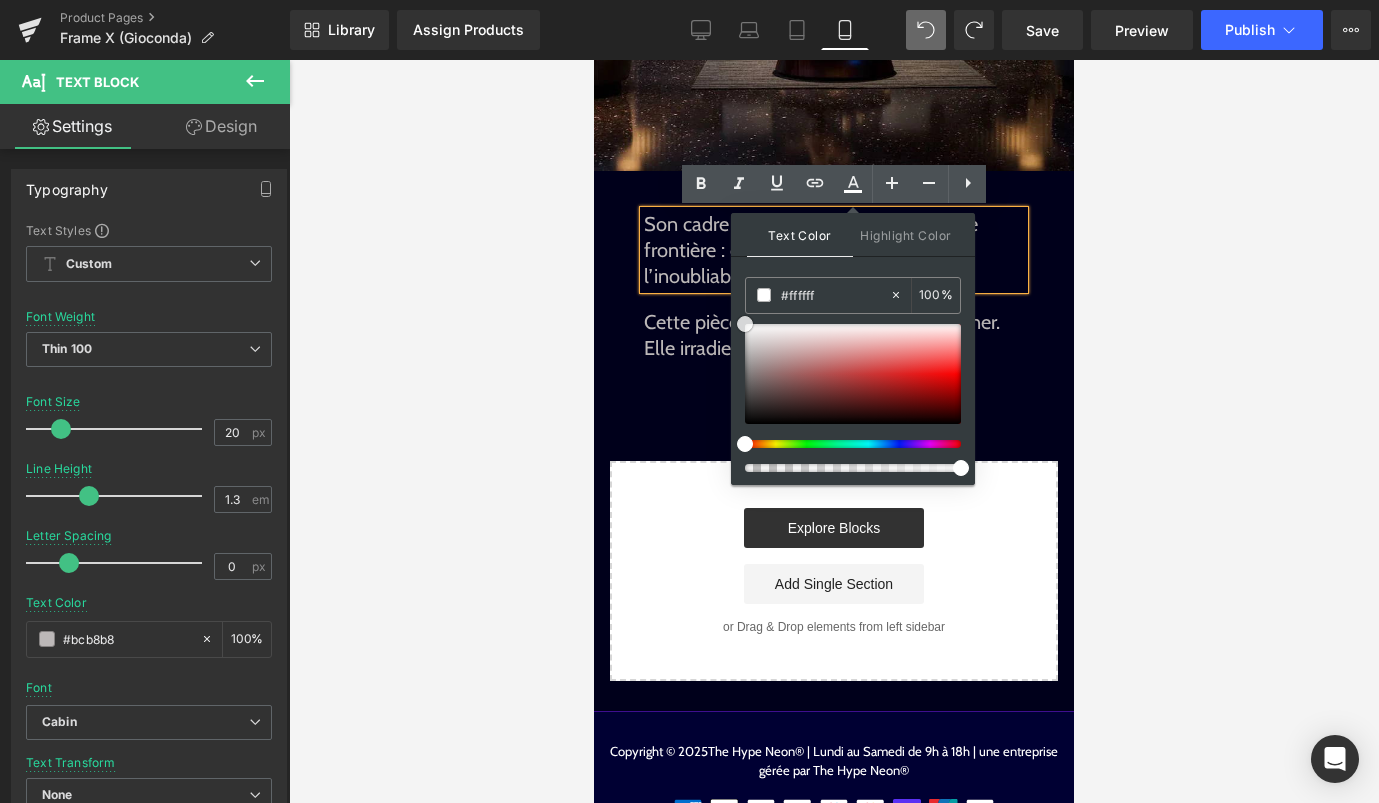 drag, startPoint x: 761, startPoint y: 341, endPoint x: 734, endPoint y: 323, distance: 32.449963 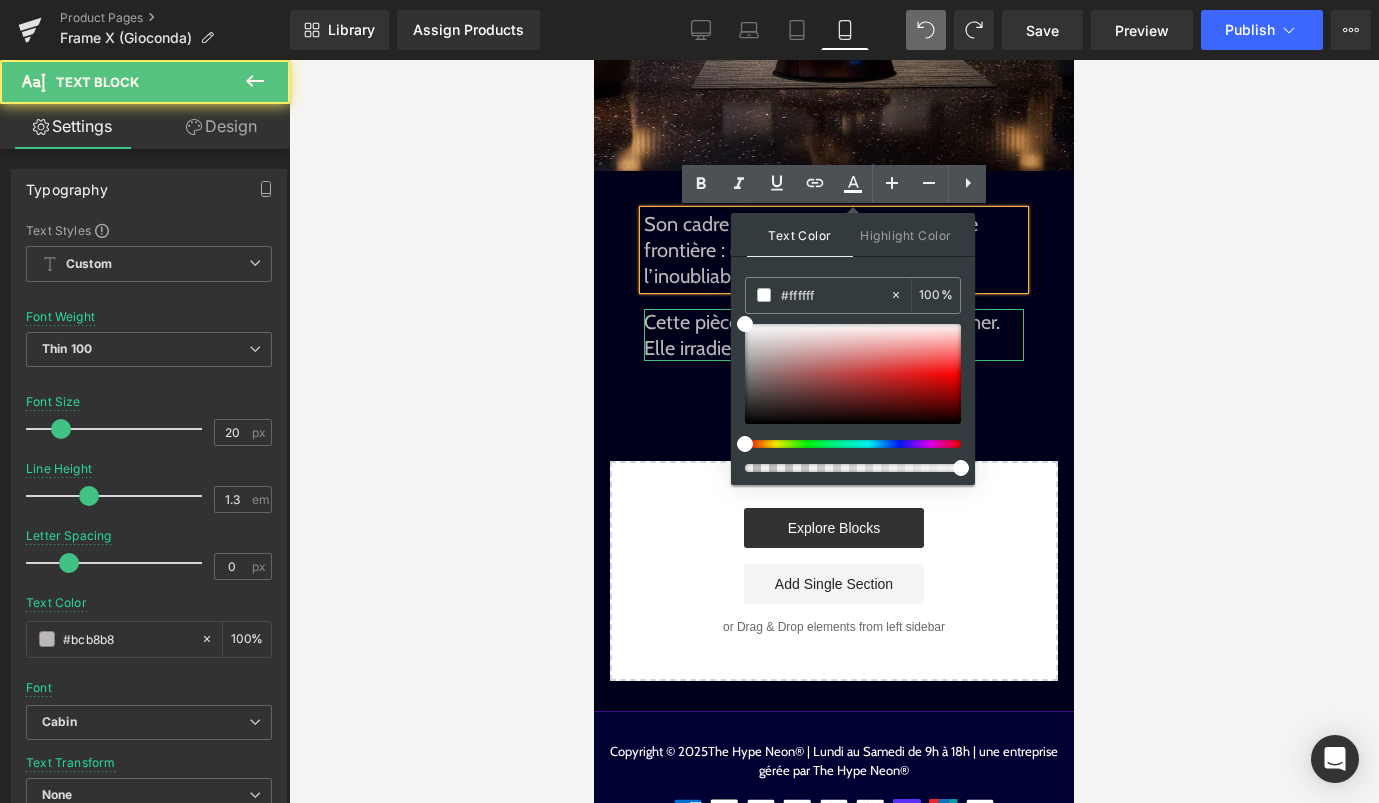 click on "Cette pièce ne se contente pas d’illuminer." at bounding box center (834, 322) 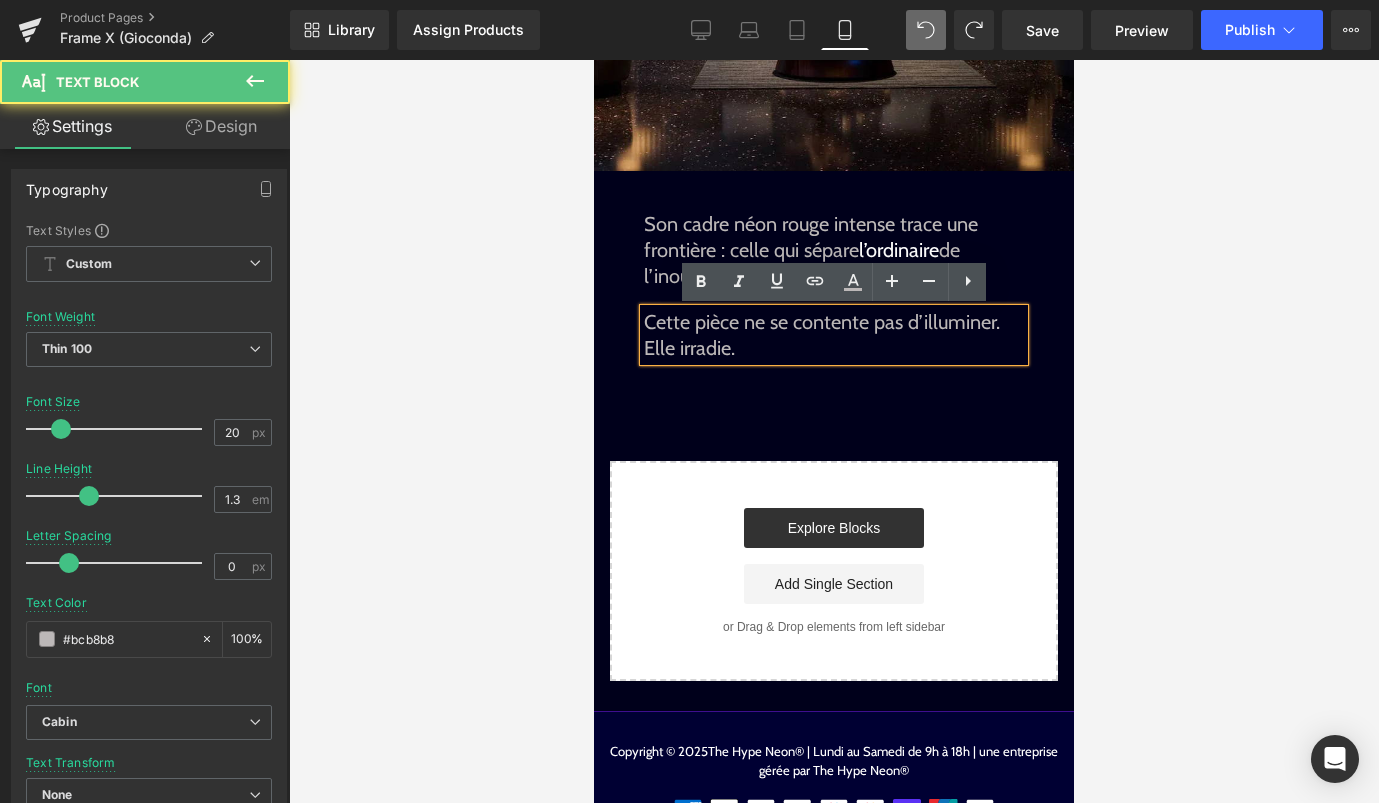 click on "Elle irradie." at bounding box center [834, 348] 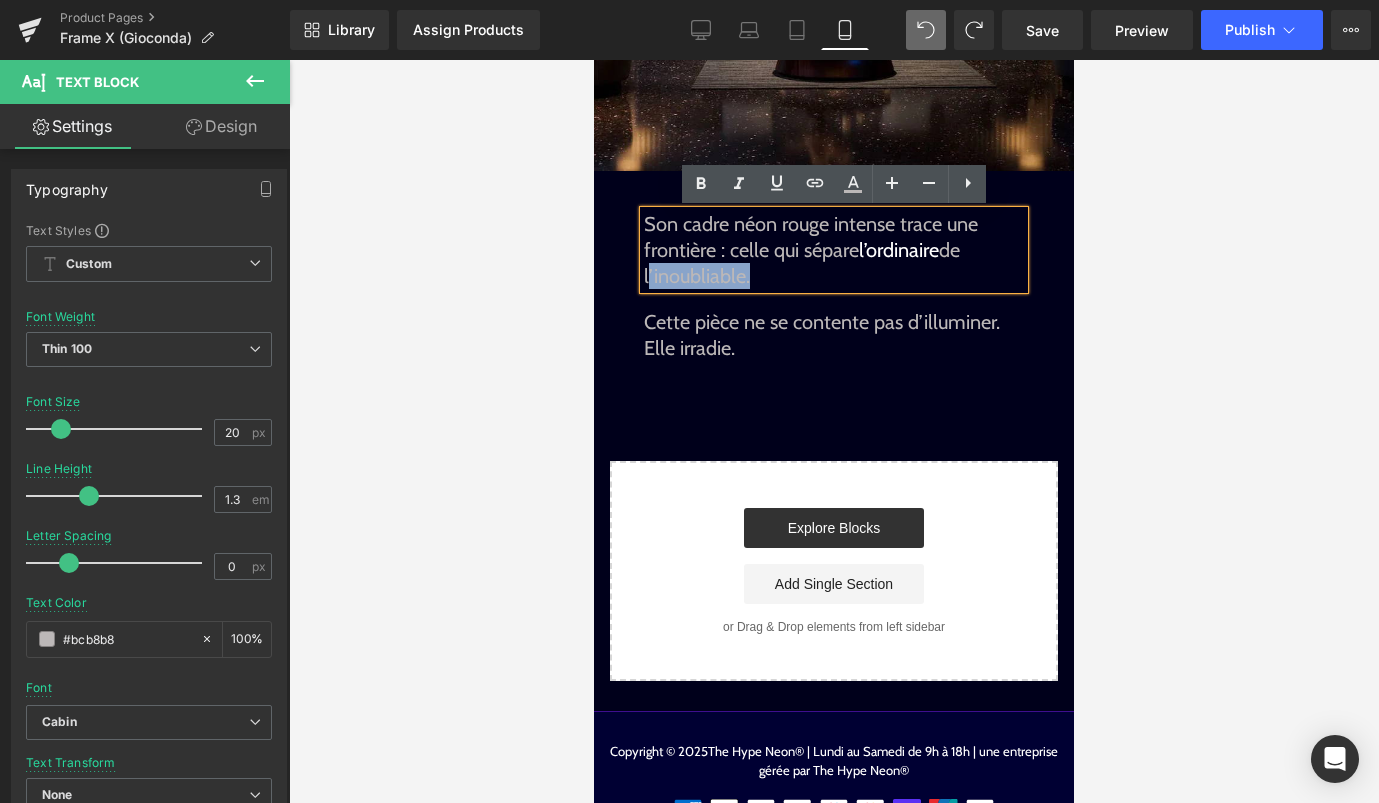 drag, startPoint x: 743, startPoint y: 273, endPoint x: 645, endPoint y: 275, distance: 98.02041 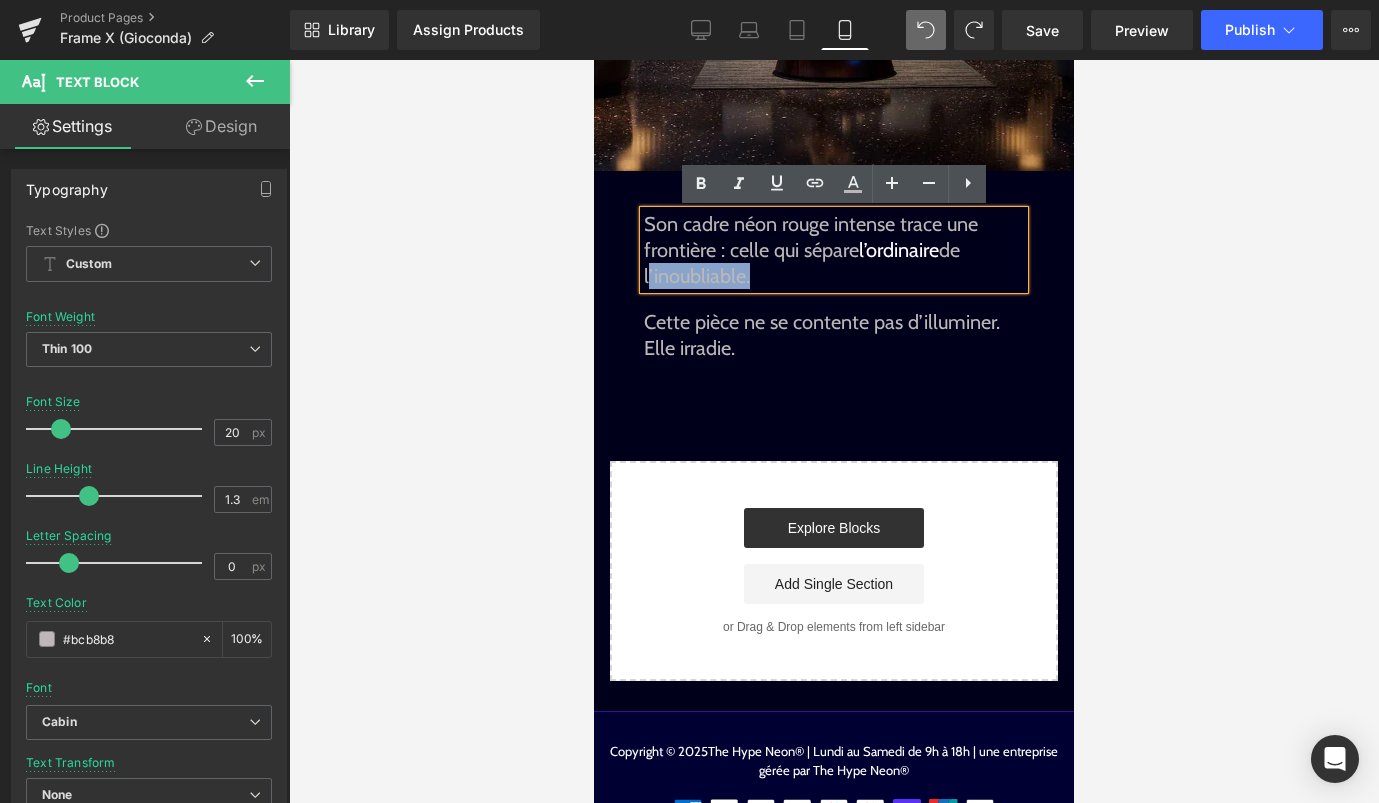click on "Son cadre néon rouge intense trace une frontière : celle qui sépare  l’ordinaire  de l’inoubliable." at bounding box center (834, 250) 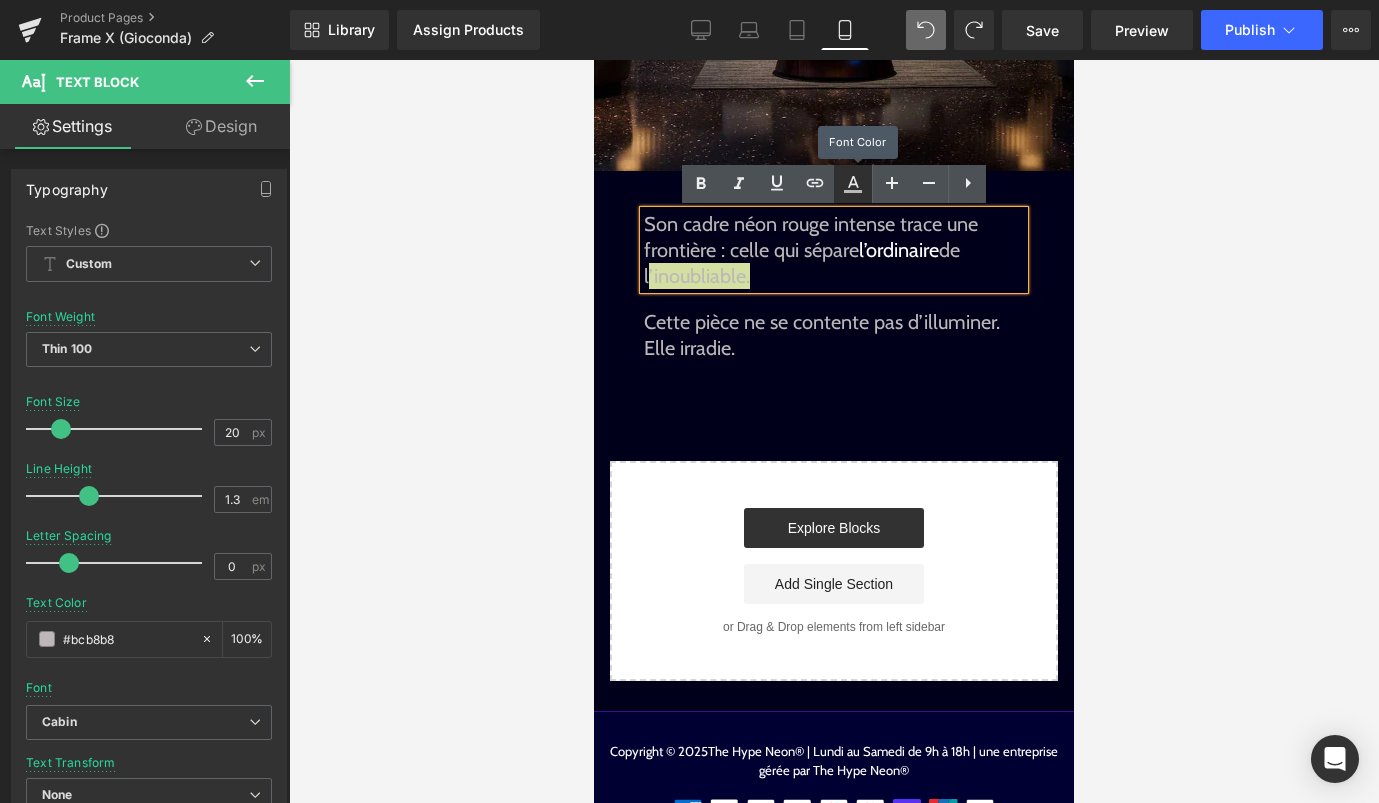 click 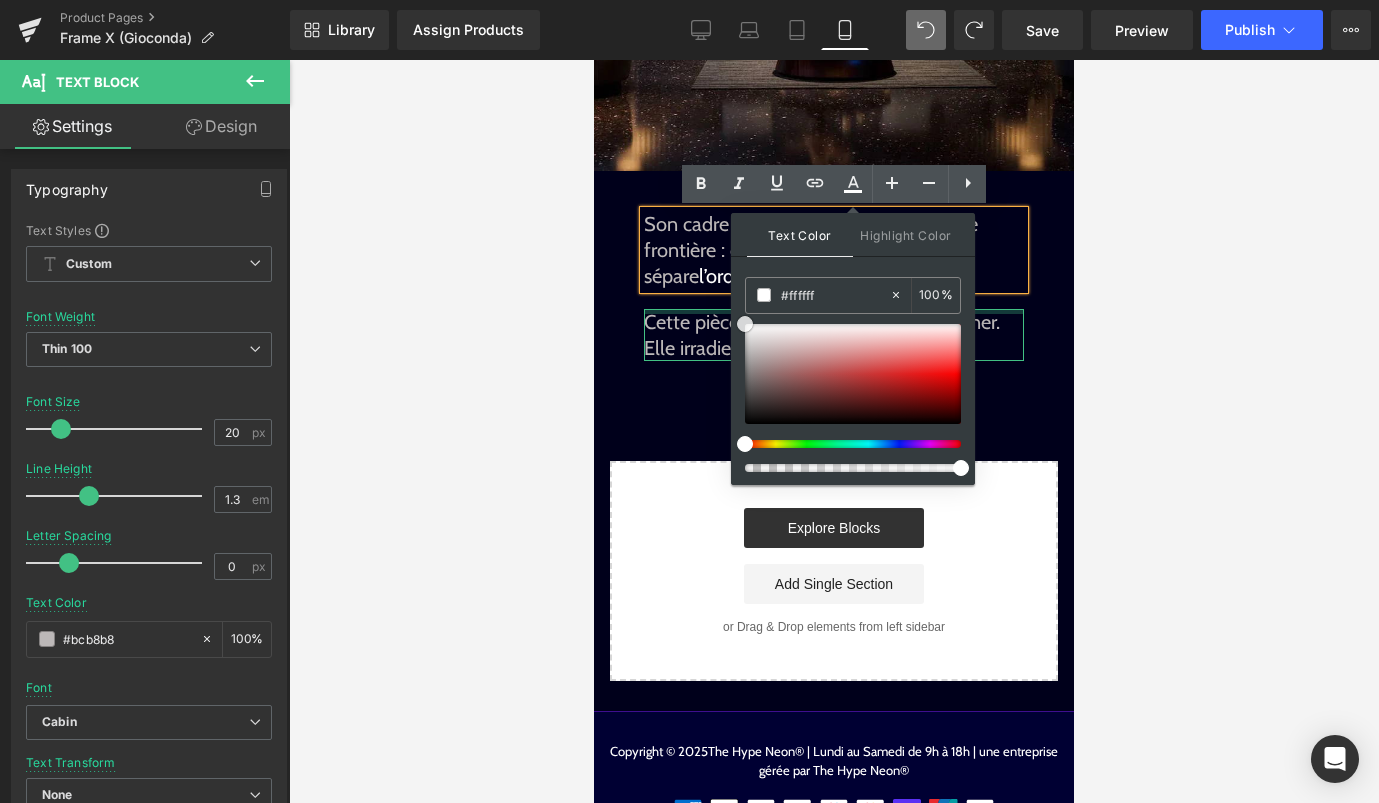 drag, startPoint x: 1368, startPoint y: 405, endPoint x: 726, endPoint y: 308, distance: 649.28656 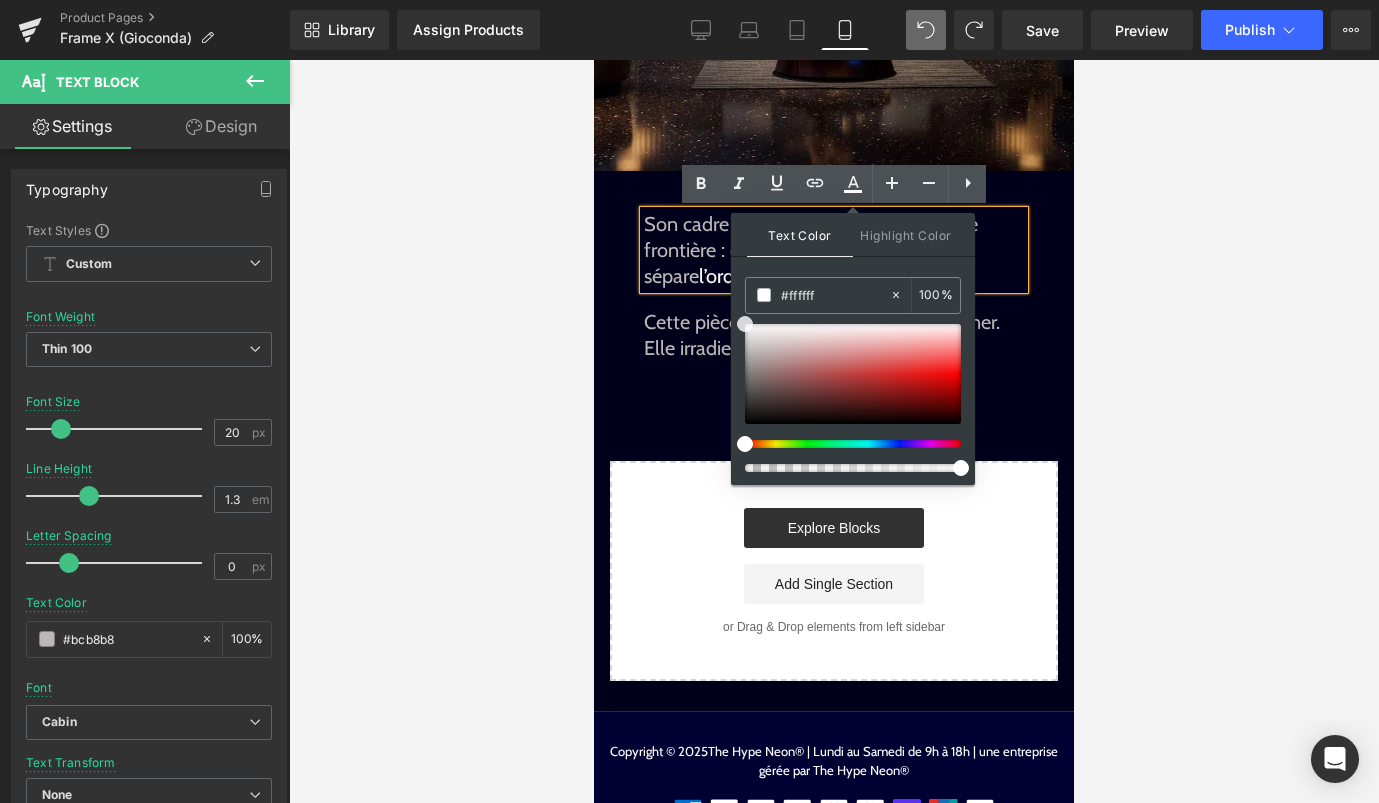 click on "l’inoubliable" at bounding box center (851, 276) 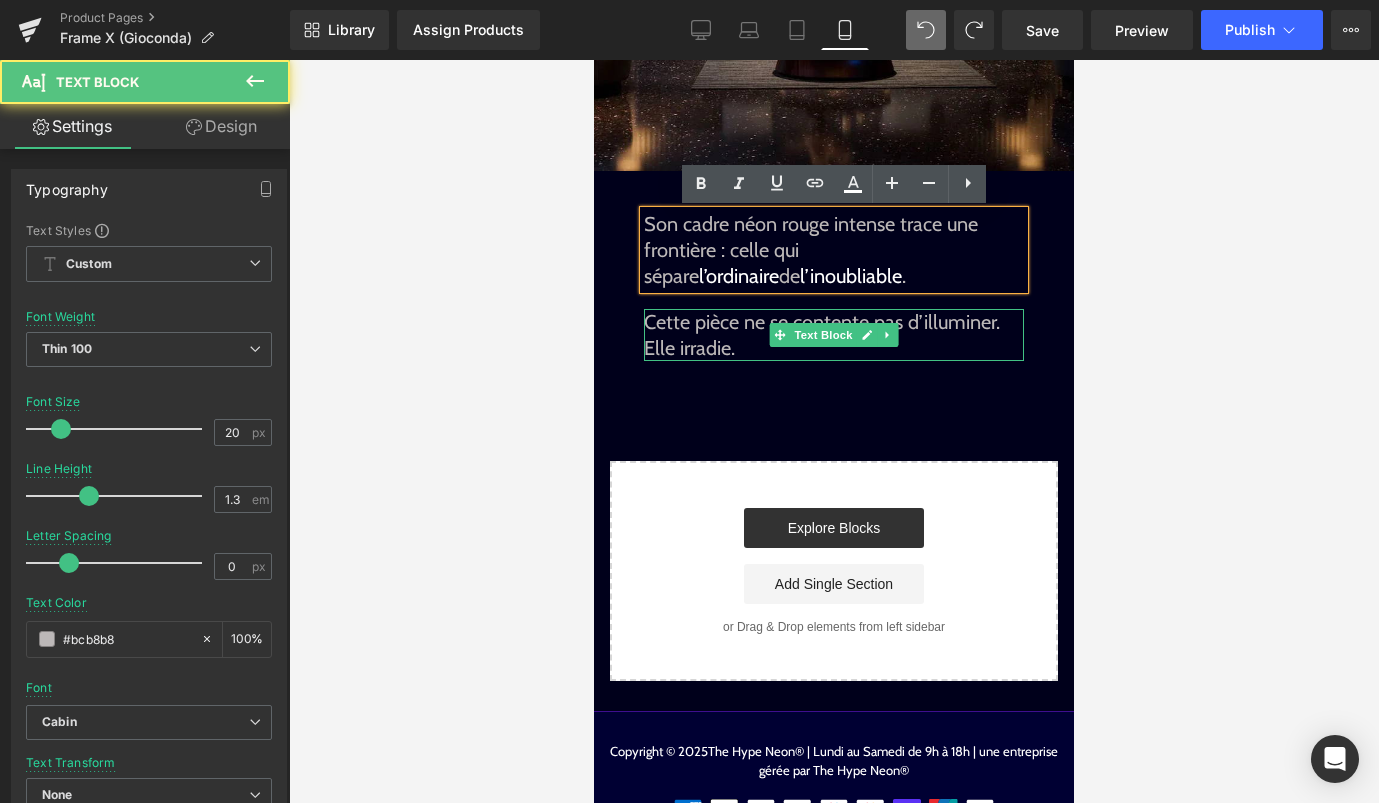 click on "Elle irradie." at bounding box center (834, 348) 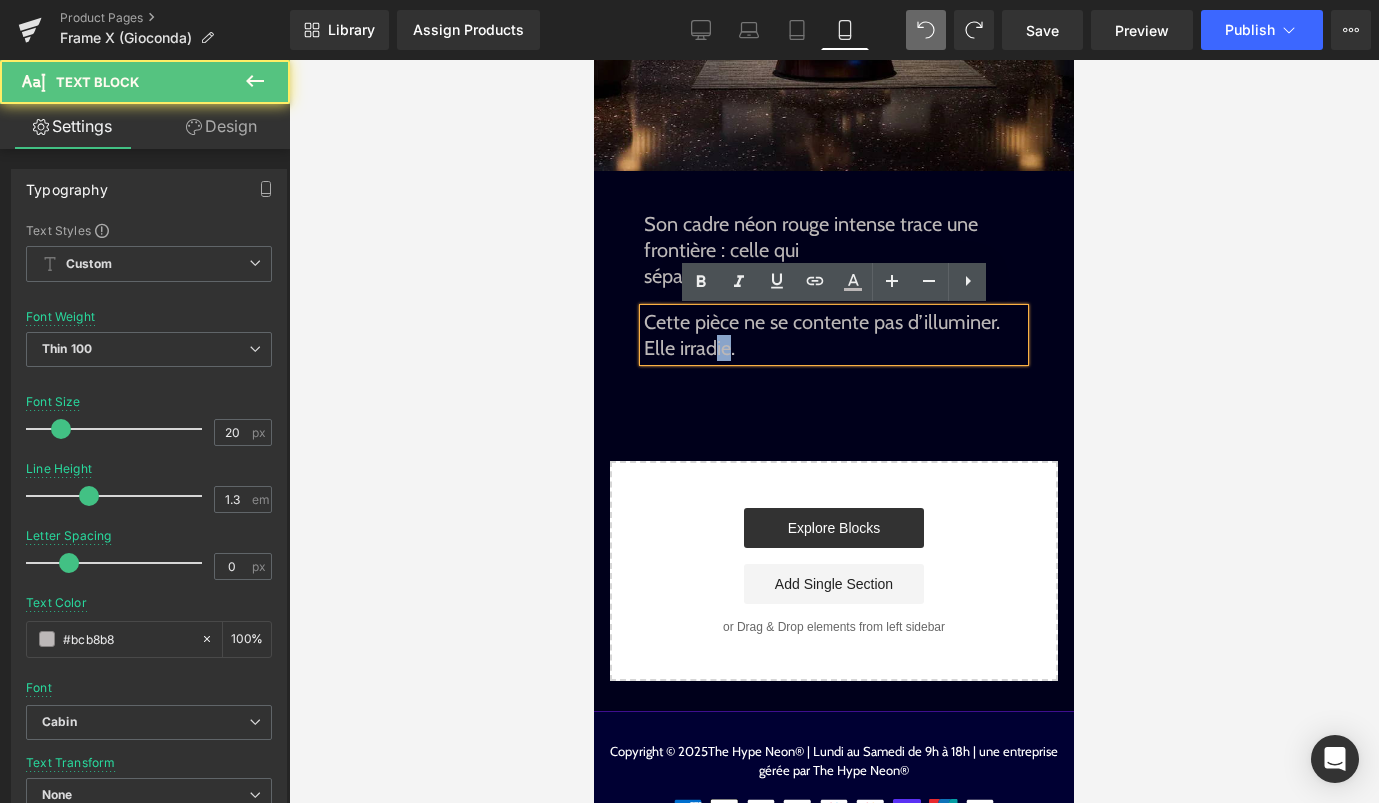 drag, startPoint x: 730, startPoint y: 349, endPoint x: 715, endPoint y: 349, distance: 15 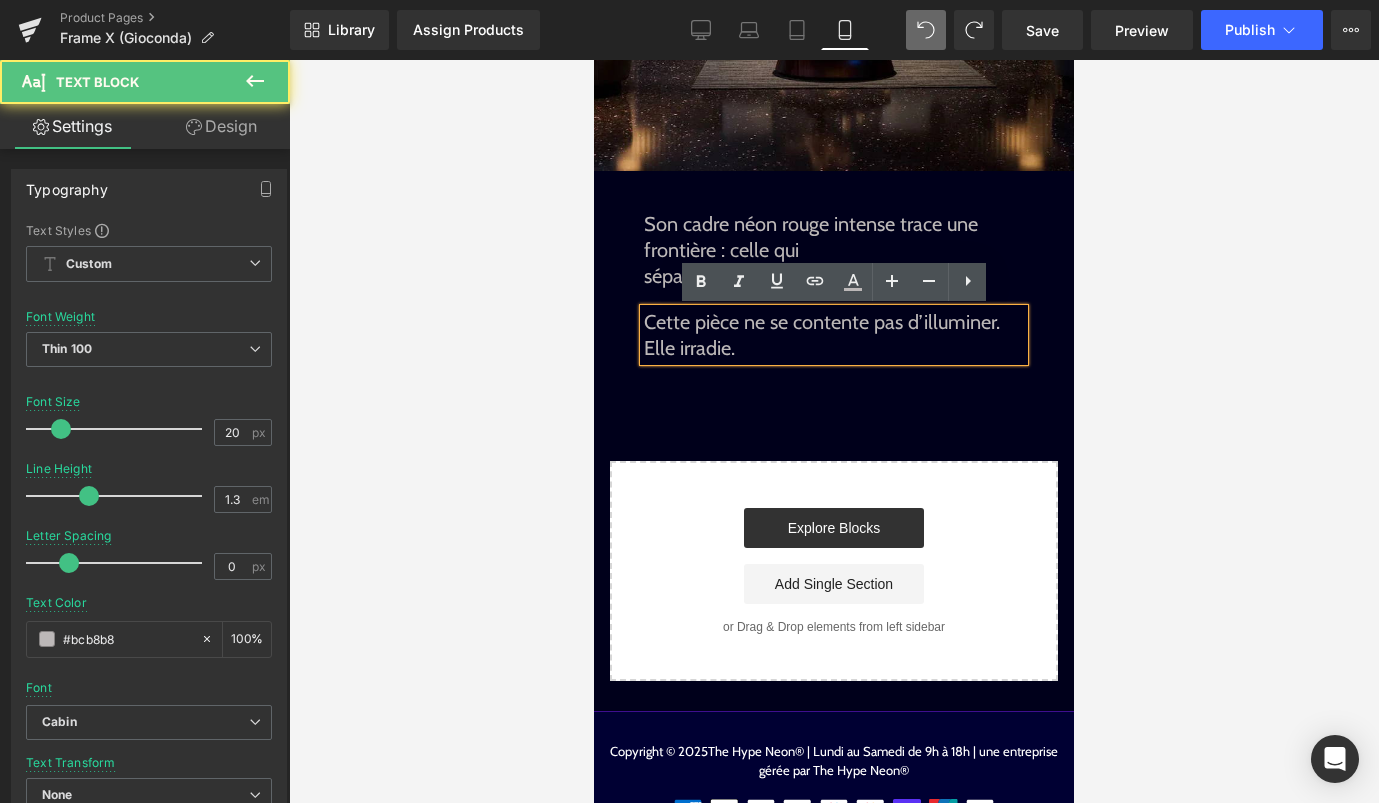 click on "Elle irradie." at bounding box center (834, 348) 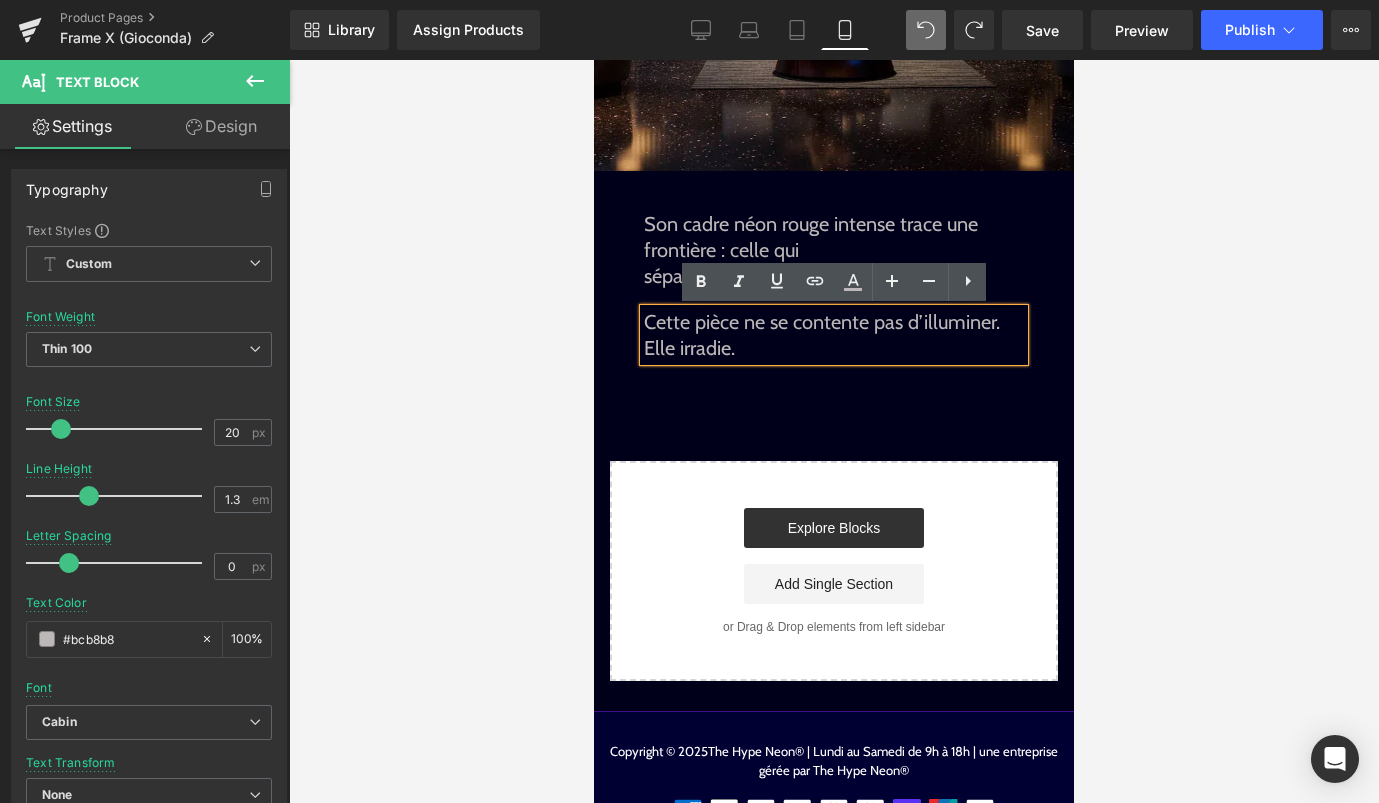 click on "Elle irradie." at bounding box center [834, 348] 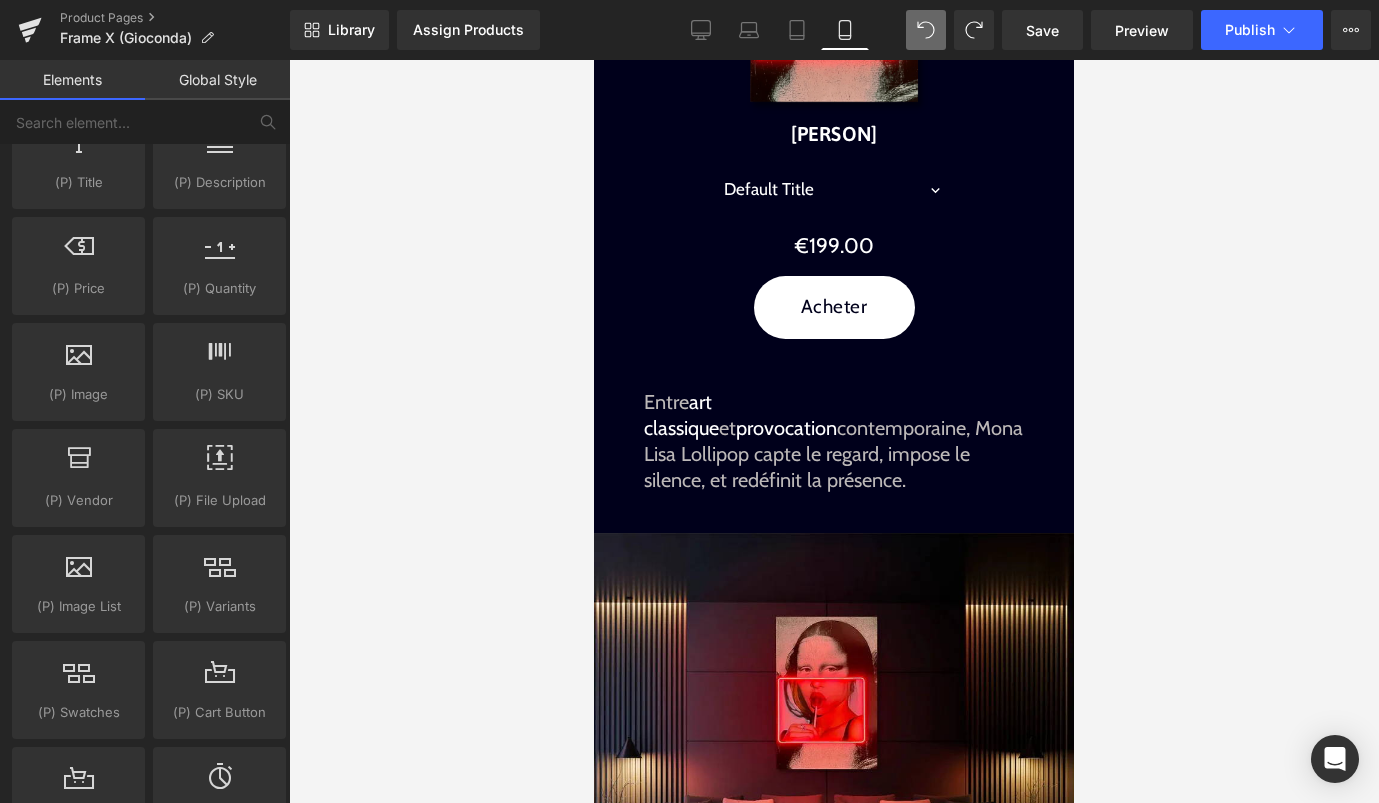 scroll, scrollTop: 918, scrollLeft: 0, axis: vertical 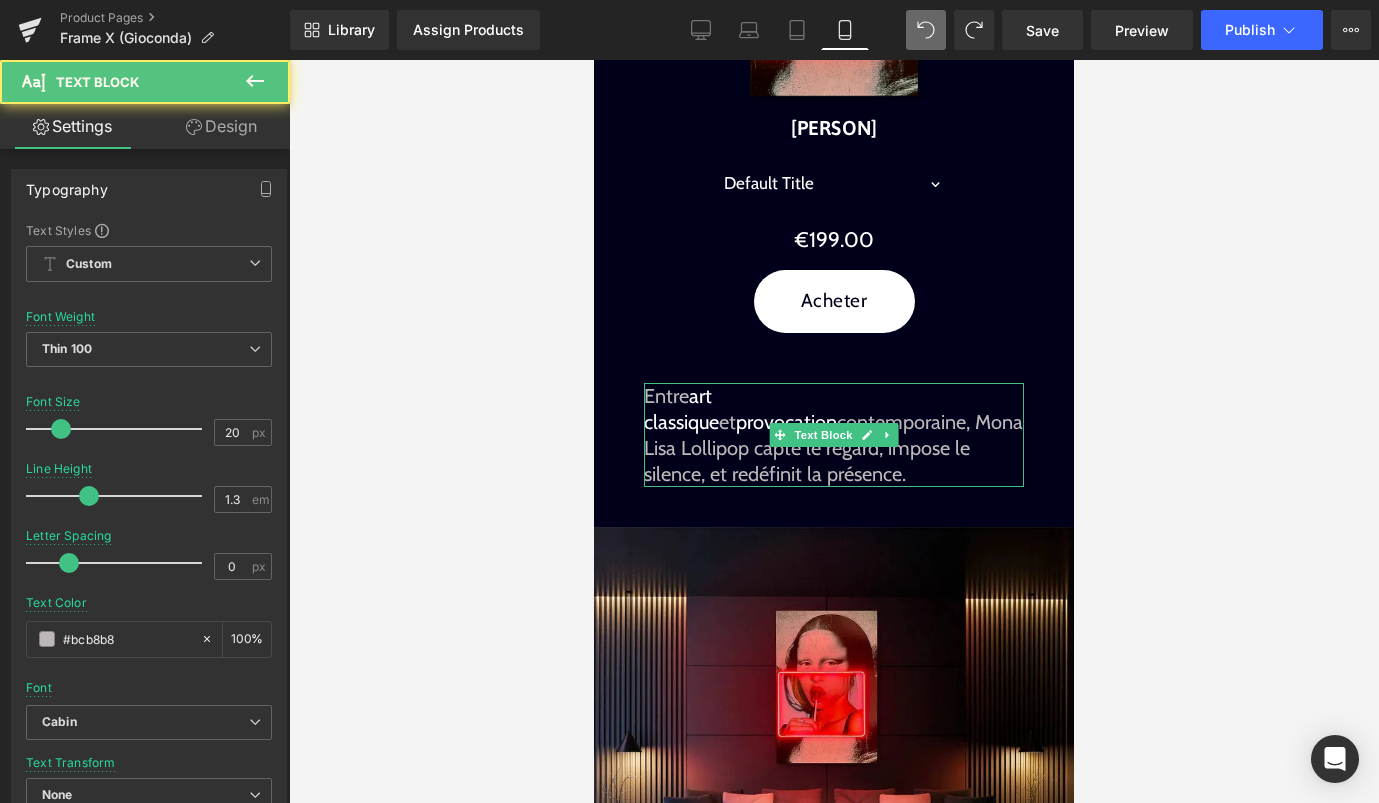 click on "Entre  art classique  et  provocation  contemporaine, [PERSON] [LASTNAME] capte le regard, impose le silence, et redéfinit la présence." at bounding box center (834, 435) 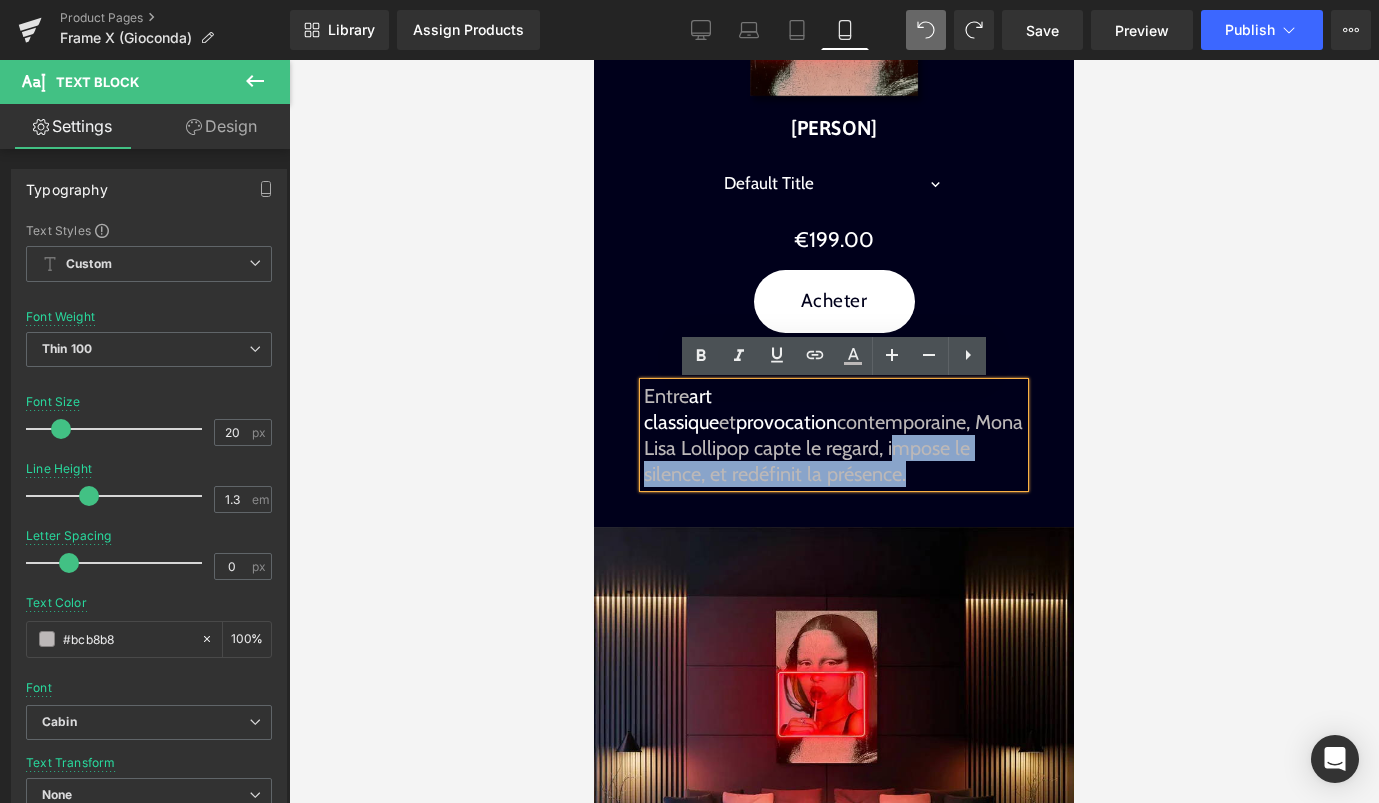 drag, startPoint x: 704, startPoint y: 446, endPoint x: 720, endPoint y: 480, distance: 37.576588 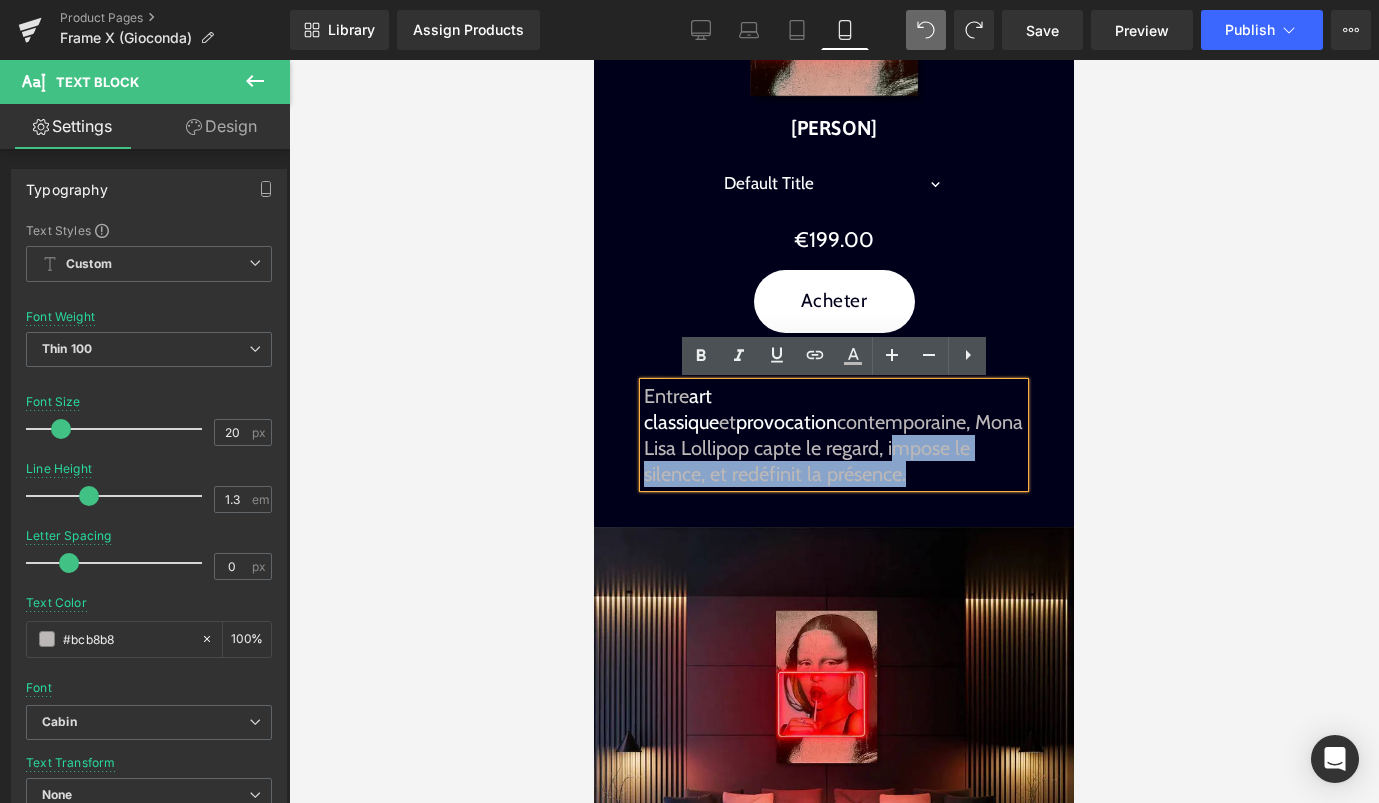 click on "Entre  art classique  et  provocation  contemporaine, [PERSON] [LASTNAME] capte le regard, impose le silence, et redéfinit la présence." at bounding box center (834, 435) 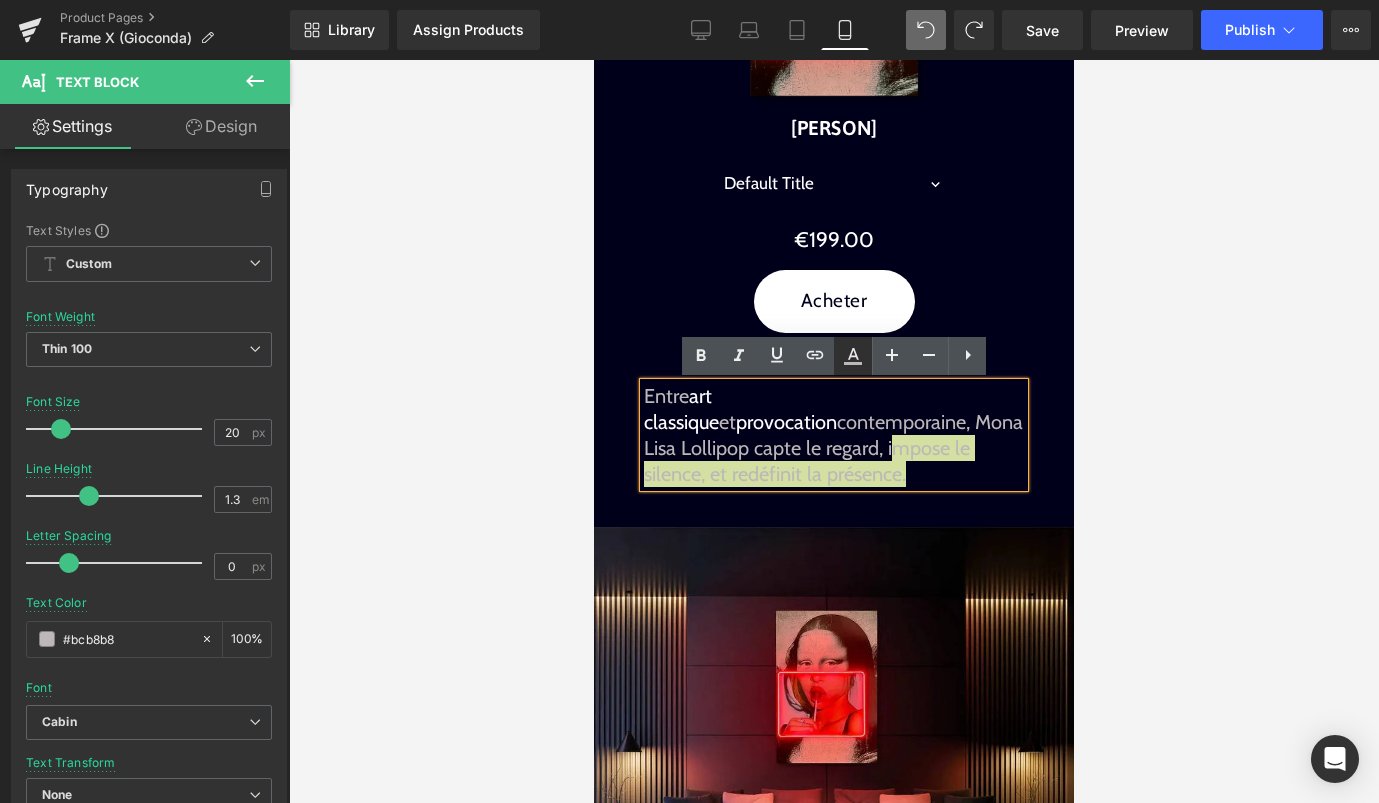 click 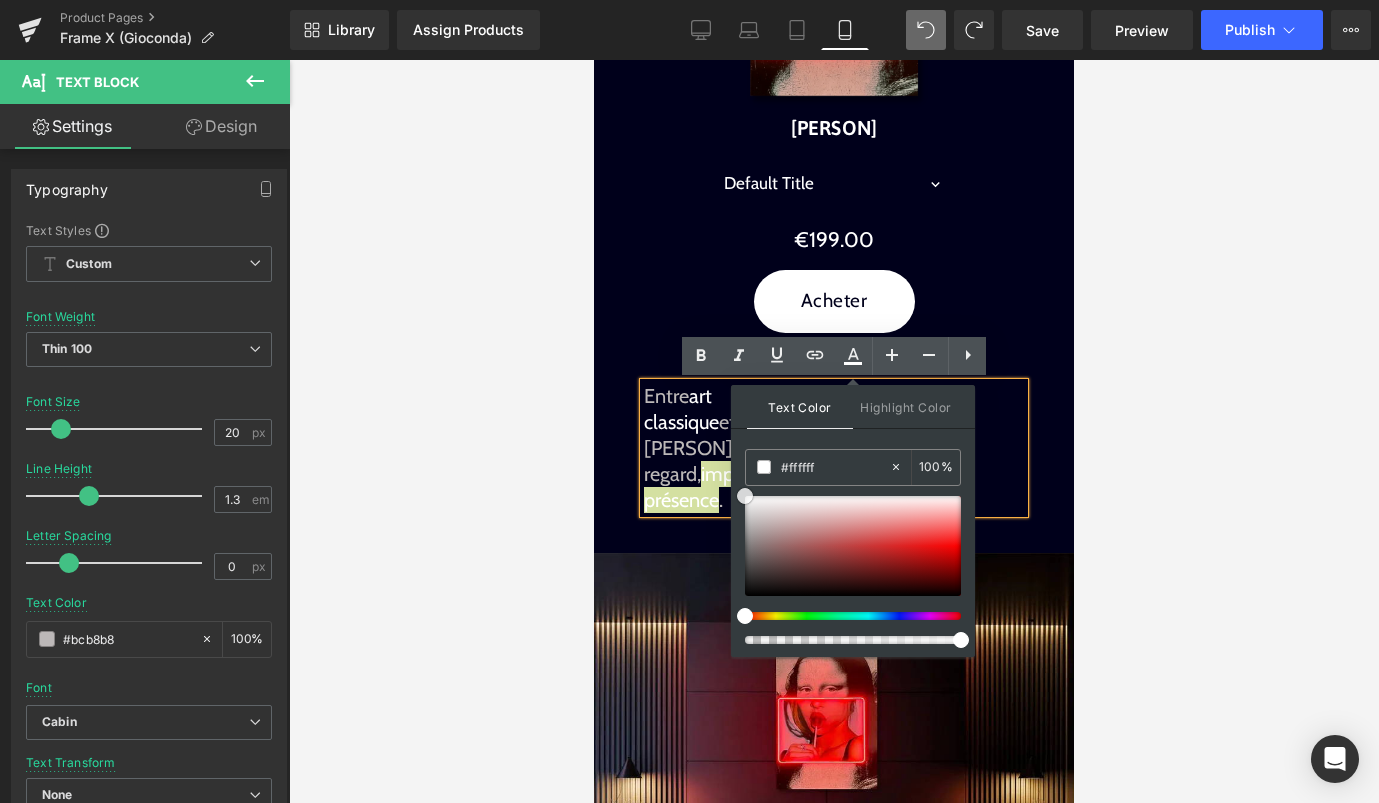 drag, startPoint x: 1364, startPoint y: 560, endPoint x: 722, endPoint y: 485, distance: 646.36597 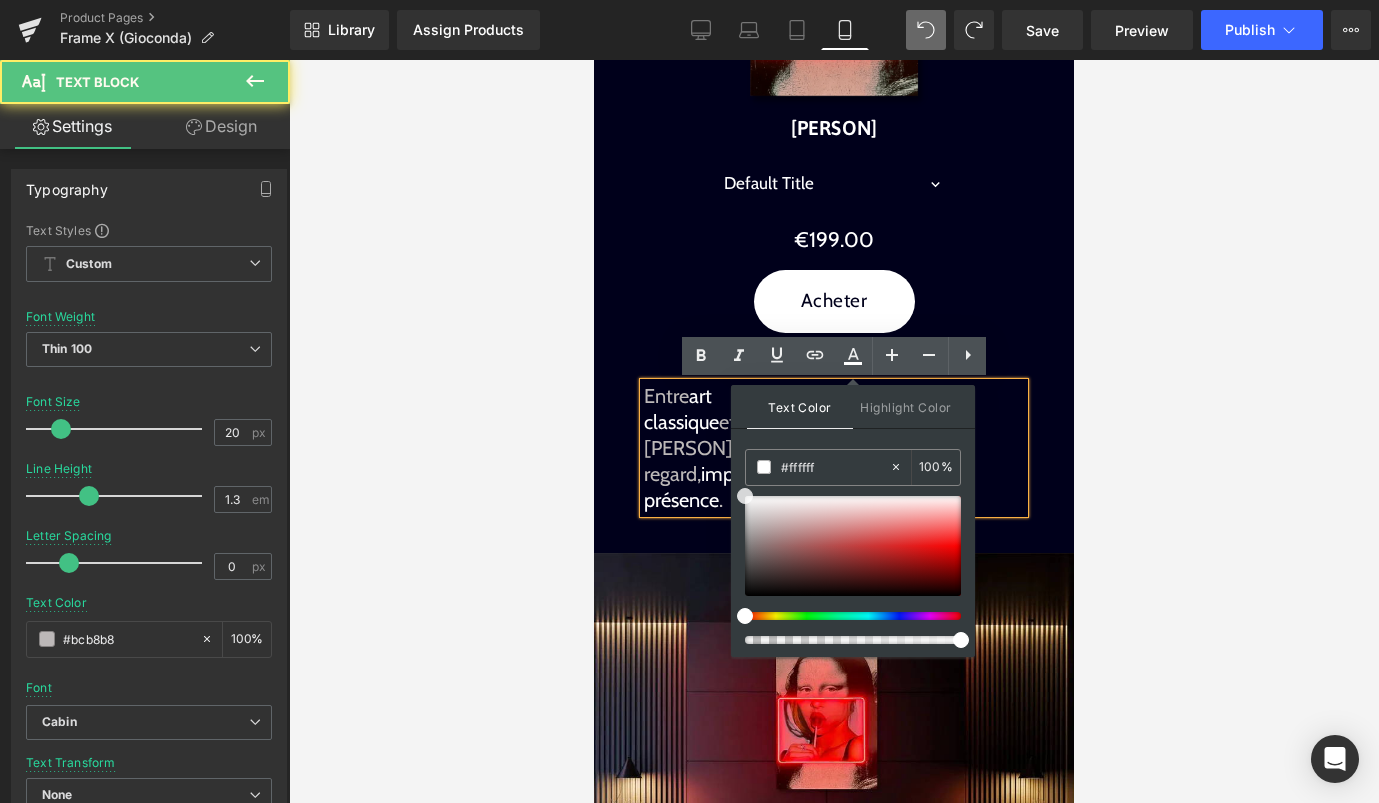 click on "impose le silence, et redéfinit la présence" at bounding box center (805, 487) 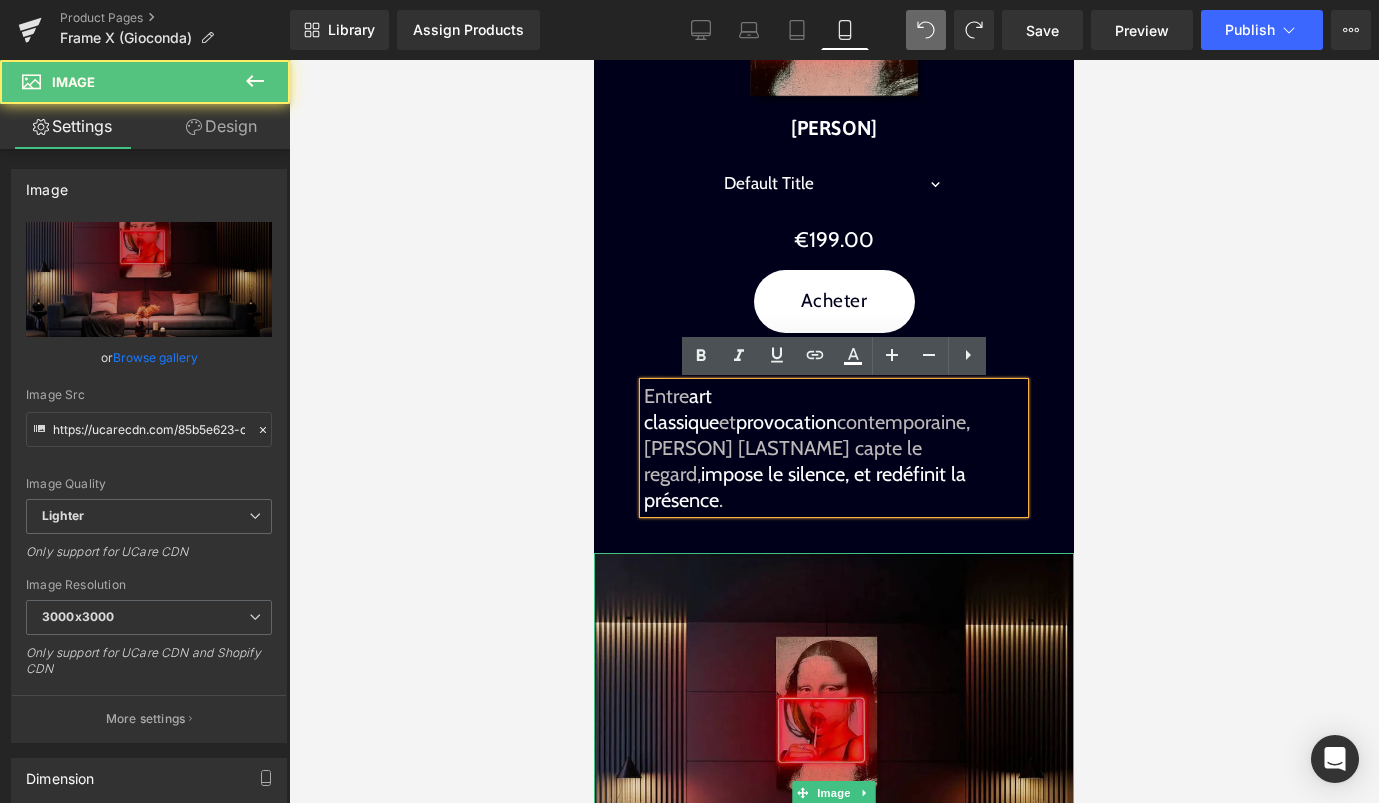 click at bounding box center (834, 793) 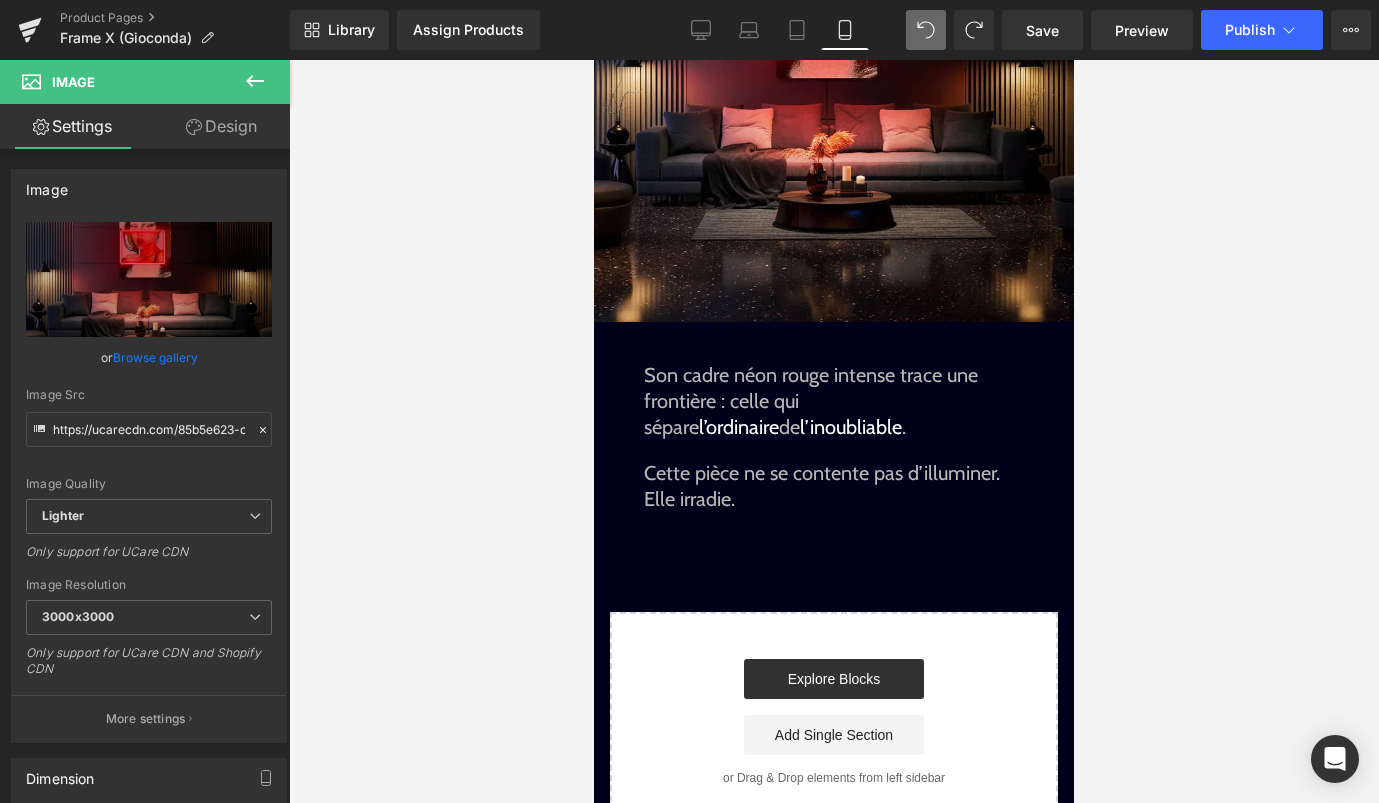 scroll, scrollTop: 1696, scrollLeft: 0, axis: vertical 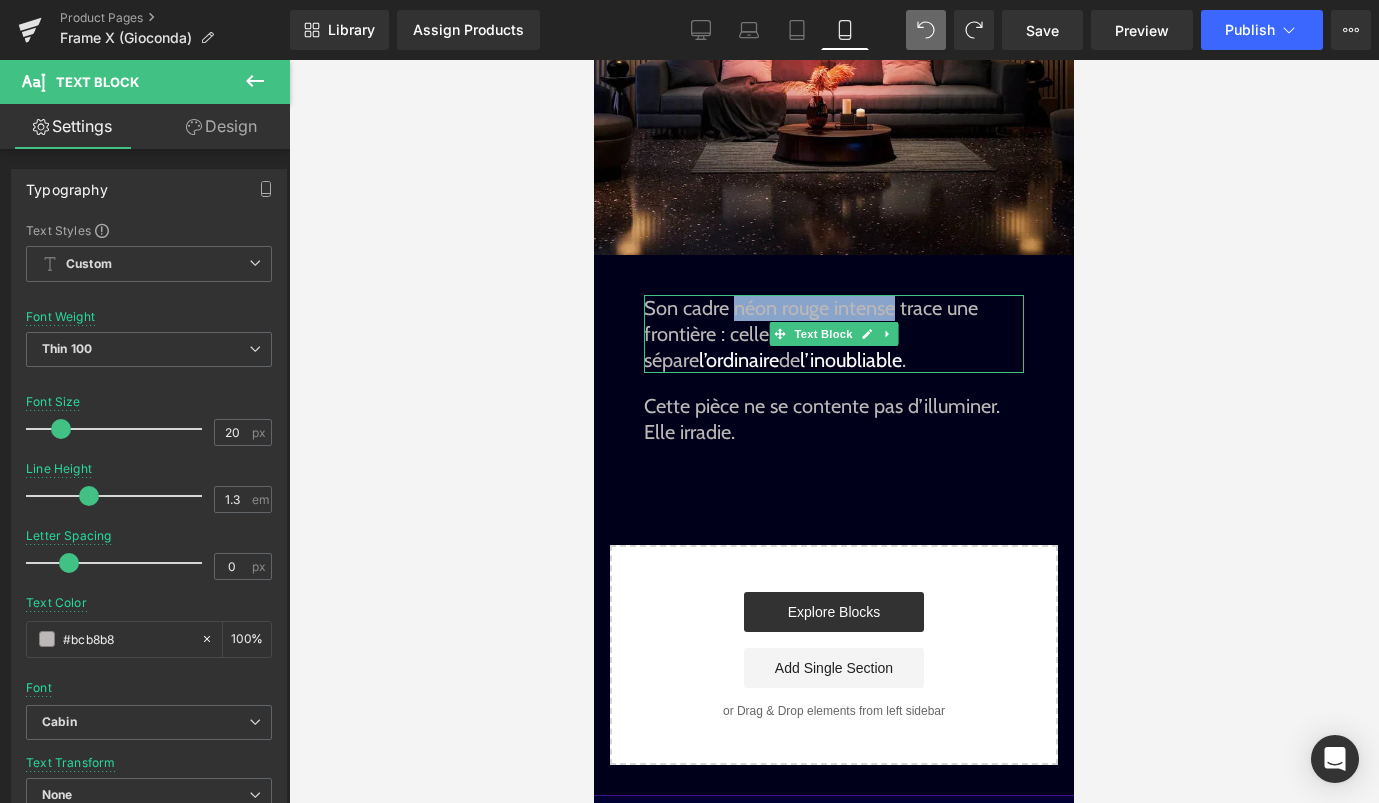 drag, startPoint x: 736, startPoint y: 279, endPoint x: 892, endPoint y: 276, distance: 156.02884 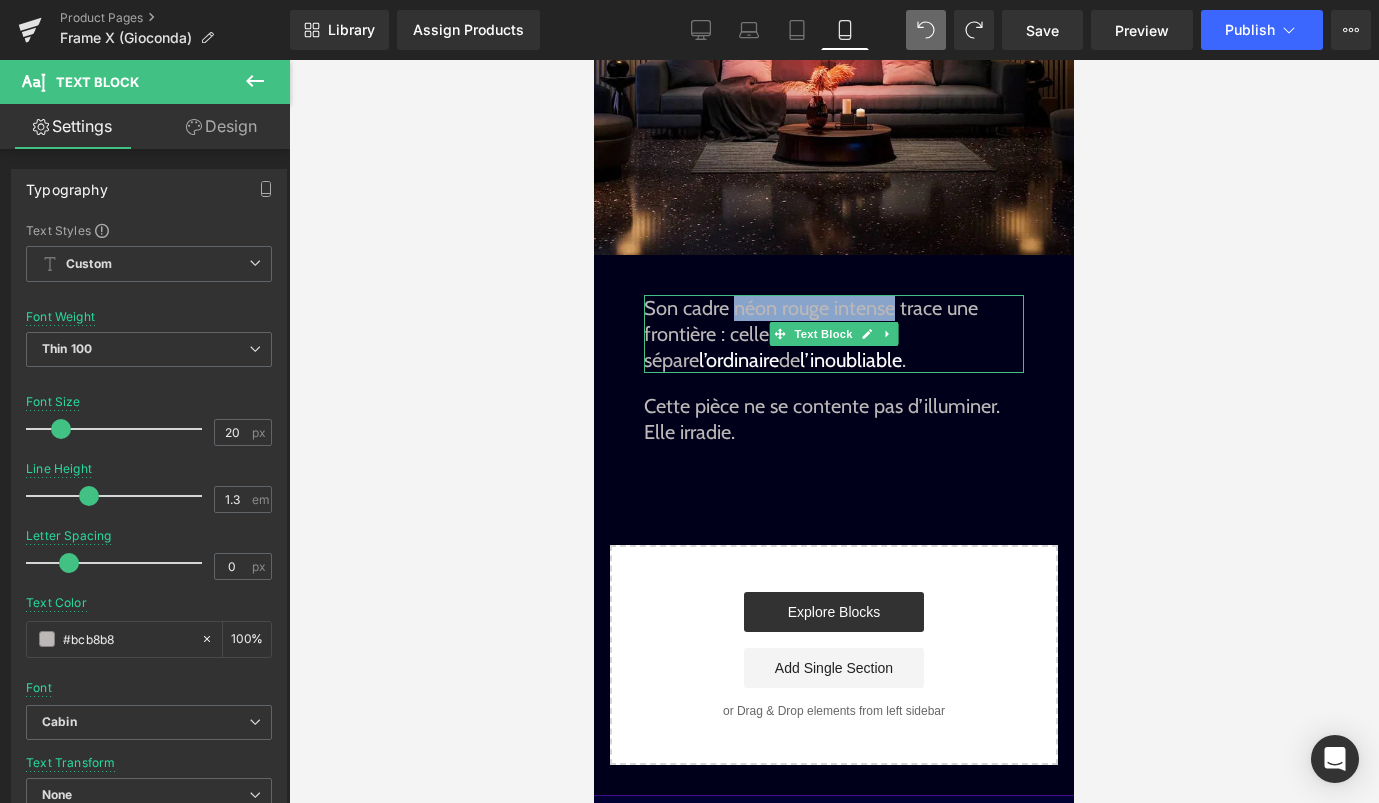 click on "Son cadre néon rouge intense trace une frontière : celle qui sépare  l’ordinaire  de  l’inoubliable ." at bounding box center (834, 334) 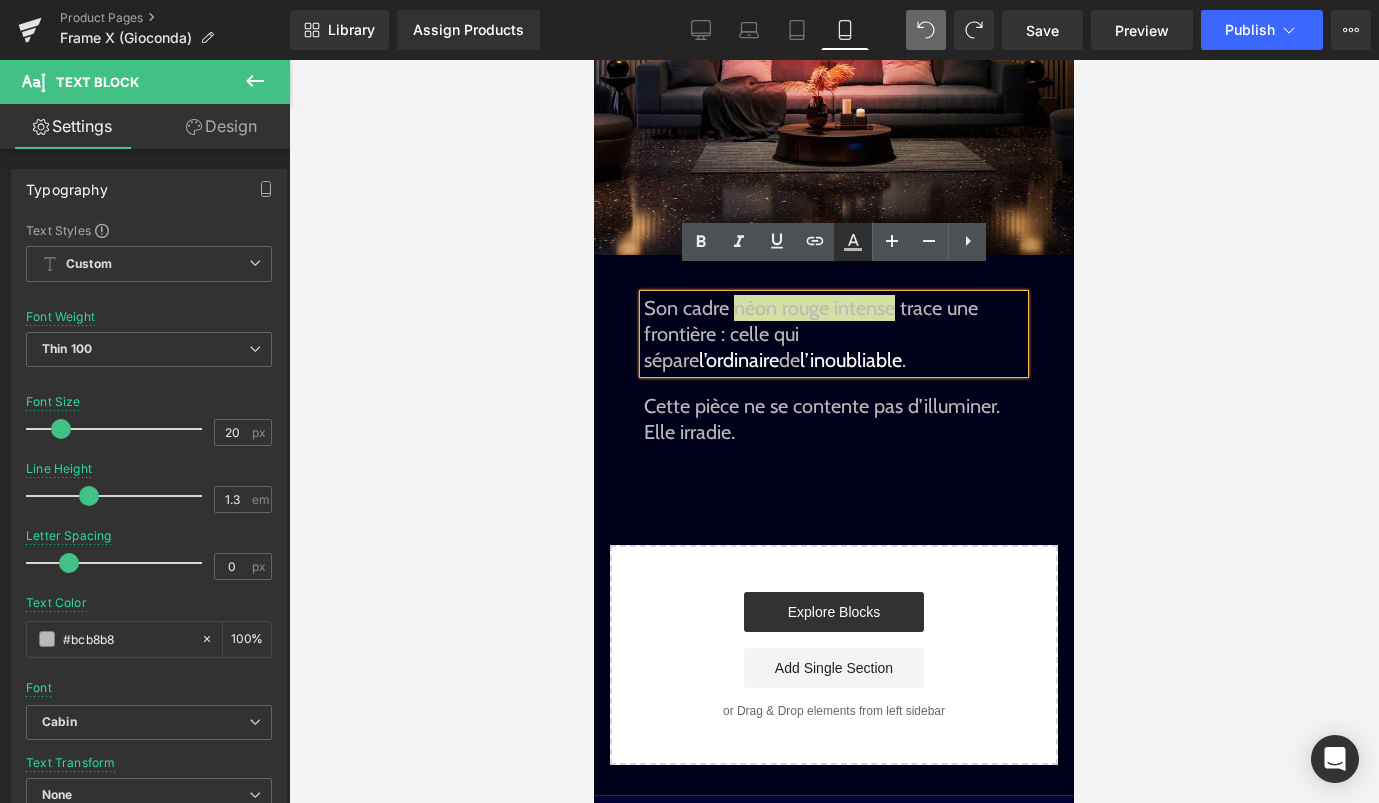 click 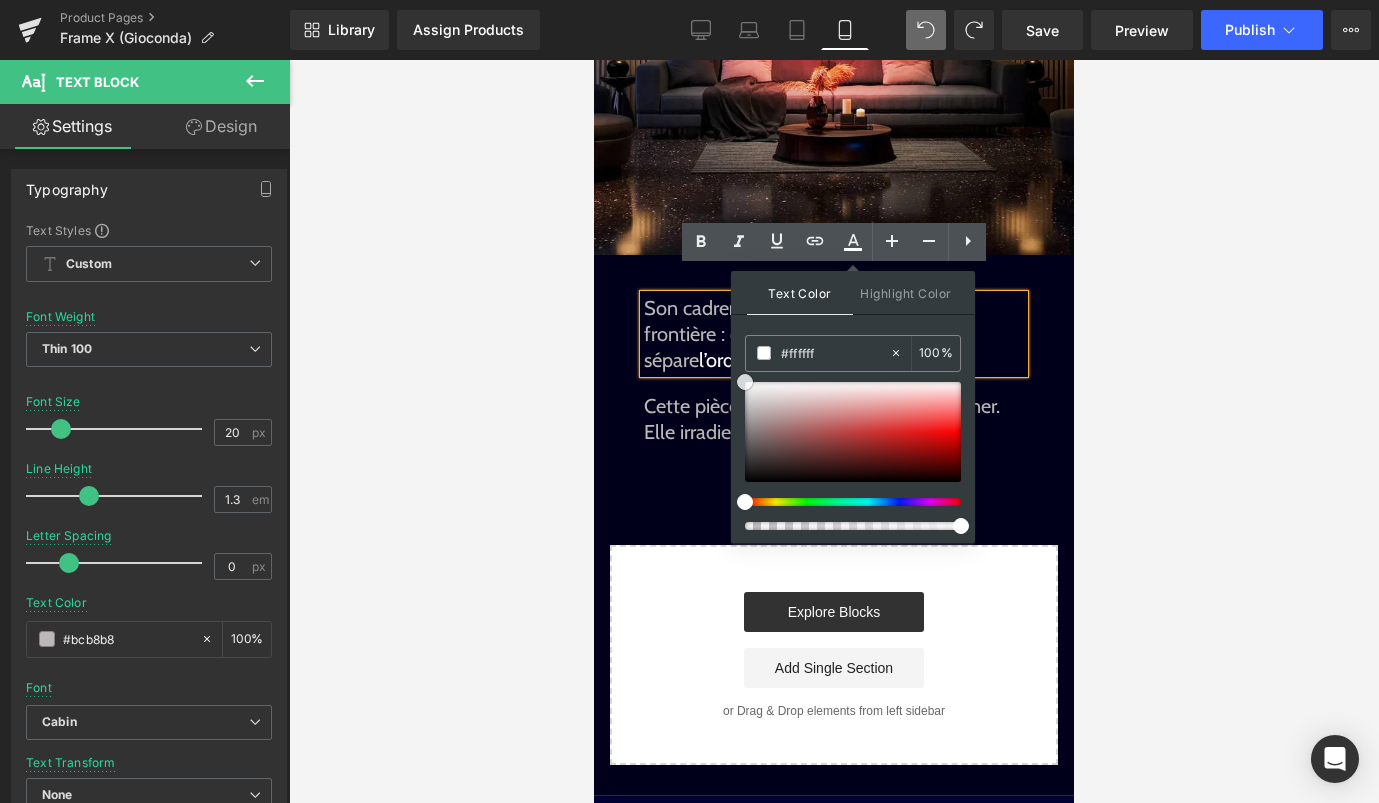 drag, startPoint x: 1373, startPoint y: 453, endPoint x: 718, endPoint y: 373, distance: 659.86743 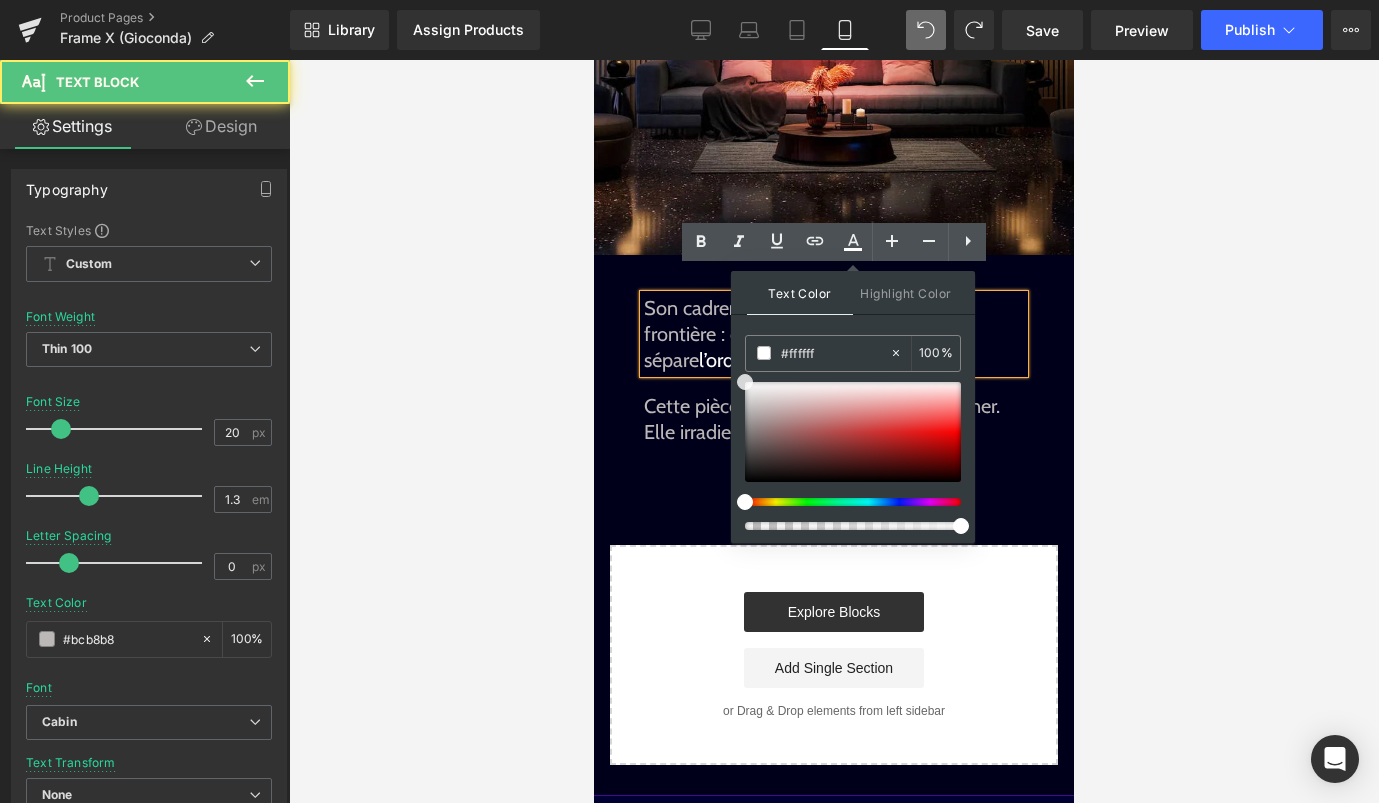 click on "l’inoubliable" at bounding box center [851, 360] 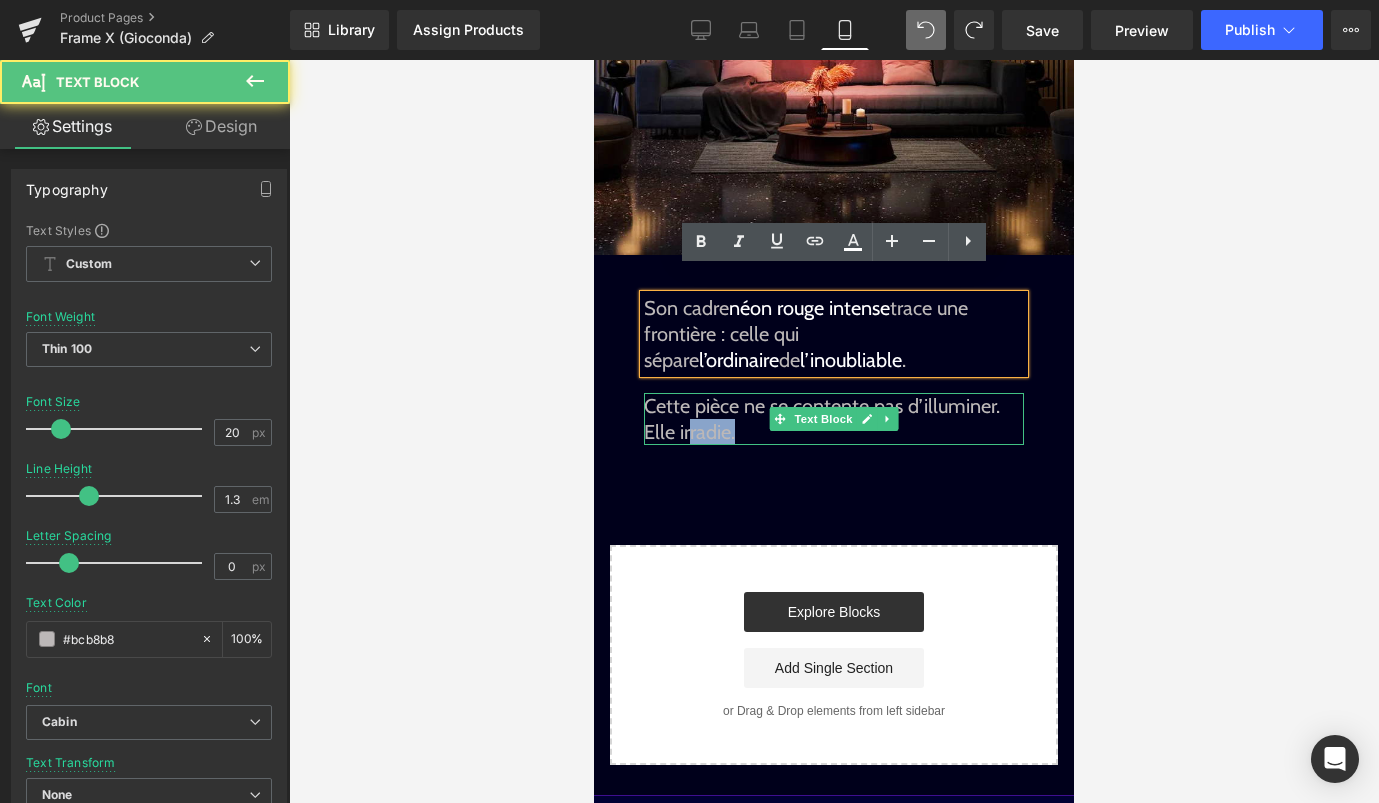 drag, startPoint x: 738, startPoint y: 406, endPoint x: 688, endPoint y: 407, distance: 50.01 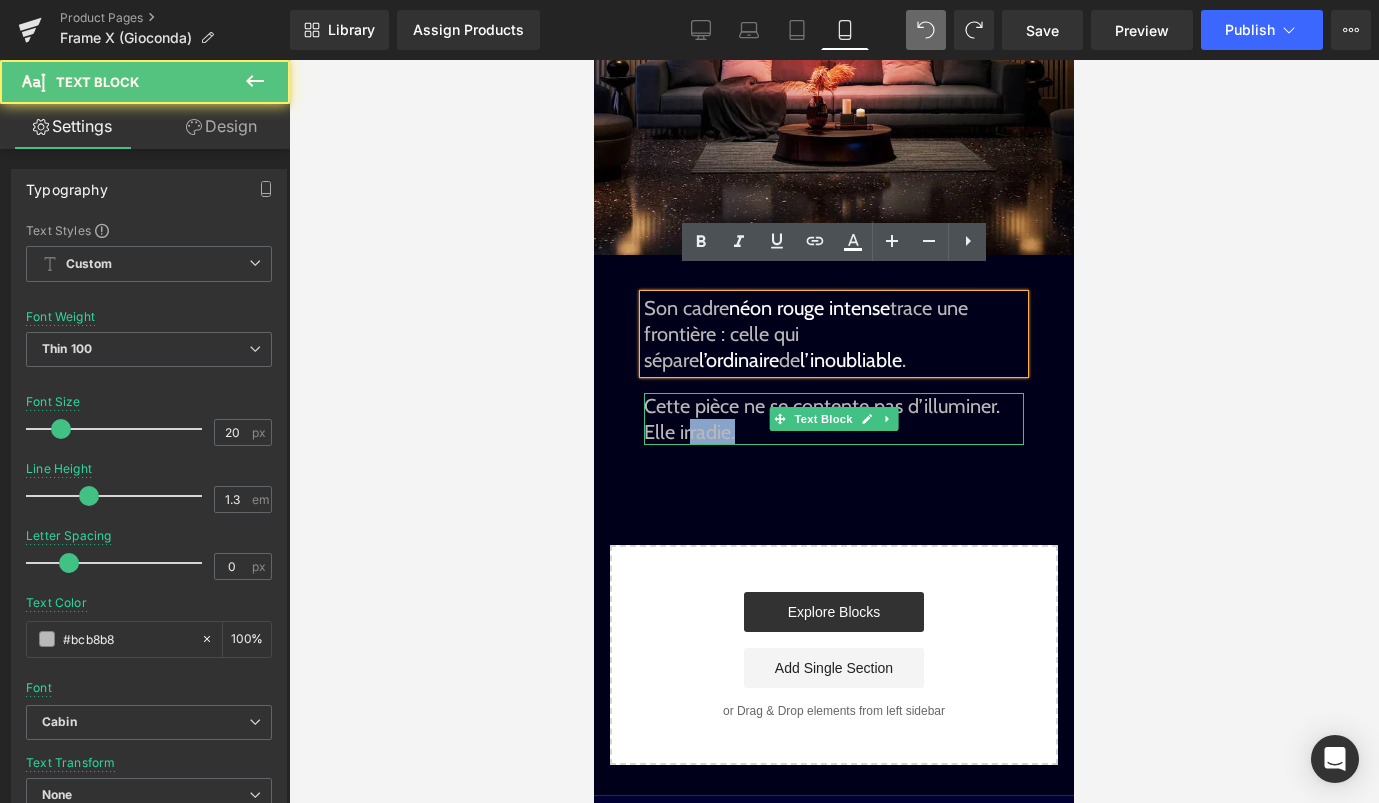 click on "Elle irradie." at bounding box center [834, 432] 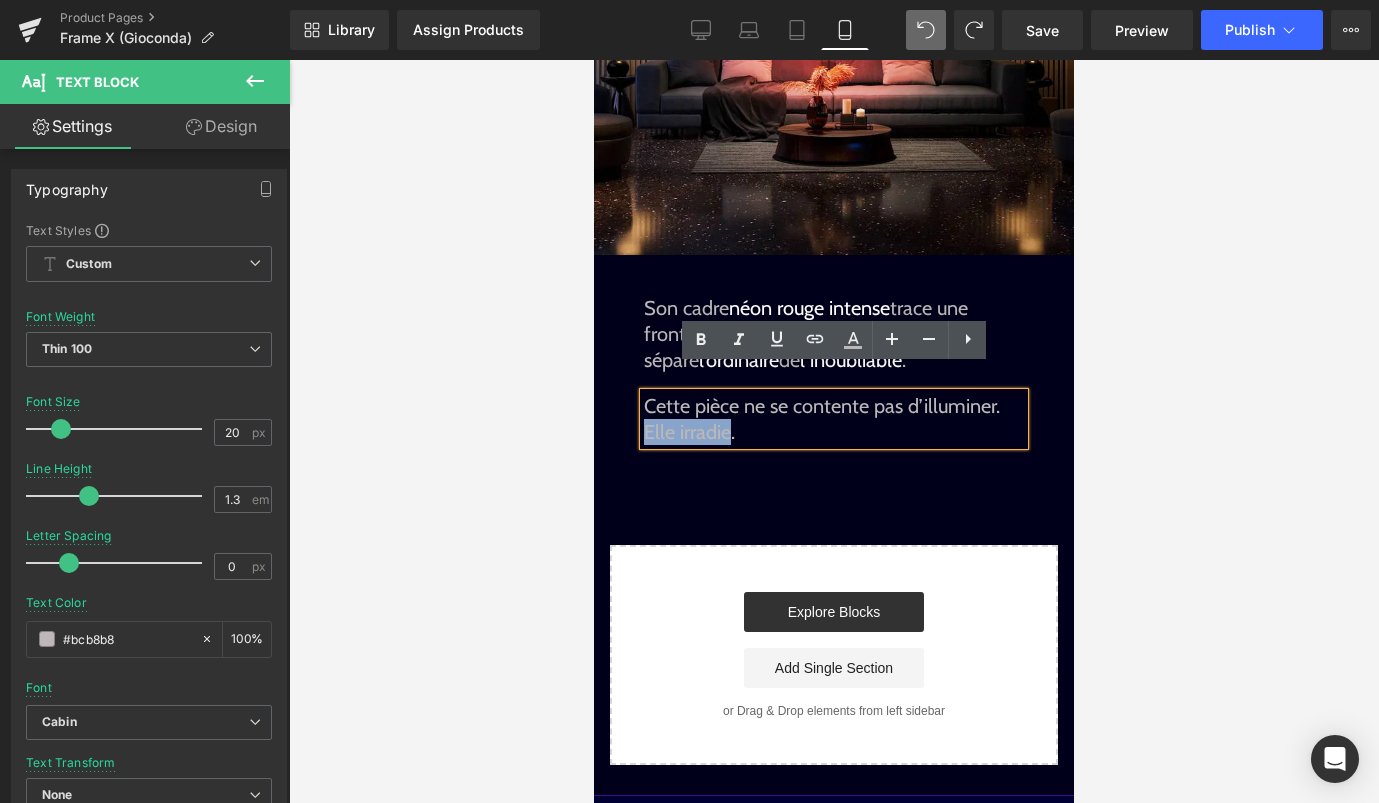 drag, startPoint x: 646, startPoint y: 406, endPoint x: 728, endPoint y: 403, distance: 82.05486 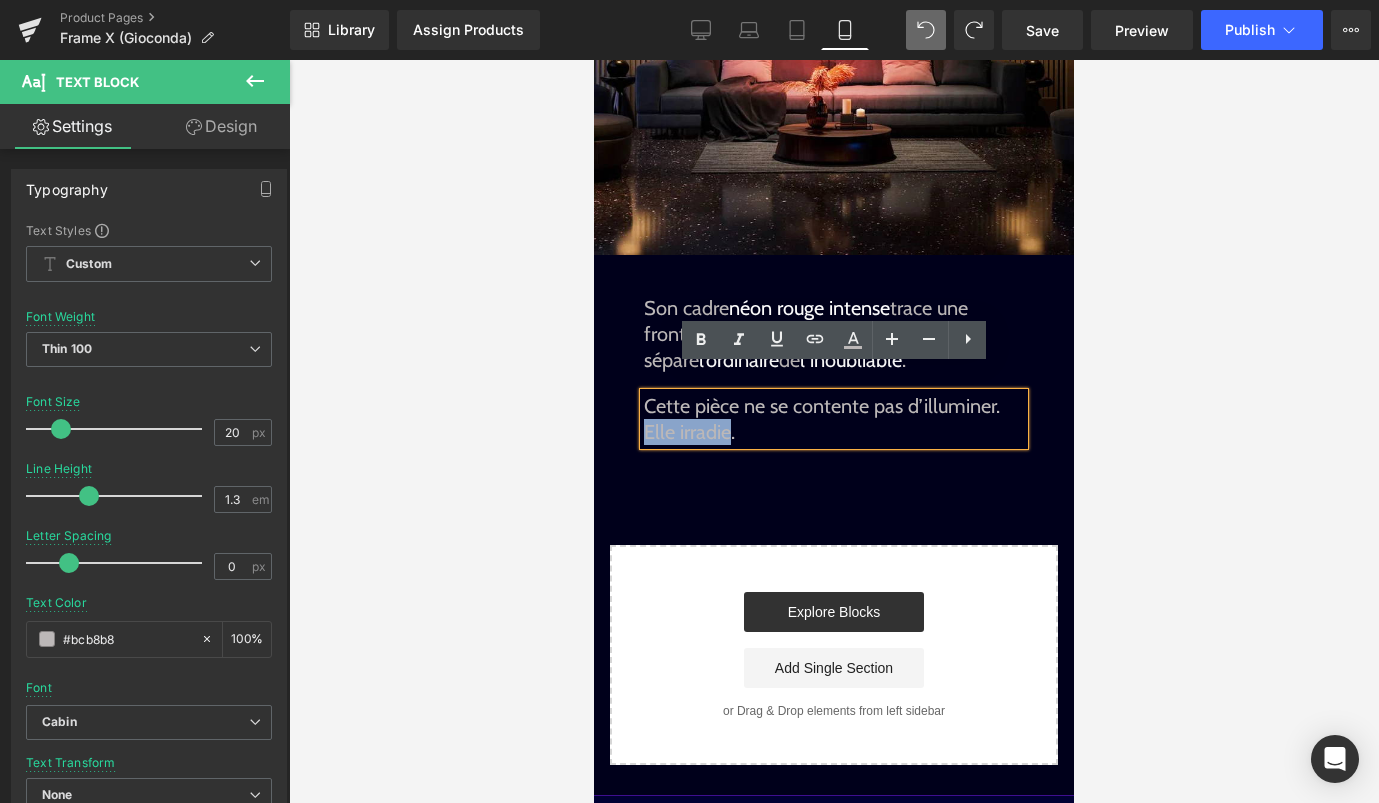 click on "Elle irradie." at bounding box center [834, 432] 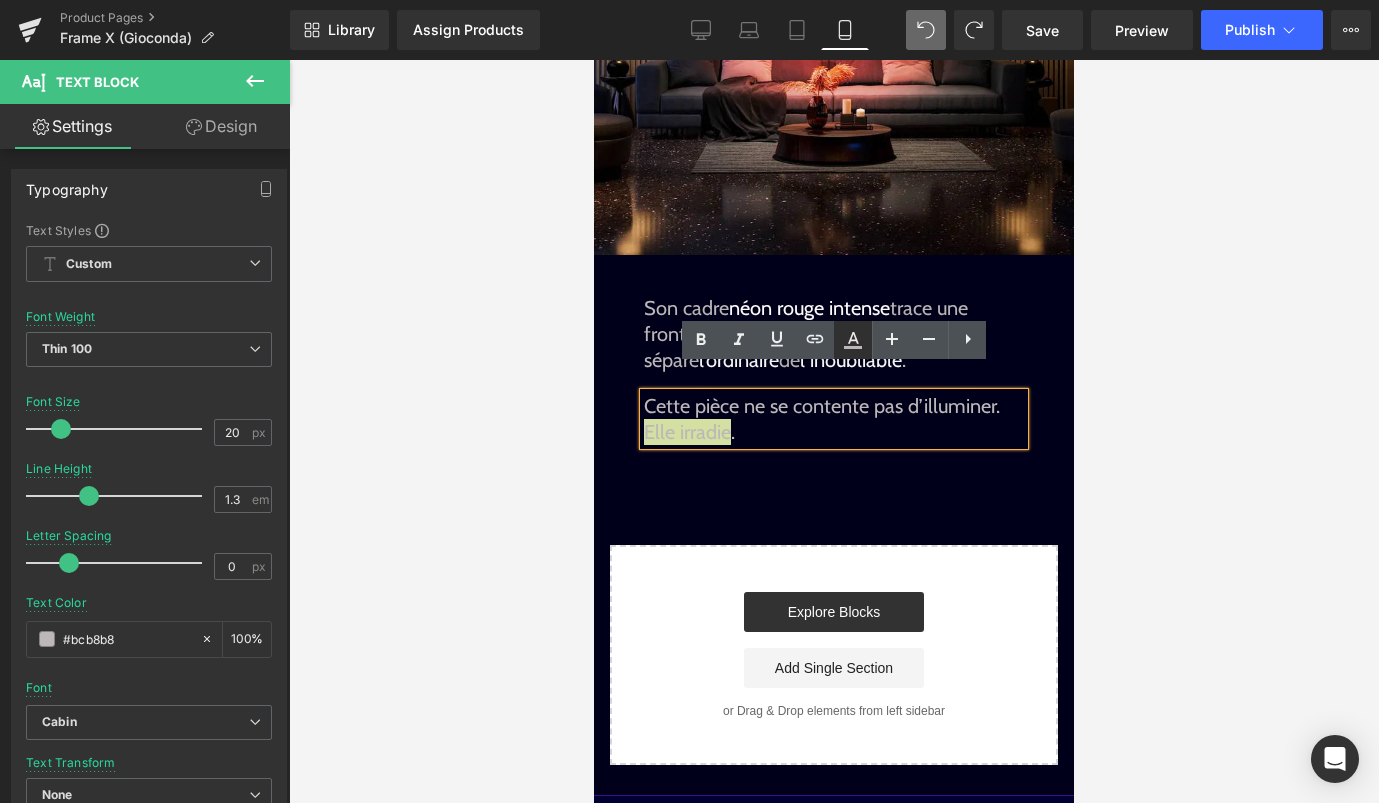 click 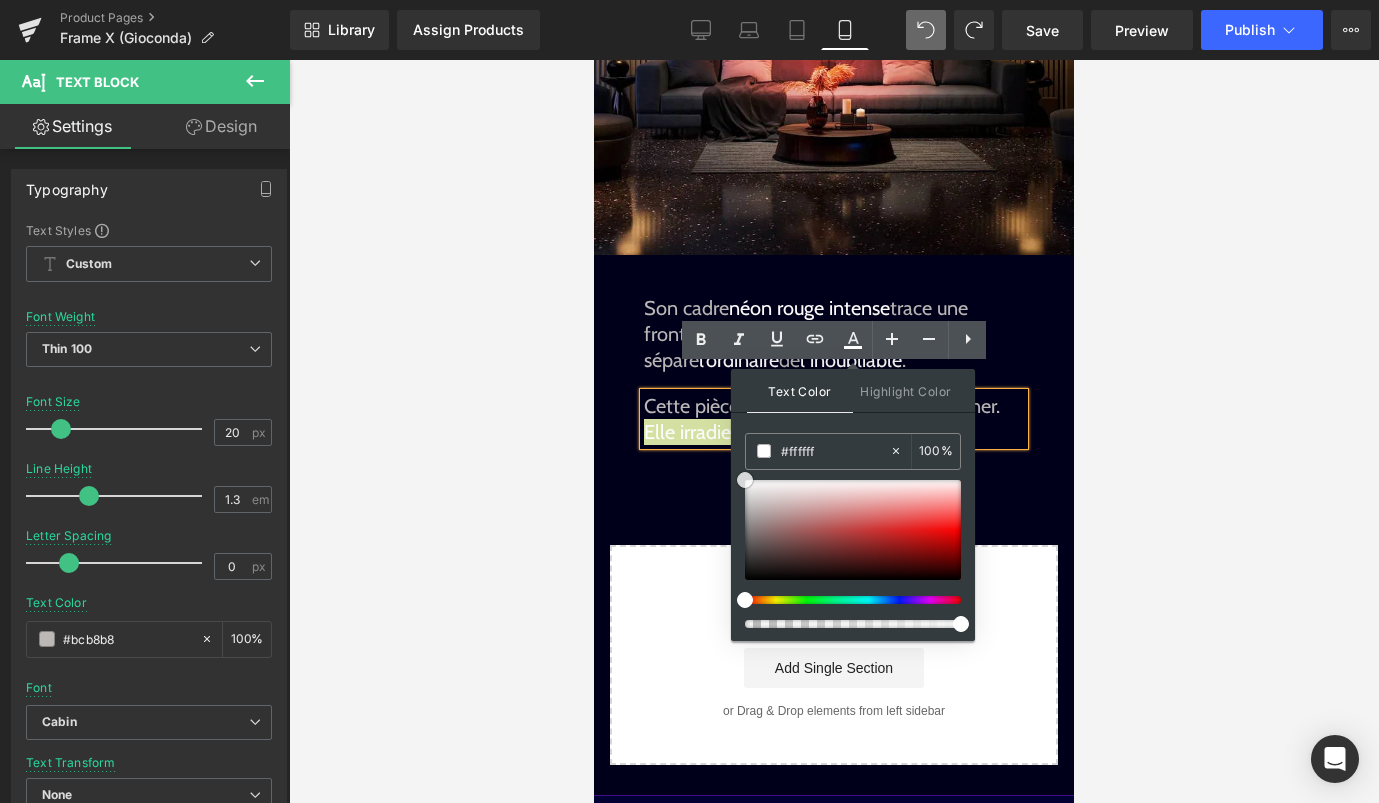 drag, startPoint x: 1379, startPoint y: 541, endPoint x: 717, endPoint y: 465, distance: 666.34827 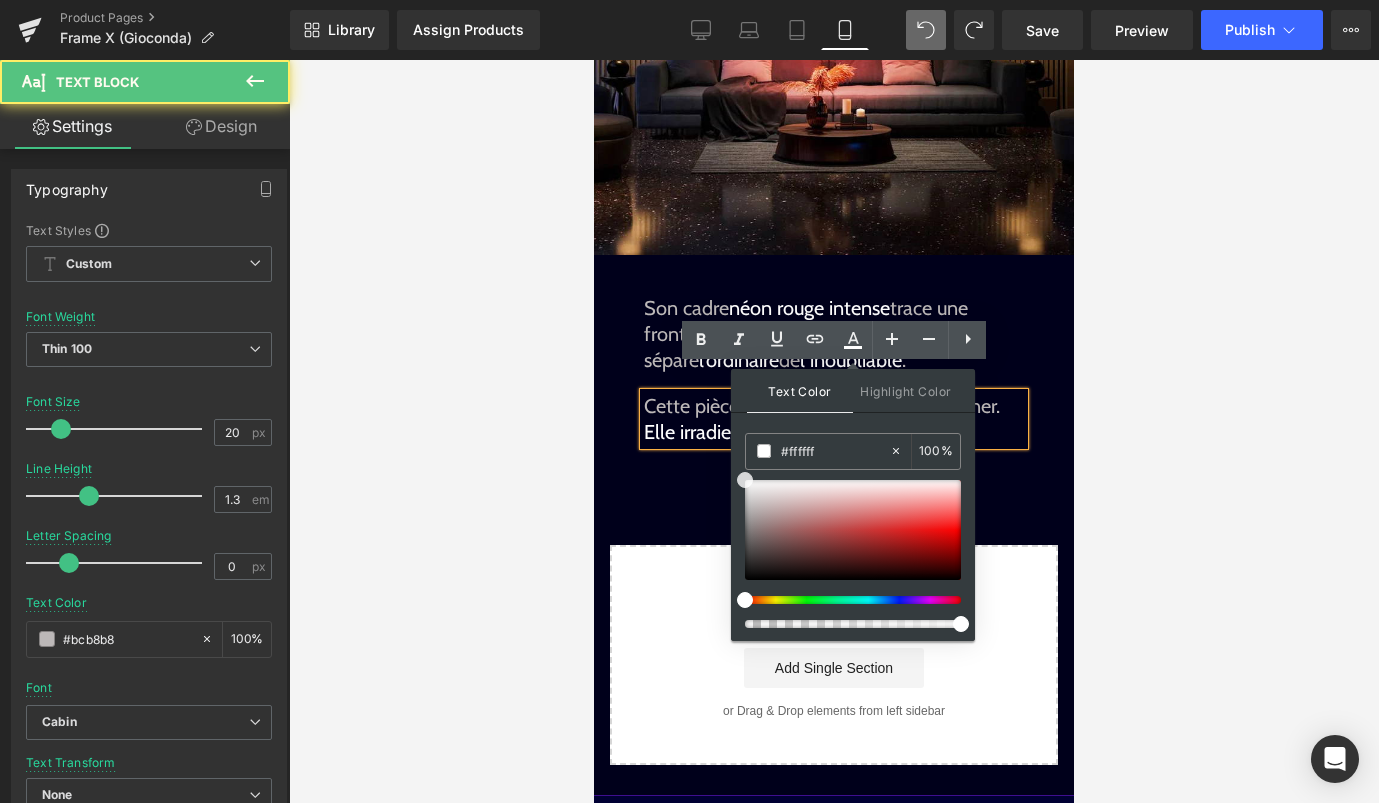 click on "Elle irradie" at bounding box center (687, 432) 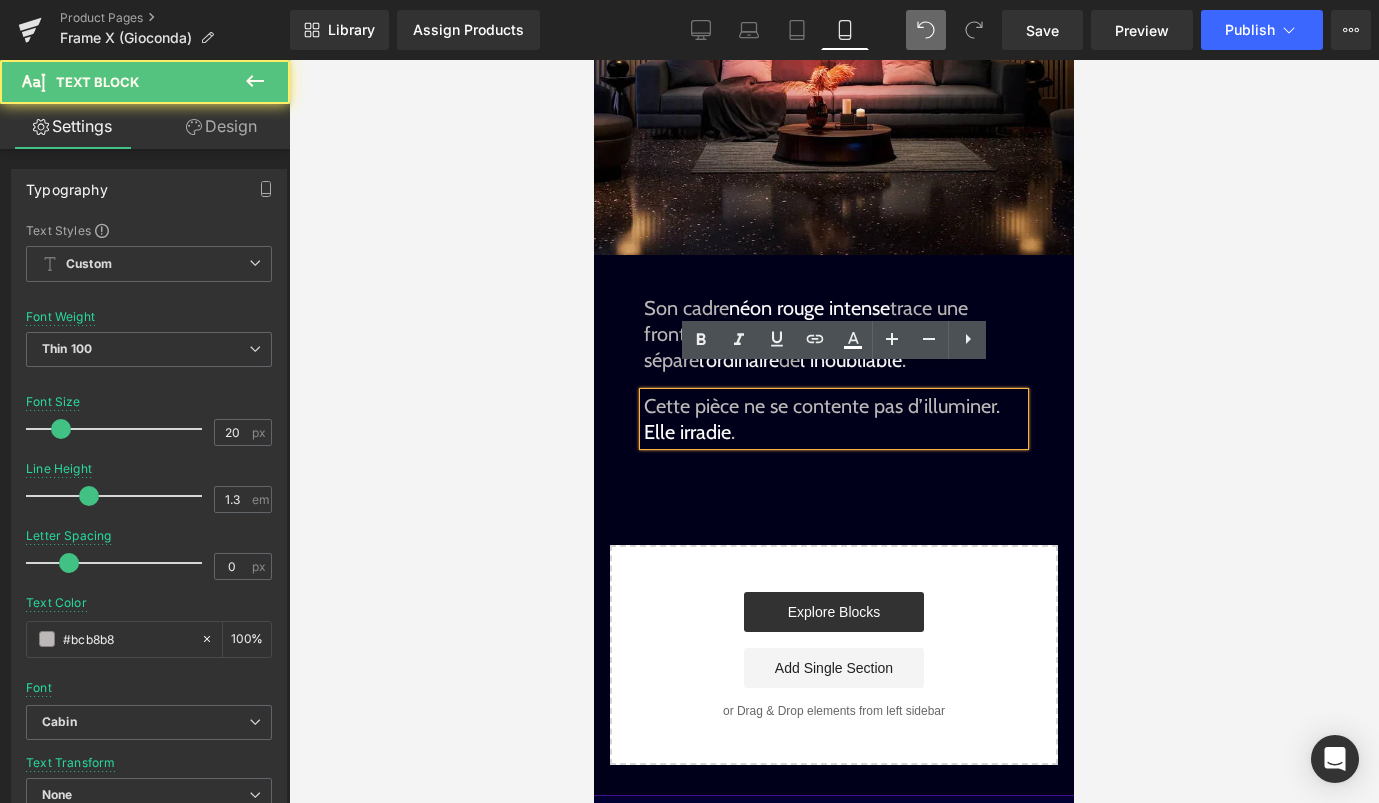 click on "Elle irradie ." at bounding box center (834, 432) 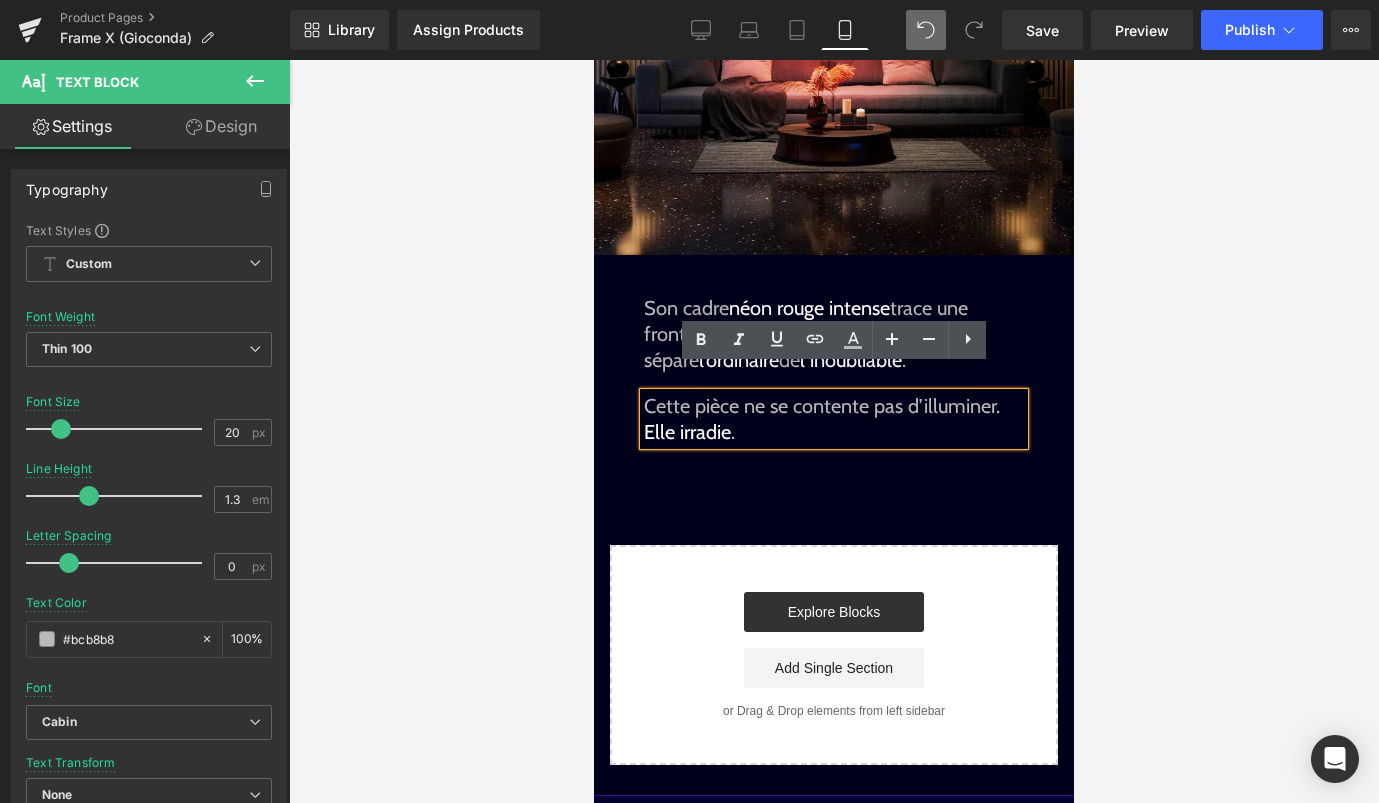 click on "Image         Image         Liquid
Image
Image
Une icône, détournée.
Text Block         Elle ne se contente pas d’exister sur vos murs.  Elle les transforme. Text Block
Sale Off
(P) Image
[FIRST] [LAST]
(P) Title
Default Title
[NUMBER]
(P) Variants
€199.00
(P) Price" at bounding box center [834, -406] 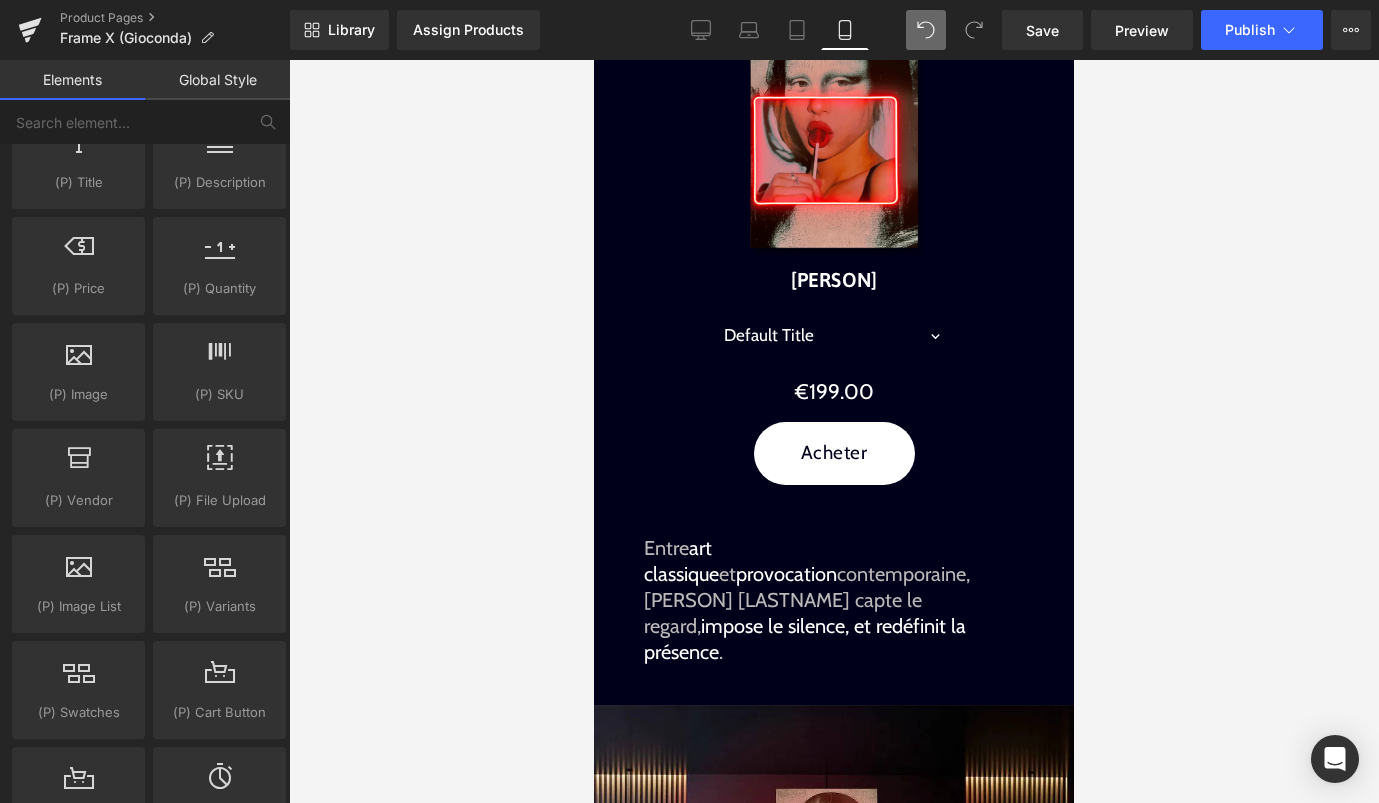 scroll, scrollTop: 782, scrollLeft: 0, axis: vertical 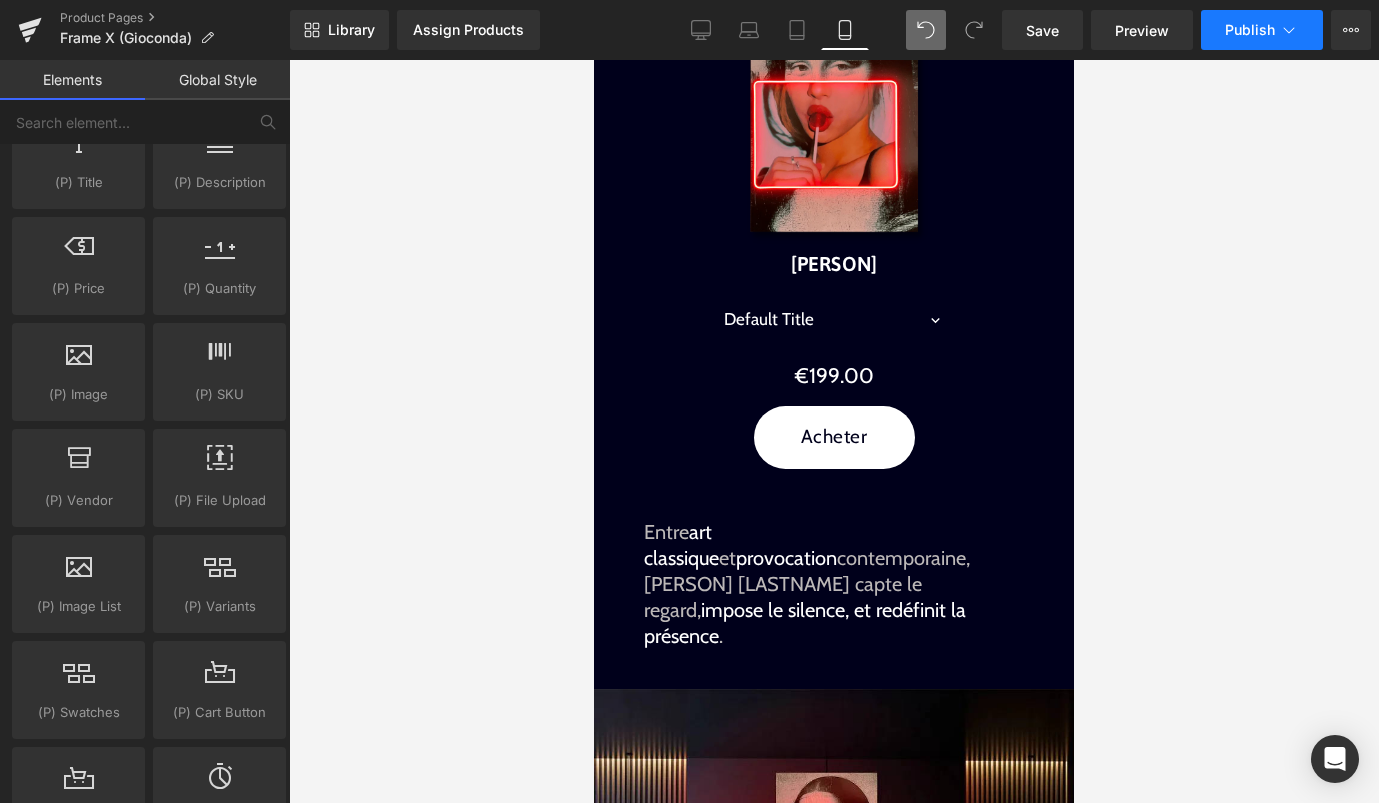 click on "Publish" at bounding box center (1262, 30) 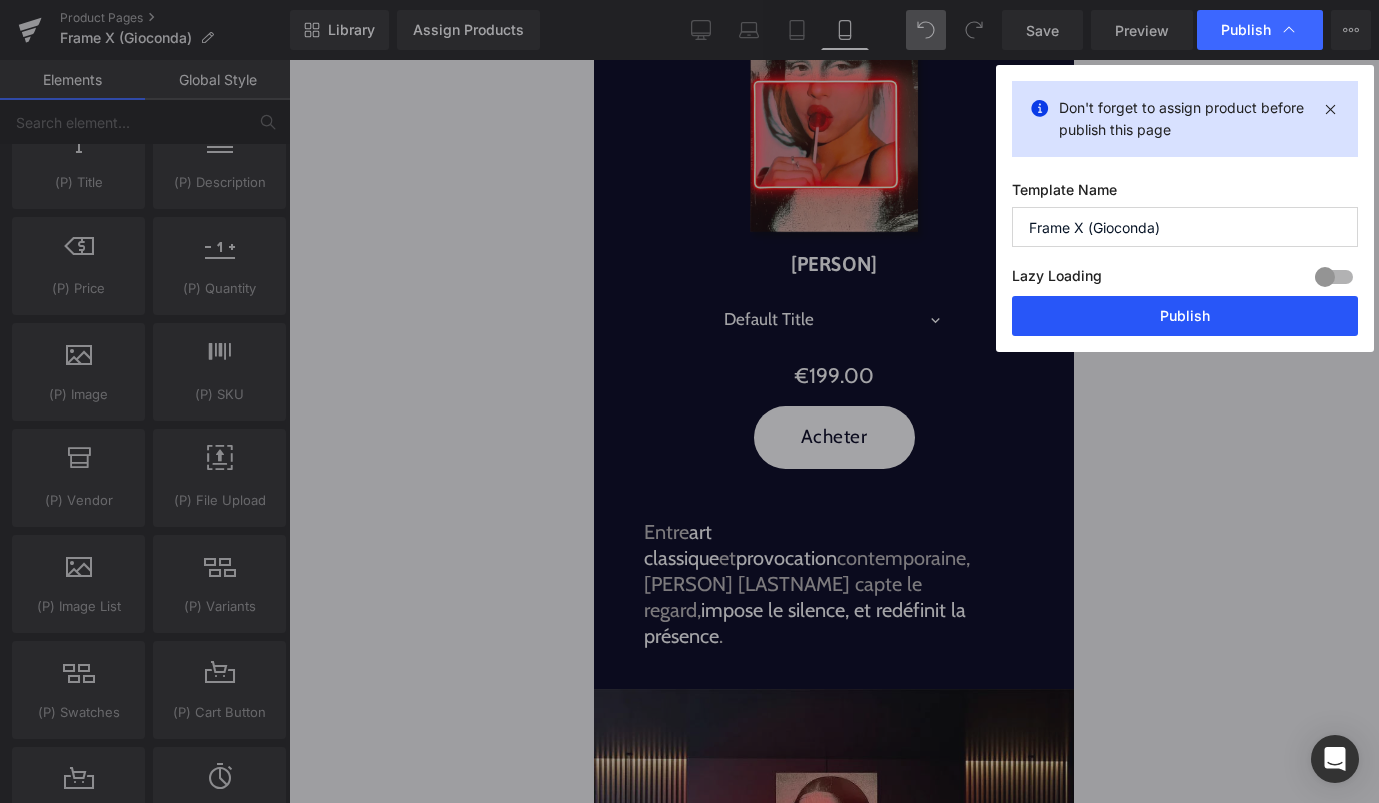 click on "Publish" at bounding box center (1185, 316) 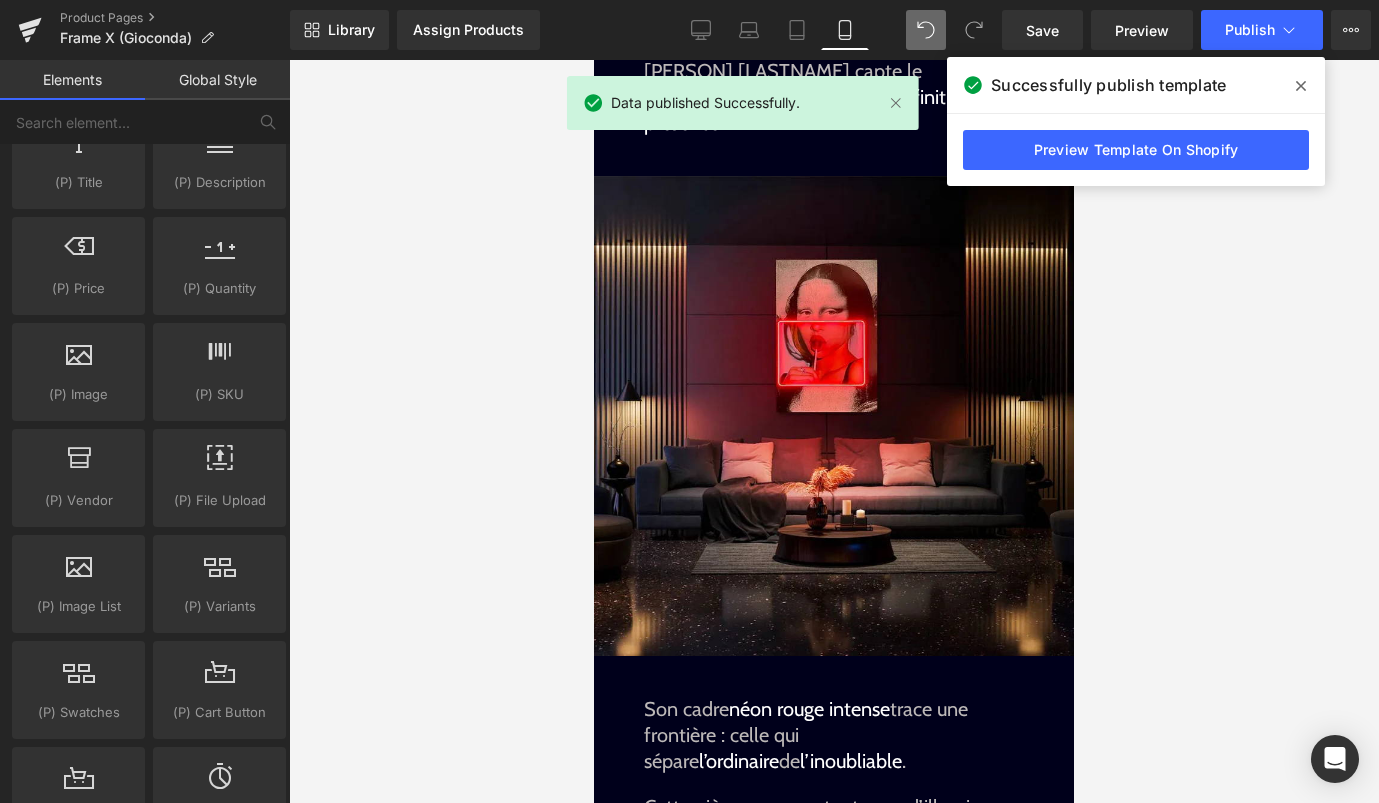 scroll, scrollTop: 1299, scrollLeft: 0, axis: vertical 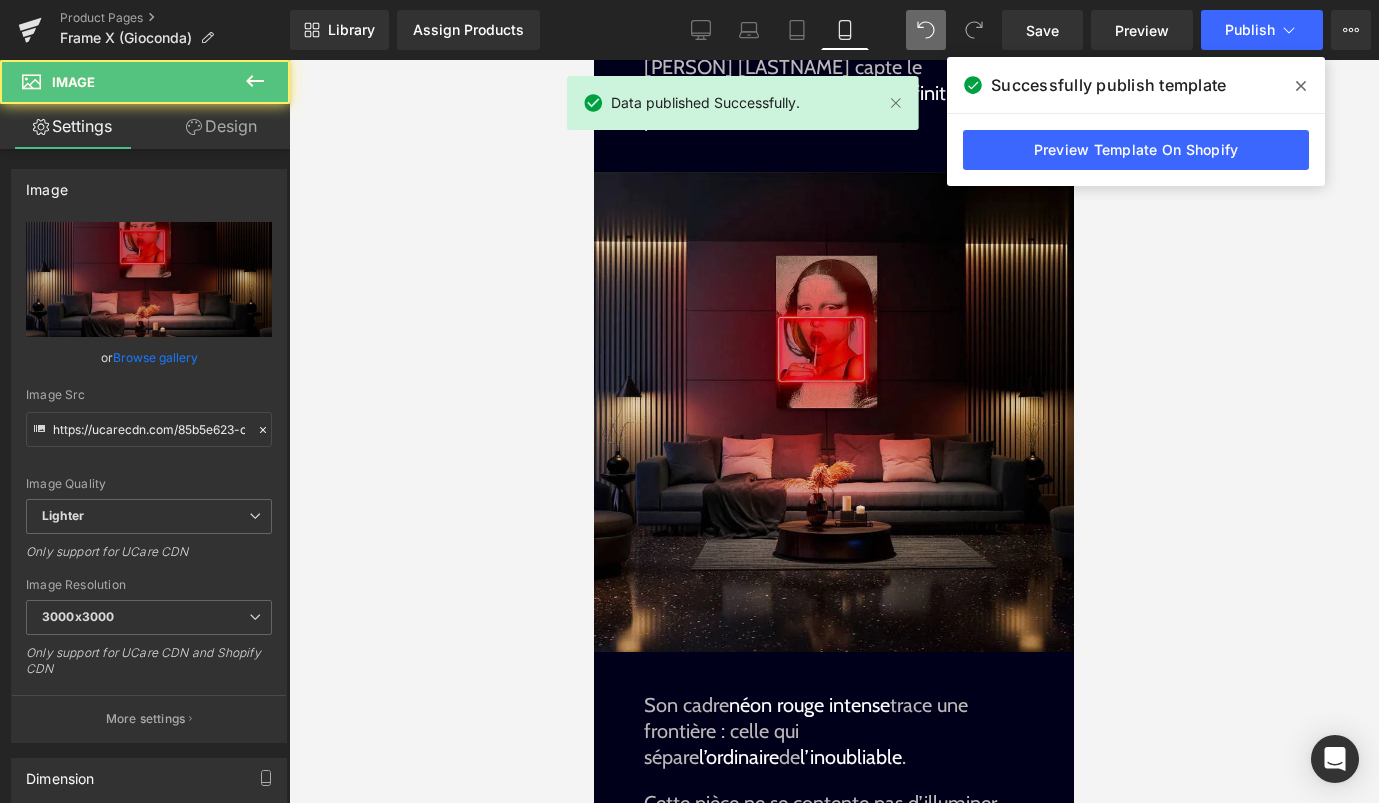 click at bounding box center (834, 412) 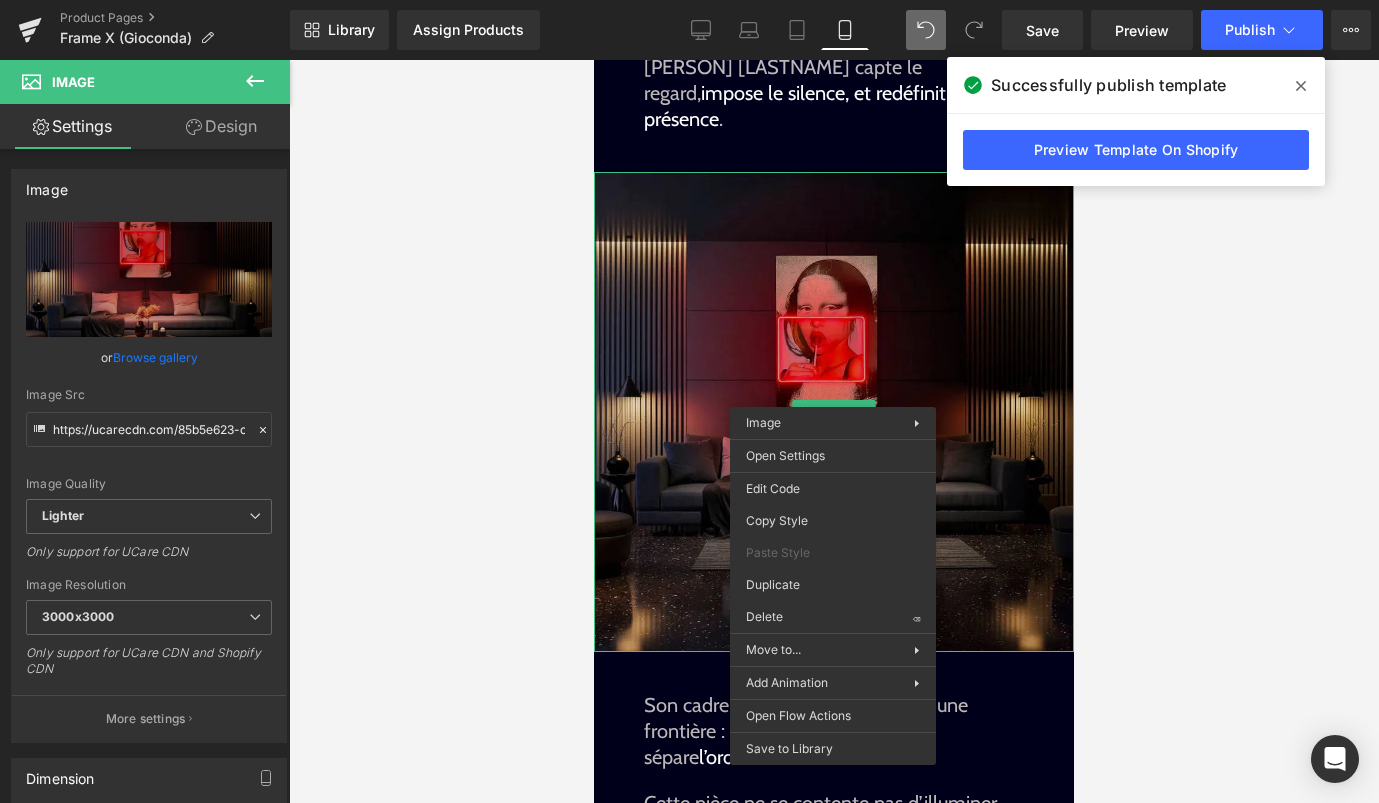 drag, startPoint x: 1409, startPoint y: 650, endPoint x: 815, endPoint y: 590, distance: 597.0226 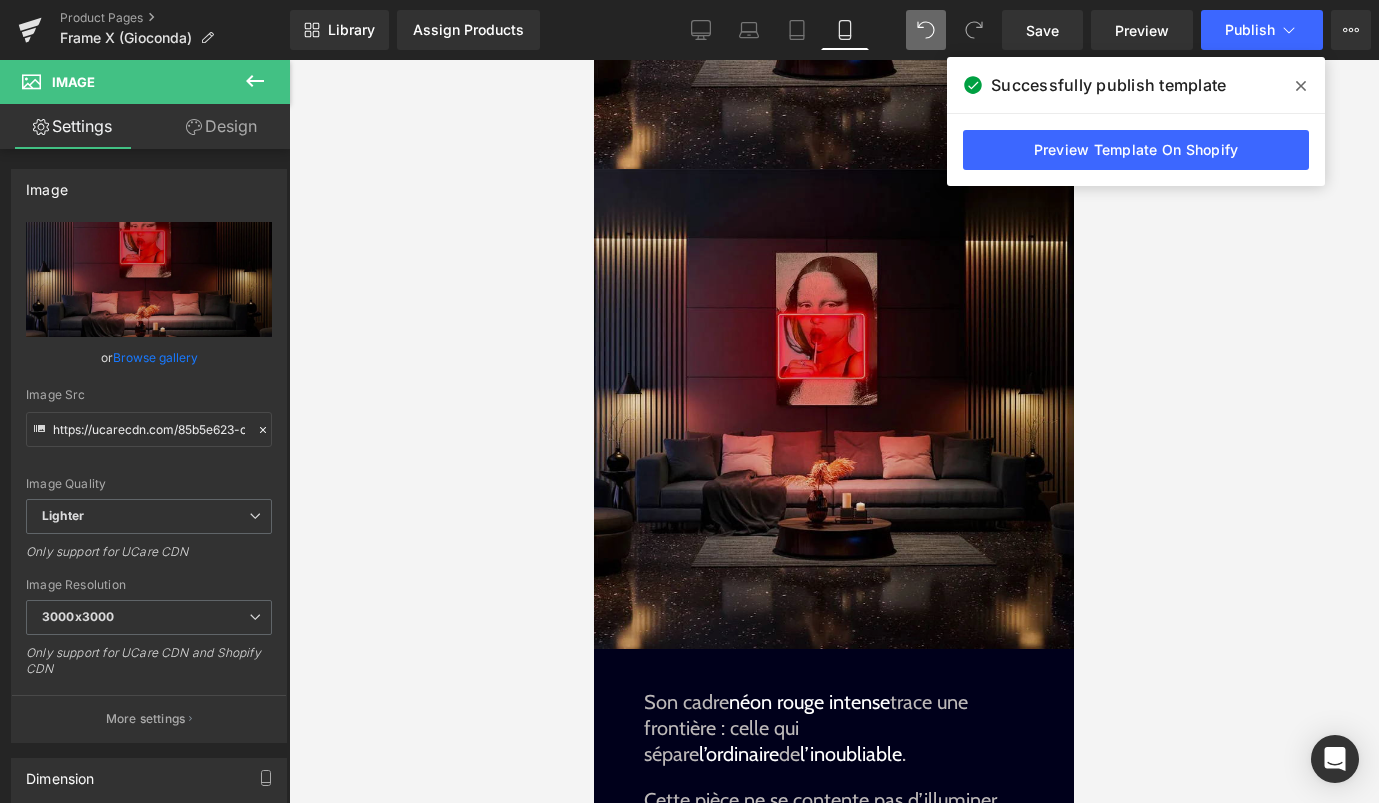 scroll, scrollTop: 1785, scrollLeft: 0, axis: vertical 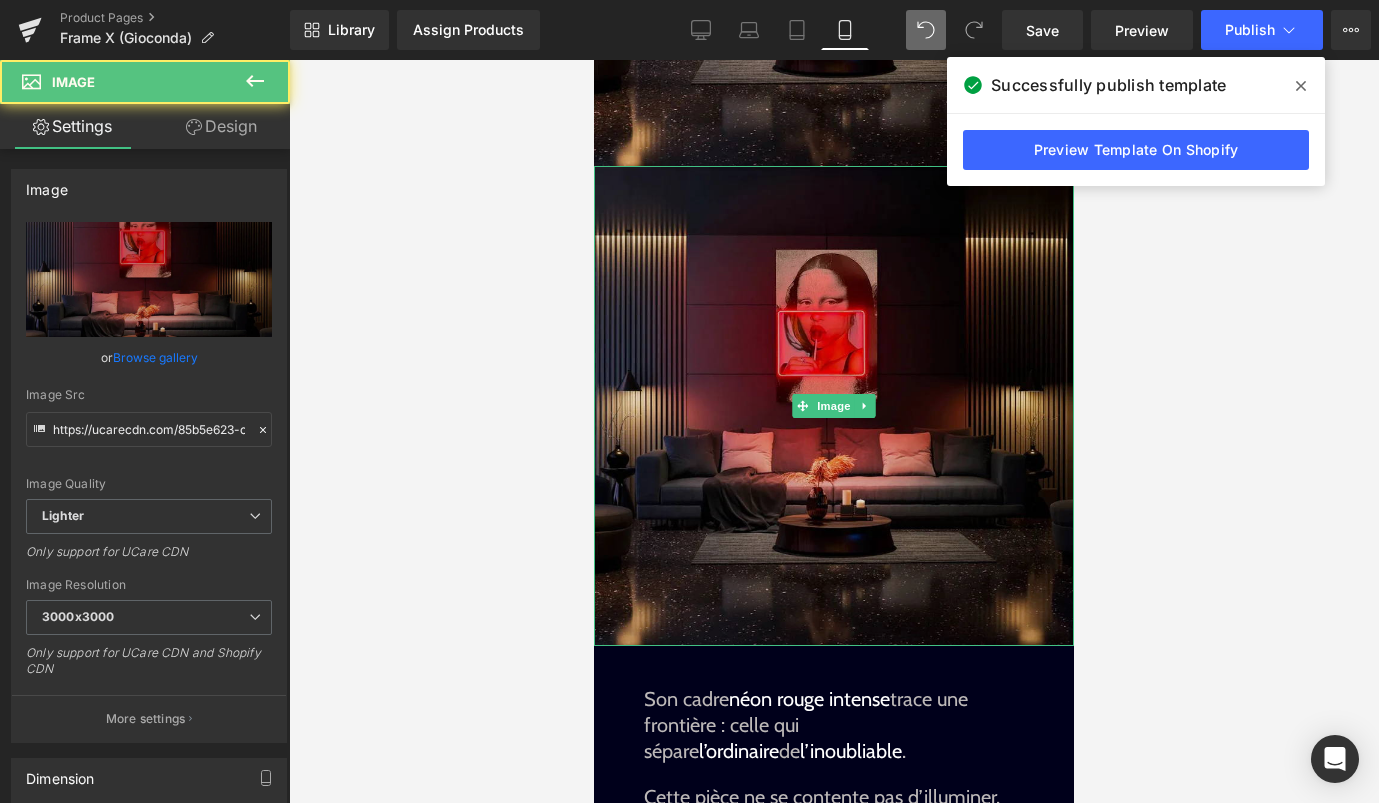 click at bounding box center (834, 406) 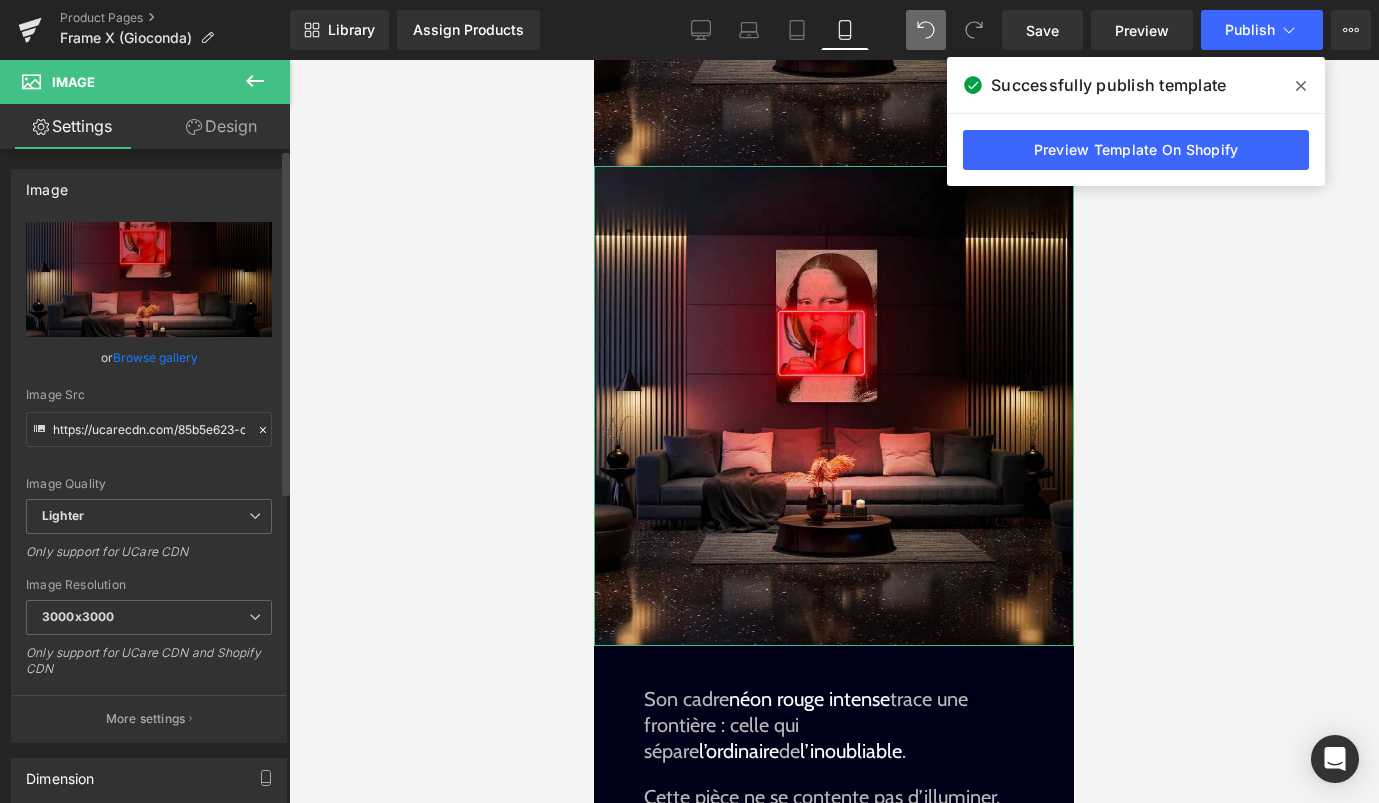 click on "Browse gallery" at bounding box center [155, 357] 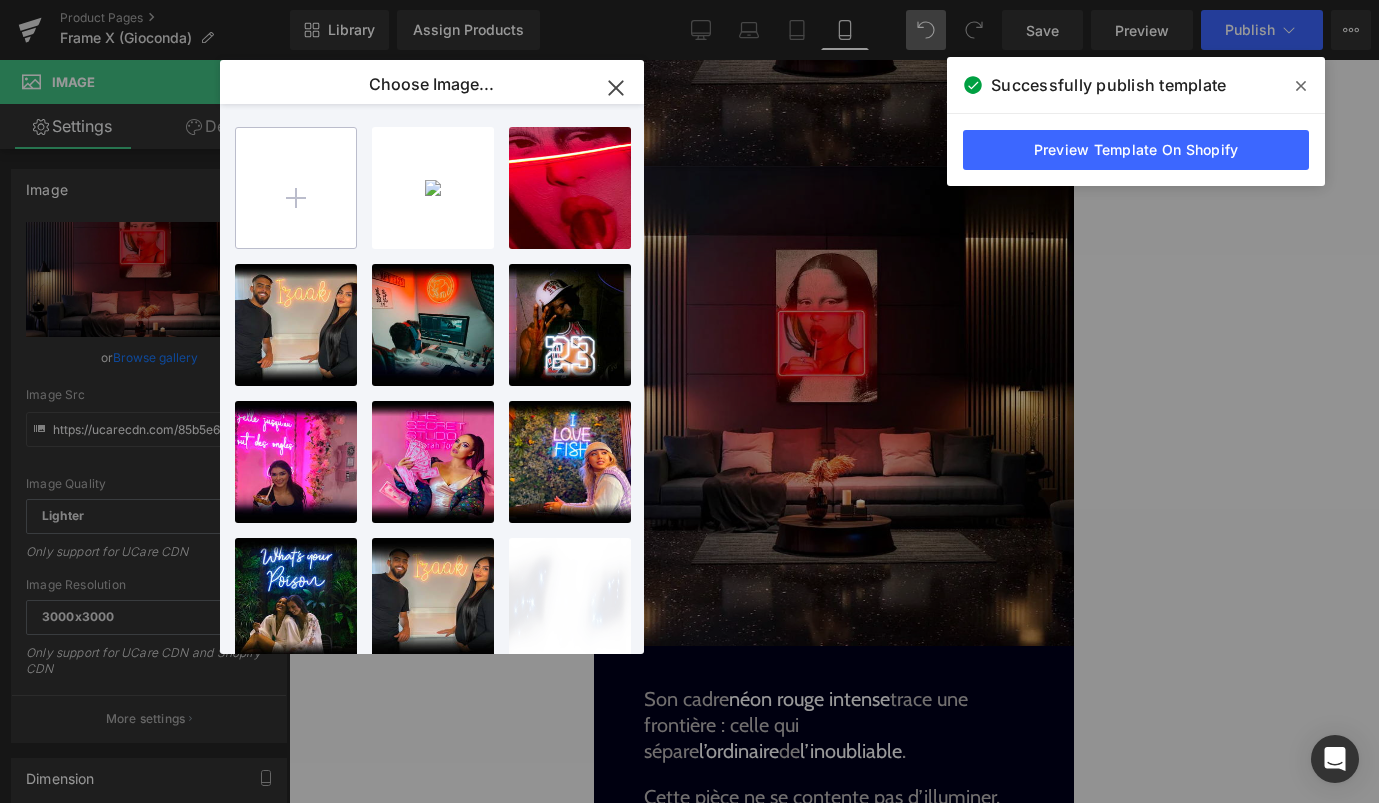 click at bounding box center (296, 188) 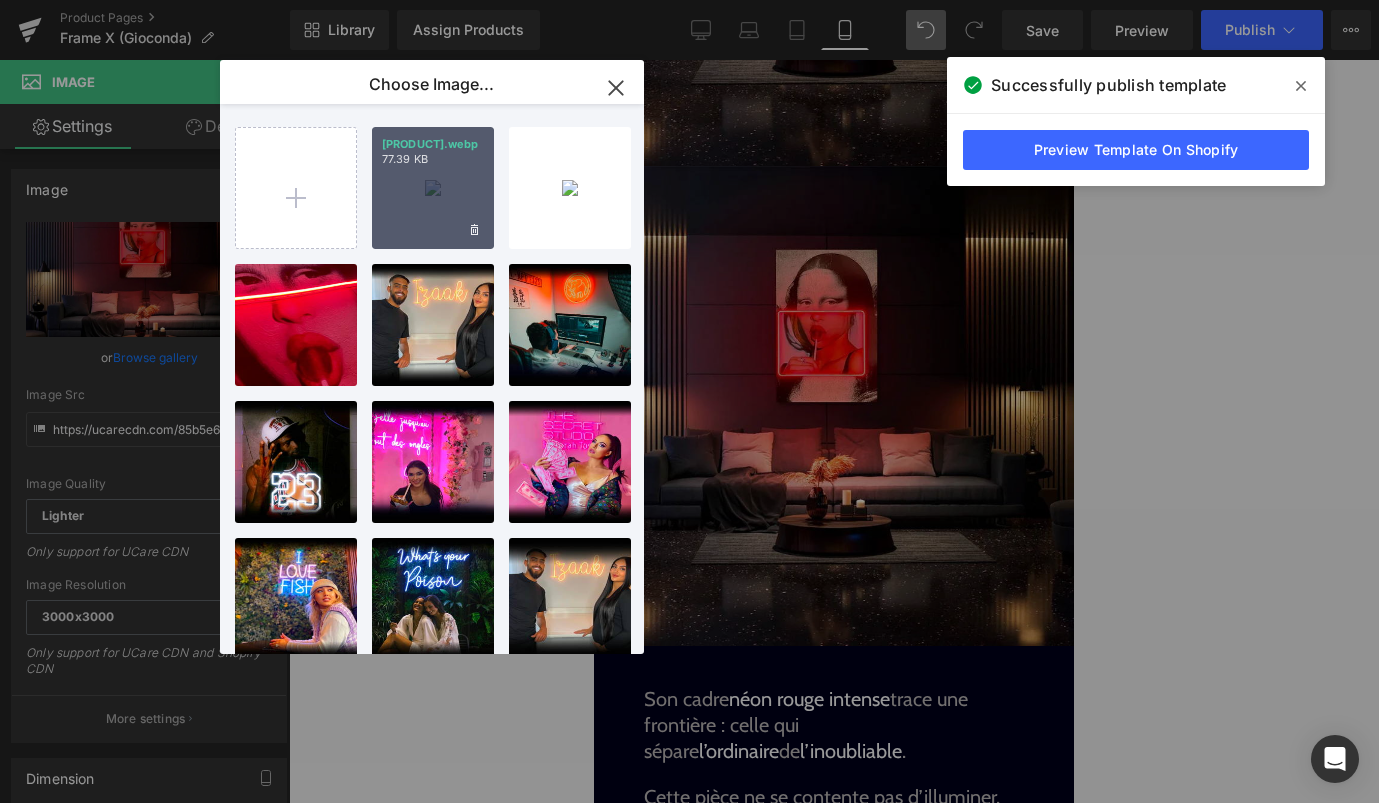 click on "giocond...4843.webp 77.39 KB" at bounding box center (433, 188) 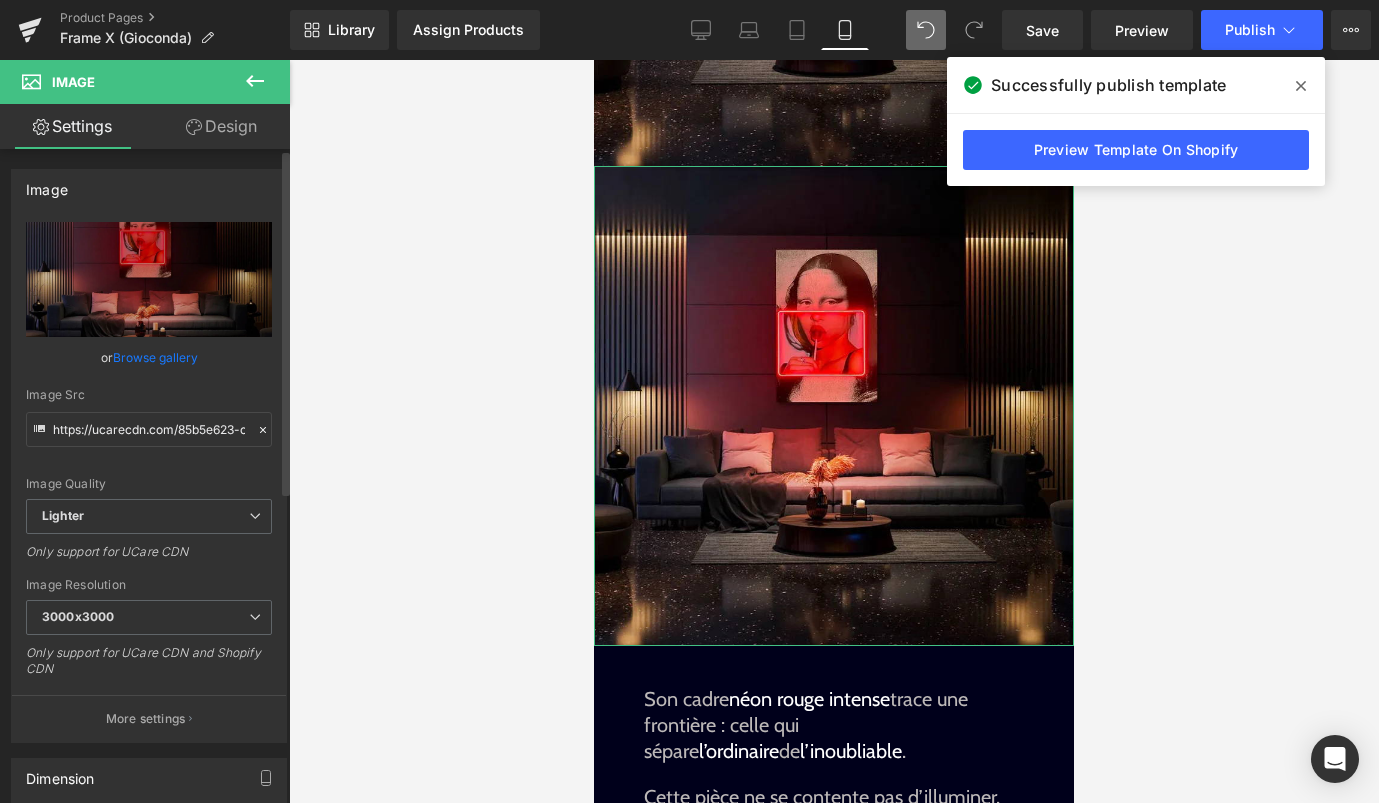 click on "Browse gallery" at bounding box center (155, 357) 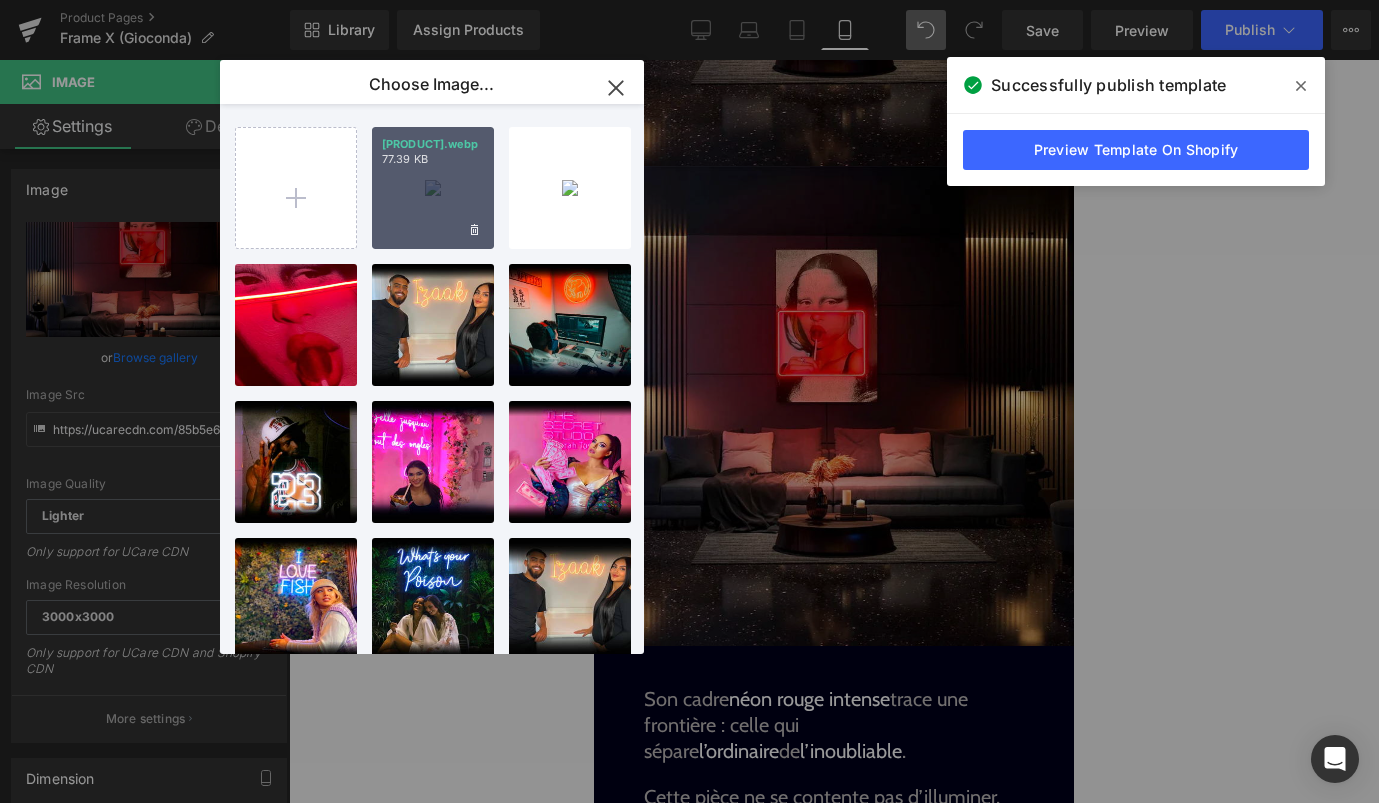 click on "giocond...4843.webp 77.39 KB" at bounding box center (433, 188) 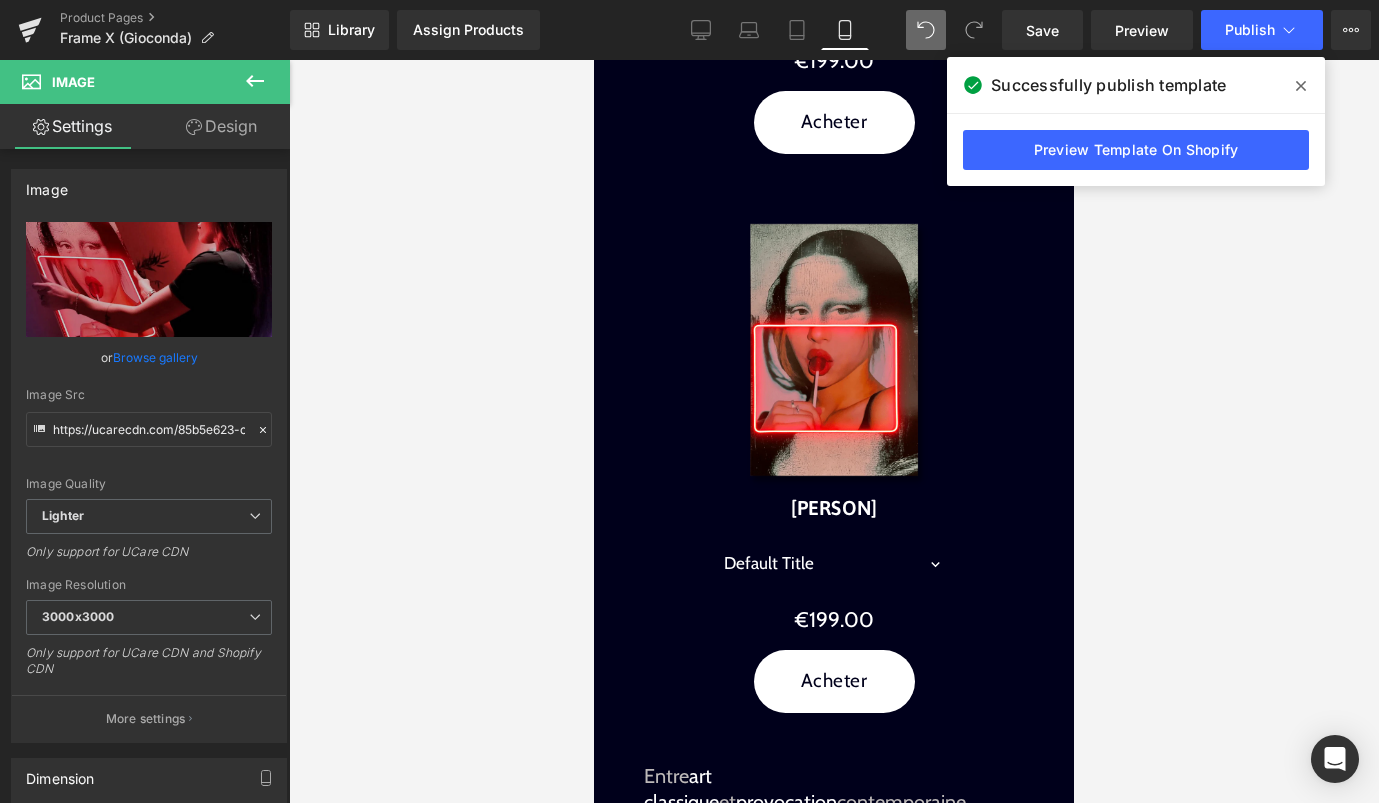 scroll, scrollTop: 1141, scrollLeft: 0, axis: vertical 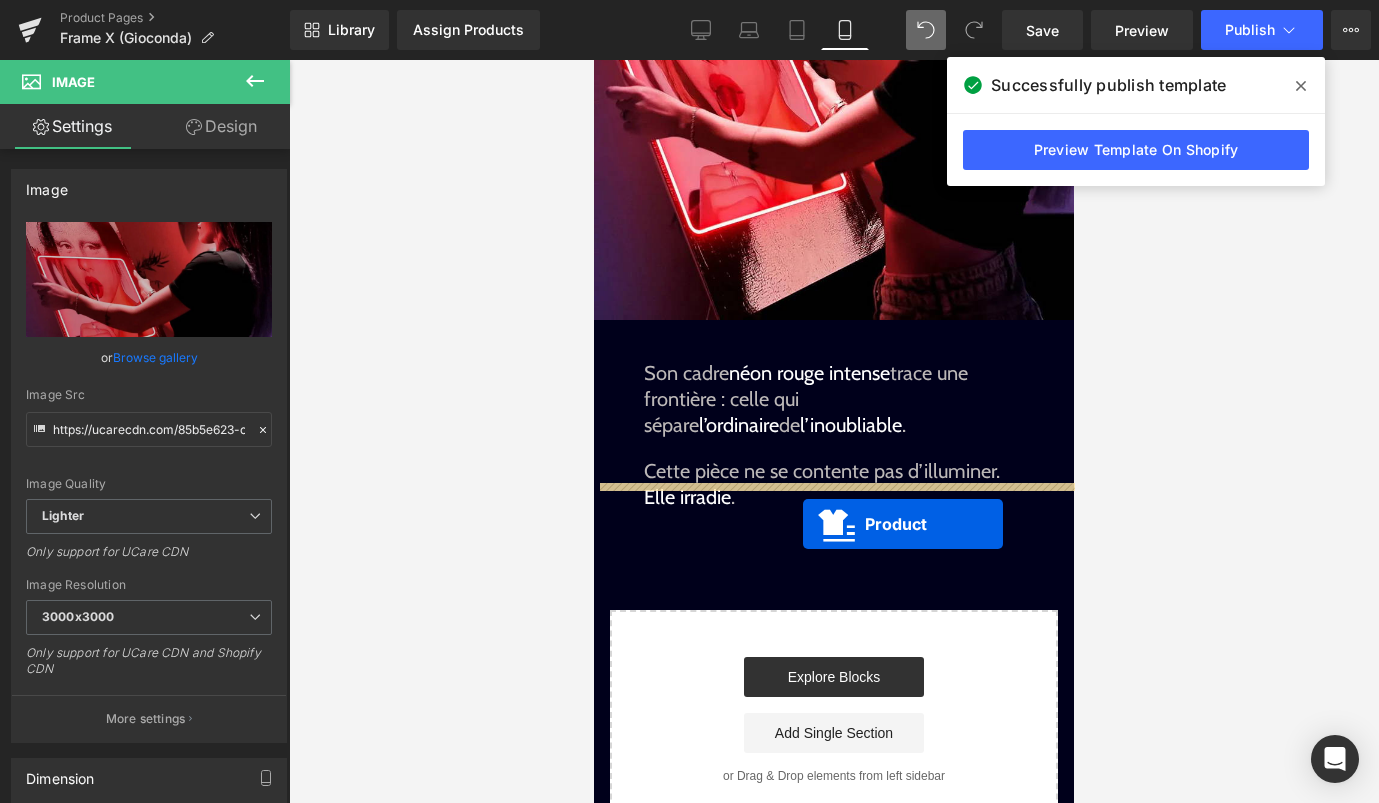 drag, startPoint x: 829, startPoint y: 154, endPoint x: 804, endPoint y: 524, distance: 370.84363 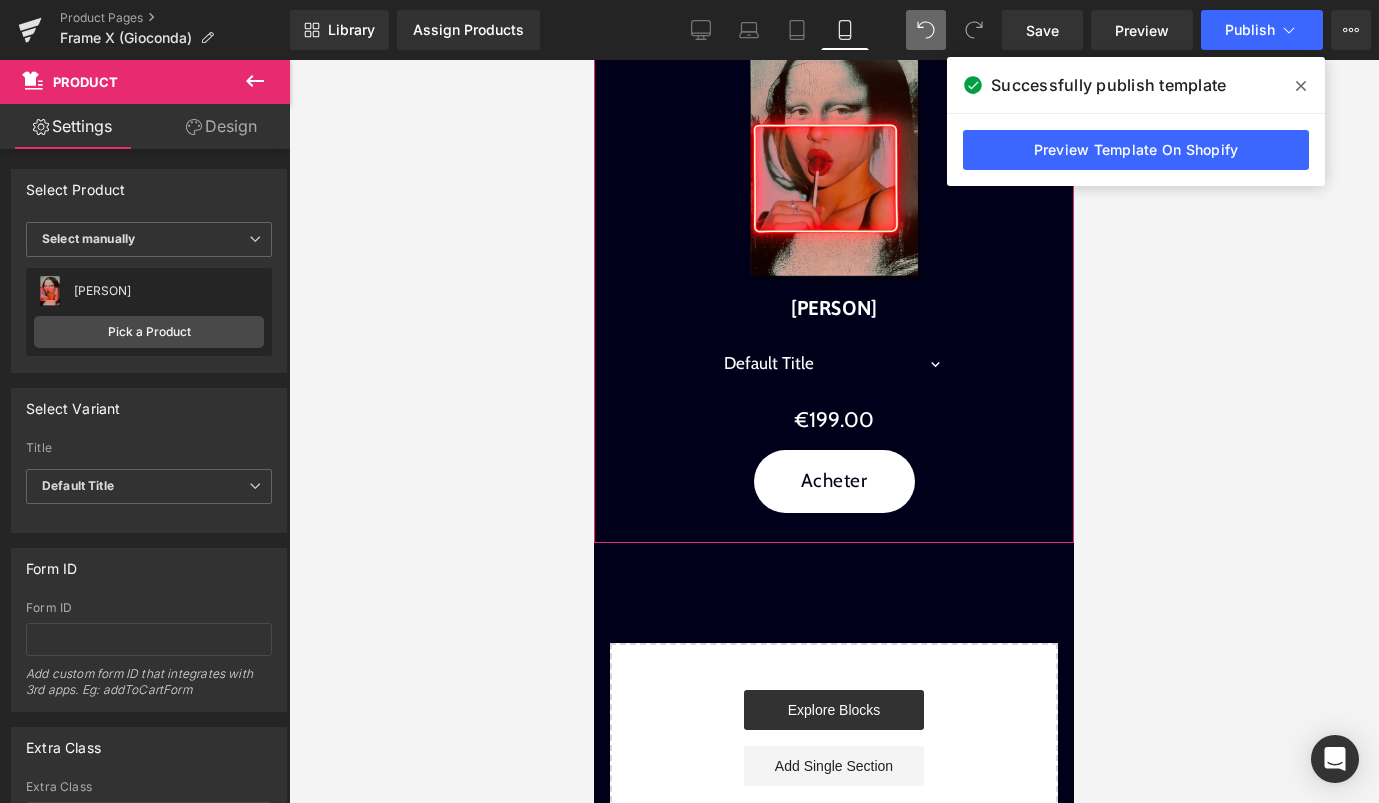 scroll, scrollTop: 2640, scrollLeft: 0, axis: vertical 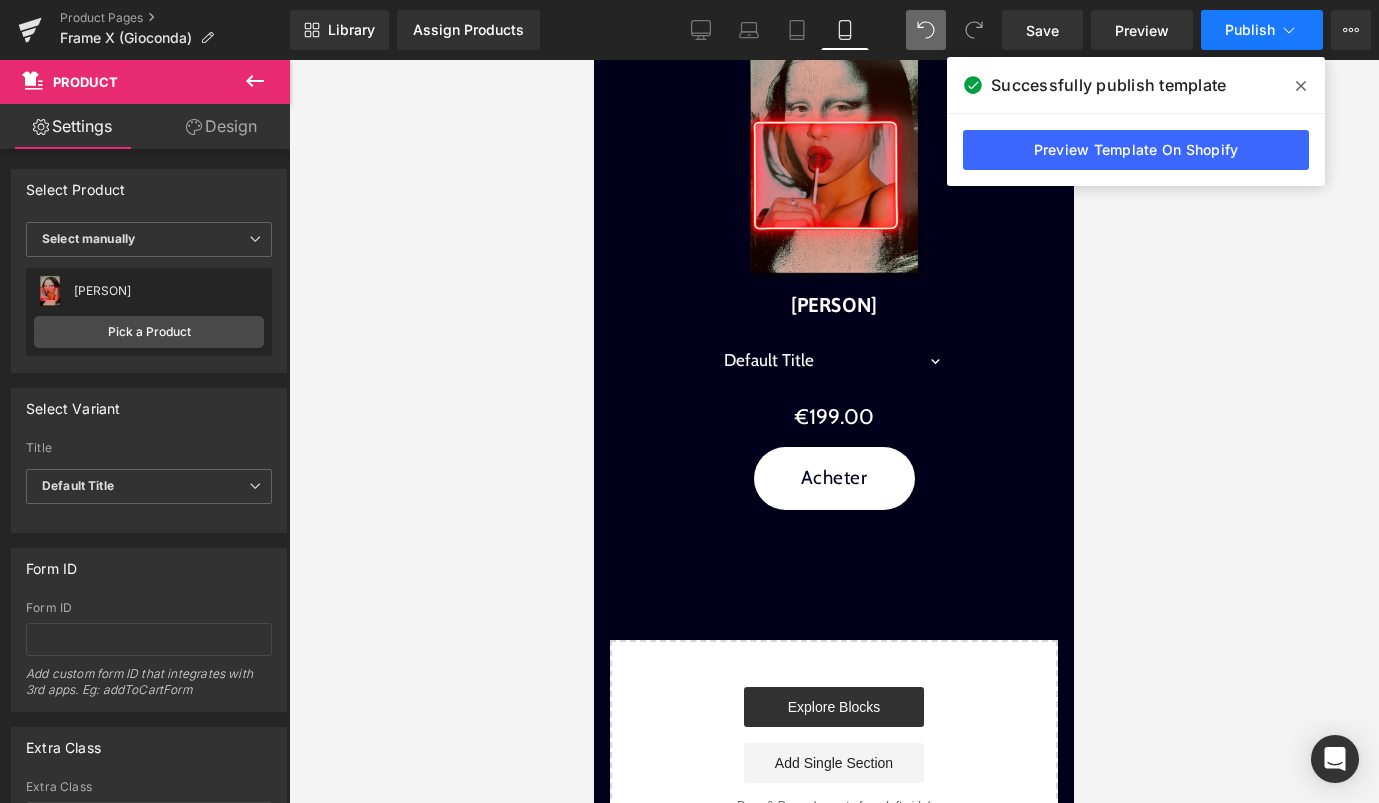 click on "Publish" at bounding box center (1262, 30) 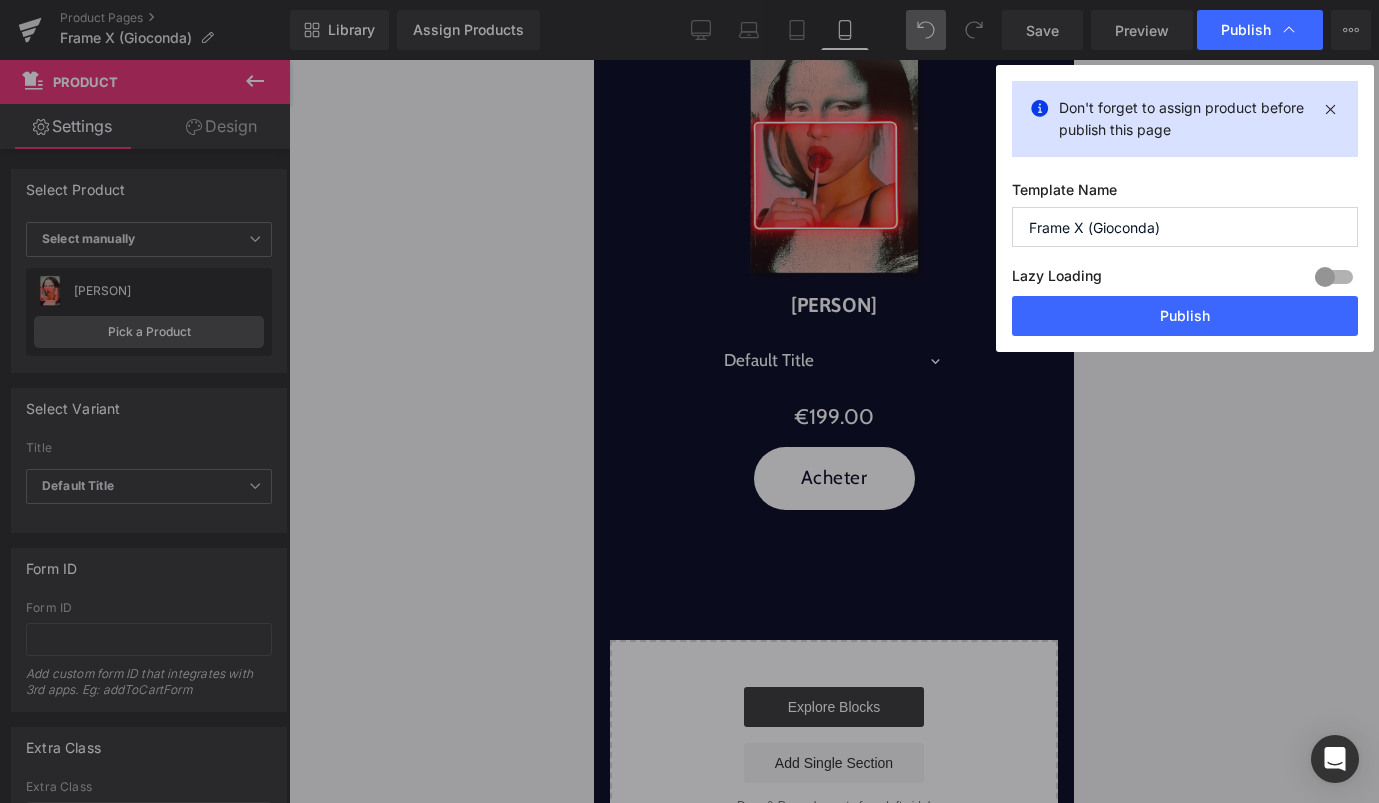 click on "Button Text Acheter Button Text Acheter More settings
Lazy Loading
Build
Upgrade plan to unlock
Lazy loading helps you improve page loading time, enhance user experience & increase your SEO results.
Lazy loading is available on  Build, Optimize & Enterprise.
You’ve reached the maximum published page number of your plan  (4/999999) .
Upgrade plan to unlock more pages
Publish" at bounding box center (1185, 208) 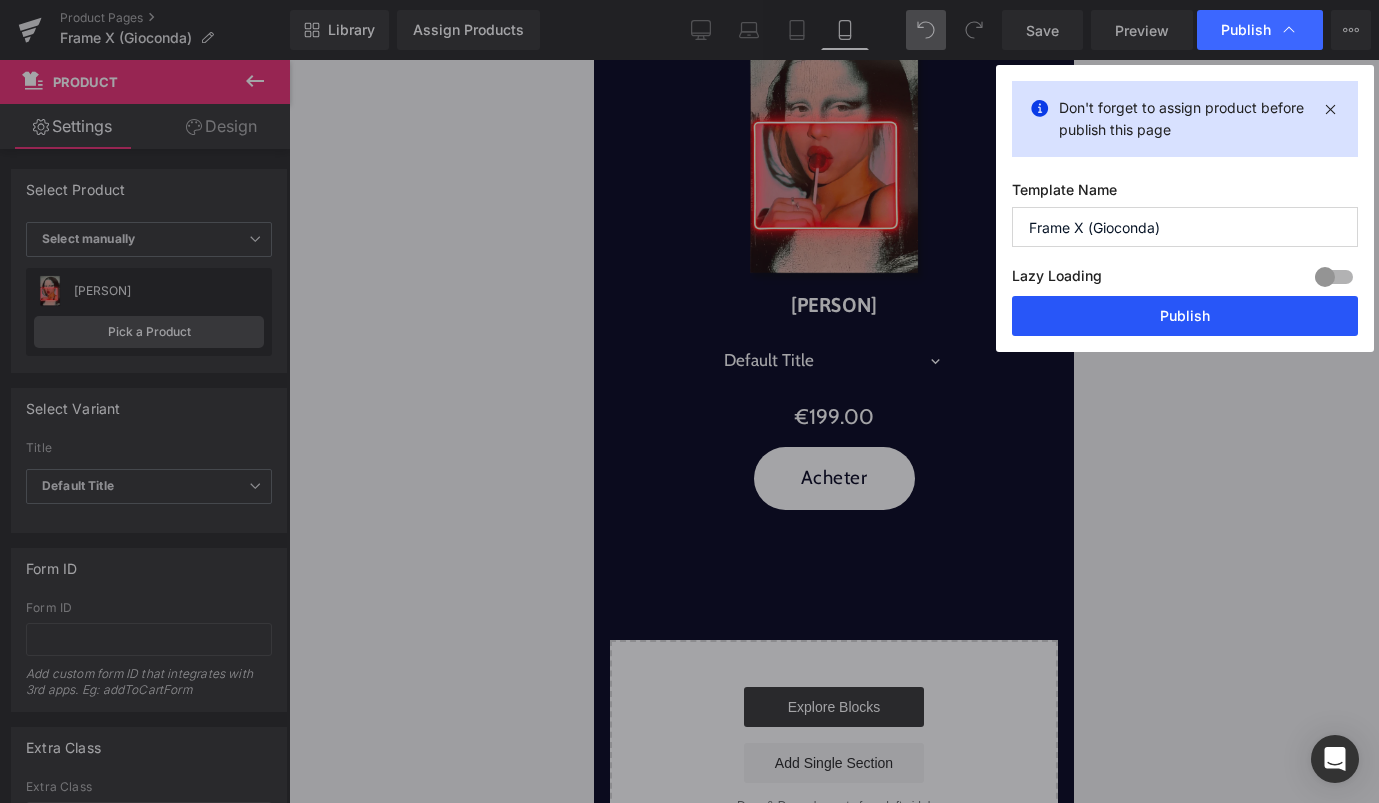 click on "Publish" at bounding box center (1185, 316) 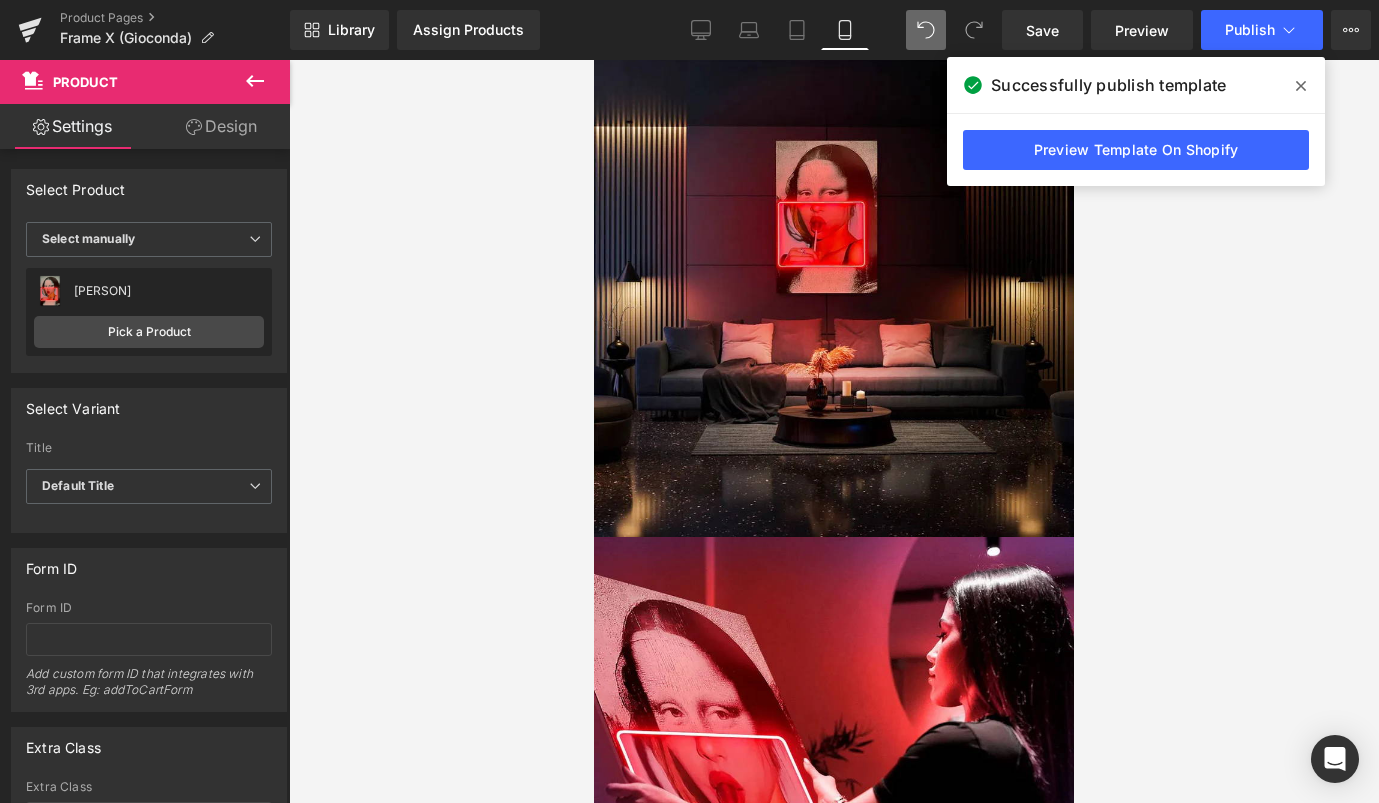 scroll, scrollTop: 1407, scrollLeft: 0, axis: vertical 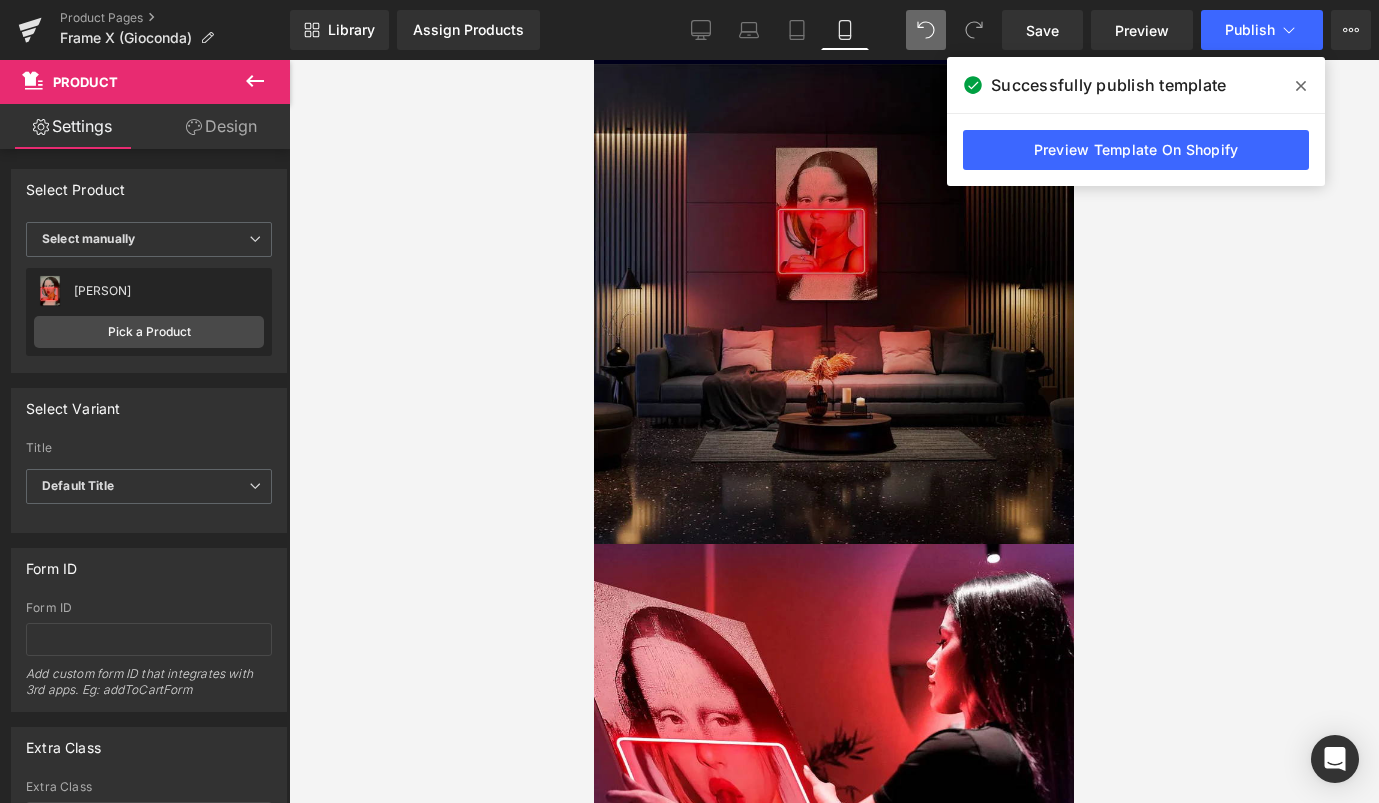 click at bounding box center [834, 304] 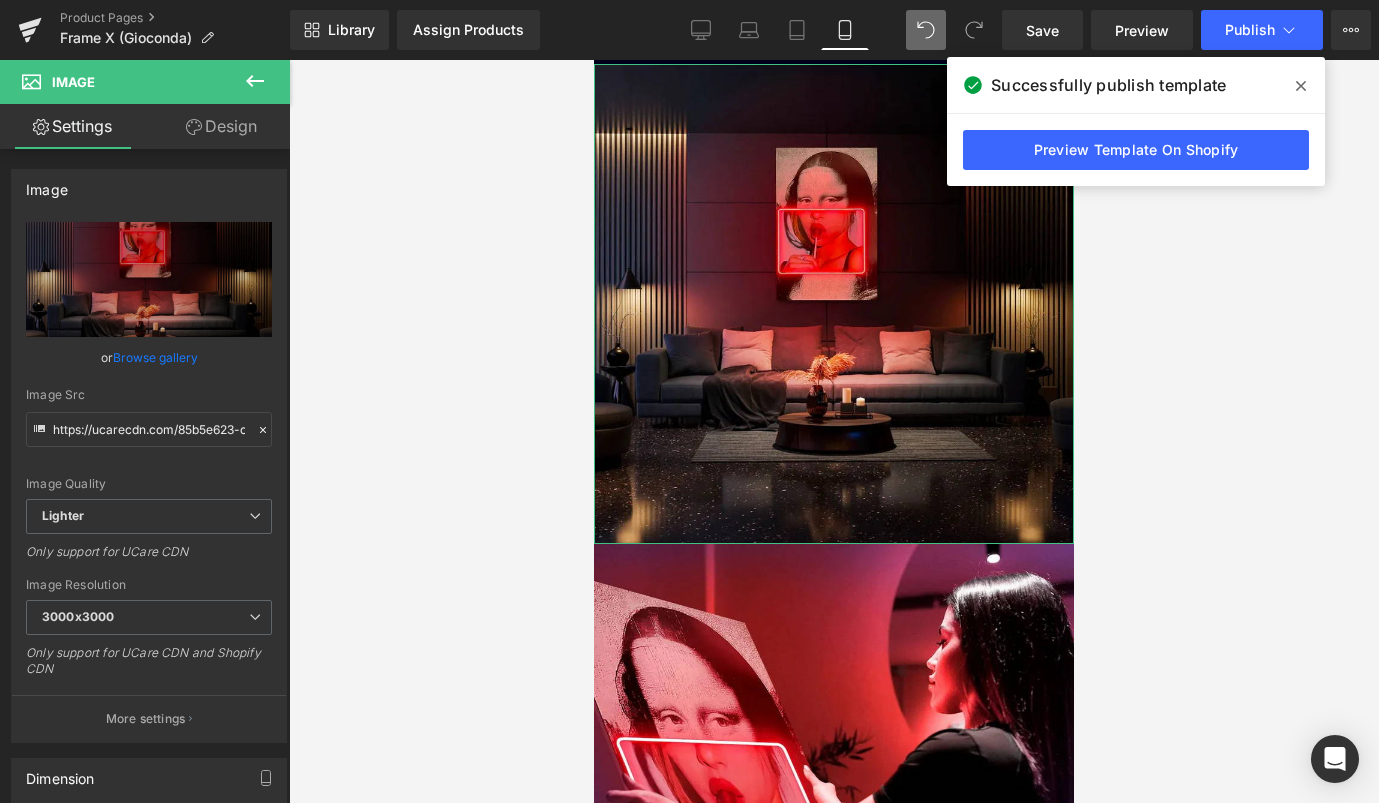 click on "Design" at bounding box center [221, 126] 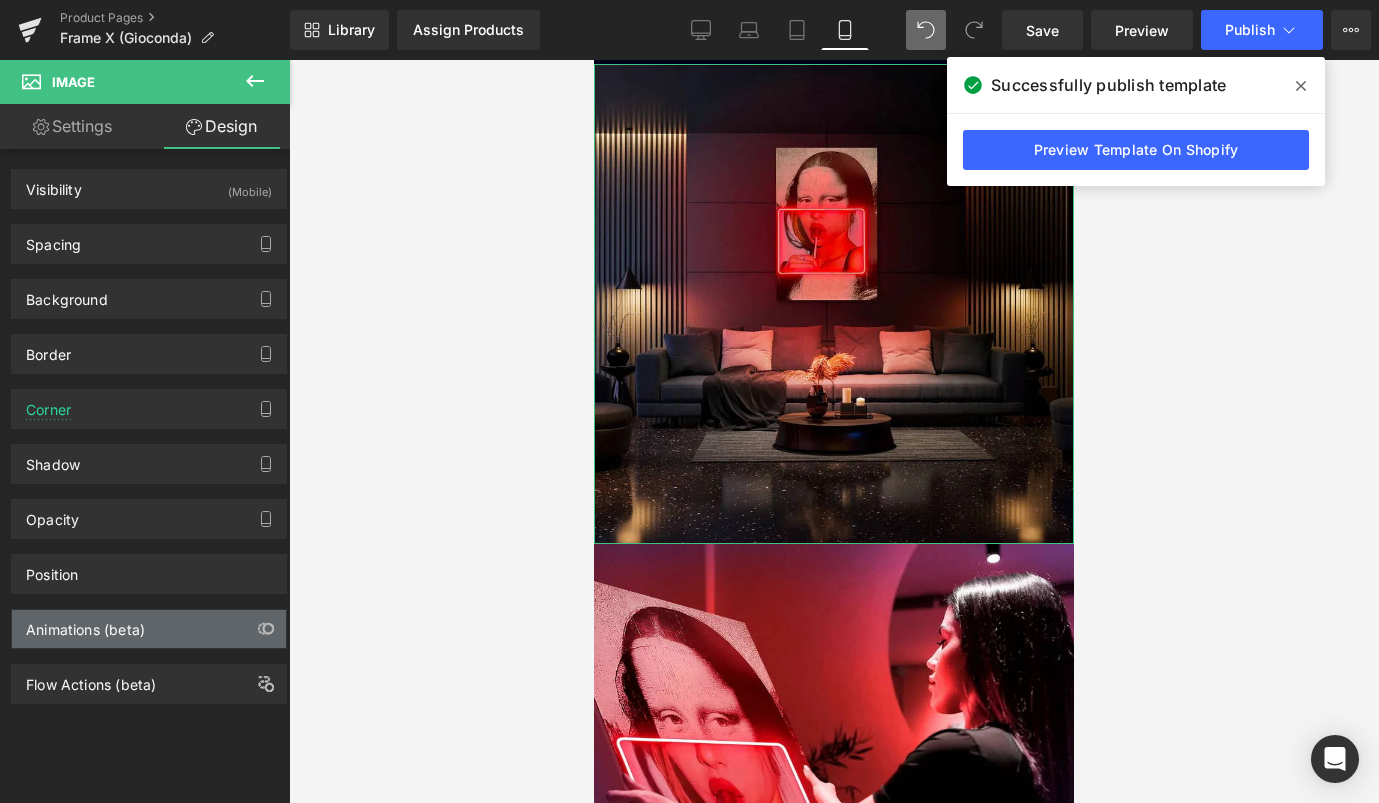 click on "Animations (beta)" at bounding box center (85, 624) 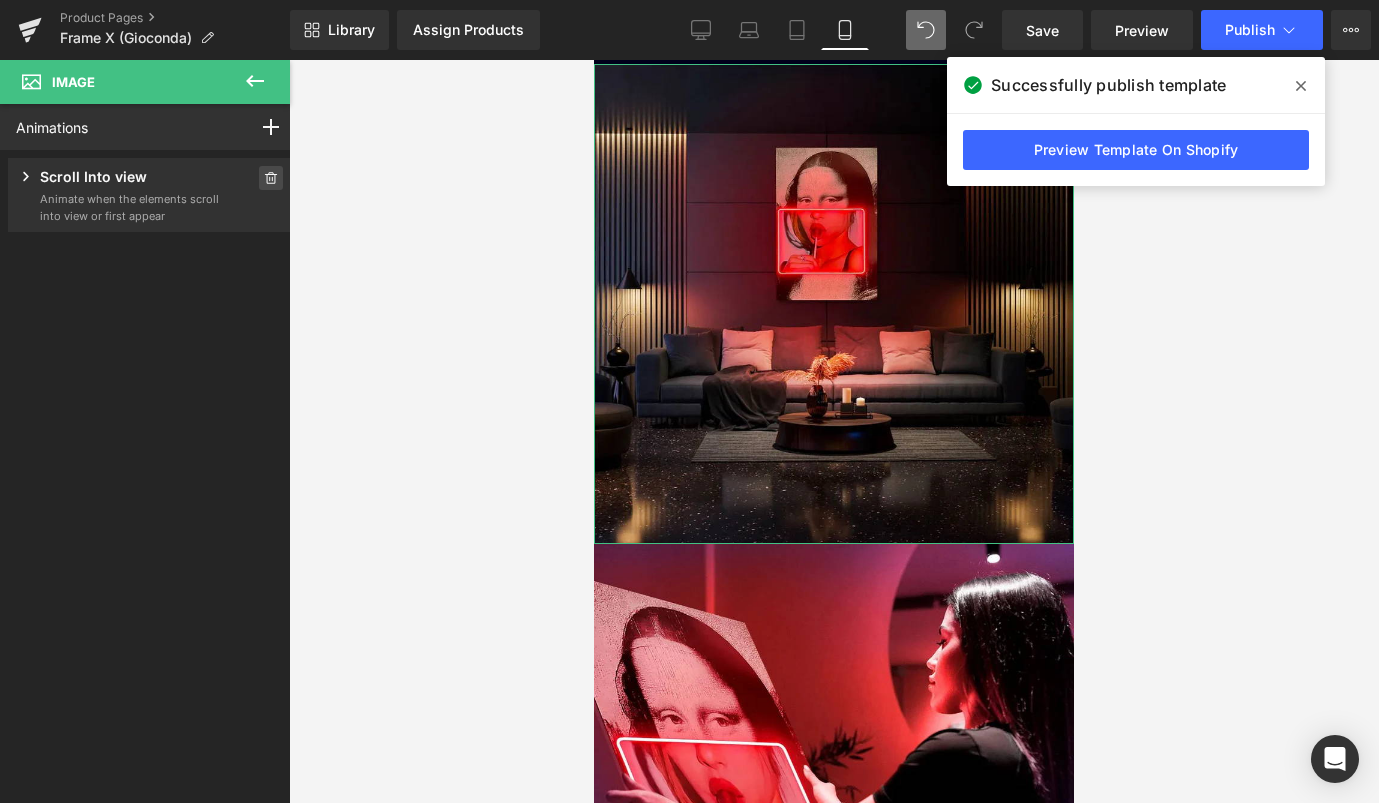 click at bounding box center (271, 178) 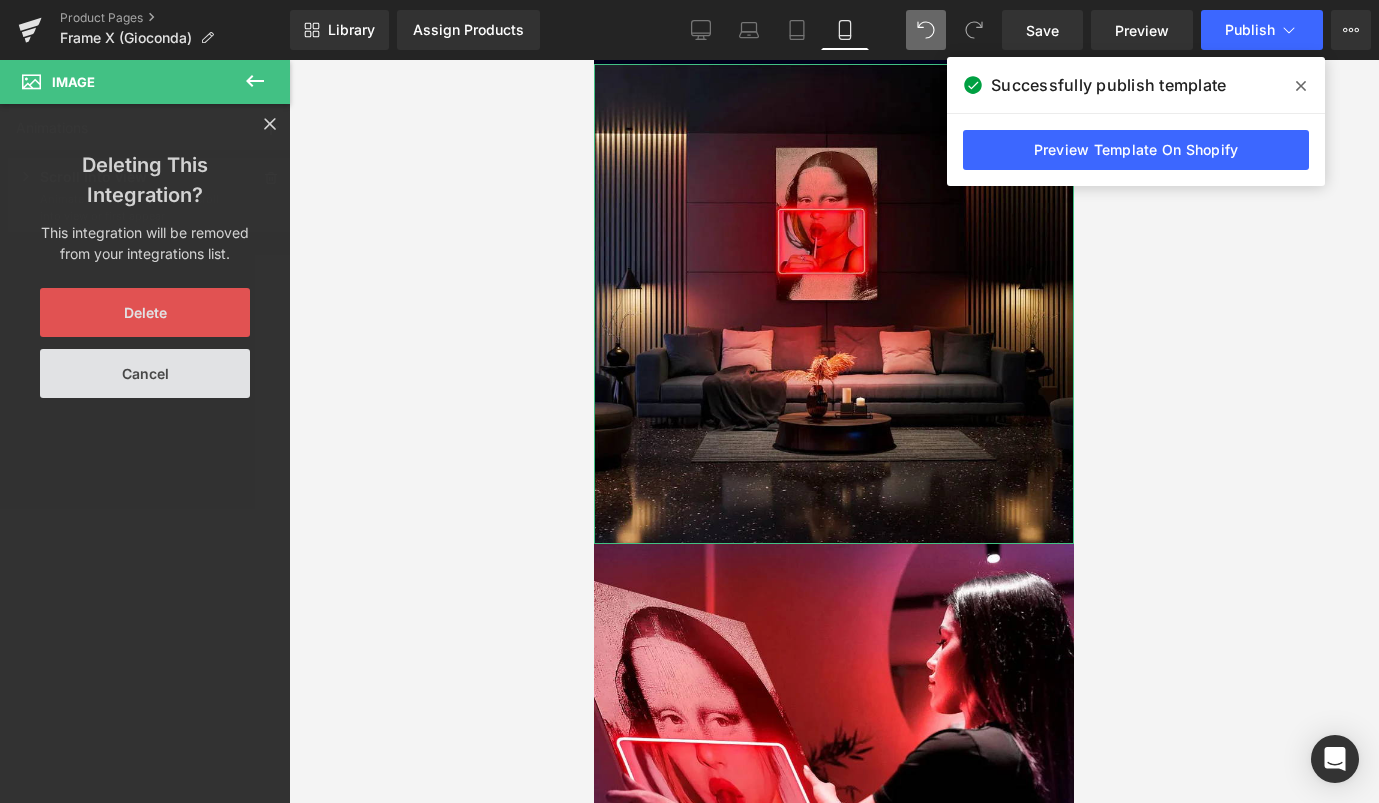 click on "Delete" at bounding box center (145, 312) 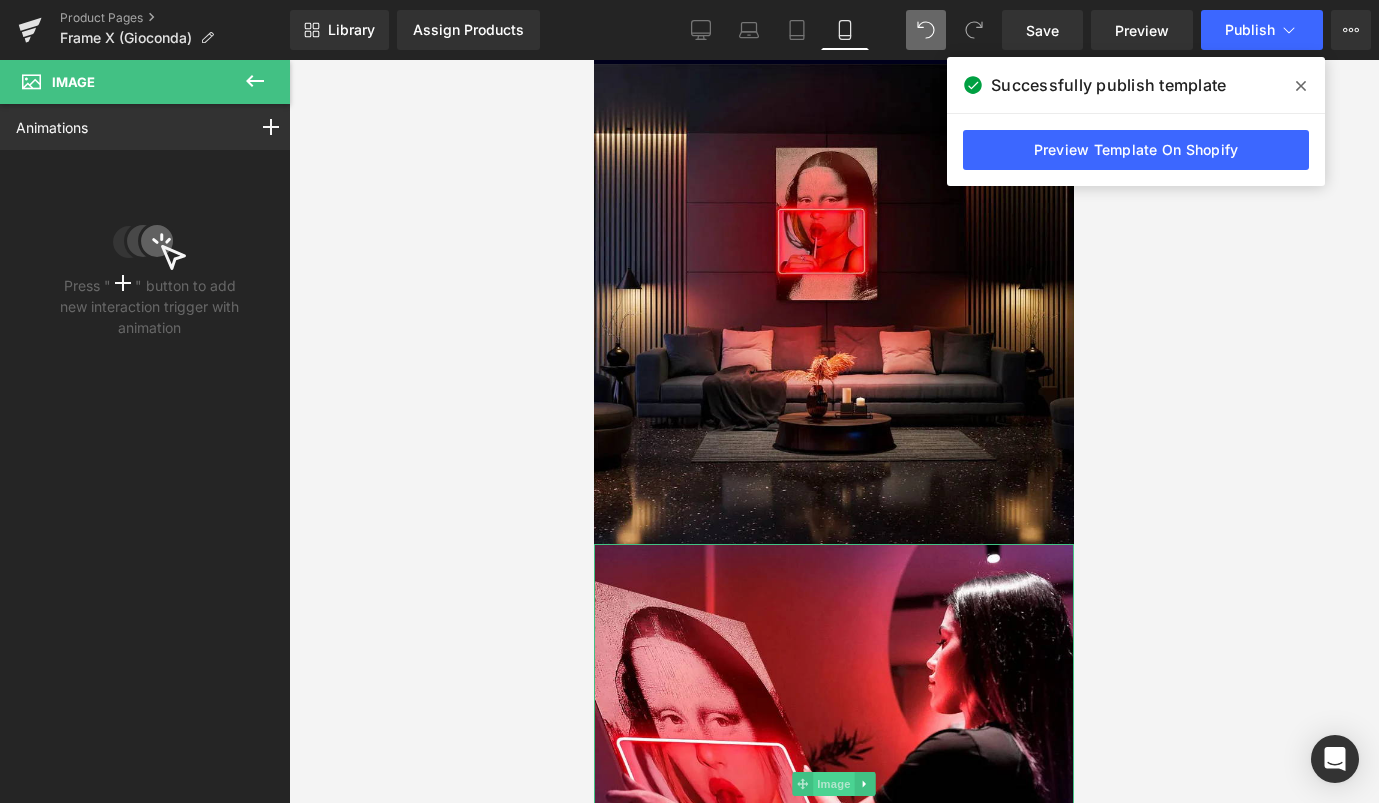 click on "Image" at bounding box center [834, 784] 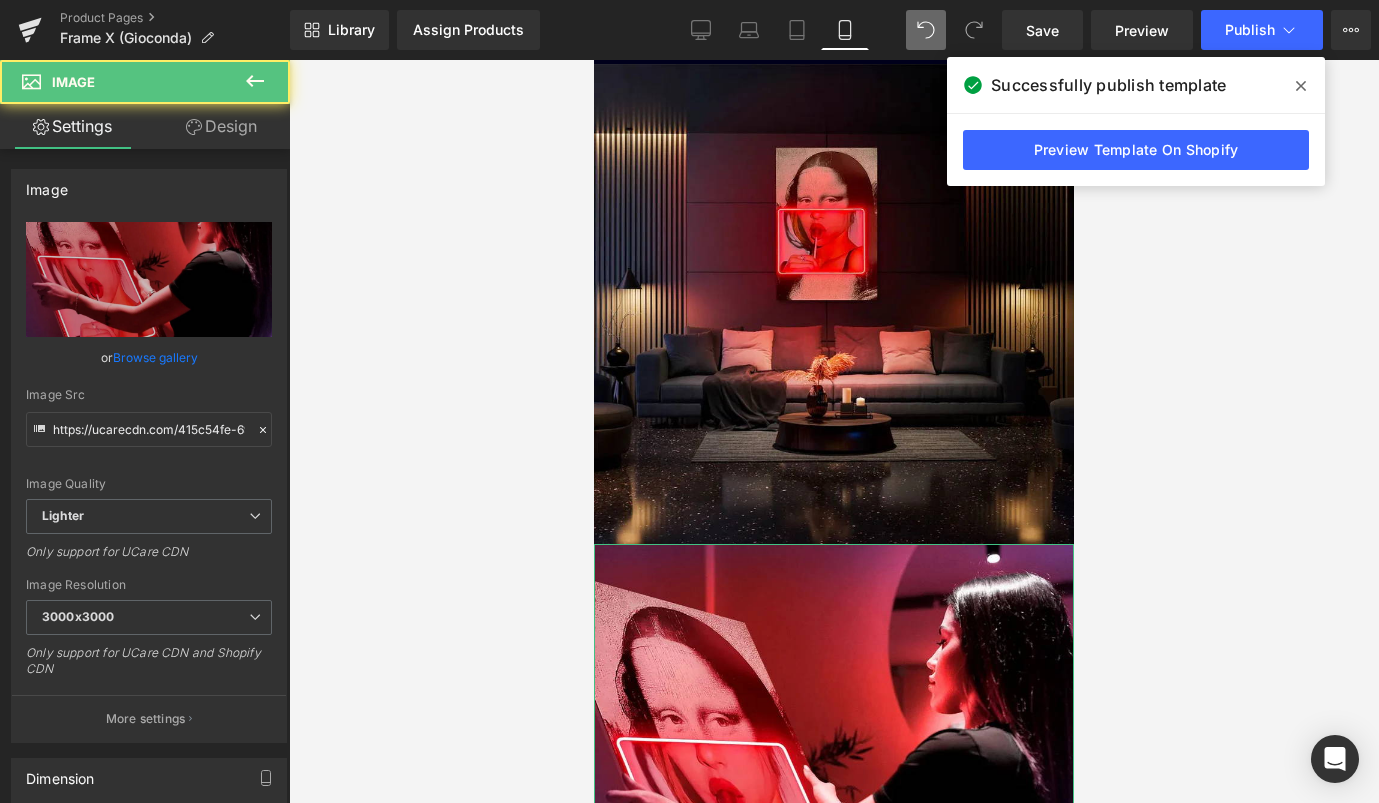 click on "Design" at bounding box center [221, 126] 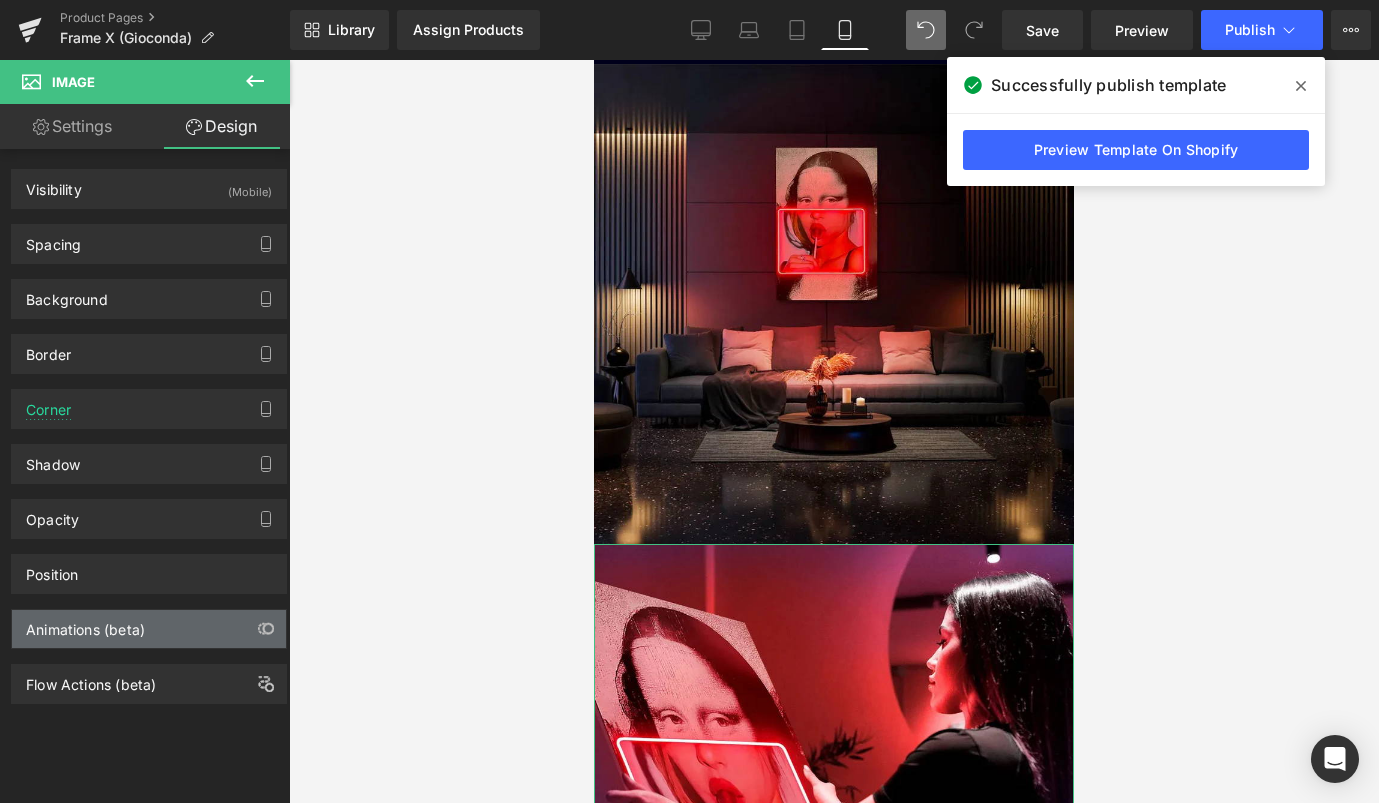 click on "Animations (beta)" at bounding box center [149, 629] 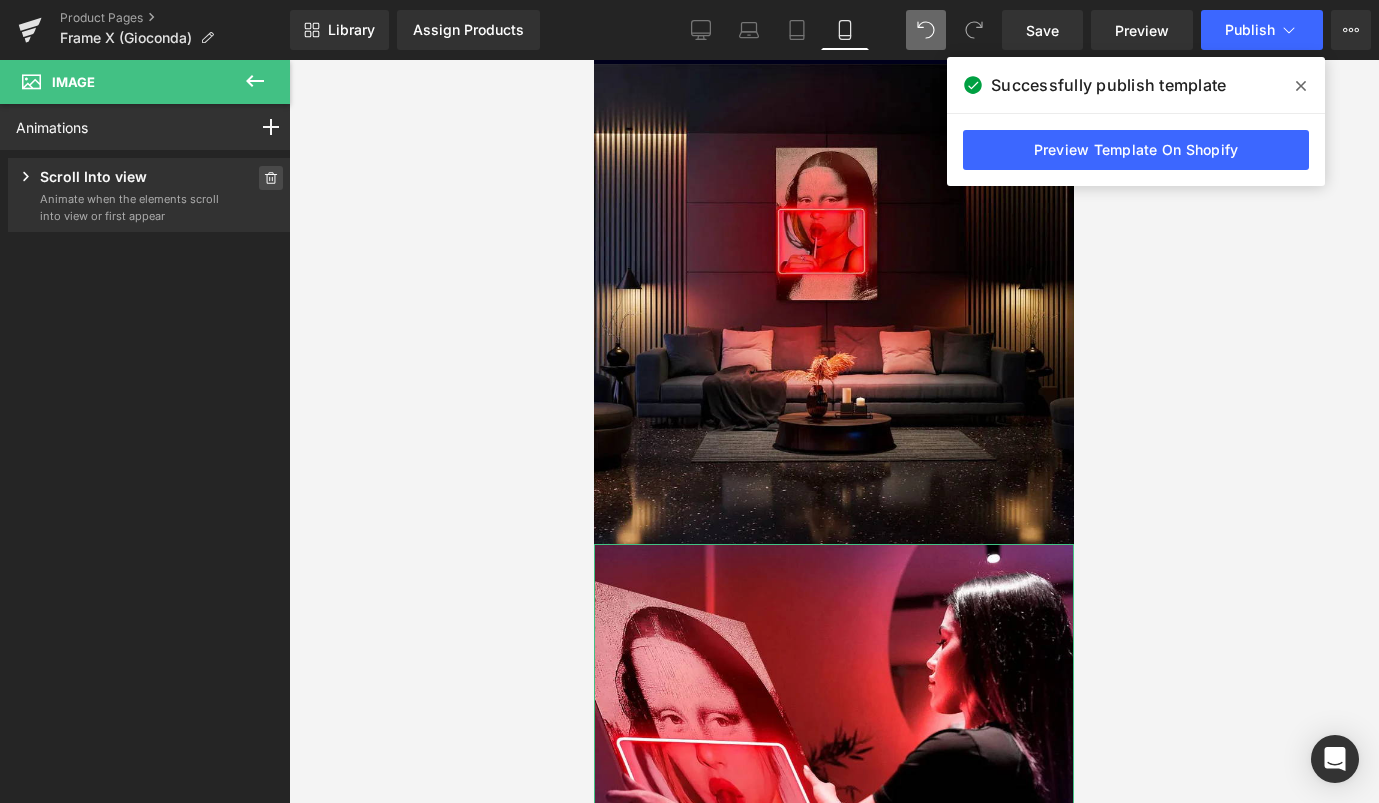 click 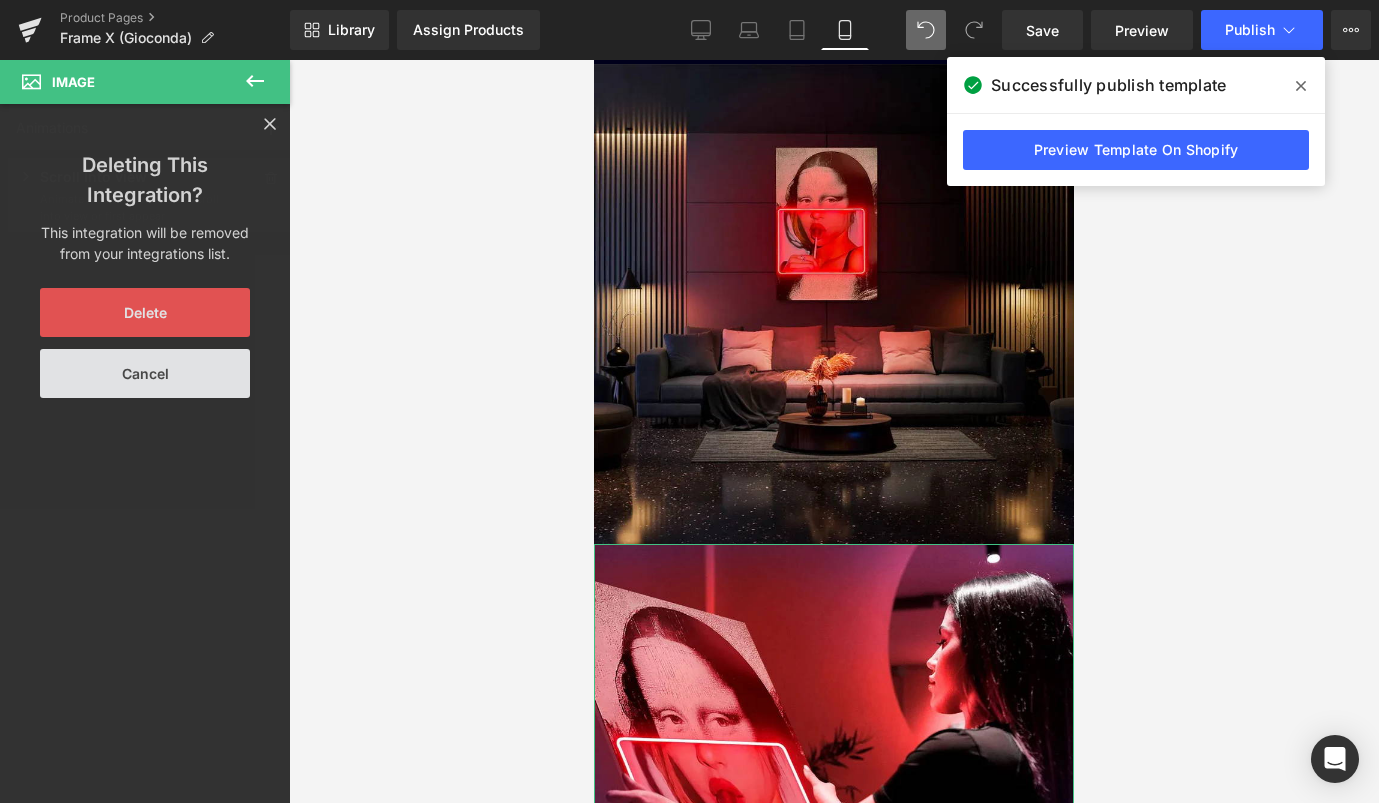 click on "Delete" at bounding box center [145, 312] 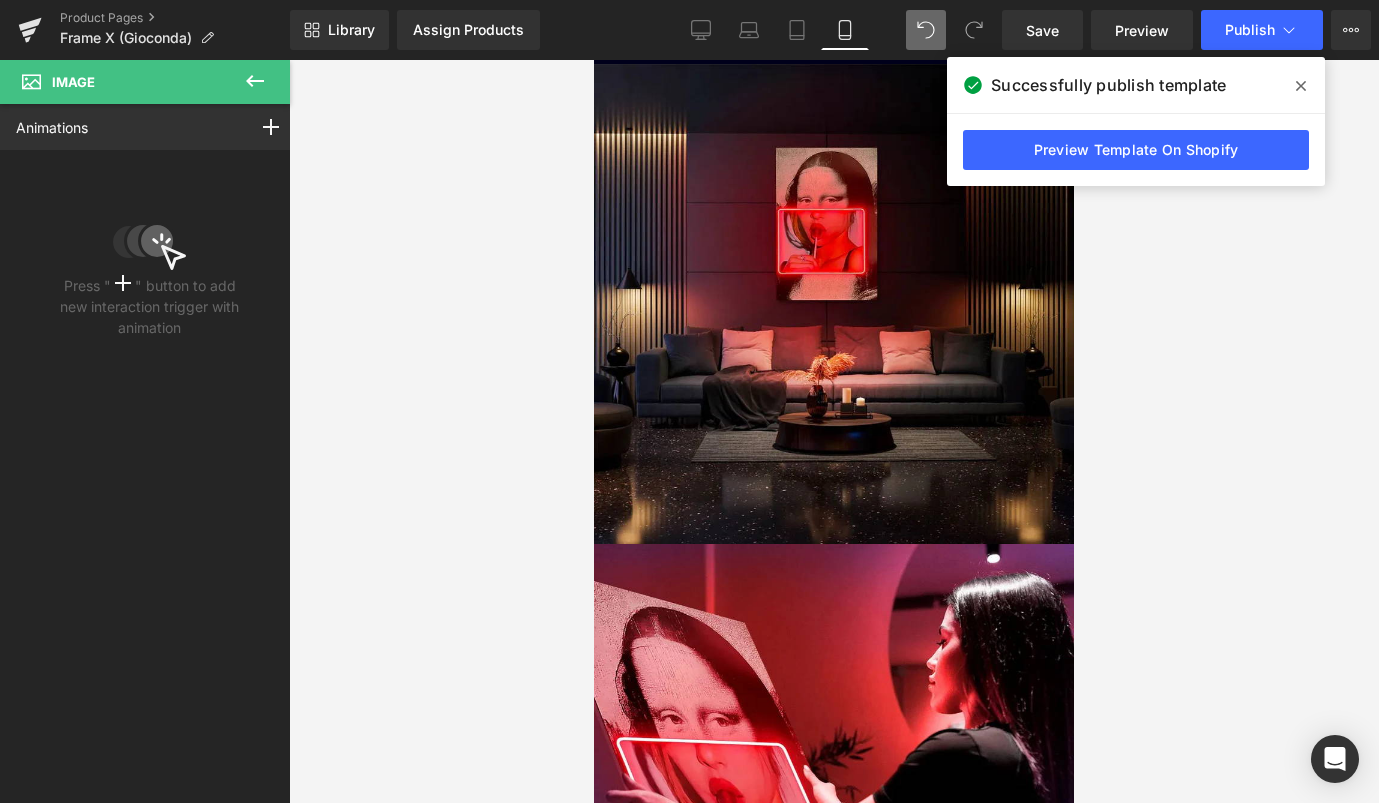 click 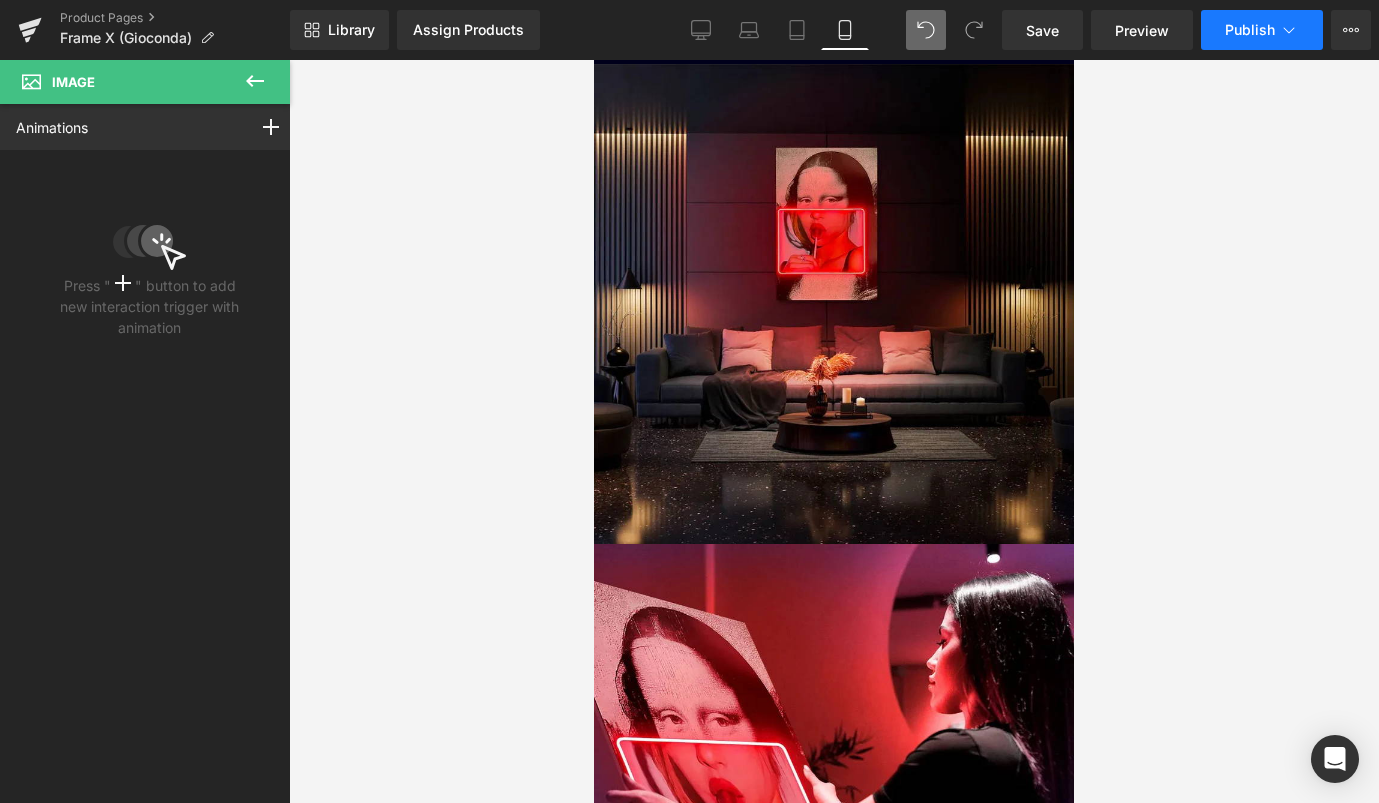 click on "Publish" at bounding box center [1250, 30] 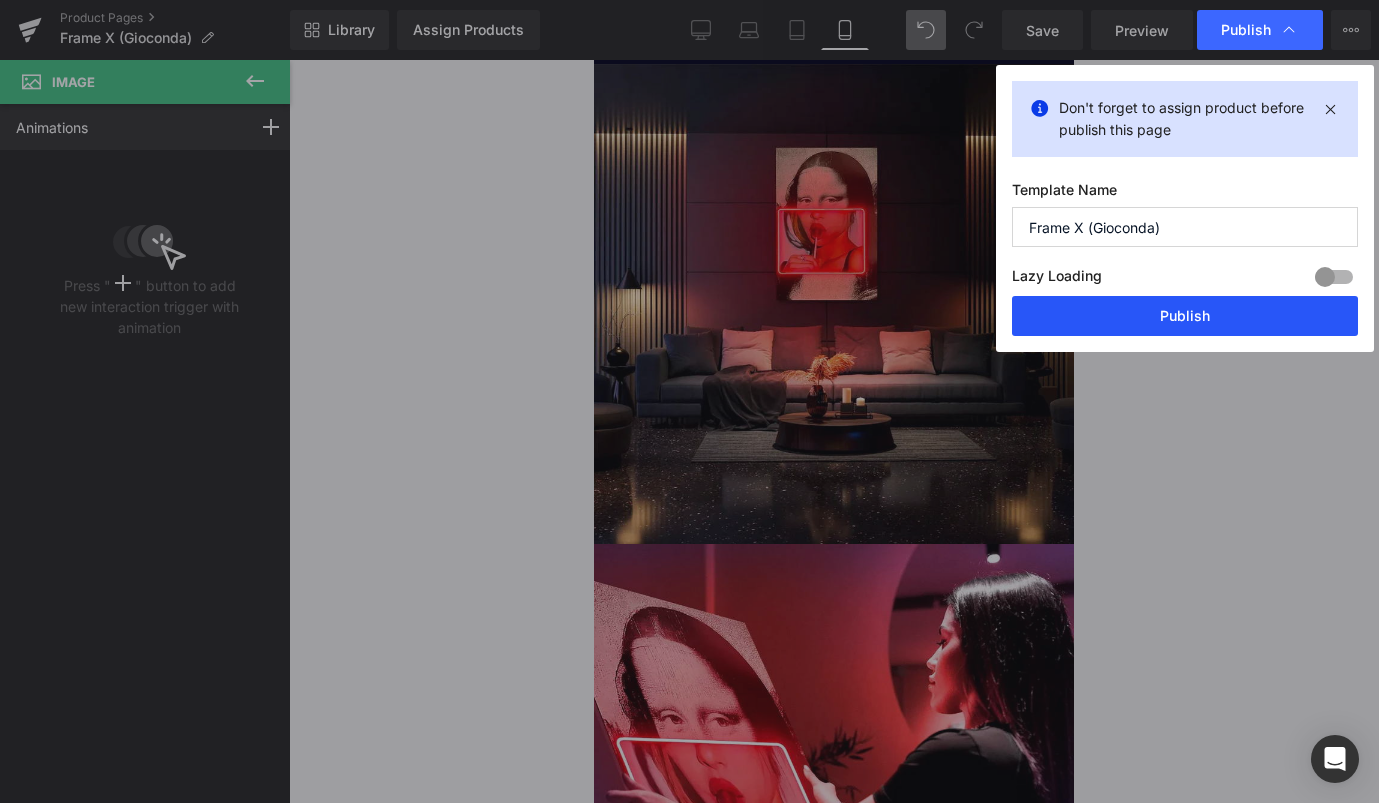 click on "Publish" at bounding box center (1185, 316) 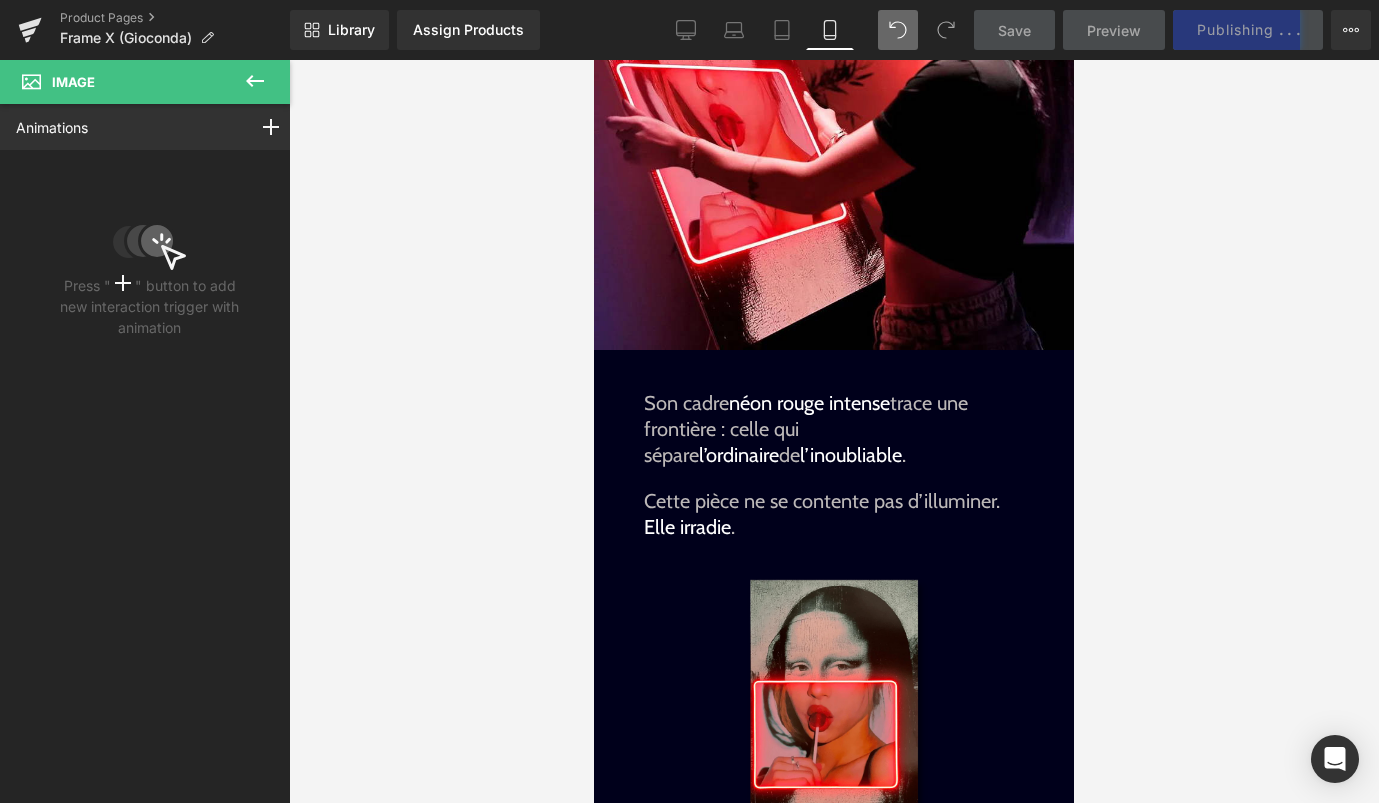 scroll, scrollTop: 2076, scrollLeft: 0, axis: vertical 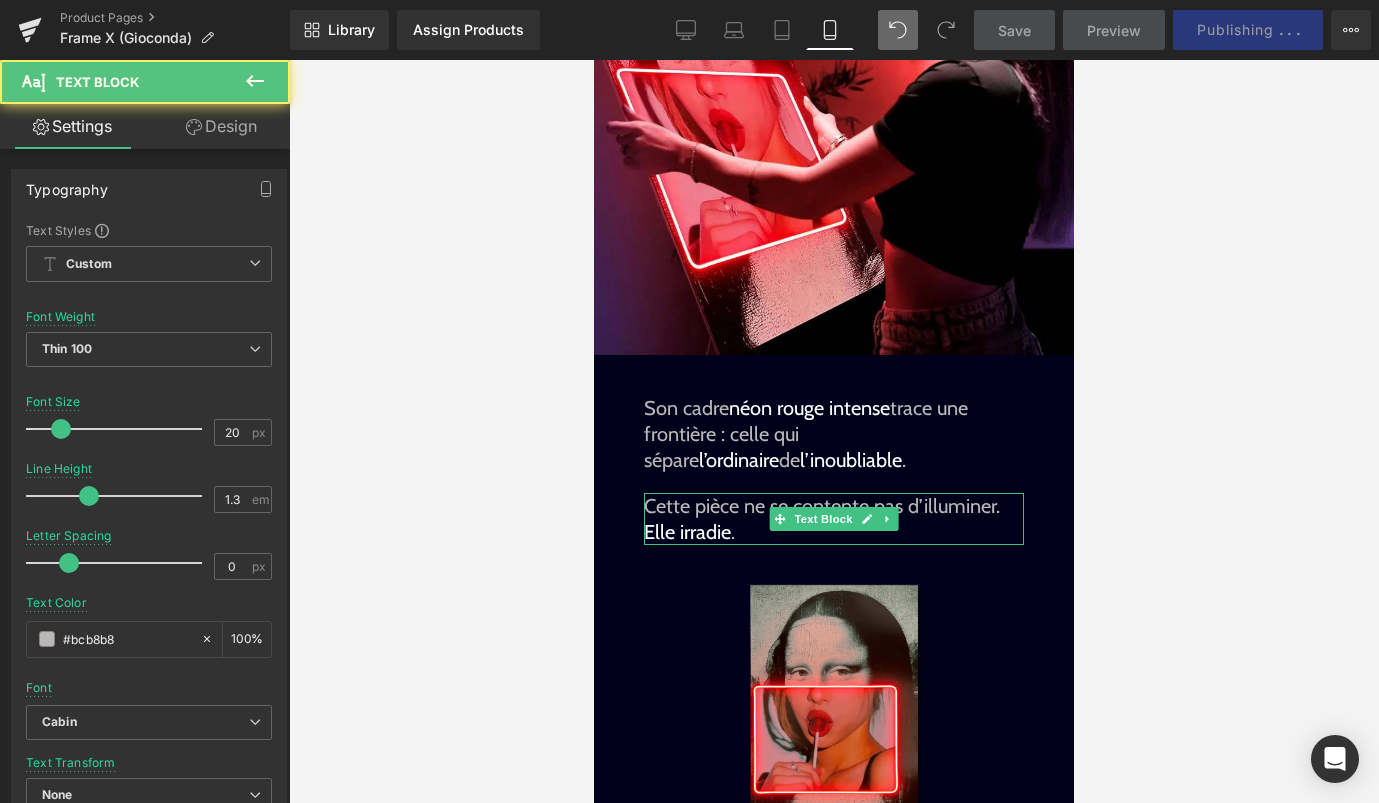 click on "Elle irradie ." at bounding box center [834, 532] 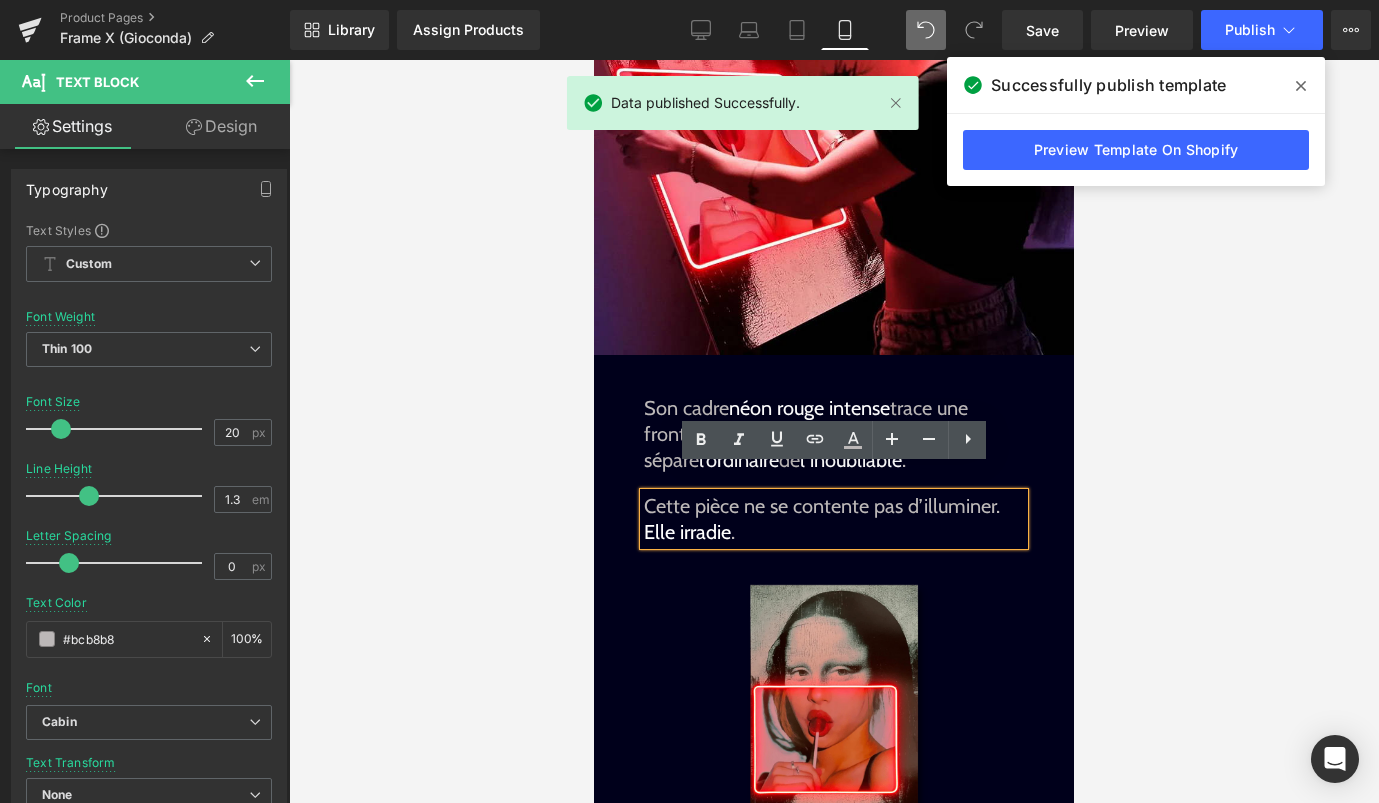 click on "Elle irradie" at bounding box center [687, 532] 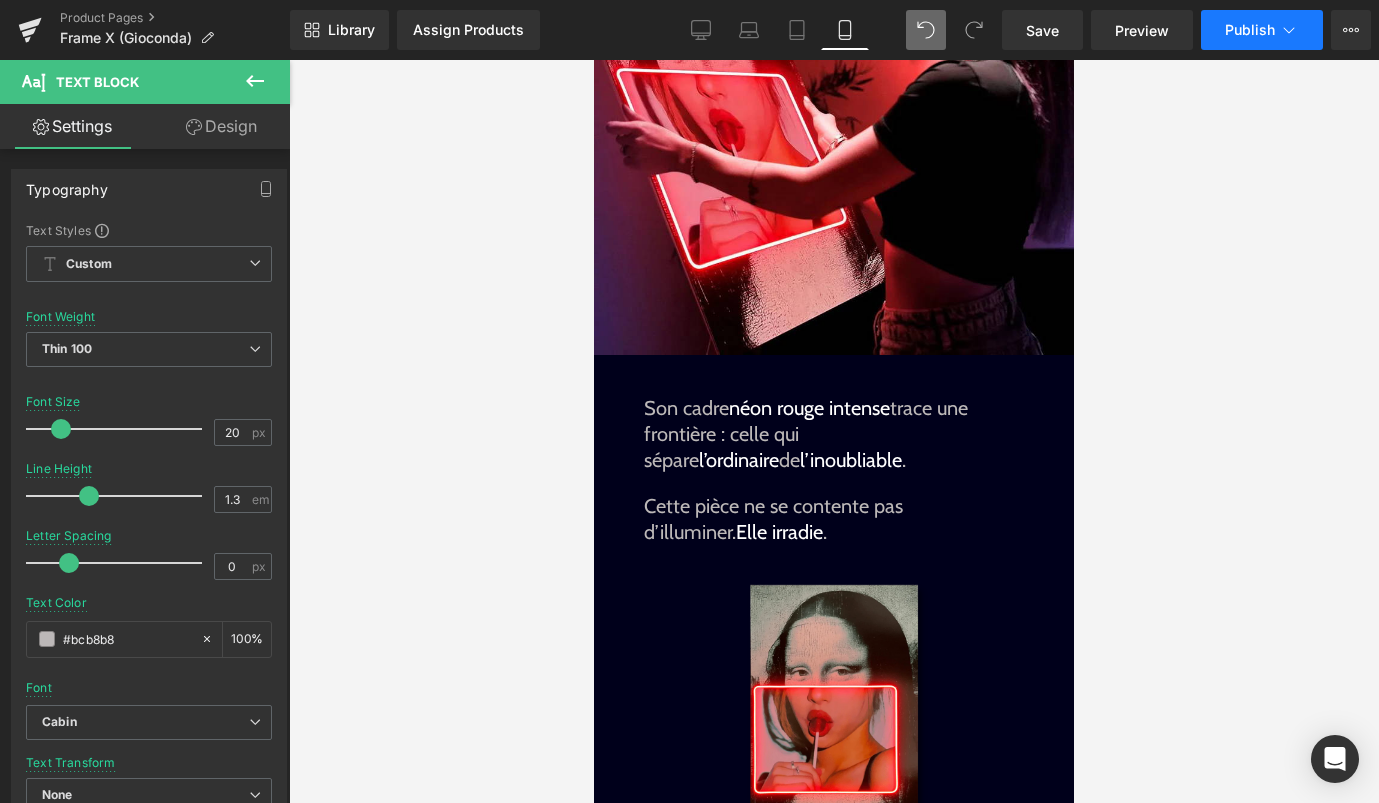 click on "Publish" at bounding box center (1250, 30) 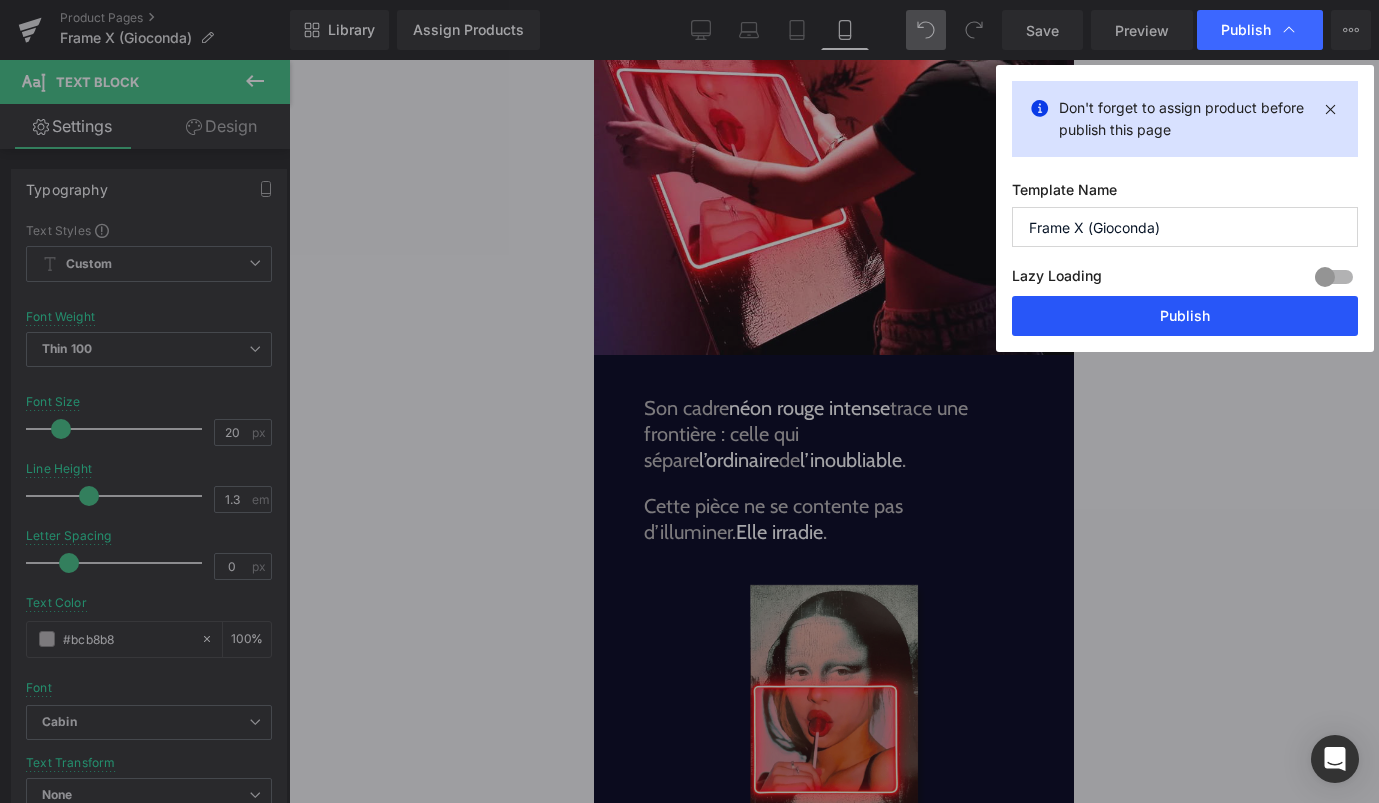 click on "Publish" at bounding box center (1185, 316) 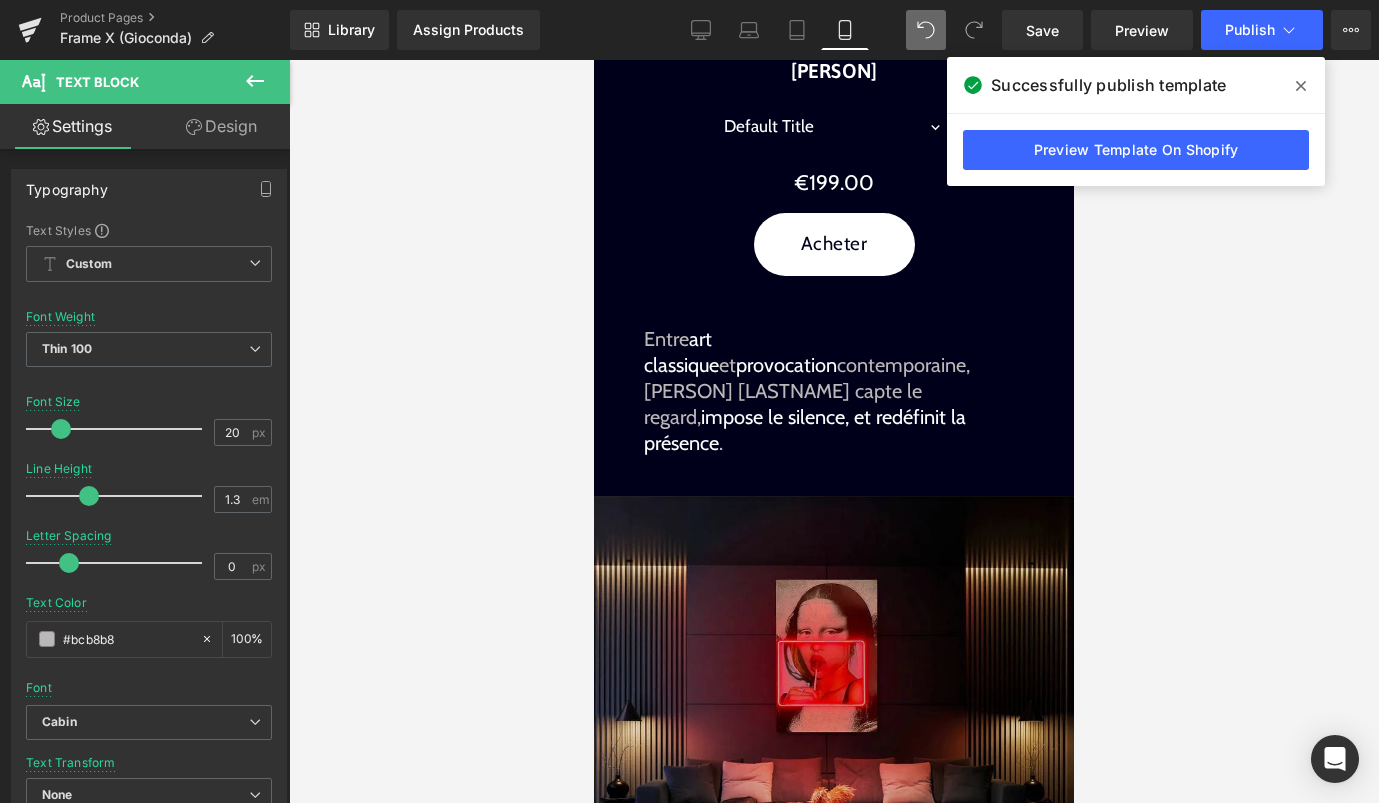 scroll, scrollTop: 964, scrollLeft: 0, axis: vertical 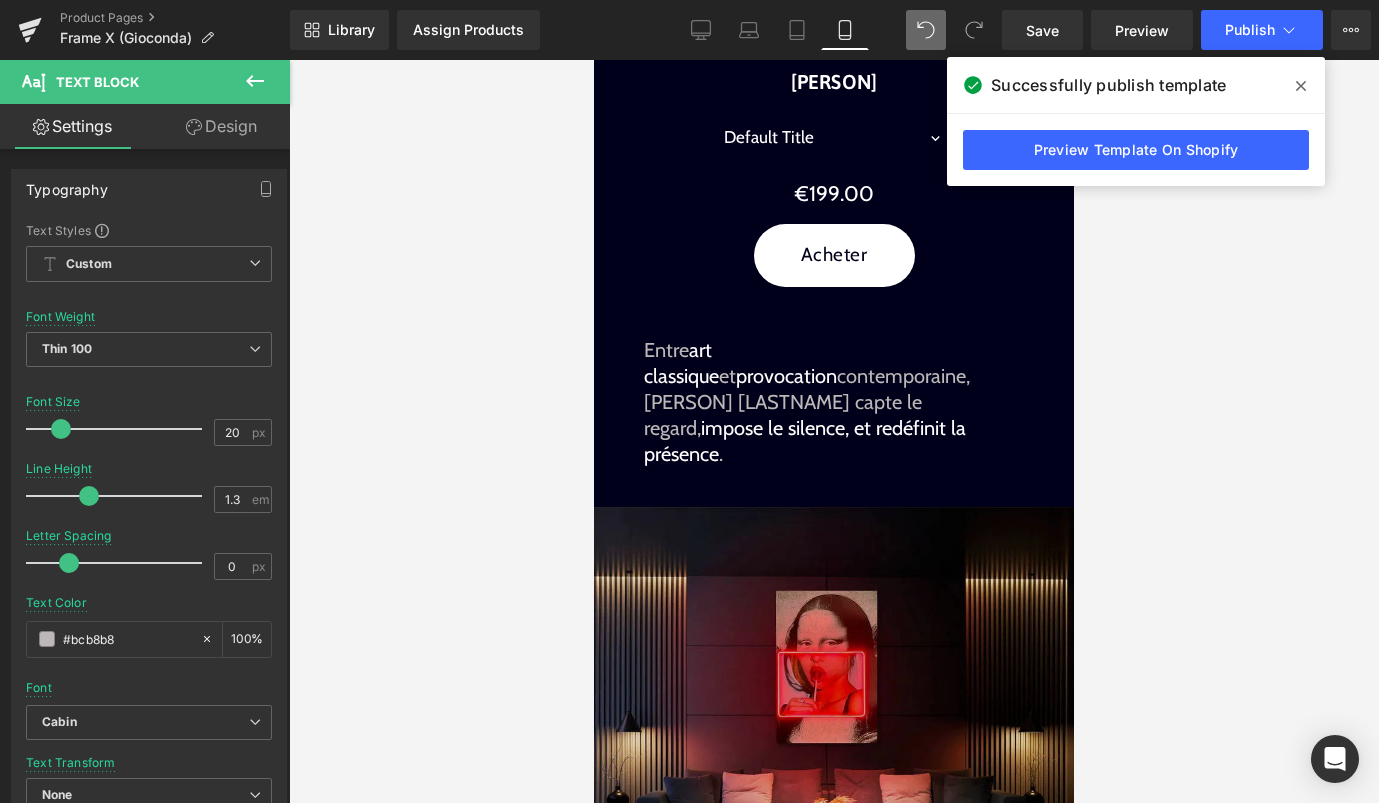 click at bounding box center (834, 747) 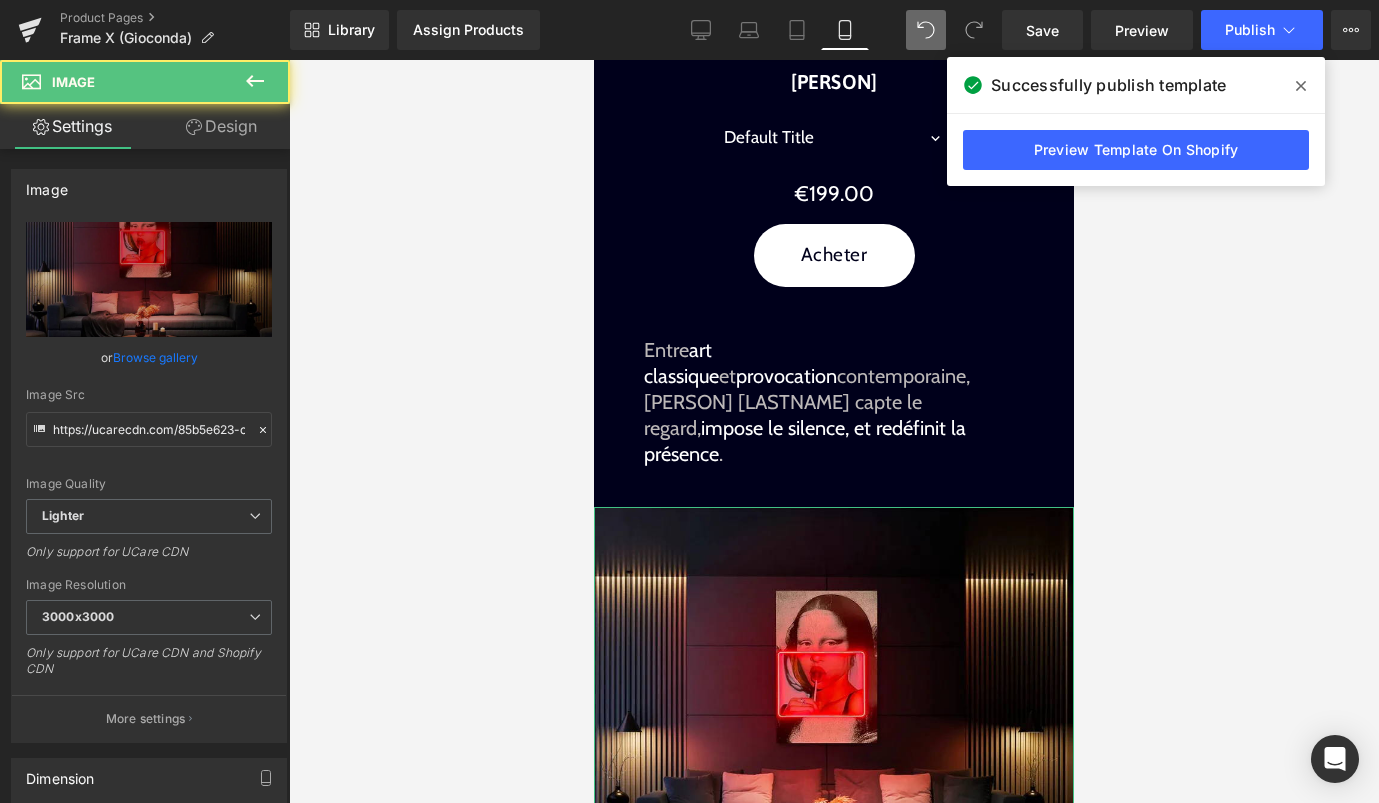 click on "Design" at bounding box center (221, 126) 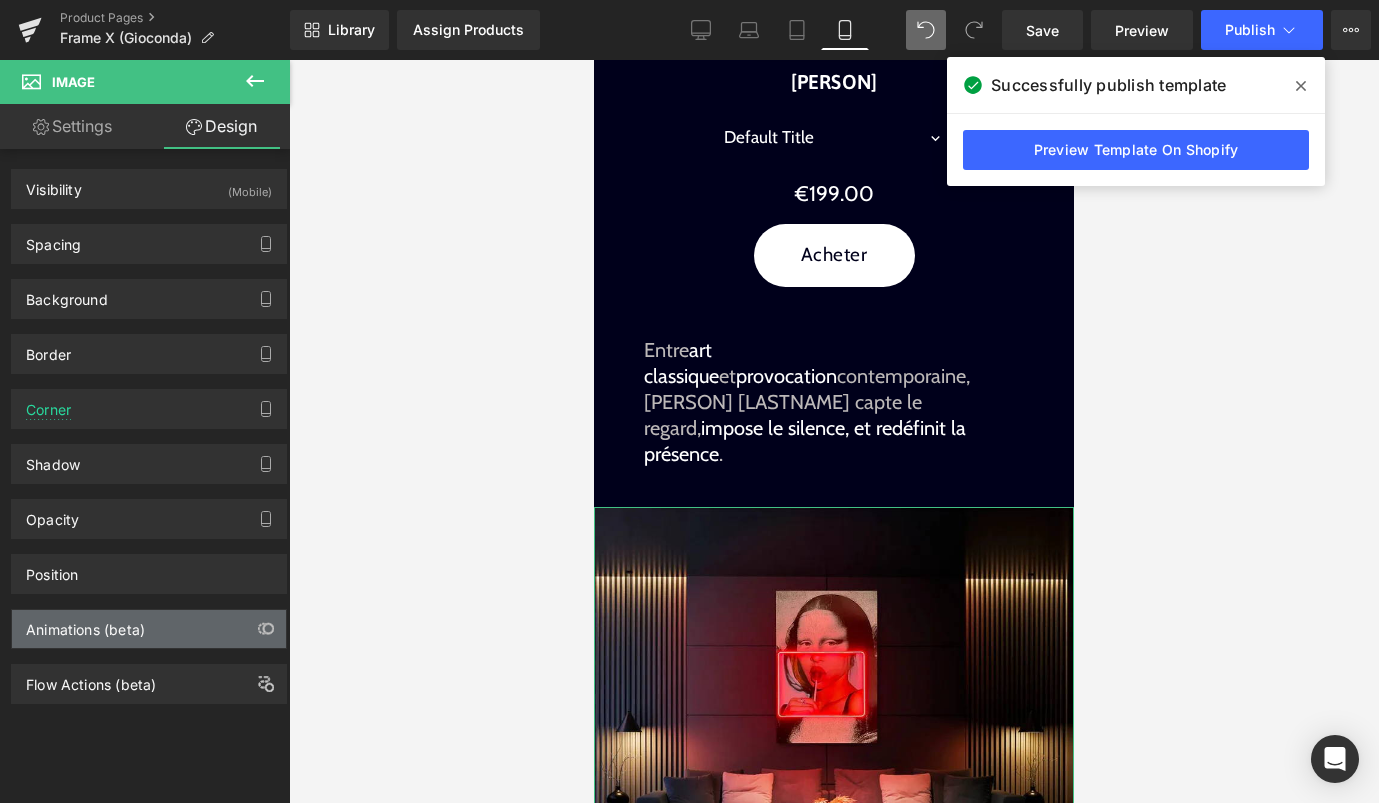 click on "Animations (beta)" at bounding box center [149, 629] 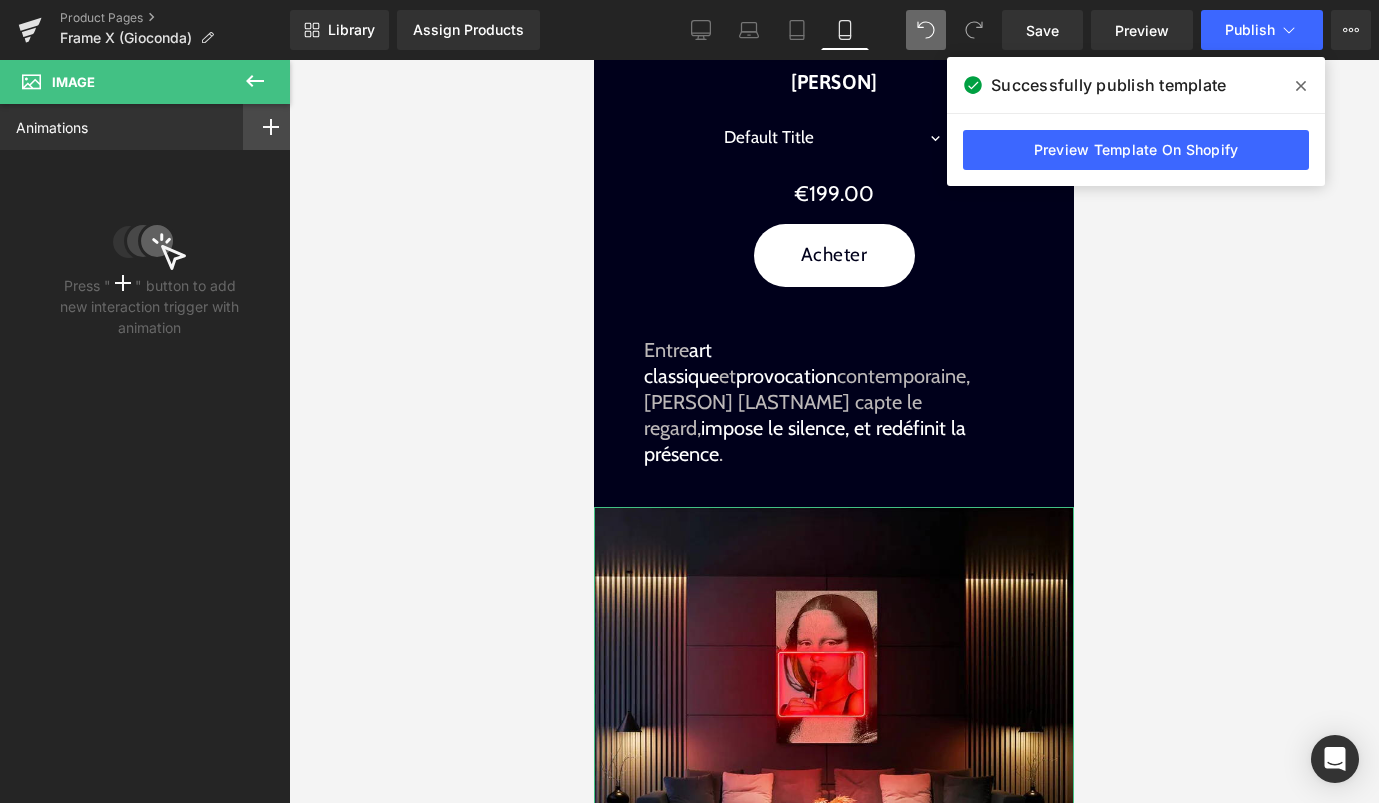 click at bounding box center (271, 127) 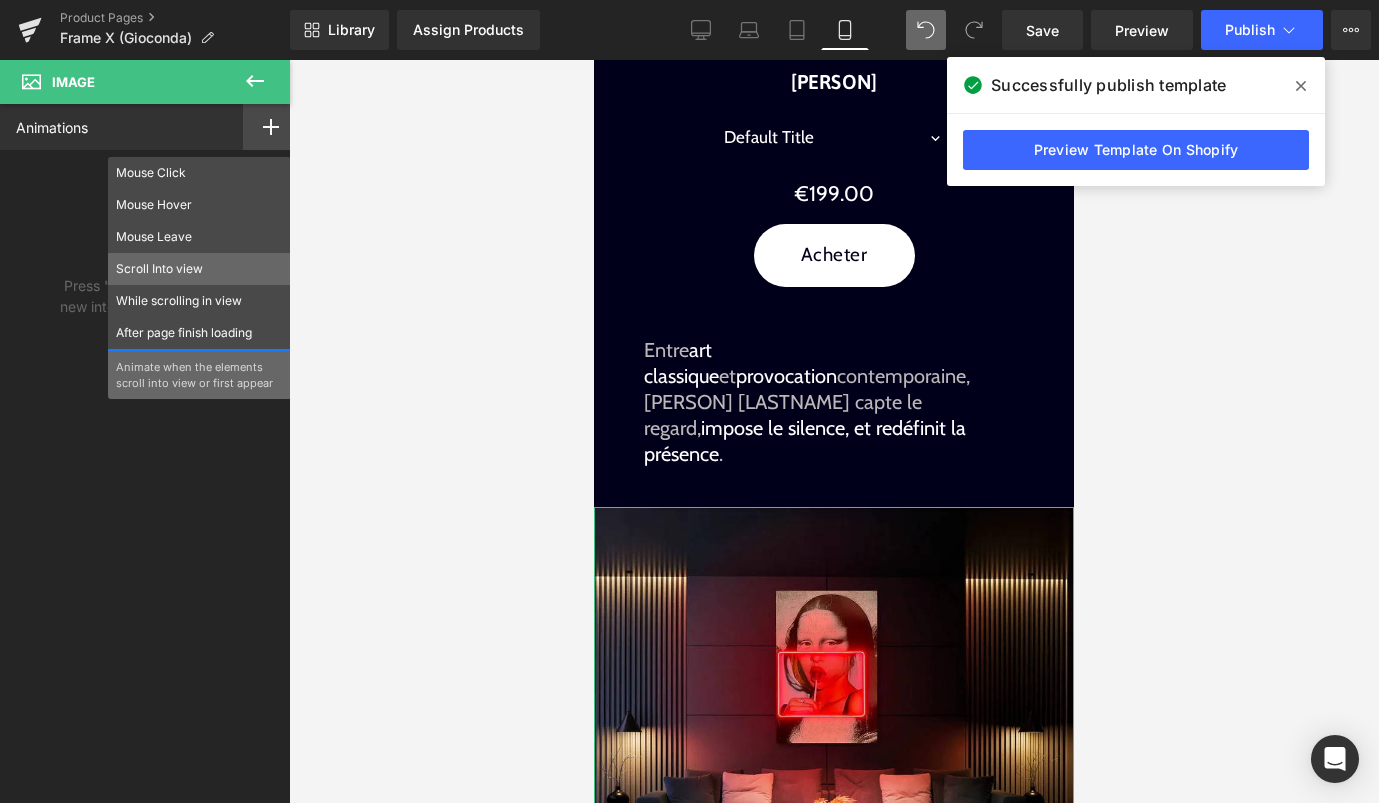 click on "Scroll Into view" at bounding box center [199, 269] 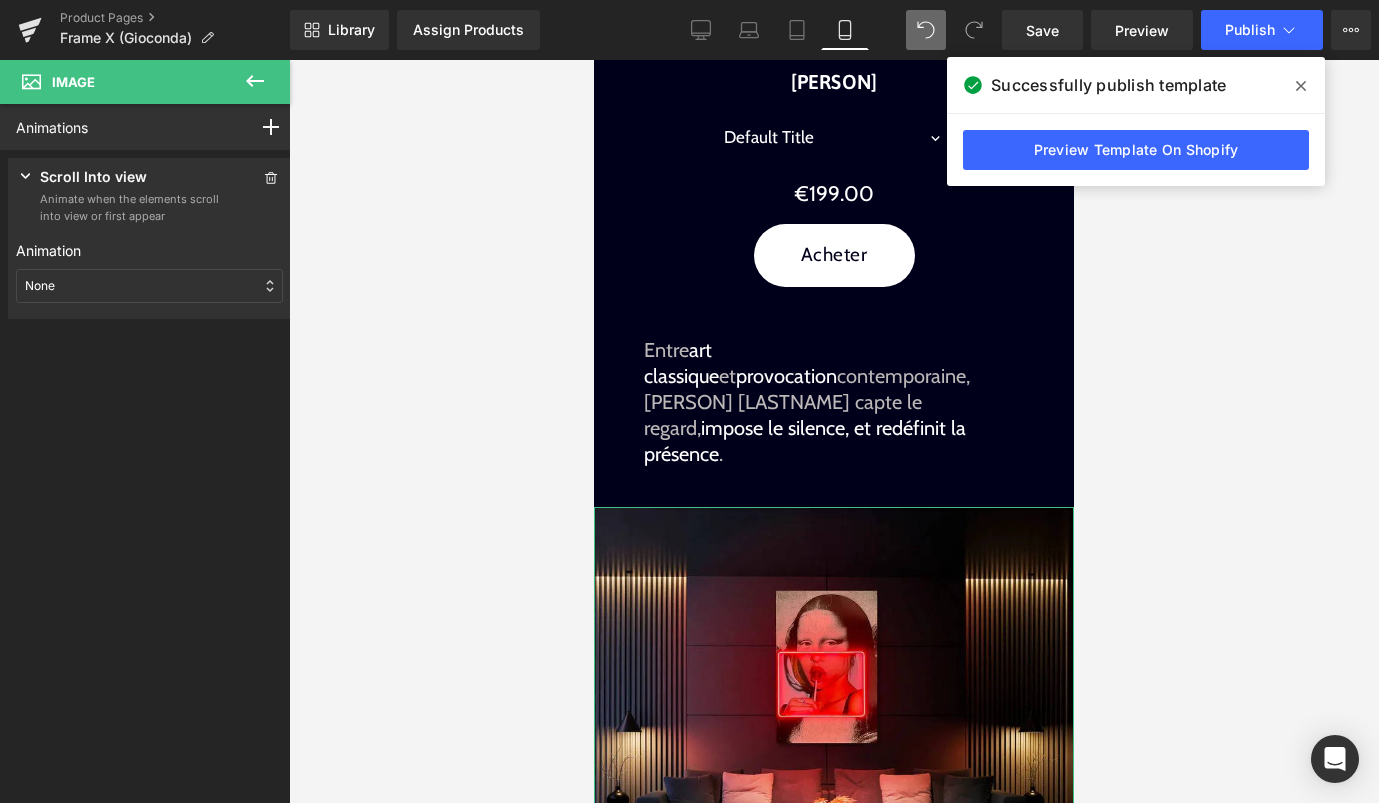click on "Animation
None Entrance Back (E) Bounce Fade Flip Jack In the box Zoom Slide Stand In Place (S) Bounce Flash Pulse Rubber band Shake X Shake Y Swing Jello Heartbeat
None
None Entrance Back (E) Bounce Fade Flip Jack In the box Zoom Slide Stand In Place (S) Bounce Flash Pulse Rubber band Shake X Shake Y Swing Jello Heartbeat" at bounding box center [149, 271] 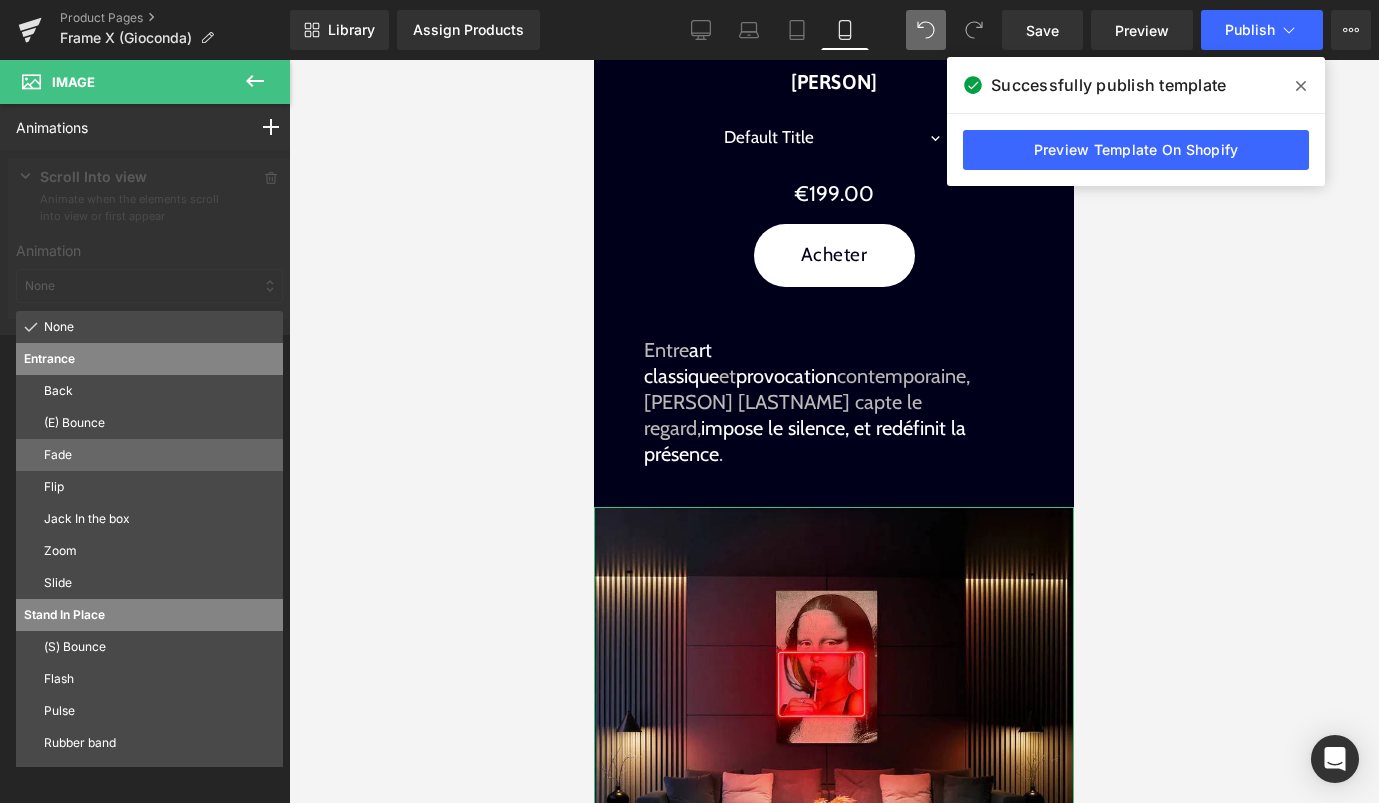 click on "Fade" at bounding box center (159, 455) 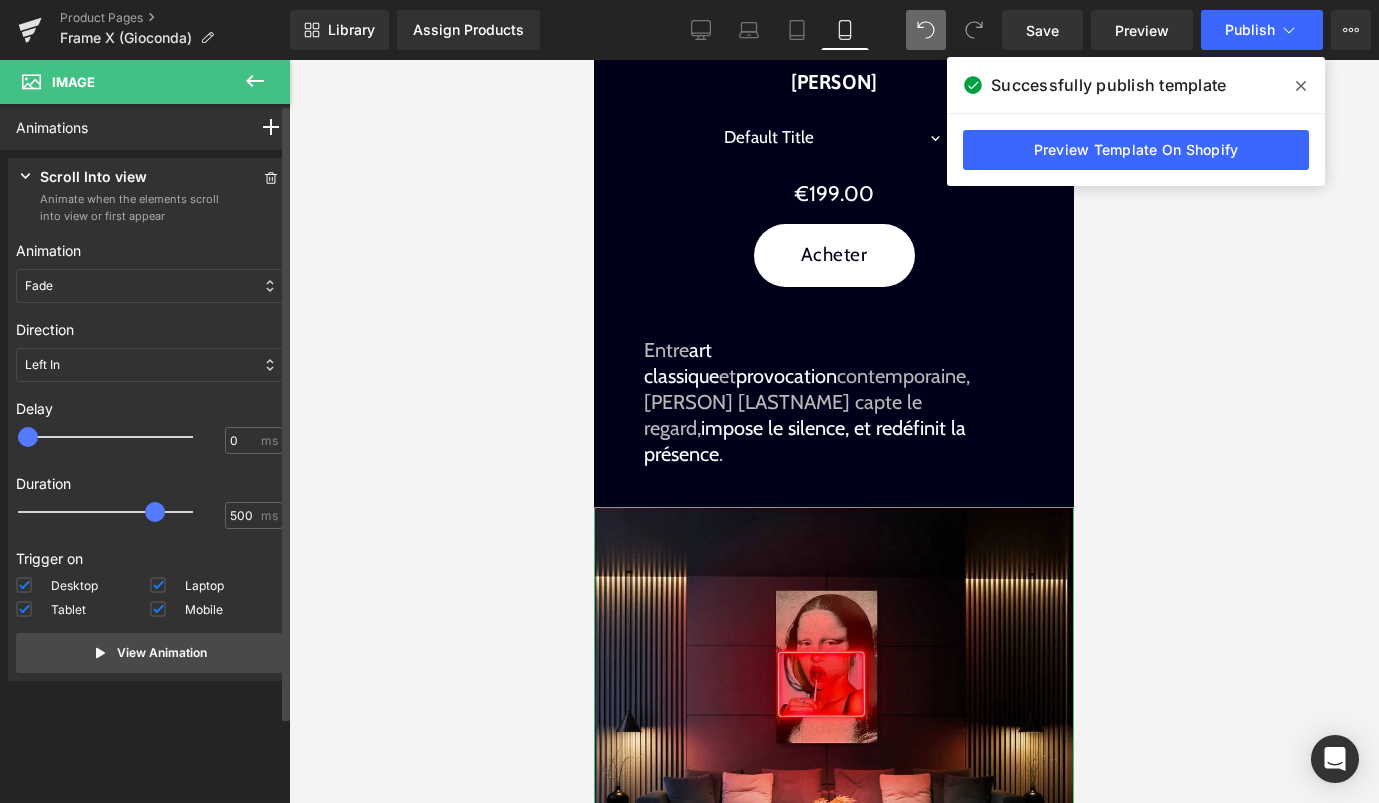 drag, startPoint x: 68, startPoint y: 519, endPoint x: 161, endPoint y: 517, distance: 93.0215 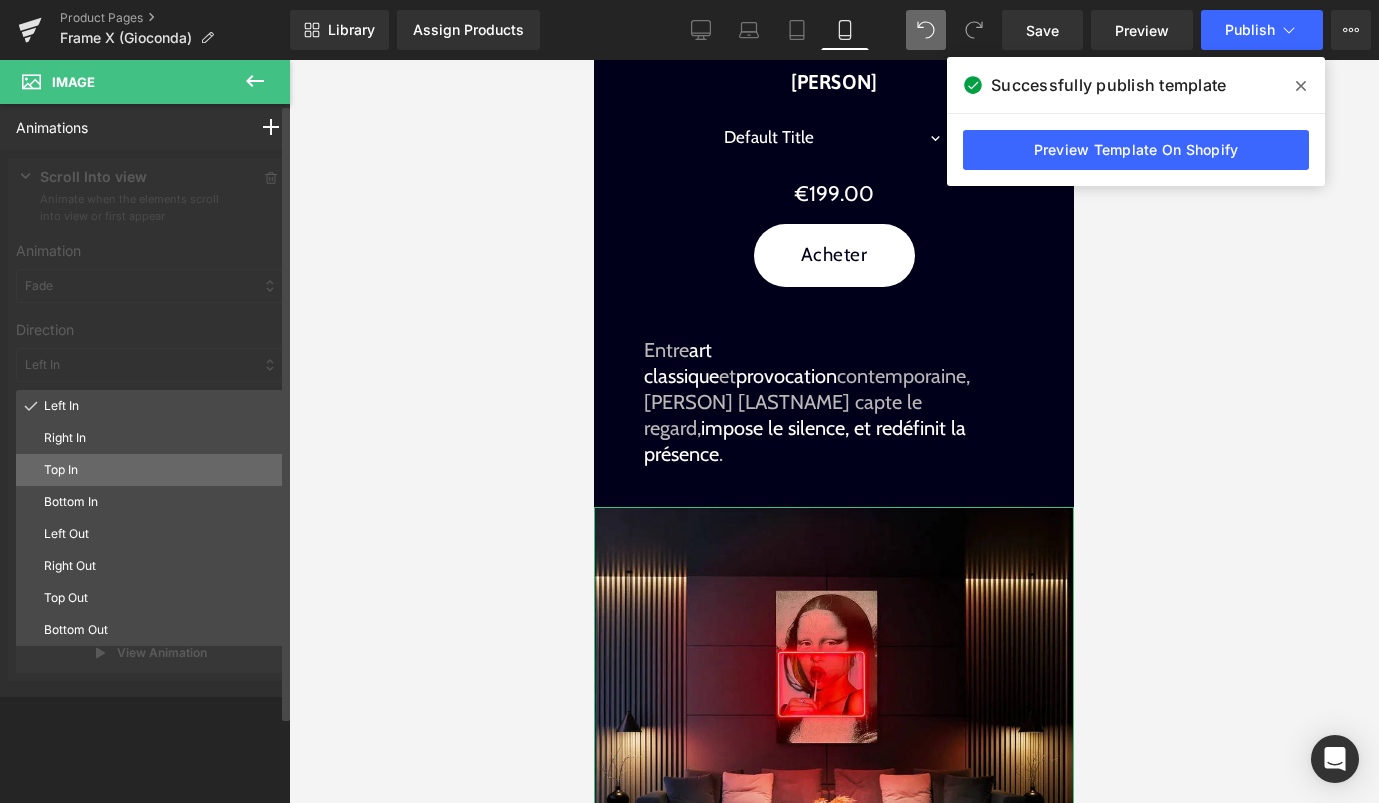 click on "Top In" at bounding box center (159, 470) 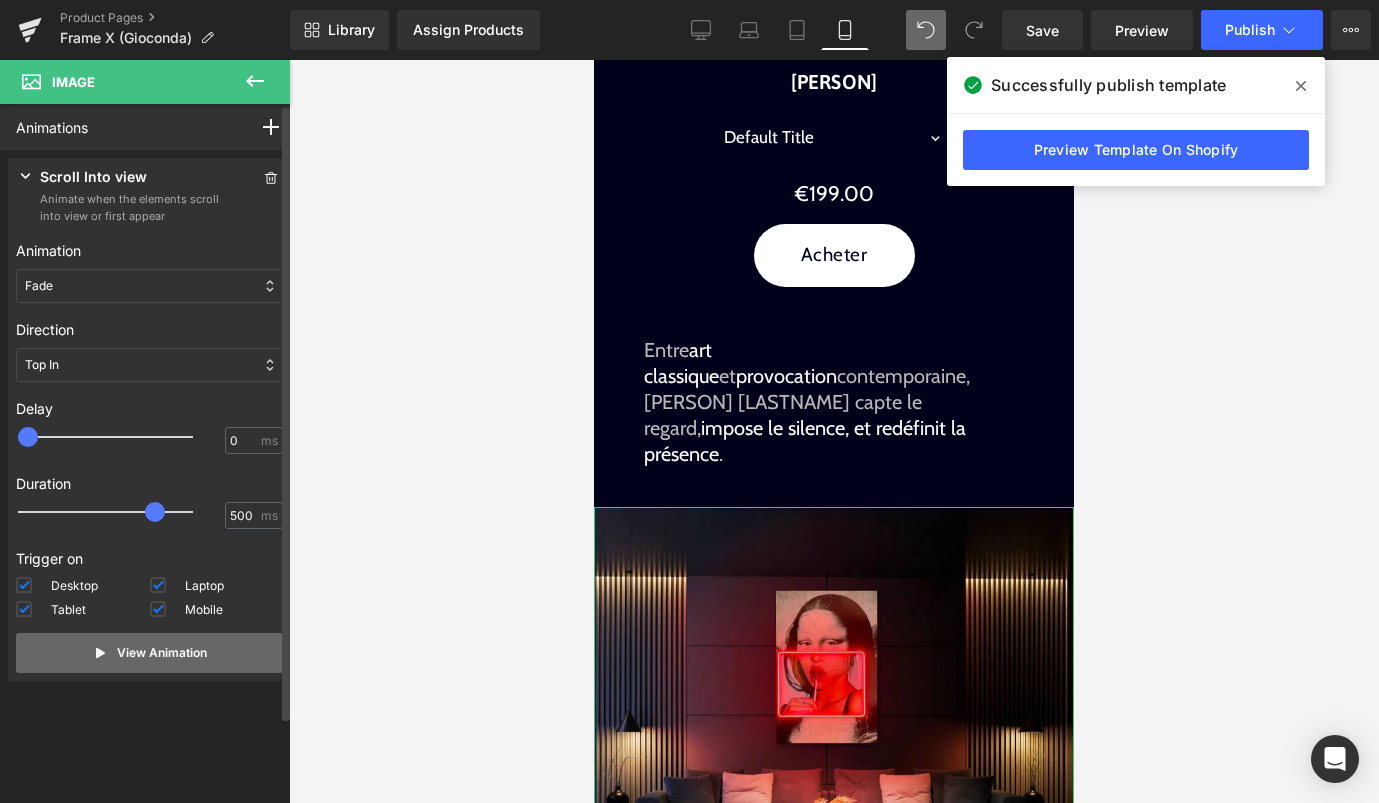 click on "View Animation" at bounding box center [149, 653] 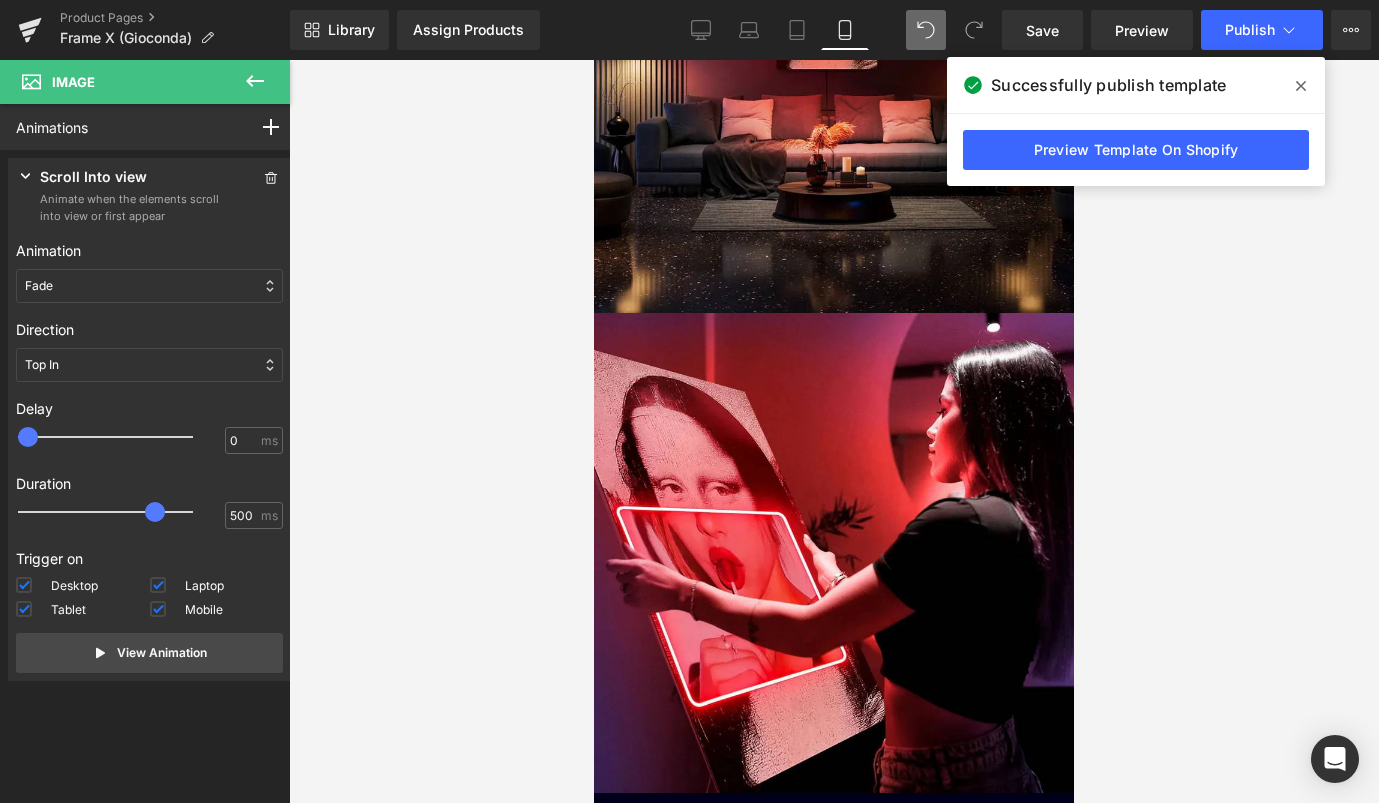 scroll, scrollTop: 1651, scrollLeft: 0, axis: vertical 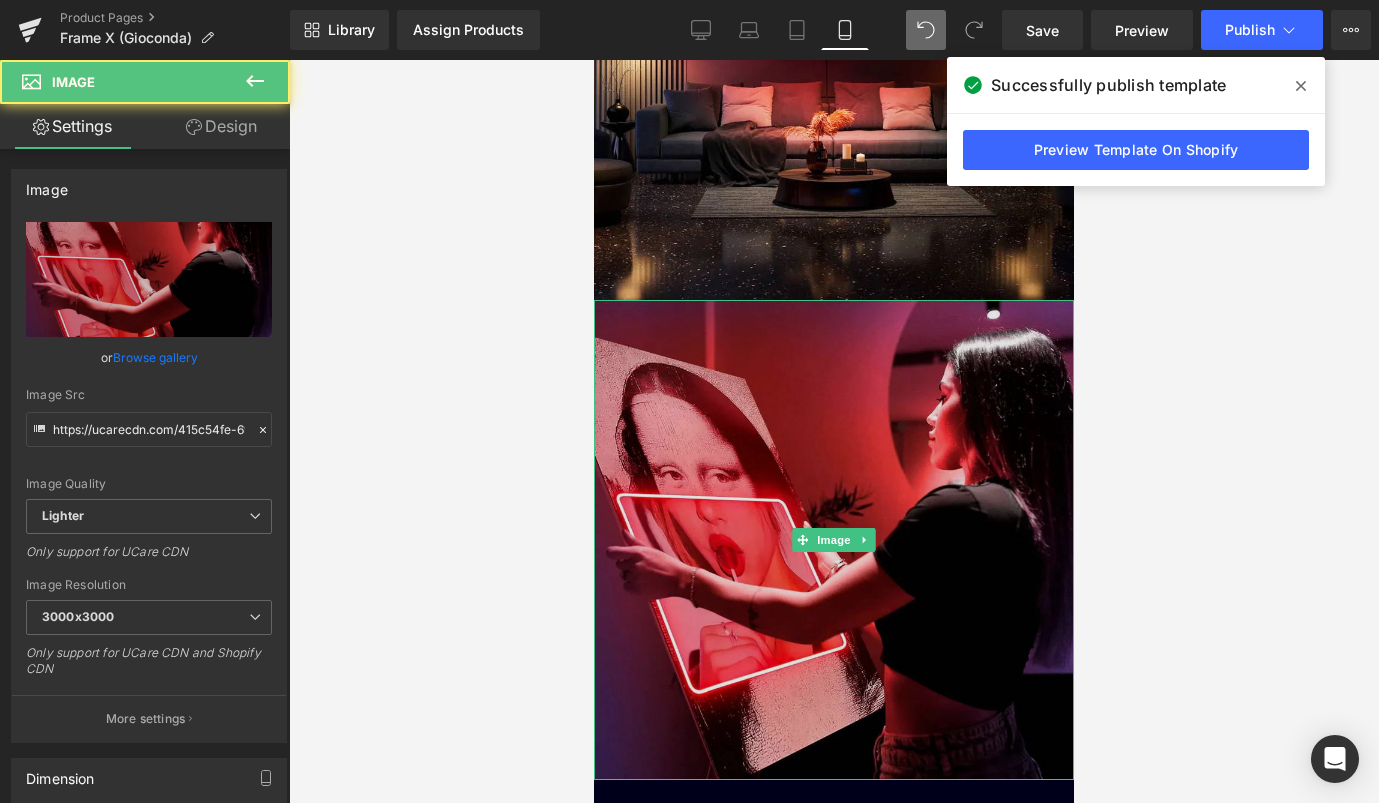 click at bounding box center [834, 540] 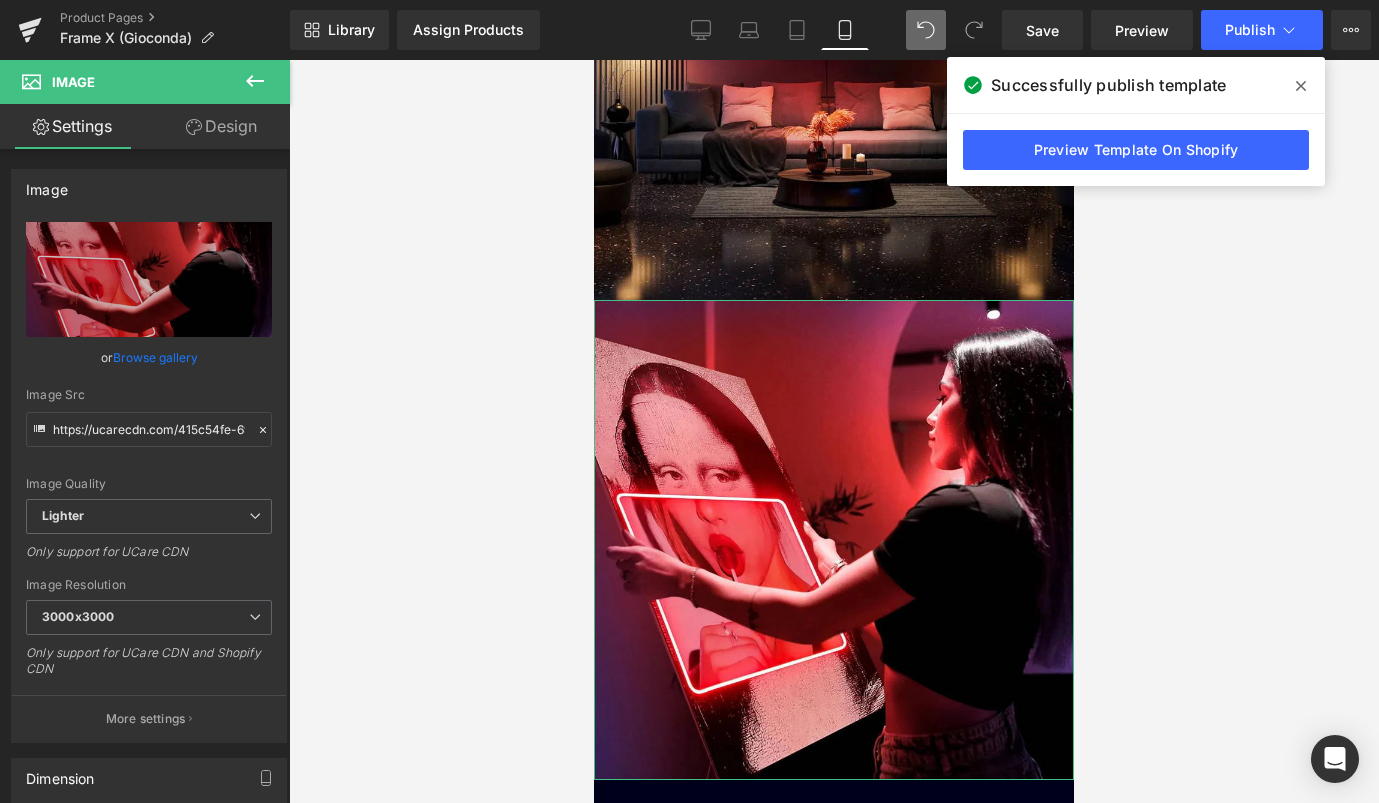 click on "Design" at bounding box center [221, 126] 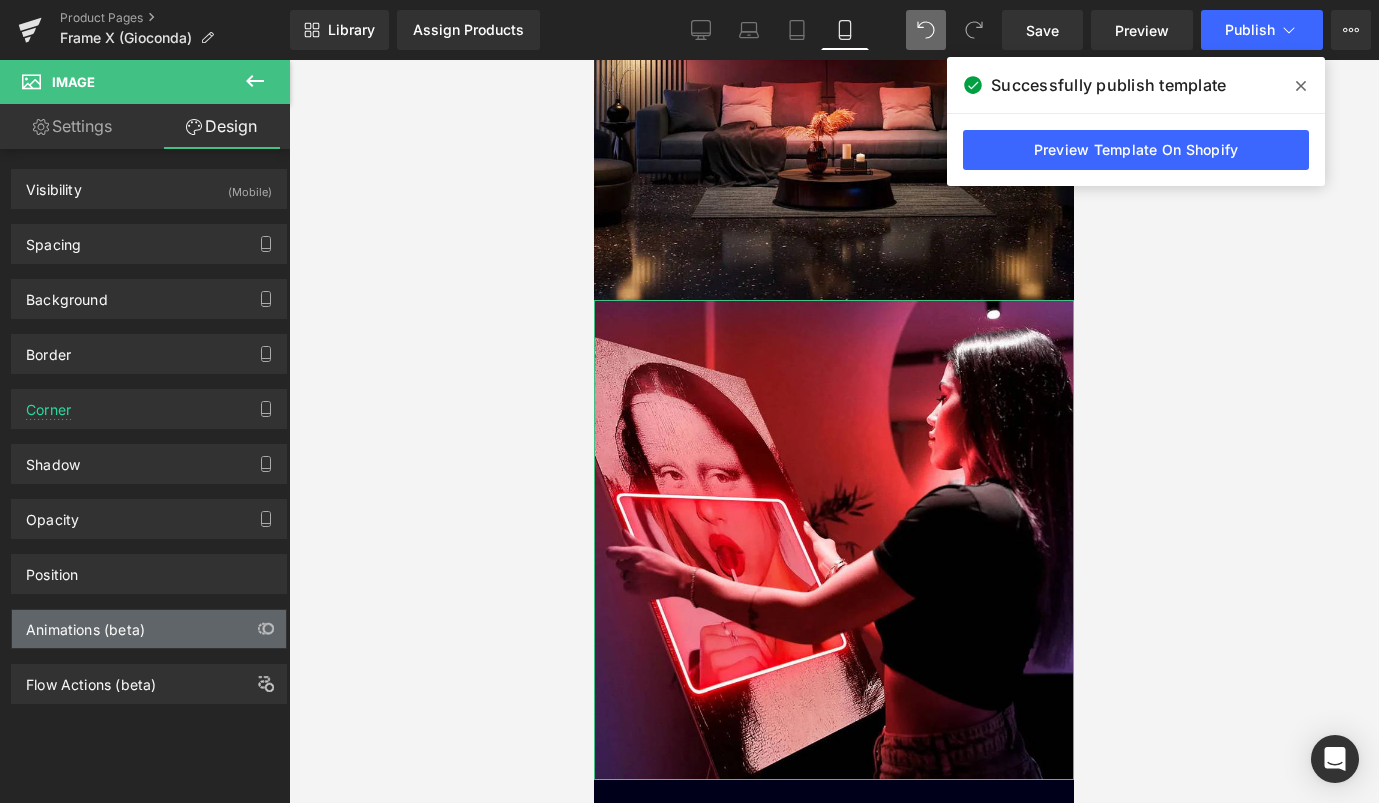 click on "Animations (beta)" at bounding box center [85, 624] 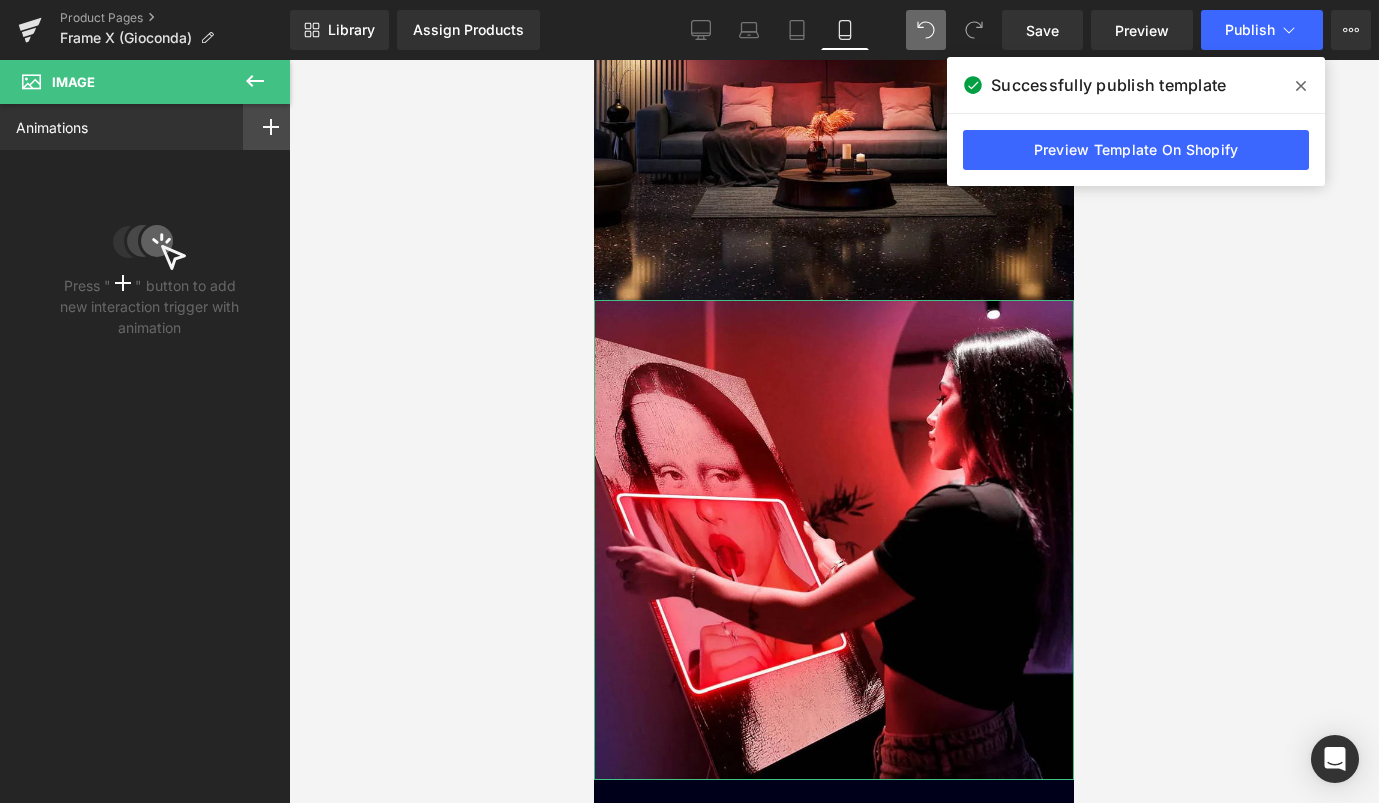 click at bounding box center (271, 127) 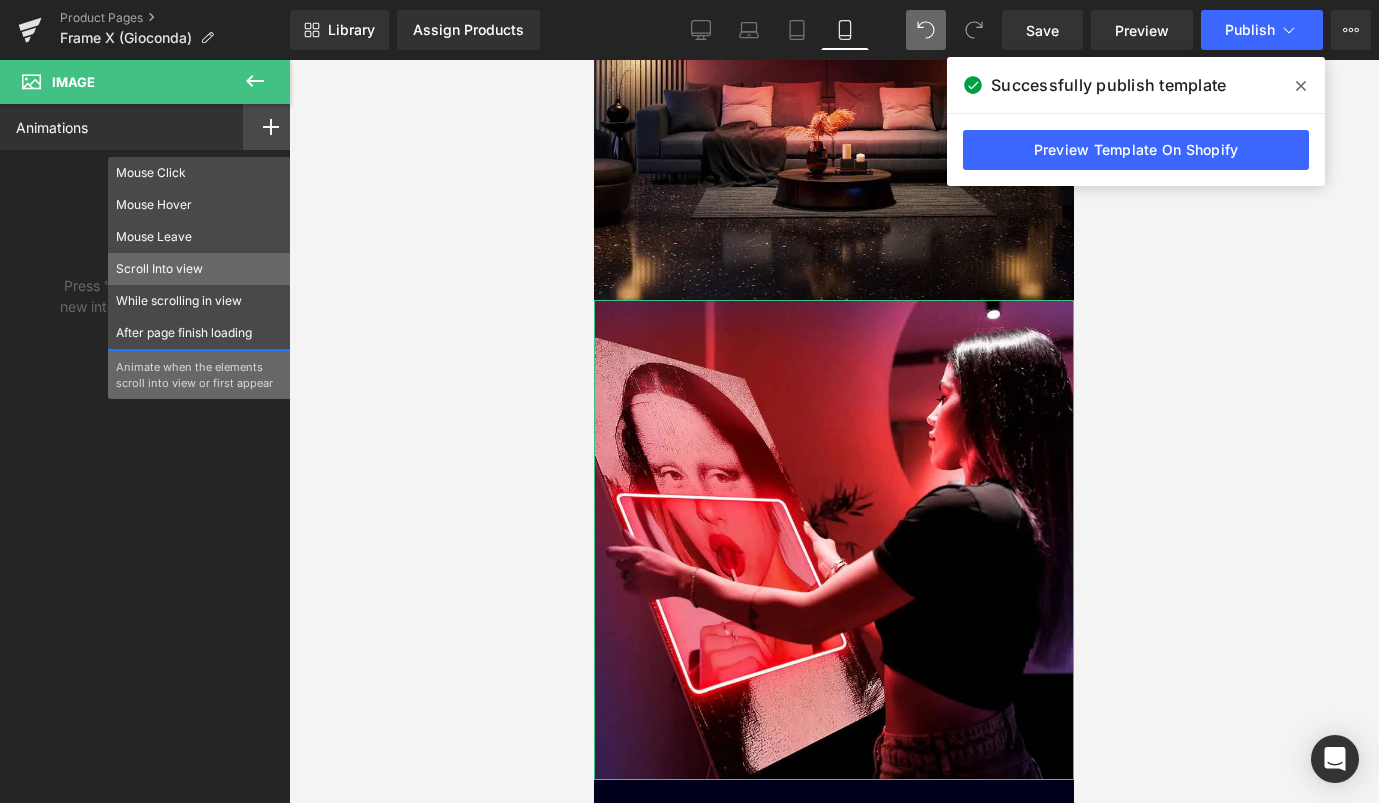 click on "Scroll Into view" at bounding box center (199, 269) 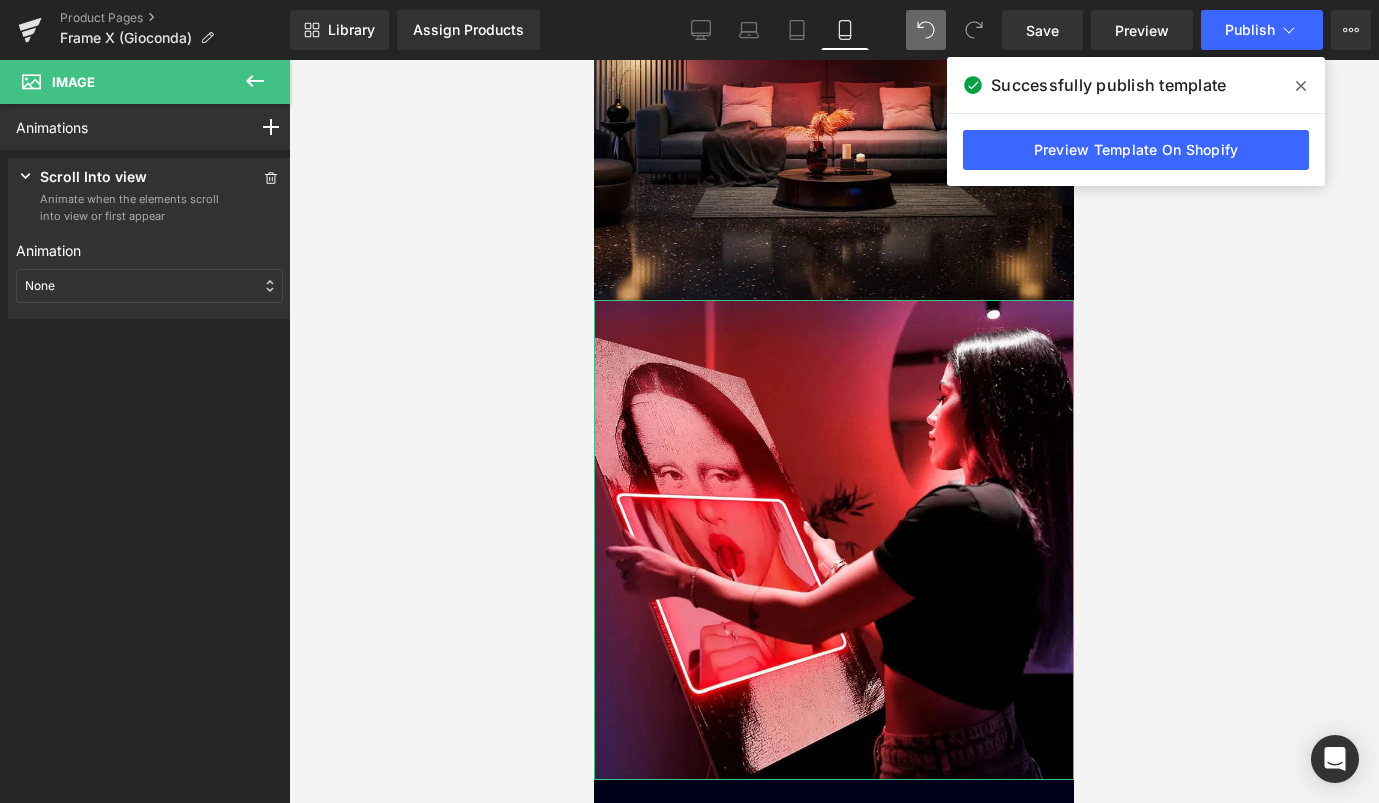 click on "None" at bounding box center [149, 286] 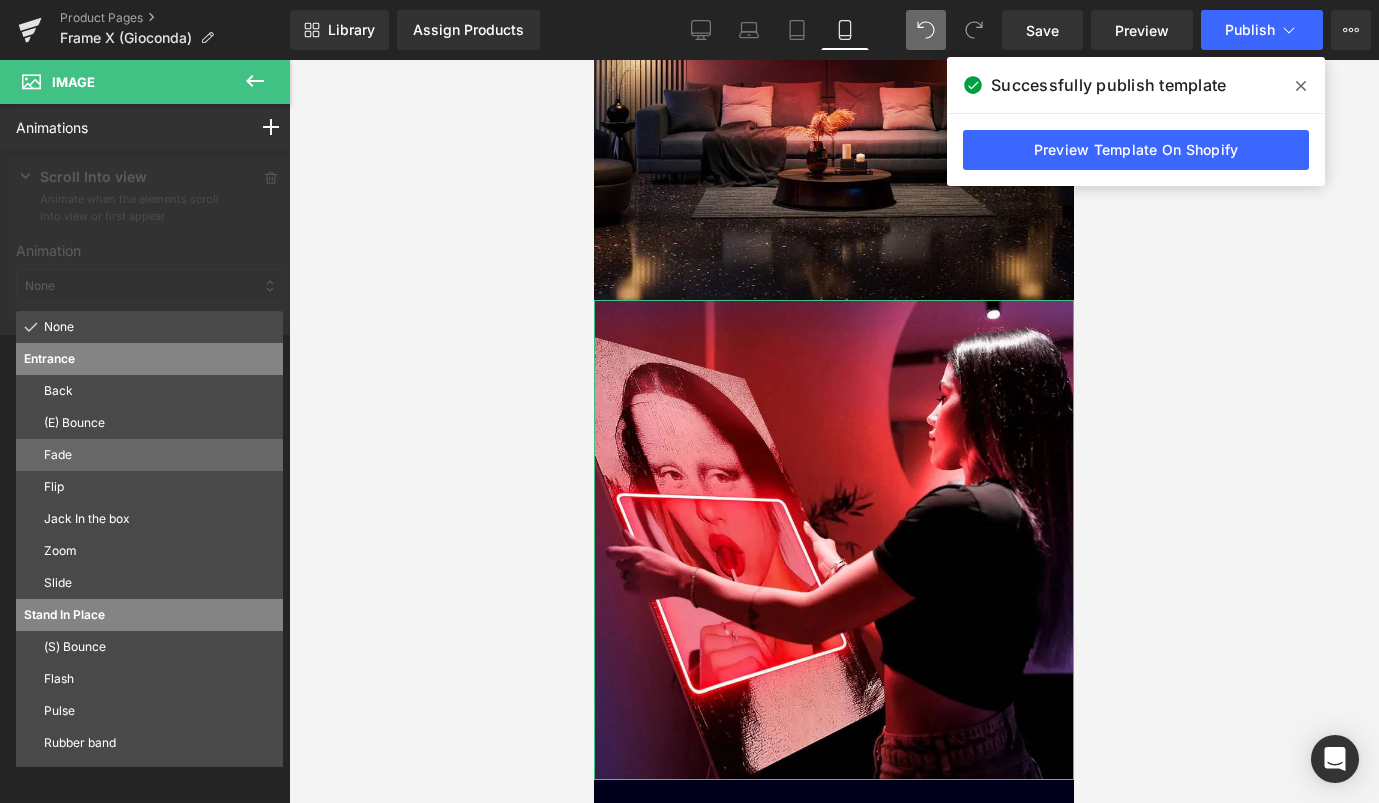 click on "Fade" at bounding box center [159, 455] 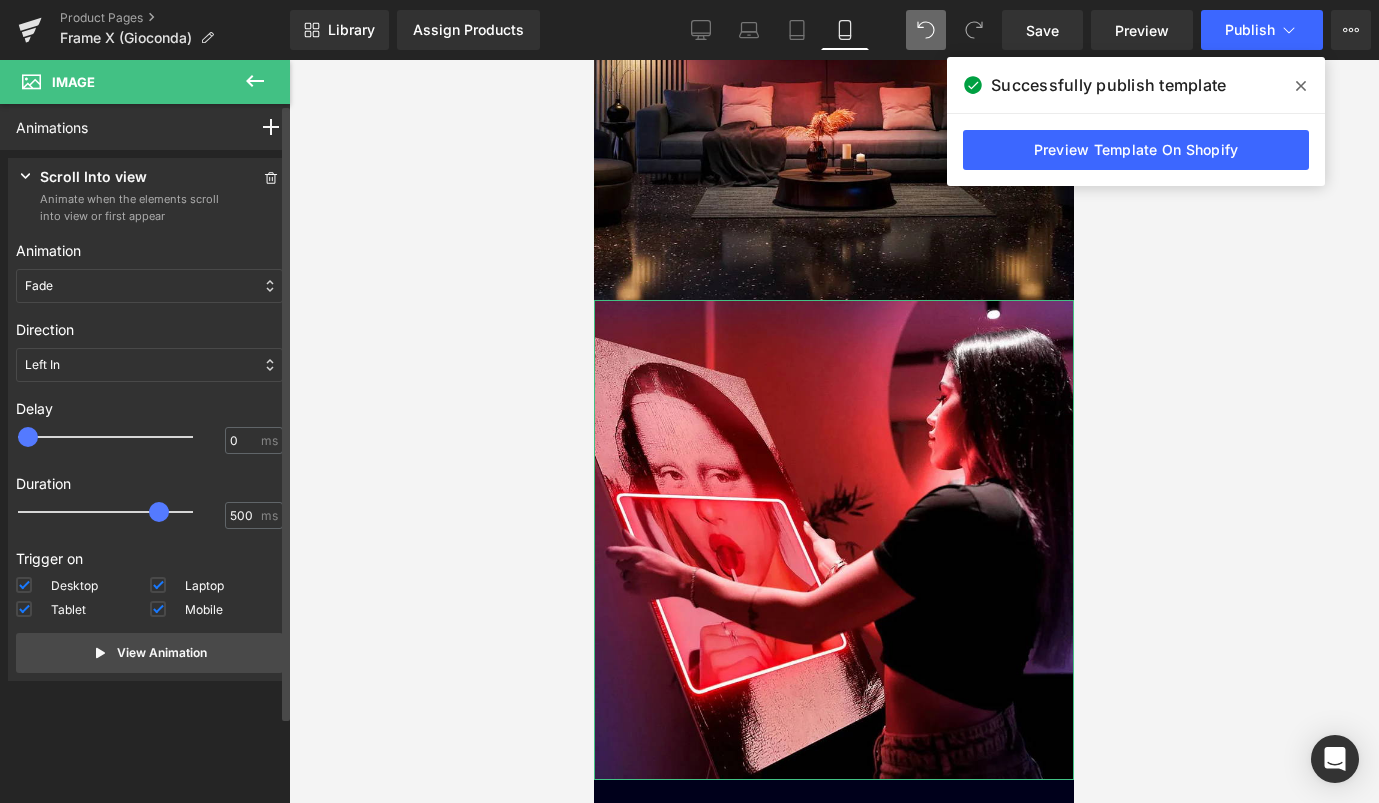 drag, startPoint x: 72, startPoint y: 512, endPoint x: 164, endPoint y: 515, distance: 92.0489 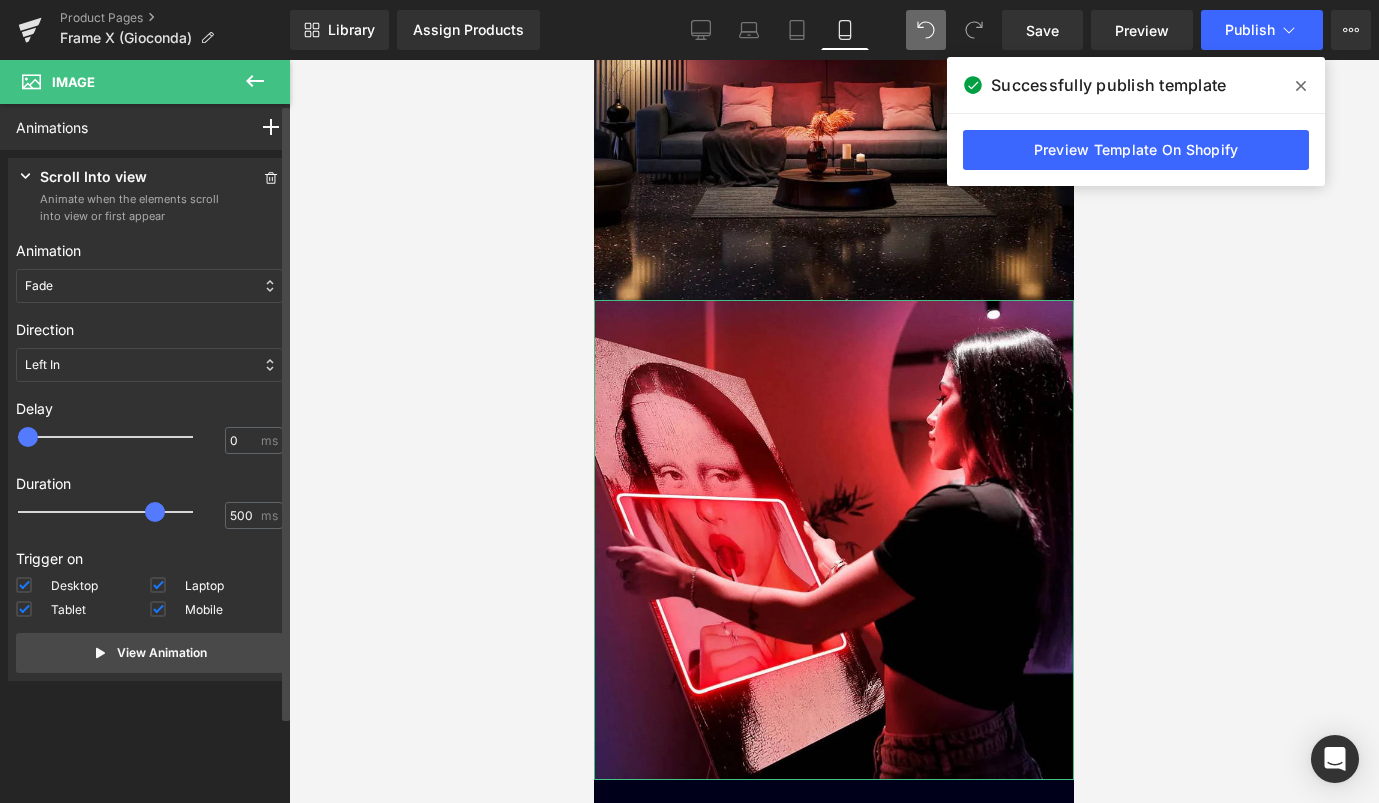 click on "Left In" at bounding box center (149, 365) 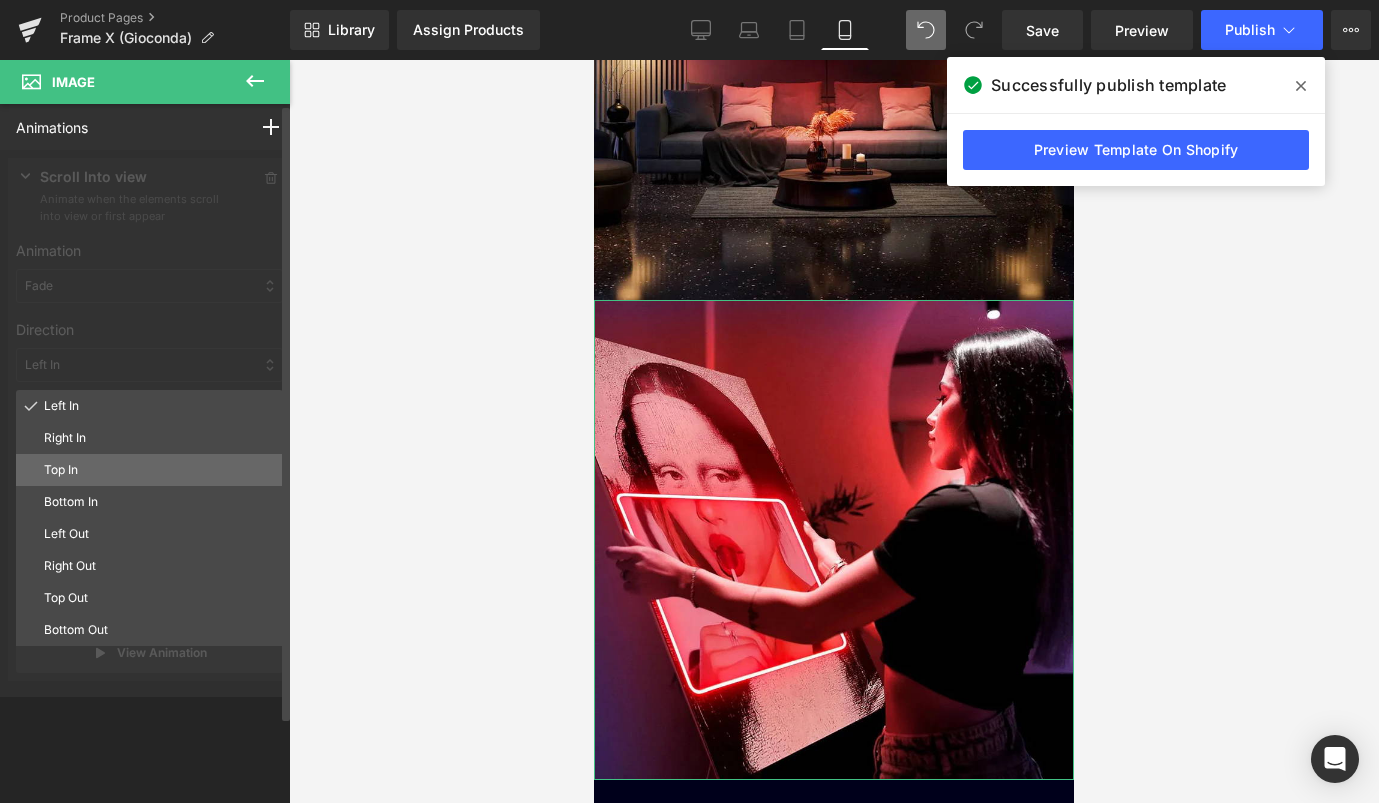 click on "Top In" at bounding box center (159, 470) 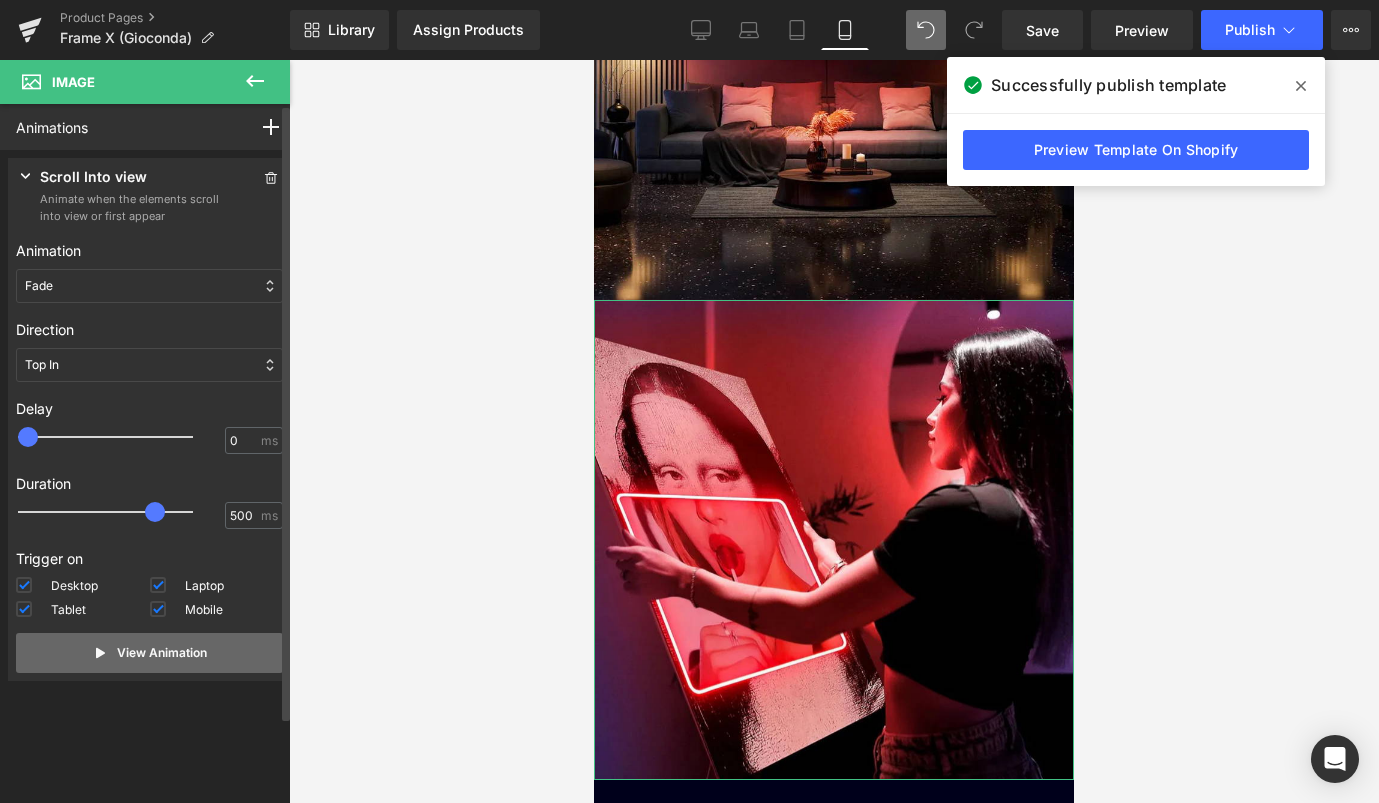 click on "View Animation" at bounding box center (162, 653) 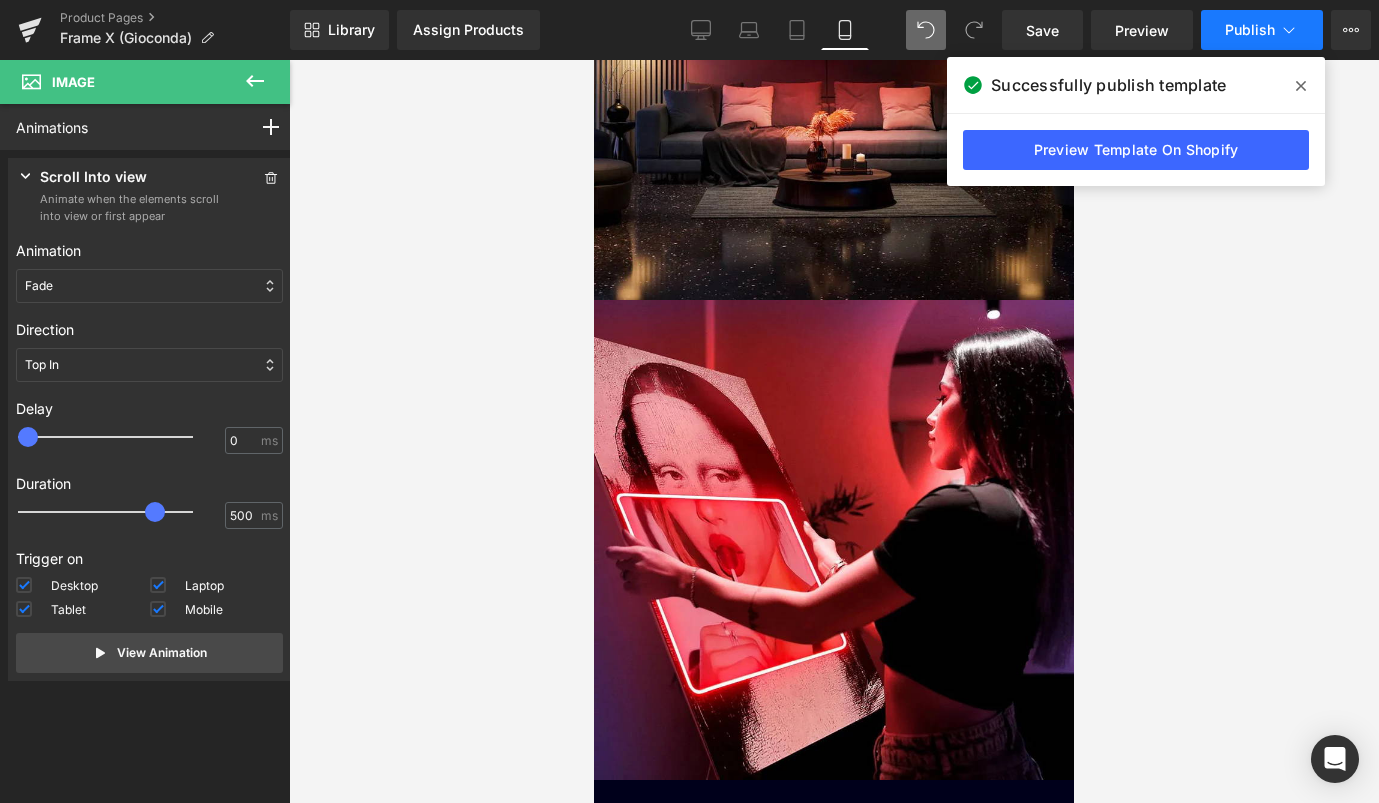 click 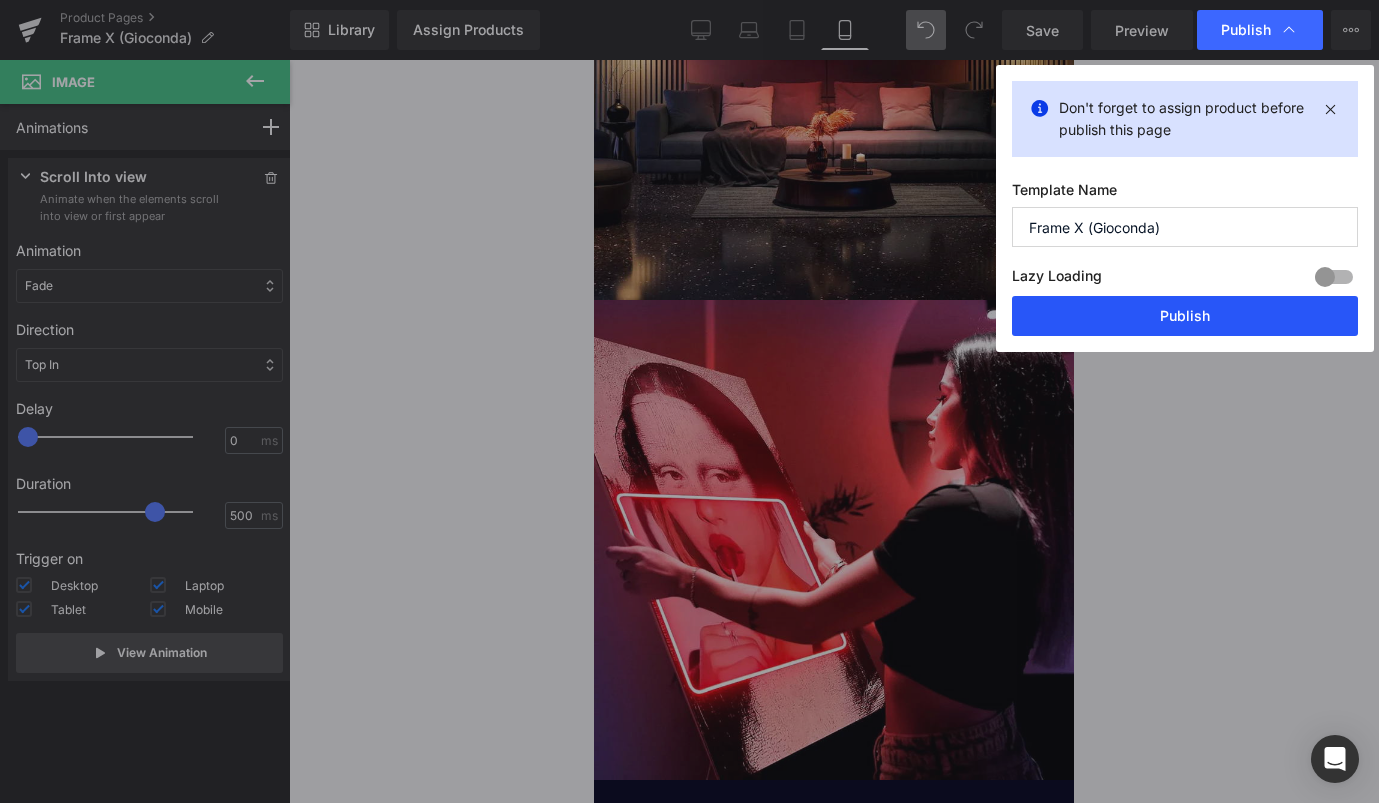 click on "Publish" at bounding box center (1185, 316) 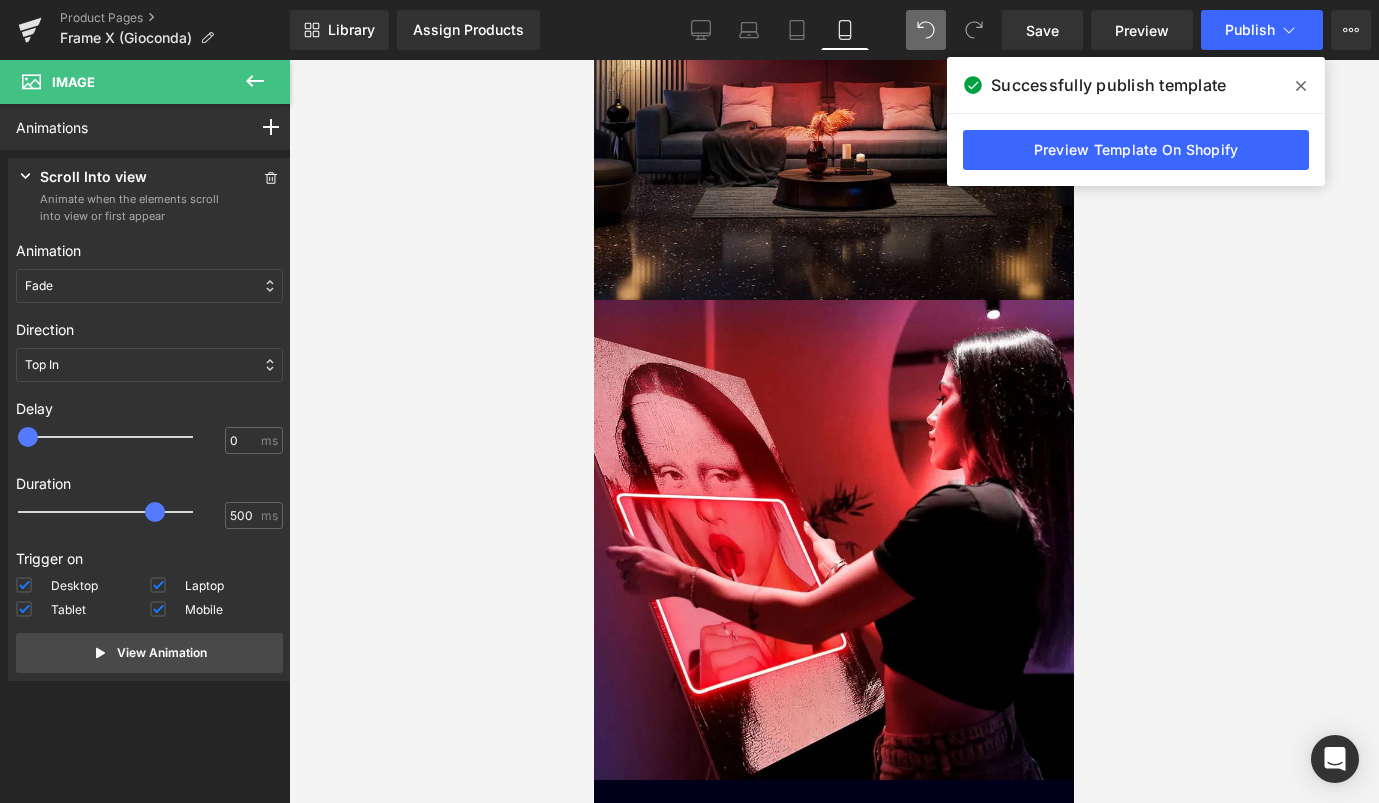click 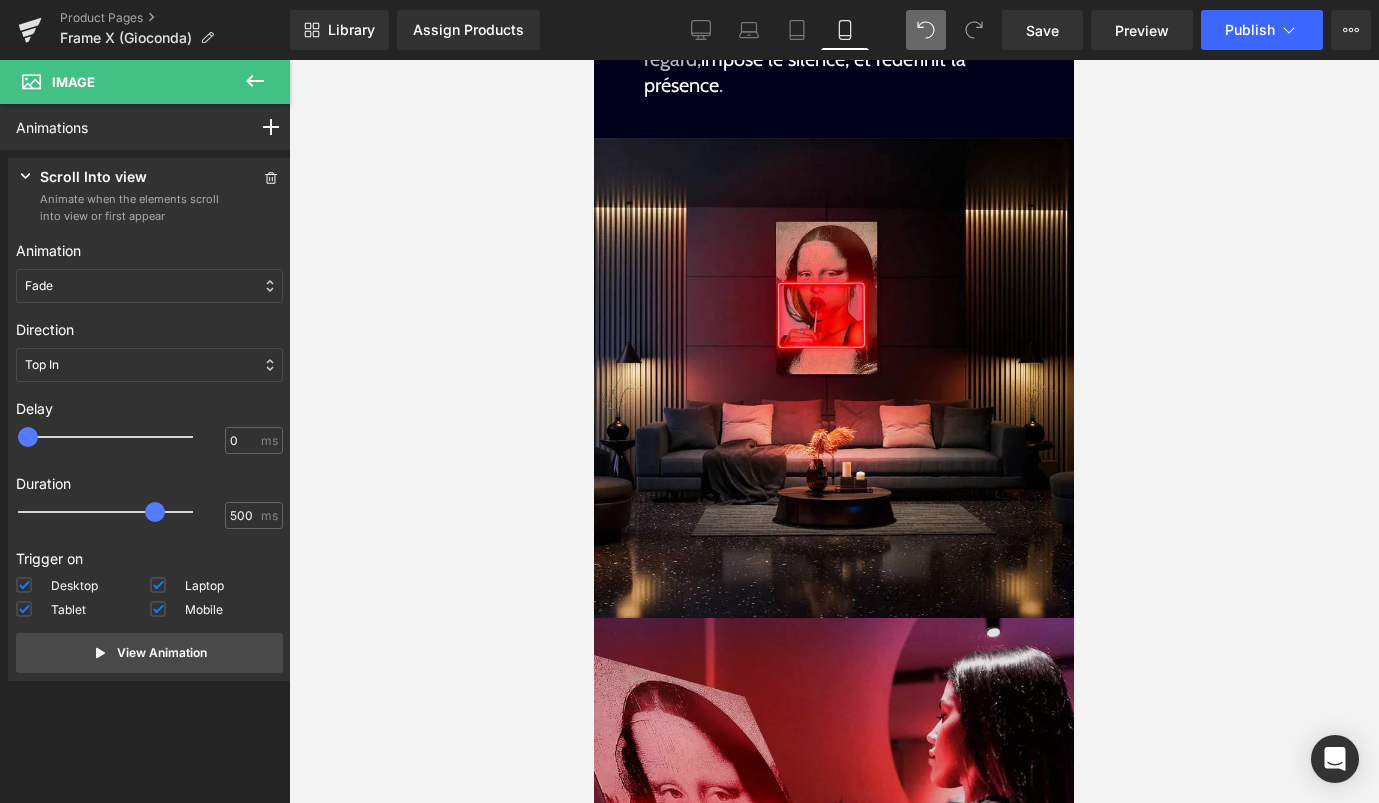 scroll, scrollTop: 1334, scrollLeft: 0, axis: vertical 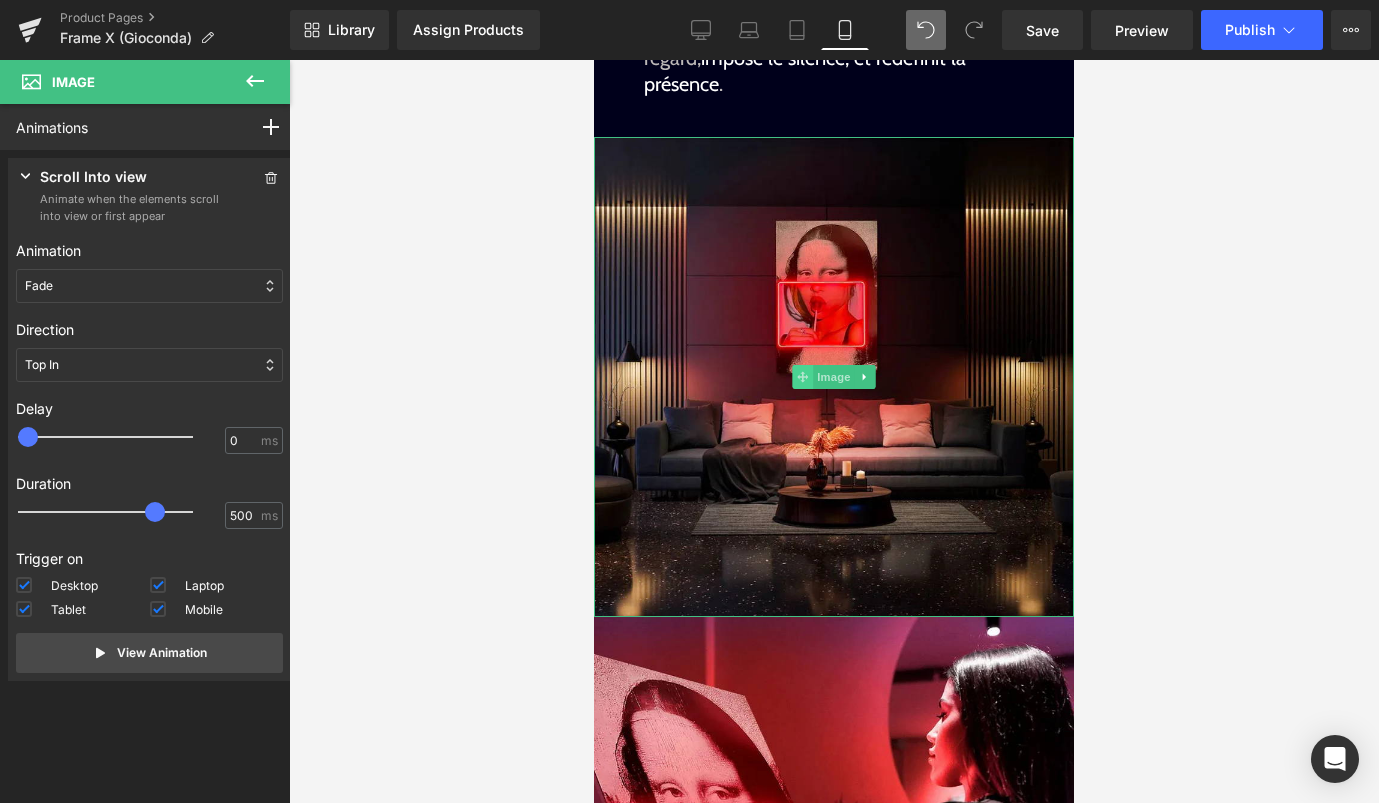 click at bounding box center (802, 377) 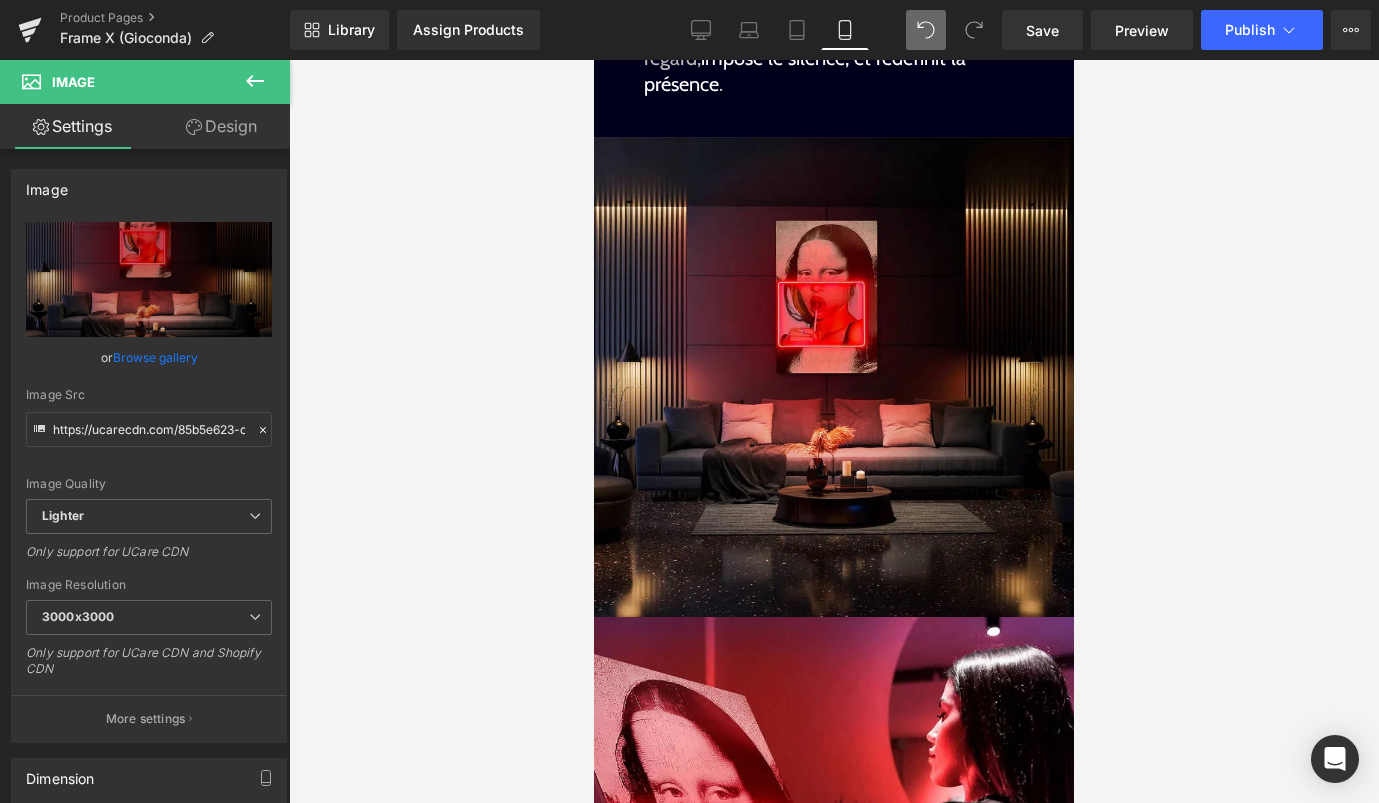 click 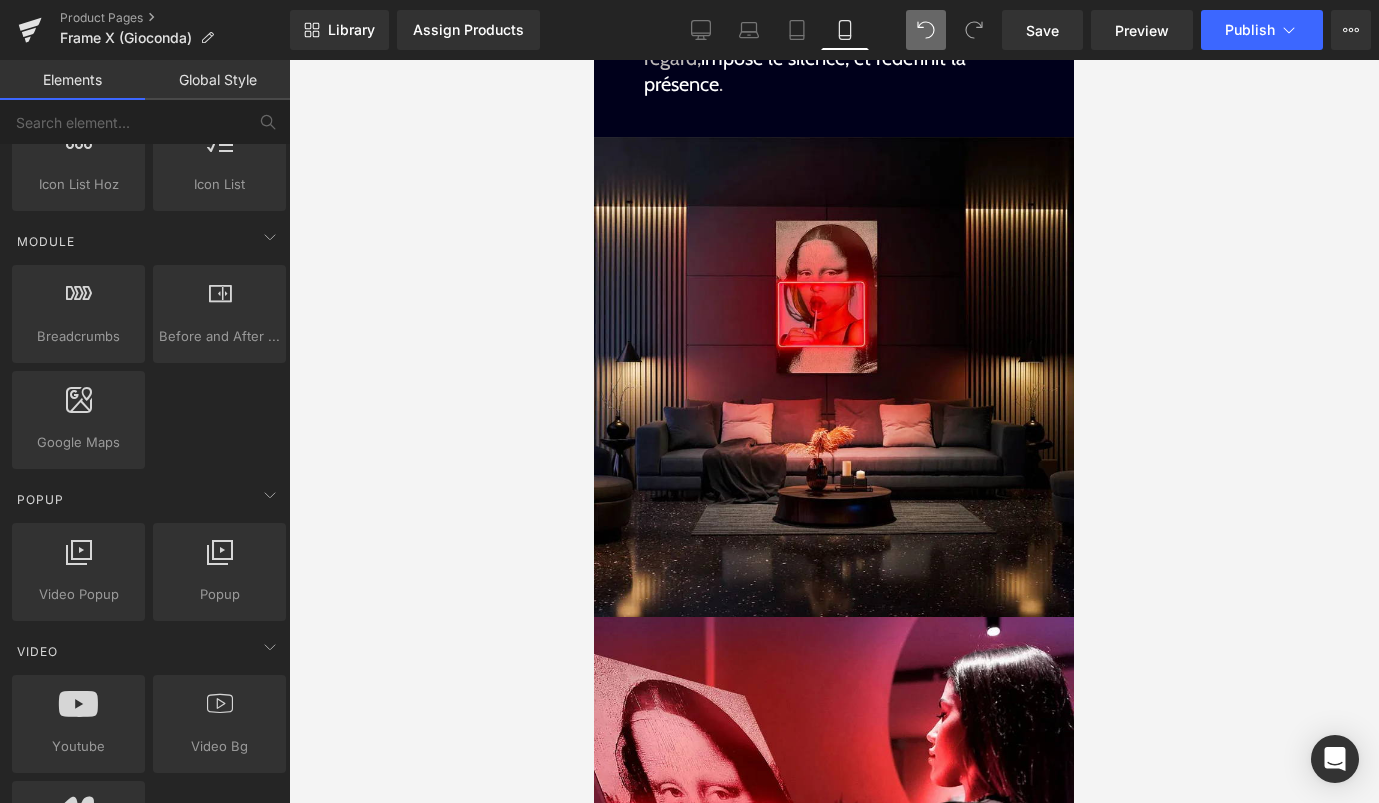 scroll, scrollTop: 0, scrollLeft: 0, axis: both 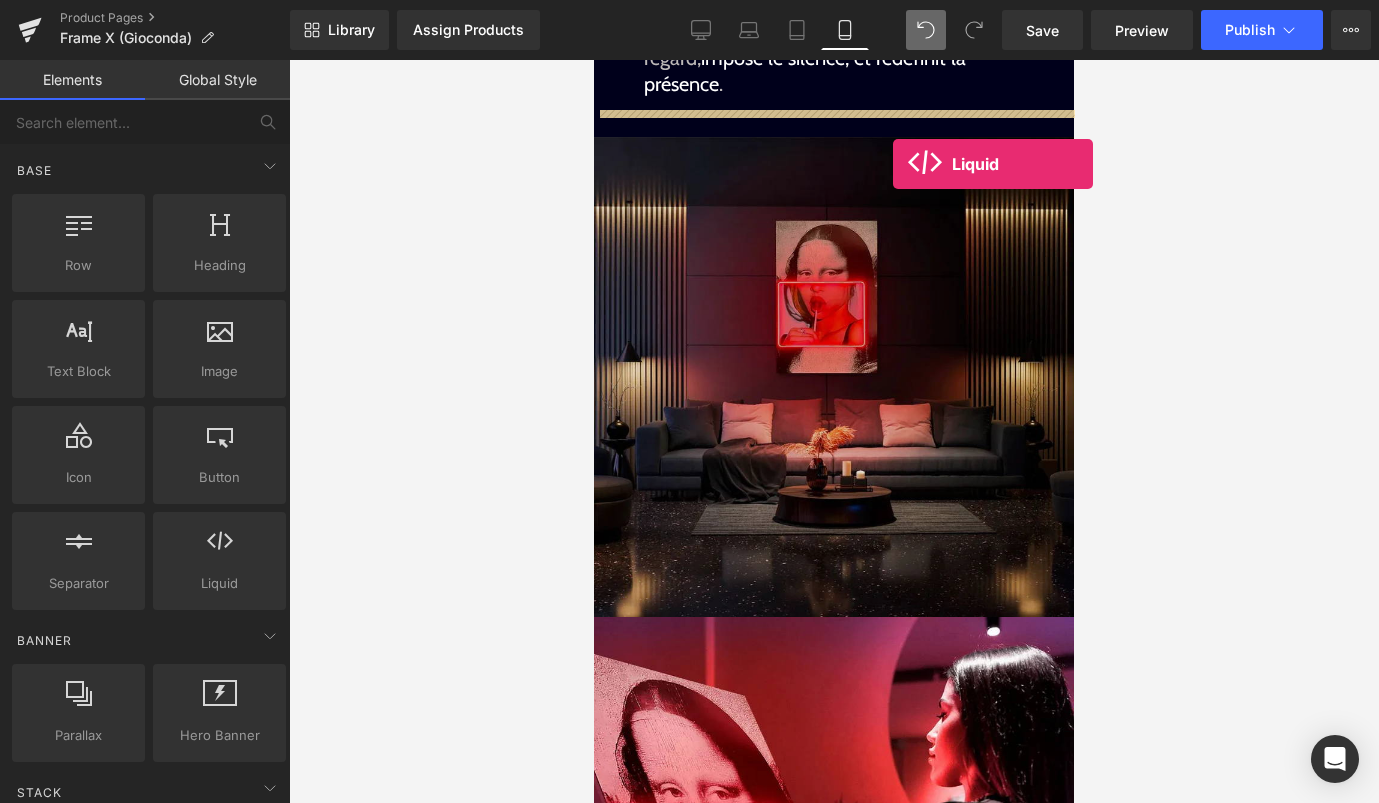 drag, startPoint x: 813, startPoint y: 630, endPoint x: 892, endPoint y: 162, distance: 474.6209 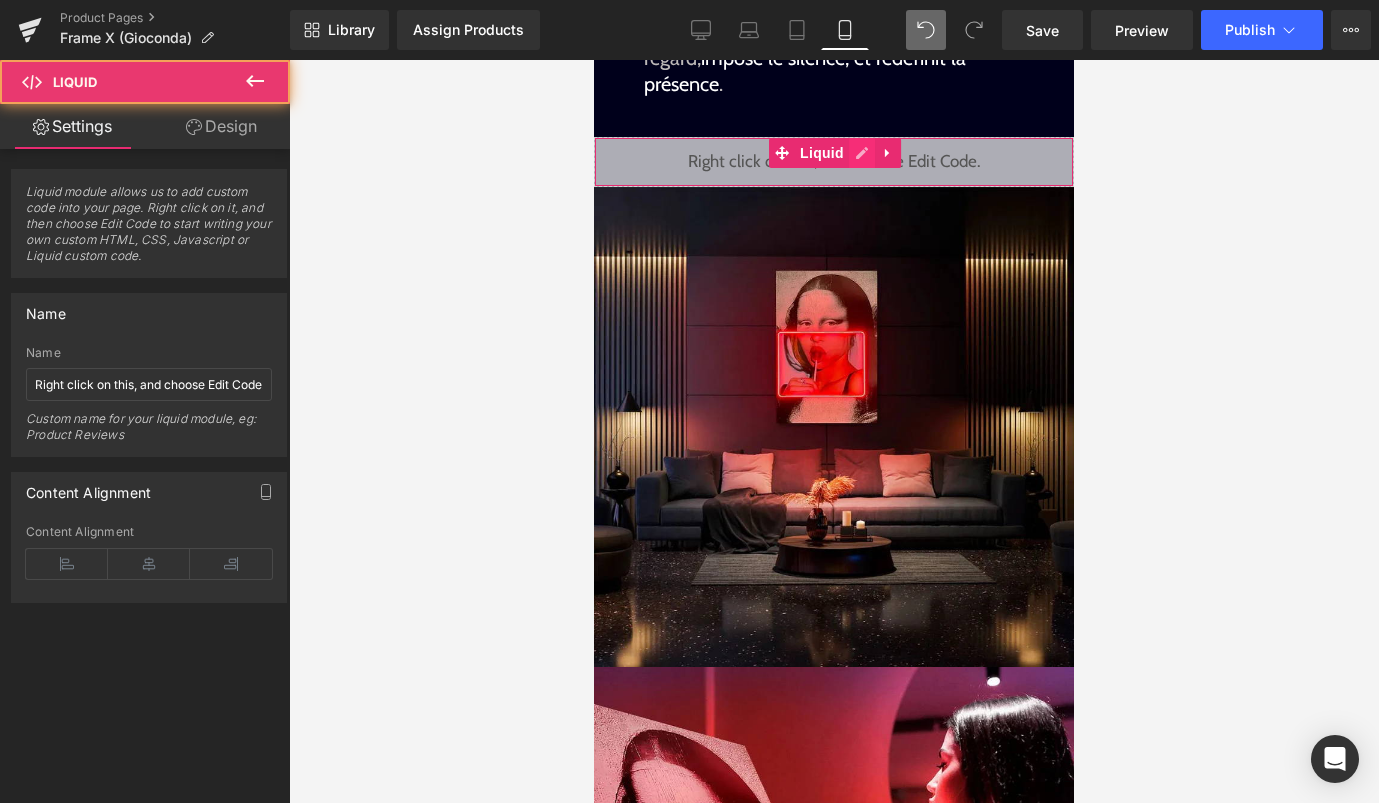 click on "Liquid" at bounding box center (834, 162) 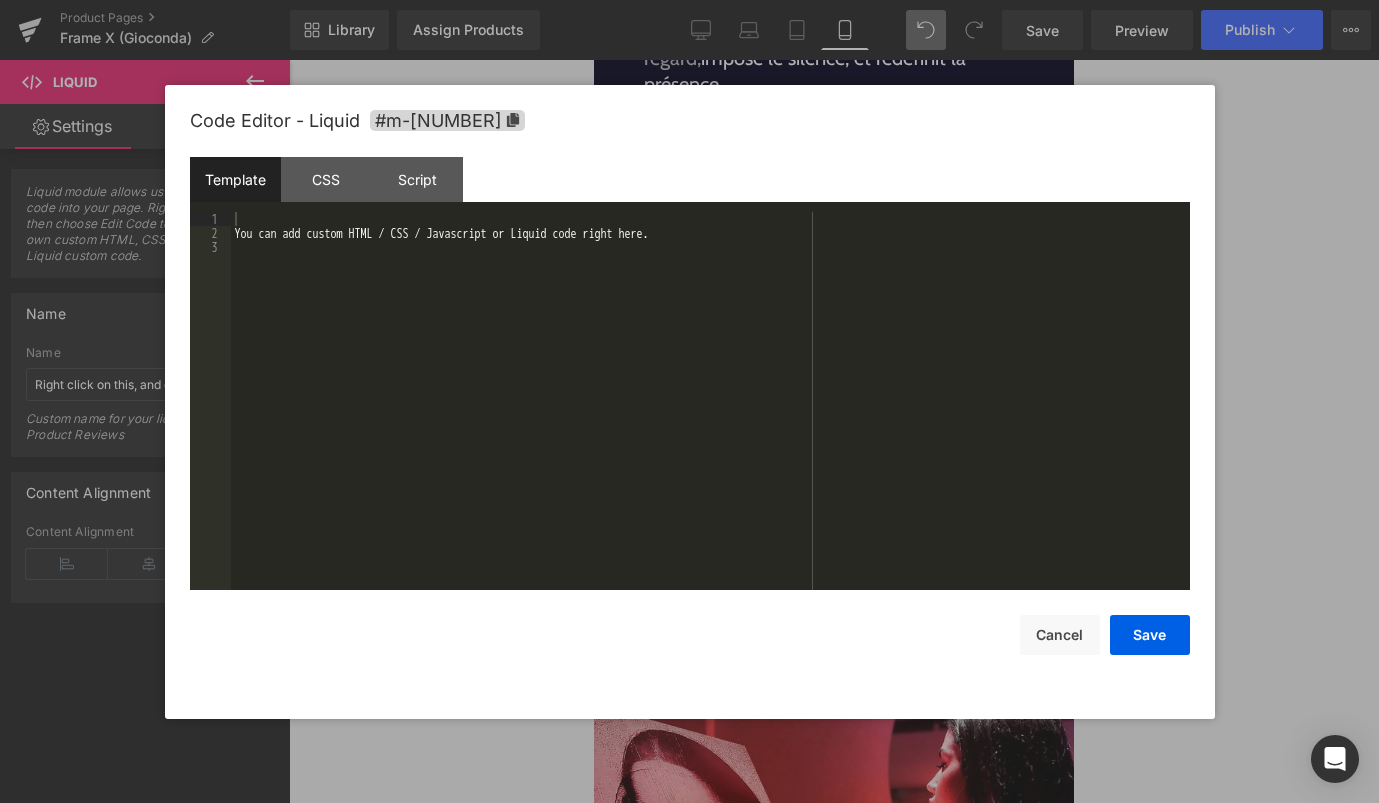 click on "You can add custom HTML / CSS / Javascript or Liquid code right here." at bounding box center (710, 415) 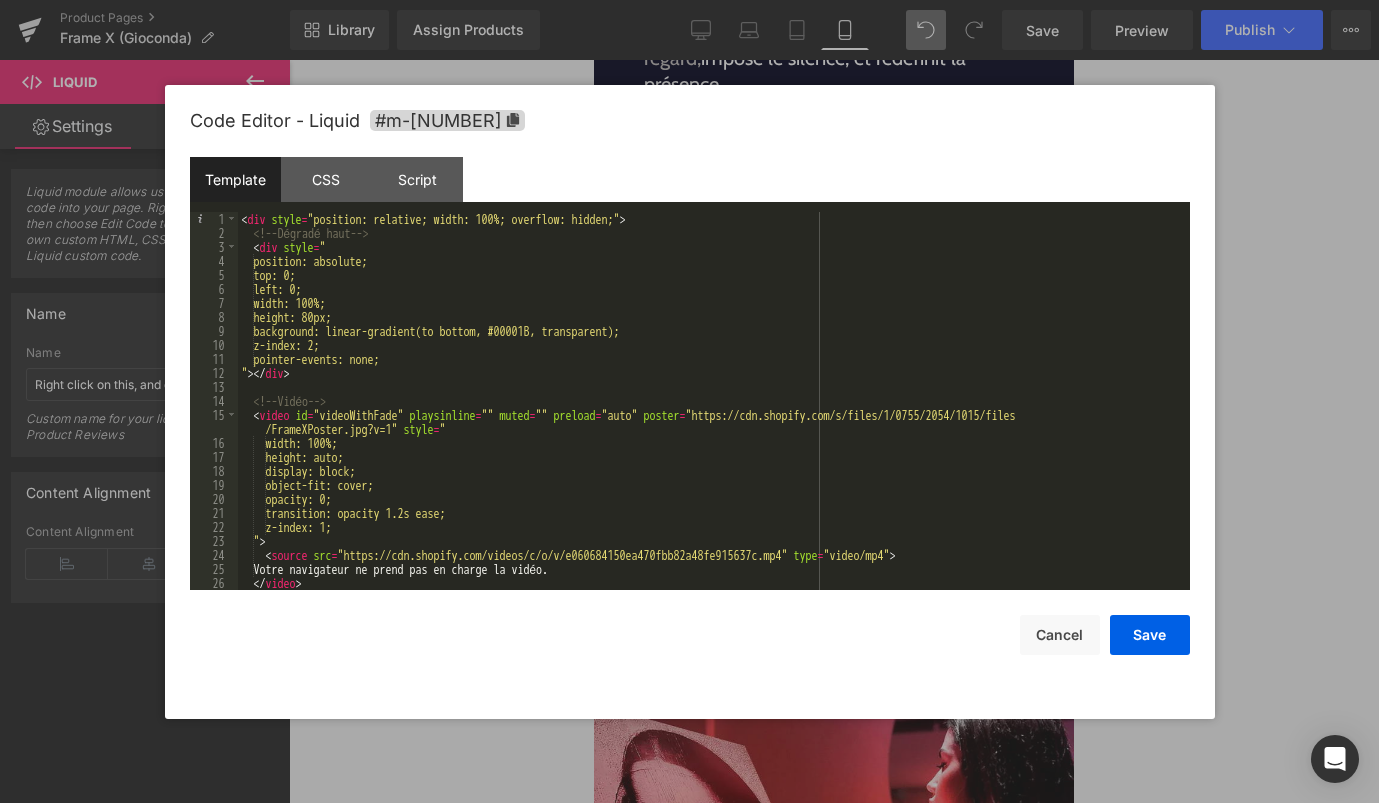 scroll, scrollTop: 0, scrollLeft: 0, axis: both 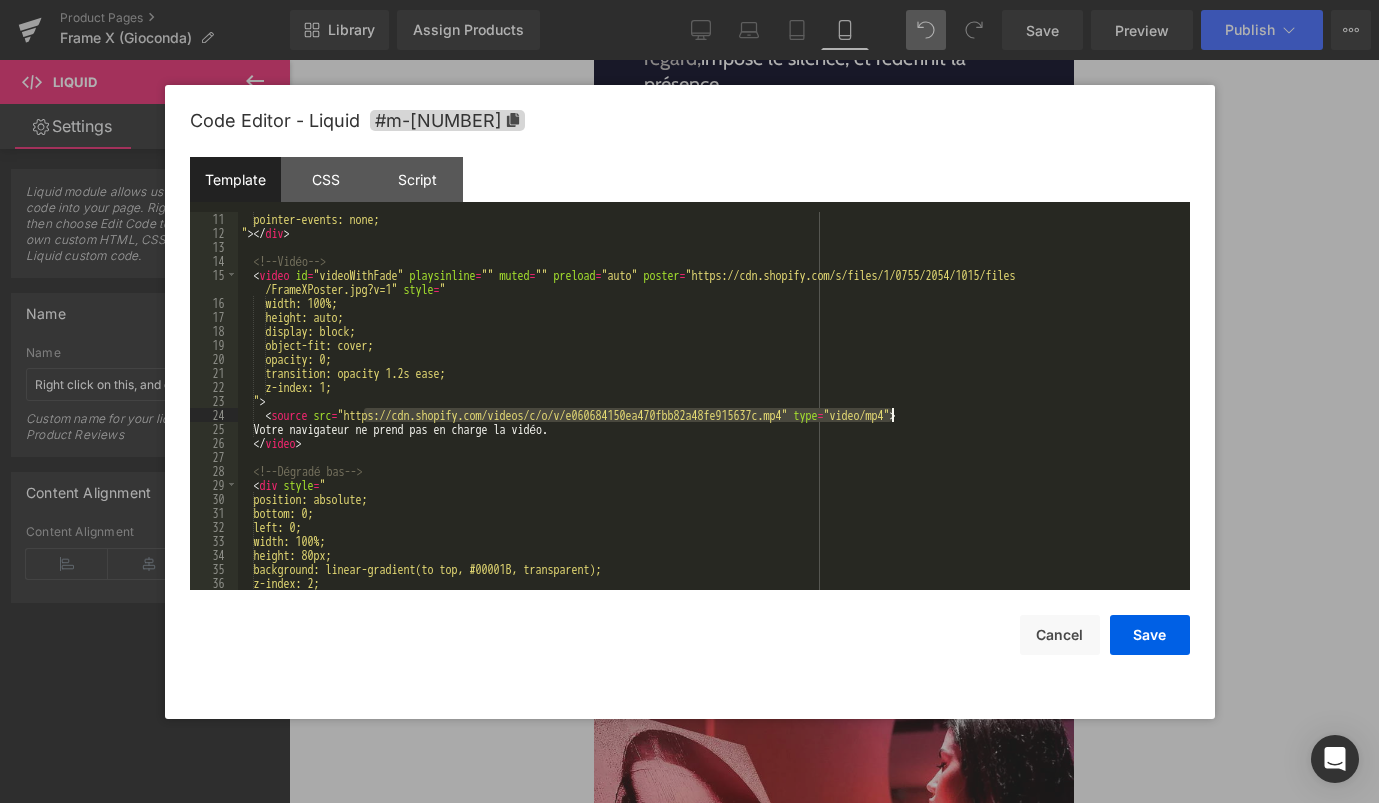 drag, startPoint x: 367, startPoint y: 552, endPoint x: 892, endPoint y: 421, distance: 541.09705 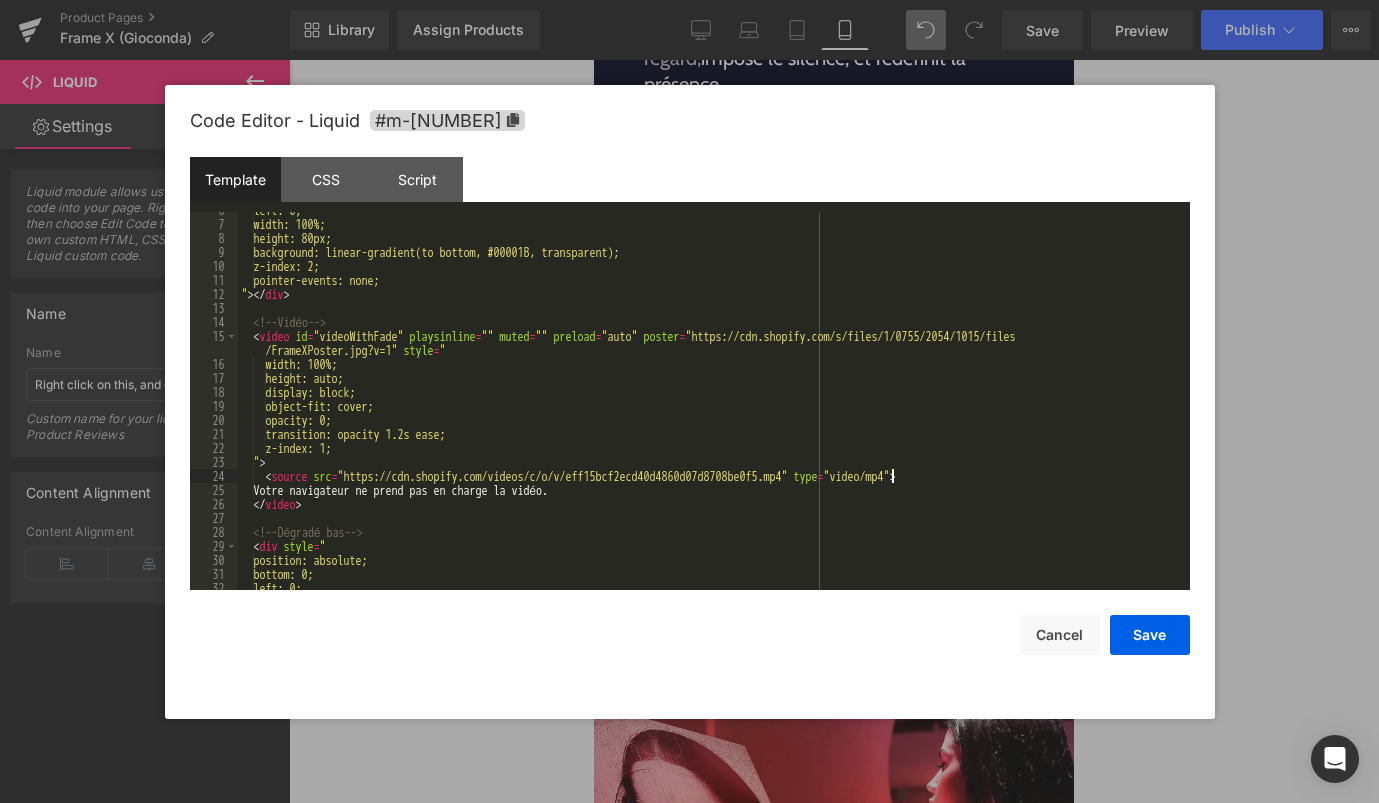 scroll, scrollTop: 27, scrollLeft: 0, axis: vertical 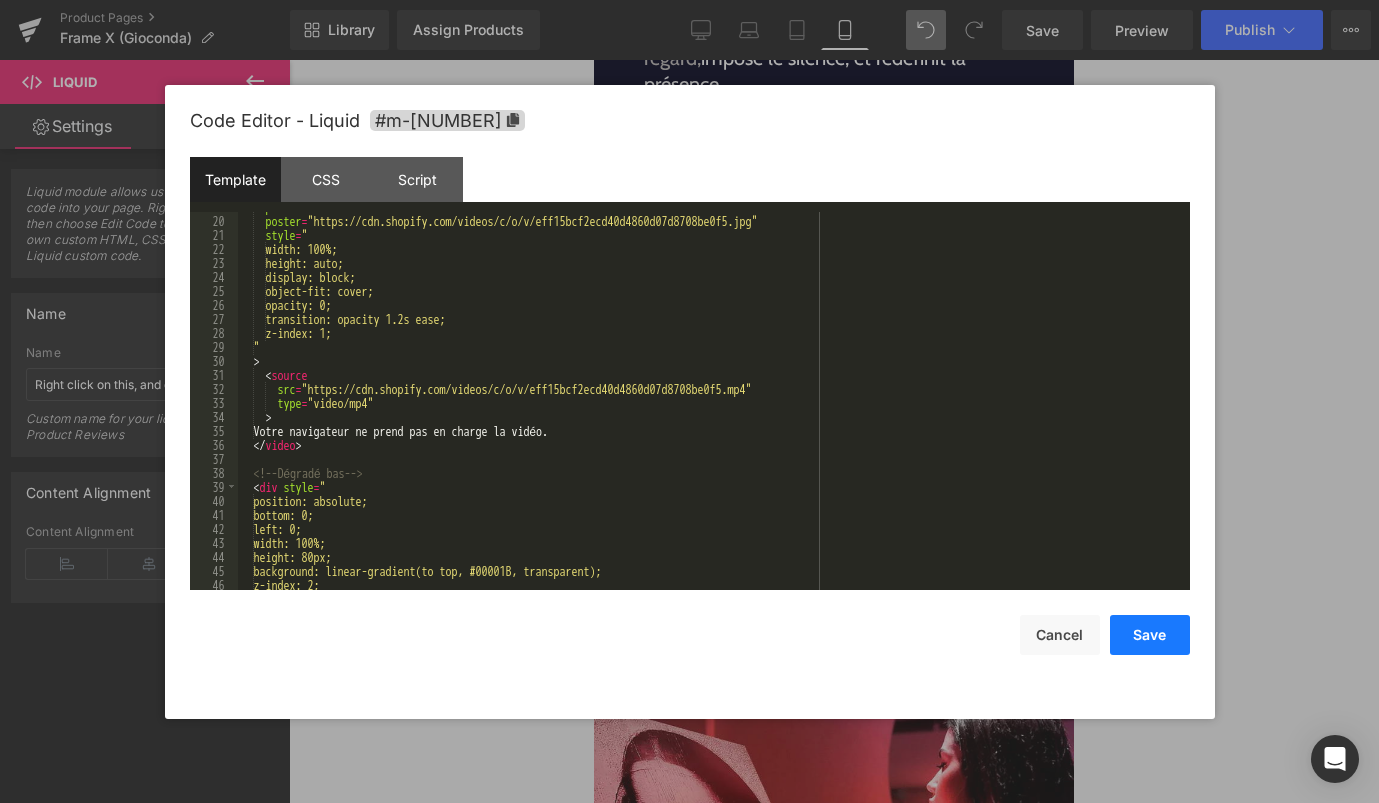 click on "Save" at bounding box center [1150, 635] 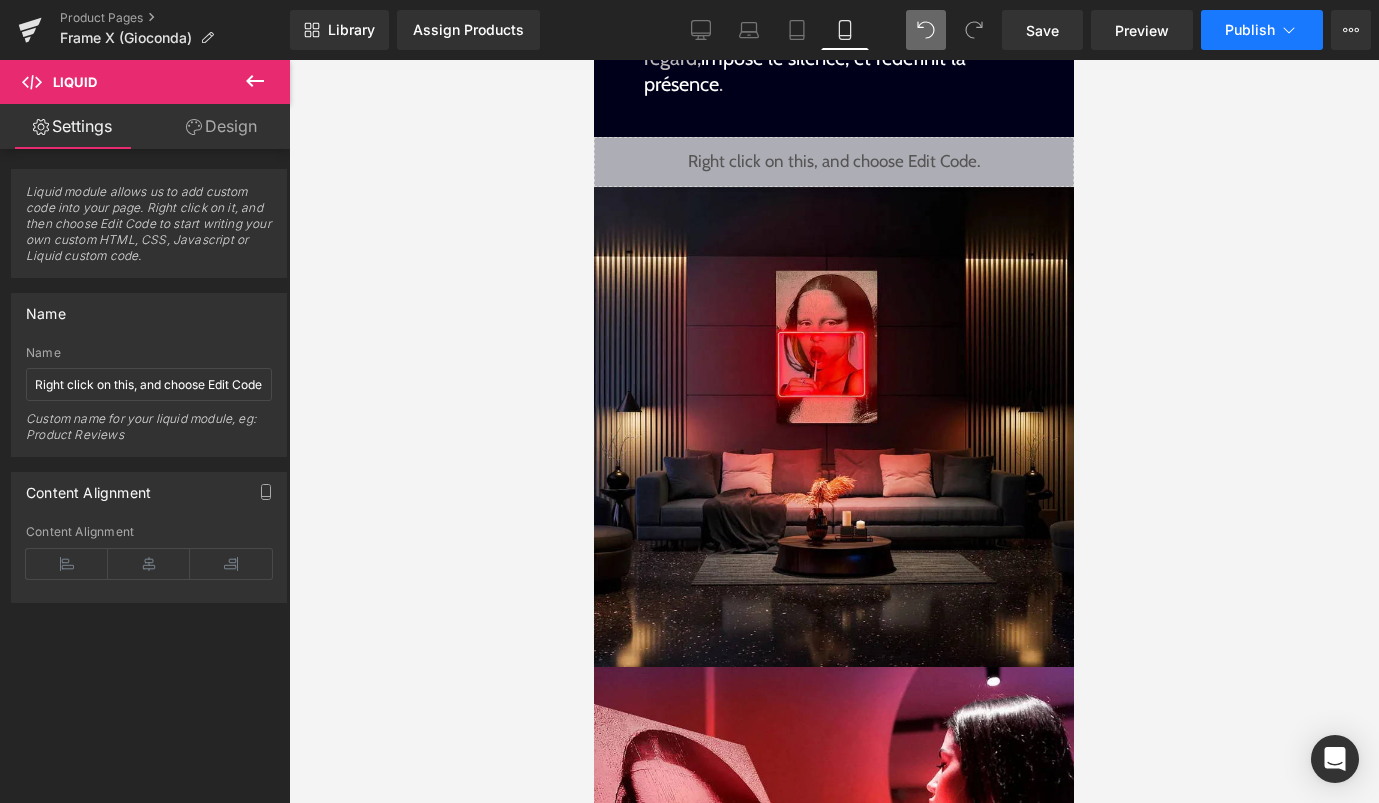 click on "Publish" at bounding box center [1250, 30] 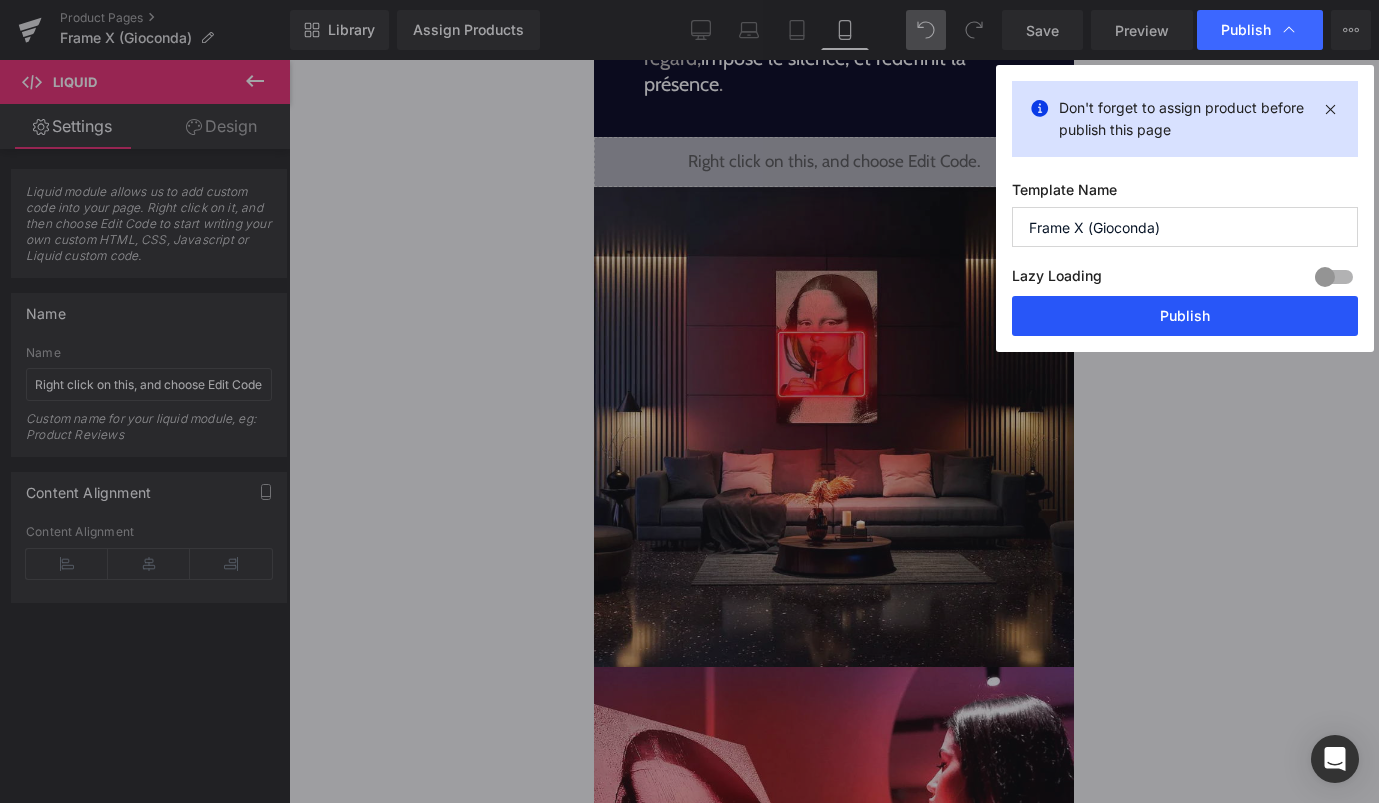 click on "Publish" at bounding box center [1185, 316] 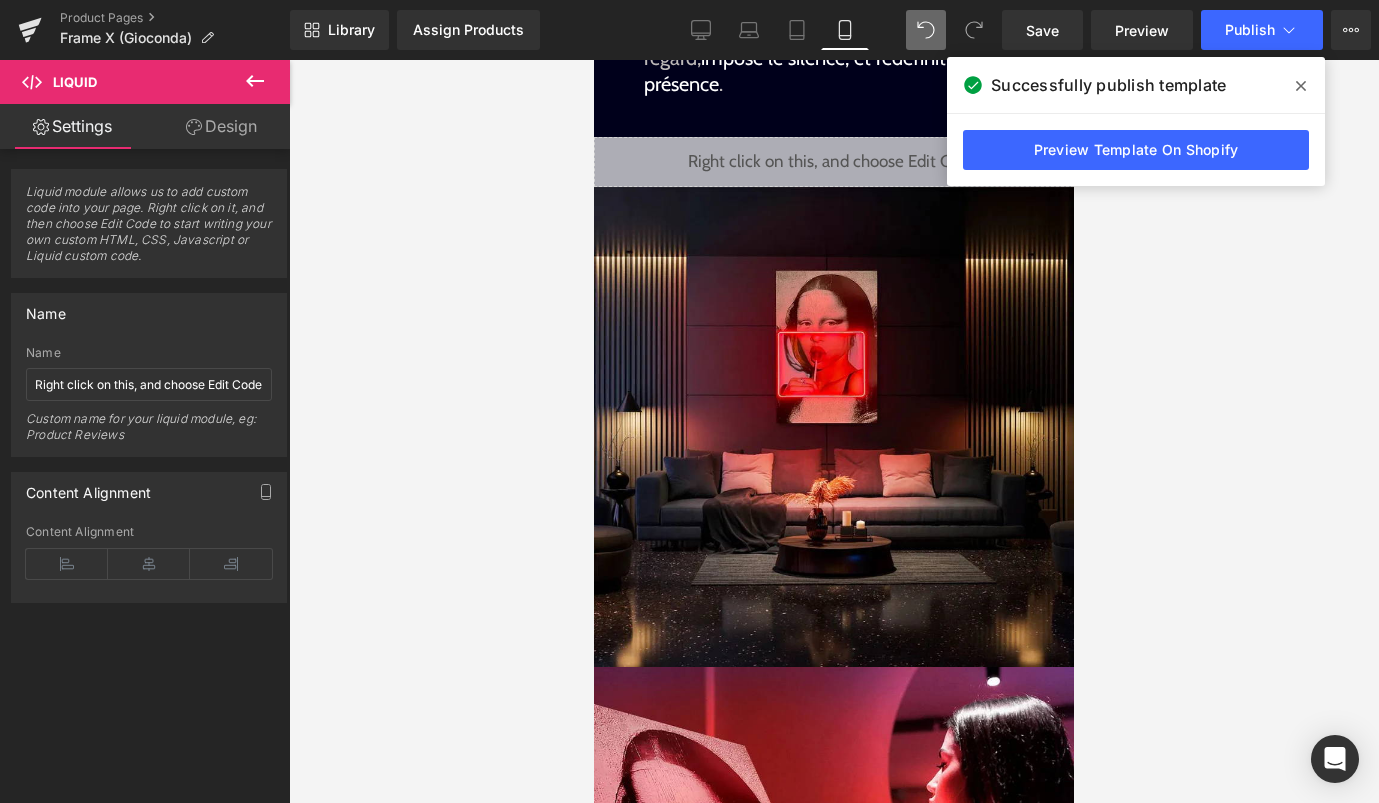 click 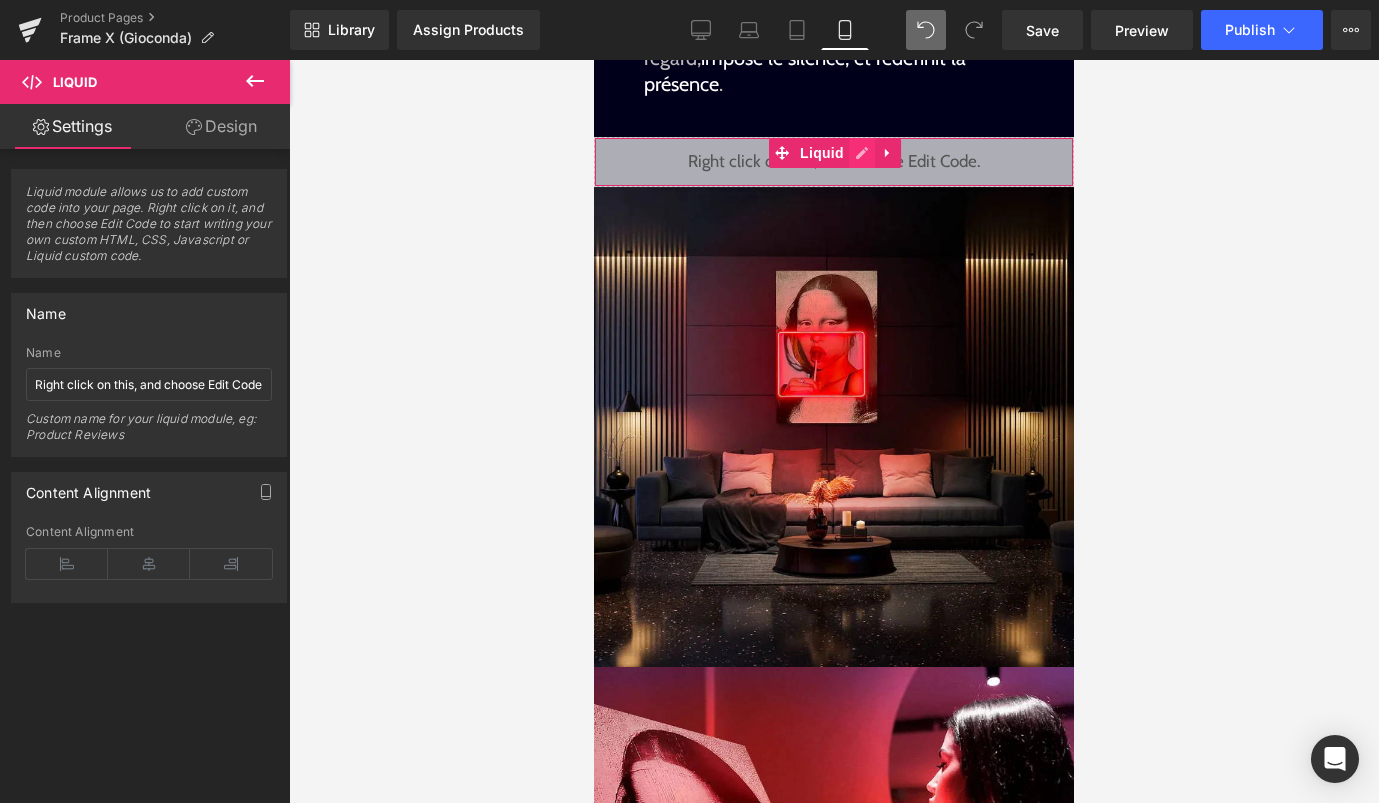 click on "Liquid" at bounding box center [834, 162] 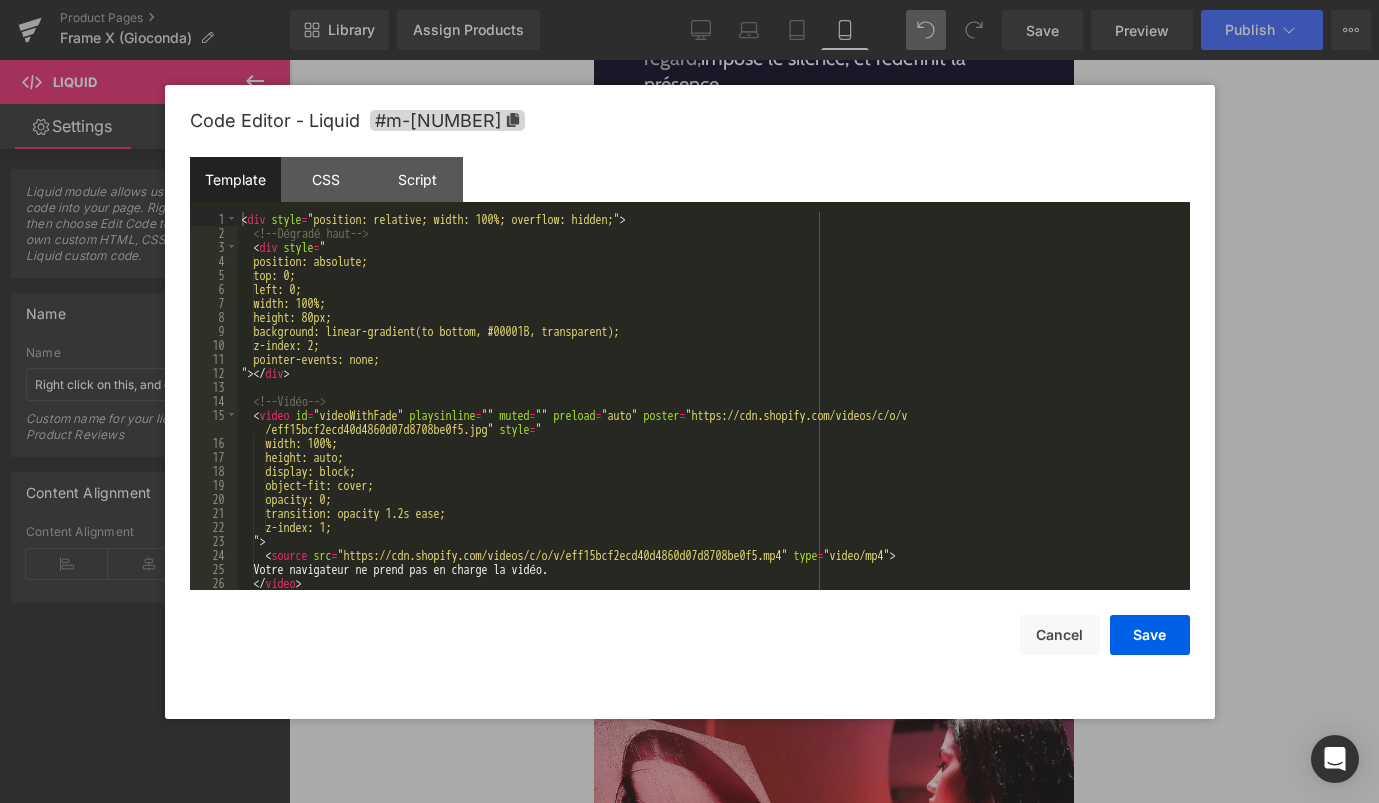 click on "< div   style = "position: relative; width: 100%; overflow: hidden;" >    <!--  Dégradé haut  -->    < div   style = "      position: absolute;
top: 0;
left: 0;
width: 100%;
height: 80px;
background: linear-gradient(to bottom, #00001B, transparent);
z-index: 2;
pointer-events: none;
" > </ div >    <!--  Vidéo  -->    < video   id = "videoWithFade"   playsinline = ""   muted = ""   preload = "auto"   poster = "https://cdn.shopify.com/videos/c/o/v      /eff15bcf2ecd40d4860d07d8708be0f5.jpg"   style = "         width: 100%;
height: auto;
display: block;
object-fit: cover;
opacity: 0;
transition: opacity 1.2s ease;
z-index: 1;
" >       < source   src = "https://cdn.shopify.com/videos/c/o/v/eff15bcf2ecd40d4860d07d8708be0f5.mp4"   type = "video/mp4" >      Votre navigateur ne prend pas en charge la vidéo.    </ video >" at bounding box center (710, 415) 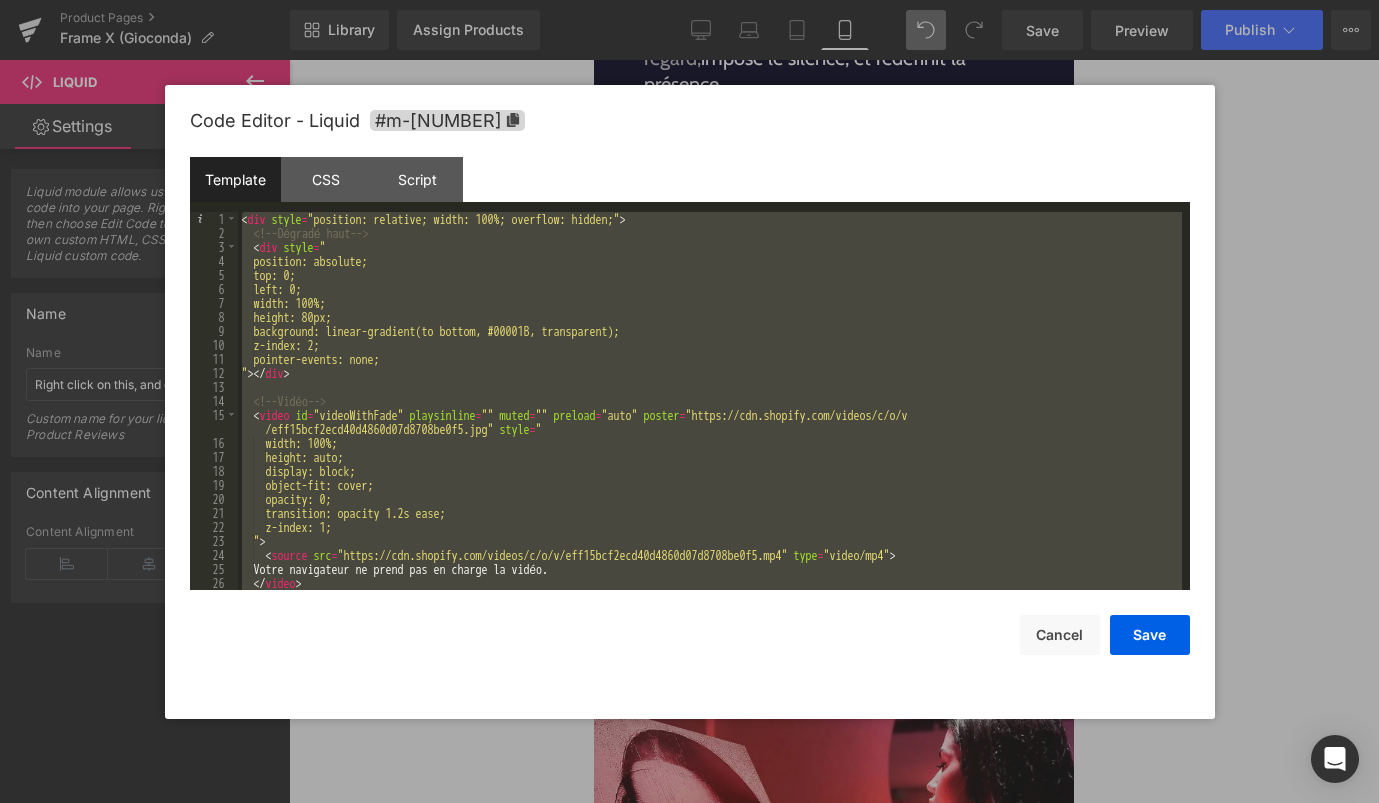 scroll, scrollTop: 574, scrollLeft: 0, axis: vertical 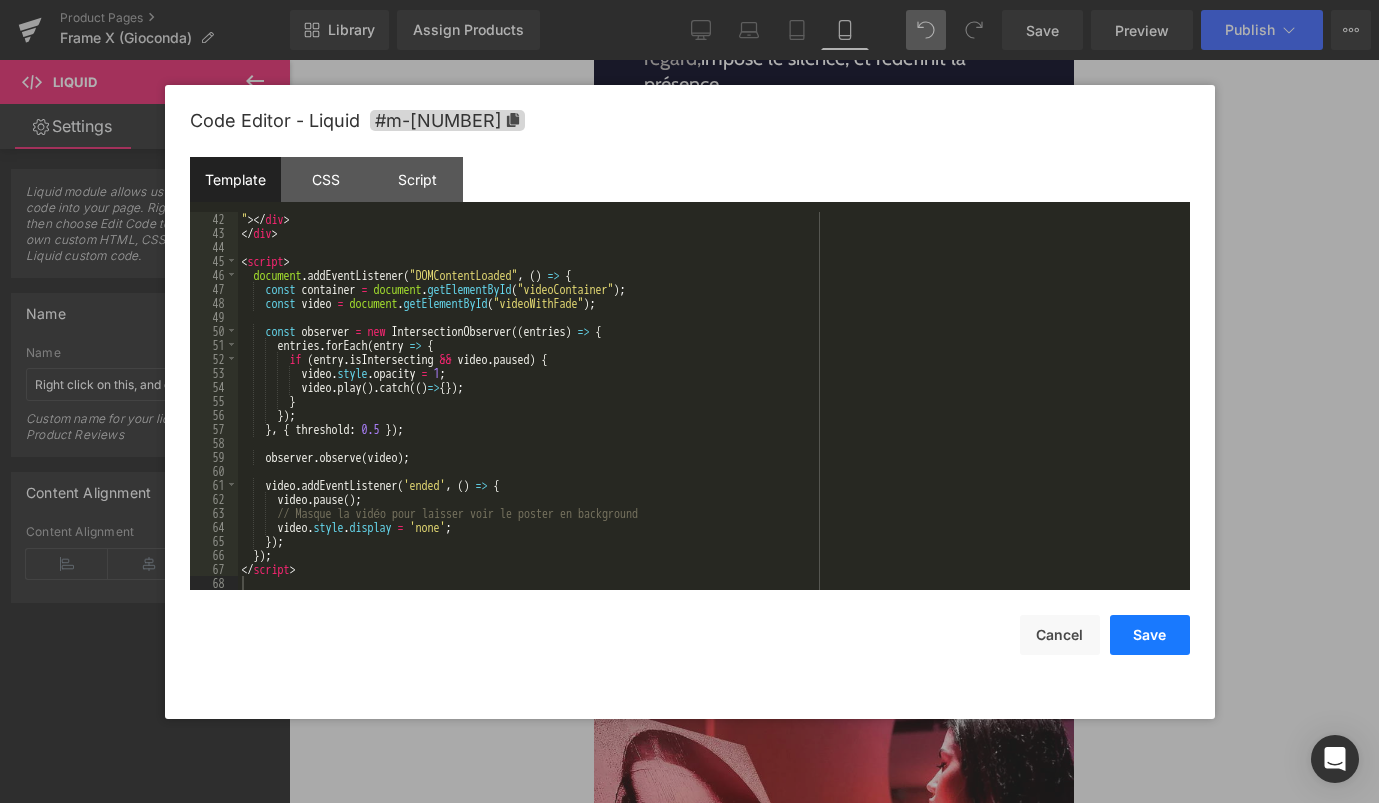 click on "Save" at bounding box center (1150, 635) 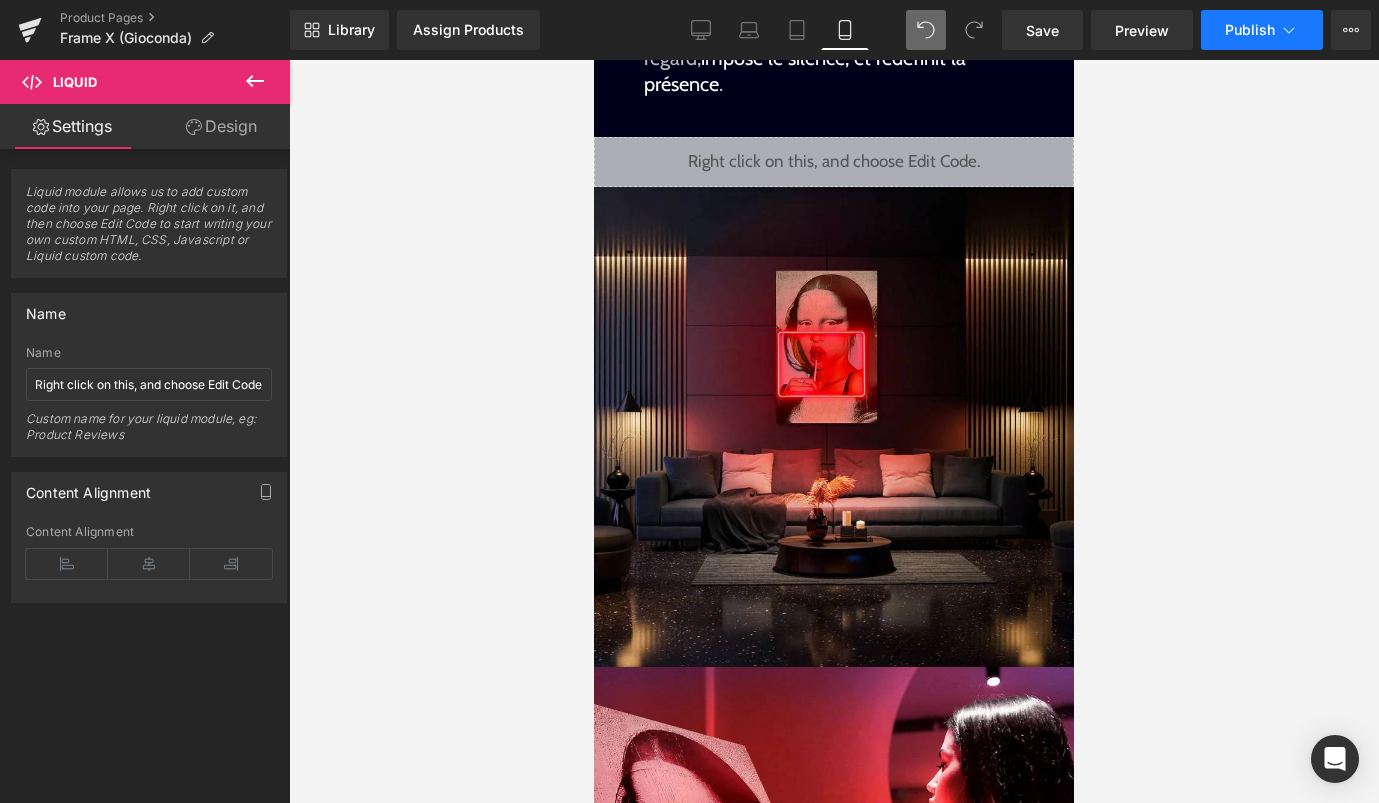 click on "Publish" at bounding box center [1262, 30] 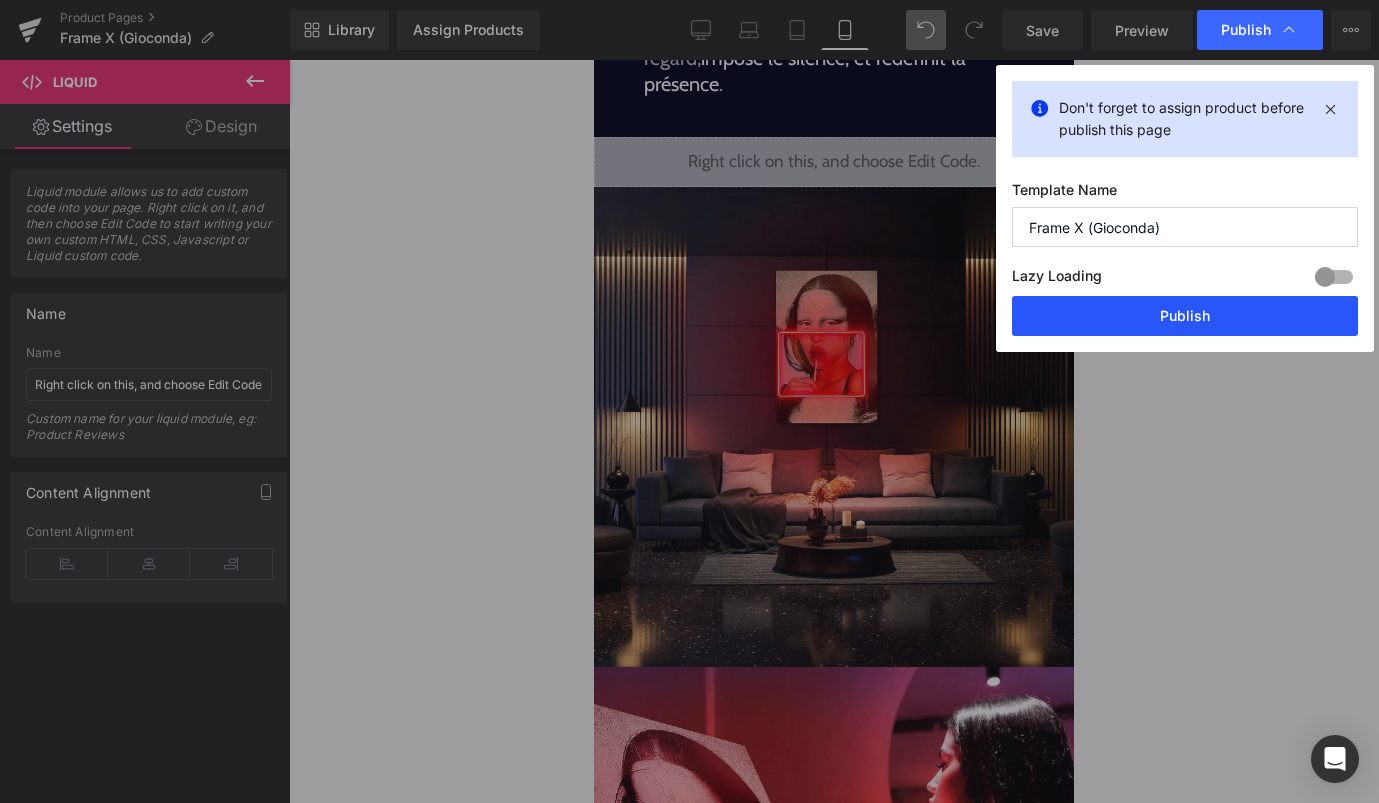 click on "Publish" at bounding box center [1185, 316] 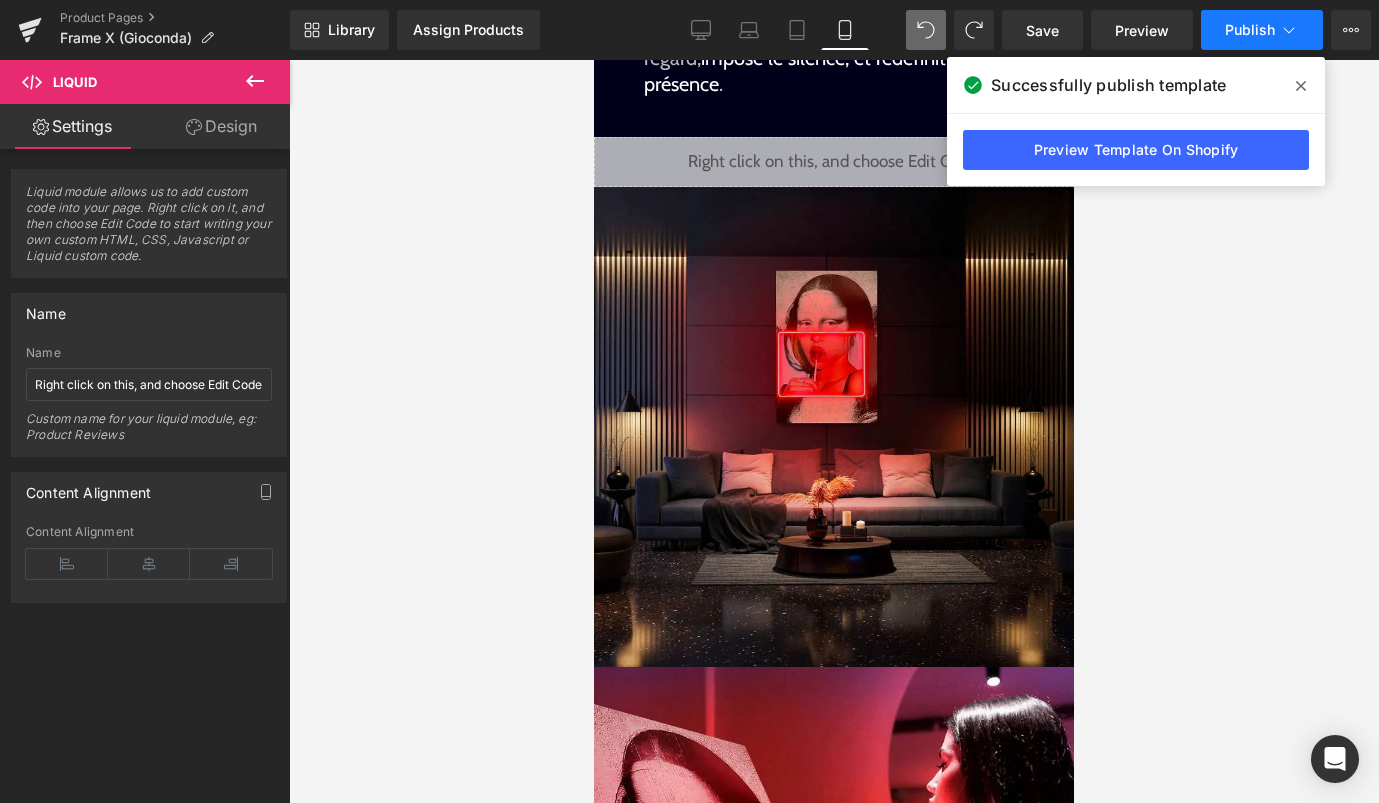 click 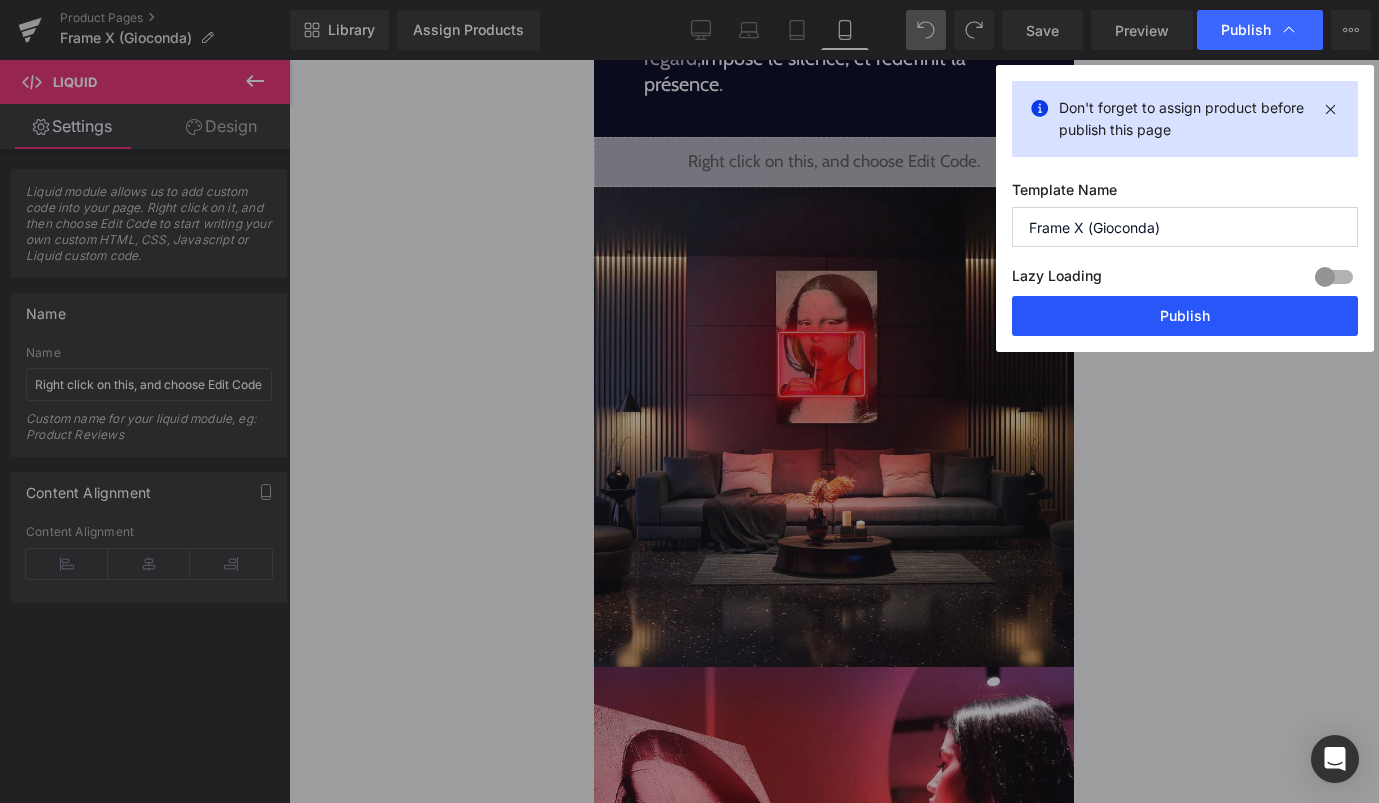 click on "Publish" at bounding box center [1185, 316] 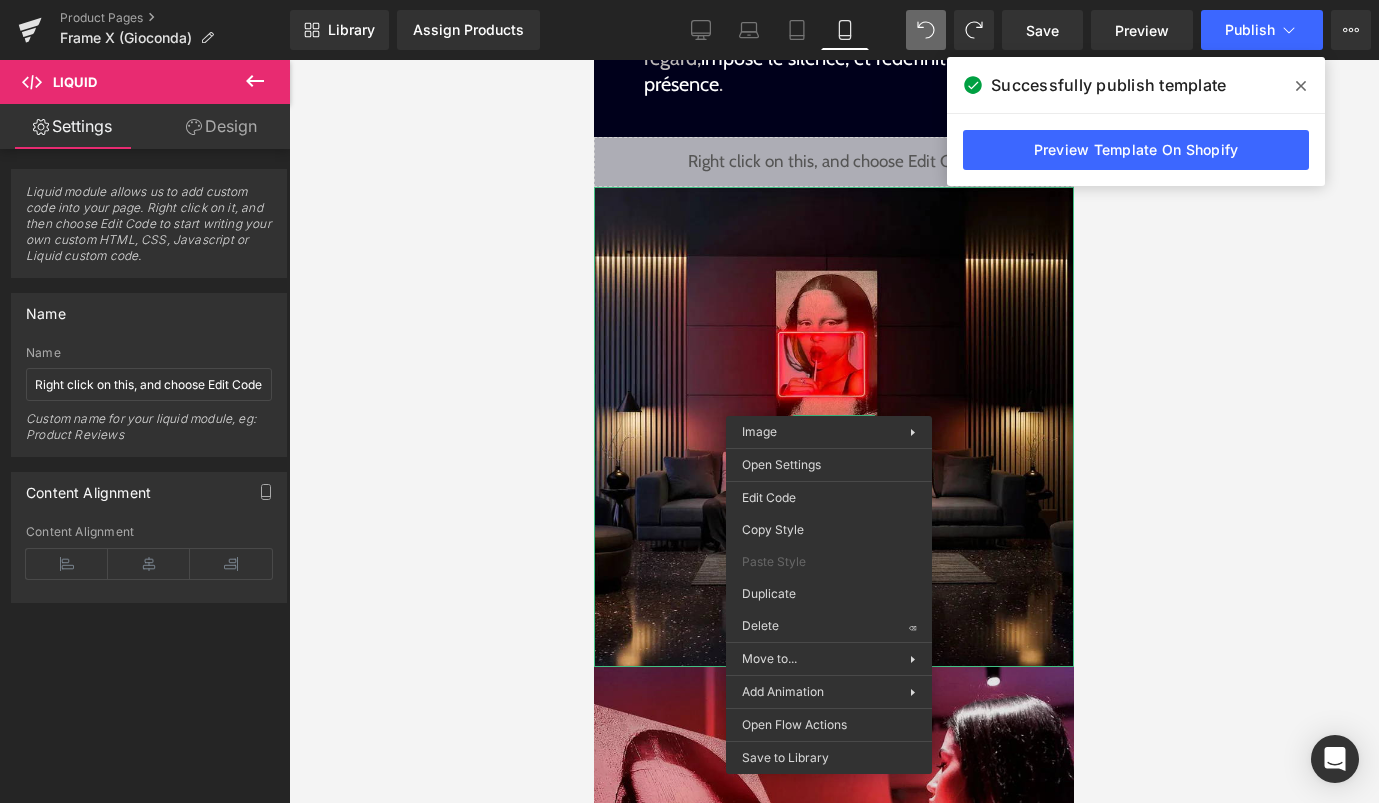 drag, startPoint x: 1380, startPoint y: 681, endPoint x: 786, endPoint y: 621, distance: 597.0226 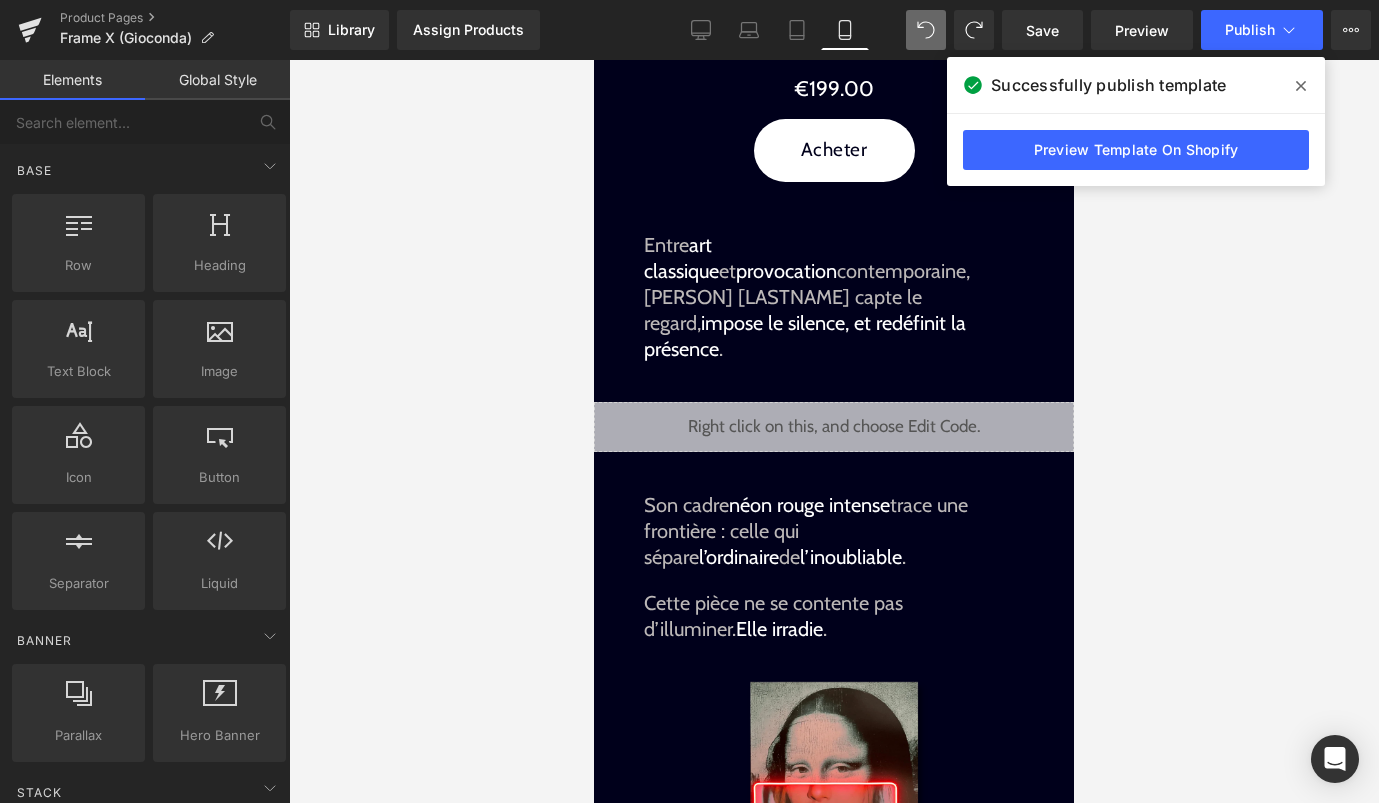 scroll, scrollTop: 1016, scrollLeft: 0, axis: vertical 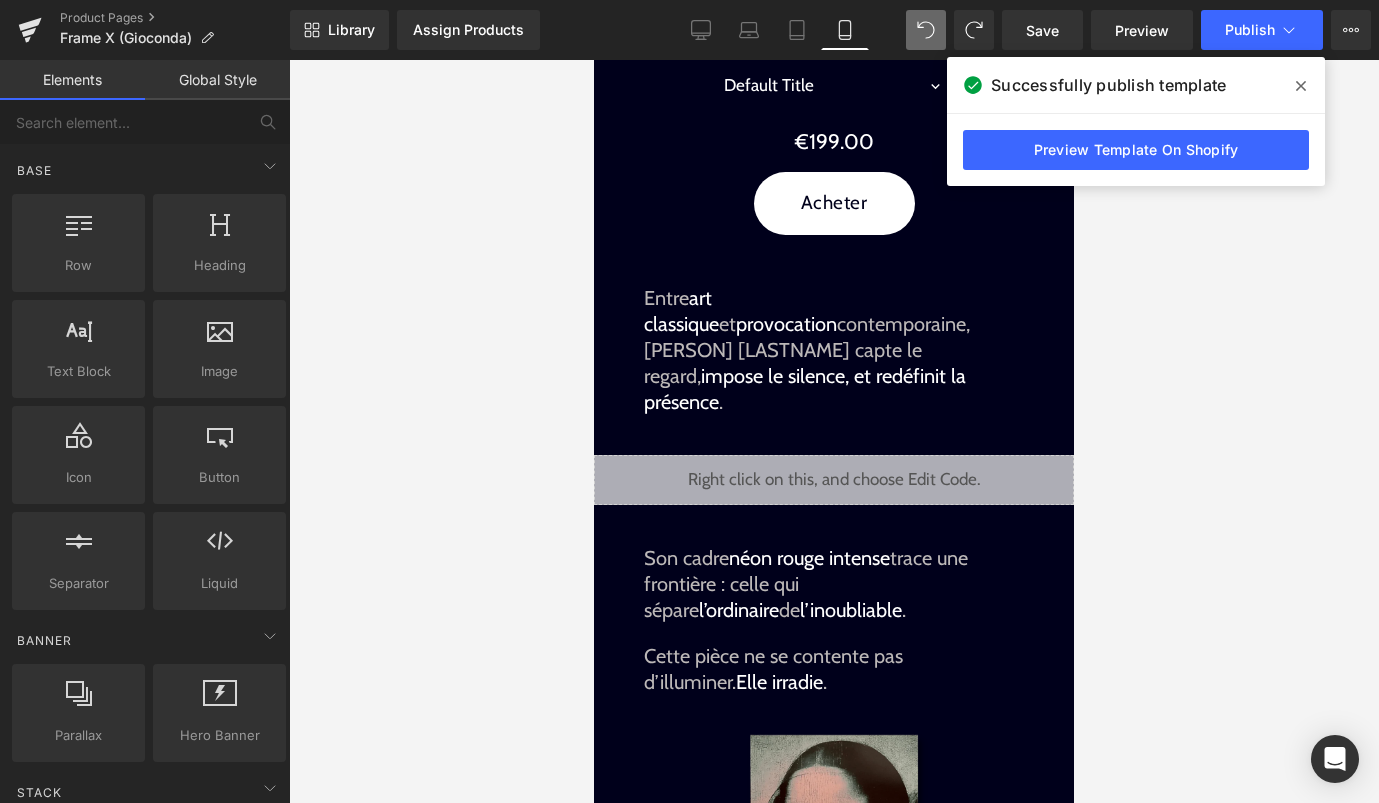 click on "Liquid" at bounding box center [834, 480] 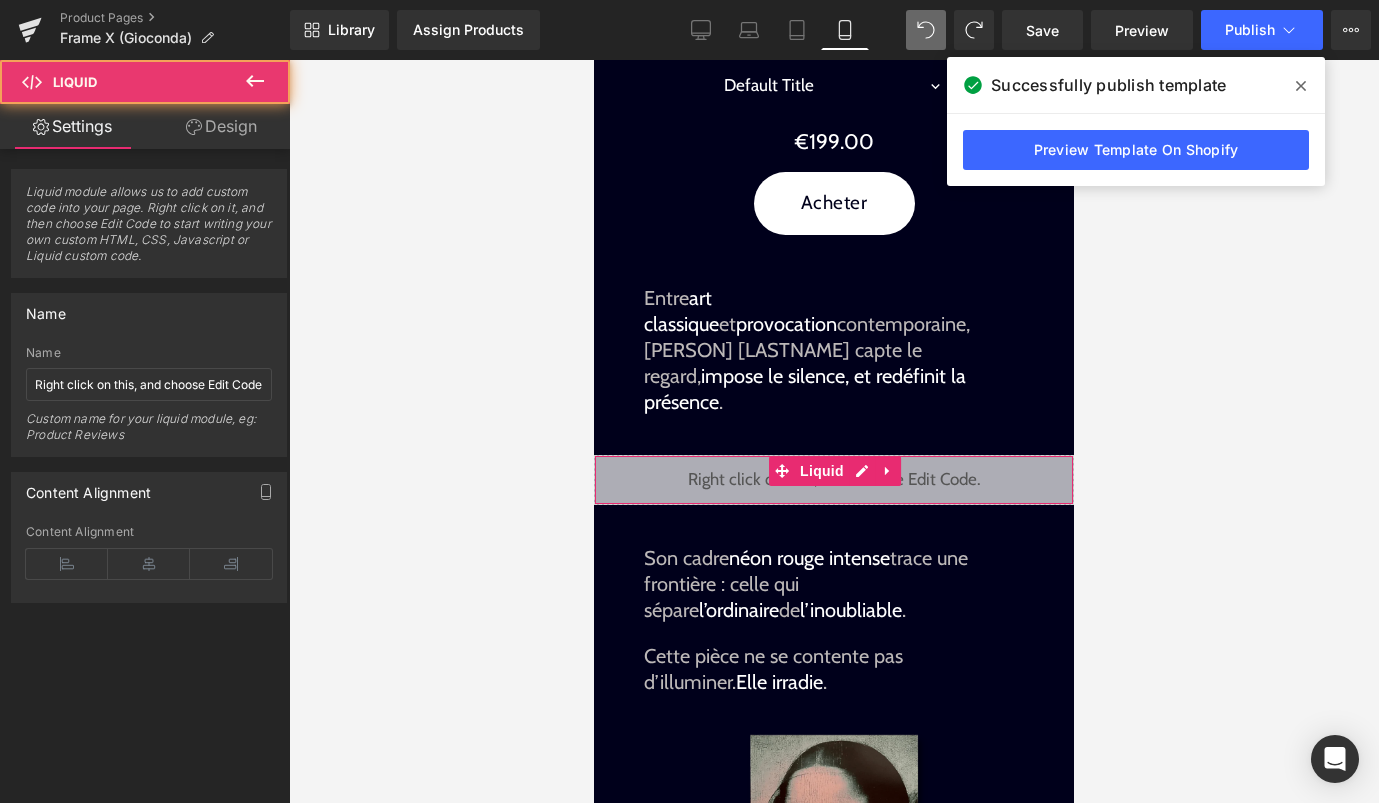 click on "Liquid" at bounding box center [822, 471] 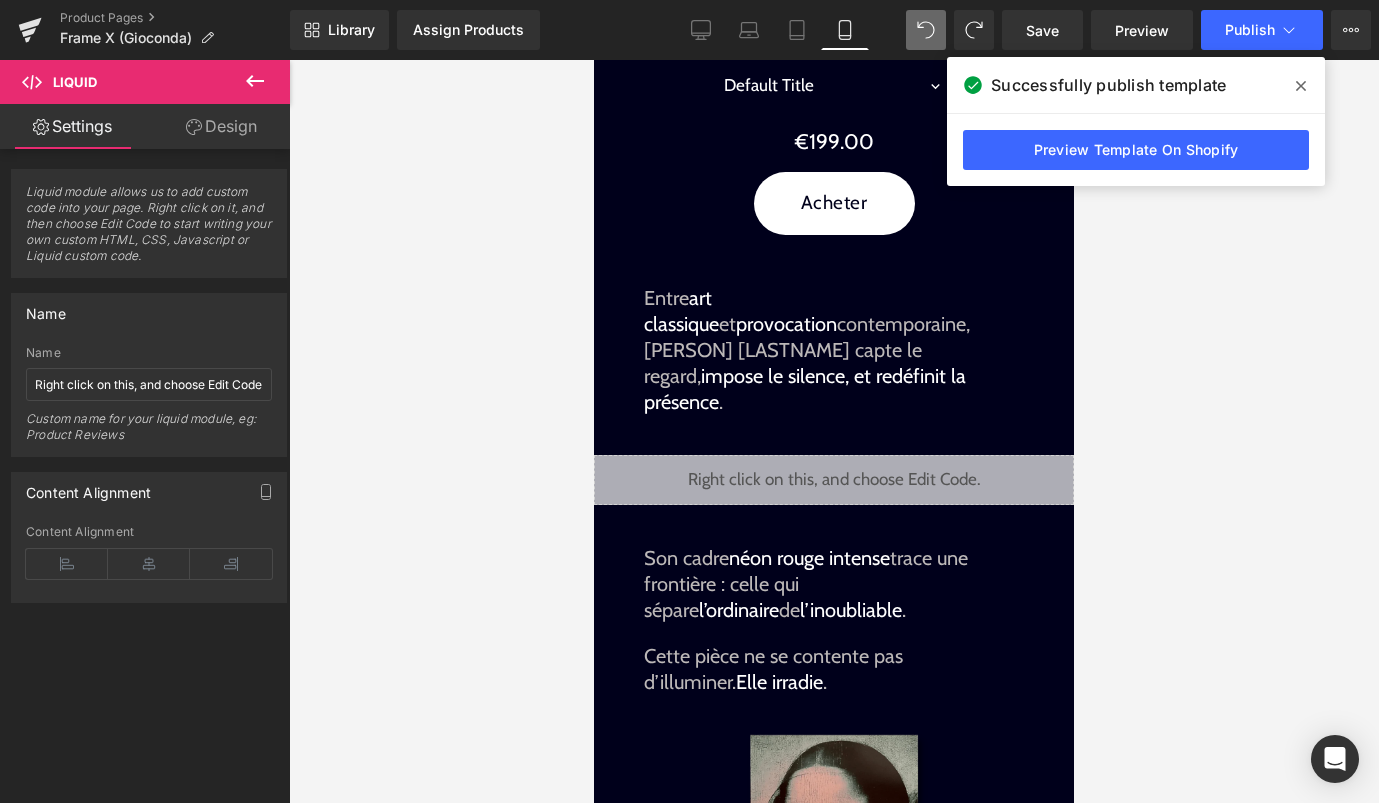 click on "Design" at bounding box center [221, 126] 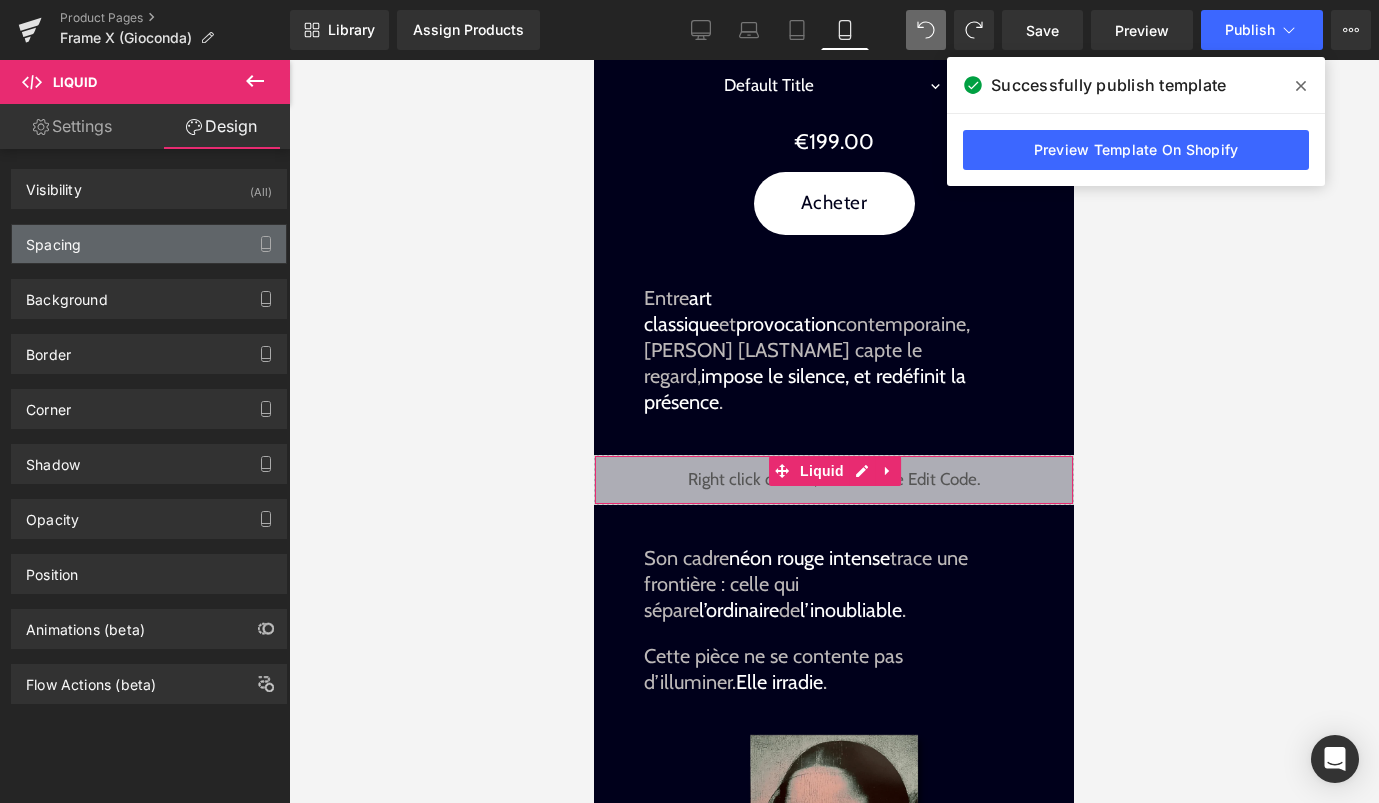 click on "Spacing" at bounding box center [149, 244] 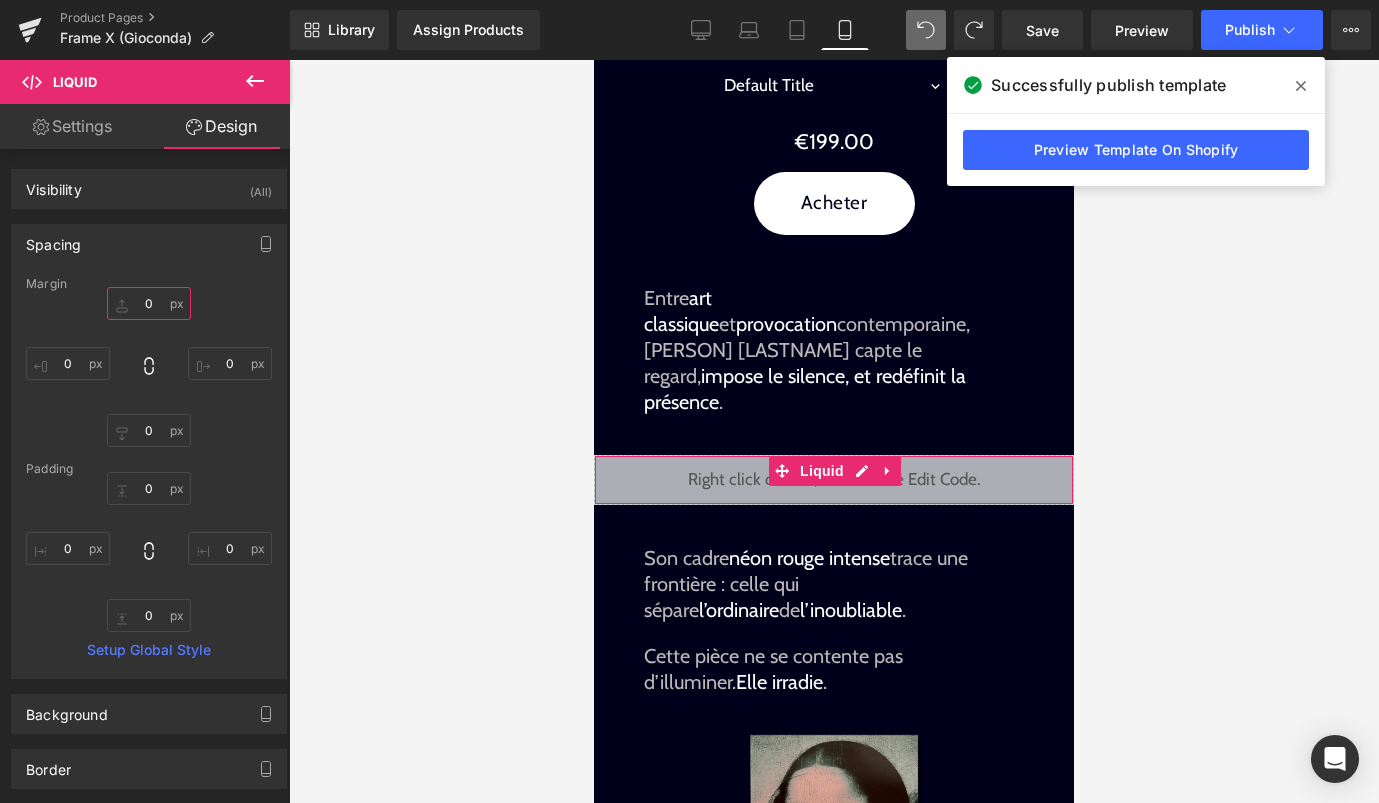 click on "0" at bounding box center [149, 303] 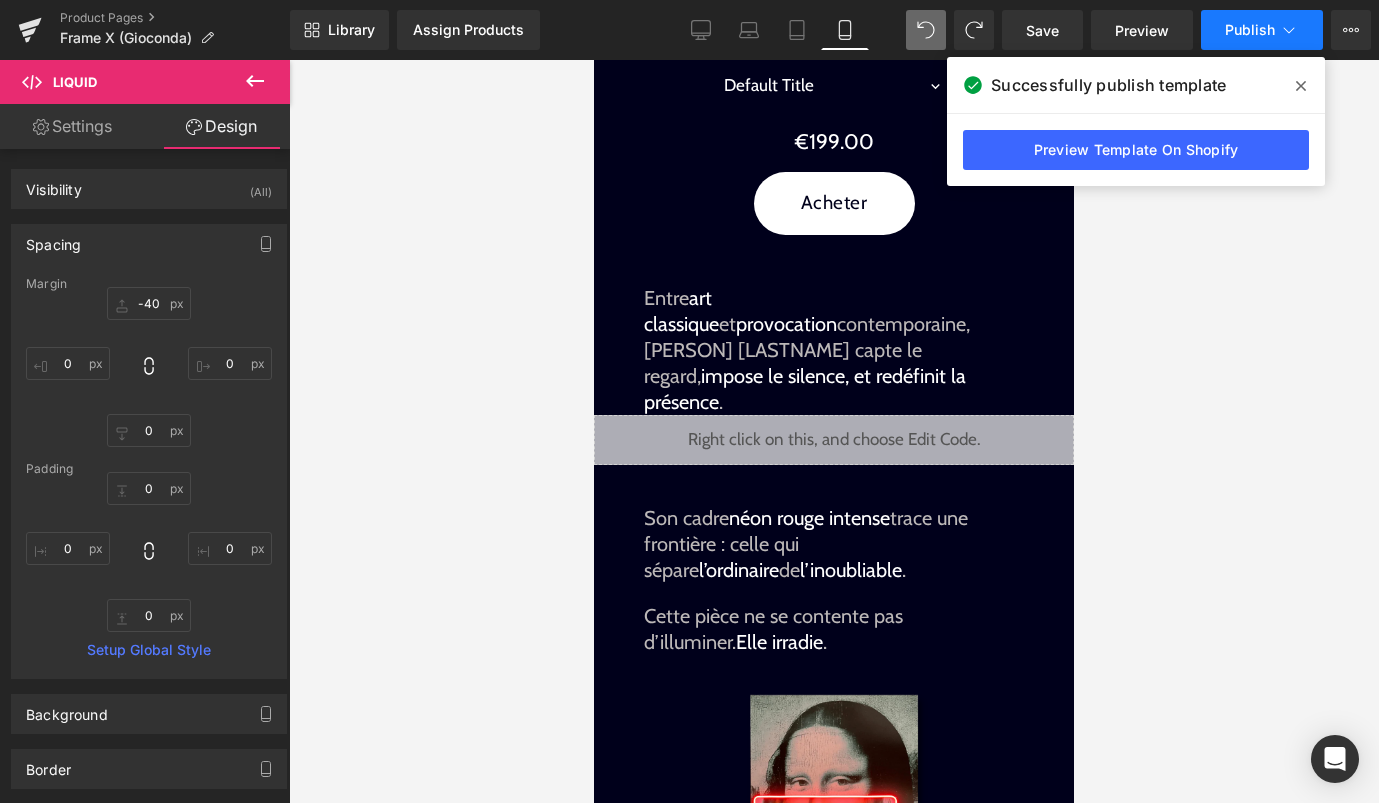 click on "Publish" at bounding box center (1262, 30) 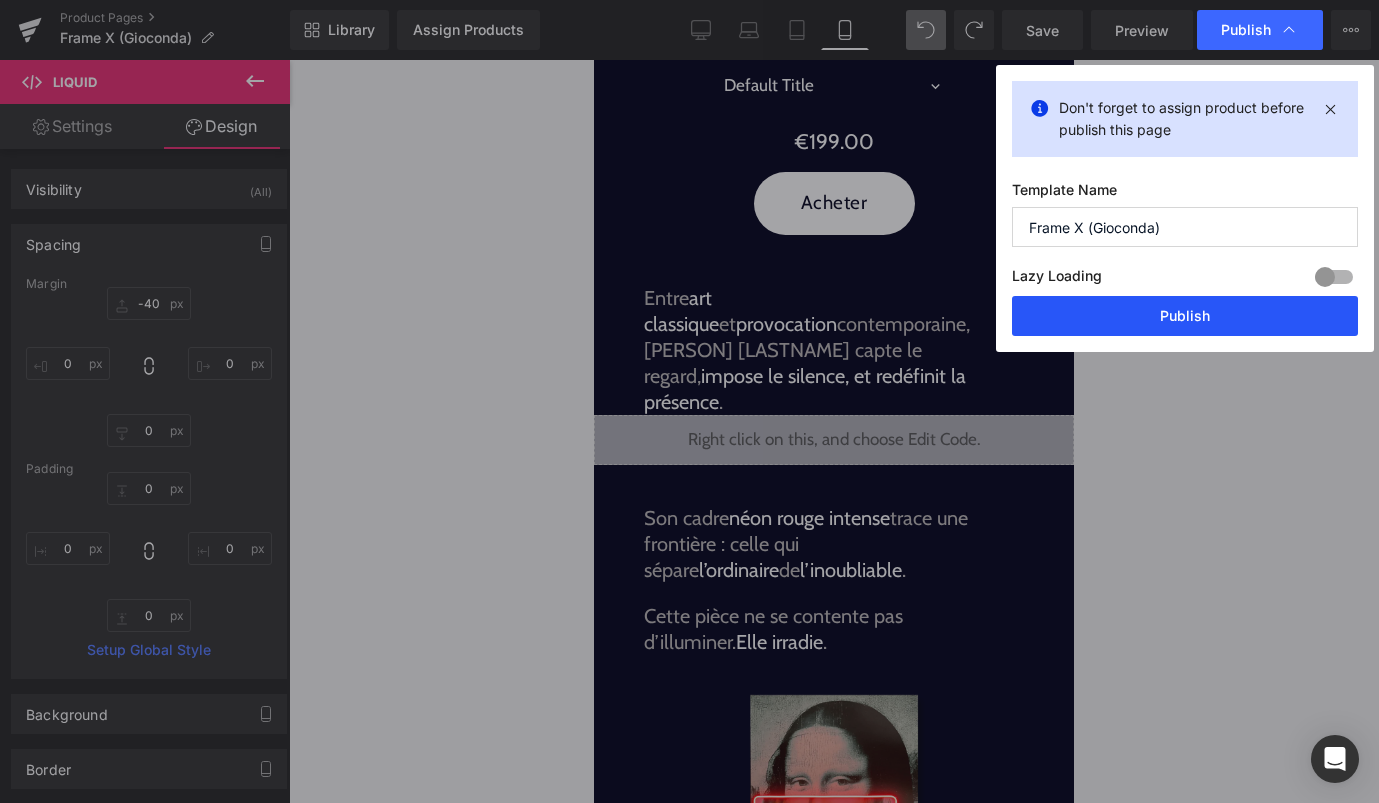 click on "Publish" at bounding box center (1185, 316) 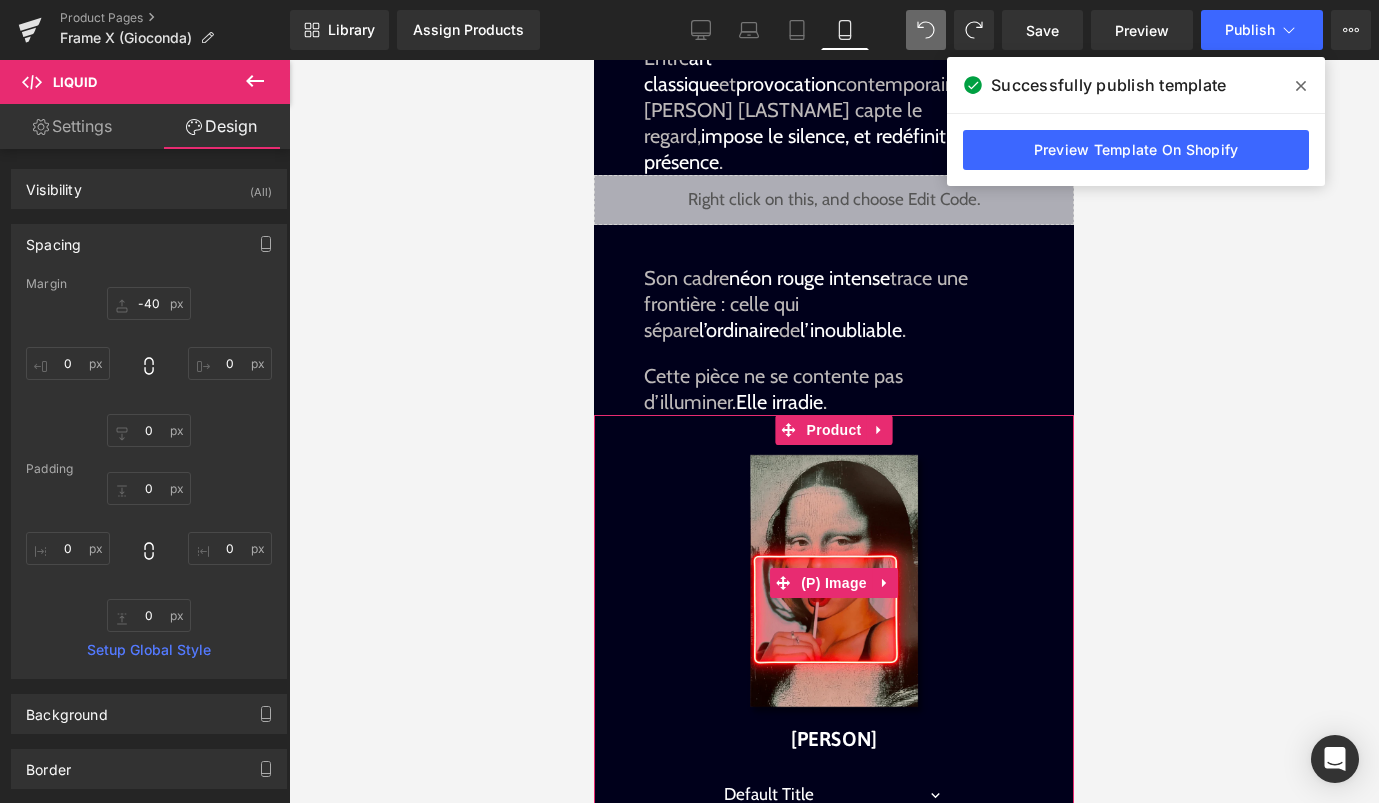 scroll, scrollTop: 1269, scrollLeft: 0, axis: vertical 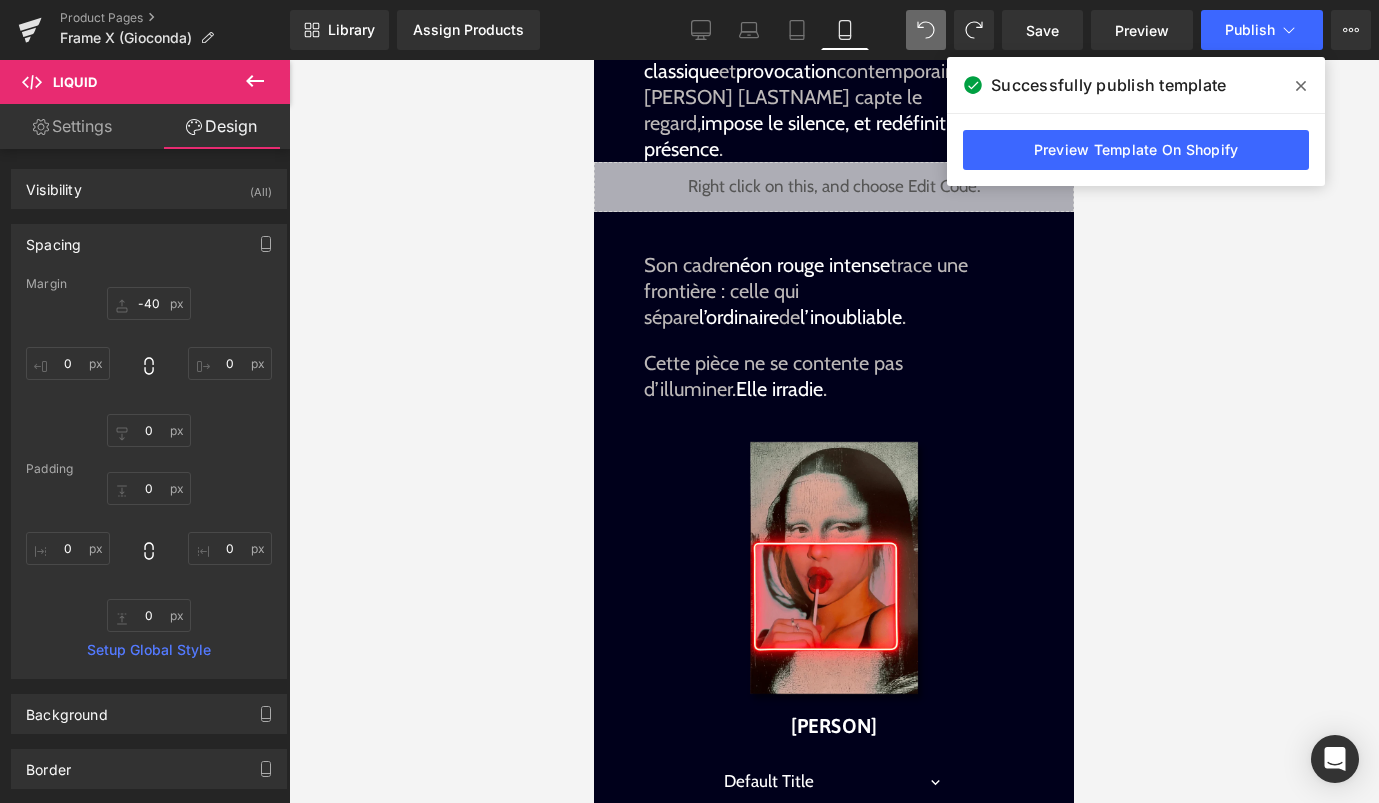 click at bounding box center [1301, 86] 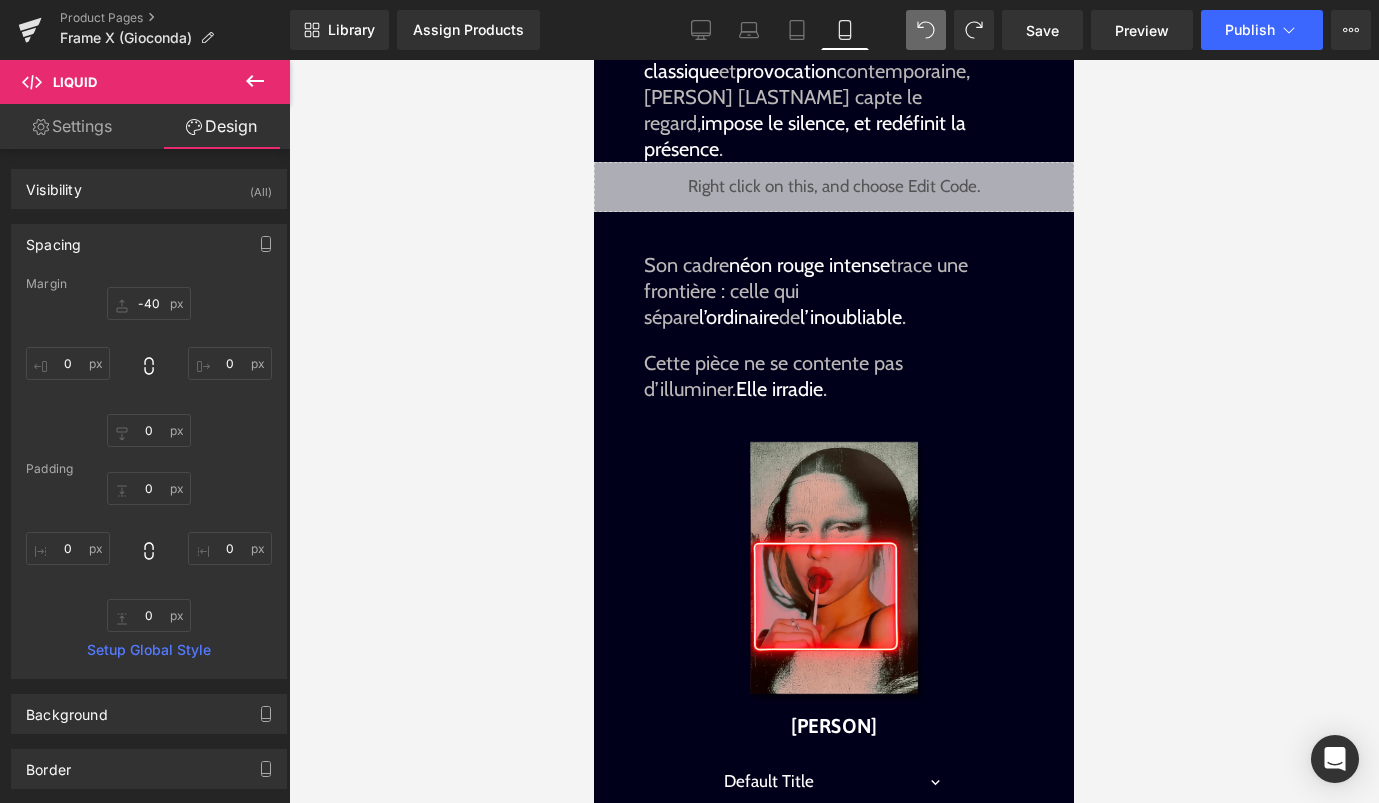 click on "Liquid" at bounding box center [834, 187] 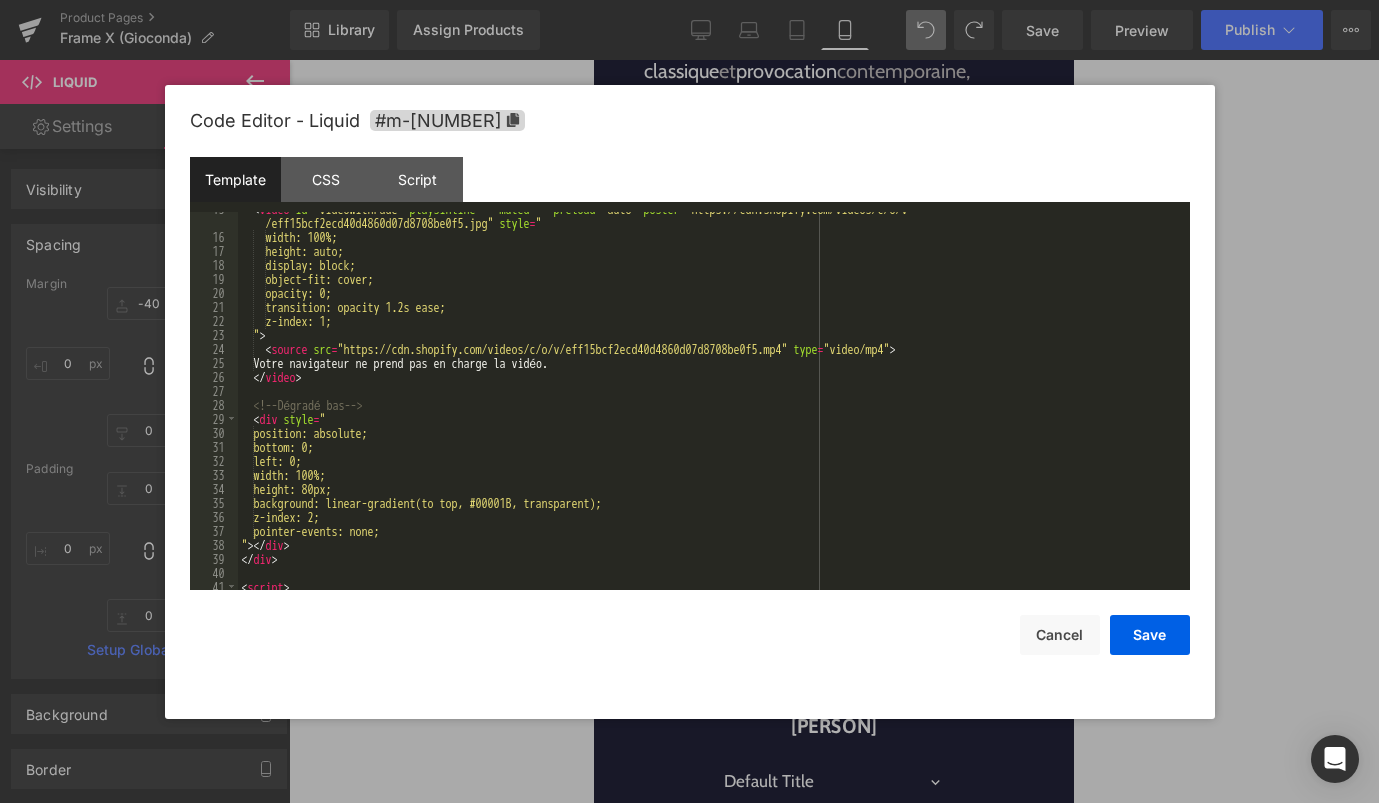 scroll, scrollTop: 269, scrollLeft: 0, axis: vertical 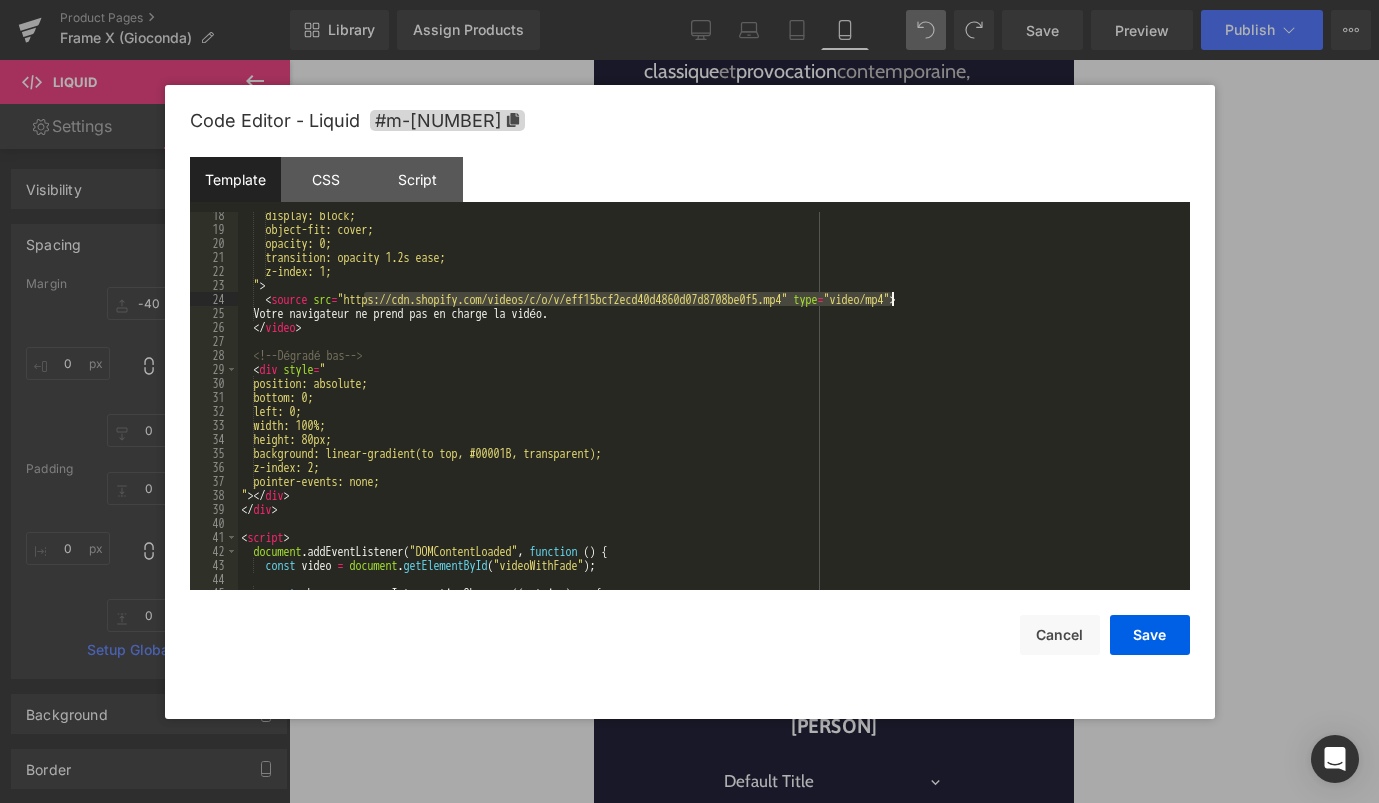drag, startPoint x: 366, startPoint y: 296, endPoint x: 889, endPoint y: 305, distance: 523.07745 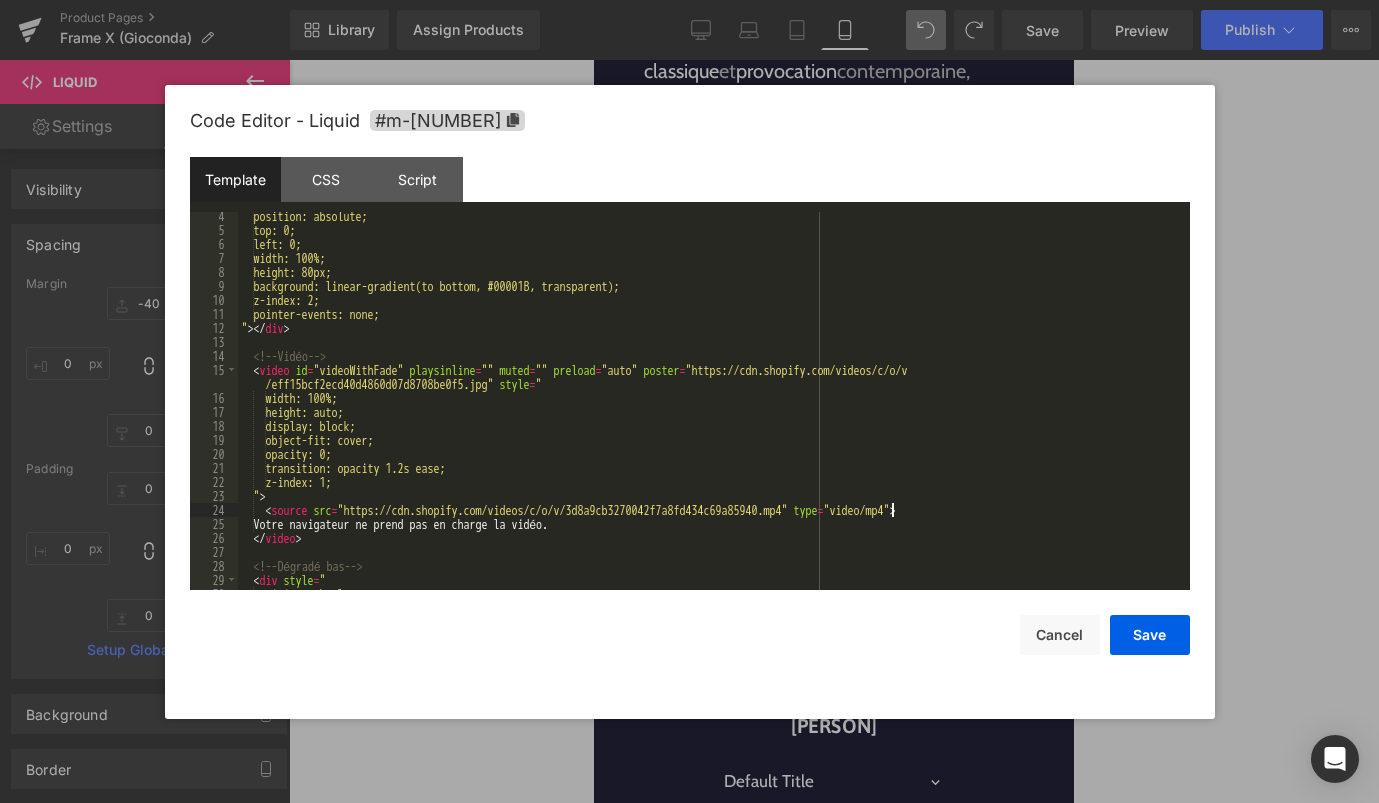 scroll, scrollTop: 56, scrollLeft: 0, axis: vertical 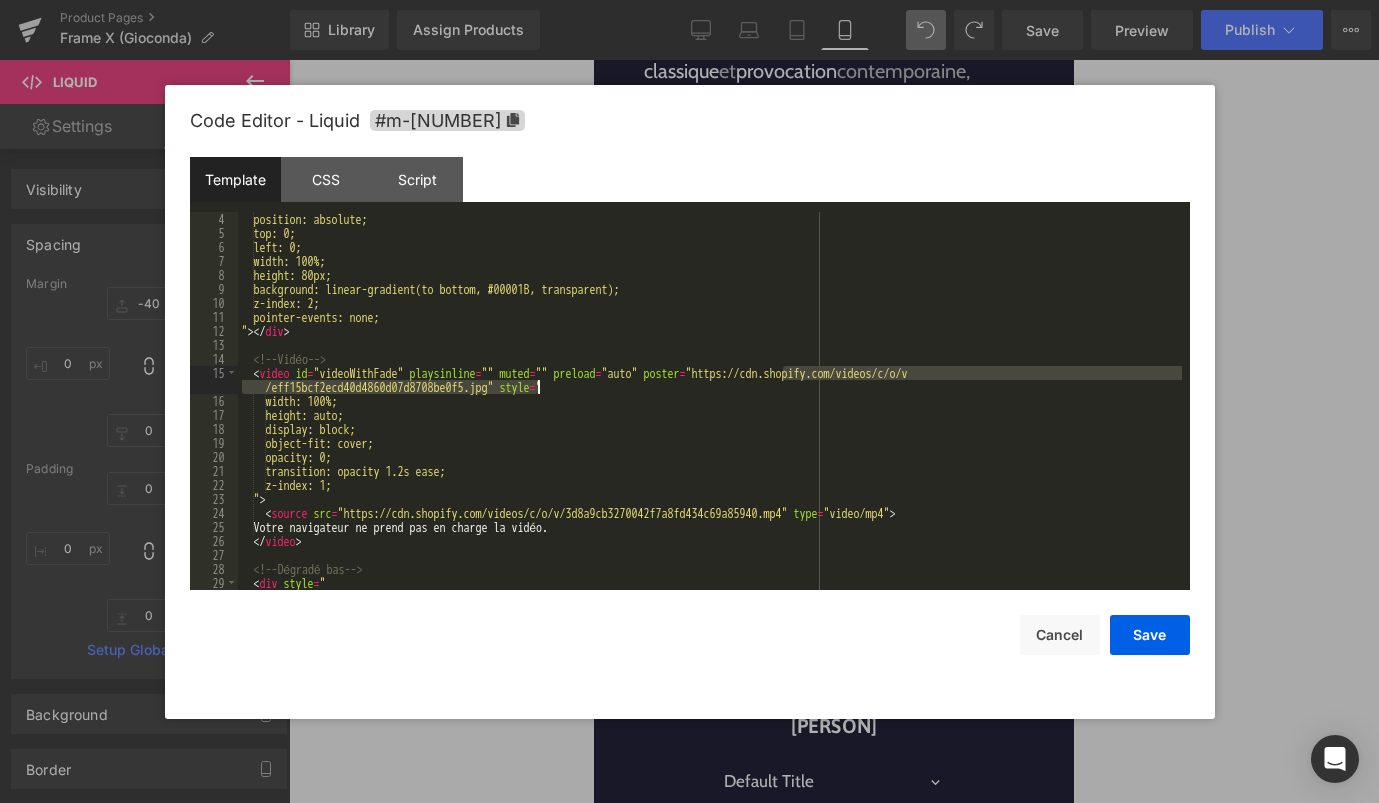 drag, startPoint x: 786, startPoint y: 372, endPoint x: 536, endPoint y: 388, distance: 250.51147 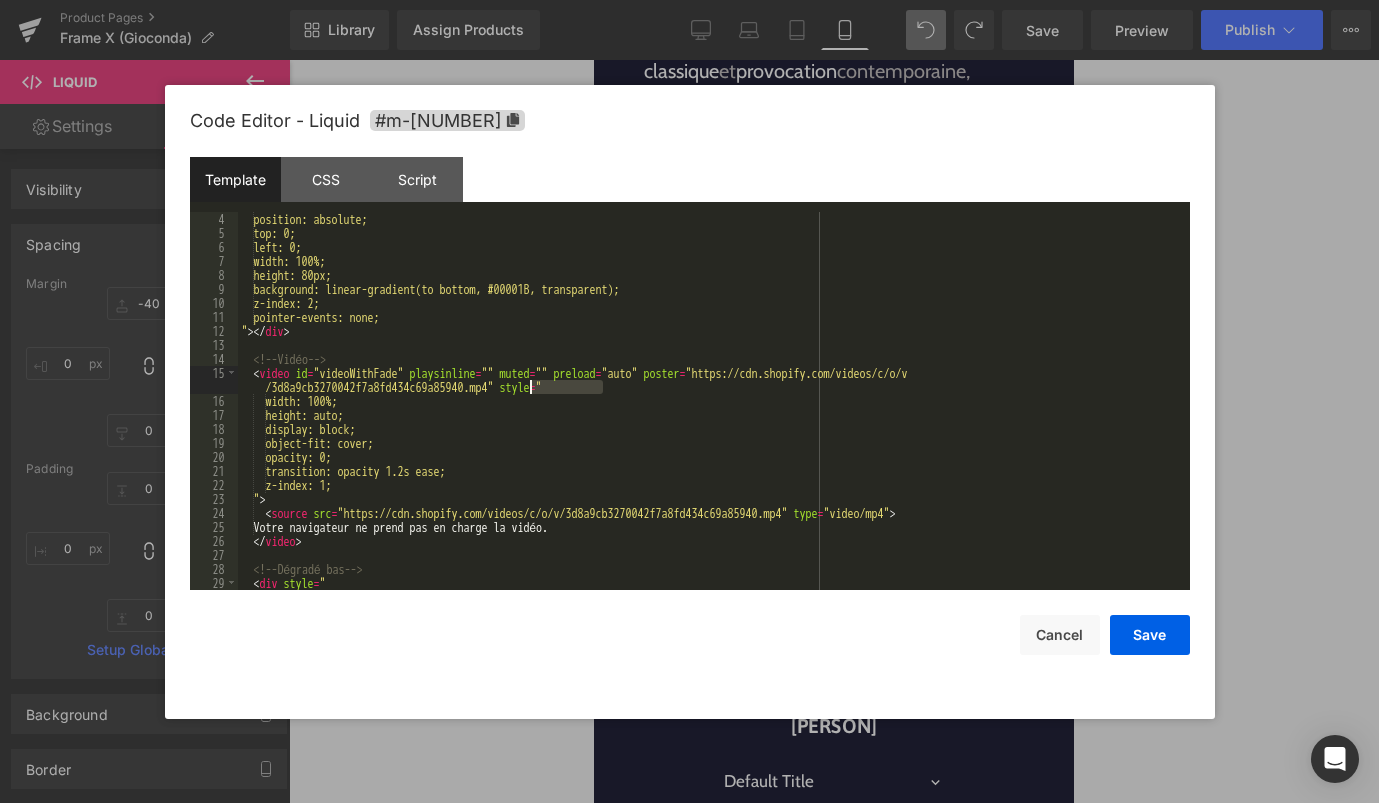drag, startPoint x: 786, startPoint y: 380, endPoint x: 531, endPoint y: 383, distance: 255.01764 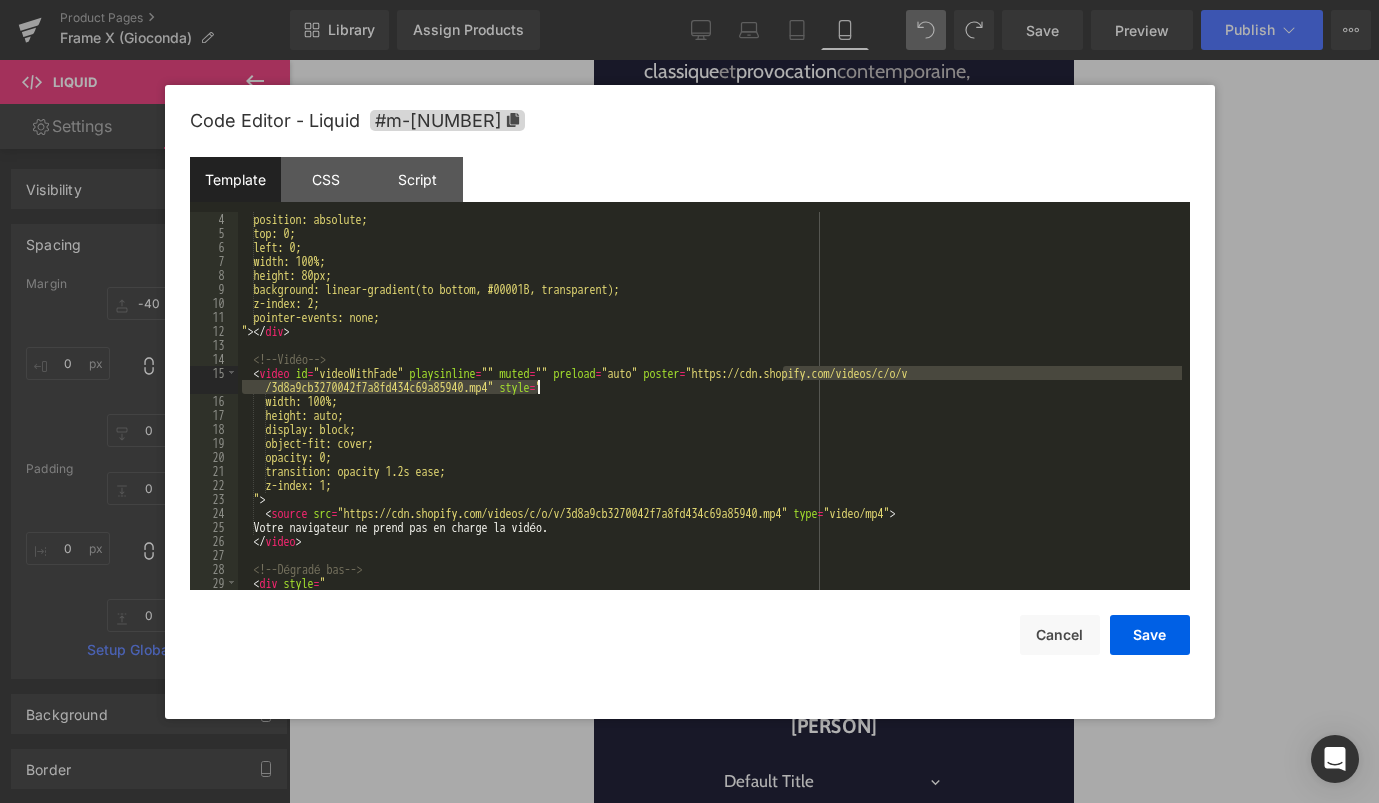 drag, startPoint x: 784, startPoint y: 372, endPoint x: 538, endPoint y: 385, distance: 246.34326 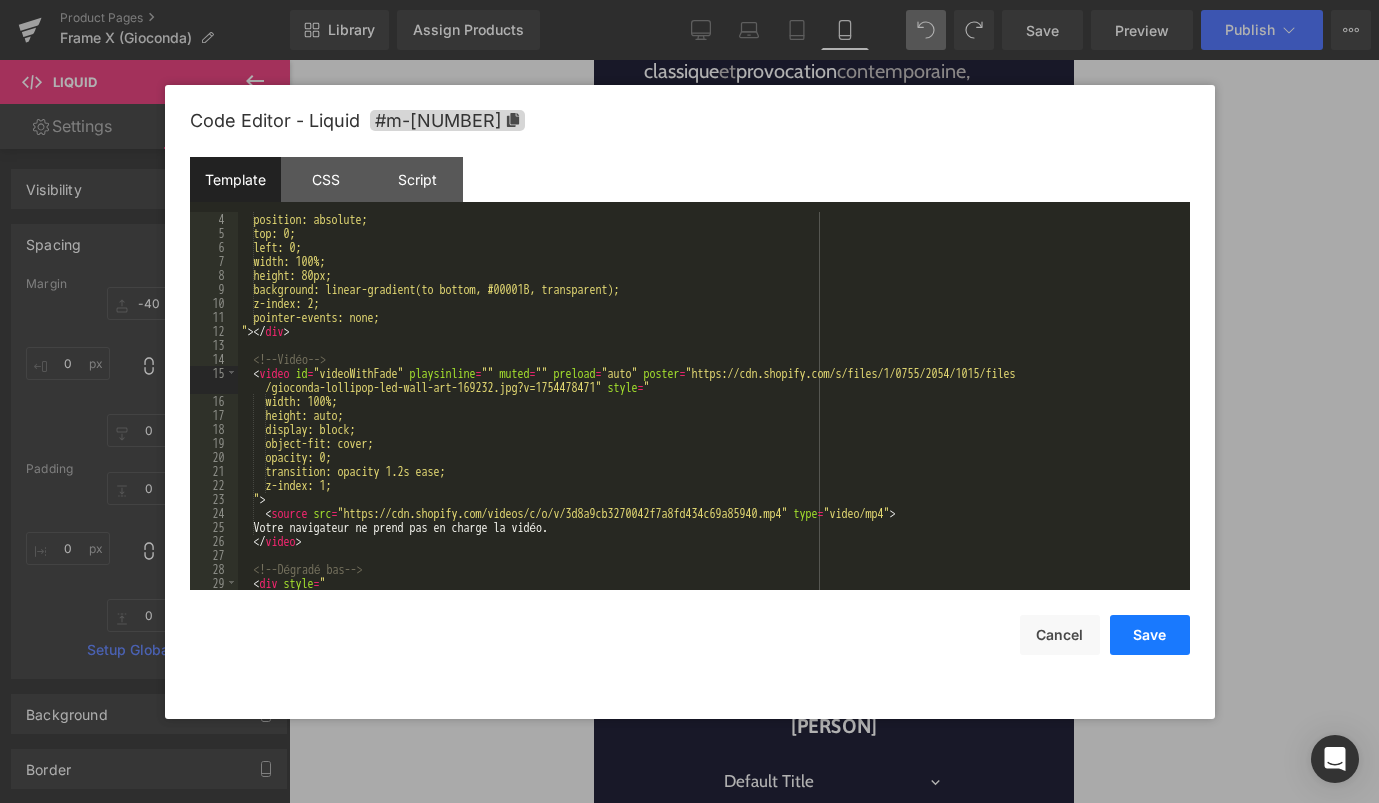 click on "Save" at bounding box center [1150, 635] 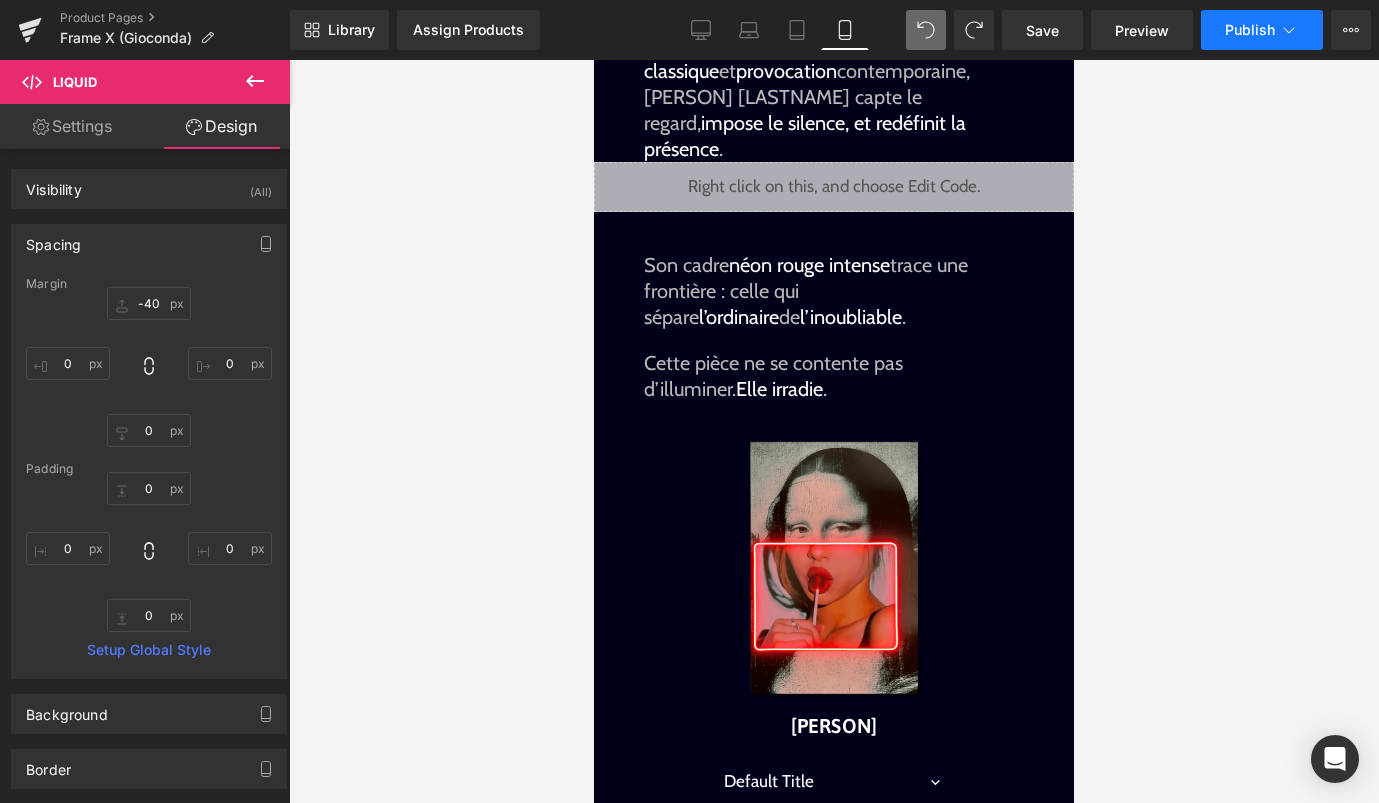 click on "Publish" at bounding box center [1250, 30] 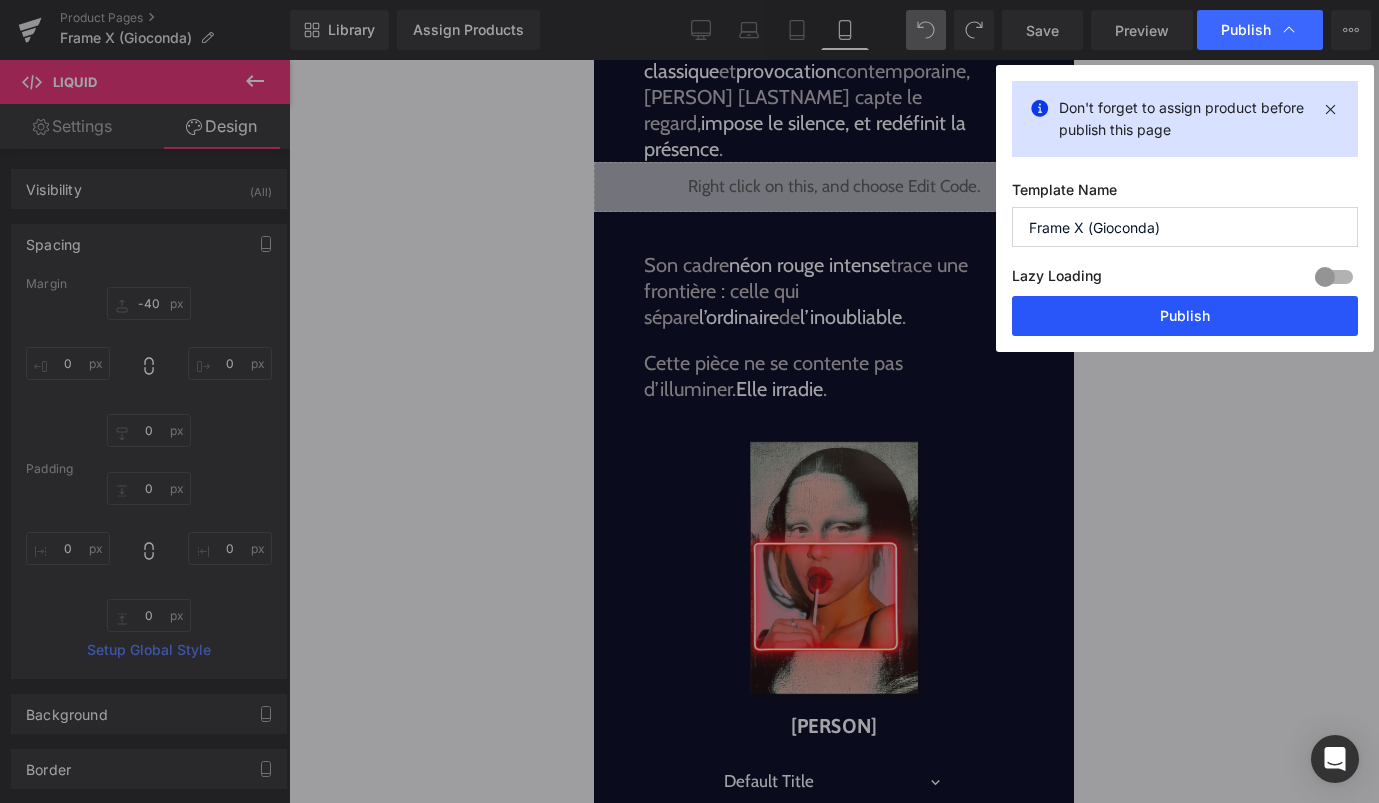 click on "Publish" at bounding box center (1185, 316) 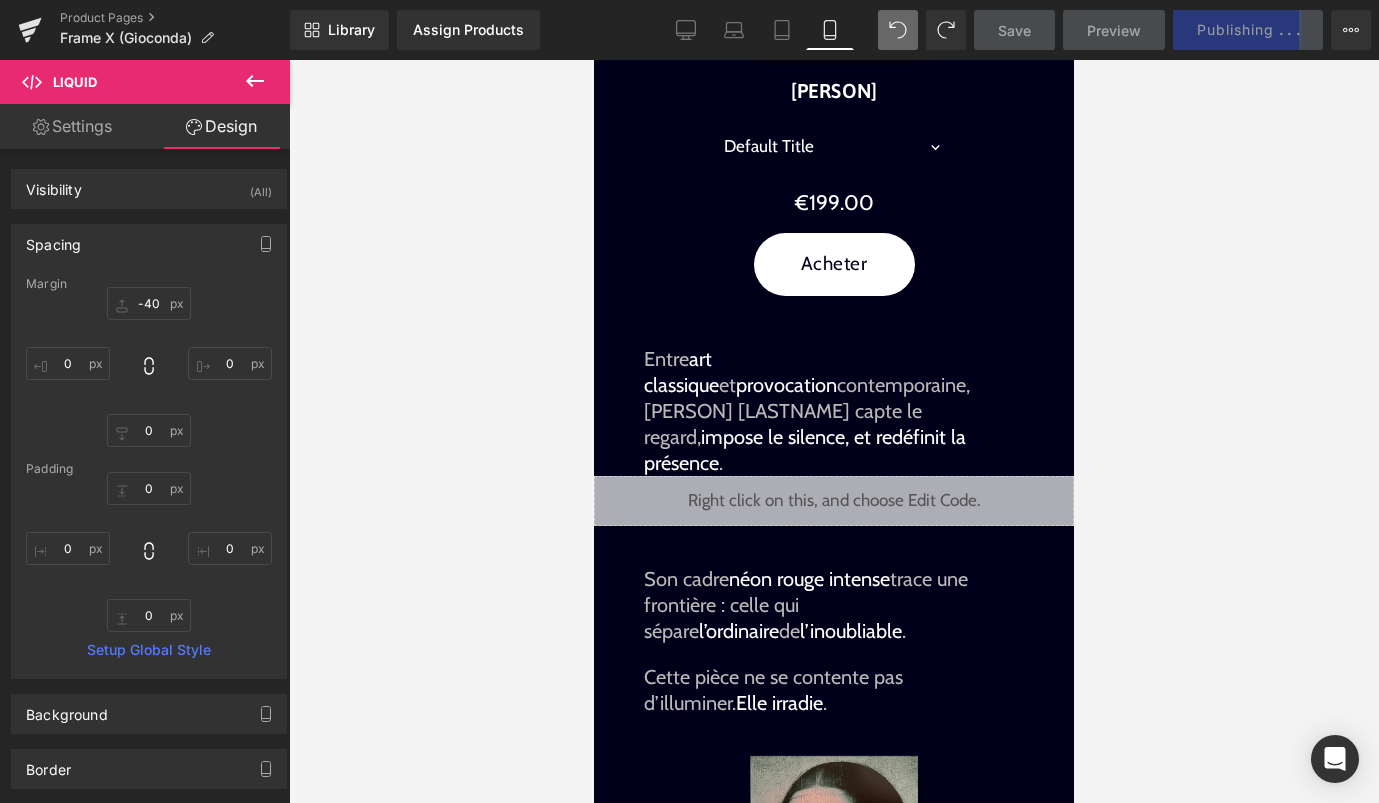 scroll, scrollTop: 961, scrollLeft: 0, axis: vertical 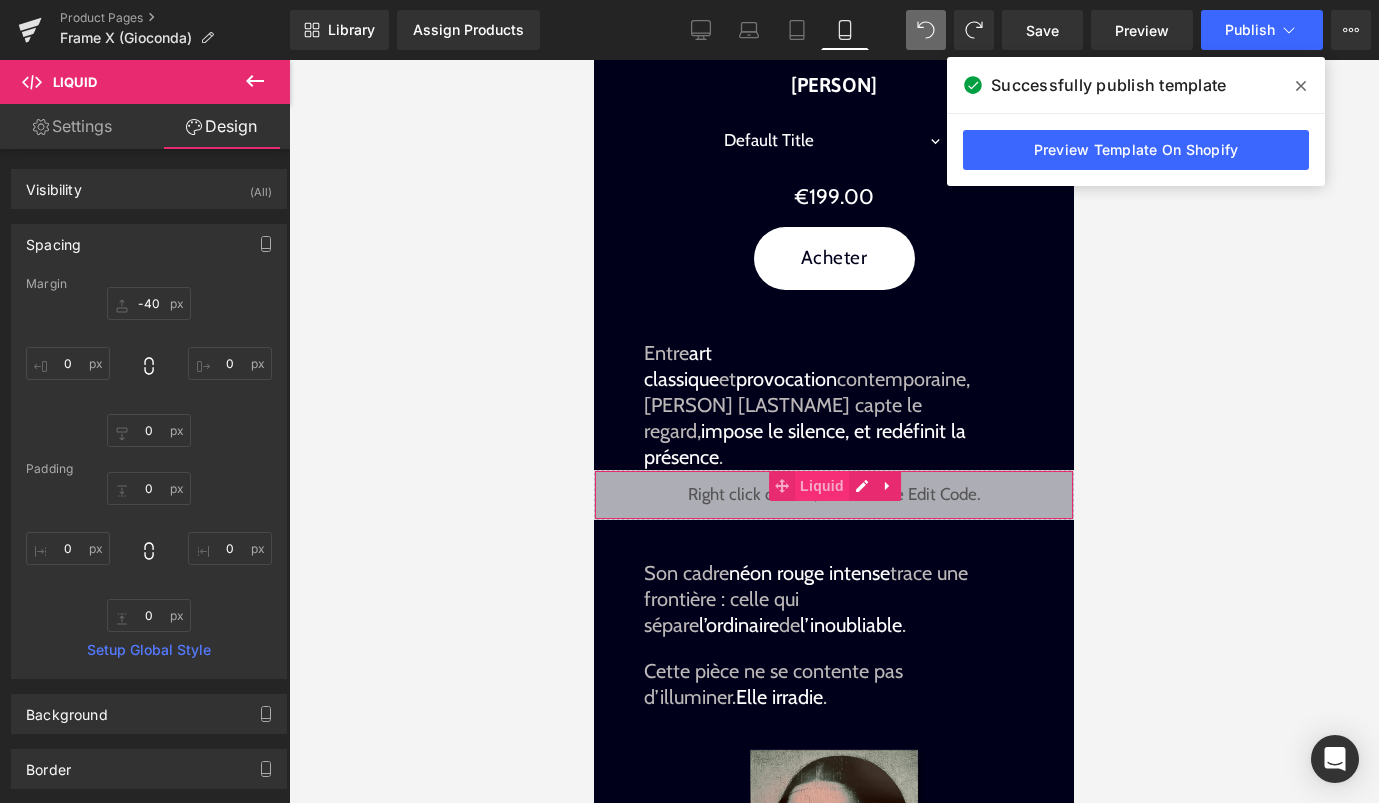 click on "Liquid" at bounding box center (822, 486) 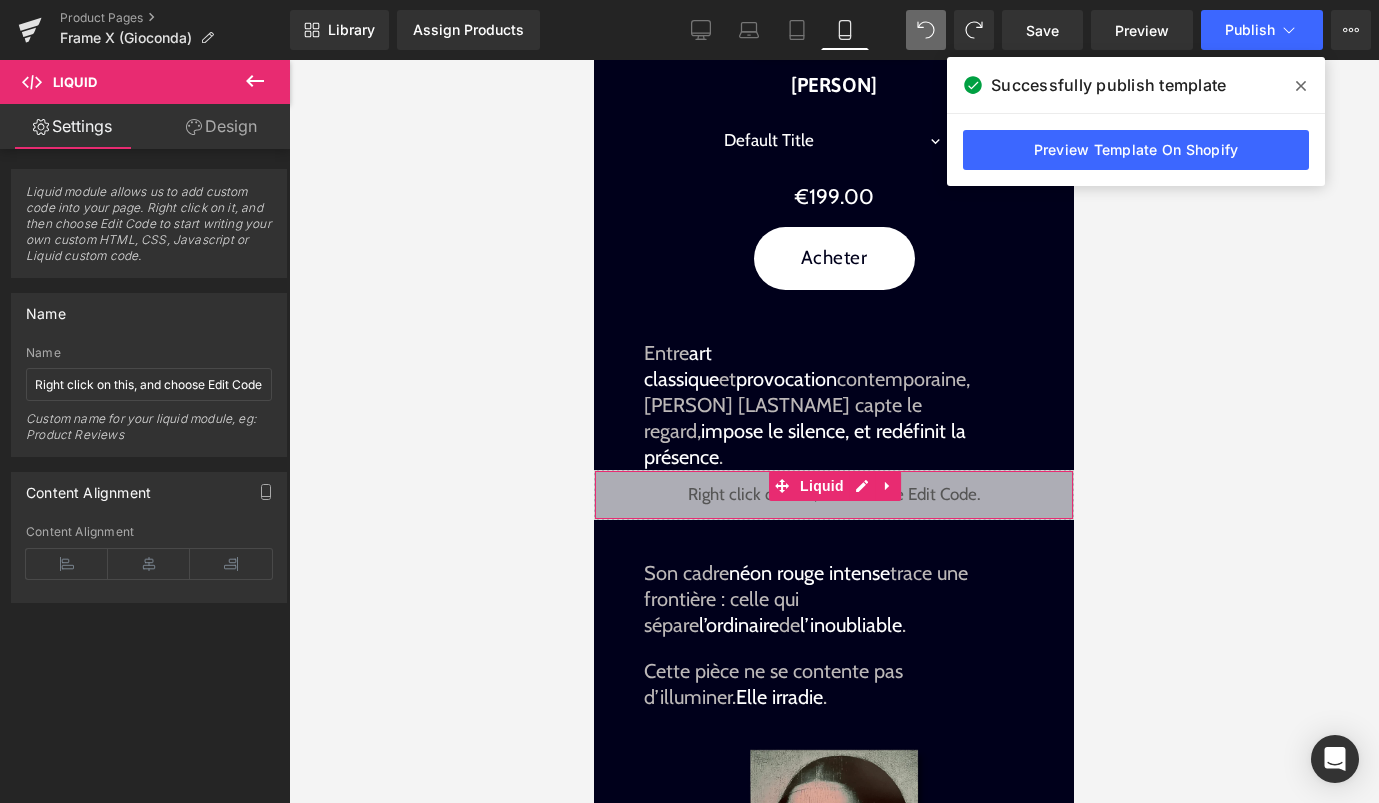 click on "Design" at bounding box center (221, 126) 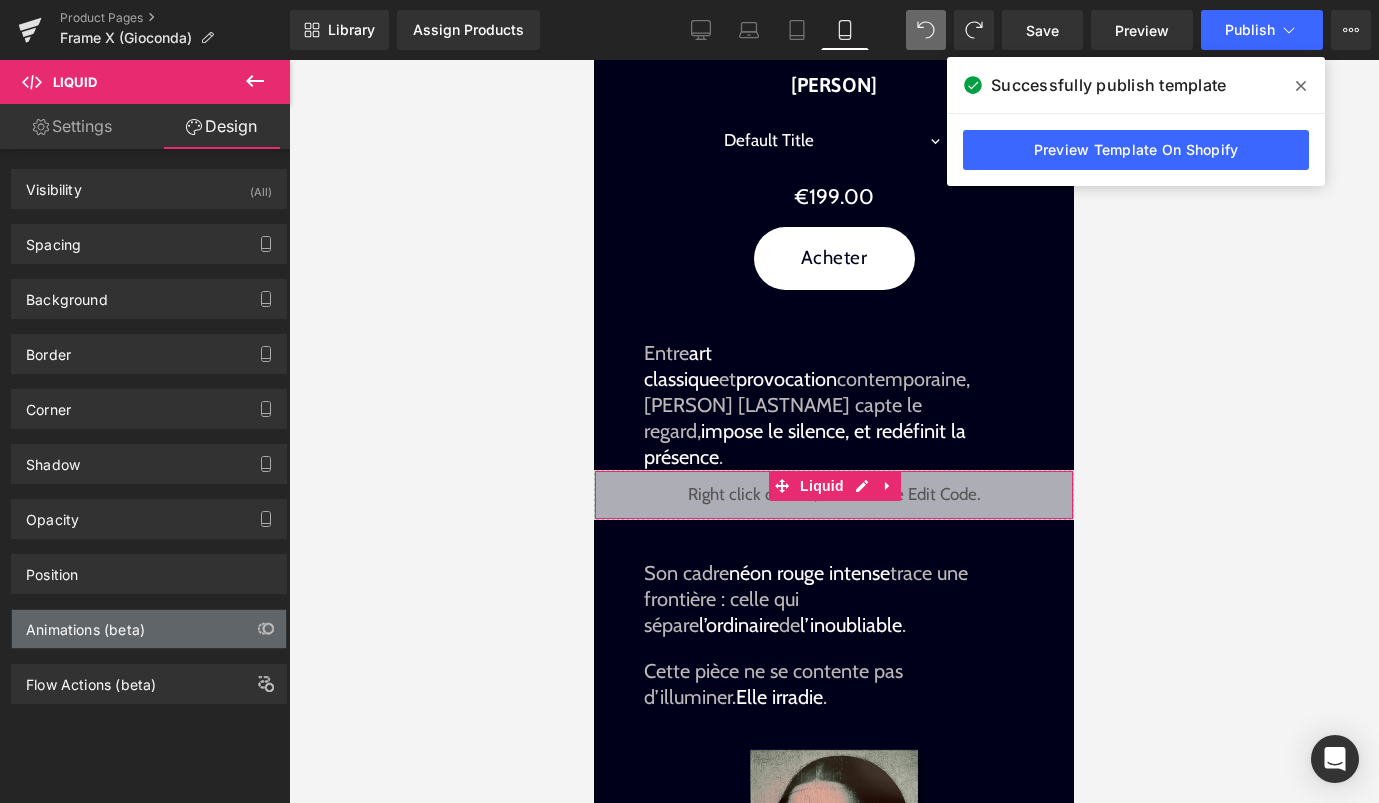 click on "Animations (beta)" at bounding box center (85, 624) 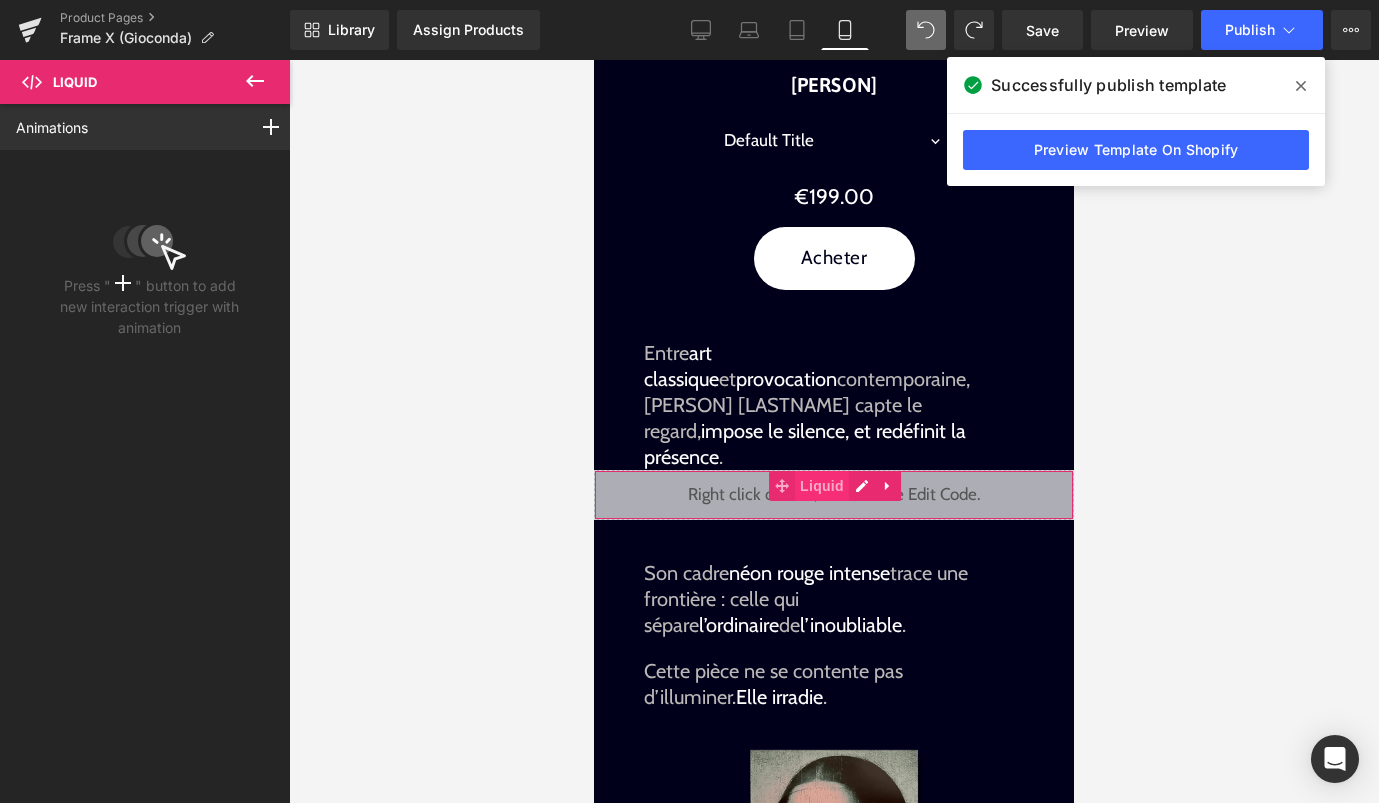 click on "Liquid" at bounding box center [822, 486] 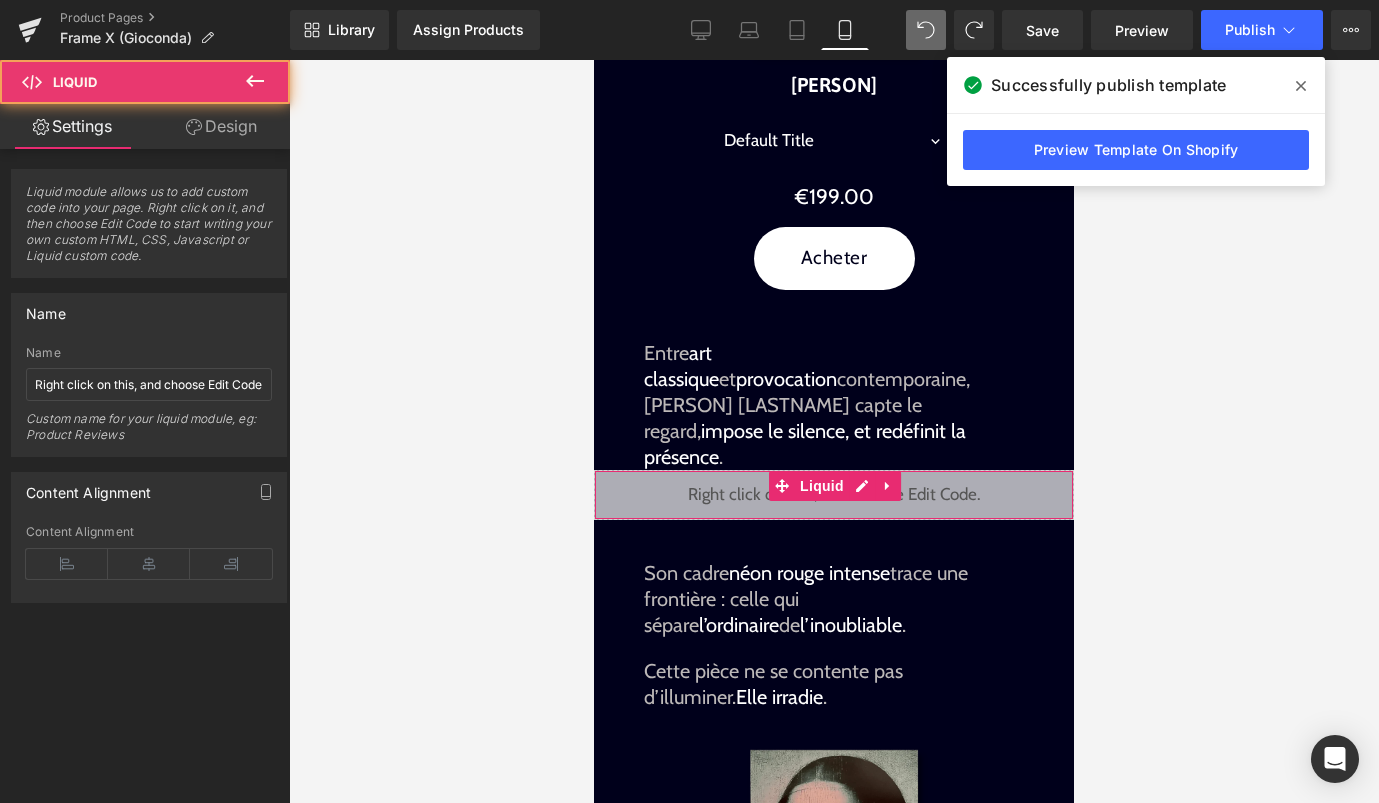 click on "Design" at bounding box center (221, 126) 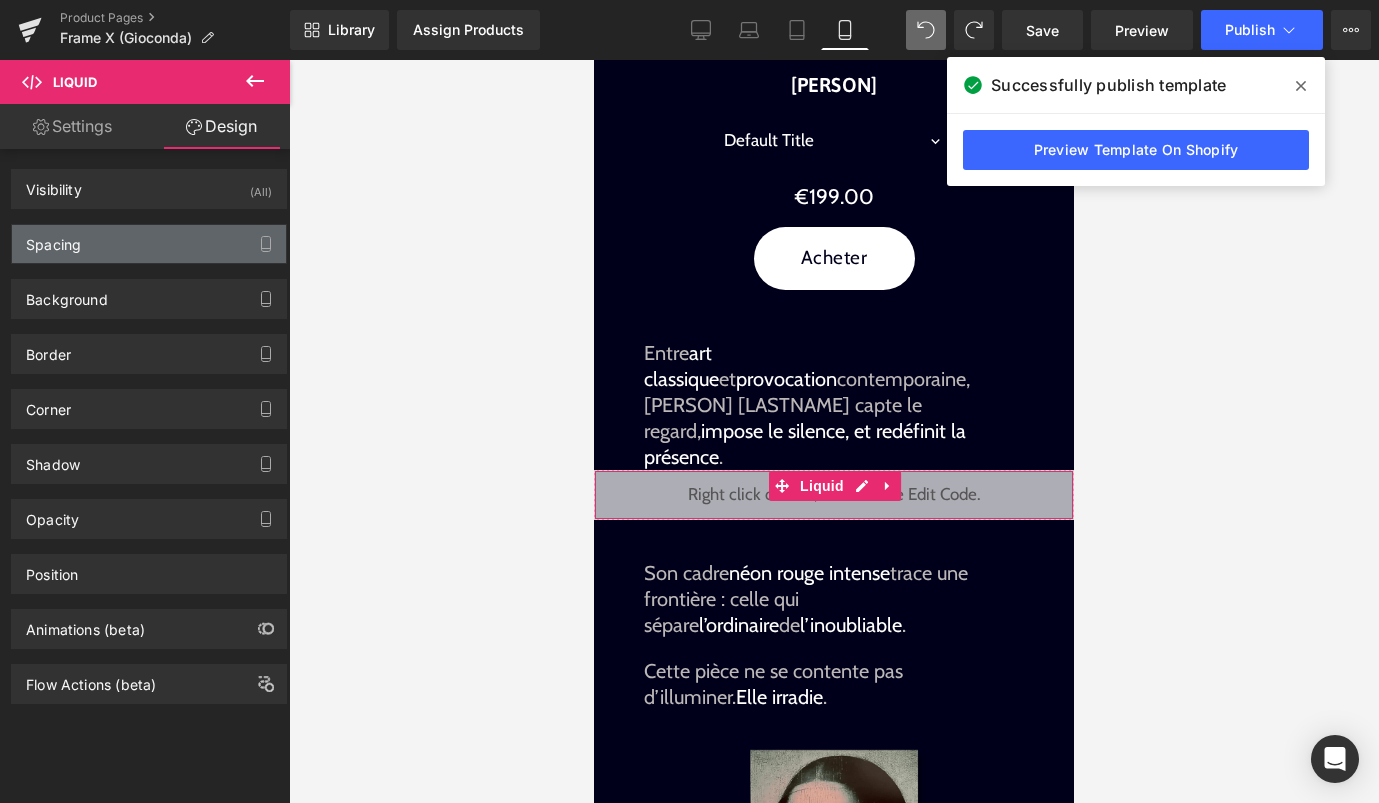click on "Spacing" at bounding box center (149, 244) 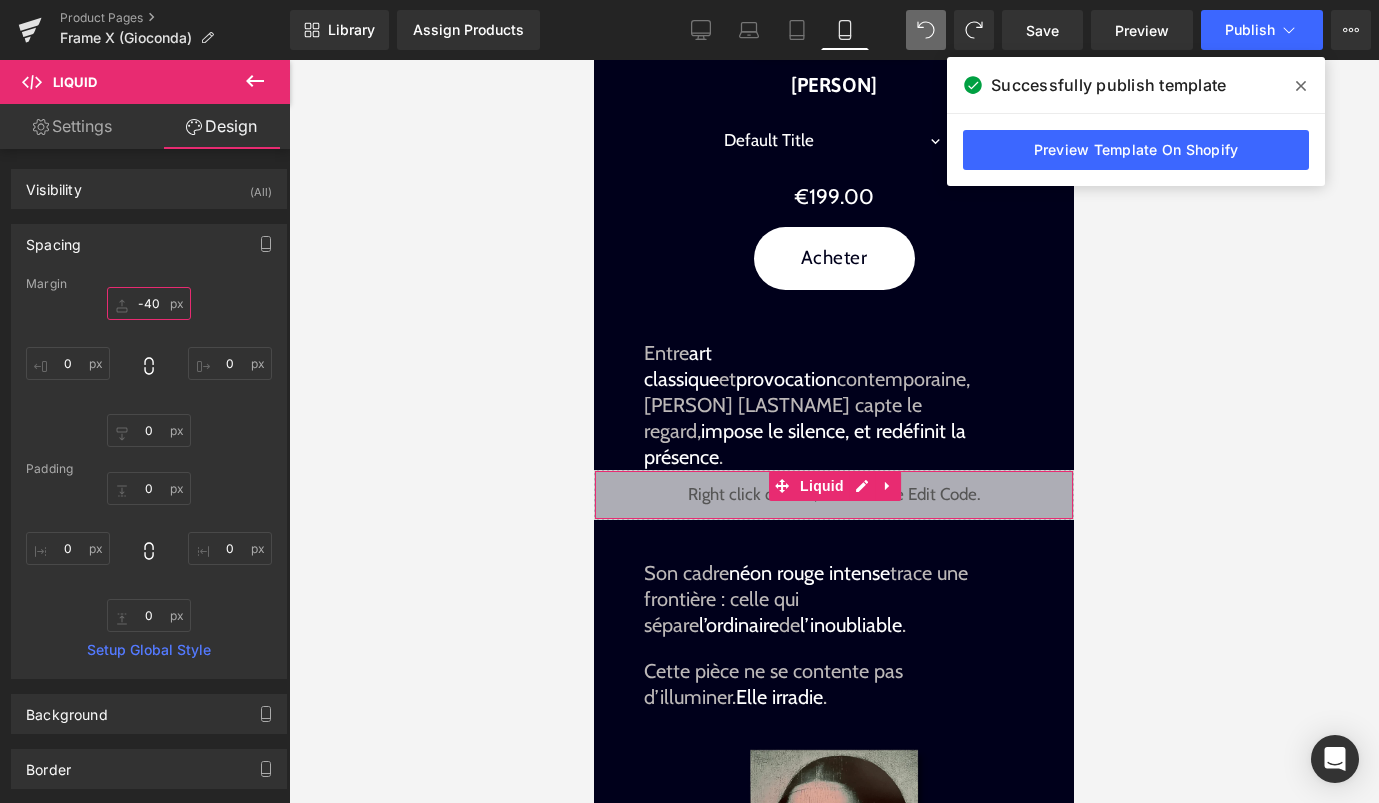 click on "-40" at bounding box center [149, 303] 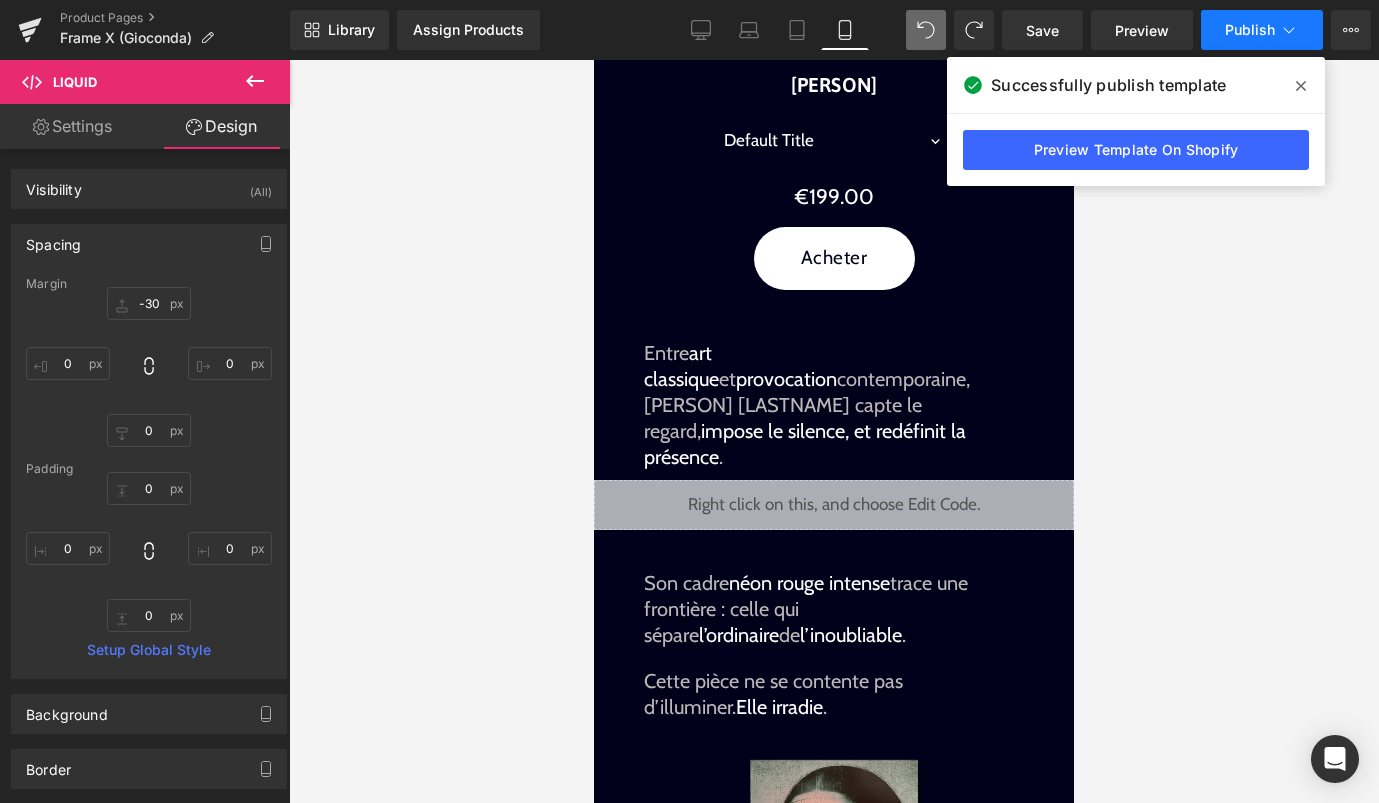 click on "Publish" at bounding box center [1262, 30] 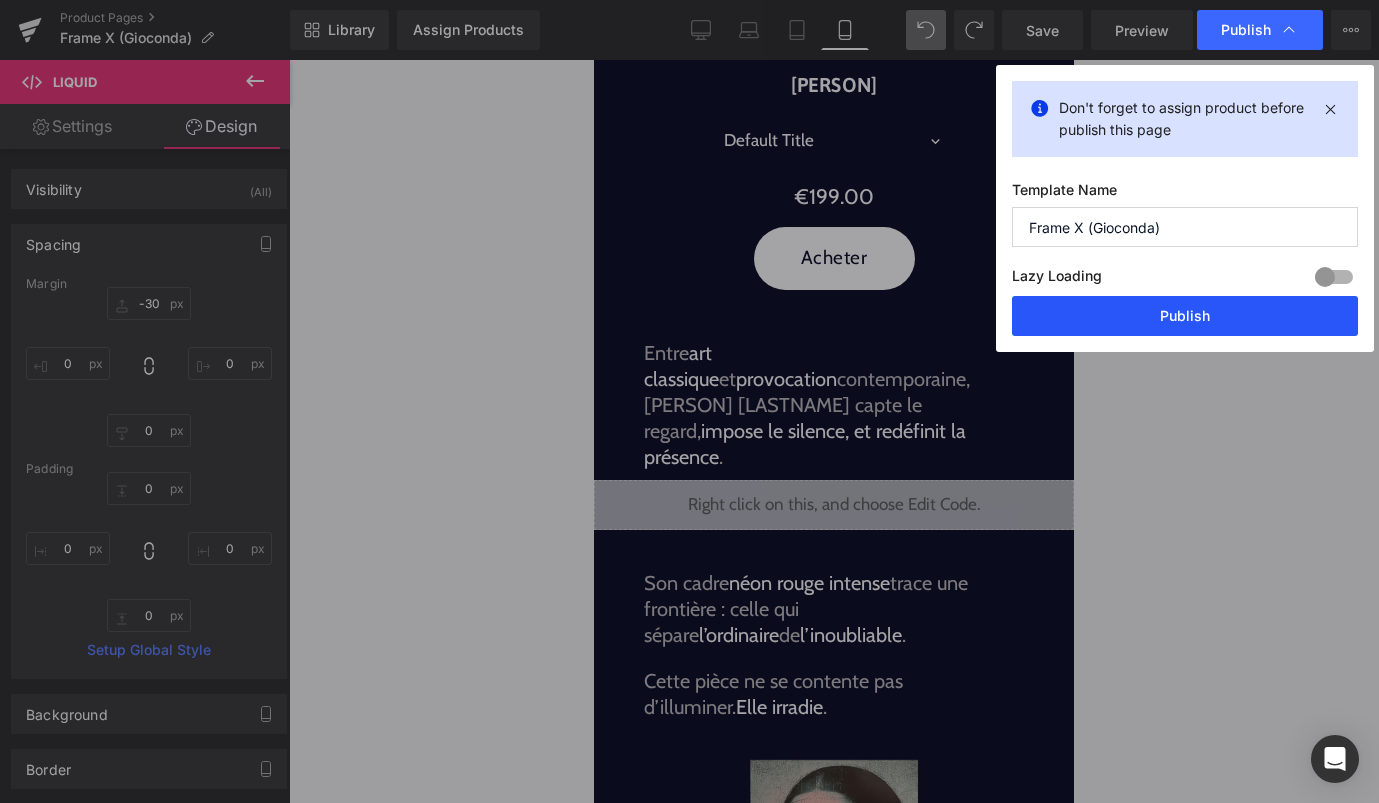 click on "Publish" at bounding box center [1185, 316] 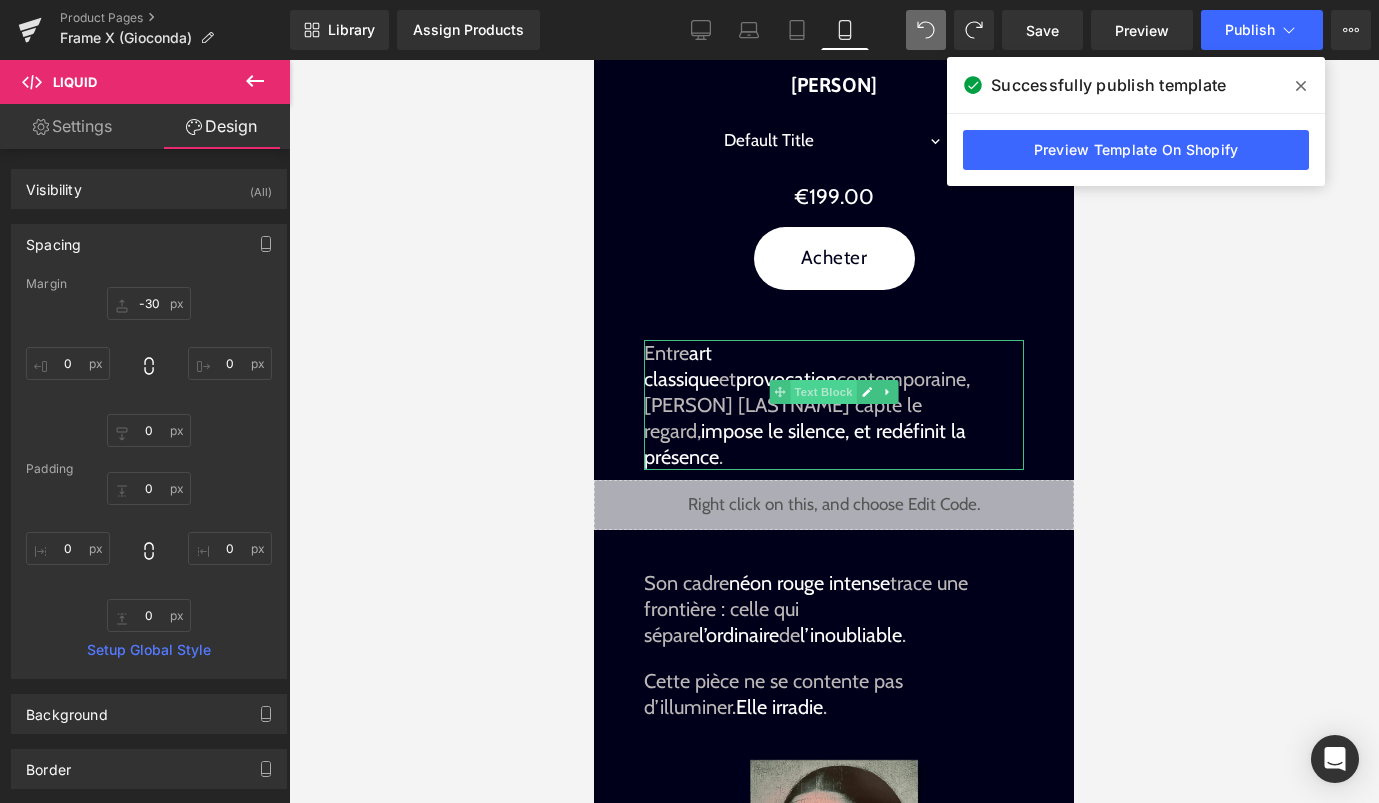 click on "Text Block" at bounding box center [823, 392] 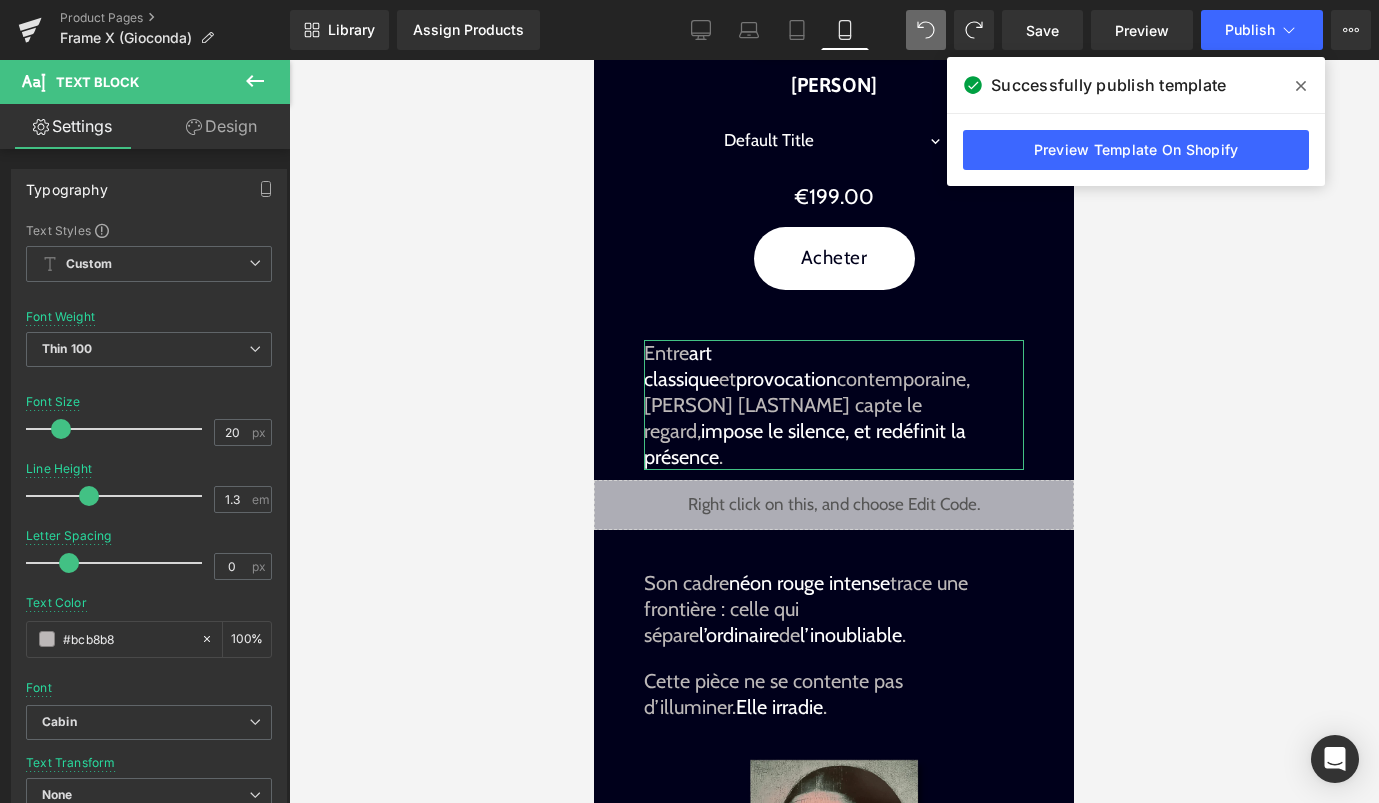 click on "Design" at bounding box center (221, 126) 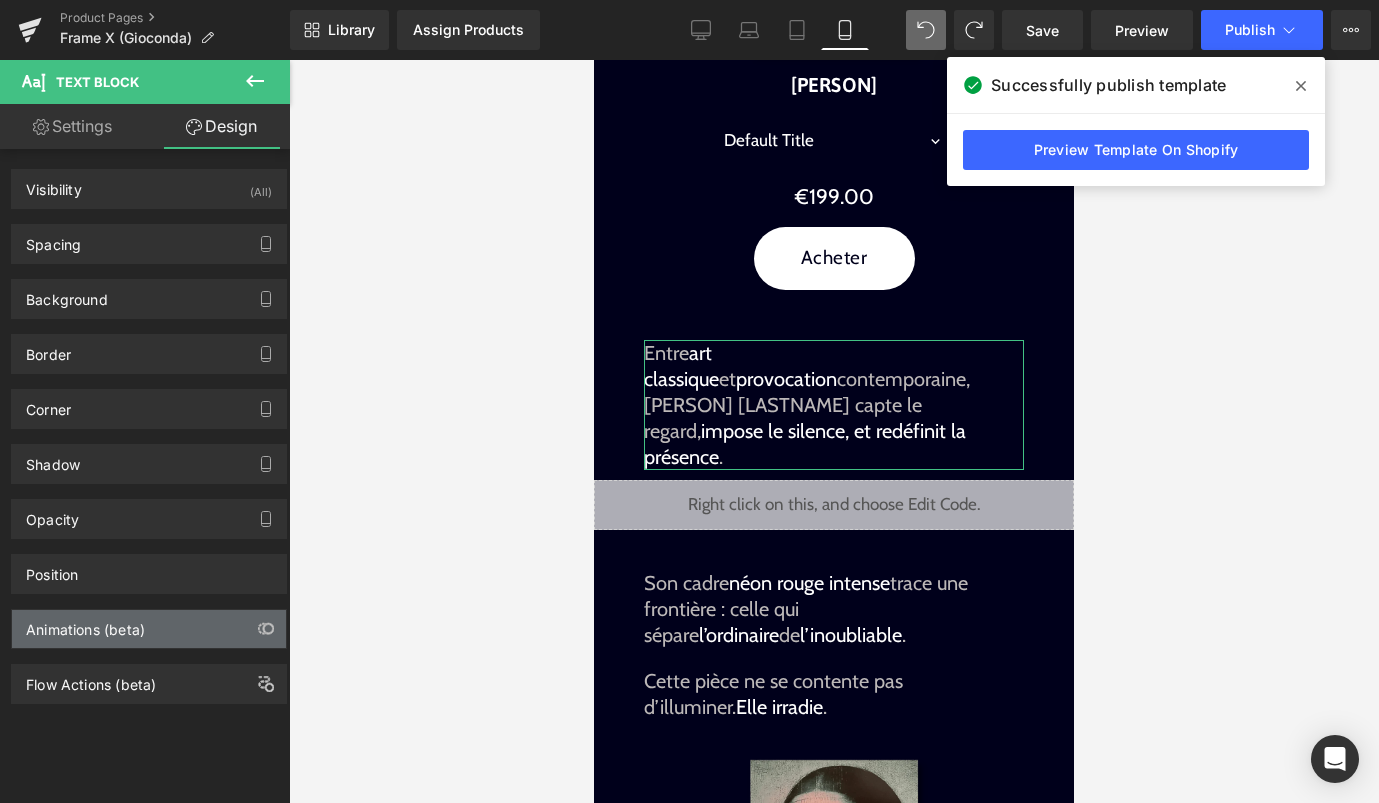 click on "Animations (beta)" at bounding box center (85, 624) 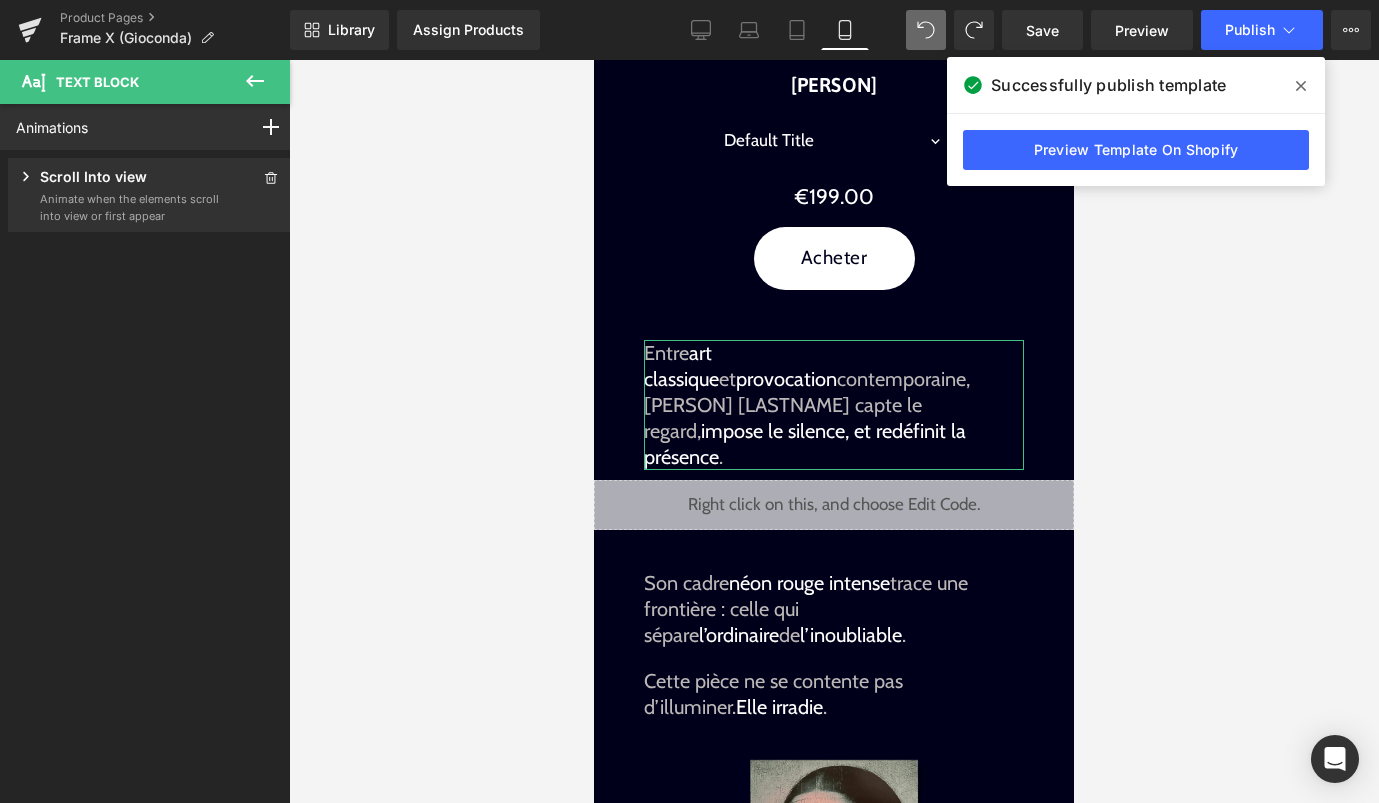 click on "Scroll Into view" at bounding box center (118, 178) 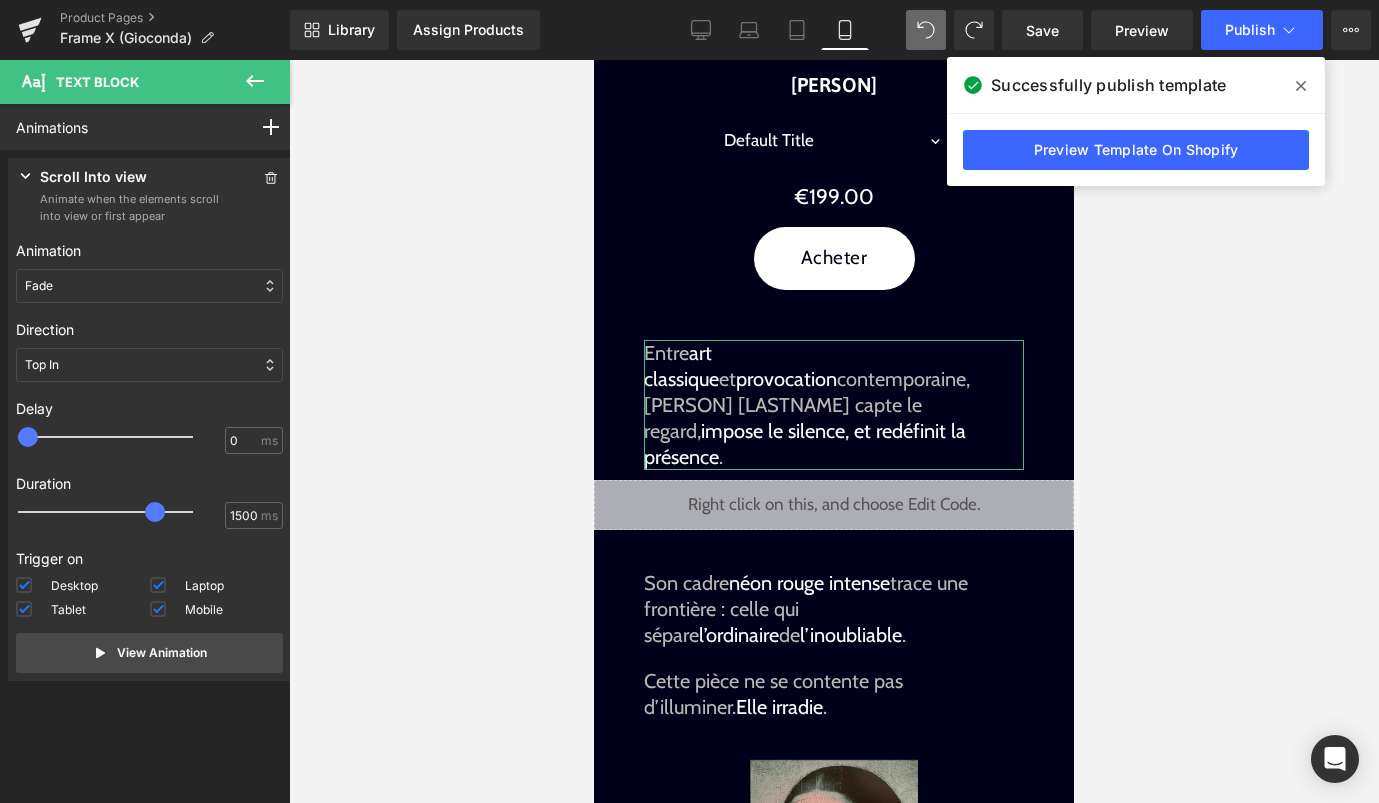click on "Top In" at bounding box center (149, 365) 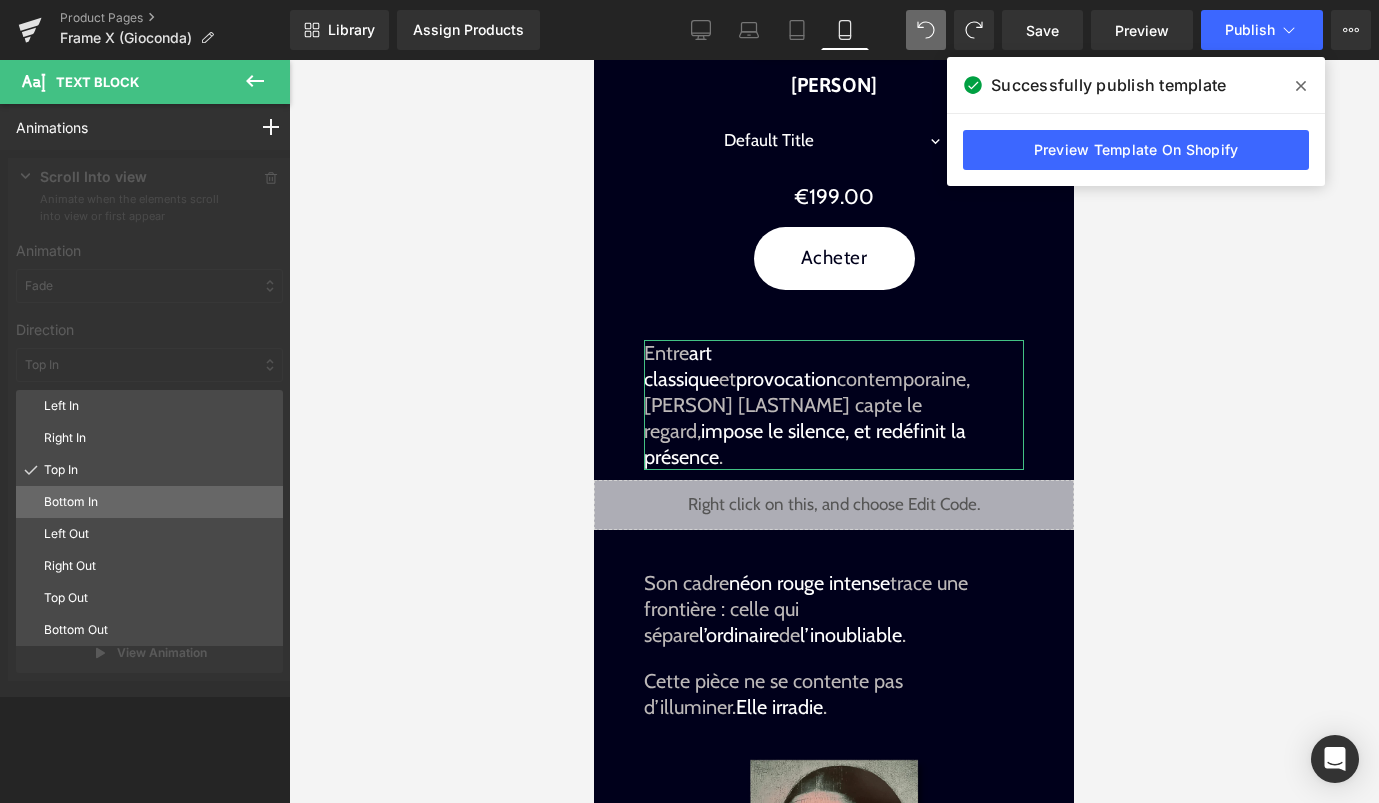 click on "Bottom In" at bounding box center (159, 502) 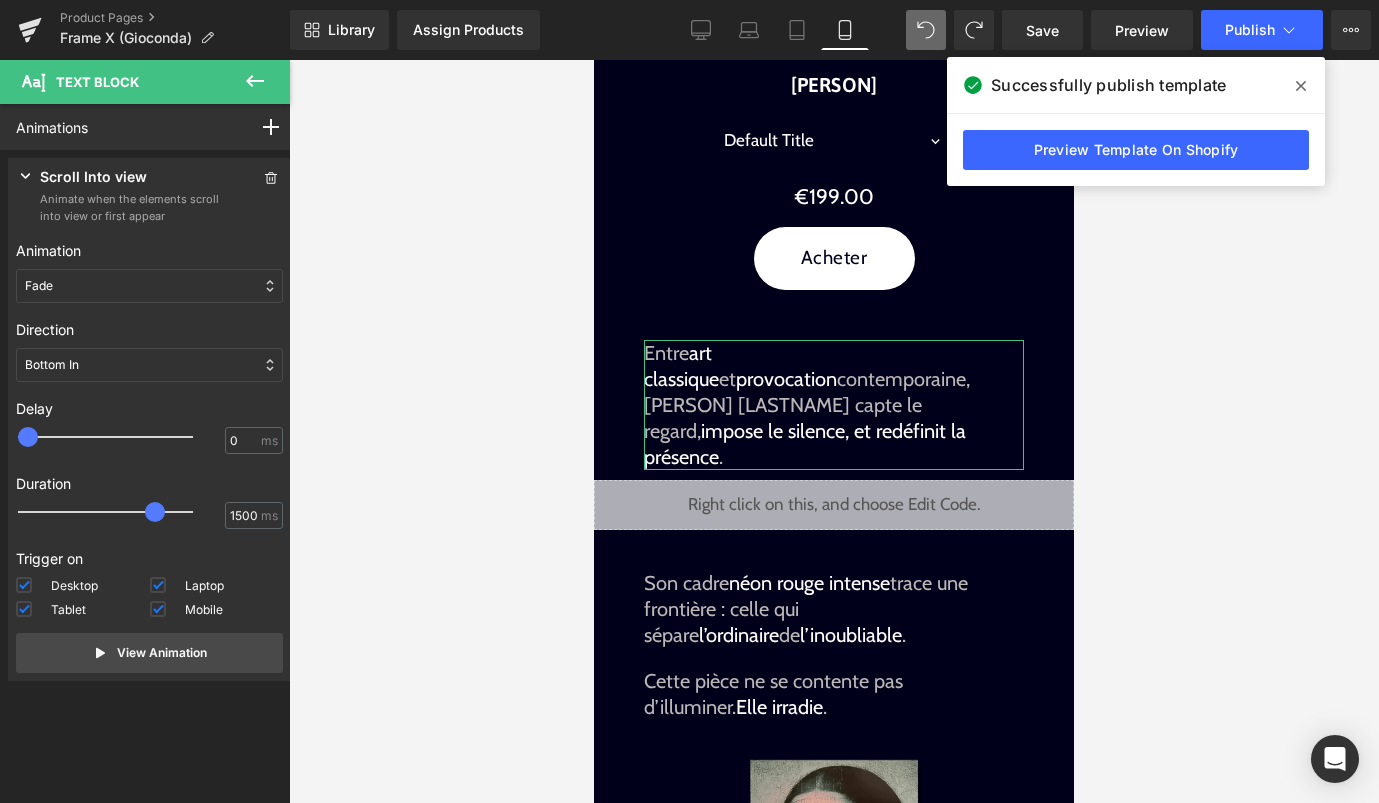 click on "Bottom In" at bounding box center [149, 365] 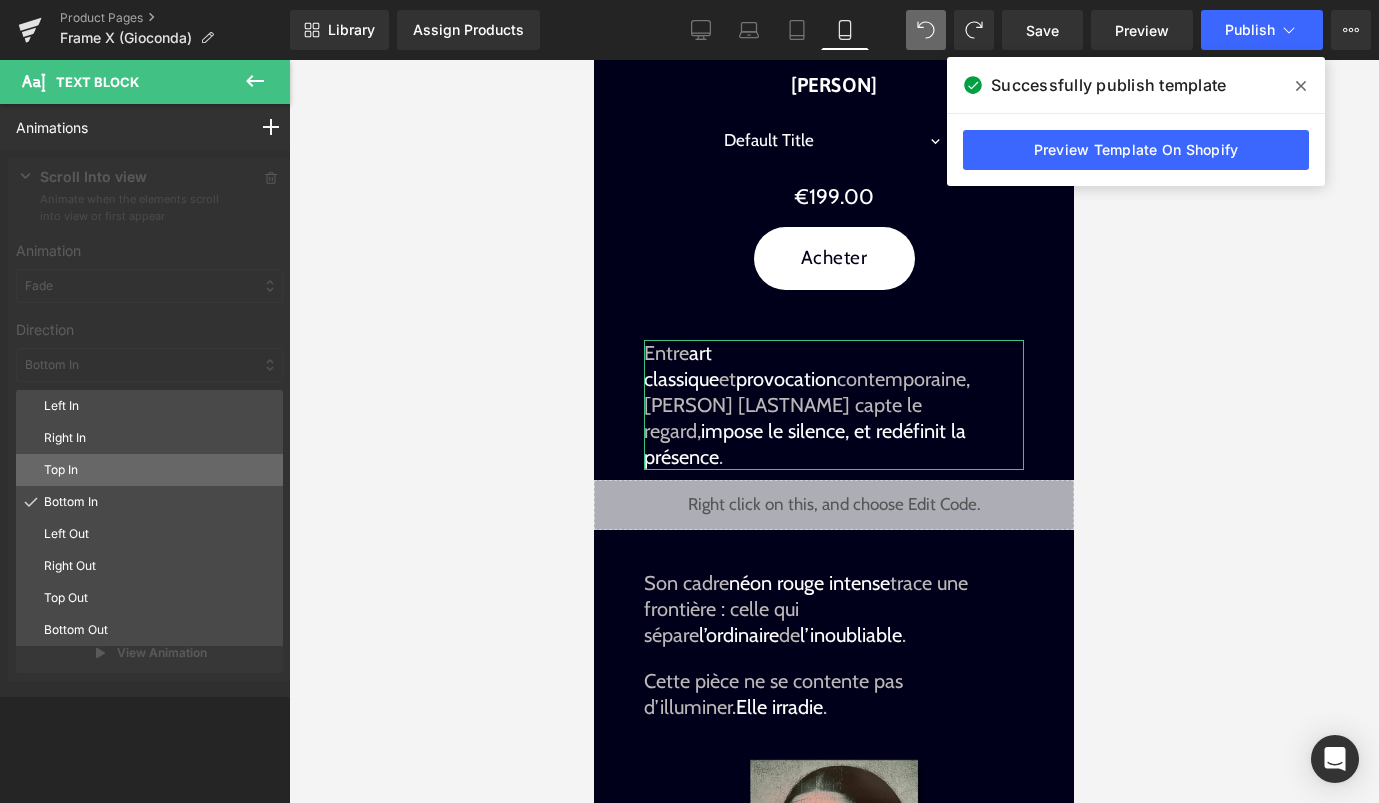 click on "Top In" at bounding box center [159, 470] 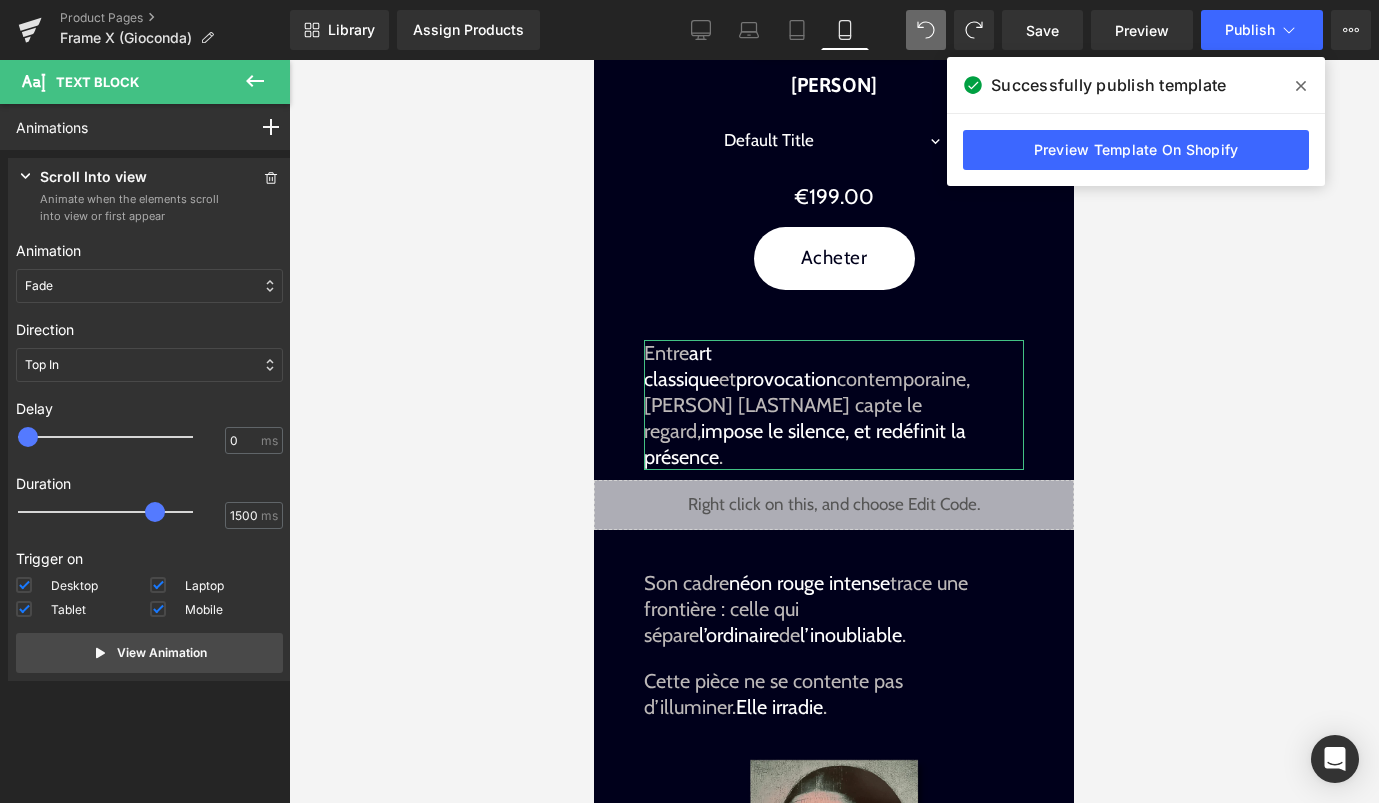 click on "Top In" at bounding box center (149, 365) 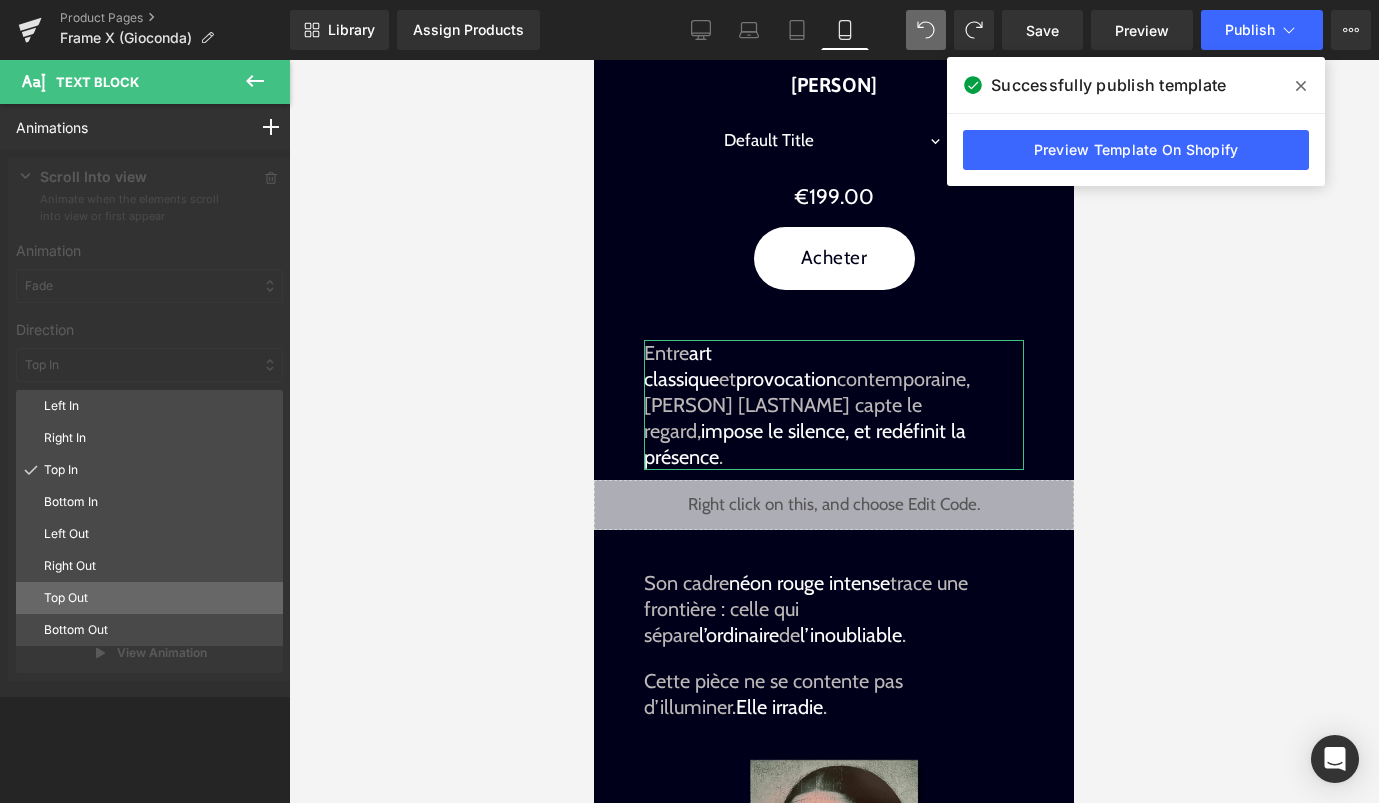 click on "Top Out" at bounding box center (159, 598) 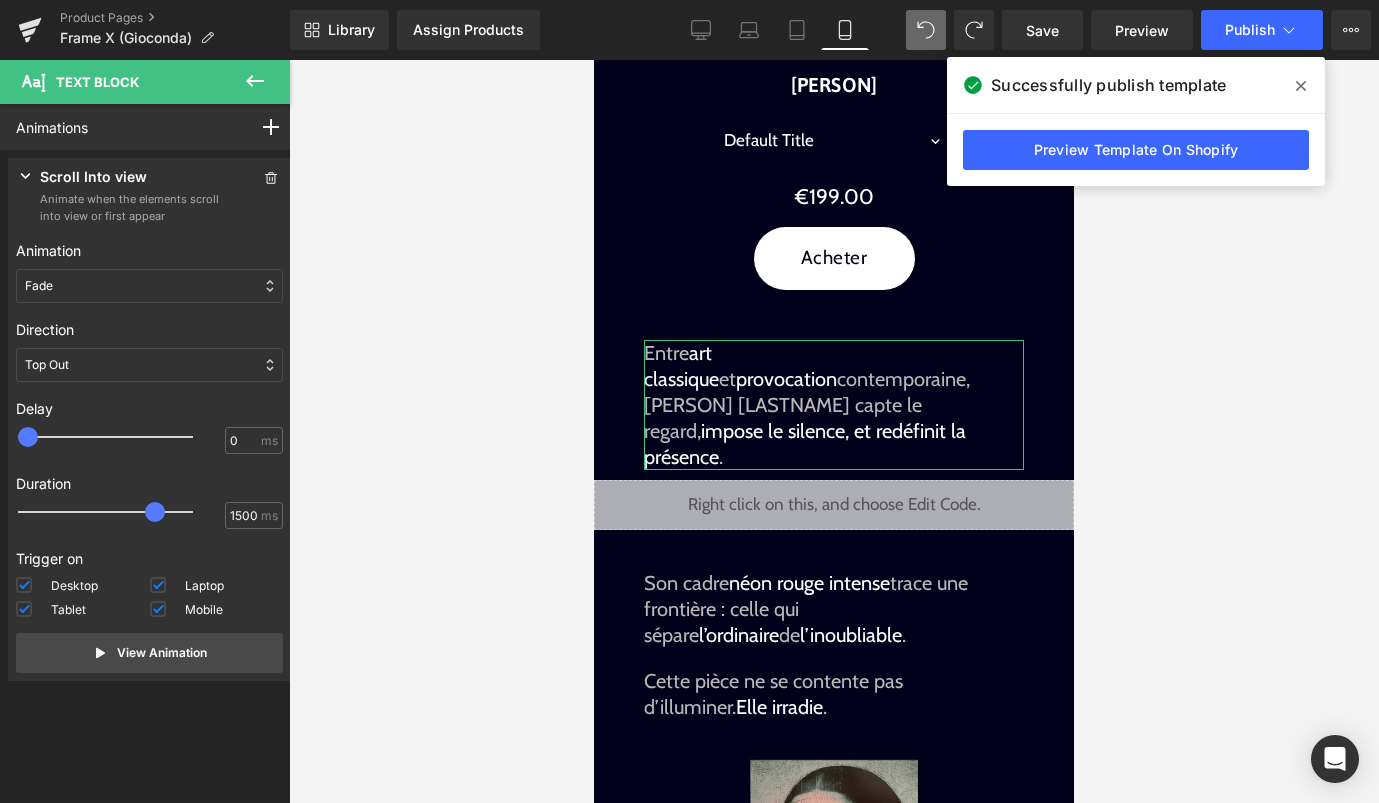 click on "Top Out" at bounding box center [149, 365] 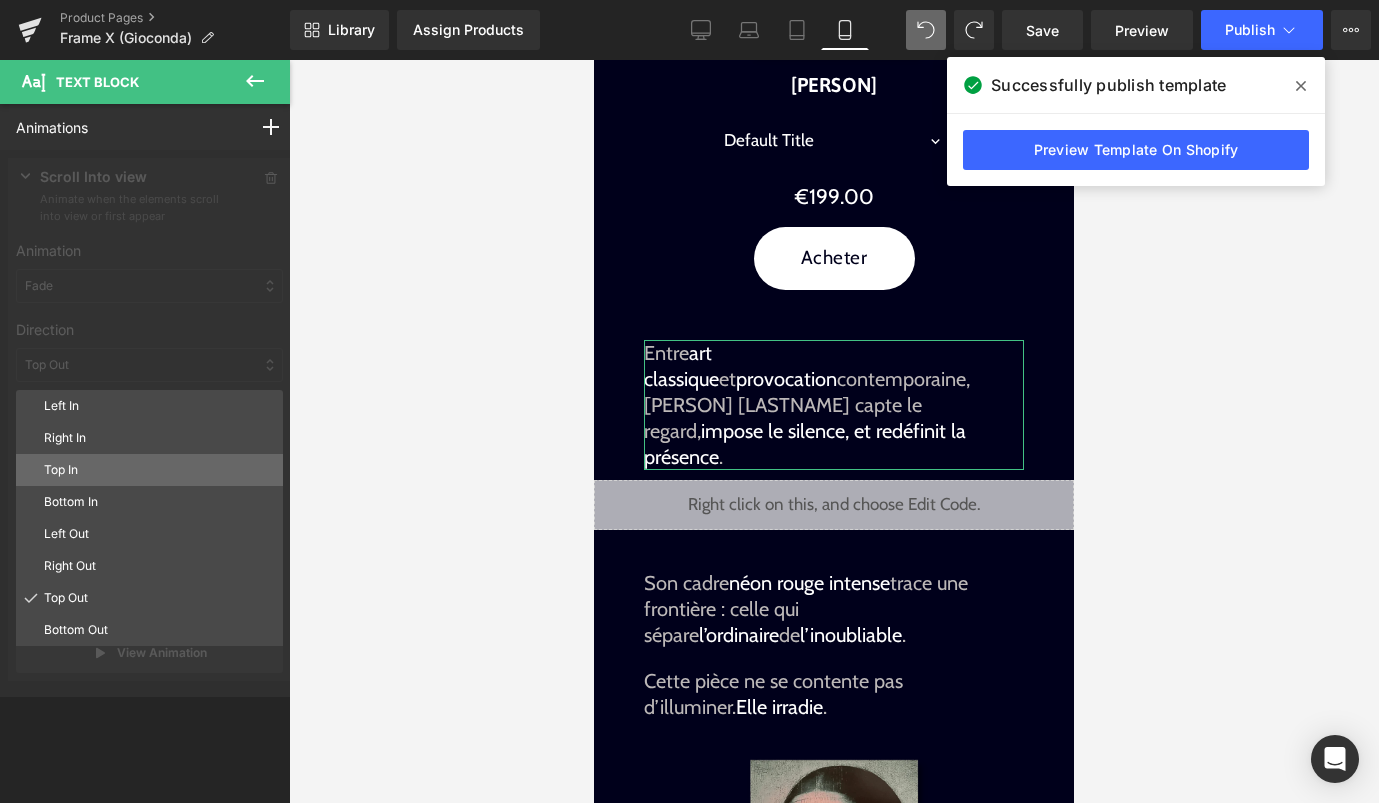 click on "Top In" at bounding box center (159, 470) 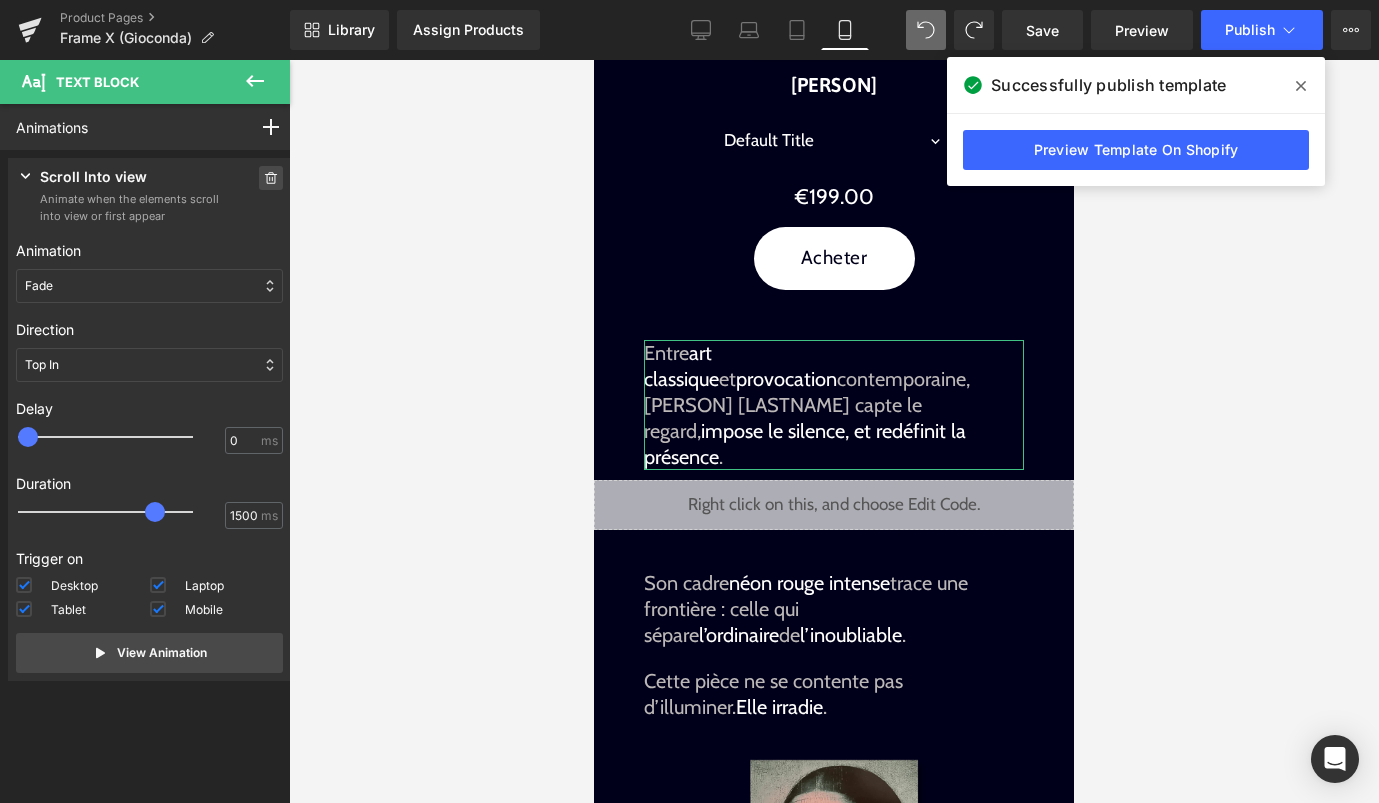 click 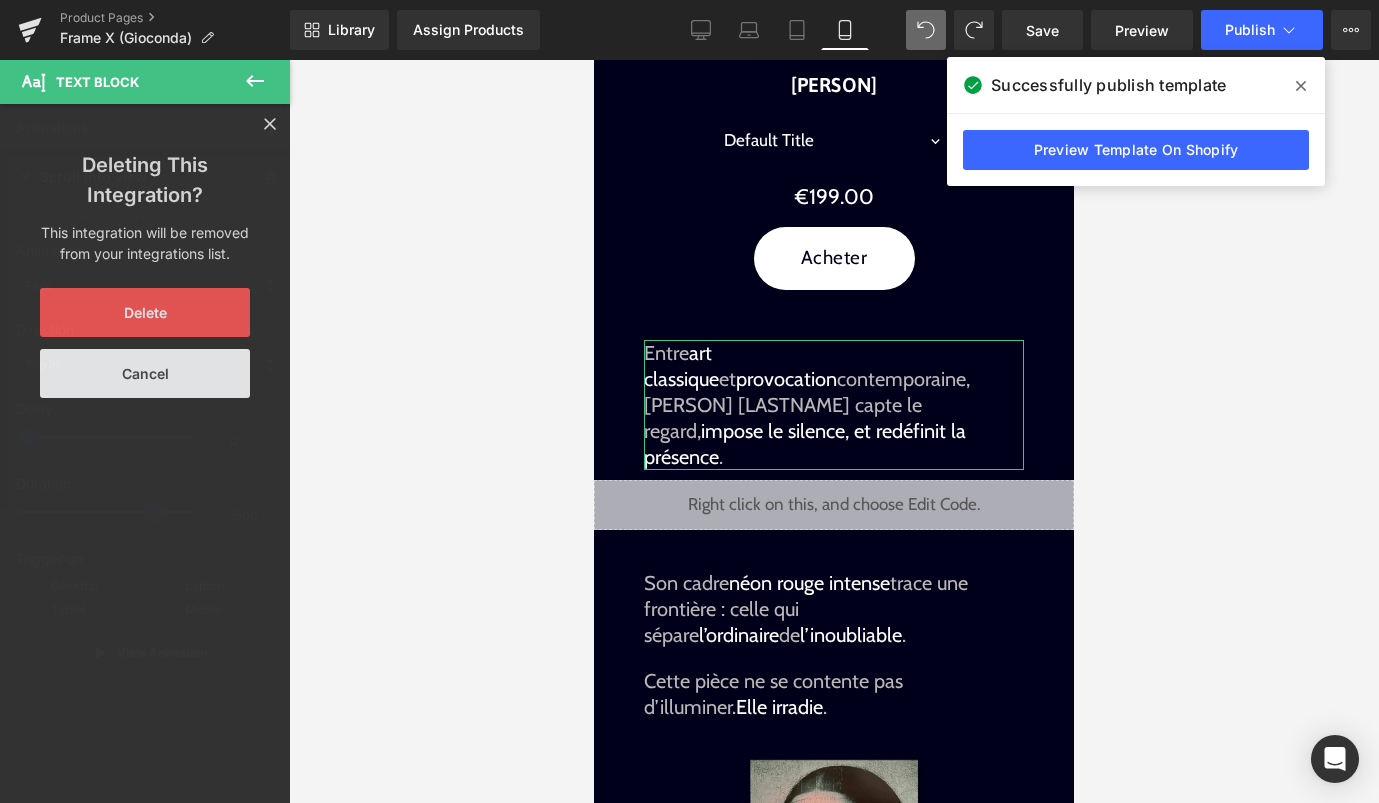 click on "Delete" at bounding box center (145, 312) 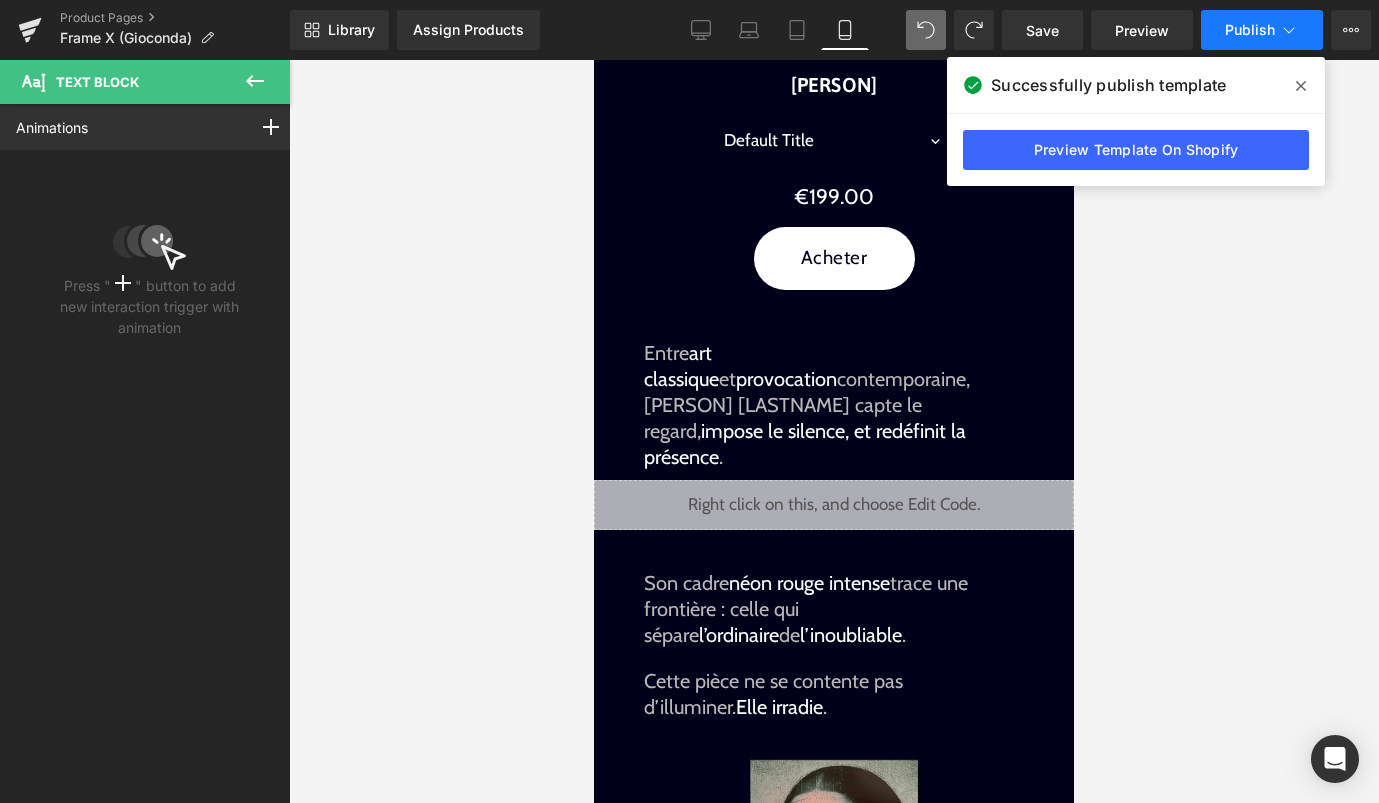 click on "Publish" at bounding box center [1262, 30] 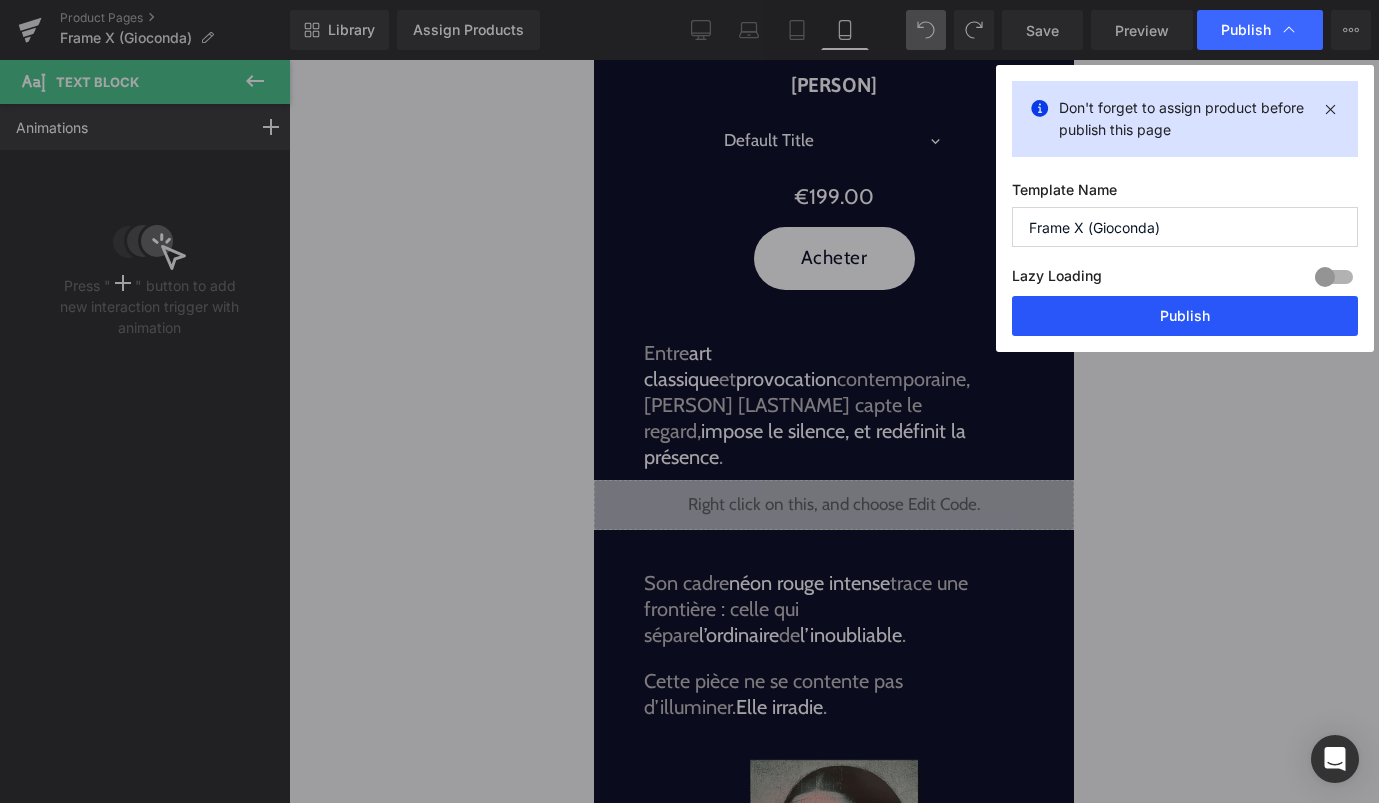 click on "Publish" at bounding box center (1185, 316) 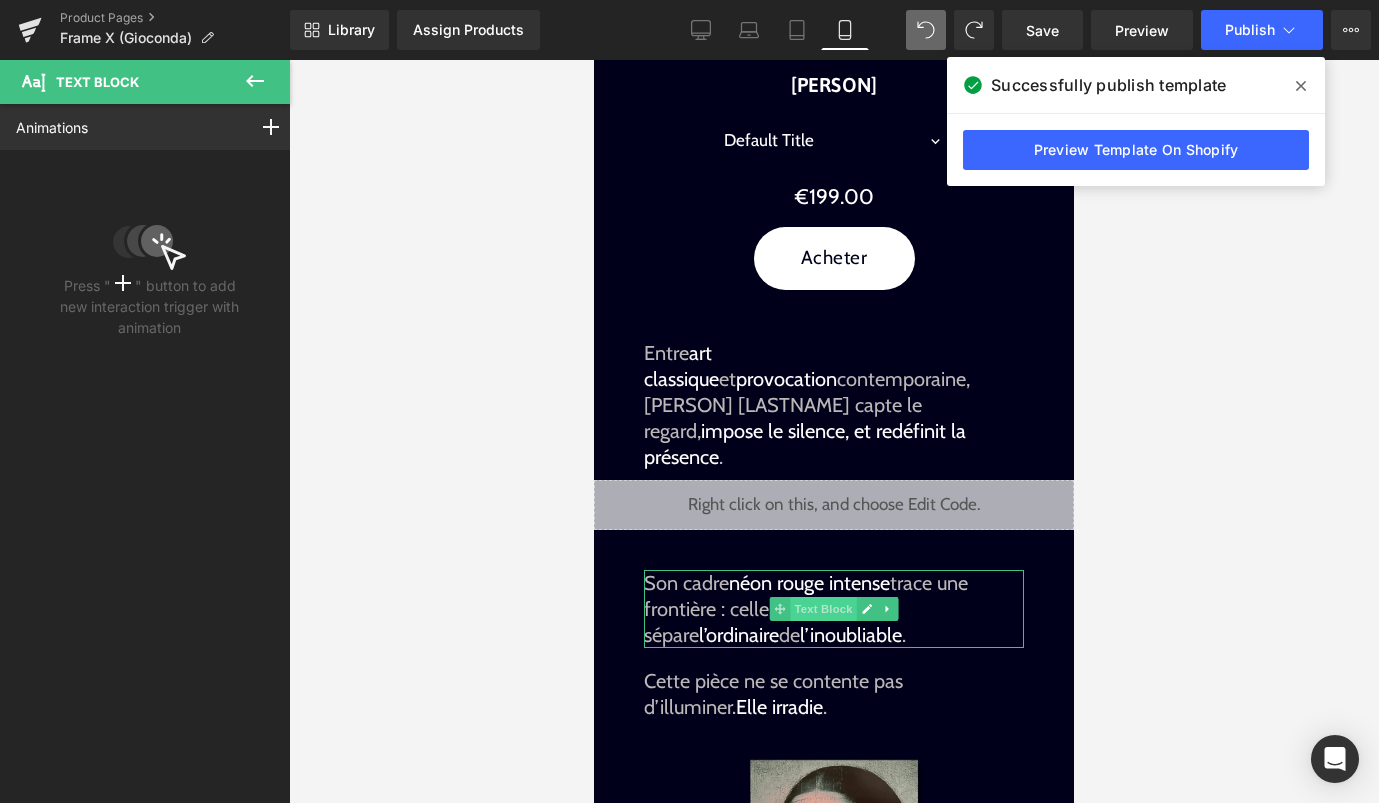 click on "Text Block" at bounding box center [823, 609] 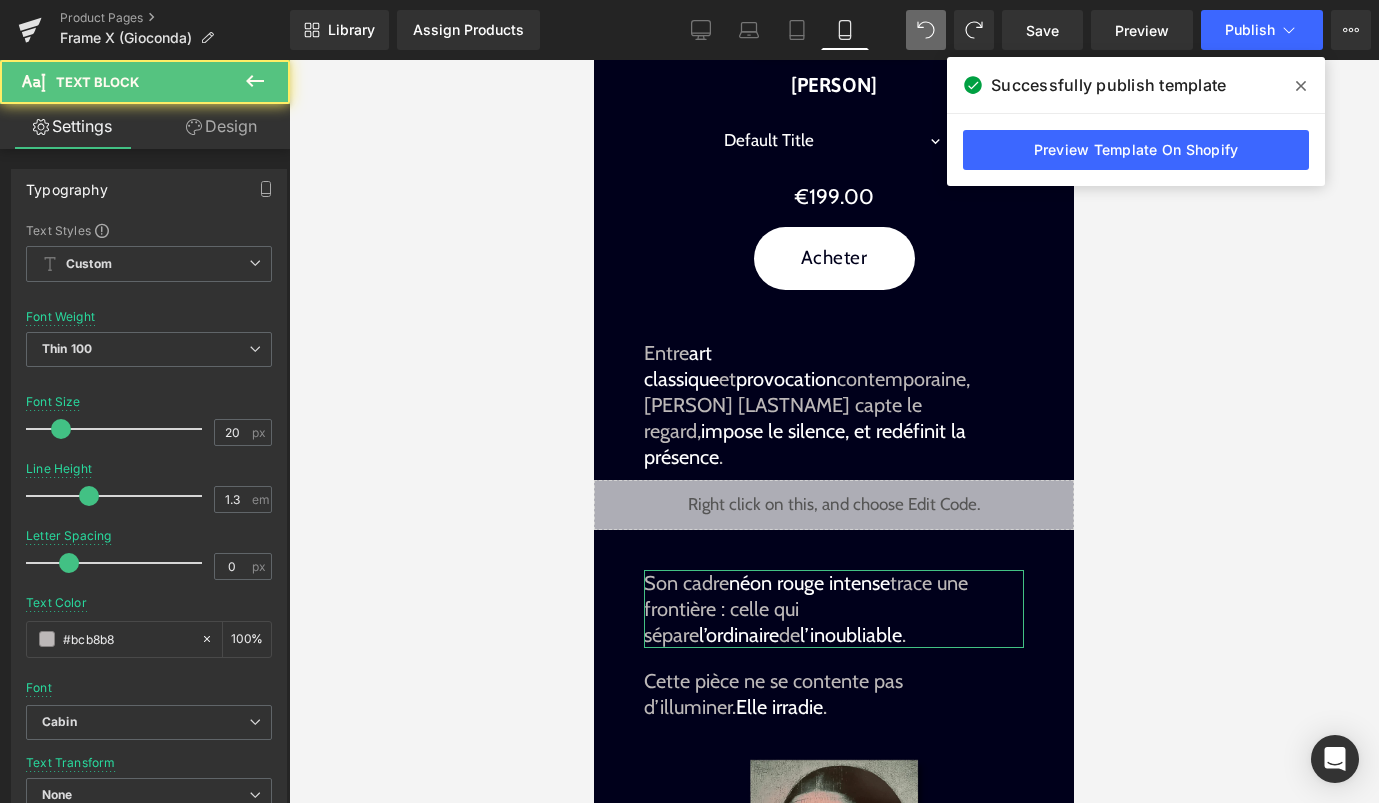 click on "Design" at bounding box center [221, 126] 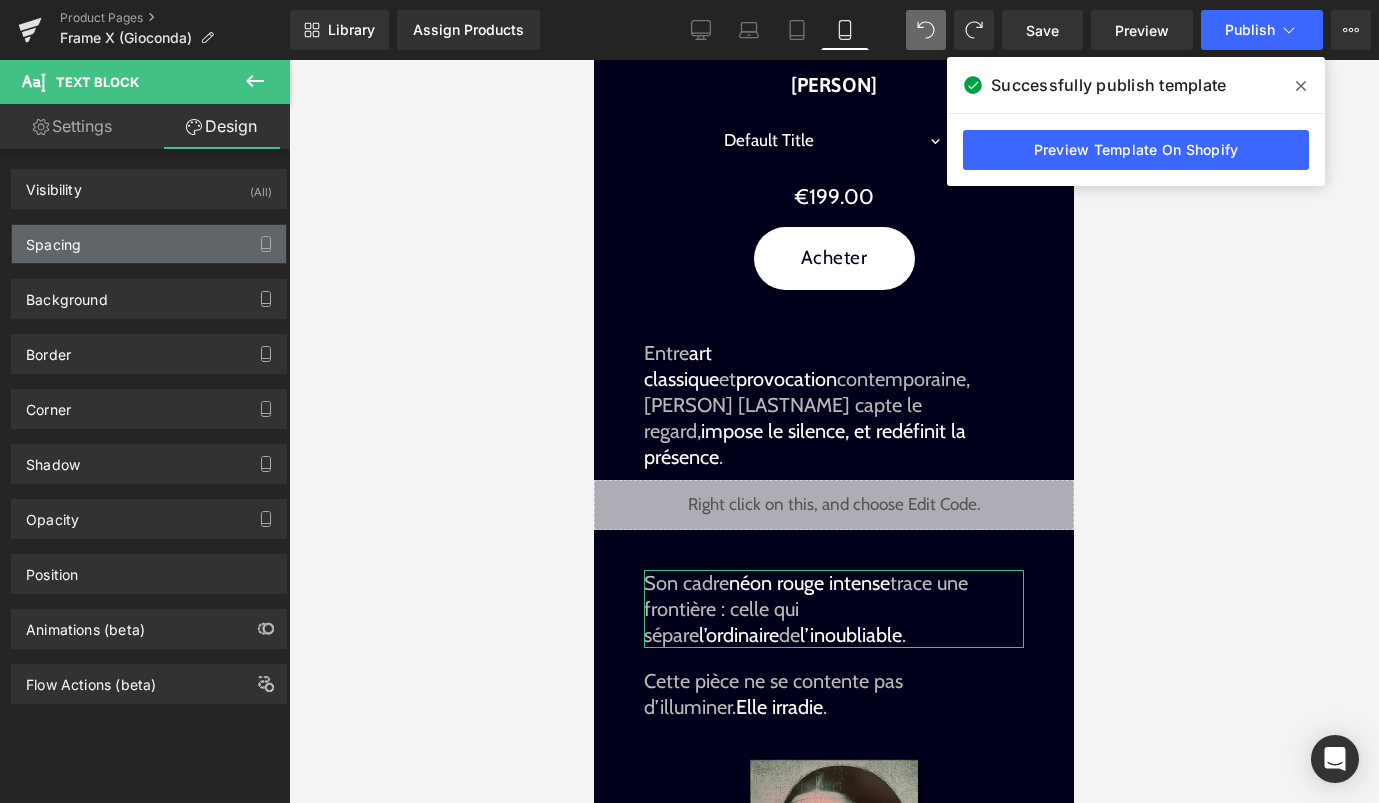 click on "Spacing" at bounding box center [149, 244] 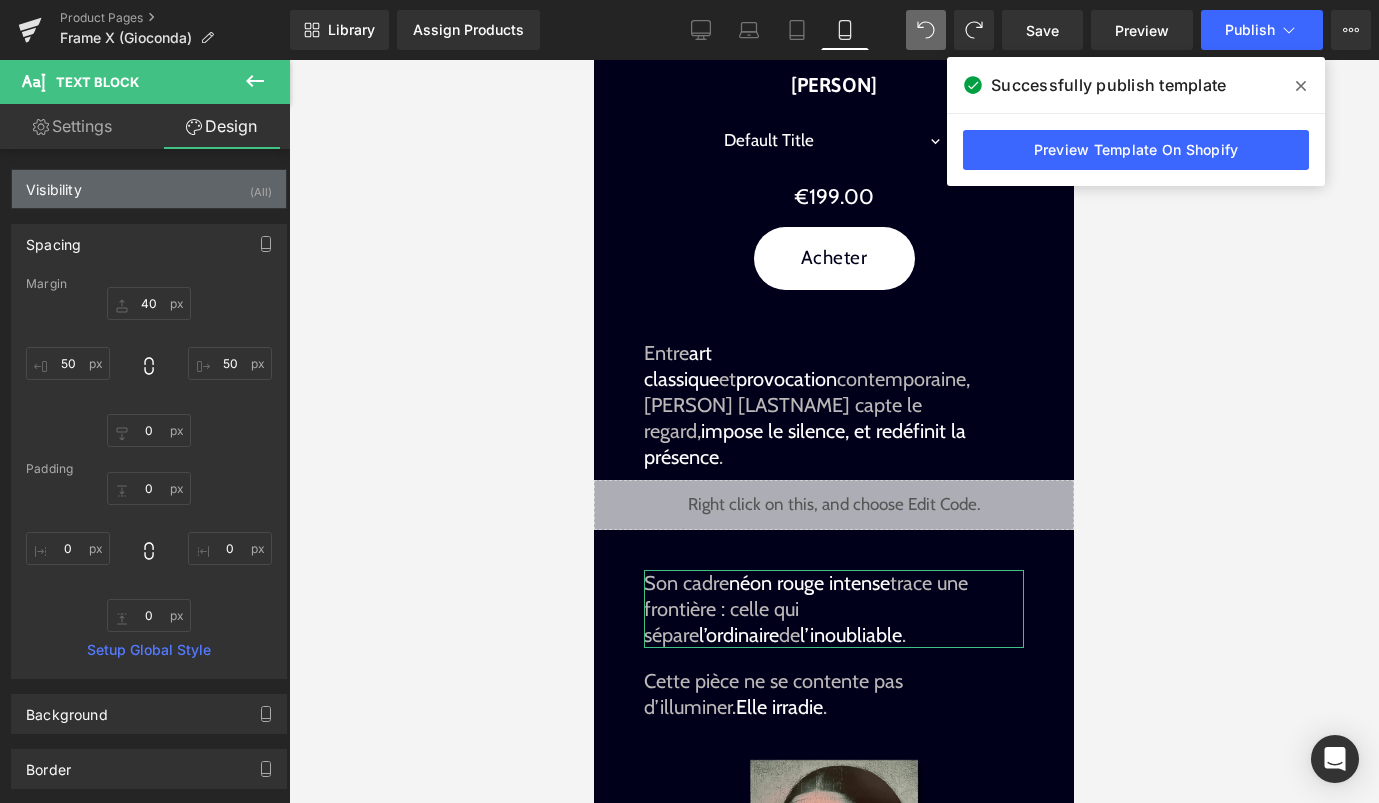 click on "Visibility
(All)" at bounding box center [149, 189] 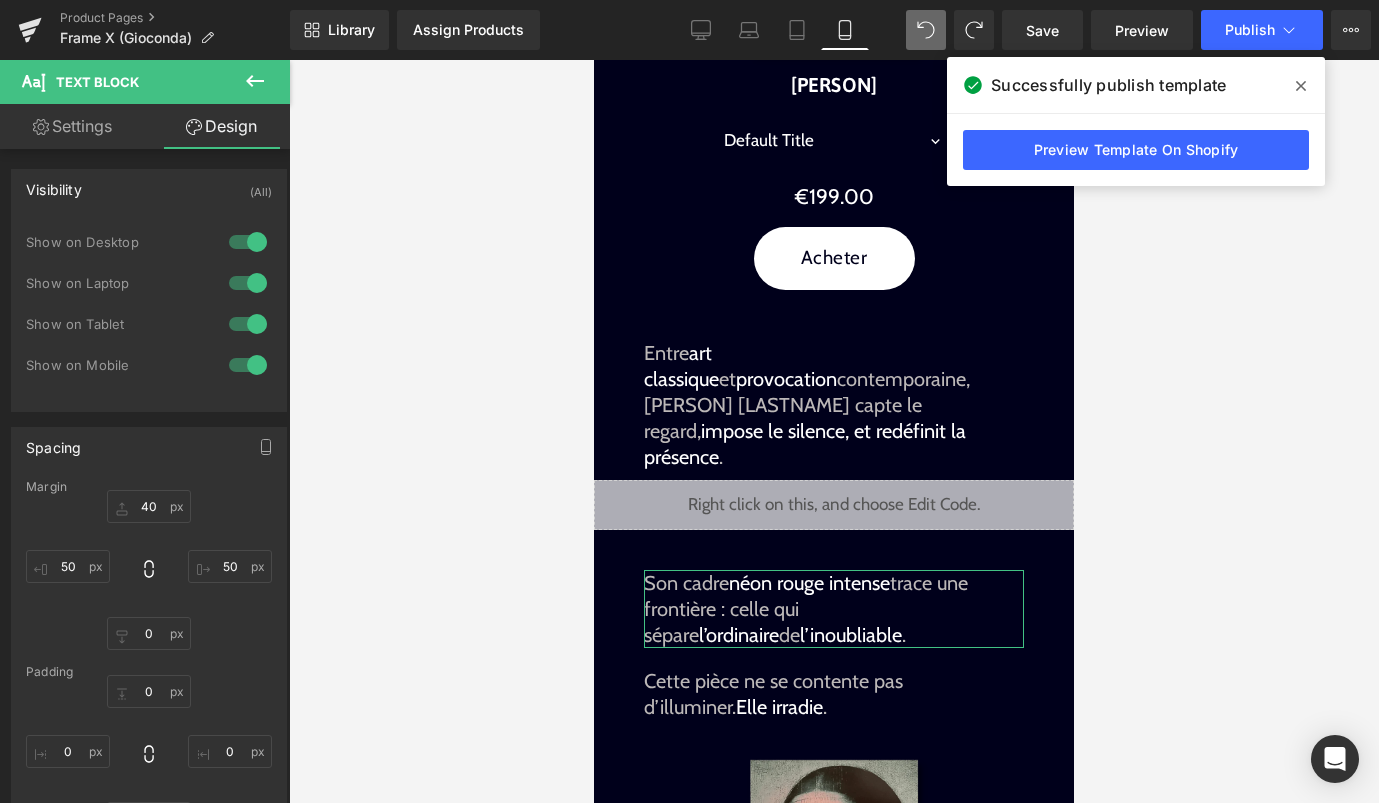click at bounding box center (248, 242) 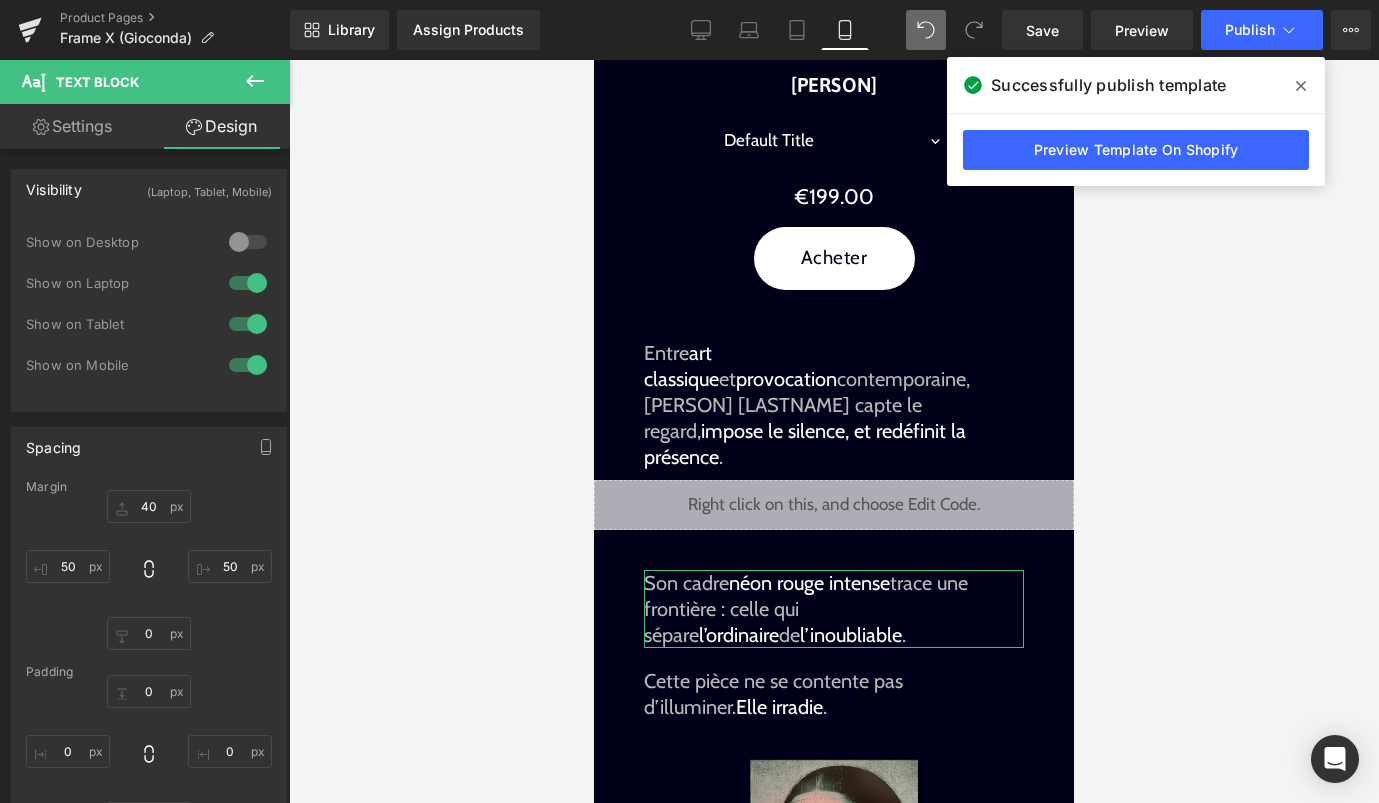 click at bounding box center (248, 283) 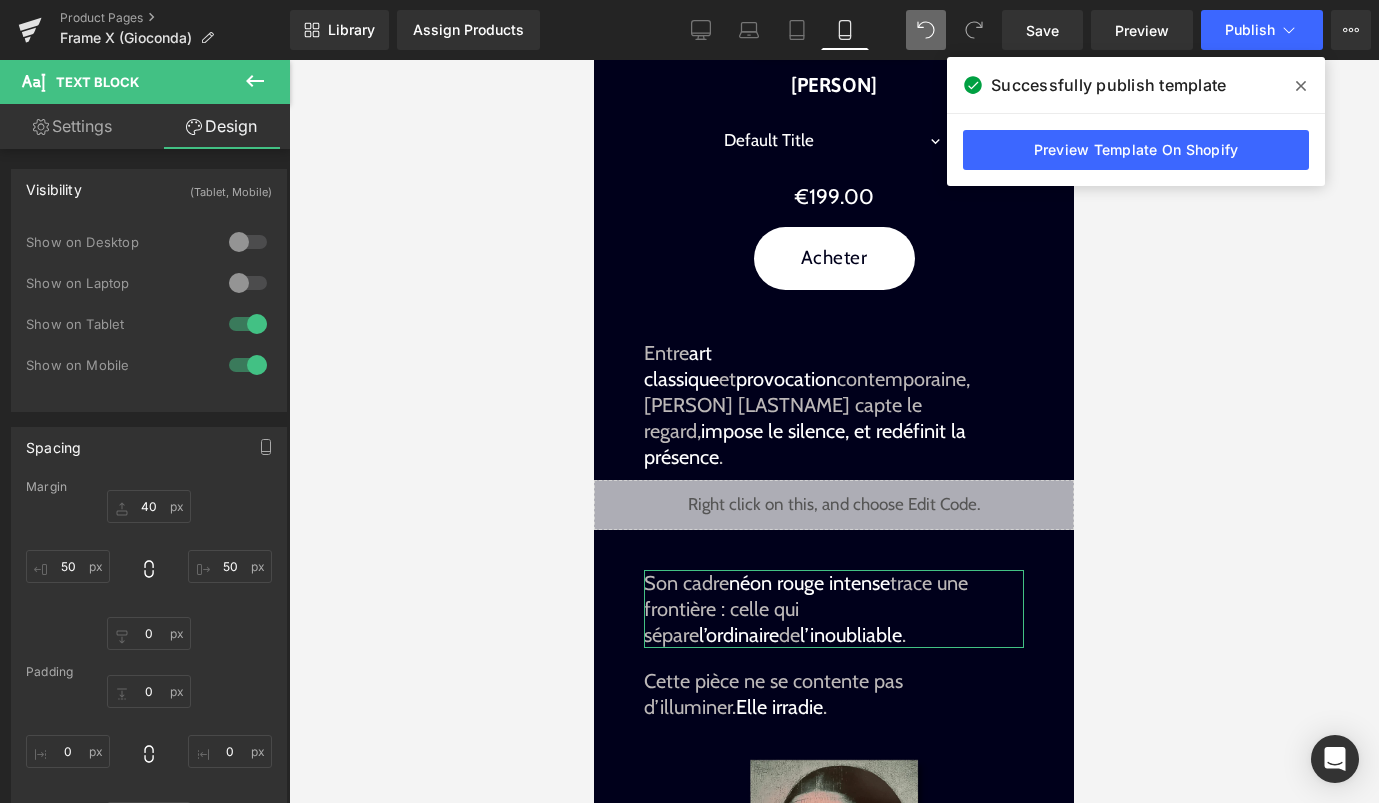 click on "Show on Tablet" at bounding box center [149, 334] 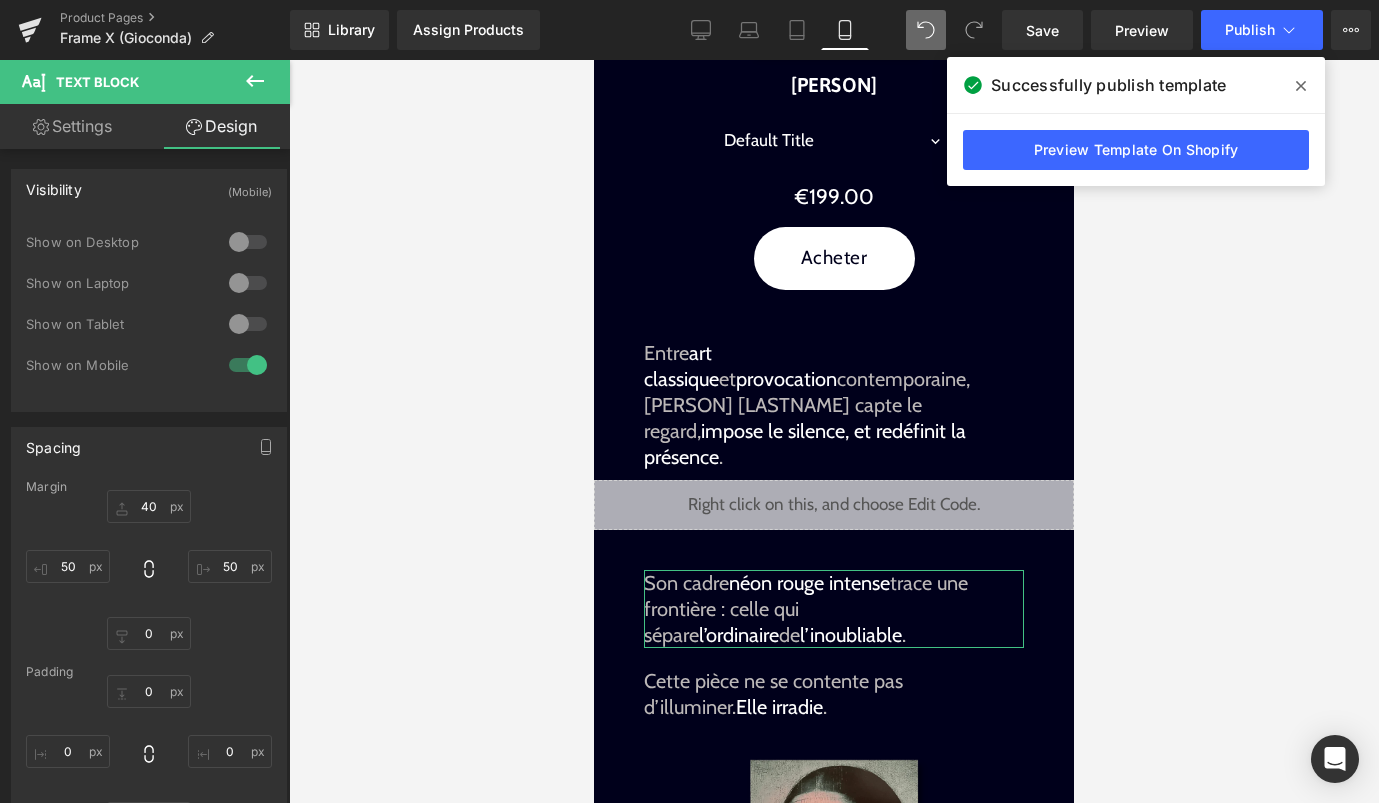 click on "Design" at bounding box center [221, 126] 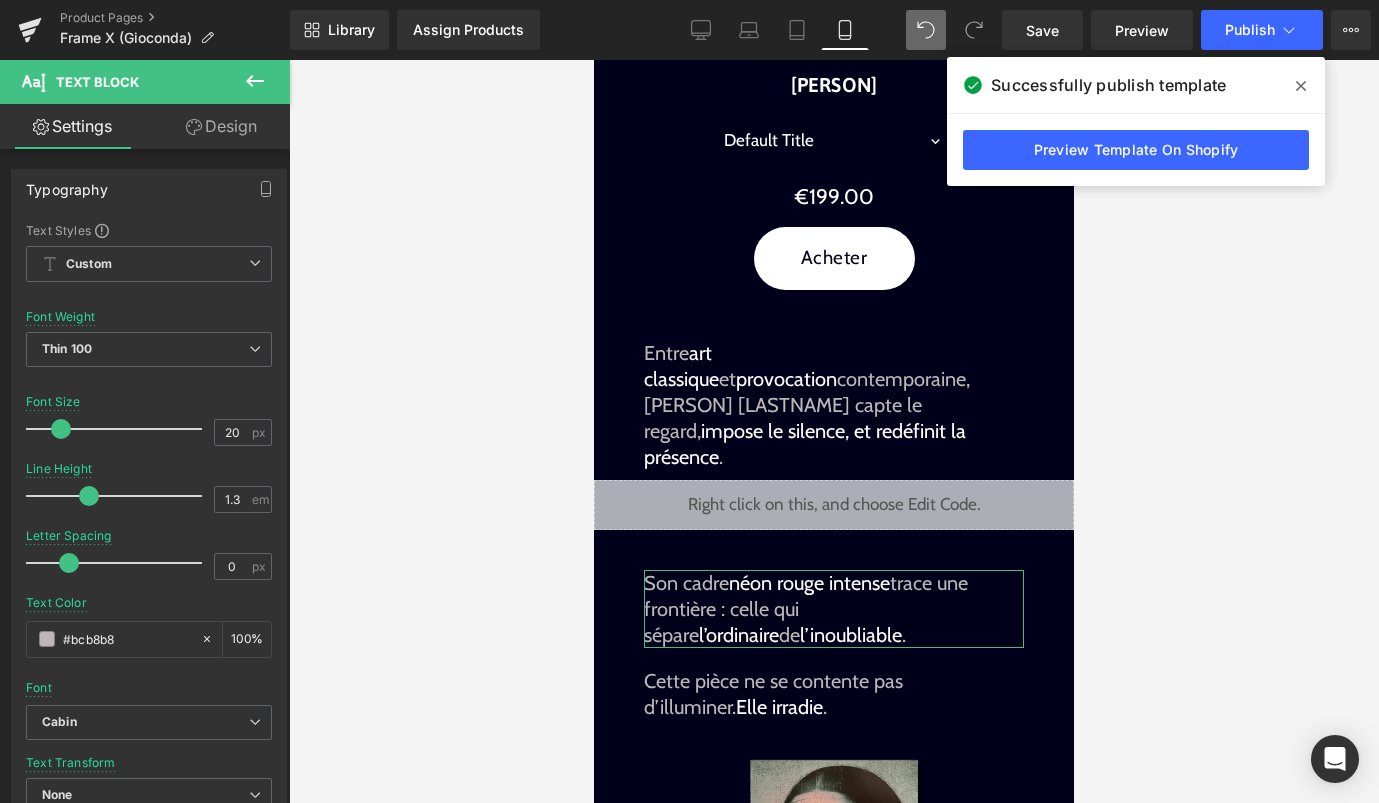 click on "Design" at bounding box center [221, 126] 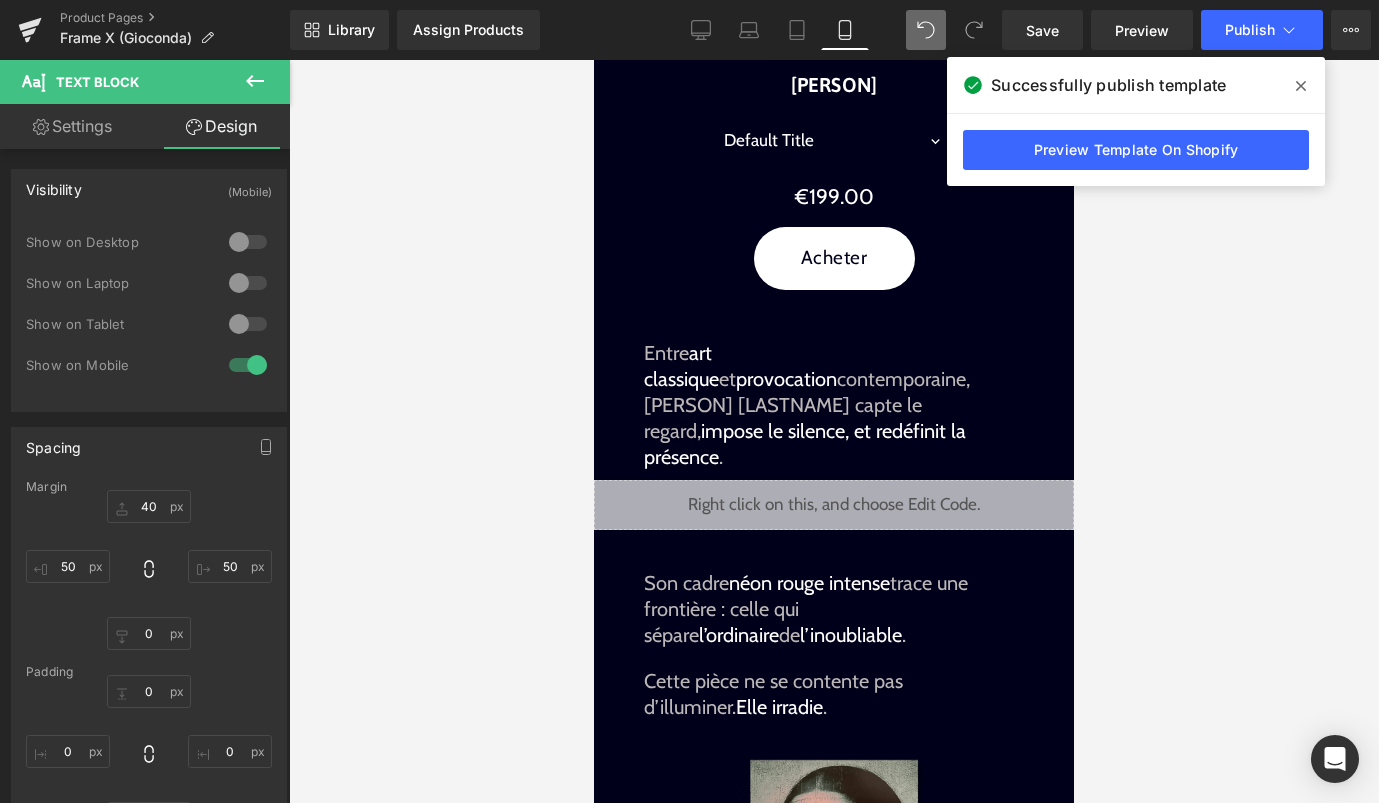 click 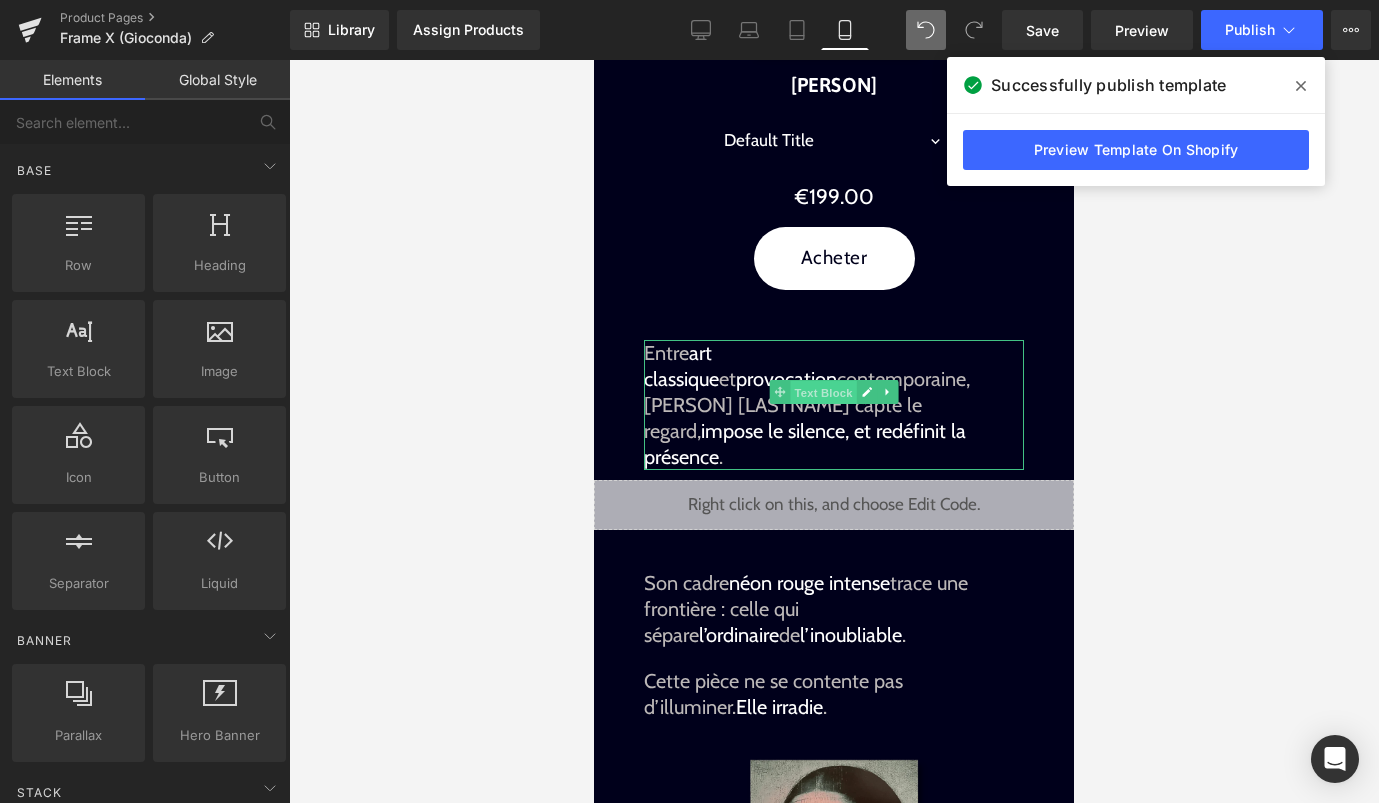 click on "Text Block" at bounding box center (823, 393) 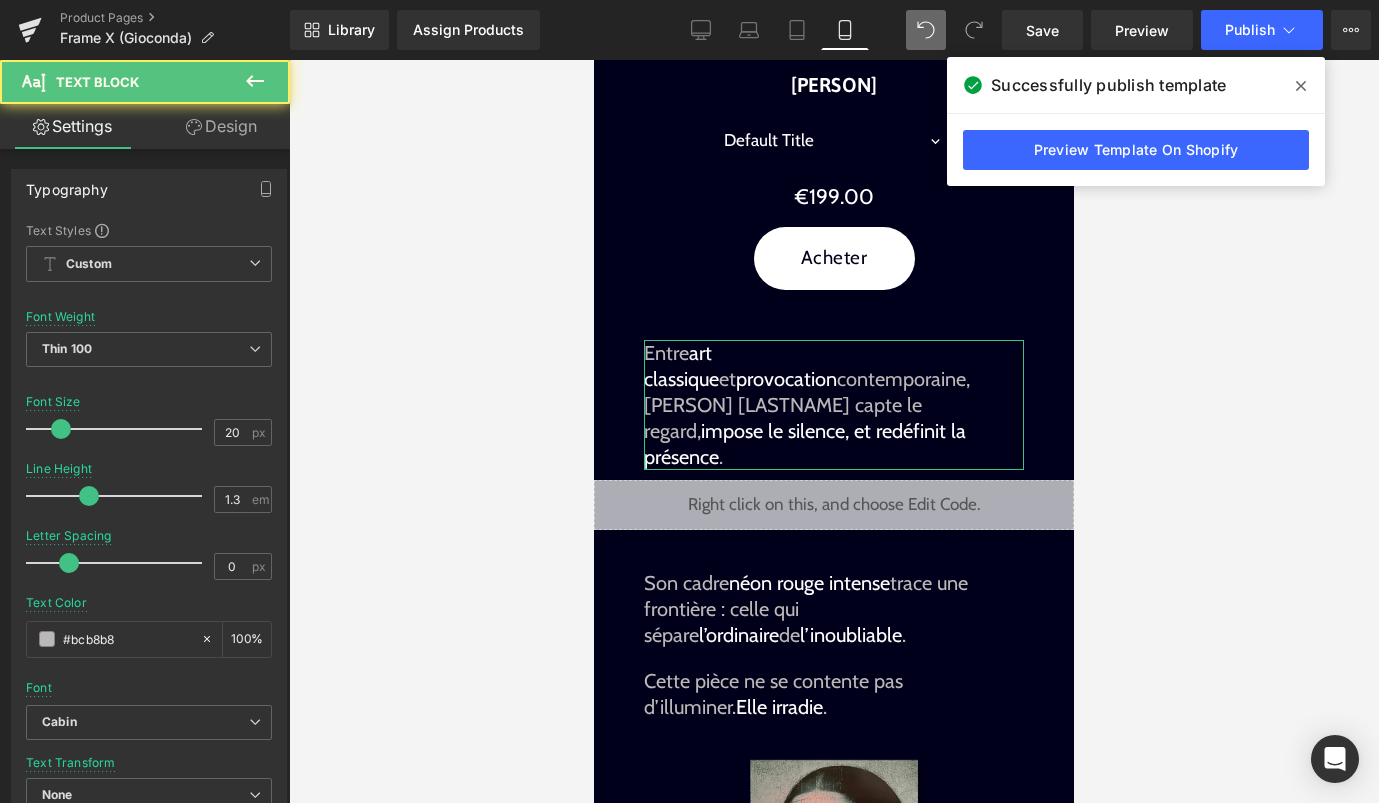 click on "Design" at bounding box center [221, 126] 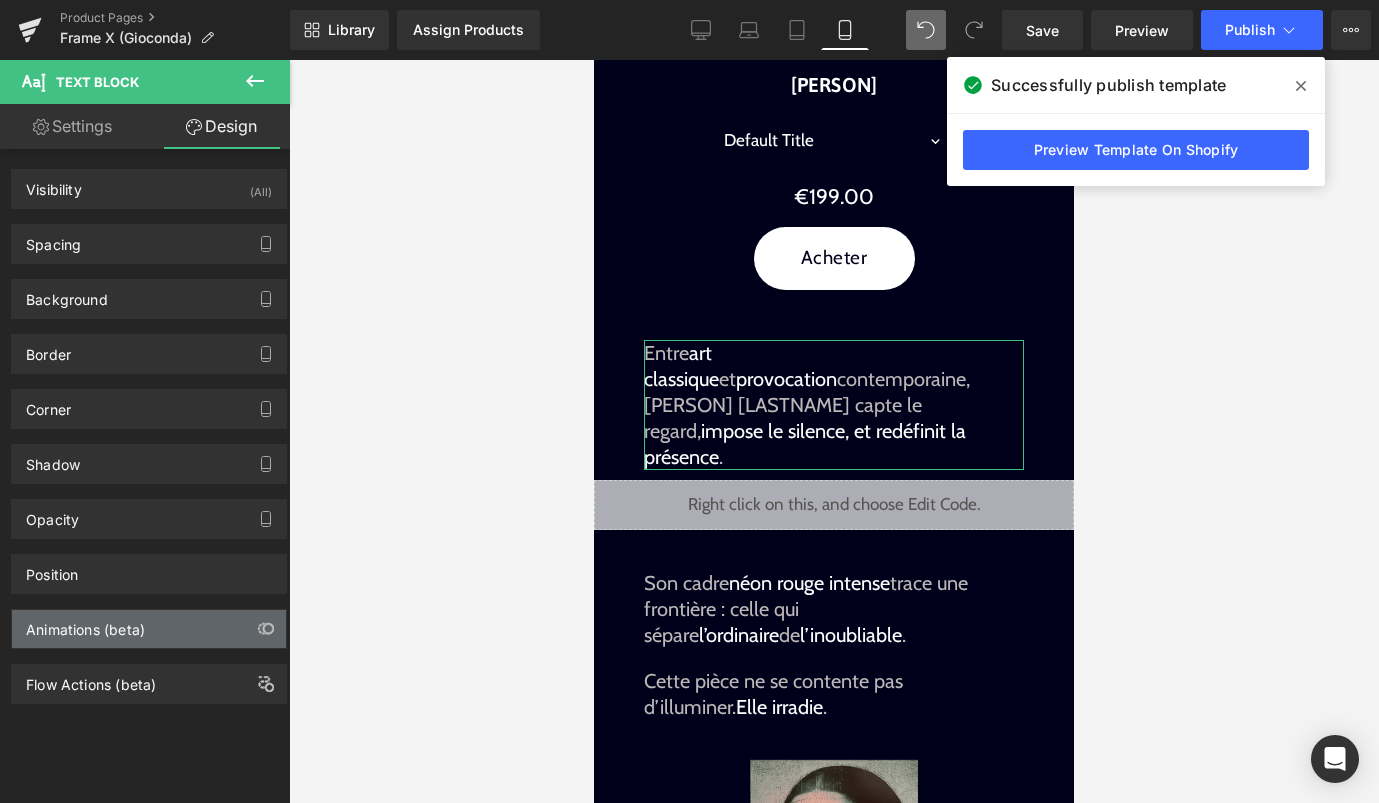 click on "Animations (beta)" at bounding box center (149, 629) 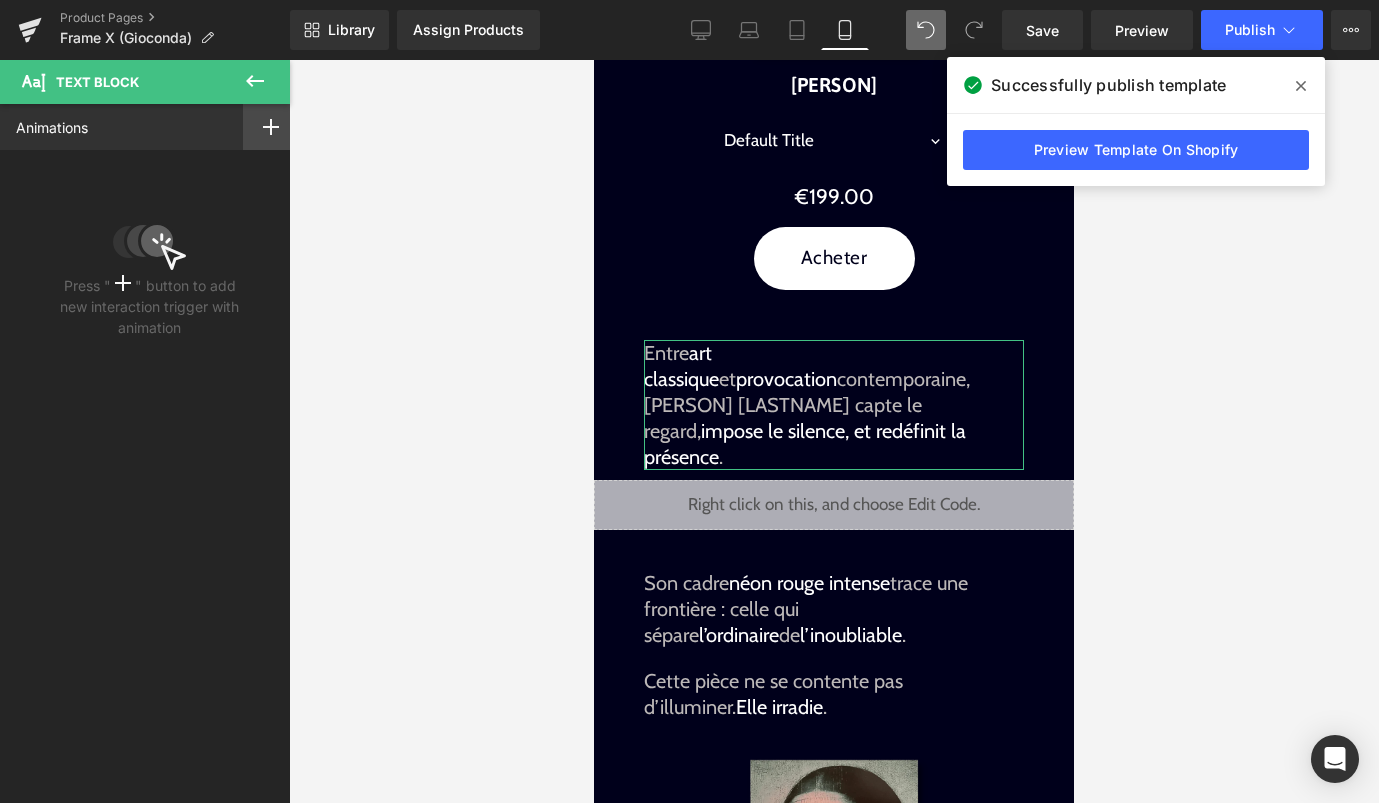 click at bounding box center [271, 127] 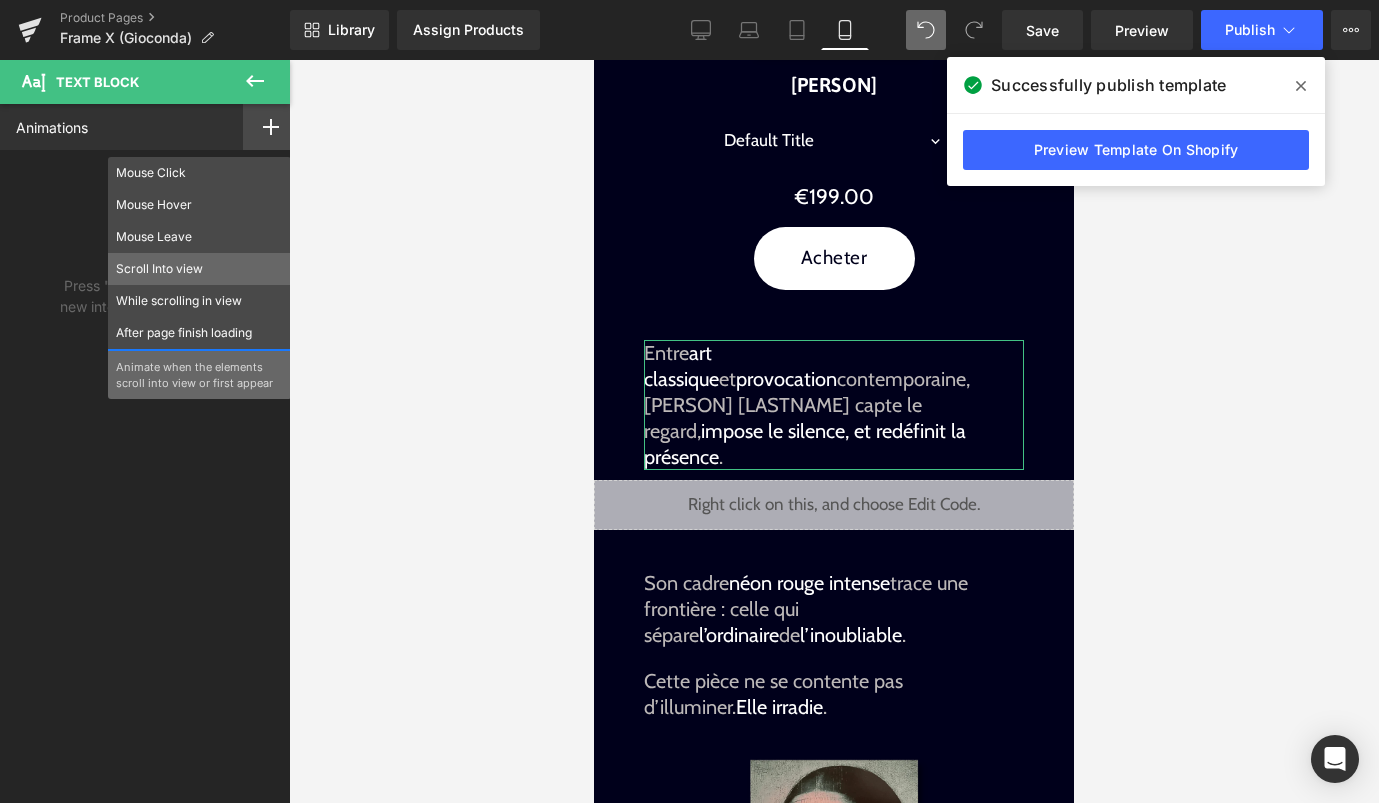 click on "Scroll Into view" at bounding box center [199, 269] 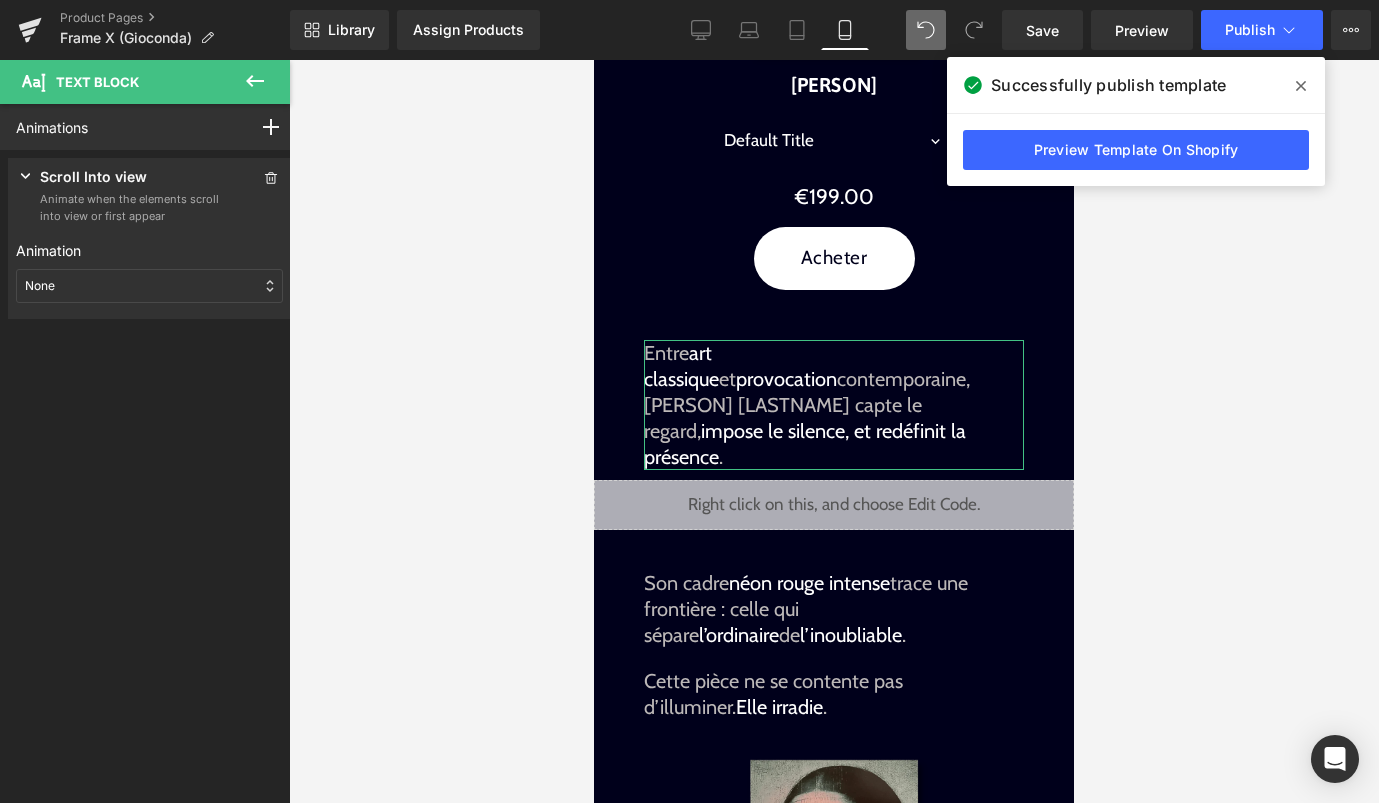 click on "None" at bounding box center [149, 286] 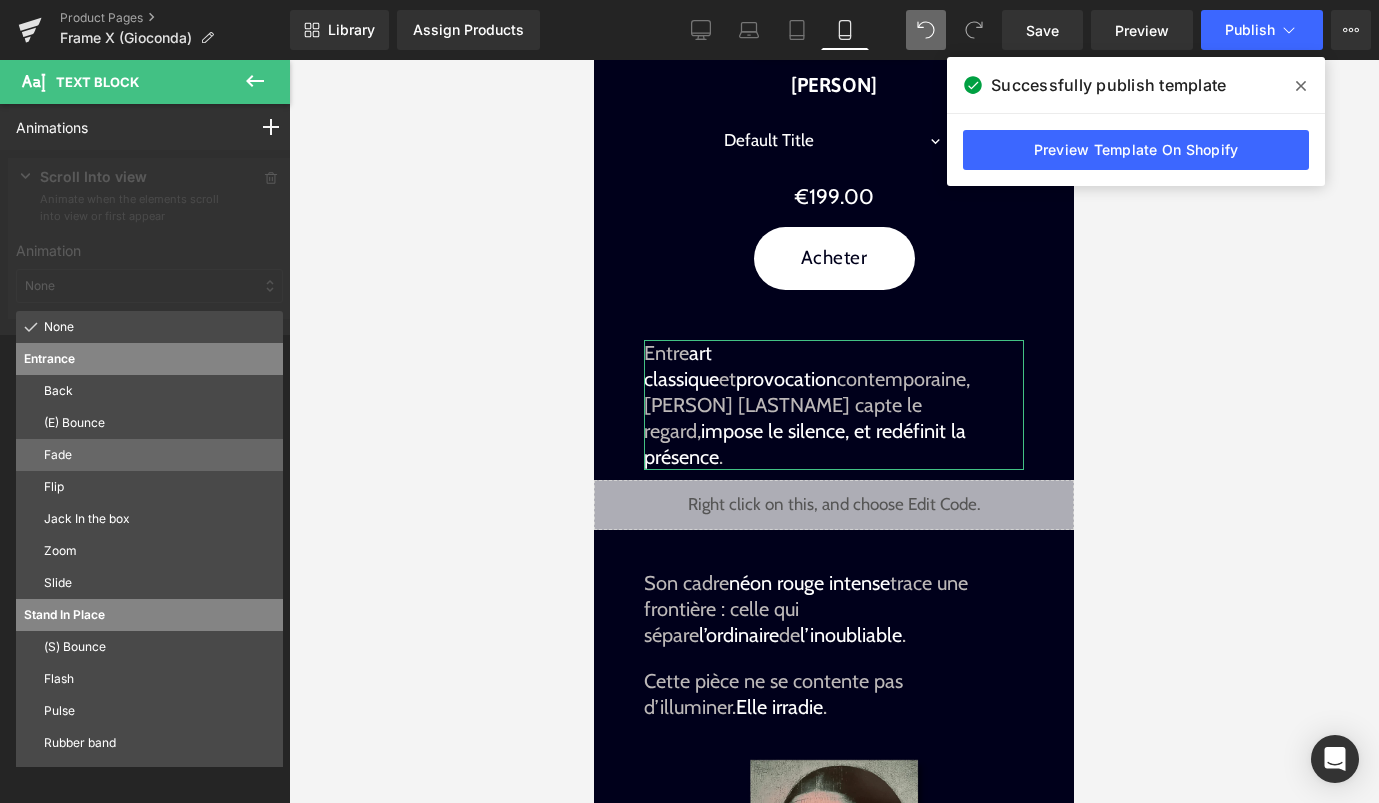 click on "Fade" at bounding box center [149, 455] 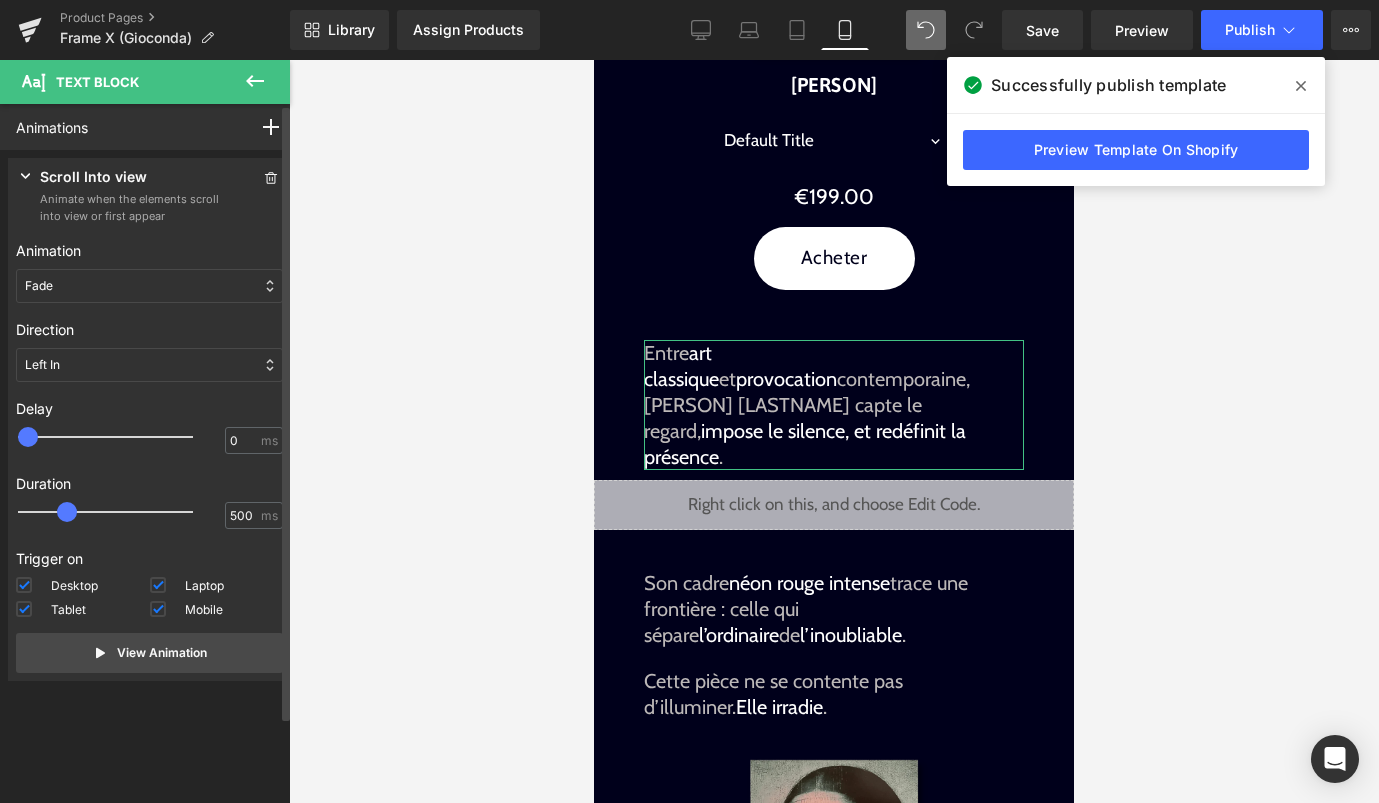 click on "Left In" at bounding box center [149, 365] 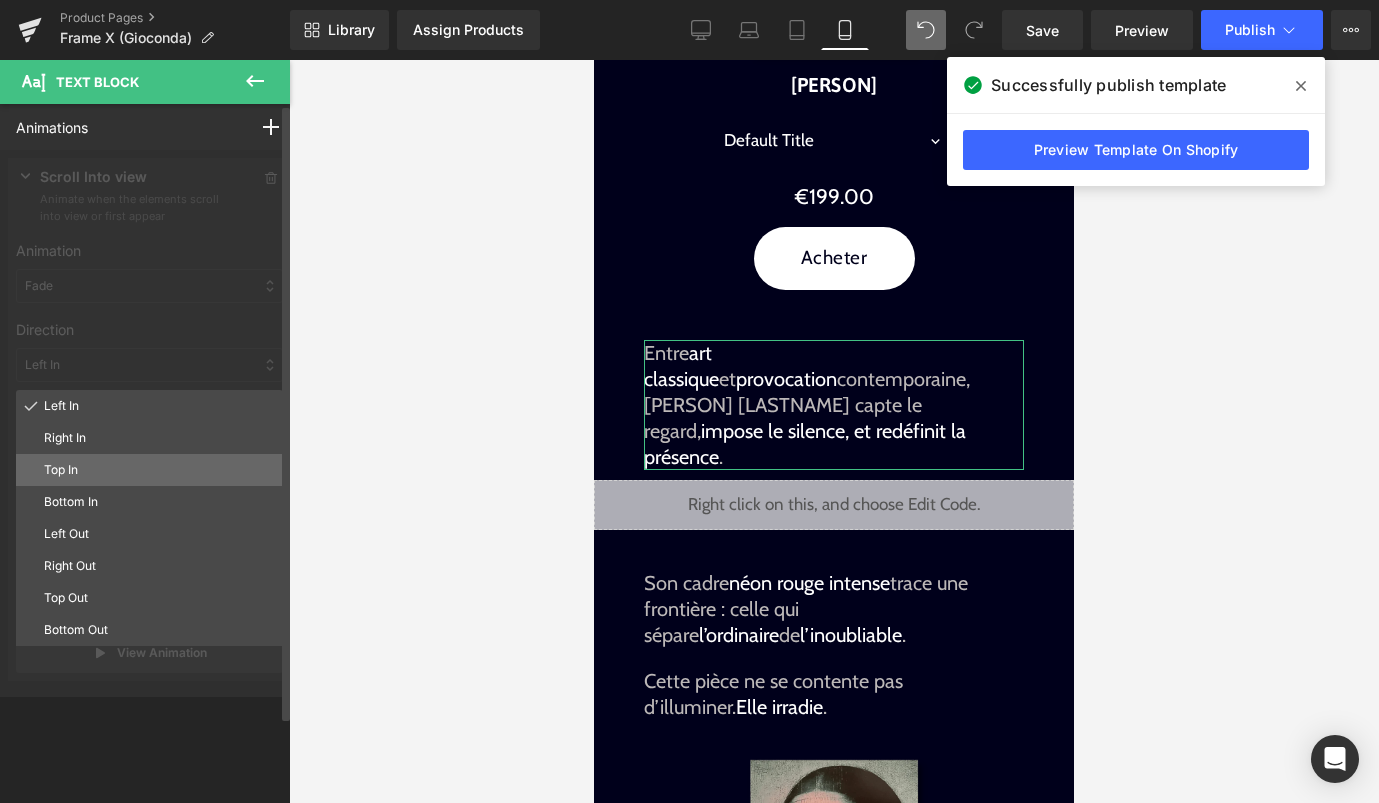 click on "Top In" at bounding box center [159, 470] 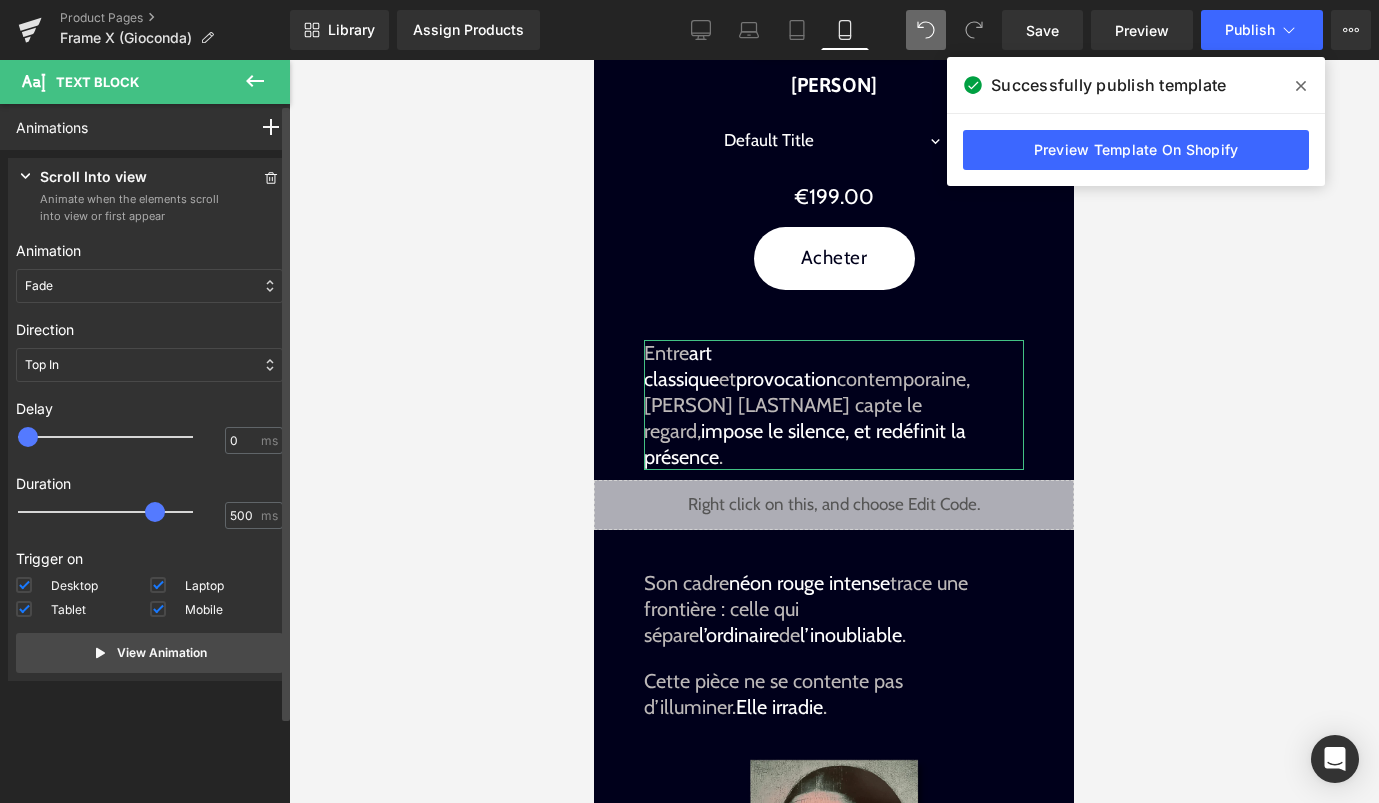 drag, startPoint x: 74, startPoint y: 512, endPoint x: 165, endPoint y: 512, distance: 91 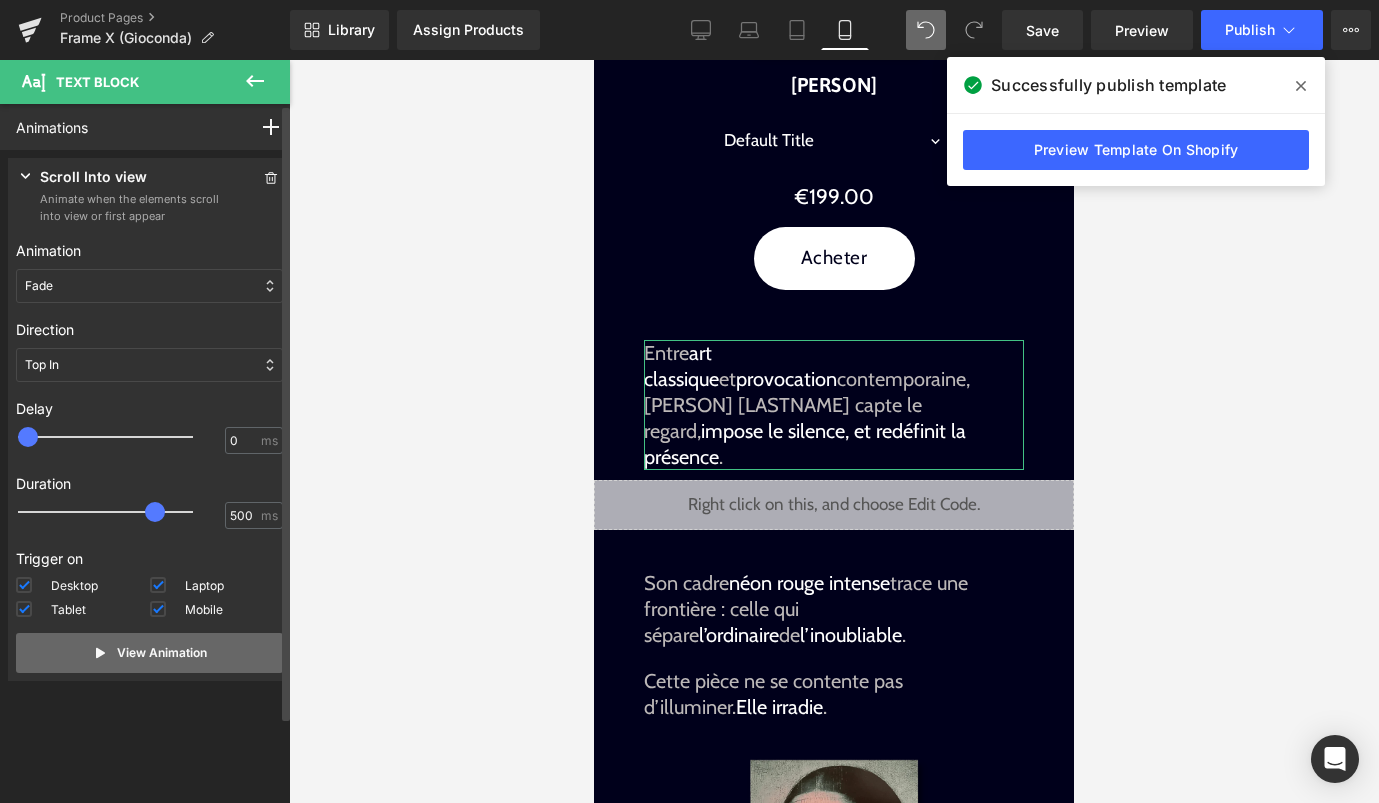click on "View Animation" at bounding box center [162, 653] 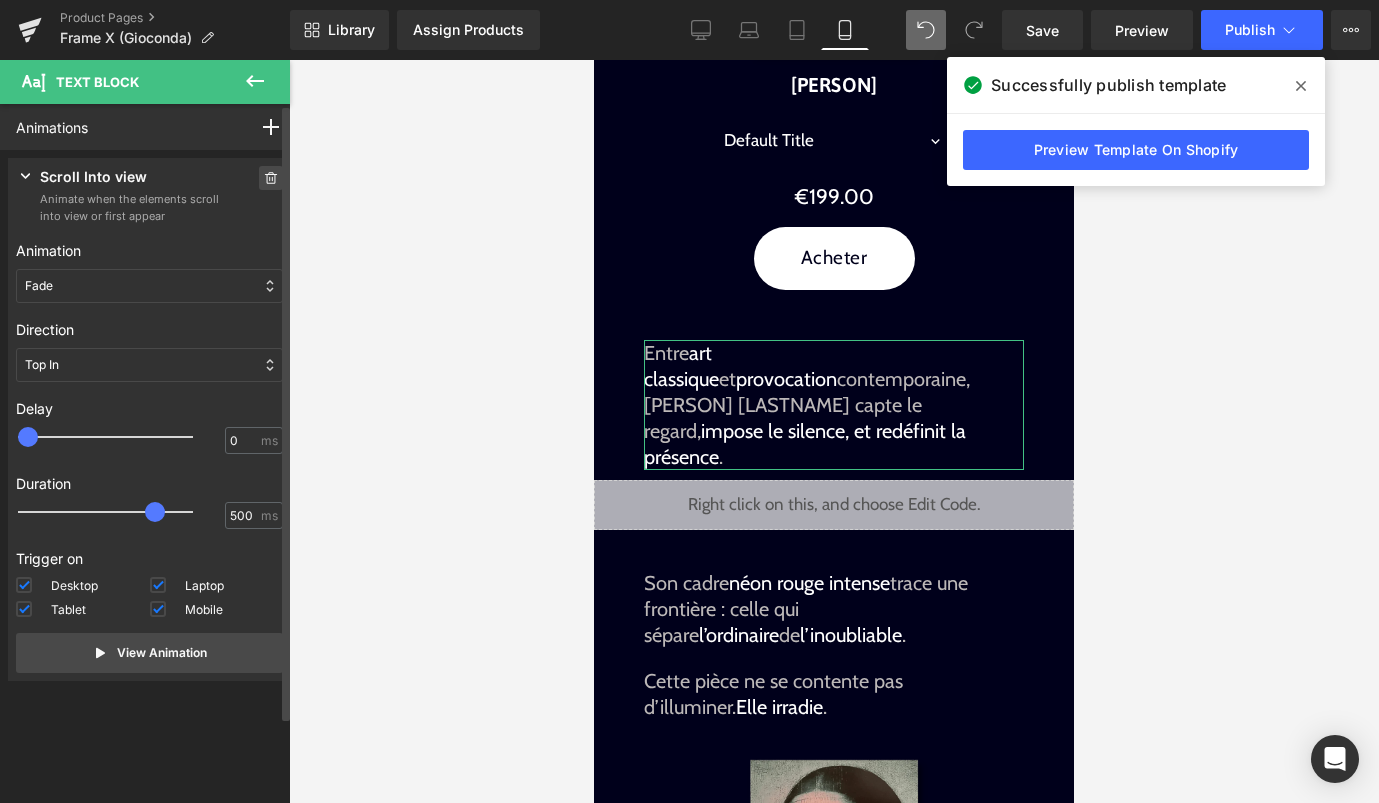 click 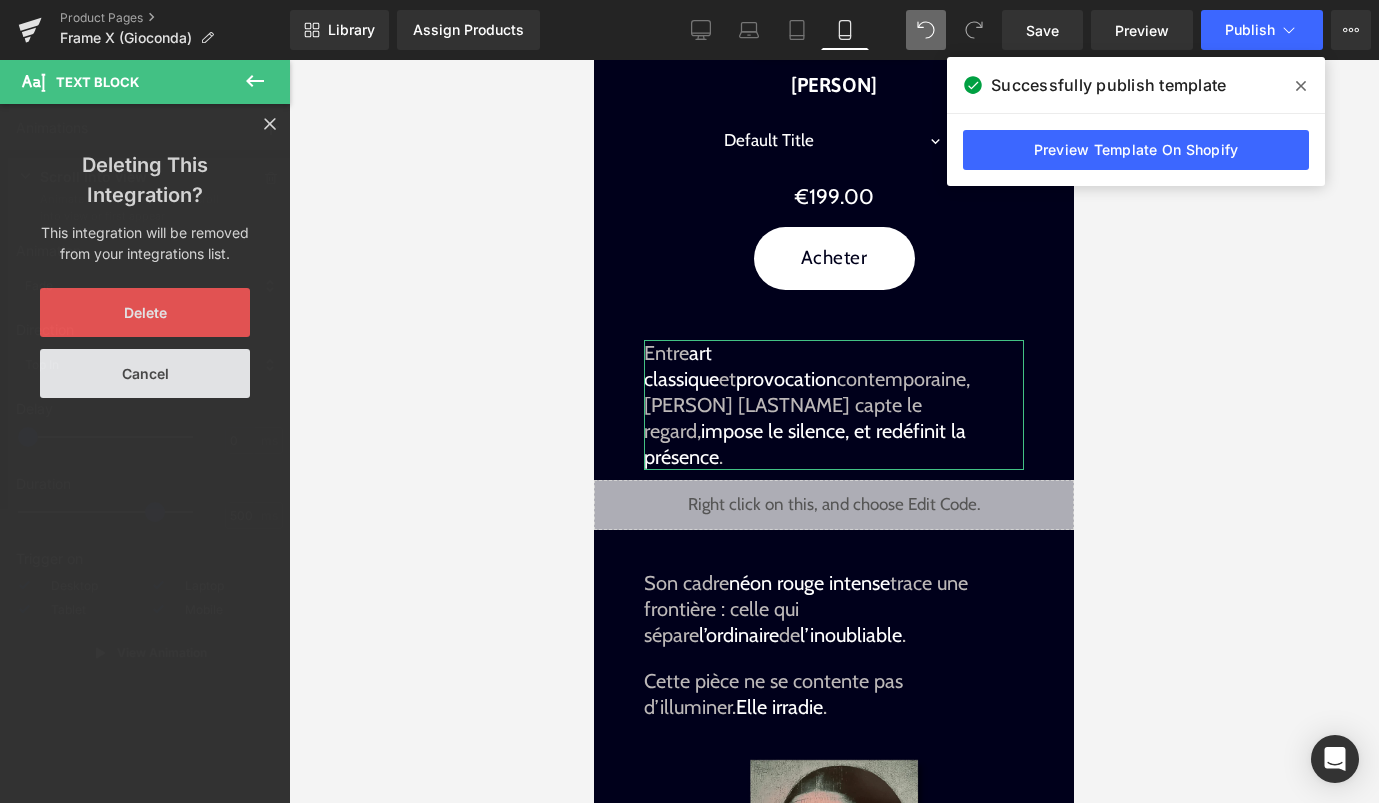 click on "Delete" at bounding box center (145, 312) 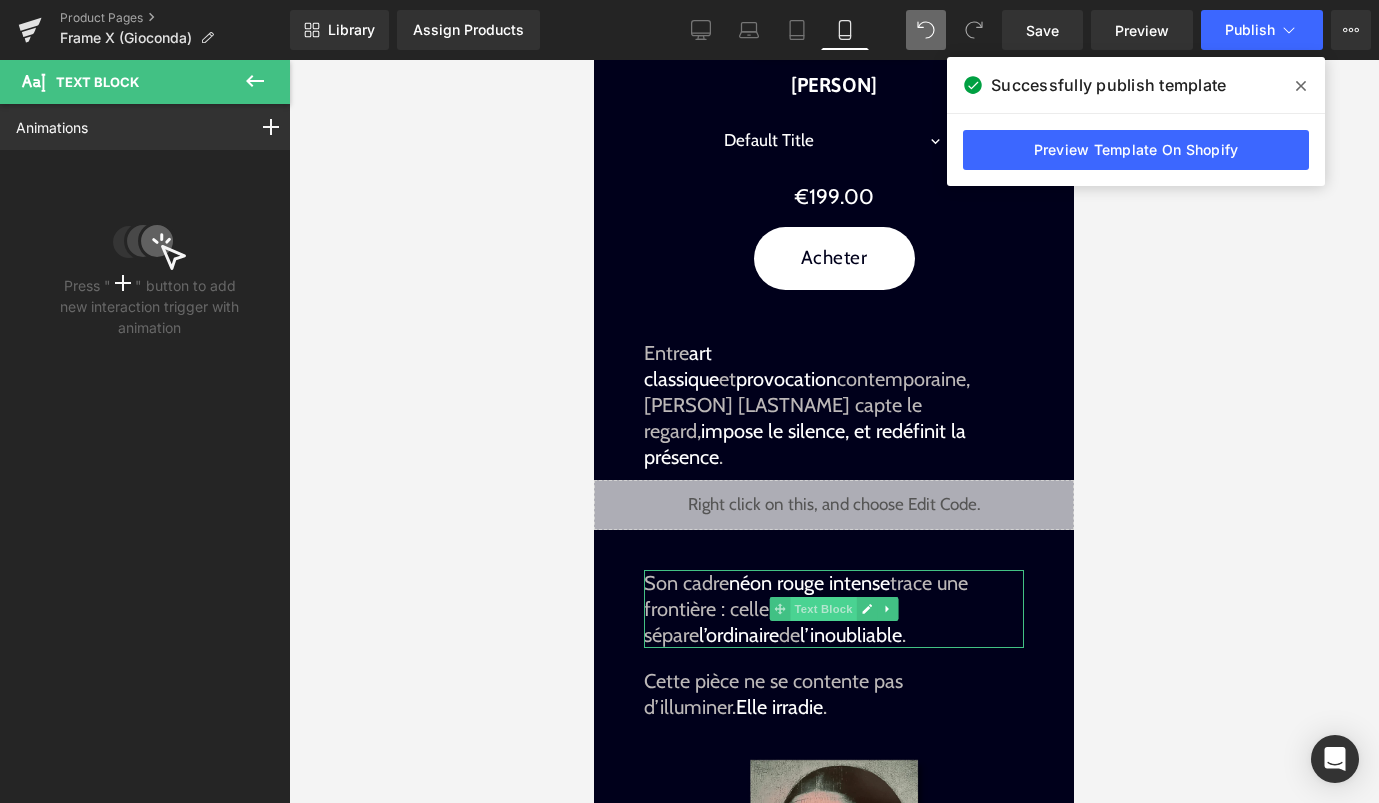 click on "Text Block" at bounding box center (823, 609) 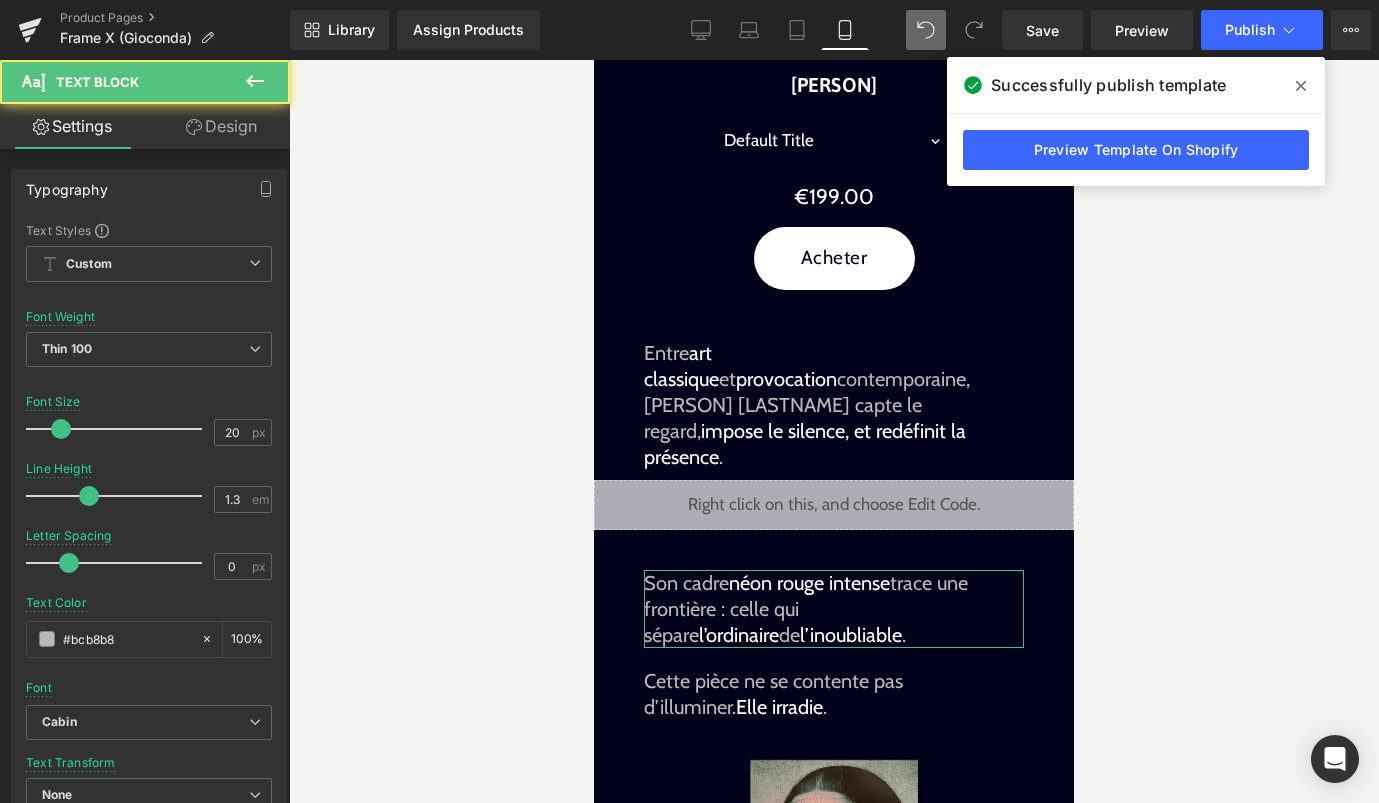 click on "Design" at bounding box center [221, 126] 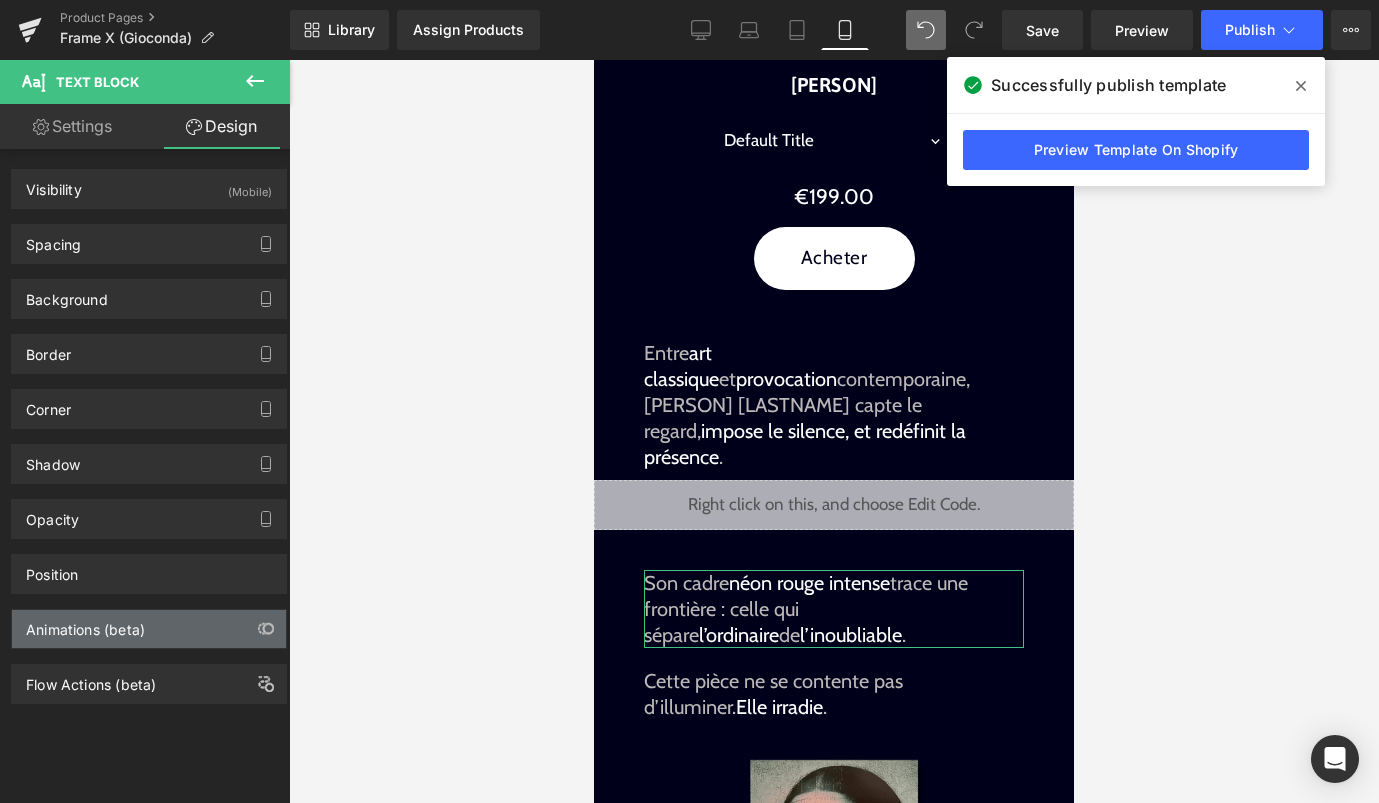 click on "Animations (beta)" at bounding box center (149, 629) 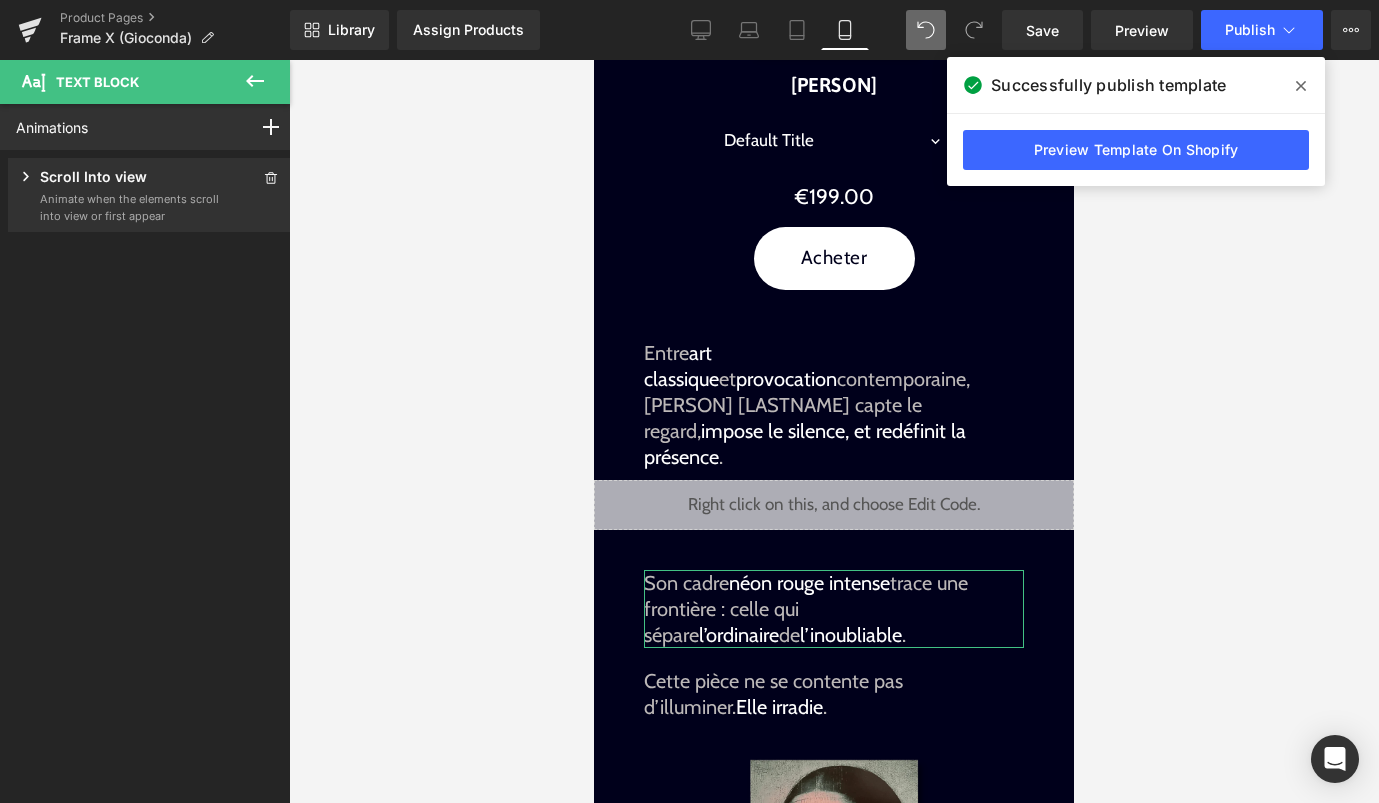 click on "Animate when the elements scroll into view or first appear" at bounding box center (130, 207) 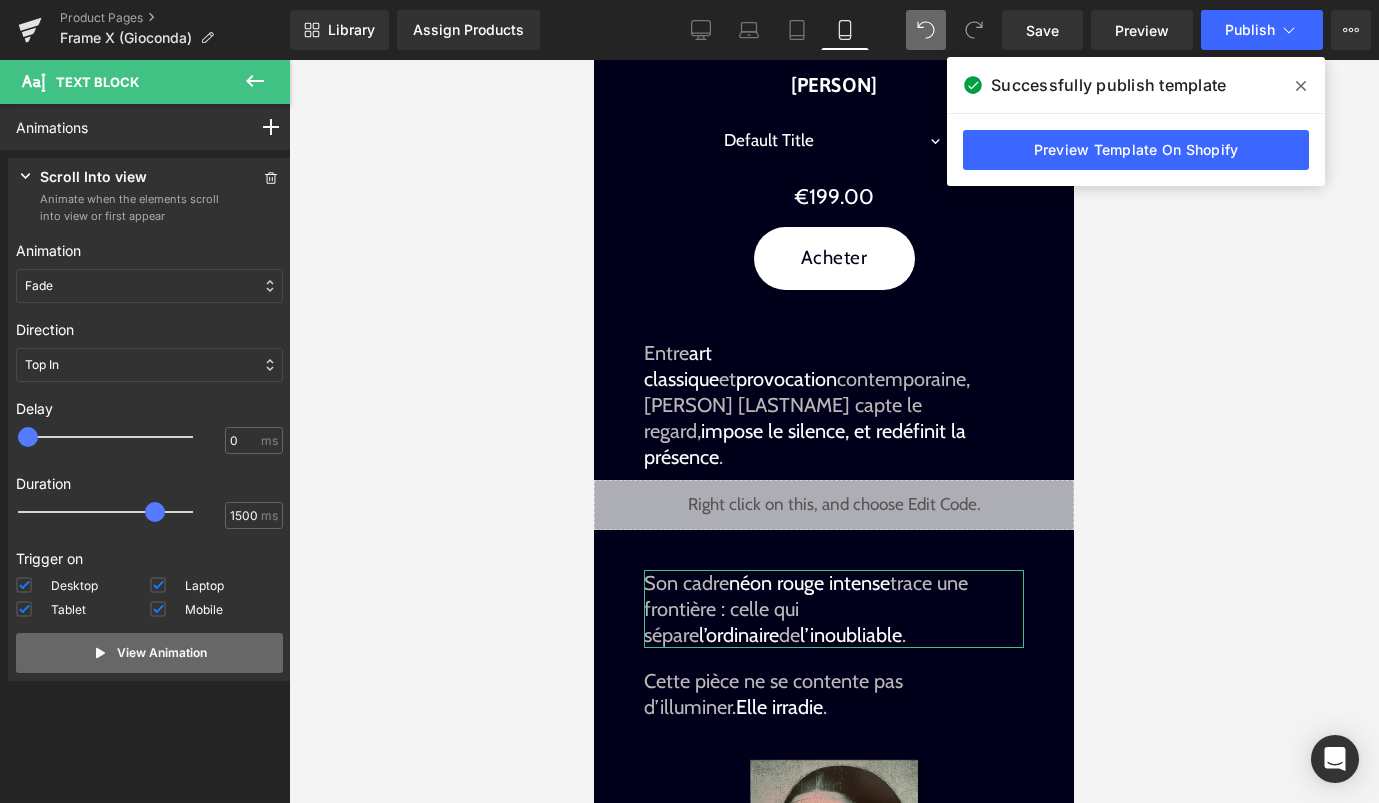 click on "View Animation" at bounding box center [149, 653] 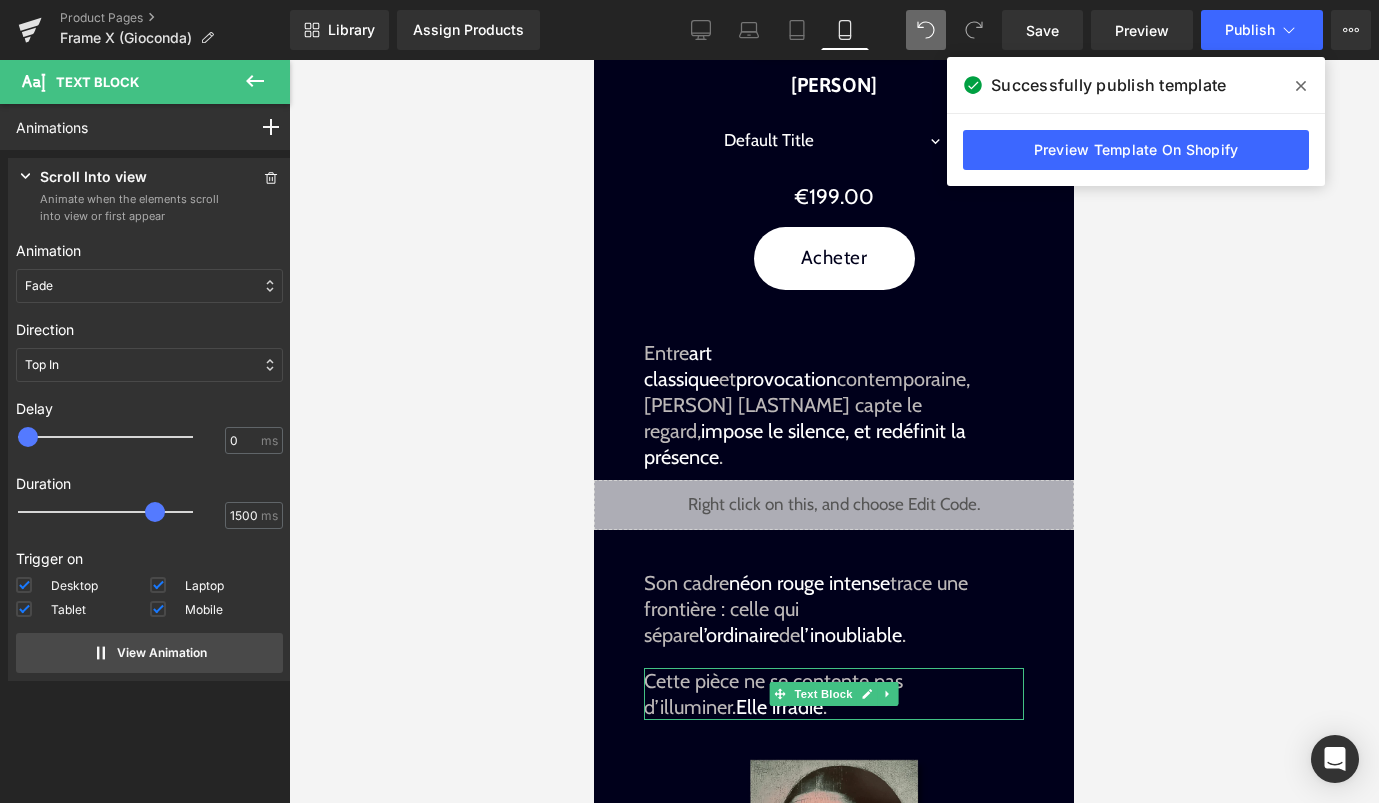 click on "Elle irradie" at bounding box center [779, 707] 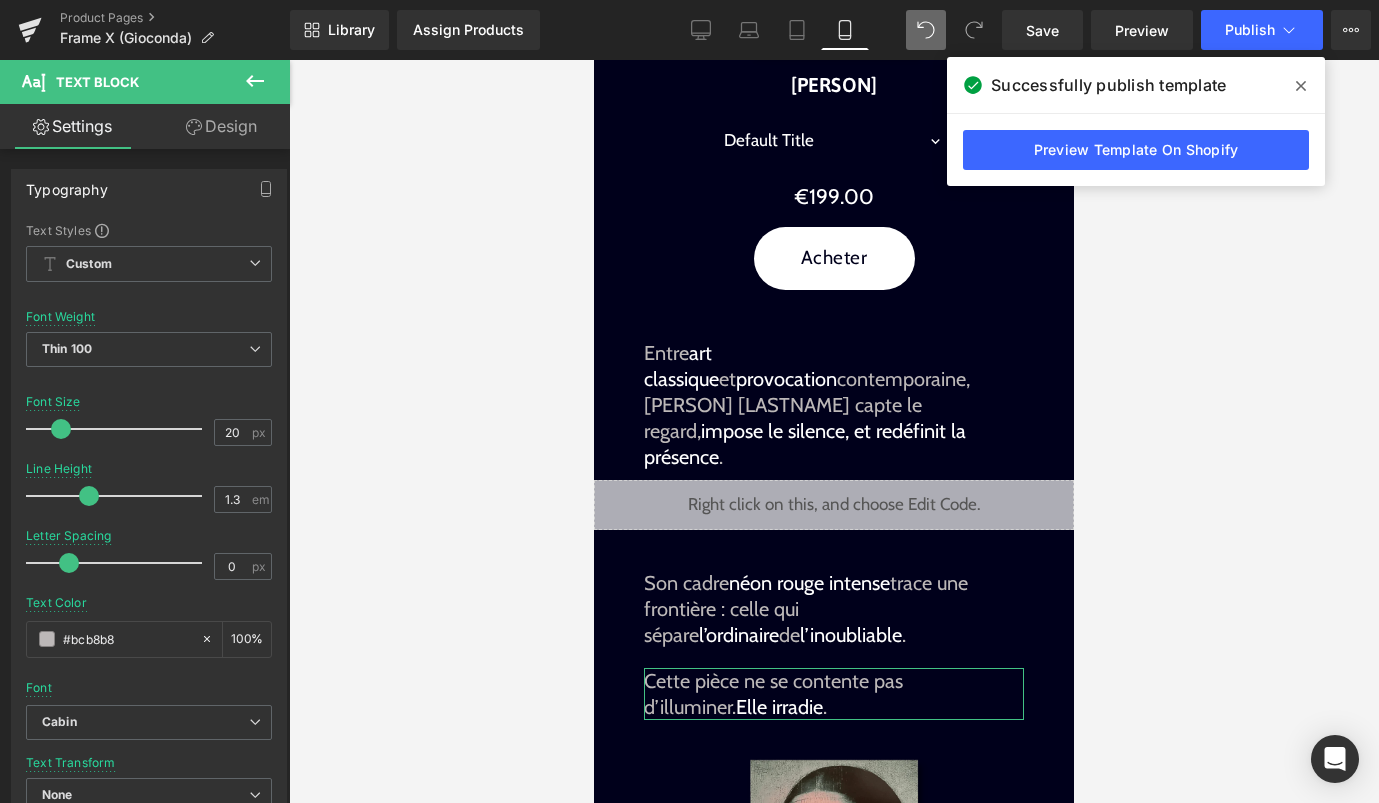 click on "Design" at bounding box center [221, 126] 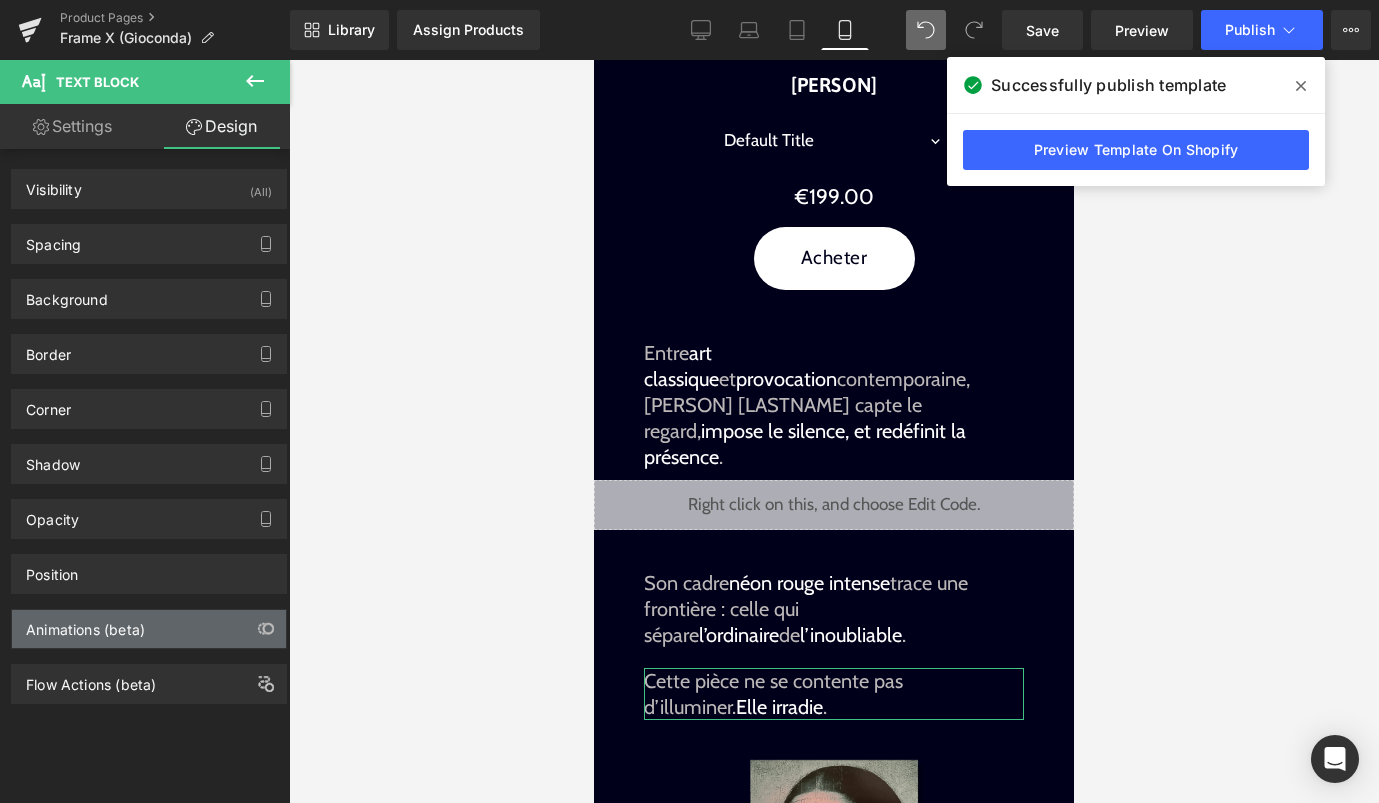 click on "Animations (beta)" at bounding box center [149, 629] 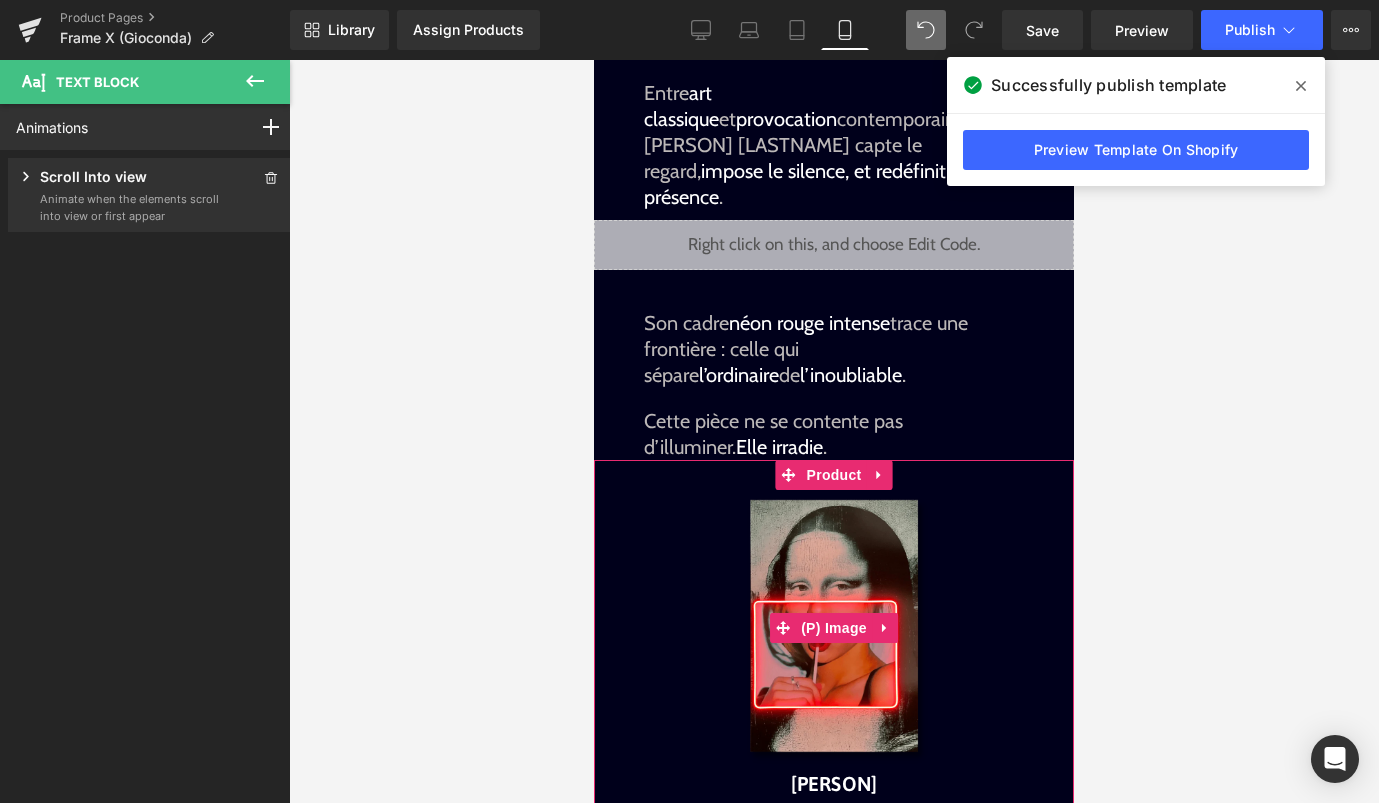 scroll, scrollTop: 1239, scrollLeft: 0, axis: vertical 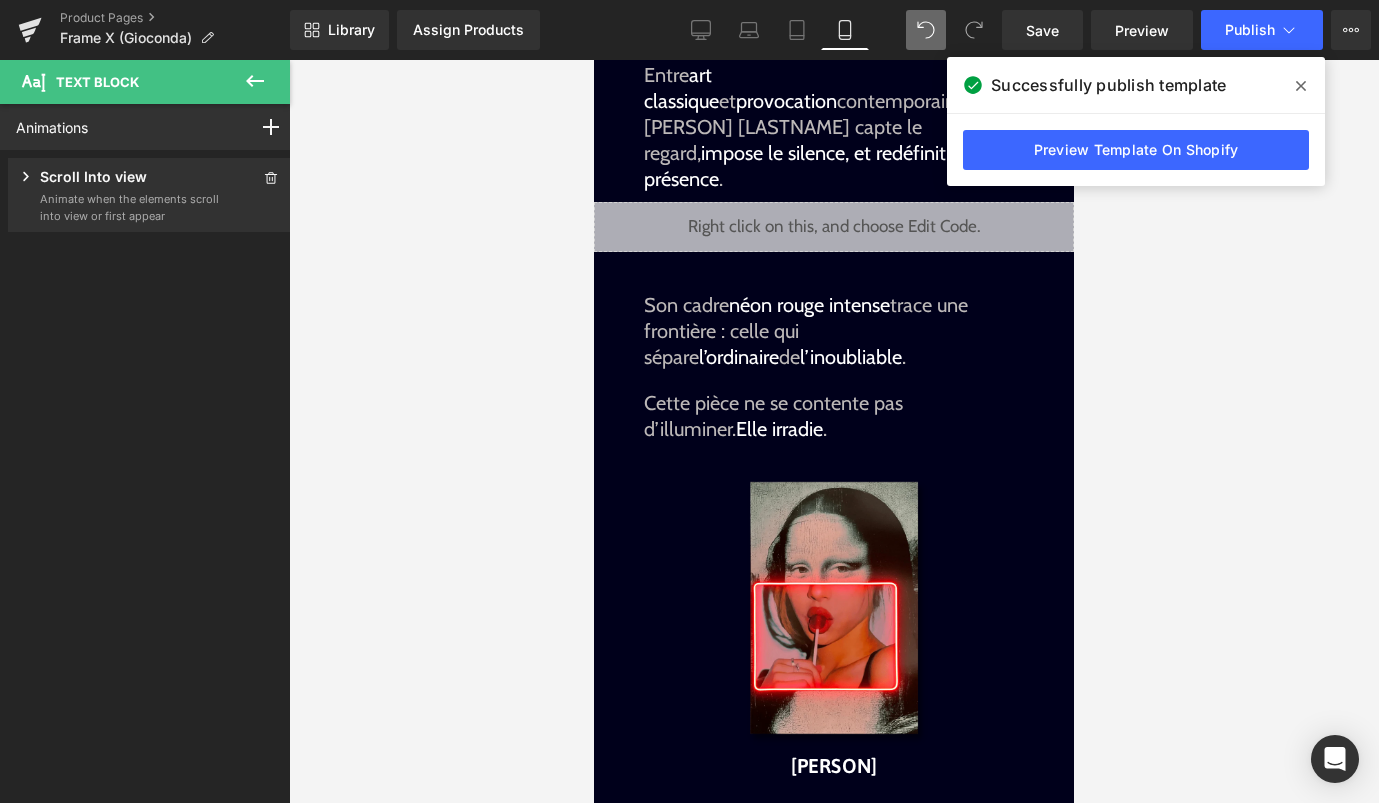 click at bounding box center [1301, 86] 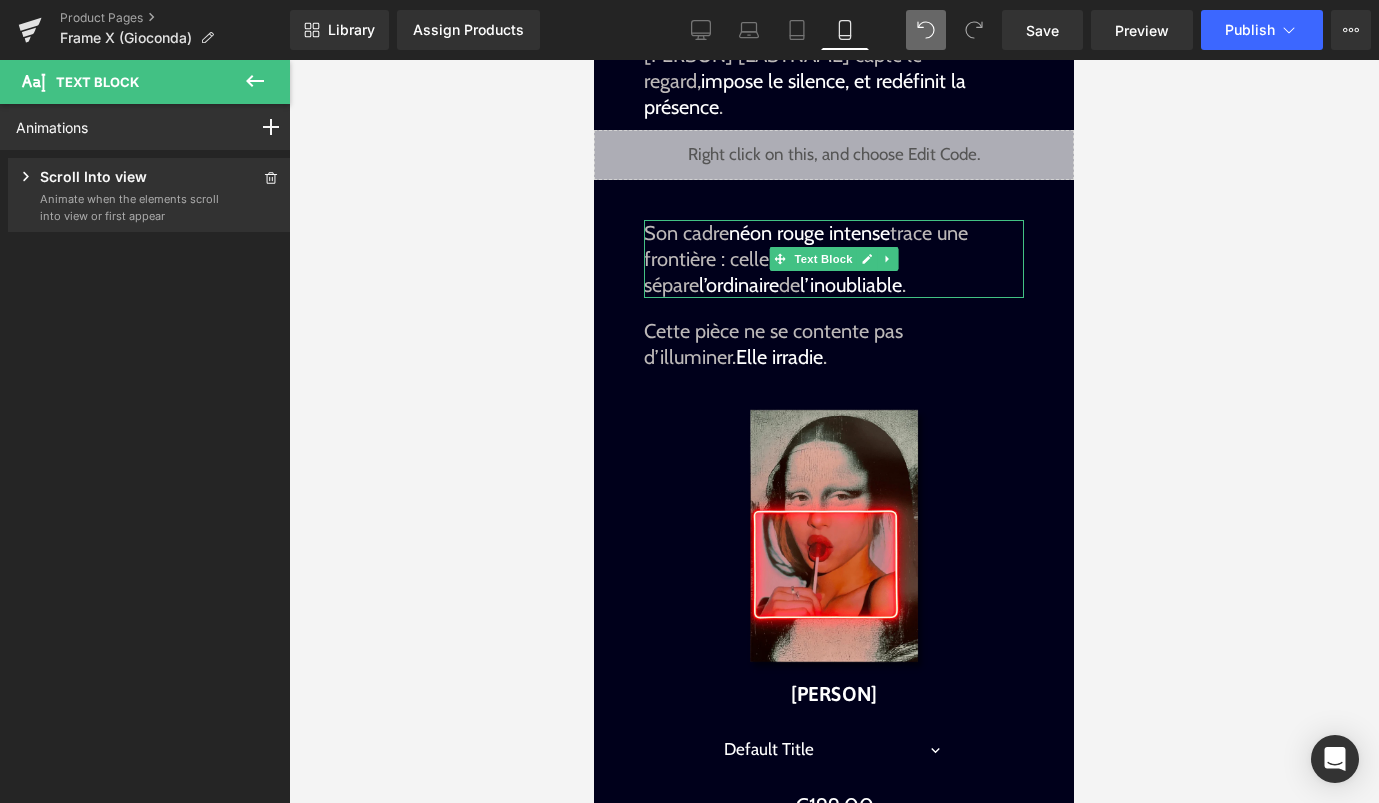 scroll, scrollTop: 1322, scrollLeft: 0, axis: vertical 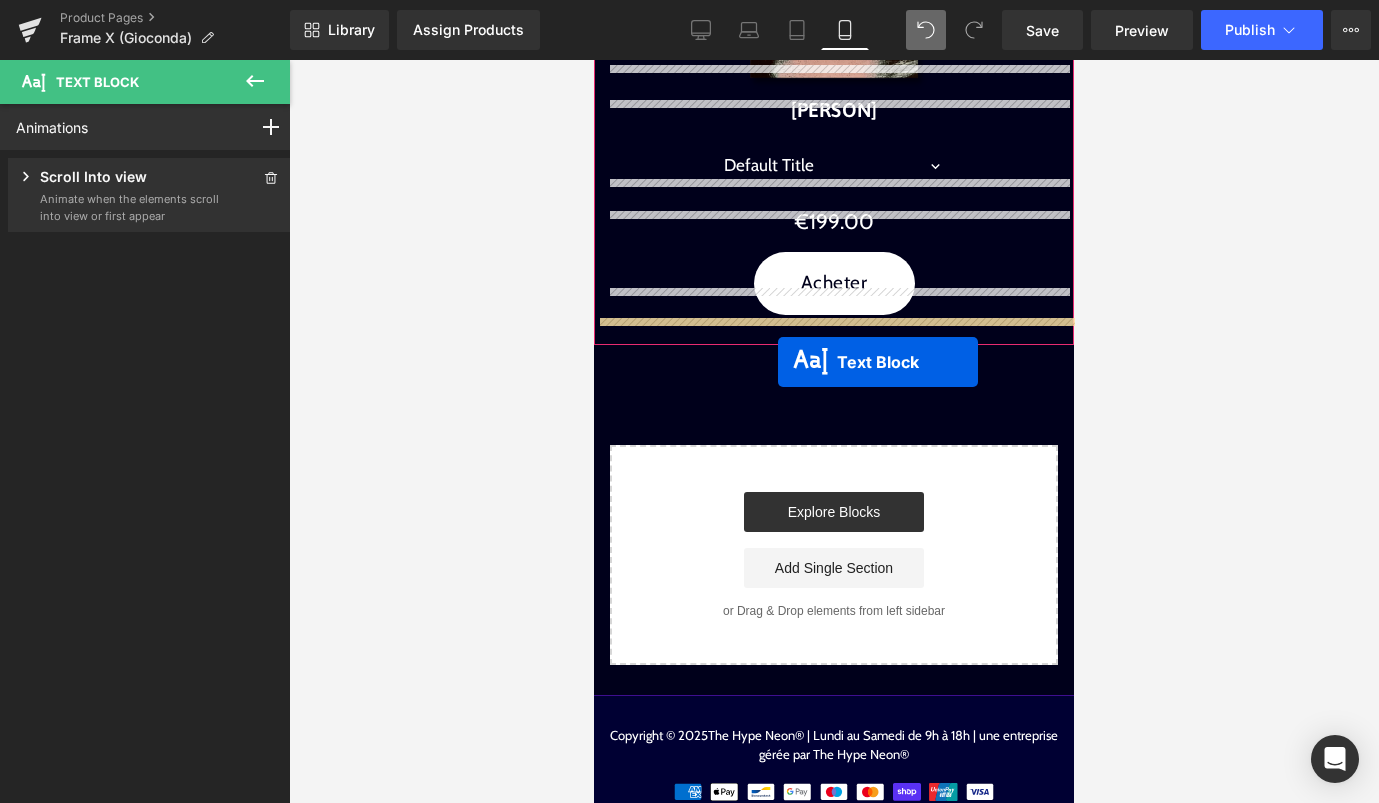 drag, startPoint x: 809, startPoint y: 337, endPoint x: 778, endPoint y: 362, distance: 39.824615 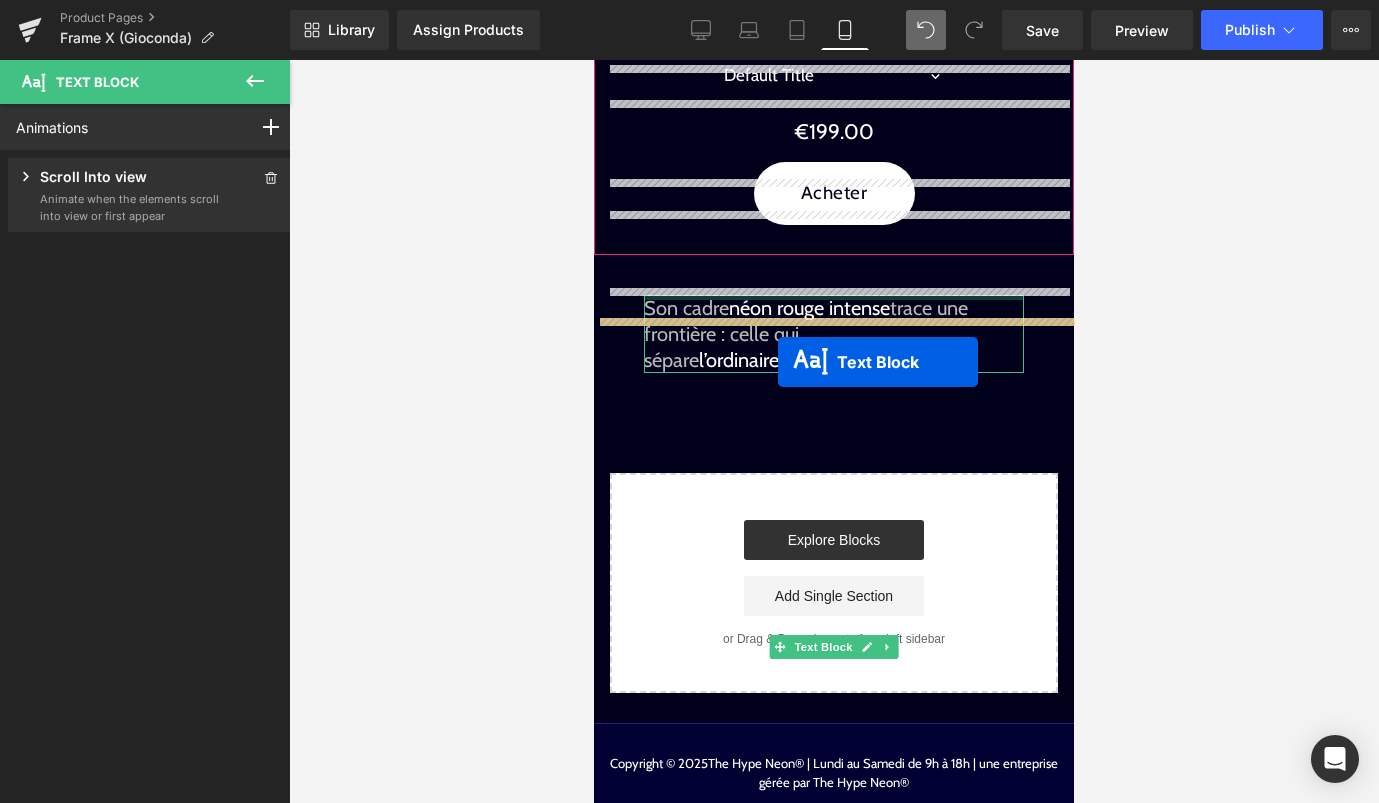 scroll, scrollTop: 1895, scrollLeft: 0, axis: vertical 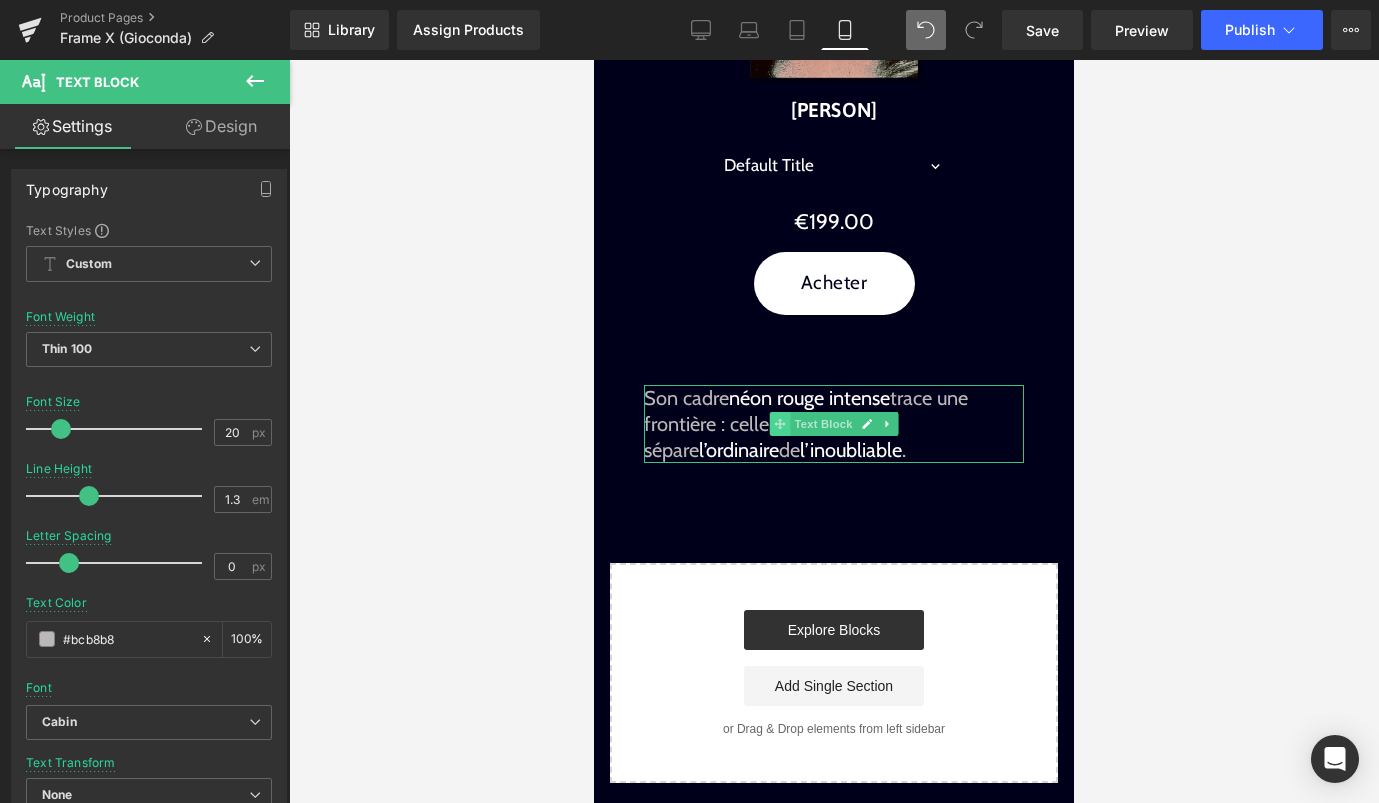 click at bounding box center (780, 424) 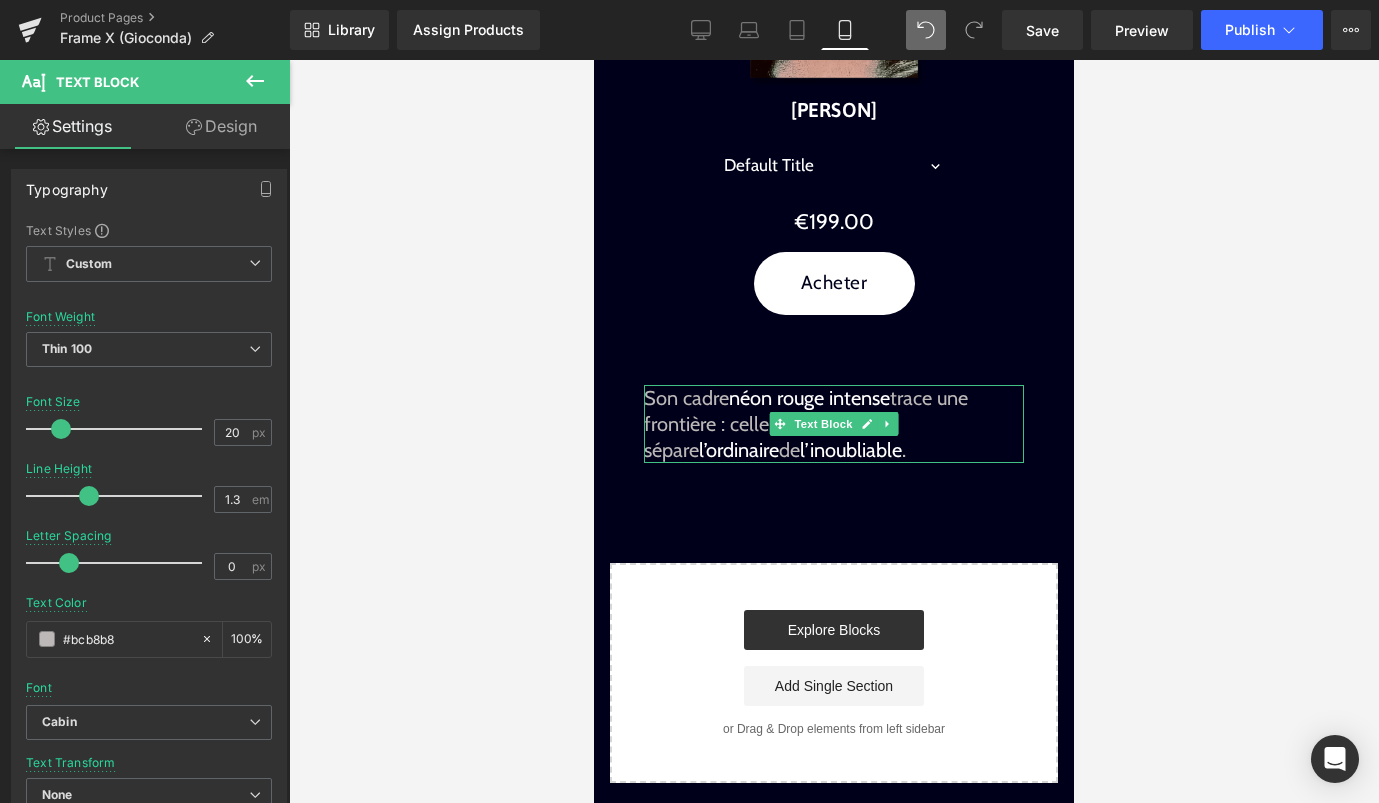 click on "Son cadre  néon rouge intense  trace une frontière : celle qui sépare  l’ordinaire  de  l’inoubliable ." at bounding box center (834, 424) 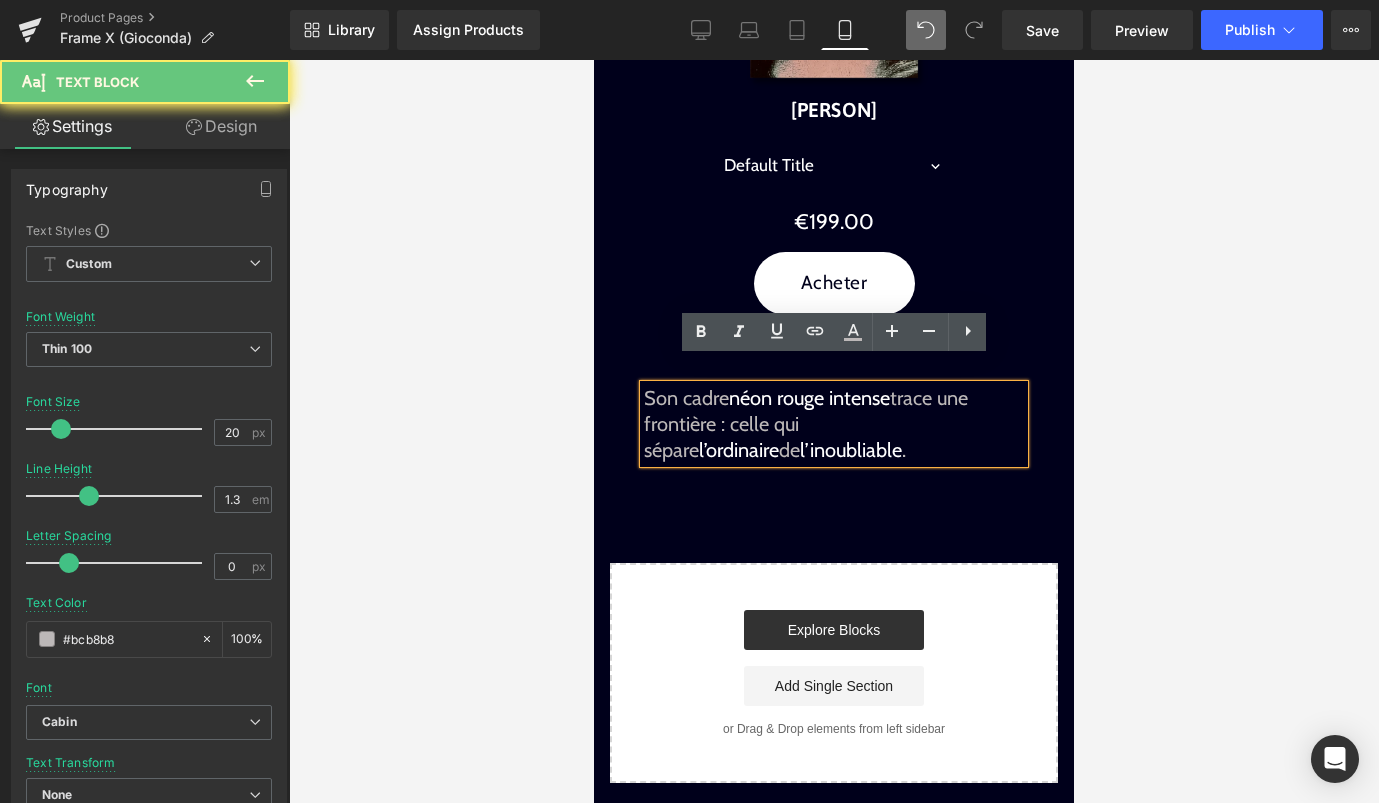 click on "Son cadre  néon rouge intense  trace une frontière : celle qui sépare  l’ordinaire  de  l’inoubliable ." at bounding box center [834, 424] 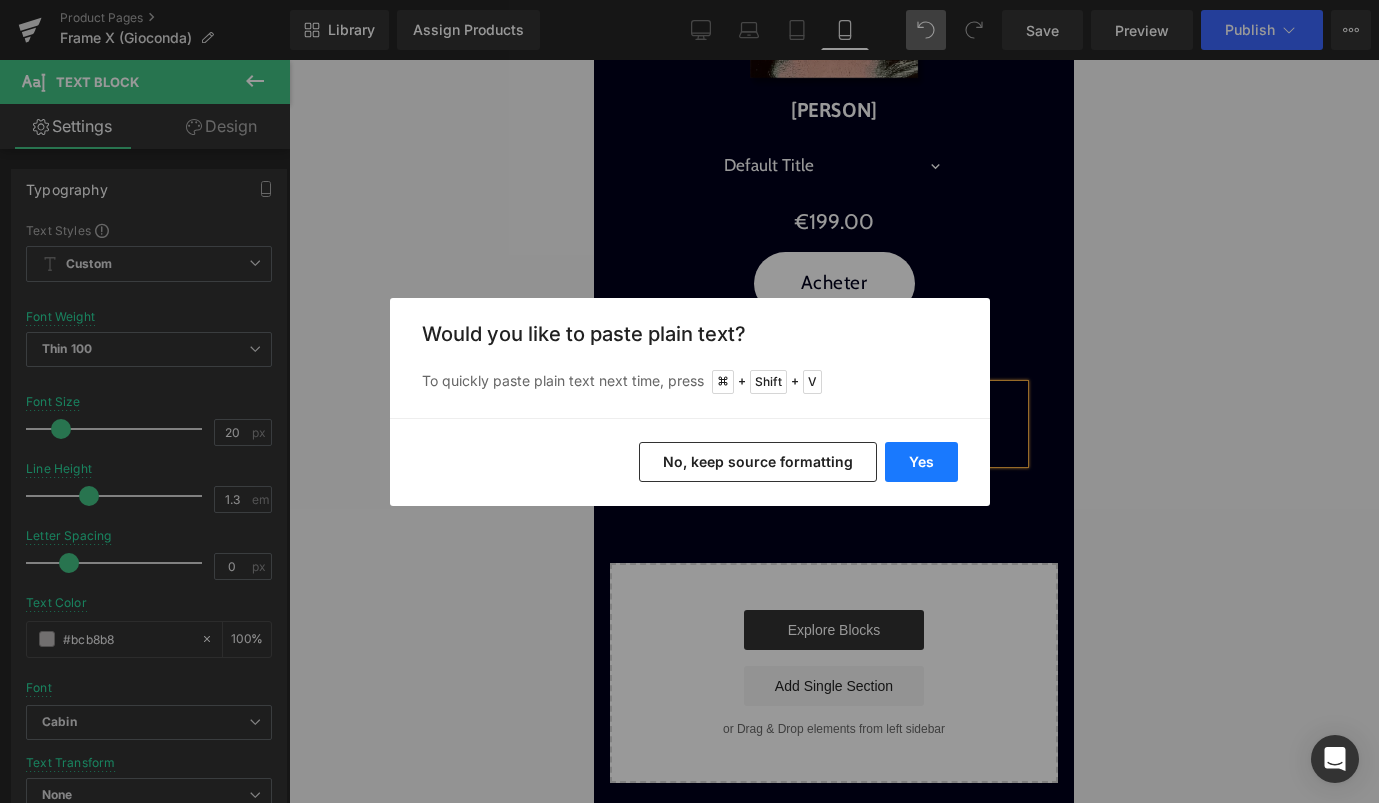 click on "Yes" at bounding box center (921, 462) 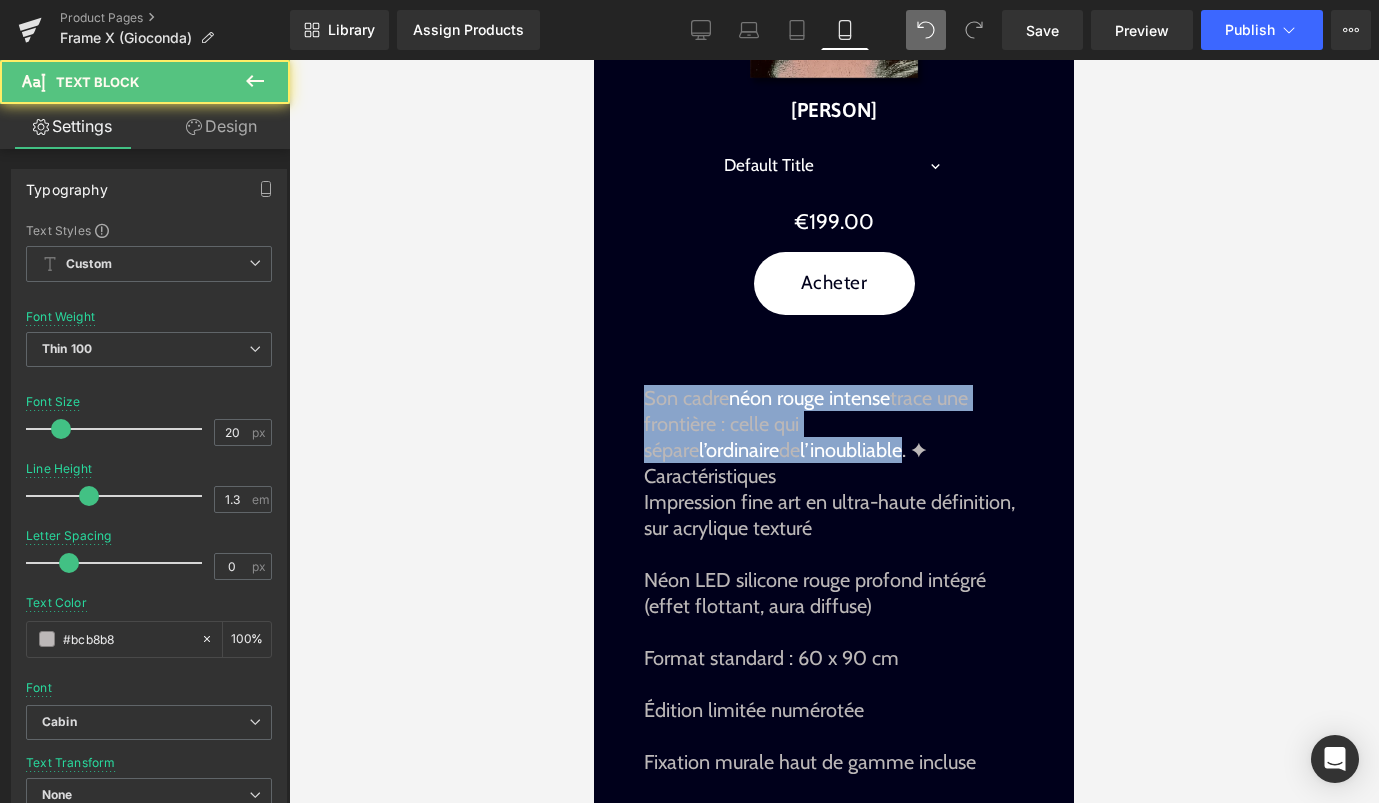 drag, startPoint x: 747, startPoint y: 425, endPoint x: 635, endPoint y: 380, distance: 120.70211 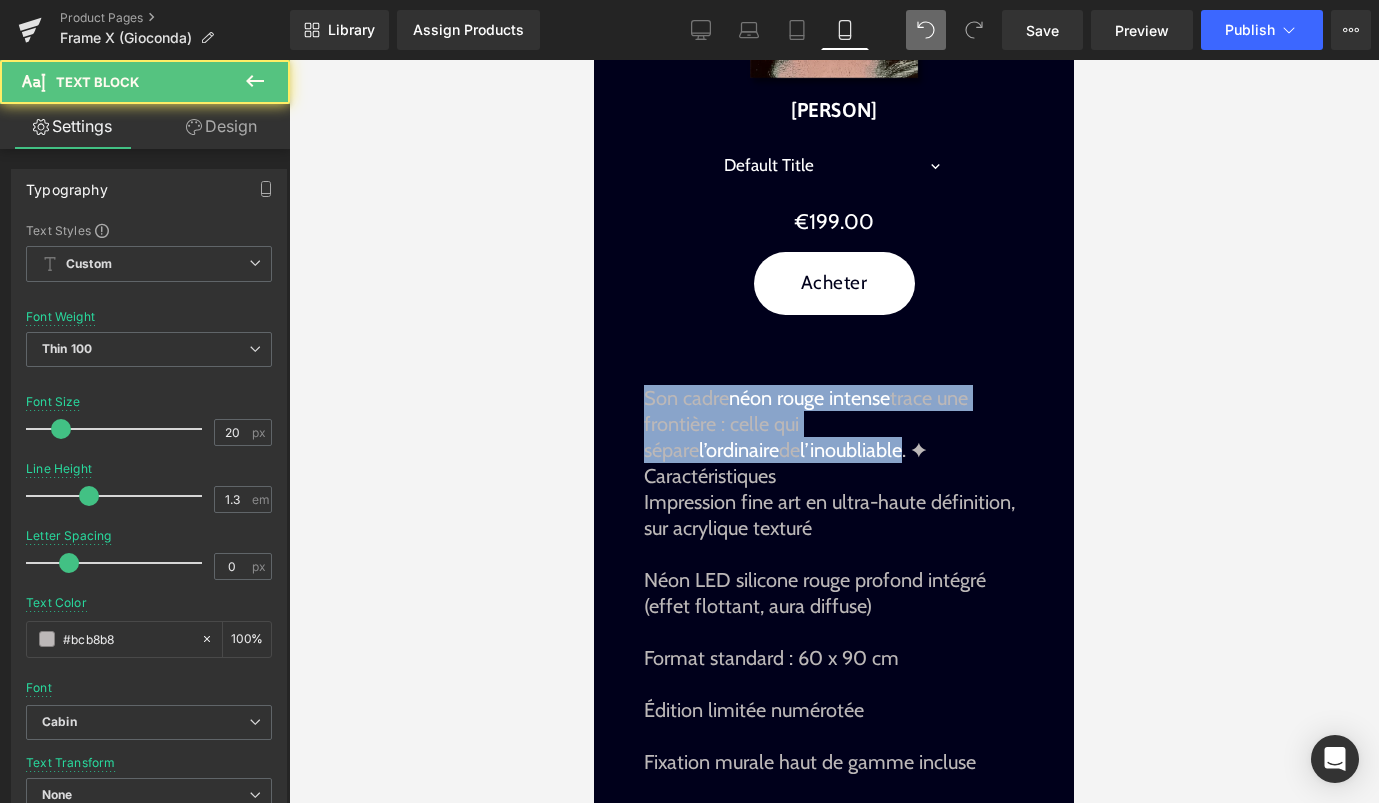 click on "Image         Image         Liquid
Image
Image
Une icône, détournée.
Text Block         Elle ne se contente pas d’exister sur vos murs.  Elle les transforme. Text Block
Sale Off
(P) Image
[FIRST] [LAST]
(P) Title
Default Title
[NUMBER]
(P) Variants
€199.00
(P) Price" at bounding box center [834, -301] 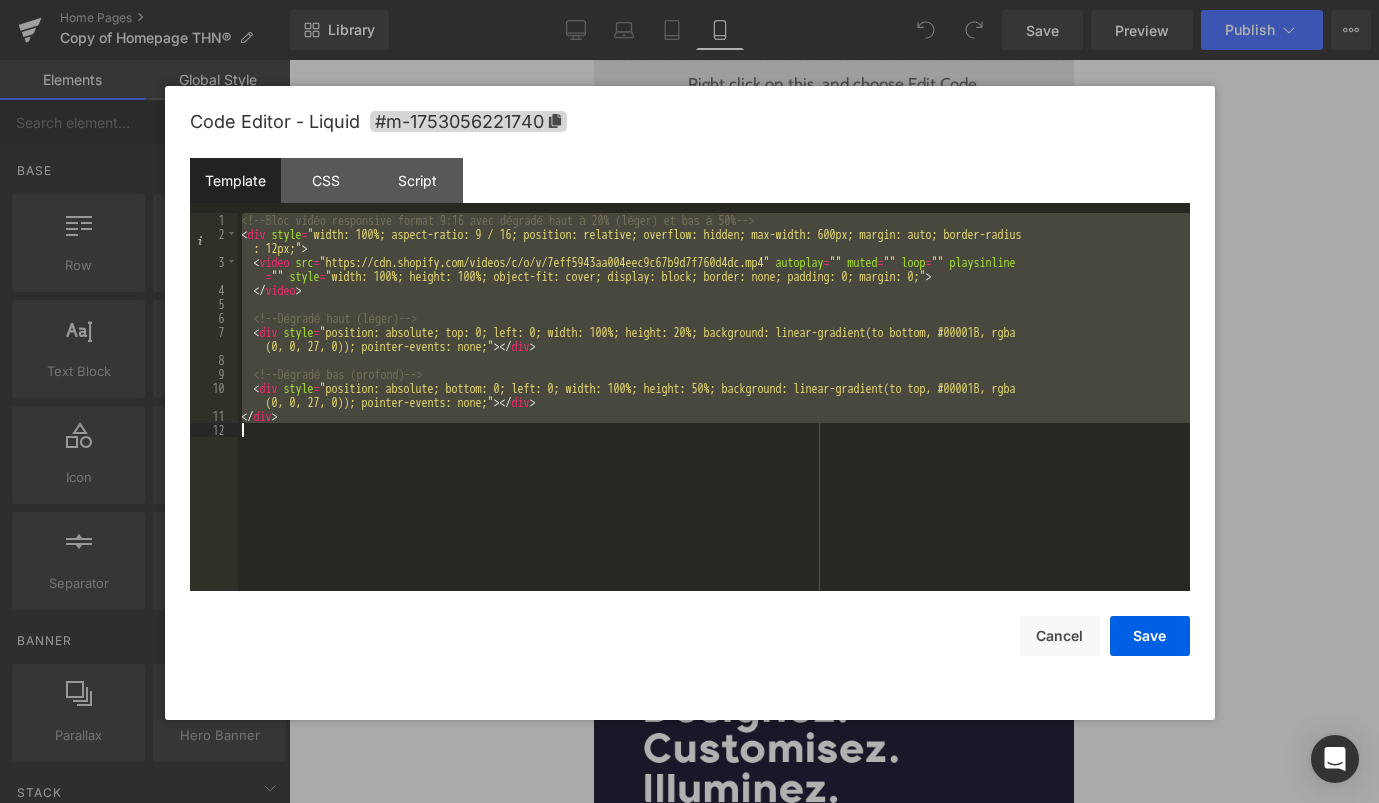 scroll, scrollTop: 0, scrollLeft: 0, axis: both 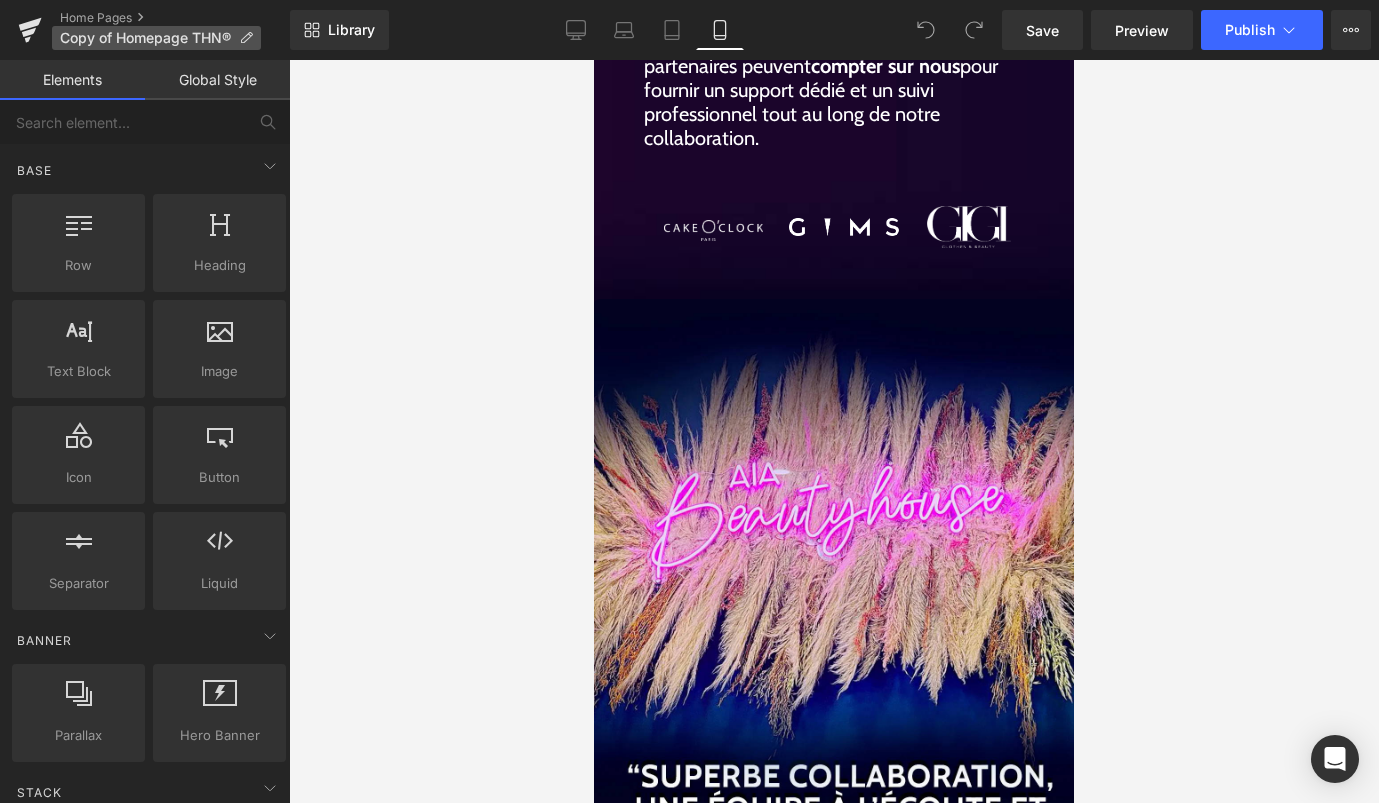 click on "Copy of Homepage THN®" at bounding box center (156, 38) 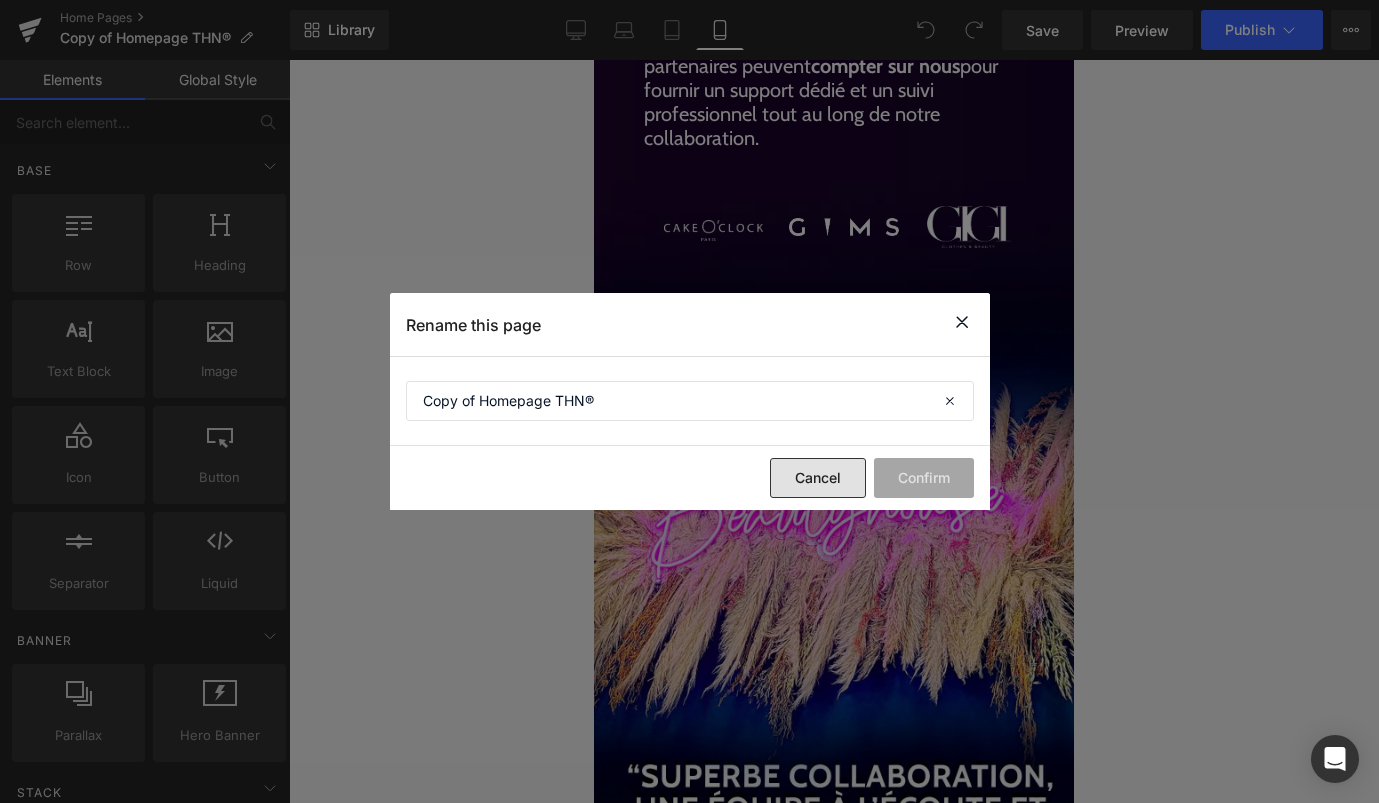 click on "Cancel" at bounding box center [818, 478] 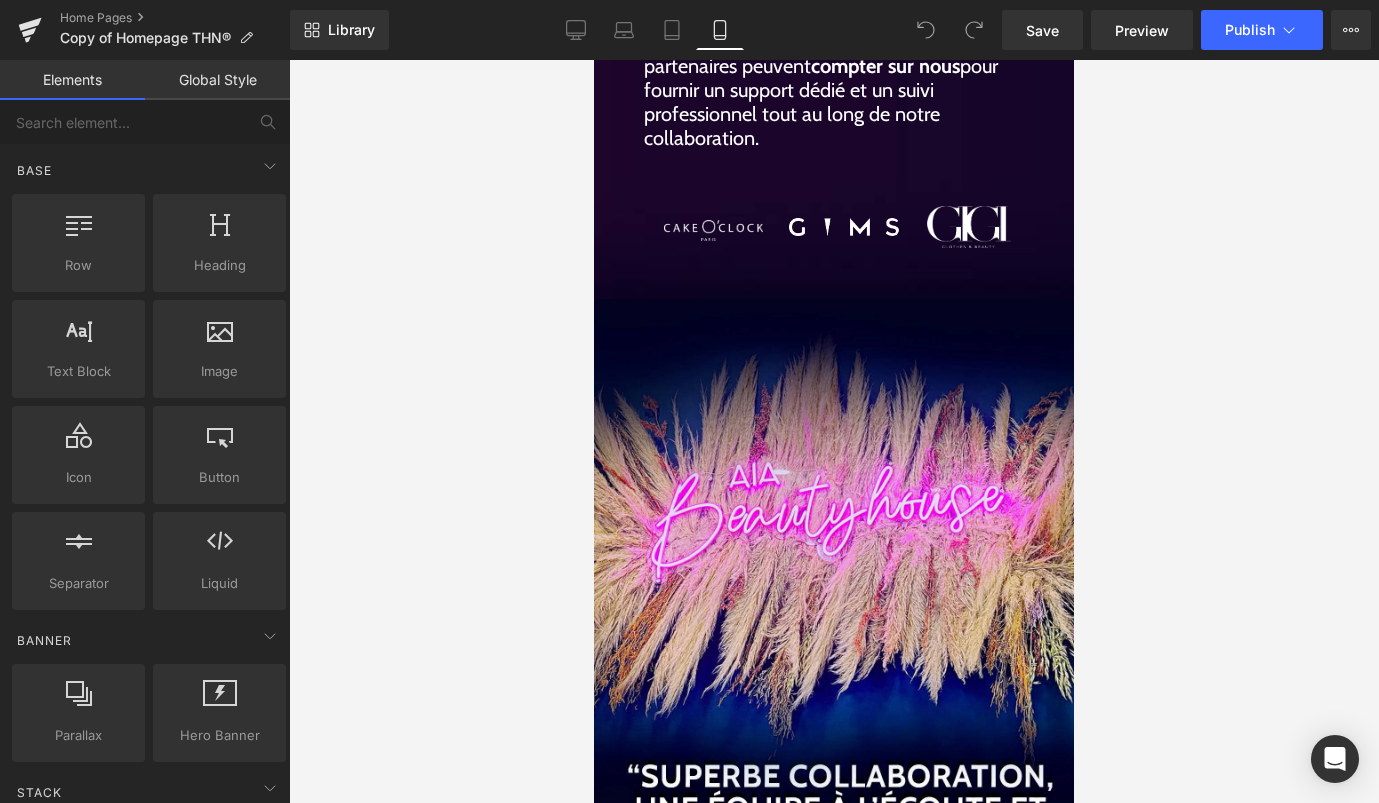 click on "Home Pages Copy of Homepage THN®" at bounding box center (145, 30) 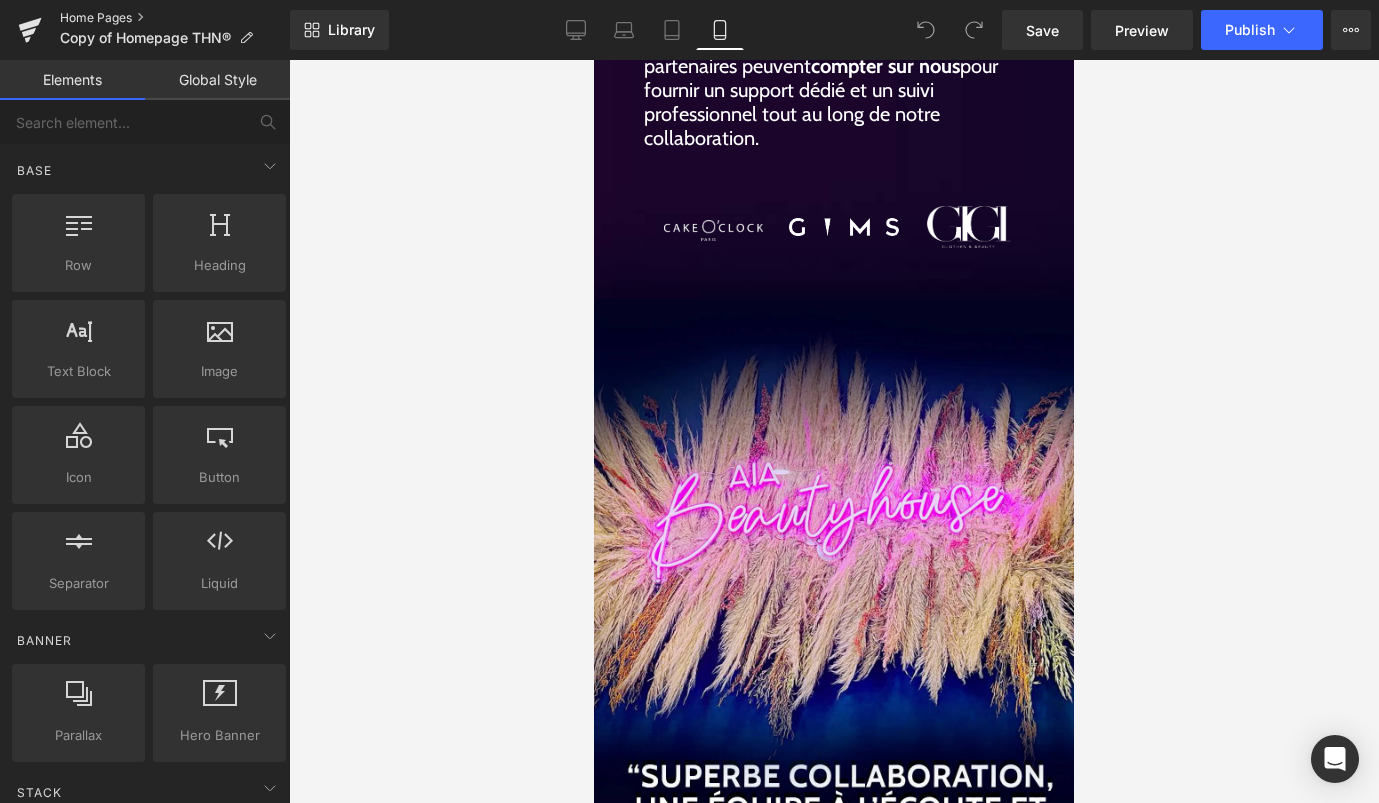 click on "Home Pages" at bounding box center (175, 18) 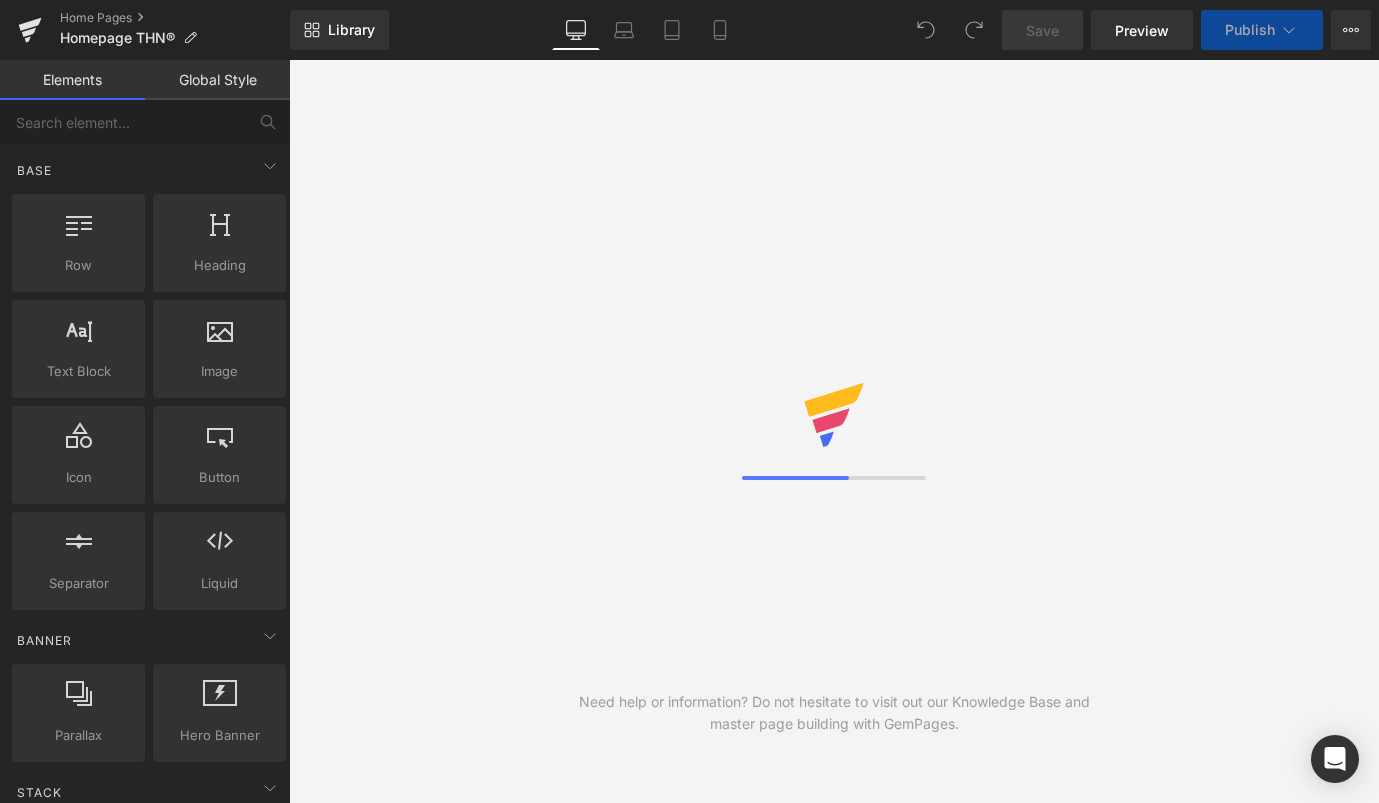 scroll, scrollTop: 0, scrollLeft: 0, axis: both 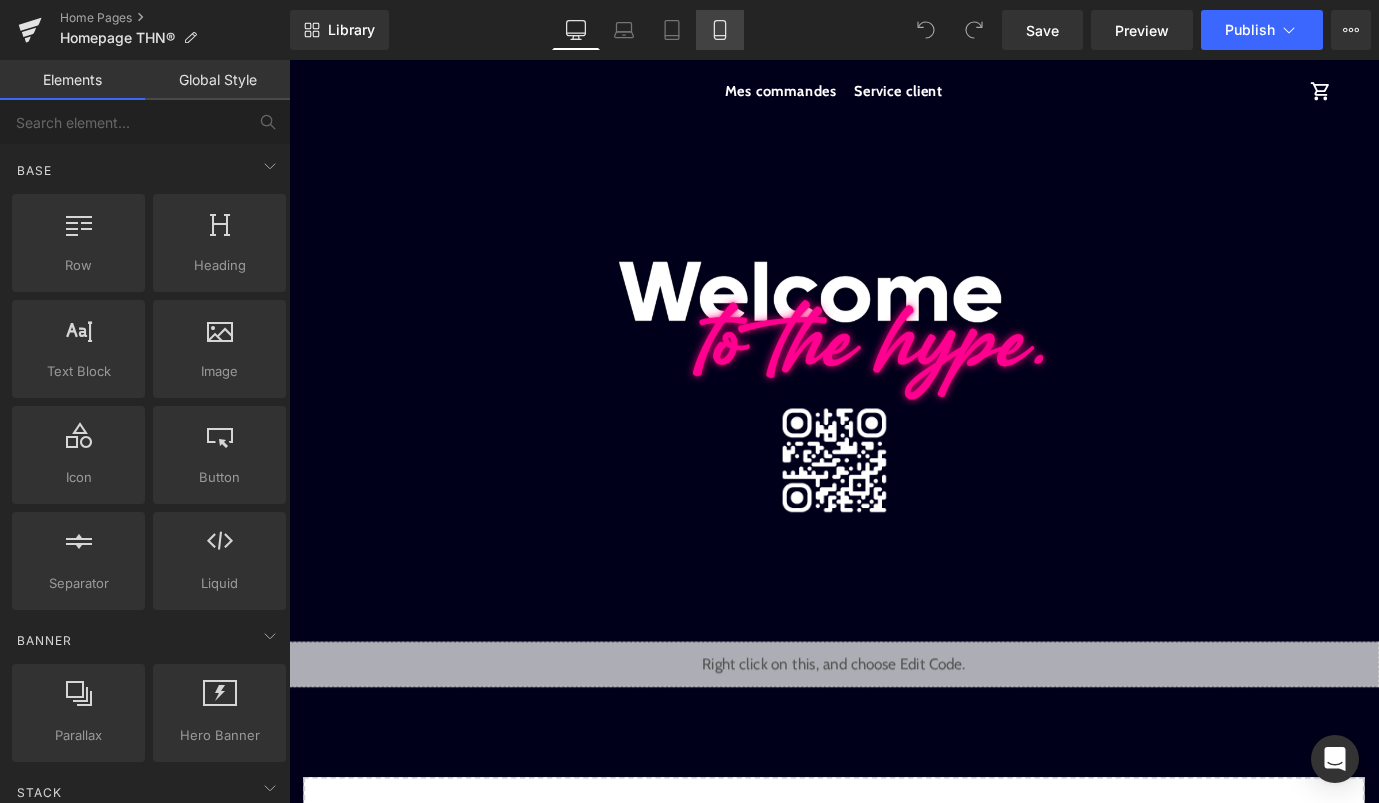 click 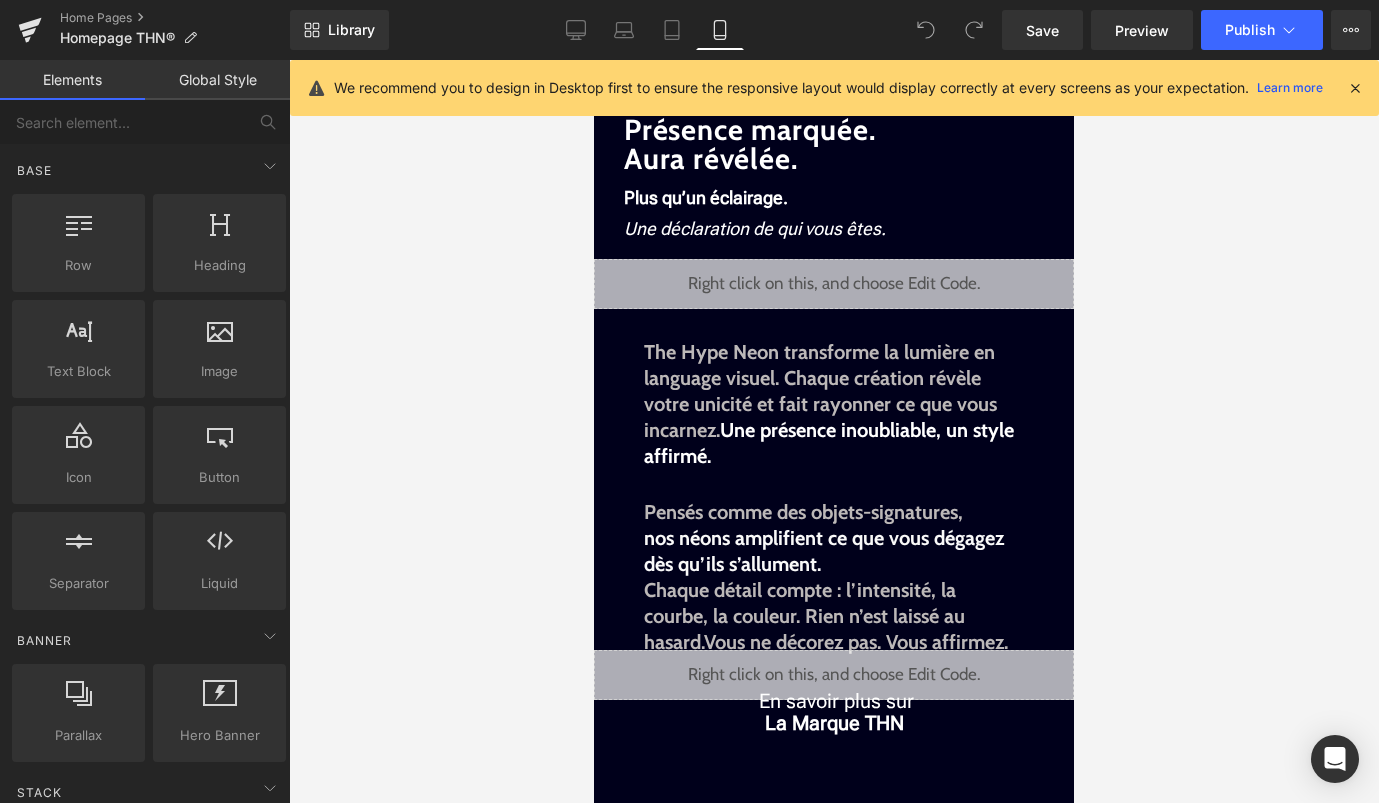scroll, scrollTop: 60, scrollLeft: 0, axis: vertical 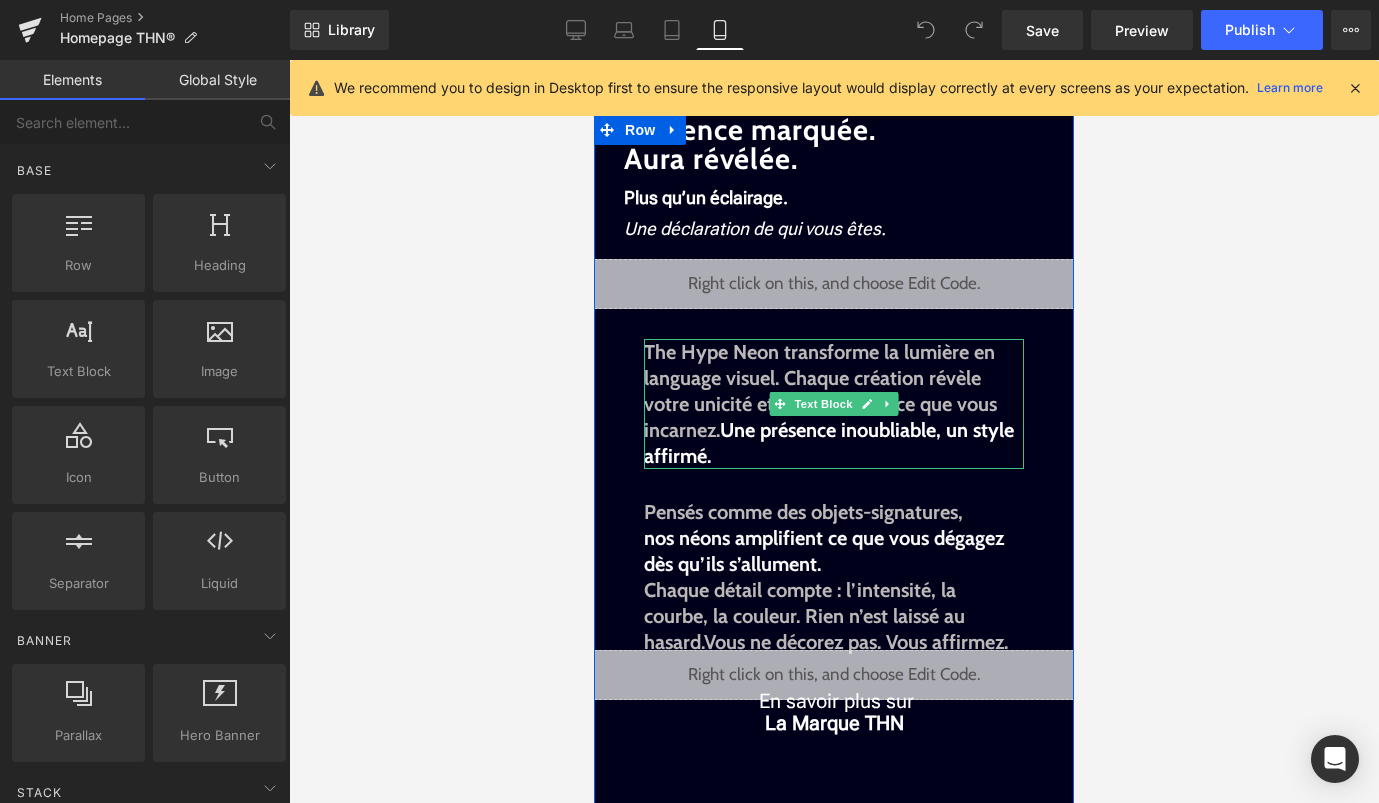 click on "The Hype Neon transforme la lumière en language visuel. Chaque création révèle votre unicité et fait rayonner ce que vous incarnez.  Une présence inoubliable, un style affirmé." at bounding box center (834, 404) 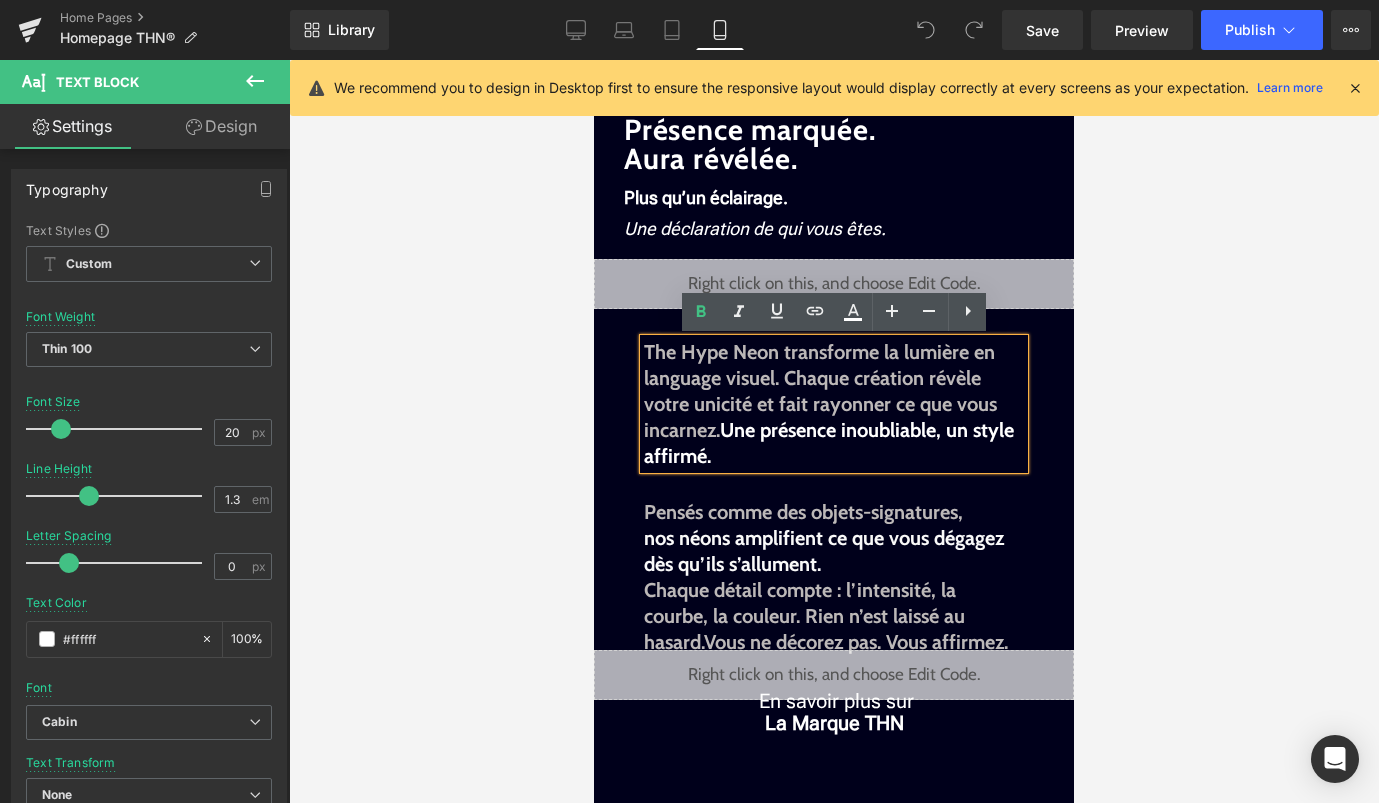 click at bounding box center [834, 431] 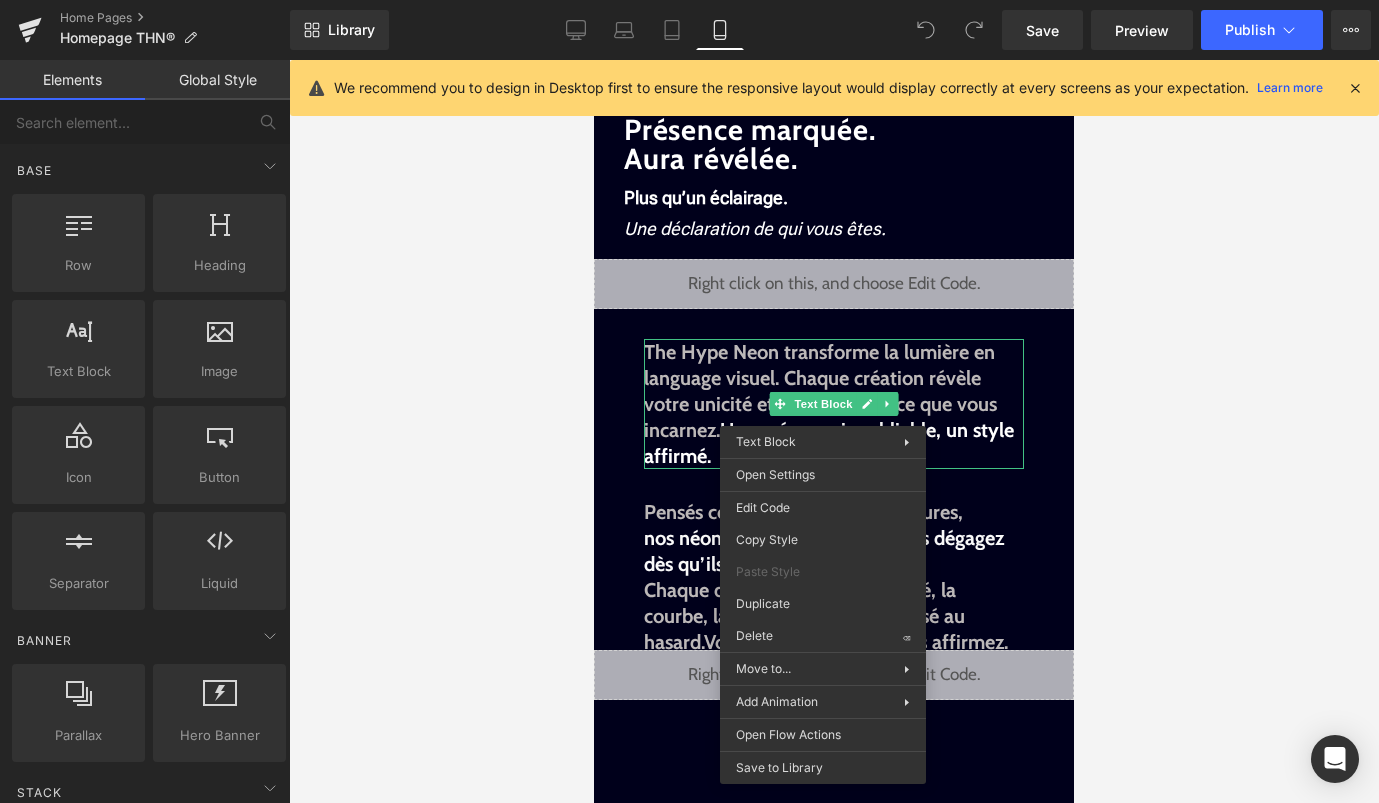drag, startPoint x: 1391, startPoint y: 831, endPoint x: 796, endPoint y: 771, distance: 598.0176 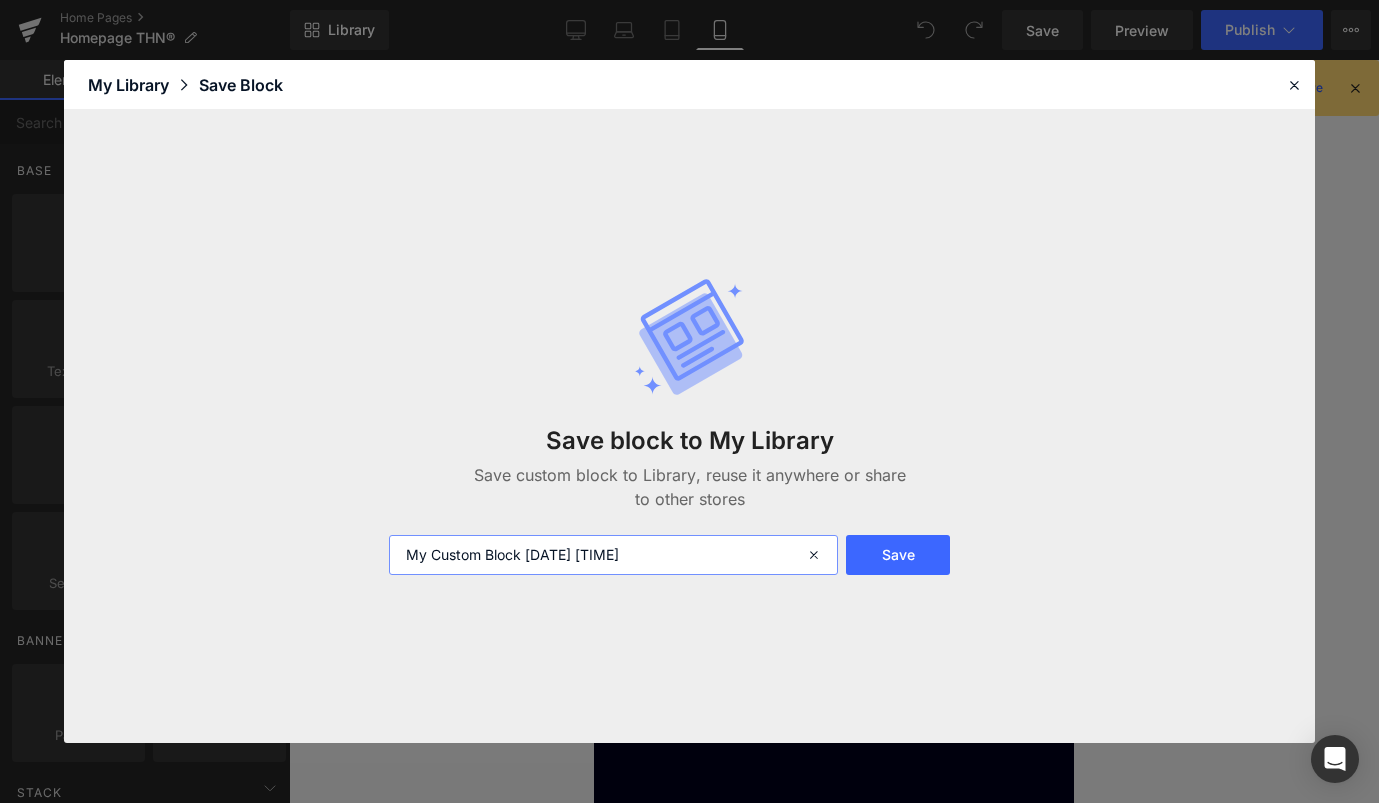 drag, startPoint x: 672, startPoint y: 557, endPoint x: 380, endPoint y: 549, distance: 292.10956 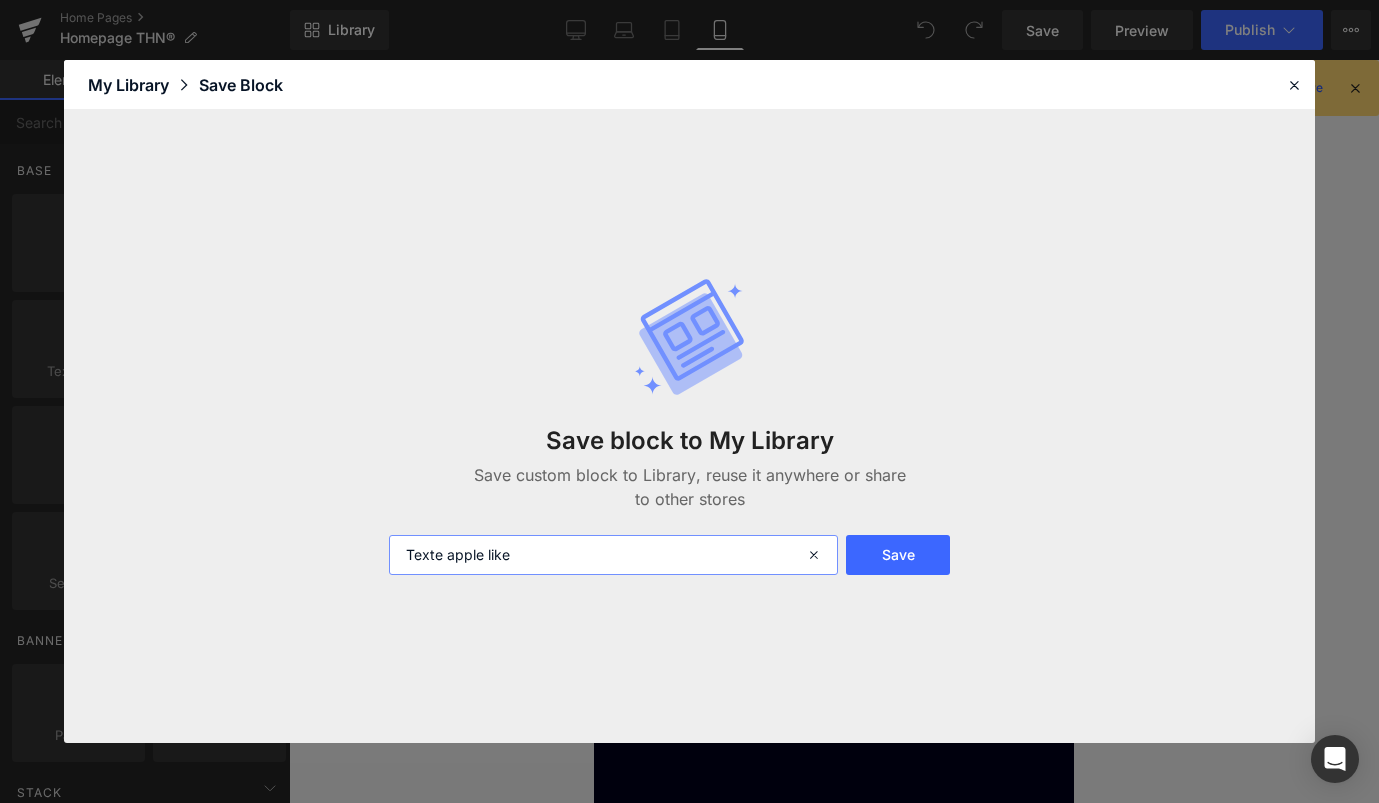 type on "Texte apple like" 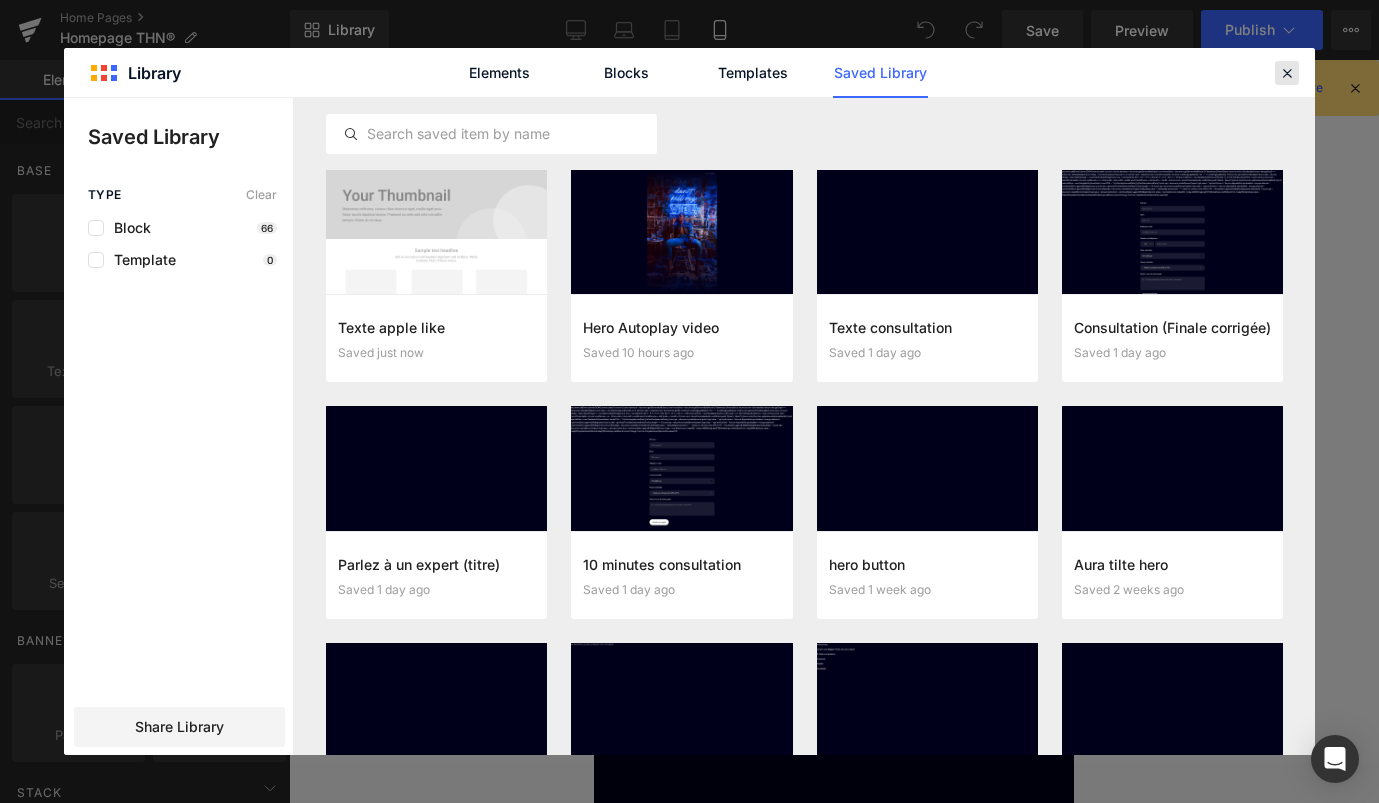 click at bounding box center [1287, 73] 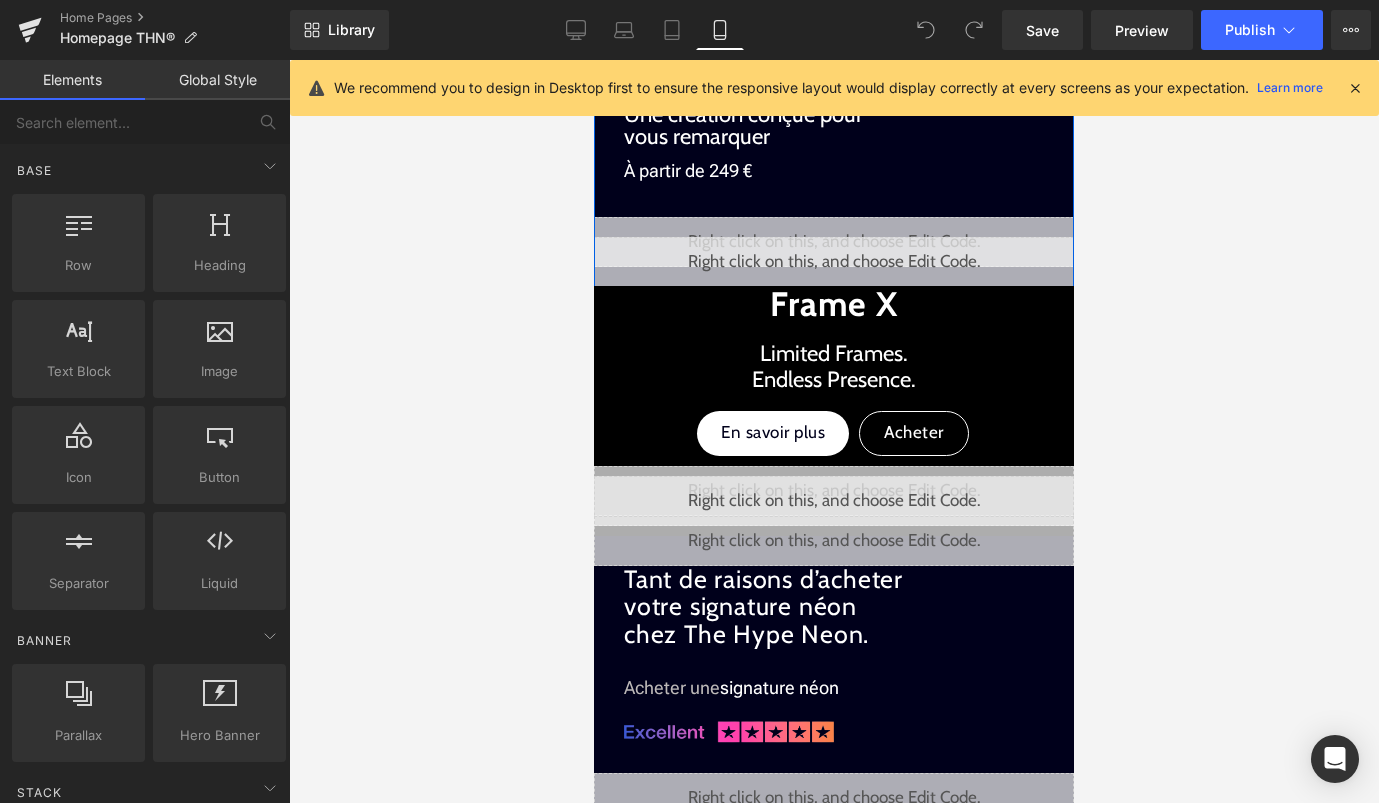 scroll, scrollTop: 876, scrollLeft: 0, axis: vertical 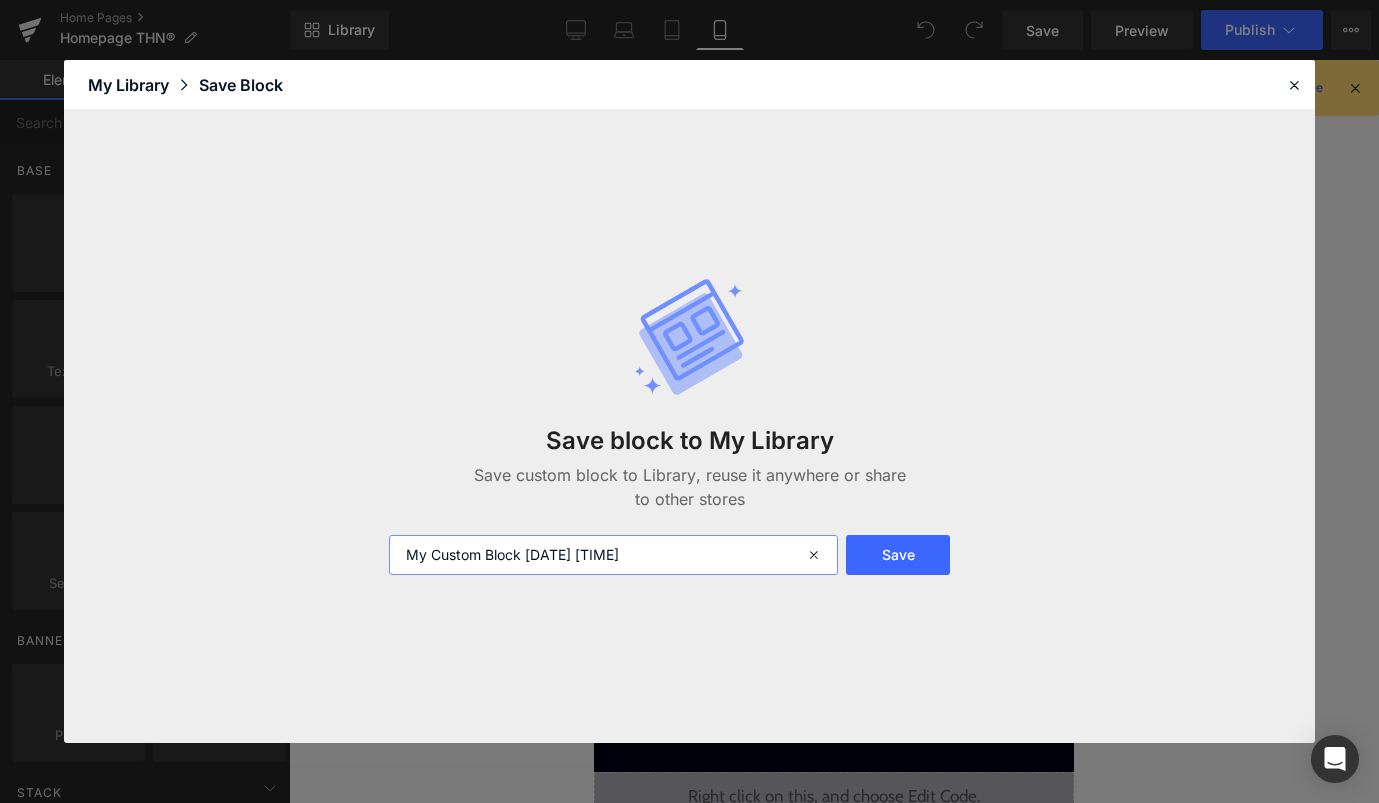 drag, startPoint x: 678, startPoint y: 558, endPoint x: 296, endPoint y: 558, distance: 382 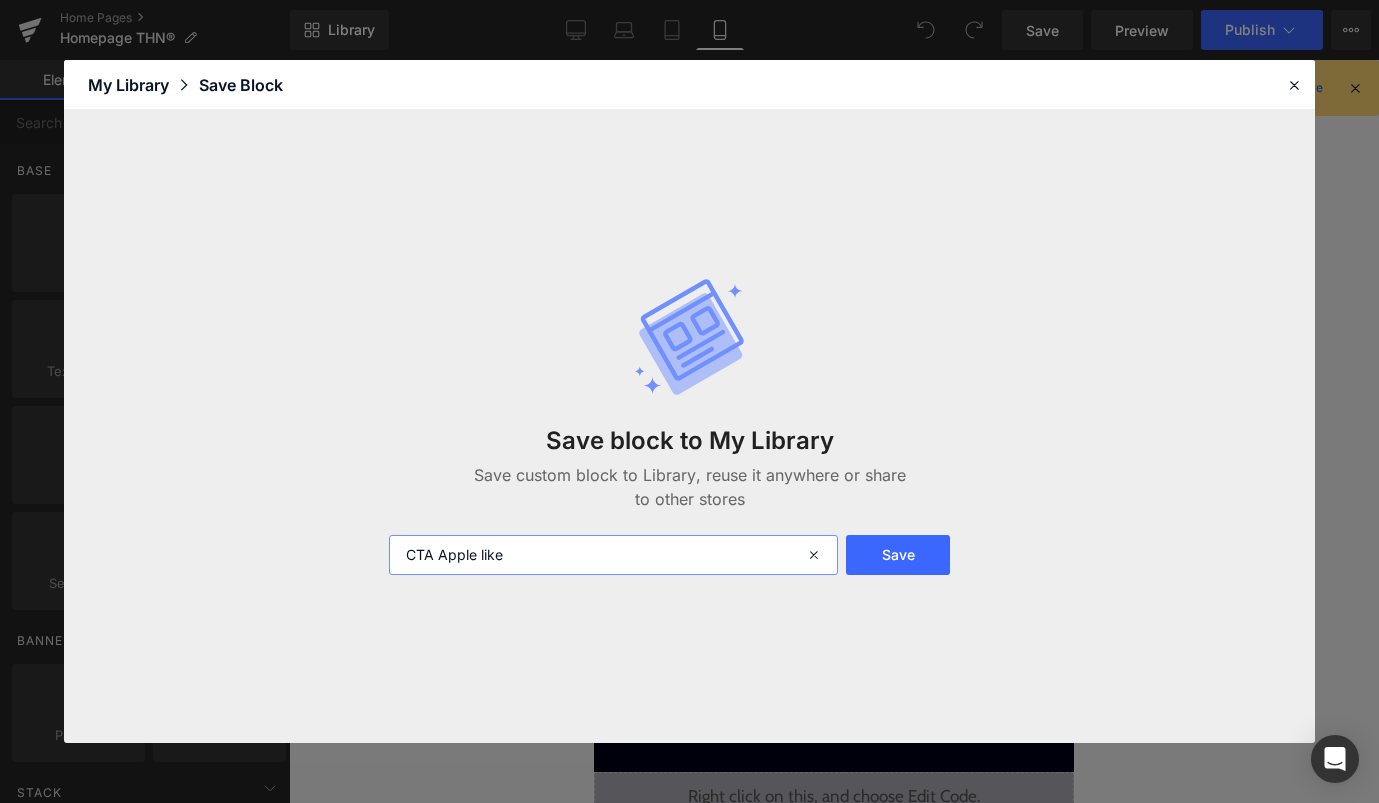 type on "CTA Apple like" 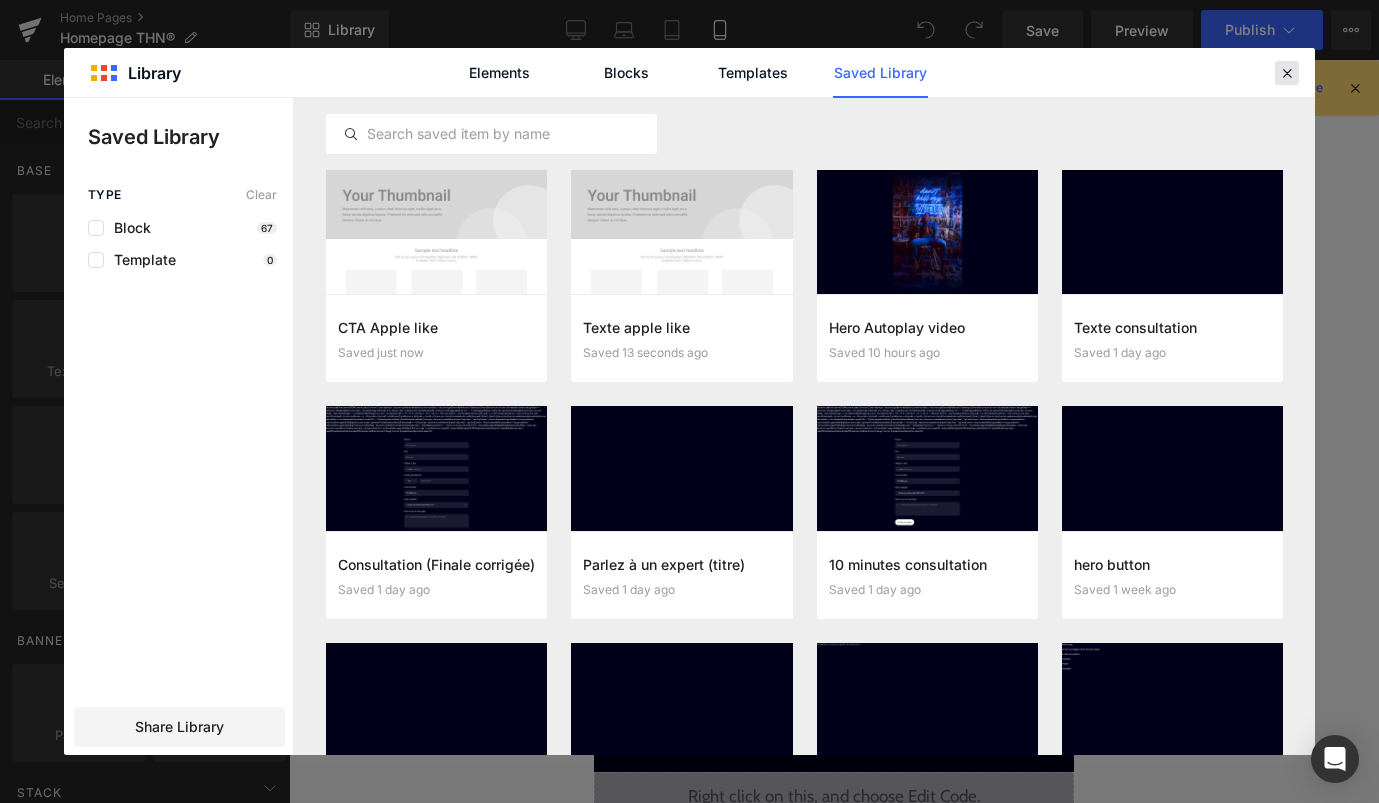 click at bounding box center (1287, 73) 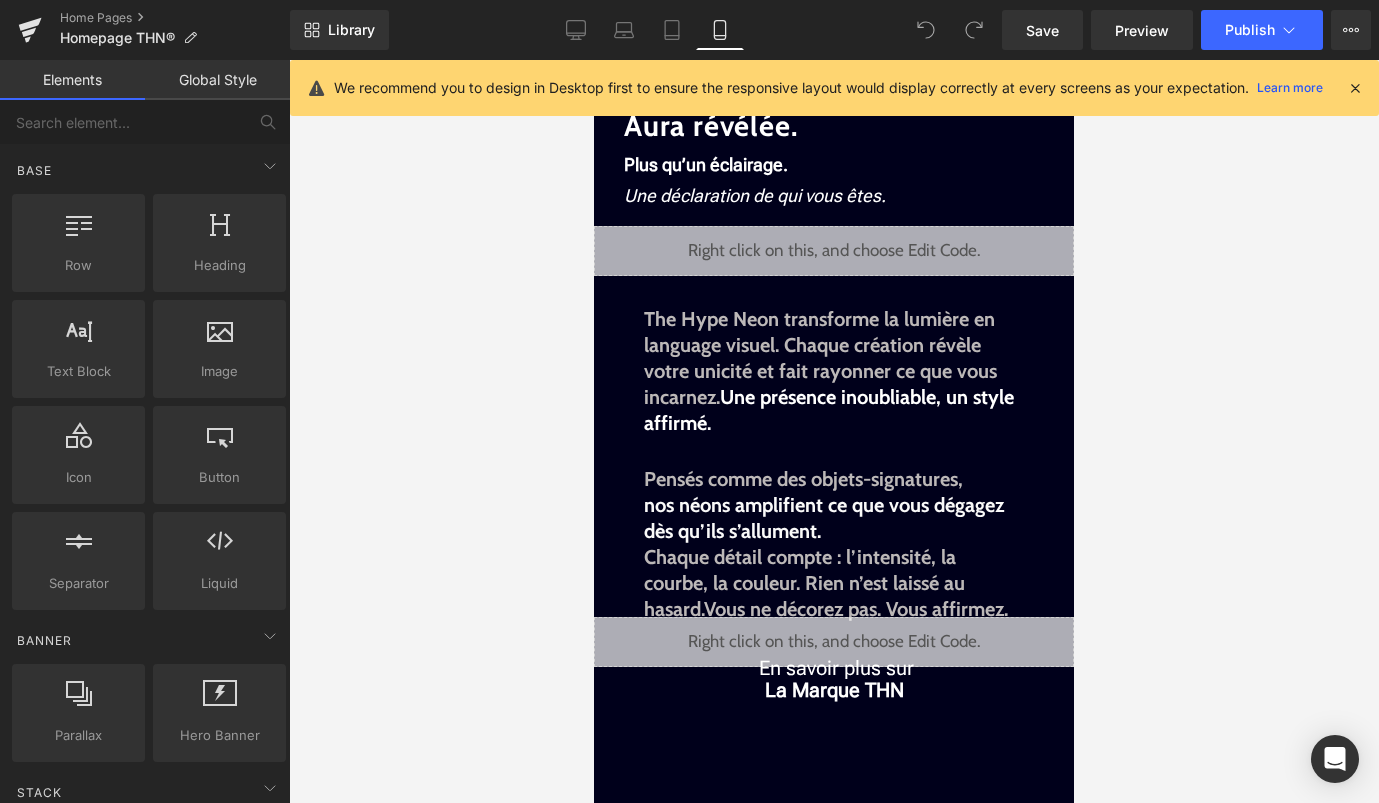 scroll, scrollTop: 0, scrollLeft: 0, axis: both 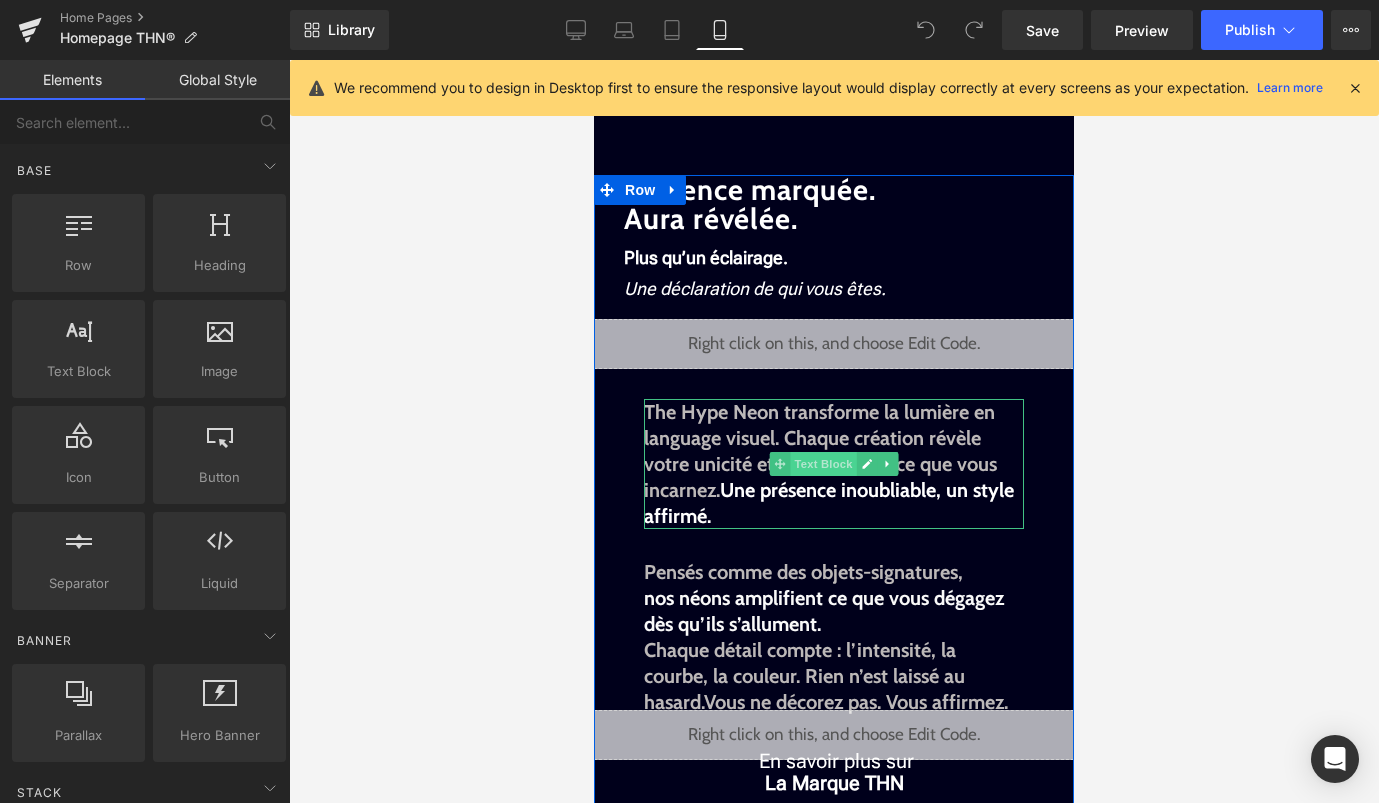 click on "Text Block" at bounding box center (823, 464) 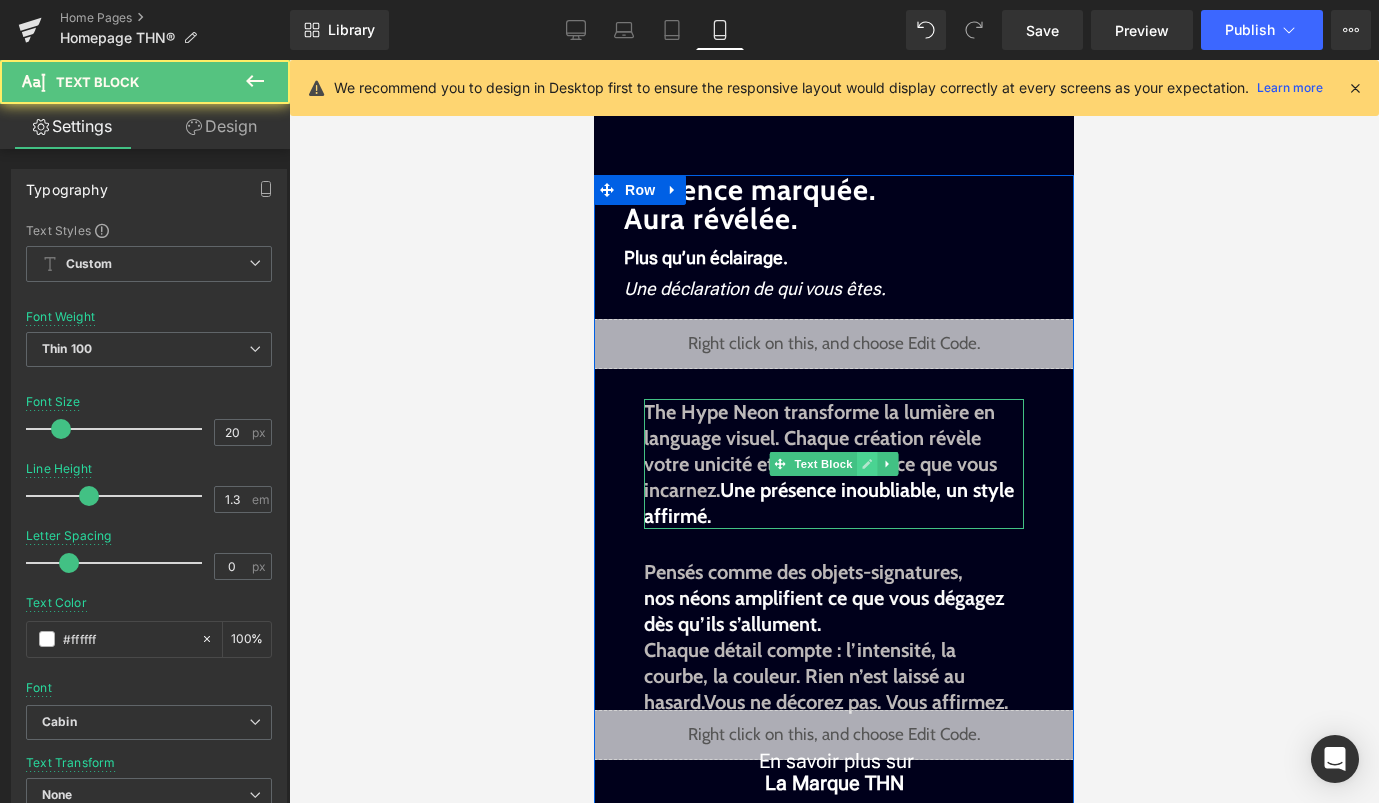 click at bounding box center [867, 464] 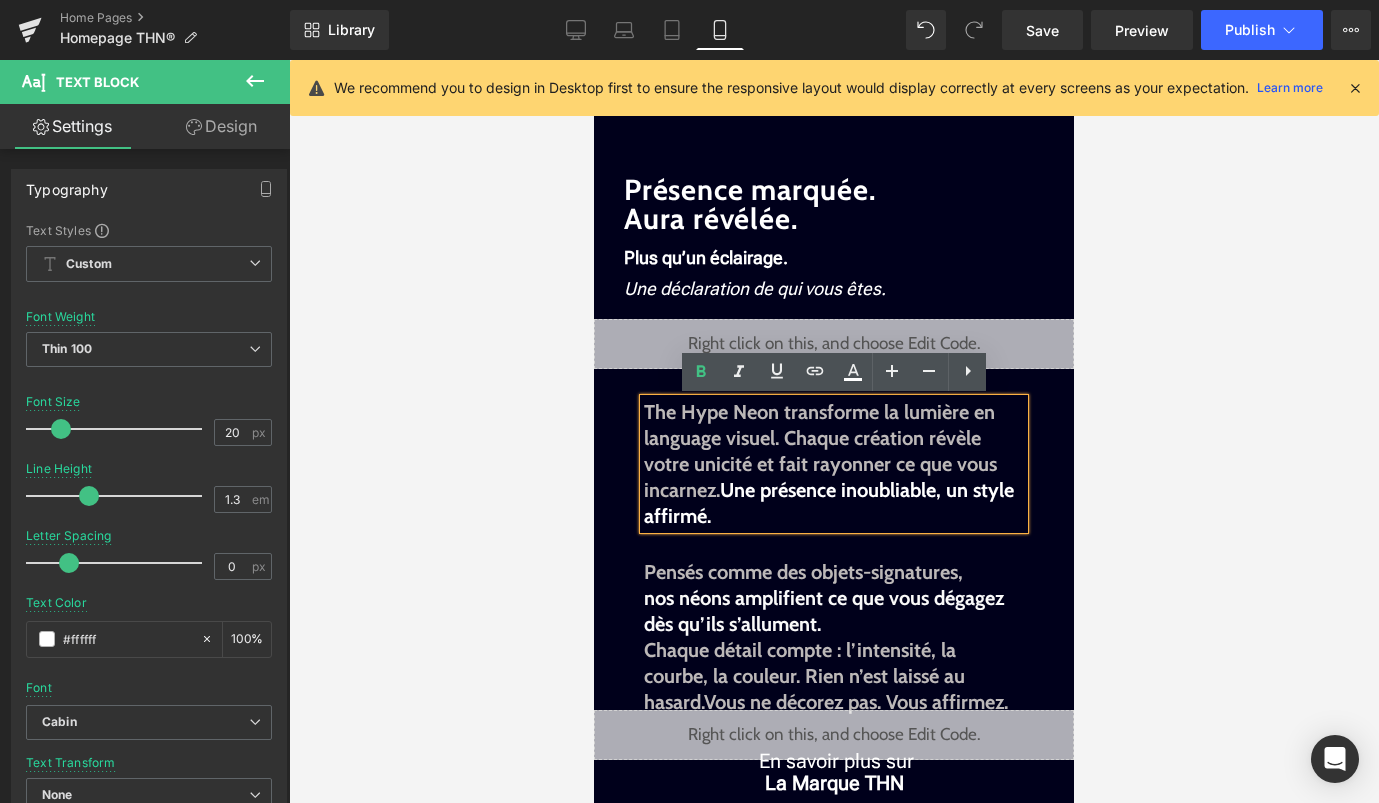 click on "The Hype Neon transforme la lumière en language visuel. Chaque création révèle votre unicité et fait rayonner ce que vous incarnez.  Une présence inoubliable, un style affirmé." at bounding box center [834, 464] 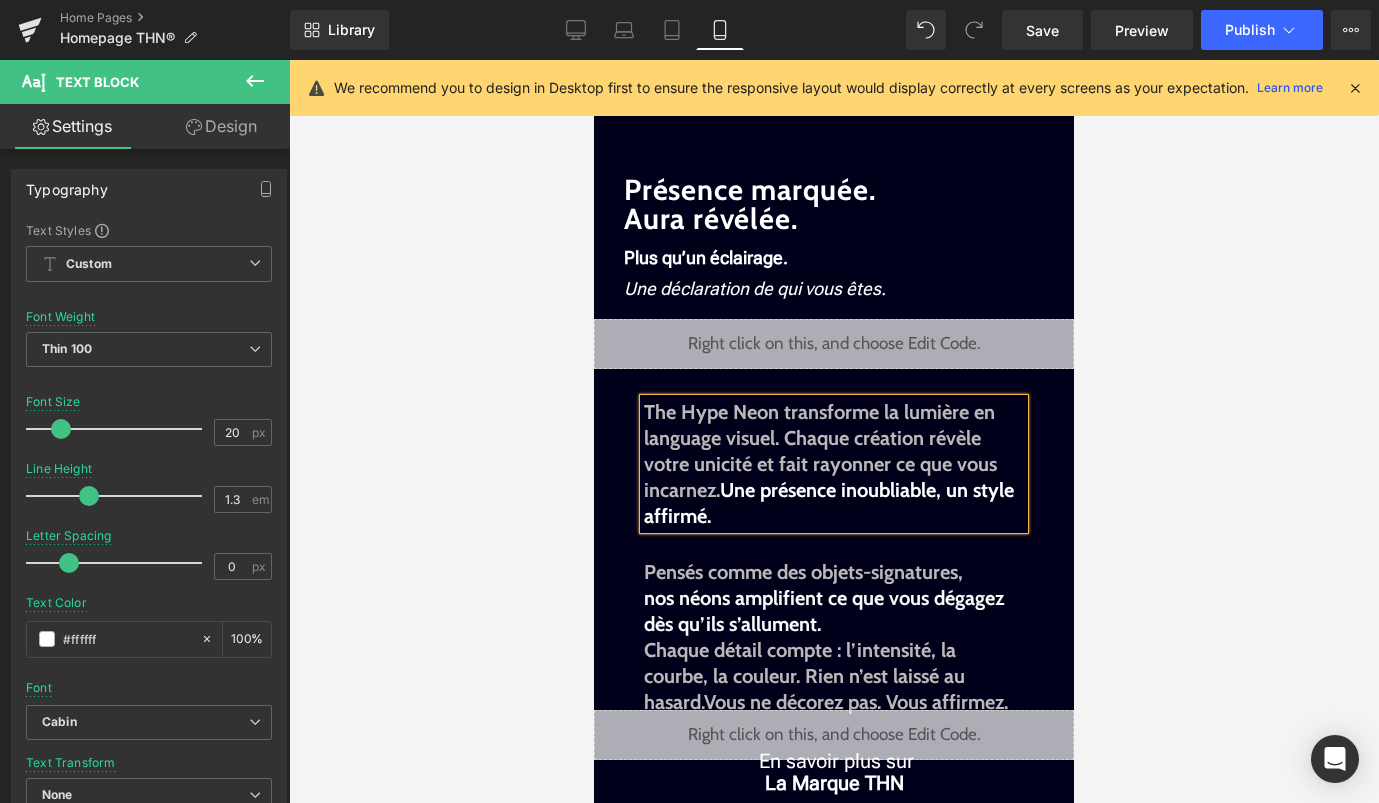 copy on "The Hype Neon transforme la lumière en language visuel. Chaque création révèle votre unicité et fait rayonner ce que vous incarnez.  Une présence inoubliable, un style affirmé." 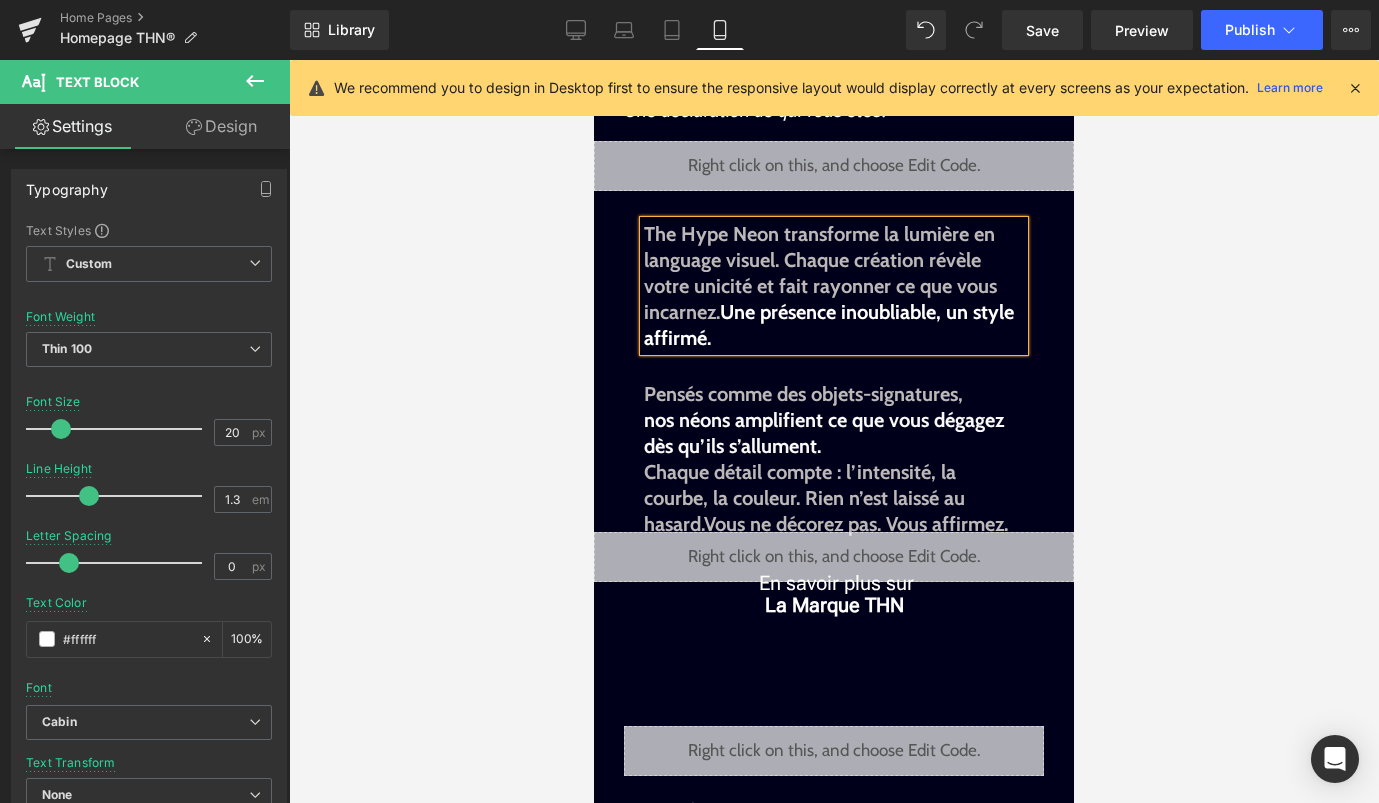scroll, scrollTop: 181, scrollLeft: 0, axis: vertical 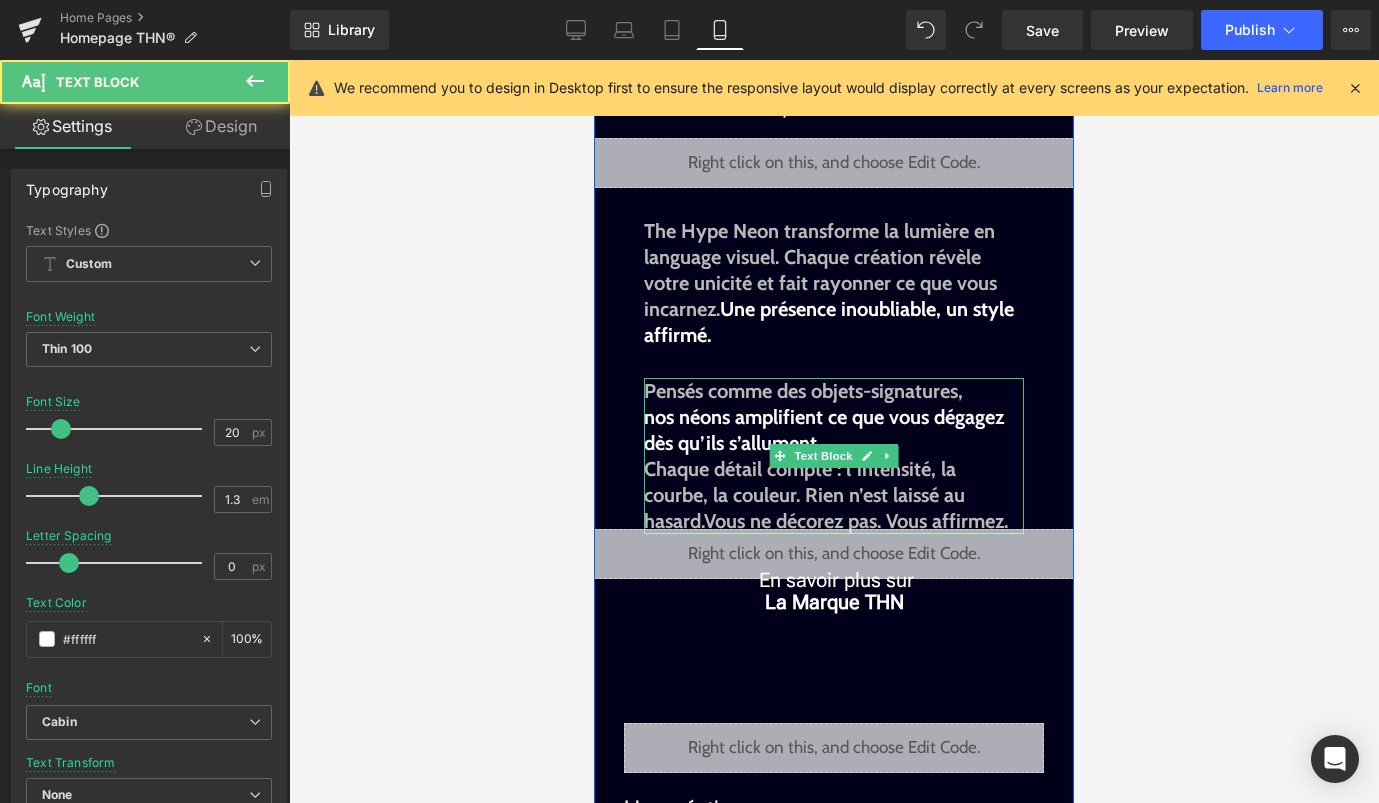 click on "nos néons amplifient ce que vous dégagez dès qu’ils s’allument." at bounding box center (824, 430) 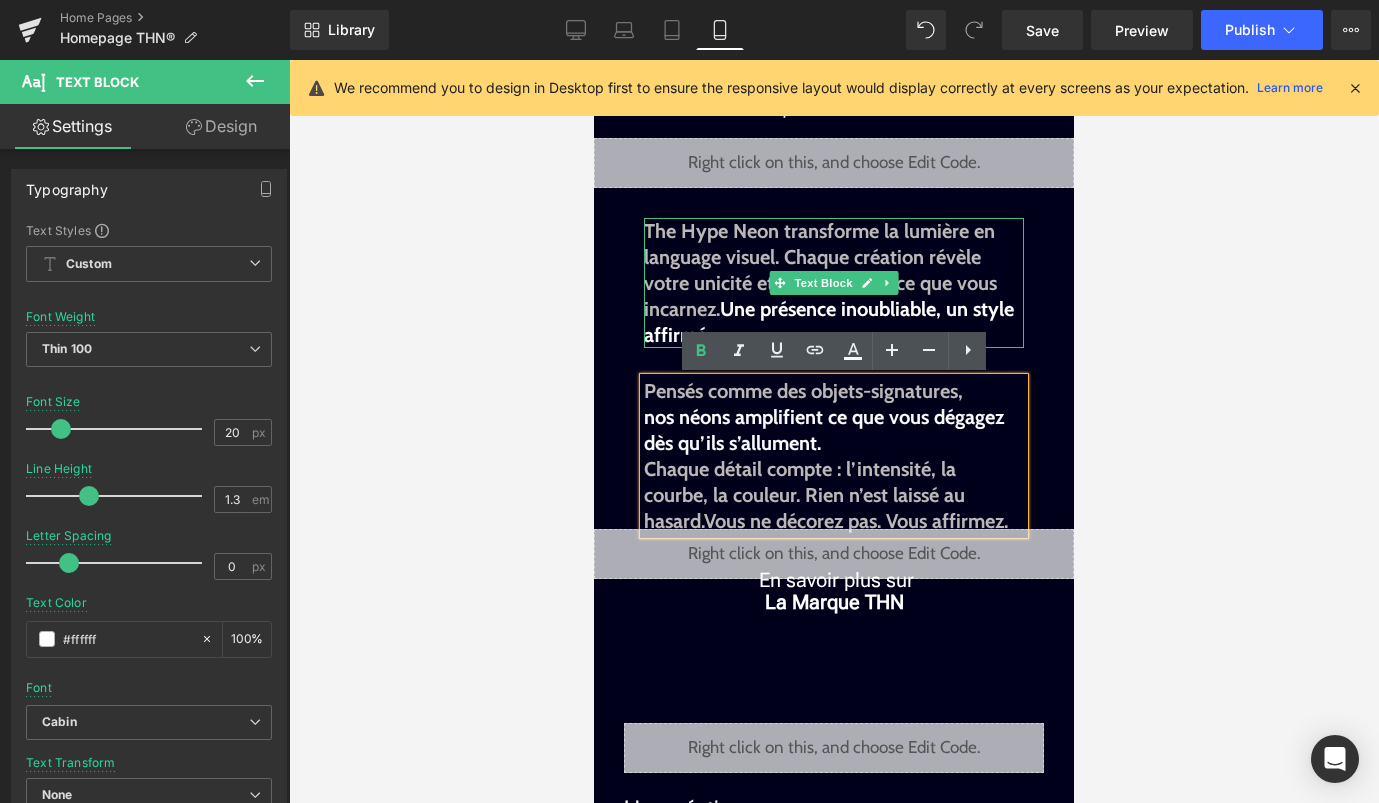 click on "The Hype Neon transforme la lumière en language visuel. Chaque création révèle votre unicité et fait rayonner ce que vous incarnez." at bounding box center [820, 270] 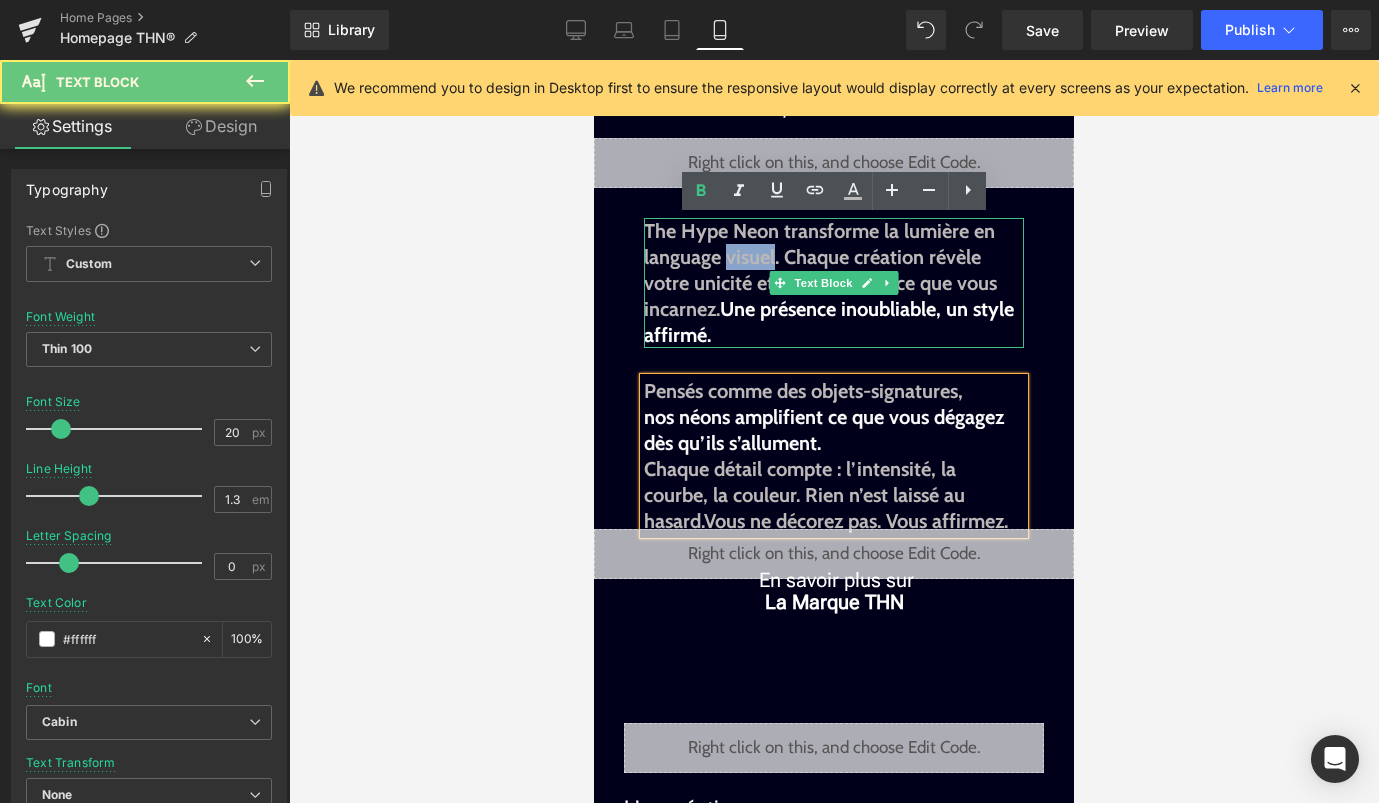 click on "The Hype Neon transforme la lumière en language visuel. Chaque création révèle votre unicité et fait rayonner ce que vous incarnez." at bounding box center (820, 270) 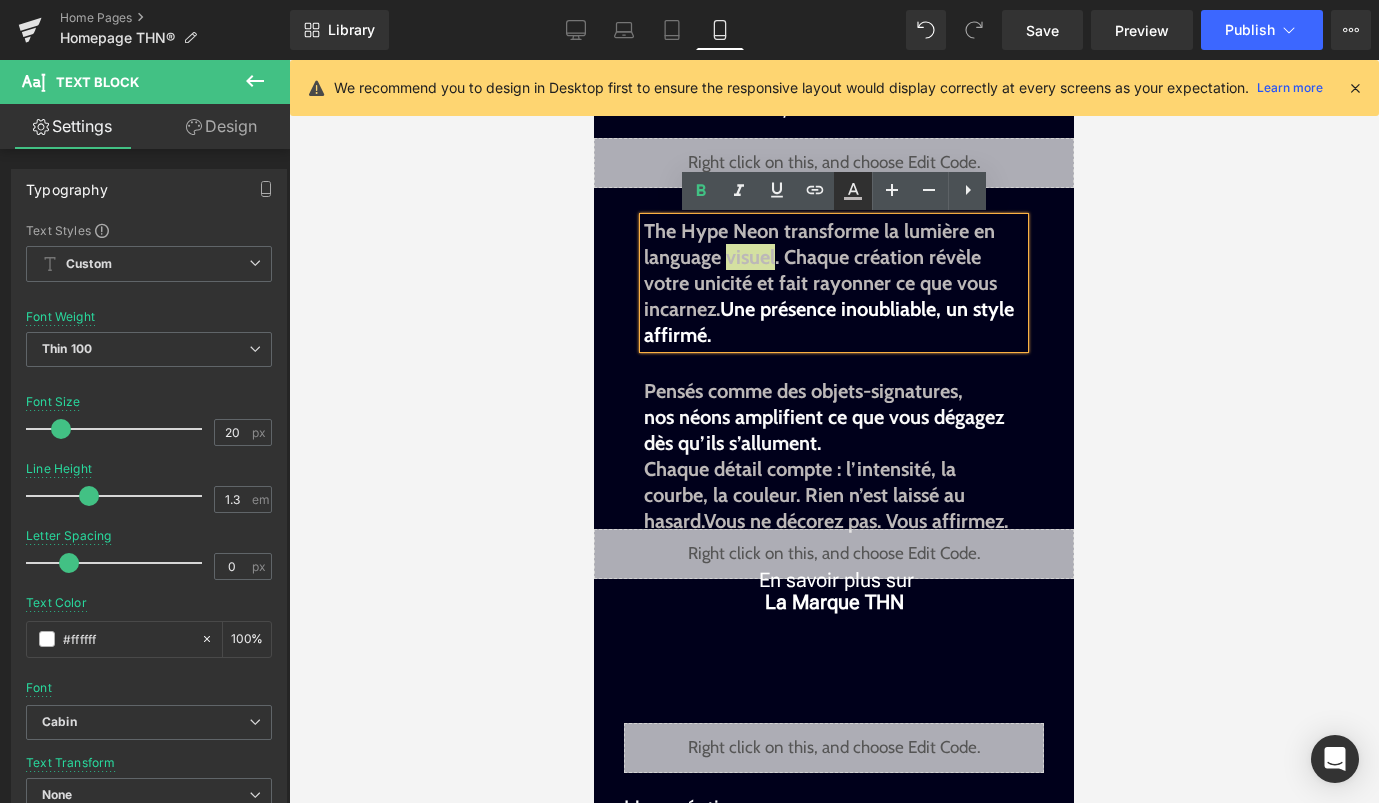 click 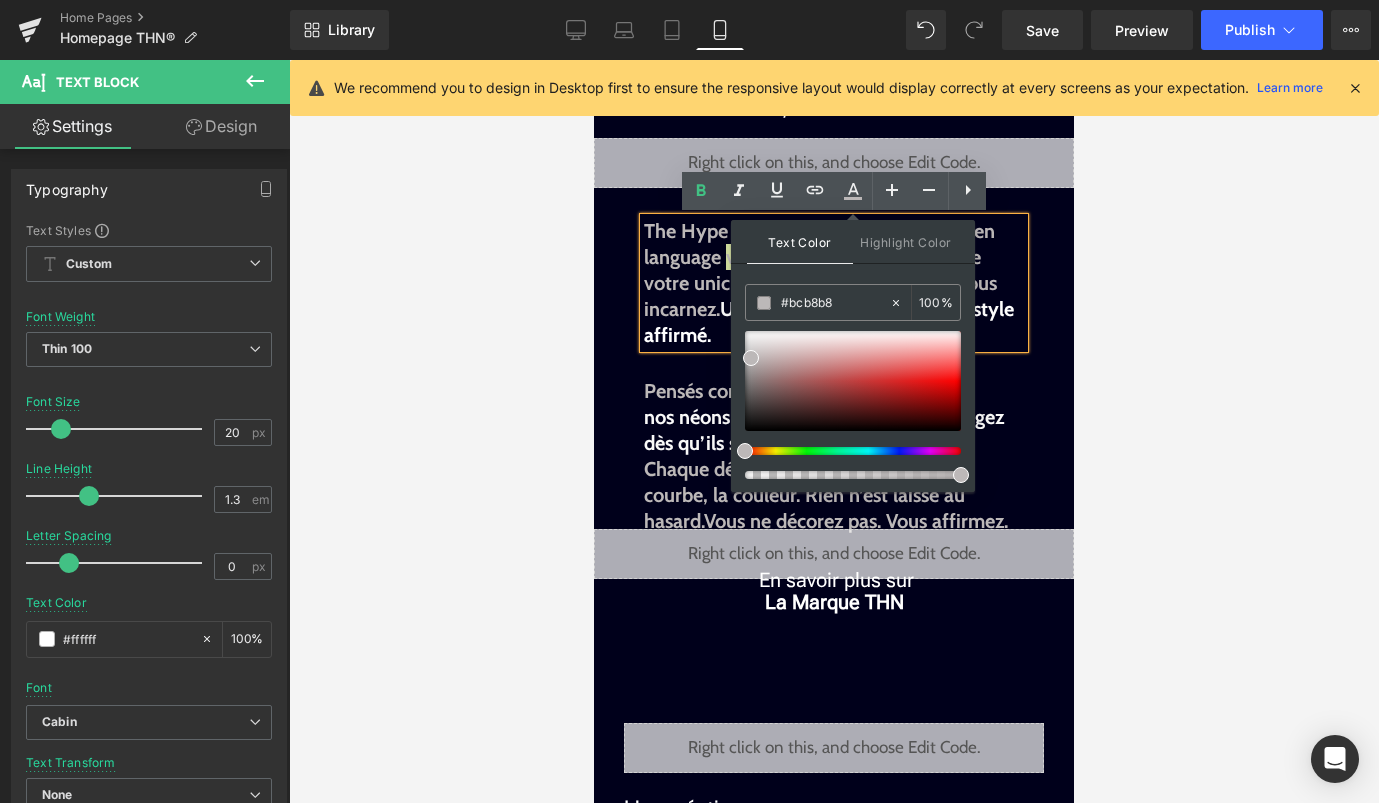 drag, startPoint x: 847, startPoint y: 303, endPoint x: 741, endPoint y: 303, distance: 106 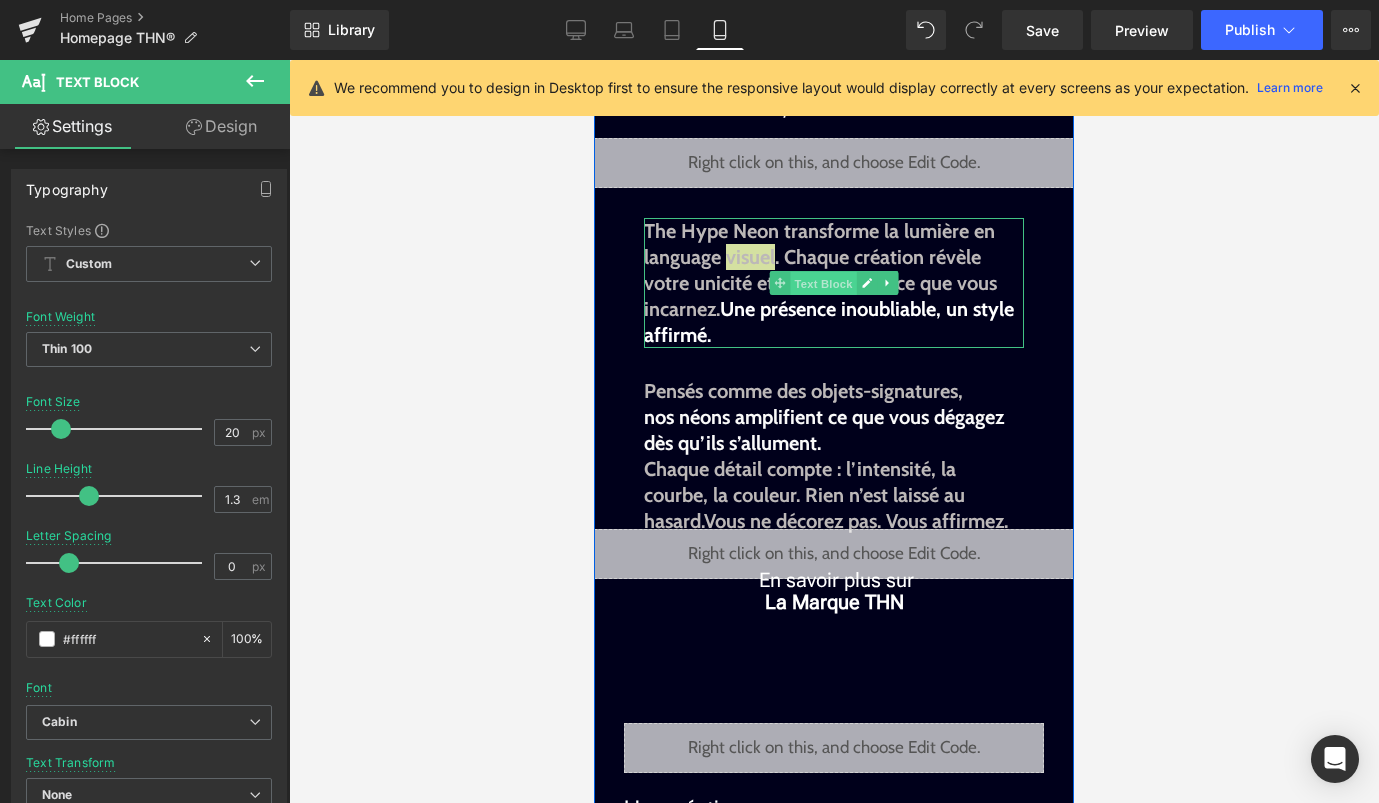 click on "Text Block" at bounding box center (823, 284) 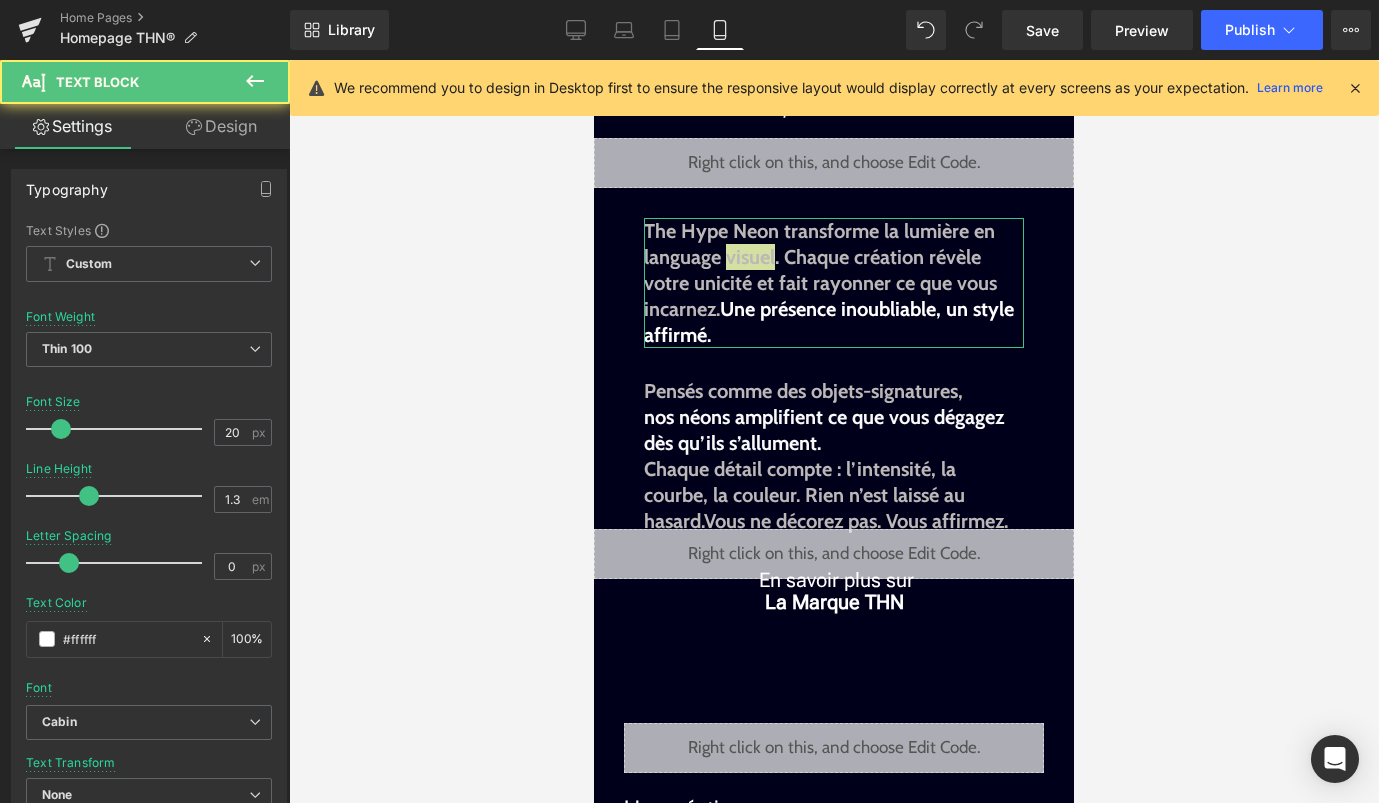 click on "Design" at bounding box center (221, 126) 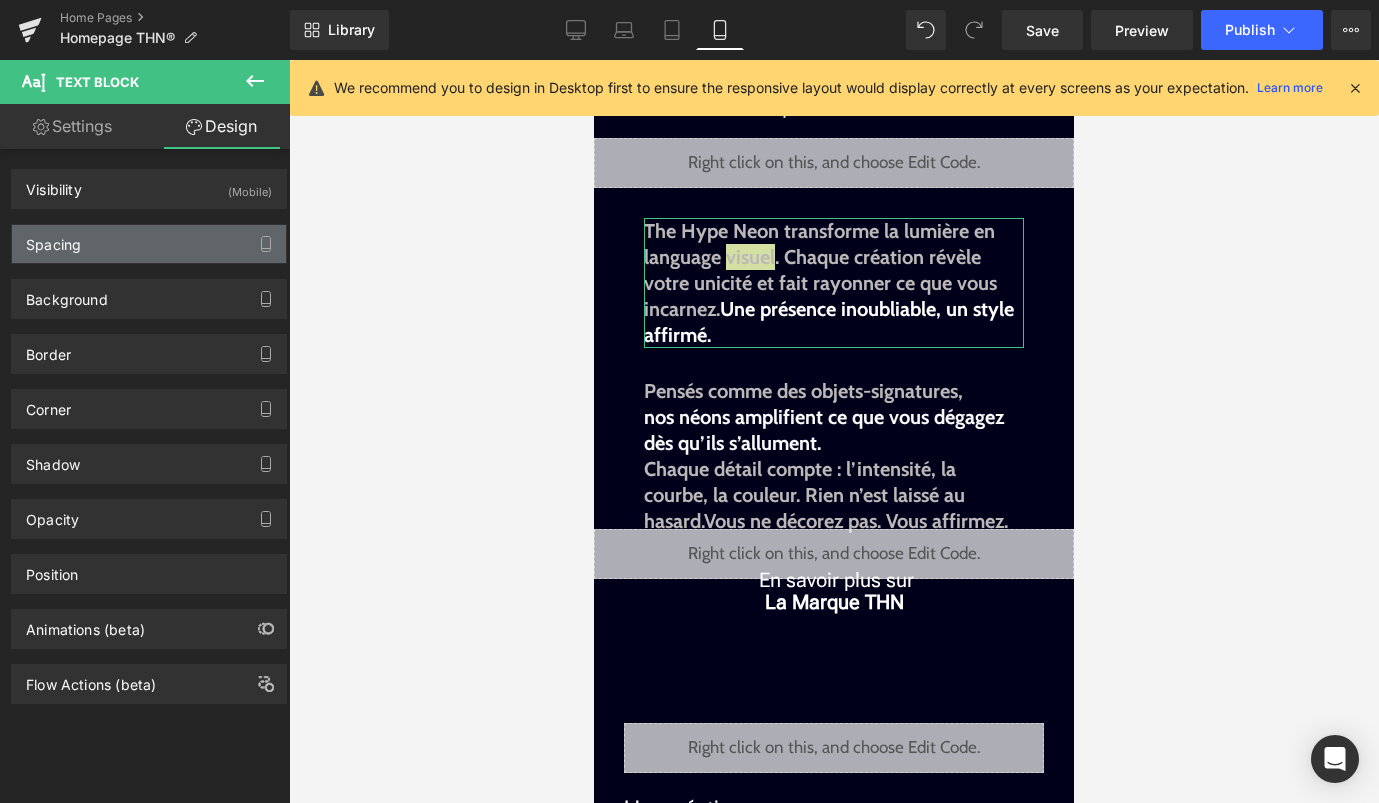 click on "Spacing" at bounding box center [149, 244] 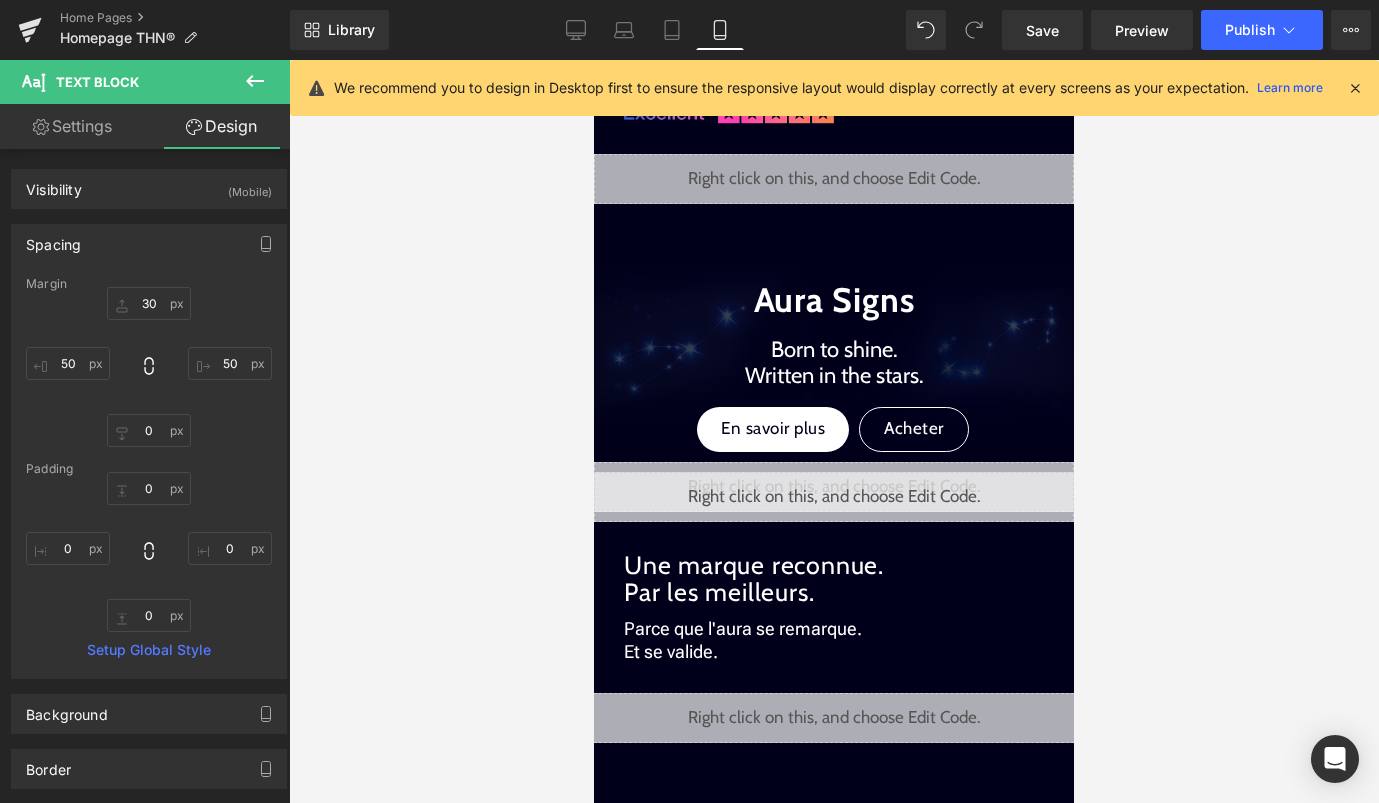 scroll, scrollTop: 1498, scrollLeft: 0, axis: vertical 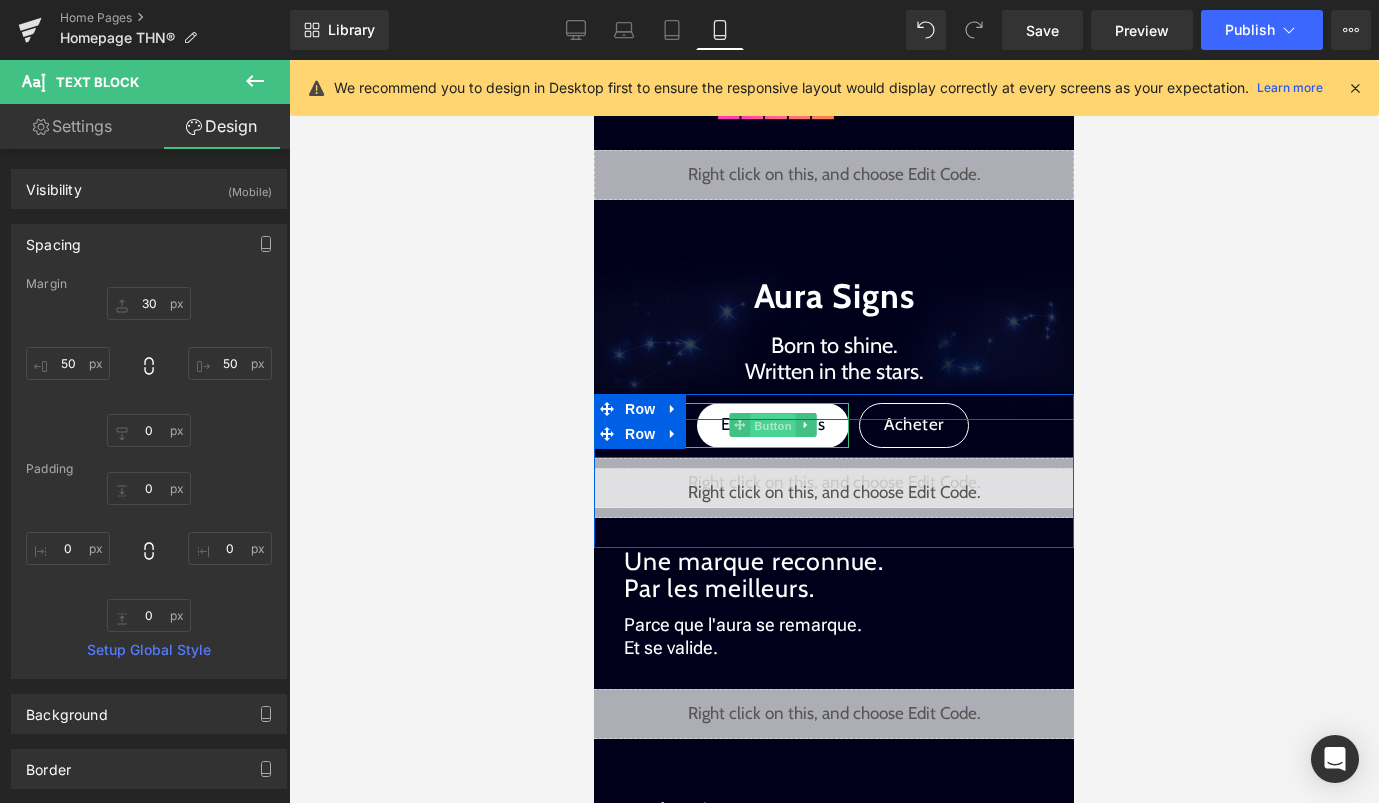 click on "Button" at bounding box center (773, 426) 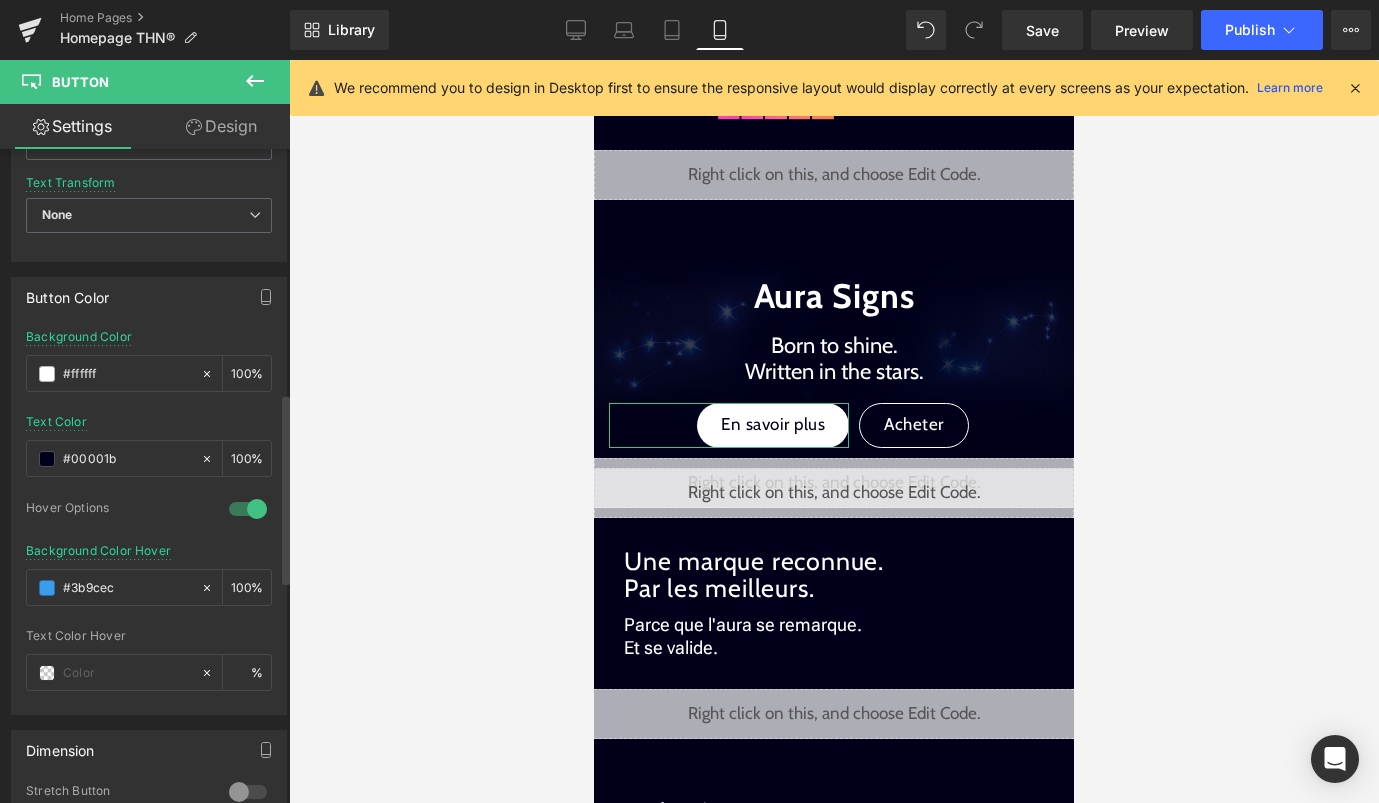 scroll, scrollTop: 855, scrollLeft: 0, axis: vertical 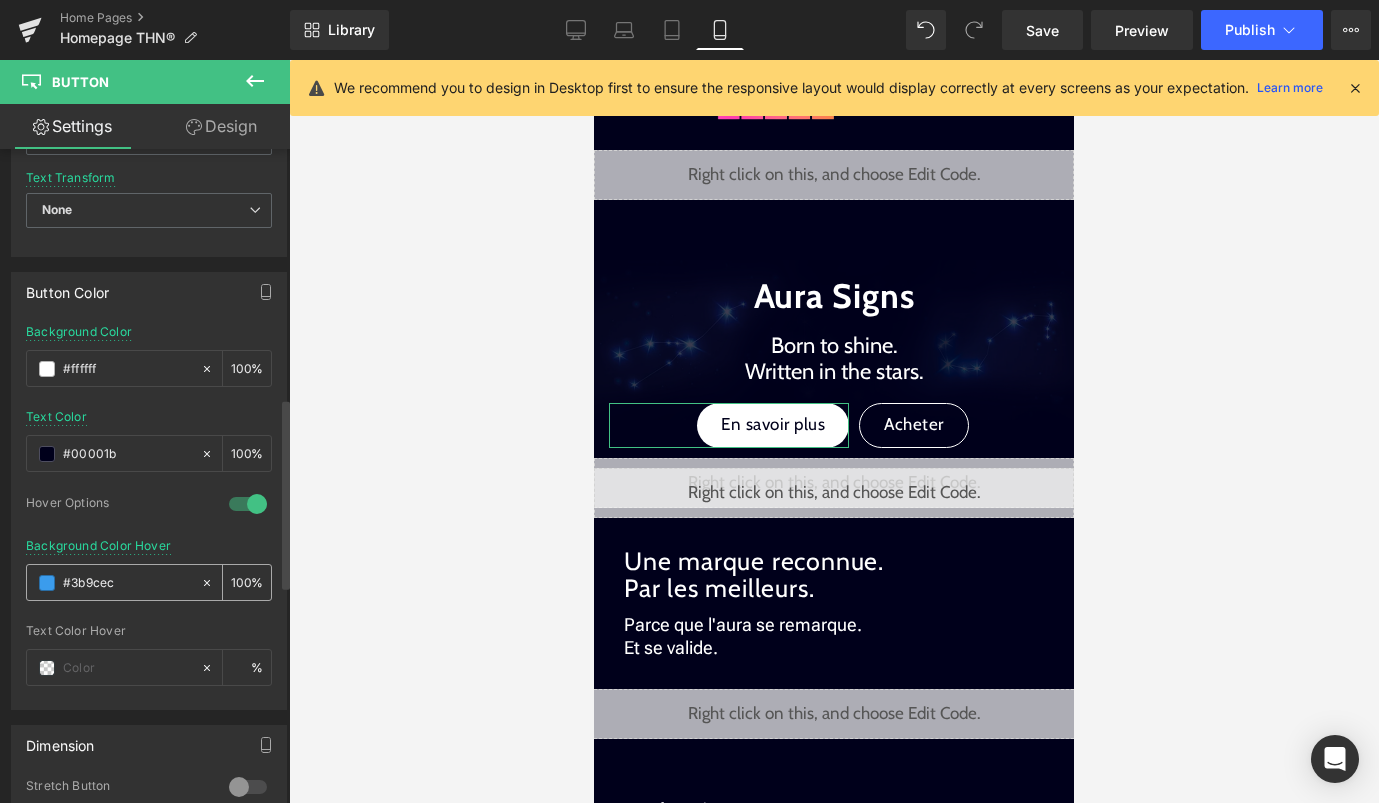 drag, startPoint x: 142, startPoint y: 587, endPoint x: 71, endPoint y: 583, distance: 71.11259 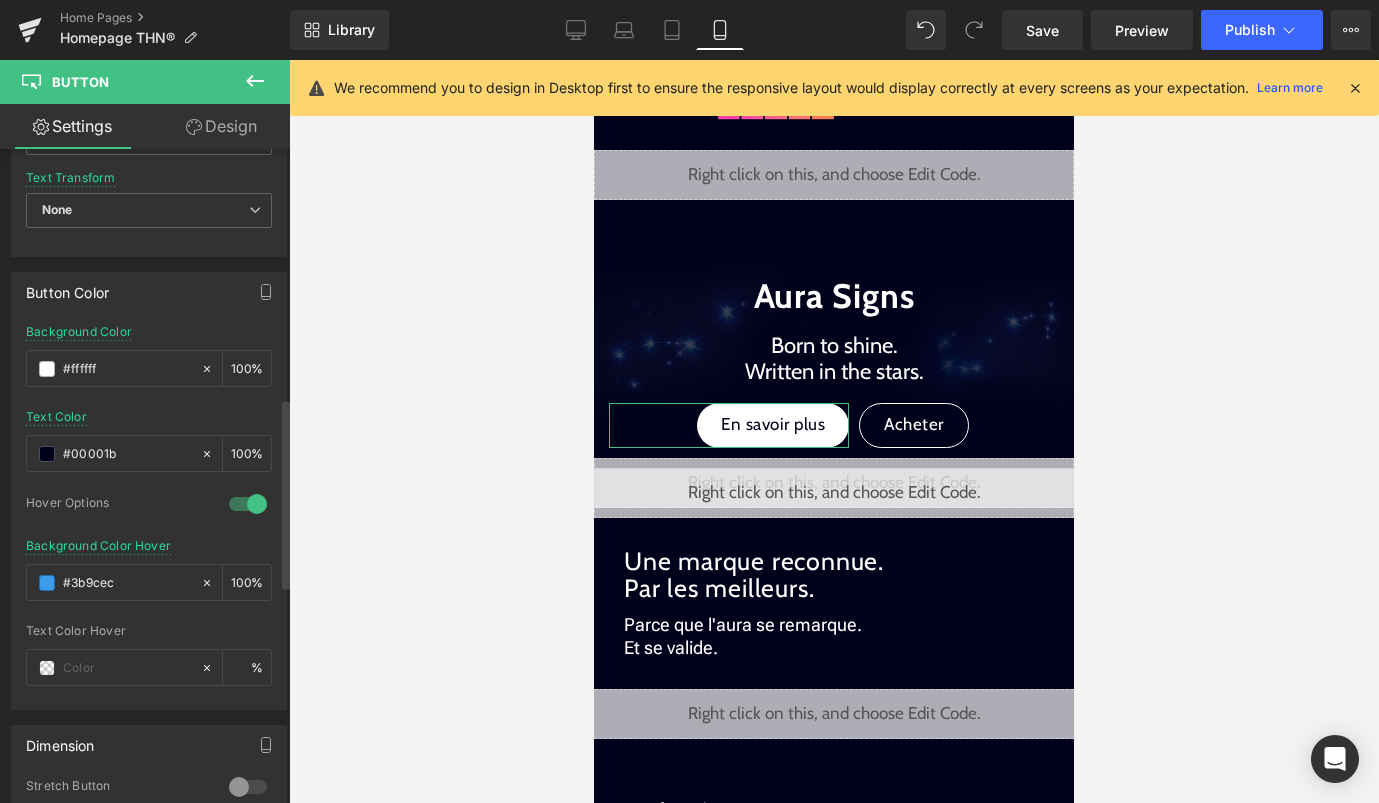 click at bounding box center (149, 617) 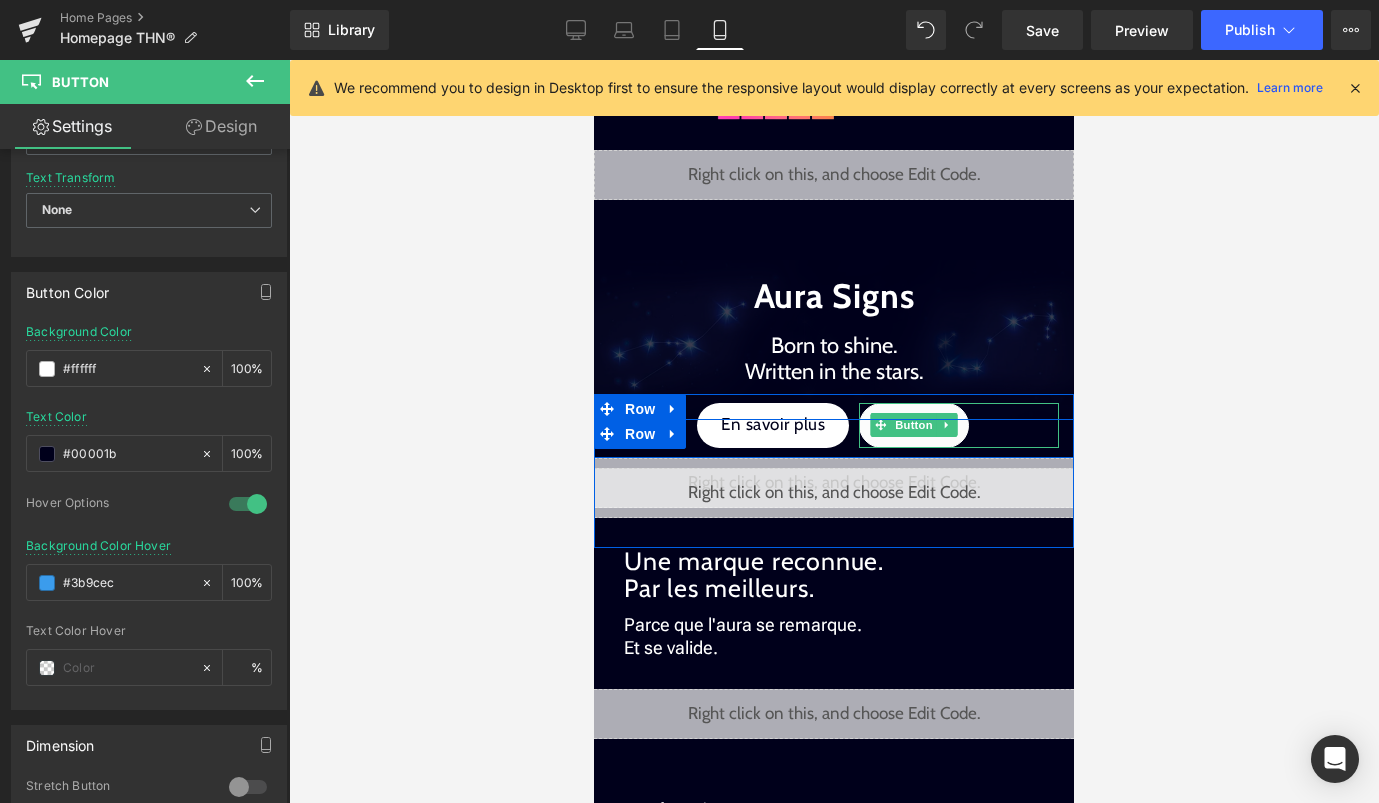 click on "Acheter" at bounding box center [914, 425] 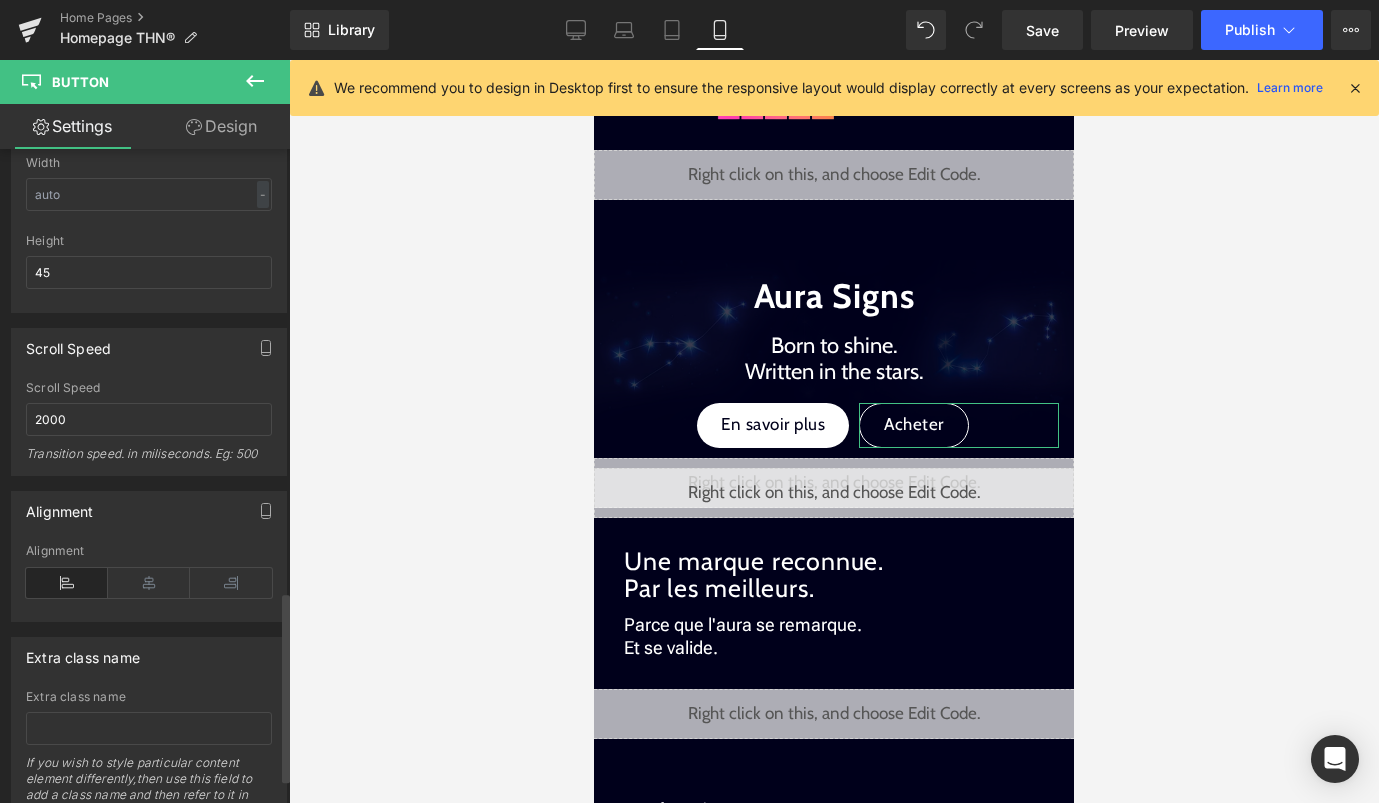 scroll, scrollTop: 1523, scrollLeft: 0, axis: vertical 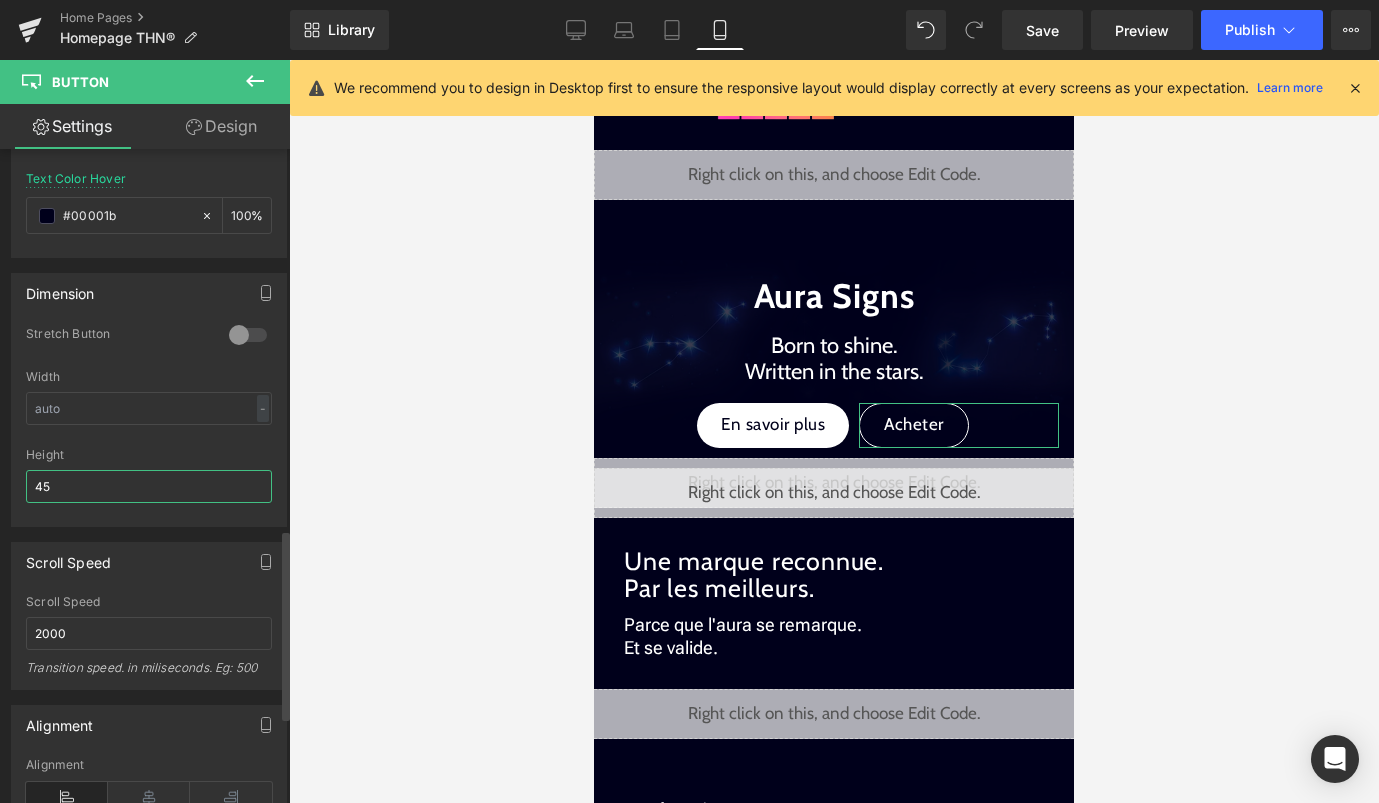 click on "45" at bounding box center [149, 486] 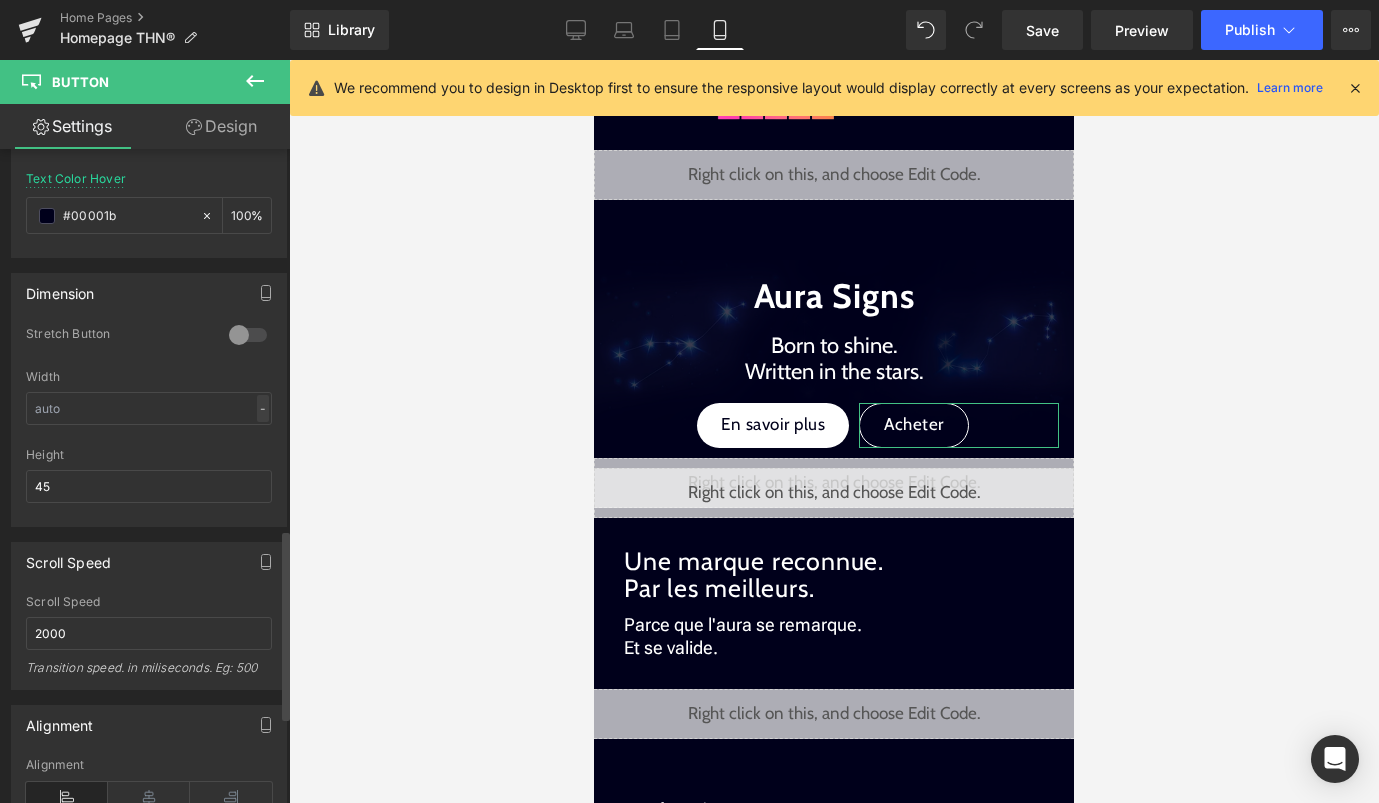 click on "-" at bounding box center [263, 408] 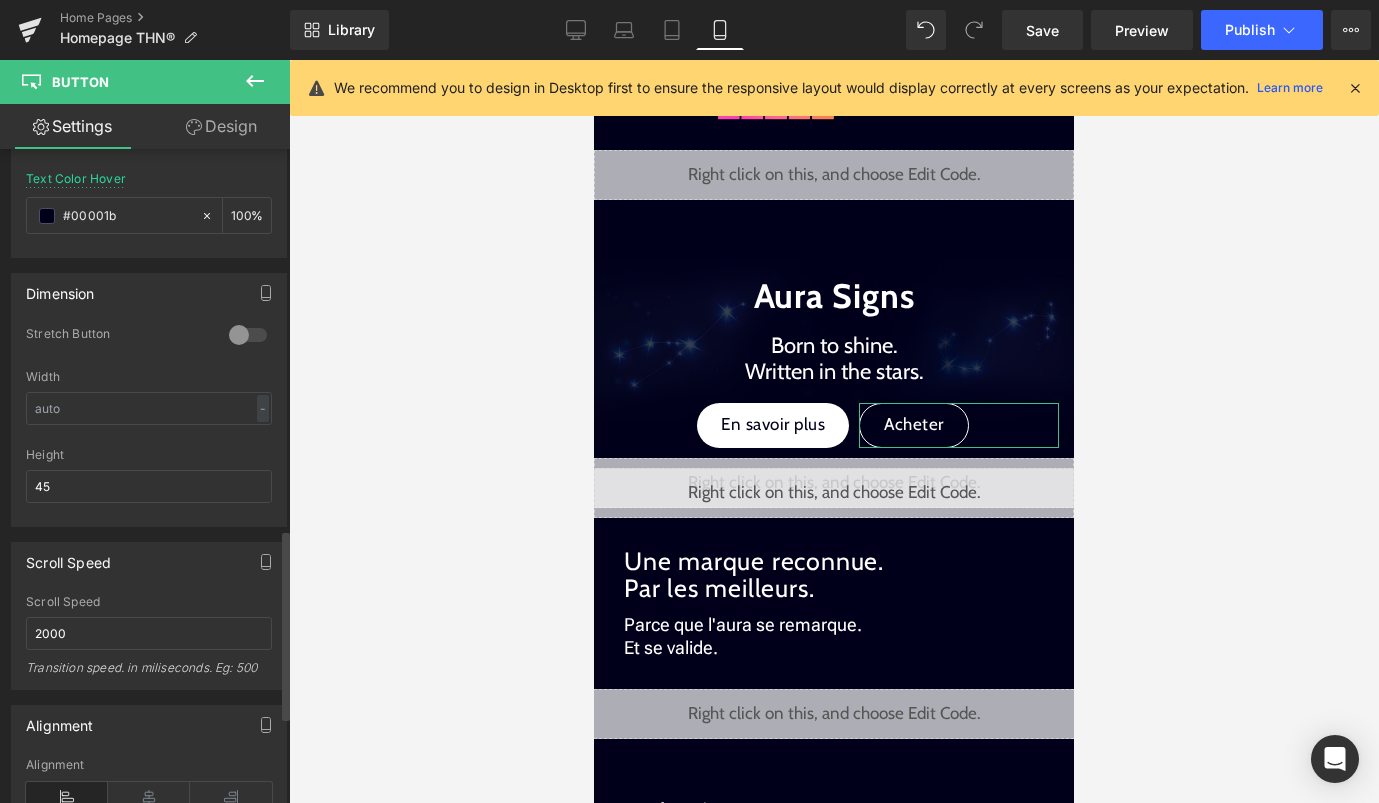 click on "Width" at bounding box center [149, 377] 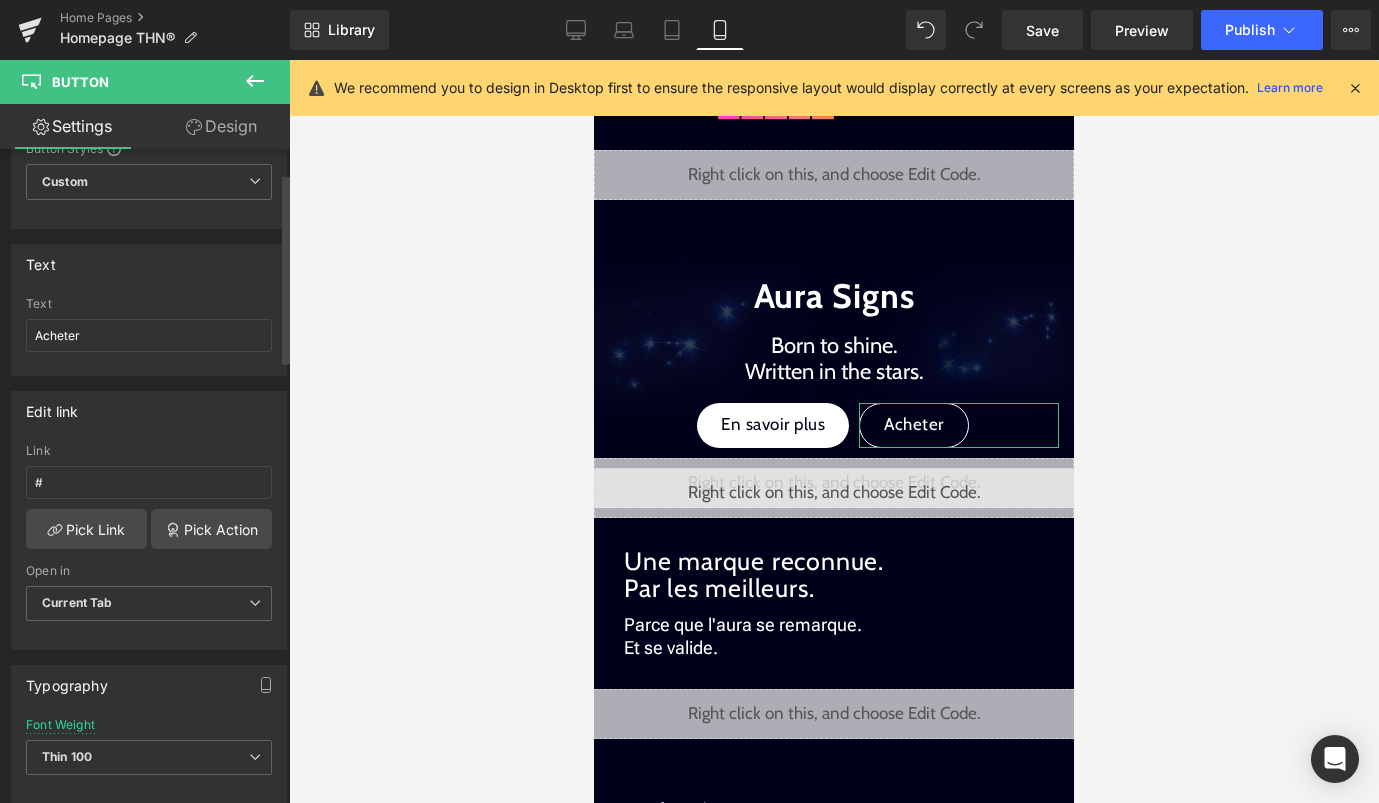 scroll, scrollTop: 0, scrollLeft: 0, axis: both 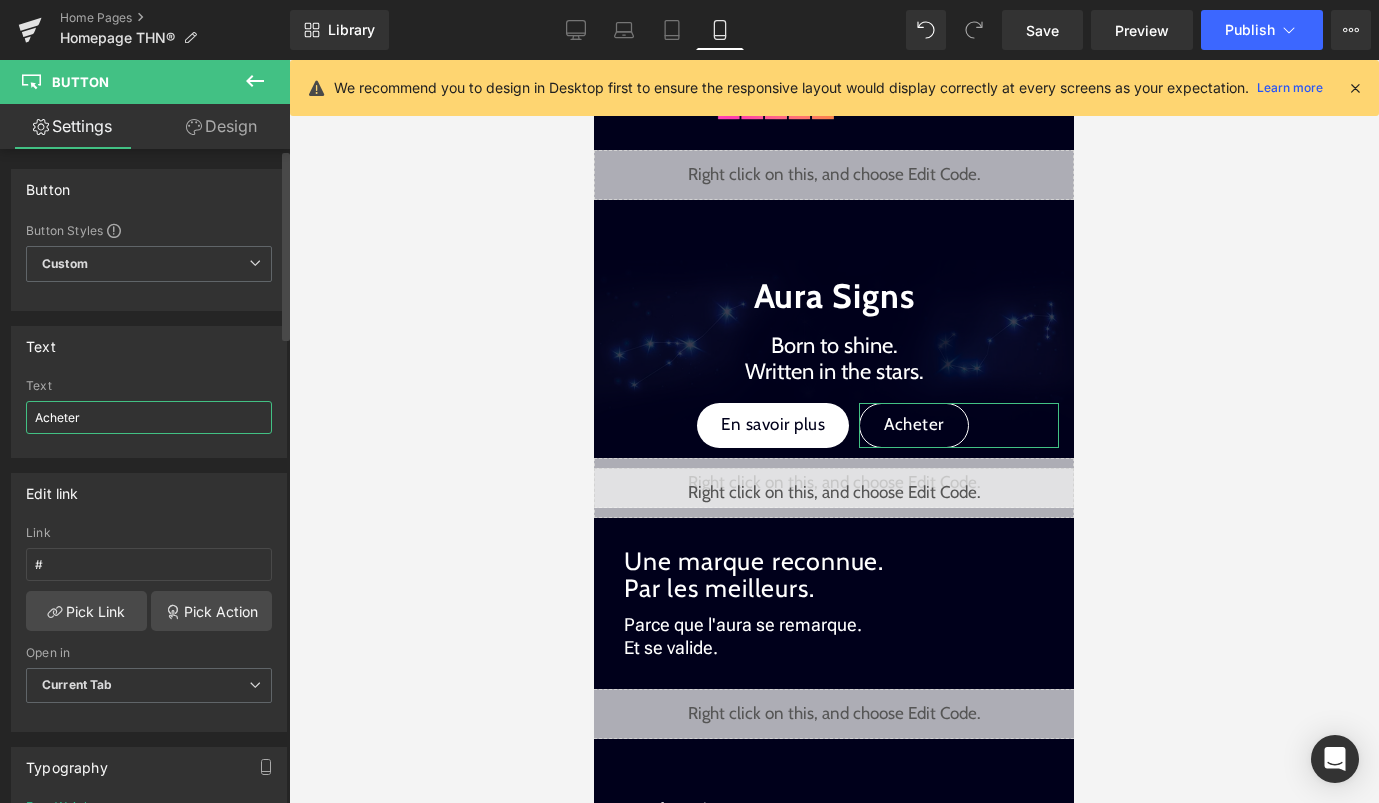 drag, startPoint x: 128, startPoint y: 423, endPoint x: 0, endPoint y: 417, distance: 128.14055 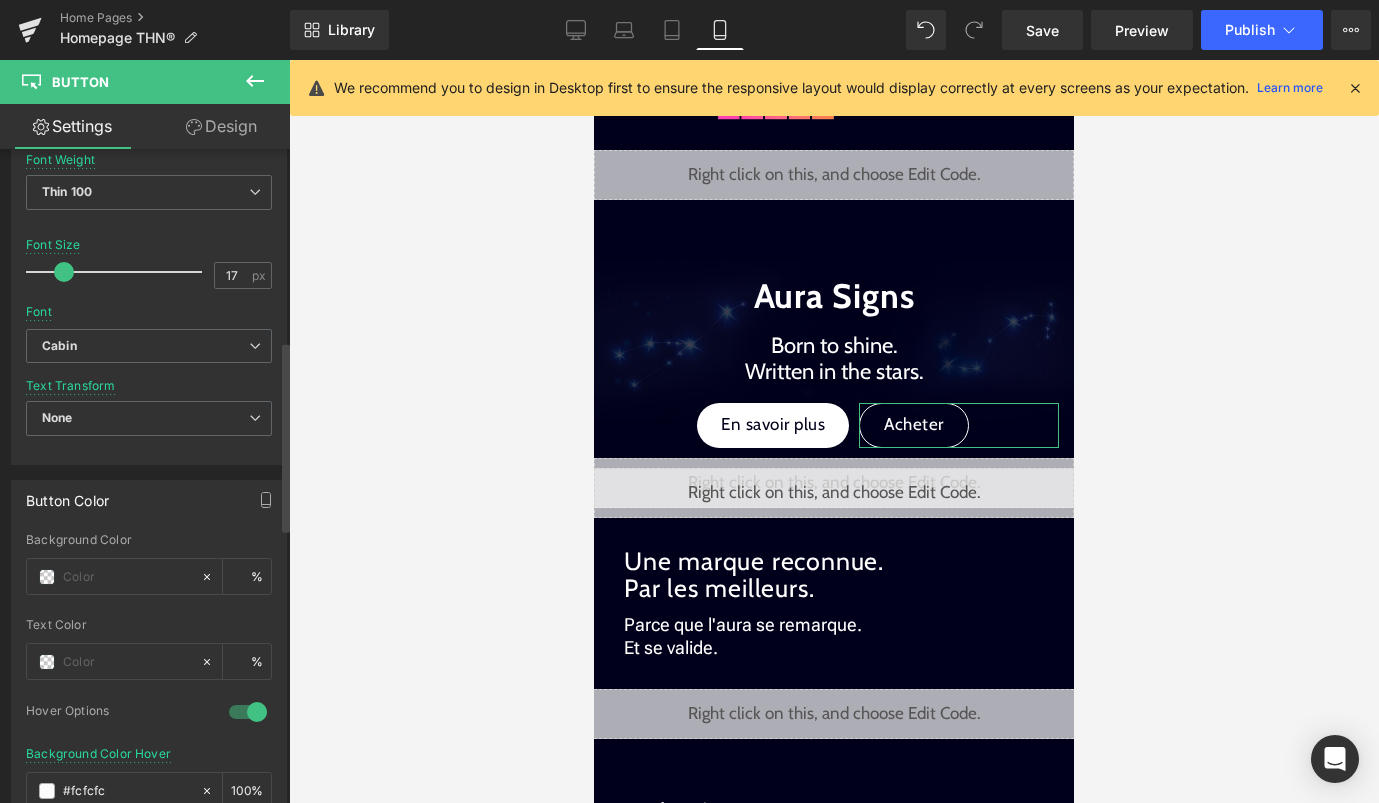scroll, scrollTop: 659, scrollLeft: 0, axis: vertical 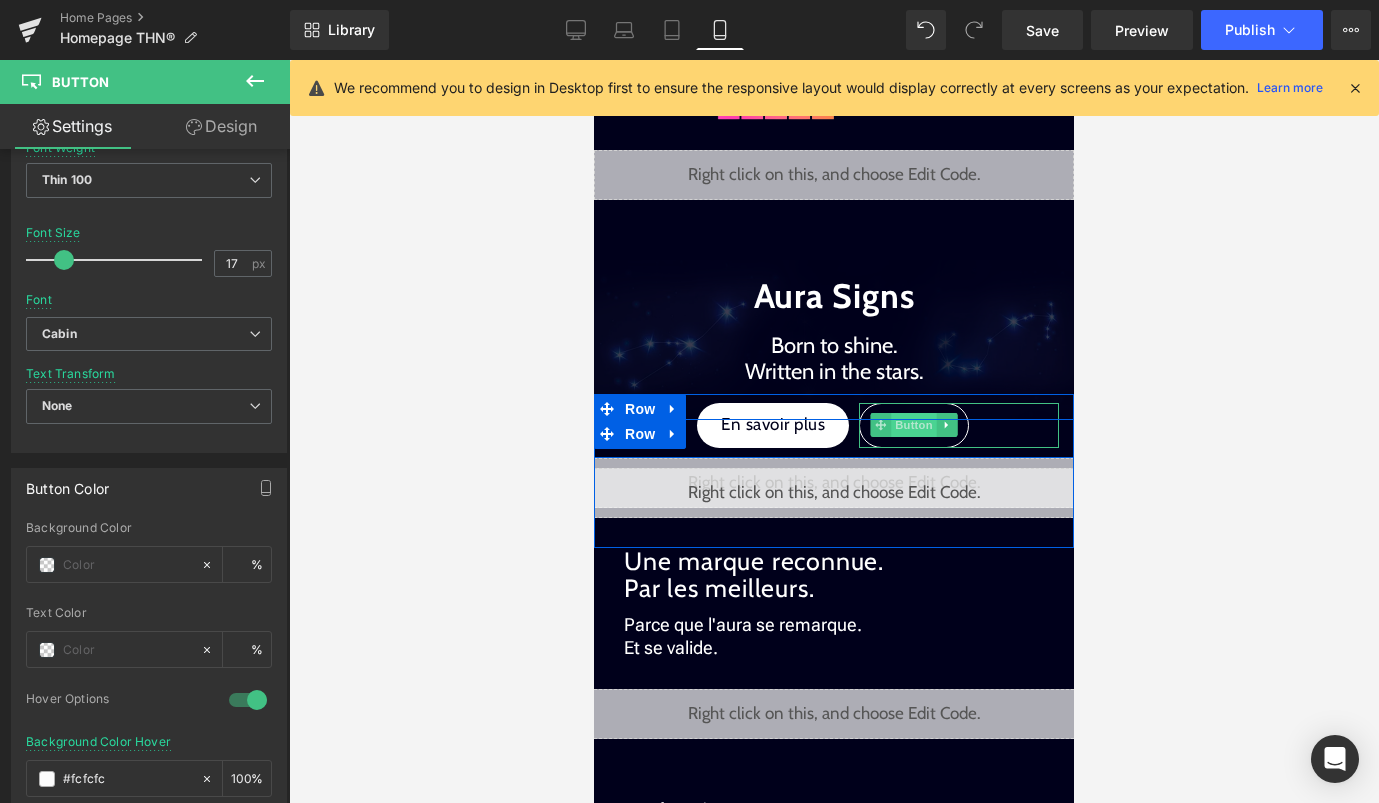 click on "Button" at bounding box center [914, 425] 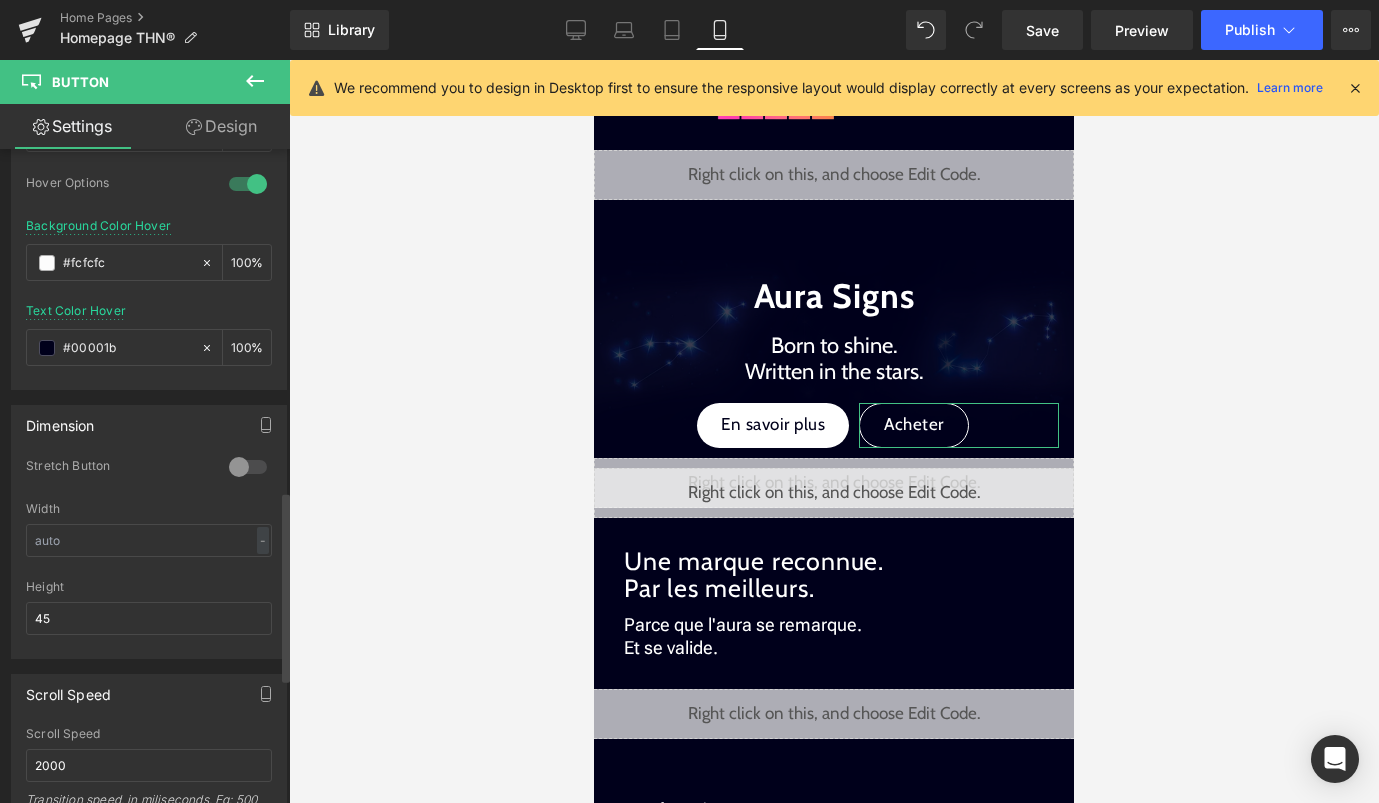 scroll, scrollTop: 1173, scrollLeft: 0, axis: vertical 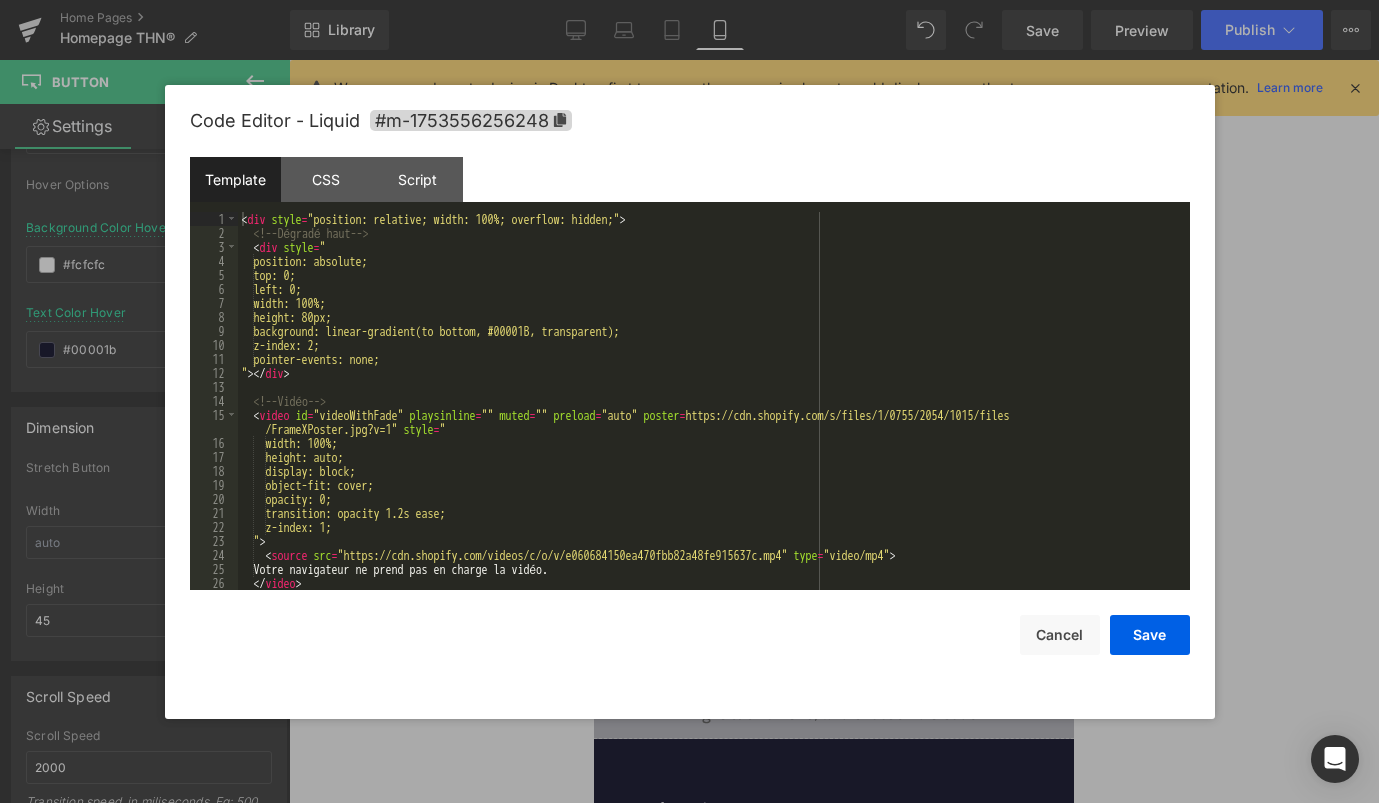 click at bounding box center [856, 474] 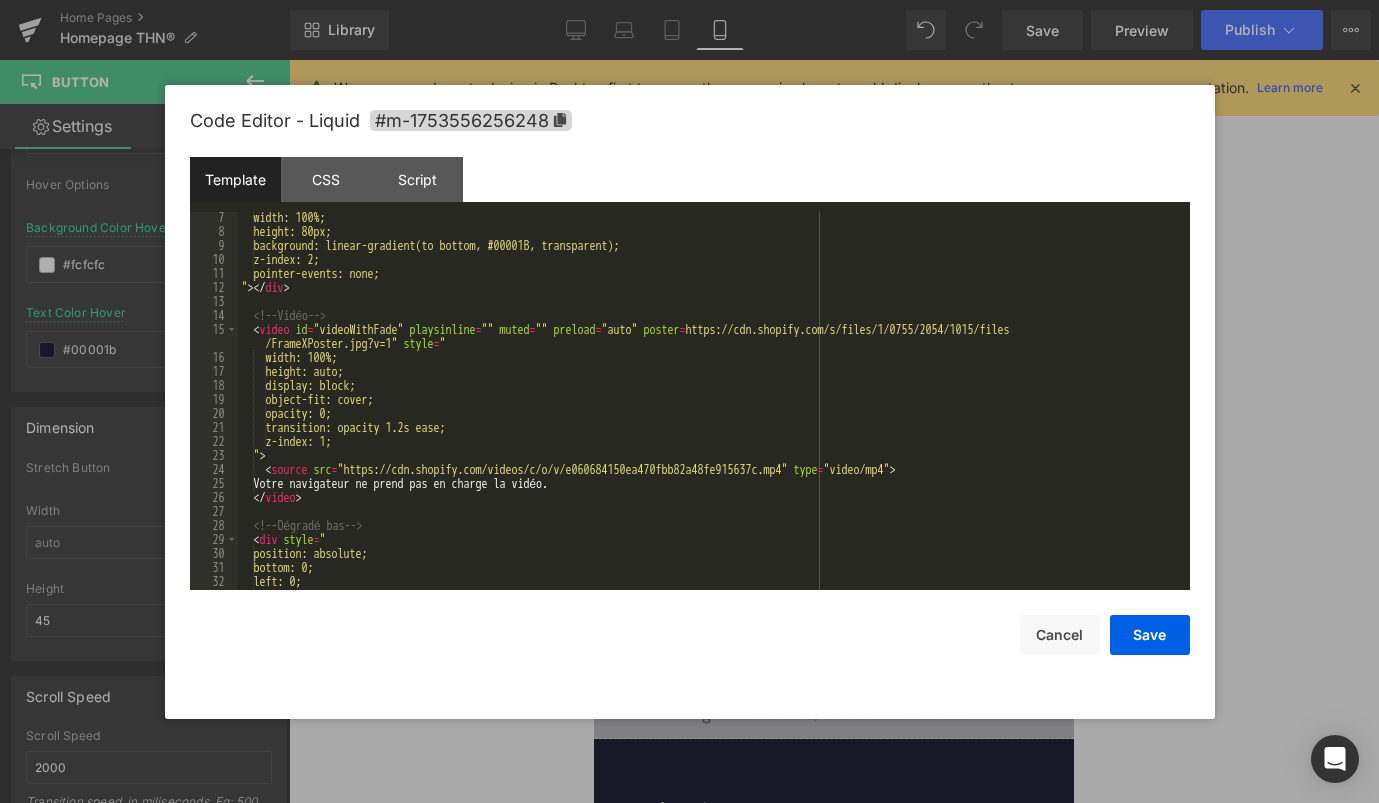 scroll, scrollTop: 91, scrollLeft: 0, axis: vertical 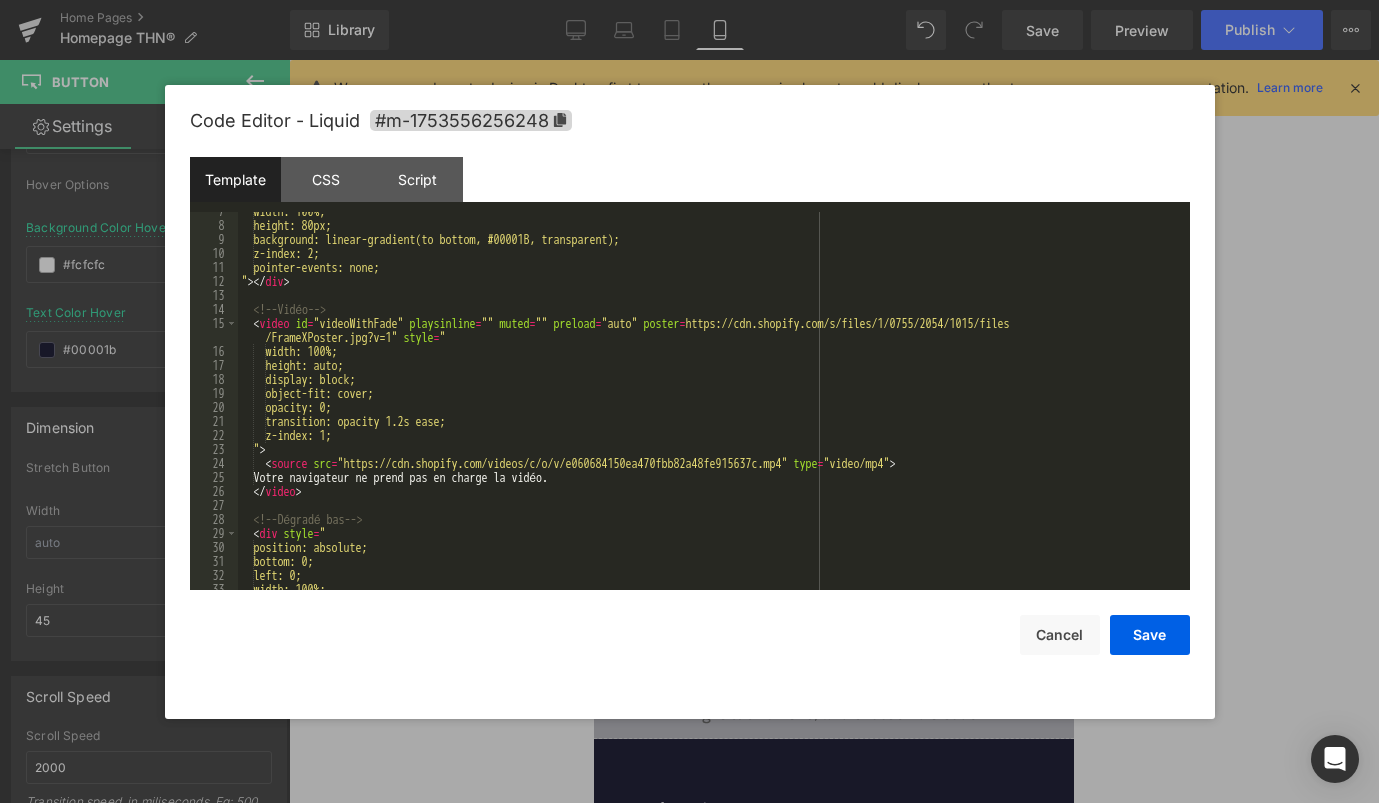 click on "width: 100%;      height: 80px;      background: linear-gradient(to bottom, #00001B, transparent);      z-index: 2;      pointer-events: none;   " > </ div >    <!--  Vidéo  -->    < video   id = "videoWithFade"   playsinline = ""   muted = ""   preload = "auto"   poster = "https://cdn.shopify.com/s/files/1/0755/2054/1015/files      /FrameXPoster.jpg?v=1"   style = "         width: 100%;         height: auto;         display: block;         object-fit: cover;         opacity: 0;         transition: opacity 1.2s ease;         z-index: 1;      " >       < source   src = "https://cdn.shopify.com/videos/c/o/v/e060684150ea470fbb82a48fe915637c.mp4"   type = "video/mp4" >      Votre navigateur ne prend pas en charge la vidéo.    </ video >    <!--  Dégradé bas  -->    < div   style = "      position: absolute;      bottom: 0;      left: 0;      width: 100%;" at bounding box center (710, 407) 